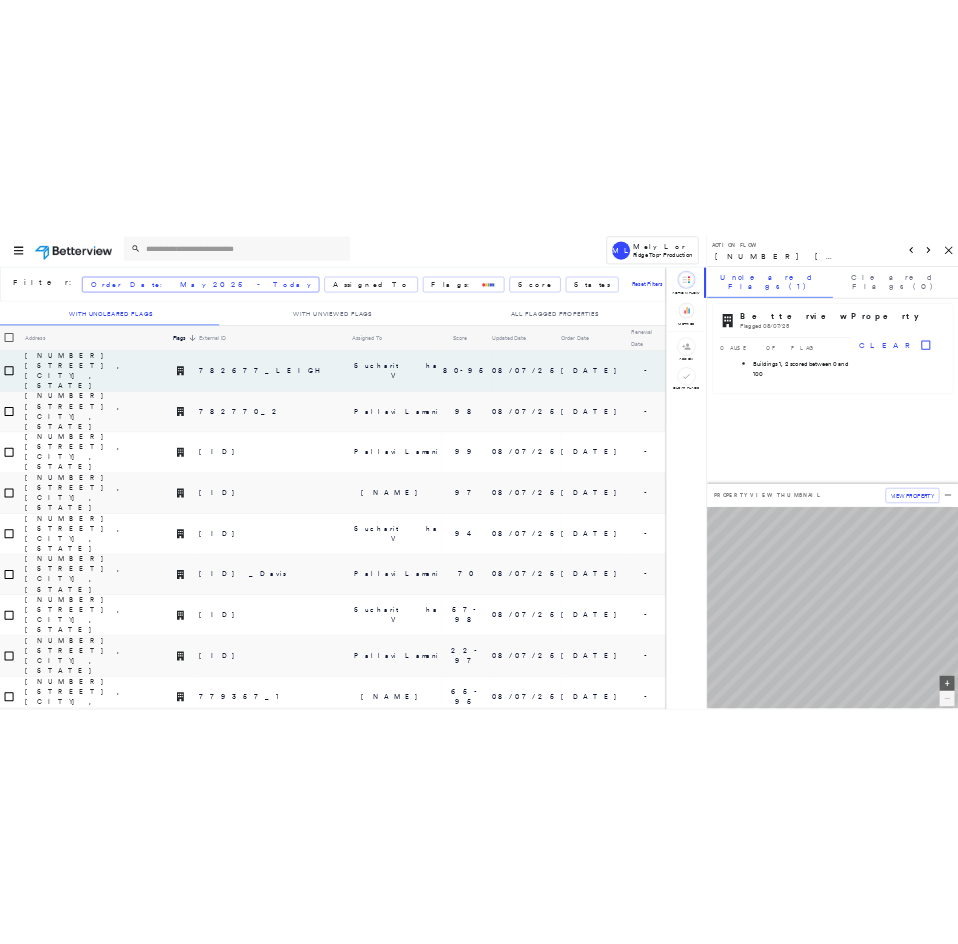 scroll, scrollTop: 0, scrollLeft: 0, axis: both 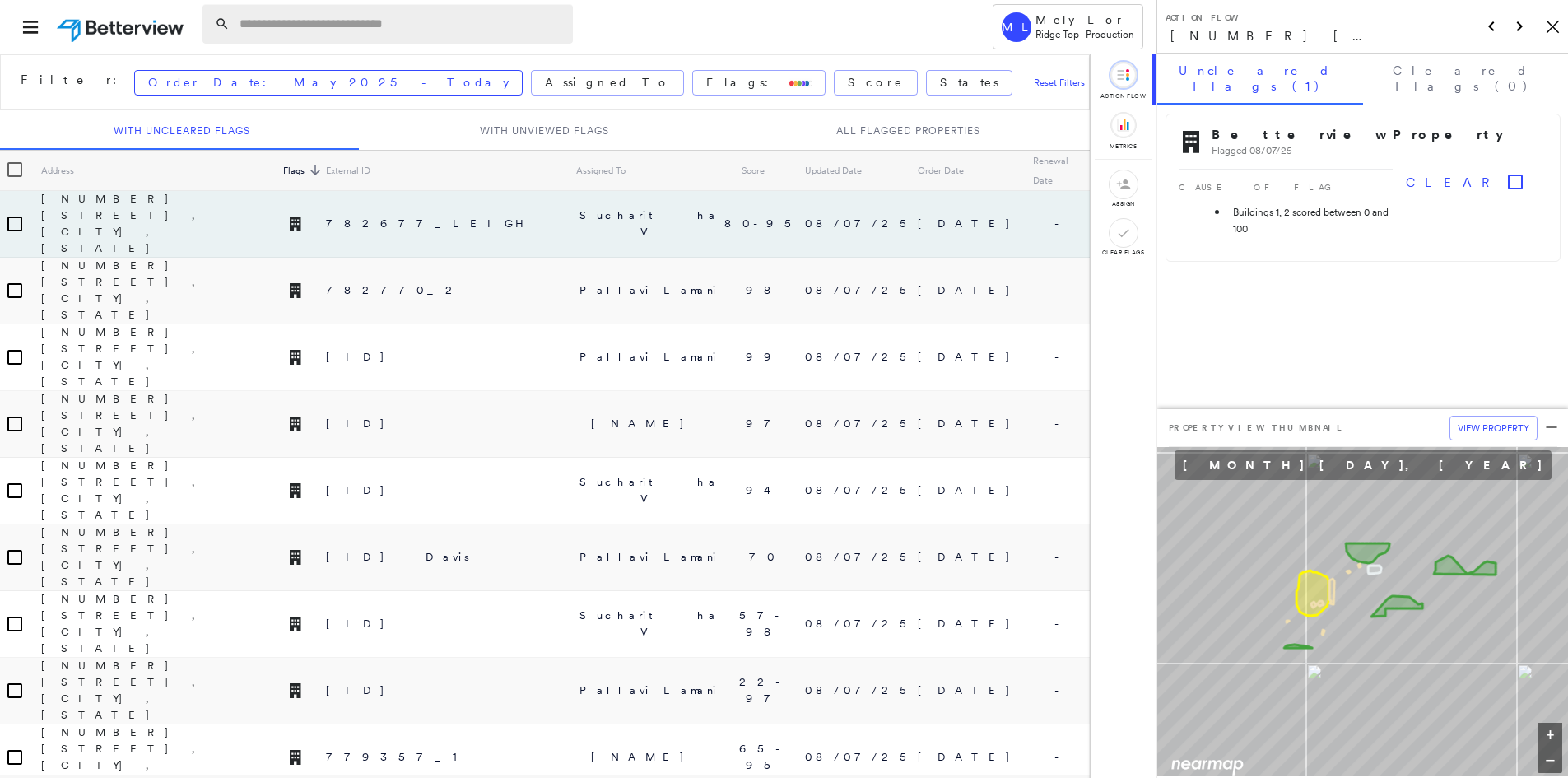 click at bounding box center (401, 24) 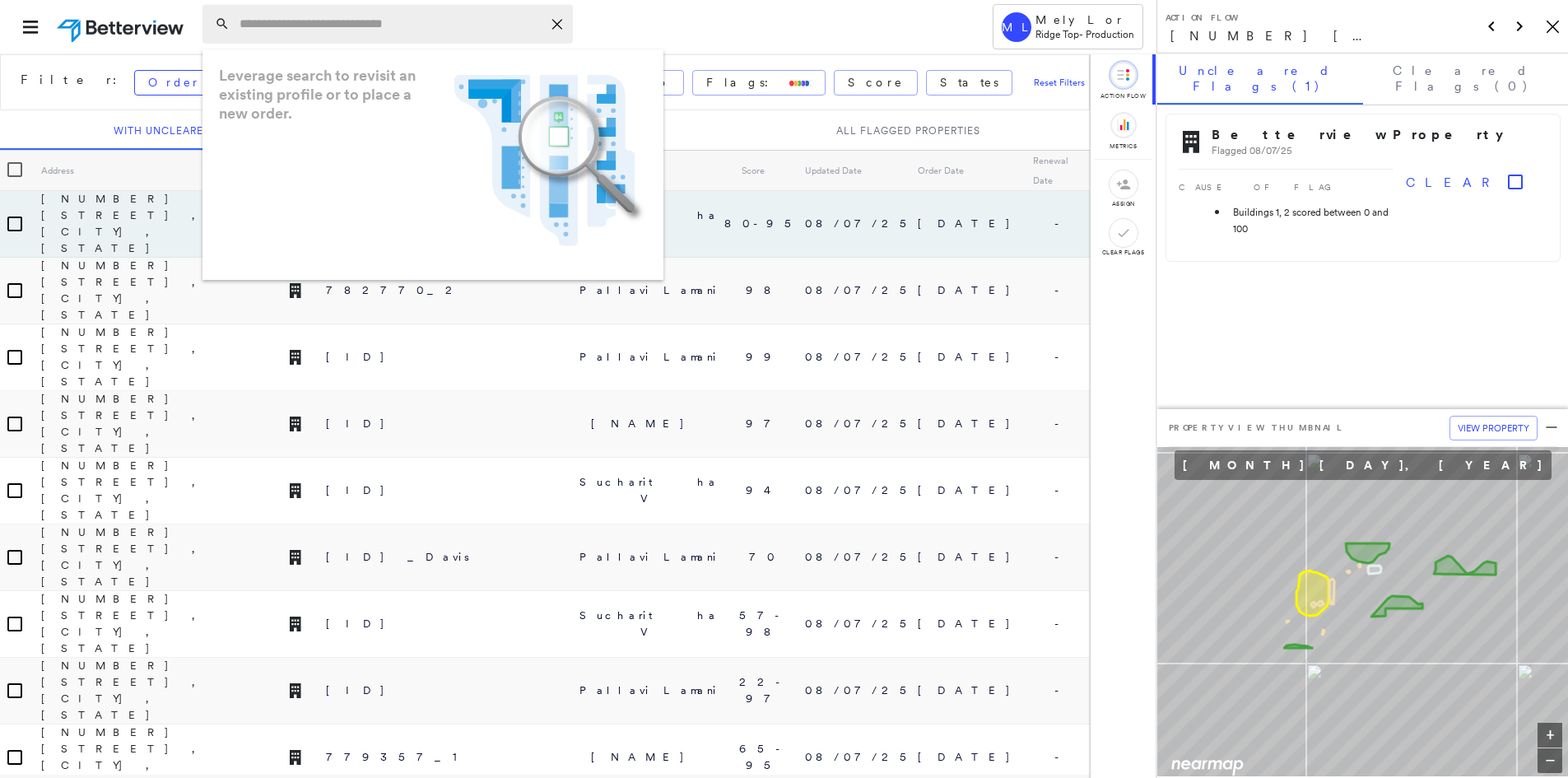 paste on "**********" 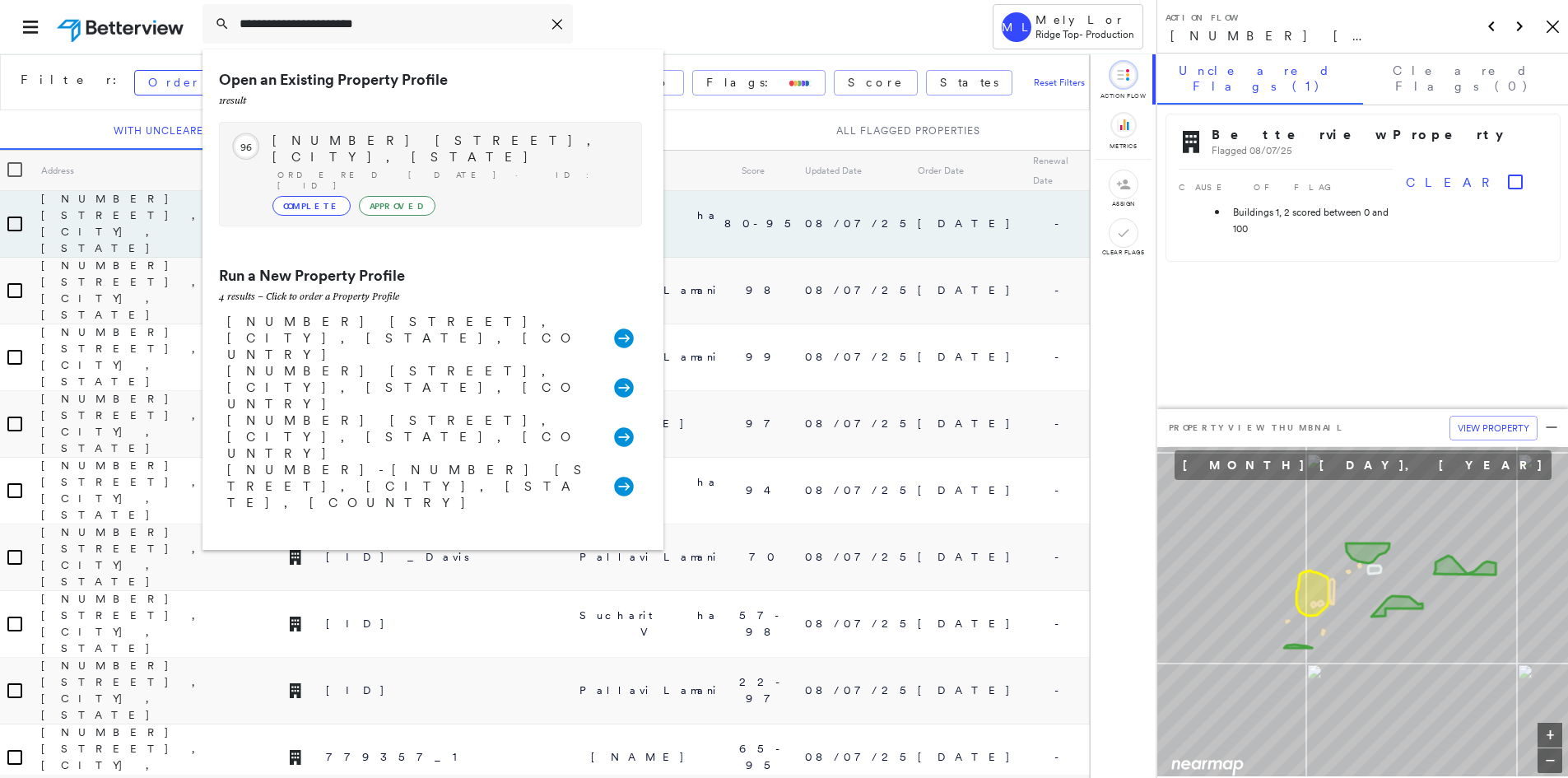 type on "**********" 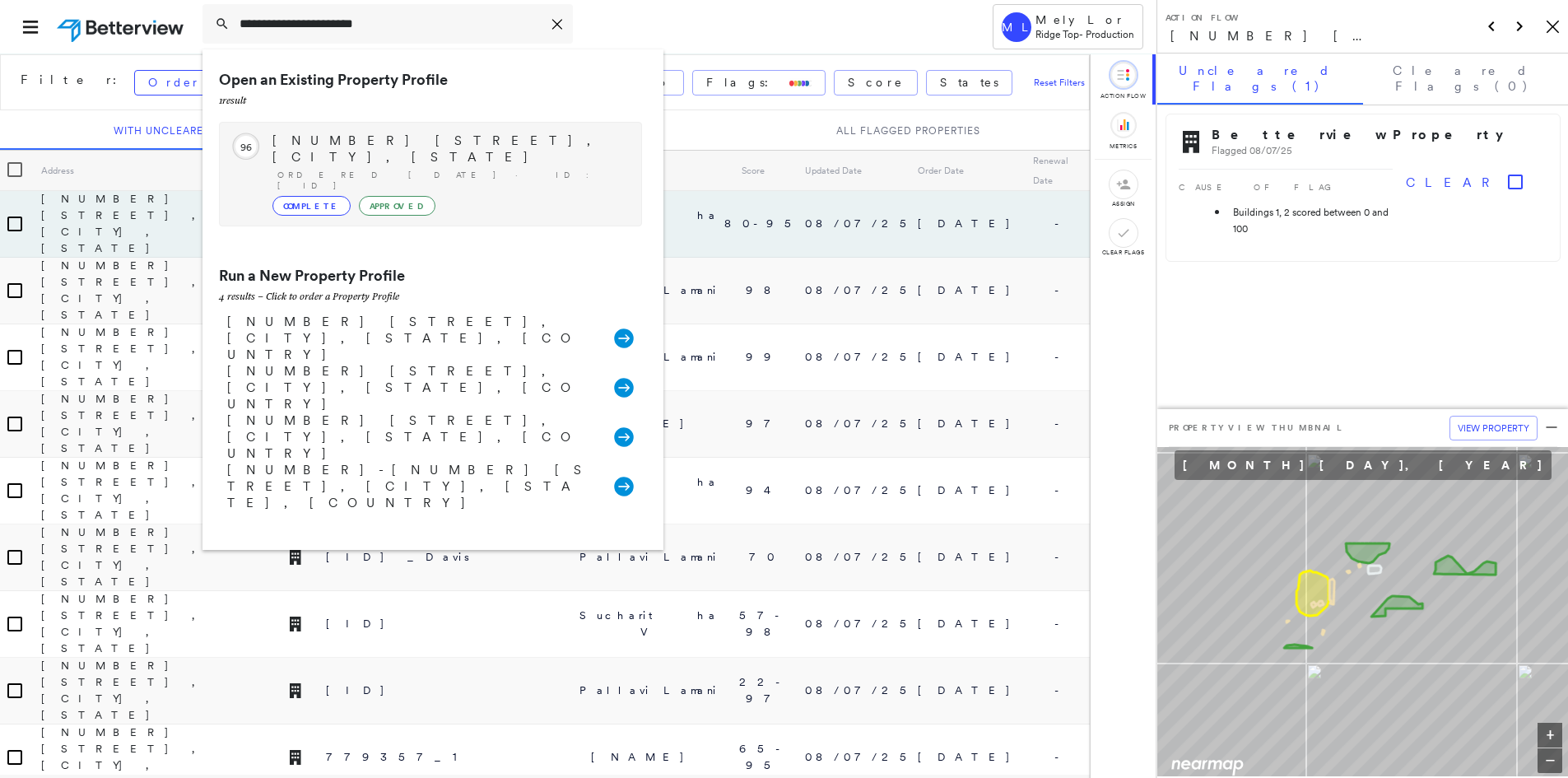 click on "135 3rd Ct, Reidsville, NC 27320" at bounding box center (449, 149) 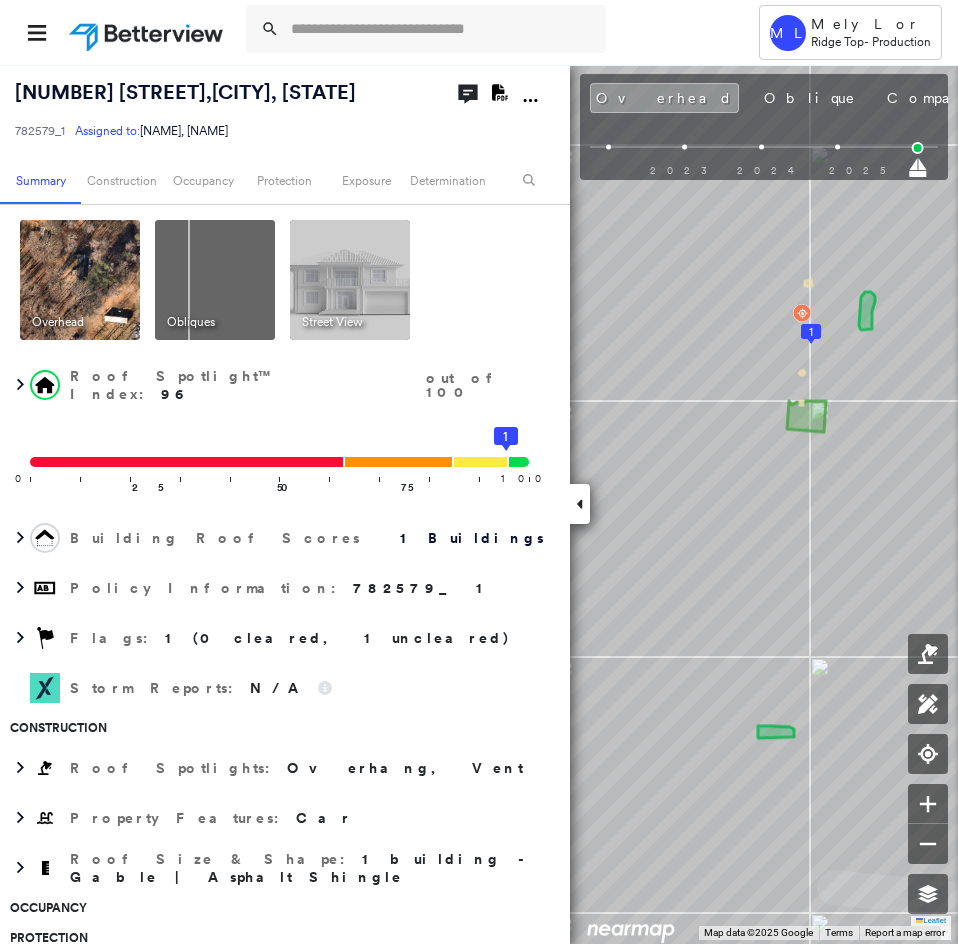 click at bounding box center [580, 504] 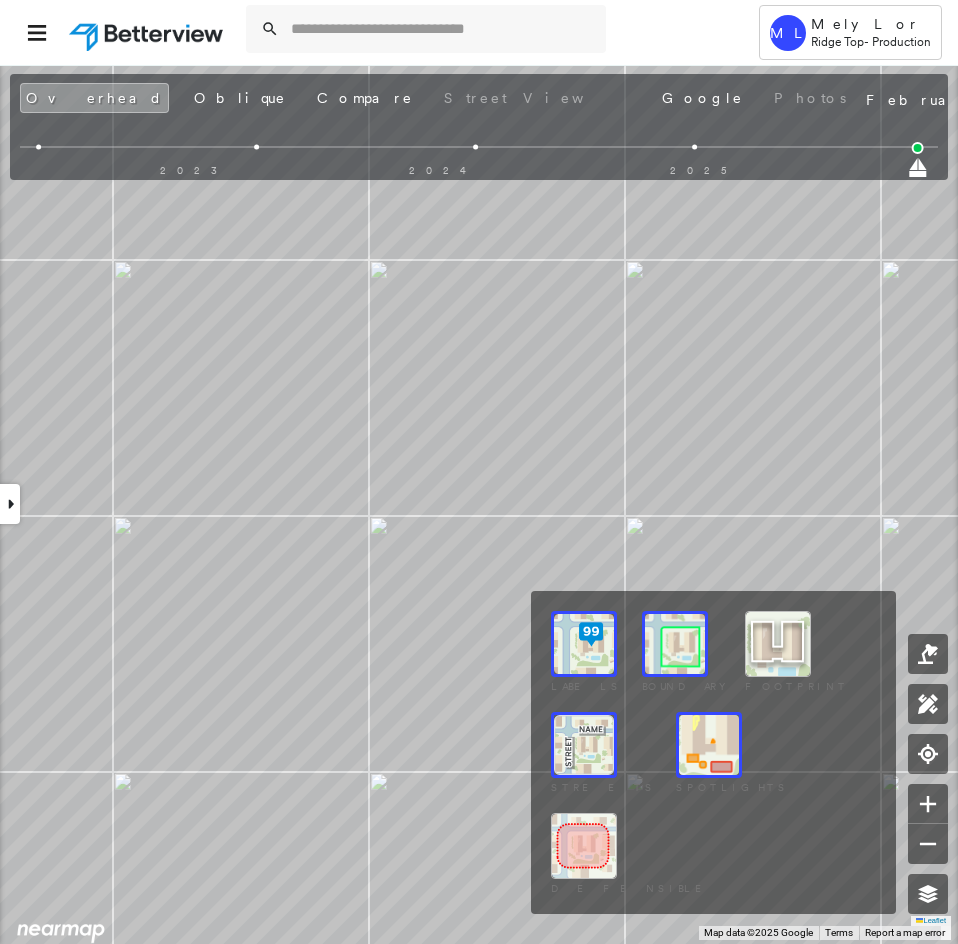 click at bounding box center [709, 745] 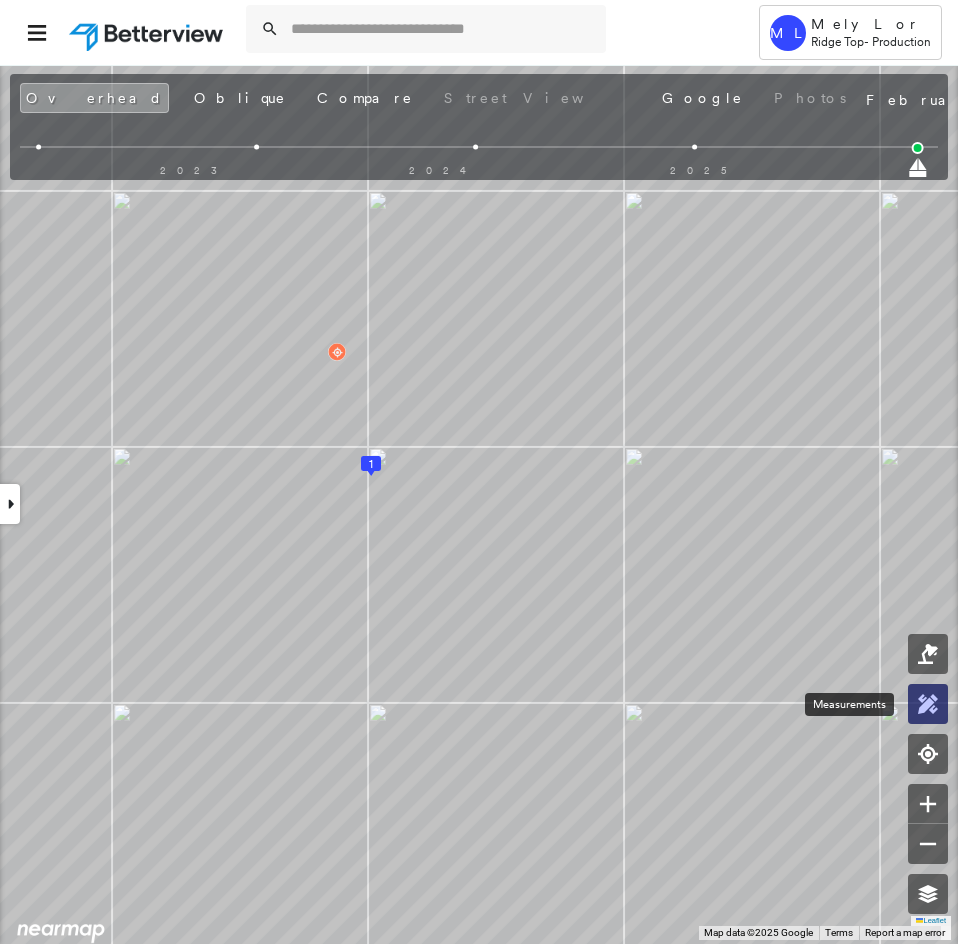 click 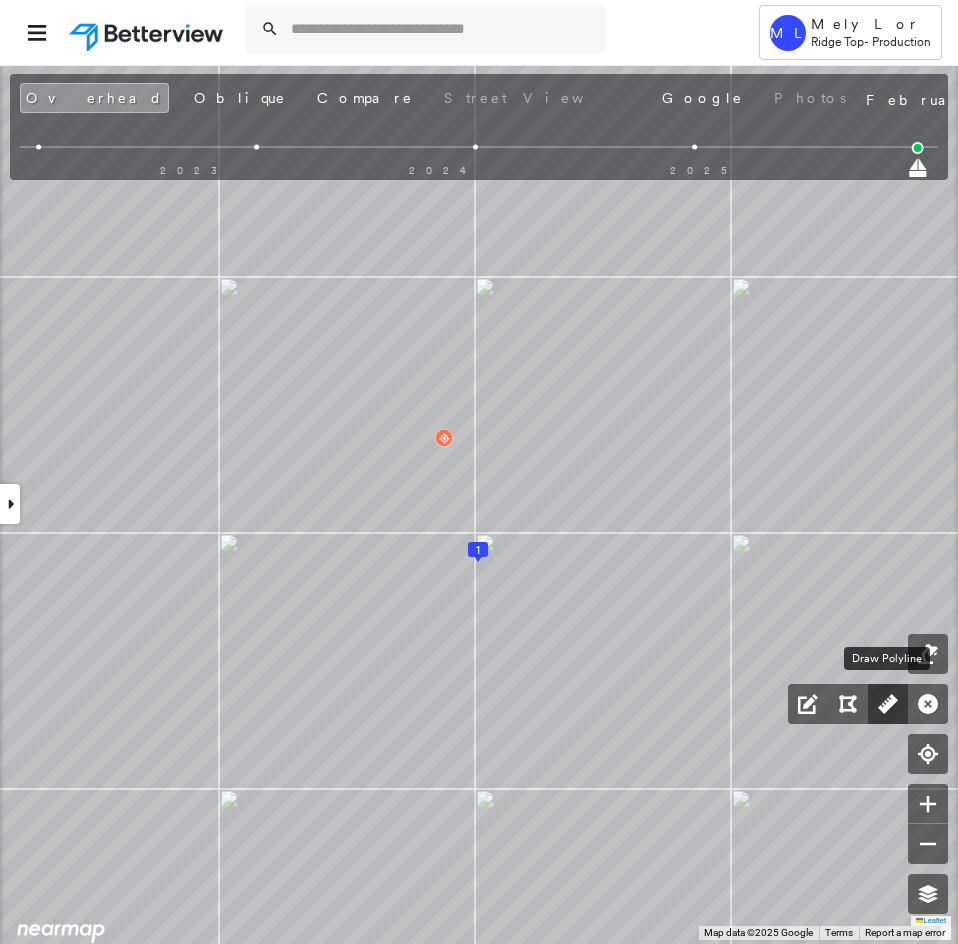 click 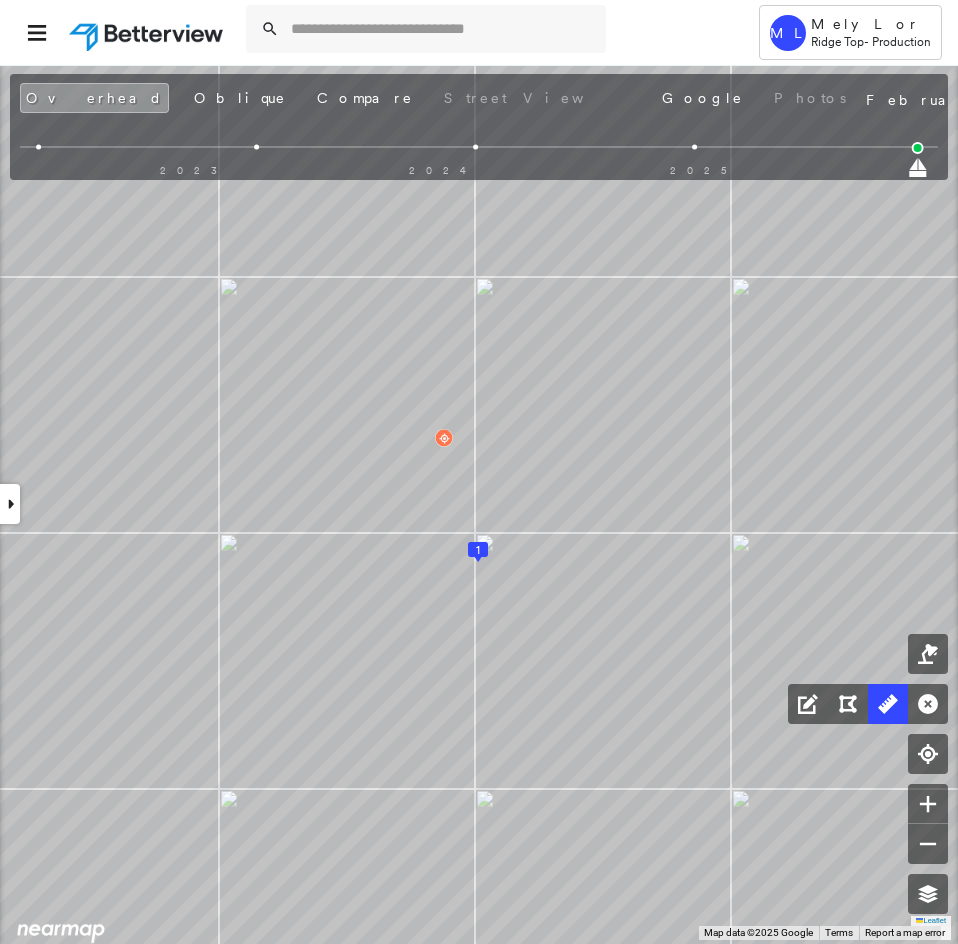 click 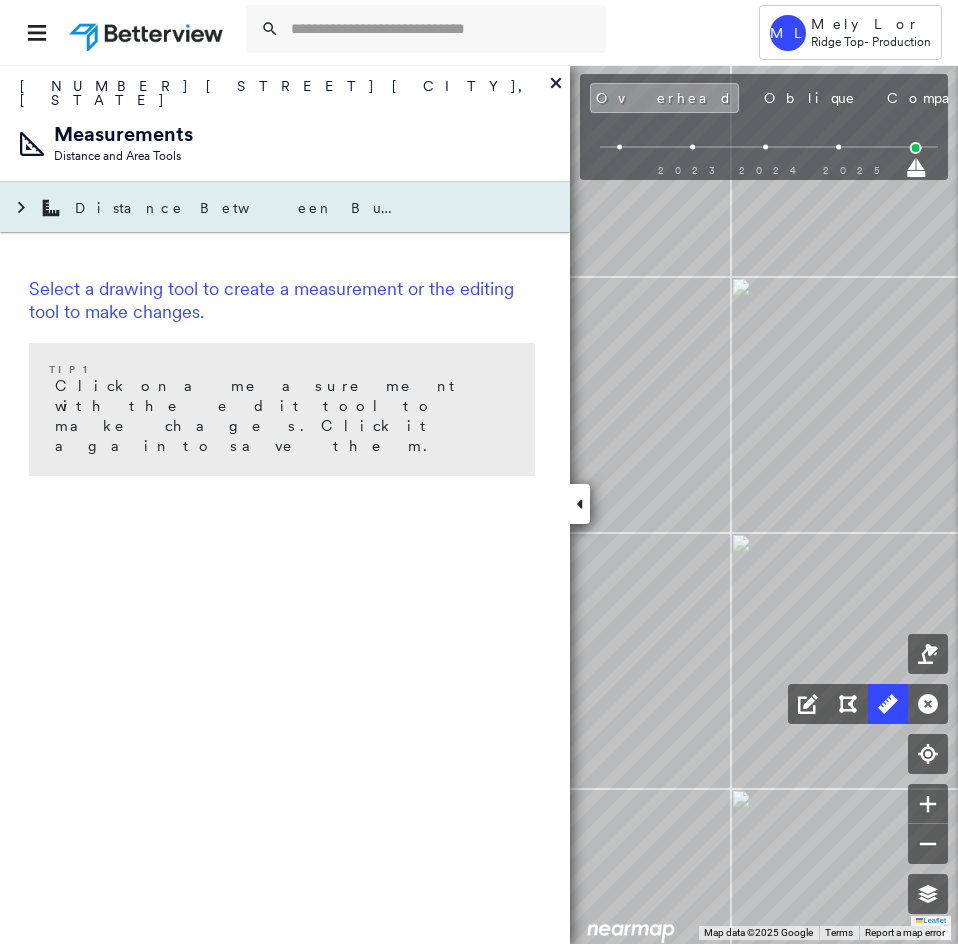 click 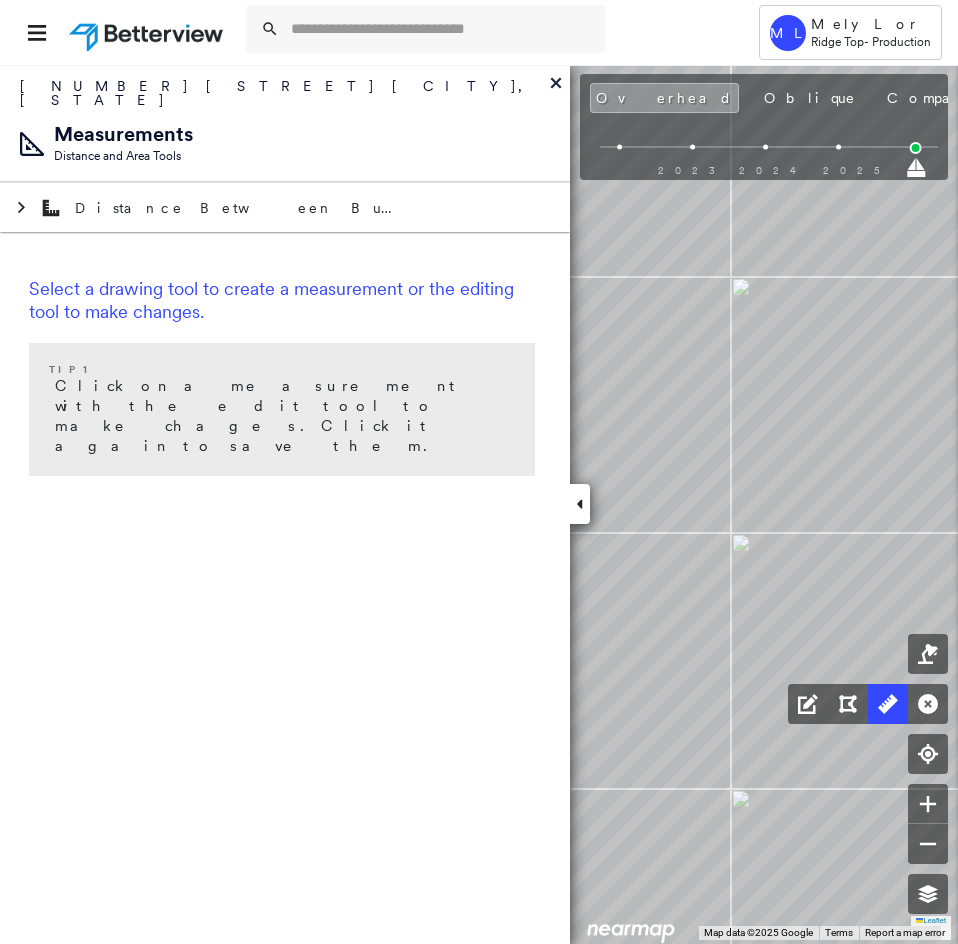 click 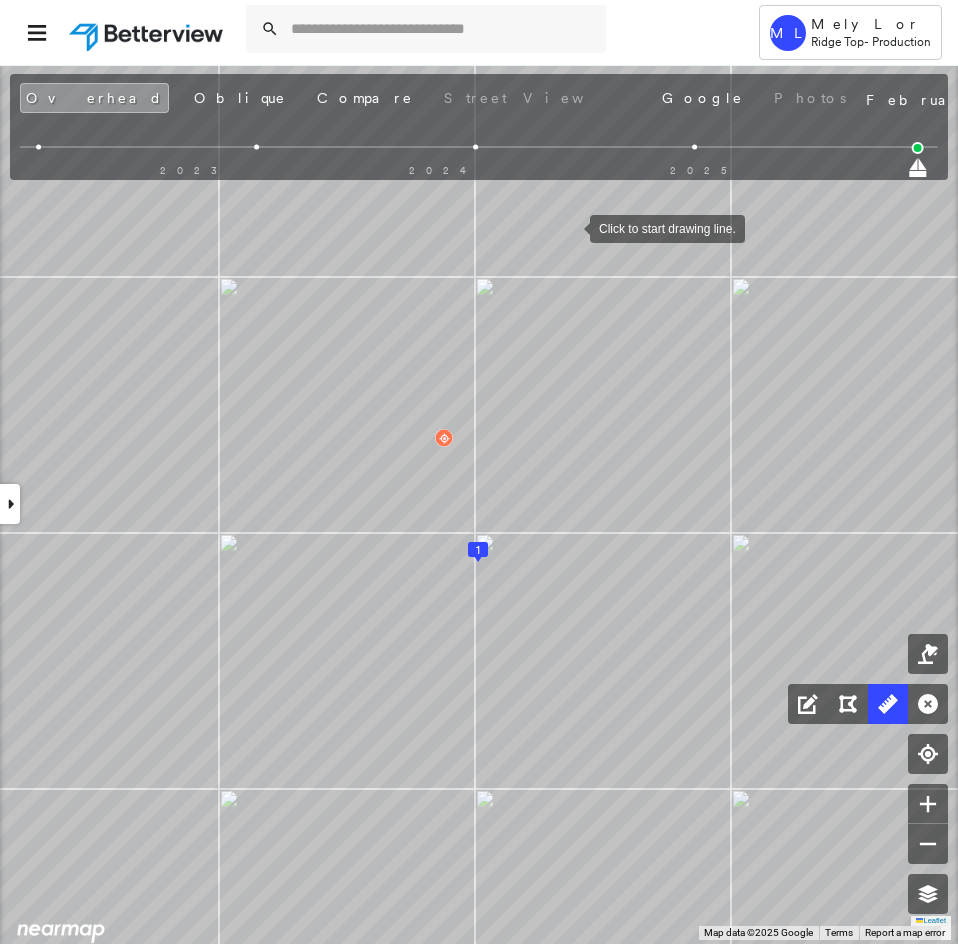 click at bounding box center (570, 227) 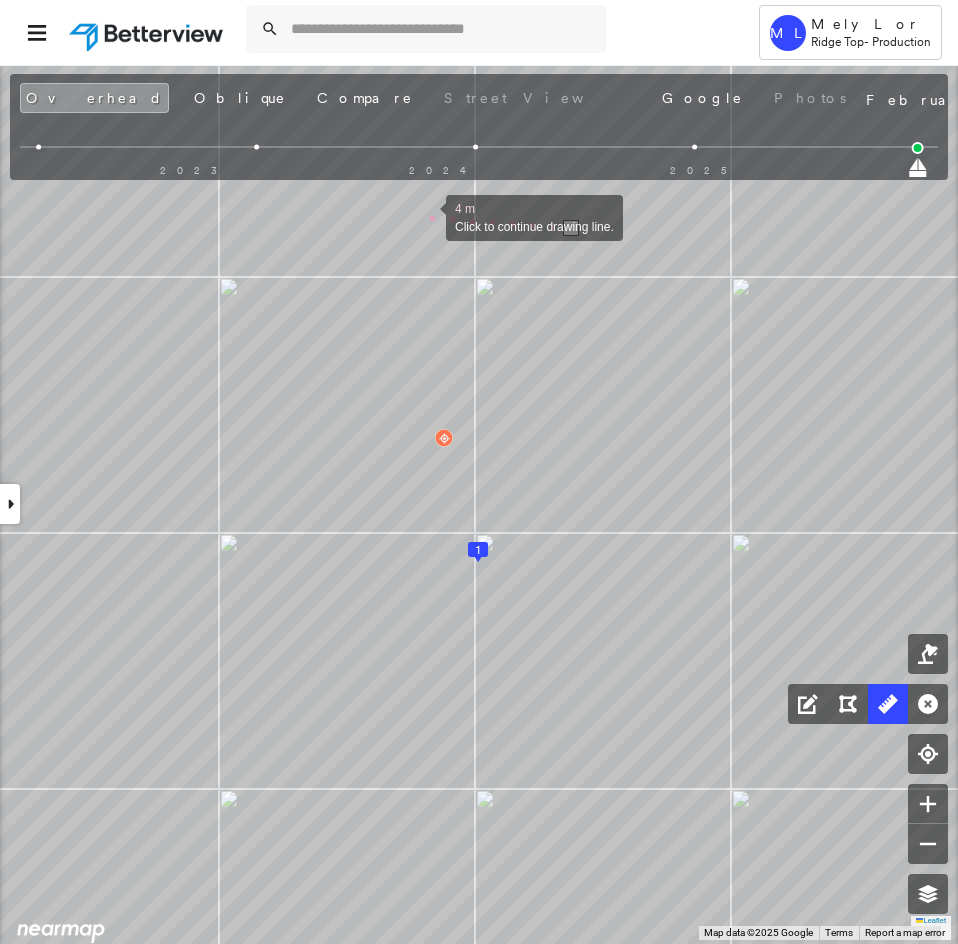 click at bounding box center (426, 216) 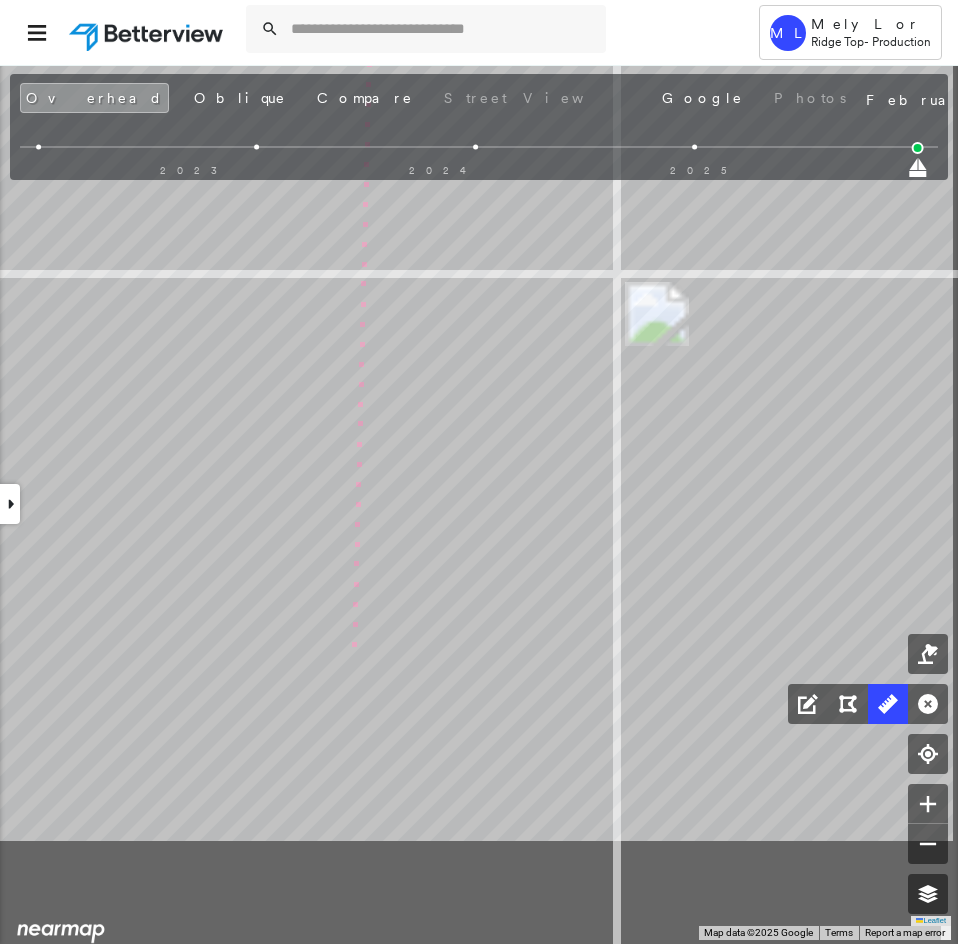 drag, startPoint x: 470, startPoint y: 879, endPoint x: 292, endPoint y: 506, distance: 413.2953 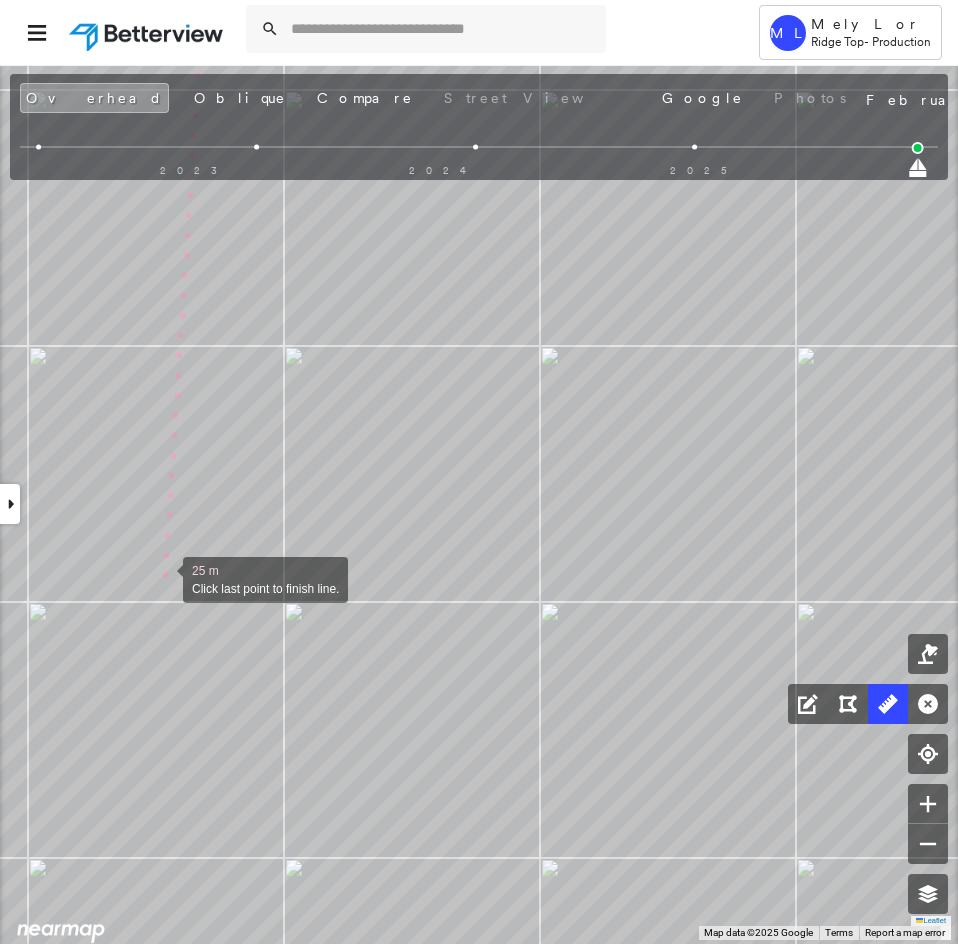 click at bounding box center [163, 578] 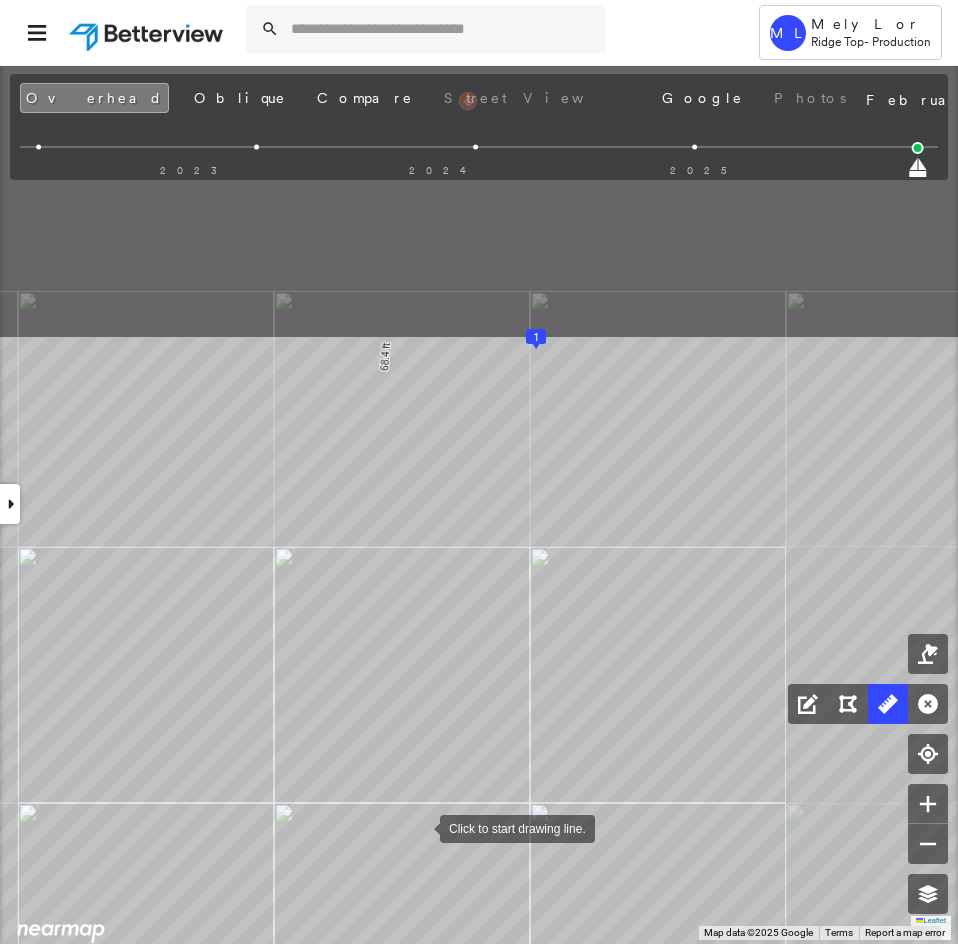 click on "1
14.1 ft 68.4 ft 82.5 ft Click to start drawing line." at bounding box center (-977, 1445) 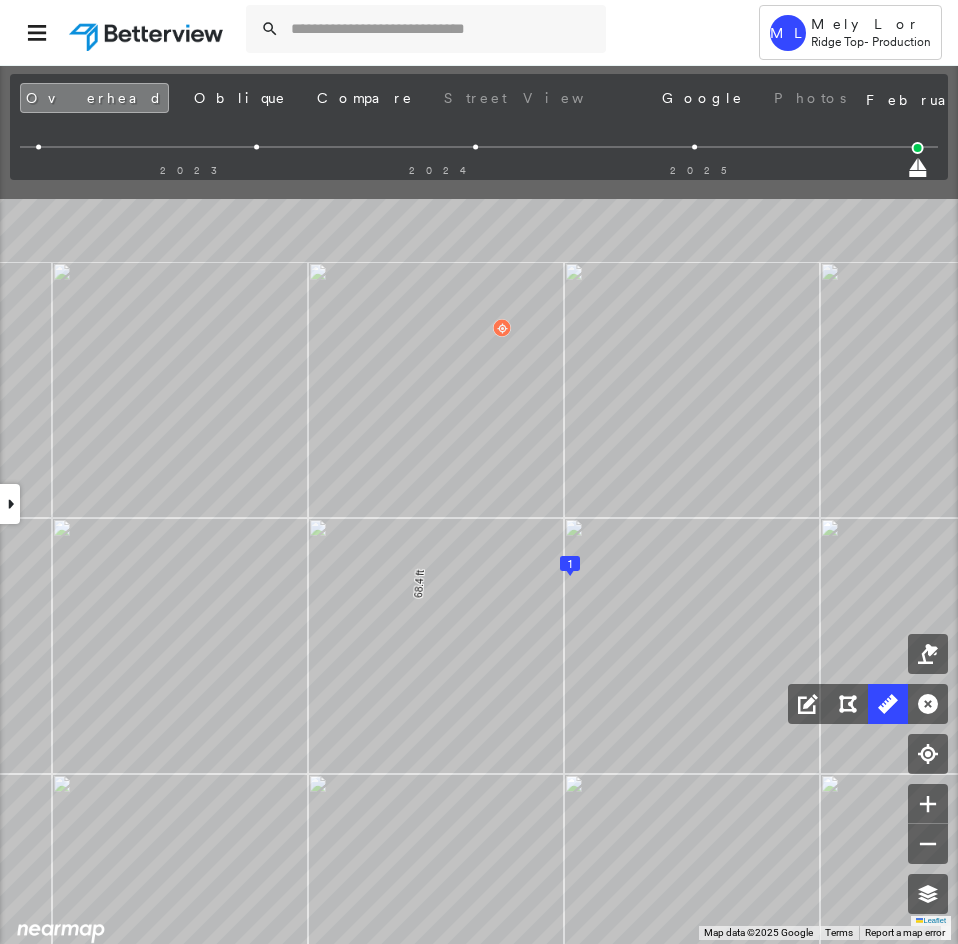 click on "1
14.1 ft 68.4 ft 82.5 ft Click to start drawing line." at bounding box center (-943, 1672) 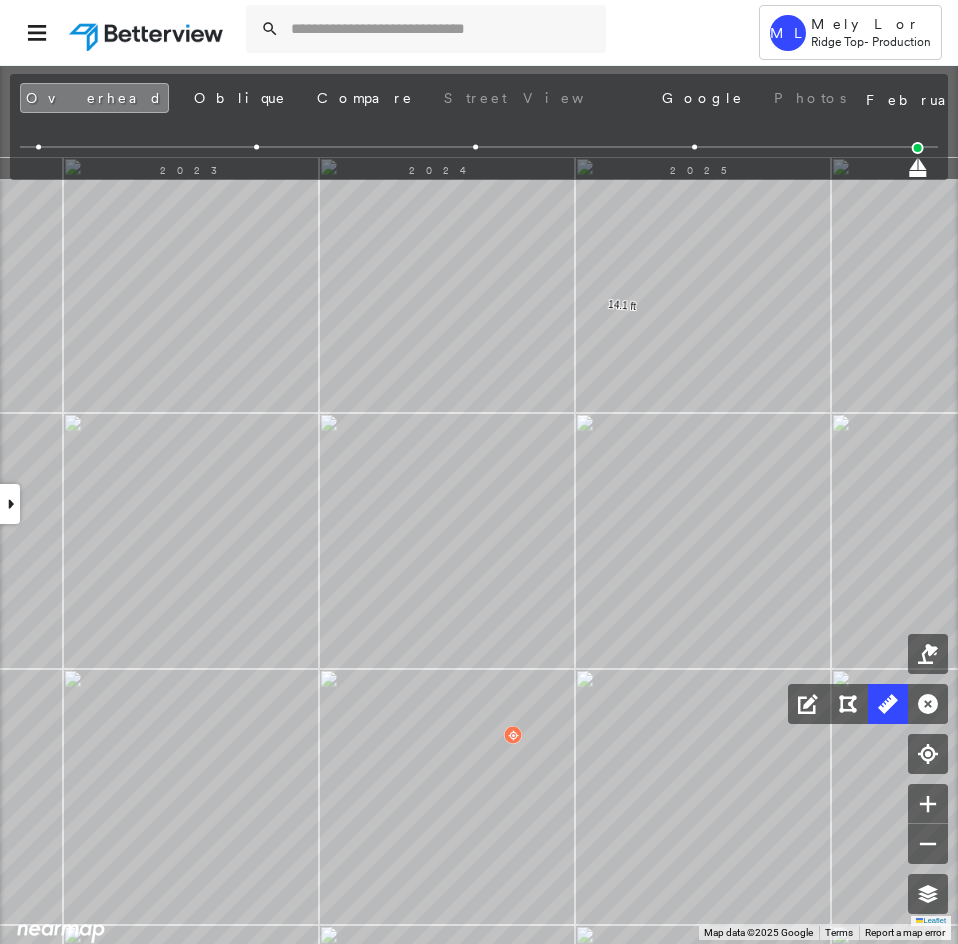 click on "1
14.1 ft 68.4 ft 82.5 ft Click to start drawing line." at bounding box center (-932, 2079) 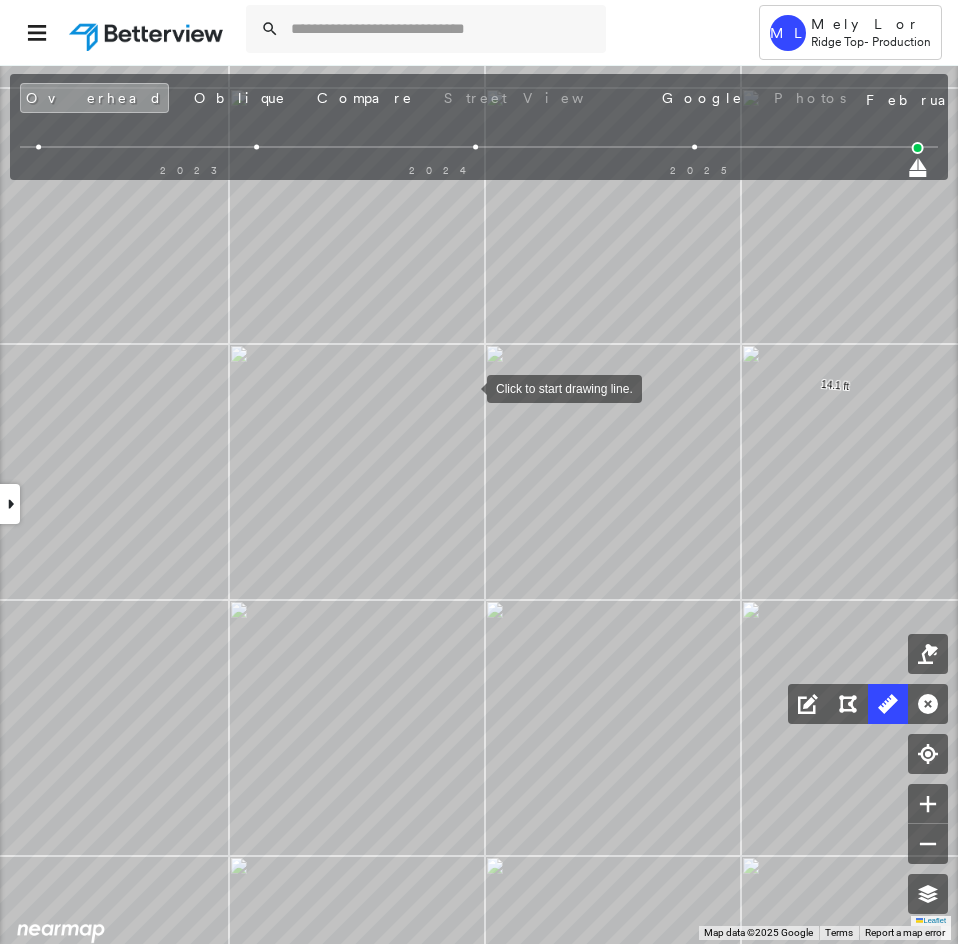 click at bounding box center (467, 387) 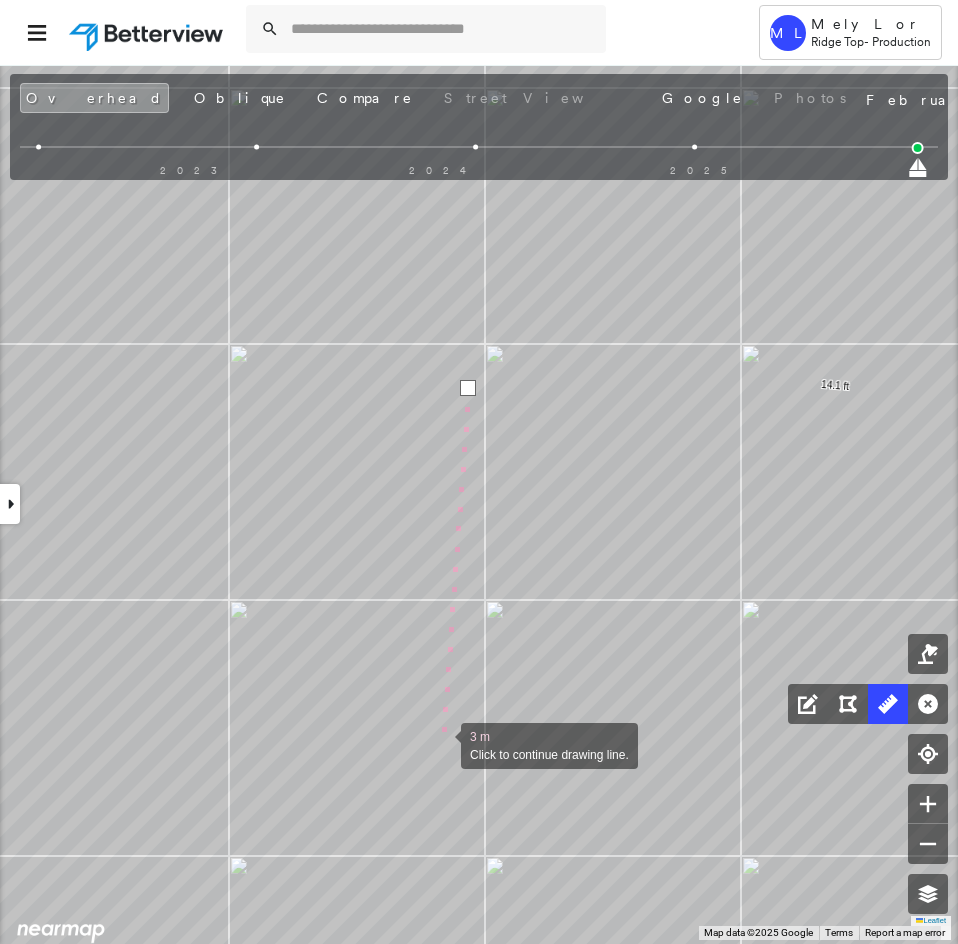 click at bounding box center (441, 744) 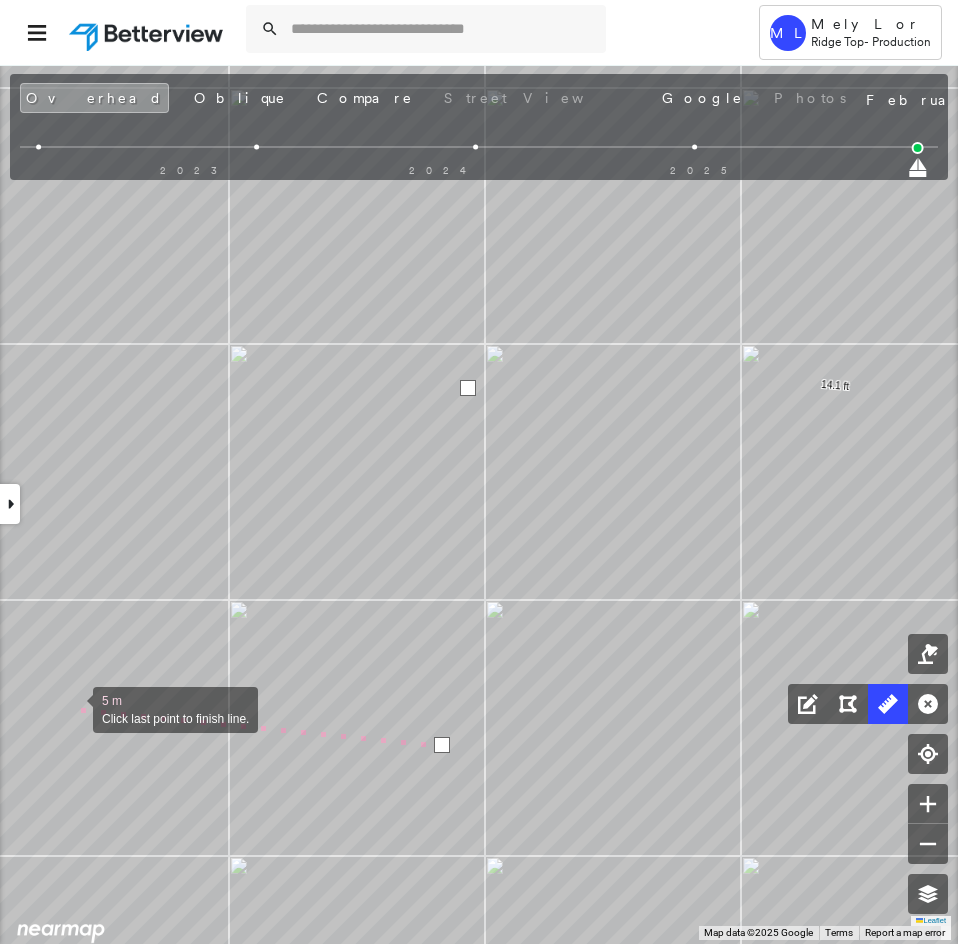 click at bounding box center (73, 708) 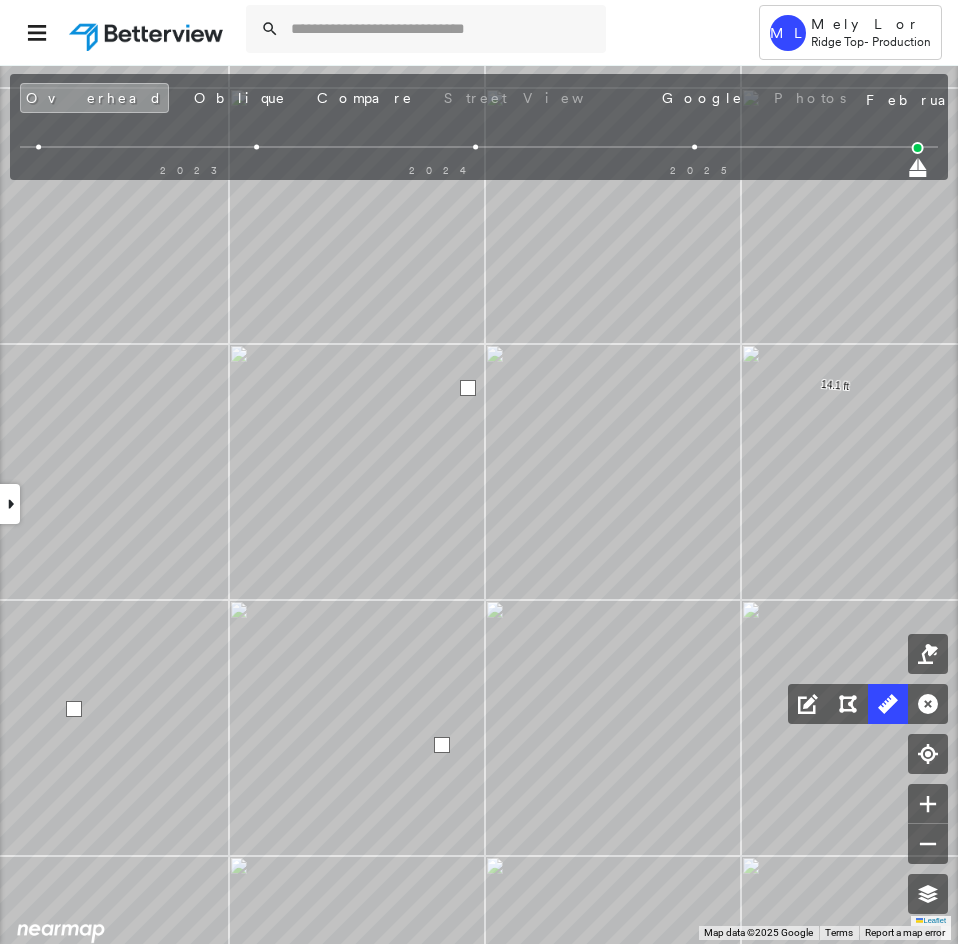 click at bounding box center (74, 709) 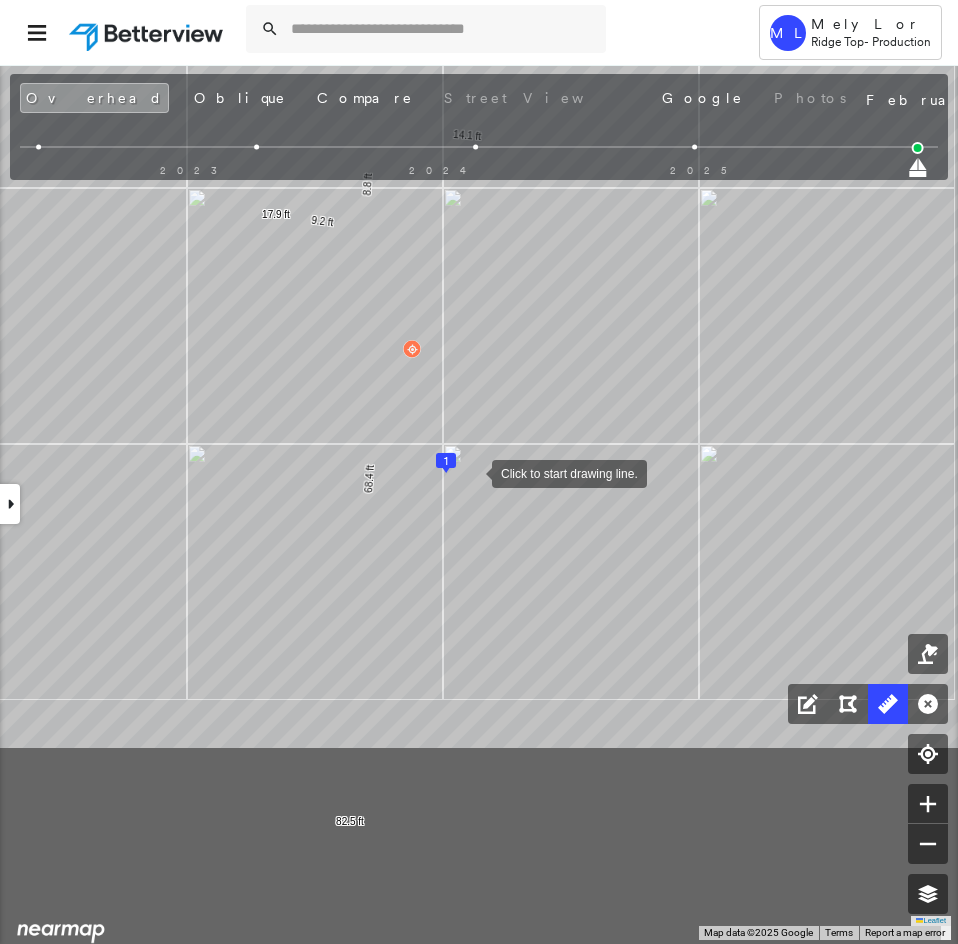 drag, startPoint x: 487, startPoint y: 759, endPoint x: 473, endPoint y: 475, distance: 284.34485 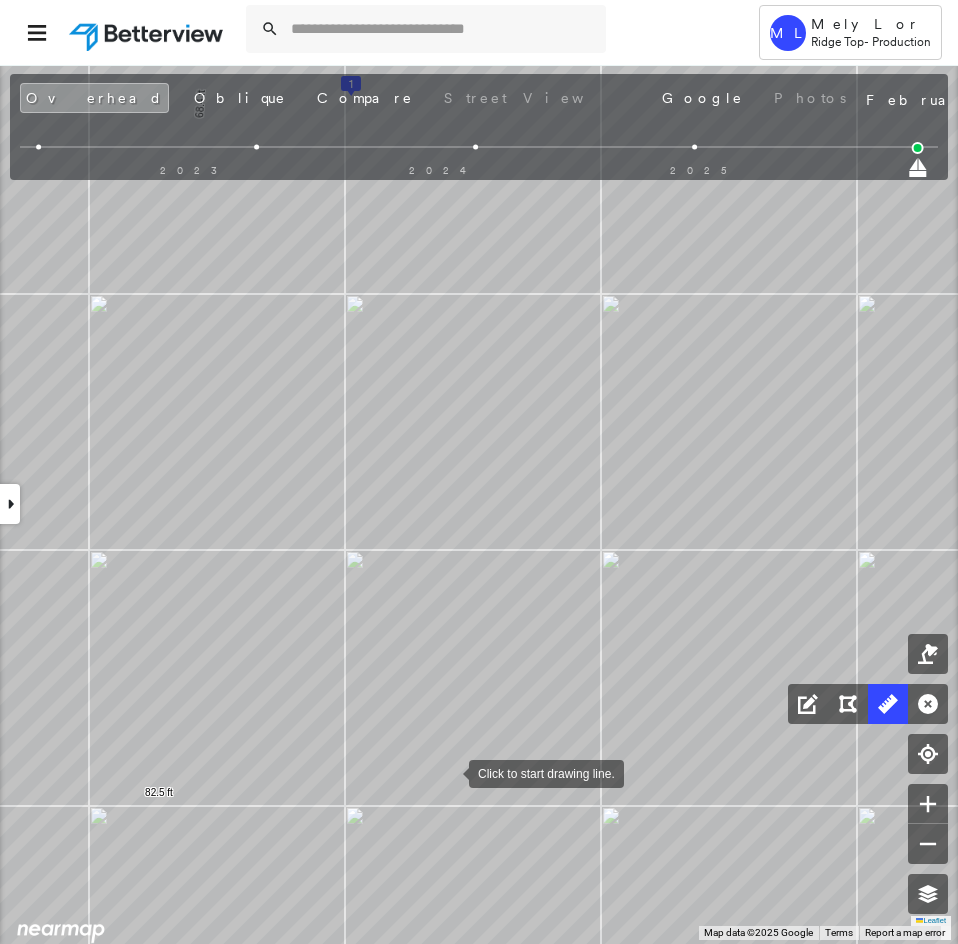 click at bounding box center (449, 772) 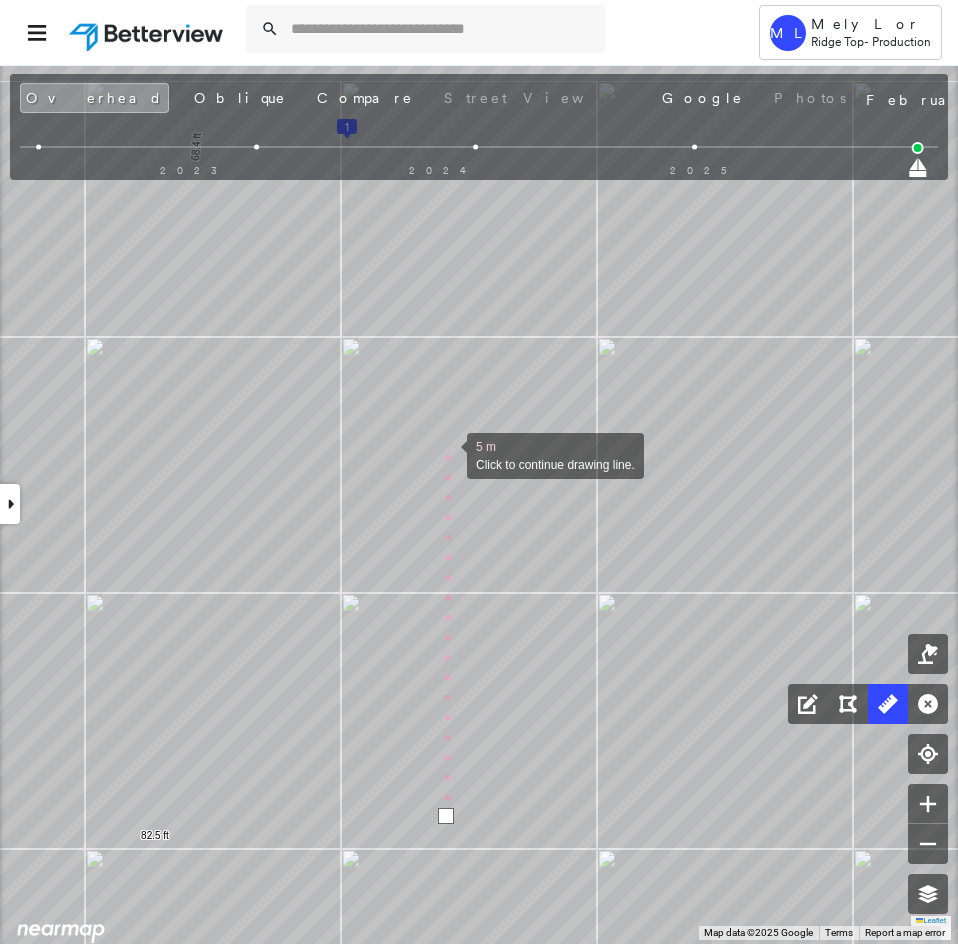 drag, startPoint x: 454, startPoint y: 403, endPoint x: 430, endPoint y: 569, distance: 167.72597 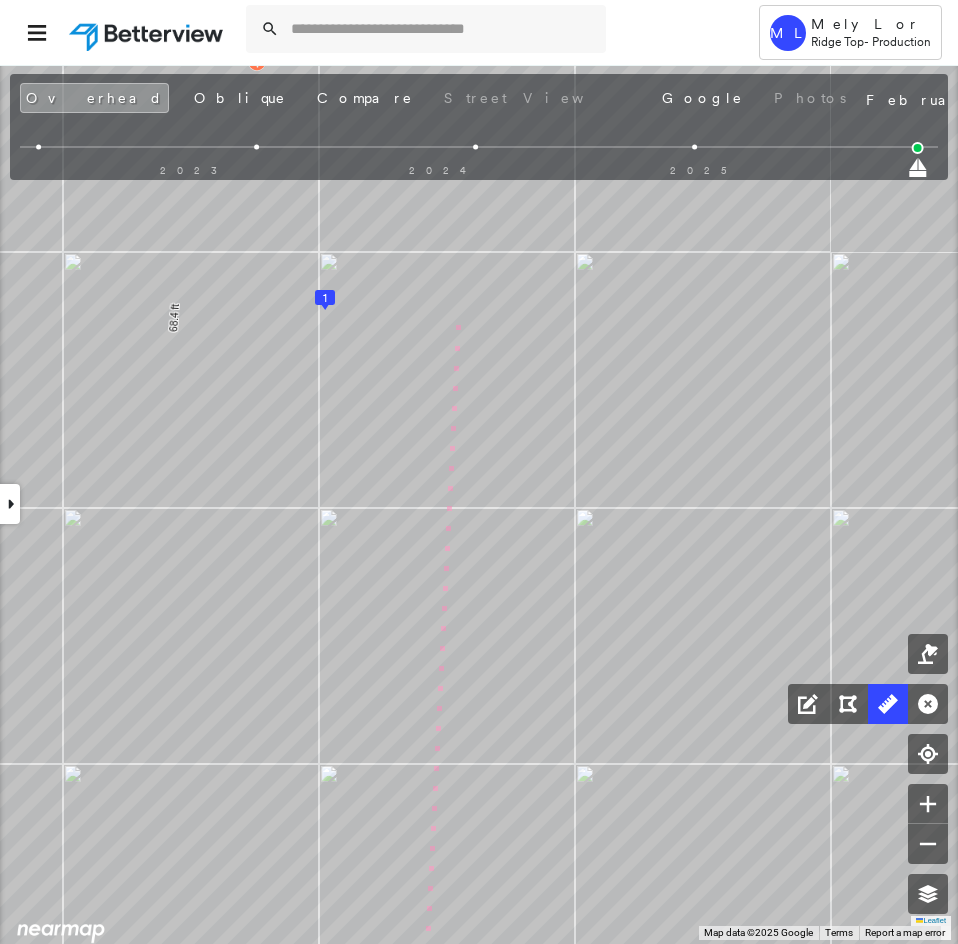 click on "1
14.1 ft 68.4 ft 82.5 ft 8.8 ft 9.2 ft 17.9 ft 10 m Click to continue drawing line." at bounding box center [-970, 2077] 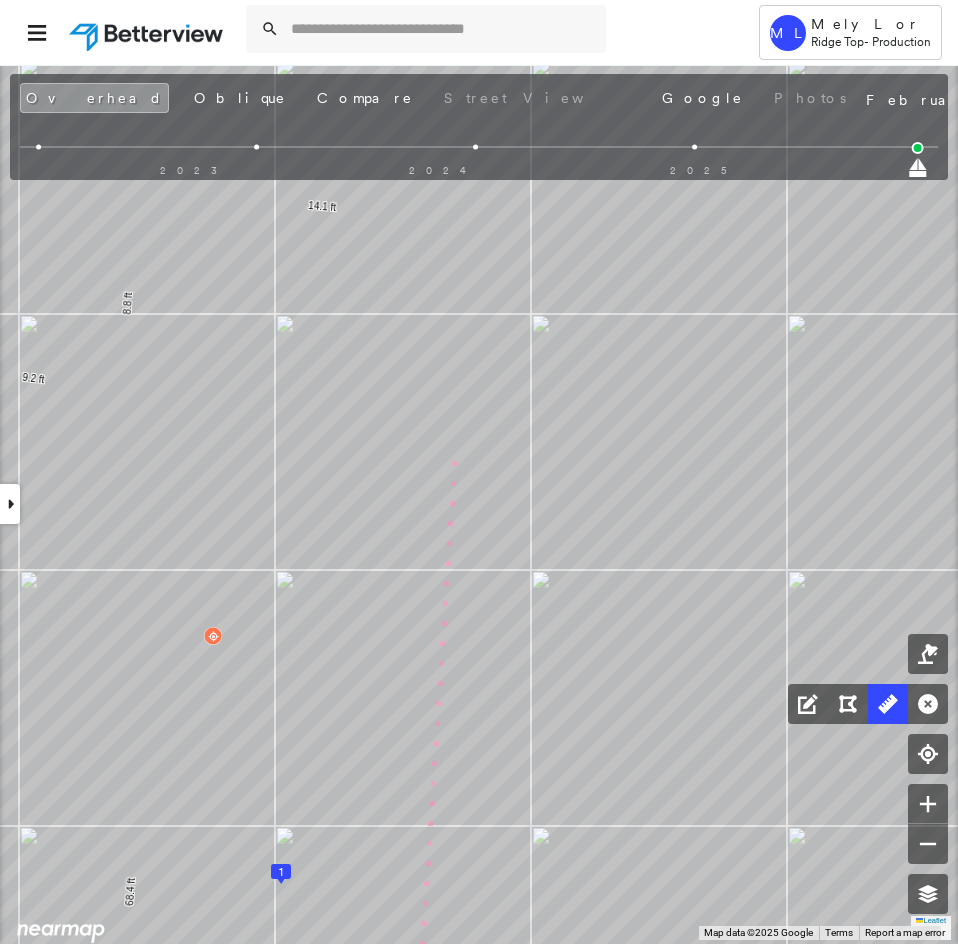 drag, startPoint x: 467, startPoint y: 352, endPoint x: 443, endPoint y: 508, distance: 157.83536 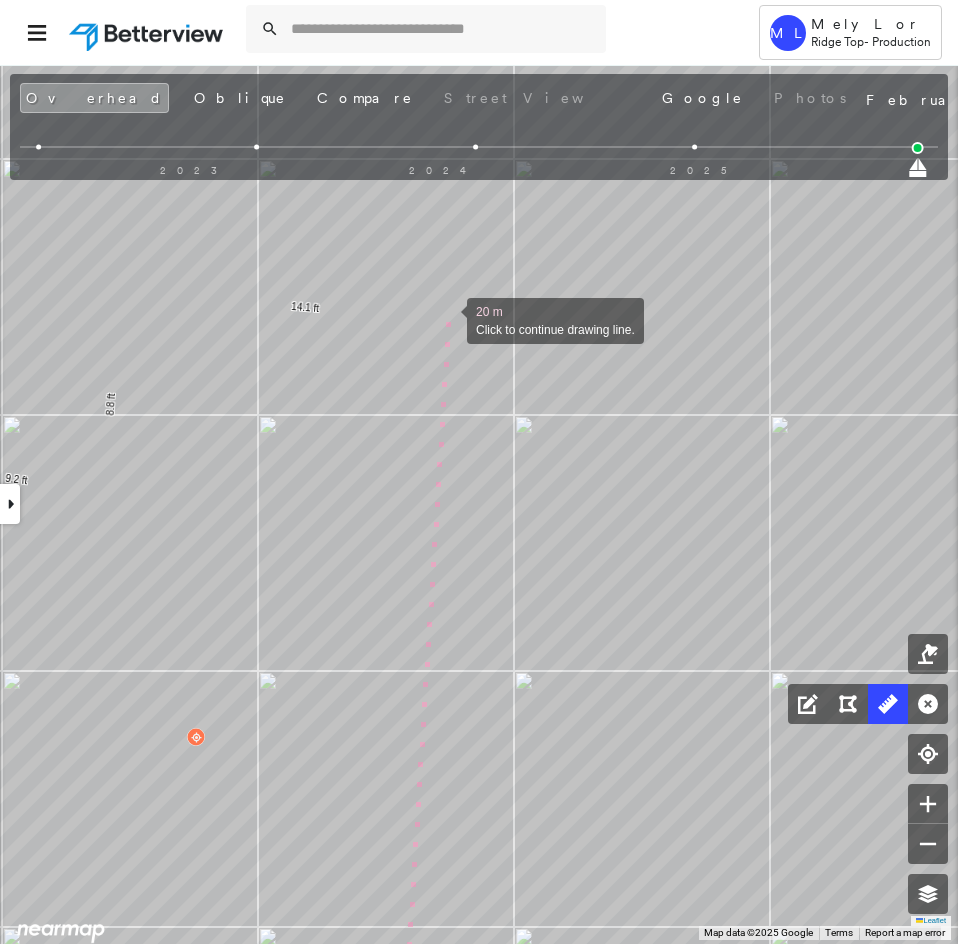 click at bounding box center [447, 319] 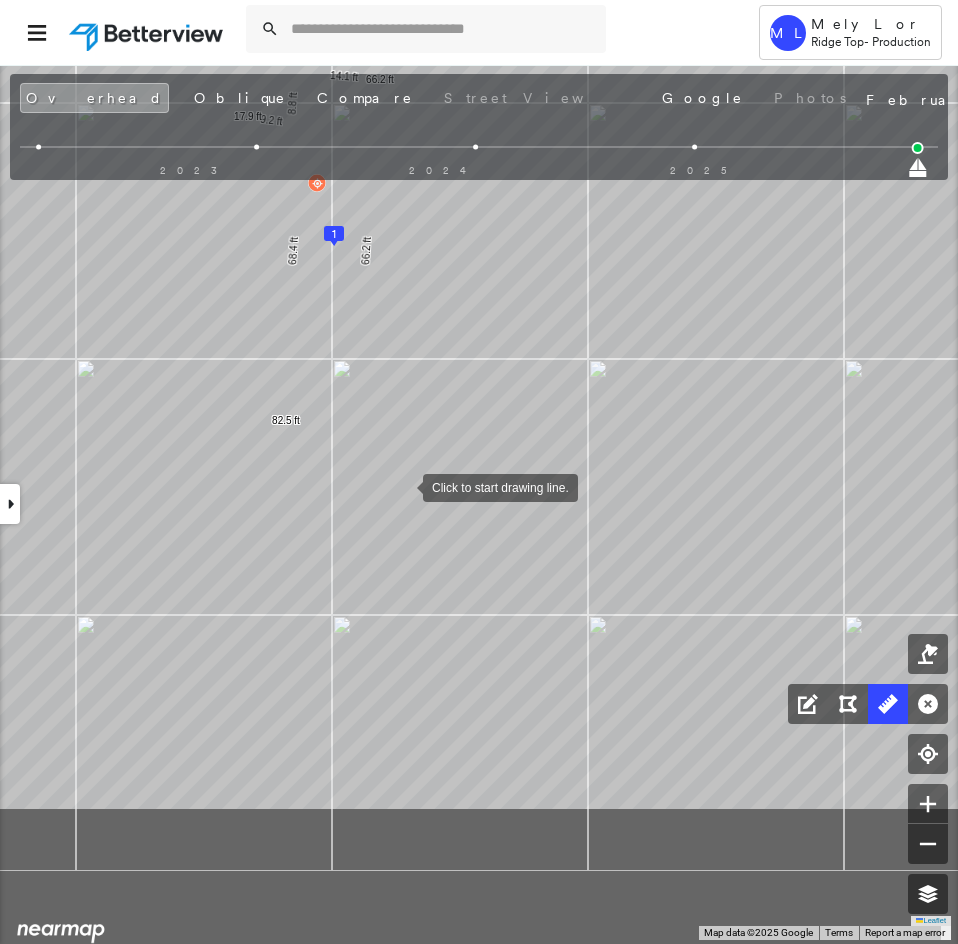 drag, startPoint x: 474, startPoint y: 721, endPoint x: 403, endPoint y: 492, distance: 239.75404 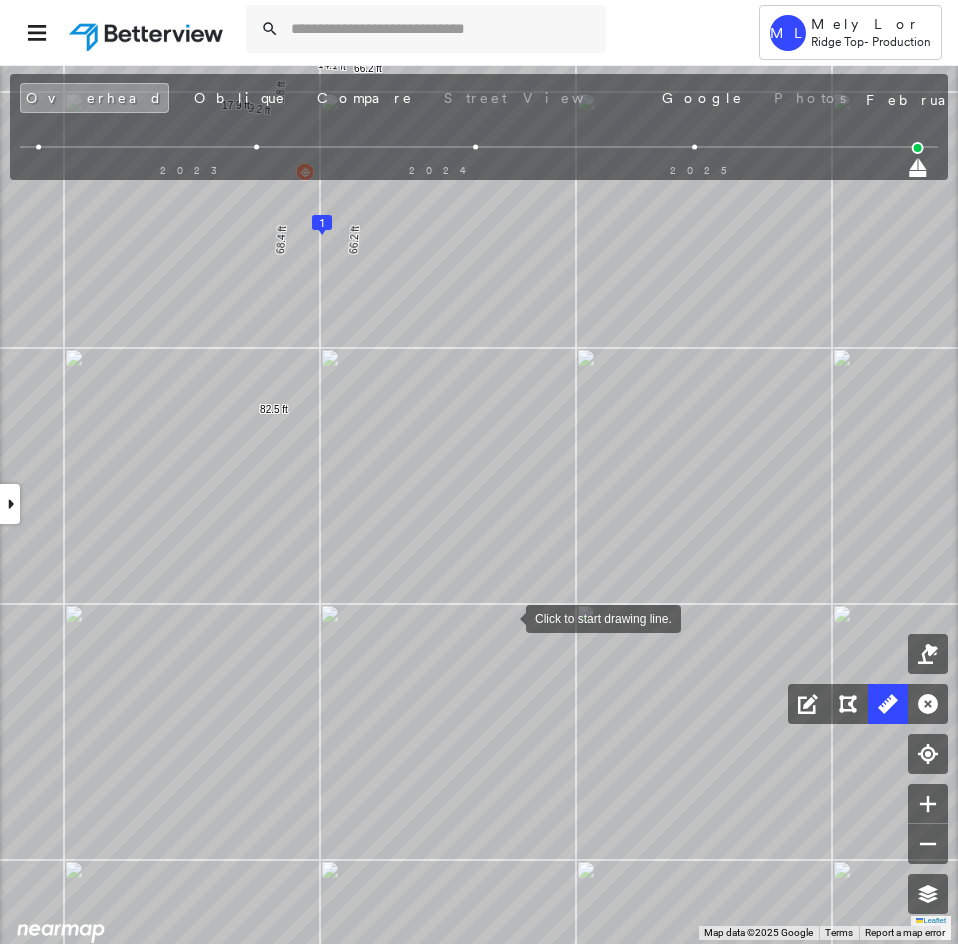 drag, startPoint x: 512, startPoint y: 615, endPoint x: 387, endPoint y: 618, distance: 125.035995 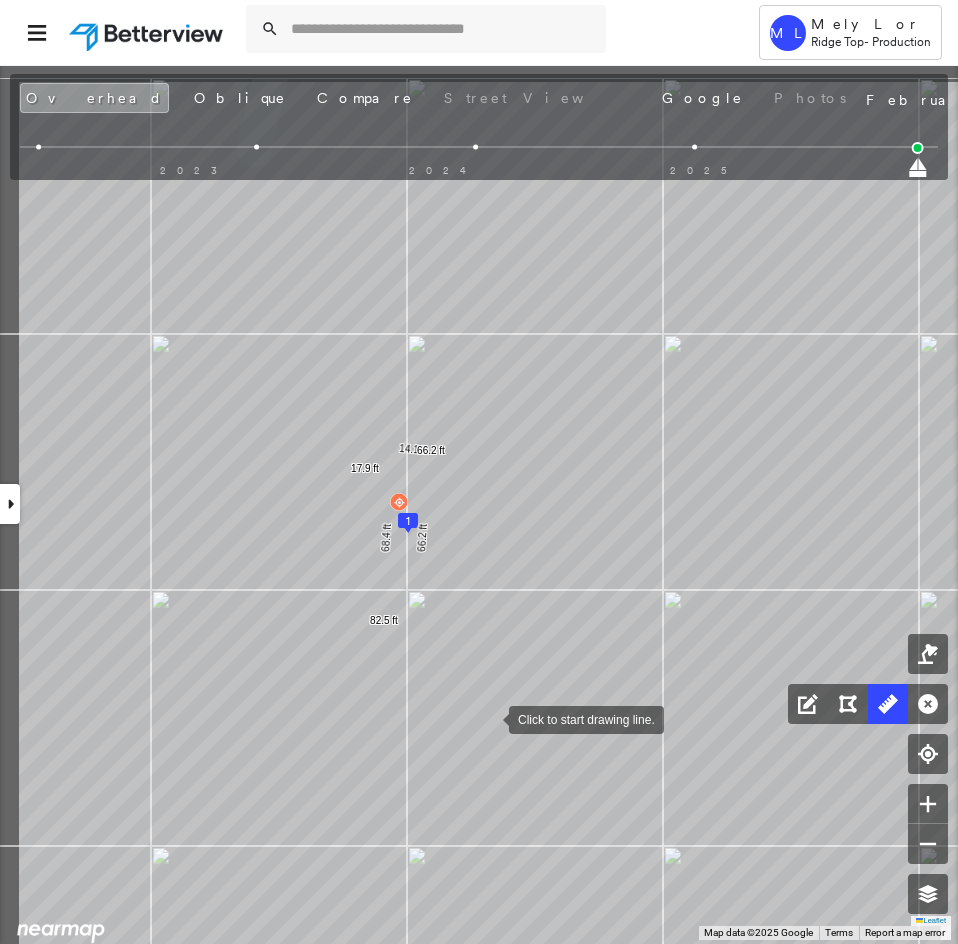 drag, startPoint x: 370, startPoint y: 611, endPoint x: 485, endPoint y: 715, distance: 155.0516 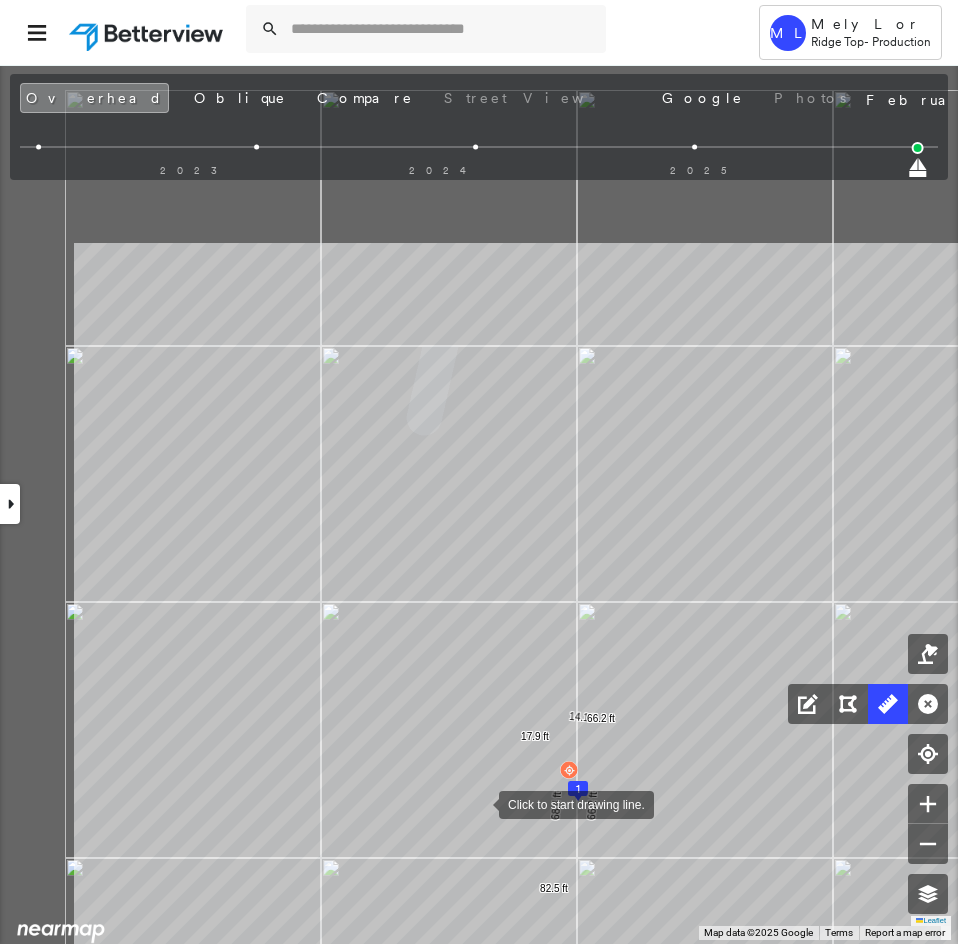 drag, startPoint x: 463, startPoint y: 781, endPoint x: 478, endPoint y: 801, distance: 25 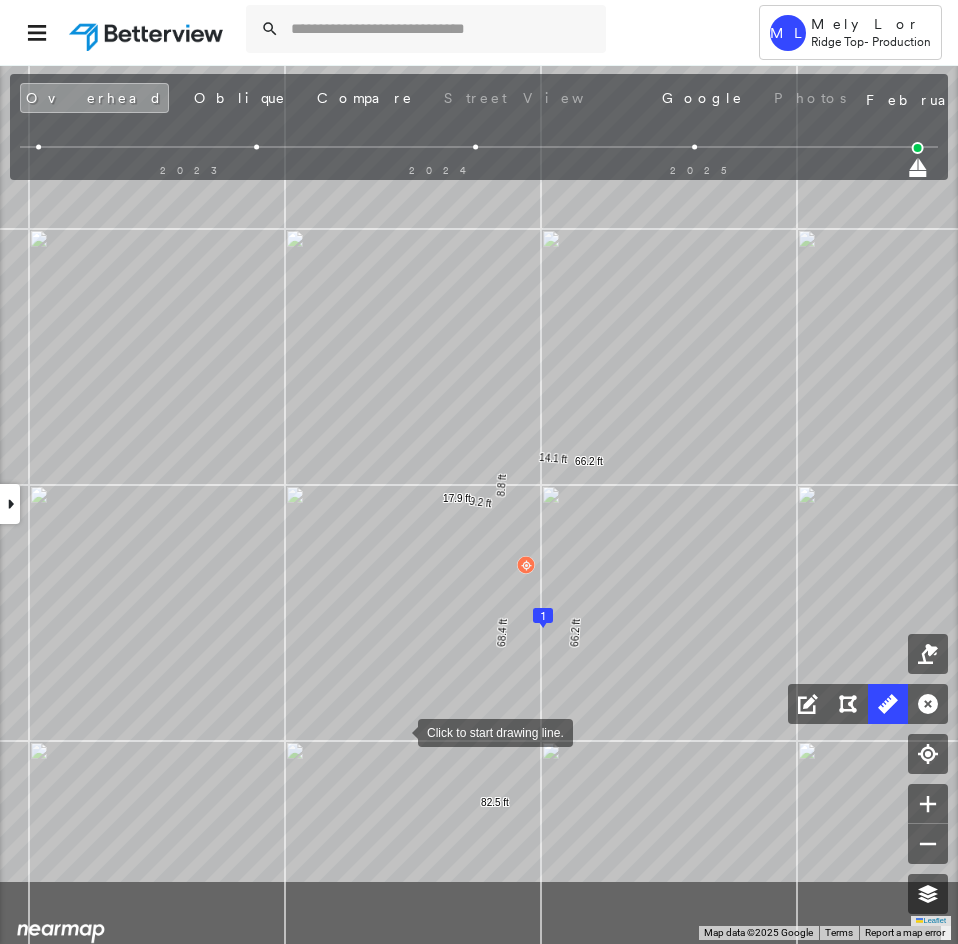 drag, startPoint x: 446, startPoint y: 883, endPoint x: 398, endPoint y: 733, distance: 157.49286 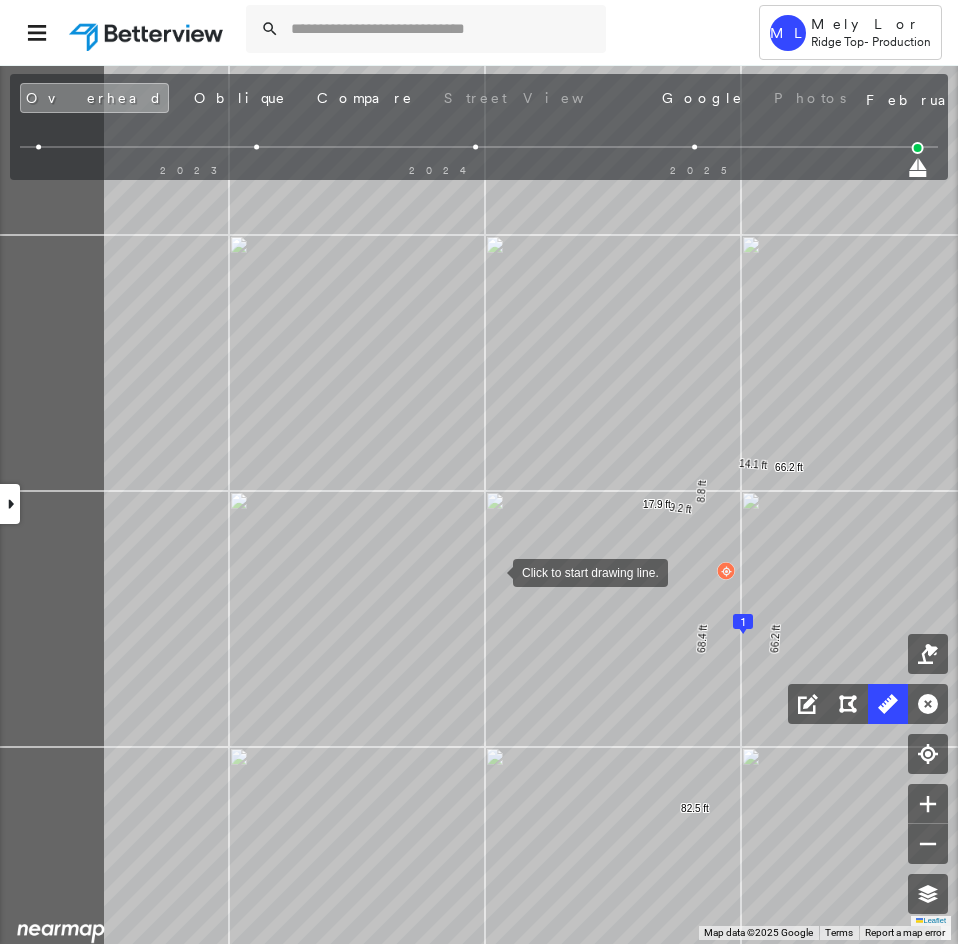 drag, startPoint x: 490, startPoint y: 570, endPoint x: 499, endPoint y: 578, distance: 12.0415945 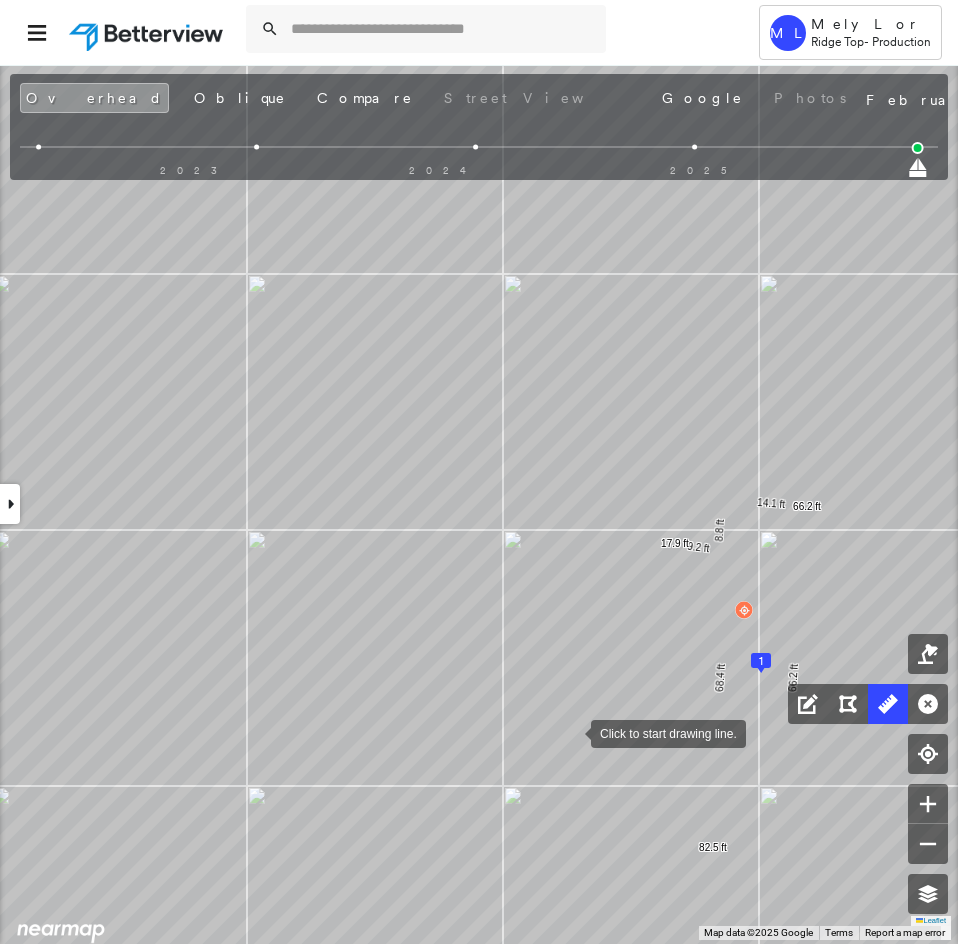 drag, startPoint x: 559, startPoint y: 697, endPoint x: 570, endPoint y: 731, distance: 35.735138 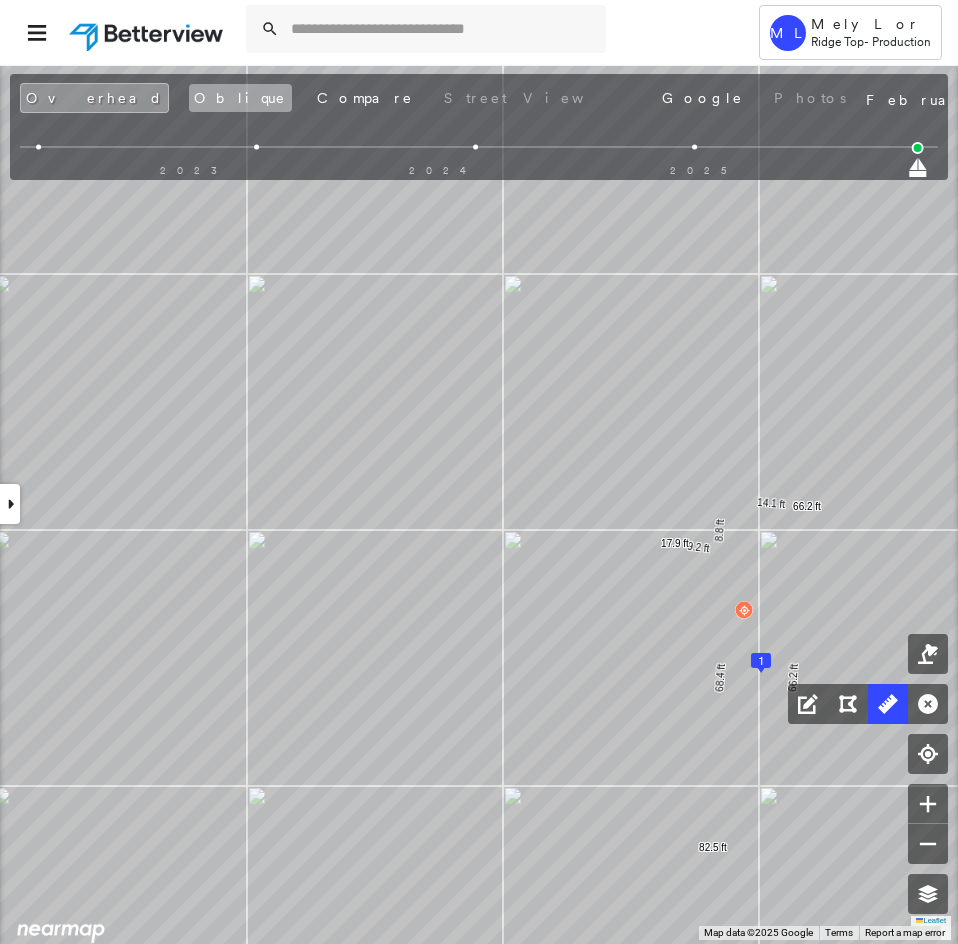 click on "Oblique" at bounding box center [240, 98] 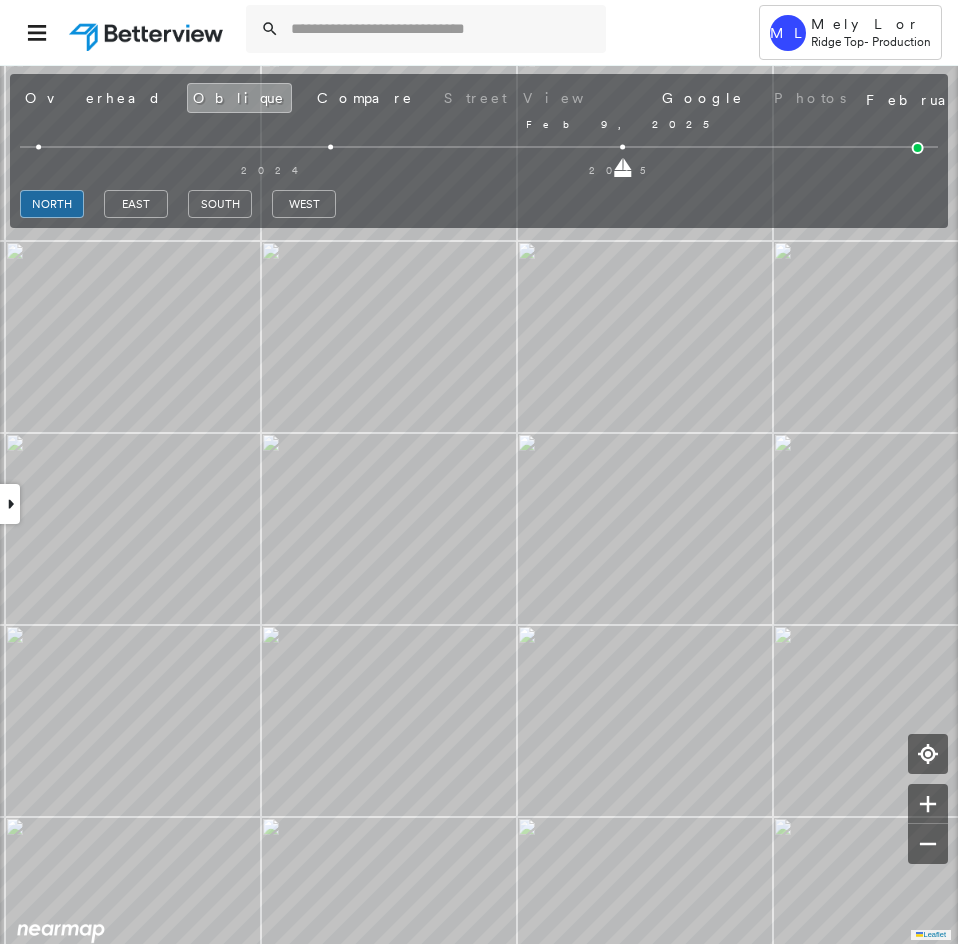 drag, startPoint x: 918, startPoint y: 169, endPoint x: 464, endPoint y: 178, distance: 454.0892 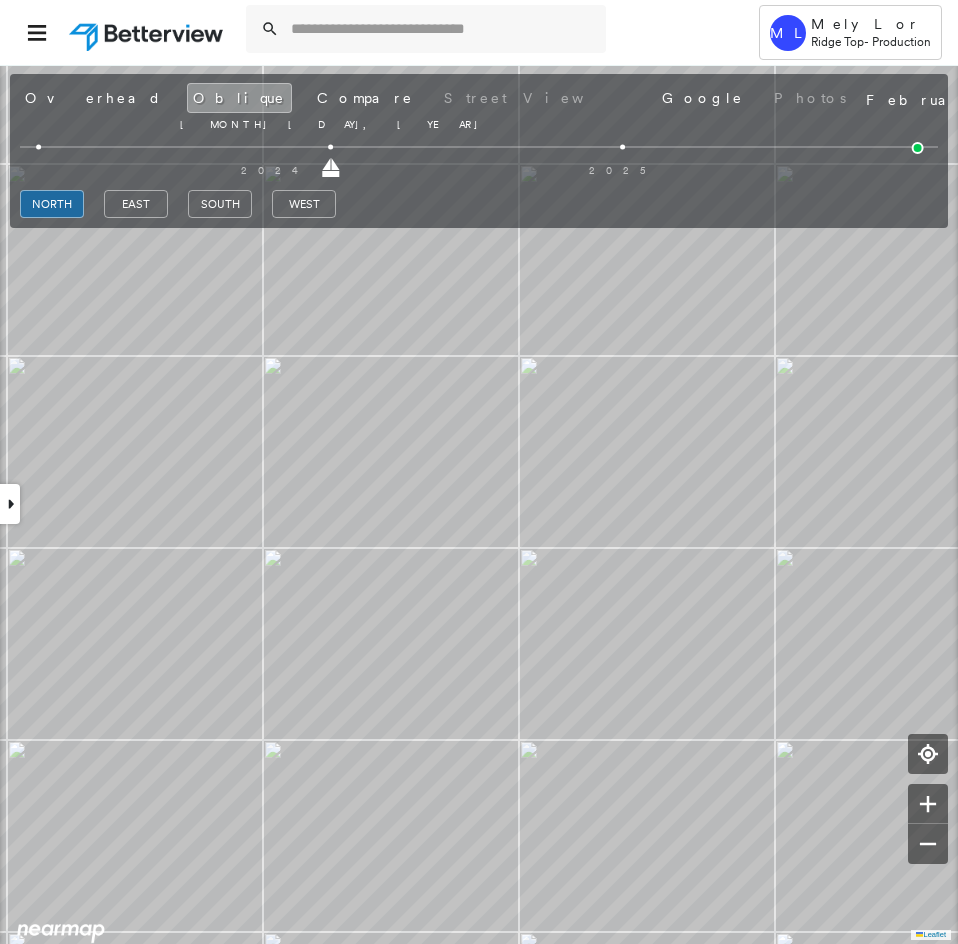 drag, startPoint x: 617, startPoint y: 172, endPoint x: 445, endPoint y: 176, distance: 172.04651 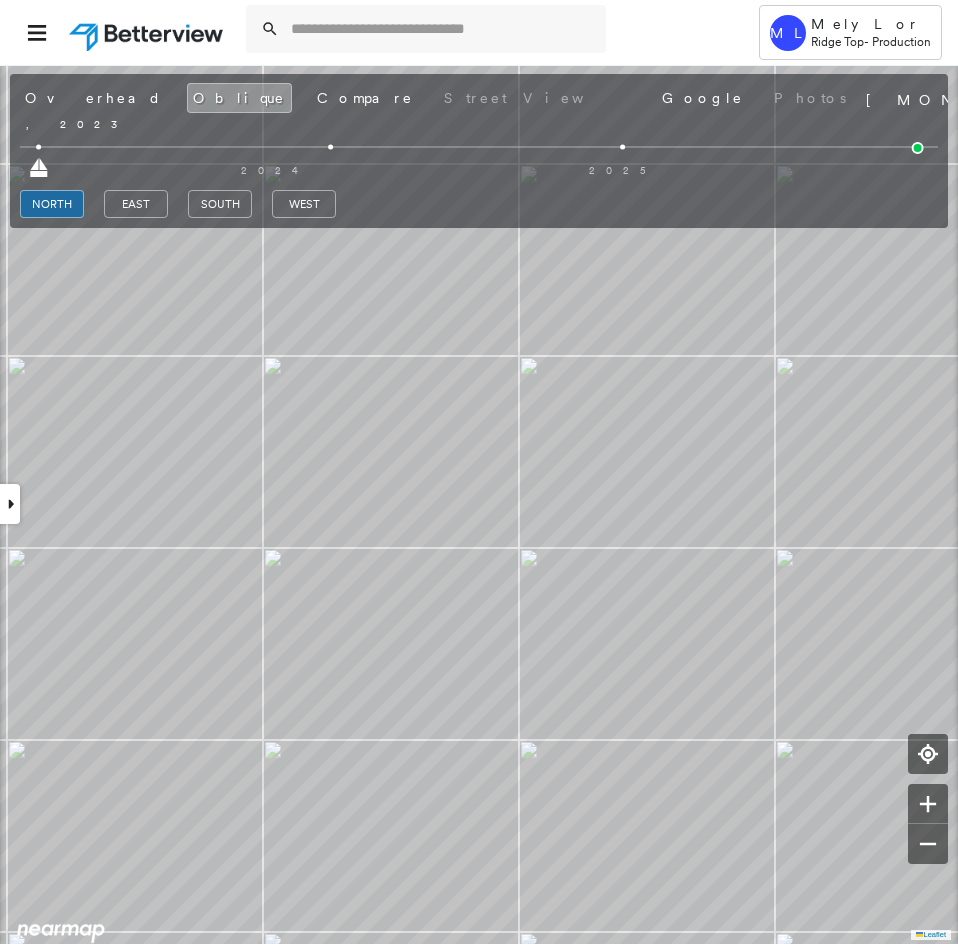drag, startPoint x: 287, startPoint y: 171, endPoint x: 16, endPoint y: 182, distance: 271.22314 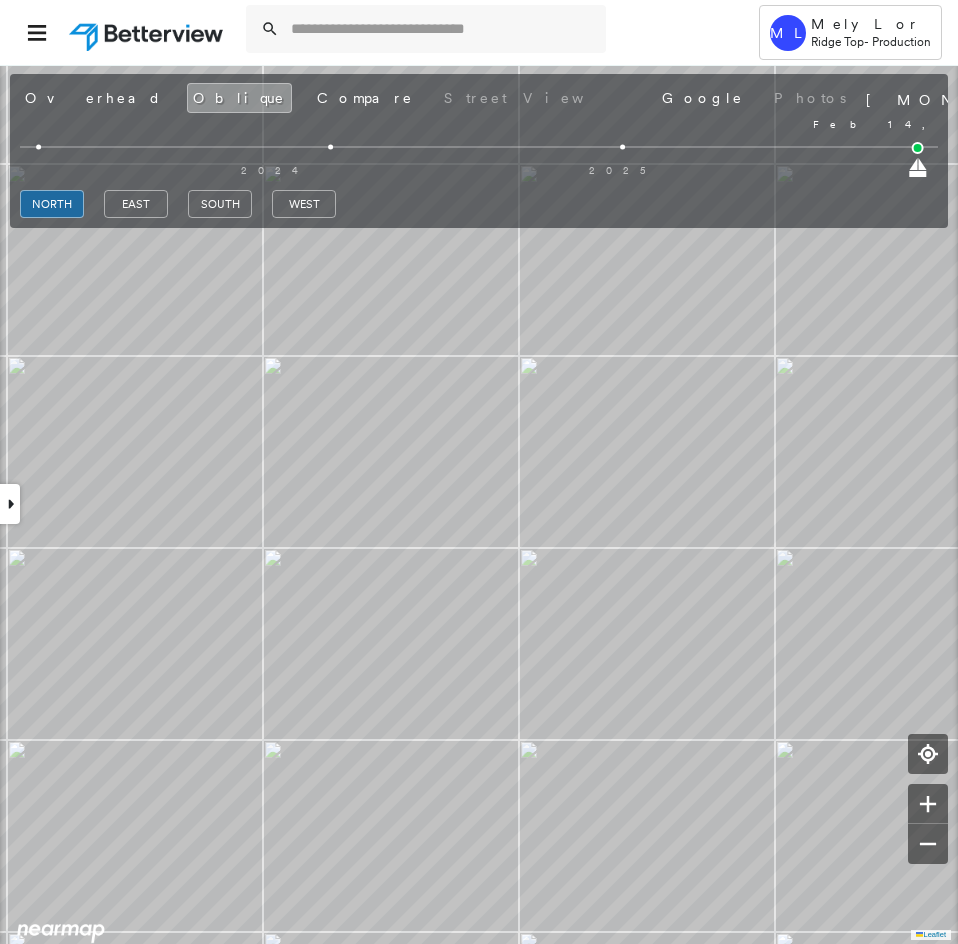 drag, startPoint x: 39, startPoint y: 170, endPoint x: 958, endPoint y: 157, distance: 919.0919 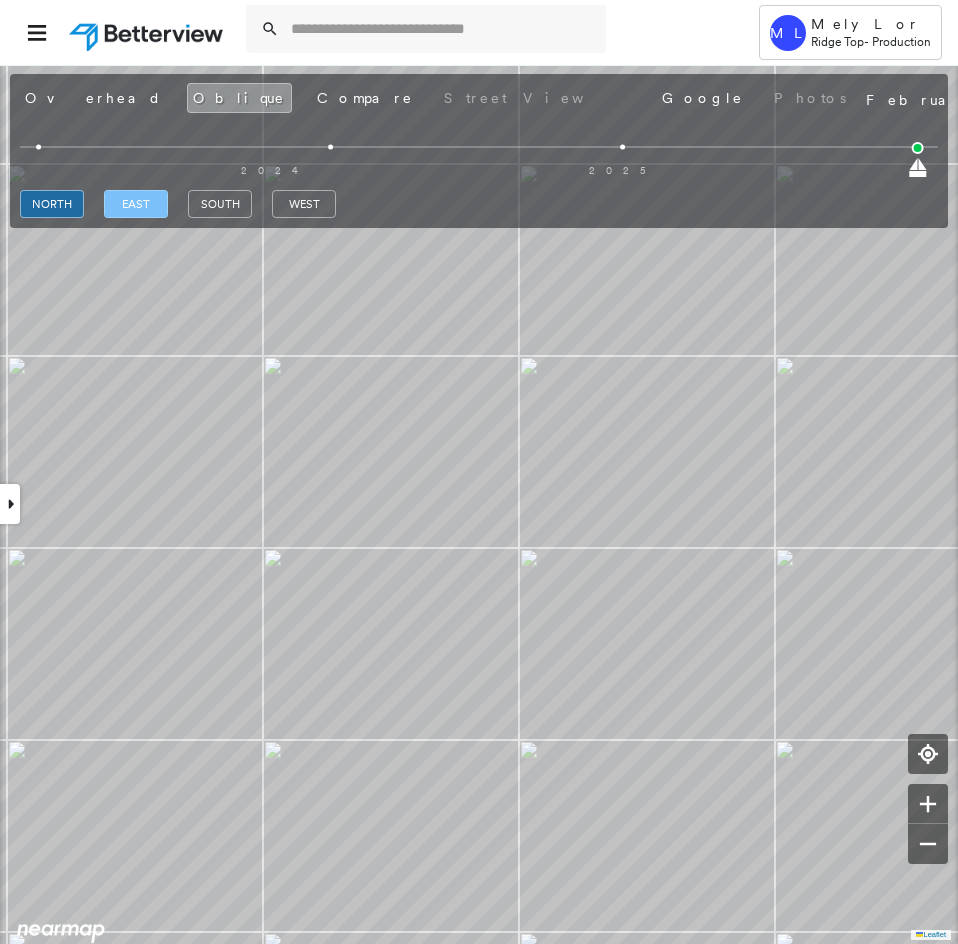 click on "east" at bounding box center (136, 204) 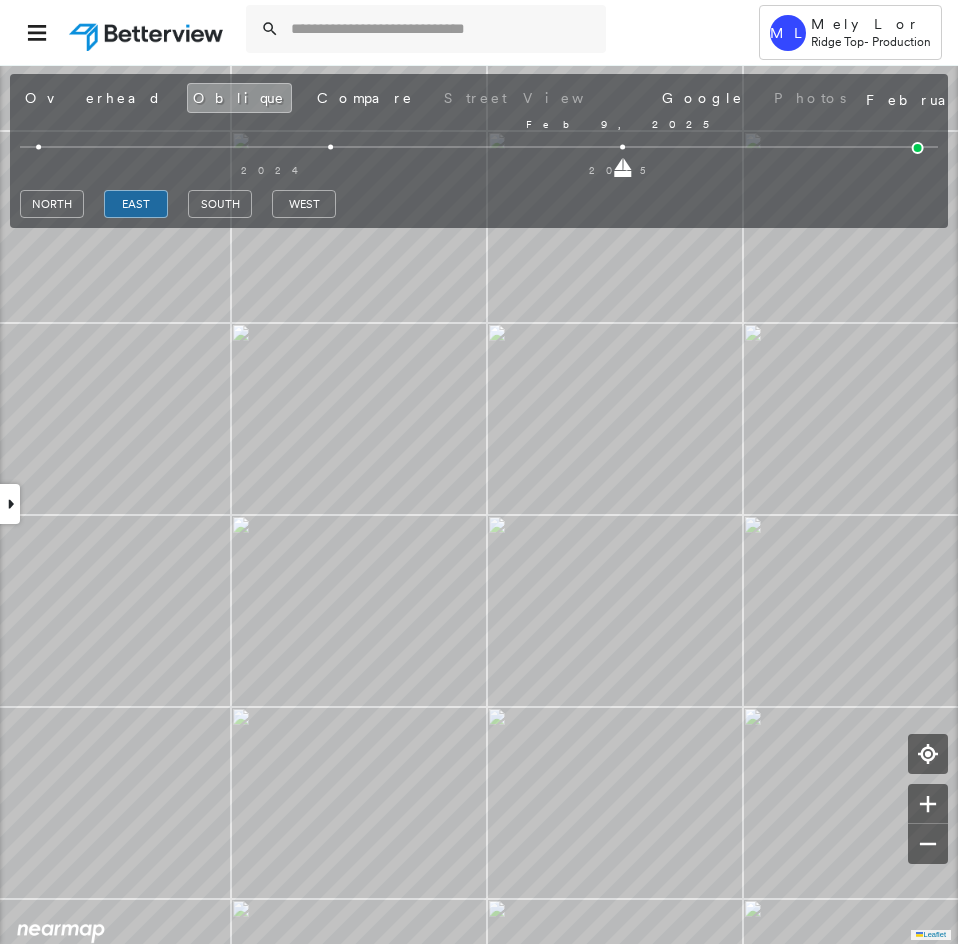drag, startPoint x: 920, startPoint y: 170, endPoint x: 580, endPoint y: 169, distance: 340.00146 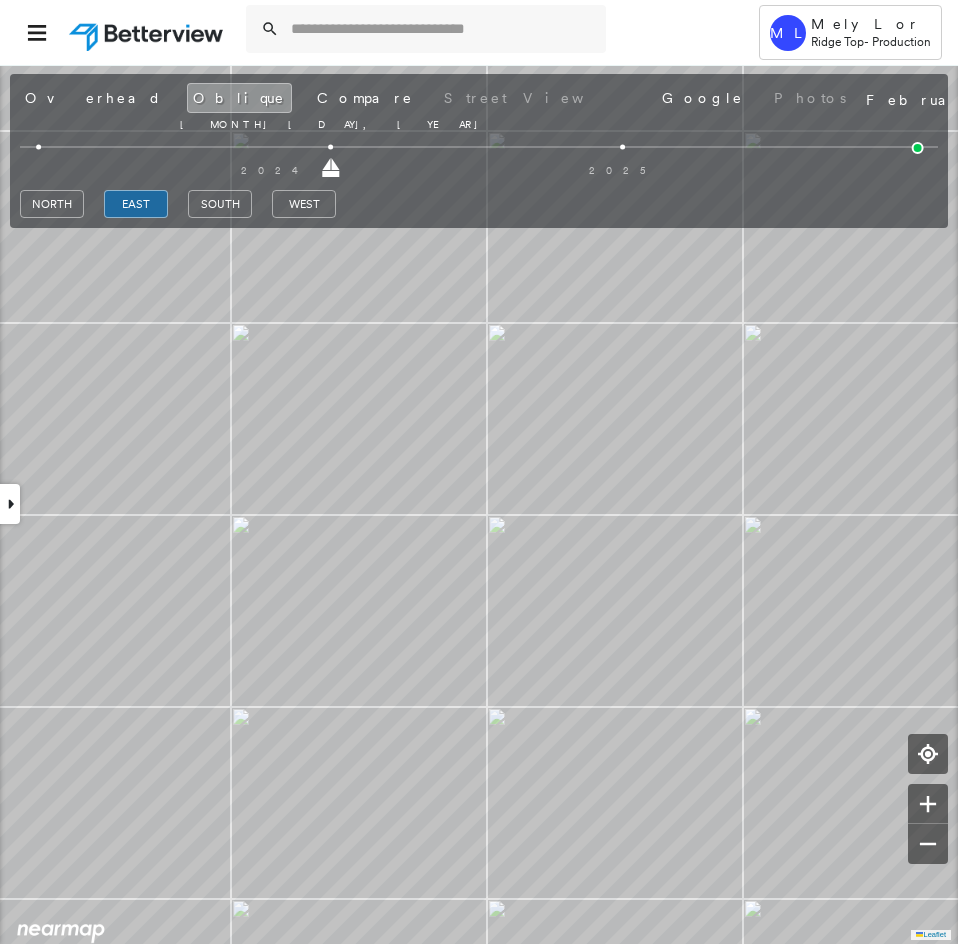 drag, startPoint x: 624, startPoint y: 166, endPoint x: 376, endPoint y: 169, distance: 248.01814 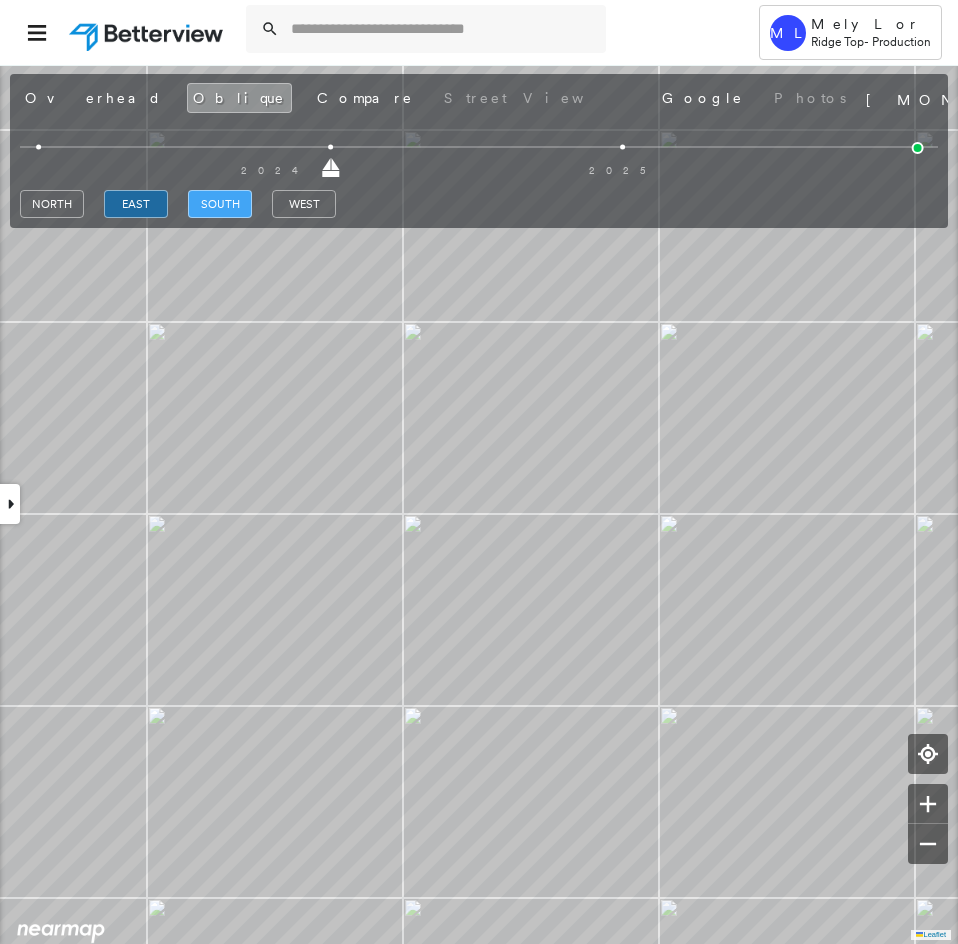click on "south" at bounding box center (220, 204) 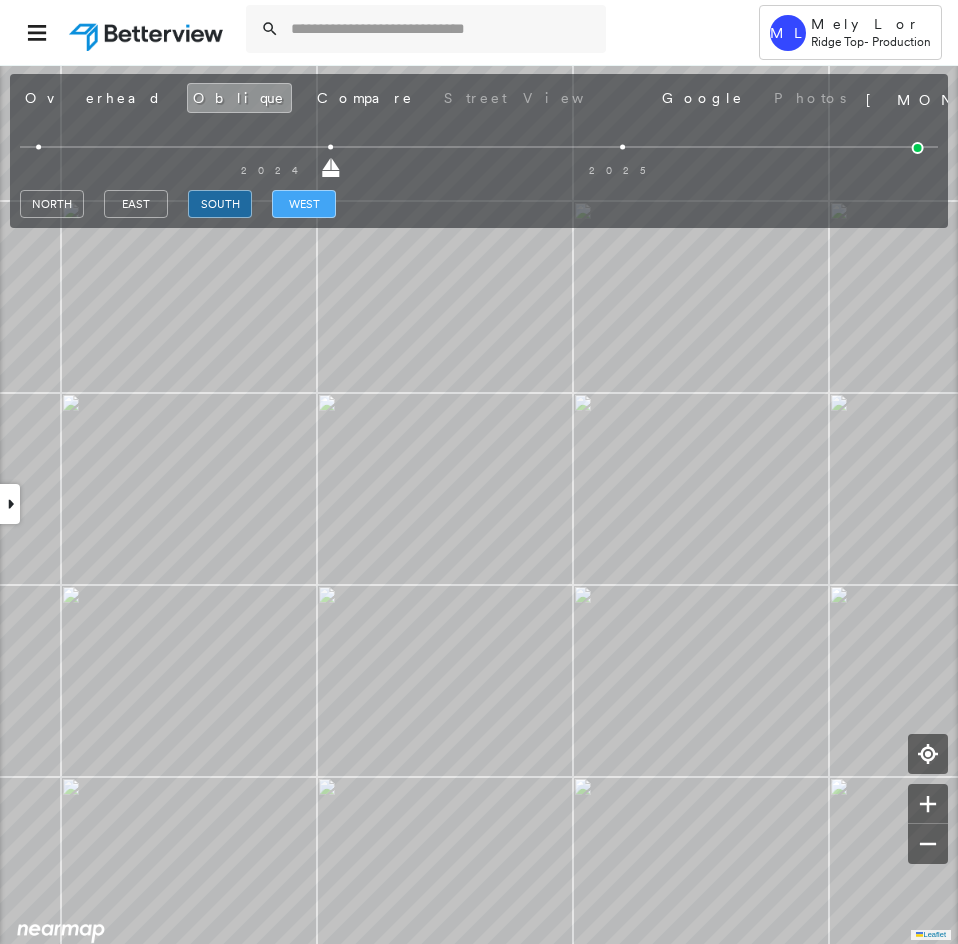 click on "west" at bounding box center [304, 204] 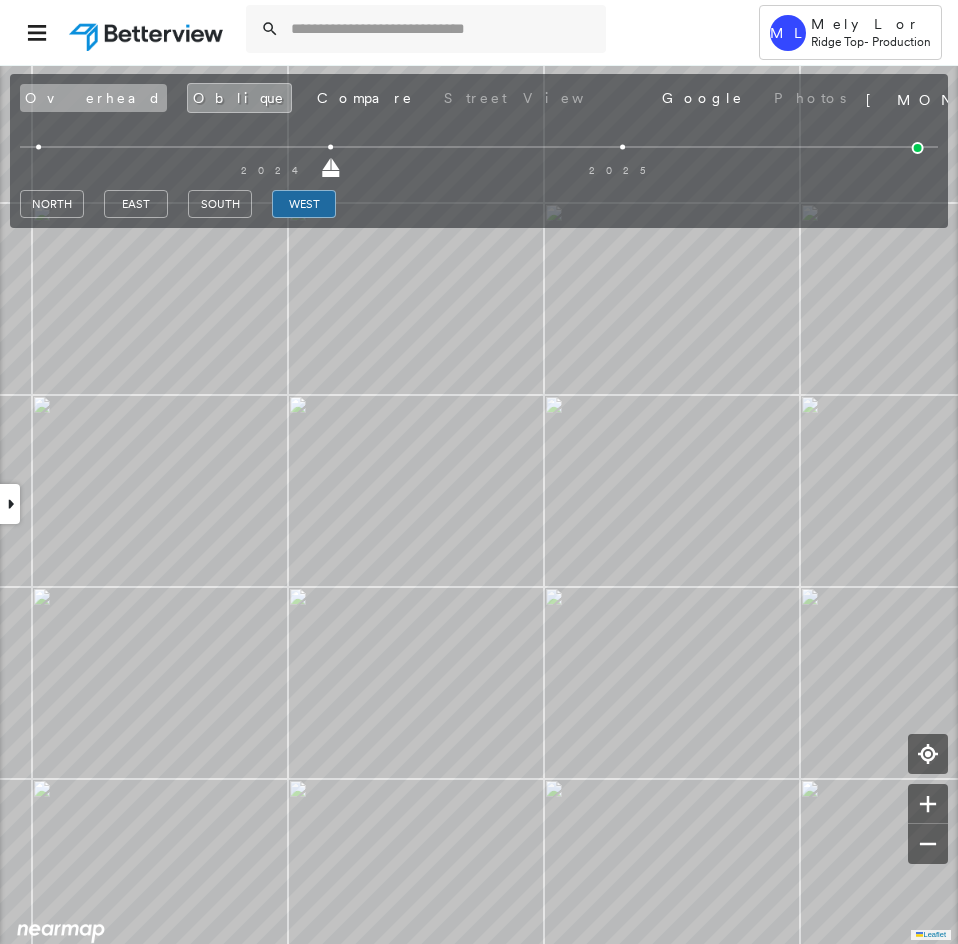click on "Overhead" at bounding box center (93, 98) 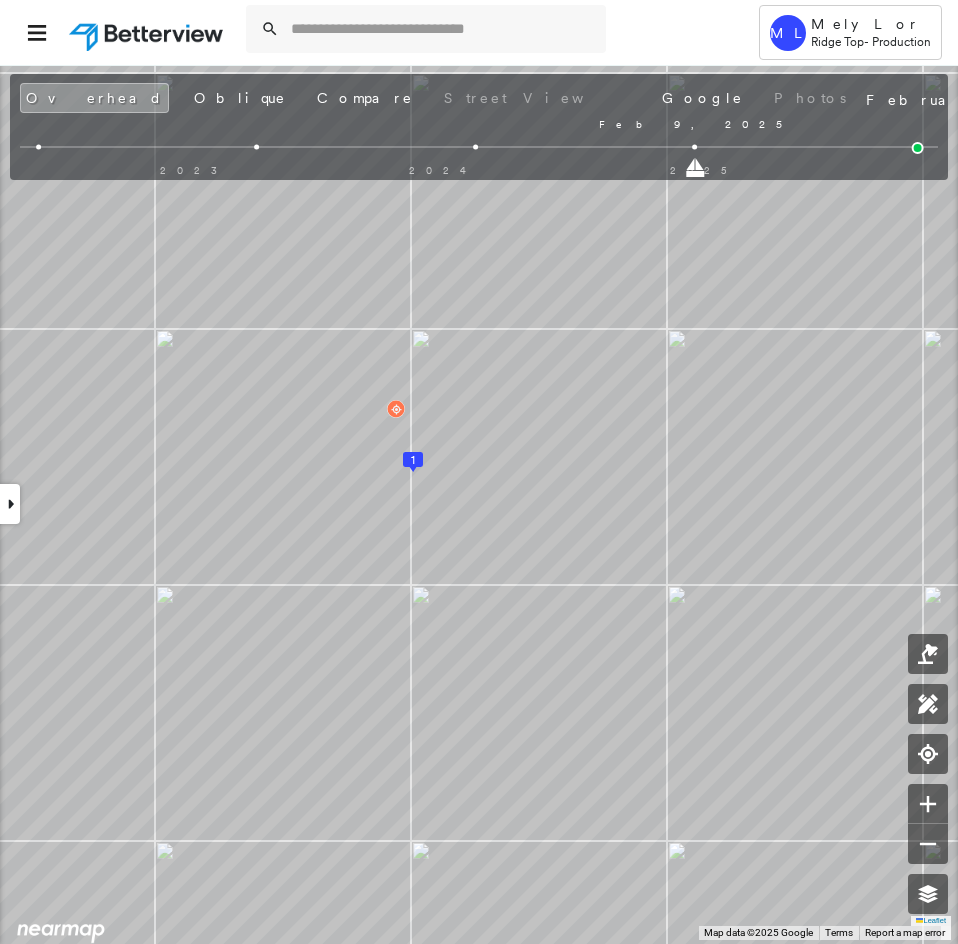 click on "135 3rd Ct ,  Reidsville, NC 27320 782579_1 Assigned to:  Subramanyam B, Chandana G Assigned to:  Subramanyam B, Chandana G 782579_1 Assigned to:  Subramanyam B, Chandana G Open Comments Download PDF Report Summary Construction Occupancy Protection Exposure Determination Overhead Obliques Street View Roof Spotlight™ Index :  96 out of 100 0 100 25 50 75 1 Building Roof Scores 1 Buildings Policy Information :  782579_1 Flags :  1 (0 cleared, 1 uncleared) Storm Reports :  N/A Construction Roof Spotlights :  Overhang, Vent Property Features :  Car Roof Size & Shape :  1 building  - Gable | Asphalt Shingle Occupancy Protection Exposure Determination Flags :  1 (0 cleared, 1 uncleared) Uncleared Flags (1) Cleared Flags  (0) Betterview Property Flagged 08/07/25 Clear Action Taken New Entry History Quote/New Business Terms & Conditions Added ACV Endorsement Added Cosmetic Endorsement Inspection/Loss Control Report Information Added to Inspection Survey Onsite Inspection Ordered Determined No Inspection Needed Save" at bounding box center (479, 504) 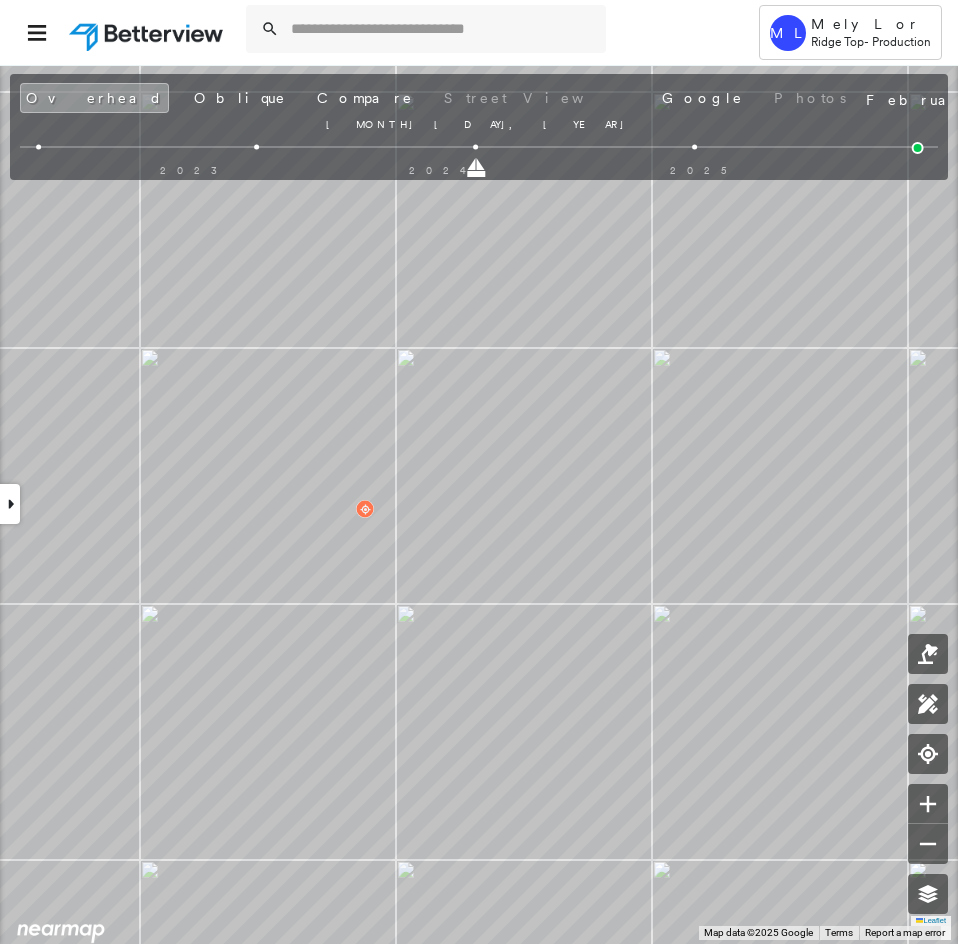 click on "135 3rd Ct ,  Reidsville, NC 27320 782579_1 Assigned to:  Subramanyam B, Chandana G Assigned to:  Subramanyam B, Chandana G 782579_1 Assigned to:  Subramanyam B, Chandana G Open Comments Download PDF Report Summary Construction Occupancy Protection Exposure Determination Looking for roof spotlights? Analyze this date Overhead Obliques Street View Roof Spotlight™ Index 0 100 25 50 75 1 Building Roof Scores 0 Buildings Policy Information :  782579_1 Flags :  1 (0 cleared, 1 uncleared) Storm Reports :  N/A Construction Occupancy Protection Exposure Determination Flags :  1 (0 cleared, 1 uncleared) Uncleared Flags (1) Cleared Flags  (0) Betterview Property Flagged 08/07/25 Clear Action Taken New Entry History Quote/New Business Terms & Conditions Added ACV Endorsement Added Cosmetic Endorsement Inspection/Loss Control Report Information Added to Inspection Survey Onsite Inspection Ordered Determined No Inspection Needed General Used Report to Further Agent/Insured Discussion Reject/Decline - New Business Save" at bounding box center [479, 504] 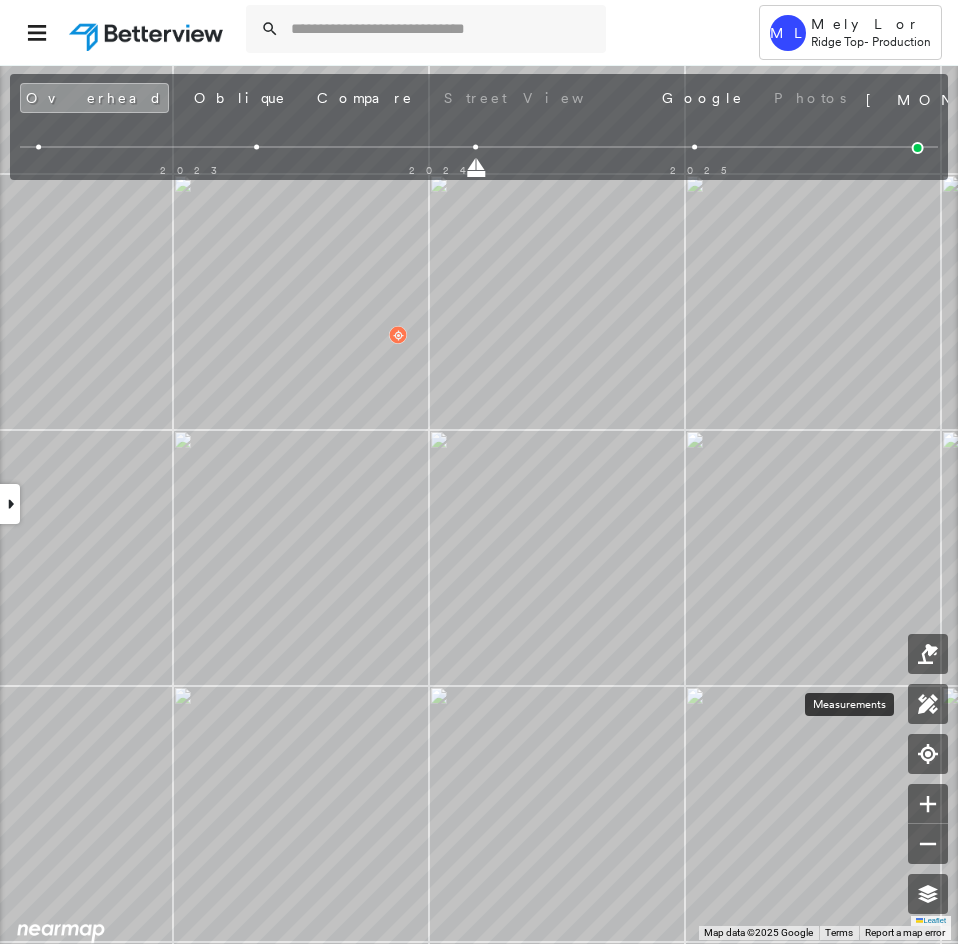 click 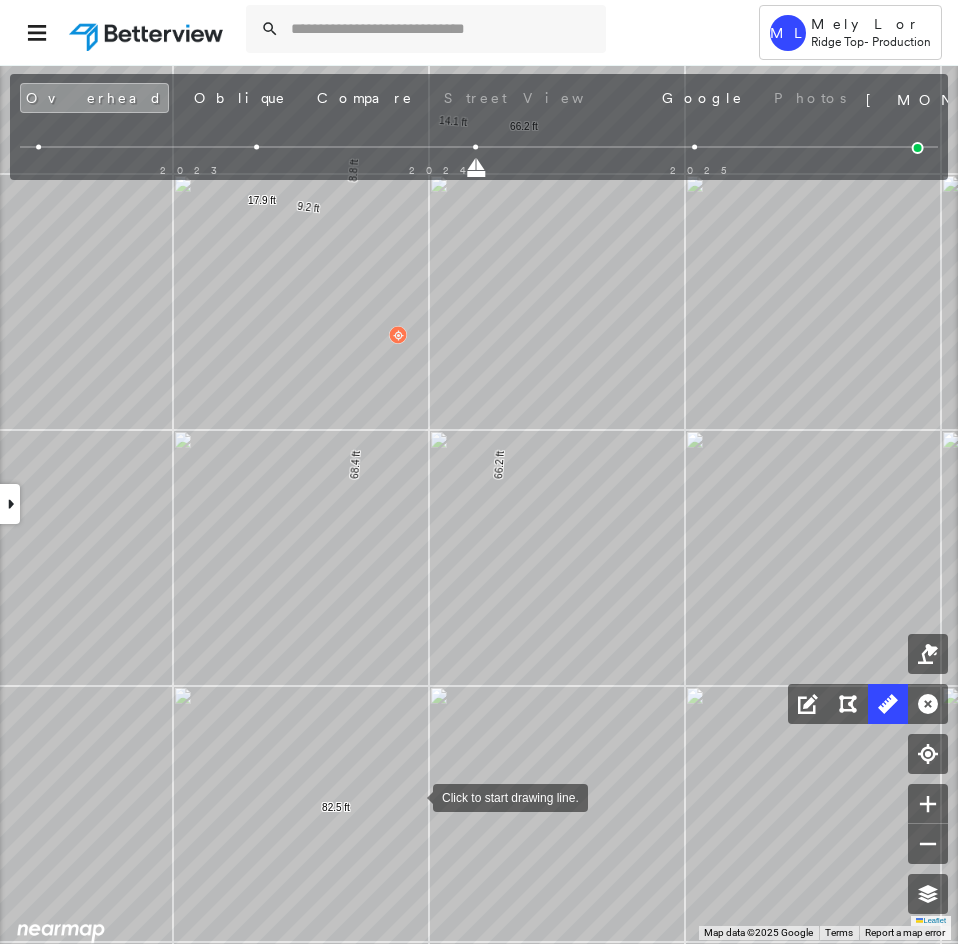 click at bounding box center (413, 796) 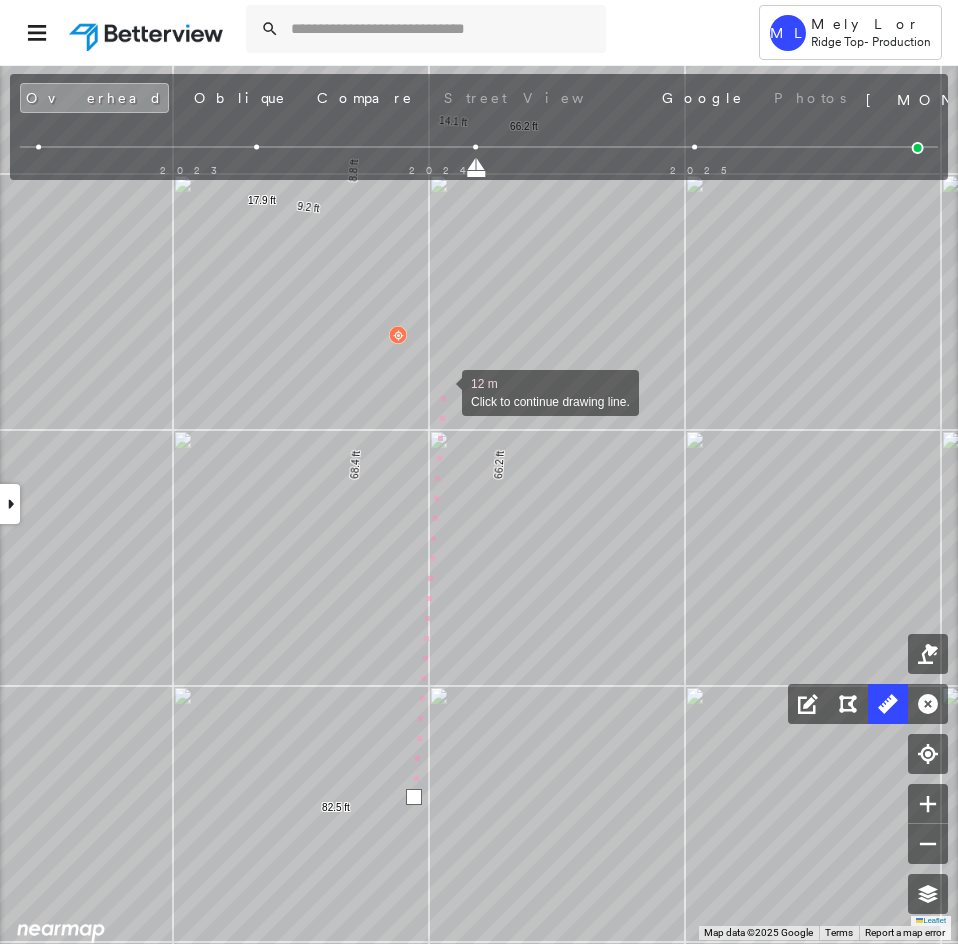 drag, startPoint x: 442, startPoint y: 391, endPoint x: 435, endPoint y: 622, distance: 231.10603 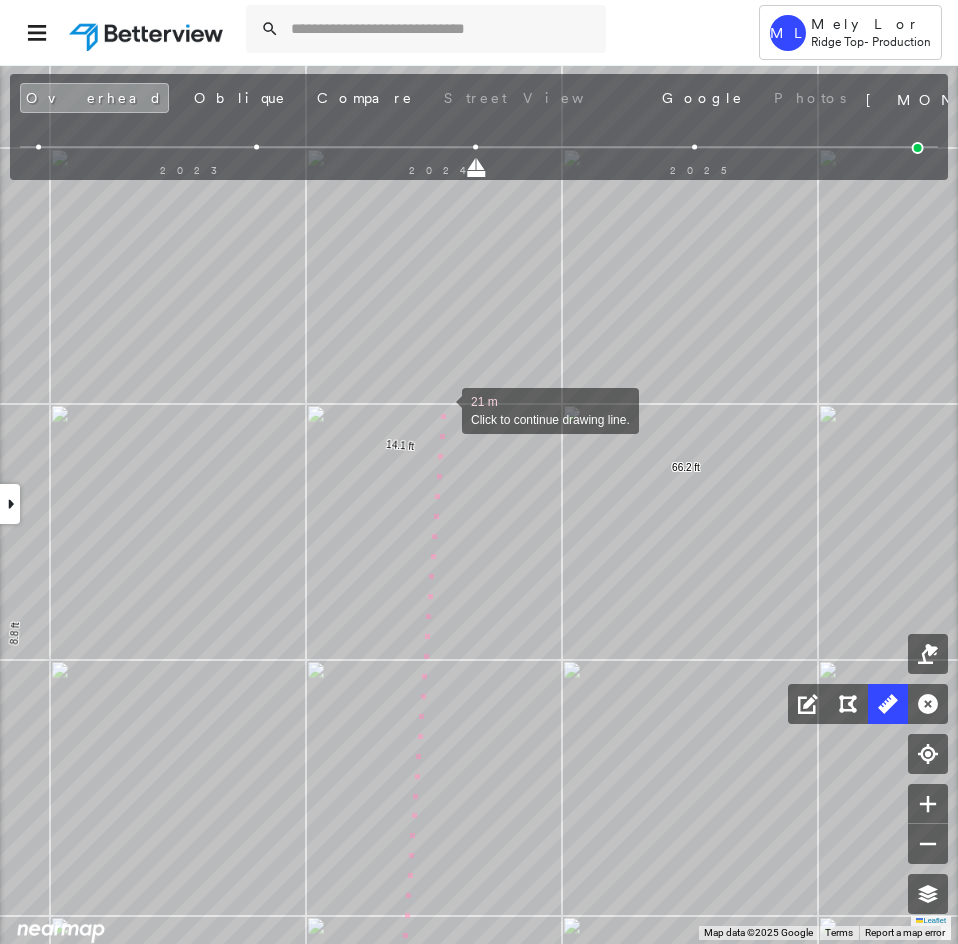 click at bounding box center [442, 409] 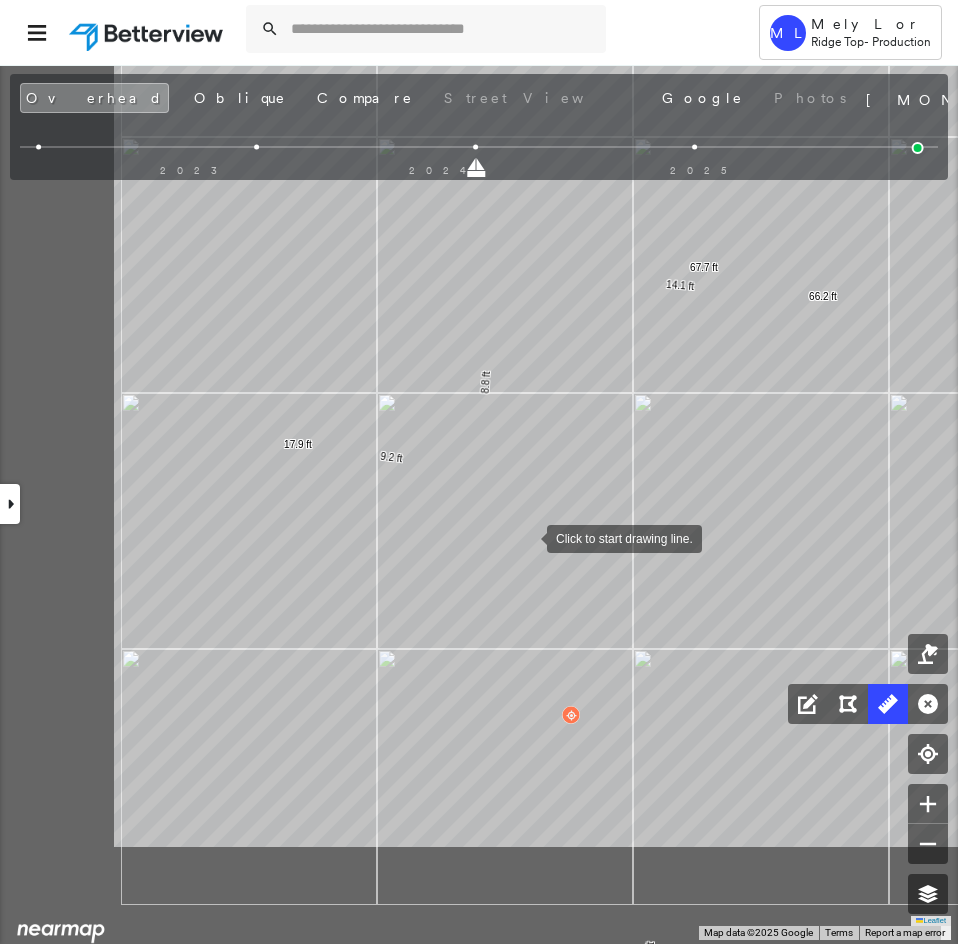 drag, startPoint x: 303, startPoint y: 736, endPoint x: 524, endPoint y: 541, distance: 294.73038 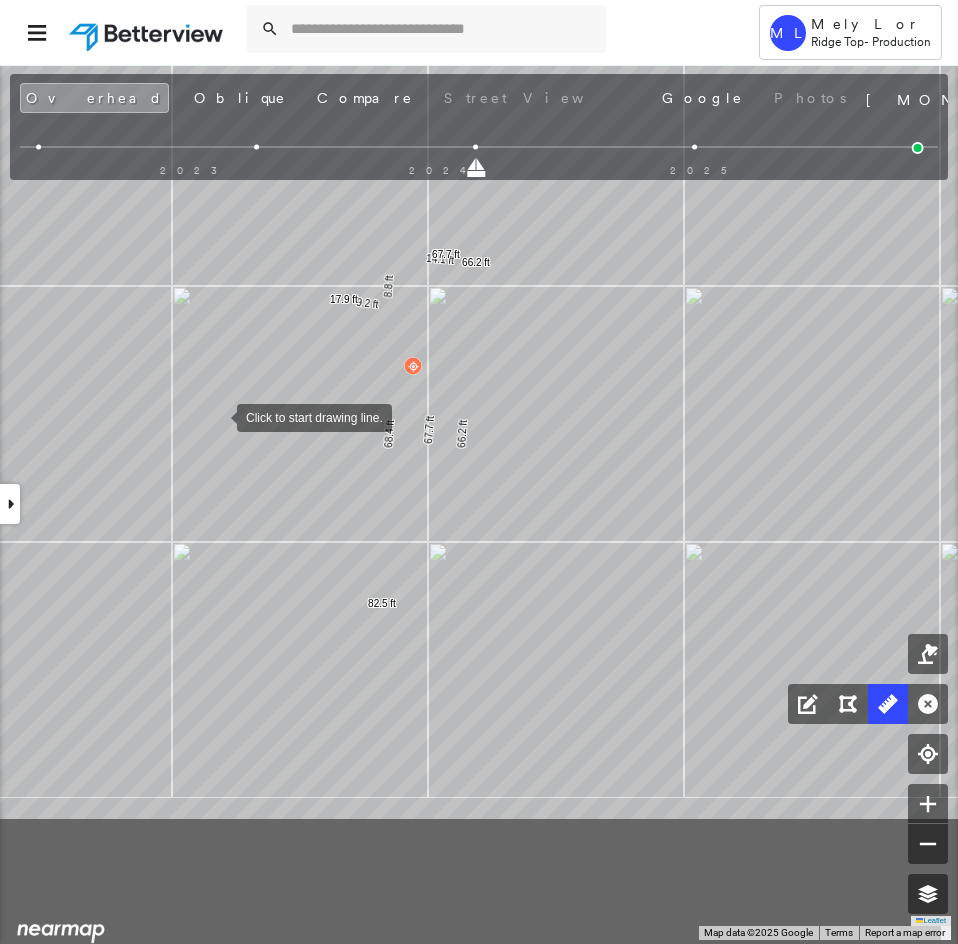 drag, startPoint x: 220, startPoint y: 447, endPoint x: 216, endPoint y: 404, distance: 43.185646 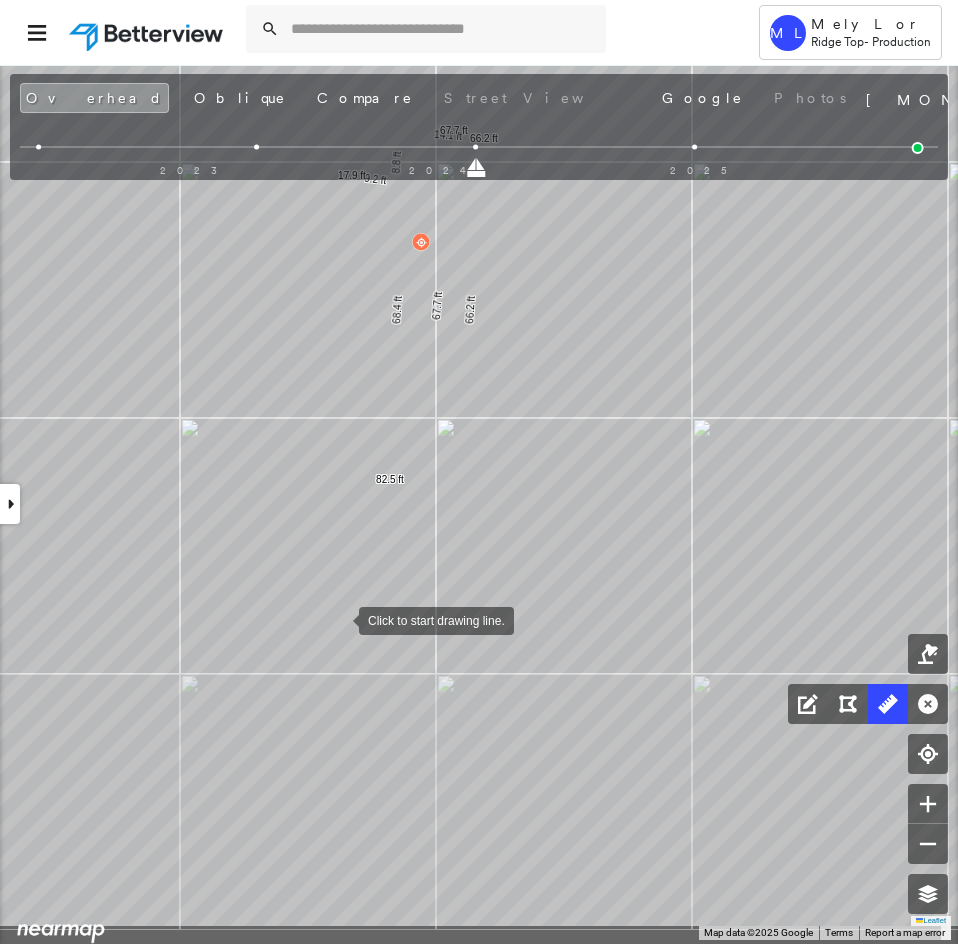 drag, startPoint x: 328, startPoint y: 739, endPoint x: 338, endPoint y: 614, distance: 125.39936 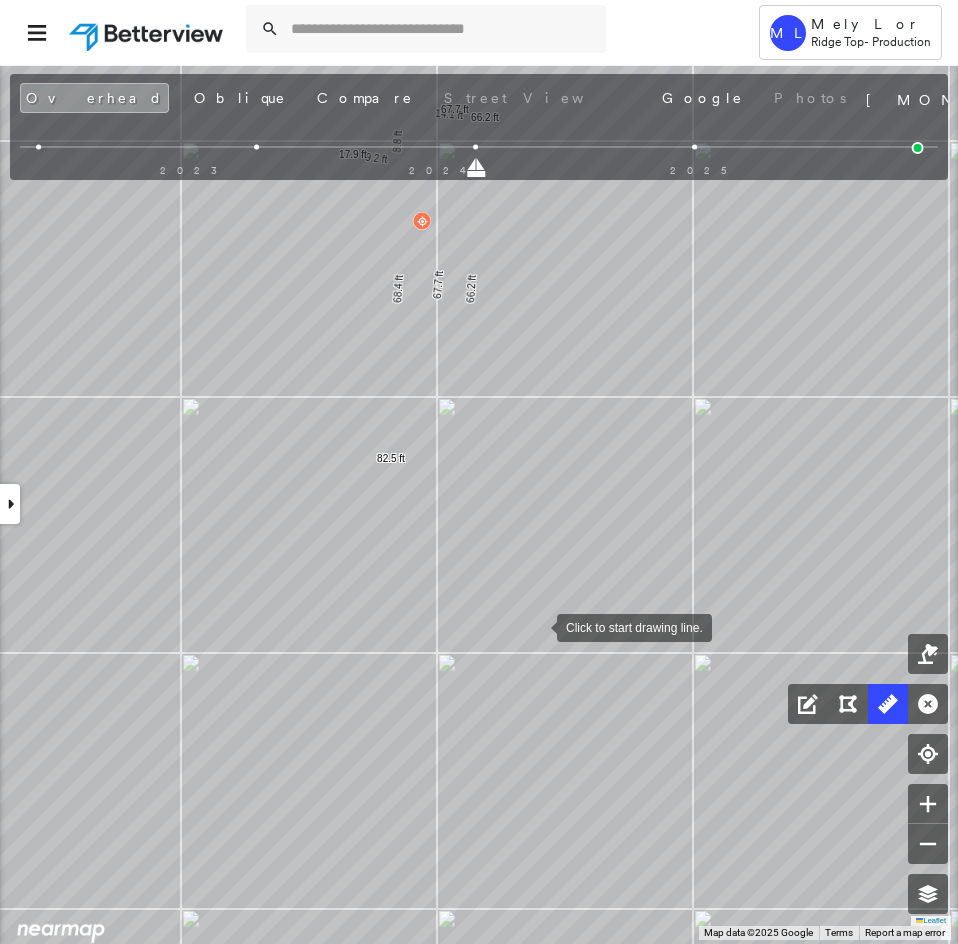drag, startPoint x: 537, startPoint y: 626, endPoint x: 583, endPoint y: 419, distance: 212.04953 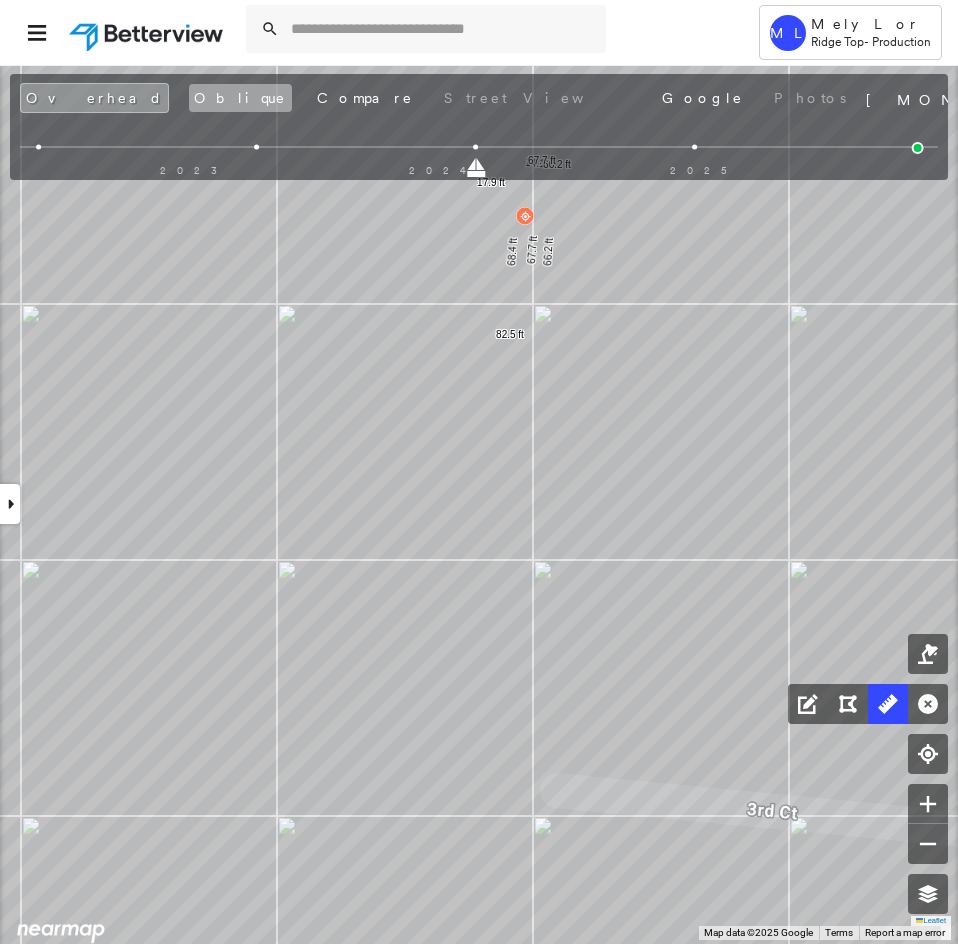 click on "Oblique" at bounding box center [240, 98] 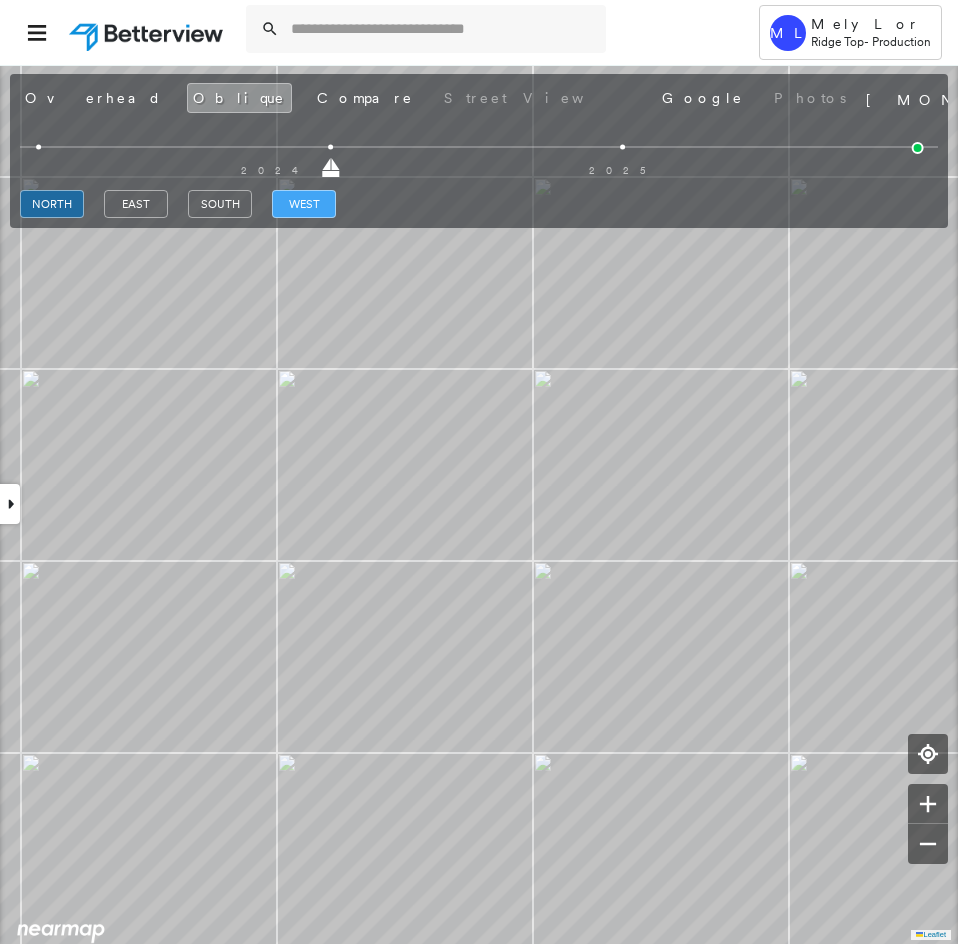 click on "west" at bounding box center (304, 204) 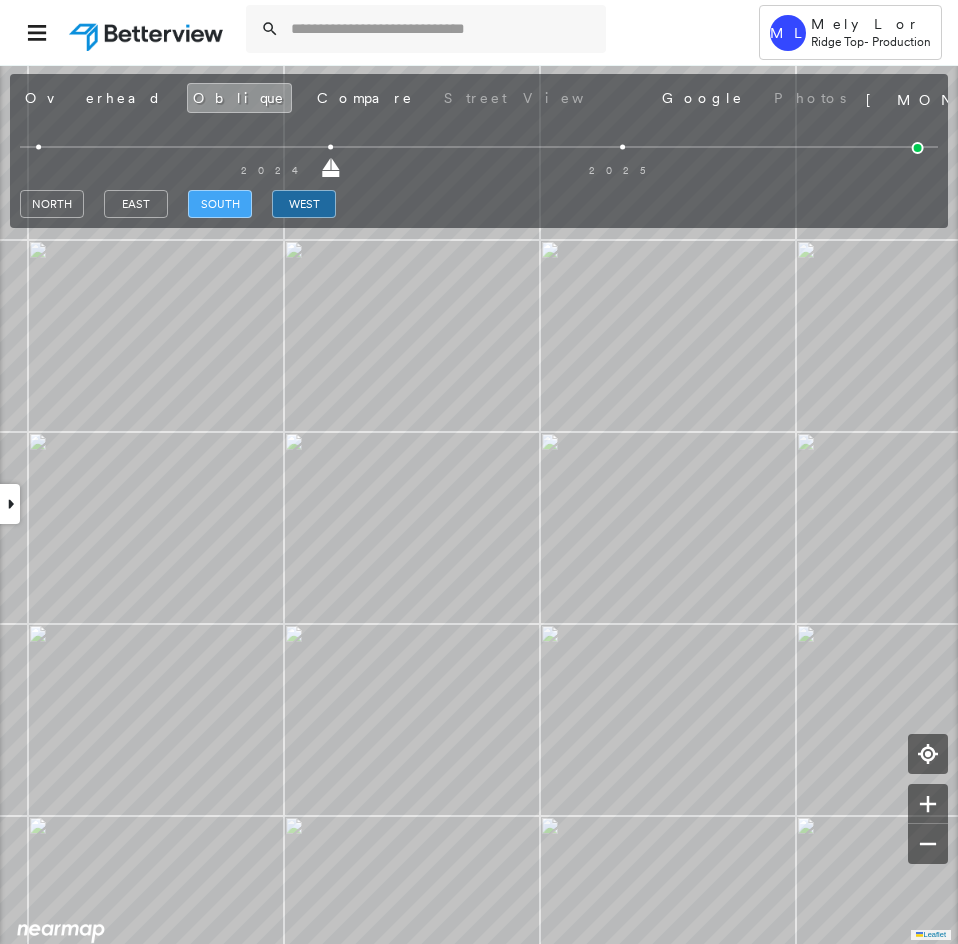 click on "south" at bounding box center [220, 204] 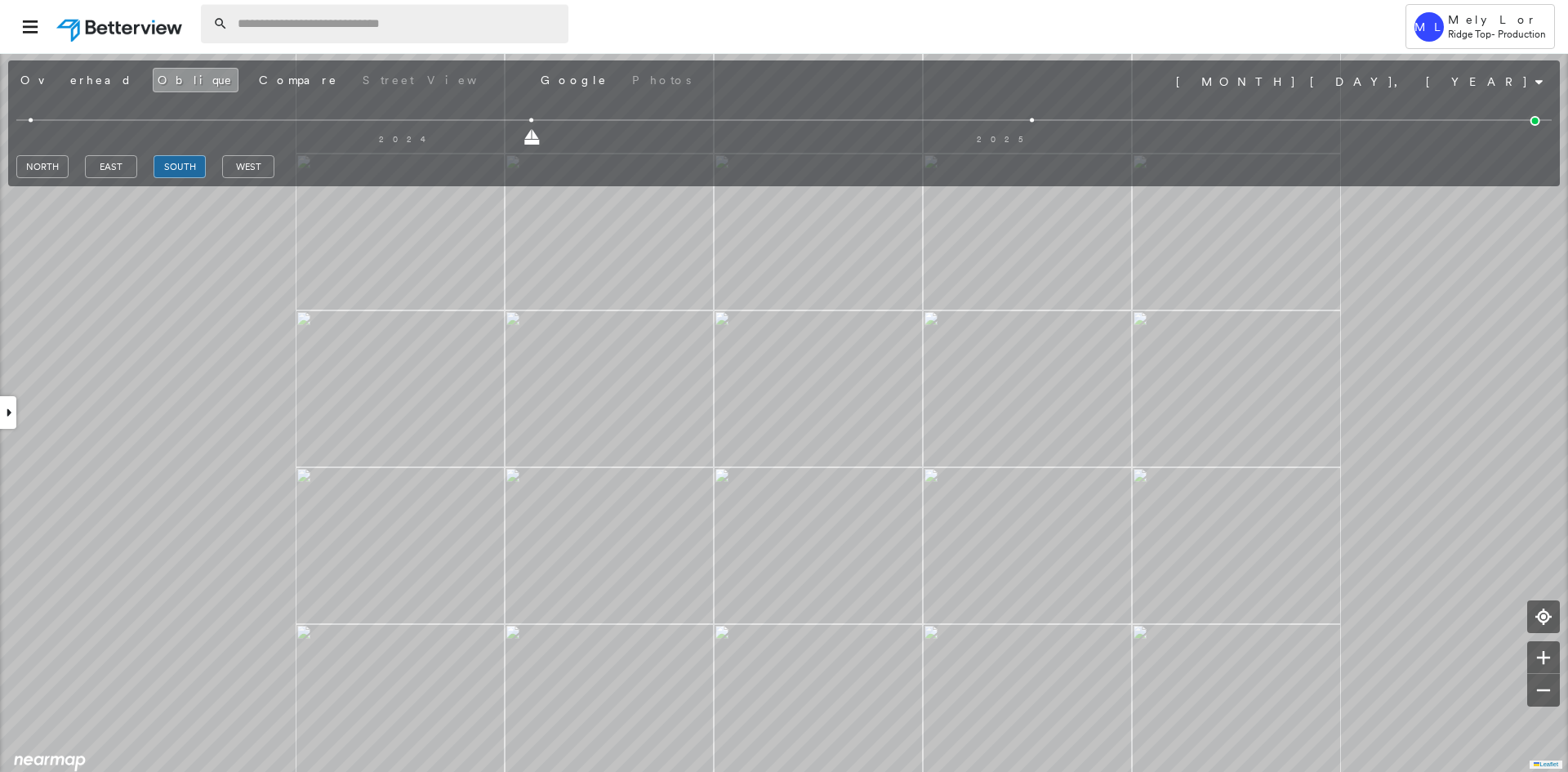 click at bounding box center [398, 24] 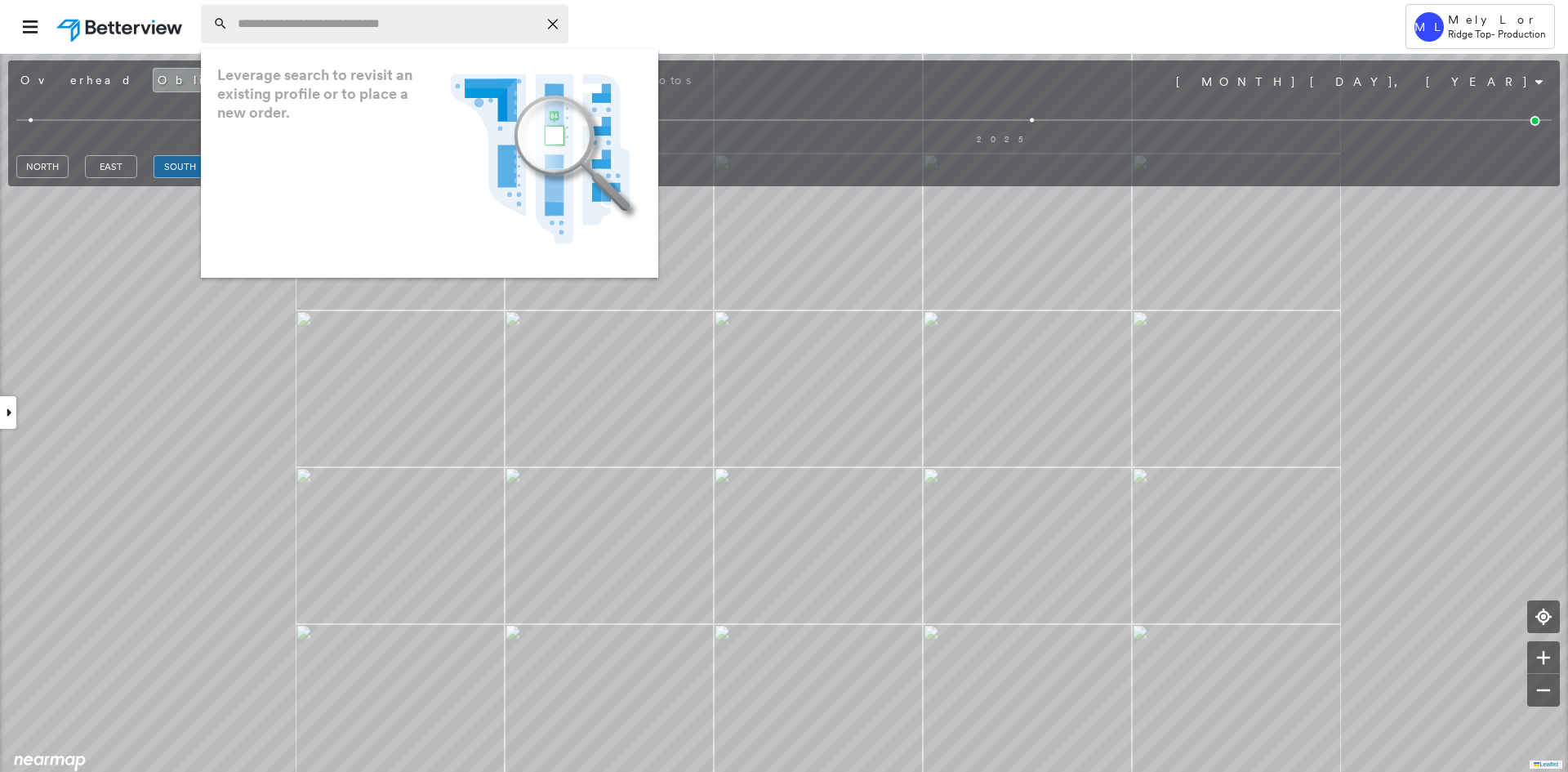 paste on "**********" 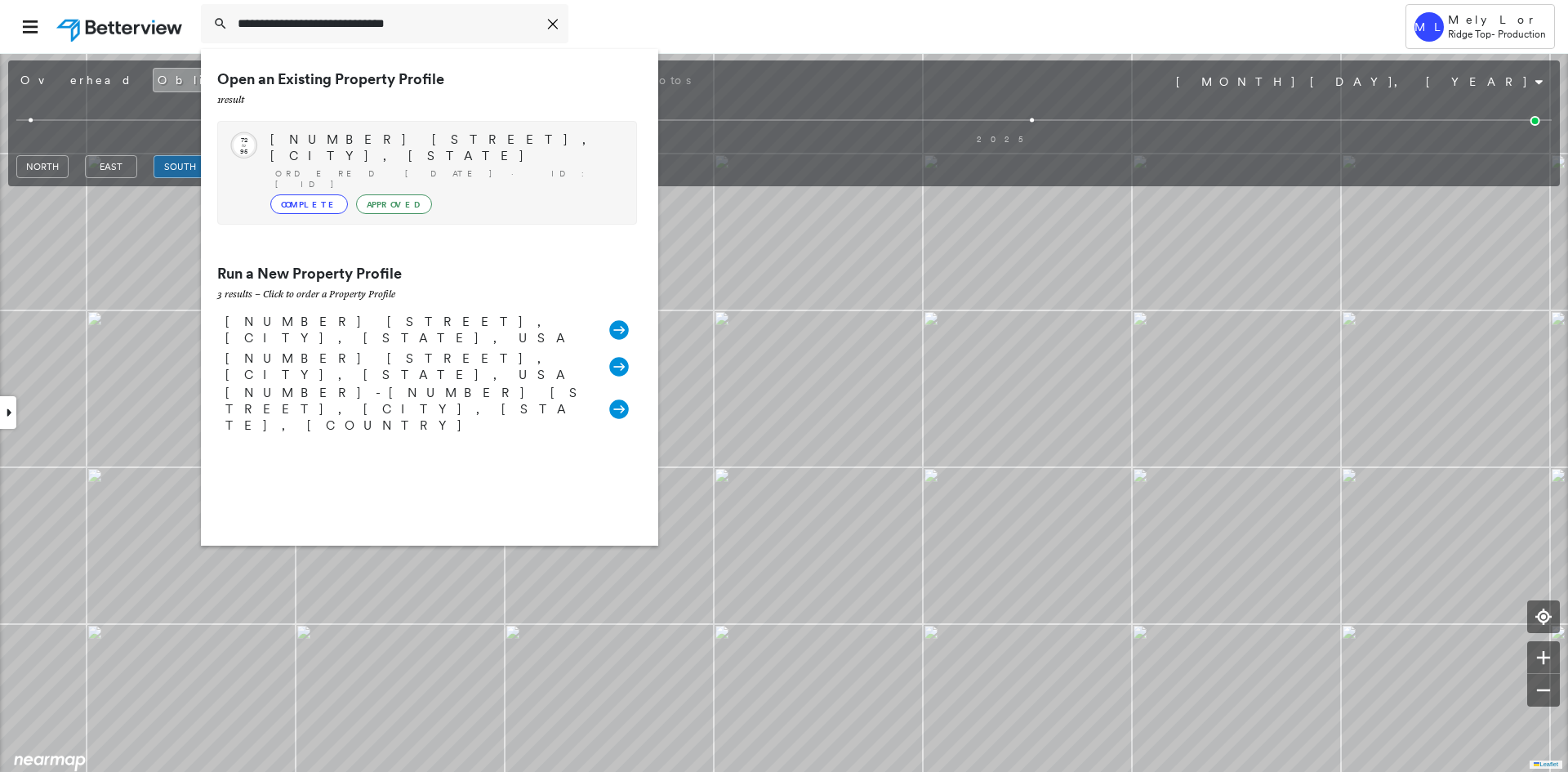 type on "**********" 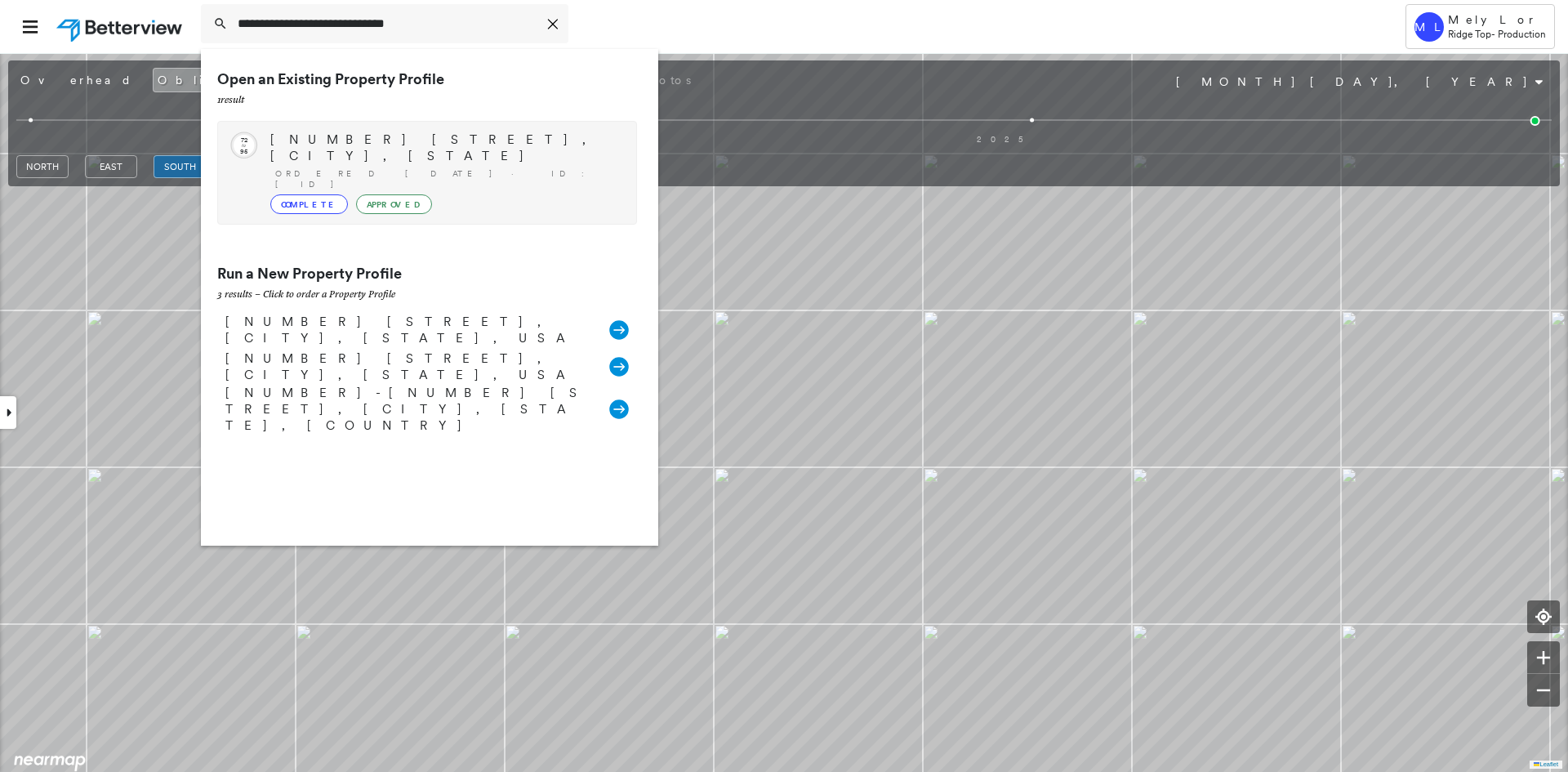 click on "400 Madison Ave, Muscle Shoals, AL 35661 Ordered 08/07/25 · ID: 782634_1 Complete Approved" at bounding box center (445, 172) 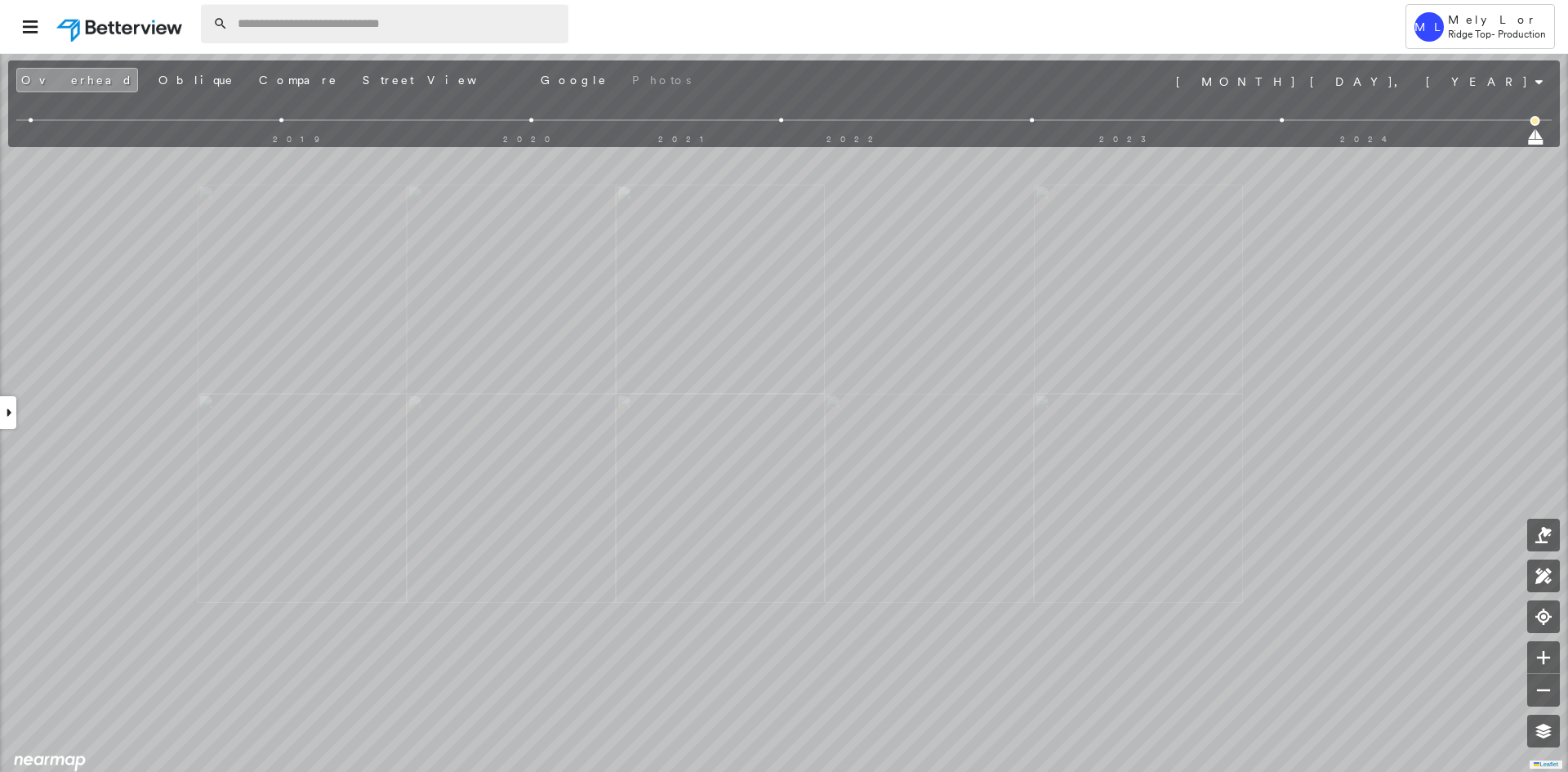 click at bounding box center (398, 24) 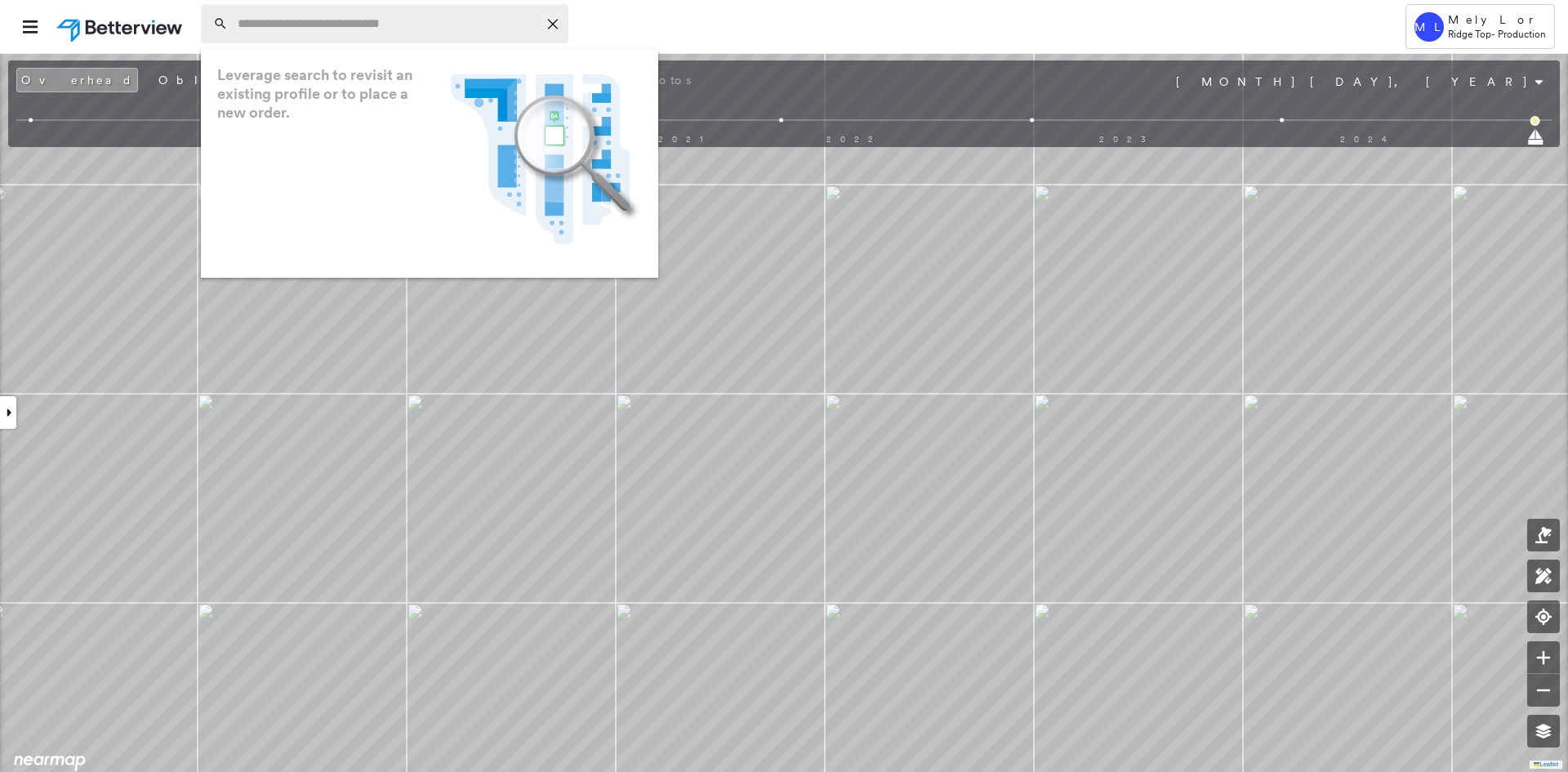 paste on "**********" 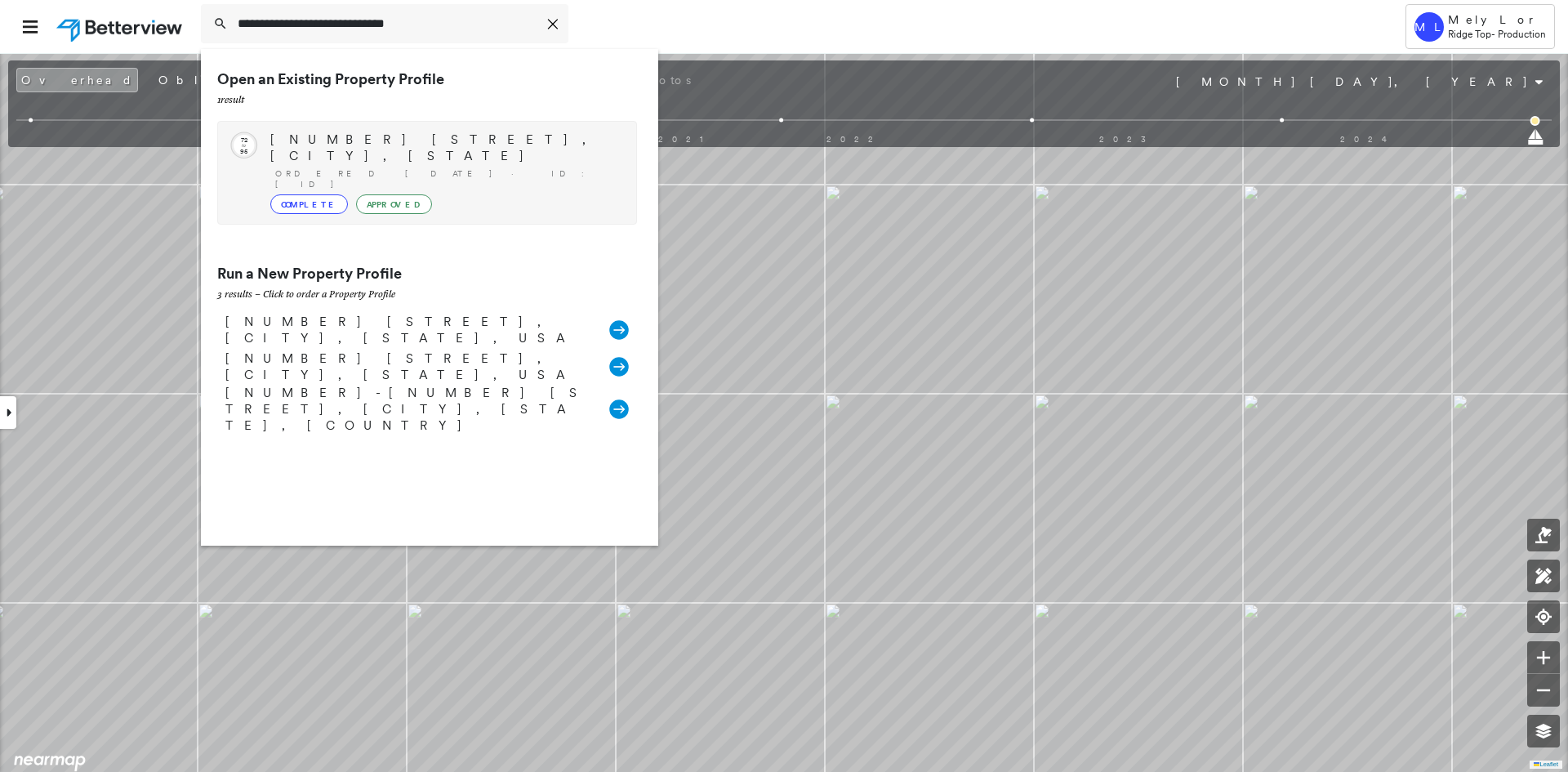type on "**********" 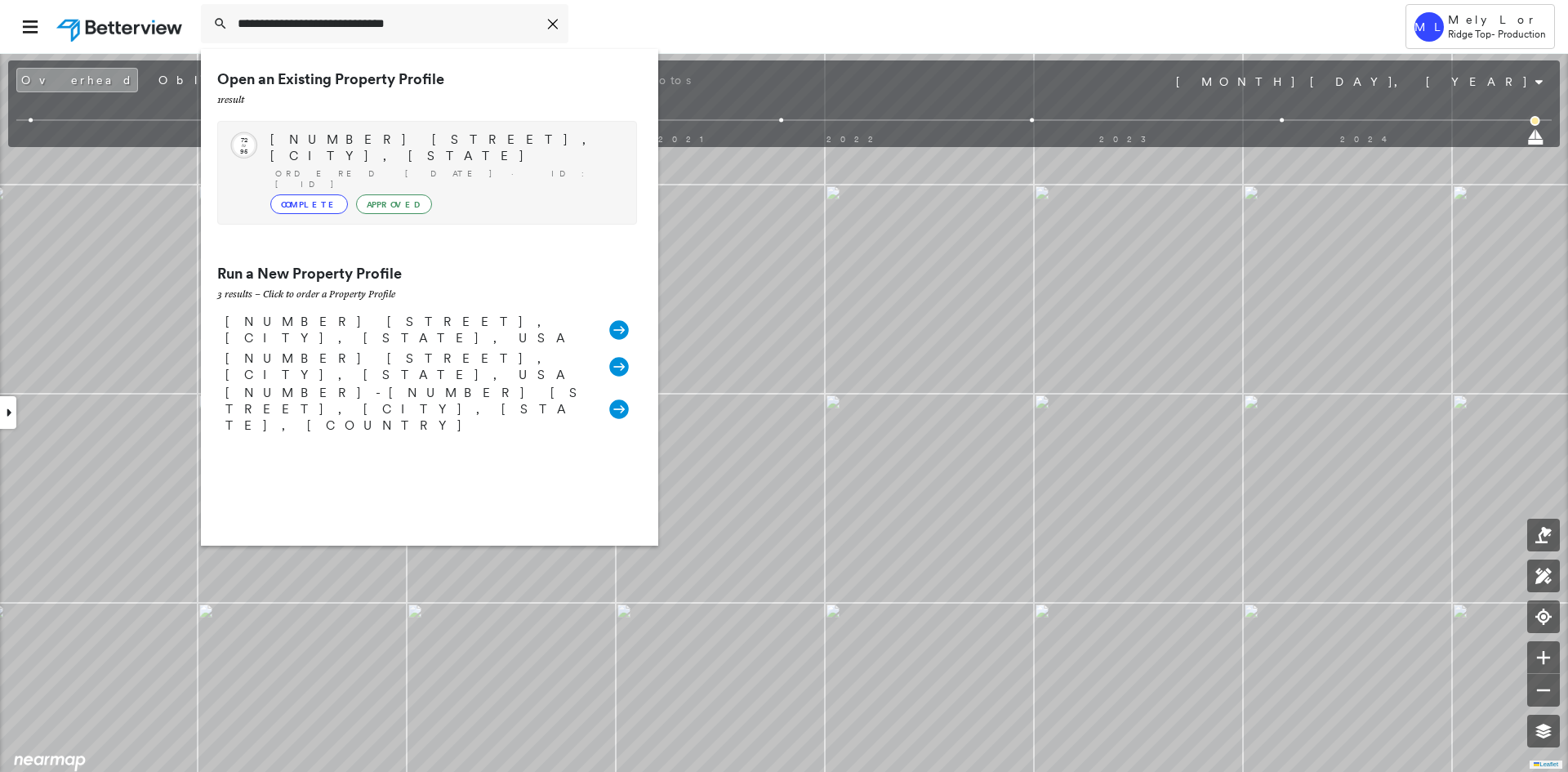 click on "400 Madison Ave, Muscle Shoals, AL 35661 Ordered 08/07/25 · ID: 782634_1 Complete Approved" at bounding box center (445, 172) 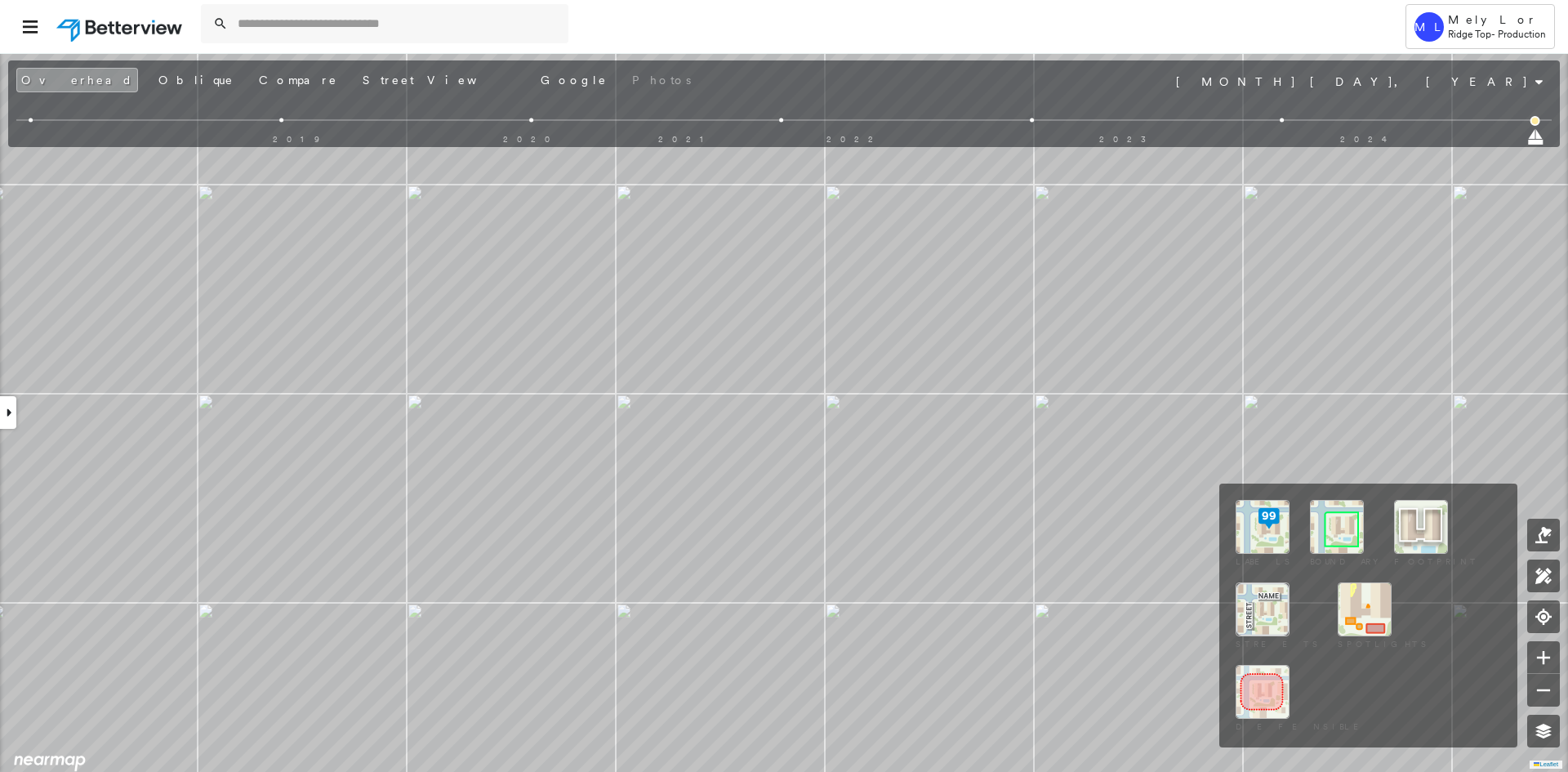 drag, startPoint x: 1325, startPoint y: 614, endPoint x: 1300, endPoint y: 567, distance: 53.235327 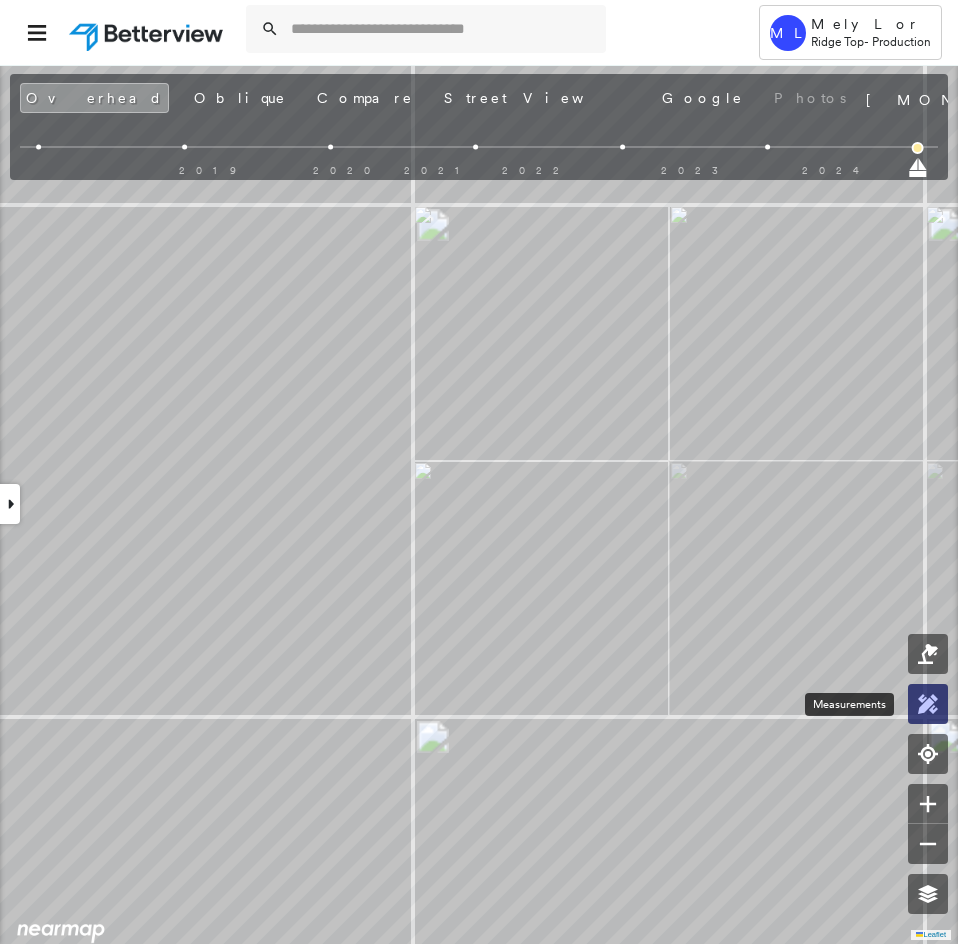 click 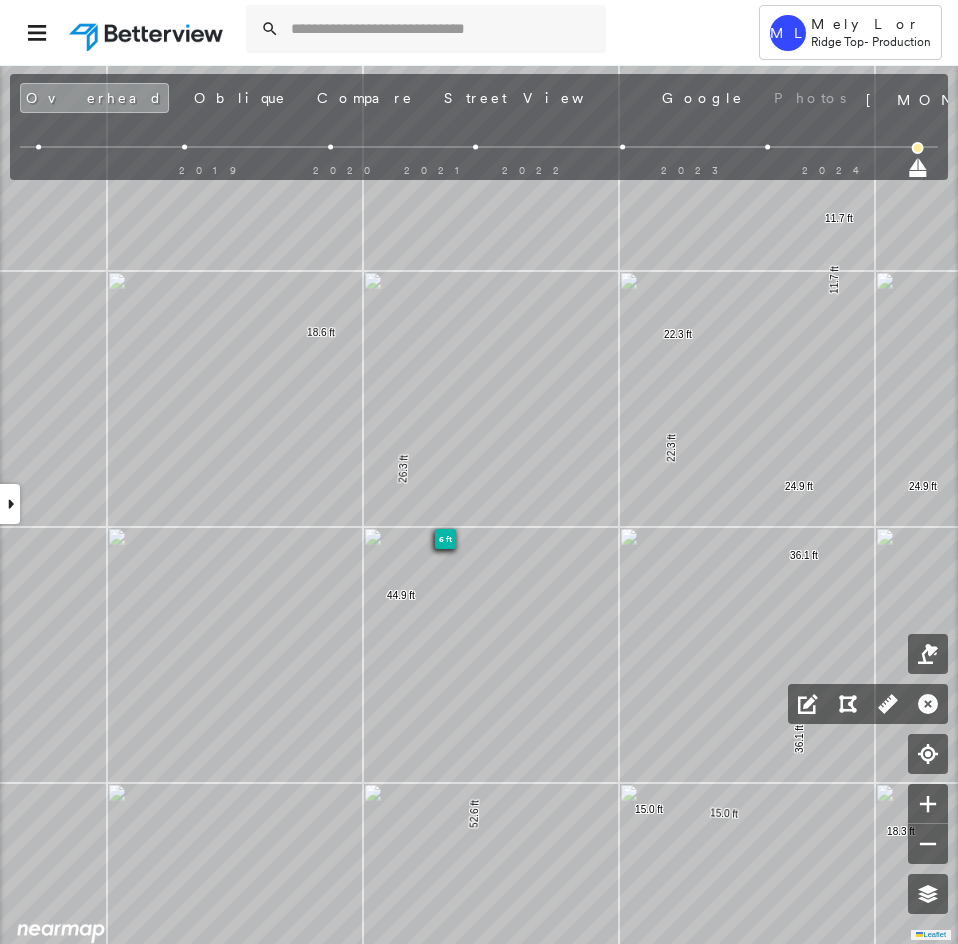 click 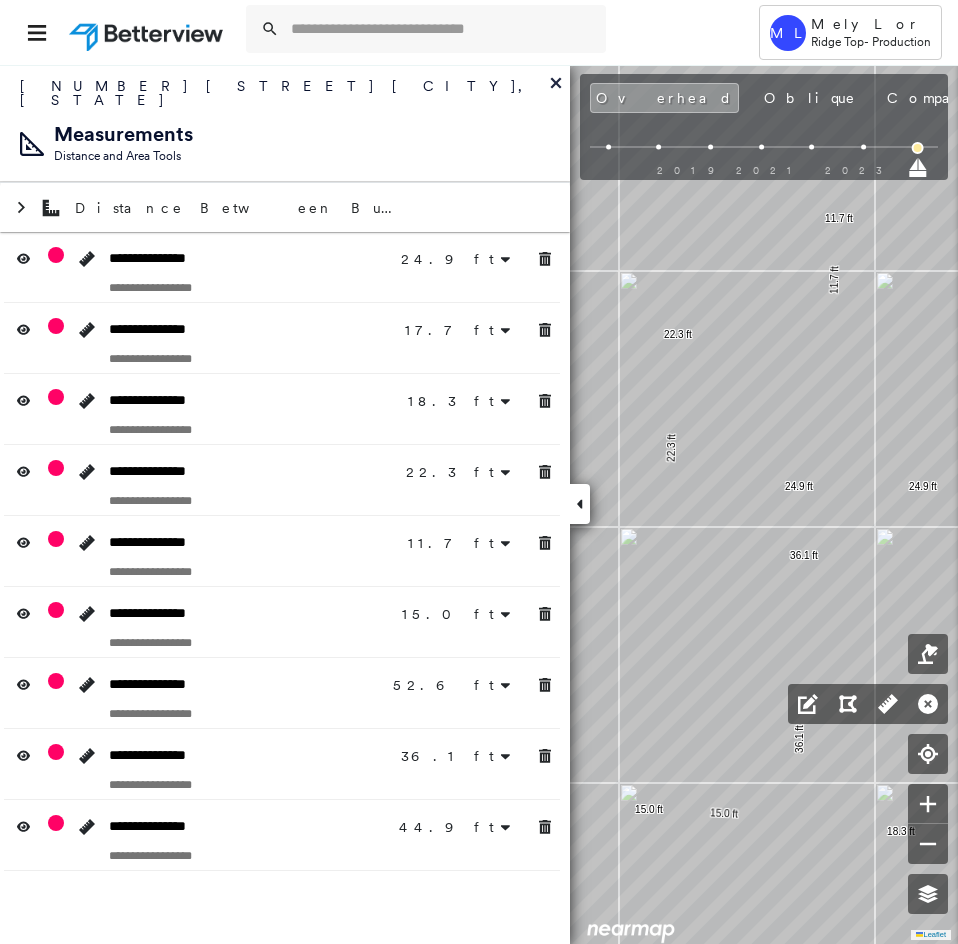 drag, startPoint x: 16, startPoint y: 196, endPoint x: 37, endPoint y: 269, distance: 75.96052 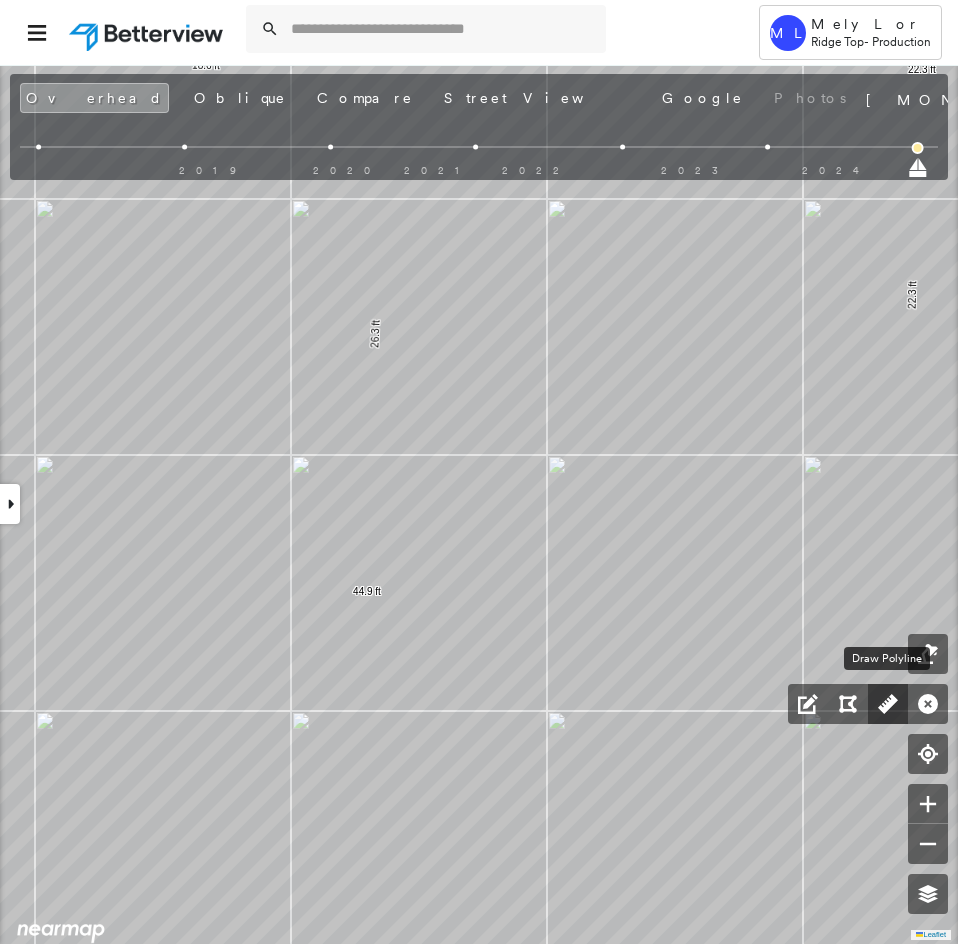 click 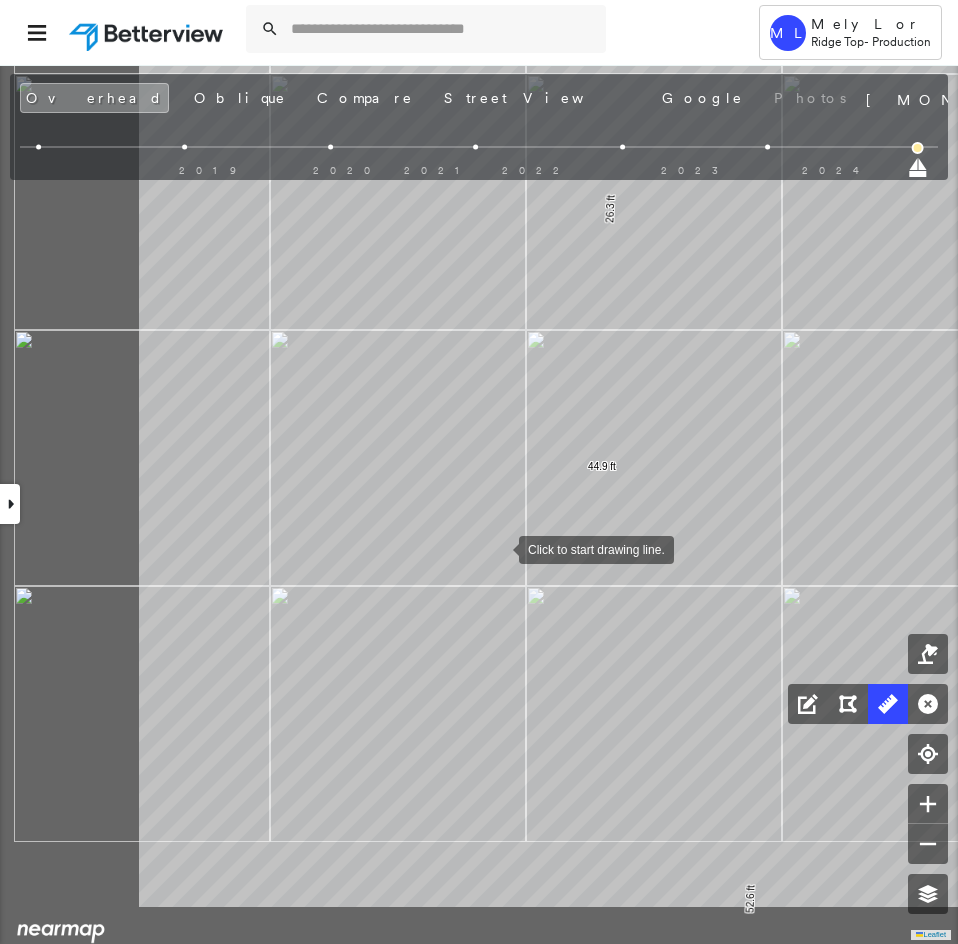 drag, startPoint x: 261, startPoint y: 678, endPoint x: 495, endPoint y: 553, distance: 265.2942 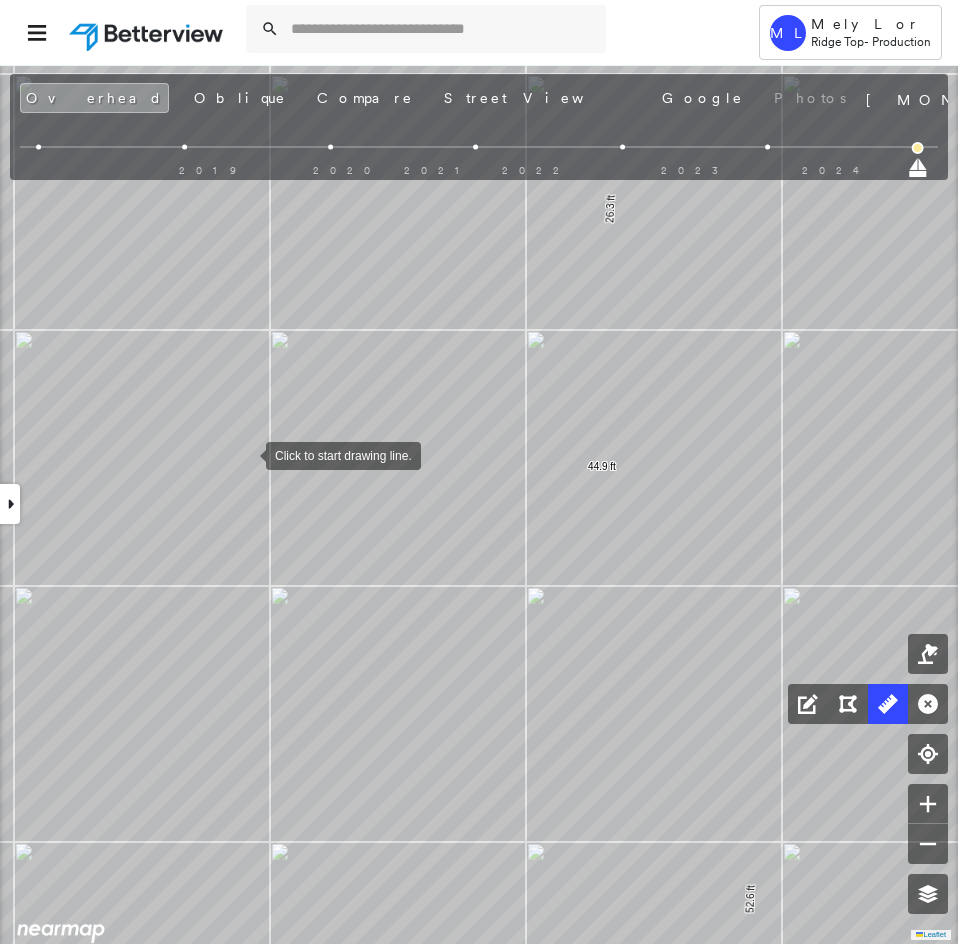 click at bounding box center [246, 454] 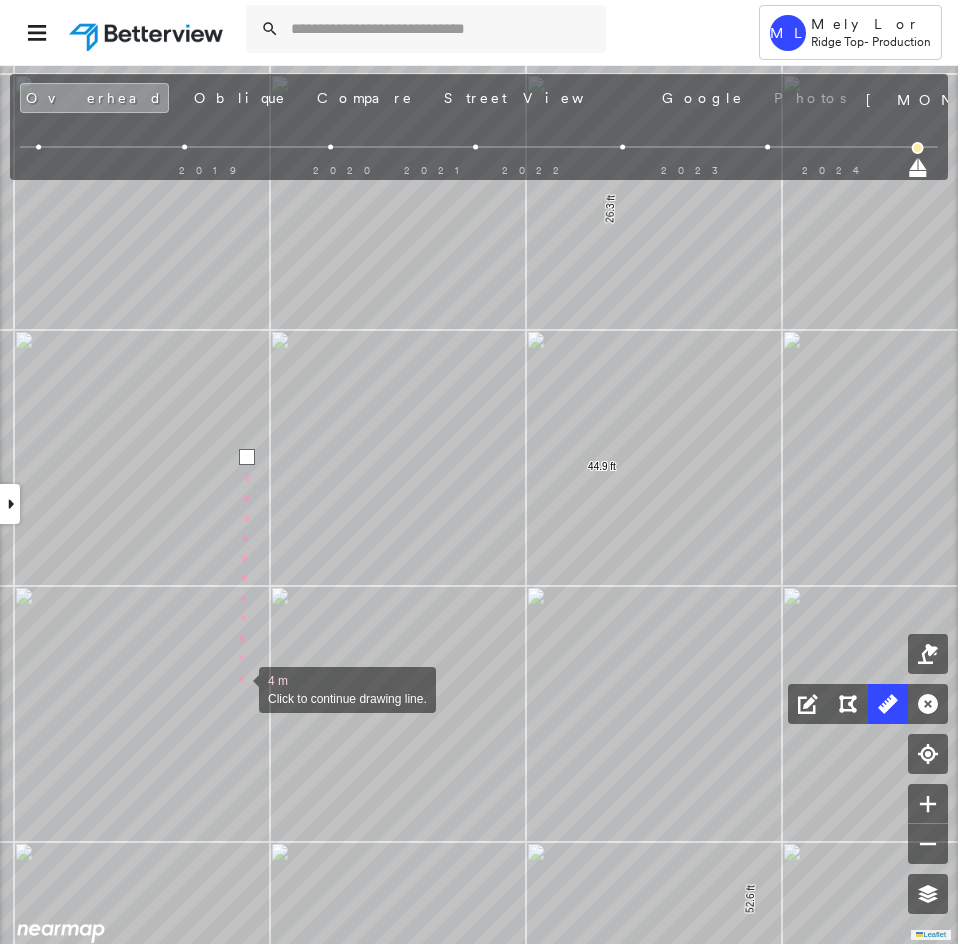 click at bounding box center [239, 688] 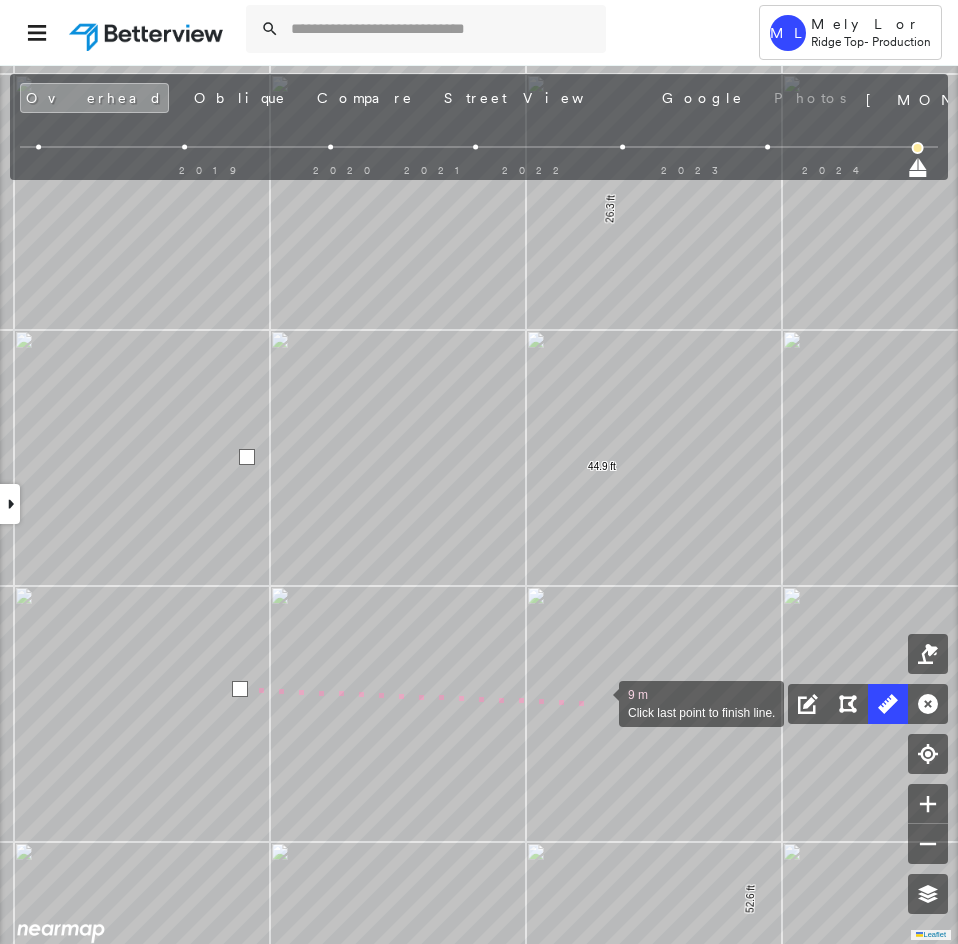 click at bounding box center (599, 702) 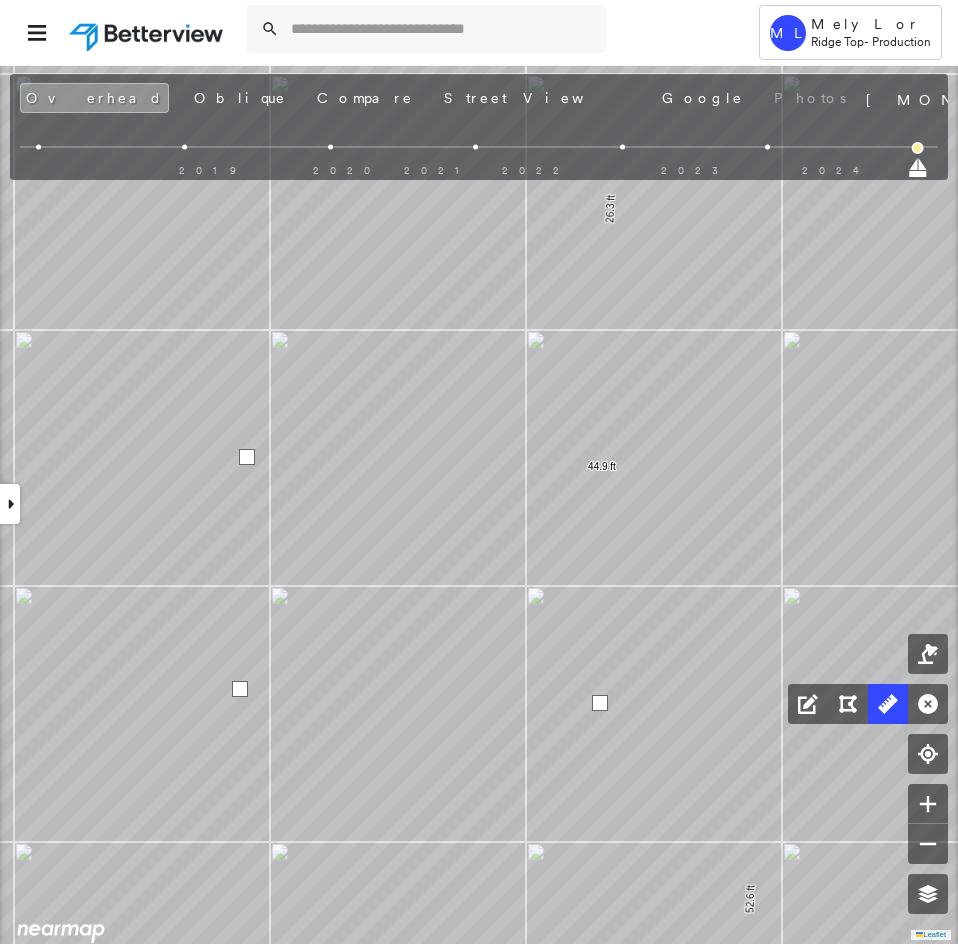 click at bounding box center (600, 703) 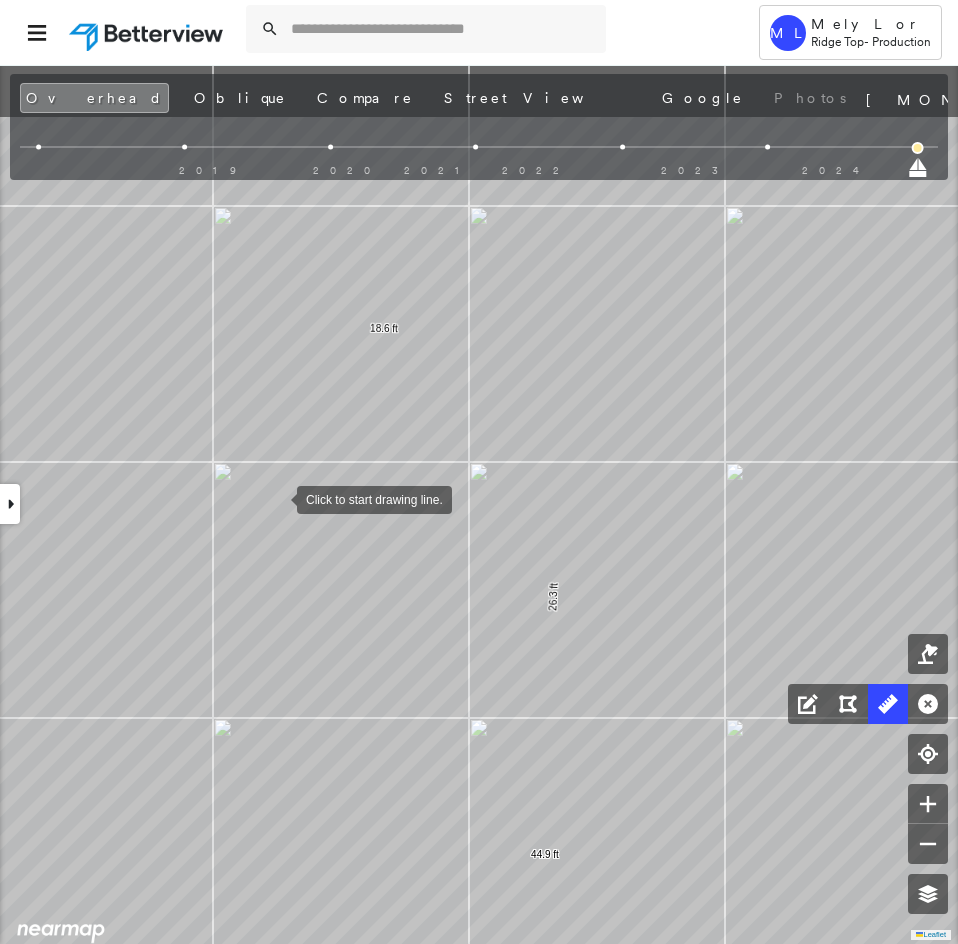 drag, startPoint x: 240, startPoint y: 351, endPoint x: 275, endPoint y: 216, distance: 139.46326 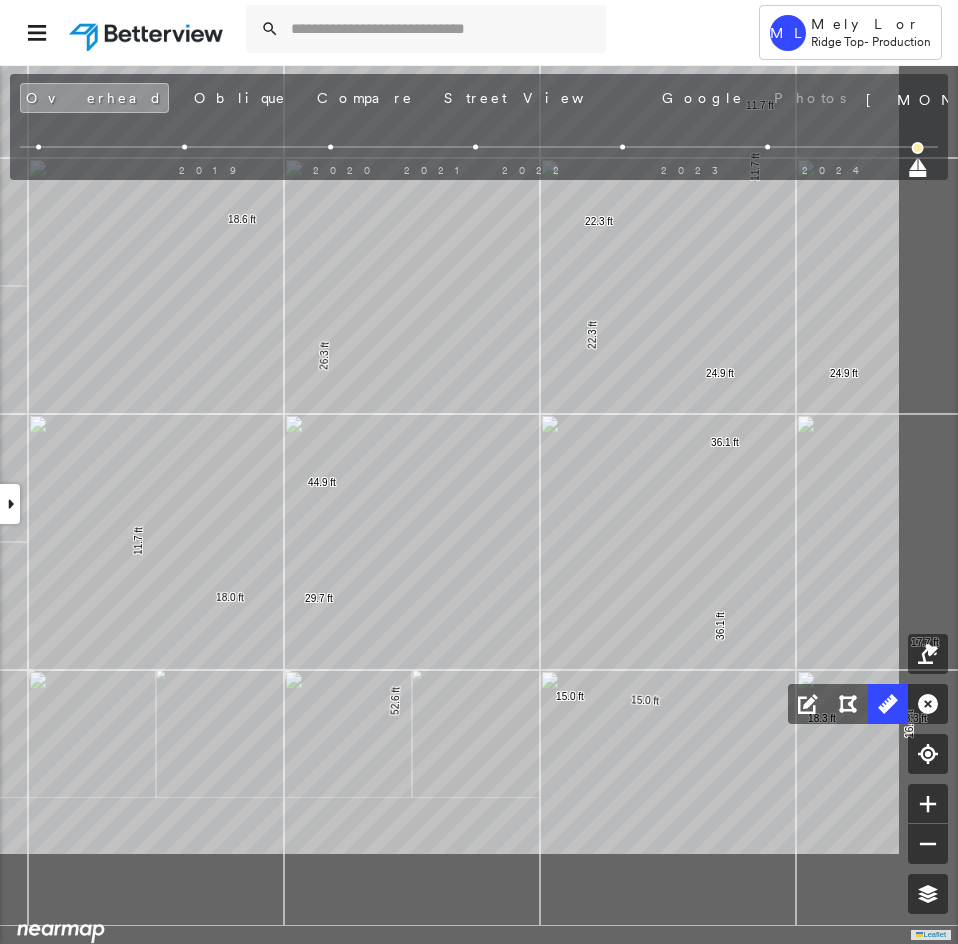 drag, startPoint x: 517, startPoint y: 749, endPoint x: 223, endPoint y: 424, distance: 438.24765 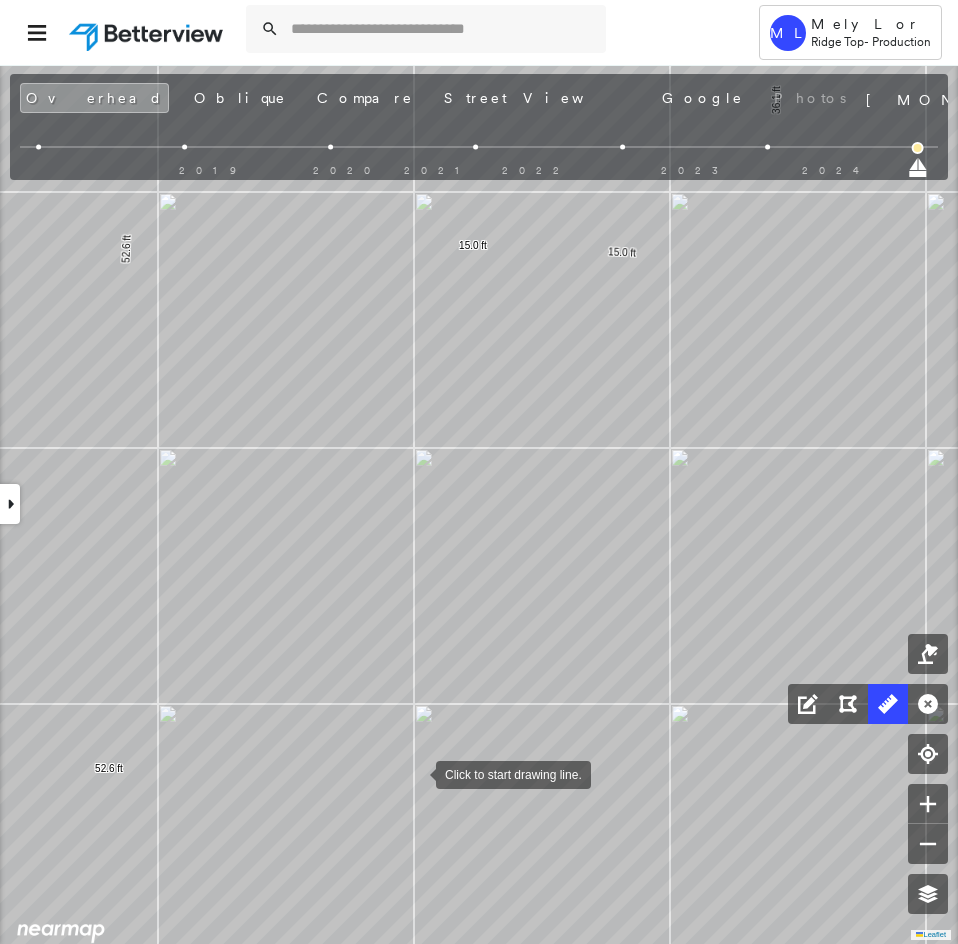 click at bounding box center [416, 773] 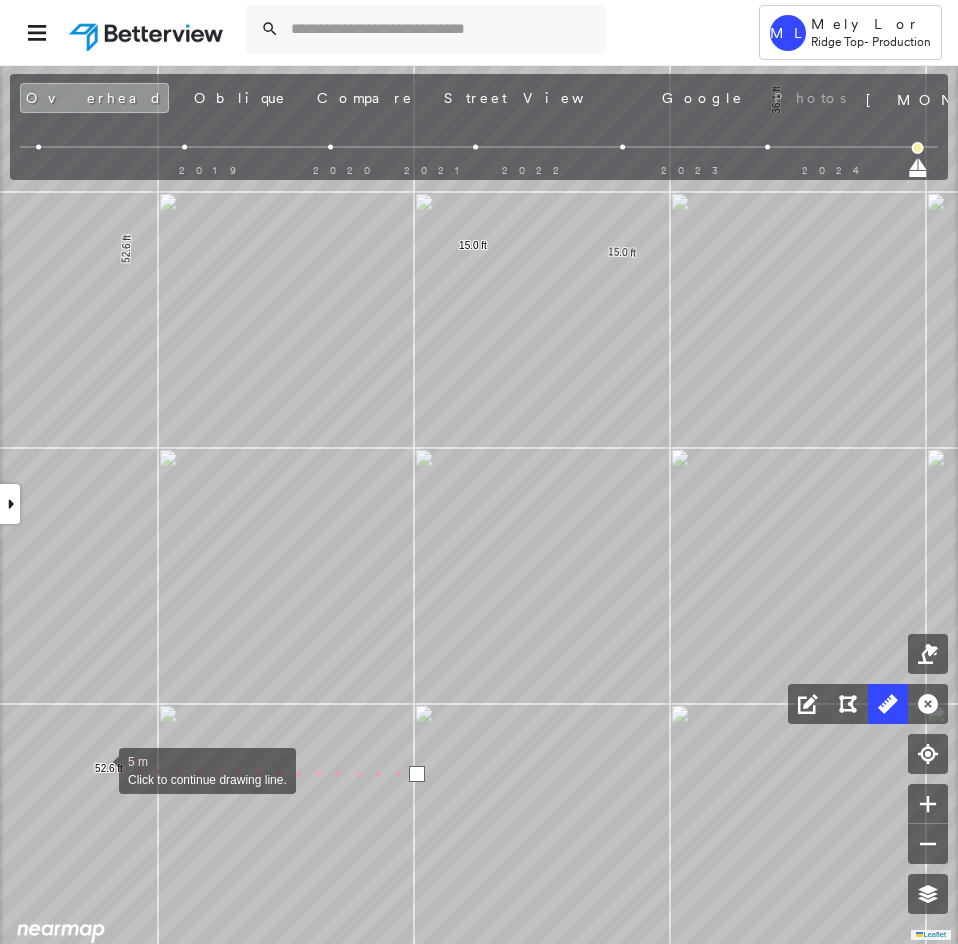 click at bounding box center [99, 769] 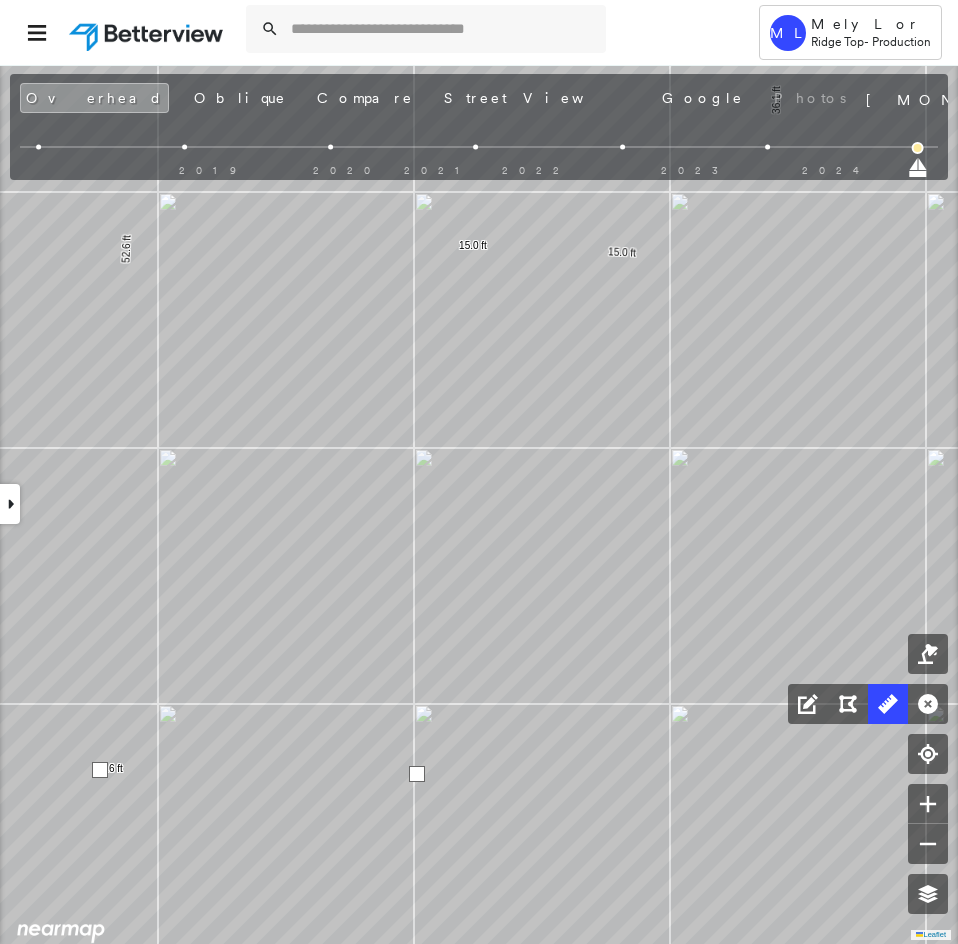 click at bounding box center [100, 770] 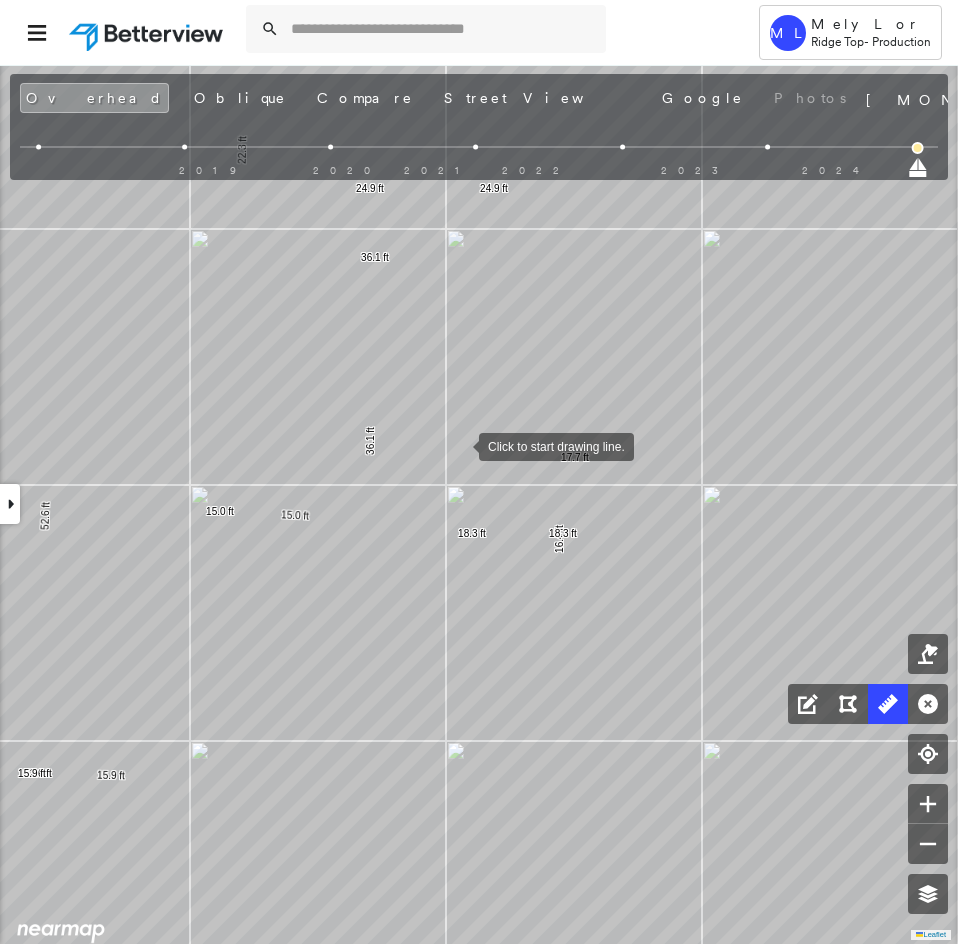 drag, startPoint x: 429, startPoint y: 466, endPoint x: 458, endPoint y: 445, distance: 35.805027 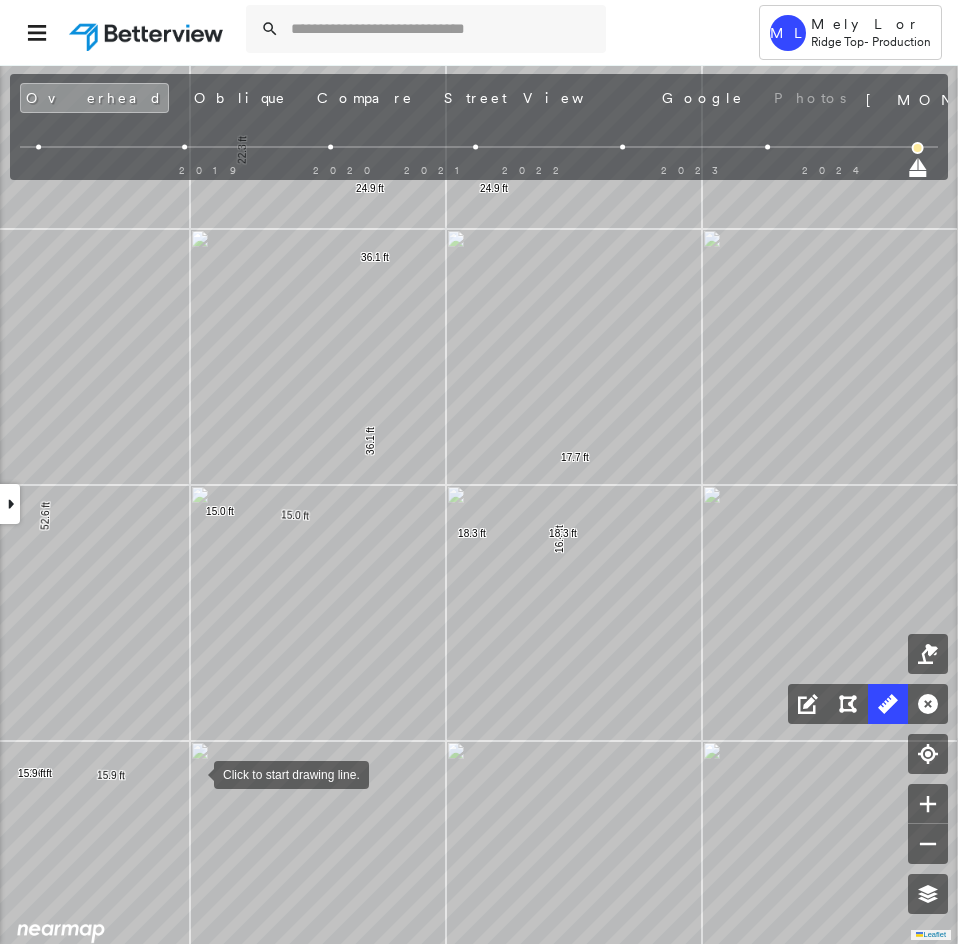 click at bounding box center (194, 773) 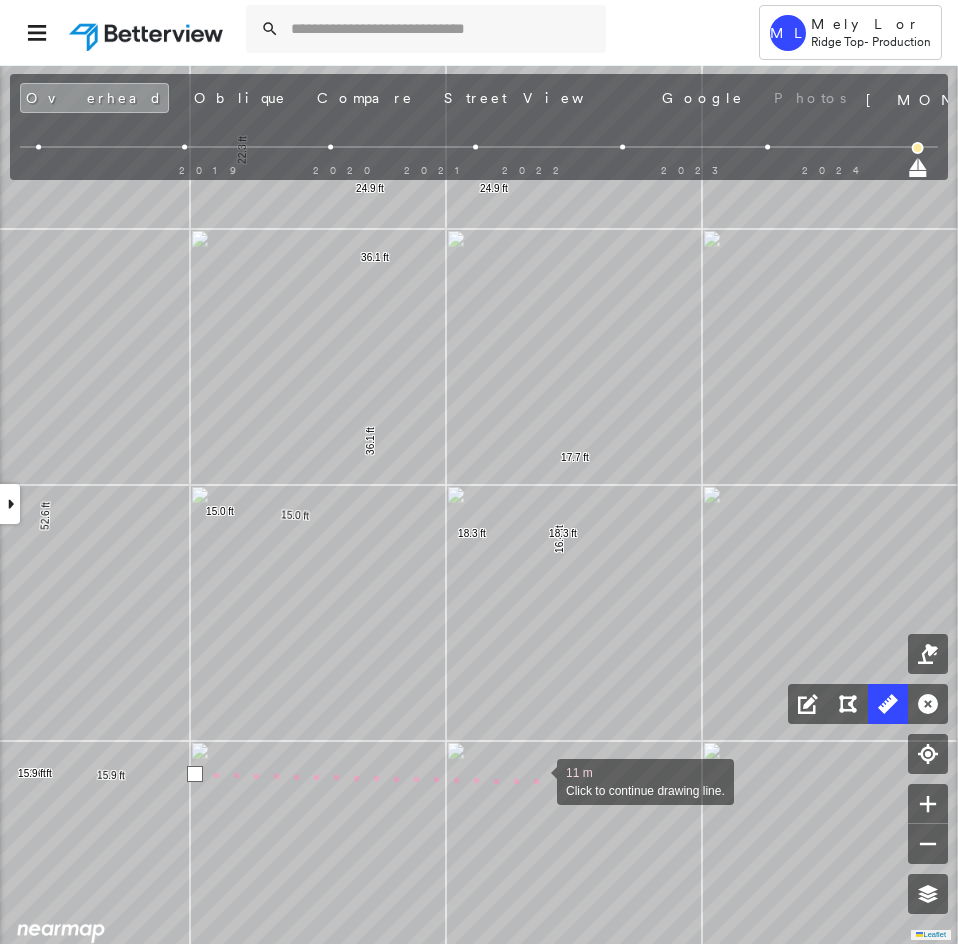 click at bounding box center [537, 780] 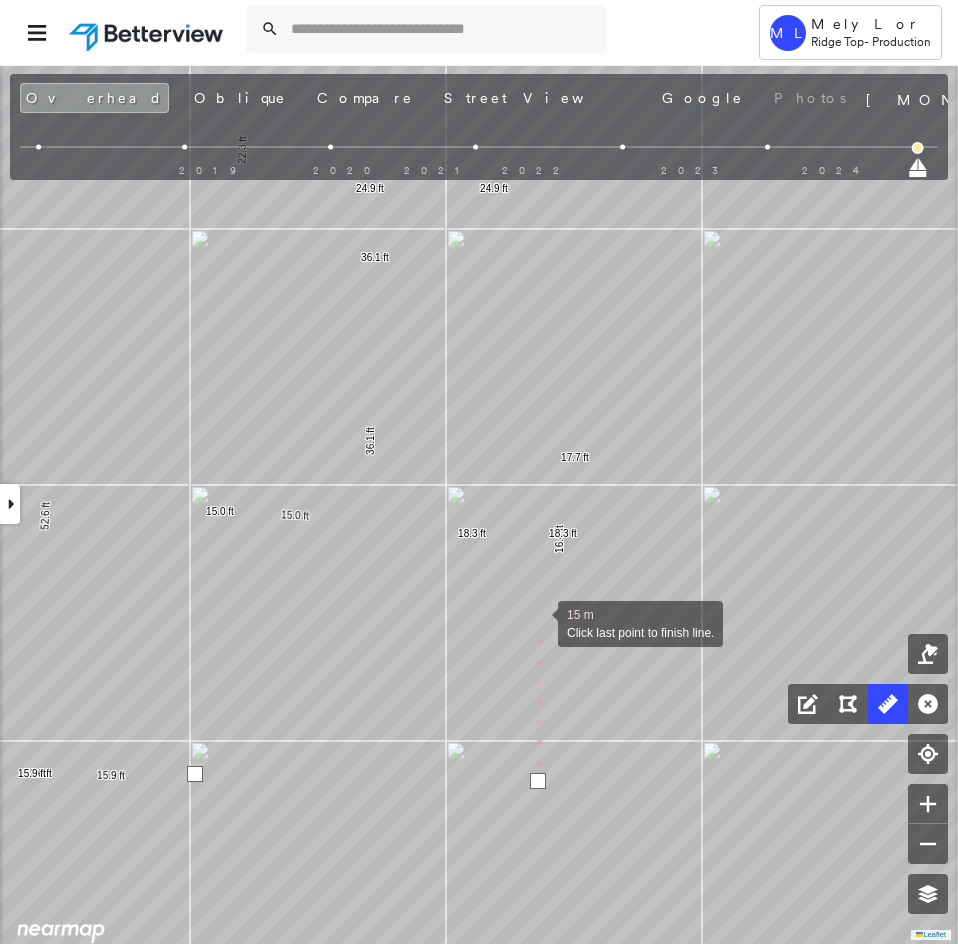 click at bounding box center (538, 622) 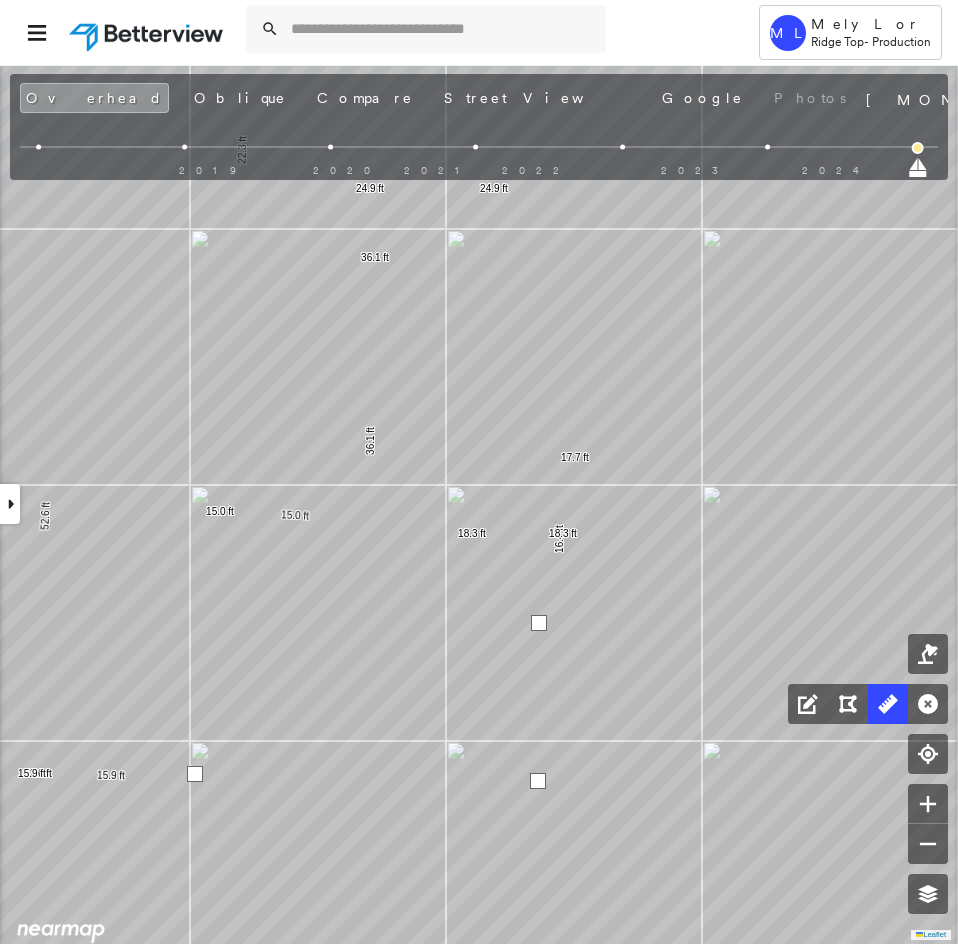 click at bounding box center [539, 623] 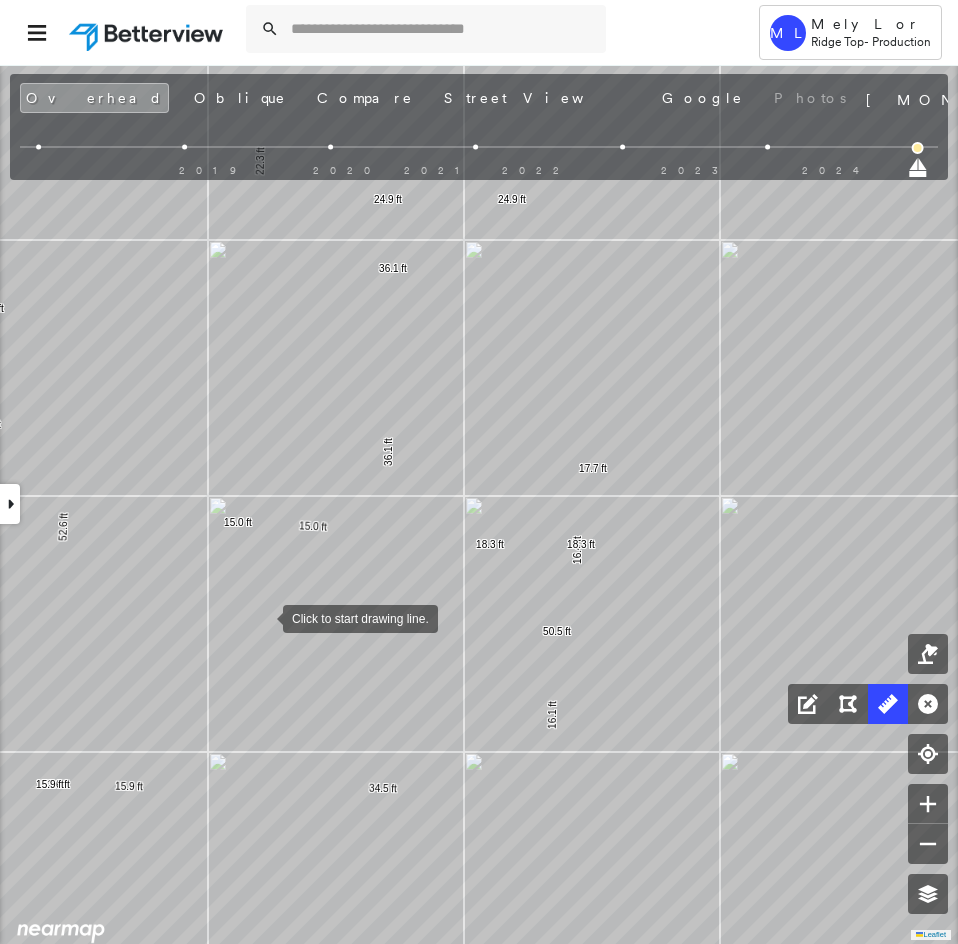 drag, startPoint x: 255, startPoint y: 611, endPoint x: 337, endPoint y: 639, distance: 86.64872 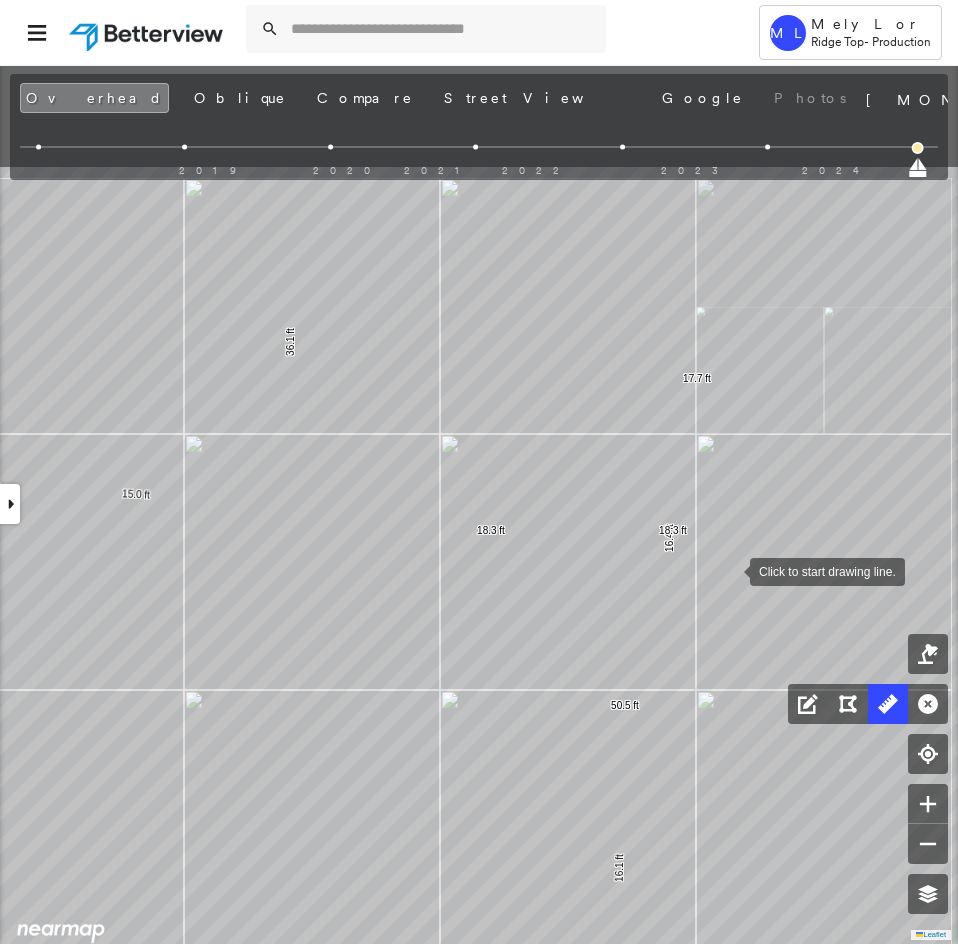 drag, startPoint x: 739, startPoint y: 375, endPoint x: 717, endPoint y: 593, distance: 219.10728 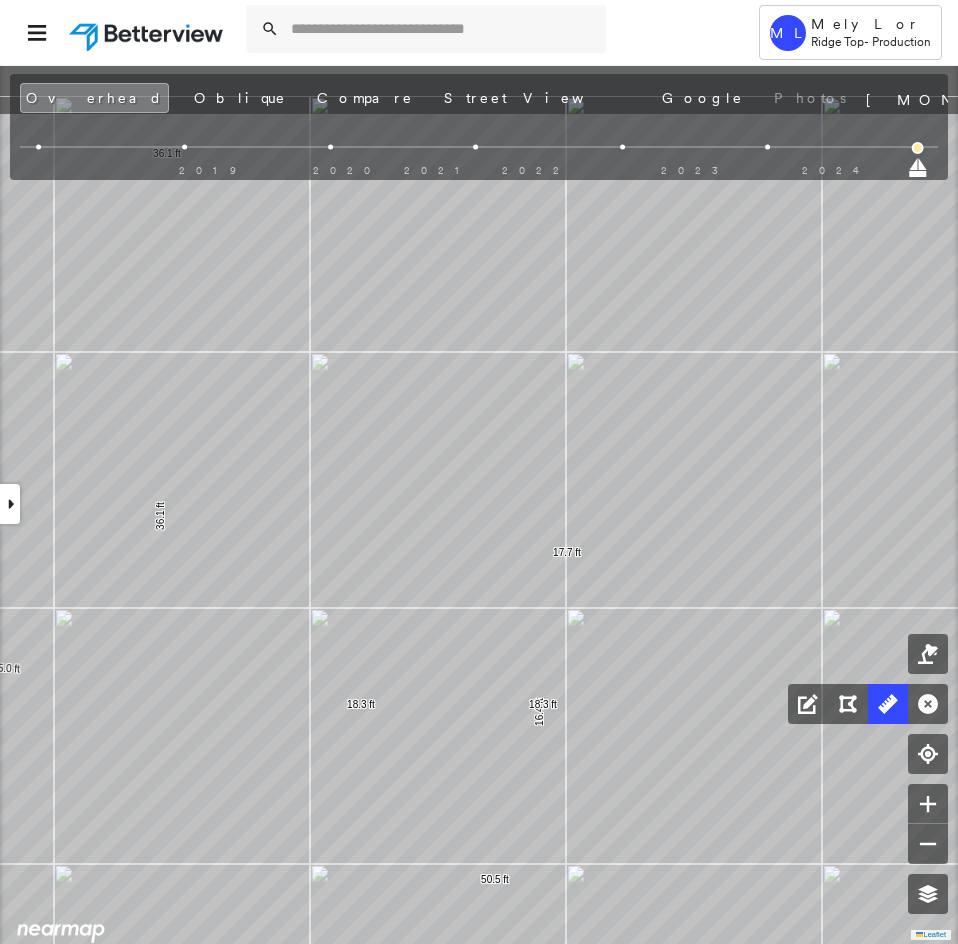 click on "24.9 ft 24.9 ft 16.4 ft 17.7 ft 18.3 ft 18.3 ft 22.3 ft 22.3 ft 11.7 ft 11.7 ft 15.0 ft 15.0 ft 52.6 ft 52.6 ft 36.1 ft 36.1 ft 18.6 ft 26.3 ft 44.9 ft 11.7 ft 18.0 ft 29.7 ft 15.9 ft 15.9 ft 34.5 ft 16.1 ft 50.5 ft Click to start drawing line." at bounding box center (-443, 36) 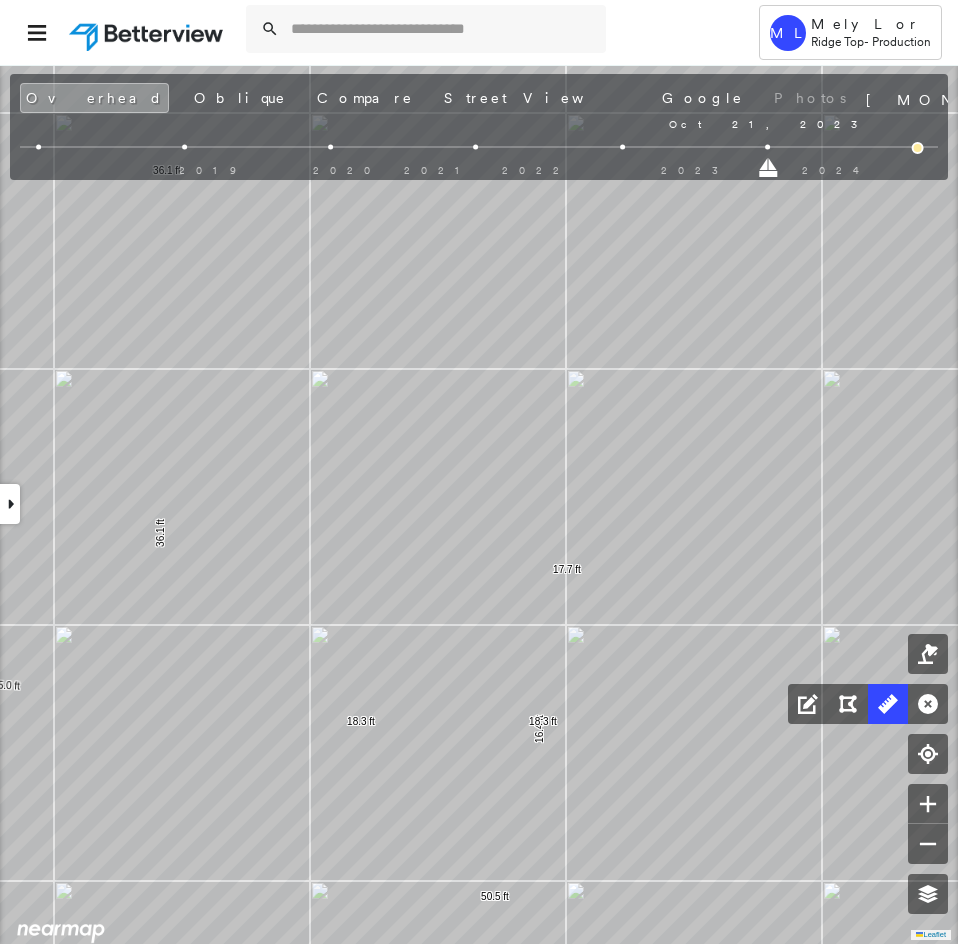 drag, startPoint x: 913, startPoint y: 173, endPoint x: 777, endPoint y: 168, distance: 136.09187 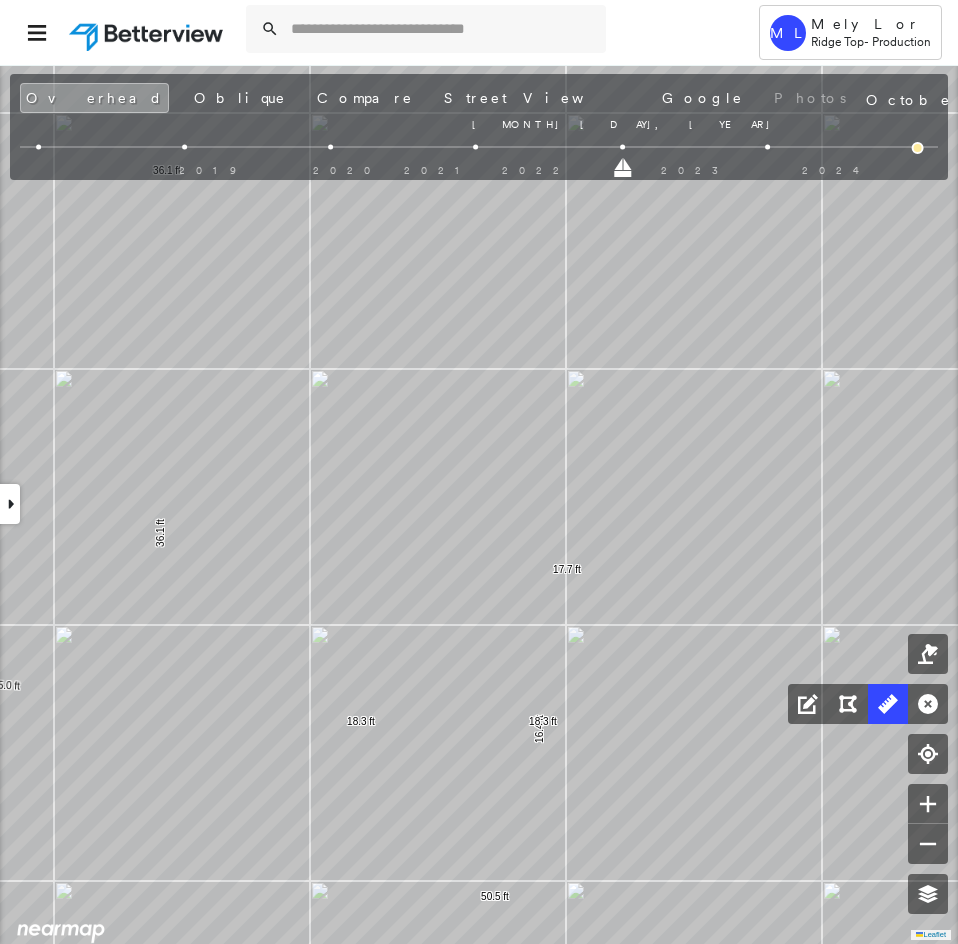drag, startPoint x: 768, startPoint y: 174, endPoint x: 603, endPoint y: 170, distance: 165.04848 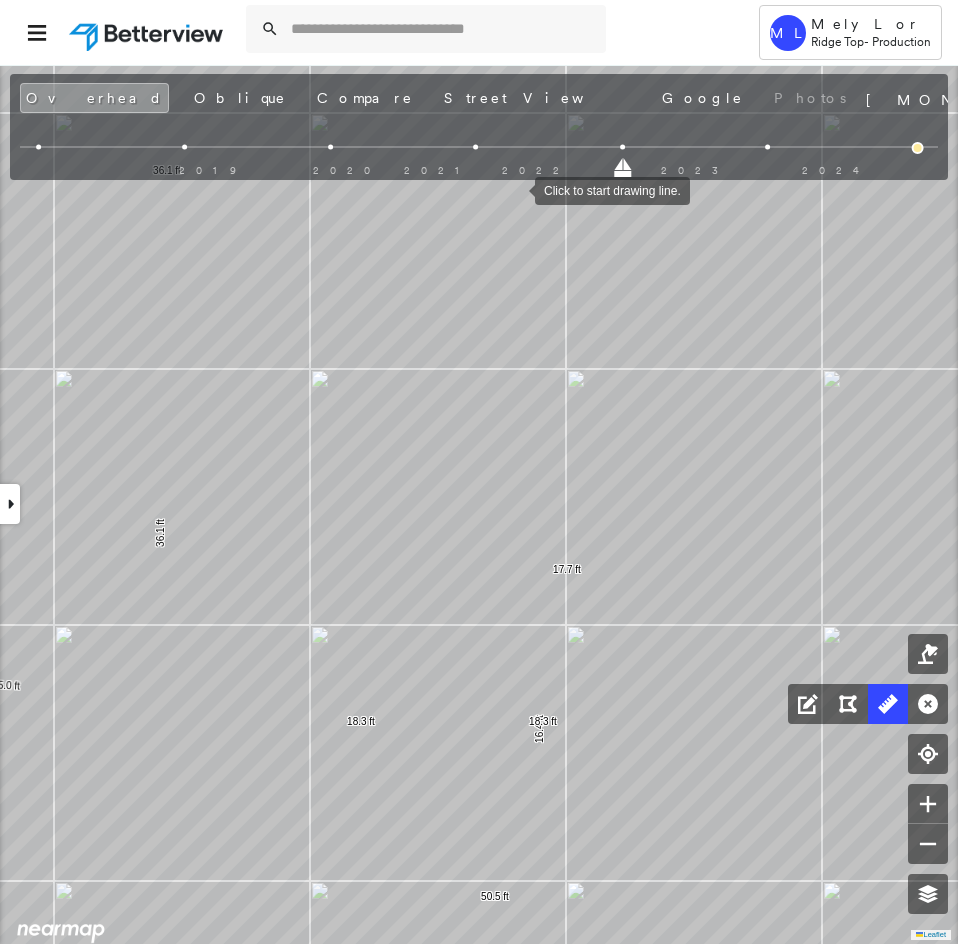 click at bounding box center (515, 189) 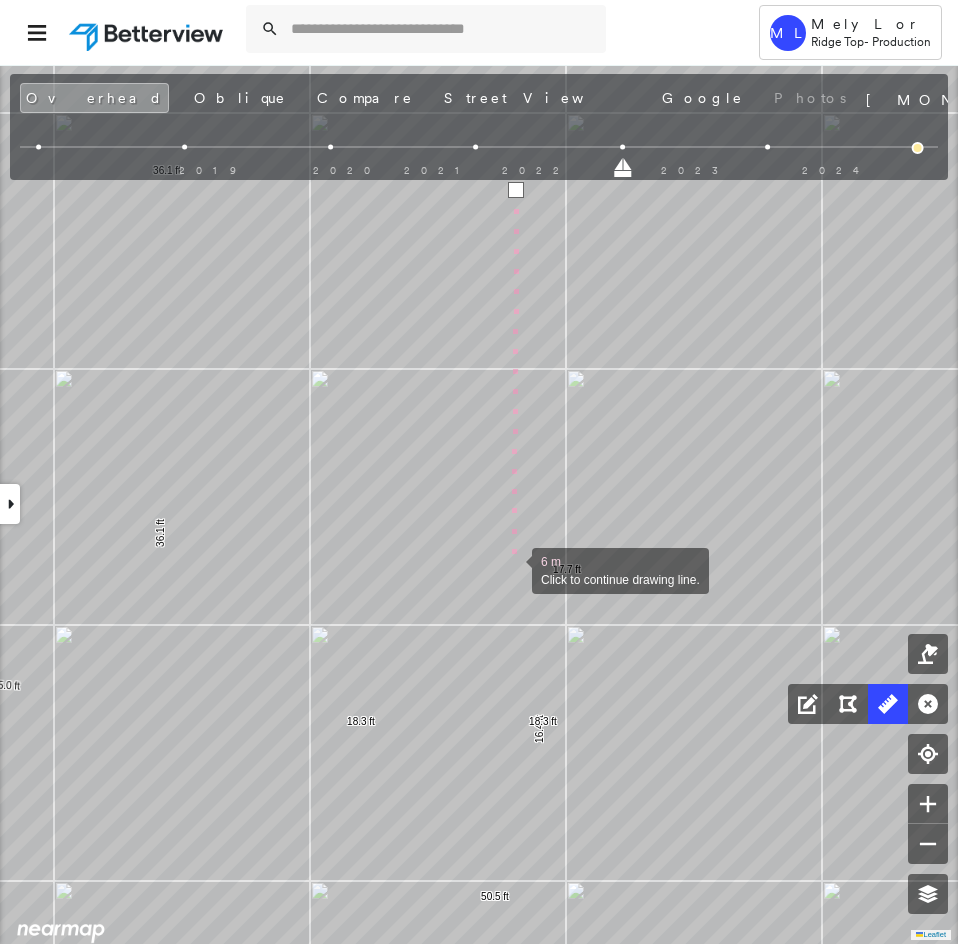 click at bounding box center (512, 569) 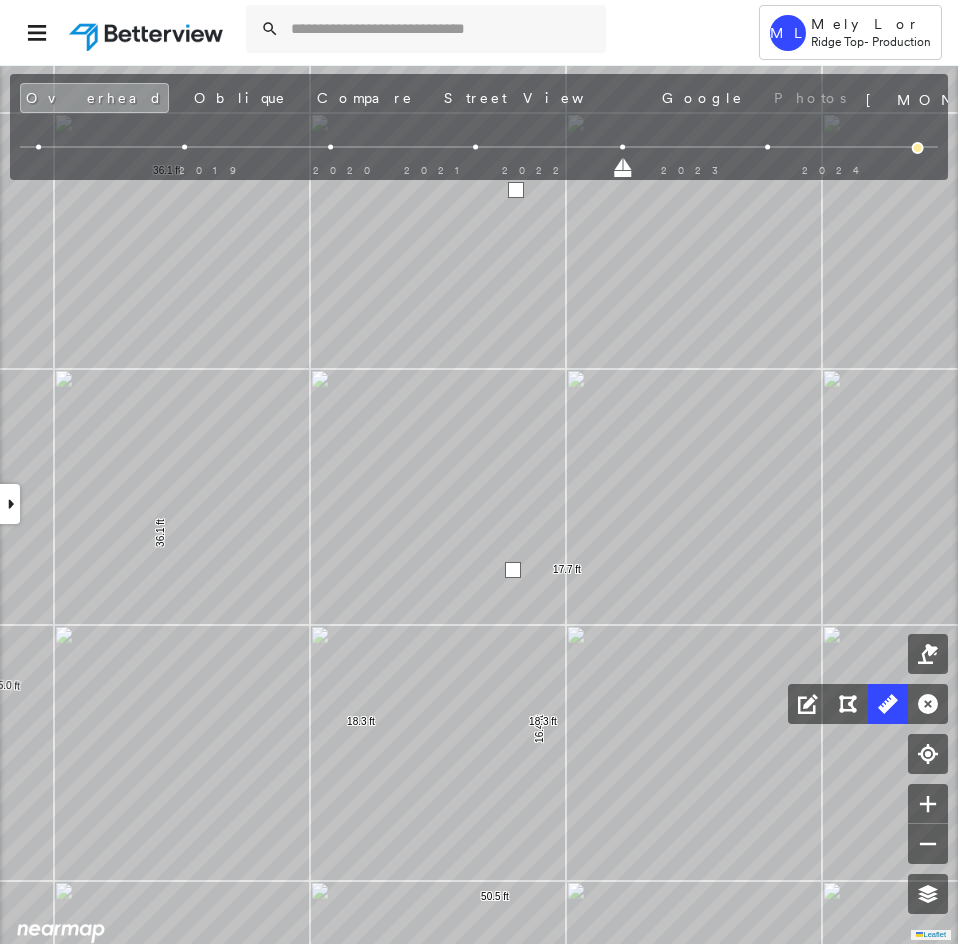 click at bounding box center [513, 570] 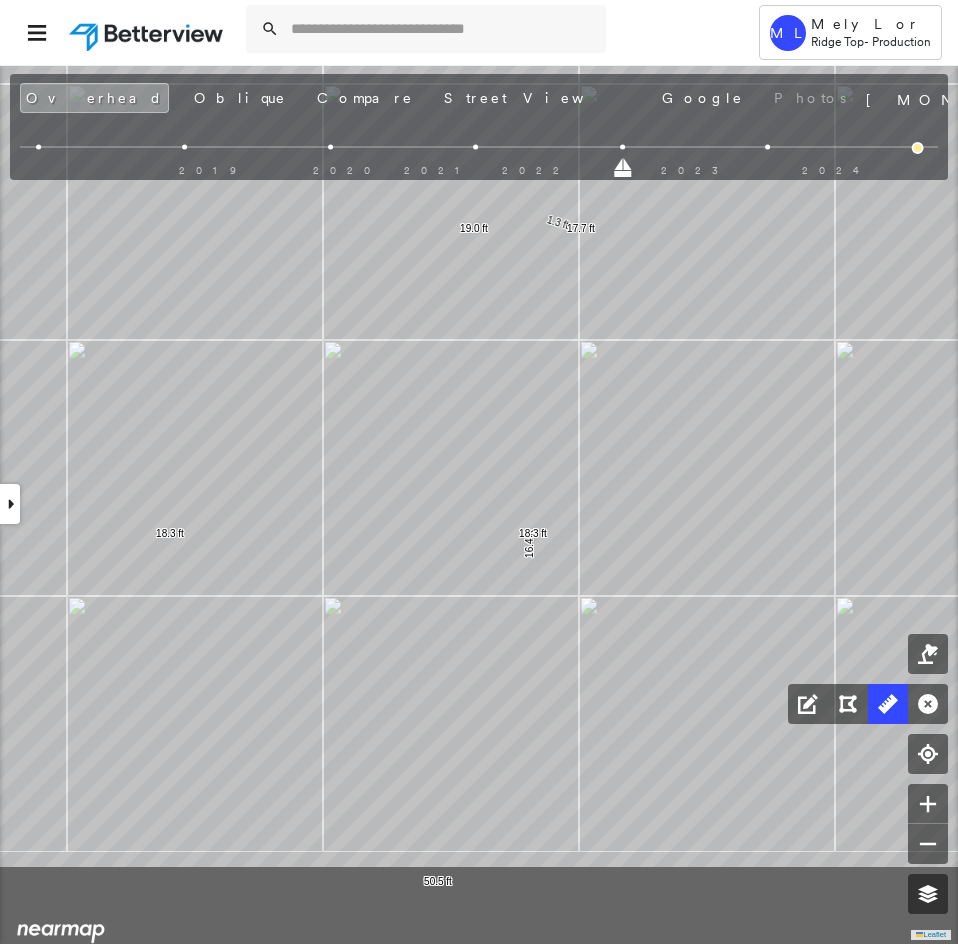 click on "24.9 ft 24.9 ft 16.4 ft 1.3 ft 17.7 ft 18.3 ft 18.3 ft 22.3 ft 22.3 ft 11.7 ft 11.7 ft 15.0 ft 15.0 ft 52.6 ft 52.6 ft 36.1 ft 36.1 ft 18.6 ft 26.3 ft 44.9 ft 11.7 ft 18.0 ft 29.7 ft 15.9 ft 15.9 ft 34.5 ft 16.1 ft 50.5 ft 19.0 ft 19.0 ft Click to start drawing line." at bounding box center (-420, -112) 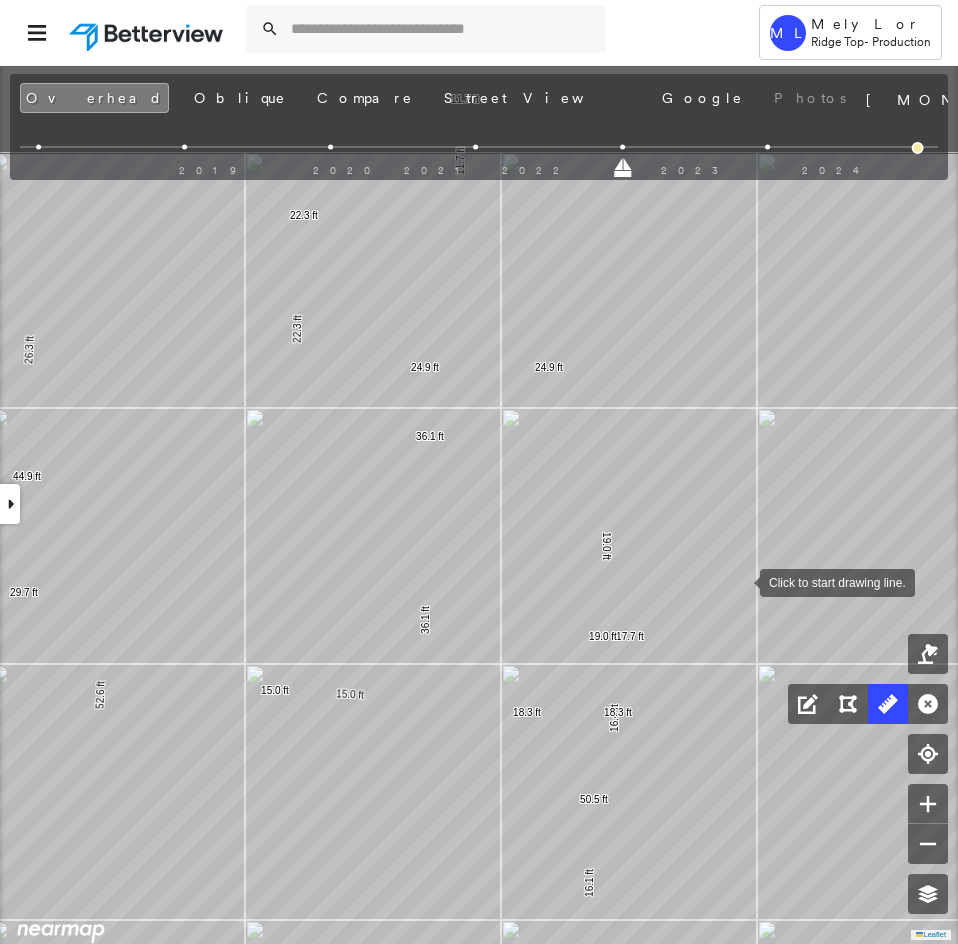 drag, startPoint x: 682, startPoint y: 401, endPoint x: 740, endPoint y: 579, distance: 187.2111 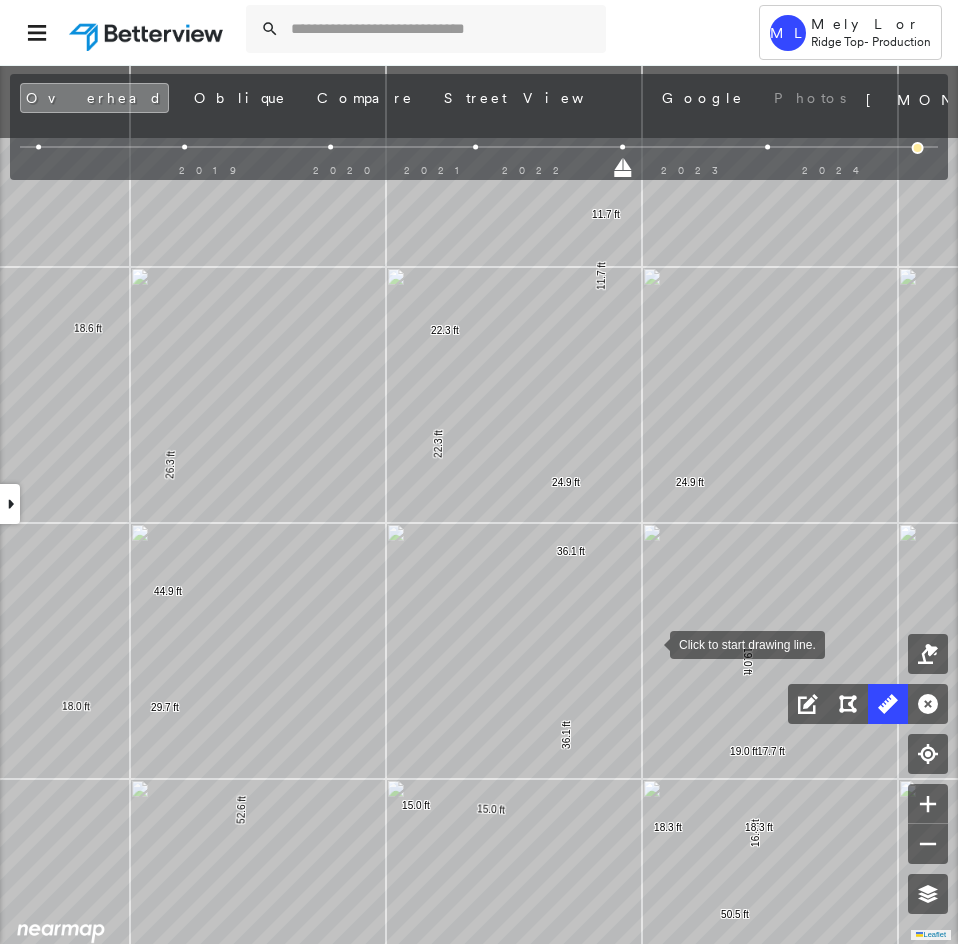drag, startPoint x: 669, startPoint y: 561, endPoint x: 647, endPoint y: 671, distance: 112.17843 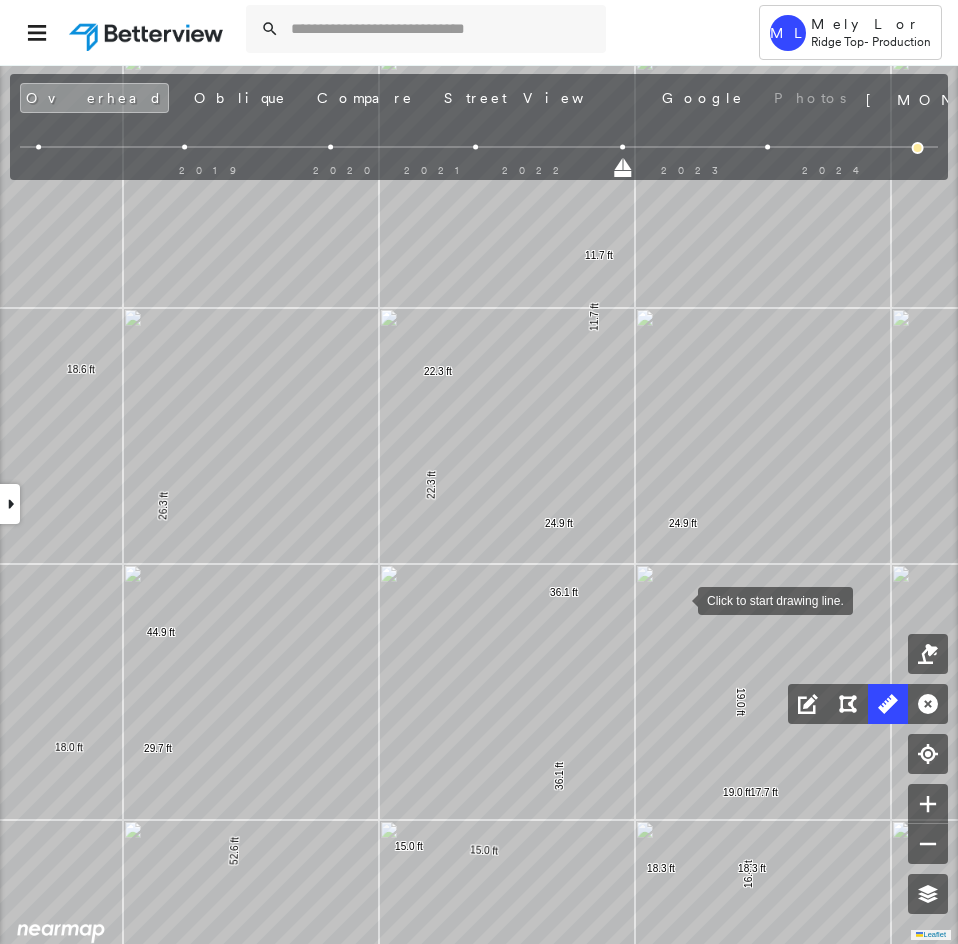 click at bounding box center (678, 599) 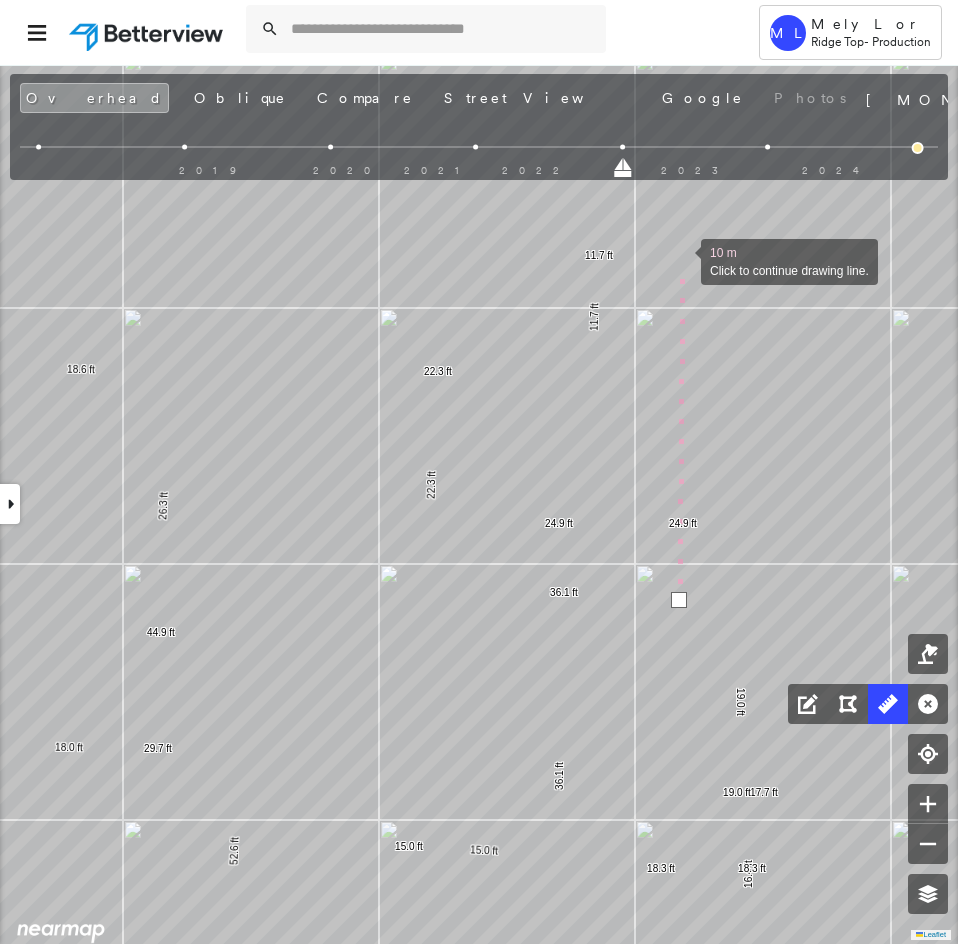 click at bounding box center (681, 260) 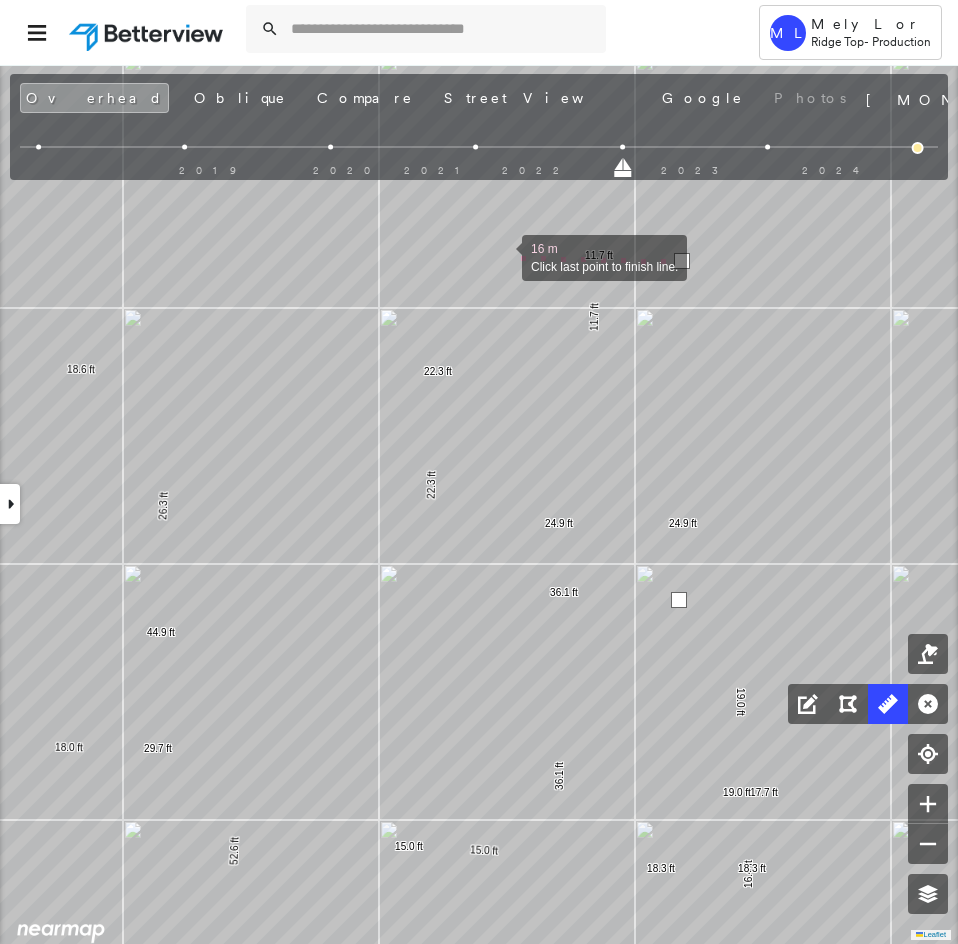 click at bounding box center (502, 256) 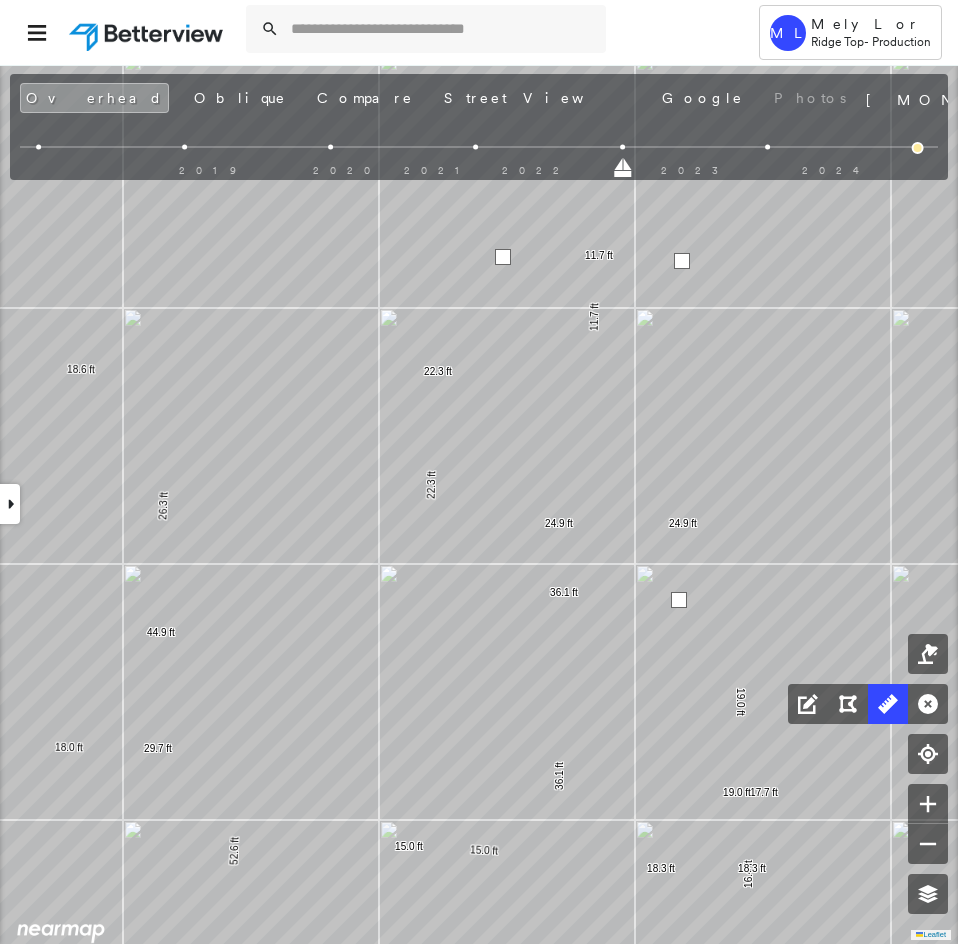 click at bounding box center (503, 257) 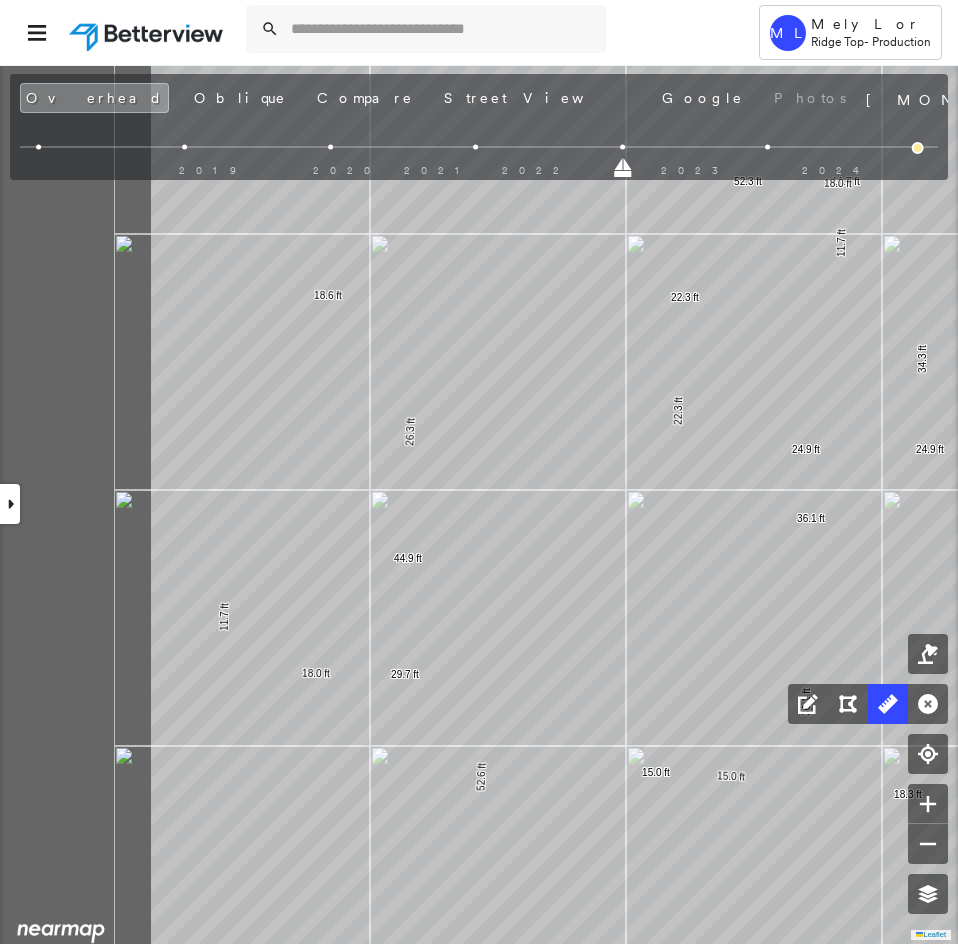 click on "24.9 ft 24.9 ft 16.4 ft 17.7 ft 18.3 ft 18.3 ft 22.3 ft 22.3 ft 11.7 ft 11.7 ft 15.0 ft 15.0 ft 52.6 ft 52.6 ft 36.1 ft 36.1 ft 18.6 ft 26.3 ft 44.9 ft 11.7 ft 18.0 ft 29.7 ft 15.9 ft 15.9 ft 34.5 ft 16.1 ft 50.5 ft 19.0 ft 19.0 ft 34.3 ft 18.0 ft 52.3 ft Click to start drawing line." at bounding box center [-112, 23] 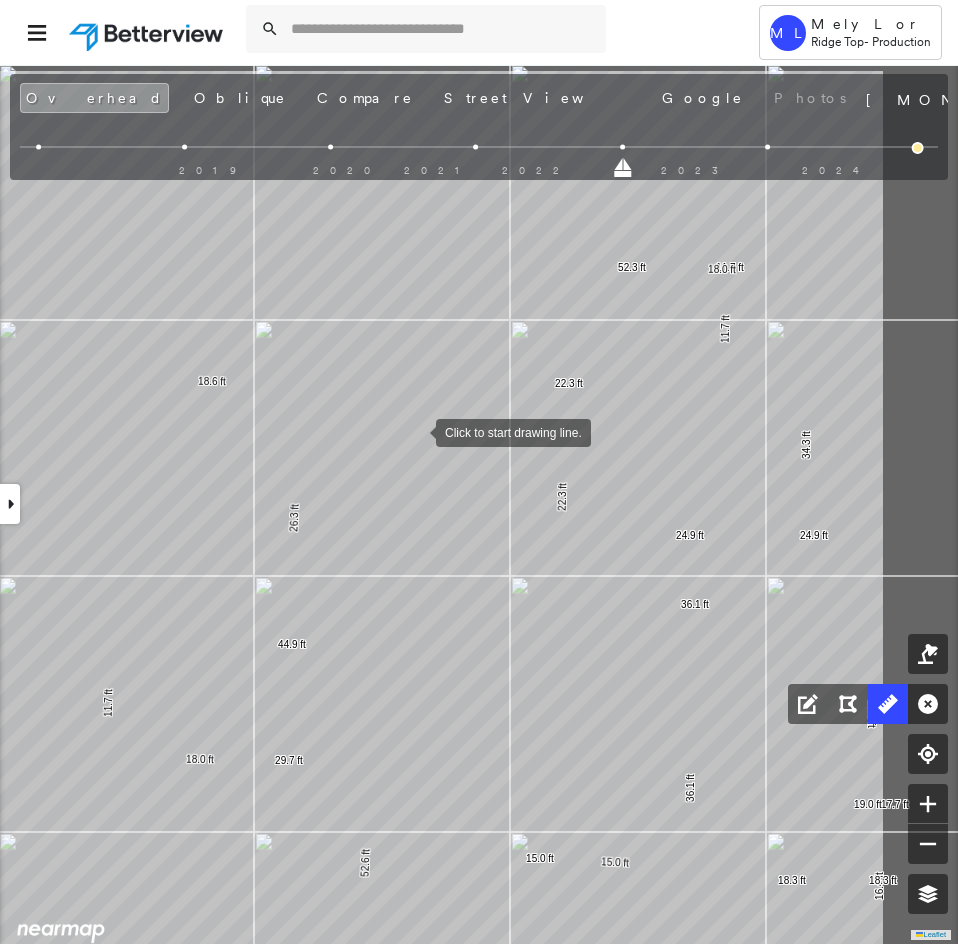 drag, startPoint x: 589, startPoint y: 336, endPoint x: 417, endPoint y: 431, distance: 196.49173 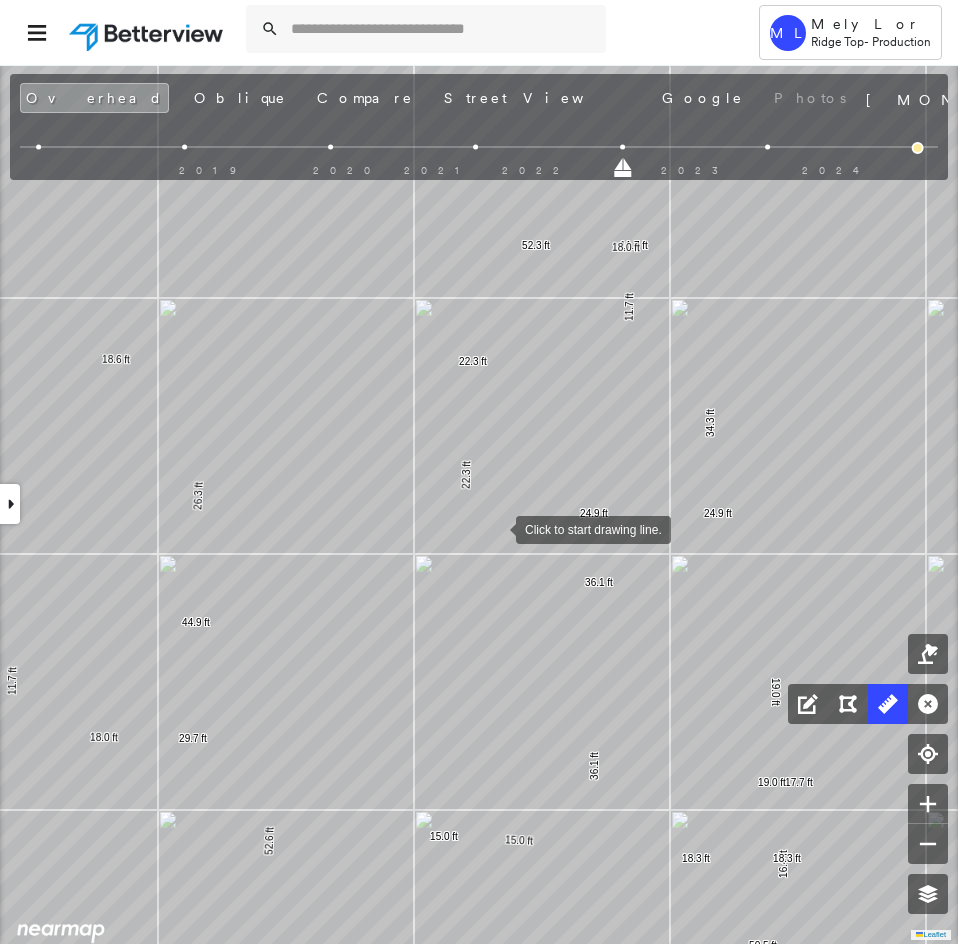 drag, startPoint x: 593, startPoint y: 551, endPoint x: 497, endPoint y: 529, distance: 98.48858 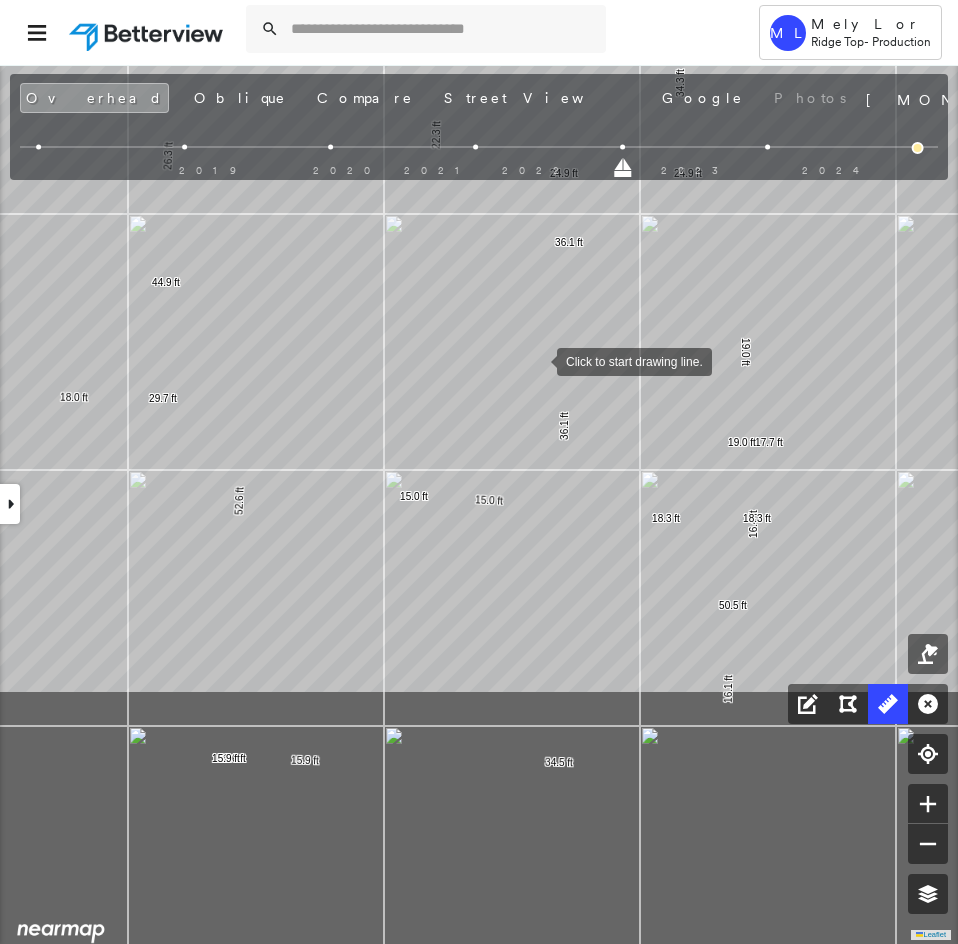 drag, startPoint x: 566, startPoint y: 700, endPoint x: 537, endPoint y: 364, distance: 337.24918 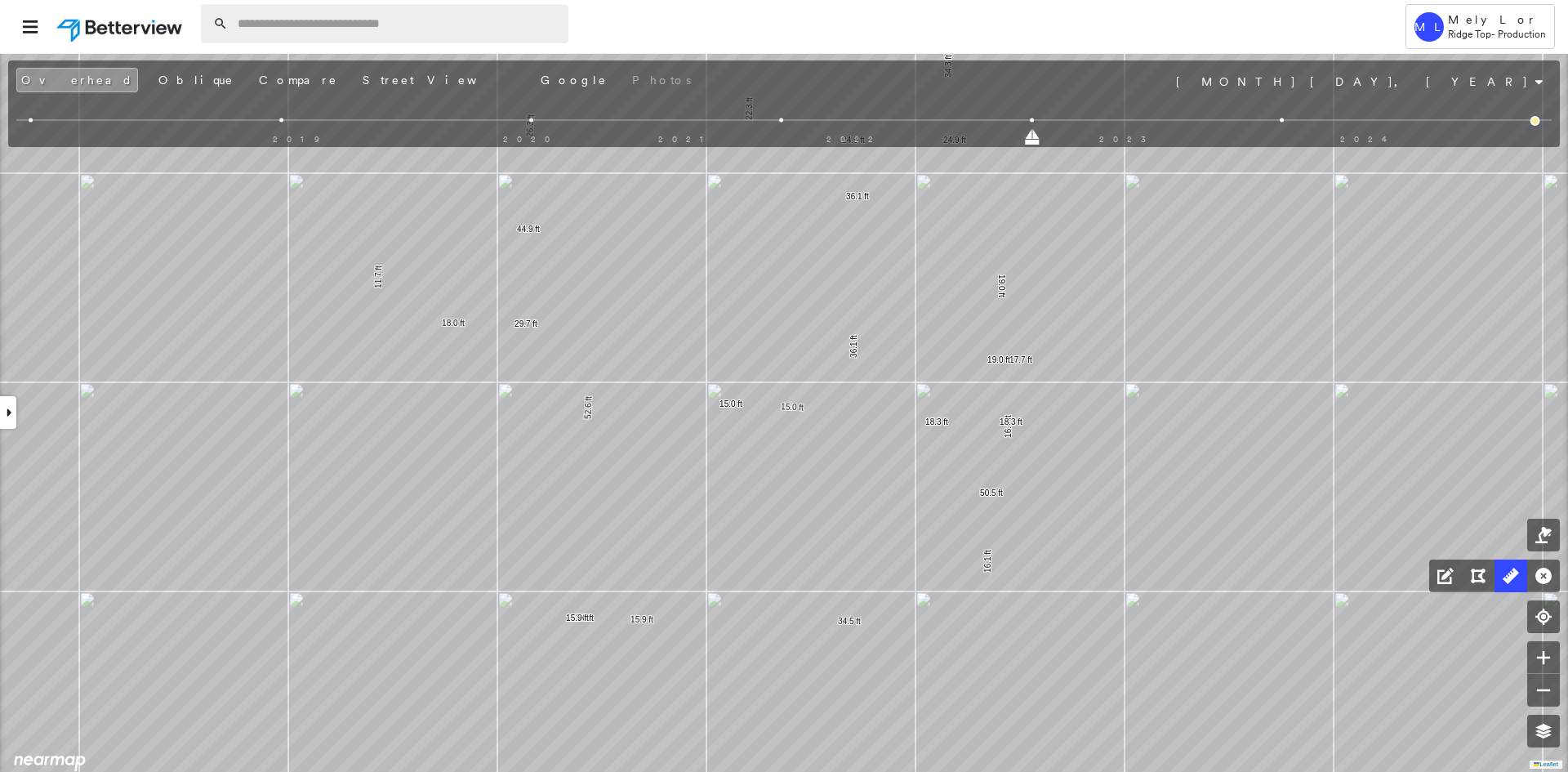 click at bounding box center [398, 24] 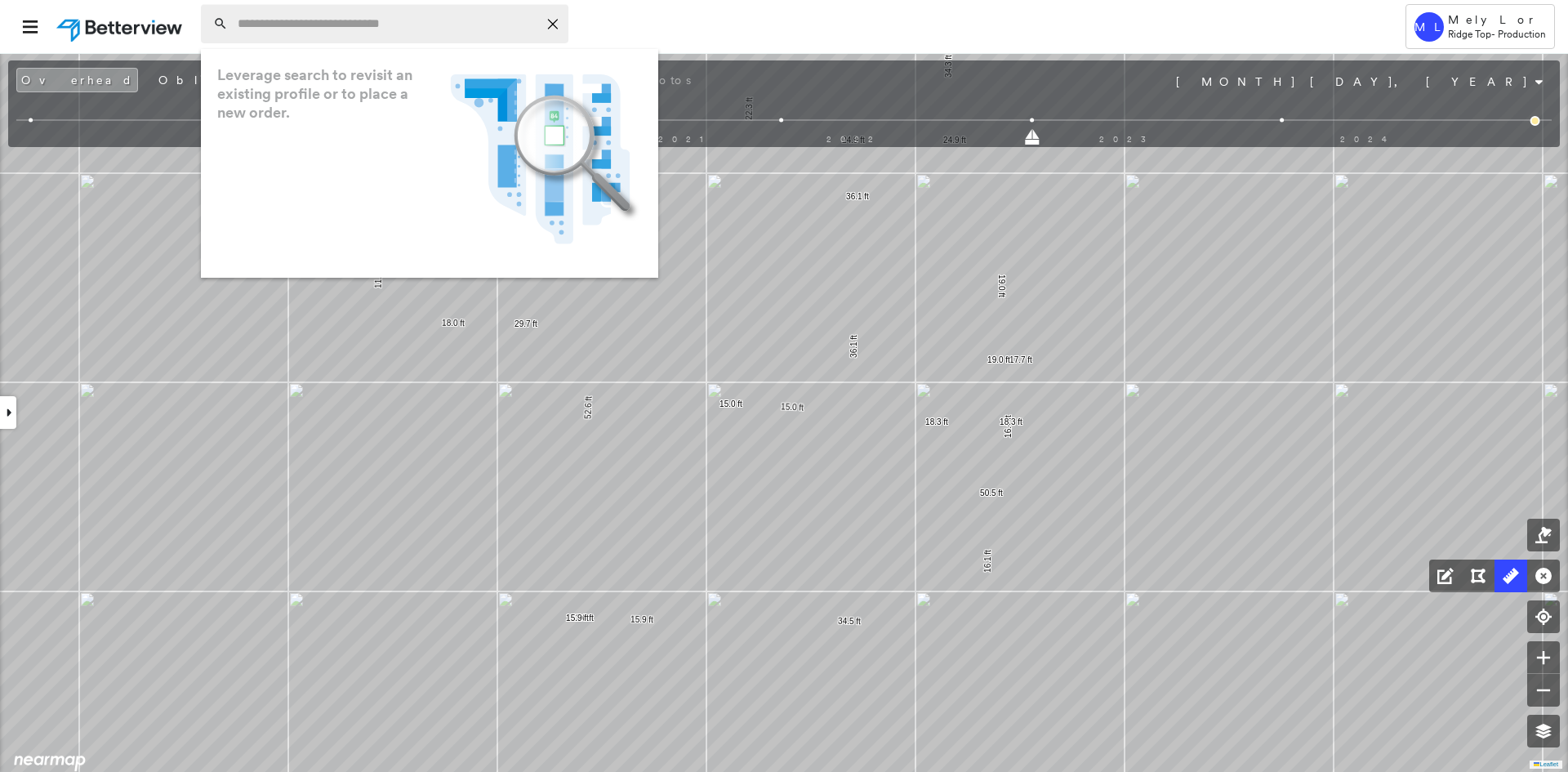 paste on "**********" 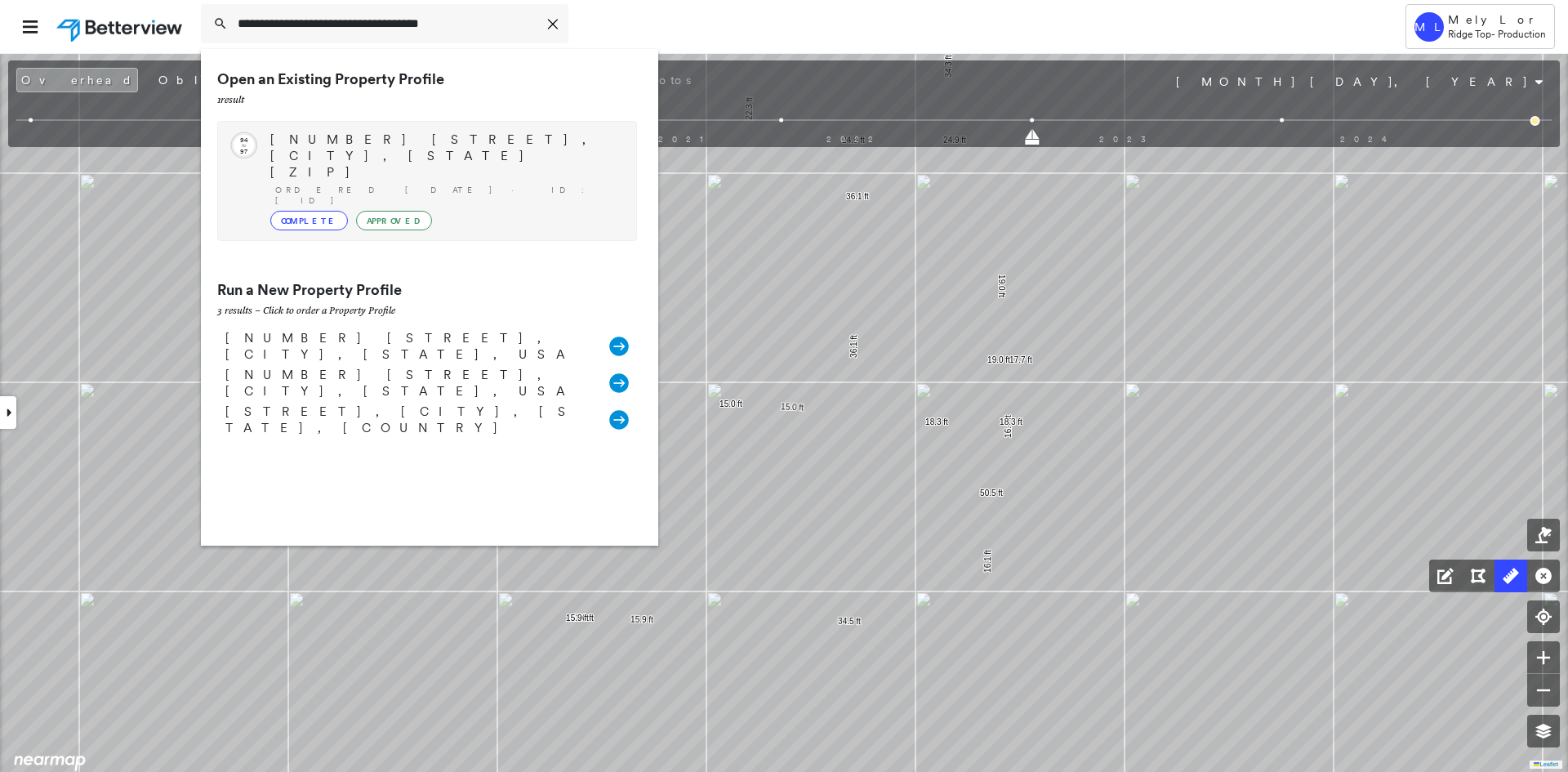 type on "**********" 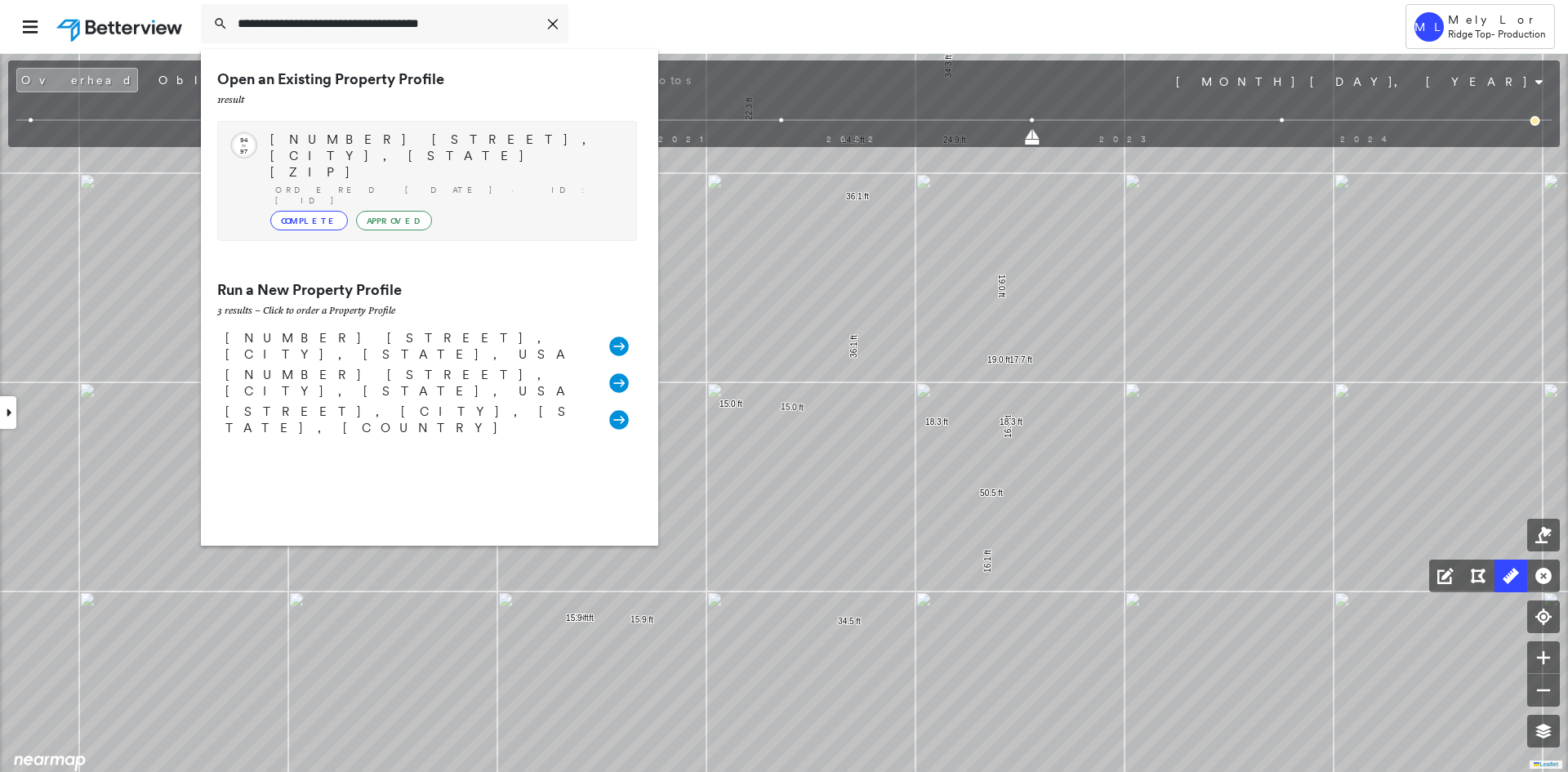 click on "Complete Approved" at bounding box center [445, 221] 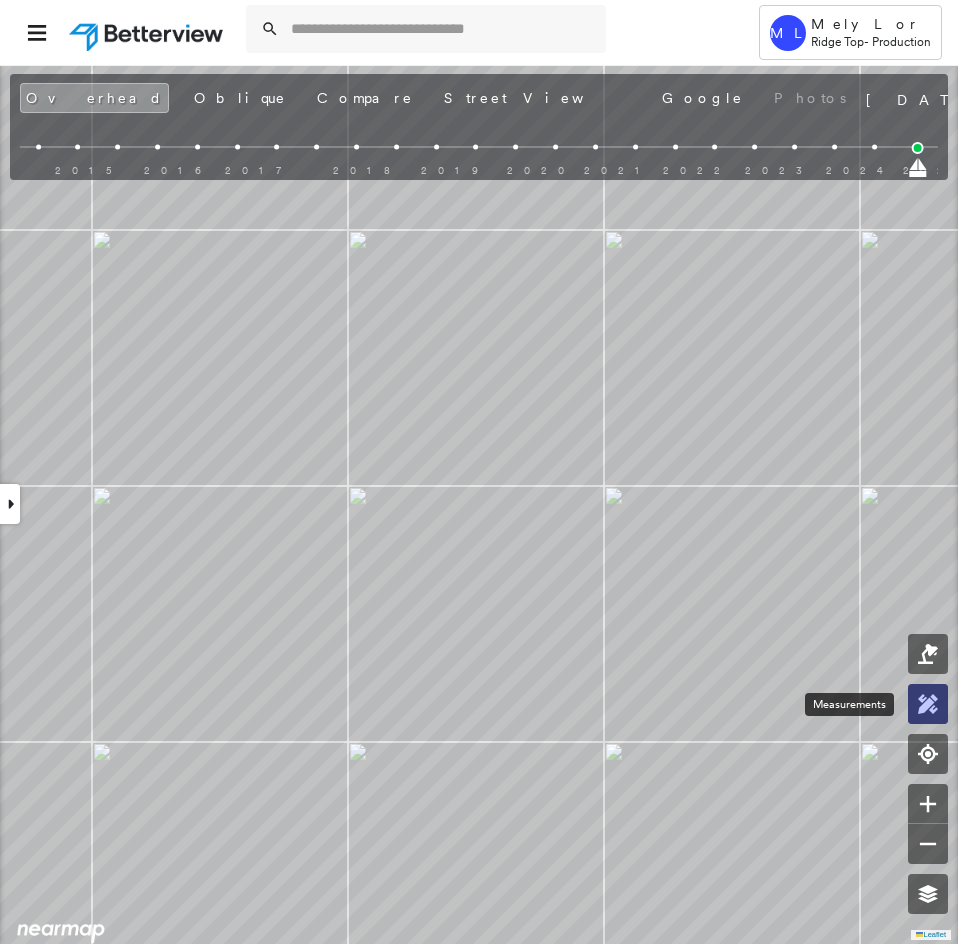 click 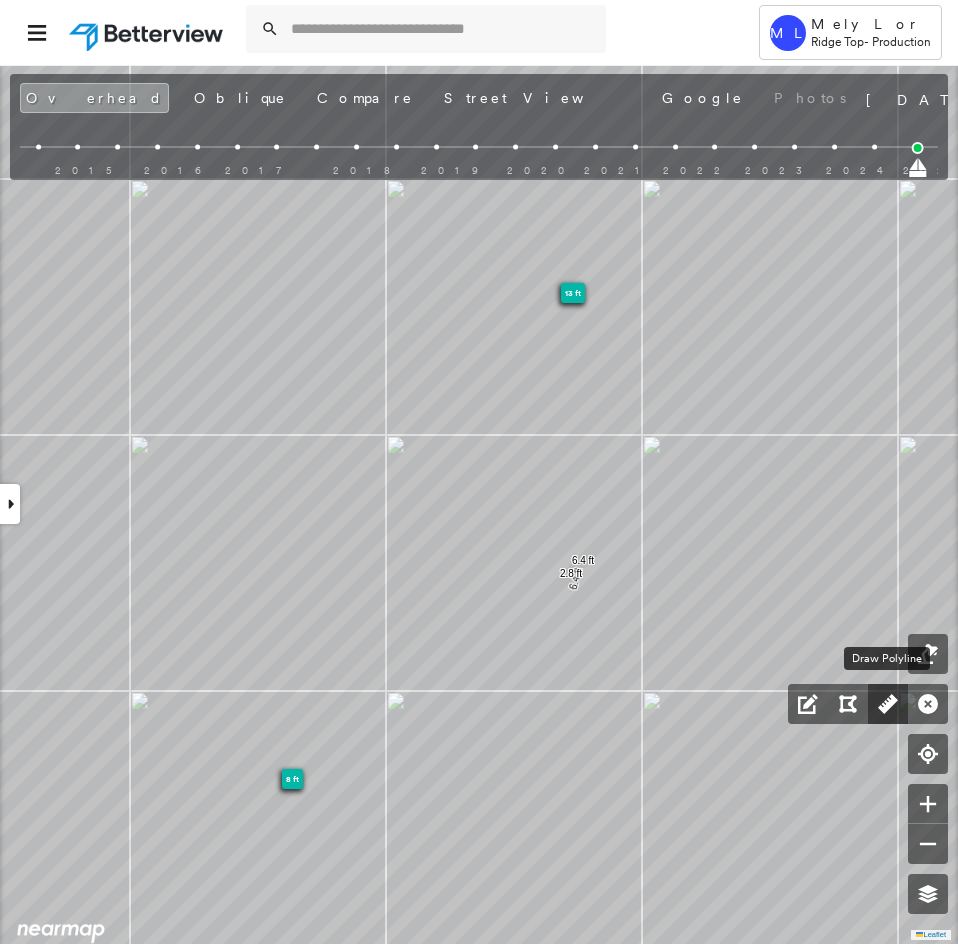 click 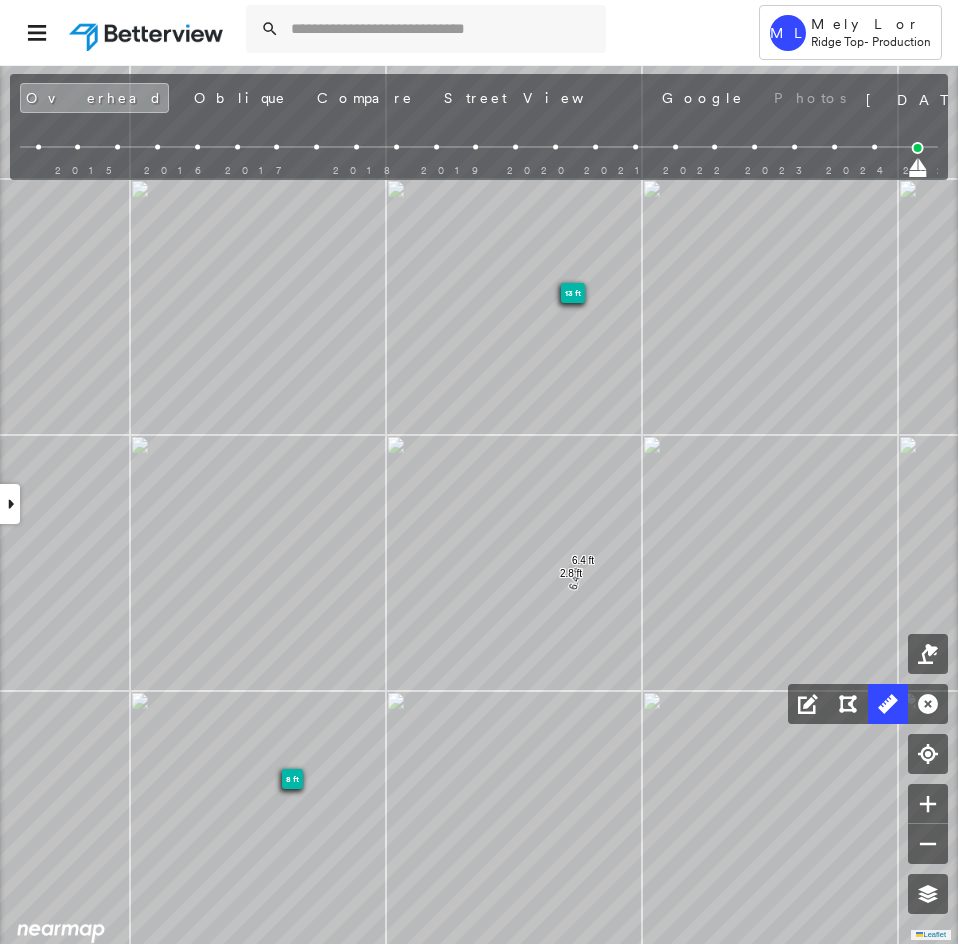 click at bounding box center [10, 504] 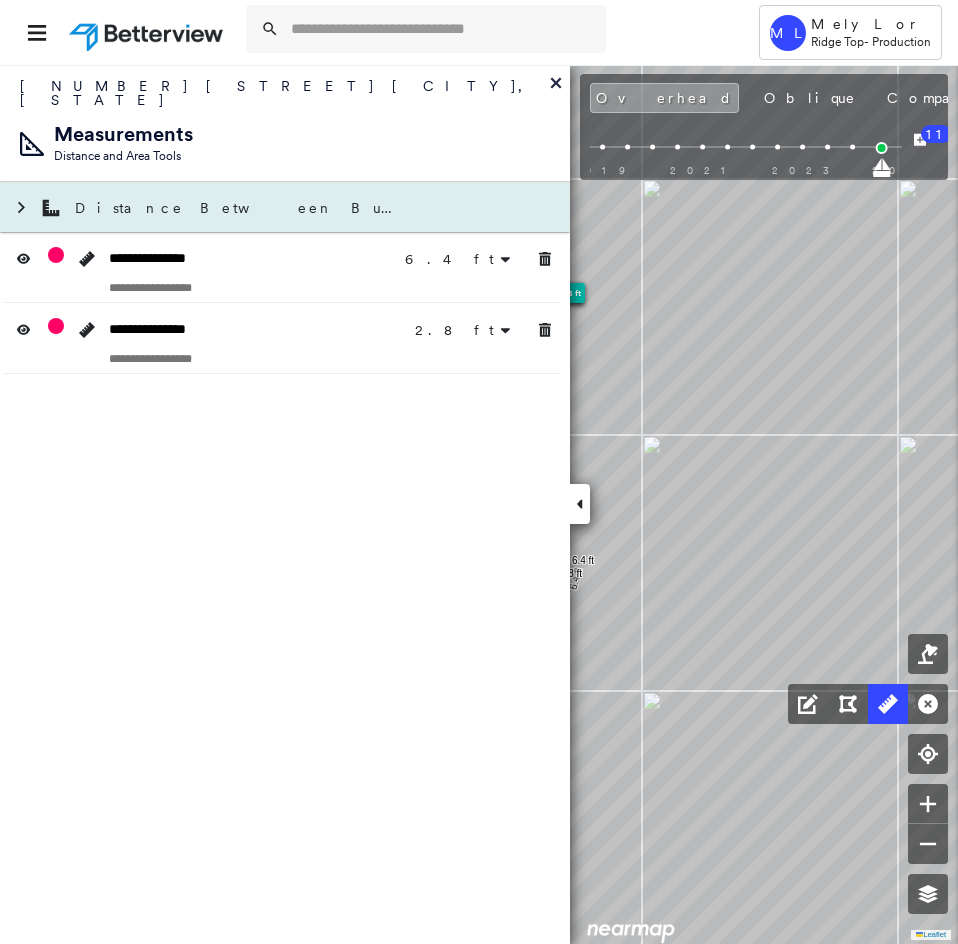 click 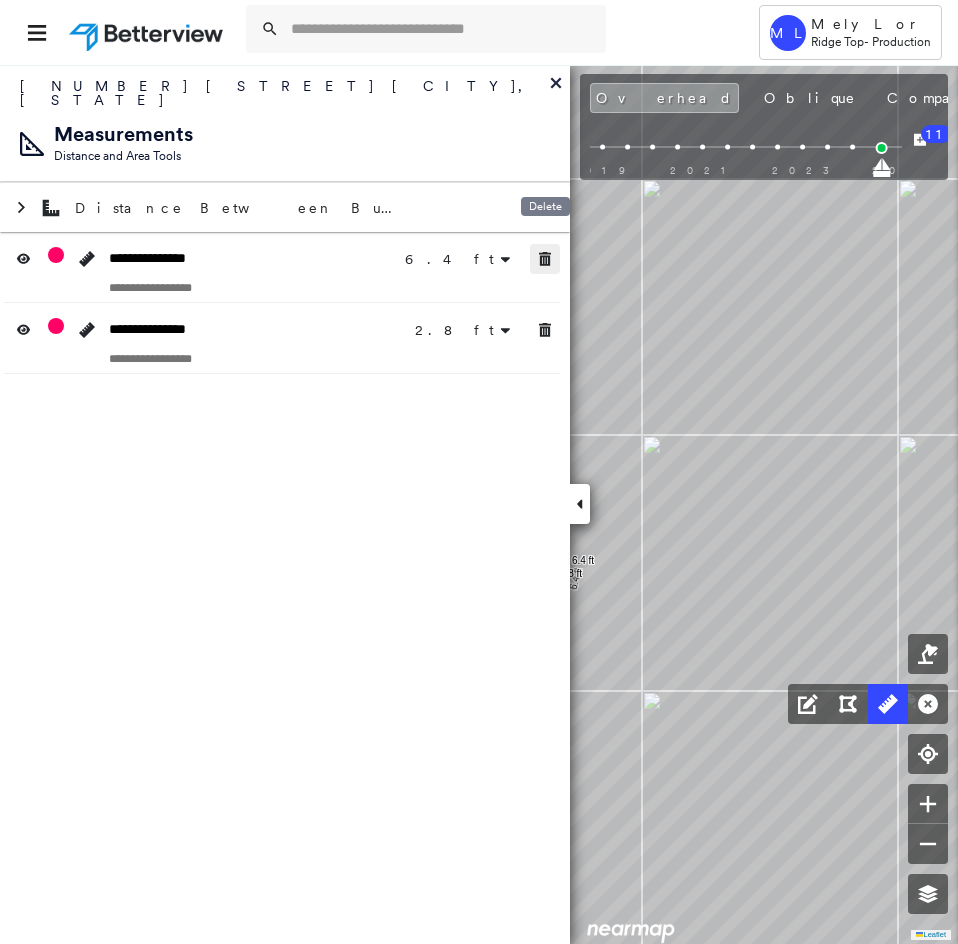 drag, startPoint x: 540, startPoint y: 244, endPoint x: 545, endPoint y: 269, distance: 25.495098 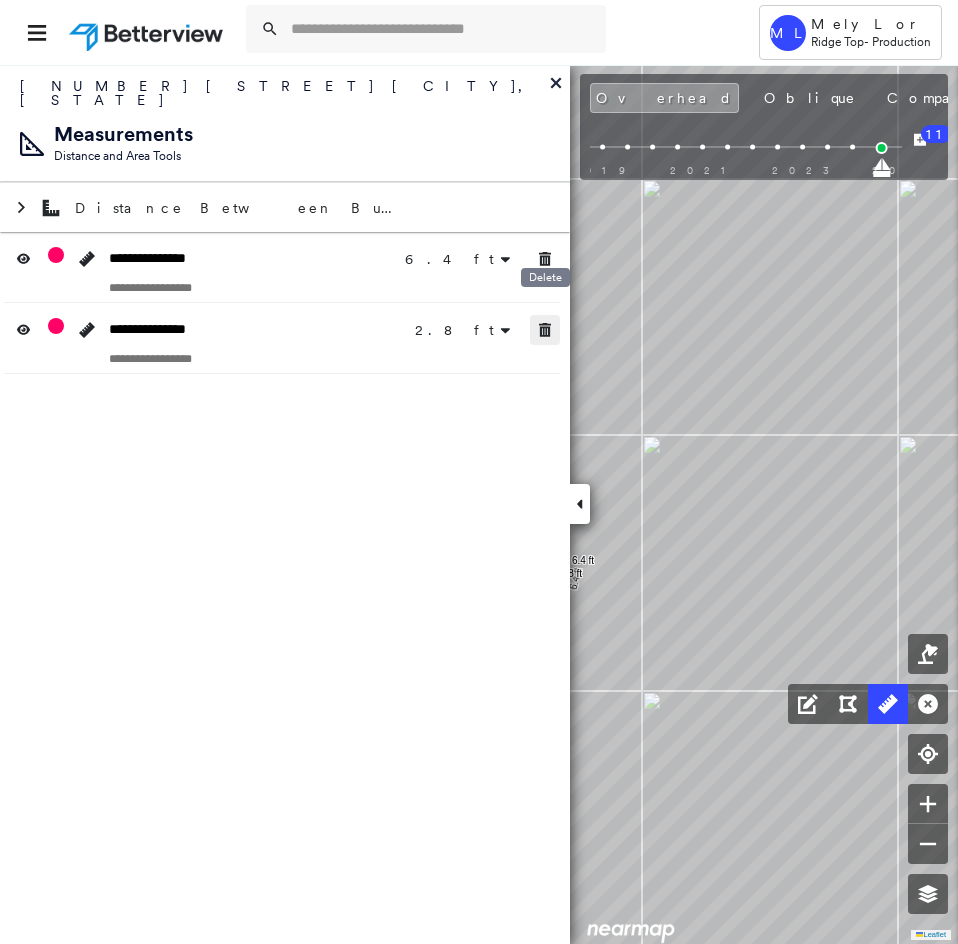 click at bounding box center [545, 330] 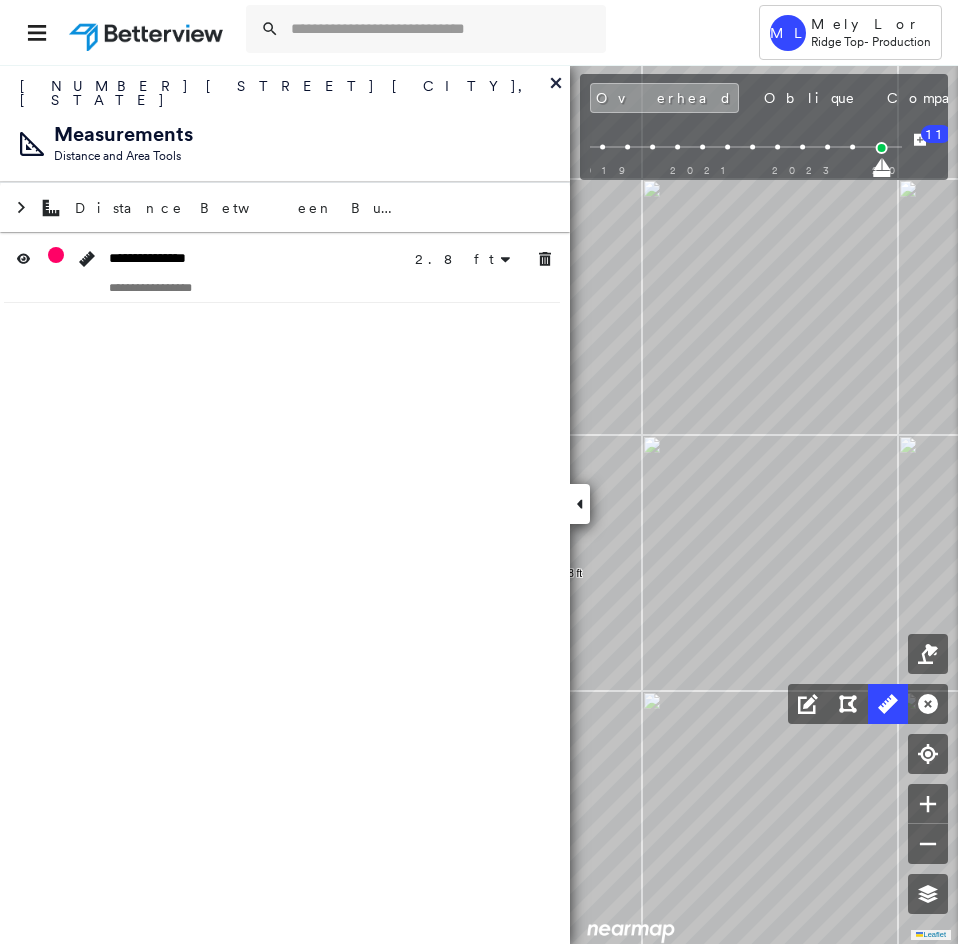 click 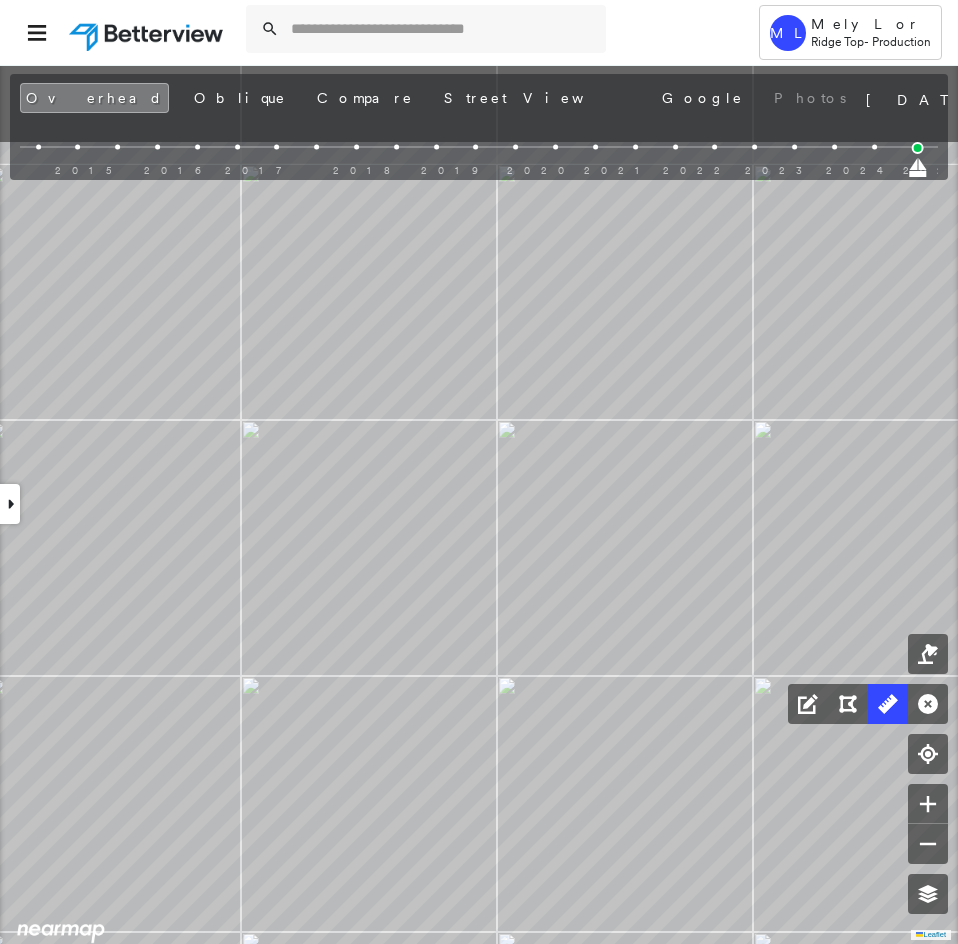 click on "Click to start drawing line." at bounding box center [-424, 263] 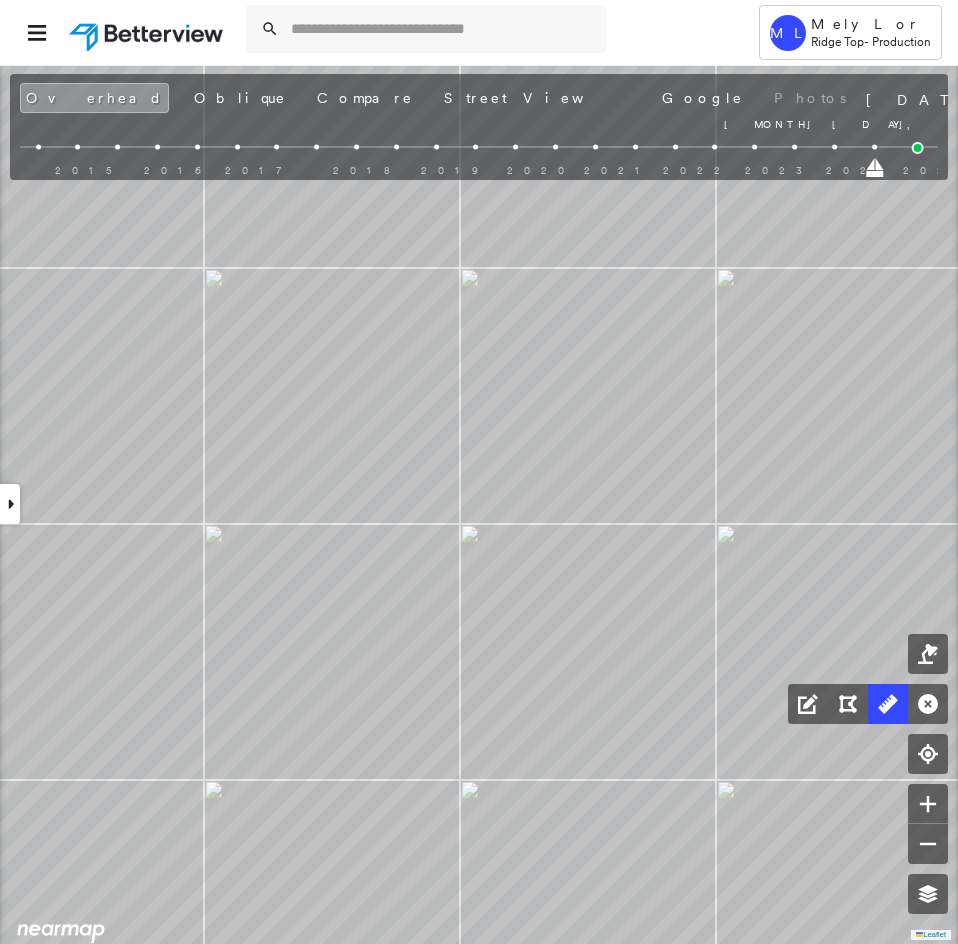 drag, startPoint x: 919, startPoint y: 170, endPoint x: 849, endPoint y: 202, distance: 76.96753 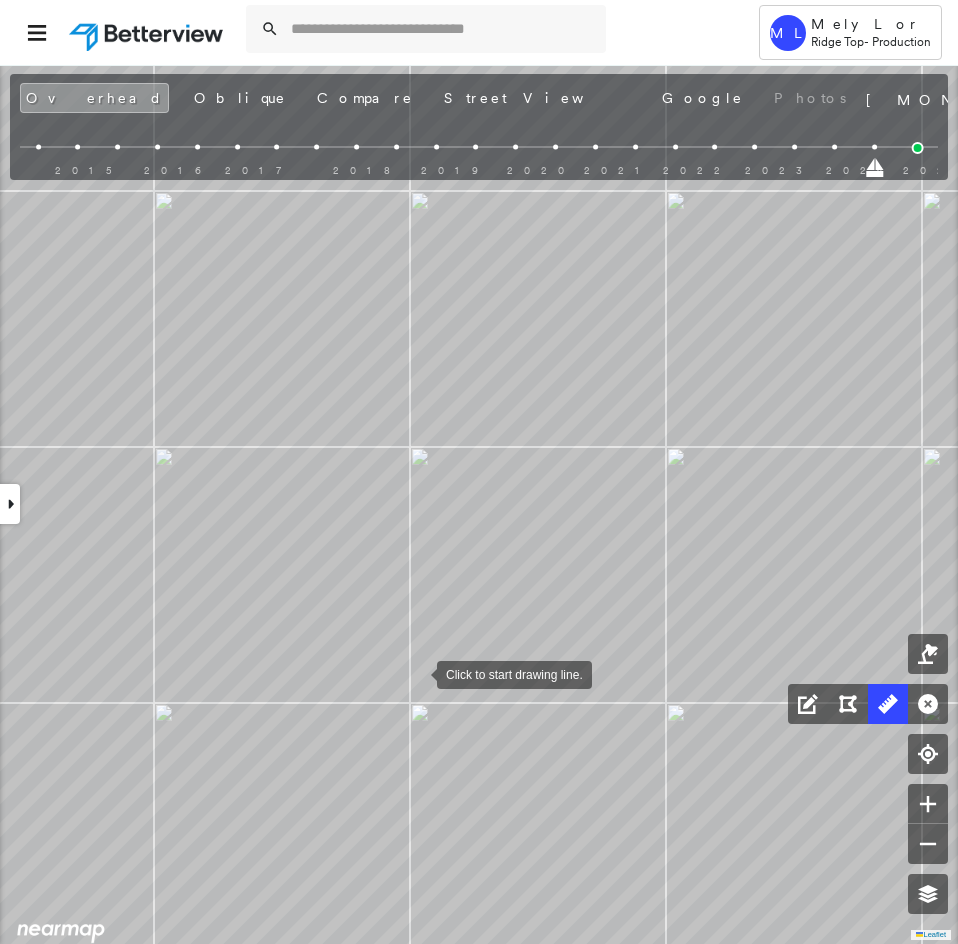 click at bounding box center (417, 673) 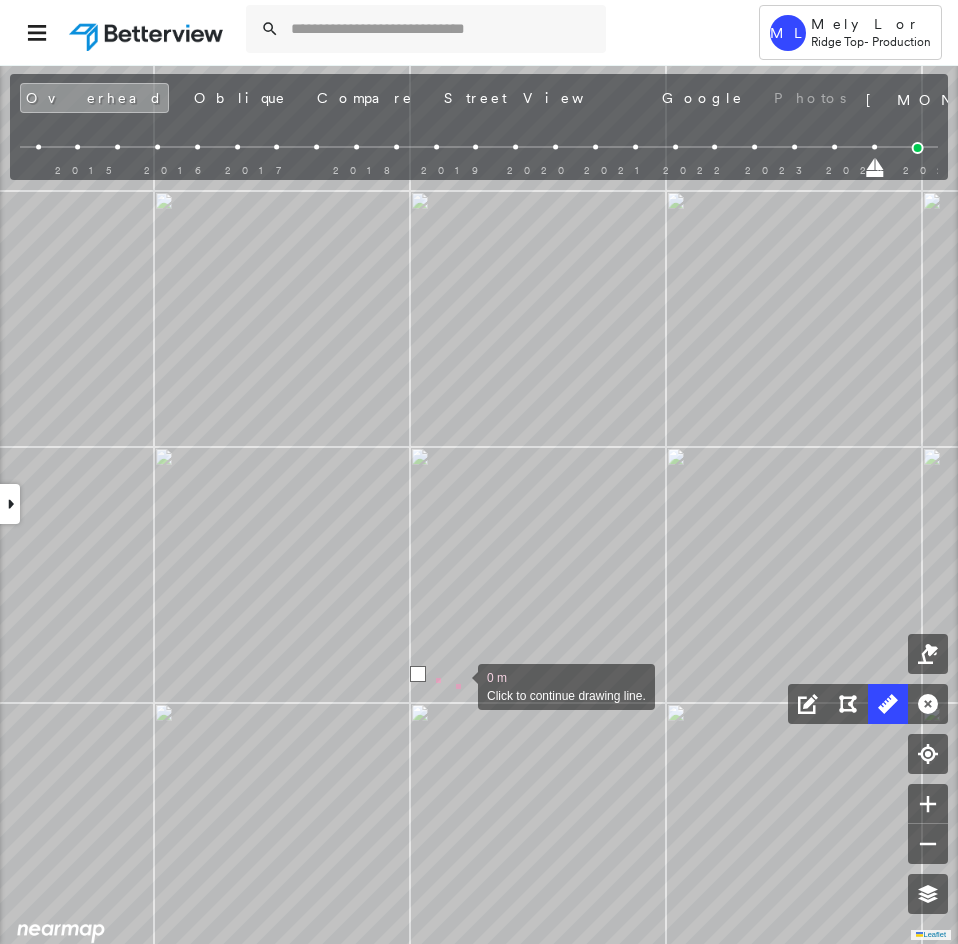 drag, startPoint x: 458, startPoint y: 685, endPoint x: 459, endPoint y: 668, distance: 17.029387 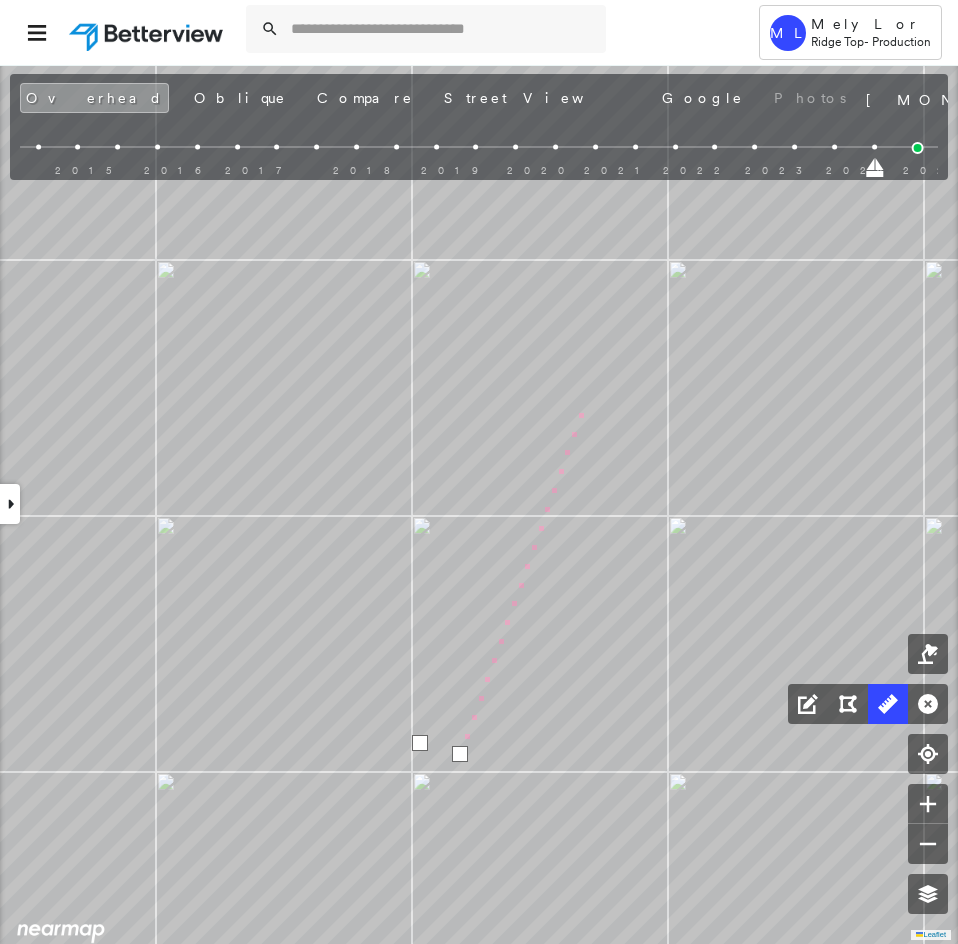 drag, startPoint x: 580, startPoint y: 315, endPoint x: 564, endPoint y: 846, distance: 531.241 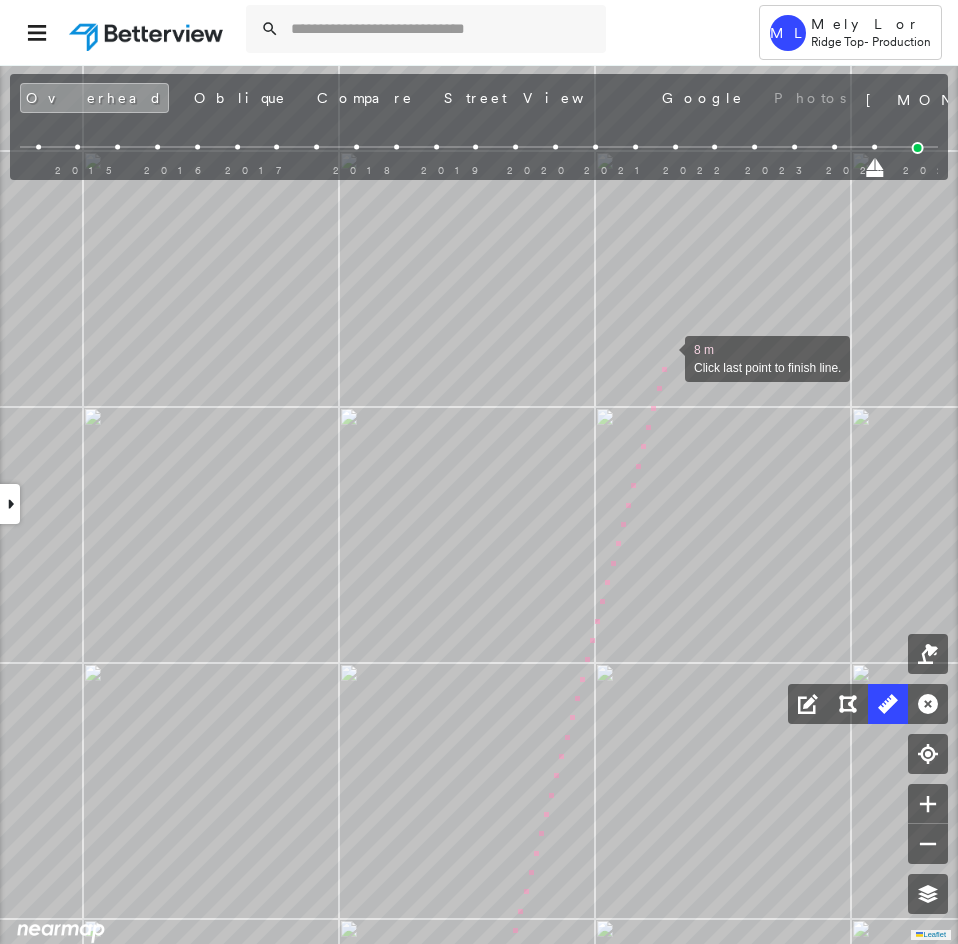 click at bounding box center [665, 357] 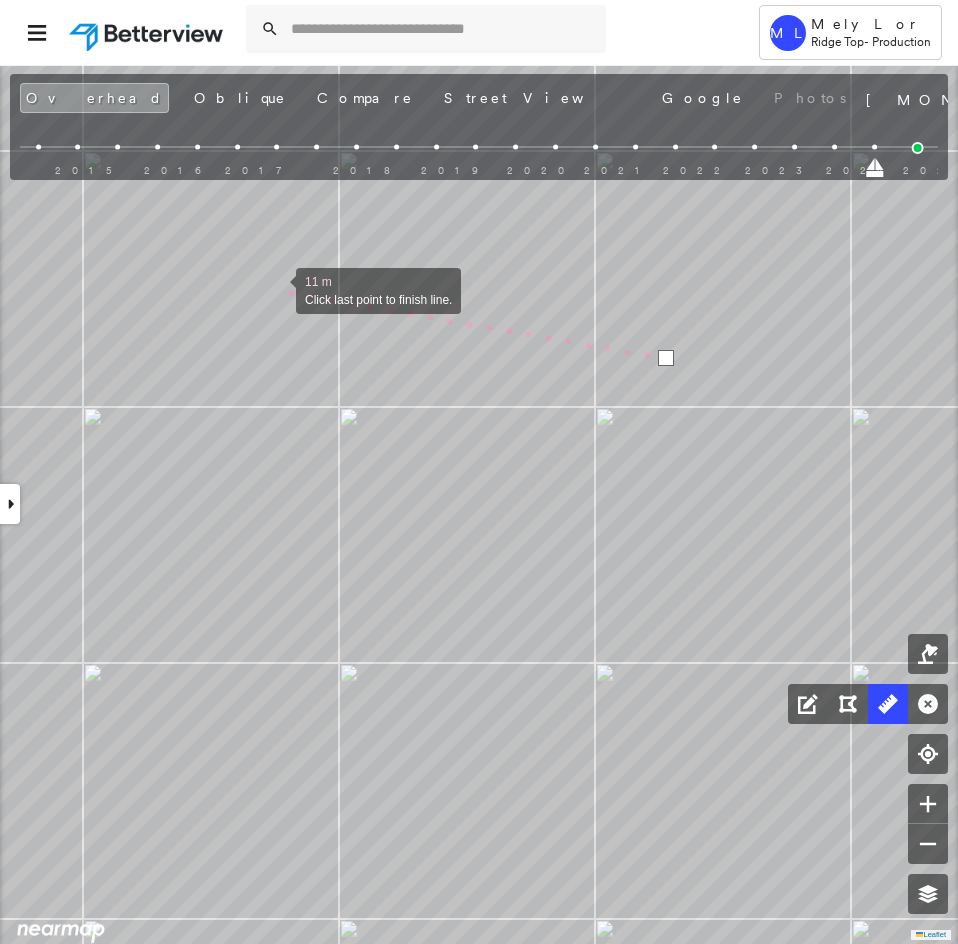 click on "11 m Click last point to finish line." at bounding box center [-440, 802] 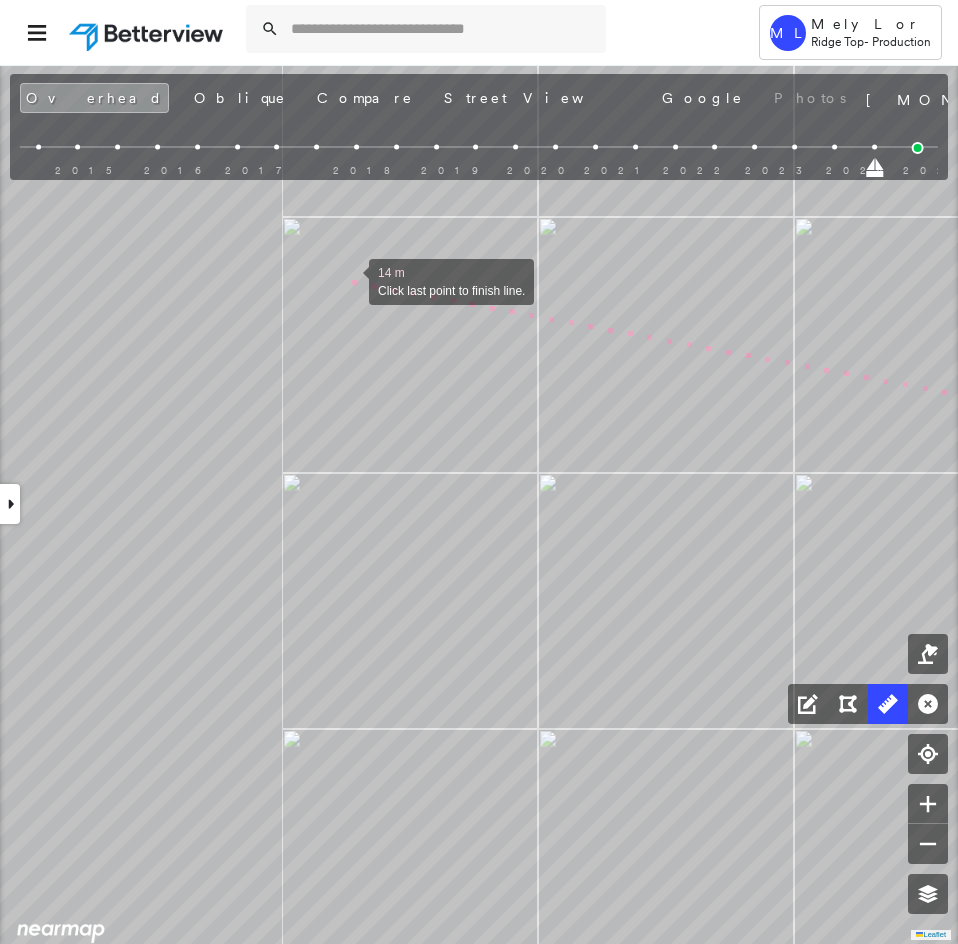 click on "14 m Click last point to finish line." at bounding box center [15, 868] 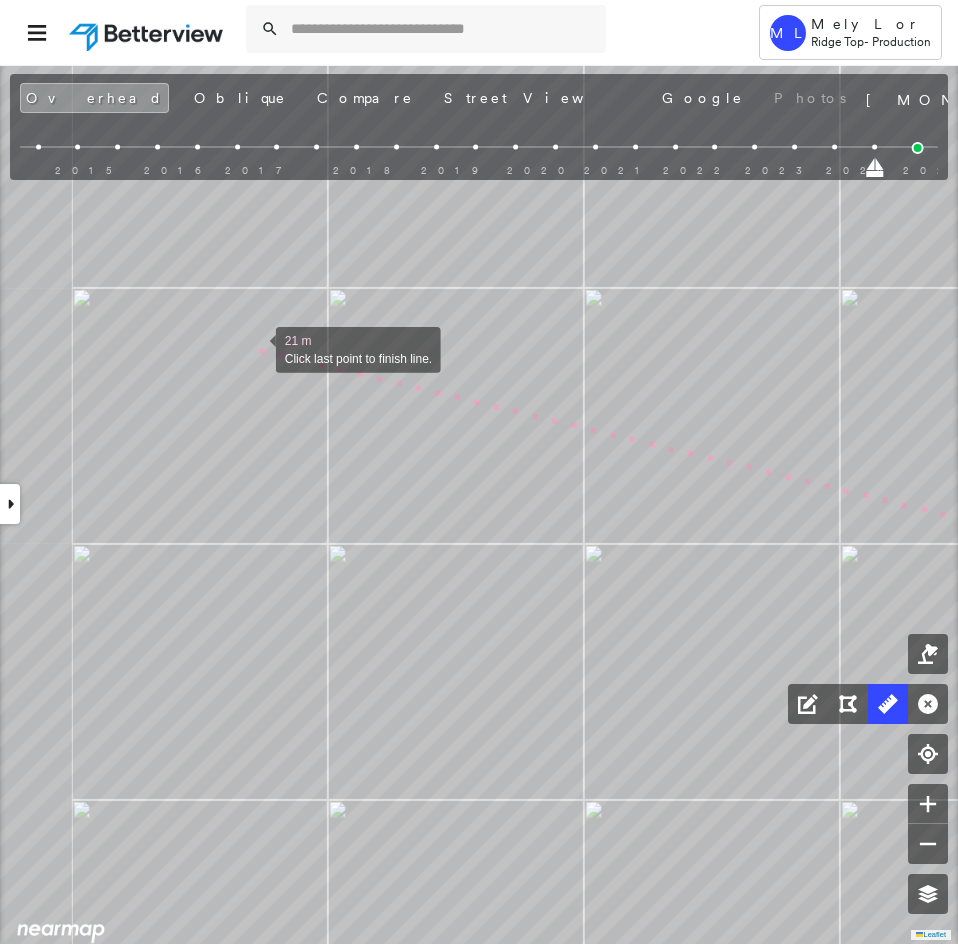 click on "21 m Click last point to finish line." at bounding box center (829, 1195) 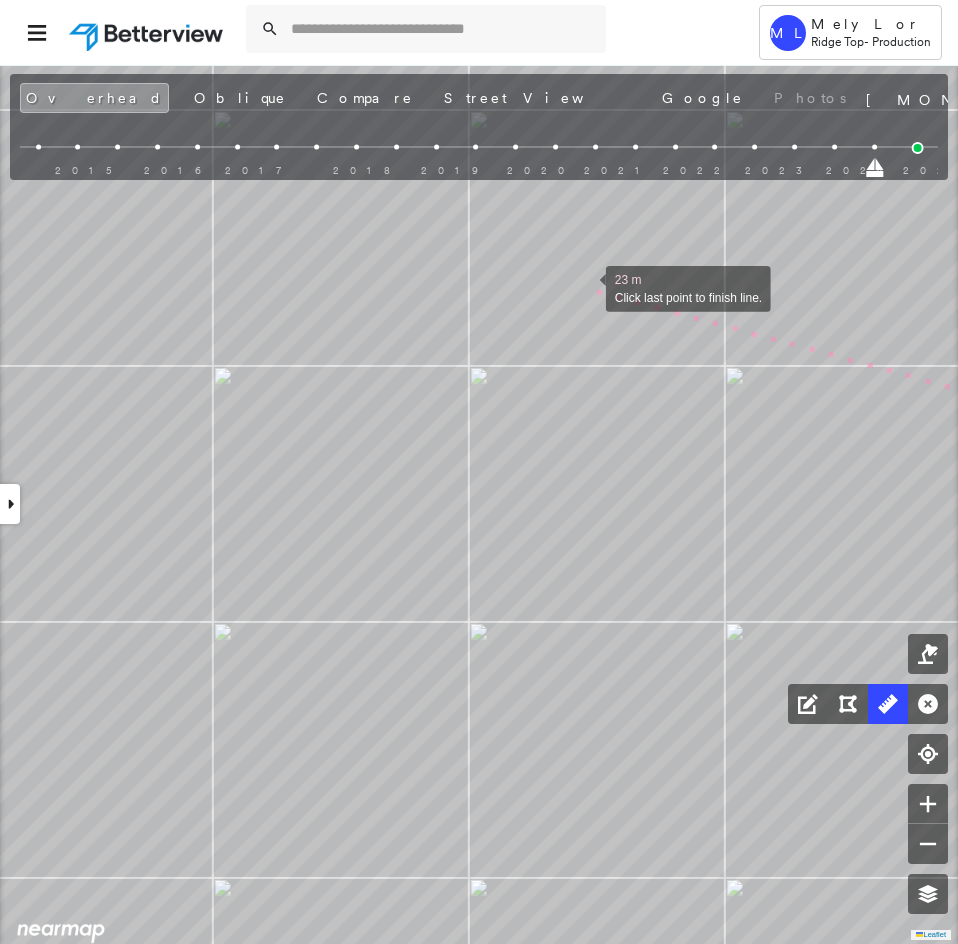 click at bounding box center (586, 287) 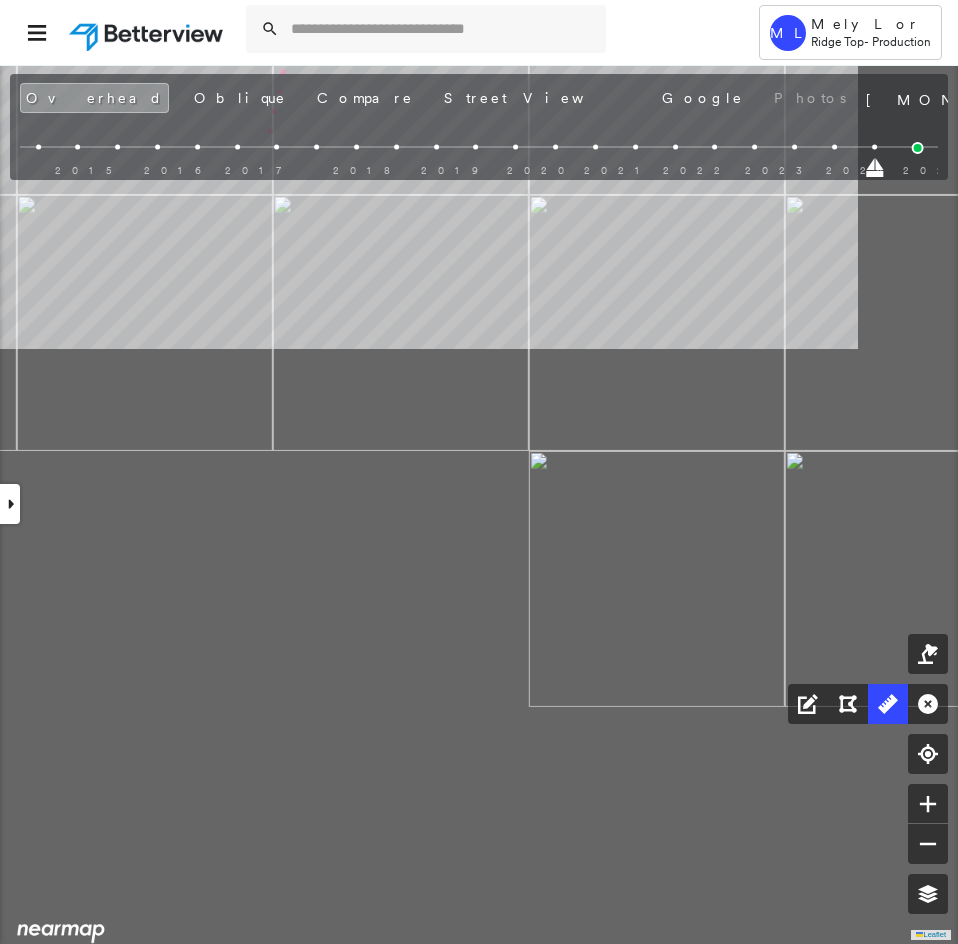 click on "27 m Click last point to finish line." at bounding box center [1286, 590] 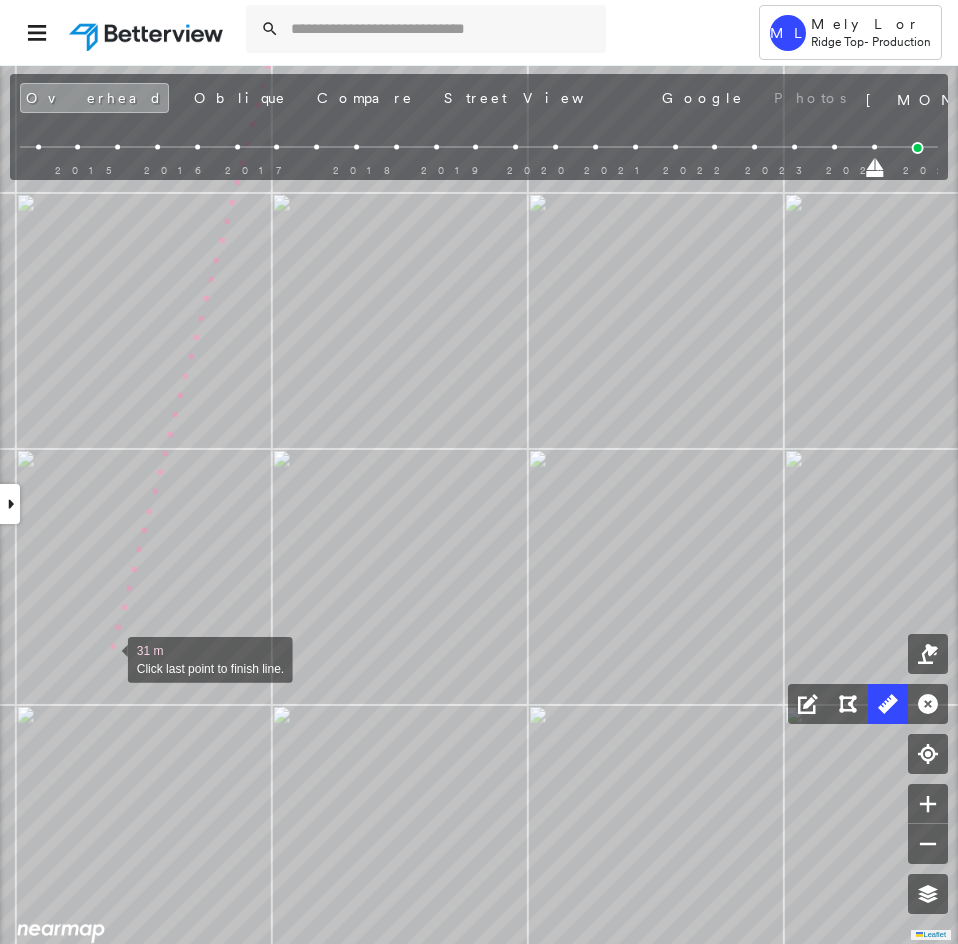 click at bounding box center [108, 658] 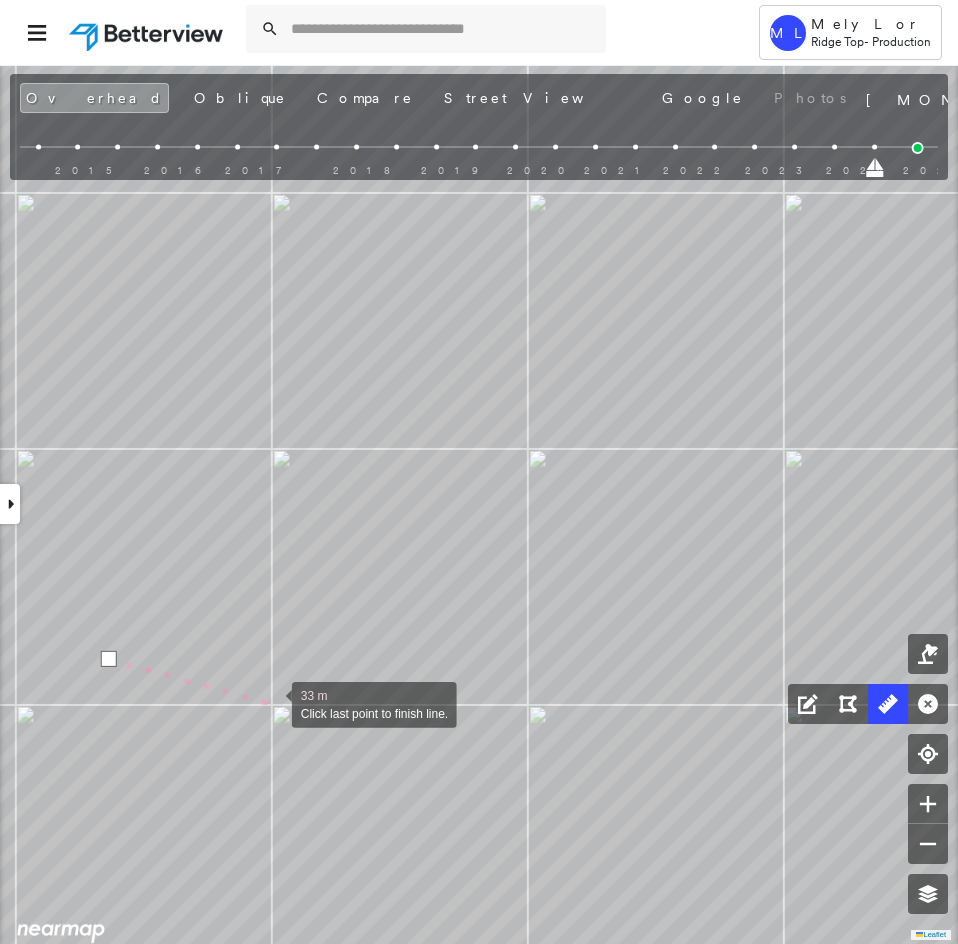 click at bounding box center (272, 703) 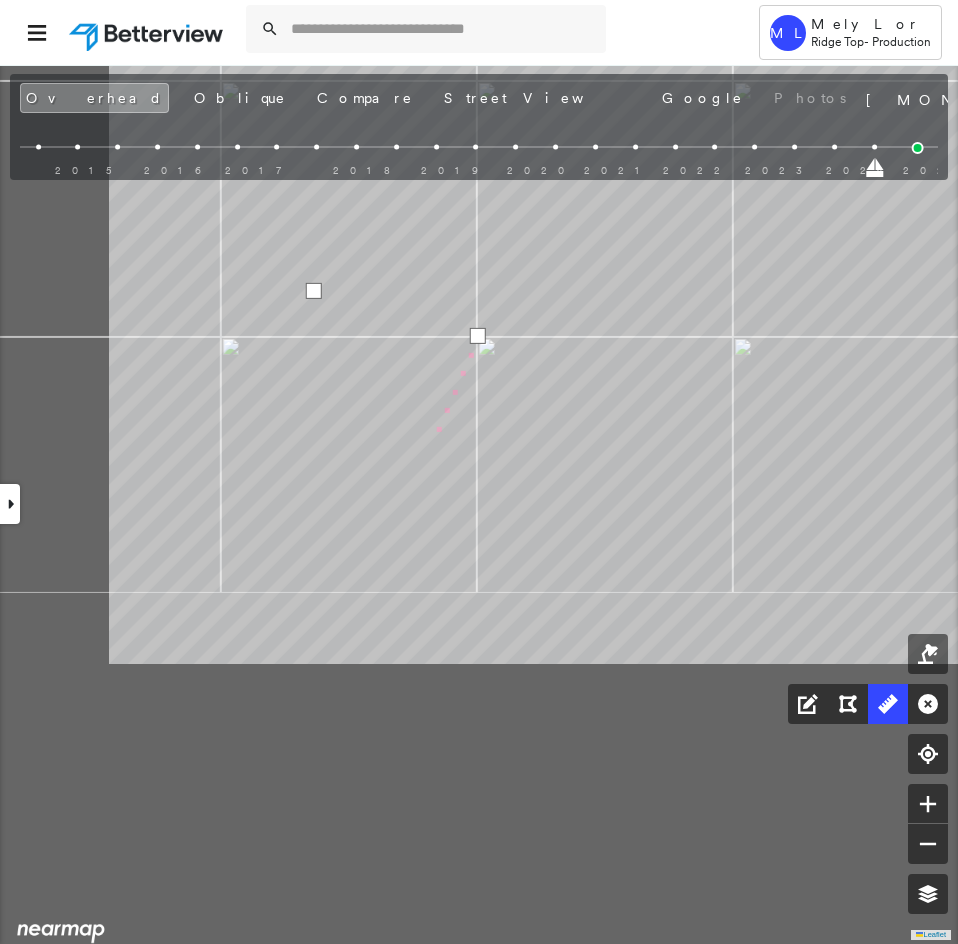 click on "33 m Click last point to finish line." at bounding box center (1490, 220) 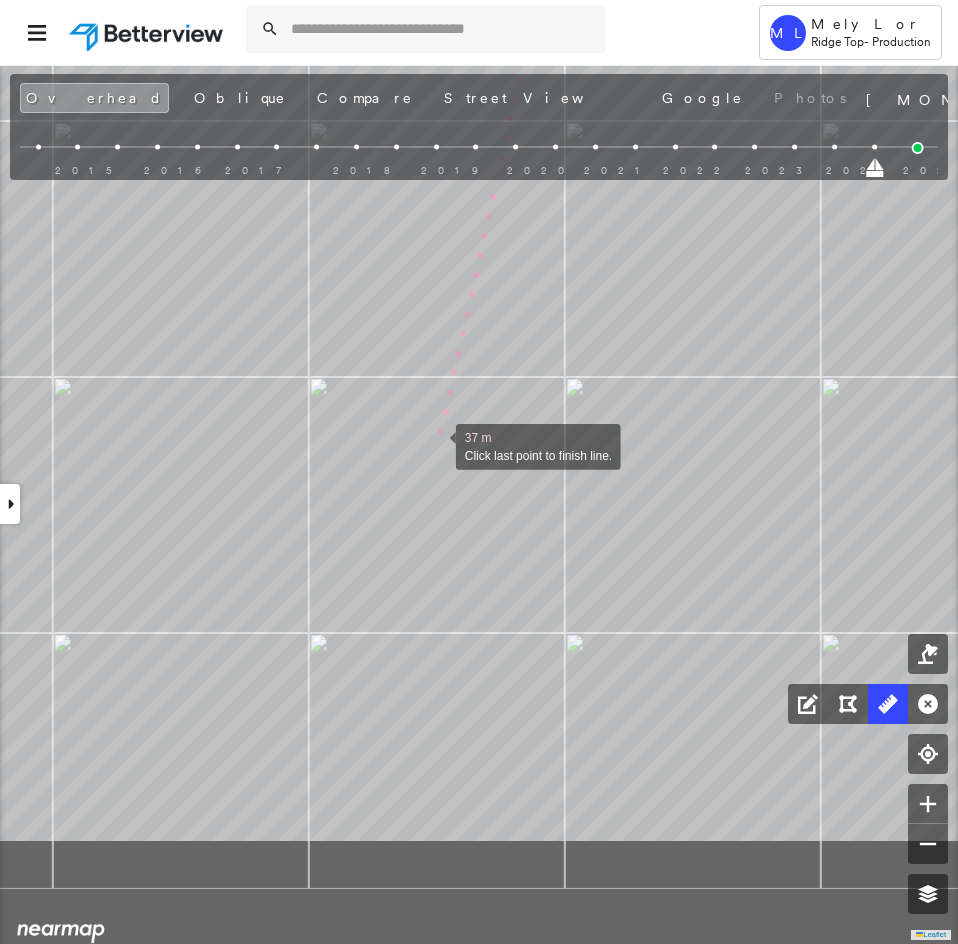 drag, startPoint x: 450, startPoint y: 642, endPoint x: 411, endPoint y: 452, distance: 193.96133 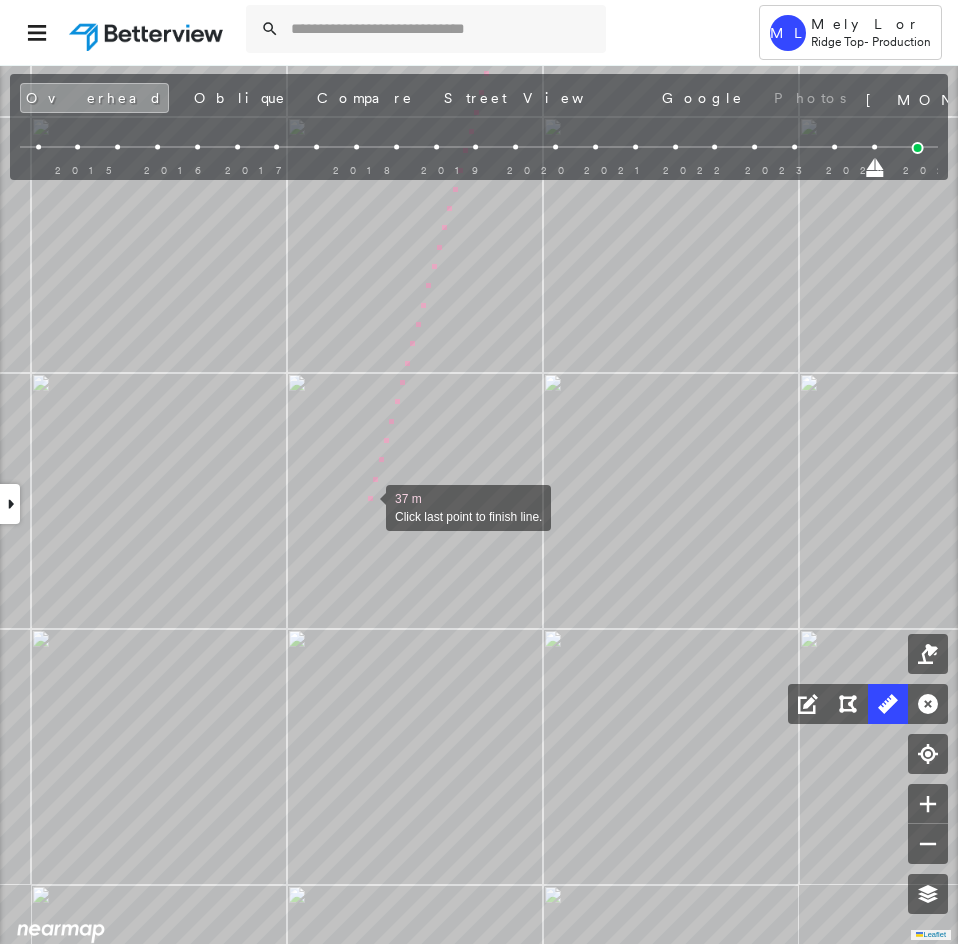click at bounding box center [366, 506] 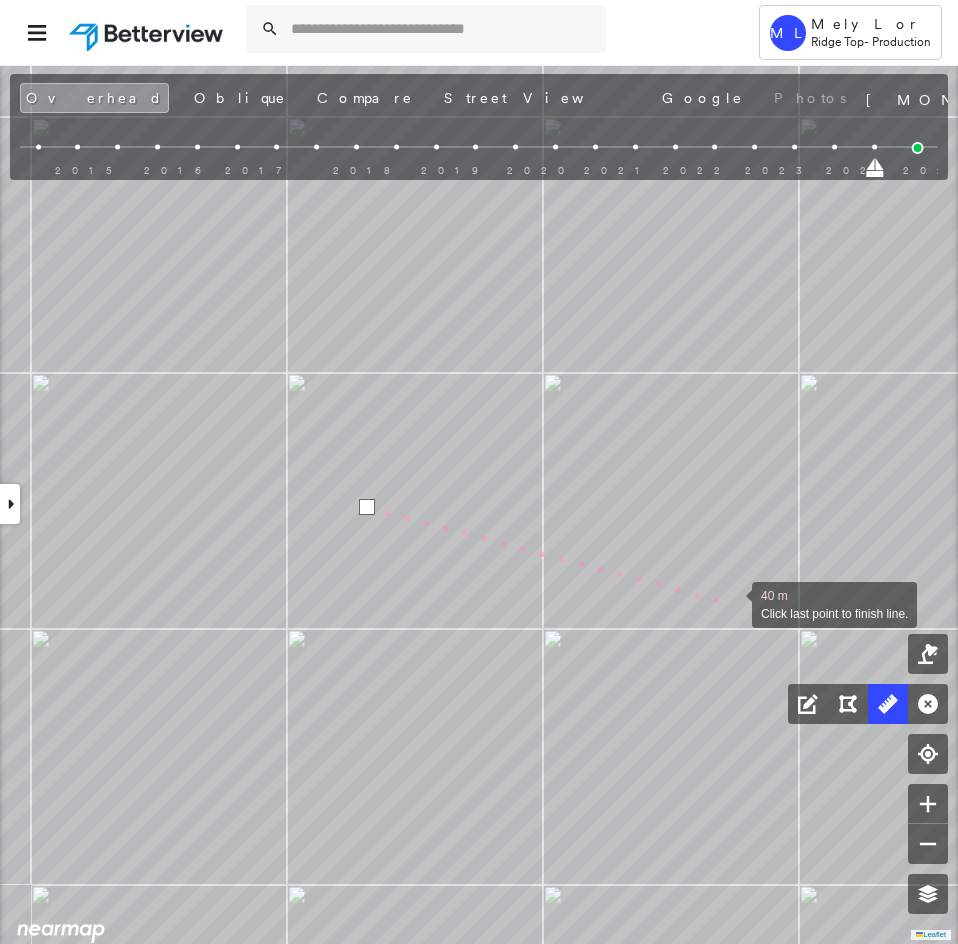 click at bounding box center (732, 603) 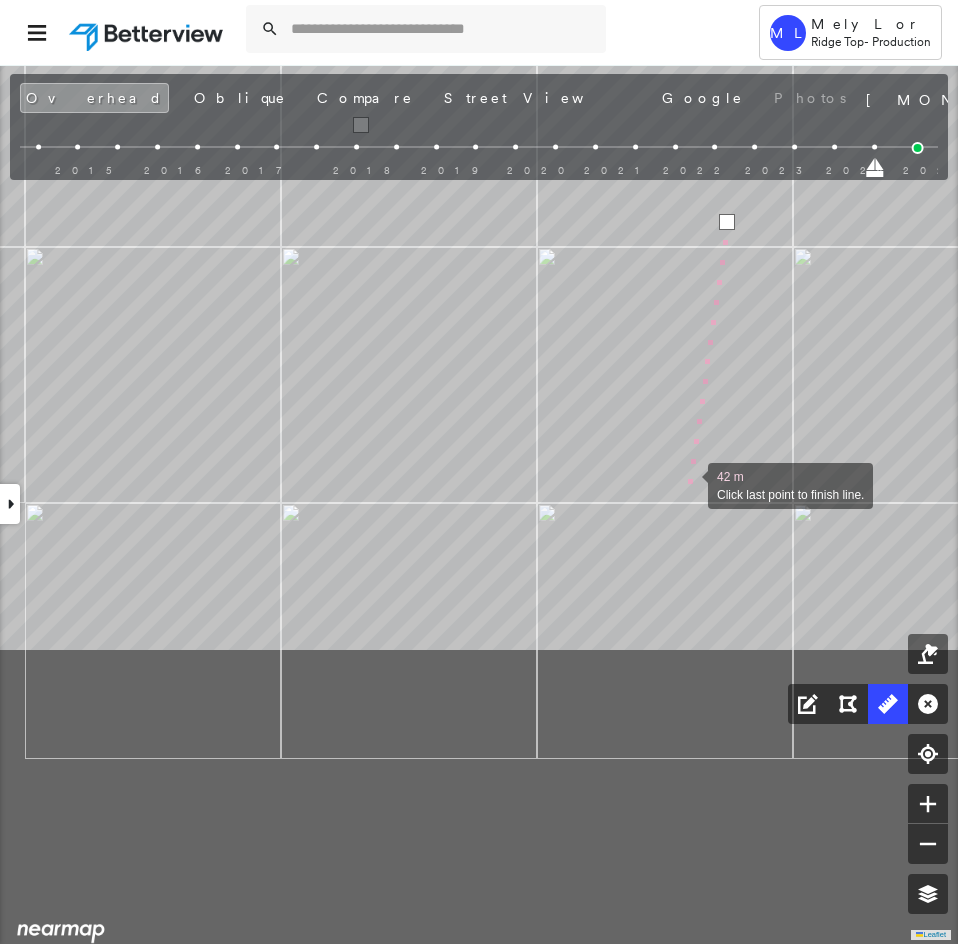 drag, startPoint x: 694, startPoint y: 870, endPoint x: 688, endPoint y: 488, distance: 382.04712 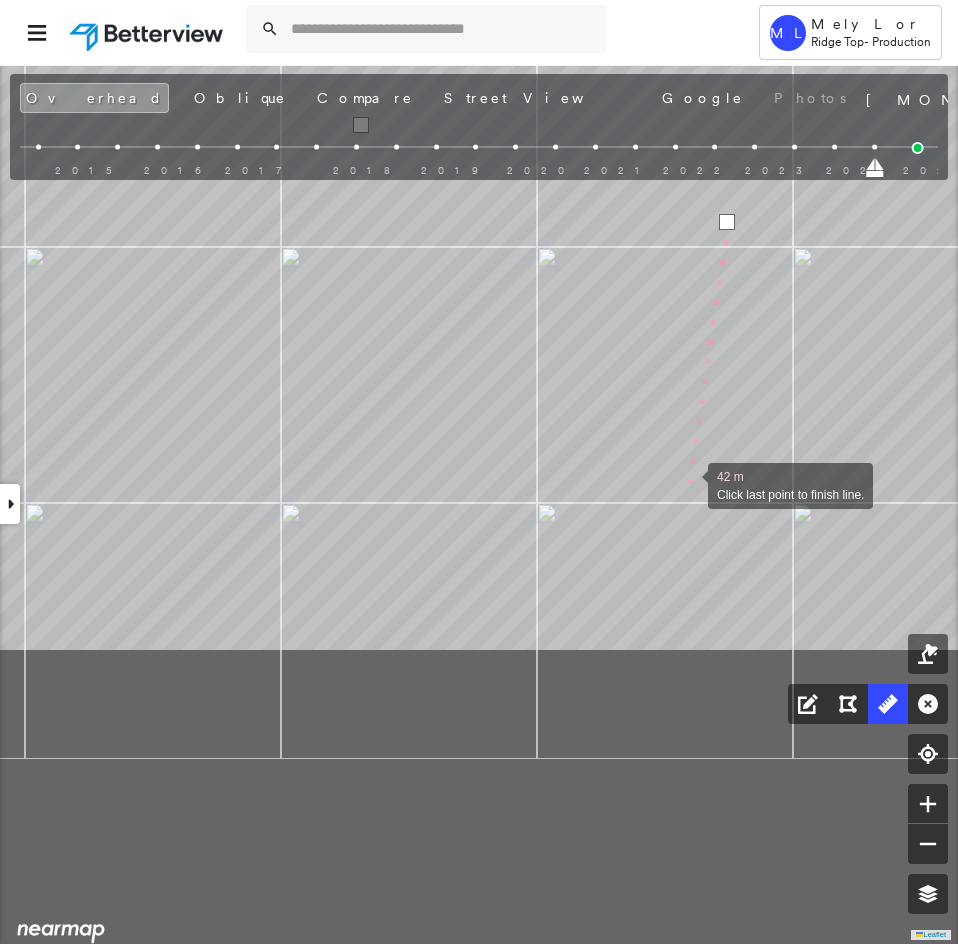 click at bounding box center (688, 484) 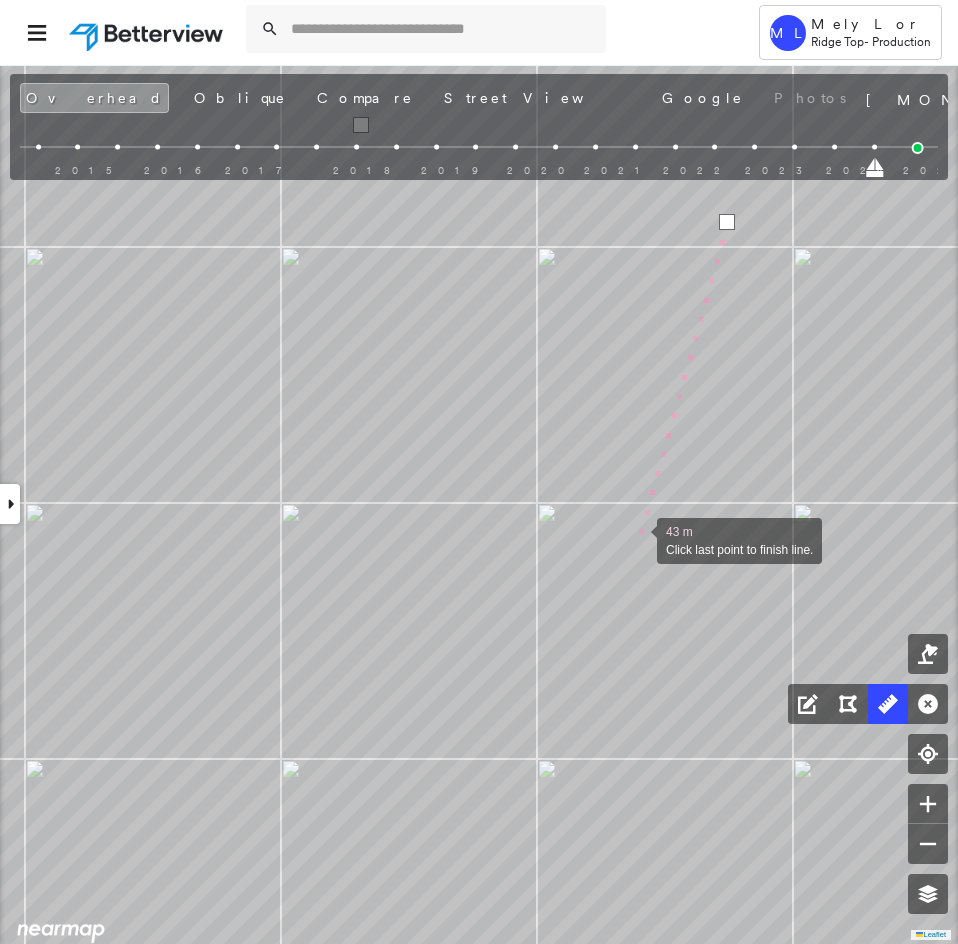 click at bounding box center (637, 539) 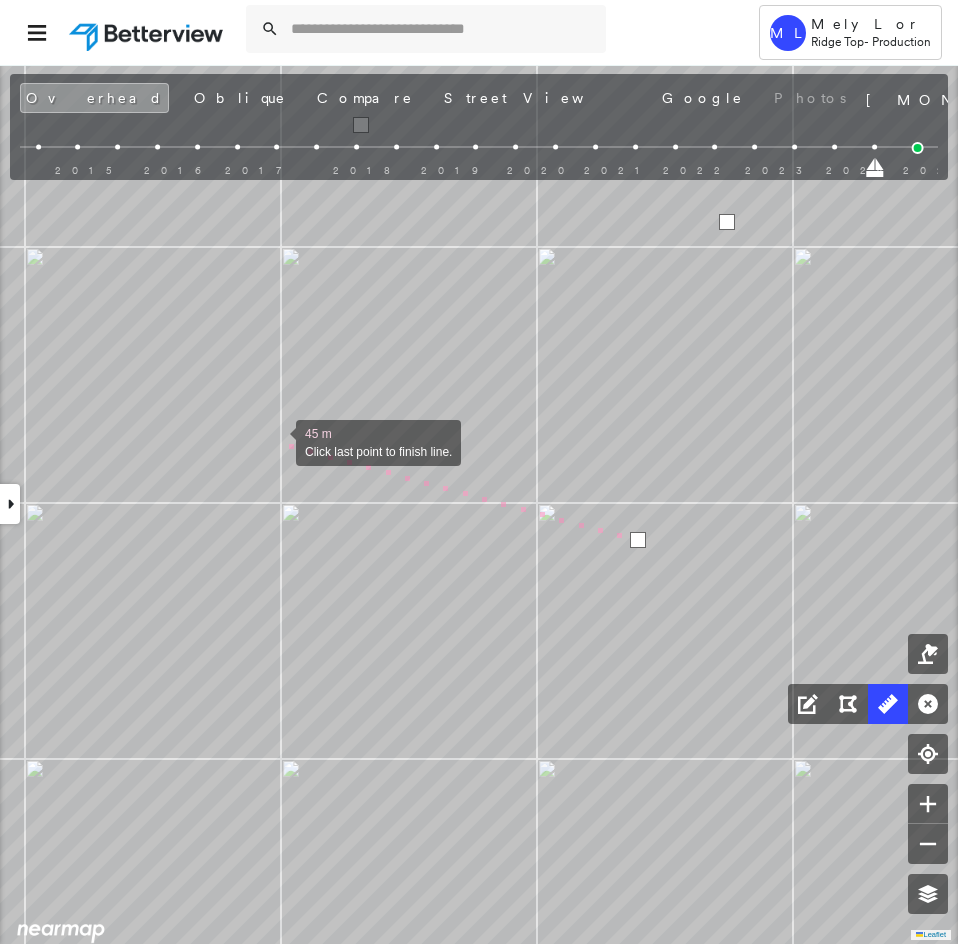 click at bounding box center [276, 441] 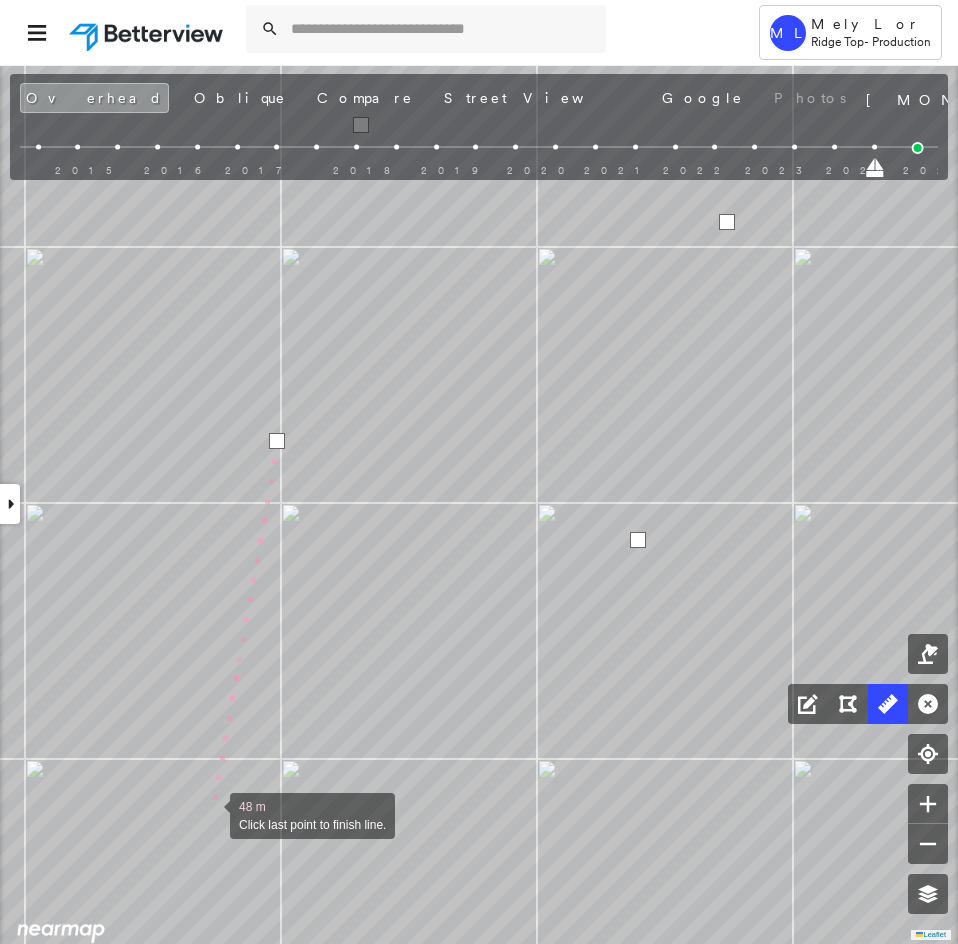 click on "48 m Click last point to finish line." at bounding box center [1550, -638] 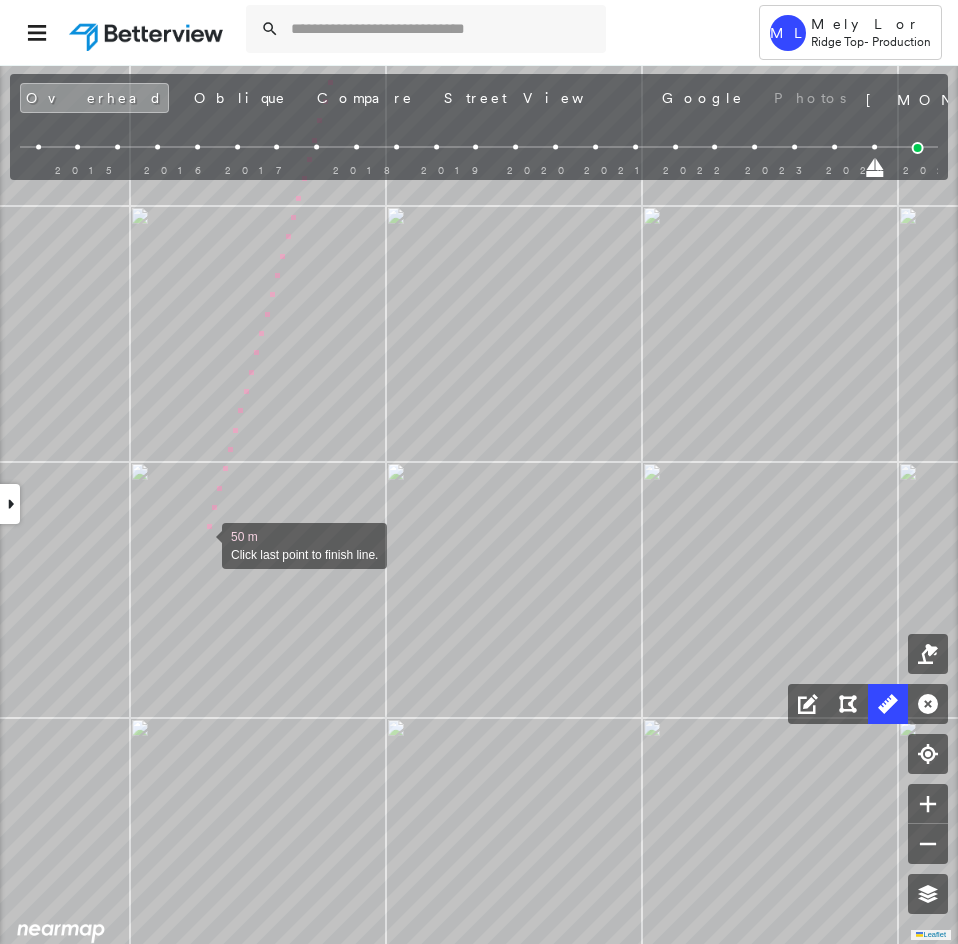 click at bounding box center (202, 544) 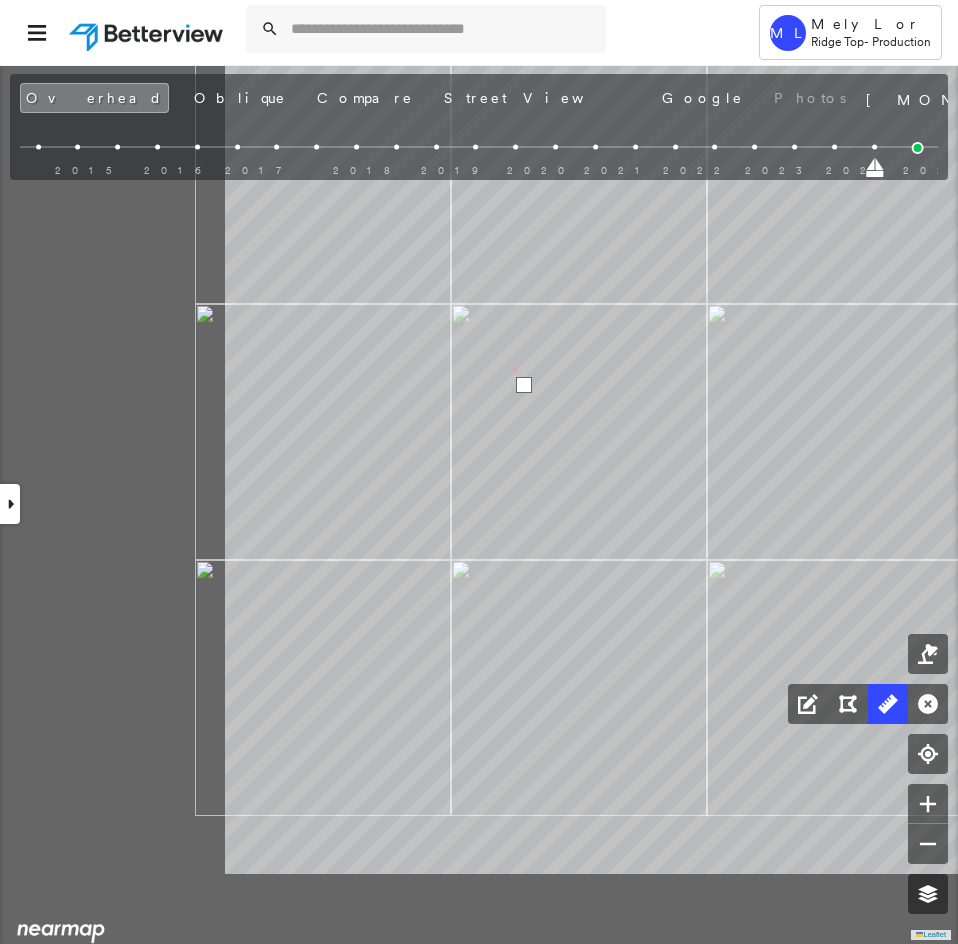 click on "51 m Click last point to finish line." at bounding box center [1976, -1349] 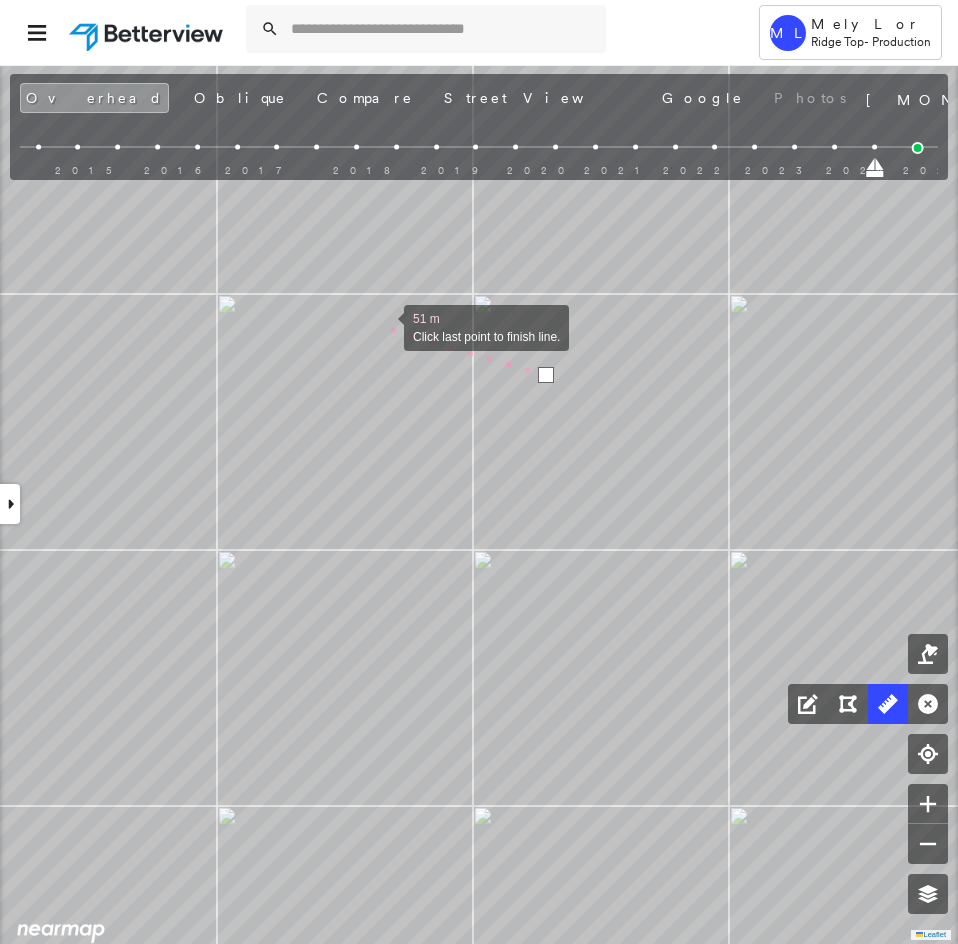 click at bounding box center (384, 326) 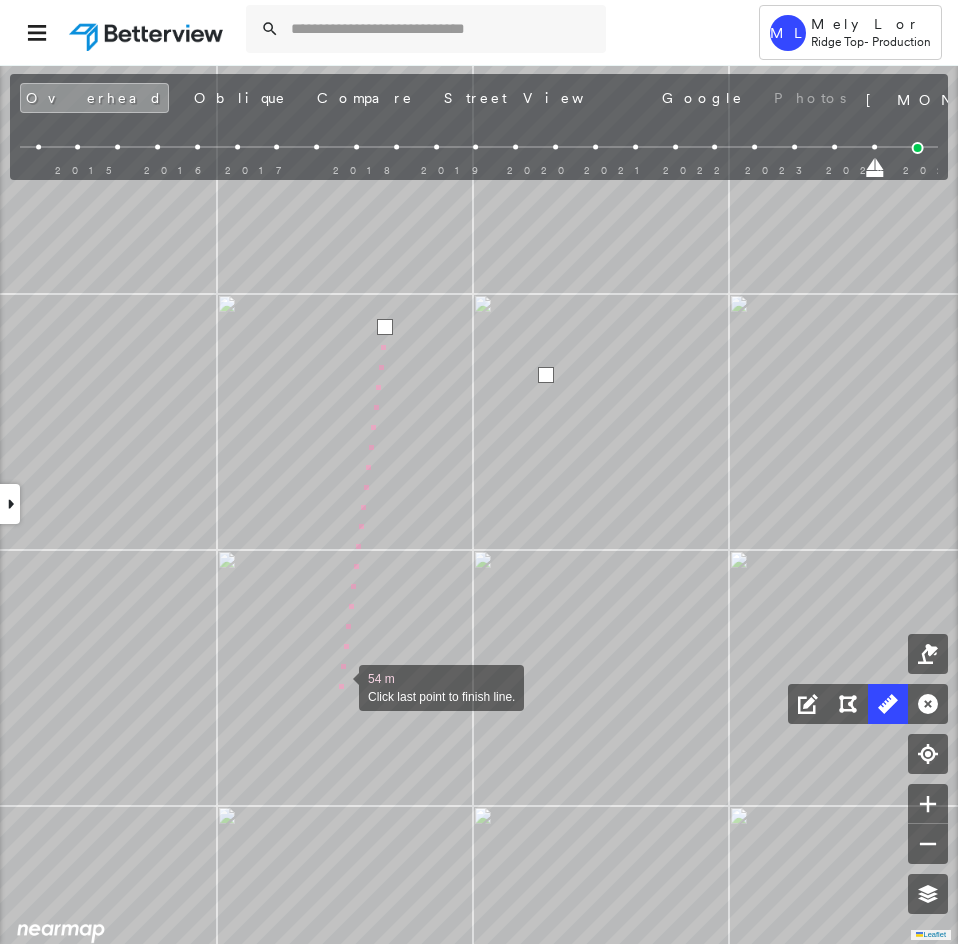 drag, startPoint x: 338, startPoint y: 670, endPoint x: 403, endPoint y: 73, distance: 600.5281 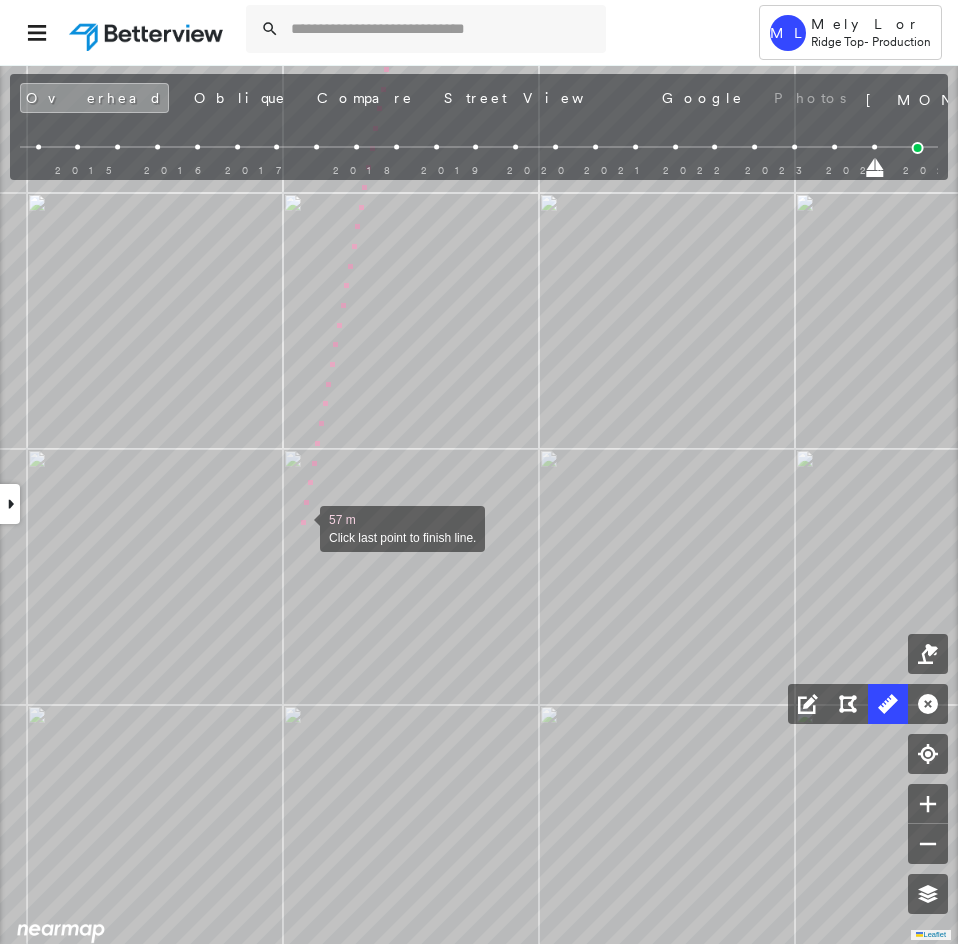 click on "57 m Click last point to finish line." at bounding box center [2064, -1972] 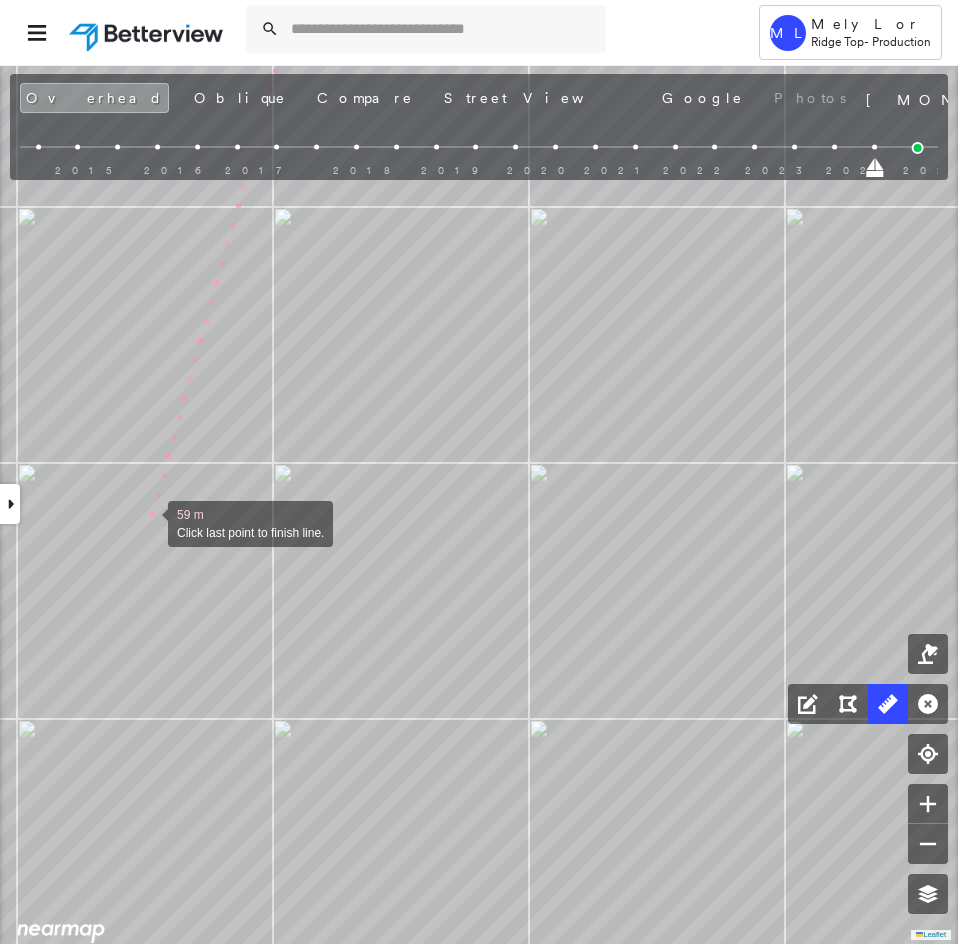 click at bounding box center [148, 522] 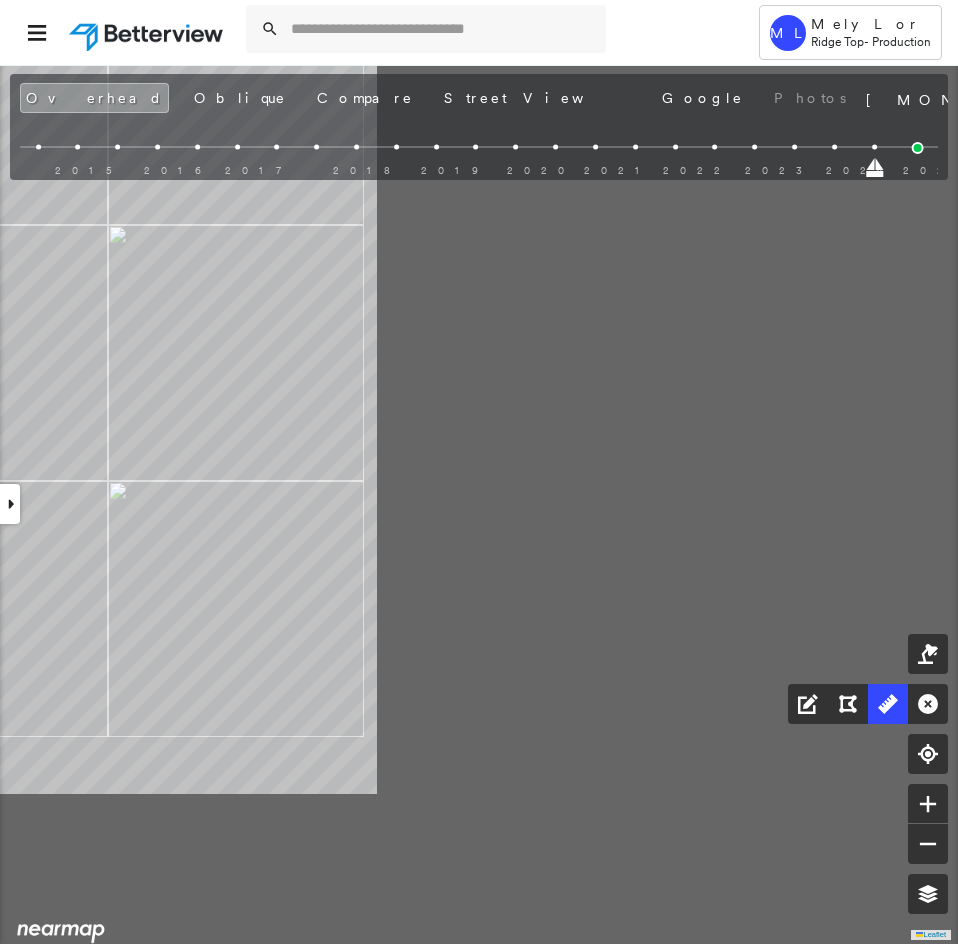 drag, startPoint x: 425, startPoint y: 610, endPoint x: -252, endPoint y: 372, distance: 717.6162 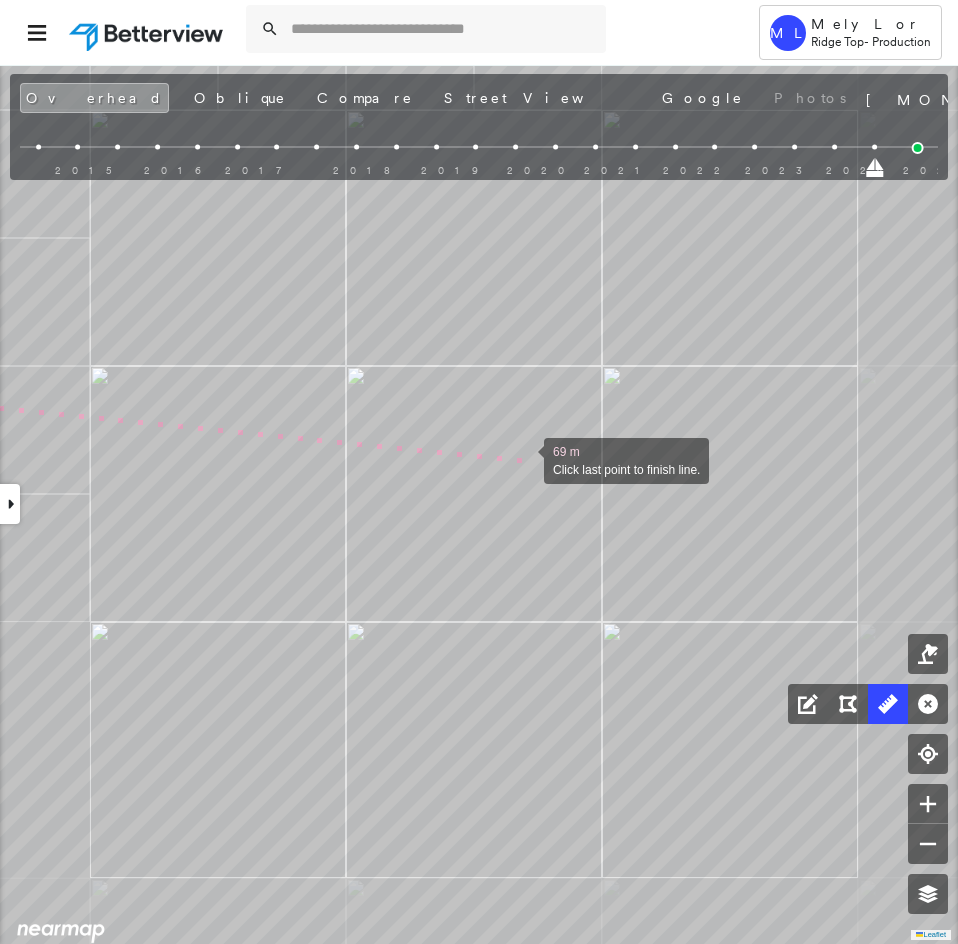 drag, startPoint x: 524, startPoint y: 459, endPoint x: -59, endPoint y: 343, distance: 594.4283 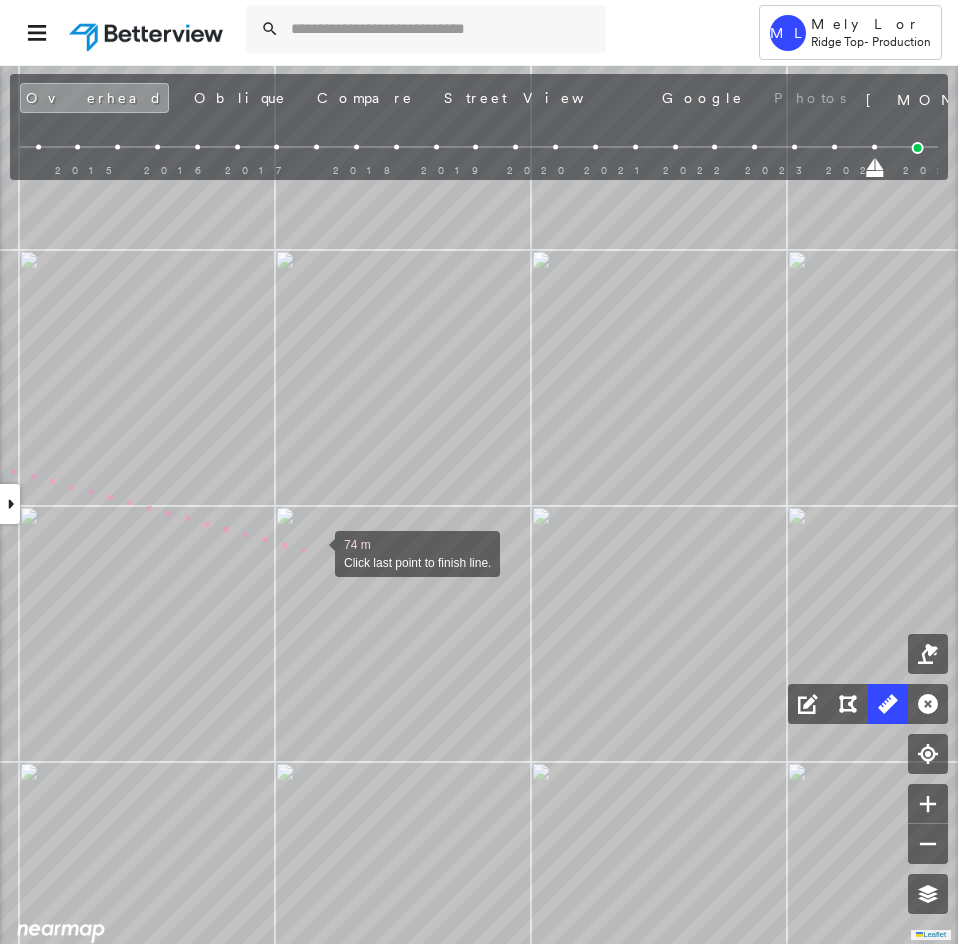 click at bounding box center (315, 552) 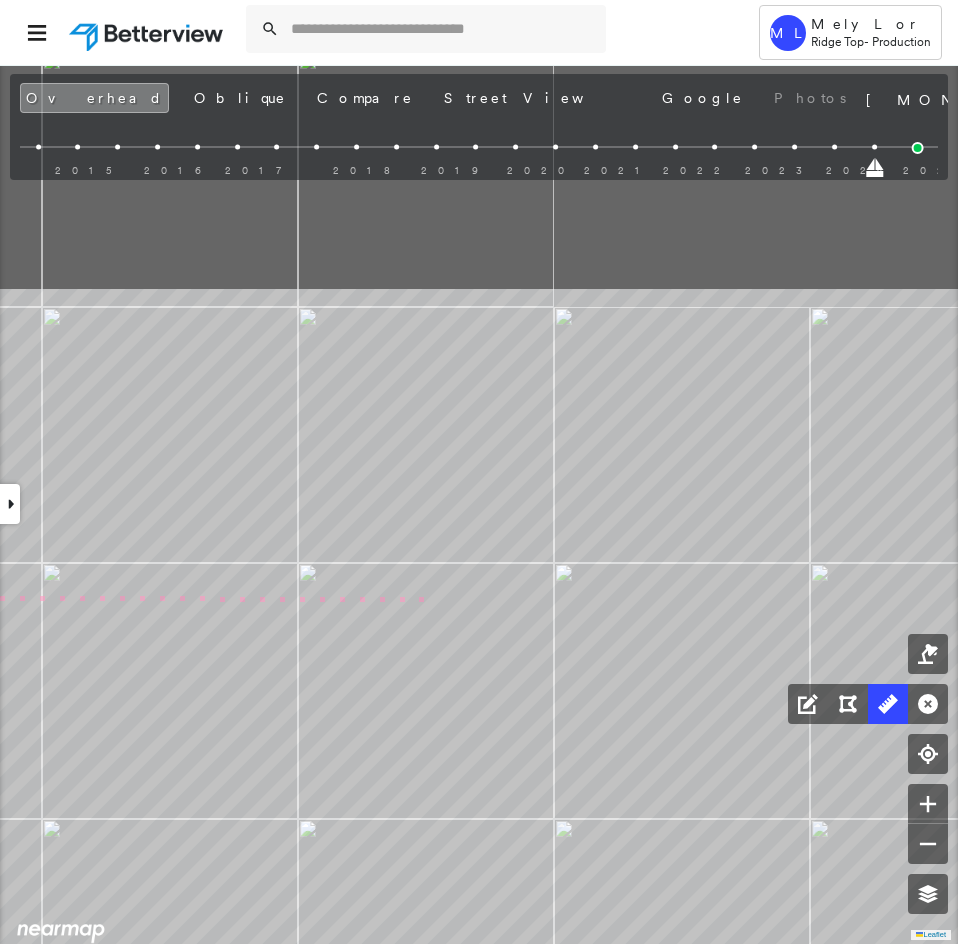 click on "75 m Click last point to finish line." at bounding box center (817, -2255) 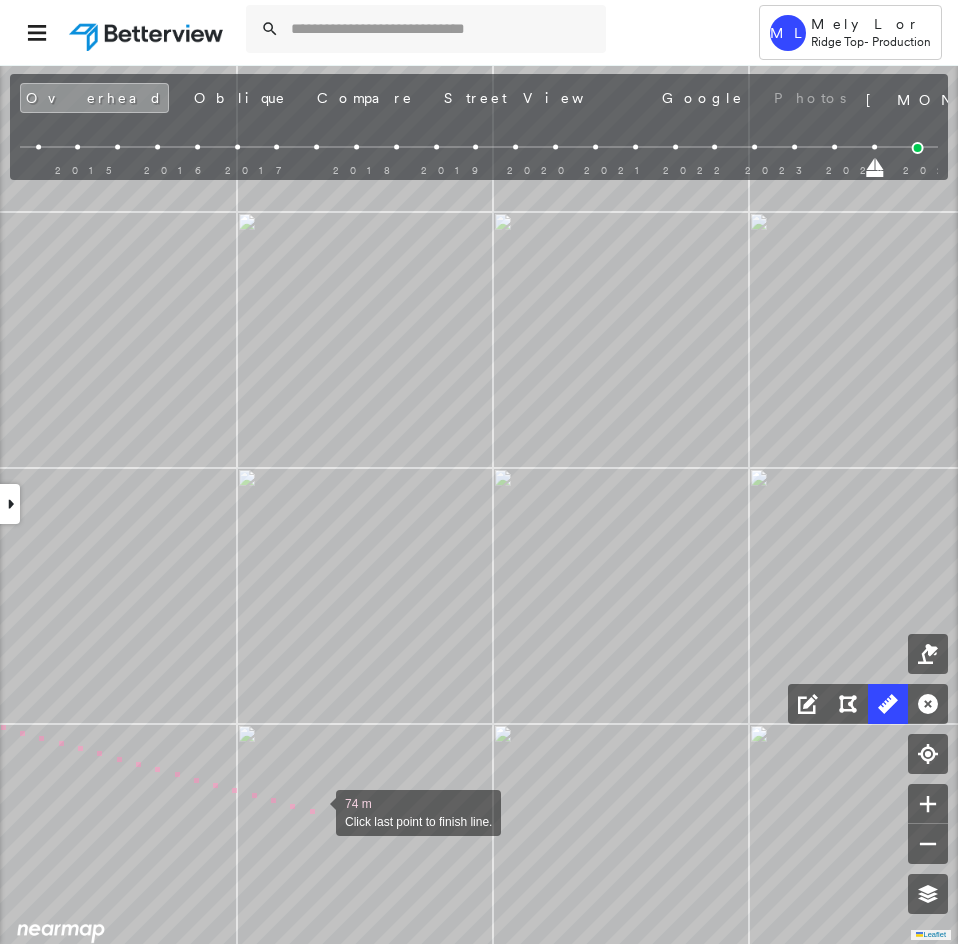 click at bounding box center [316, 811] 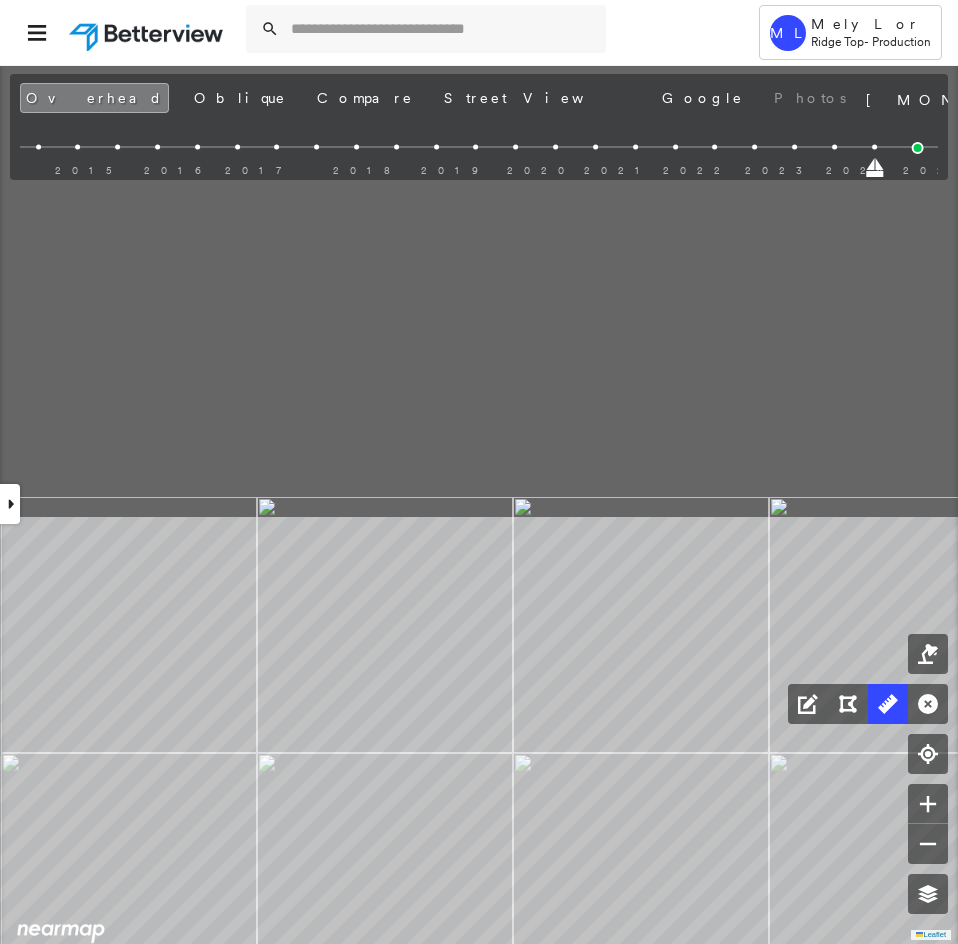 drag, startPoint x: 439, startPoint y: 403, endPoint x: 459, endPoint y: 971, distance: 568.352 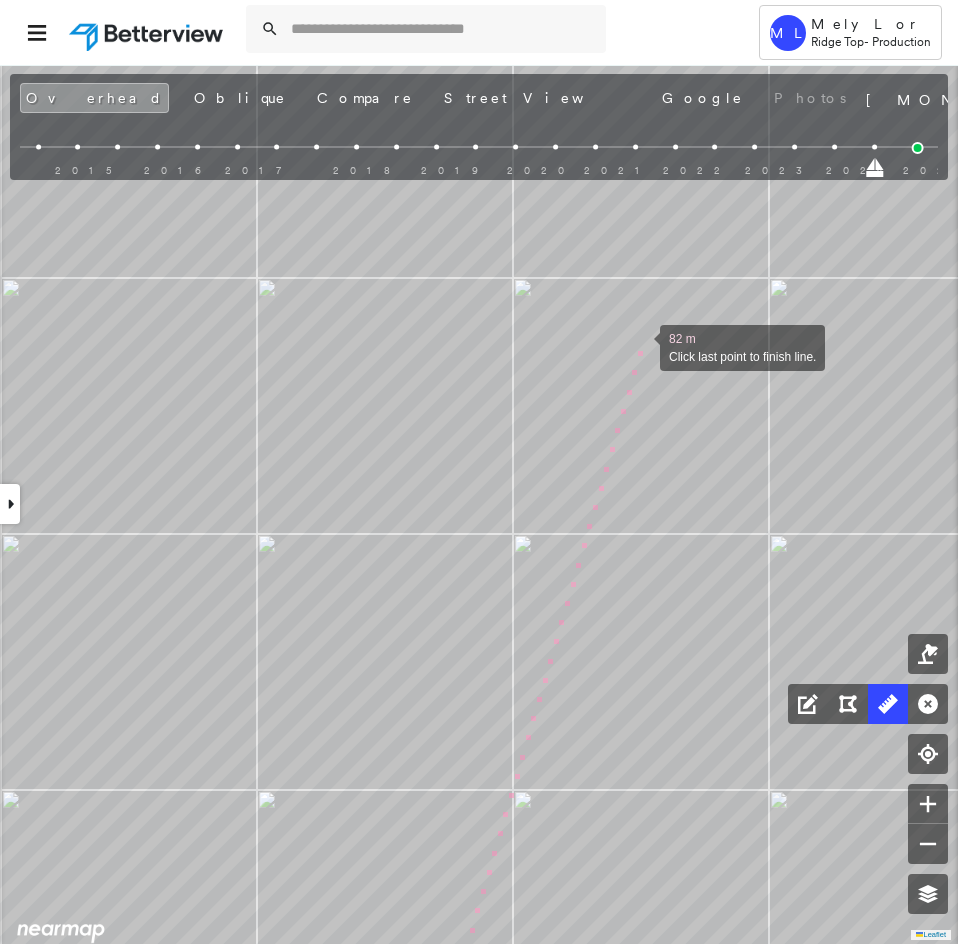 click at bounding box center [640, 346] 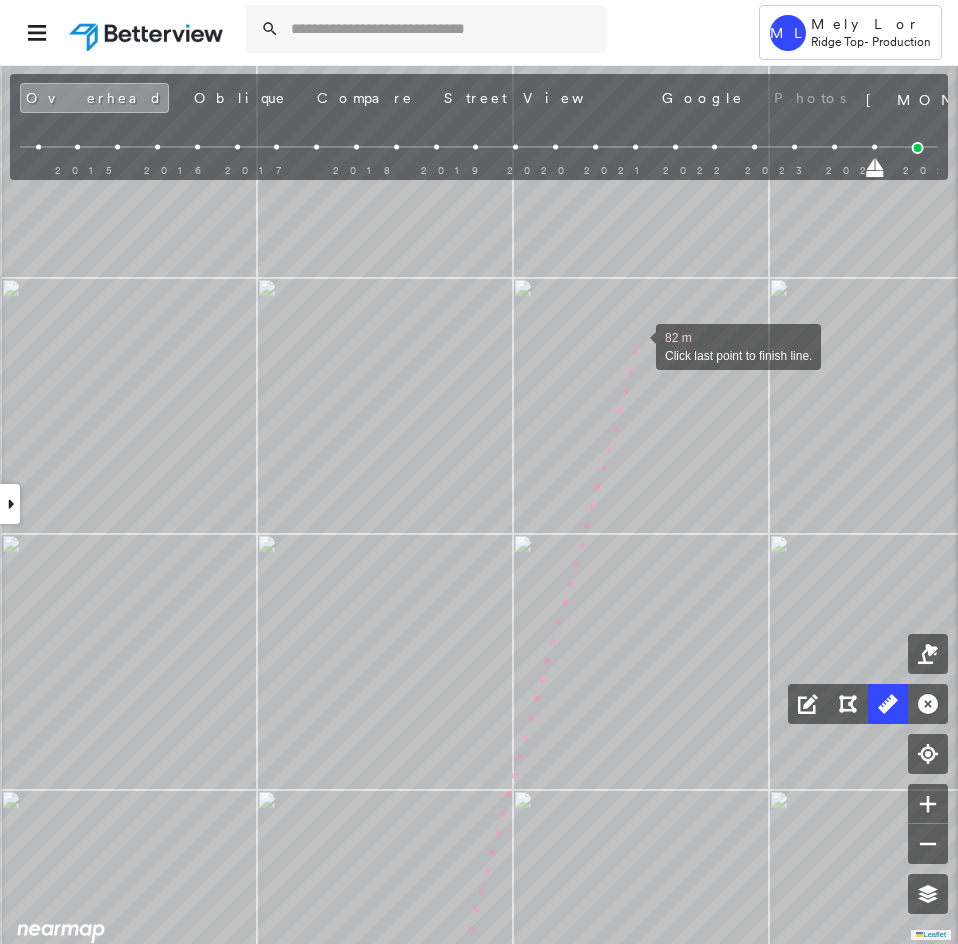 click at bounding box center [636, 345] 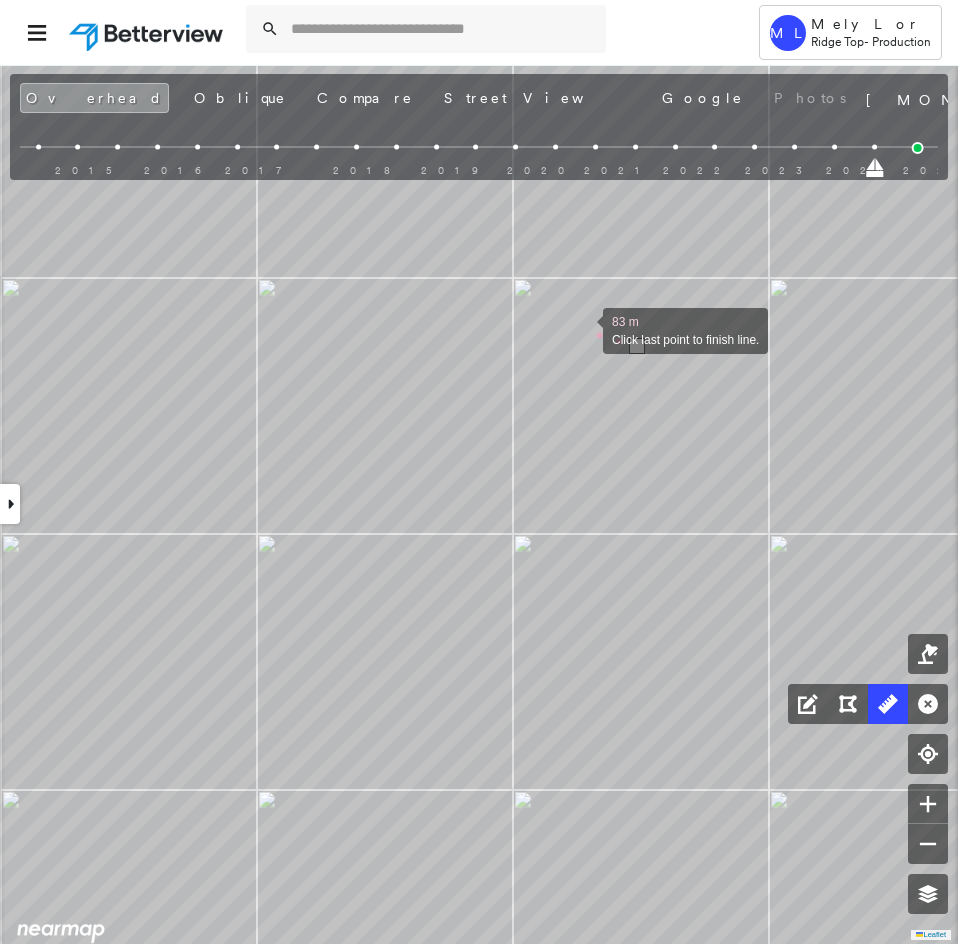 click at bounding box center [583, 329] 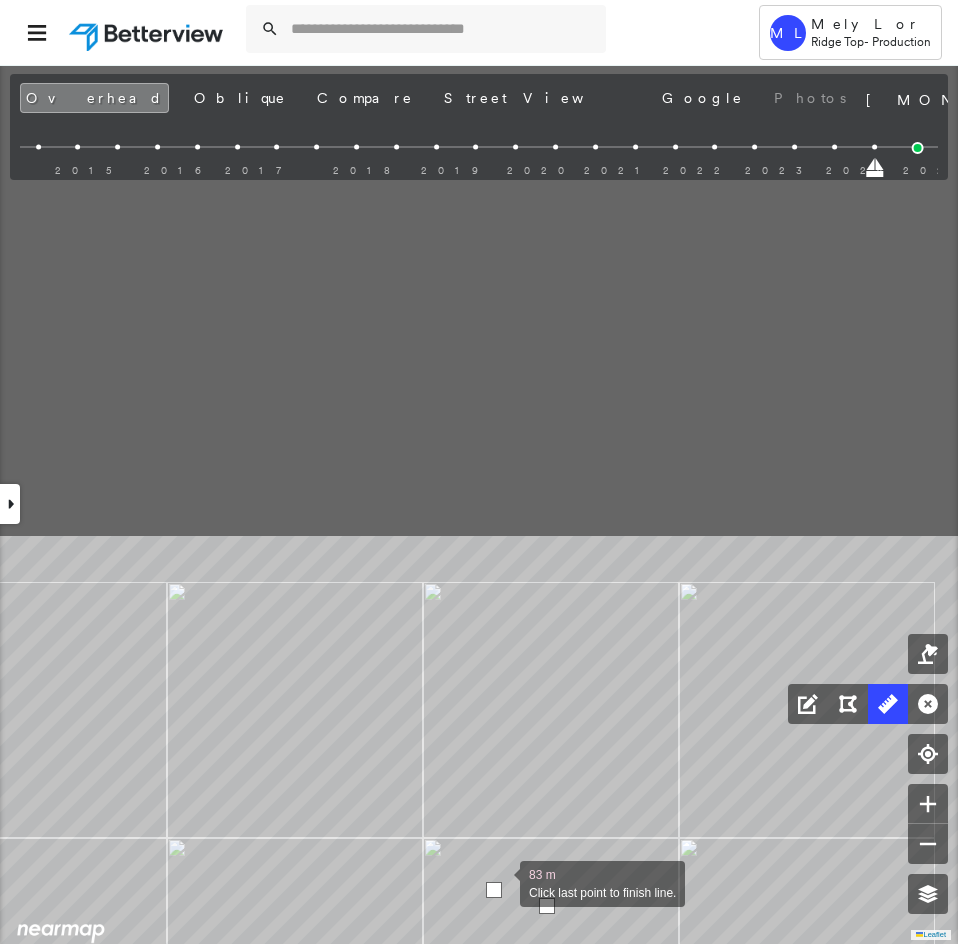 click on "83 m Click last point to finish line." at bounding box center (749, -1125) 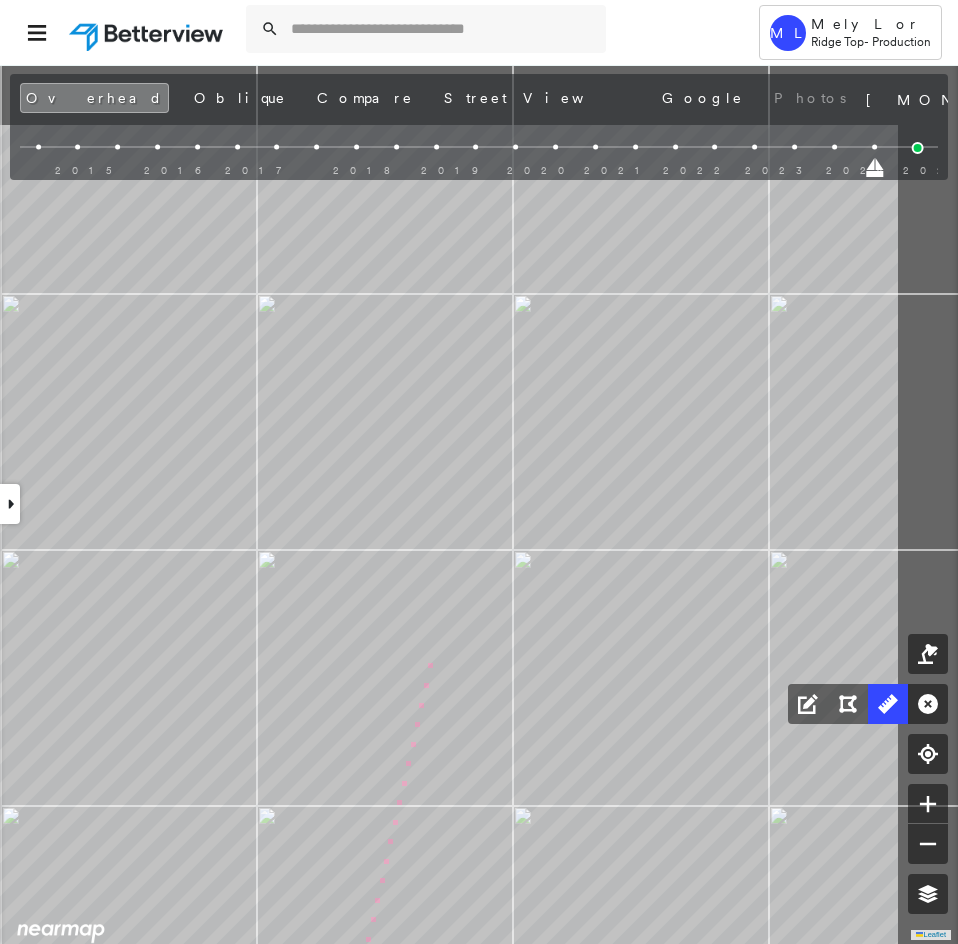 click on "86 m Click last point to finish line." at bounding box center [583, -901] 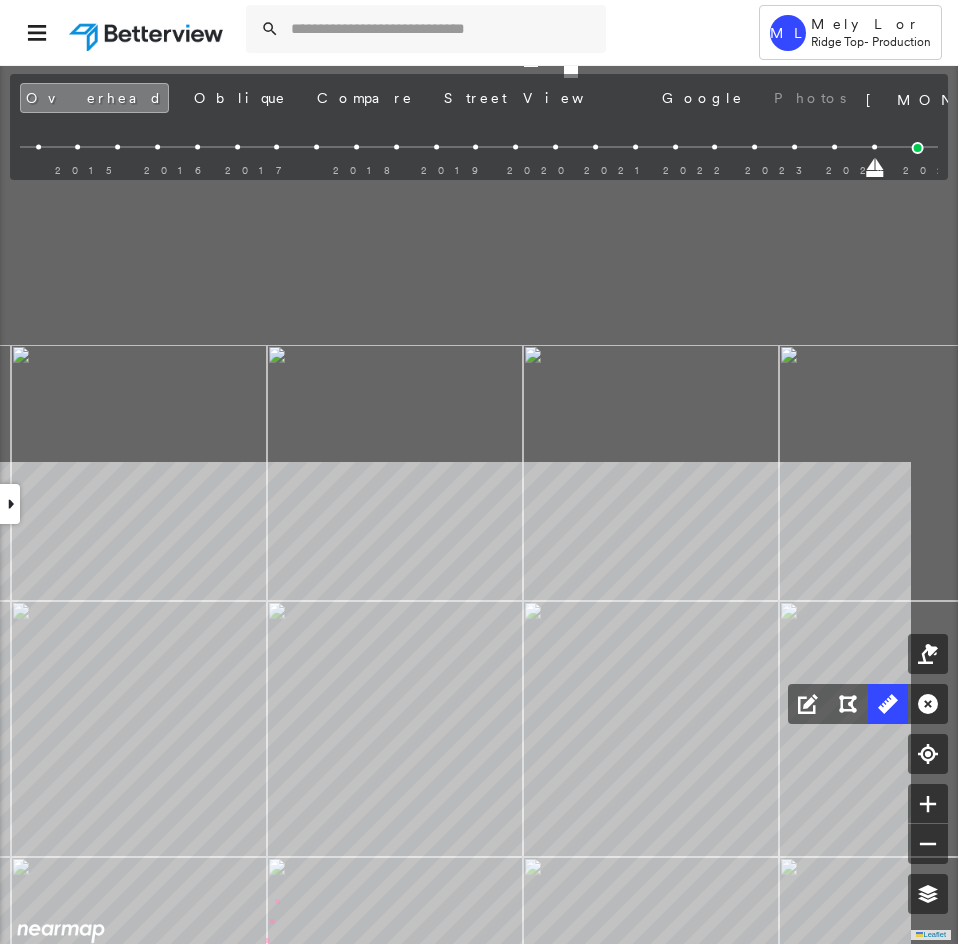 drag, startPoint x: 422, startPoint y: 396, endPoint x: 329, endPoint y: 638, distance: 259.2547 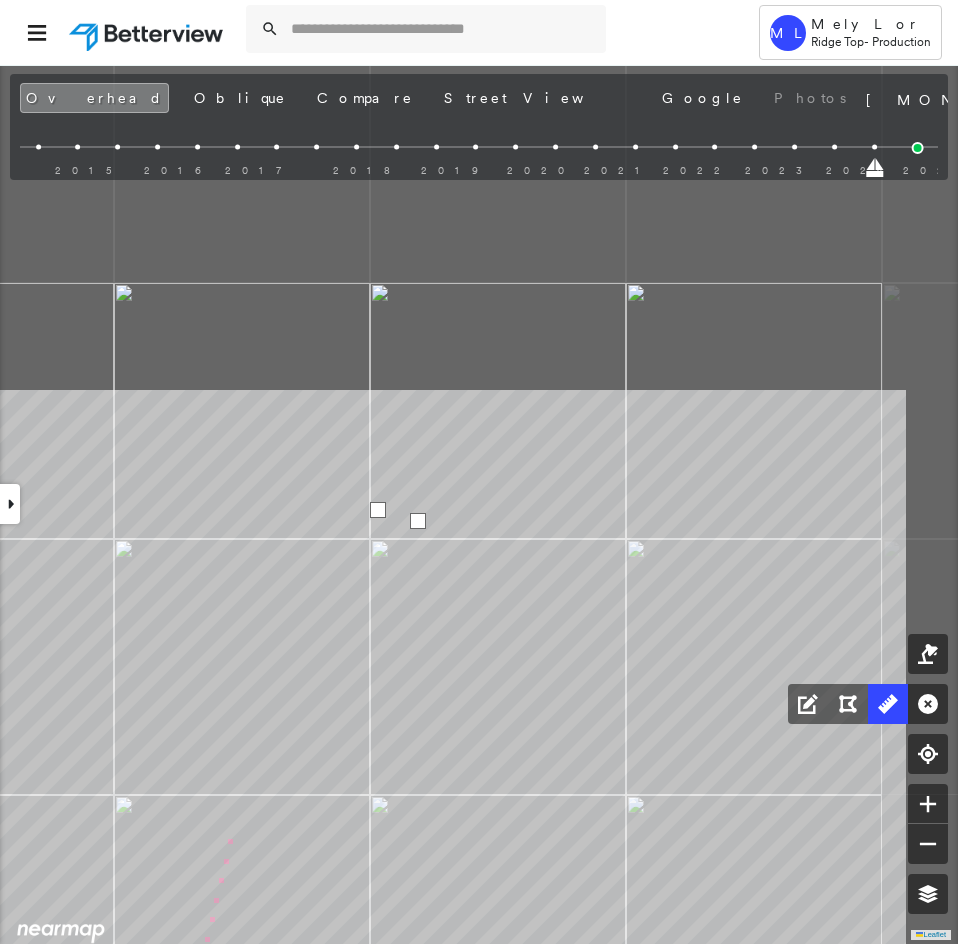 drag, startPoint x: 379, startPoint y: 414, endPoint x: 220, endPoint y: 846, distance: 460.3314 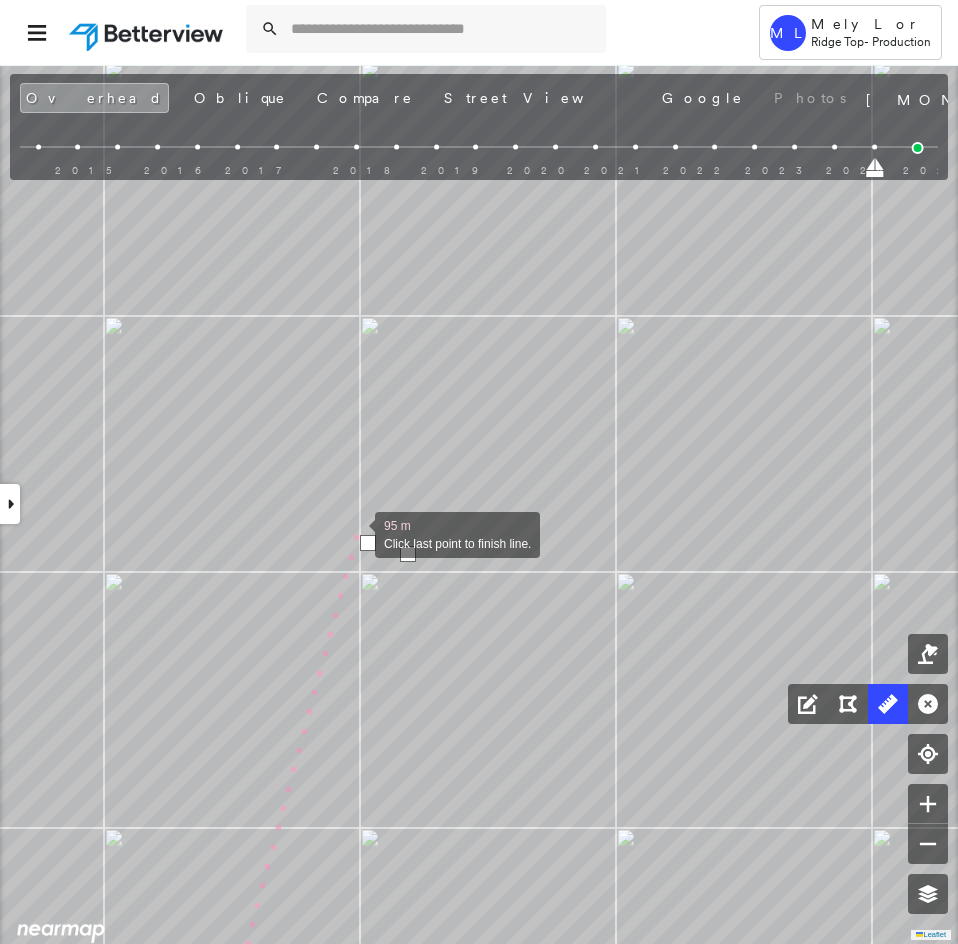 click at bounding box center [355, 533] 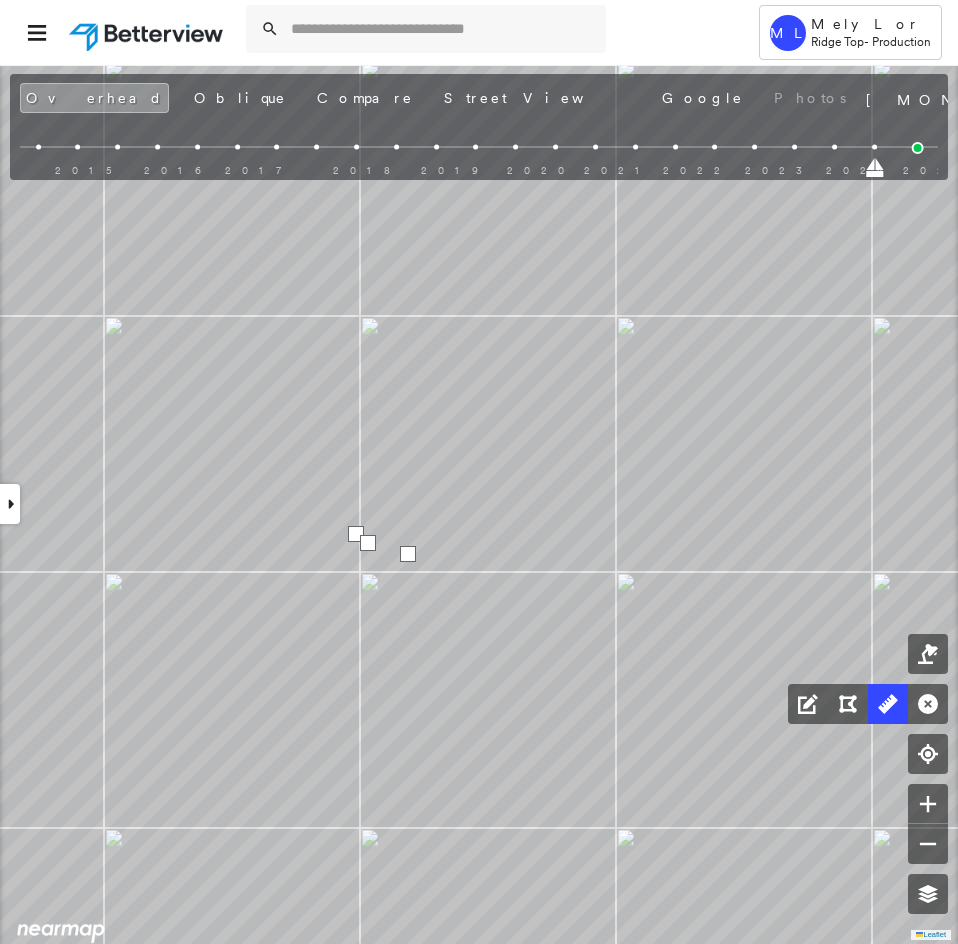 click at bounding box center [356, 534] 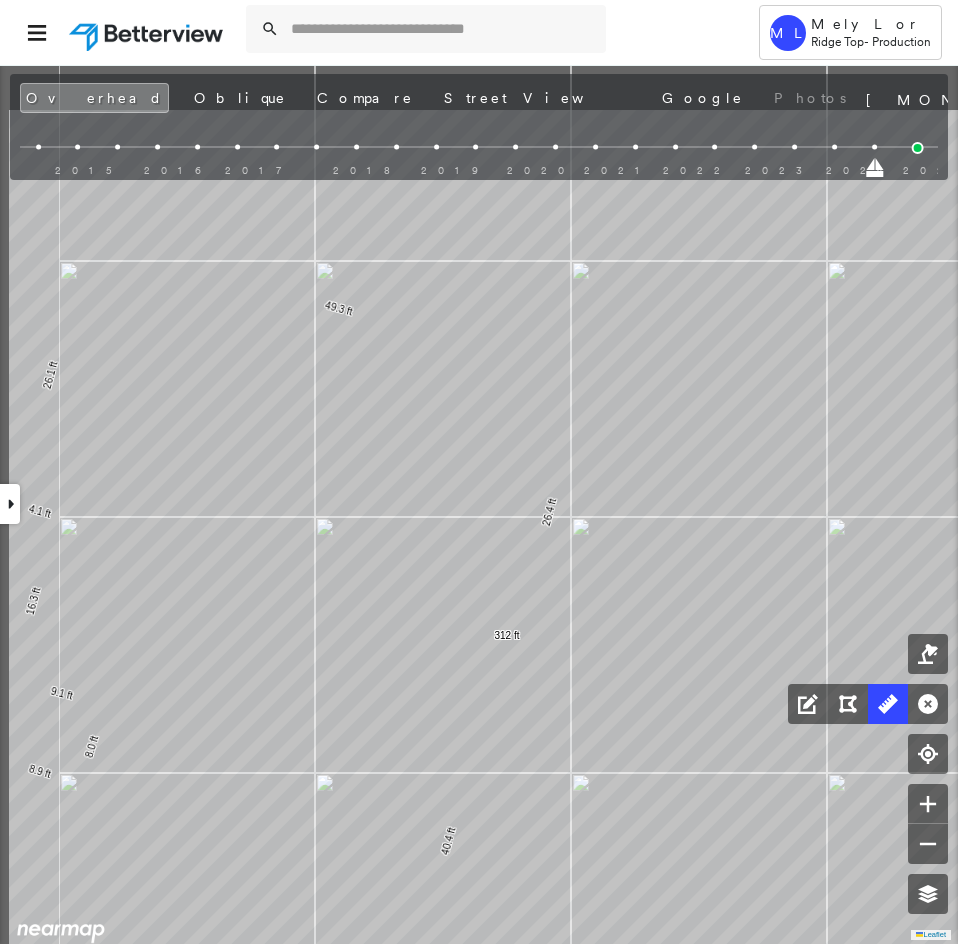 click on "26.4 ft 49.3 ft 26.1 ft 4.1 ft 16.3 ft 9.1 ft 8.0 ft 8.9 ft 16.3 ft 3.9 ft 26.2 ft 49.3 ft 25.8 ft 40.4 ft 312 ft Click to start drawing line." at bounding box center [279, 279] 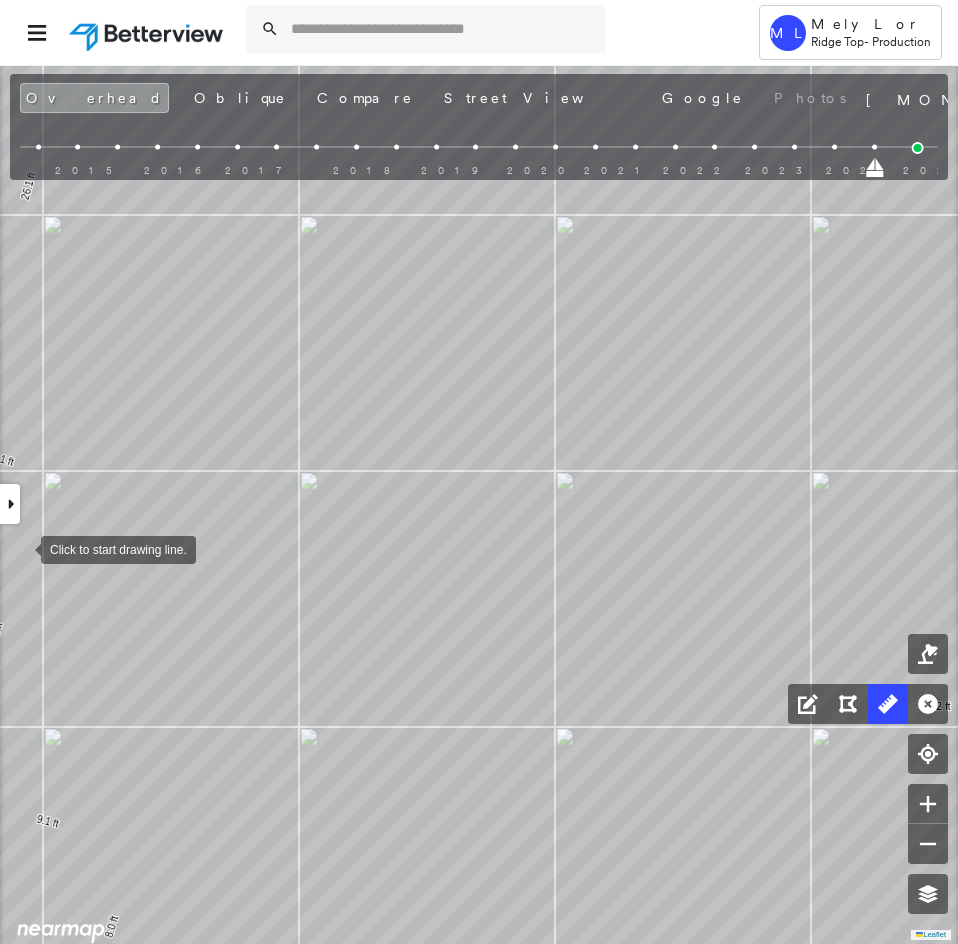 click at bounding box center (21, 548) 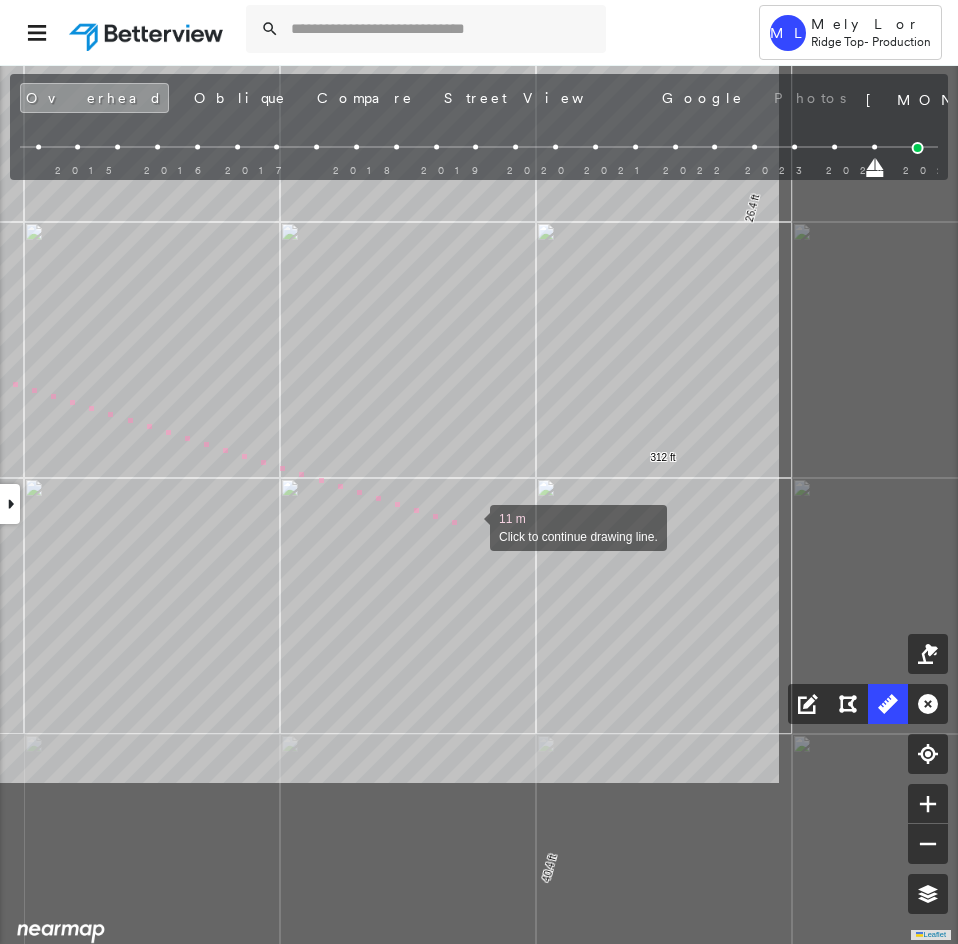 drag, startPoint x: 740, startPoint y: 767, endPoint x: 471, endPoint y: 526, distance: 361.16754 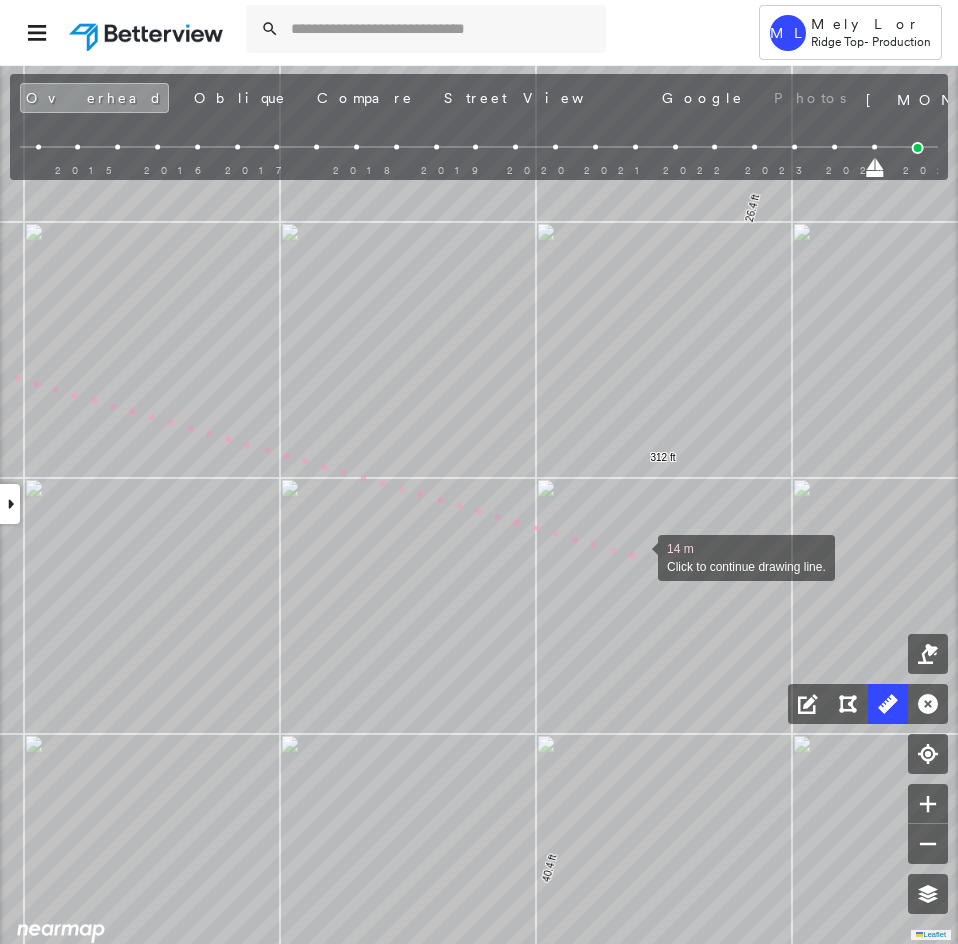 click at bounding box center (638, 556) 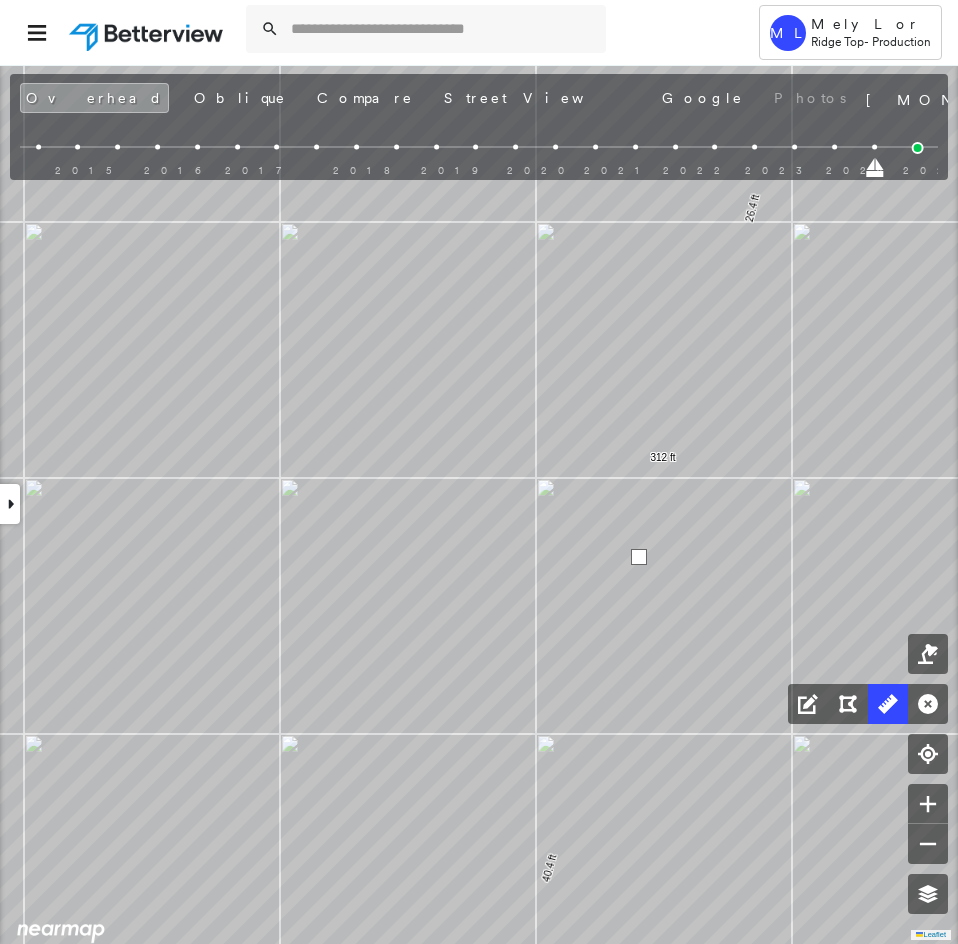 click at bounding box center [639, 557] 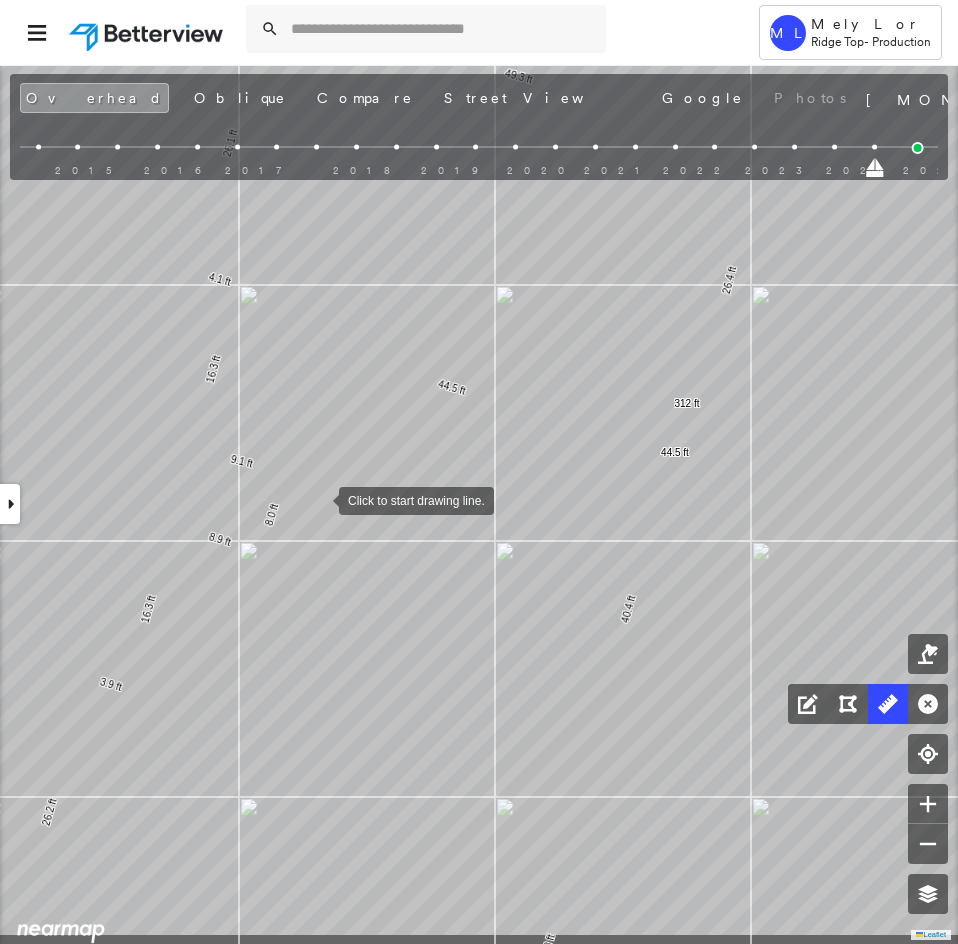 drag, startPoint x: 327, startPoint y: 605, endPoint x: 318, endPoint y: 505, distance: 100.40418 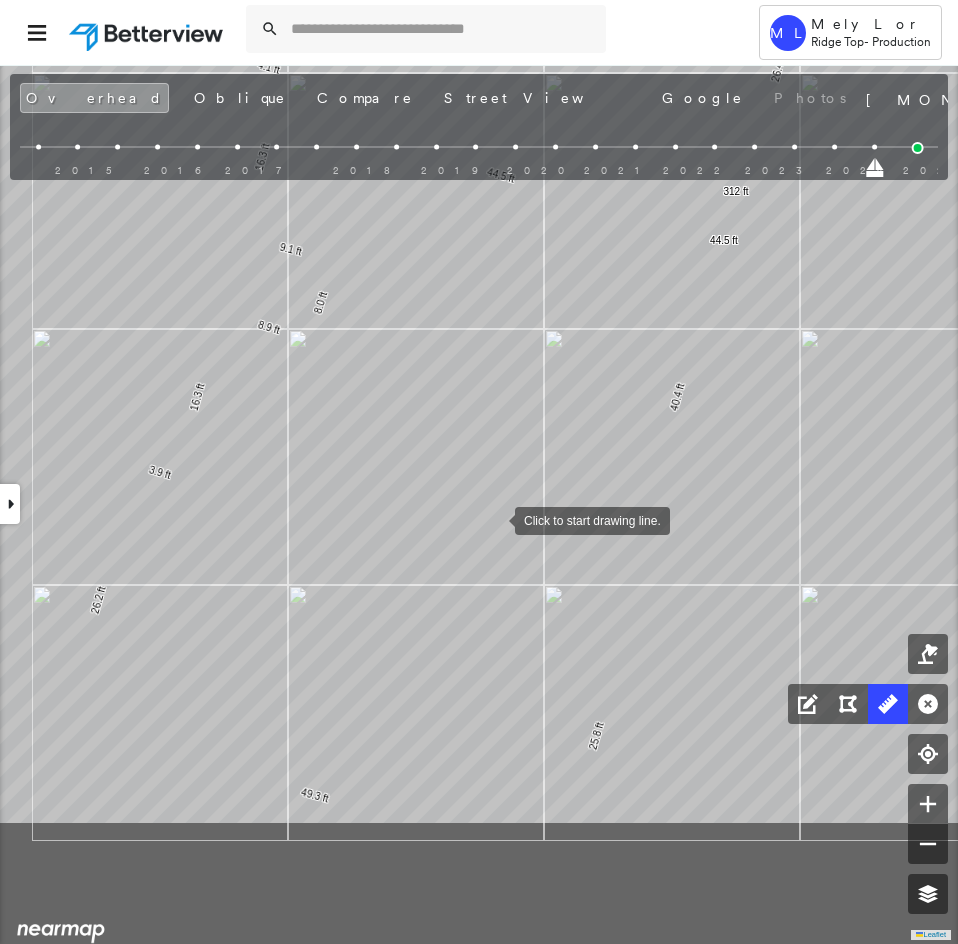 drag, startPoint x: 490, startPoint y: 538, endPoint x: 494, endPoint y: 518, distance: 20.396078 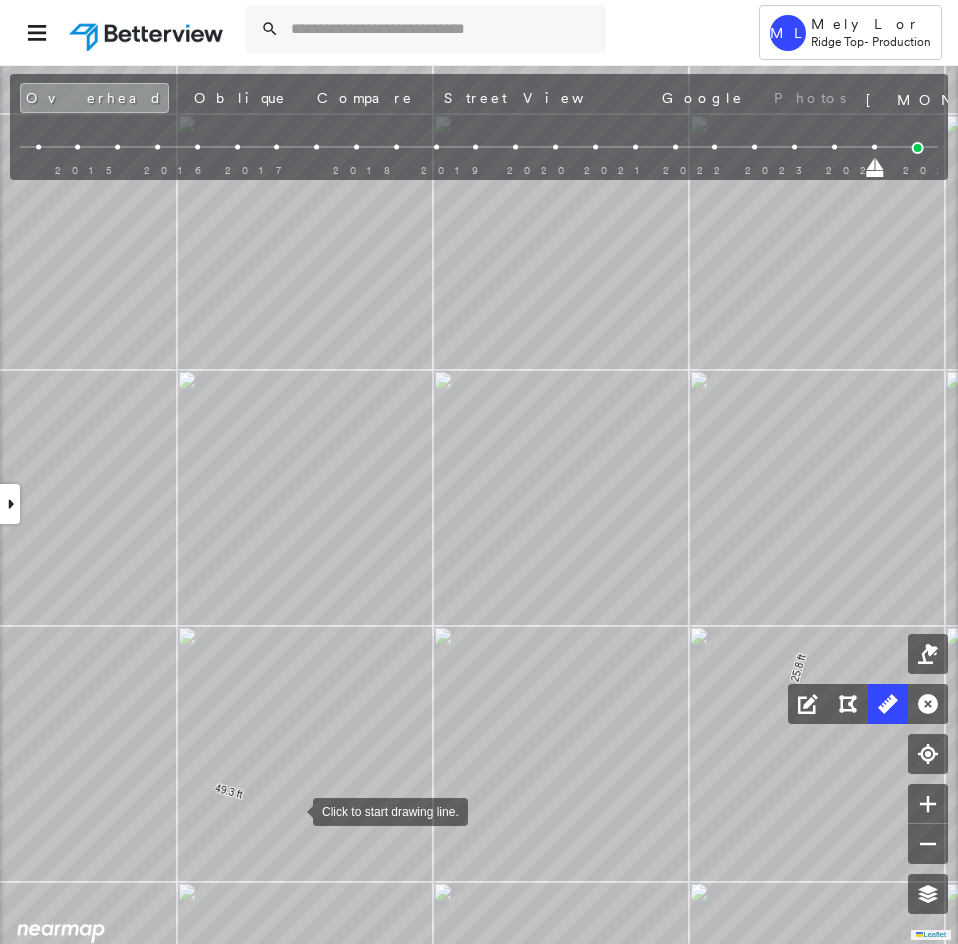 click at bounding box center [293, 810] 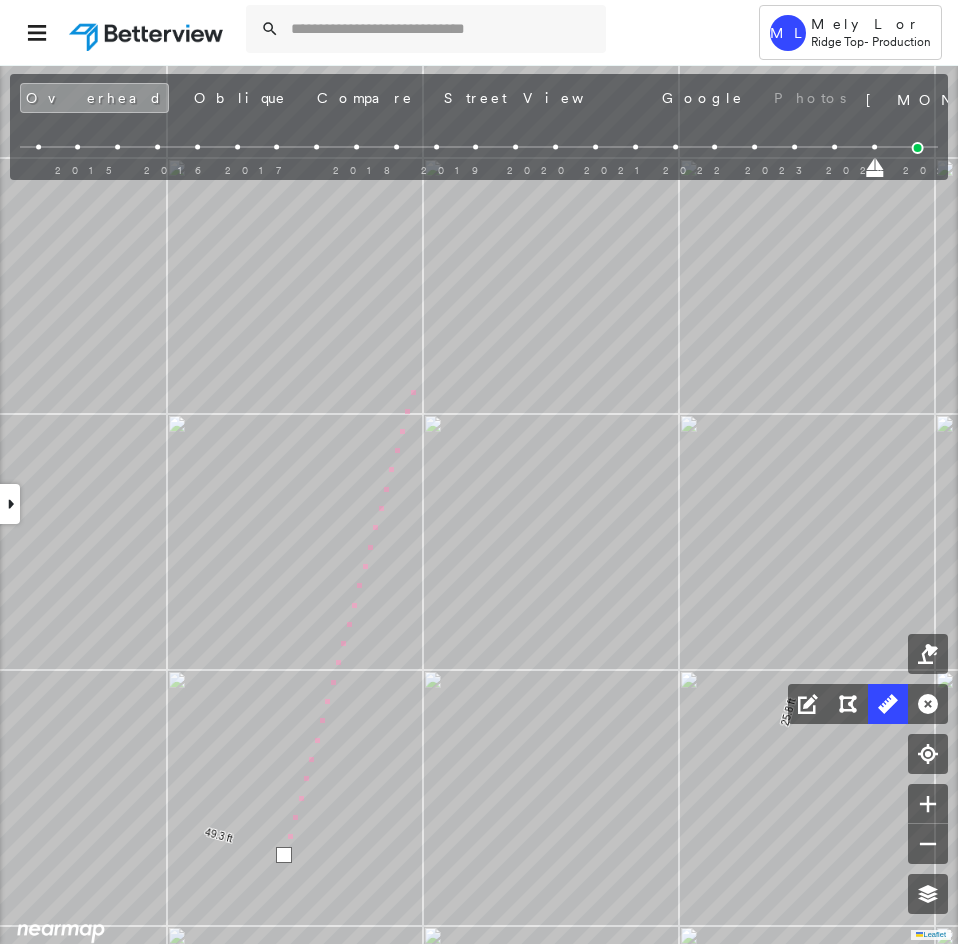 drag, startPoint x: 432, startPoint y: 306, endPoint x: 345, endPoint y: 807, distance: 508.4978 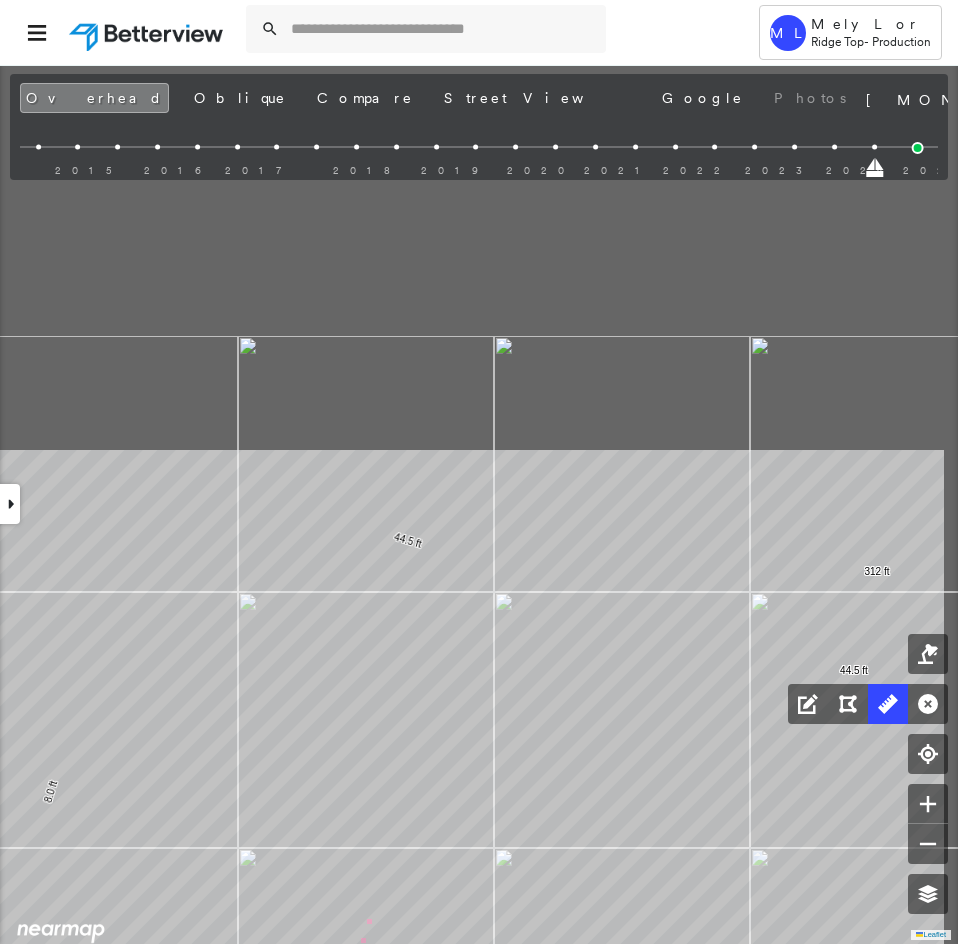 click on "26.4 ft 49.3 ft 26.1 ft 4.1 ft 16.3 ft 9.1 ft 8.0 ft 8.9 ft 16.3 ft 3.9 ft 26.2 ft 49.3 ft 25.8 ft 40.4 ft 312 ft 44.5 ft 44.5 ft 13 m Click to continue drawing line." at bounding box center (-150, 710) 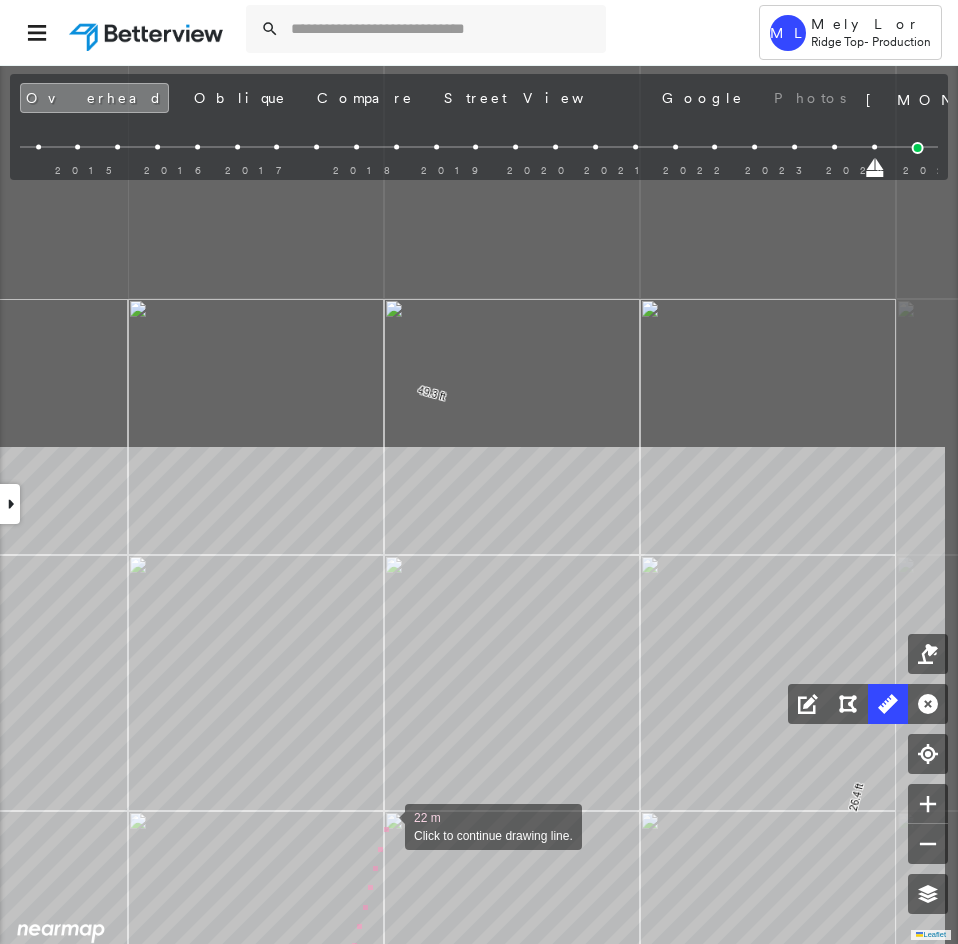 drag, startPoint x: 500, startPoint y: 334, endPoint x: 386, endPoint y: 826, distance: 505.03464 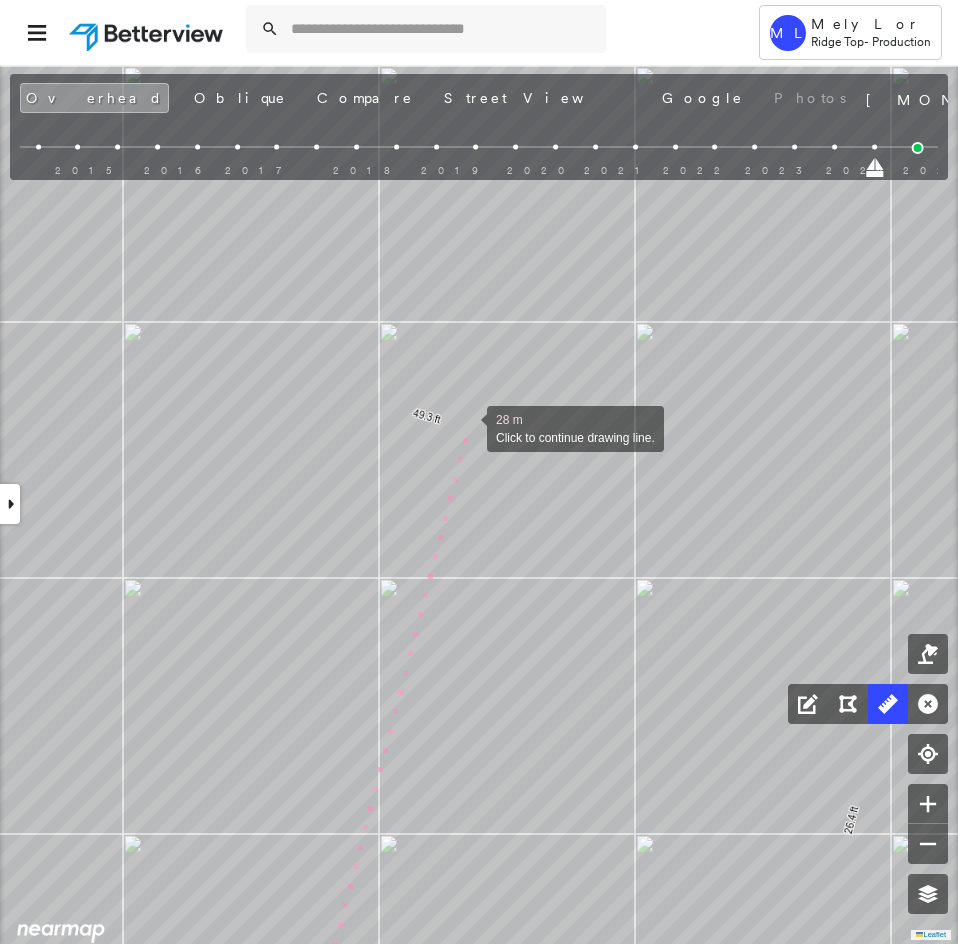 click at bounding box center [467, 427] 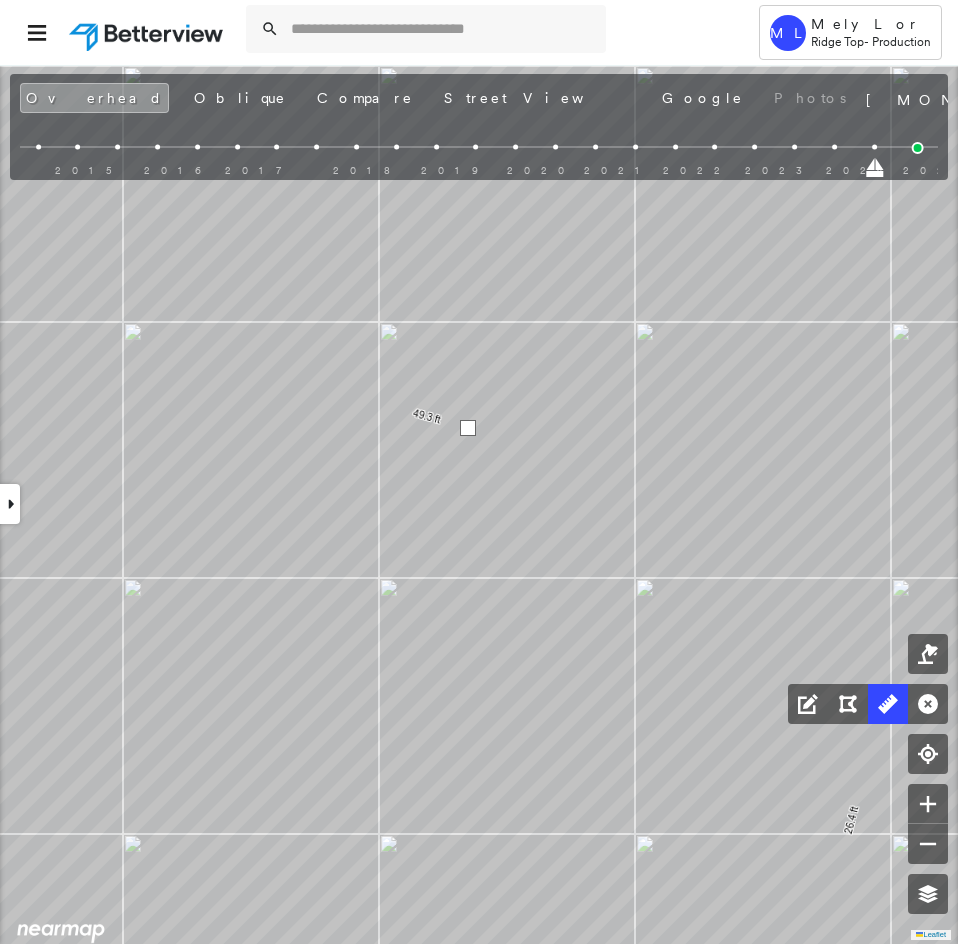 click at bounding box center [468, 428] 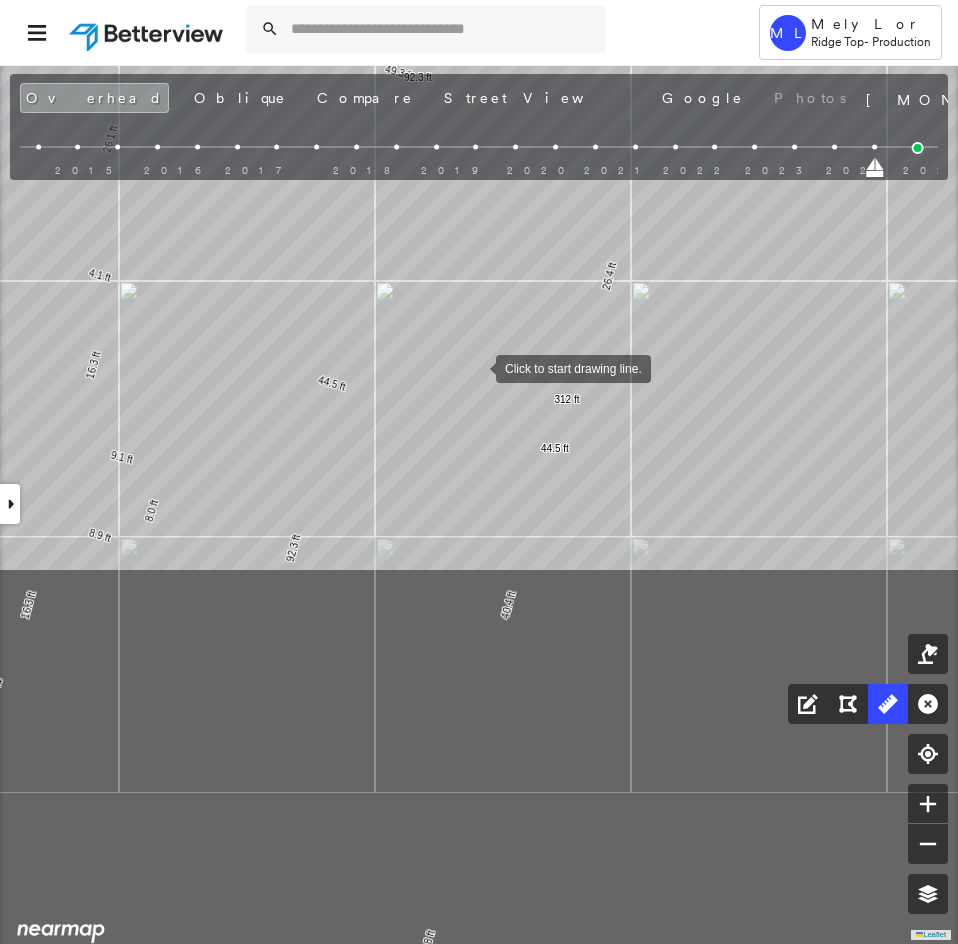 drag, startPoint x: 501, startPoint y: 830, endPoint x: 476, endPoint y: 374, distance: 456.68478 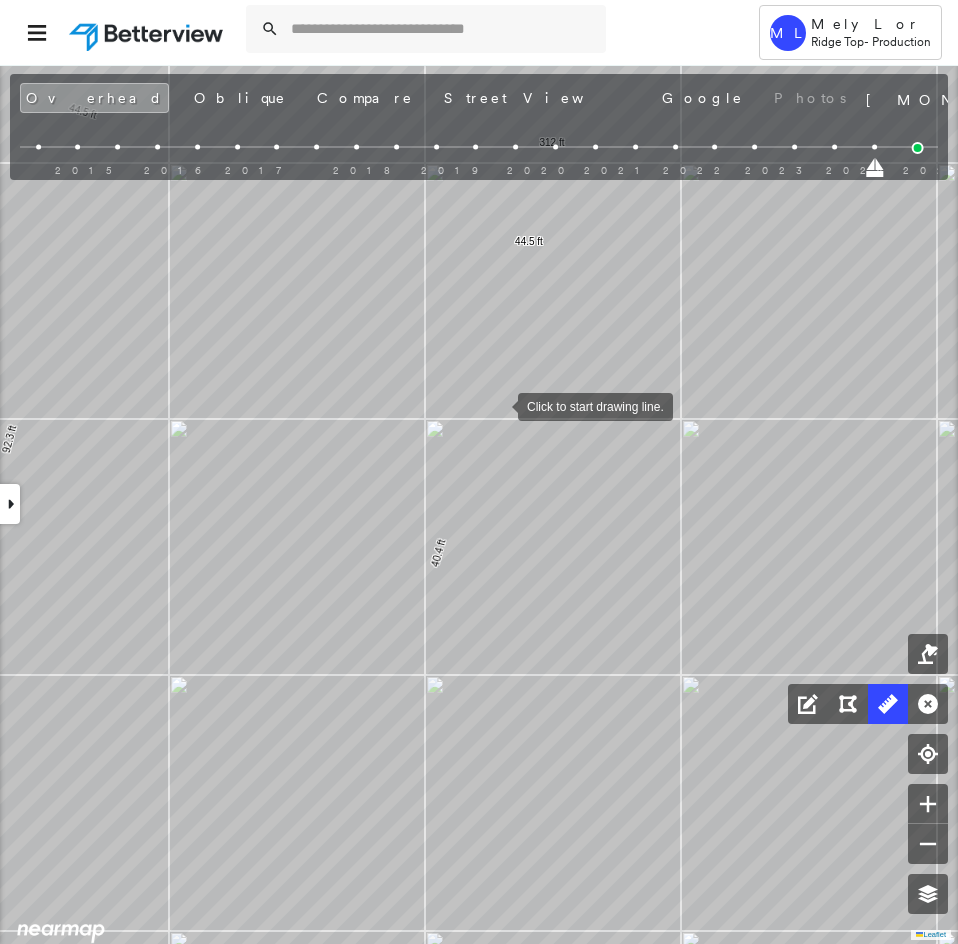 drag, startPoint x: 498, startPoint y: 405, endPoint x: 518, endPoint y: 419, distance: 24.41311 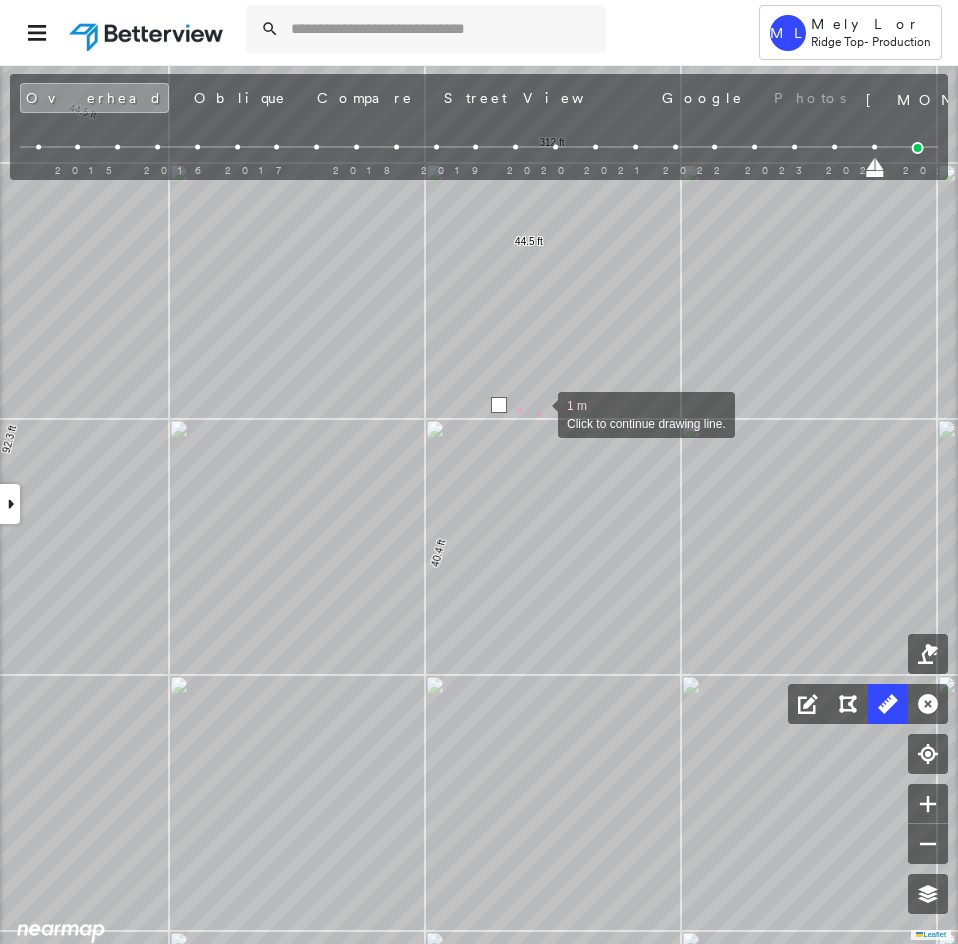 click at bounding box center [538, 413] 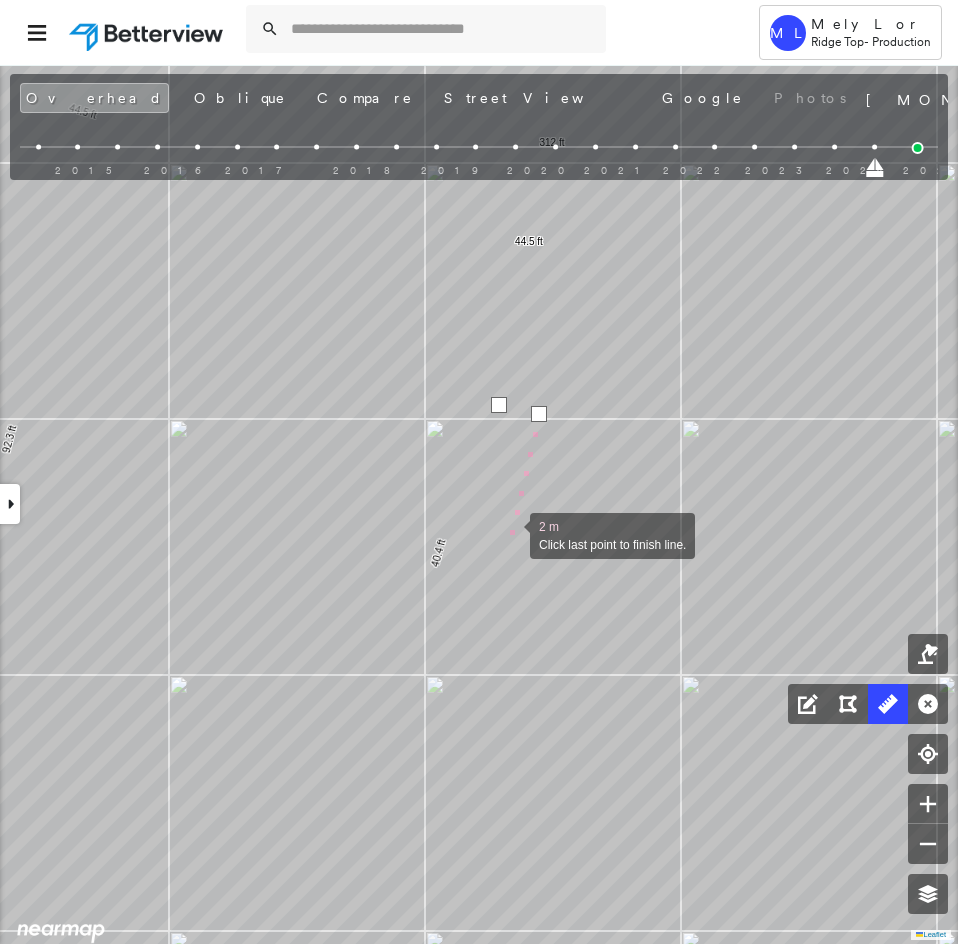 click at bounding box center [510, 534] 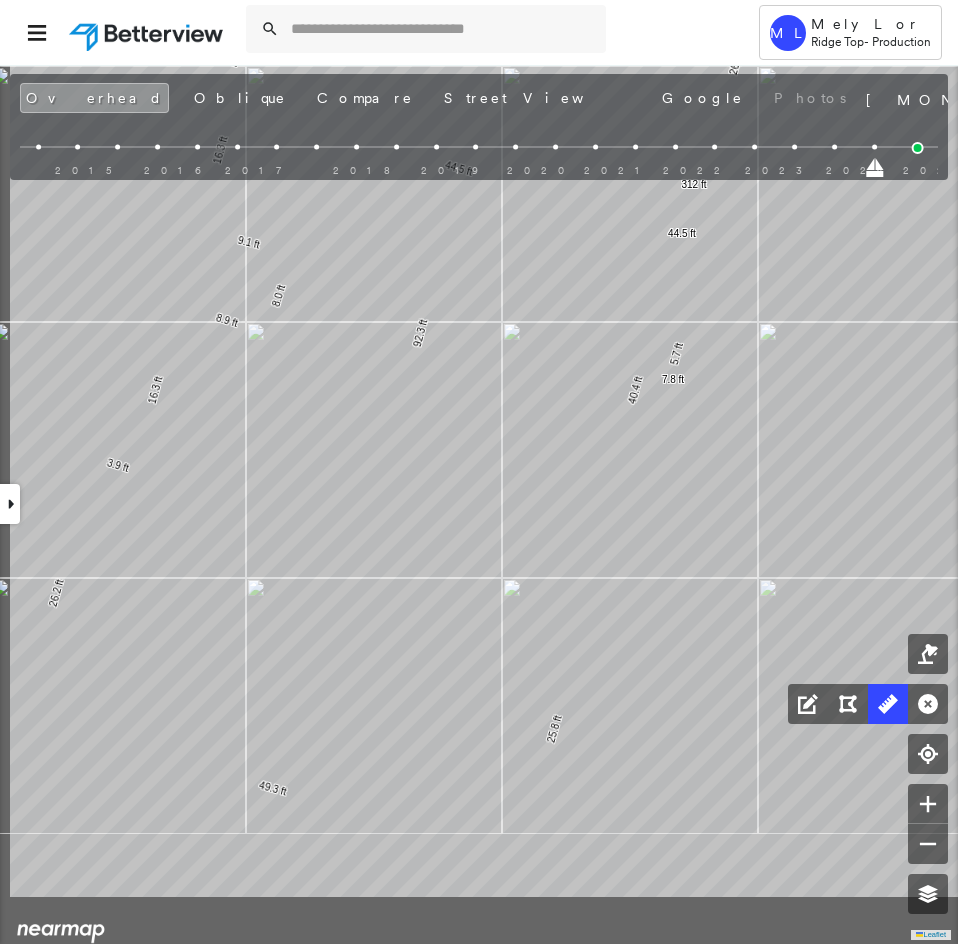 click on "26.4 ft 49.3 ft 26.1 ft 4.1 ft 16.3 ft 9.1 ft 8.0 ft 8.9 ft 16.3 ft 3.9 ft 26.2 ft 49.3 ft 25.8 ft 40.4 ft 312 ft 44.5 ft 44.5 ft 92.3 ft 92.3 ft 5.7 ft 7.8 ft Click to start drawing line." at bounding box center (-182, 605) 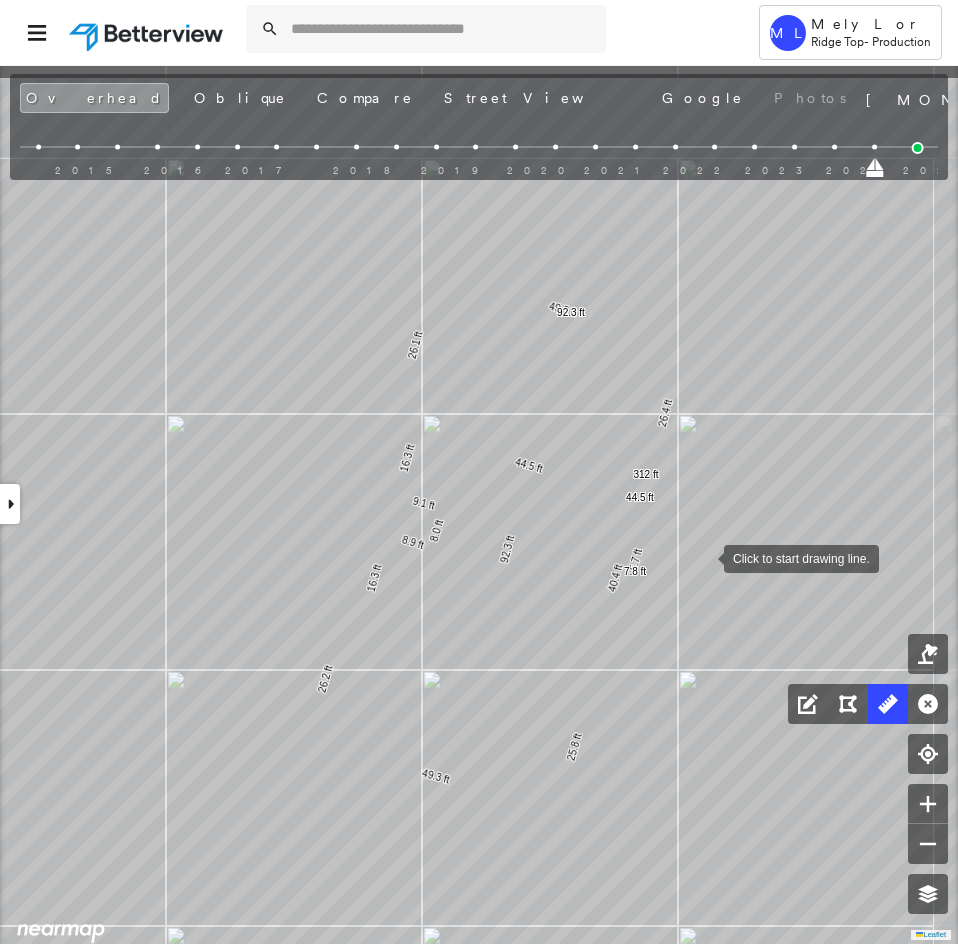 drag, startPoint x: 737, startPoint y: 454, endPoint x: 695, endPoint y: 560, distance: 114.01754 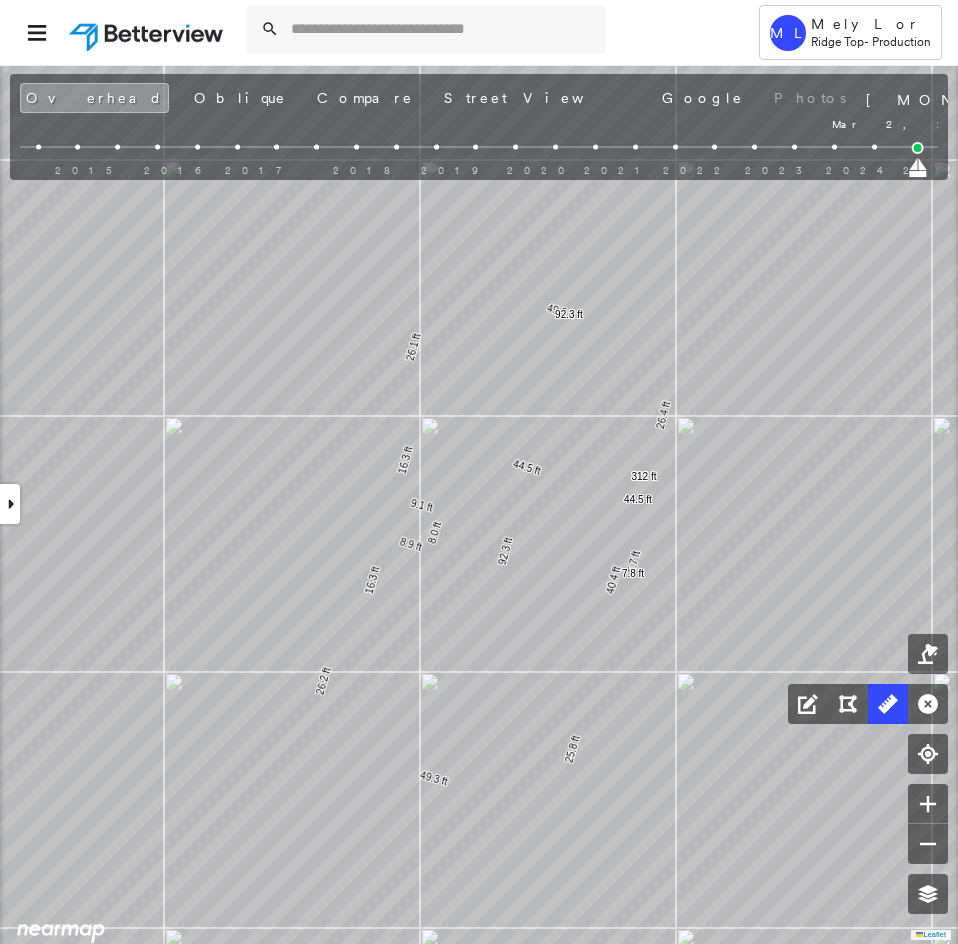 drag, startPoint x: 880, startPoint y: 170, endPoint x: 958, endPoint y: 171, distance: 78.00641 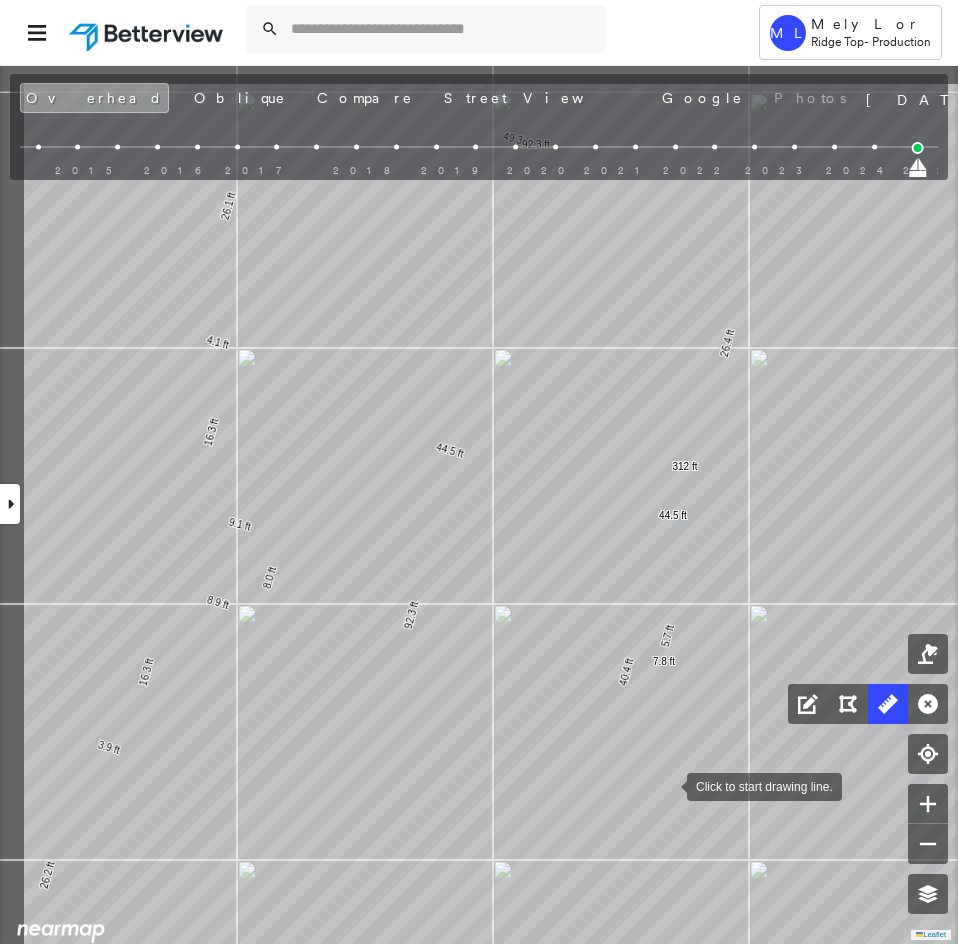 drag, startPoint x: 547, startPoint y: 676, endPoint x: 668, endPoint y: 785, distance: 162.85576 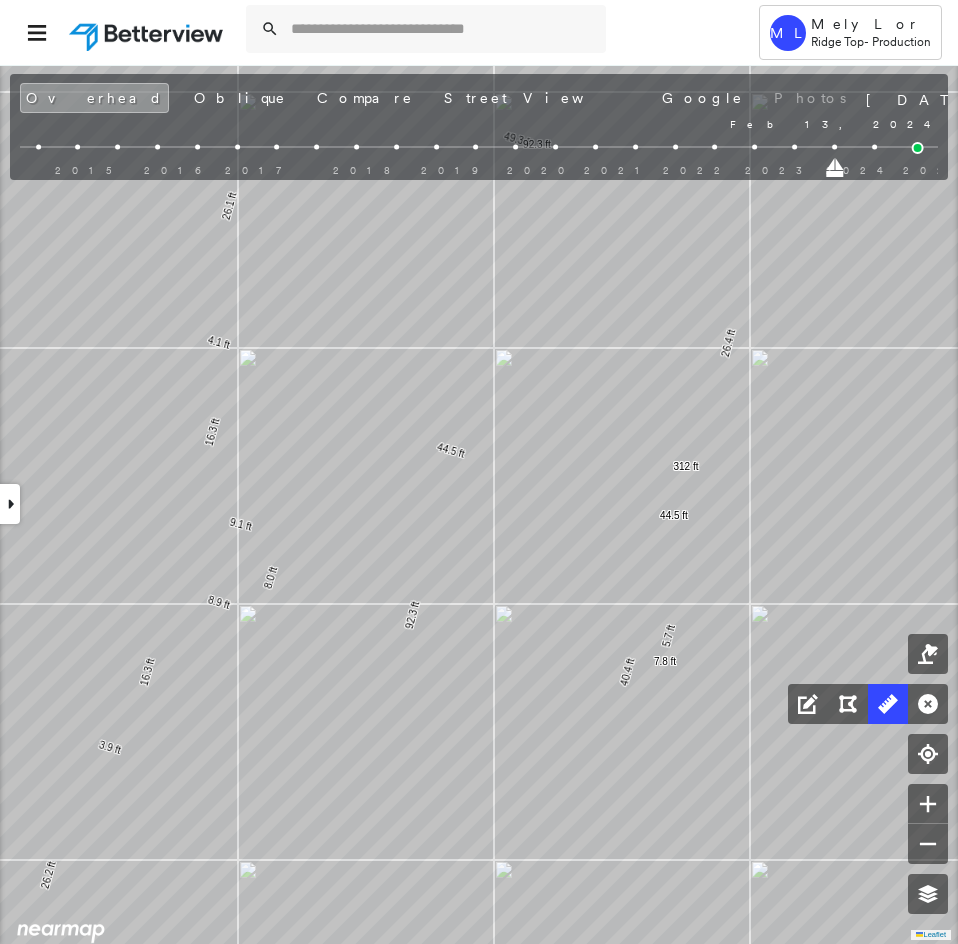 drag, startPoint x: 918, startPoint y: 167, endPoint x: 839, endPoint y: 161, distance: 79.22752 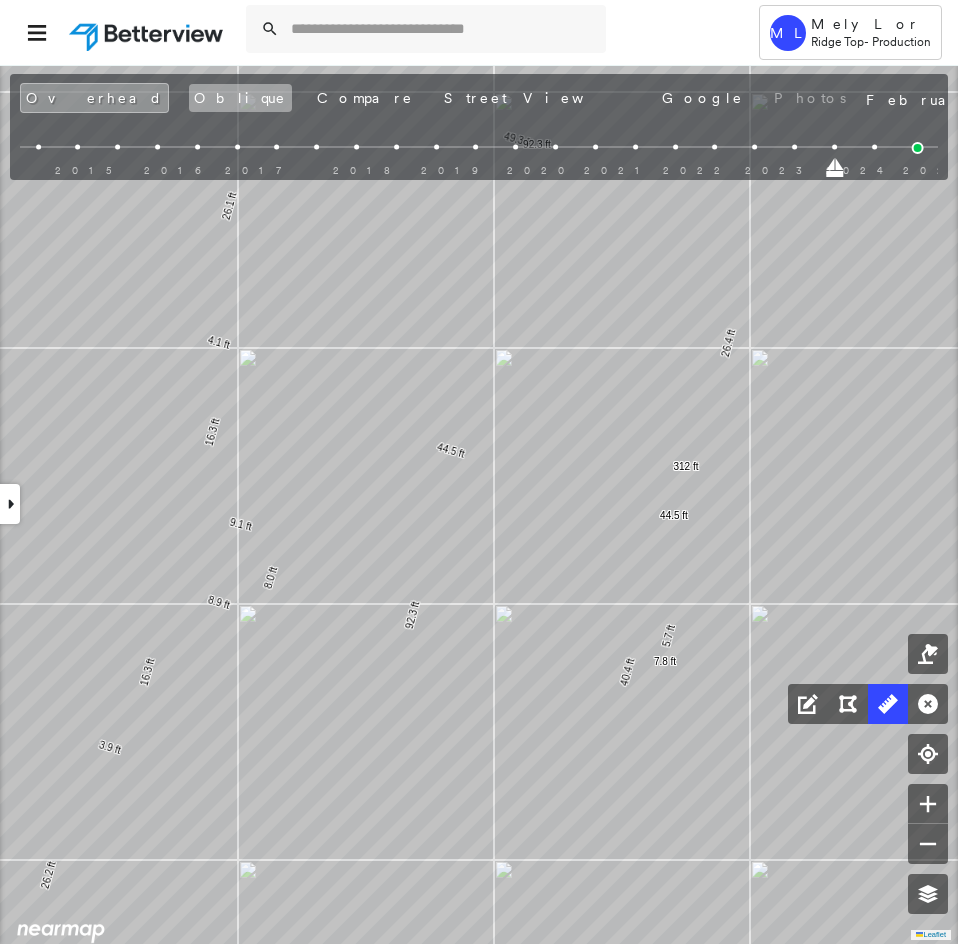 click on "Oblique" at bounding box center [240, 98] 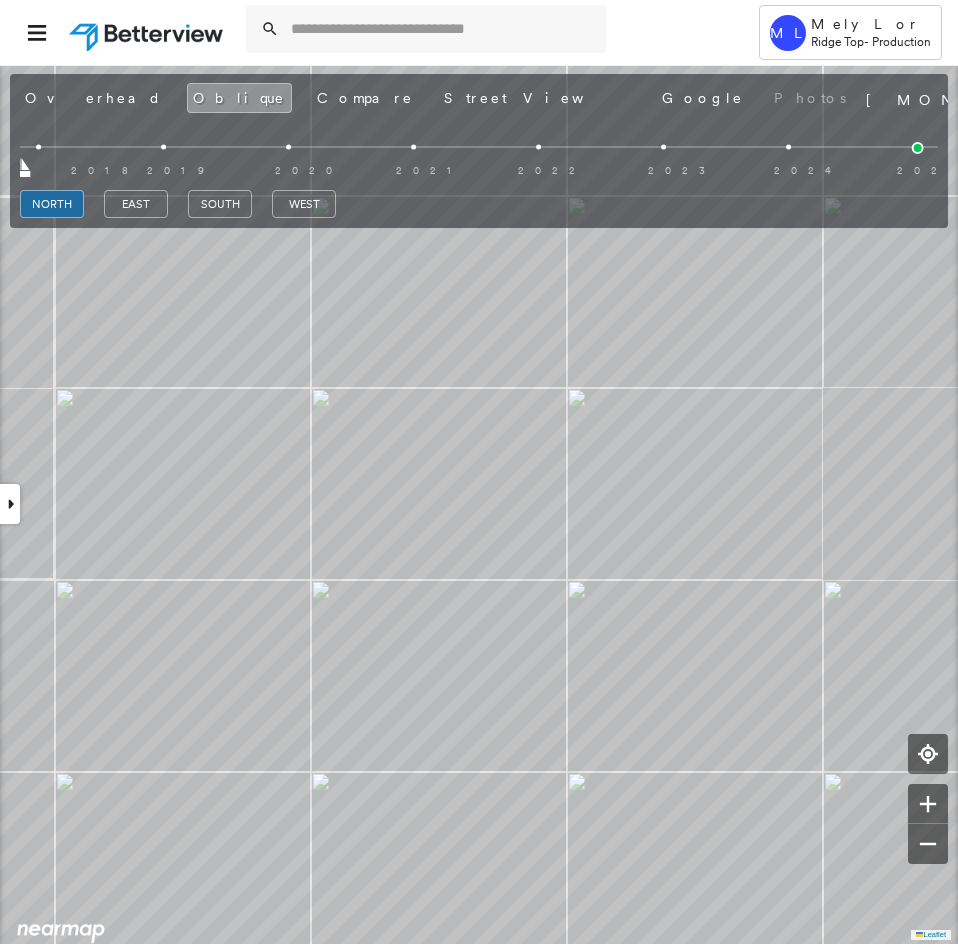 drag, startPoint x: 136, startPoint y: 201, endPoint x: 136, endPoint y: 223, distance: 22 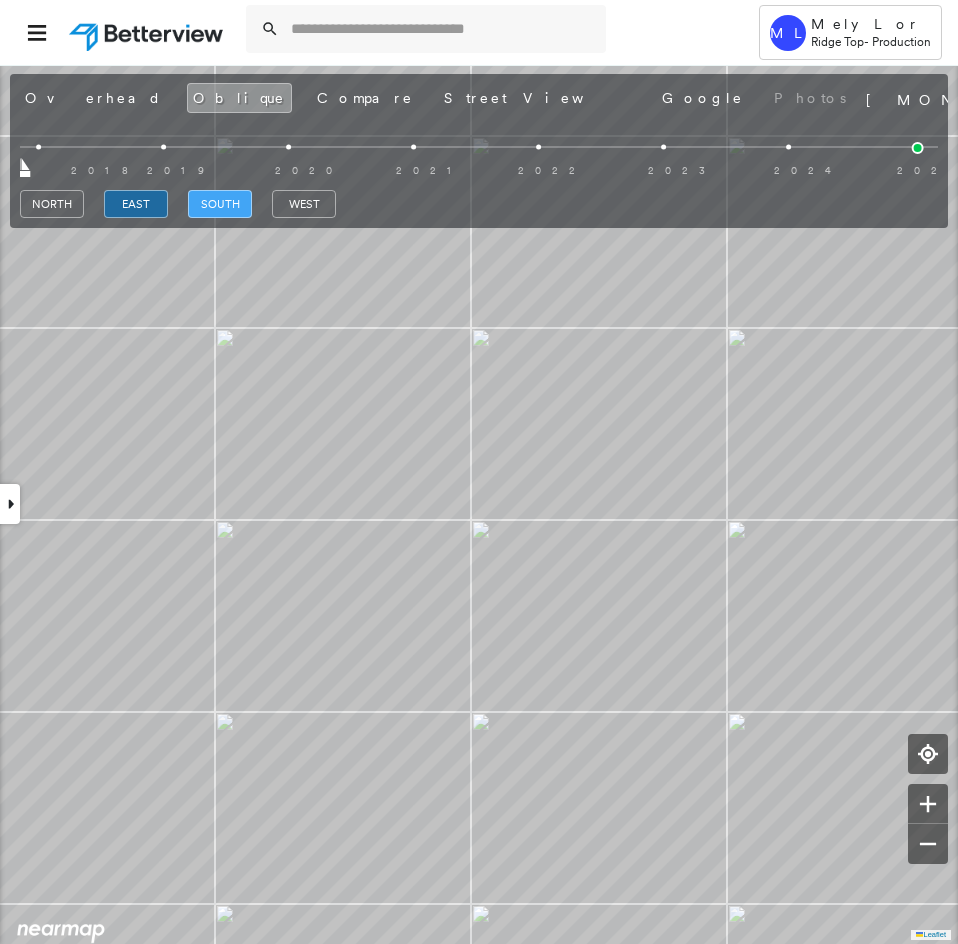 drag, startPoint x: 222, startPoint y: 201, endPoint x: 213, endPoint y: 217, distance: 18.35756 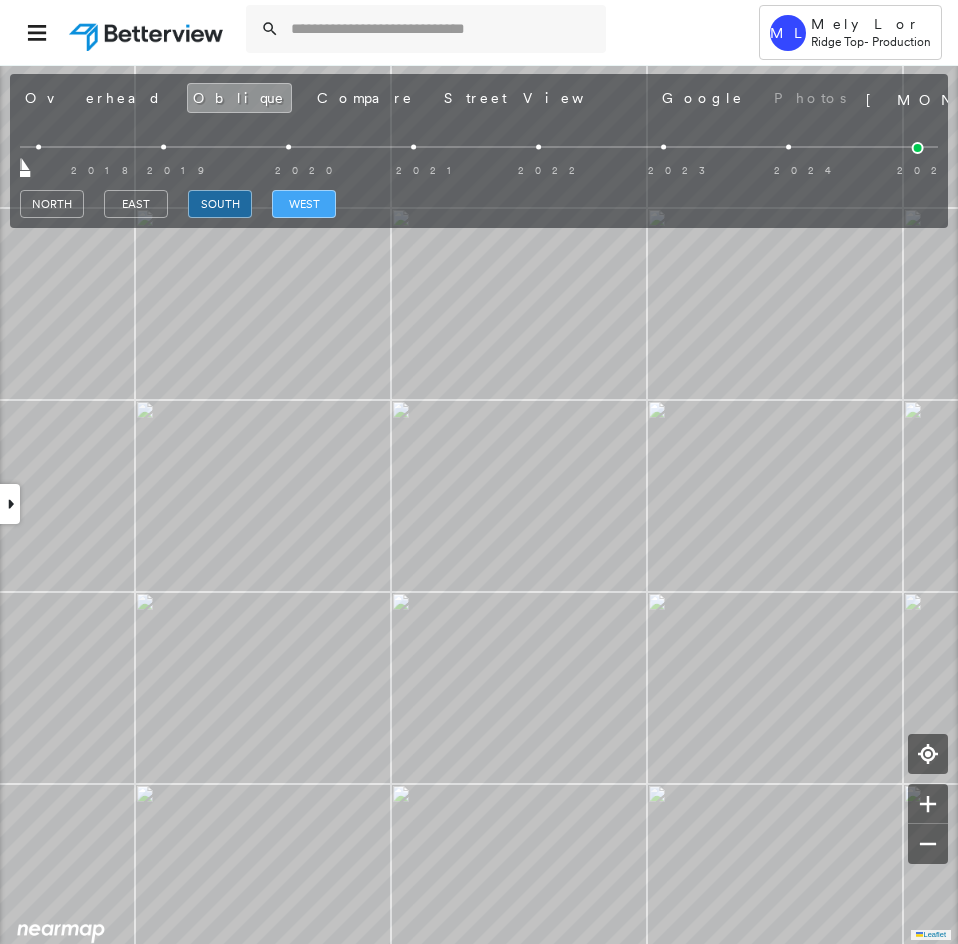 drag, startPoint x: 286, startPoint y: 206, endPoint x: 285, endPoint y: 216, distance: 10.049875 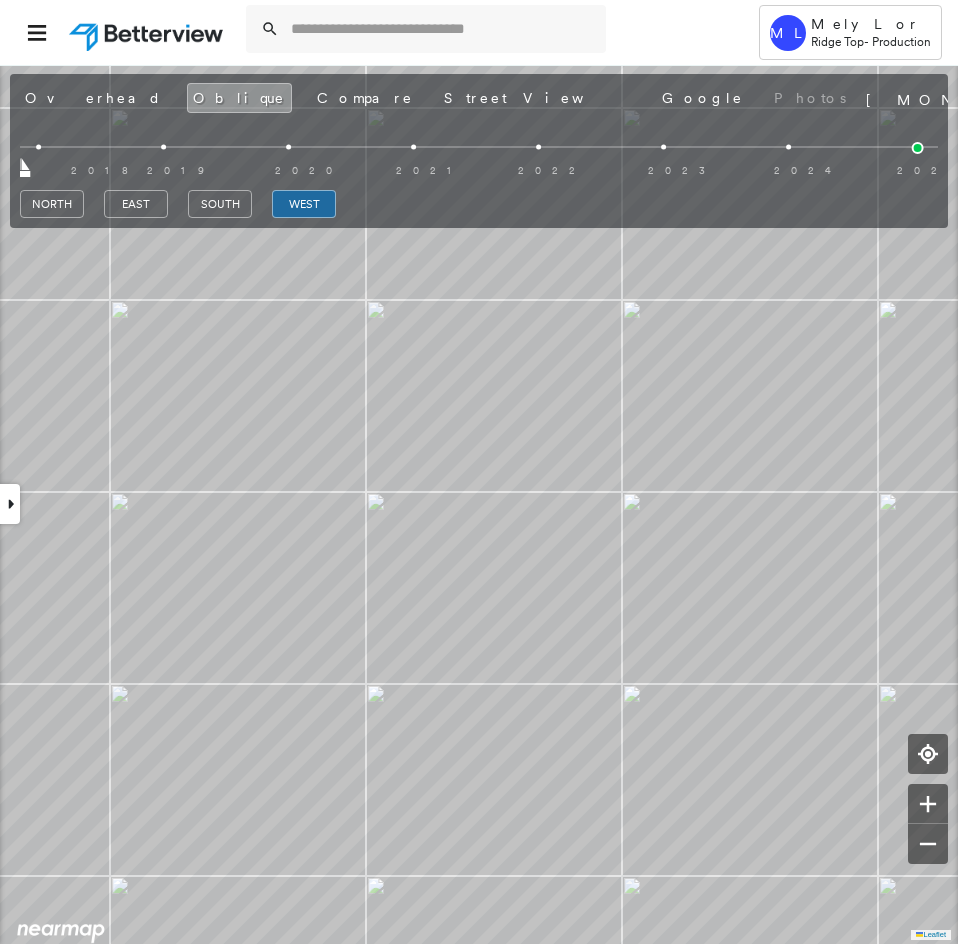 click on "north east south west" at bounding box center (479, 204) 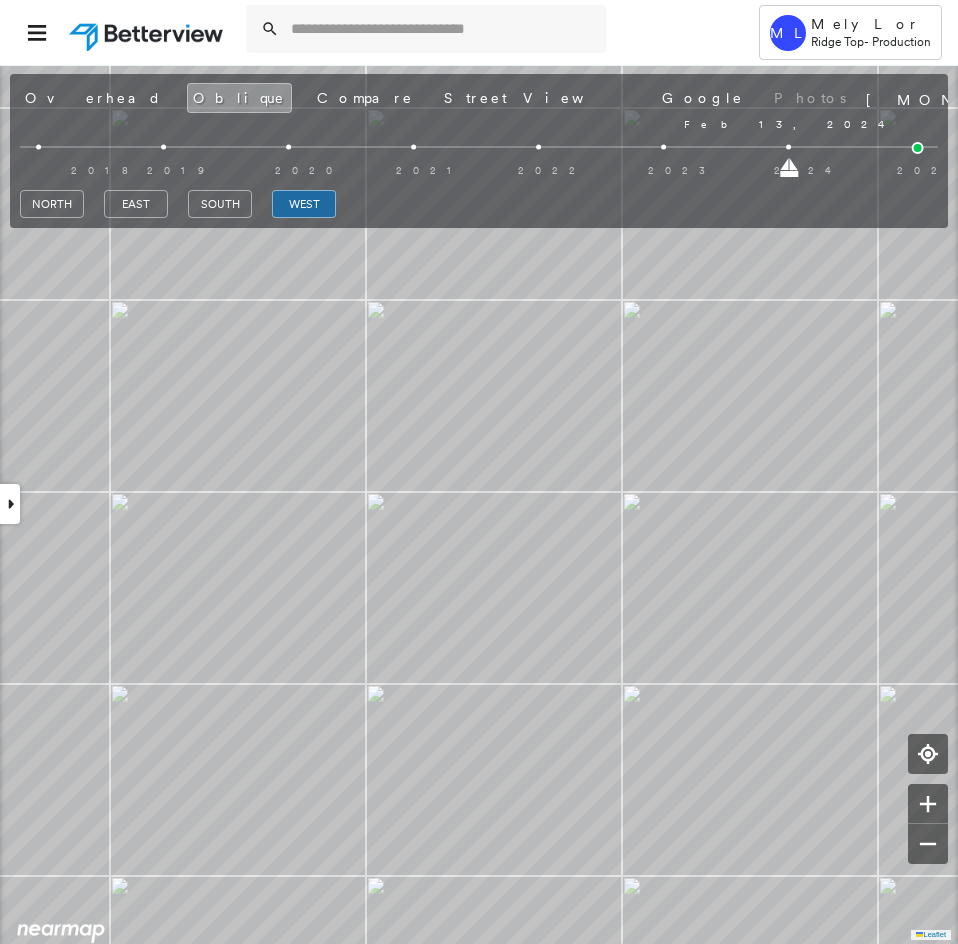 drag, startPoint x: 28, startPoint y: 168, endPoint x: 780, endPoint y: 171, distance: 752.006 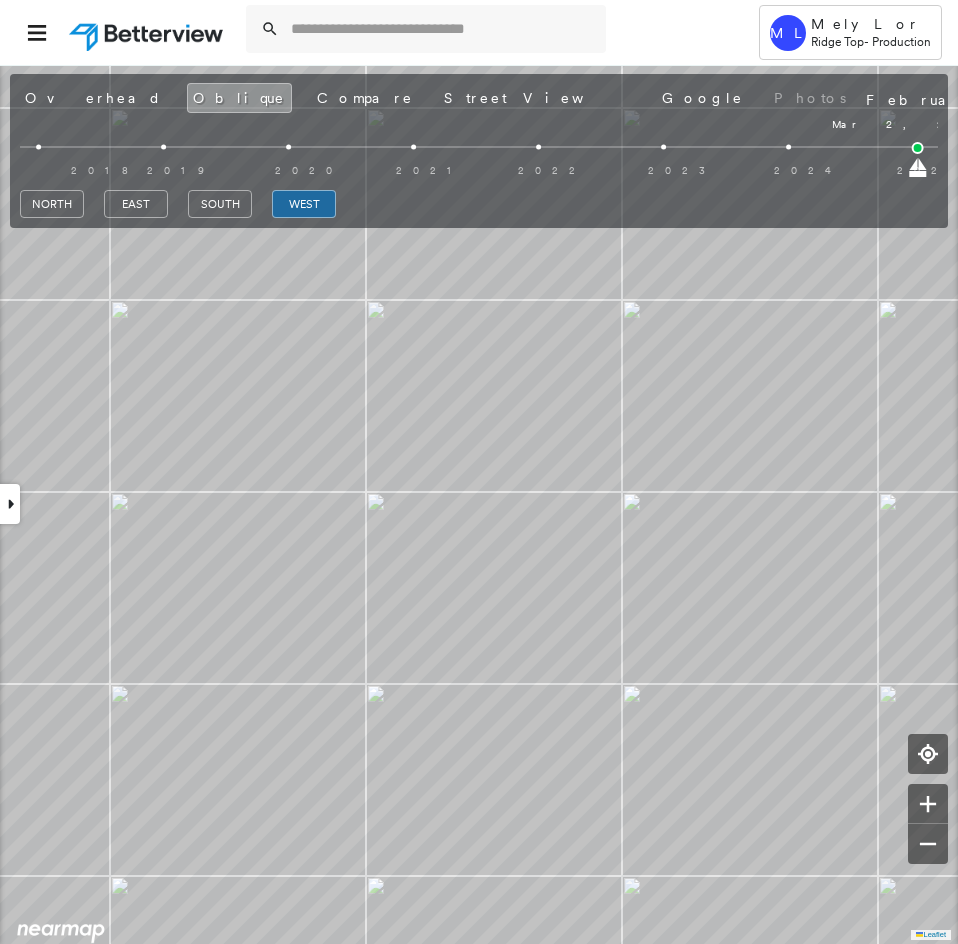 drag, startPoint x: 788, startPoint y: 168, endPoint x: 958, endPoint y: 189, distance: 171.29214 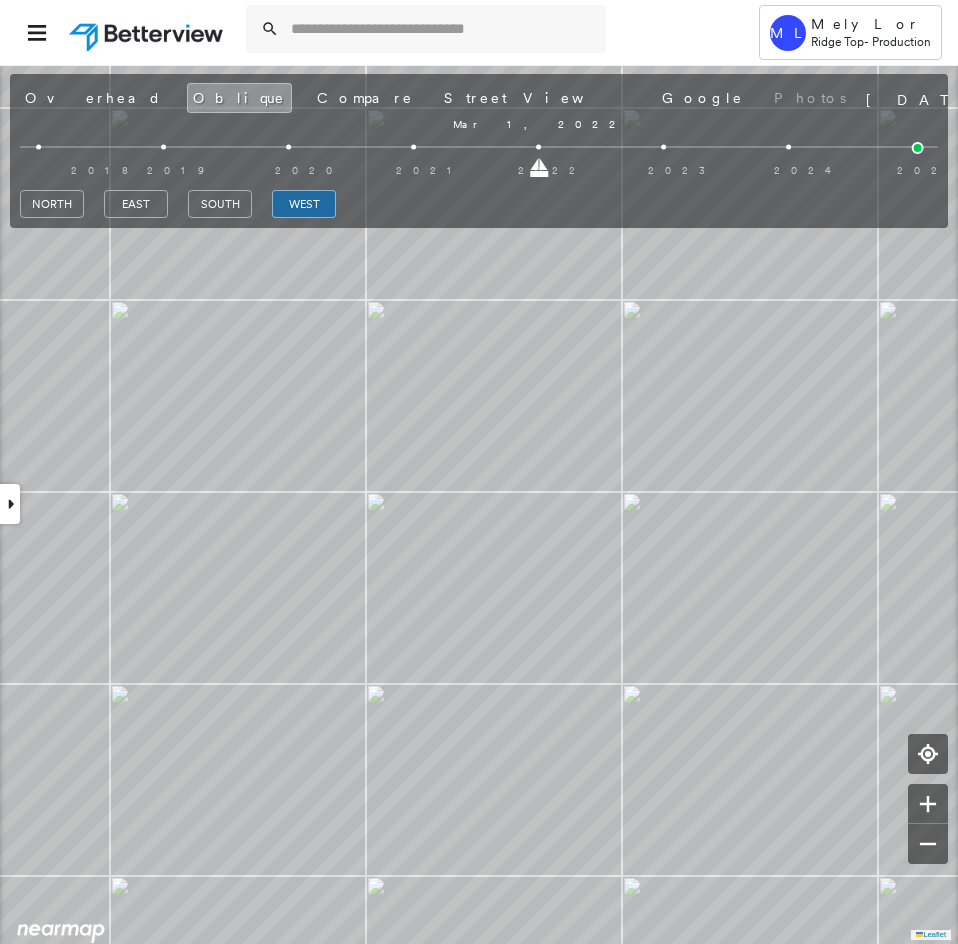 drag, startPoint x: 916, startPoint y: 167, endPoint x: 566, endPoint y: 164, distance: 350.01285 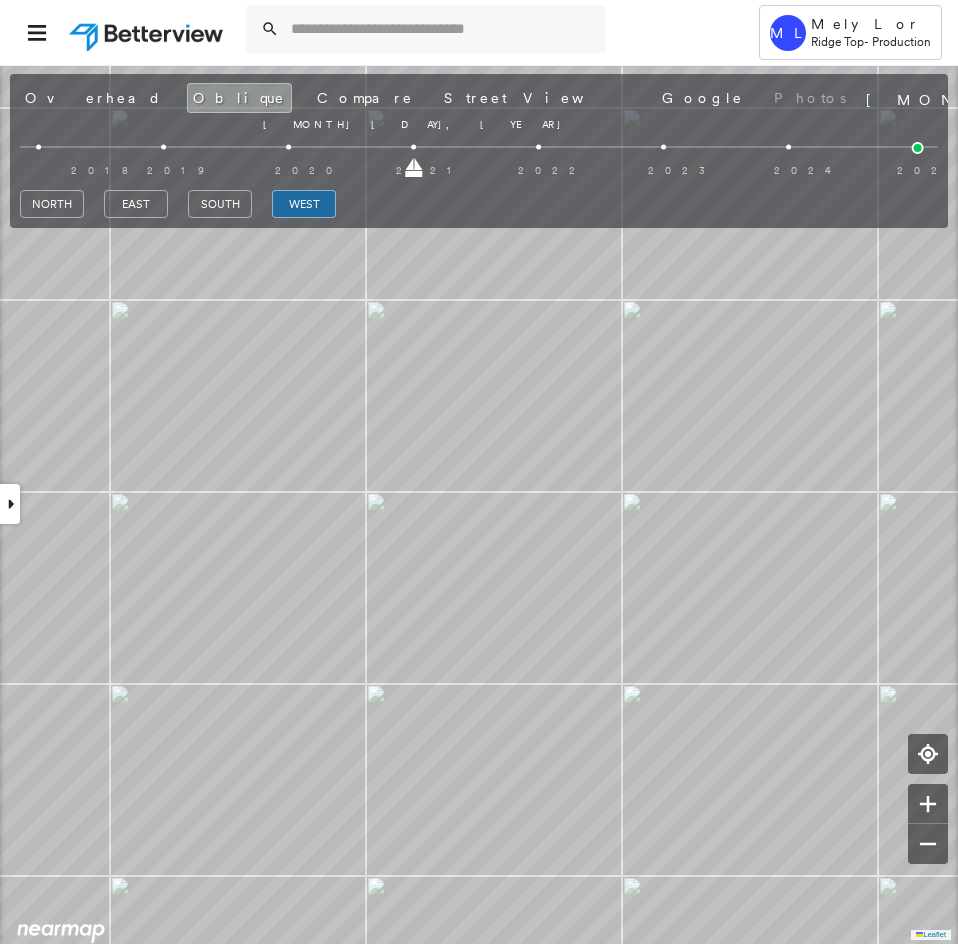 drag, startPoint x: 536, startPoint y: 168, endPoint x: 397, endPoint y: 164, distance: 139.05754 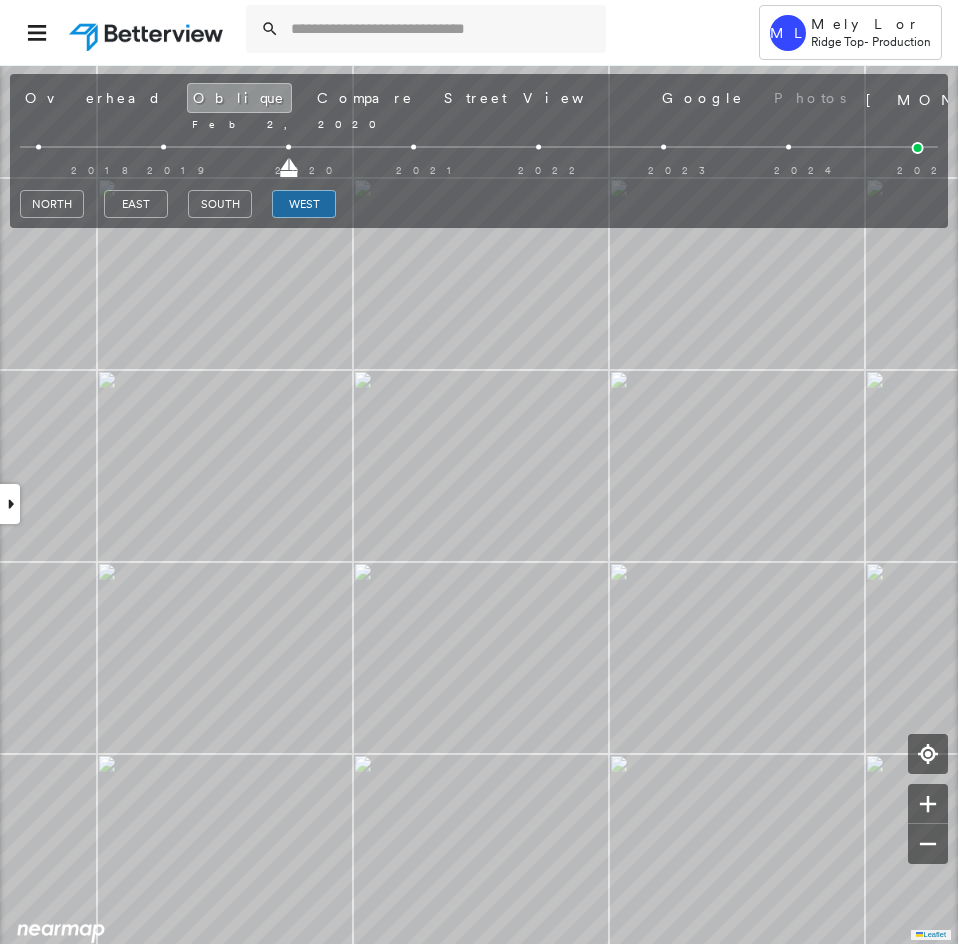 drag, startPoint x: 418, startPoint y: 171, endPoint x: 308, endPoint y: 152, distance: 111.62885 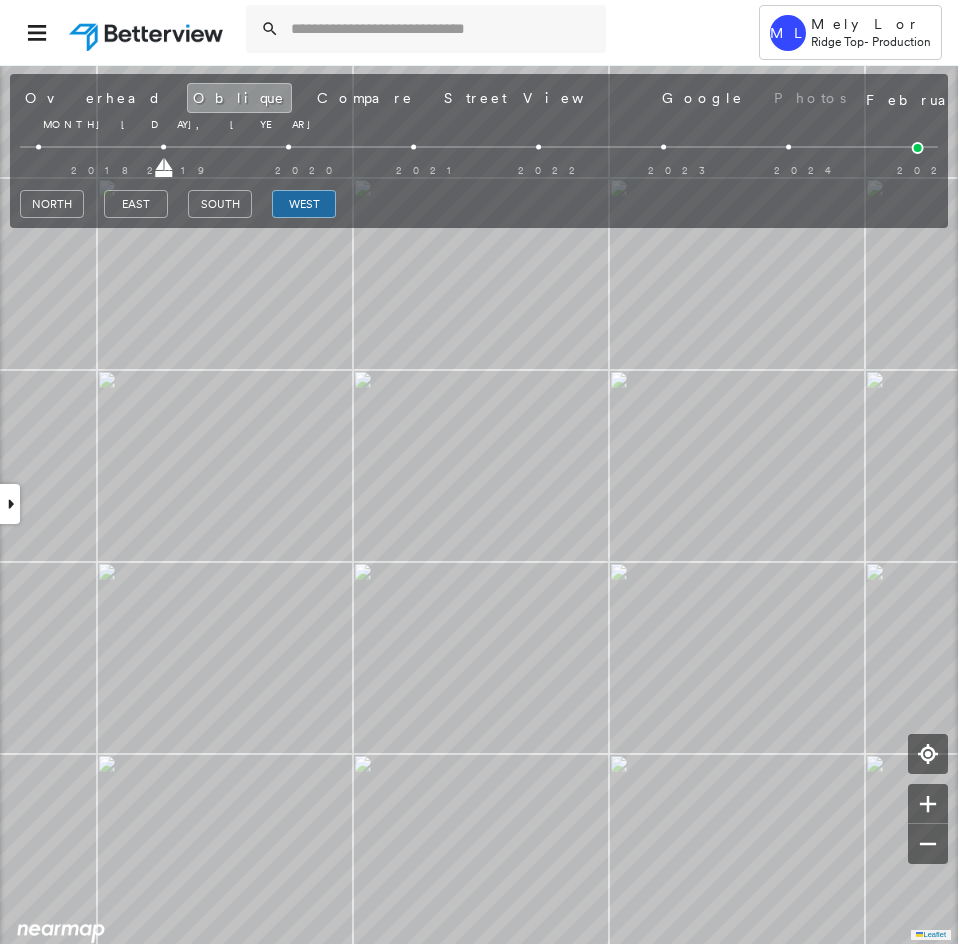 drag, startPoint x: 290, startPoint y: 160, endPoint x: 185, endPoint y: 153, distance: 105.23308 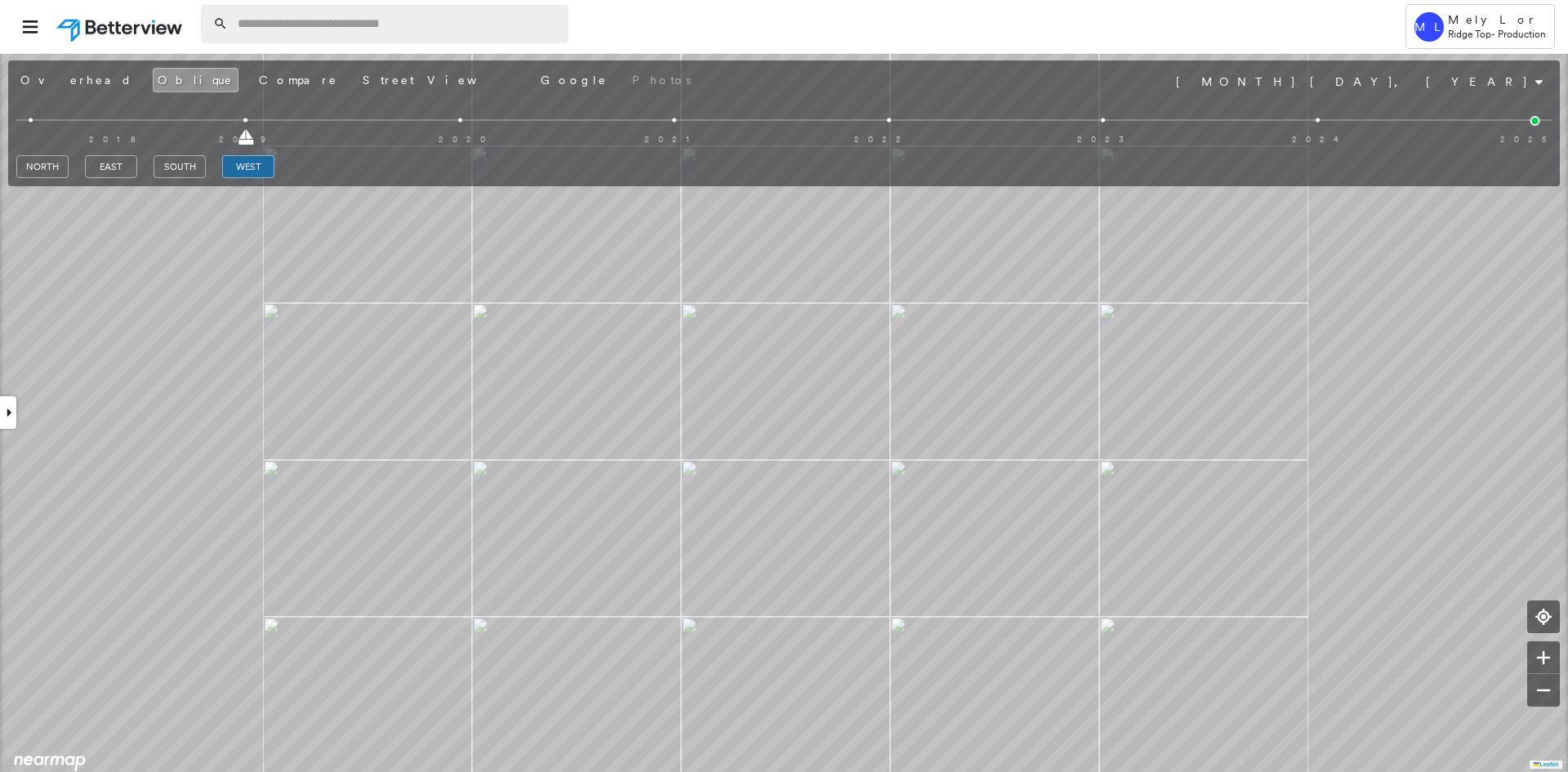 click at bounding box center (398, 24) 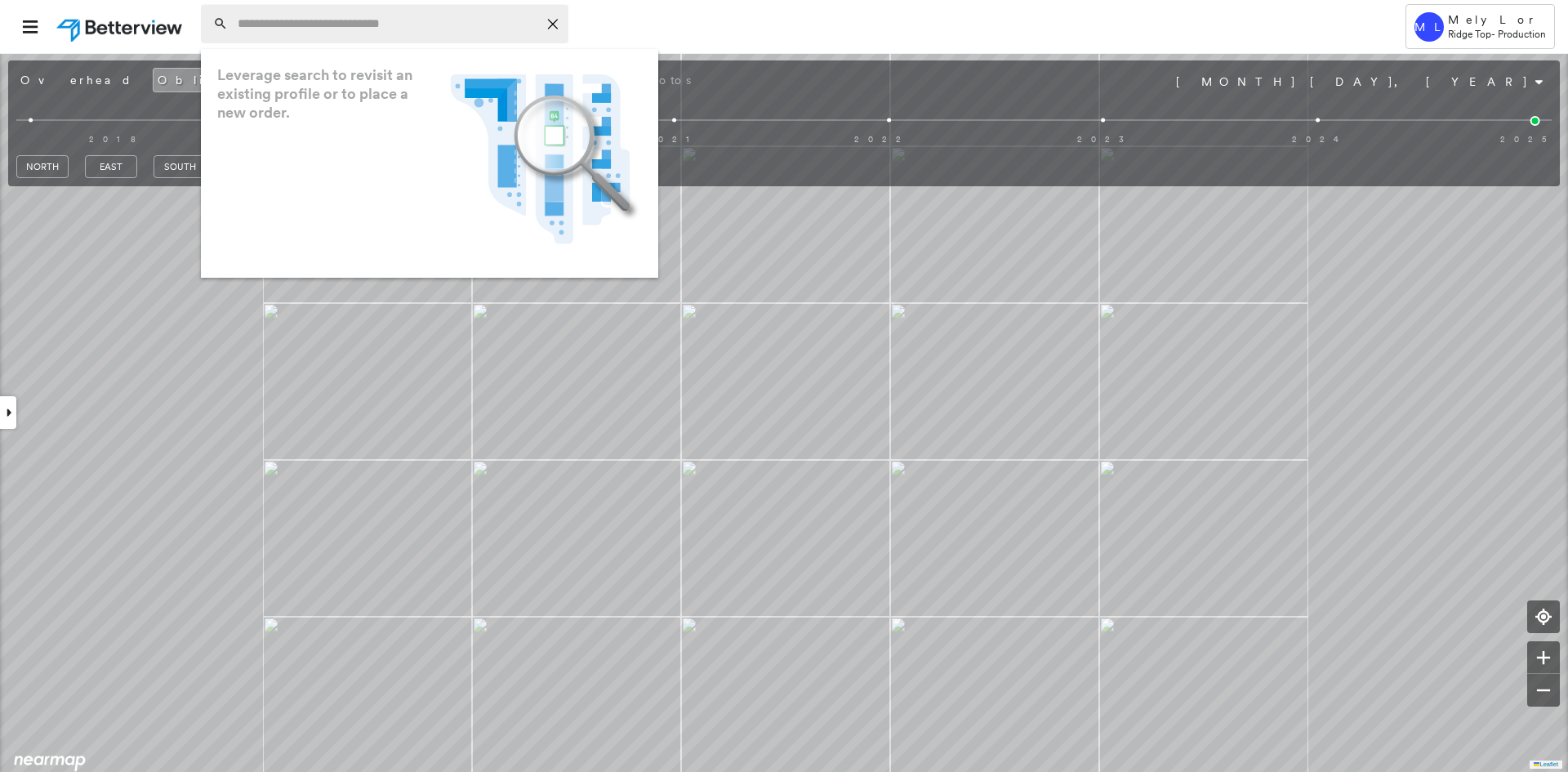 paste on "**********" 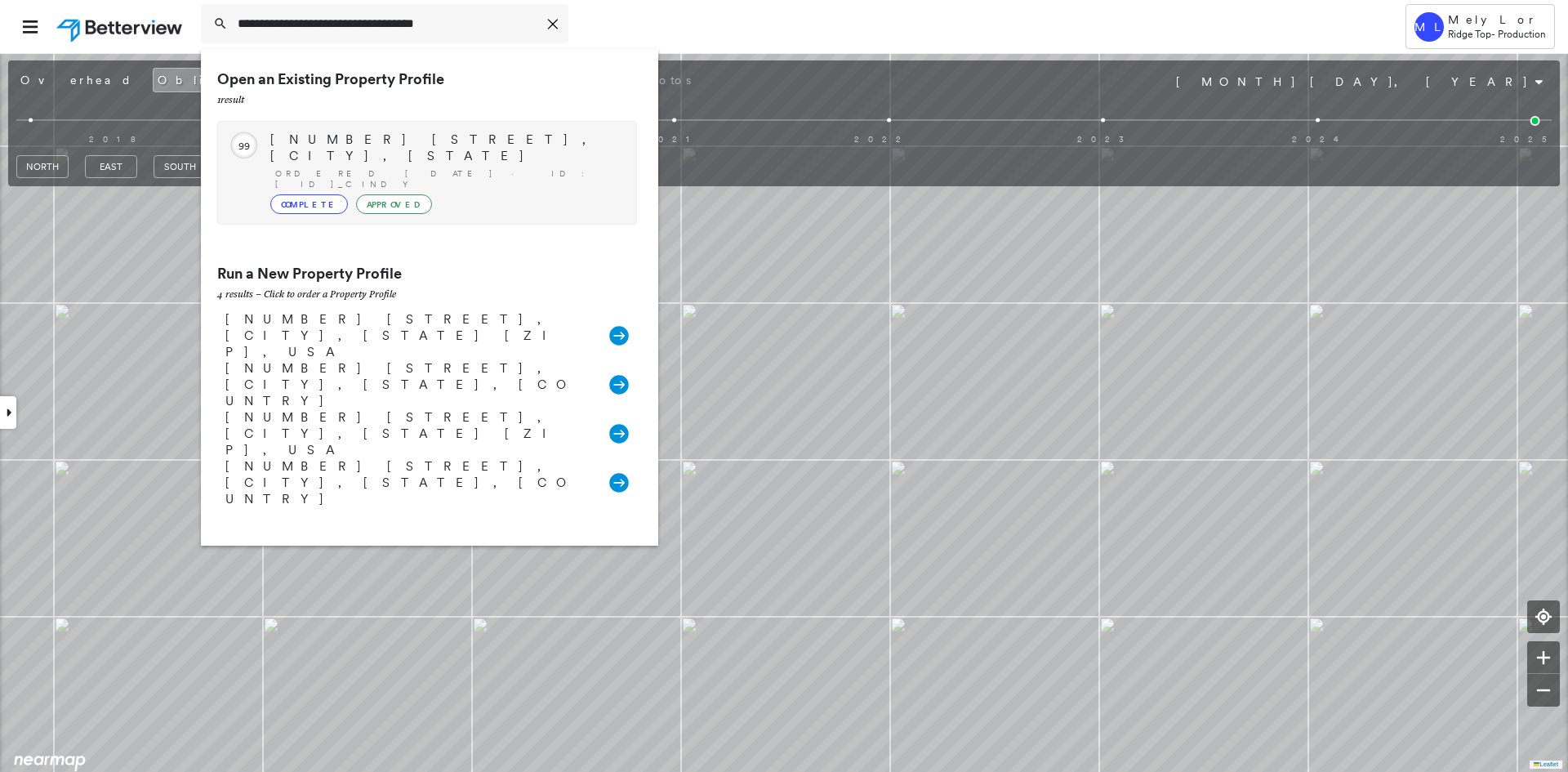 type on "**********" 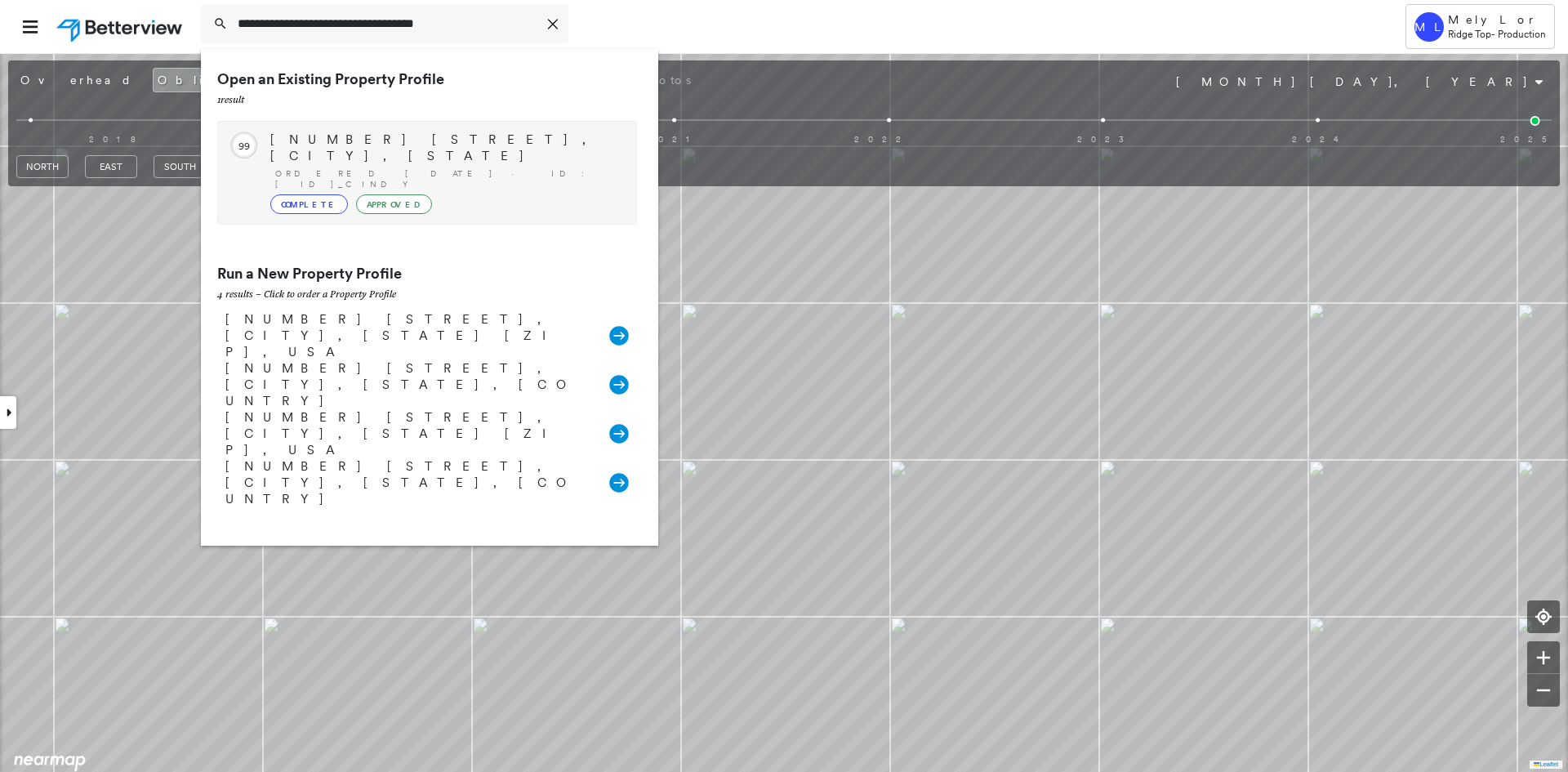click on "3404 Sardis Way, Yukon, OK 73099" at bounding box center [445, 148] 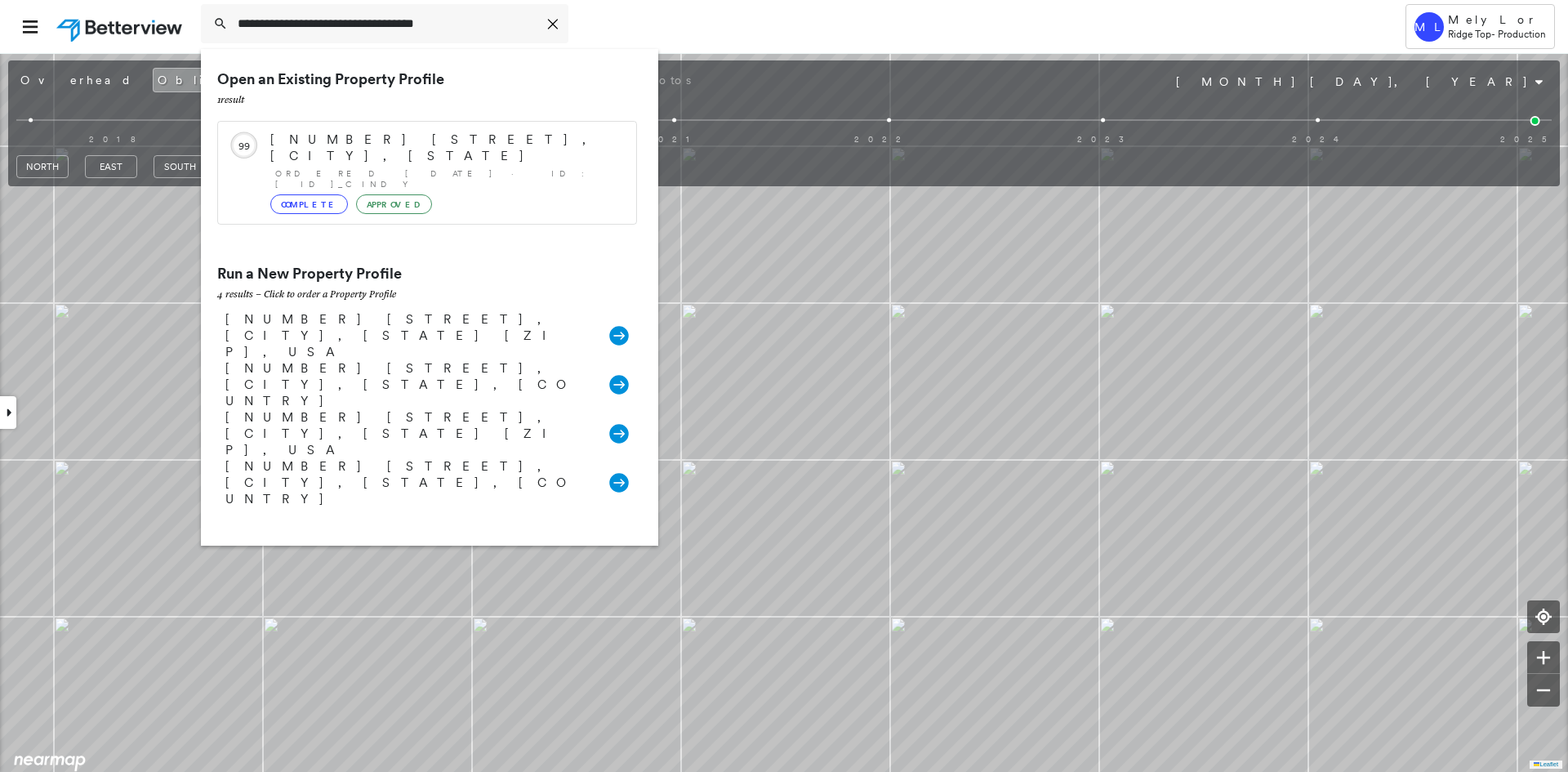 type 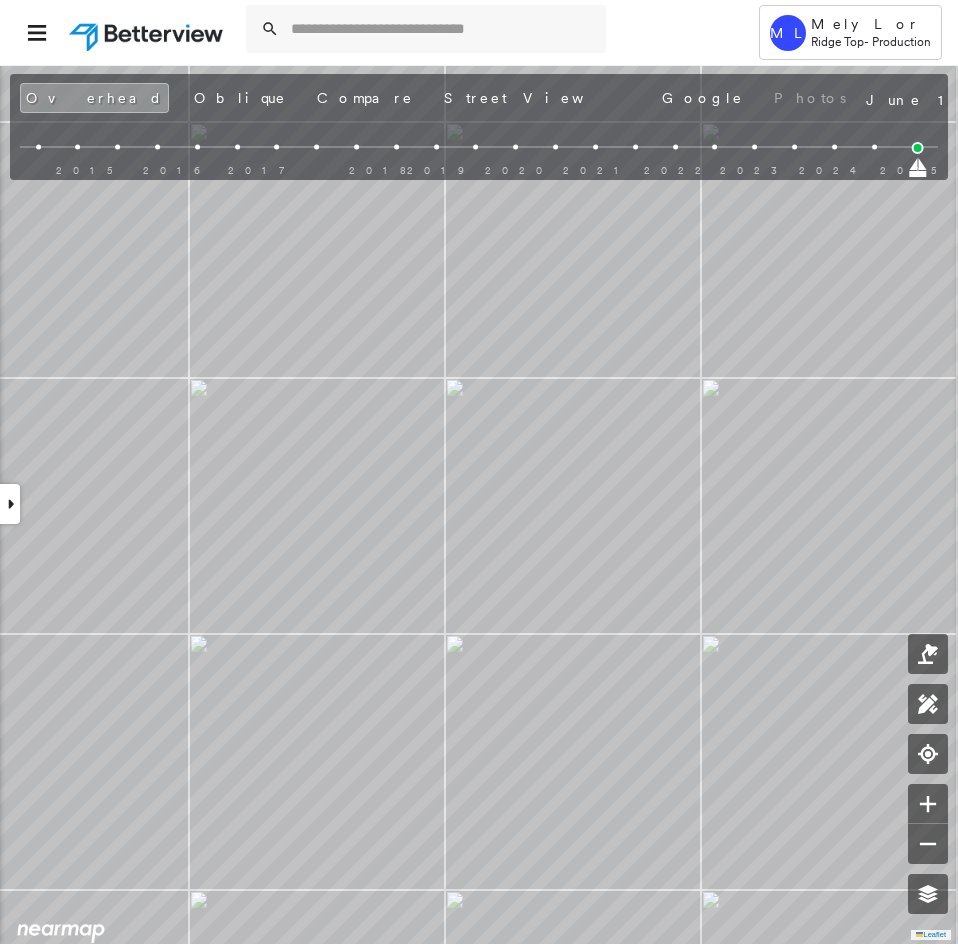 drag, startPoint x: 916, startPoint y: 167, endPoint x: 887, endPoint y: 168, distance: 29.017237 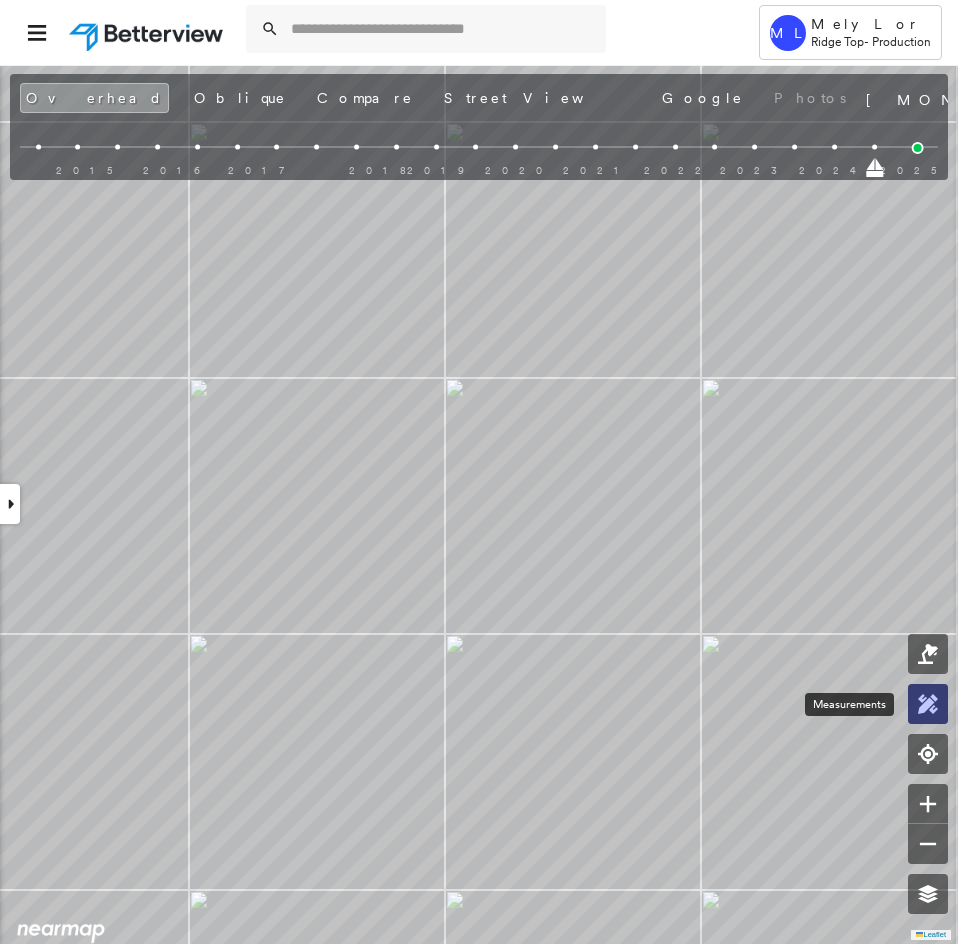 click 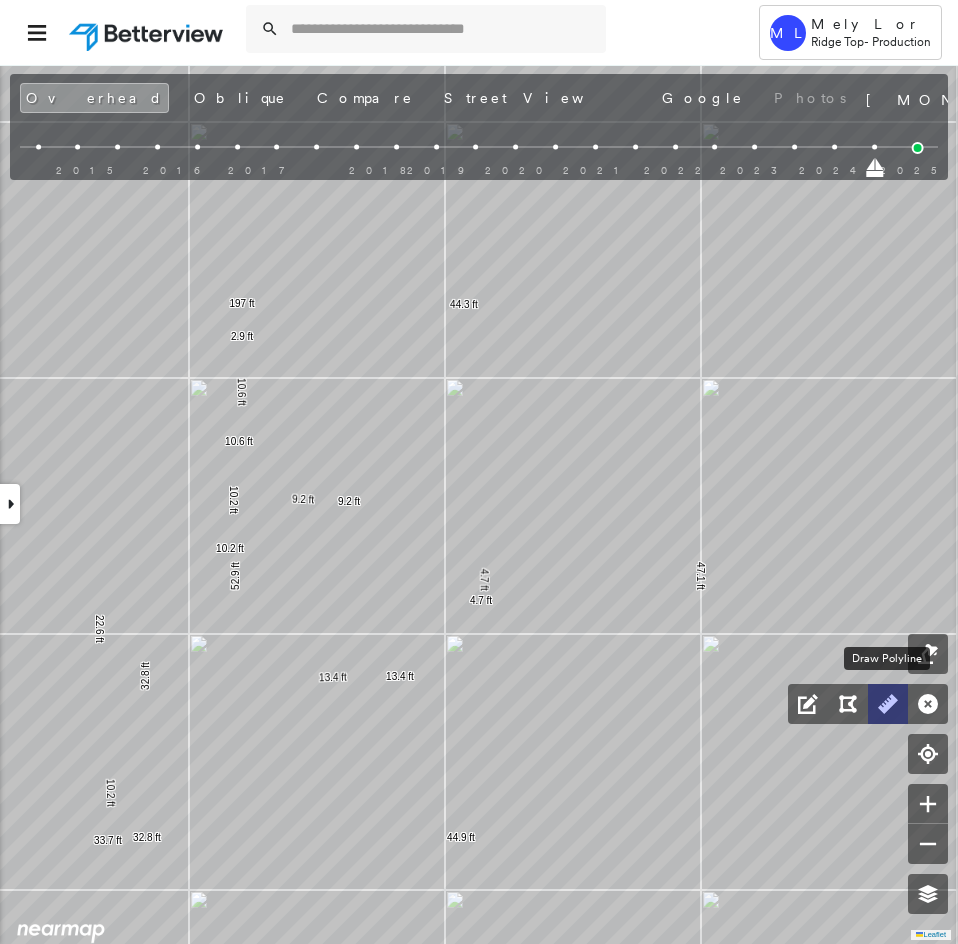 click 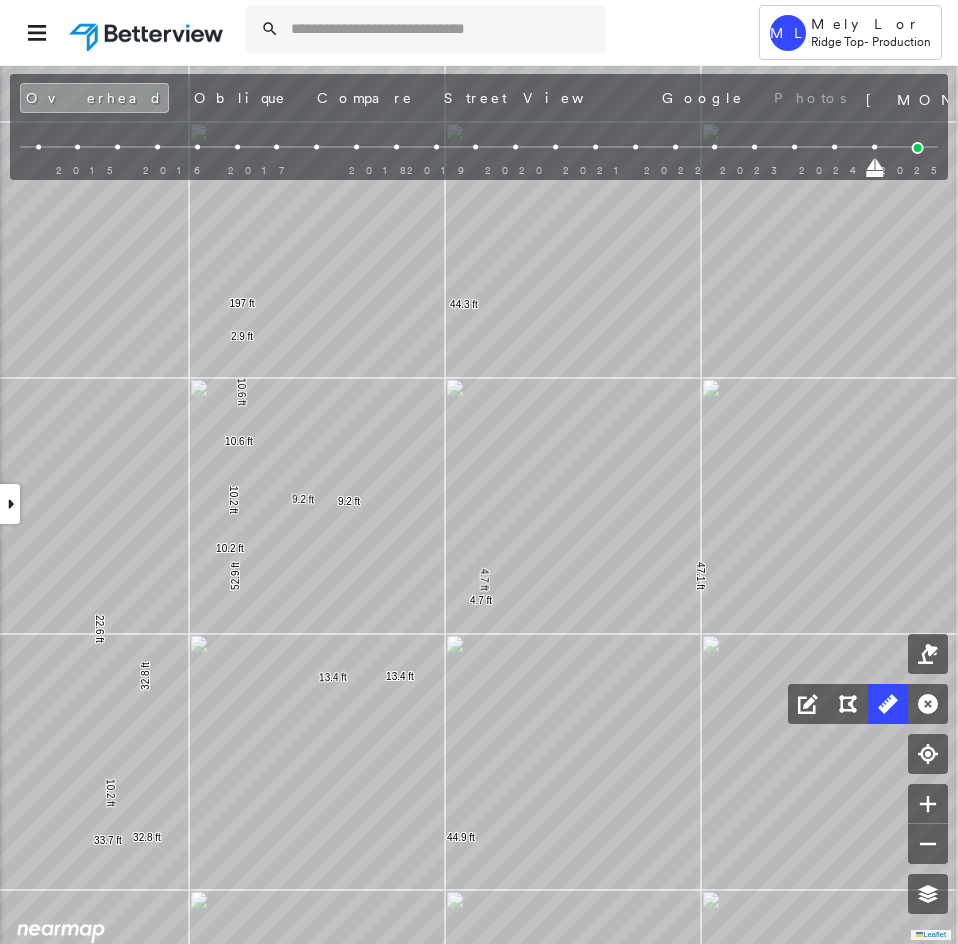 click 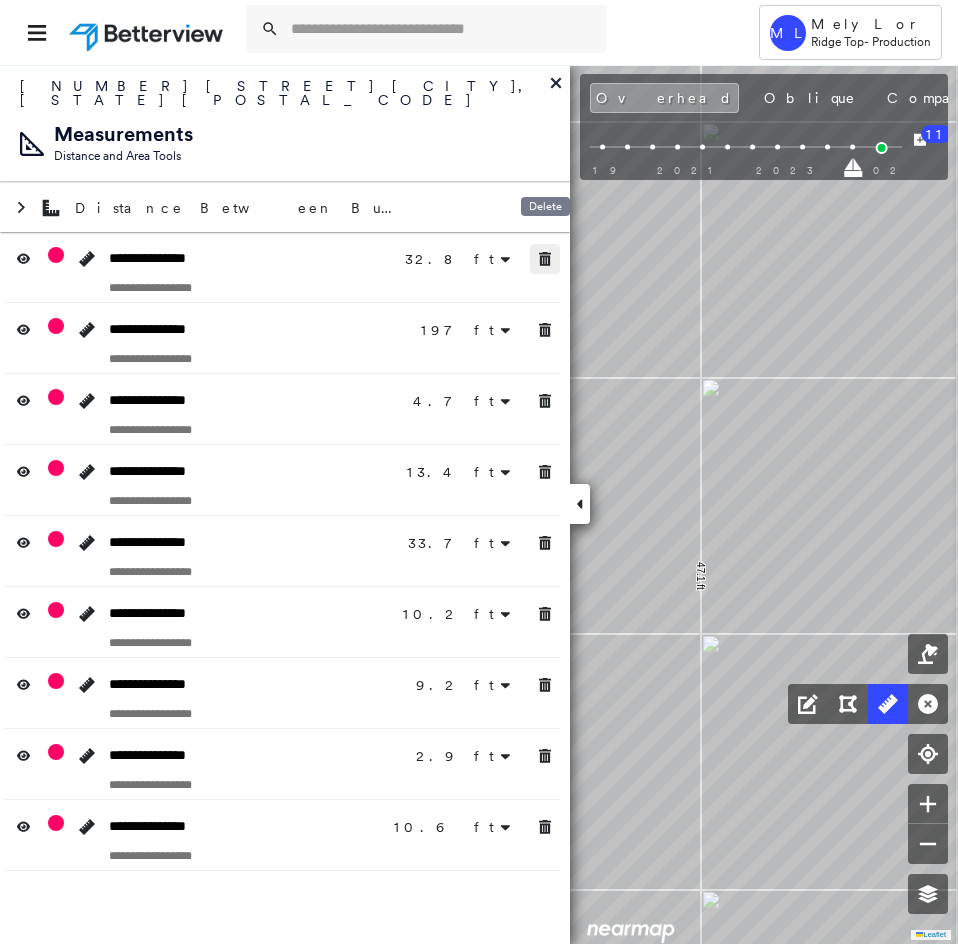 drag, startPoint x: 541, startPoint y: 248, endPoint x: 527, endPoint y: 345, distance: 98.005104 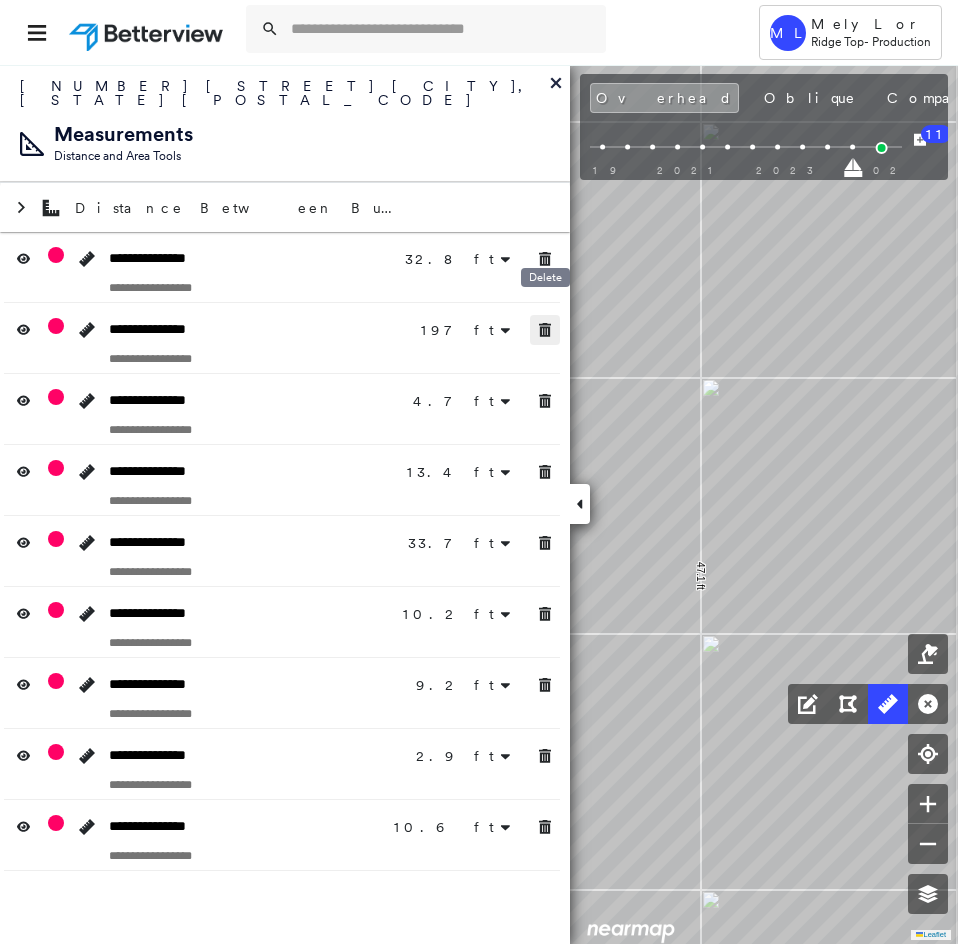click 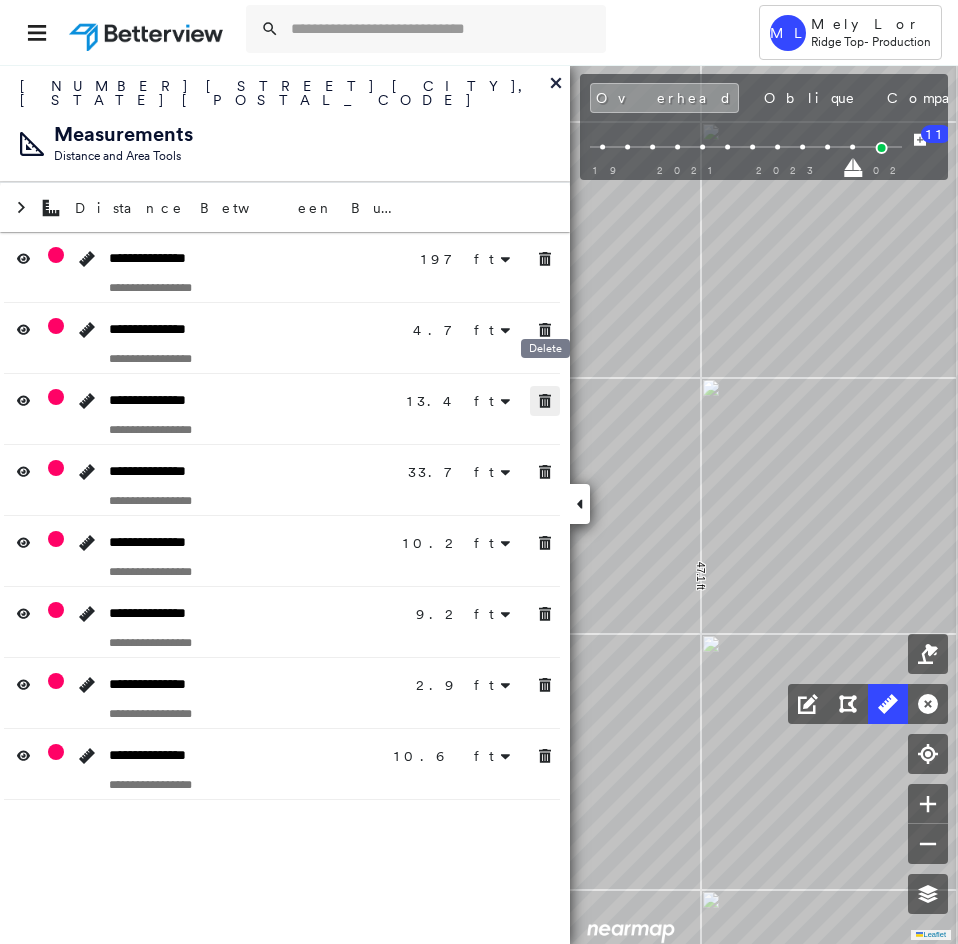 click 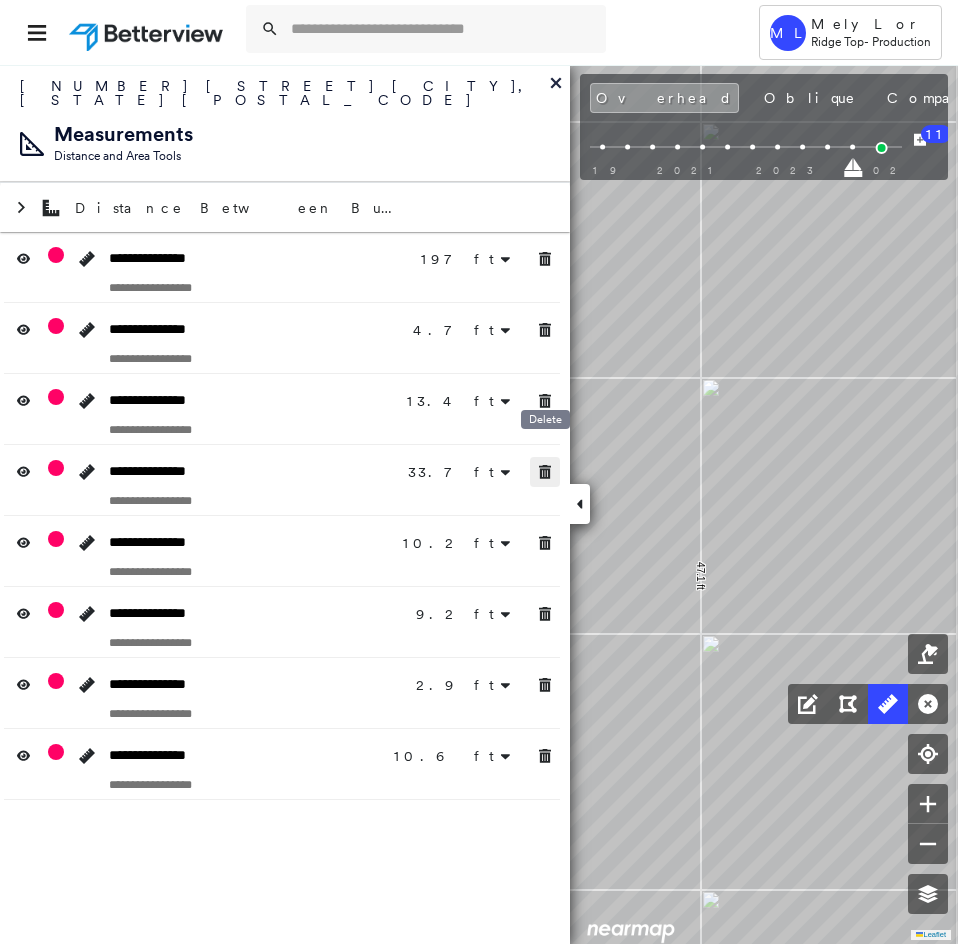 click 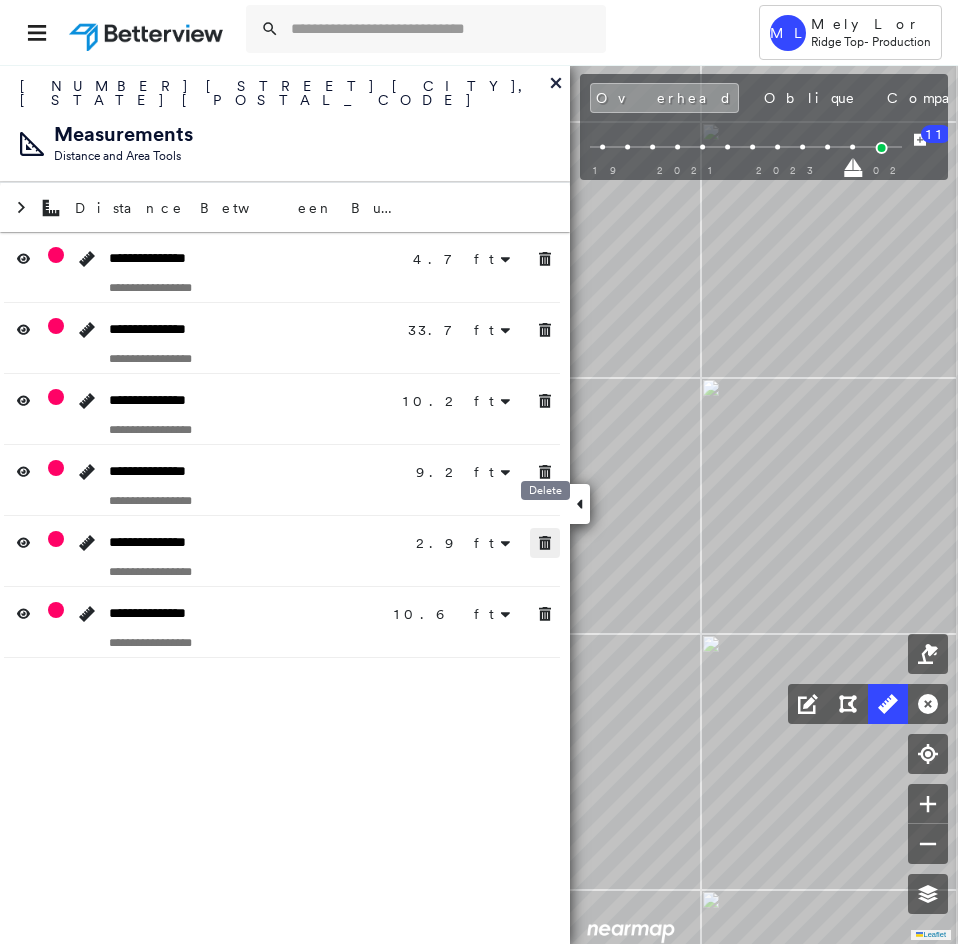 click 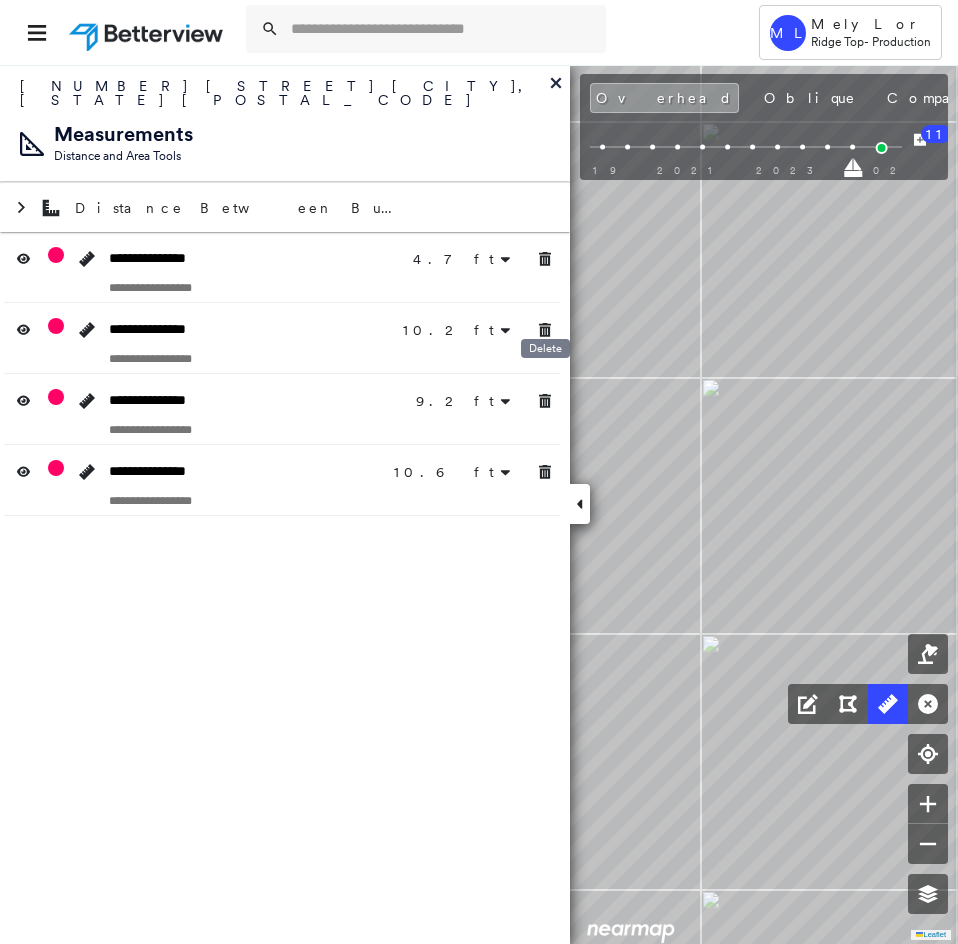 click on "Delete" at bounding box center [545, 354] 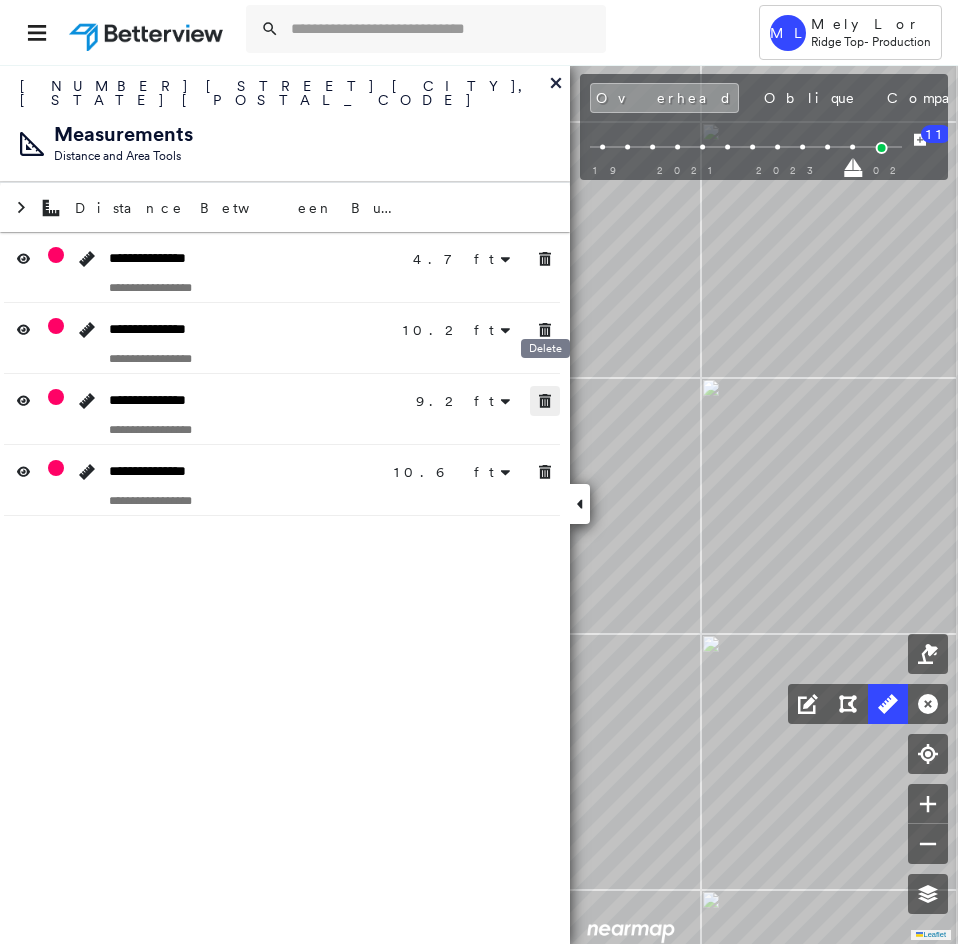 click 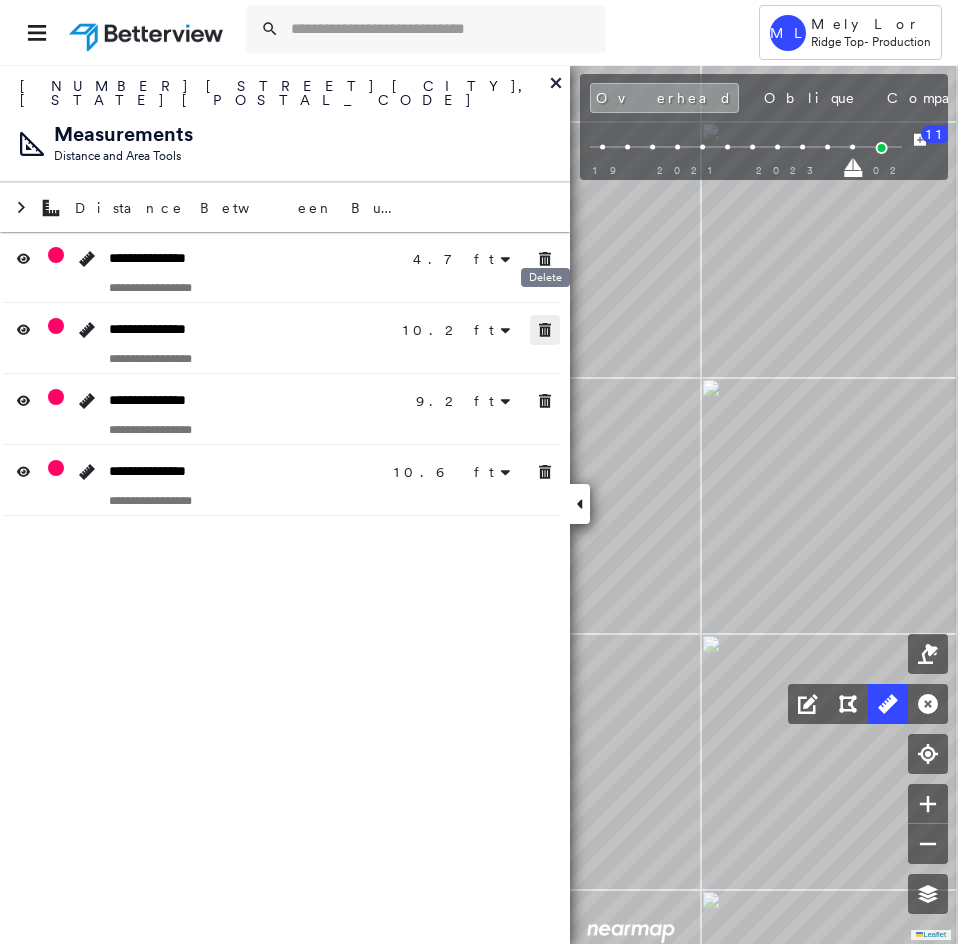 click 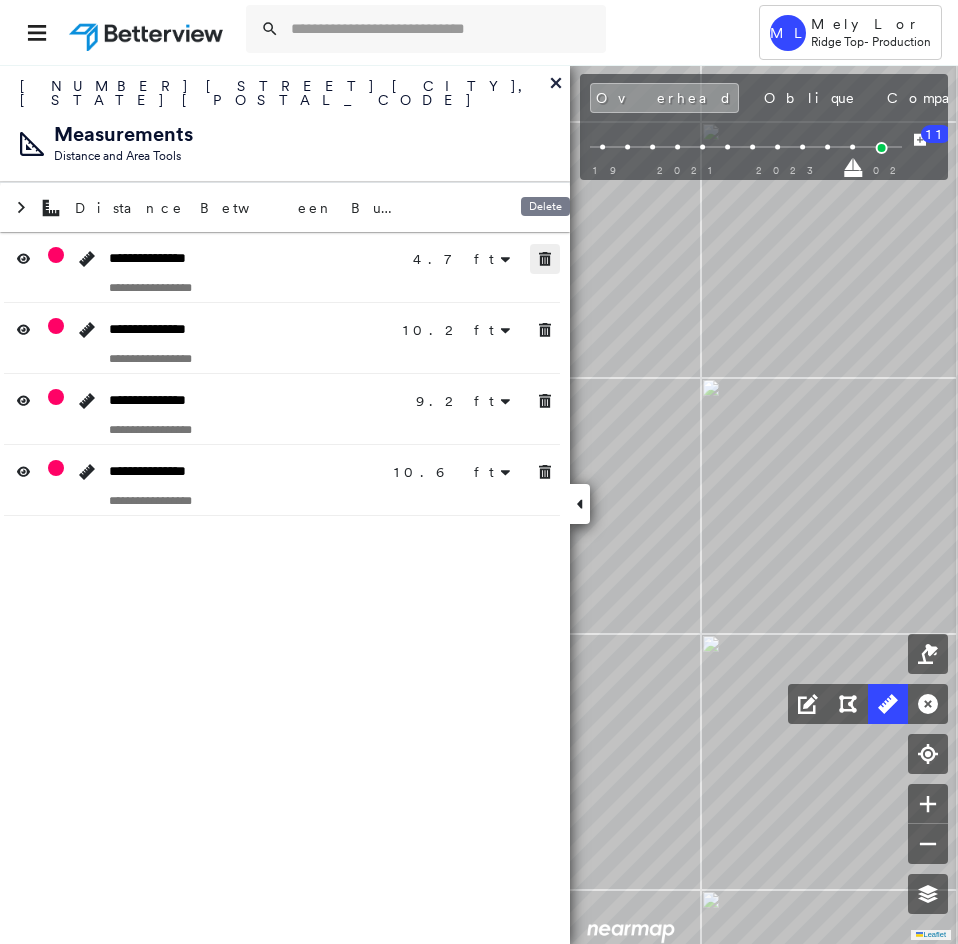 click at bounding box center [545, 259] 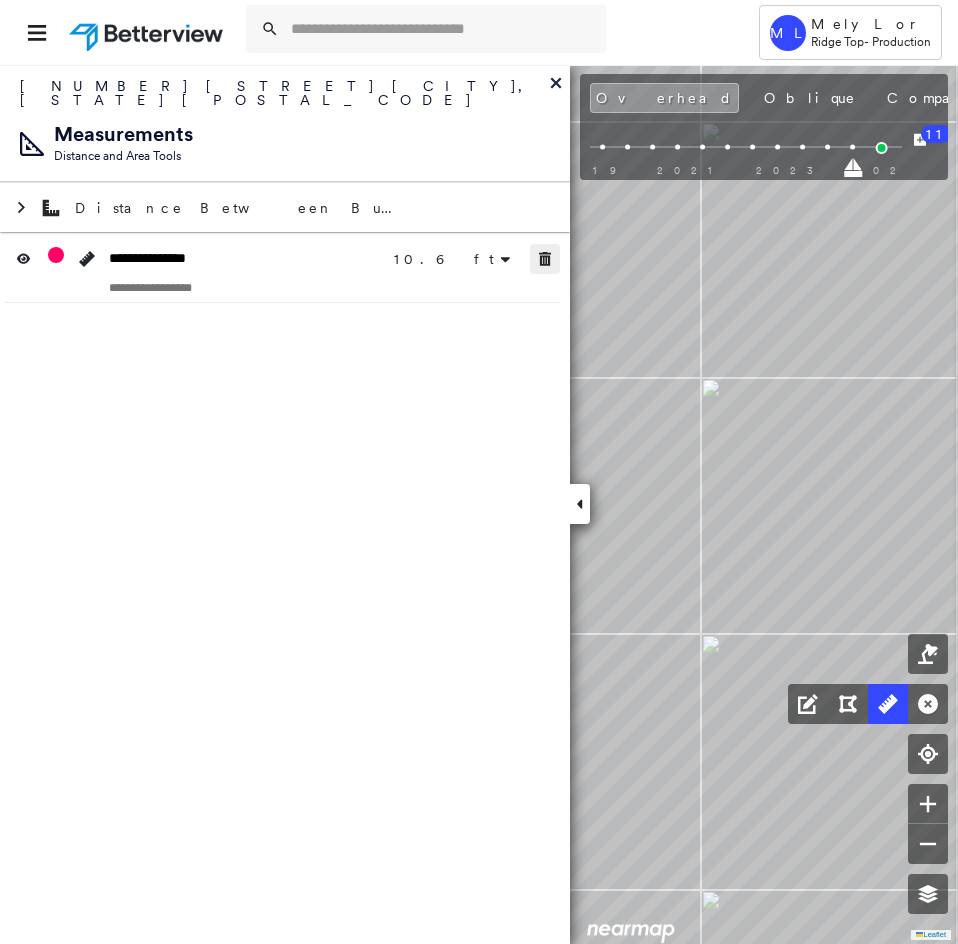 click at bounding box center (545, 259) 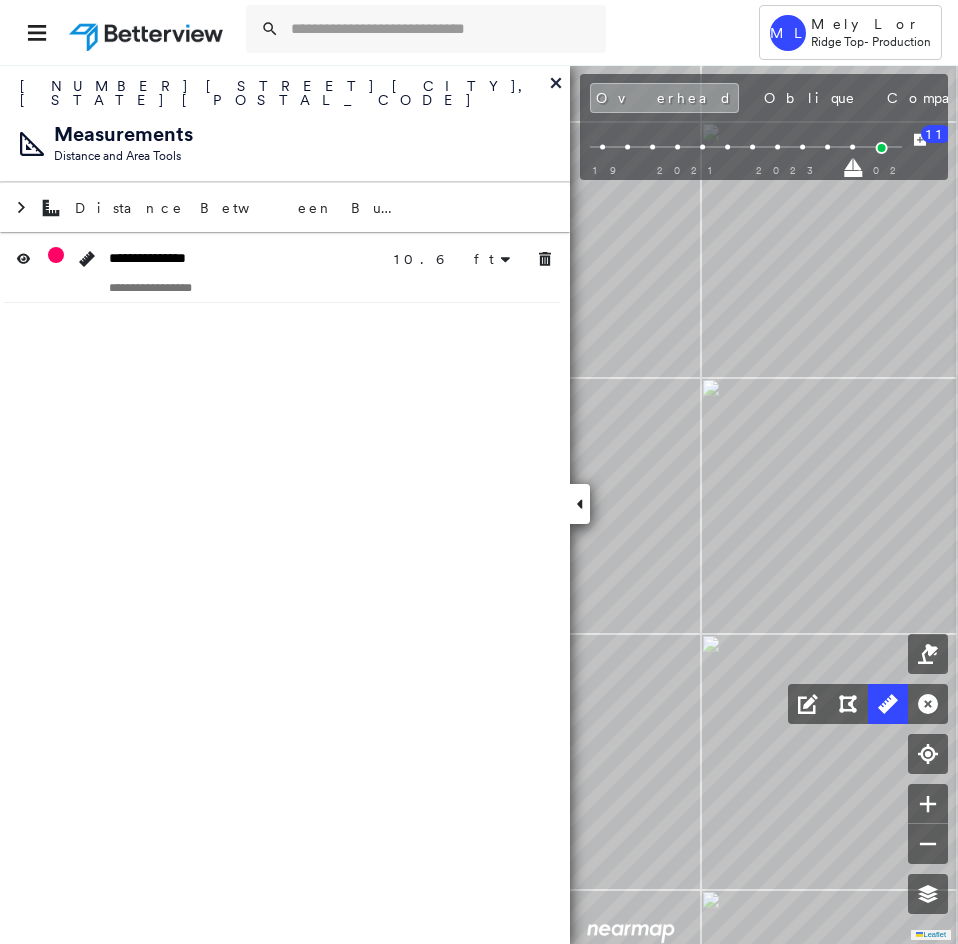 click 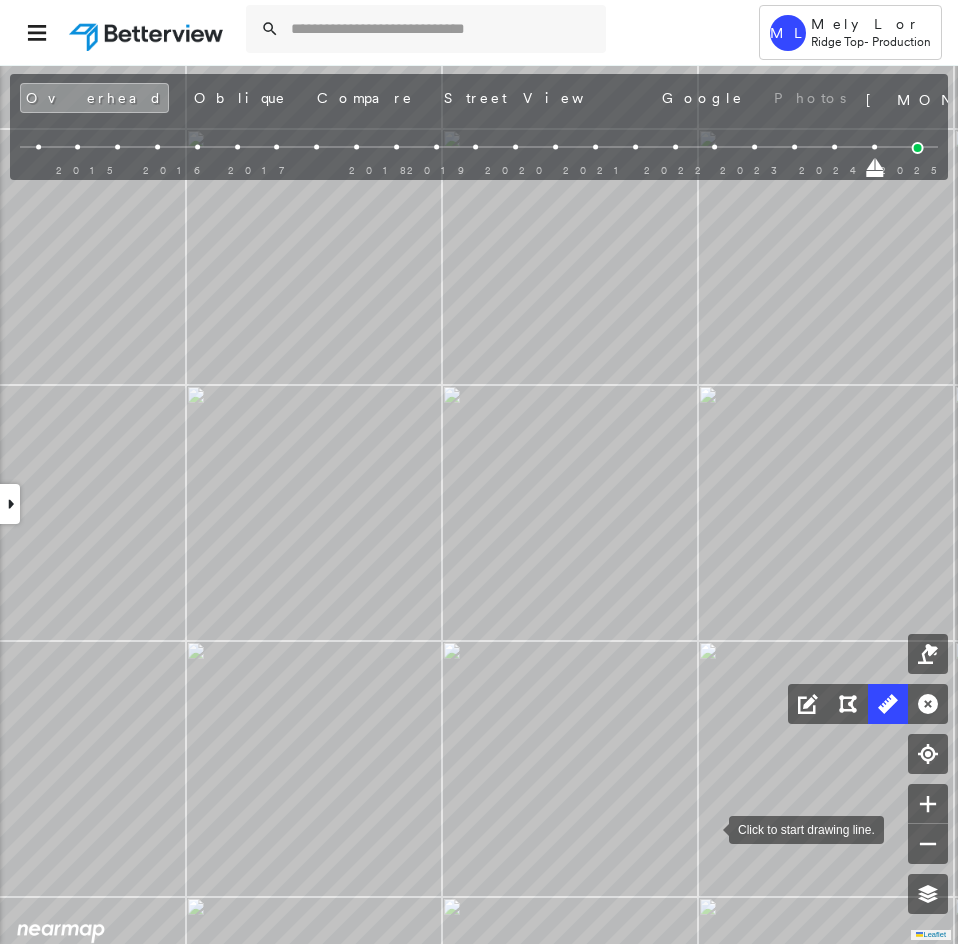 click at bounding box center (709, 828) 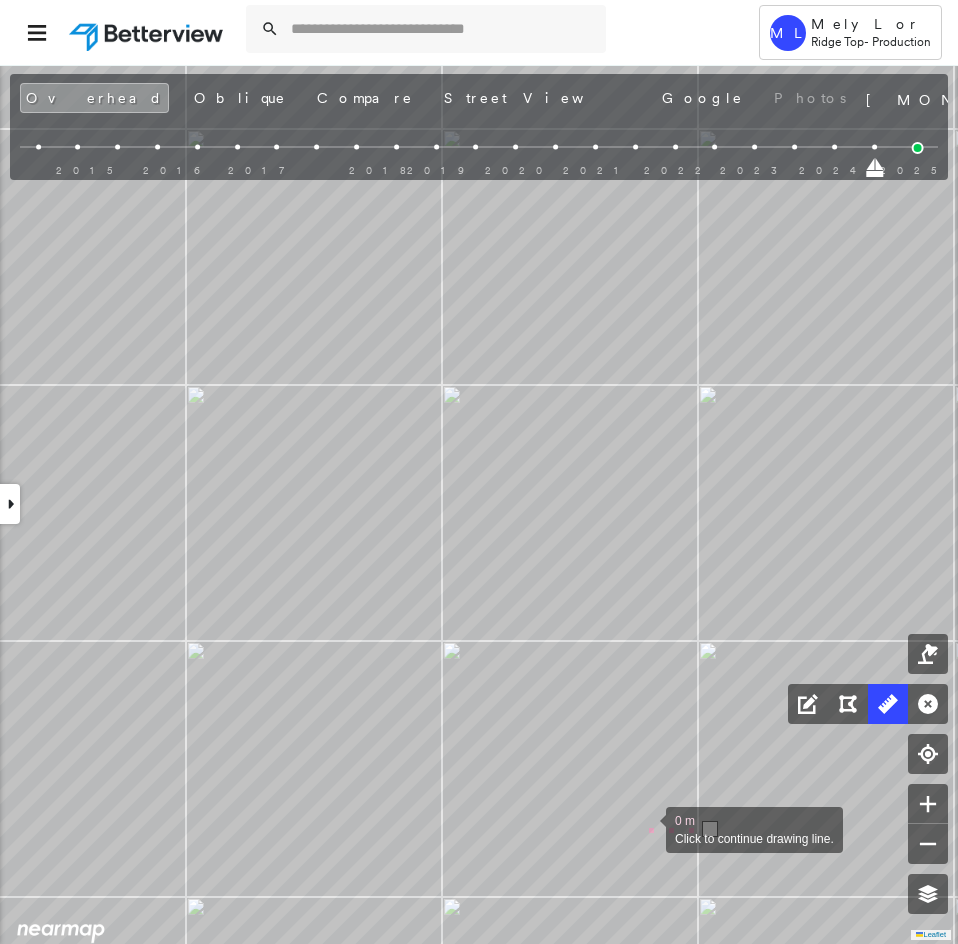 click at bounding box center [646, 828] 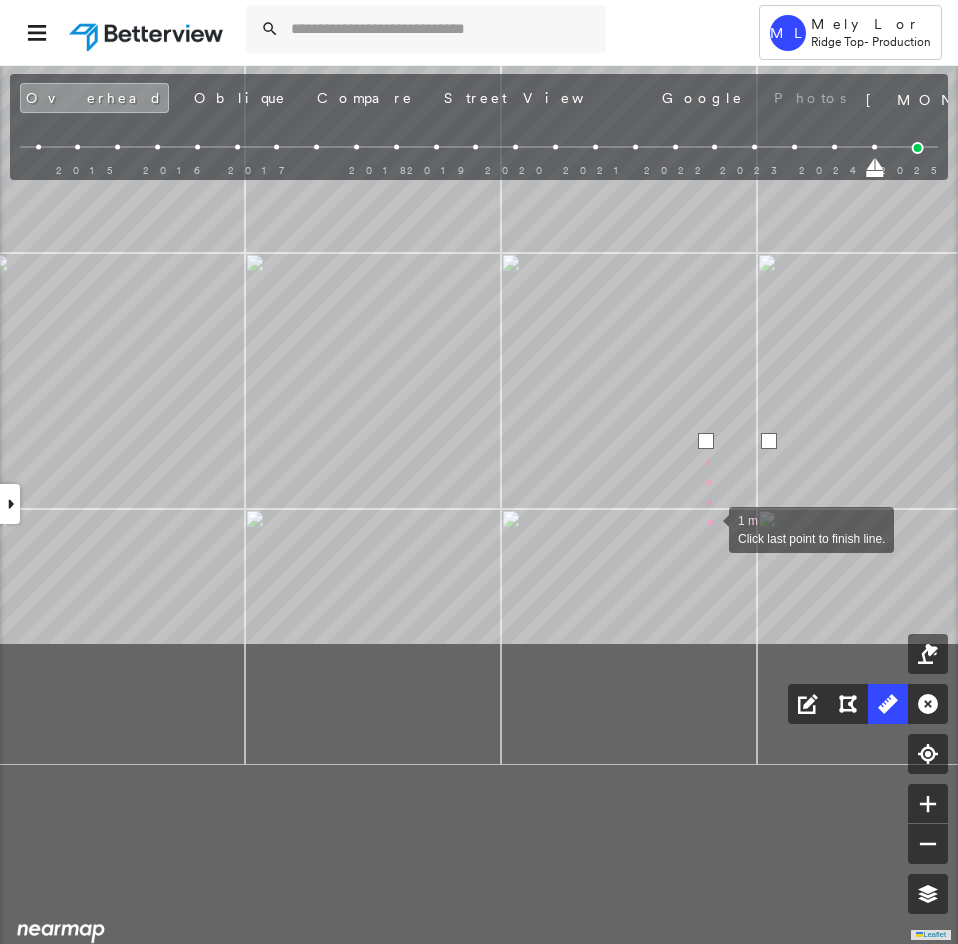 drag, startPoint x: 653, startPoint y: 876, endPoint x: 709, endPoint y: 531, distance: 349.51538 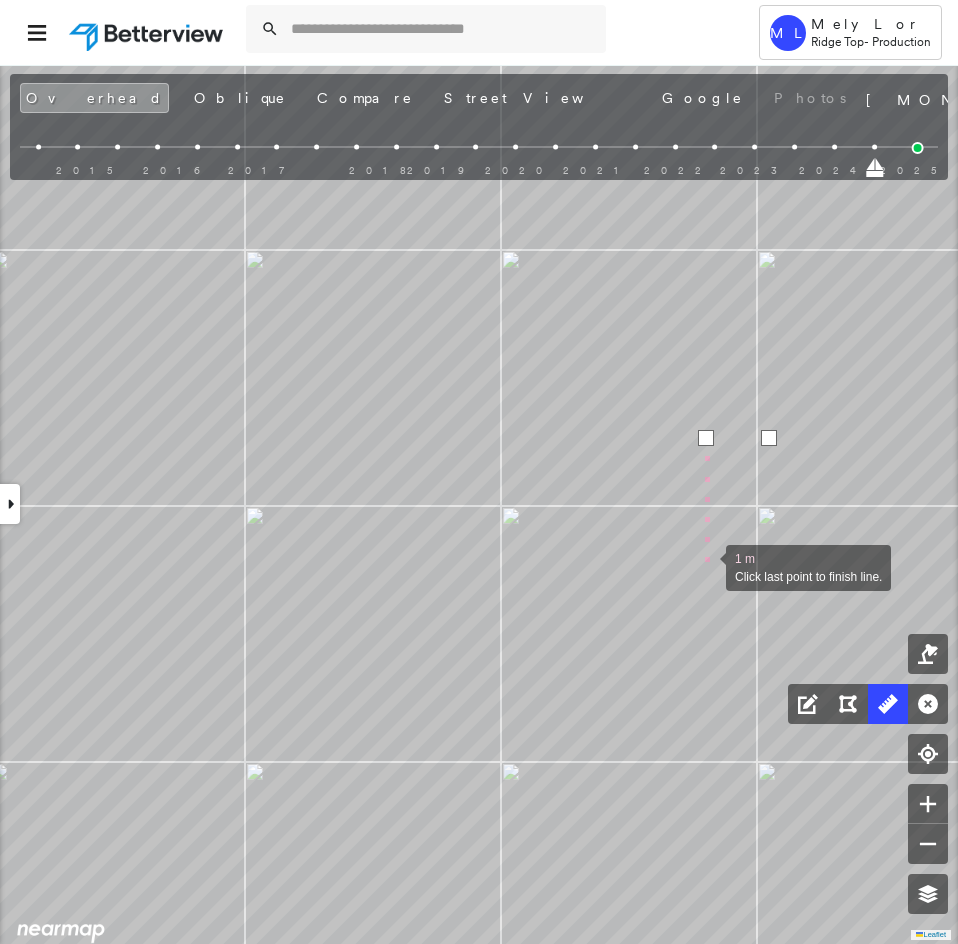 click at bounding box center [706, 566] 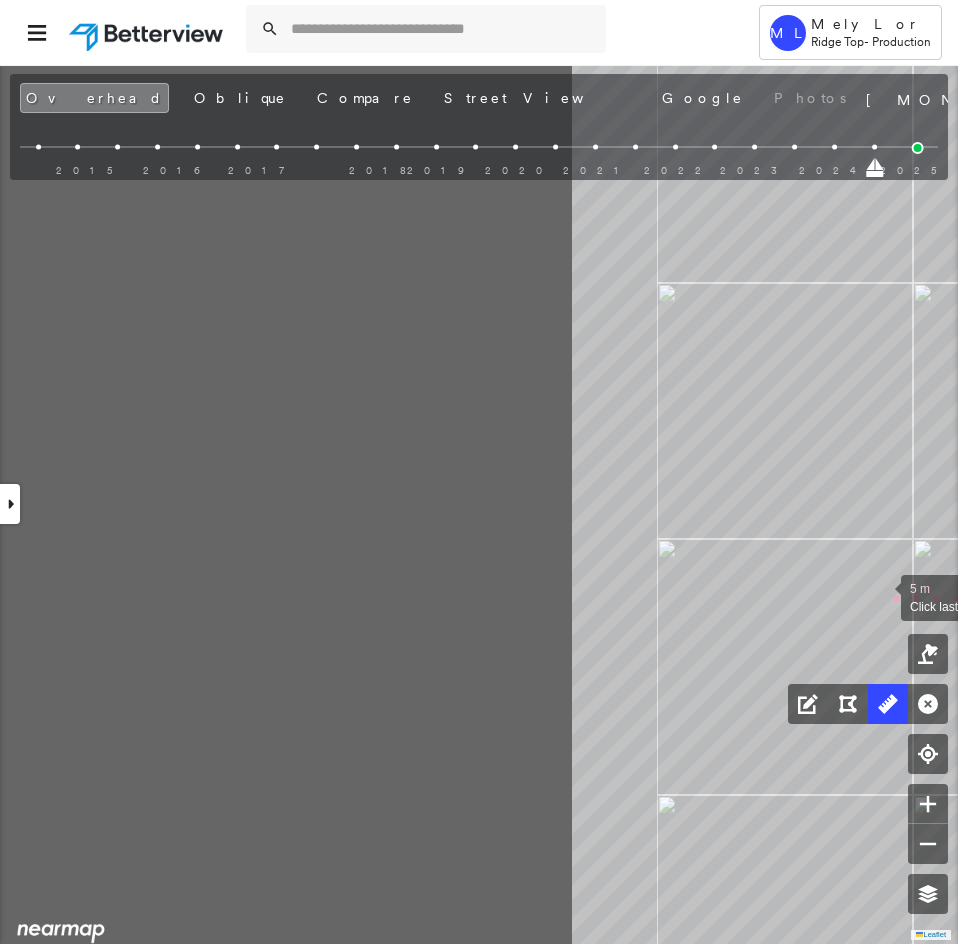 drag, startPoint x: 200, startPoint y: 562, endPoint x: 868, endPoint y: 595, distance: 668.81464 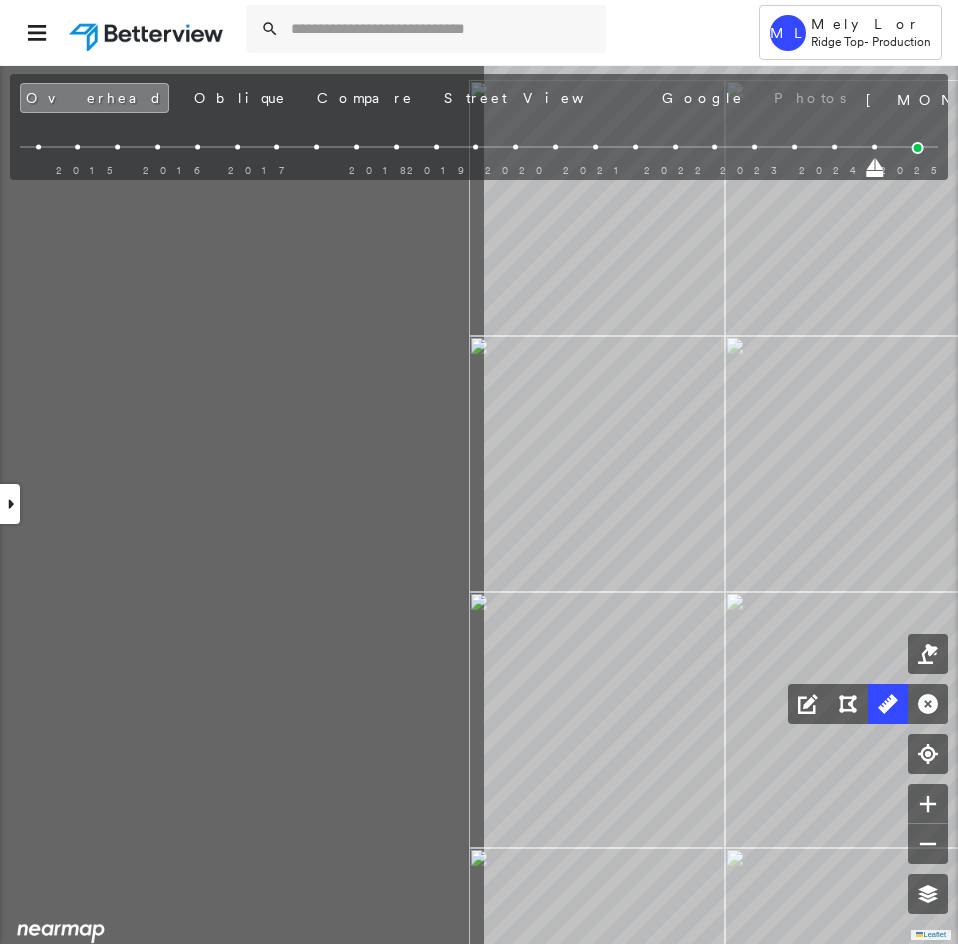 drag, startPoint x: 328, startPoint y: 572, endPoint x: 908, endPoint y: 625, distance: 582.4165 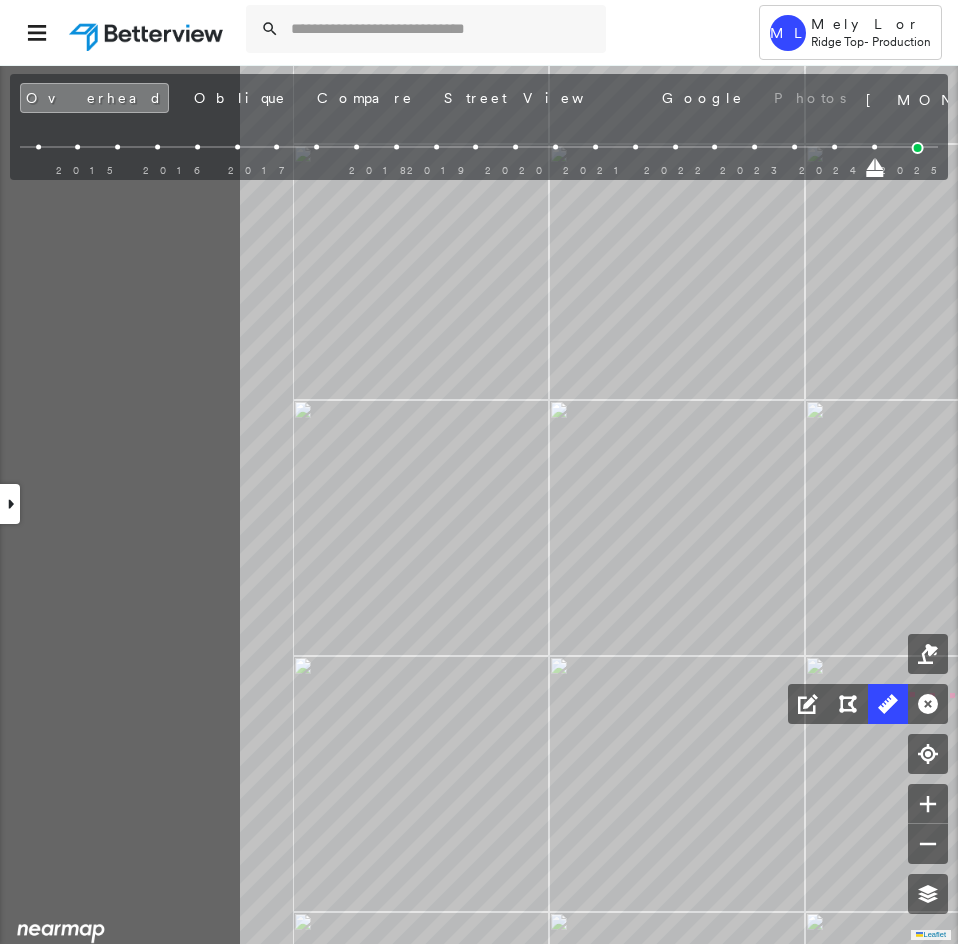 click on "12 m Click last point to finish line." at bounding box center [1162, -178] 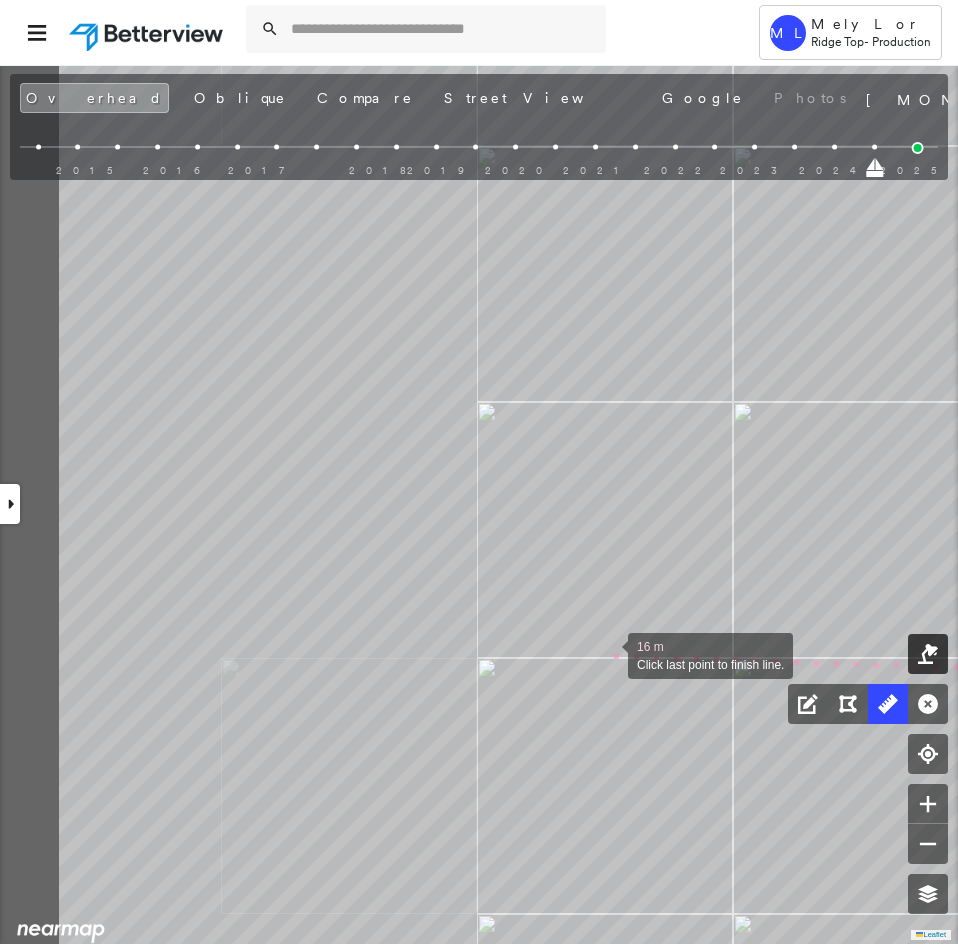 drag, startPoint x: 524, startPoint y: 654, endPoint x: 913, endPoint y: 648, distance: 389.04626 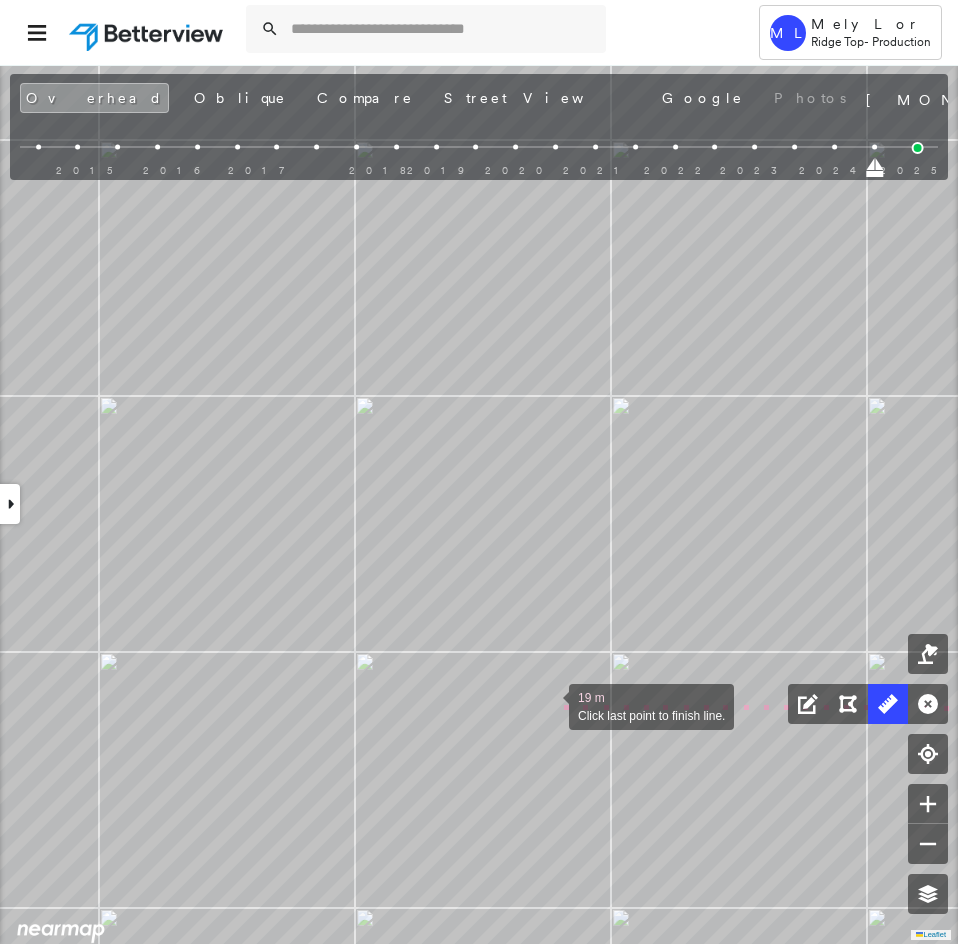 click at bounding box center (549, 705) 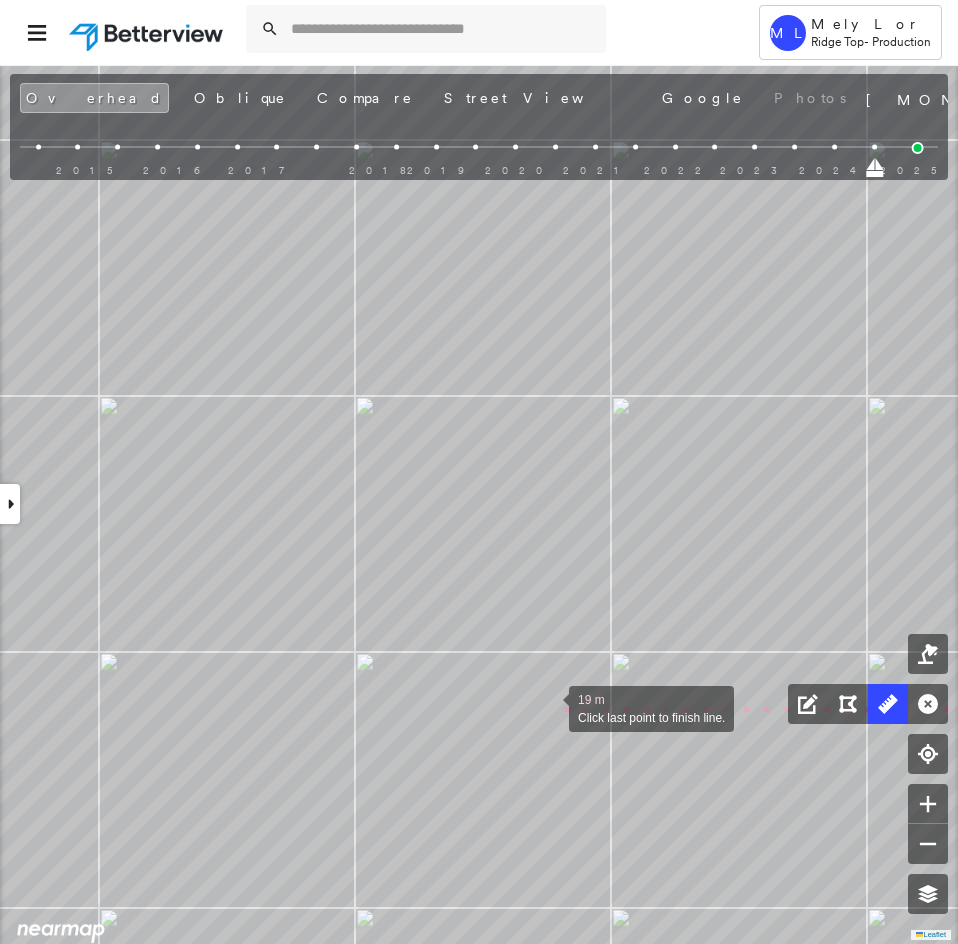 click at bounding box center (549, 707) 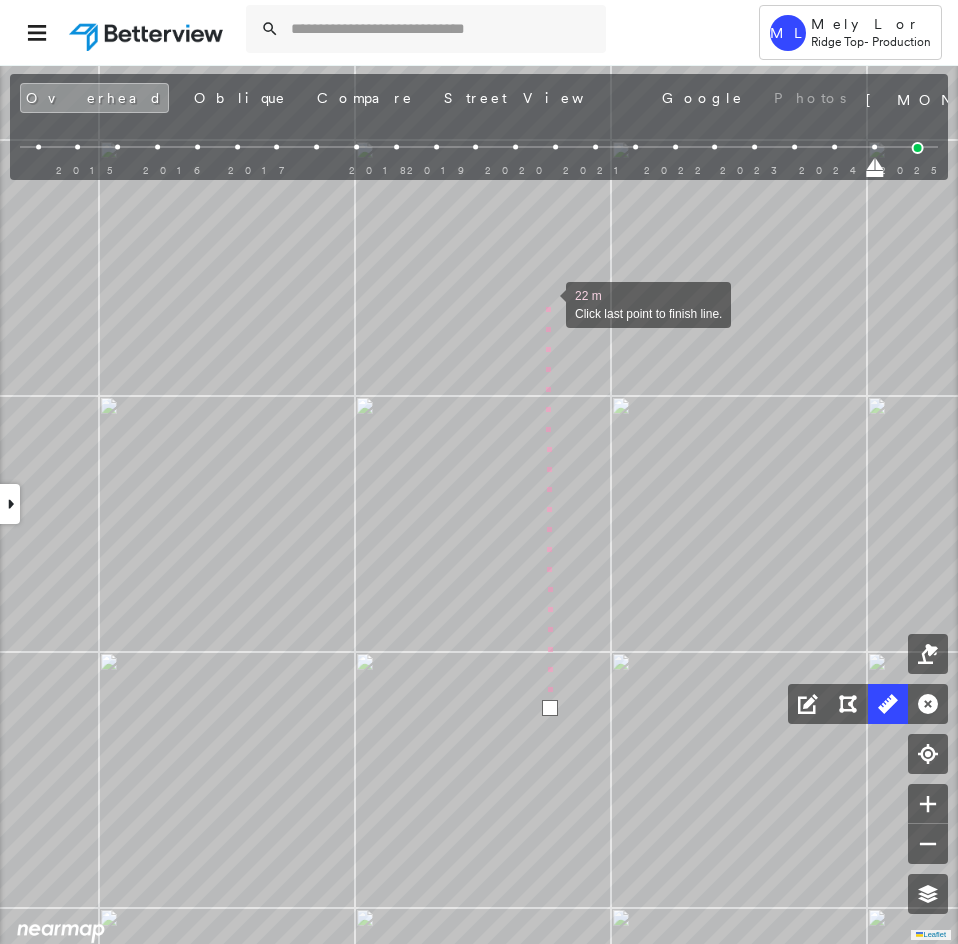 click at bounding box center [546, 303] 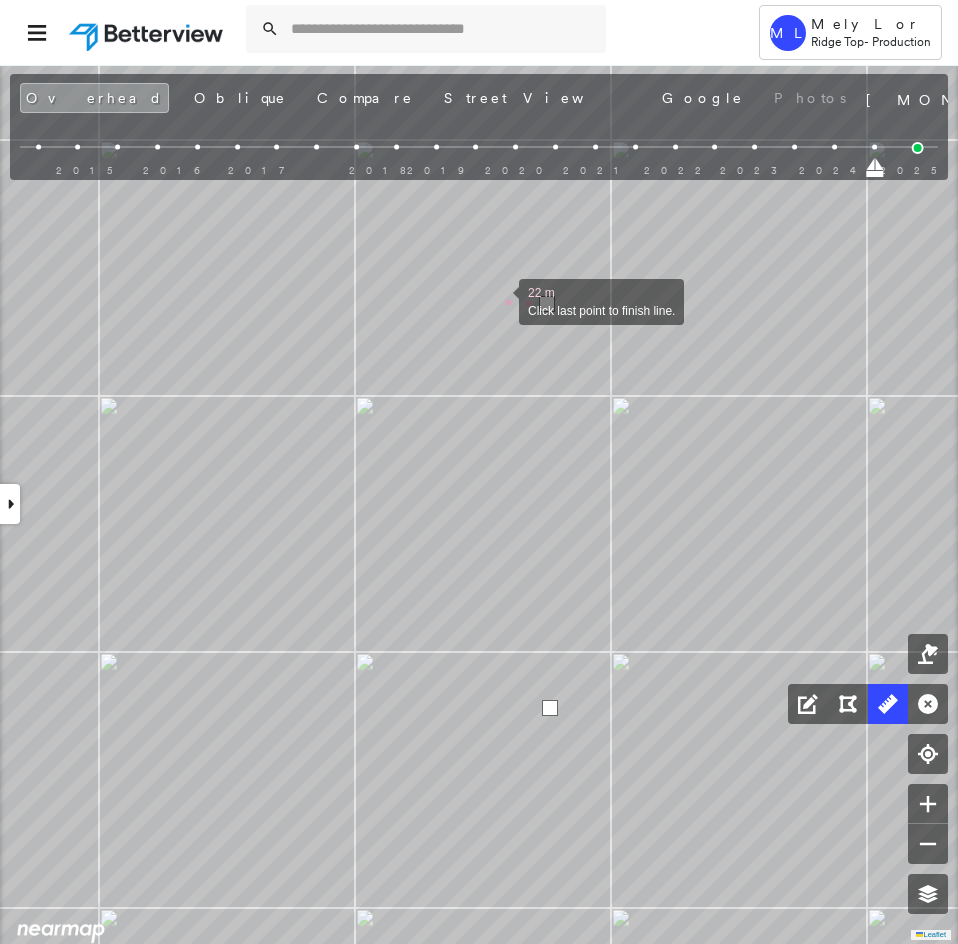 click at bounding box center (499, 300) 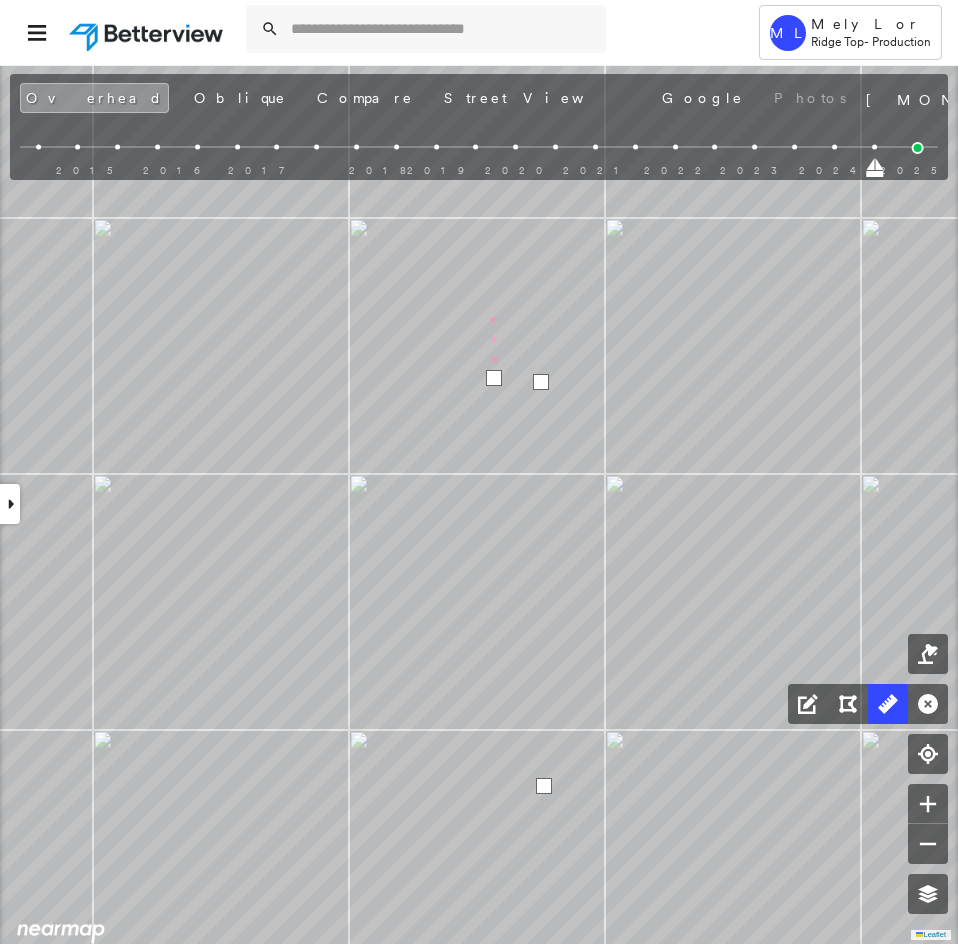 drag, startPoint x: 496, startPoint y: 225, endPoint x: 311, endPoint y: 850, distance: 651.8052 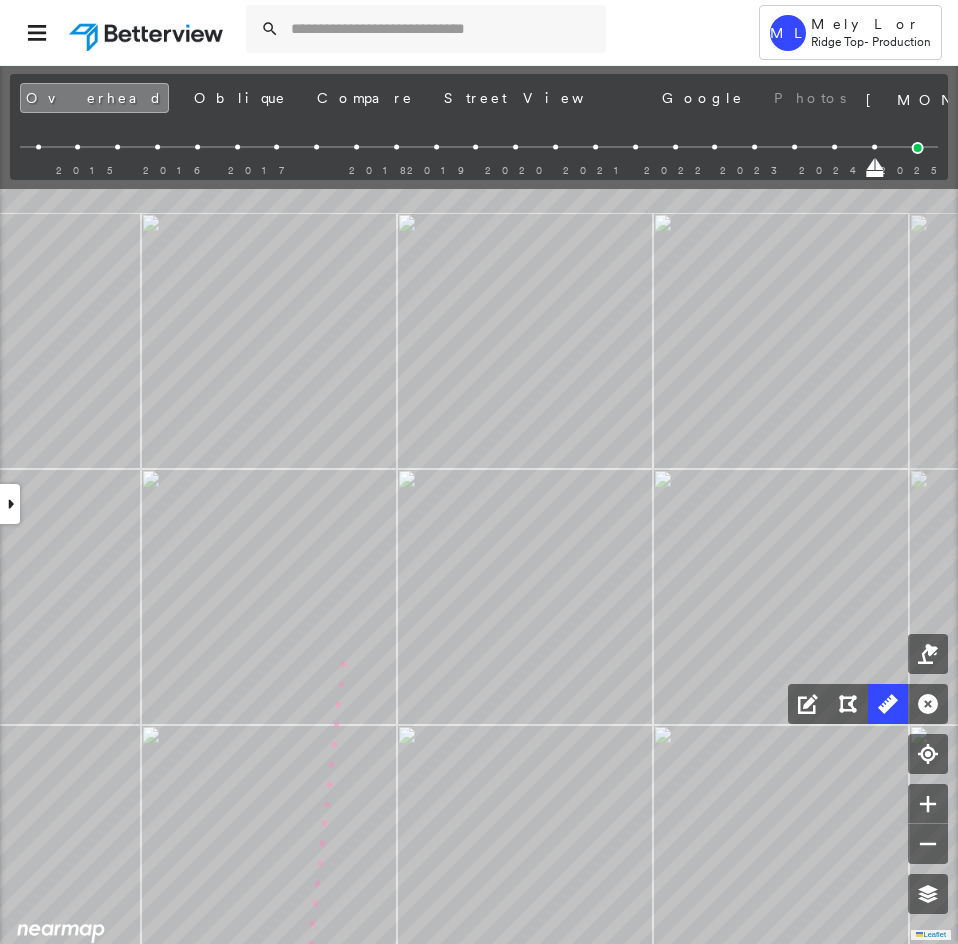 drag, startPoint x: 371, startPoint y: 456, endPoint x: 291, endPoint y: 772, distance: 325.96933 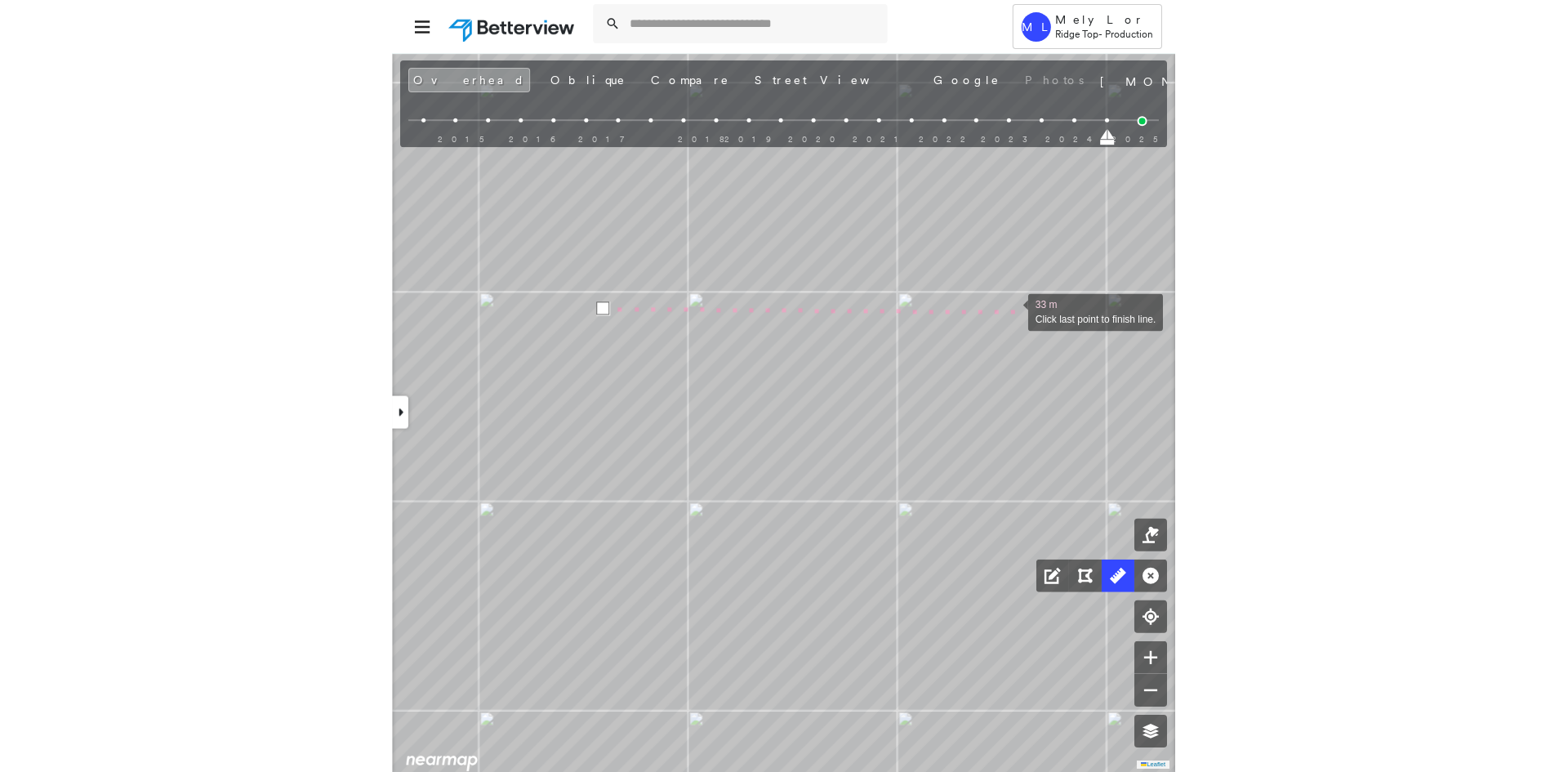 scroll, scrollTop: 0, scrollLeft: 0, axis: both 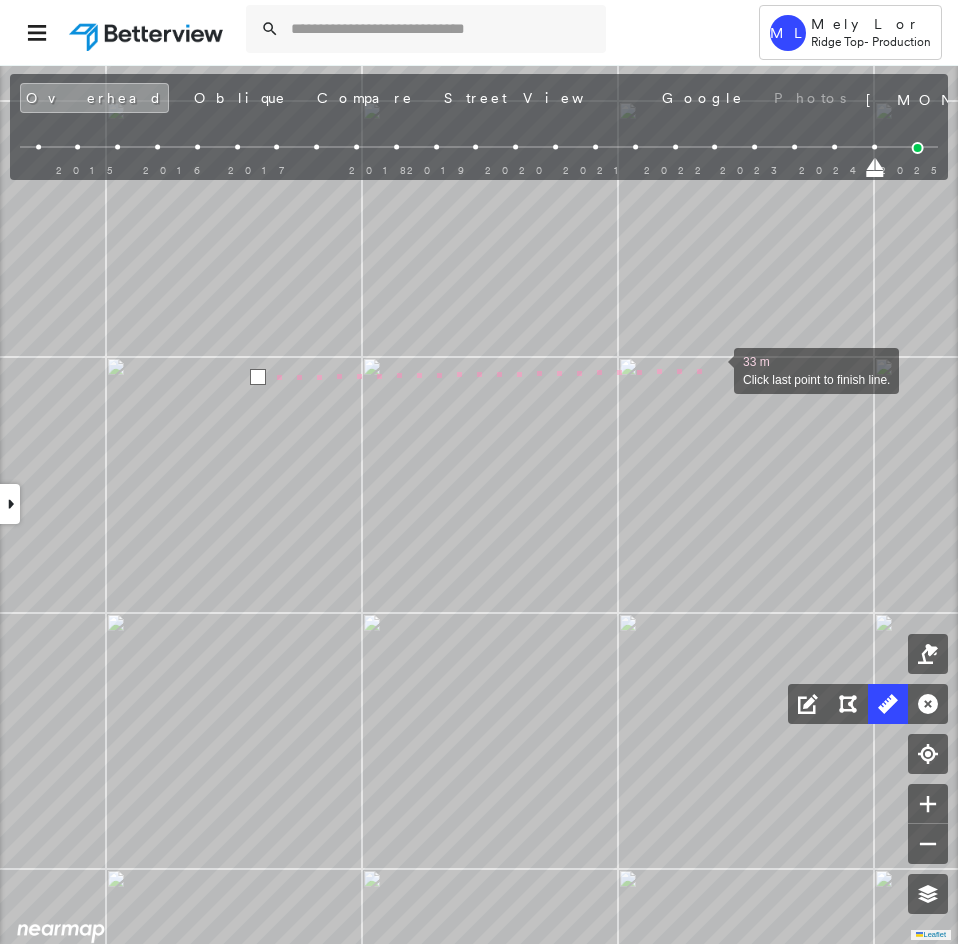 click at bounding box center (714, 369) 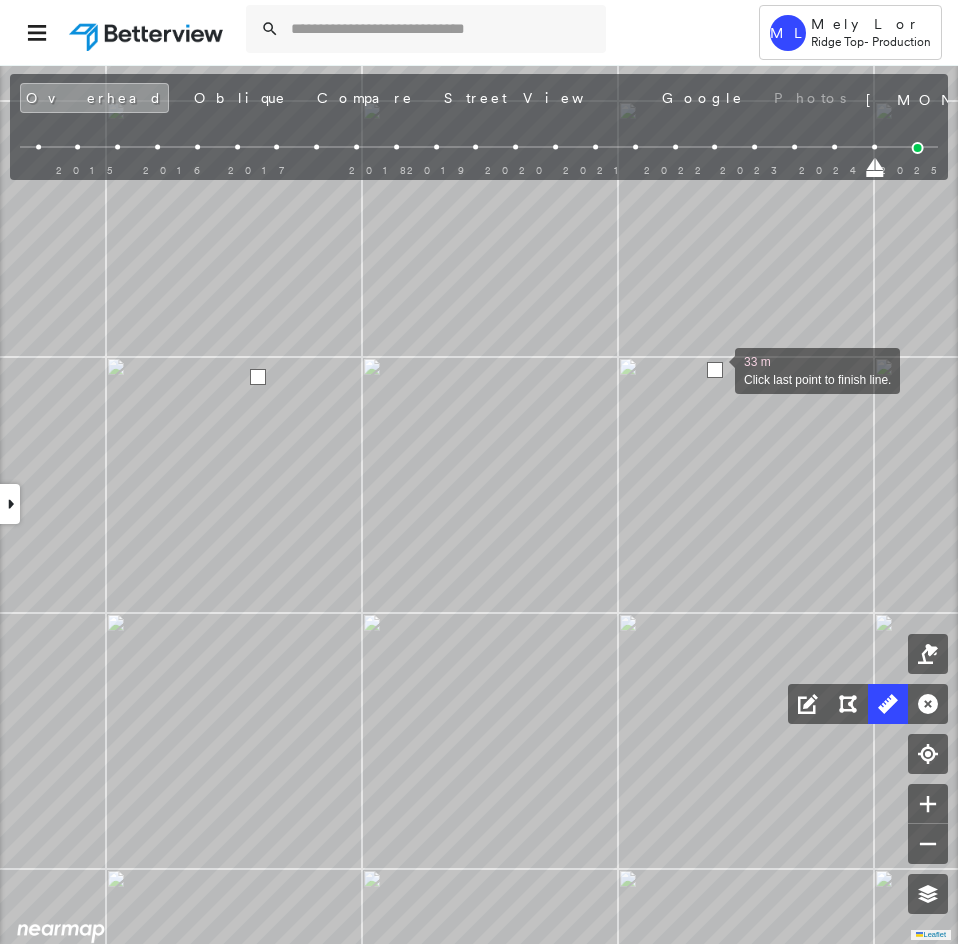 click at bounding box center [715, 370] 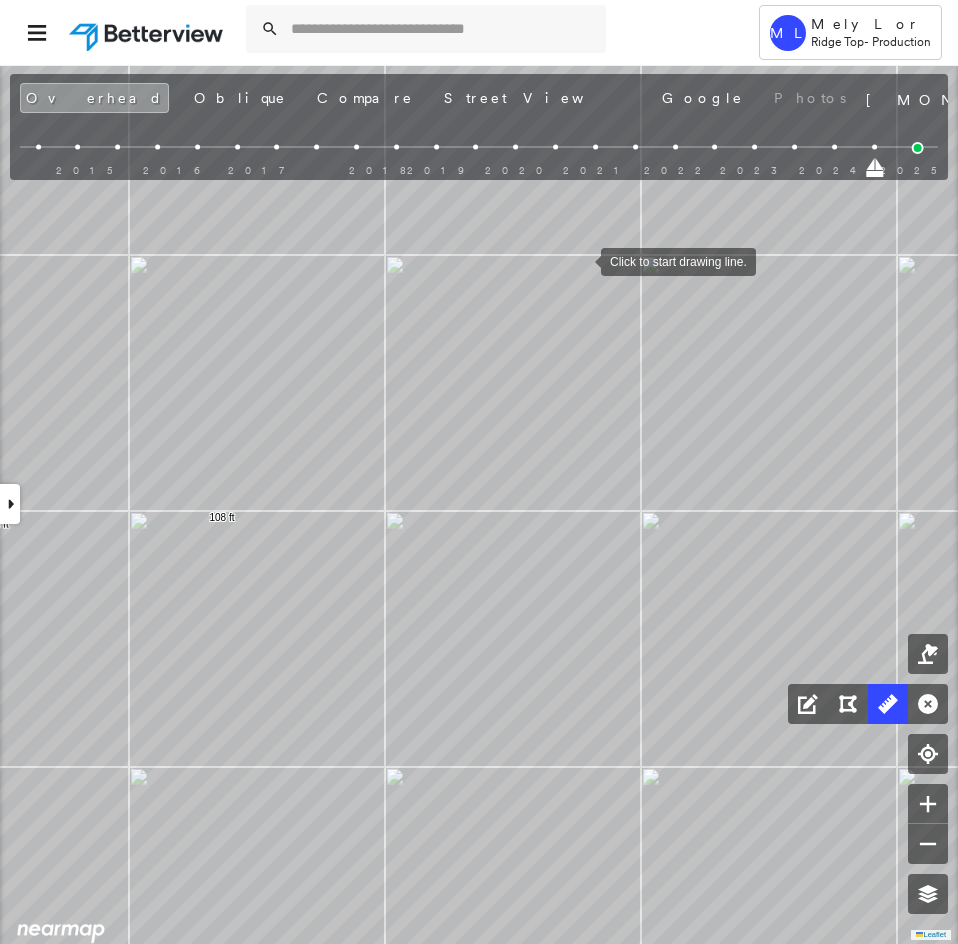 drag, startPoint x: 581, startPoint y: 260, endPoint x: 571, endPoint y: 259, distance: 10.049875 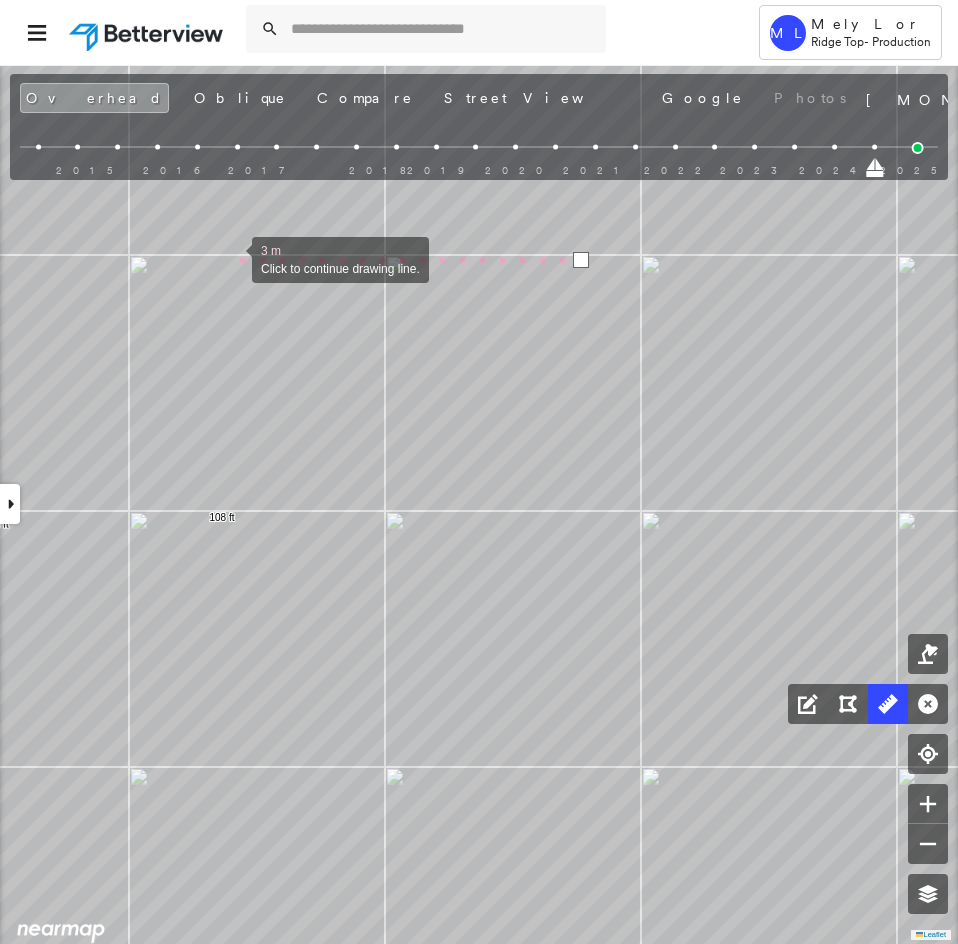 click at bounding box center (232, 258) 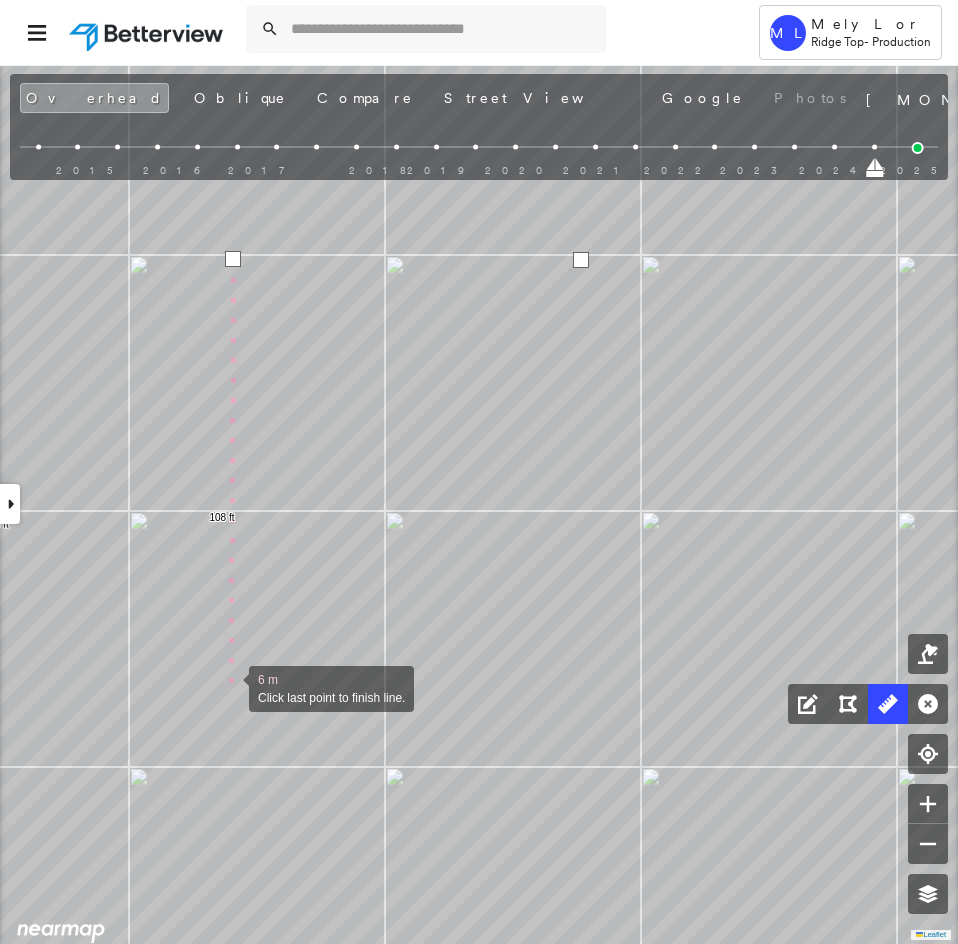 click at bounding box center (229, 687) 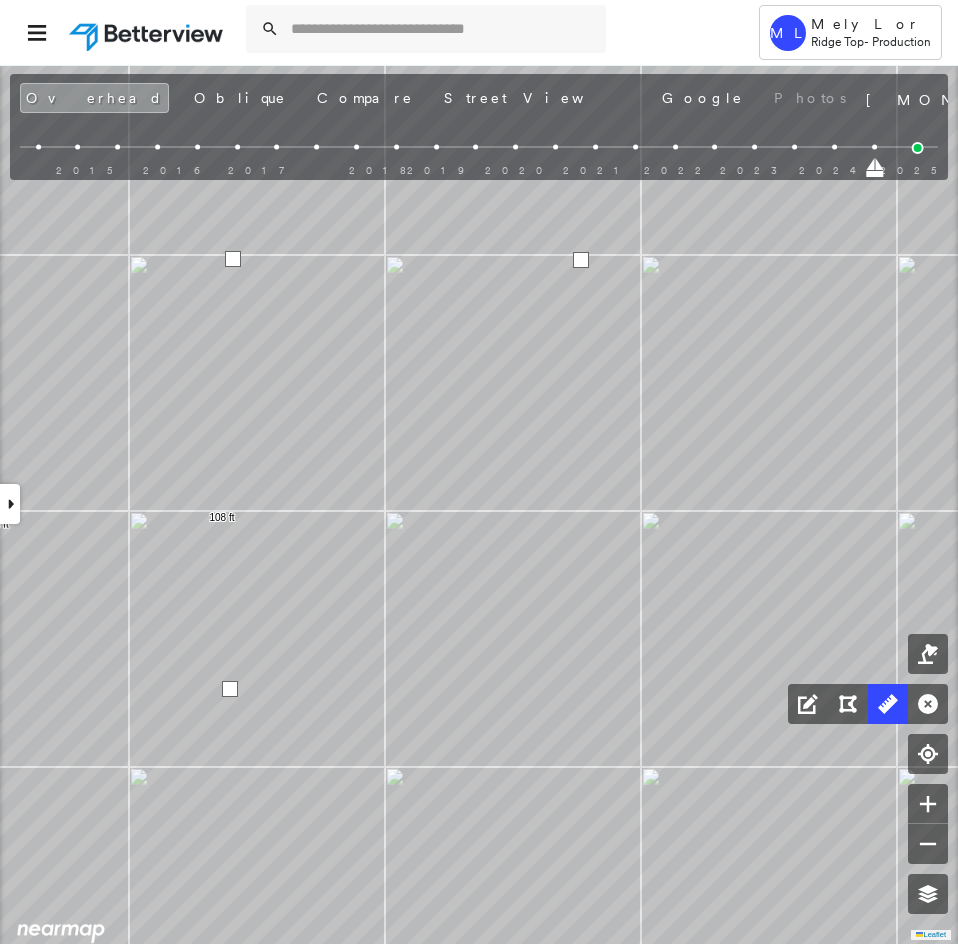click at bounding box center (230, 689) 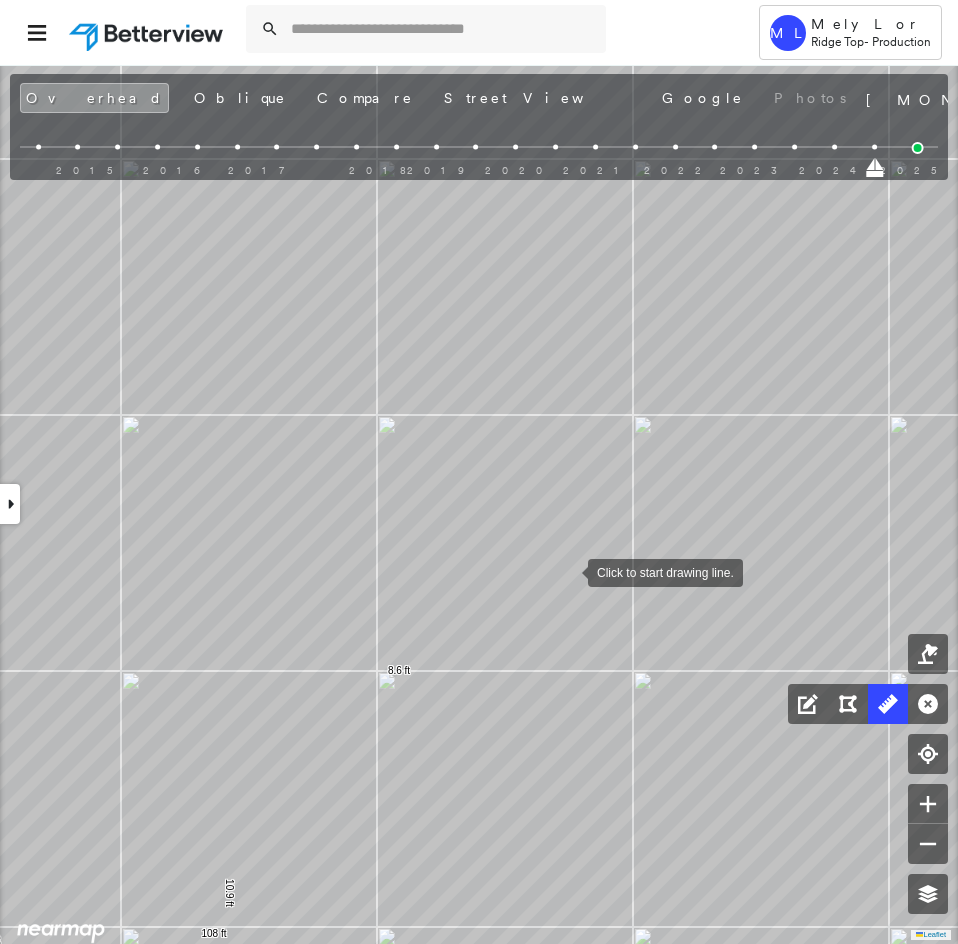 drag, startPoint x: 595, startPoint y: 563, endPoint x: 508, endPoint y: 605, distance: 96.60745 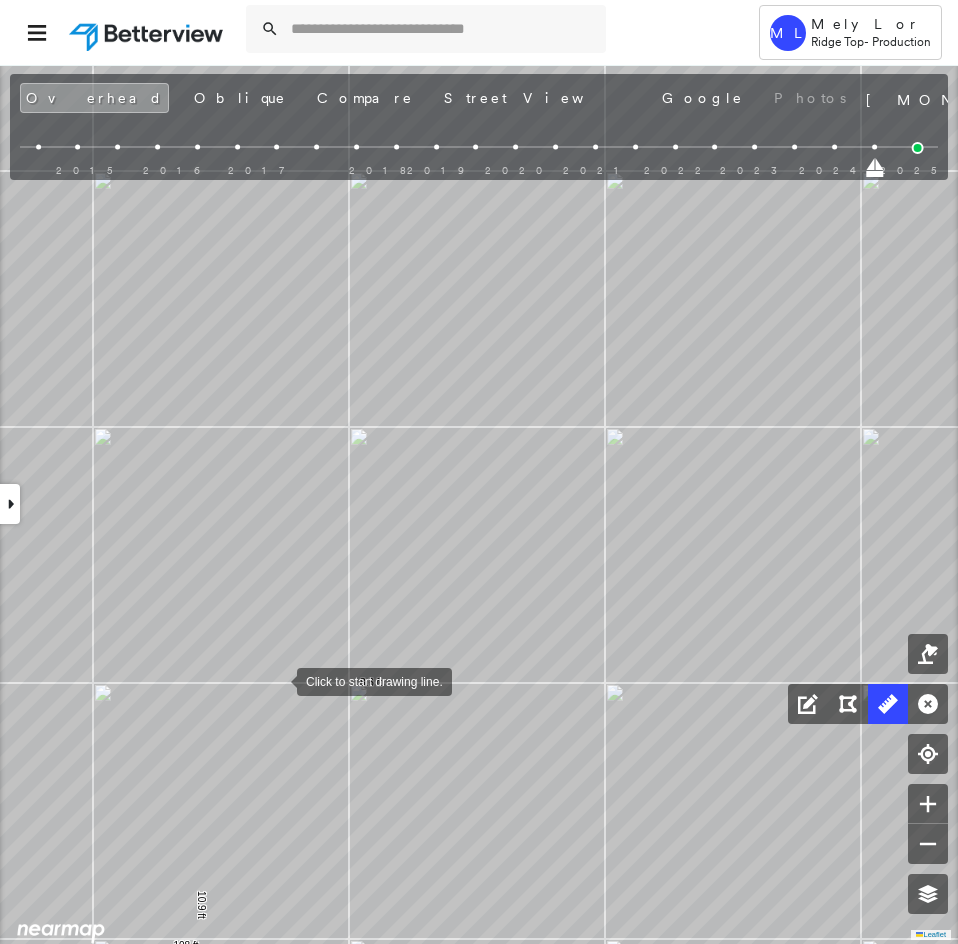 click at bounding box center [277, 680] 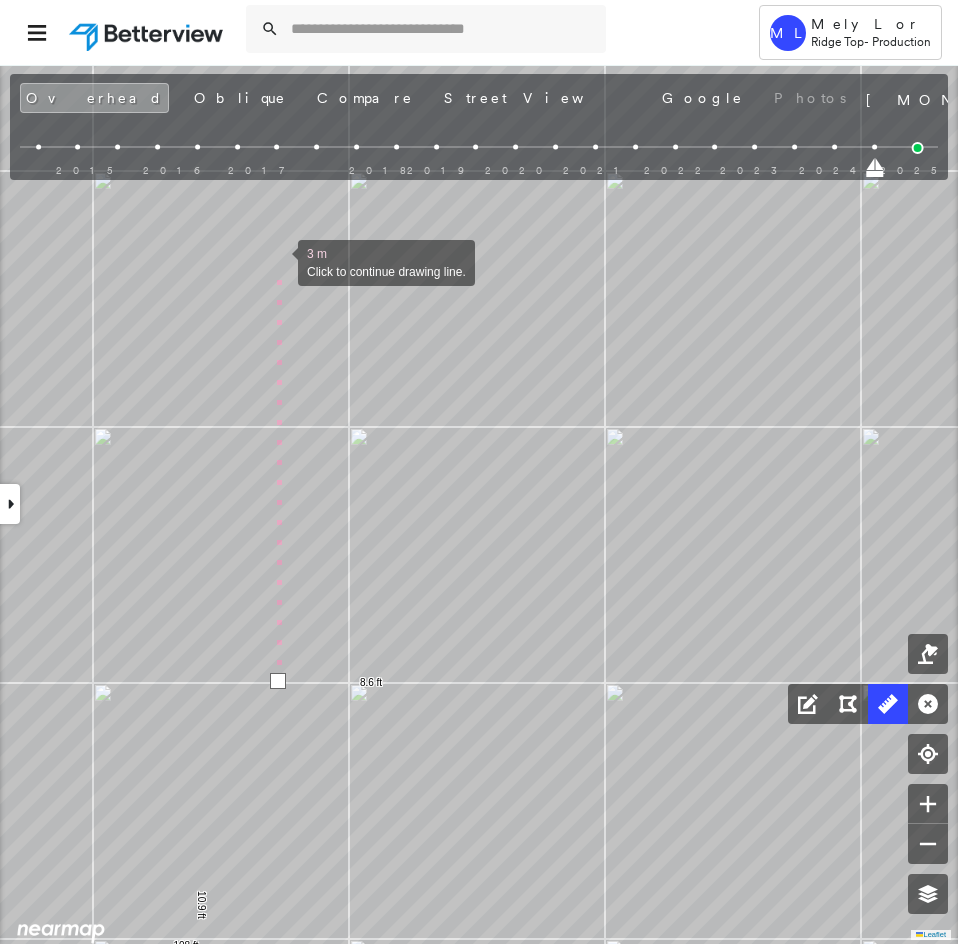 click at bounding box center [278, 261] 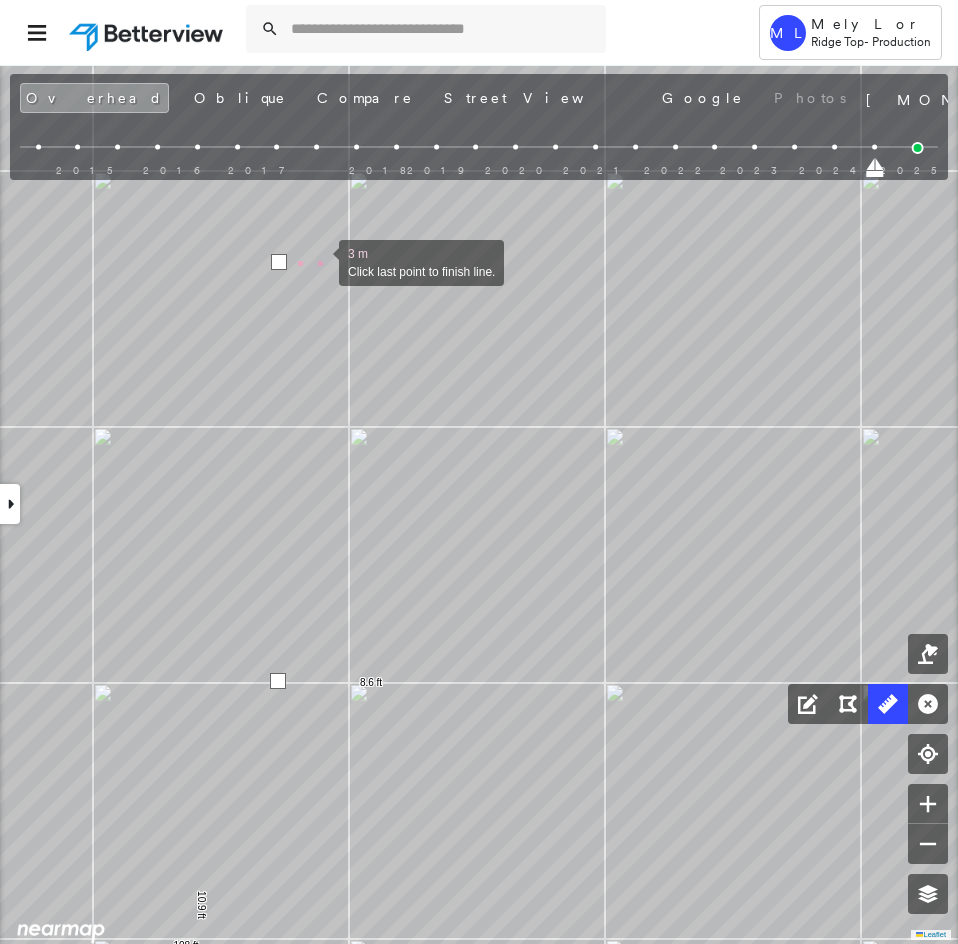 click at bounding box center (319, 261) 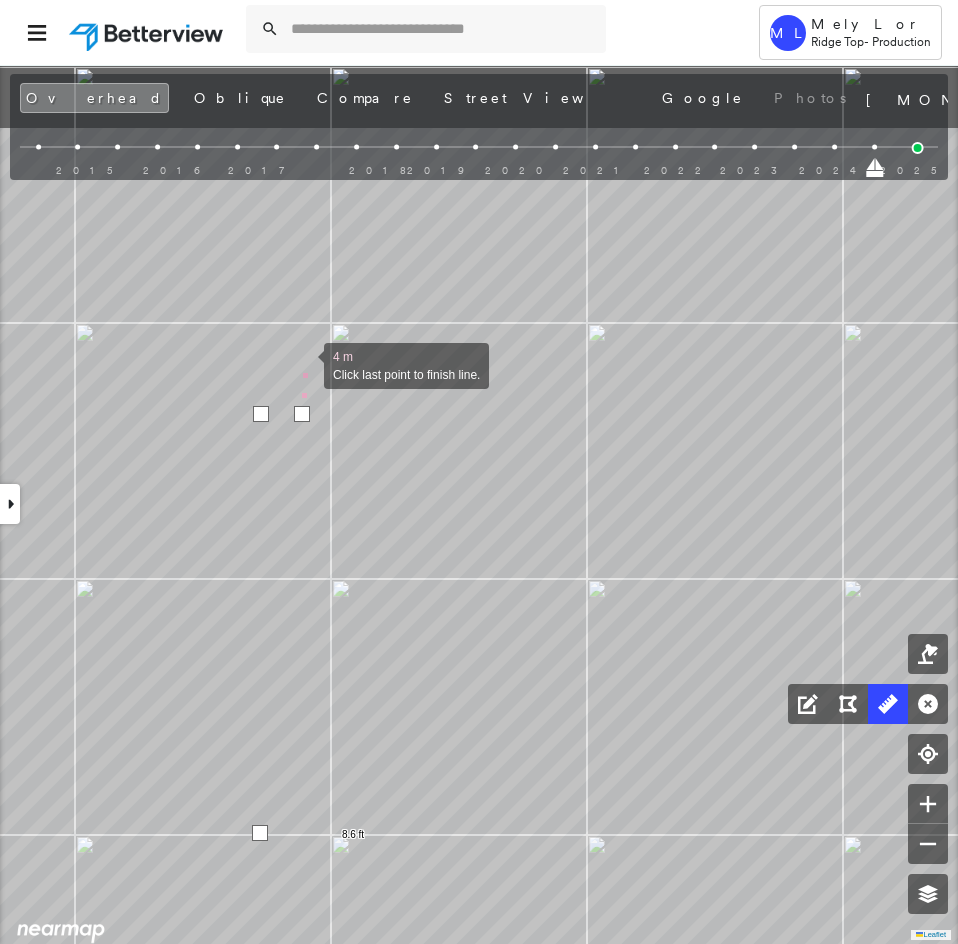 drag, startPoint x: 322, startPoint y: 208, endPoint x: 294, endPoint y: 312, distance: 107.70329 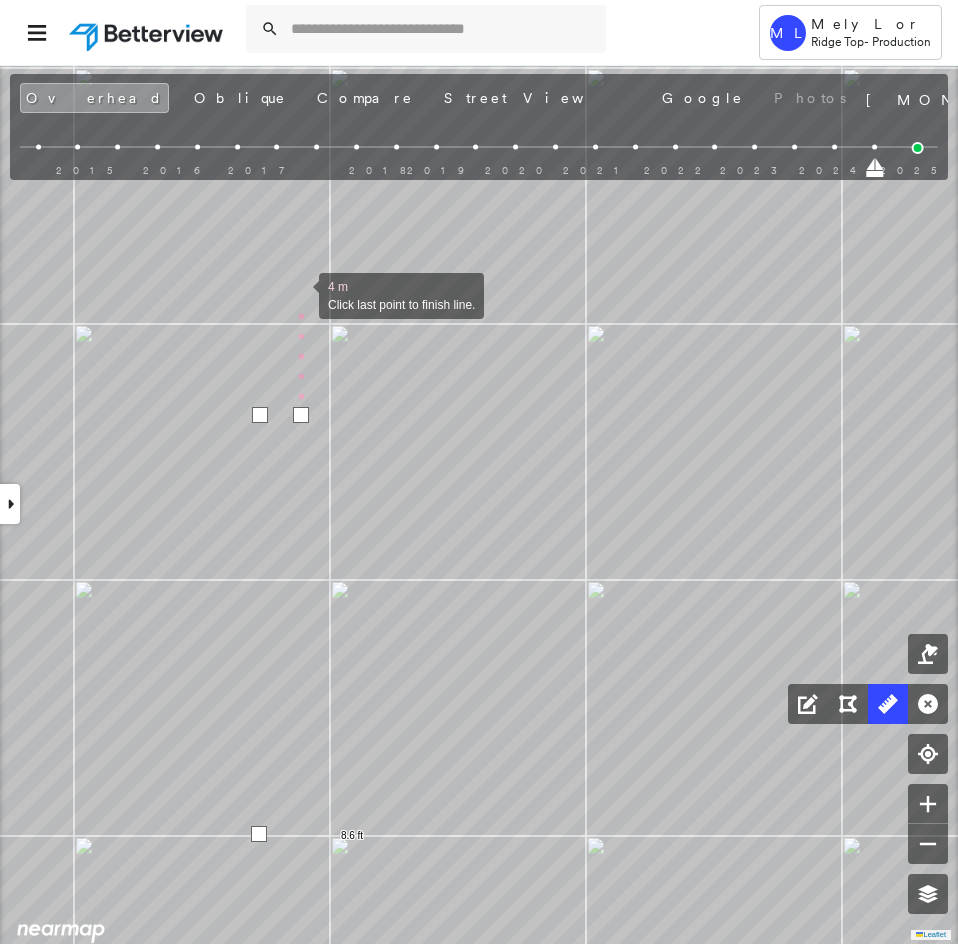 click at bounding box center [299, 294] 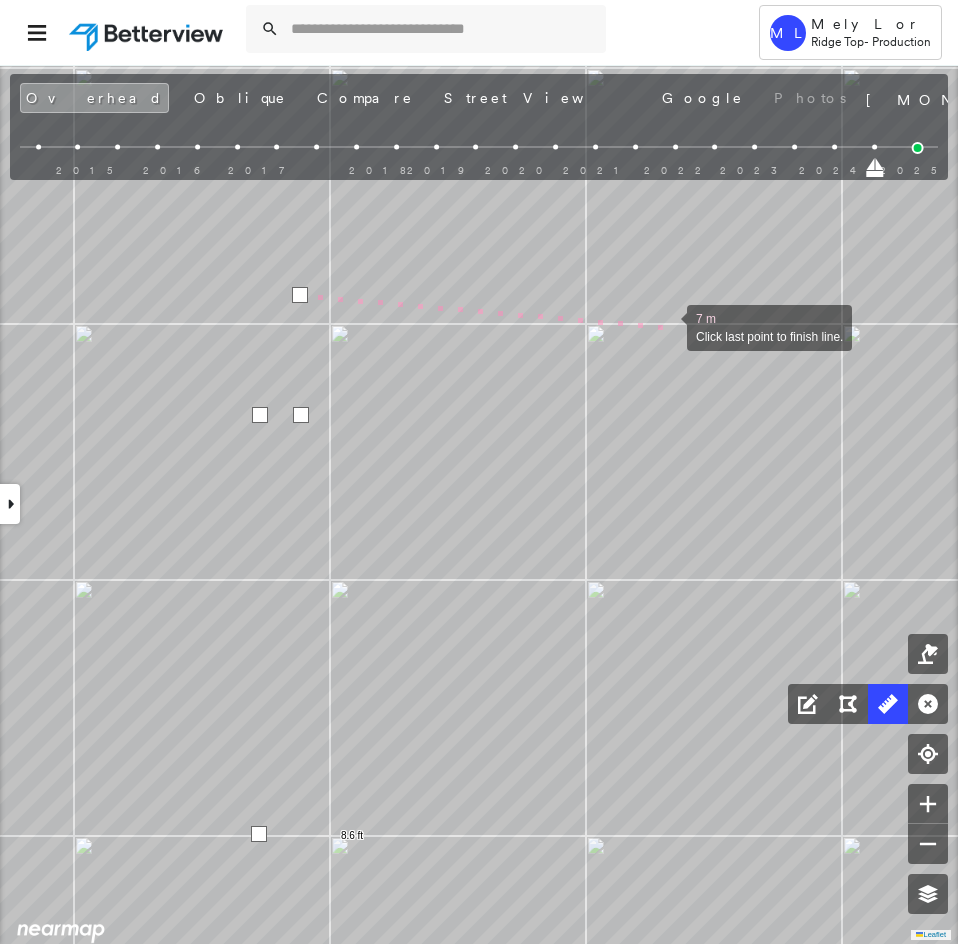 drag, startPoint x: 667, startPoint y: 326, endPoint x: 66, endPoint y: 253, distance: 605.41724 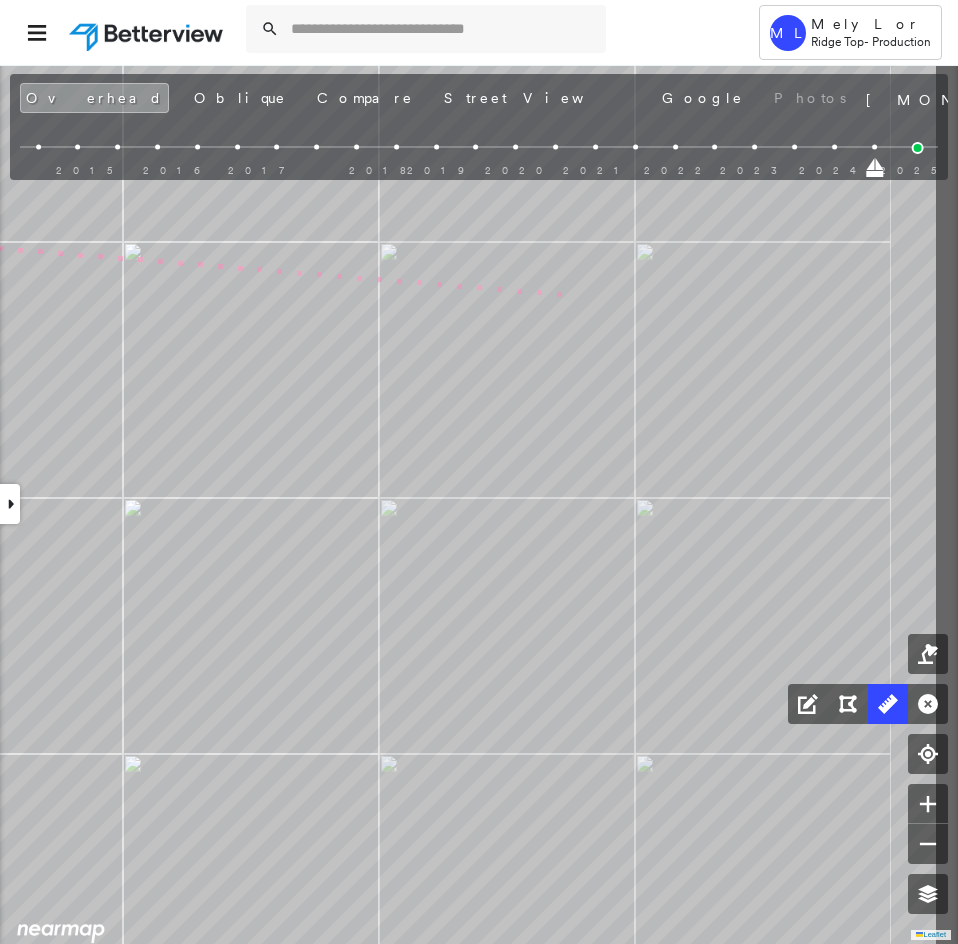 drag, startPoint x: 691, startPoint y: 303, endPoint x: 342, endPoint y: 290, distance: 349.24203 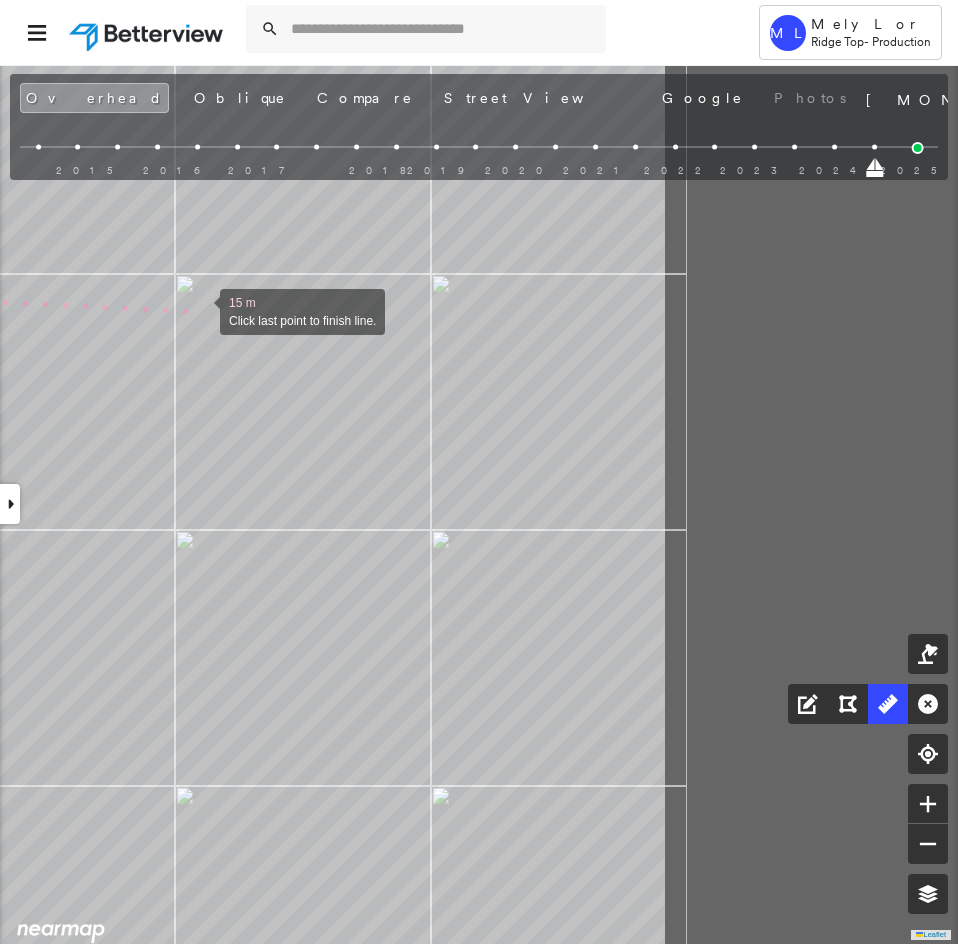 drag, startPoint x: 589, startPoint y: 277, endPoint x: 312, endPoint y: 314, distance: 279.4602 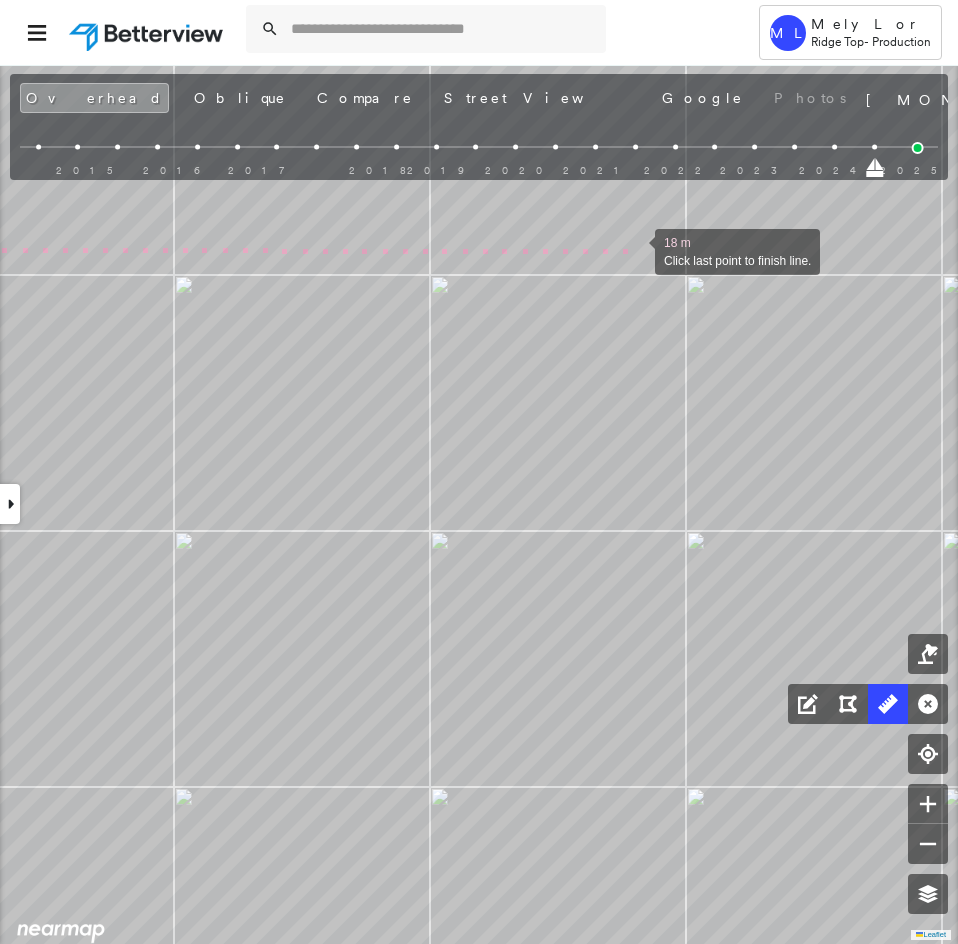 click at bounding box center (635, 250) 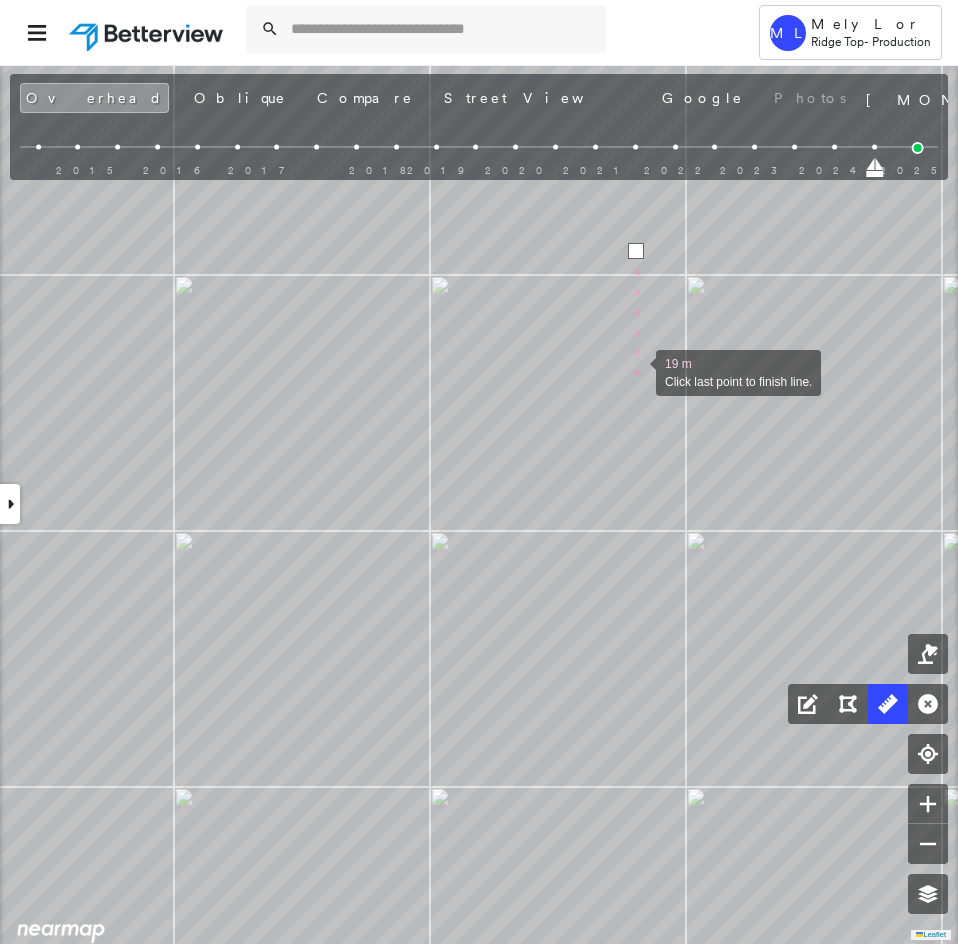 click at bounding box center [636, 371] 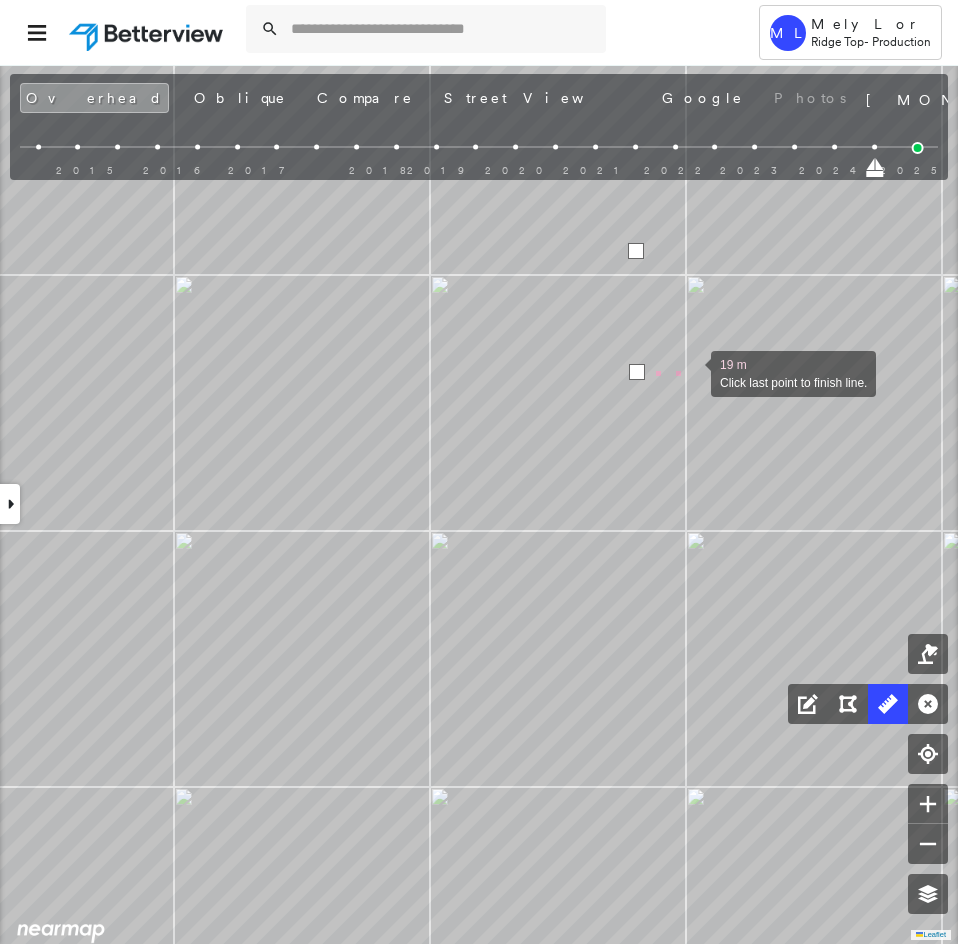 click at bounding box center [691, 372] 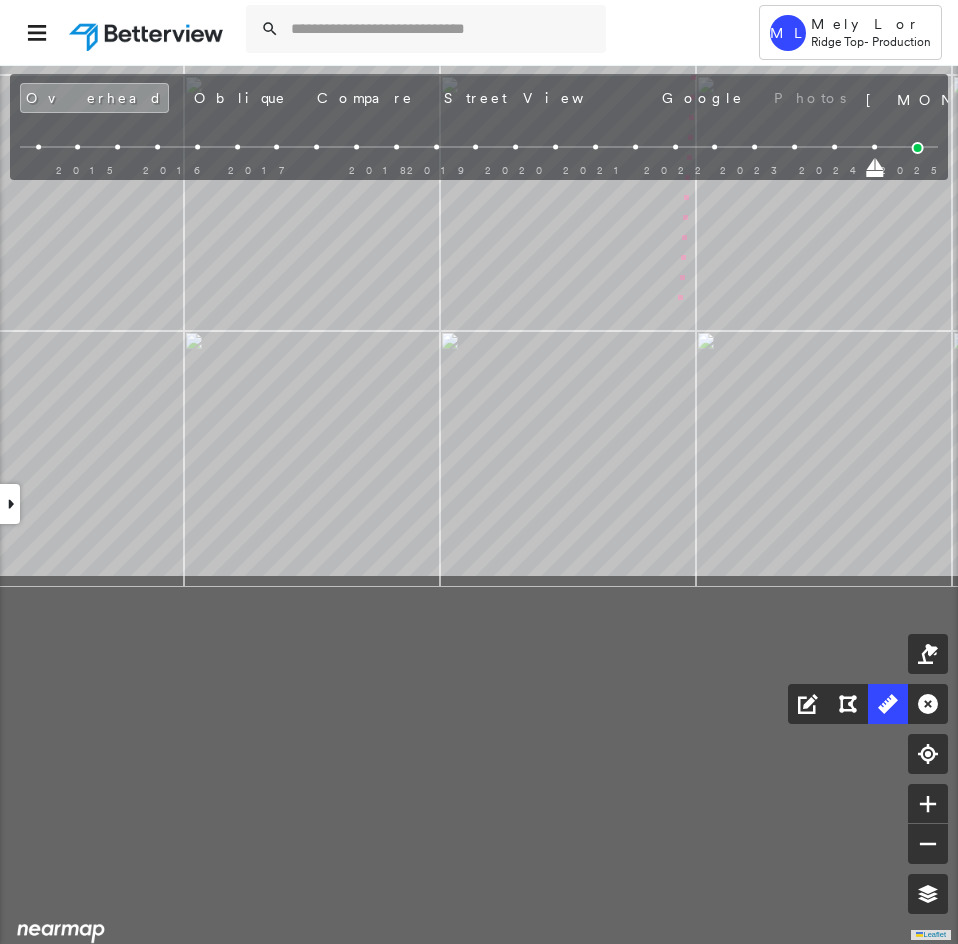 drag, startPoint x: 668, startPoint y: 769, endPoint x: 676, endPoint y: 293, distance: 476.06723 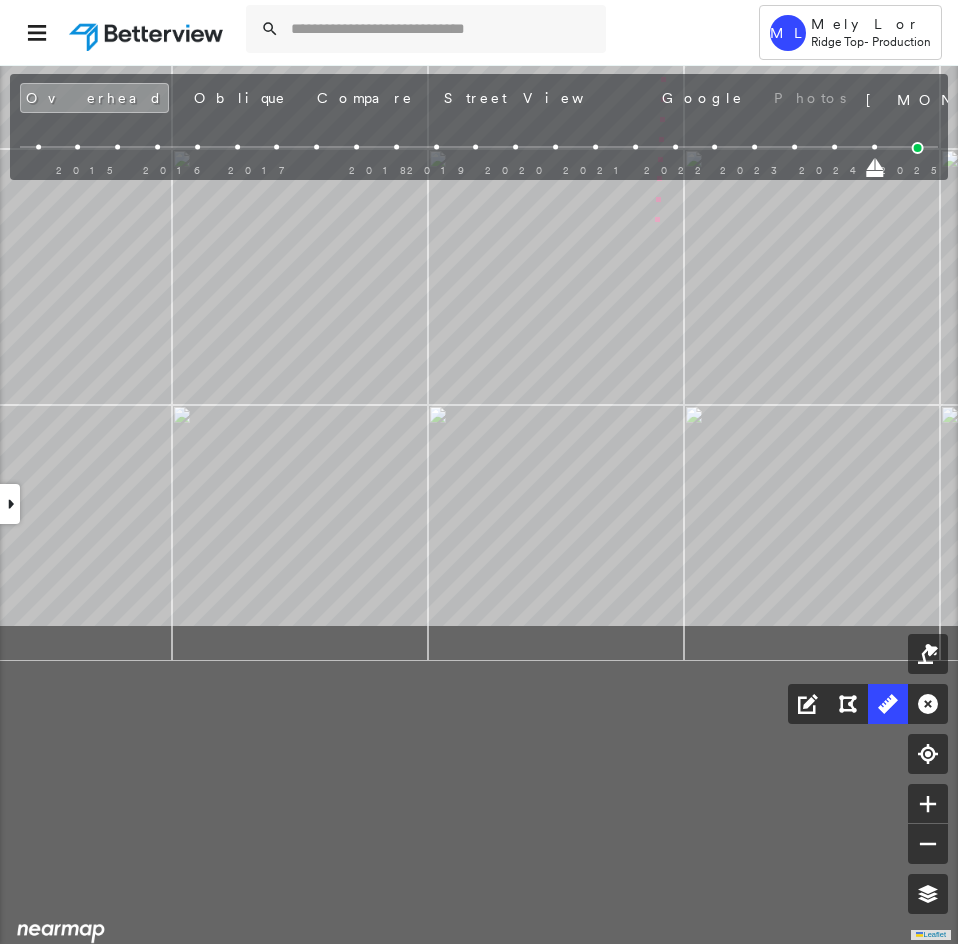 click on "1.5 ft 3.3 ft 57.7 ft 10.2 ft 1.2 ft 22.6 ft 11.3 ft 108 ft 8.6 ft 10.9 ft 19.6 ft 25 m Click last point to finish line." at bounding box center (-495, 595) 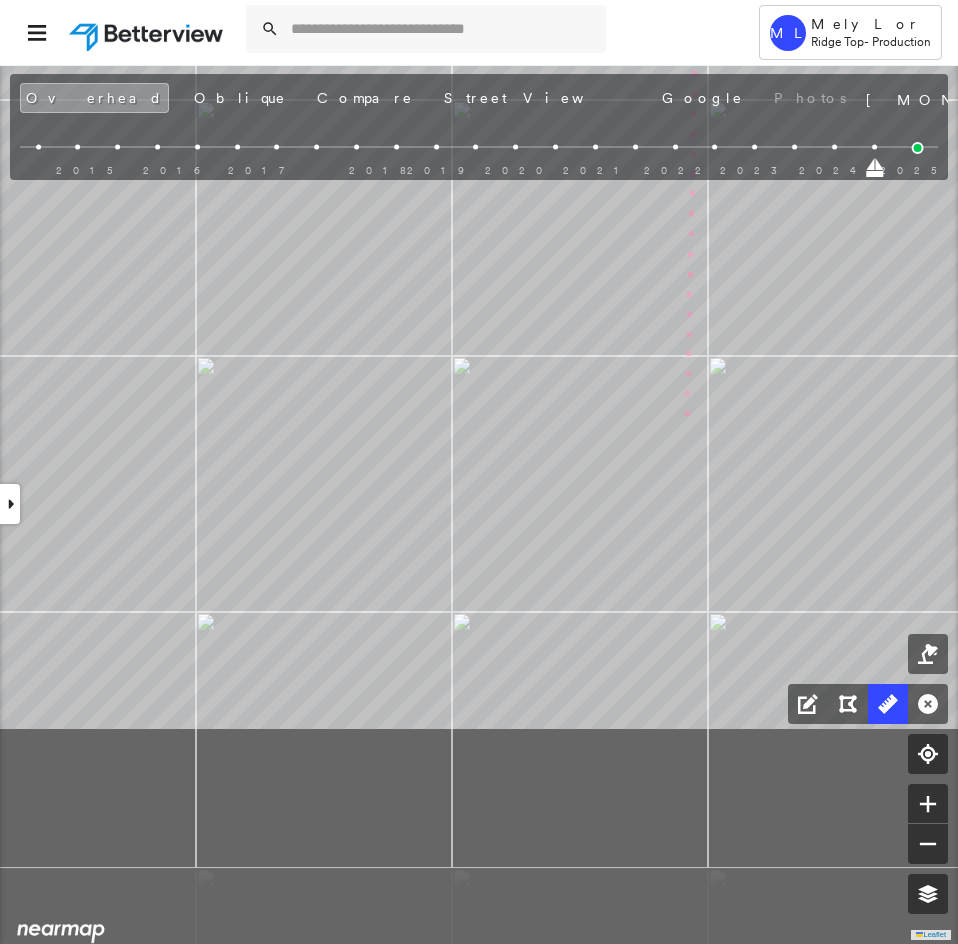drag, startPoint x: 660, startPoint y: 725, endPoint x: 677, endPoint y: 317, distance: 408.354 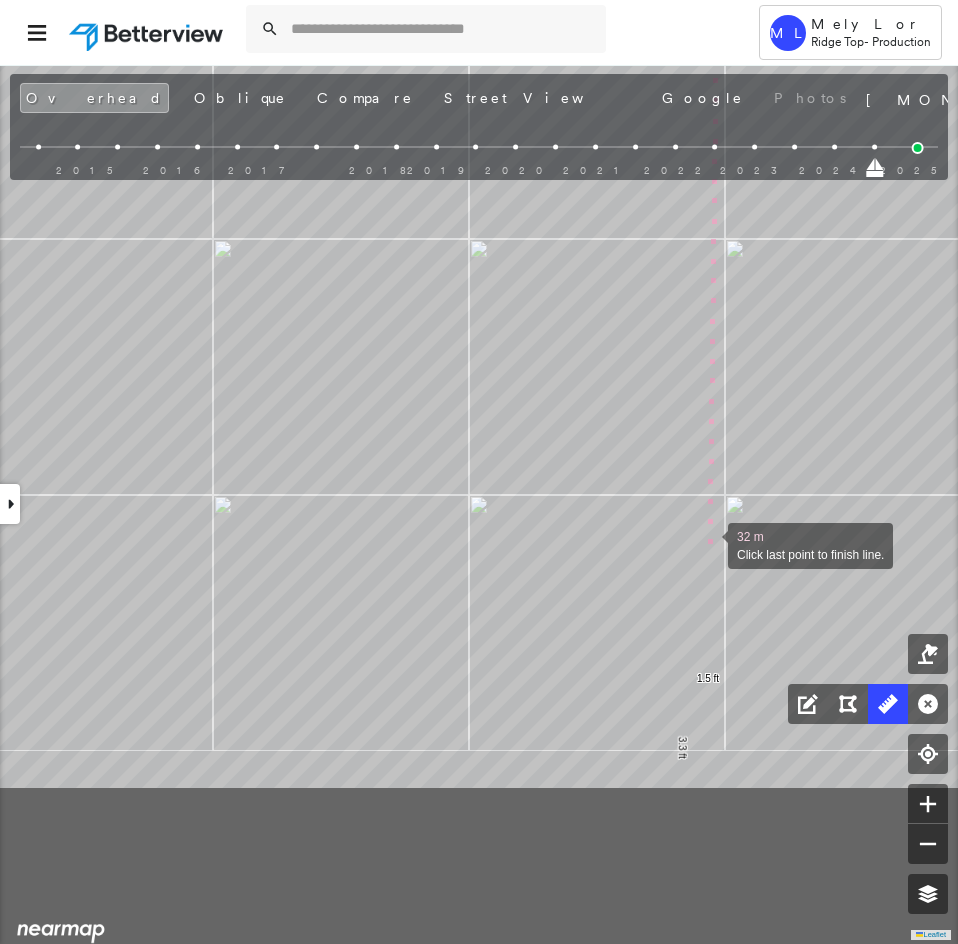 drag, startPoint x: 687, startPoint y: 795, endPoint x: 708, endPoint y: 551, distance: 244.90202 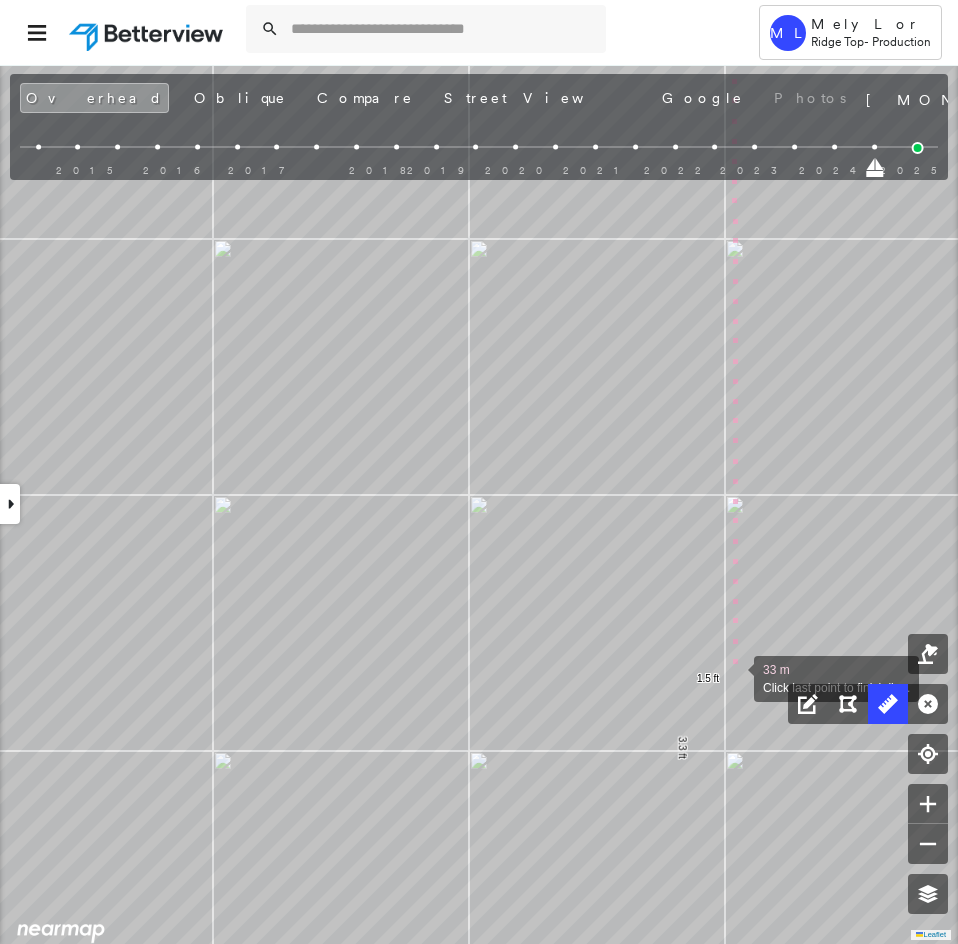 click at bounding box center (734, 677) 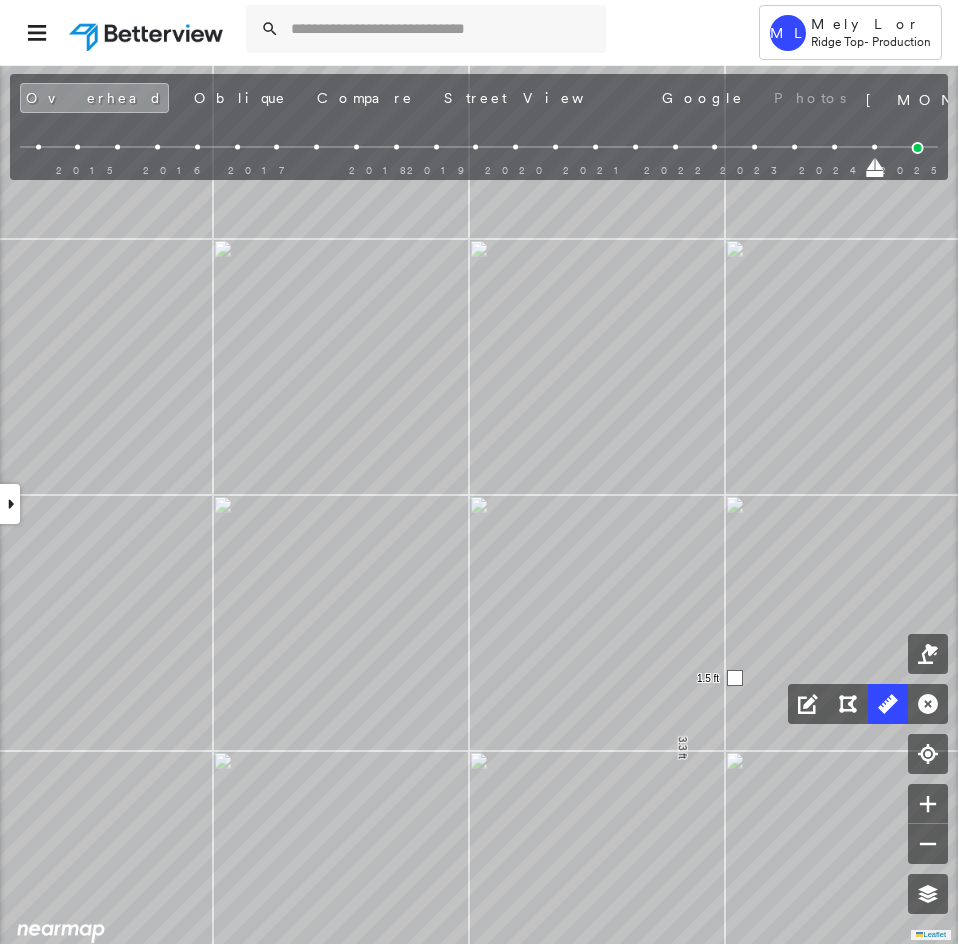 click at bounding box center (735, 678) 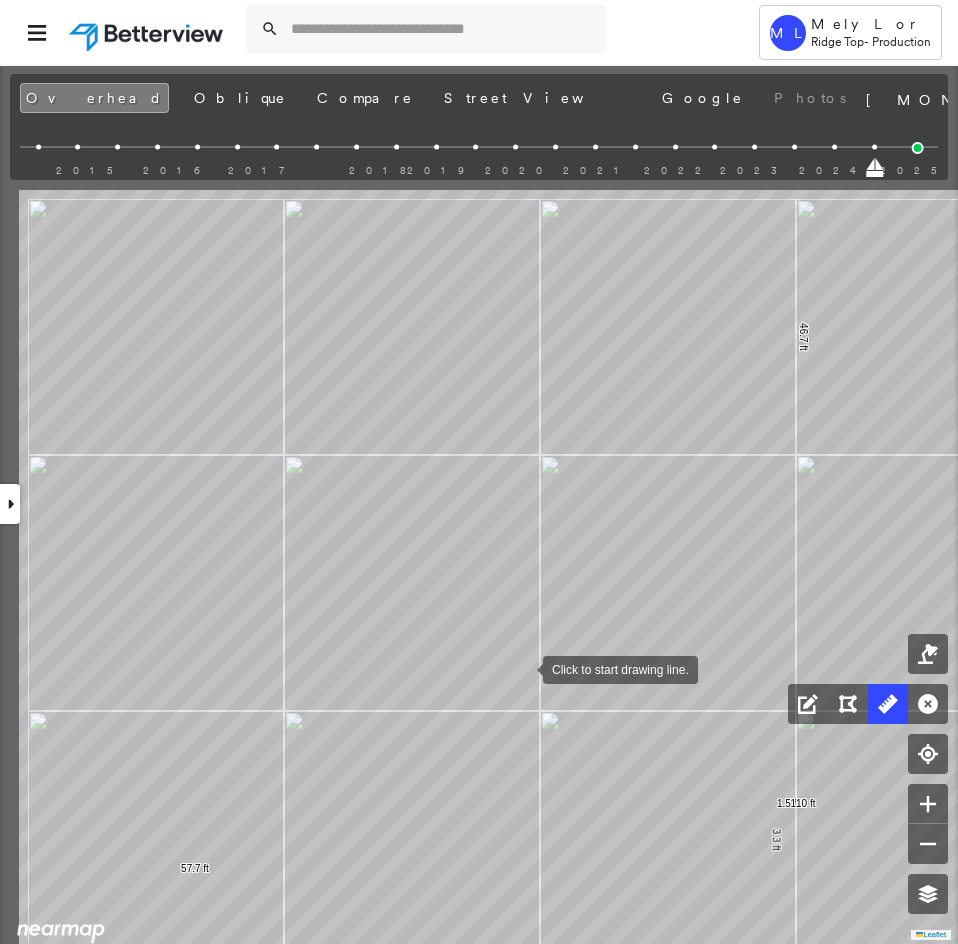 click at bounding box center (523, 668) 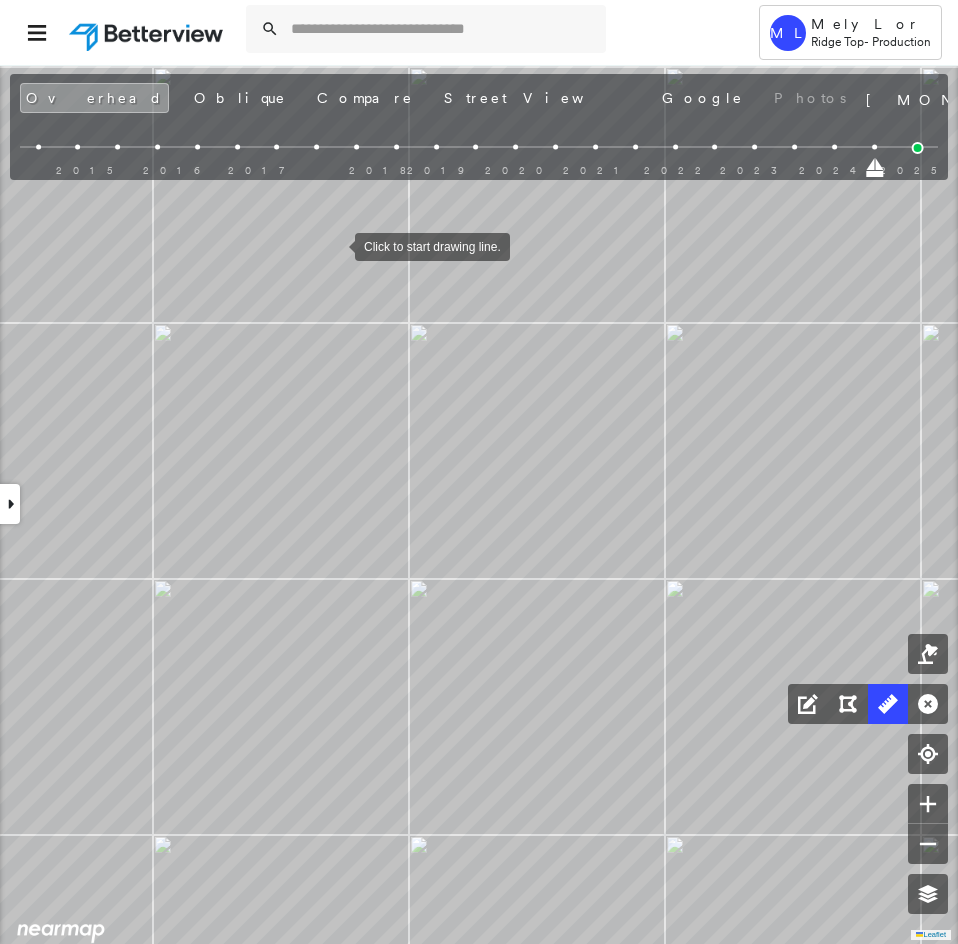 click at bounding box center (335, 245) 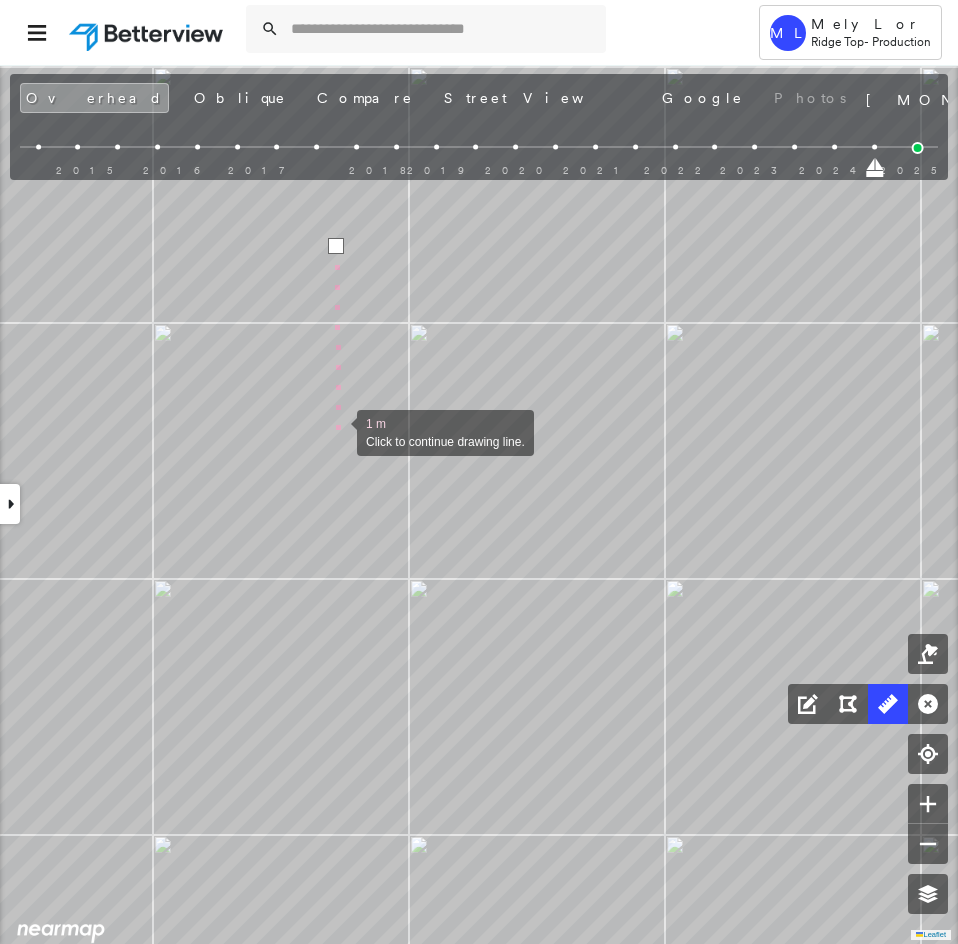 click at bounding box center (337, 431) 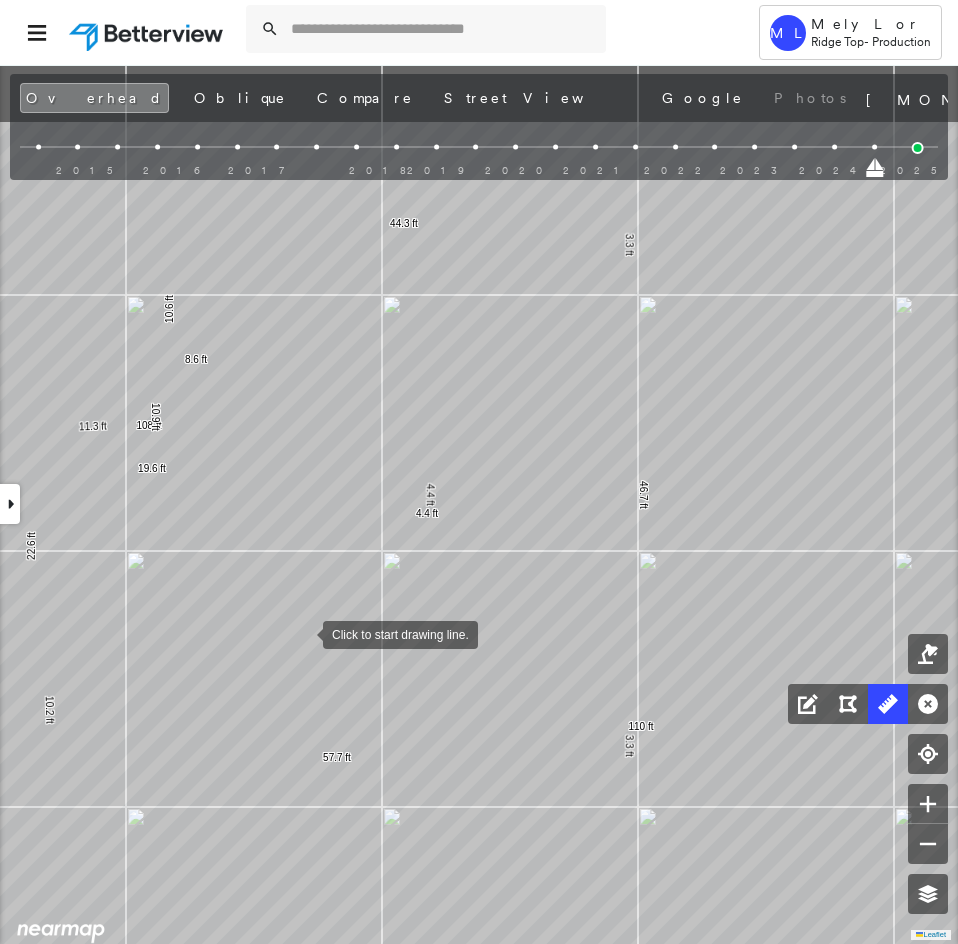 drag, startPoint x: 290, startPoint y: 491, endPoint x: 302, endPoint y: 640, distance: 149.48244 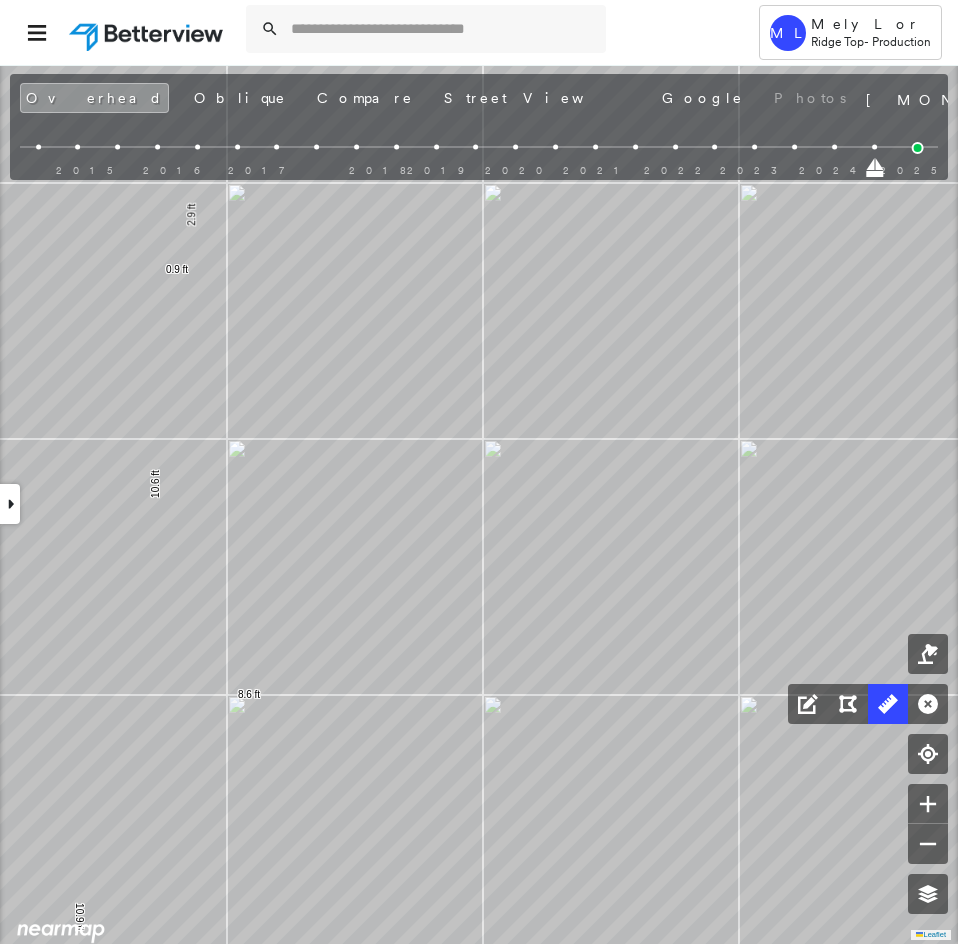 click on "1.5 ft 3.3 ft 57.7 ft 10.2 ft 1.2 ft 22.6 ft 11.3 ft 108 ft 8.6 ft 10.9 ft 19.6 ft 10.6 ft 0.9 ft 2.9 ft 44.3 ft 3.3 ft 1.2 ft 46.7 ft 110 ft 4.4 ft 4.4 ft Click to start drawing line." at bounding box center [-332, 220] 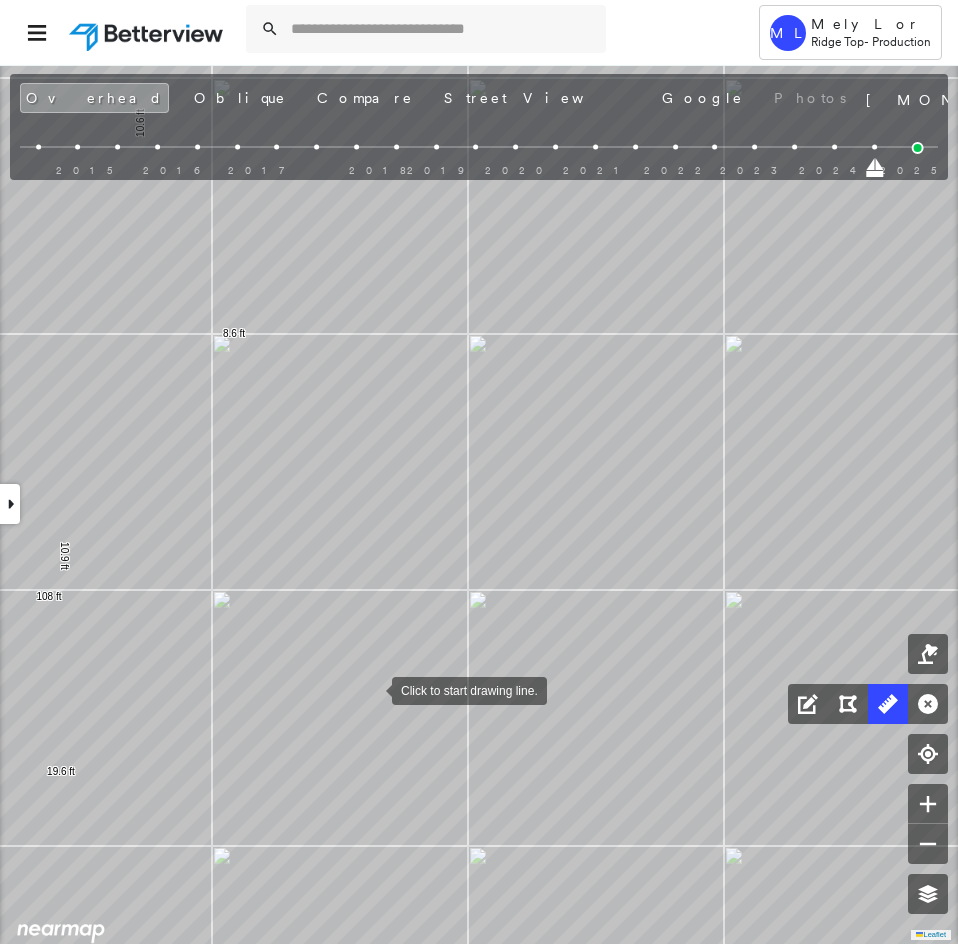 drag, startPoint x: 373, startPoint y: 700, endPoint x: 372, endPoint y: 541, distance: 159.00314 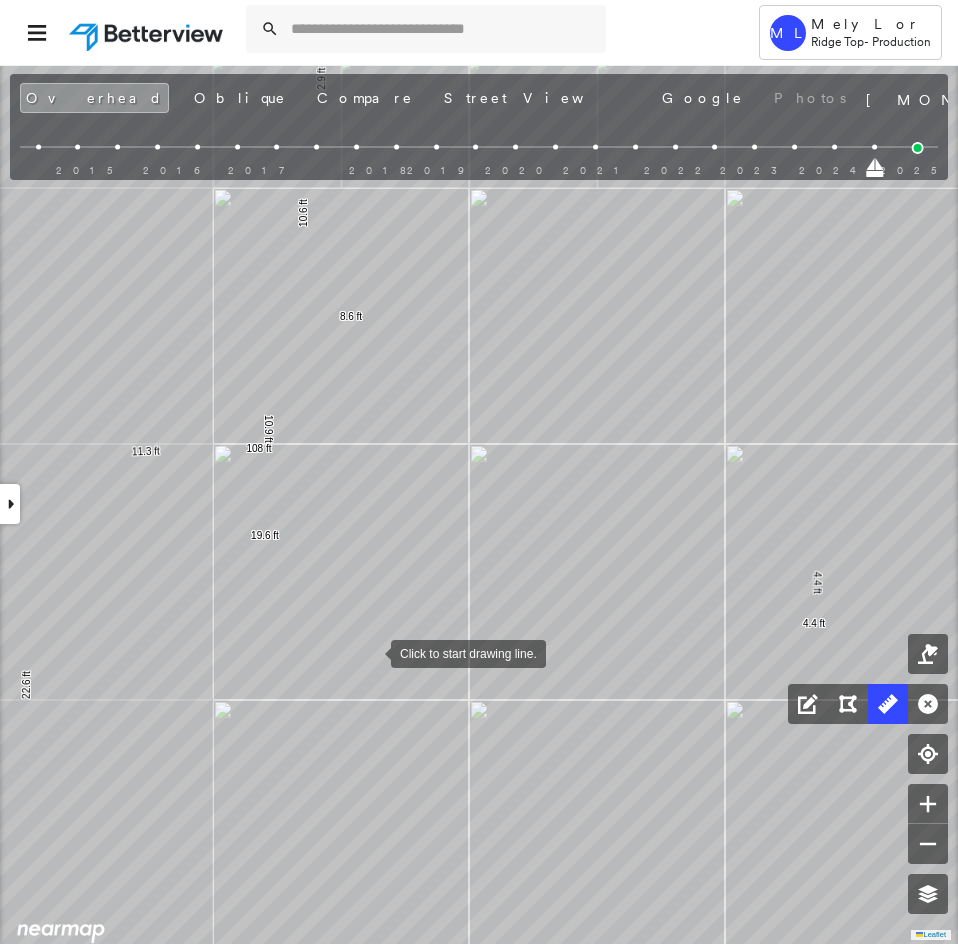 drag, startPoint x: 308, startPoint y: 708, endPoint x: 381, endPoint y: 613, distance: 119.80818 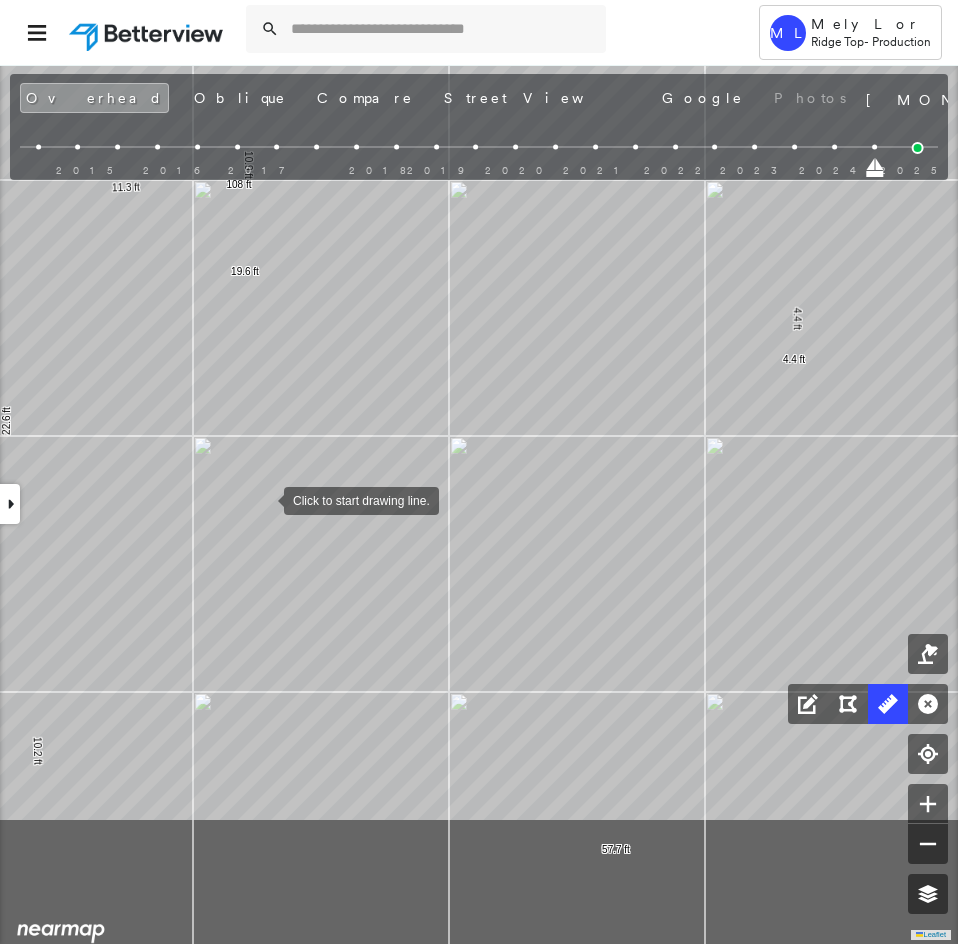 drag, startPoint x: 318, startPoint y: 730, endPoint x: 267, endPoint y: 493, distance: 242.42525 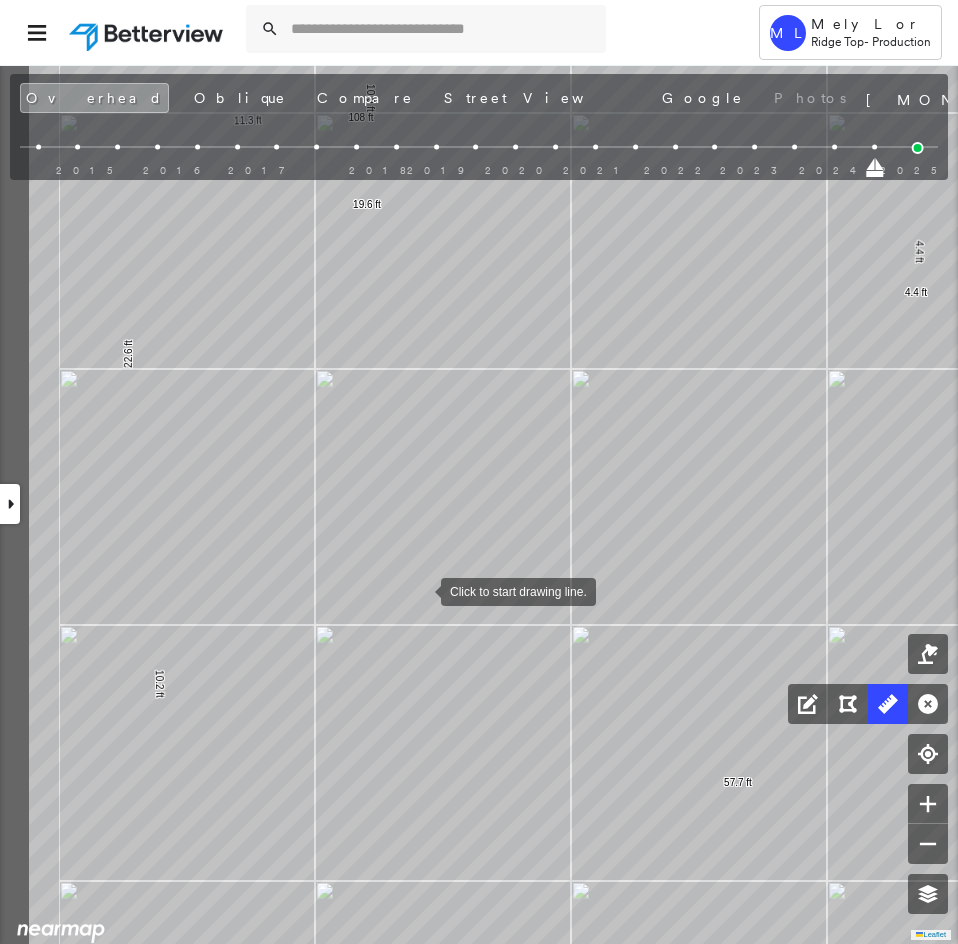 click at bounding box center (421, 590) 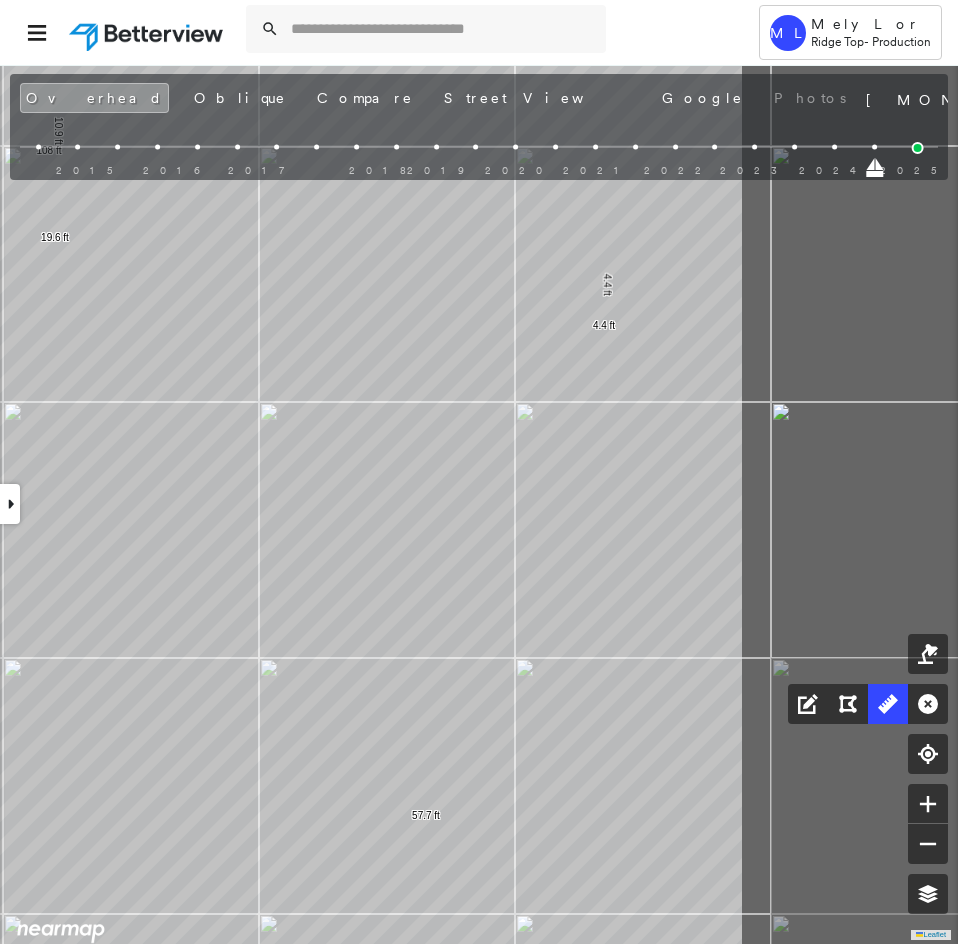 click on "1.5 ft 3.3 ft 57.7 ft 10.2 ft 22.6 ft 11.3 ft 108 ft 8.6 ft 10.9 ft 19.6 ft 10.6 ft 2.9 ft 44.3 ft 3.3 ft 46.7 ft 110 ft 4.4 ft 4.4 ft Click to start drawing line." at bounding box center [-509, -640] 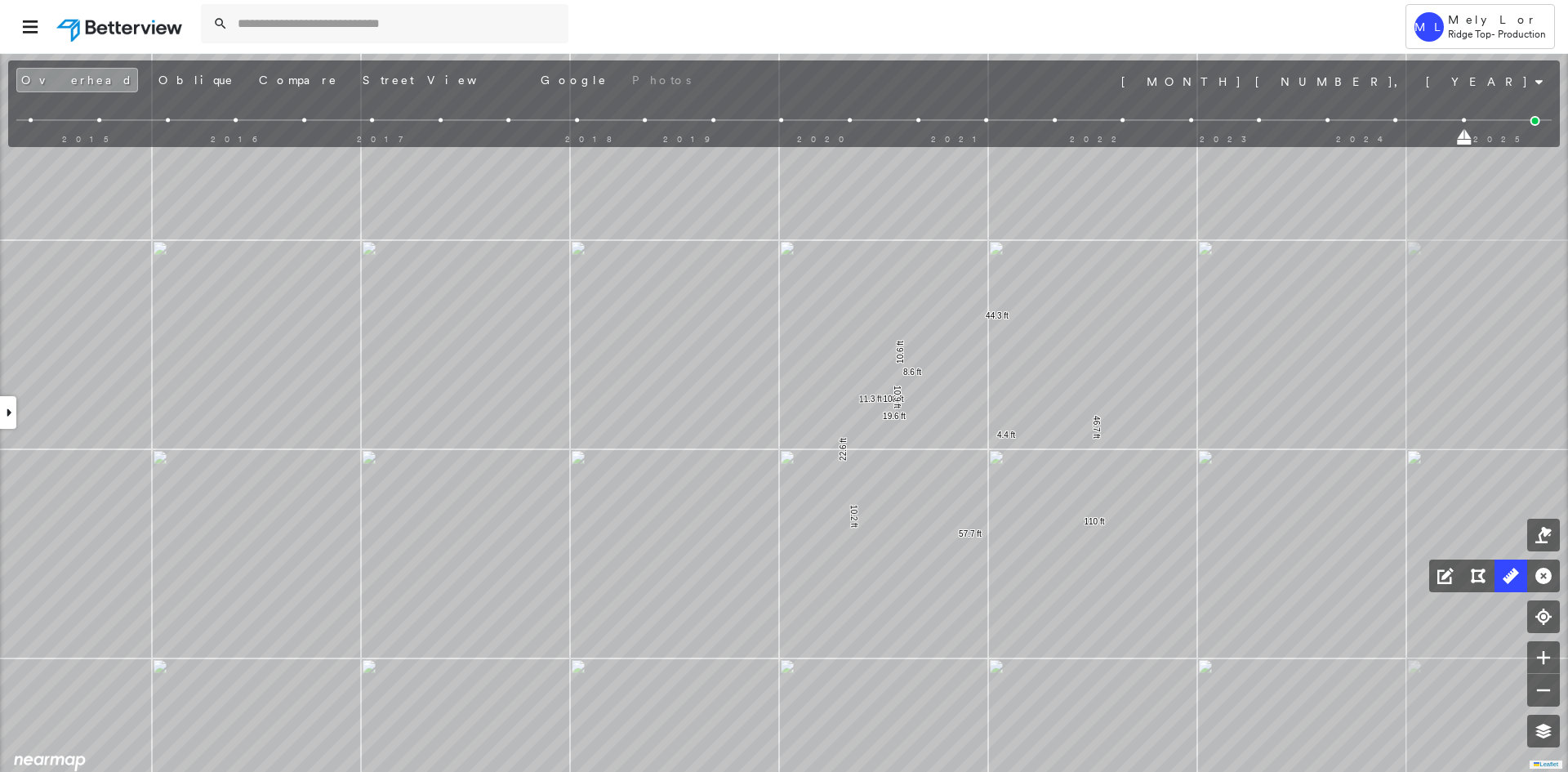 drag, startPoint x: 1488, startPoint y: 136, endPoint x: 1567, endPoint y: 139, distance: 79.05694 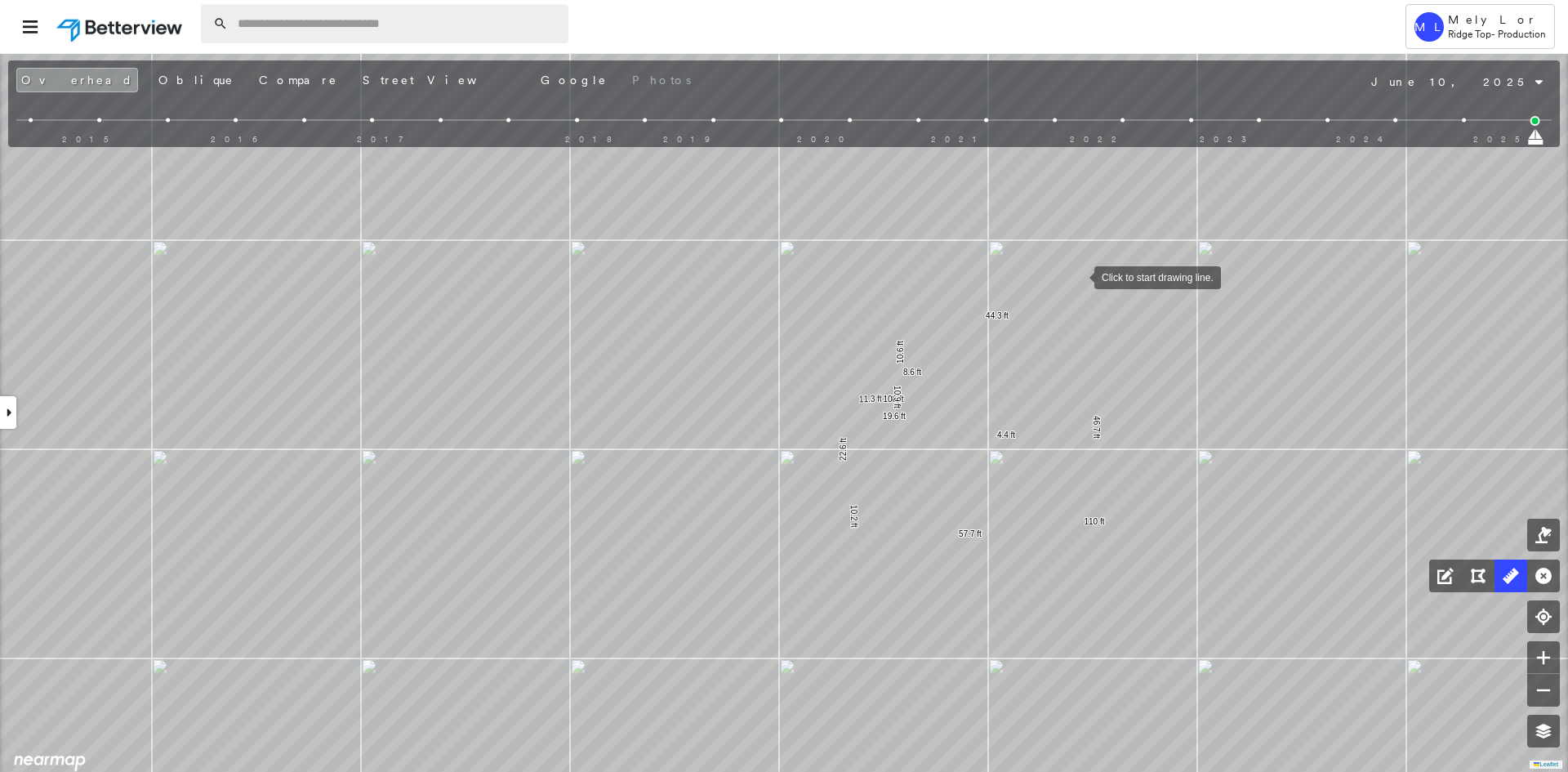 click at bounding box center [398, 24] 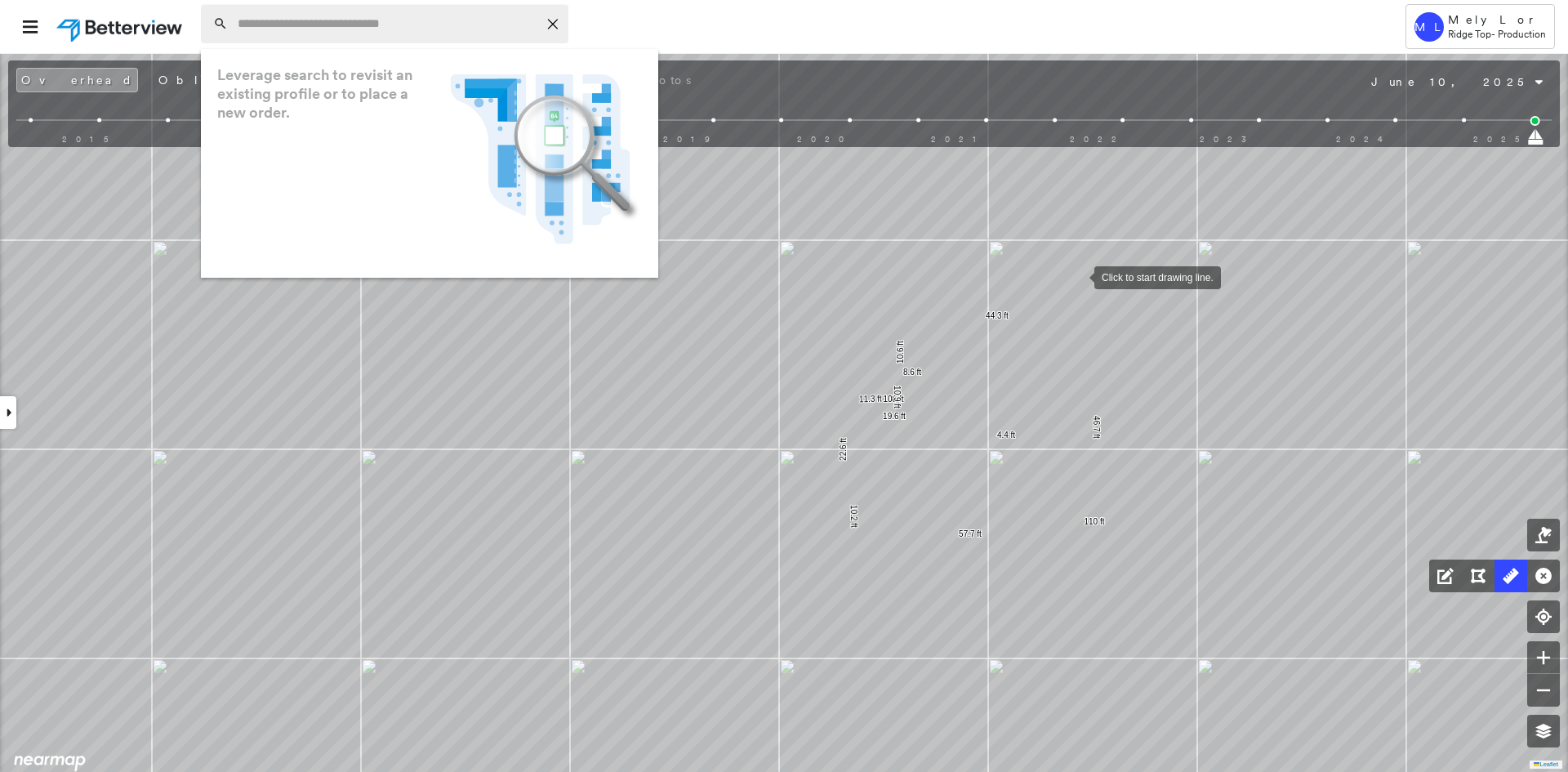 paste on "**********" 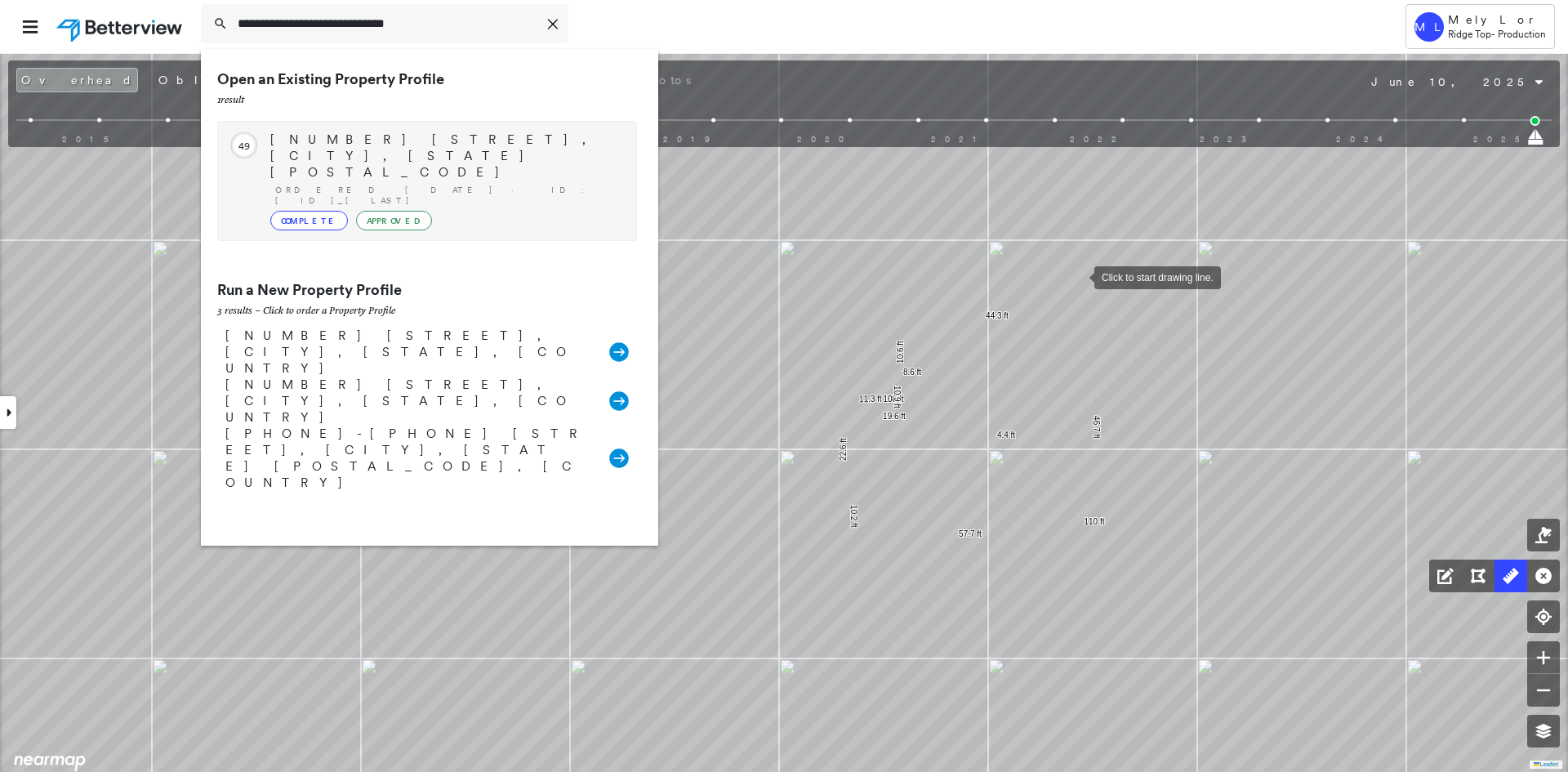 type on "**********" 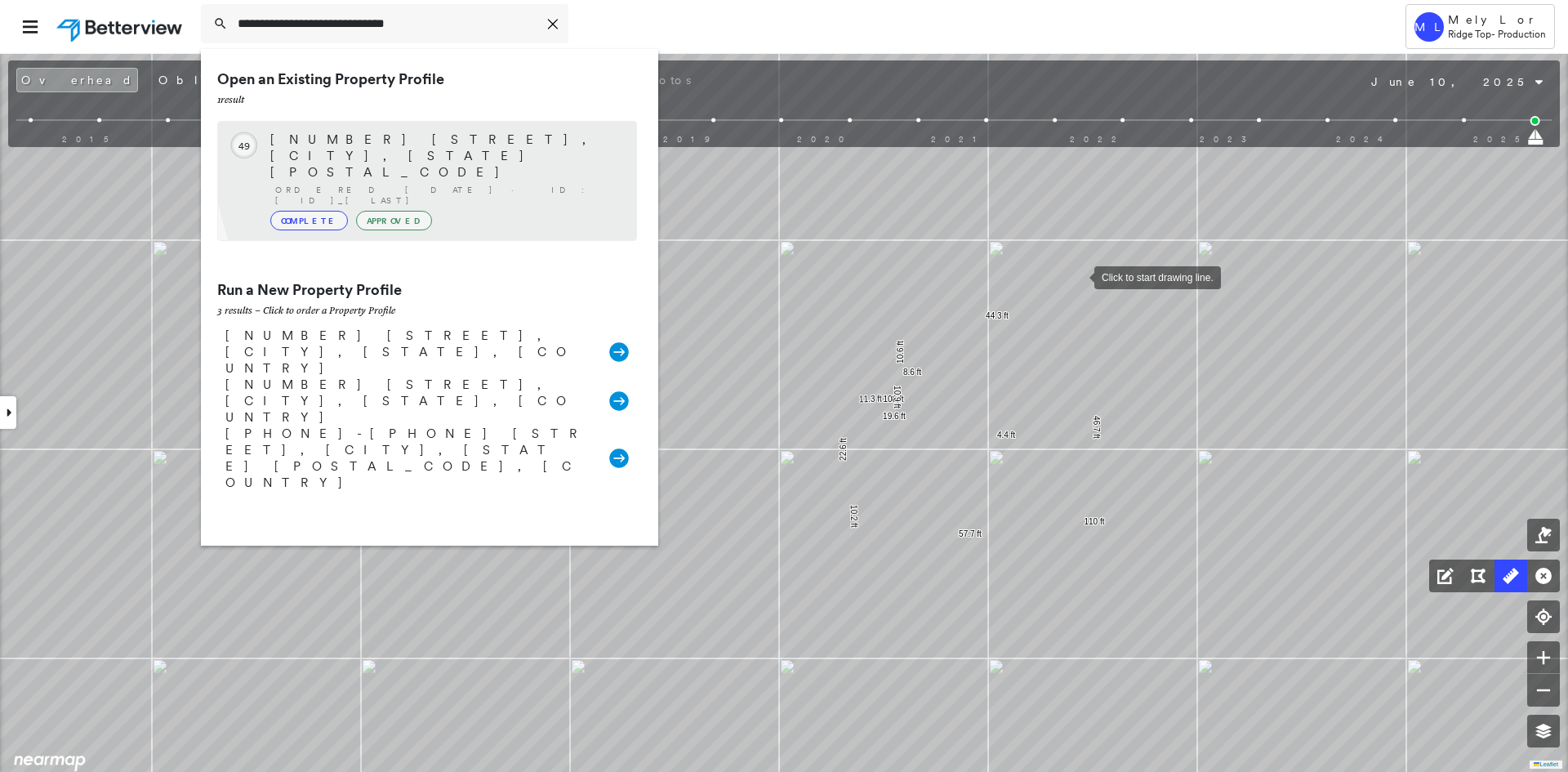 click on "748 Illinois Avenue, League City, TX 77573" at bounding box center [445, 156] 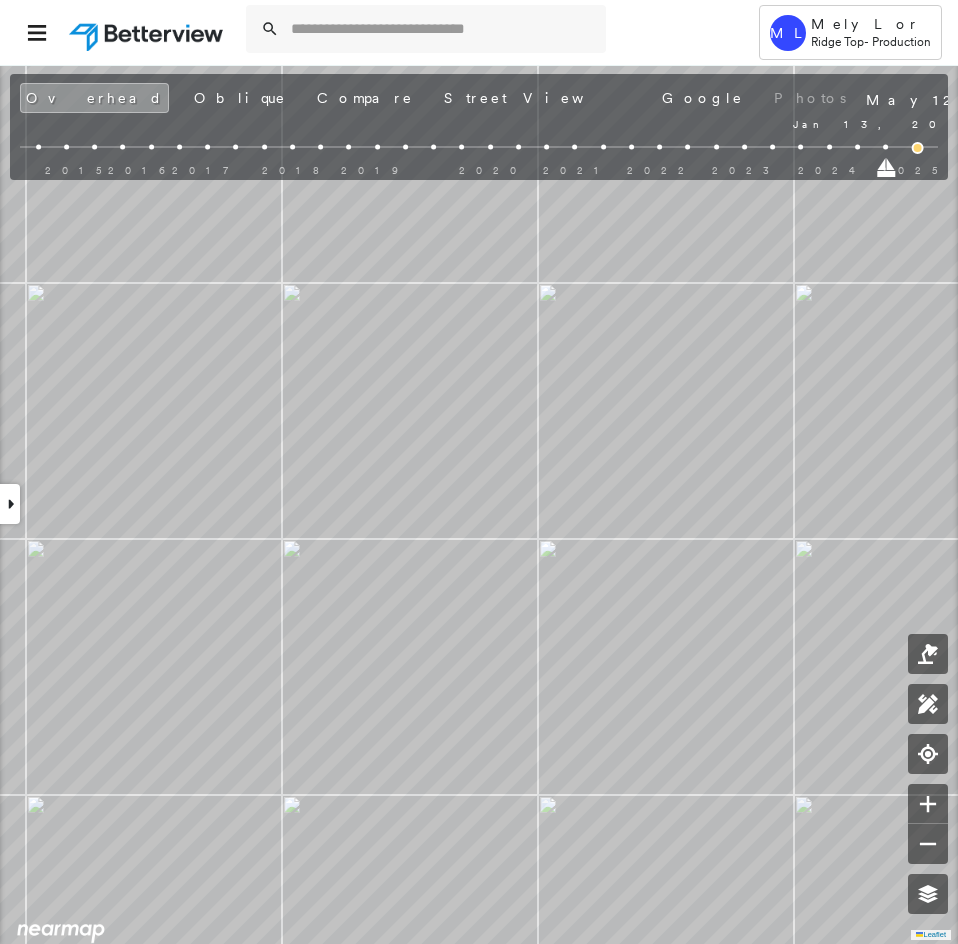 drag, startPoint x: 920, startPoint y: 176, endPoint x: 895, endPoint y: 174, distance: 25.079872 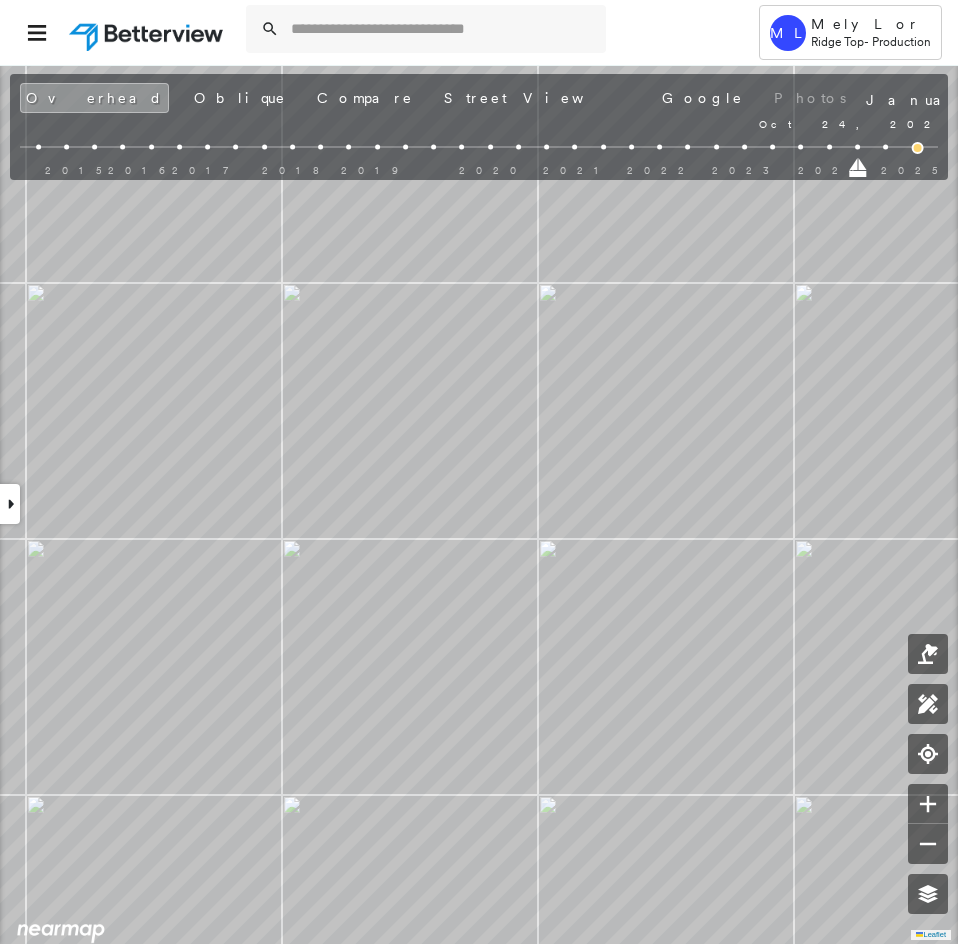 drag, startPoint x: 890, startPoint y: 172, endPoint x: 857, endPoint y: 174, distance: 33.06055 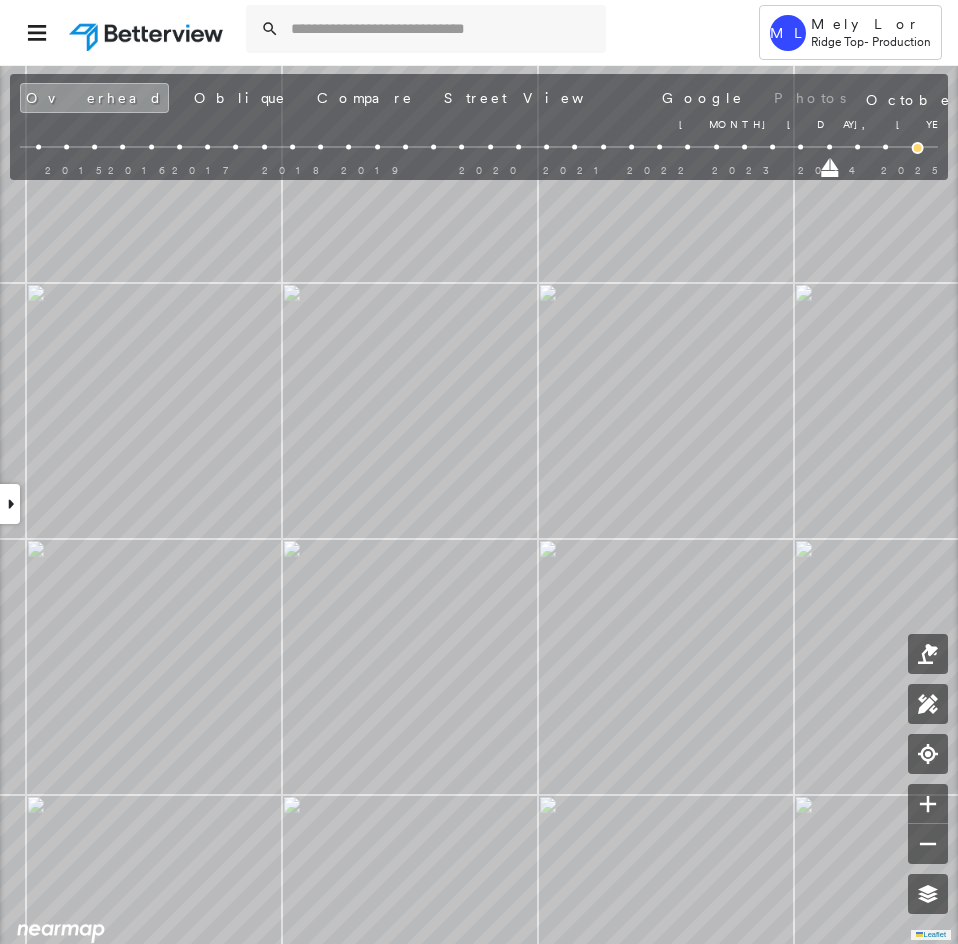 drag, startPoint x: 856, startPoint y: 171, endPoint x: 832, endPoint y: 170, distance: 24.020824 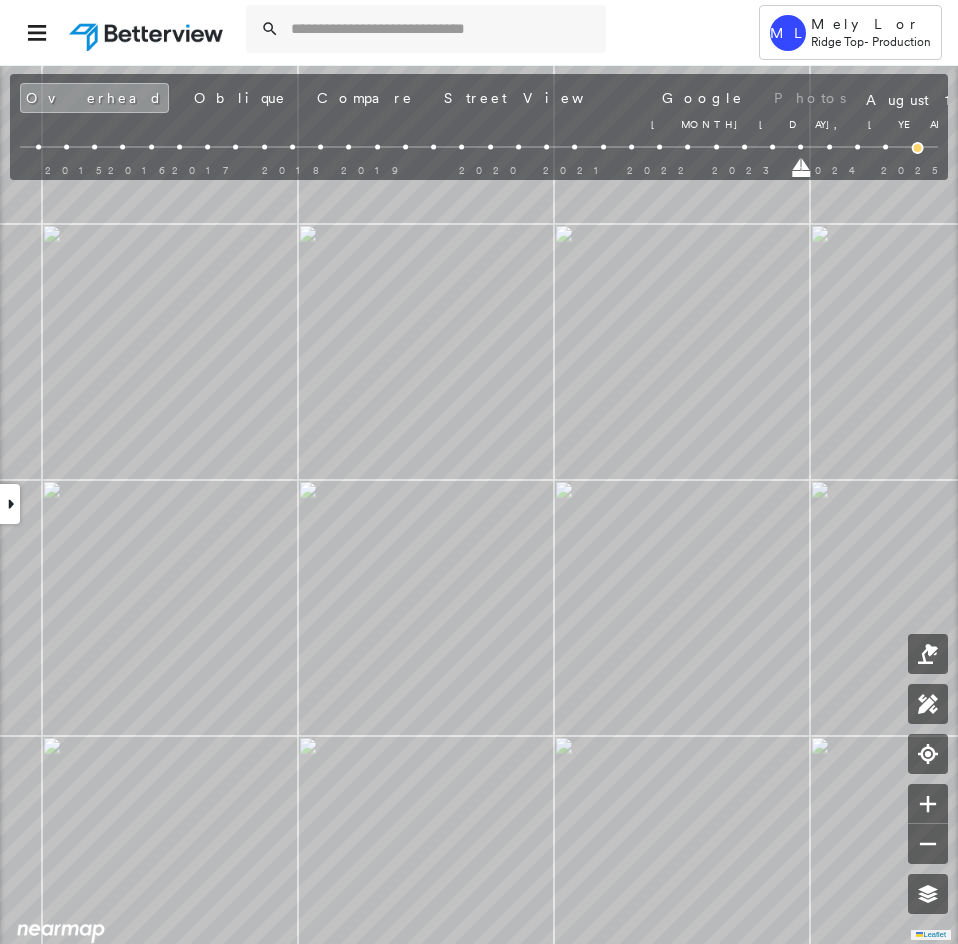 drag, startPoint x: 829, startPoint y: 172, endPoint x: 806, endPoint y: 172, distance: 23 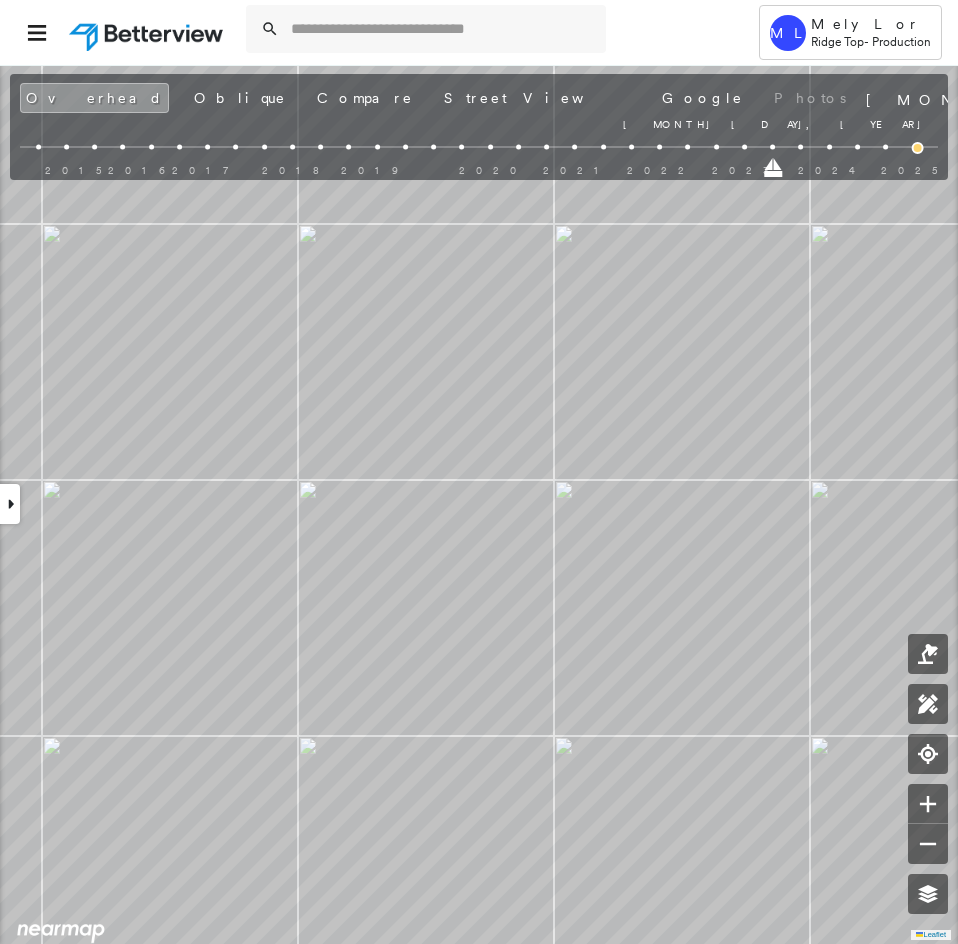drag, startPoint x: 805, startPoint y: 173, endPoint x: 784, endPoint y: 165, distance: 22.472204 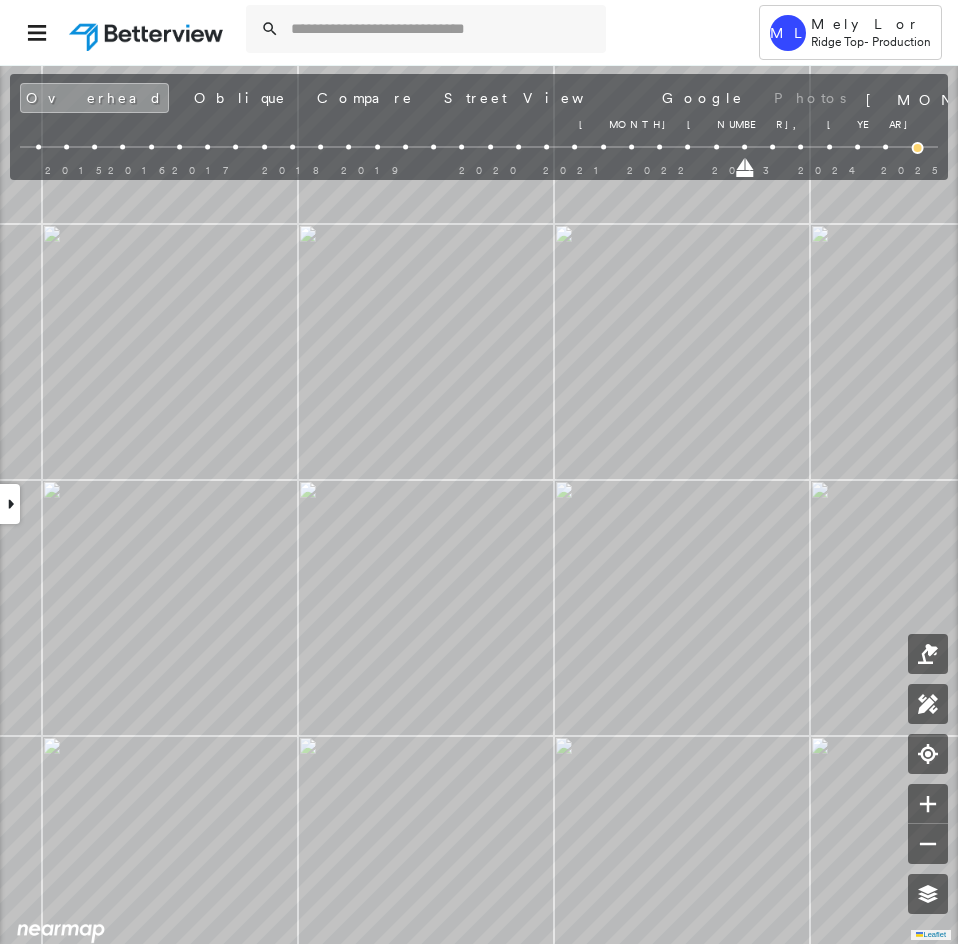 drag, startPoint x: 774, startPoint y: 170, endPoint x: 755, endPoint y: 170, distance: 19 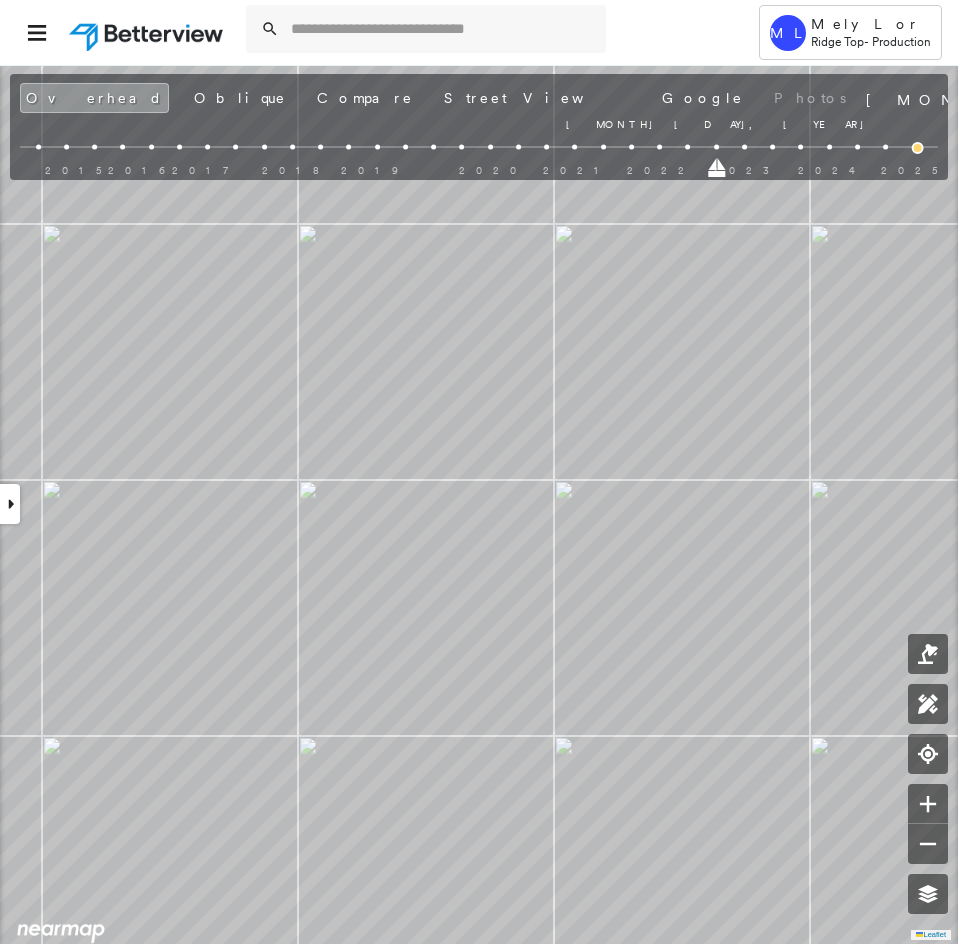 drag, startPoint x: 748, startPoint y: 175, endPoint x: 724, endPoint y: 173, distance: 24.083189 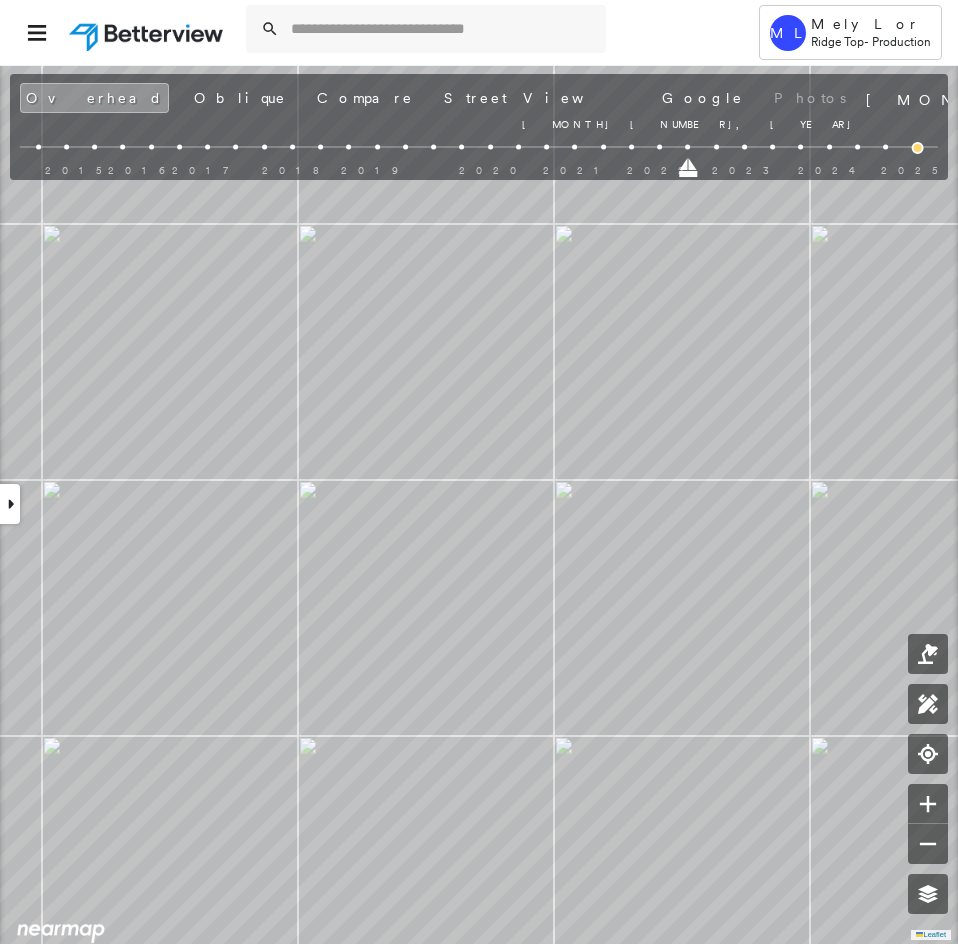 drag, startPoint x: 721, startPoint y: 170, endPoint x: 694, endPoint y: 172, distance: 27.073973 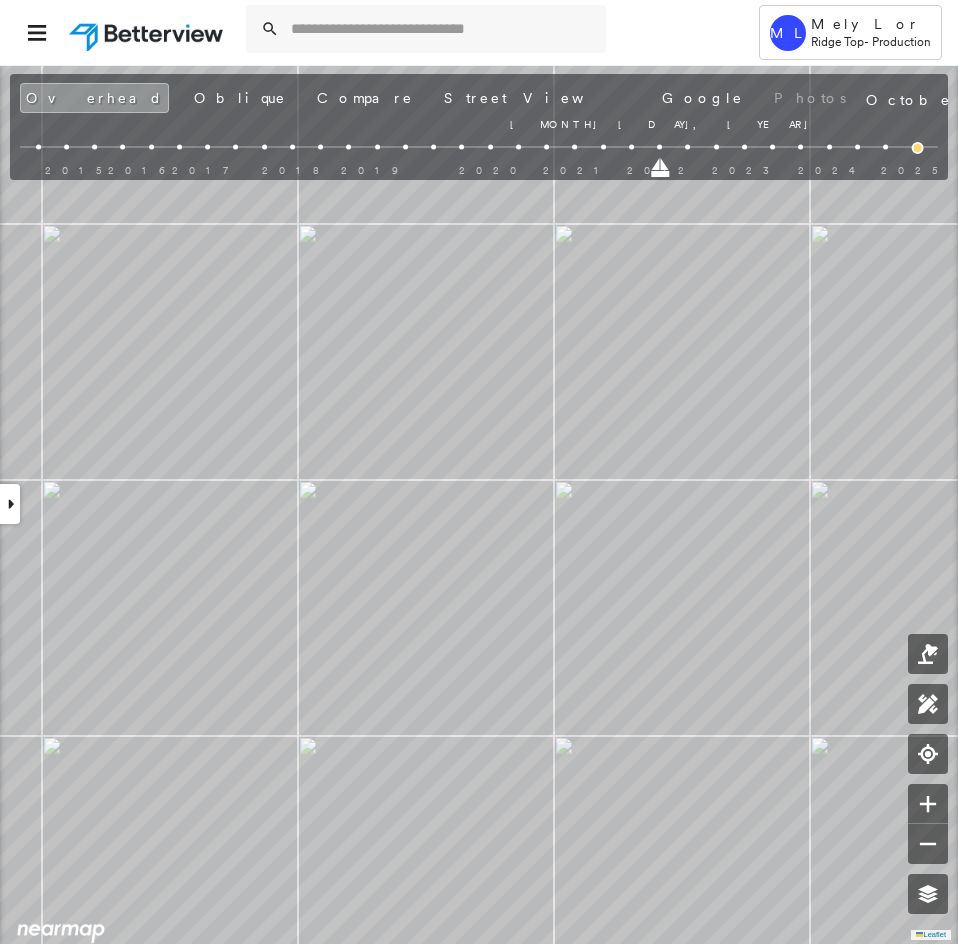 click at bounding box center (660, 174) 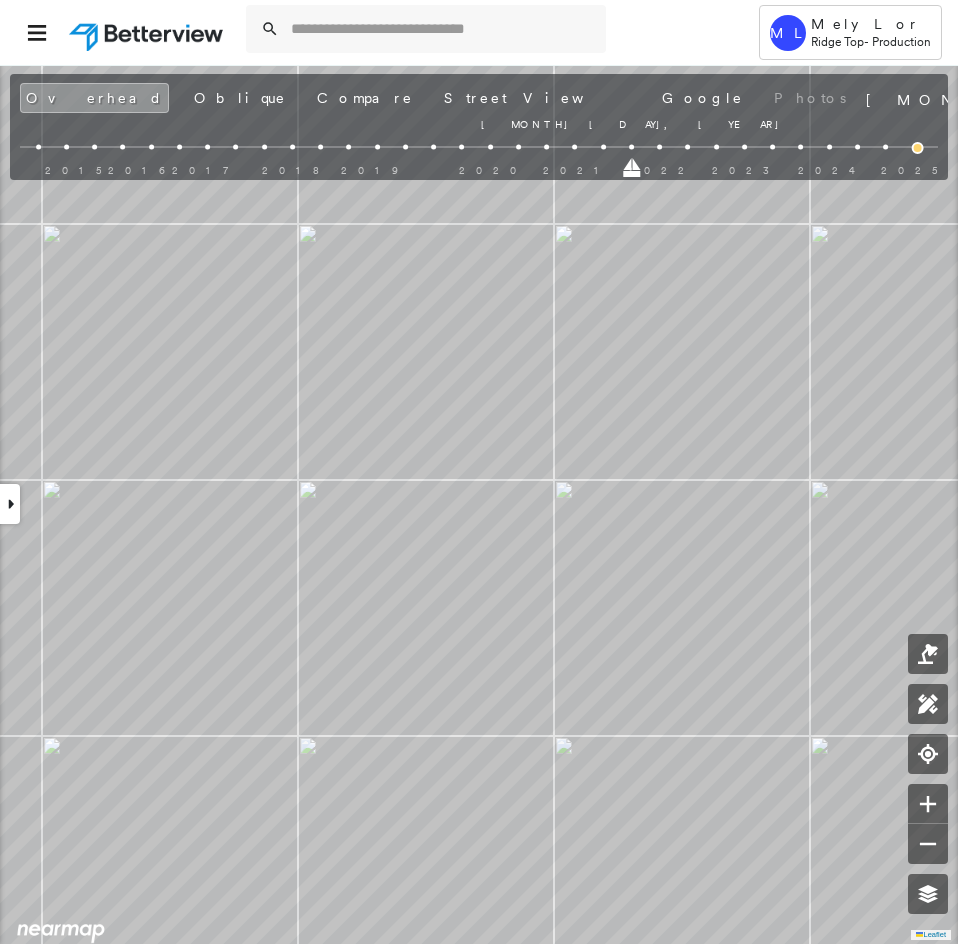 drag, startPoint x: 660, startPoint y: 171, endPoint x: 634, endPoint y: 164, distance: 26.925823 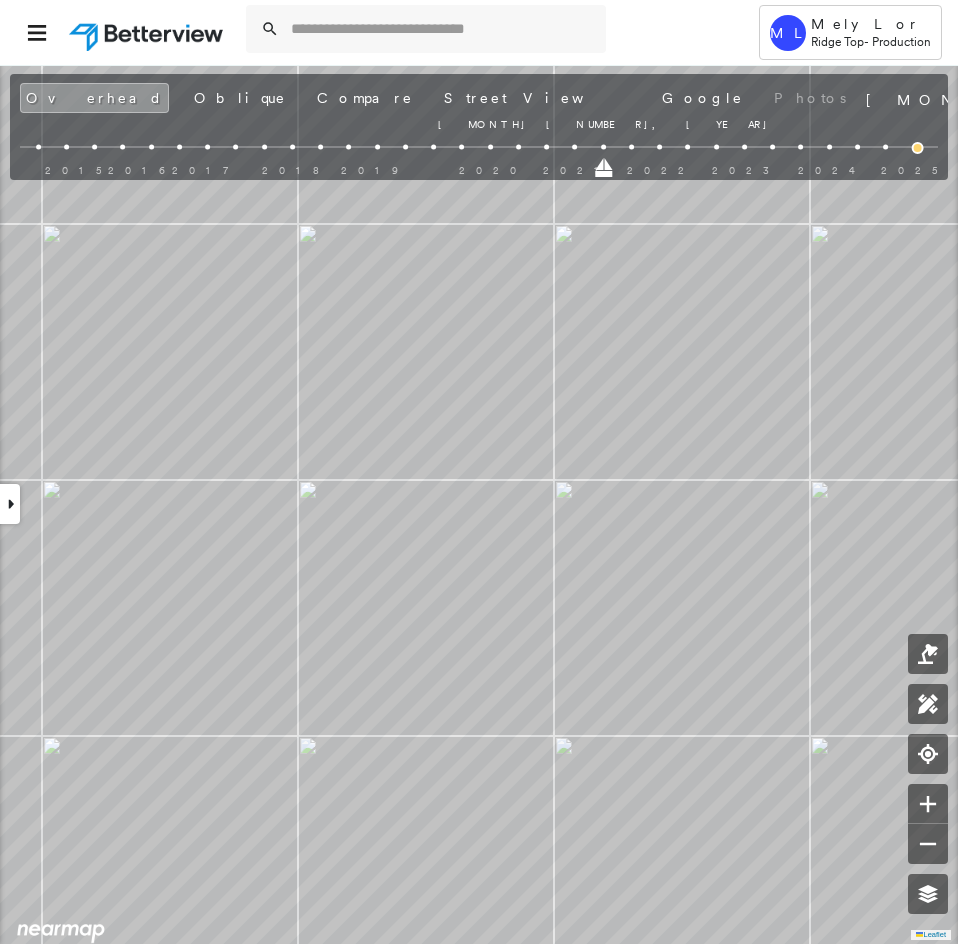 drag, startPoint x: 634, startPoint y: 166, endPoint x: 601, endPoint y: 170, distance: 33.24154 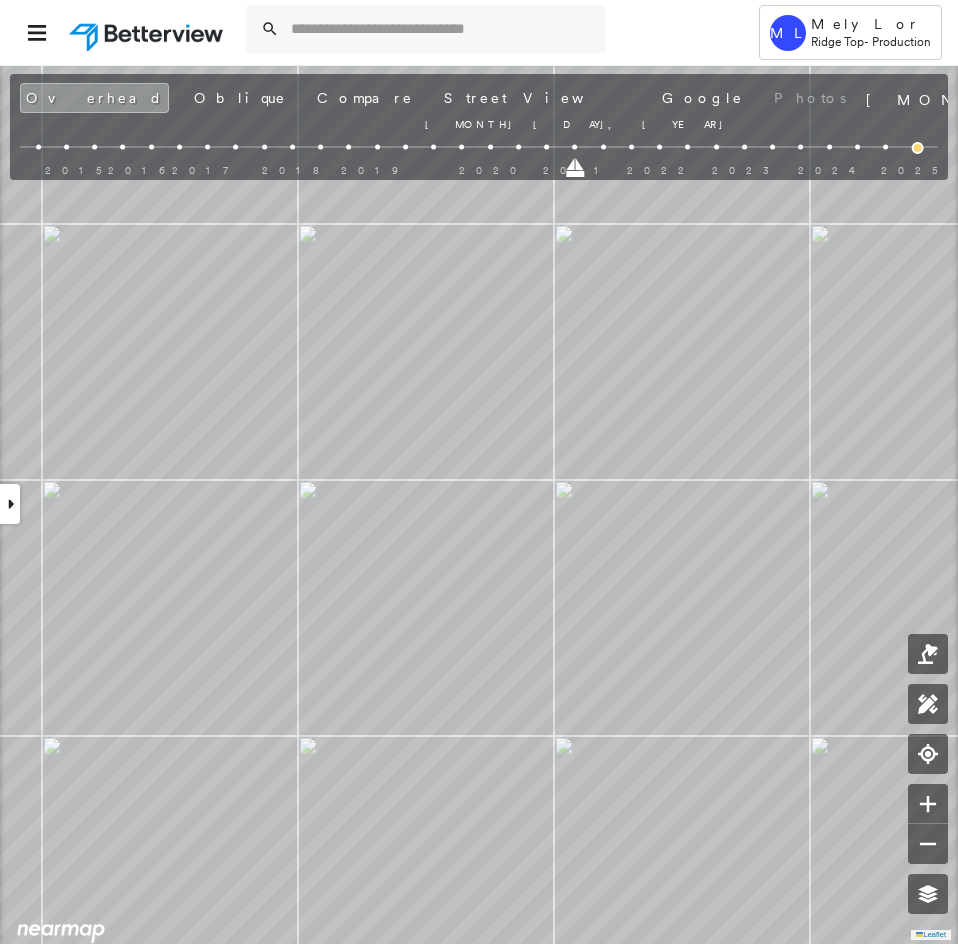 drag, startPoint x: 603, startPoint y: 170, endPoint x: 574, endPoint y: 171, distance: 29.017237 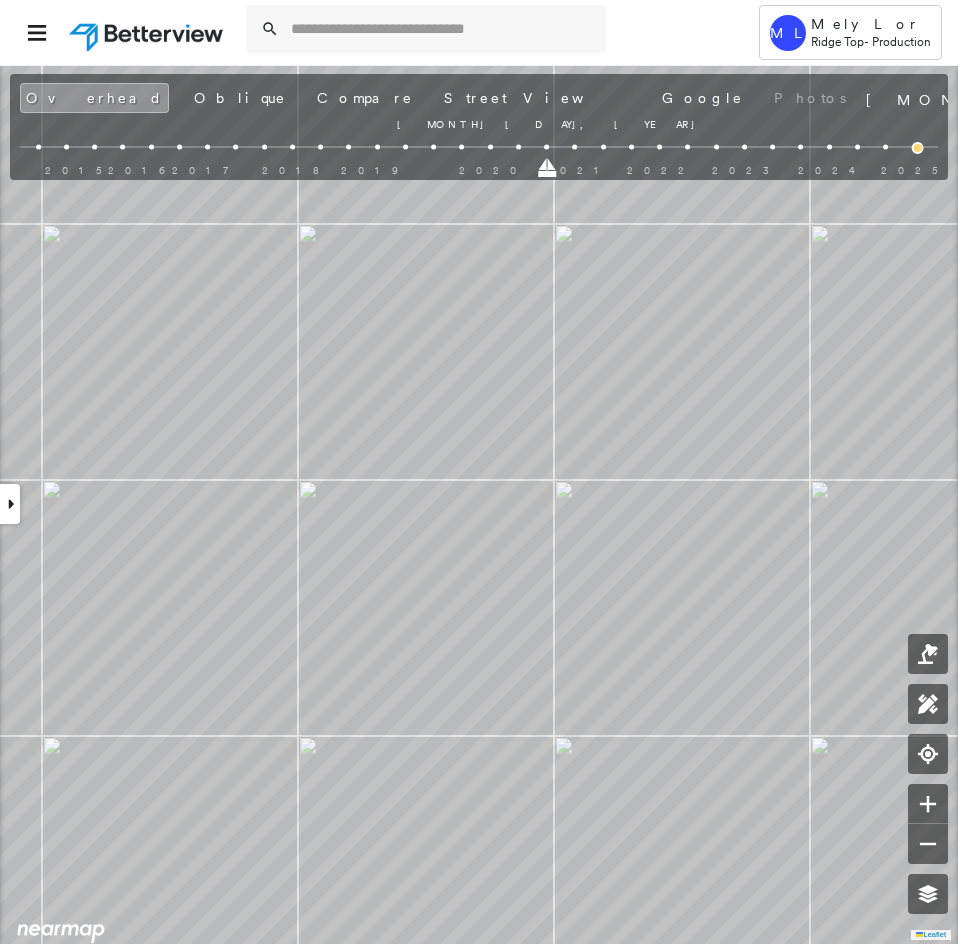 drag, startPoint x: 574, startPoint y: 172, endPoint x: 548, endPoint y: 170, distance: 26.076809 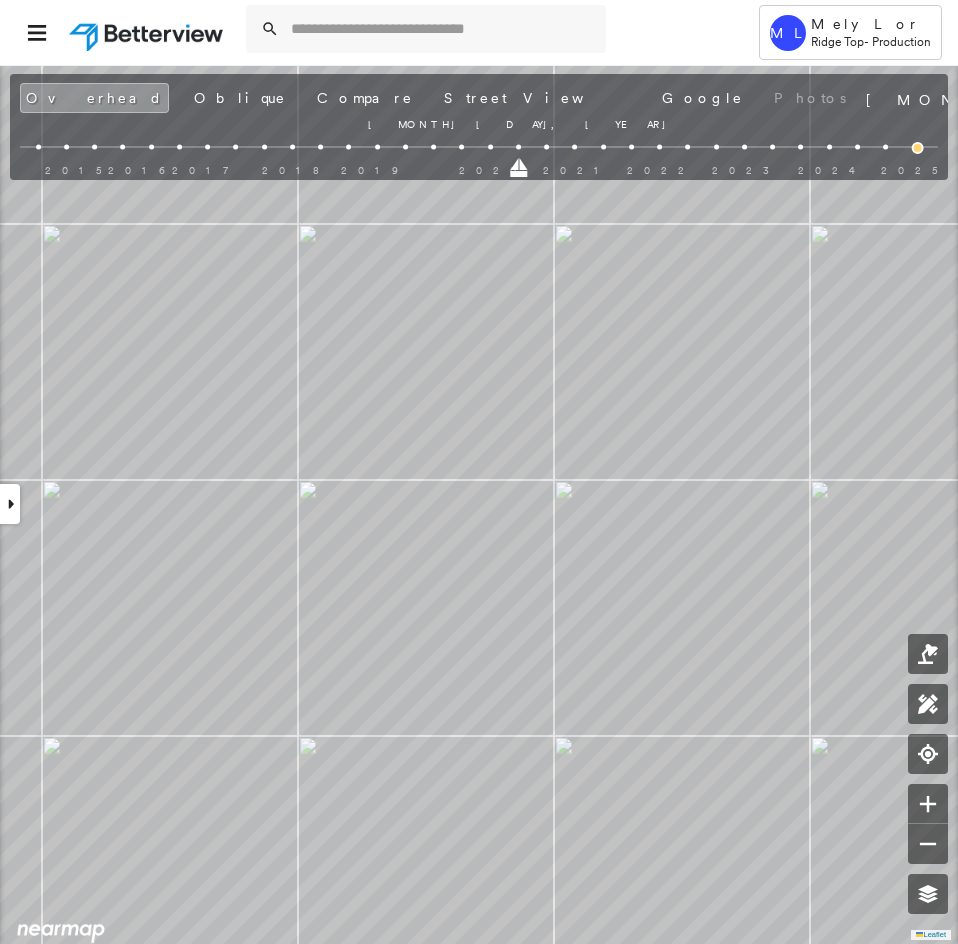 drag, startPoint x: 549, startPoint y: 170, endPoint x: 525, endPoint y: 173, distance: 24.186773 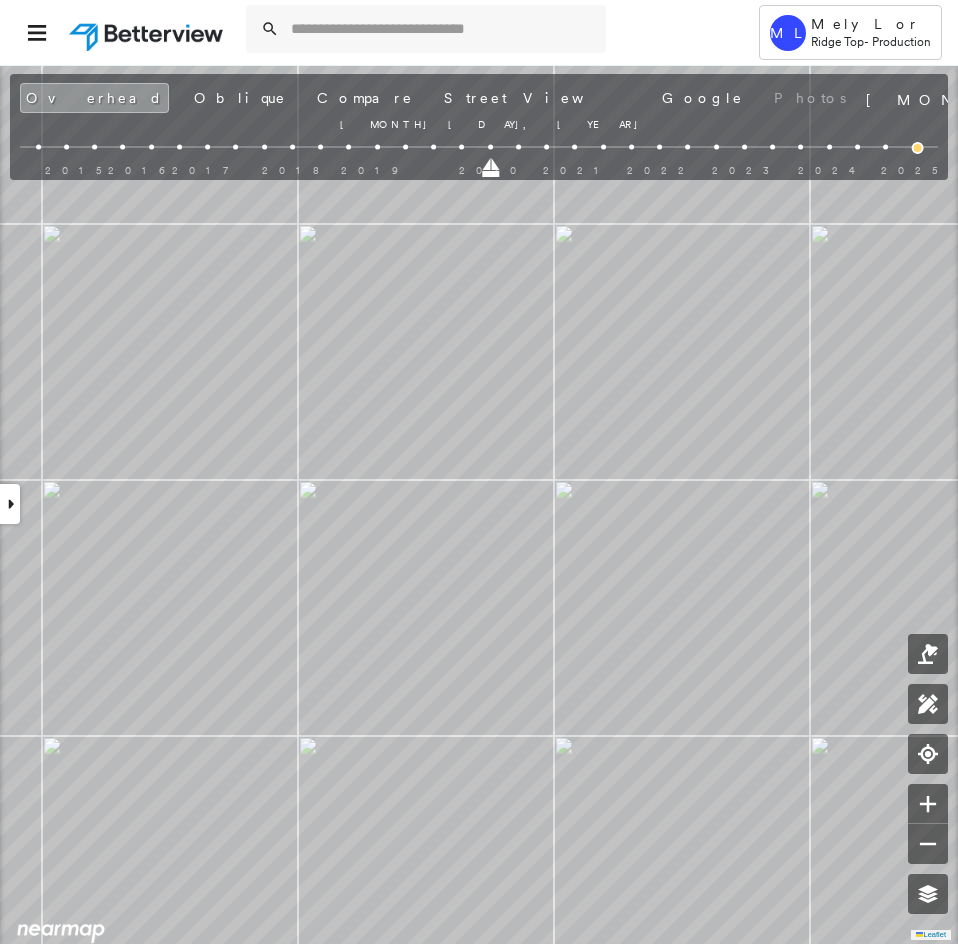 drag, startPoint x: 522, startPoint y: 173, endPoint x: 493, endPoint y: 173, distance: 29 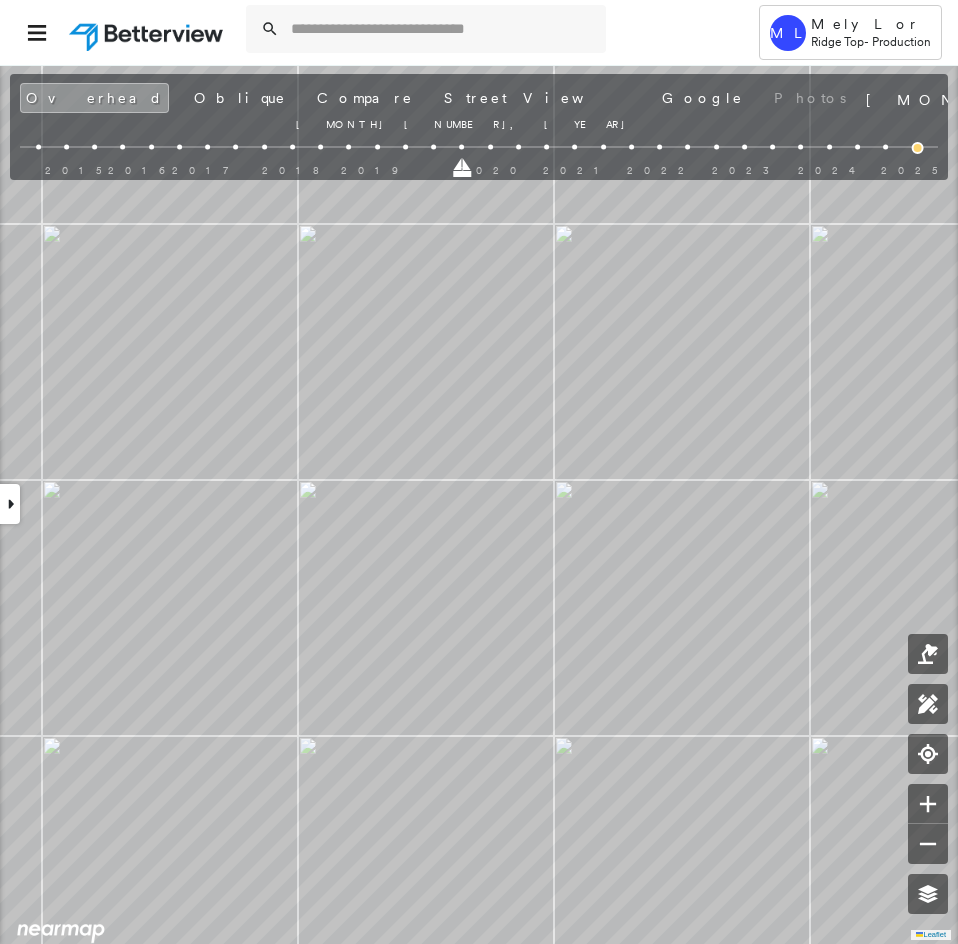 drag, startPoint x: 490, startPoint y: 173, endPoint x: 465, endPoint y: 174, distance: 25.019993 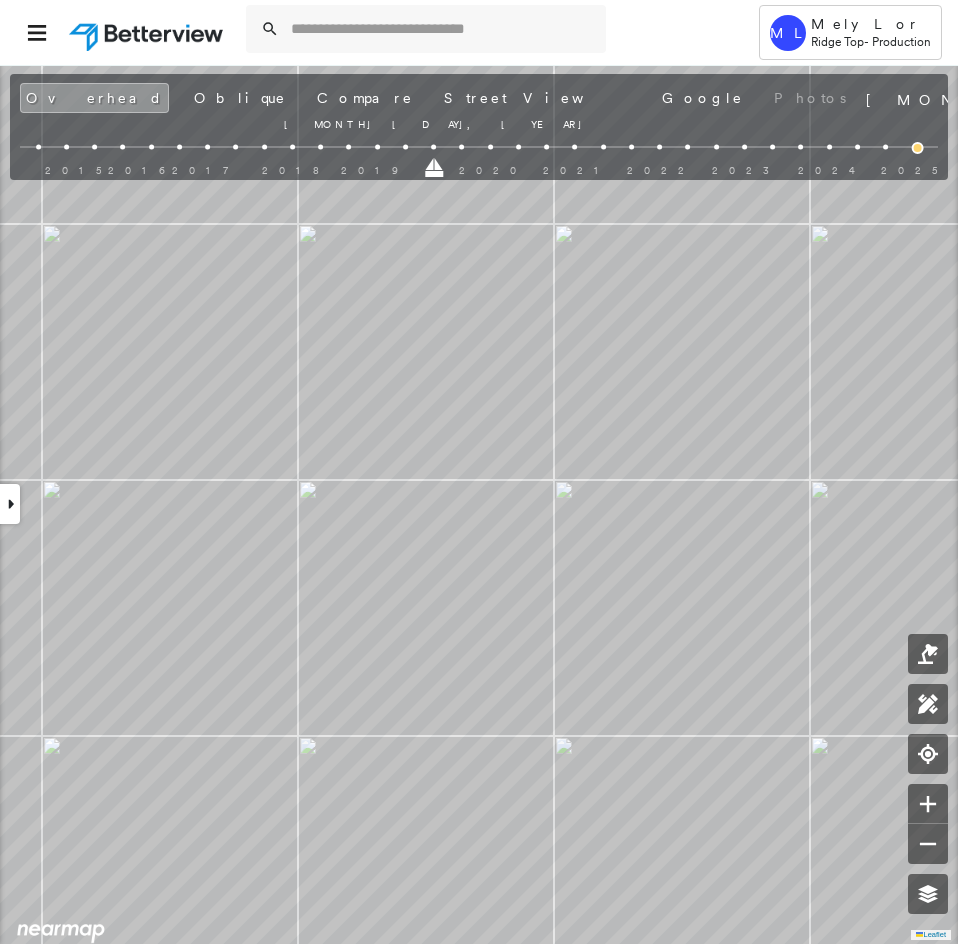 drag, startPoint x: 462, startPoint y: 174, endPoint x: 440, endPoint y: 173, distance: 22.022715 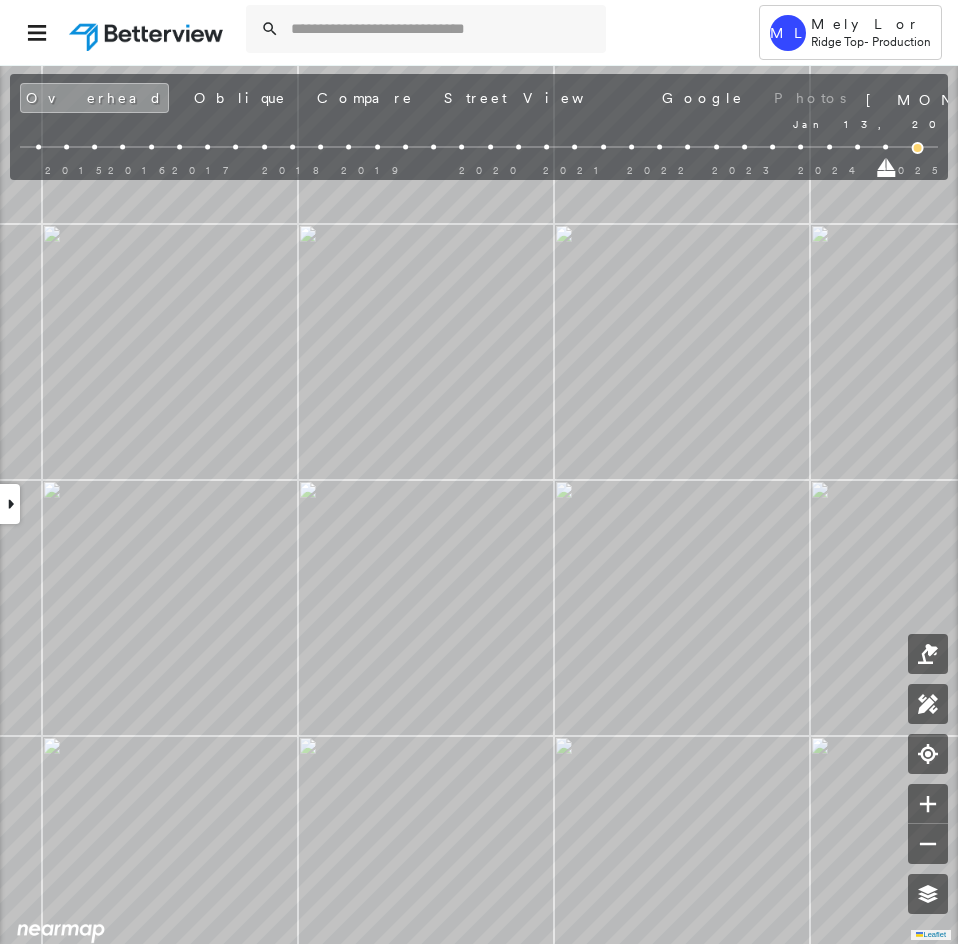 drag, startPoint x: 436, startPoint y: 174, endPoint x: 880, endPoint y: 161, distance: 444.19028 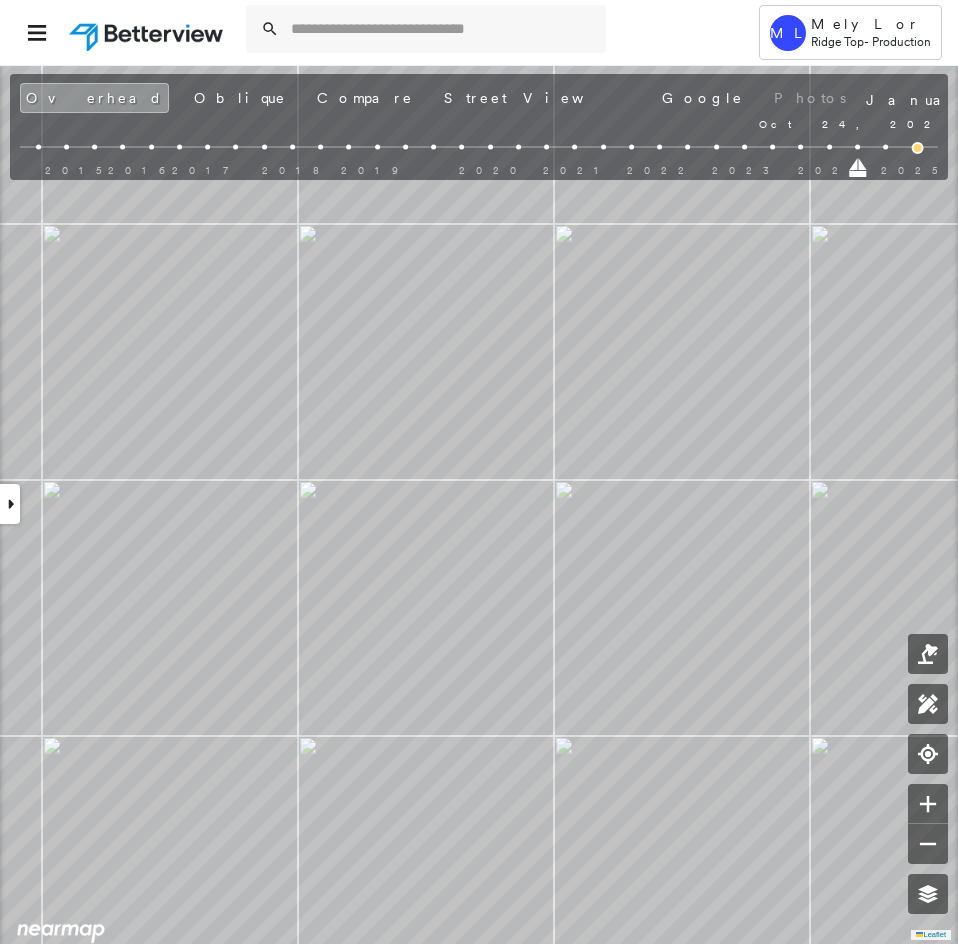 drag, startPoint x: 884, startPoint y: 166, endPoint x: 858, endPoint y: 168, distance: 26.076809 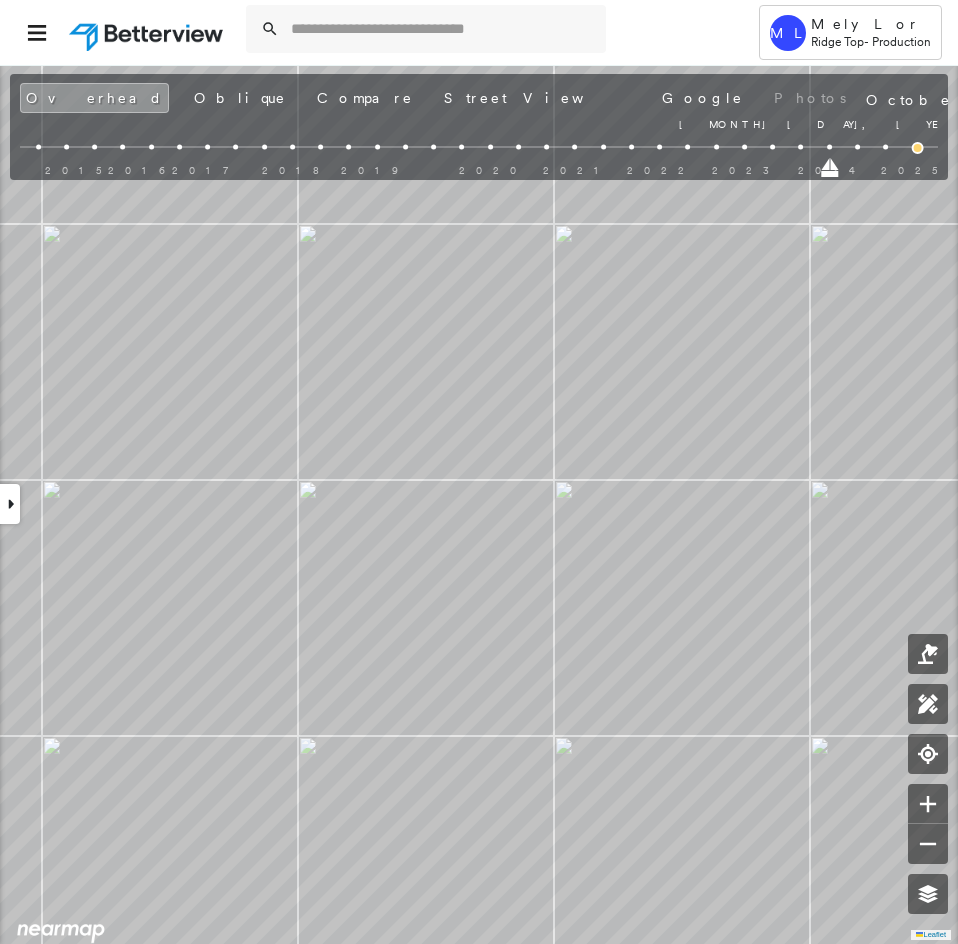drag, startPoint x: 860, startPoint y: 169, endPoint x: 838, endPoint y: 171, distance: 22.090721 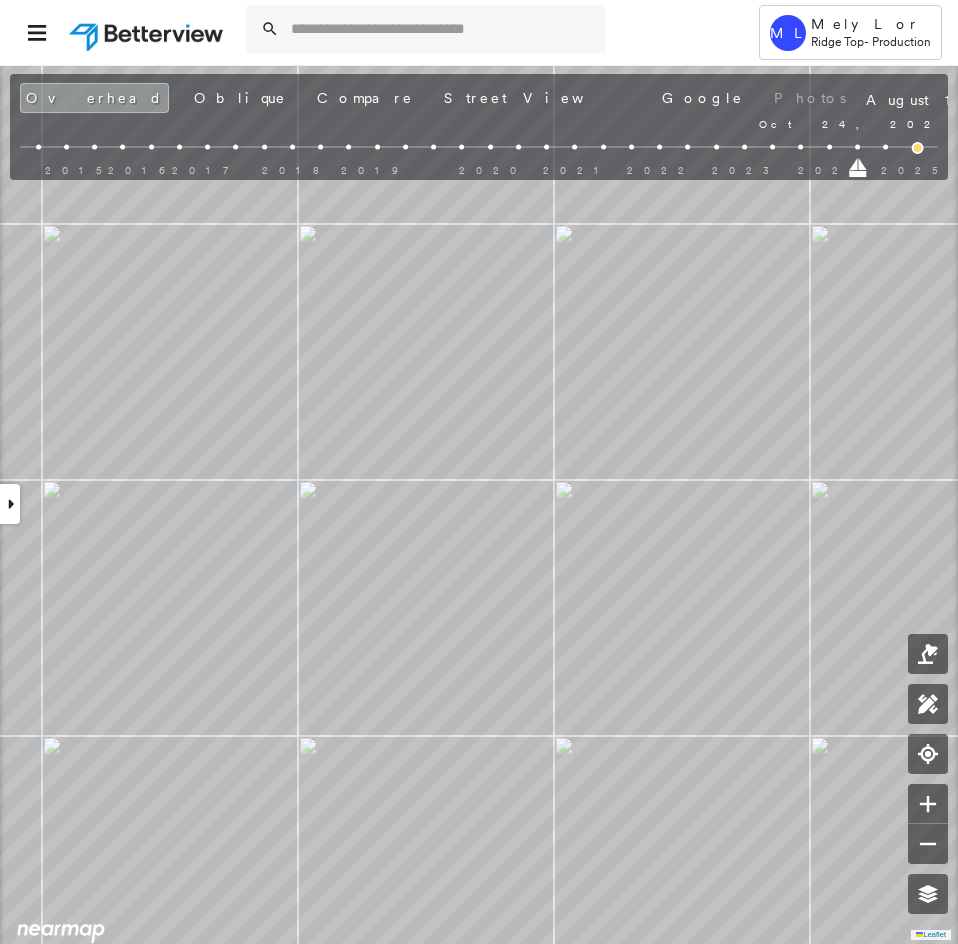 drag, startPoint x: 831, startPoint y: 174, endPoint x: 854, endPoint y: 175, distance: 23.021729 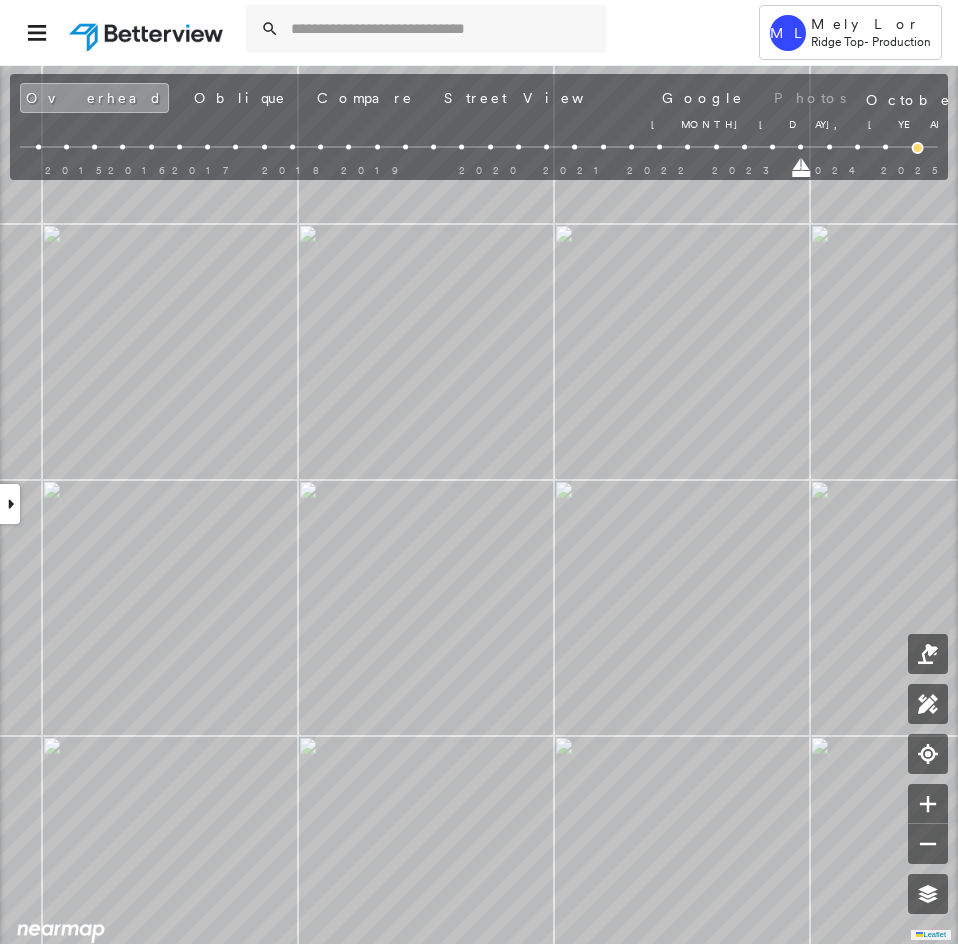 drag, startPoint x: 853, startPoint y: 176, endPoint x: 808, endPoint y: 178, distance: 45.044422 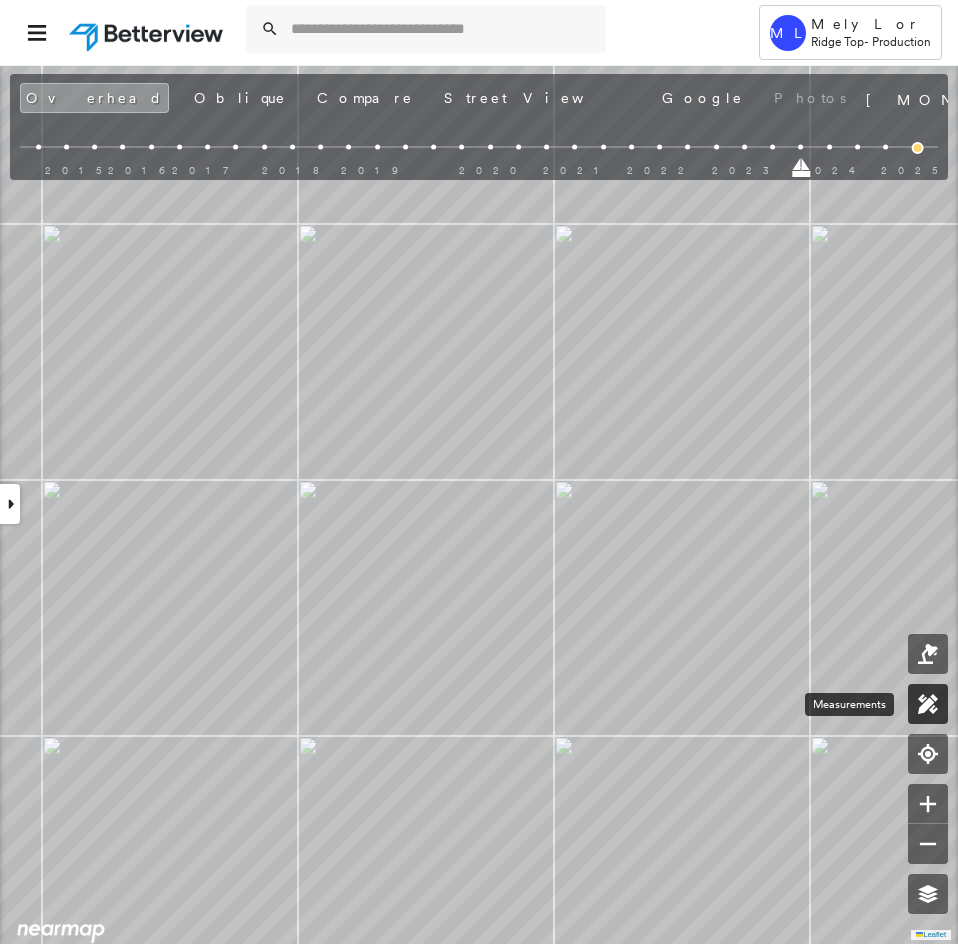 click 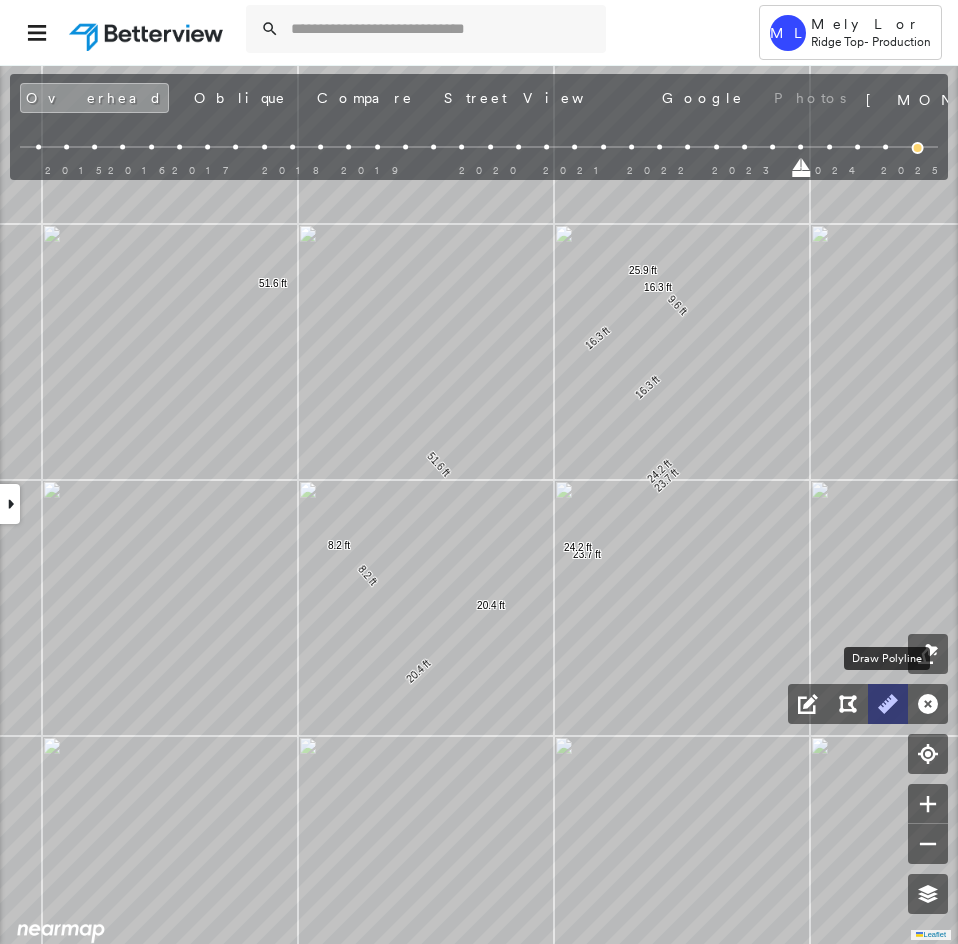 click 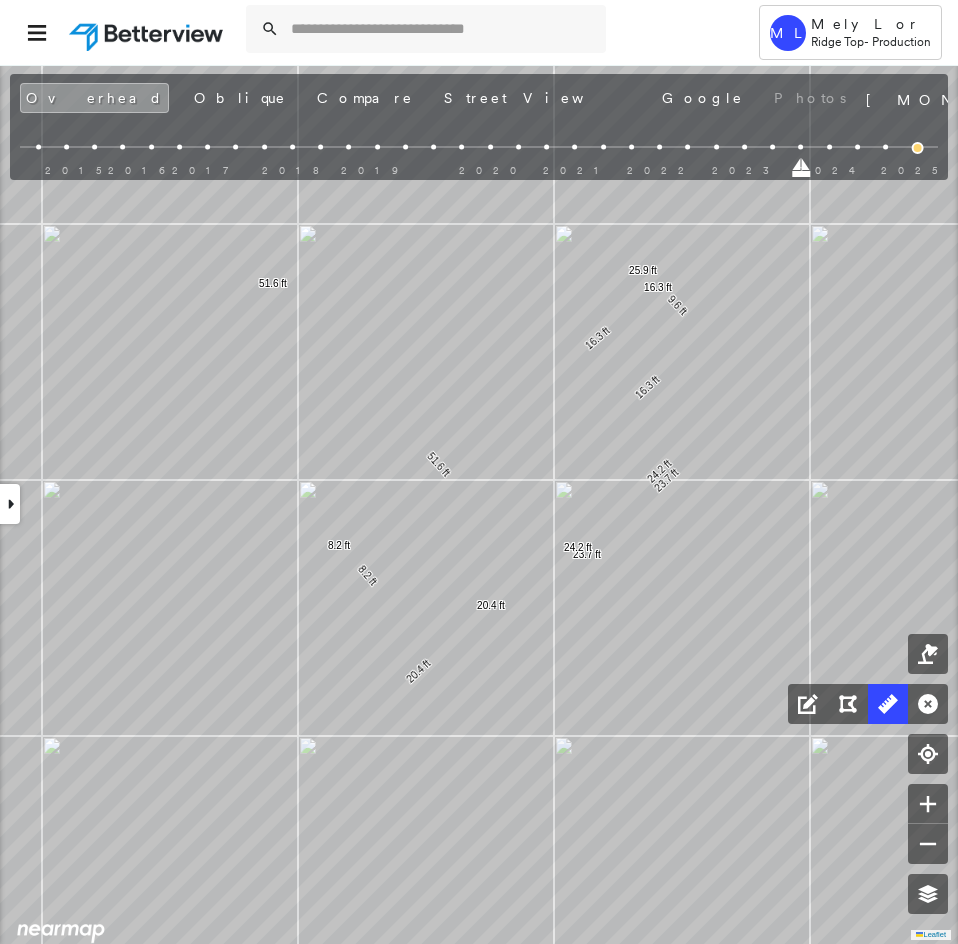 click at bounding box center [10, 504] 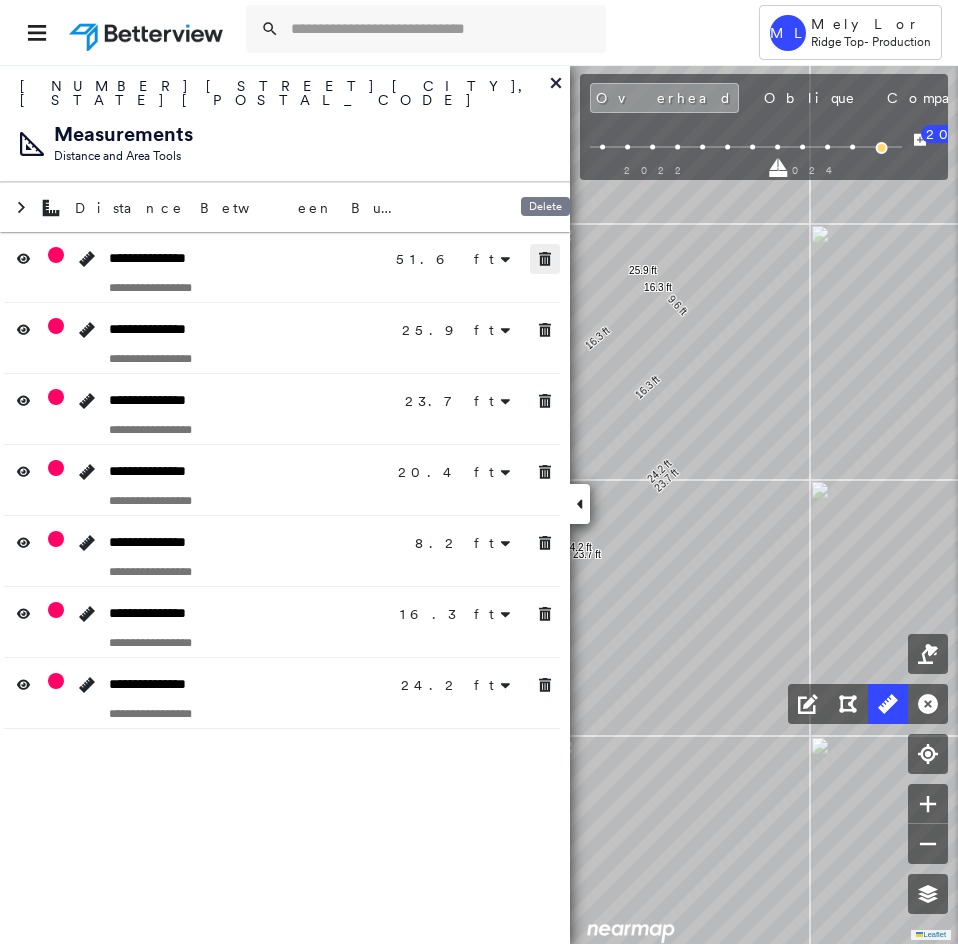 drag, startPoint x: 546, startPoint y: 246, endPoint x: 546, endPoint y: 267, distance: 21 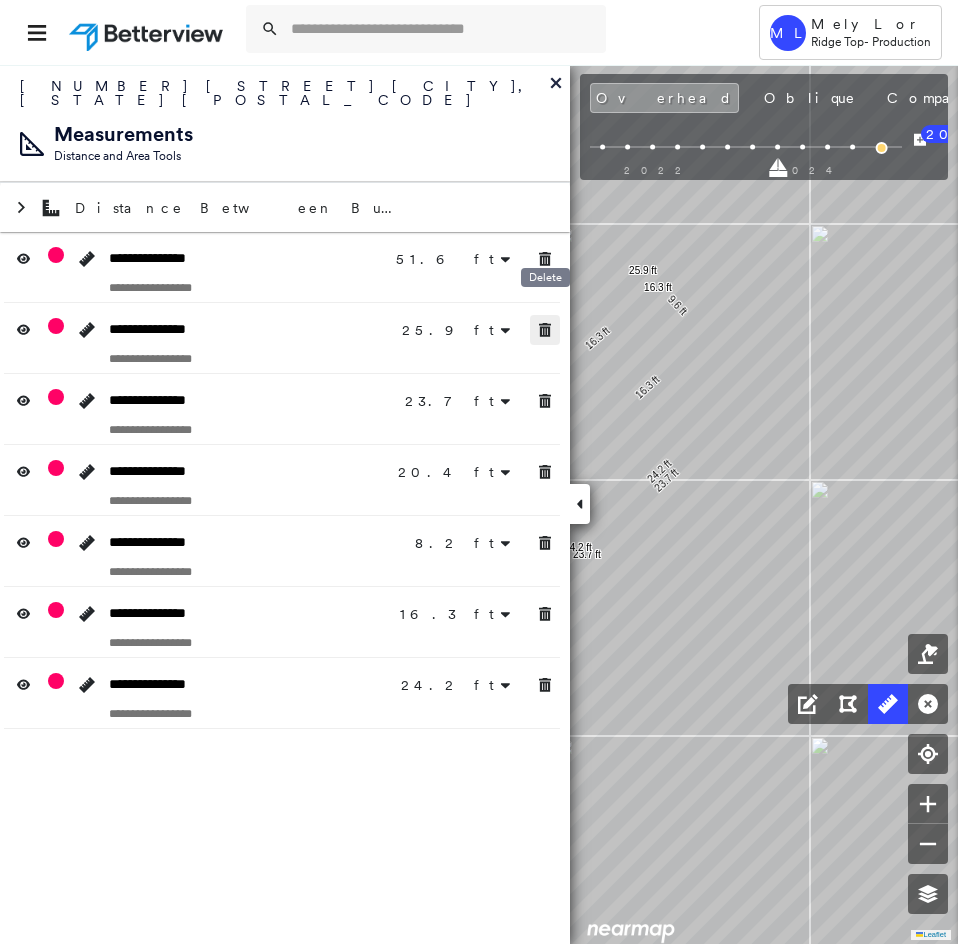 drag, startPoint x: 540, startPoint y: 321, endPoint x: 544, endPoint y: 354, distance: 33.24154 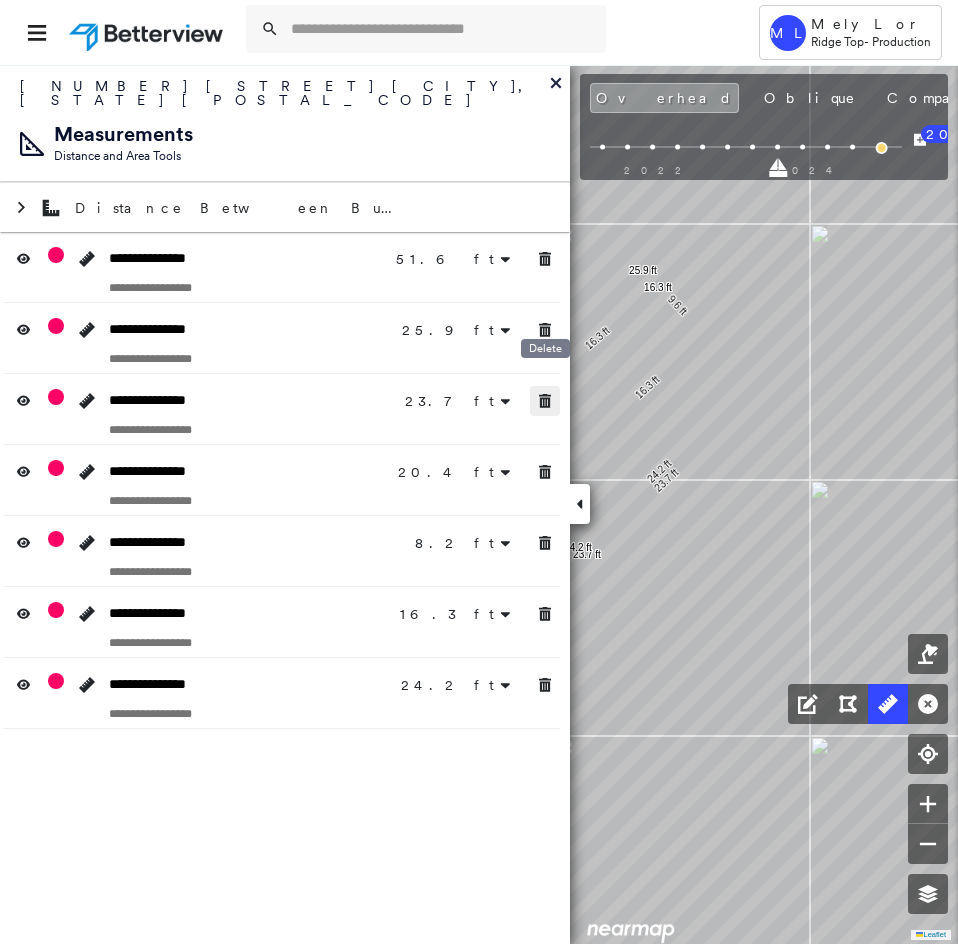click on "**********" at bounding box center (285, 480) 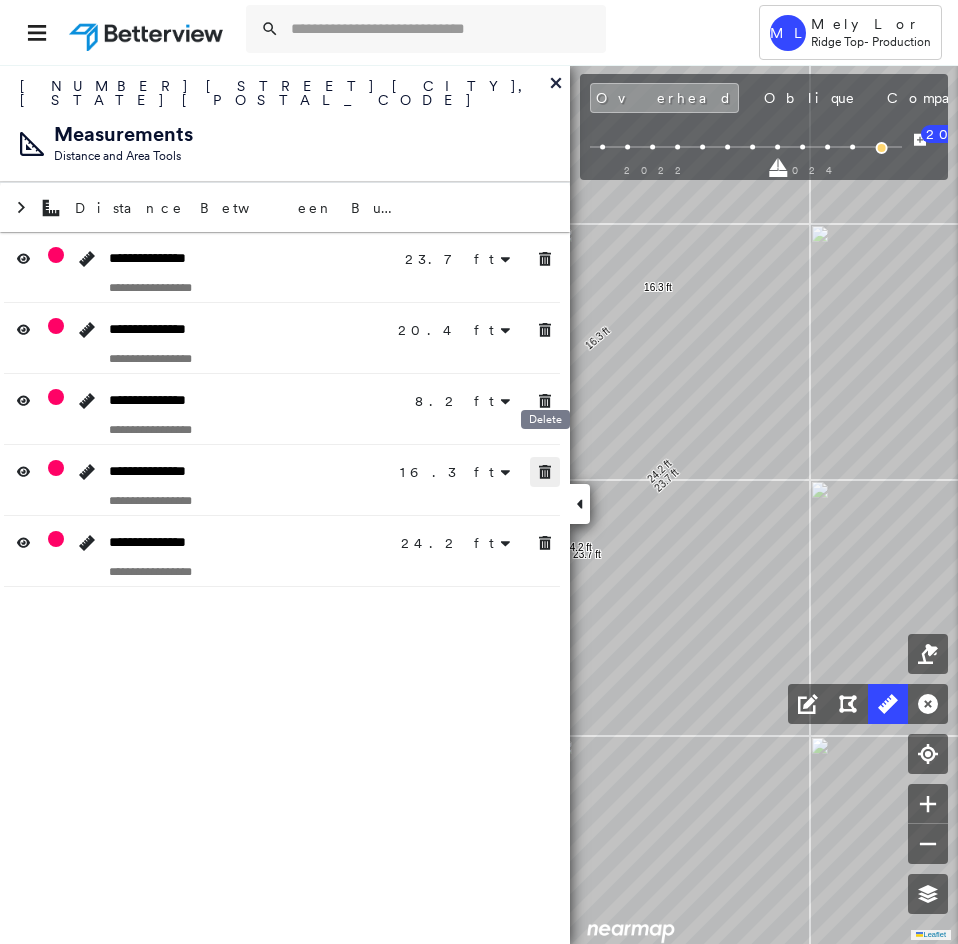 drag, startPoint x: 545, startPoint y: 465, endPoint x: 542, endPoint y: 533, distance: 68.06615 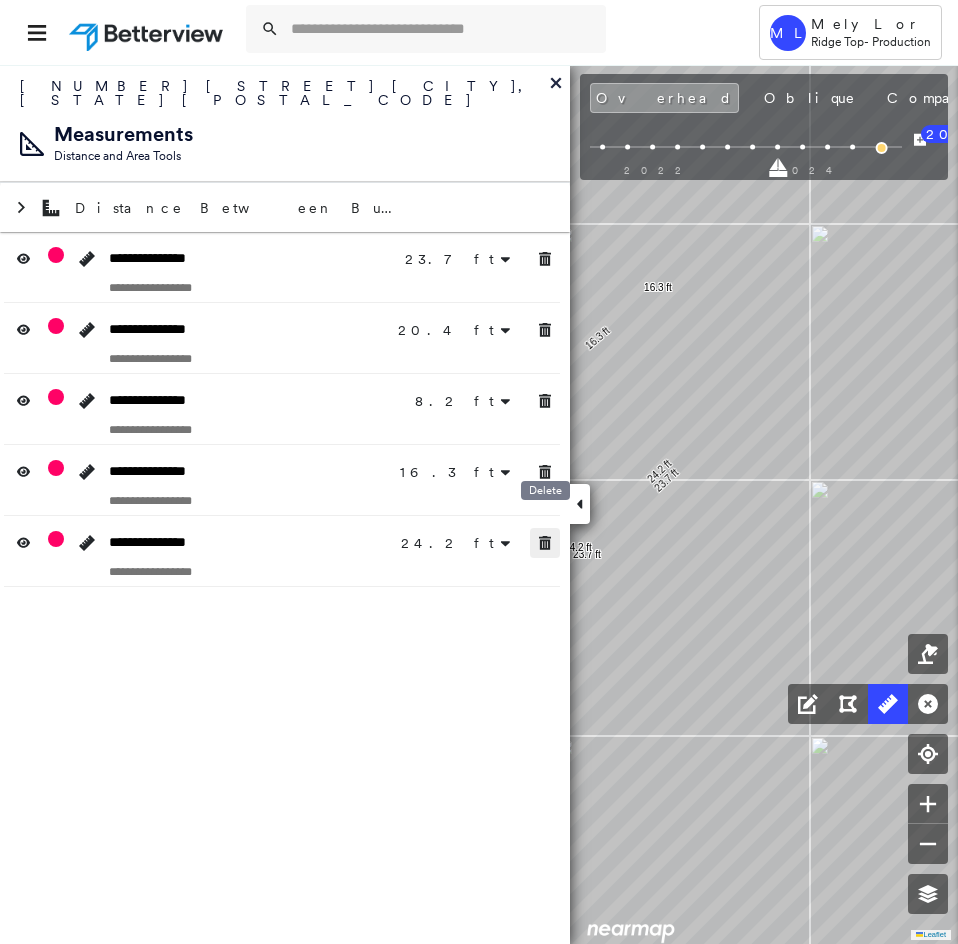 click at bounding box center [545, 543] 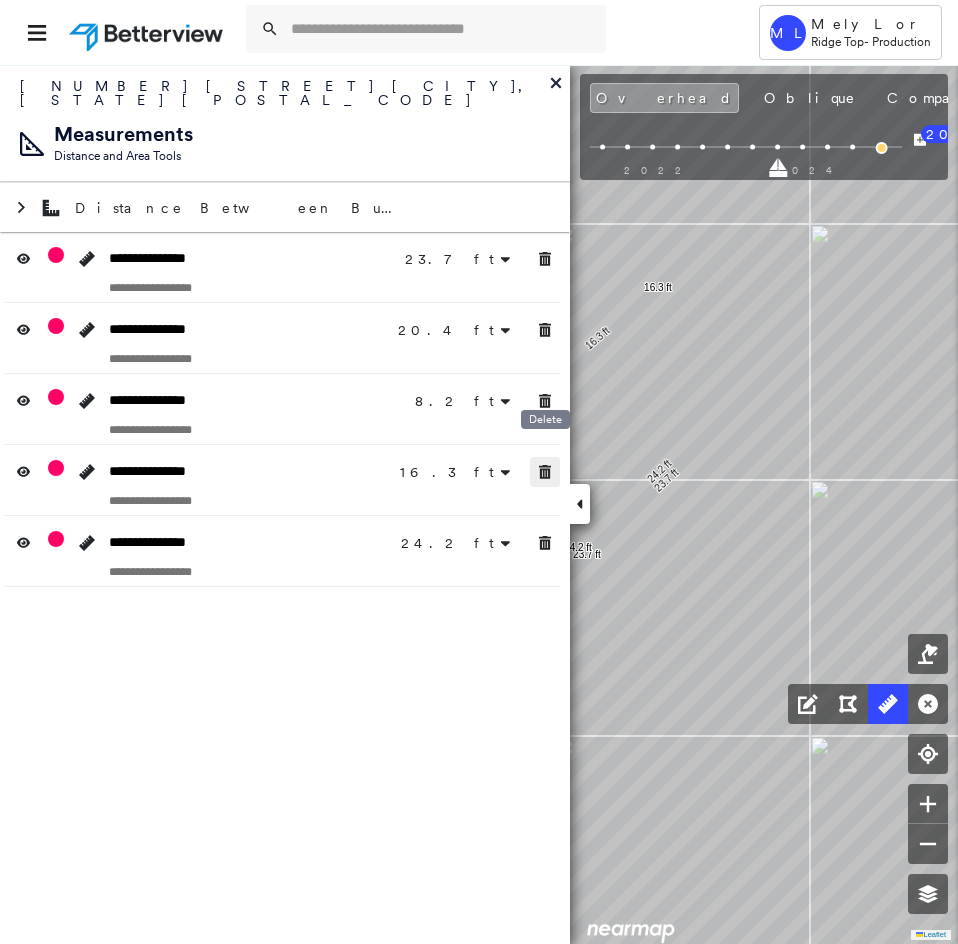 click 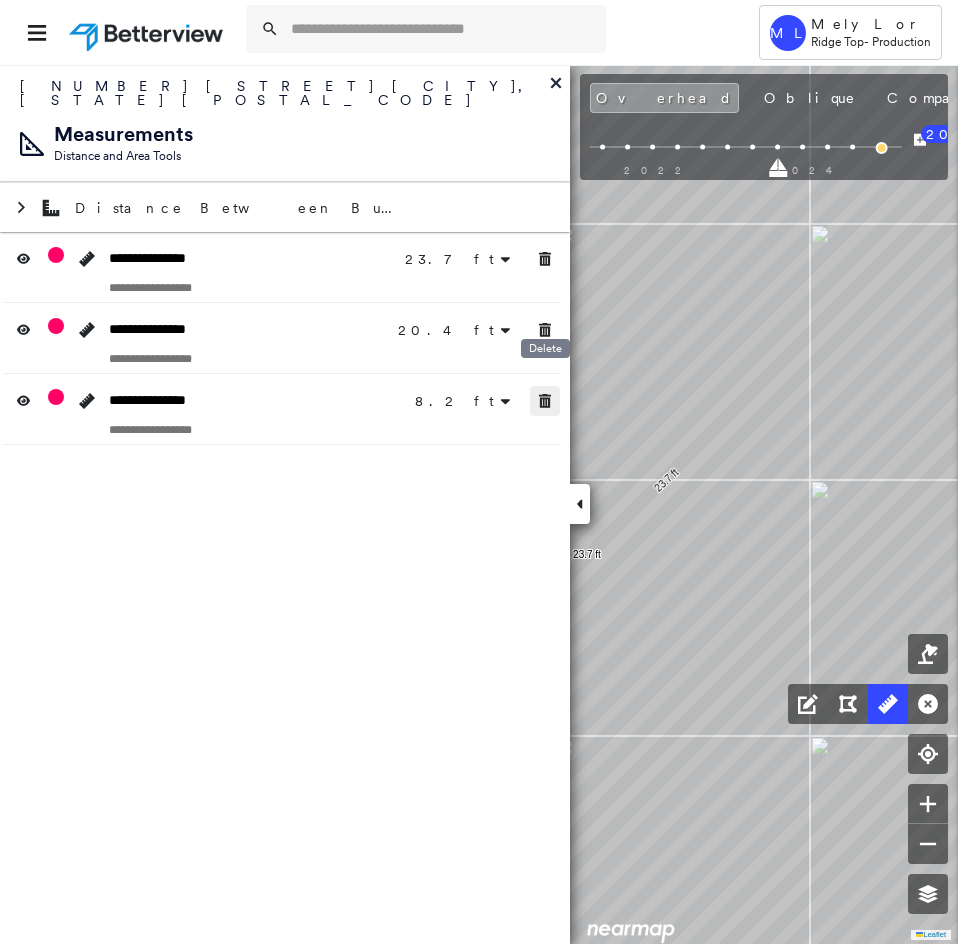click 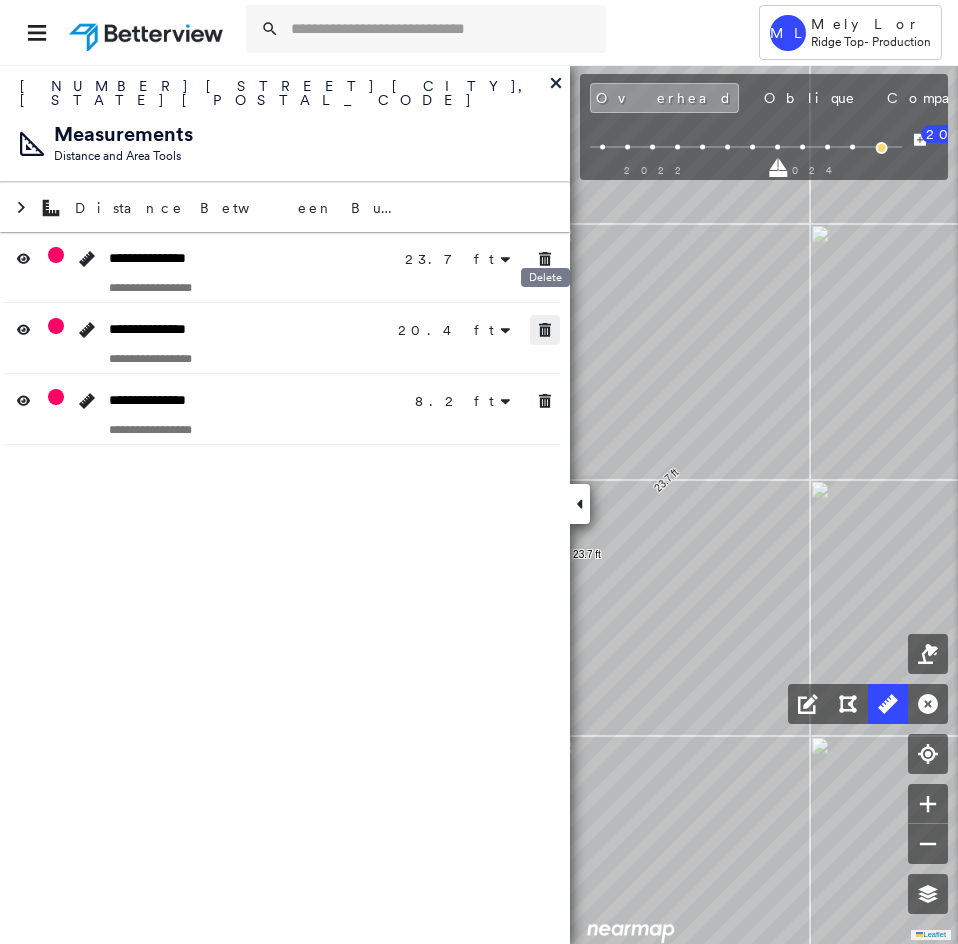 click 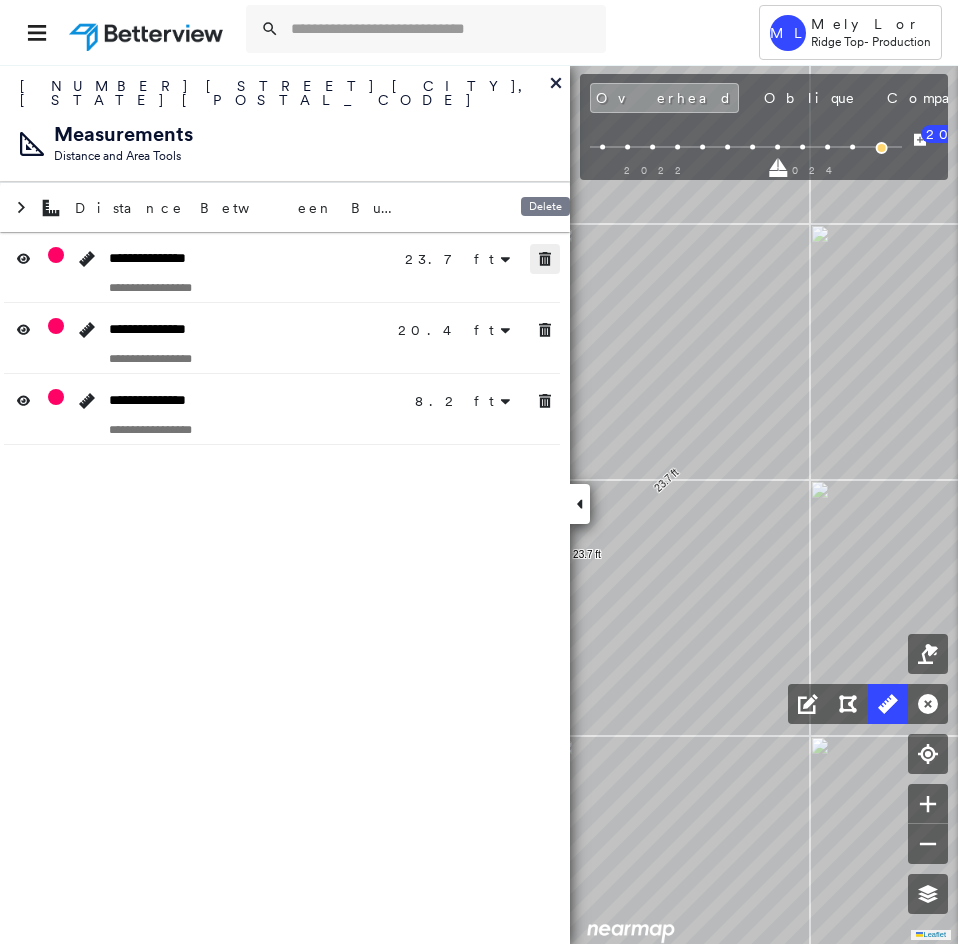 click 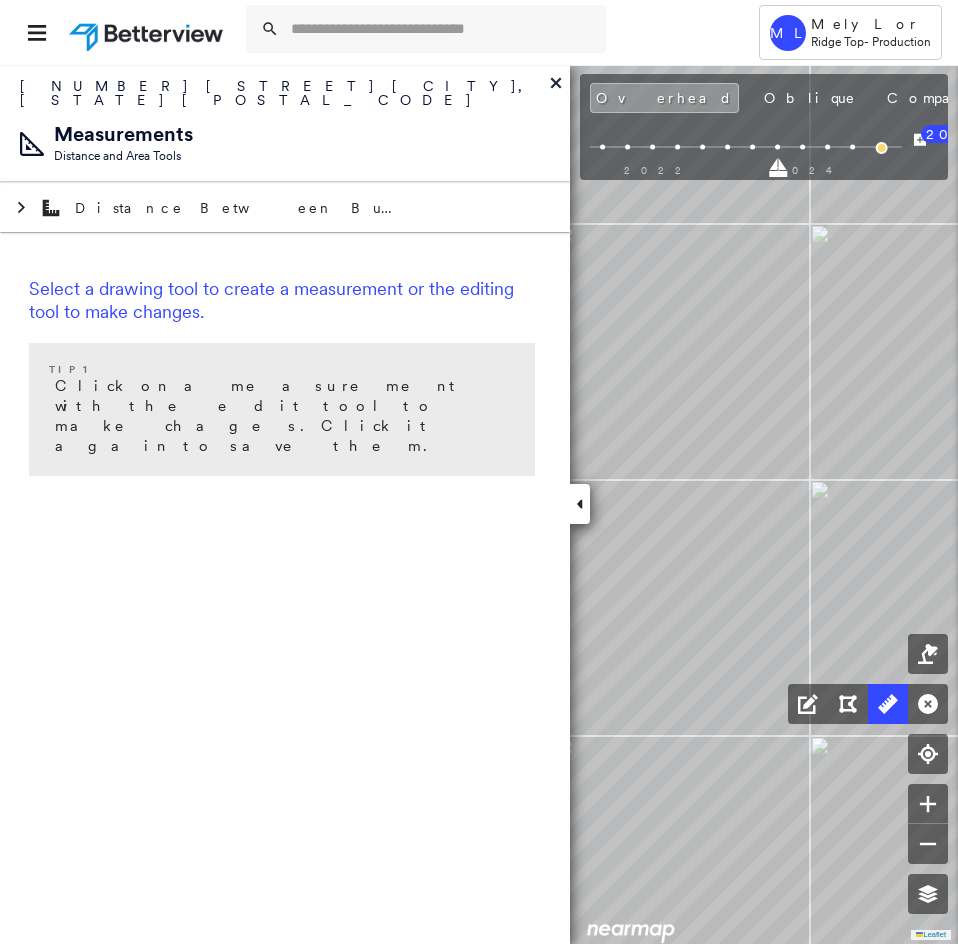 click 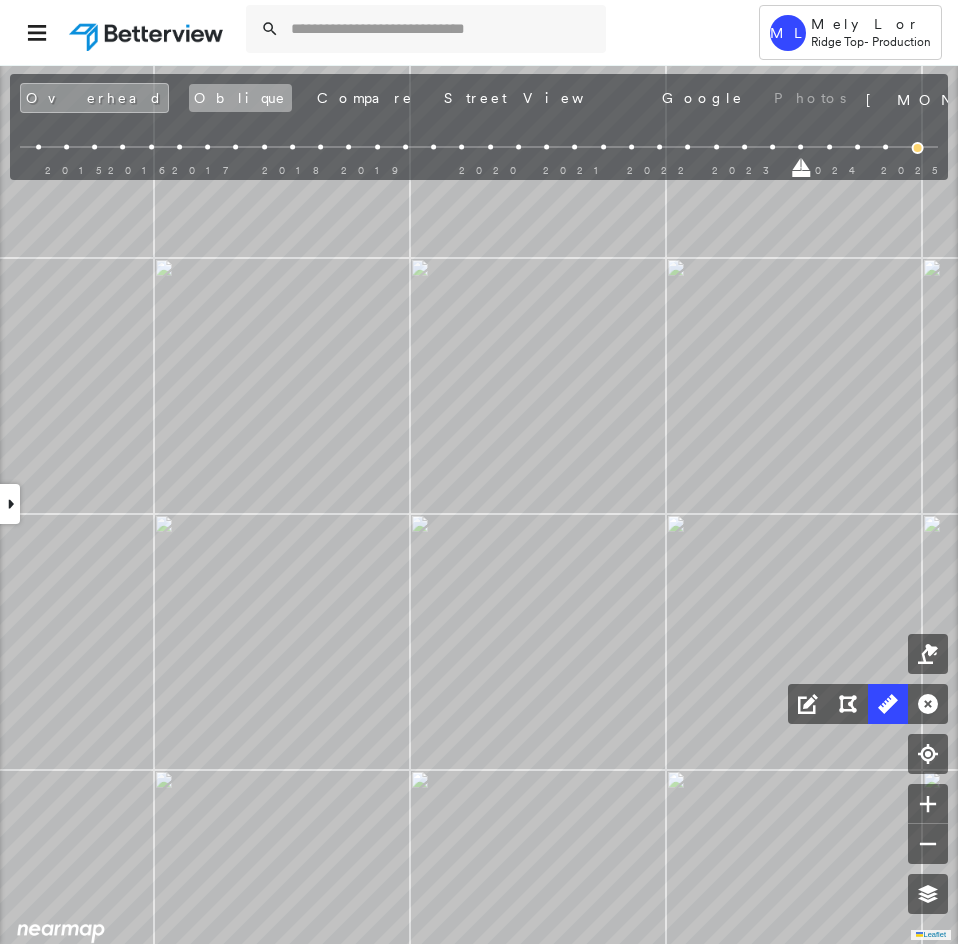 click on "Oblique" at bounding box center (240, 98) 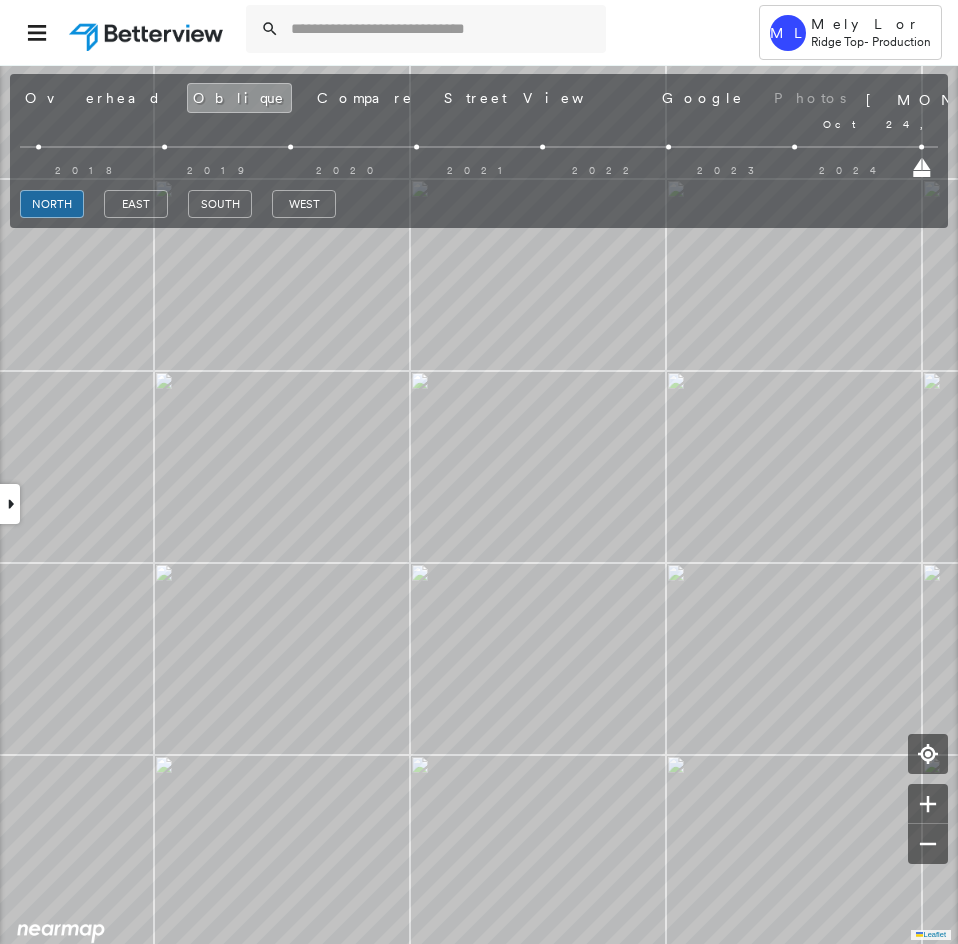 drag, startPoint x: 29, startPoint y: 168, endPoint x: 939, endPoint y: 187, distance: 910.1983 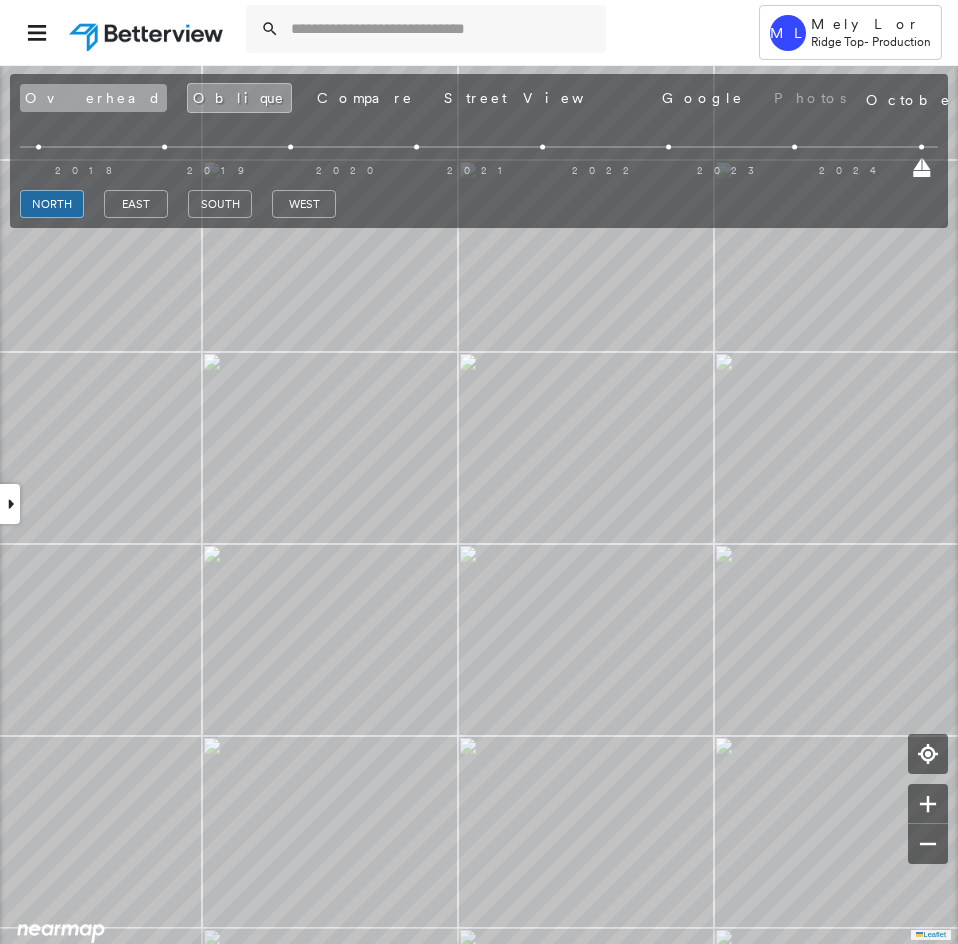 click on "Overhead" at bounding box center [93, 98] 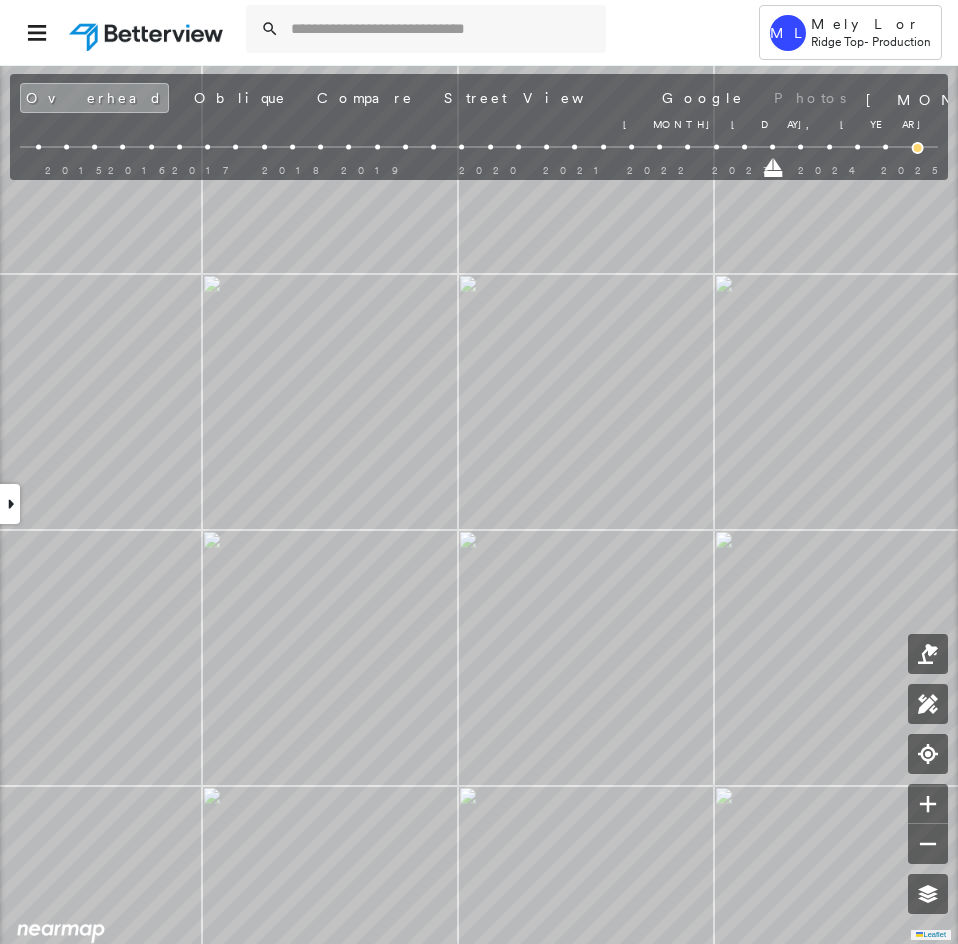 drag, startPoint x: 797, startPoint y: 171, endPoint x: 768, endPoint y: 167, distance: 29.274563 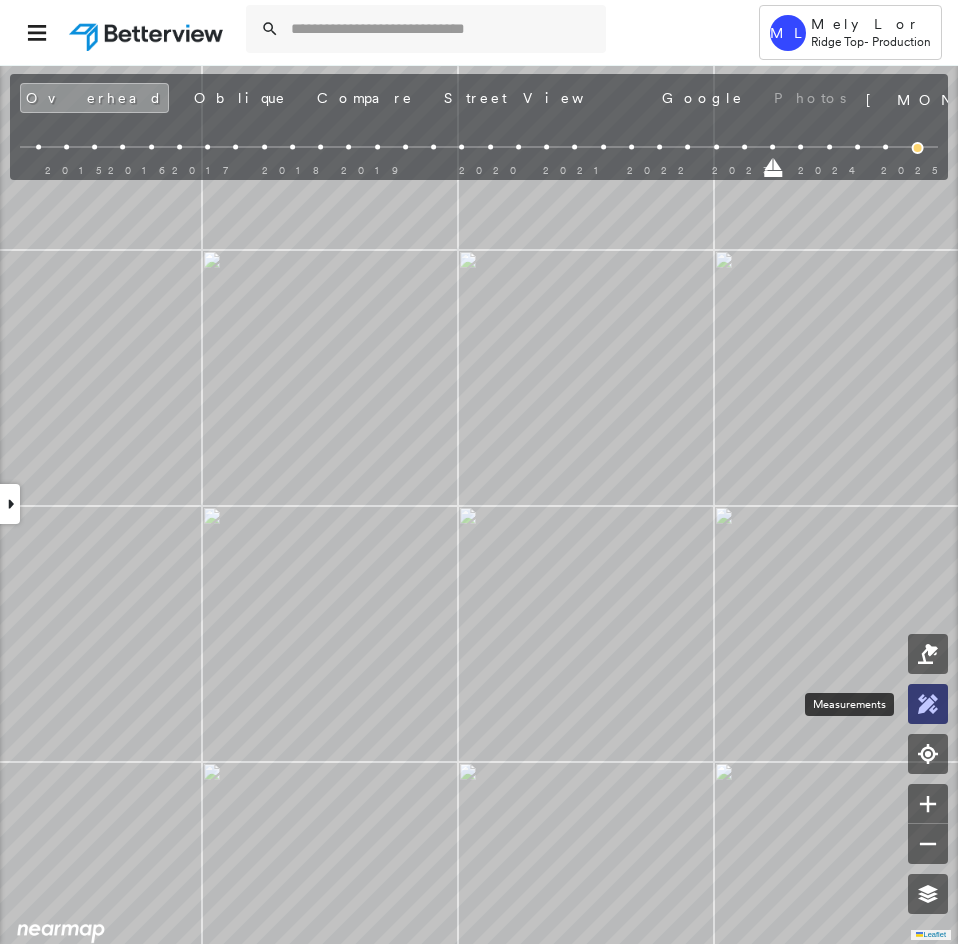 click 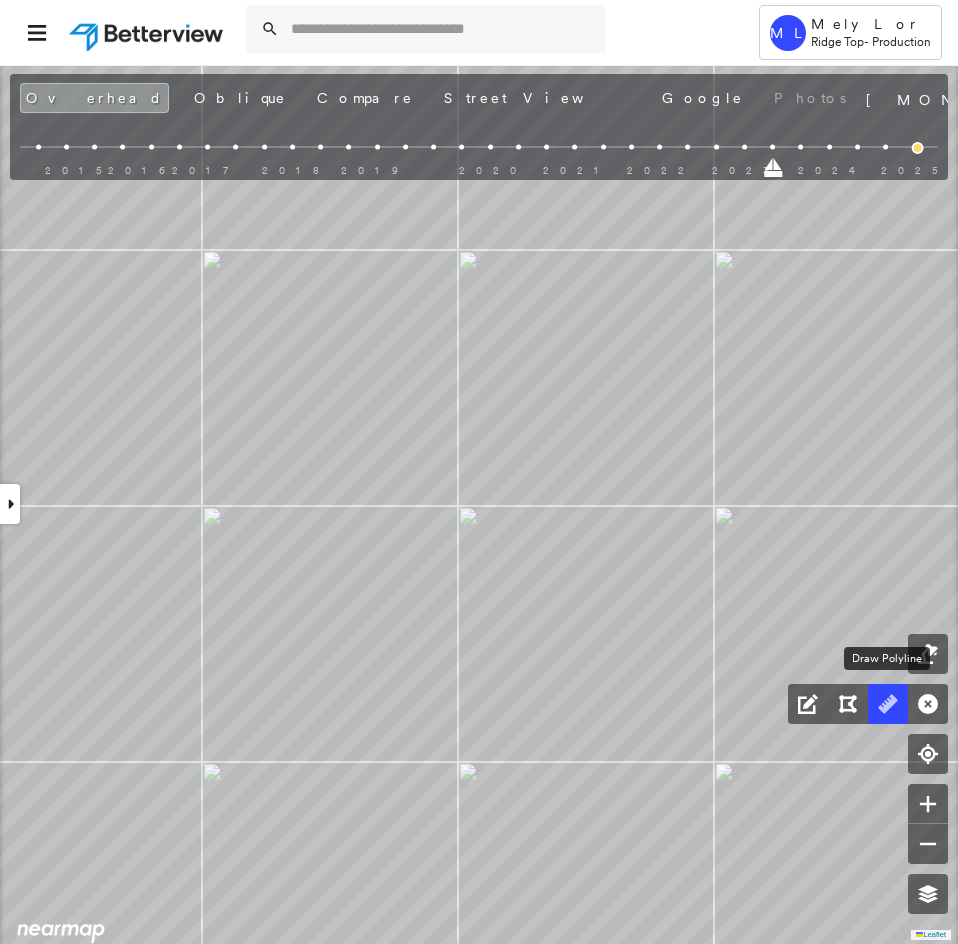 click 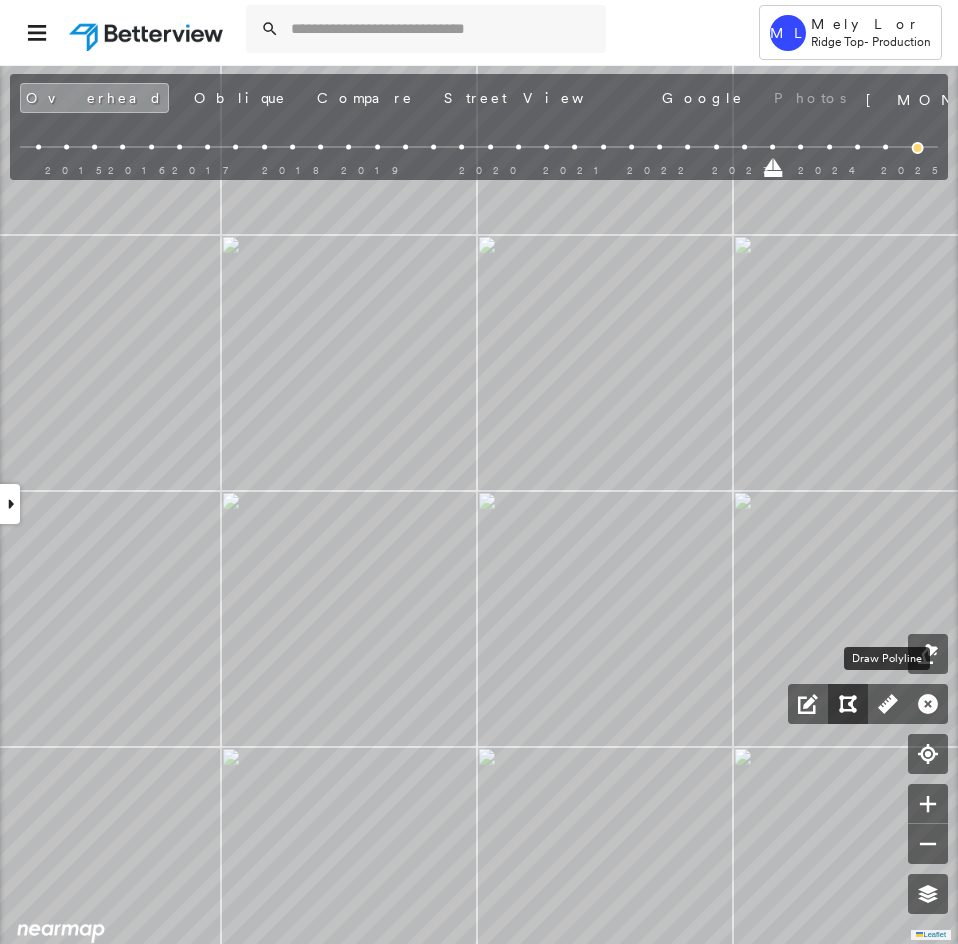 drag, startPoint x: 886, startPoint y: 716, endPoint x: 856, endPoint y: 706, distance: 31.622776 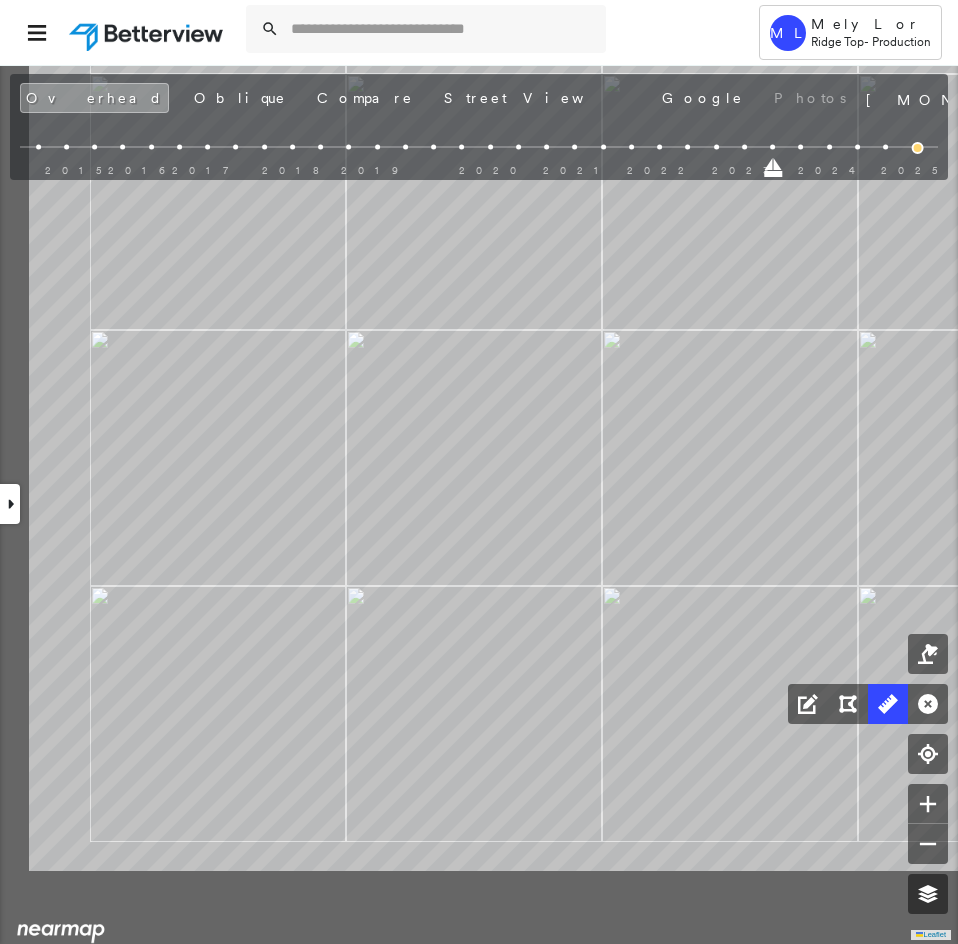 drag, startPoint x: 324, startPoint y: 527, endPoint x: 460, endPoint y: 337, distance: 233.65787 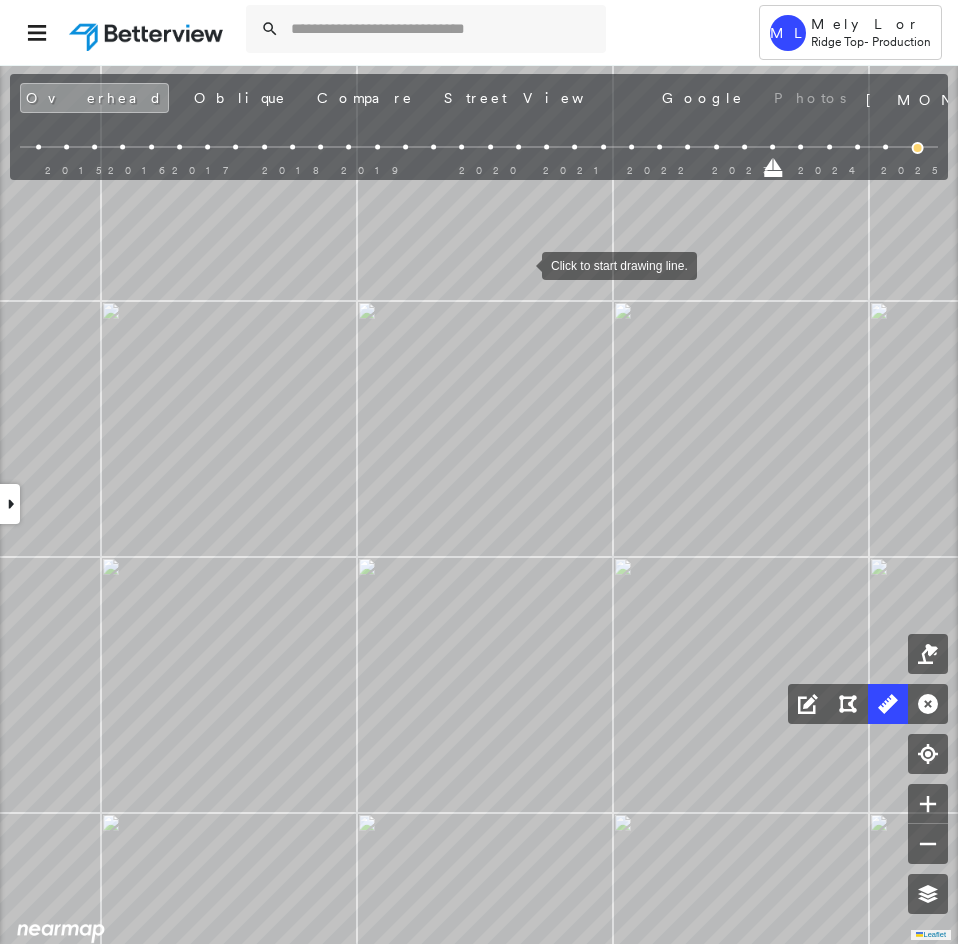 click at bounding box center (522, 264) 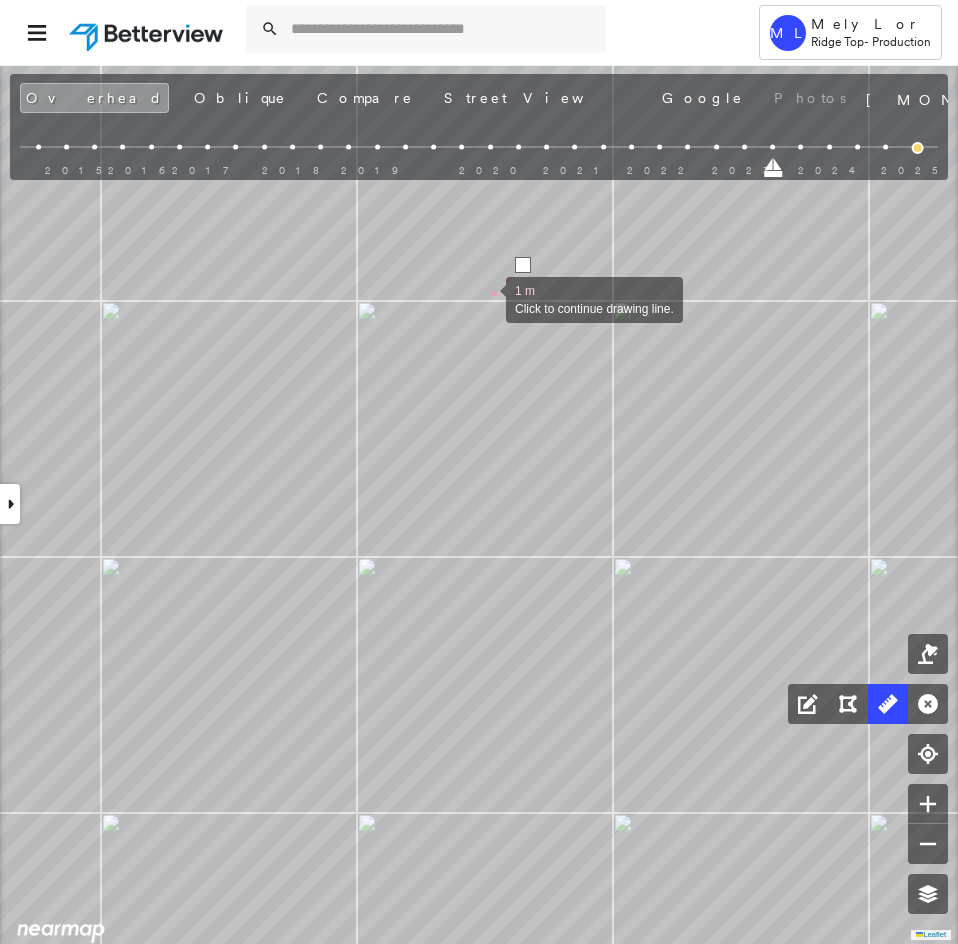 click at bounding box center (486, 298) 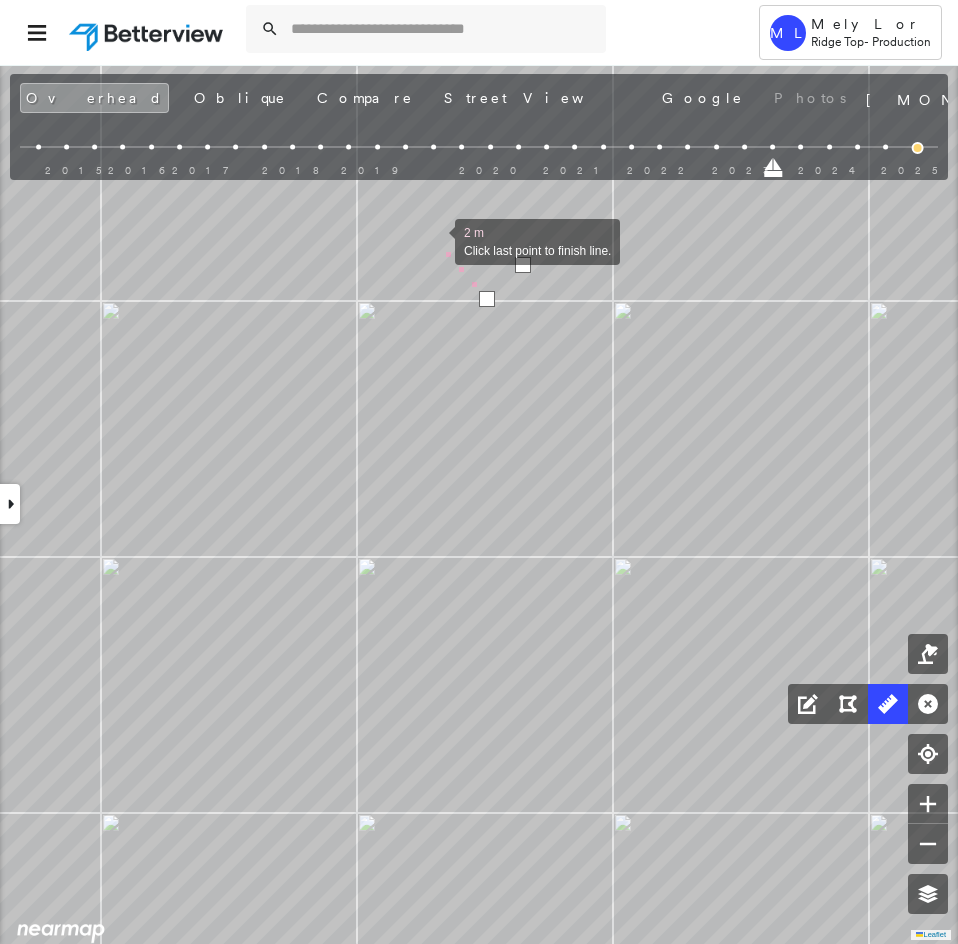 click at bounding box center (435, 240) 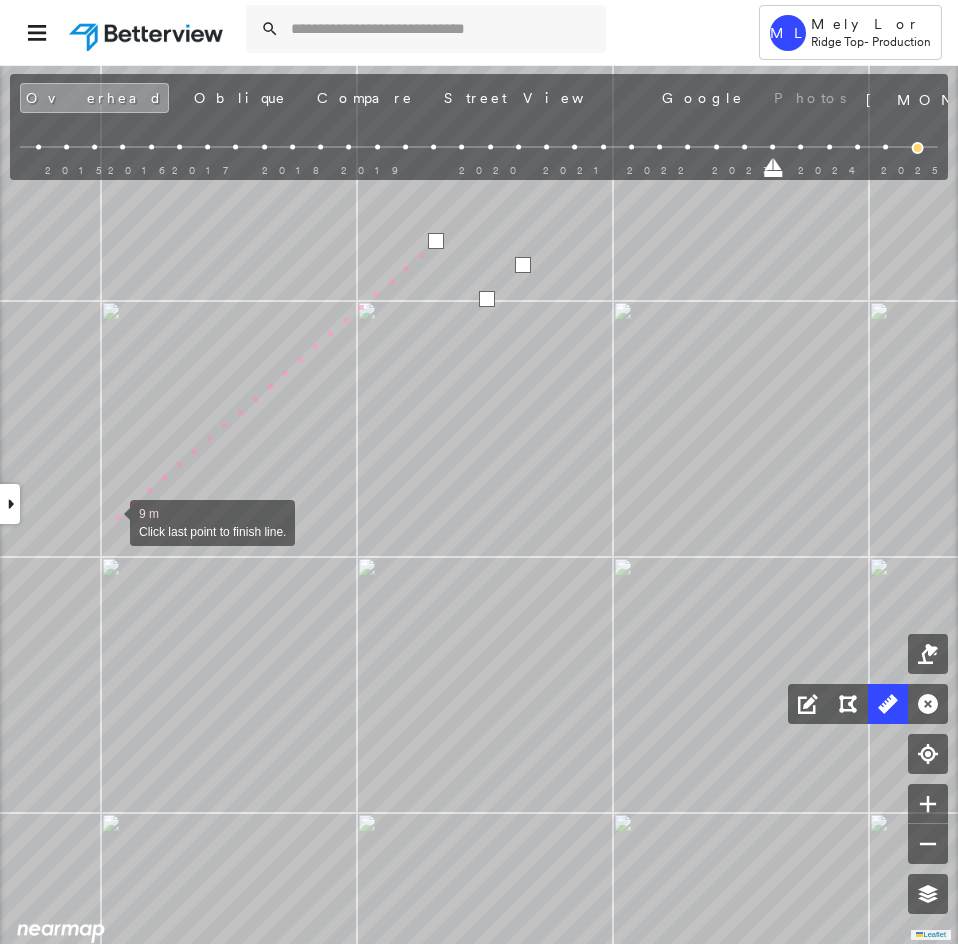 click at bounding box center (110, 521) 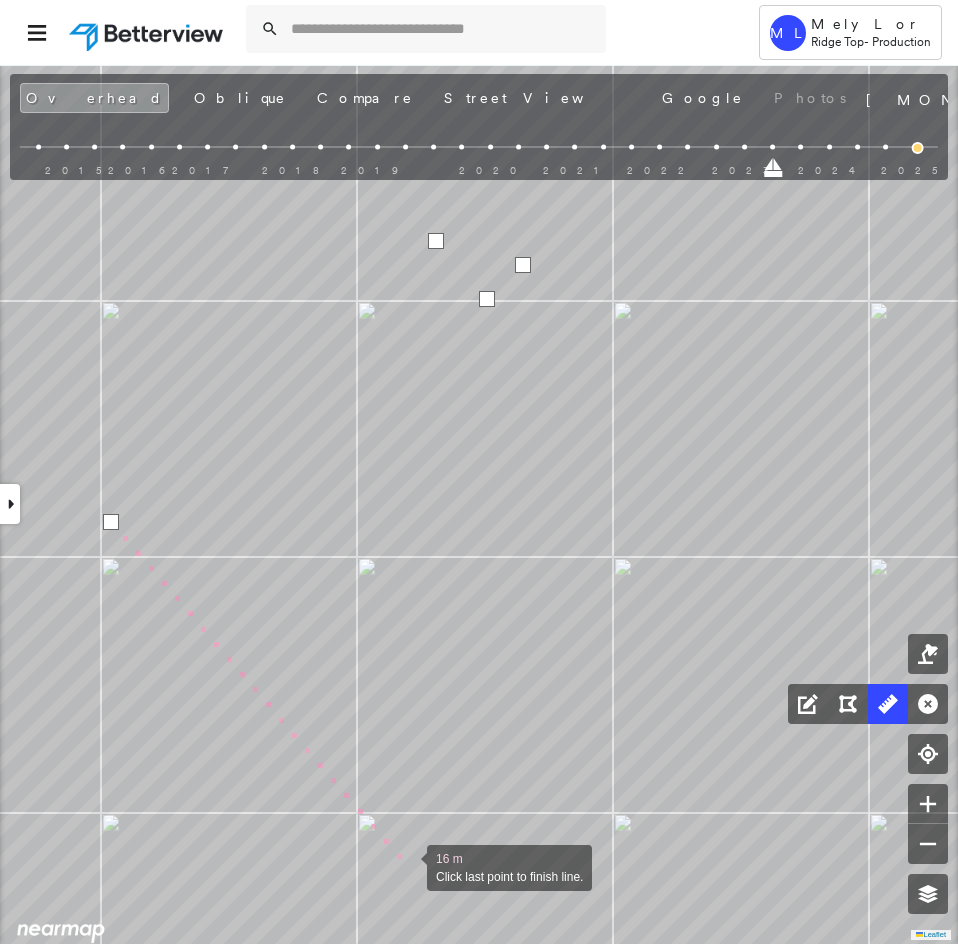 click at bounding box center (407, 866) 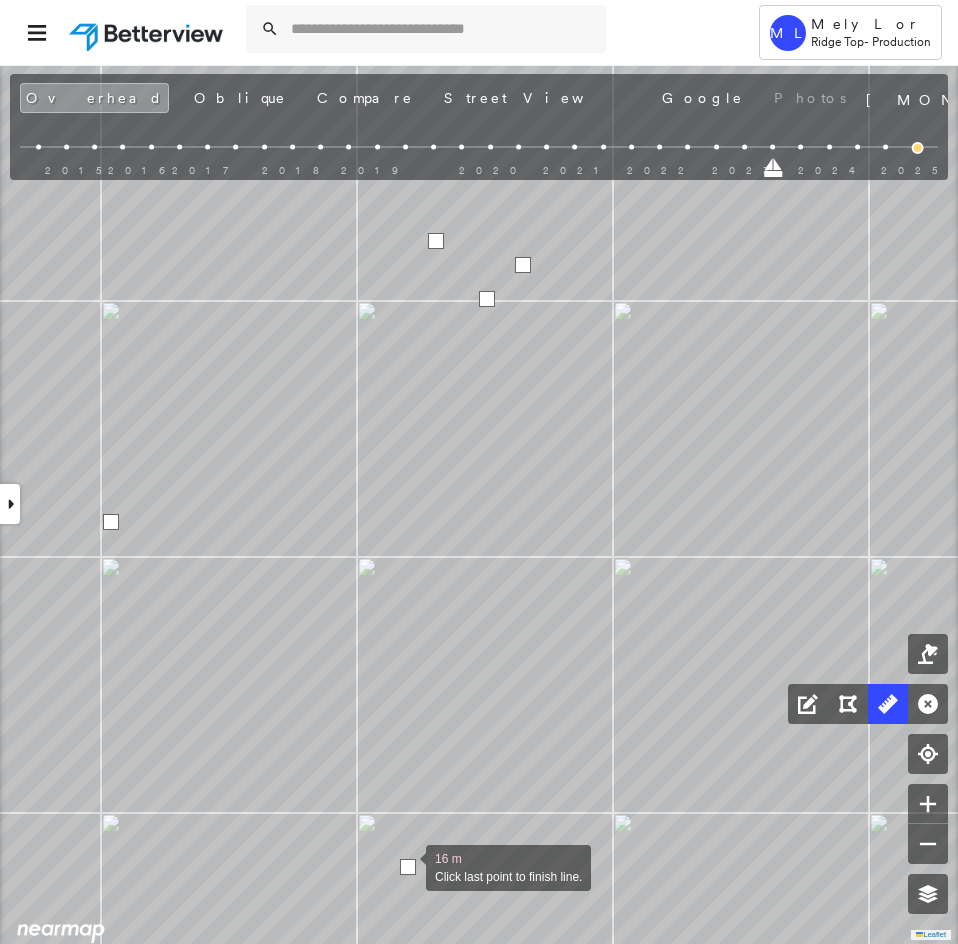click at bounding box center (408, 867) 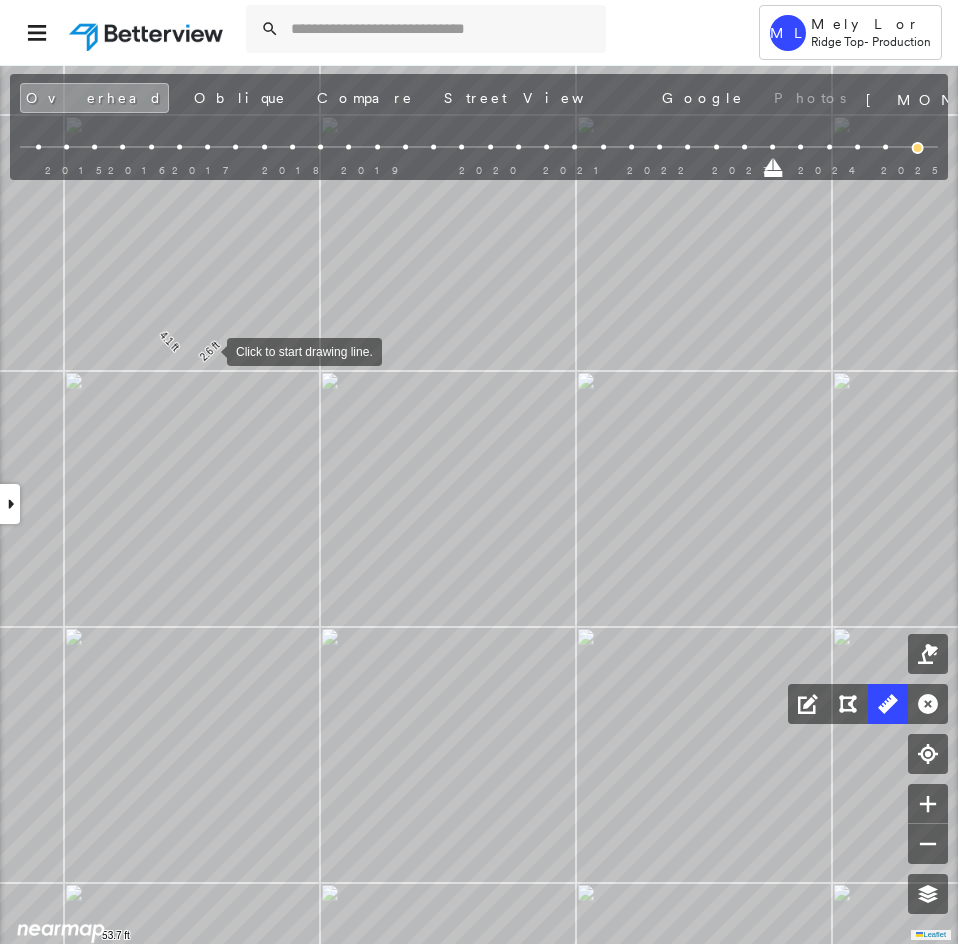 click at bounding box center [207, 350] 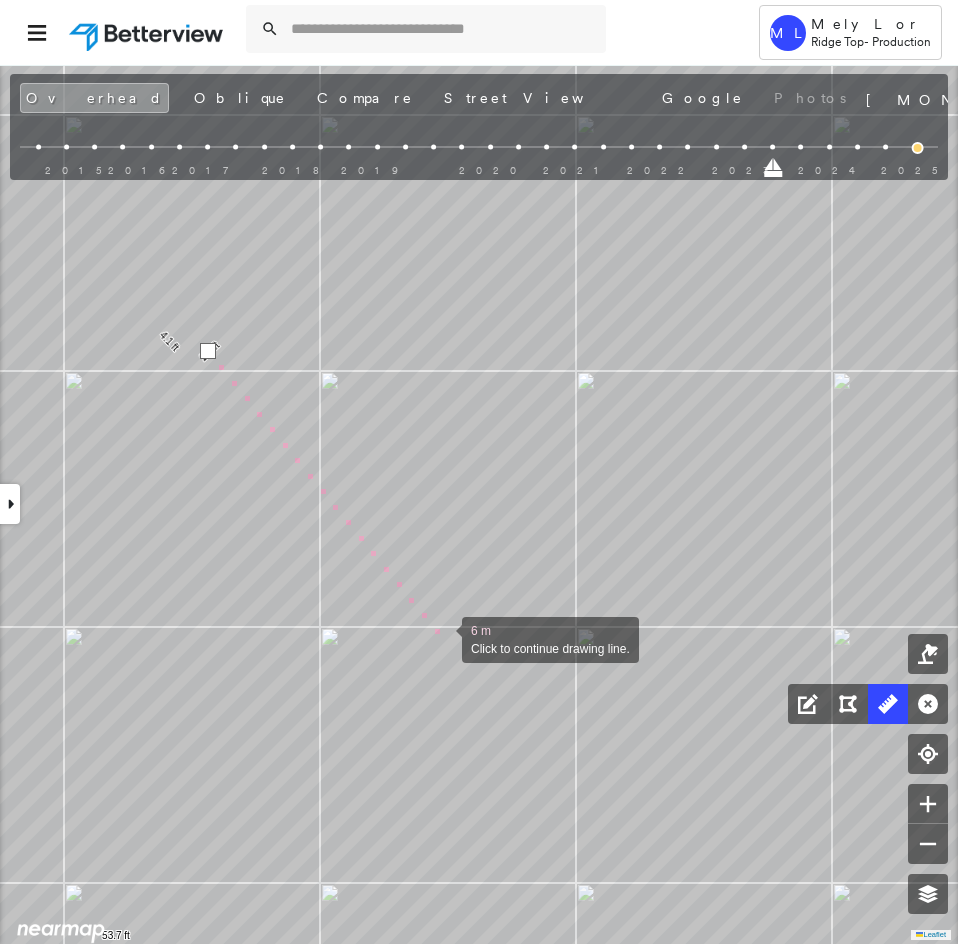 click at bounding box center [442, 638] 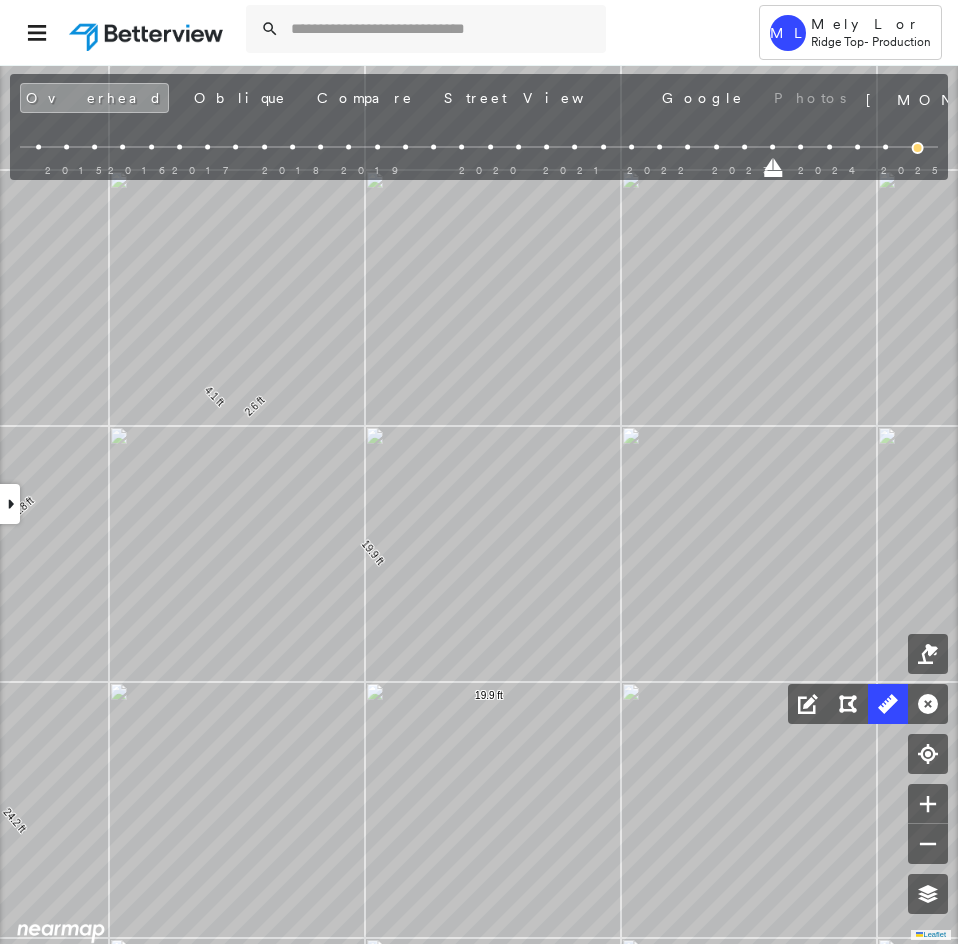 click at bounding box center [505, 516] 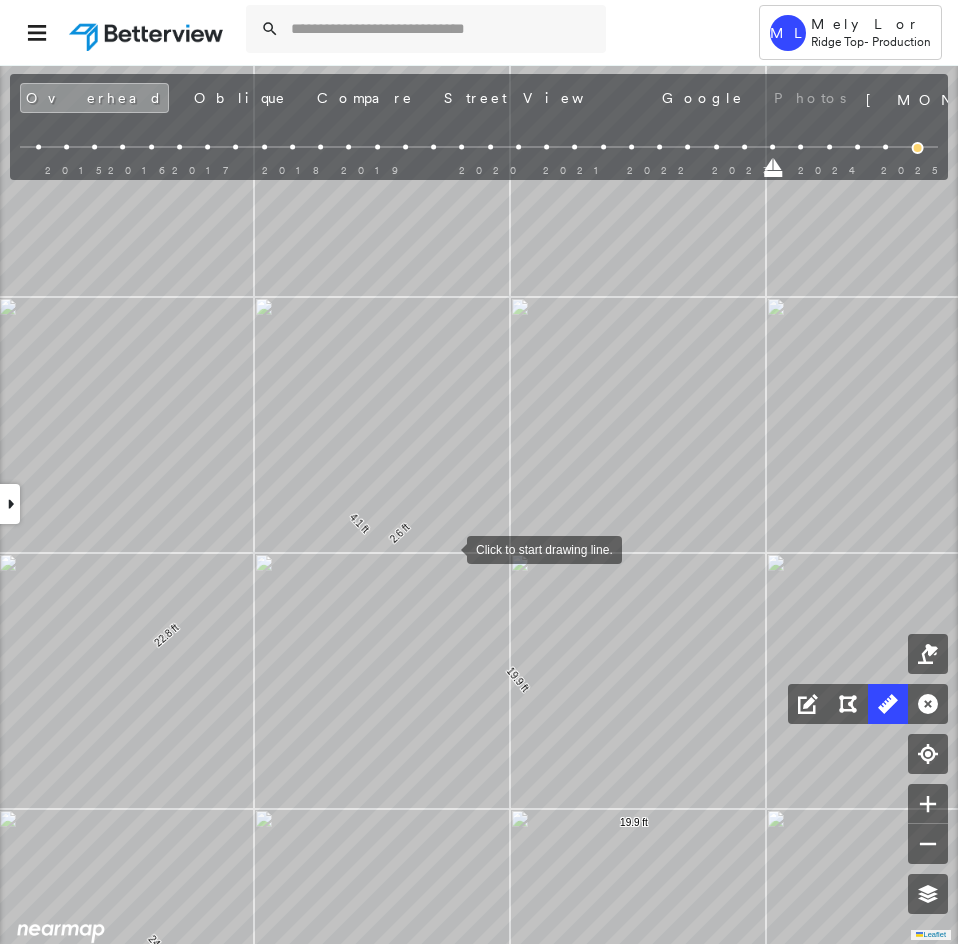 click at bounding box center [447, 548] 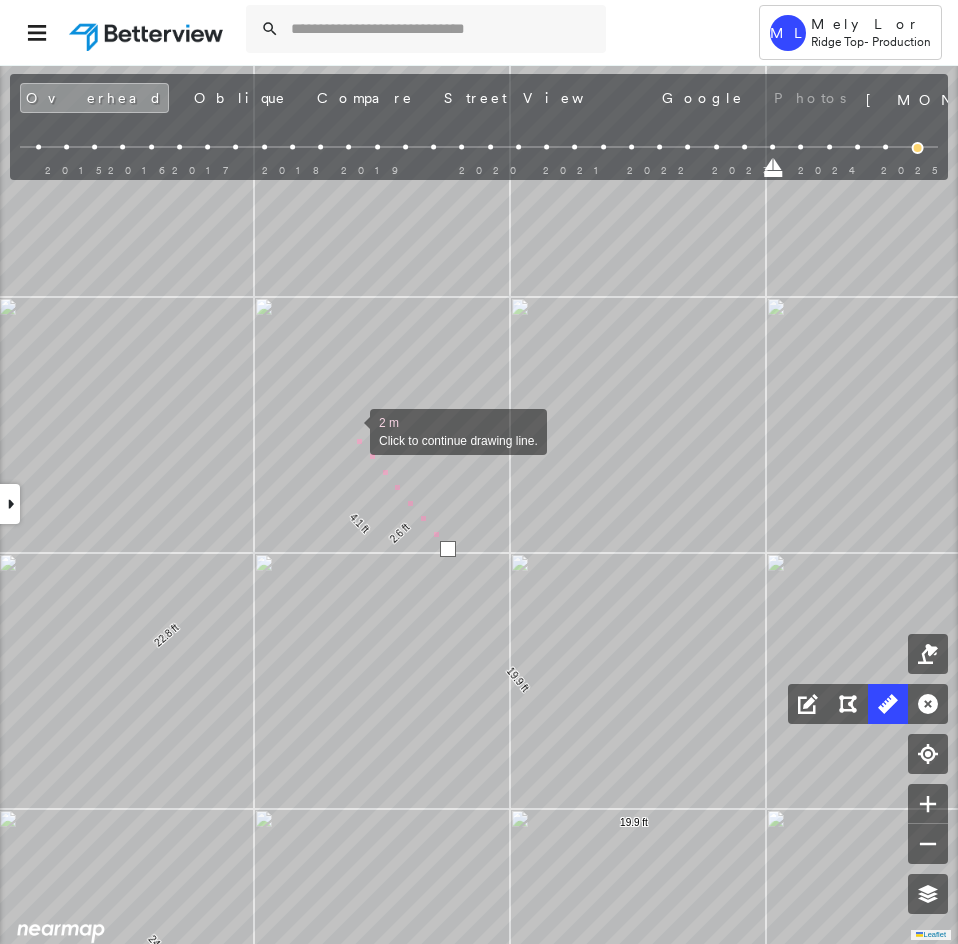 click at bounding box center (350, 430) 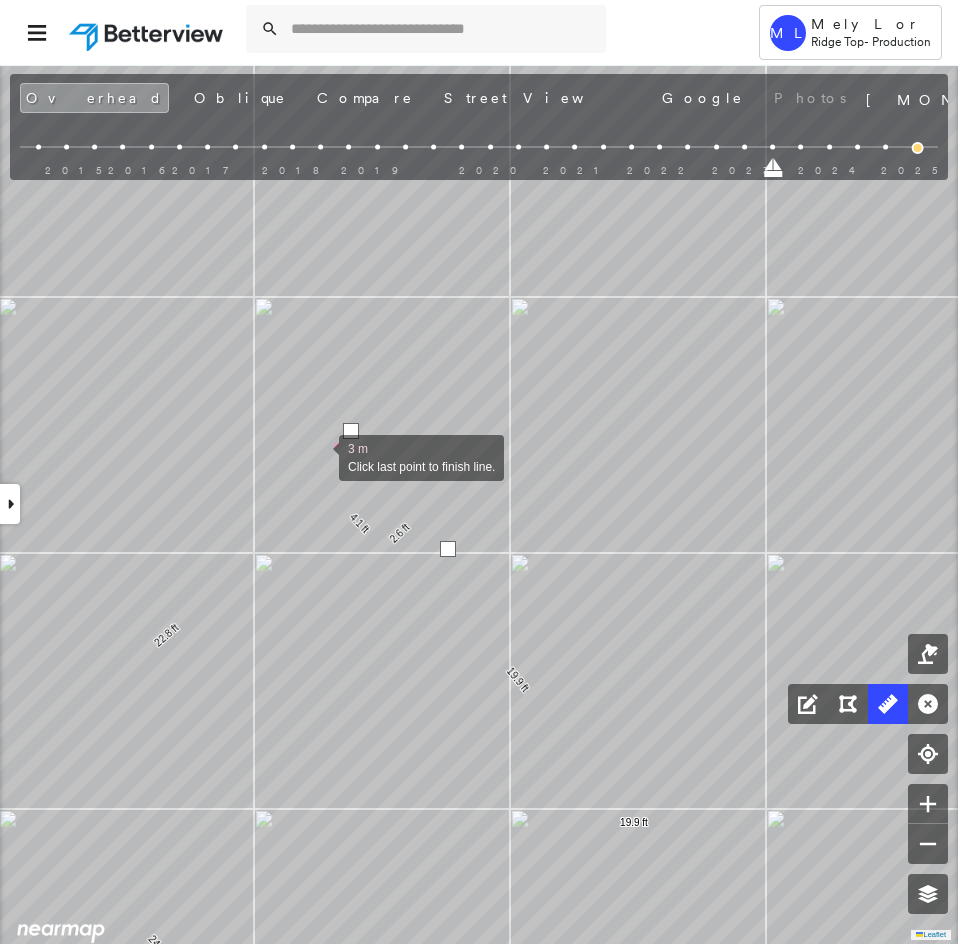click at bounding box center [319, 456] 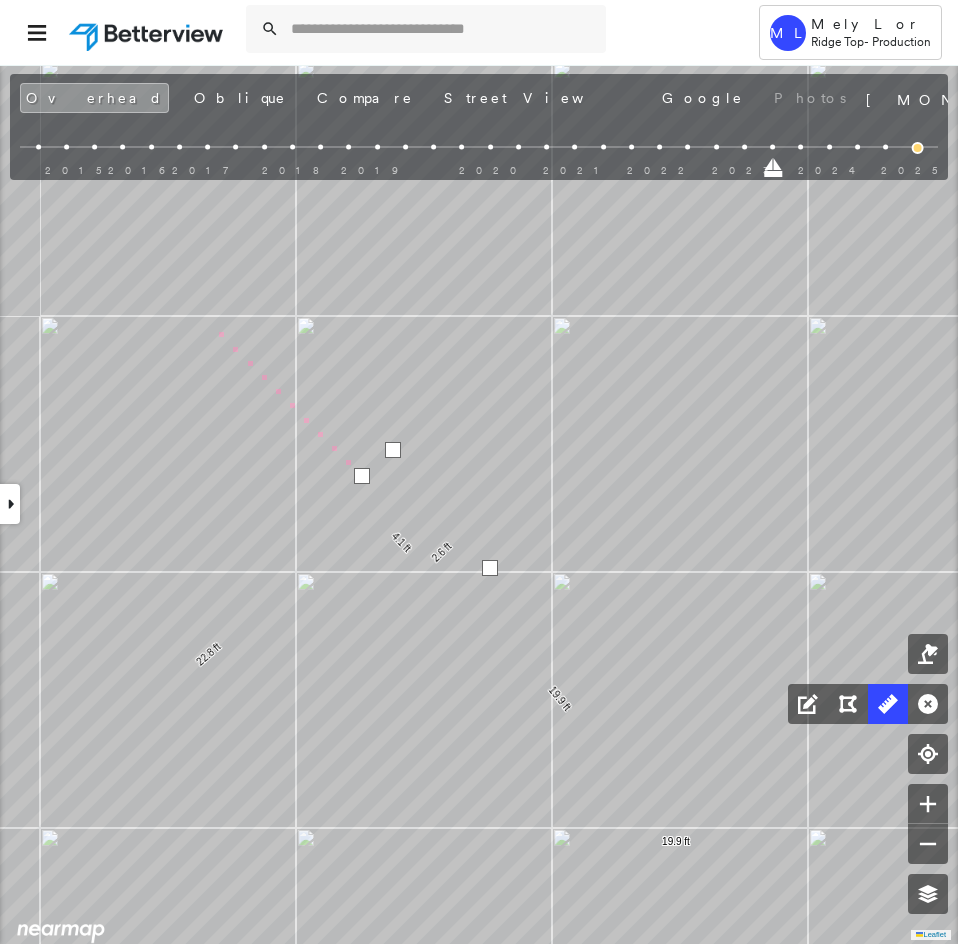 click on "2.6 ft 4.1 ft 22.8 ft 24.2 ft 53.7 ft 19.9 ft 19.9 ft 6 m Click last point to finish line." at bounding box center (75, 121) 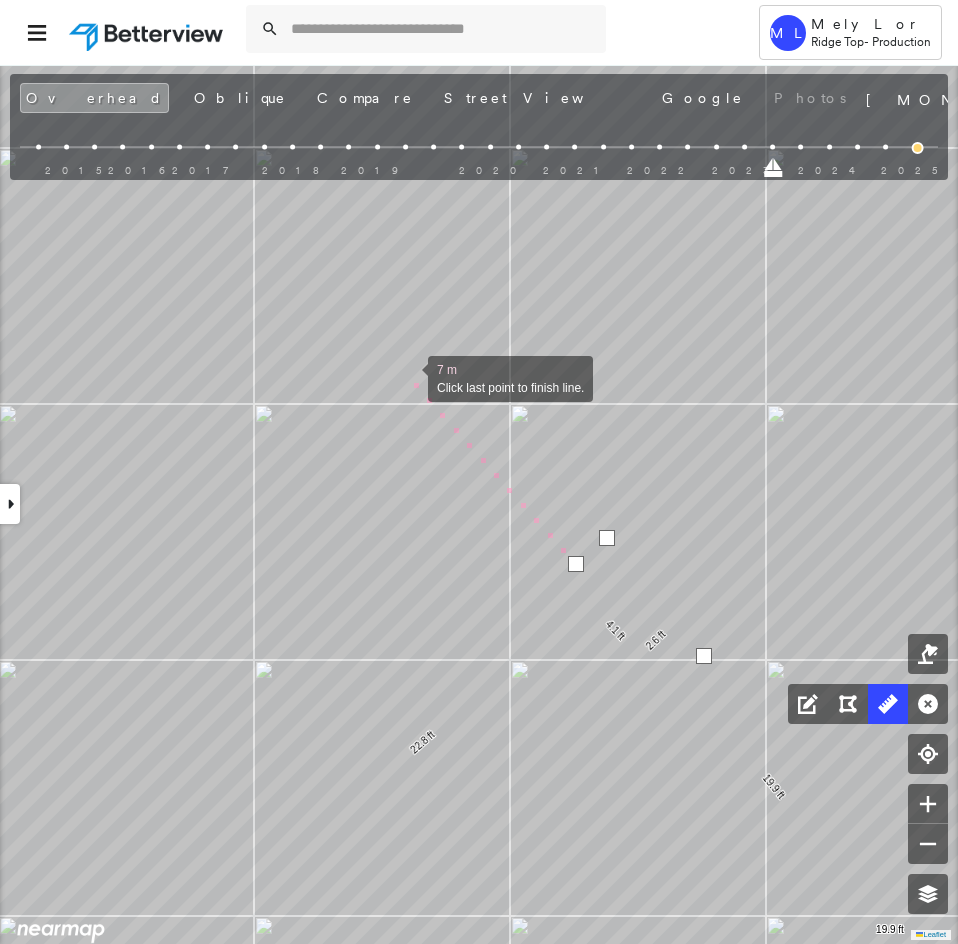 click at bounding box center [408, 377] 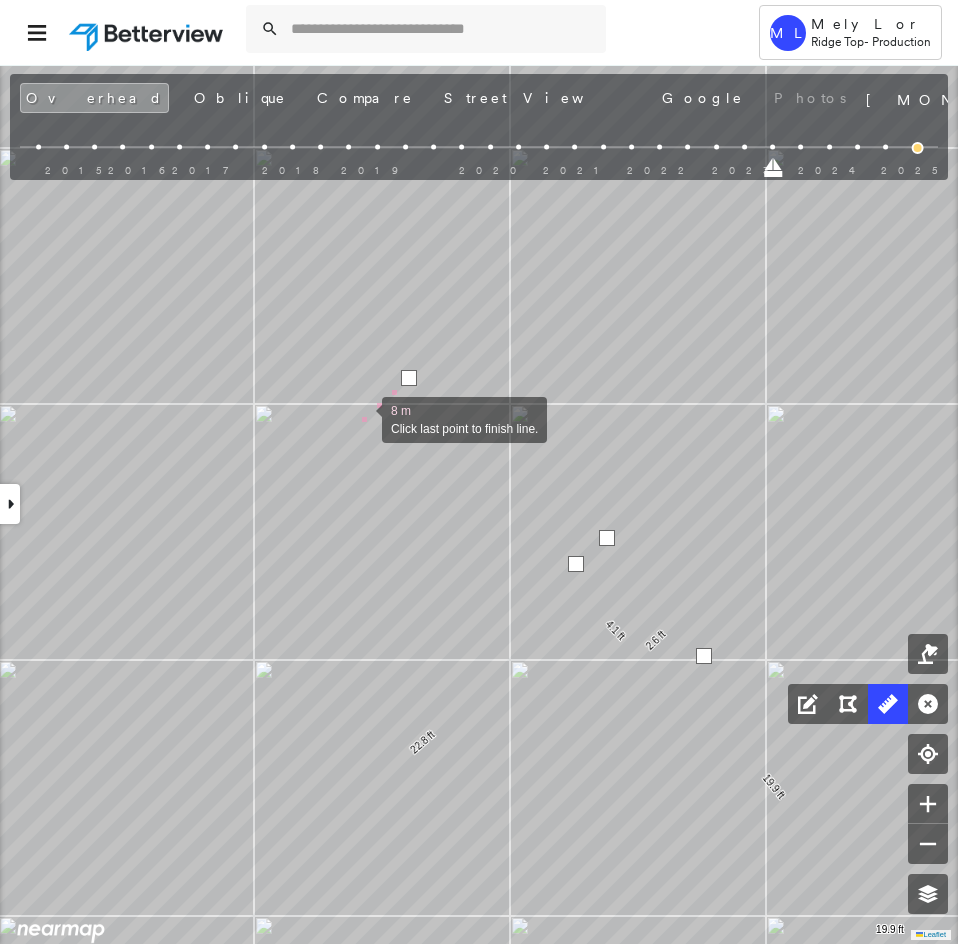 click at bounding box center (362, 418) 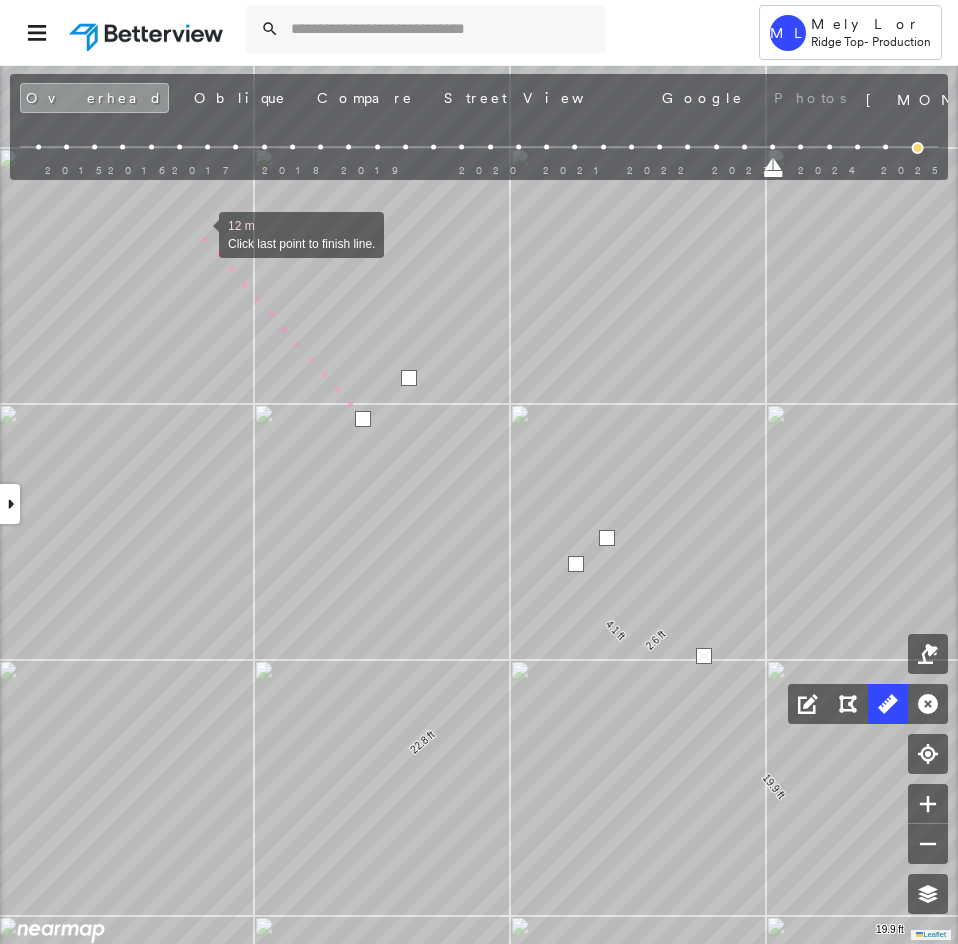 click at bounding box center [199, 233] 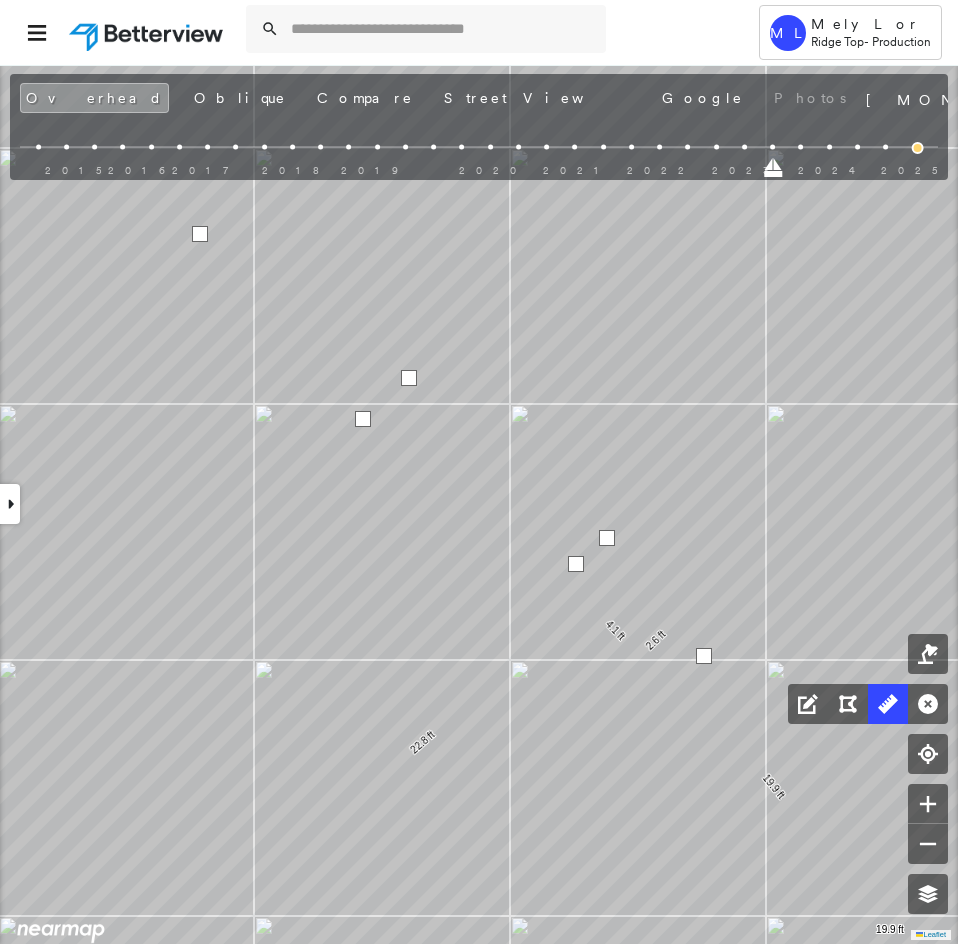 click at bounding box center (200, 234) 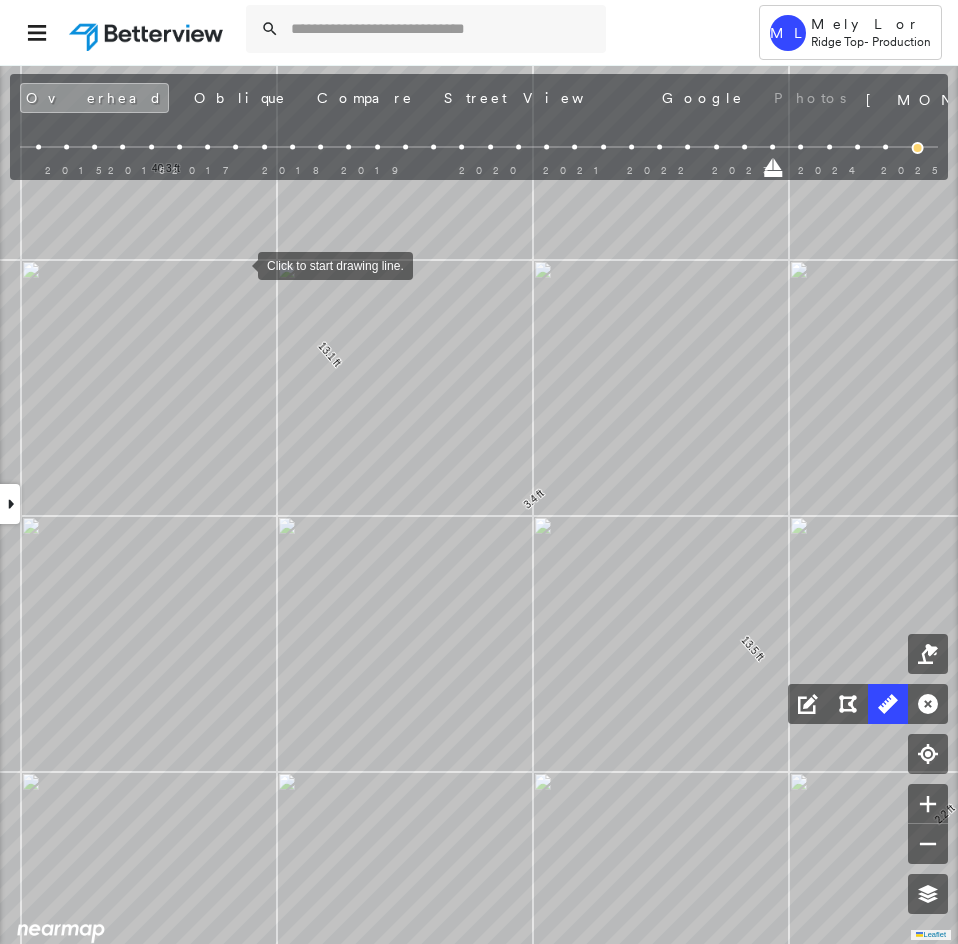 click at bounding box center (238, 264) 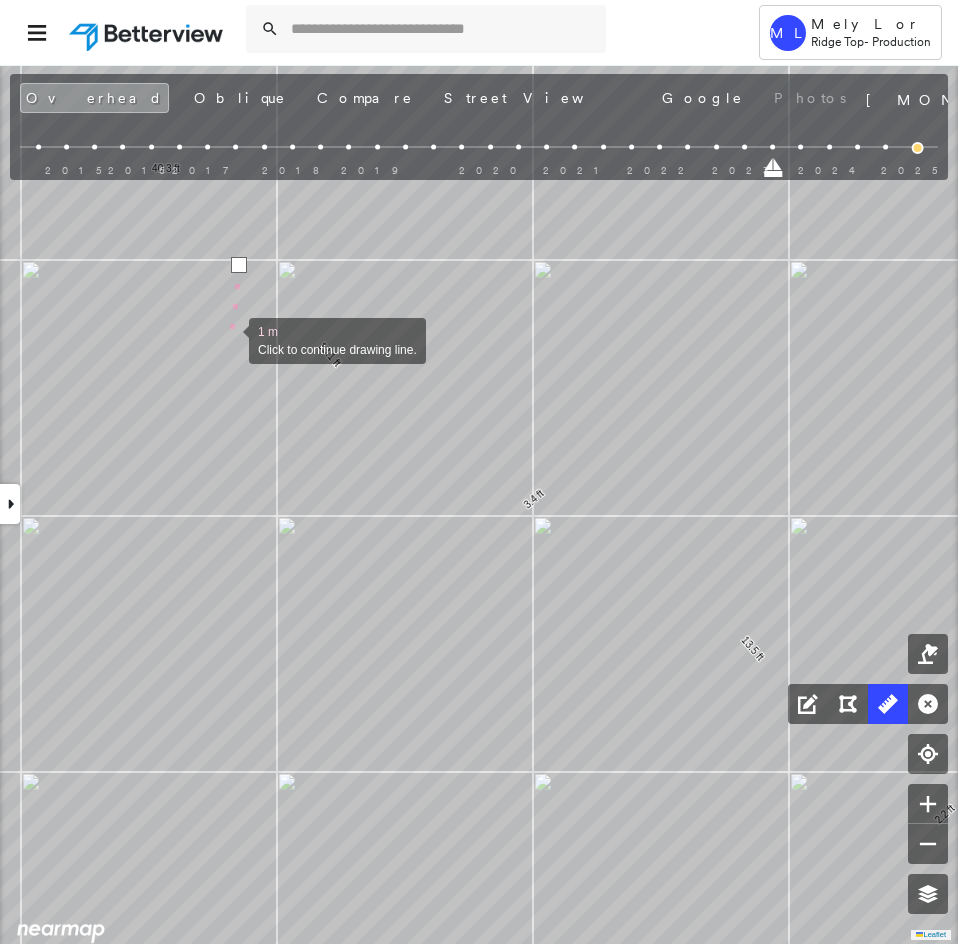 click at bounding box center (229, 339) 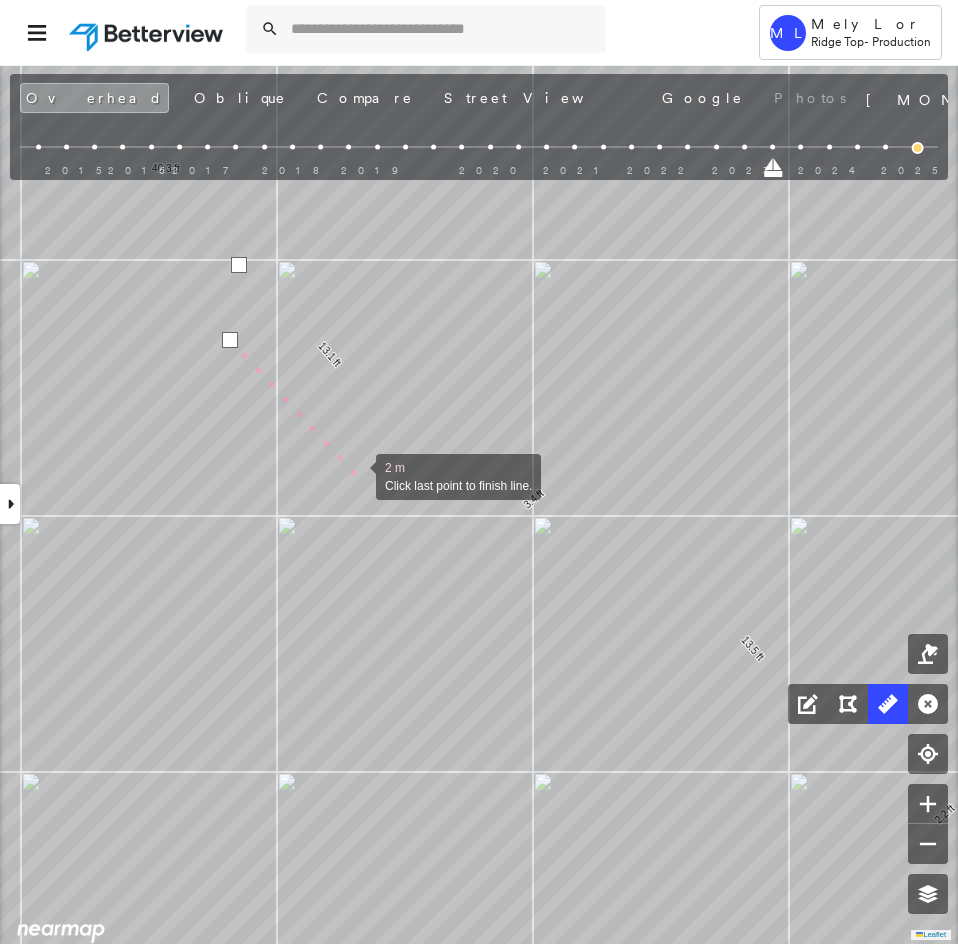 click at bounding box center (356, 475) 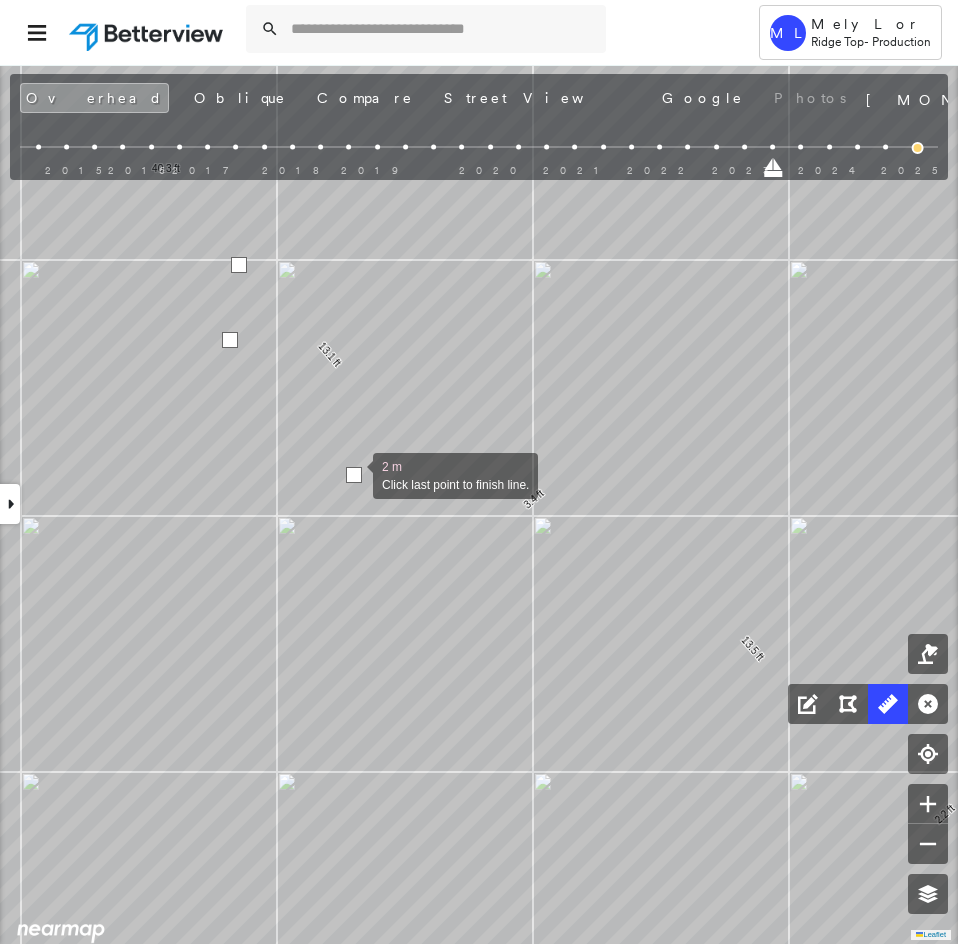 click at bounding box center [354, 475] 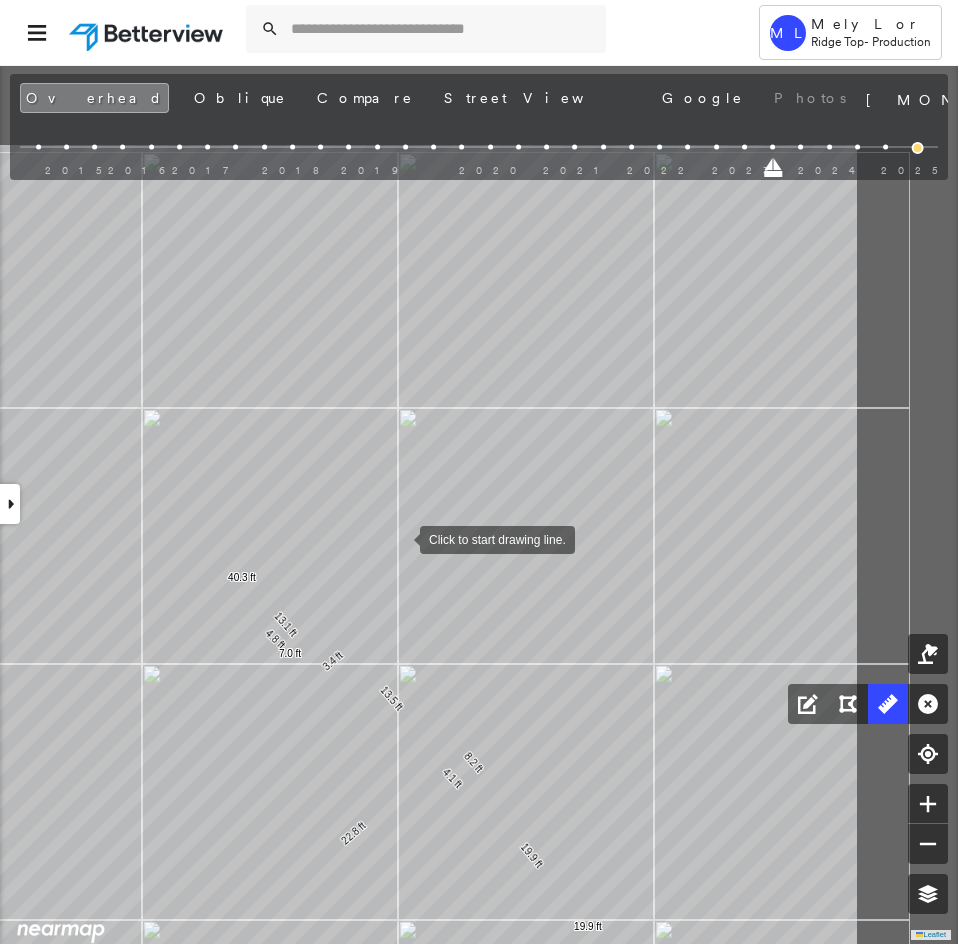 click on "4.1 ft 22.8 ft 24.2 ft 53.7 ft 19.9 ft 19.9 ft 8.2 ft 13.5 ft 3.4 ft 13.1 ft 40.3 ft 4.8 ft 7.0 ft Click to start drawing line." at bounding box center [92, 378] 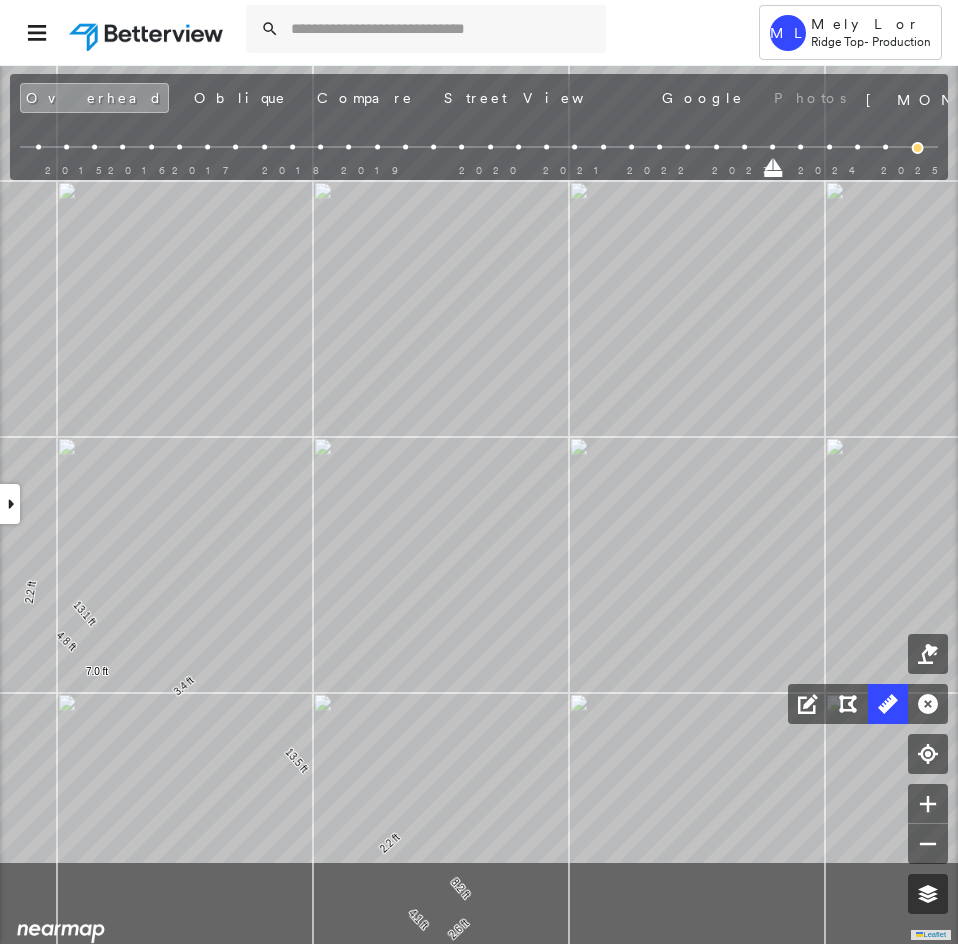 click on "2.6 ft 4.1 ft 22.8 ft 24.2 ft 53.7 ft 19.9 ft 19.9 ft 8.2 ft 2.2 ft 13.5 ft 3.4 ft 13.1 ft 40.3 ft 2.2 ft 4.8 ft 7.0 ft Click to start drawing line." at bounding box center [144, 210] 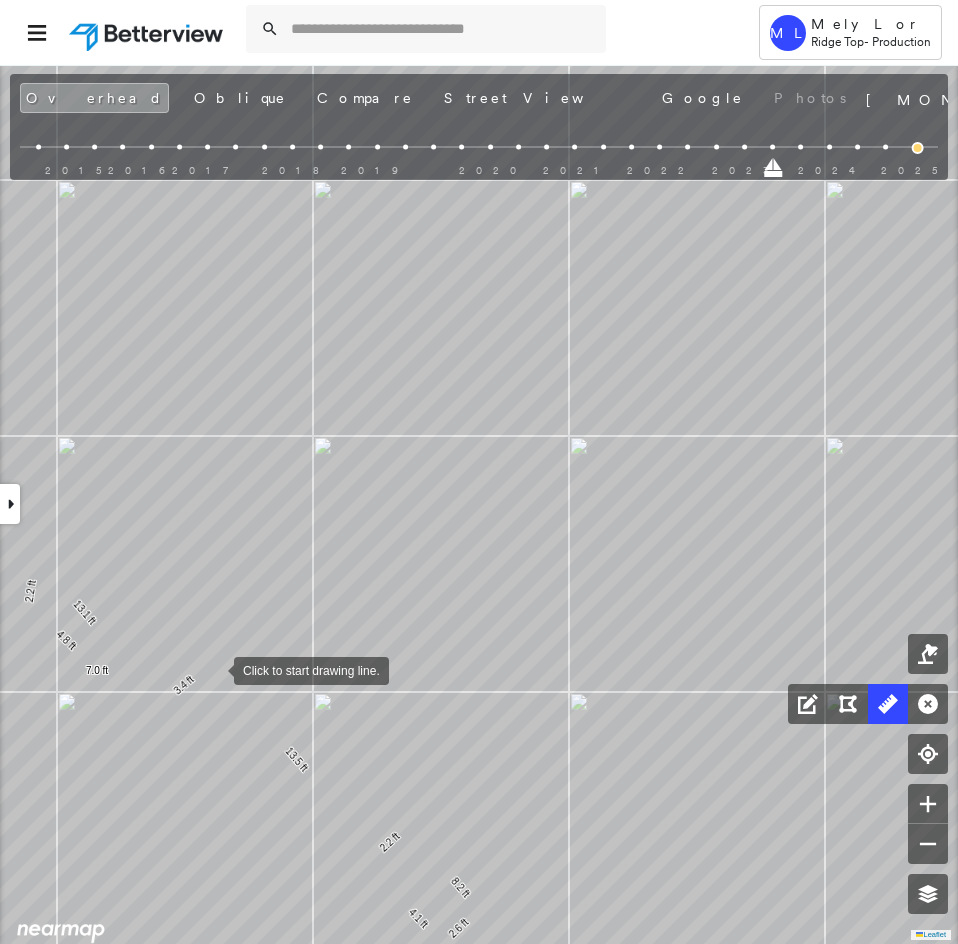 click at bounding box center [214, 669] 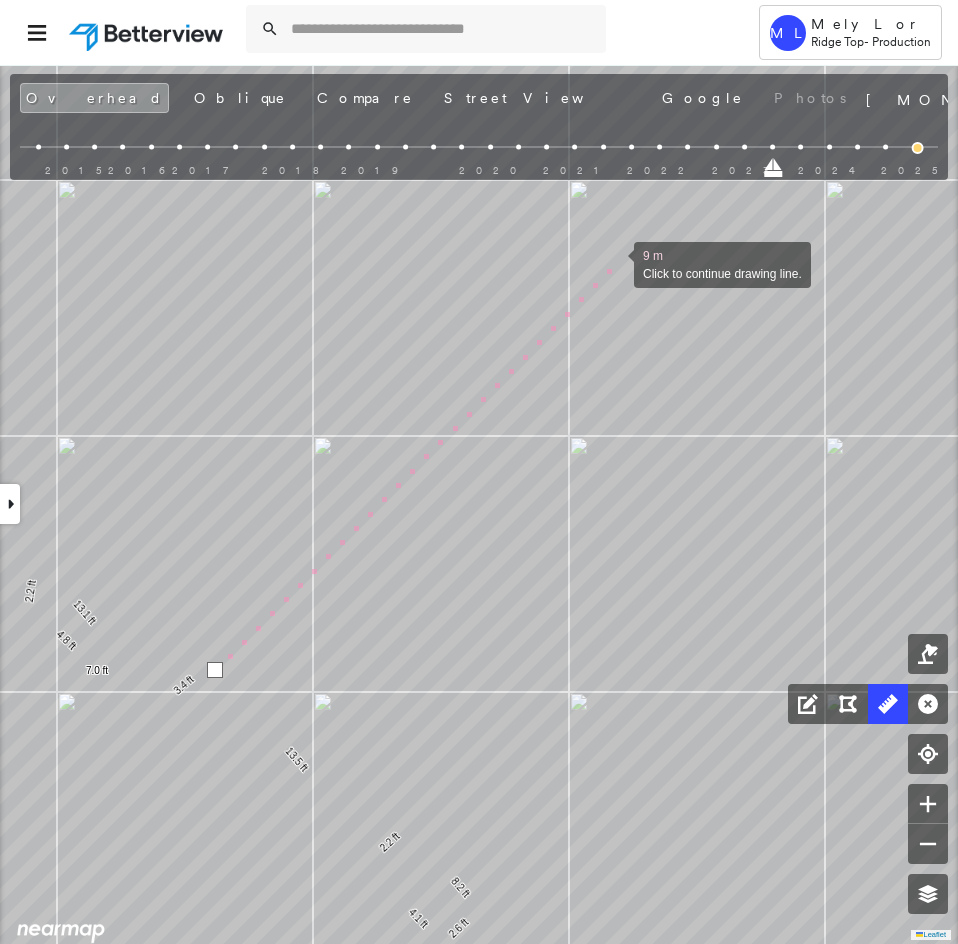 click at bounding box center (614, 263) 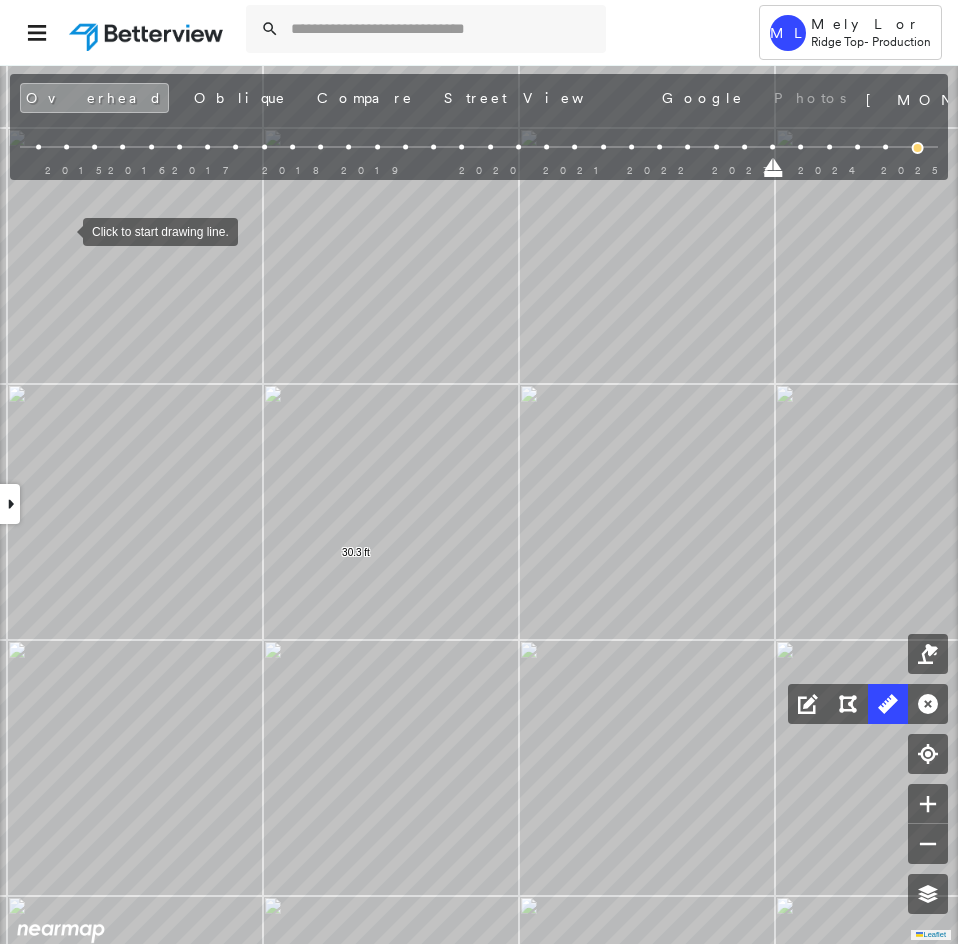 click at bounding box center (63, 230) 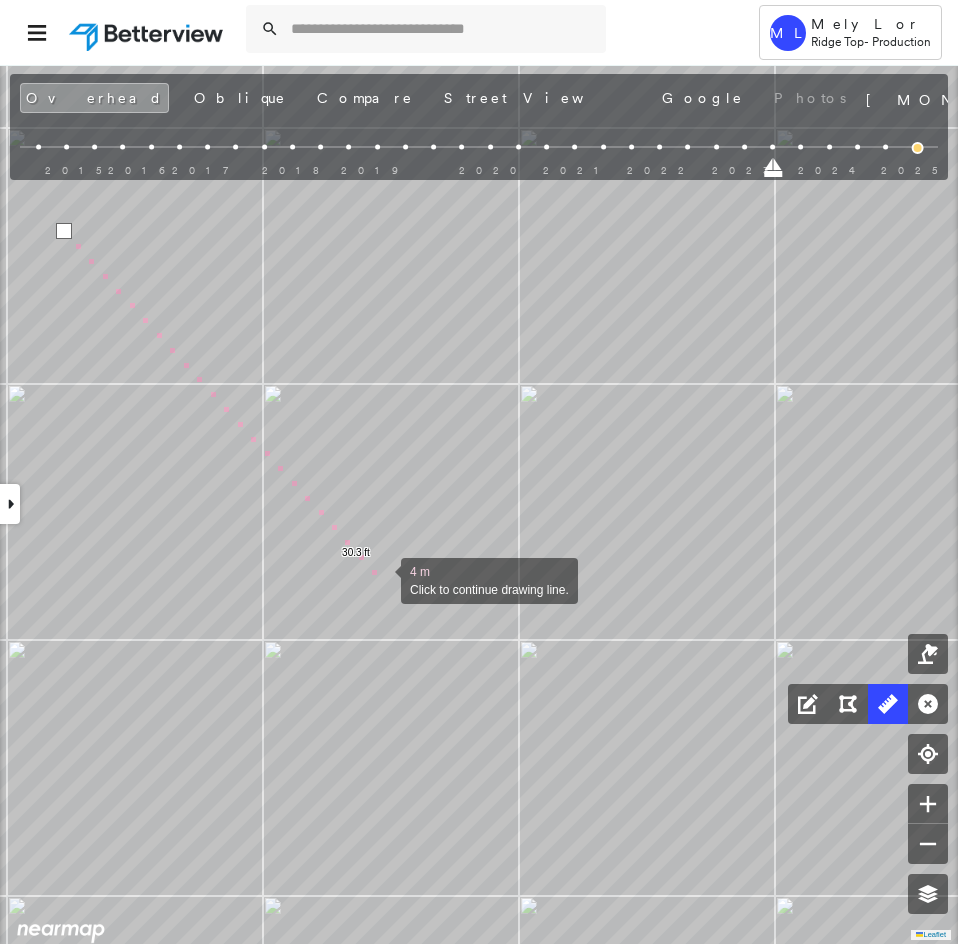 click at bounding box center [381, 579] 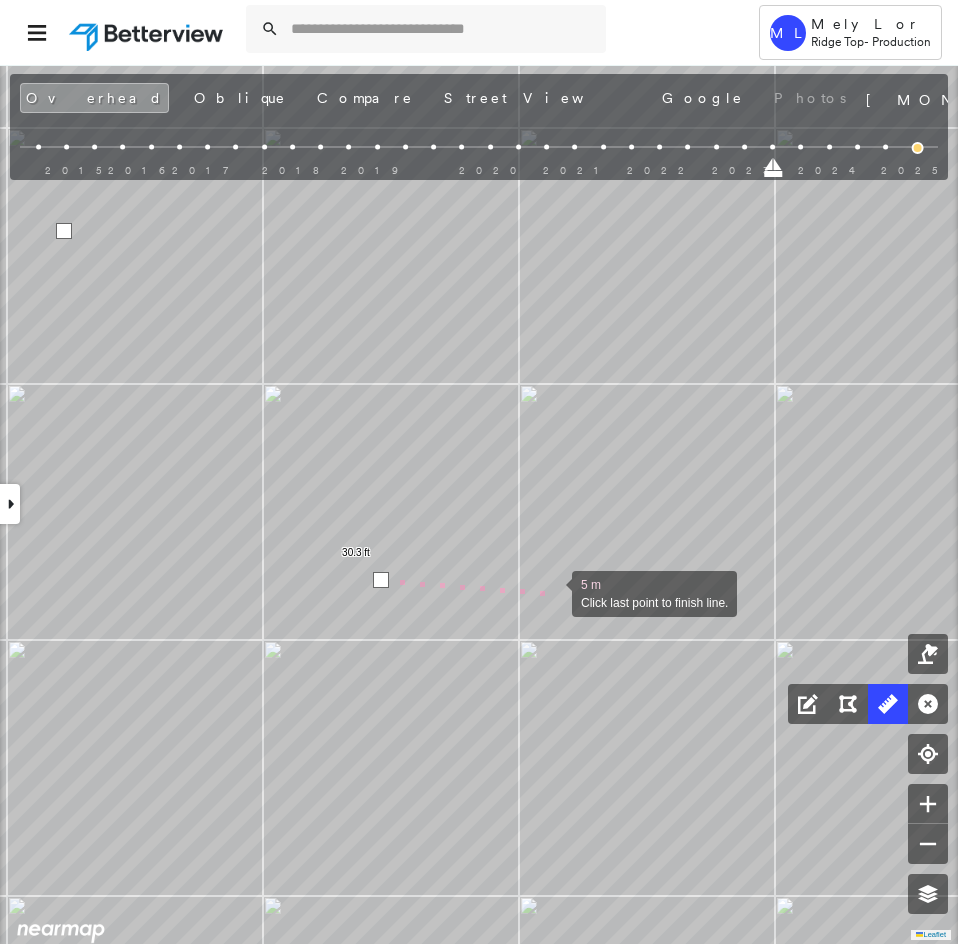 click at bounding box center (552, 592) 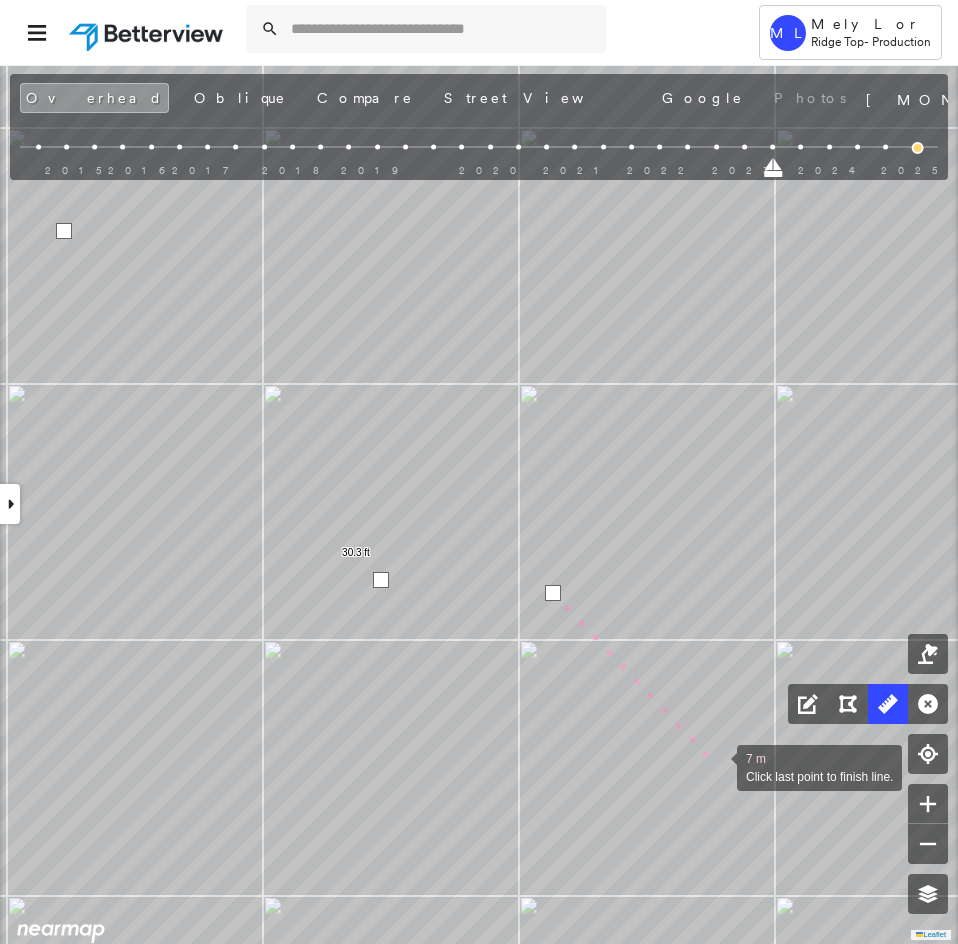 click at bounding box center (717, 766) 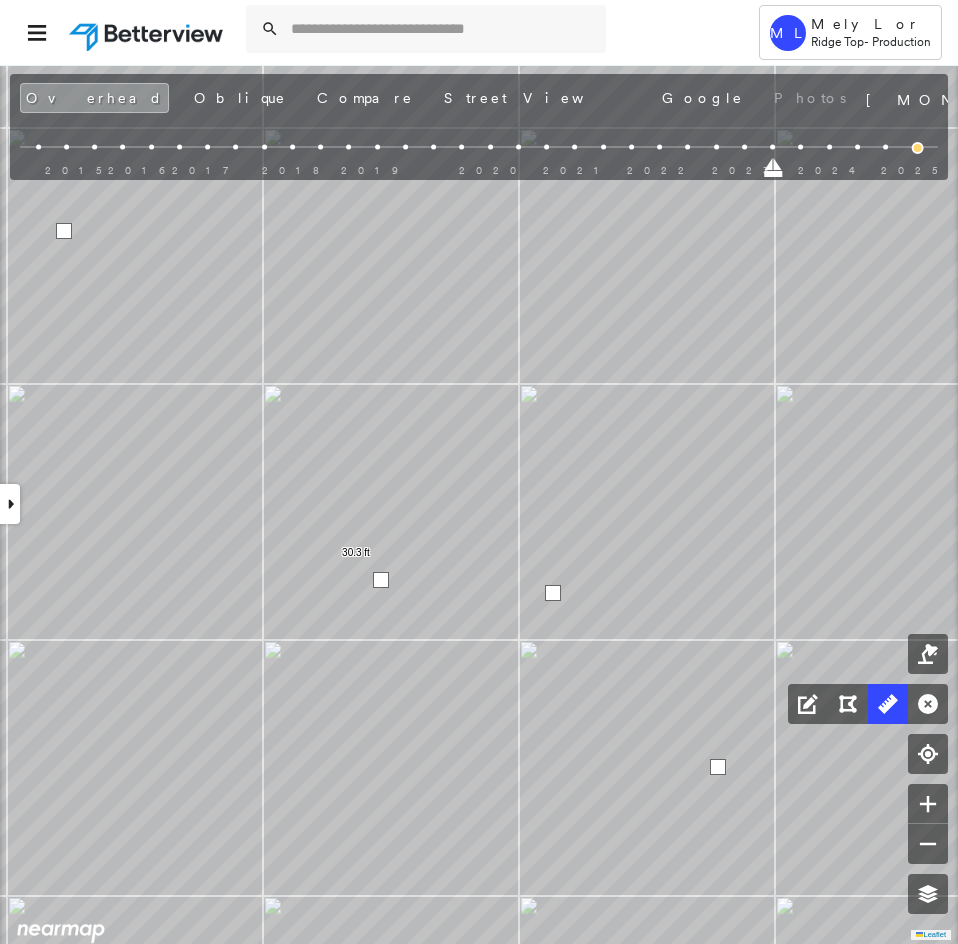 click at bounding box center [718, 767] 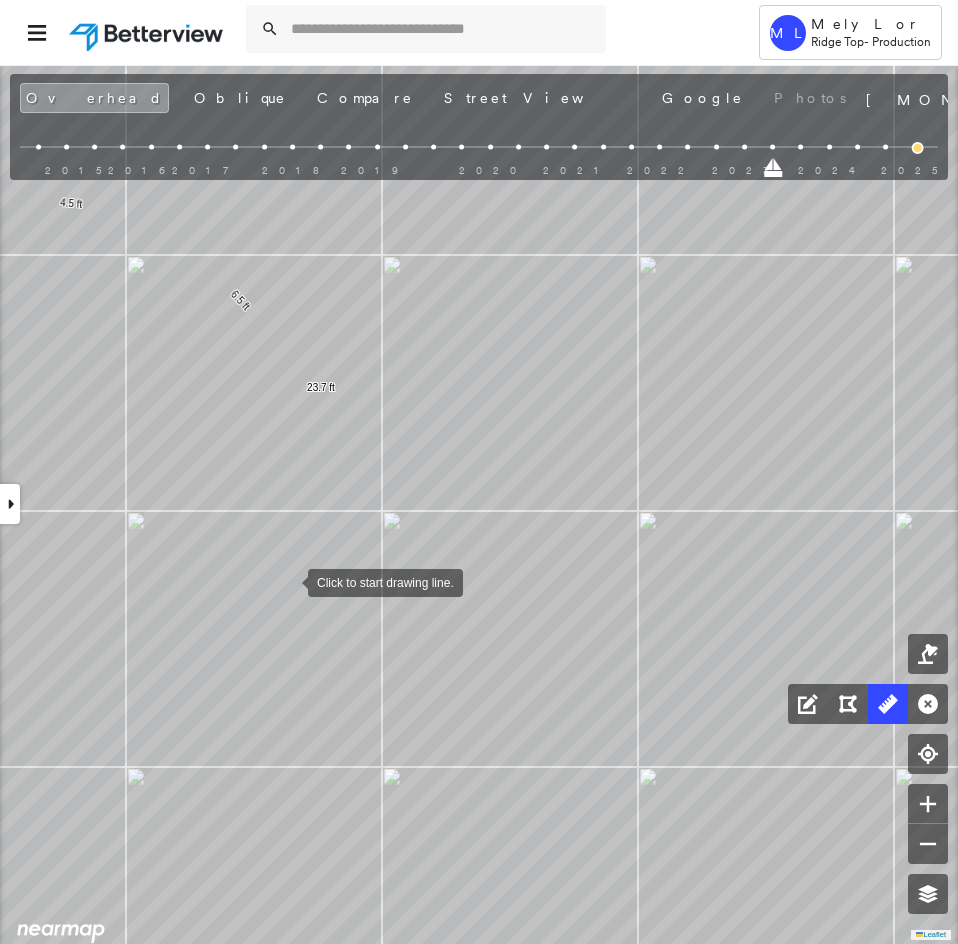 click at bounding box center (288, 581) 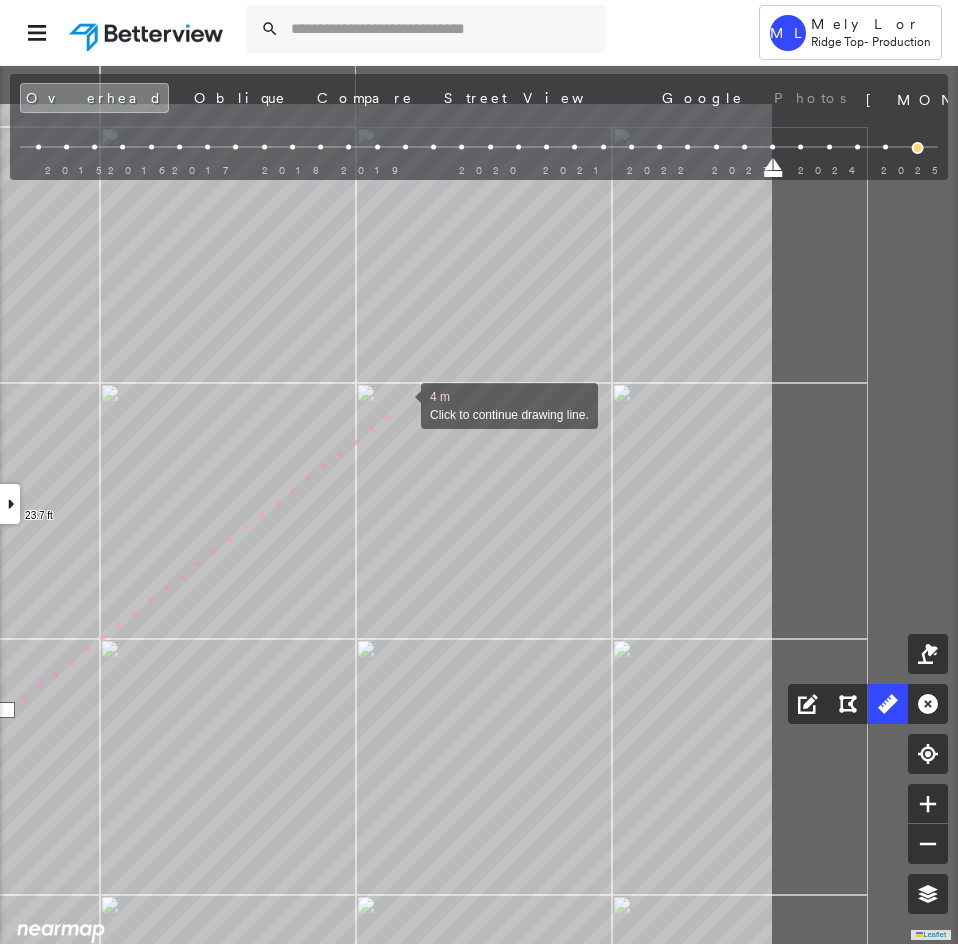 drag, startPoint x: 693, startPoint y: 273, endPoint x: 408, endPoint y: 398, distance: 311.20734 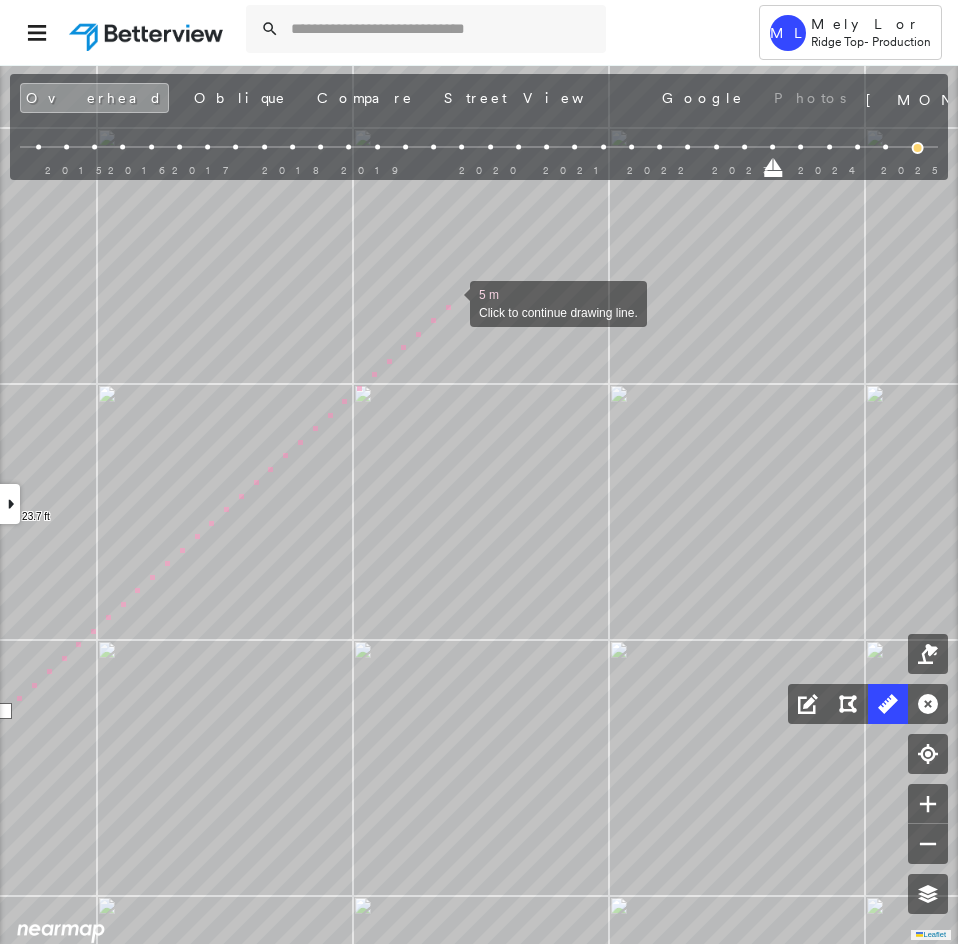click at bounding box center (450, 302) 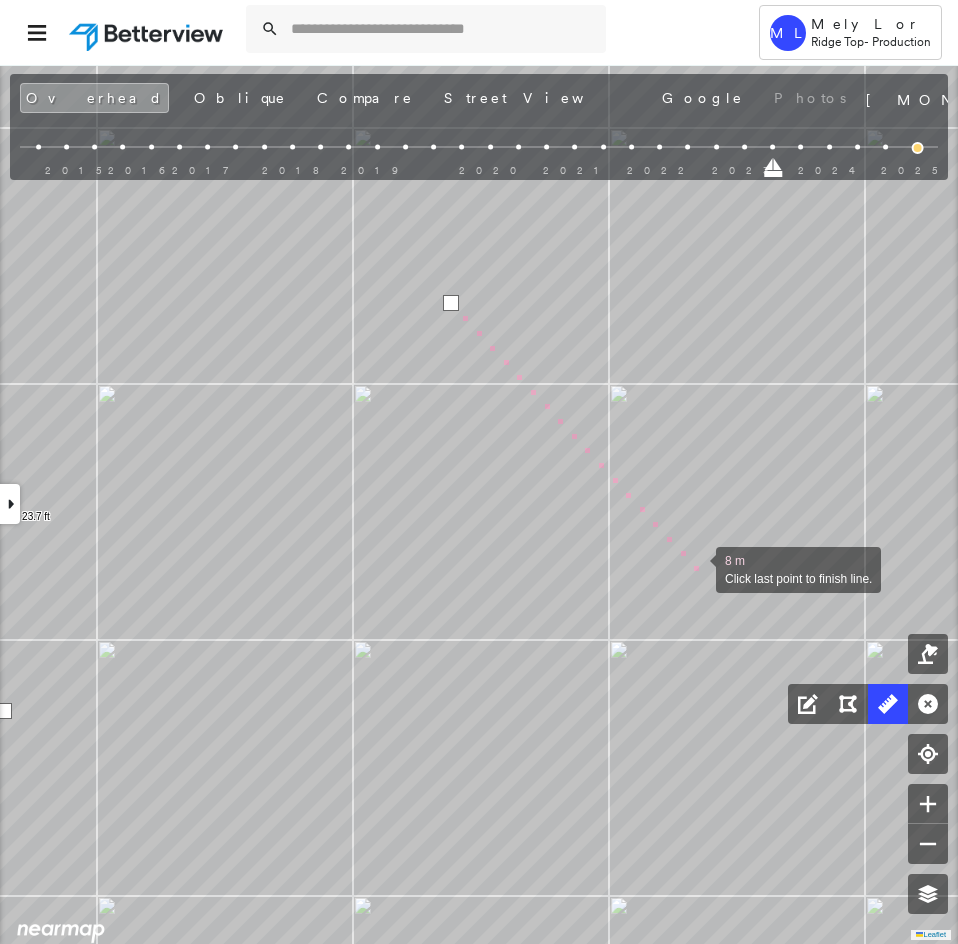 click at bounding box center [696, 568] 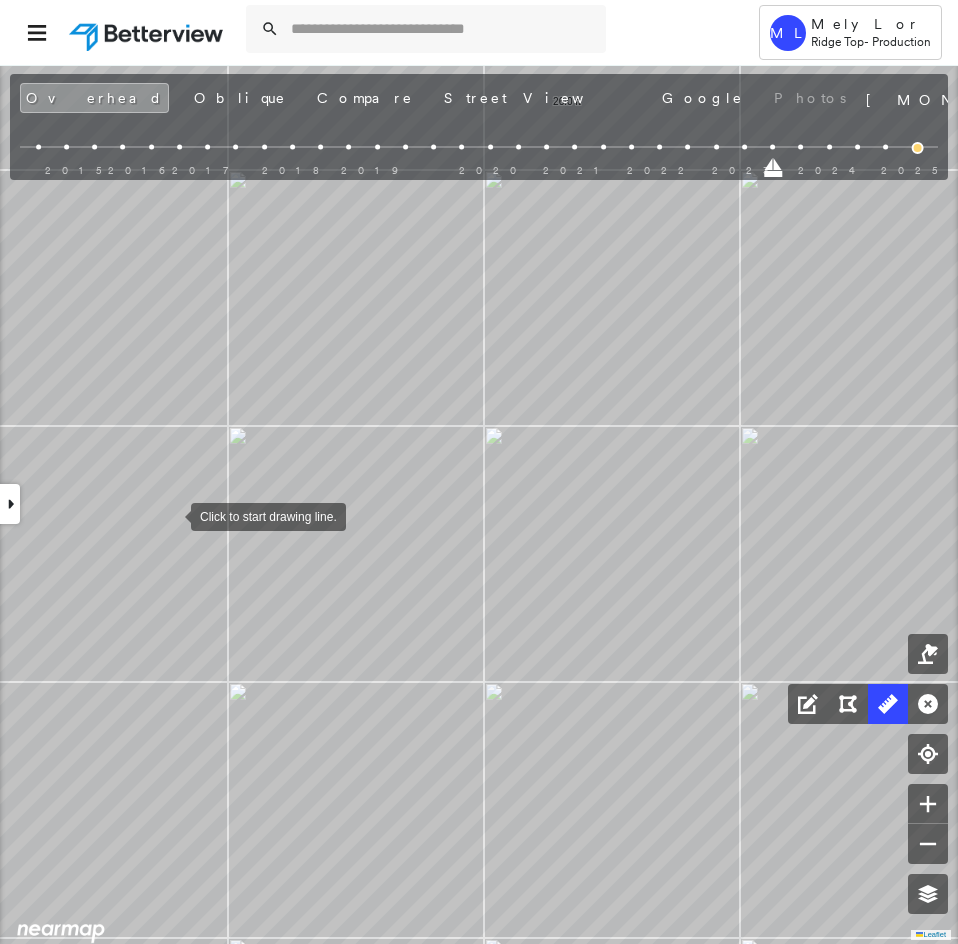 click at bounding box center (171, 515) 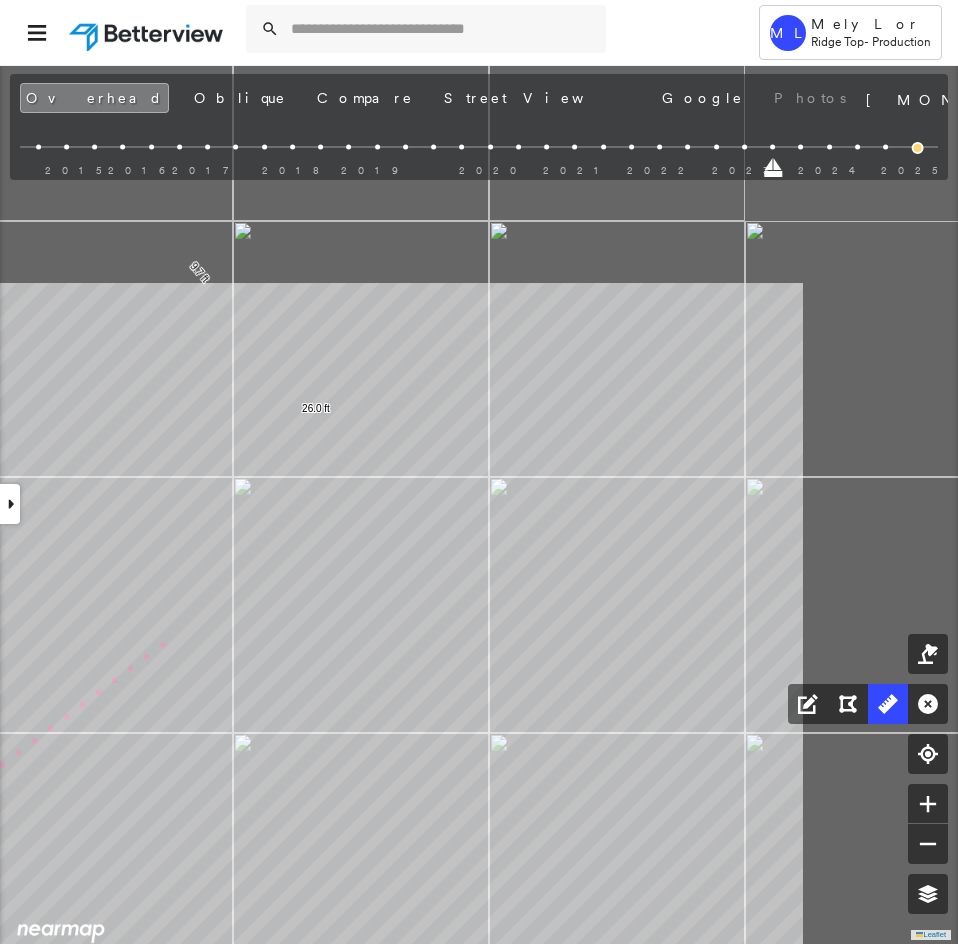 click on "2.6 ft 4.1 ft 22.8 ft 24.2 ft 53.7 ft 19.9 ft 19.9 ft 8.2 ft 2.2 ft 13.5 ft 3.4 ft 13.1 ft 40.3 ft 2.2 ft 4.8 ft 7.0 ft 30.3 ft 30.3 ft 12.8 ft 4.5 ft 6.5 ft 23.7 ft 16.3 ft 9.7 ft 26.0 ft 3 m Click to continue drawing line." at bounding box center [-1145, -11] 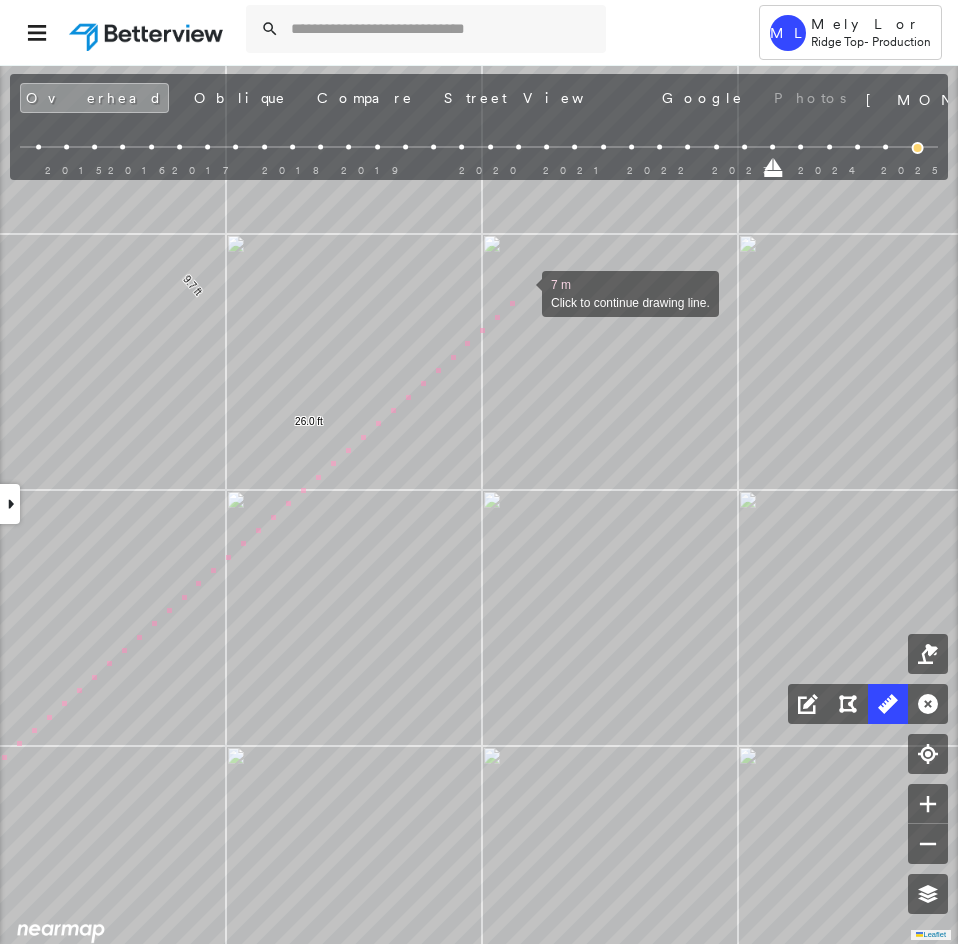 click at bounding box center (522, 292) 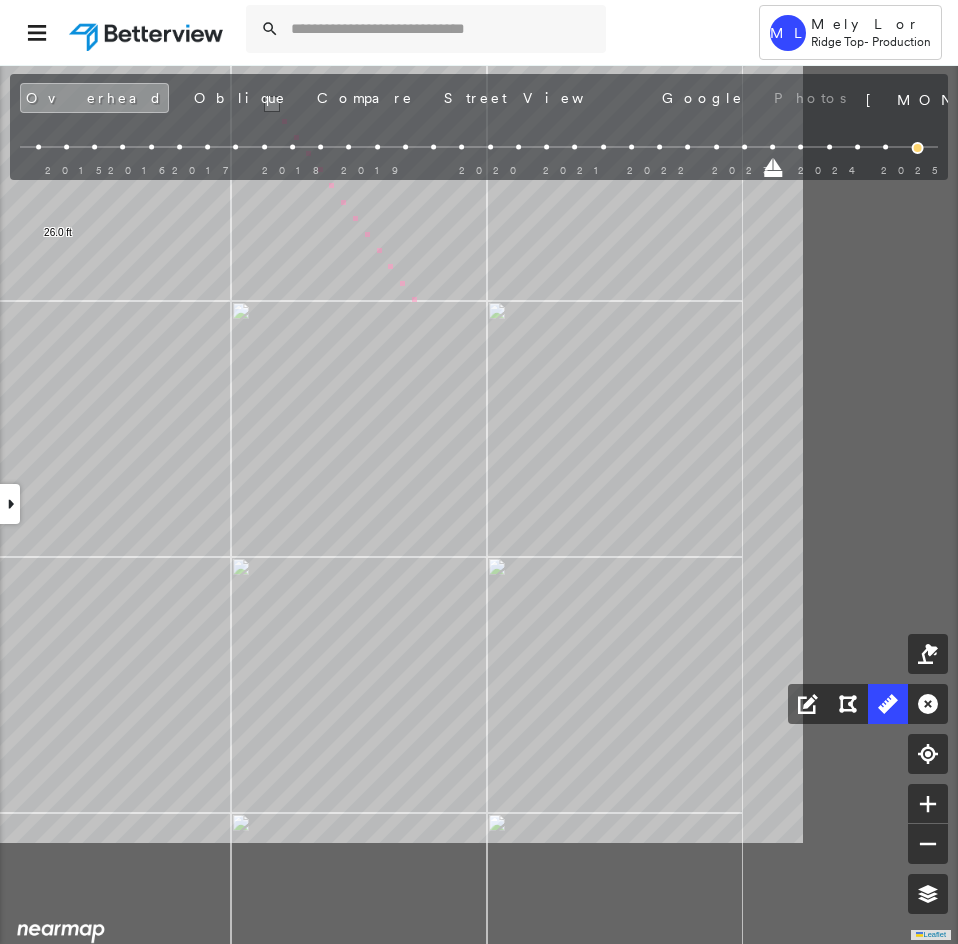 click on "2.6 ft 4.1 ft 22.8 ft 24.2 ft 53.7 ft 19.9 ft 19.9 ft 8.2 ft 2.2 ft 13.5 ft 3.4 ft 13.1 ft 40.3 ft 2.2 ft 4.8 ft 7.0 ft 30.3 ft 30.3 ft 12.8 ft 4.5 ft 6.5 ft 23.7 ft 16.3 ft 9.7 ft 26.0 ft 9 m Click last point to finish line." at bounding box center [-1403, -187] 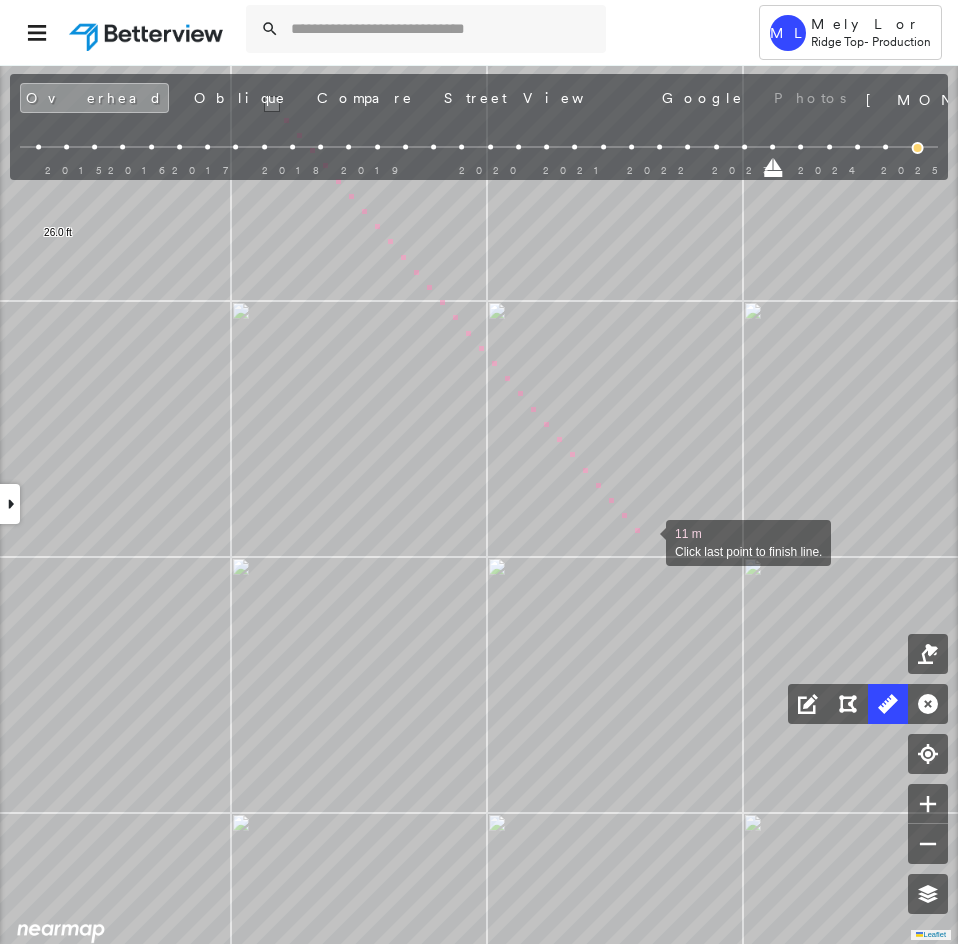 click at bounding box center (646, 541) 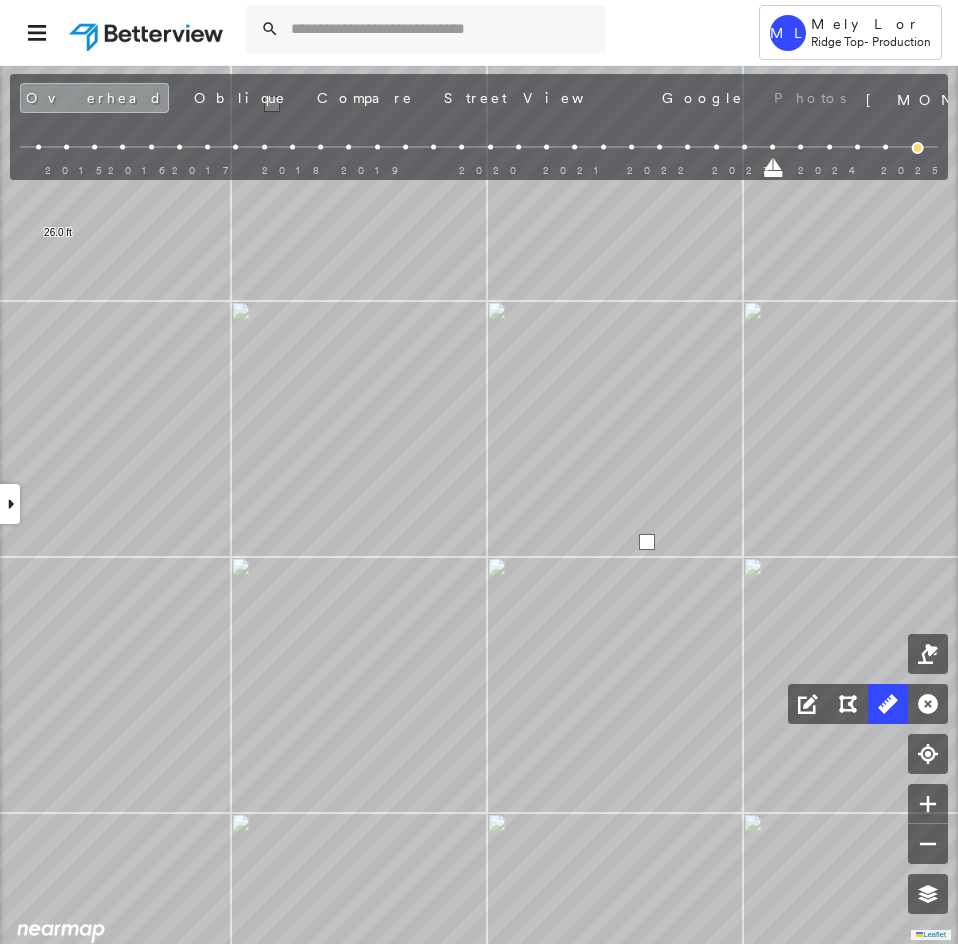 click at bounding box center (647, 542) 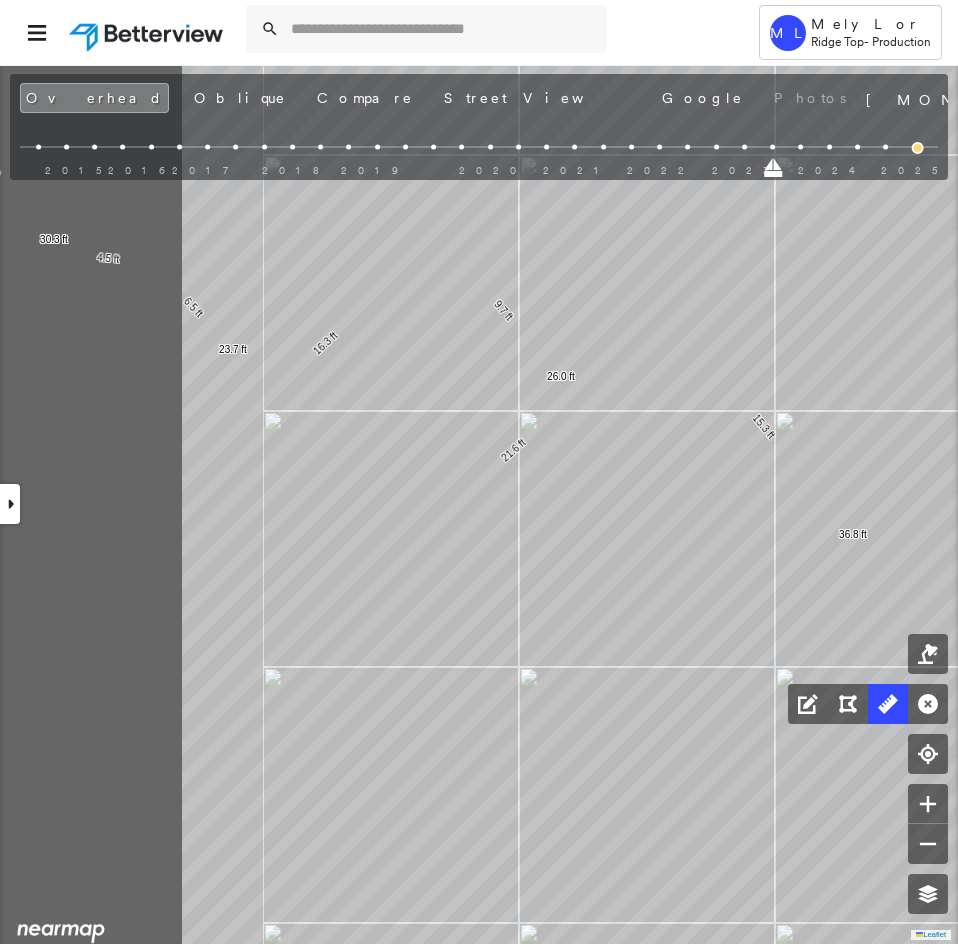 click on "2.6 ft 4.1 ft 22.8 ft 24.2 ft 53.7 ft 19.9 ft 19.9 ft 8.2 ft 2.2 ft 13.5 ft 3.4 ft 13.1 ft 40.3 ft 2.2 ft 4.8 ft 7.0 ft 30.3 ft 30.3 ft 12.8 ft 4.5 ft 6.5 ft 23.7 ft 16.3 ft 9.7 ft 26.0 ft 21.6 ft 15.3 ft 36.8 ft Click to start drawing line." at bounding box center [-1125, -134] 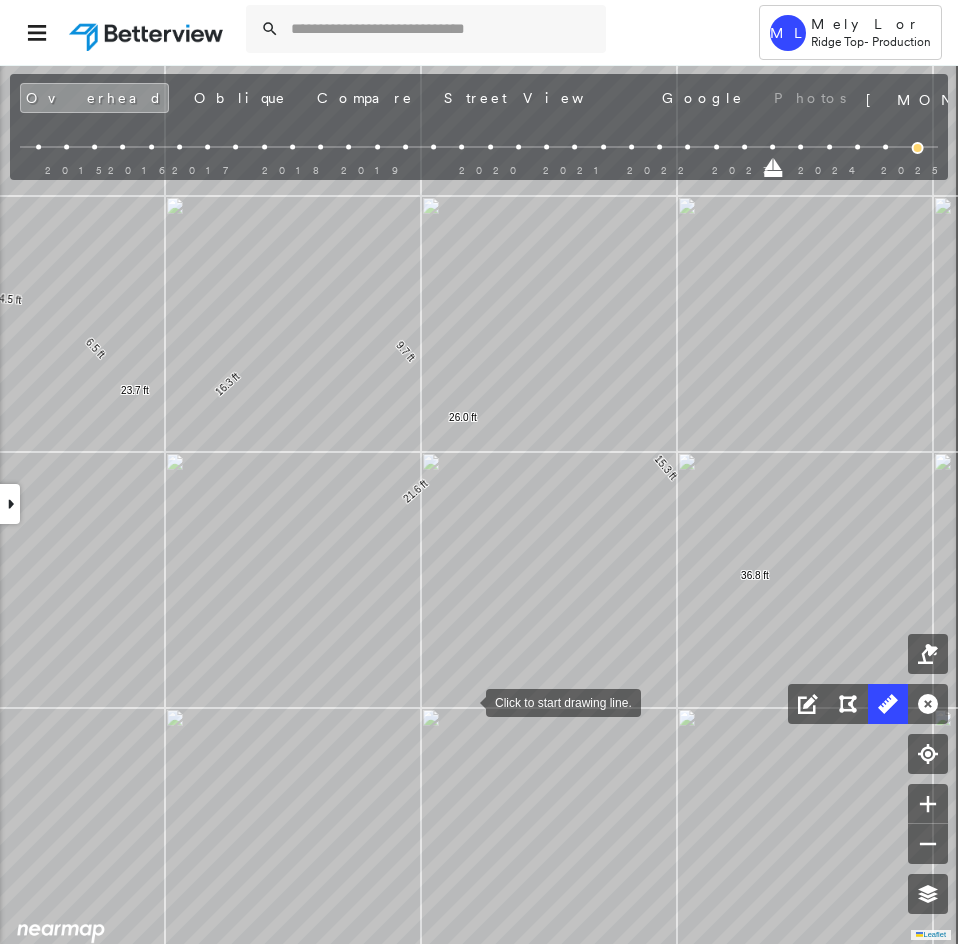 drag, startPoint x: 565, startPoint y: 660, endPoint x: 467, endPoint y: 700, distance: 105.848946 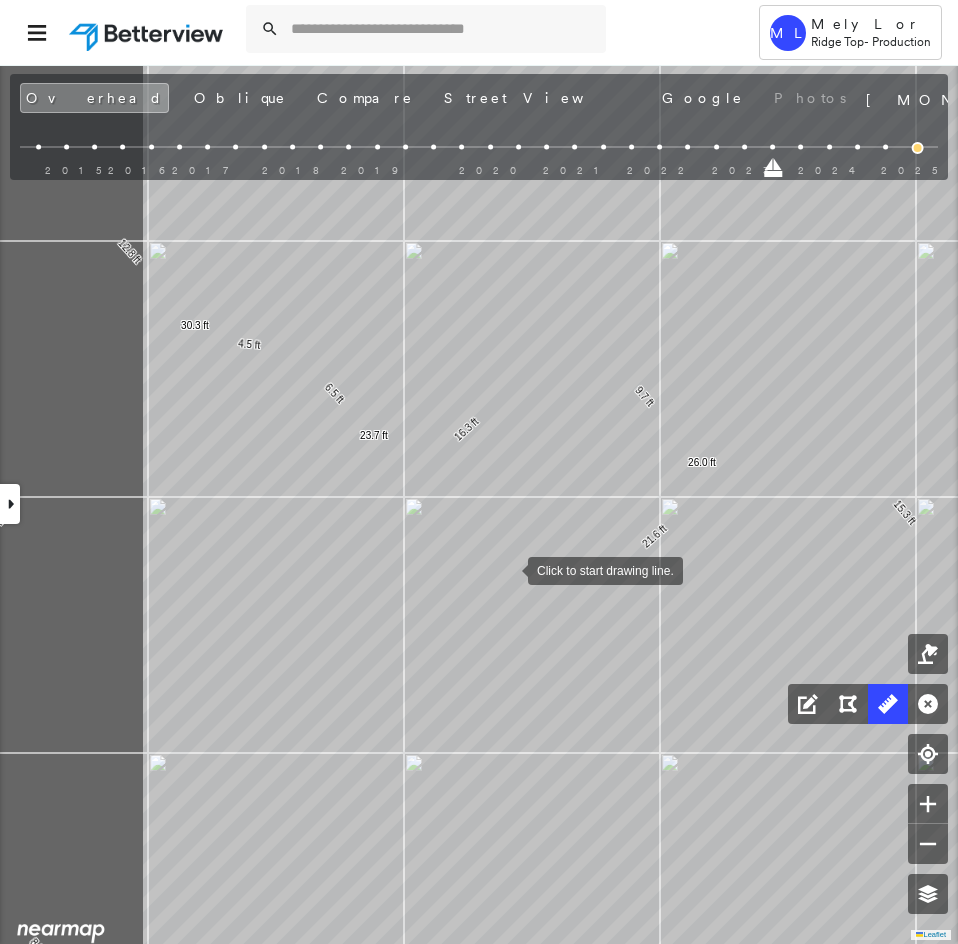 click at bounding box center [508, 569] 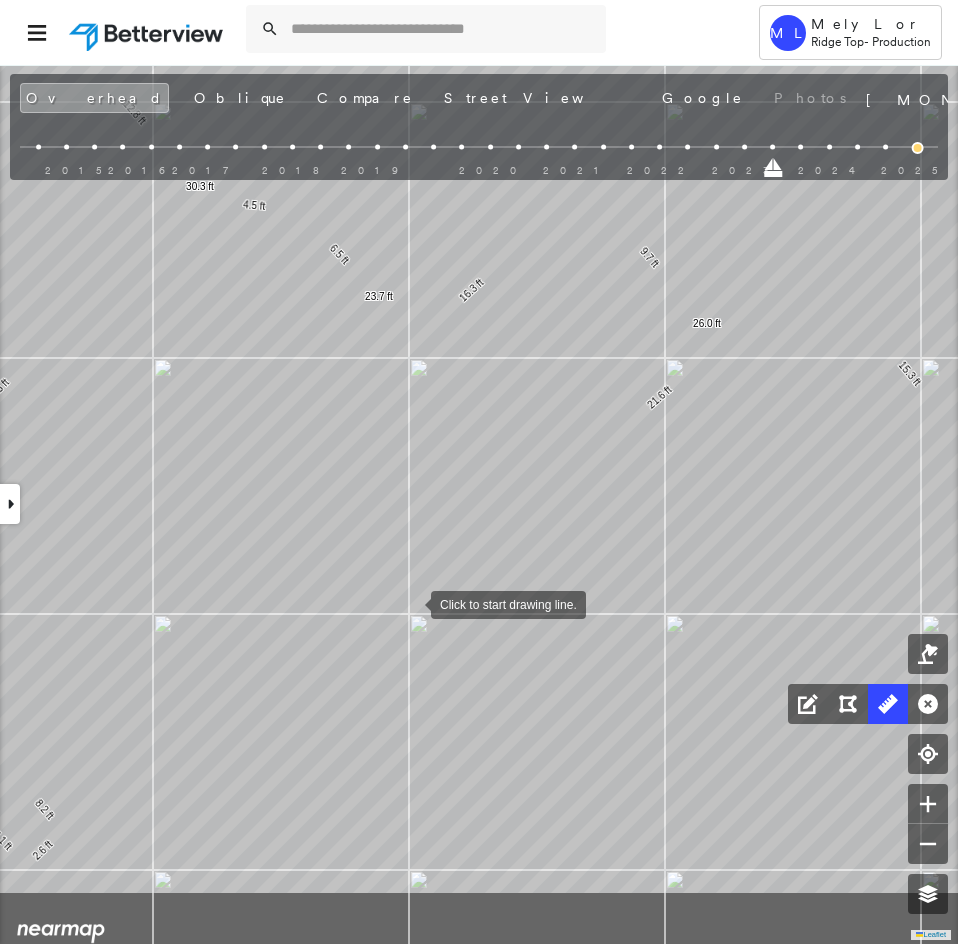 drag, startPoint x: 410, startPoint y: 743, endPoint x: 398, endPoint y: 597, distance: 146.49232 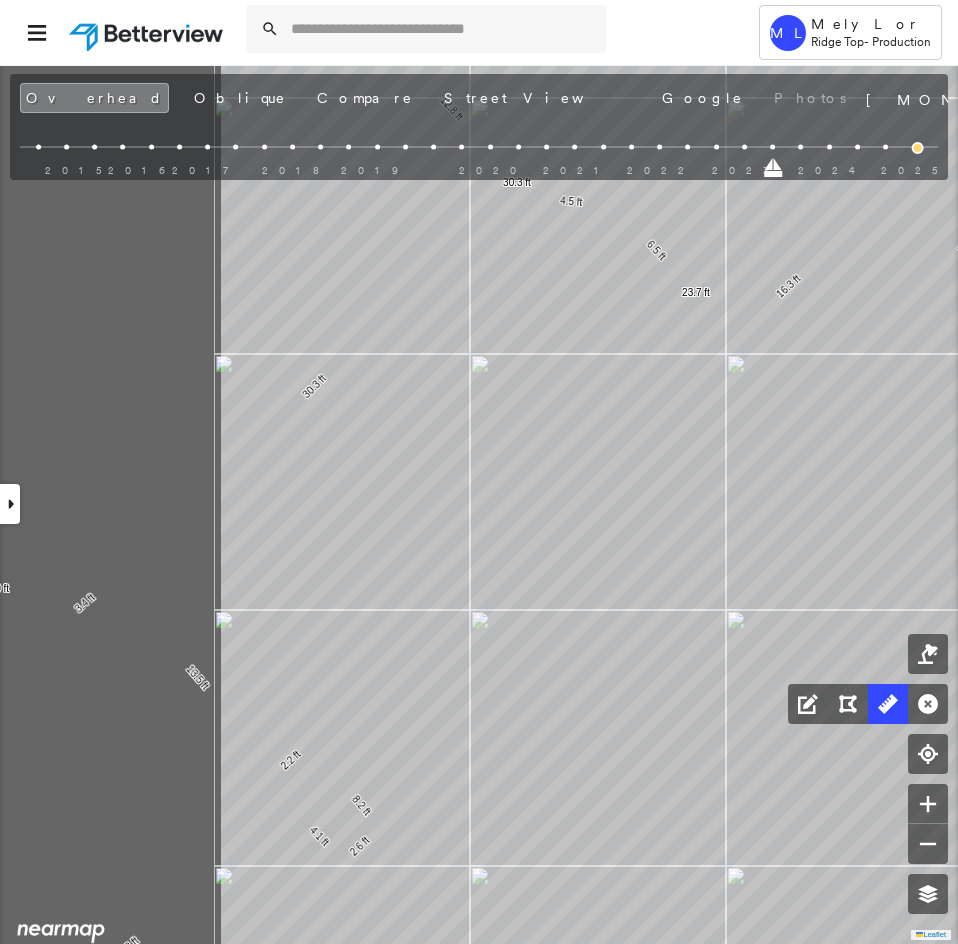 click on "2.6 ft 4.1 ft 22.8 ft 24.2 ft 53.7 ft 19.9 ft 19.9 ft 8.2 ft 2.2 ft 13.5 ft 3.4 ft 13.1 ft 40.3 ft 2.2 ft 4.8 ft 7.0 ft 30.3 ft 30.3 ft 12.8 ft 4.5 ft 6.5 ft 23.7 ft 16.3 ft 9.7 ft 26.0 ft 21.6 ft 15.3 ft 36.8 ft Click to start drawing line." at bounding box center (-662, -191) 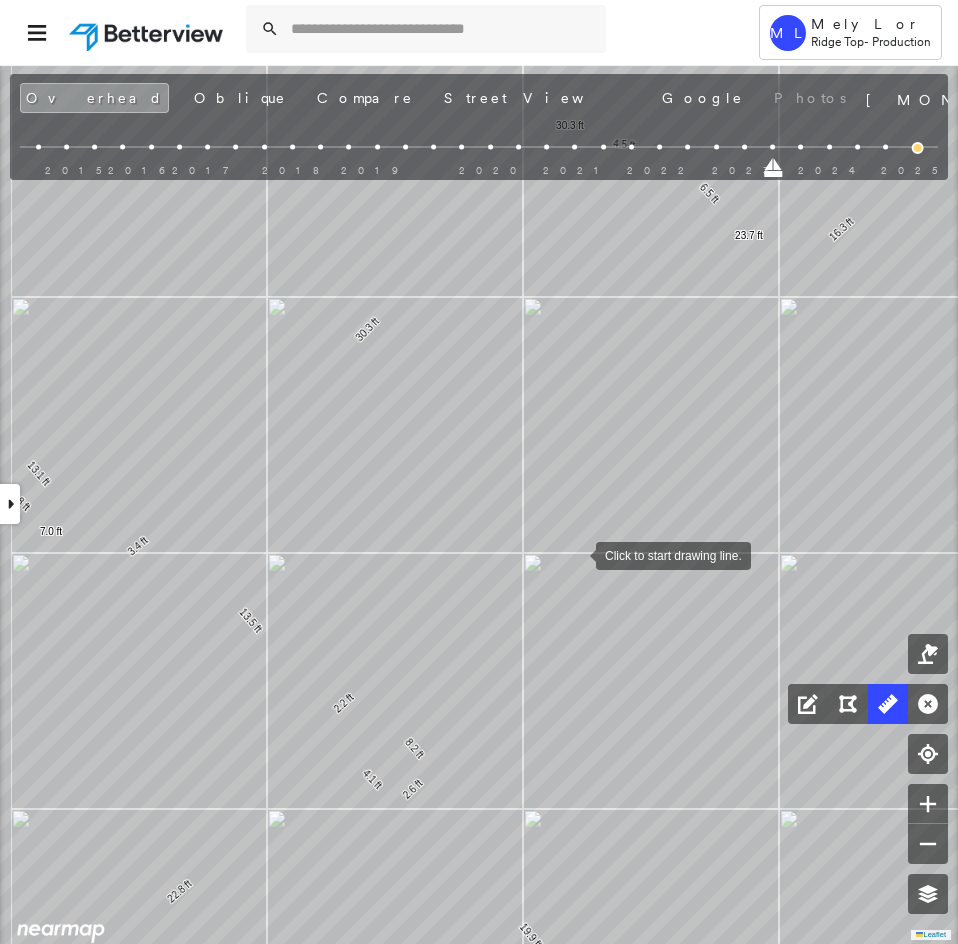 click at bounding box center (576, 554) 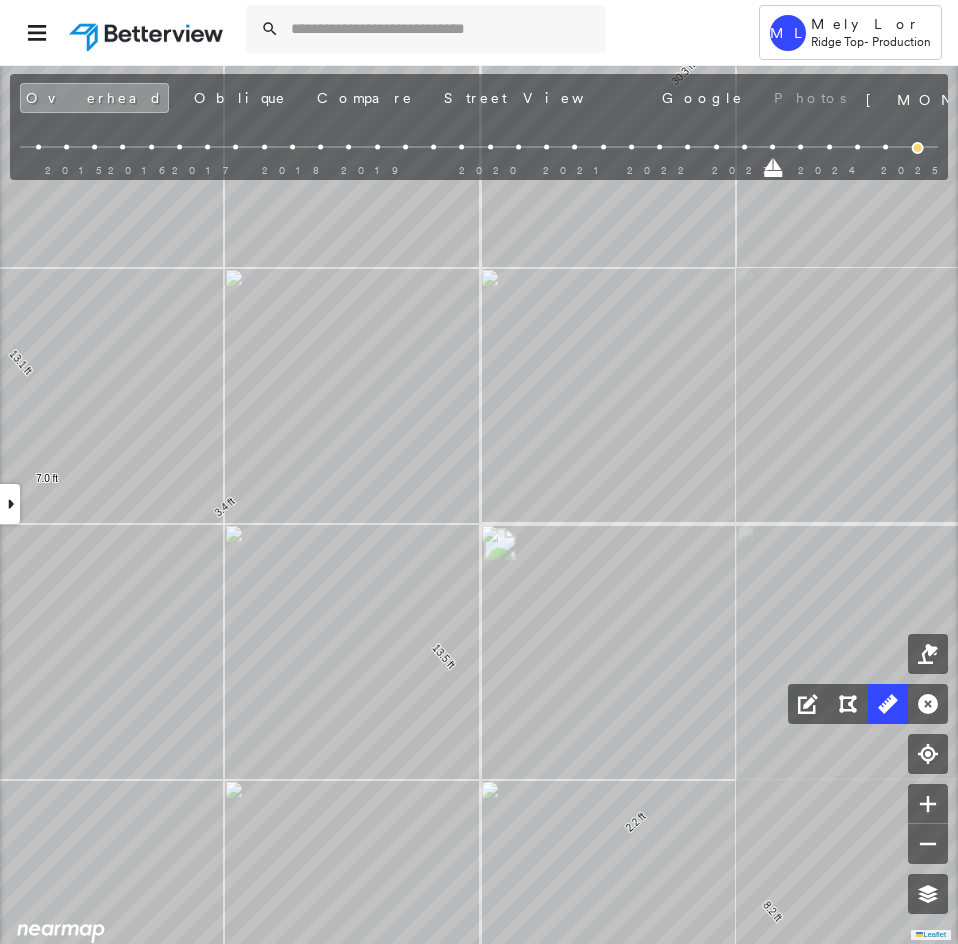 click on "2.6 ft 4.1 ft 22.8 ft 24.2 ft 53.7 ft 19.9 ft 19.9 ft 8.2 ft 2.2 ft 13.5 ft 3.4 ft 13.1 ft 40.3 ft 2.2 ft 4.8 ft 7.0 ft 30.3 ft 30.3 ft 12.8 ft 4.5 ft 6.5 ft 23.7 ft 16.3 ft 9.7 ft 26.0 ft 21.6 ft 15.3 ft 36.8 ft Click to start drawing line." at bounding box center (-528, -246) 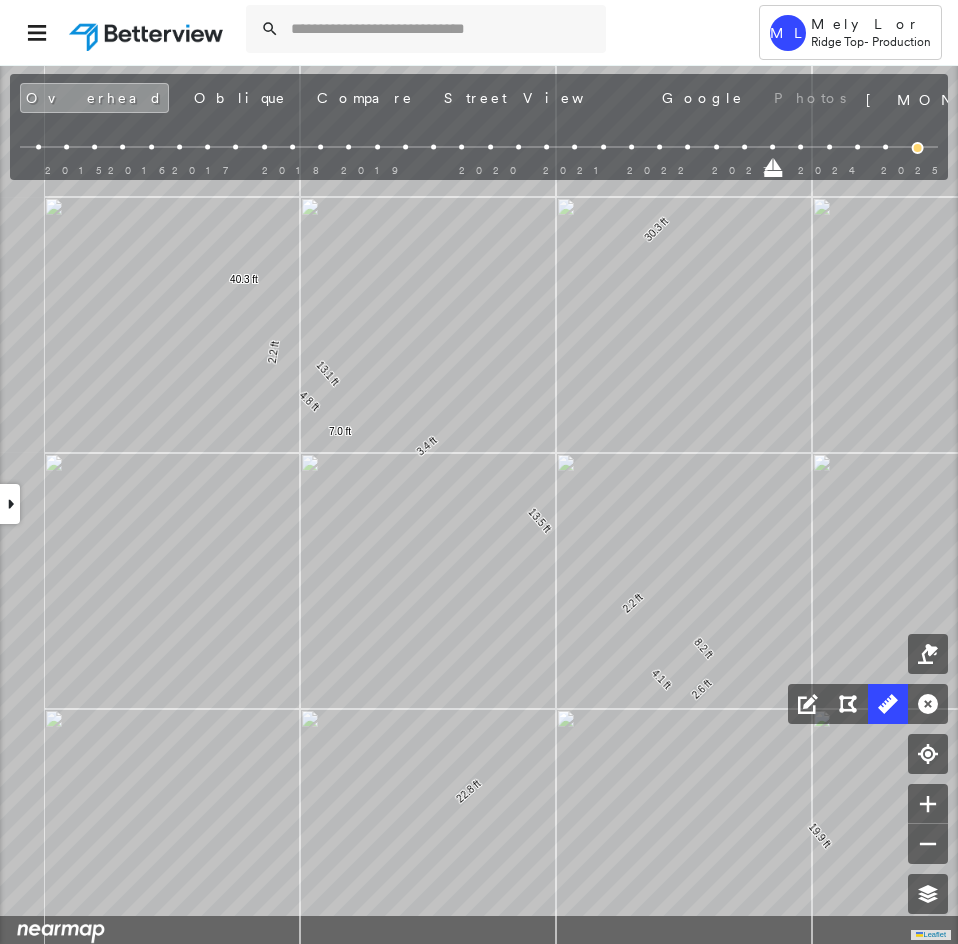click on "2.6 ft 4.1 ft 22.8 ft 24.2 ft 53.7 ft 19.9 ft 19.9 ft 8.2 ft 2.2 ft 13.5 ft 3.4 ft 13.1 ft 40.3 ft 2.2 ft 4.8 ft 7.0 ft 30.3 ft 30.3 ft 12.8 ft 4.5 ft 6.5 ft 23.7 ft 16.3 ft 9.7 ft 26.0 ft 21.6 ft 15.3 ft 36.8 ft Click to start drawing line." at bounding box center (-349, -346) 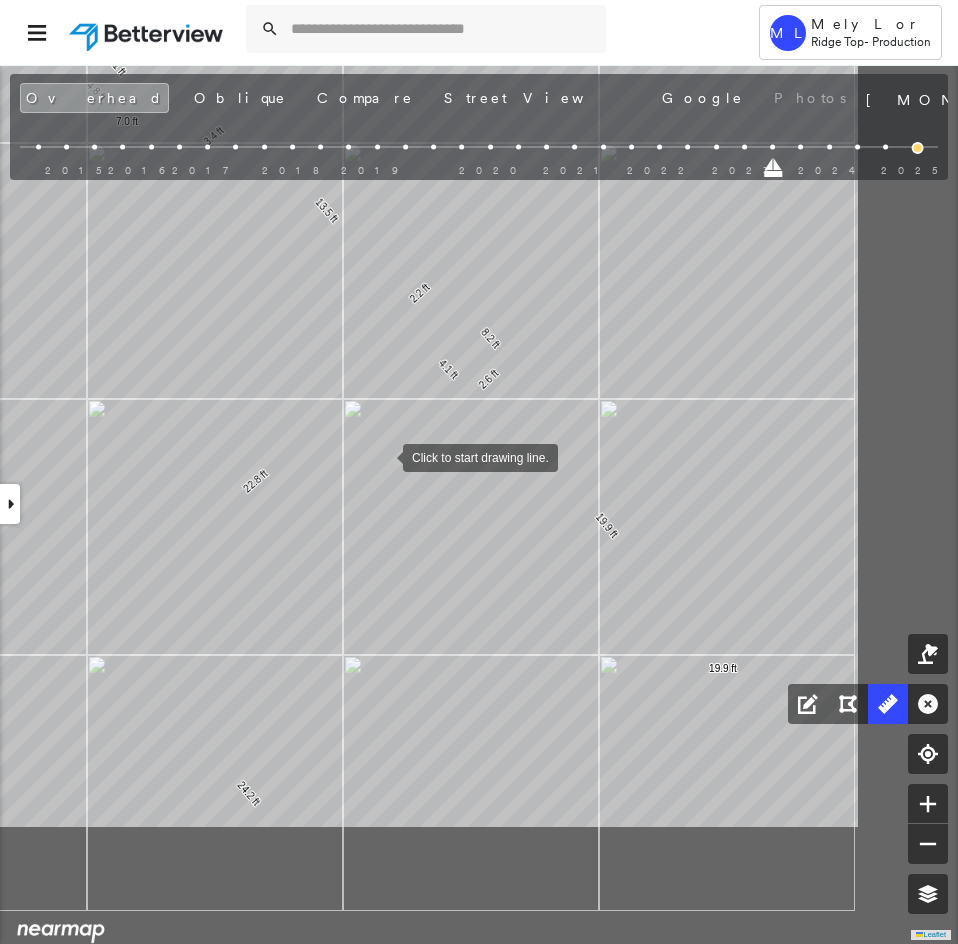 drag, startPoint x: 579, startPoint y: 662, endPoint x: 383, endPoint y: 457, distance: 283.62122 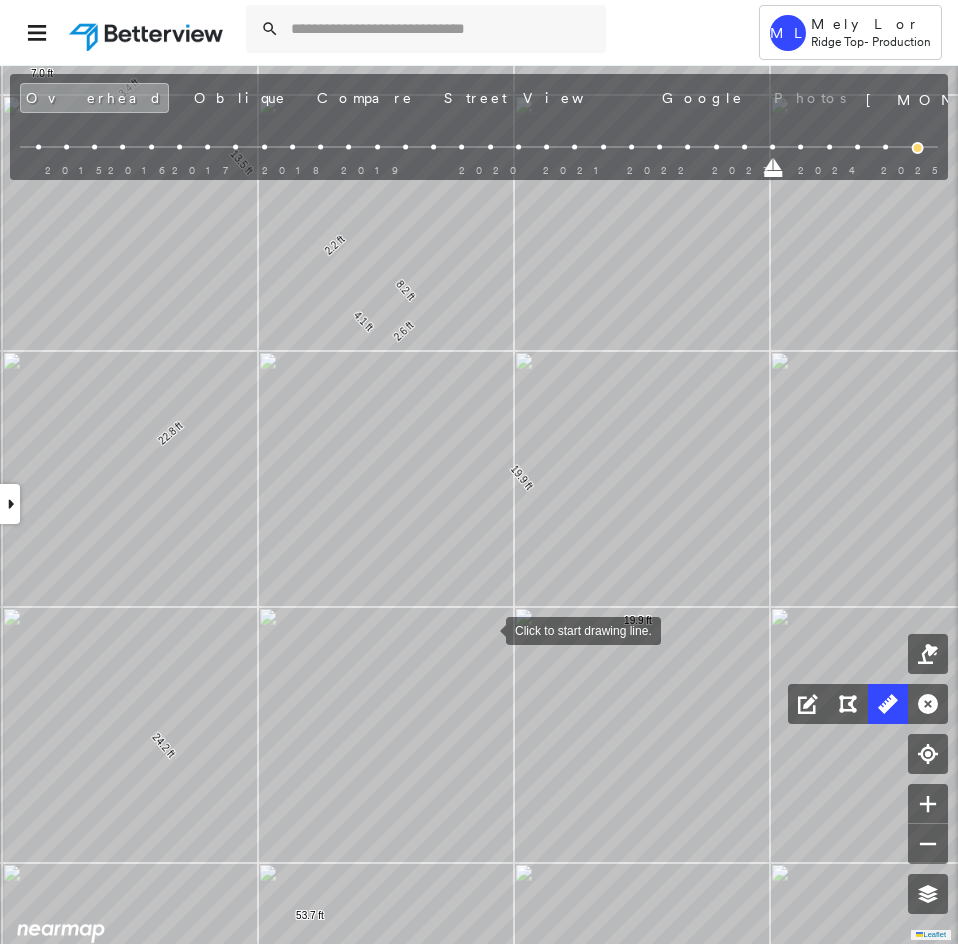 drag, startPoint x: 581, startPoint y: 681, endPoint x: 497, endPoint y: 633, distance: 96.74709 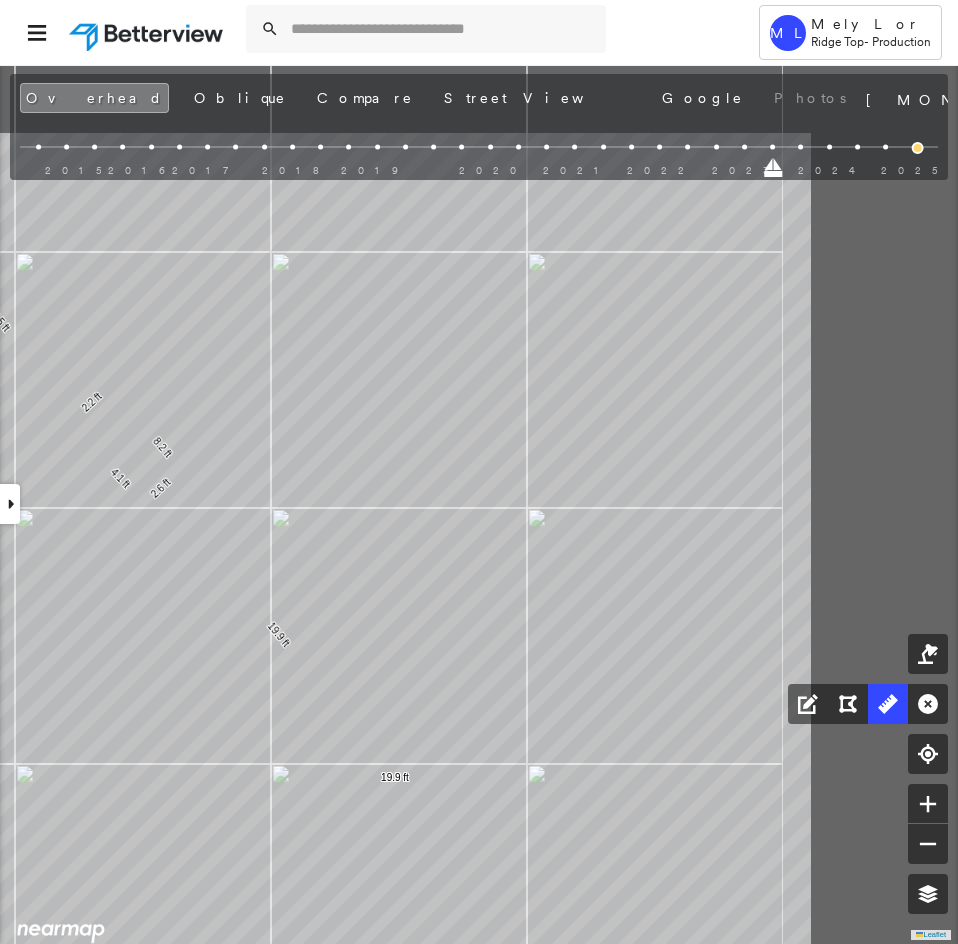 drag, startPoint x: 468, startPoint y: 685, endPoint x: 207, endPoint y: 867, distance: 318.1902 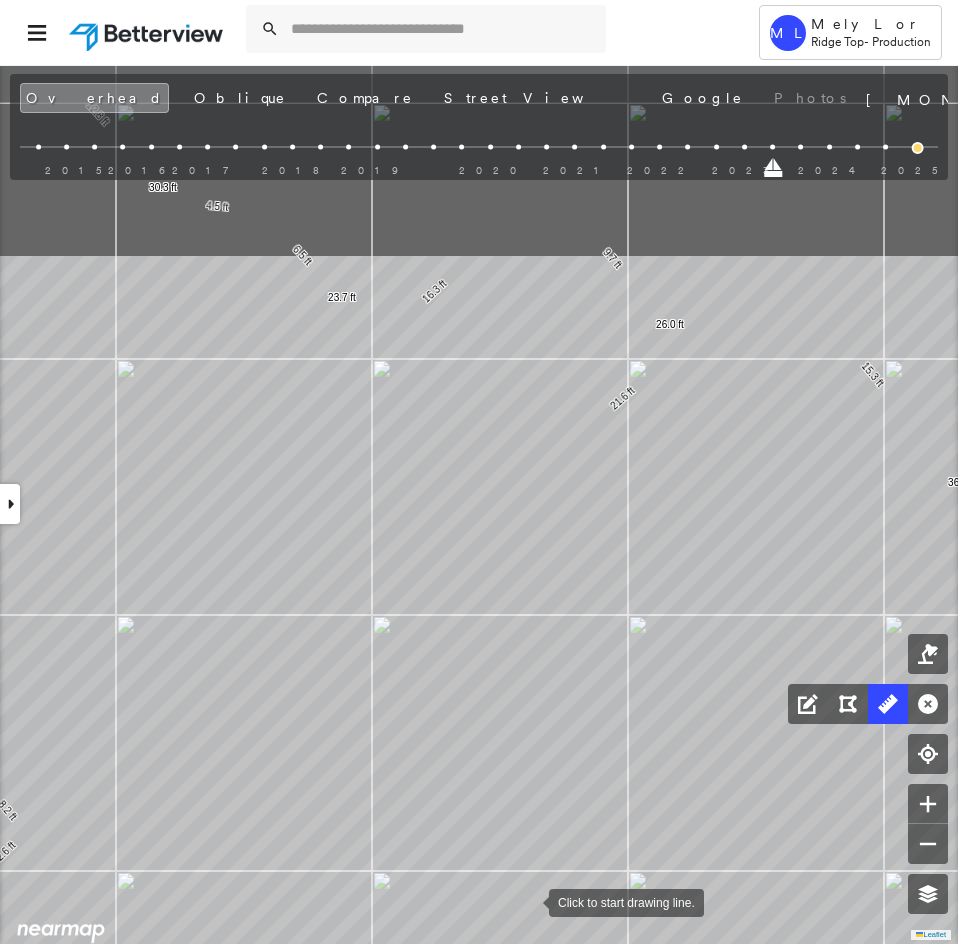 drag, startPoint x: 597, startPoint y: 622, endPoint x: 521, endPoint y: 882, distance: 270.88004 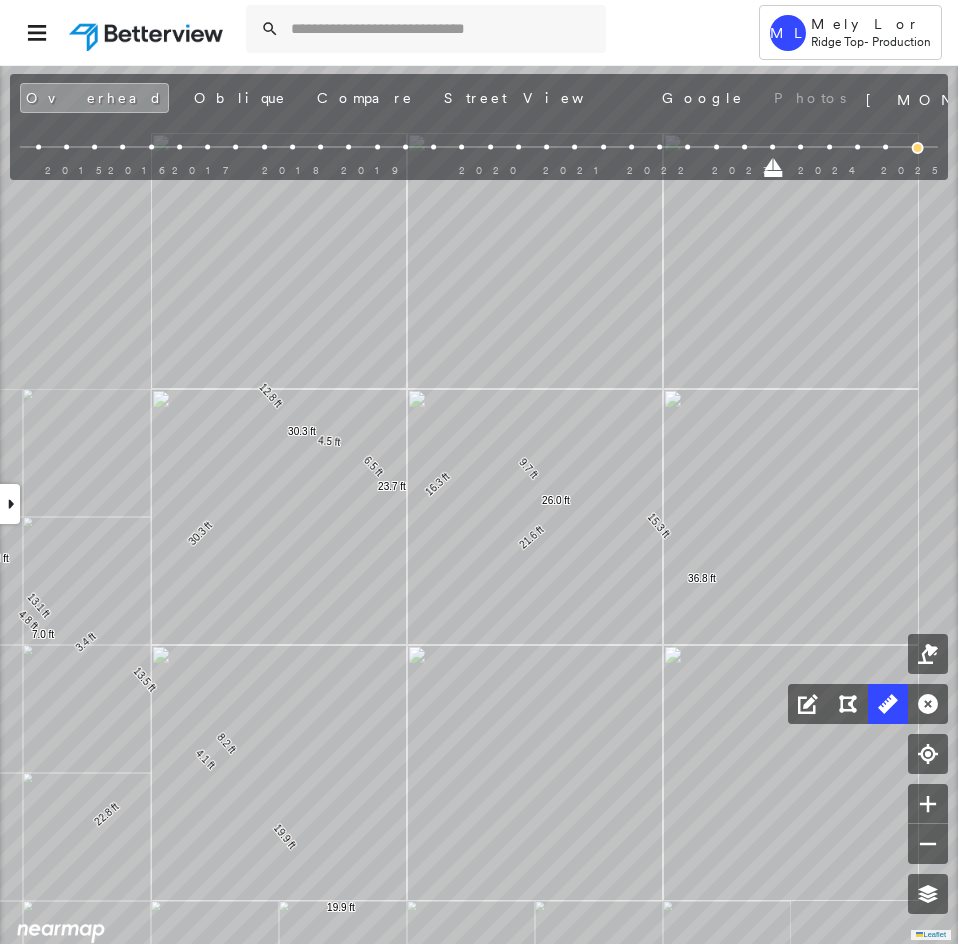 drag, startPoint x: 444, startPoint y: 663, endPoint x: 519, endPoint y: 628, distance: 82.764725 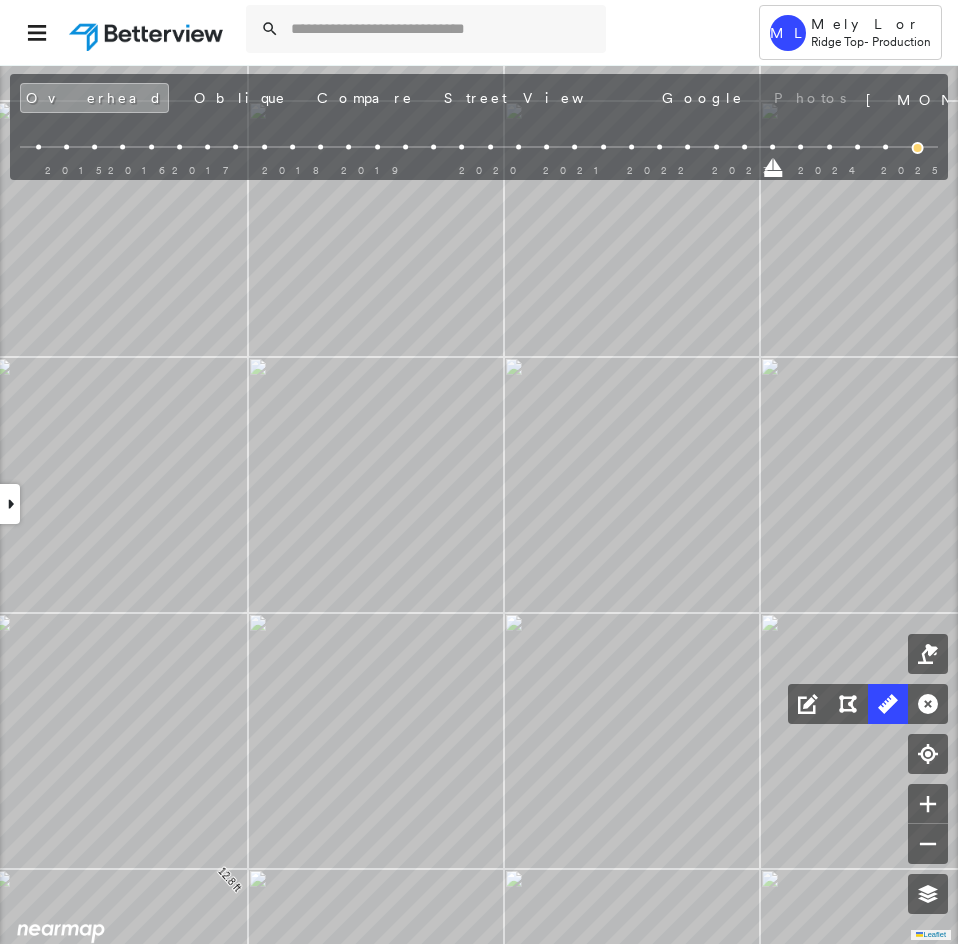 drag, startPoint x: 773, startPoint y: 169, endPoint x: 958, endPoint y: 183, distance: 185.52898 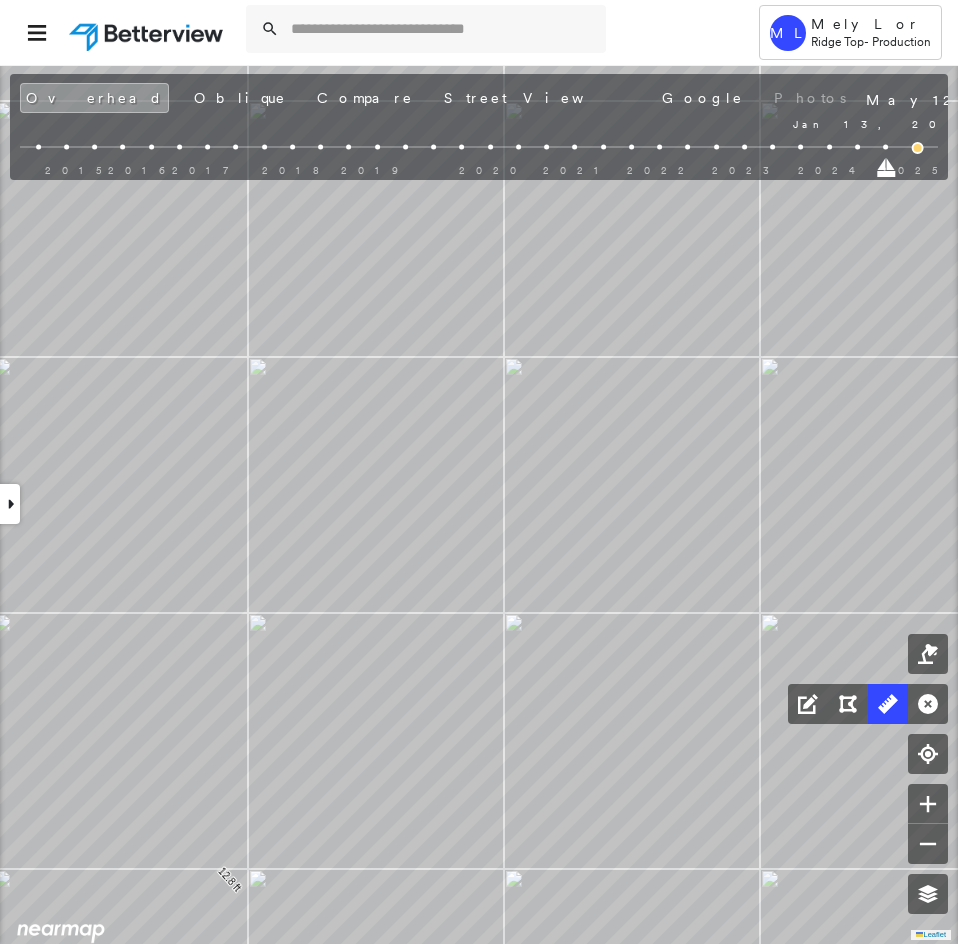 drag, startPoint x: 919, startPoint y: 169, endPoint x: 893, endPoint y: 170, distance: 26.019224 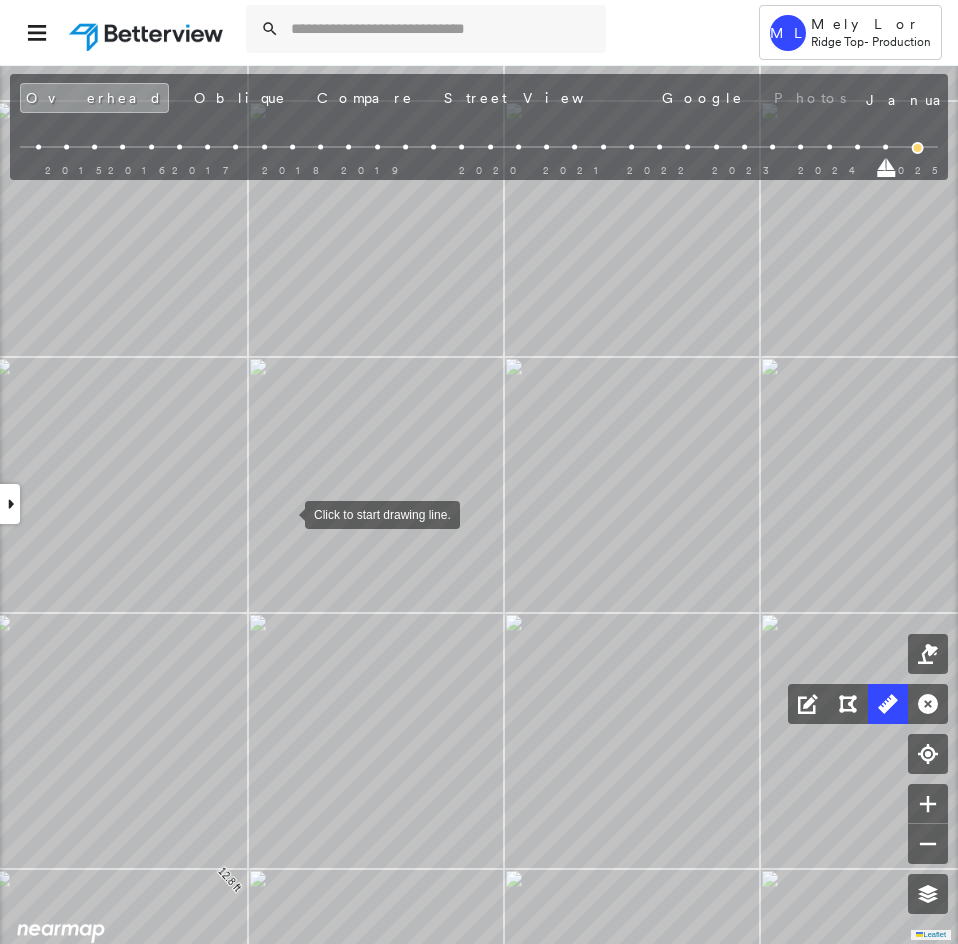 click at bounding box center (285, 513) 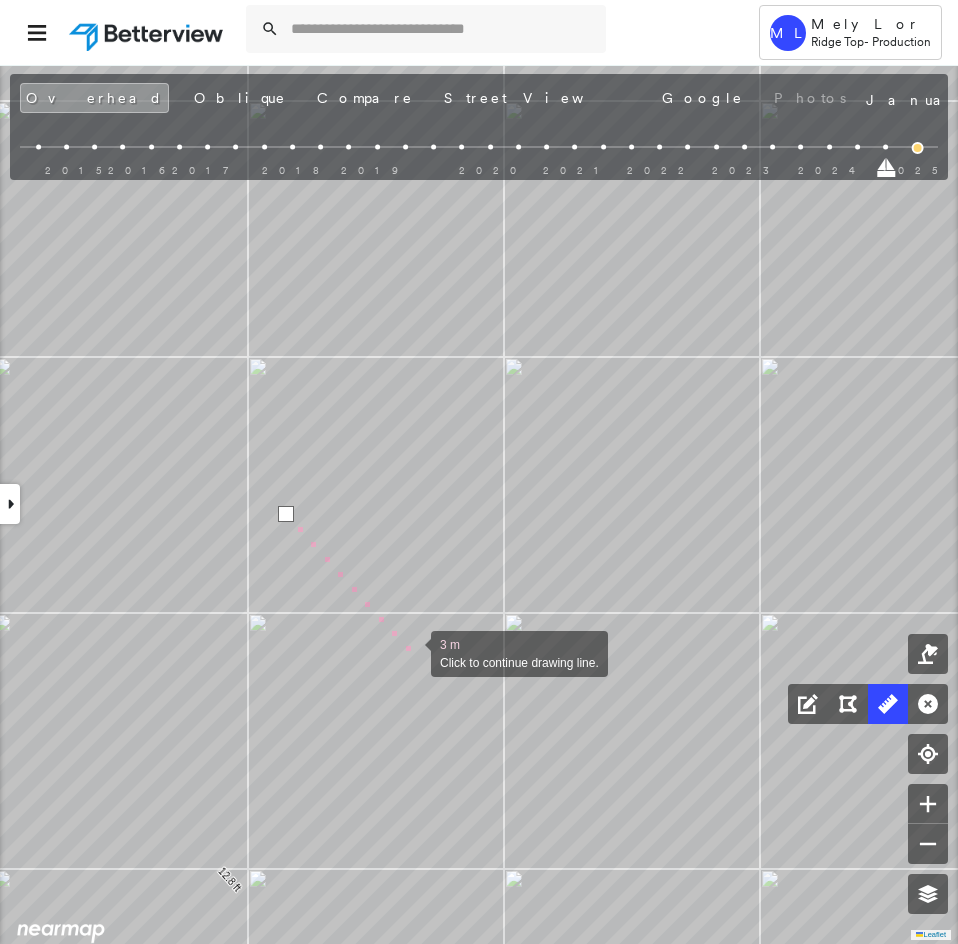 click at bounding box center (411, 652) 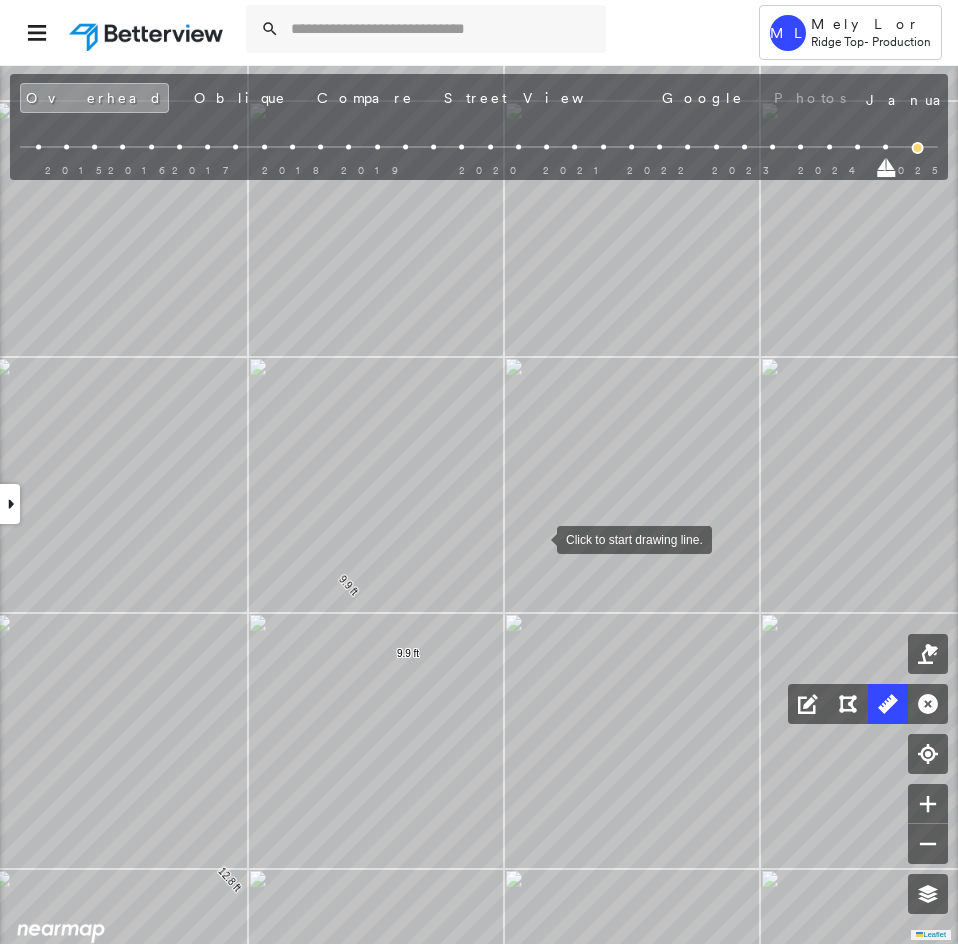 click at bounding box center (537, 538) 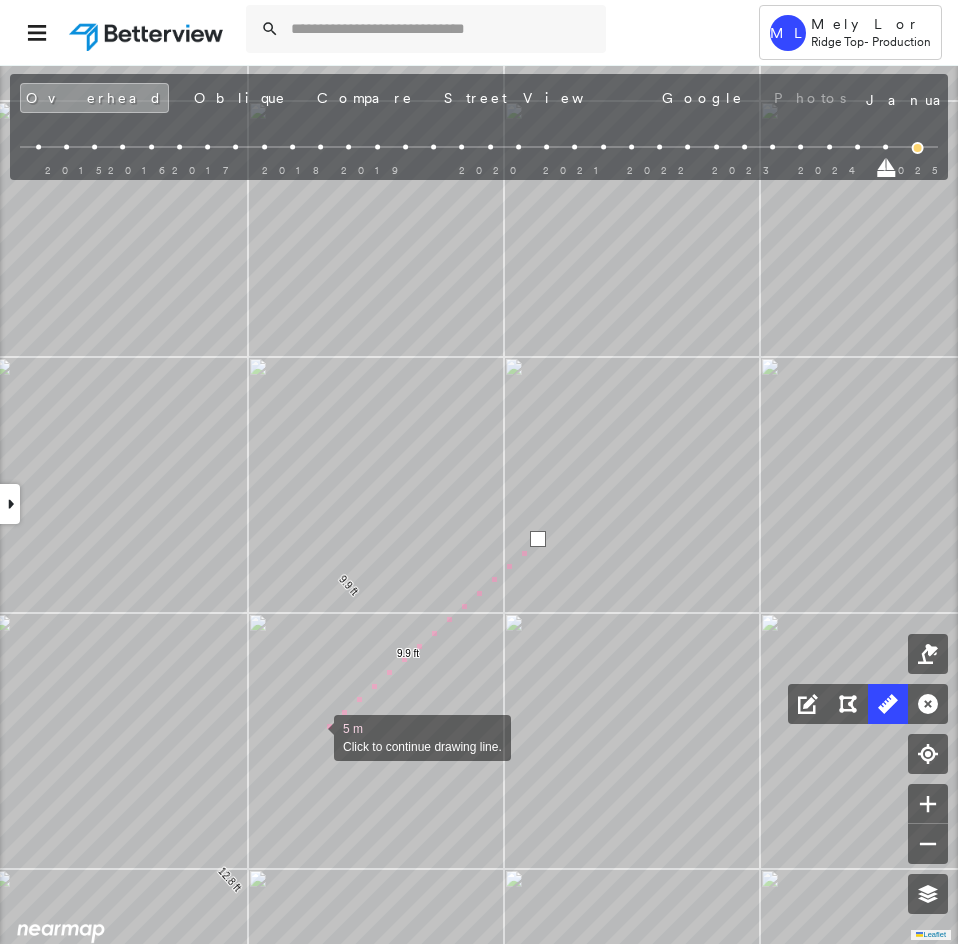 click at bounding box center (314, 736) 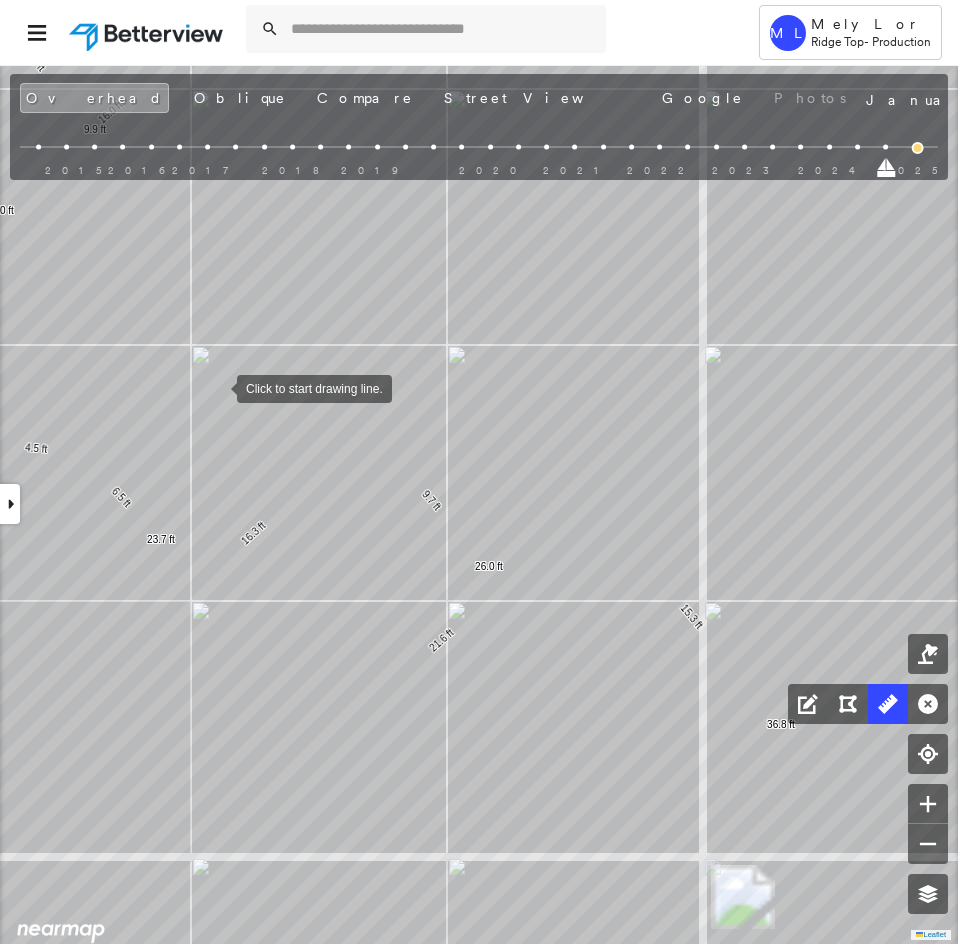drag, startPoint x: 217, startPoint y: 387, endPoint x: 323, endPoint y: 368, distance: 107.68937 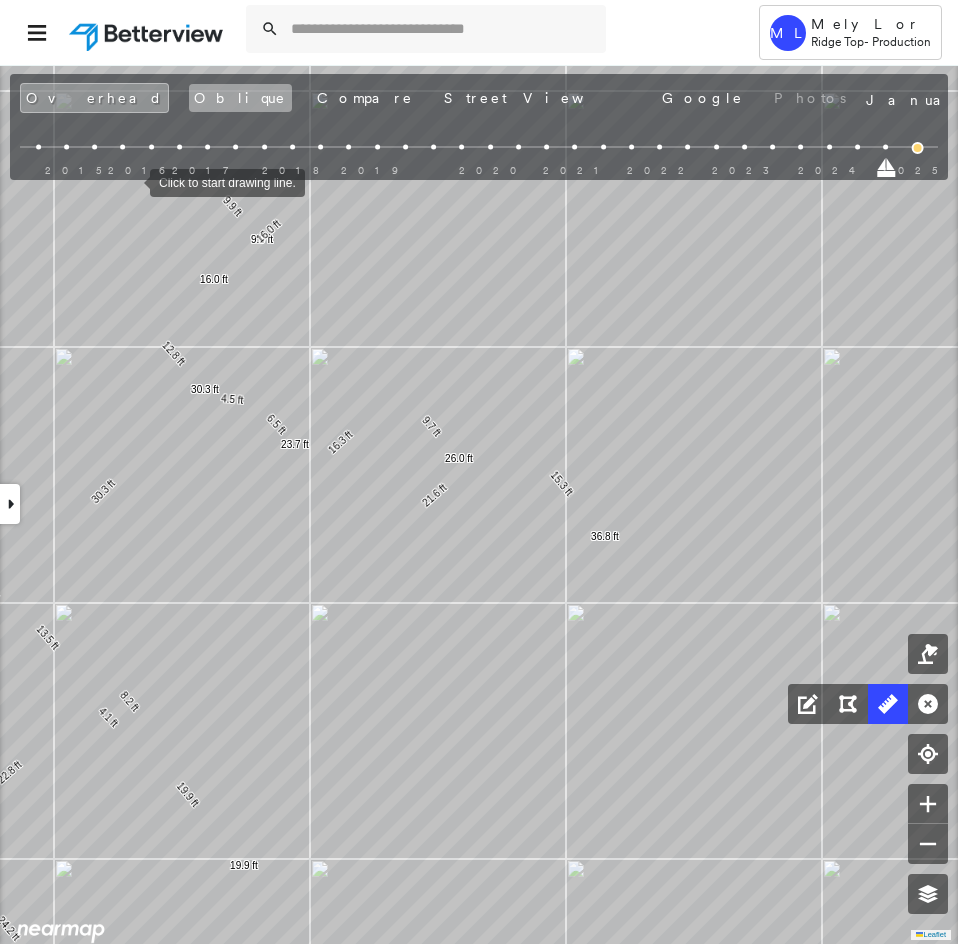 click on "Oblique" at bounding box center (240, 98) 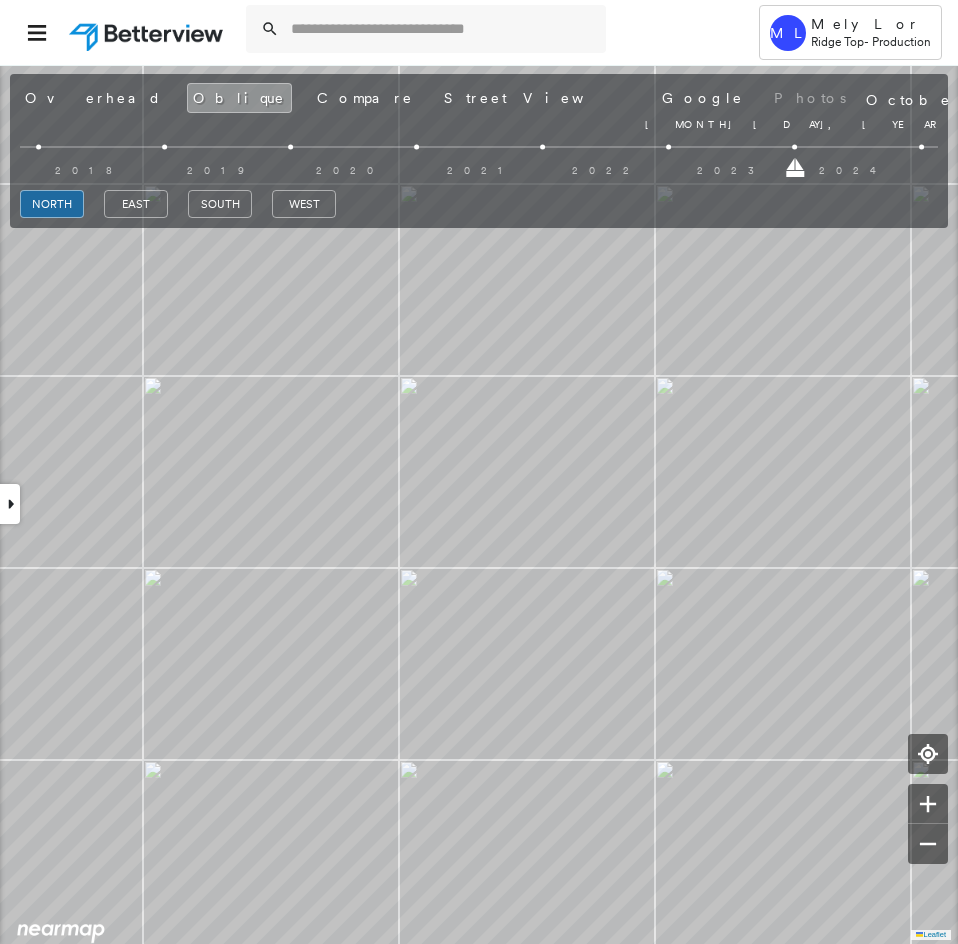 drag, startPoint x: 914, startPoint y: 169, endPoint x: 752, endPoint y: 175, distance: 162.11107 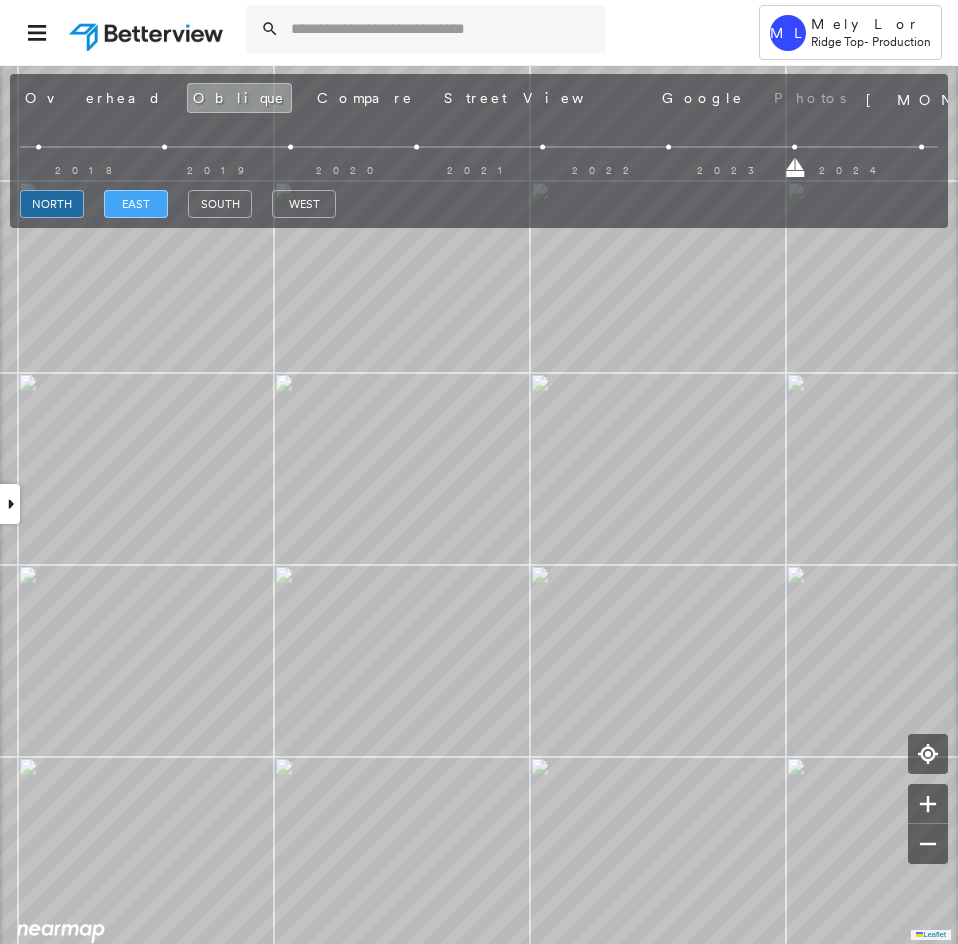 click on "east" at bounding box center (136, 204) 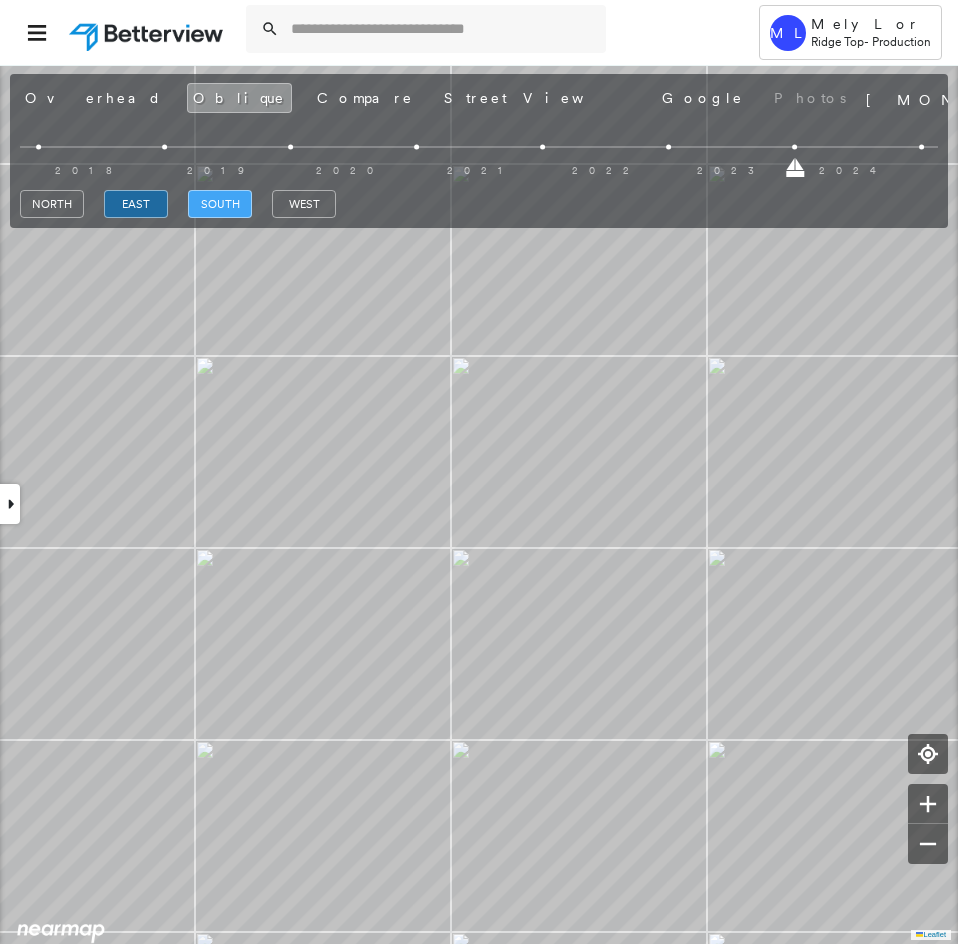 click on "south" at bounding box center [220, 204] 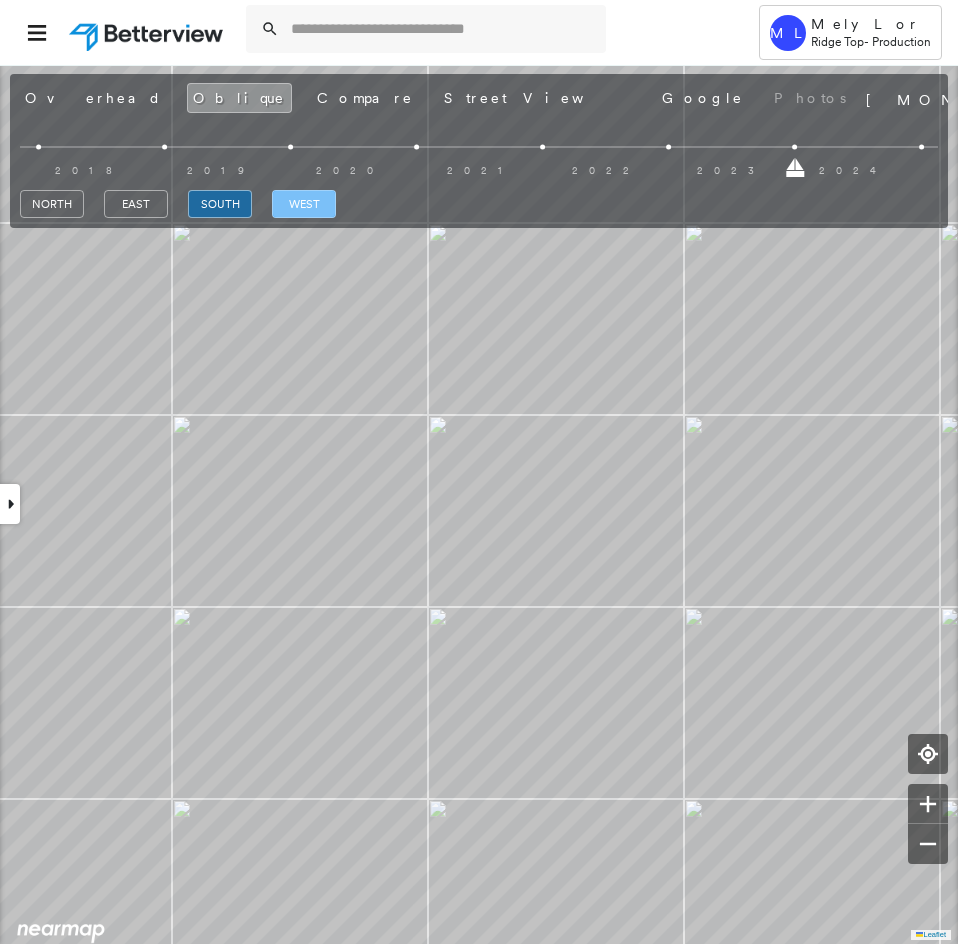 click on "west" at bounding box center (304, 204) 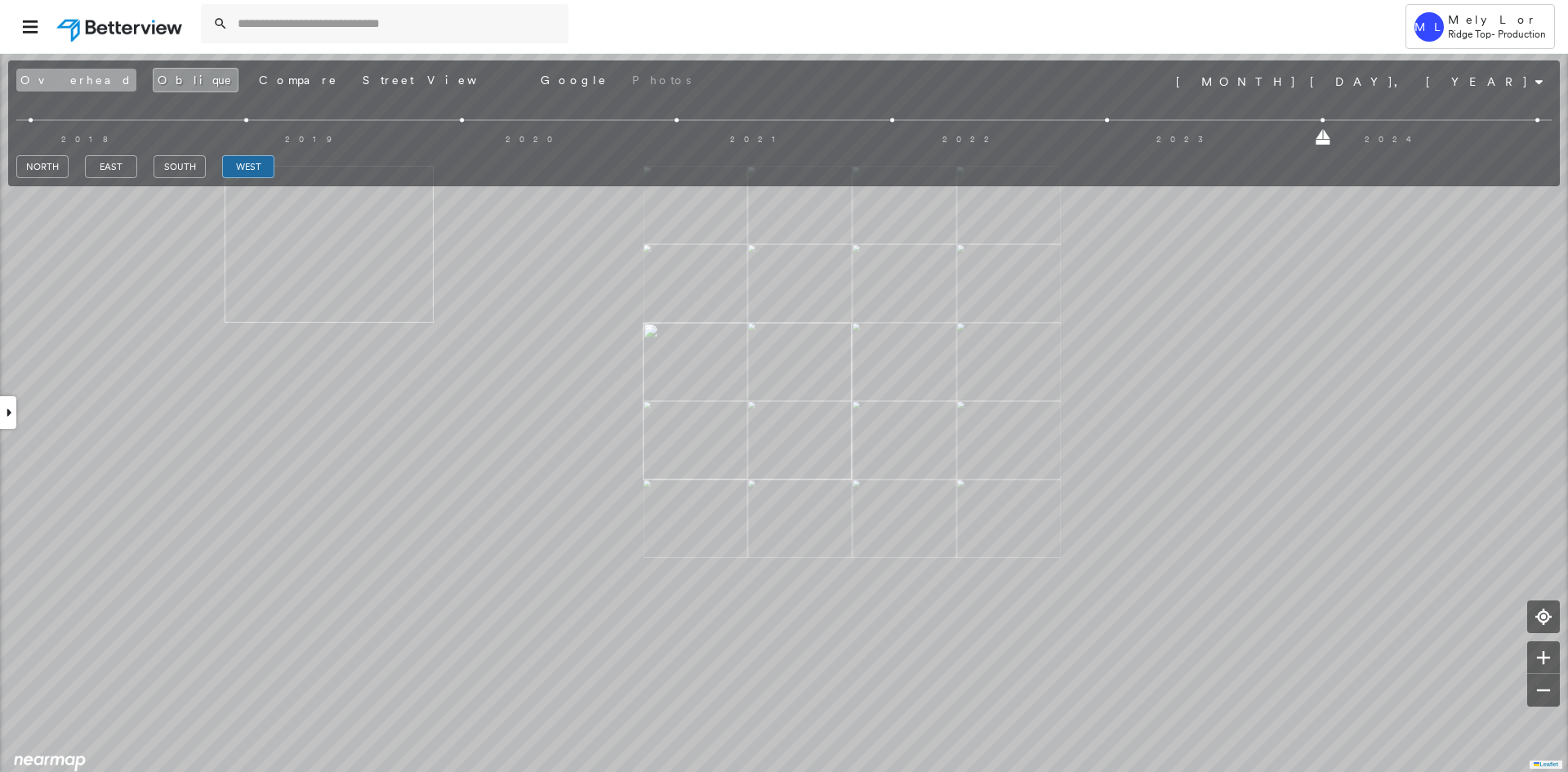 click on "Overhead" at bounding box center [76, 80] 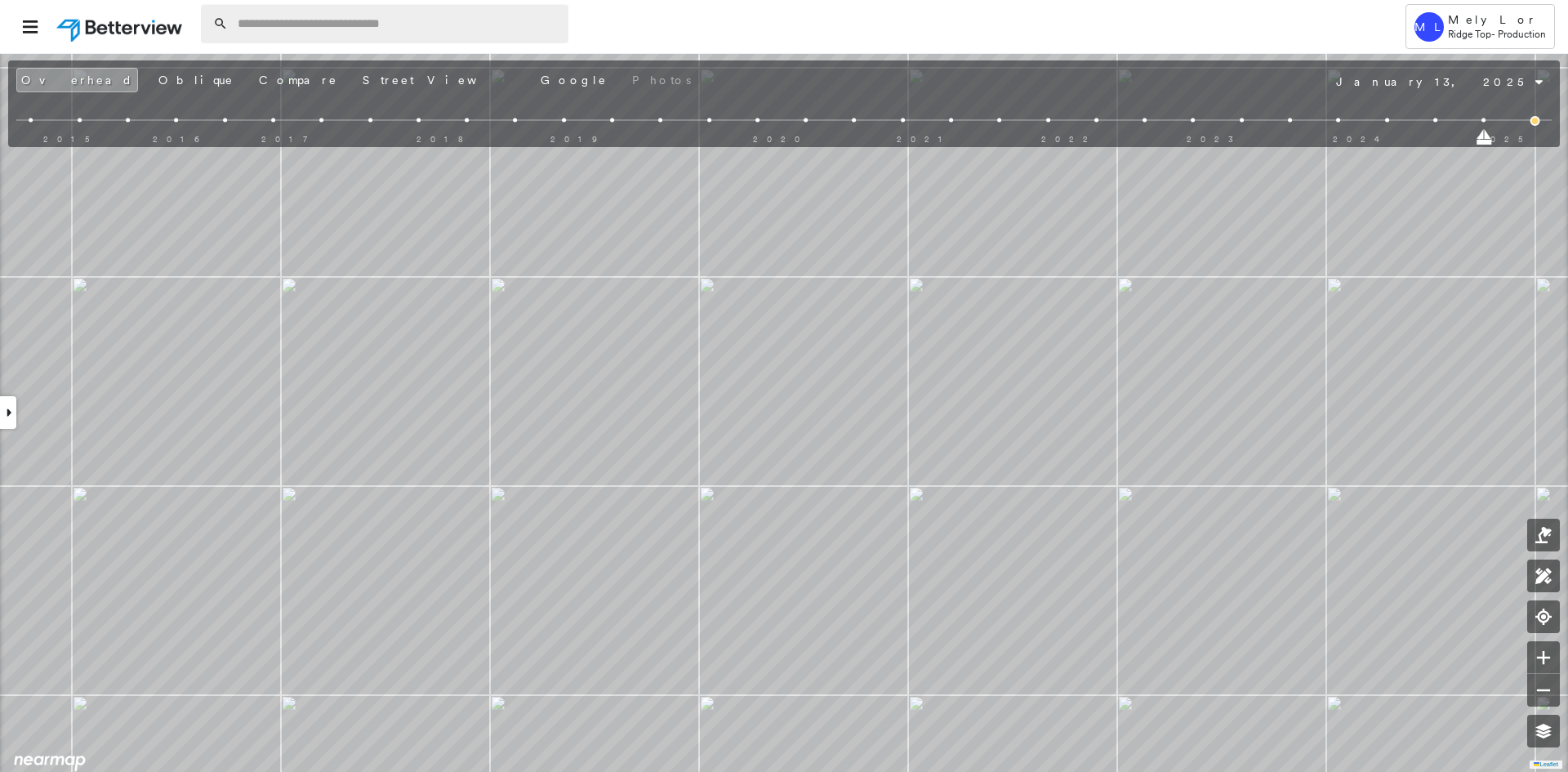 click at bounding box center (398, 24) 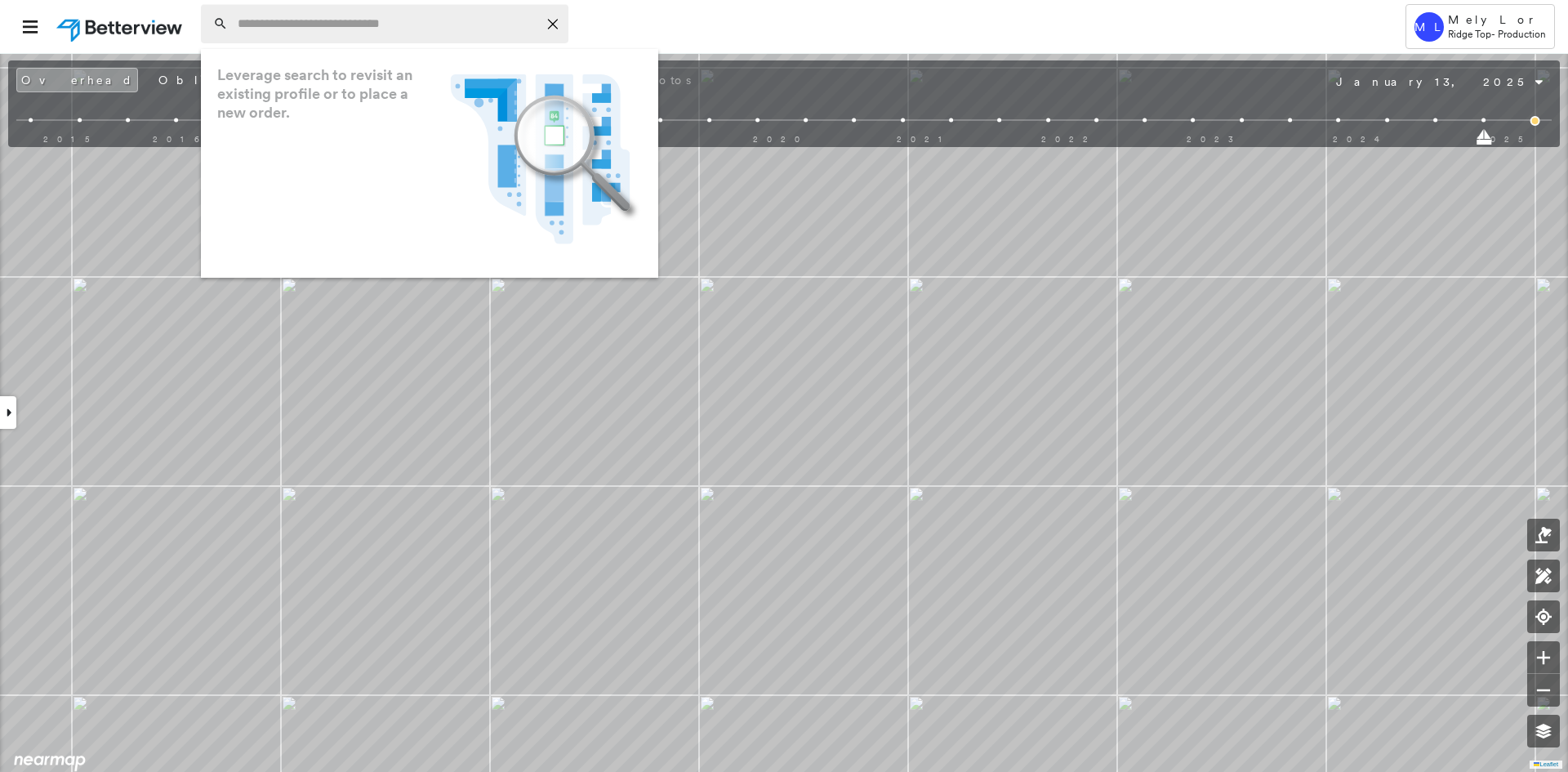 paste on "**********" 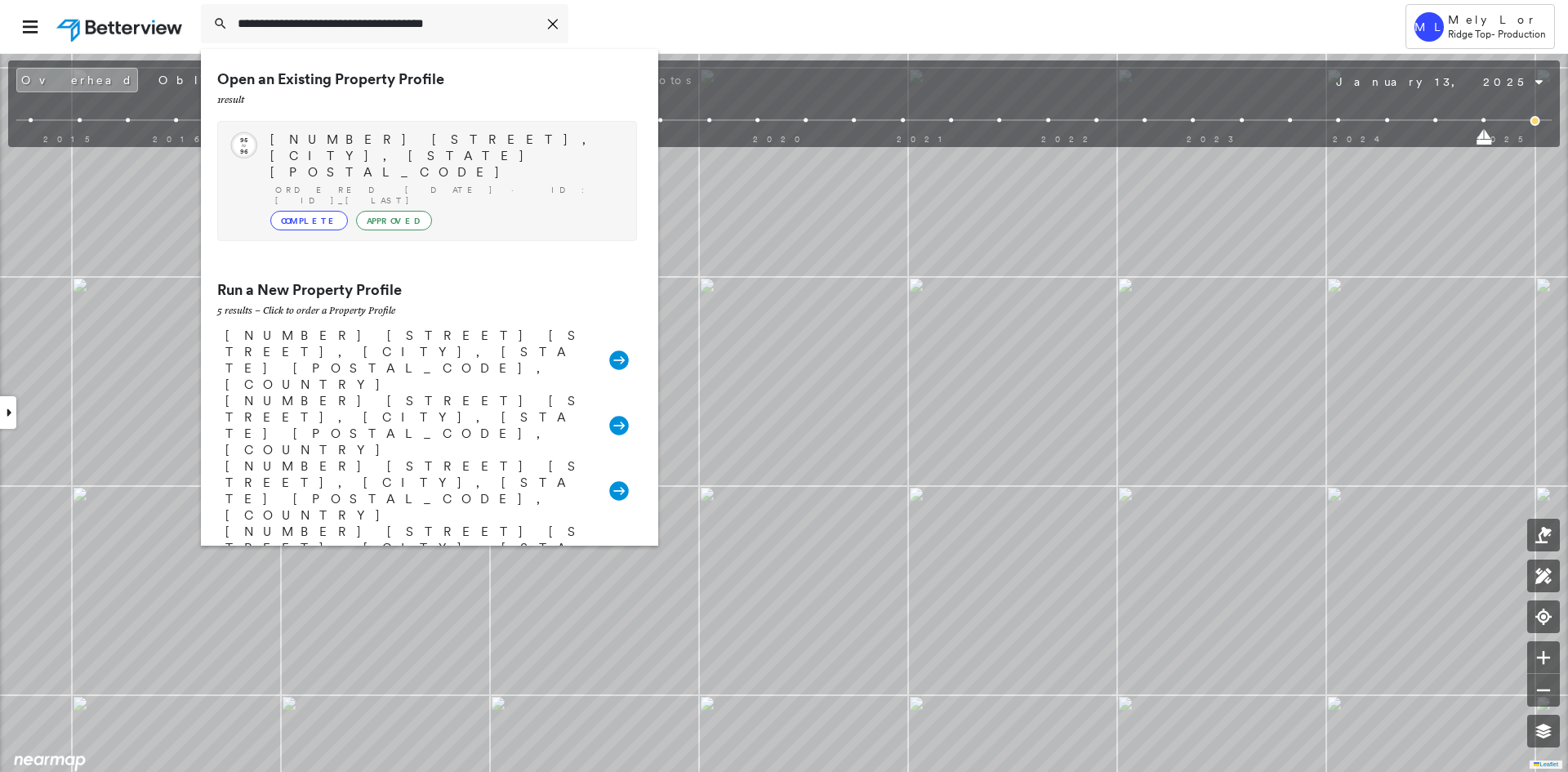 type on "**********" 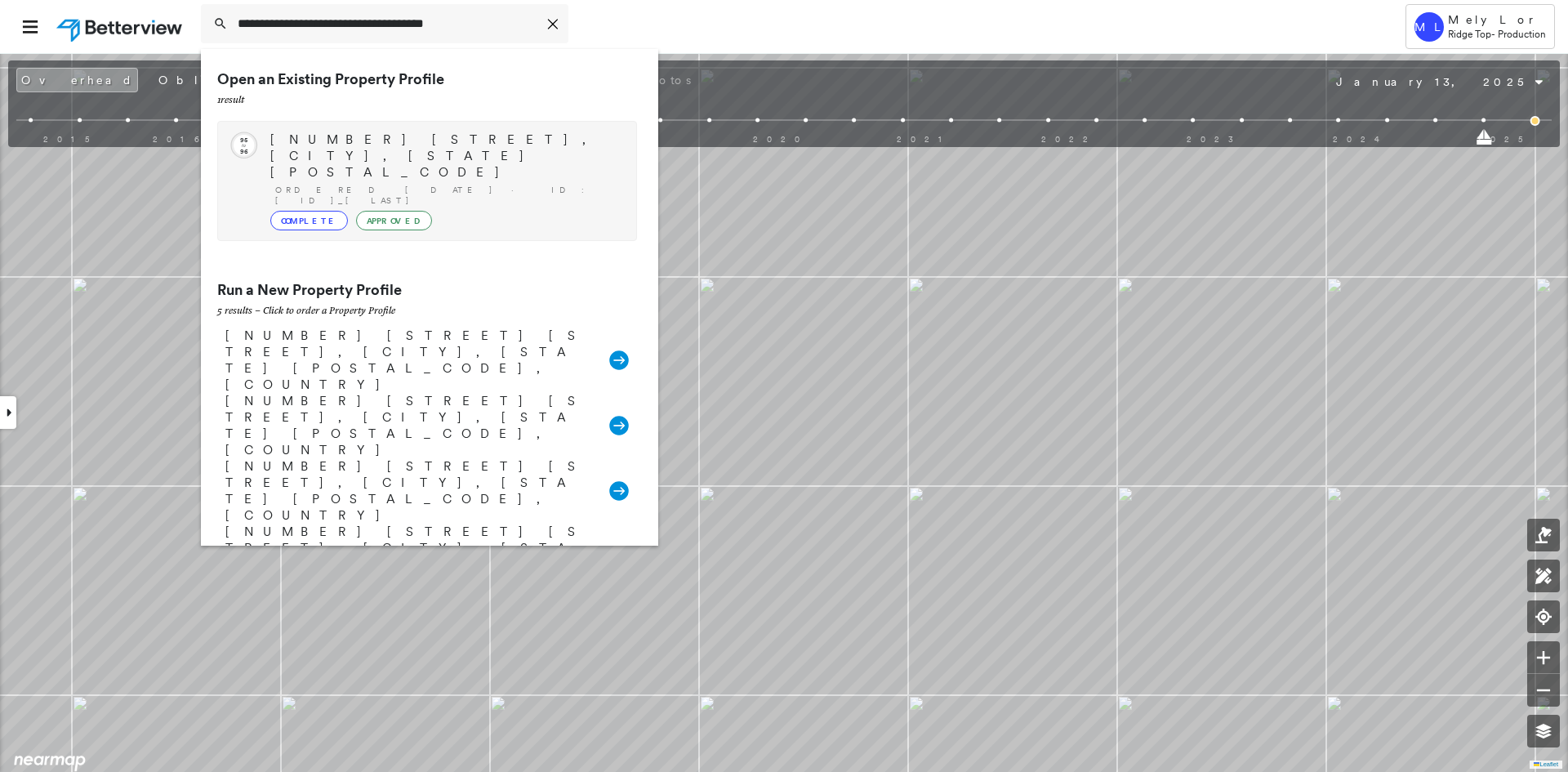 click on "141 Mike Thornton Ct, Weatherford, TX 76088 Ordered 08/07/25 · ID: 782686_Weirich Complete Approved" at bounding box center (445, 181) 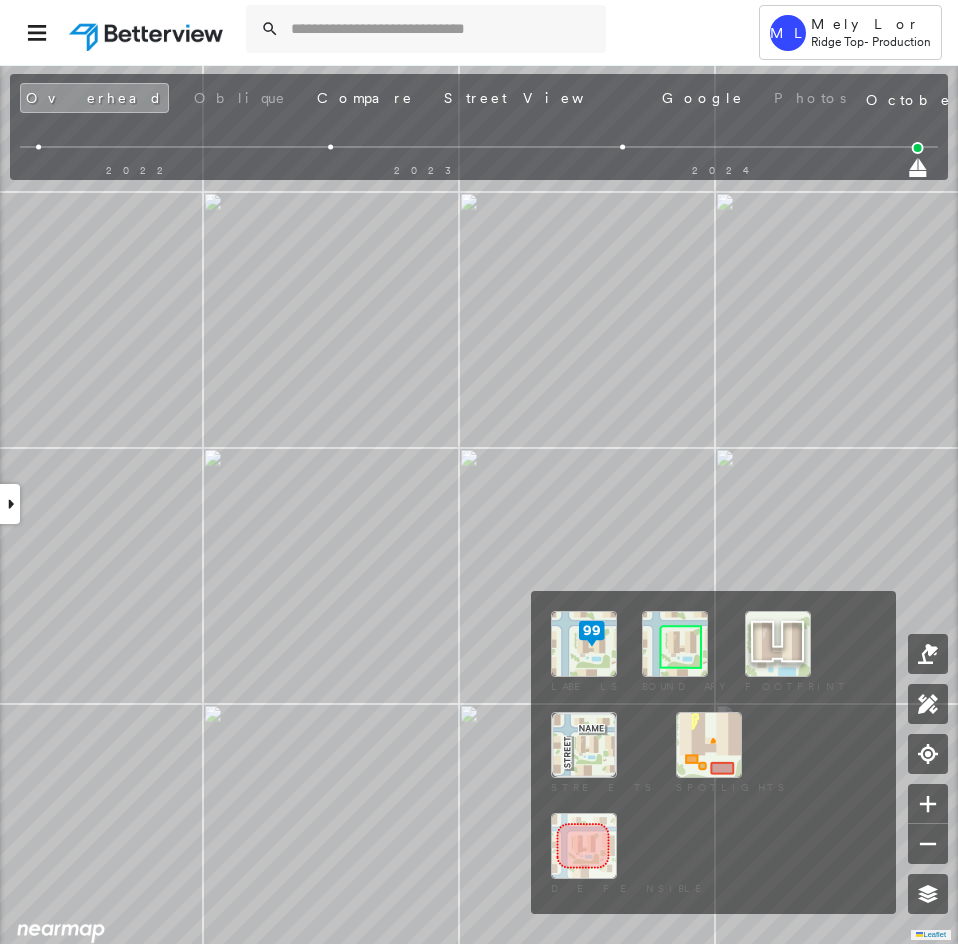 click at bounding box center (675, 644) 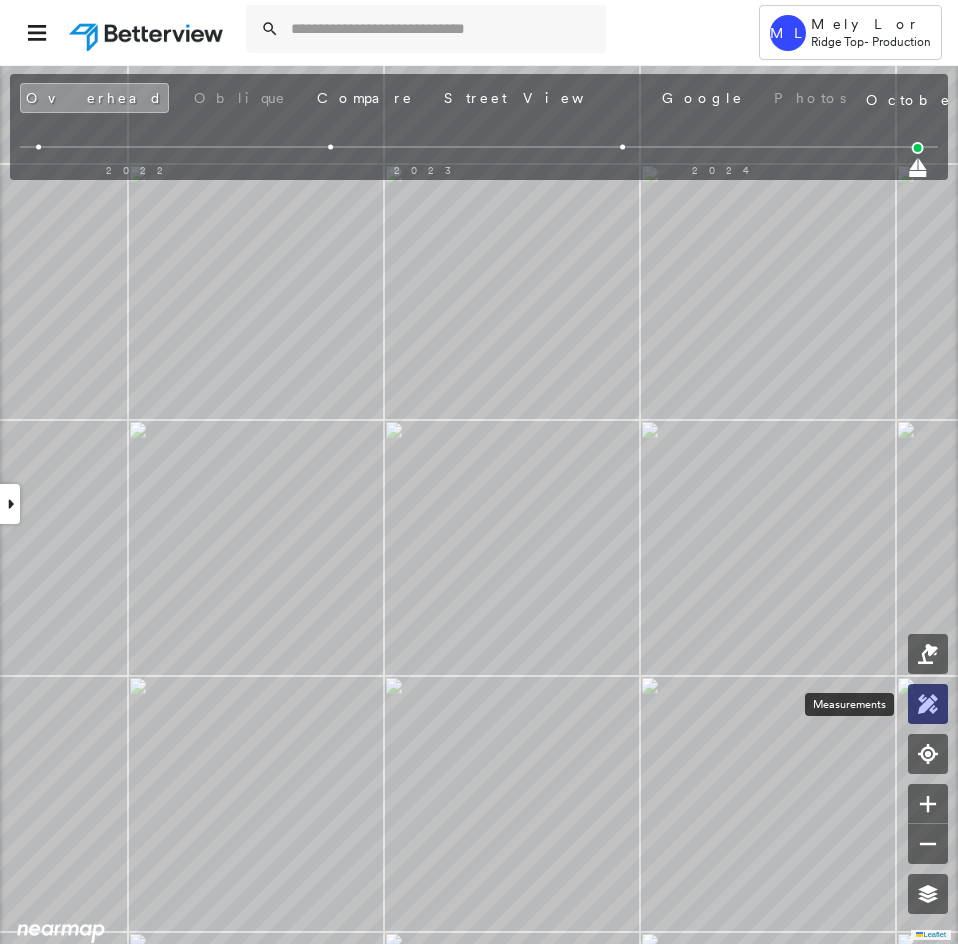 click 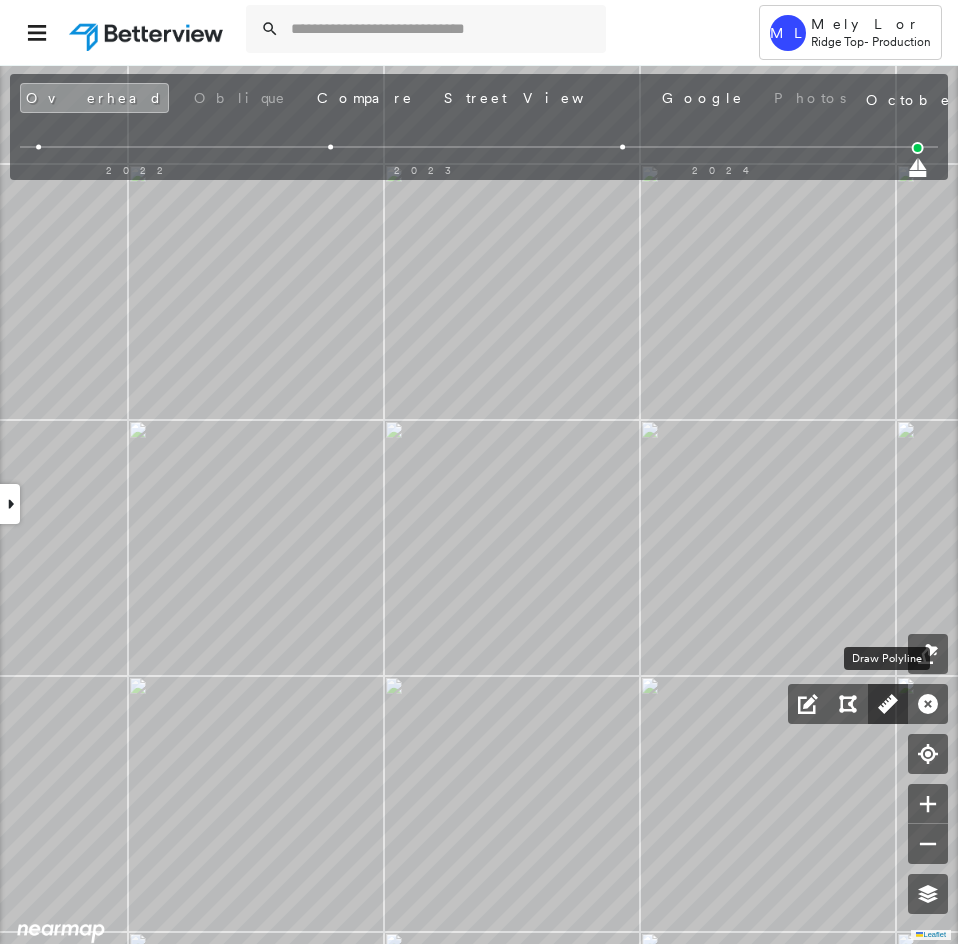 click 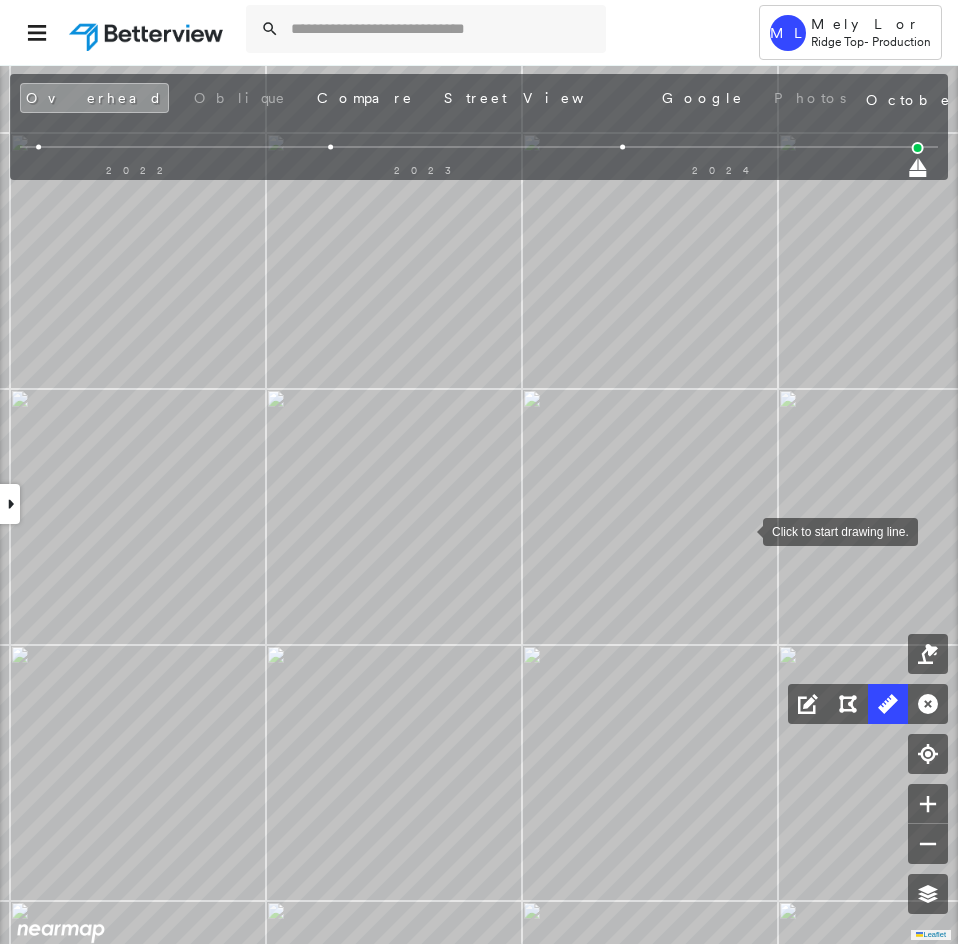 drag, startPoint x: 743, startPoint y: 530, endPoint x: 743, endPoint y: 550, distance: 20 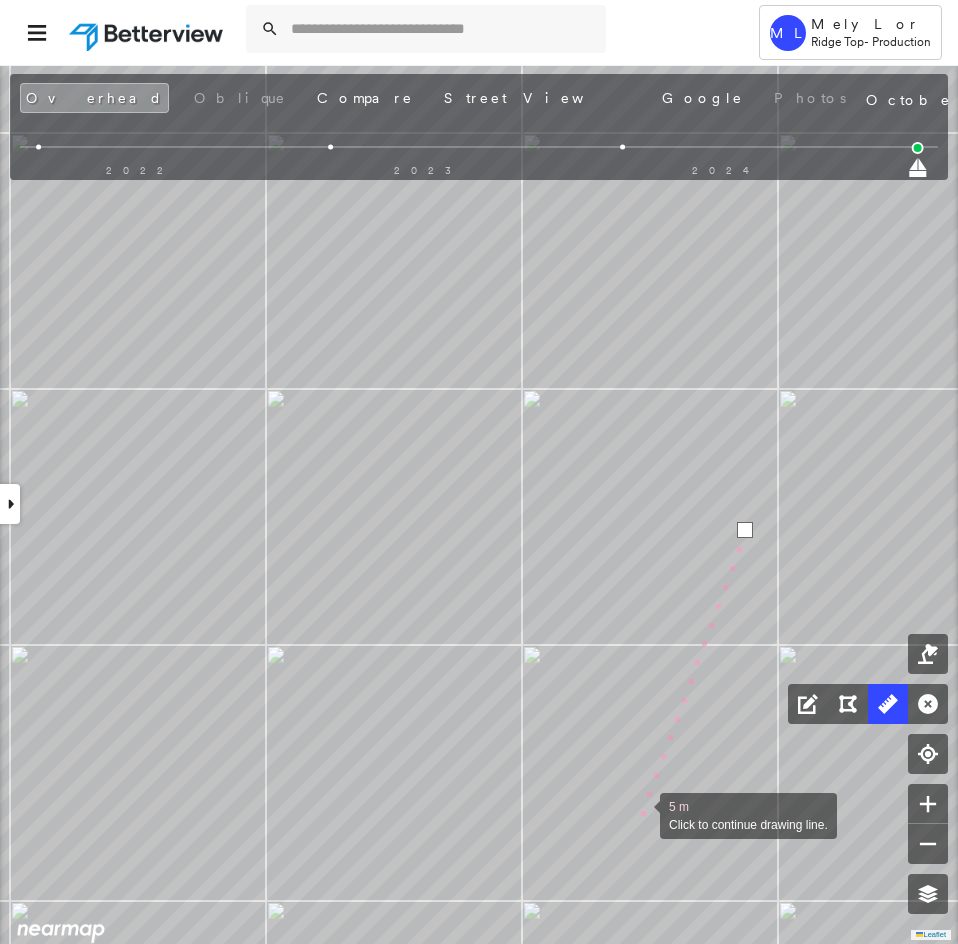 click at bounding box center [640, 814] 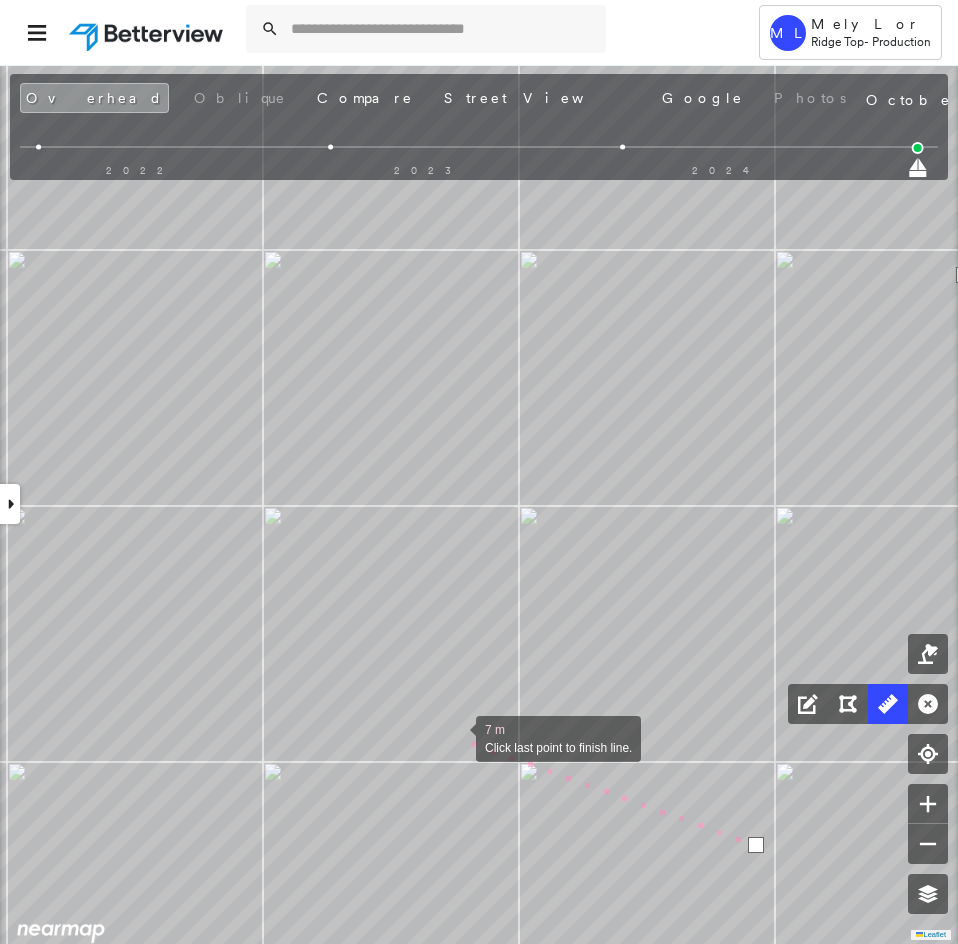 click at bounding box center [456, 737] 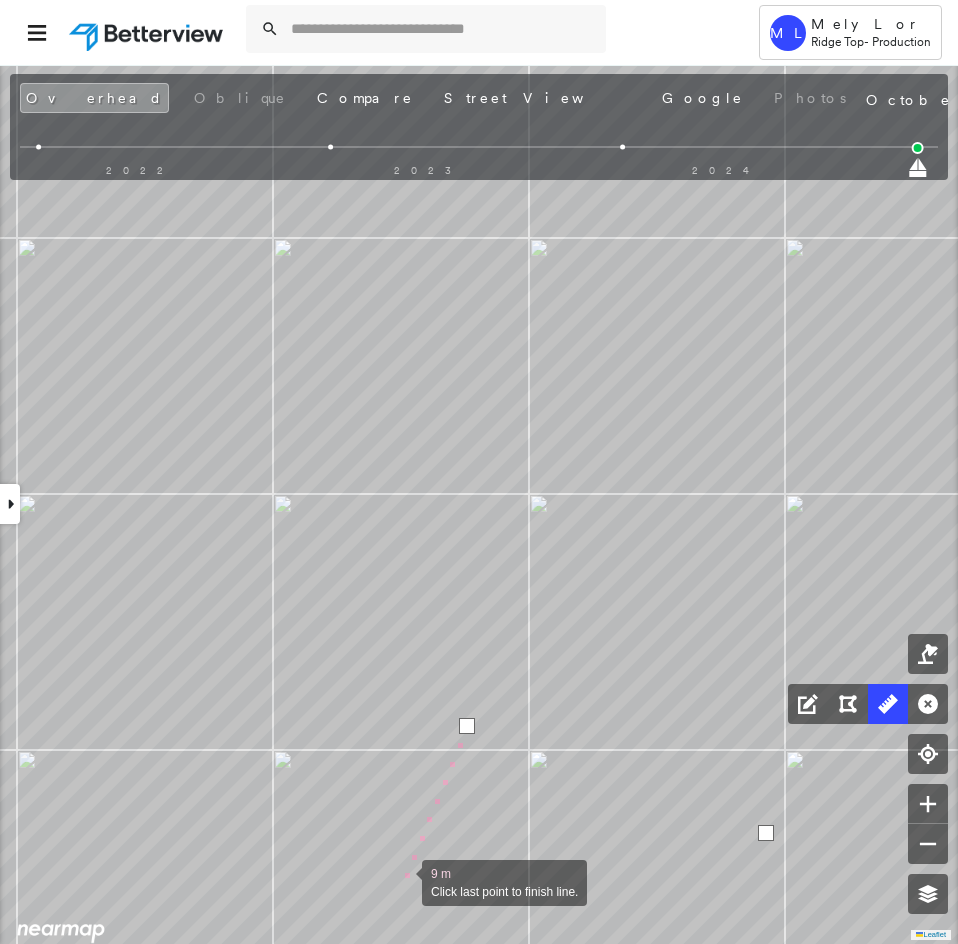 drag, startPoint x: 392, startPoint y: 893, endPoint x: 703, endPoint y: 496, distance: 504.3114 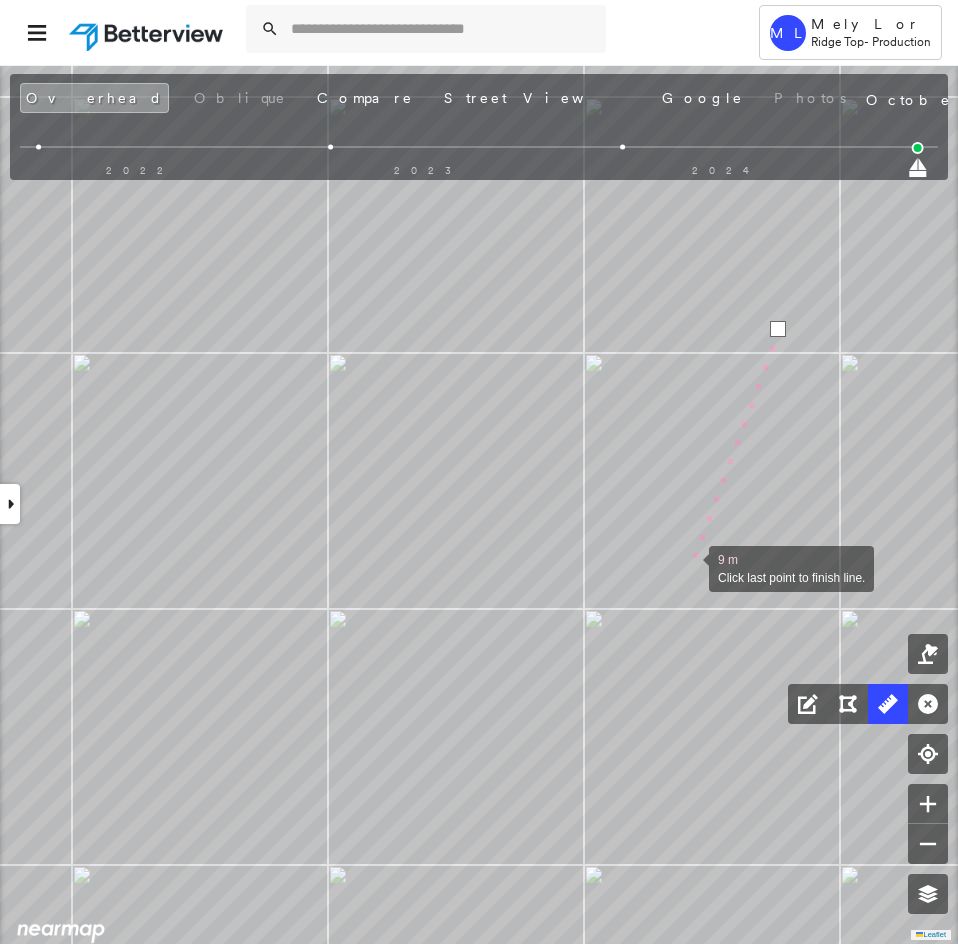 click at bounding box center [689, 567] 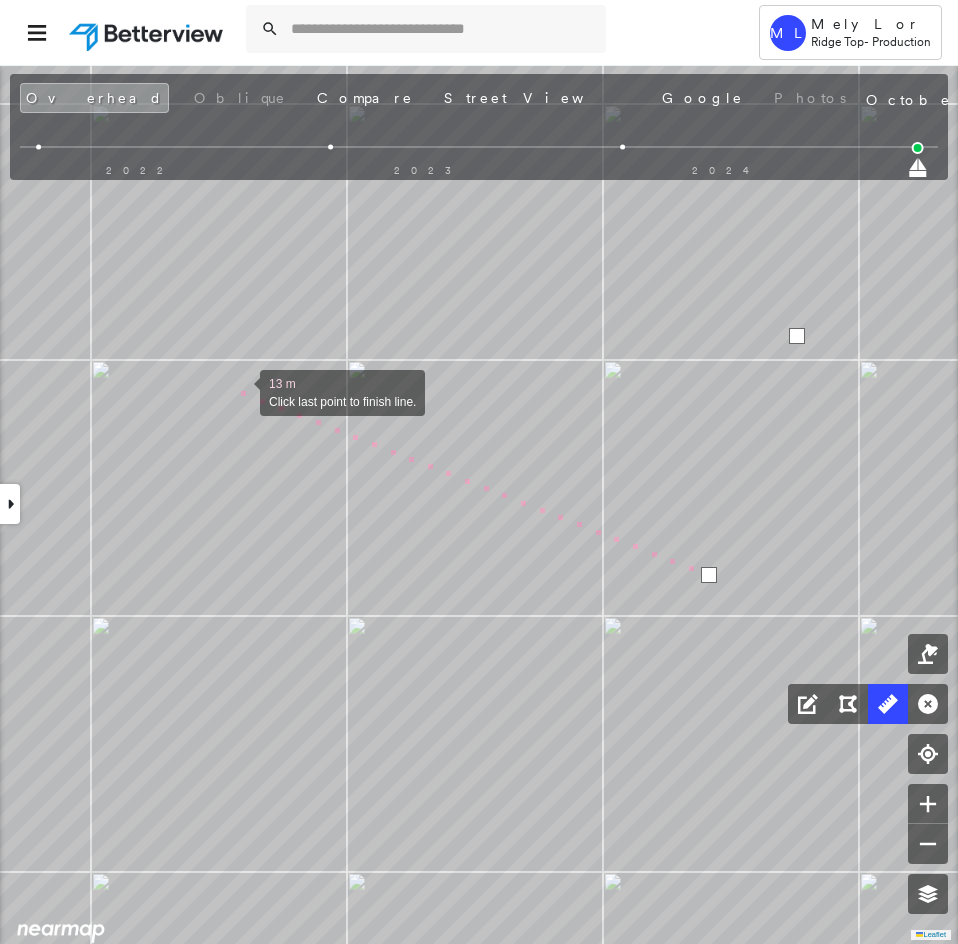 click on "44.5 ft 44.5 ft 15.0 ft 10.6 ft 25.6 ft 13 m Click last point to finish line." at bounding box center (-141, -339) 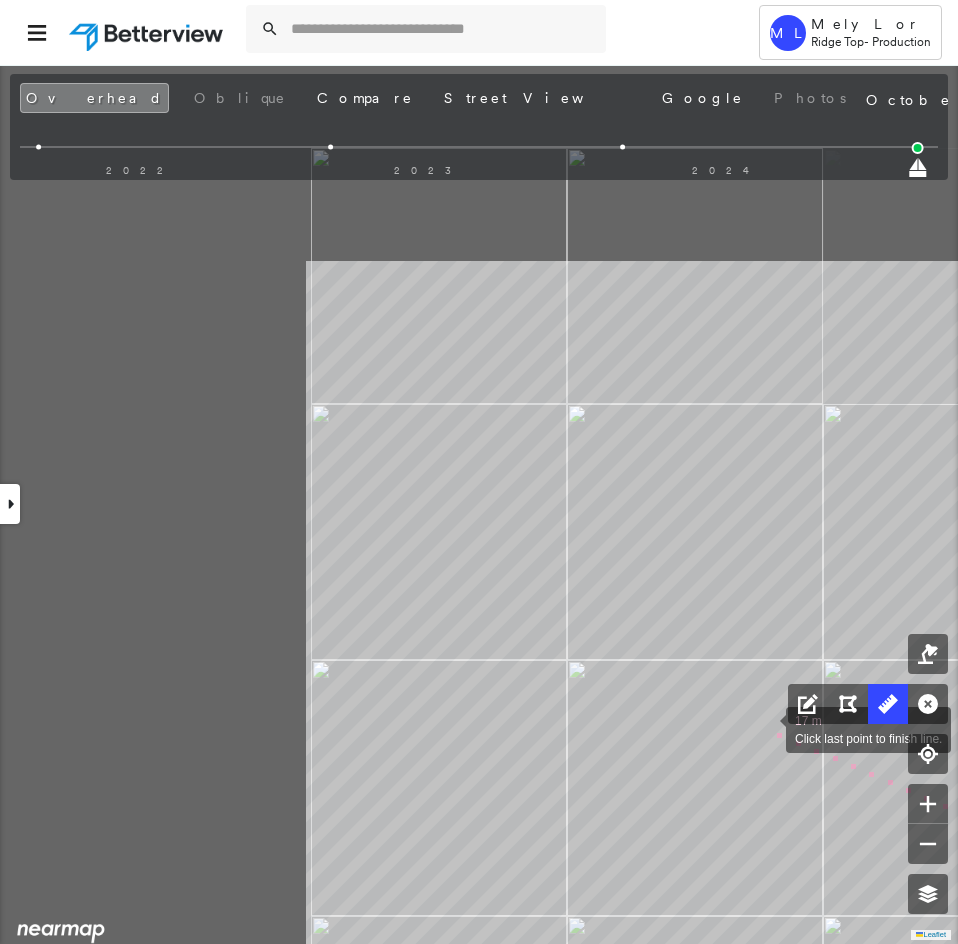 drag, startPoint x: 360, startPoint y: 436, endPoint x: 738, endPoint y: 712, distance: 468.03845 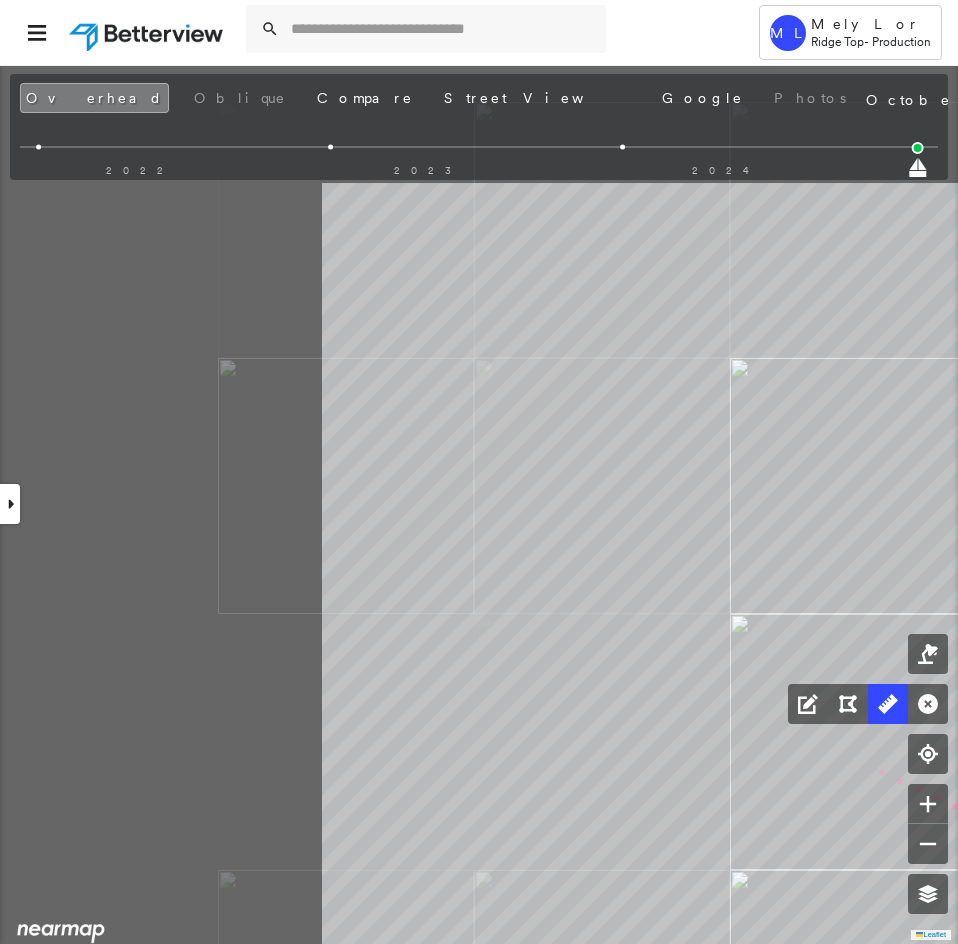 click on "44.5 ft 44.5 ft 15.0 ft 10.6 ft 25.6 ft 20 m Click last point to finish line." at bounding box center [1266, 427] 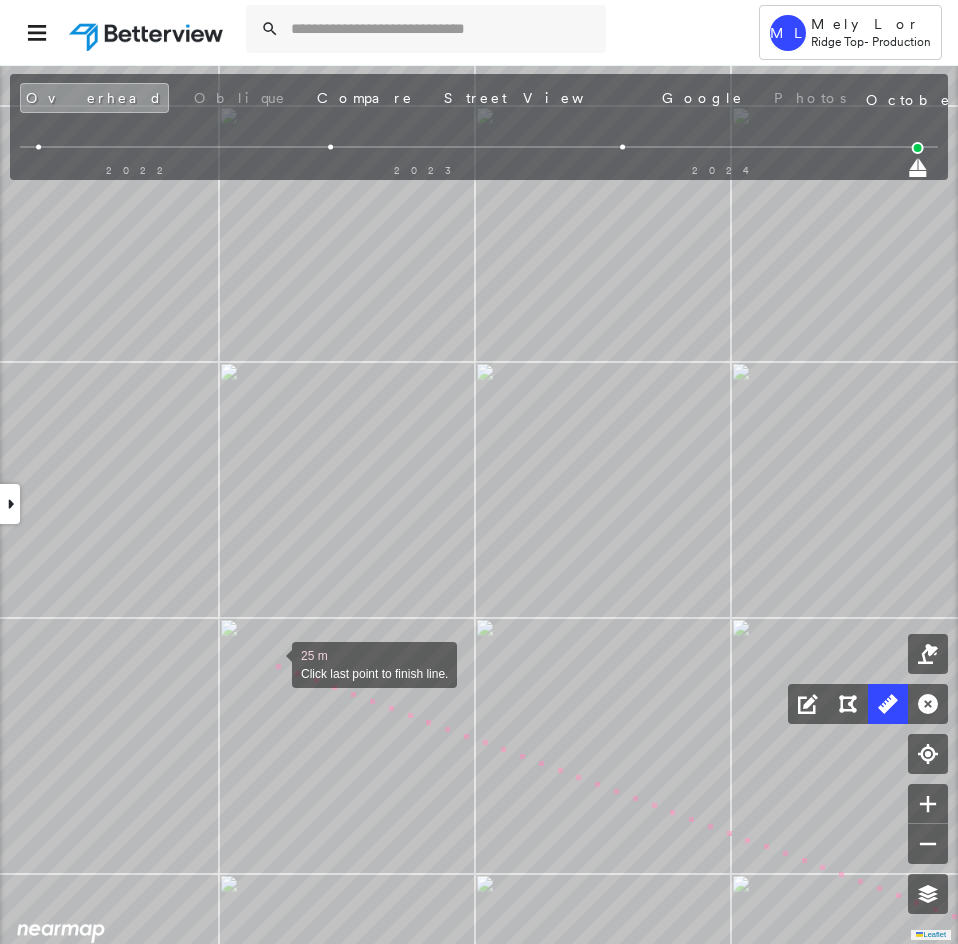 click at bounding box center (272, 663) 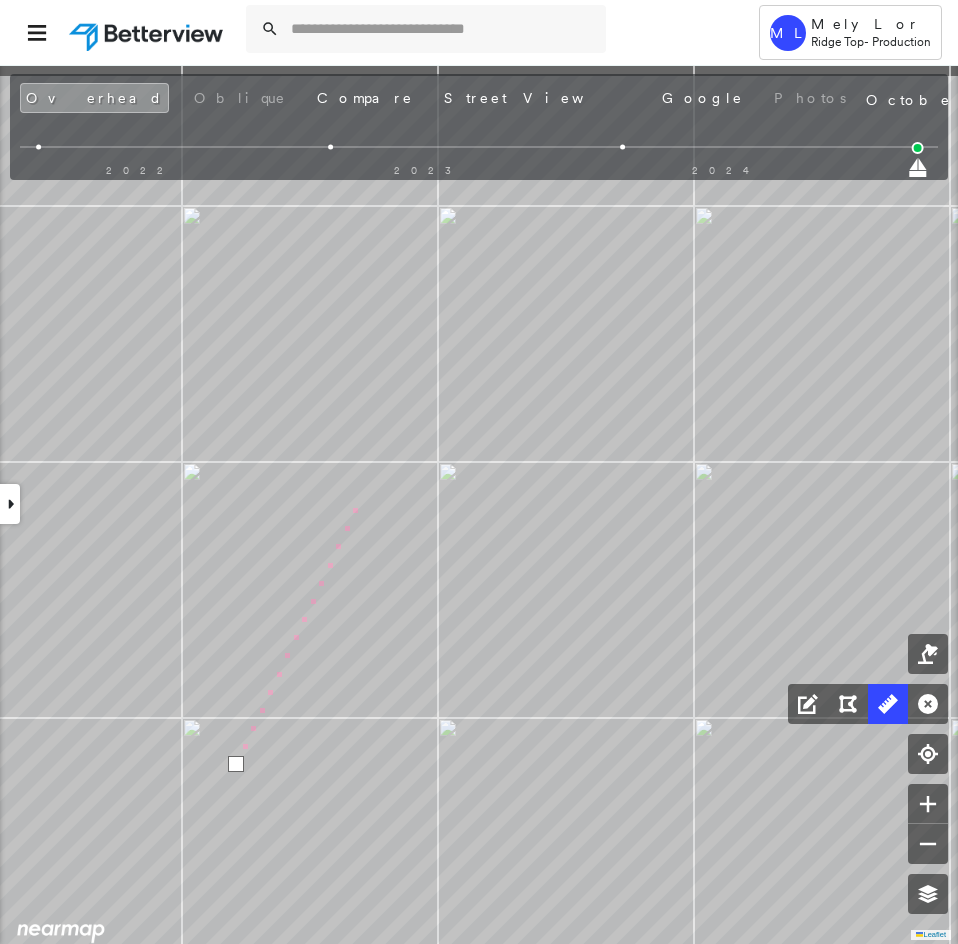 drag, startPoint x: 416, startPoint y: 353, endPoint x: 224, endPoint y: 824, distance: 508.63052 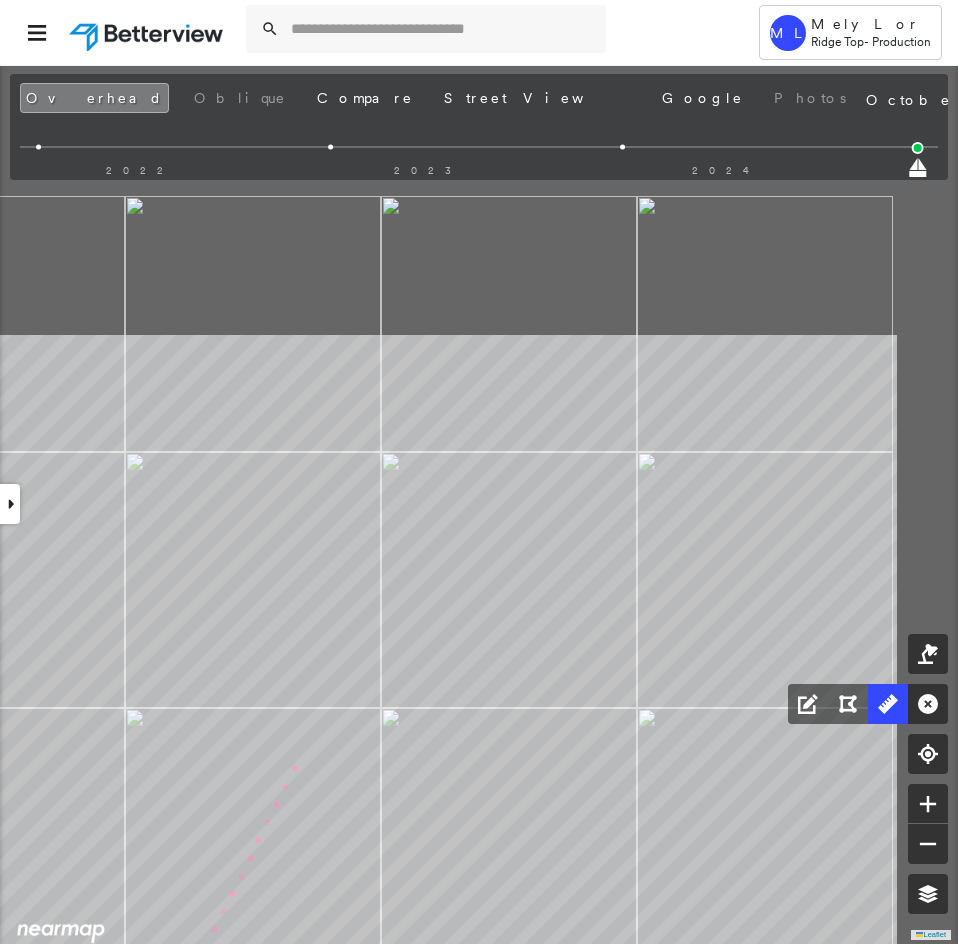 drag, startPoint x: 474, startPoint y: 350, endPoint x: 299, endPoint y: 741, distance: 428.376 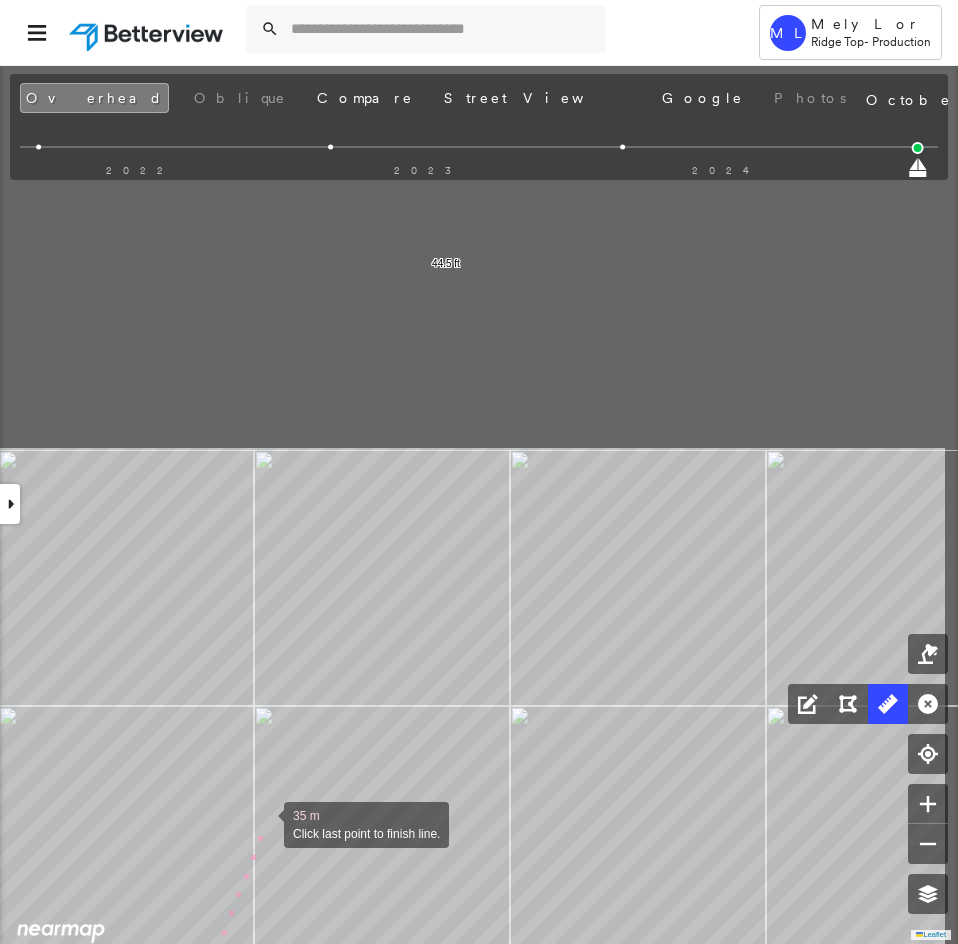 drag, startPoint x: 374, startPoint y: 341, endPoint x: 265, endPoint y: 814, distance: 485.39676 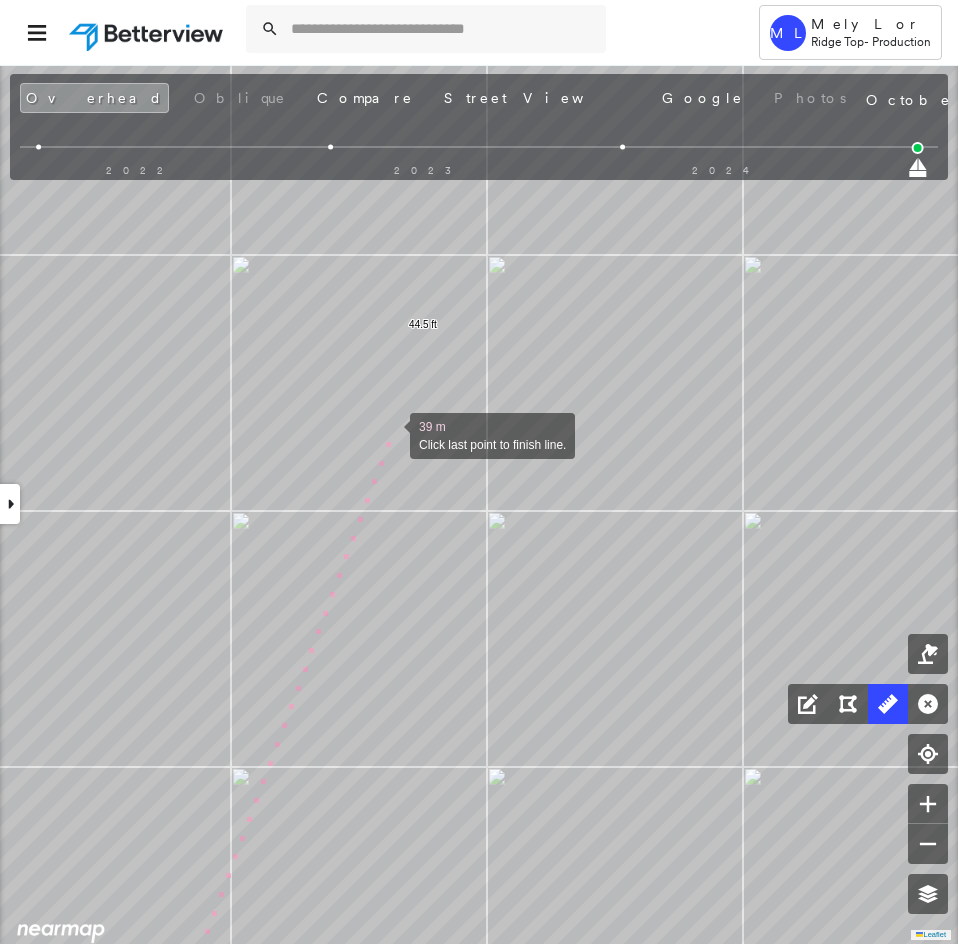 drag, startPoint x: 399, startPoint y: 414, endPoint x: 260, endPoint y: 736, distance: 350.72067 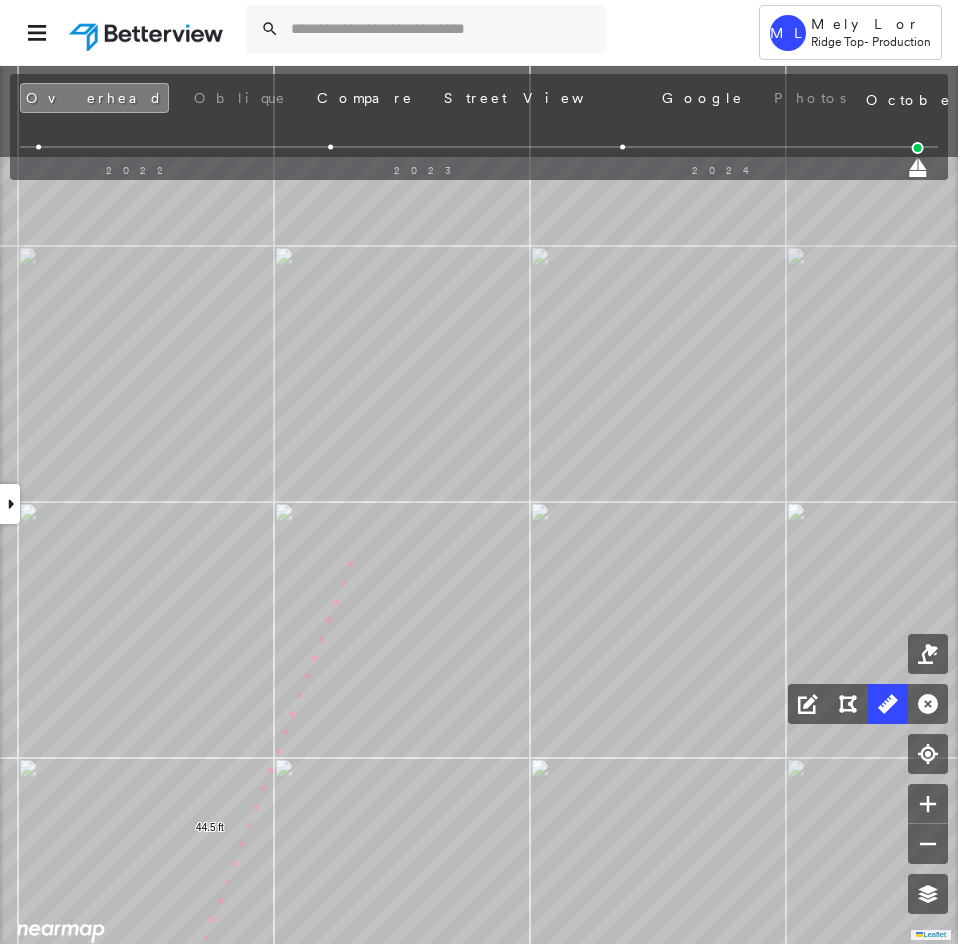 drag, startPoint x: 411, startPoint y: 418, endPoint x: 320, endPoint y: 636, distance: 236.23082 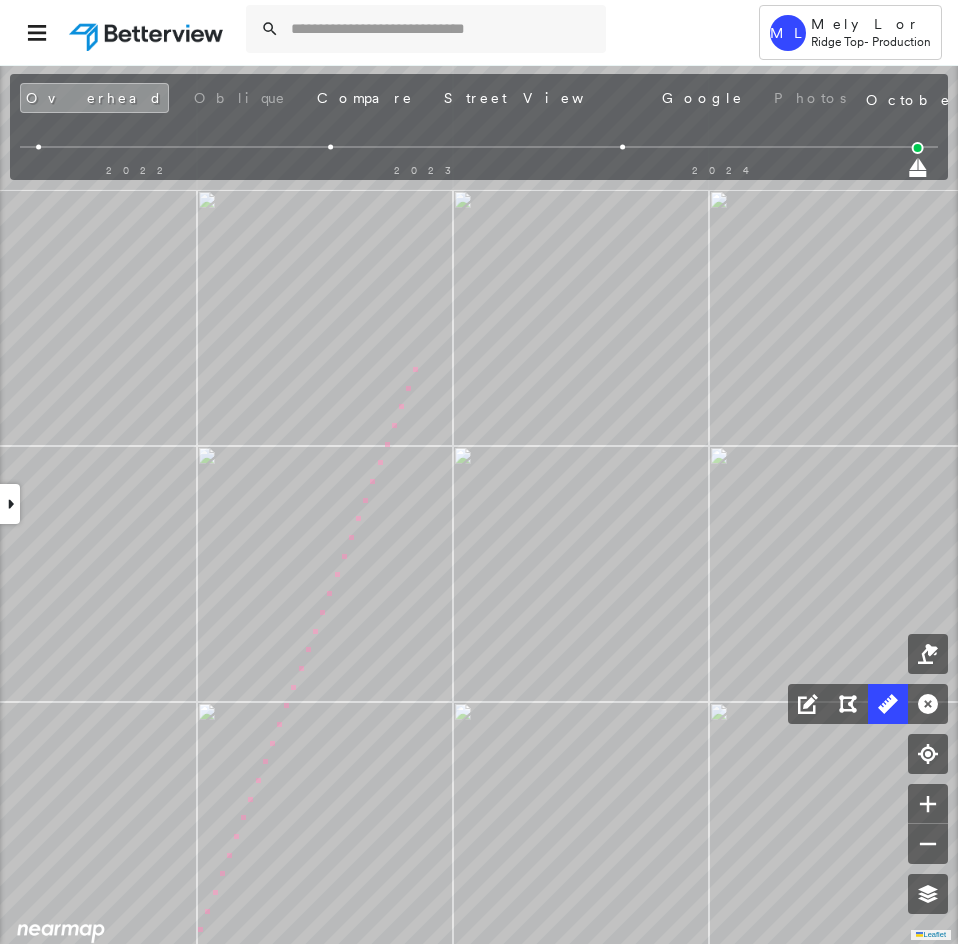 drag, startPoint x: 441, startPoint y: 291, endPoint x: 290, endPoint y: 661, distance: 399.62607 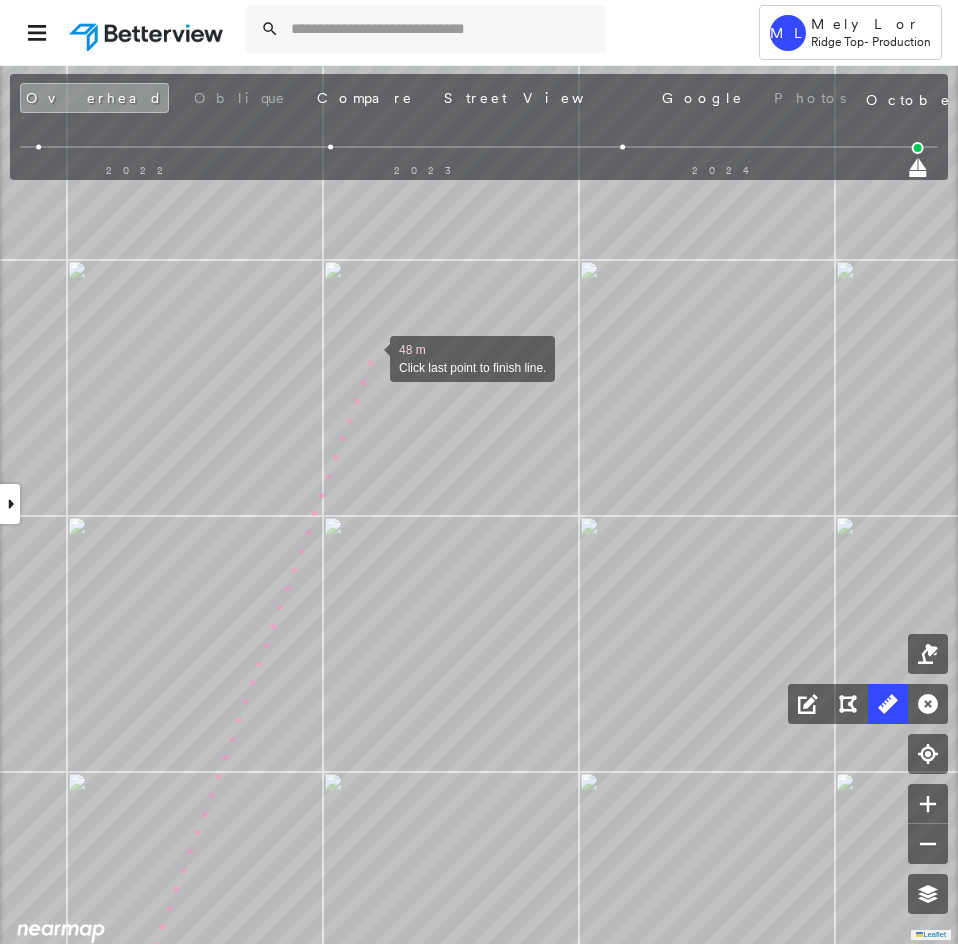 click at bounding box center [370, 357] 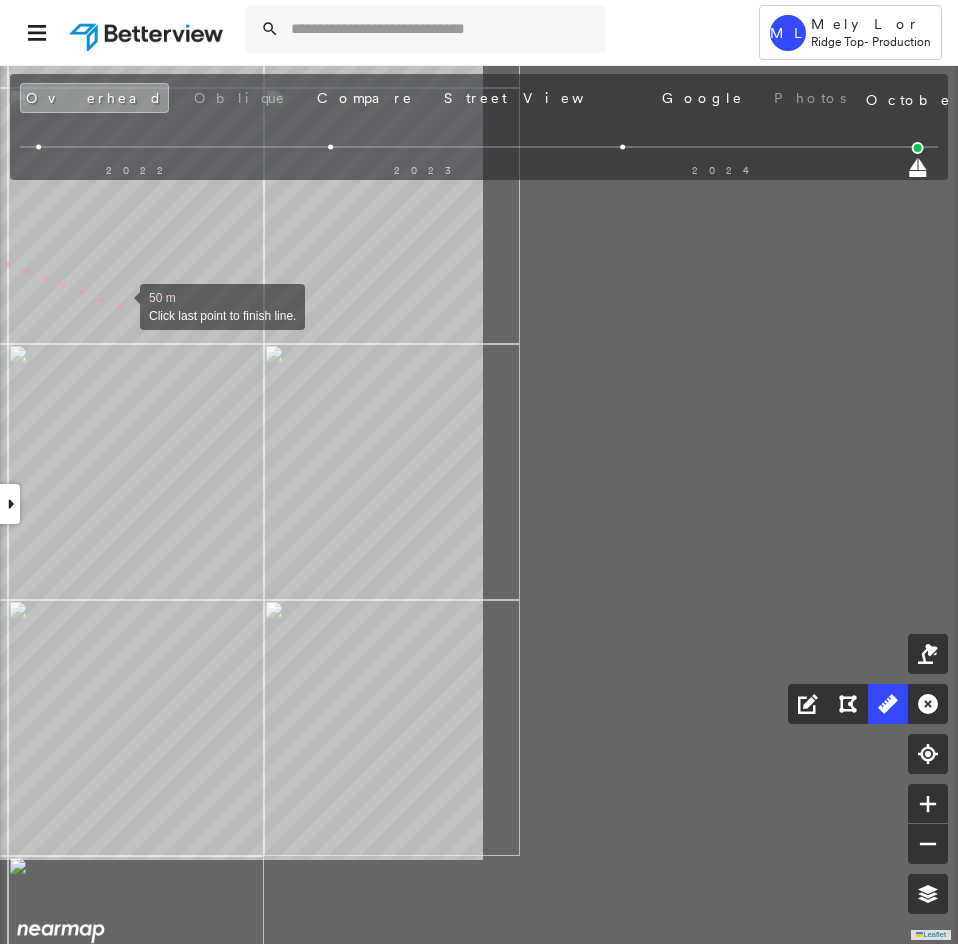 drag, startPoint x: 702, startPoint y: 481, endPoint x: 131, endPoint y: 309, distance: 596.343 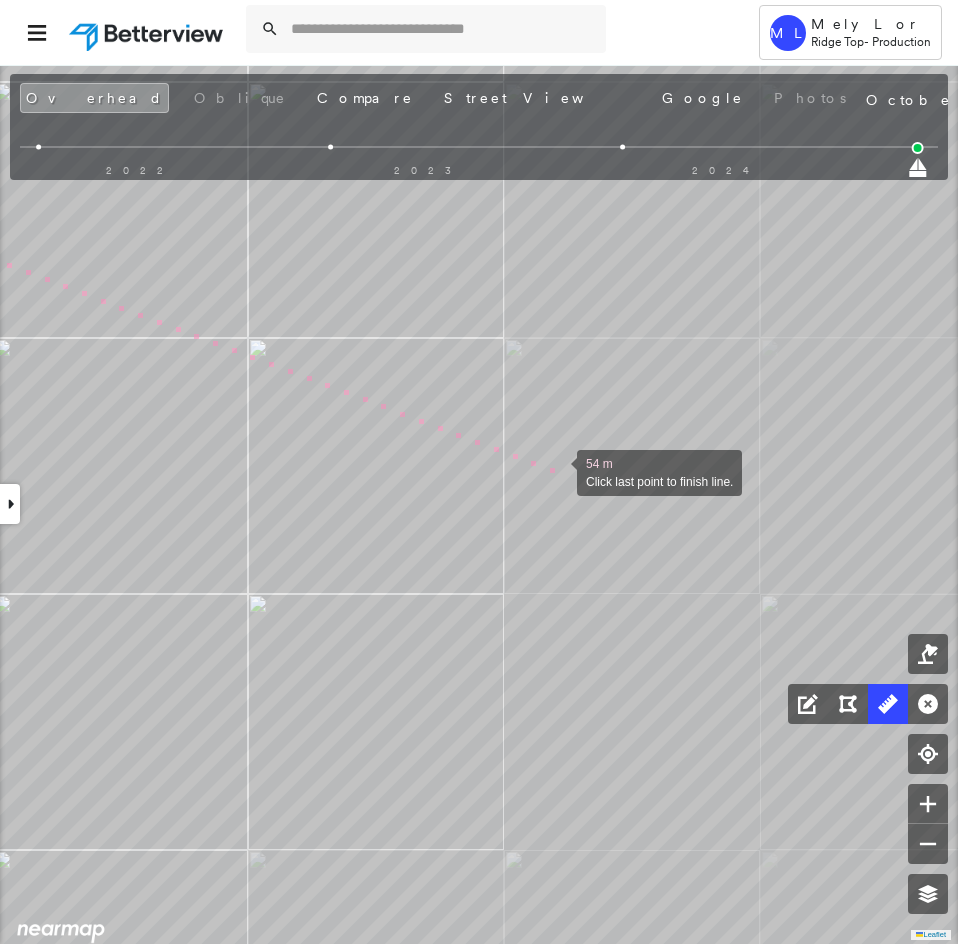 click on "44.5 ft 44.5 ft 15.0 ft 10.6 ft 25.6 ft 54 m Click last point to finish line." at bounding box center (-240, 2711) 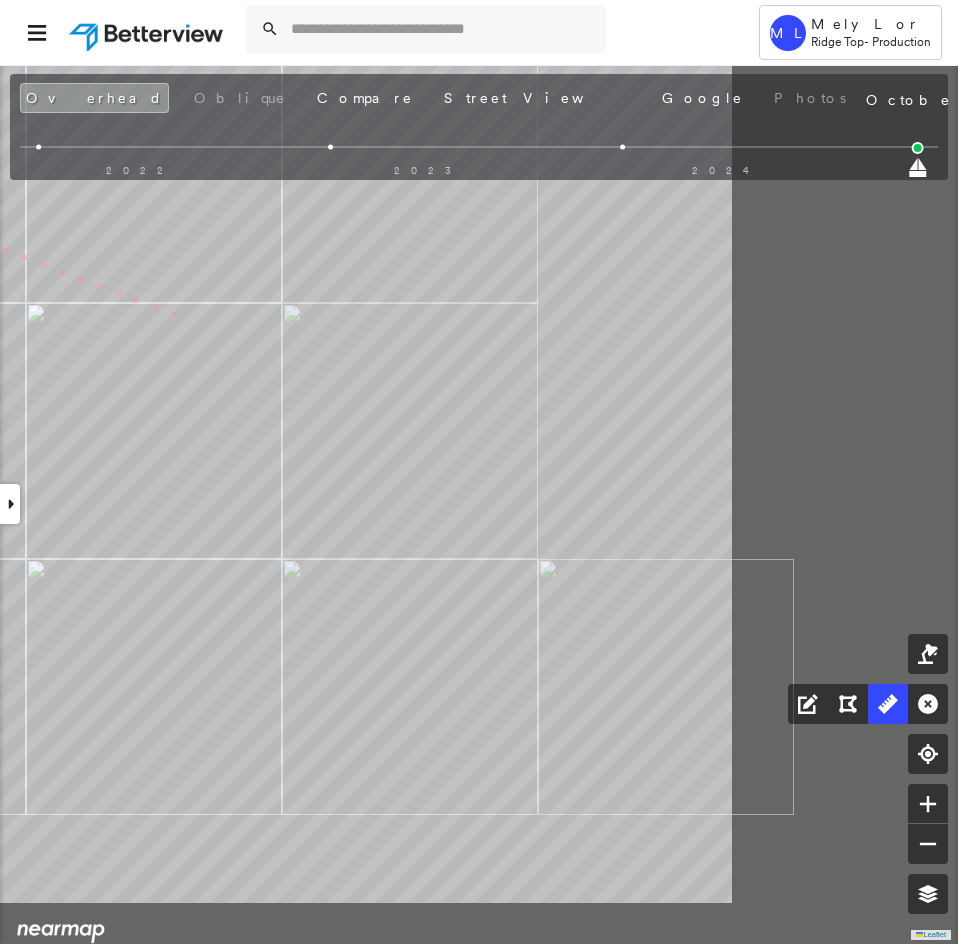 click on "44.5 ft 44.5 ft 15.0 ft 10.6 ft 25.6 ft 57 m Click last point to finish line." at bounding box center (-974, 2420) 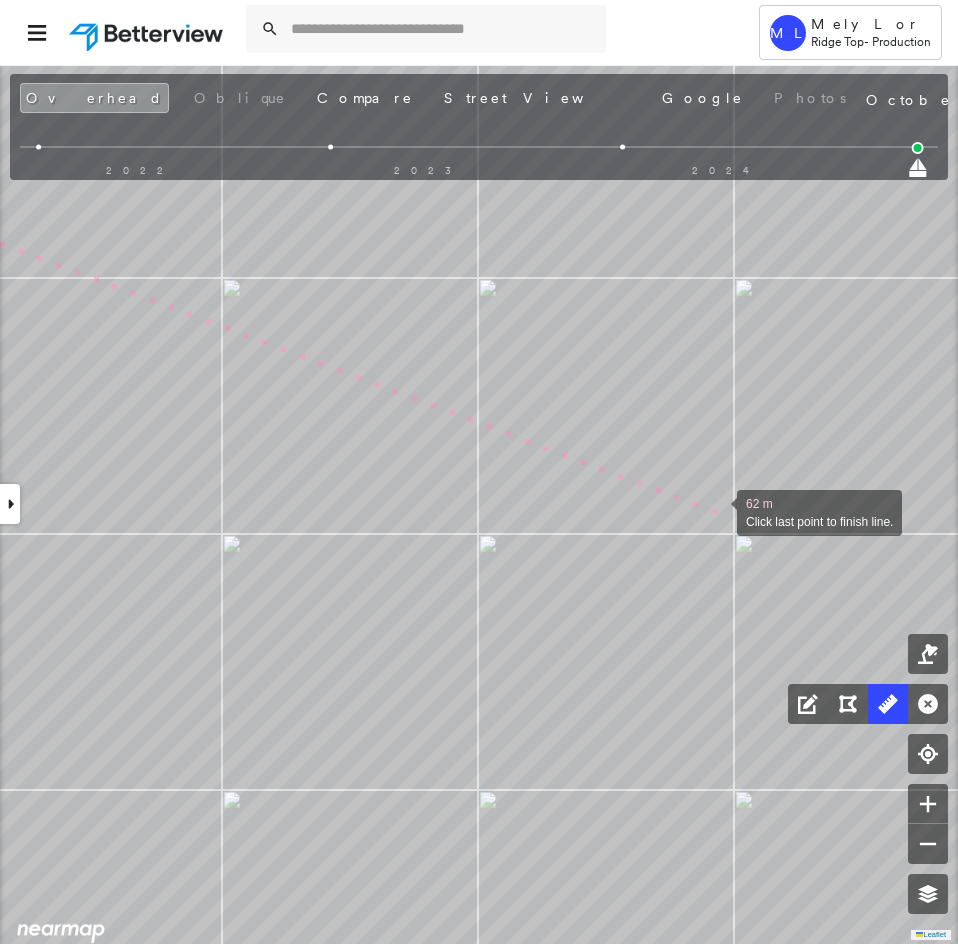 click at bounding box center (717, 511) 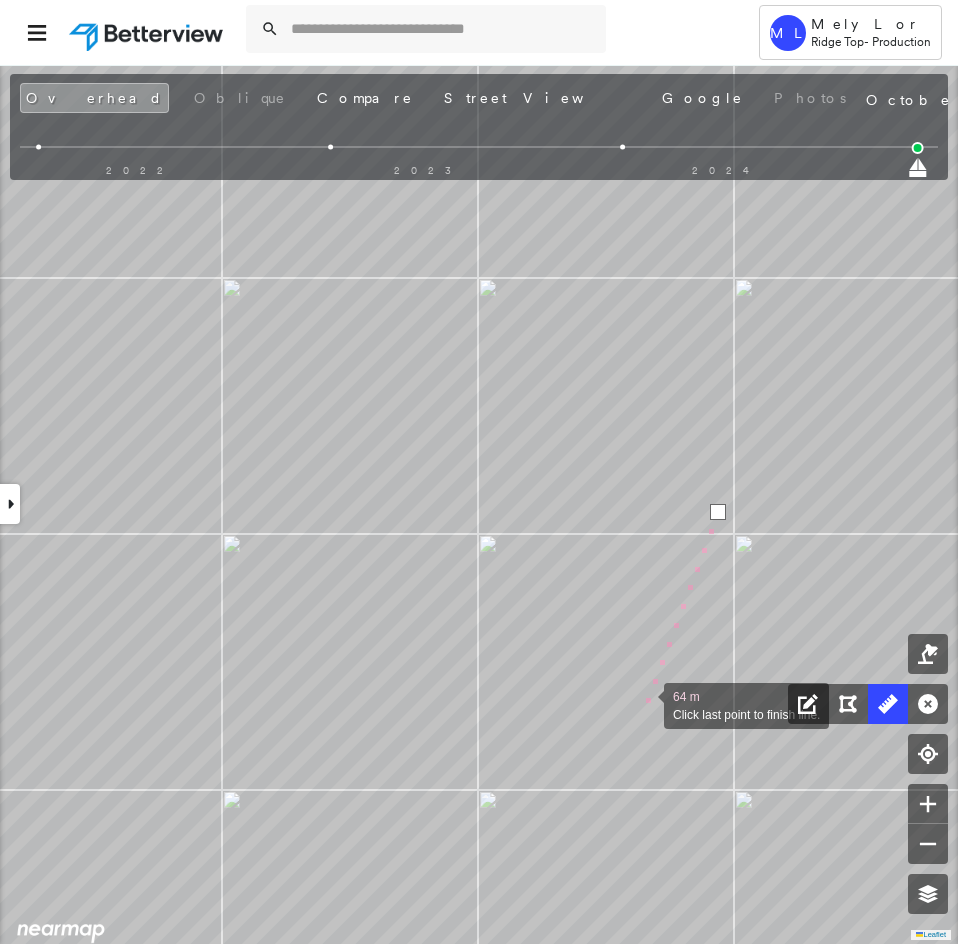 click at bounding box center (644, 704) 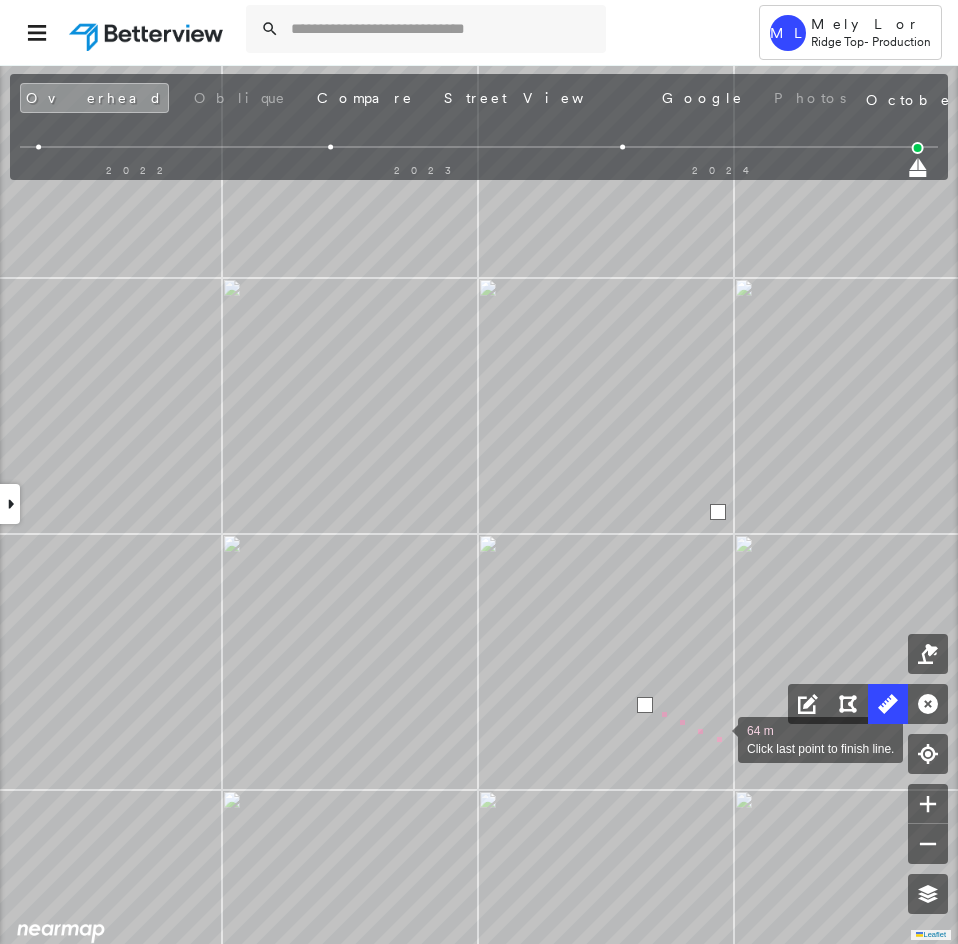 click at bounding box center [718, 738] 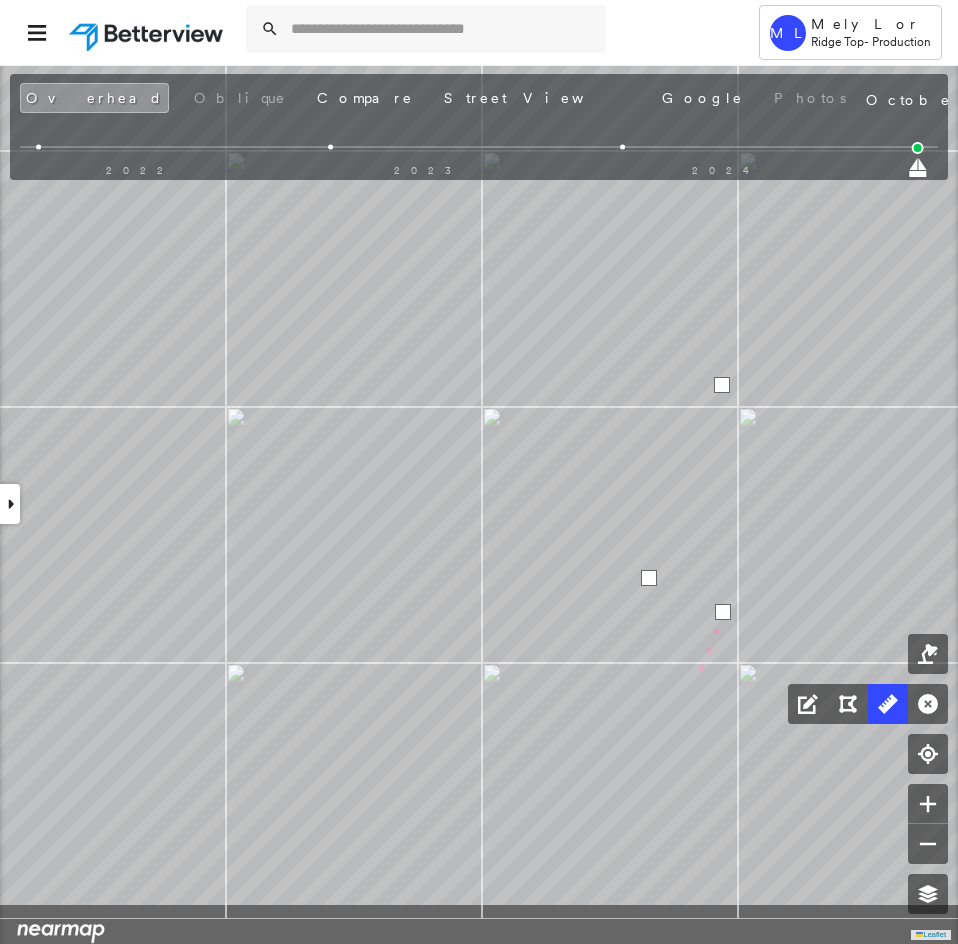 click on "44.5 ft 44.5 ft 15.0 ft 10.6 ft 25.6 ft 65 m Click last point to finish line." at bounding box center [-1030, 2268] 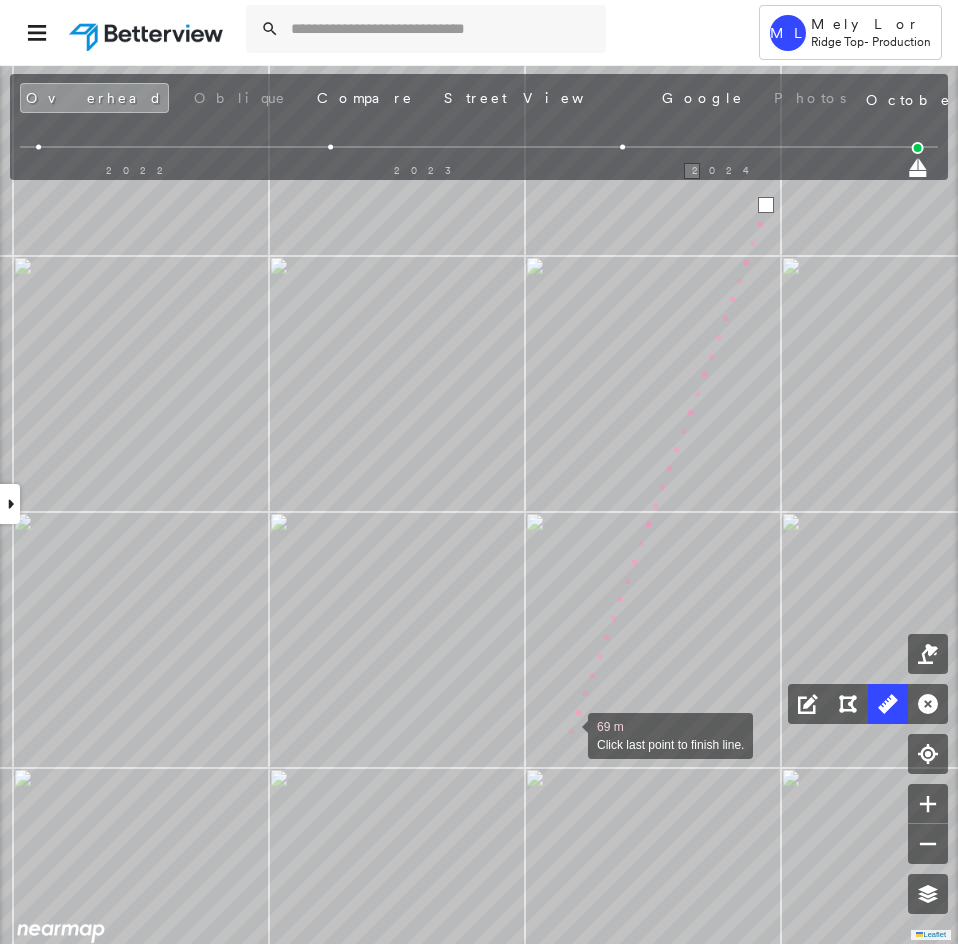 click at bounding box center (568, 734) 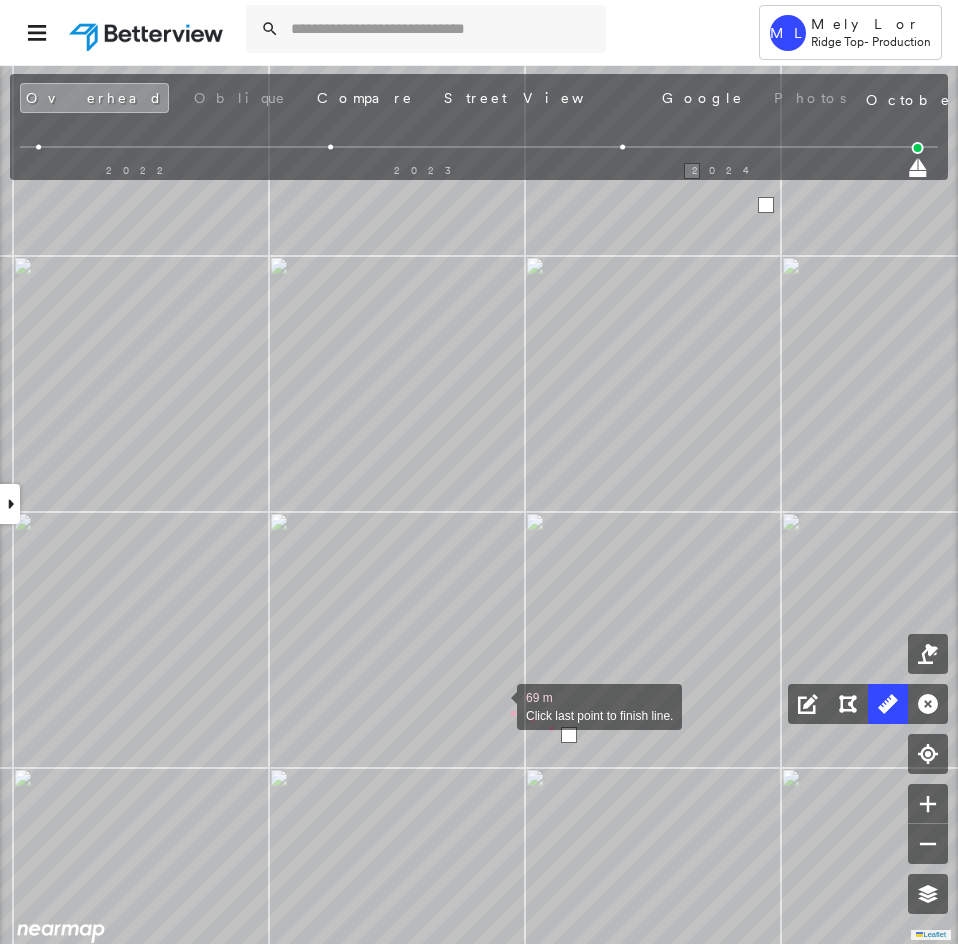 click at bounding box center (497, 705) 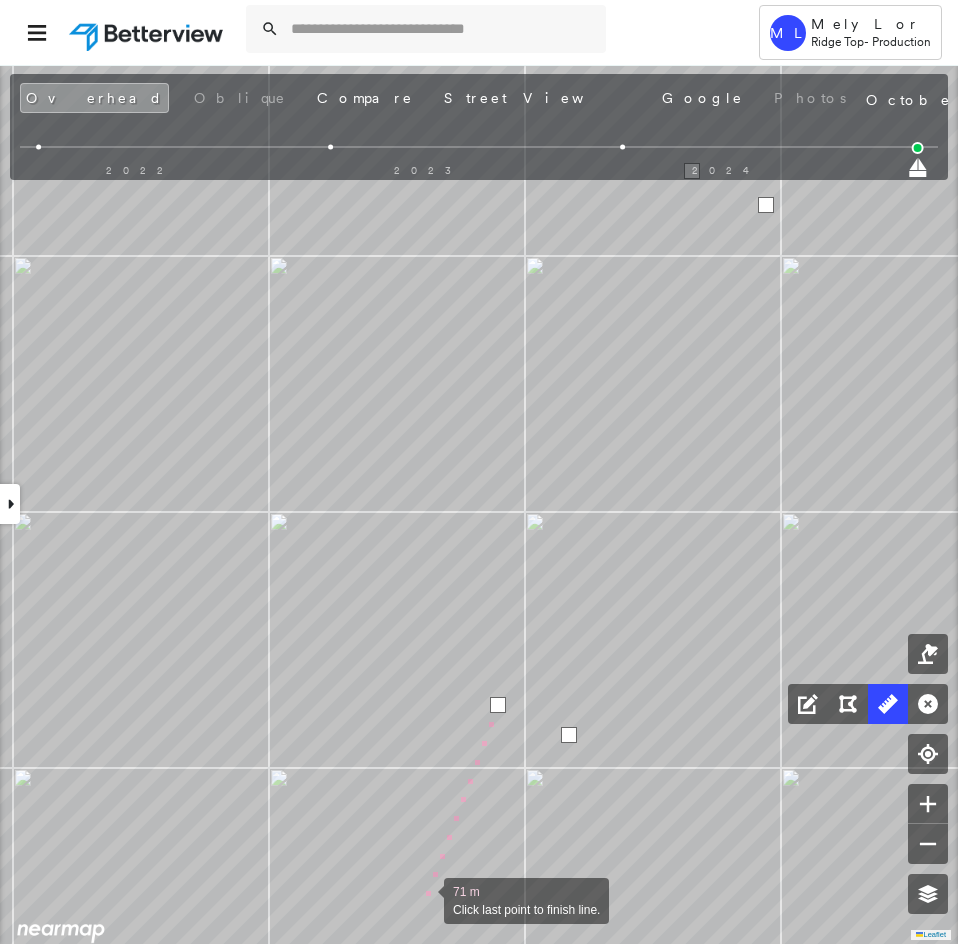 click at bounding box center (424, 899) 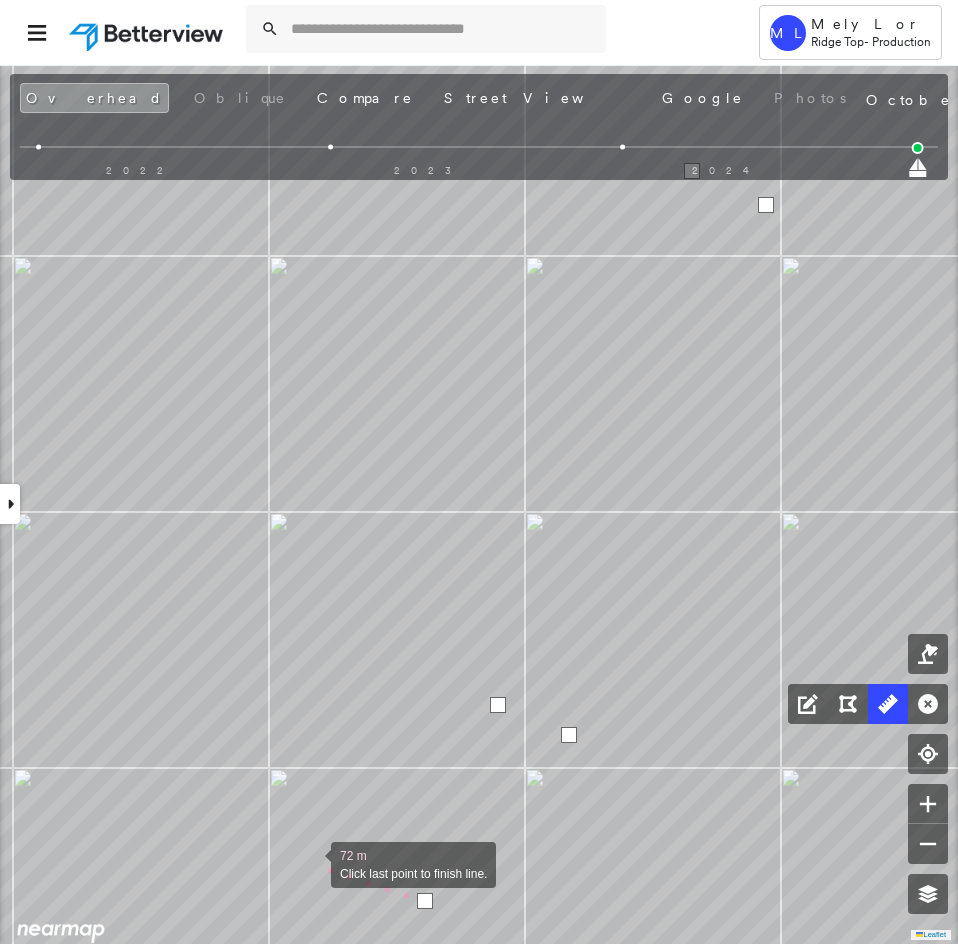 click at bounding box center (311, 863) 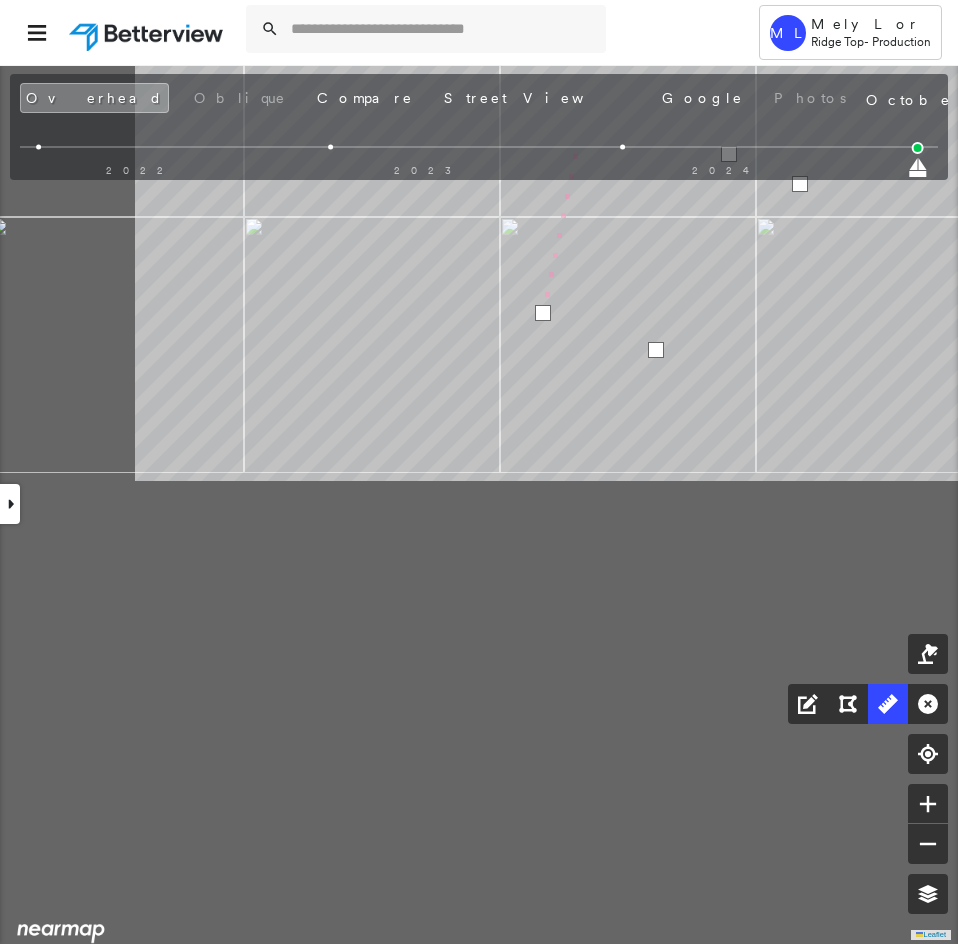 drag, startPoint x: 373, startPoint y: 674, endPoint x: 577, endPoint y: 133, distance: 578.1842 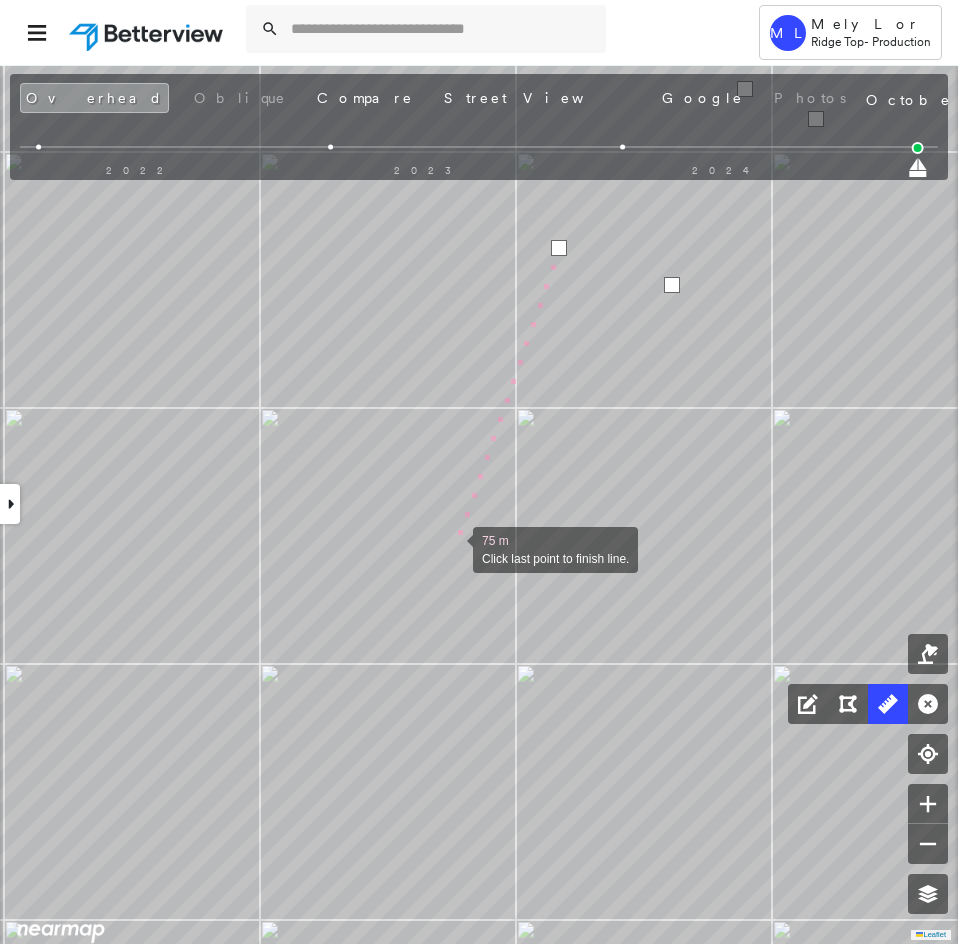 click at bounding box center (453, 548) 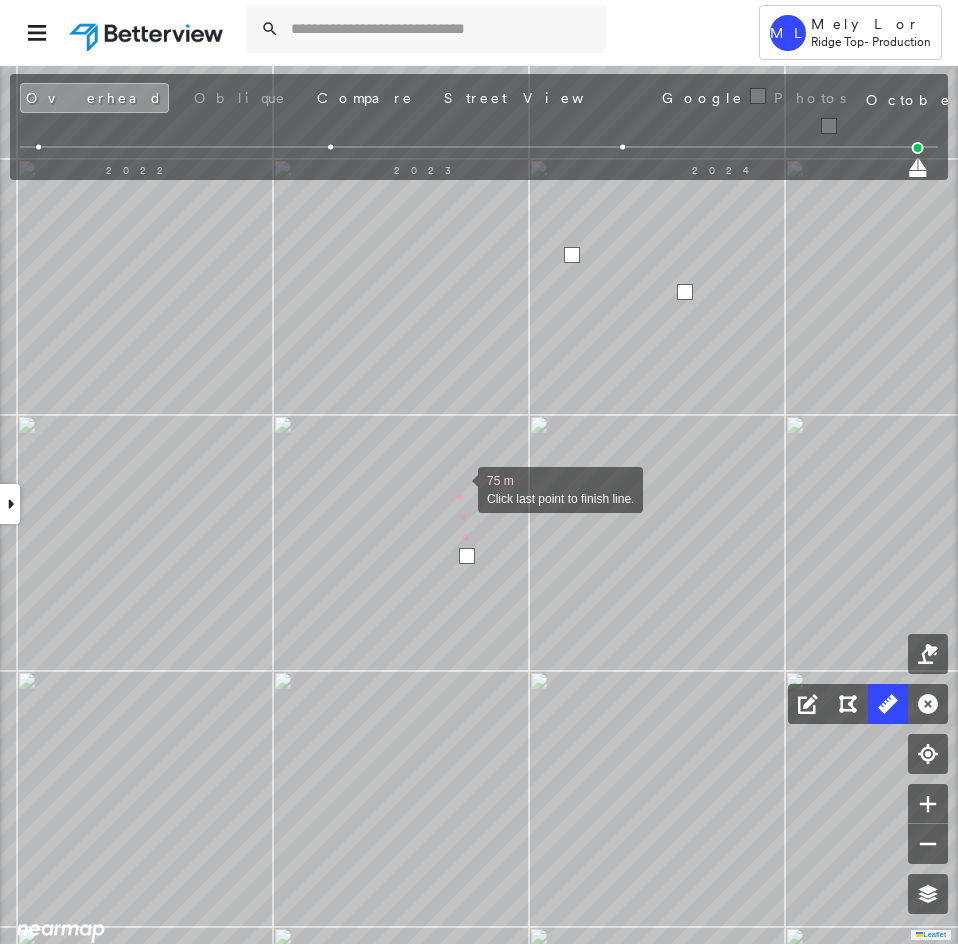 click at bounding box center [458, 488] 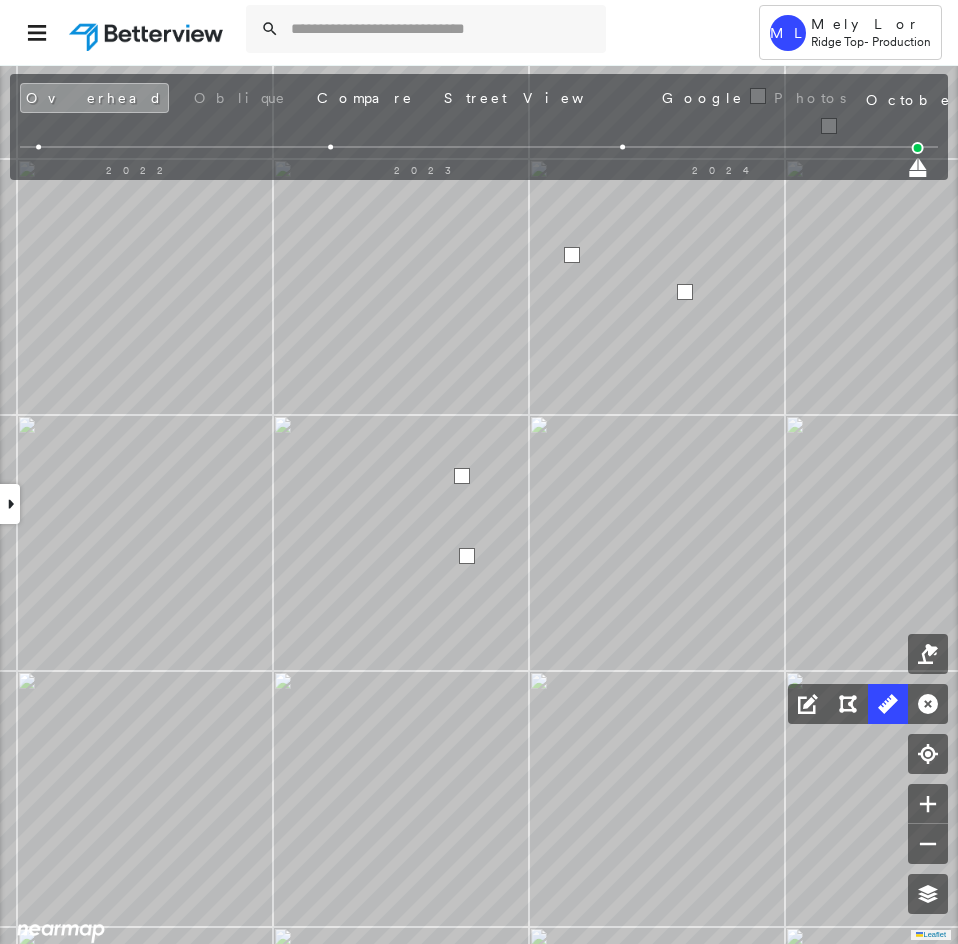 click at bounding box center [462, 476] 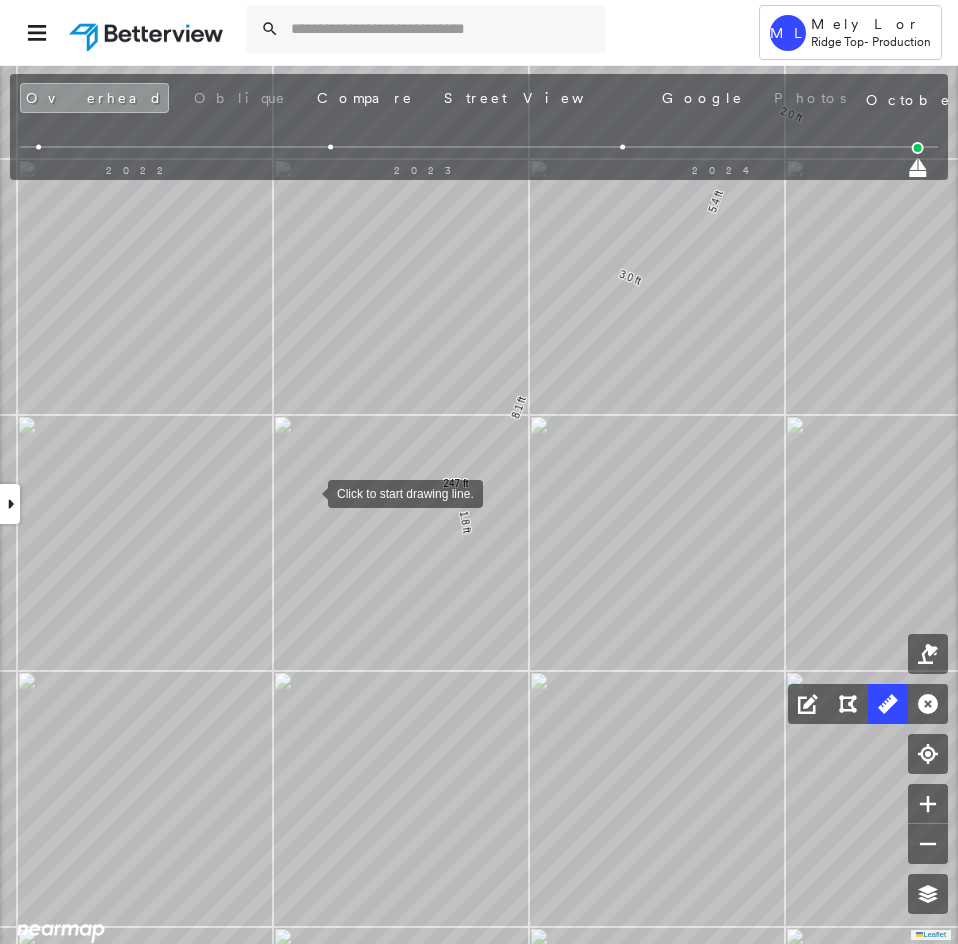 click at bounding box center (308, 492) 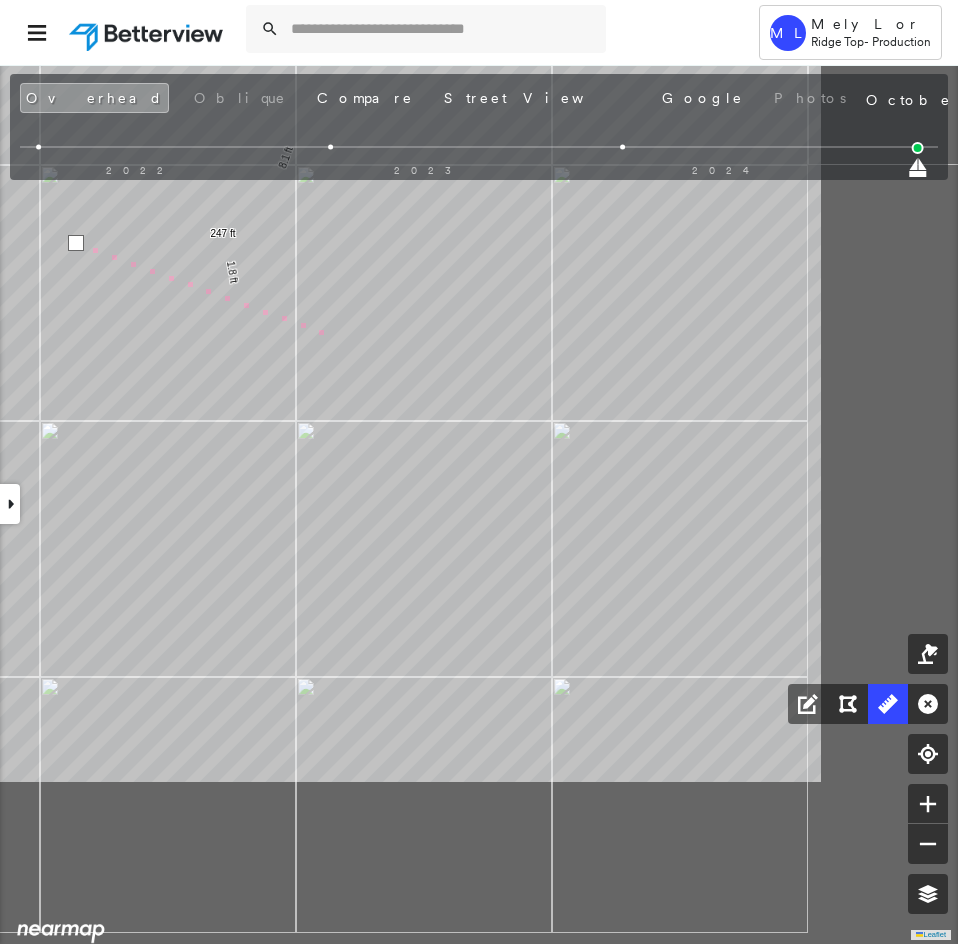 click on "44.5 ft 44.5 ft 15.0 ft 10.6 ft 25.6 ft 15.6 ft 8.1 ft 6.6 ft 50.7 ft 75.9 ft 47.5 ft 5.2 ft 2.4 ft 14.5 ft 2.0 ft 5.4 ft 3.0 ft 8.1 ft 1.8 ft 247 ft 2 m Click to continue drawing line." at bounding box center (-960, 1002) 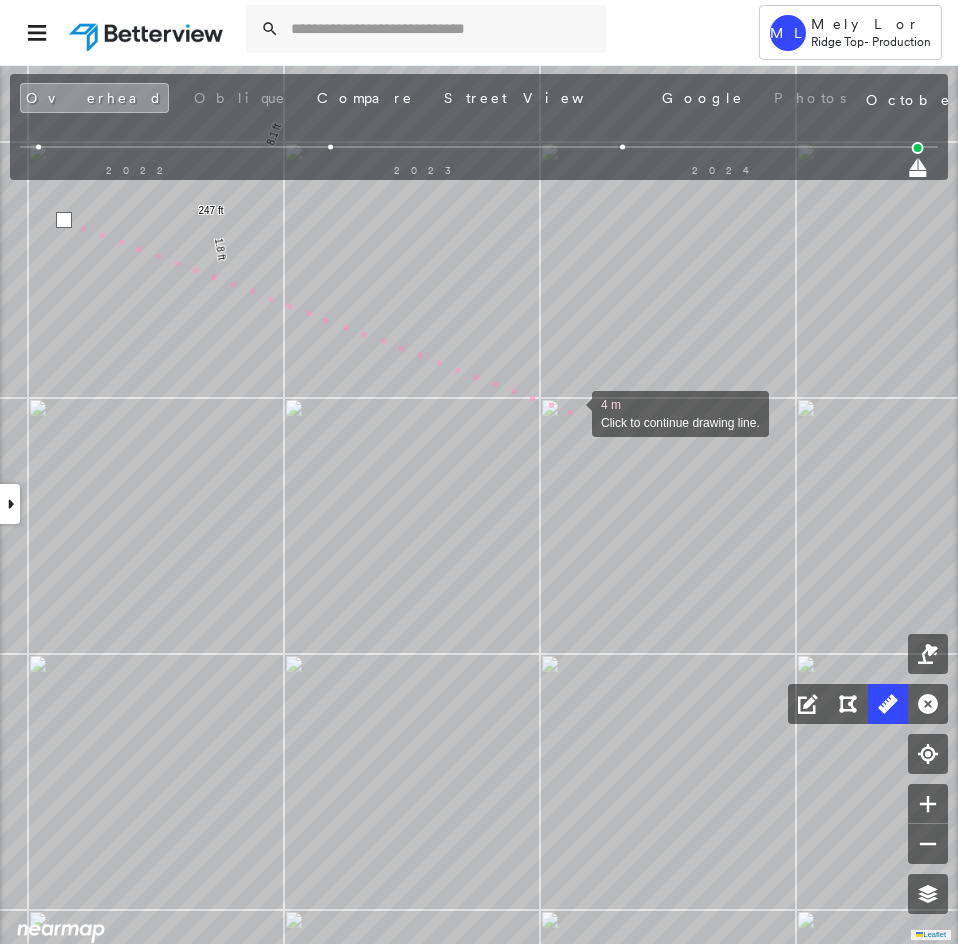 click at bounding box center (572, 412) 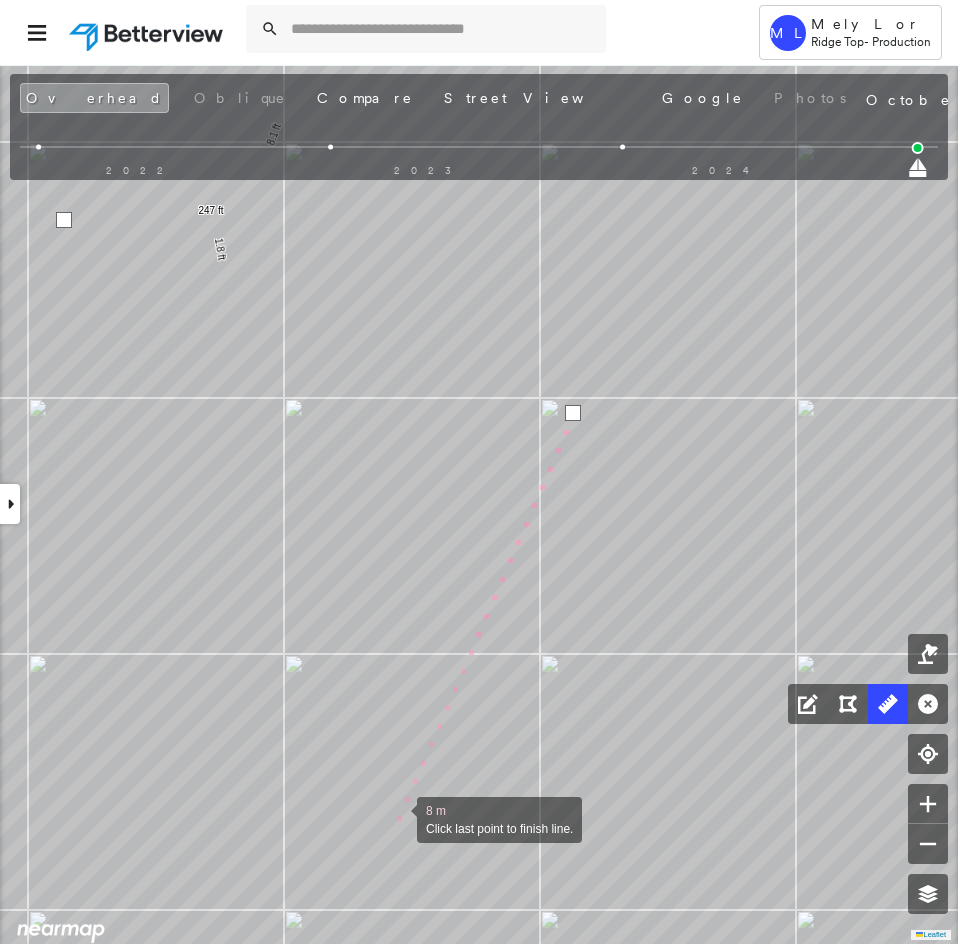 click at bounding box center (397, 818) 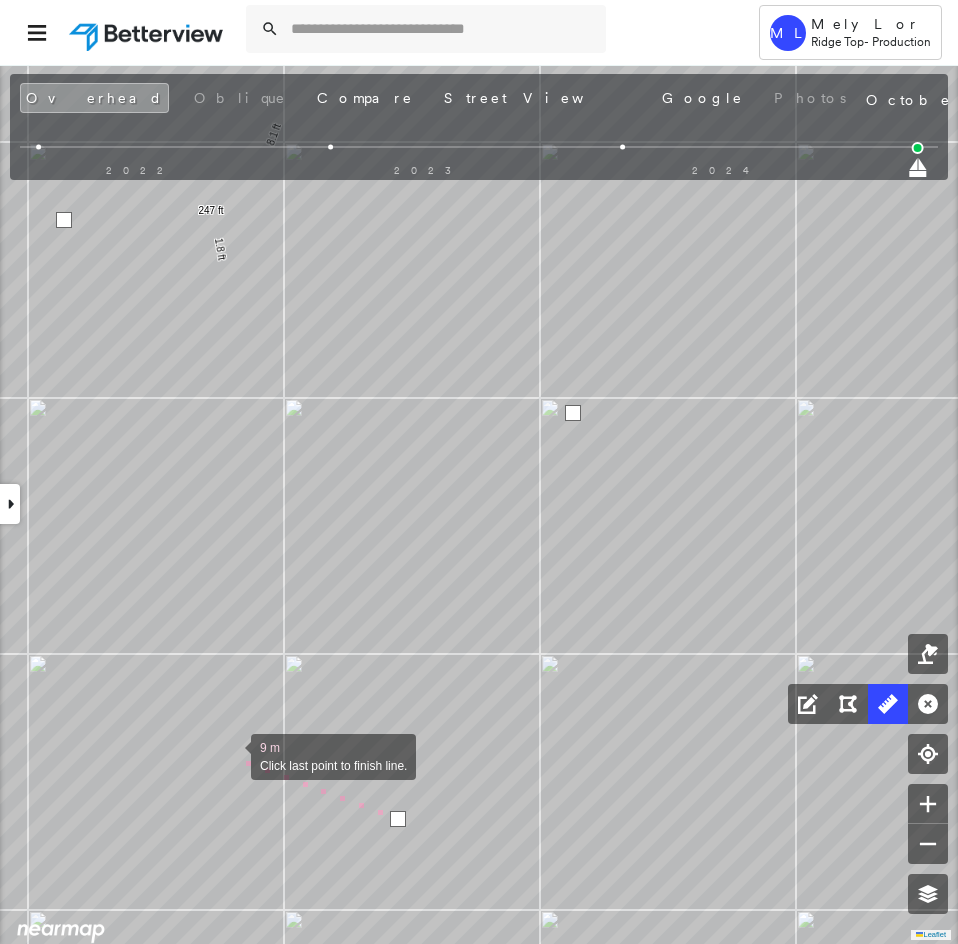 click at bounding box center [231, 755] 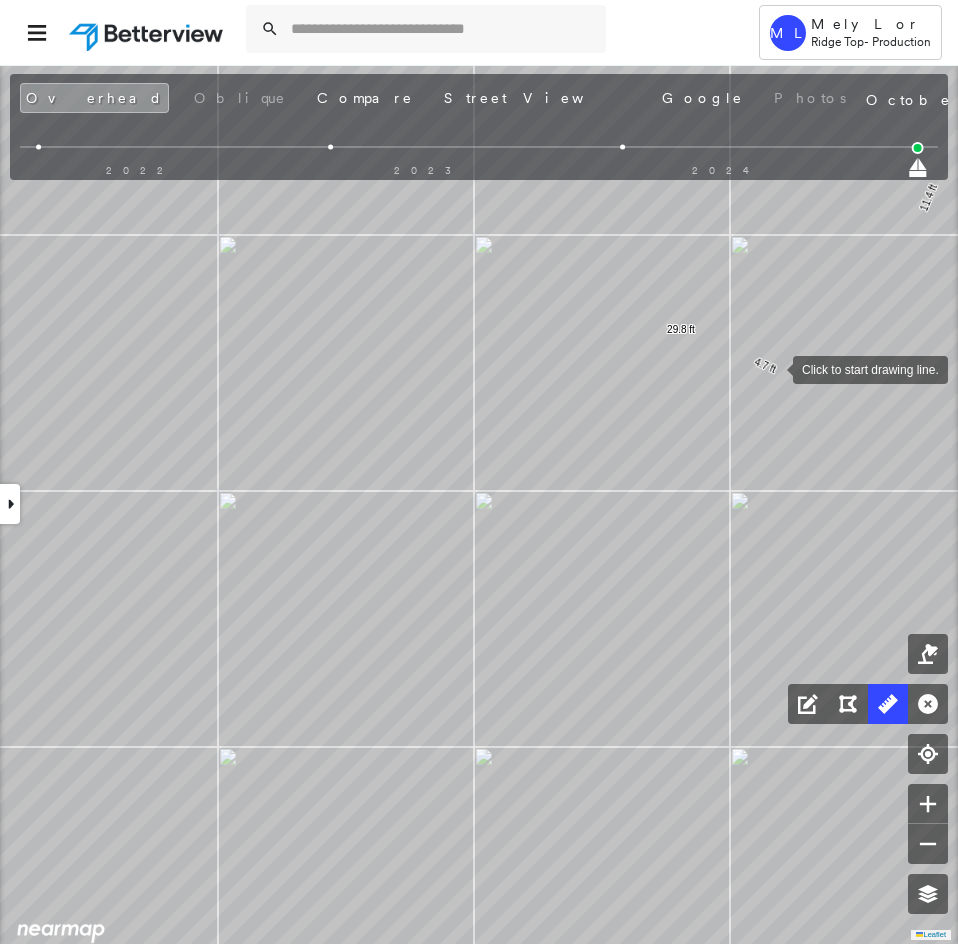 click at bounding box center [773, 368] 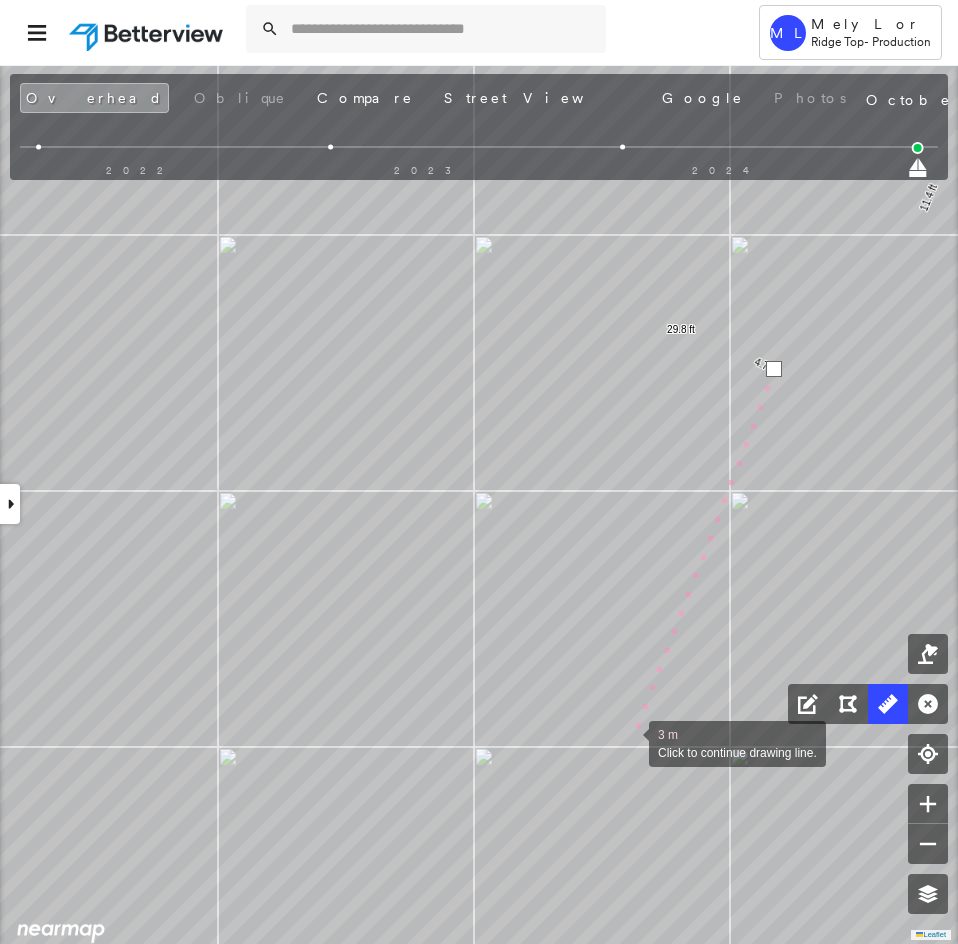 click at bounding box center (629, 742) 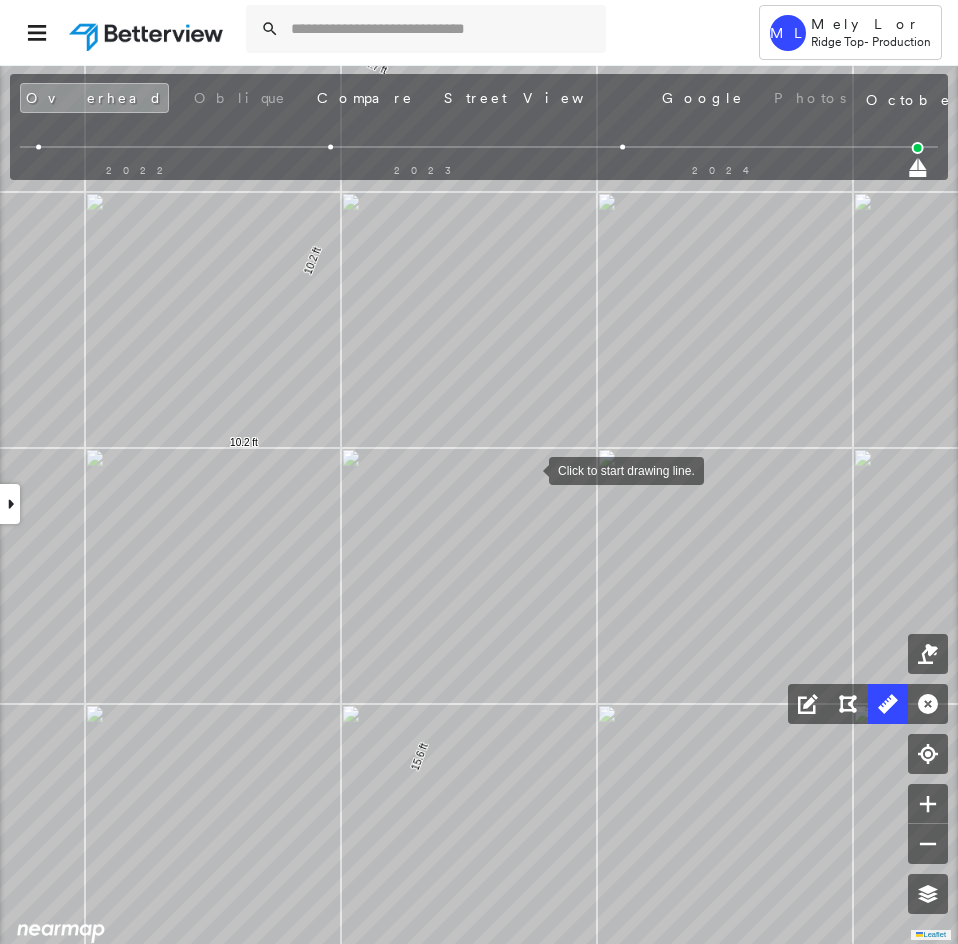 click at bounding box center (529, 469) 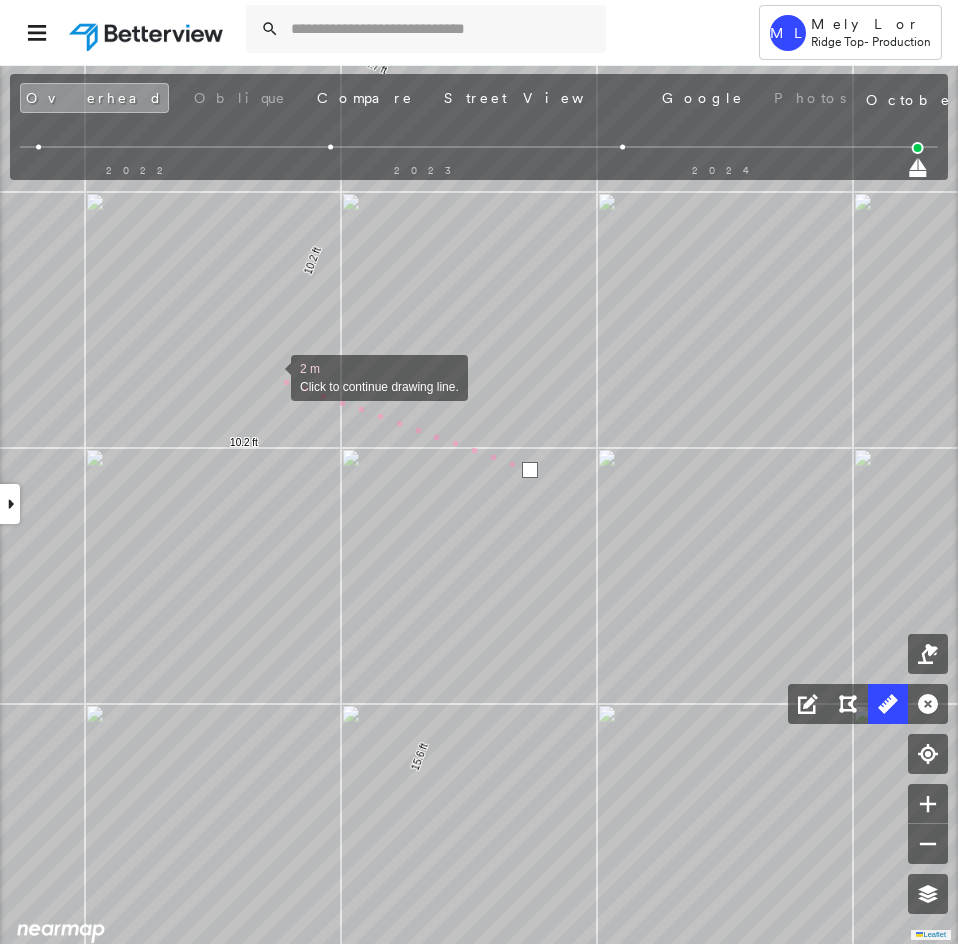 click at bounding box center [271, 376] 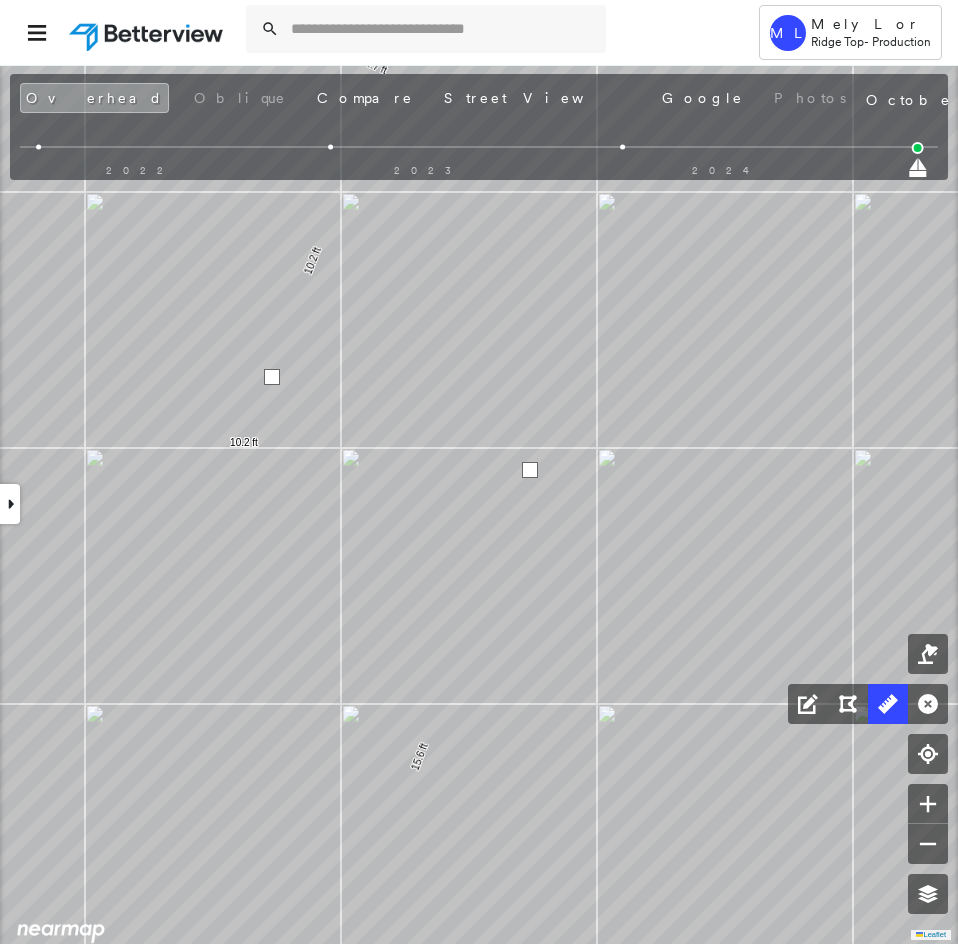 click at bounding box center [272, 377] 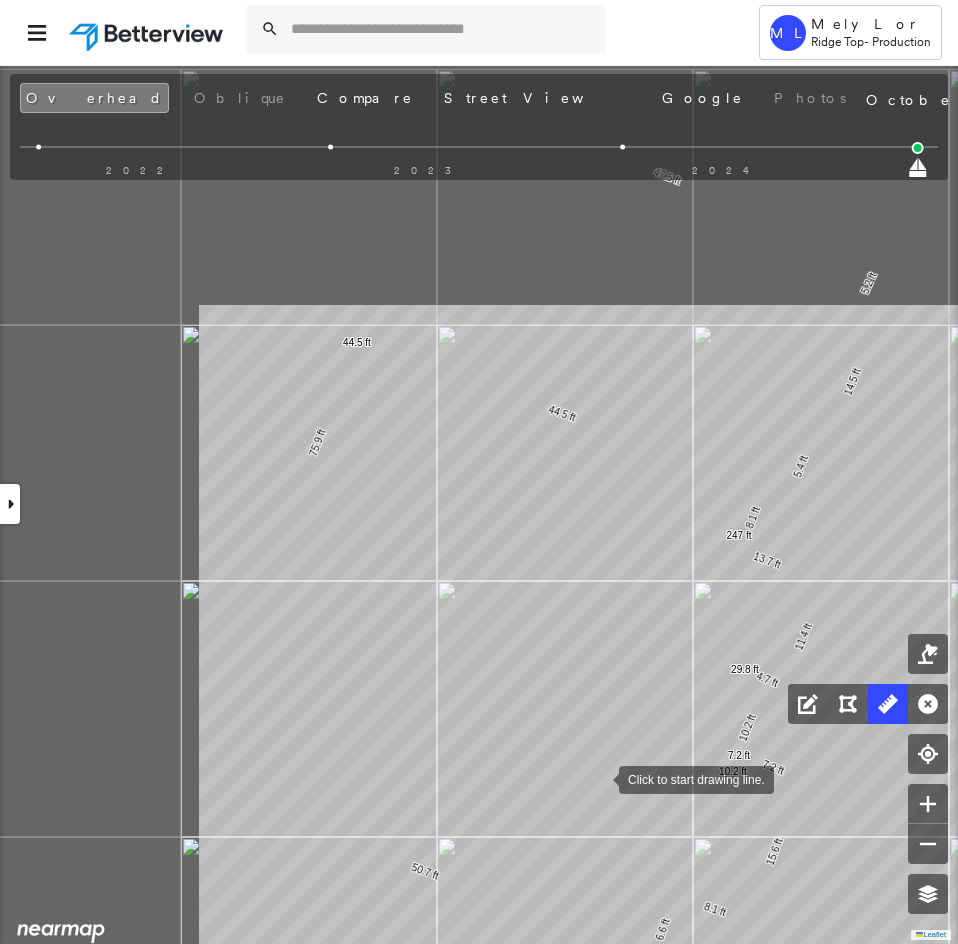 drag, startPoint x: 532, startPoint y: 685, endPoint x: 598, endPoint y: 773, distance: 110 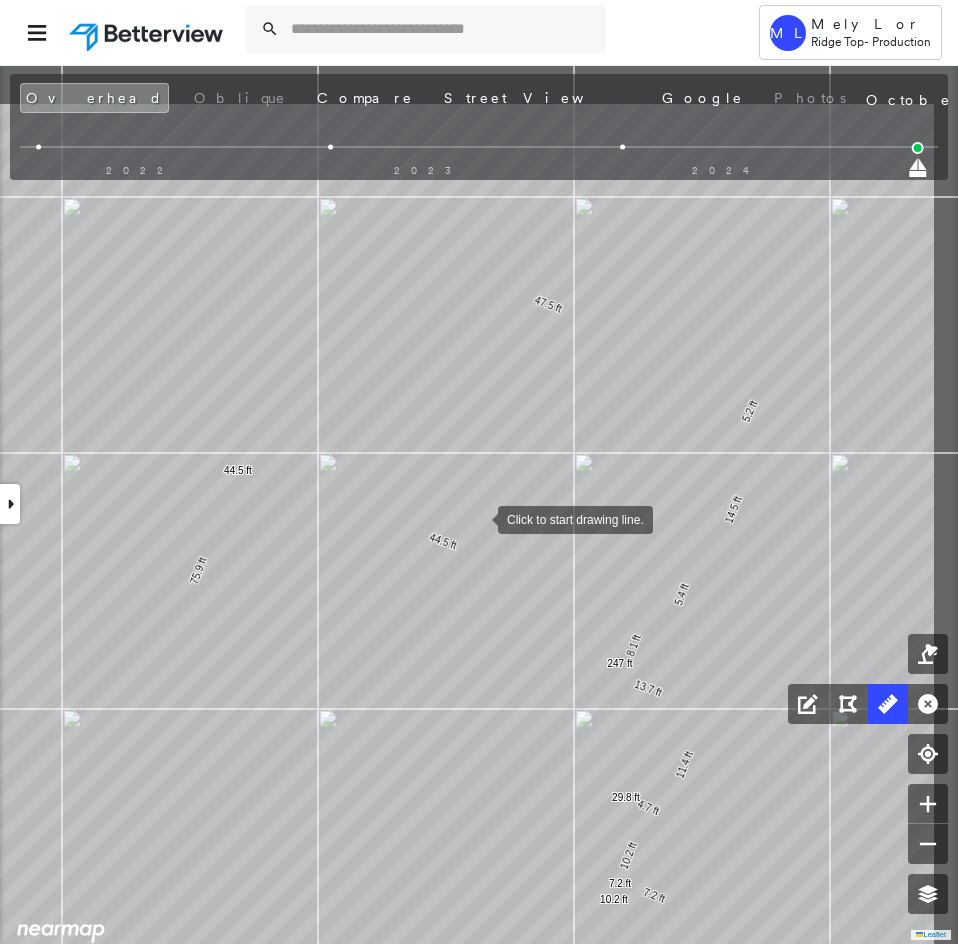 drag, startPoint x: 562, startPoint y: 434, endPoint x: 482, endPoint y: 514, distance: 113.137085 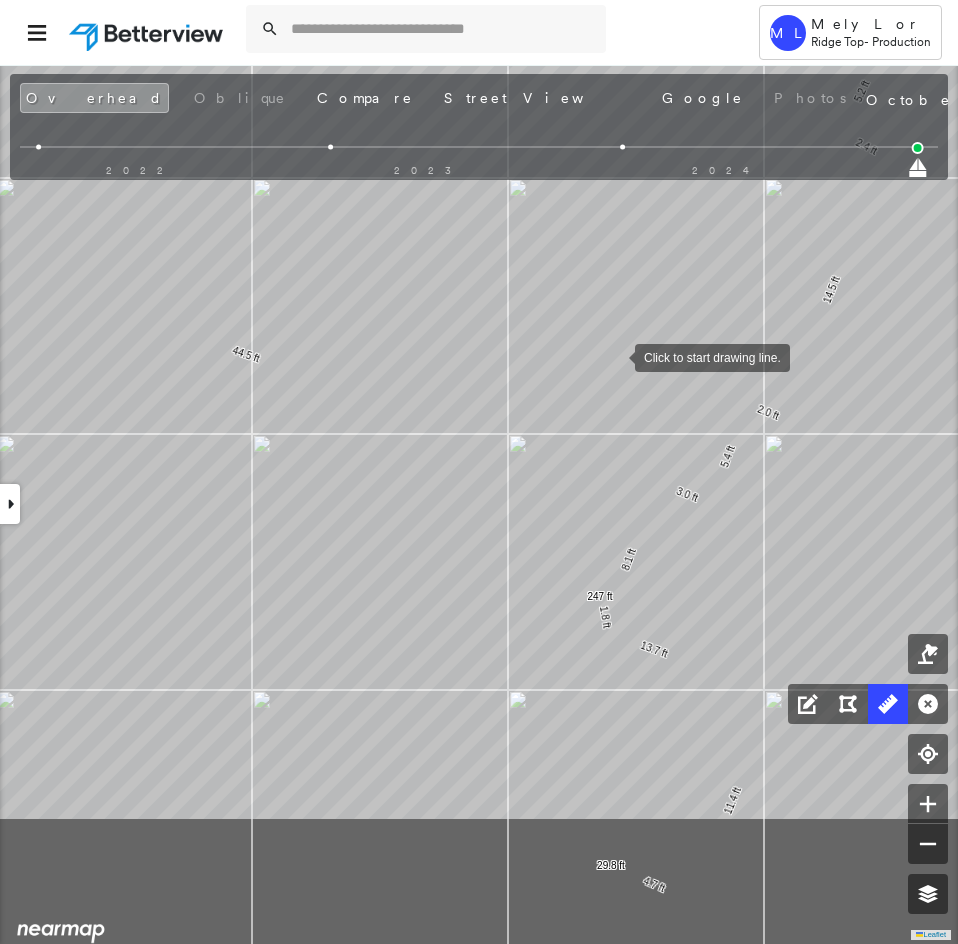 click on "44.5 ft 44.5 ft 15.0 ft 10.6 ft 25.6 ft 15.6 ft 8.1 ft 6.6 ft 50.7 ft 75.9 ft 47.5 ft 5.2 ft 2.4 ft 14.5 ft 2.0 ft 5.4 ft 3.0 ft 8.1 ft 1.8 ft 247 ft 13.7 ft 11.4 ft 4.7 ft 29.8 ft 10.2 ft 10.2 ft 7.2 ft 7.2 ft Click to start drawing line." at bounding box center [-706, 507] 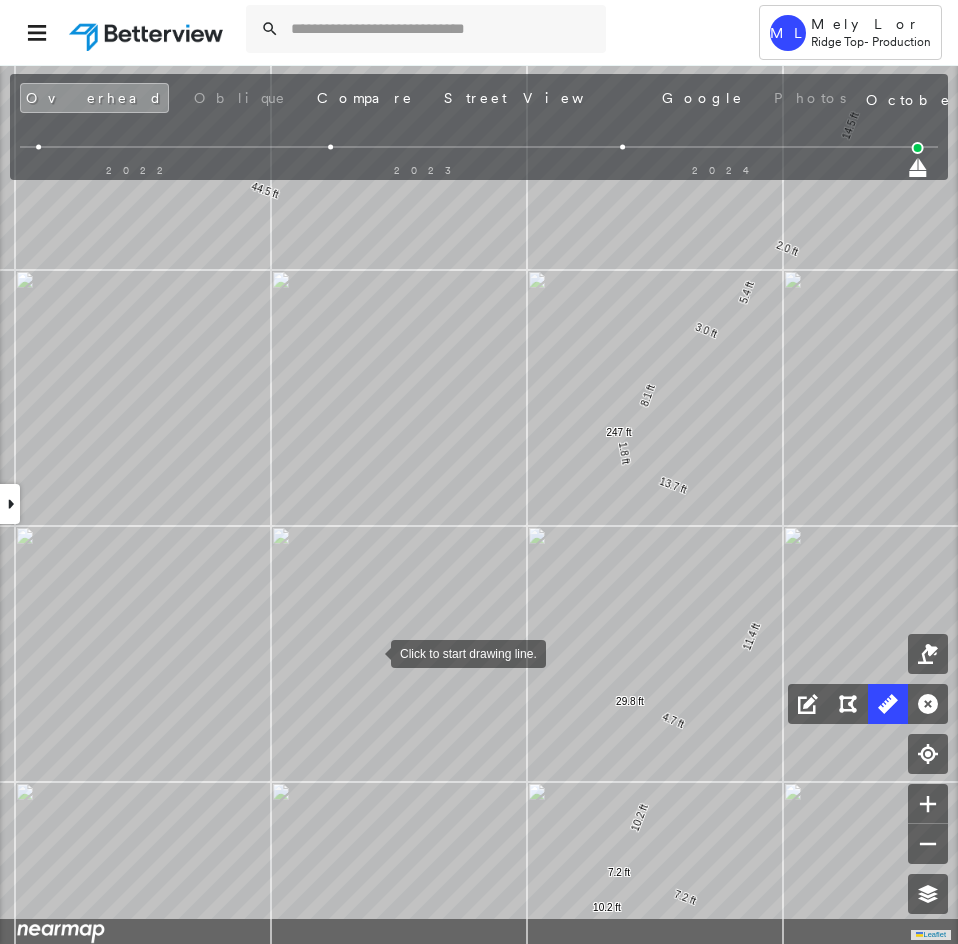 drag, startPoint x: 363, startPoint y: 672, endPoint x: 403, endPoint y: 565, distance: 114.232216 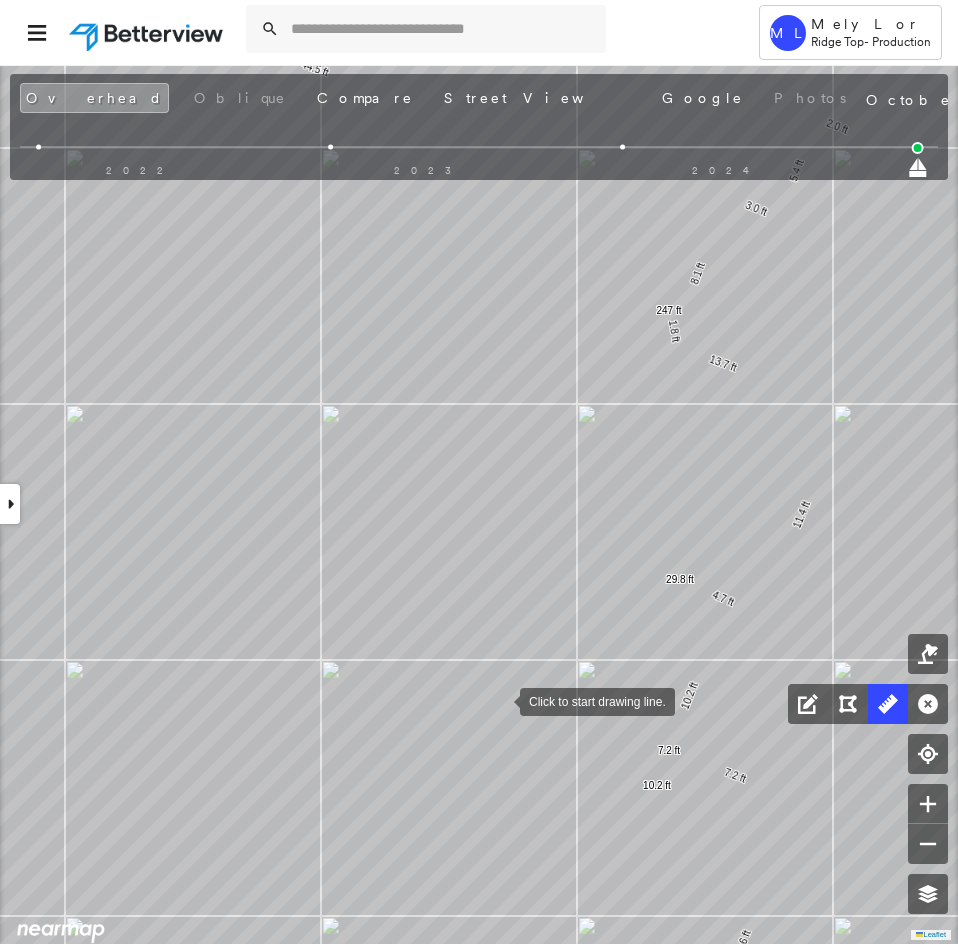 drag, startPoint x: 493, startPoint y: 711, endPoint x: 579, endPoint y: 539, distance: 192.30185 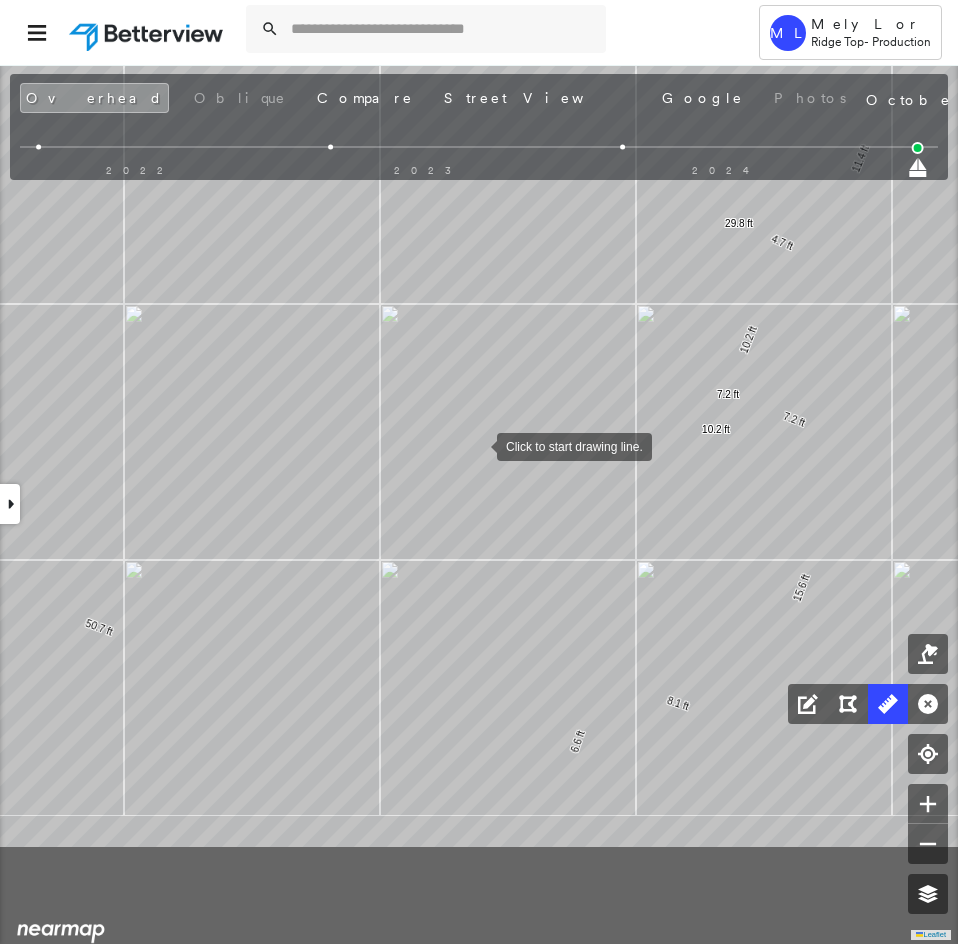 drag, startPoint x: 490, startPoint y: 577, endPoint x: 449, endPoint y: 434, distance: 148.76155 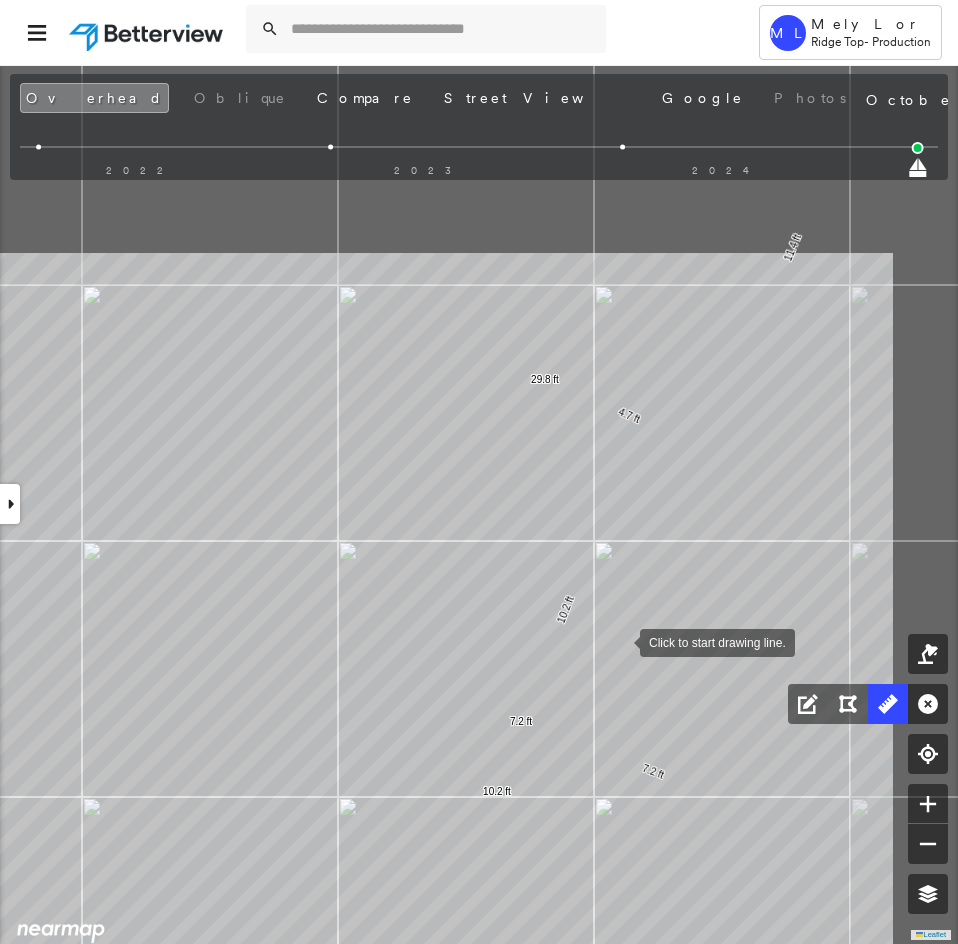 drag, startPoint x: 739, startPoint y: 472, endPoint x: 621, endPoint y: 640, distance: 205.29977 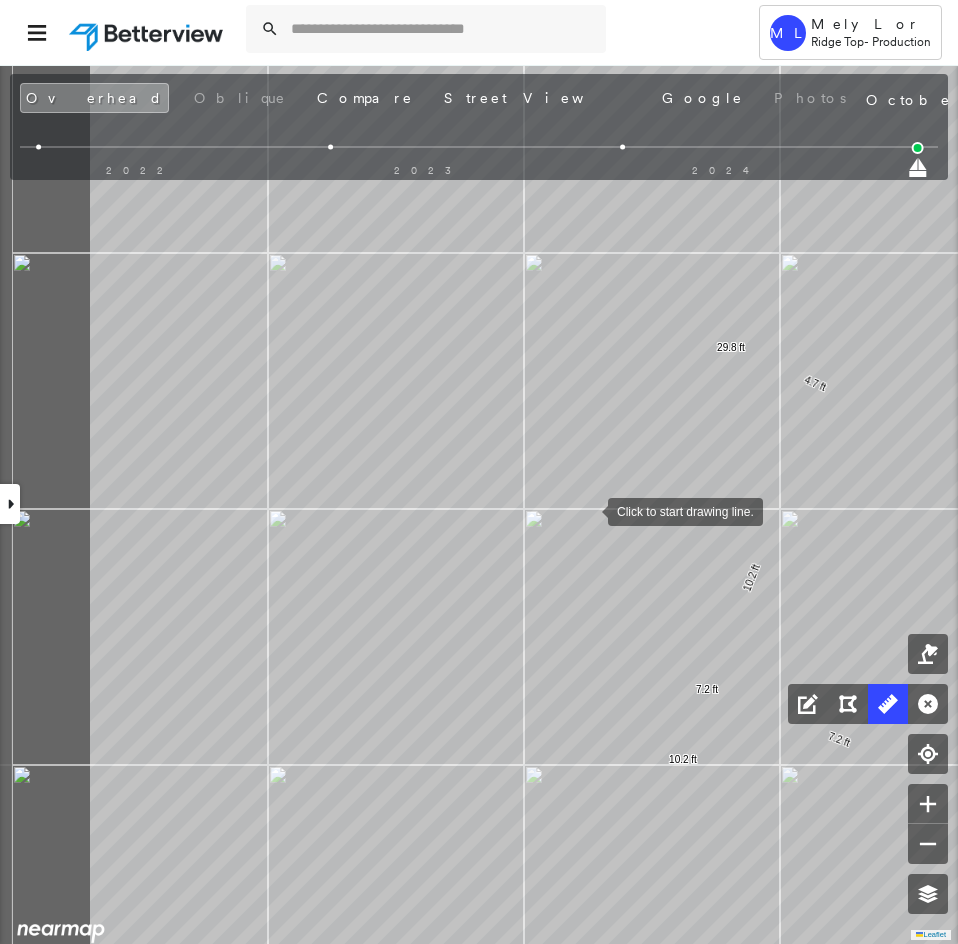 drag, startPoint x: 424, startPoint y: 548, endPoint x: 586, endPoint y: 511, distance: 166.1716 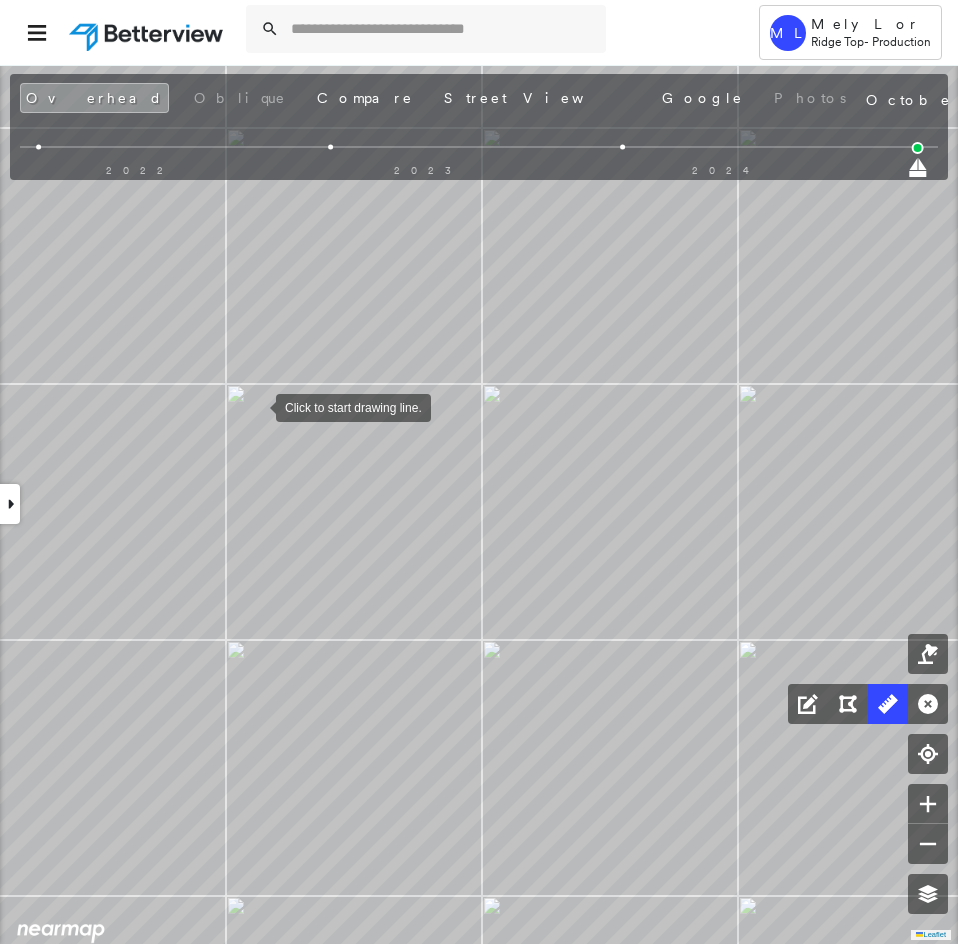click at bounding box center (256, 406) 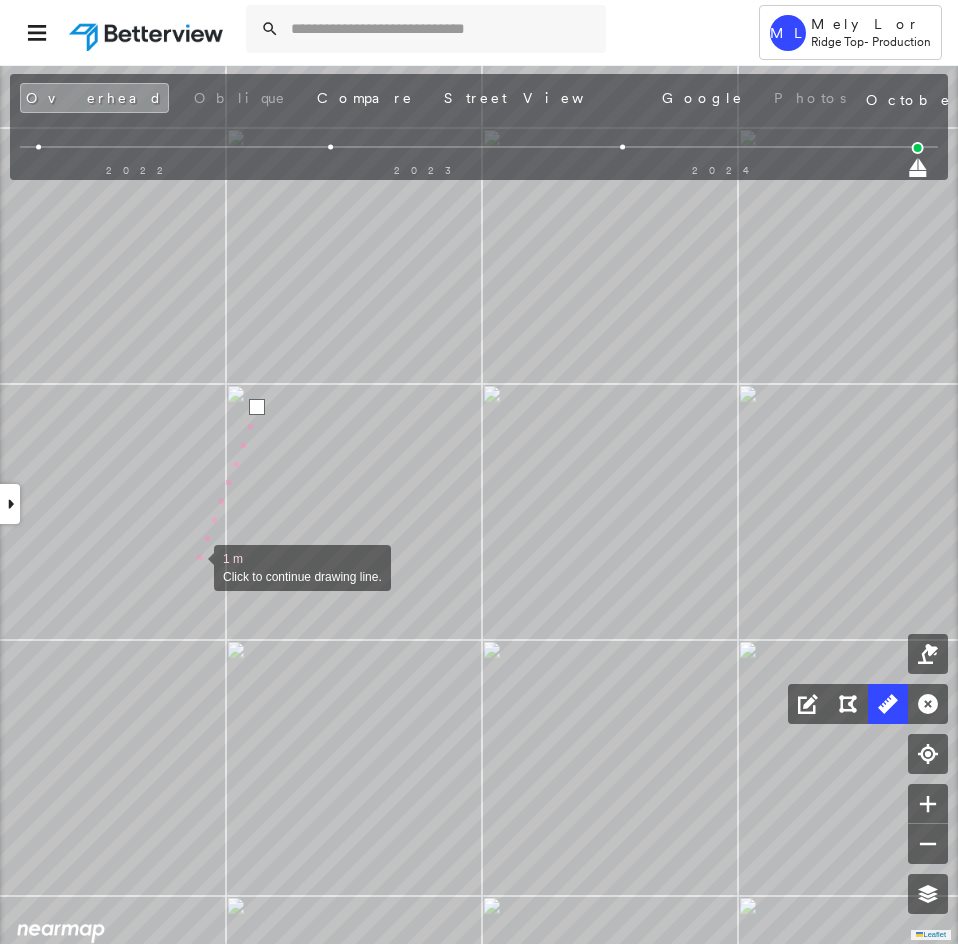click at bounding box center [194, 566] 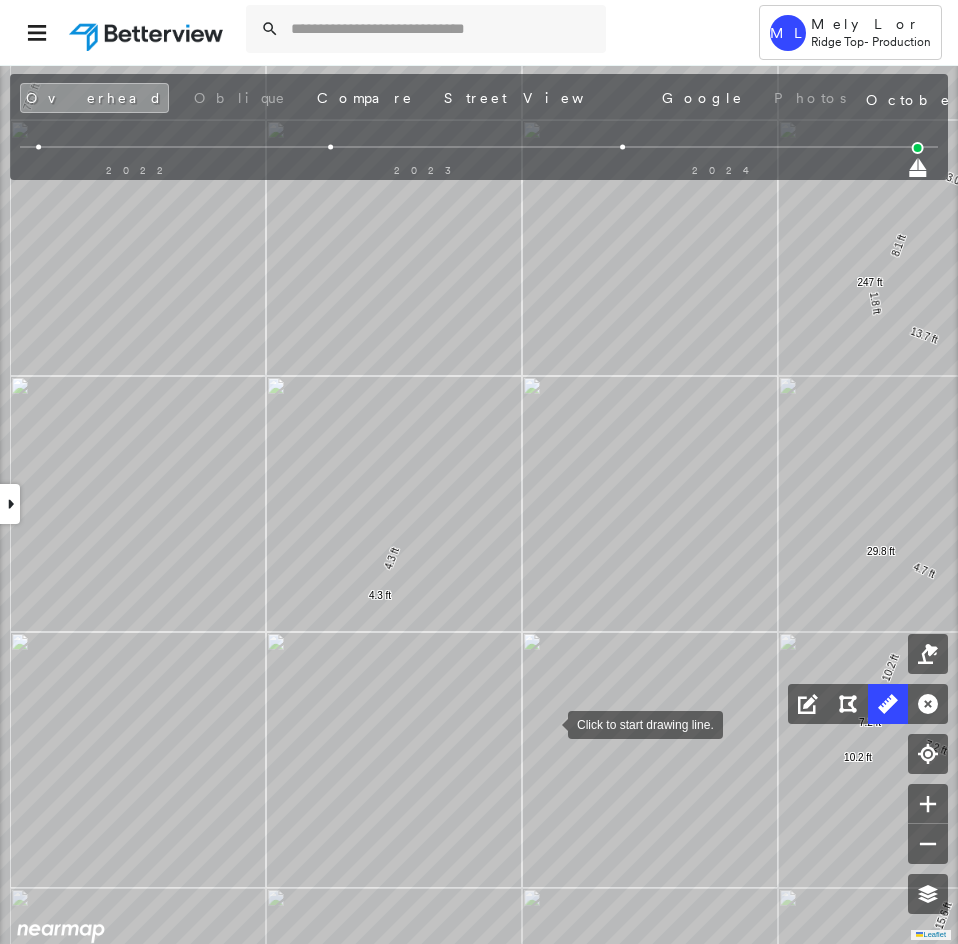 drag, startPoint x: 549, startPoint y: 723, endPoint x: 344, endPoint y: 434, distance: 354.3247 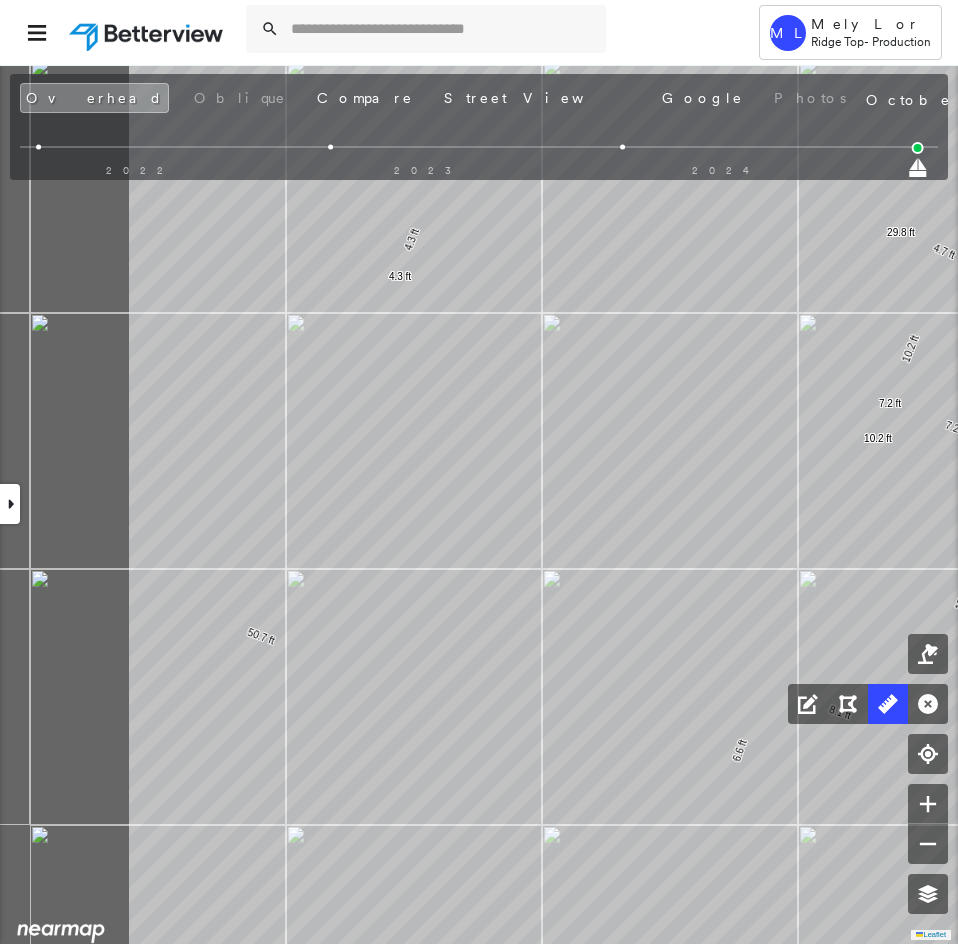 click on "44.5 ft 44.5 ft 15.0 ft 10.6 ft 25.6 ft 15.6 ft 8.1 ft 6.6 ft 50.7 ft 75.9 ft 47.5 ft 5.2 ft 2.4 ft 14.5 ft 2.0 ft 5.4 ft 3.0 ft 8.1 ft 1.8 ft 247 ft 13.7 ft 11.4 ft 4.7 ft 29.8 ft 10.2 ft 10.2 ft 7.2 ft 7.2 ft 4.3 ft 4.3 ft Click to start drawing line." at bounding box center [-543, -224] 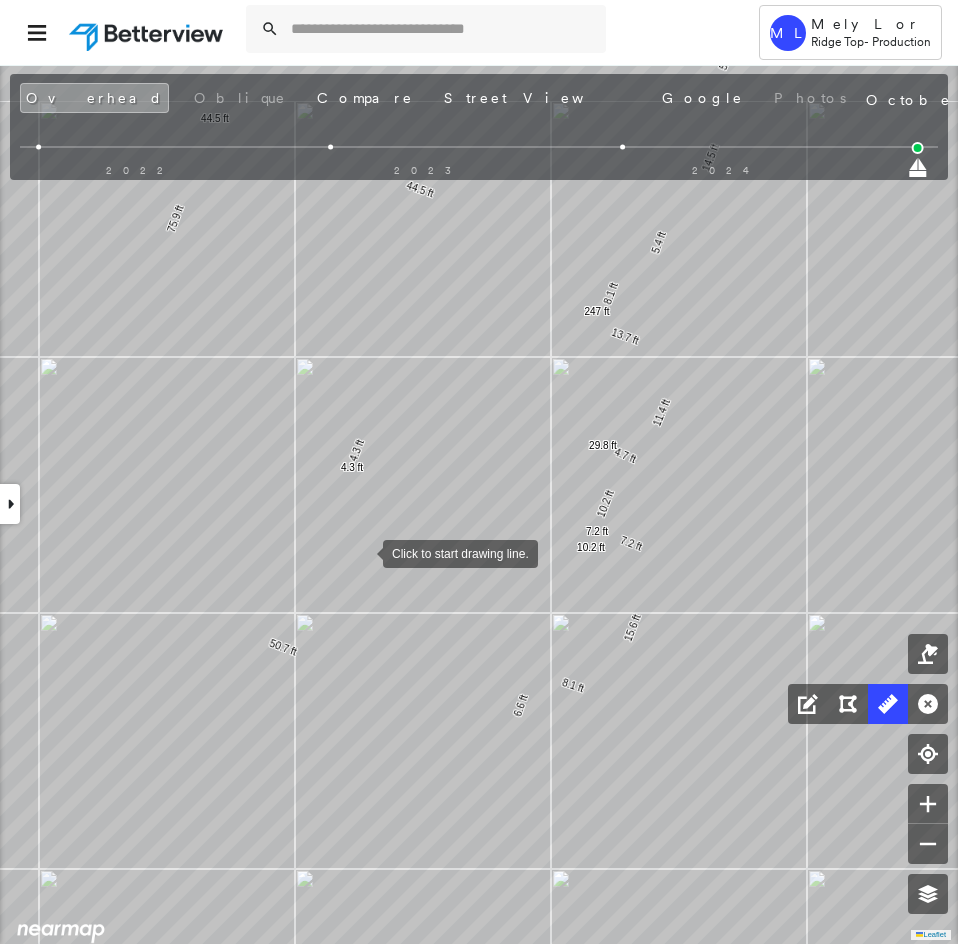 click on "44.5 ft 44.5 ft 15.0 ft 10.6 ft 25.6 ft 15.6 ft 8.1 ft 6.6 ft 50.7 ft 75.9 ft 47.5 ft 5.2 ft 14.5 ft 5.4 ft 8.1 ft 247 ft 13.7 ft 11.4 ft 4.7 ft 29.8 ft 10.2 ft 10.2 ft 7.2 ft 7.2 ft 4.3 ft 4.3 ft Click to start drawing line." at bounding box center [-549, -172] 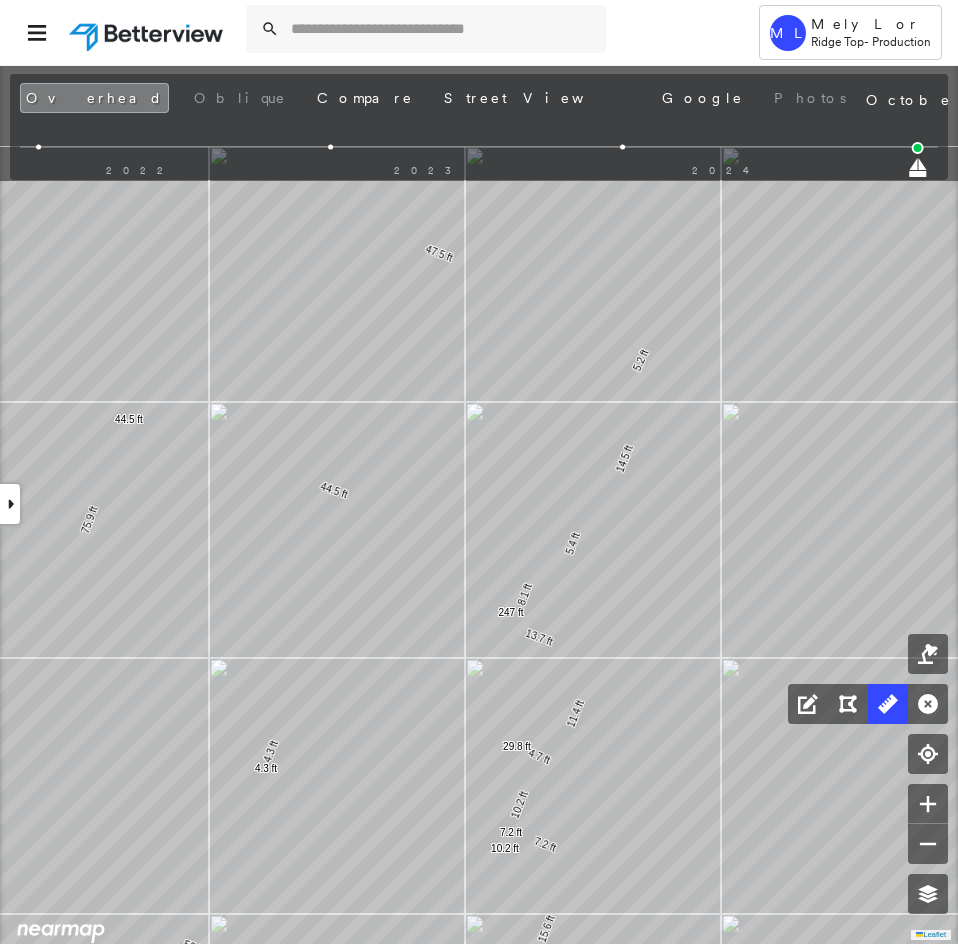 drag, startPoint x: 463, startPoint y: 451, endPoint x: 371, endPoint y: 762, distance: 324.32236 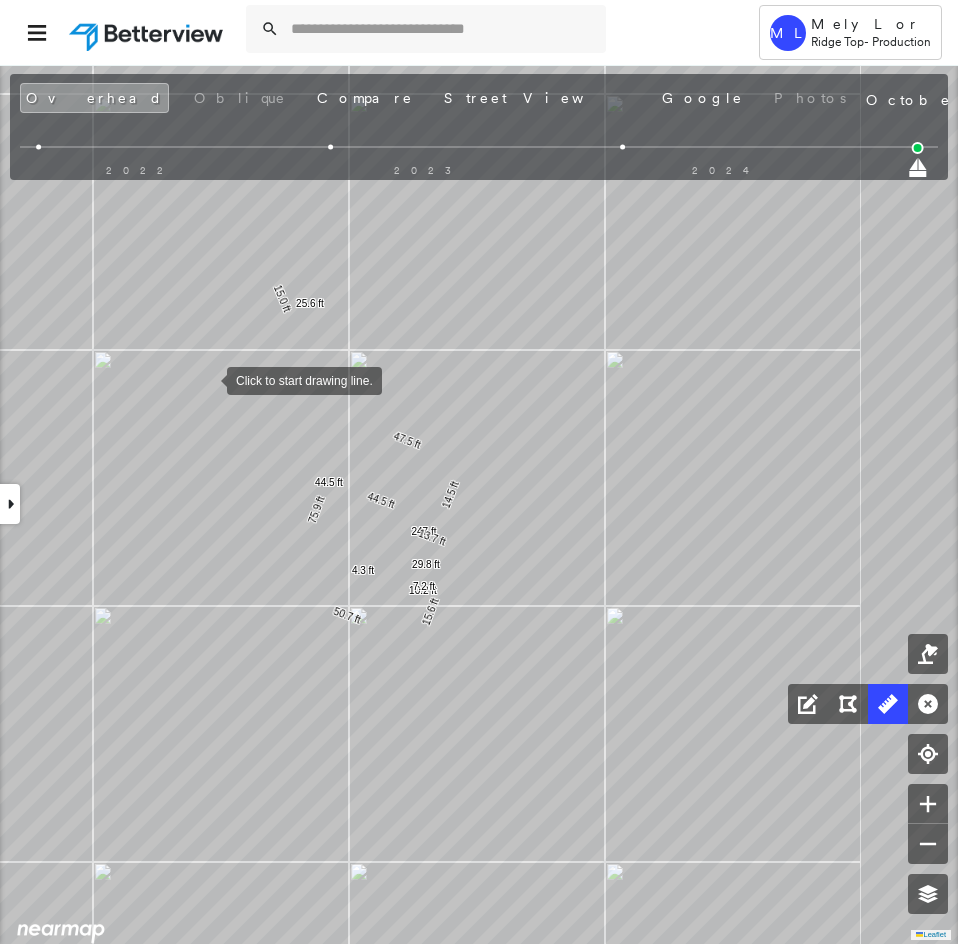 drag, startPoint x: 210, startPoint y: 383, endPoint x: 214, endPoint y: 466, distance: 83.09633 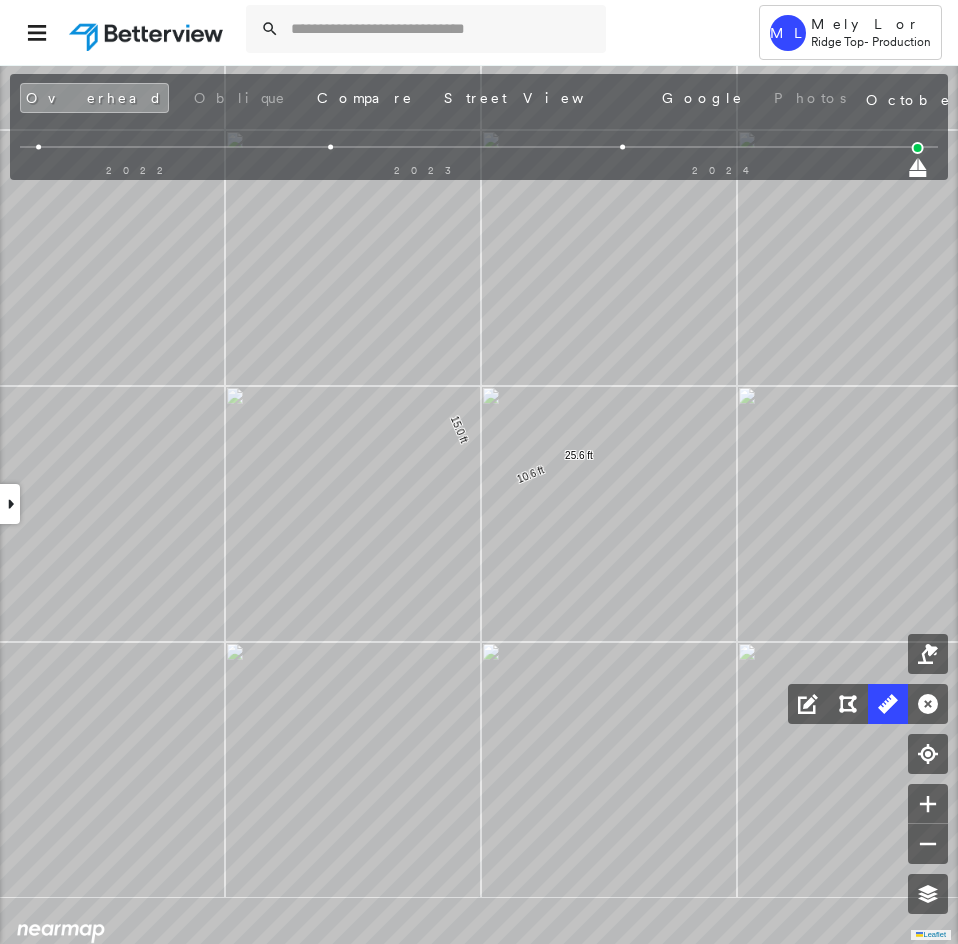 drag, startPoint x: 560, startPoint y: 700, endPoint x: 616, endPoint y: 435, distance: 270.85236 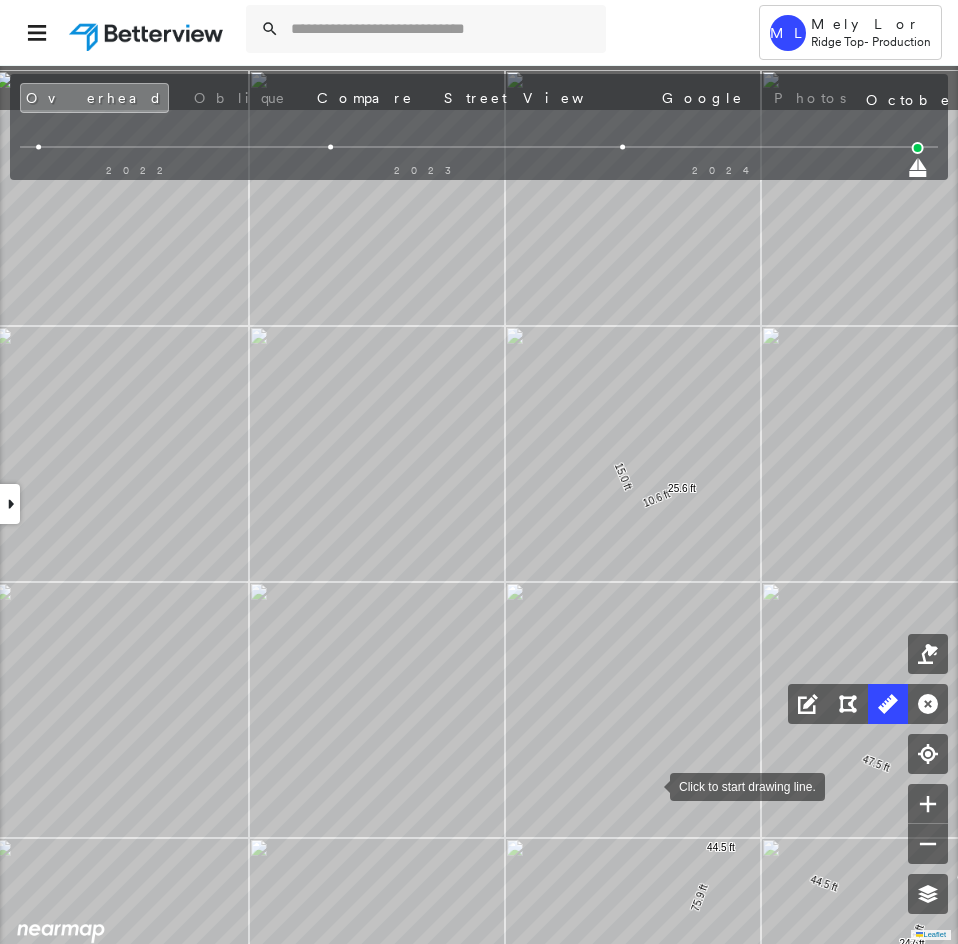 drag, startPoint x: 580, startPoint y: 649, endPoint x: 624, endPoint y: 773, distance: 131.57507 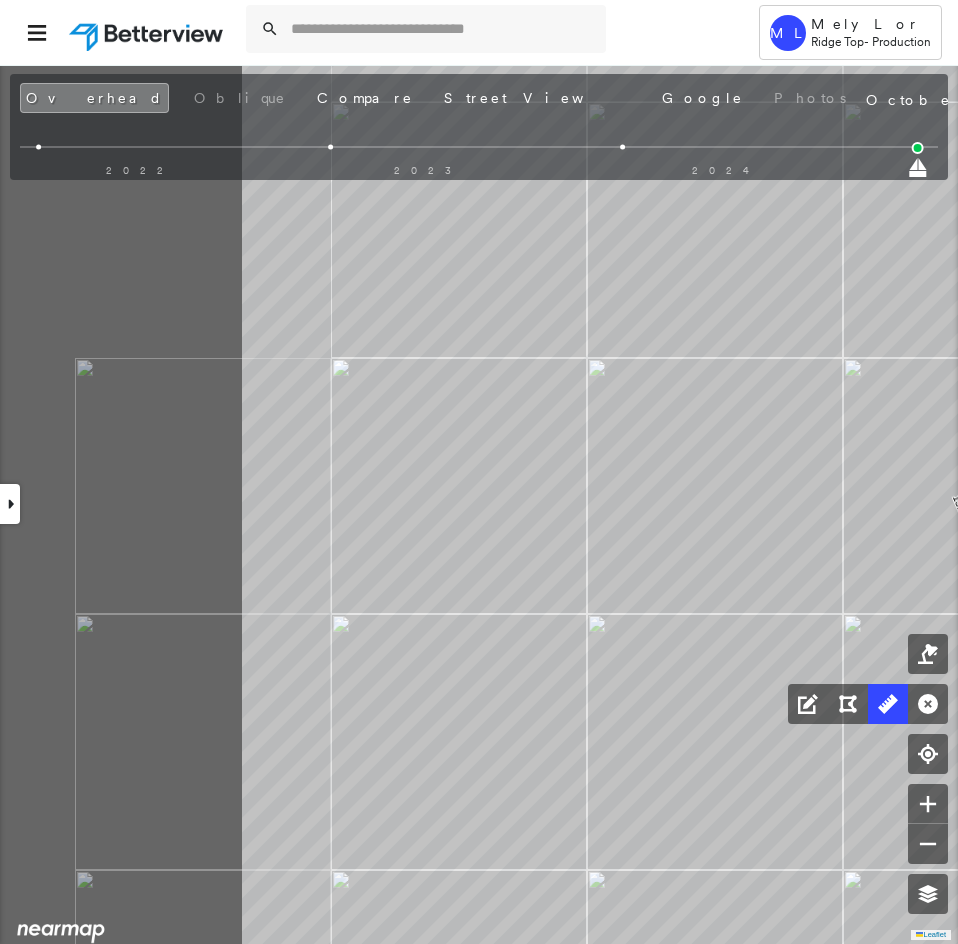 click on "44.5 ft 44.5 ft 15.0 ft 10.6 ft 25.6 ft 15.6 ft 8.1 ft 6.6 ft 50.7 ft 75.9 ft 47.5 ft 14.5 ft 8.1 ft 247 ft 13.7 ft 11.4 ft 29.8 ft 10.2 ft 10.2 ft 7.2 ft 7.2 ft 4.3 ft Click to start drawing line." at bounding box center [-205, 226] 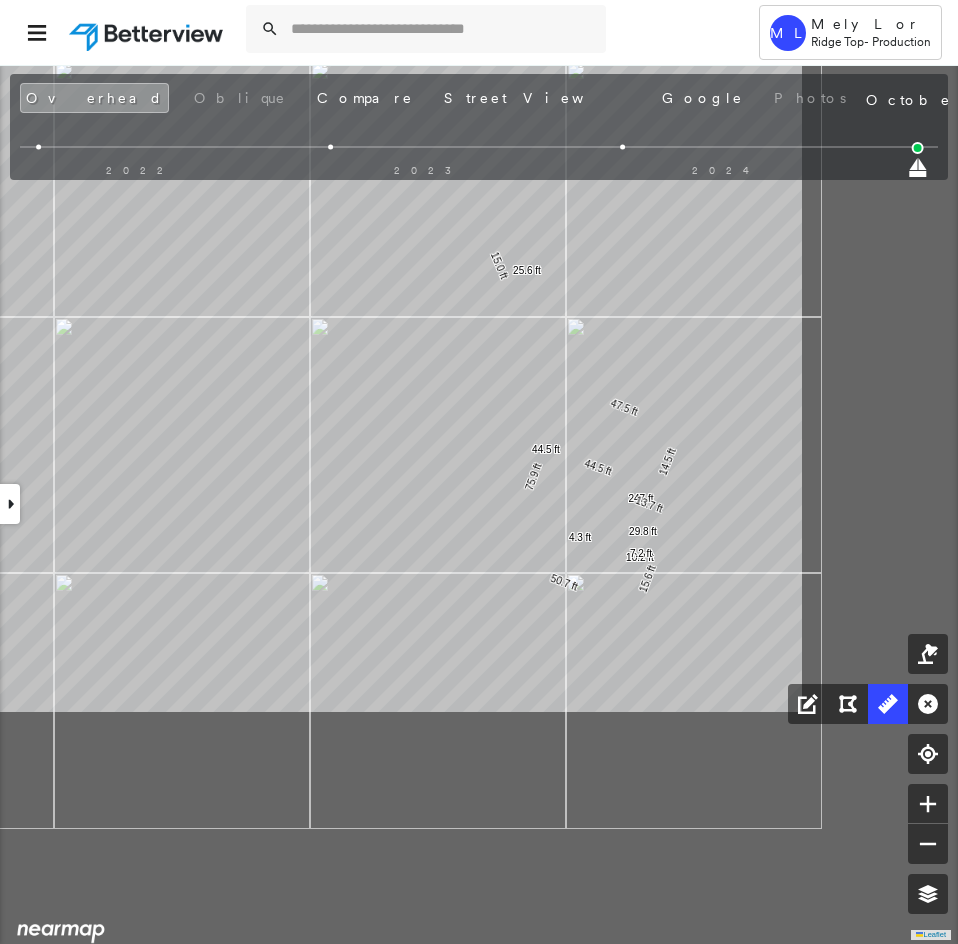 click on "44.5 ft 44.5 ft 15.0 ft 25.6 ft 15.6 ft 50.7 ft 75.9 ft 47.5 ft 14.5 ft 247 ft 13.7 ft 29.8 ft 10.2 ft 7.2 ft 4.3 ft Click to start drawing line." at bounding box center (-442, 8) 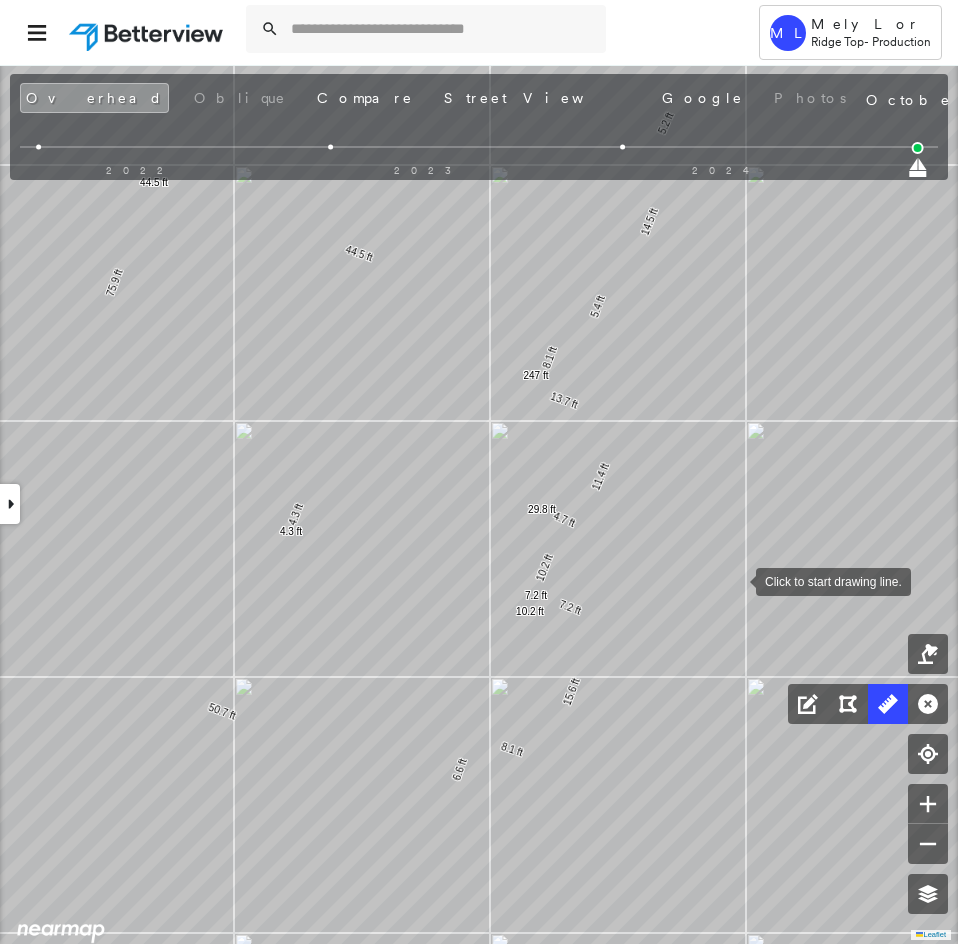 drag, startPoint x: 718, startPoint y: 564, endPoint x: 800, endPoint y: 627, distance: 103.40696 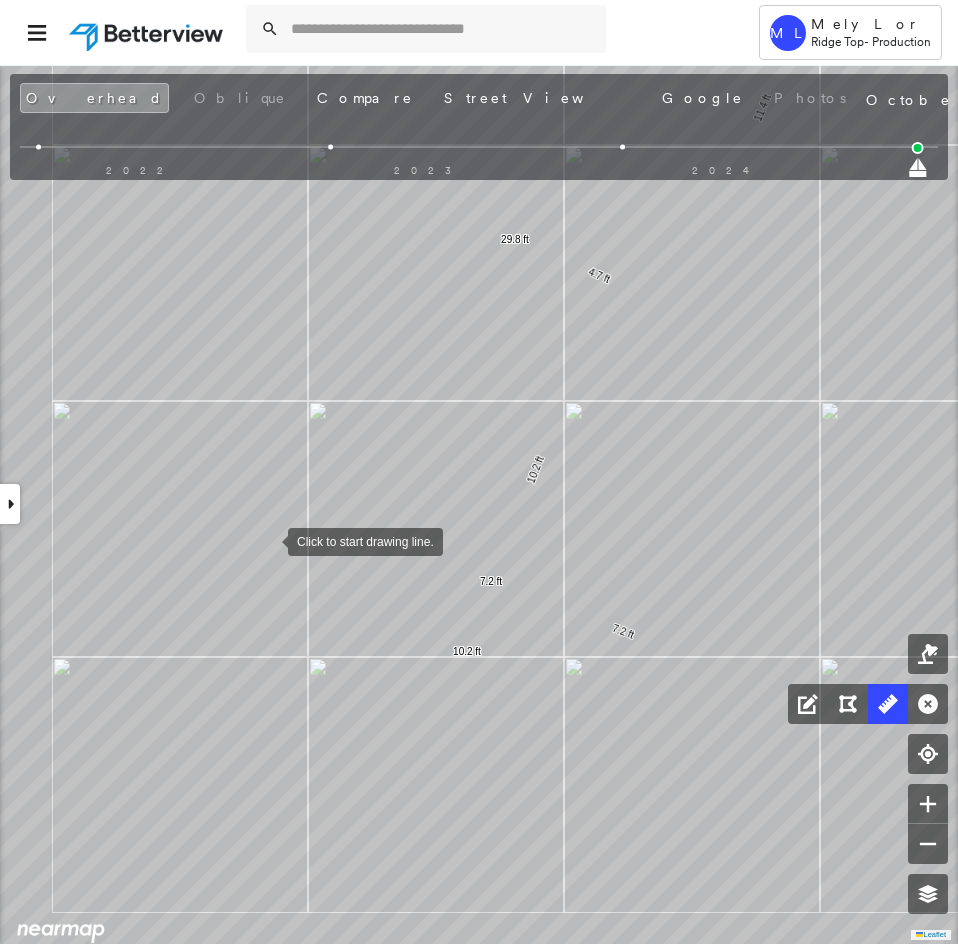 drag, startPoint x: 221, startPoint y: 552, endPoint x: 263, endPoint y: 540, distance: 43.68066 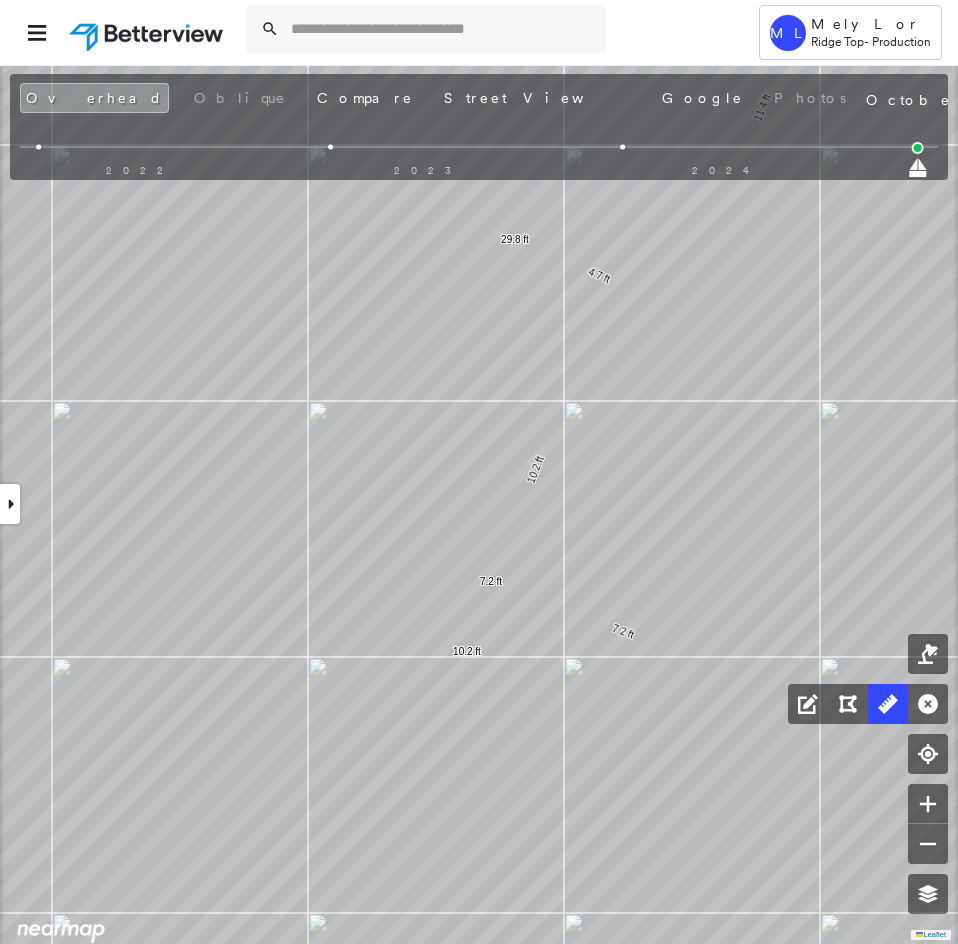 click 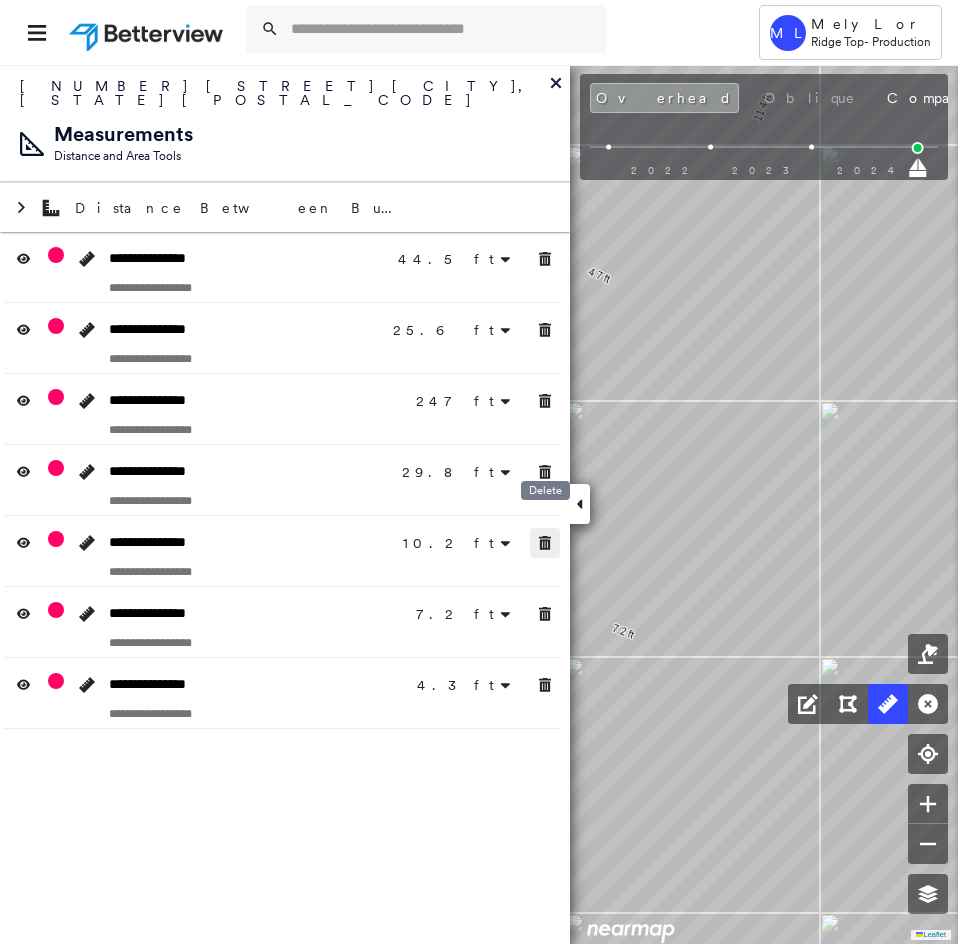 click 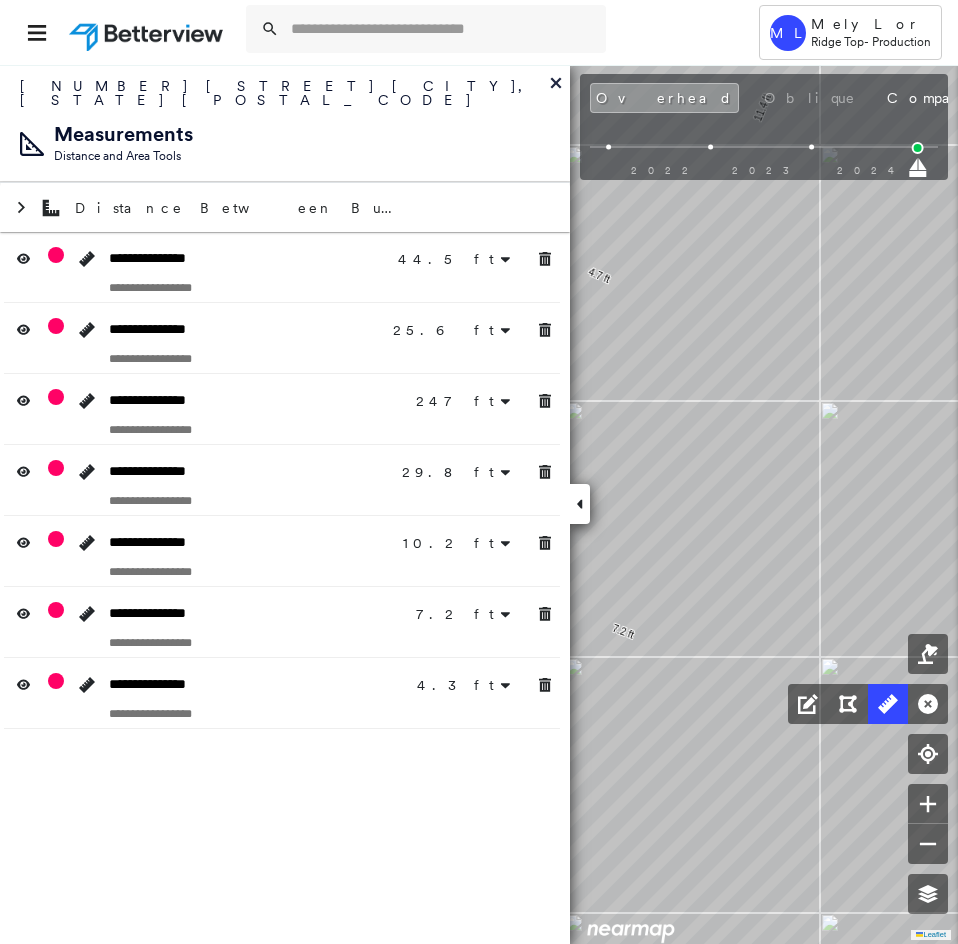 click 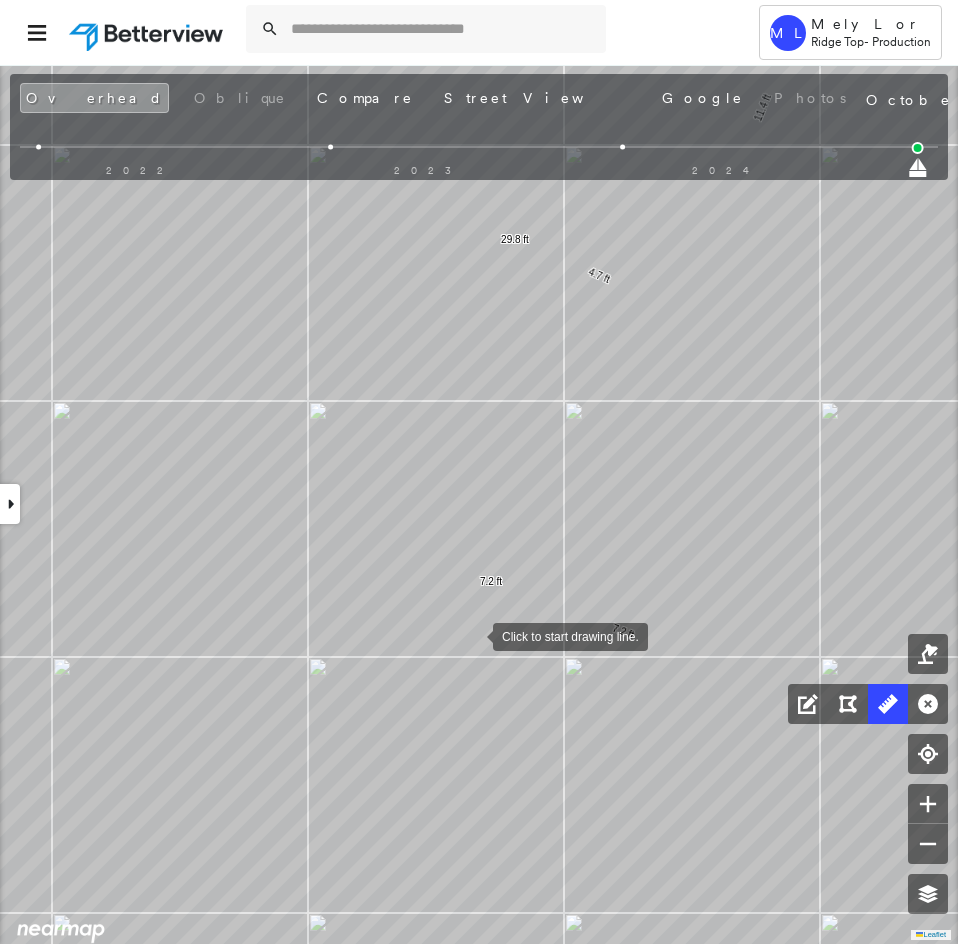 click at bounding box center [473, 635] 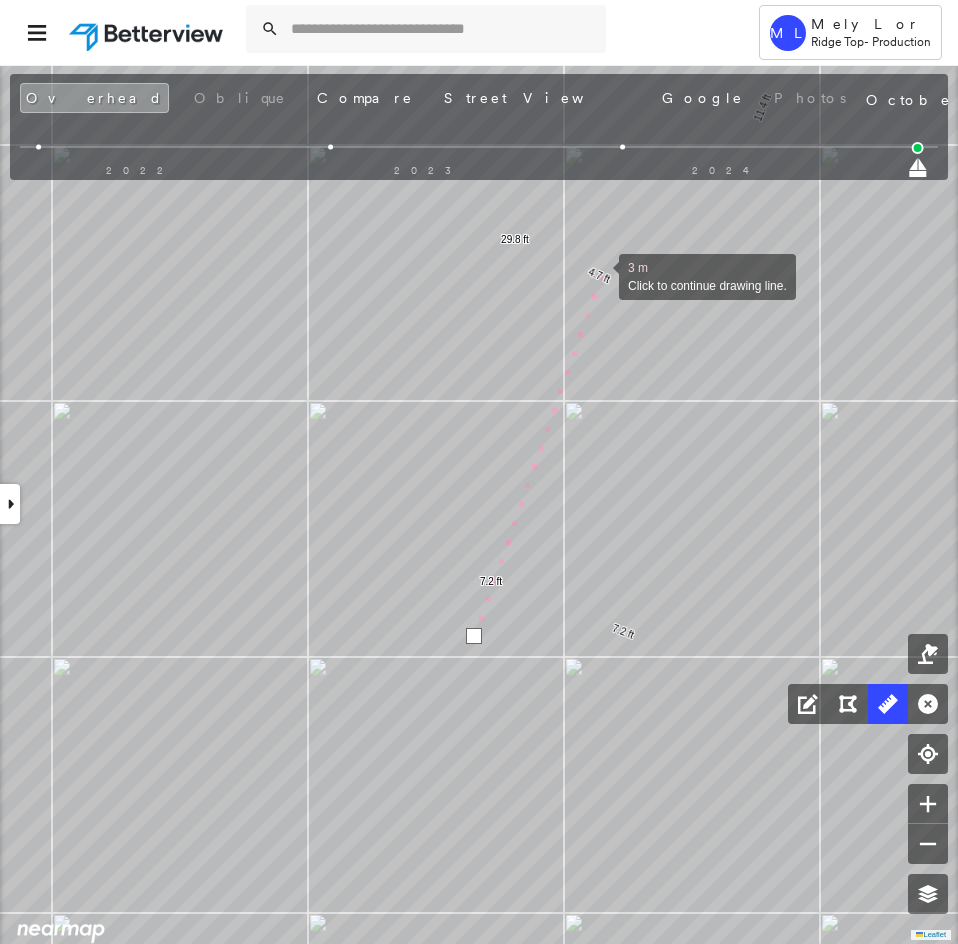 click at bounding box center (599, 275) 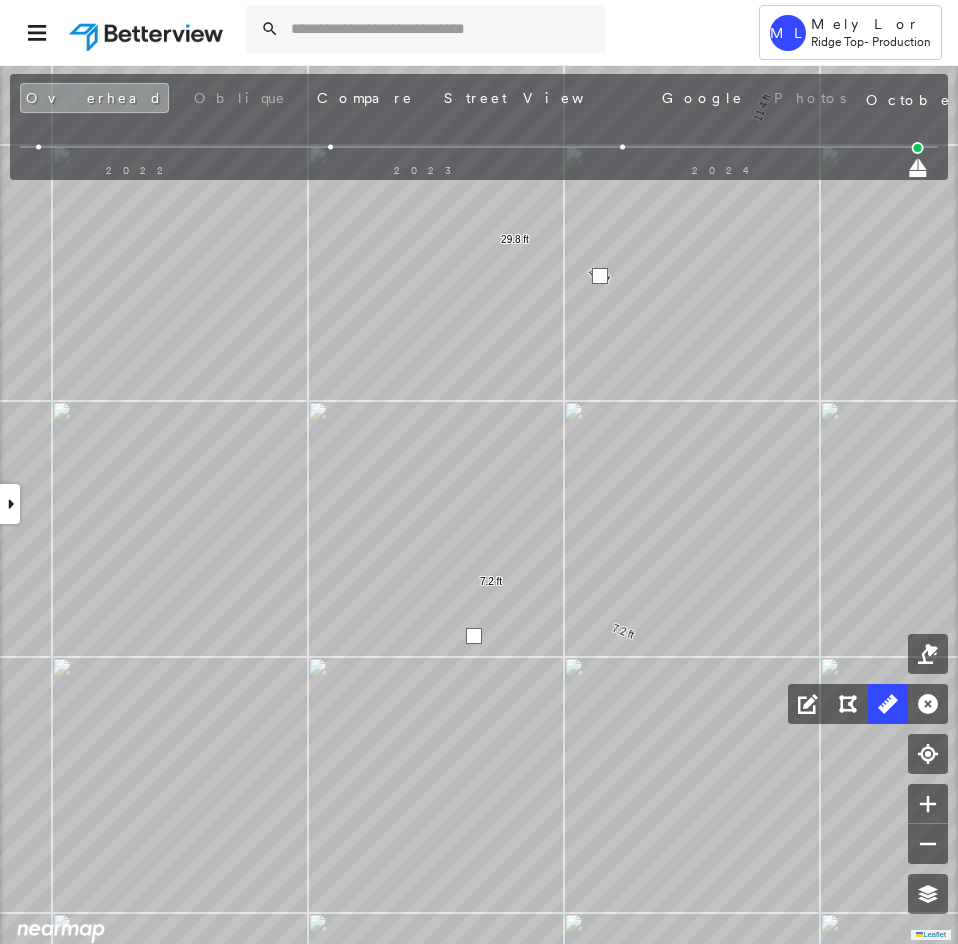 click at bounding box center (600, 276) 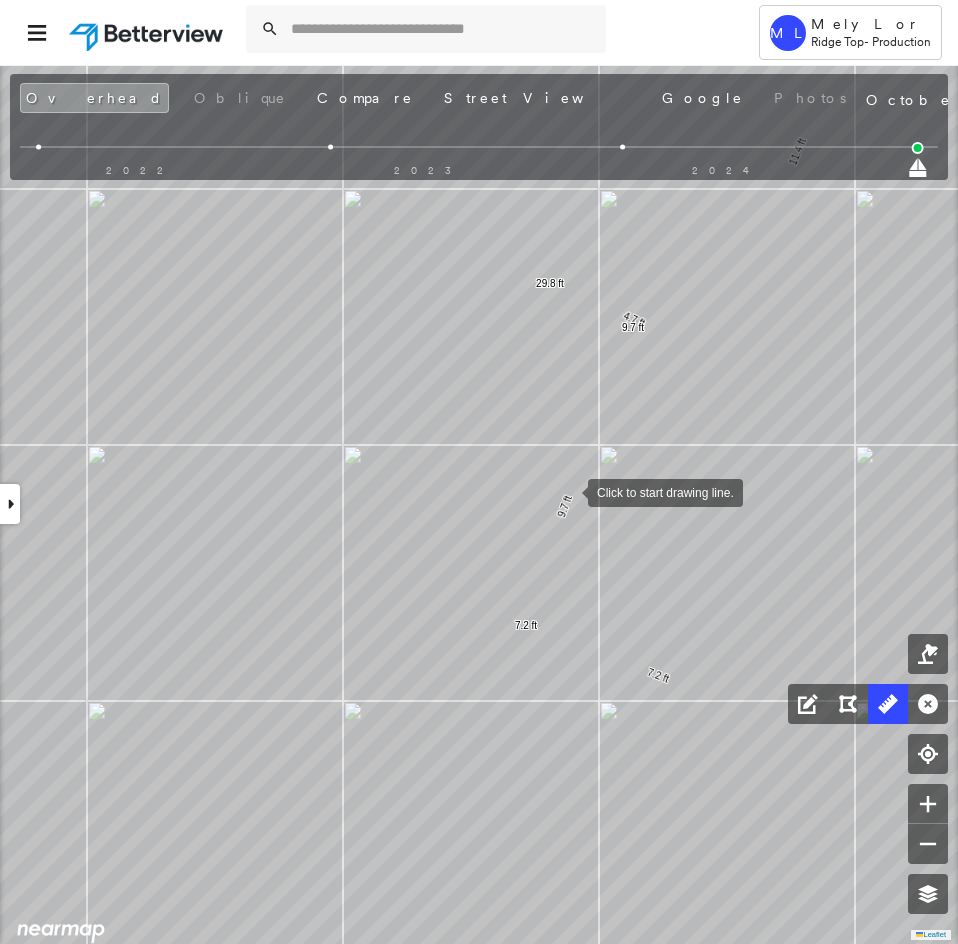 click at bounding box center (568, 491) 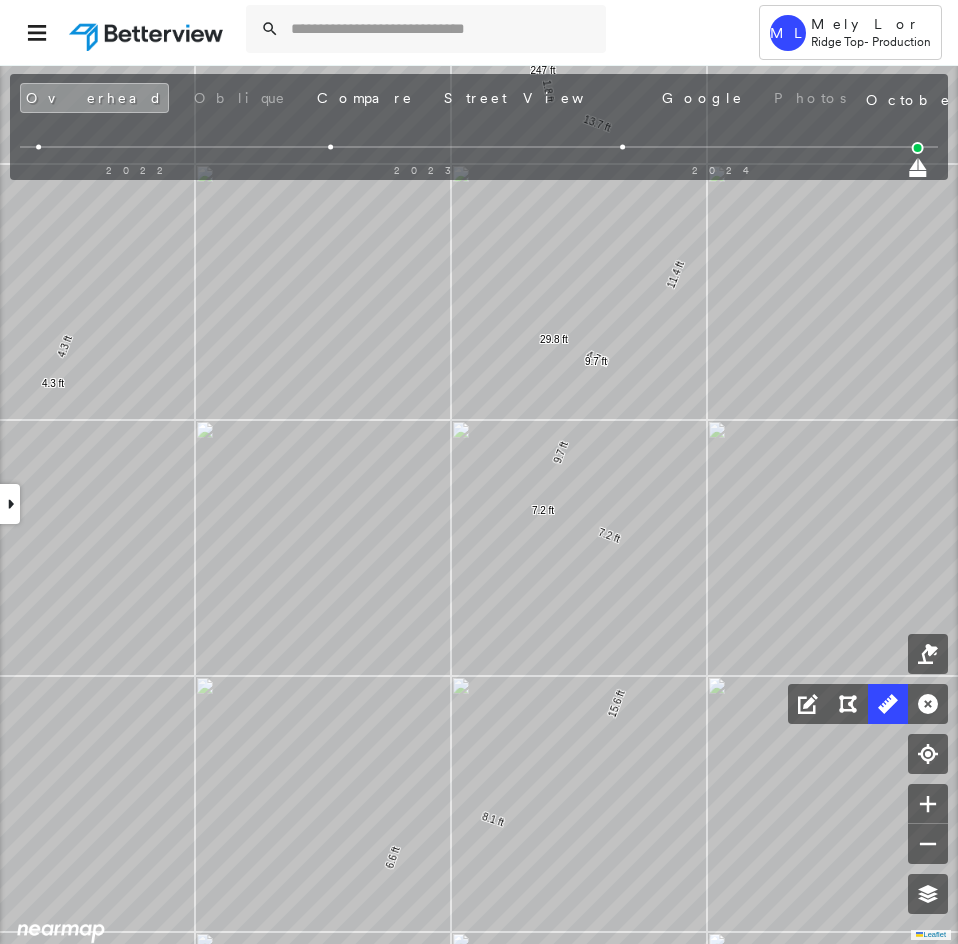 click 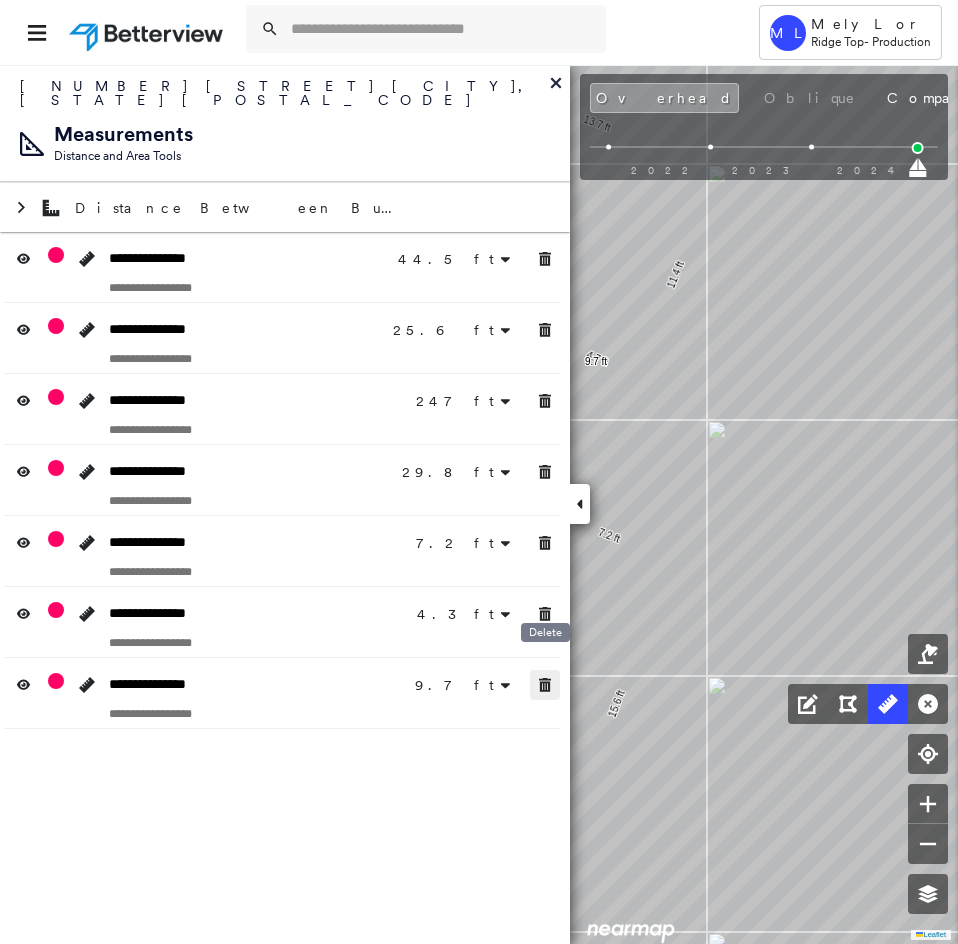 click at bounding box center [545, 685] 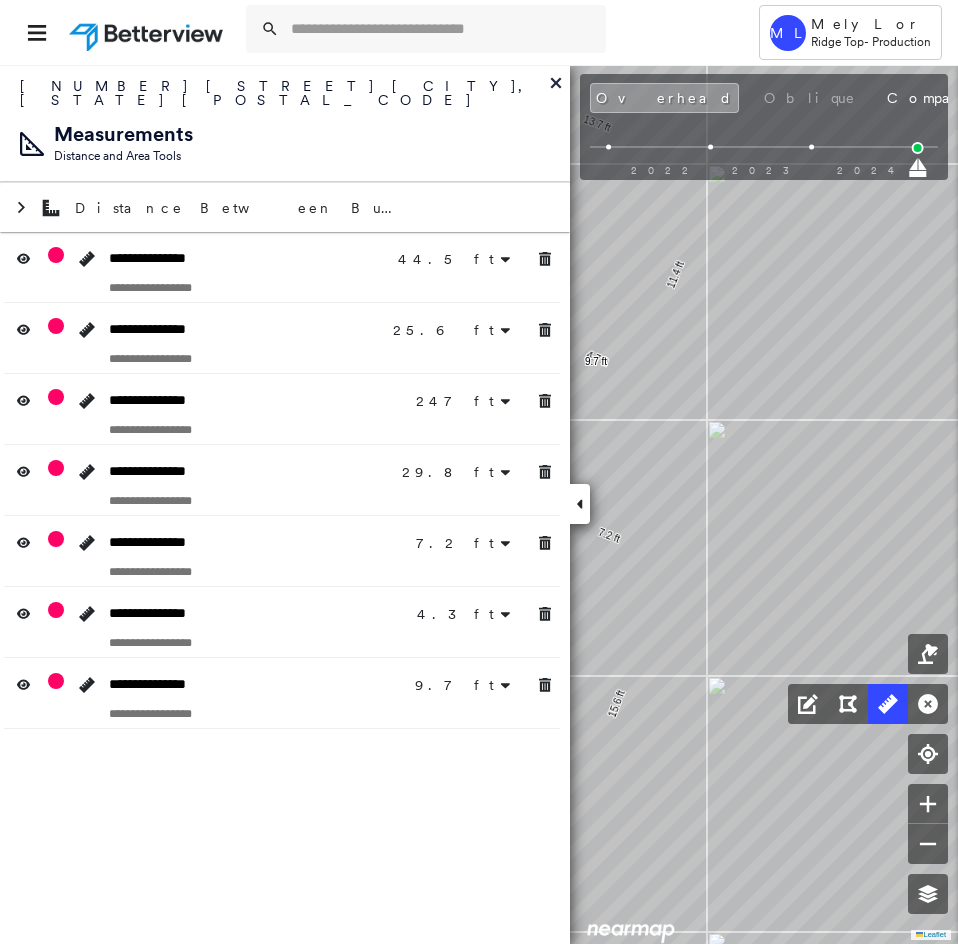 click 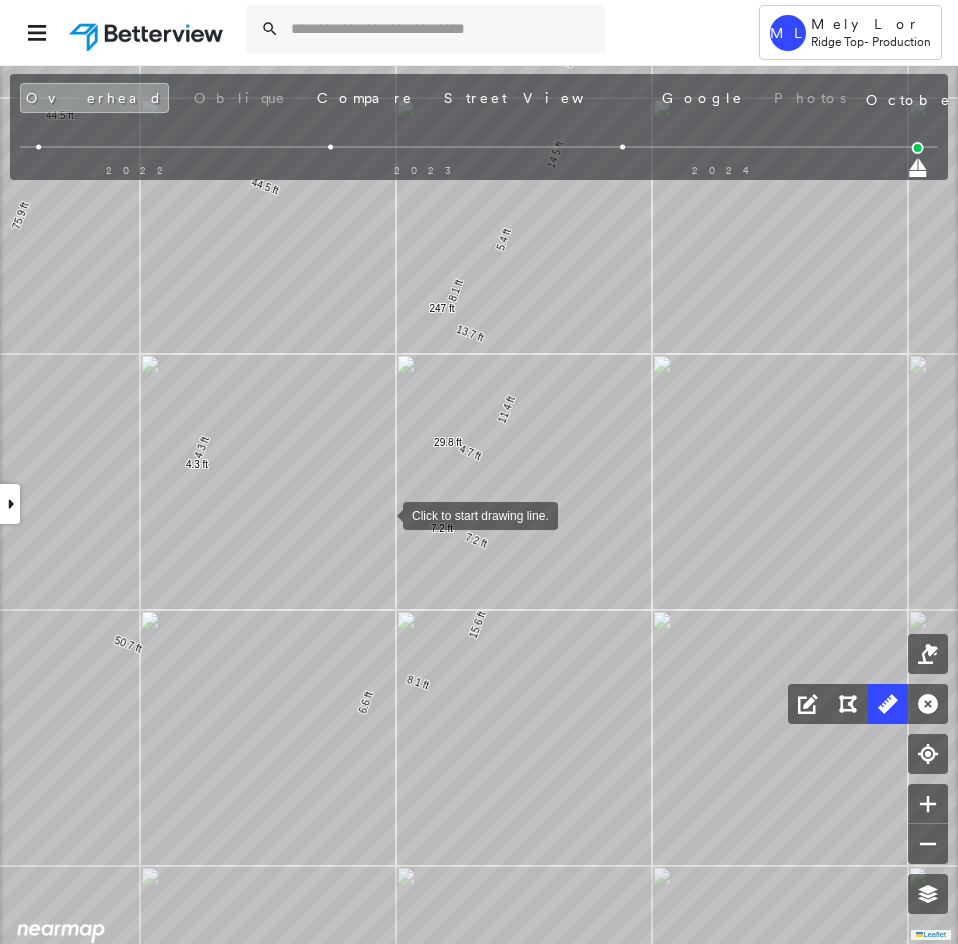 drag, startPoint x: 386, startPoint y: 516, endPoint x: 572, endPoint y: 741, distance: 291.92636 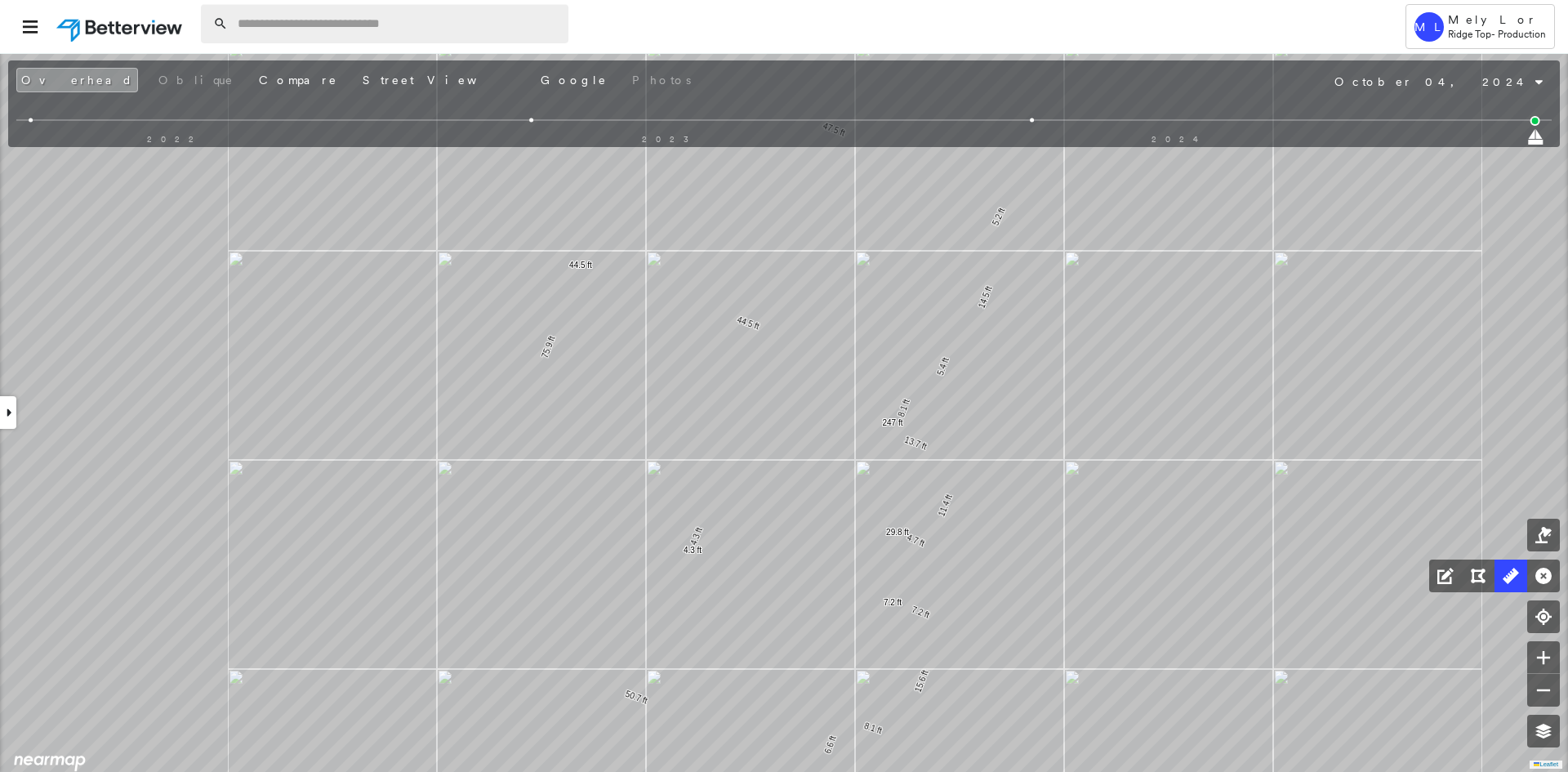 click at bounding box center (398, 24) 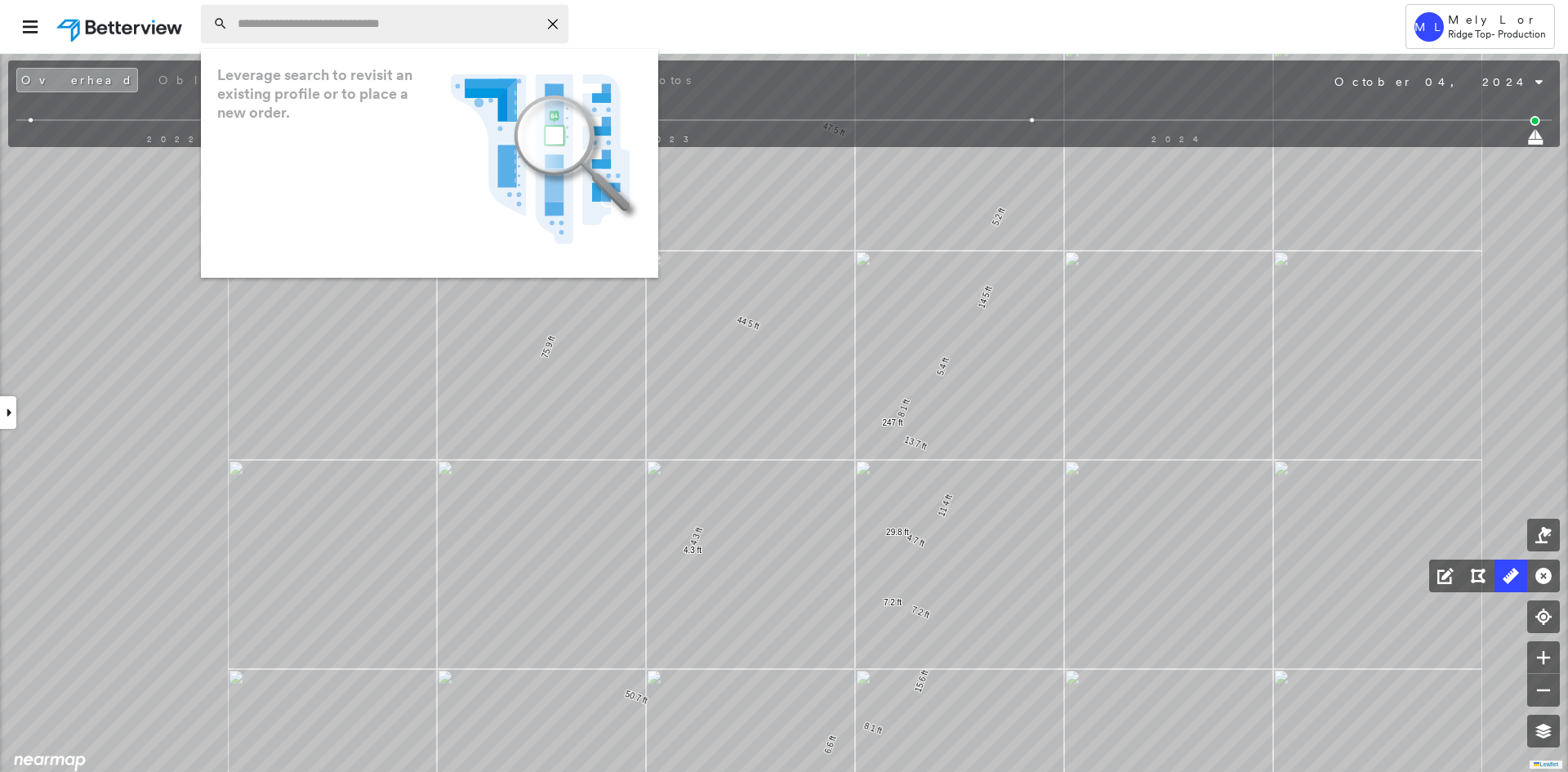 paste on "**********" 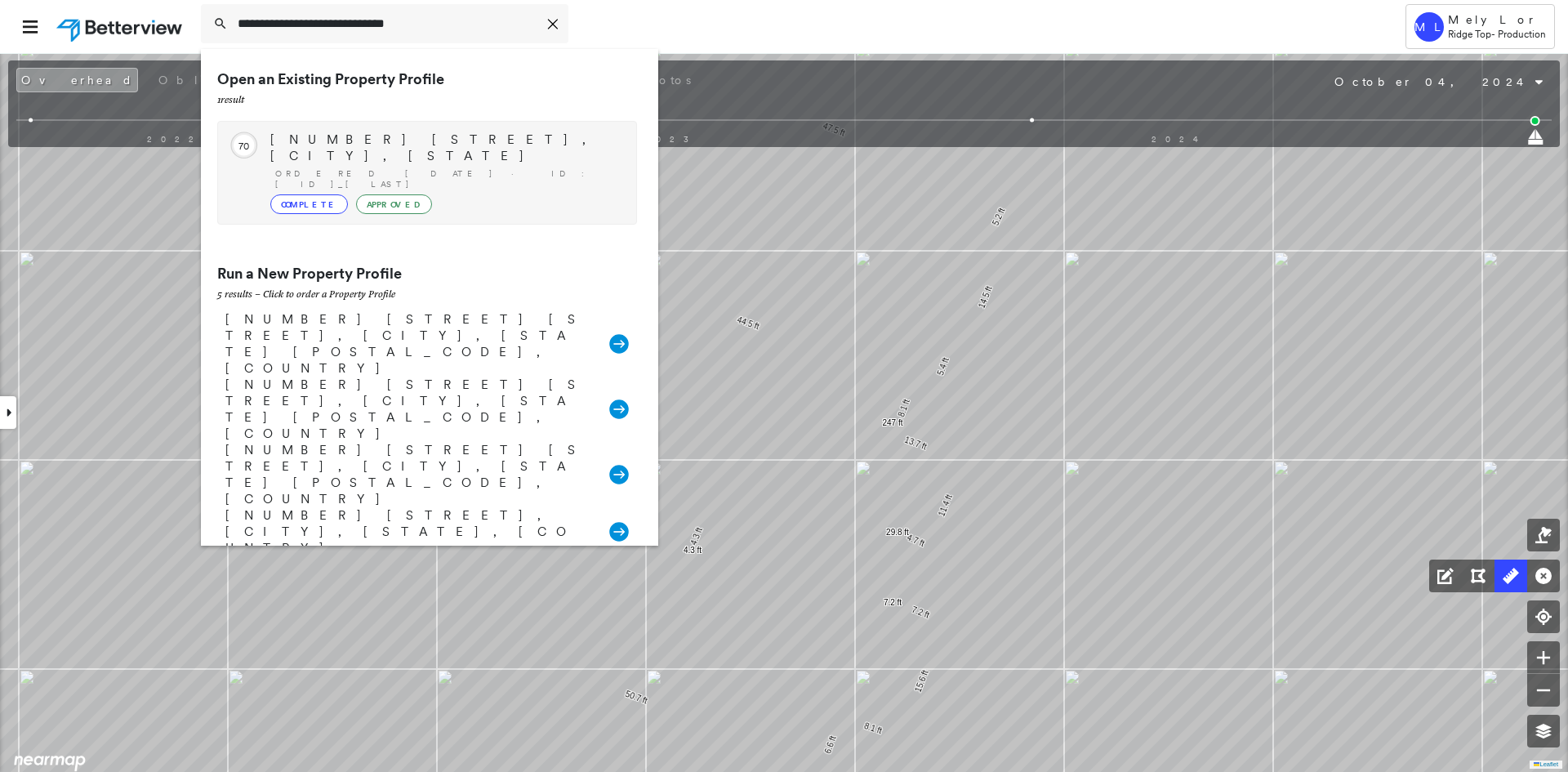 type on "**********" 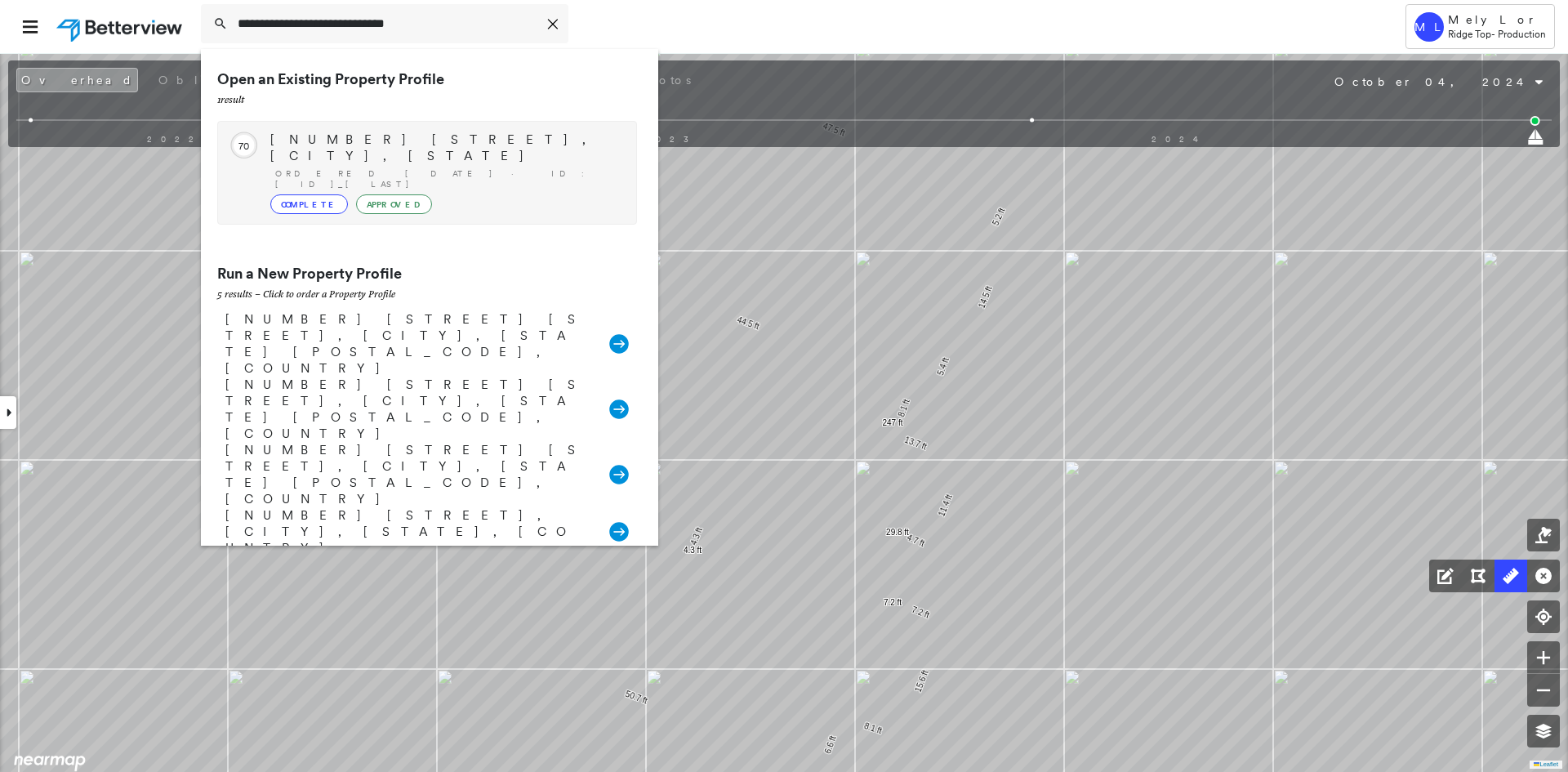 click on "Ordered 08/07/25 · ID: 782041_Davis" at bounding box center [448, 179] 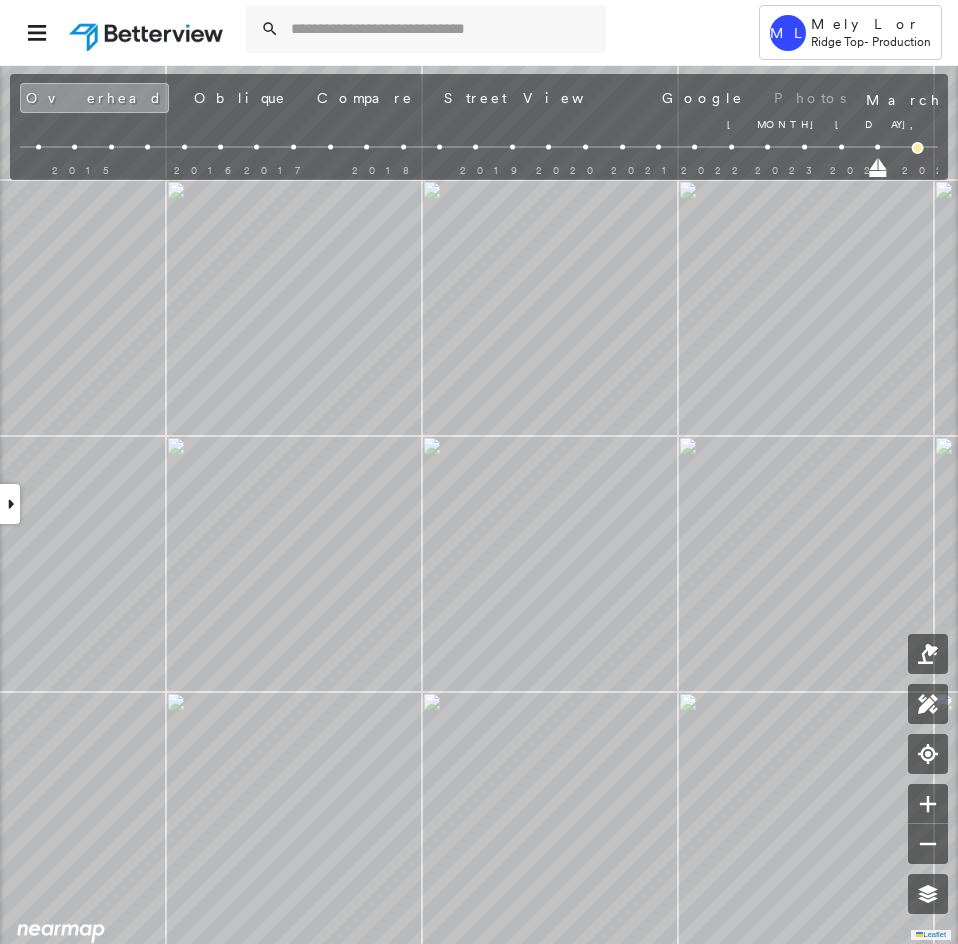 drag, startPoint x: 917, startPoint y: 167, endPoint x: 883, endPoint y: 164, distance: 34.132095 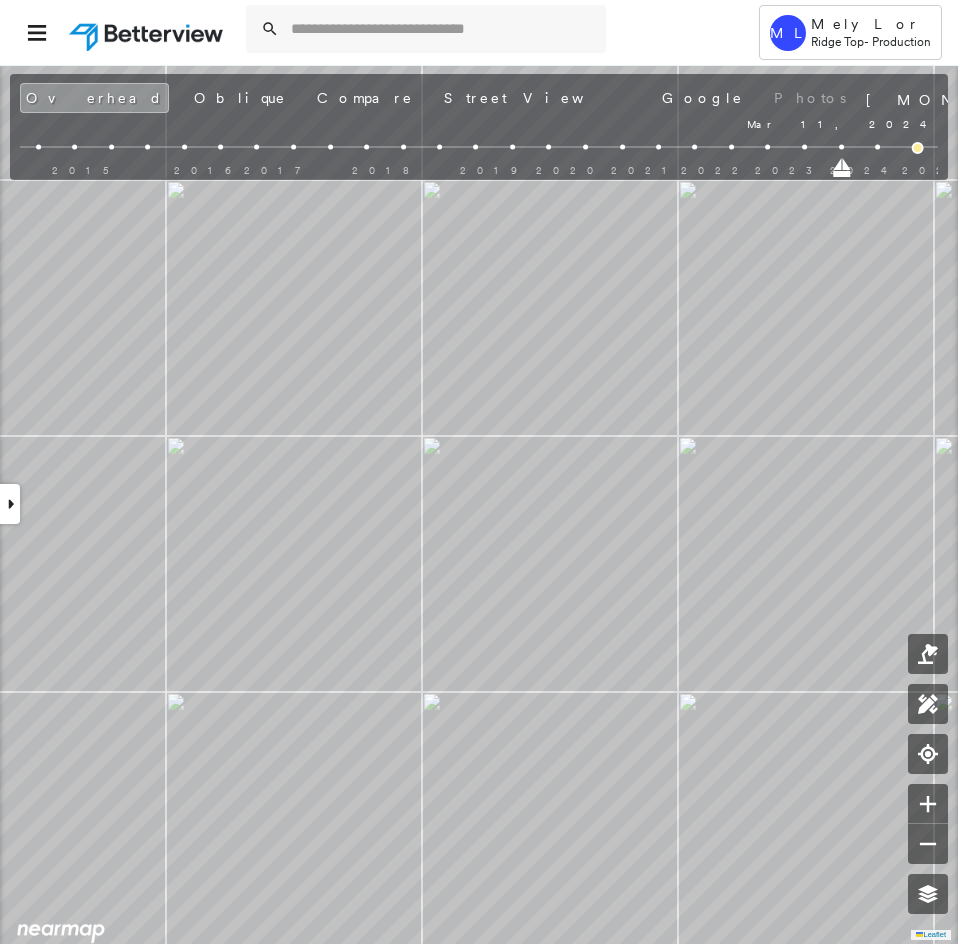 drag, startPoint x: 875, startPoint y: 166, endPoint x: 830, endPoint y: 166, distance: 45 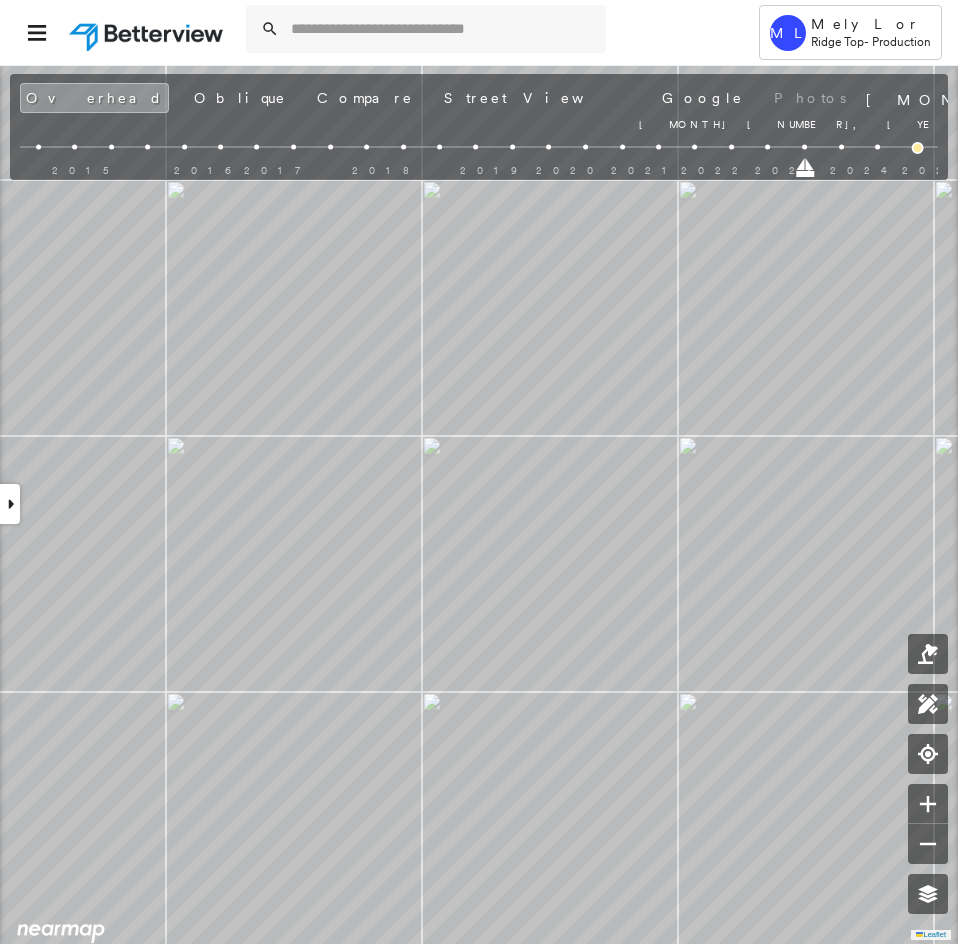 drag, startPoint x: 845, startPoint y: 169, endPoint x: 812, endPoint y: 158, distance: 34.785053 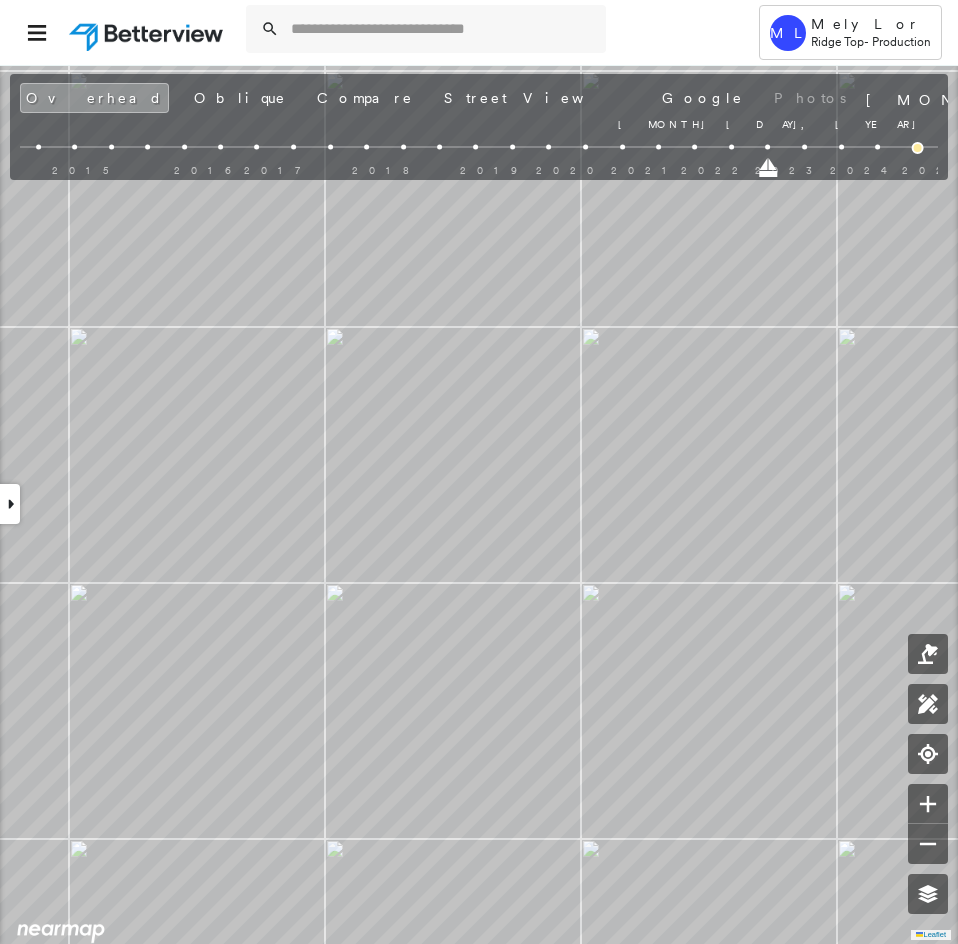 drag, startPoint x: 803, startPoint y: 174, endPoint x: 772, endPoint y: 168, distance: 31.575306 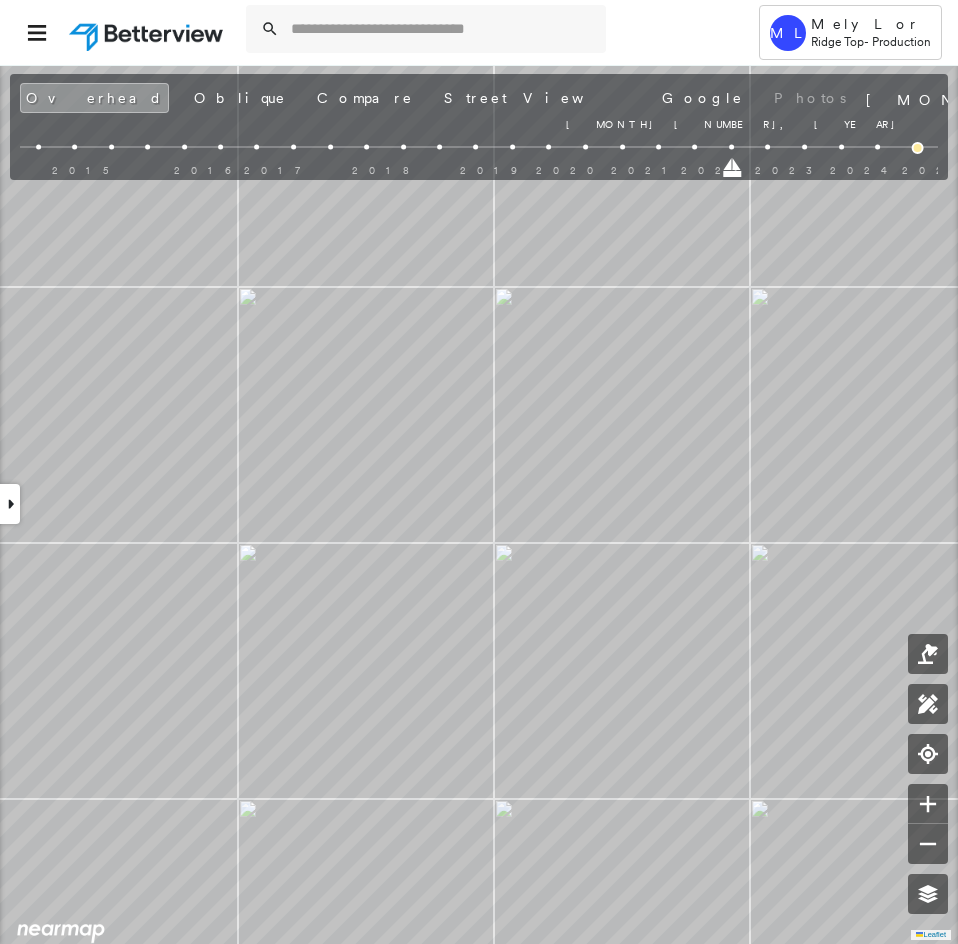 drag, startPoint x: 770, startPoint y: 170, endPoint x: 738, endPoint y: 169, distance: 32.01562 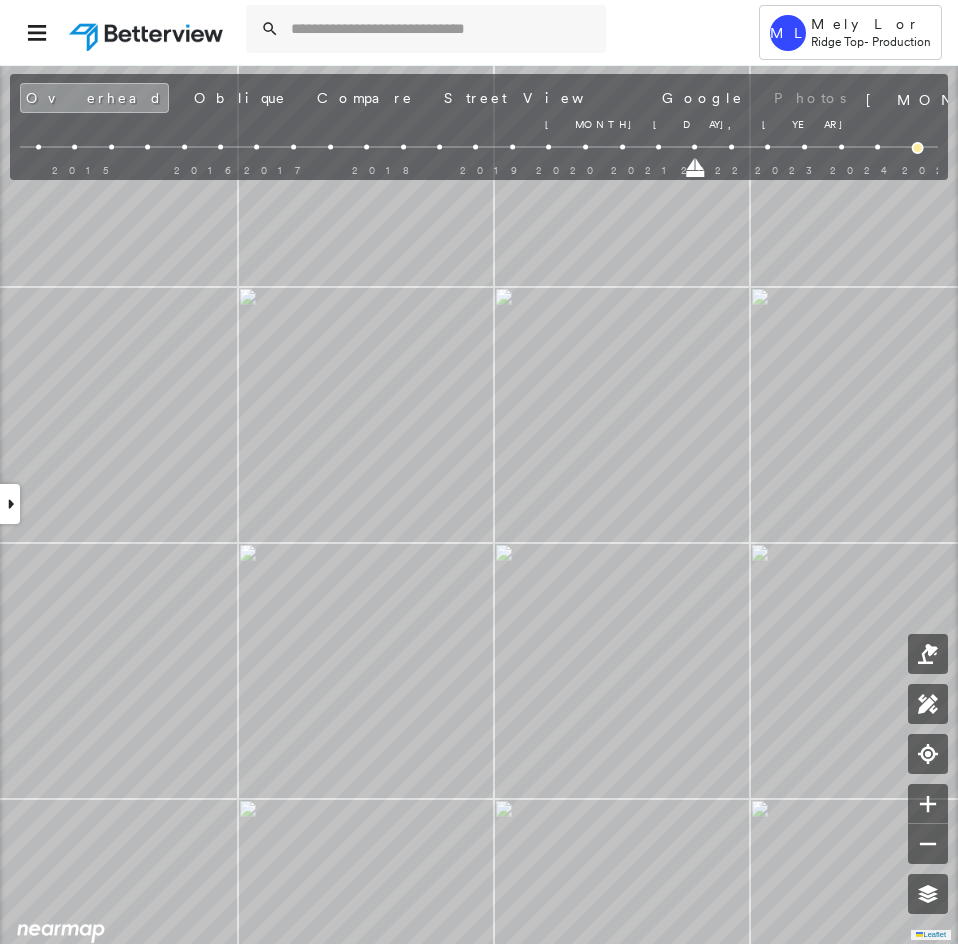 drag, startPoint x: 733, startPoint y: 173, endPoint x: 704, endPoint y: 171, distance: 29.068884 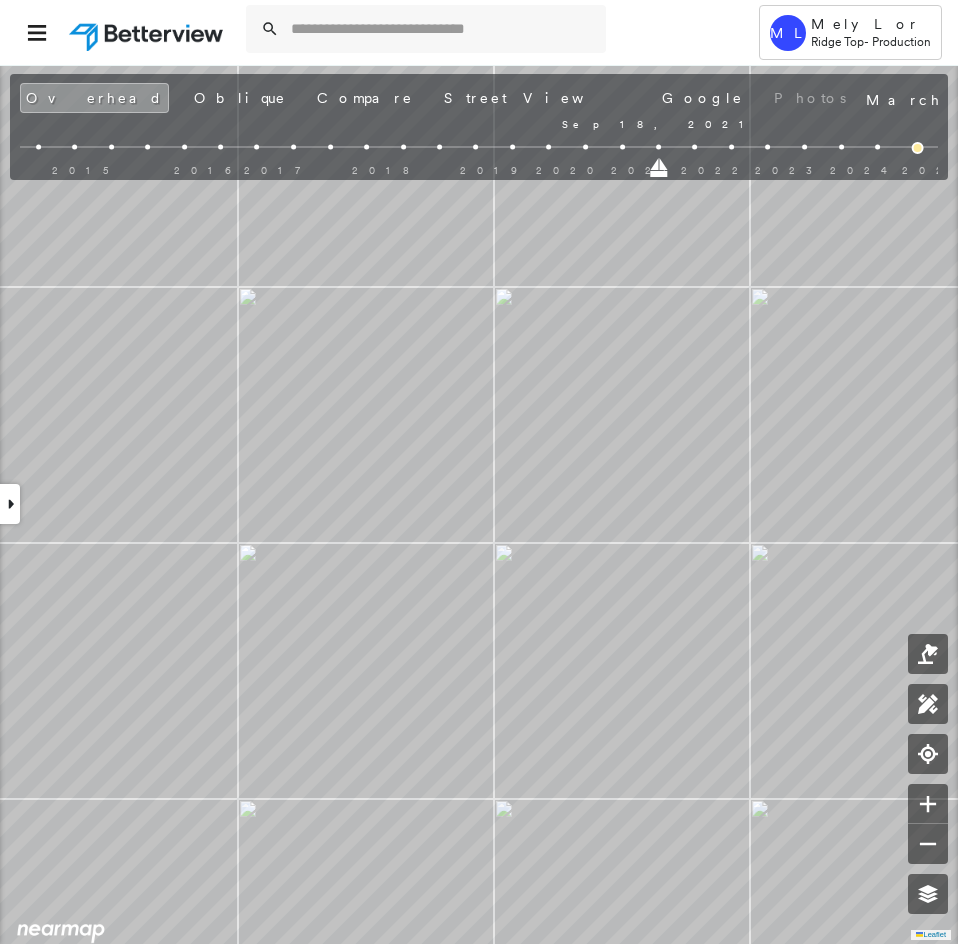 drag, startPoint x: 699, startPoint y: 171, endPoint x: 661, endPoint y: 166, distance: 38.327538 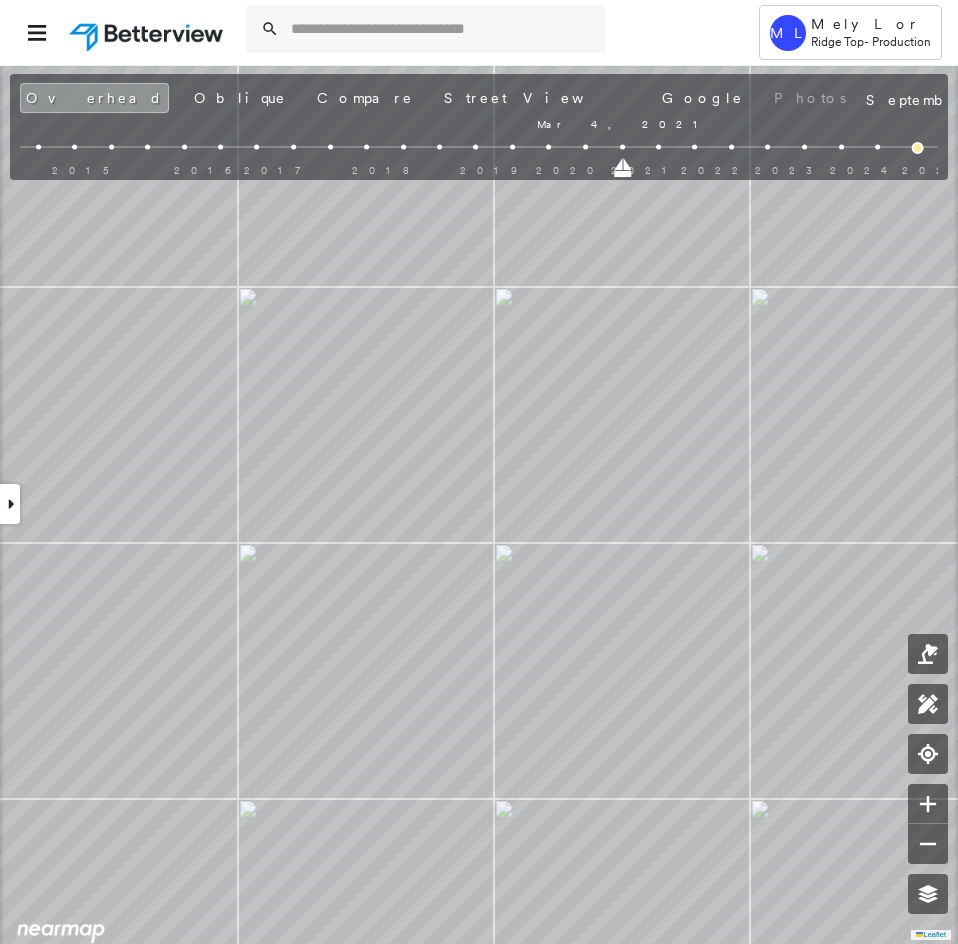 drag, startPoint x: 661, startPoint y: 165, endPoint x: 621, endPoint y: 161, distance: 40.1995 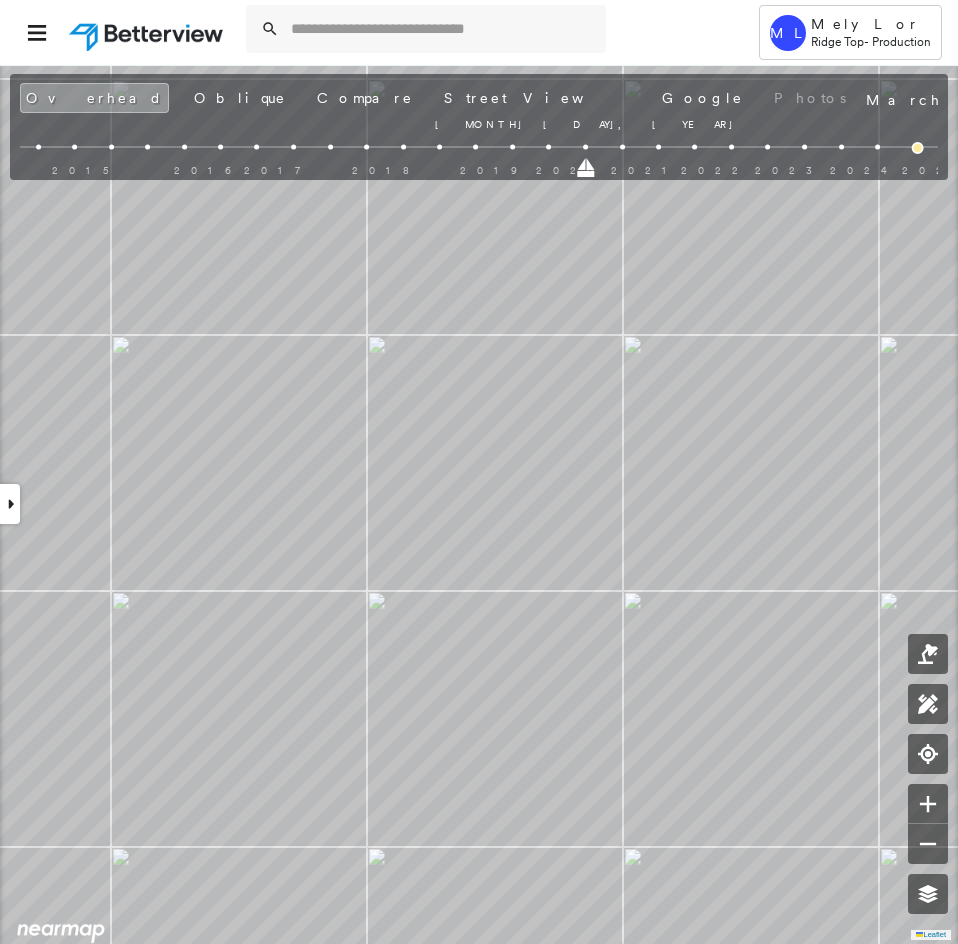 drag, startPoint x: 620, startPoint y: 167, endPoint x: 586, endPoint y: 169, distance: 34.058773 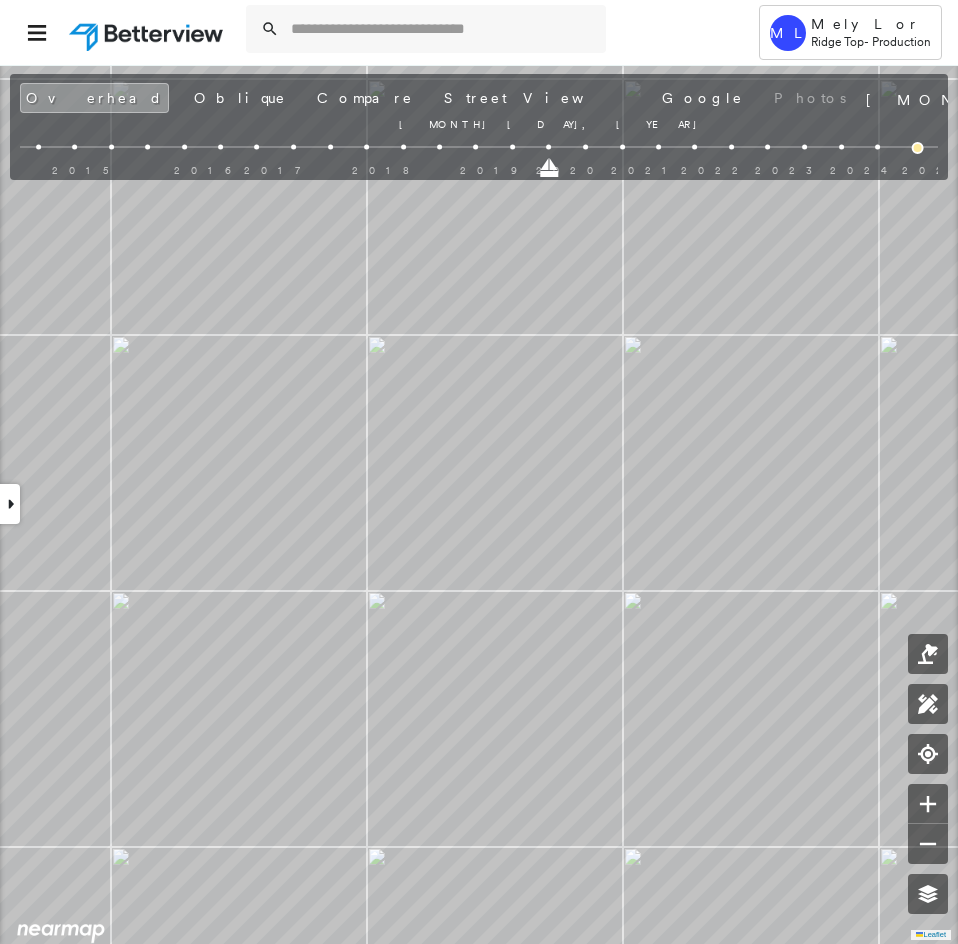 drag, startPoint x: 586, startPoint y: 169, endPoint x: 553, endPoint y: 168, distance: 33.01515 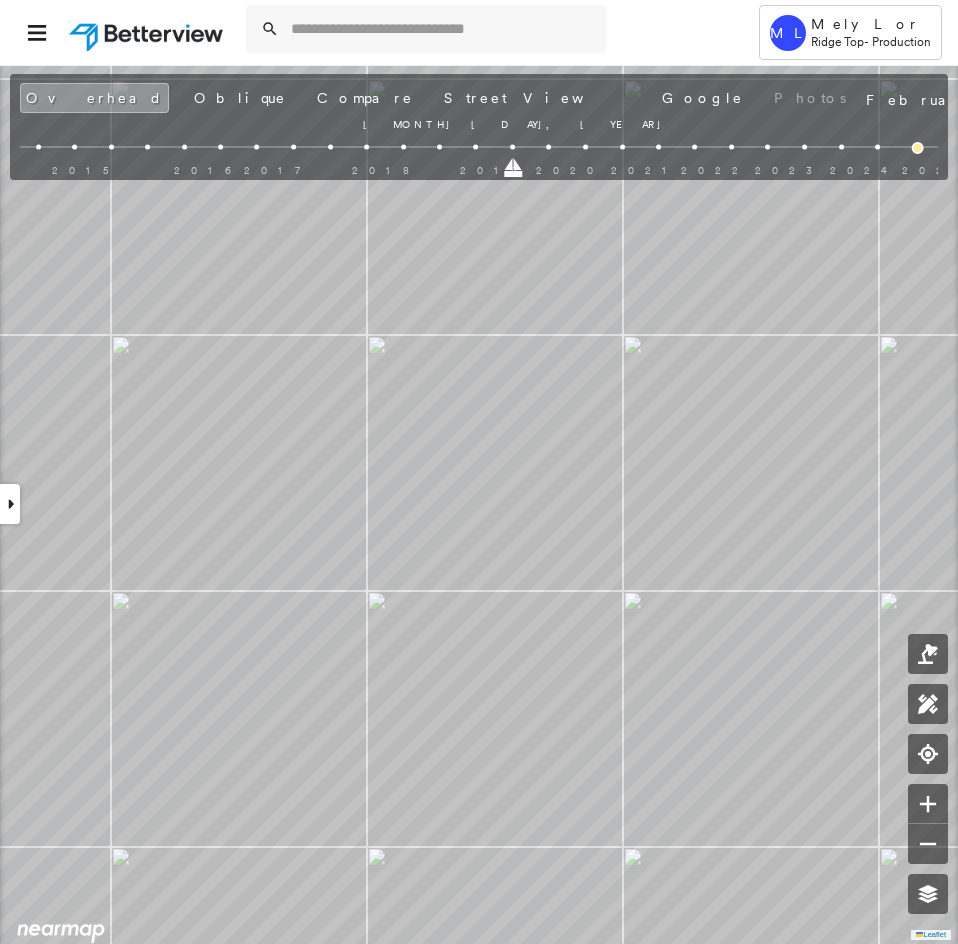 drag, startPoint x: 553, startPoint y: 166, endPoint x: 526, endPoint y: 161, distance: 27.45906 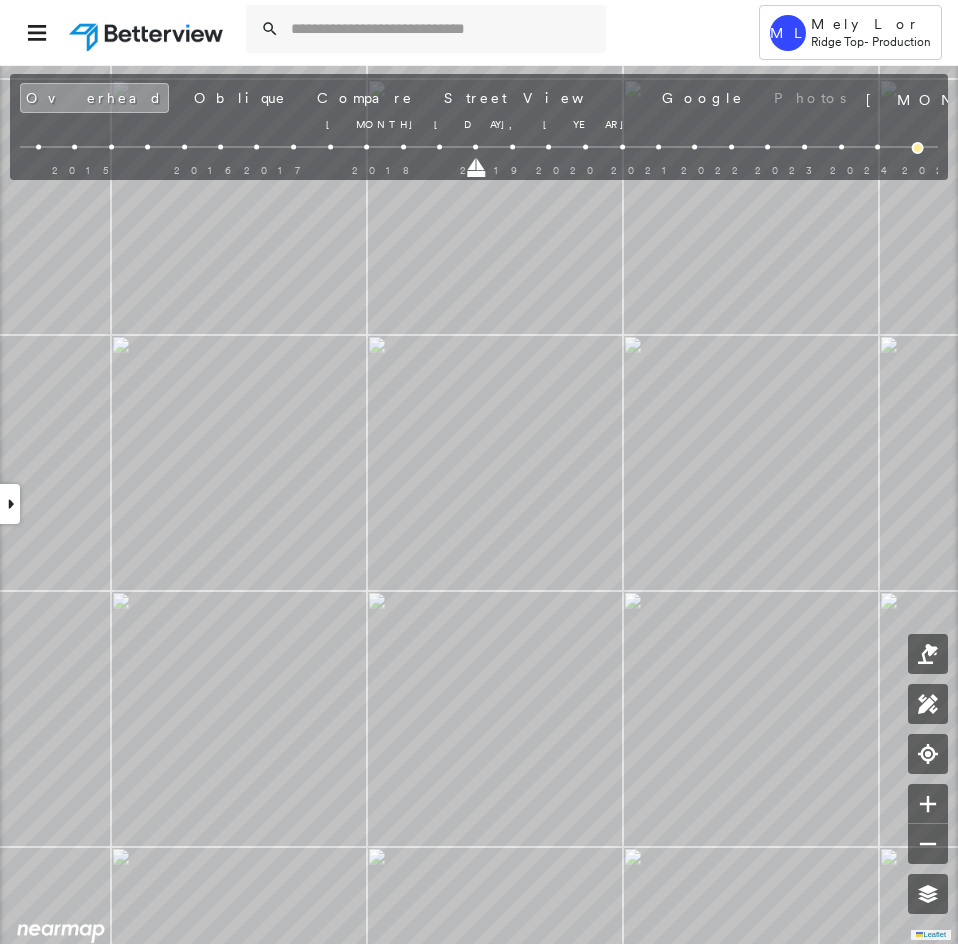 drag, startPoint x: 518, startPoint y: 169, endPoint x: 481, endPoint y: 164, distance: 37.336308 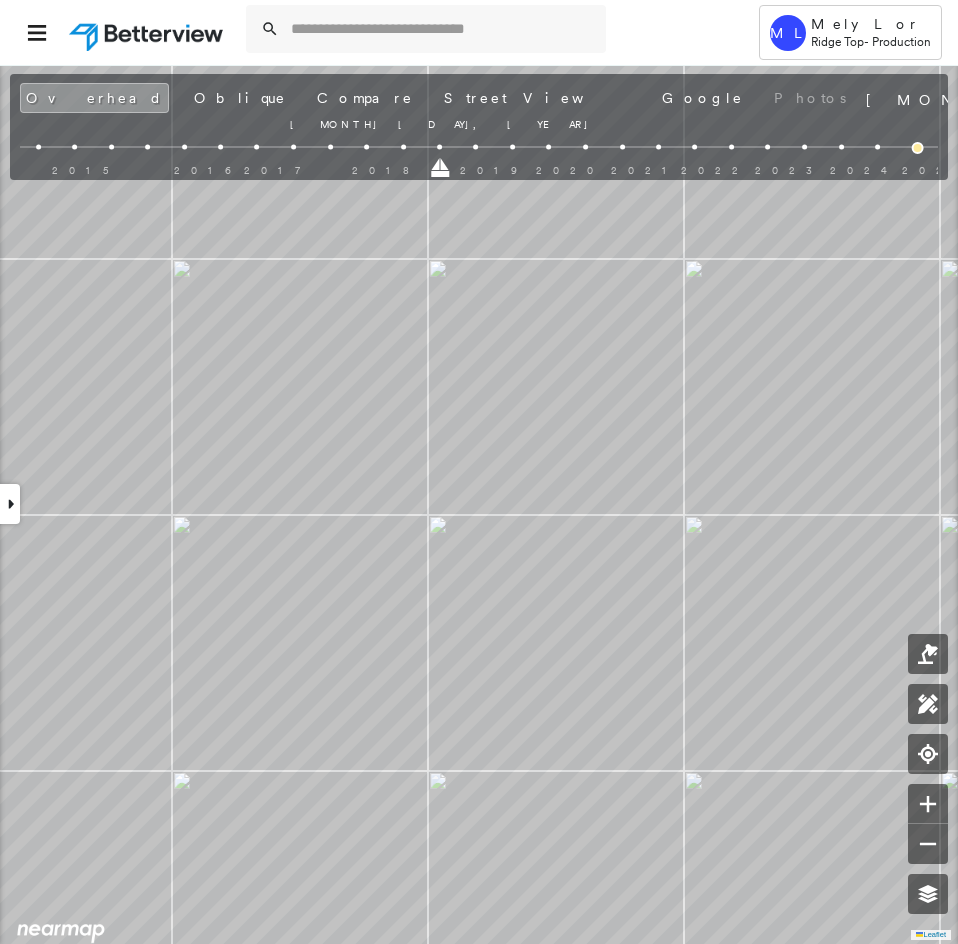 drag, startPoint x: 474, startPoint y: 173, endPoint x: 441, endPoint y: 170, distance: 33.13608 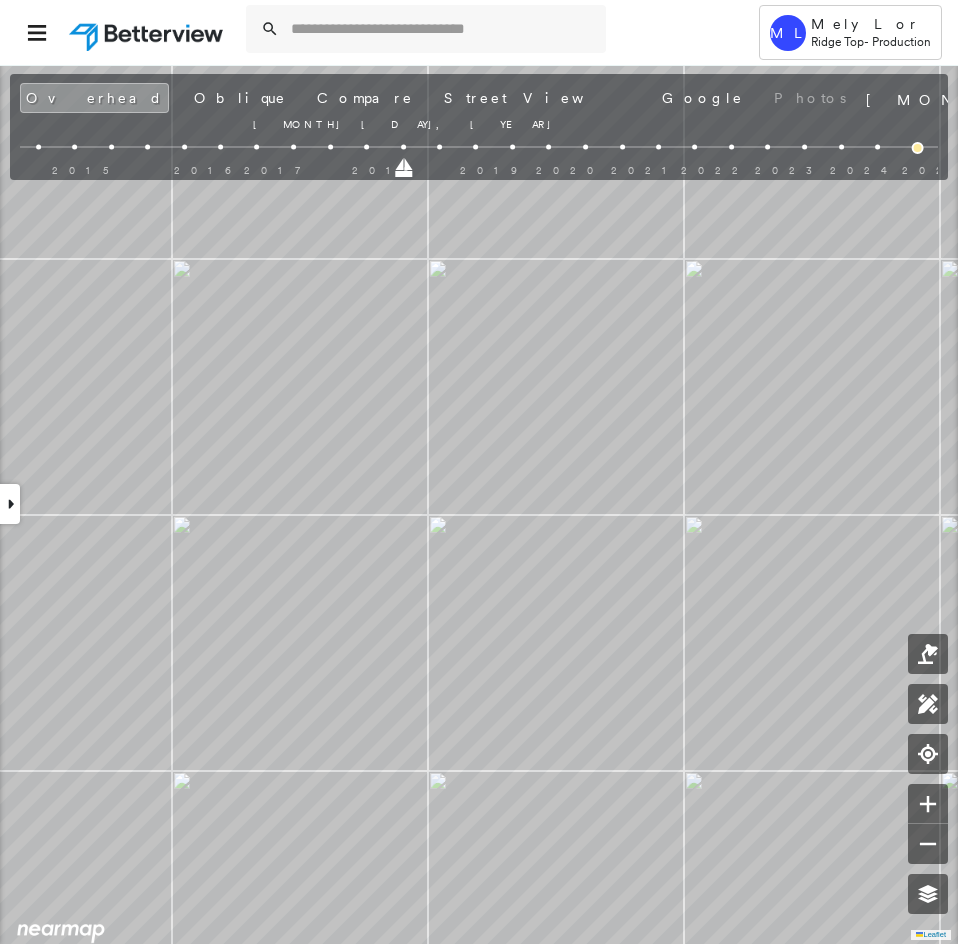 drag, startPoint x: 445, startPoint y: 171, endPoint x: 406, endPoint y: 165, distance: 39.45884 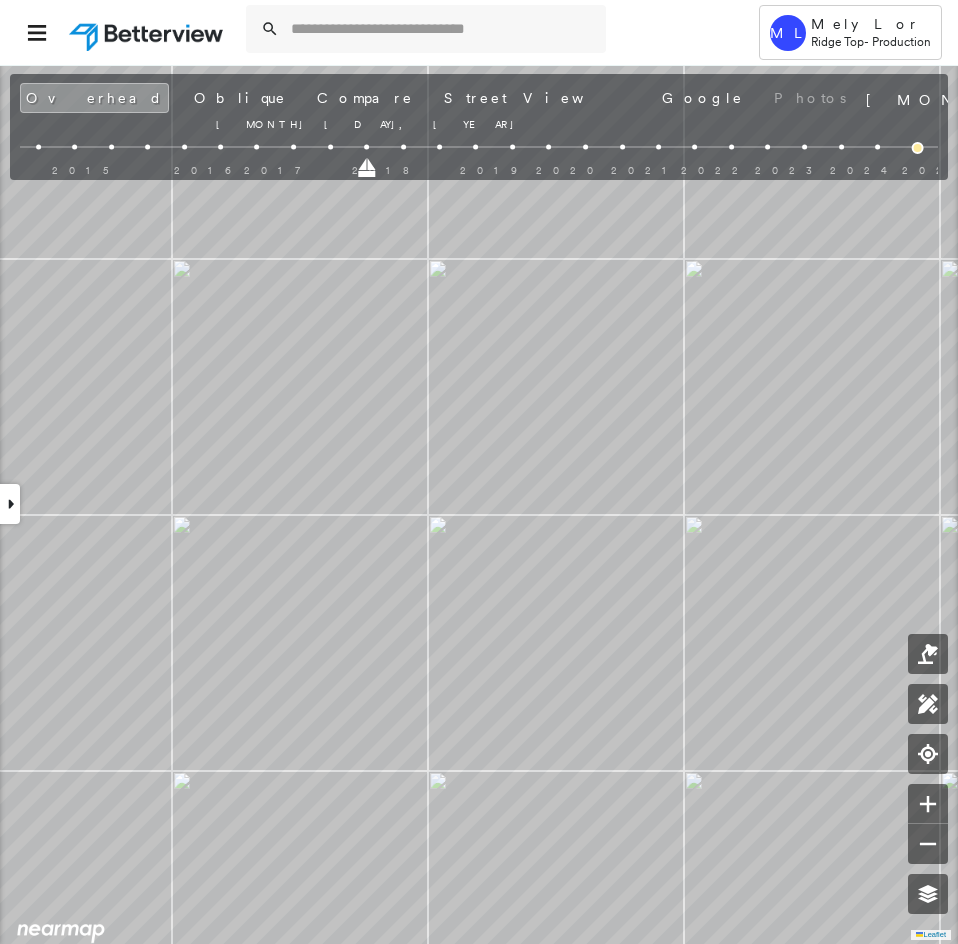 drag, startPoint x: 401, startPoint y: 172, endPoint x: 376, endPoint y: 169, distance: 25.179358 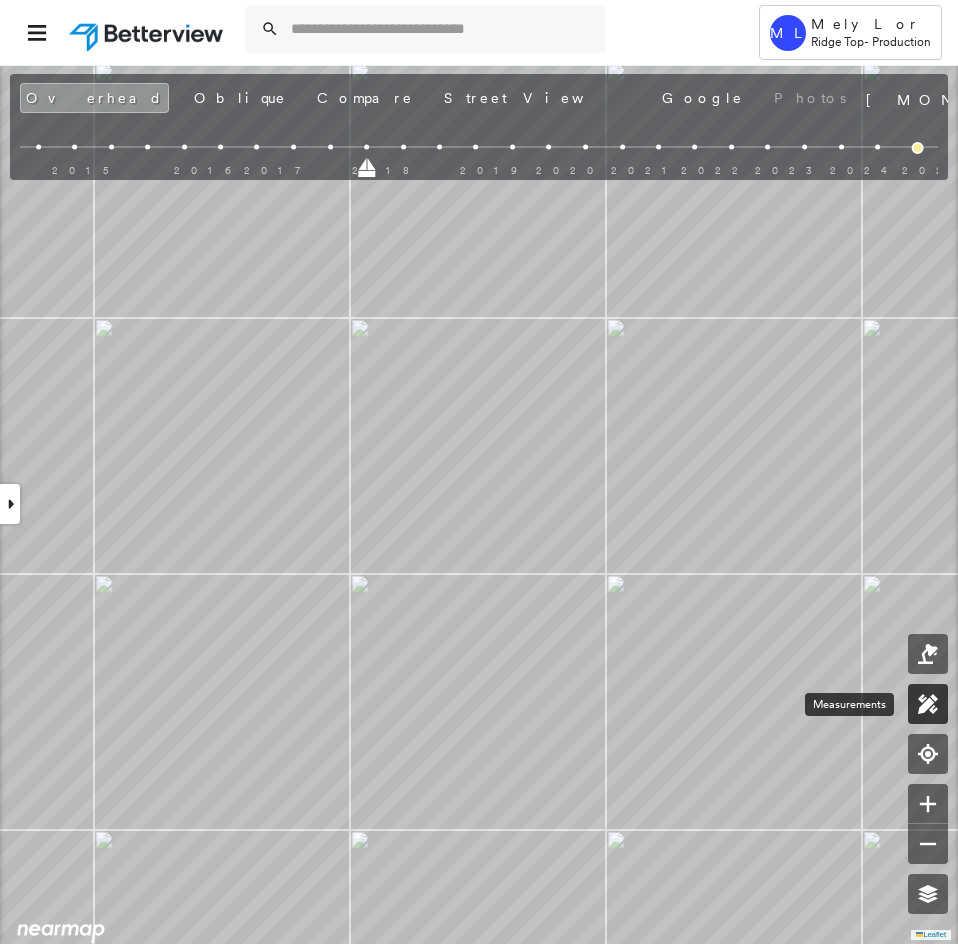 click 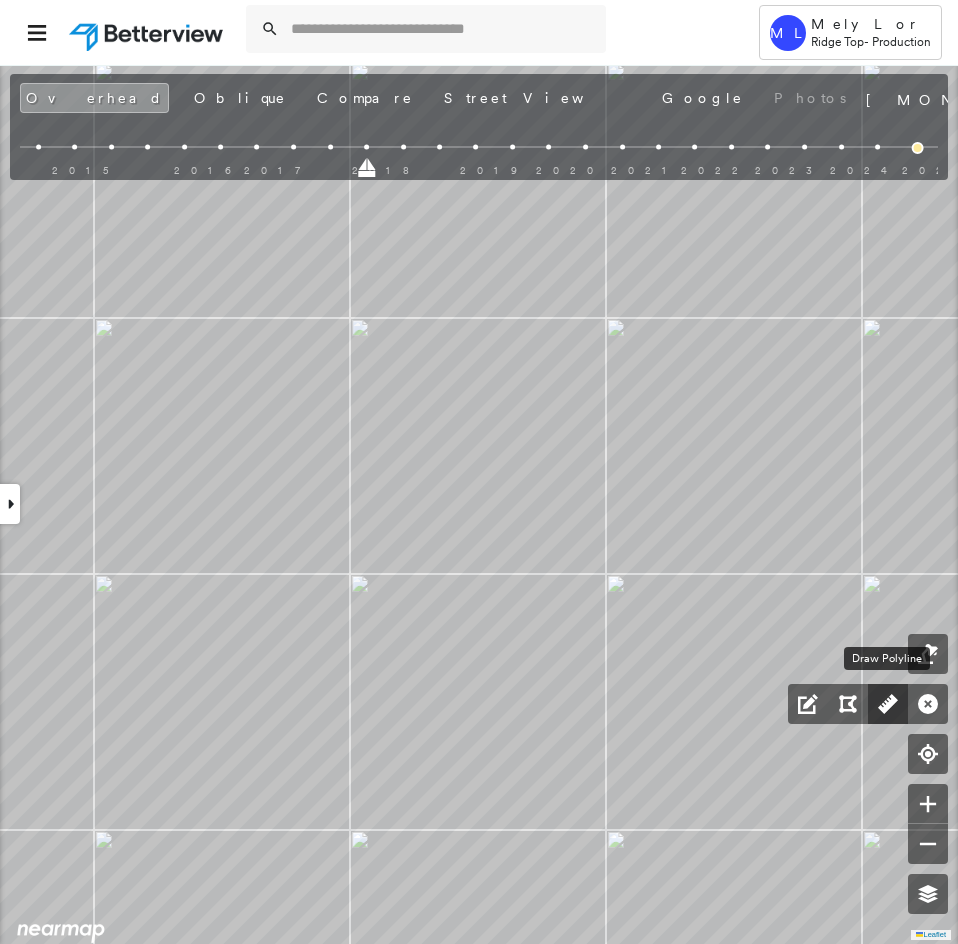 click 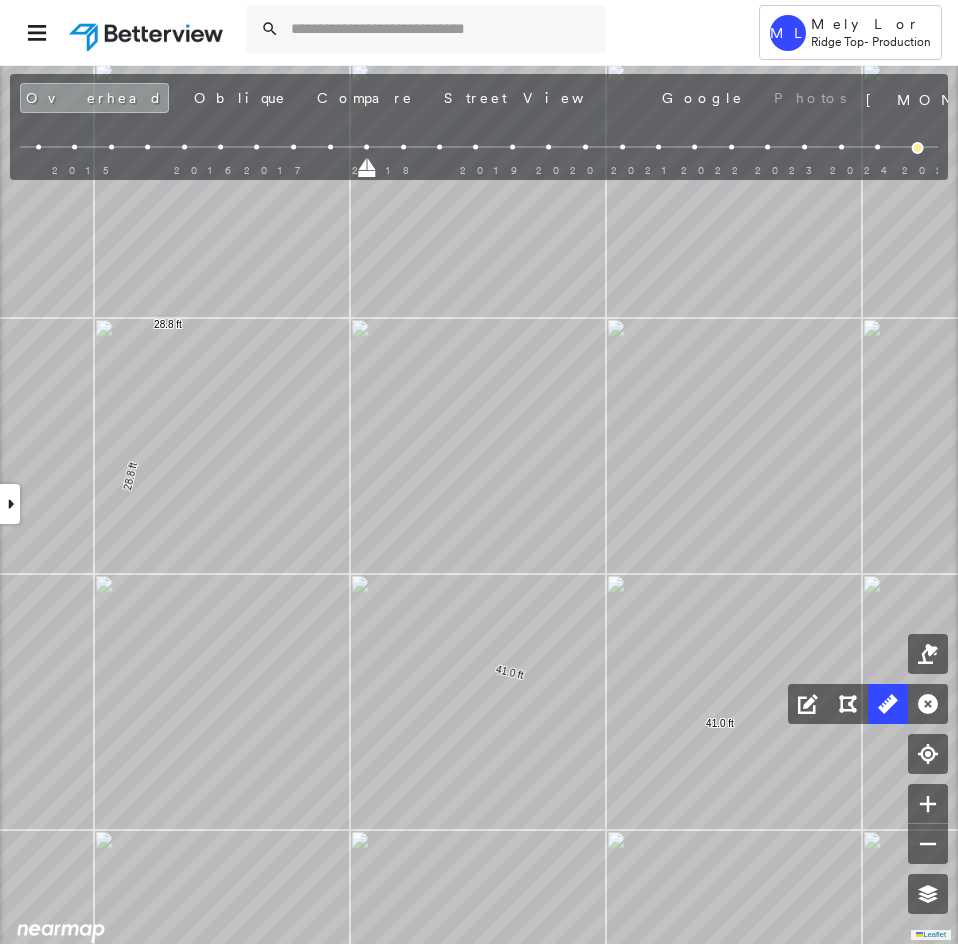click 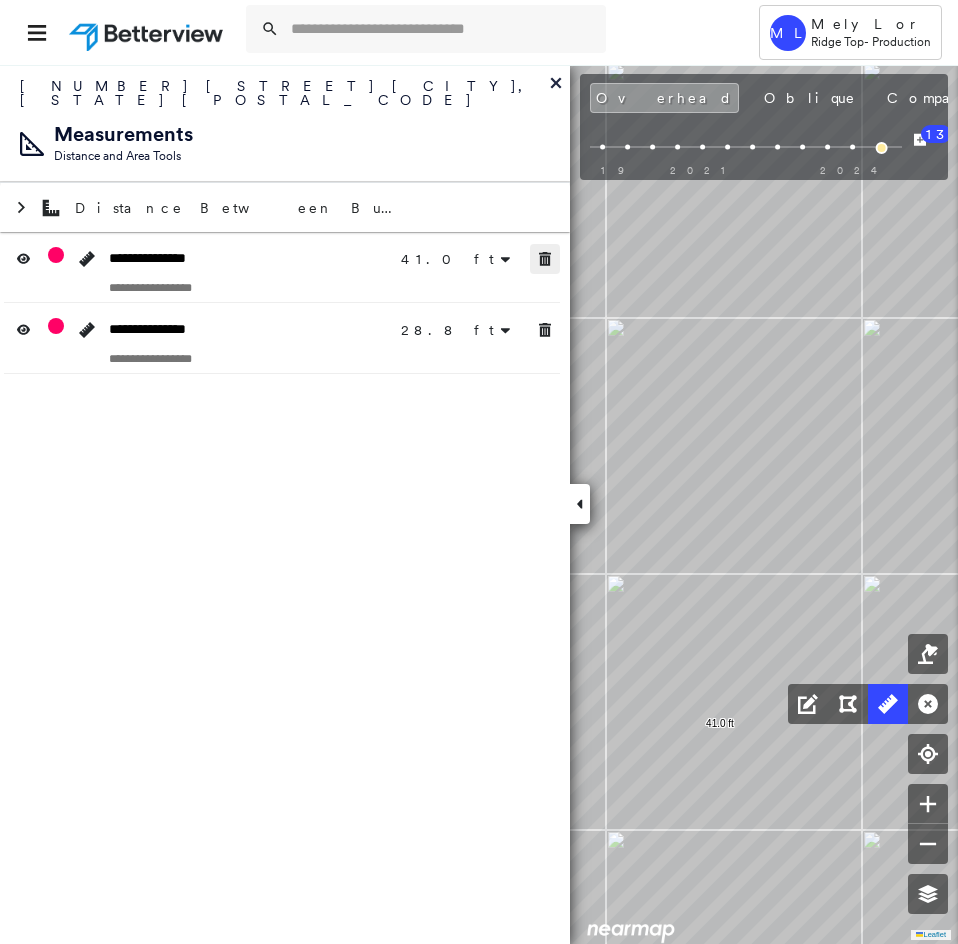 click 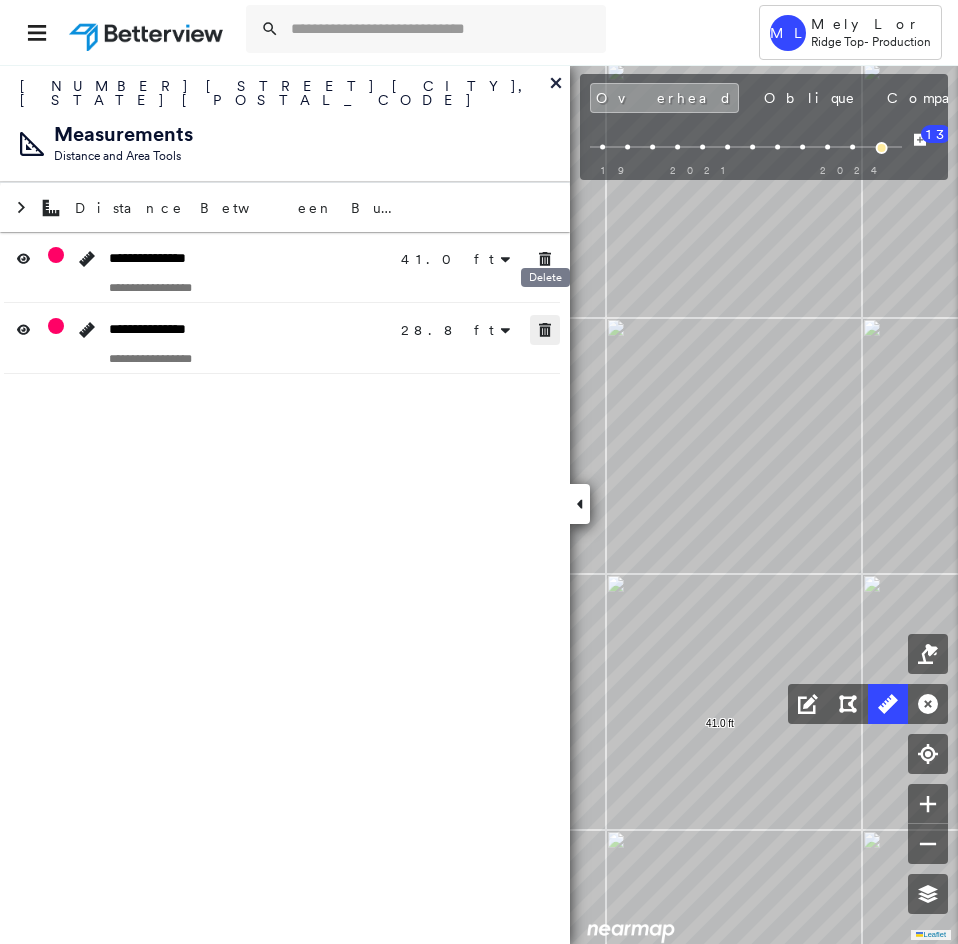 click 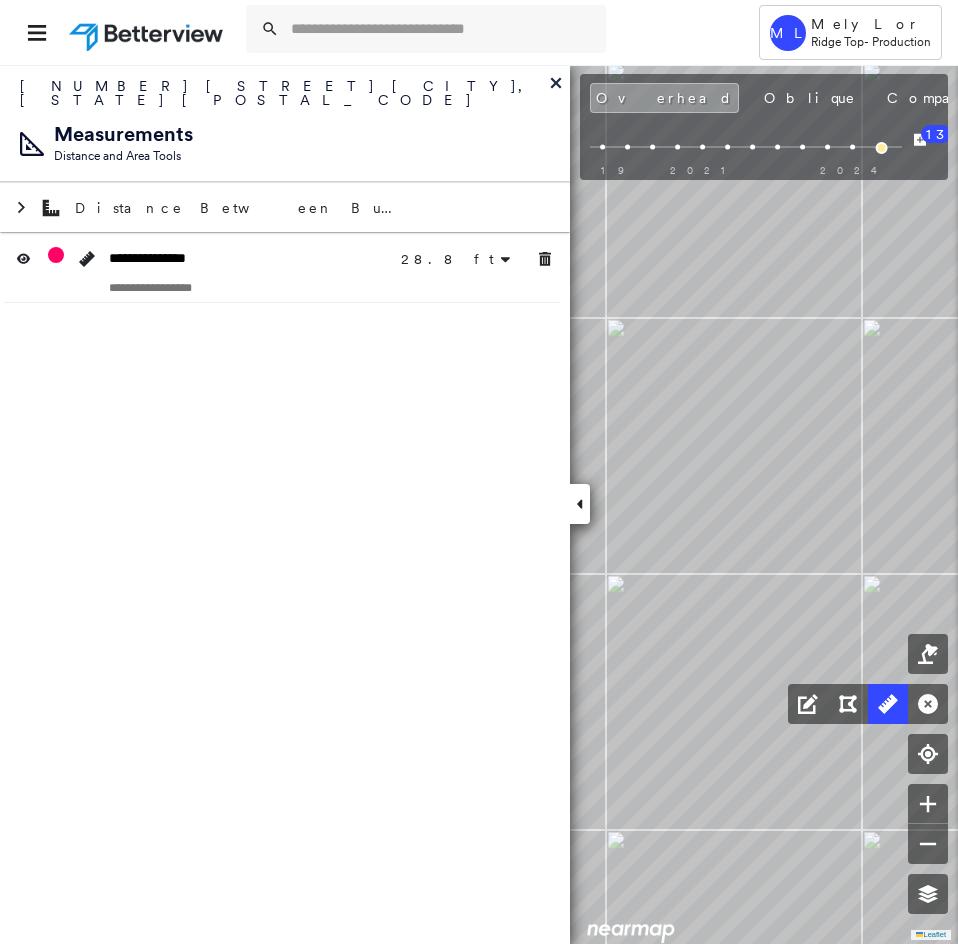 click 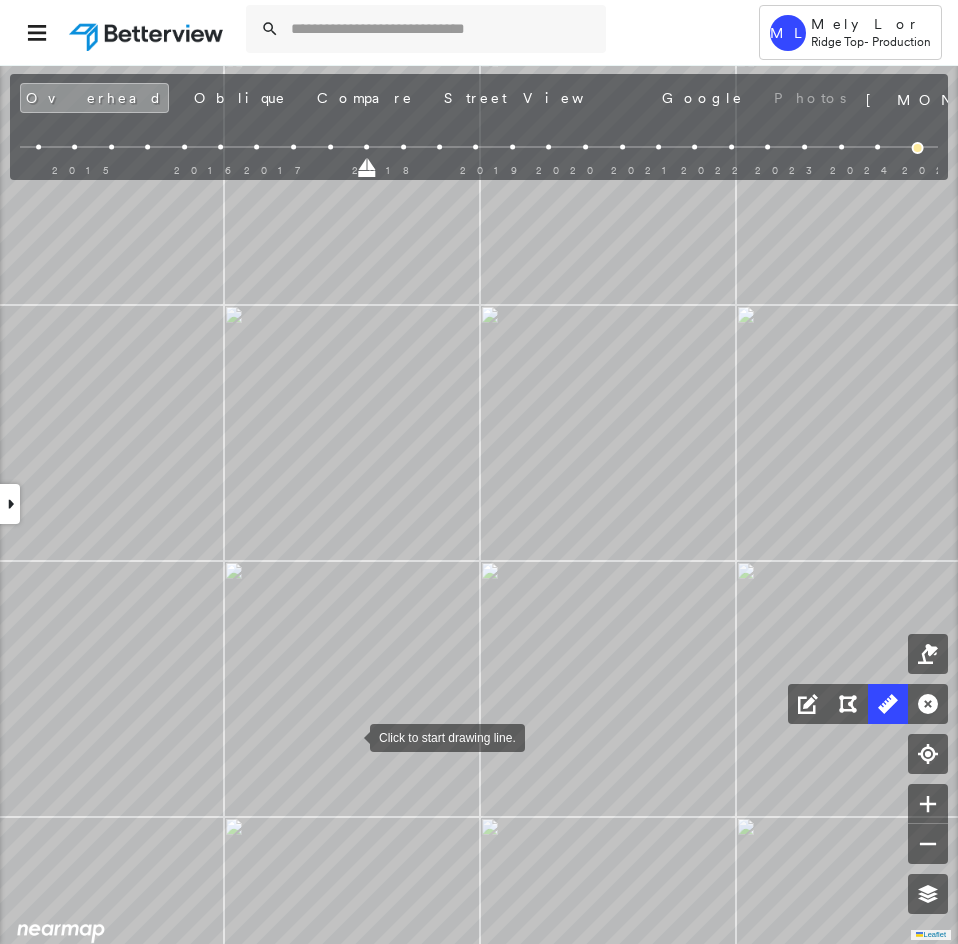click at bounding box center [350, 736] 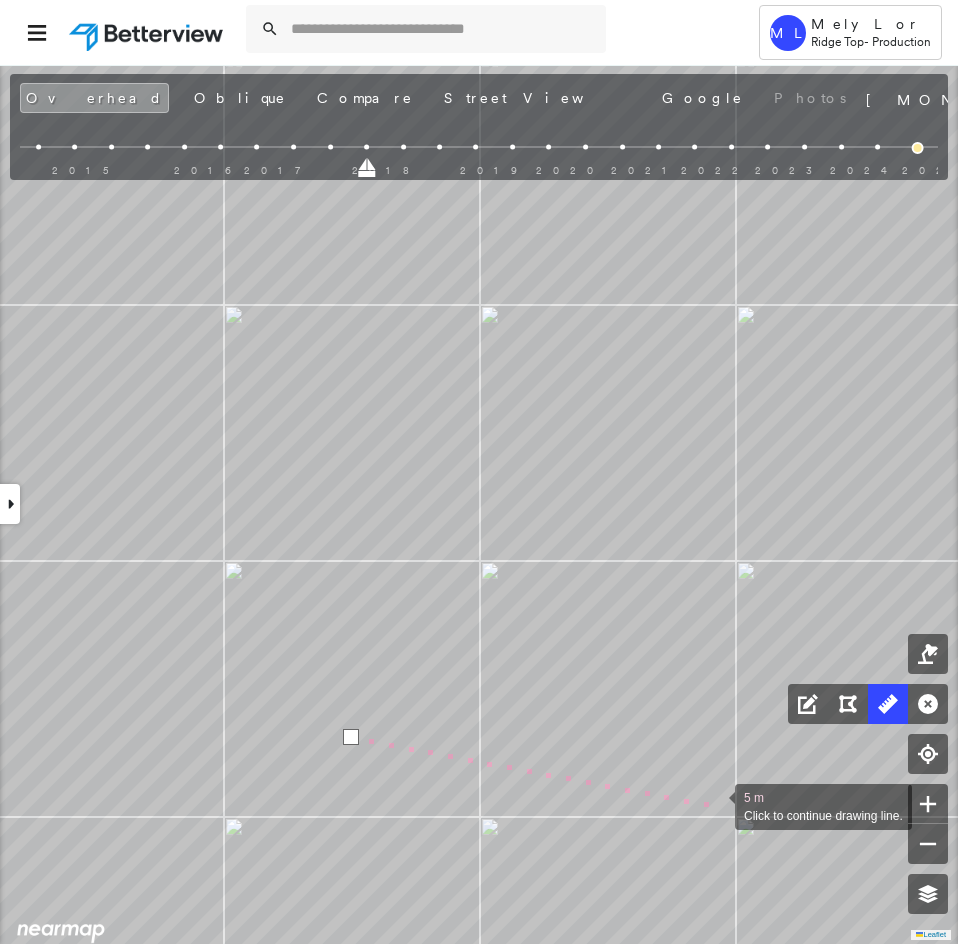 click at bounding box center [715, 805] 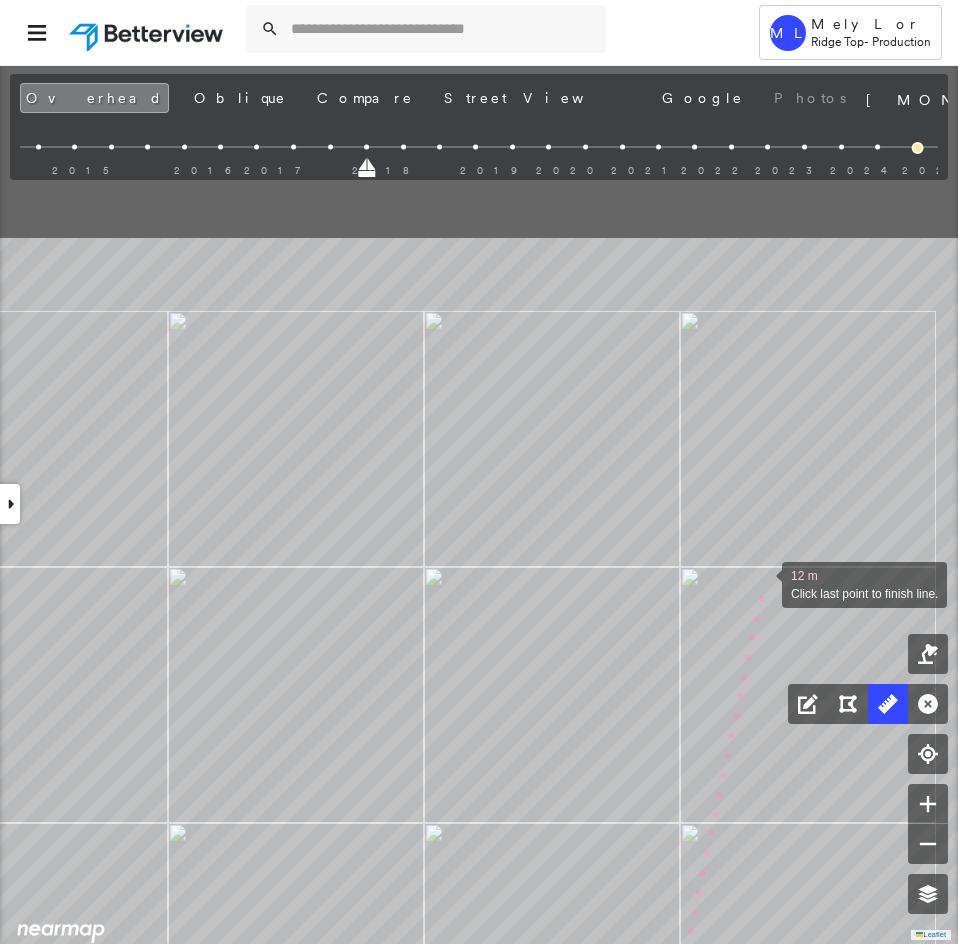 drag, startPoint x: 812, startPoint y: 357, endPoint x: 762, endPoint y: 582, distance: 230.48862 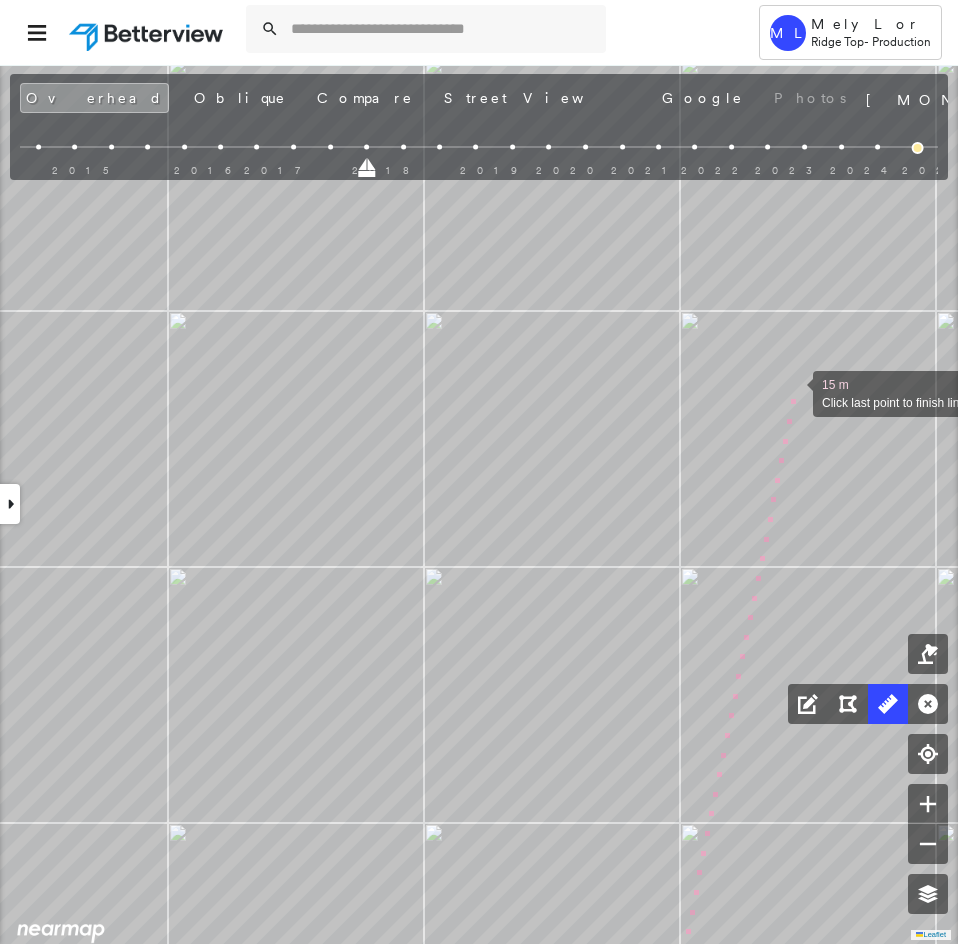 click at bounding box center (793, 392) 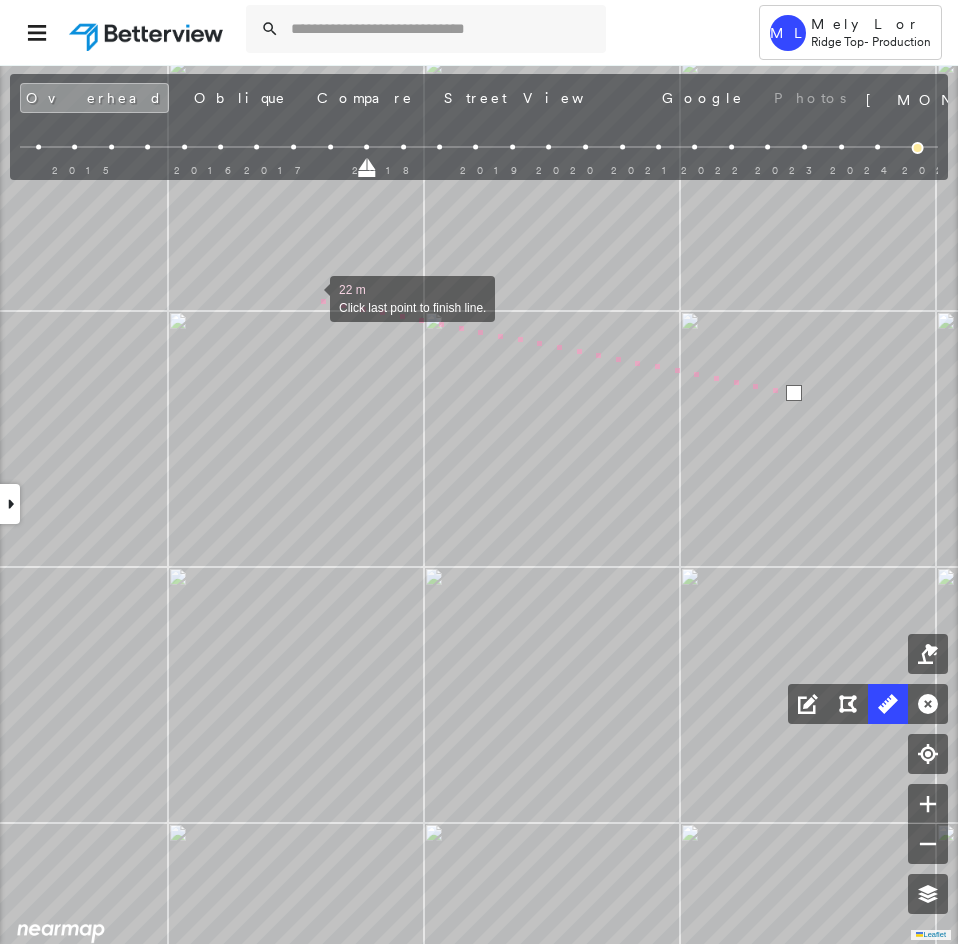 click at bounding box center [310, 297] 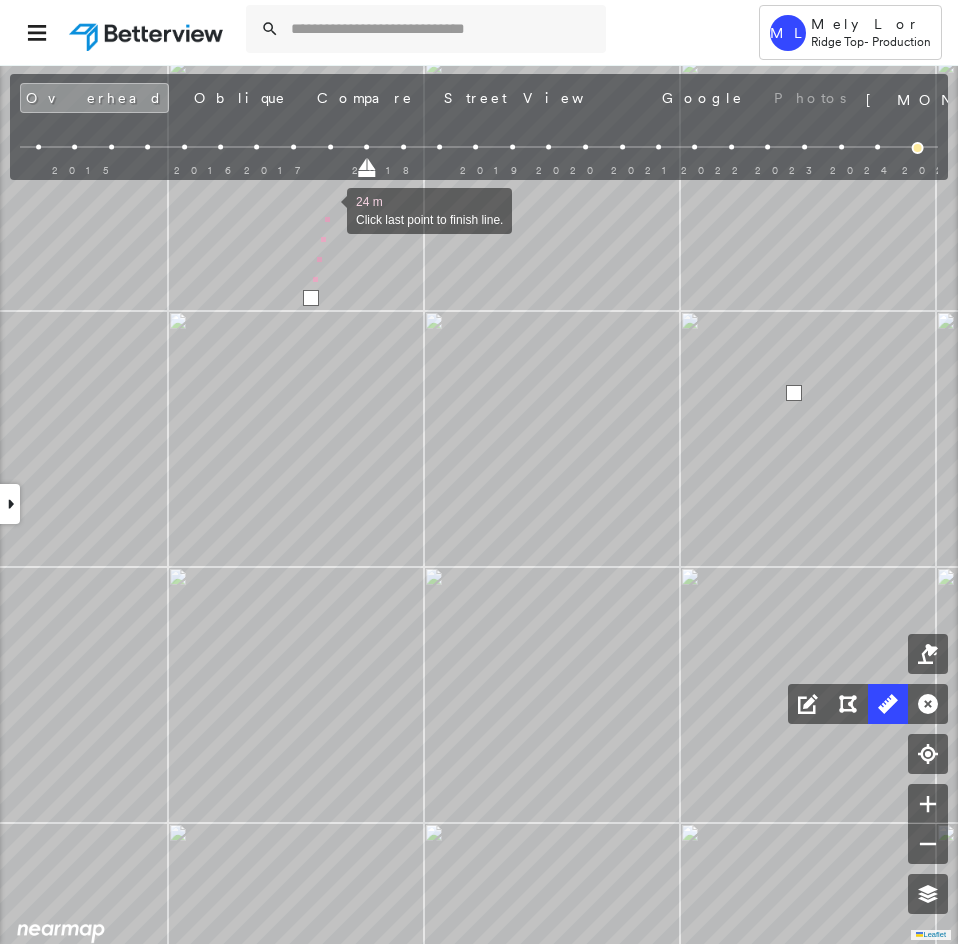 click at bounding box center [327, 209] 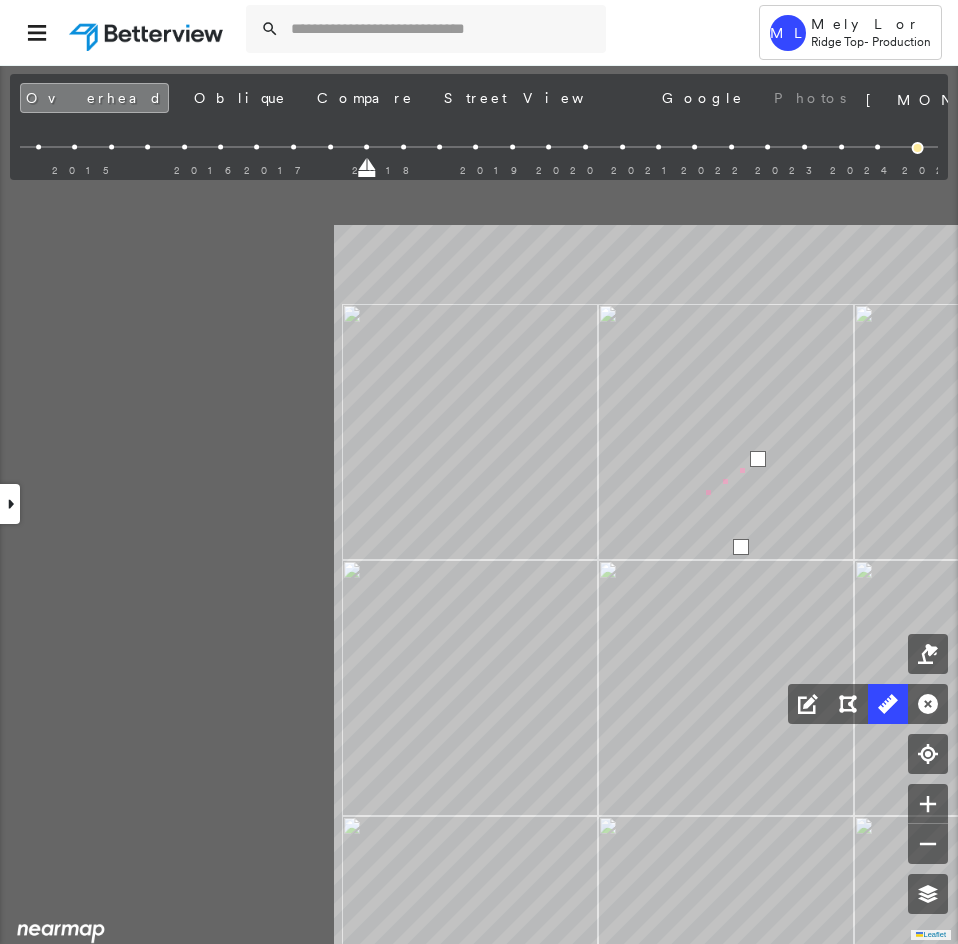 click on "25 m Click last point to finish line." at bounding box center [-124, 557] 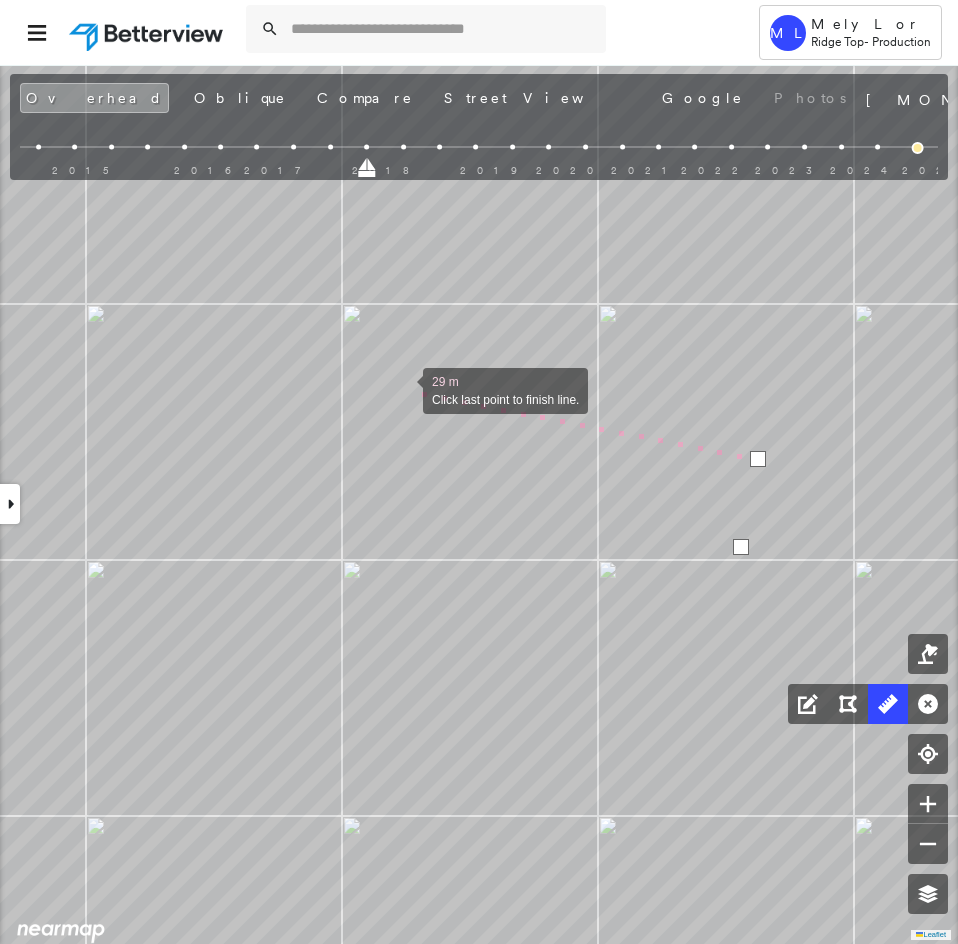 click at bounding box center (403, 389) 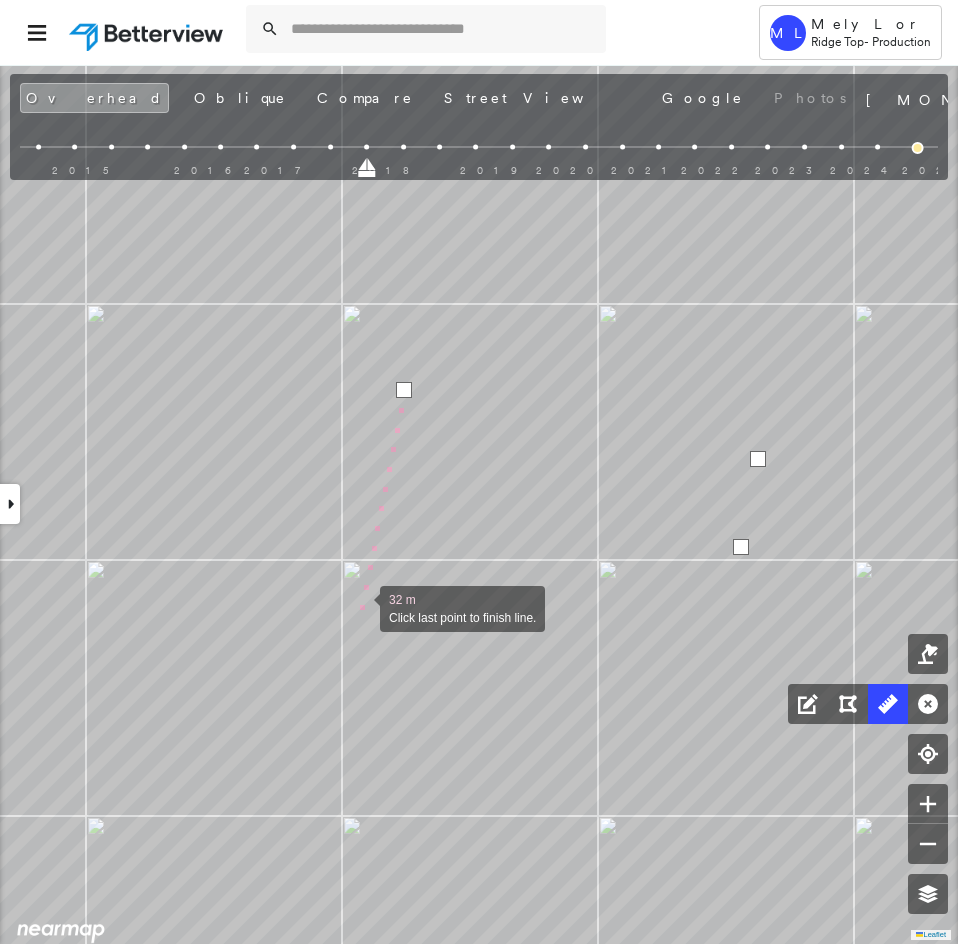 click at bounding box center (360, 607) 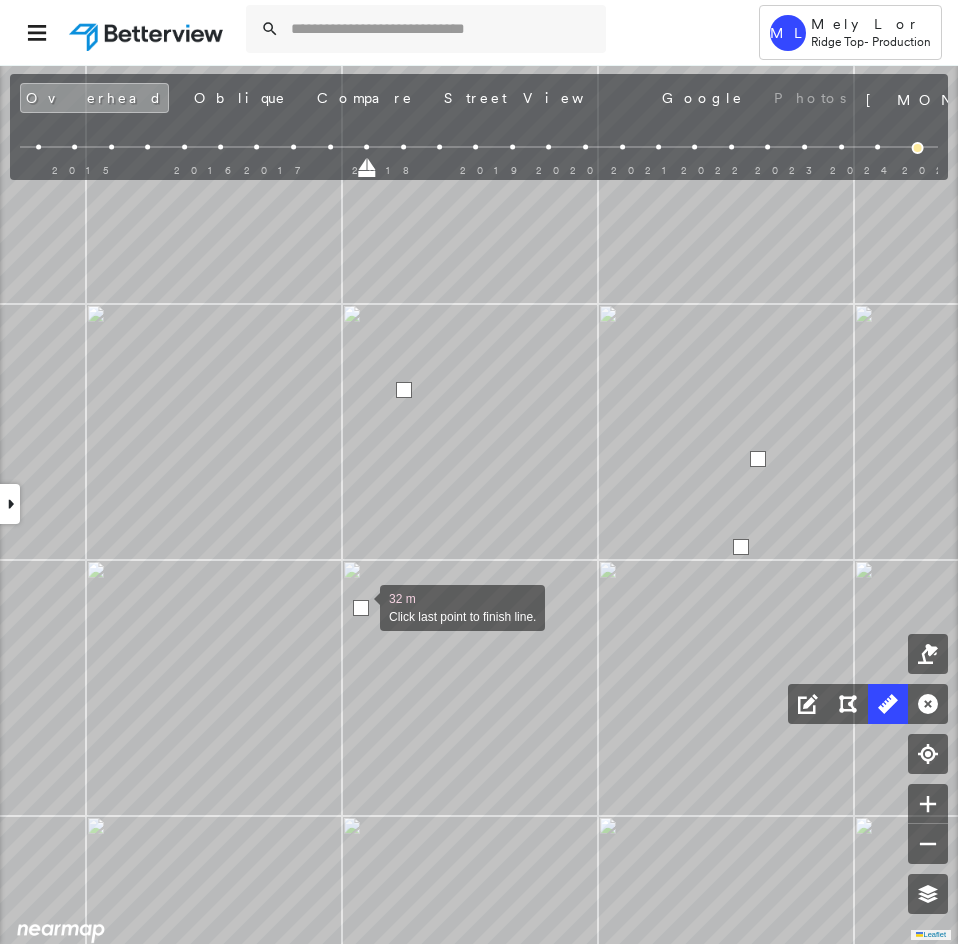 click at bounding box center [361, 608] 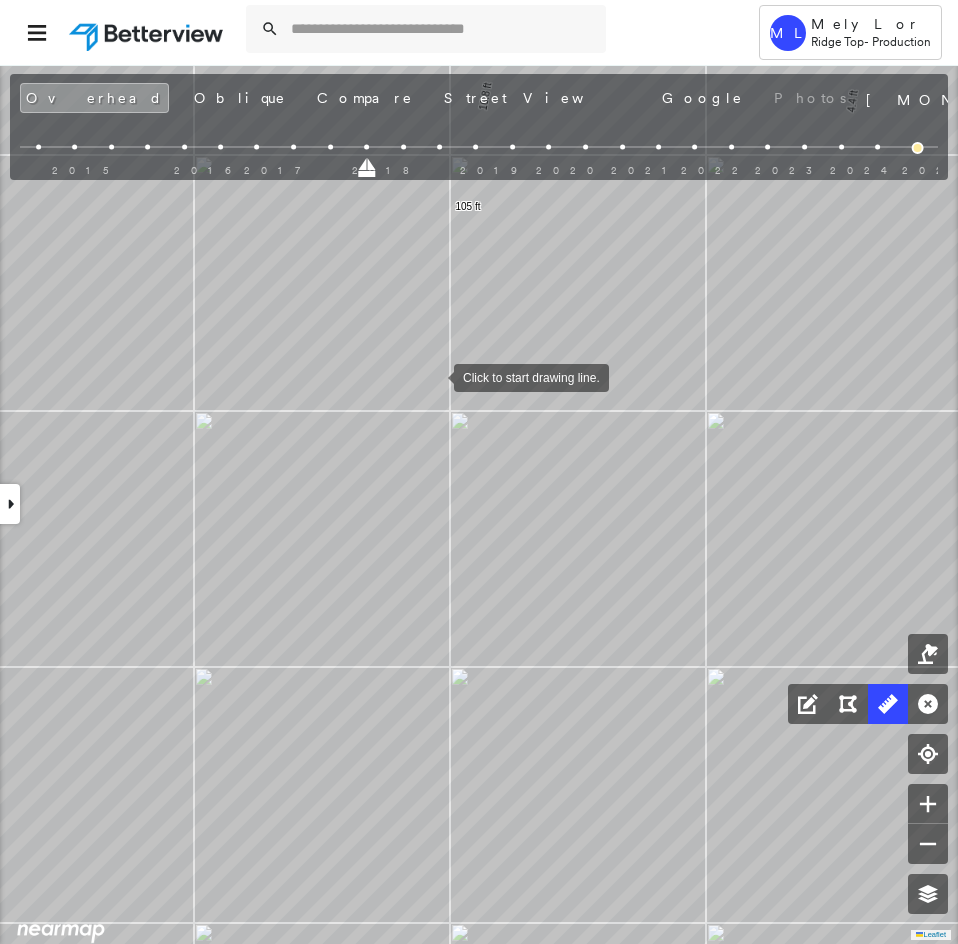 click at bounding box center [434, 376] 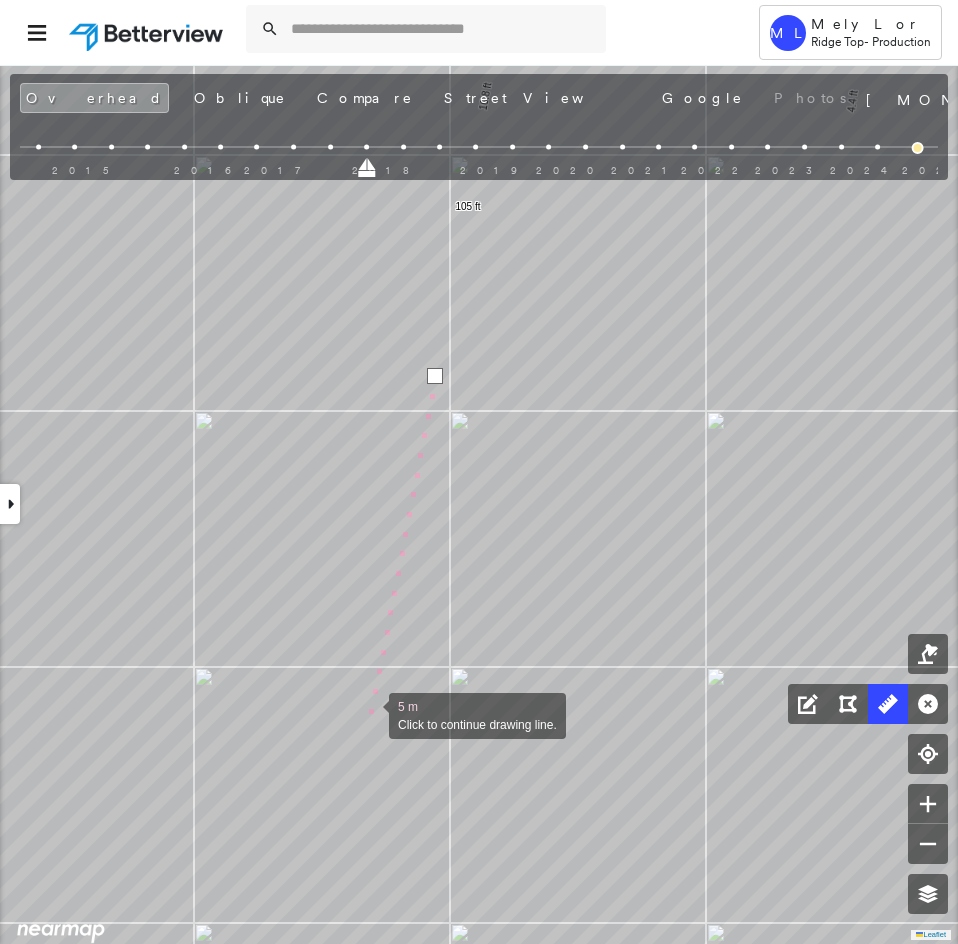 click at bounding box center (369, 714) 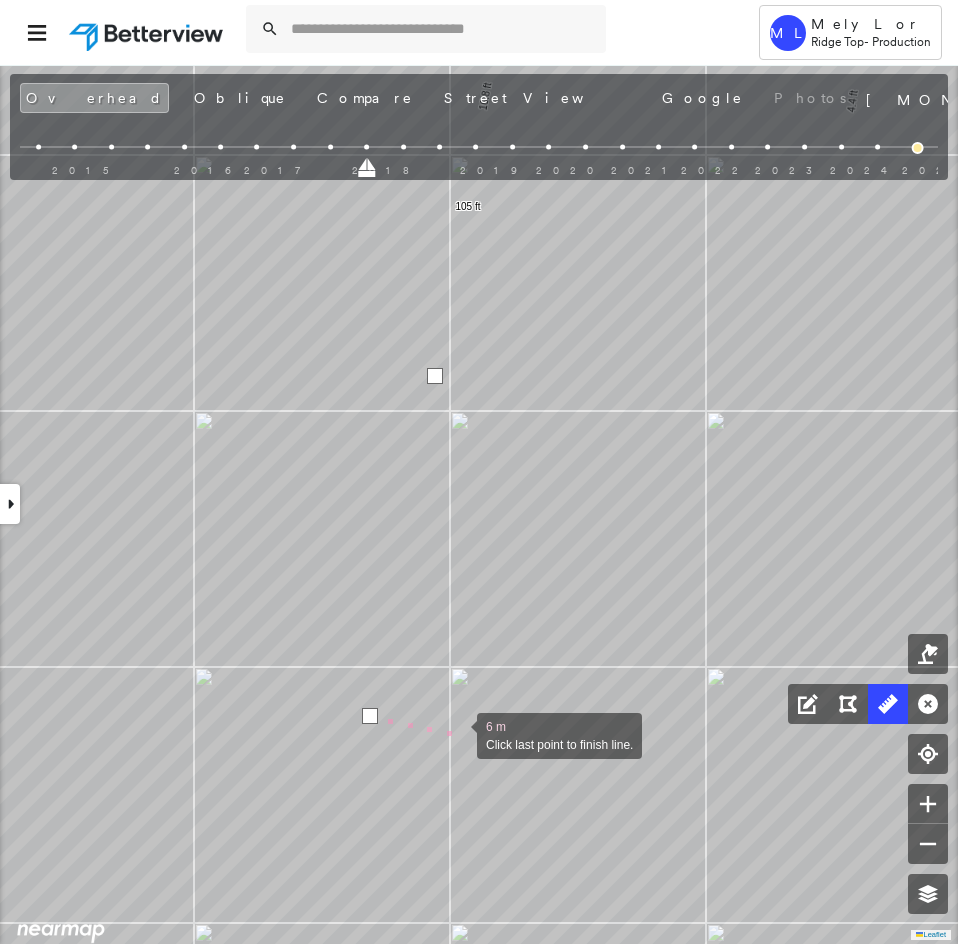 click at bounding box center (457, 734) 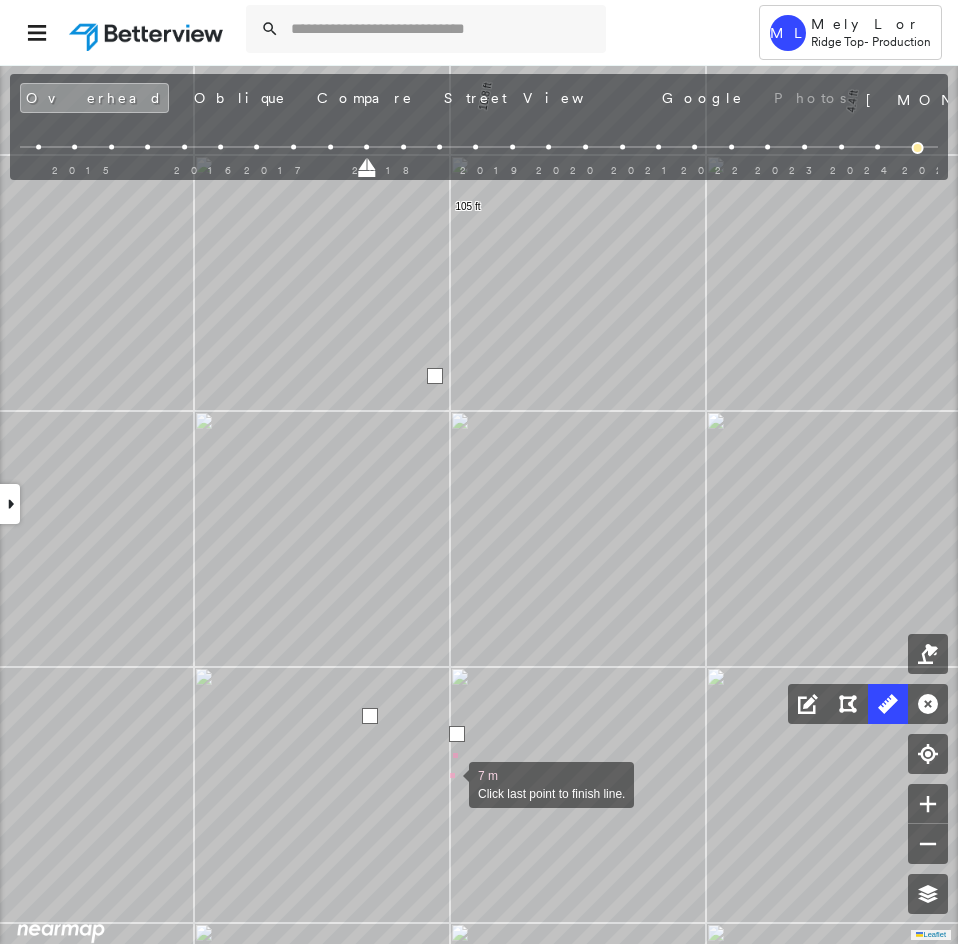 click at bounding box center (449, 783) 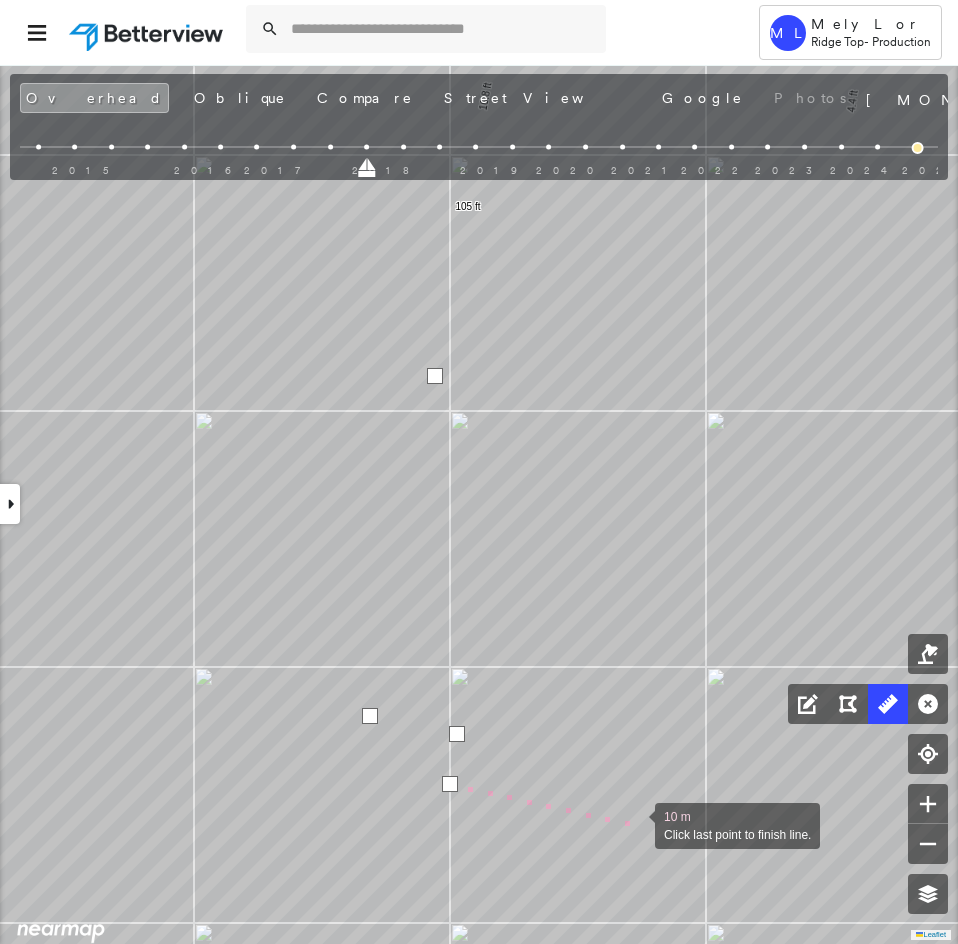 click at bounding box center [635, 824] 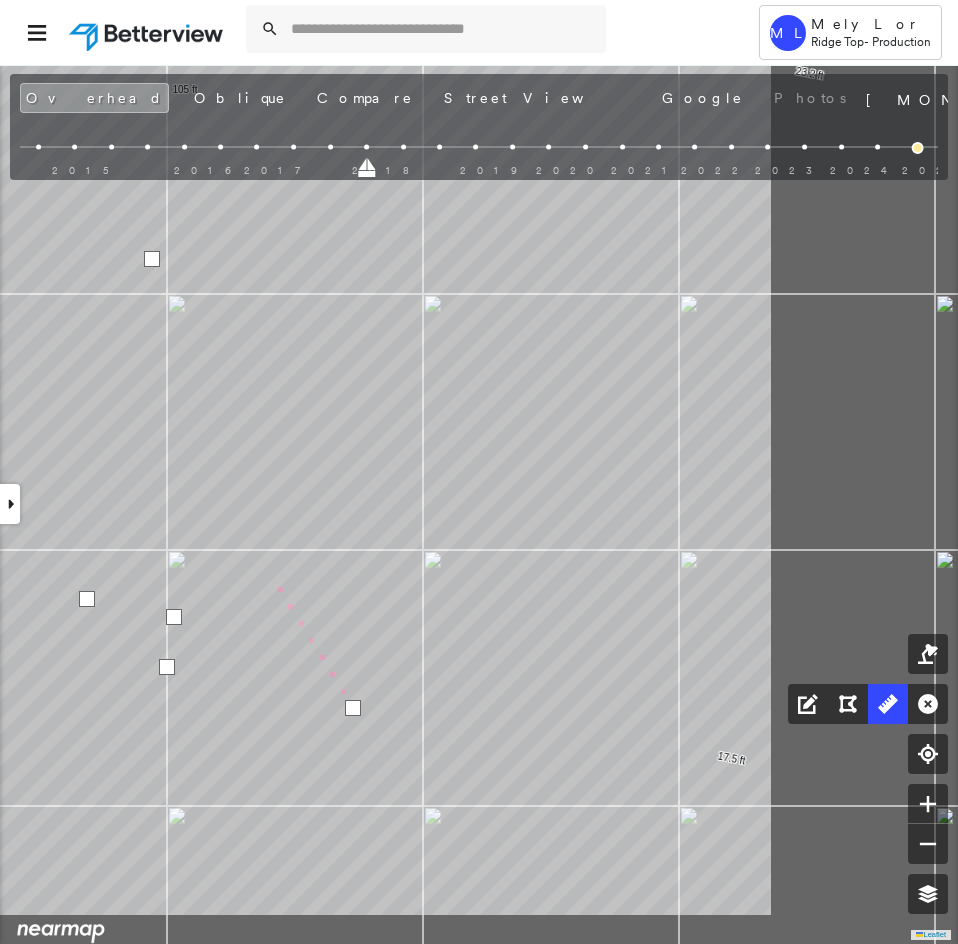 click on "17.5 ft 32.4 ft 23.2 ft 4.4 ft 16.9 ft 10.8 ft 105 ft 12 m Click last point to finish line." at bounding box center (-299, 35) 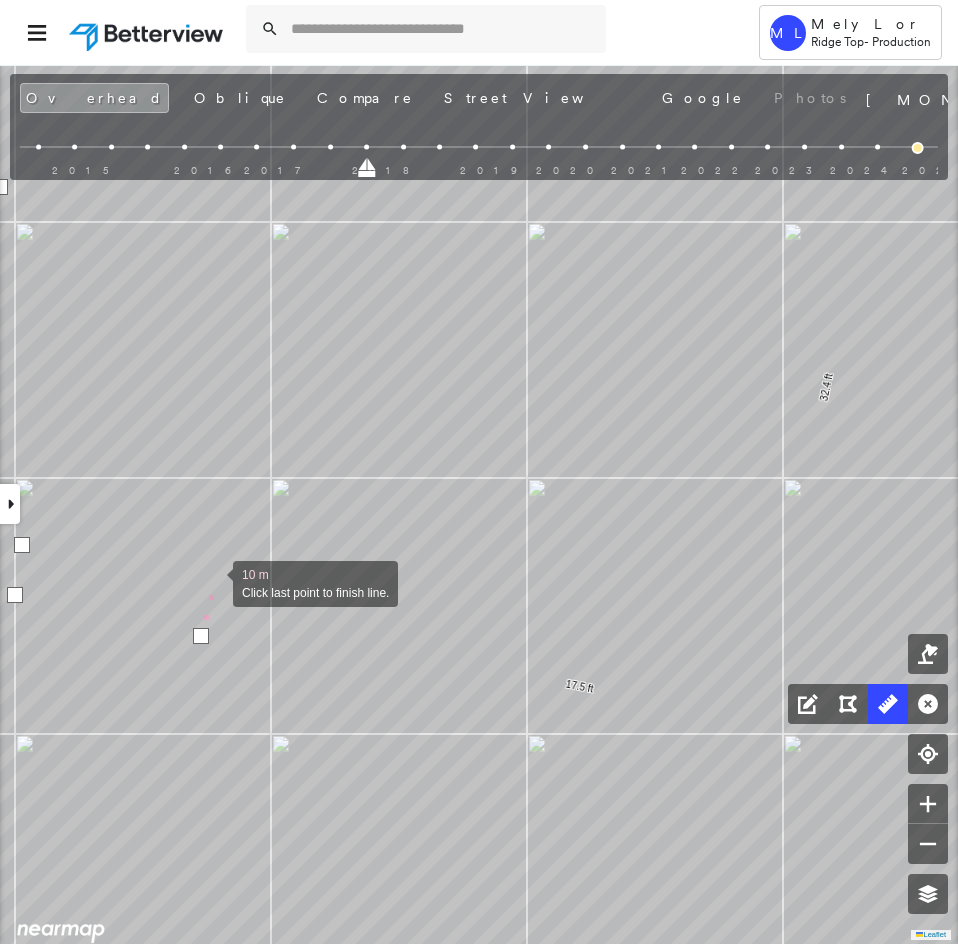 drag, startPoint x: 213, startPoint y: 582, endPoint x: 231, endPoint y: 587, distance: 18.681541 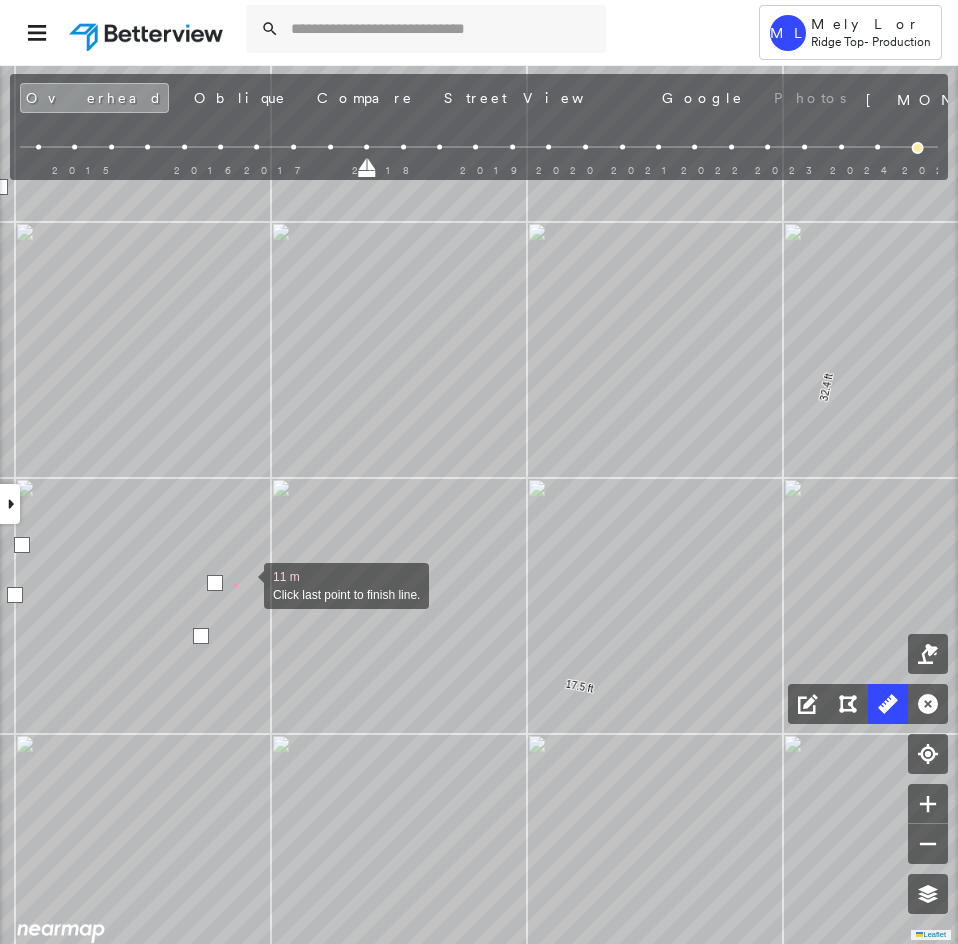 click at bounding box center [244, 584] 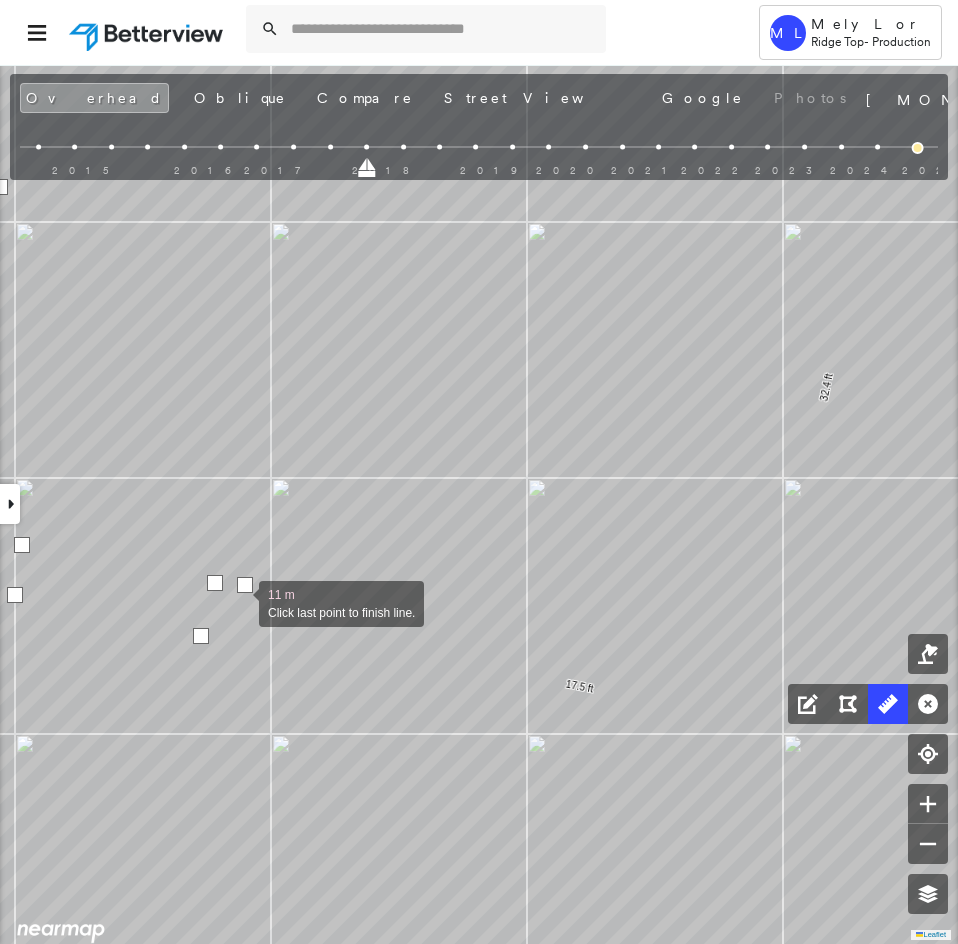 click at bounding box center (239, 602) 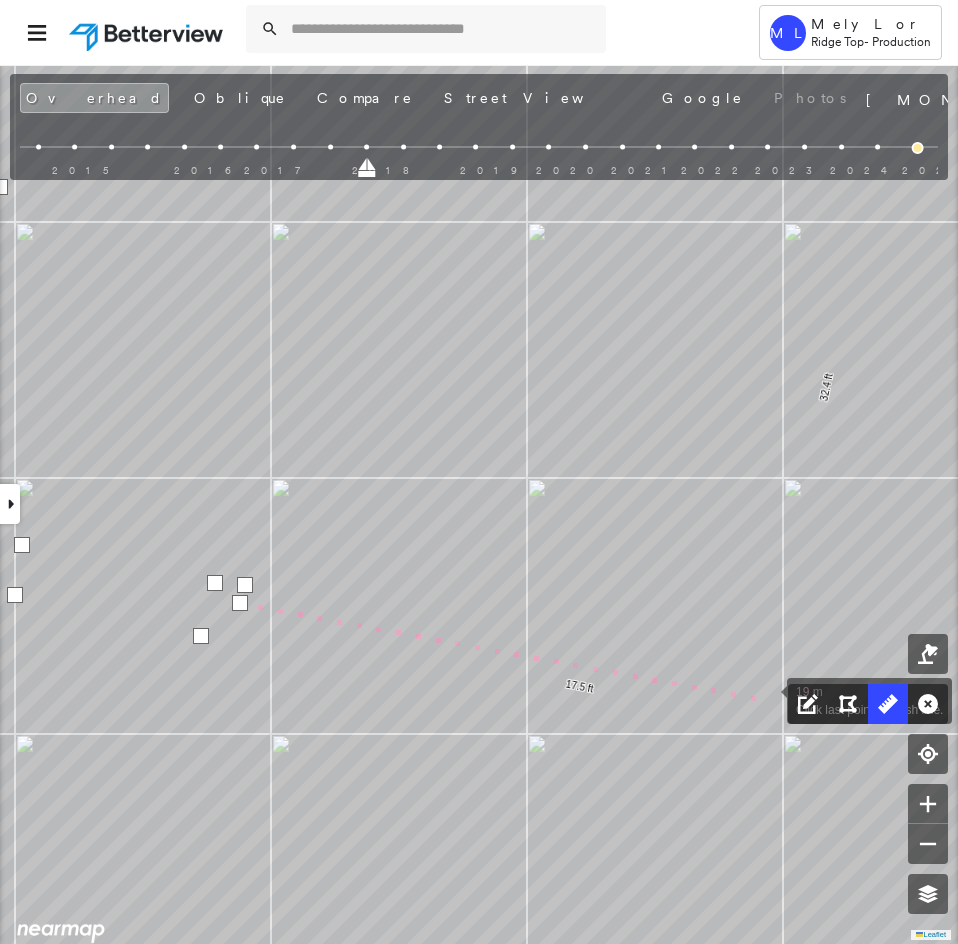 click at bounding box center [767, 699] 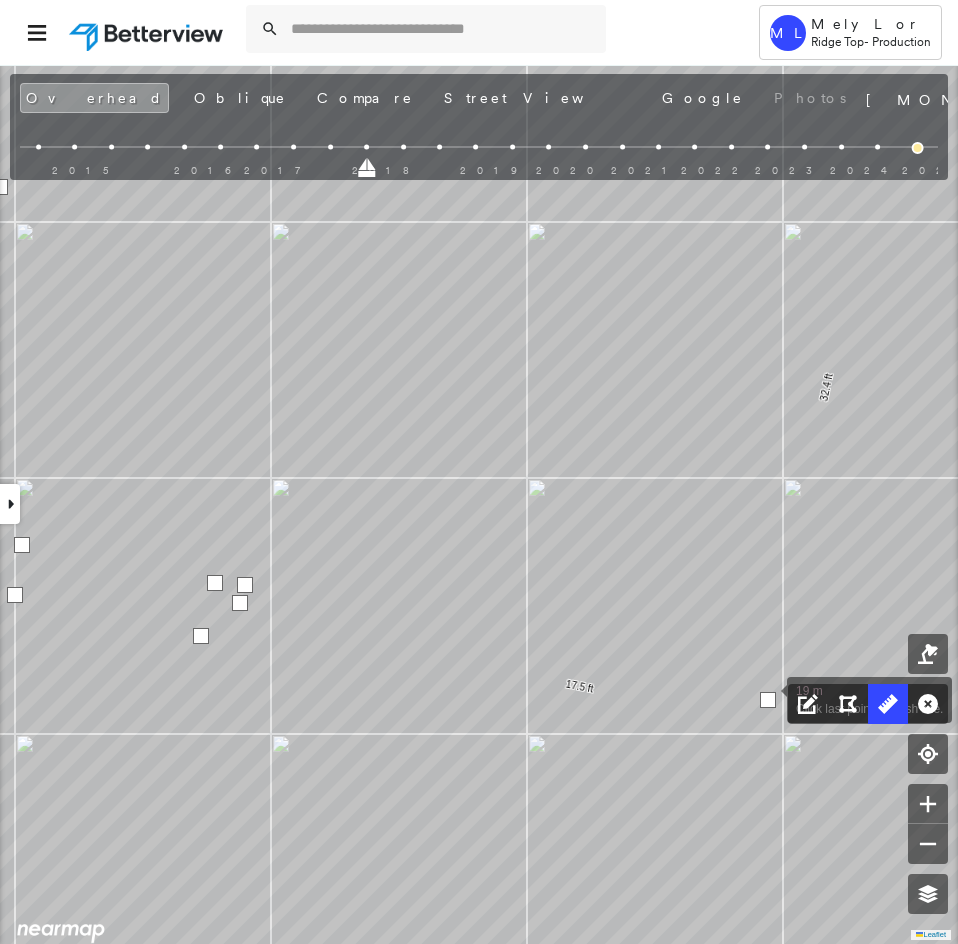 click at bounding box center [768, 700] 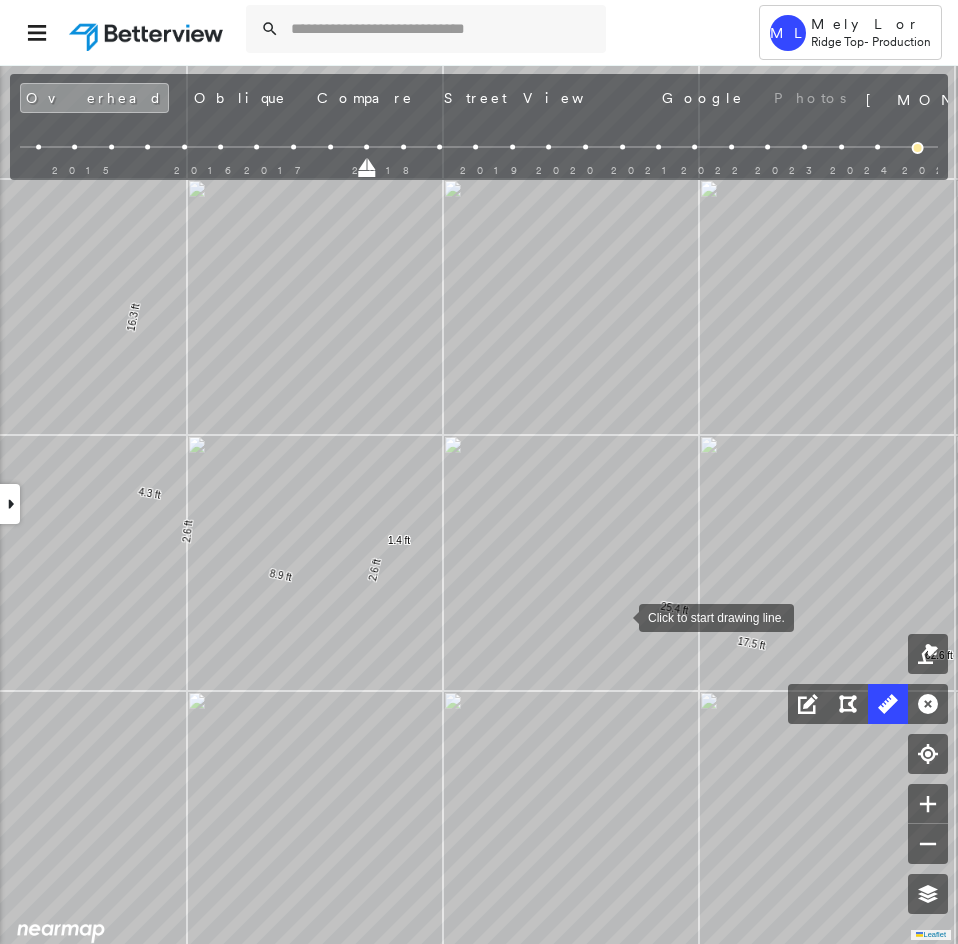 click at bounding box center [619, 616] 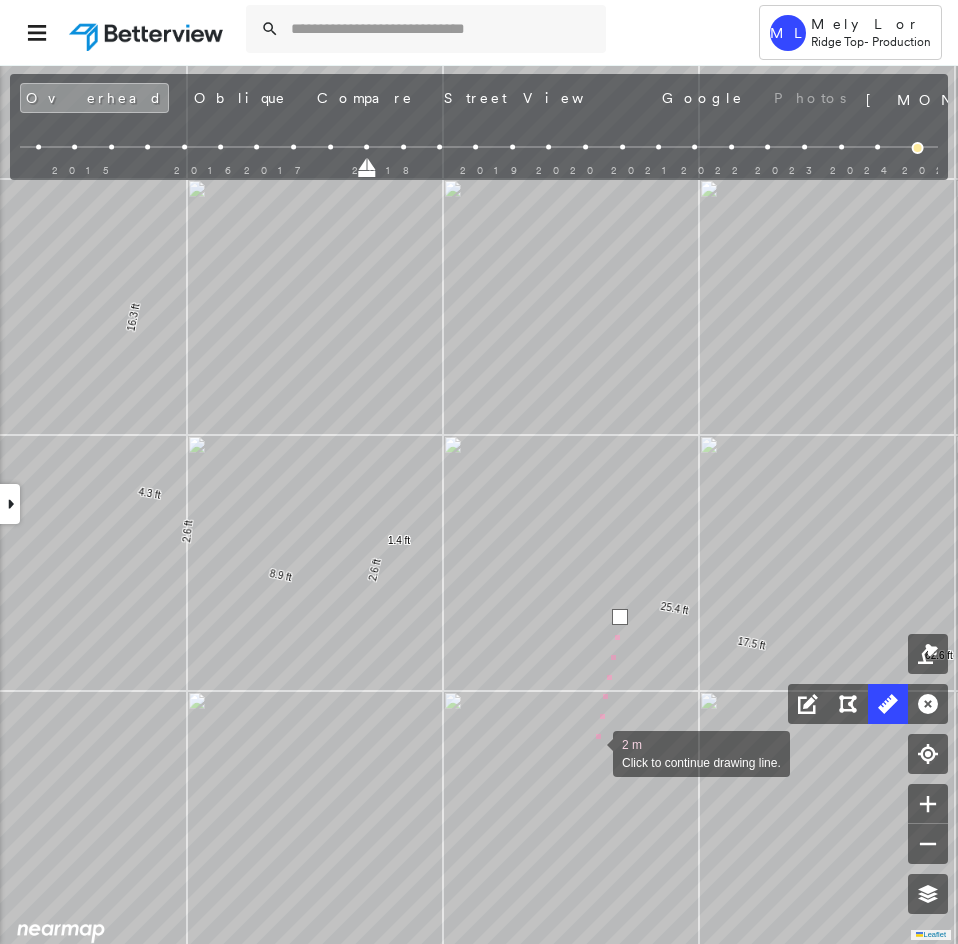 click at bounding box center (593, 752) 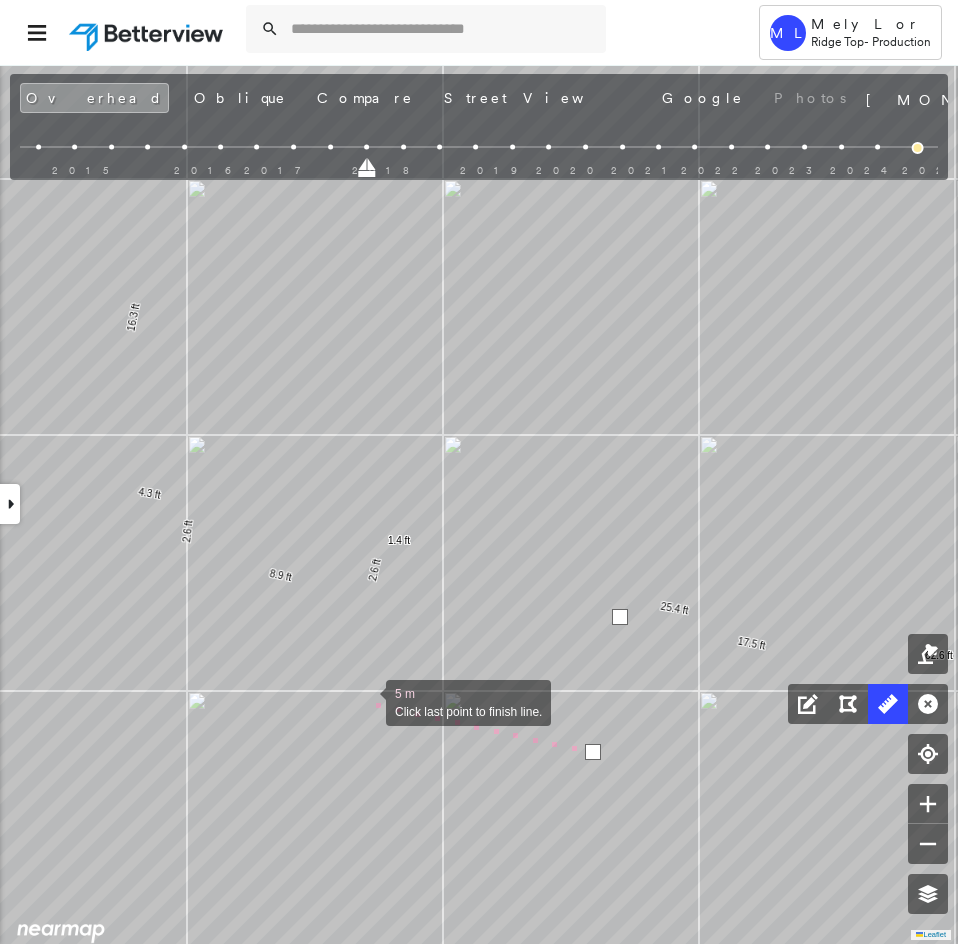 click at bounding box center [366, 701] 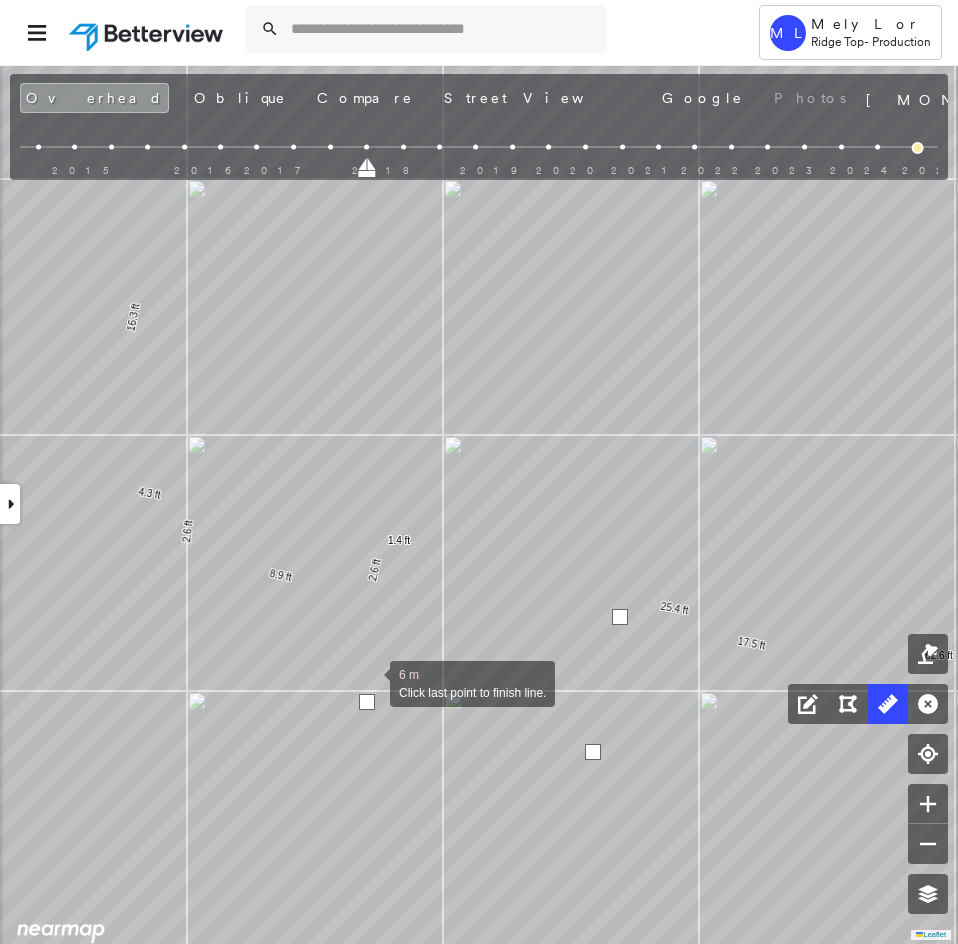 click at bounding box center (370, 682) 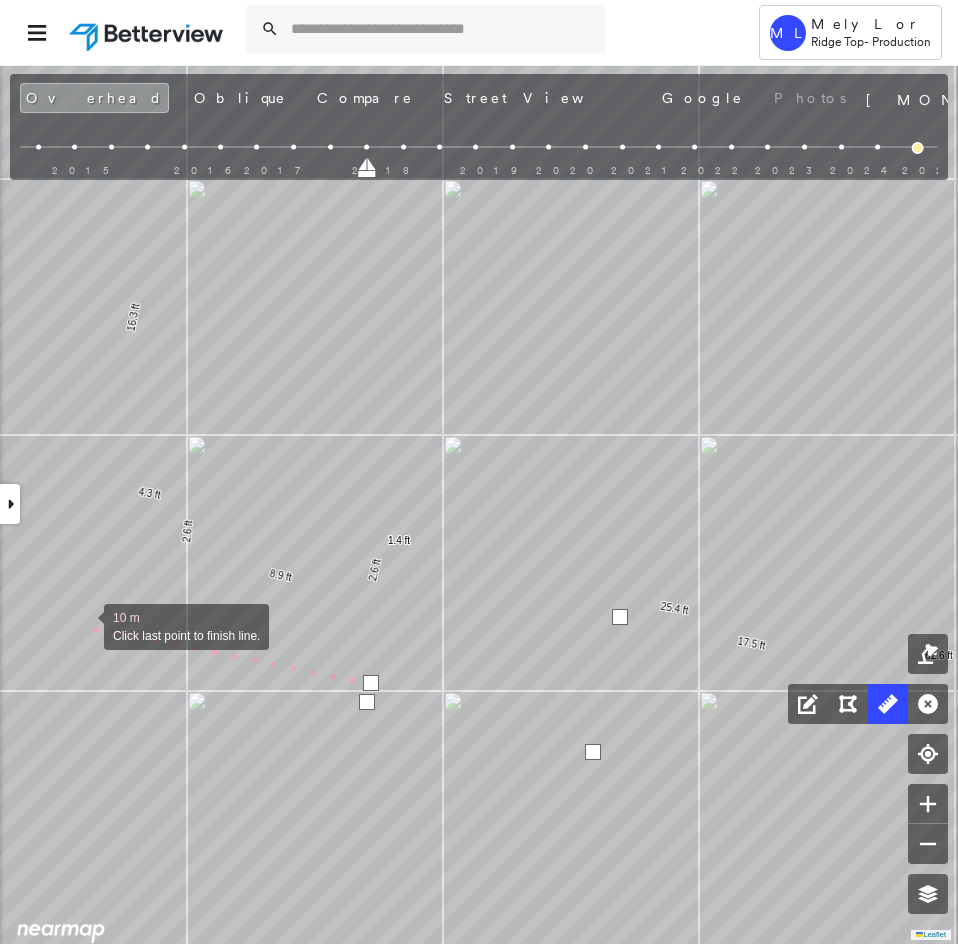click at bounding box center (84, 625) 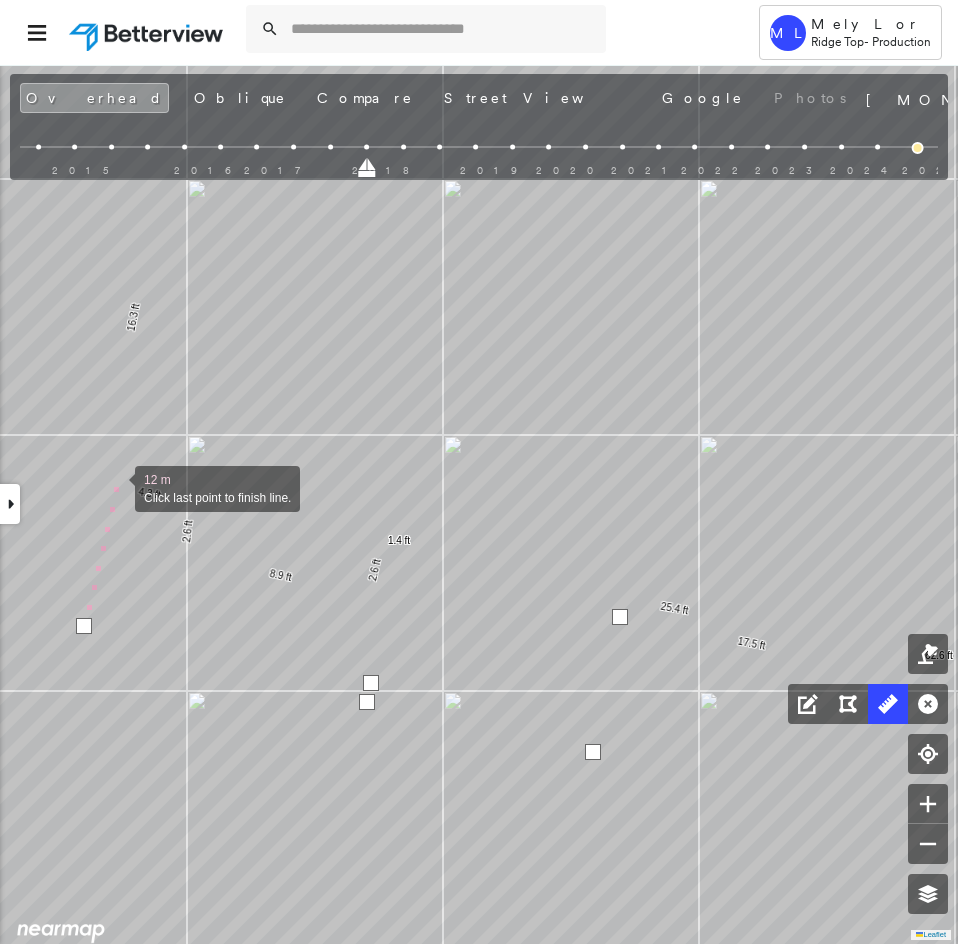 click at bounding box center [115, 487] 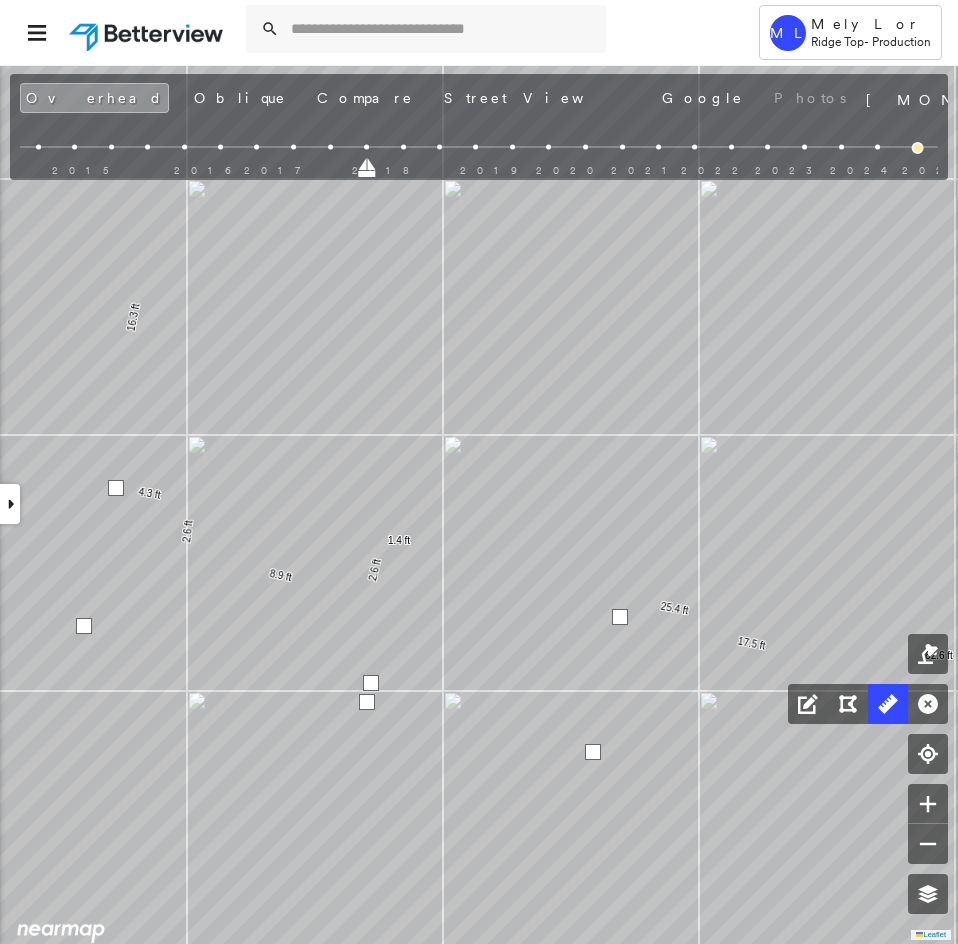 click at bounding box center (116, 488) 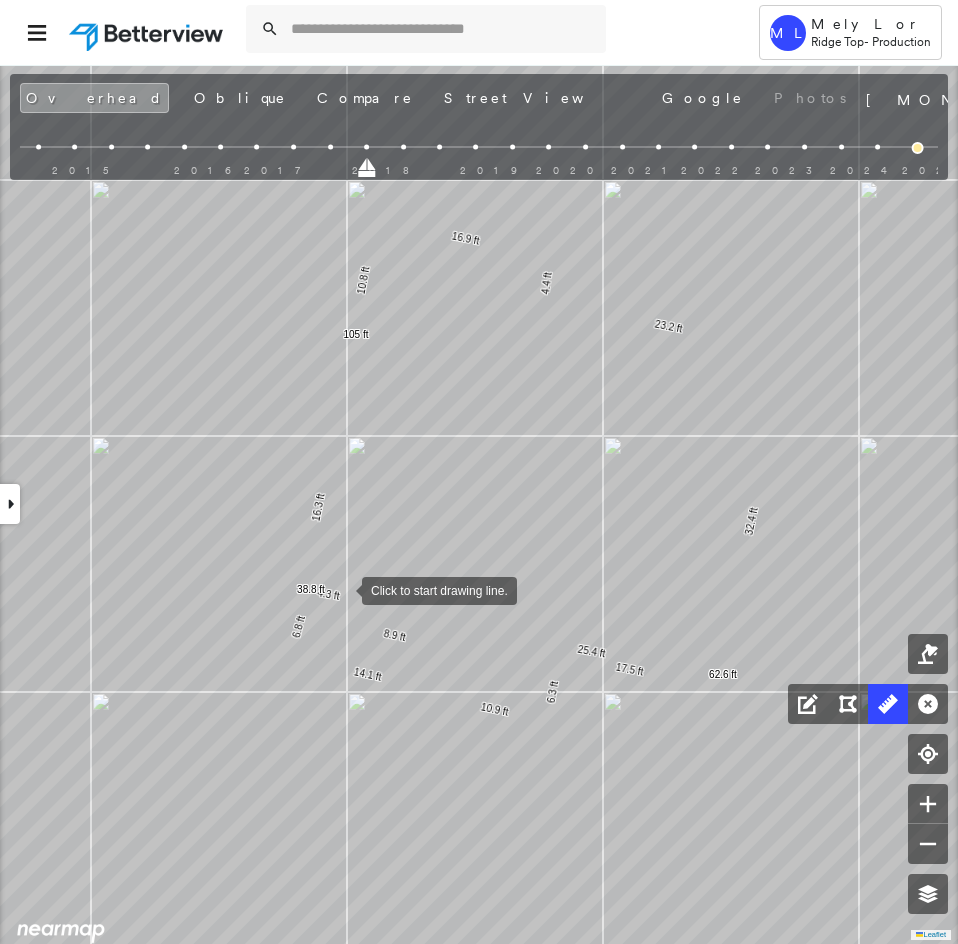 click at bounding box center (342, 589) 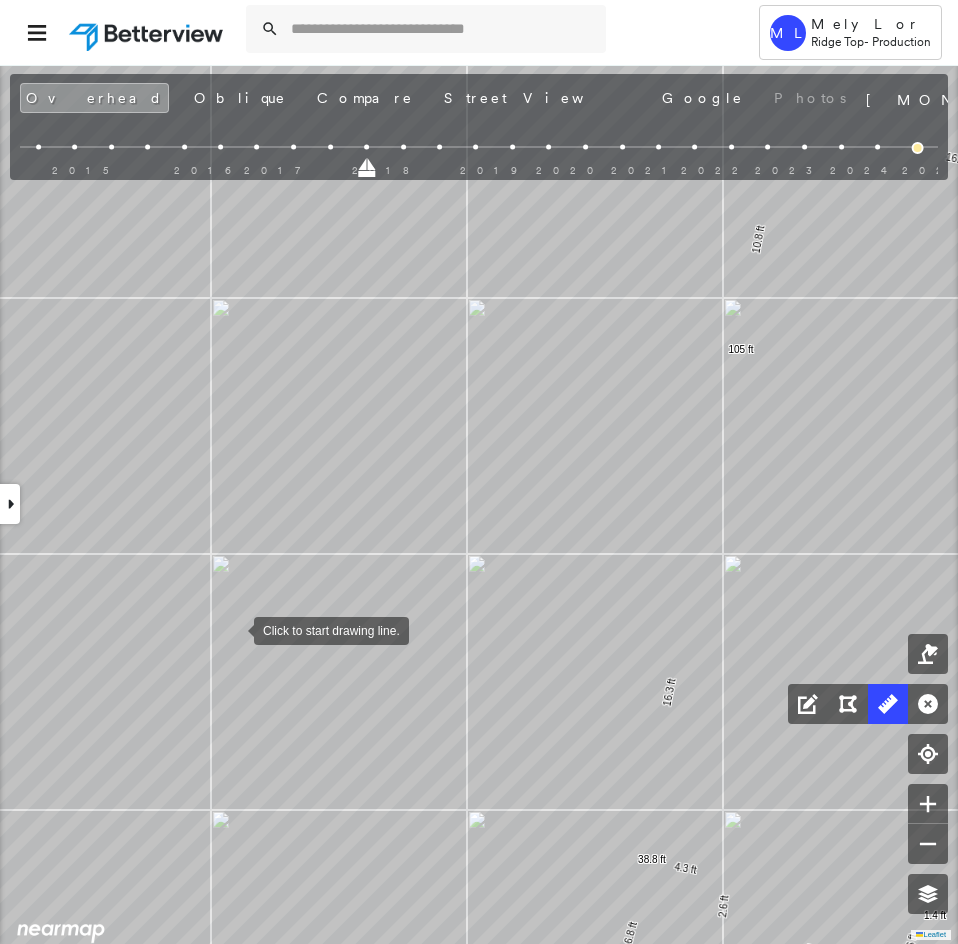 click at bounding box center [234, 629] 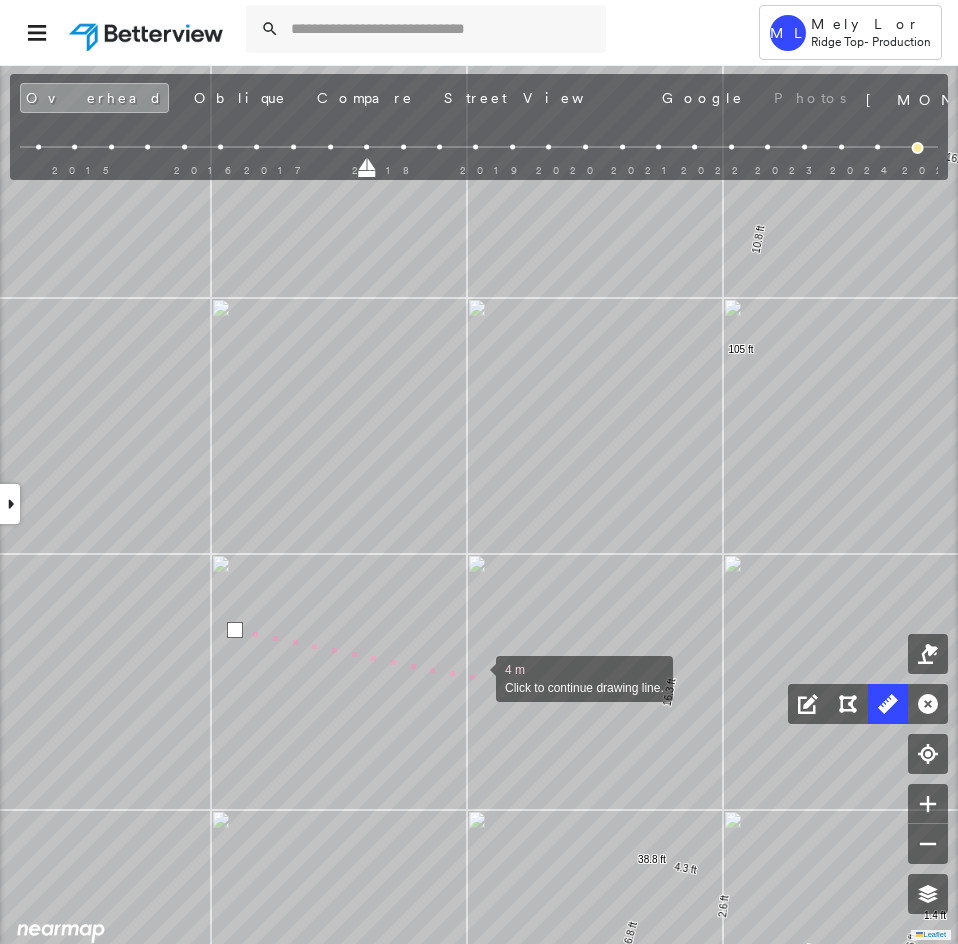 click at bounding box center [476, 677] 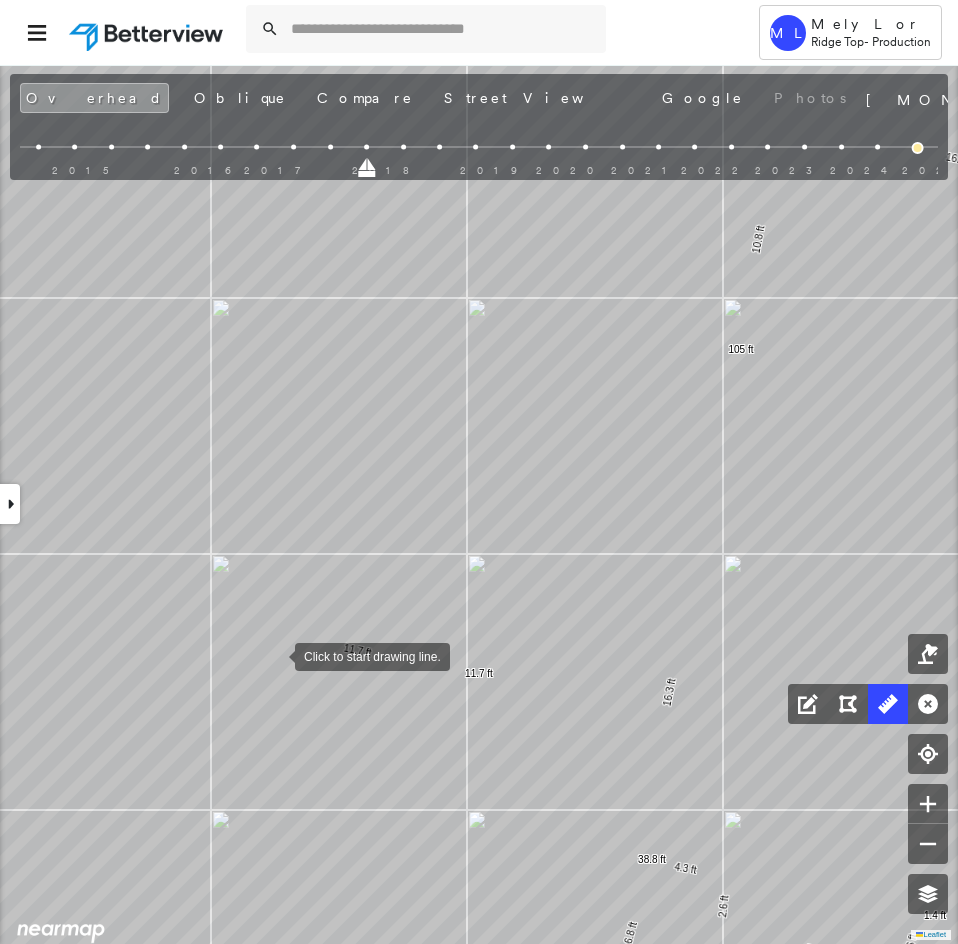 click at bounding box center (275, 655) 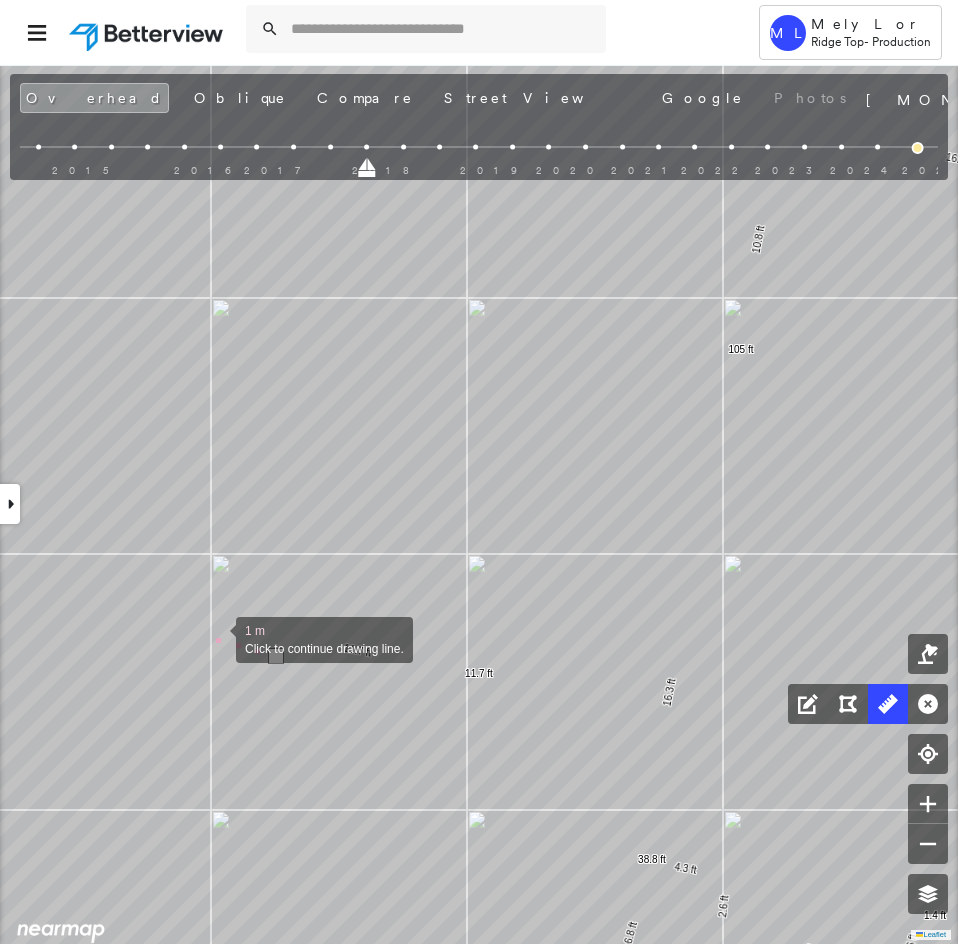 click at bounding box center (216, 638) 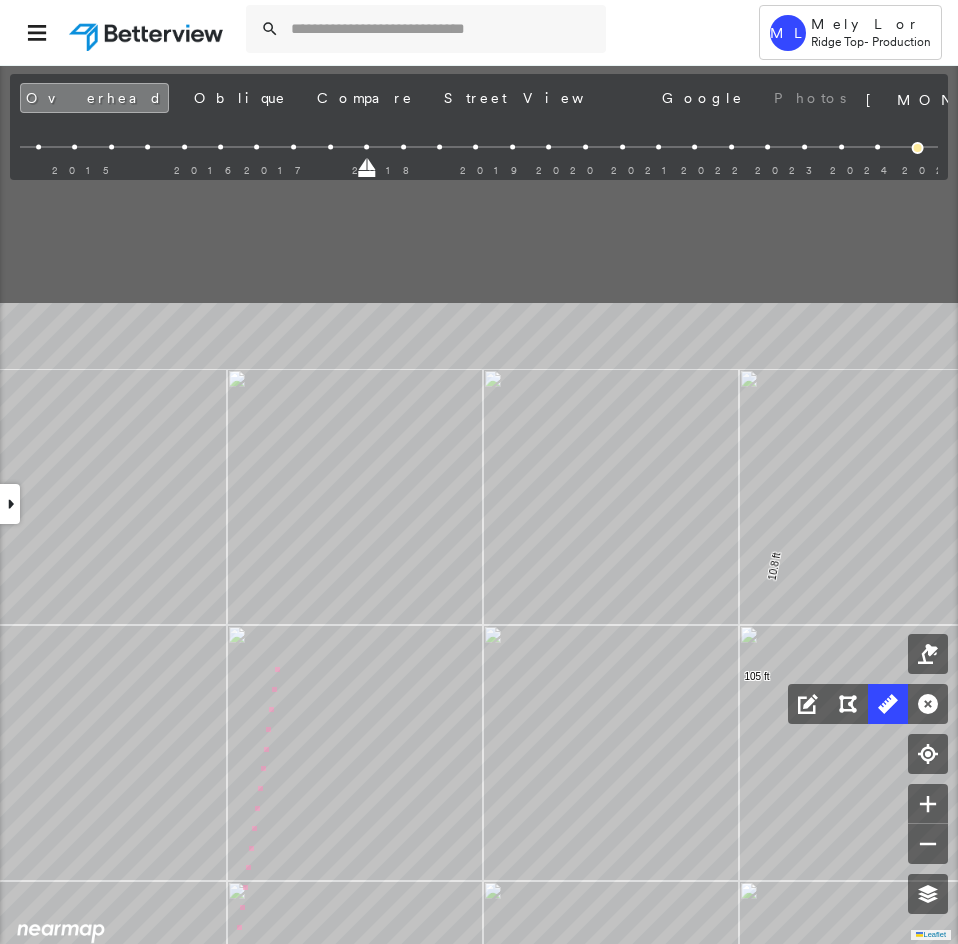 click on "17.5 ft 32.4 ft 23.2 ft 4.4 ft 16.9 ft 10.8 ft 105 ft 16.3 ft 4.3 ft 2.6 ft 8.9 ft 2.6 ft 1.4 ft 25.4 ft 62.6 ft 6.3 ft 10.9 ft 14.1 ft 6.8 ft 38.8 ft 11.7 ft 11.7 ft 5 m Click last point to finish line." at bounding box center [-66, 415] 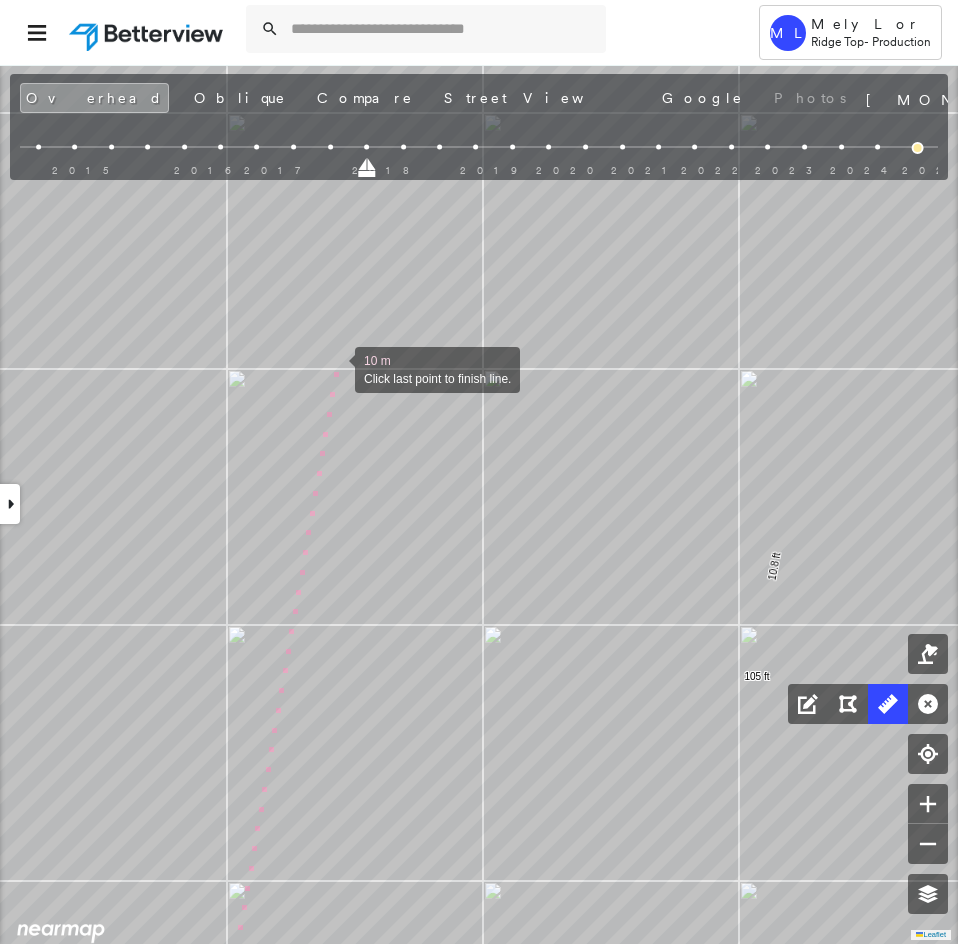 click at bounding box center [335, 368] 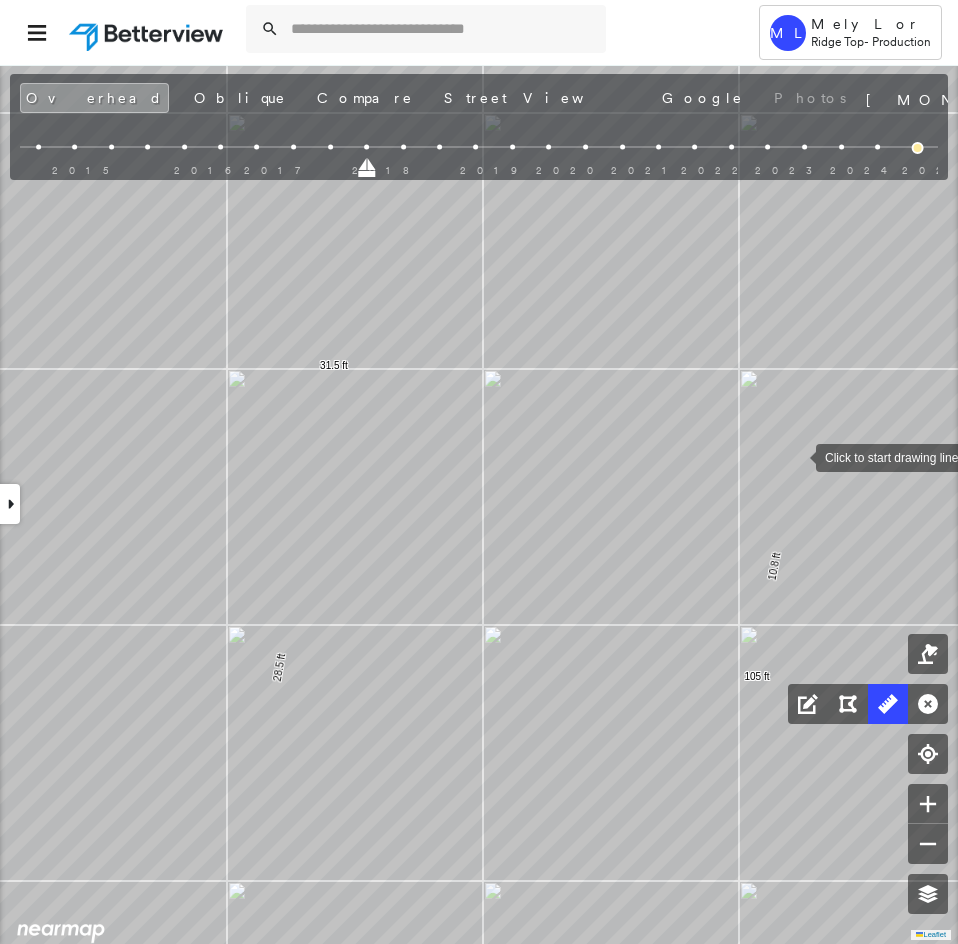 click at bounding box center [796, 456] 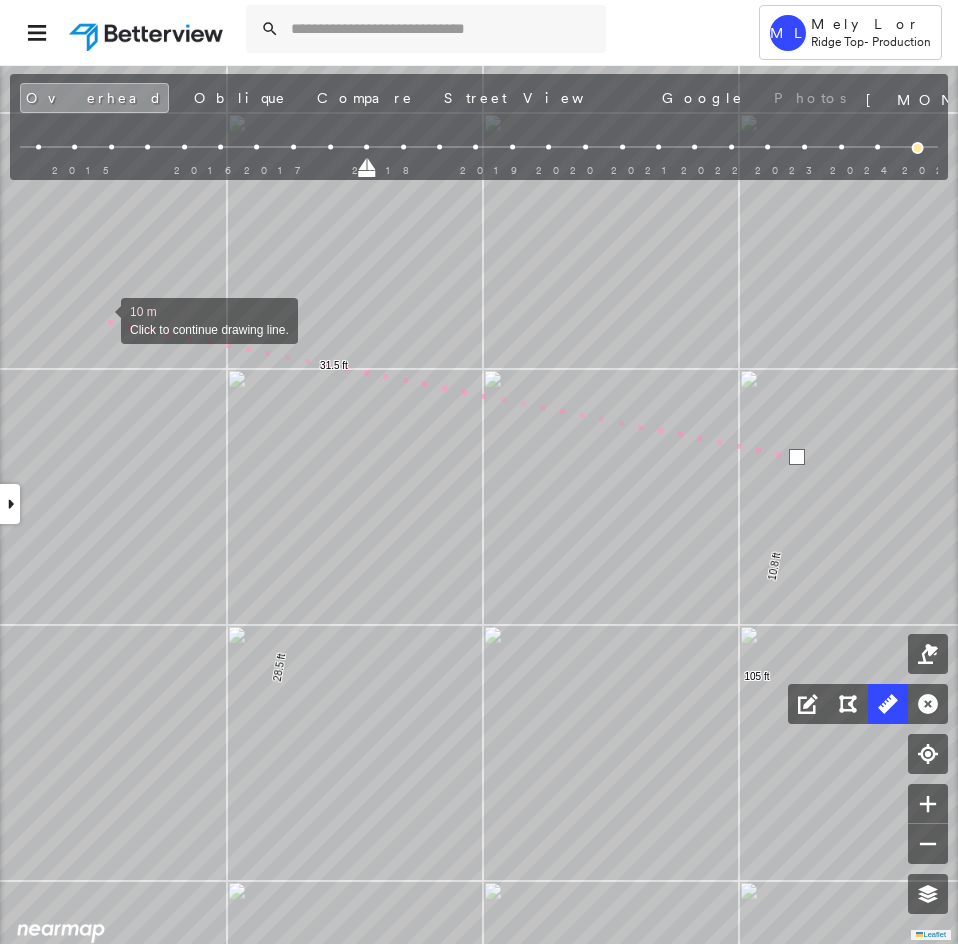 click at bounding box center [101, 319] 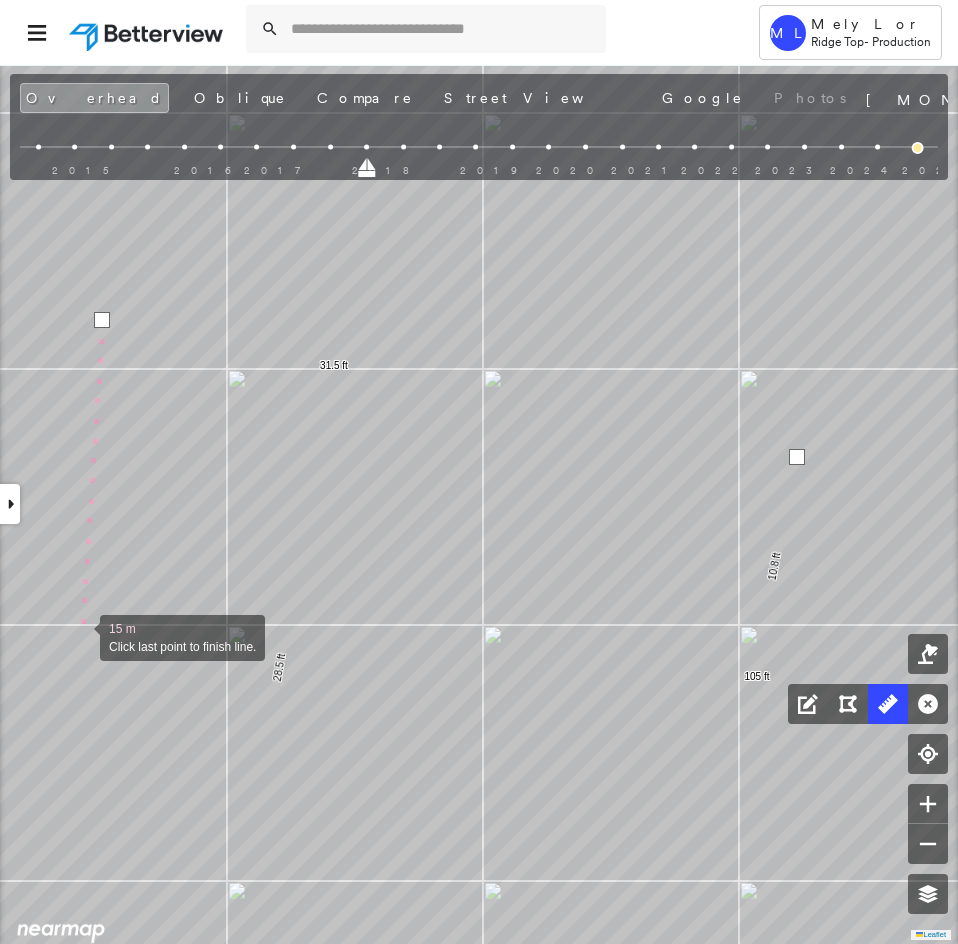 drag, startPoint x: 80, startPoint y: 636, endPoint x: 205, endPoint y: 398, distance: 268.82895 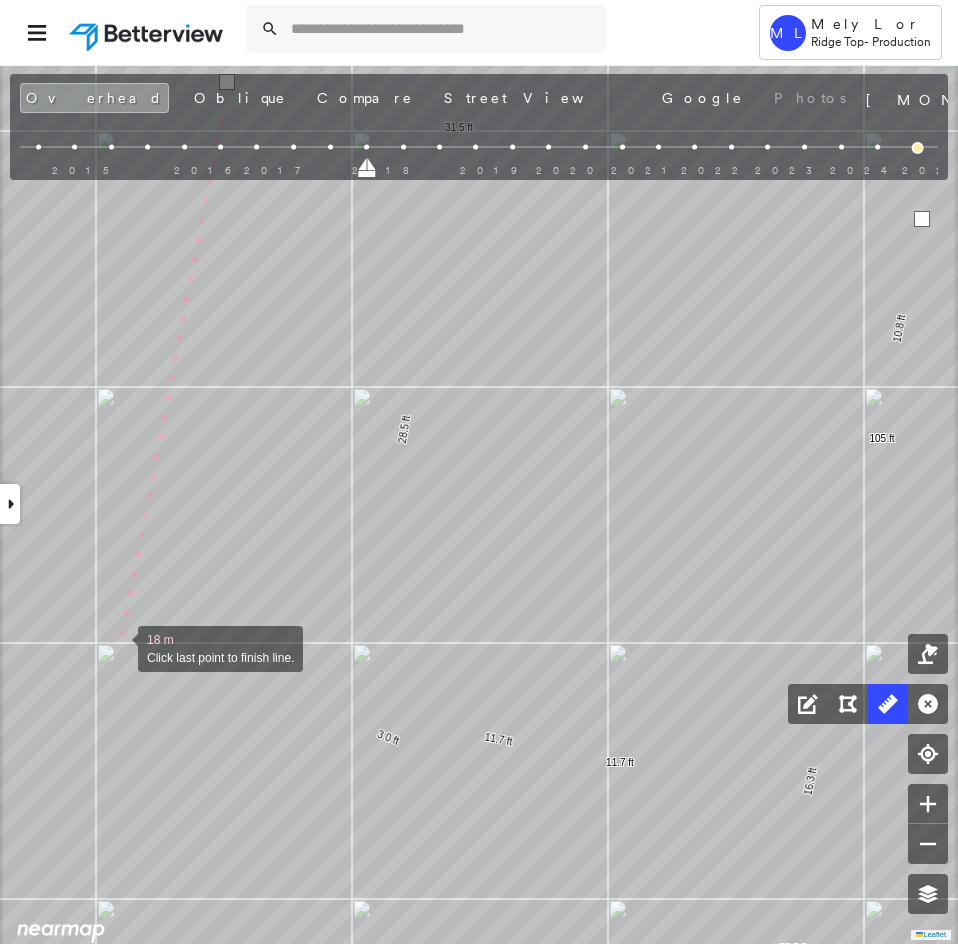 drag, startPoint x: 118, startPoint y: 647, endPoint x: 161, endPoint y: 665, distance: 46.615448 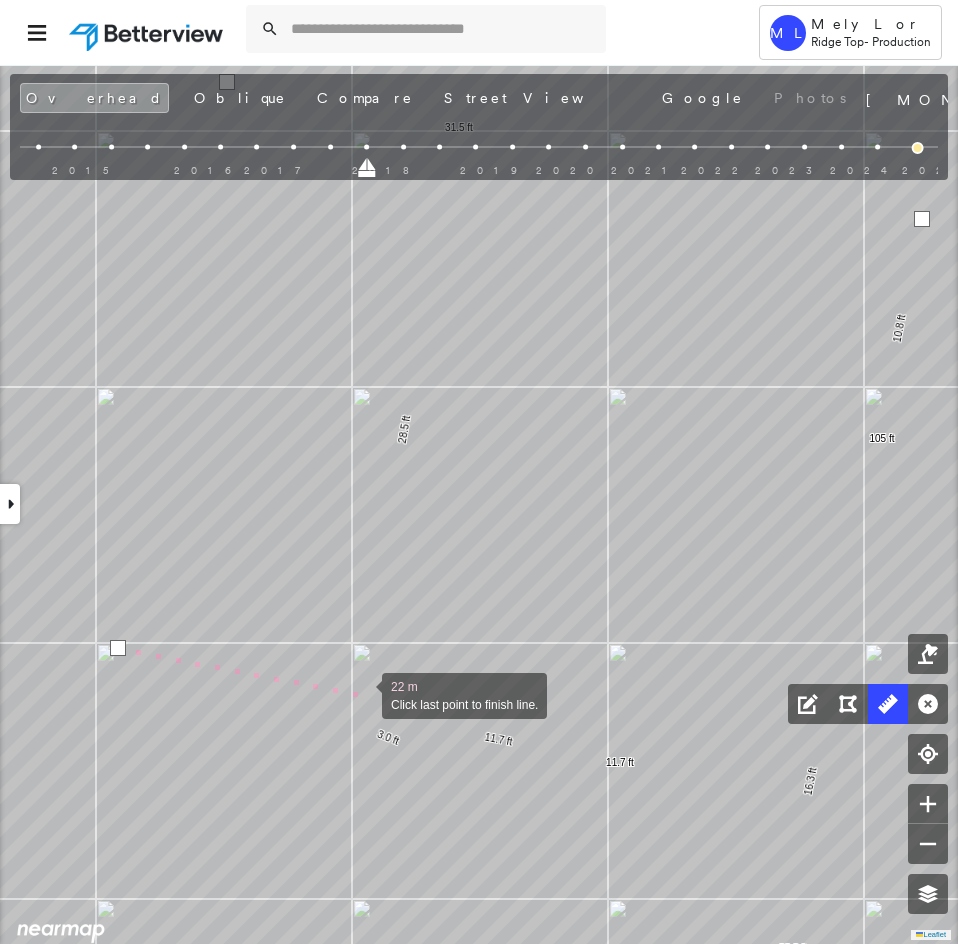 click at bounding box center [362, 694] 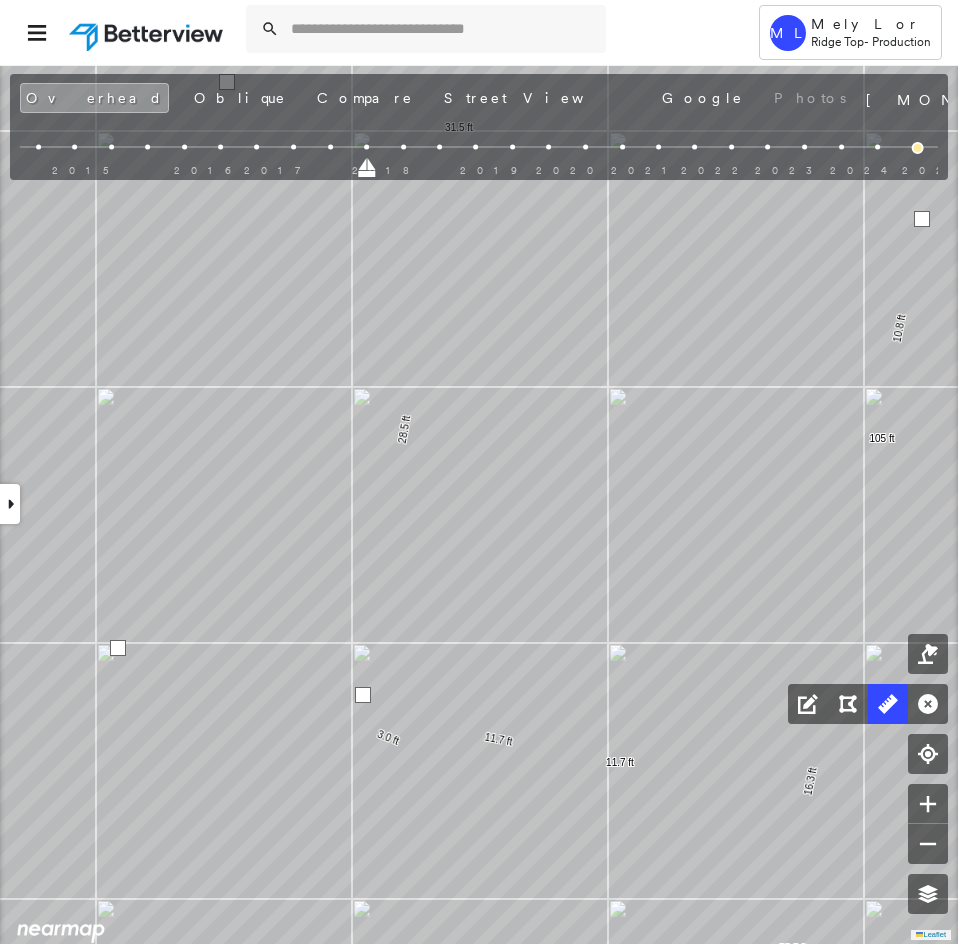 click at bounding box center (363, 695) 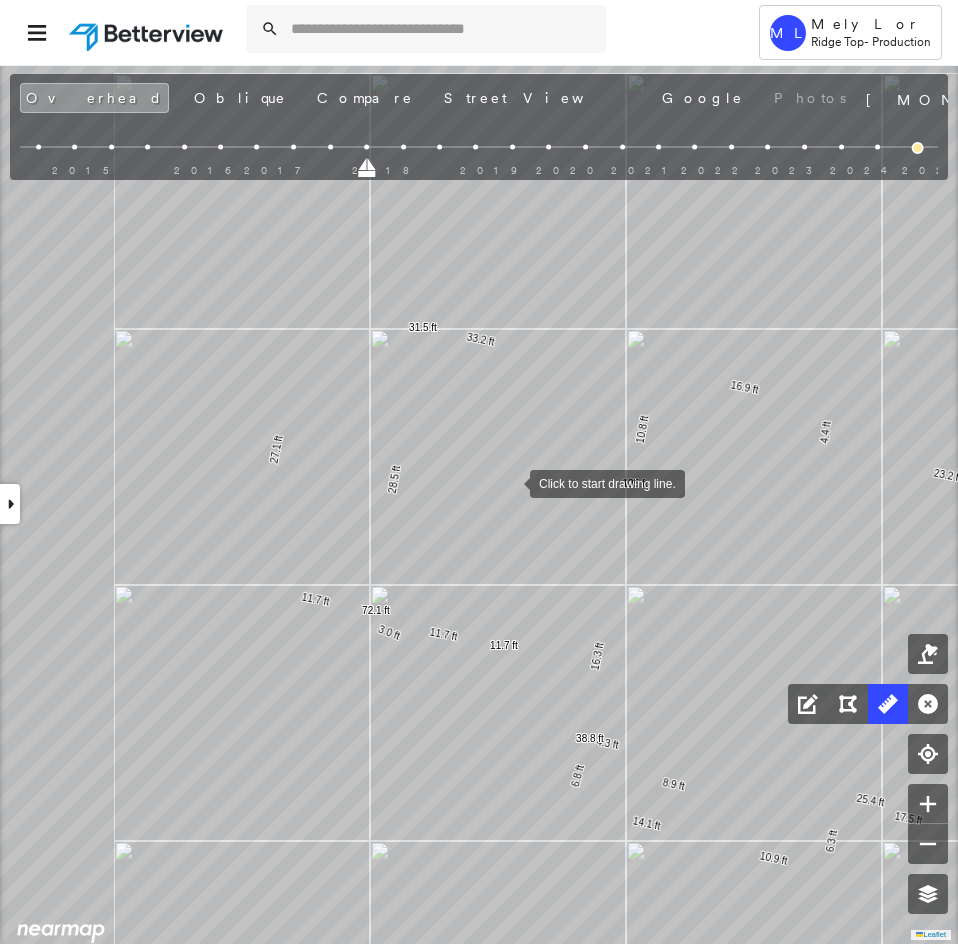 drag, startPoint x: 558, startPoint y: 422, endPoint x: 504, endPoint y: 492, distance: 88.40814 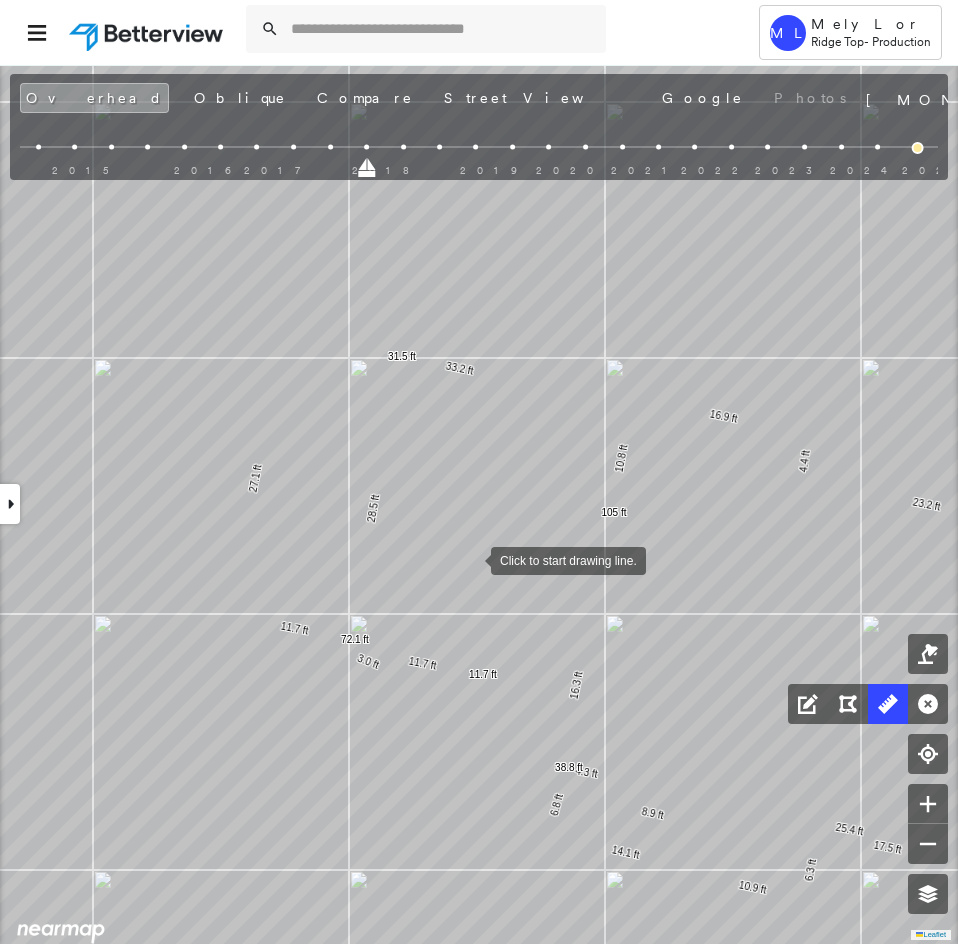 click on "17.5 ft 32.4 ft 23.2 ft 4.4 ft 16.9 ft 10.8 ft 105 ft 16.3 ft 4.3 ft 8.9 ft 25.4 ft 62.6 ft 6.3 ft 10.9 ft 14.1 ft 6.8 ft 38.8 ft 11.7 ft 11.7 ft 3.0 ft 28.5 ft 31.5 ft 33.2 ft 27.1 ft 11.7 ft 72.1 ft Click to start drawing line." at bounding box center [5, 247] 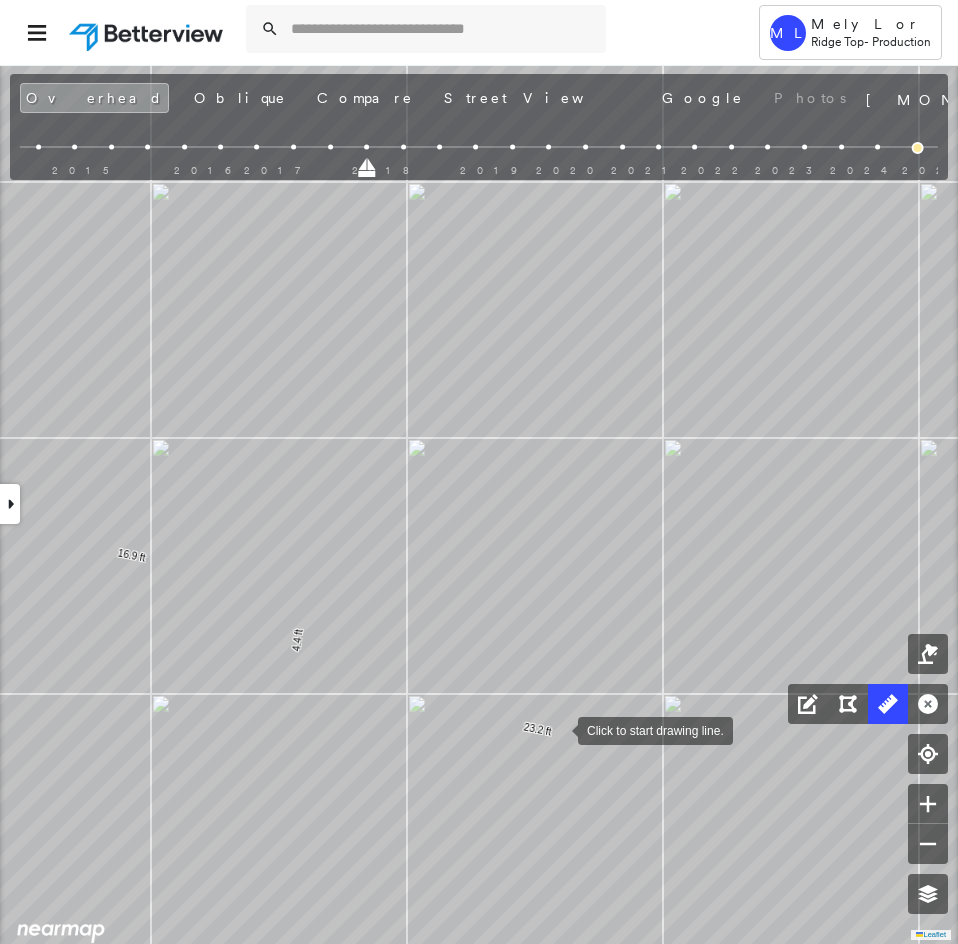 click at bounding box center [558, 729] 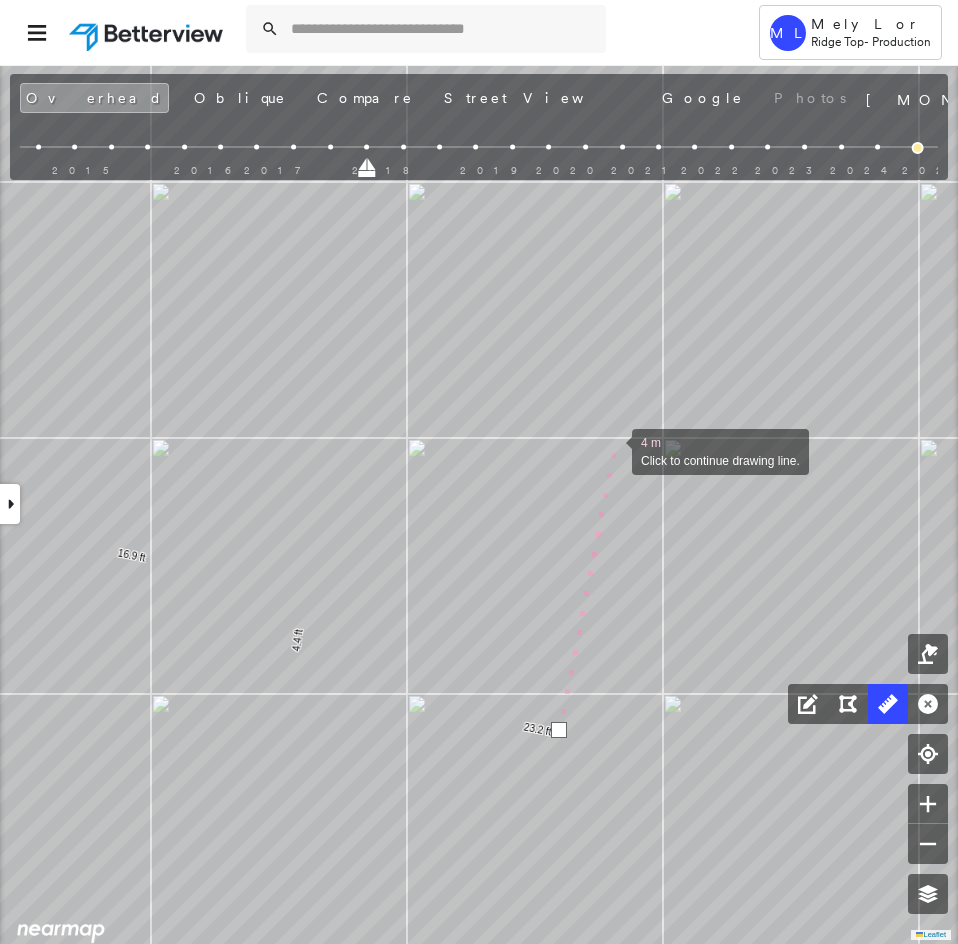 click at bounding box center [612, 450] 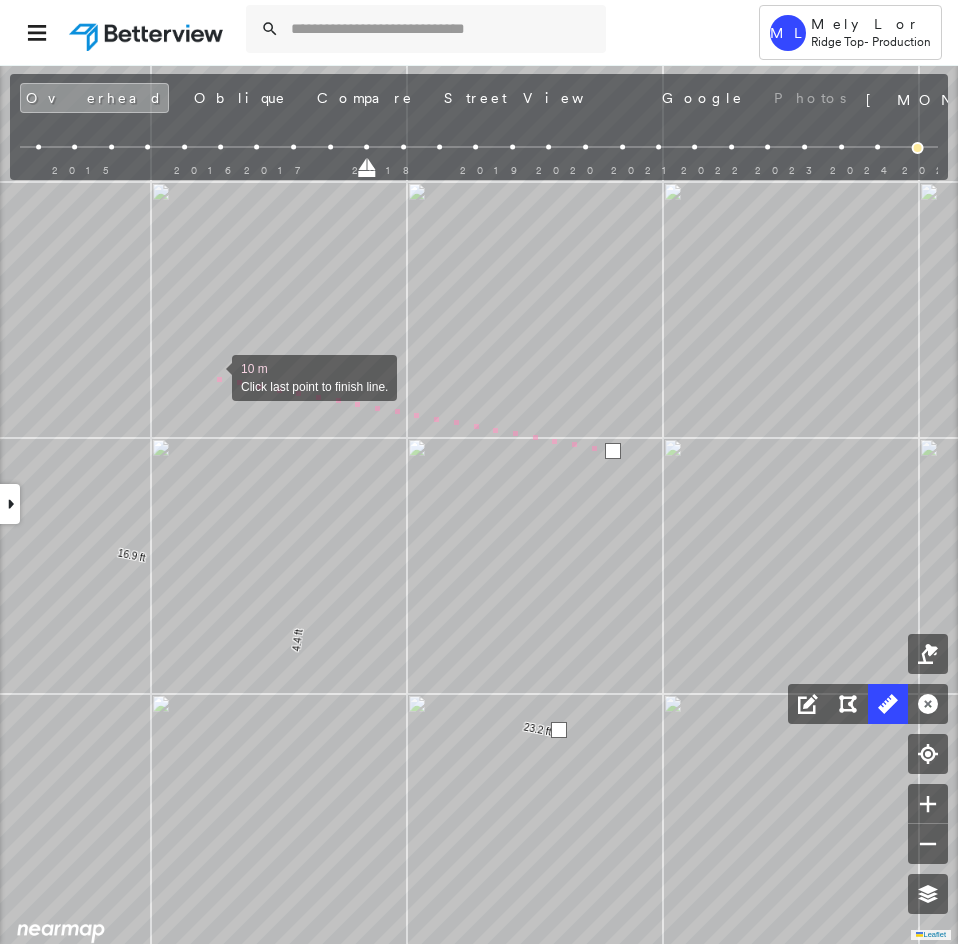 click at bounding box center (212, 376) 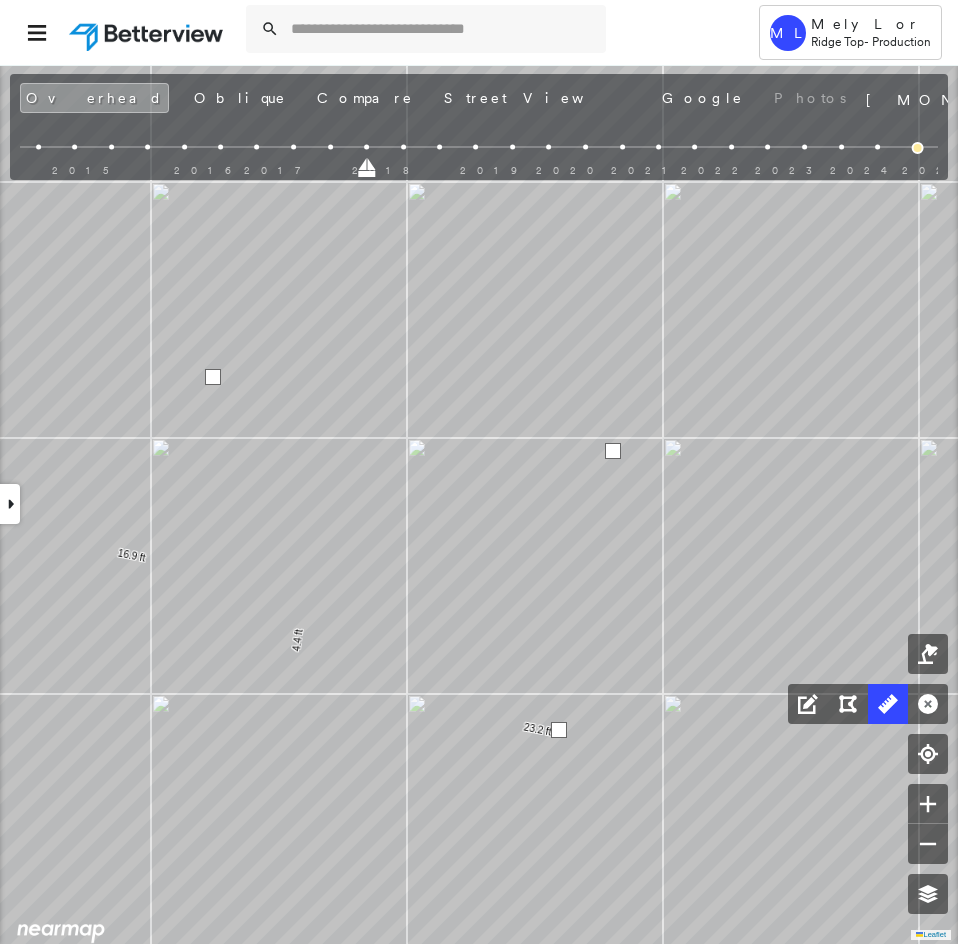 click at bounding box center [213, 377] 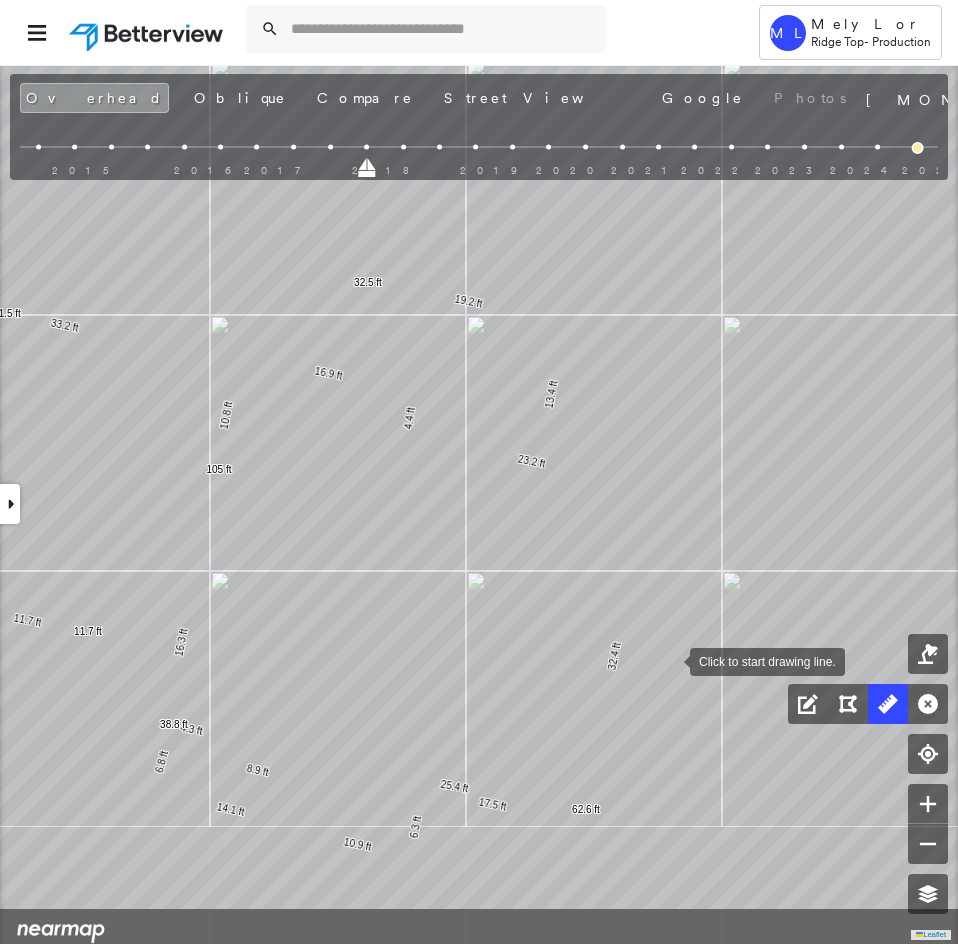 drag, startPoint x: 677, startPoint y: 784, endPoint x: 670, endPoint y: 659, distance: 125.19585 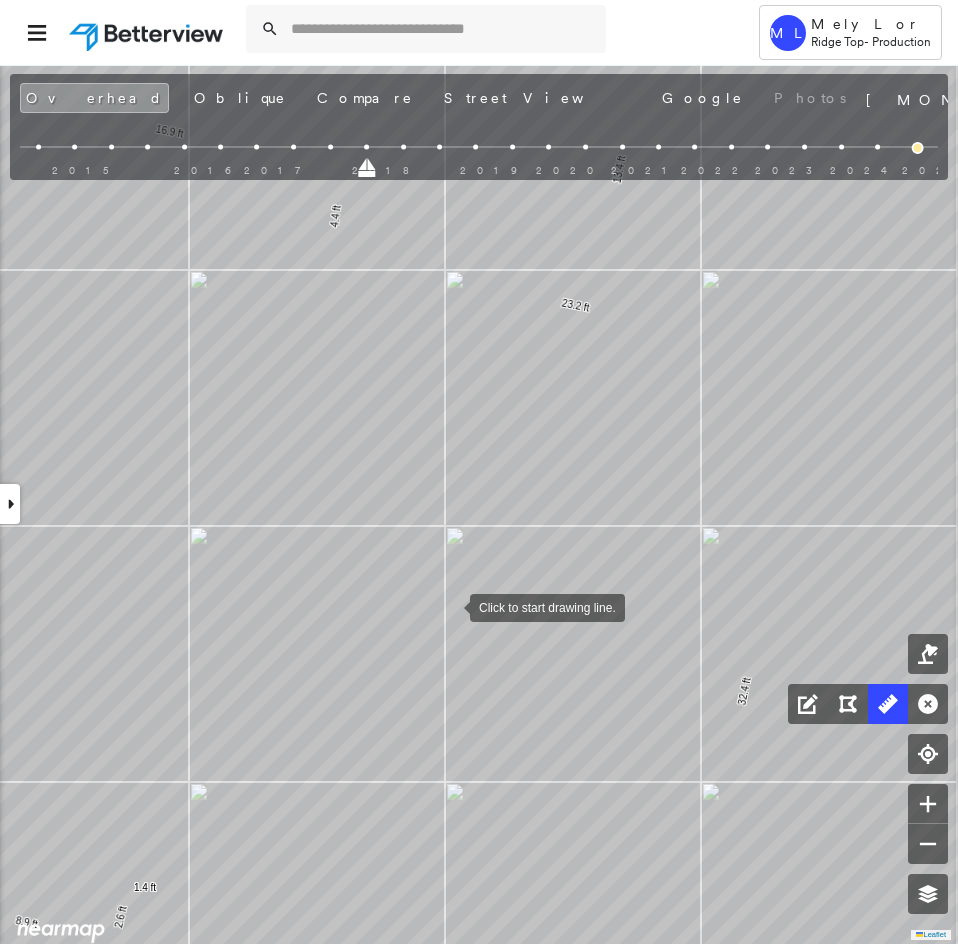 click at bounding box center [450, 606] 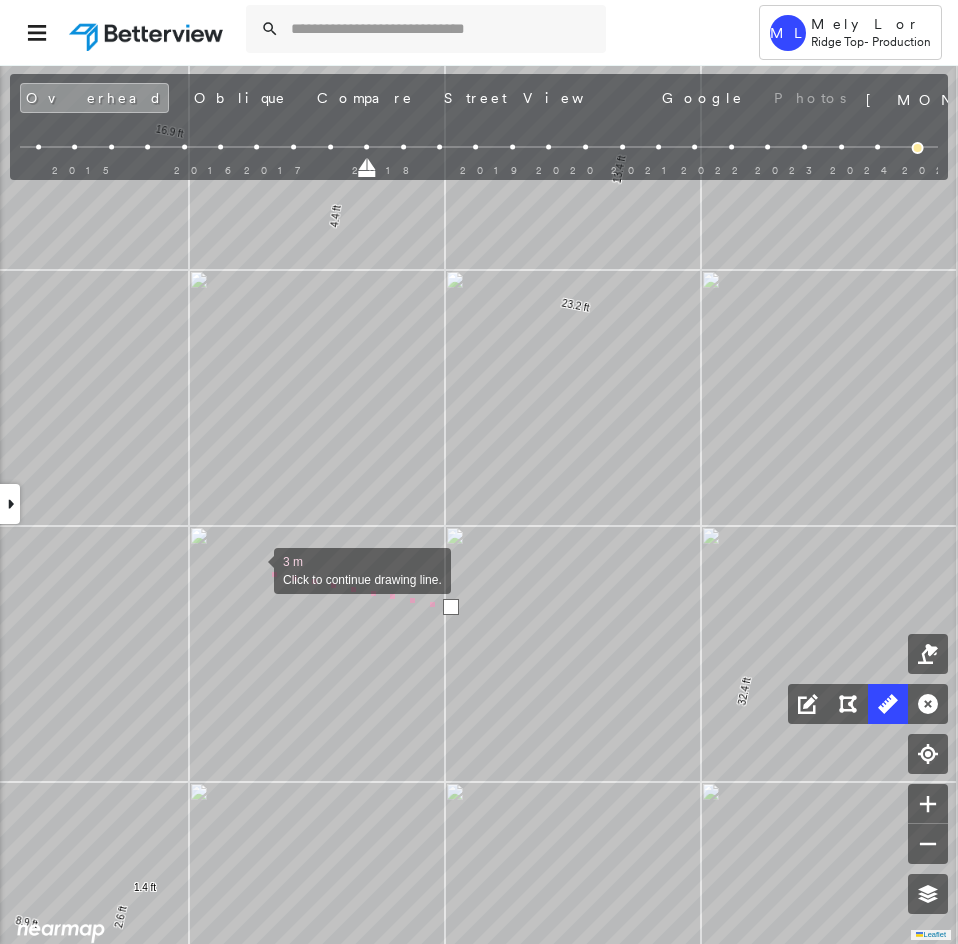 click at bounding box center (254, 569) 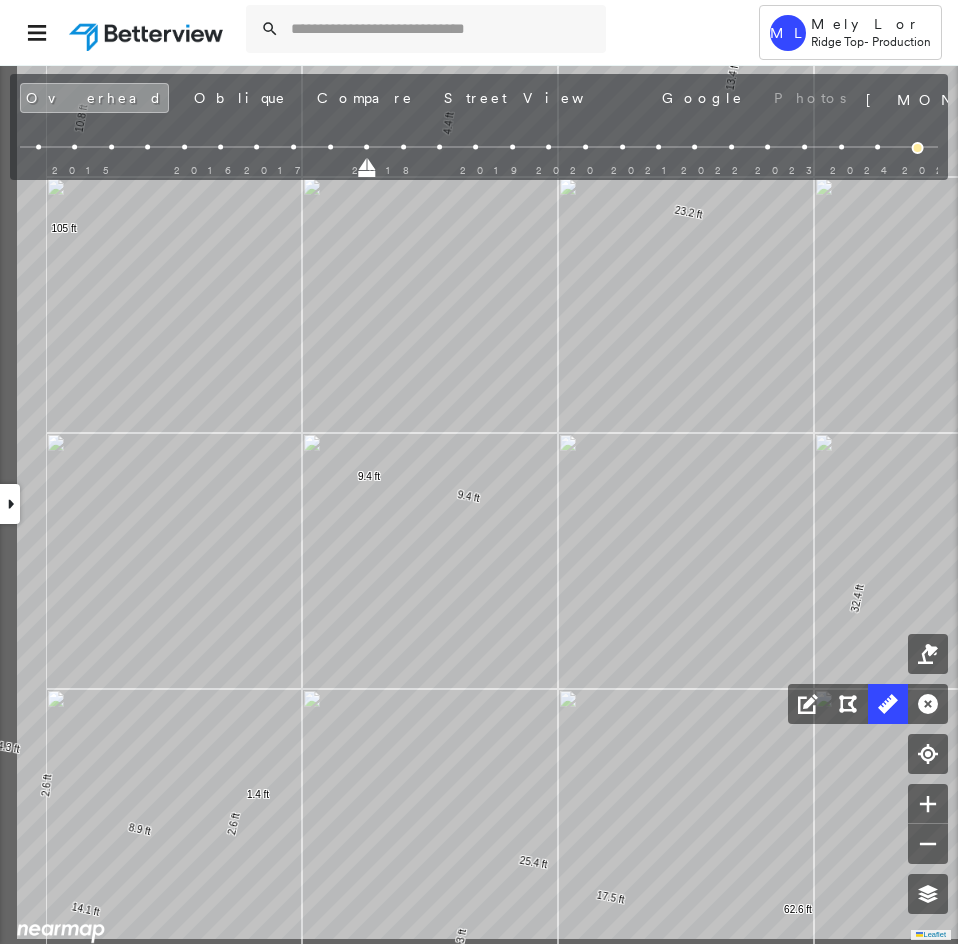 click on "17.5 ft 32.4 ft 23.2 ft 4.4 ft 16.9 ft 10.8 ft 105 ft 16.3 ft 4.3 ft 2.6 ft 8.9 ft 2.6 ft 1.4 ft 25.4 ft 62.6 ft 6.3 ft 10.9 ft 14.1 ft 6.8 ft 38.8 ft 11.7 ft 11.7 ft 3.0 ft 28.5 ft 31.5 ft 33.2 ft 27.1 ft 11.7 ft 72.1 ft 13.4 ft 19.2 ft 32.5 ft 9.4 ft 9.4 ft Click to start drawing line." at bounding box center (-223, 102) 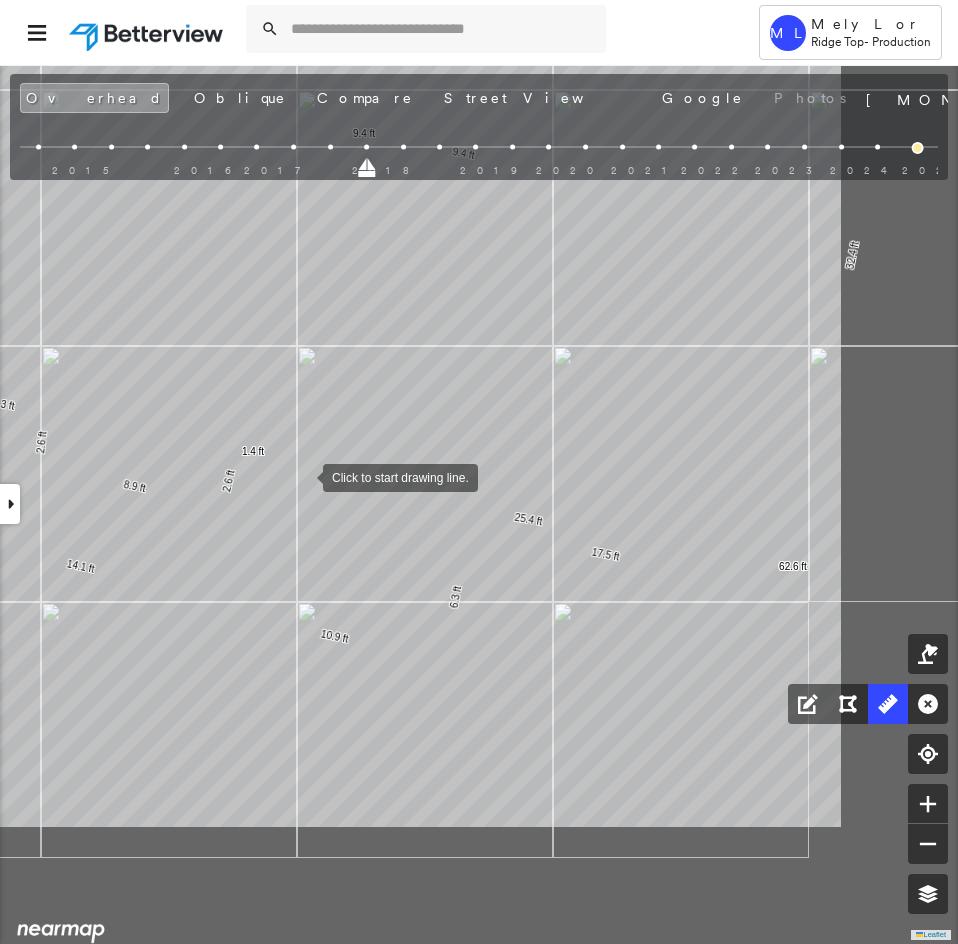 drag, startPoint x: 516, startPoint y: 681, endPoint x: 290, endPoint y: 478, distance: 303.78445 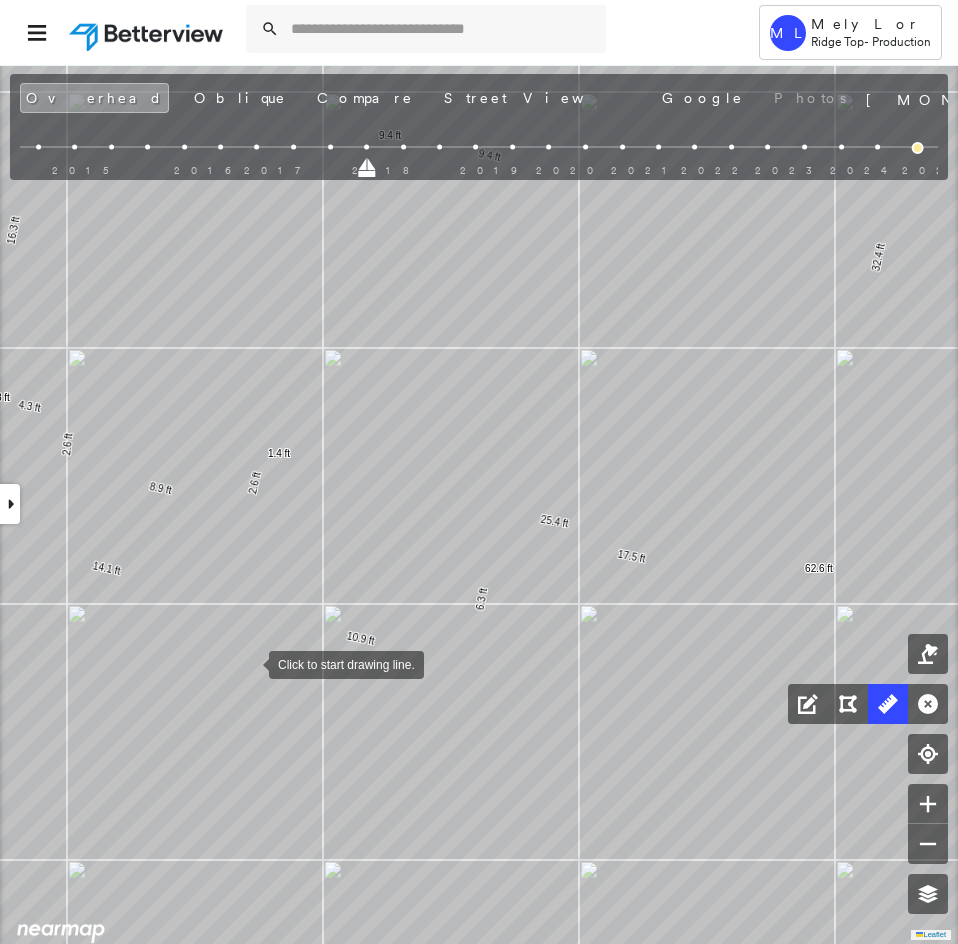 drag, startPoint x: 222, startPoint y: 661, endPoint x: 263, endPoint y: 664, distance: 41.109608 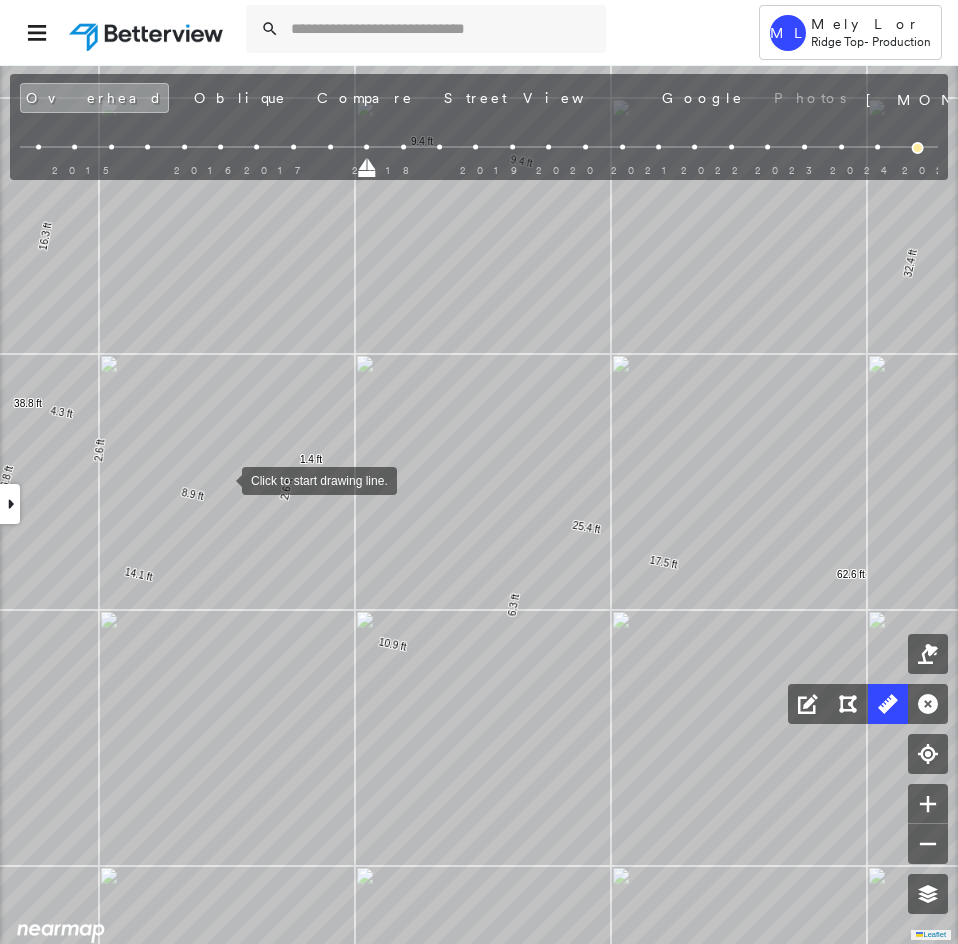 click on "17.5 ft 32.4 ft 23.2 ft 4.4 ft 16.9 ft 10.8 ft 105 ft 16.3 ft 4.3 ft 2.6 ft 8.9 ft 2.6 ft 1.4 ft 25.4 ft 62.6 ft 6.3 ft 10.9 ft 14.1 ft 6.8 ft 38.8 ft 11.7 ft 11.7 ft 3.0 ft 28.5 ft 31.5 ft 33.2 ft 27.1 ft 11.7 ft 72.1 ft 13.4 ft 19.2 ft 32.5 ft 9.4 ft 9.4 ft Click to start drawing line." at bounding box center [-170, -233] 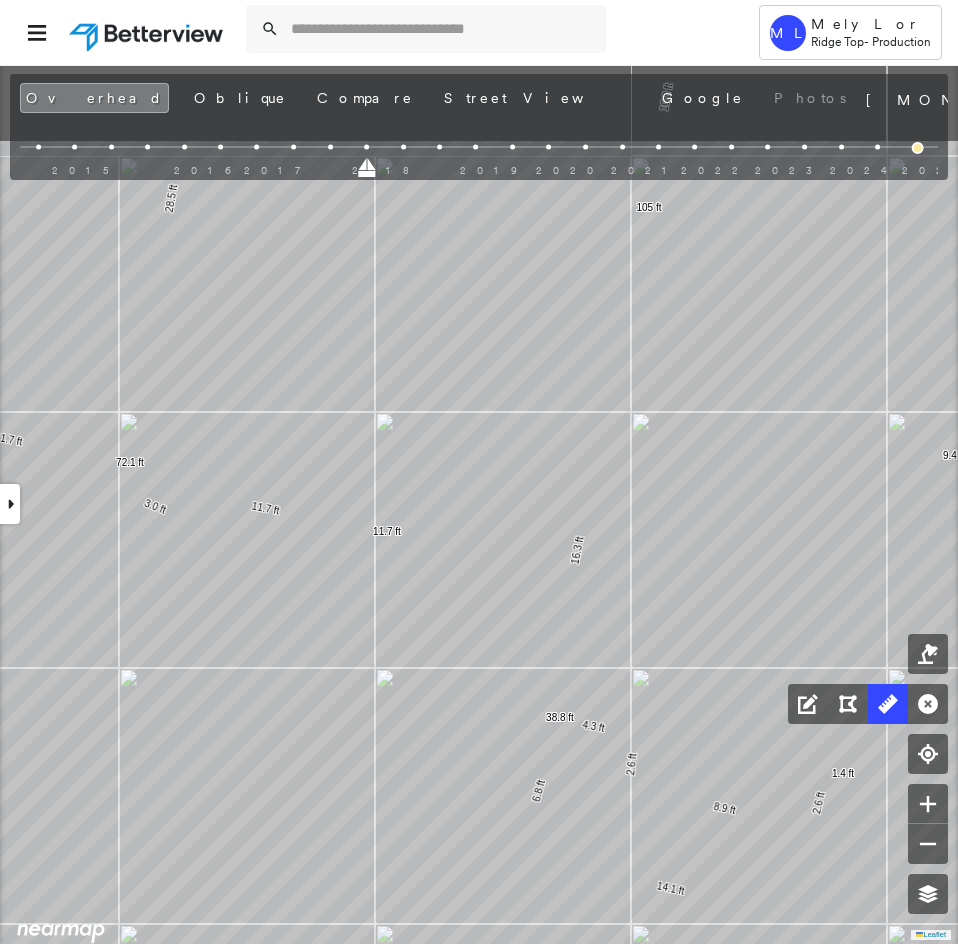click on "17.5 ft 32.4 ft 23.2 ft 4.4 ft 16.9 ft 10.8 ft 105 ft 16.3 ft 4.3 ft 2.6 ft 8.9 ft 2.6 ft 1.4 ft 25.4 ft 62.6 ft 6.3 ft 10.9 ft 14.1 ft 6.8 ft 38.8 ft 11.7 ft 11.7 ft 3.0 ft 28.5 ft 31.5 ft 33.2 ft 27.1 ft 11.7 ft 72.1 ft 13.4 ft 19.2 ft 32.5 ft 9.4 ft 9.4 ft Click to start drawing line." at bounding box center (362, 81) 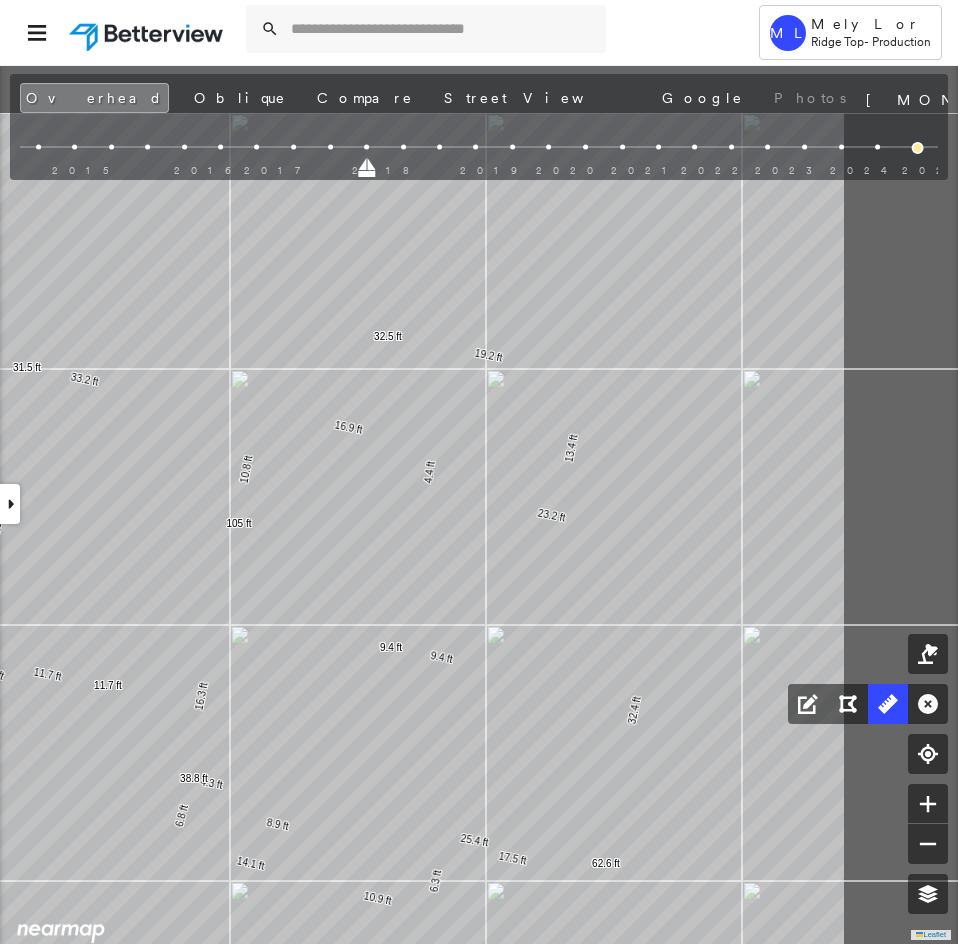 drag, startPoint x: 294, startPoint y: 530, endPoint x: 95, endPoint y: 589, distance: 207.56204 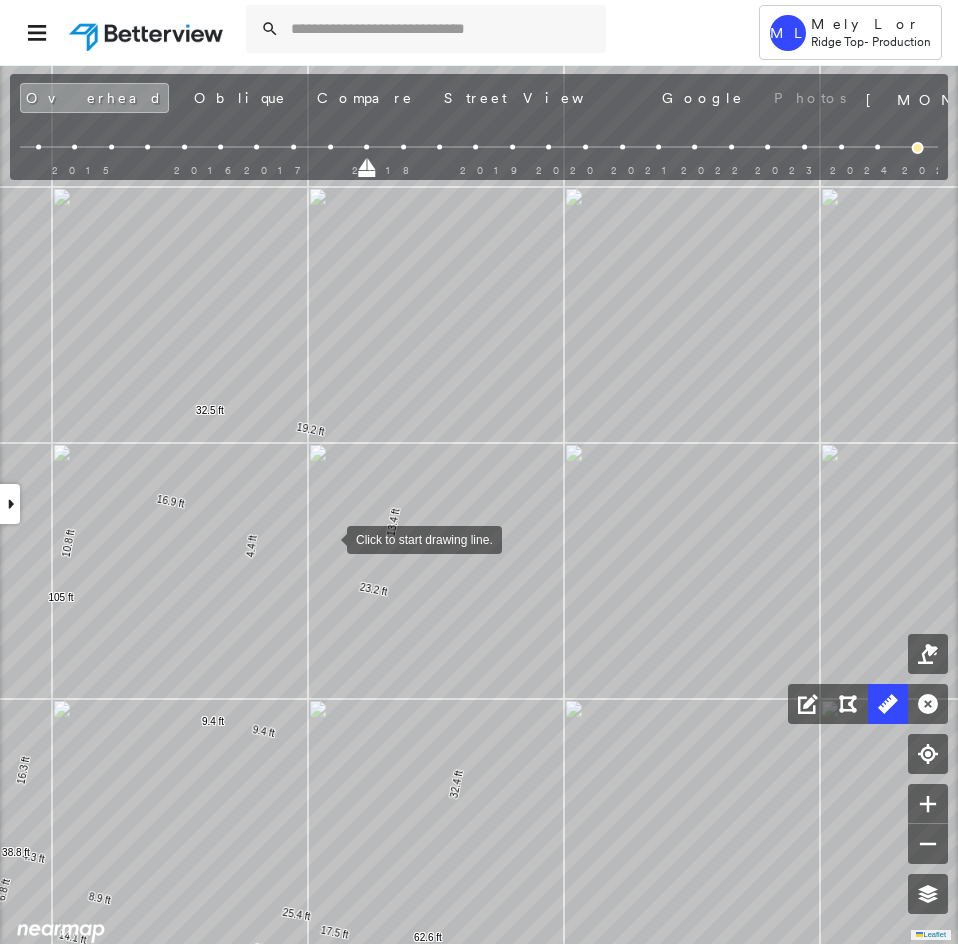 click at bounding box center (327, 538) 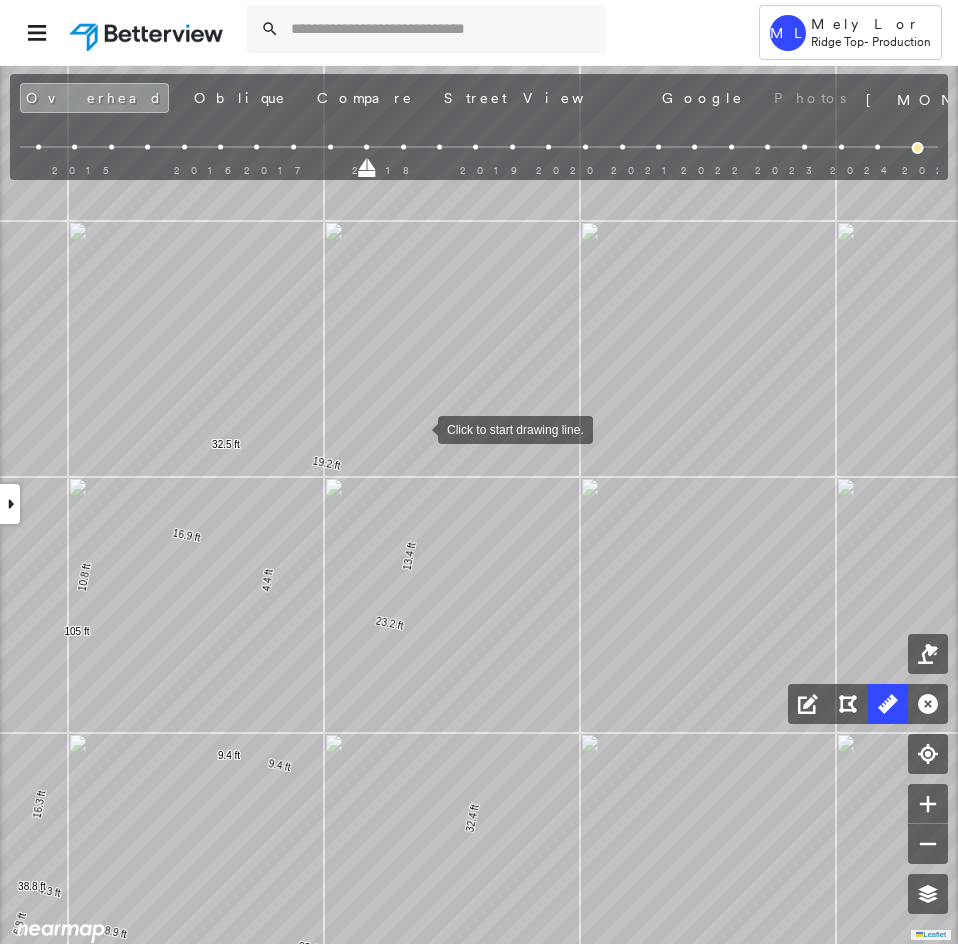 click on "17.5 ft 32.4 ft 23.2 ft 4.4 ft 16.9 ft 10.8 ft 105 ft 16.3 ft 4.3 ft 8.9 ft 25.4 ft 62.6 ft 6.3 ft 10.9 ft 14.1 ft 6.8 ft 38.8 ft 11.7 ft 11.7 ft 3.0 ft 28.5 ft 31.5 ft 33.2 ft 27.1 ft 11.7 ft 72.1 ft 13.4 ft 19.2 ft 32.5 ft 9.4 ft 9.4 ft Click to start drawing line." at bounding box center [-10, 330] 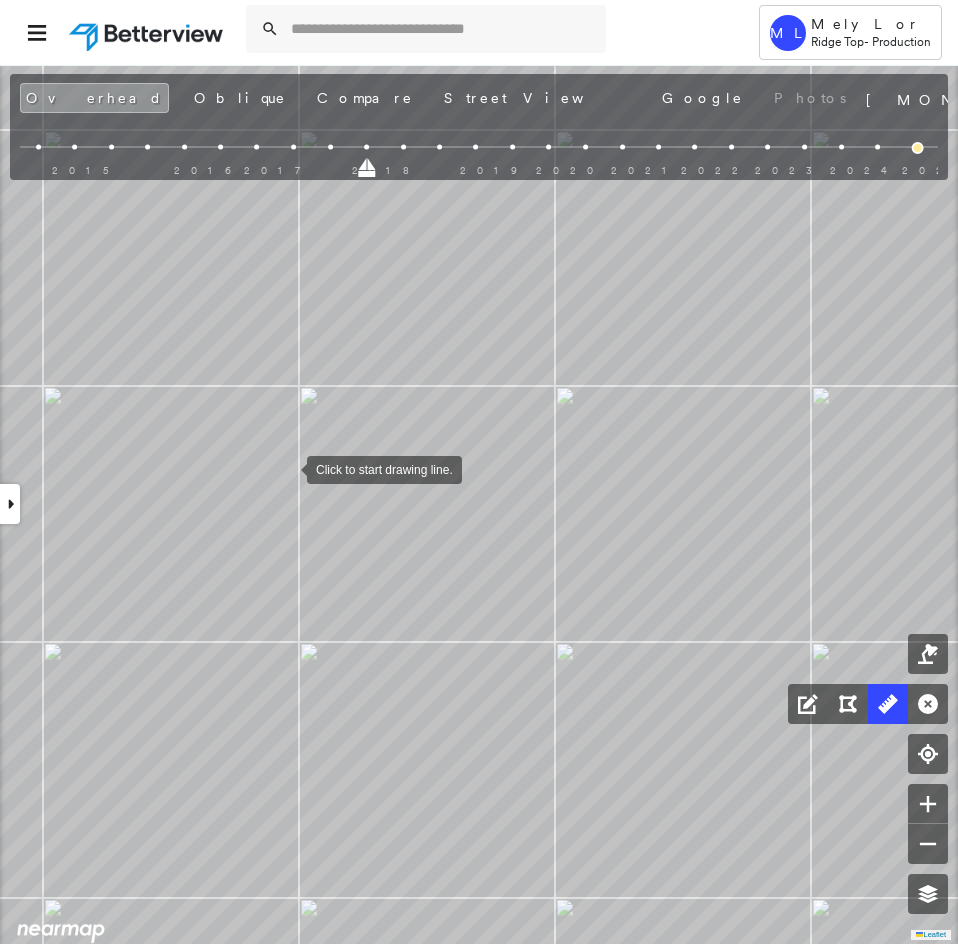 drag, startPoint x: 287, startPoint y: 468, endPoint x: 289, endPoint y: 529, distance: 61.03278 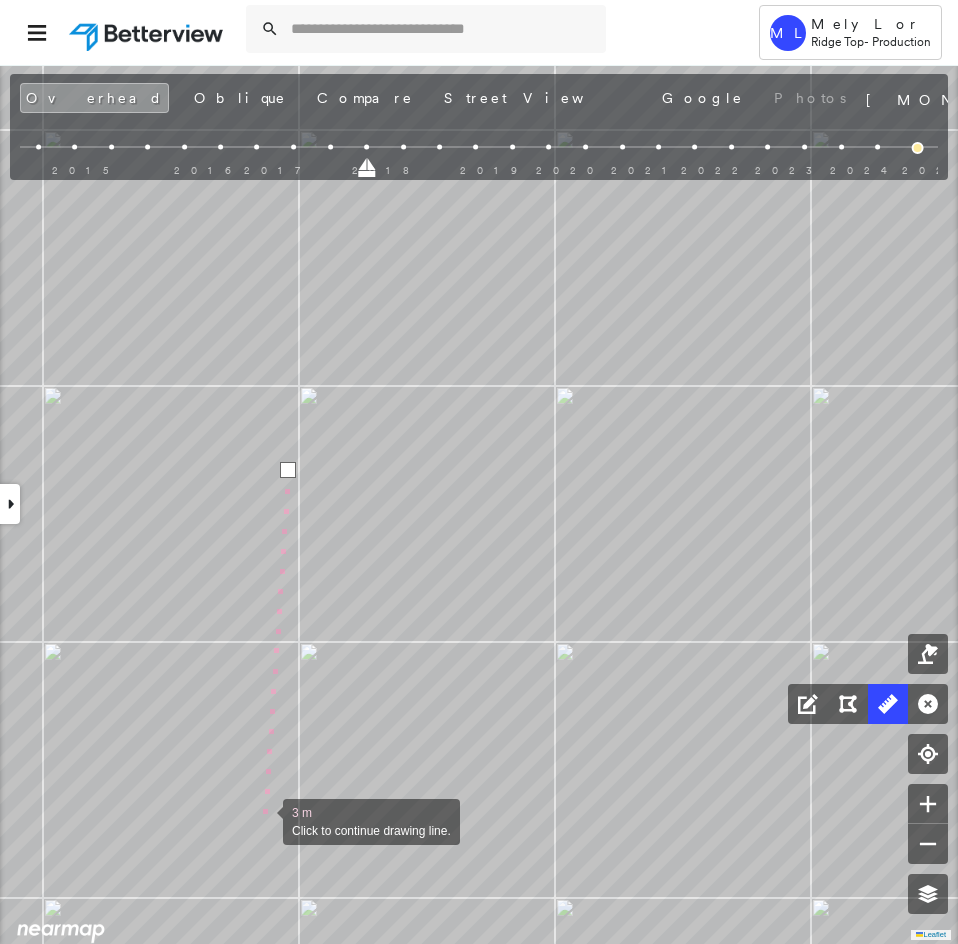 click at bounding box center (263, 820) 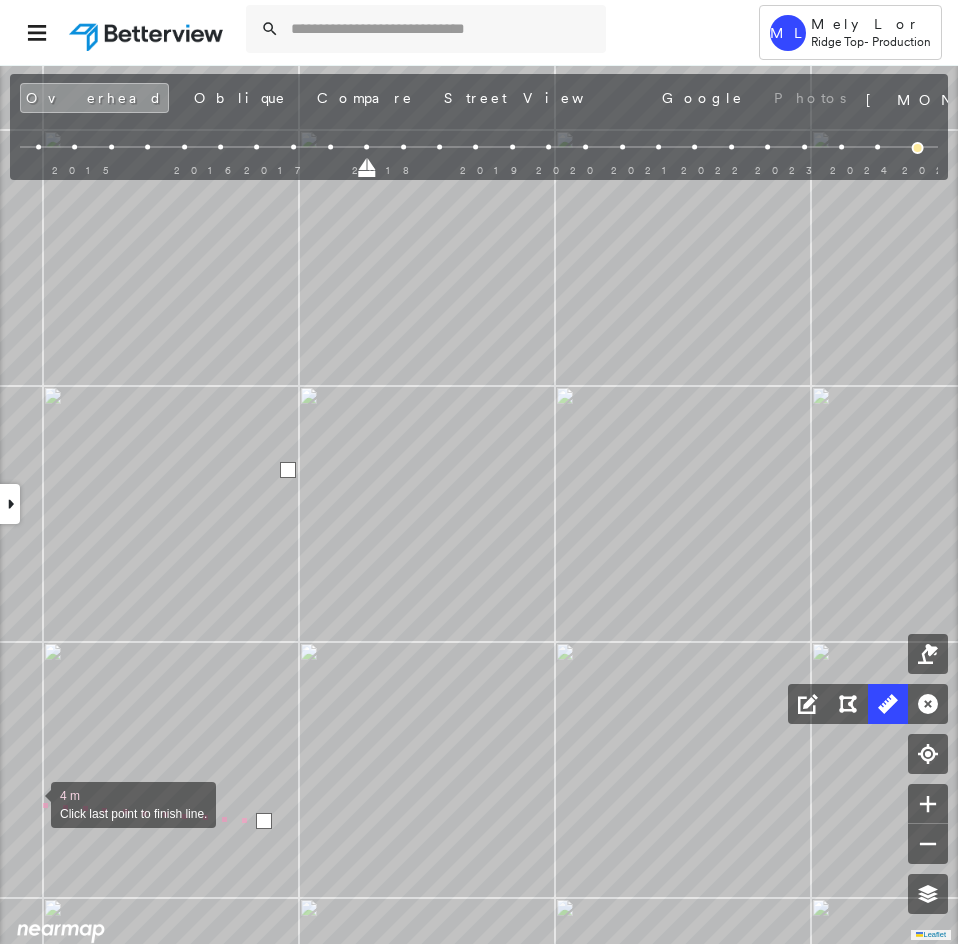 click at bounding box center (31, 803) 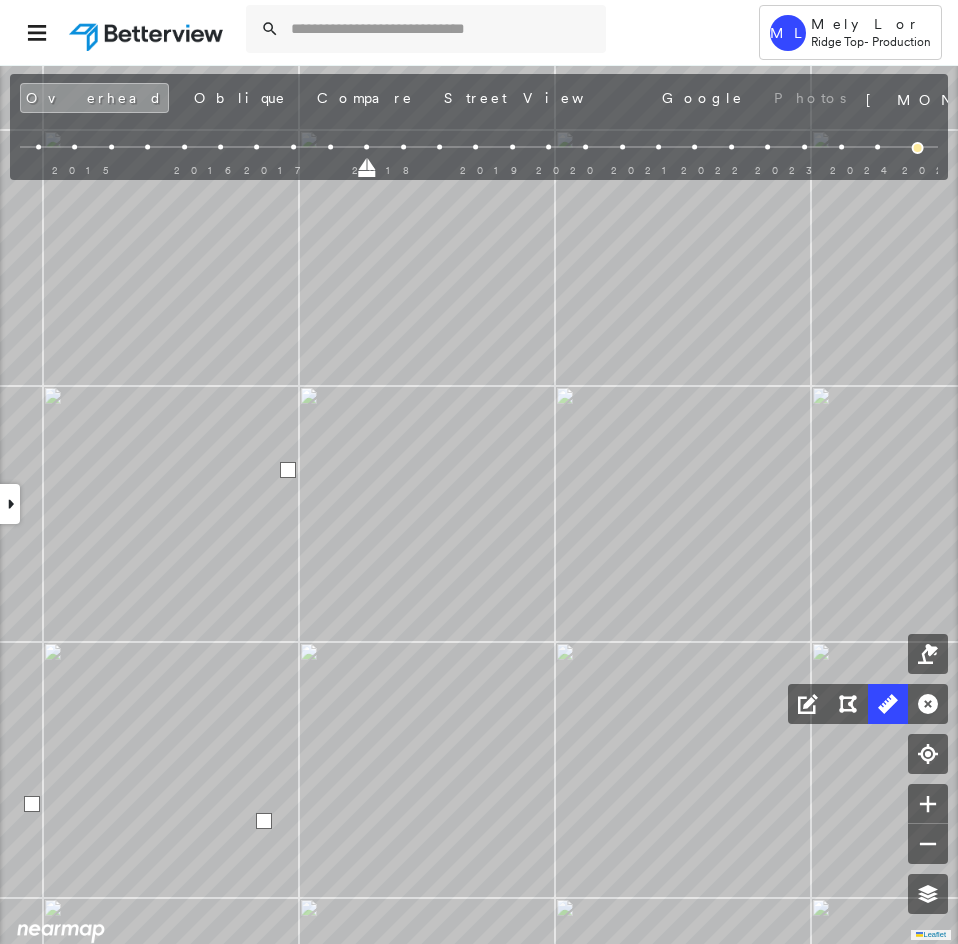 click at bounding box center (32, 804) 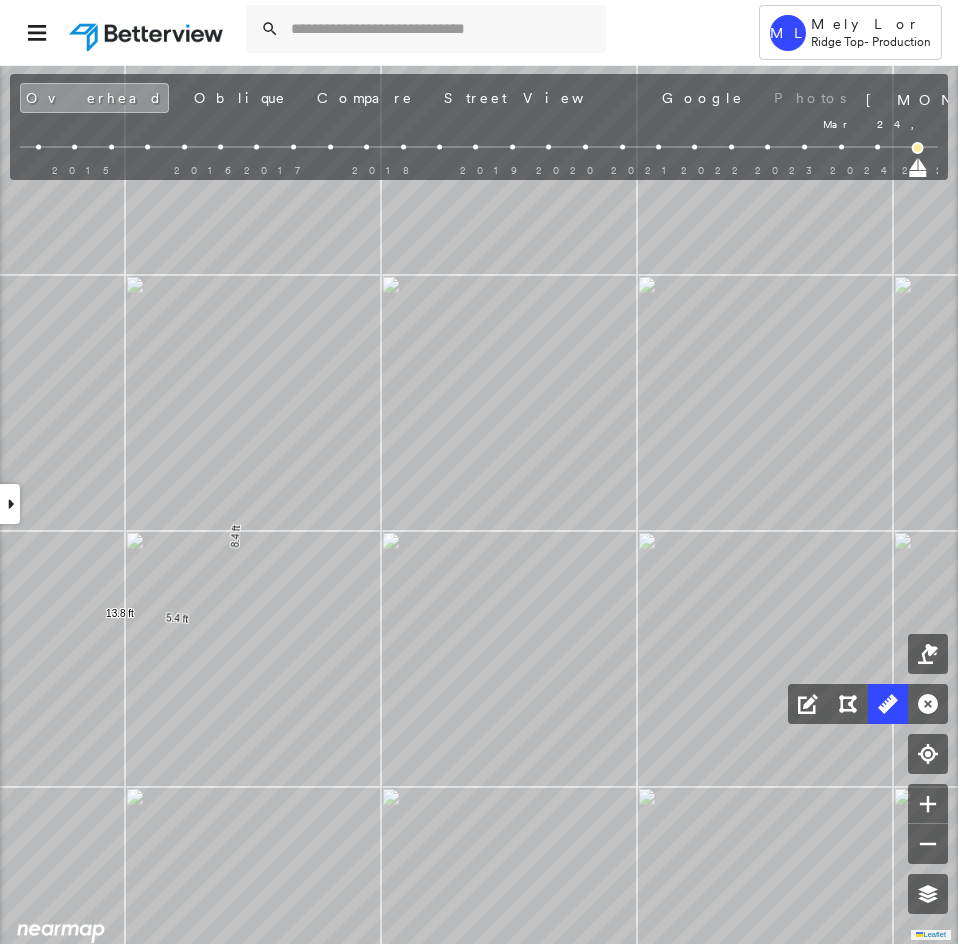 drag, startPoint x: 368, startPoint y: 168, endPoint x: 958, endPoint y: 241, distance: 594.49896 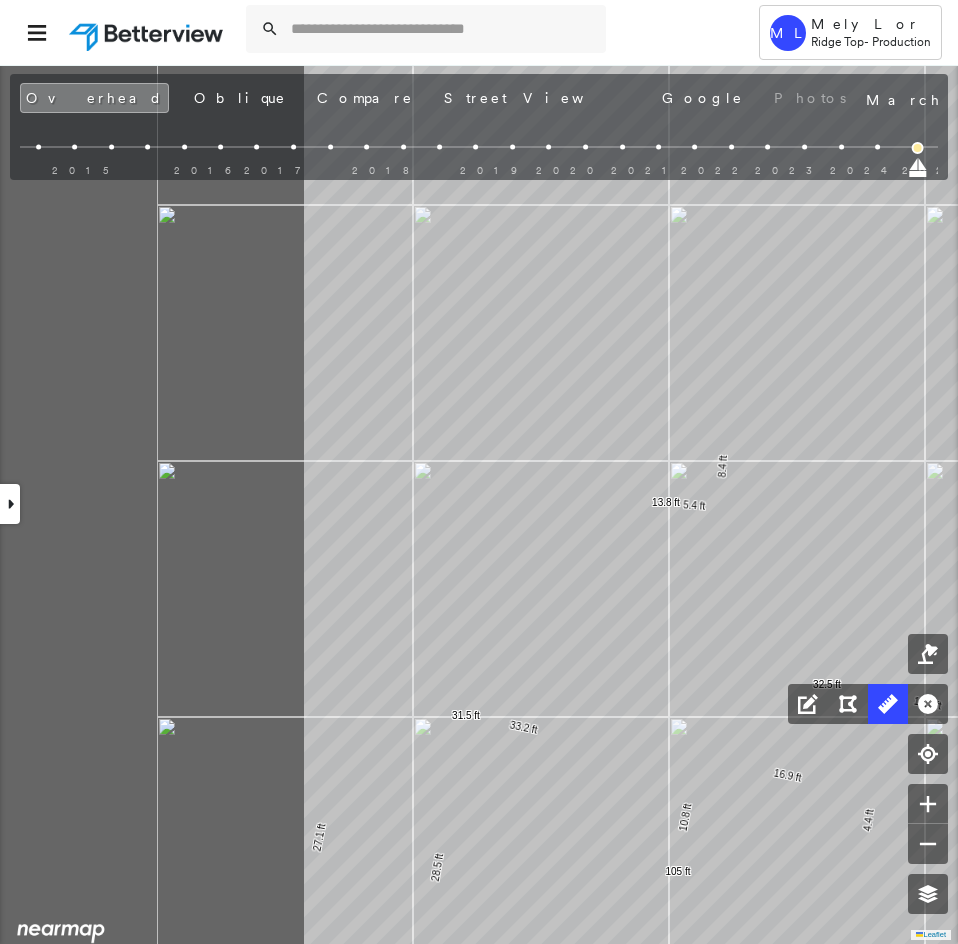 click on "17.5 ft 32.4 ft 23.2 ft 4.4 ft 16.9 ft 10.8 ft 105 ft 16.3 ft 4.3 ft 8.9 ft 25.4 ft 62.6 ft 6.3 ft 10.9 ft 14.1 ft 6.8 ft 38.8 ft 11.7 ft 11.7 ft 3.0 ft 28.5 ft 31.5 ft 33.2 ft 27.1 ft 11.7 ft 72.1 ft 13.4 ft 19.2 ft 32.5 ft 9.4 ft 9.4 ft 8.4 ft 5.4 ft 13.8 ft Click to start drawing line." at bounding box center [569, 543] 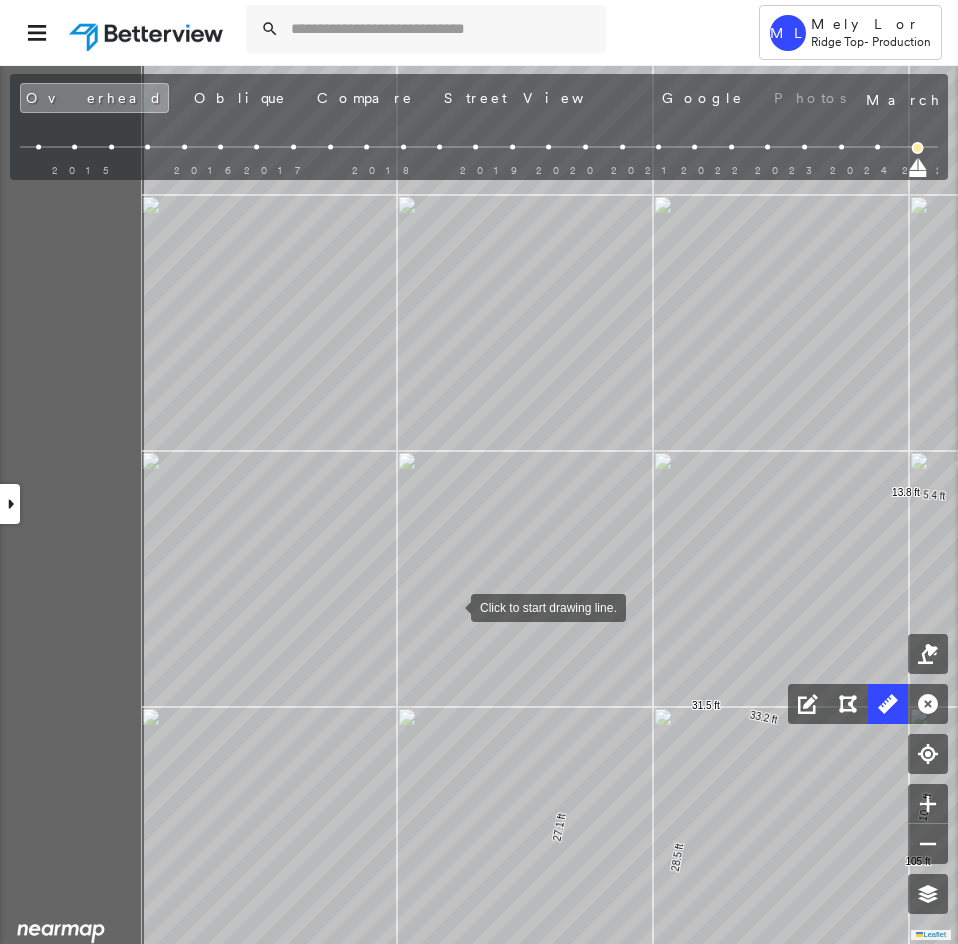 drag, startPoint x: 254, startPoint y: 610, endPoint x: 450, endPoint y: 606, distance: 196.04082 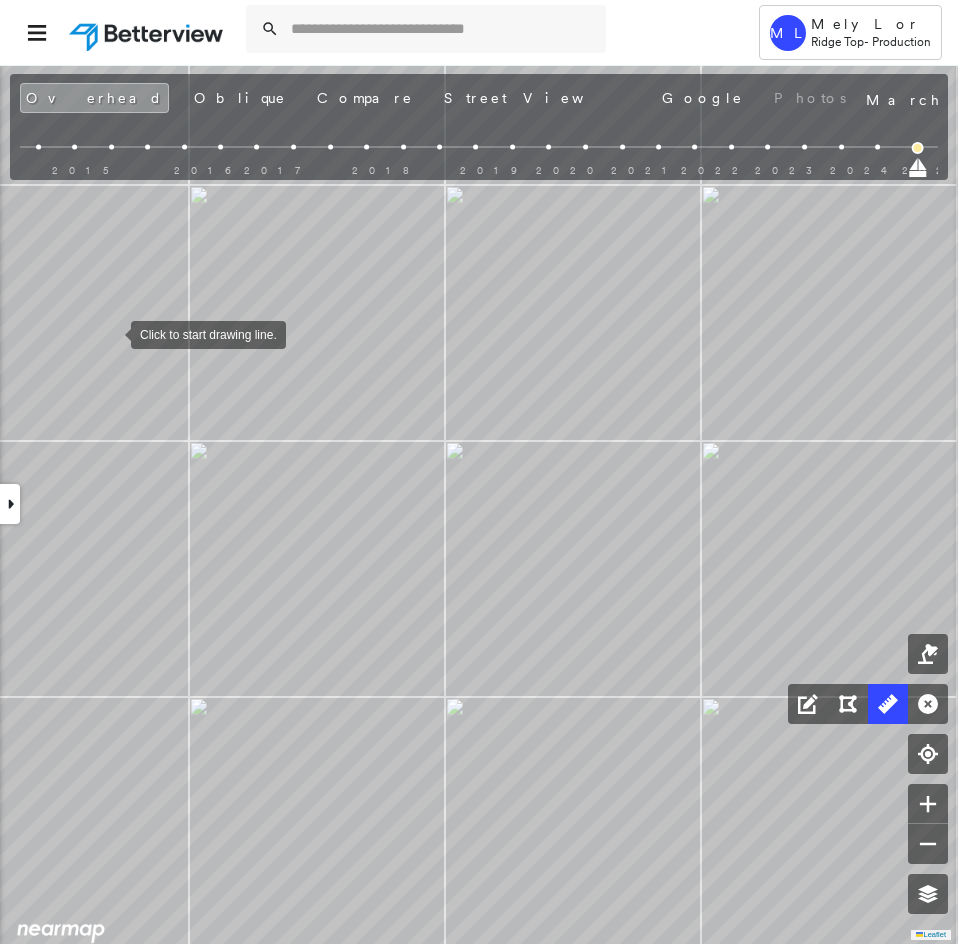 click at bounding box center (111, 333) 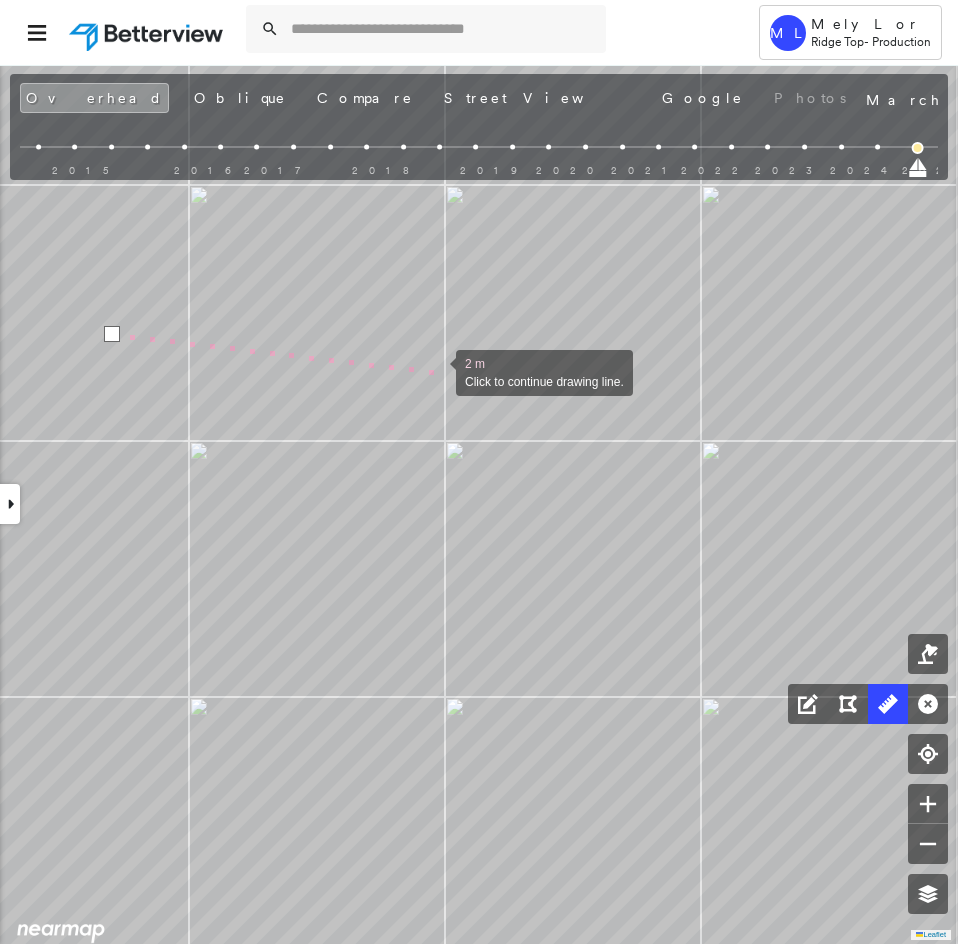 click at bounding box center [436, 371] 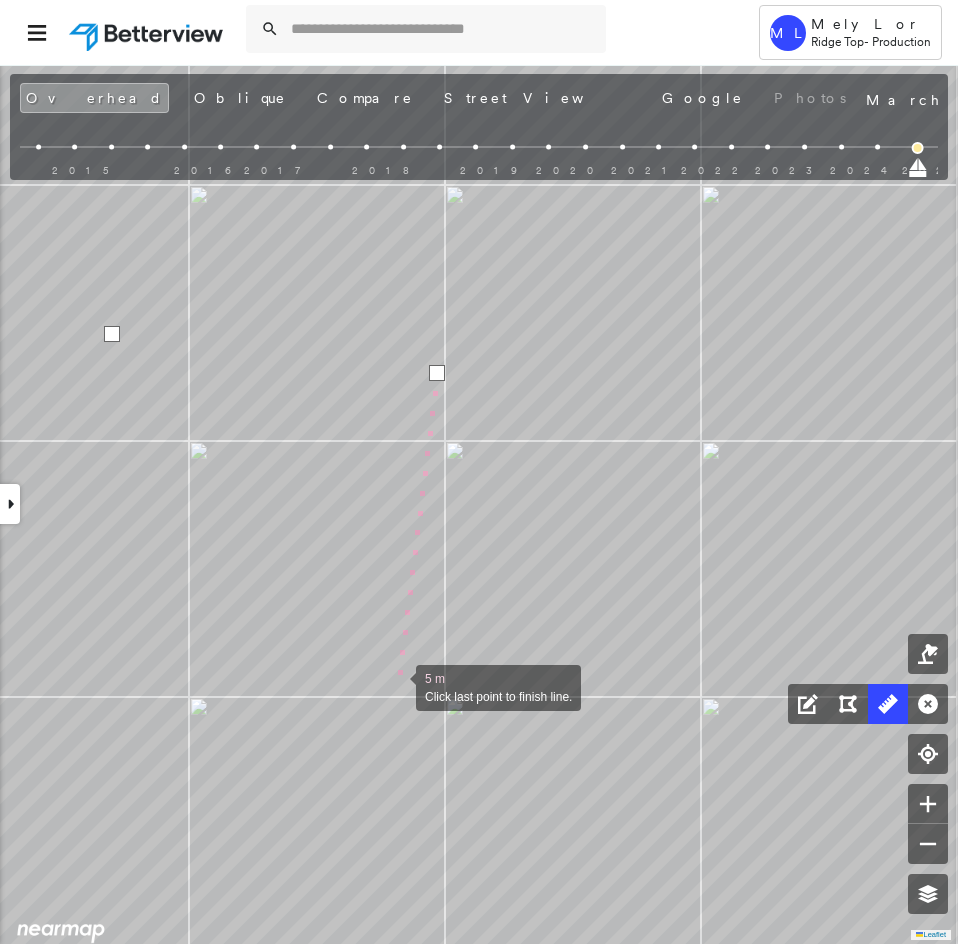 click at bounding box center (396, 686) 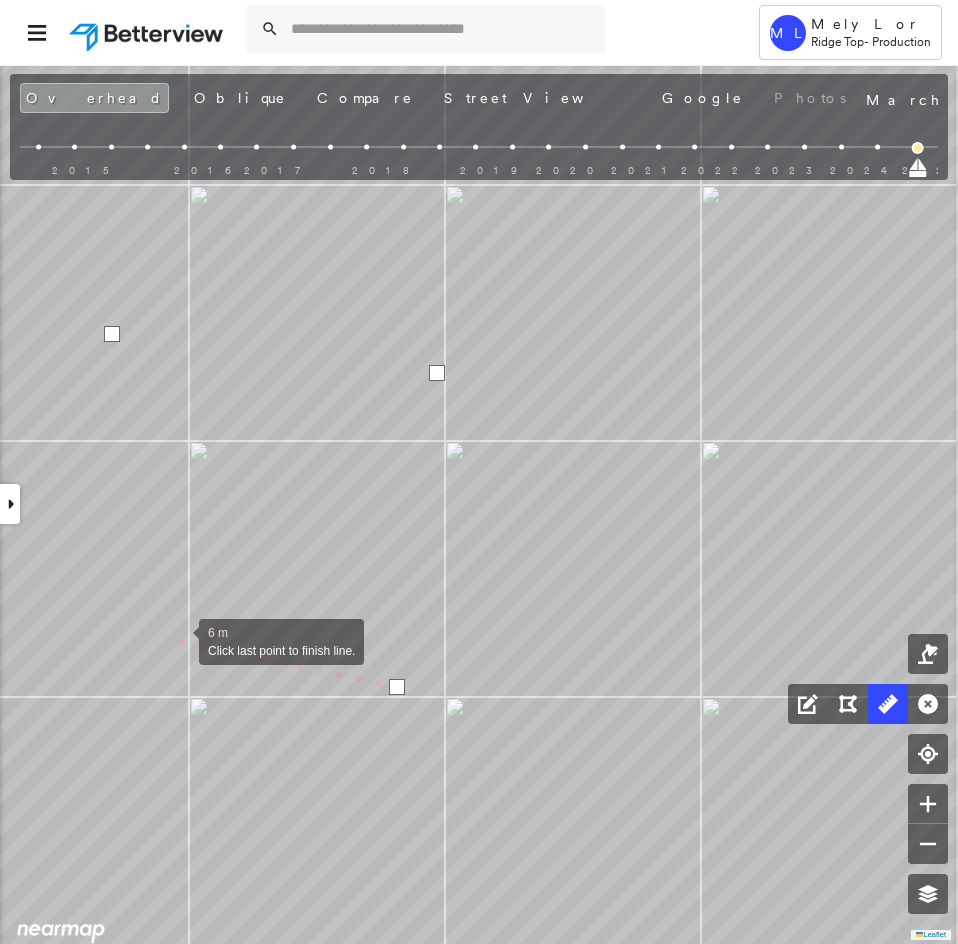 click at bounding box center (179, 640) 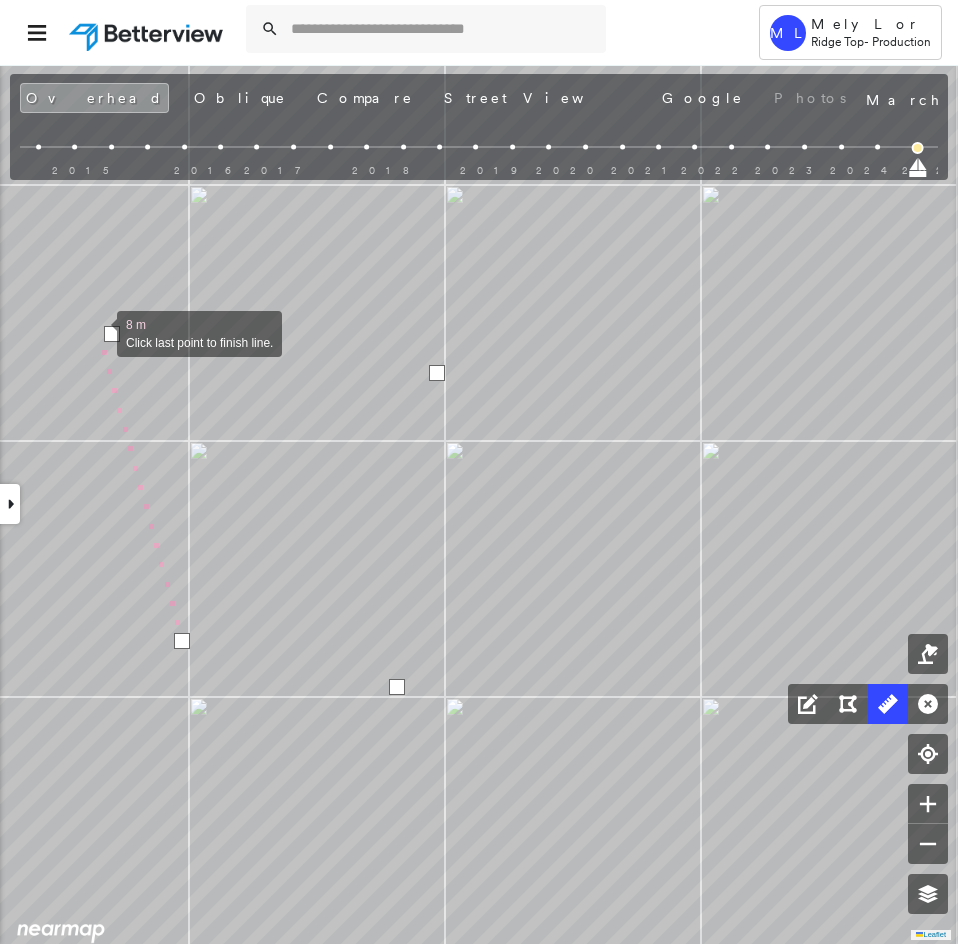 click at bounding box center (97, 332) 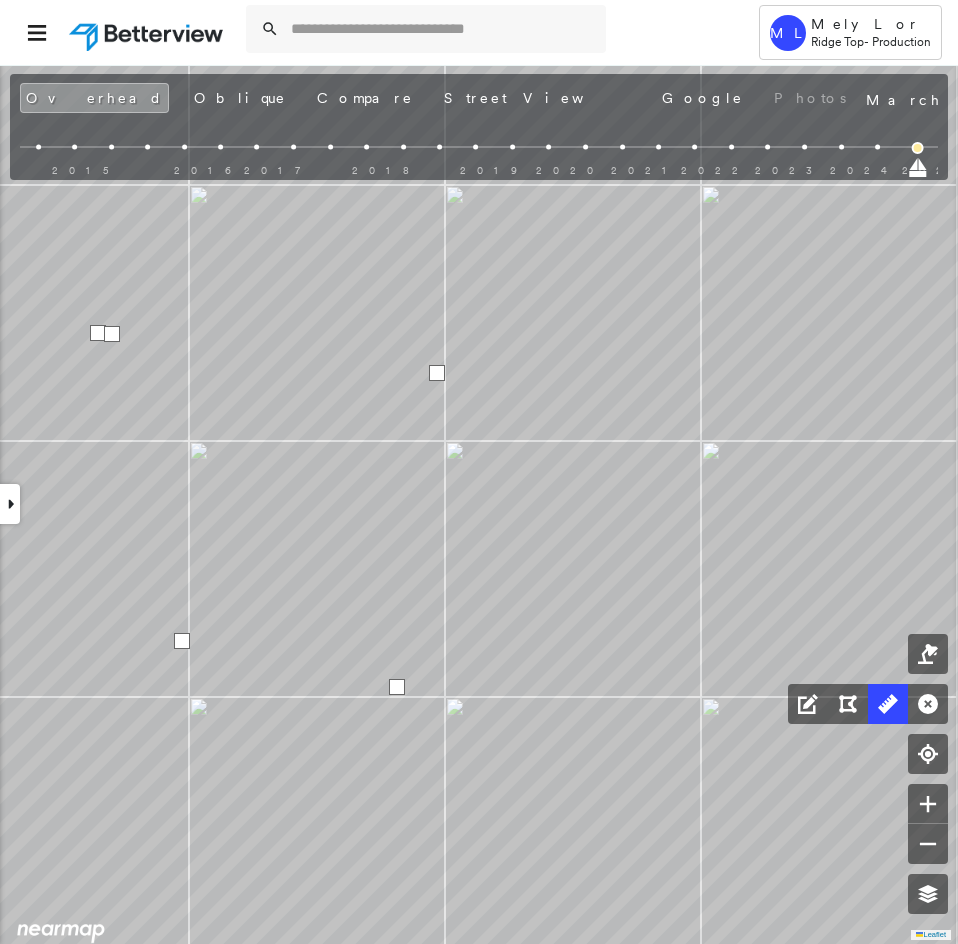 click at bounding box center [98, 333] 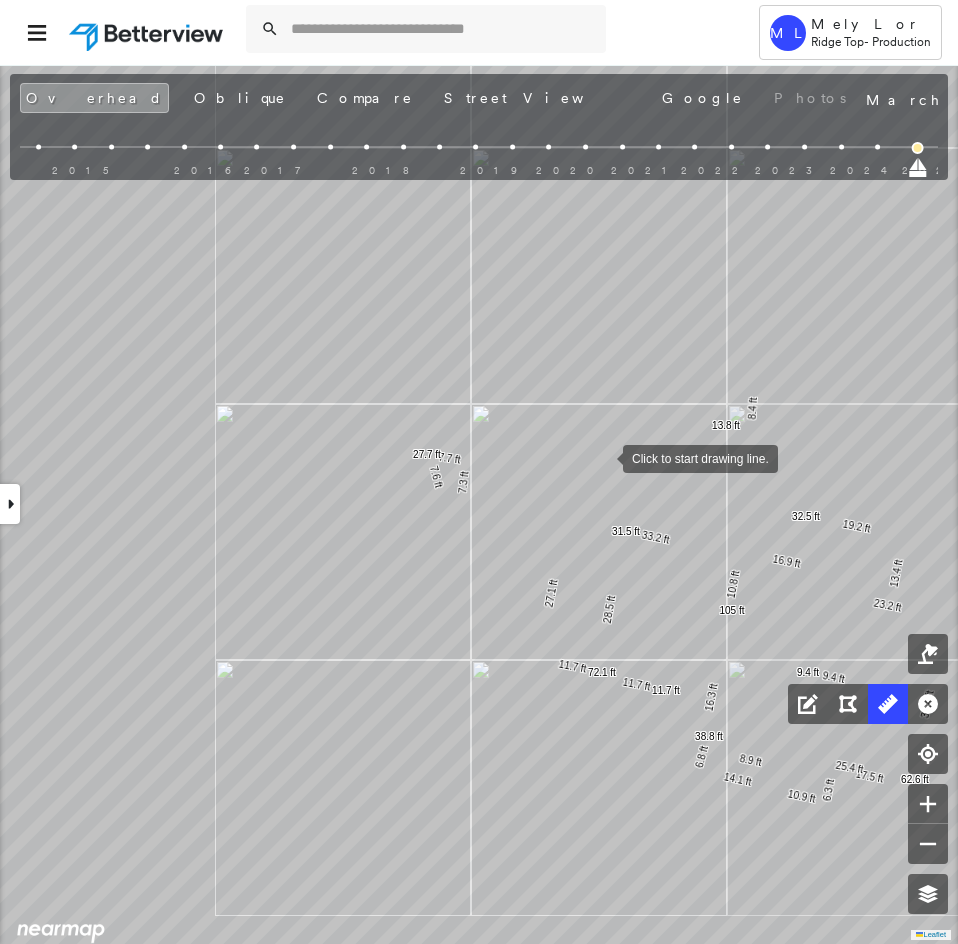 click on "17.5 ft 32.4 ft 23.2 ft 16.9 ft 10.8 ft 105 ft 16.3 ft 8.9 ft 25.4 ft 62.6 ft 6.3 ft 10.9 ft 14.1 ft 6.8 ft 38.8 ft 11.7 ft 11.7 ft 28.5 ft 31.5 ft 33.2 ft 27.1 ft 11.7 ft 72.1 ft 13.4 ft 19.2 ft 32.5 ft 9.4 ft 9.4 ft 8.4 ft 13.8 ft 7.7 ft 7.3 ft 7.6 ft 27.7 ft Click to start drawing line." at bounding box center (809, 533) 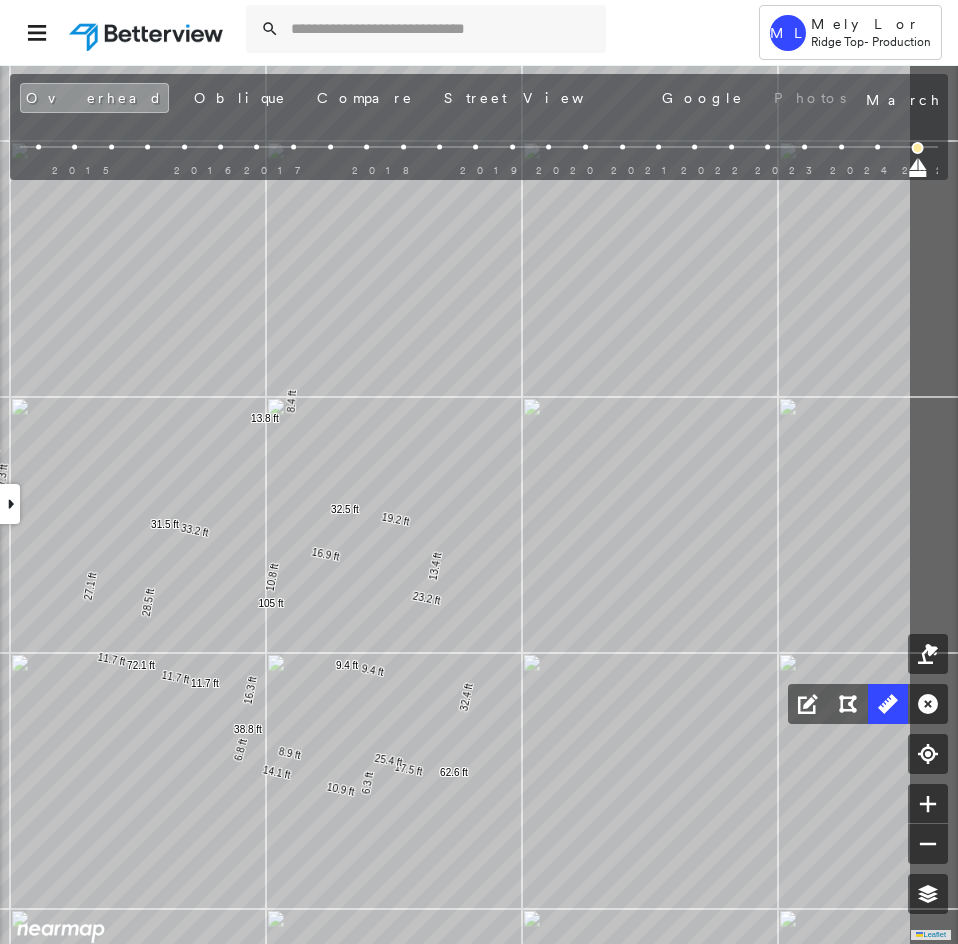 click on "17.5 ft 32.4 ft 23.2 ft 16.9 ft 10.8 ft 105 ft 16.3 ft 8.9 ft 25.4 ft 62.6 ft 6.3 ft 10.9 ft 14.1 ft 6.8 ft 38.8 ft 11.7 ft 11.7 ft 28.5 ft 31.5 ft 33.2 ft 27.1 ft 11.7 ft 72.1 ft 13.4 ft 19.2 ft 32.5 ft 9.4 ft 9.4 ft 8.4 ft 13.8 ft 7.7 ft 7.3 ft 7.6 ft 27.7 ft Click to start drawing line." at bounding box center [348, 526] 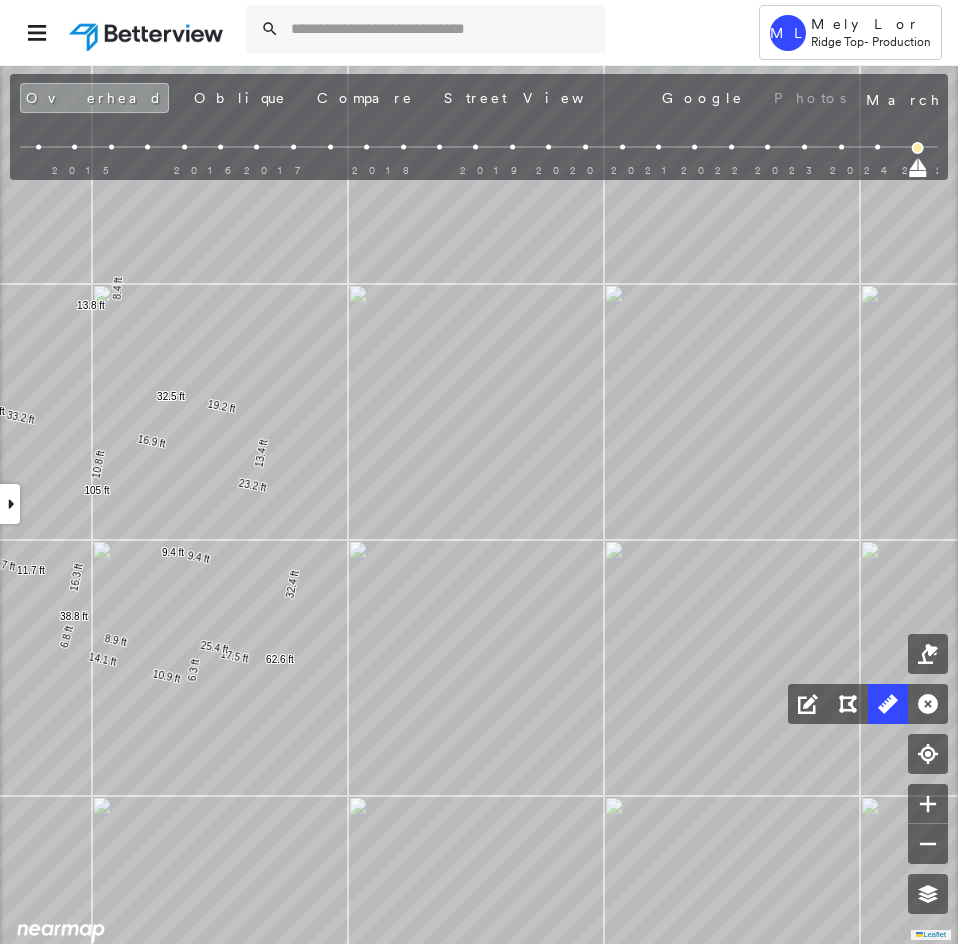 drag, startPoint x: 919, startPoint y: 168, endPoint x: 924, endPoint y: 197, distance: 29.427877 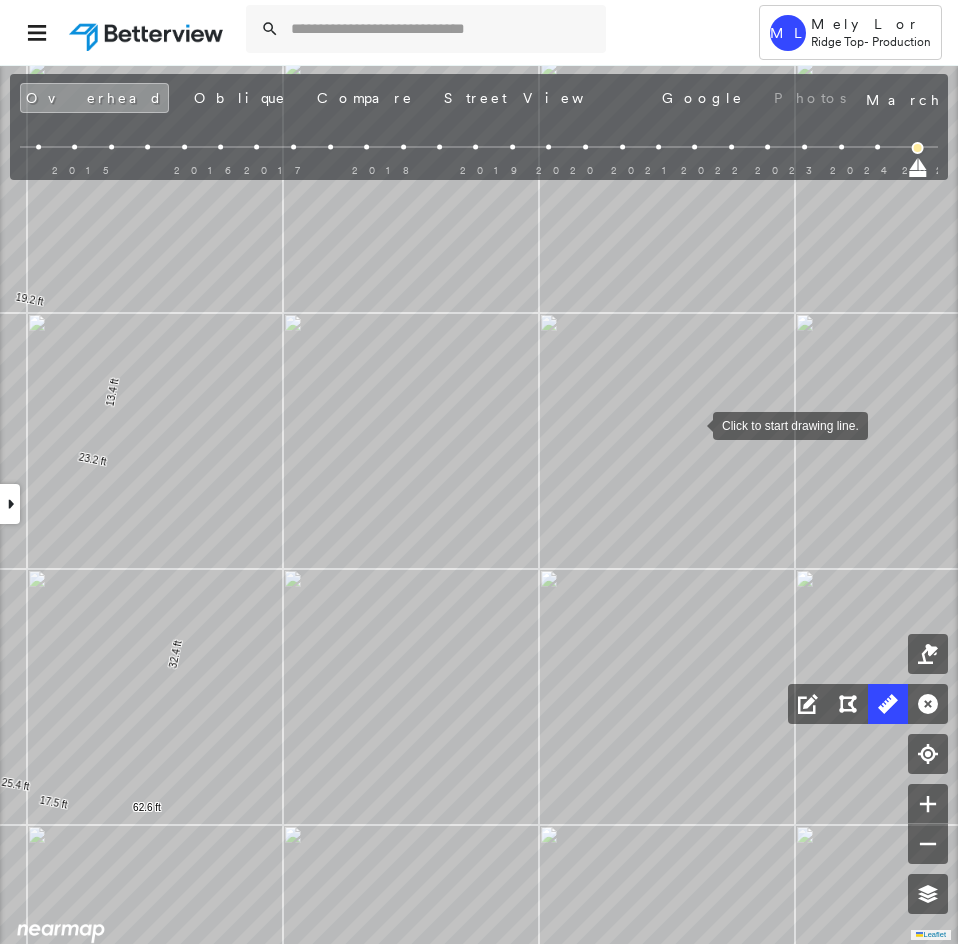 drag, startPoint x: 705, startPoint y: 422, endPoint x: 582, endPoint y: 441, distance: 124.45883 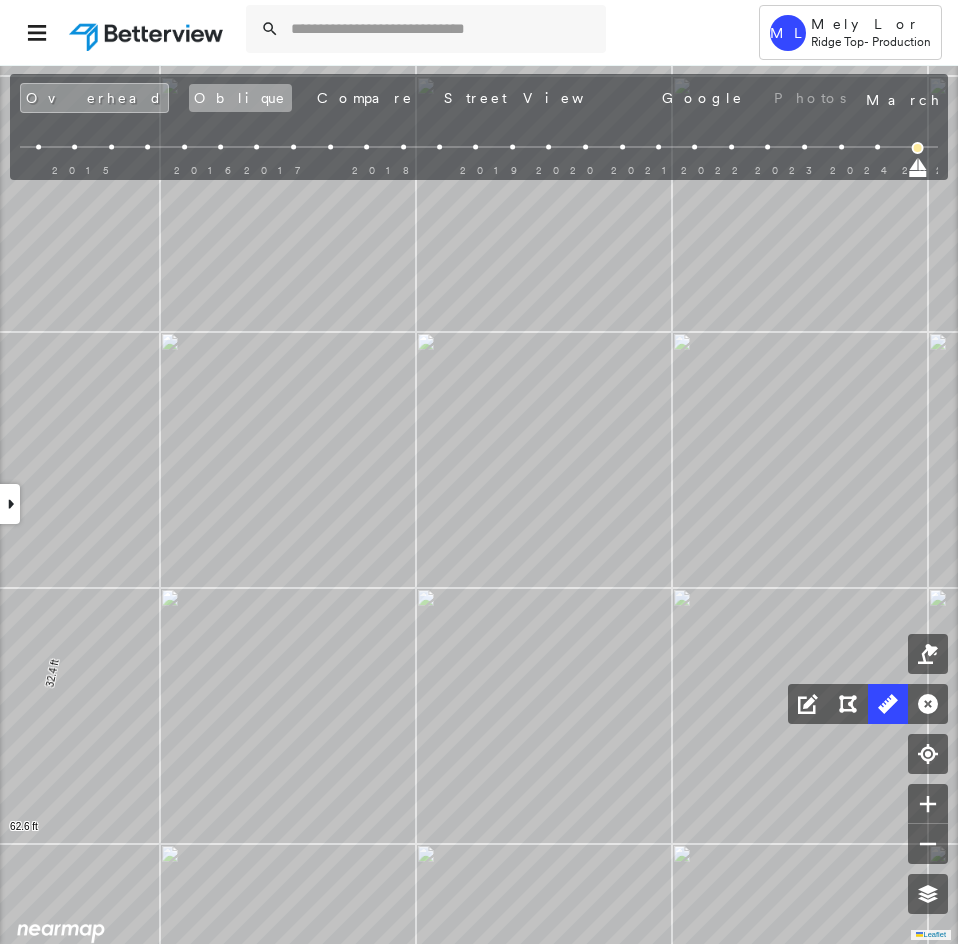 click on "Oblique" at bounding box center [240, 98] 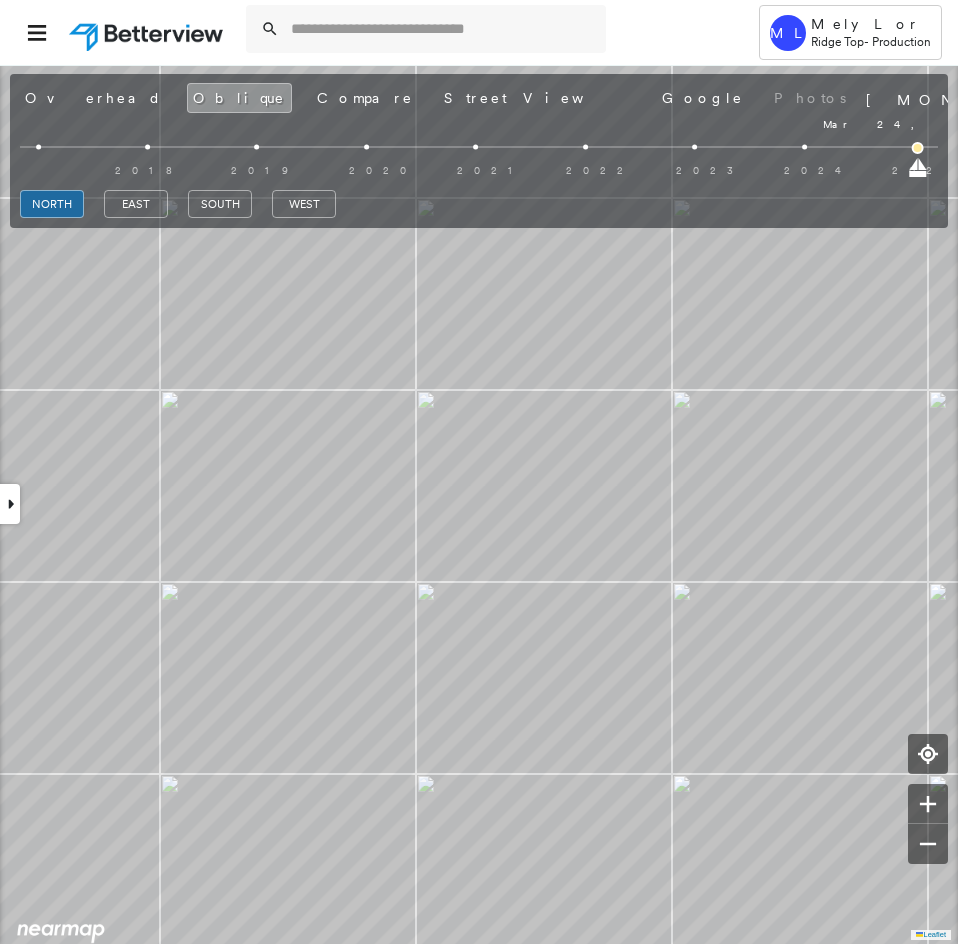 drag, startPoint x: 29, startPoint y: 171, endPoint x: 958, endPoint y: 159, distance: 929.0775 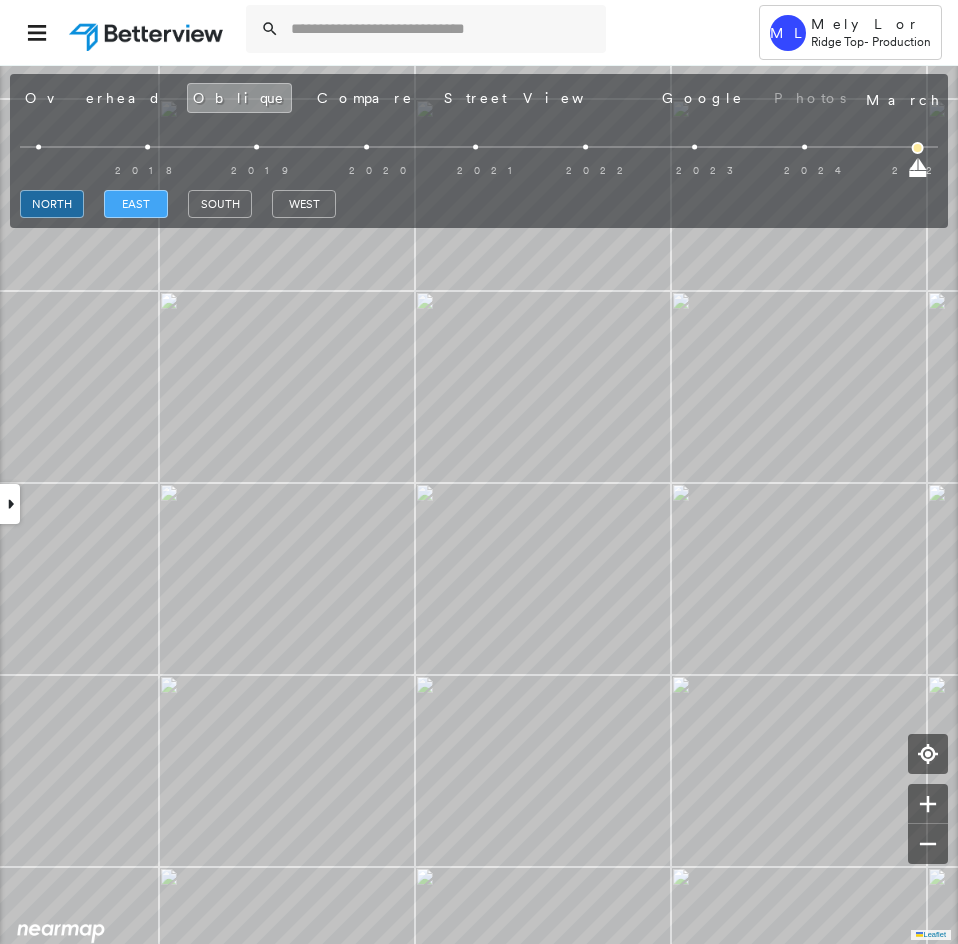 click on "east" at bounding box center [136, 204] 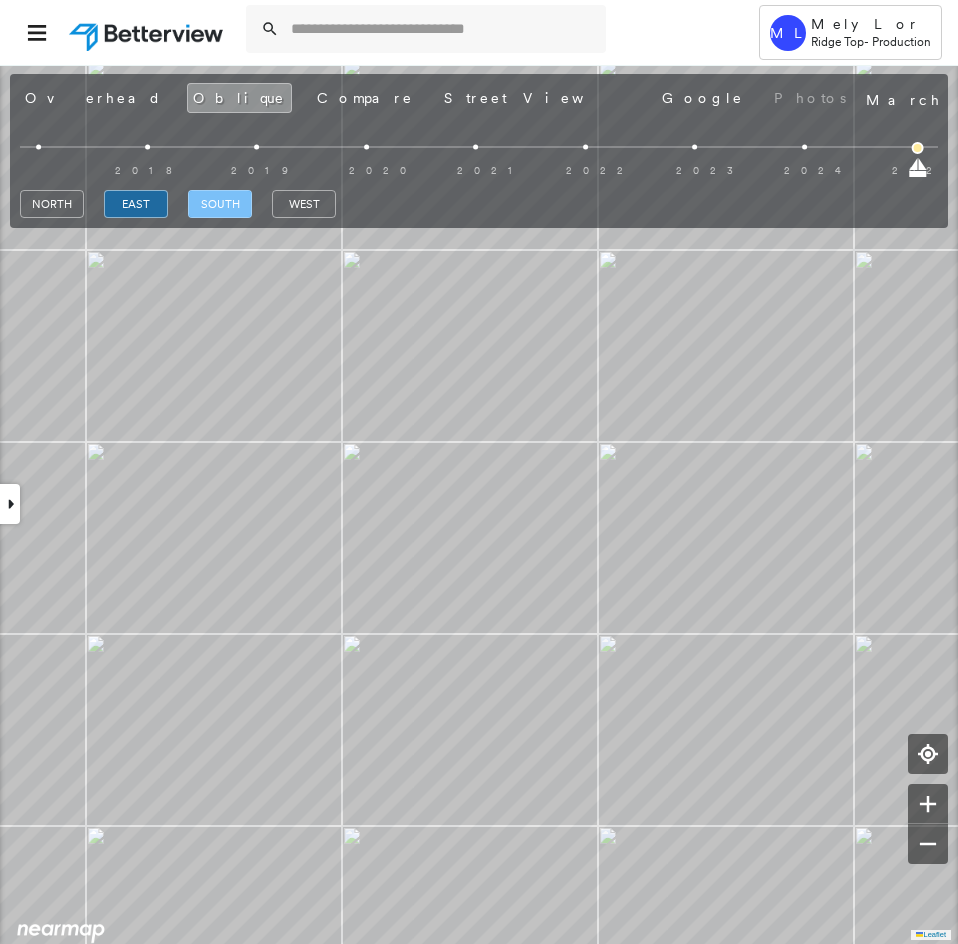 click on "south" at bounding box center [220, 204] 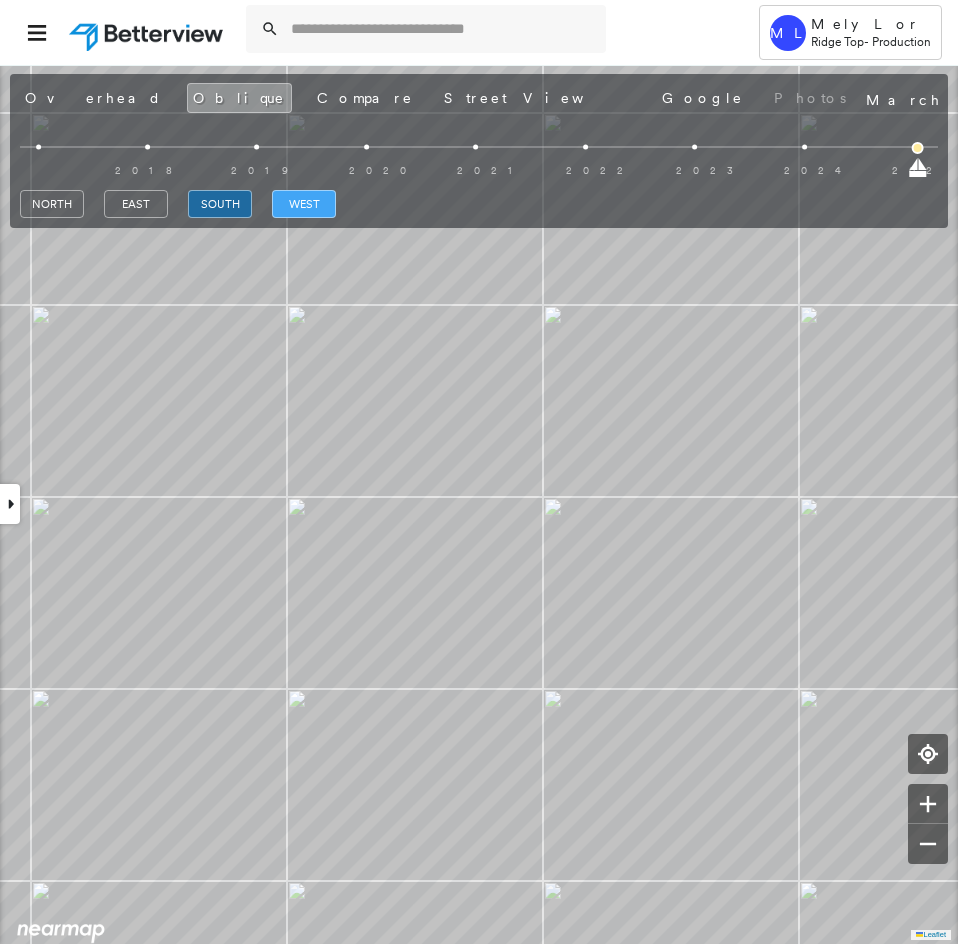 click on "west" at bounding box center (304, 204) 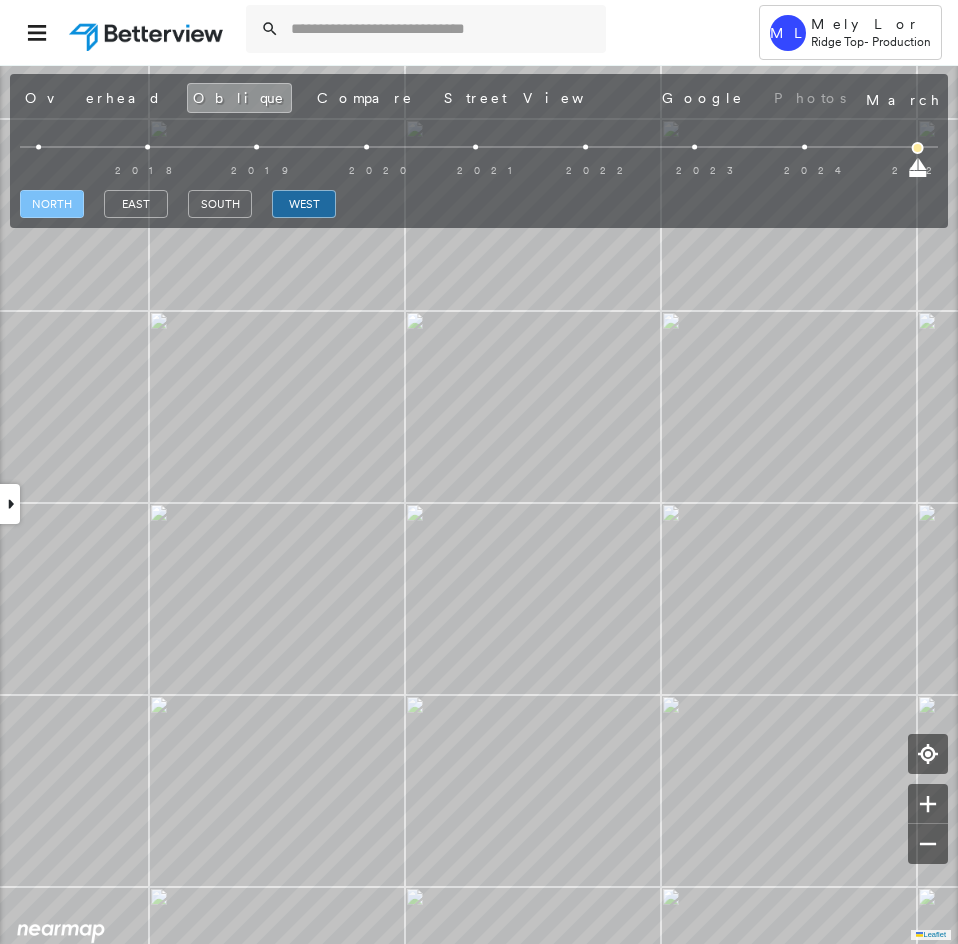 click on "north" at bounding box center [52, 204] 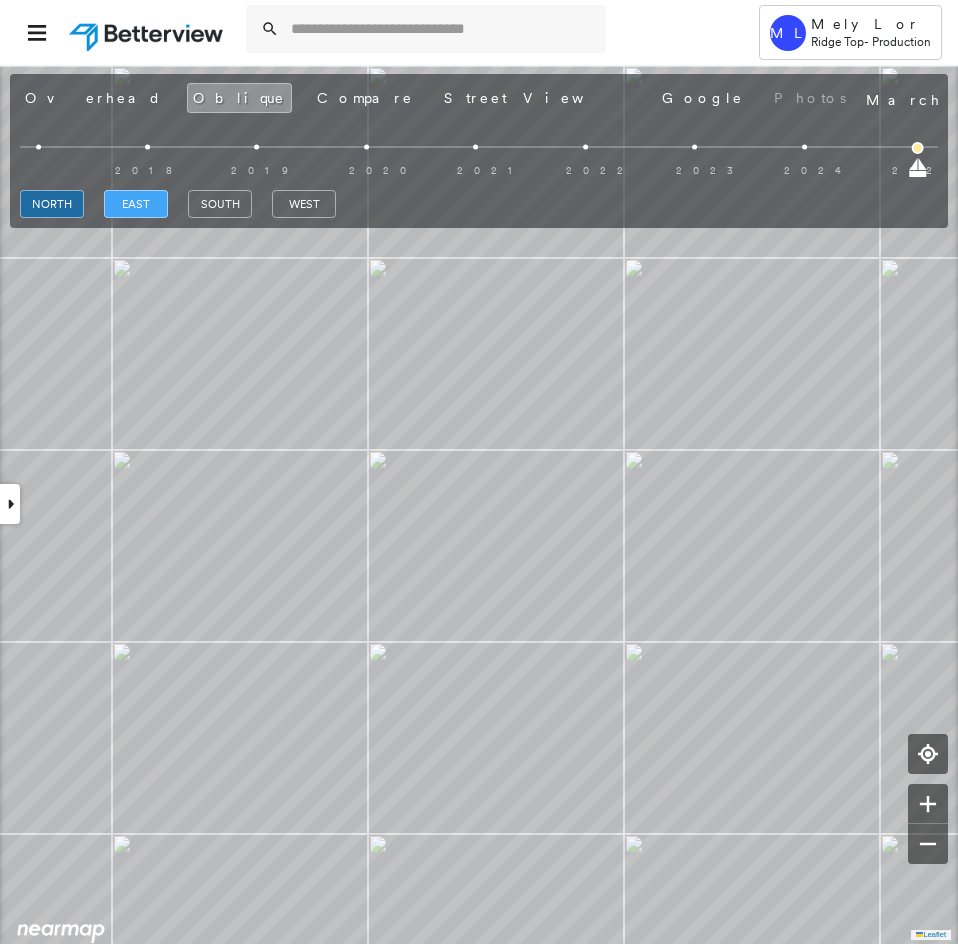 click on "east" at bounding box center [136, 204] 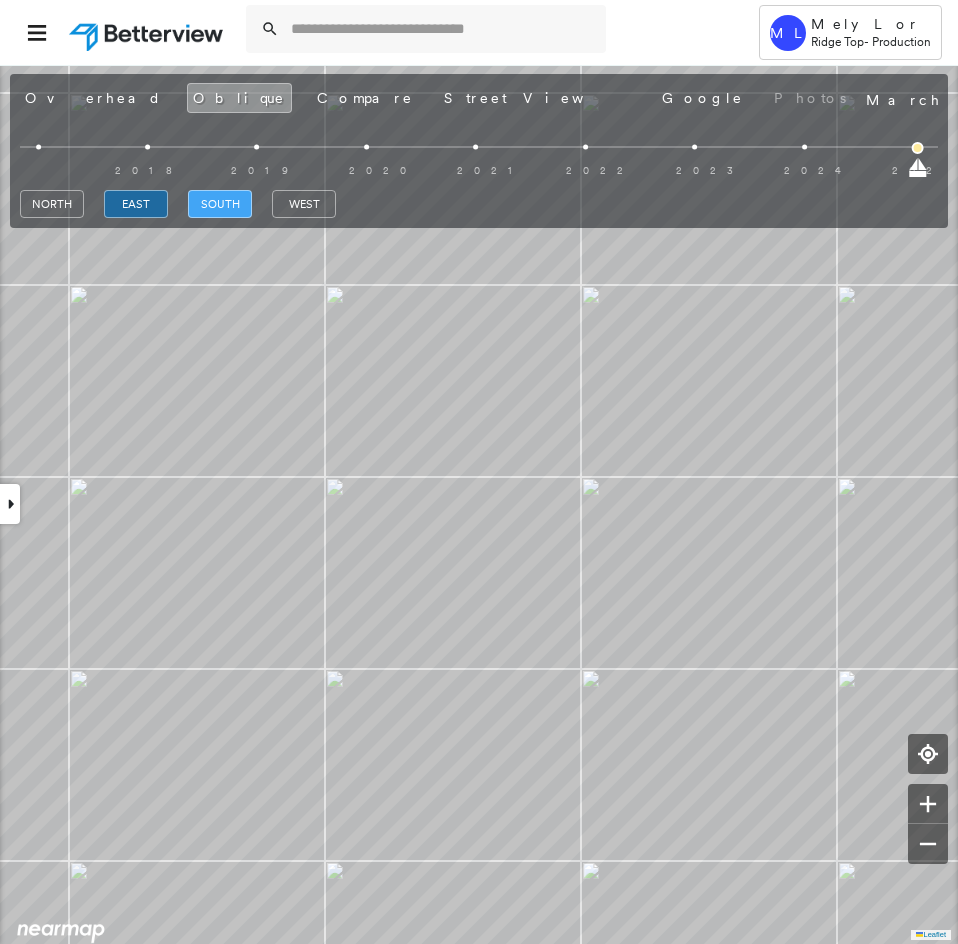click on "south" at bounding box center [220, 204] 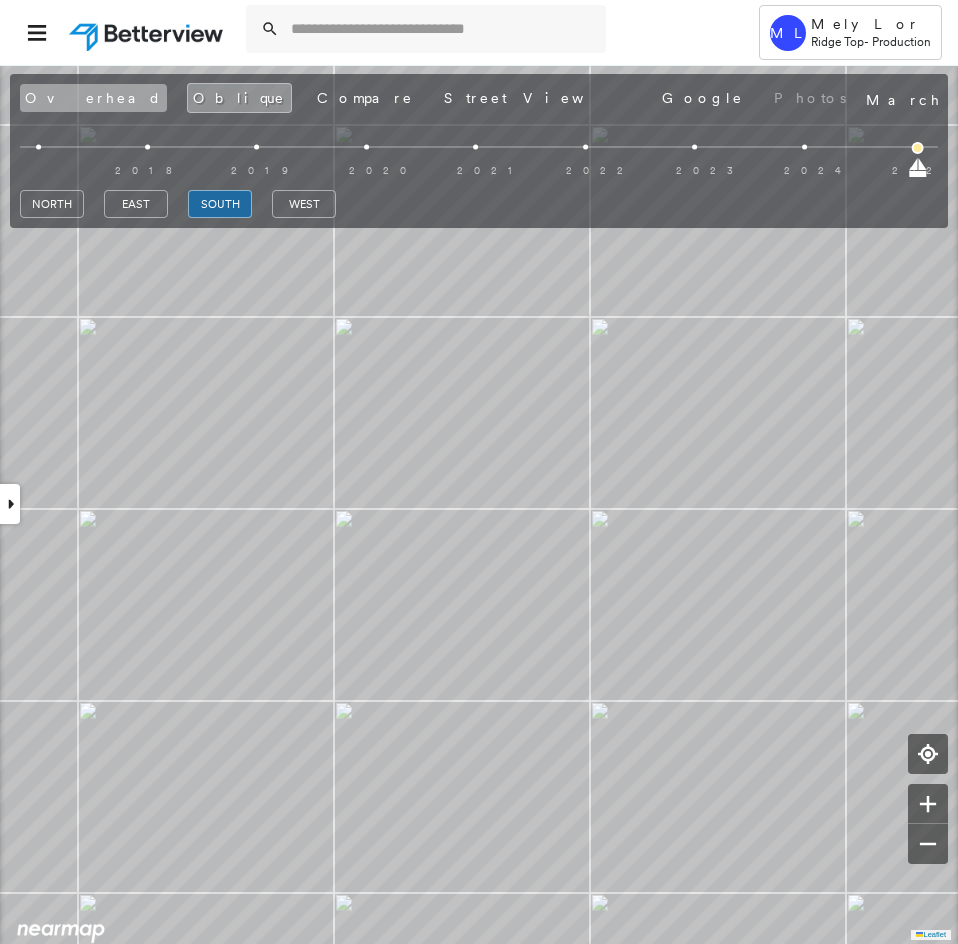 click on "Overhead" at bounding box center (93, 98) 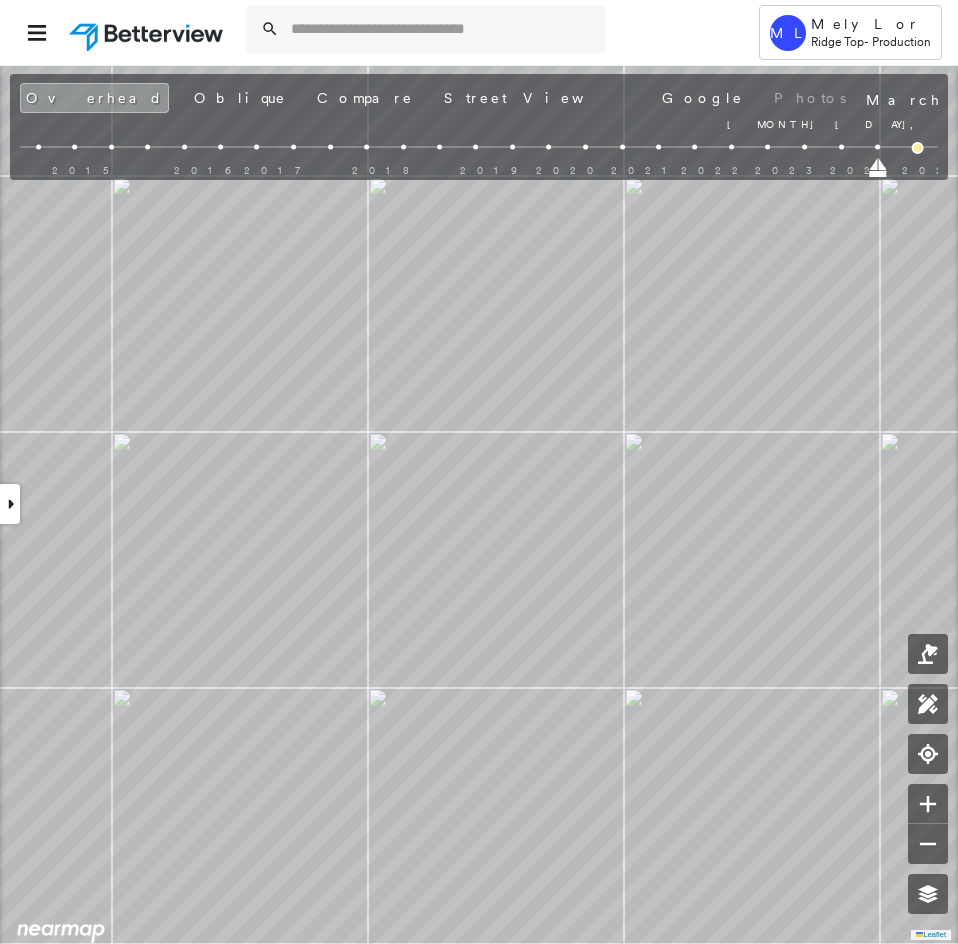 drag, startPoint x: 917, startPoint y: 171, endPoint x: 883, endPoint y: 165, distance: 34.525352 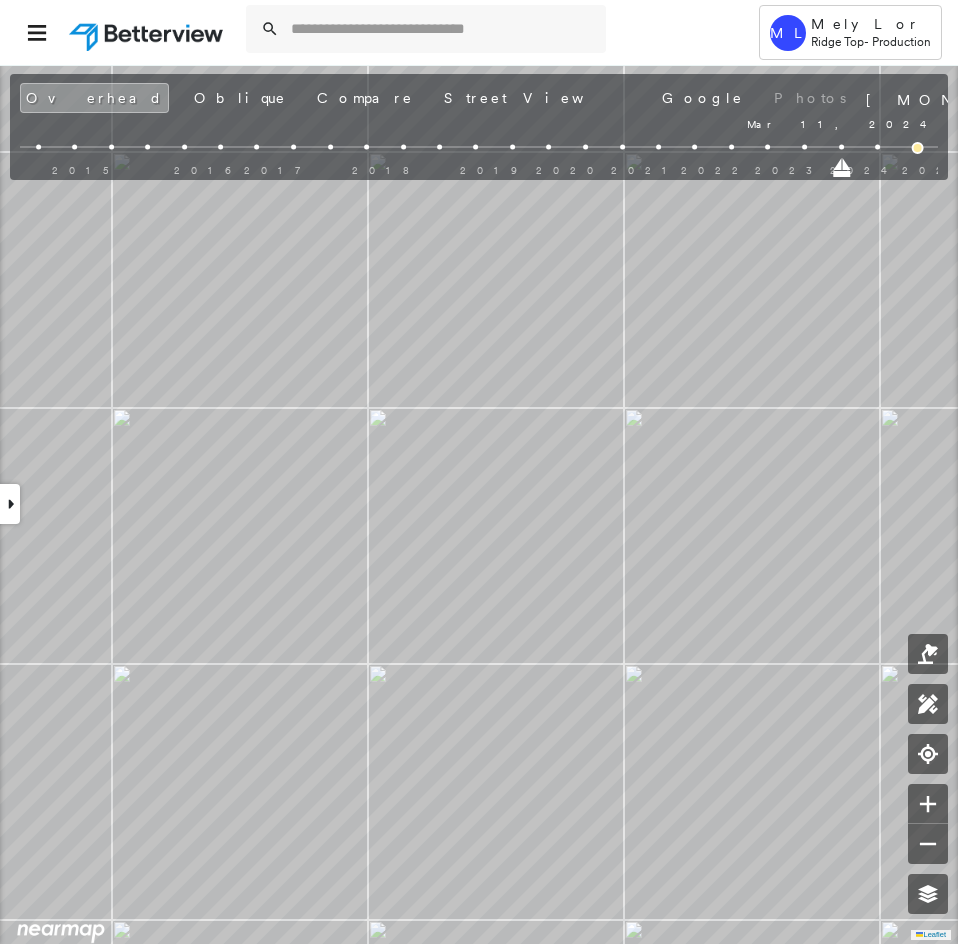 drag, startPoint x: 883, startPoint y: 165, endPoint x: 828, endPoint y: 172, distance: 55.443665 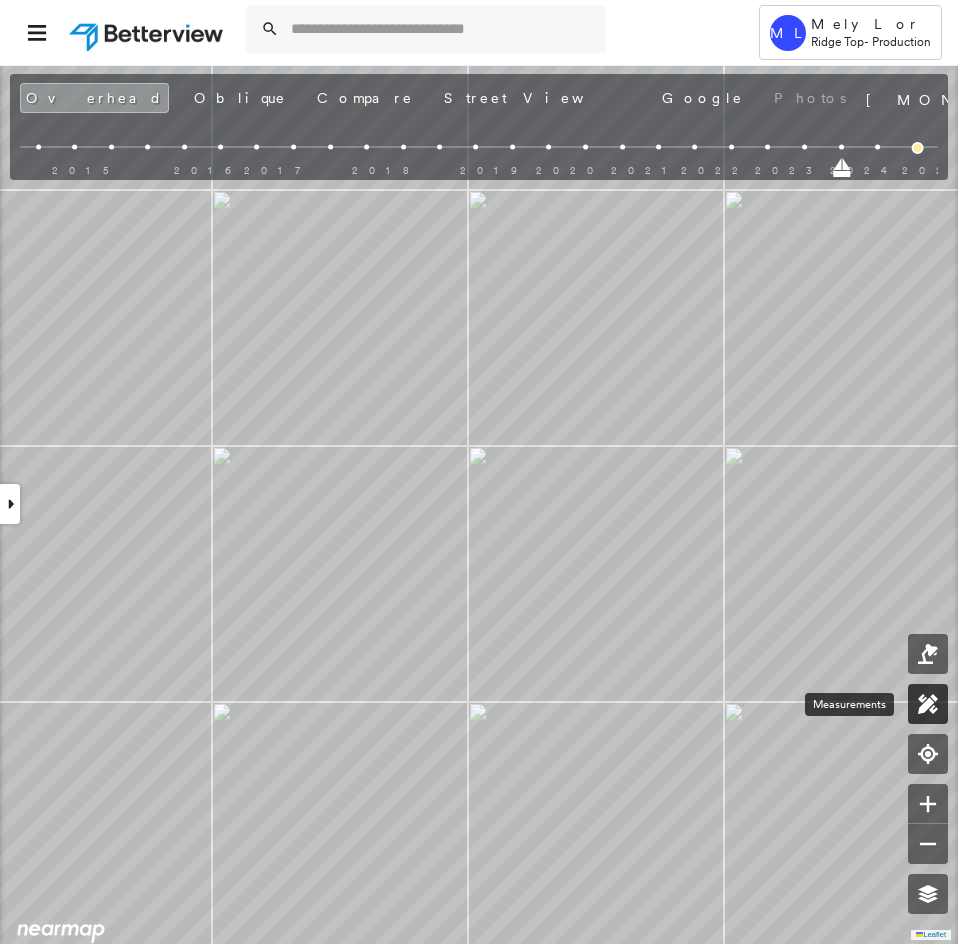 click 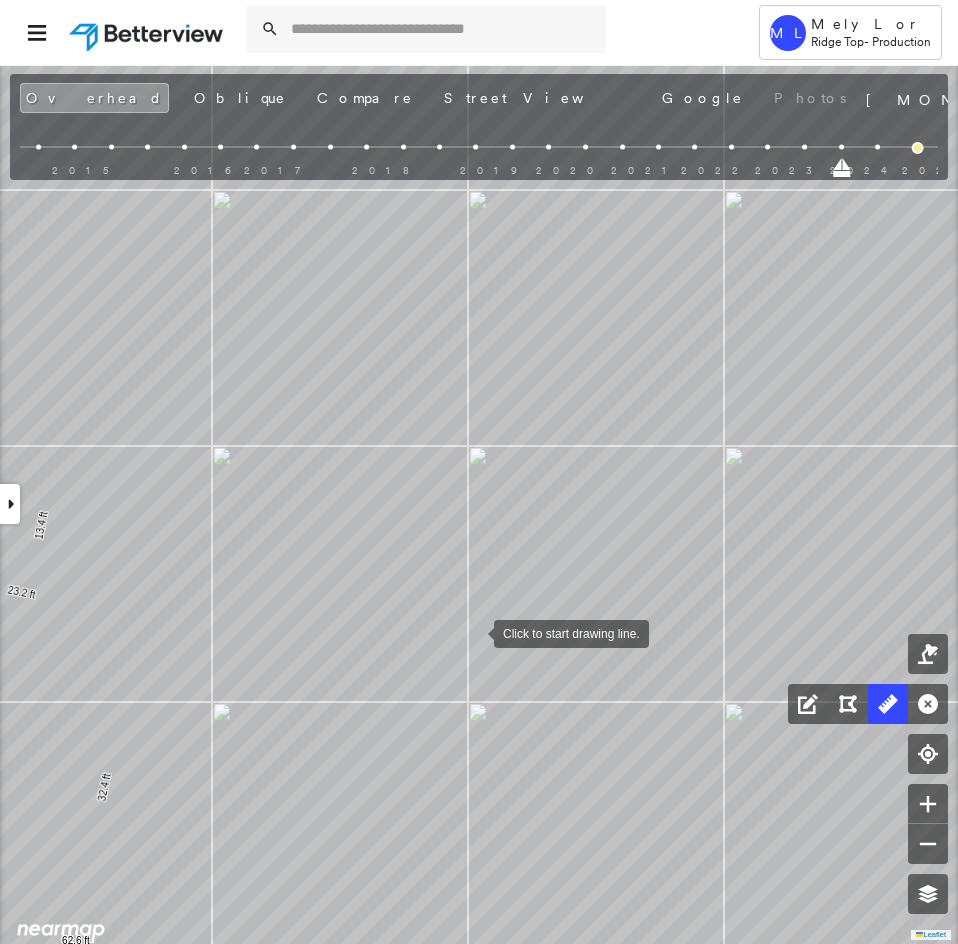 click at bounding box center [474, 632] 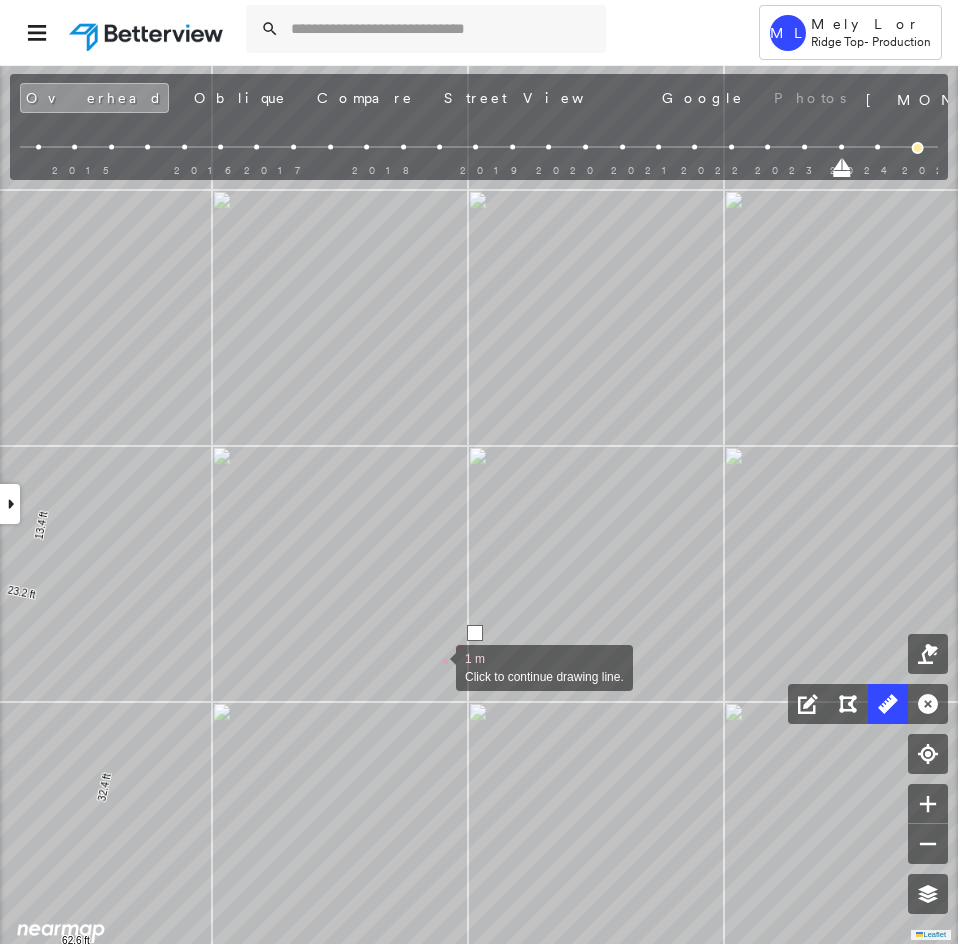 click at bounding box center (436, 666) 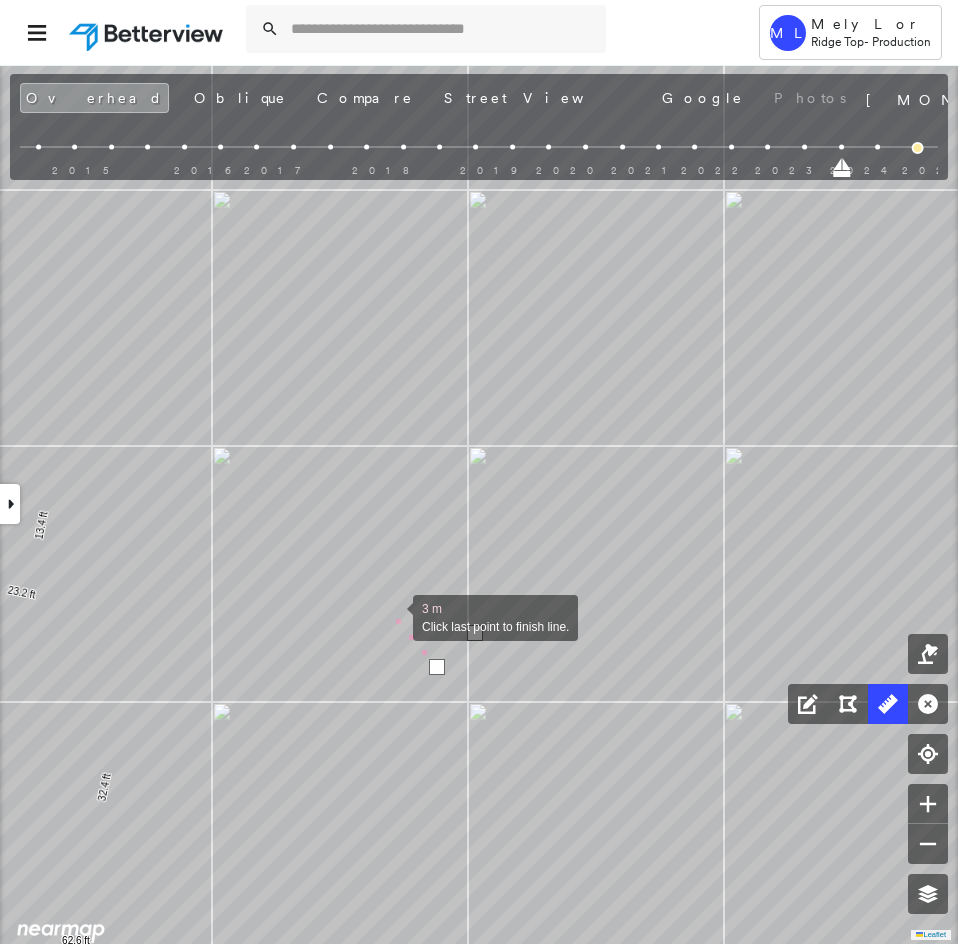 click at bounding box center [393, 616] 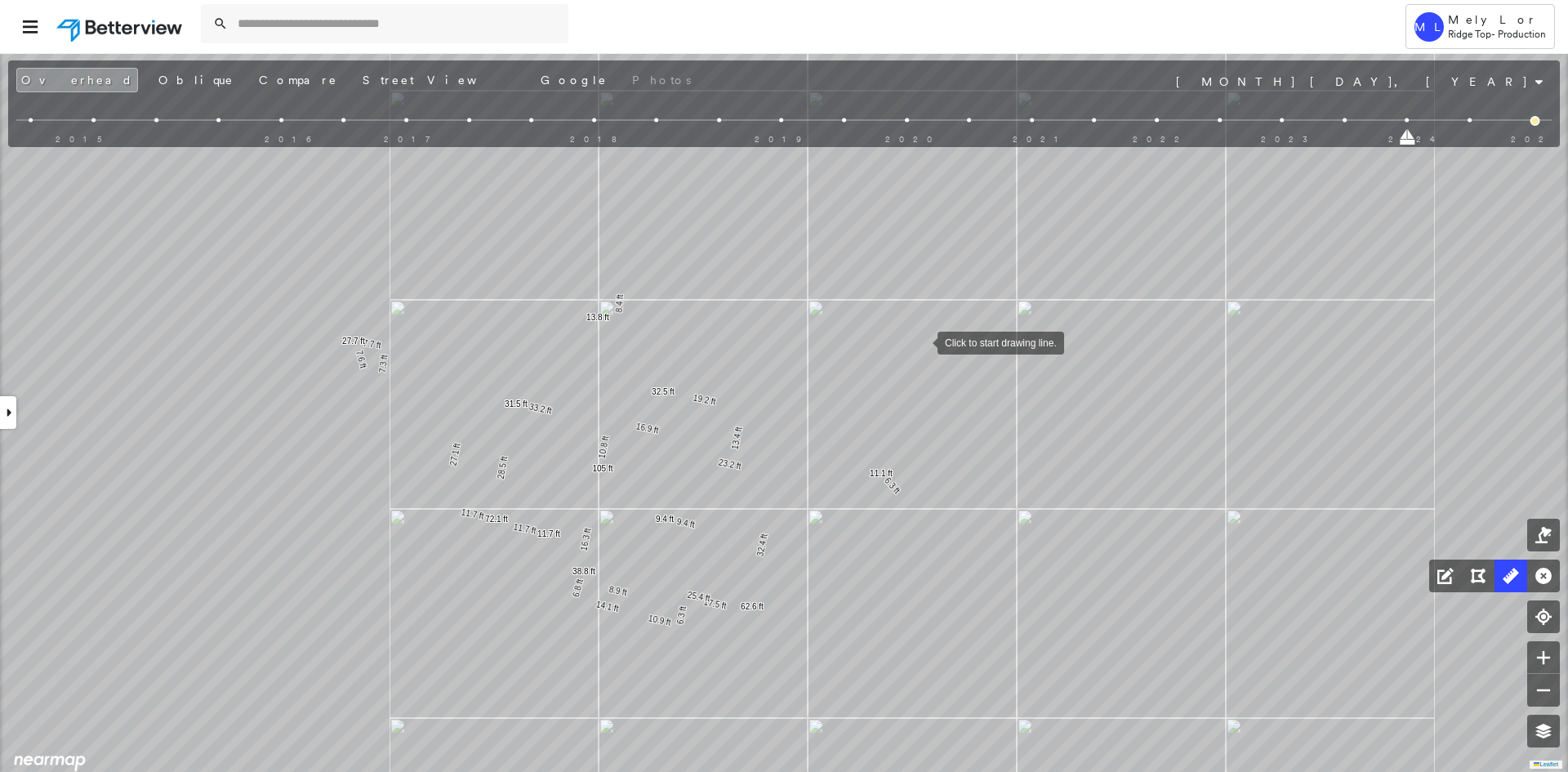 drag, startPoint x: 921, startPoint y: 341, endPoint x: 996, endPoint y: 453, distance: 134.792 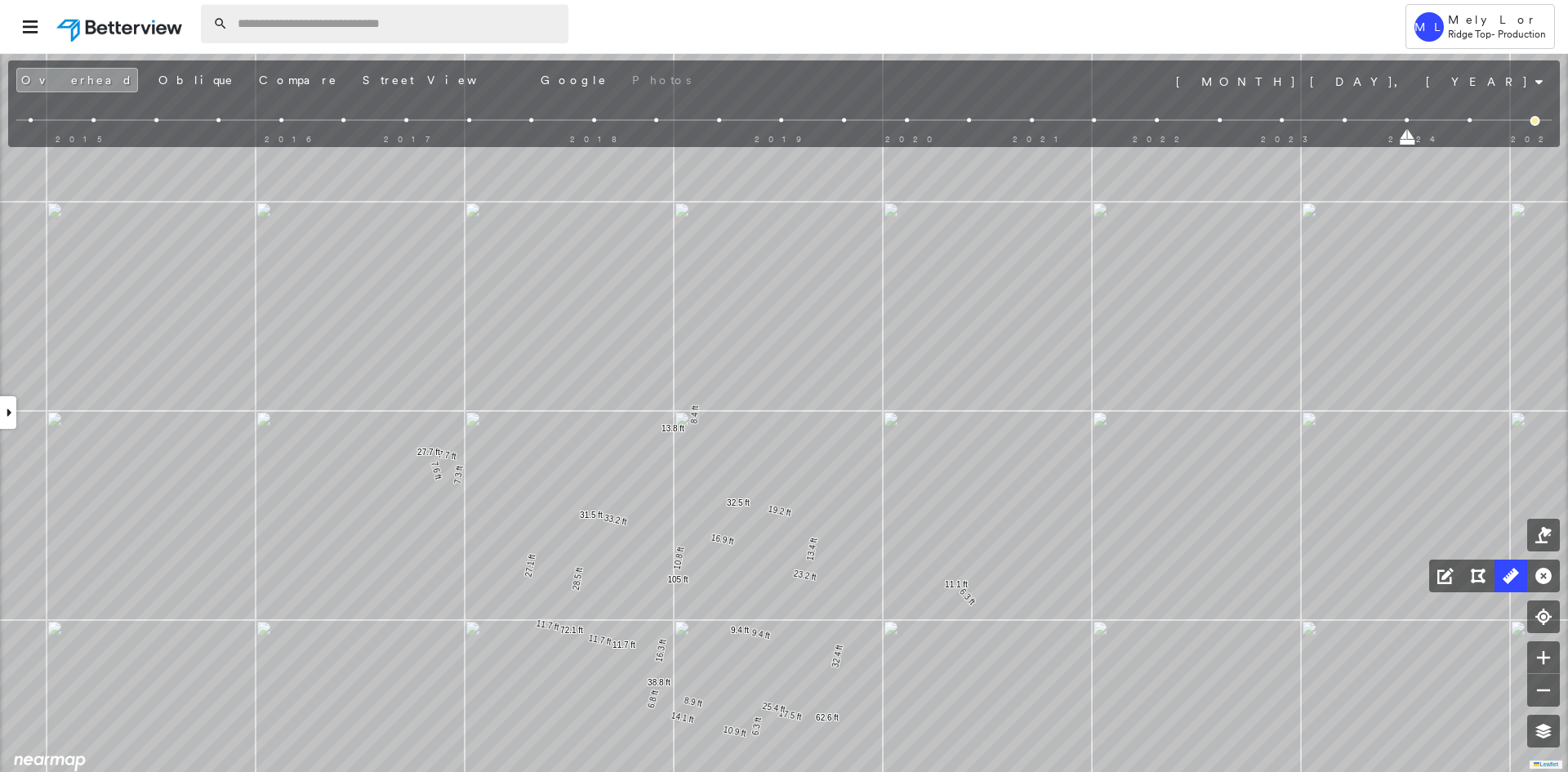 click at bounding box center (398, 24) 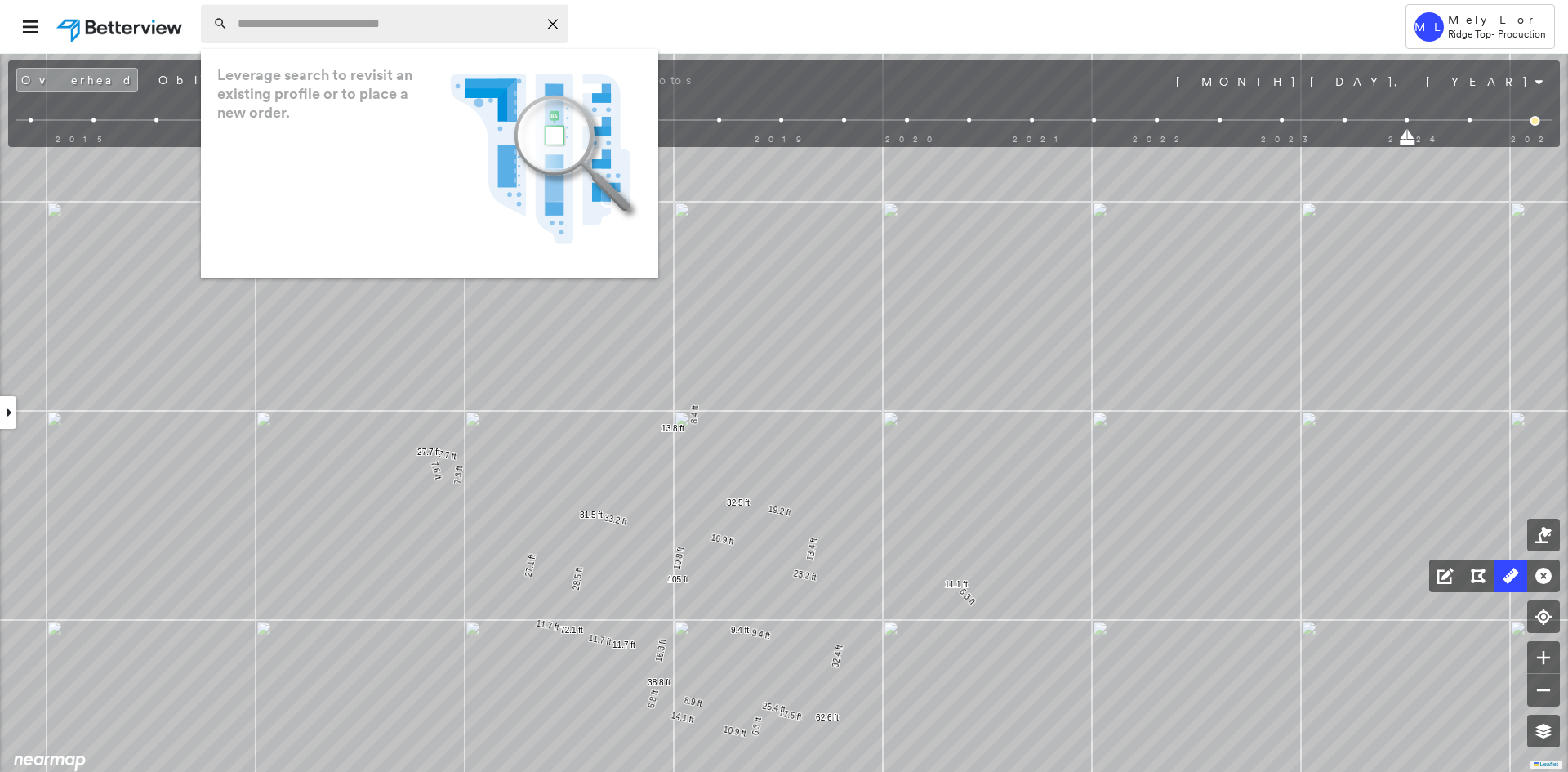 paste on "**********" 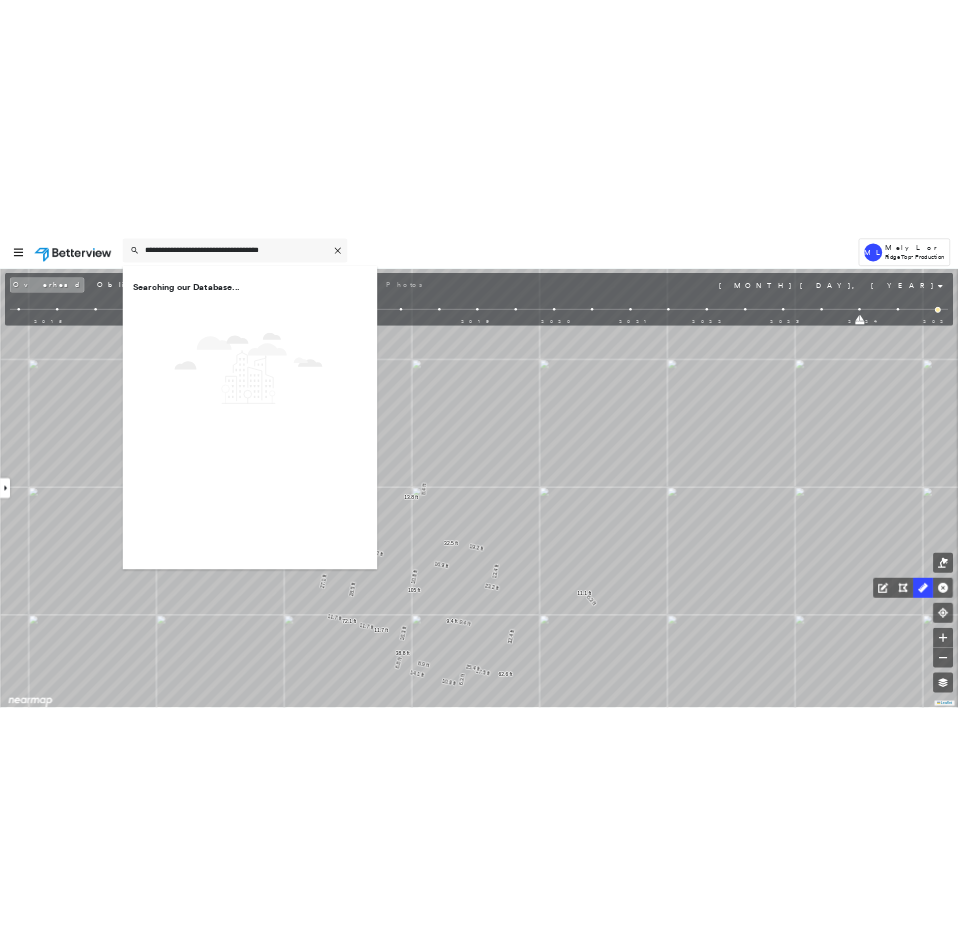 scroll, scrollTop: 0, scrollLeft: 0, axis: both 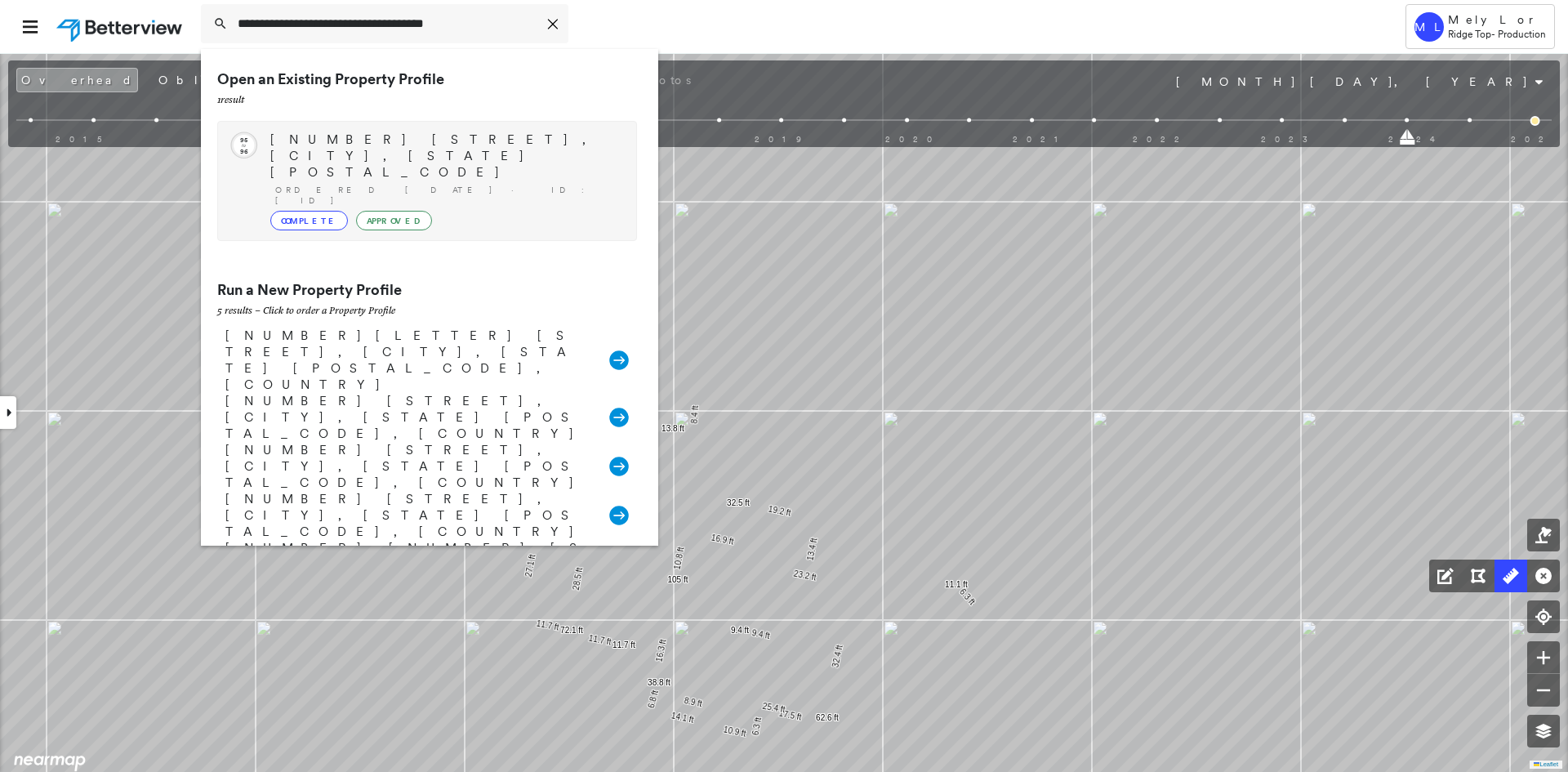 type on "**********" 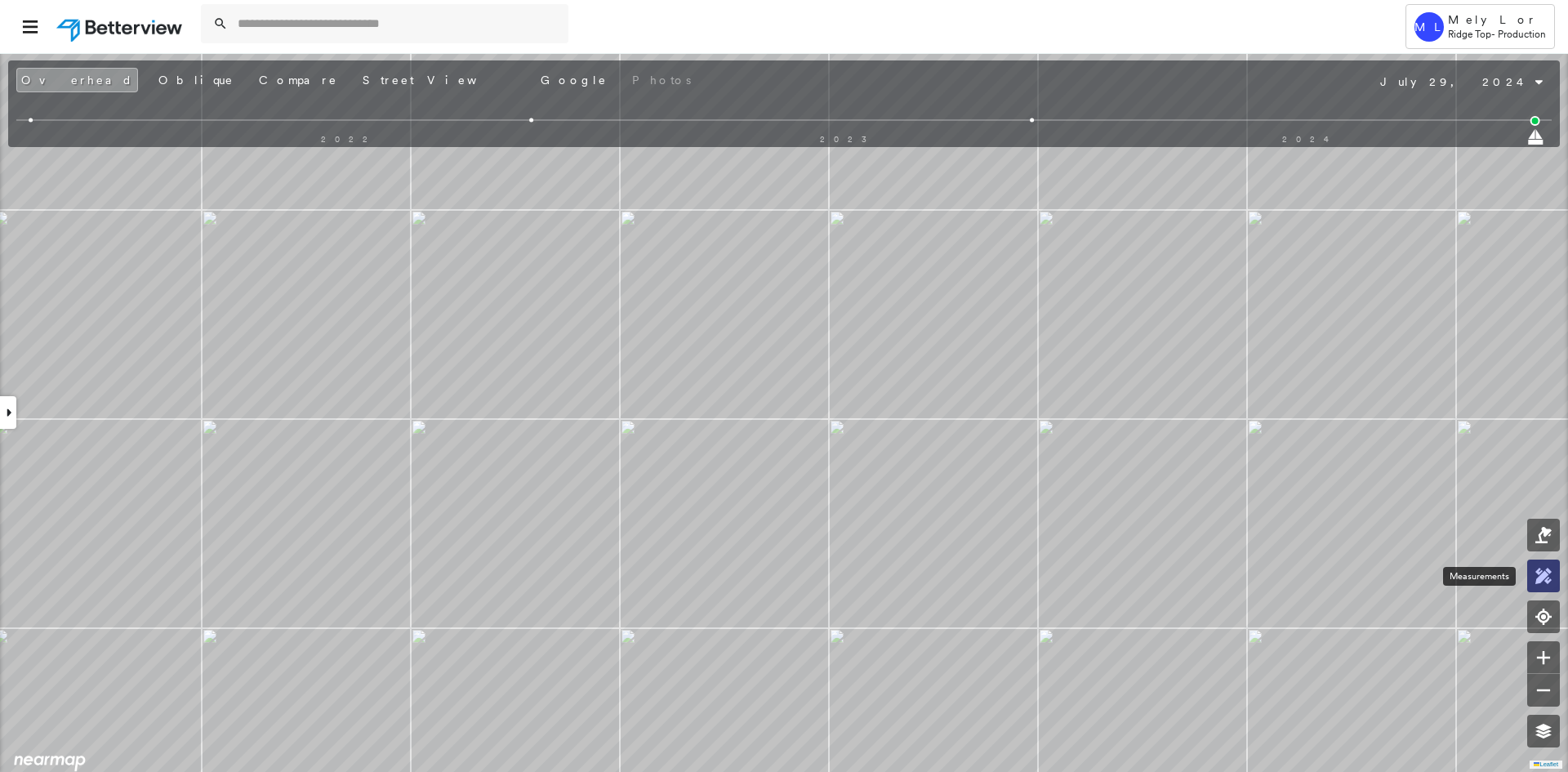 click 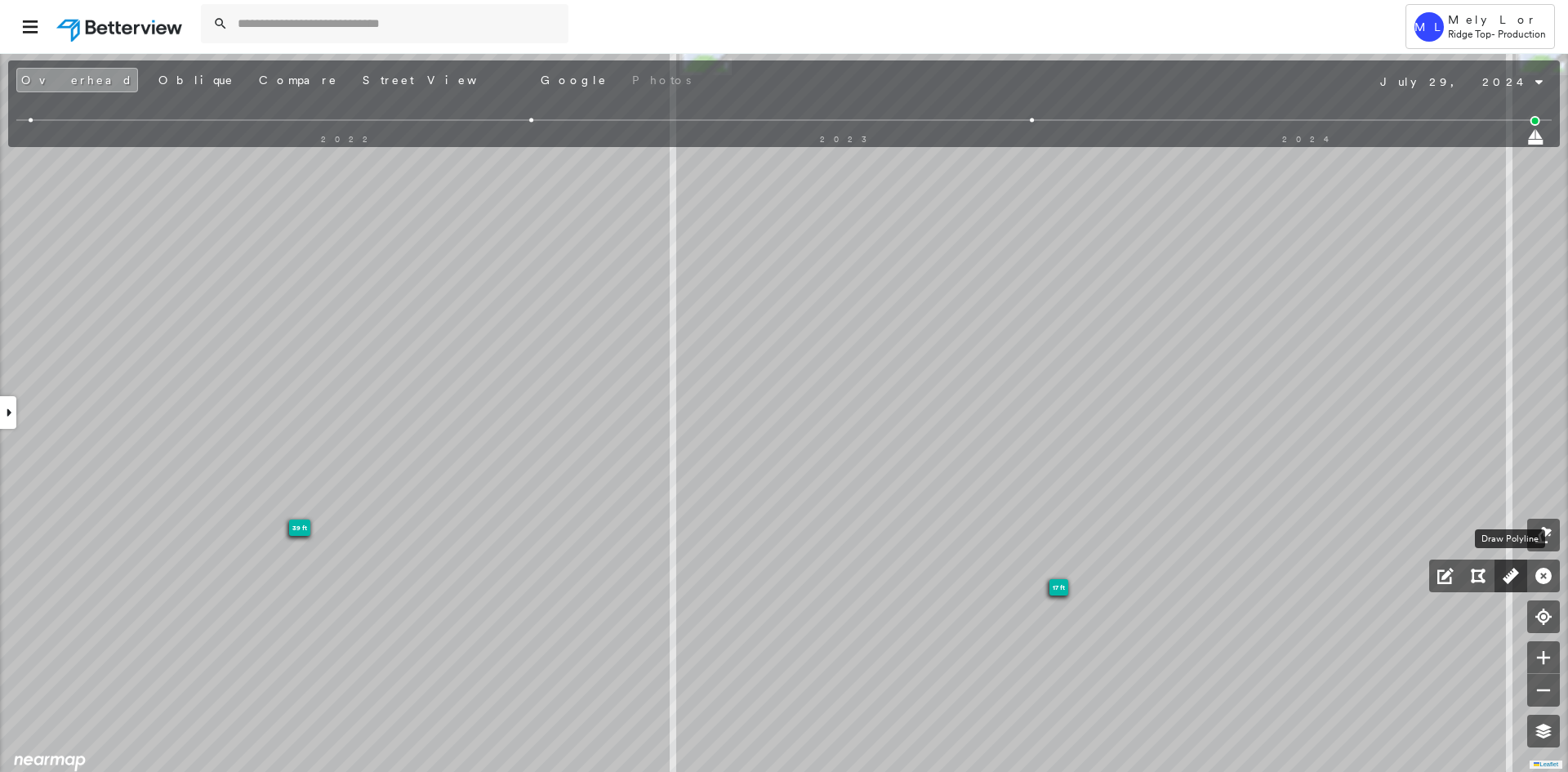 click 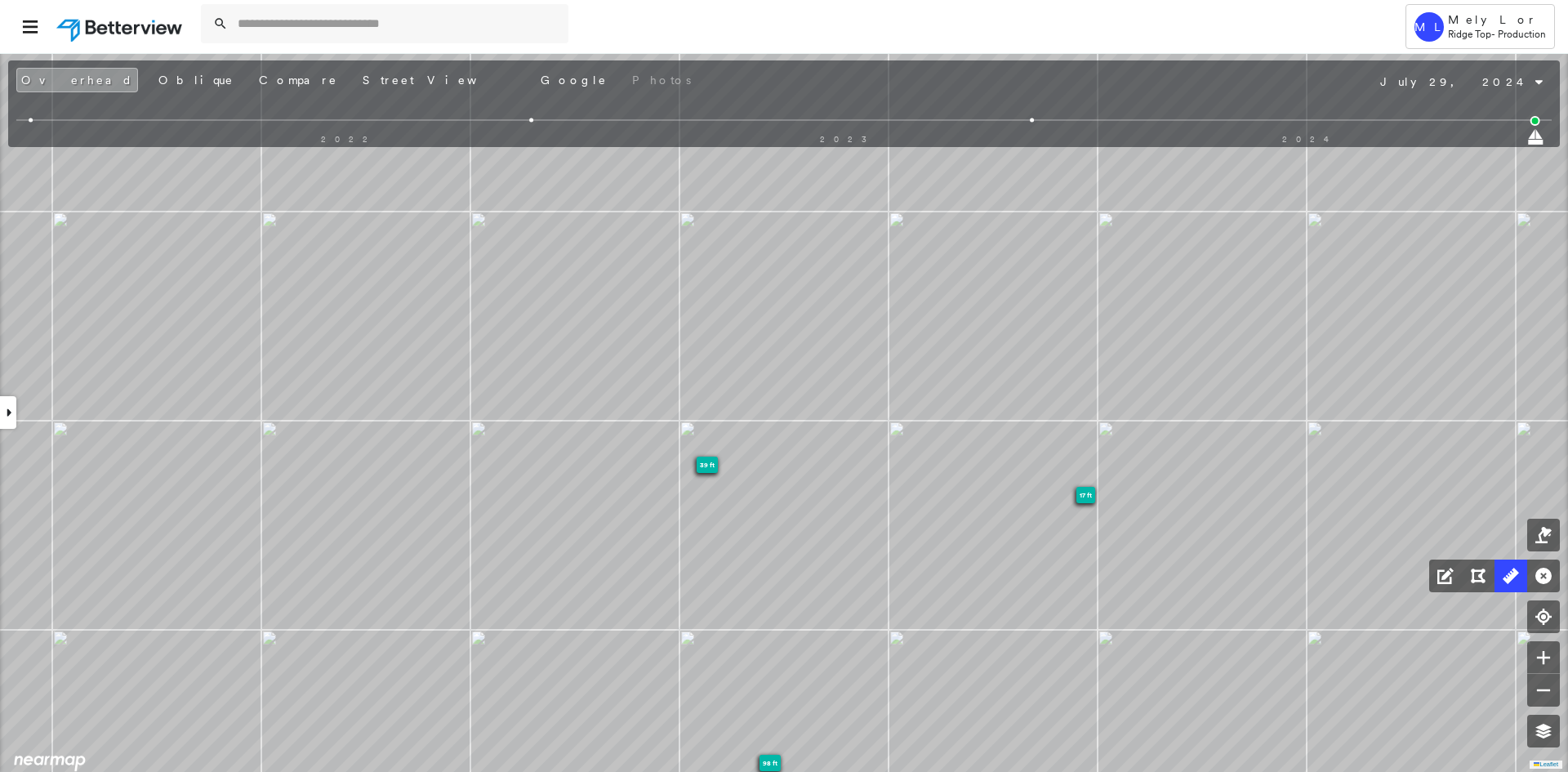 click at bounding box center (8, 413) 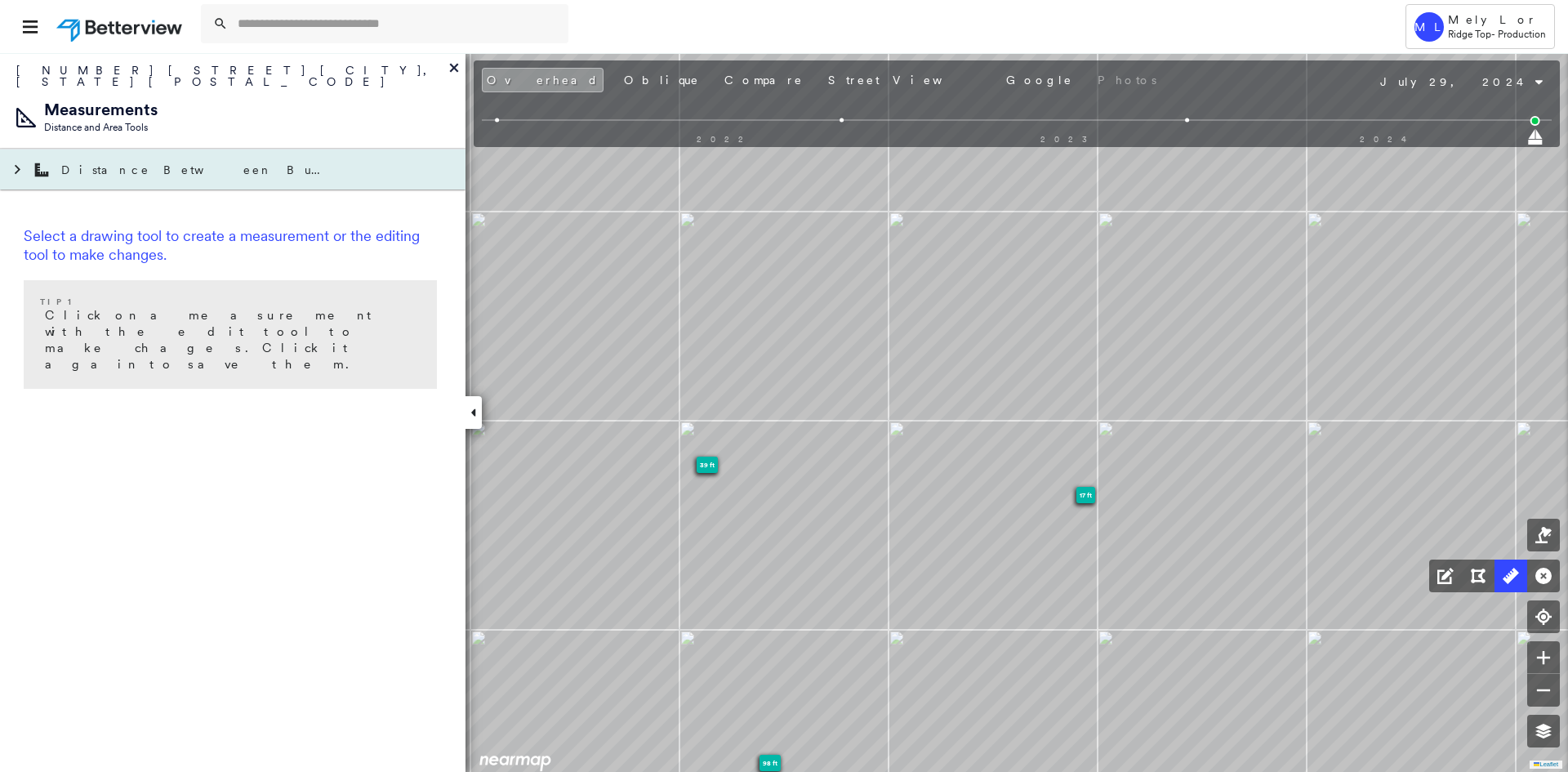 click 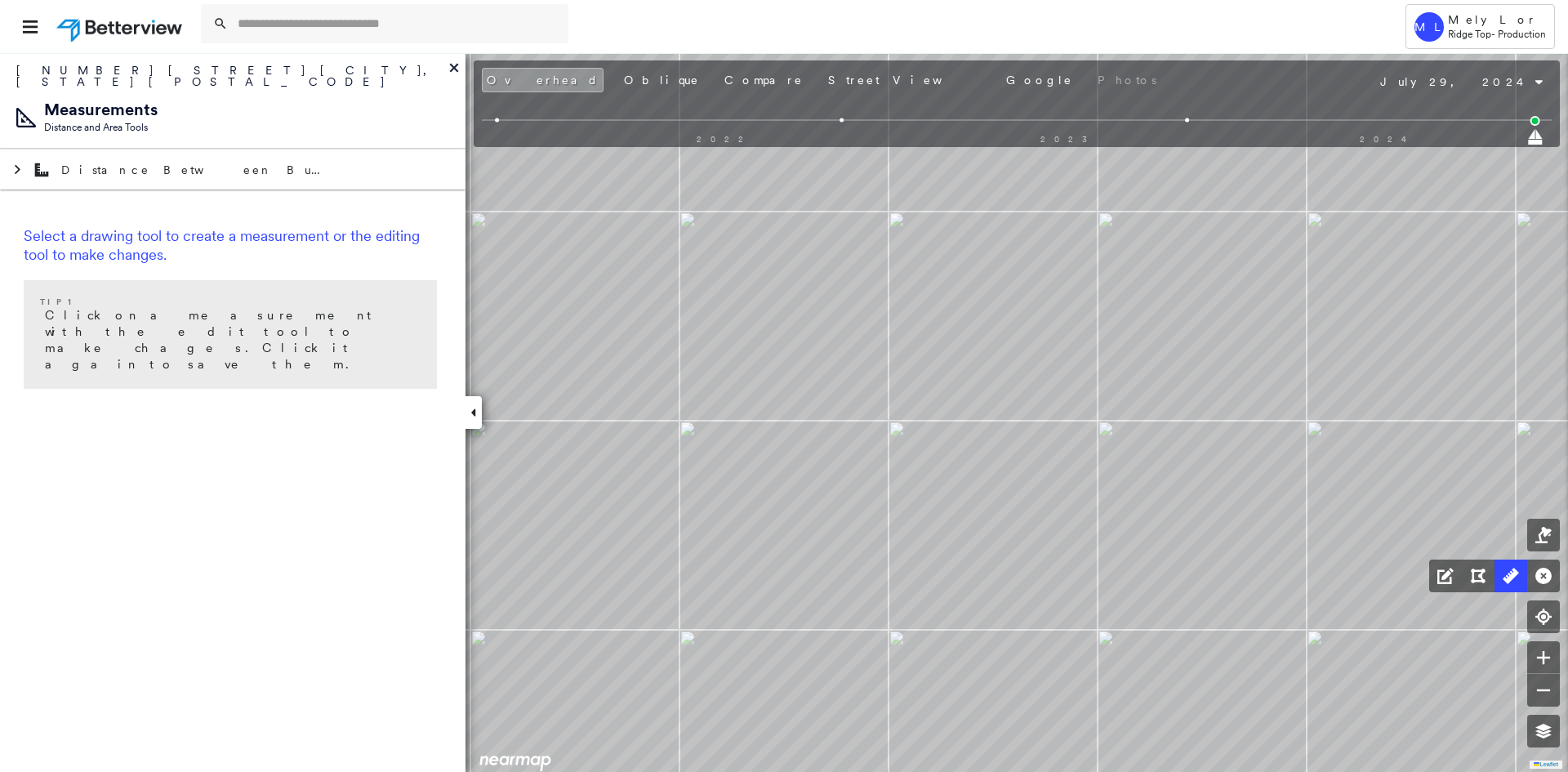 click 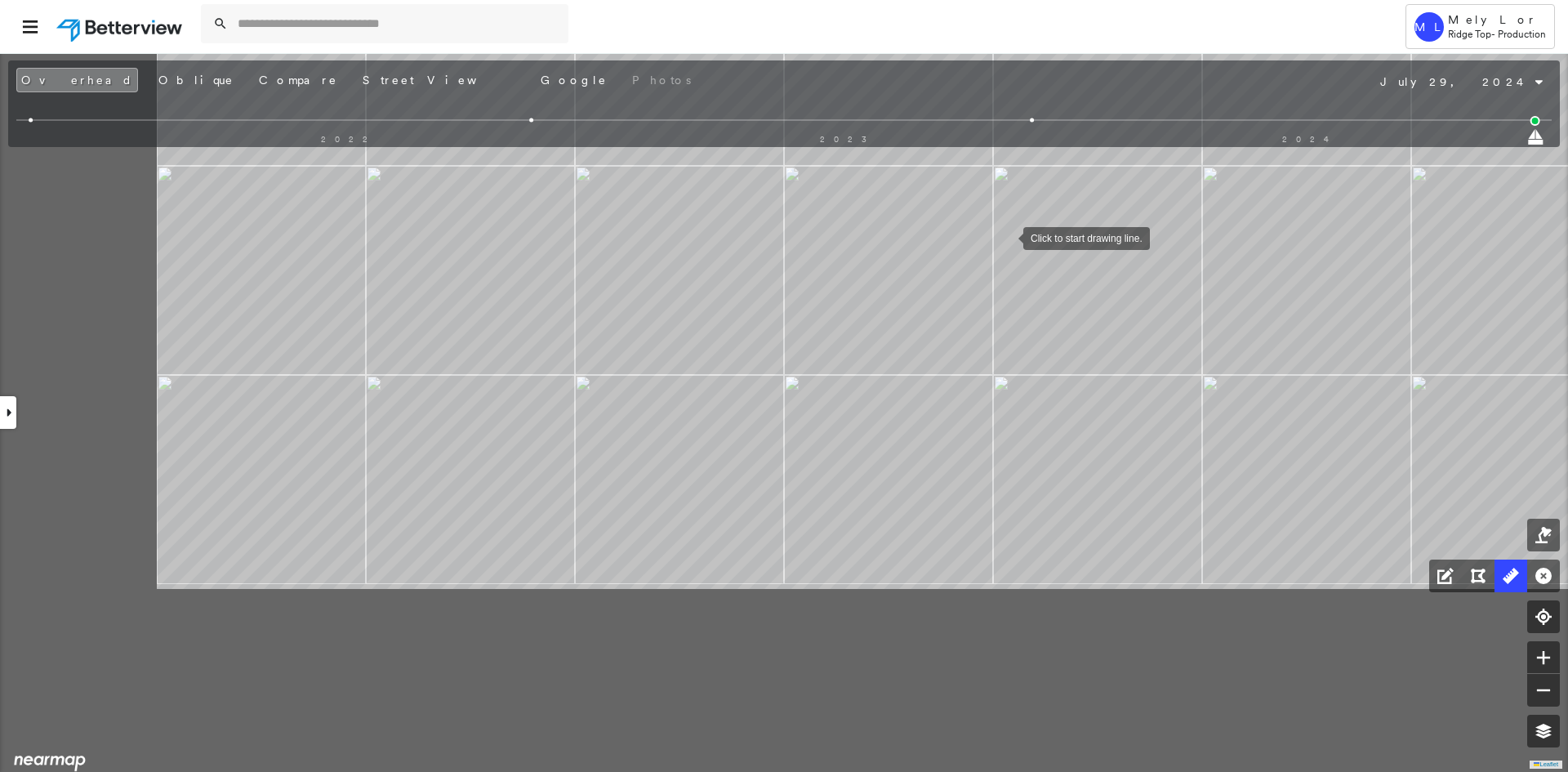 drag, startPoint x: 693, startPoint y: 493, endPoint x: 1006, endPoint y: 238, distance: 403.72515 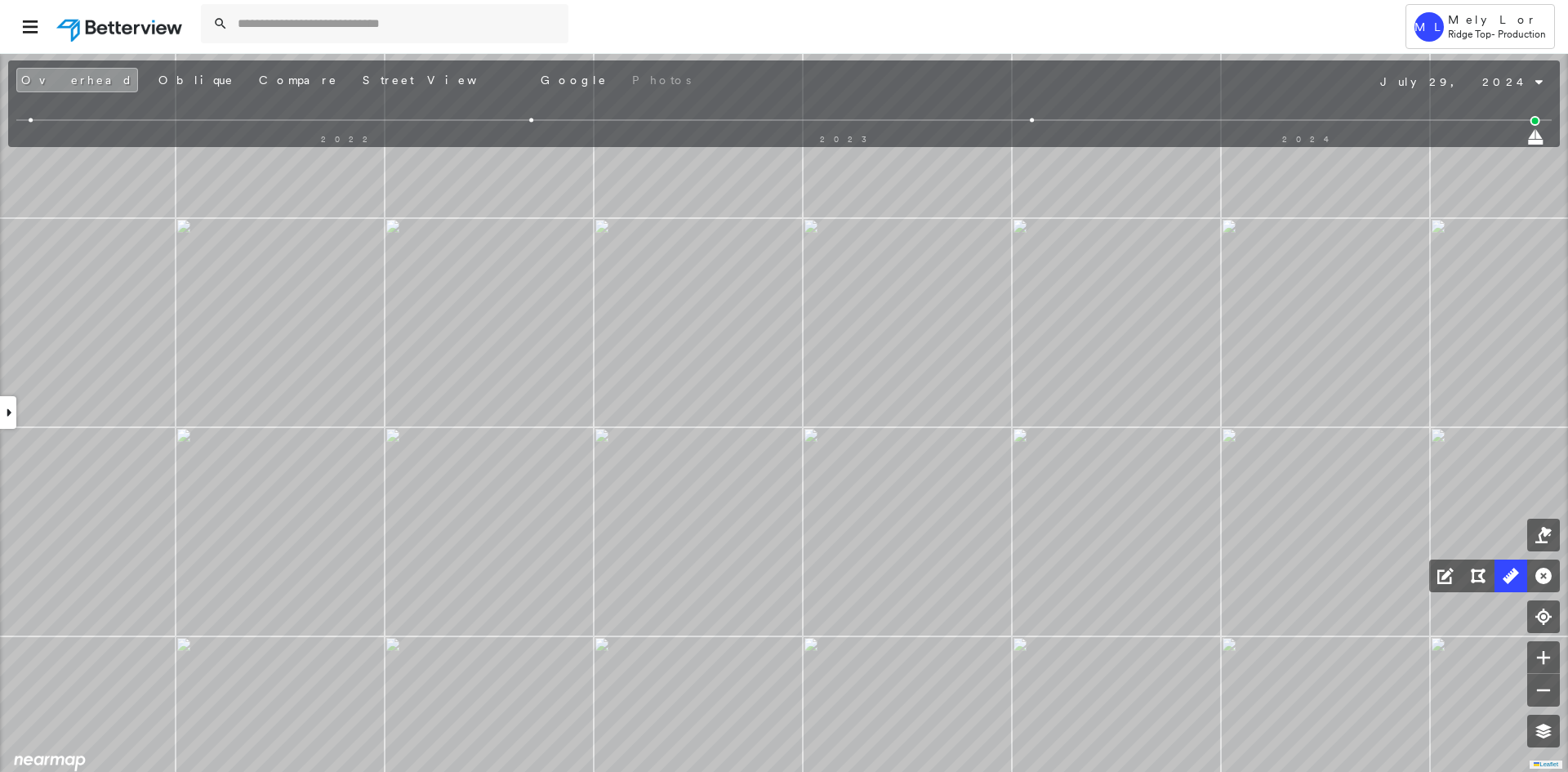 drag, startPoint x: 966, startPoint y: 324, endPoint x: 995, endPoint y: 401, distance: 82.28001 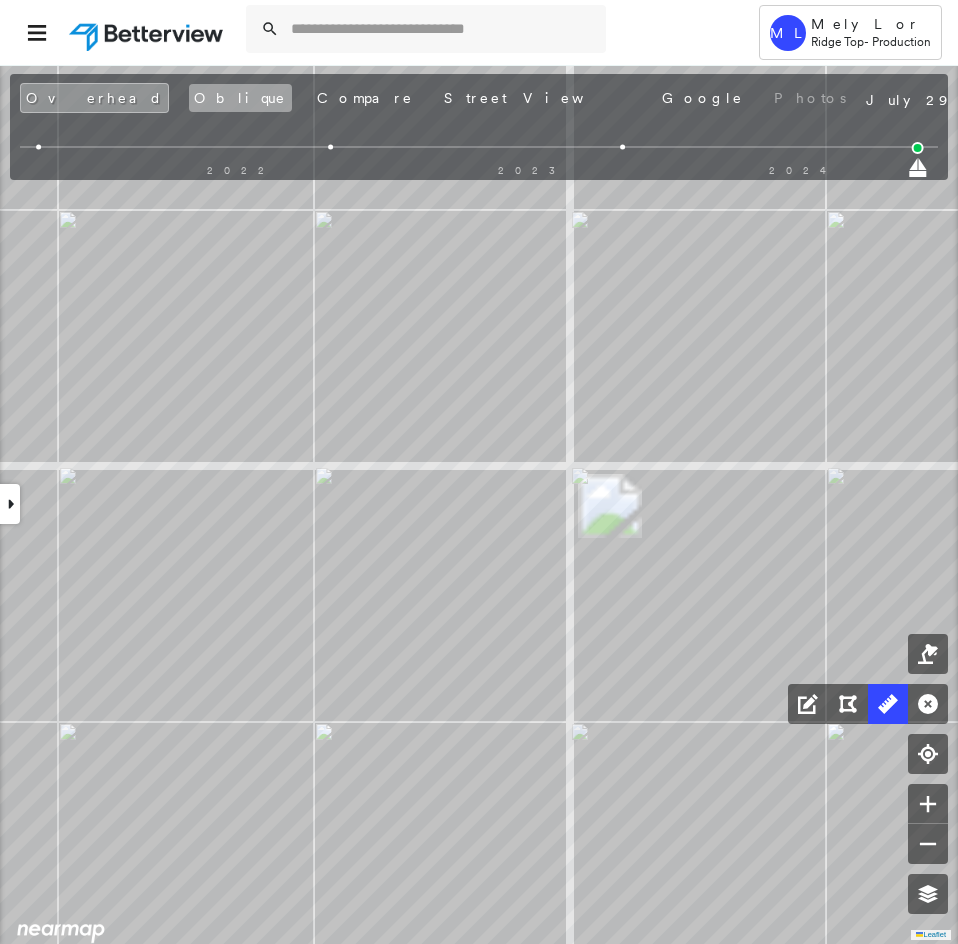 click on "Oblique" at bounding box center (240, 98) 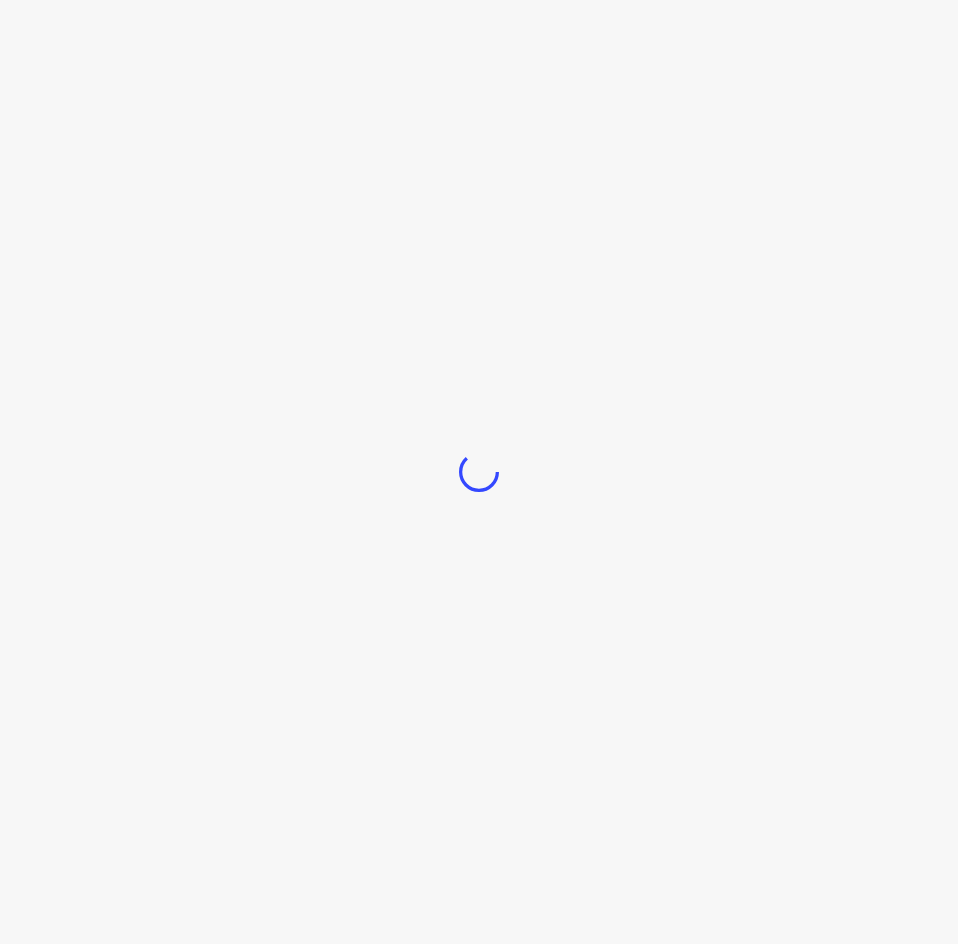 scroll, scrollTop: 0, scrollLeft: 0, axis: both 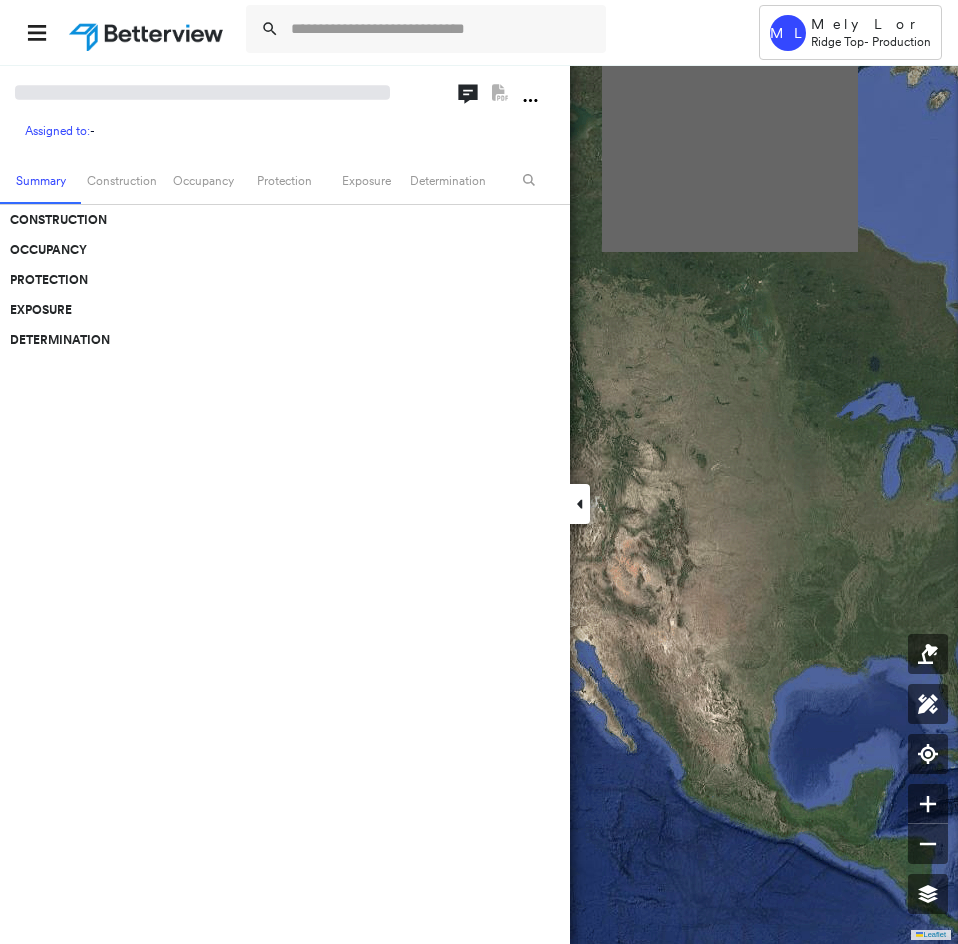 click at bounding box center [580, 504] 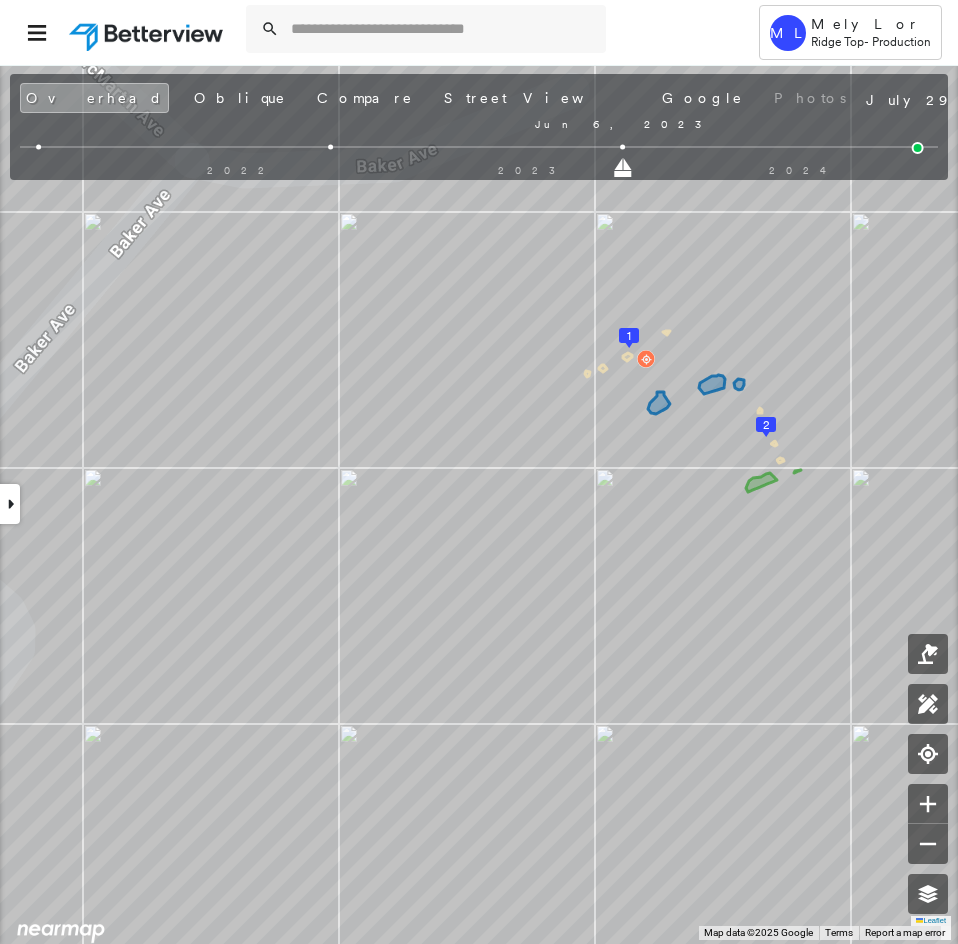 drag, startPoint x: 915, startPoint y: 173, endPoint x: 623, endPoint y: 158, distance: 292.385 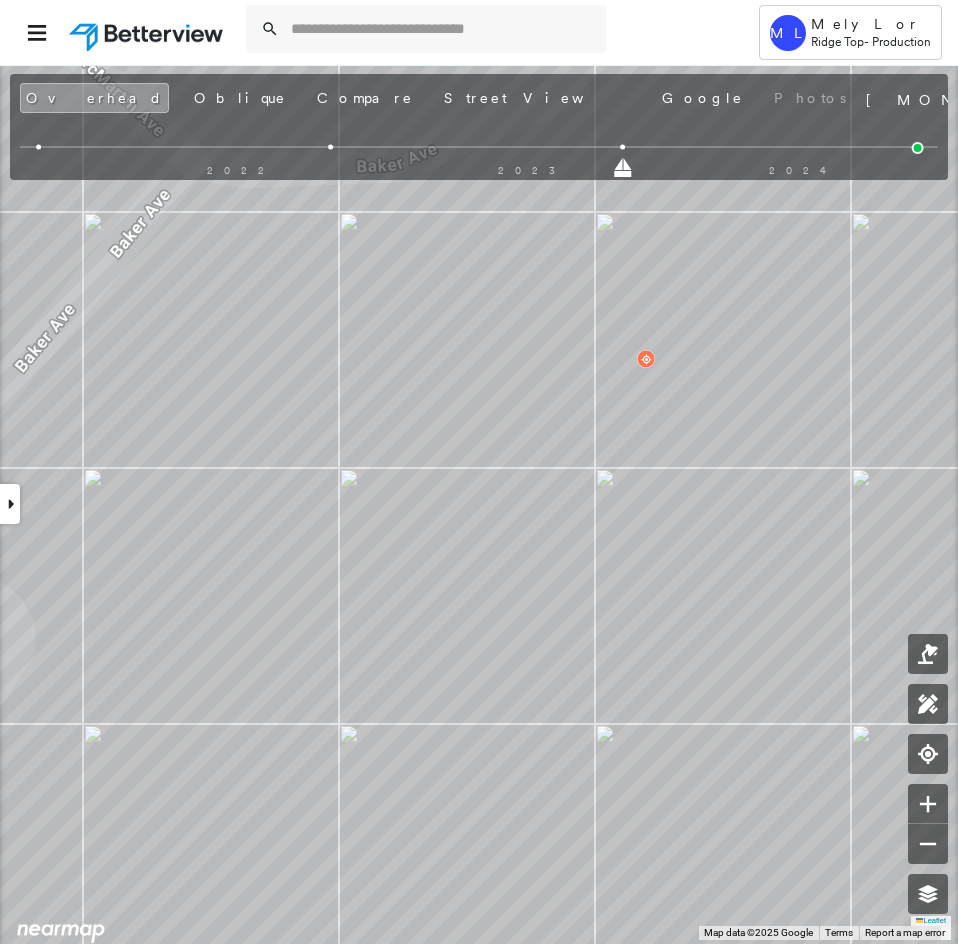 click 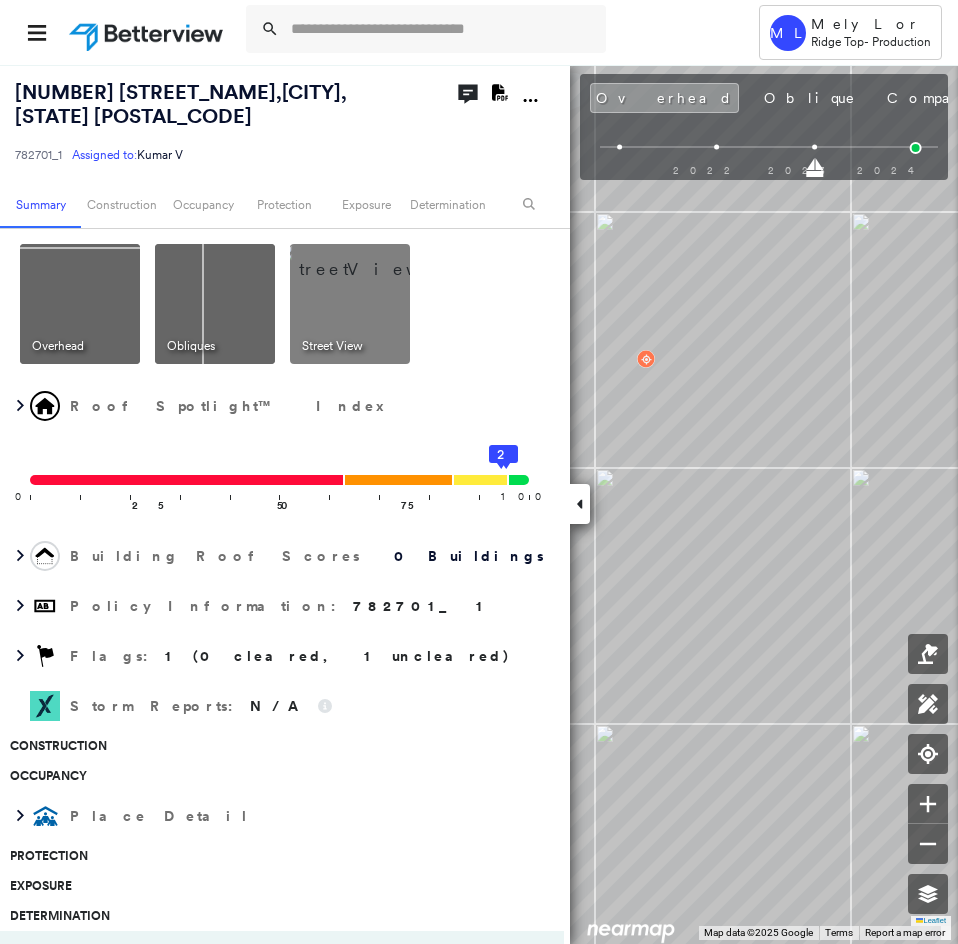 click at bounding box center (580, 504) 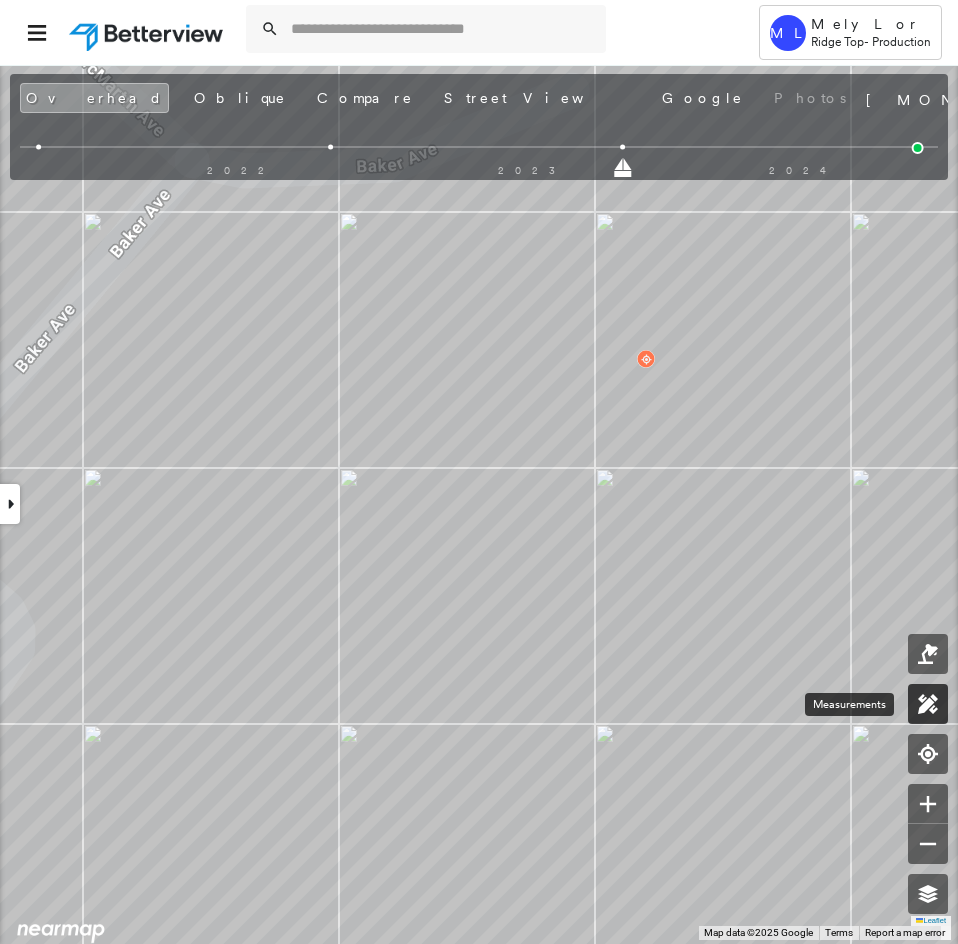 click 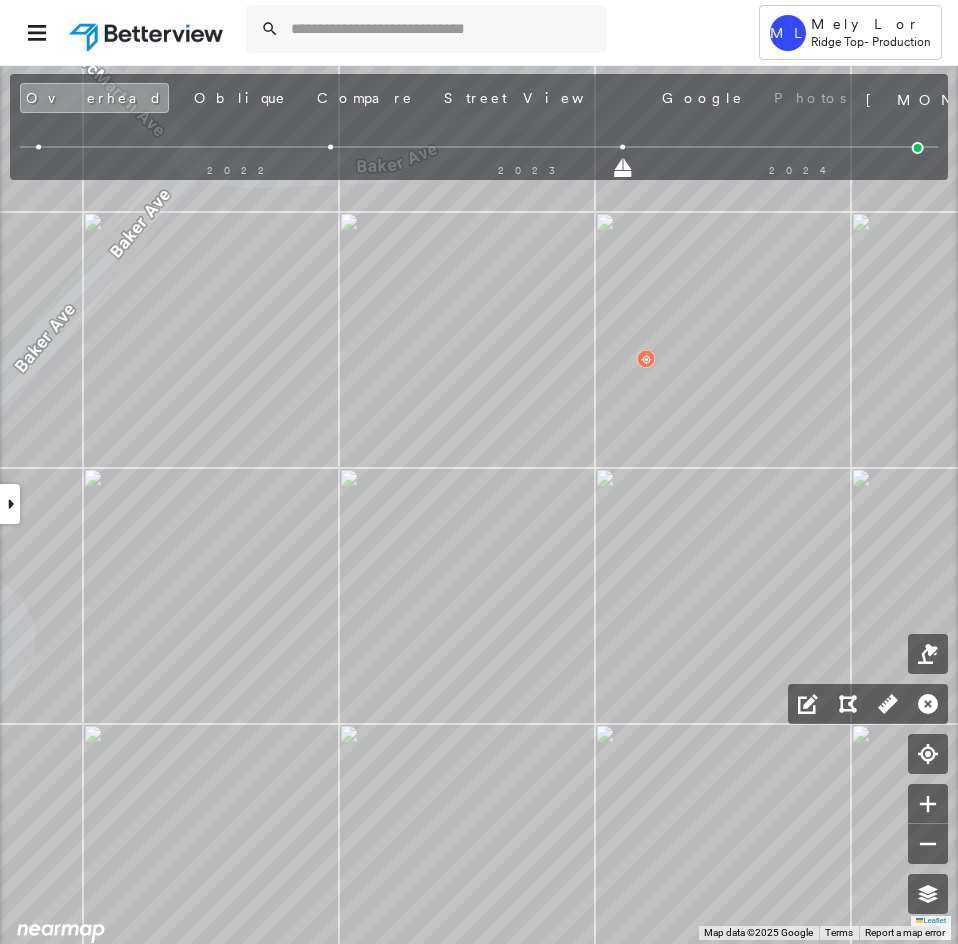 click at bounding box center [10, 504] 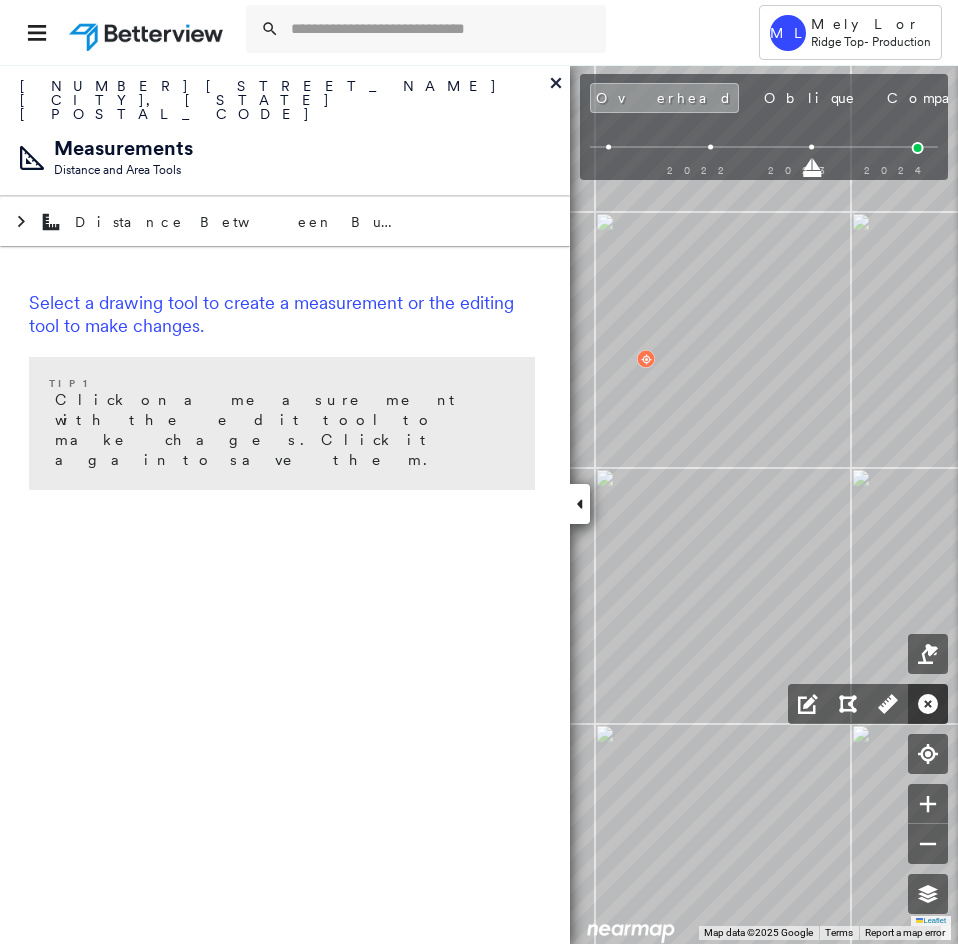 click 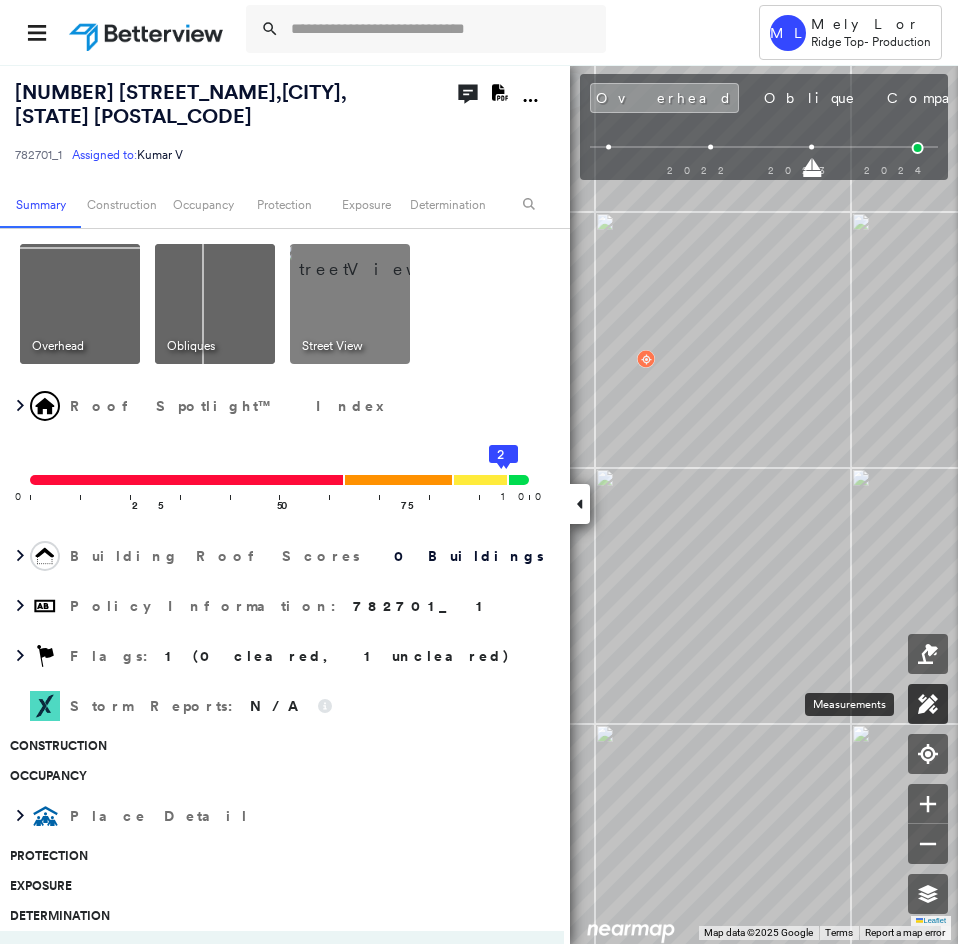 click 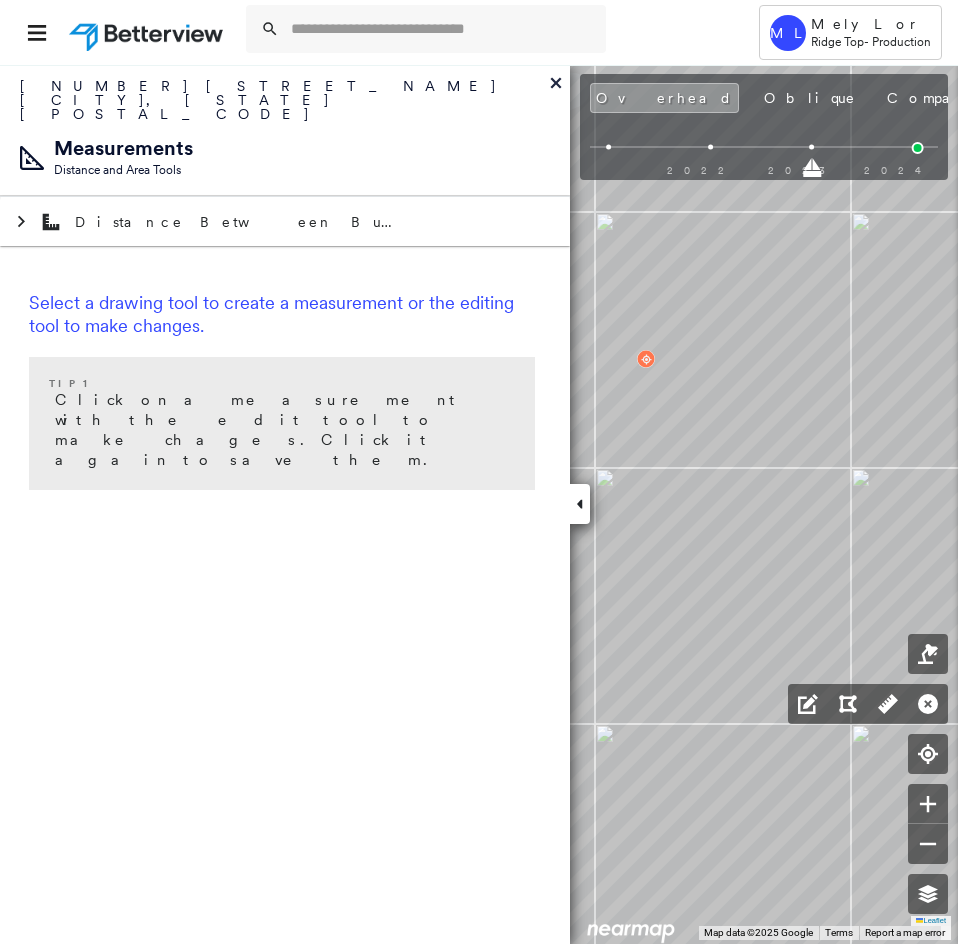 click 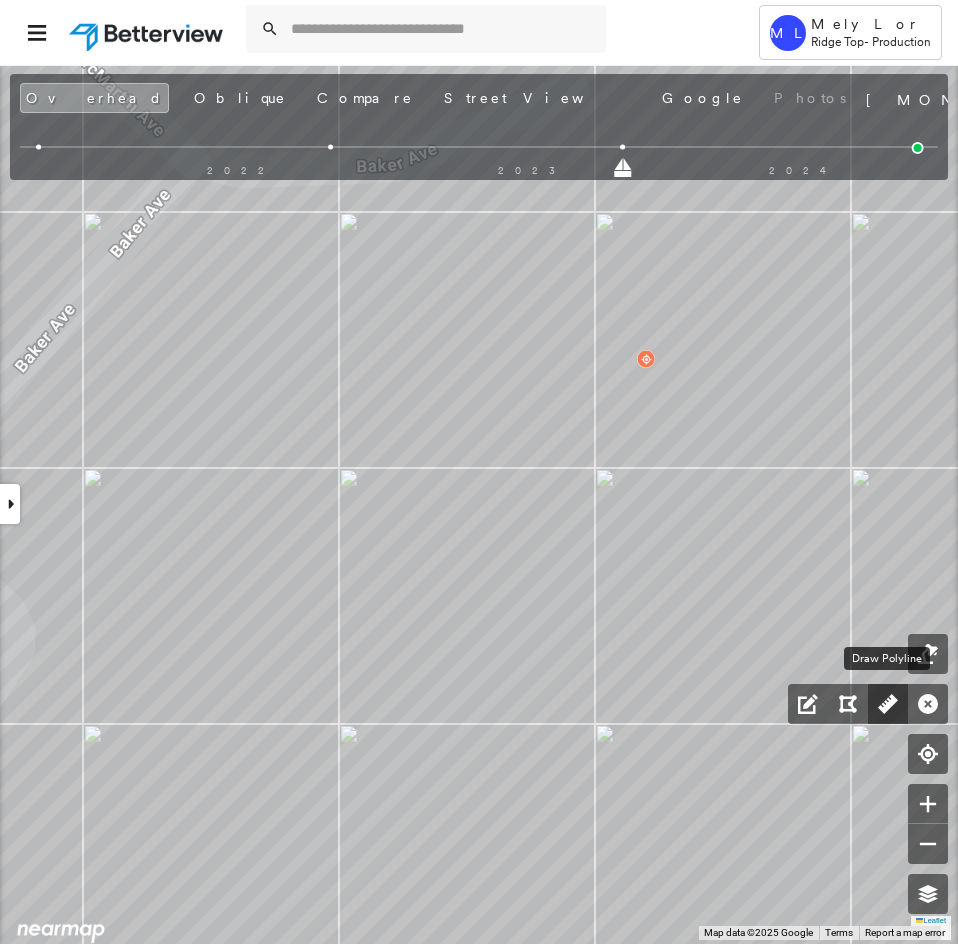 click 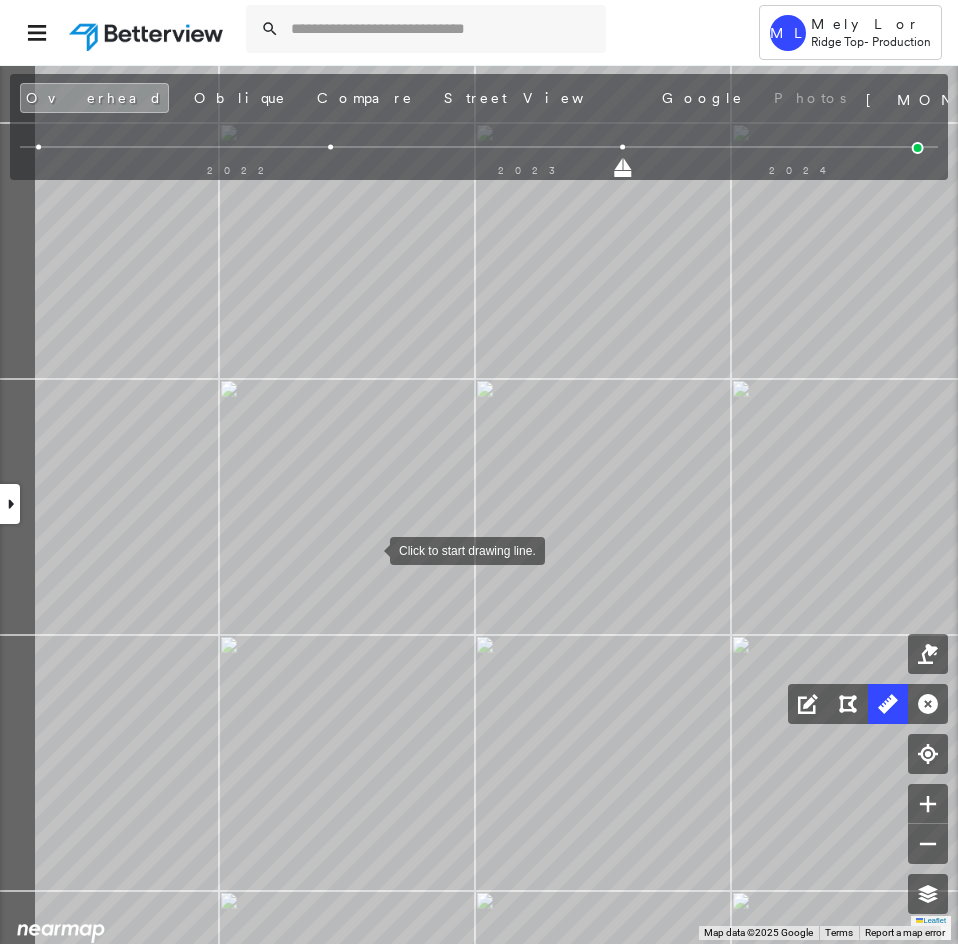 drag, startPoint x: 238, startPoint y: 597, endPoint x: 348, endPoint y: 545, distance: 121.67169 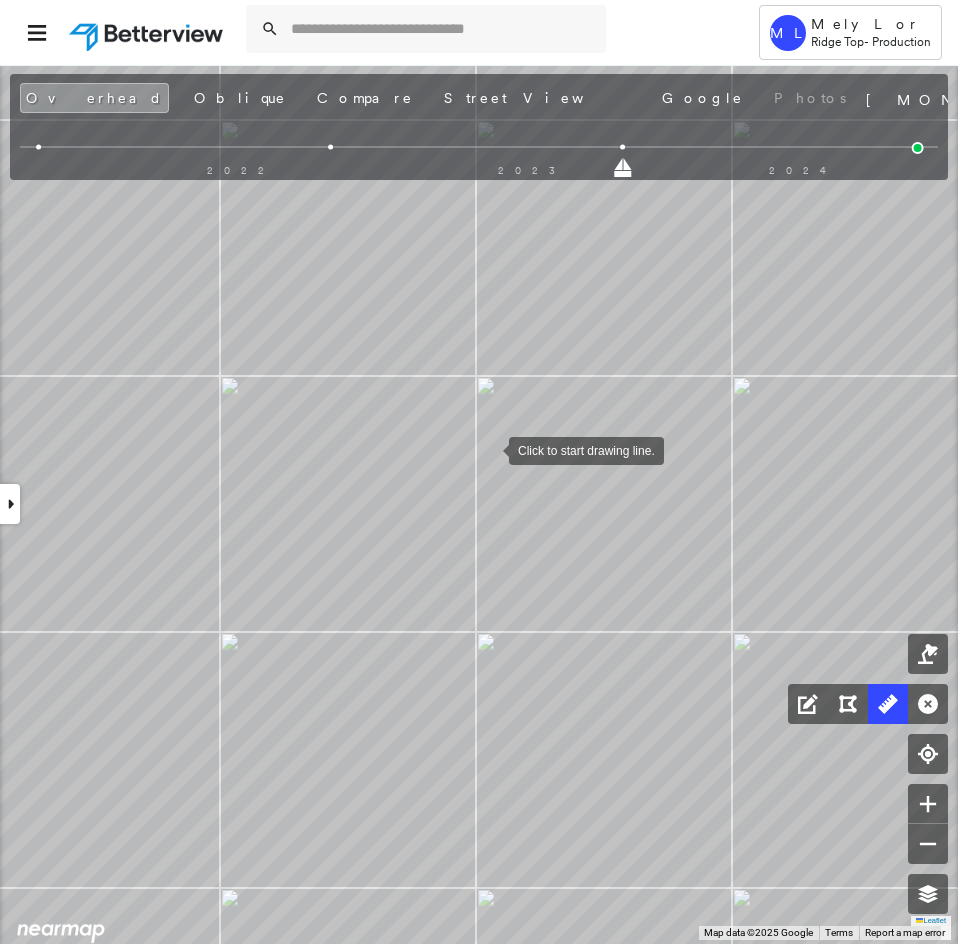 click at bounding box center (489, 449) 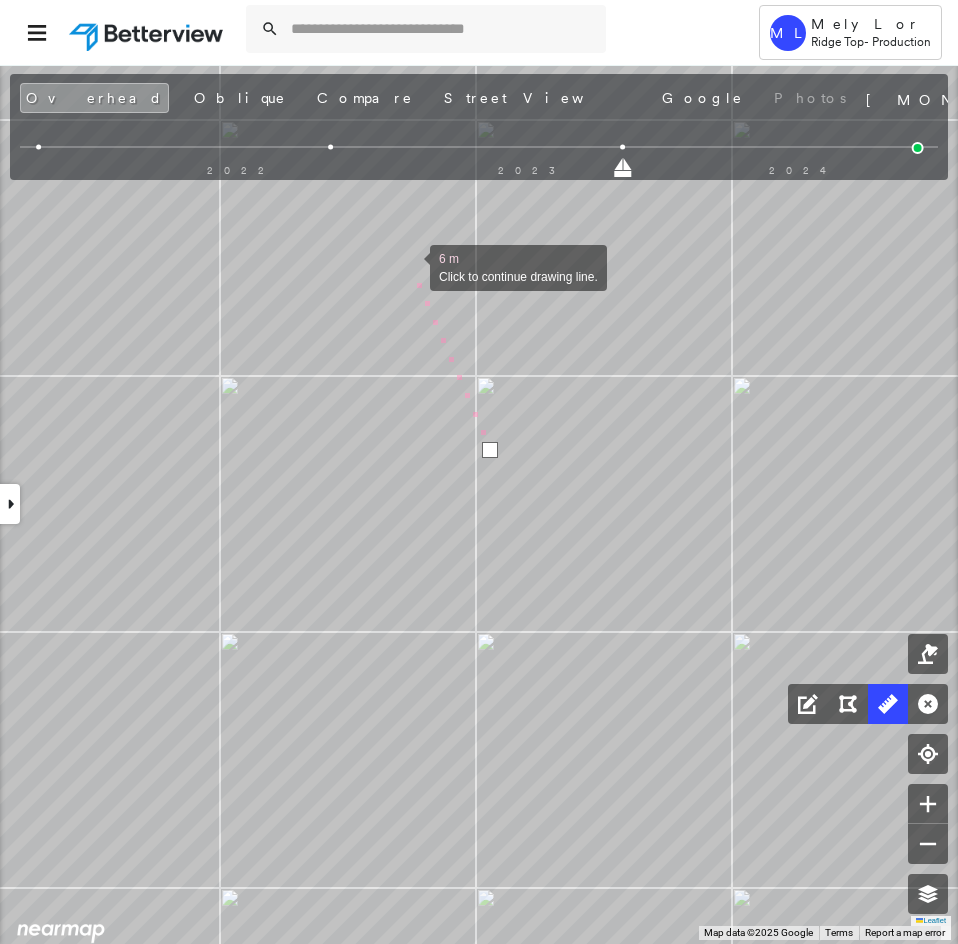 drag, startPoint x: 489, startPoint y: 385, endPoint x: 495, endPoint y: 398, distance: 14.3178215 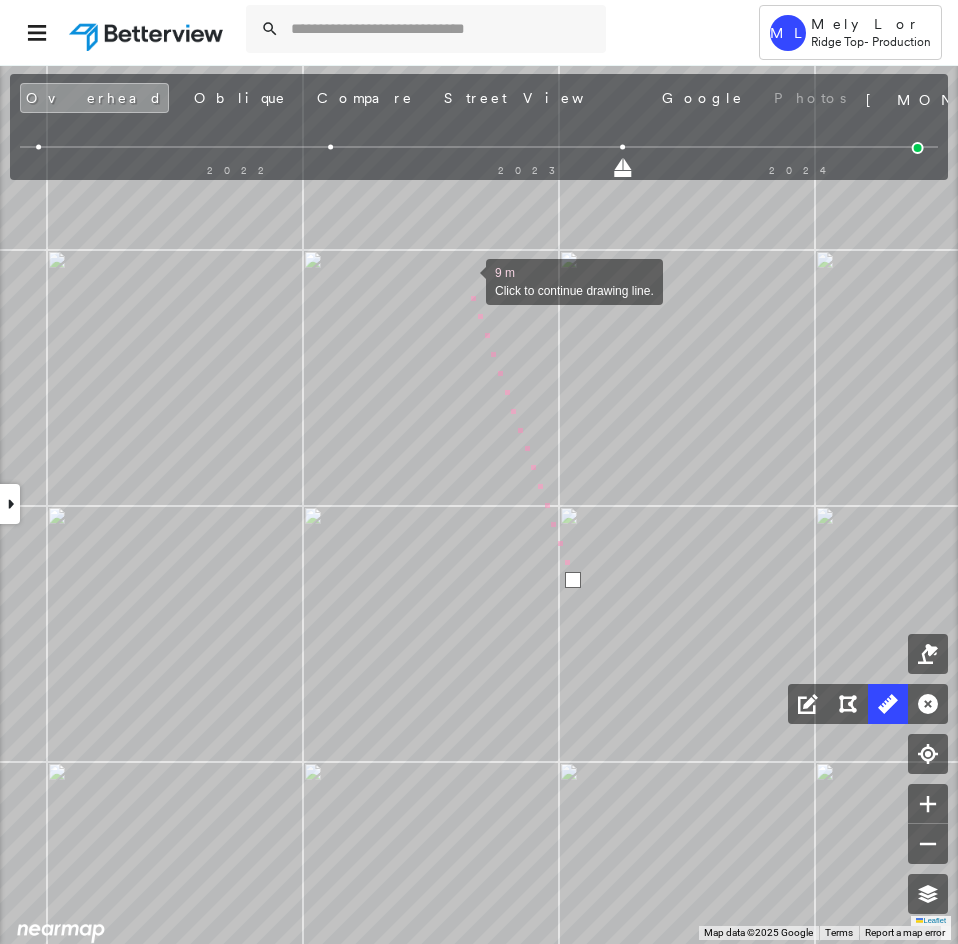 click at bounding box center [466, 280] 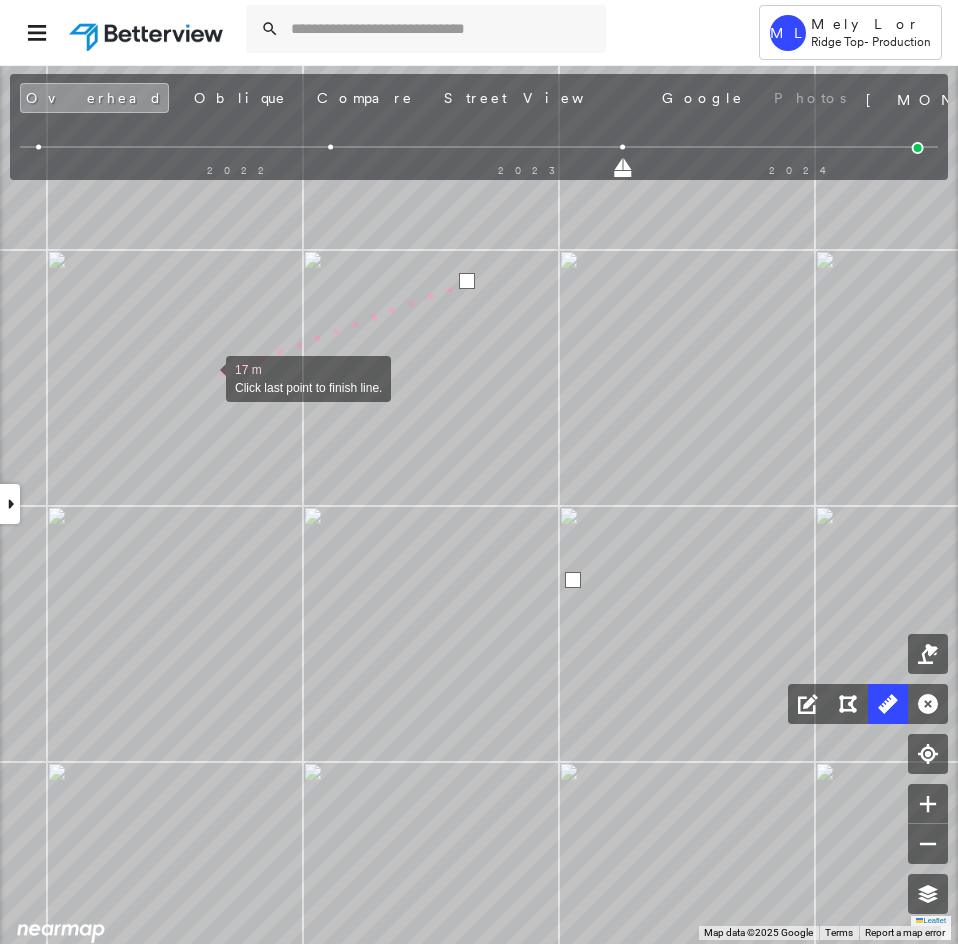 click at bounding box center [206, 377] 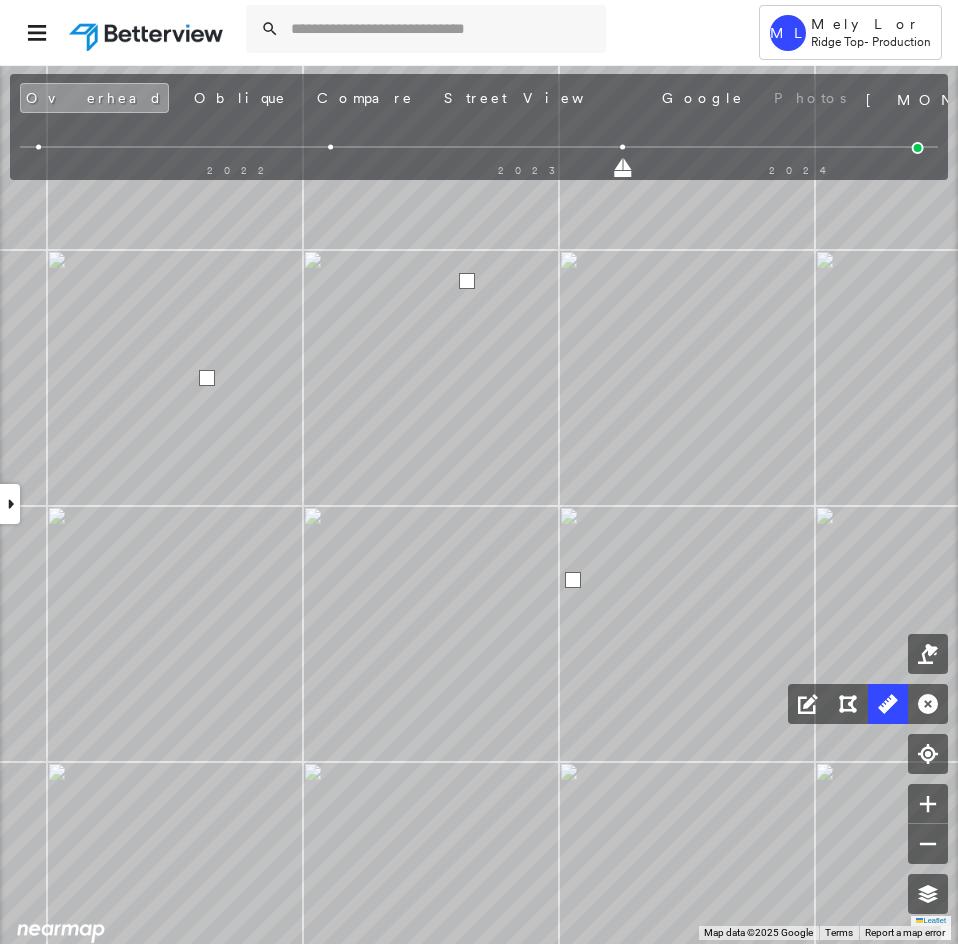 click at bounding box center [207, 378] 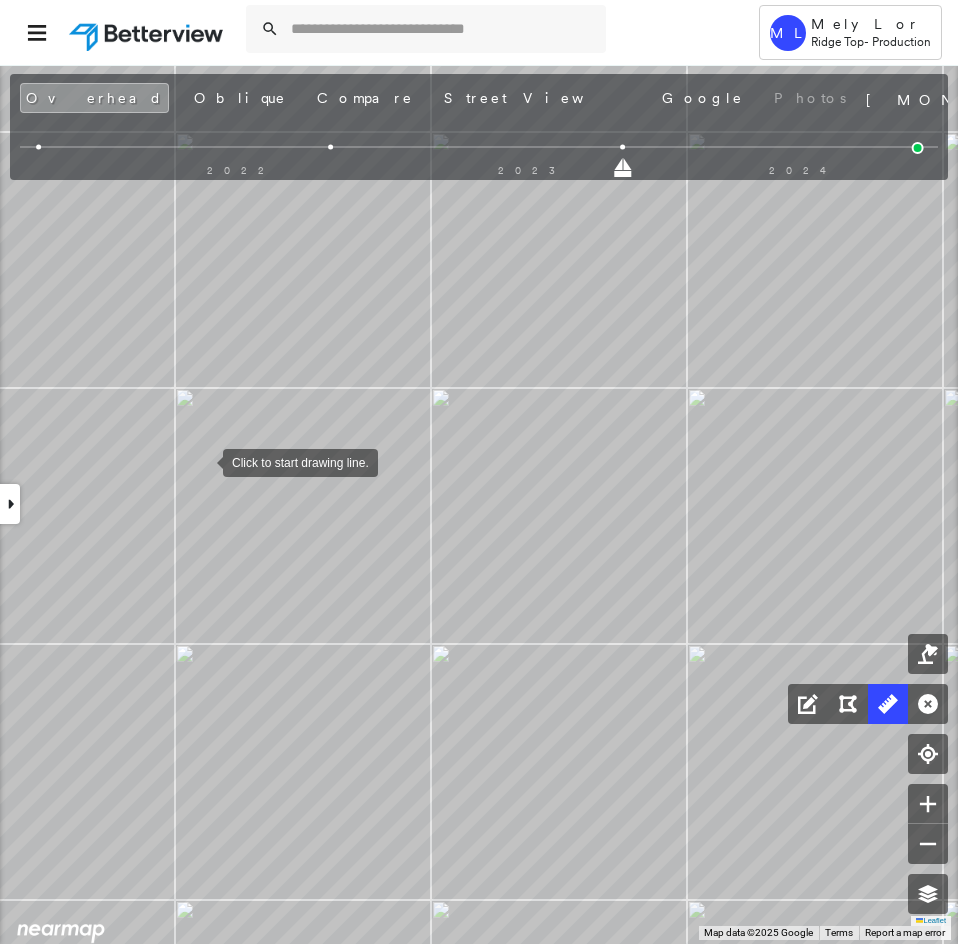 click at bounding box center (203, 461) 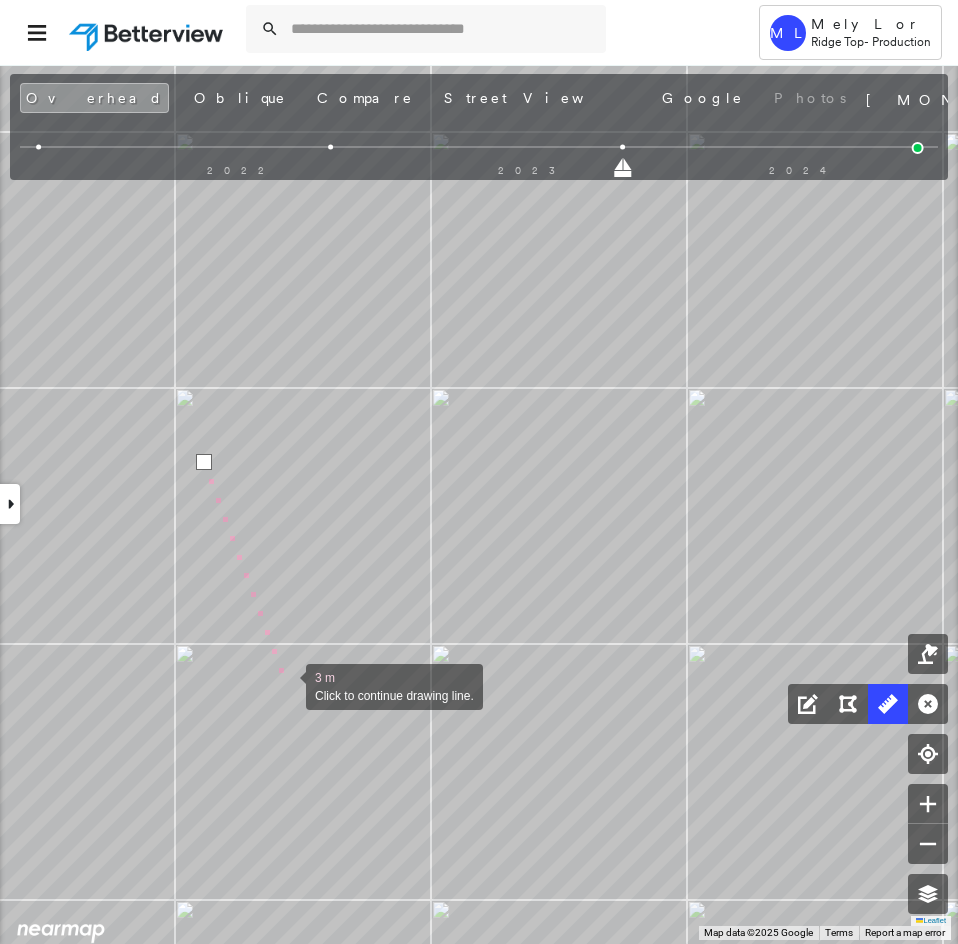click at bounding box center (286, 685) 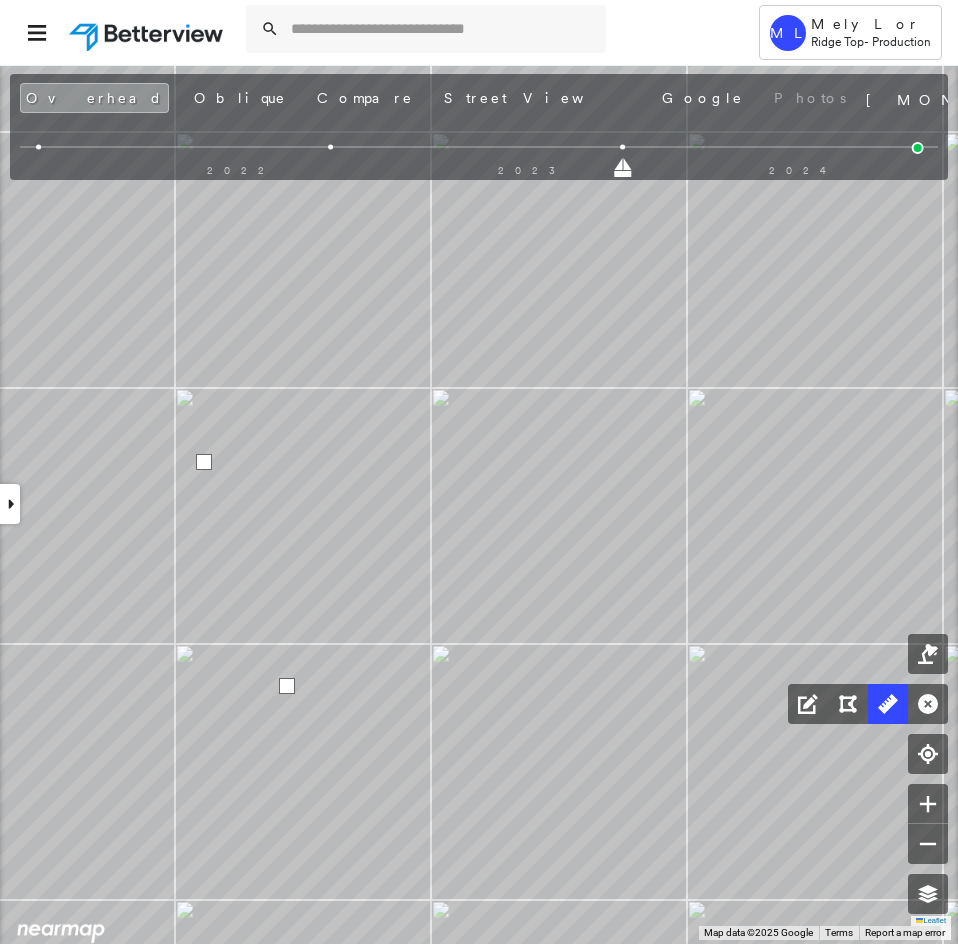 click at bounding box center (287, 686) 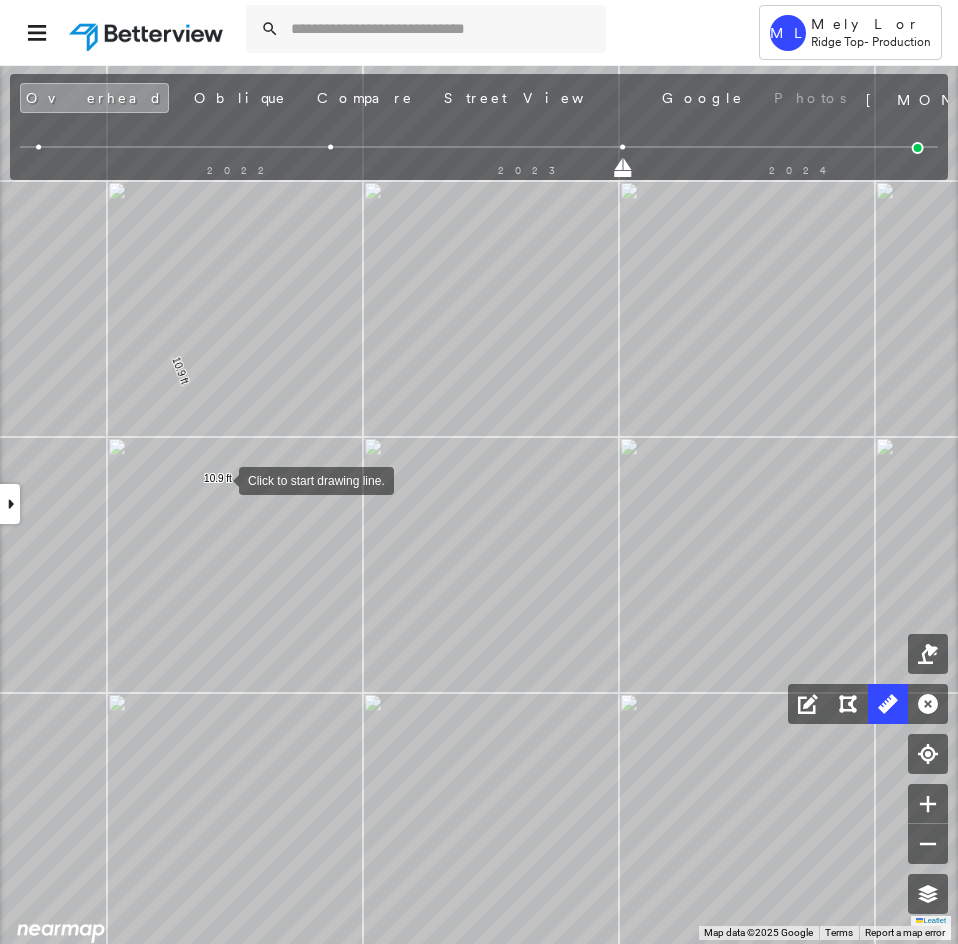 click at bounding box center [219, 479] 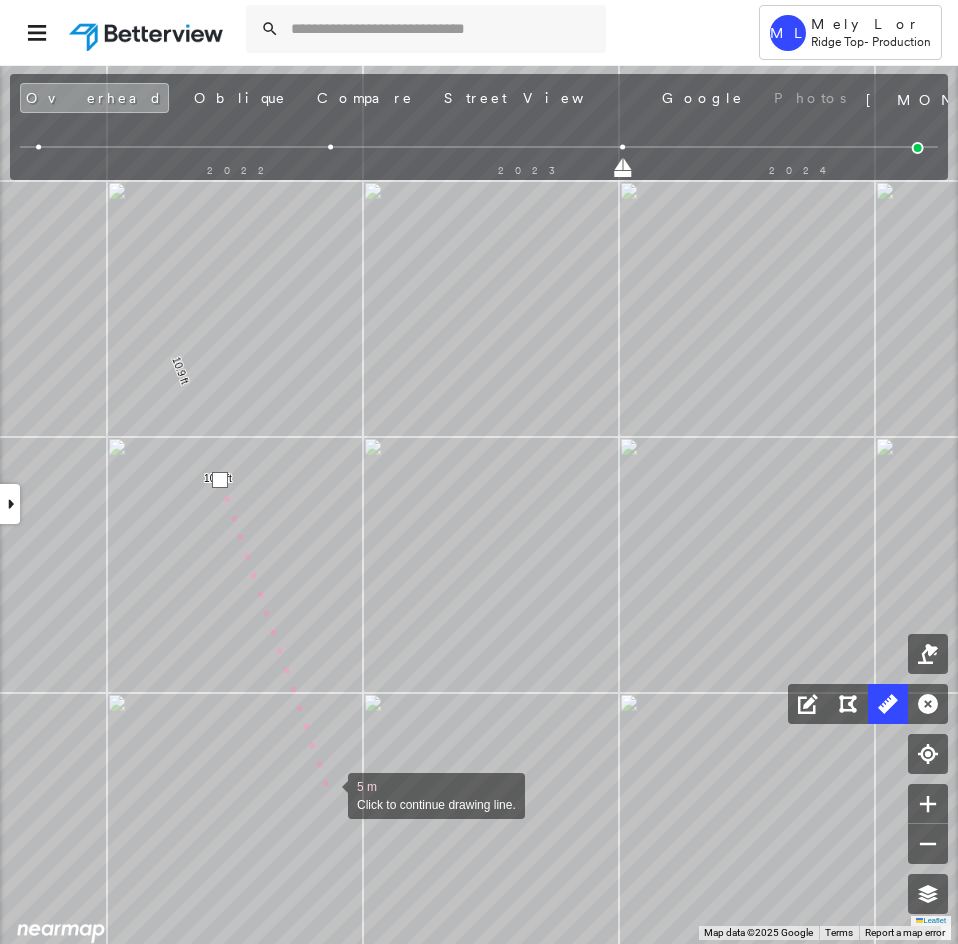 drag, startPoint x: 328, startPoint y: 794, endPoint x: 339, endPoint y: 785, distance: 14.21267 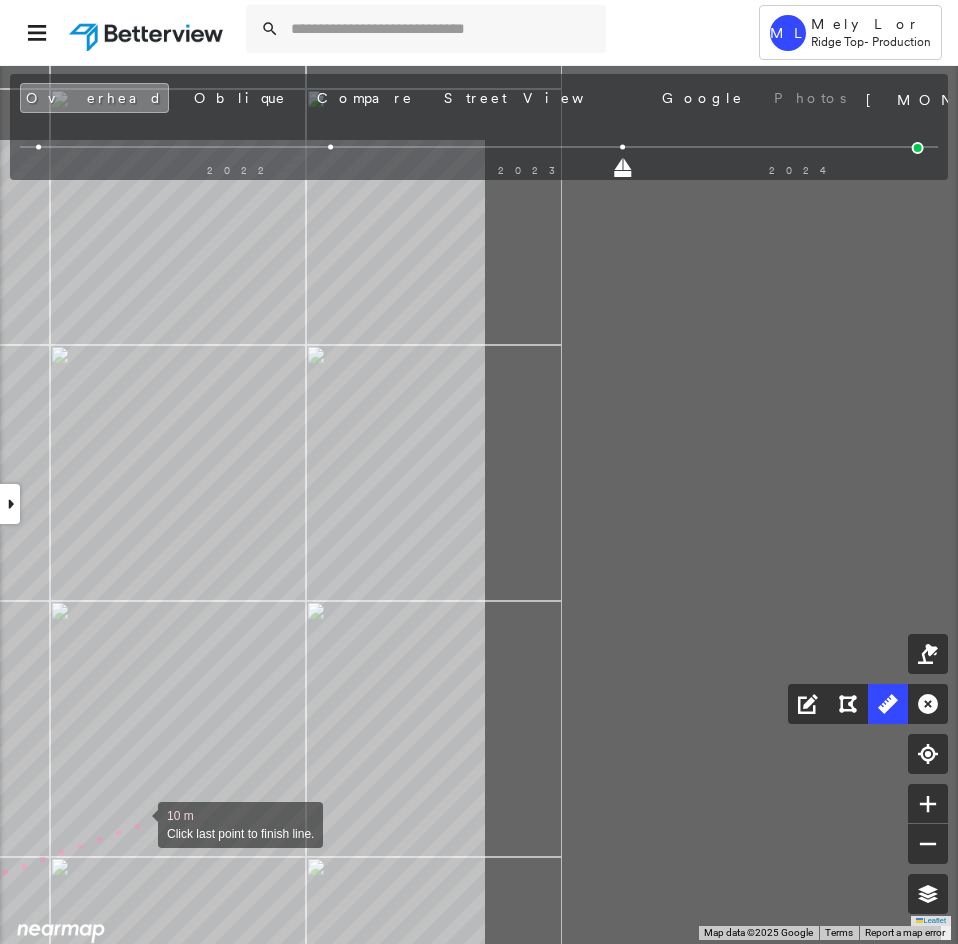 drag, startPoint x: 710, startPoint y: 659, endPoint x: 141, endPoint y: 823, distance: 592.16296 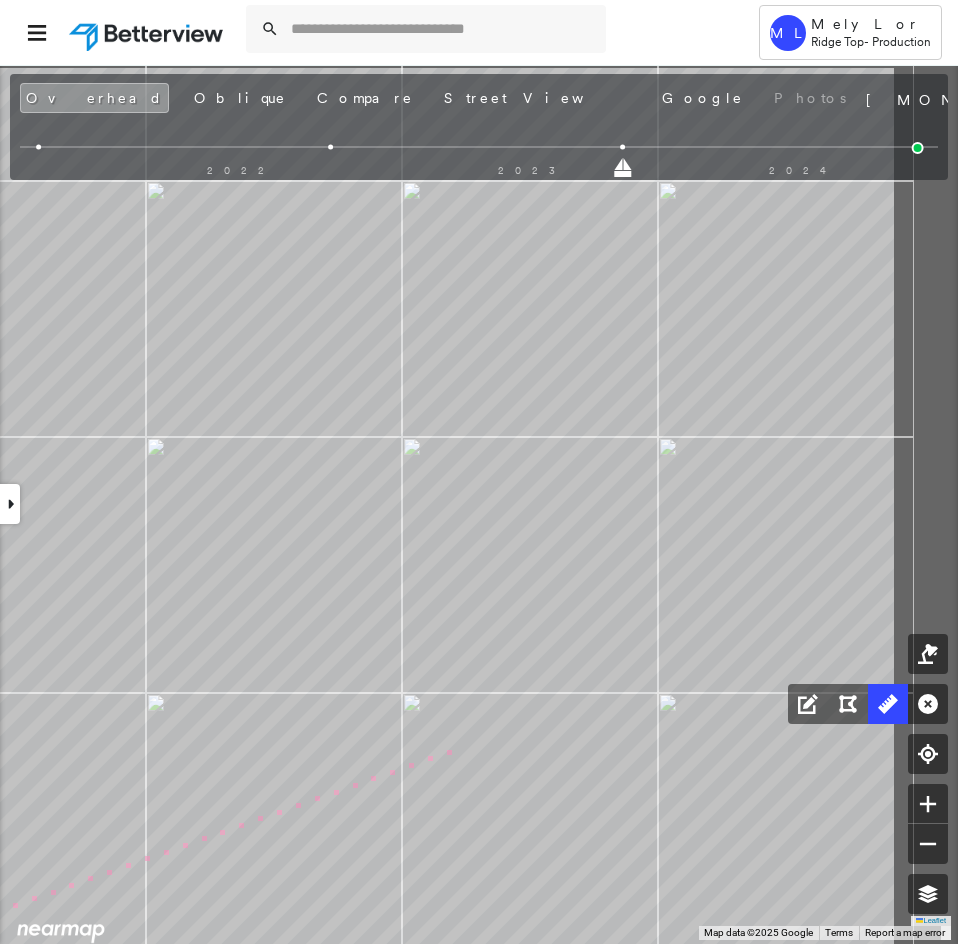 drag, startPoint x: 636, startPoint y: 644, endPoint x: 347, endPoint y: 753, distance: 308.87213 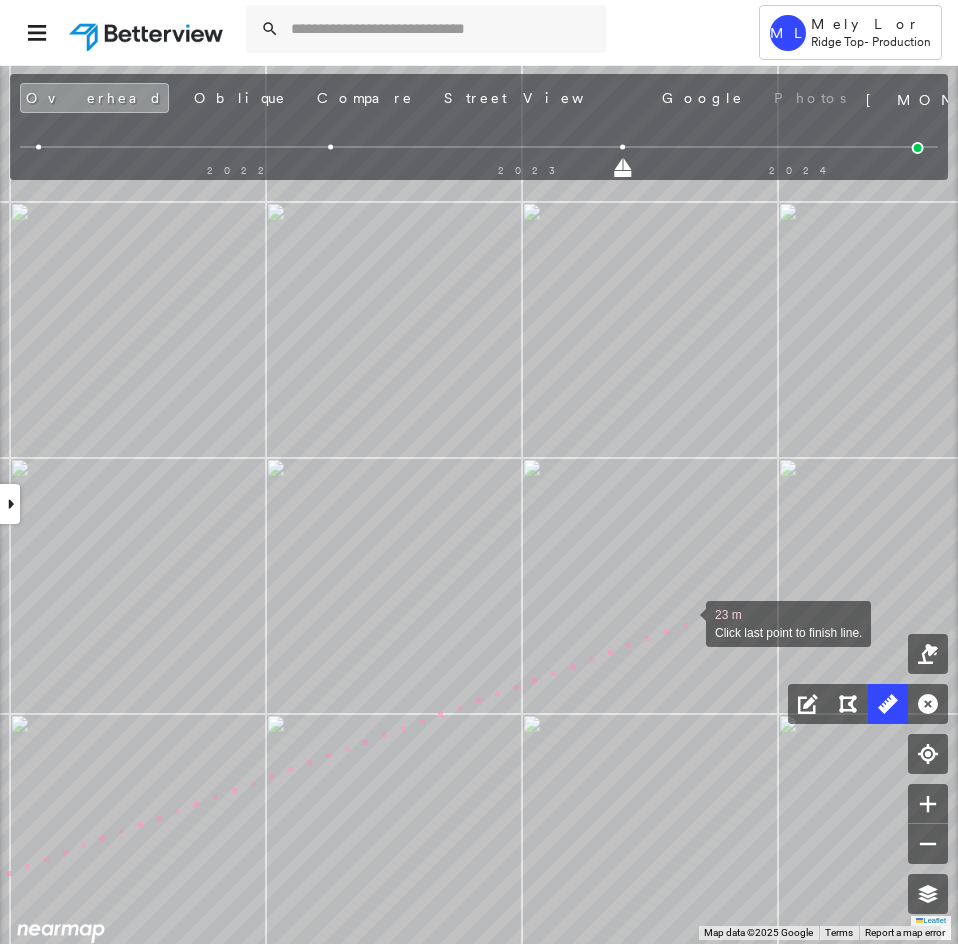click at bounding box center (686, 622) 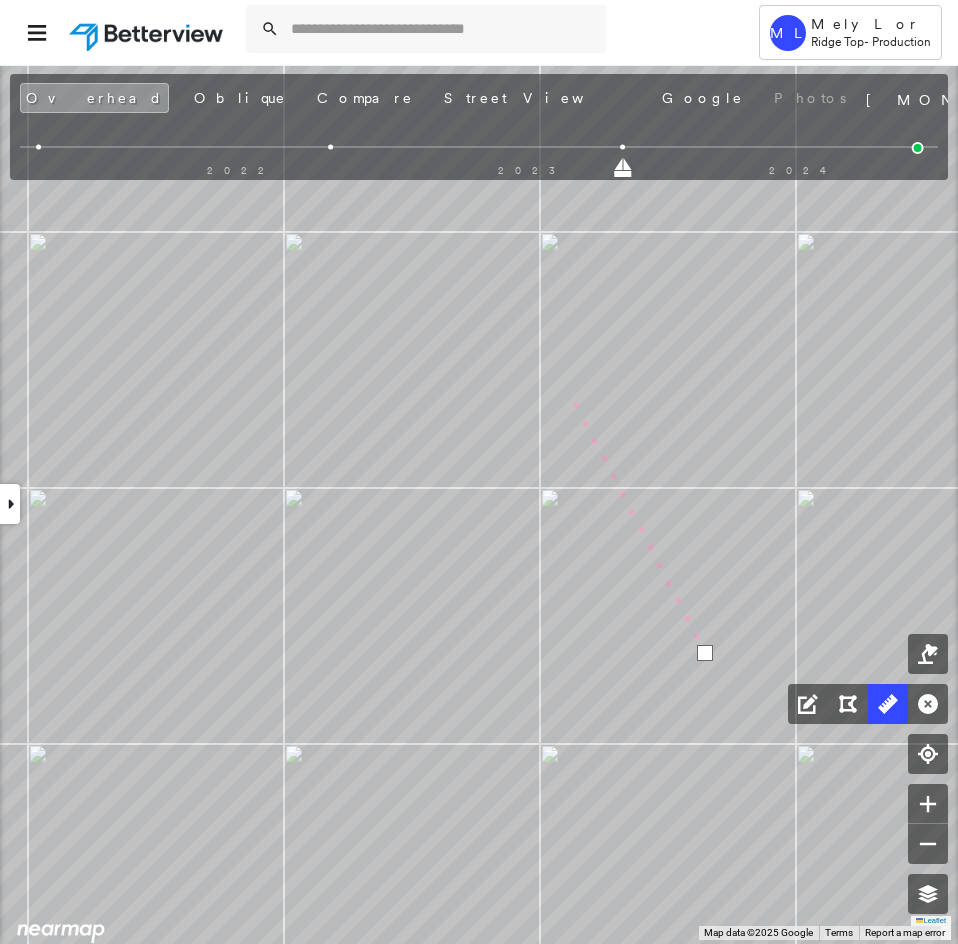 drag, startPoint x: 552, startPoint y: 364, endPoint x: 637, endPoint y: 563, distance: 216.39316 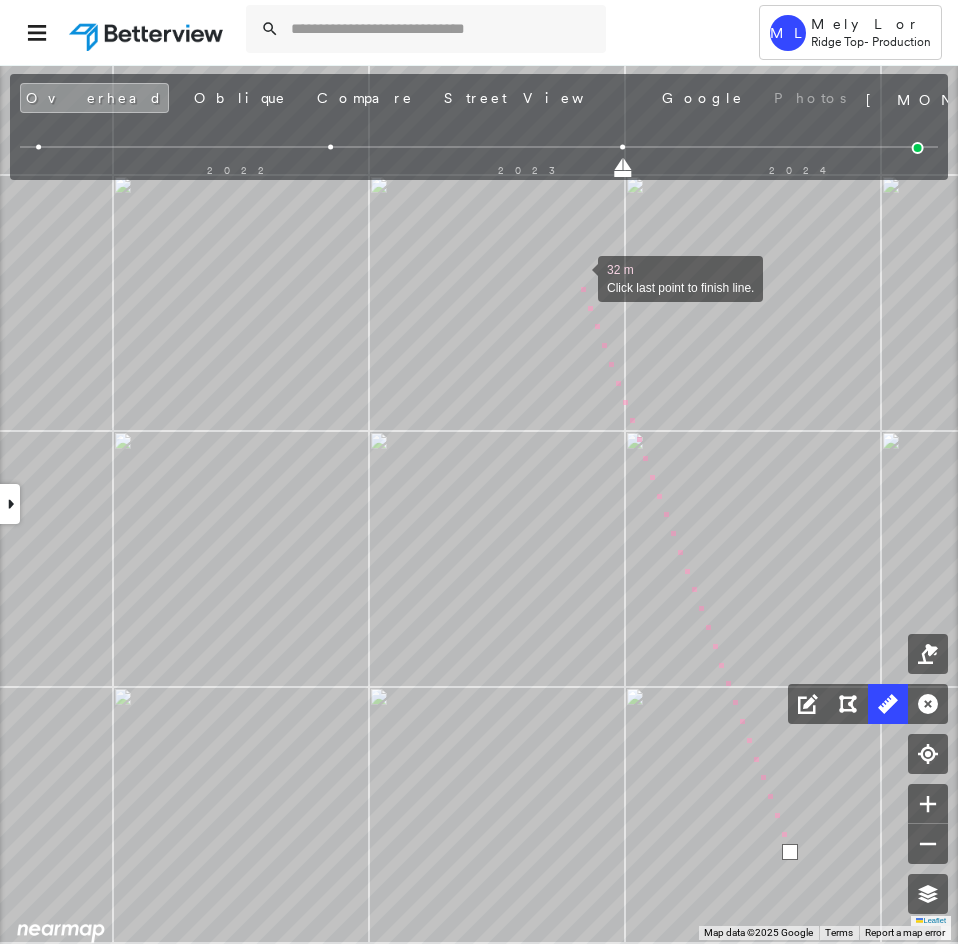 click at bounding box center (578, 277) 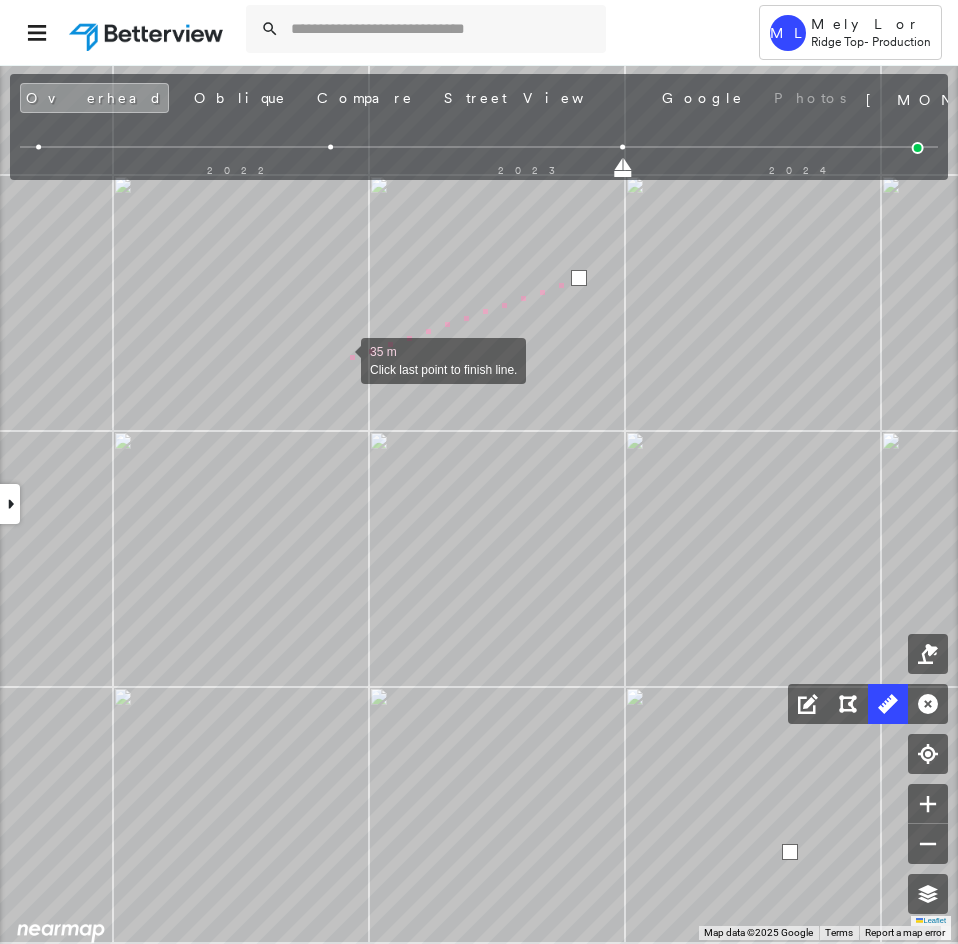 click at bounding box center (341, 359) 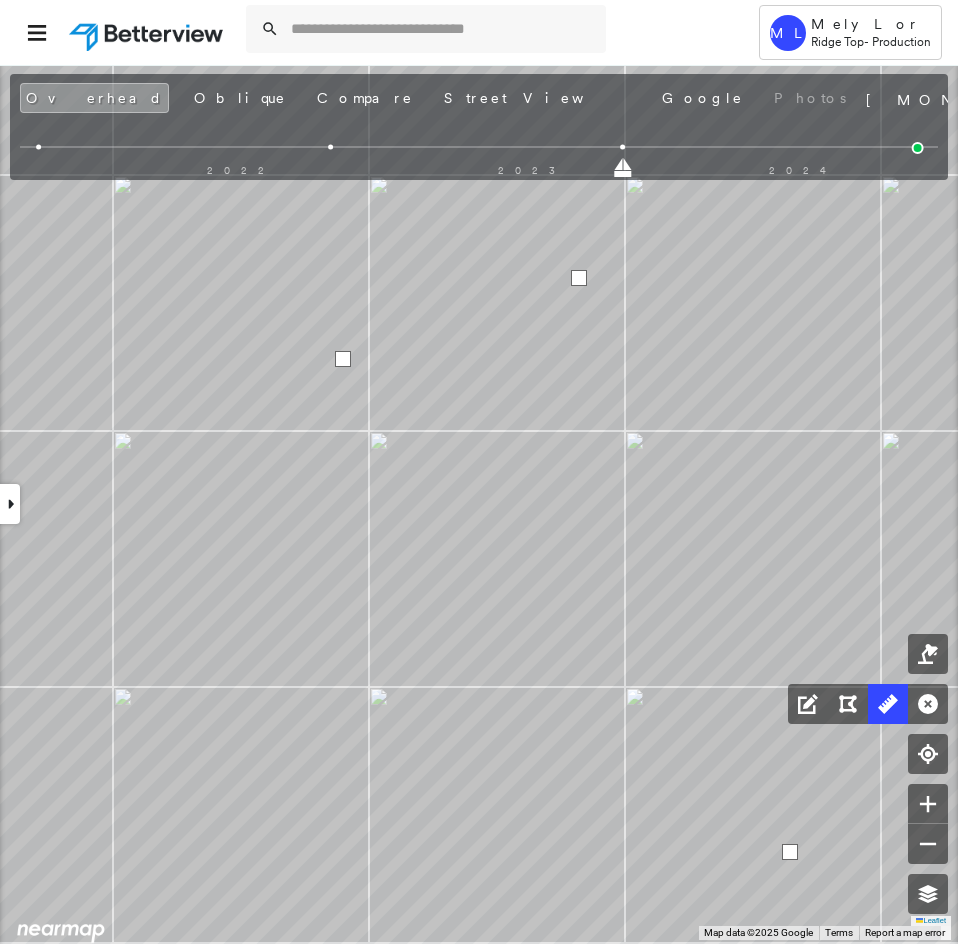 click at bounding box center (343, 359) 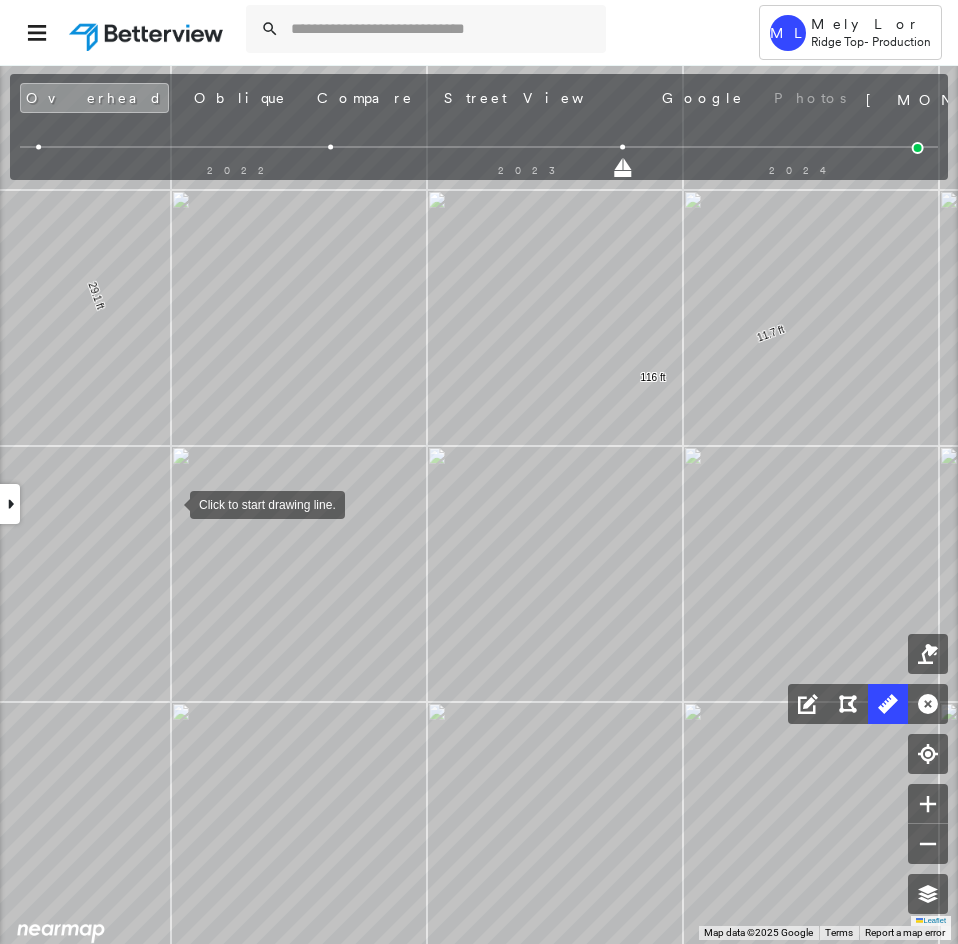 click at bounding box center (170, 503) 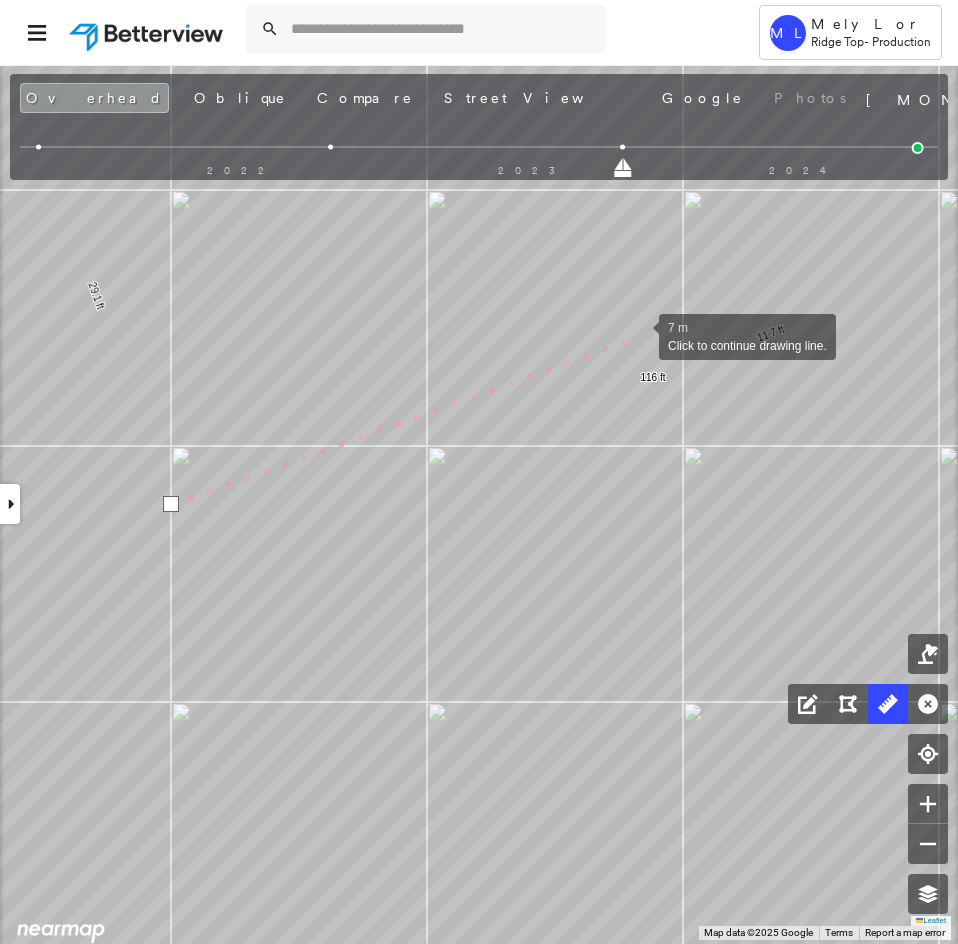 click at bounding box center [639, 335] 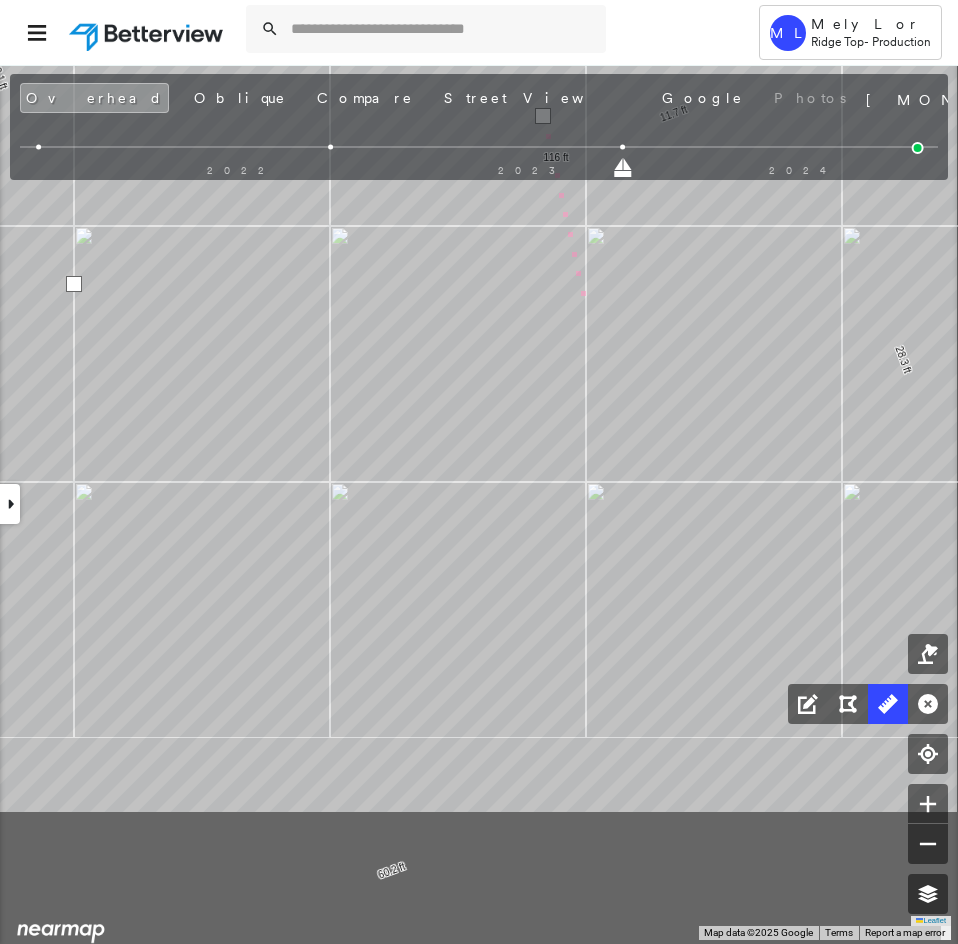 drag, startPoint x: 695, startPoint y: 565, endPoint x: 549, endPoint y: 245, distance: 351.73285 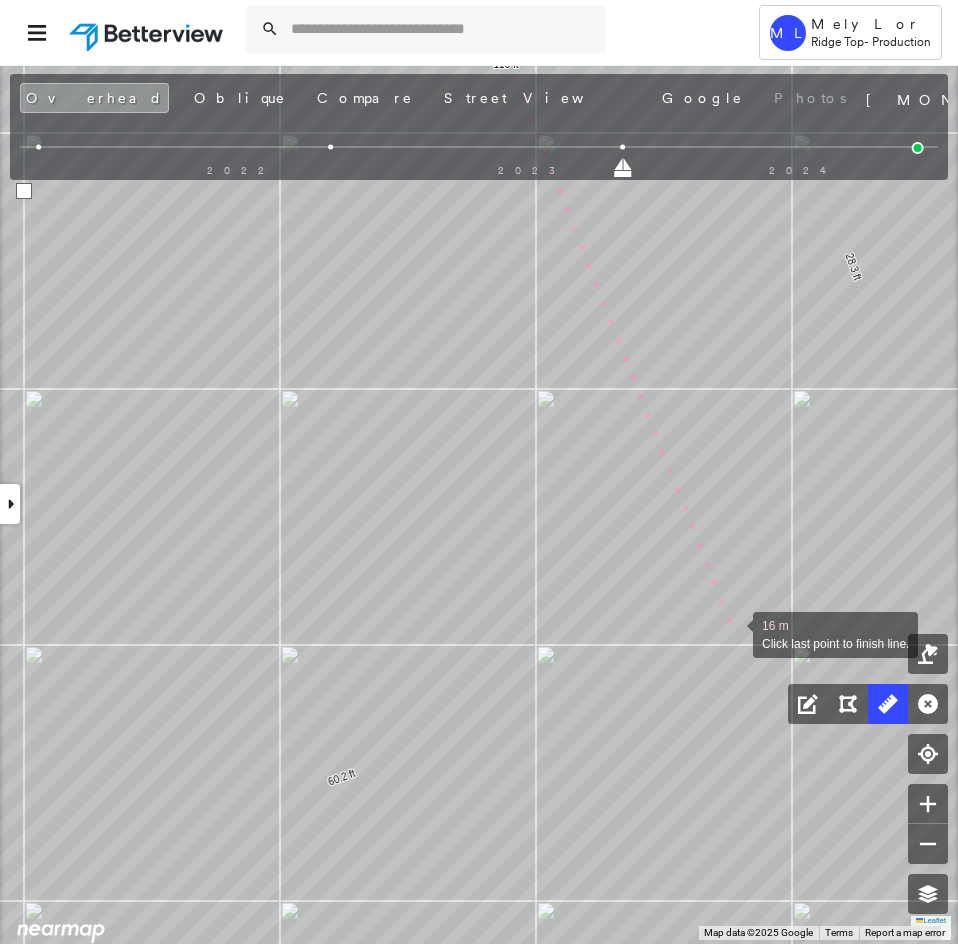 click at bounding box center [733, 633] 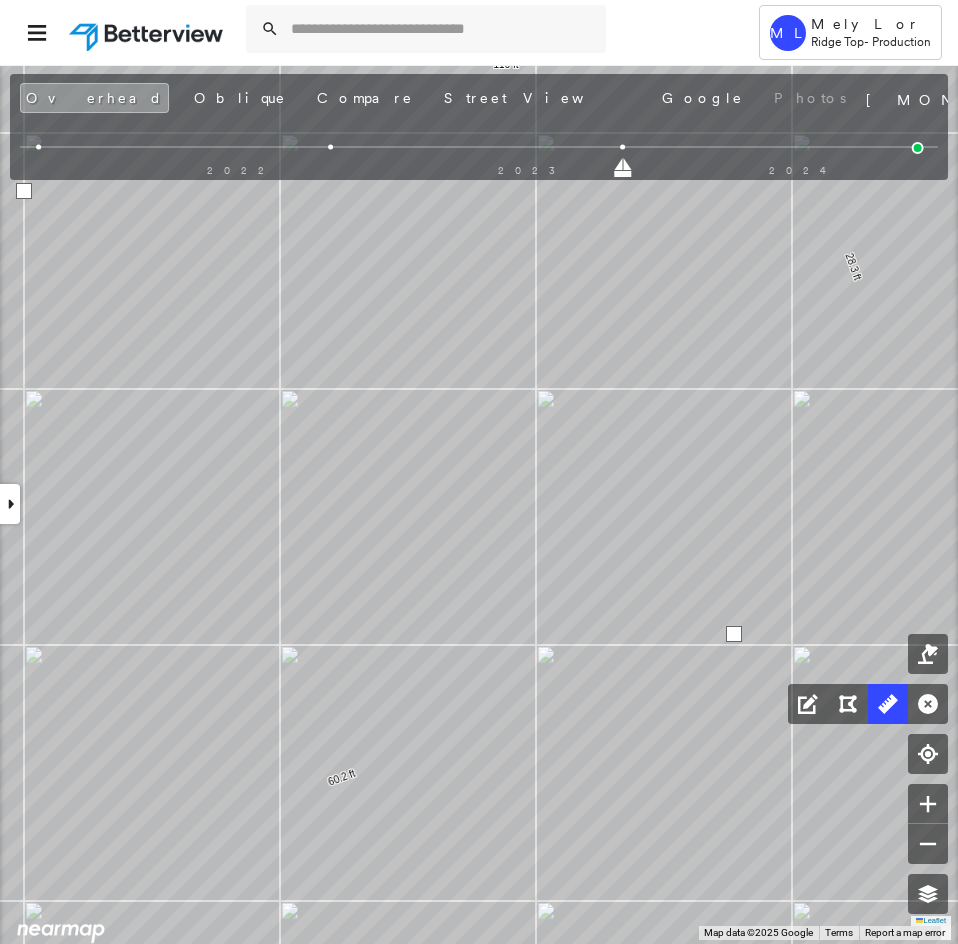 click at bounding box center [734, 634] 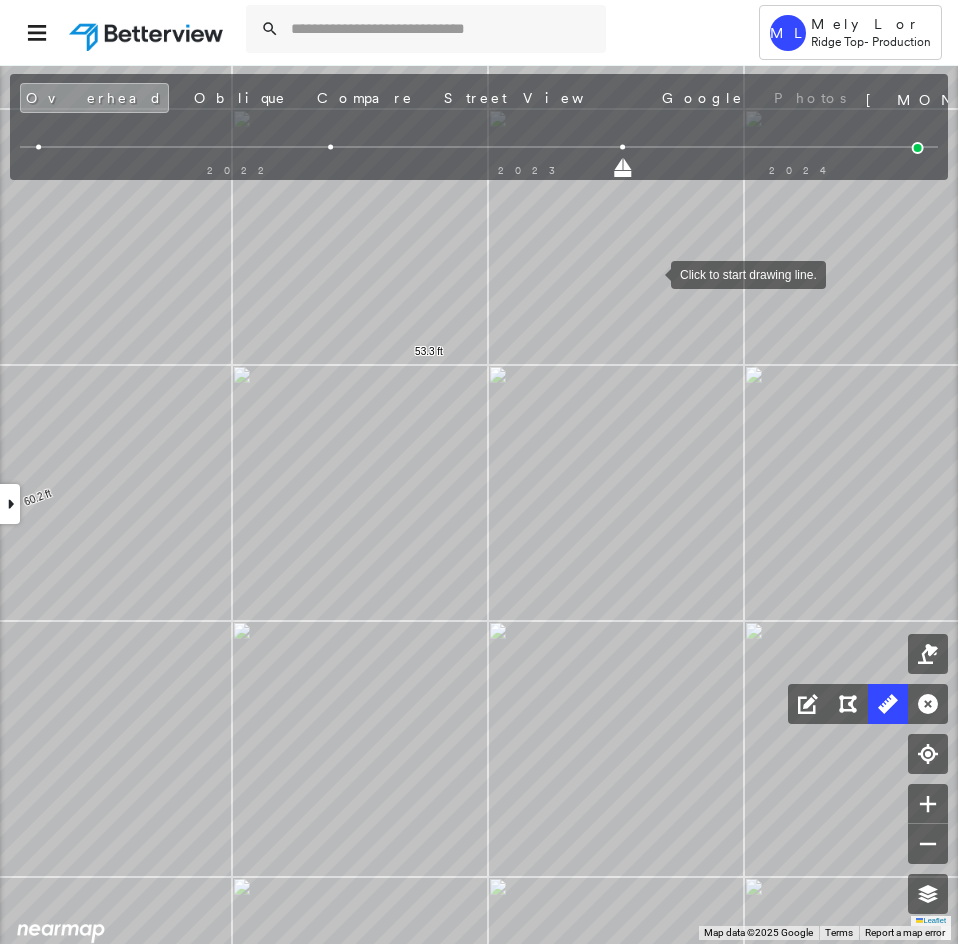 click at bounding box center (651, 273) 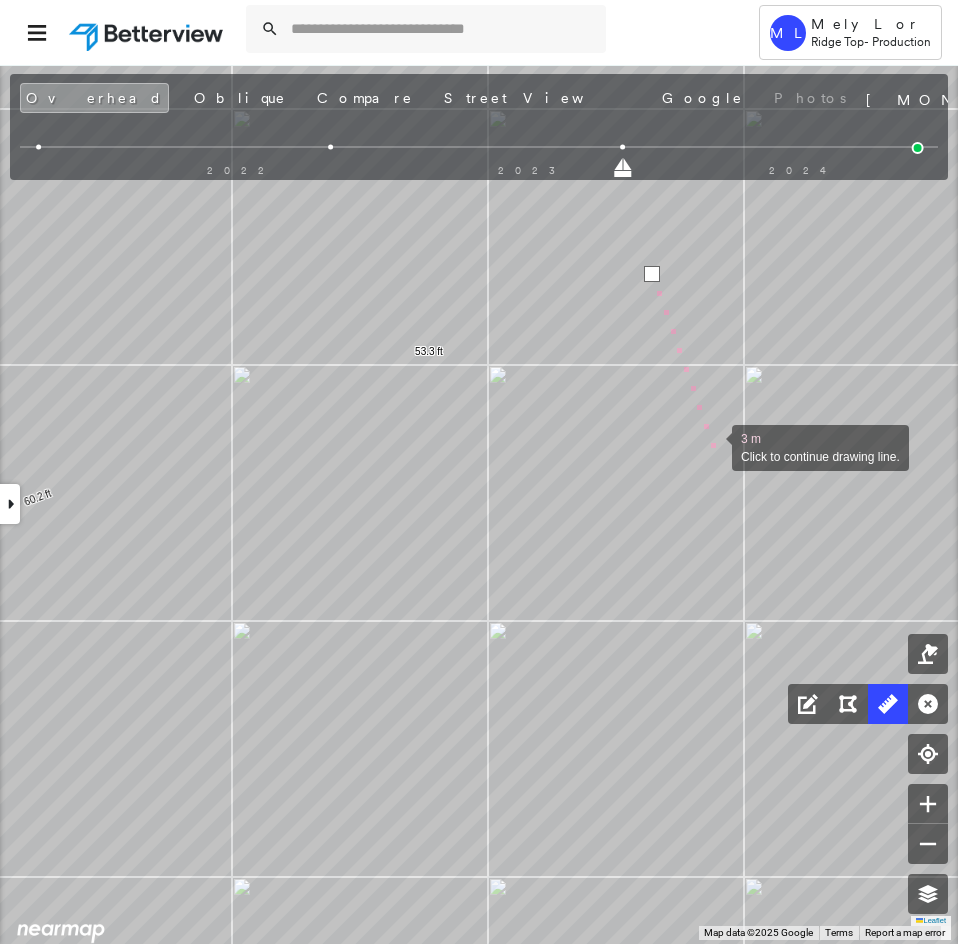 click at bounding box center (712, 446) 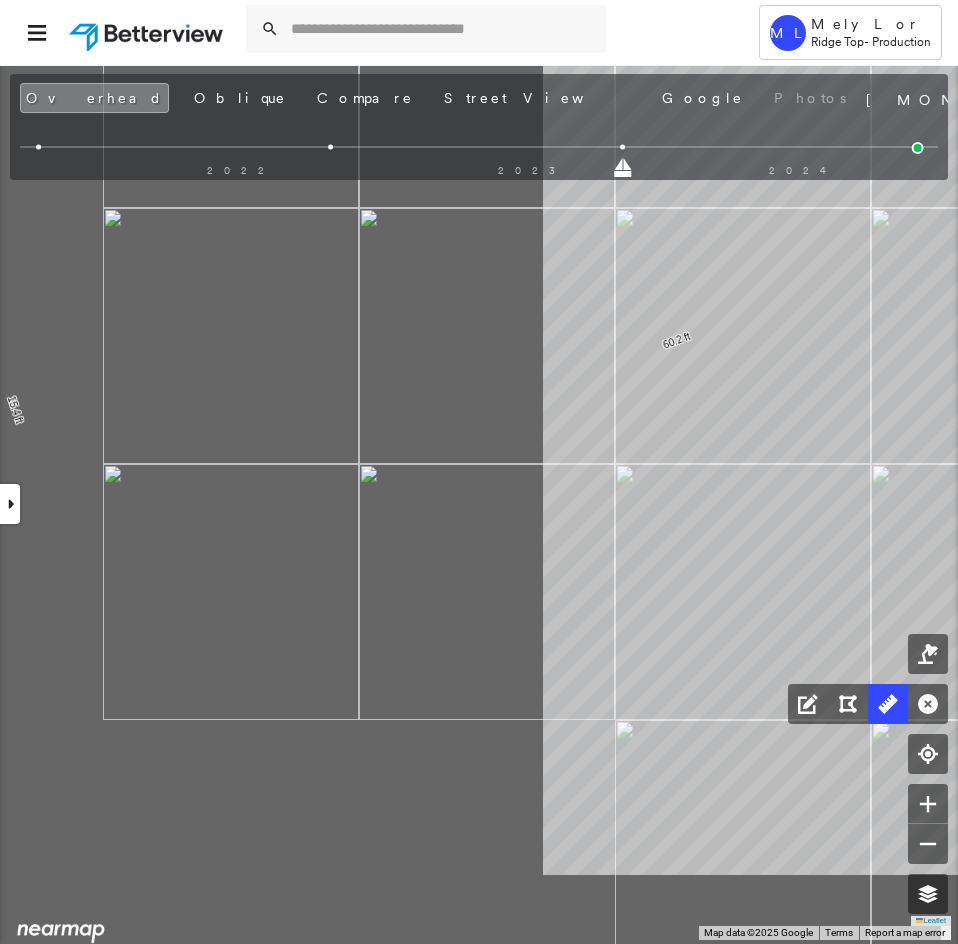 click on "29.1 ft 25.5 ft 54.6 ft 10.9 ft 10.9 ft 15.4 ft 60.2 ft 28.3 ft 11.7 ft 116 ft 23.1 ft 30.2 ft 53.3 ft 8 m Click last point to finish line." at bounding box center [-373, -640] 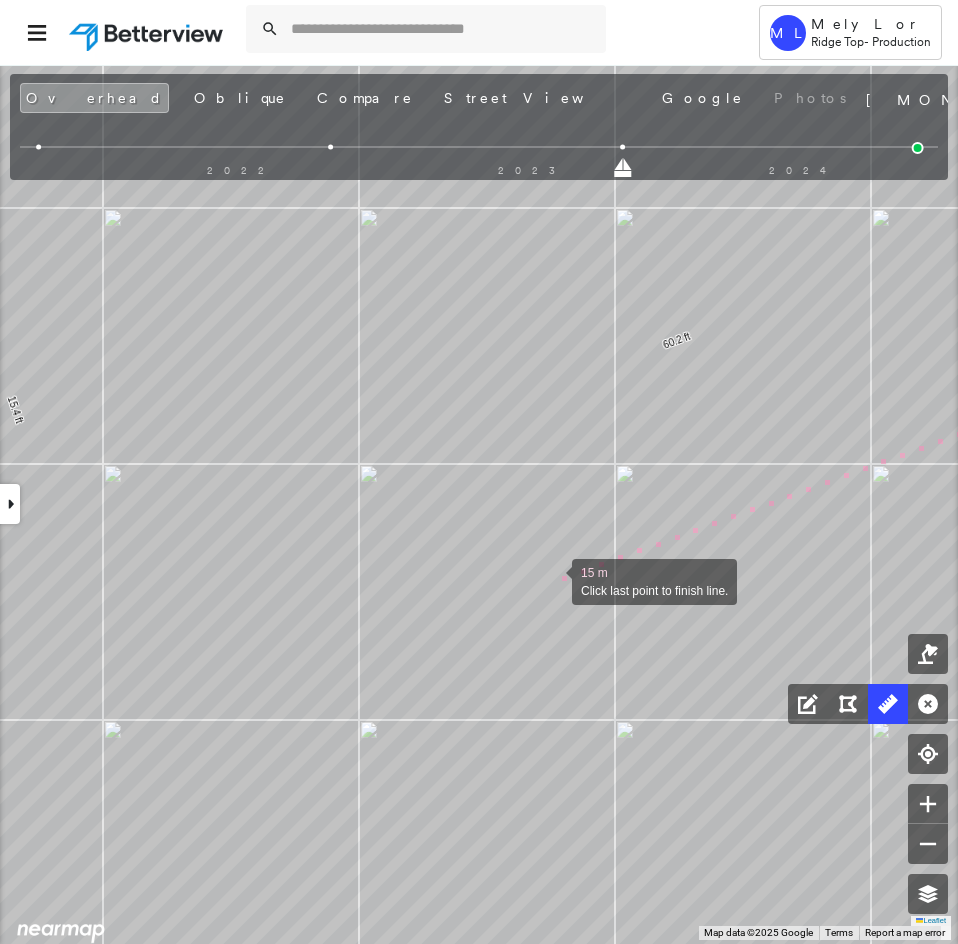 click at bounding box center [552, 580] 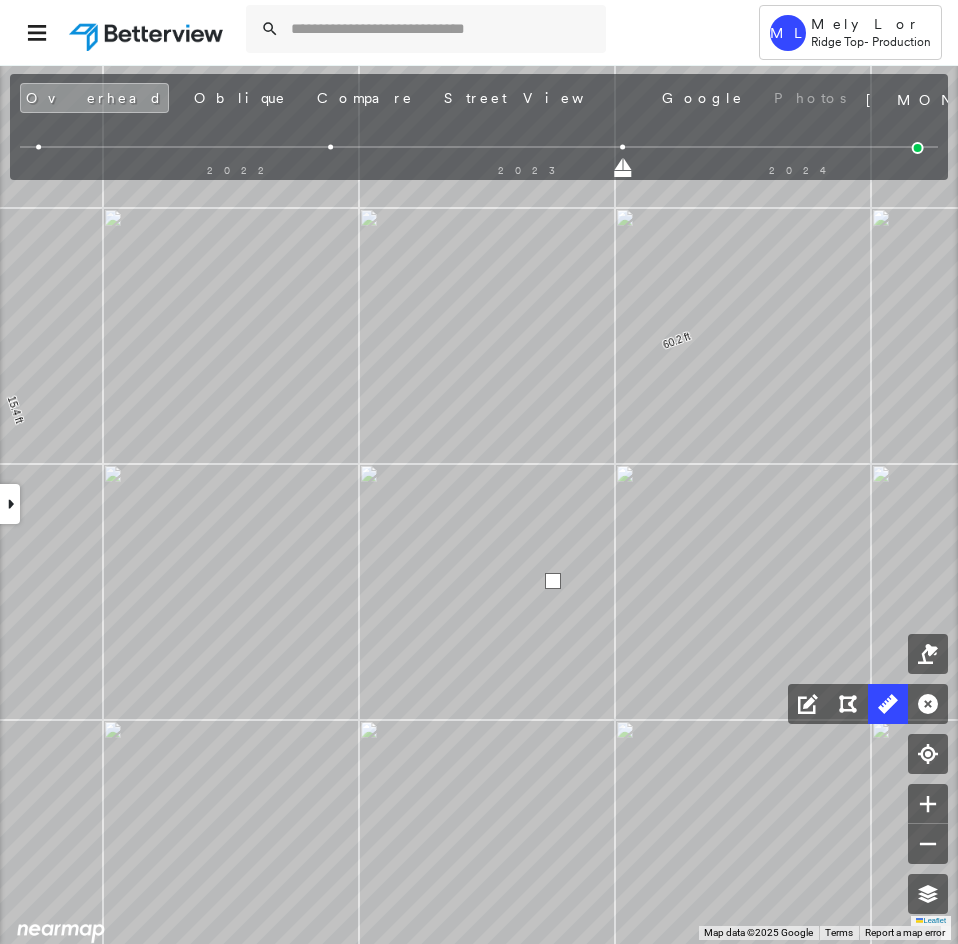 click at bounding box center [553, 581] 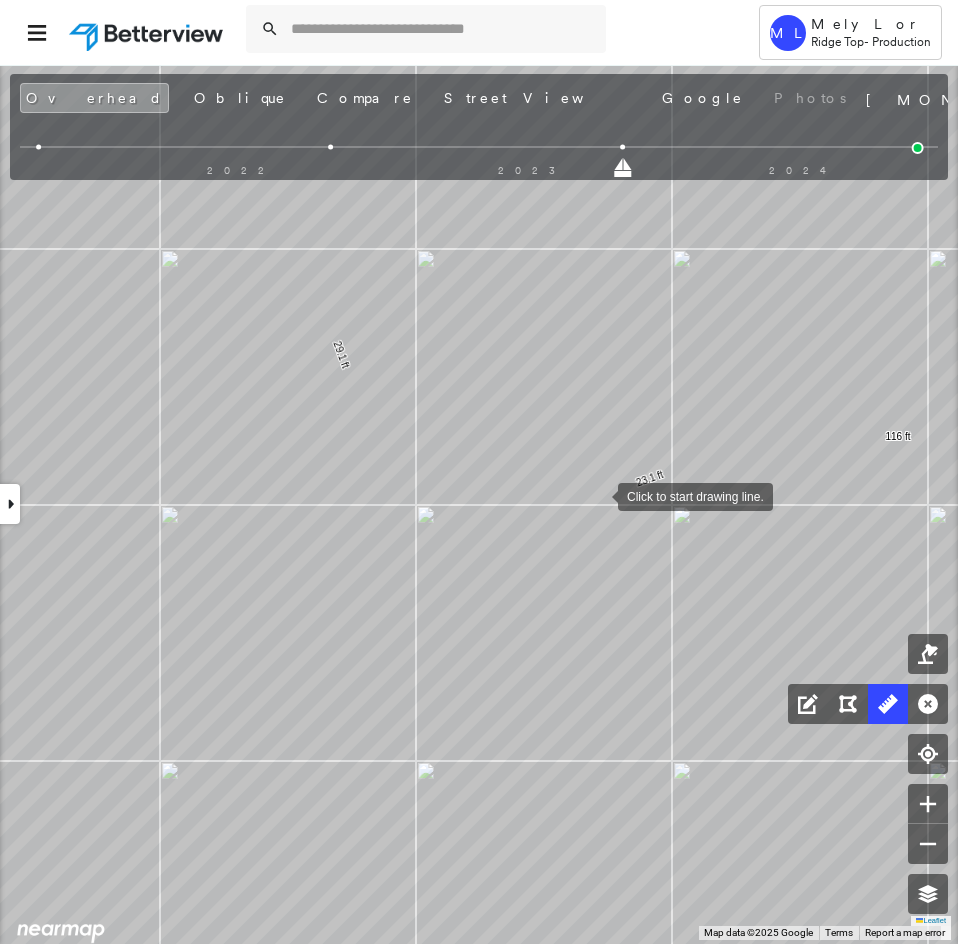 click at bounding box center [598, 495] 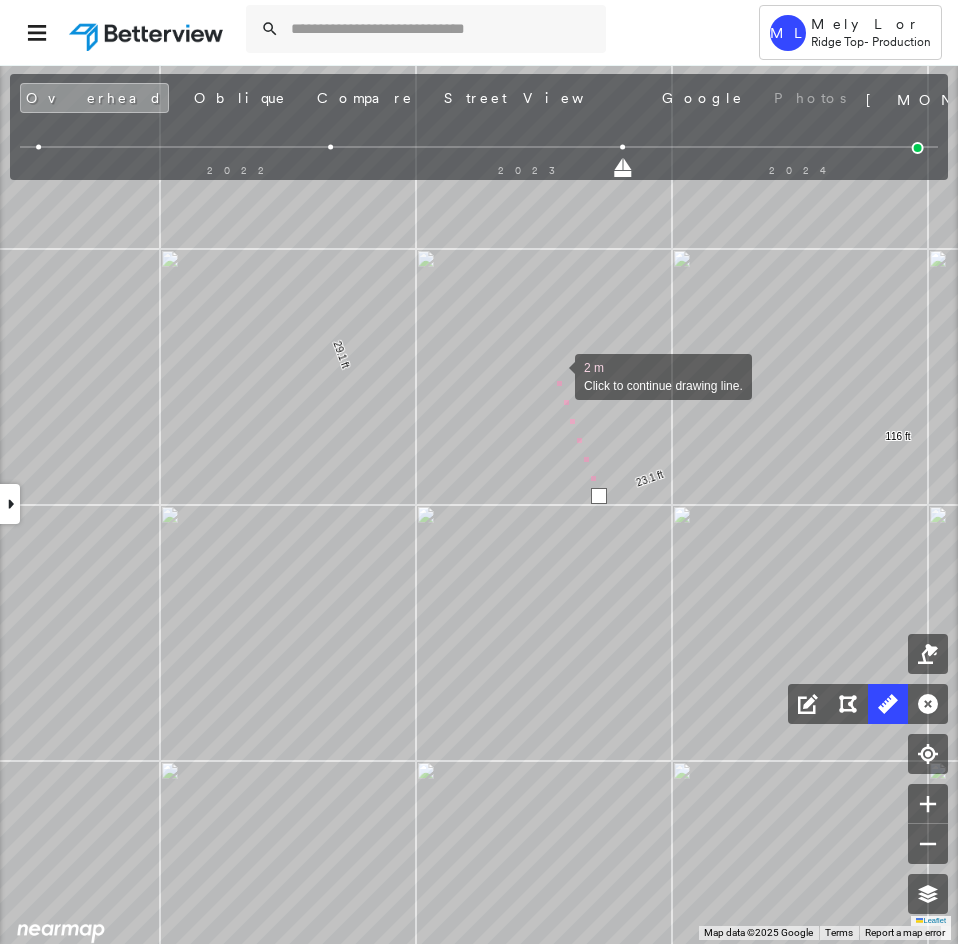 click at bounding box center [555, 375] 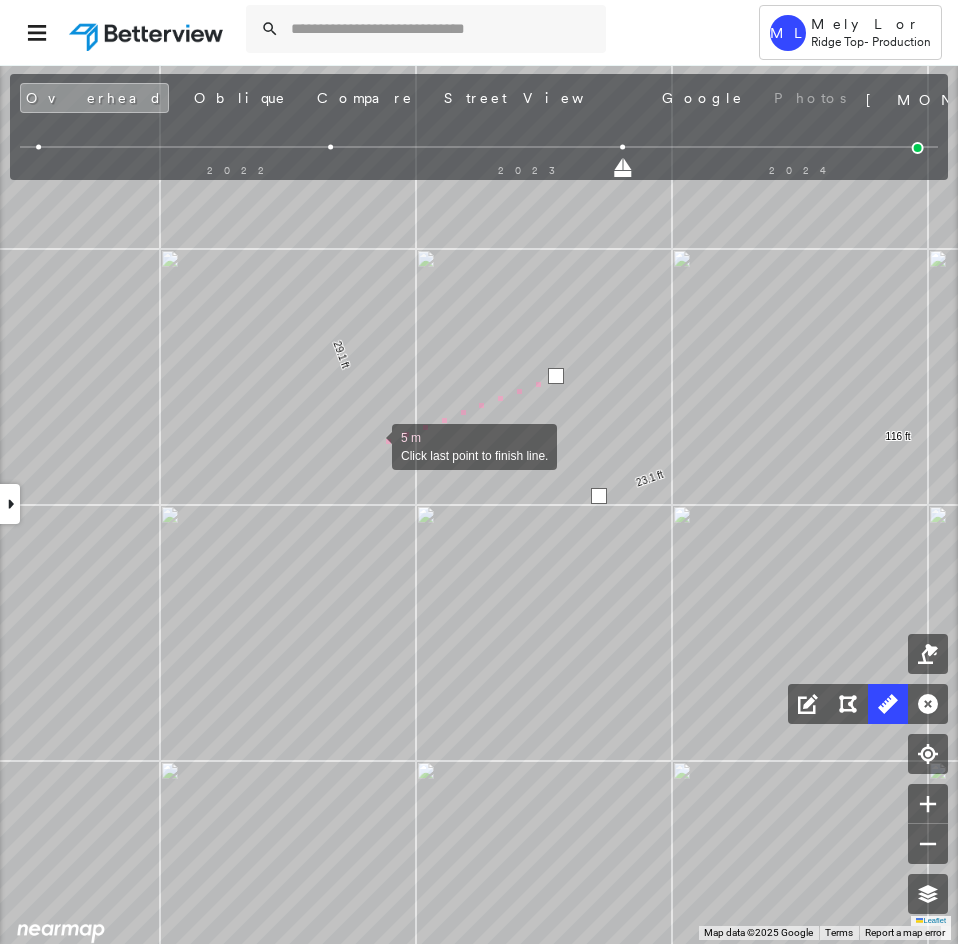 click at bounding box center (372, 445) 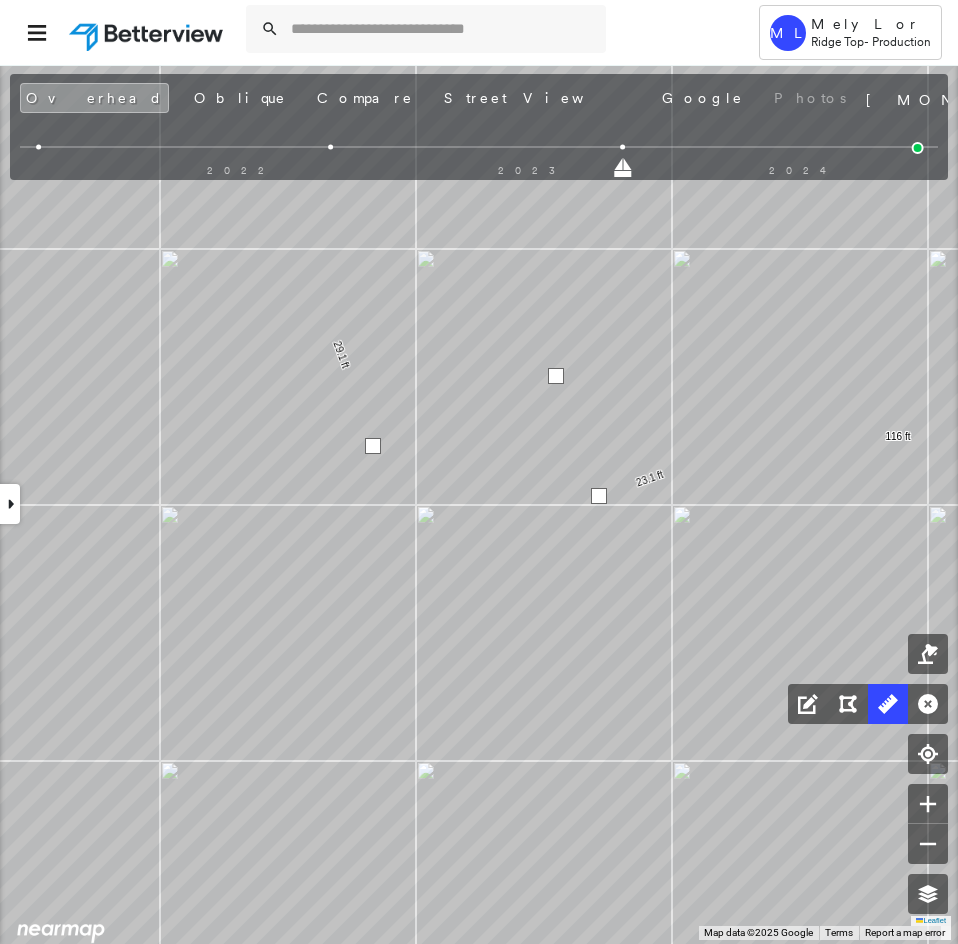 click at bounding box center (373, 446) 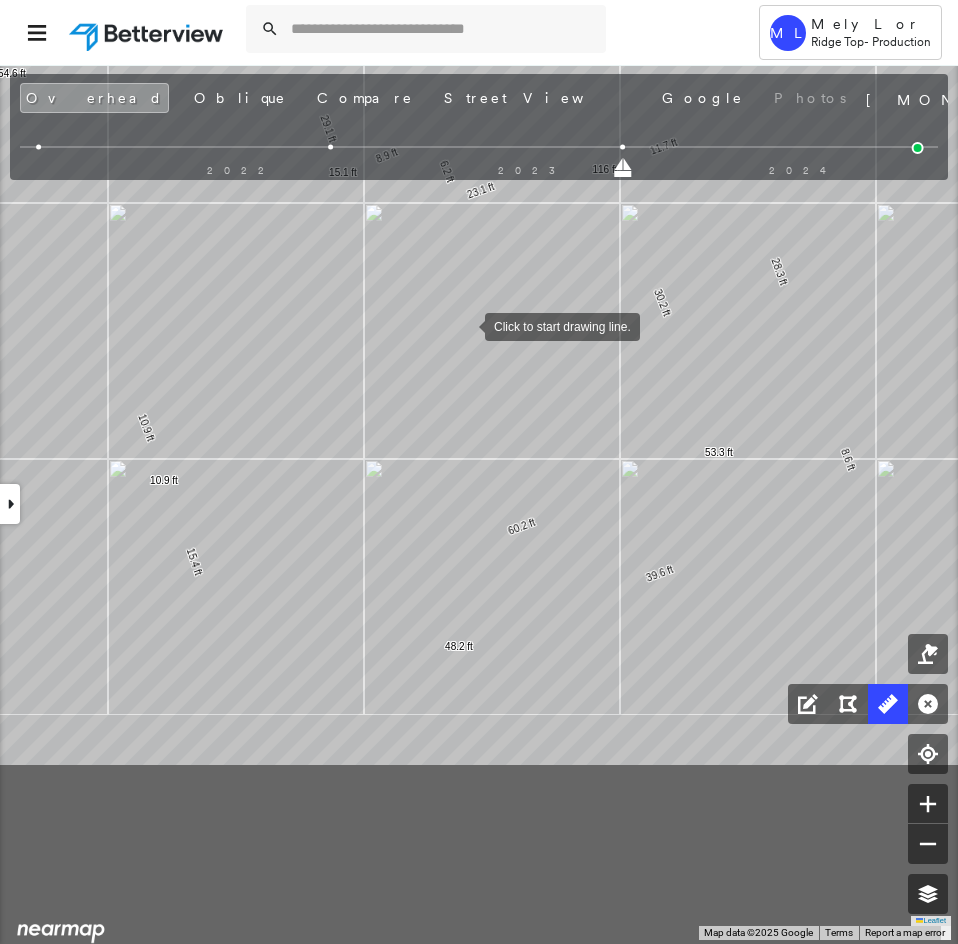 drag, startPoint x: 509, startPoint y: 593, endPoint x: 465, endPoint y: 326, distance: 270.6012 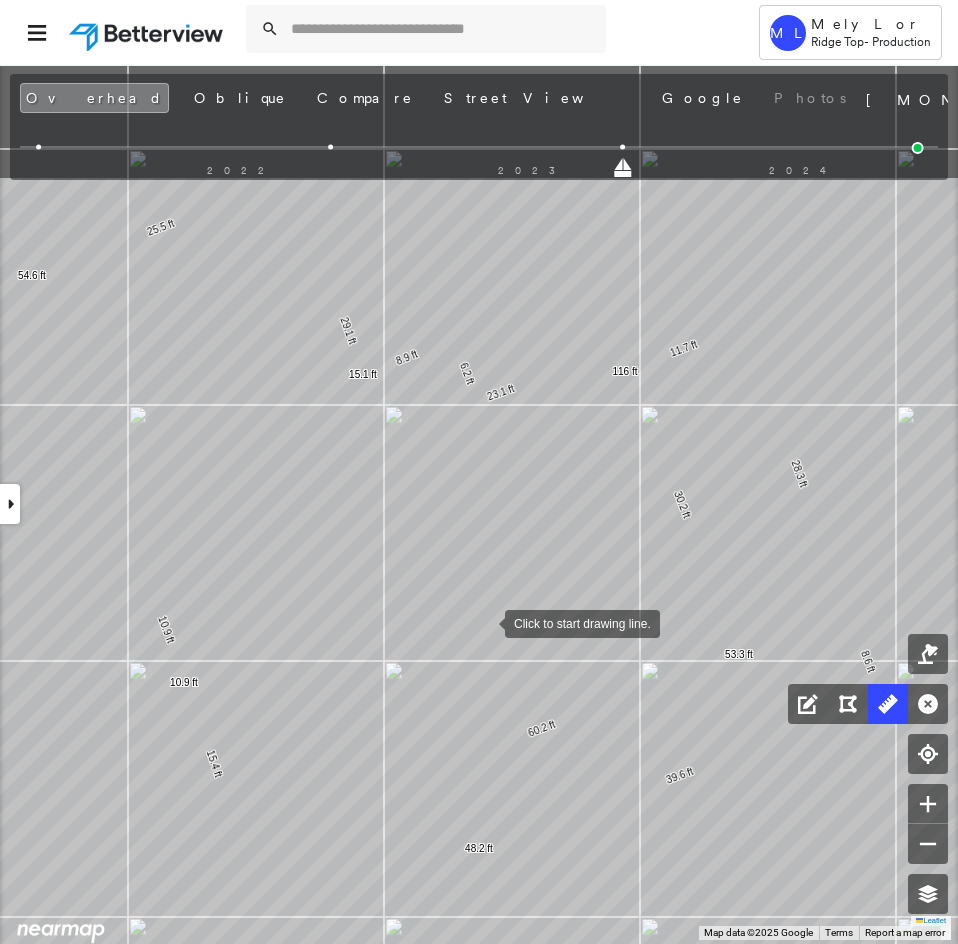 drag, startPoint x: 484, startPoint y: 603, endPoint x: 483, endPoint y: 615, distance: 12.0415945 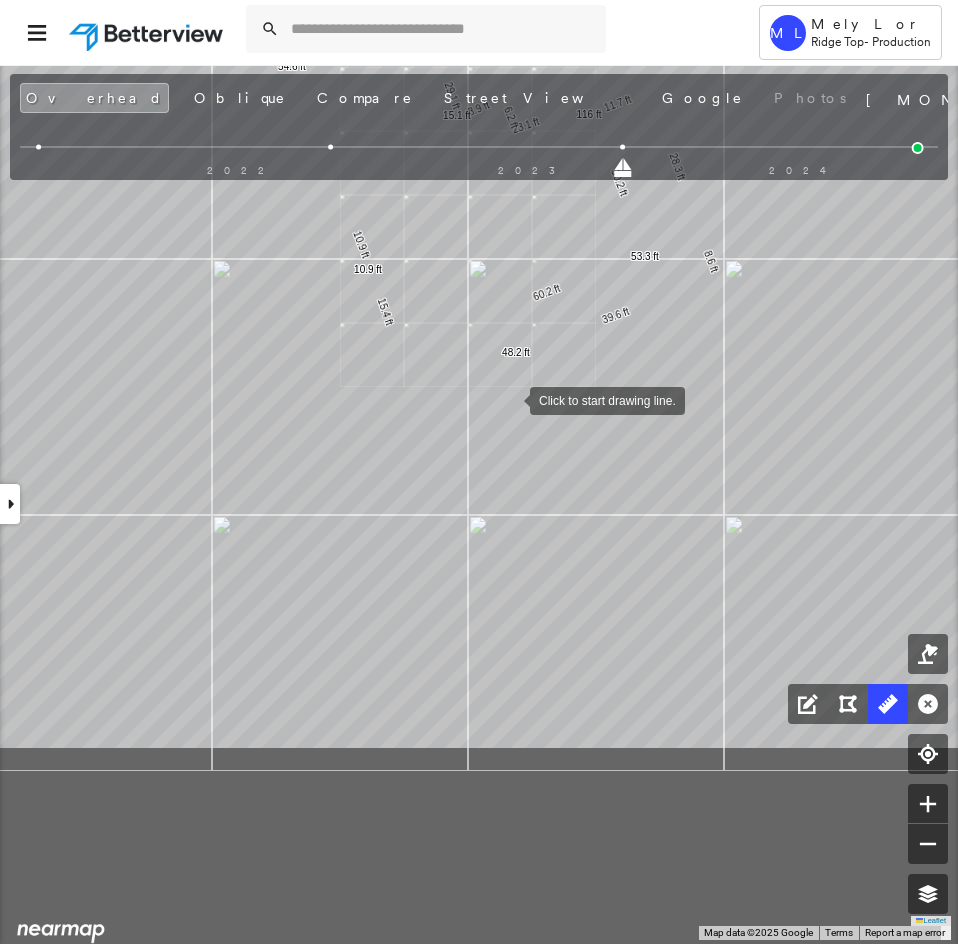 drag, startPoint x: 516, startPoint y: 686, endPoint x: 507, endPoint y: 416, distance: 270.14996 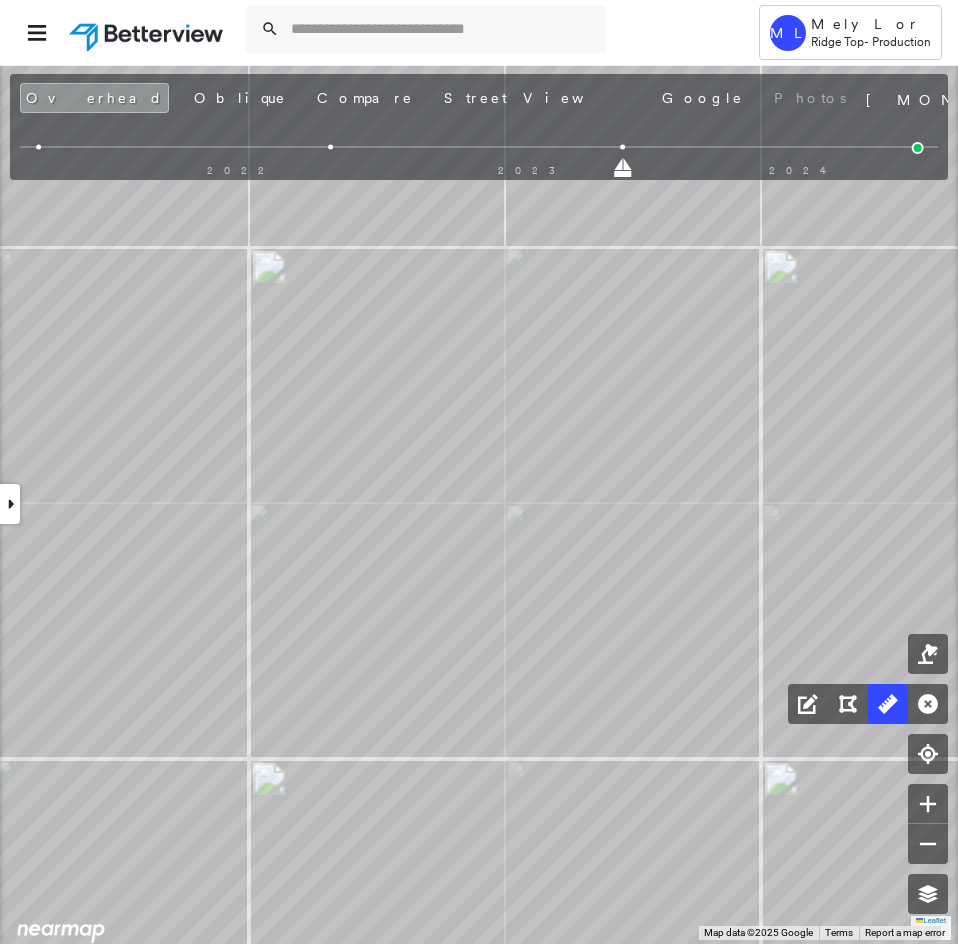 click on "29.1 ft 25.5 ft 54.6 ft 10.9 ft 10.9 ft 15.4 ft 60.2 ft 28.3 ft 11.7 ft 116 ft 23.1 ft 30.2 ft 53.3 ft 8.6 ft 39.6 ft 48.2 ft 6.2 ft 8.9 ft 15.1 ft Click to start drawing line." at bounding box center [-381, -238] 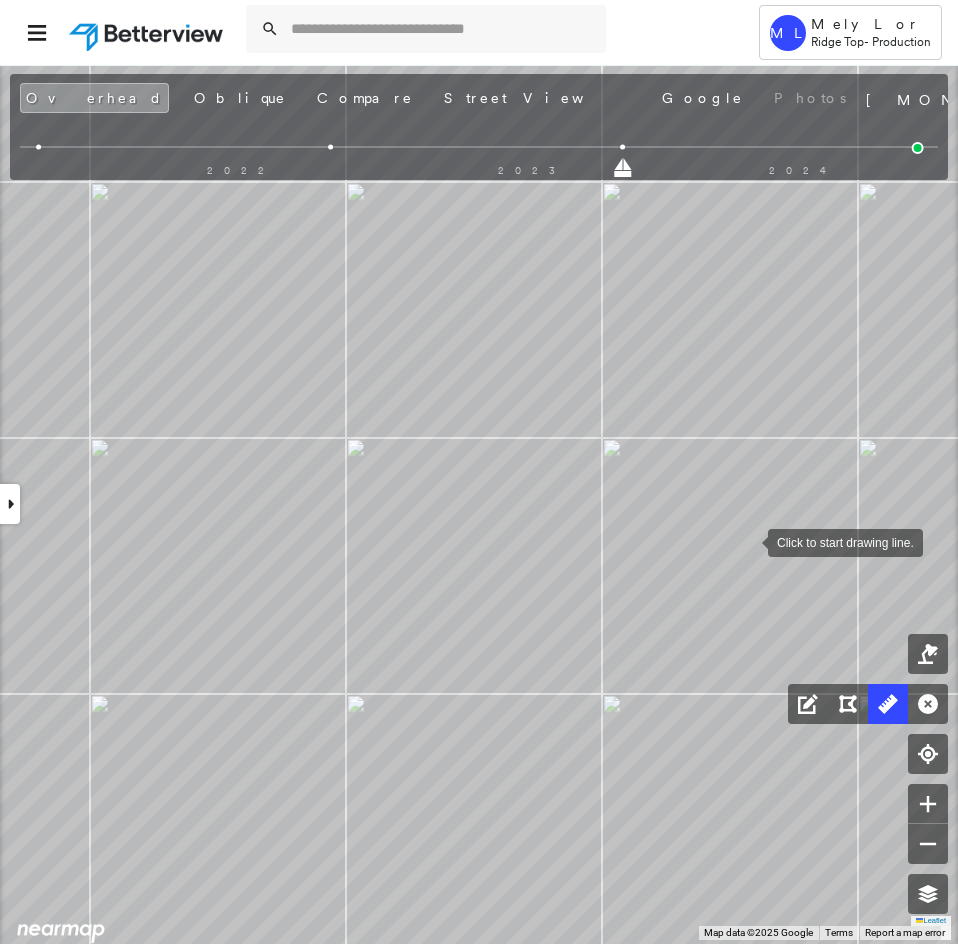 click at bounding box center (748, 541) 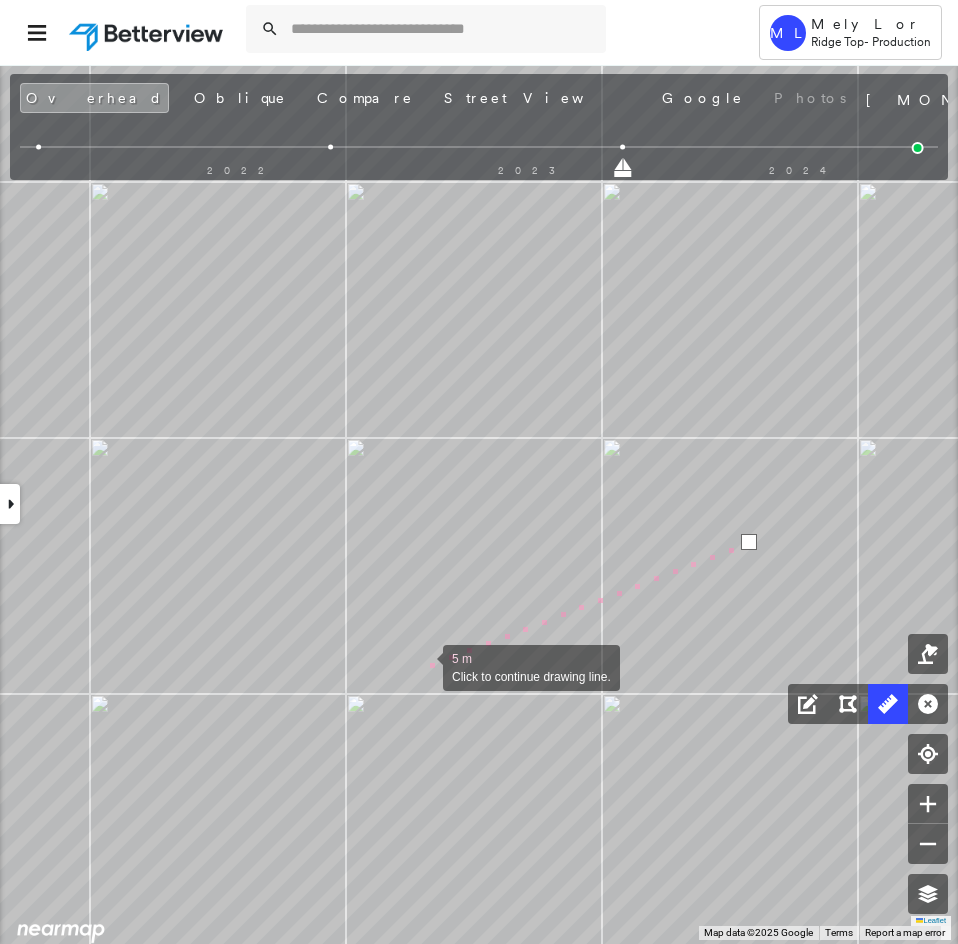 click at bounding box center (423, 666) 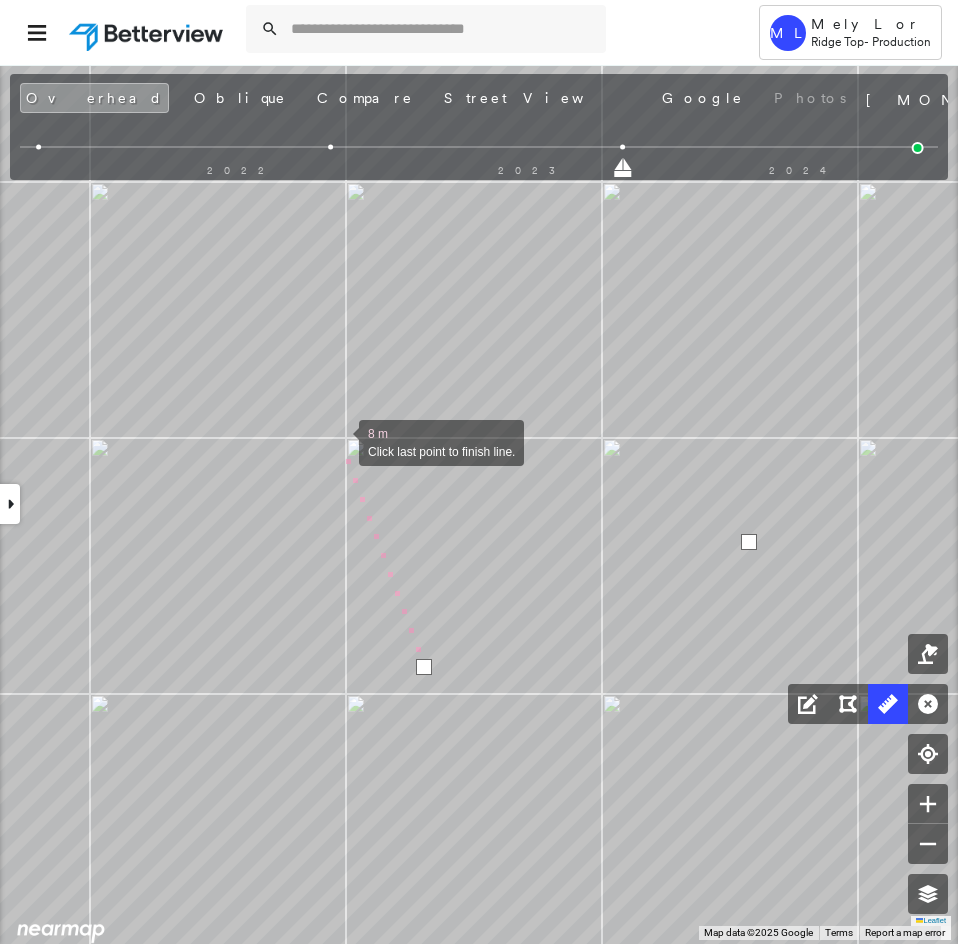 click at bounding box center [339, 441] 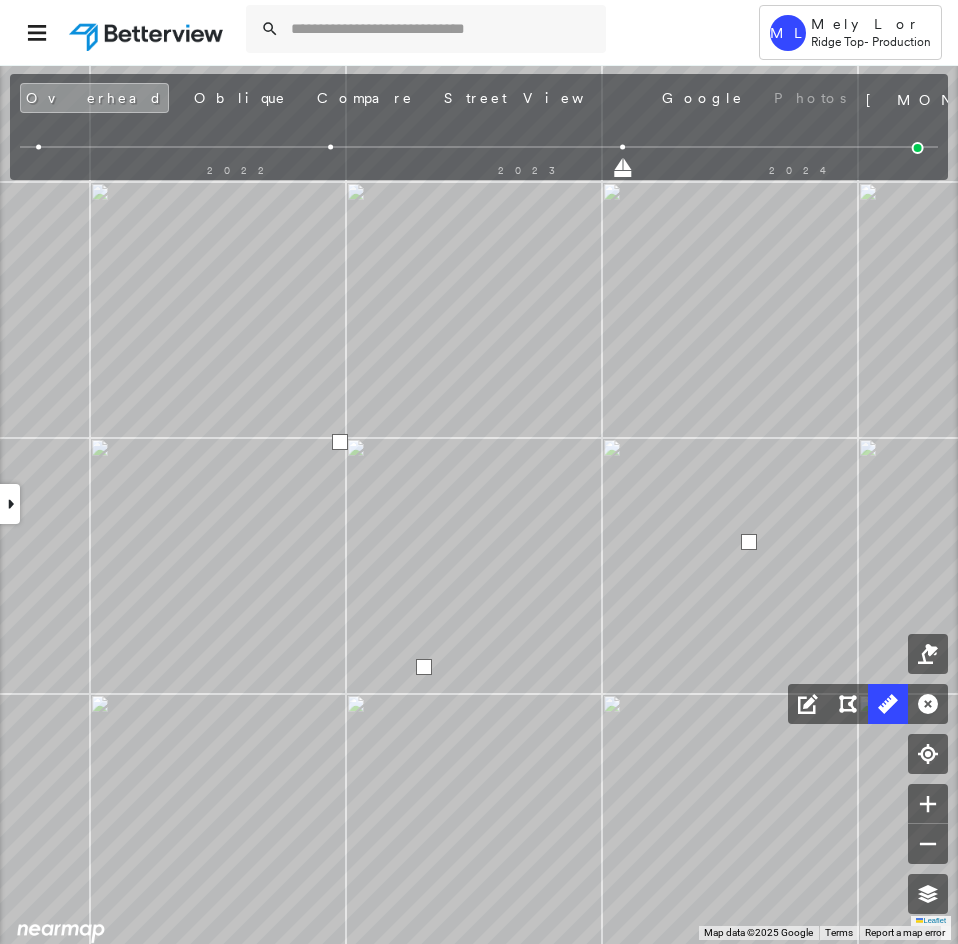 click at bounding box center (340, 442) 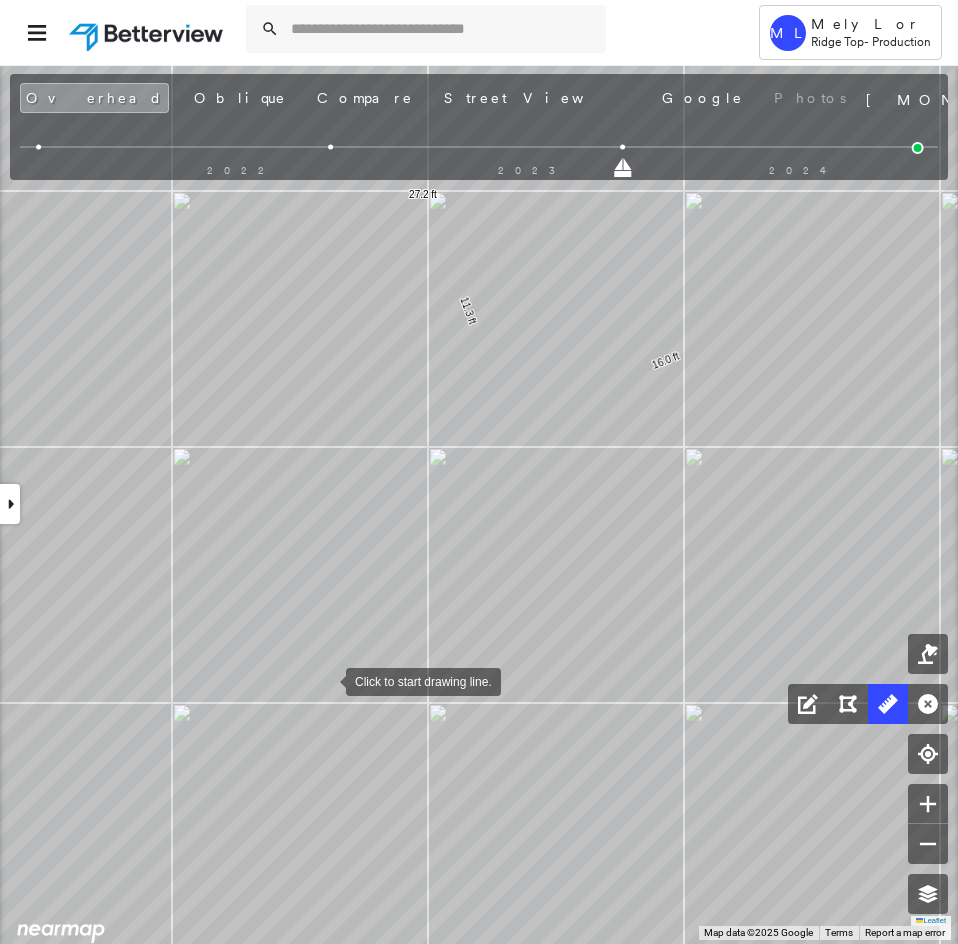 drag, startPoint x: 326, startPoint y: 680, endPoint x: 316, endPoint y: 625, distance: 55.9017 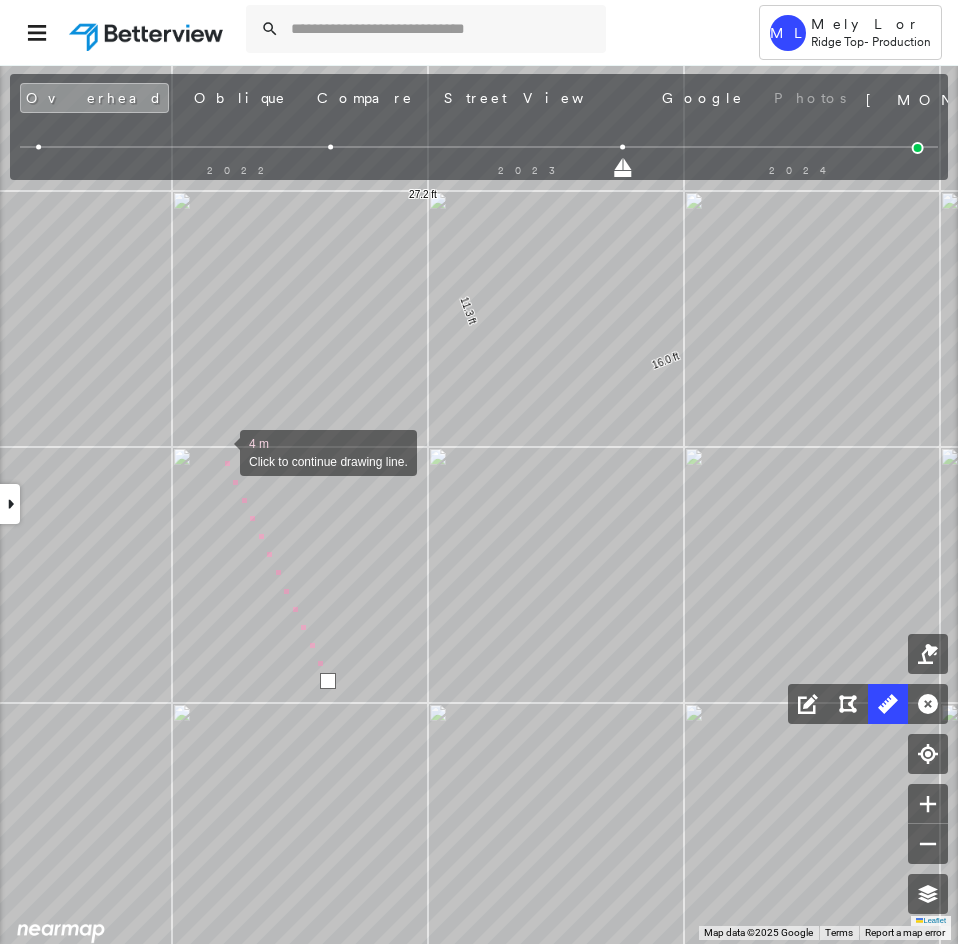 click at bounding box center [220, 451] 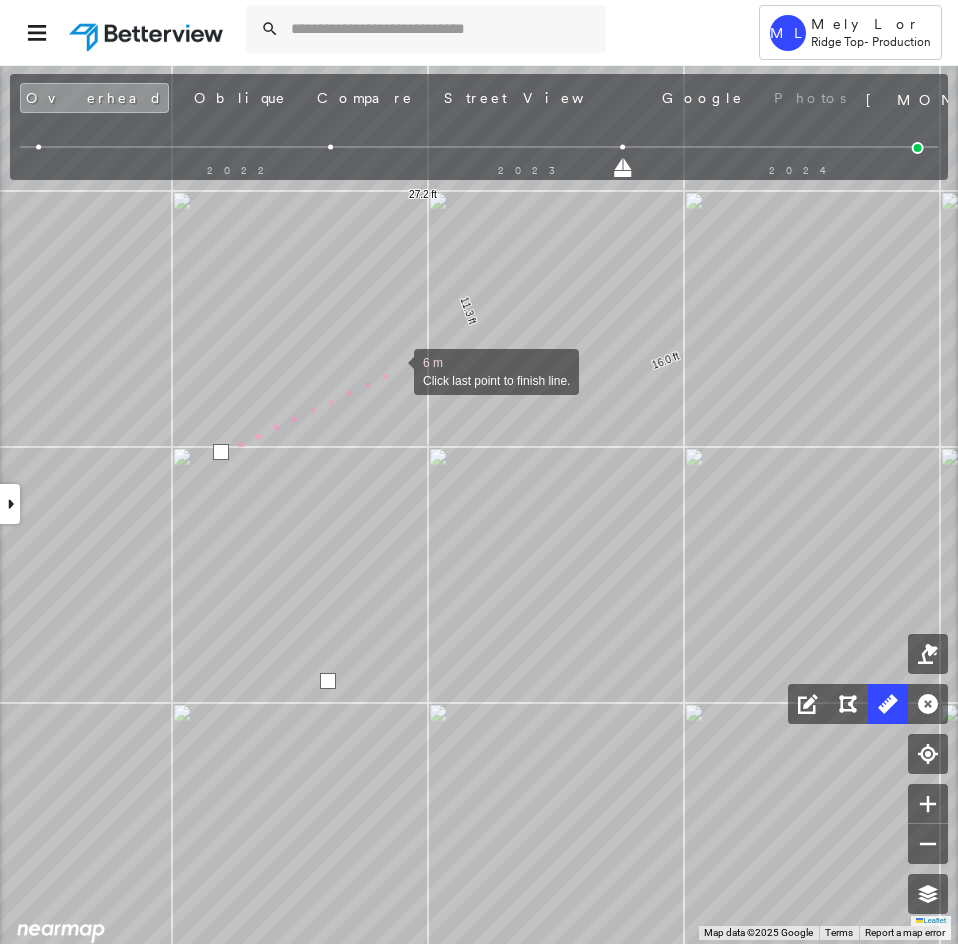 click at bounding box center [394, 370] 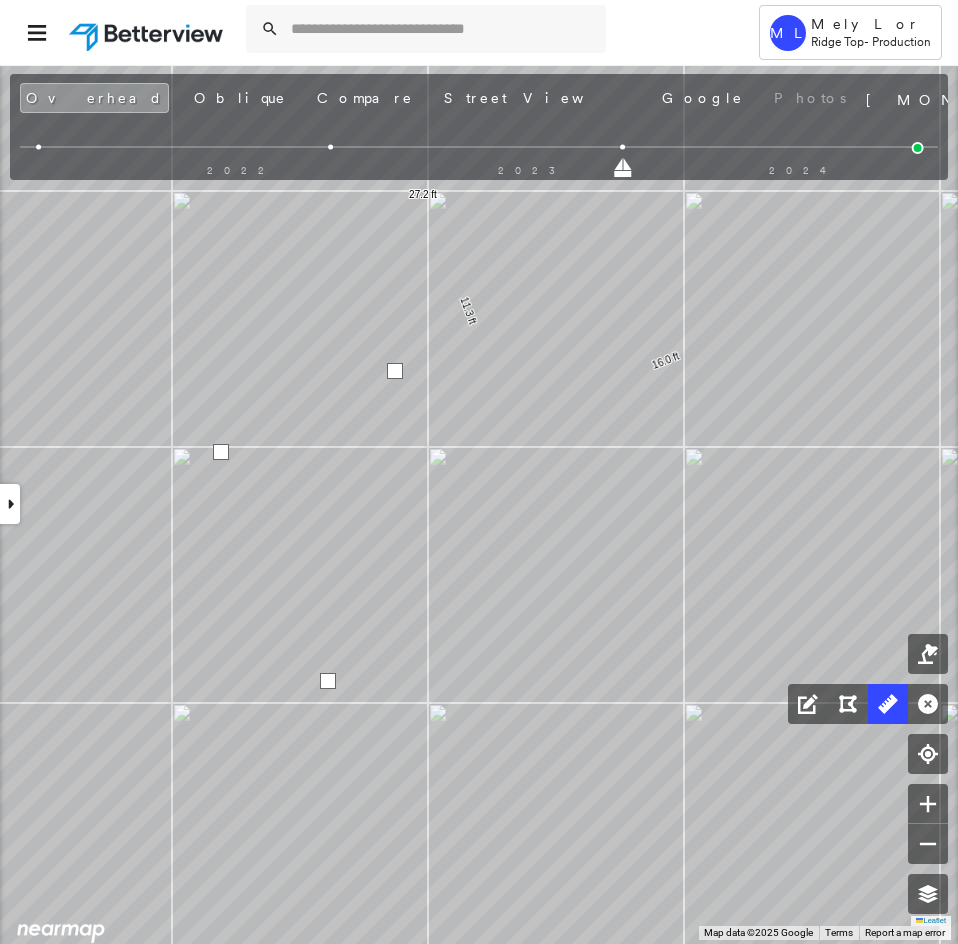 click at bounding box center (395, 371) 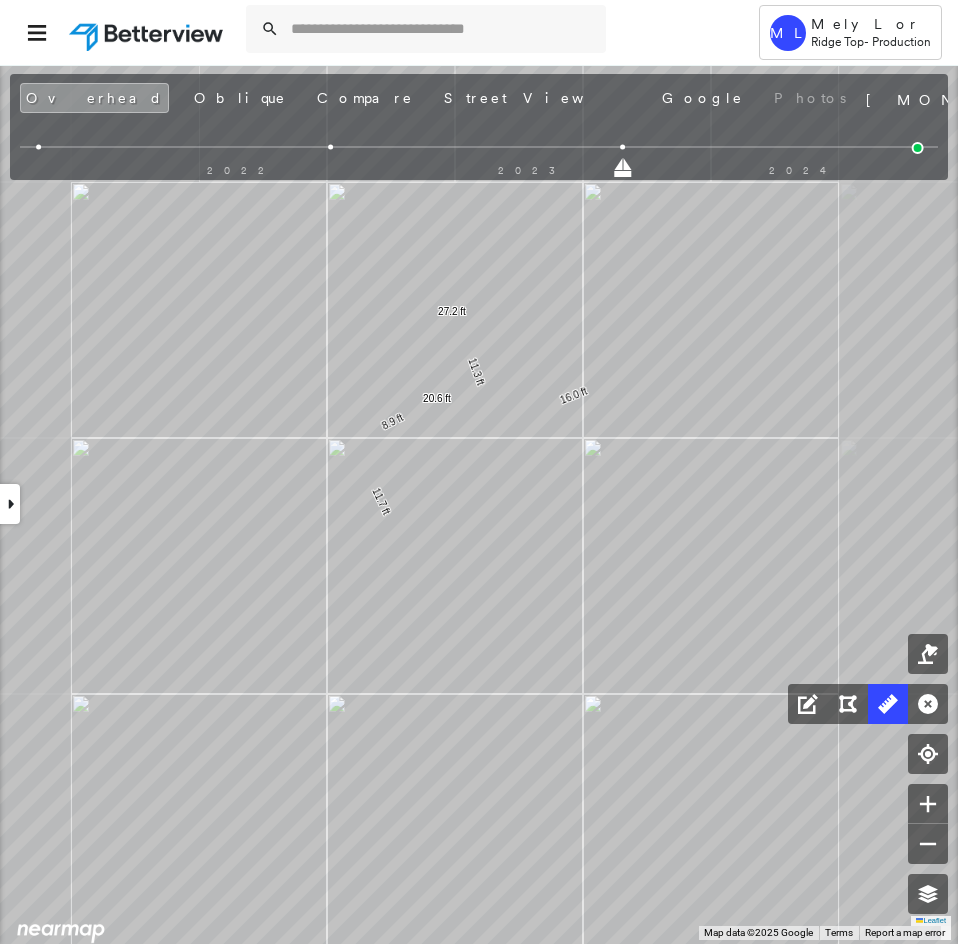 drag, startPoint x: 394, startPoint y: 370, endPoint x: 512, endPoint y: 454, distance: 144.84474 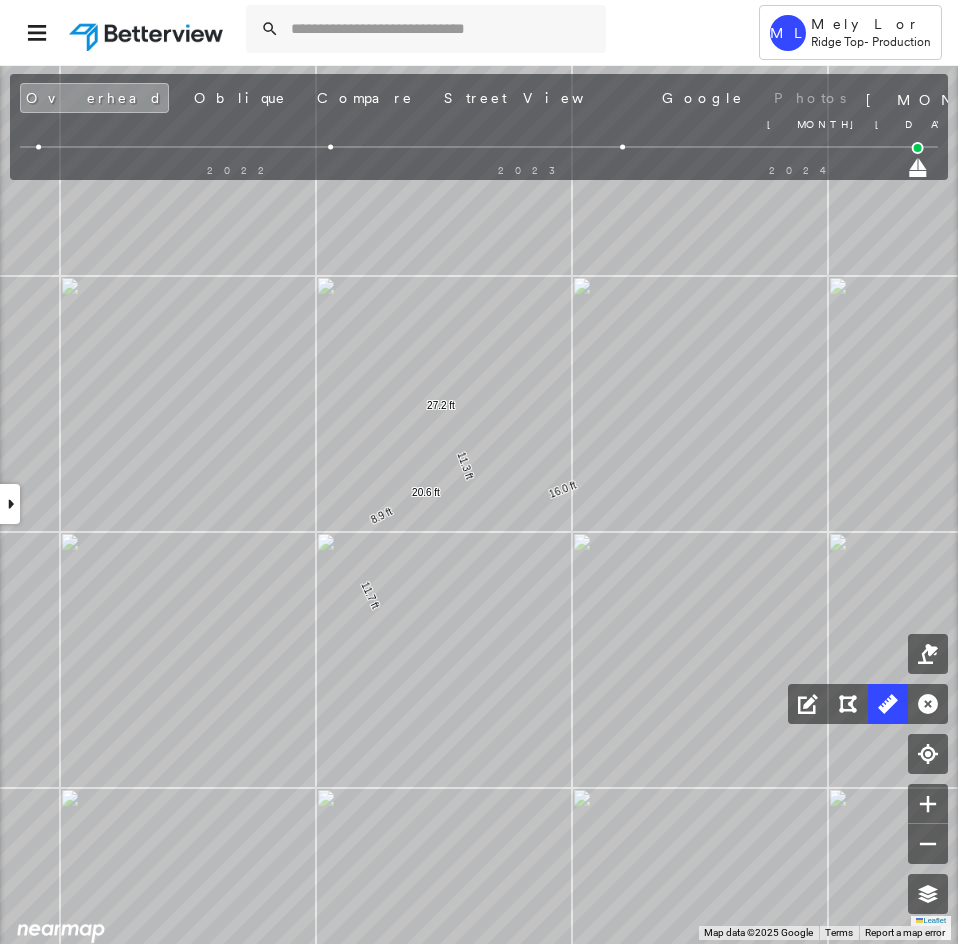drag, startPoint x: 629, startPoint y: 166, endPoint x: 958, endPoint y: 159, distance: 329.07446 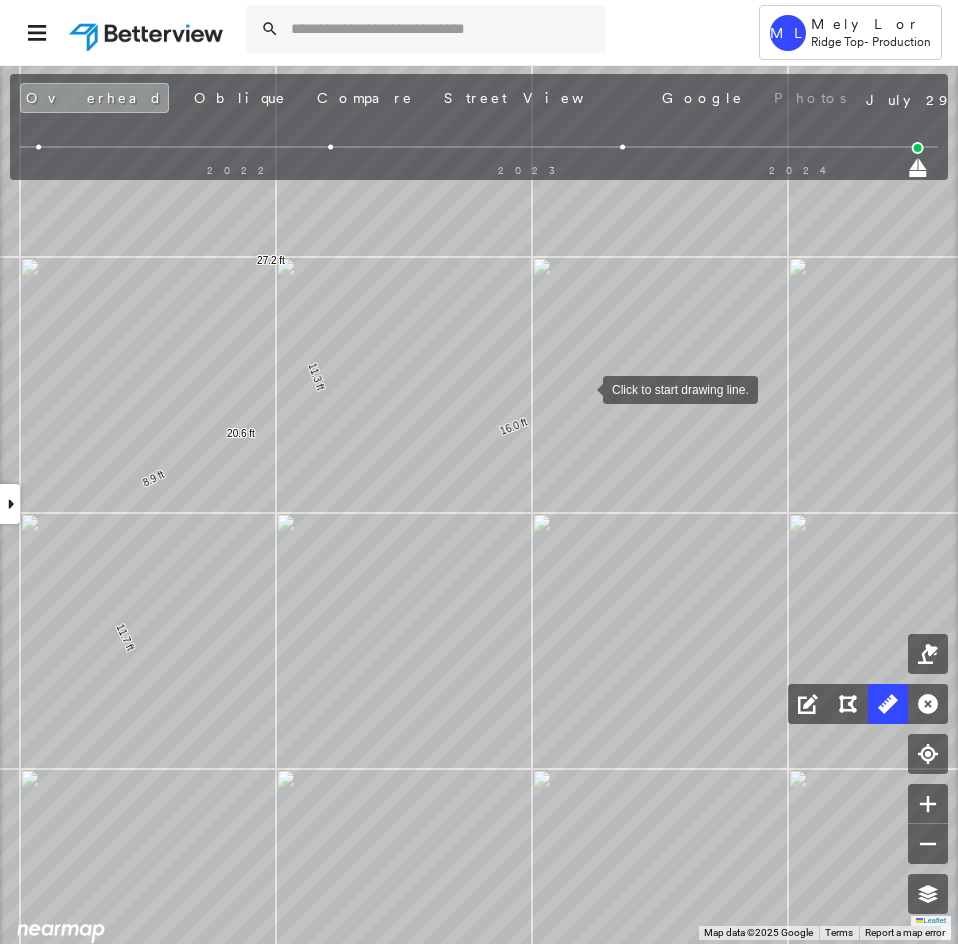 click at bounding box center [583, 388] 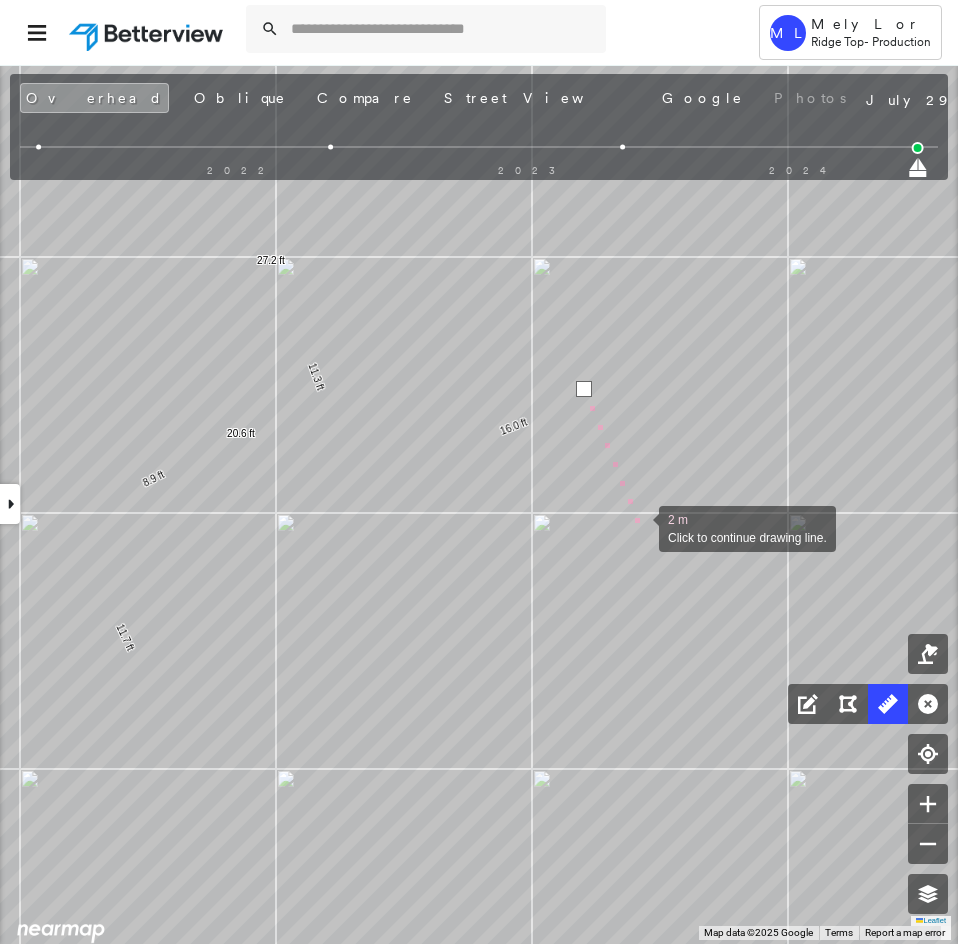 click at bounding box center [639, 527] 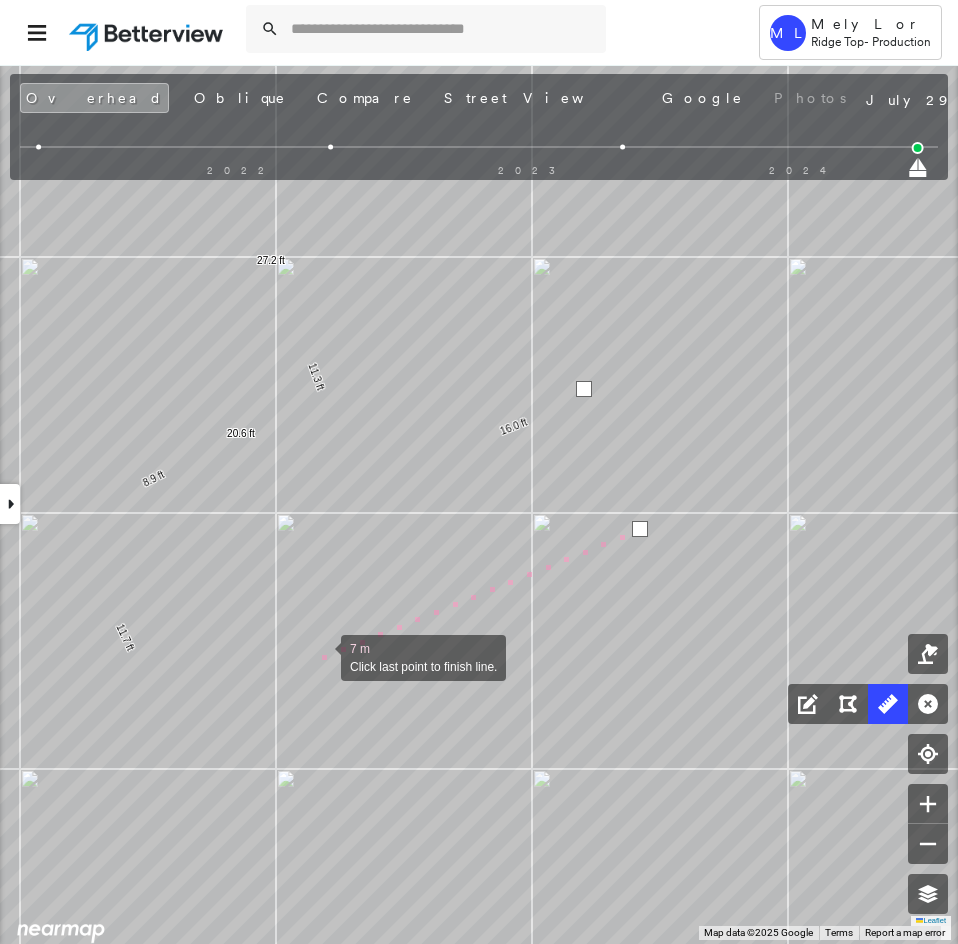 click at bounding box center [321, 656] 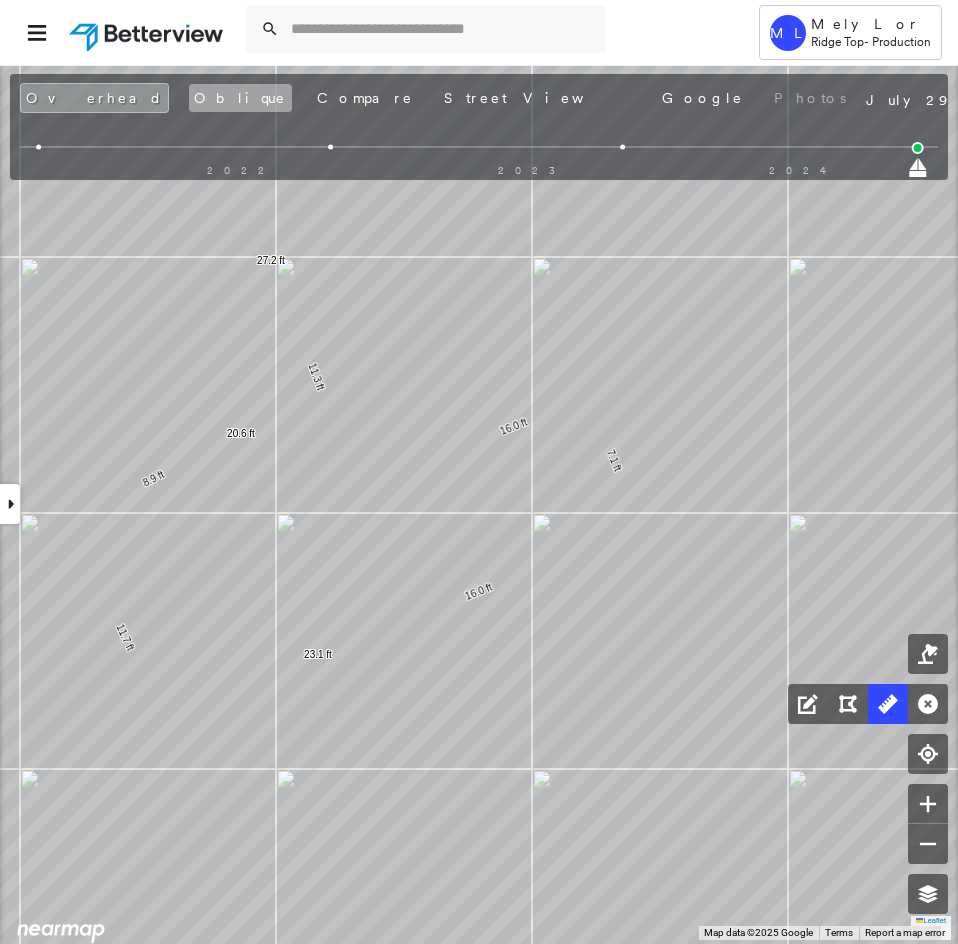 click on "Oblique" at bounding box center [240, 98] 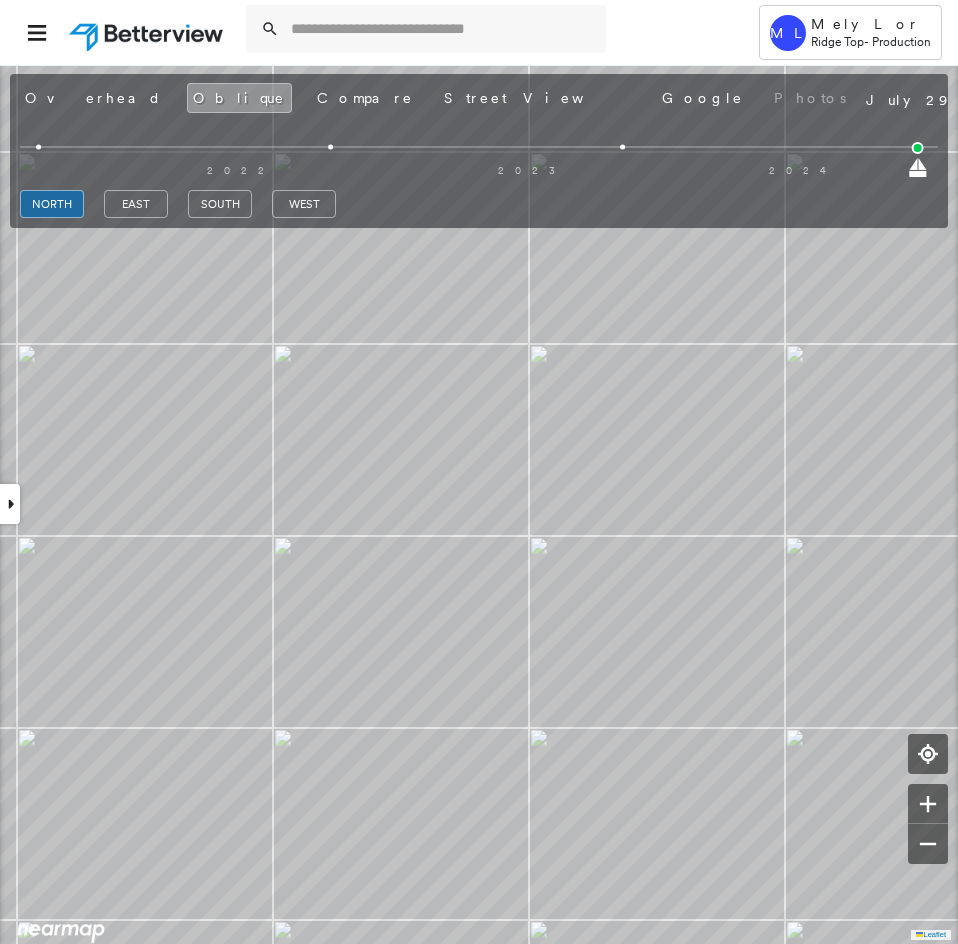 drag, startPoint x: 879, startPoint y: 170, endPoint x: 628, endPoint y: 179, distance: 251.1613 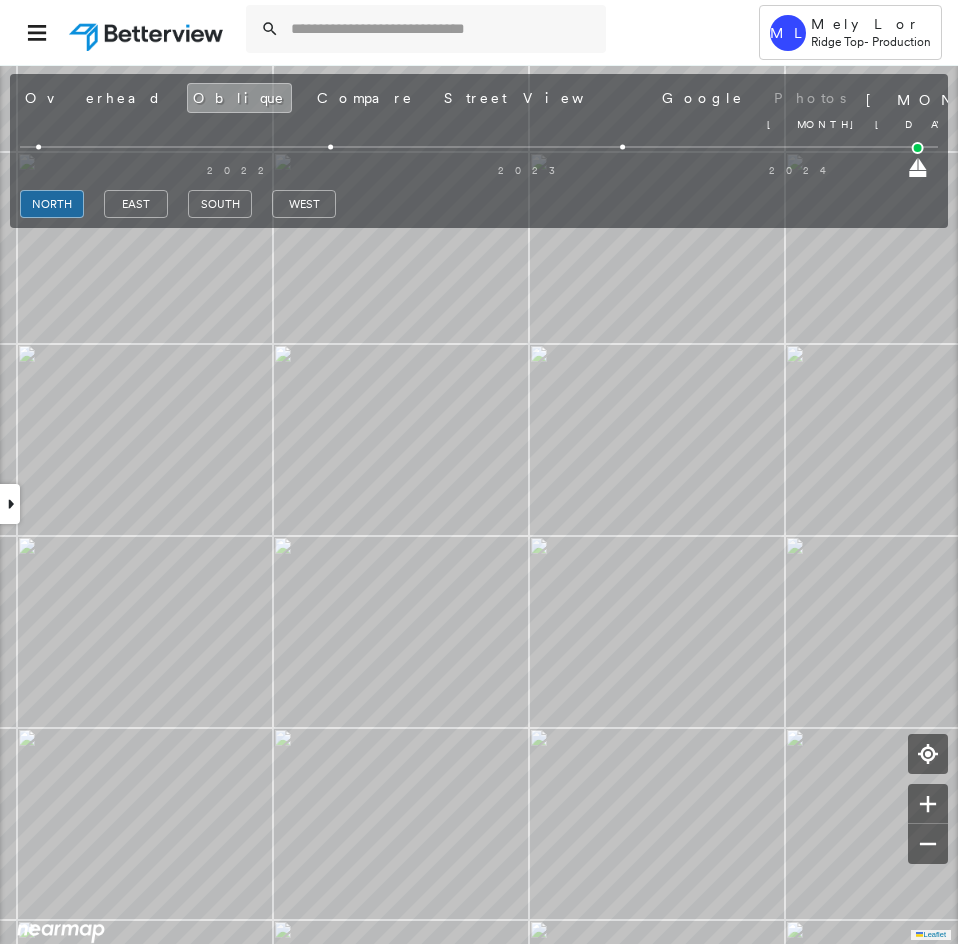 drag, startPoint x: 622, startPoint y: 173, endPoint x: 958, endPoint y: 179, distance: 336.05356 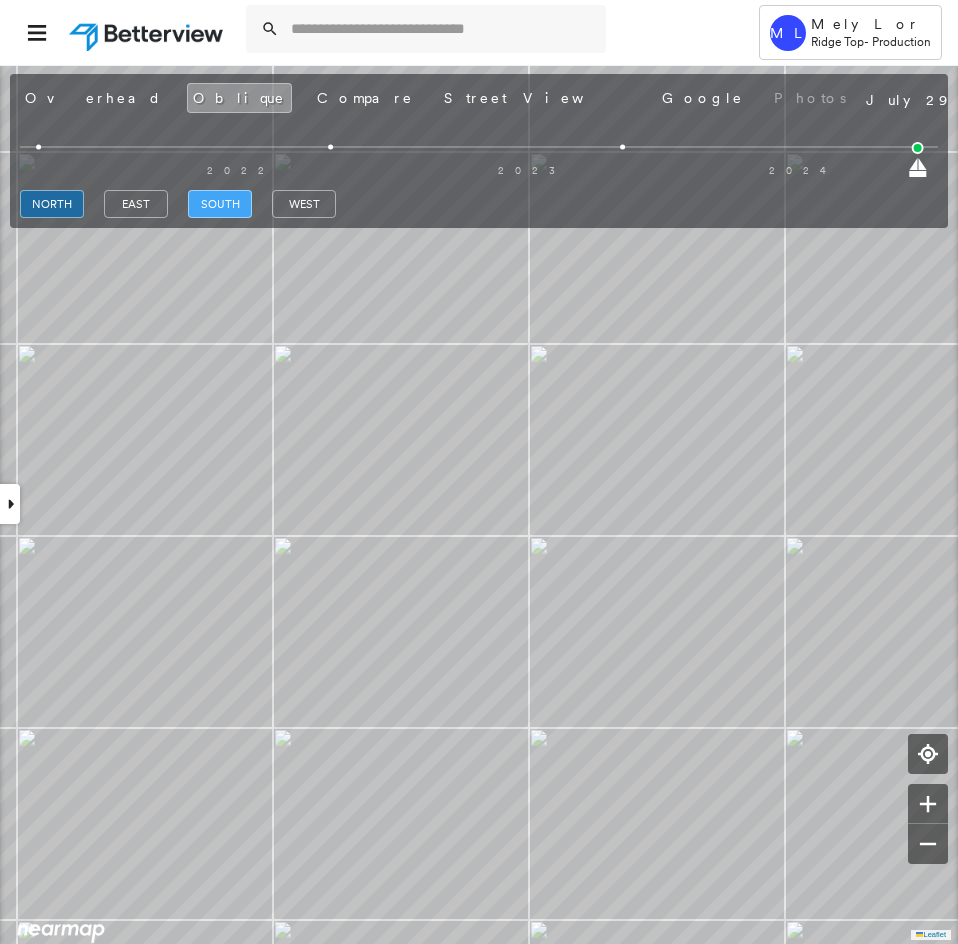 click on "south" at bounding box center (220, 204) 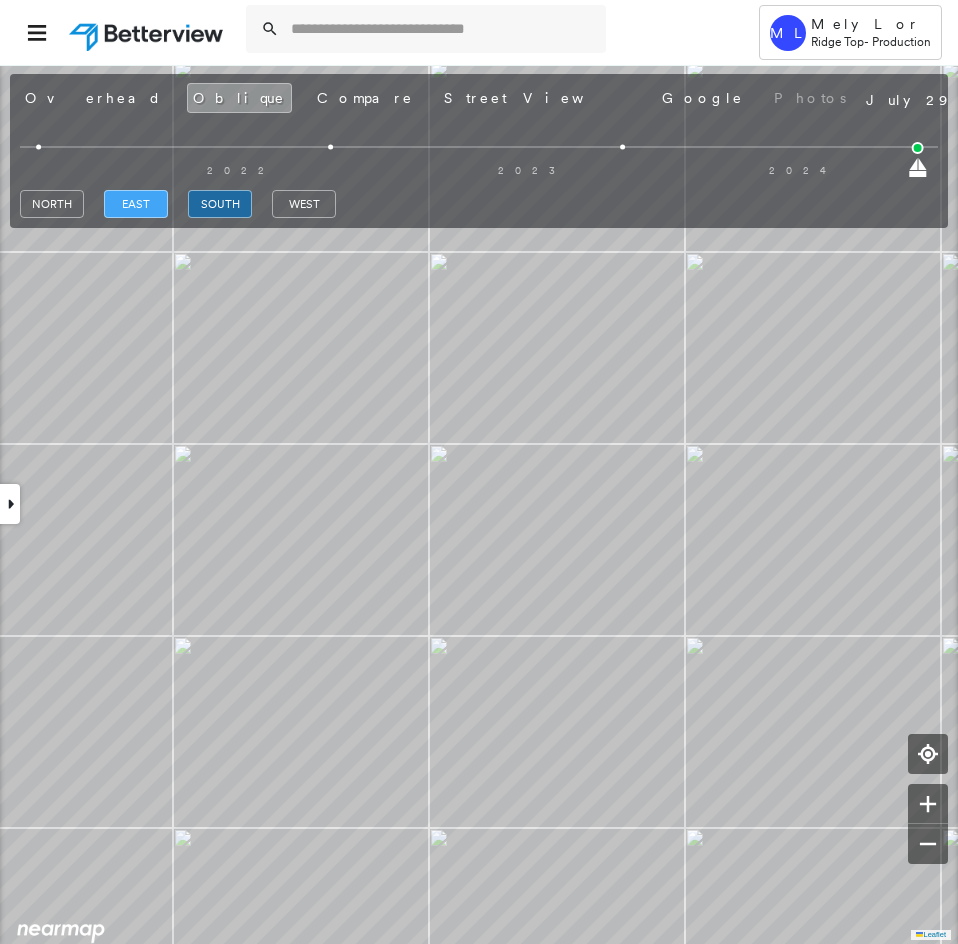 click on "east" at bounding box center (136, 204) 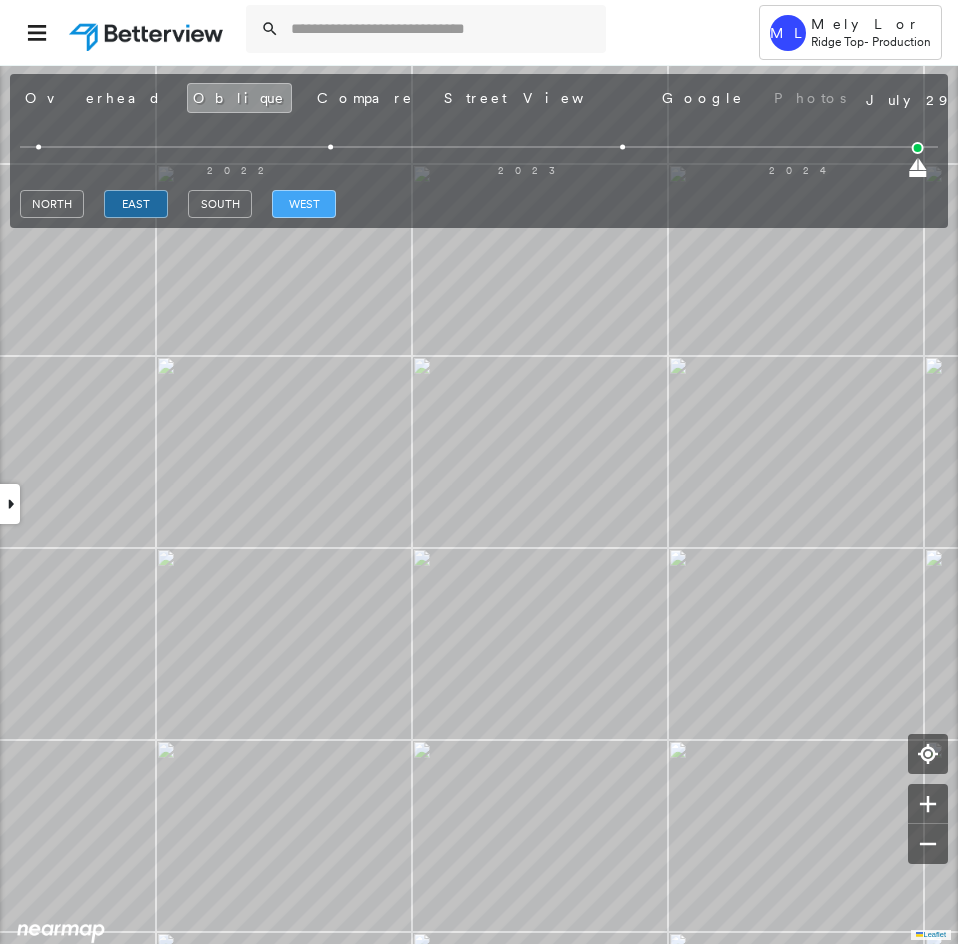 click on "west" at bounding box center (304, 204) 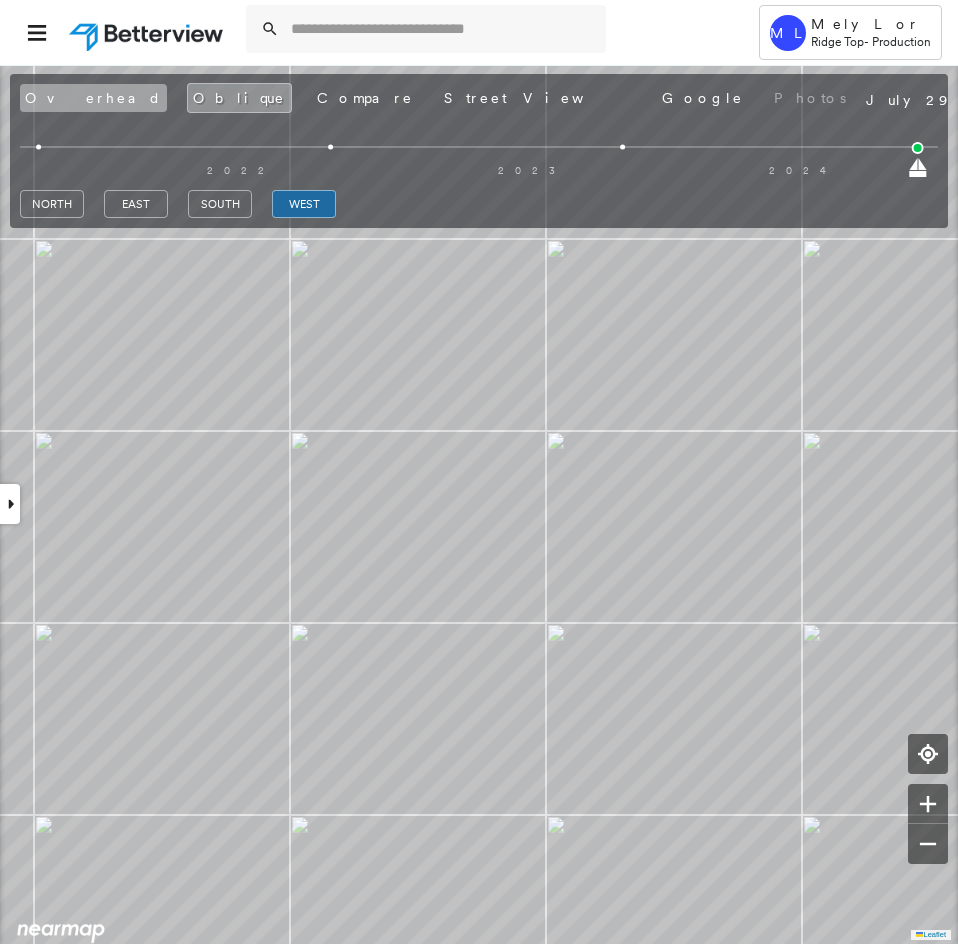 click on "Overhead" at bounding box center (93, 98) 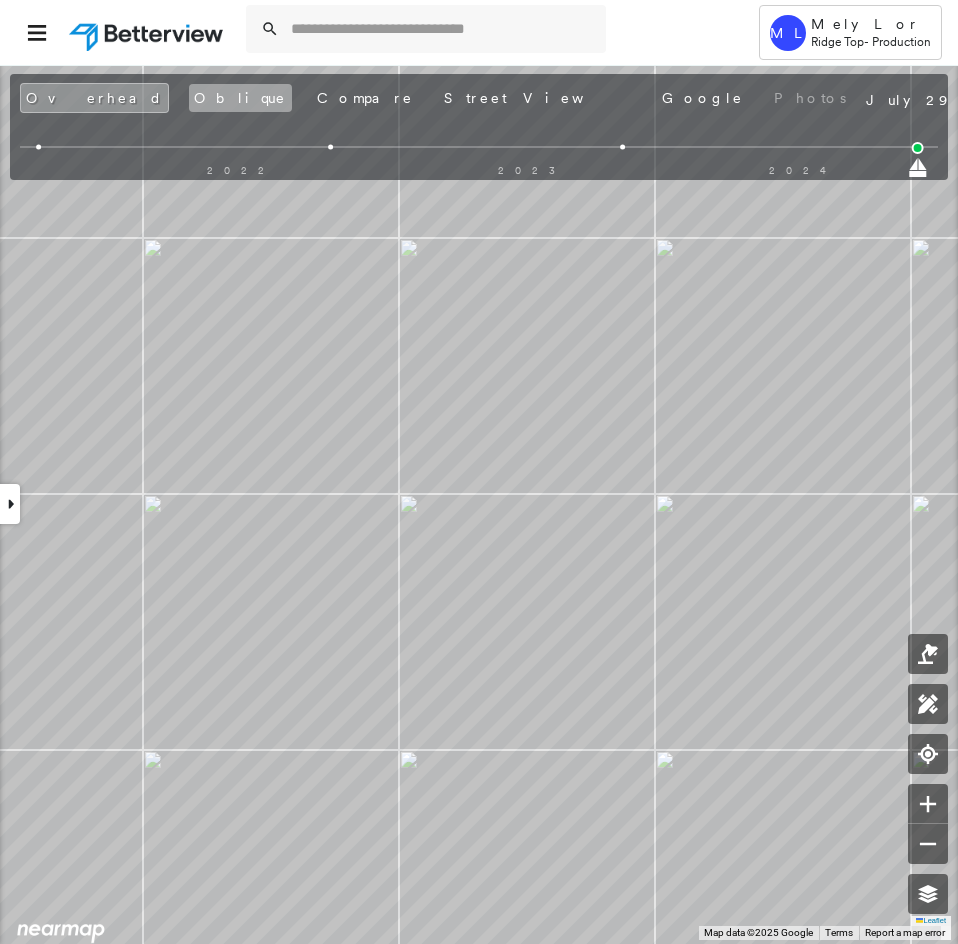 click on "Oblique" at bounding box center (240, 98) 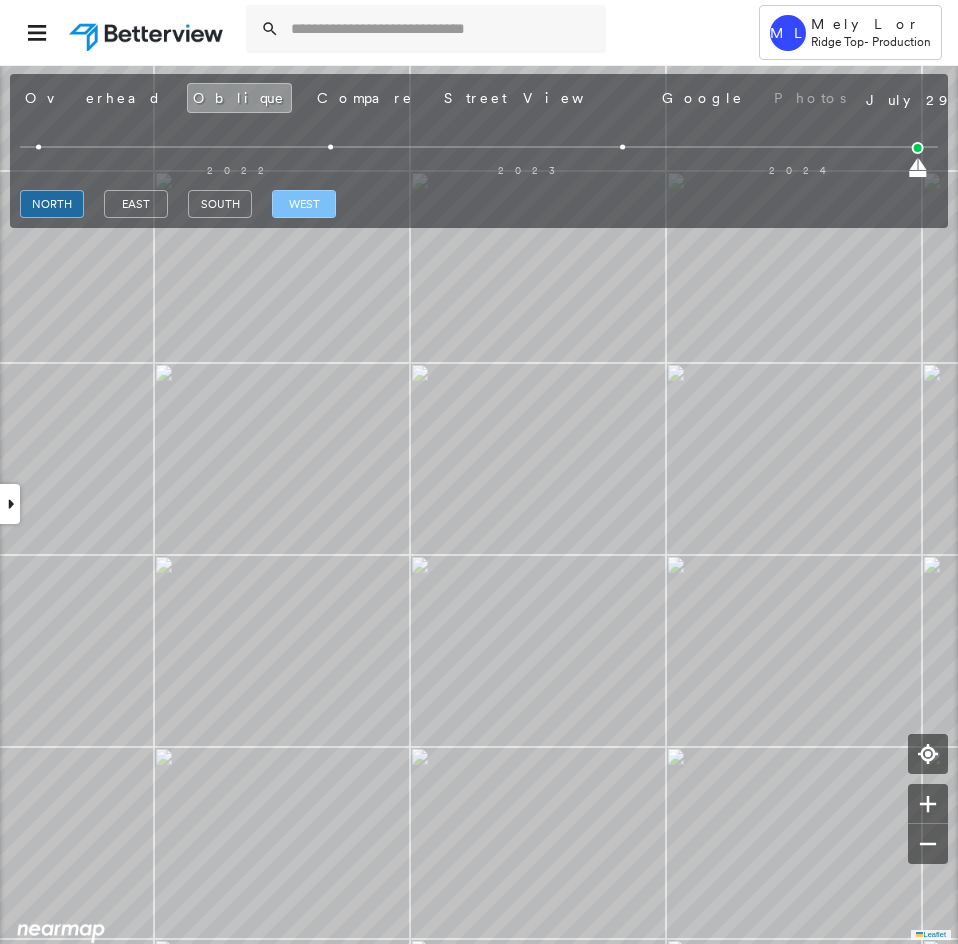 click on "west" at bounding box center (304, 204) 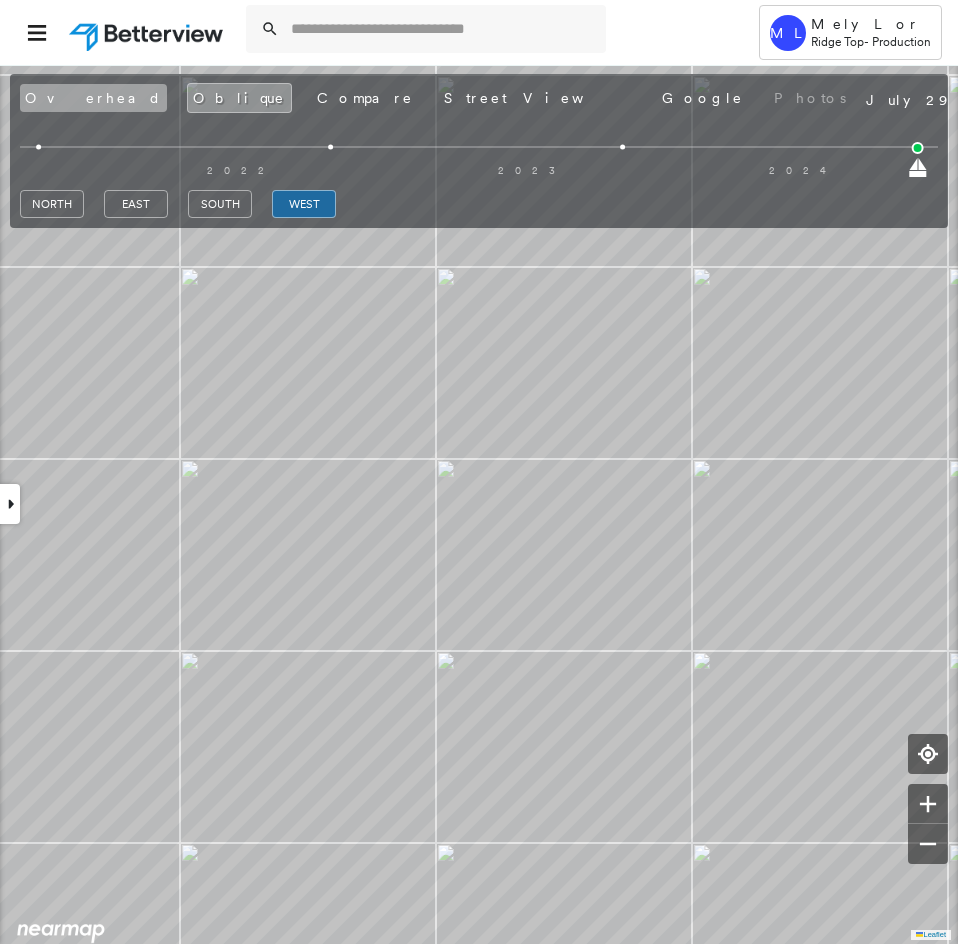 click on "Overhead" at bounding box center (93, 98) 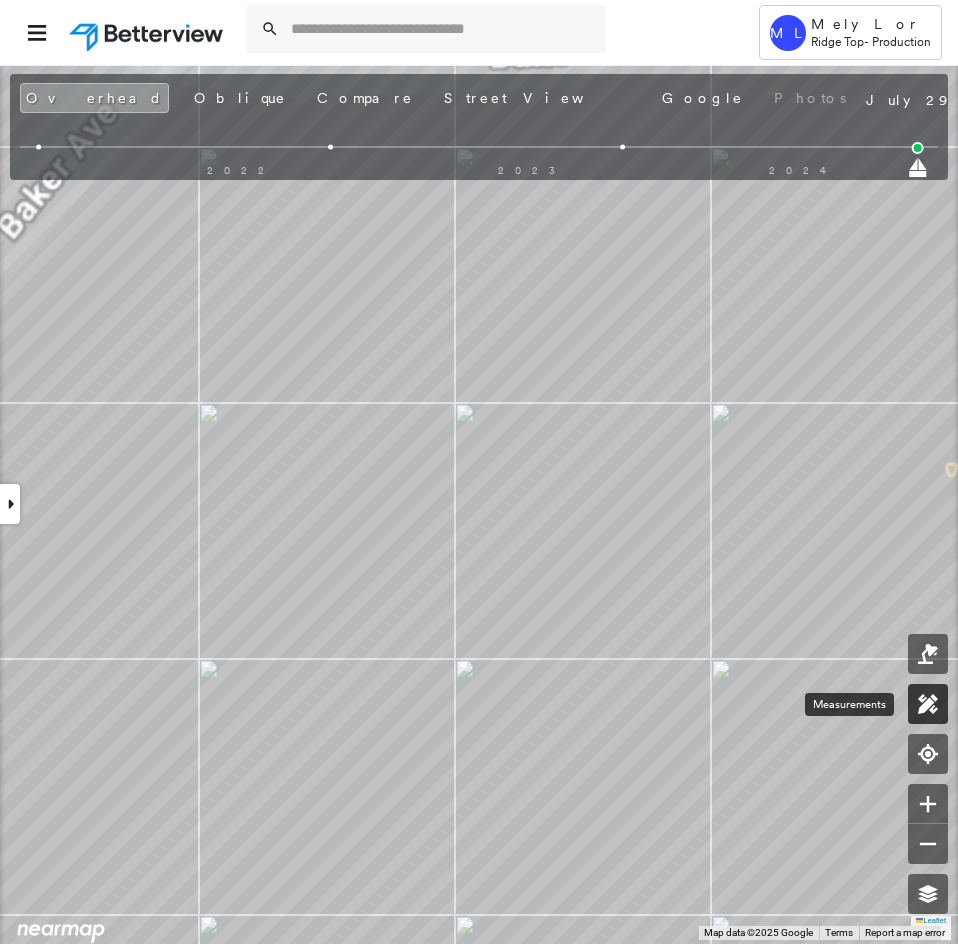click 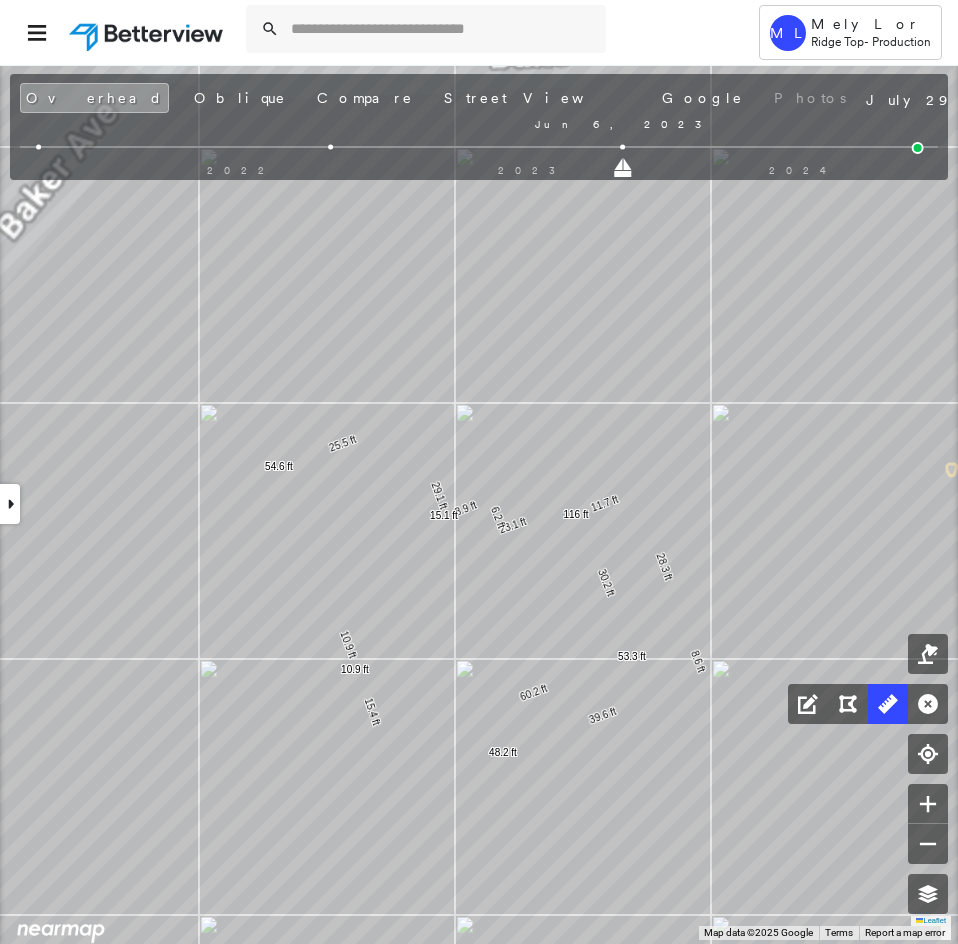 drag, startPoint x: 922, startPoint y: 173, endPoint x: 715, endPoint y: 165, distance: 207.15453 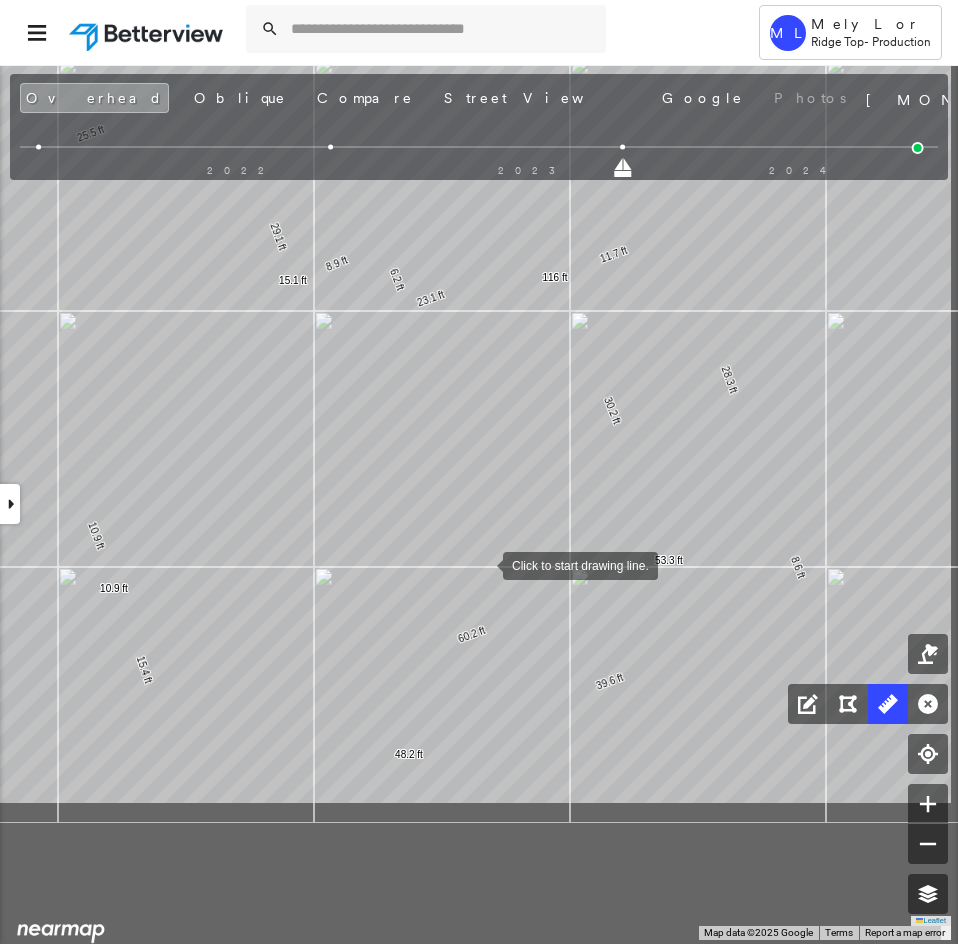 drag, startPoint x: 586, startPoint y: 794, endPoint x: 483, endPoint y: 565, distance: 251.0976 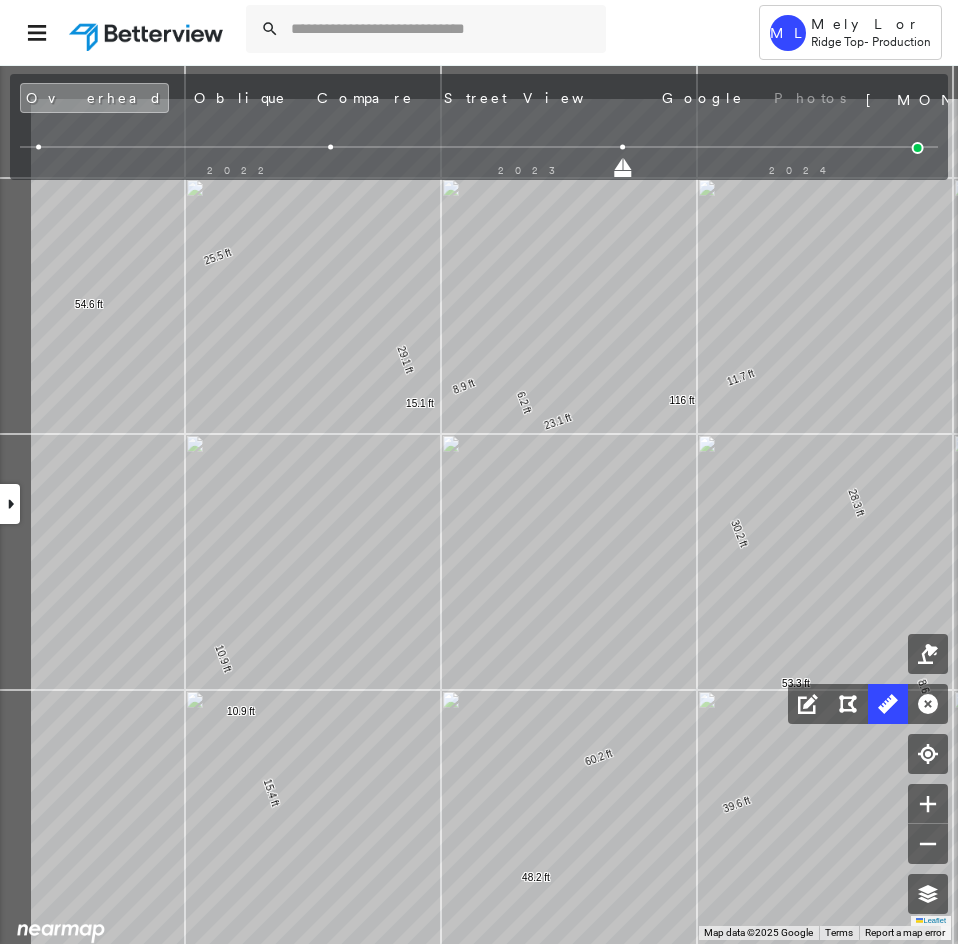 drag, startPoint x: 405, startPoint y: 476, endPoint x: 542, endPoint y: 609, distance: 190.93977 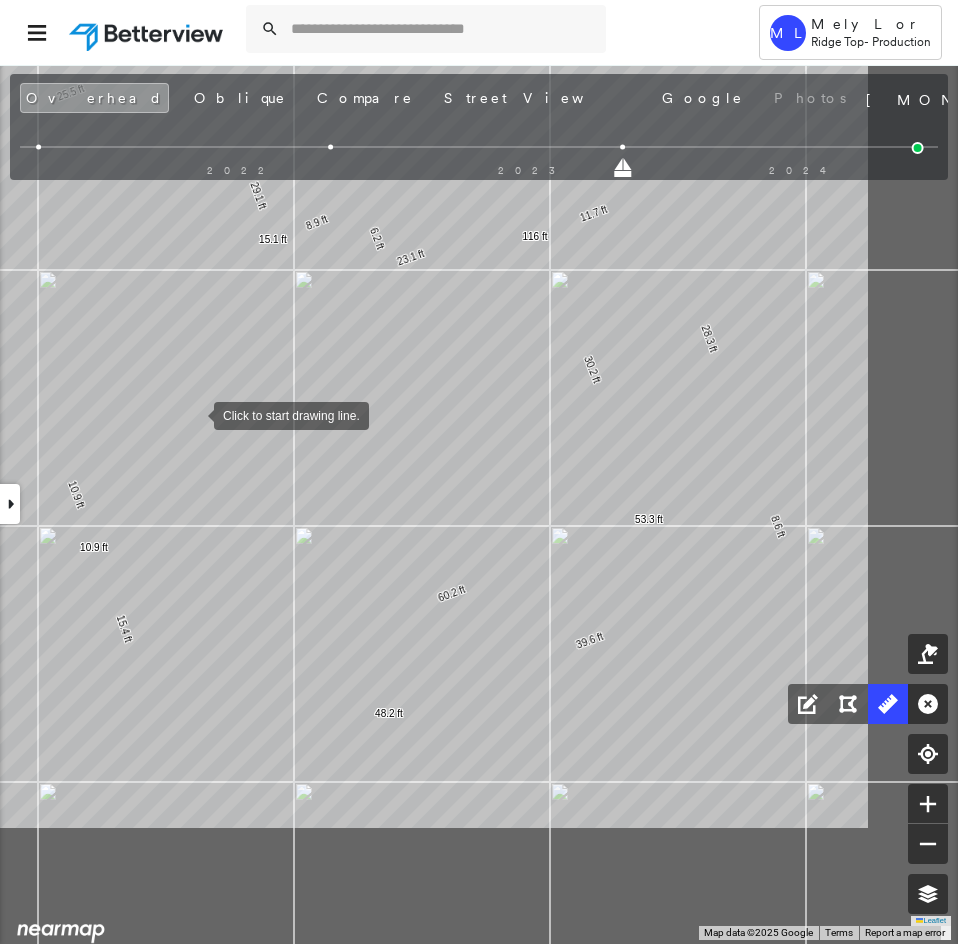 drag, startPoint x: 386, startPoint y: 627, endPoint x: 200, endPoint y: 423, distance: 276.06522 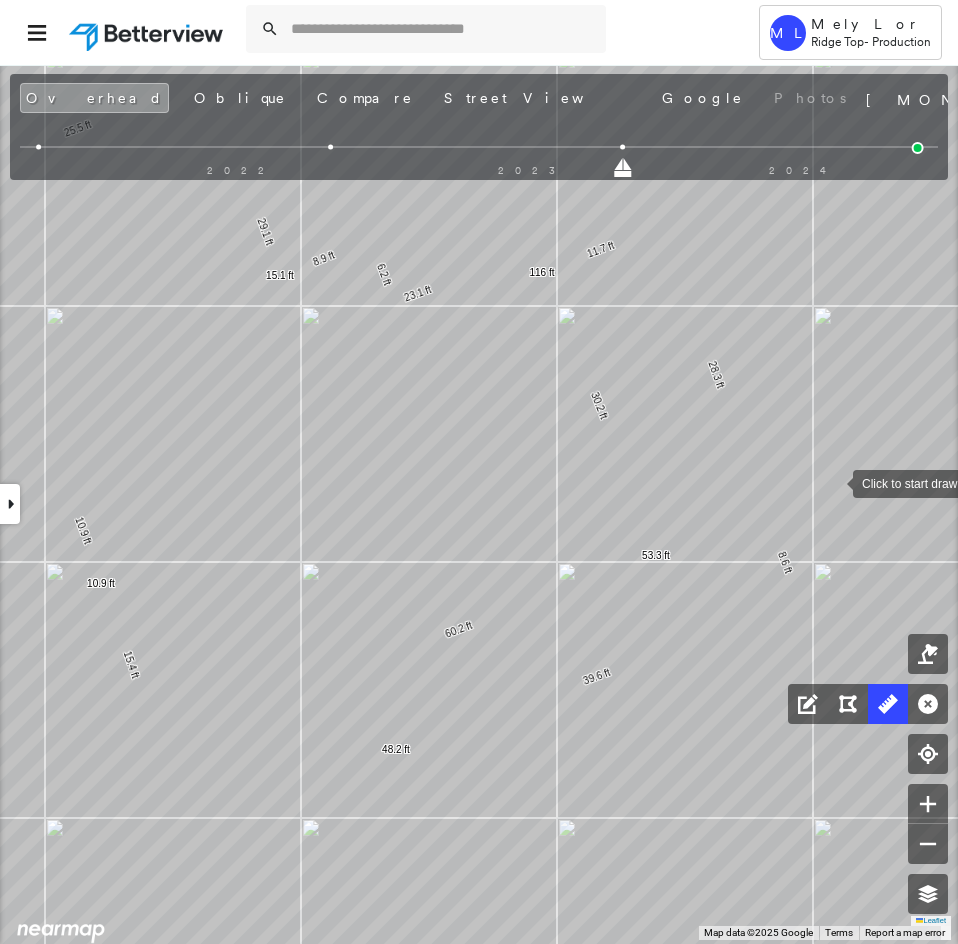 drag, startPoint x: 829, startPoint y: 456, endPoint x: 833, endPoint y: 481, distance: 25.317978 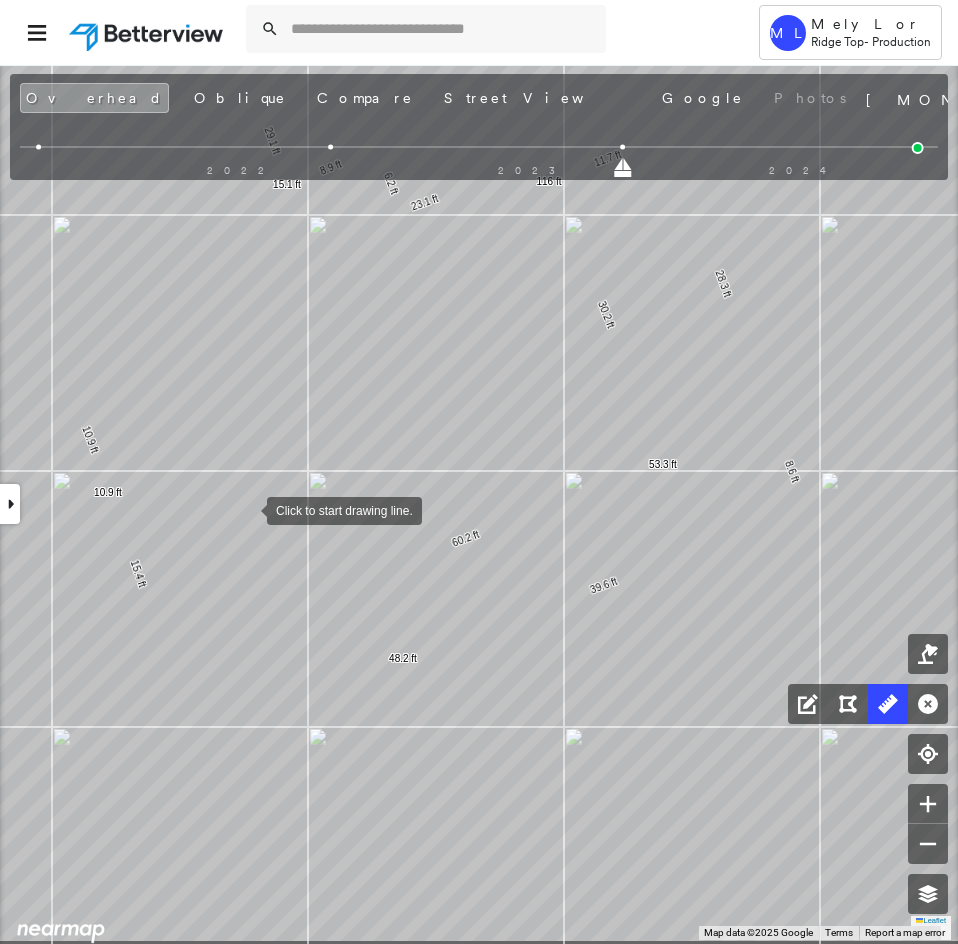 drag, startPoint x: 243, startPoint y: 579, endPoint x: 210, endPoint y: 499, distance: 86.53901 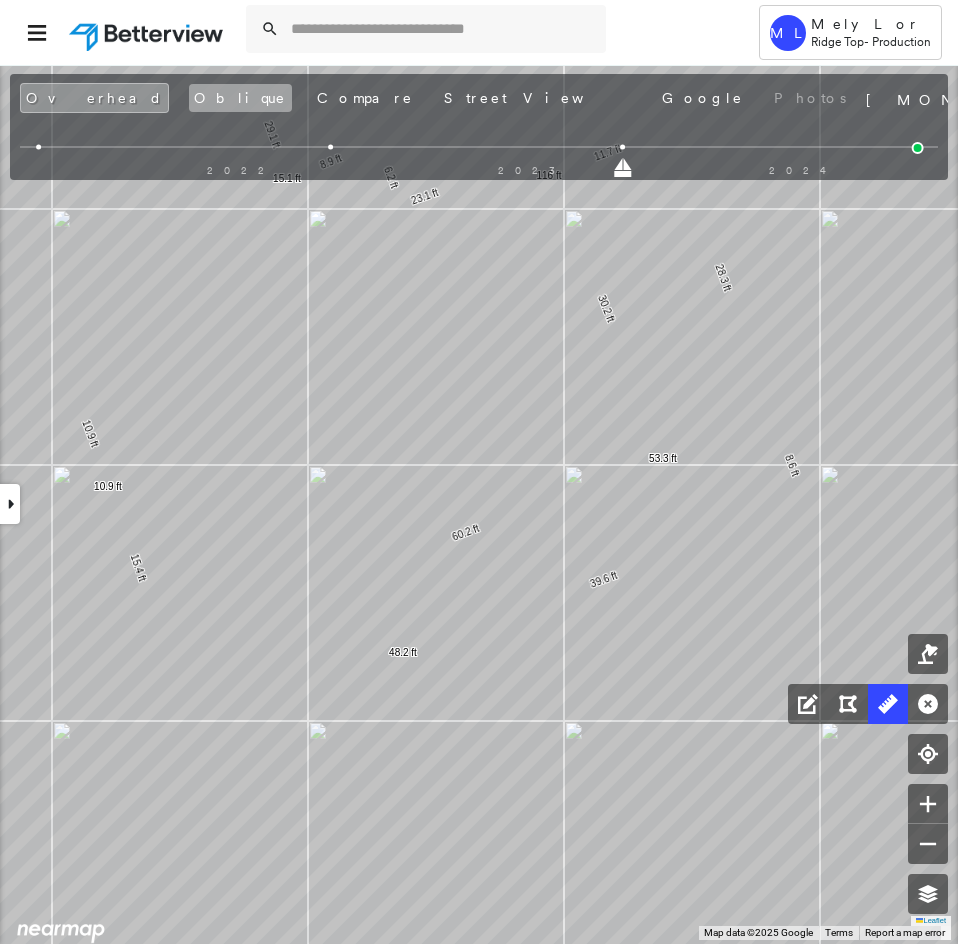 click on "Oblique" at bounding box center [240, 98] 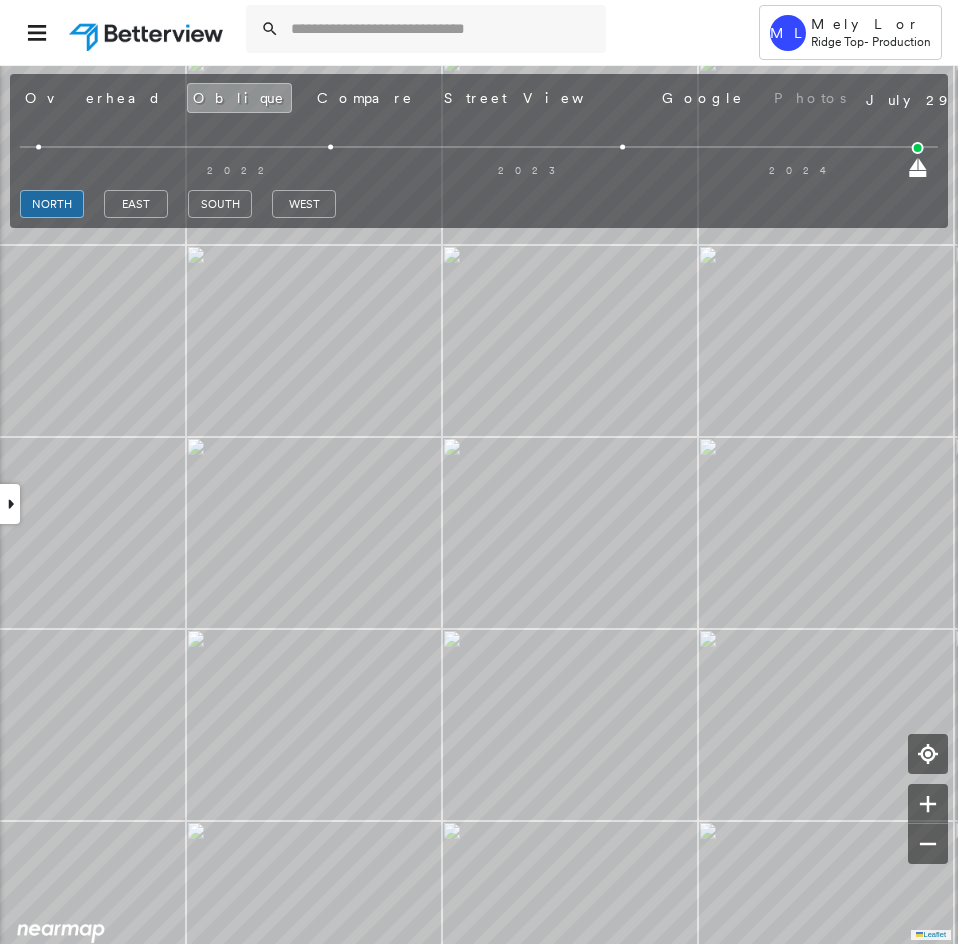 click on "north east south west" at bounding box center (178, 204) 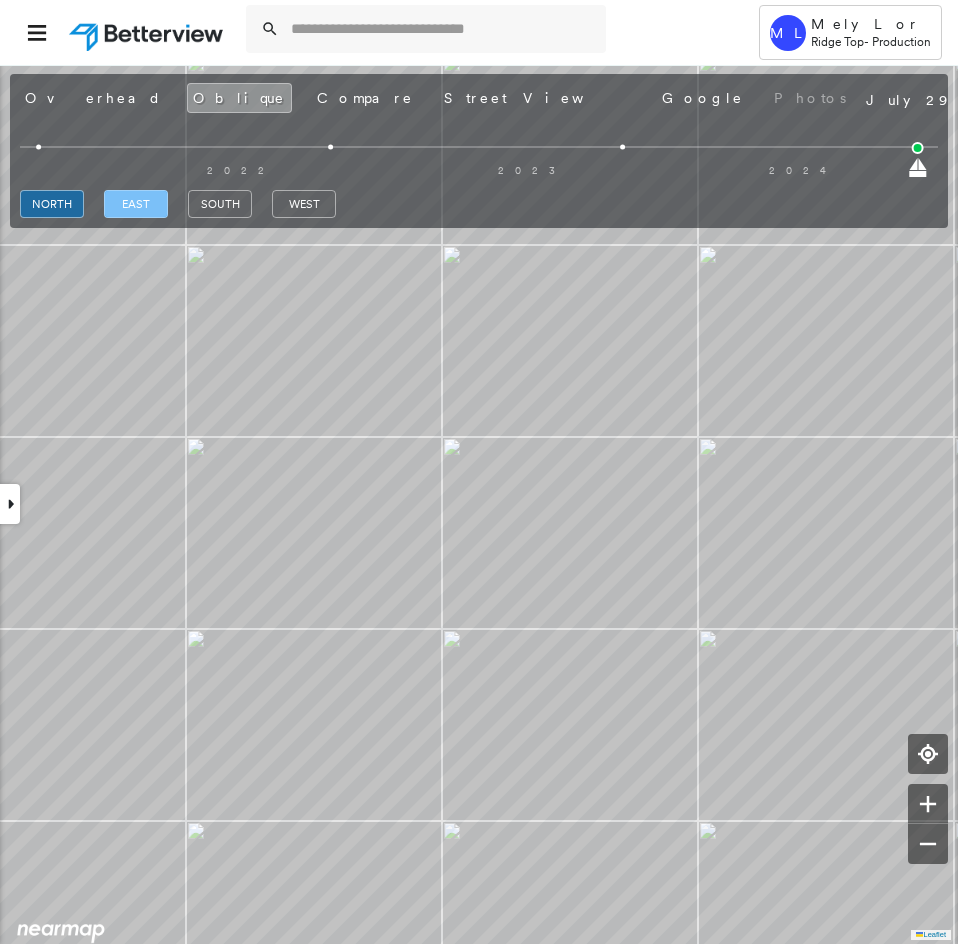 click on "east" at bounding box center (136, 204) 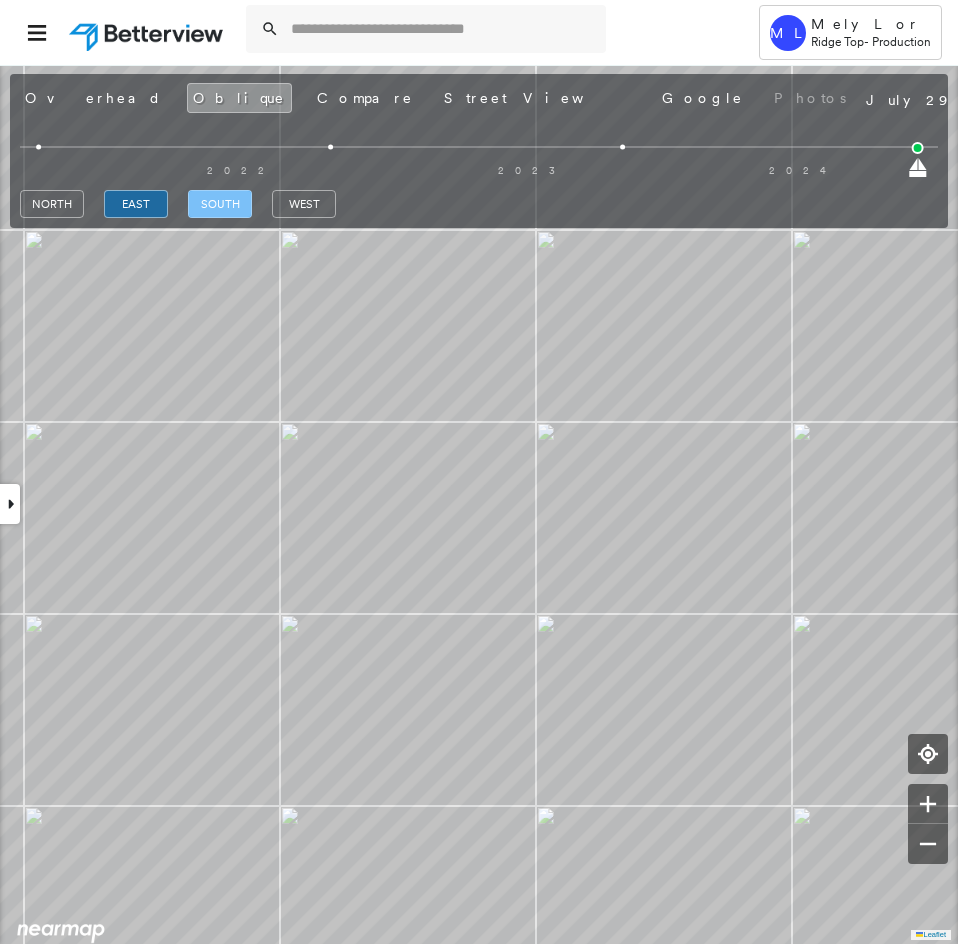 click on "south" at bounding box center (220, 204) 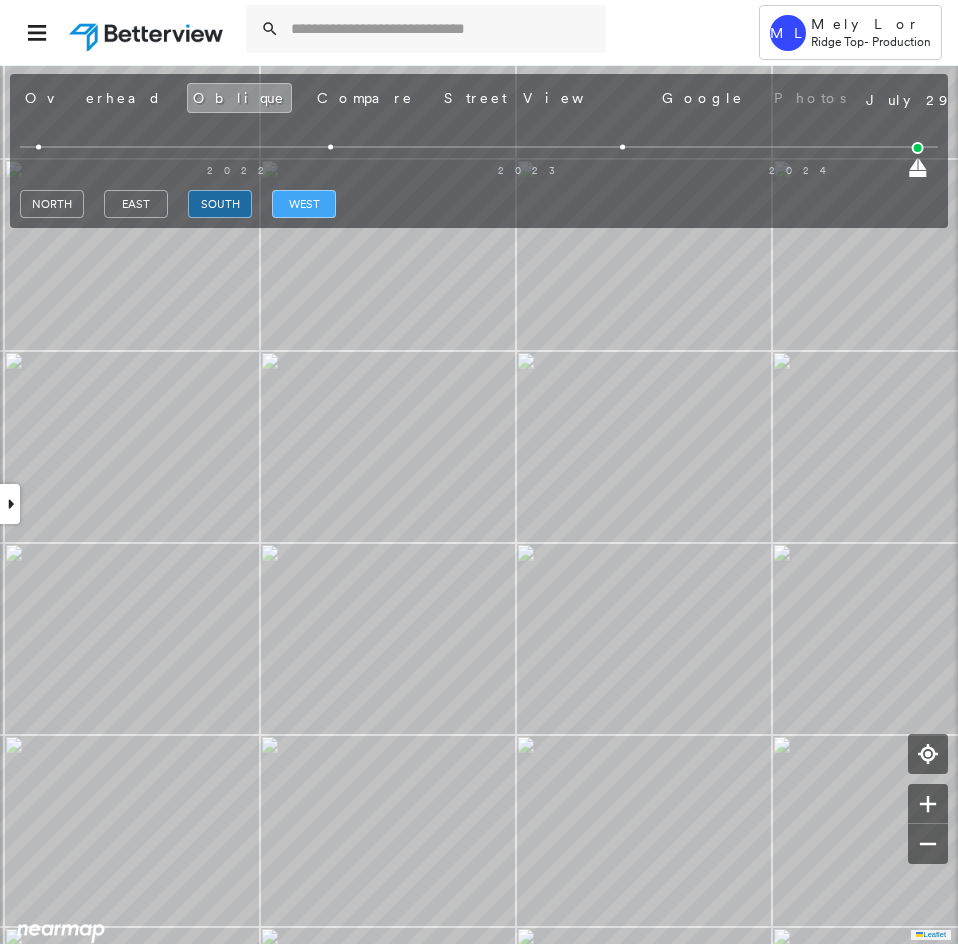 click on "west" at bounding box center [304, 204] 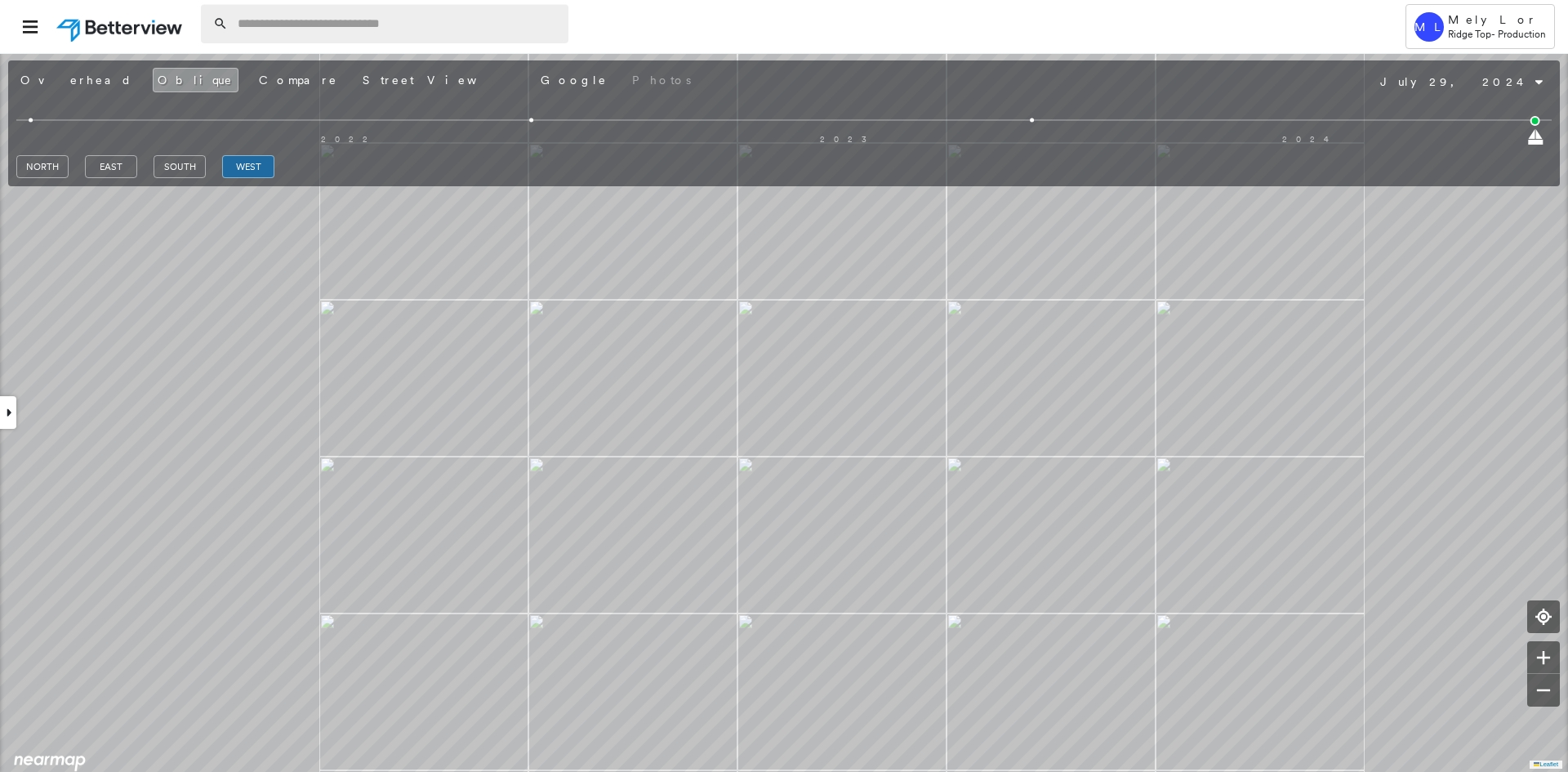 click at bounding box center [398, 24] 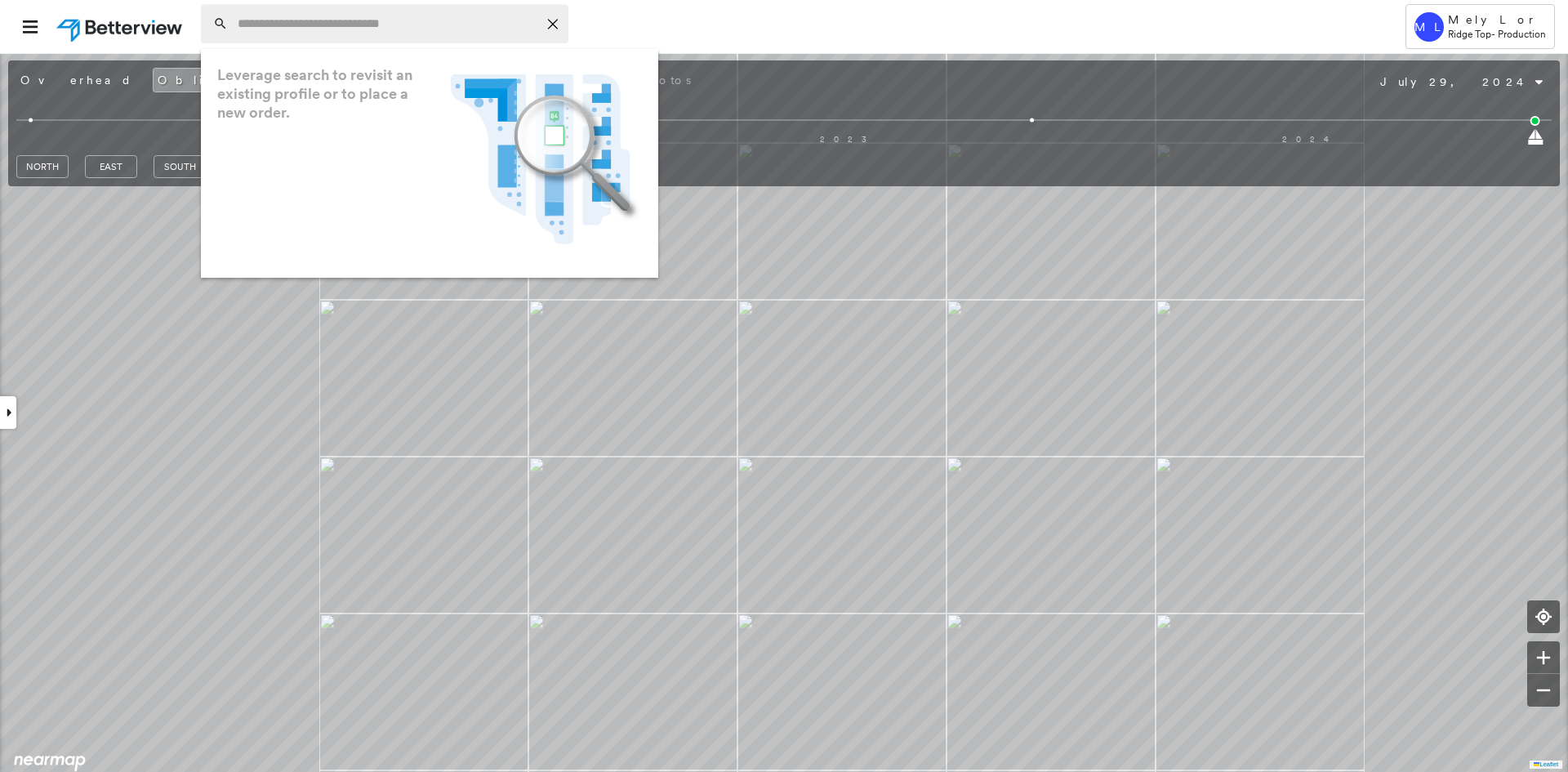 paste on "**********" 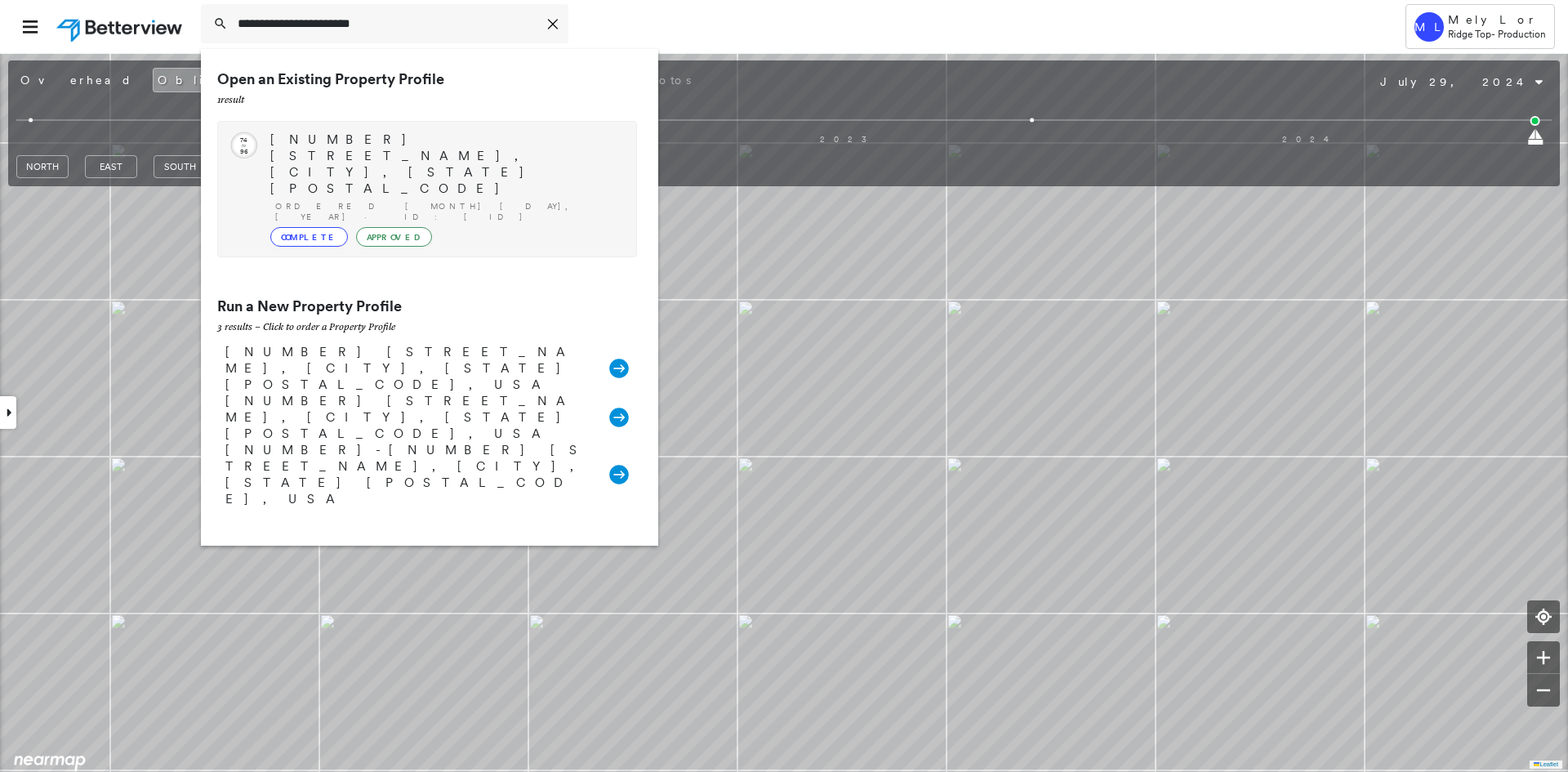 type on "**********" 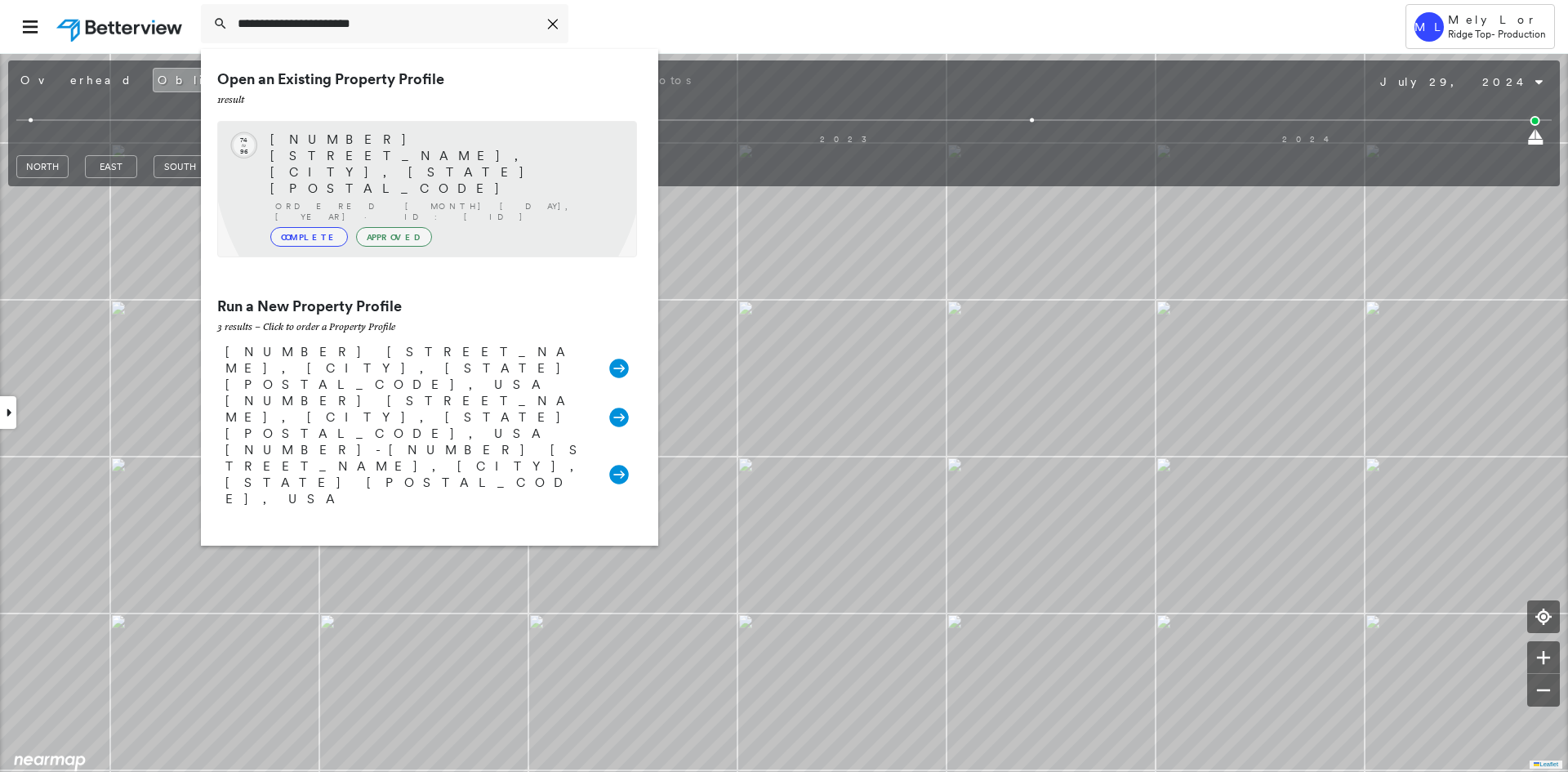 click on "Ordered 08/07/25 · ID: 782308_Martin" at bounding box center [448, 212] 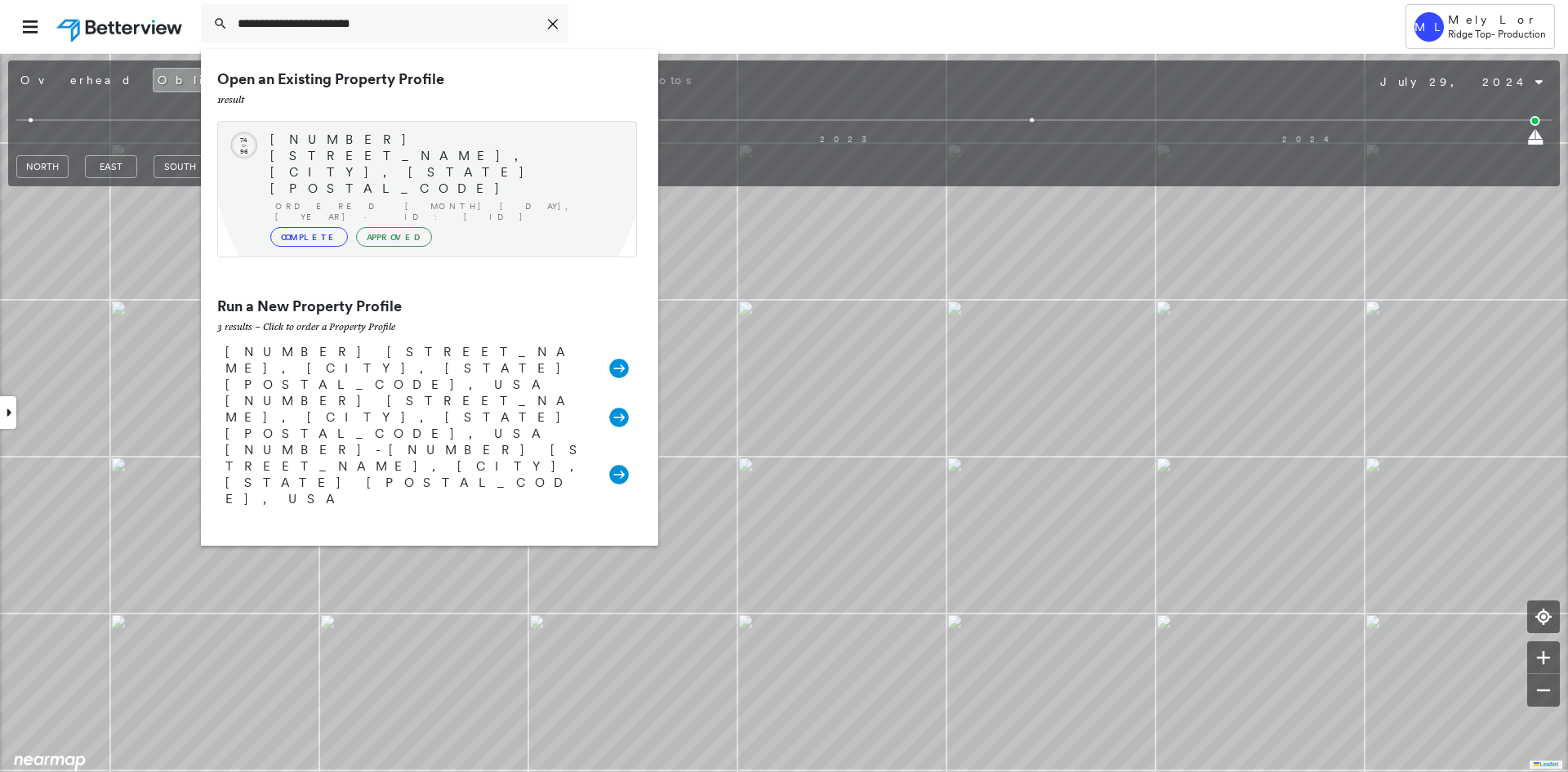 type 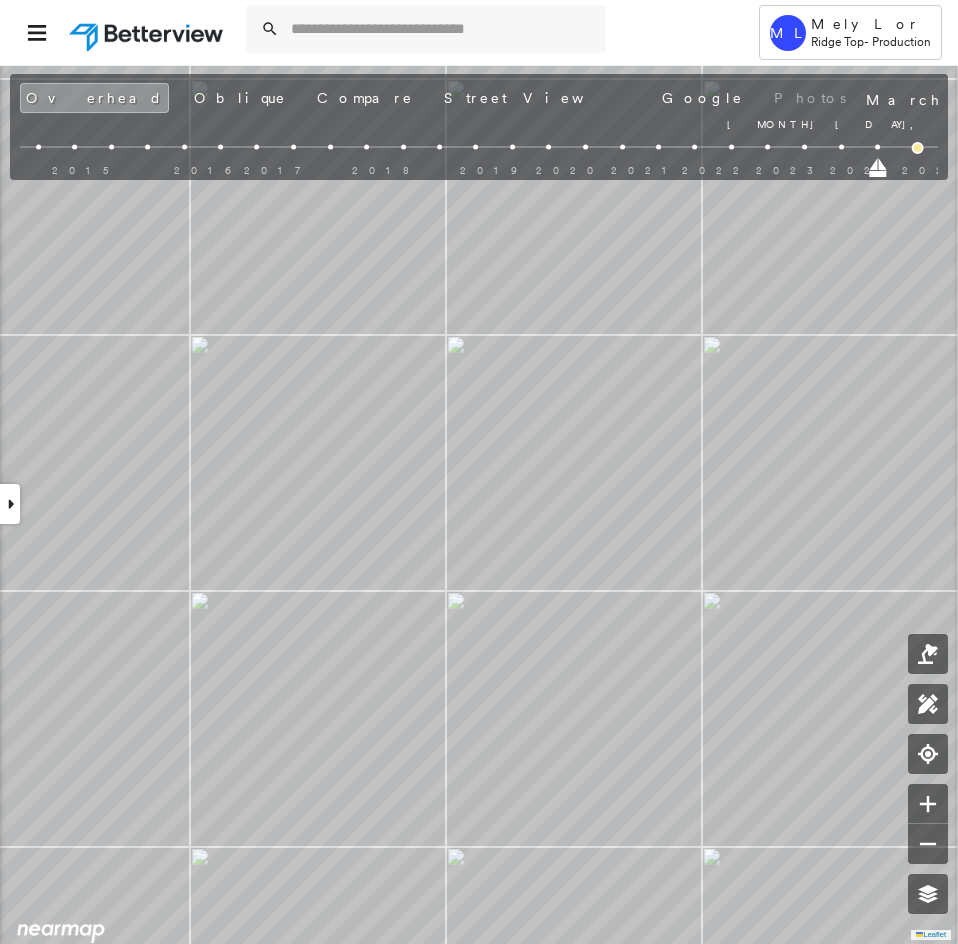 drag, startPoint x: 918, startPoint y: 171, endPoint x: 886, endPoint y: 169, distance: 32.06244 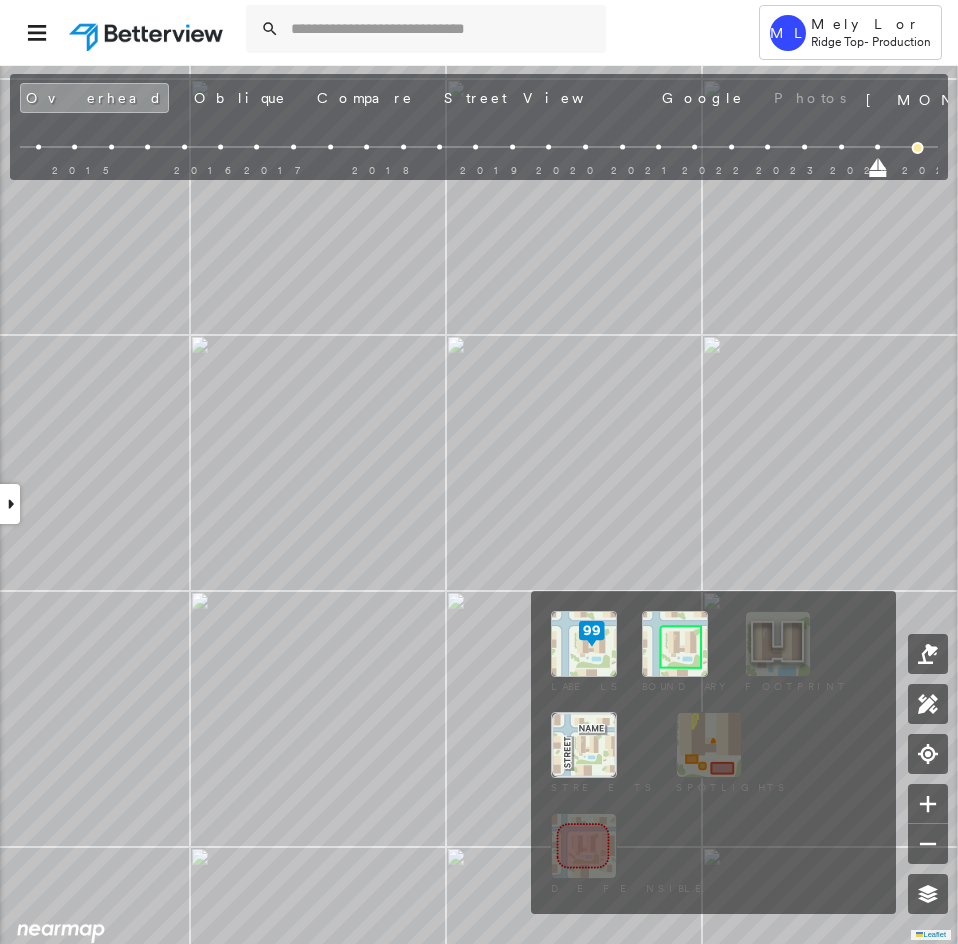 click at bounding box center [675, 644] 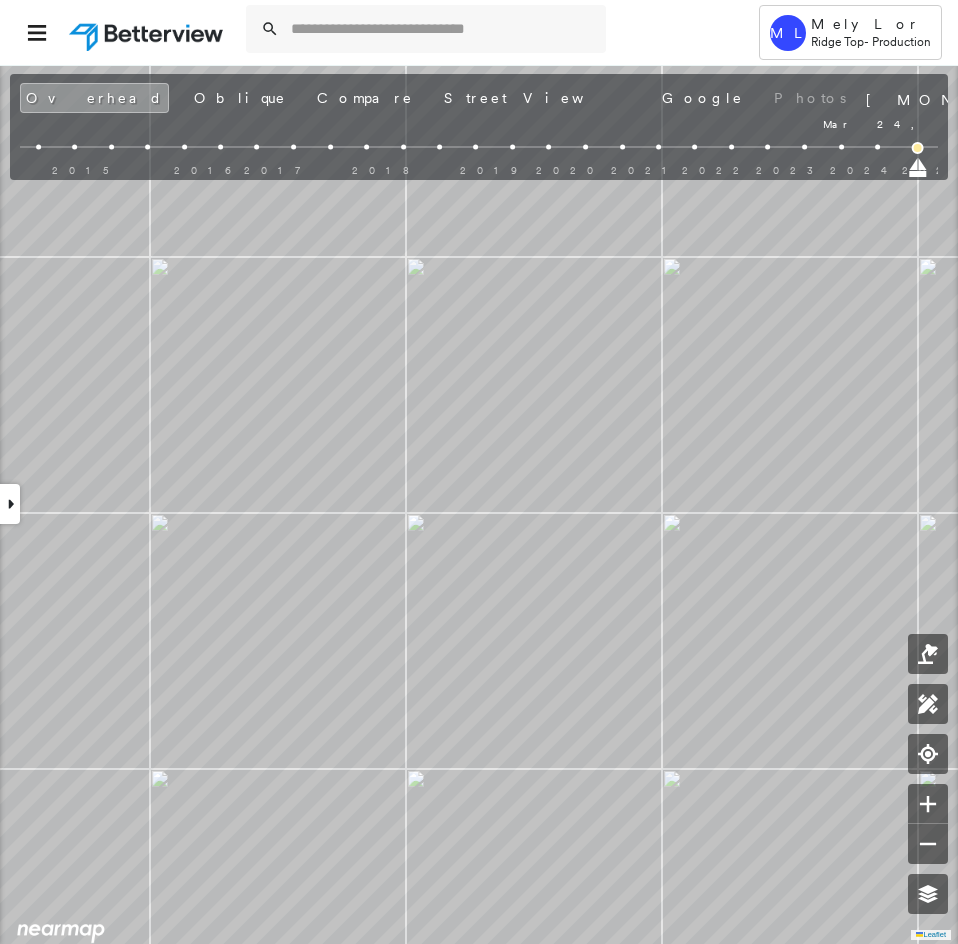 drag, startPoint x: 877, startPoint y: 170, endPoint x: 941, endPoint y: 175, distance: 64.195015 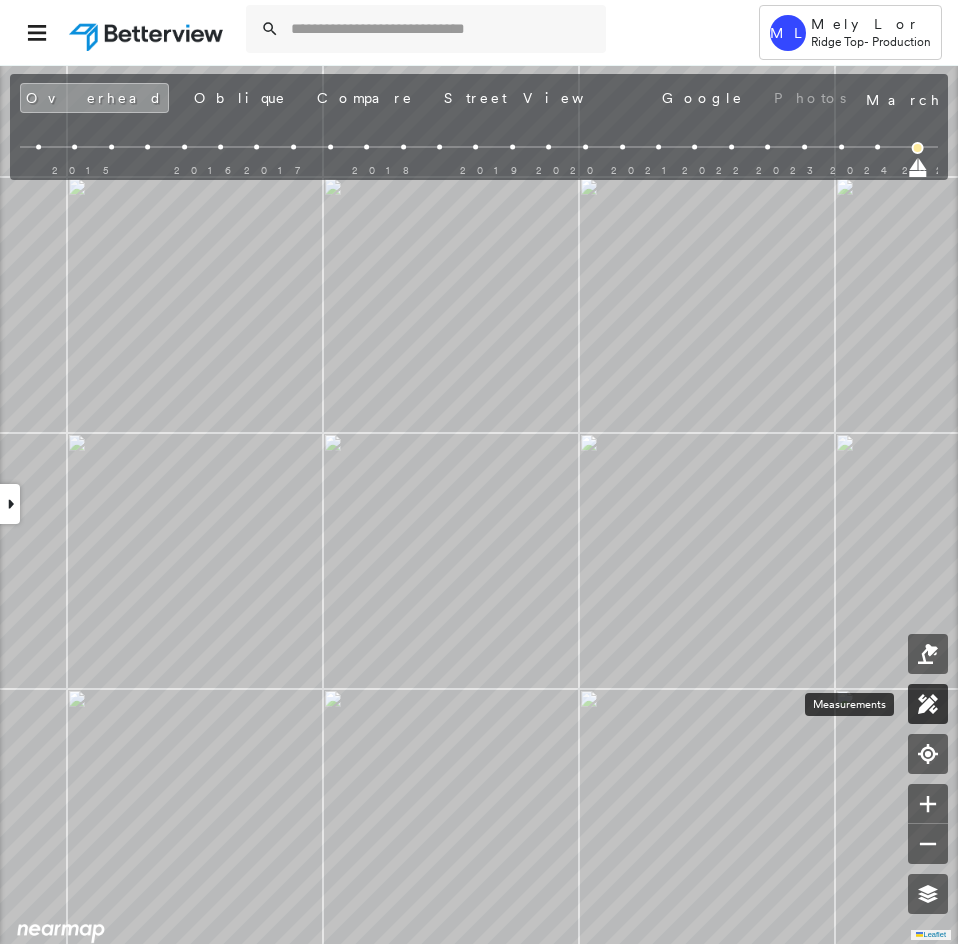 click 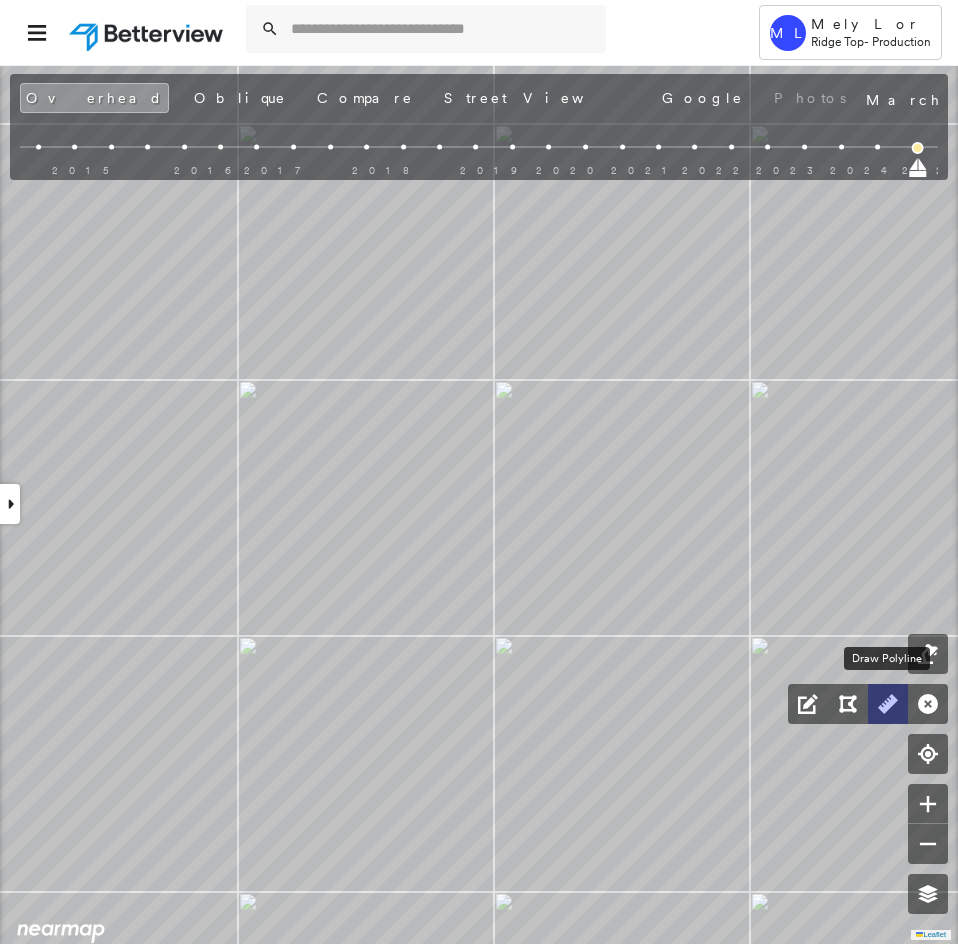 click 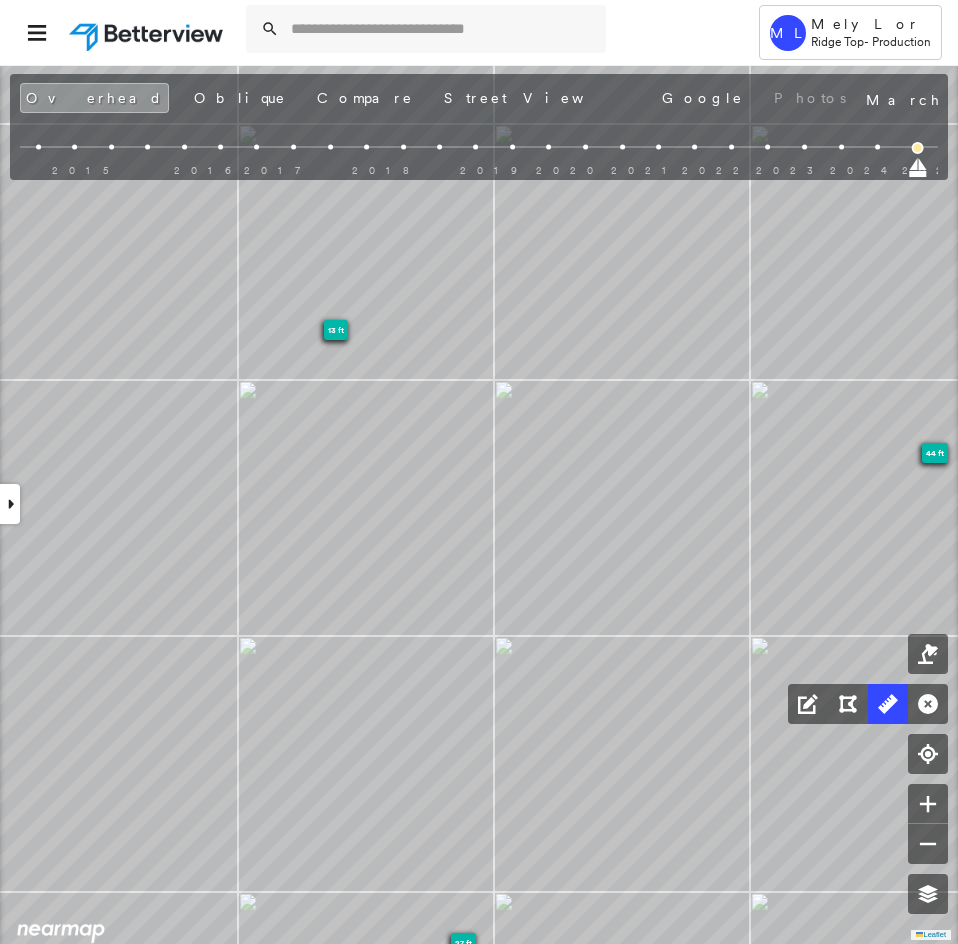 click at bounding box center (10, 504) 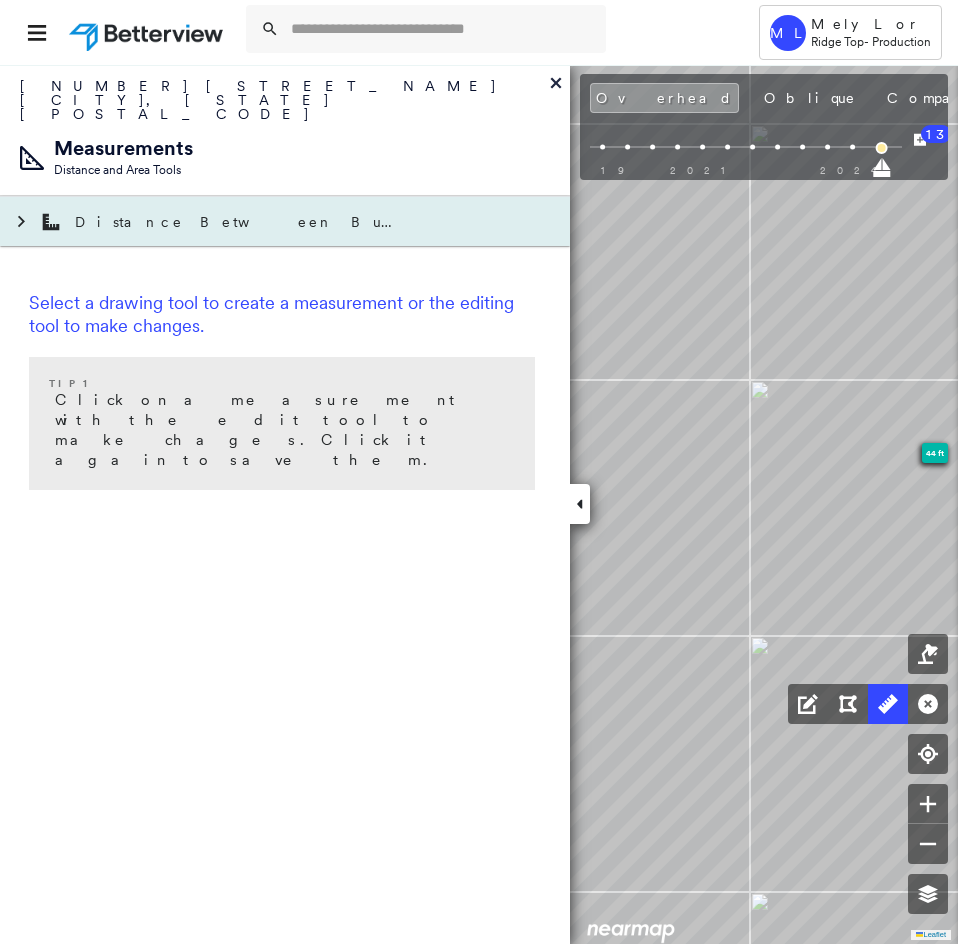 click at bounding box center (-12, 222) 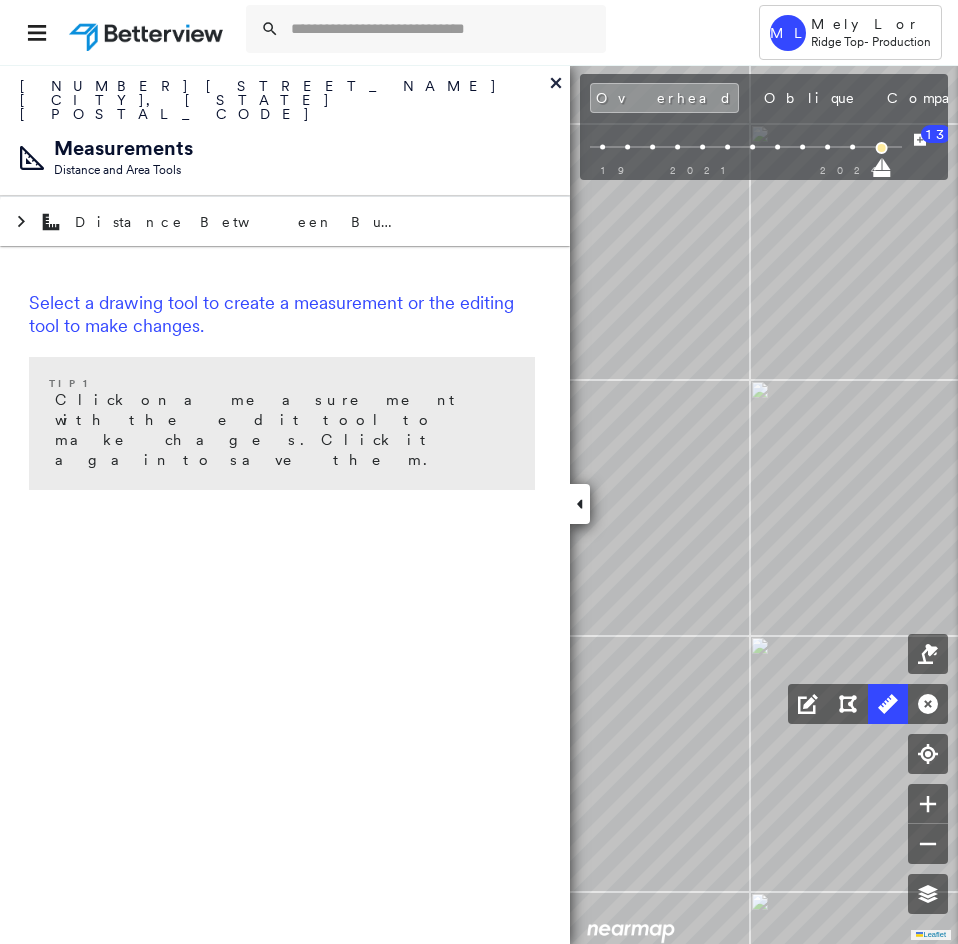 click at bounding box center (580, 504) 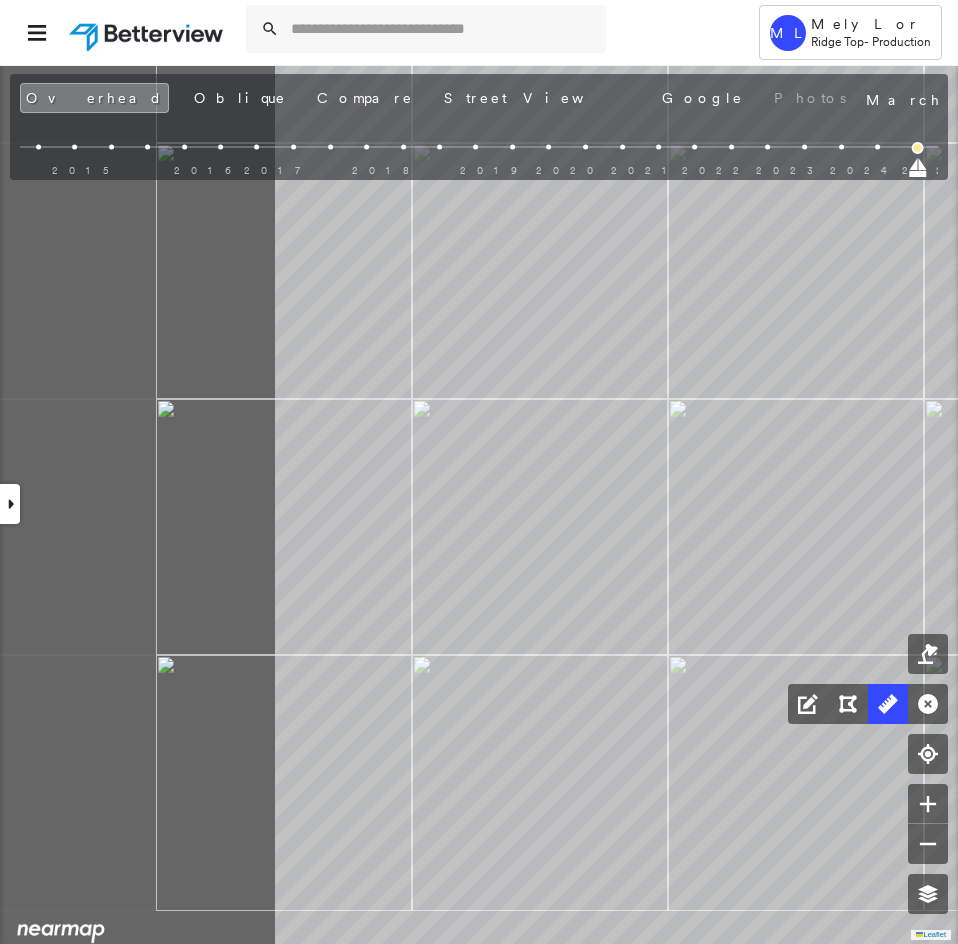 click on "Click to start drawing line." at bounding box center (-181, -43) 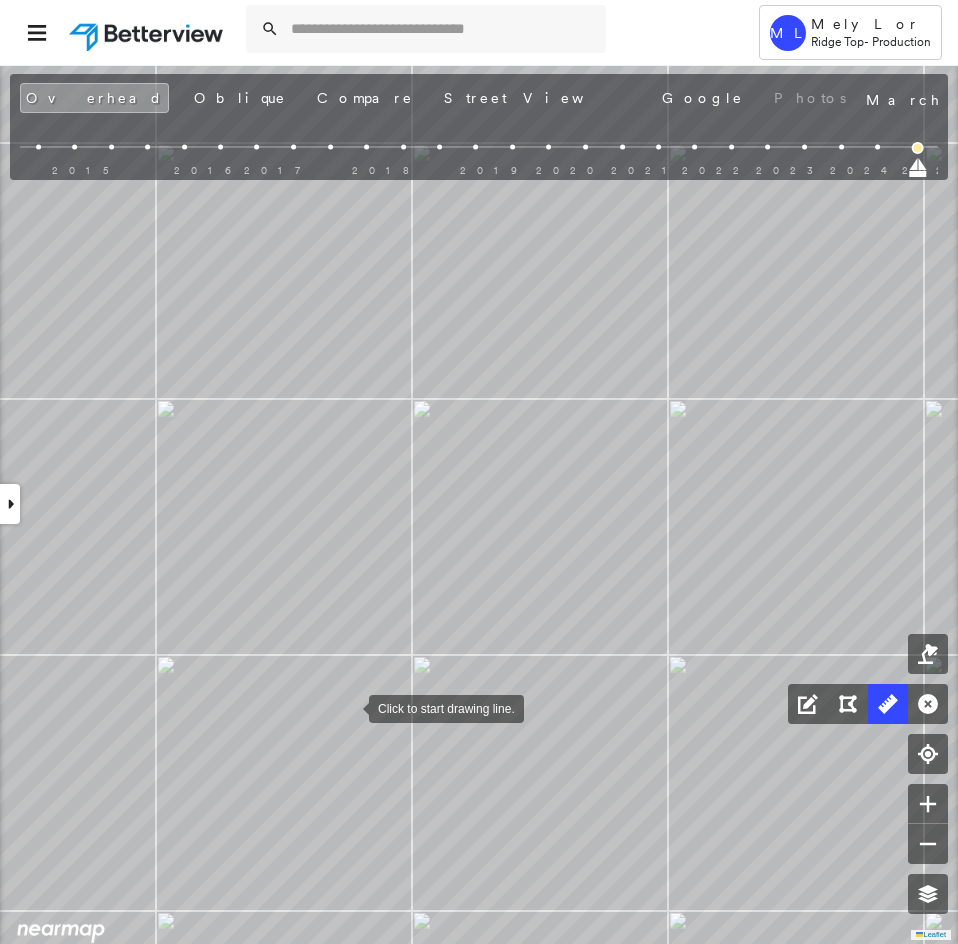 click at bounding box center (349, 707) 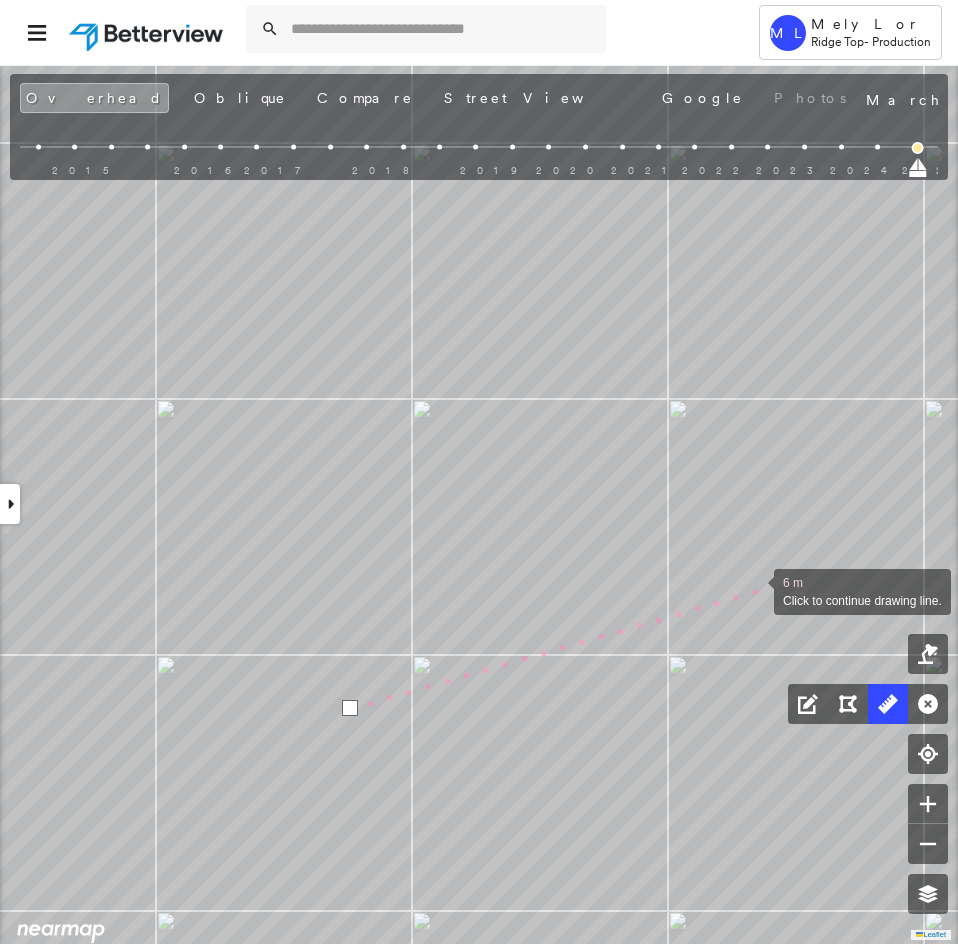 click on "6 m Click to continue drawing line." at bounding box center (-181, -43) 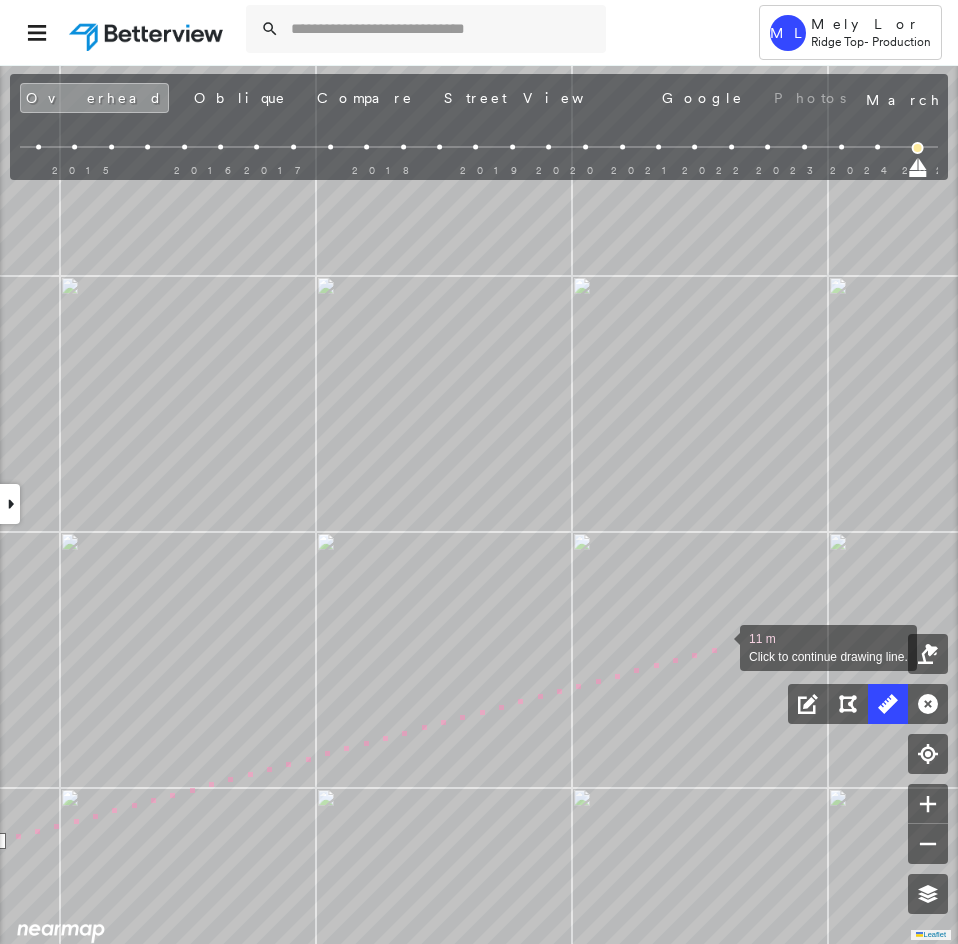 click at bounding box center (720, 646) 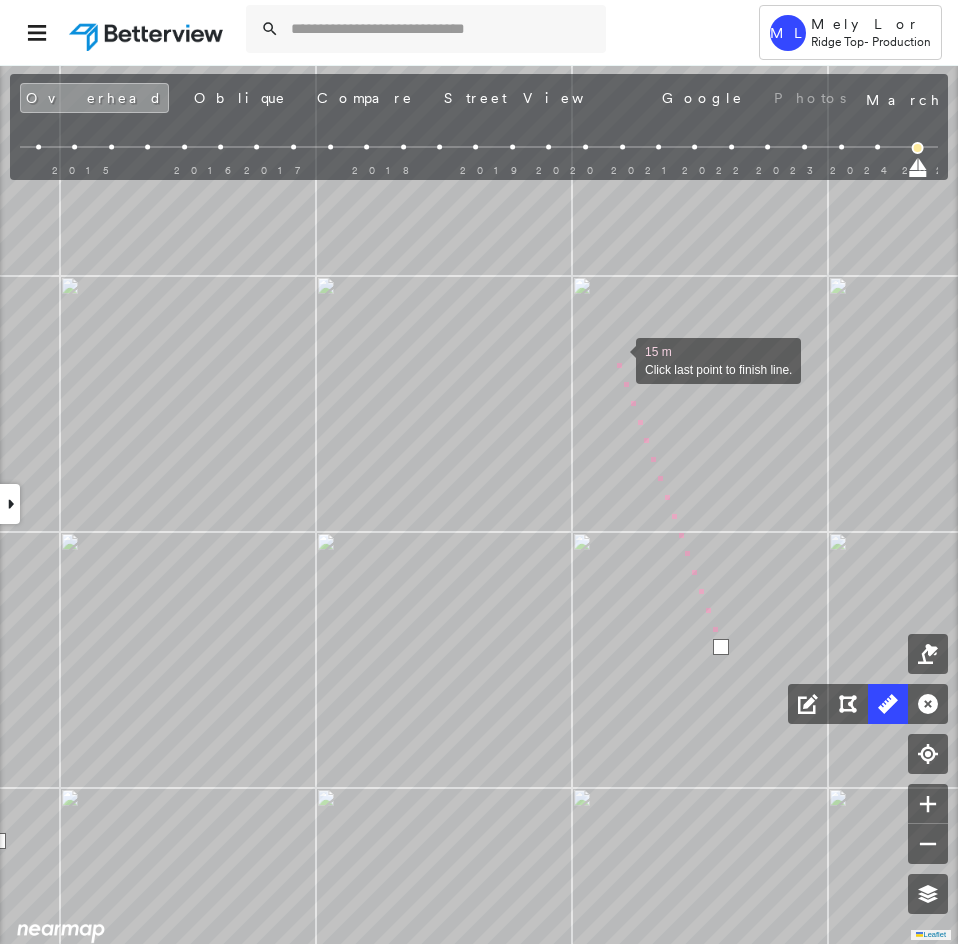 click on "15 m Click last point to finish line." at bounding box center (-533, 90) 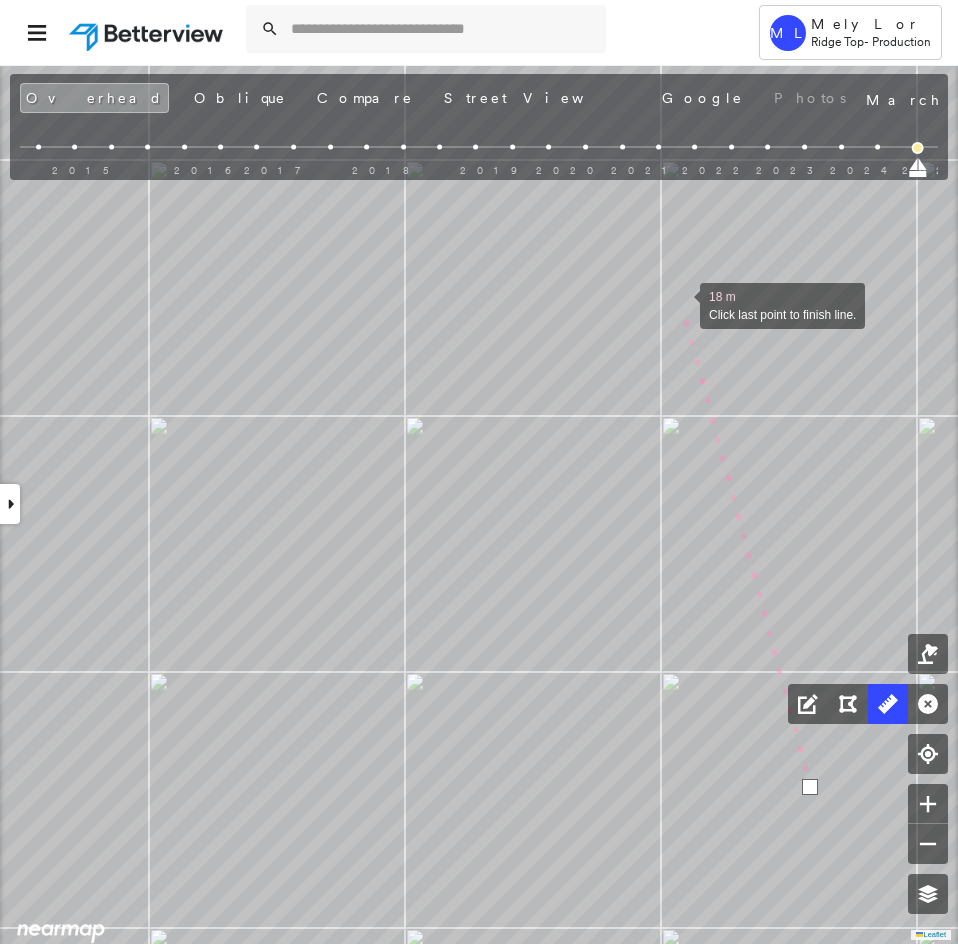 click at bounding box center [680, 304] 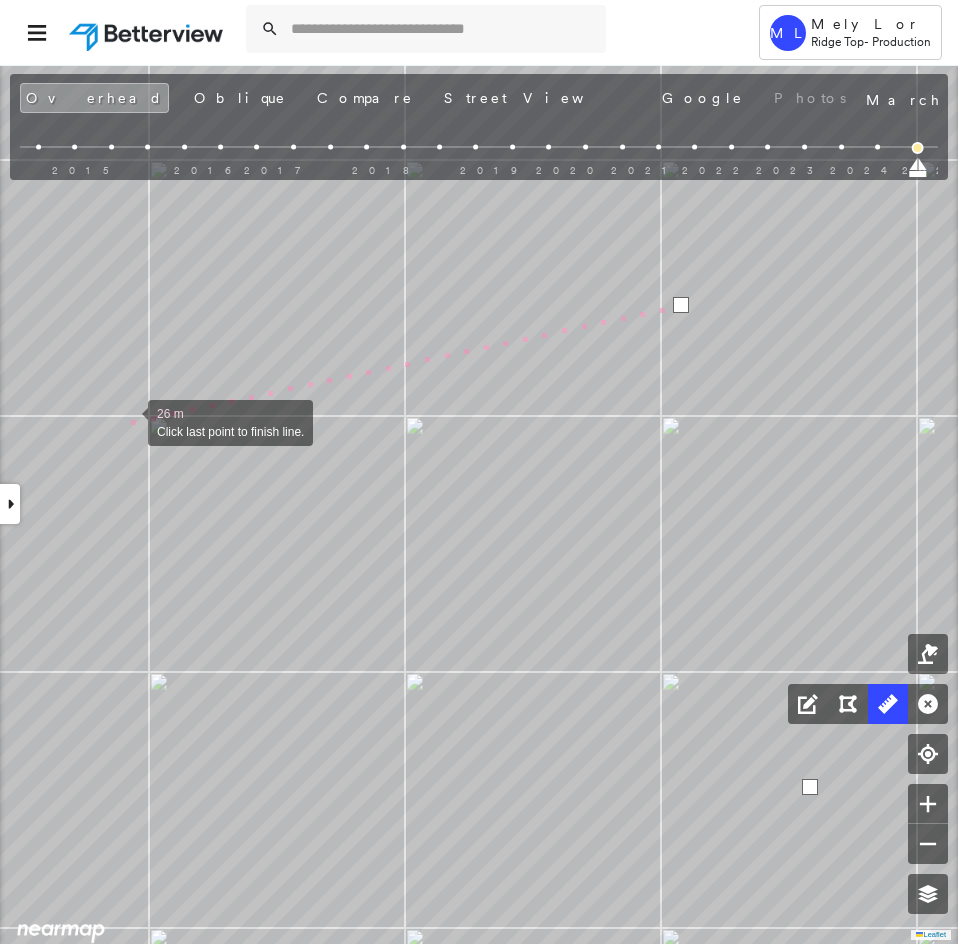 click on "26 m Click last point to finish line." at bounding box center (-444, 230) 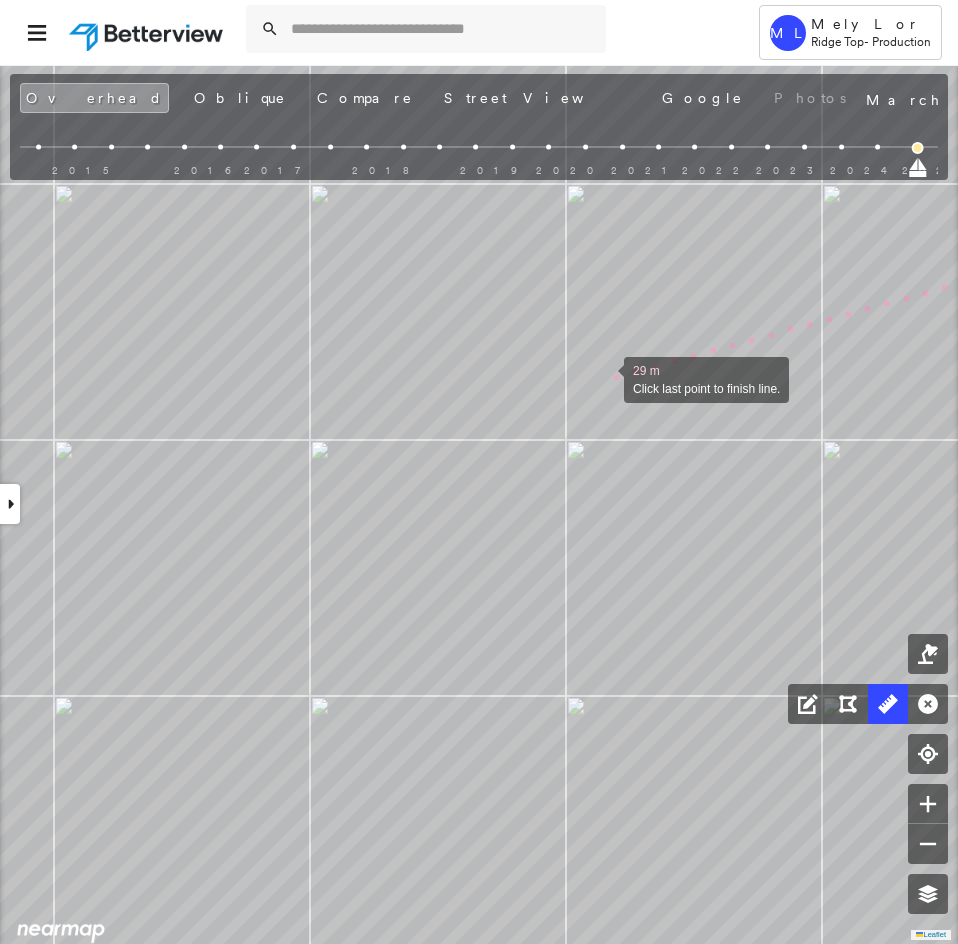 click at bounding box center (604, 378) 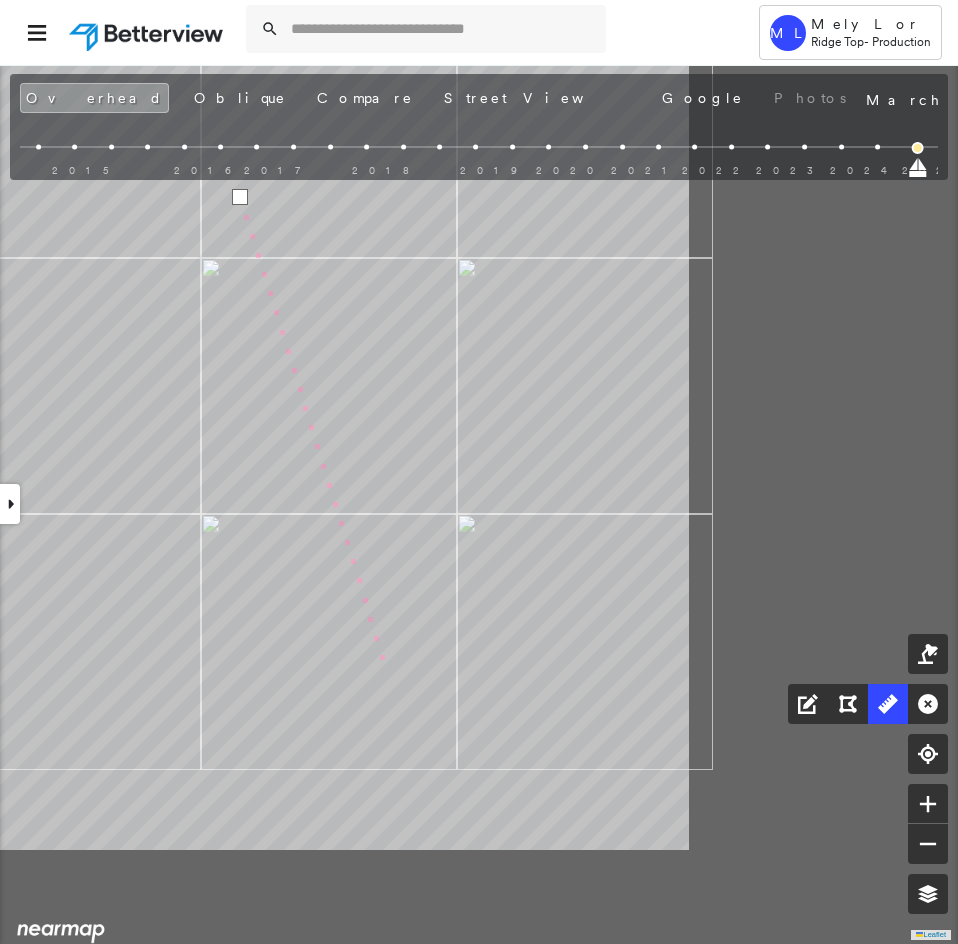 click on "33 m Click last point to finish line." at bounding box center (-54, -73) 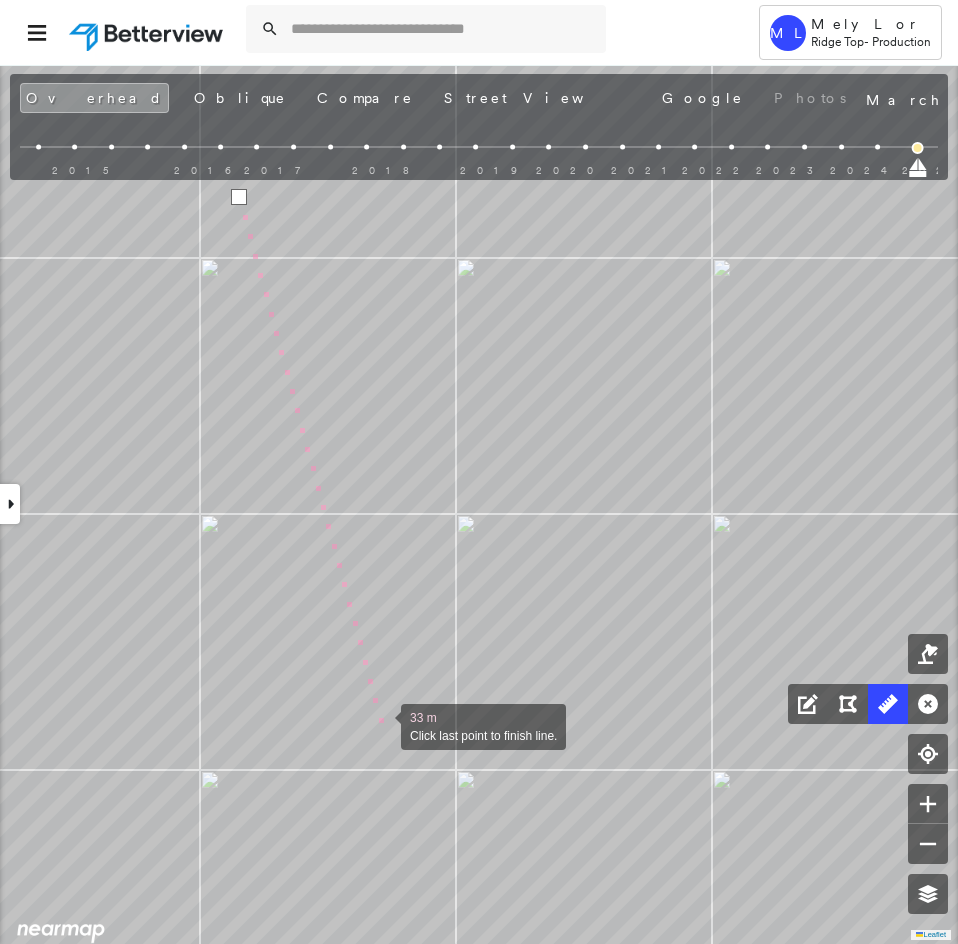 click at bounding box center (381, 725) 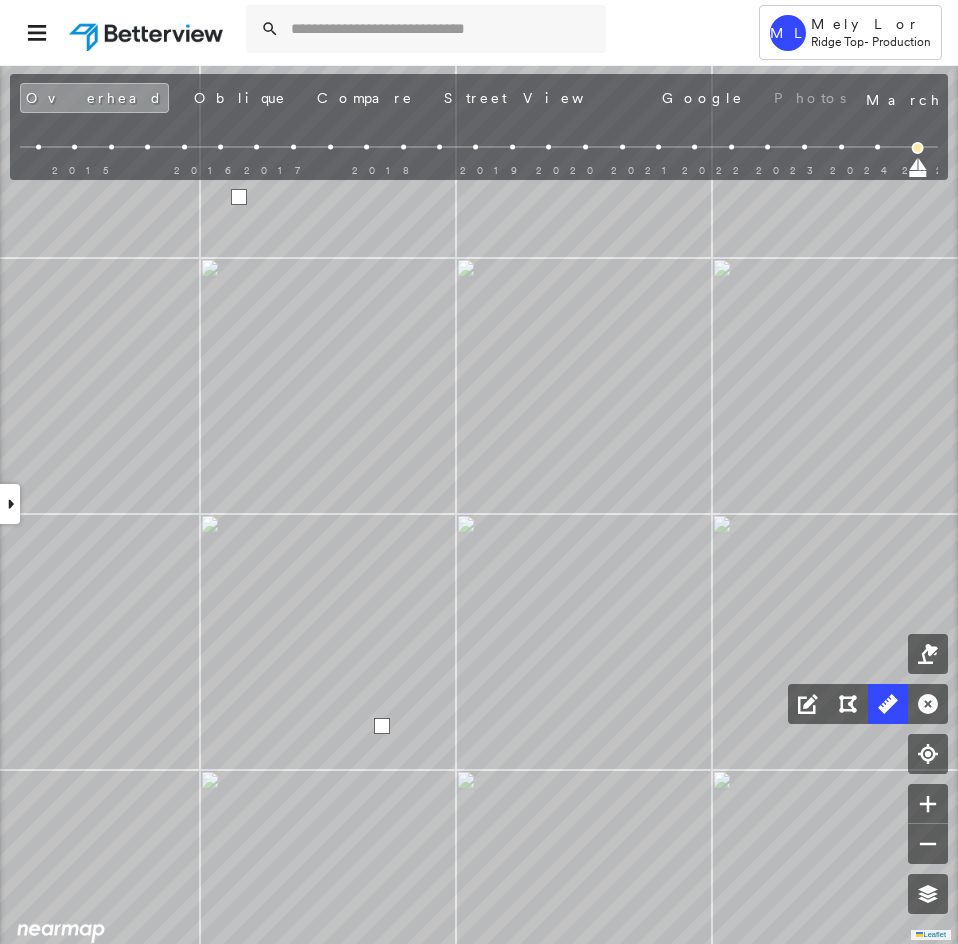 click at bounding box center (382, 726) 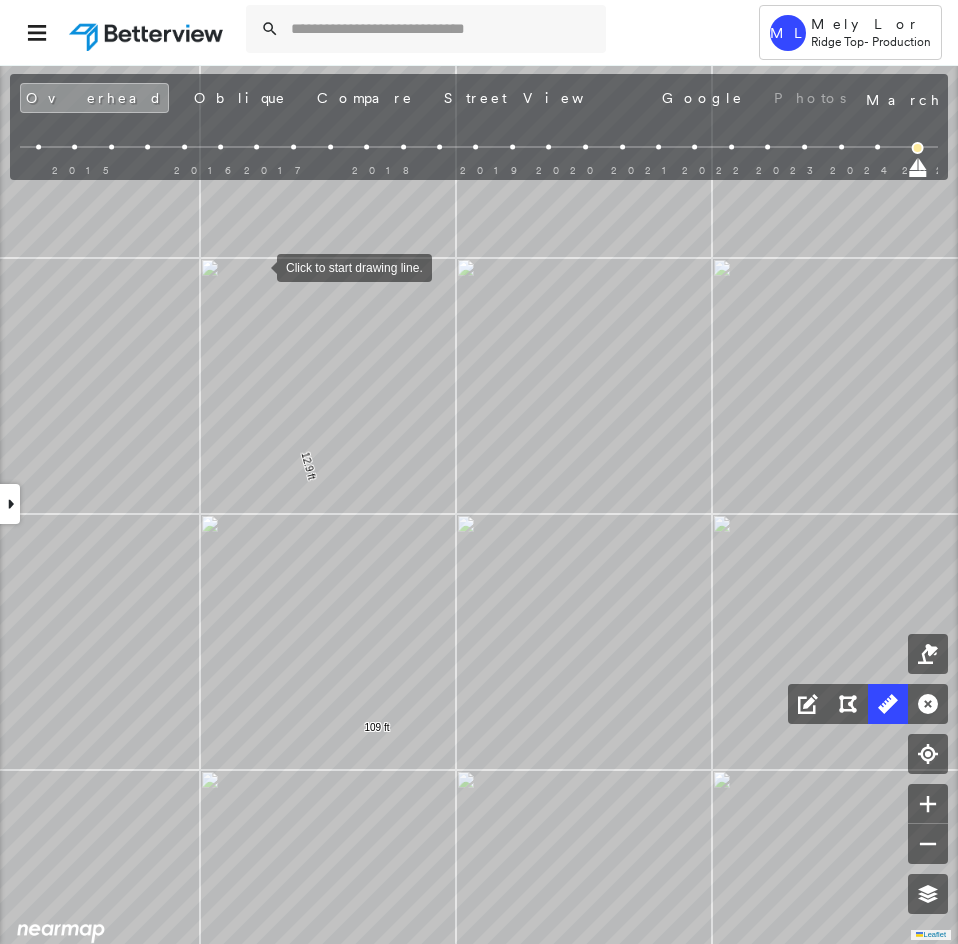 click at bounding box center [257, 266] 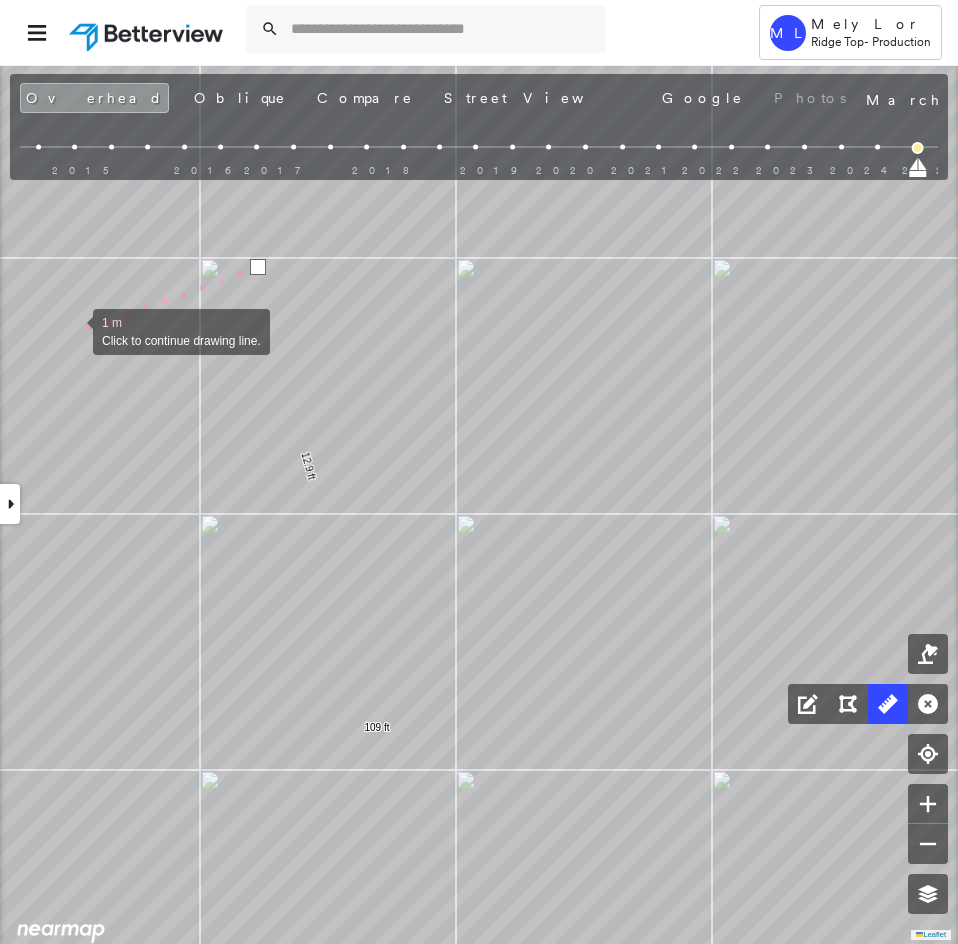 click at bounding box center (73, 330) 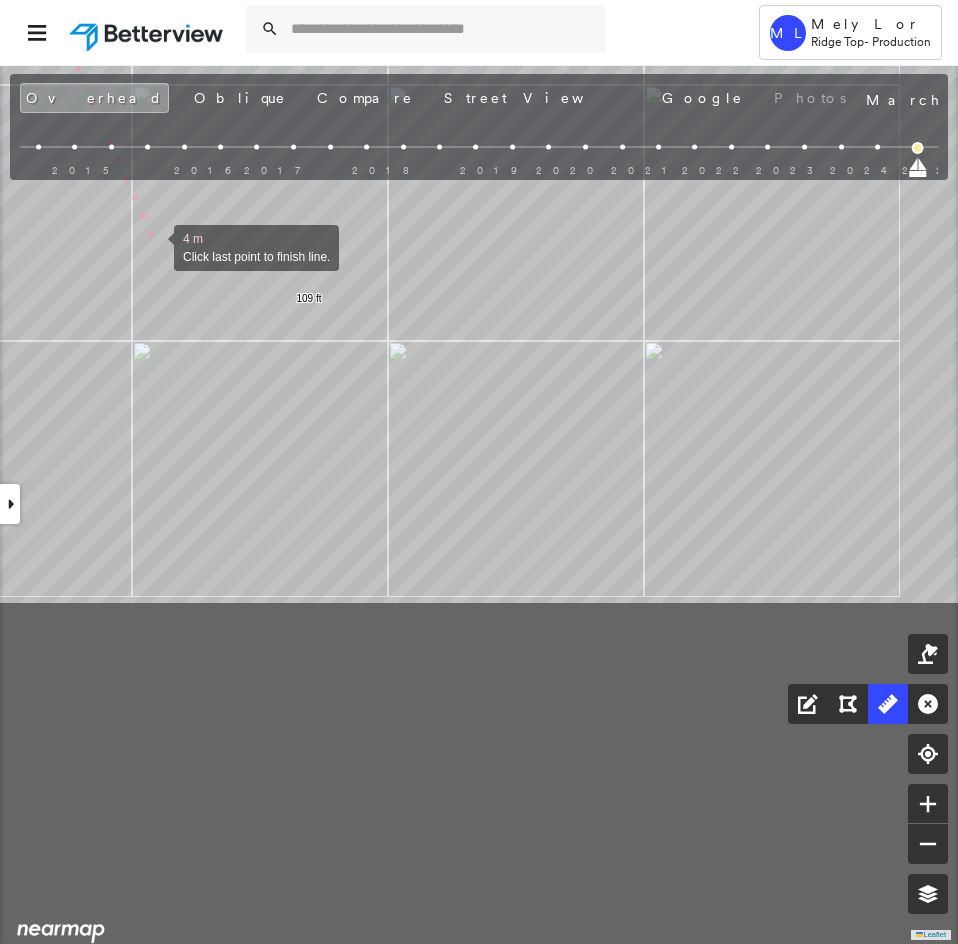 drag, startPoint x: 223, startPoint y: 676, endPoint x: 155, endPoint y: 247, distance: 434.35583 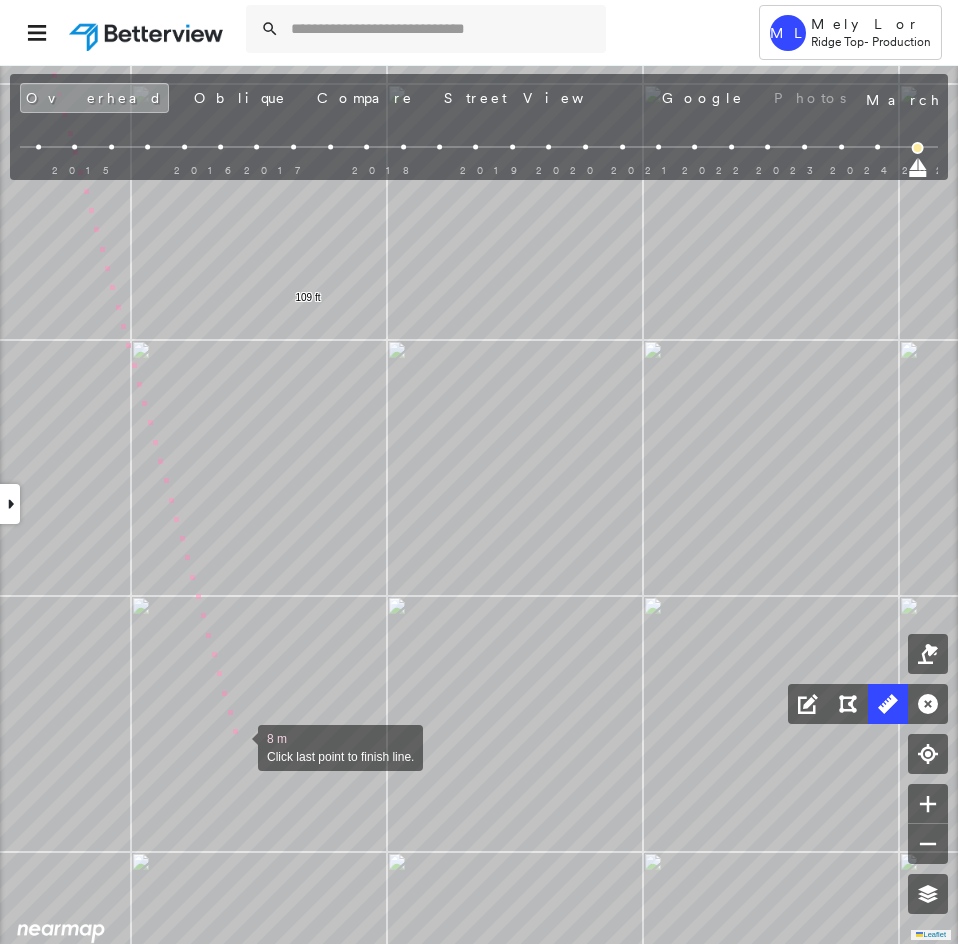 click at bounding box center [238, 746] 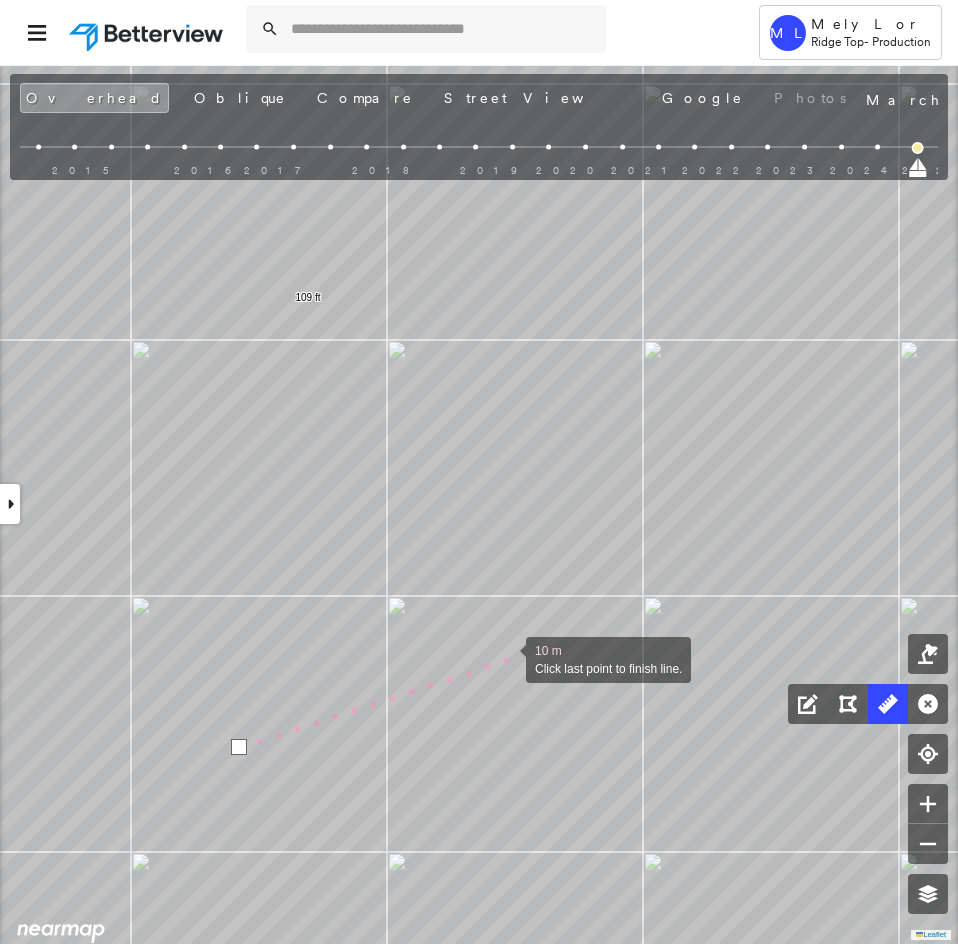 click at bounding box center (506, 658) 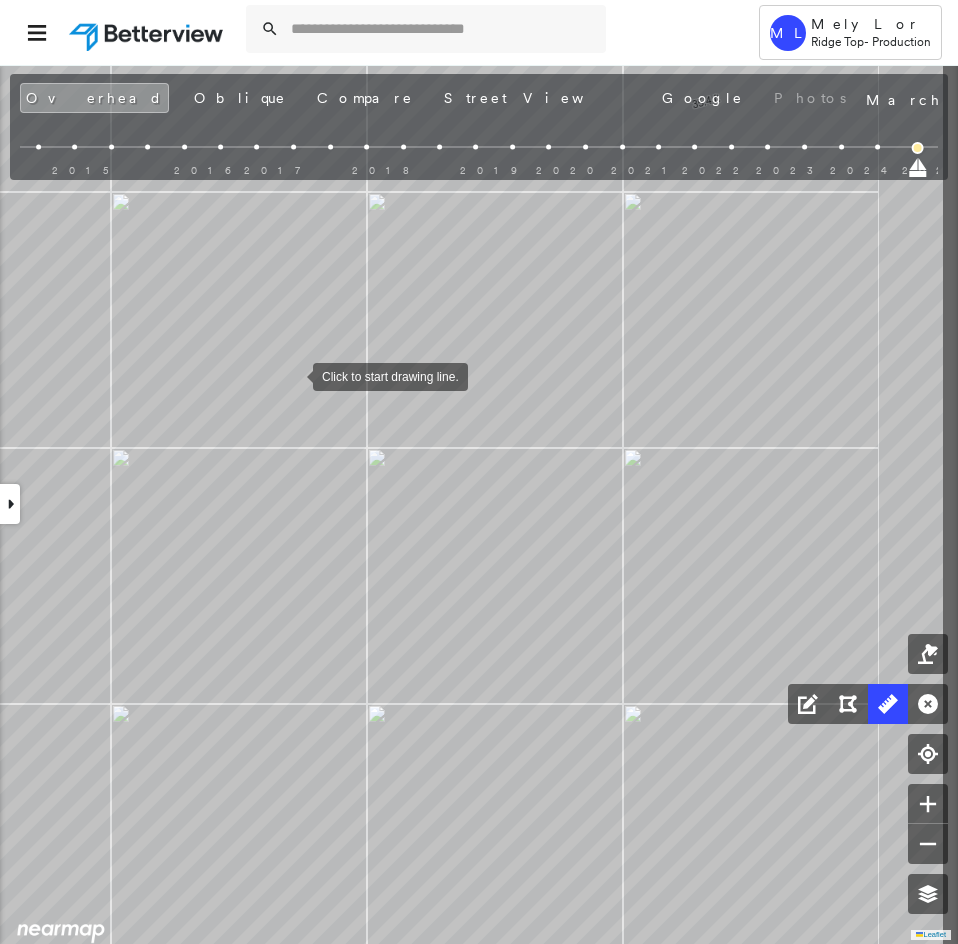 drag, startPoint x: 331, startPoint y: 368, endPoint x: 295, endPoint y: 374, distance: 36.496574 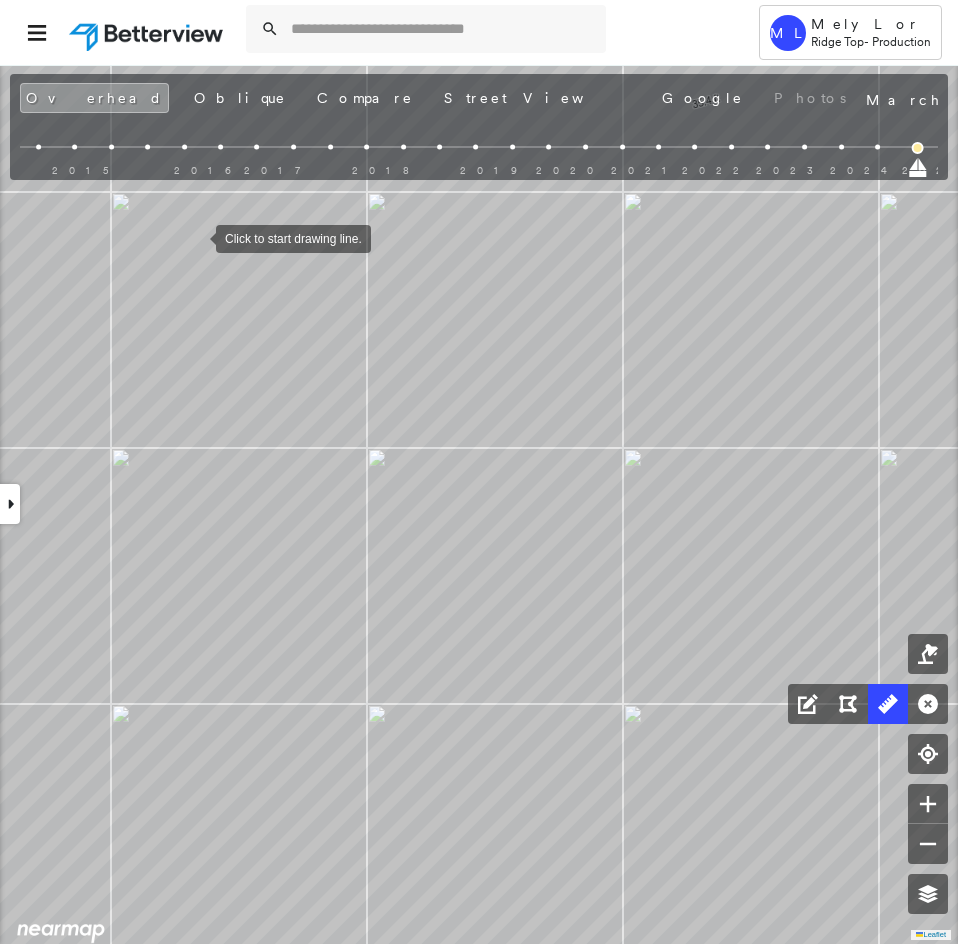 click at bounding box center (196, 237) 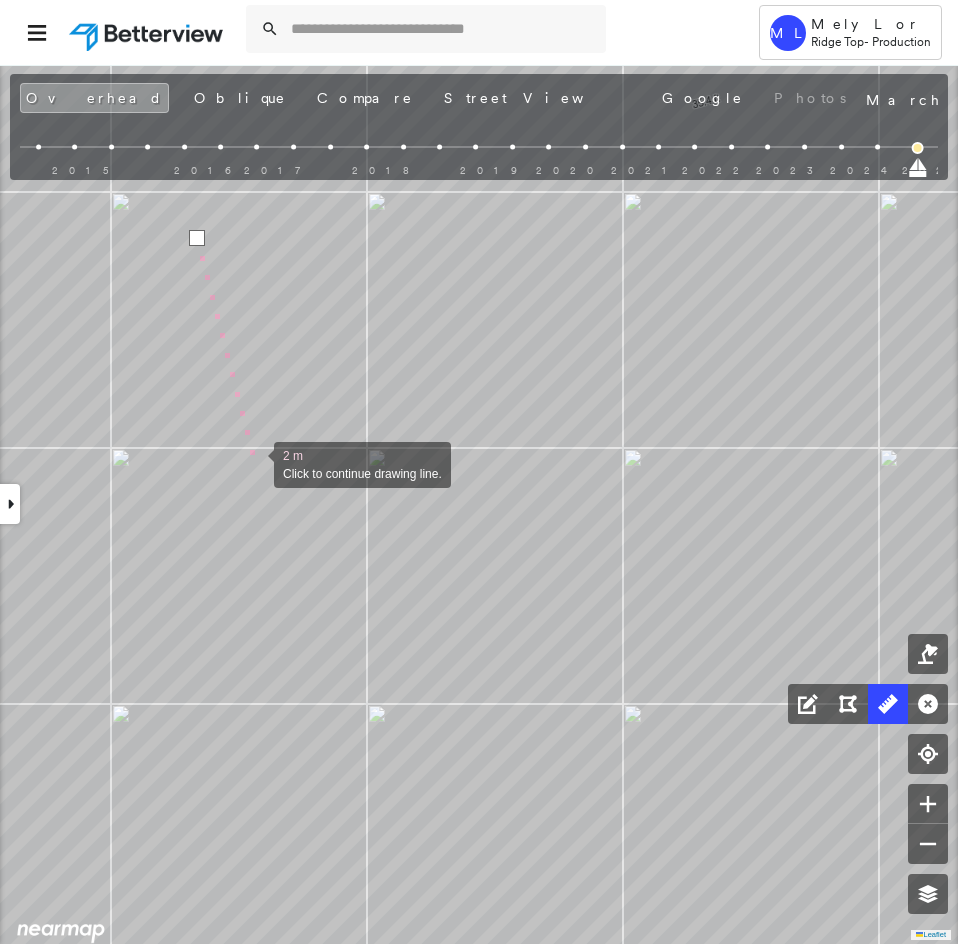 click at bounding box center (254, 463) 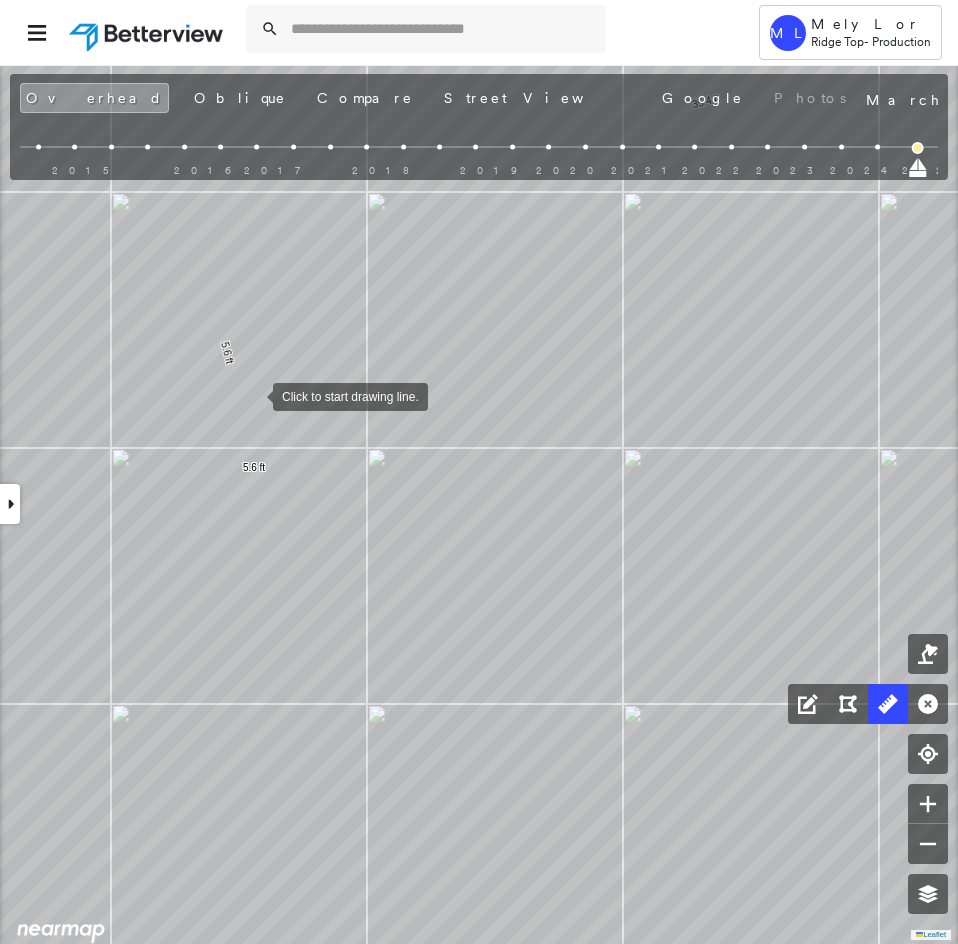 click at bounding box center (253, 395) 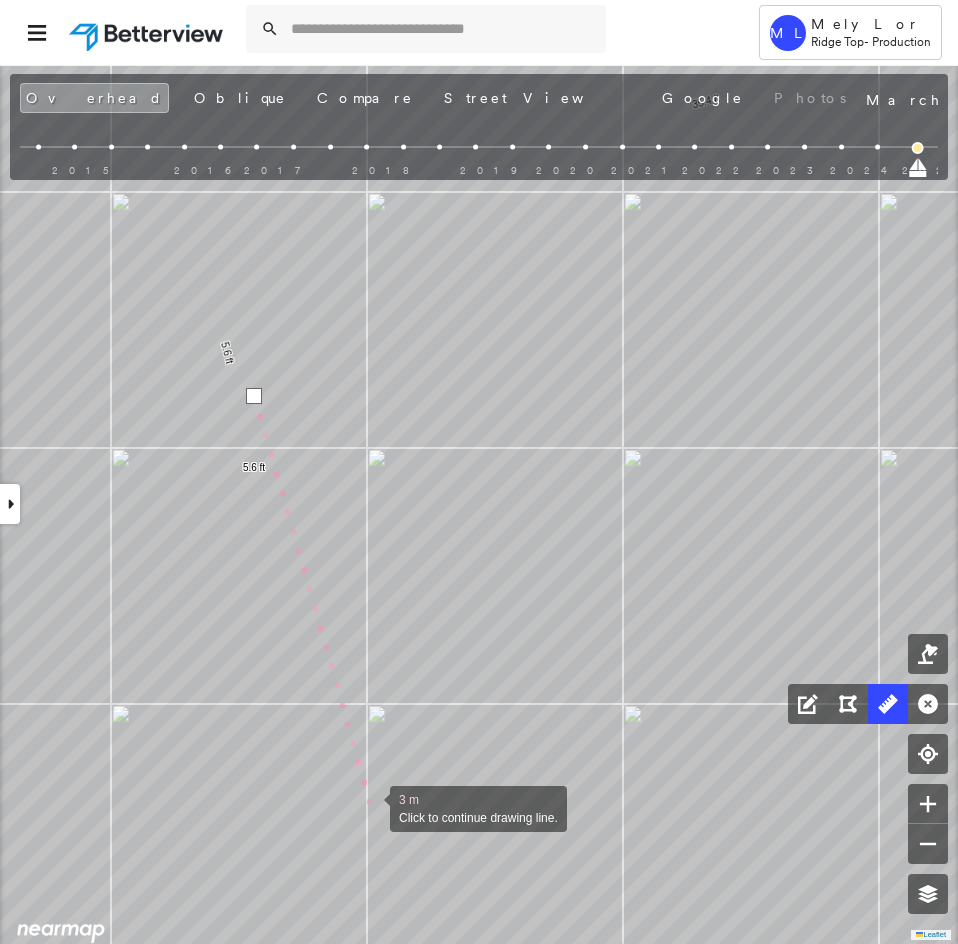 click at bounding box center [370, 807] 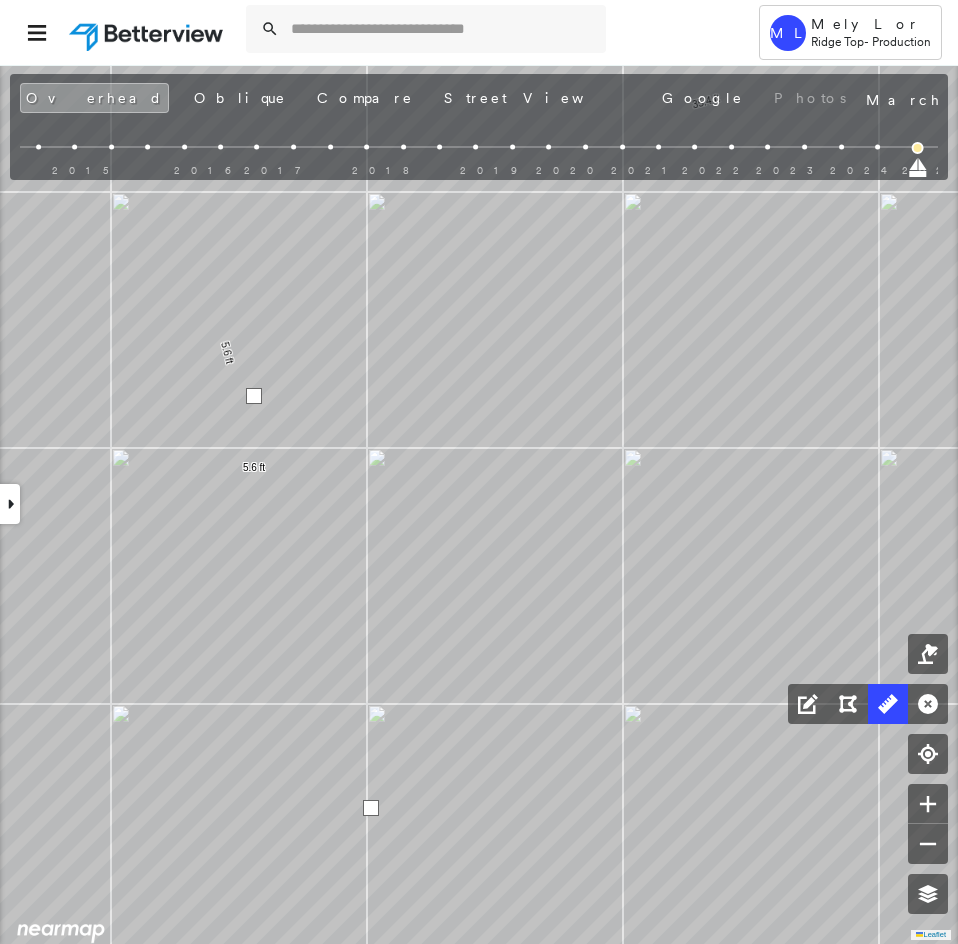 click at bounding box center (371, 808) 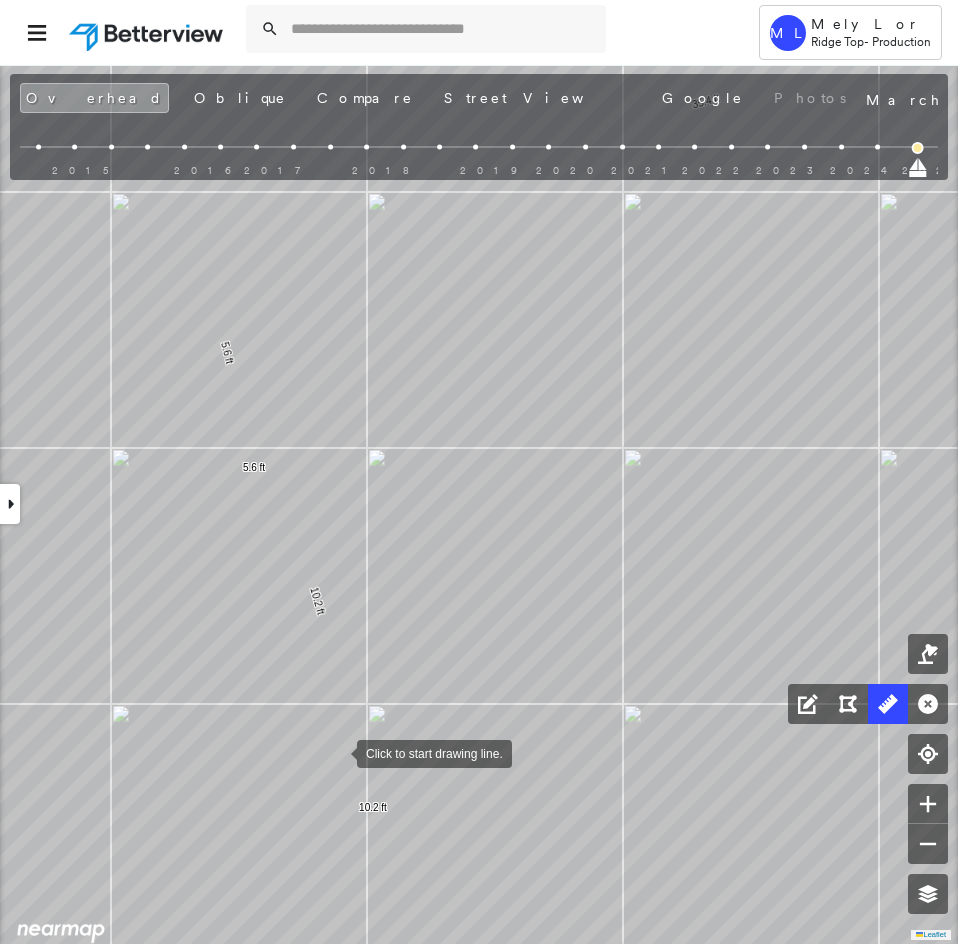 click at bounding box center [337, 752] 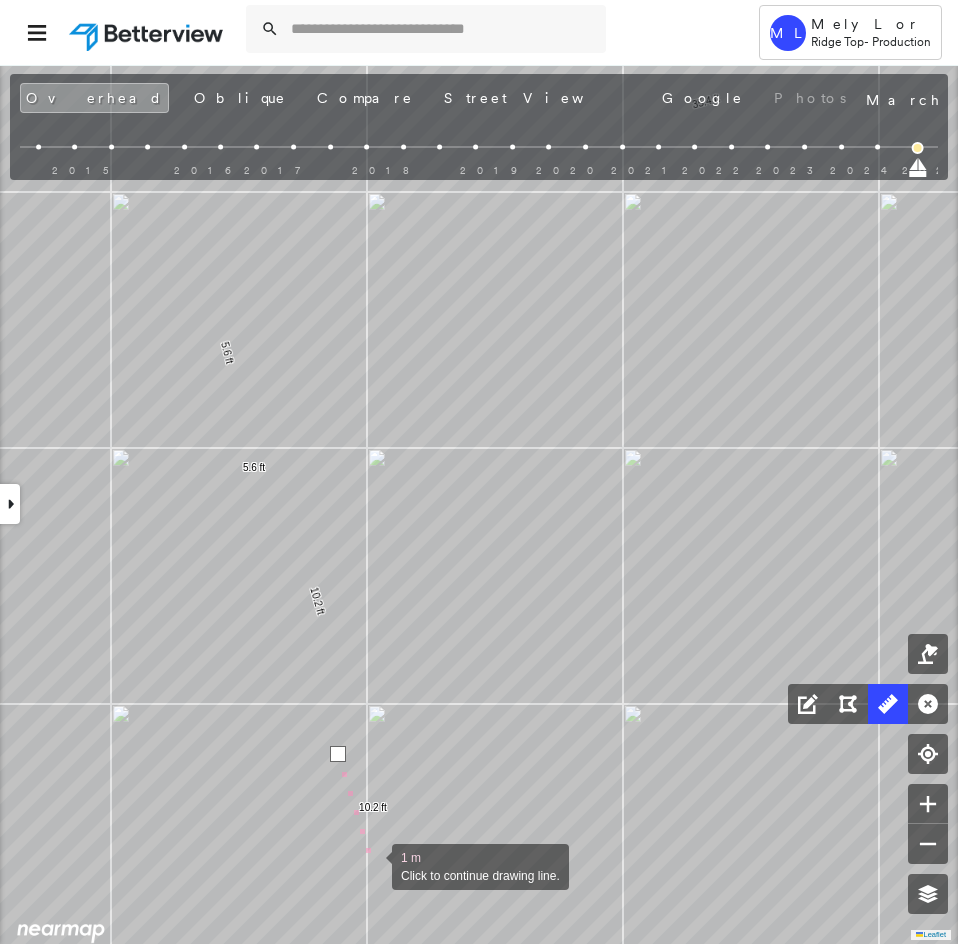 click at bounding box center [372, 865] 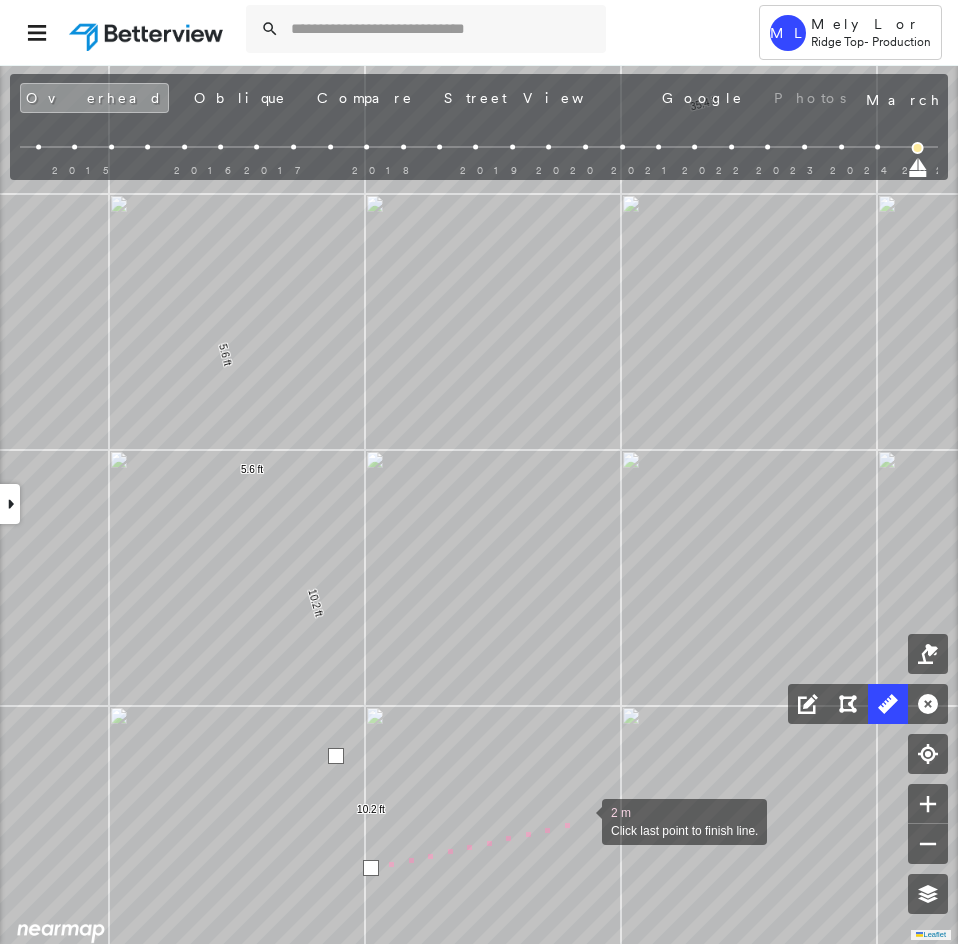 drag, startPoint x: 584, startPoint y: 818, endPoint x: 50, endPoint y: 901, distance: 540.41187 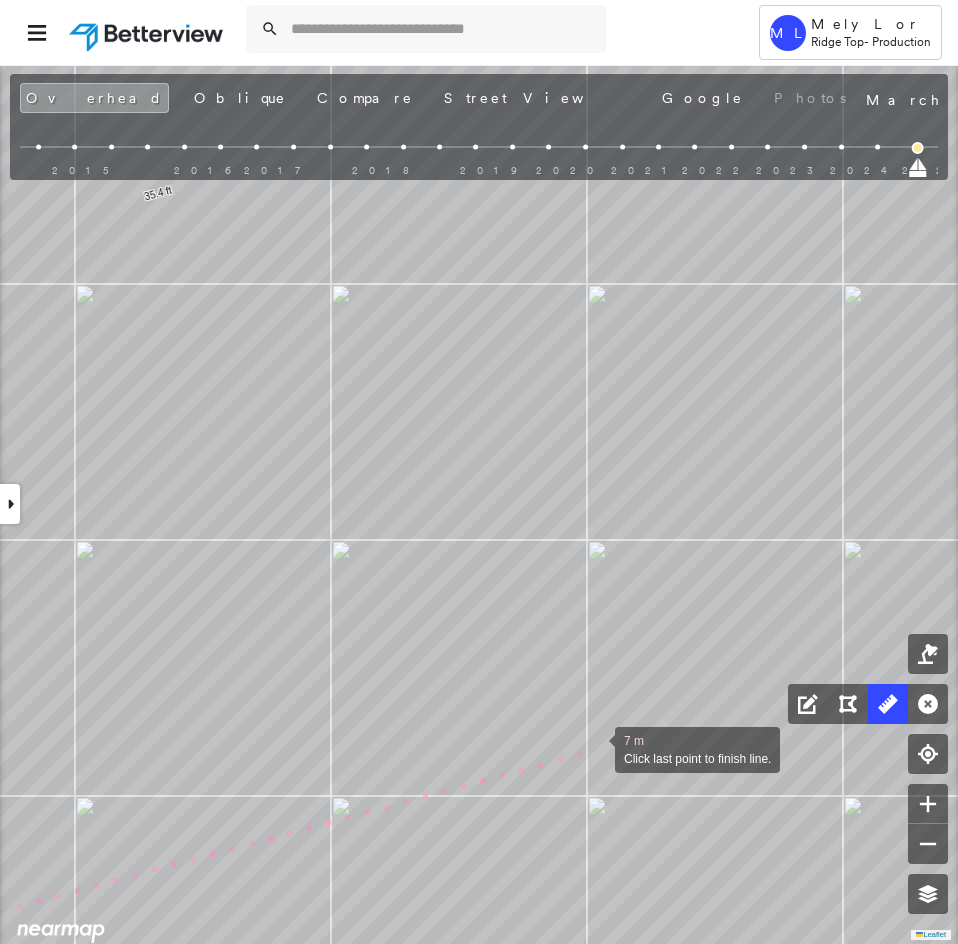 drag, startPoint x: 605, startPoint y: 742, endPoint x: 192, endPoint y: 835, distance: 423.34146 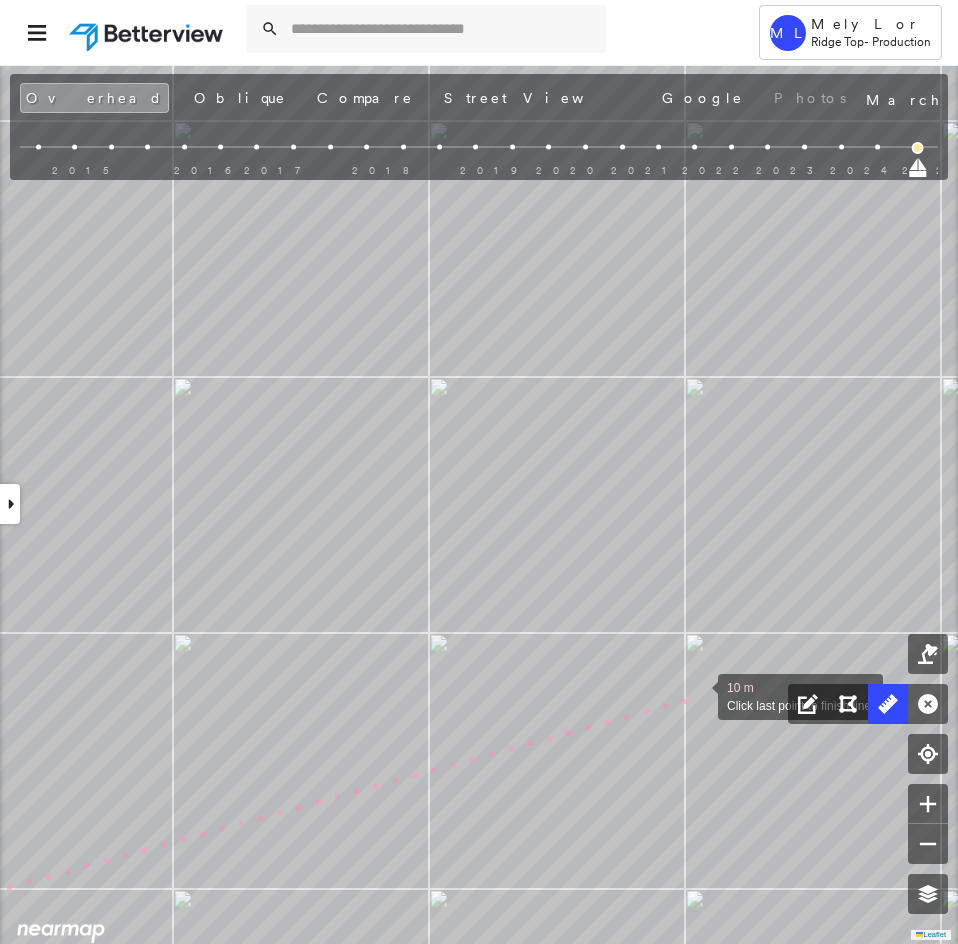 click at bounding box center [698, 695] 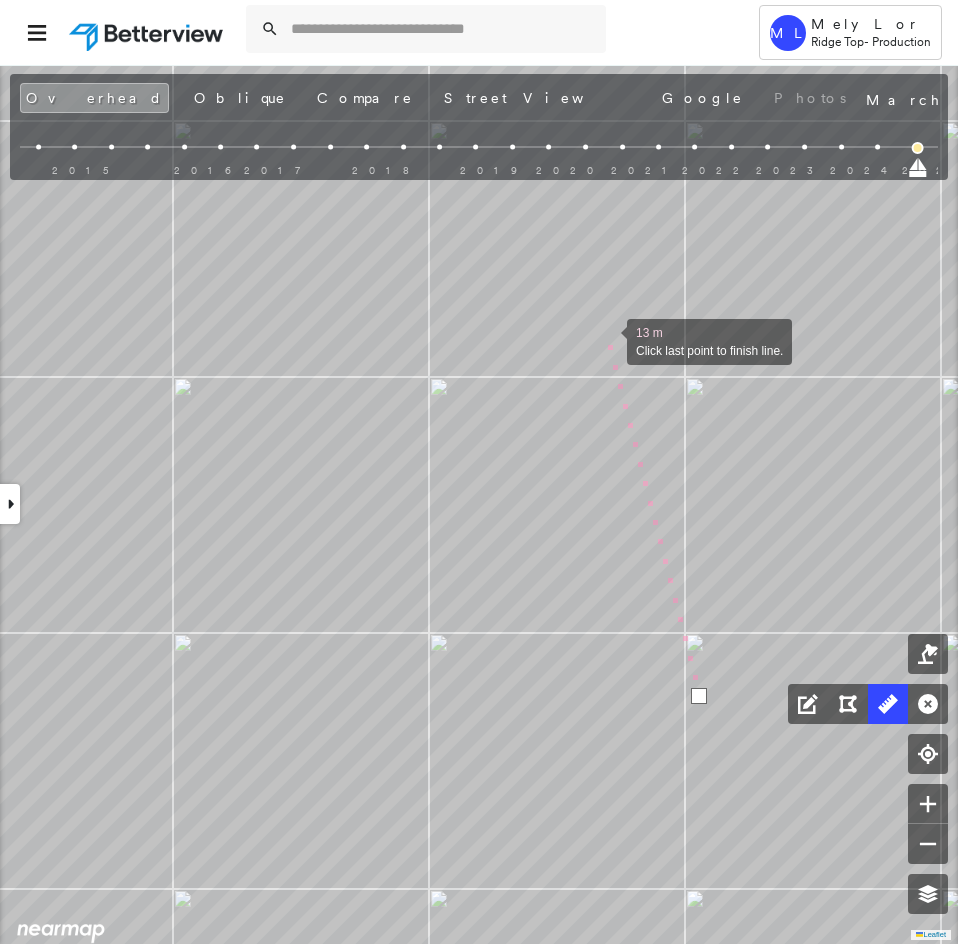 click on "35.4 ft 23.4 ft 37.5 ft 12.9 ft 109 ft 4.7 ft 20.8 ft 6.8 ft 32.4 ft 5.6 ft 5.6 ft 10.2 ft 10.2 ft 13 m Click last point to finish line." at bounding box center (-1618, -722) 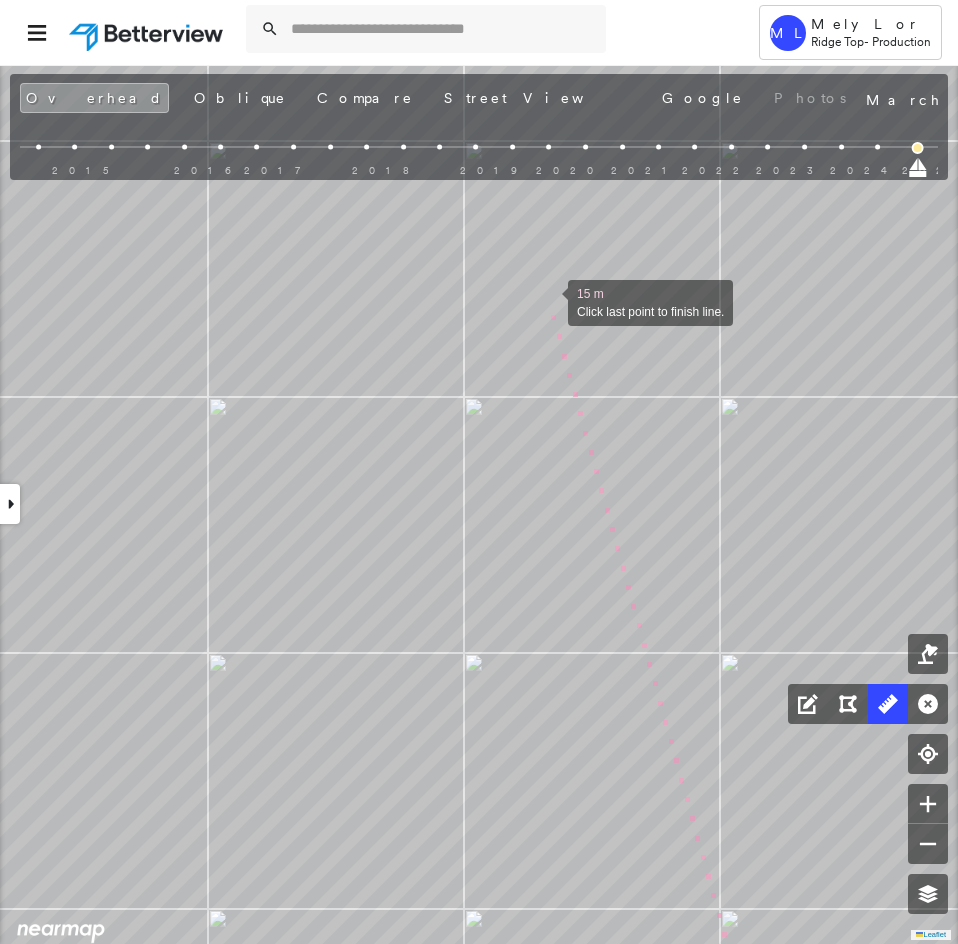 click at bounding box center [548, 301] 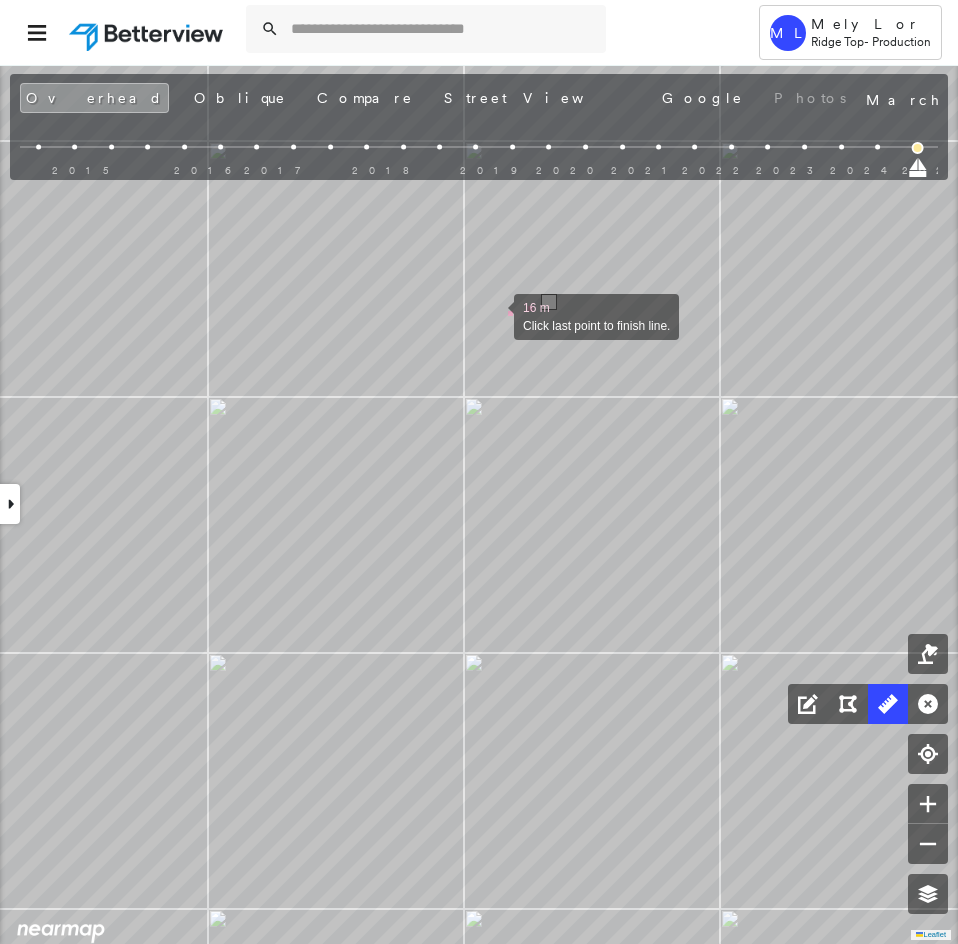 click at bounding box center [494, 315] 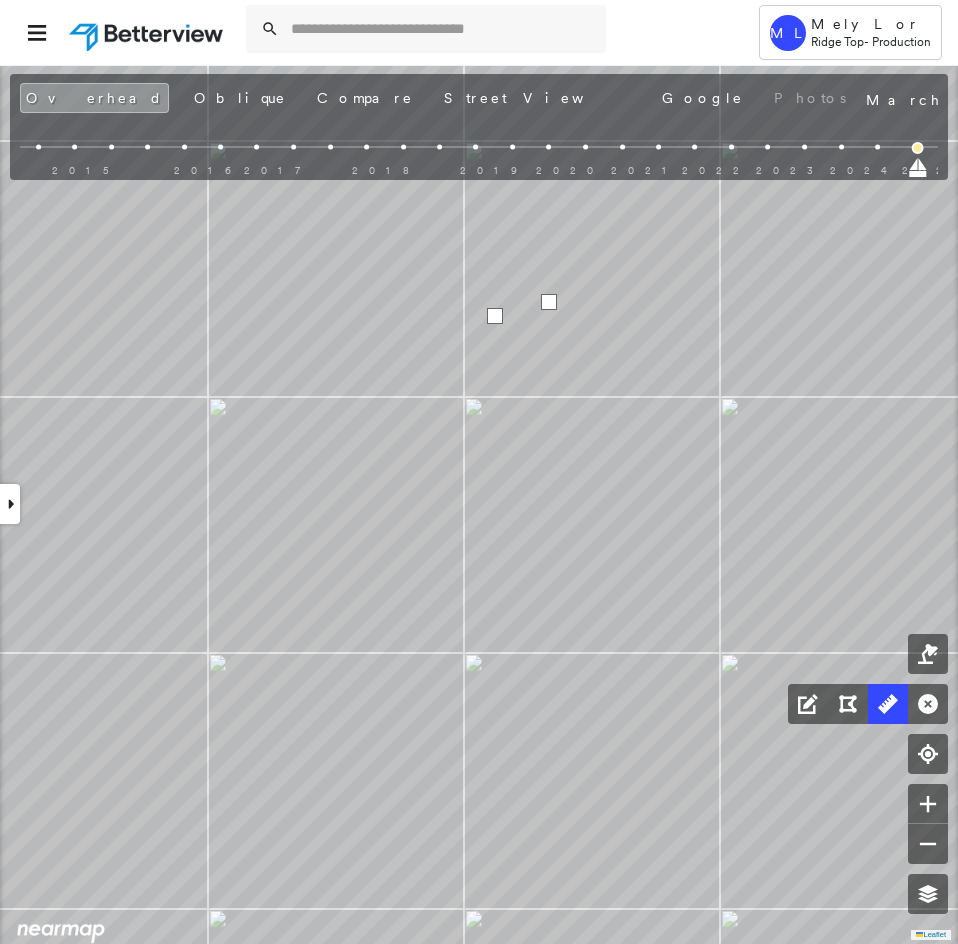 click at bounding box center [495, 316] 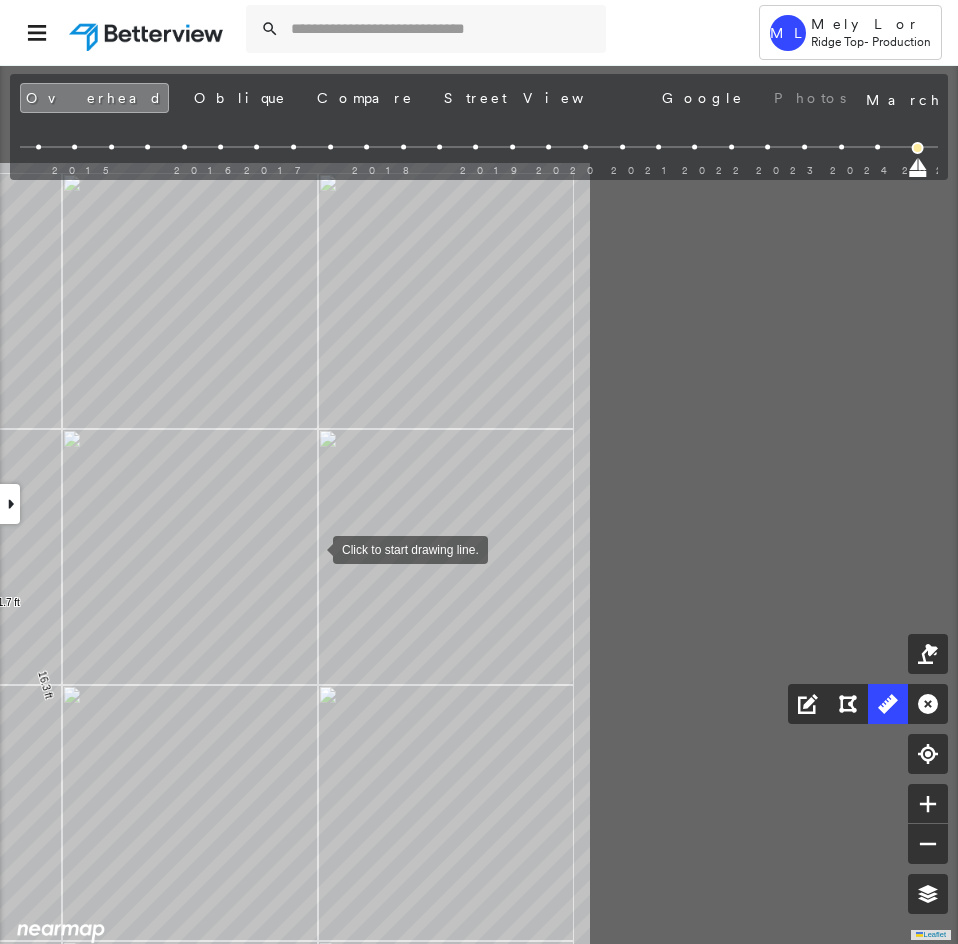 drag, startPoint x: 800, startPoint y: 348, endPoint x: 249, endPoint y: 584, distance: 599.4139 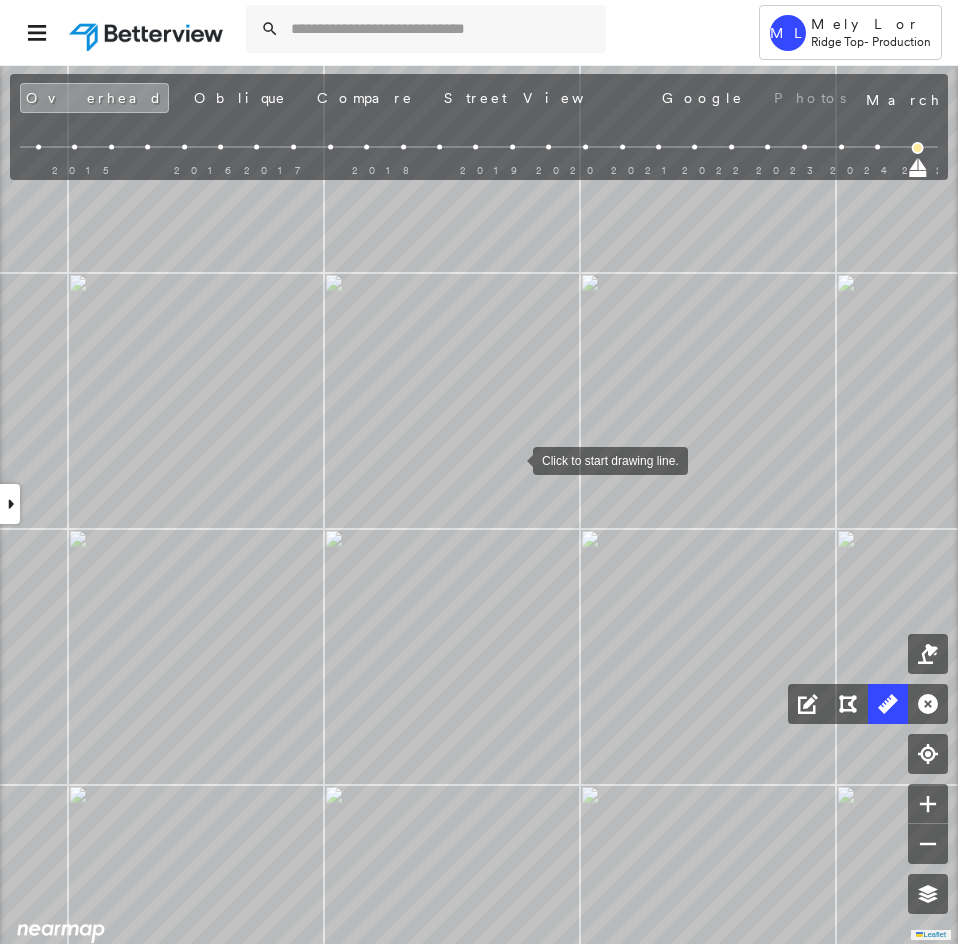 click at bounding box center [513, 459] 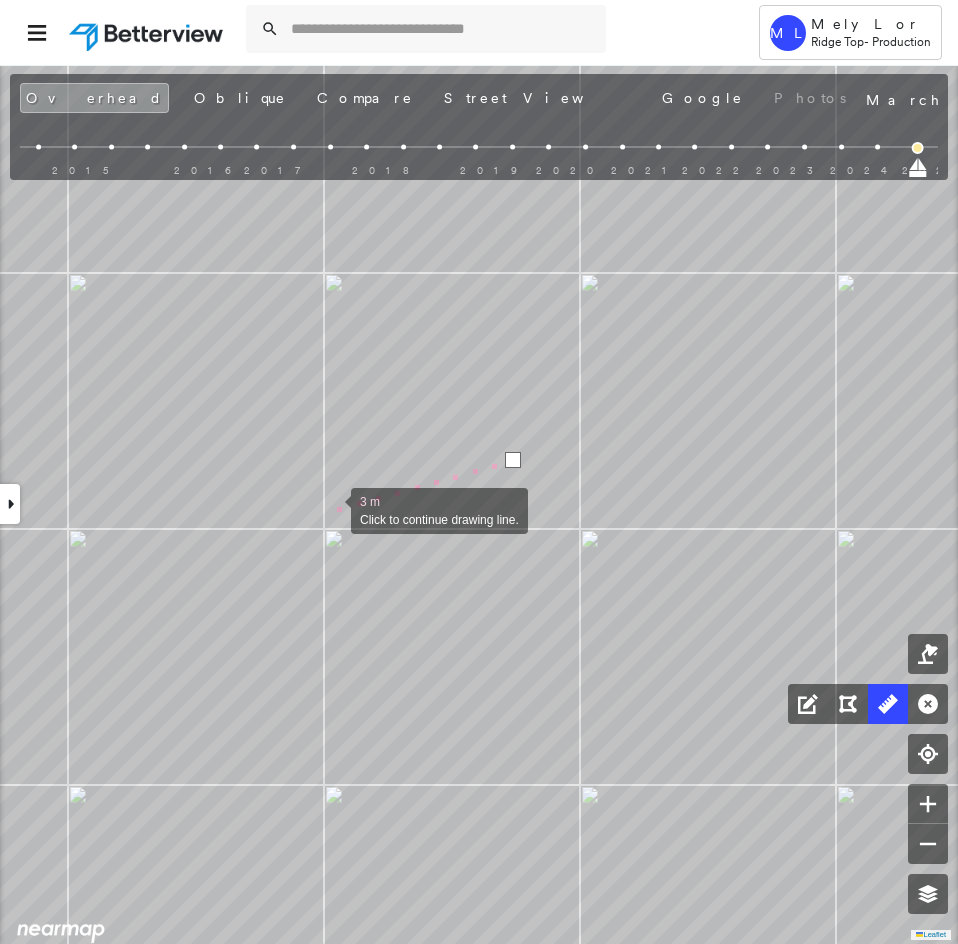 click at bounding box center [331, 509] 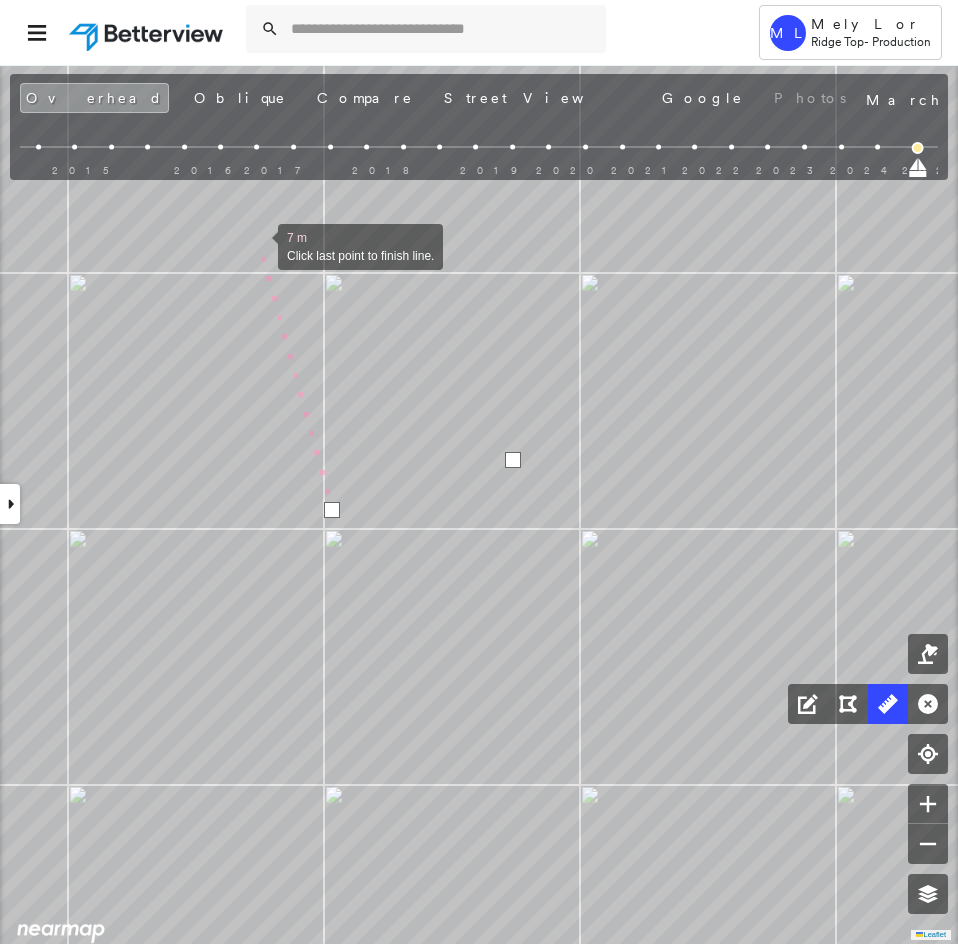 click at bounding box center [258, 245] 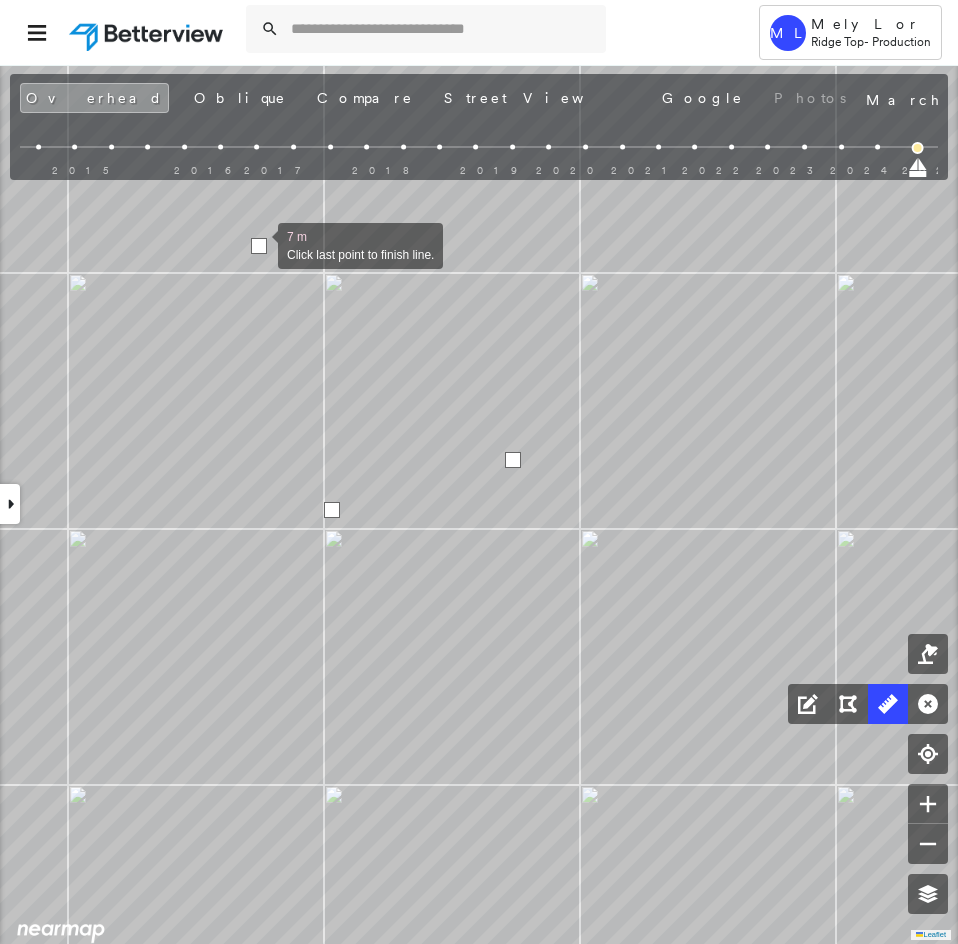 click at bounding box center [259, 246] 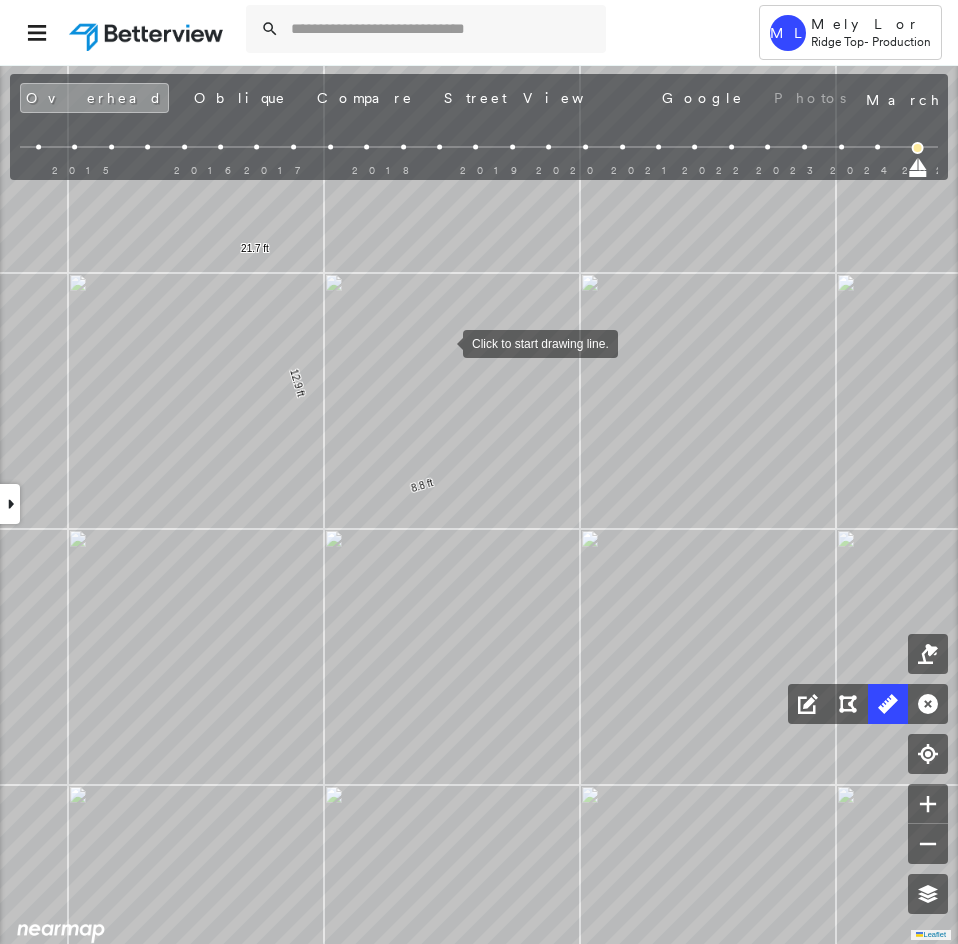 click at bounding box center [443, 342] 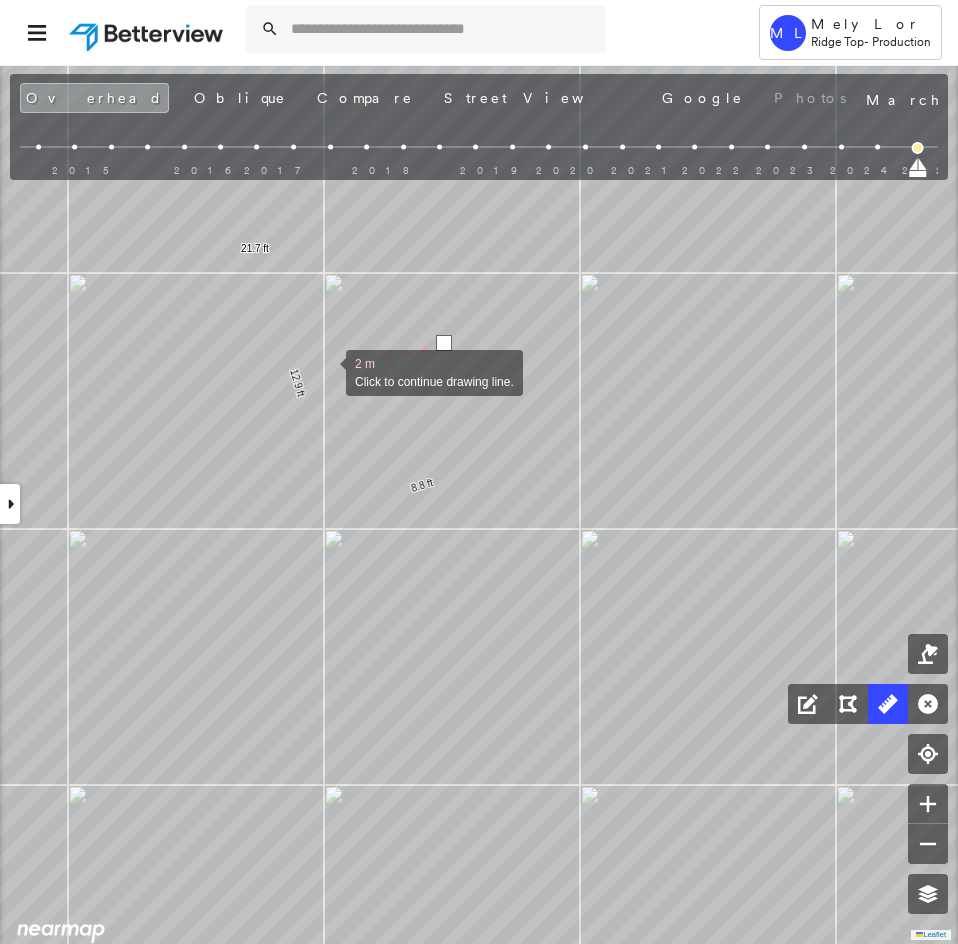 click at bounding box center [326, 371] 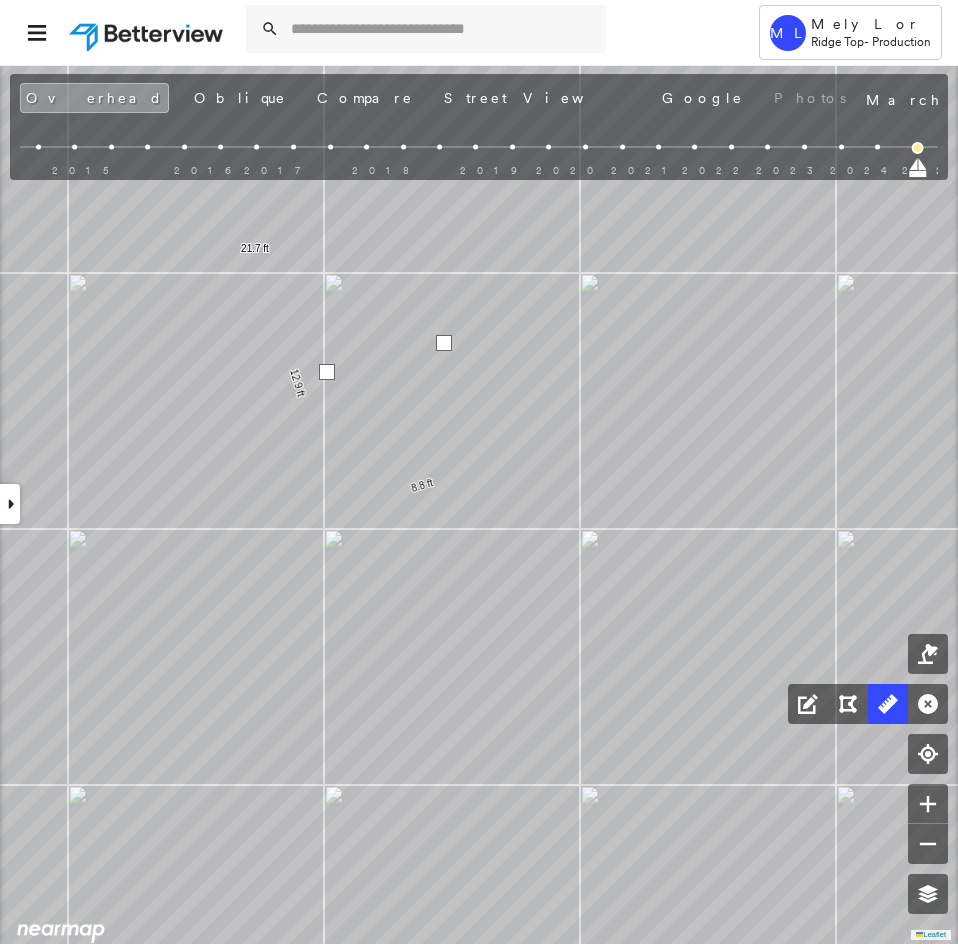 click at bounding box center (327, 372) 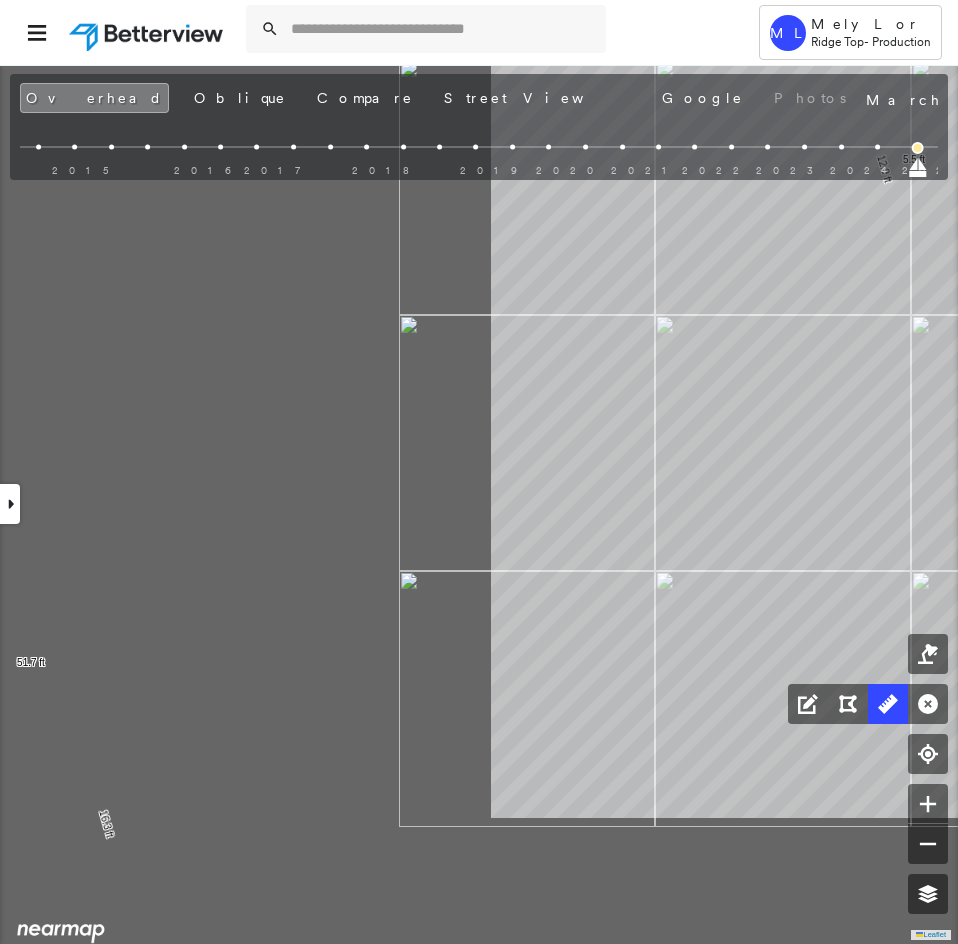 drag, startPoint x: 368, startPoint y: 614, endPoint x: 958, endPoint y: 410, distance: 624.2724 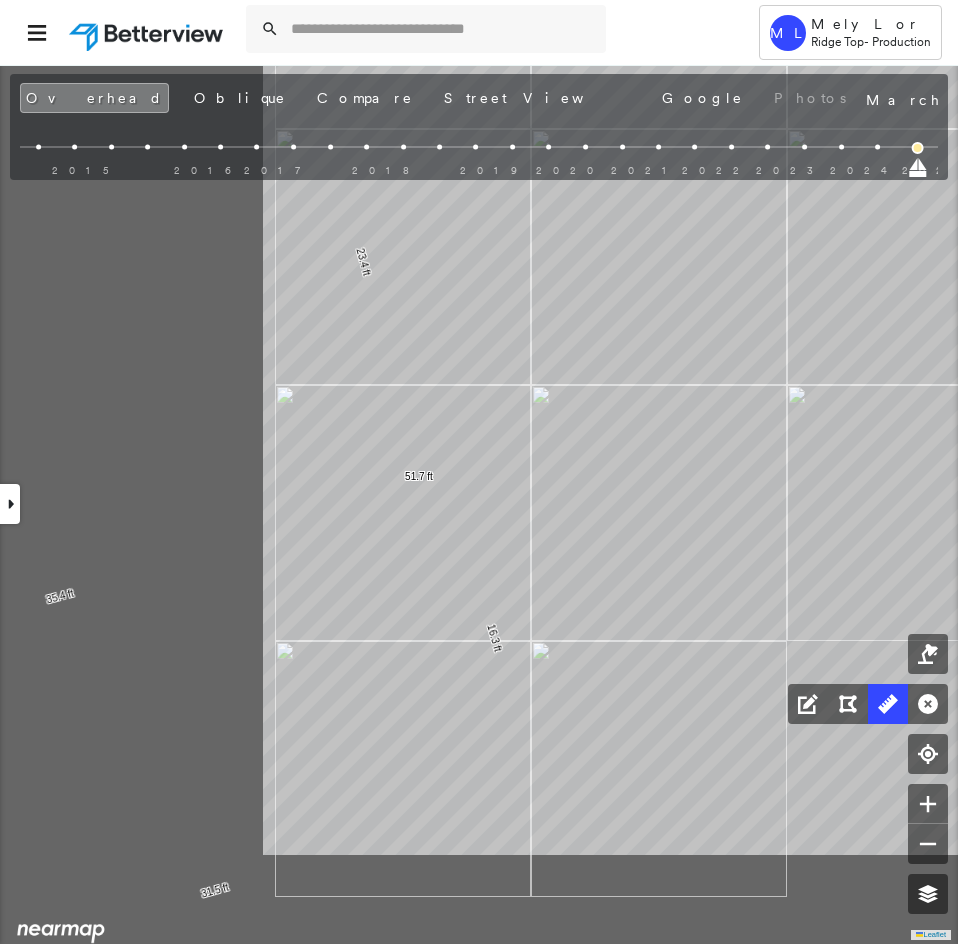 click on "35.4 ft 23.4 ft 37.5 ft 12.9 ft 109 ft 4.7 ft 20.8 ft 6.8 ft 32.4 ft 5.6 ft 5.6 ft 10.2 ft 10.2 ft 2.7 ft 31.5 ft 16.3 ft 51.7 ft 8.8 ft 12.9 ft 21.7 ft 5.5 ft 5.5 ft Click to start drawing line." at bounding box center (-1159, -610) 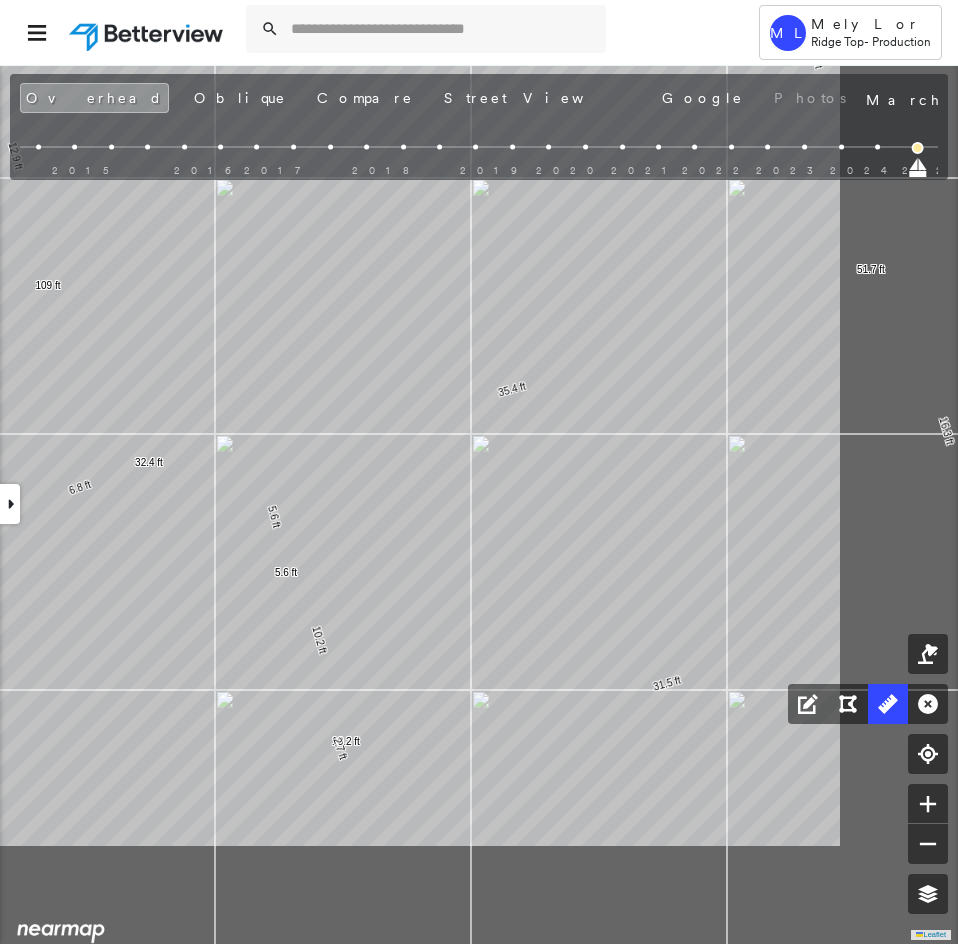 drag, startPoint x: 559, startPoint y: 675, endPoint x: 332, endPoint y: 476, distance: 301.87747 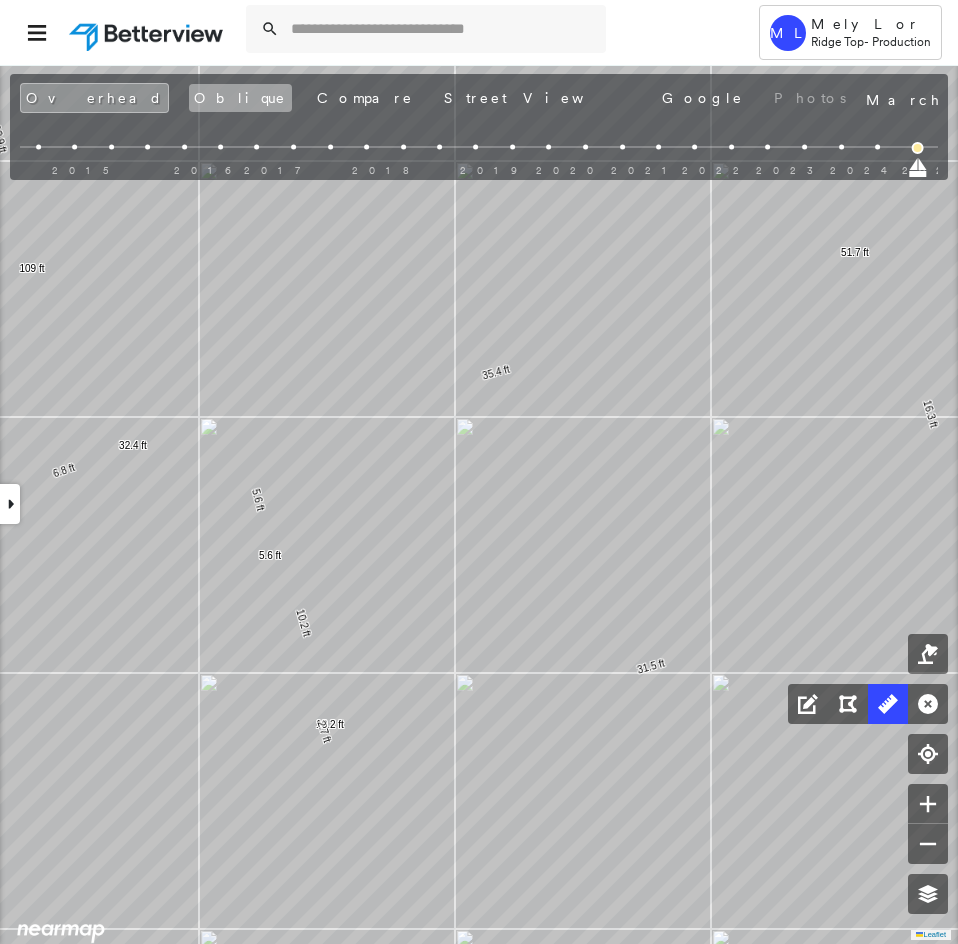 drag, startPoint x: 156, startPoint y: 92, endPoint x: 133, endPoint y: 105, distance: 26.41969 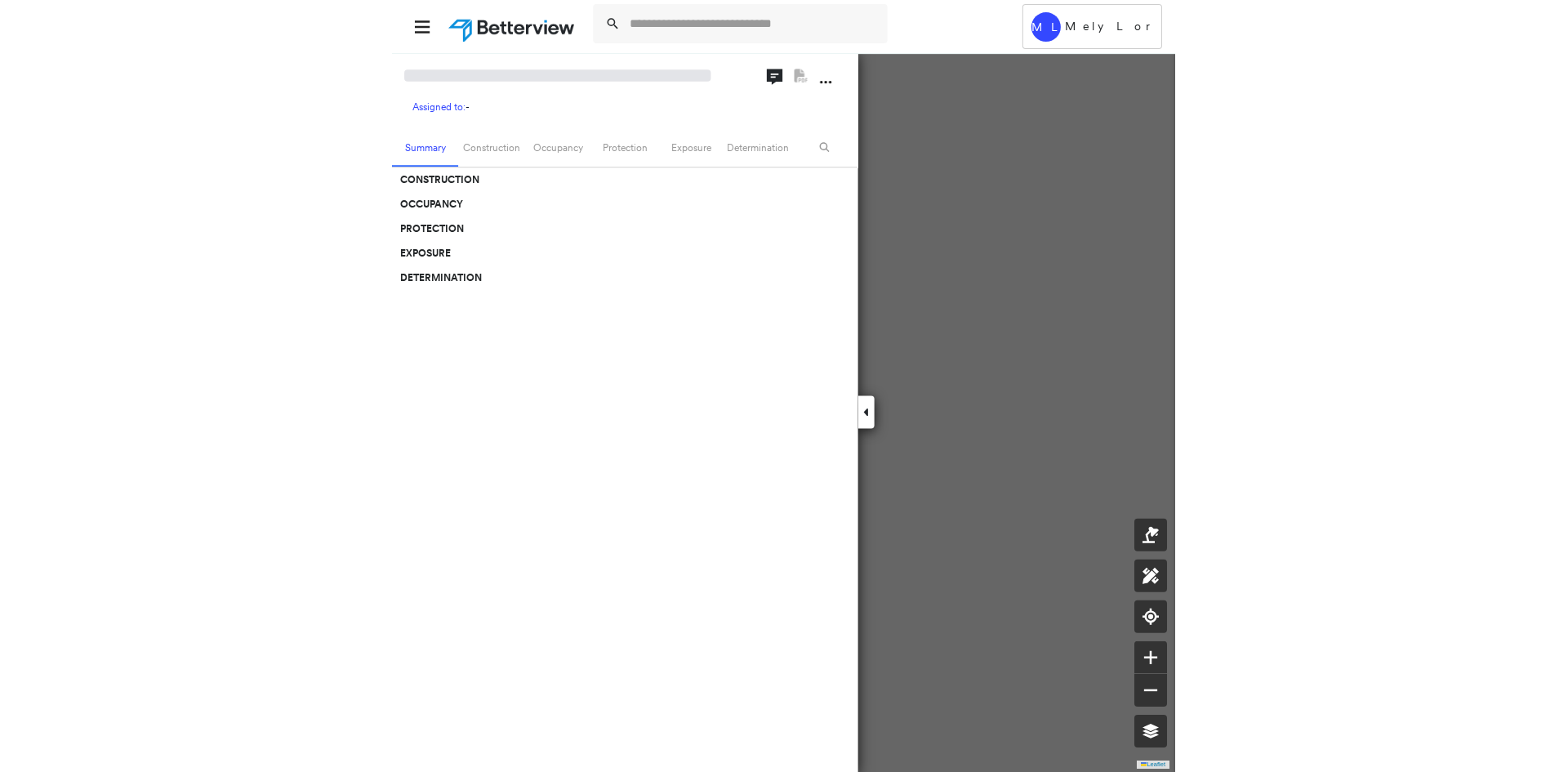 scroll, scrollTop: 0, scrollLeft: 0, axis: both 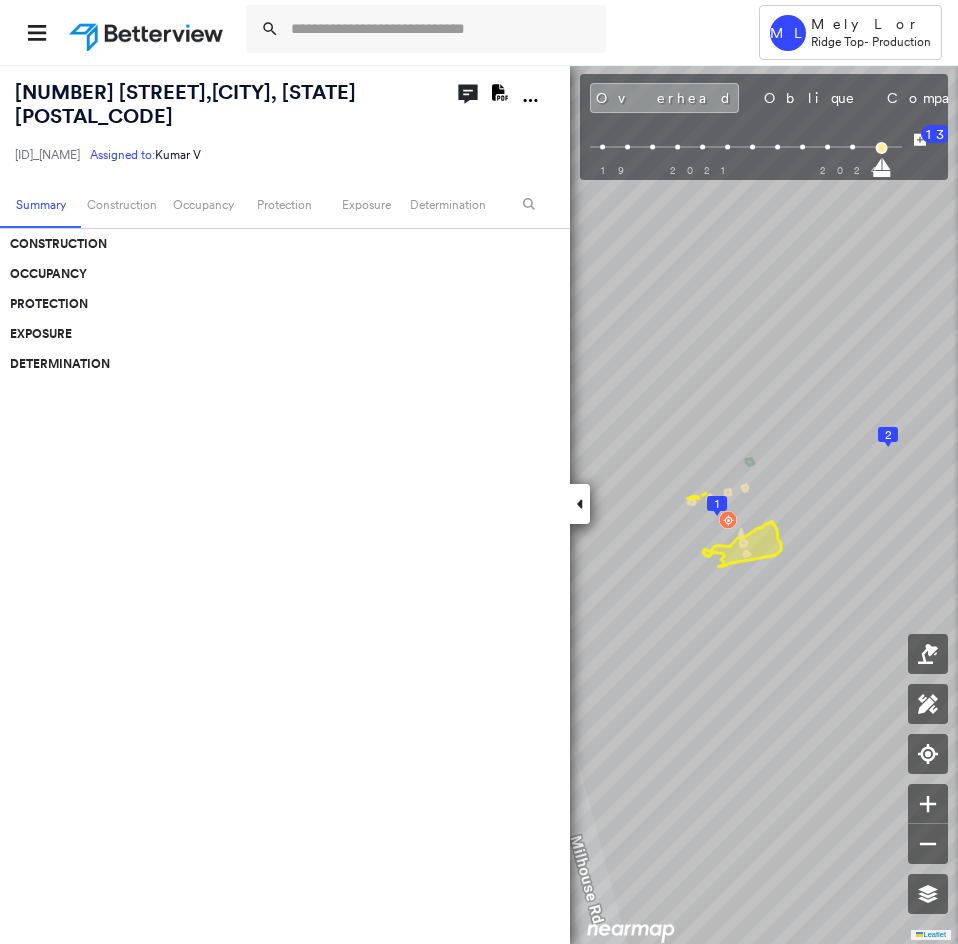 click 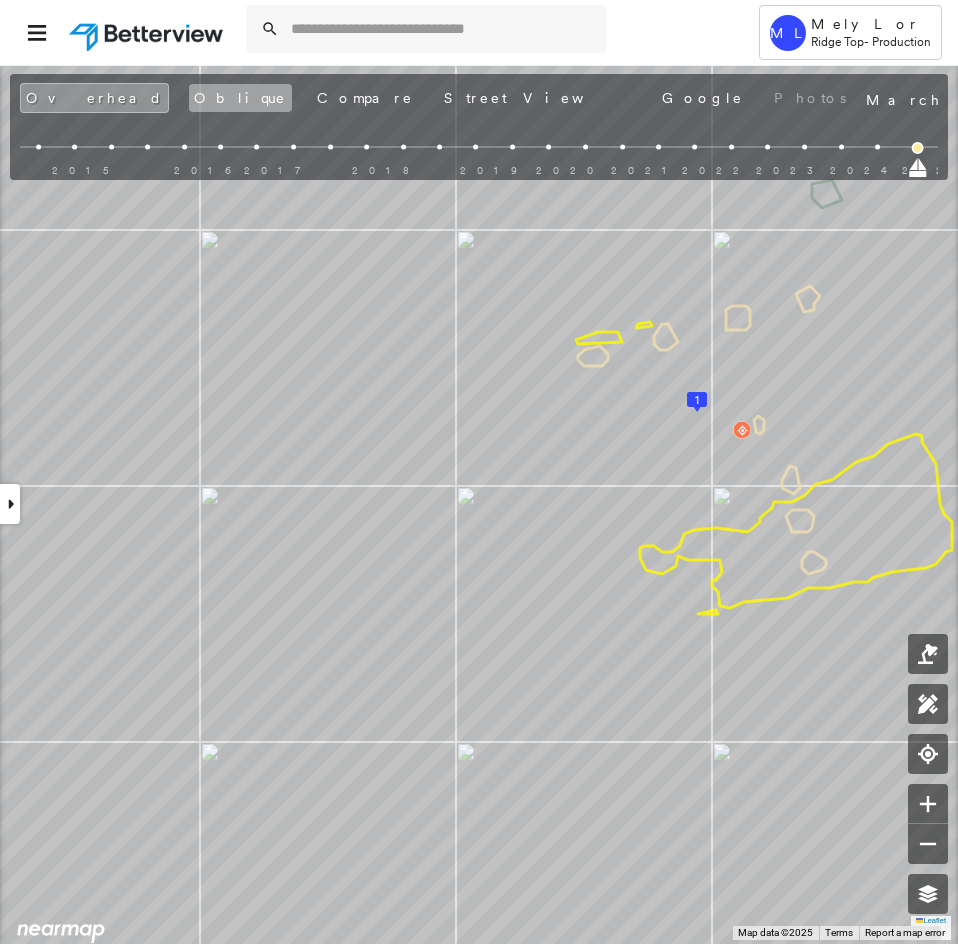 click on "Oblique" at bounding box center (240, 98) 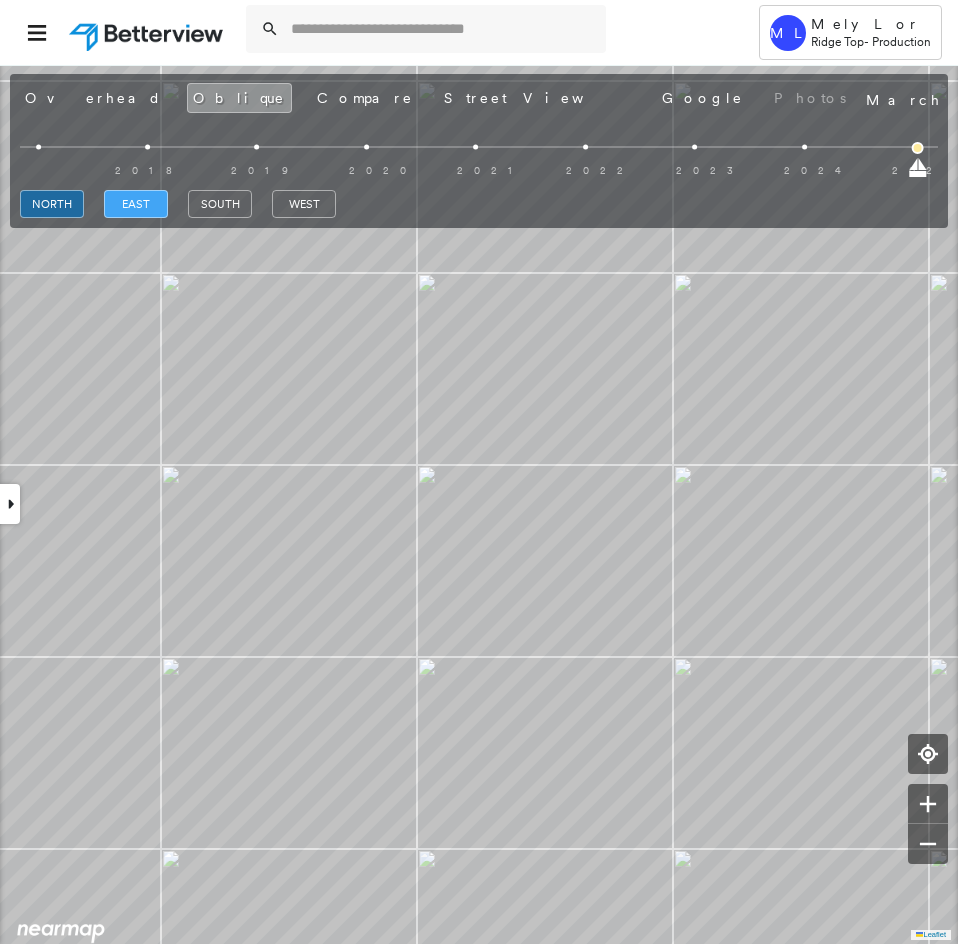 click on "east" at bounding box center (136, 204) 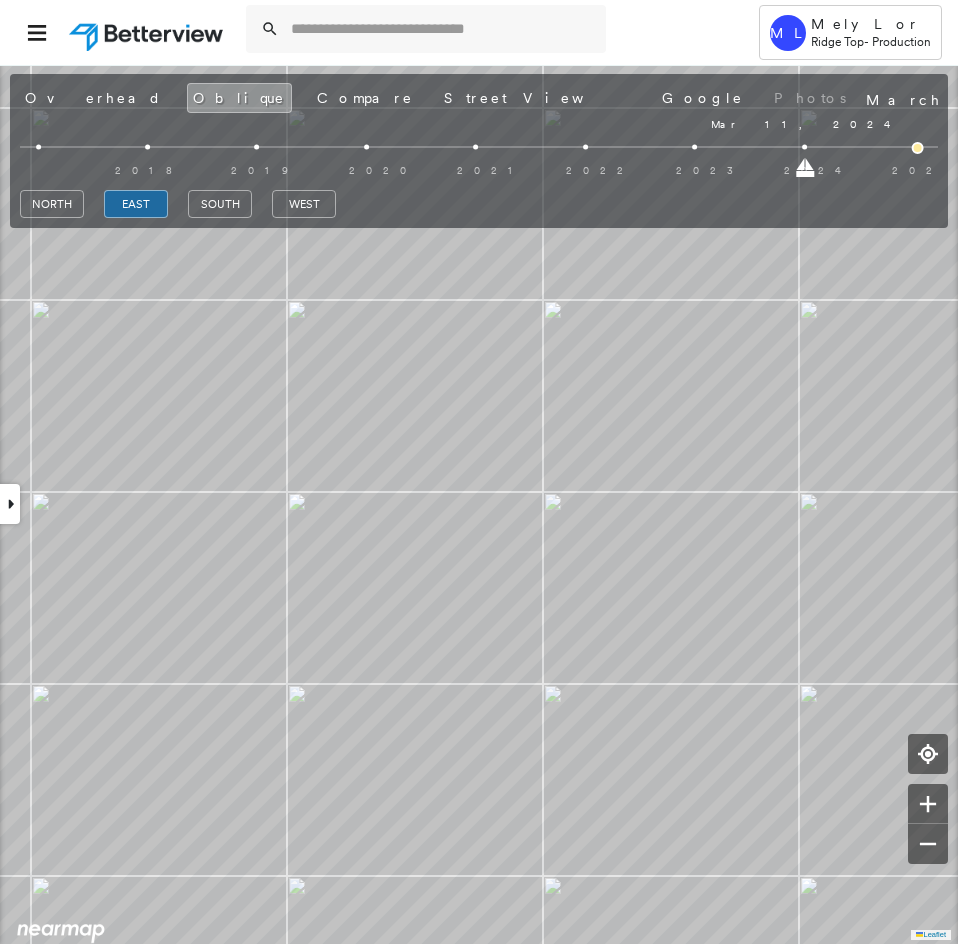 drag, startPoint x: 917, startPoint y: 170, endPoint x: 783, endPoint y: 170, distance: 134 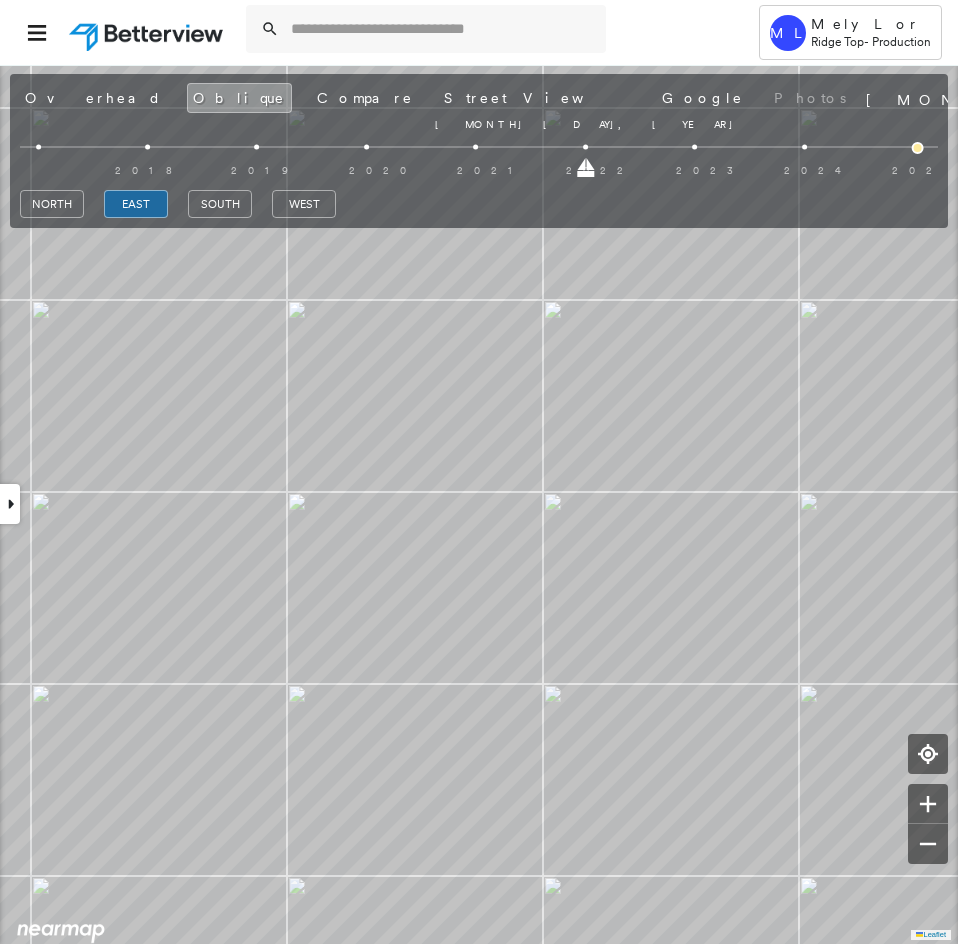 drag, startPoint x: 804, startPoint y: 169, endPoint x: 638, endPoint y: 167, distance: 166.01205 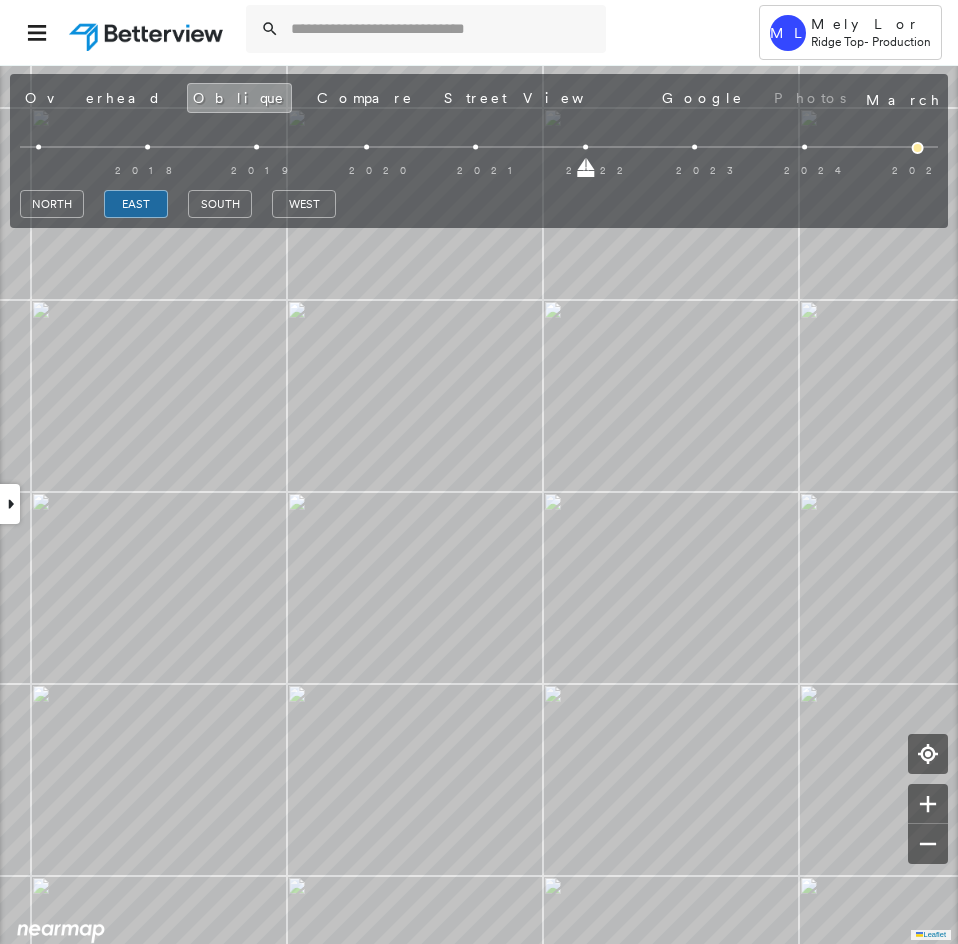 drag, startPoint x: 588, startPoint y: 174, endPoint x: 702, endPoint y: 170, distance: 114.07015 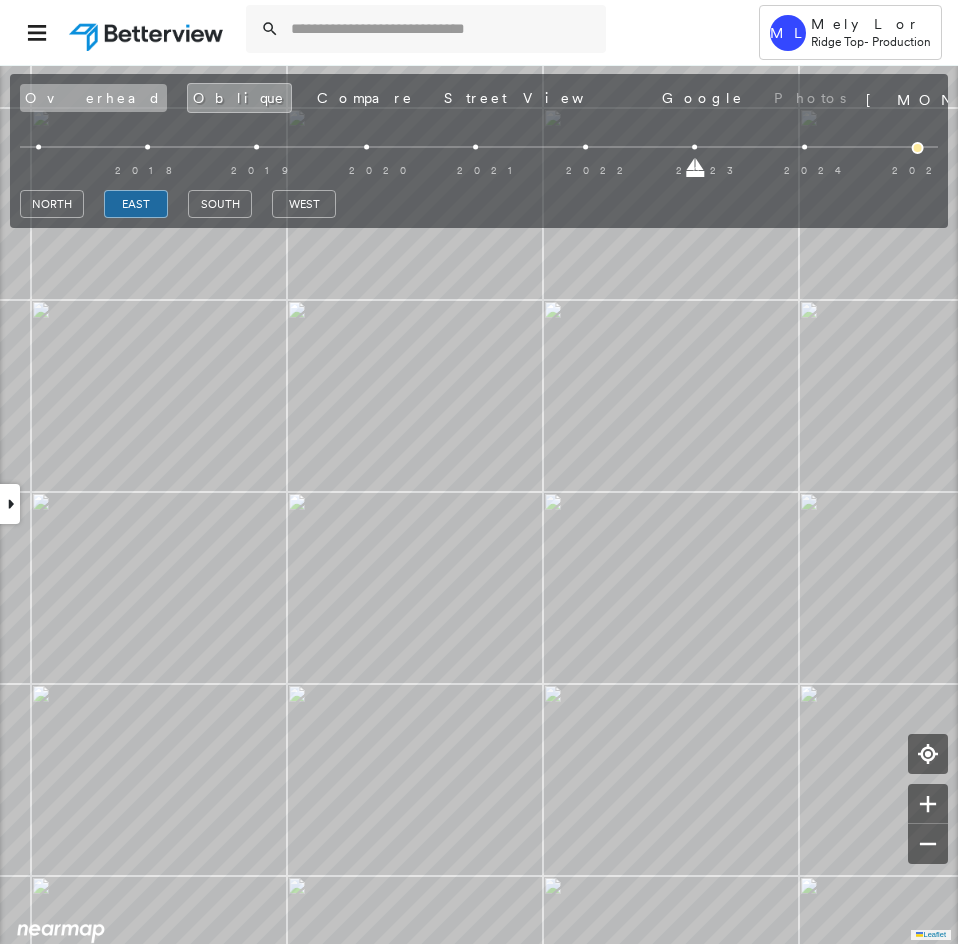 click on "Overhead" at bounding box center [93, 98] 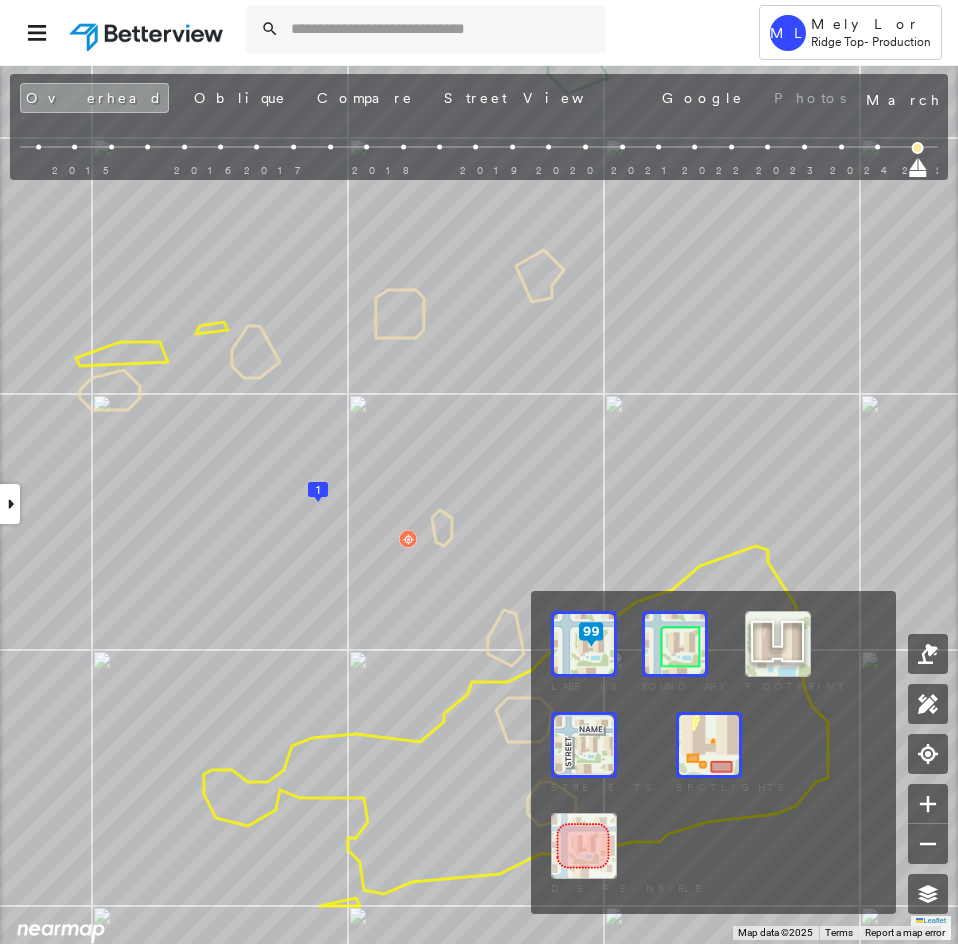 click at bounding box center (709, 745) 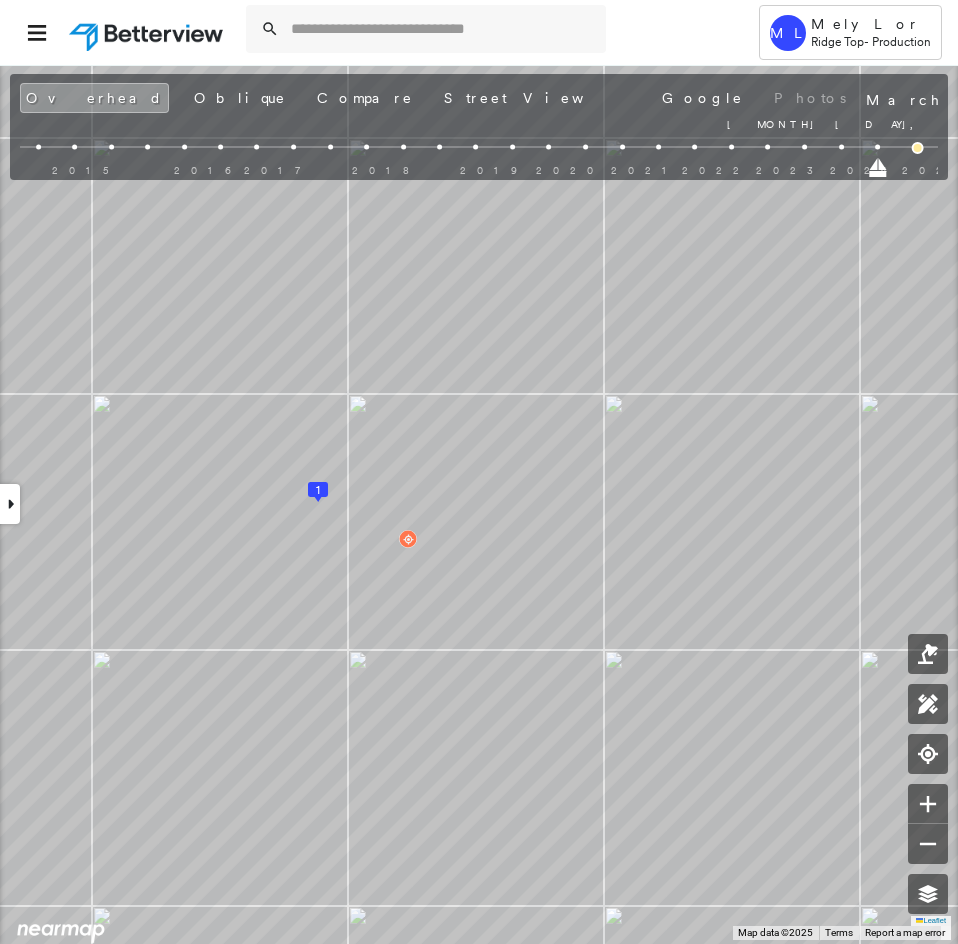 drag, startPoint x: 911, startPoint y: 166, endPoint x: 875, endPoint y: 167, distance: 36.013885 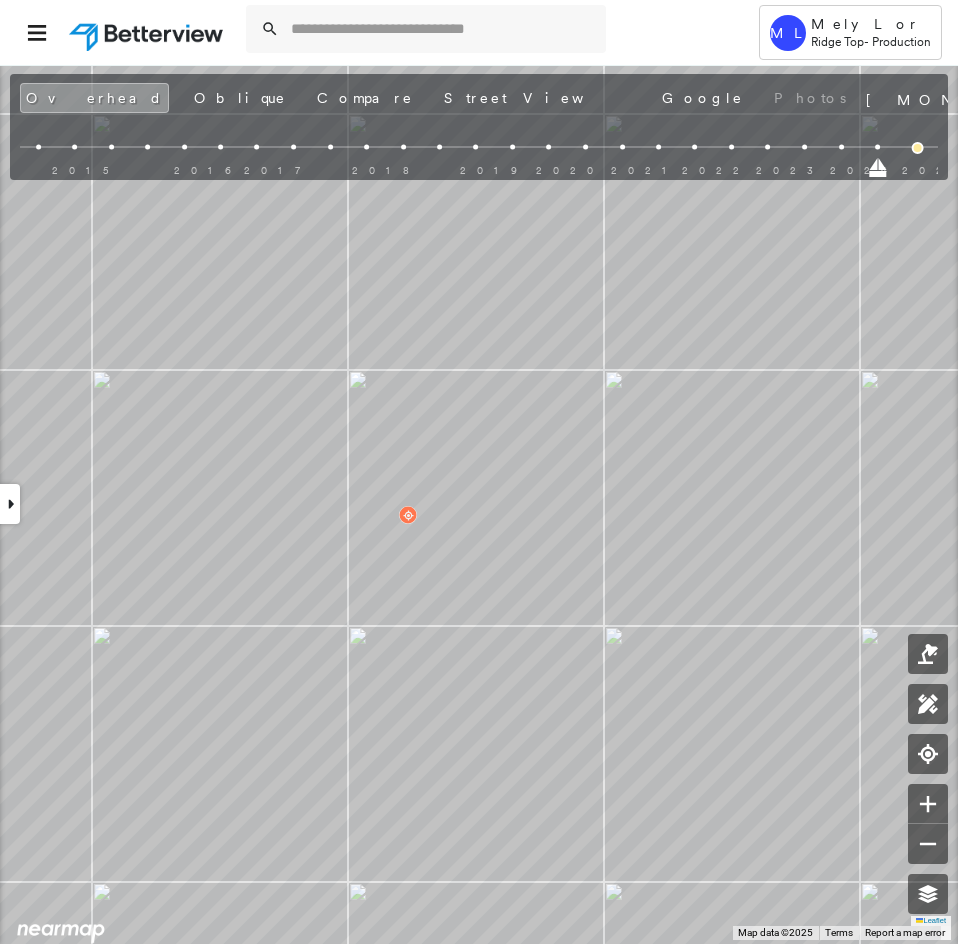 drag, startPoint x: 874, startPoint y: 166, endPoint x: 843, endPoint y: 172, distance: 31.575306 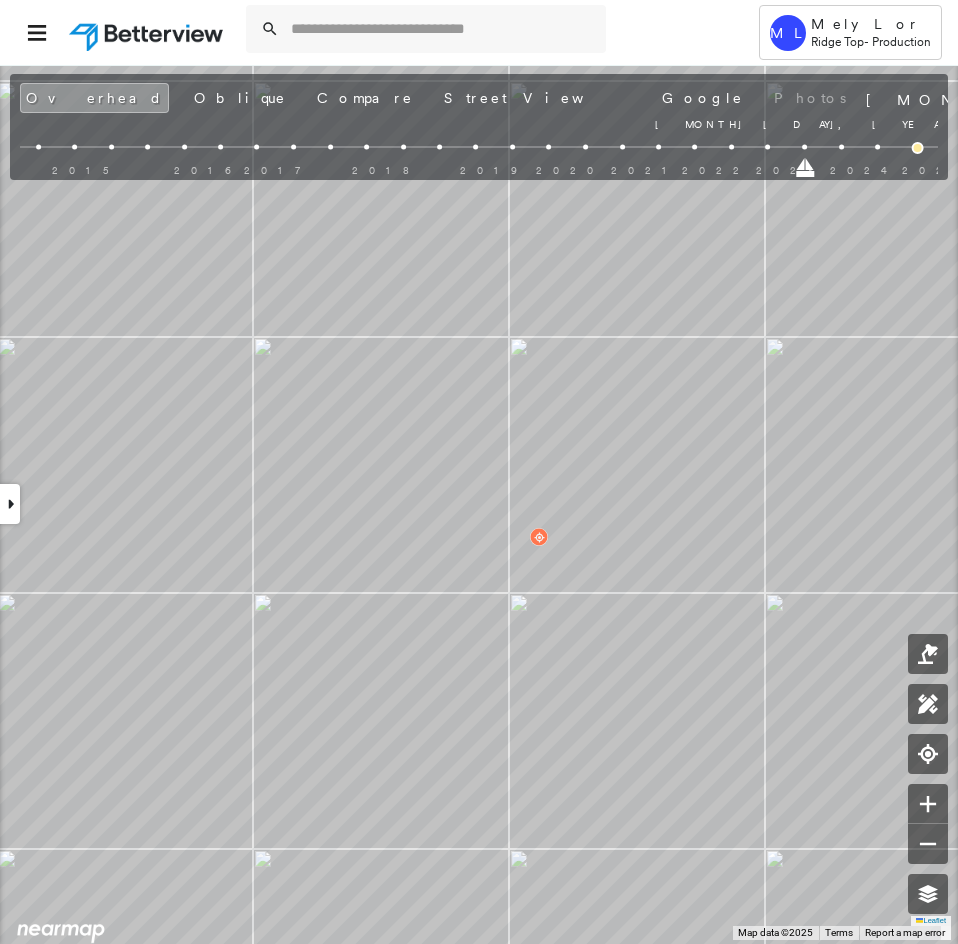 drag, startPoint x: 834, startPoint y: 169, endPoint x: 807, endPoint y: 167, distance: 27.073973 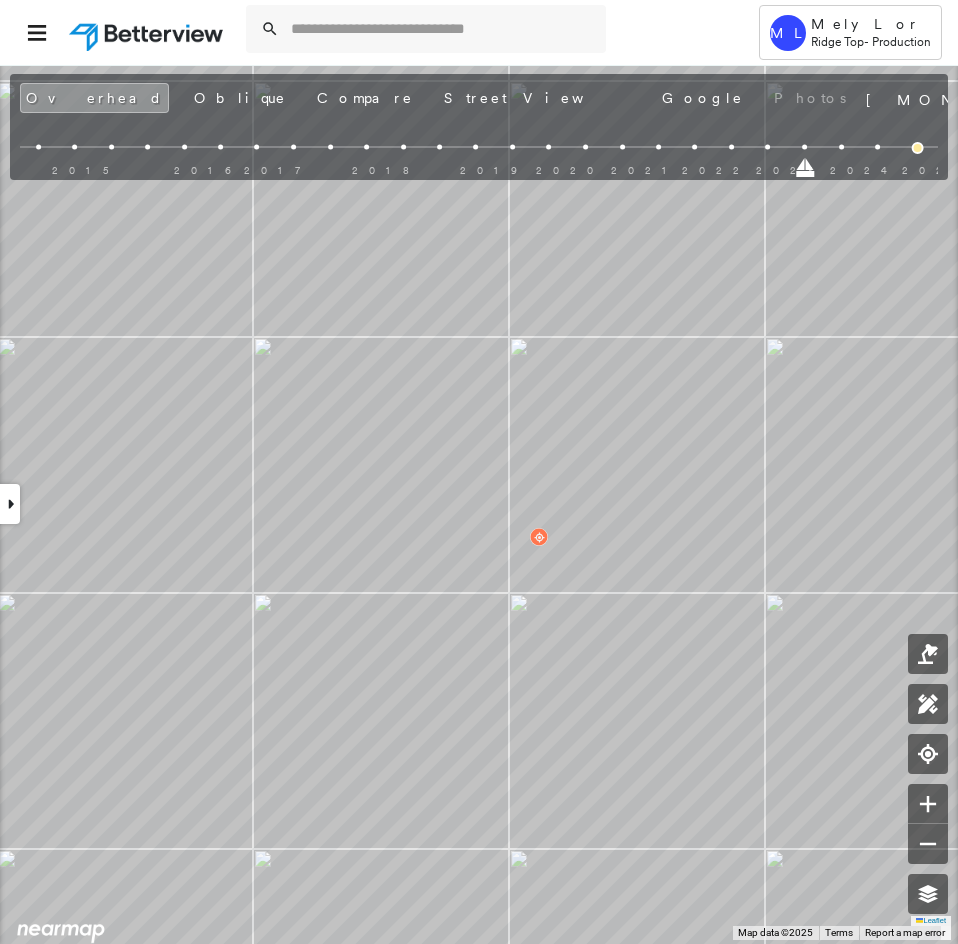 drag, startPoint x: 807, startPoint y: 167, endPoint x: 763, endPoint y: 171, distance: 44.181442 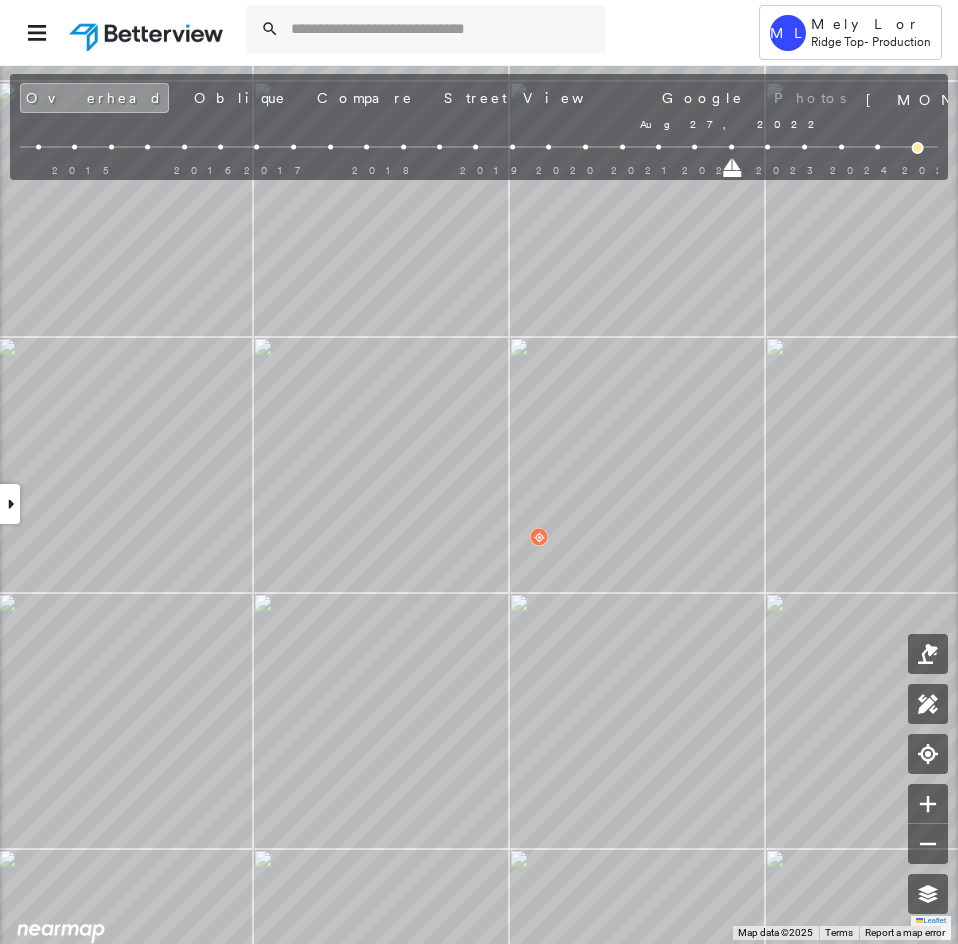 drag, startPoint x: 769, startPoint y: 171, endPoint x: 737, endPoint y: 170, distance: 32.01562 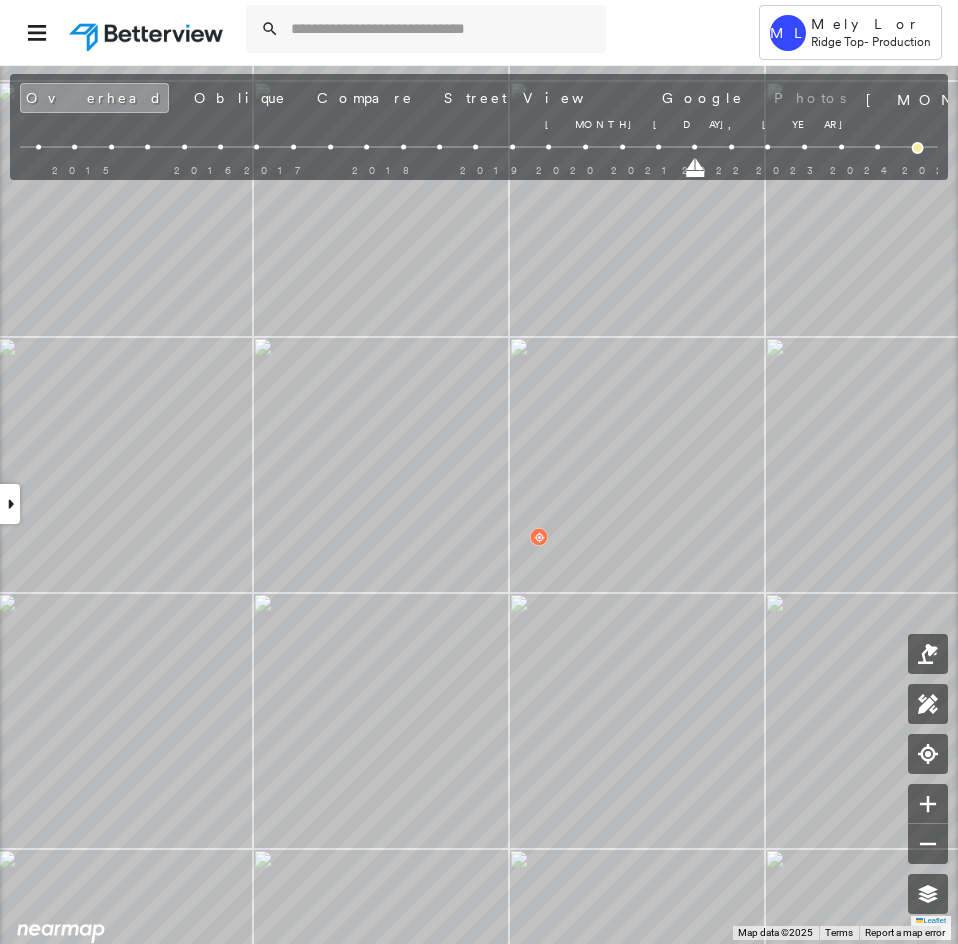 drag, startPoint x: 730, startPoint y: 169, endPoint x: 701, endPoint y: 170, distance: 29.017237 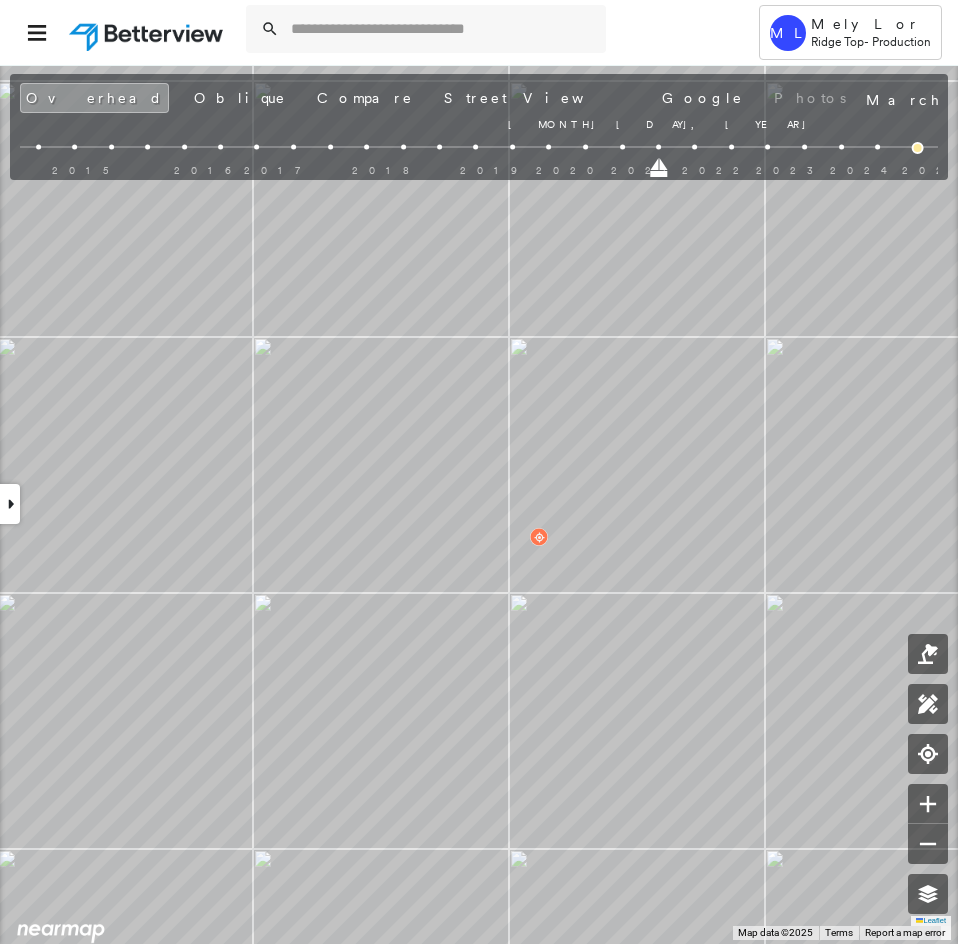 drag, startPoint x: 698, startPoint y: 171, endPoint x: 661, endPoint y: 171, distance: 37 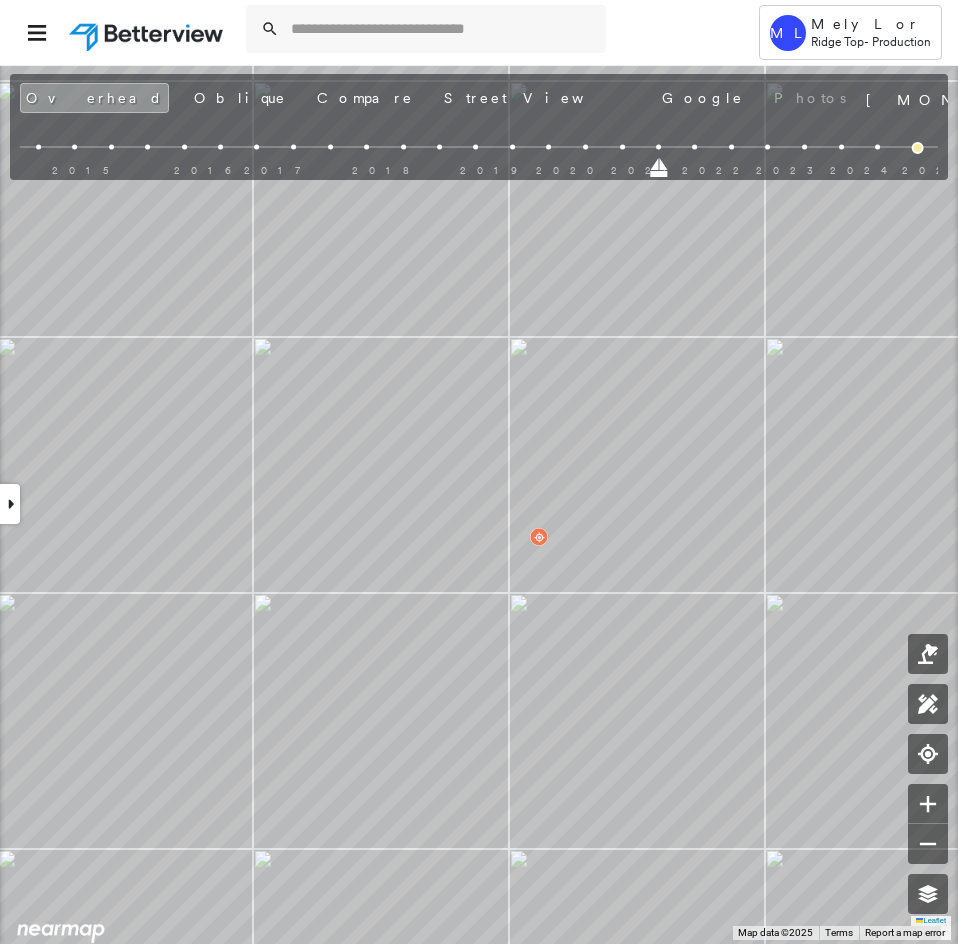 drag, startPoint x: 659, startPoint y: 171, endPoint x: 621, endPoint y: 174, distance: 38.118237 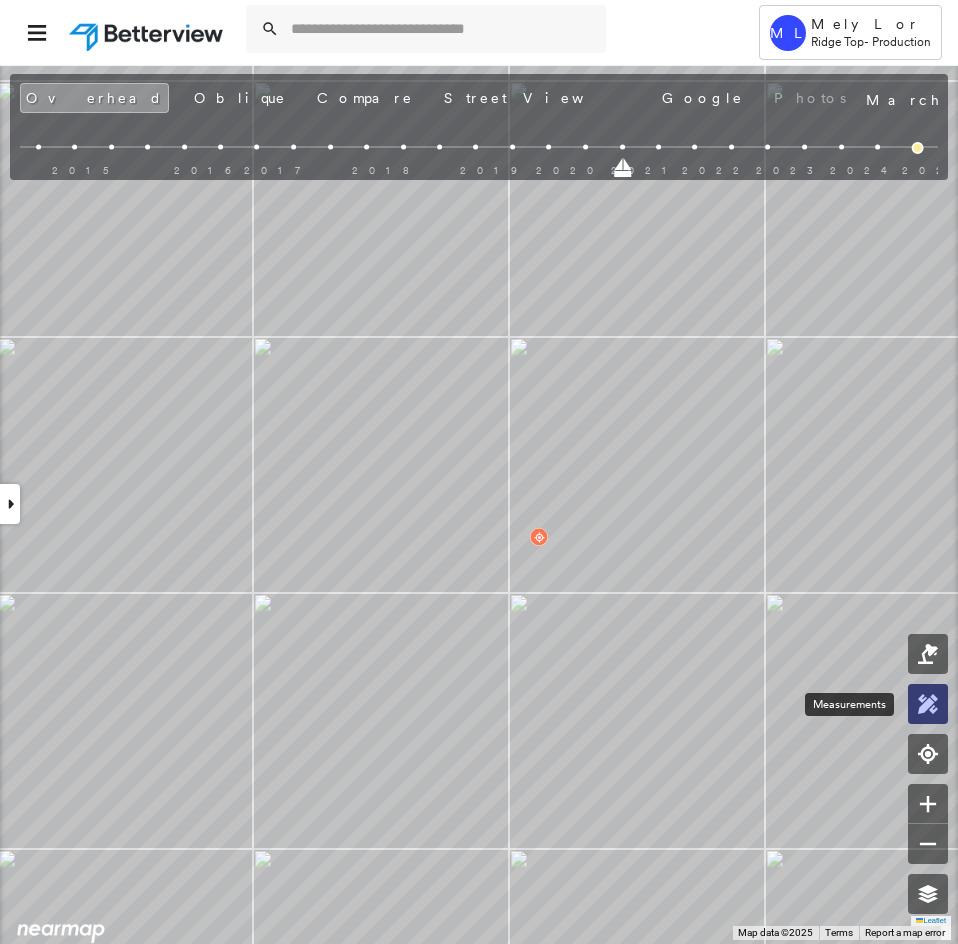 click 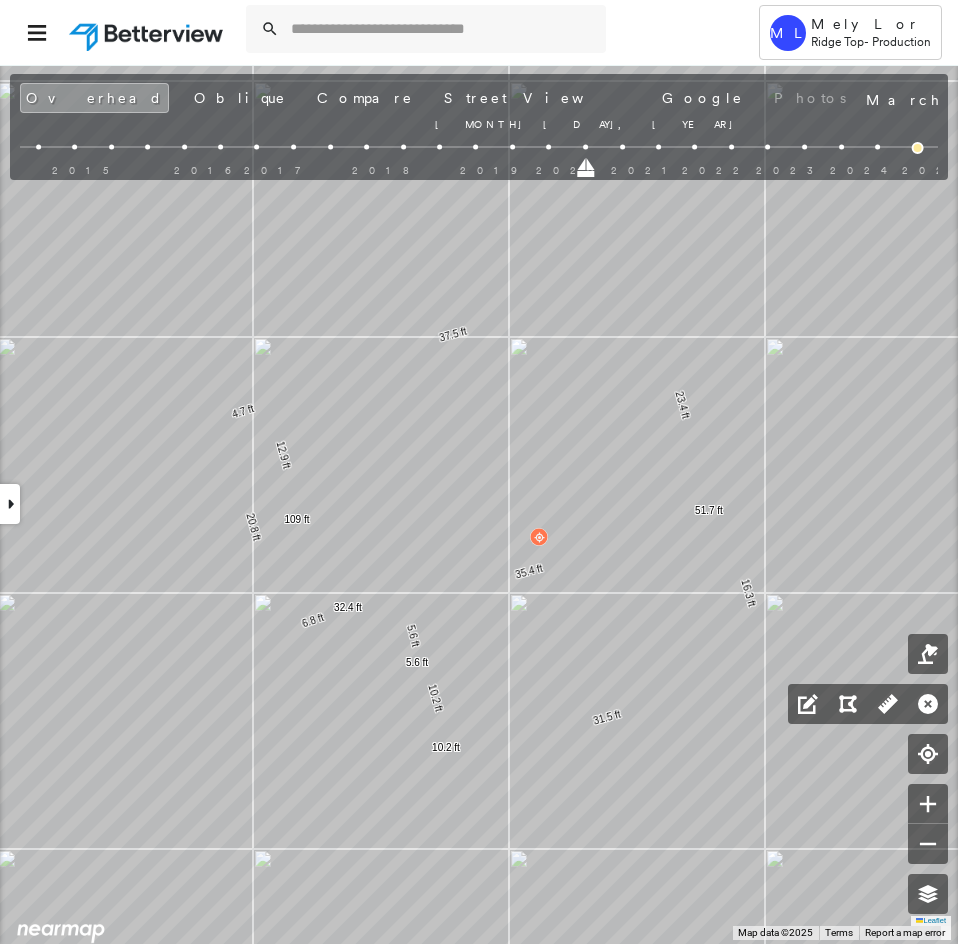 drag, startPoint x: 614, startPoint y: 170, endPoint x: 579, endPoint y: 160, distance: 36.40055 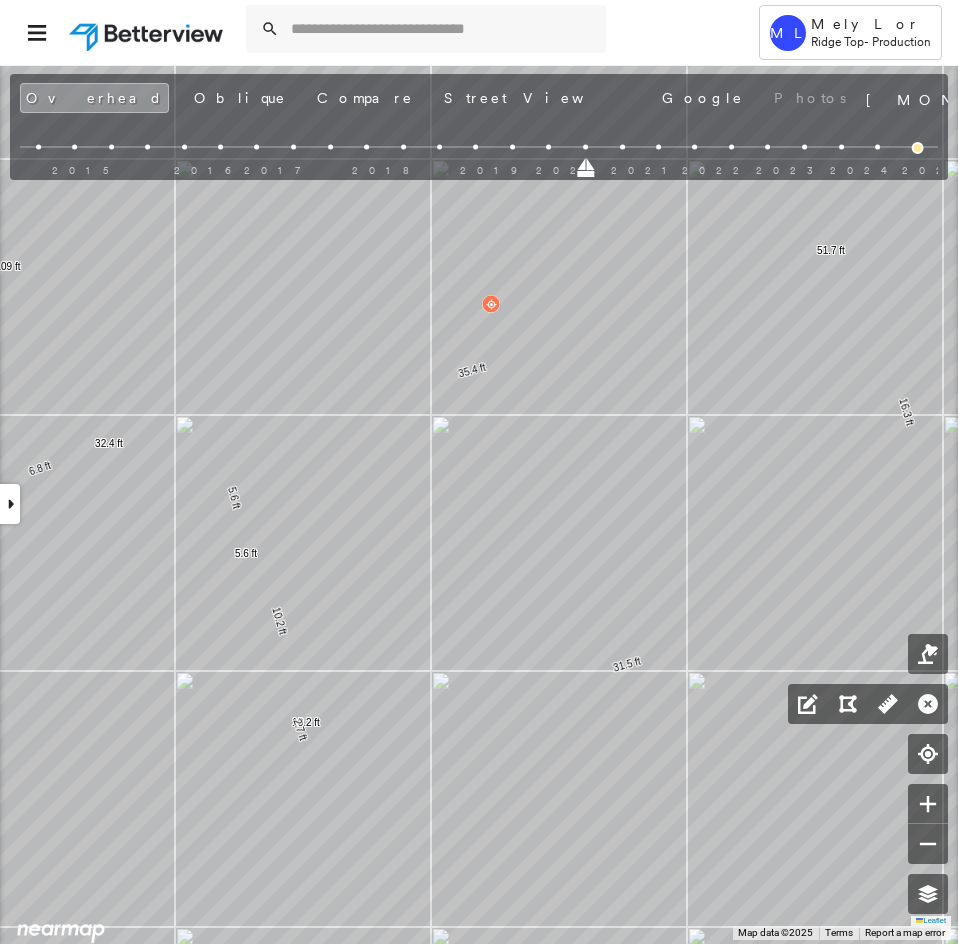 click 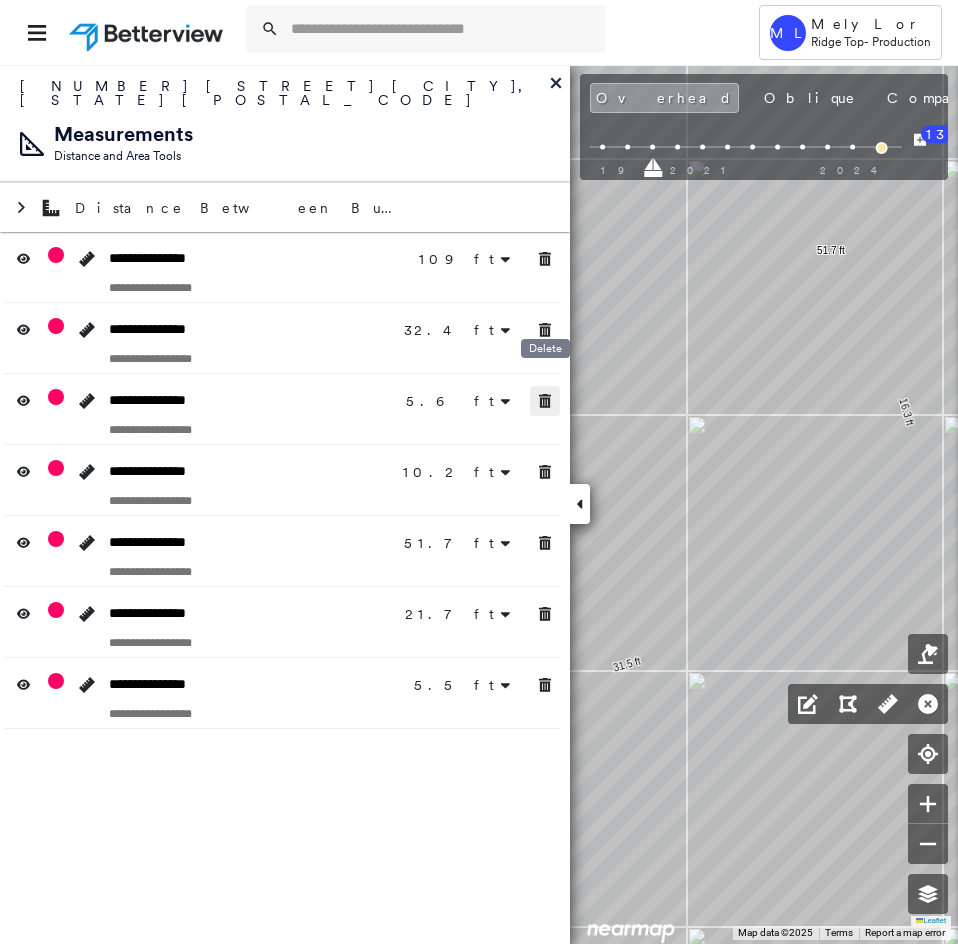 click 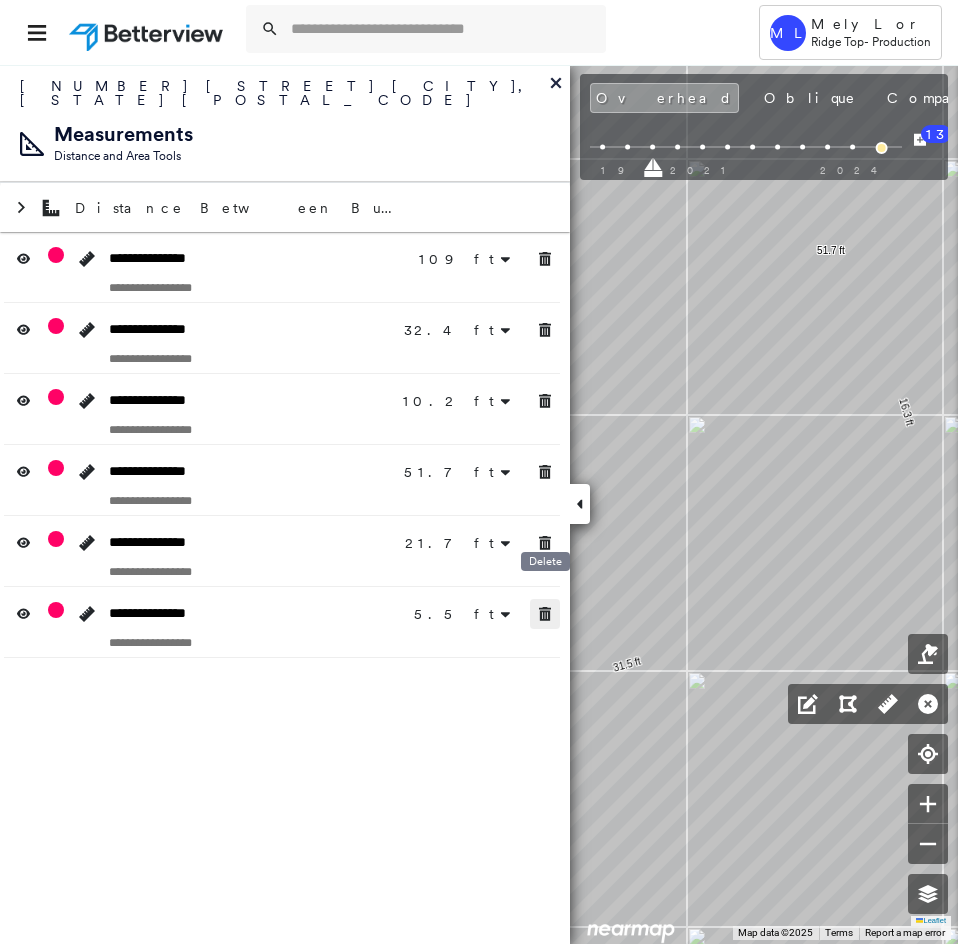 click 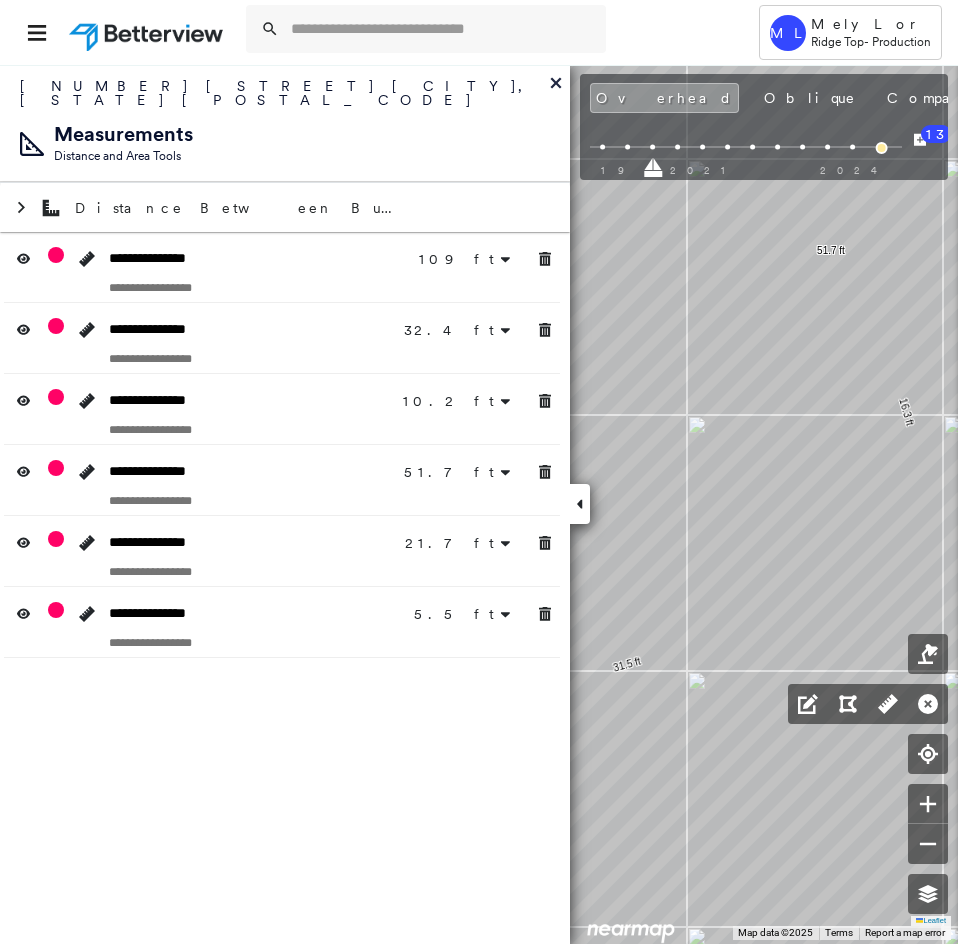 click at bounding box center [580, 504] 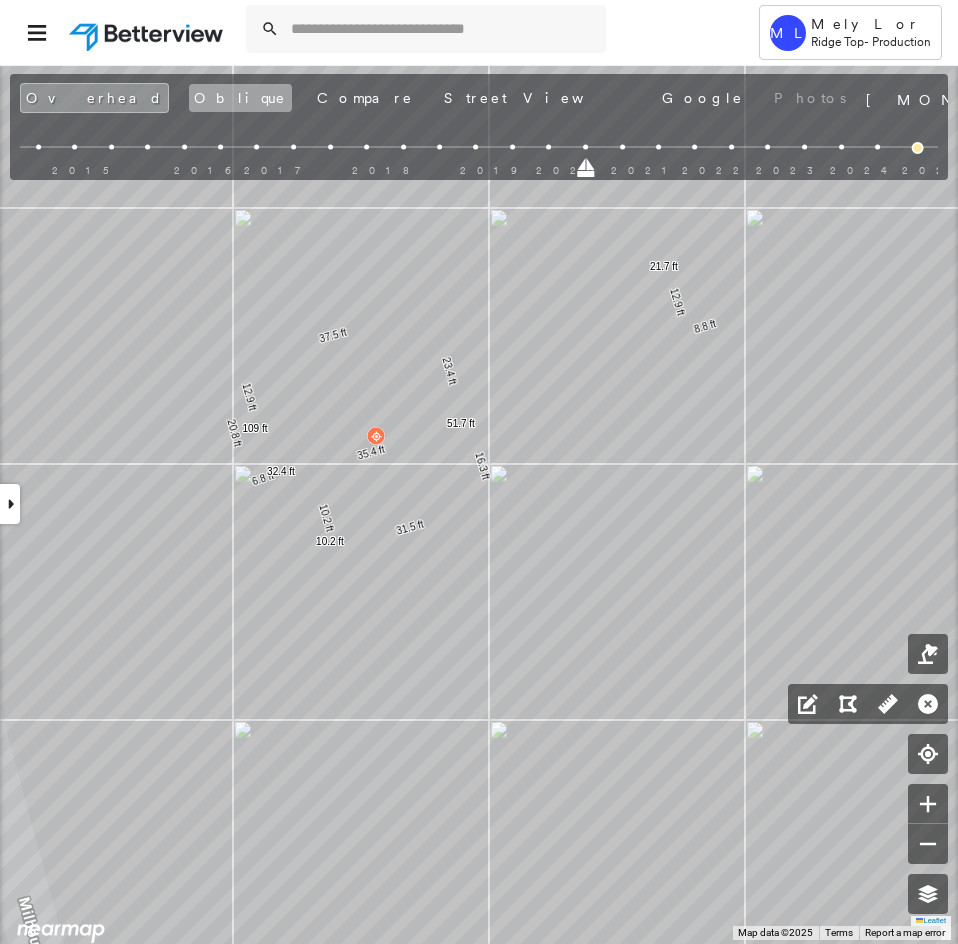 click on "Oblique" at bounding box center (240, 98) 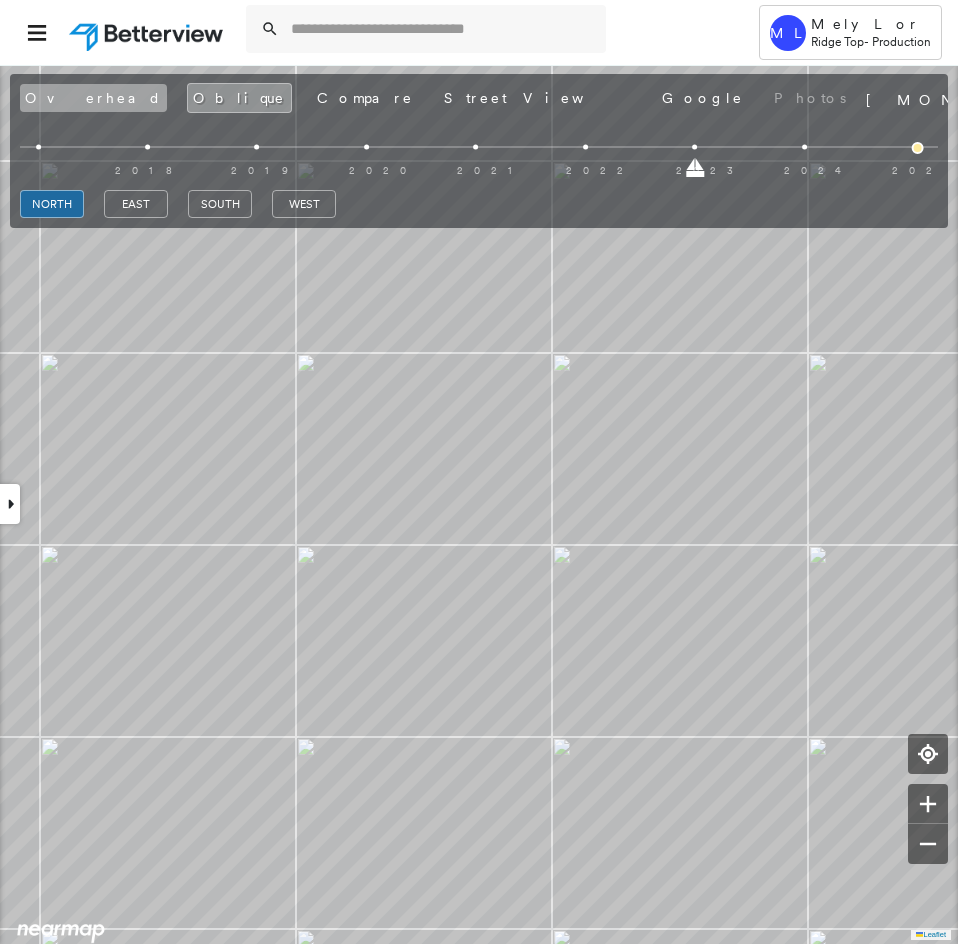 click on "Overhead" at bounding box center (93, 98) 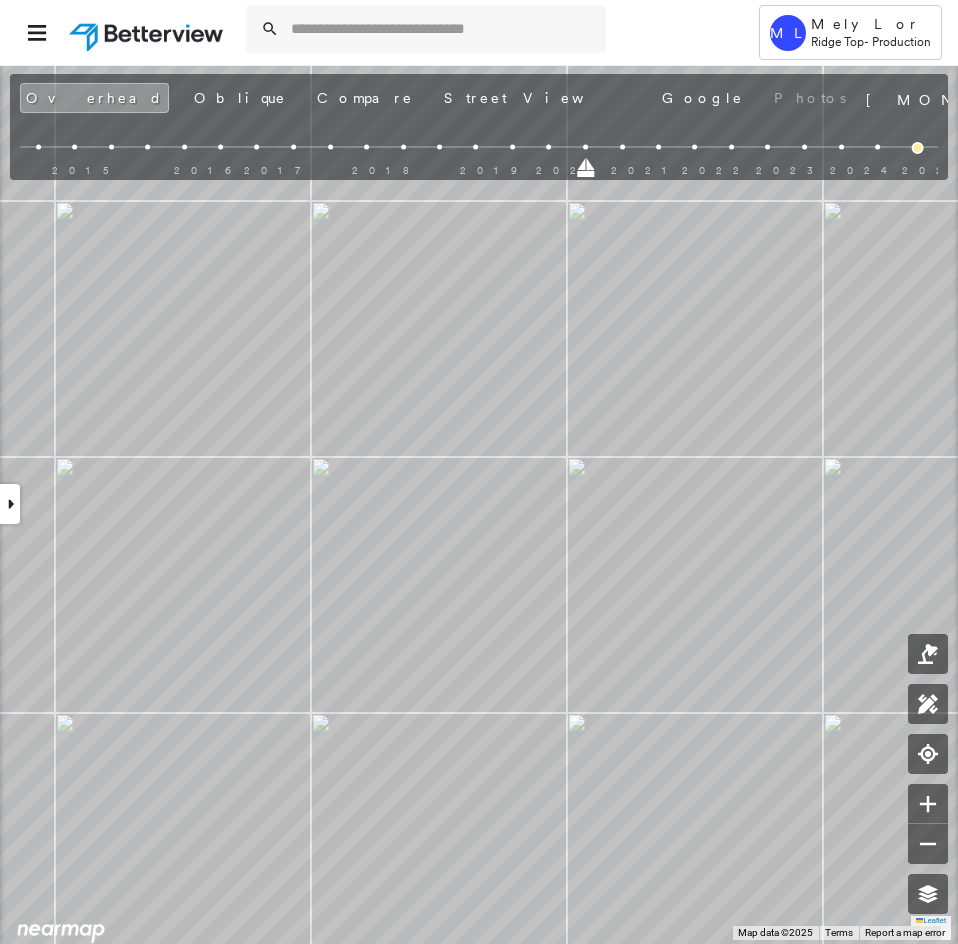 click on "[NUMBER] [STREET] ,  [CITY], [STATE] [POSTAL_CODE] [ID]_[NAME] Assigned to:  [NAME] Assigned to:  [NAME] [ID]_[NAME] Assigned to:  [NAME] Open Comments Download PDF Report Summary Construction Occupancy Protection Exposure Determination Looking for roof spotlights? Analyze this date Overhead Obliques Street View Roof Spotlight™ Index 0 100 25 50 75 1 2 Building Roof Scores 0 Buildings Policy Information :  [ID]_[NAME] Flags :  1 (0 cleared, 1 uncleared) Storm Reports :  N/A Construction Occupancy Place Detail Protection Exposure Determination Flags :  1 (0 cleared, 1 uncleared) Uncleared Flags (1) Cleared Flags  (0) Betterview Property Flagged [DATE] Clear Action Taken New Entry History Quote/New Business Terms & Conditions Added ACV Endorsement Added Cosmetic Endorsement Inspection/Loss Control Report Information Added to Inspection Survey Onsite Inspection Ordered Determined No Inspection Needed General Used Report to Further Agent/Insured Discussion Reject/Decline - New Business Save Renewal General" at bounding box center (479, 504) 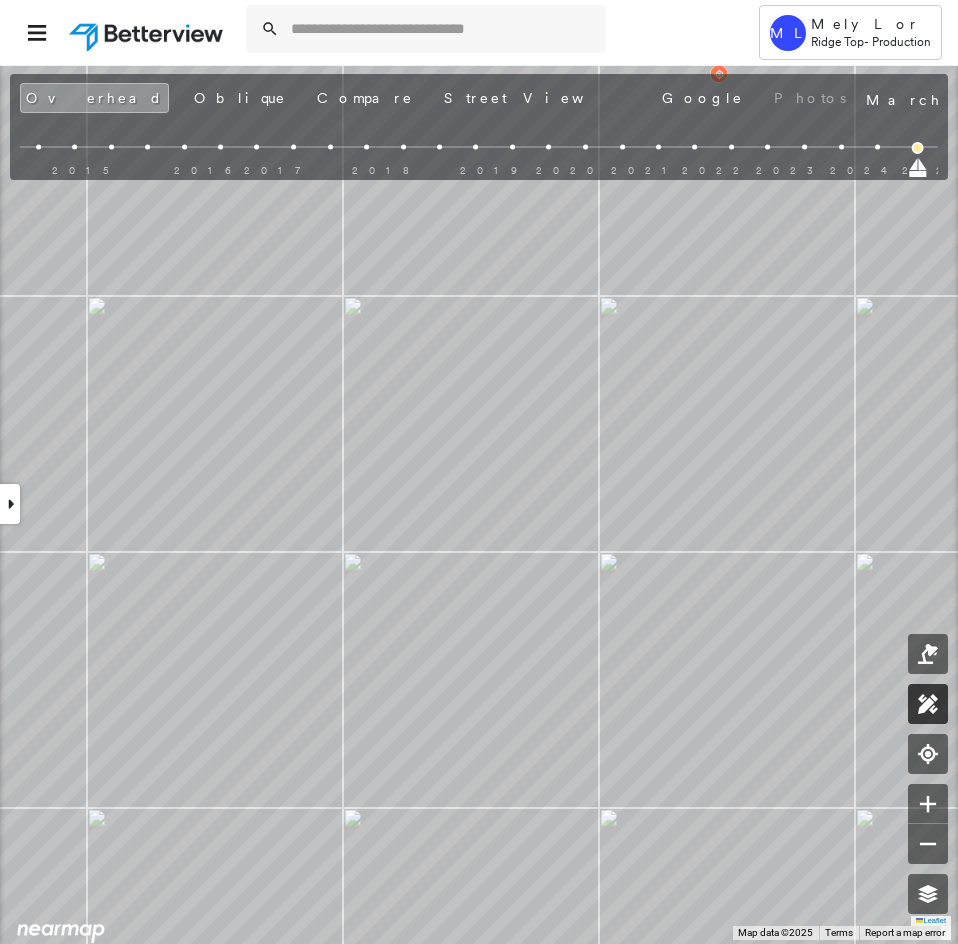 click at bounding box center (928, 704) 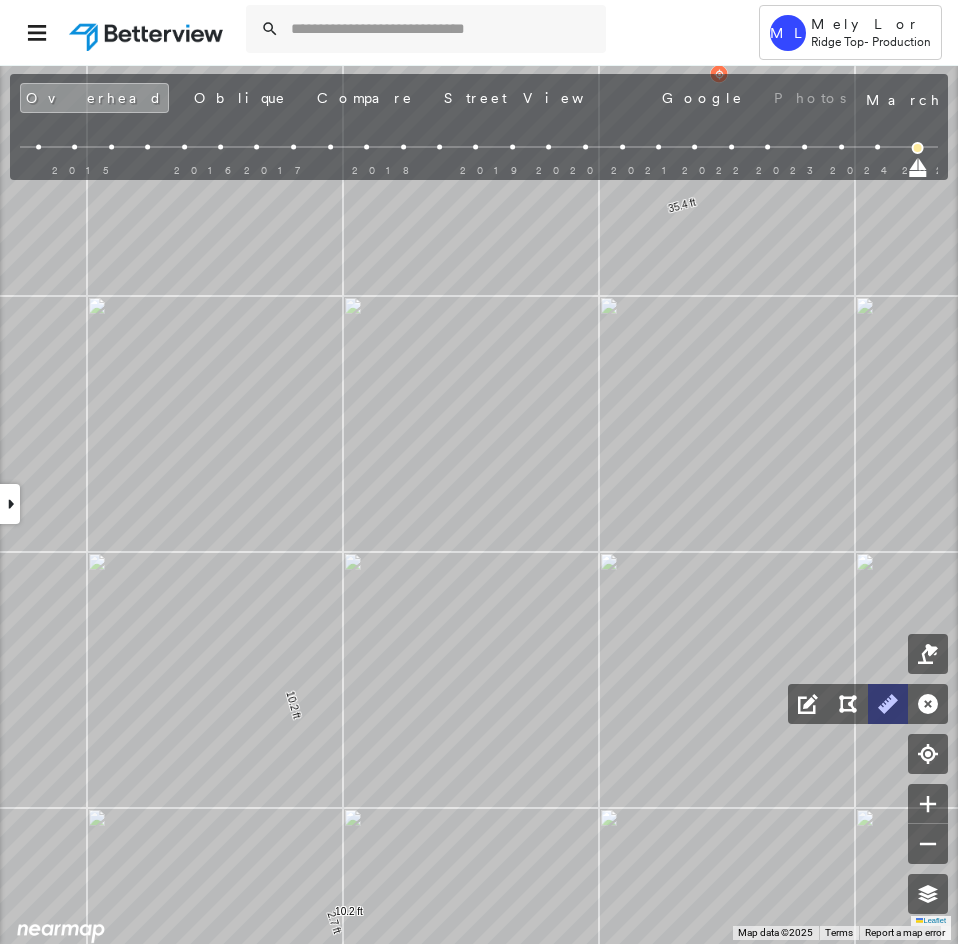 click 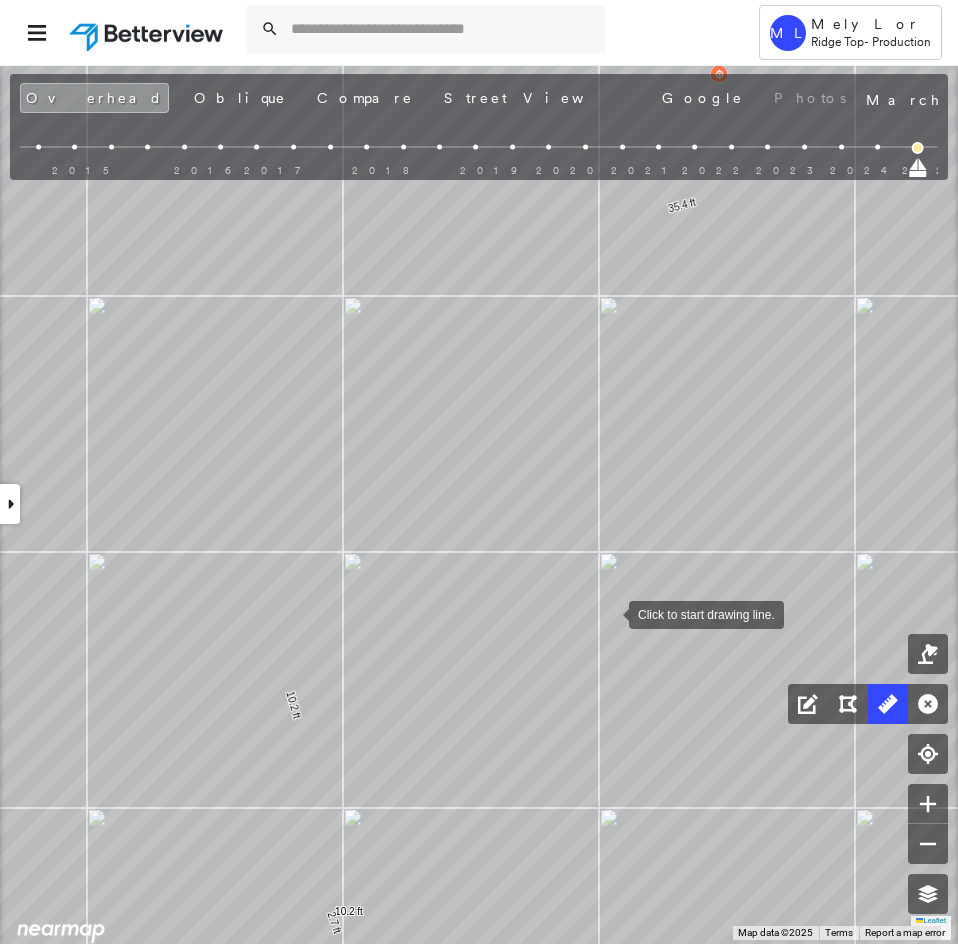 click at bounding box center [609, 613] 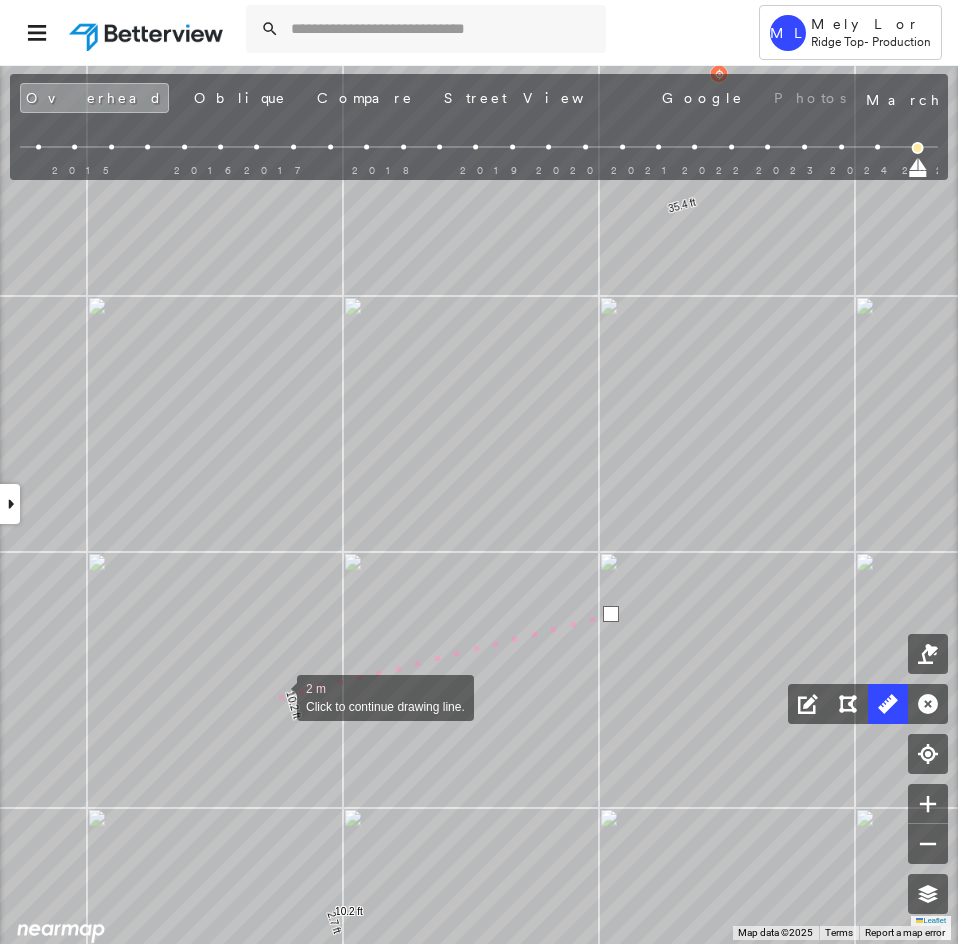 click at bounding box center [277, 696] 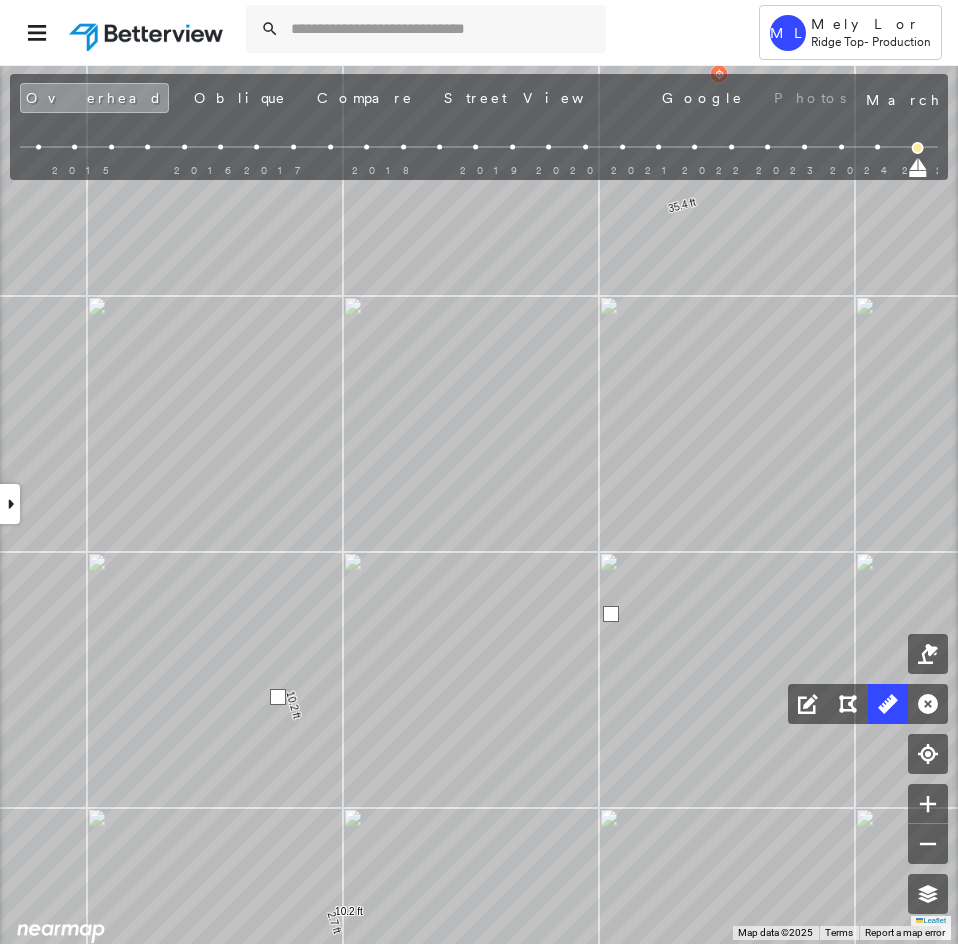 click at bounding box center [278, 697] 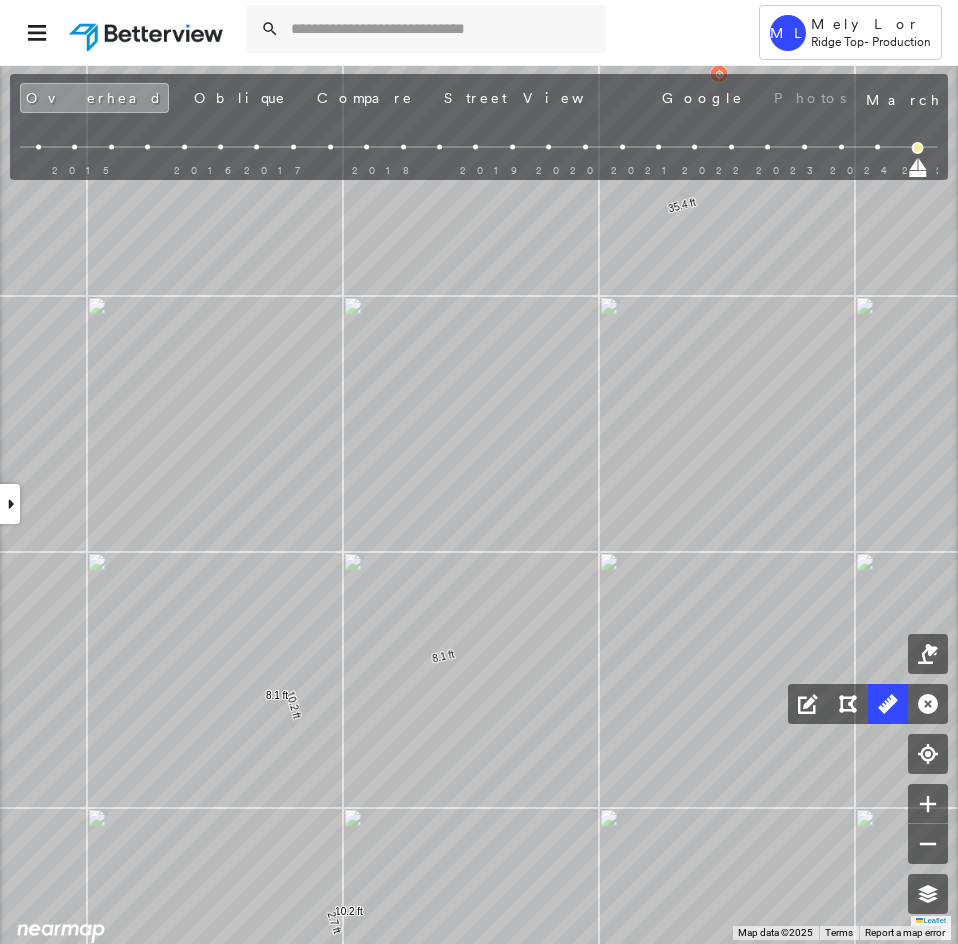drag, startPoint x: 144, startPoint y: 107, endPoint x: 857, endPoint y: 116, distance: 713.0568 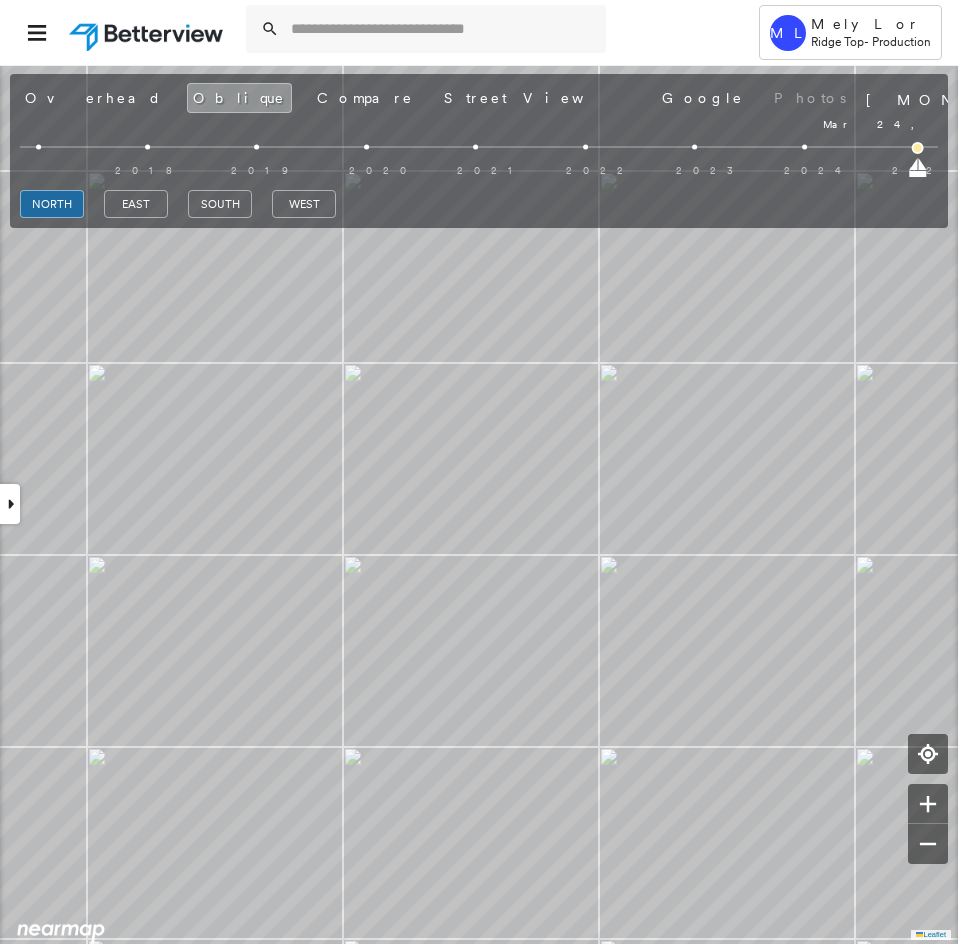 drag, startPoint x: 687, startPoint y: 160, endPoint x: 958, endPoint y: 185, distance: 272.1507 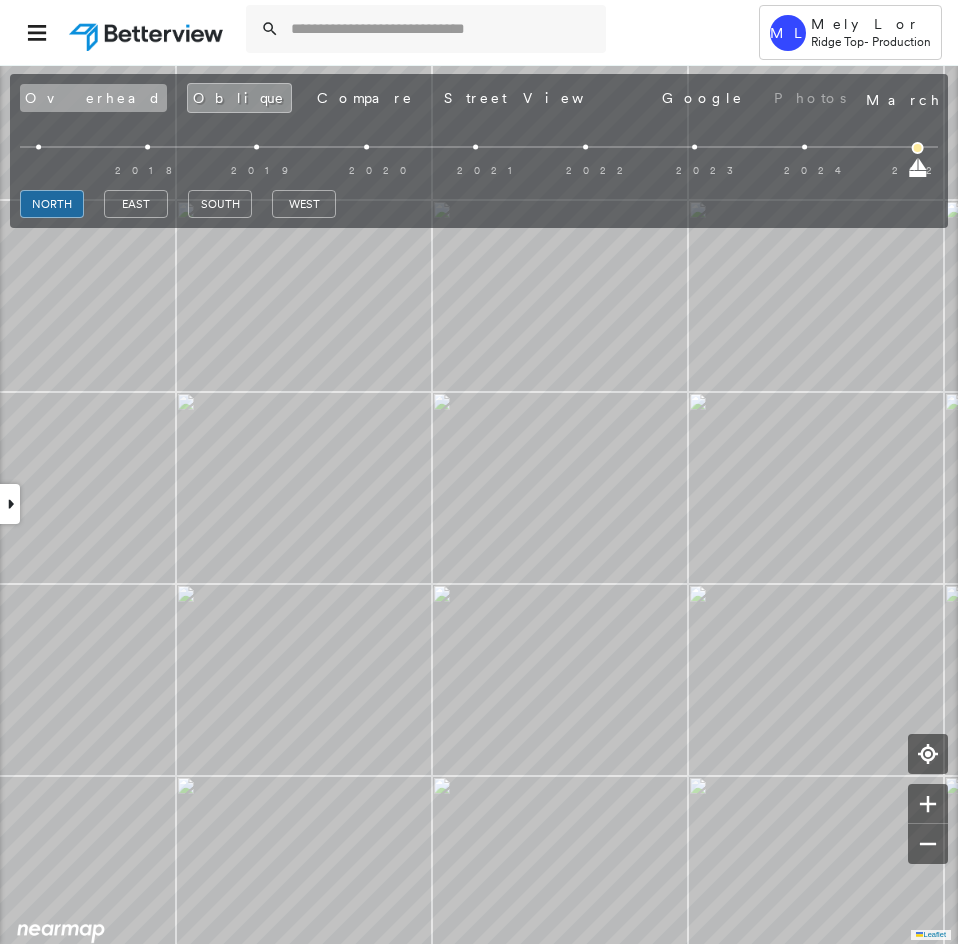 click on "Overhead" at bounding box center (93, 98) 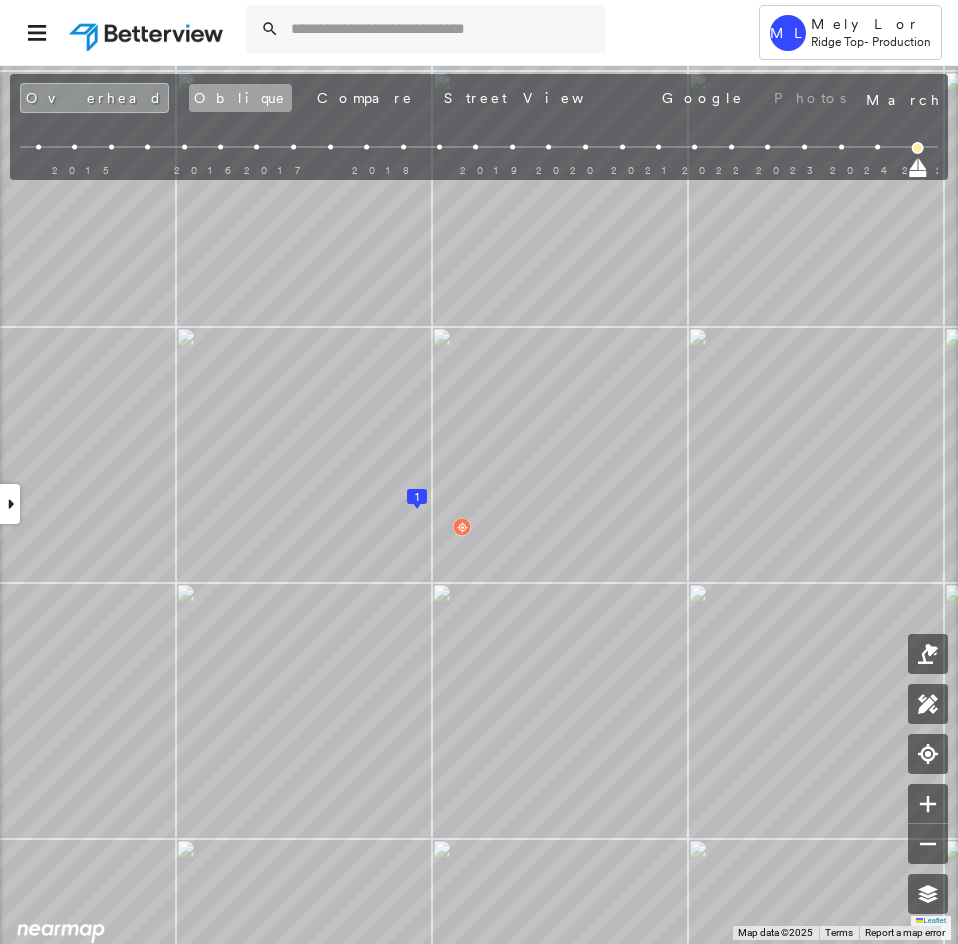 click on "Oblique" at bounding box center (240, 98) 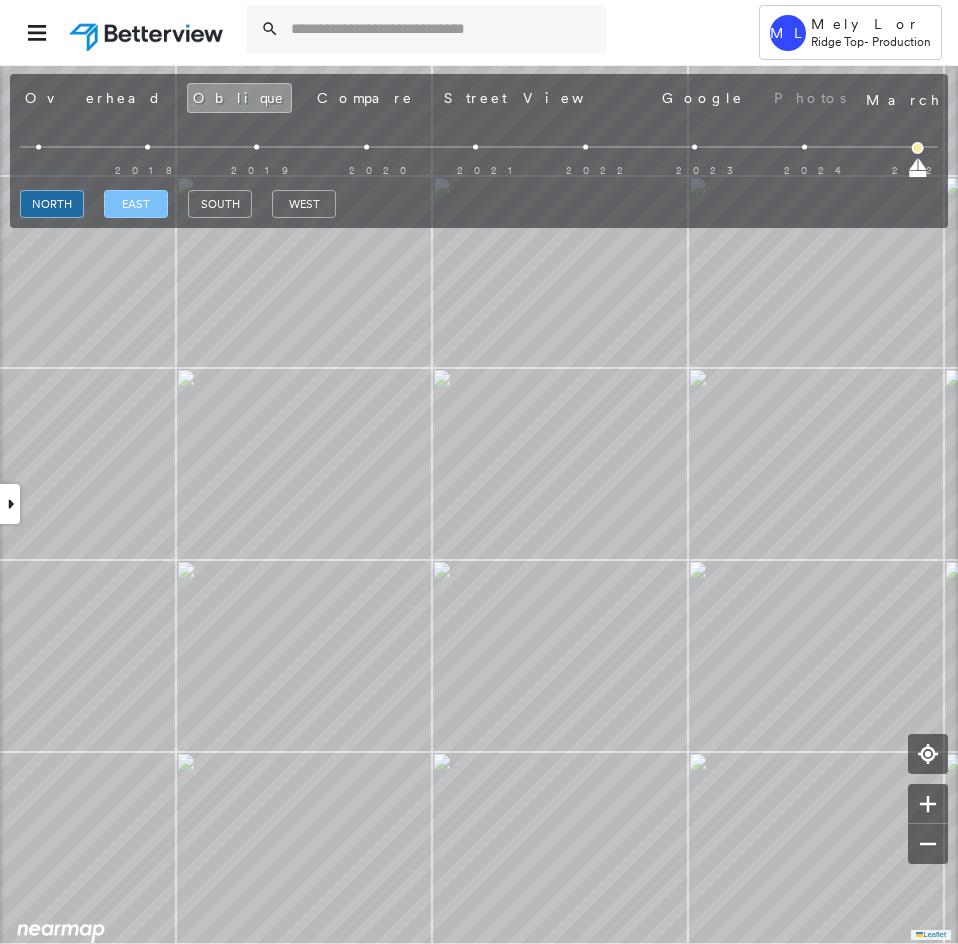 click on "east" at bounding box center (136, 204) 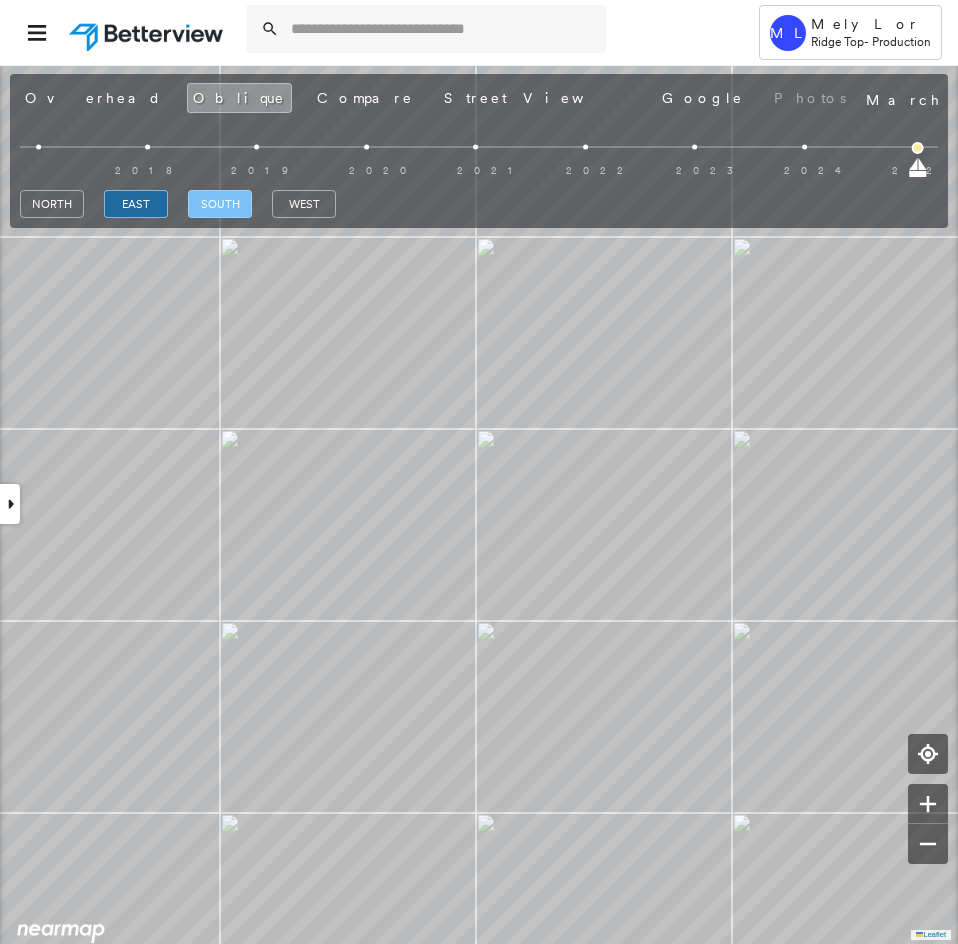 click on "south" at bounding box center [220, 204] 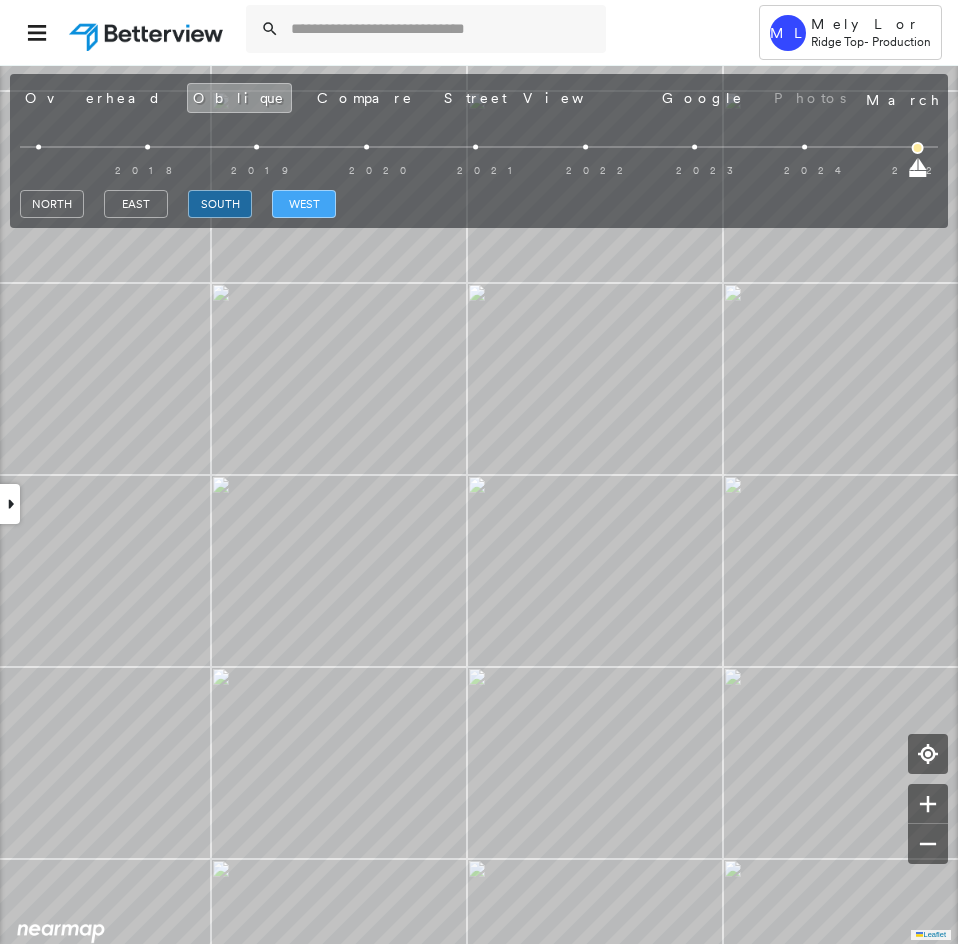 click on "west" at bounding box center [304, 204] 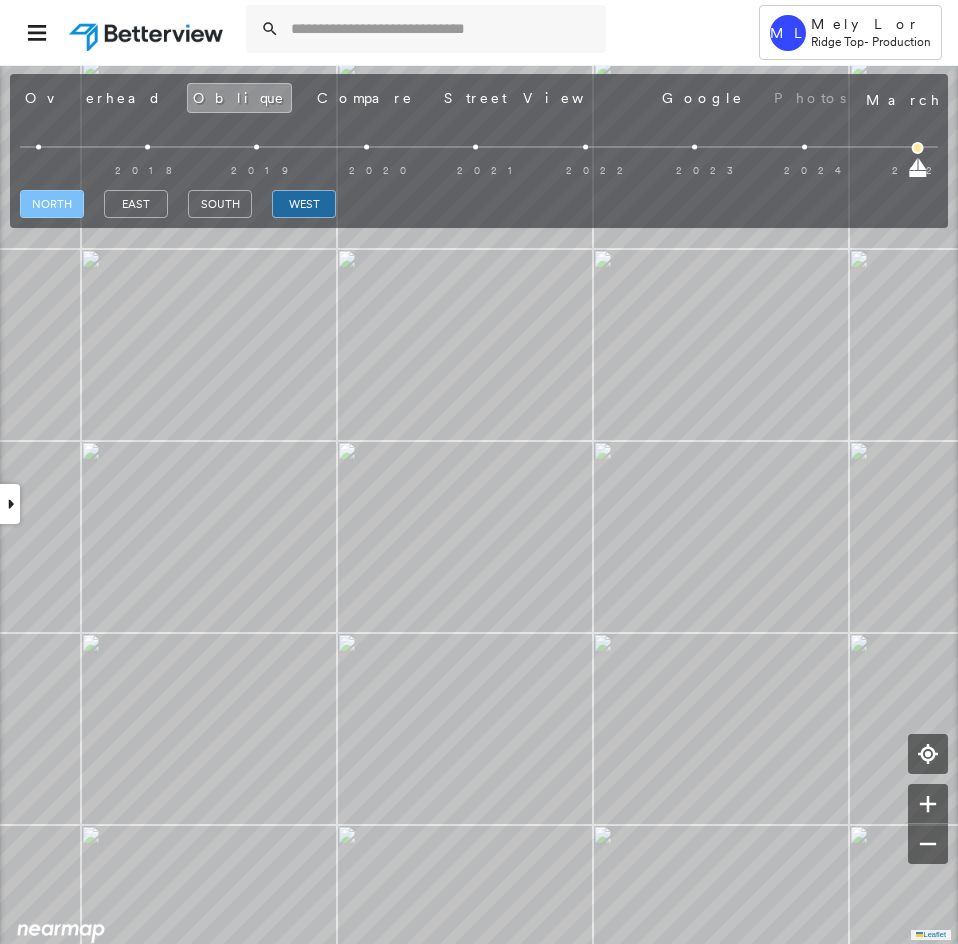 click on "north" at bounding box center (52, 204) 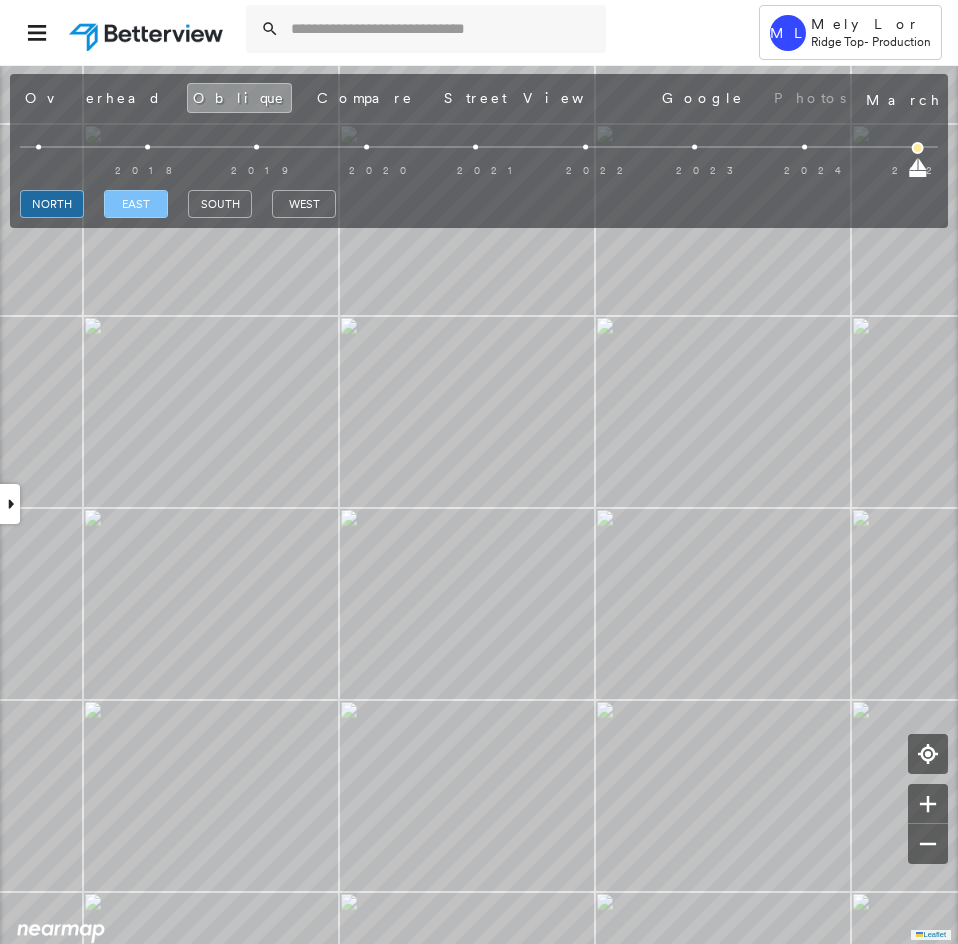 click on "east" at bounding box center [136, 204] 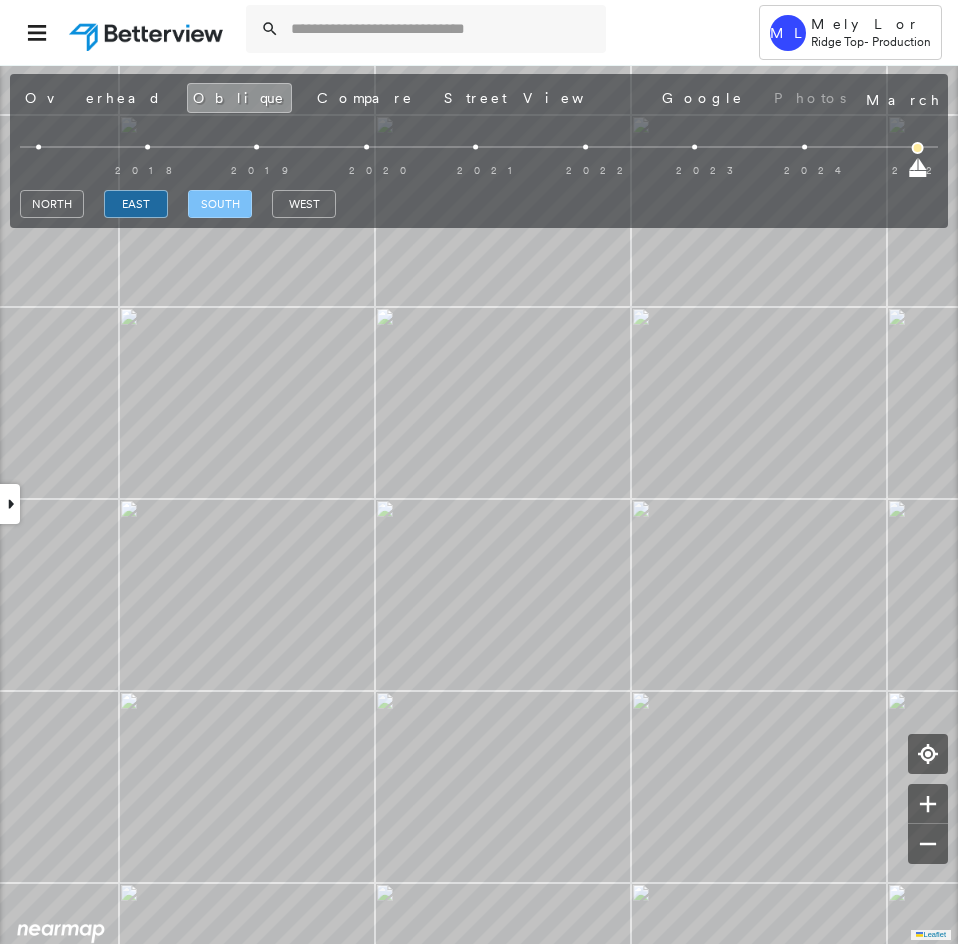 click on "south" at bounding box center (220, 204) 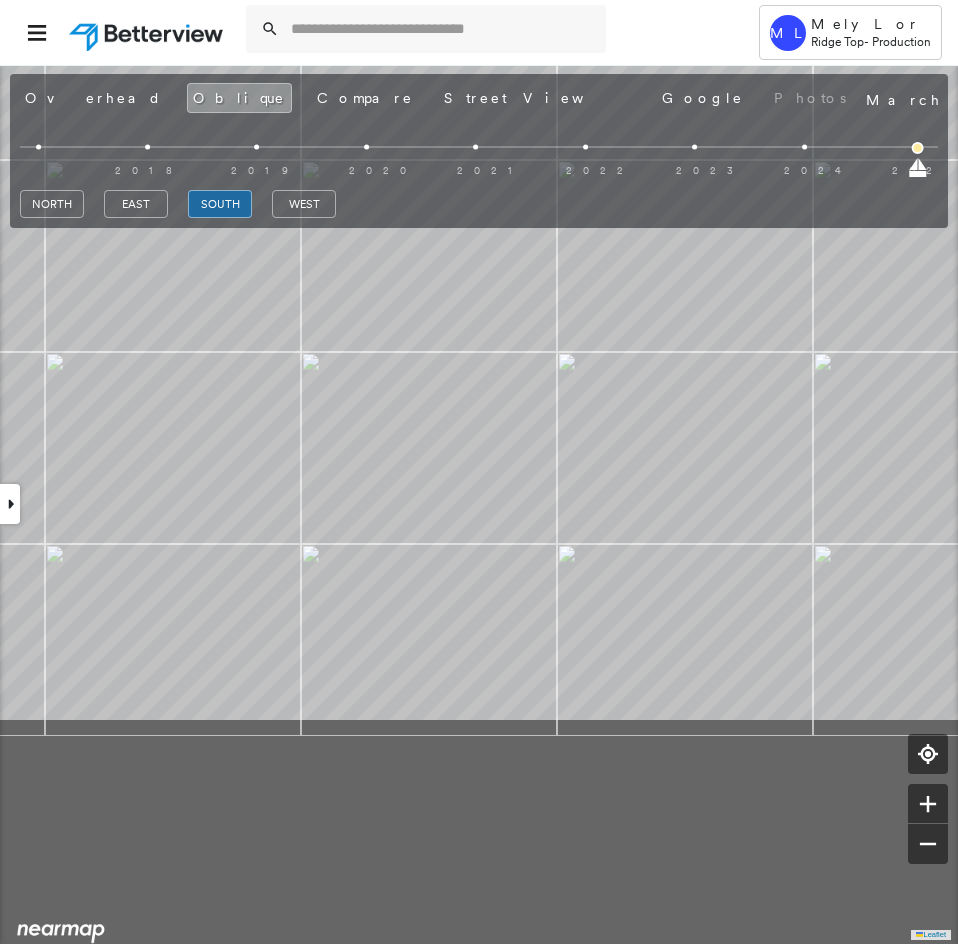 click on "[NUMBER] [STREET] ,  [CITY], [STATE] [POSTAL_CODE] [ID]_[NAME] Assigned to:  [NAME] Assigned to:  [NAME] [ID]_[NAME] Assigned to:  [NAME] Open Comments Download PDF Report Summary Construction Occupancy Protection Exposure Determination Overhead Obliques Street View Roof Spotlight™ Index :  74-96 out of 100 0 100 25 50 75 1 2 Building Roof Scores 2 Buildings Policy Information :  [ID]_[NAME] Flags :  1 (0 cleared, 1 uncleared) Storm Reports :  N/A Construction Roof Spotlights :  Staining, Vent, Satellite Dish Property Features Roof Size & Shape :  2 buildings  Occupancy Place Detail Protection Exposure Determination Flags :  1 (0 cleared, 1 uncleared) Uncleared Flags (1) Cleared Flags  (0) Betterview Property Flagged [DATE] Clear Action Taken New Entry History Quote/New Business Terms & Conditions Added ACV Endorsement Added Cosmetic Endorsement Inspection/Loss Control Report Information Added to Inspection Survey Onsite Inspection Ordered Determined No Inspection Needed General Save Renewal General" at bounding box center [479, 504] 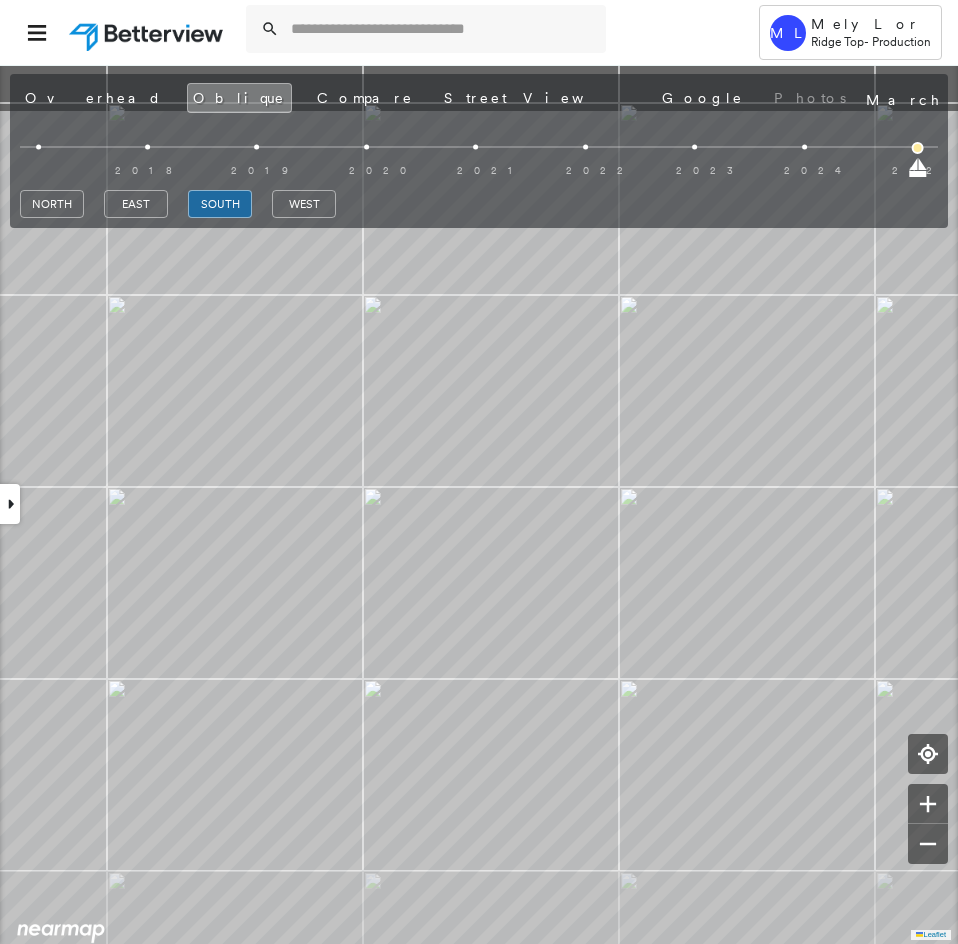 click on "Tower ML Mely Lor Ridge Top  -   Production [NUMBER] [STREET] ,  [CITY], [STATE] [POSTAL_CODE] [ID]_[NAME] Assigned to:  [NAME] Assigned to:  [NAME] [ID]_[NAME] Assigned to:  [NAME] Open Comments Download PDF Report Summary Construction Occupancy Protection Exposure Determination Overhead Obliques Street View Roof Spotlight™ Index :  74-96 out of 100 0 100 25 50 75 1 2 Building Roof Scores 2 Buildings Policy Information :  [ID]_[NAME] Flags :  1 (0 cleared, 1 uncleared) Storm Reports :  N/A Construction Roof Spotlights :  Staining, Vent, Satellite Dish Property Features Roof Size & Shape :  2 buildings  Occupancy Place Detail Protection Exposure Determination Flags :  1 (0 cleared, 1 uncleared) Uncleared Flags (1) Cleared Flags  (0) Betterview Property Flagged [DATE] Clear Action Taken New Entry History Quote/New Business Terms & Conditions Added ACV Endorsement Added Cosmetic Endorsement Inspection/Loss Control Report Information Added to Inspection Survey Onsite Inspection Ordered General Save Renewal" at bounding box center (479, 472) 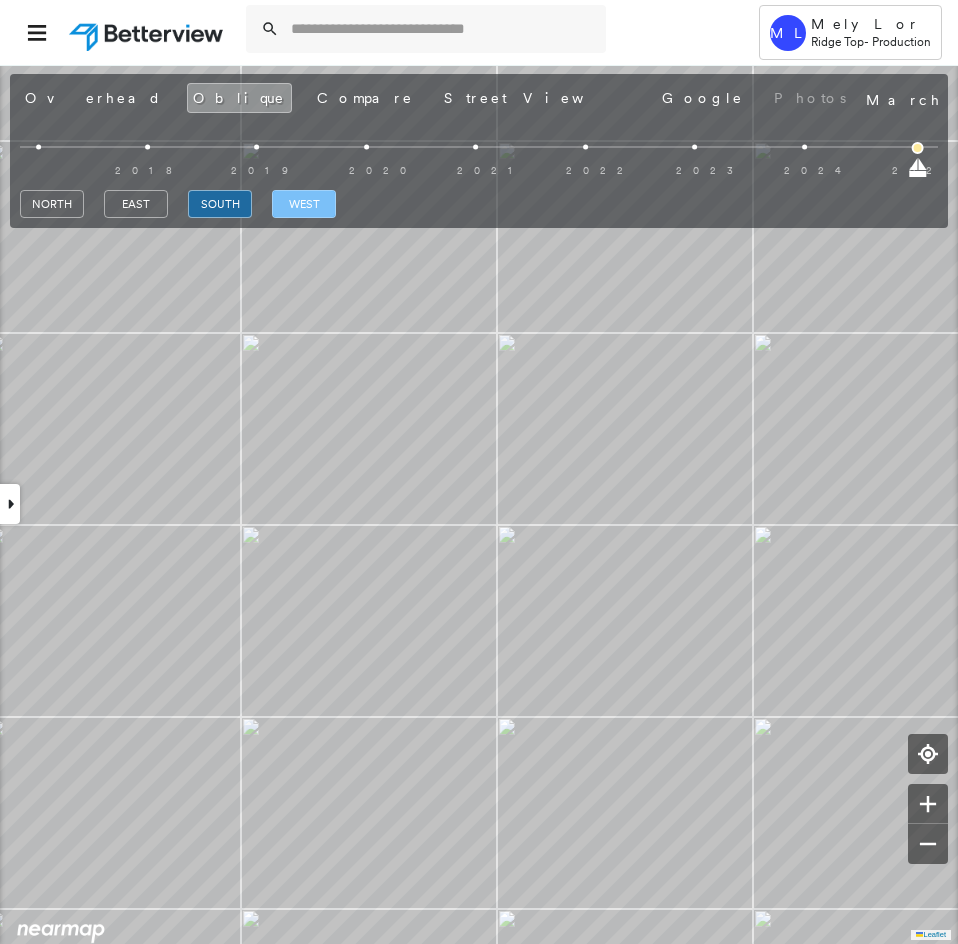 click on "west" at bounding box center [304, 204] 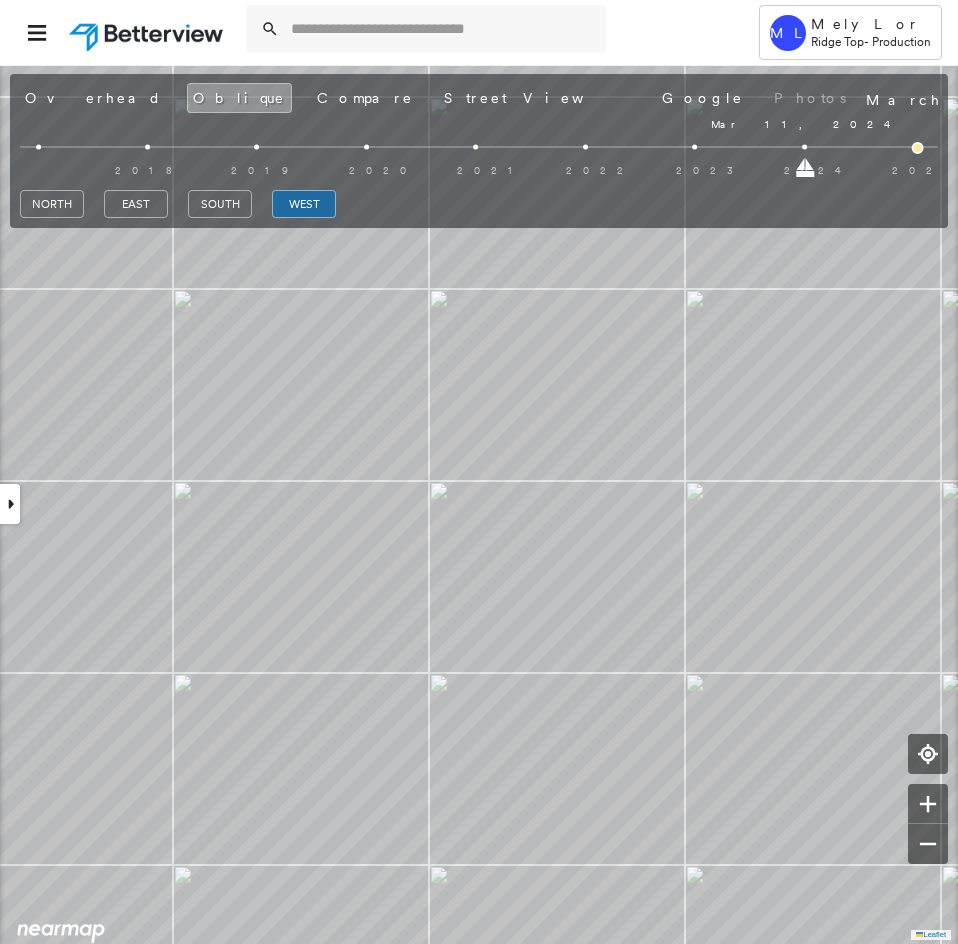 drag, startPoint x: 918, startPoint y: 169, endPoint x: 808, endPoint y: 170, distance: 110.00455 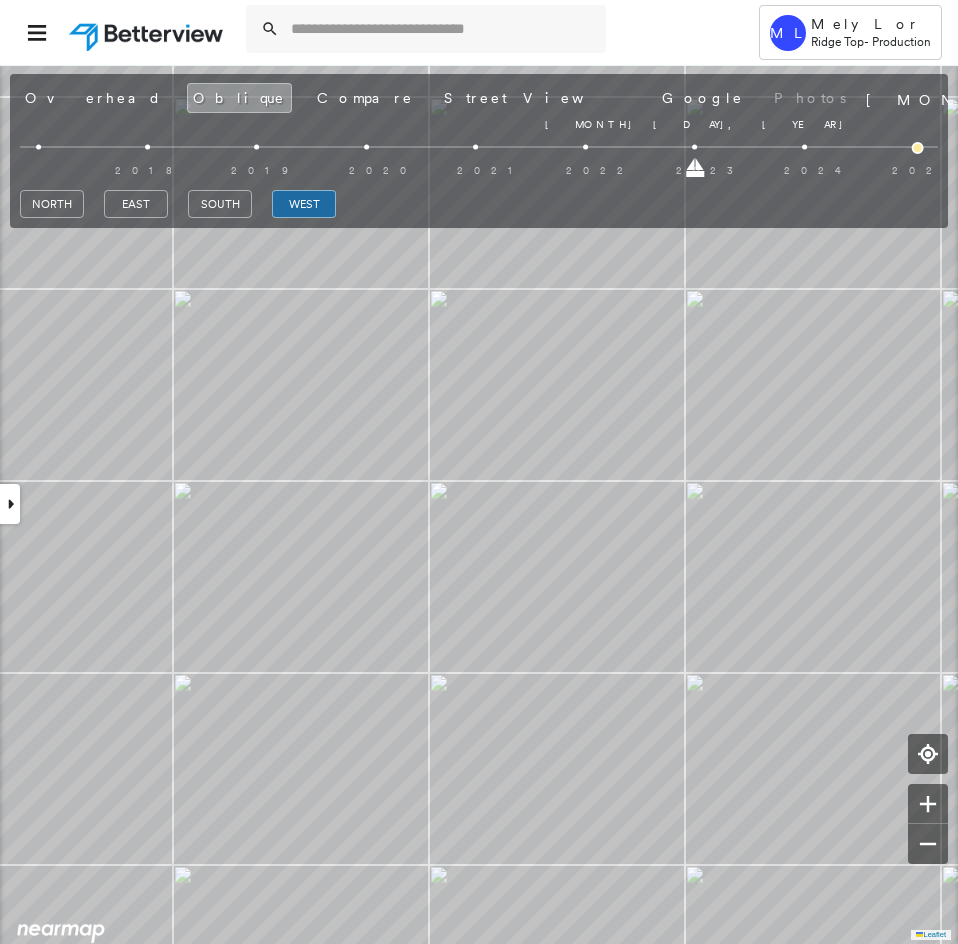 drag, startPoint x: 808, startPoint y: 171, endPoint x: 689, endPoint y: 179, distance: 119.26861 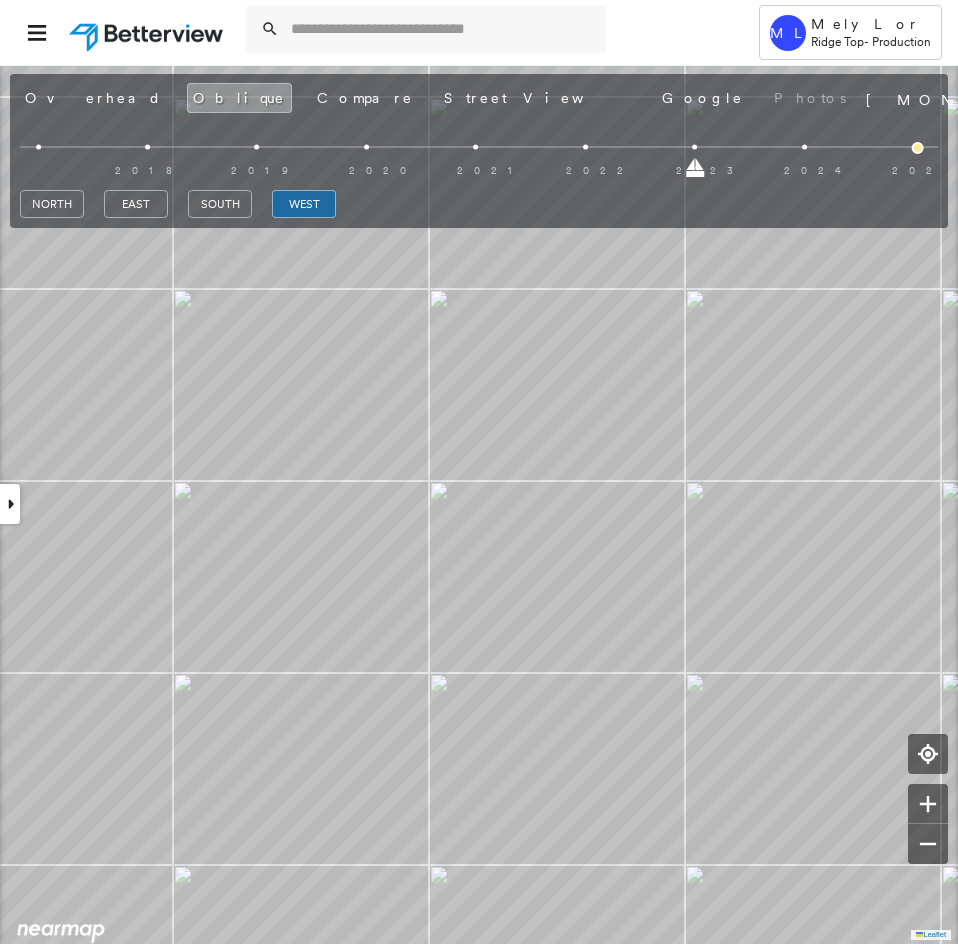 drag, startPoint x: 698, startPoint y: 168, endPoint x: 609, endPoint y: 170, distance: 89.02247 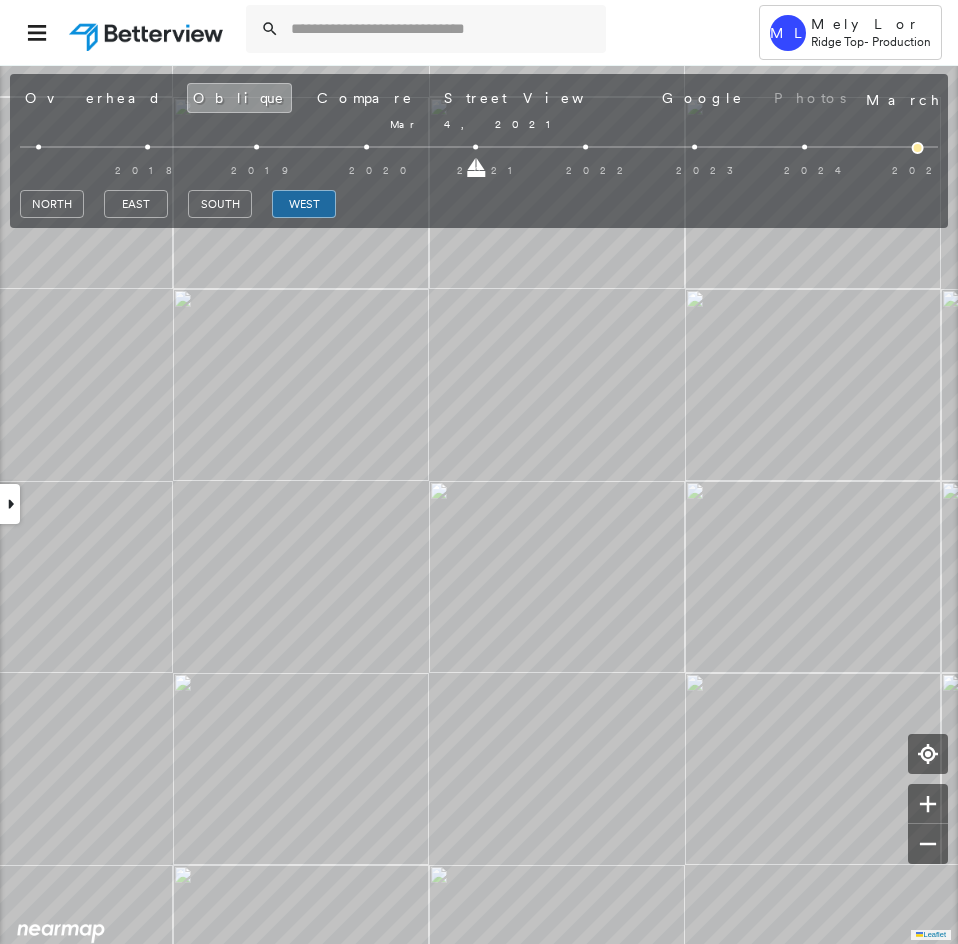 drag, startPoint x: 584, startPoint y: 175, endPoint x: 467, endPoint y: 182, distance: 117.20921 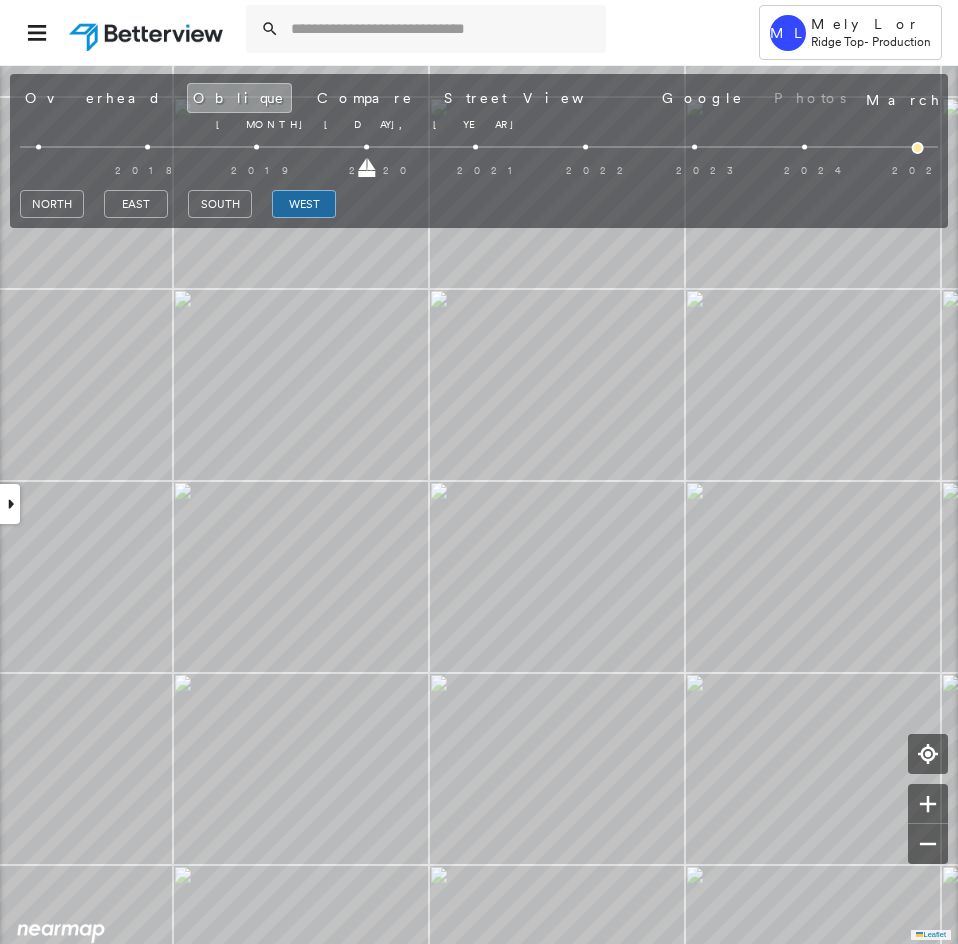 drag, startPoint x: 478, startPoint y: 171, endPoint x: 397, endPoint y: 174, distance: 81.055534 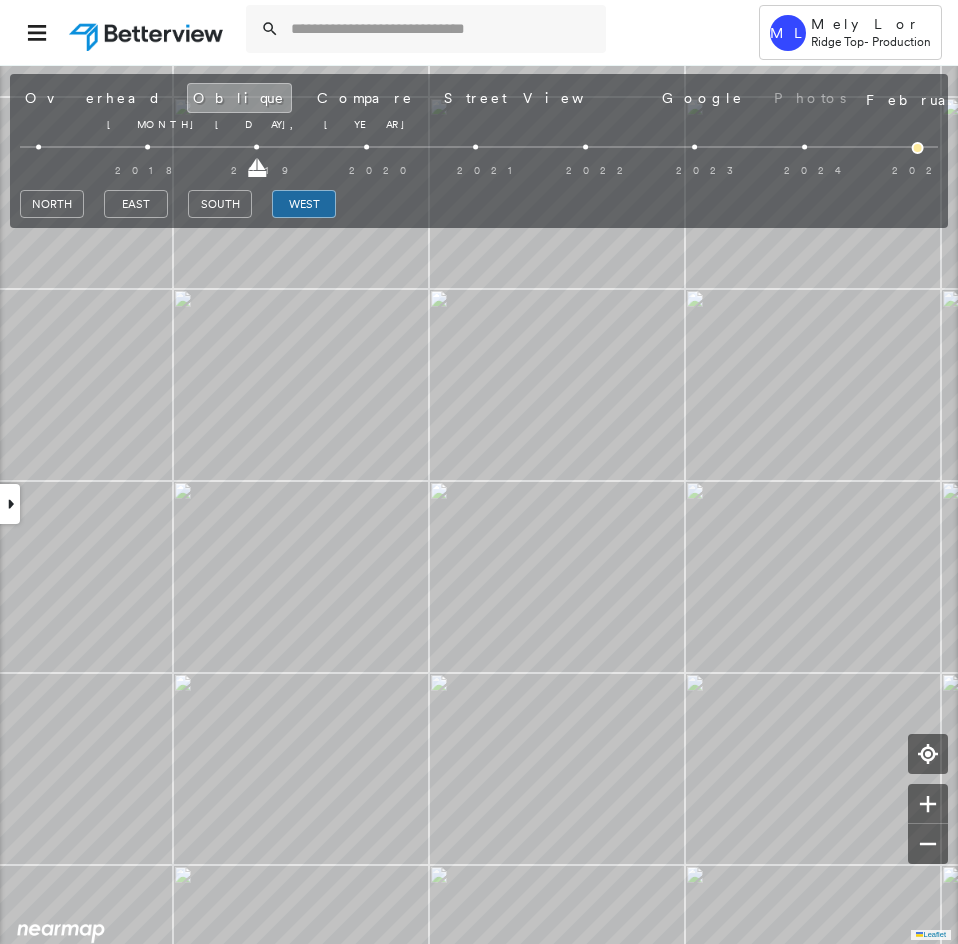 drag, startPoint x: 371, startPoint y: 169, endPoint x: 271, endPoint y: 169, distance: 100 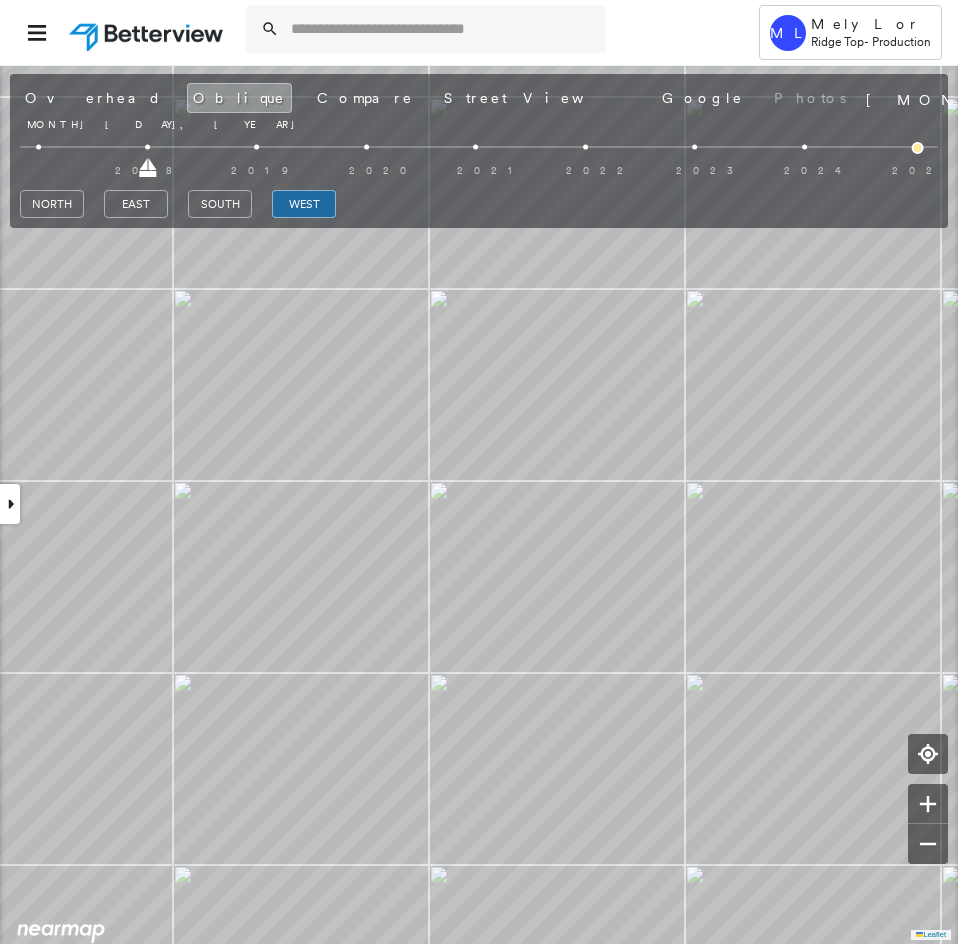 drag, startPoint x: 266, startPoint y: 169, endPoint x: 159, endPoint y: 166, distance: 107.042046 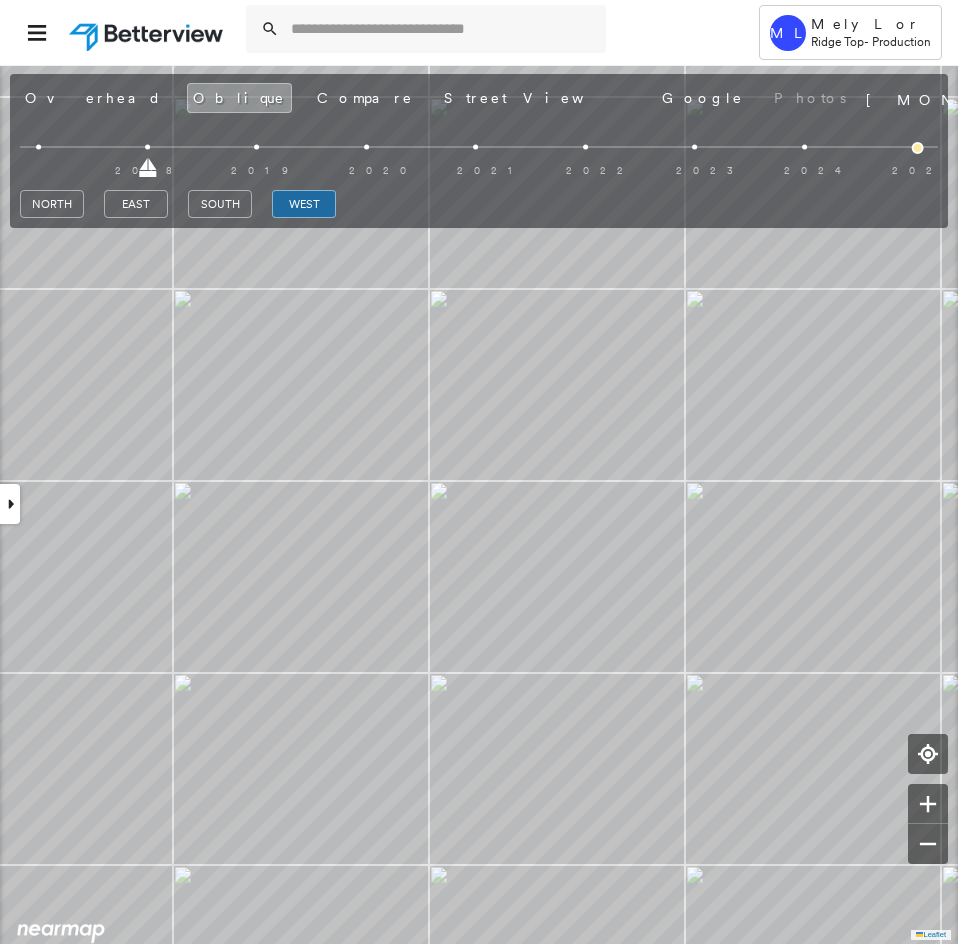 drag, startPoint x: 148, startPoint y: 168, endPoint x: 73, endPoint y: 165, distance: 75.059975 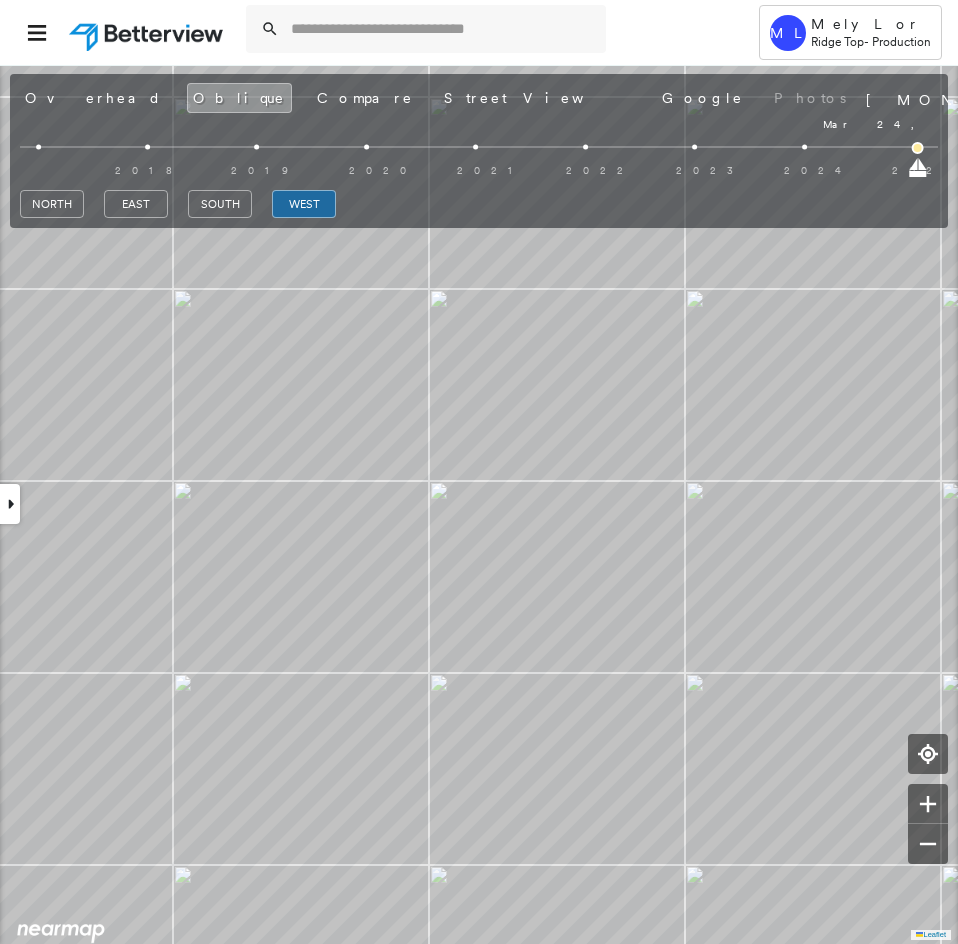drag, startPoint x: 37, startPoint y: 167, endPoint x: 958, endPoint y: 179, distance: 921.0782 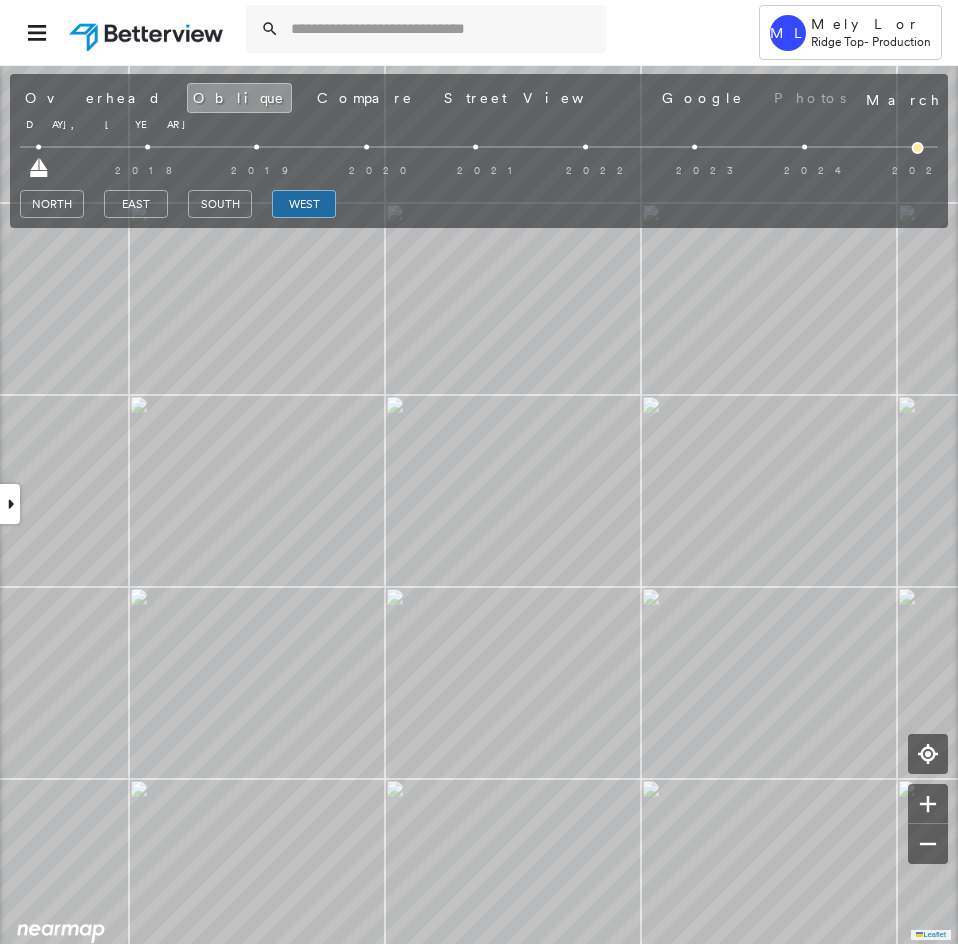 drag, startPoint x: 920, startPoint y: 173, endPoint x: 80, endPoint y: 181, distance: 840.0381 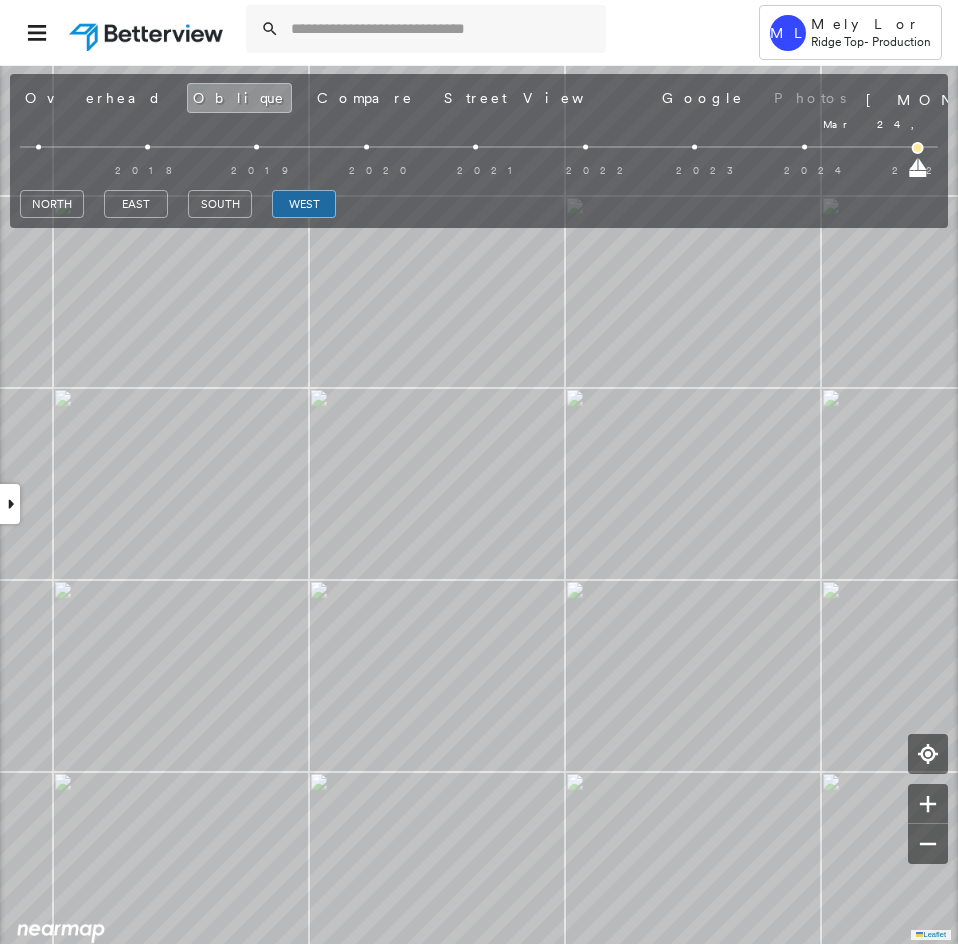 drag, startPoint x: 42, startPoint y: 169, endPoint x: 957, endPoint y: 181, distance: 915.0787 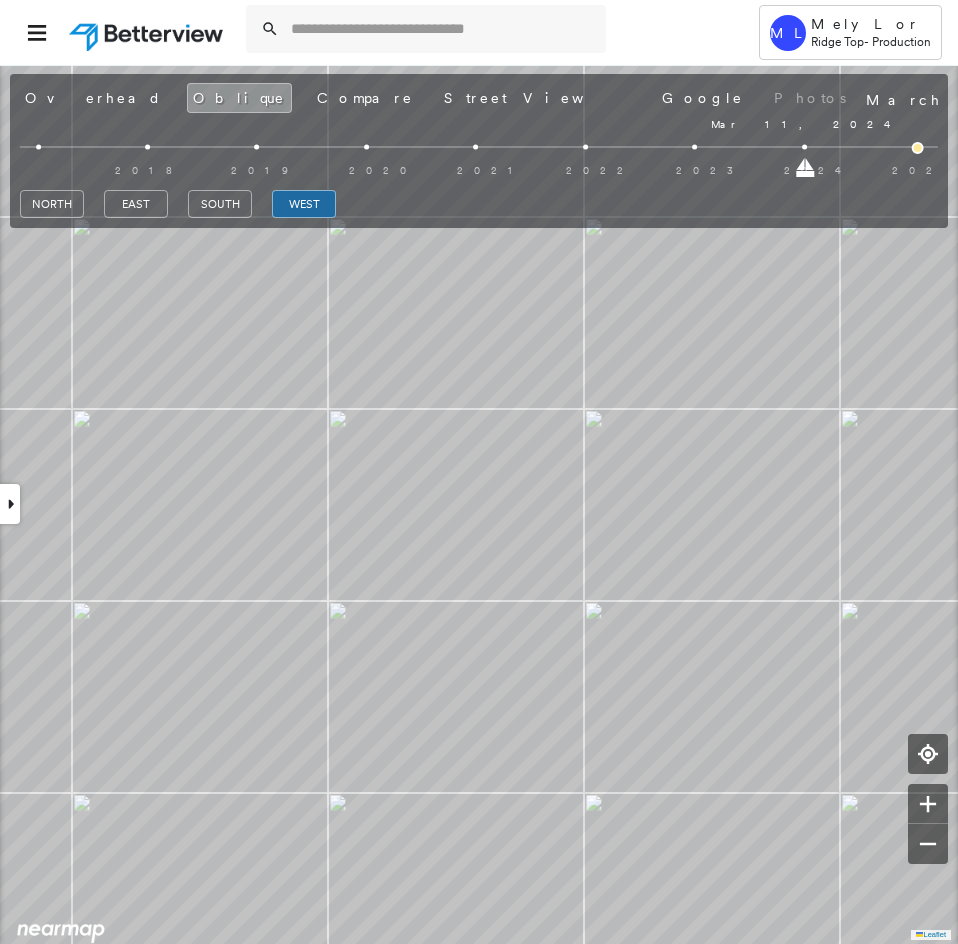 drag, startPoint x: 911, startPoint y: 167, endPoint x: 780, endPoint y: 177, distance: 131.38112 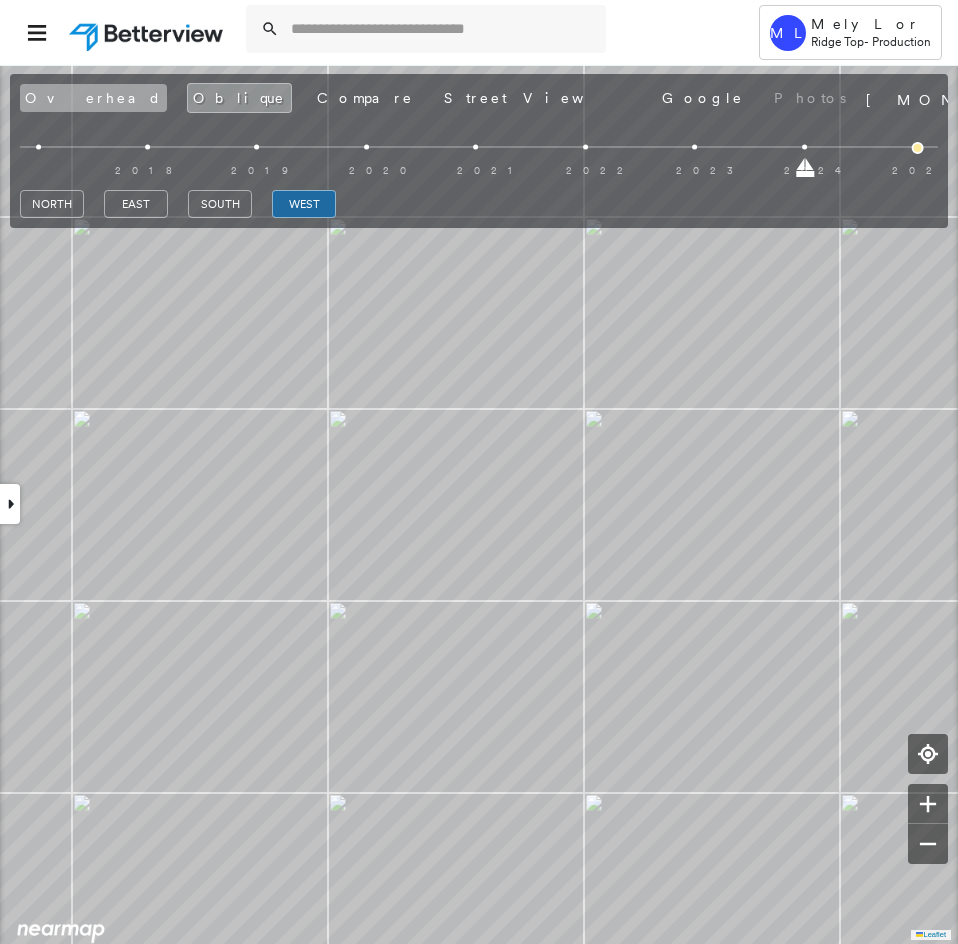 drag, startPoint x: 46, startPoint y: 76, endPoint x: 46, endPoint y: 90, distance: 14 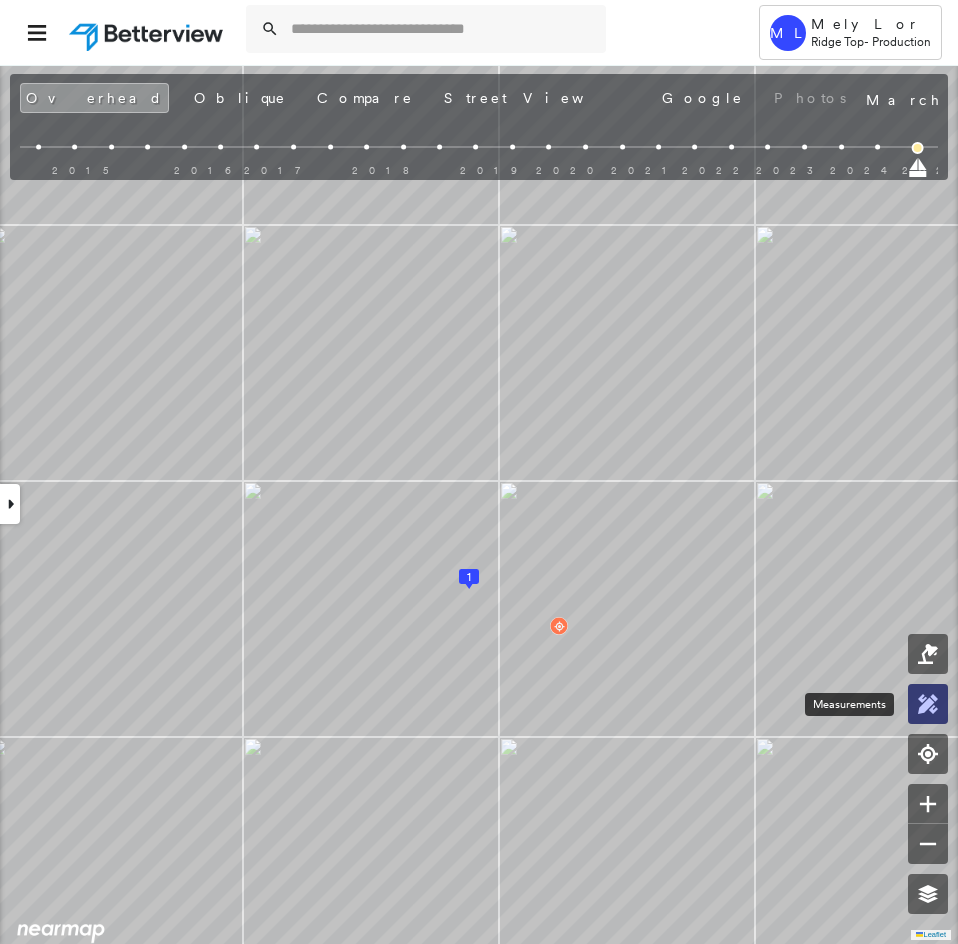 click 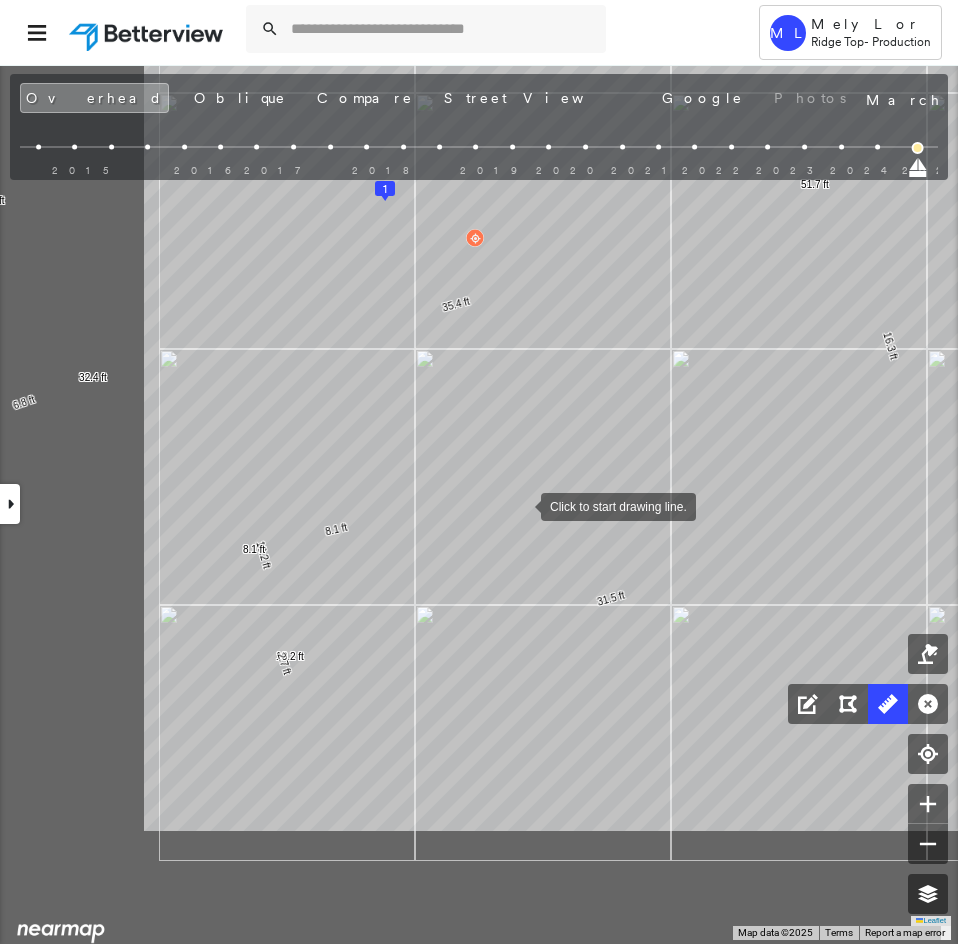 drag, startPoint x: 353, startPoint y: 645, endPoint x: 520, endPoint y: 505, distance: 217.91971 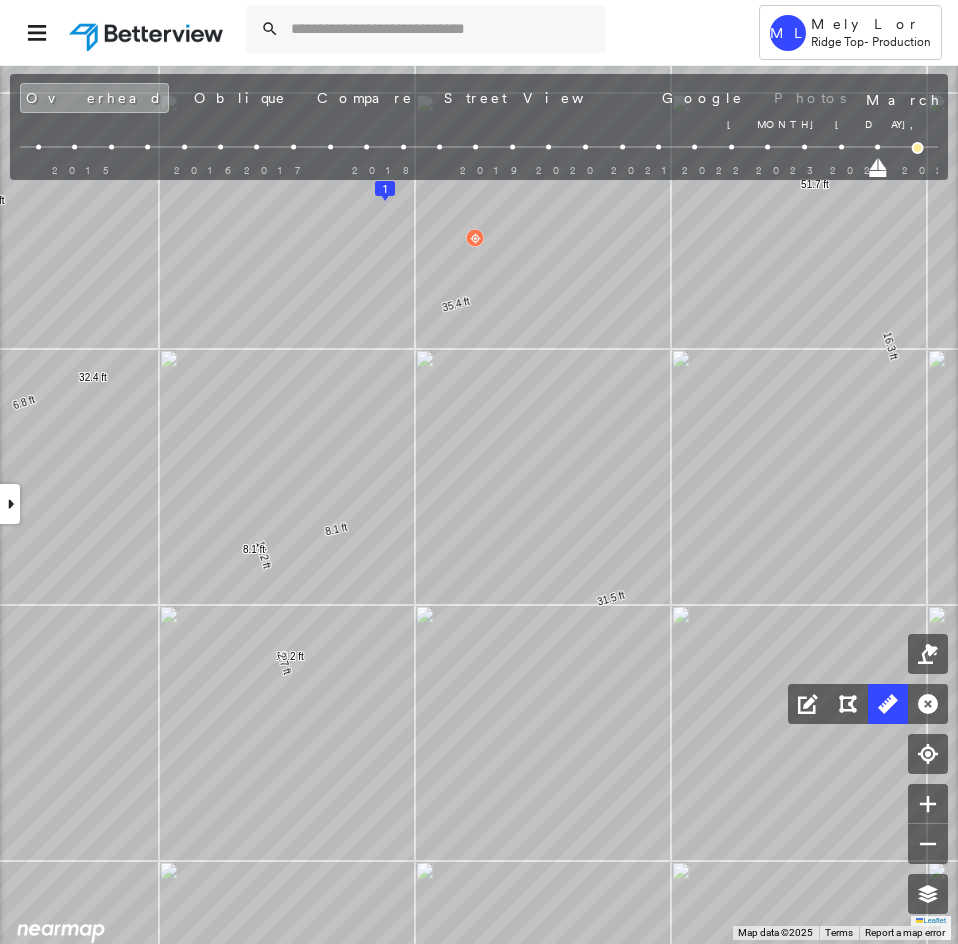 drag, startPoint x: 921, startPoint y: 170, endPoint x: 878, endPoint y: 167, distance: 43.104523 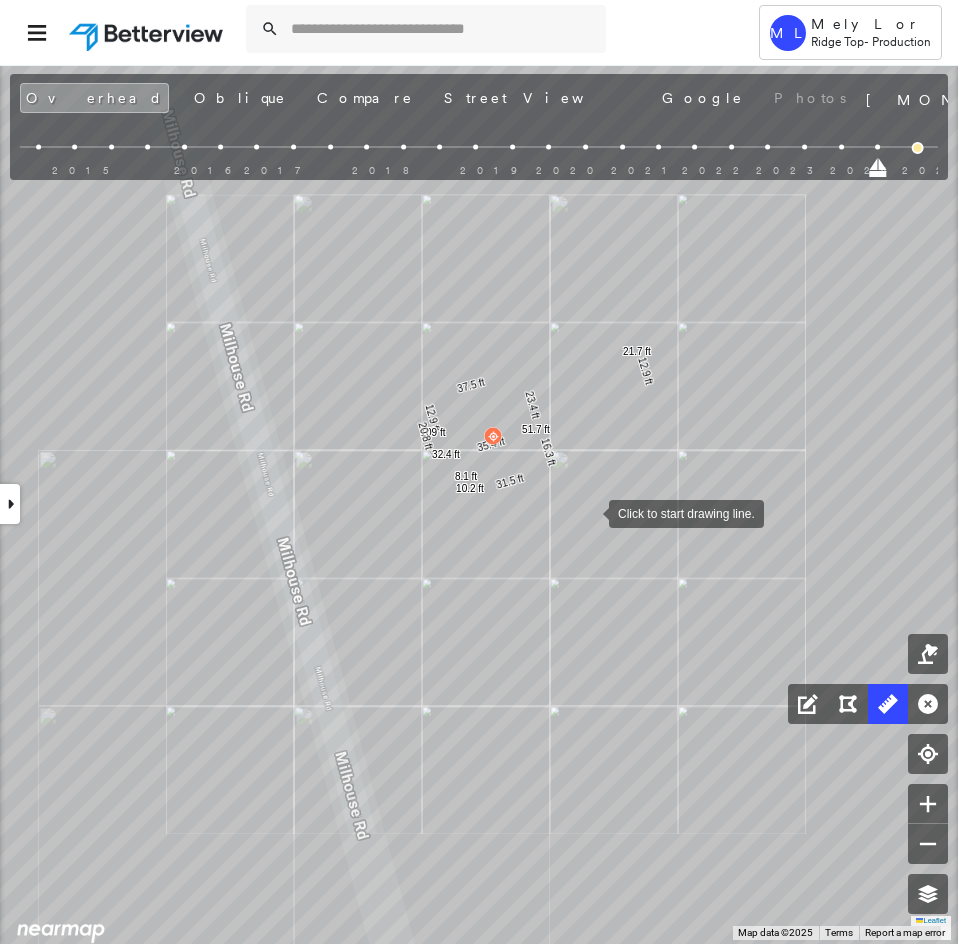 click at bounding box center [589, 512] 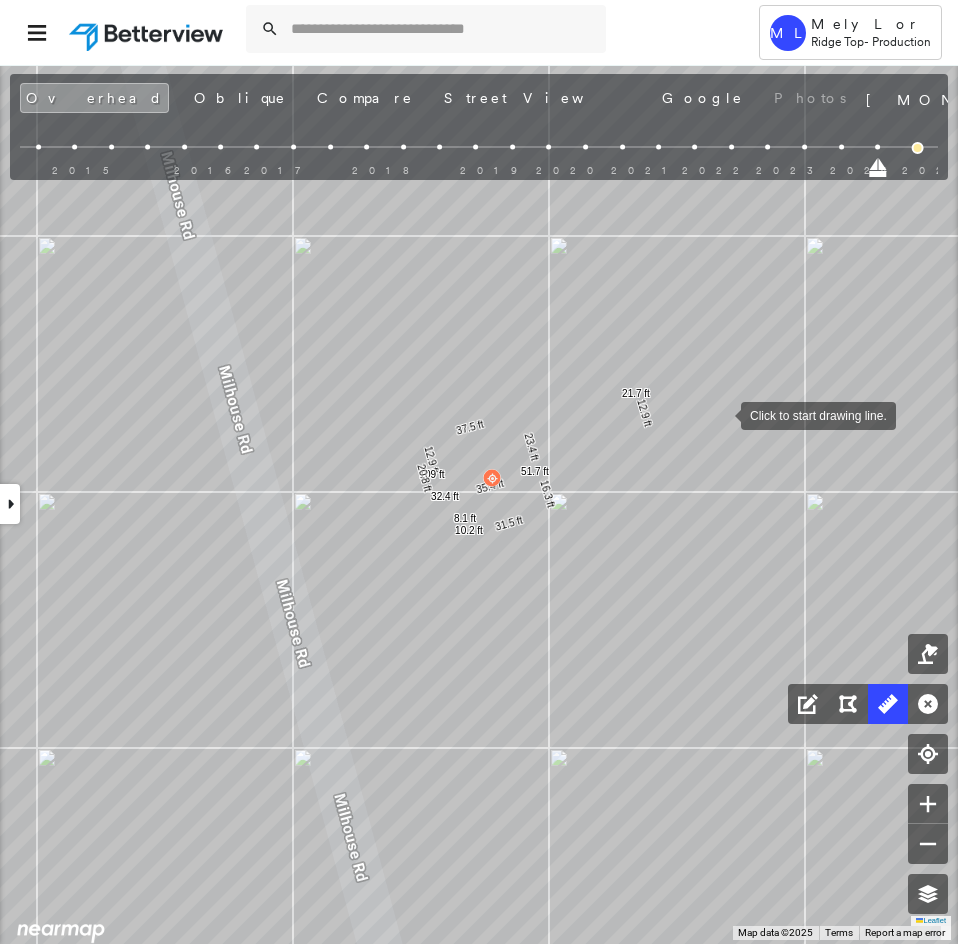 click at bounding box center [721, 414] 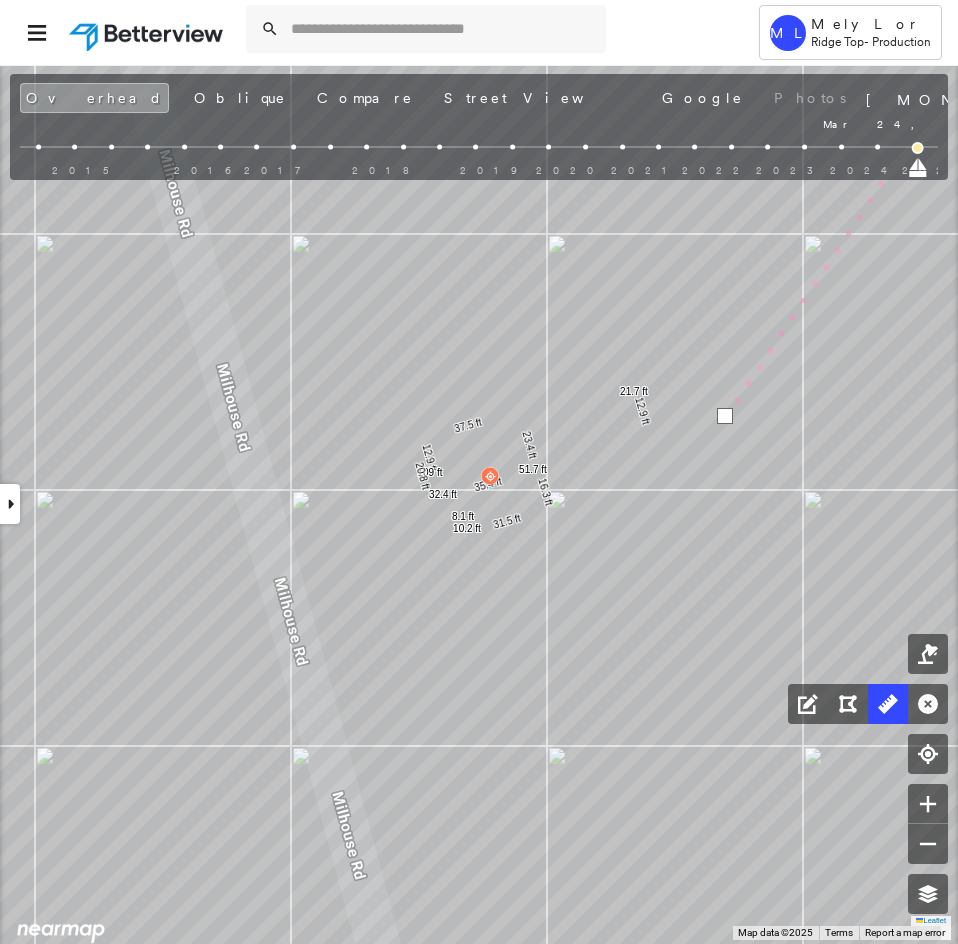 drag, startPoint x: 876, startPoint y: 171, endPoint x: 935, endPoint y: 165, distance: 59.3043 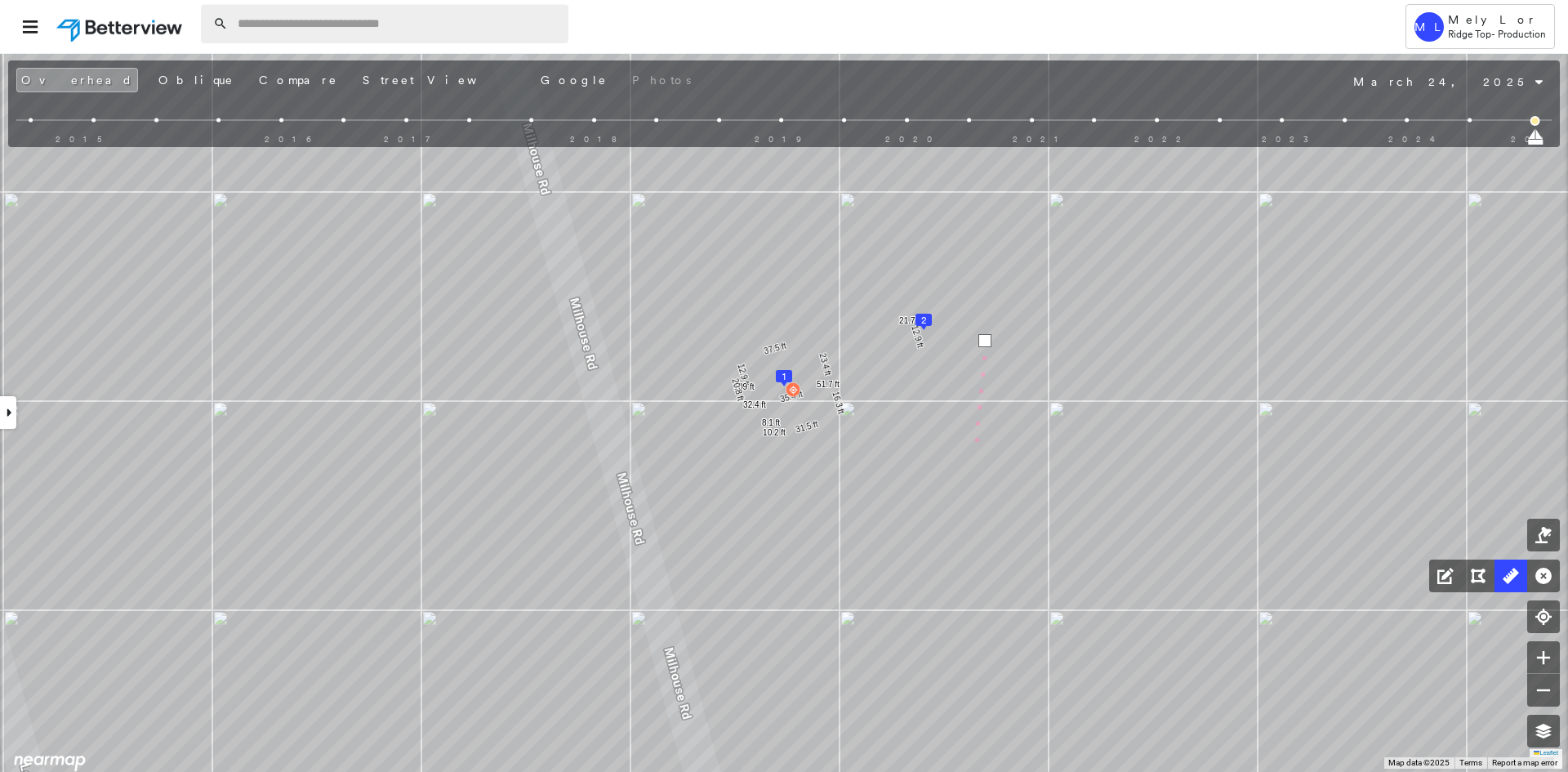 click at bounding box center (398, 24) 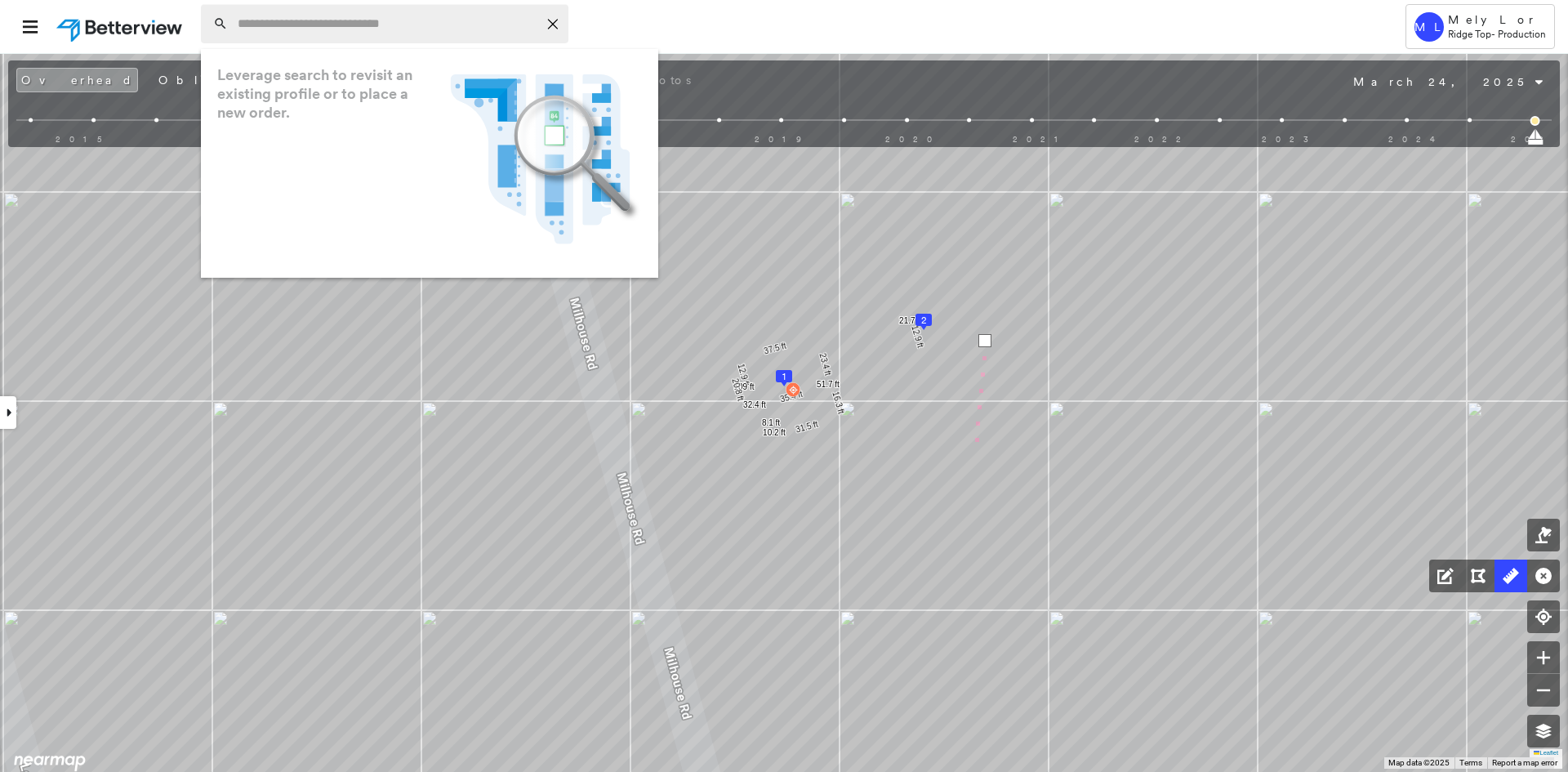 paste on "**********" 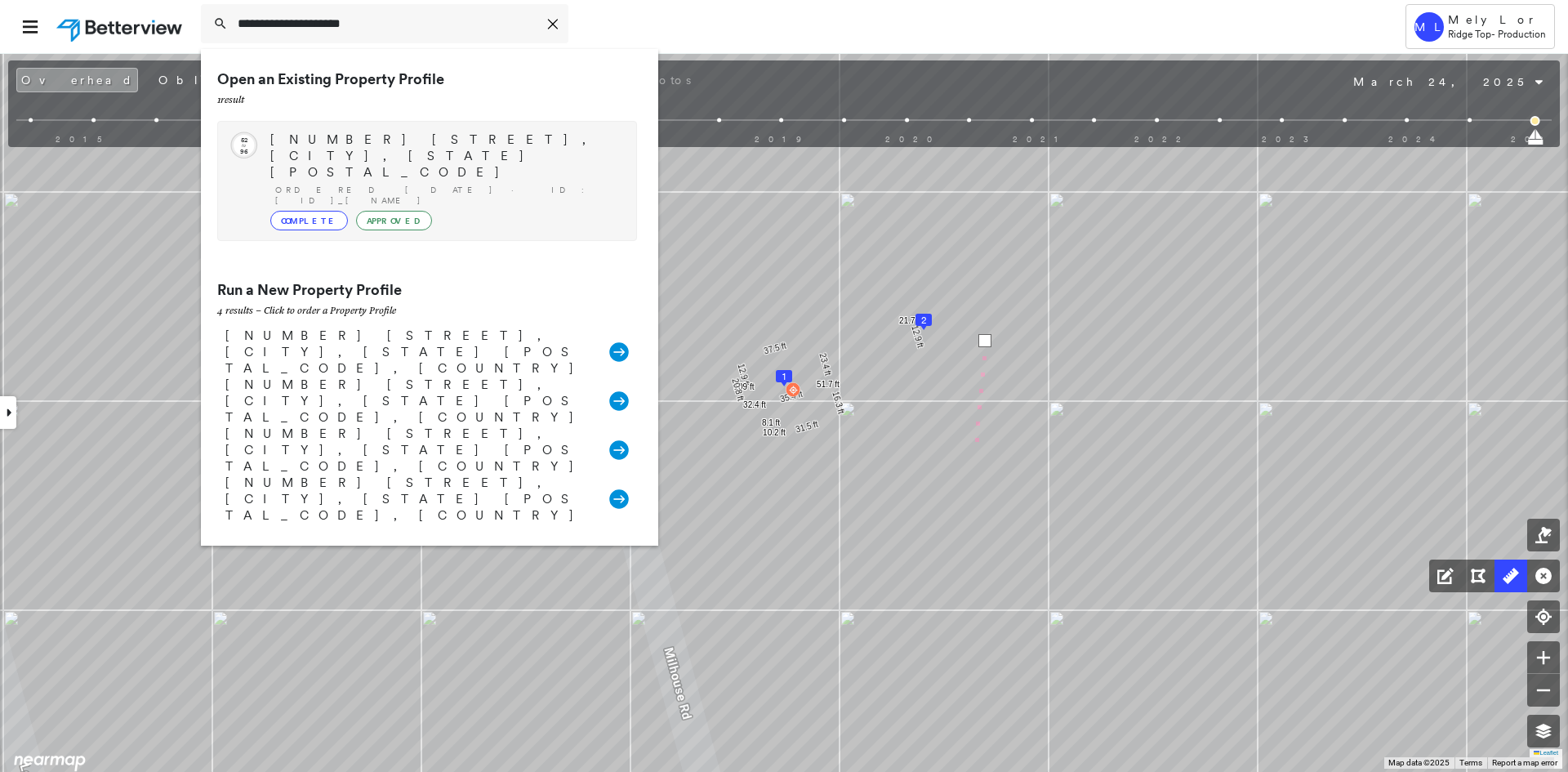 type on "**********" 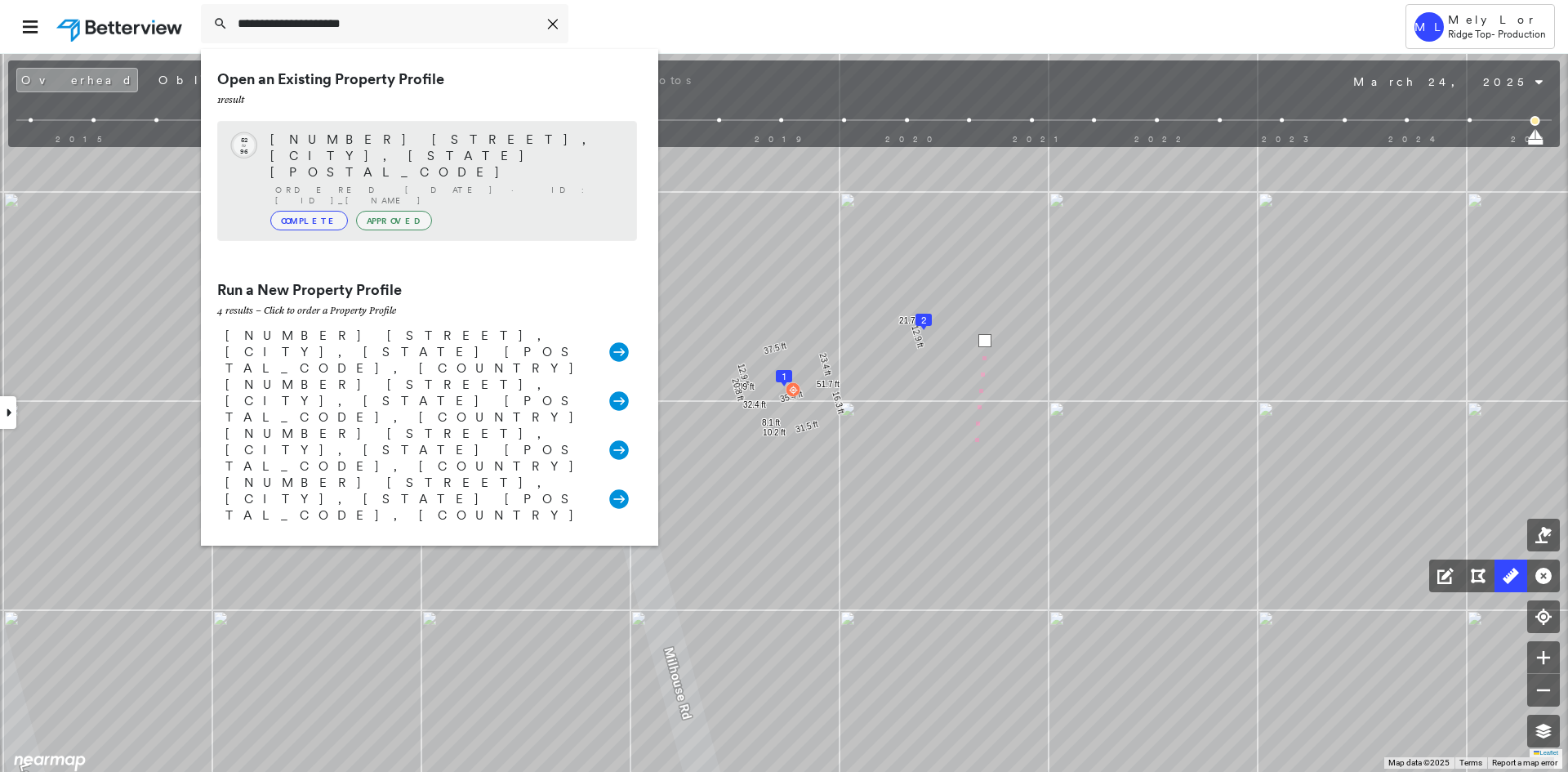 click on "Complete Approved" at bounding box center (445, 221) 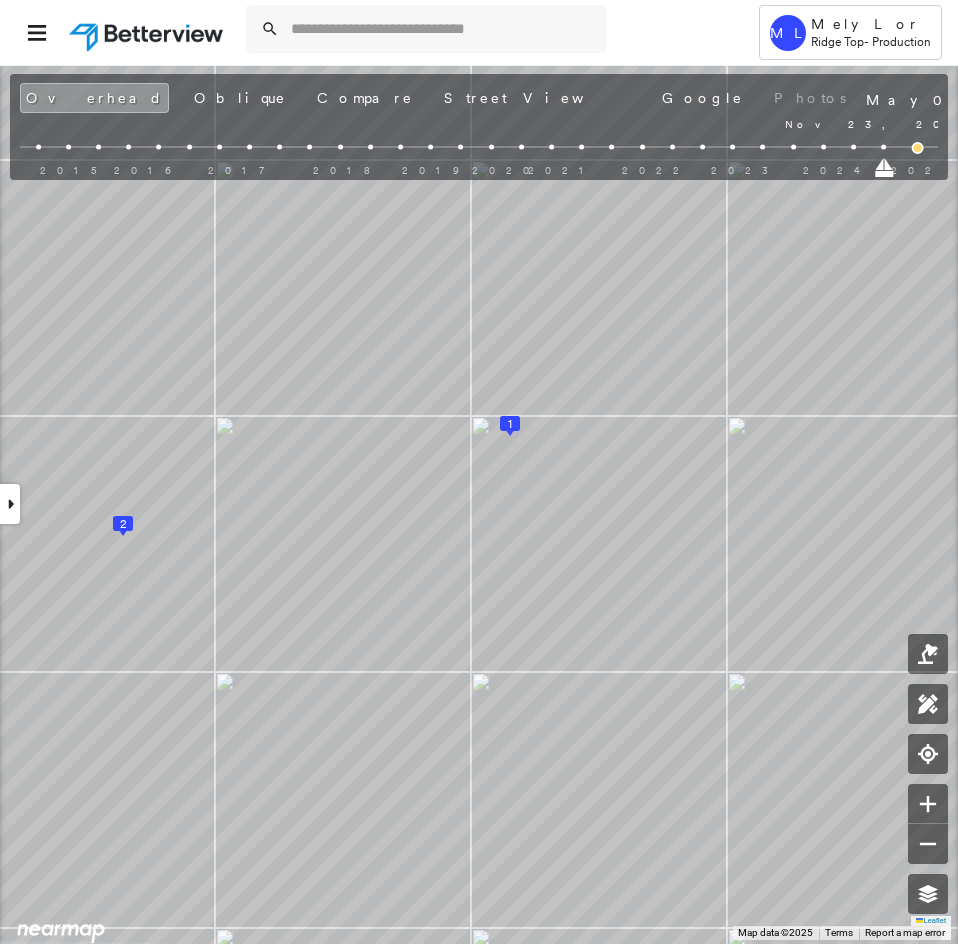 drag, startPoint x: 918, startPoint y: 168, endPoint x: 889, endPoint y: 171, distance: 29.15476 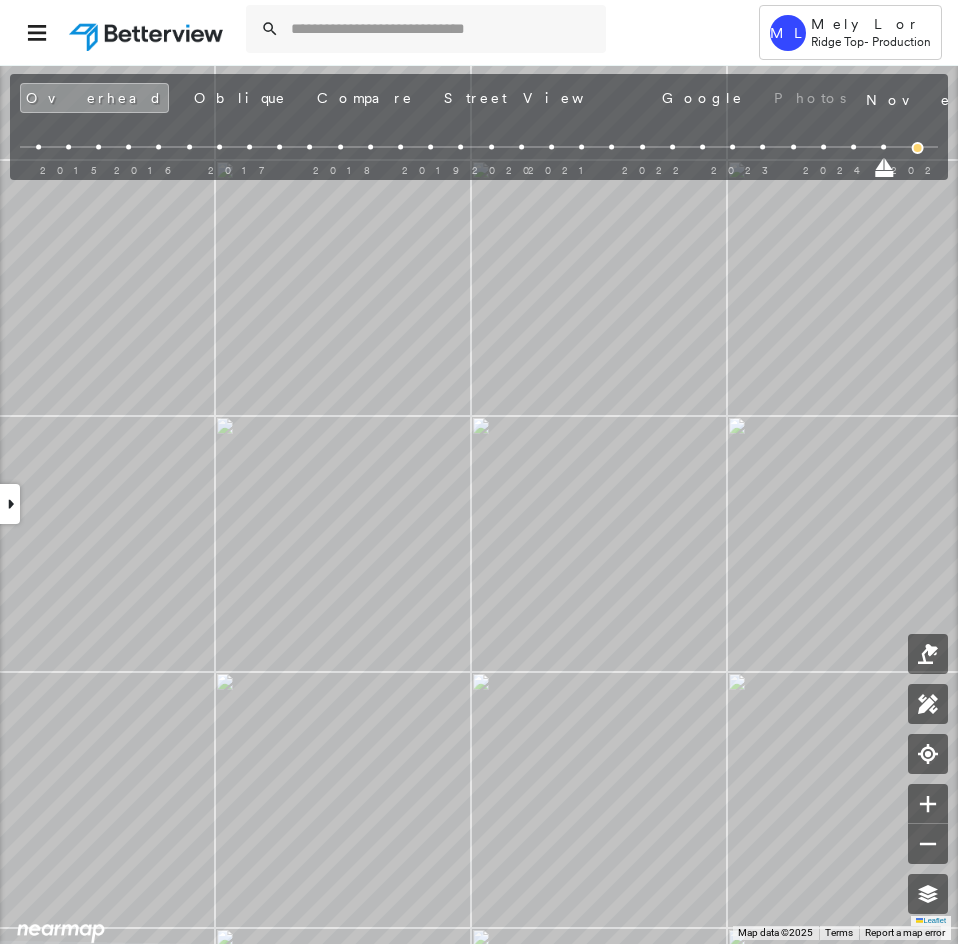 drag, startPoint x: 889, startPoint y: 171, endPoint x: 919, endPoint y: 171, distance: 30 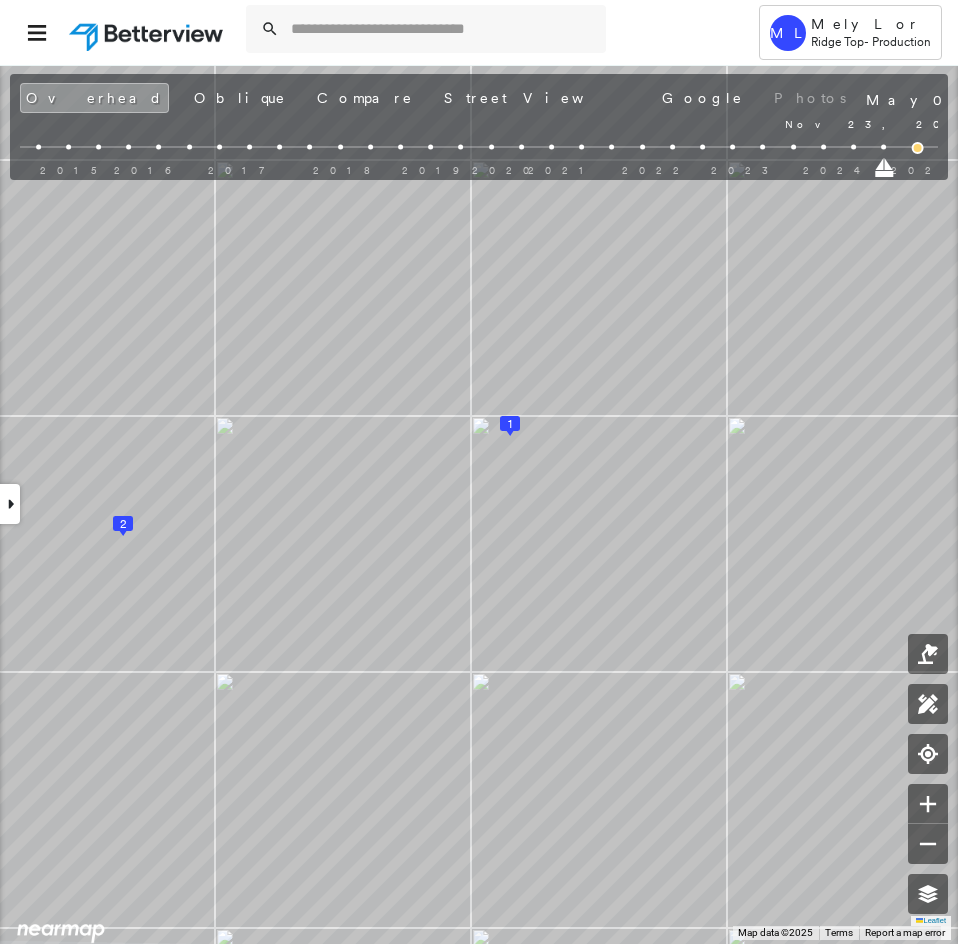 drag, startPoint x: 919, startPoint y: 171, endPoint x: 883, endPoint y: 169, distance: 36.05551 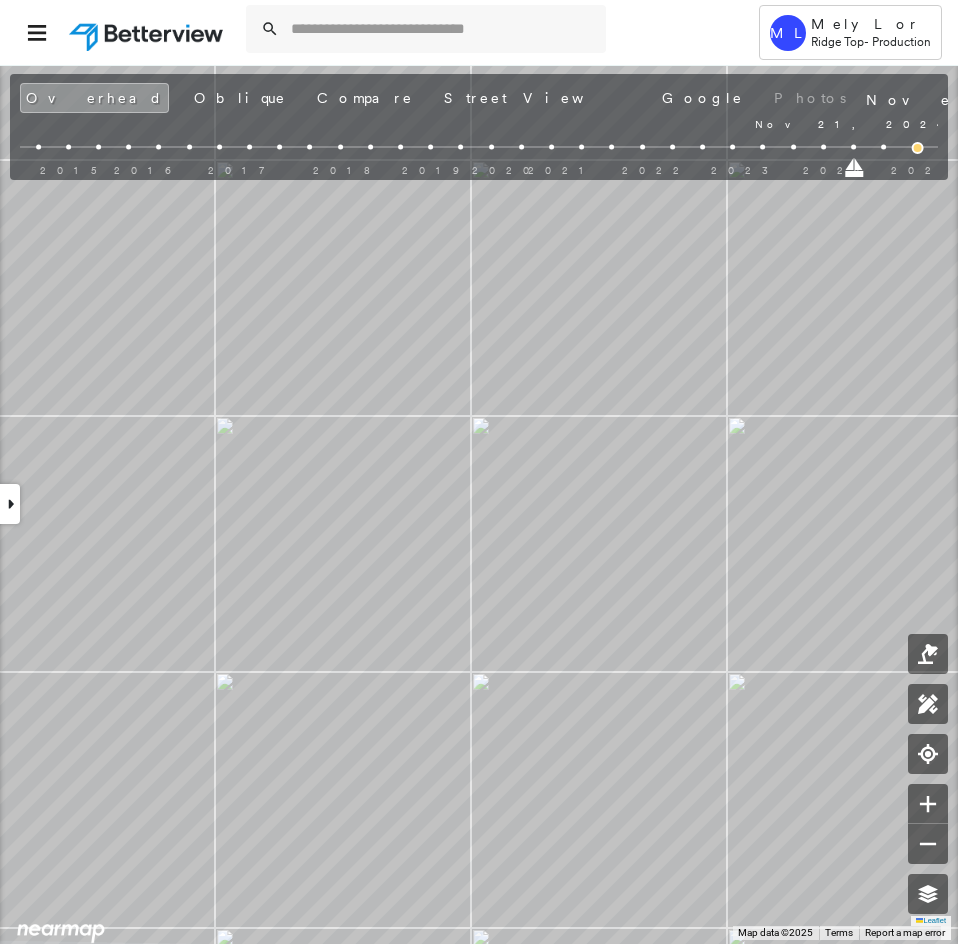 drag, startPoint x: 883, startPoint y: 169, endPoint x: 847, endPoint y: 169, distance: 36 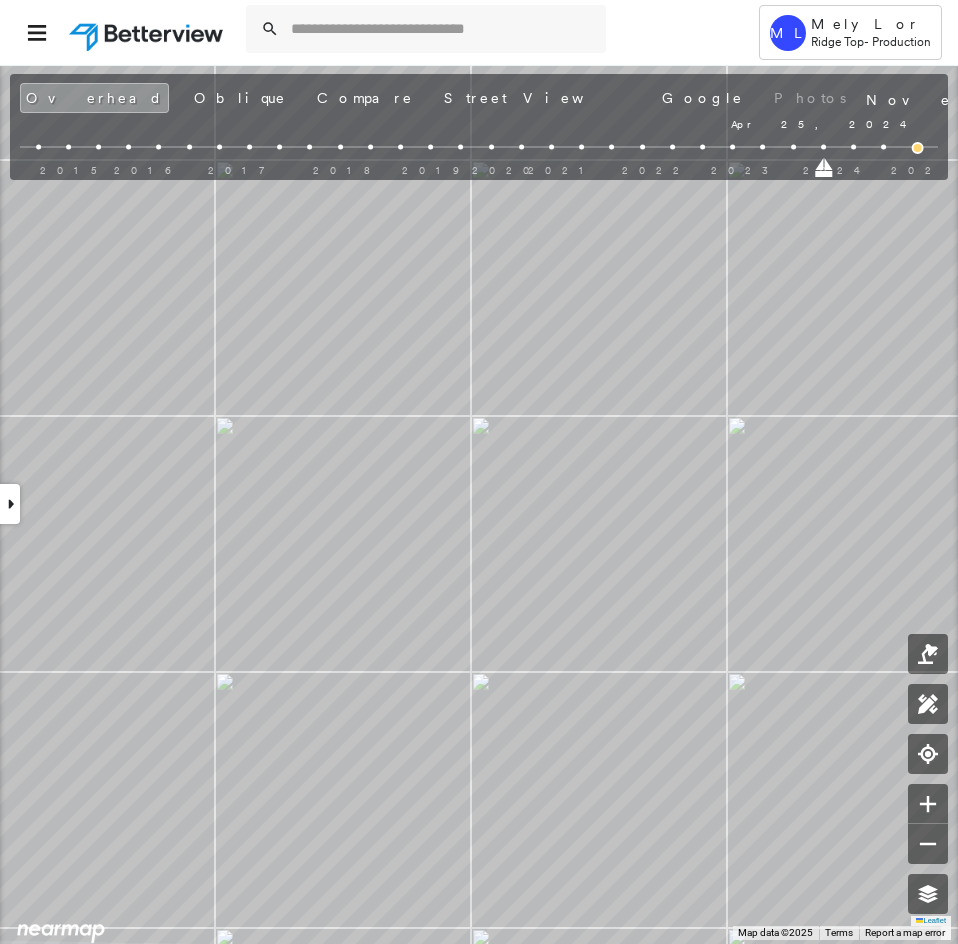 drag, startPoint x: 855, startPoint y: 170, endPoint x: 827, endPoint y: 168, distance: 28.071337 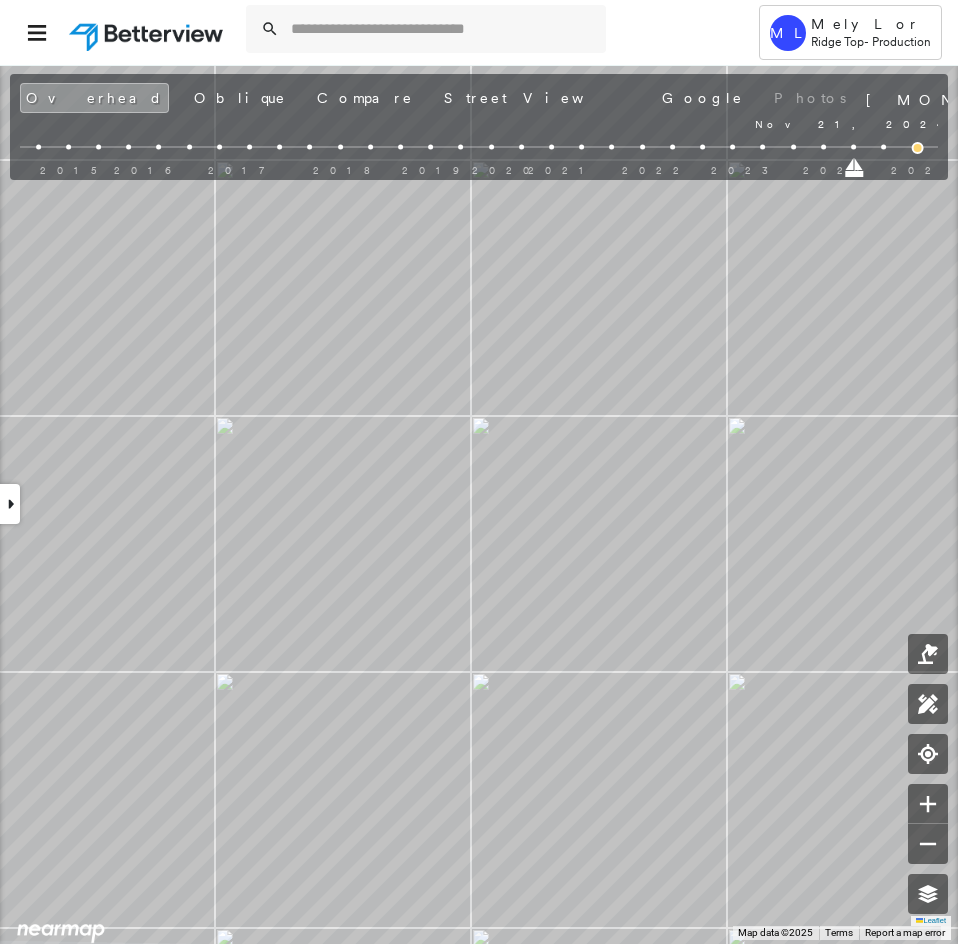 drag, startPoint x: 825, startPoint y: 171, endPoint x: 849, endPoint y: 171, distance: 24 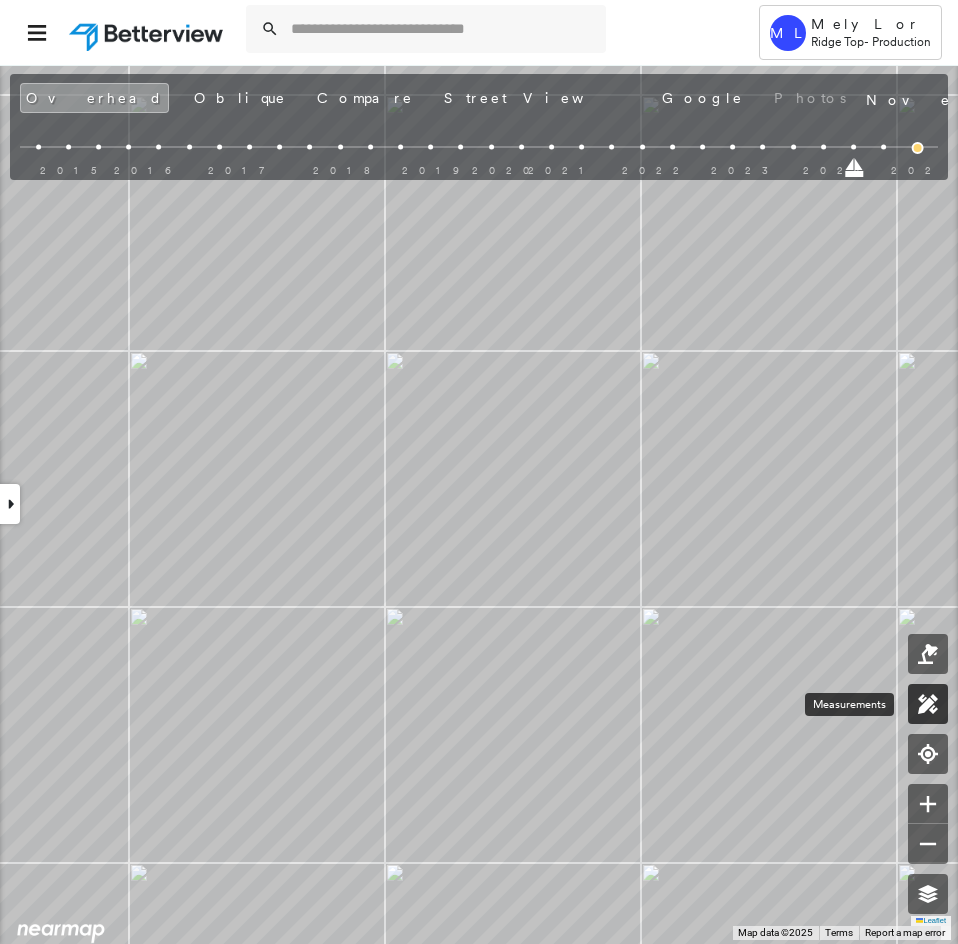 click 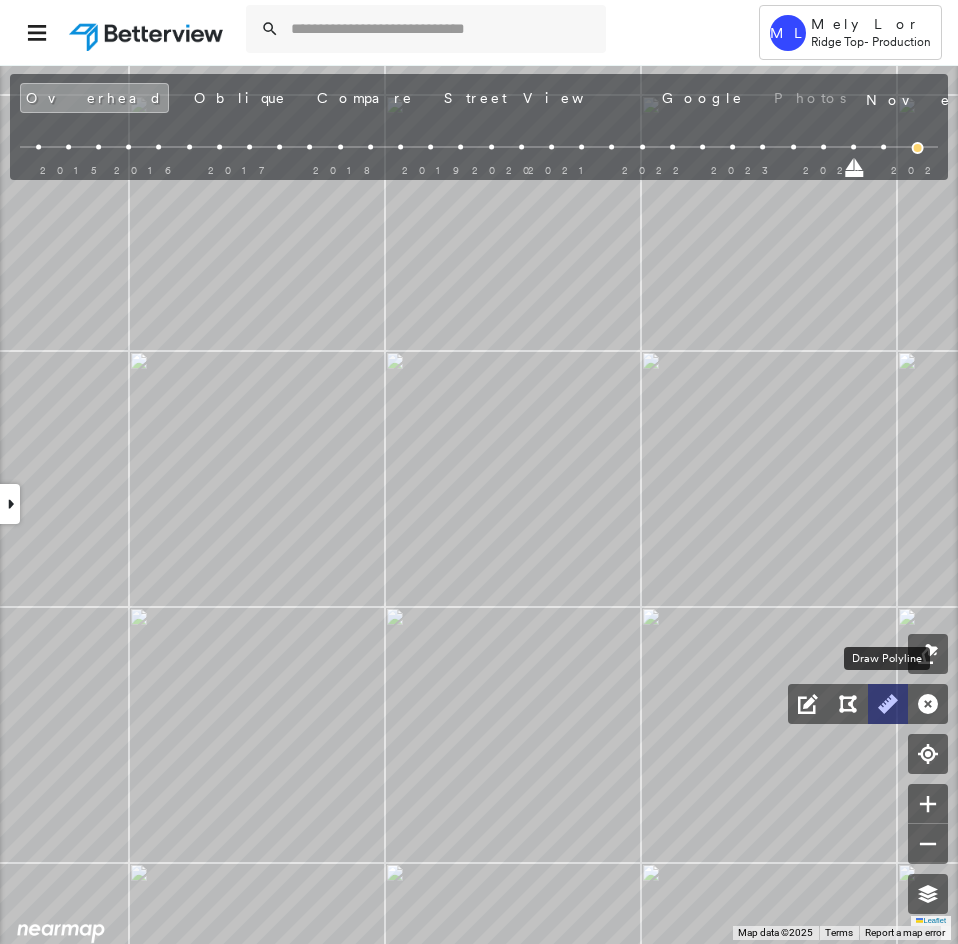 click 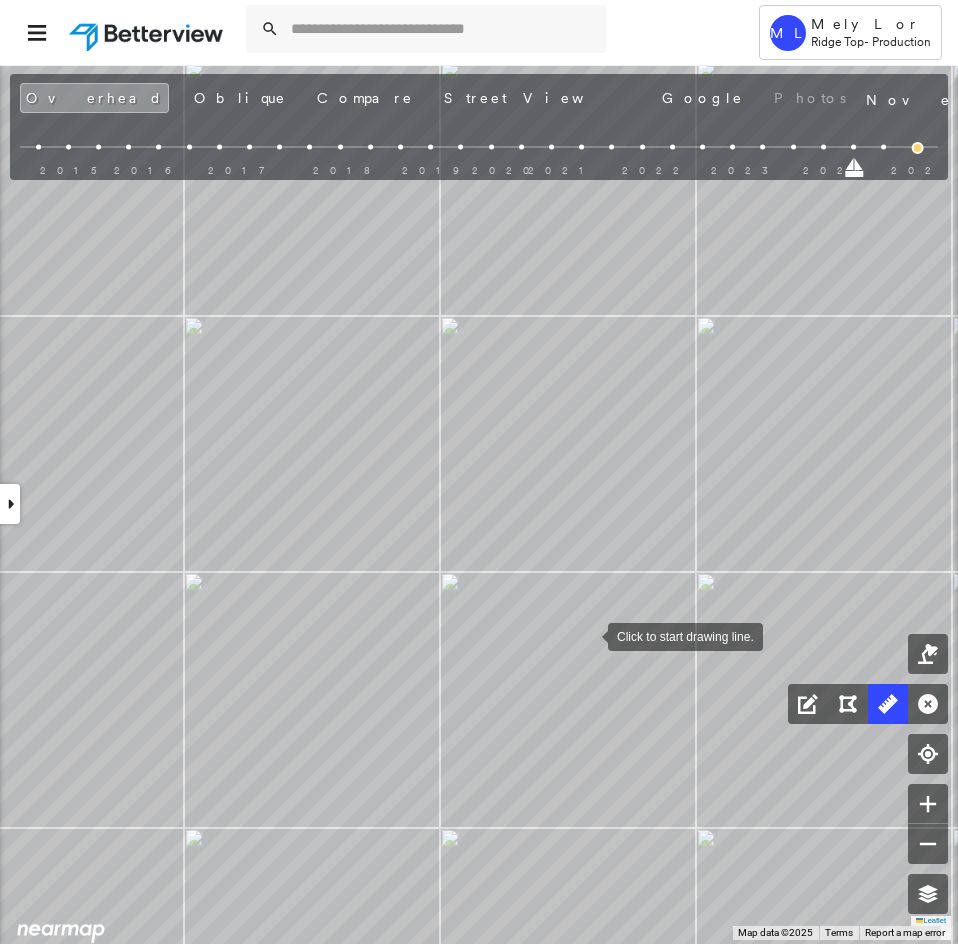 click at bounding box center (588, 635) 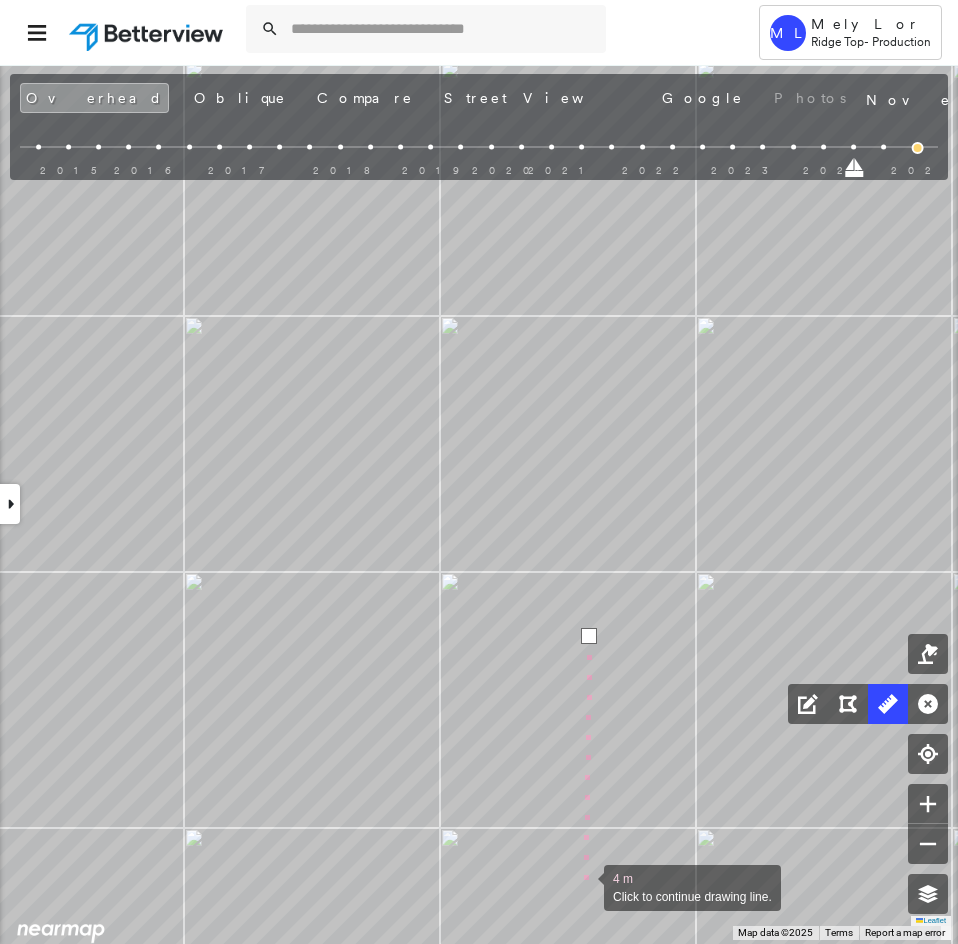 click at bounding box center (584, 886) 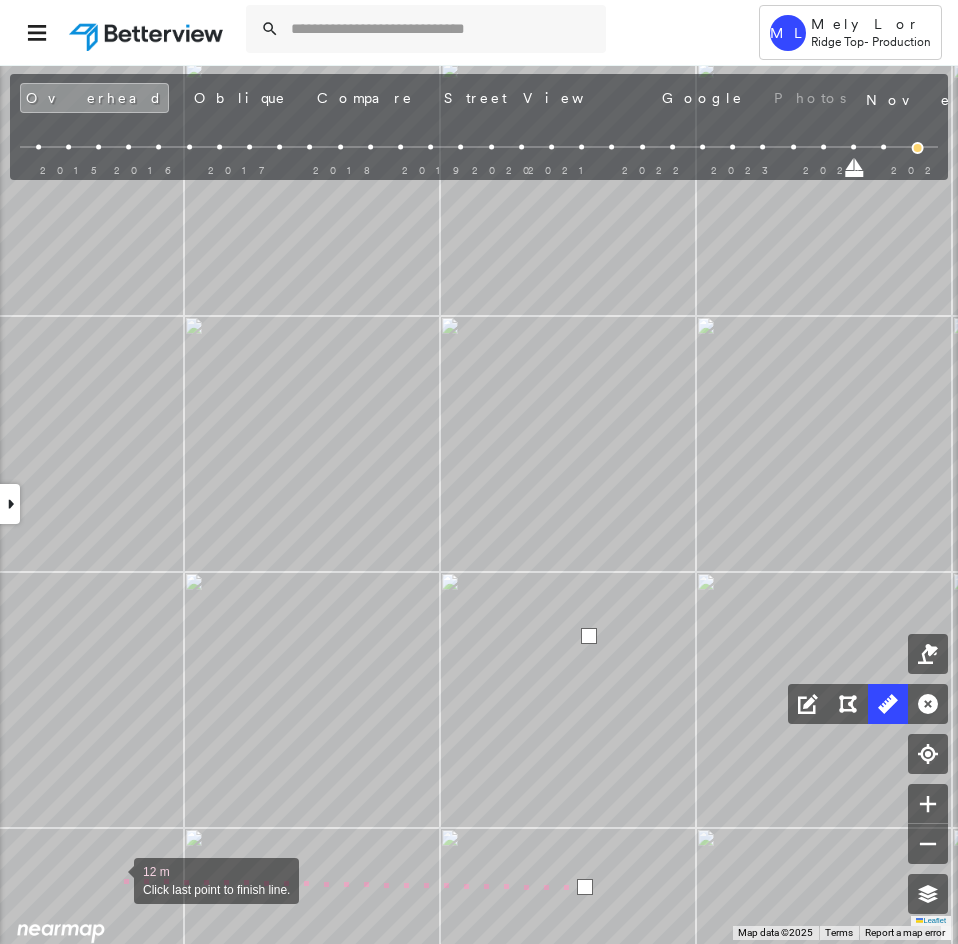 click at bounding box center (114, 879) 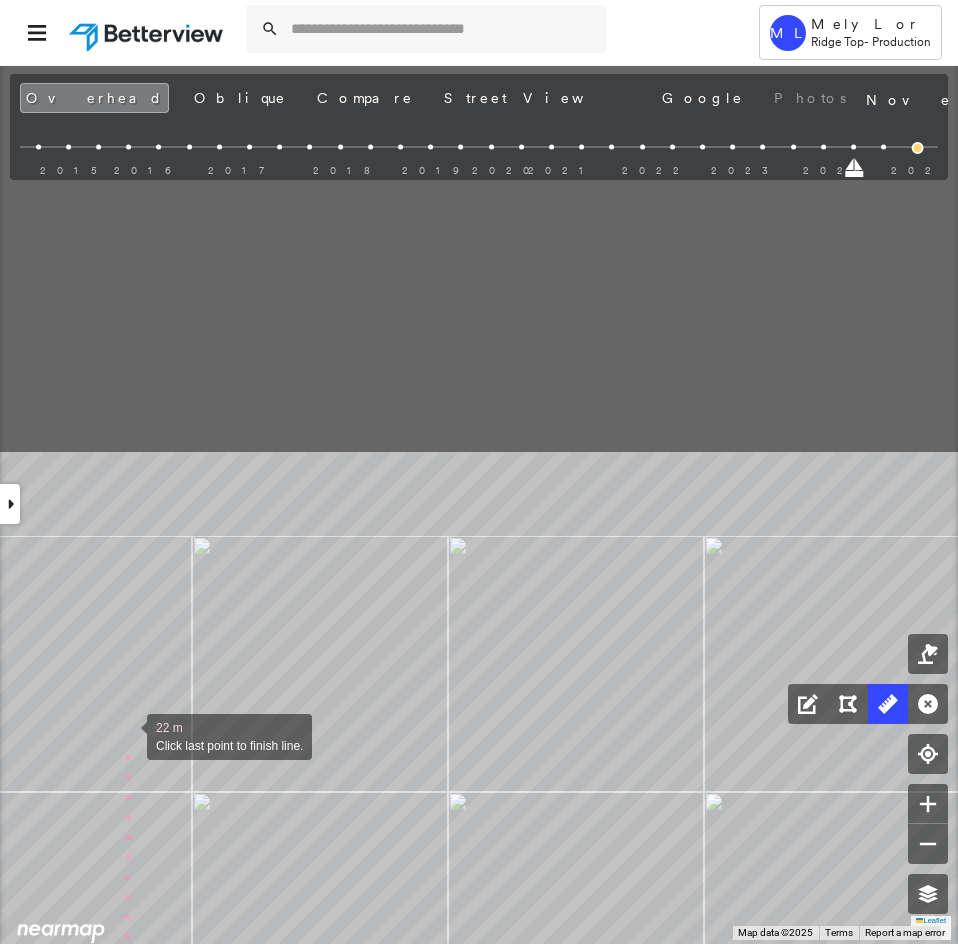 drag, startPoint x: 119, startPoint y: 258, endPoint x: 127, endPoint y: 734, distance: 476.06723 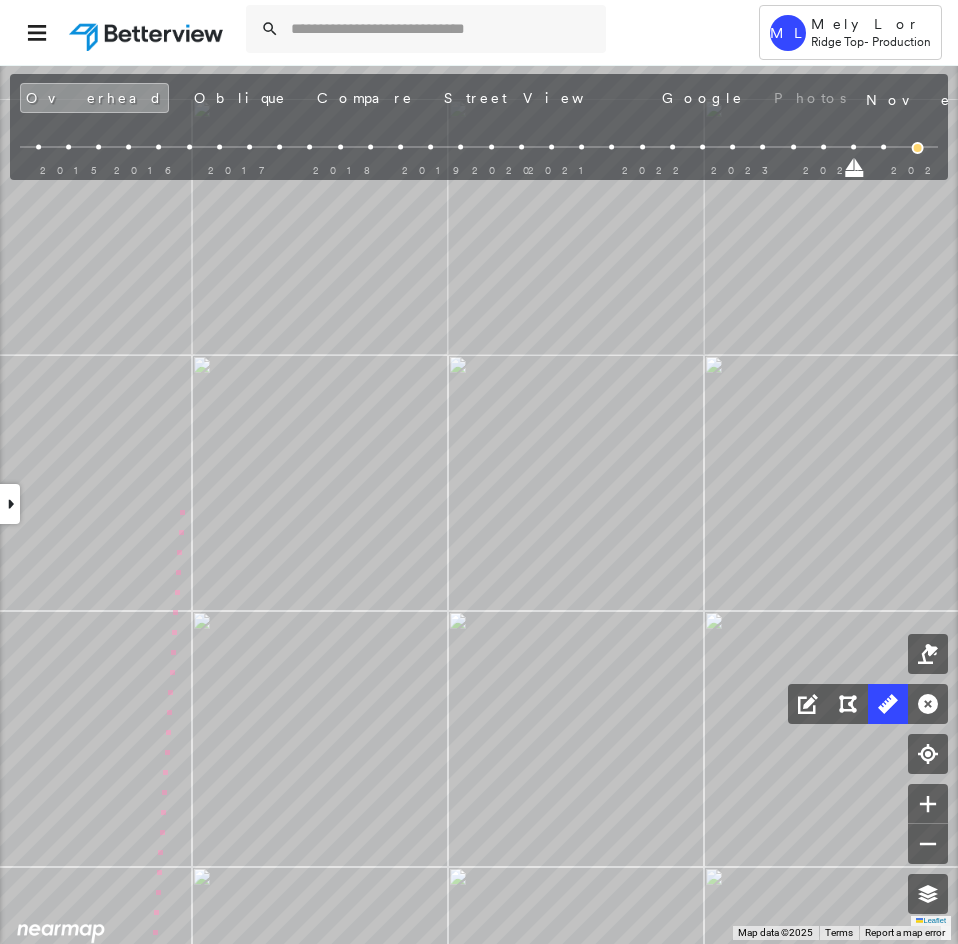 drag, startPoint x: 181, startPoint y: 468, endPoint x: 183, endPoint y: 638, distance: 170.01176 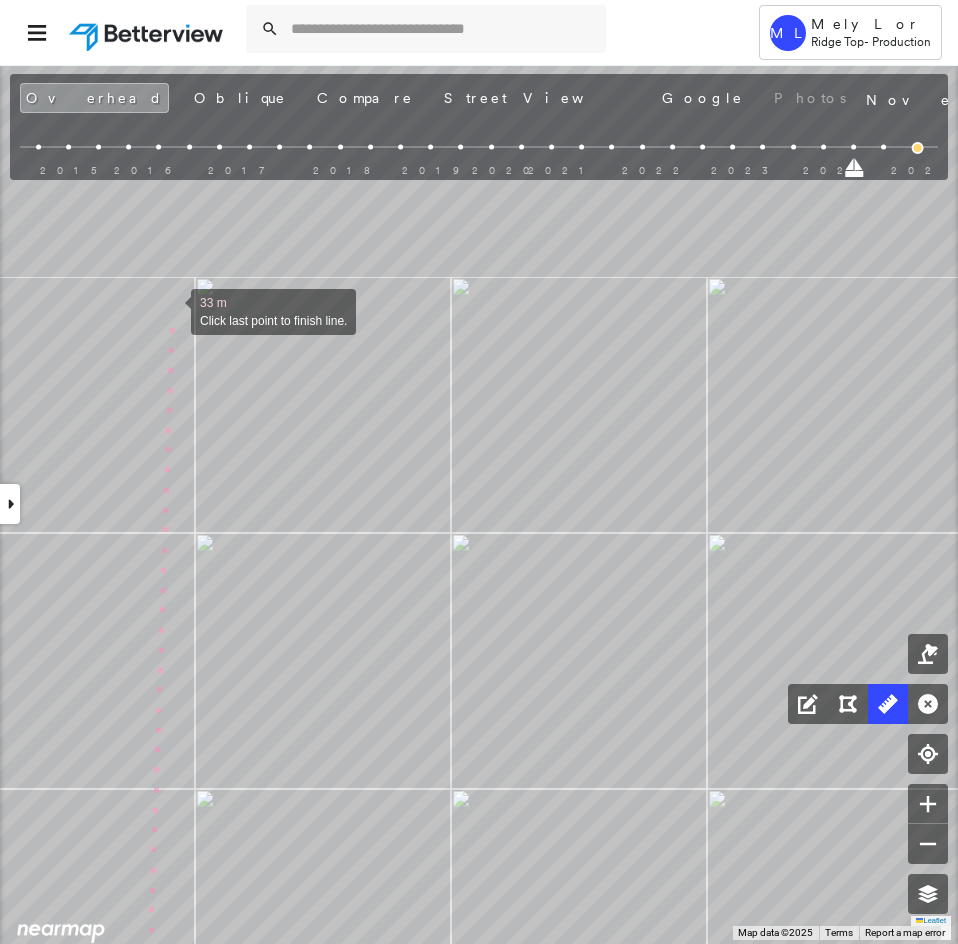 drag, startPoint x: 171, startPoint y: 310, endPoint x: 168, endPoint y: 509, distance: 199.02261 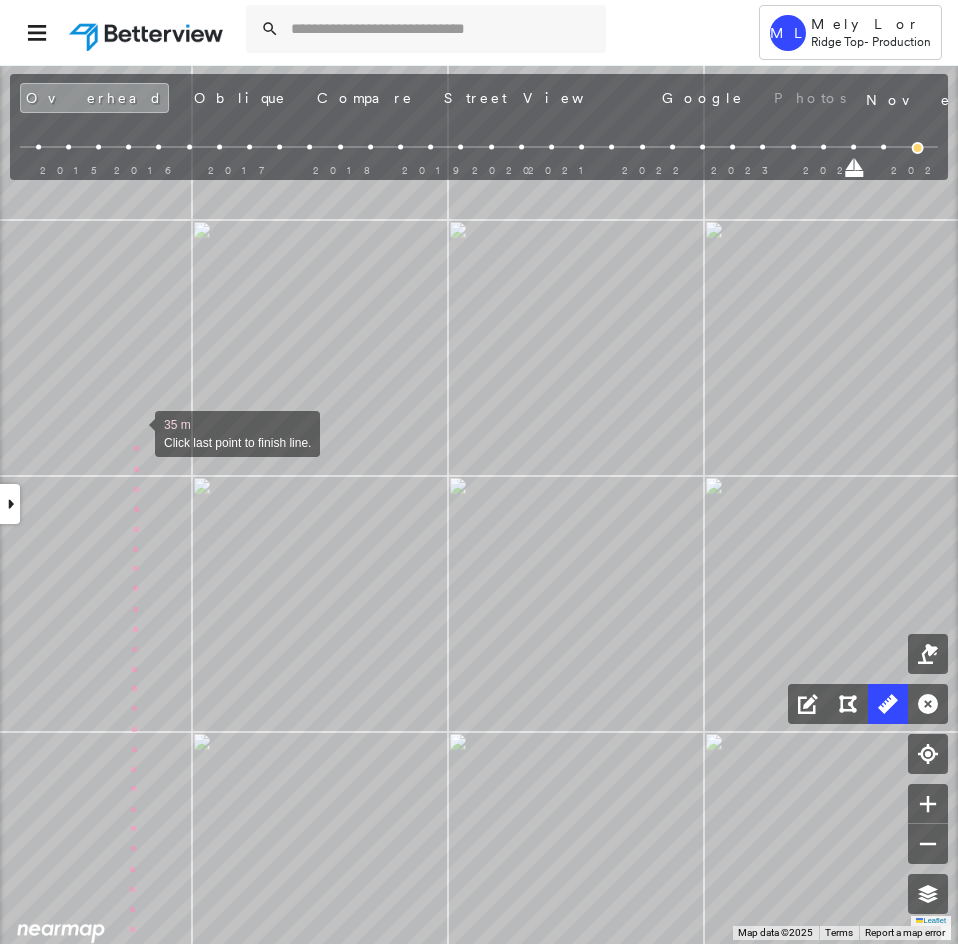 click at bounding box center (135, 432) 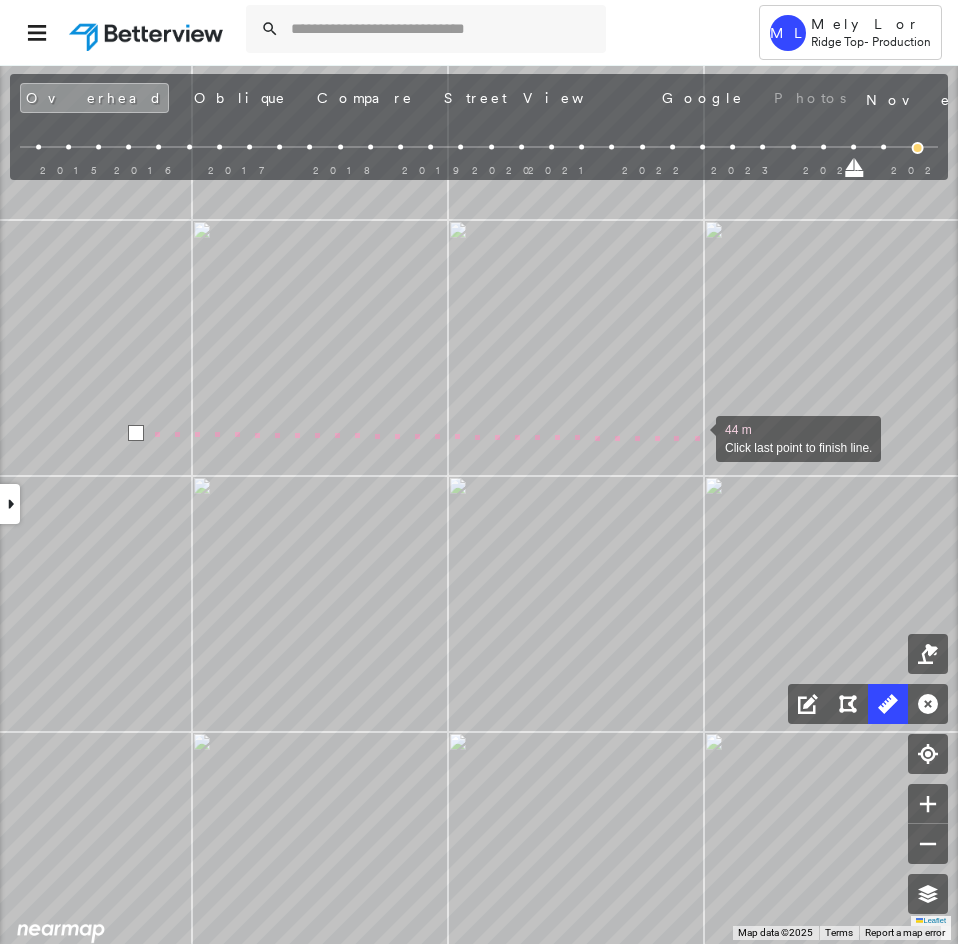 click at bounding box center (696, 437) 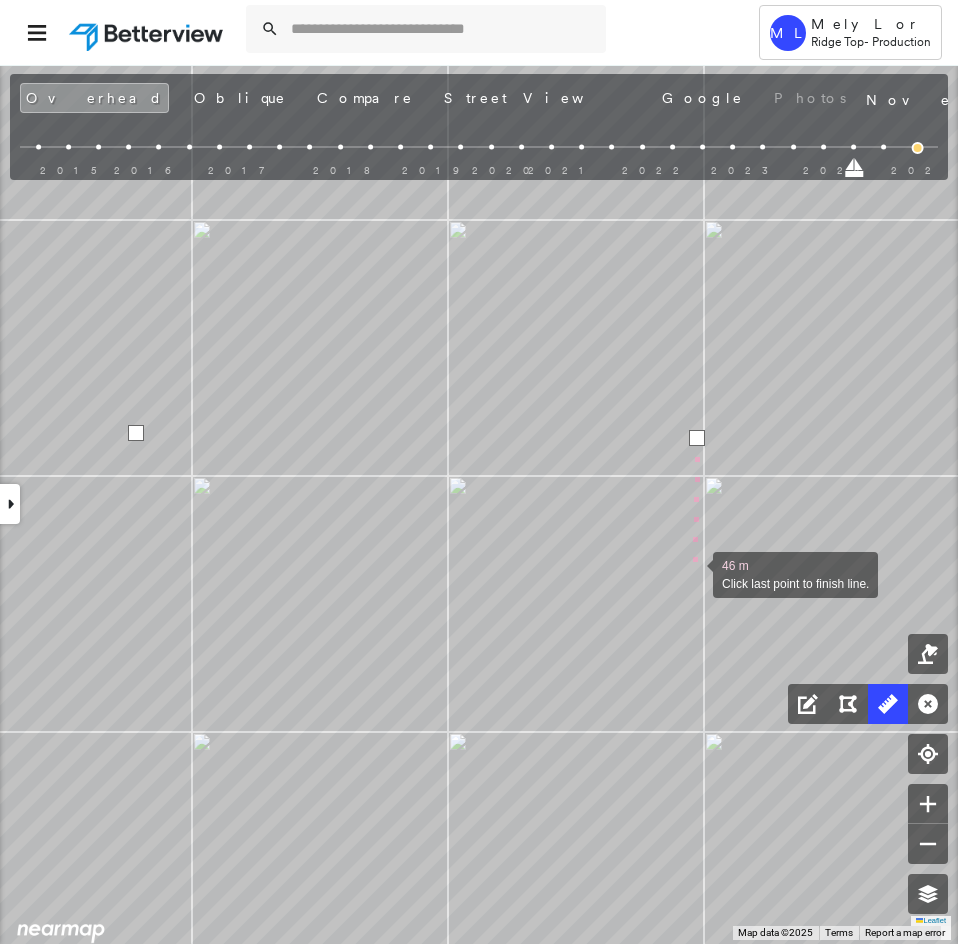 click at bounding box center (693, 573) 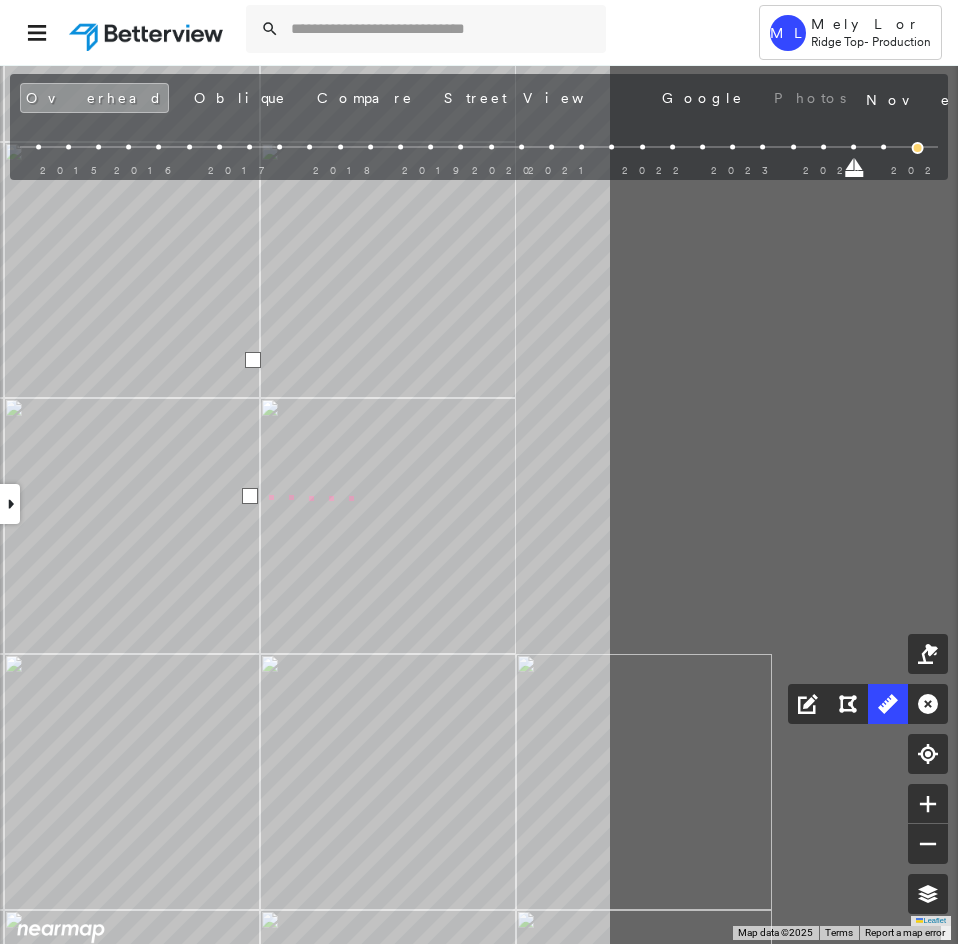 drag, startPoint x: 799, startPoint y: 572, endPoint x: 126, endPoint y: 462, distance: 681.93036 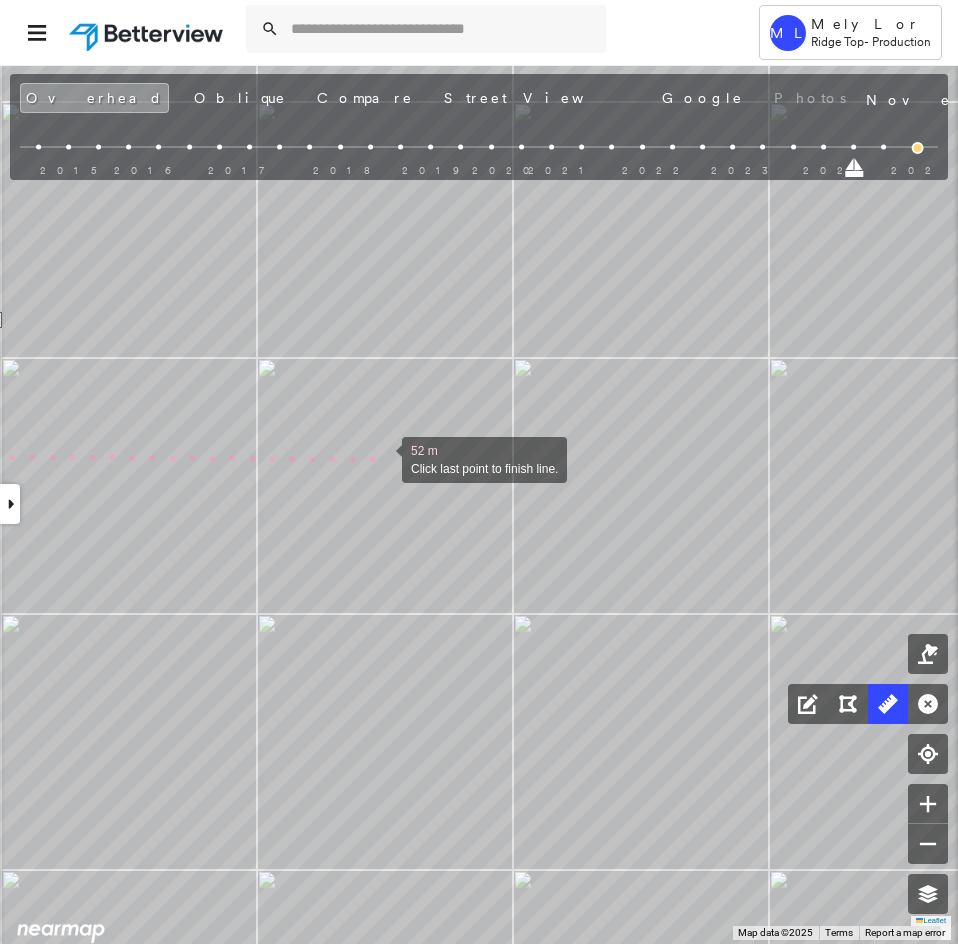 click at bounding box center [382, 458] 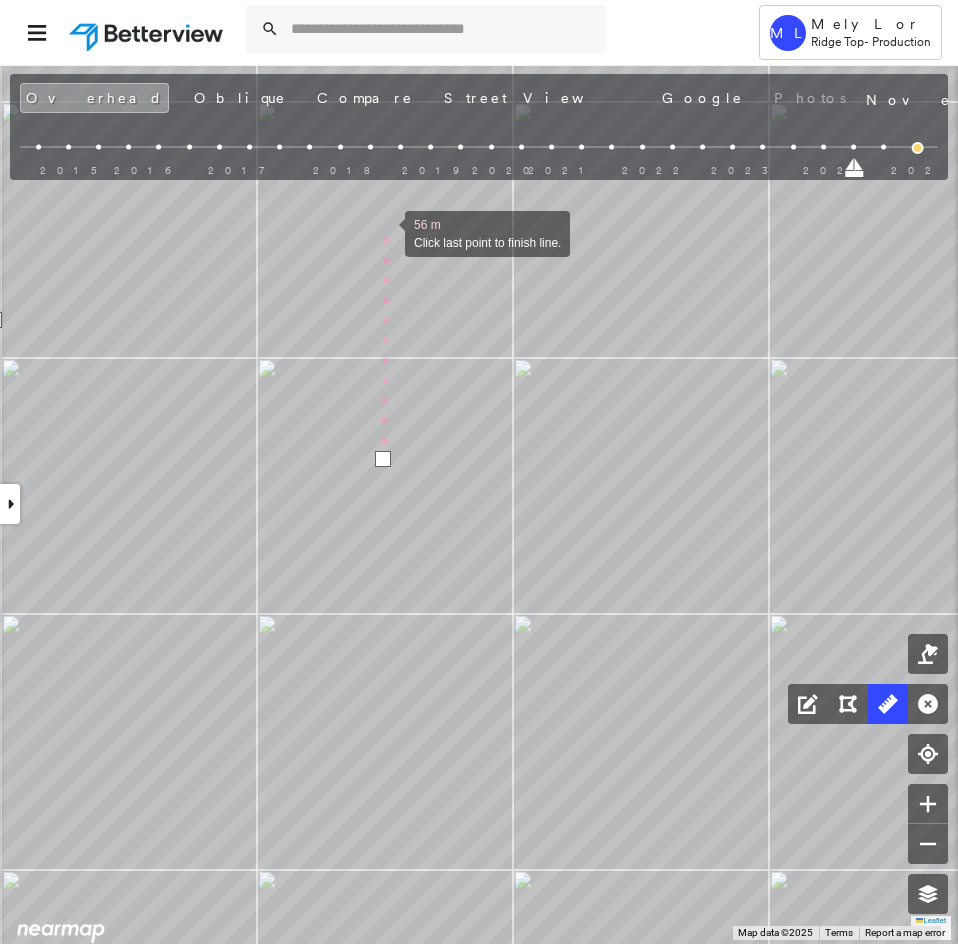 click at bounding box center (385, 232) 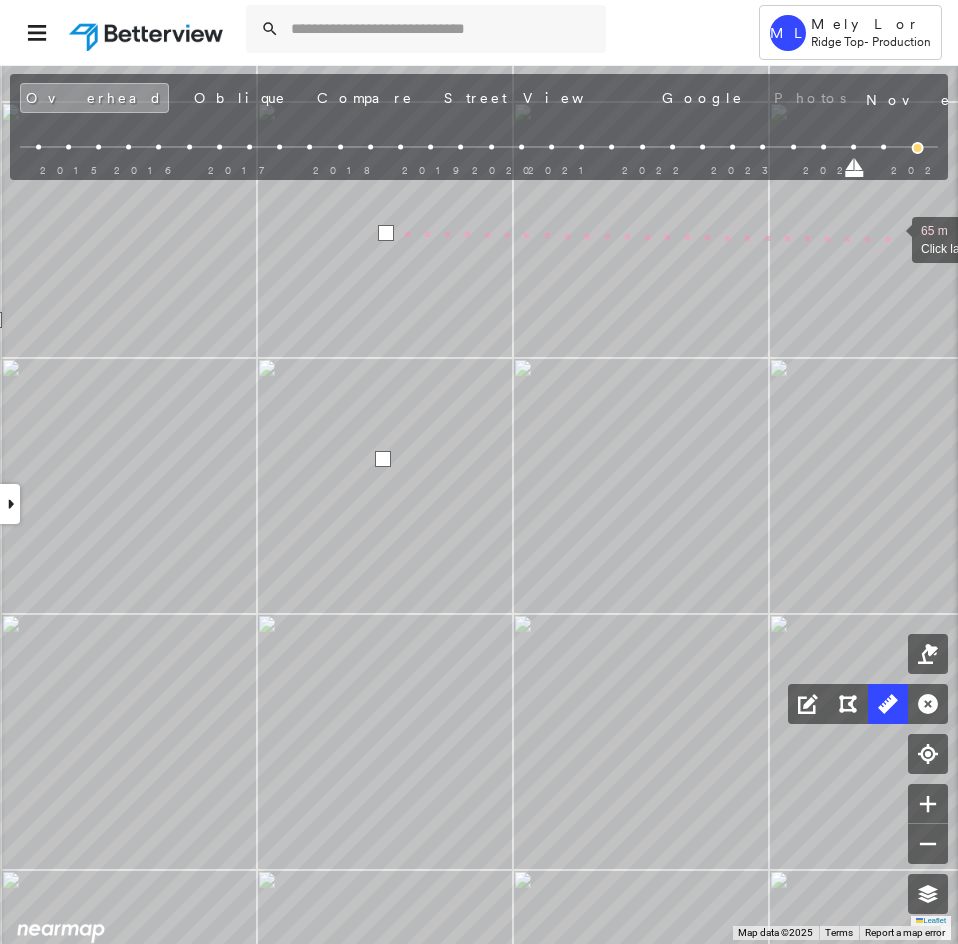 click at bounding box center (892, 238) 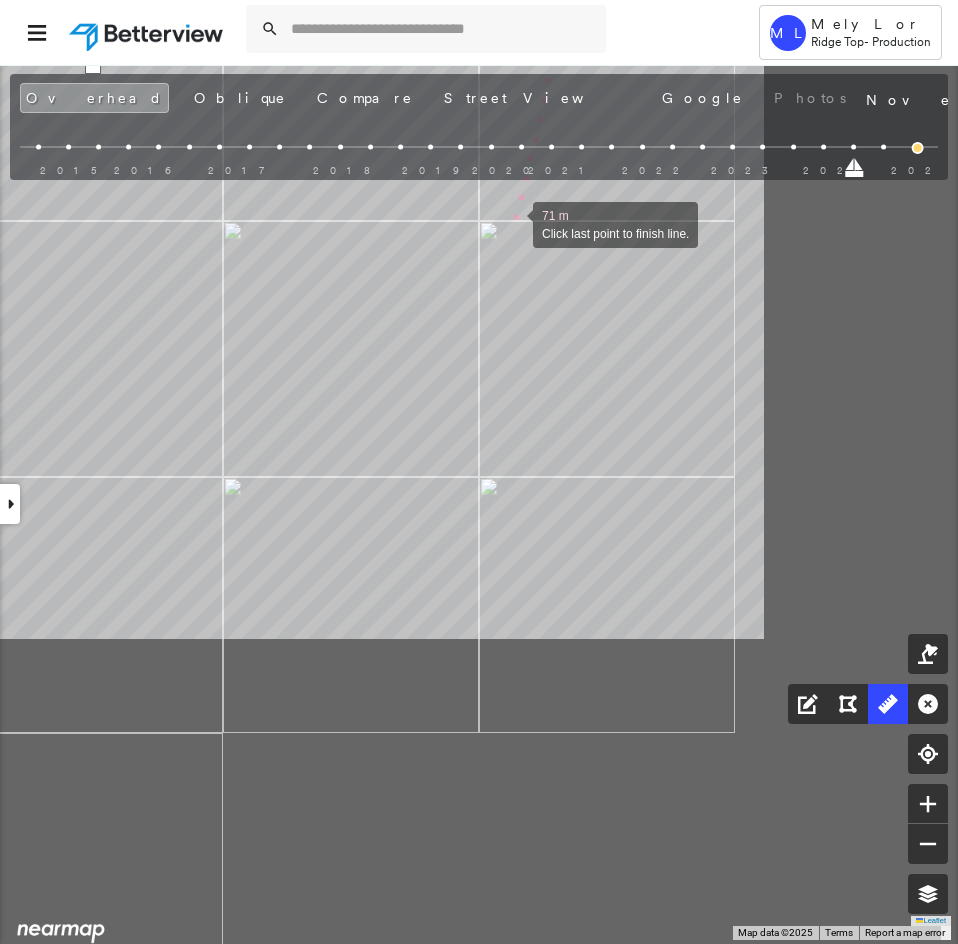 drag, startPoint x: 804, startPoint y: 616, endPoint x: 515, endPoint y: 239, distance: 475.0263 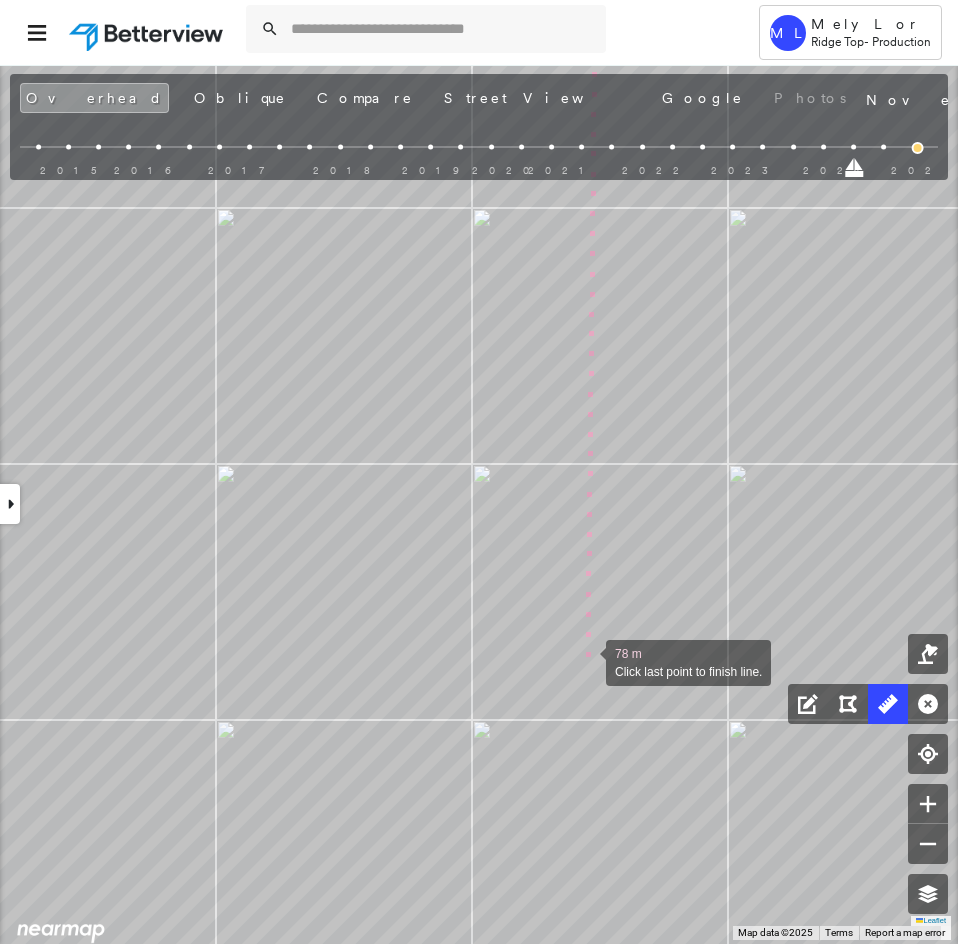 click at bounding box center [586, 661] 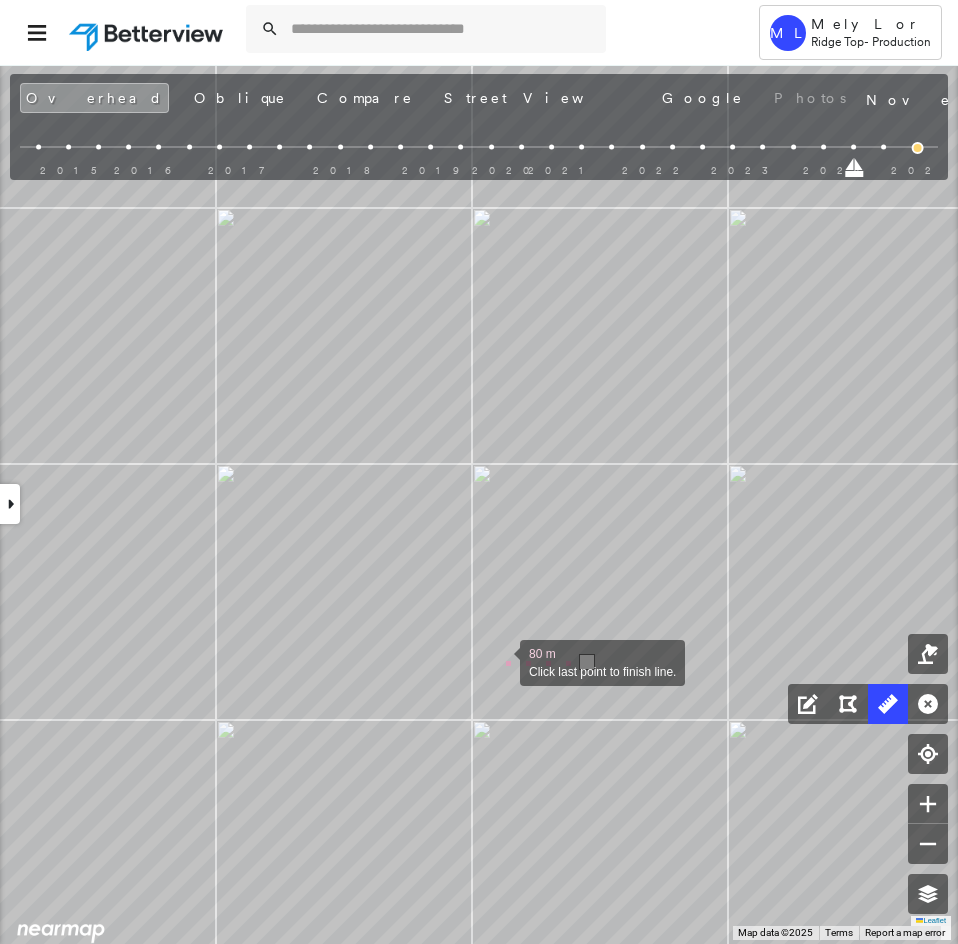 click at bounding box center (500, 661) 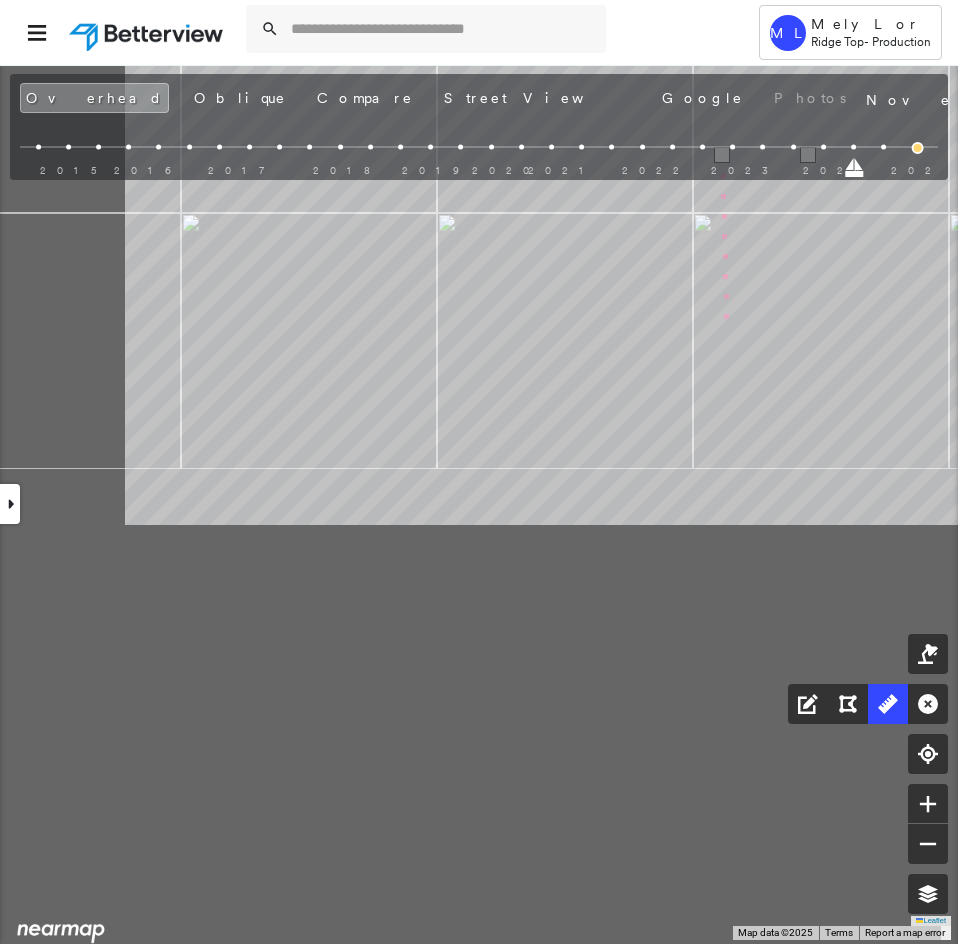 click on "82 m Click last point to finish line." at bounding box center (-1234, -162) 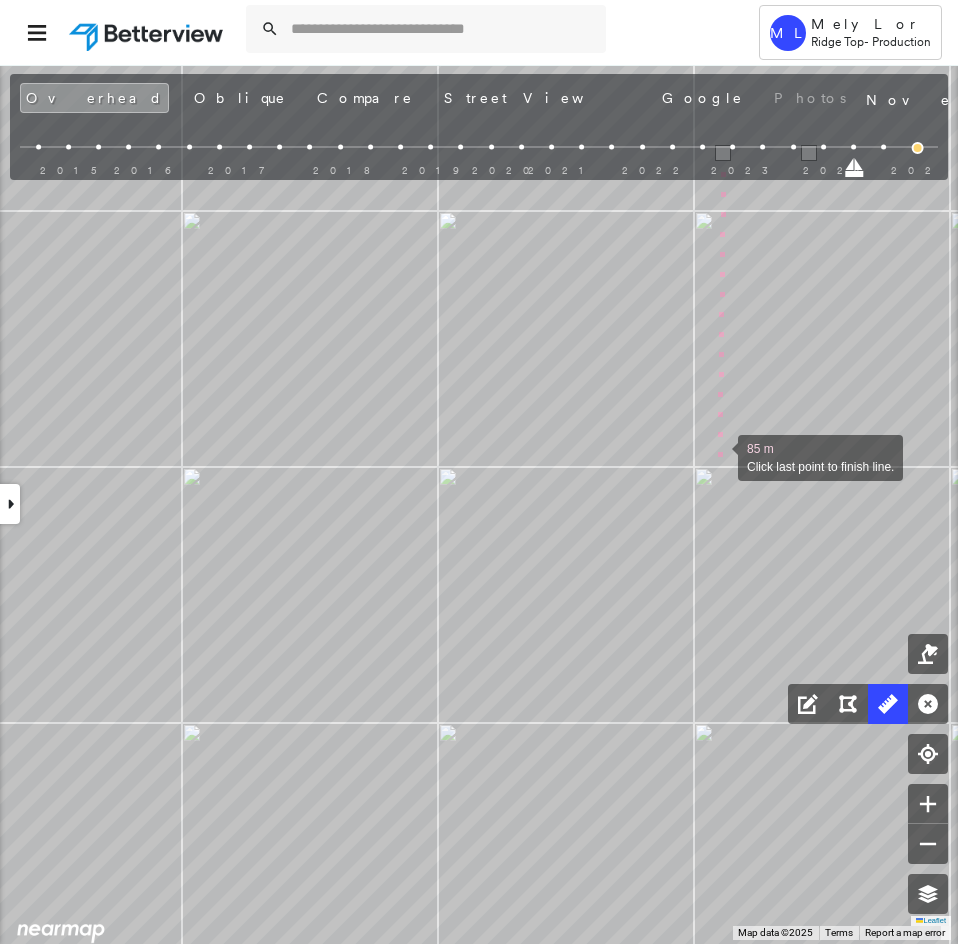 click at bounding box center [718, 456] 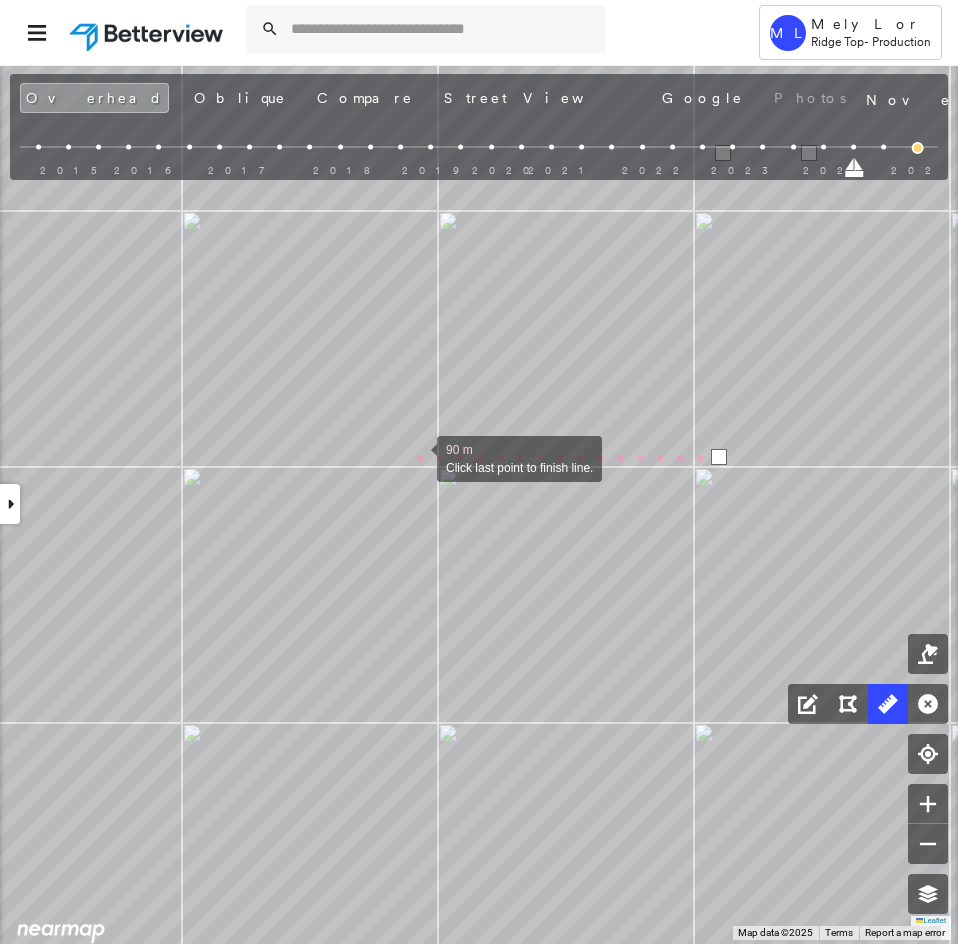 click at bounding box center (417, 457) 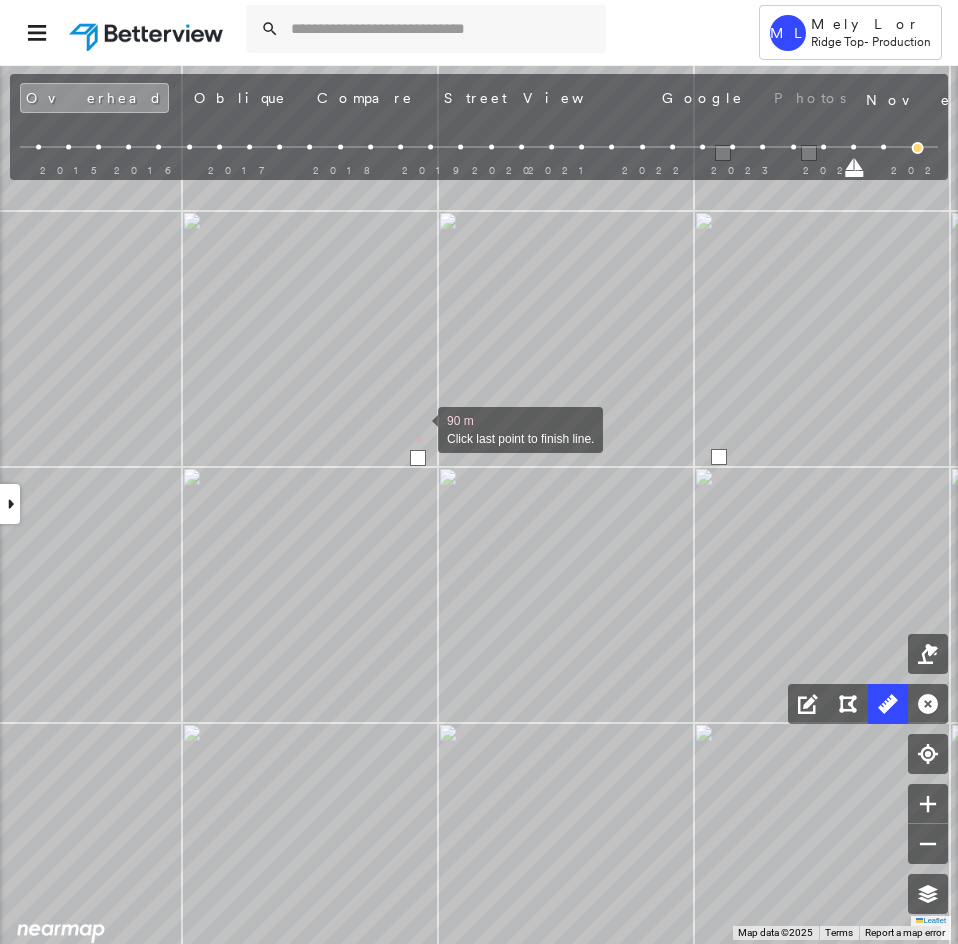 click at bounding box center [418, 428] 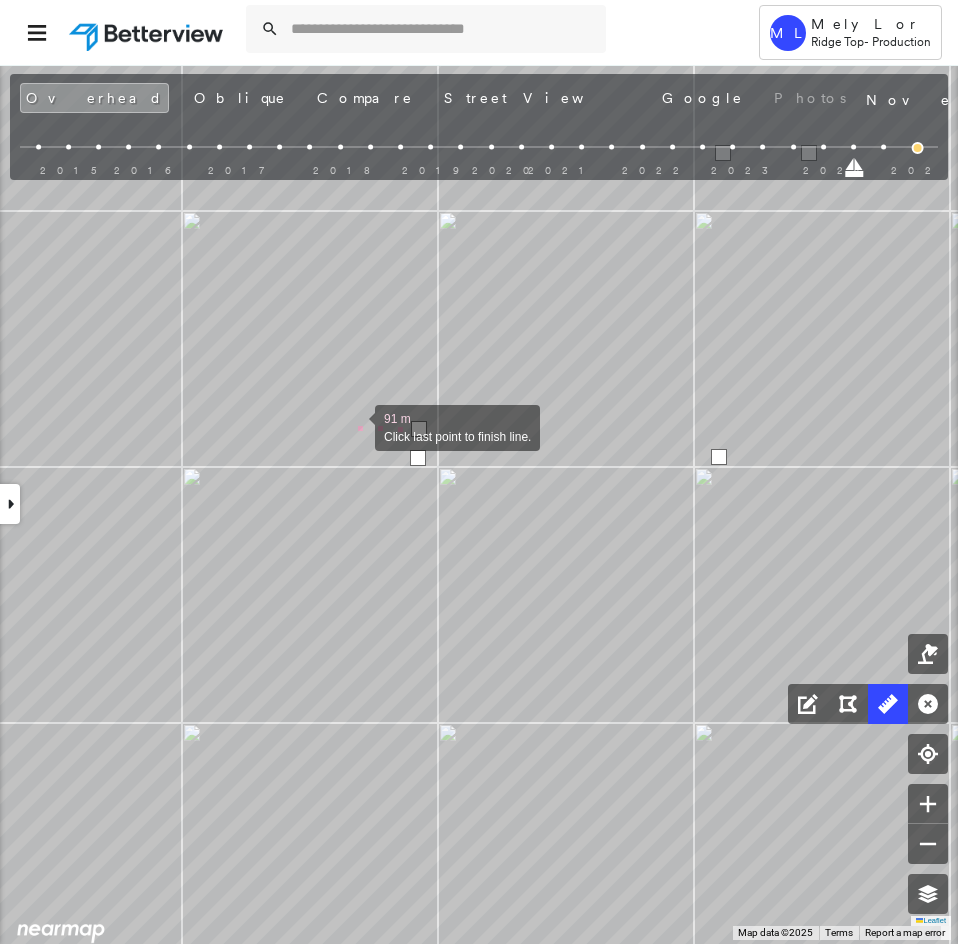click at bounding box center (355, 426) 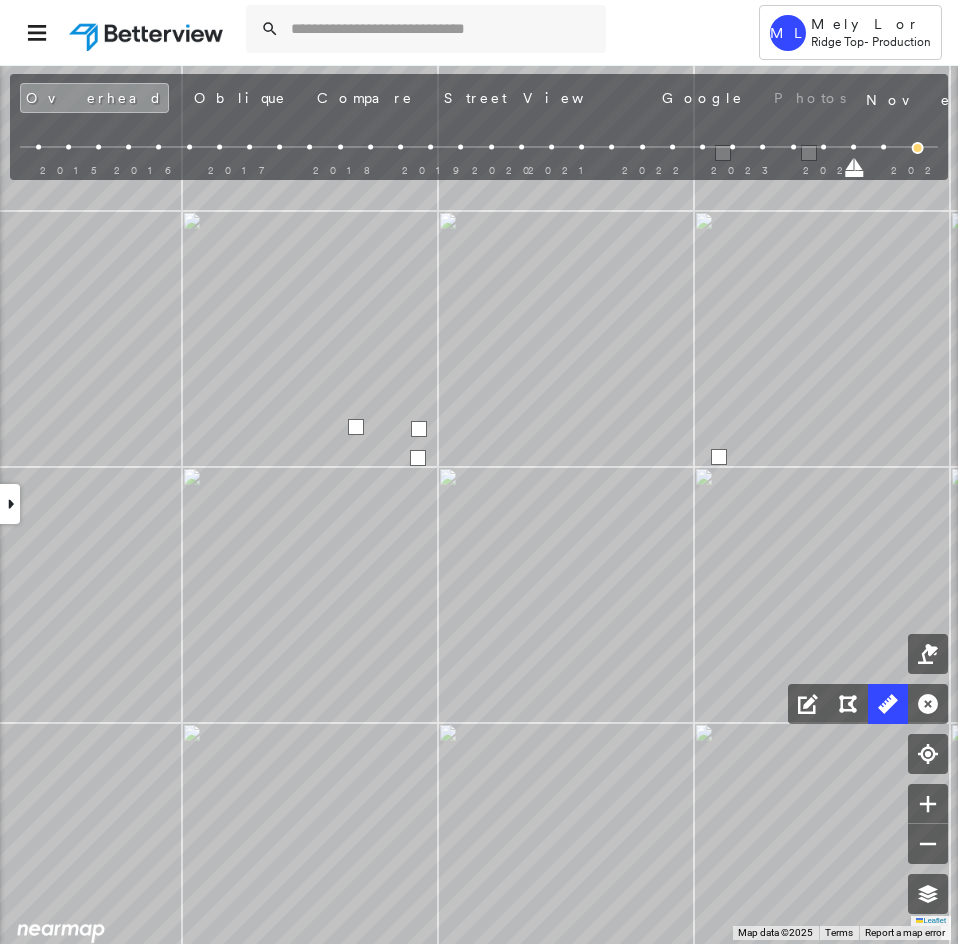 click at bounding box center [356, 427] 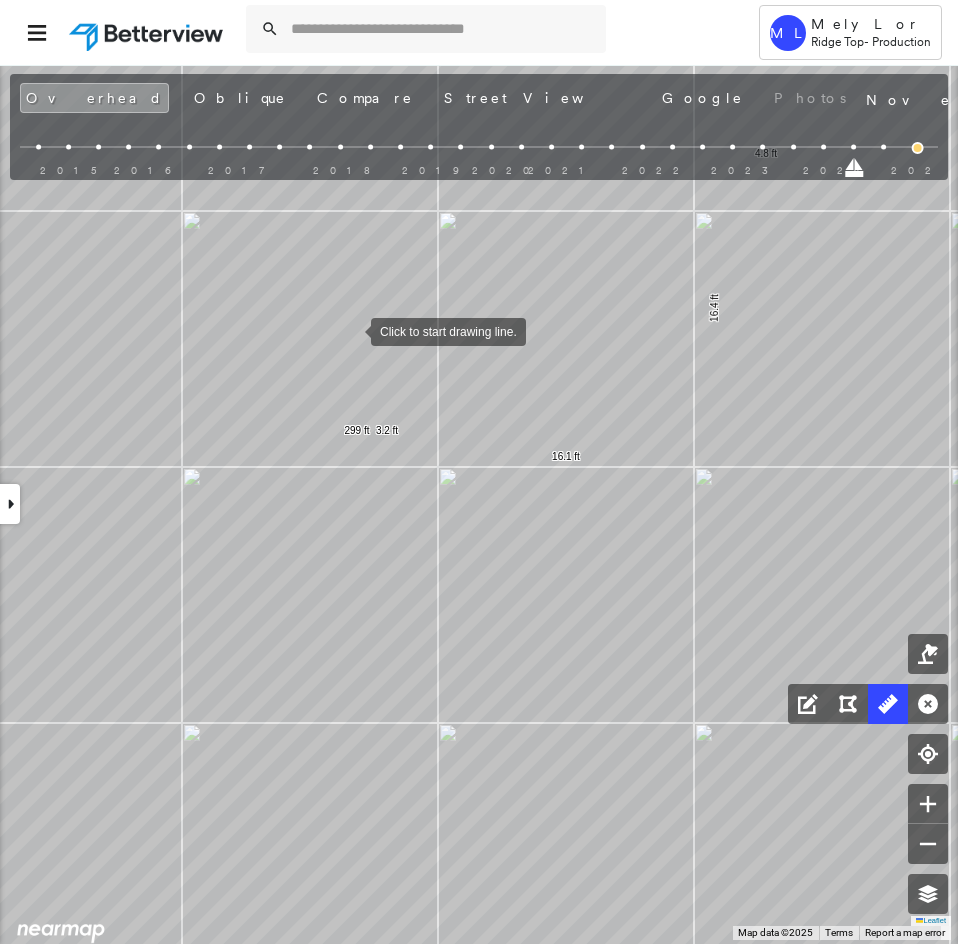 click at bounding box center [351, 330] 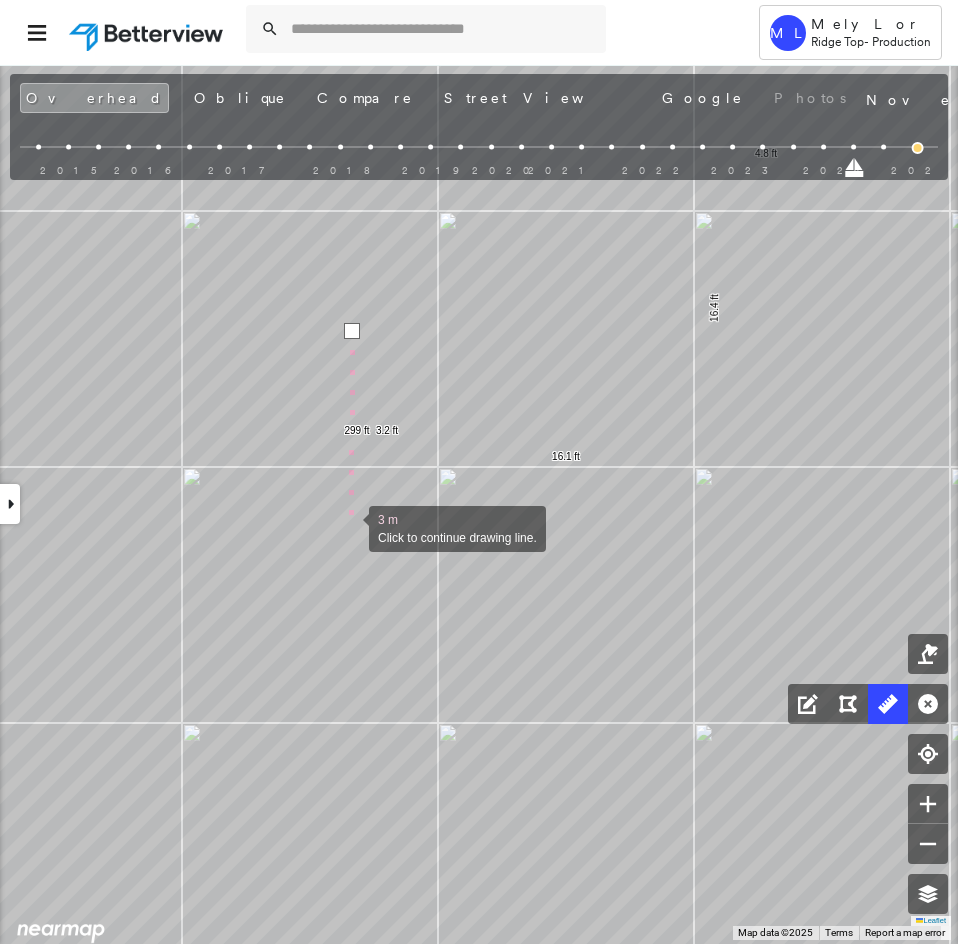 click at bounding box center (349, 527) 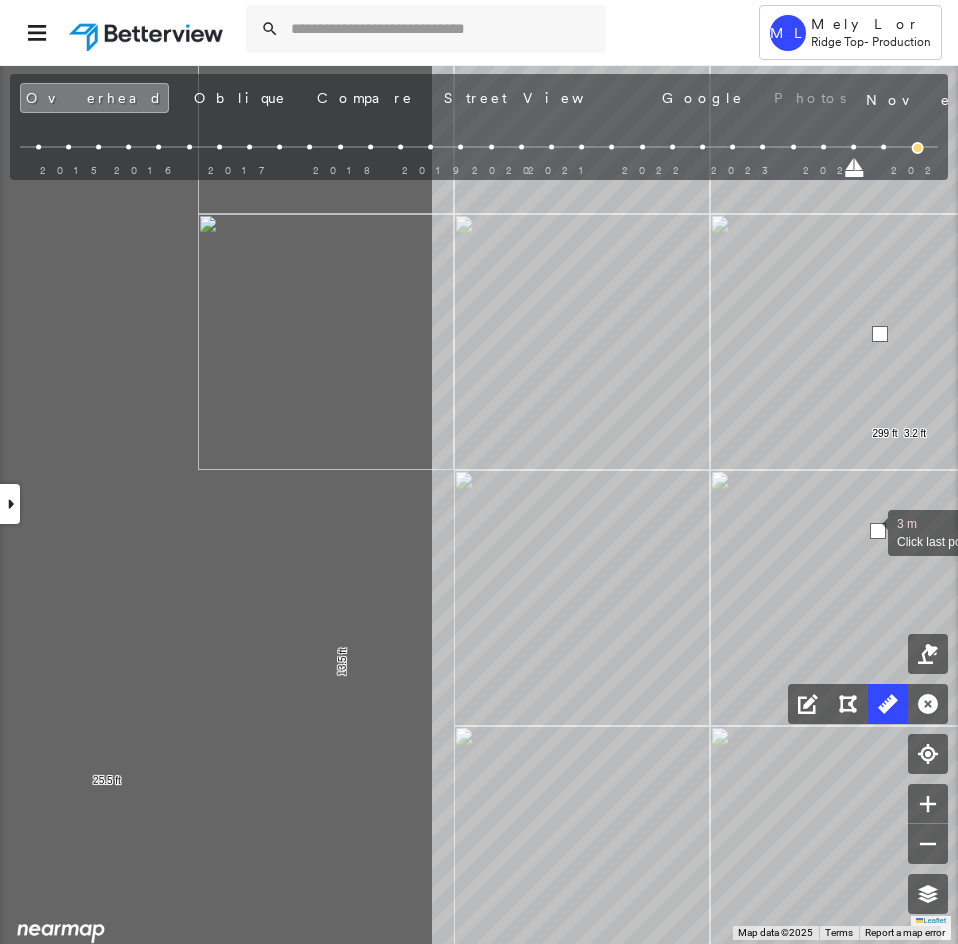 click on "13.5 ft 25.5 ft 74.4 ft 30.3 ft 7.3 ft 21.3 ft 12.4 ft 27.4 ft 44.9 ft 4.8 ft 16.4 ft 16.1 ft 3.2 ft 299 ft 3 m Click last point to finish line." at bounding box center (-705, -161) 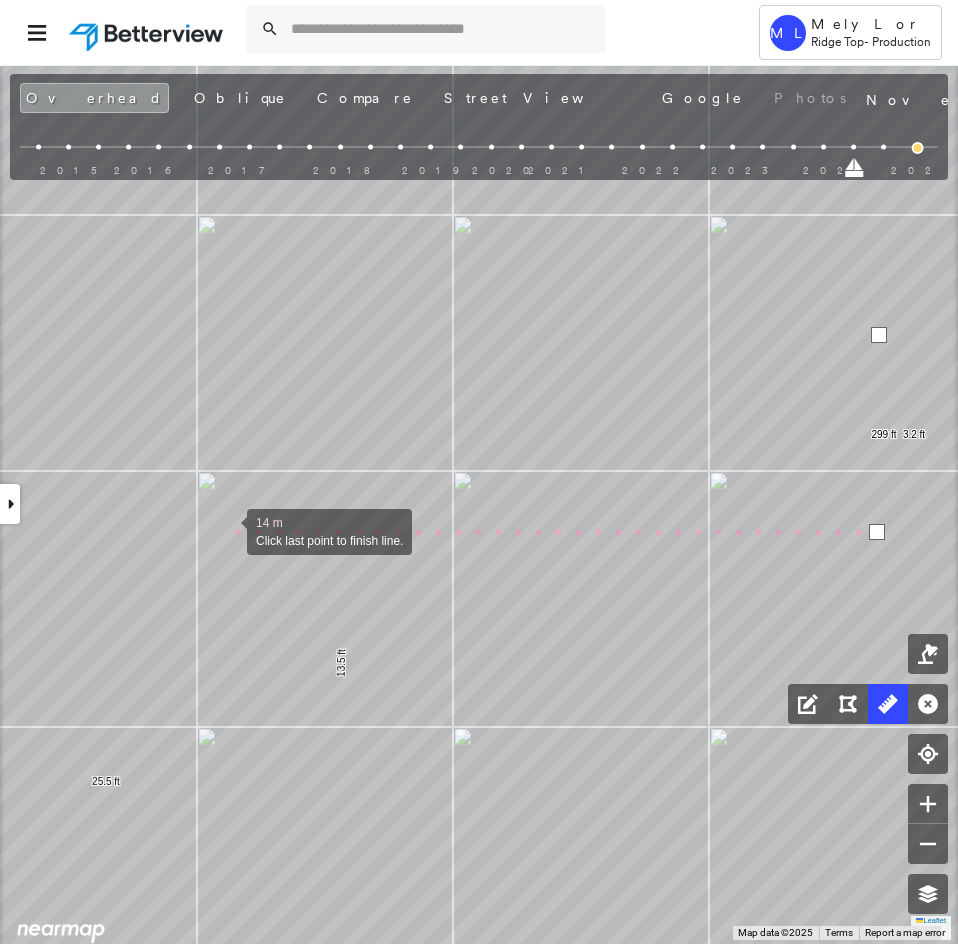 click at bounding box center [227, 530] 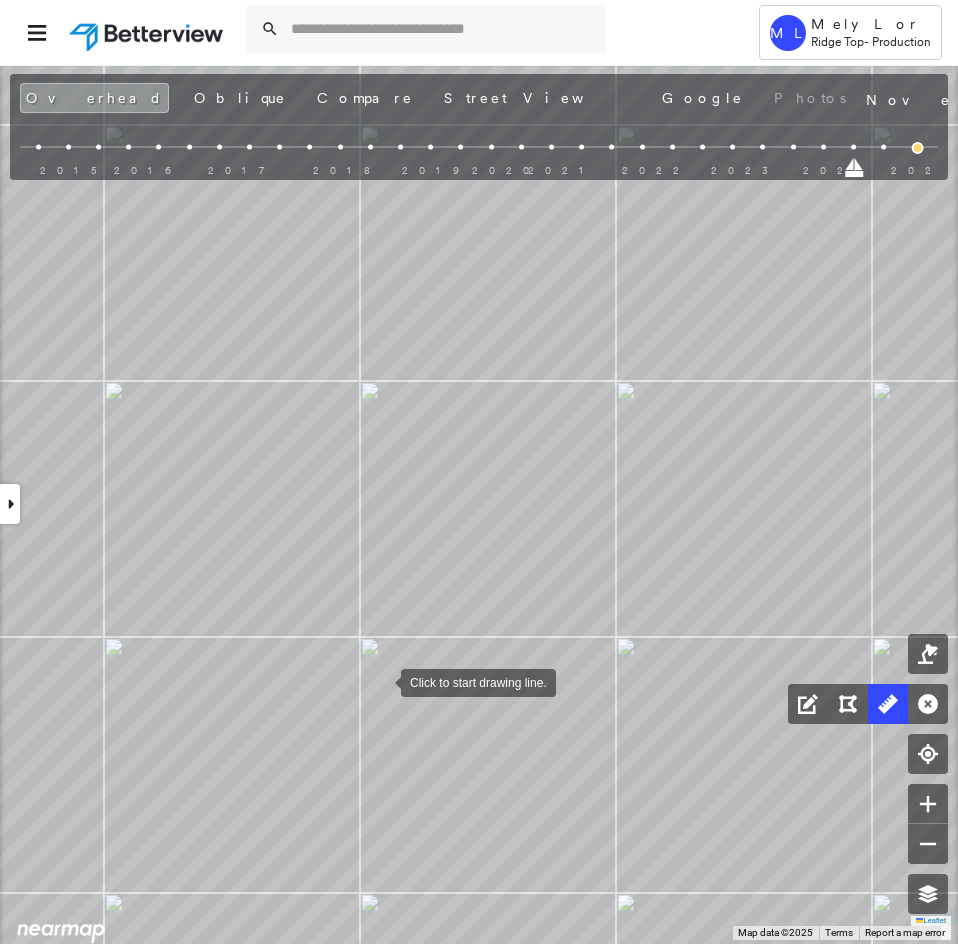 click at bounding box center (381, 681) 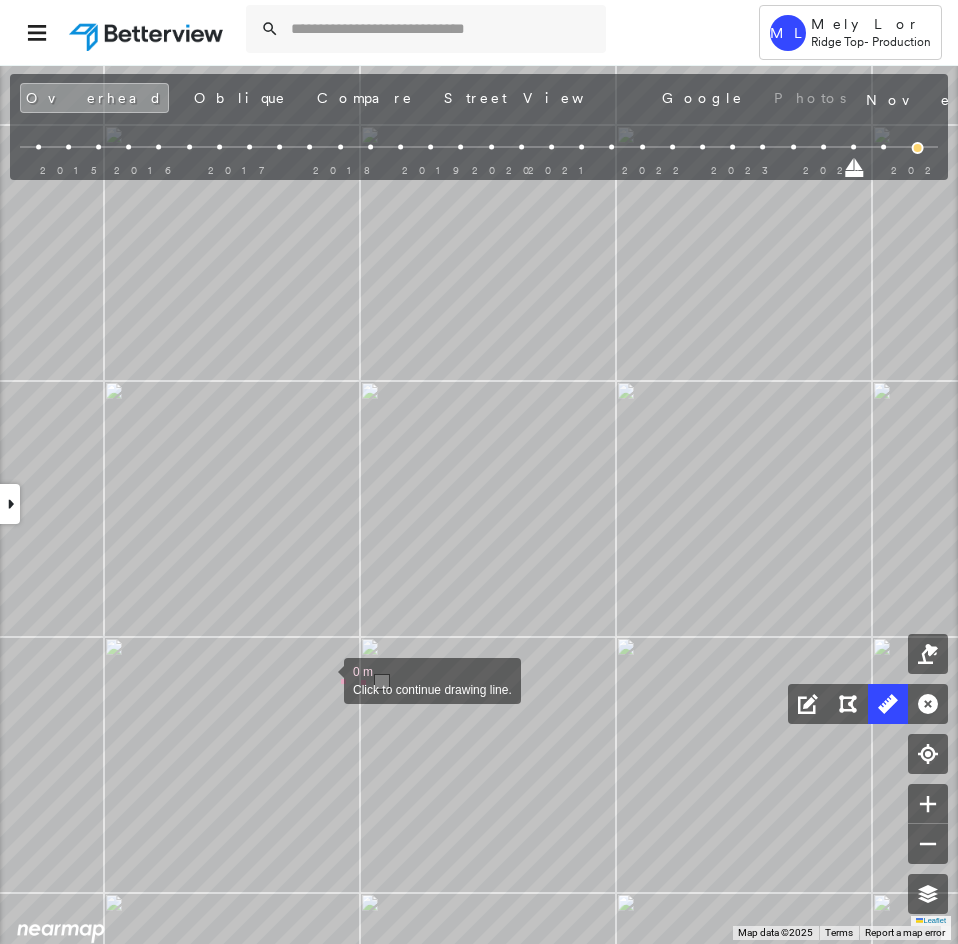 click at bounding box center [324, 679] 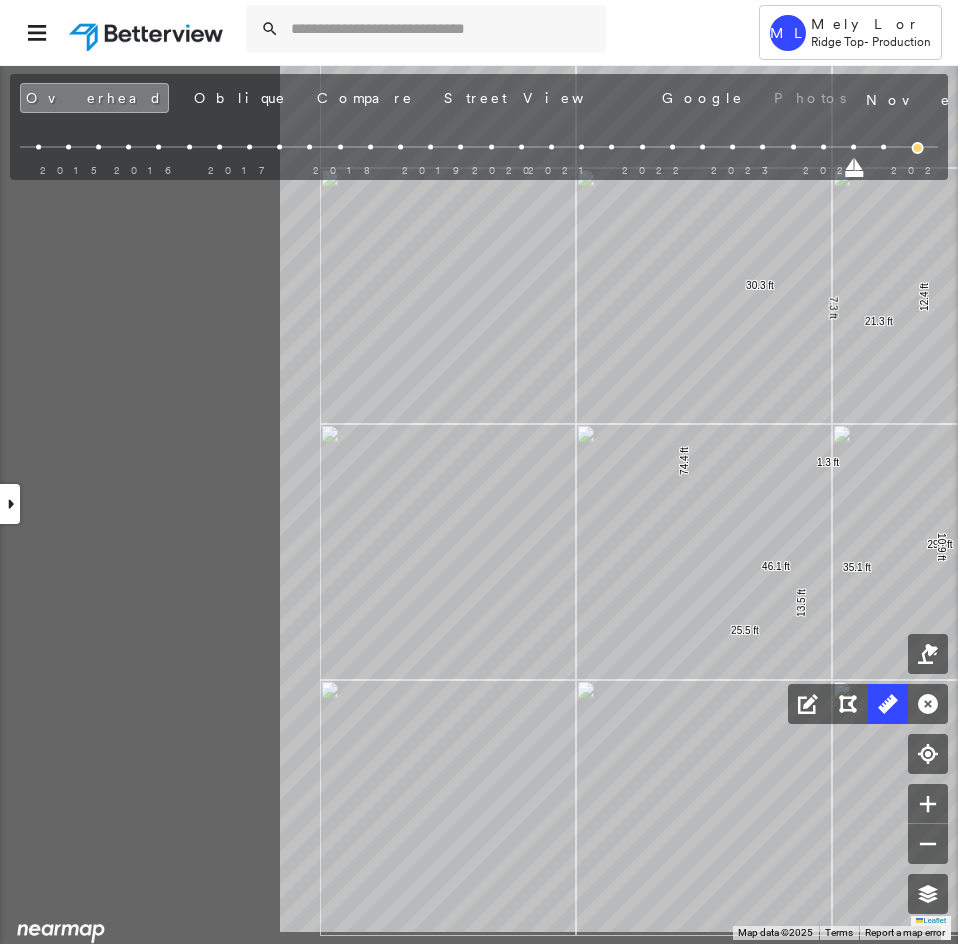 click on "13.5 ft 25.5 ft 74.4 ft 30.3 ft 7.3 ft 21.3 ft 12.4 ft 27.4 ft 44.9 ft 16.4 ft 16.1 ft 299 ft 10.9 ft 35.1 ft 46.1 ft 1.3 ft Click to start drawing line." at bounding box center [-310, -45] 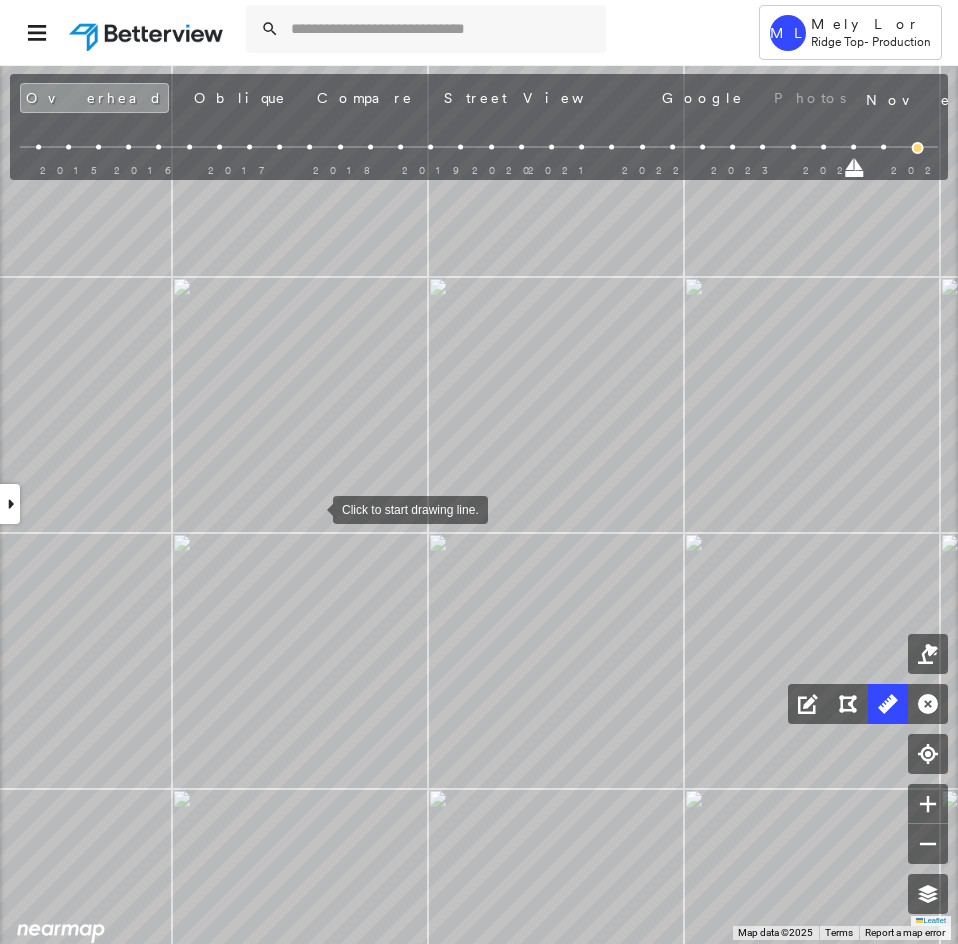 click at bounding box center [313, 508] 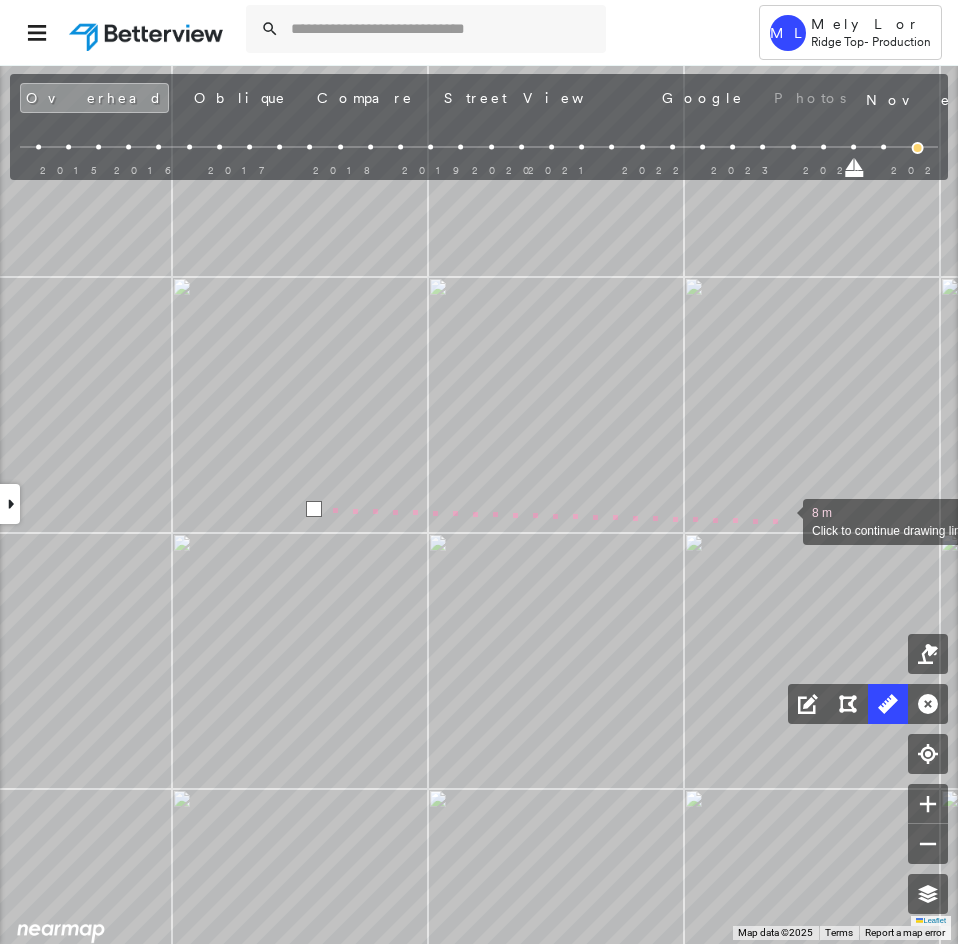 click at bounding box center (783, 520) 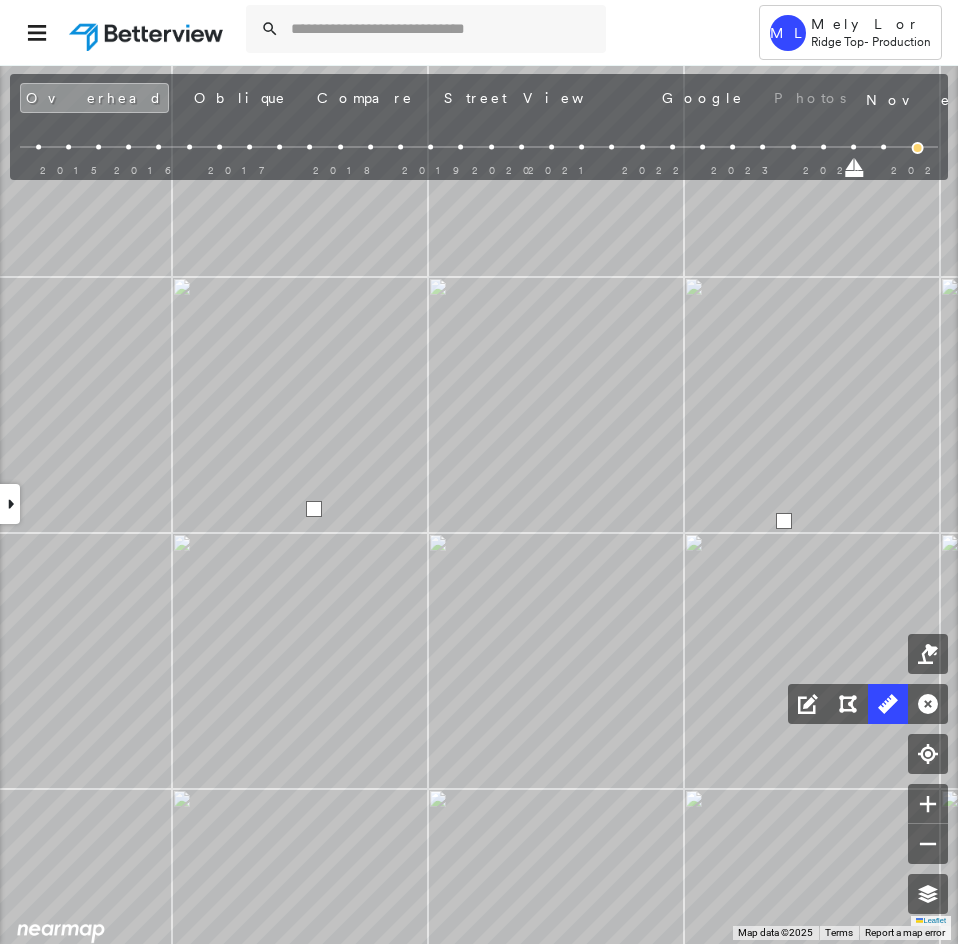 click at bounding box center [784, 521] 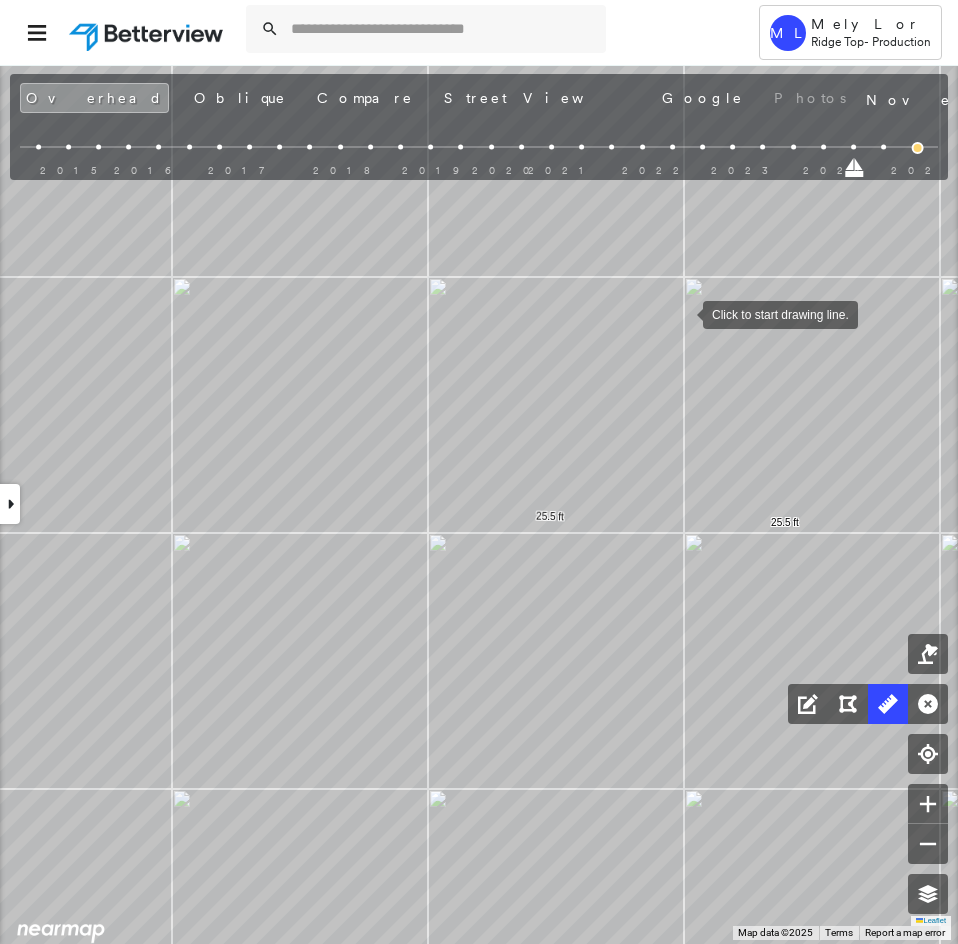 click at bounding box center [683, 313] 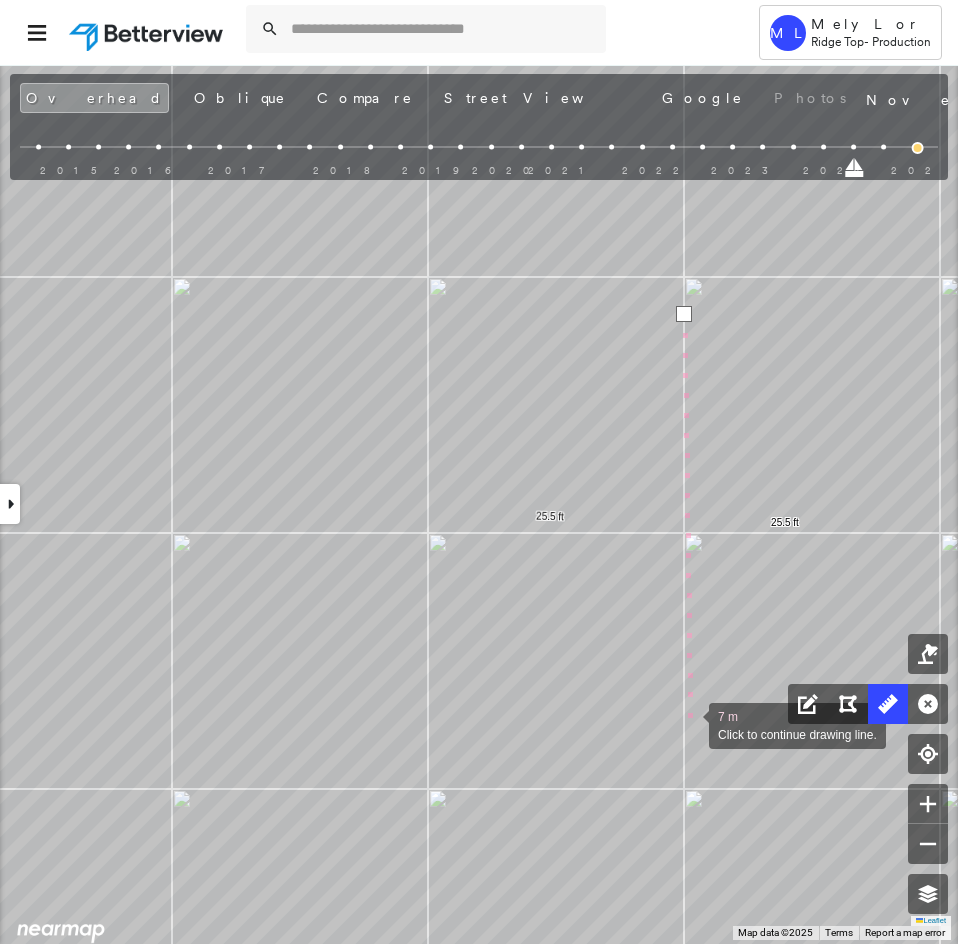 click at bounding box center (689, 724) 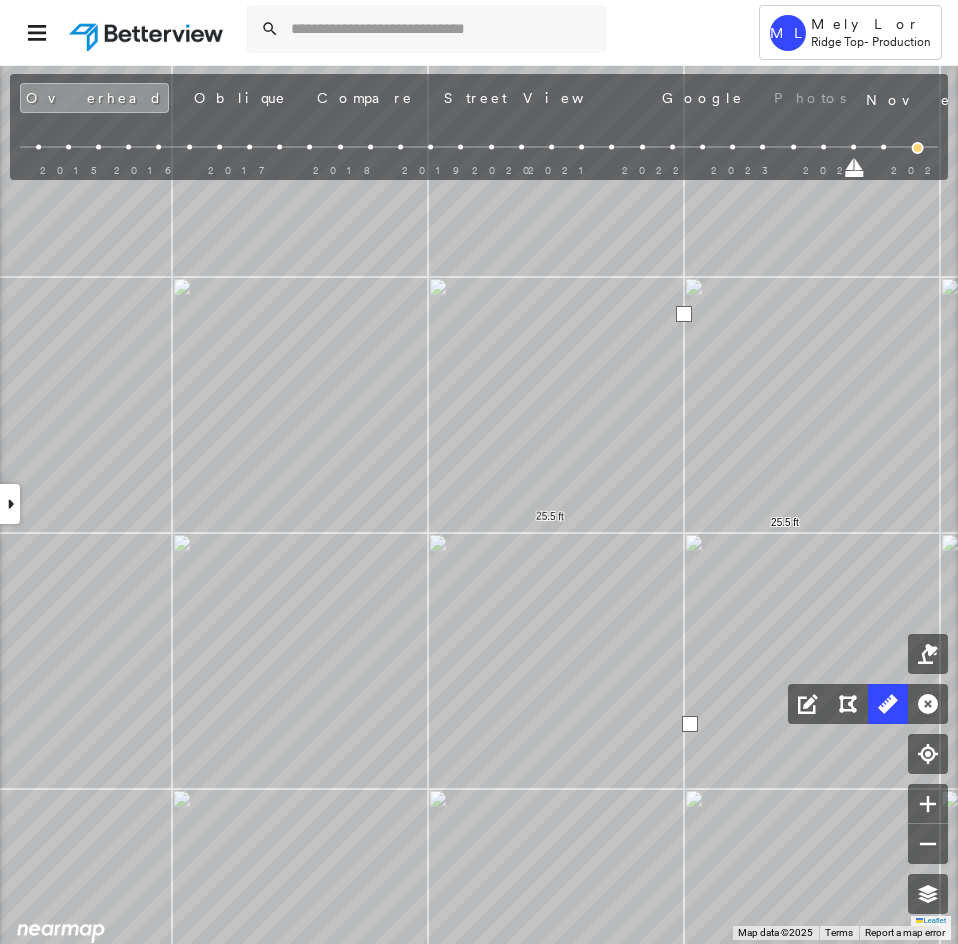 click at bounding box center [690, 724] 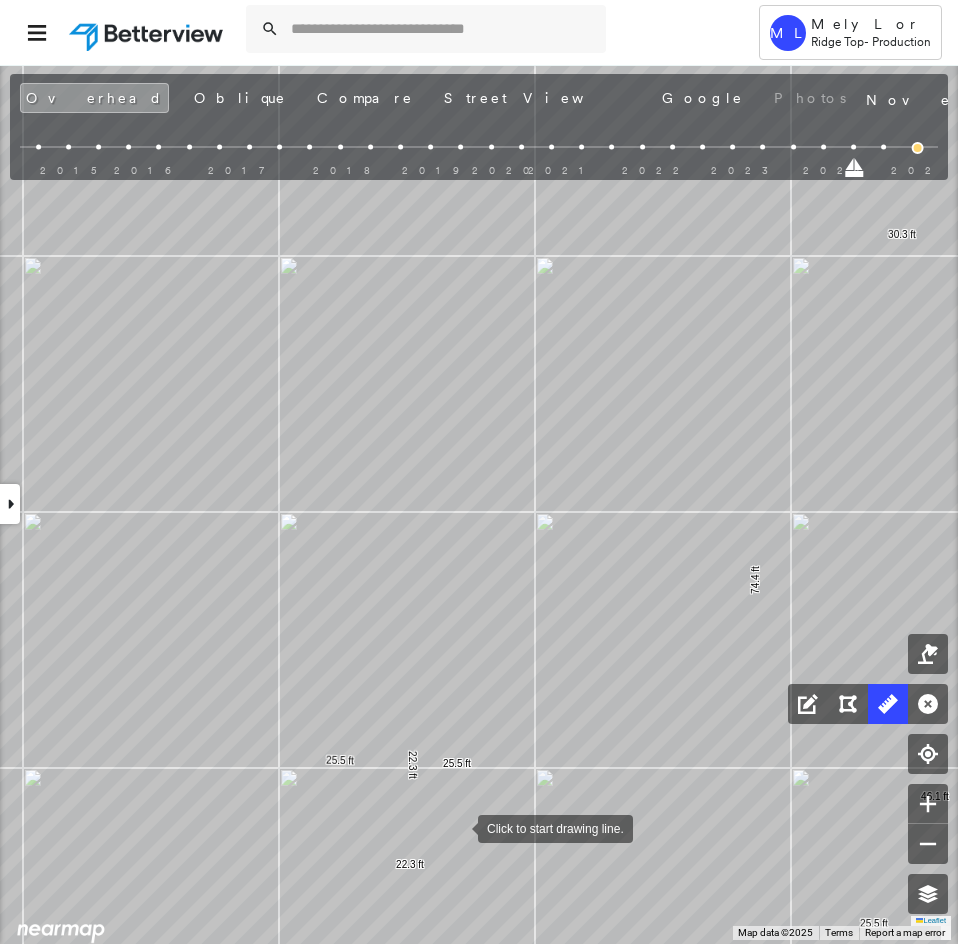 drag, startPoint x: 476, startPoint y: 898, endPoint x: 452, endPoint y: 824, distance: 77.7946 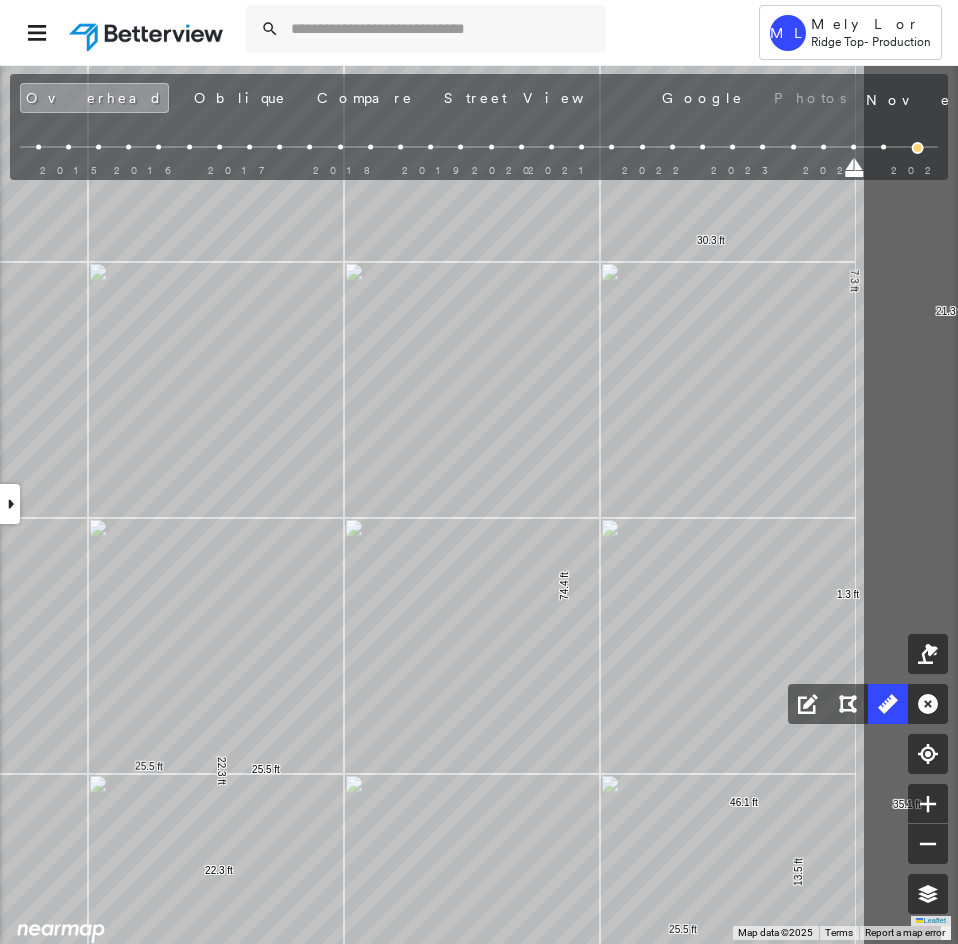 drag, startPoint x: 618, startPoint y: 652, endPoint x: 97, endPoint y: 652, distance: 521 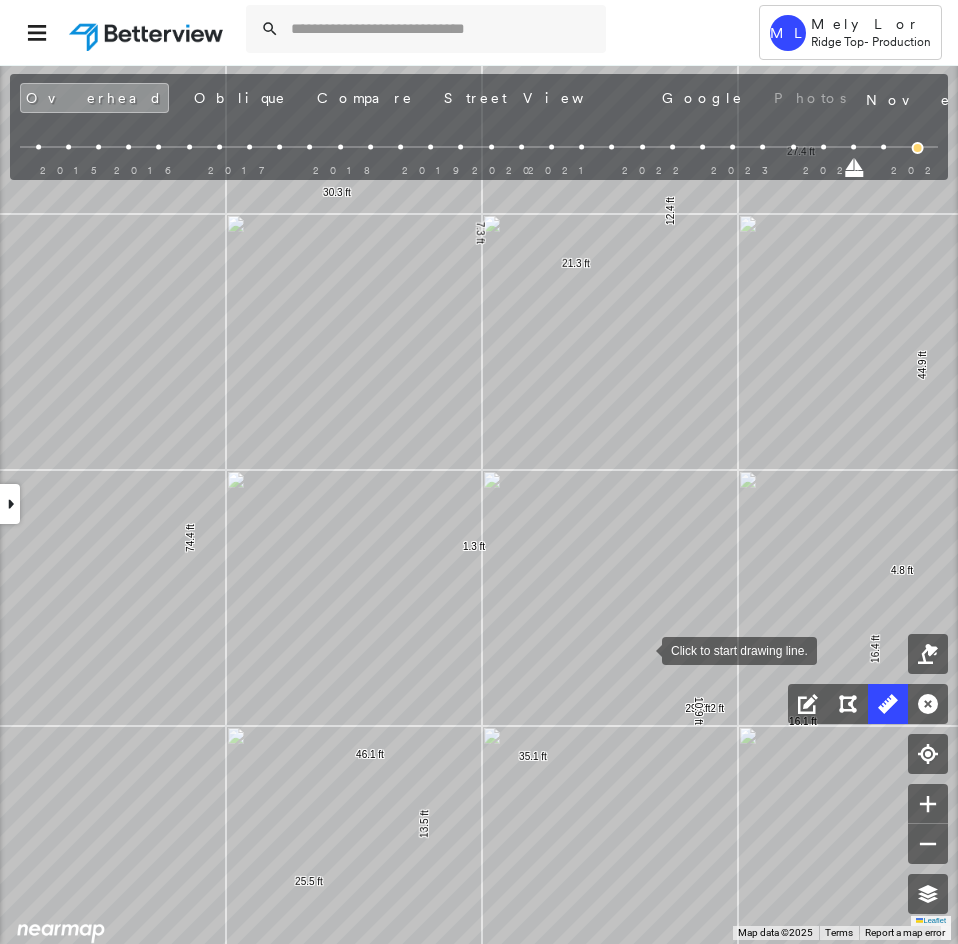 drag, startPoint x: 646, startPoint y: 651, endPoint x: 629, endPoint y: 655, distance: 17.464249 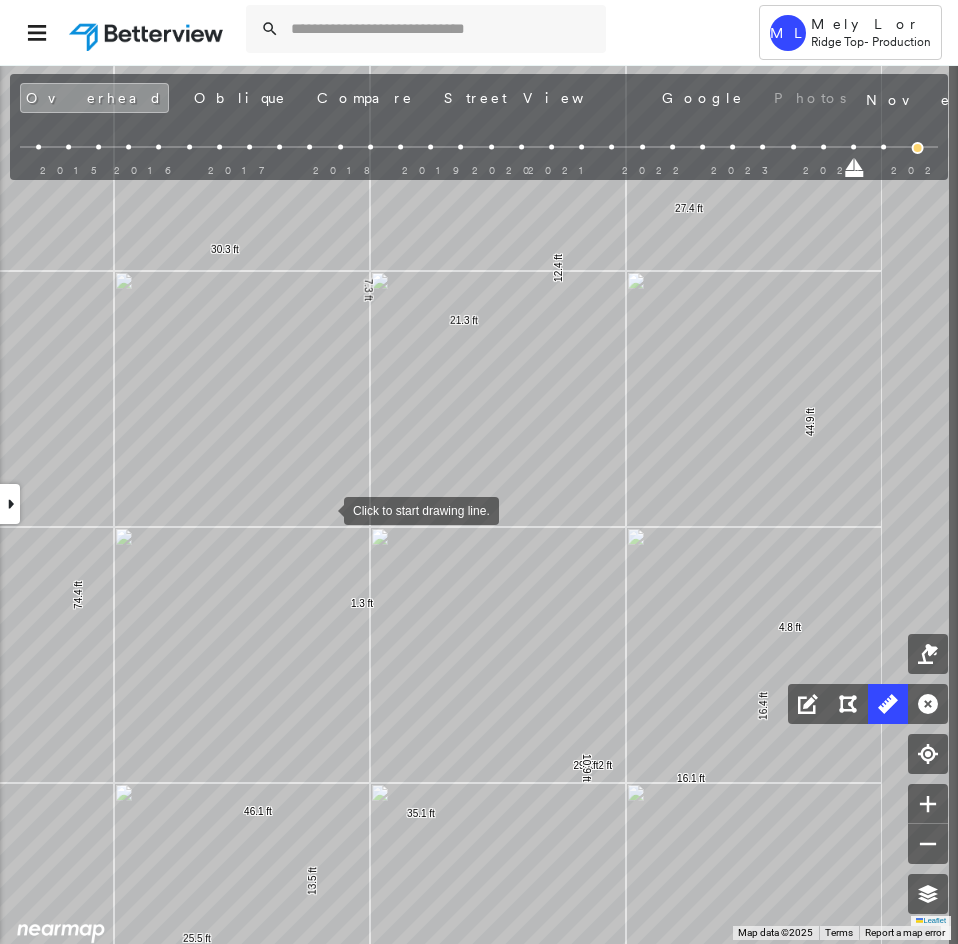 drag, startPoint x: 437, startPoint y: 450, endPoint x: 334, endPoint y: 506, distance: 117.239075 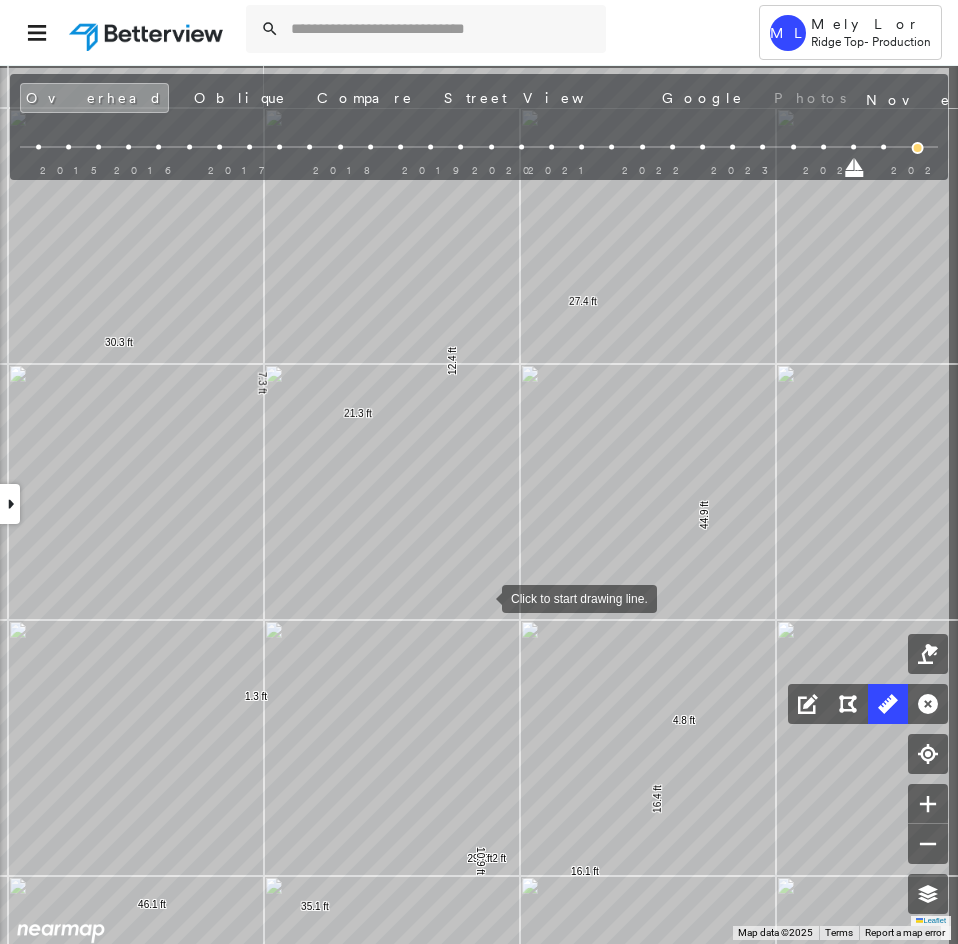 drag, startPoint x: 504, startPoint y: 585, endPoint x: 428, endPoint y: 630, distance: 88.32327 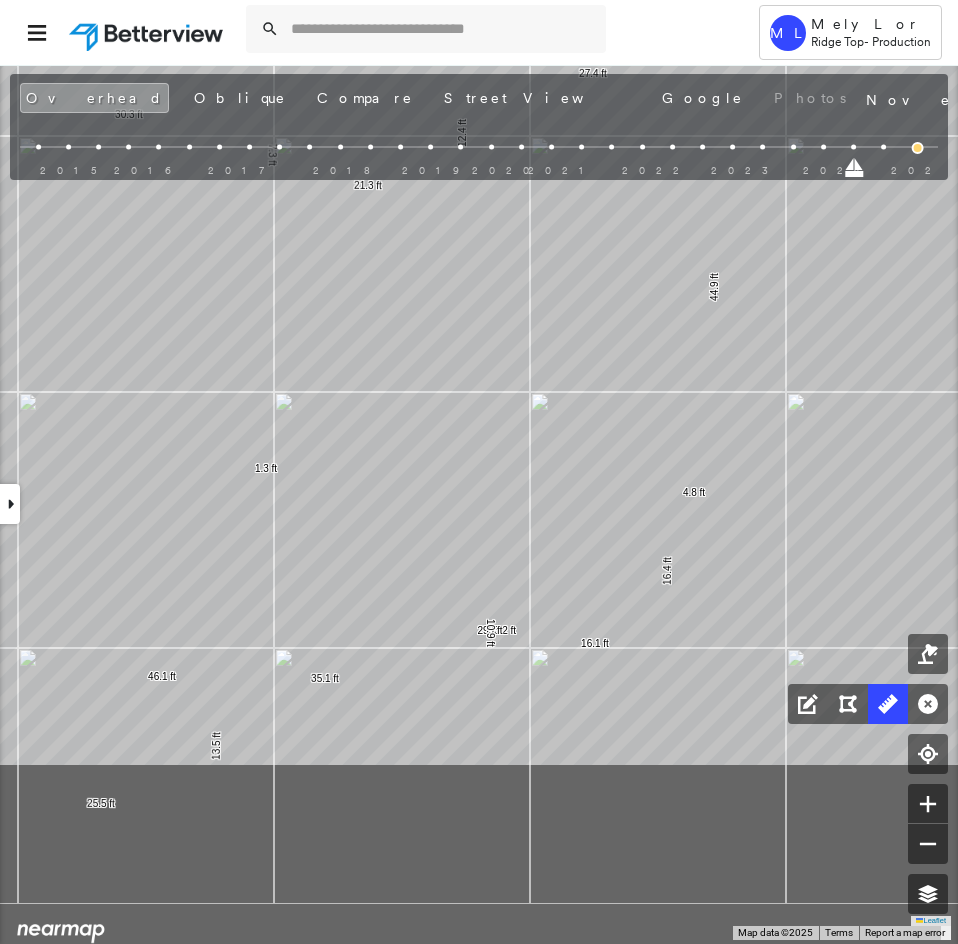 click on "13.5 ft 25.5 ft 74.4 ft 30.3 ft 7.3 ft 21.3 ft 12.4 ft 27.4 ft 44.9 ft 4.8 ft 16.4 ft 16.1 ft 3.2 ft 299 ft 10.9 ft 35.1 ft 46.1 ft 1.3 ft 25.5 ft 25.5 ft 22.3 ft 22.3 ft Click to start drawing line." at bounding box center (-1301, 341) 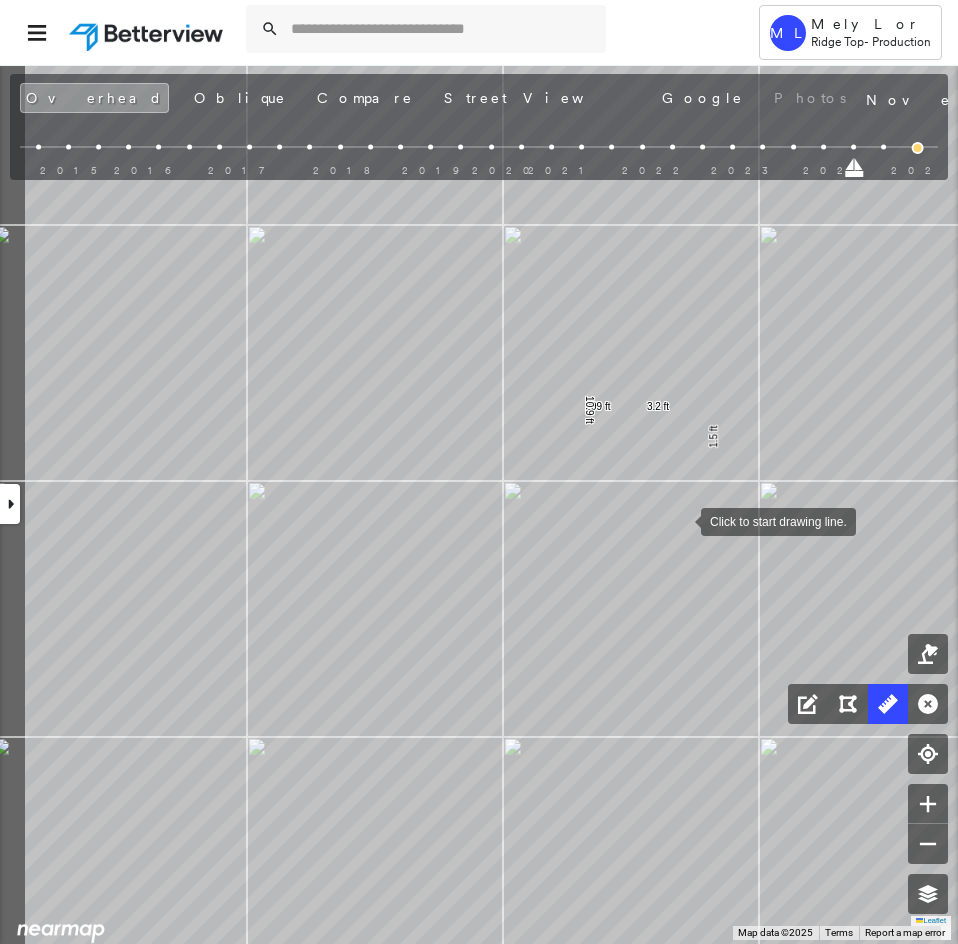 click on "13.5 ft 25.5 ft 74.4 ft 30.3 ft 7.3 ft 21.3 ft 12.4 ft 27.4 ft 44.9 ft 4.8 ft 16.4 ft 16.1 ft 1.5 ft 3.2 ft 299 ft 10.9 ft 35.1 ft 46.1 ft 1.3 ft 1.3 ft 25.5 ft 25.5 ft 22.3 ft 22.3 ft Click to start drawing line." at bounding box center [-1174, 276] 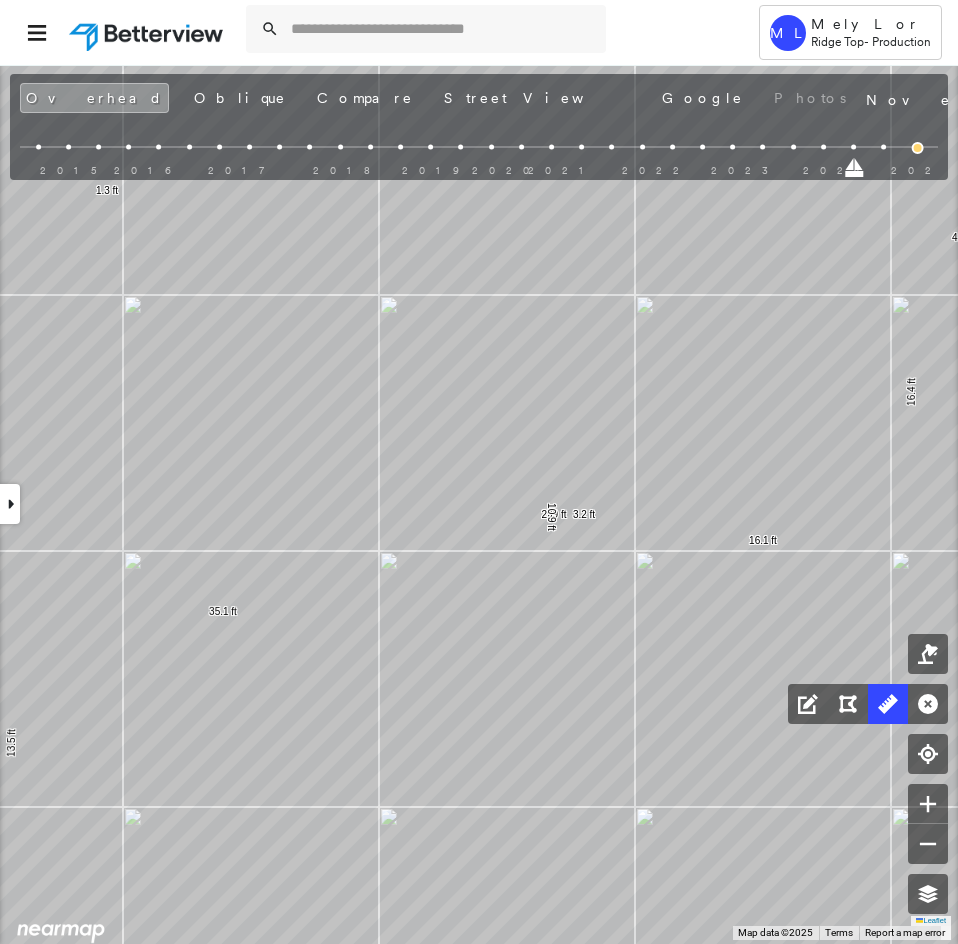 drag, startPoint x: 323, startPoint y: 638, endPoint x: 419, endPoint y: 635, distance: 96.04687 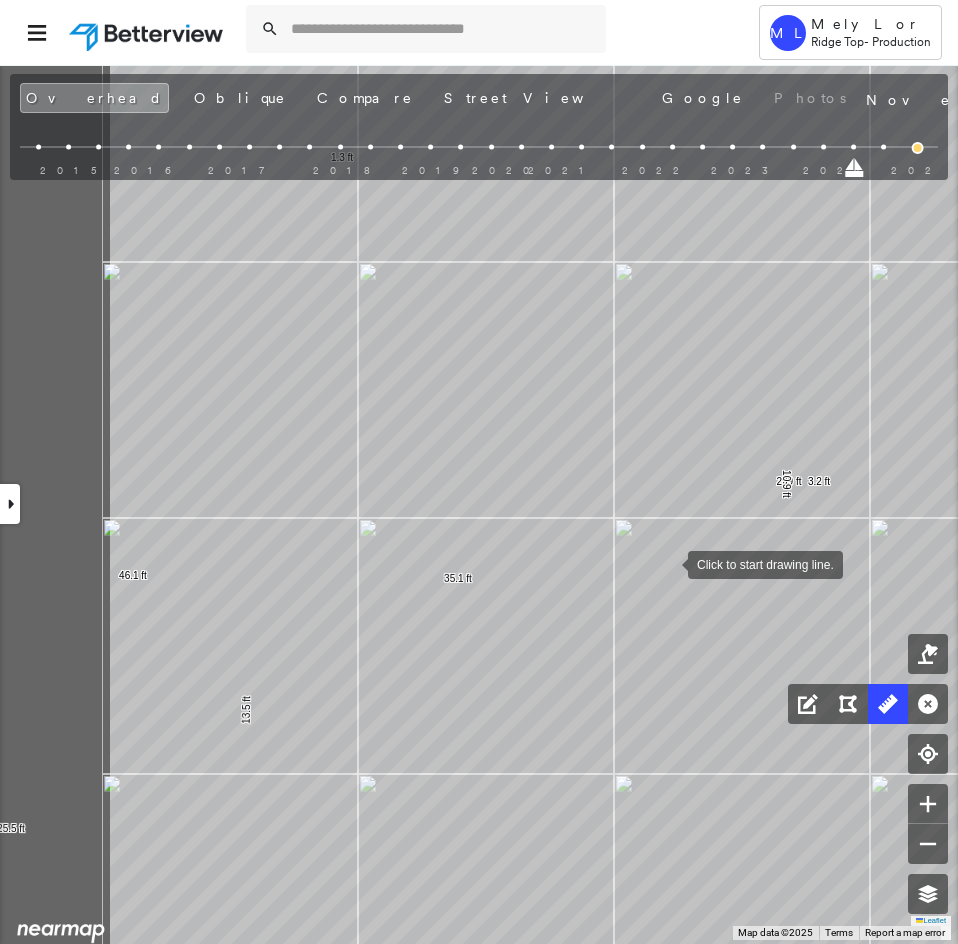 drag, startPoint x: 480, startPoint y: 582, endPoint x: 663, endPoint y: 563, distance: 183.98369 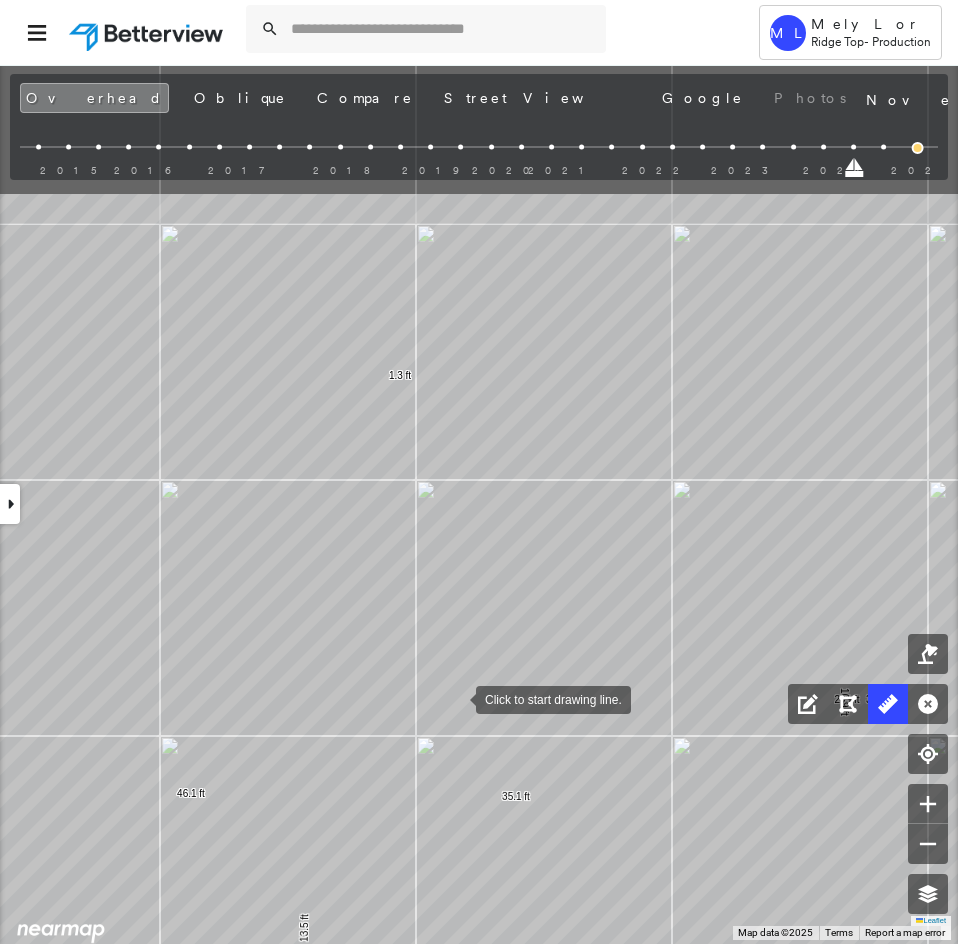 drag, startPoint x: 407, startPoint y: 483, endPoint x: 455, endPoint y: 697, distance: 219.31712 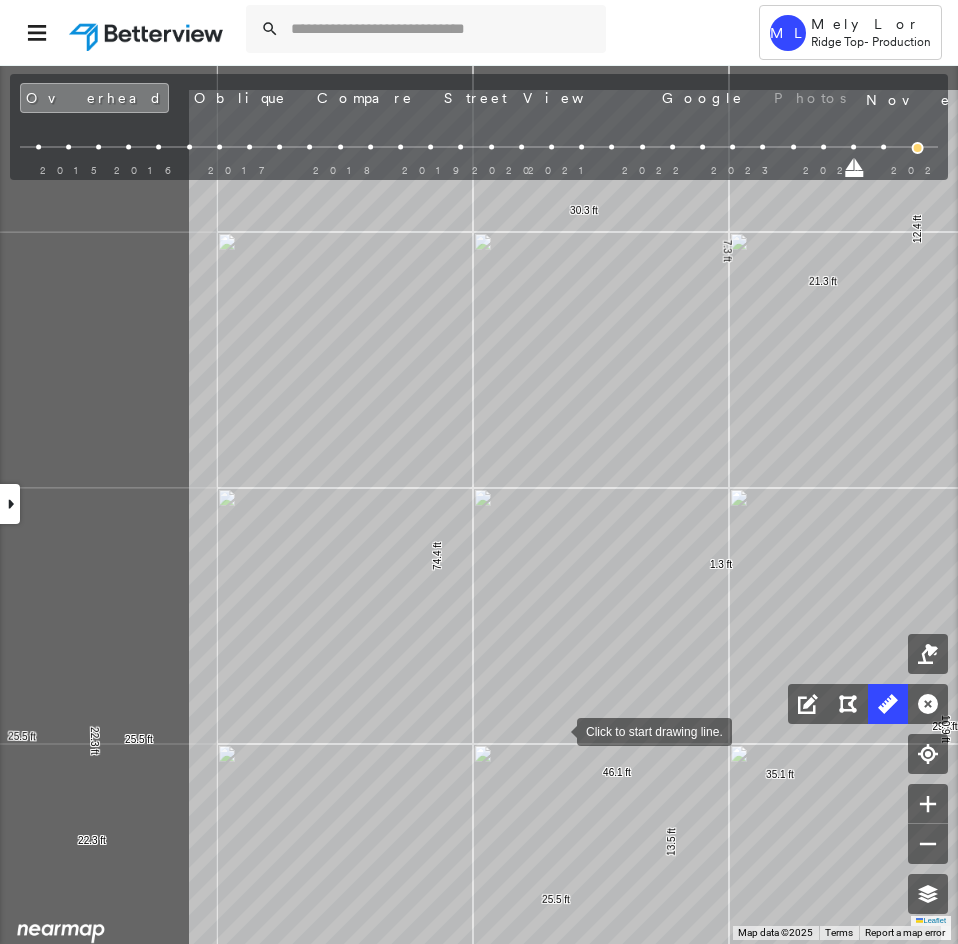 drag, startPoint x: 270, startPoint y: 604, endPoint x: 556, endPoint y: 729, distance: 312.12338 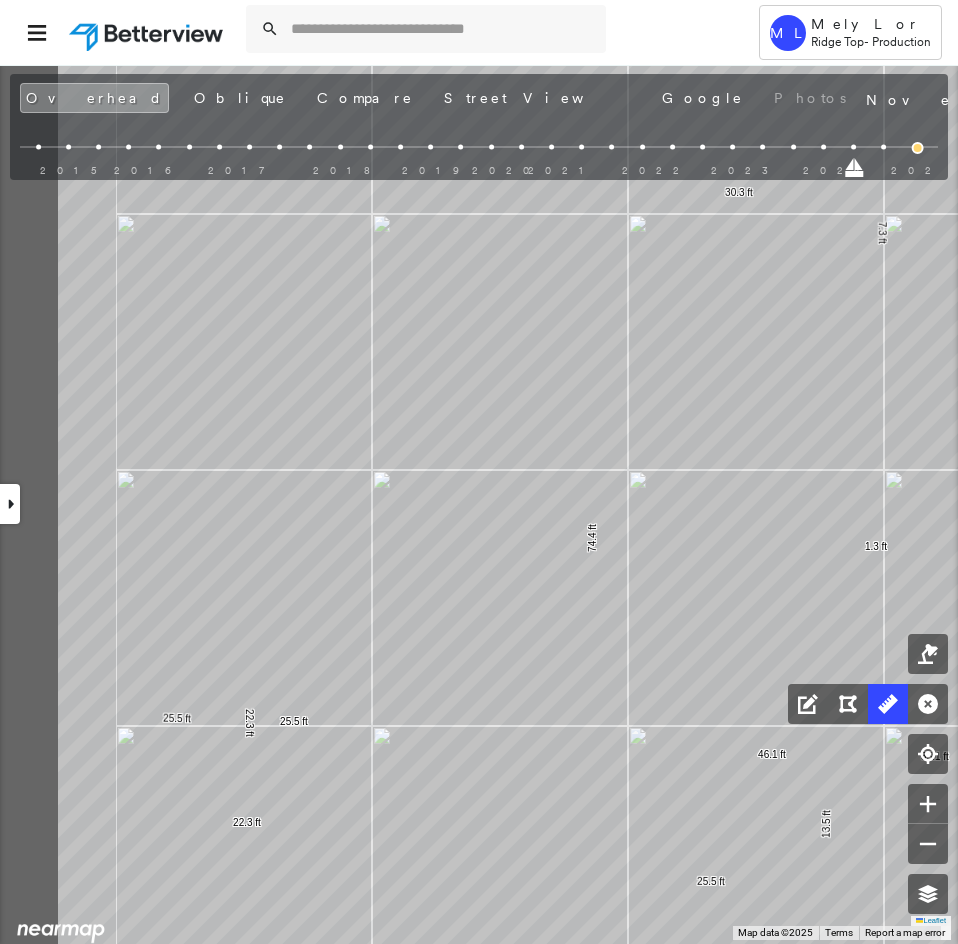 drag, startPoint x: 226, startPoint y: 592, endPoint x: 446, endPoint y: 558, distance: 222.61177 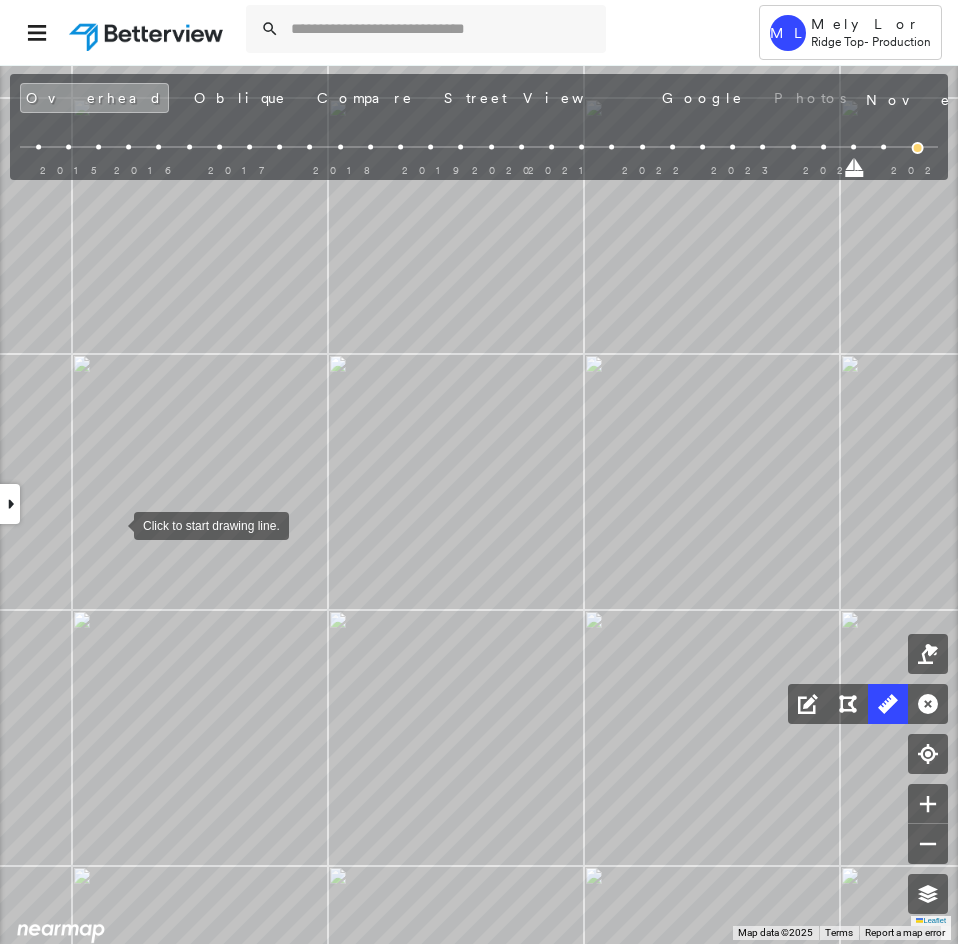 click at bounding box center (114, 524) 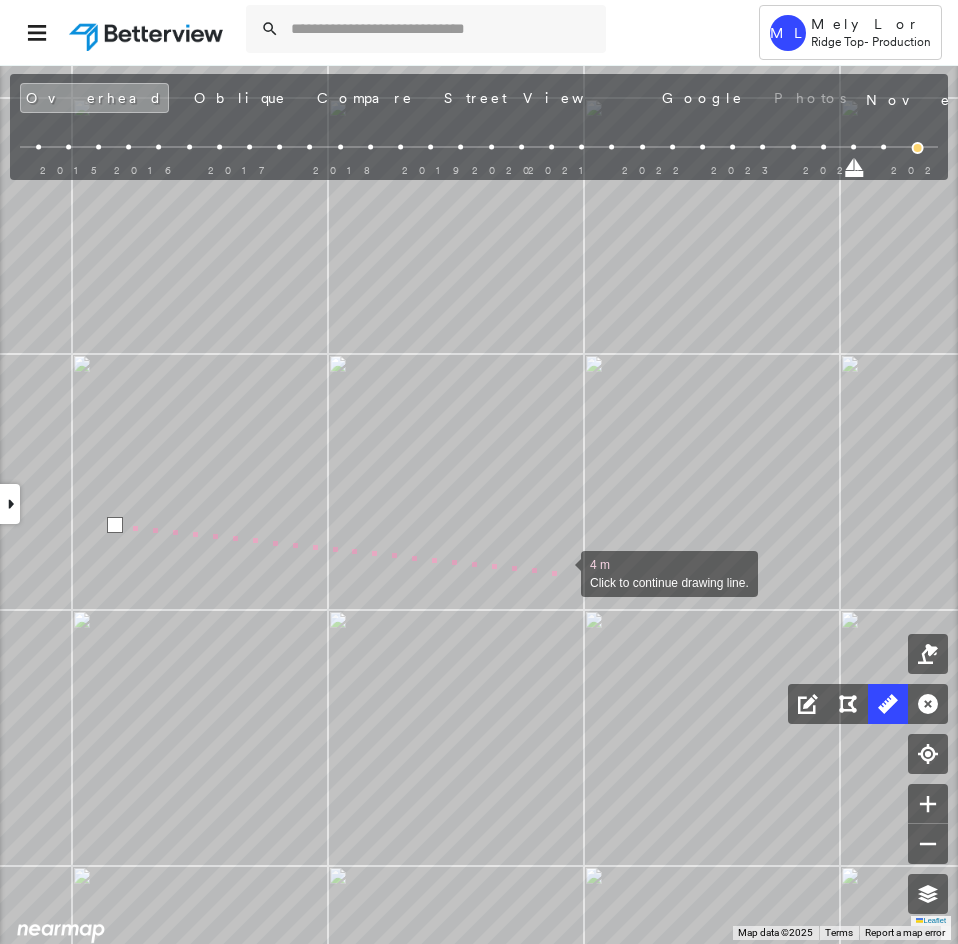 click at bounding box center (561, 572) 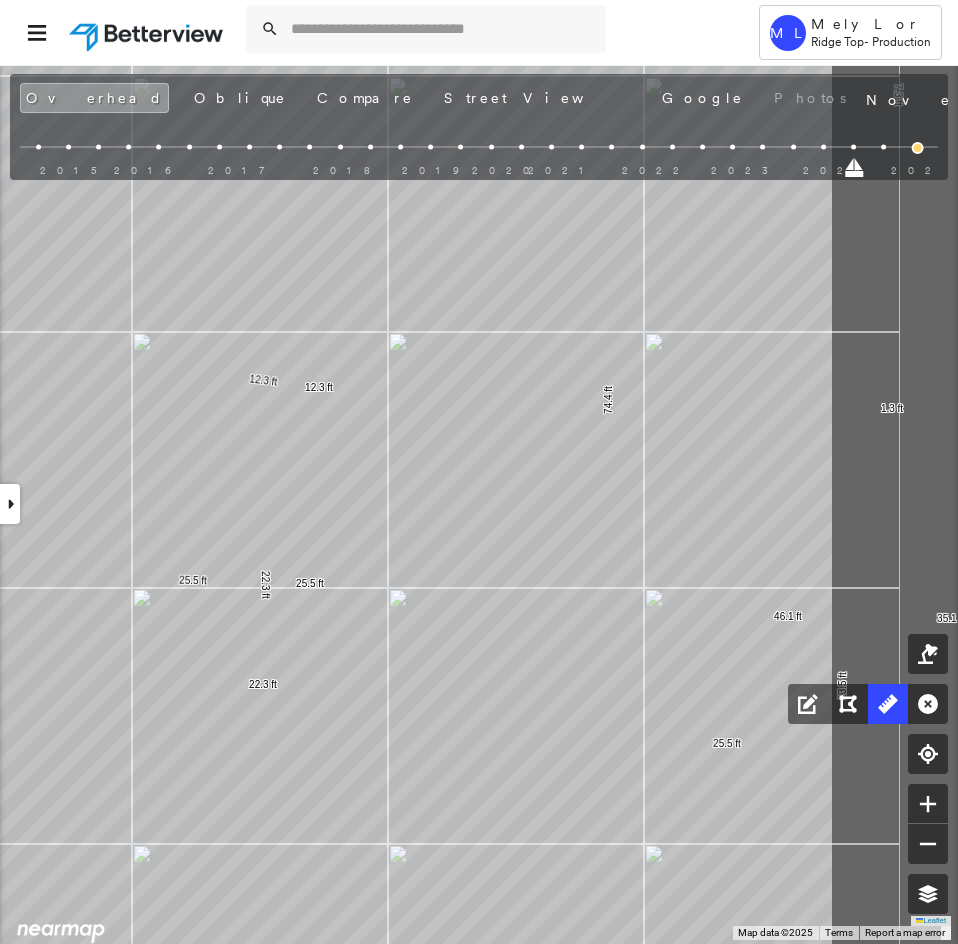 drag, startPoint x: 681, startPoint y: 703, endPoint x: 330, endPoint y: 603, distance: 364.96713 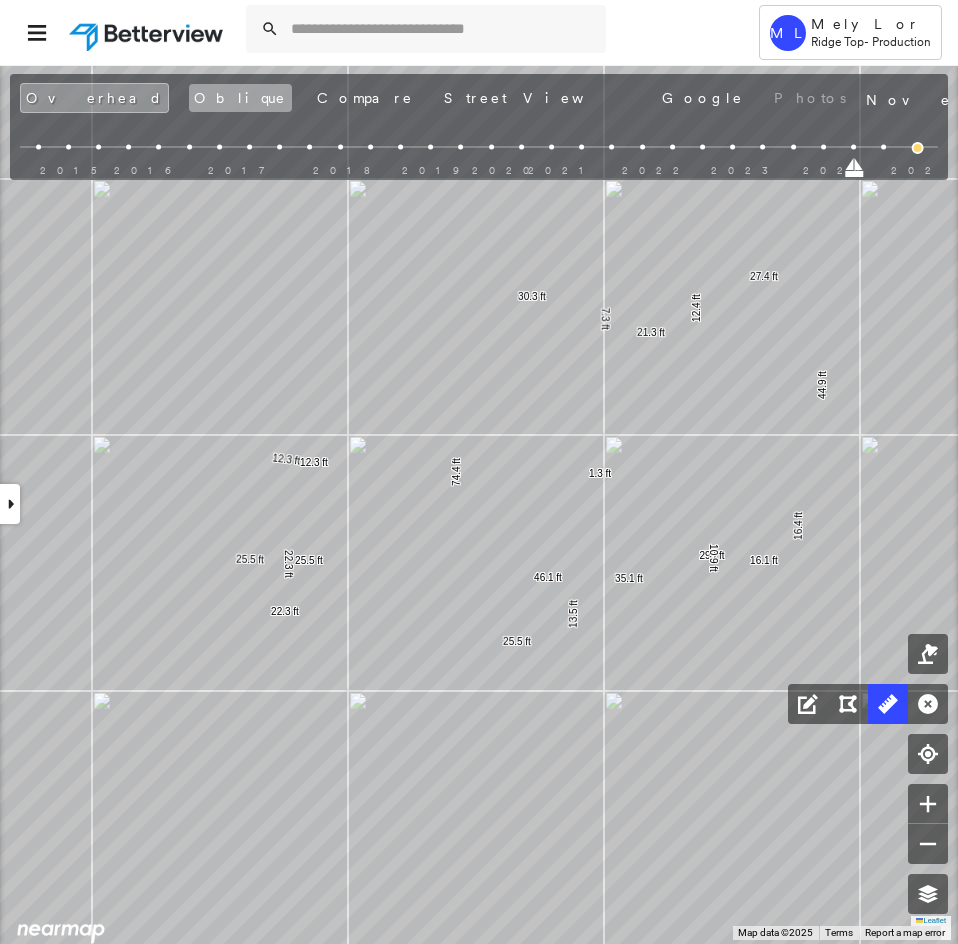 click on "Oblique" at bounding box center [240, 98] 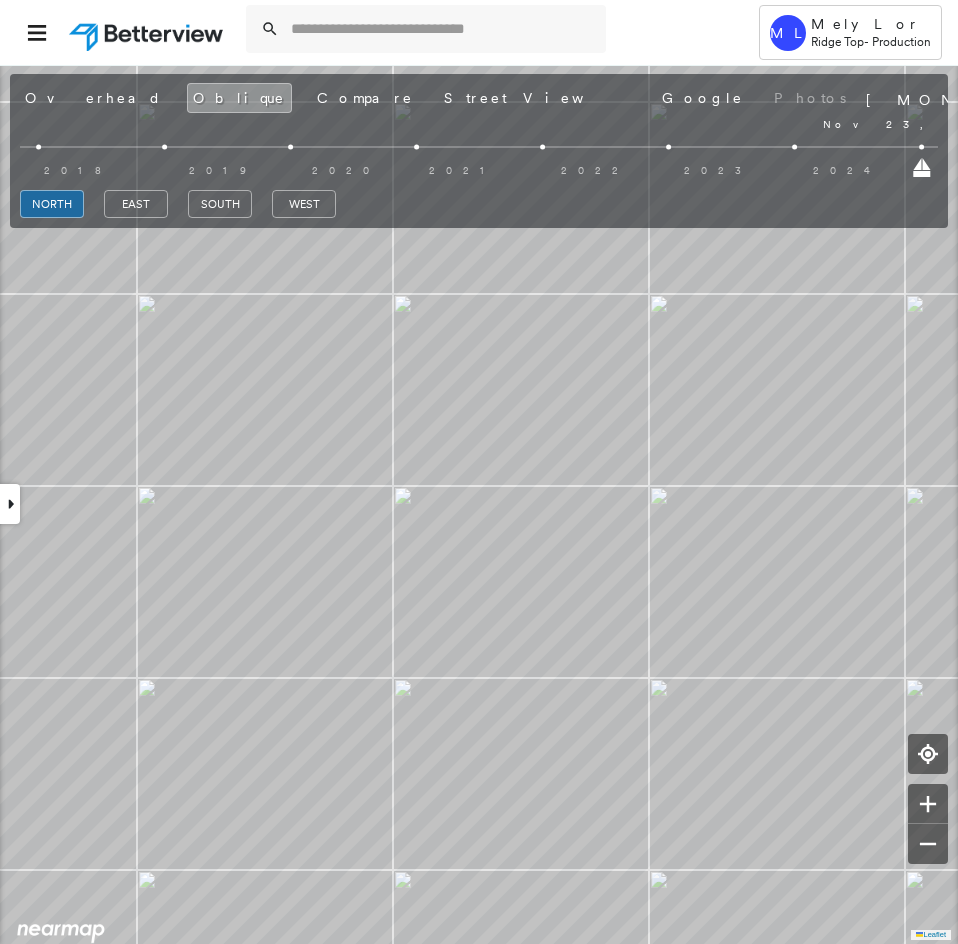 drag, startPoint x: 30, startPoint y: 172, endPoint x: 947, endPoint y: 208, distance: 917.70636 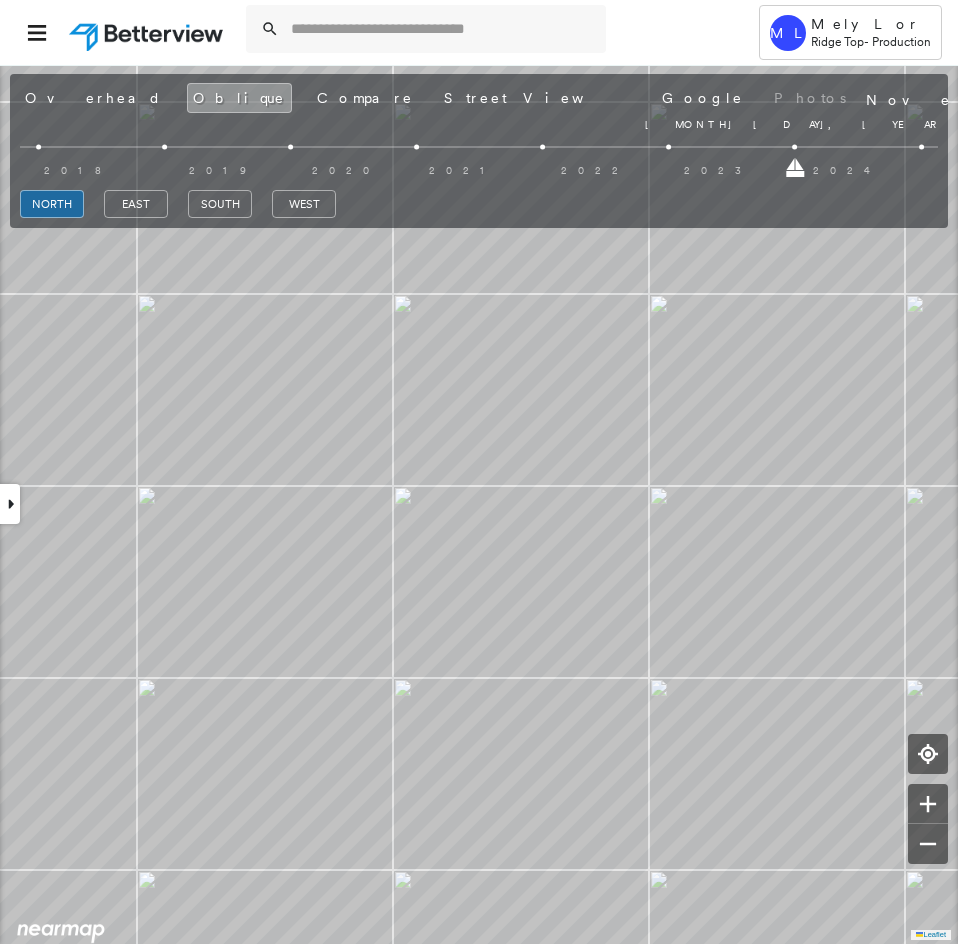 drag, startPoint x: 921, startPoint y: 167, endPoint x: 822, endPoint y: 171, distance: 99.08077 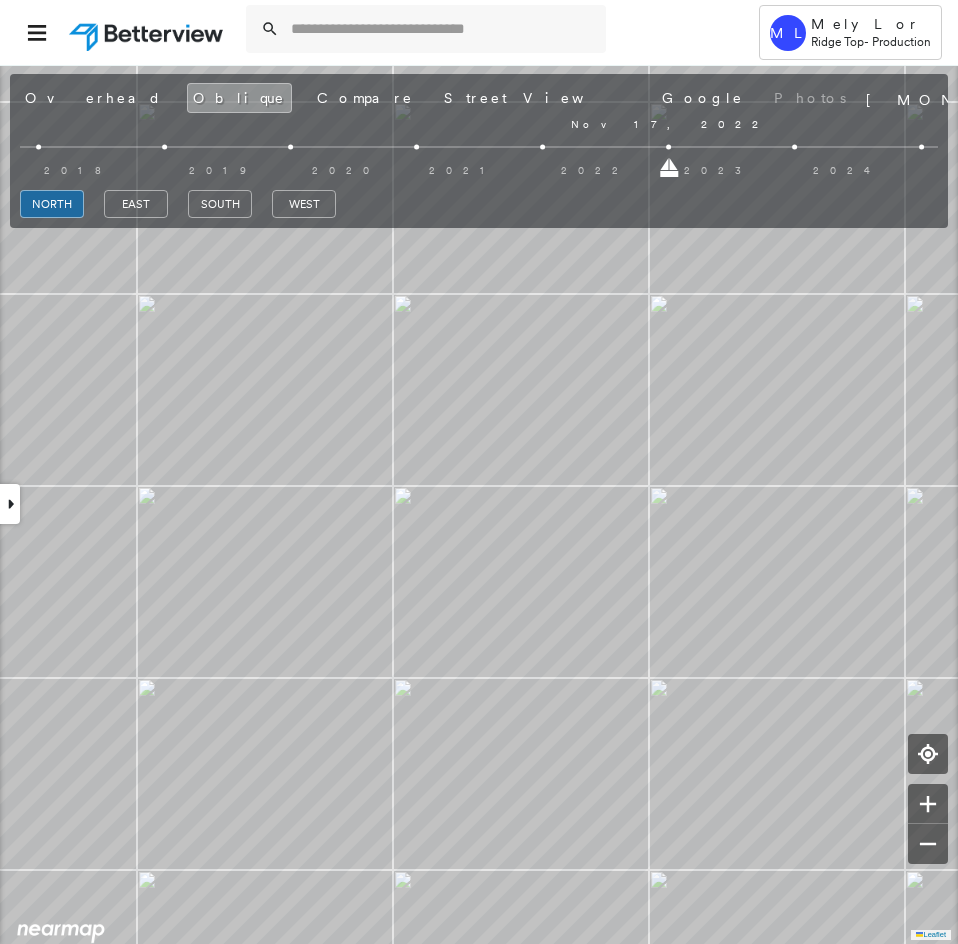 drag, startPoint x: 802, startPoint y: 172, endPoint x: 684, endPoint y: 172, distance: 118 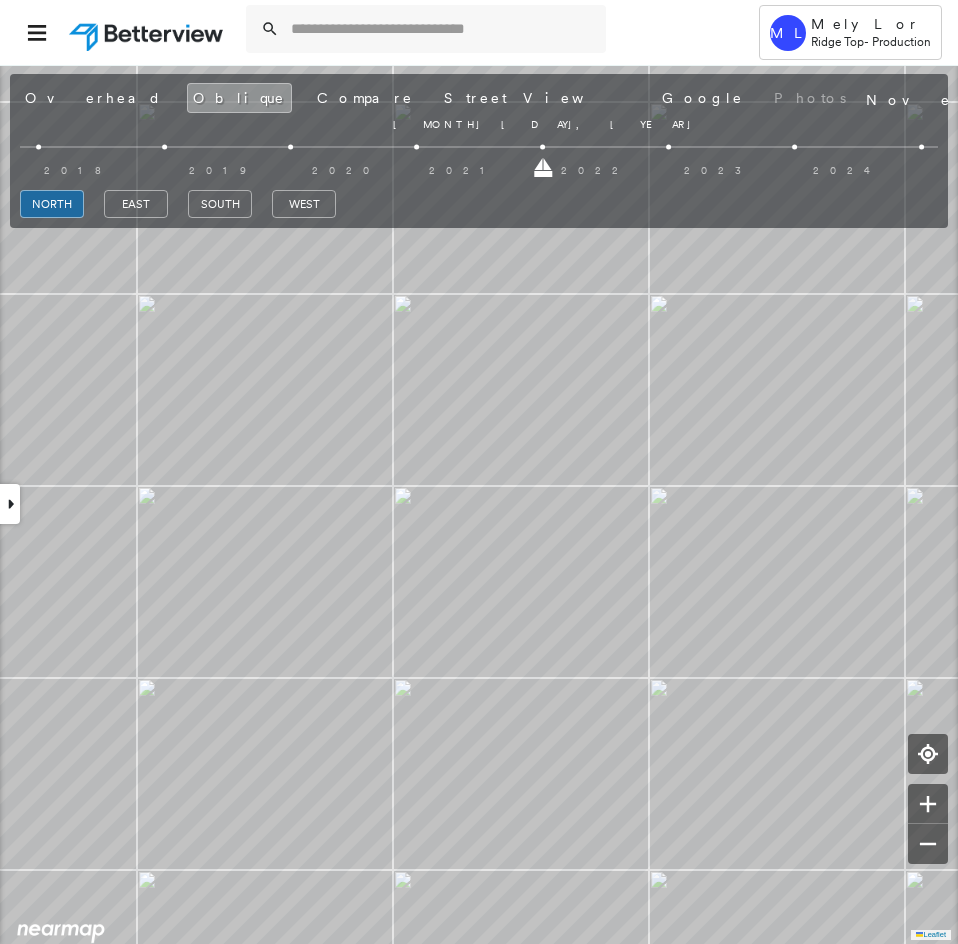 drag, startPoint x: 671, startPoint y: 171, endPoint x: 543, endPoint y: 170, distance: 128.0039 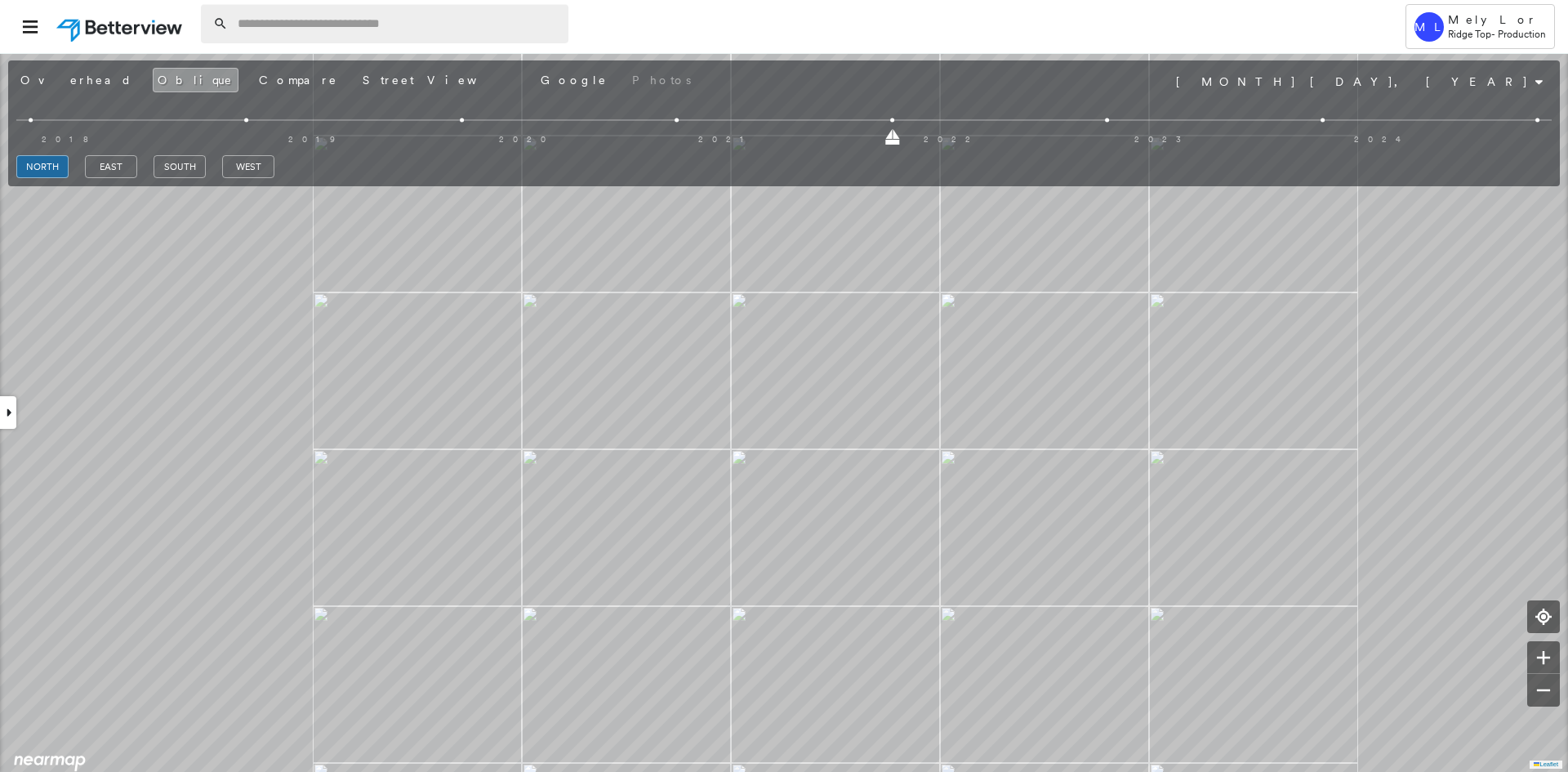click at bounding box center (398, 24) 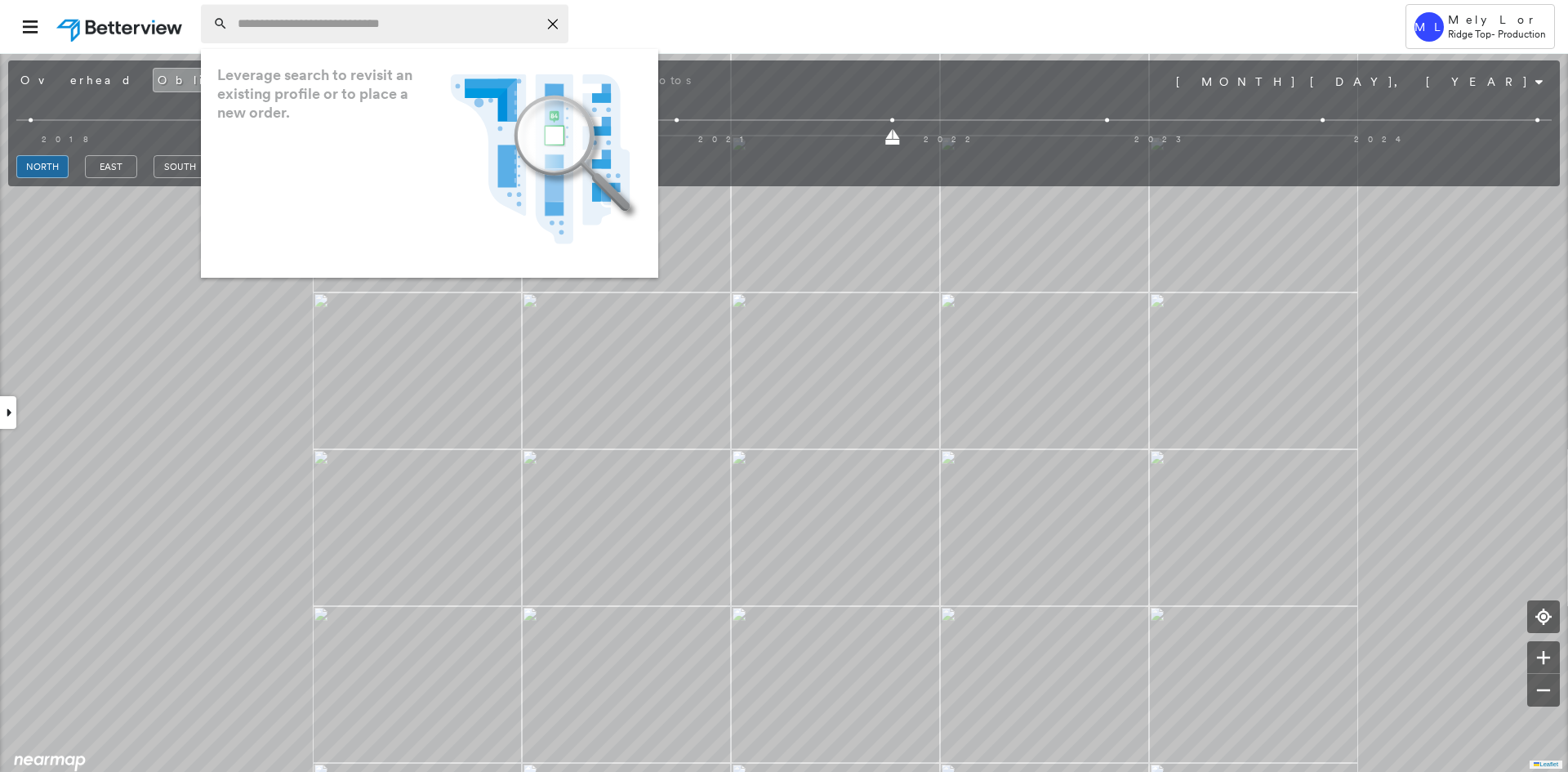 paste on "**********" 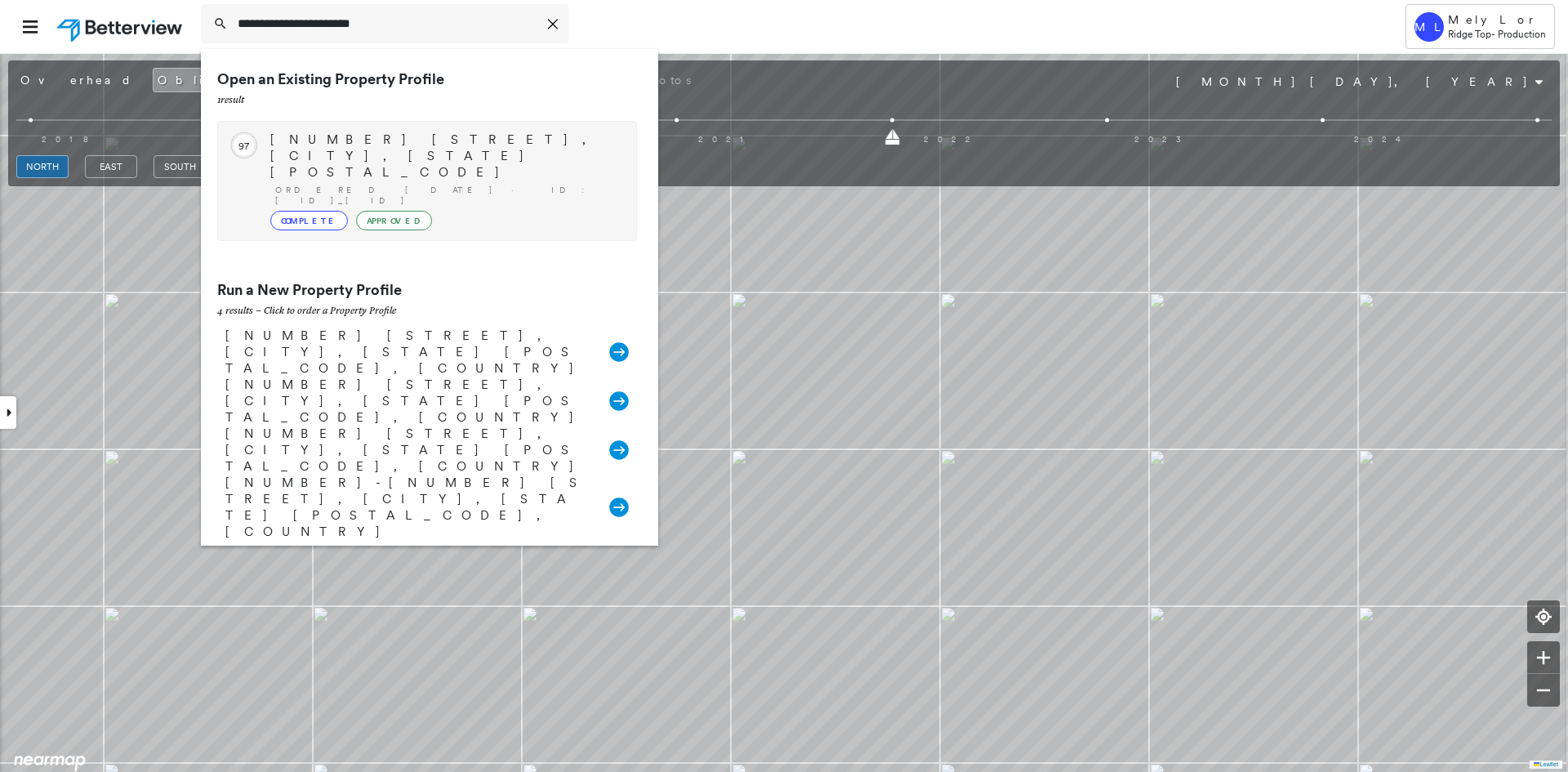 type on "**********" 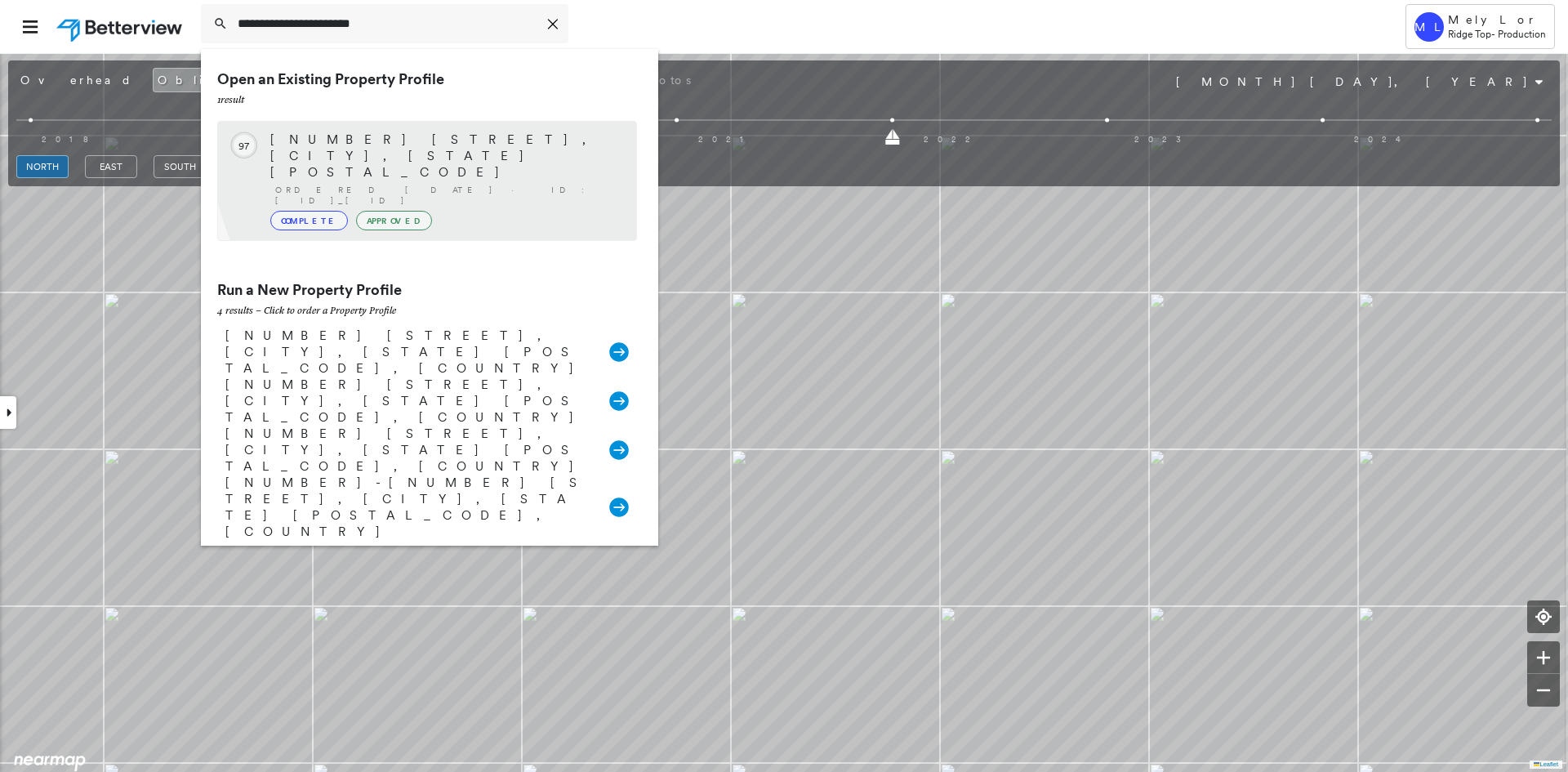 drag, startPoint x: 460, startPoint y: 145, endPoint x: 552, endPoint y: 177, distance: 97.40637 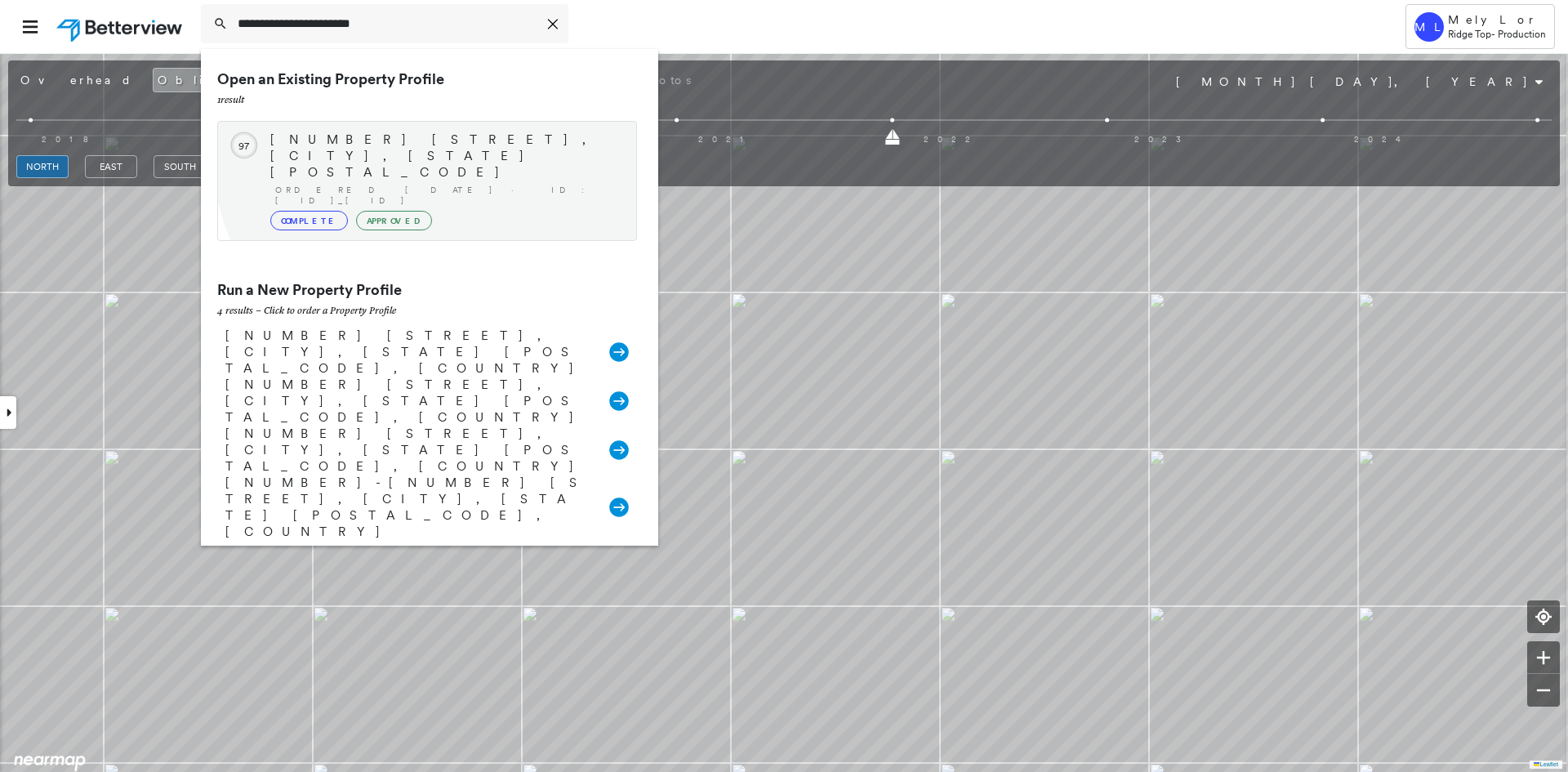 click on "[NUMBER] [STREET], [CITY], [STATE] [POSTAL_CODE]" at bounding box center (445, 156) 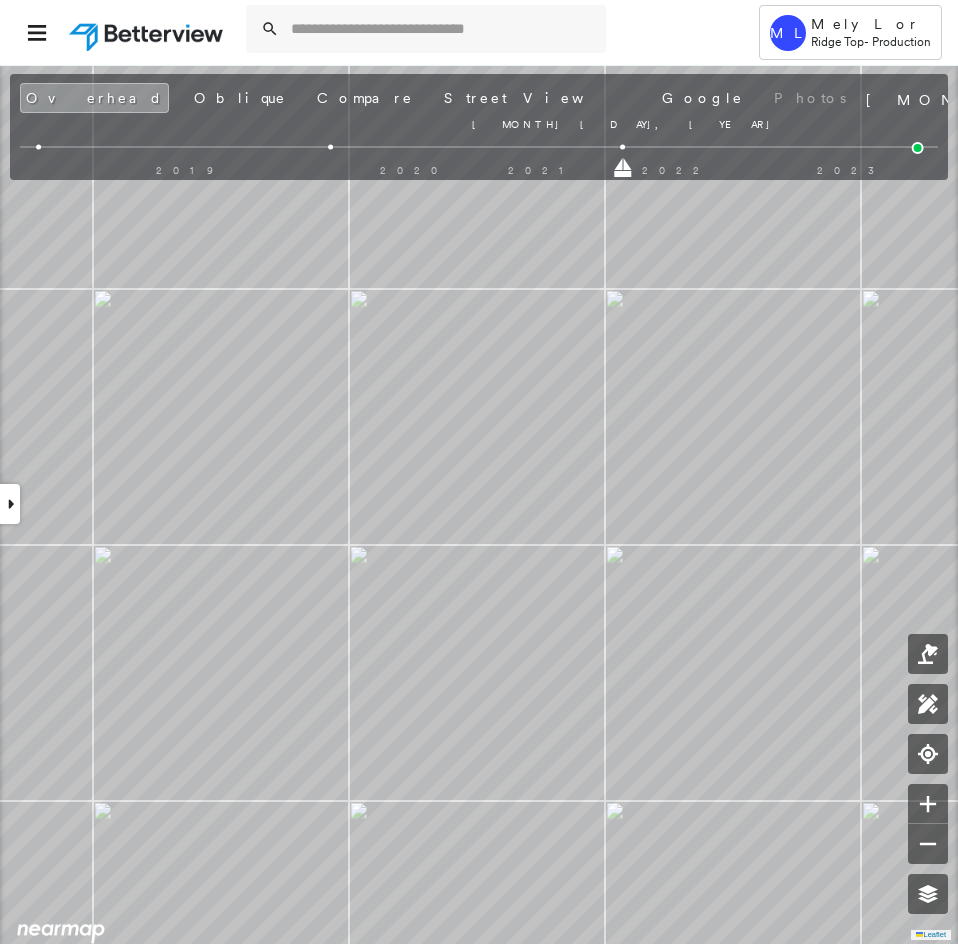 drag, startPoint x: 914, startPoint y: 167, endPoint x: 609, endPoint y: 160, distance: 305.08032 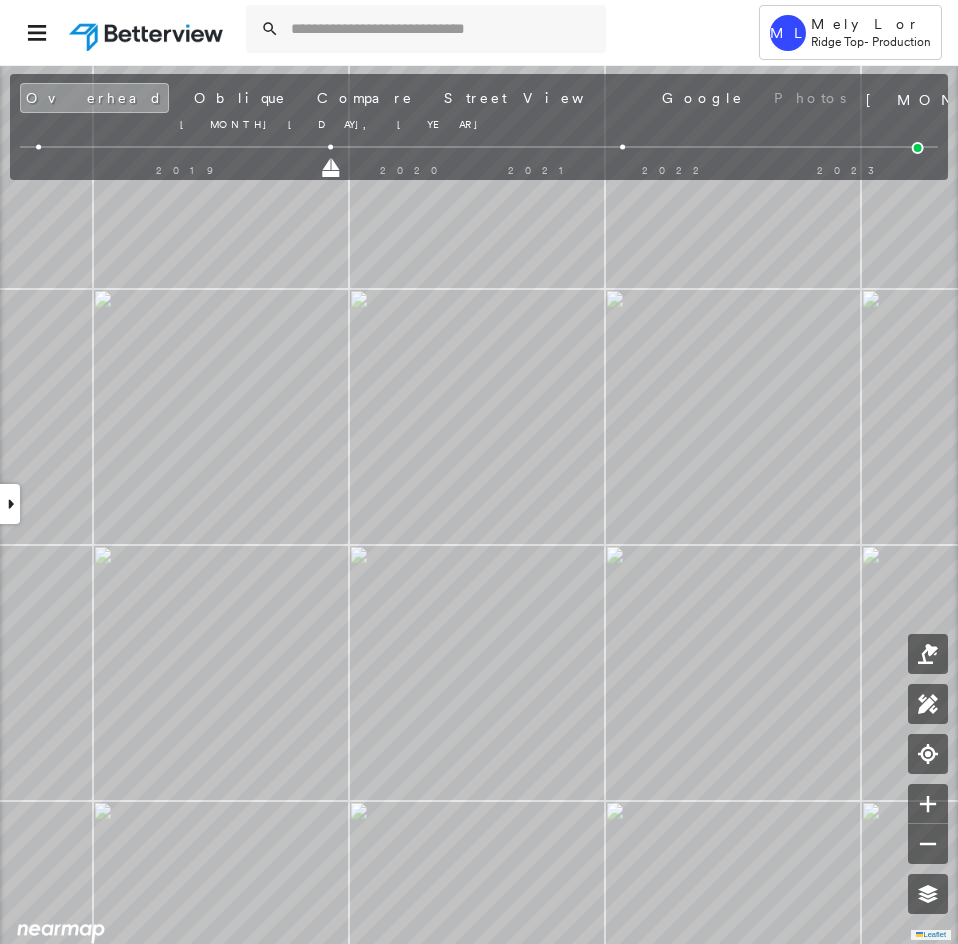 drag, startPoint x: 618, startPoint y: 171, endPoint x: 309, endPoint y: 161, distance: 309.16177 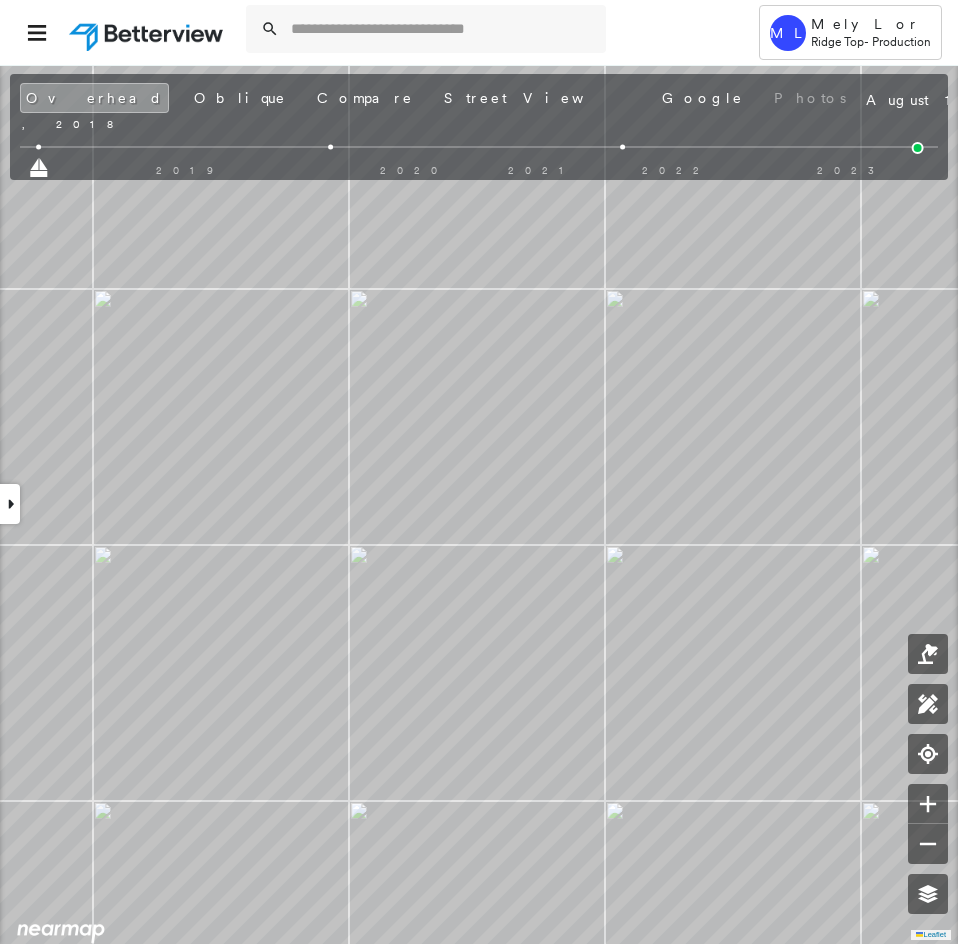 drag, startPoint x: 330, startPoint y: 166, endPoint x: 135, endPoint y: 156, distance: 195.25624 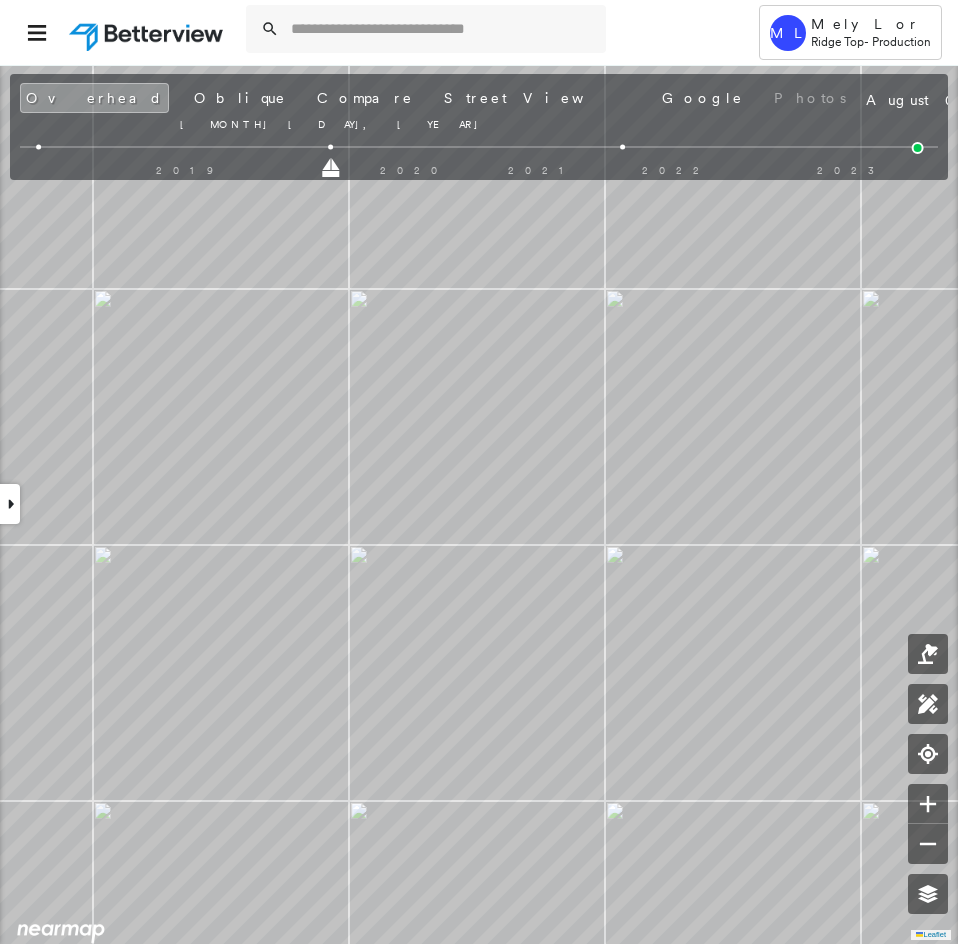 drag, startPoint x: 38, startPoint y: 168, endPoint x: 958, endPoint y: 207, distance: 920.82623 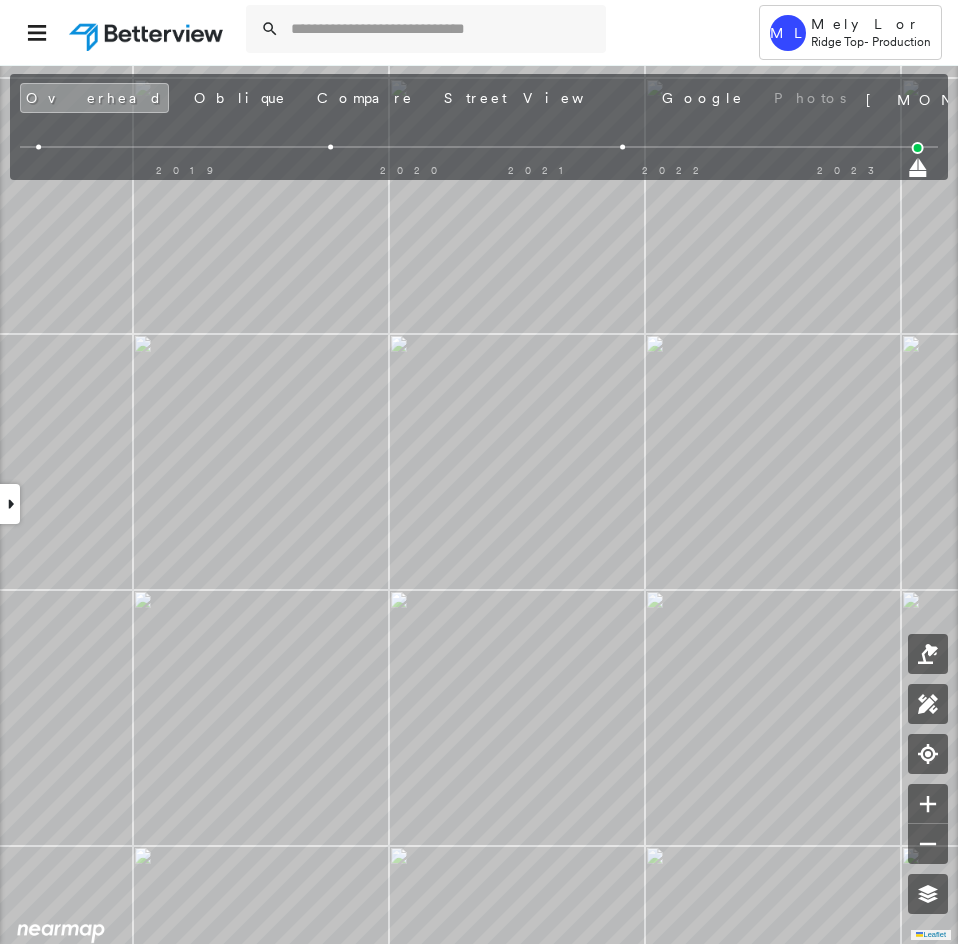 click on "[NUMBER] [STREET] ,  [CITY], [STATE] [POSTAL_CODE] [ID]_[ID] Assigned to:  [NAME] Assigned to:  [NAME] [ID]_[ID] Assigned to:  [NAME] Open Comments Download PDF Report Summary Construction Occupancy Protection Exposure Determination Overhead Obliques Street View Roof Spotlight™ Index :  97 out of 100 0 100 25 50 75 1 Building Roof Scores 1 Buildings Policy Information :  [ID]_[ID] Flags :  1 (0 cleared, 1 uncleared) Storm Reports :  N/A Construction Roof Spotlights :  Overhang, Vent, Satellite Dish Property Features :  Car Roof Size & Shape :  1 building  - Hip | Asphalt Shingle Occupancy Place Detail Protection Exposure Determination Flags :  1 (0 cleared, 1 uncleared) Uncleared Flags (1) Cleared Flags  (0) Betterview Property Flagged [DATE] Clear Action Taken New Entry History Quote/New Business Terms & Conditions Added ACV Endorsement Added Cosmetic Endorsement Inspection/Loss Control Report Information Added to Inspection Survey Onsite Inspection Ordered Determined No Inspection Needed" at bounding box center [479, 504] 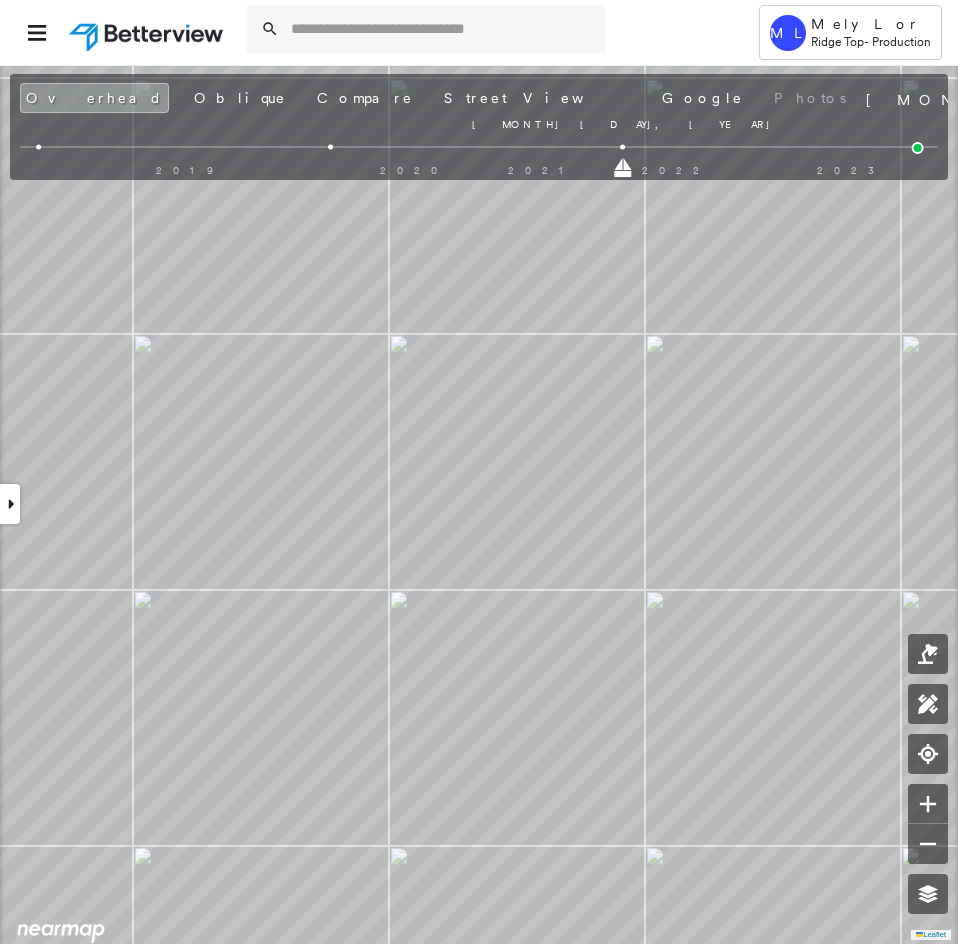 drag, startPoint x: 915, startPoint y: 170, endPoint x: 619, endPoint y: 172, distance: 296.00674 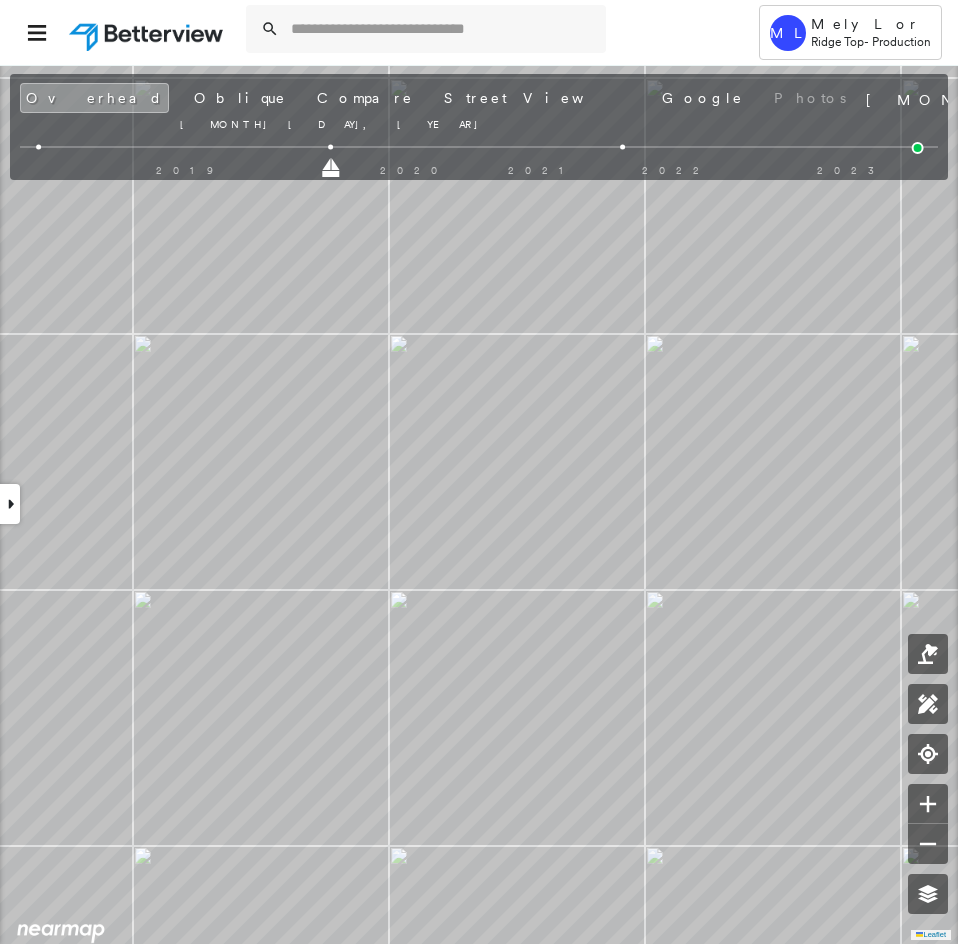 drag, startPoint x: 622, startPoint y: 171, endPoint x: 300, endPoint y: 175, distance: 322.02484 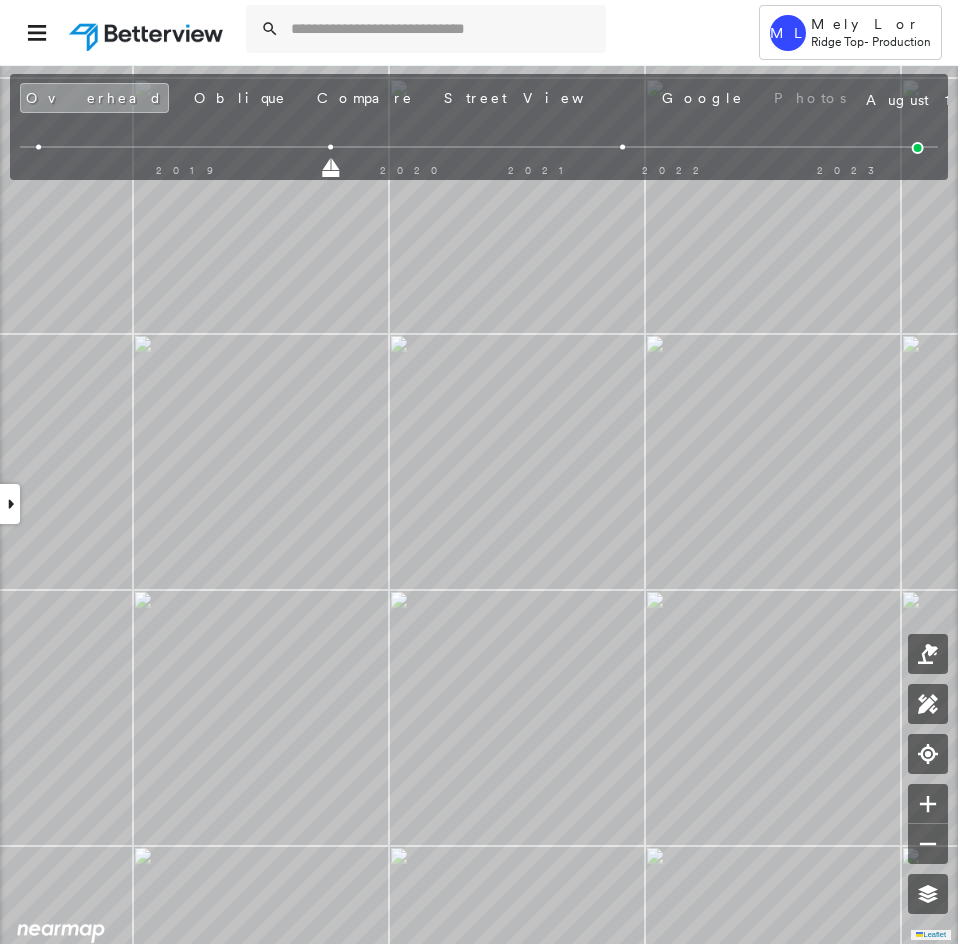 drag, startPoint x: 329, startPoint y: 170, endPoint x: 27, endPoint y: 168, distance: 302.00662 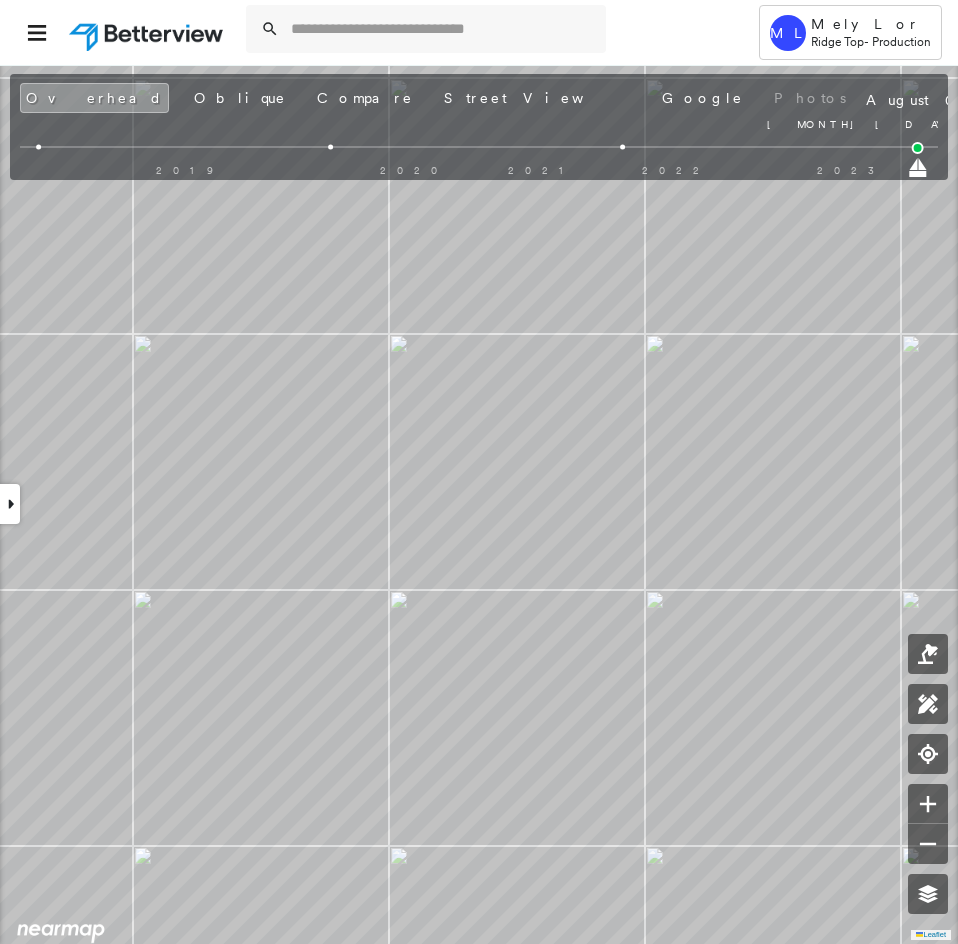 drag, startPoint x: 36, startPoint y: 174, endPoint x: 958, endPoint y: 232, distance: 923.8225 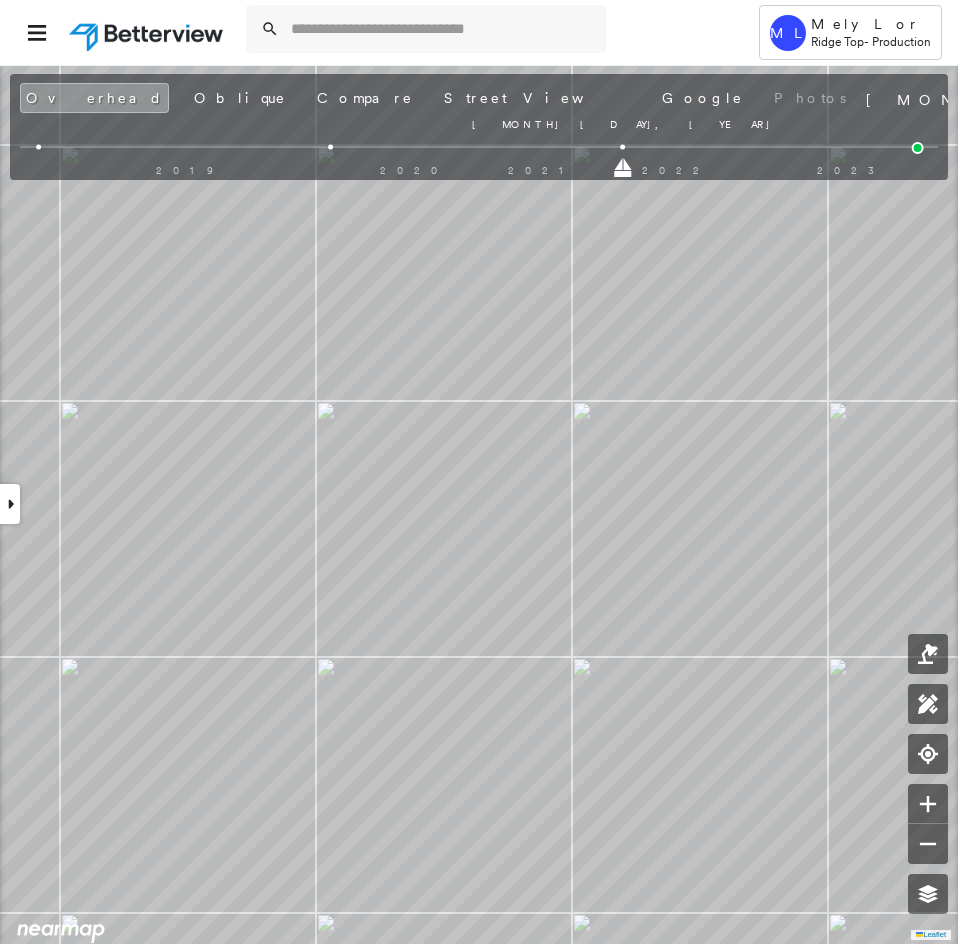 click on "[NUMBER] [STREET] ,  [CITY], [STATE] [POSTAL_CODE] [ID]_[ID] Assigned to:  [NAME] Assigned to:  [NAME] [ID]_[ID] Assigned to:  [NAME] Open Comments Download PDF Report Summary Construction Occupancy Protection Exposure Determination Overhead Obliques Street View Roof Spotlight™ Index :  97 out of 100 0 100 25 50 75 1 Building Roof Scores 1 Buildings Policy Information :  [ID]_[ID] Flags :  1 (0 cleared, 1 uncleared) Storm Reports :  N/A Construction Roof Spotlights :  Overhang, Vent, Satellite Dish Property Features :  Car Roof Size & Shape :  1 building  - Hip | Asphalt Shingle Occupancy Place Detail Protection Exposure Determination Flags :  1 (0 cleared, 1 uncleared) Uncleared Flags (1) Cleared Flags  (0) Betterview Property Flagged [DATE] Clear Action Taken New Entry History Quote/New Business Terms & Conditions Added ACV Endorsement Added Cosmetic Endorsement Inspection/Loss Control Report Information Added to Inspection Survey Onsite Inspection Ordered Determined No Inspection Needed" at bounding box center (479, 504) 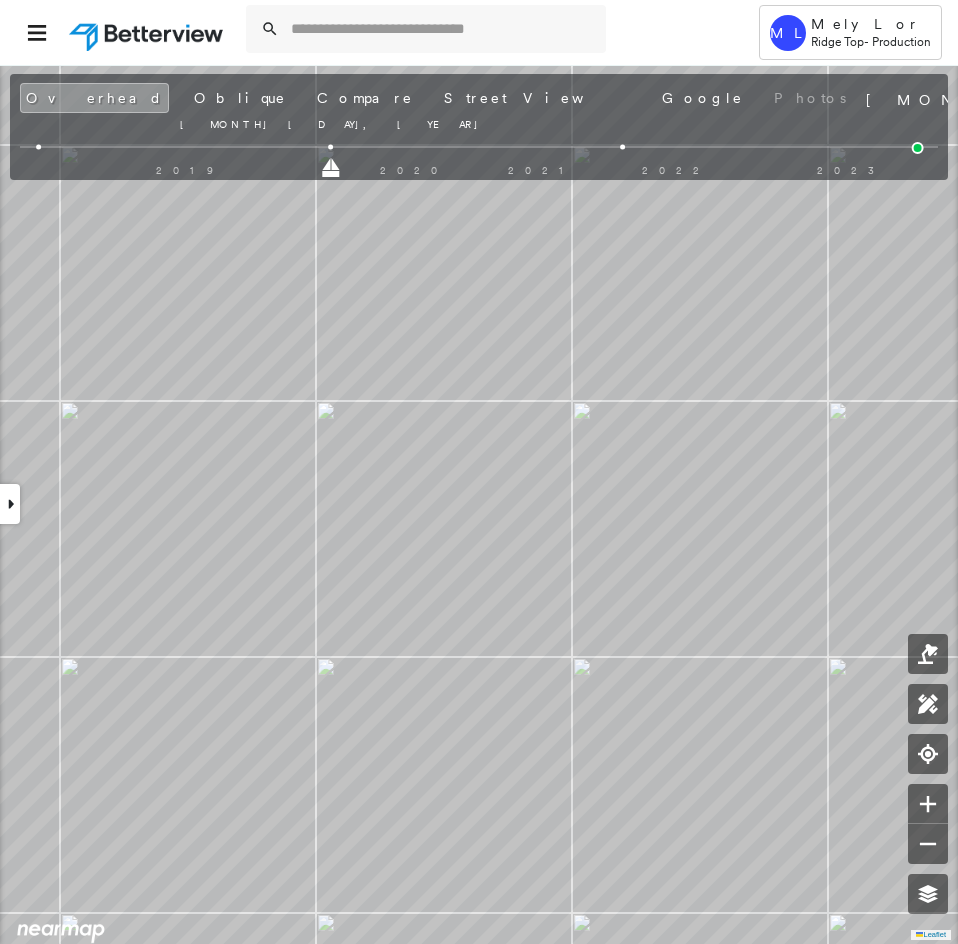 drag, startPoint x: 622, startPoint y: 176, endPoint x: 391, endPoint y: 176, distance: 231 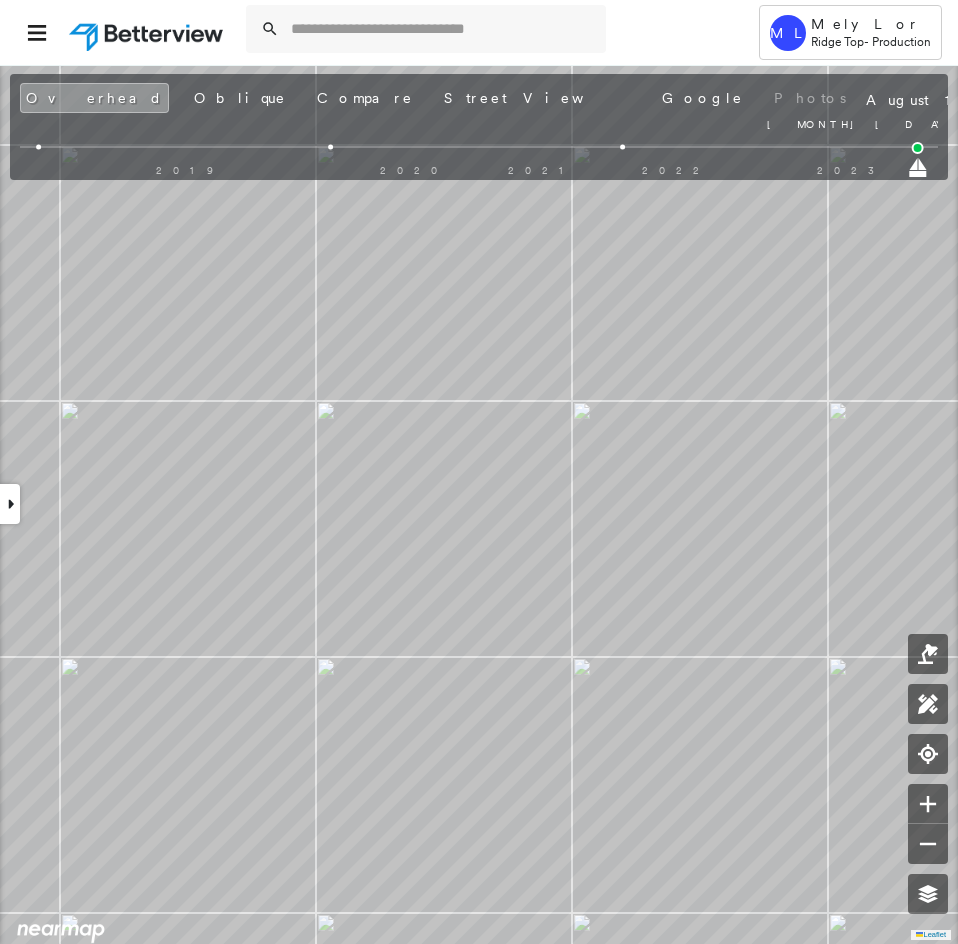 drag, startPoint x: 336, startPoint y: 173, endPoint x: 958, endPoint y: 171, distance: 622.00323 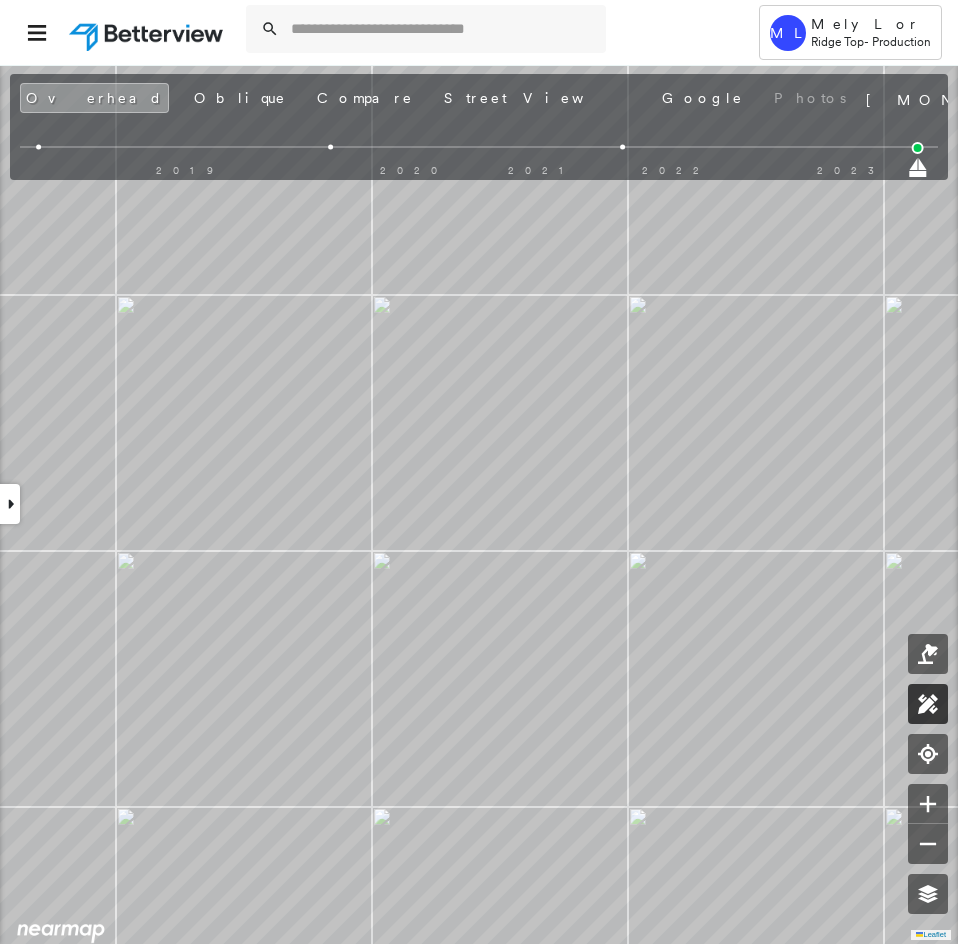 click 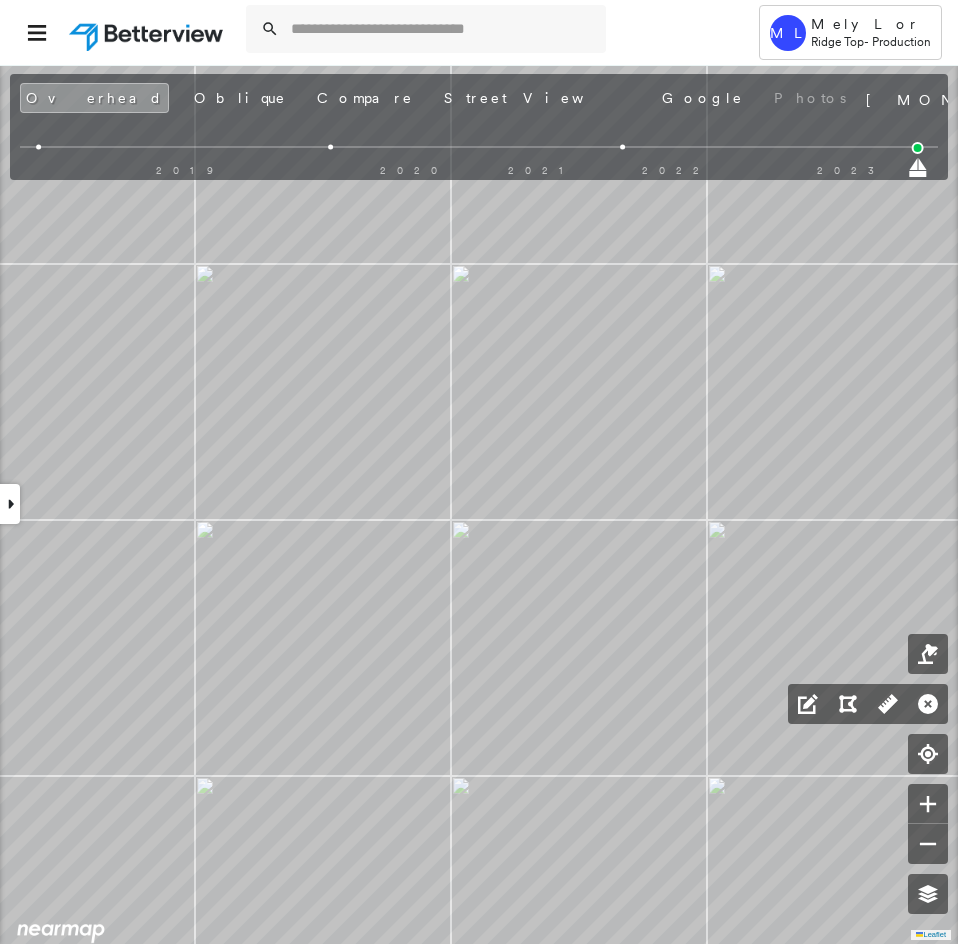 click 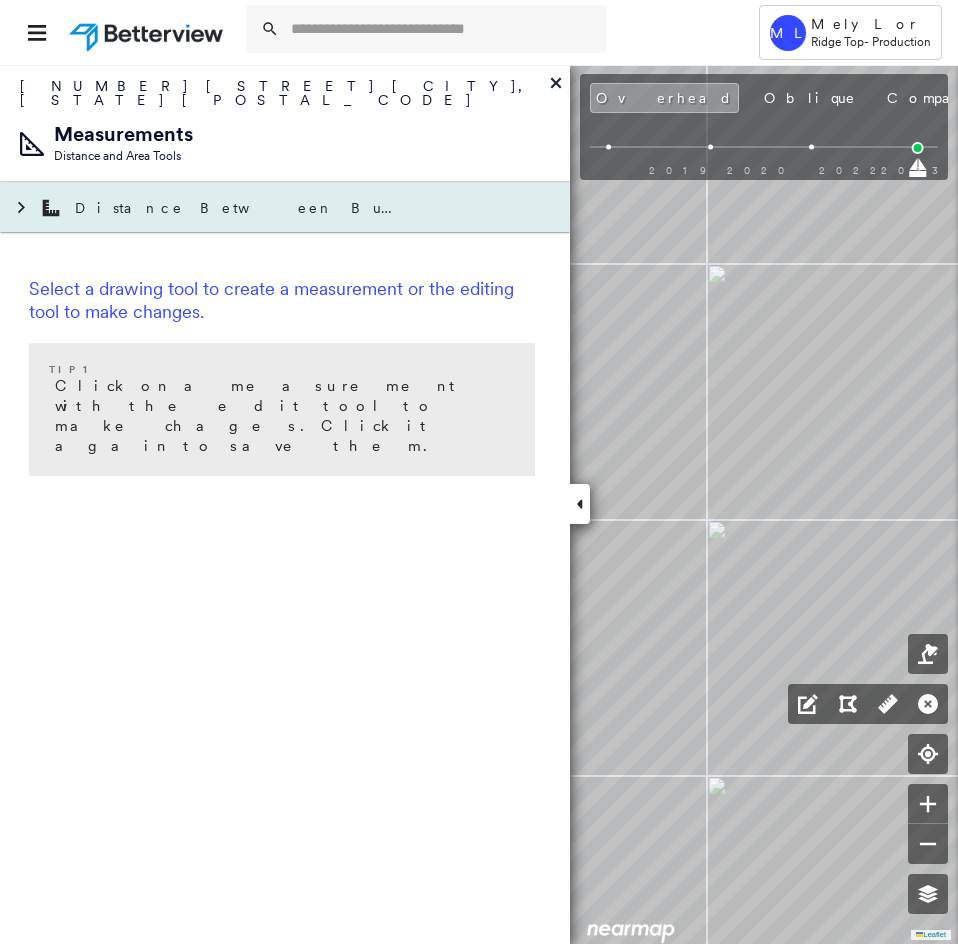 click 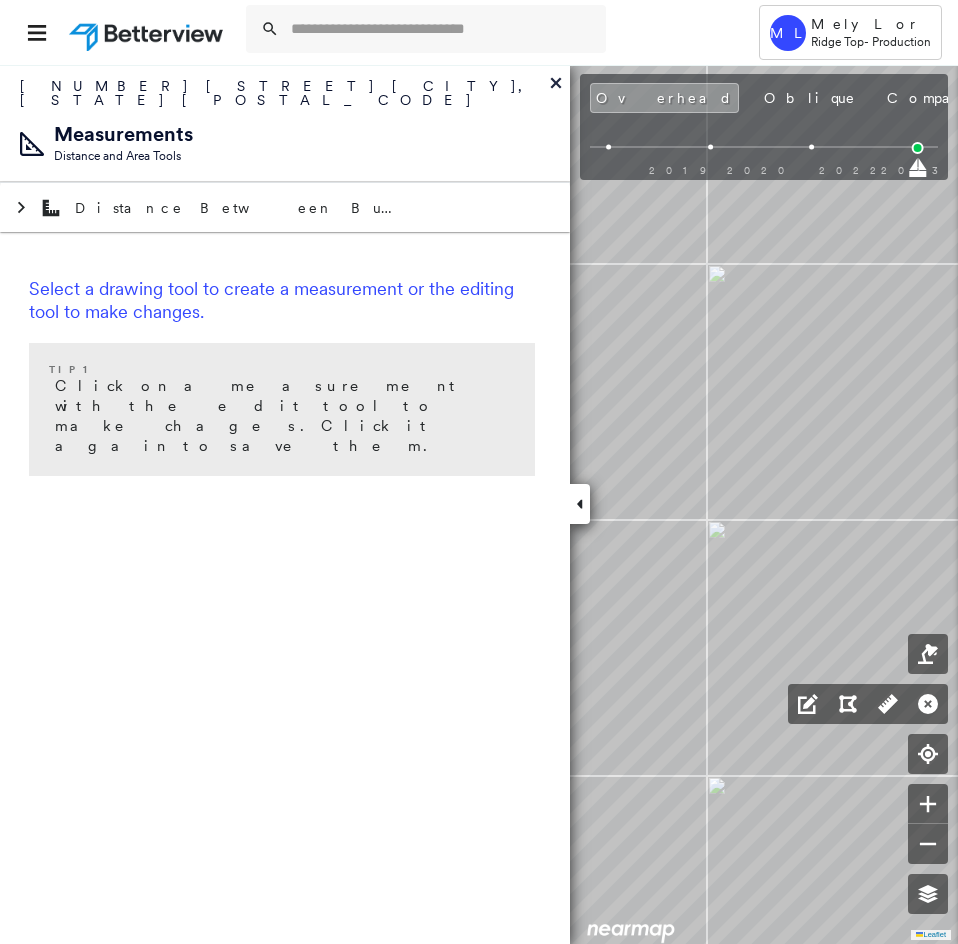 click at bounding box center [580, 504] 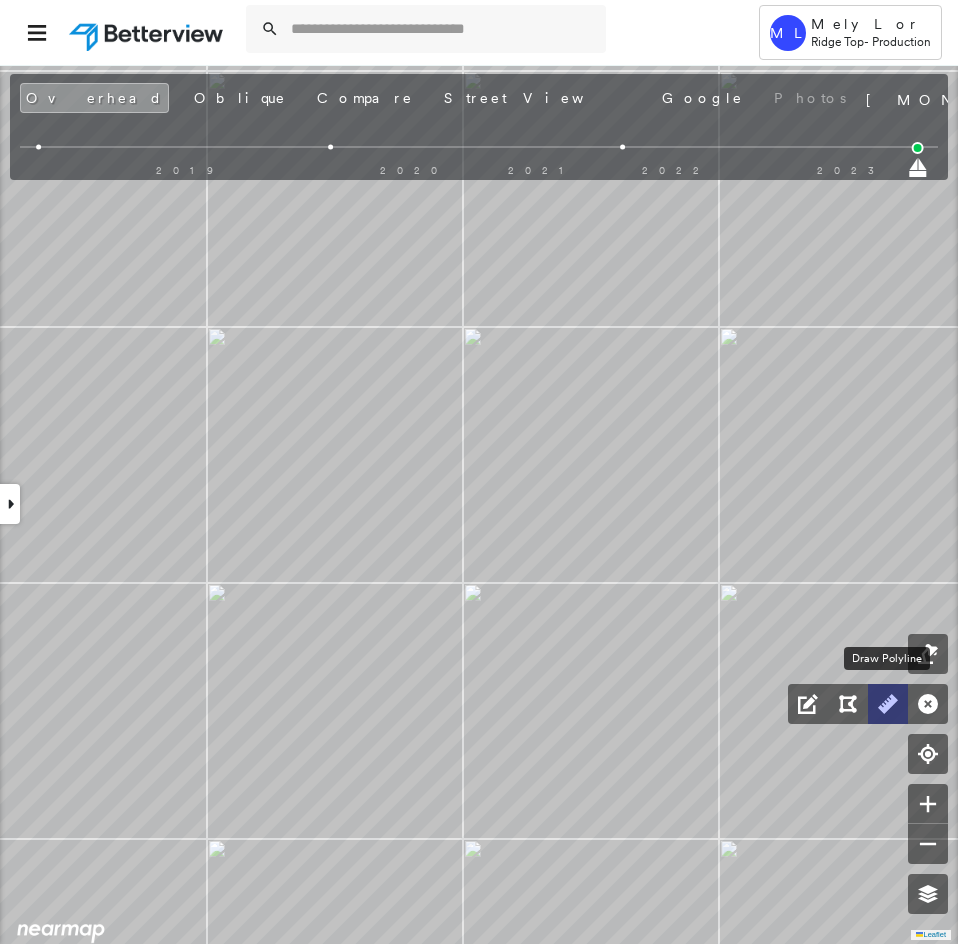 click 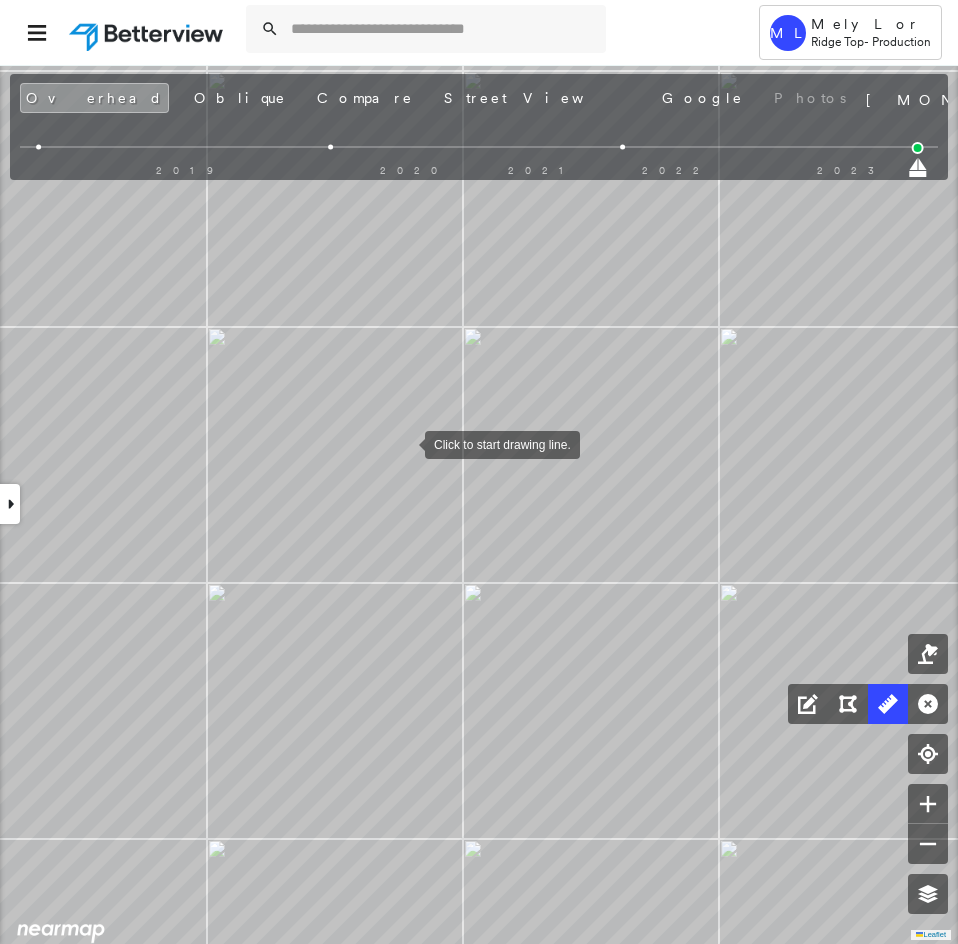 click at bounding box center (405, 443) 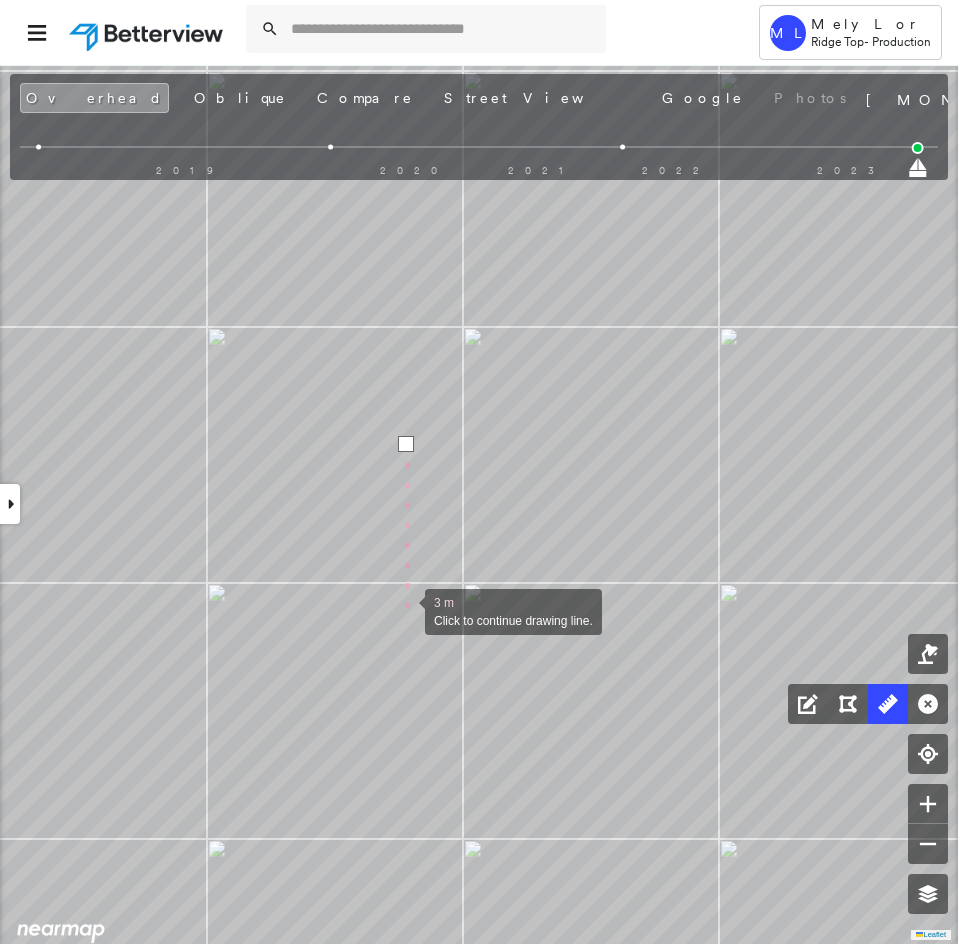 click at bounding box center (405, 610) 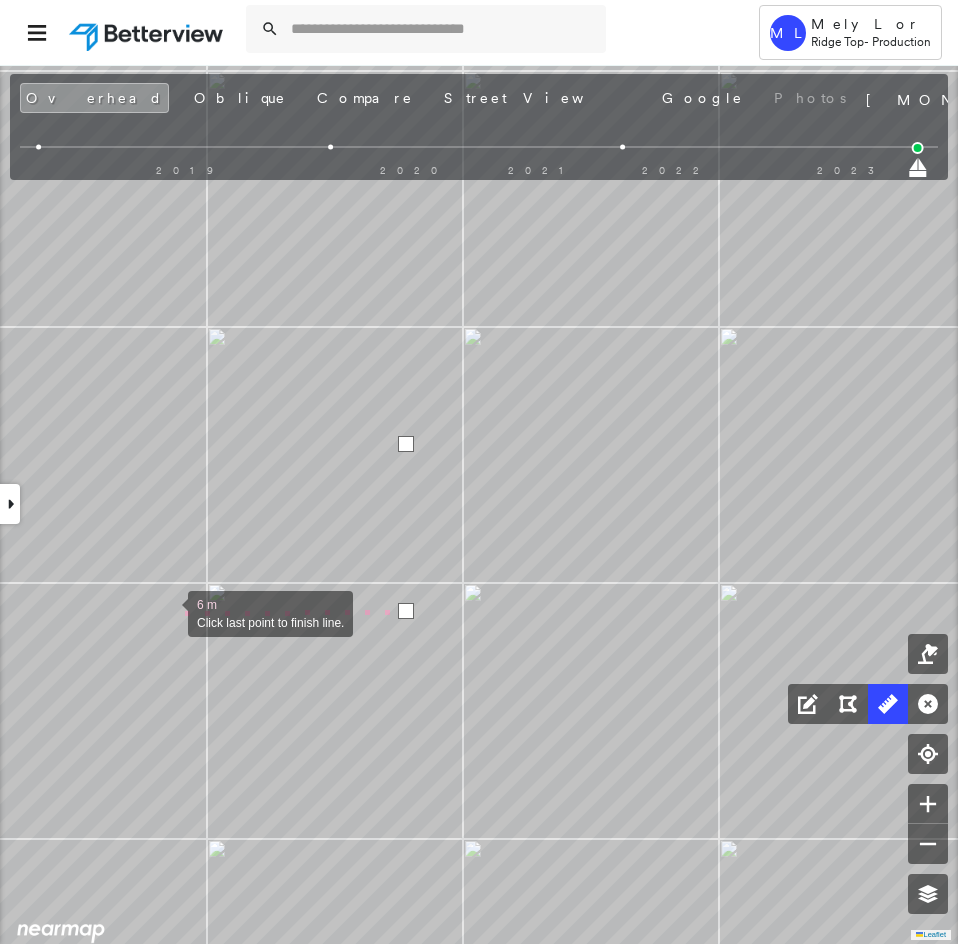 click at bounding box center [168, 612] 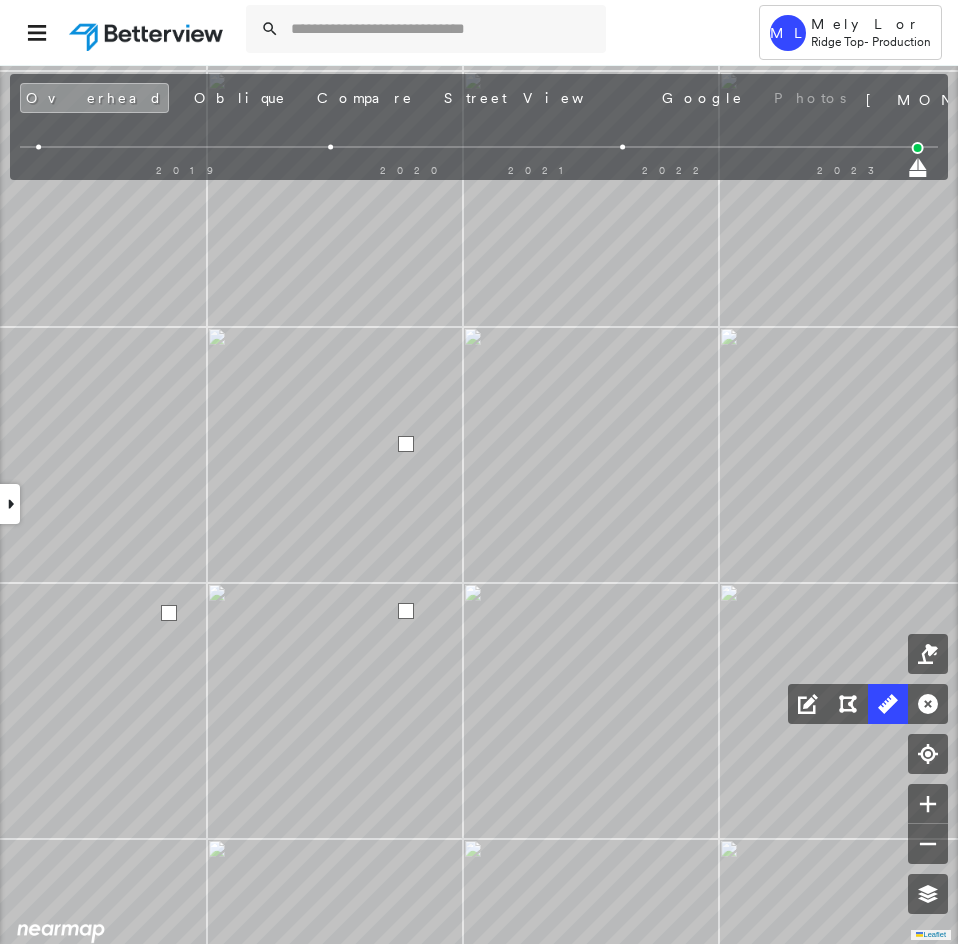 click at bounding box center [169, 613] 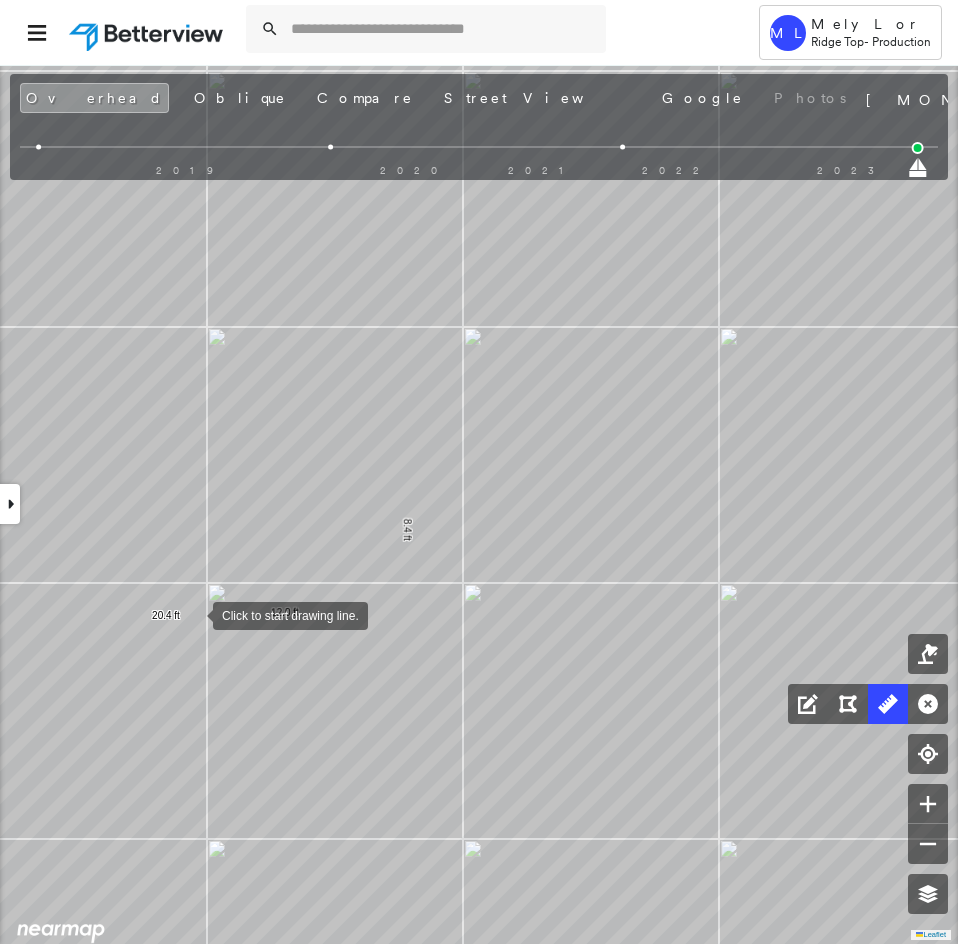 click at bounding box center (193, 614) 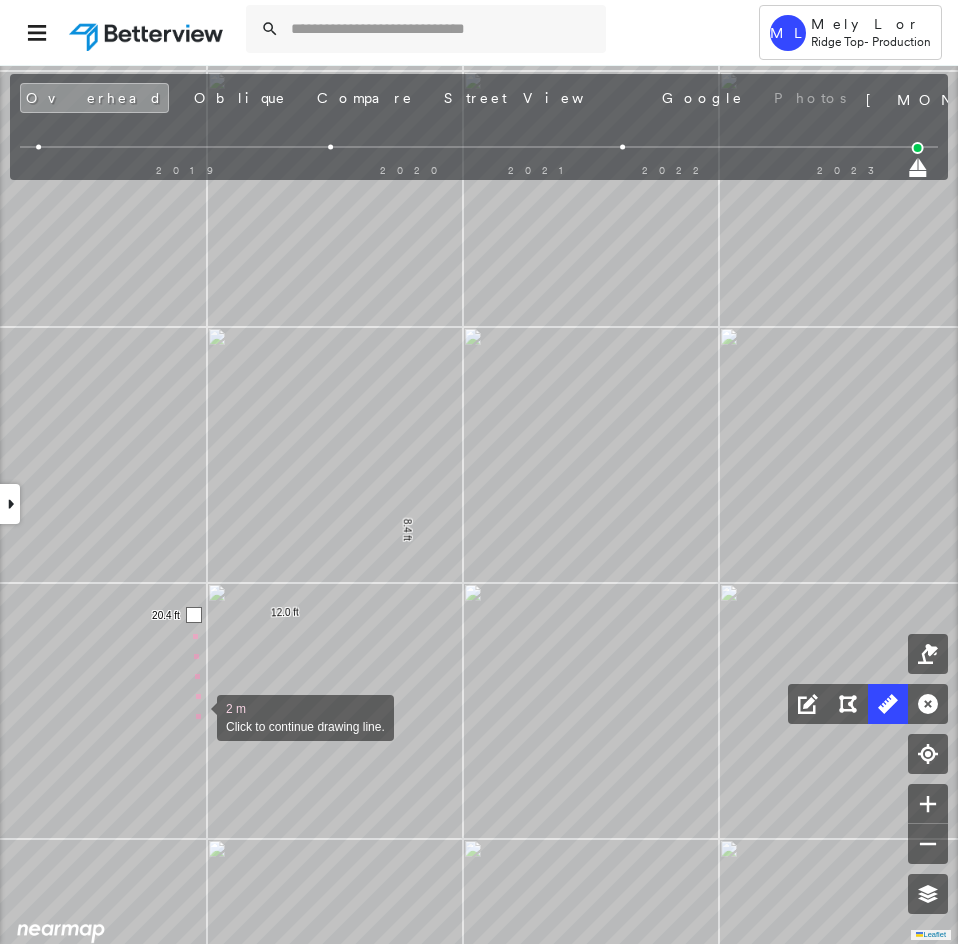 click at bounding box center (197, 716) 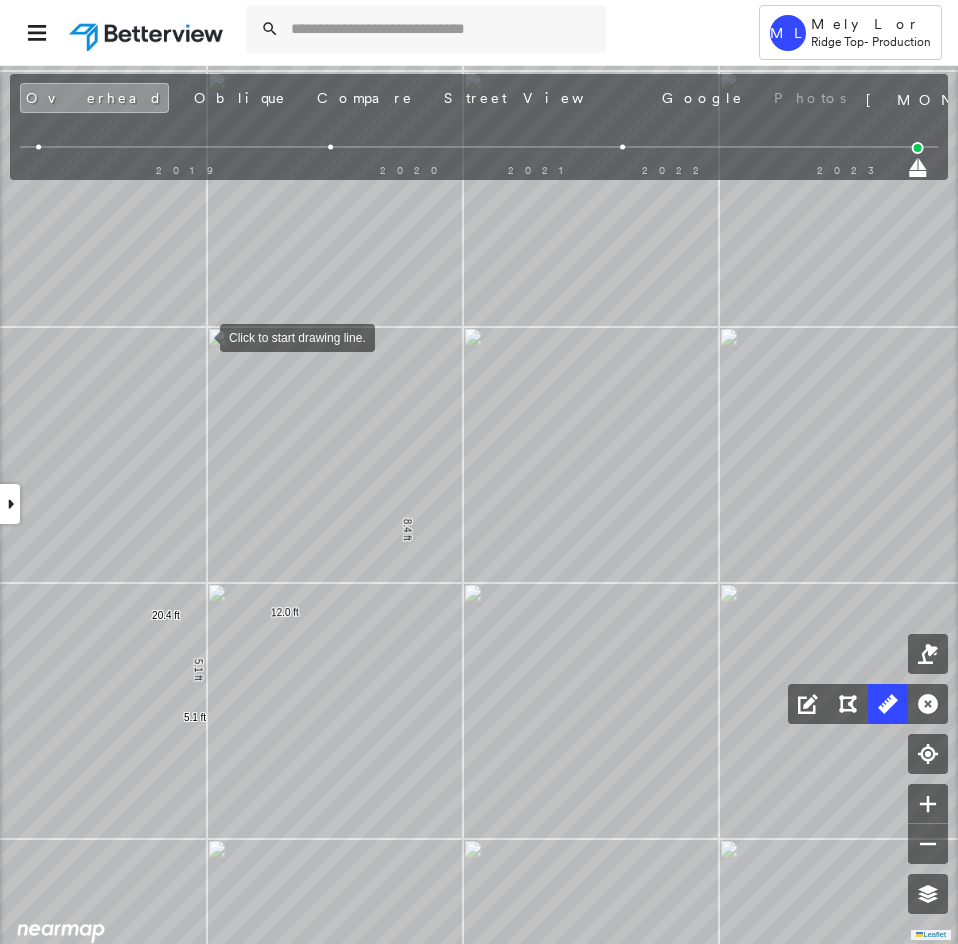click at bounding box center (200, 336) 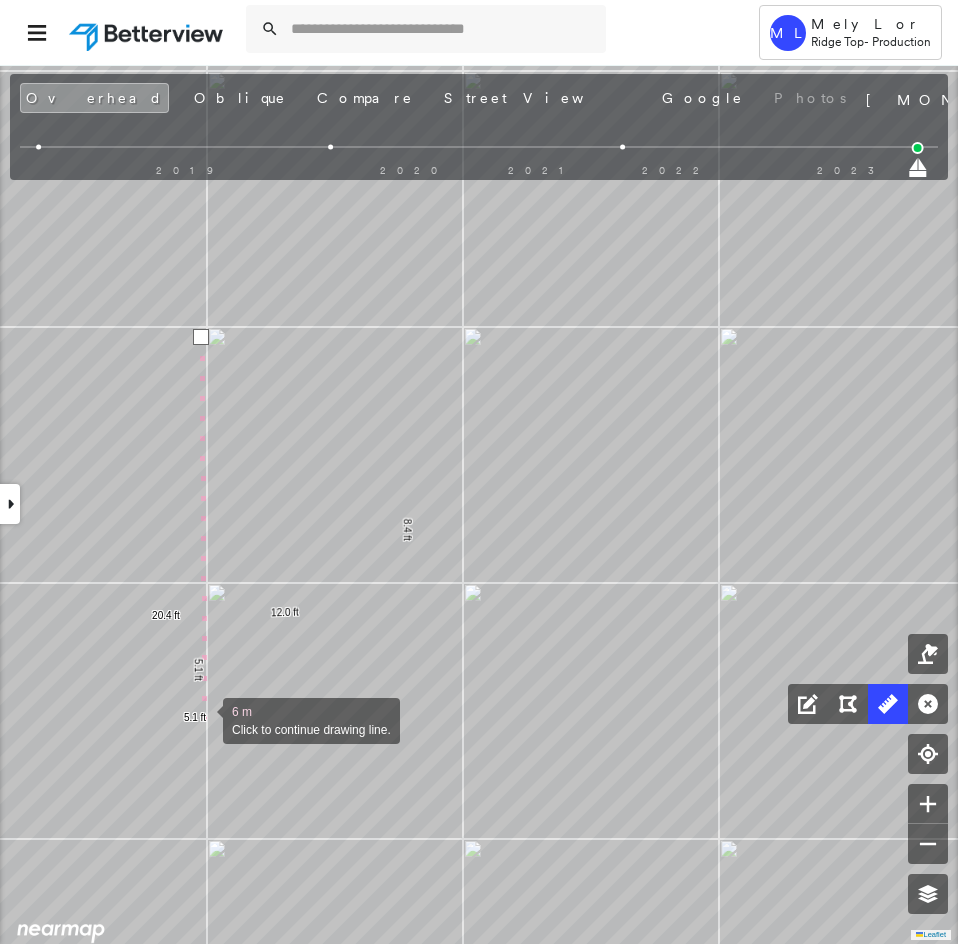 click at bounding box center (203, 719) 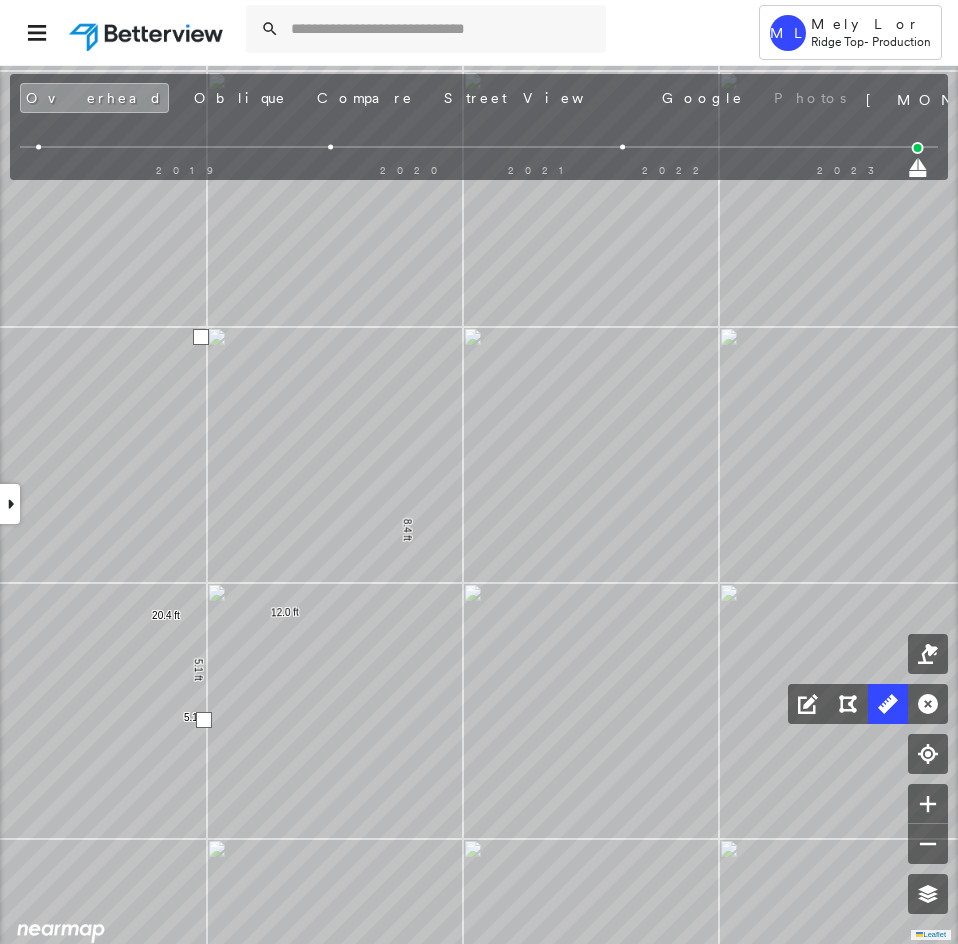 click at bounding box center (204, 720) 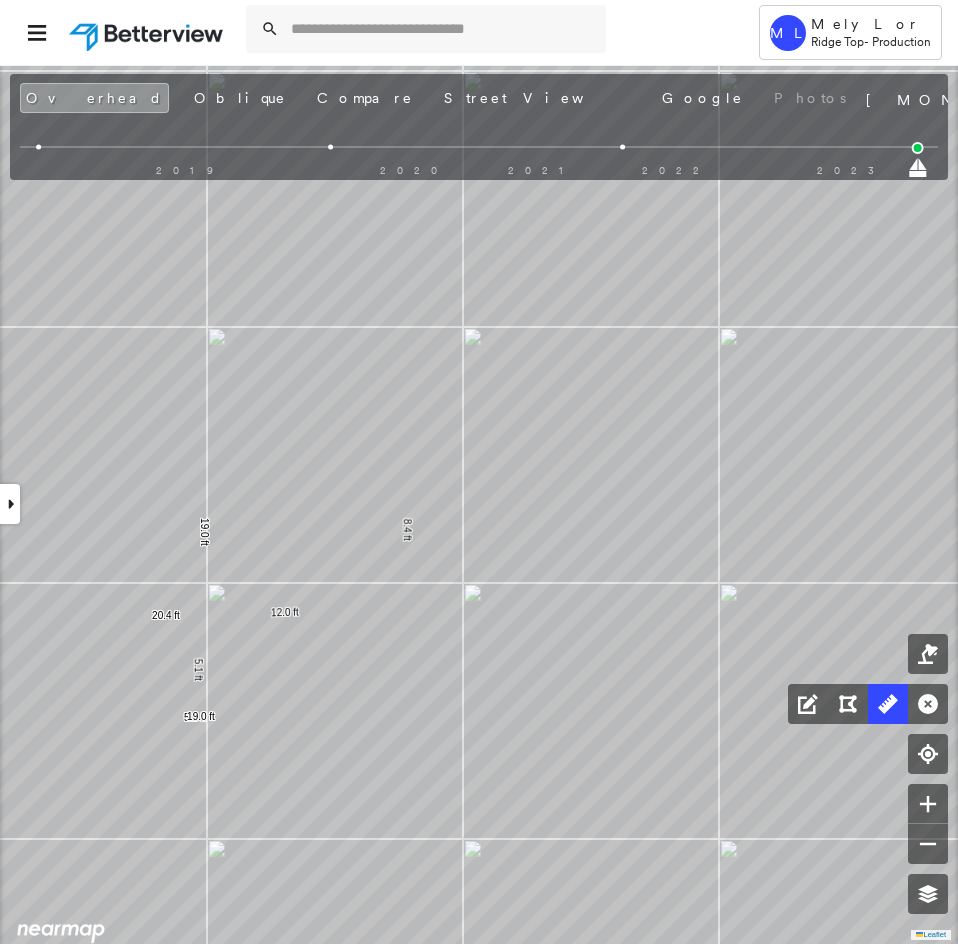 click on "8.4 ft 12.0 ft 20.4 ft 5.1 ft 5.1 ft 19.0 ft 19.0 ft Click to start drawing line." at bounding box center [-492, -100] 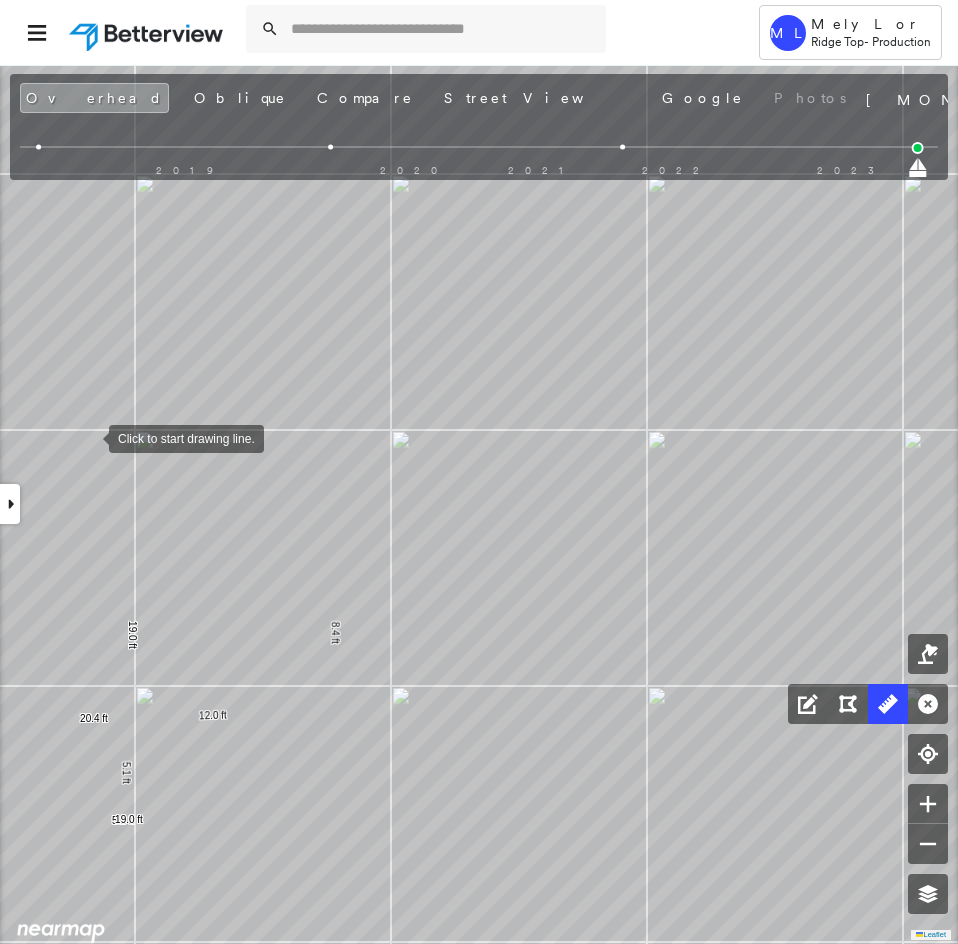 click at bounding box center (89, 437) 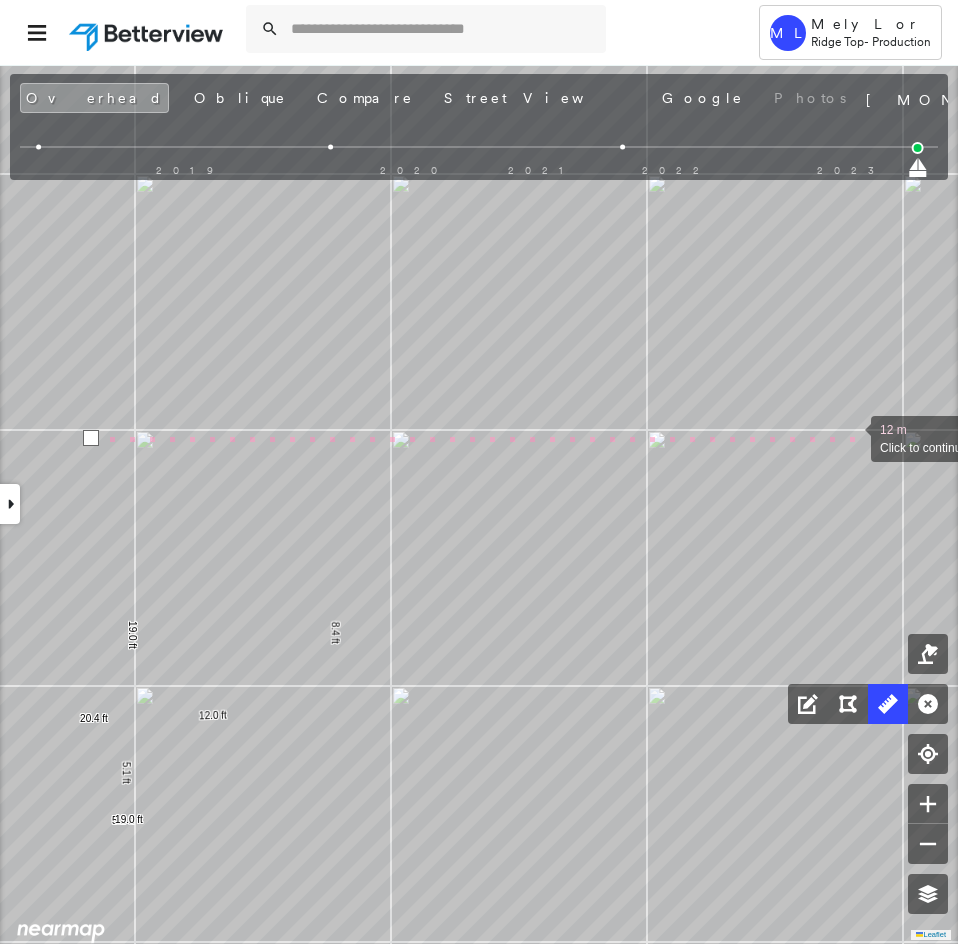 click at bounding box center (851, 437) 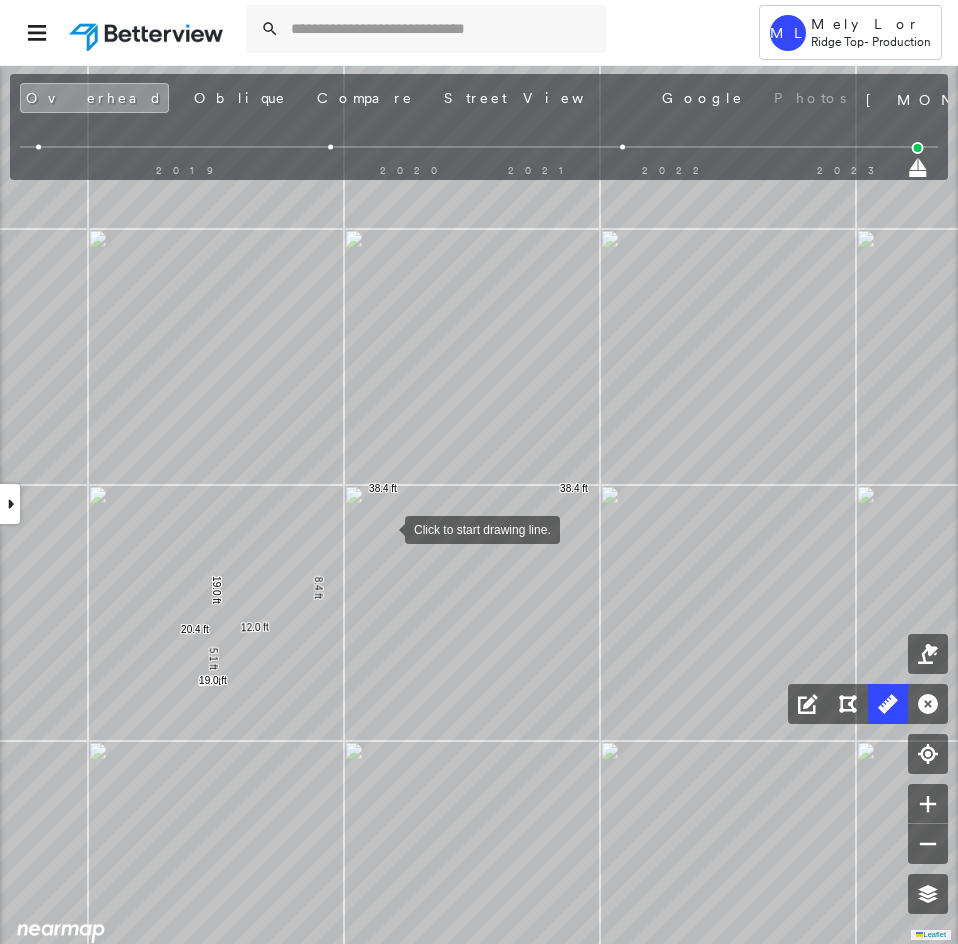 drag, startPoint x: 422, startPoint y: 534, endPoint x: 386, endPoint y: 529, distance: 36.345562 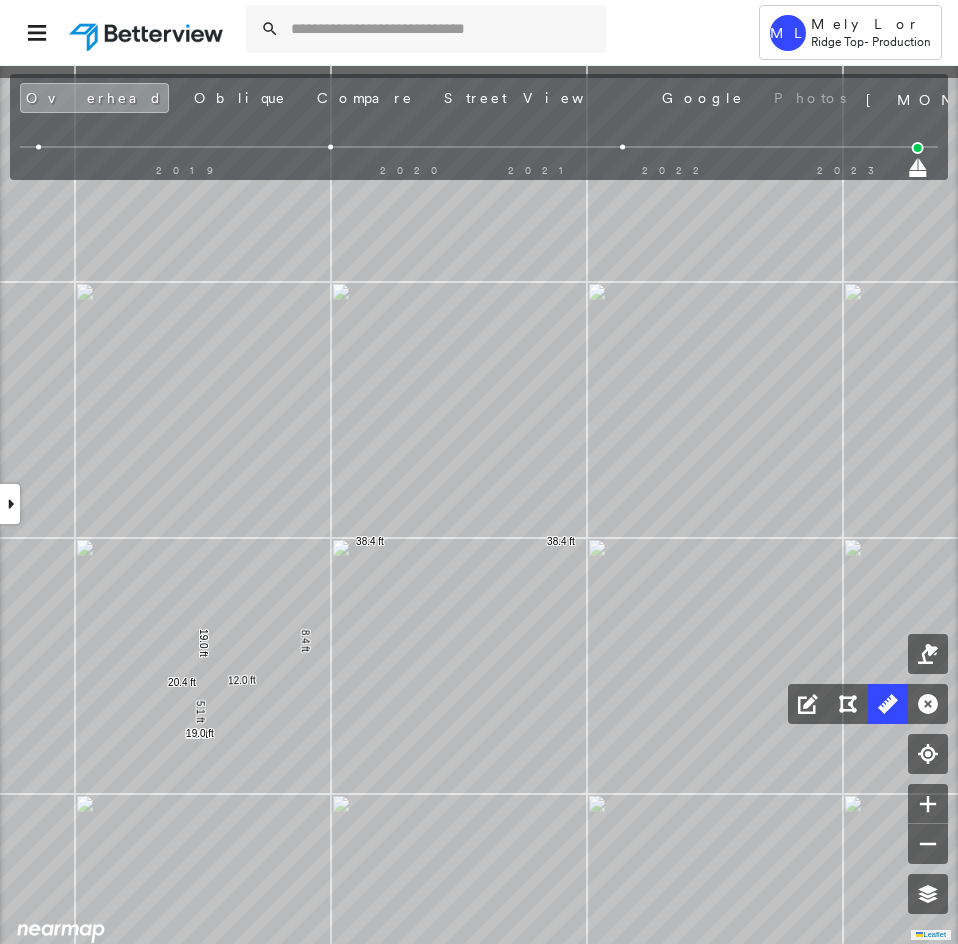 click on "8.4 ft 12.0 ft 20.4 ft 5.1 ft 5.1 ft 19.0 ft 19.0 ft 38.4 ft 38.4 ft Click to start drawing line." at bounding box center [-612, 100] 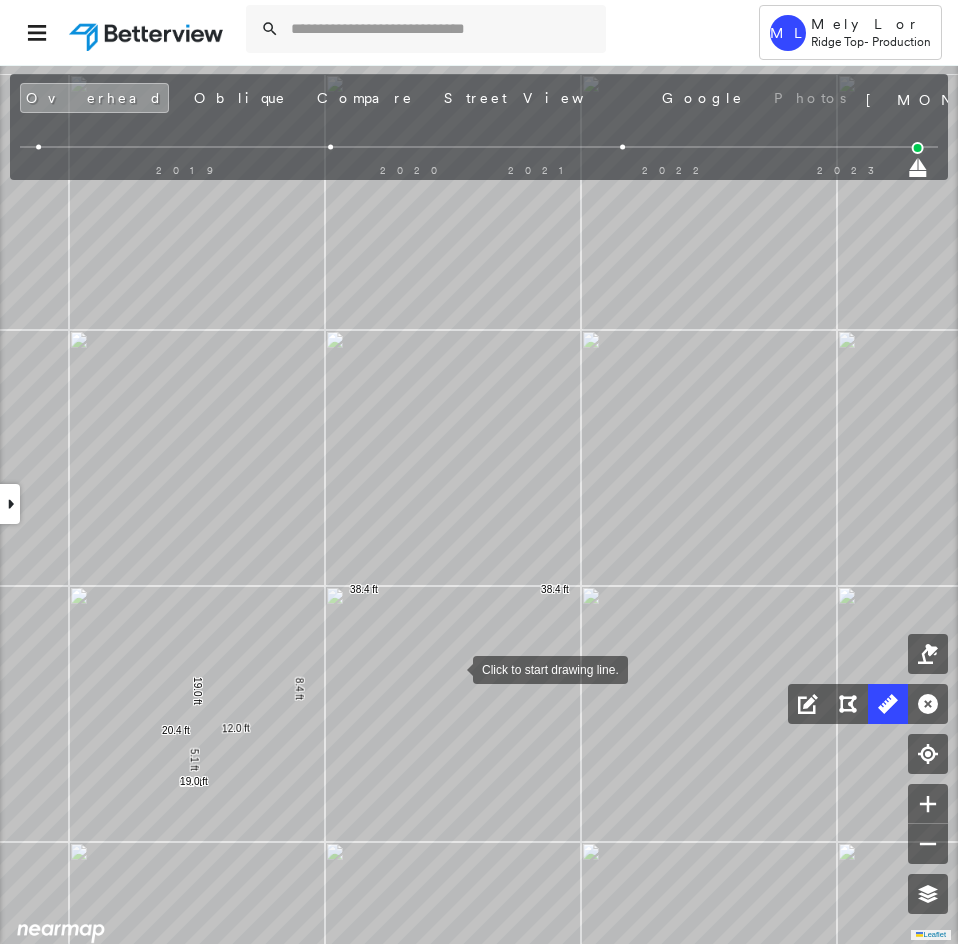 drag, startPoint x: 460, startPoint y: 619, endPoint x: 454, endPoint y: 667, distance: 48.373547 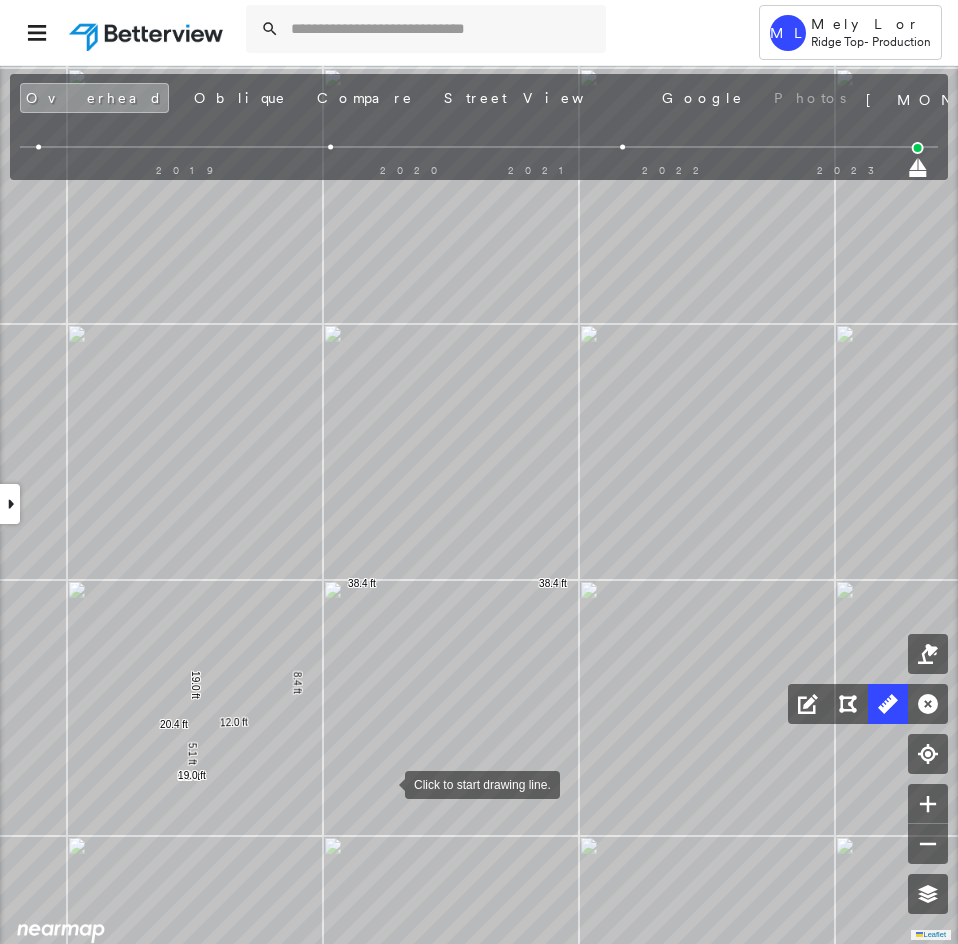 drag, startPoint x: 385, startPoint y: 784, endPoint x: 384, endPoint y: 758, distance: 26.019224 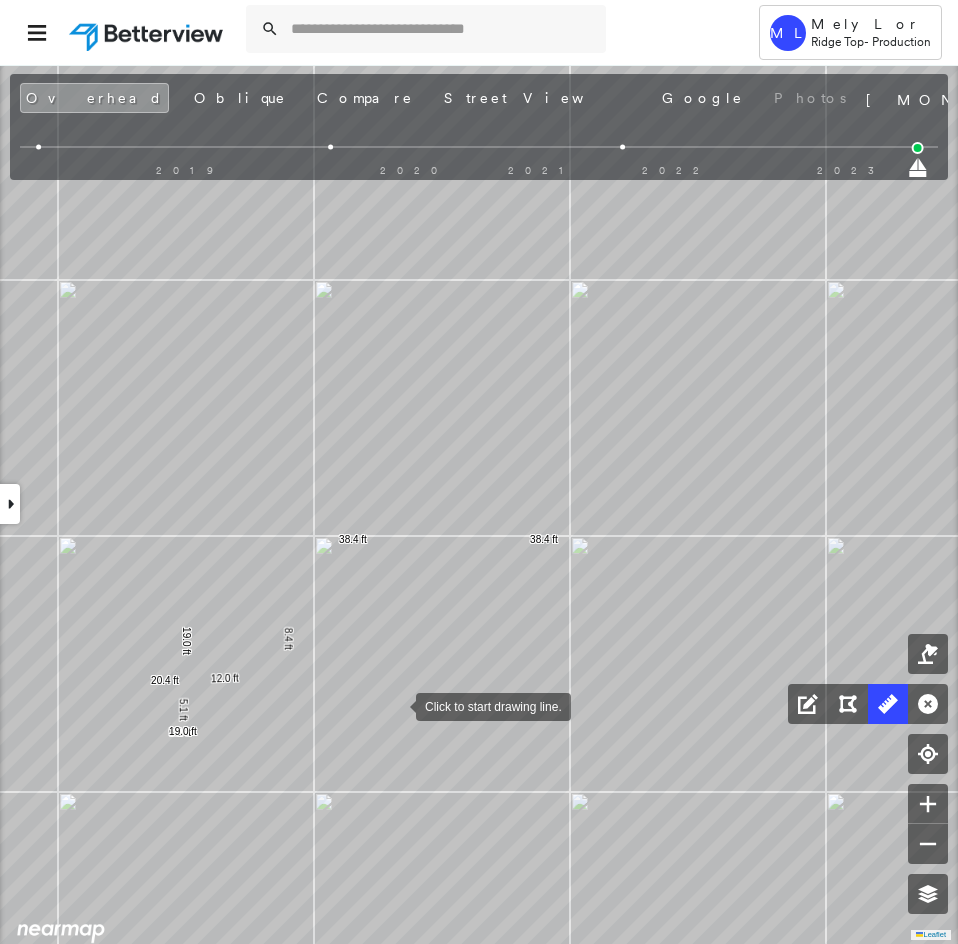 drag, startPoint x: 406, startPoint y: 724, endPoint x: 397, endPoint y: 706, distance: 20.12461 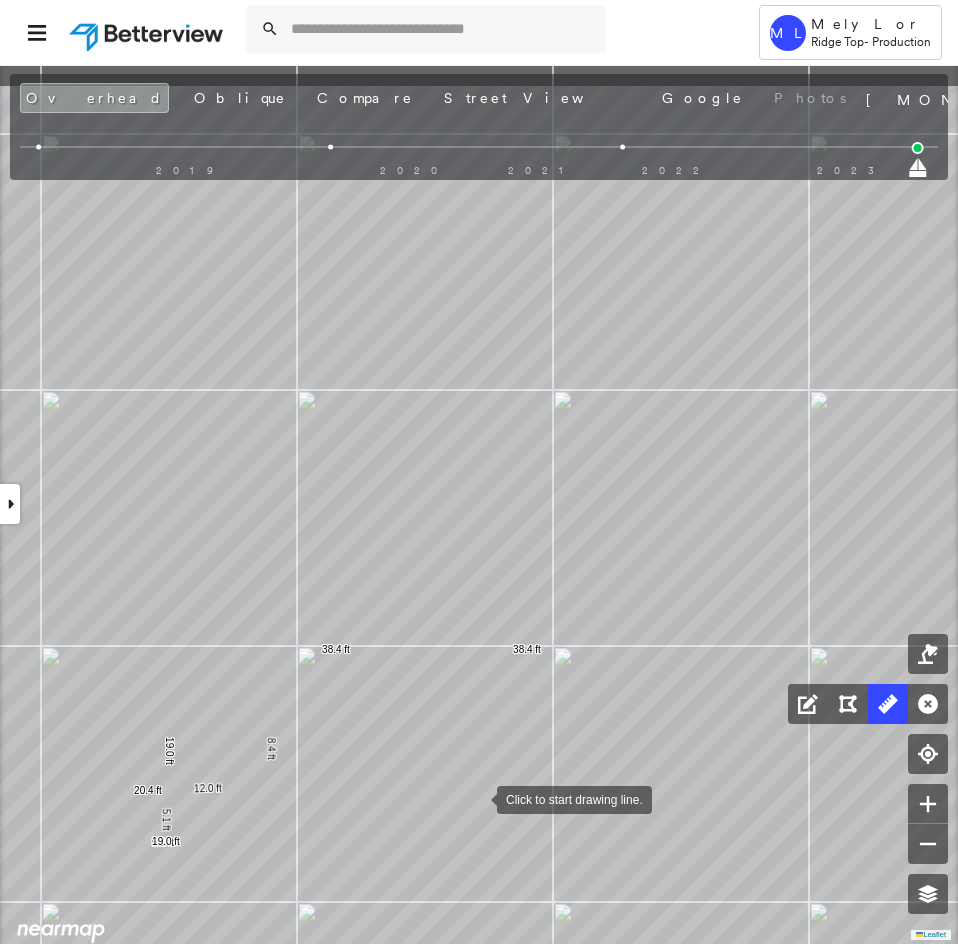 click at bounding box center (477, 798) 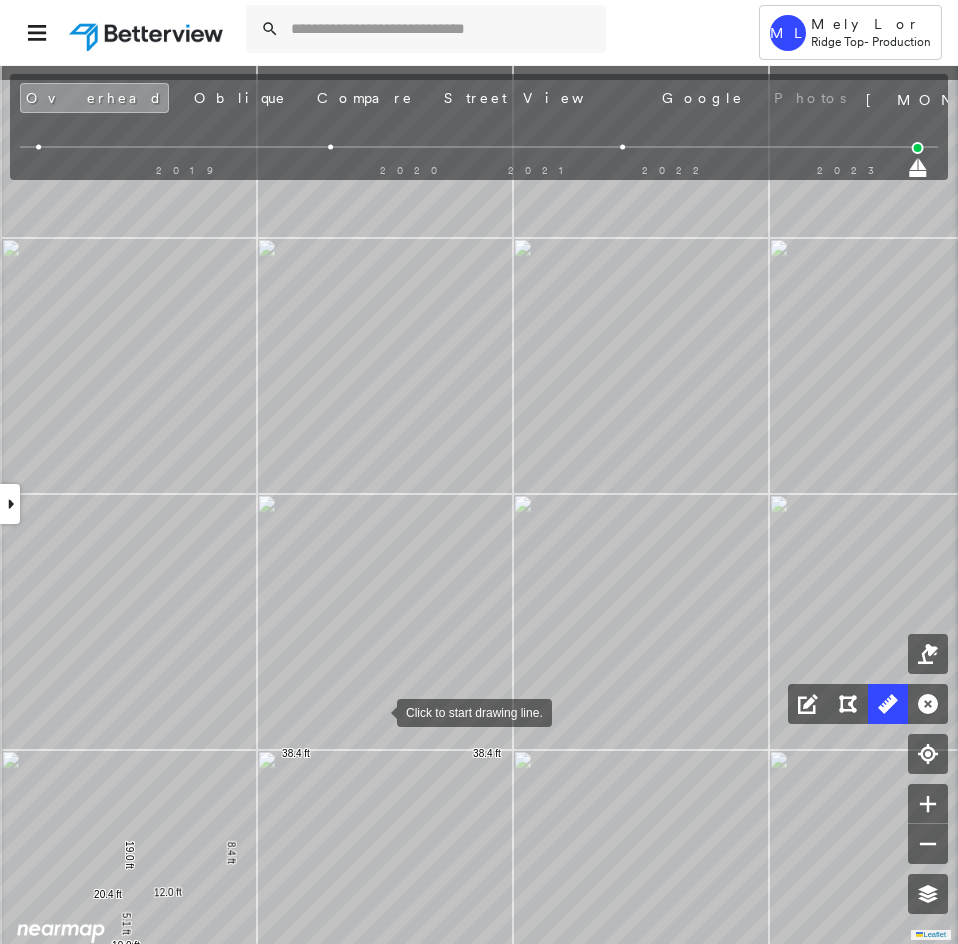 drag, startPoint x: 392, startPoint y: 664, endPoint x: 378, endPoint y: 707, distance: 45.221676 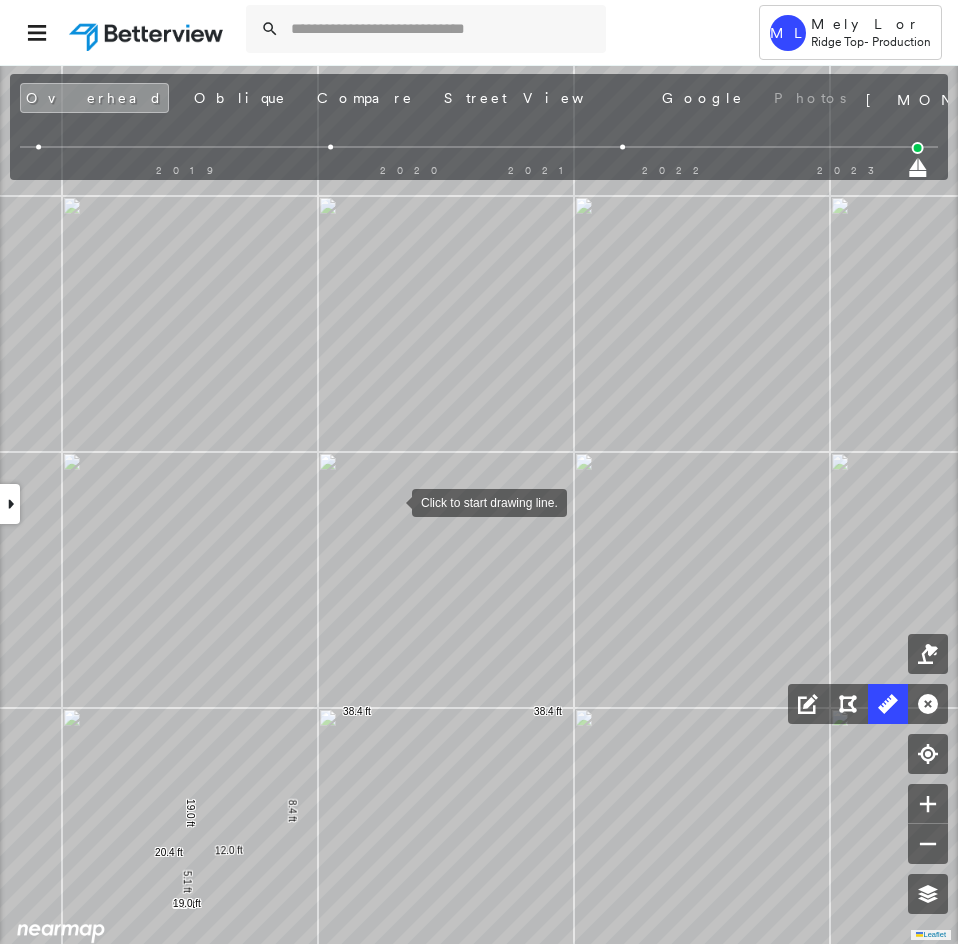 drag, startPoint x: 331, startPoint y: 544, endPoint x: 392, endPoint y: 502, distance: 74.06078 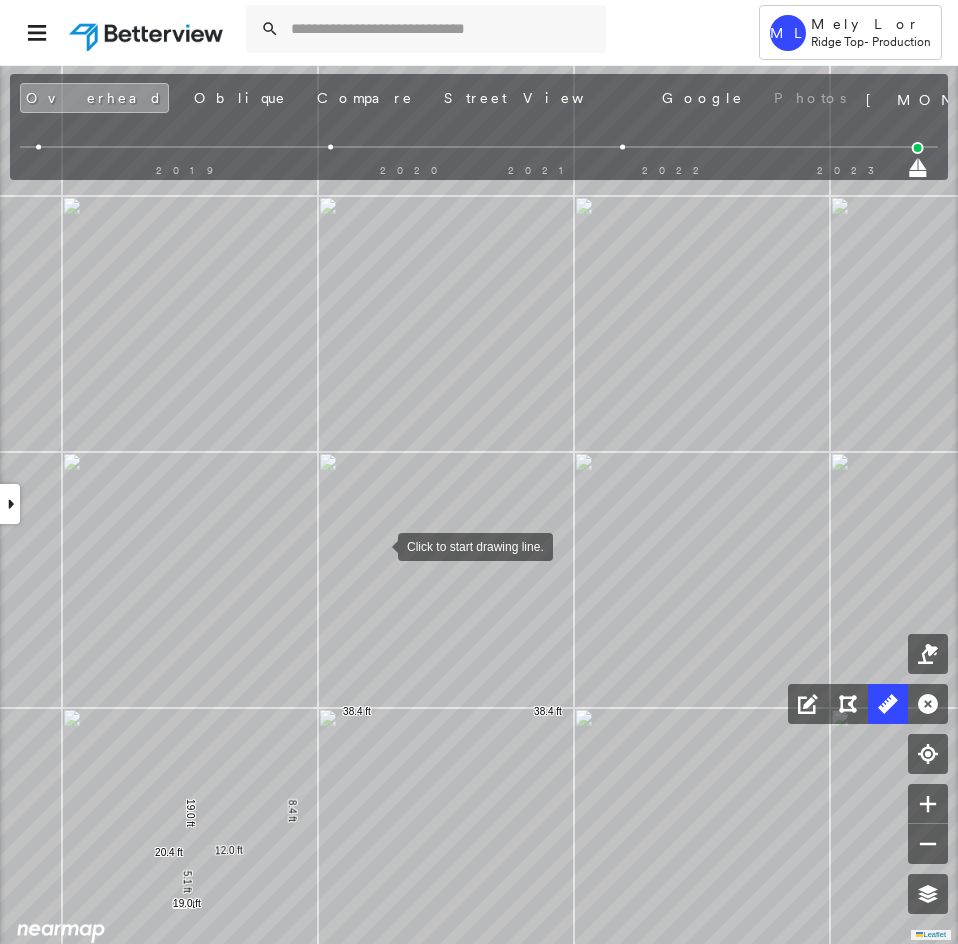 click at bounding box center [378, 545] 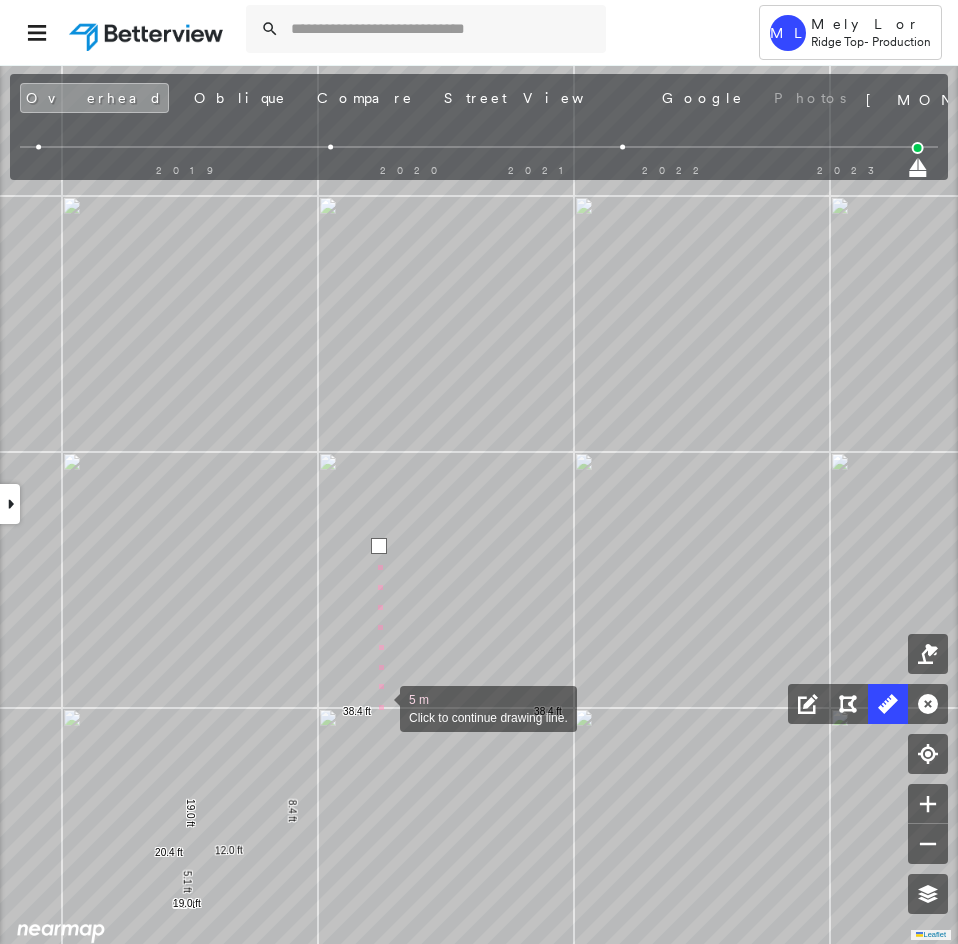 click at bounding box center [380, 707] 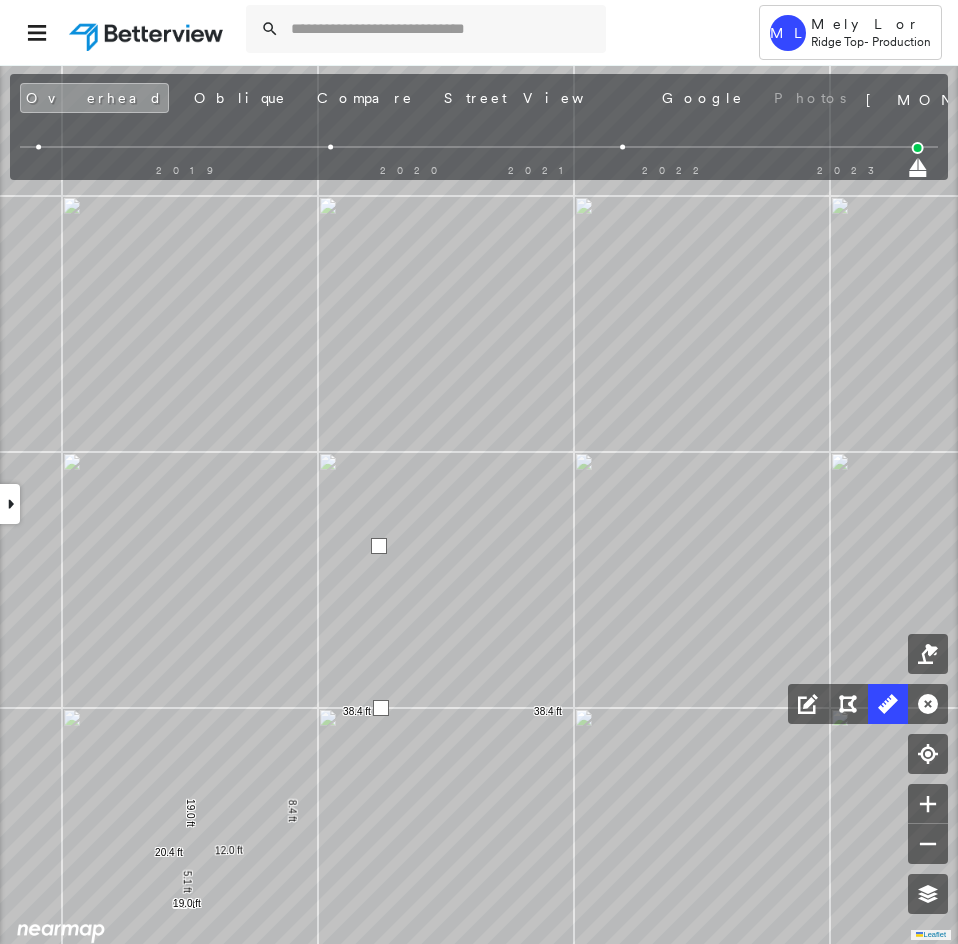 click at bounding box center (381, 708) 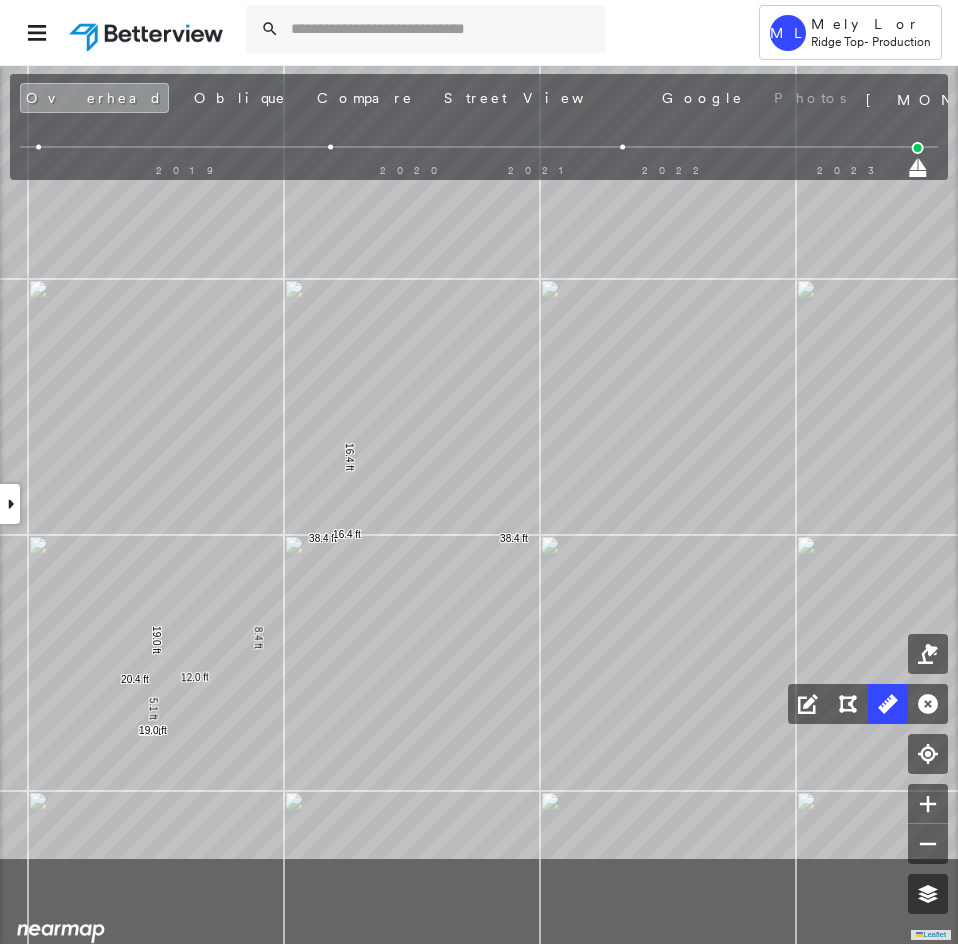 drag, startPoint x: 397, startPoint y: 692, endPoint x: 373, endPoint y: 524, distance: 169.70563 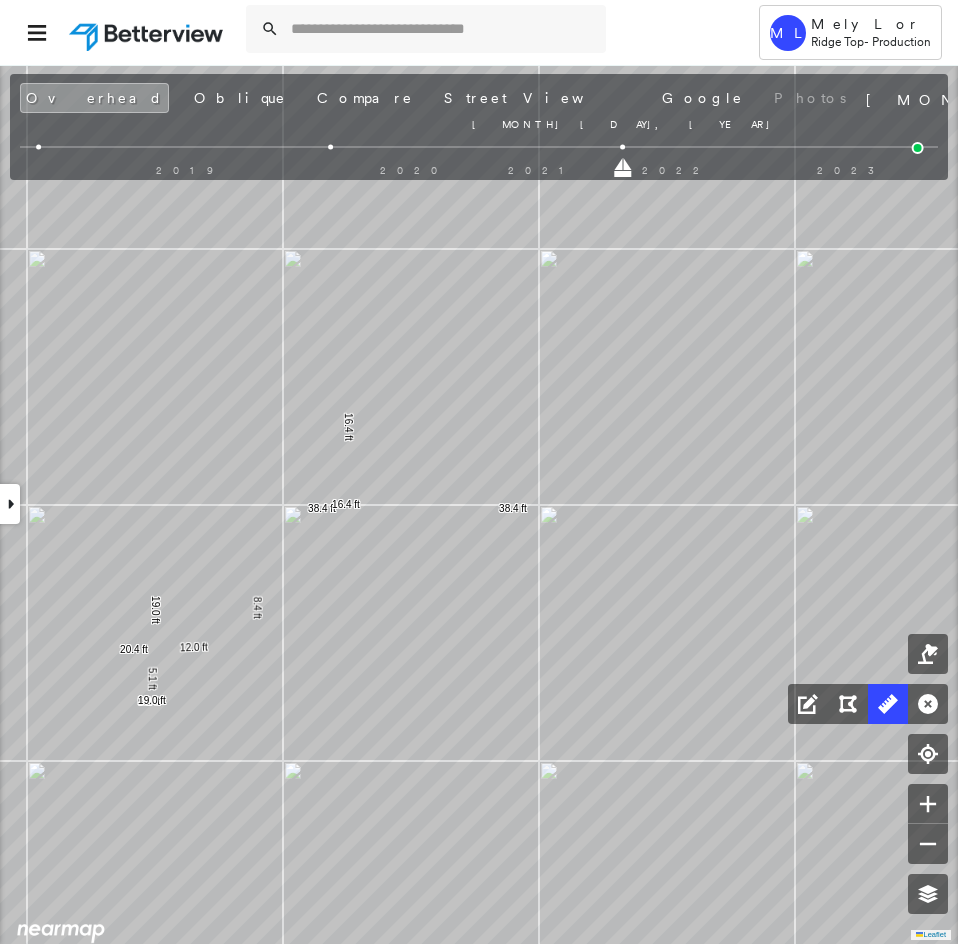drag, startPoint x: 913, startPoint y: 168, endPoint x: 627, endPoint y: 174, distance: 286.06293 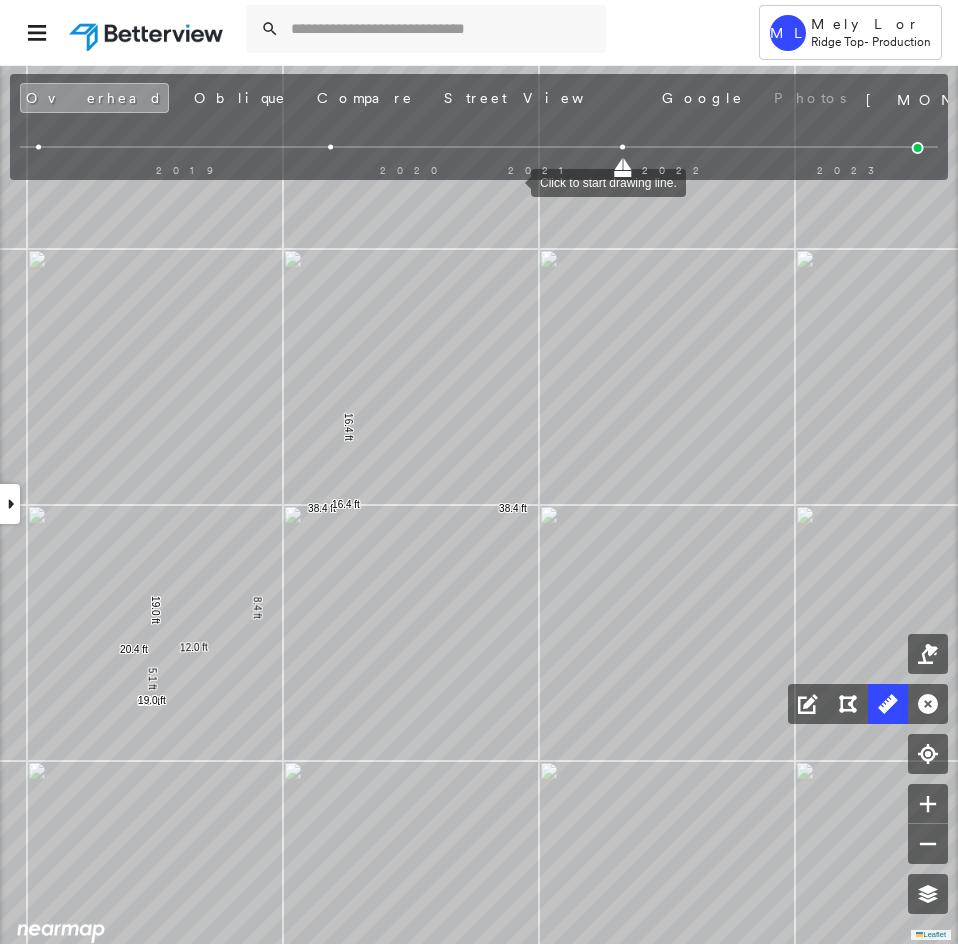 drag, startPoint x: 625, startPoint y: 172, endPoint x: 511, endPoint y: 181, distance: 114.35471 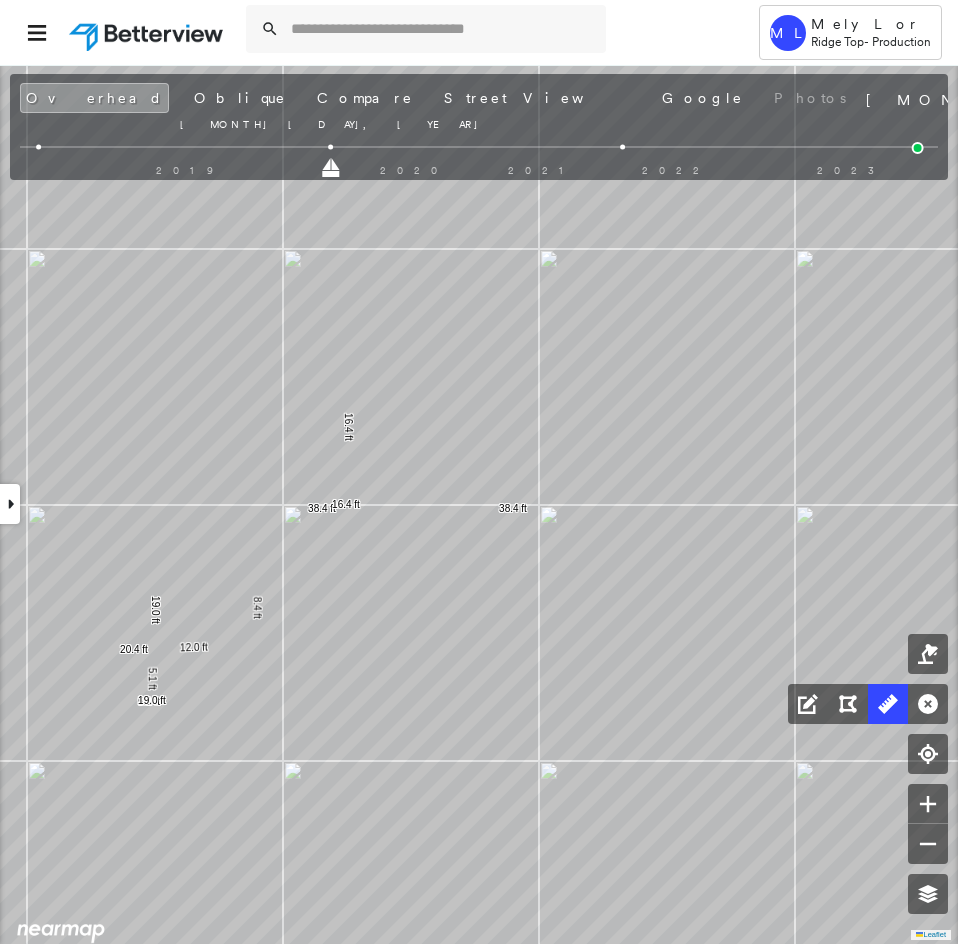 drag, startPoint x: 622, startPoint y: 163, endPoint x: 331, endPoint y: 168, distance: 291.04294 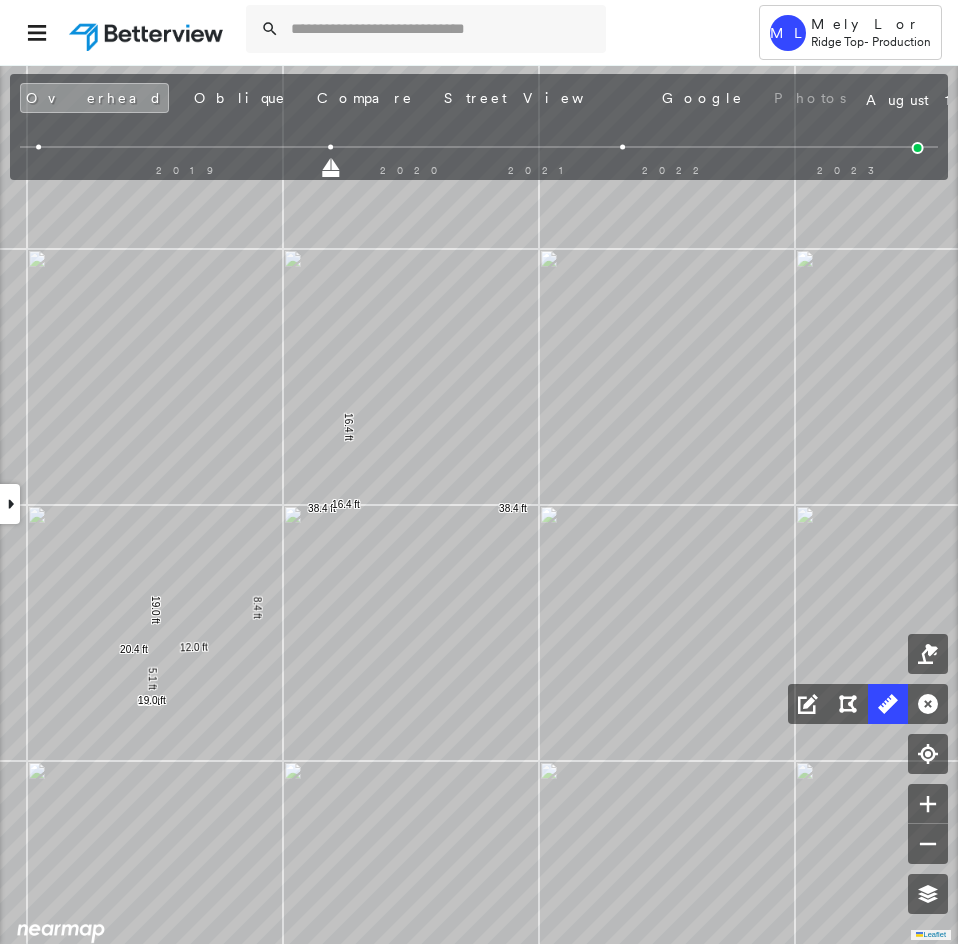drag, startPoint x: 331, startPoint y: 174, endPoint x: 185, endPoint y: 179, distance: 146.08559 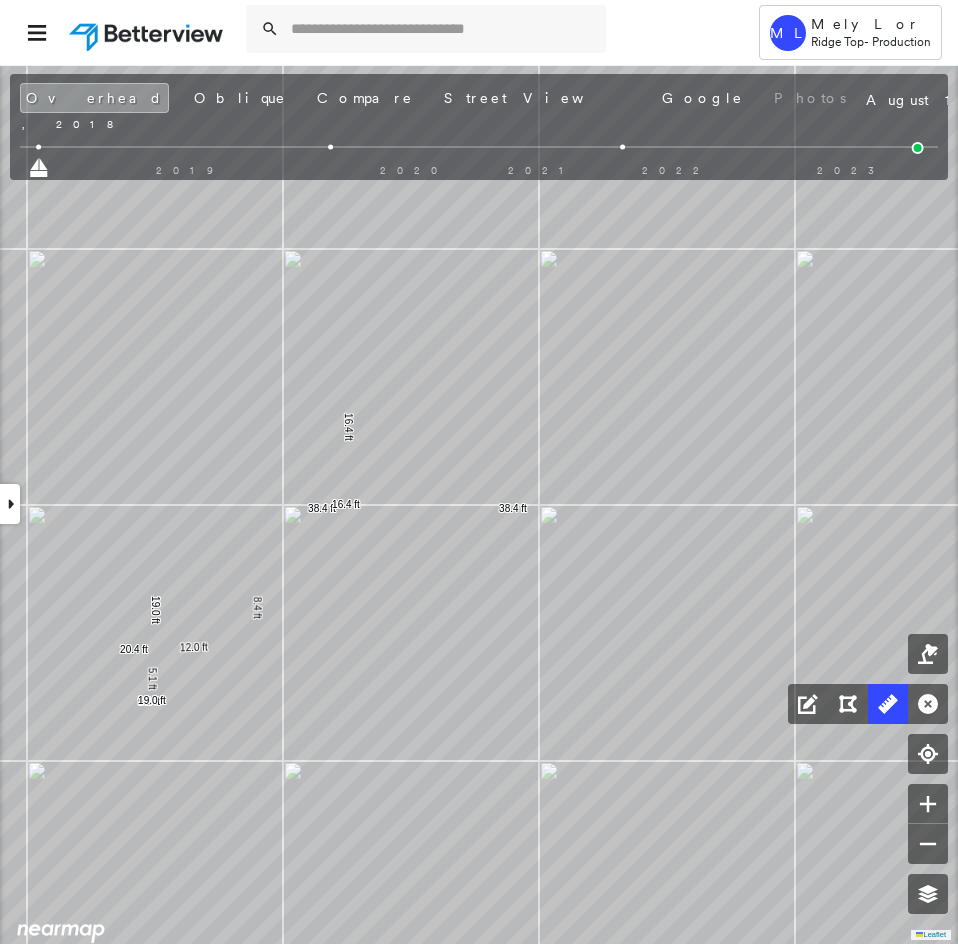 drag, startPoint x: 334, startPoint y: 169, endPoint x: -66, endPoint y: 164, distance: 400.03125 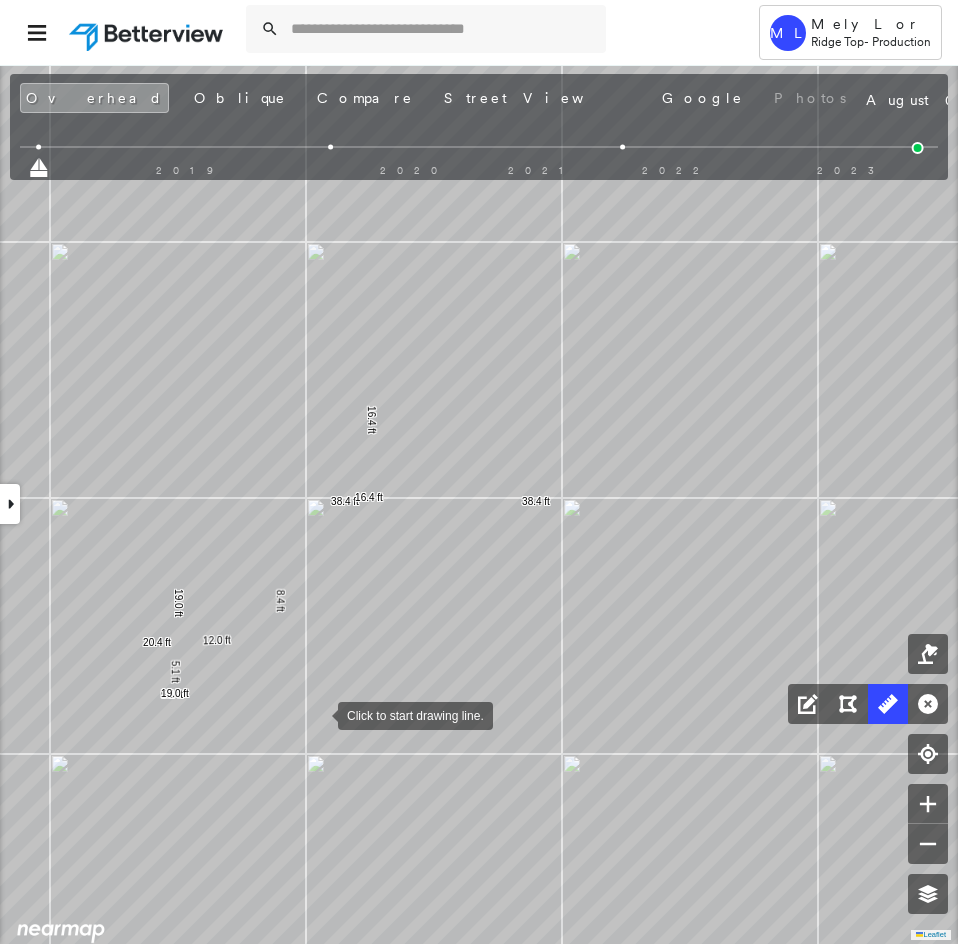 click at bounding box center (318, 714) 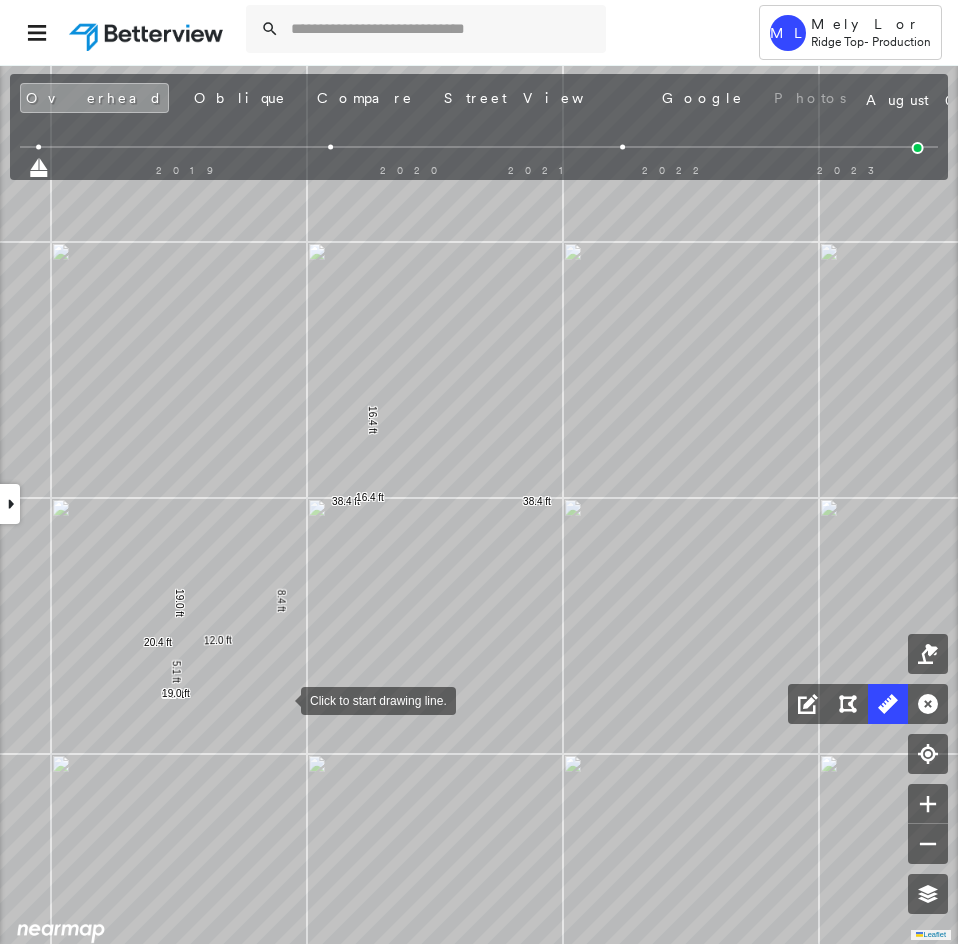 click at bounding box center [281, 699] 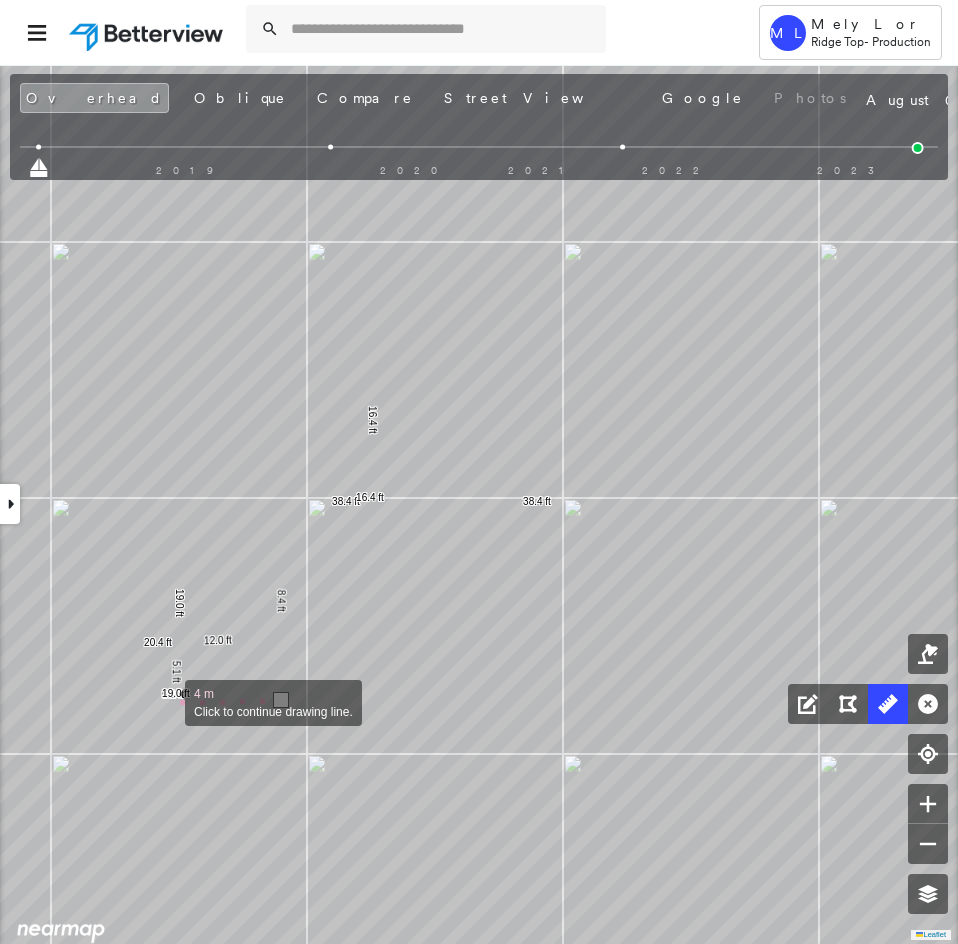 click at bounding box center [165, 701] 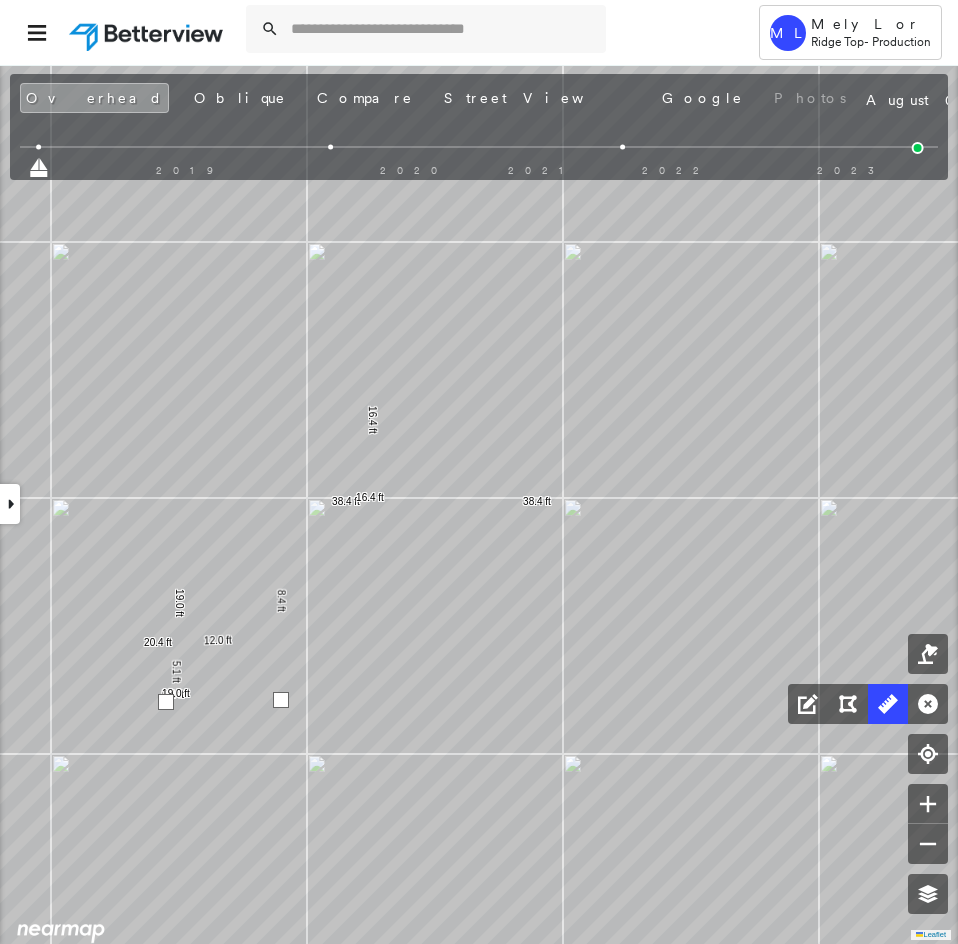 click at bounding box center (166, 702) 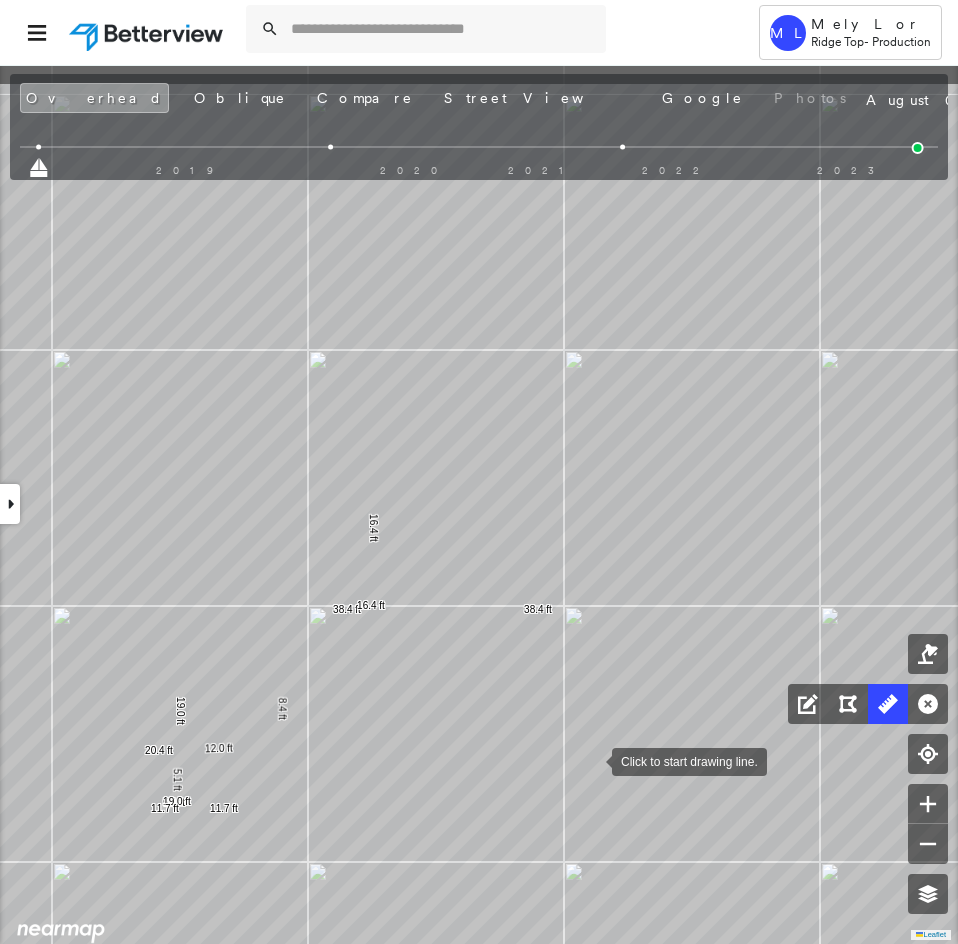 drag, startPoint x: 591, startPoint y: 649, endPoint x: 592, endPoint y: 757, distance: 108.00463 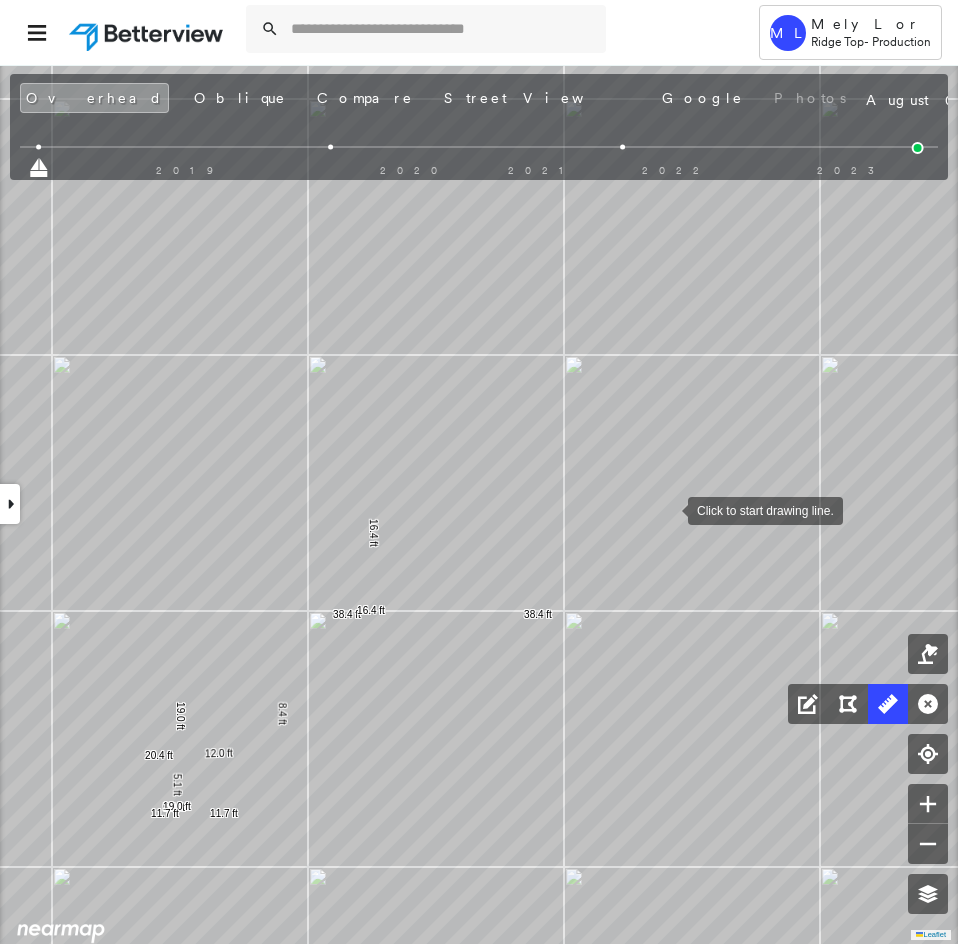 drag, startPoint x: 668, startPoint y: 504, endPoint x: 651, endPoint y: 649, distance: 145.99315 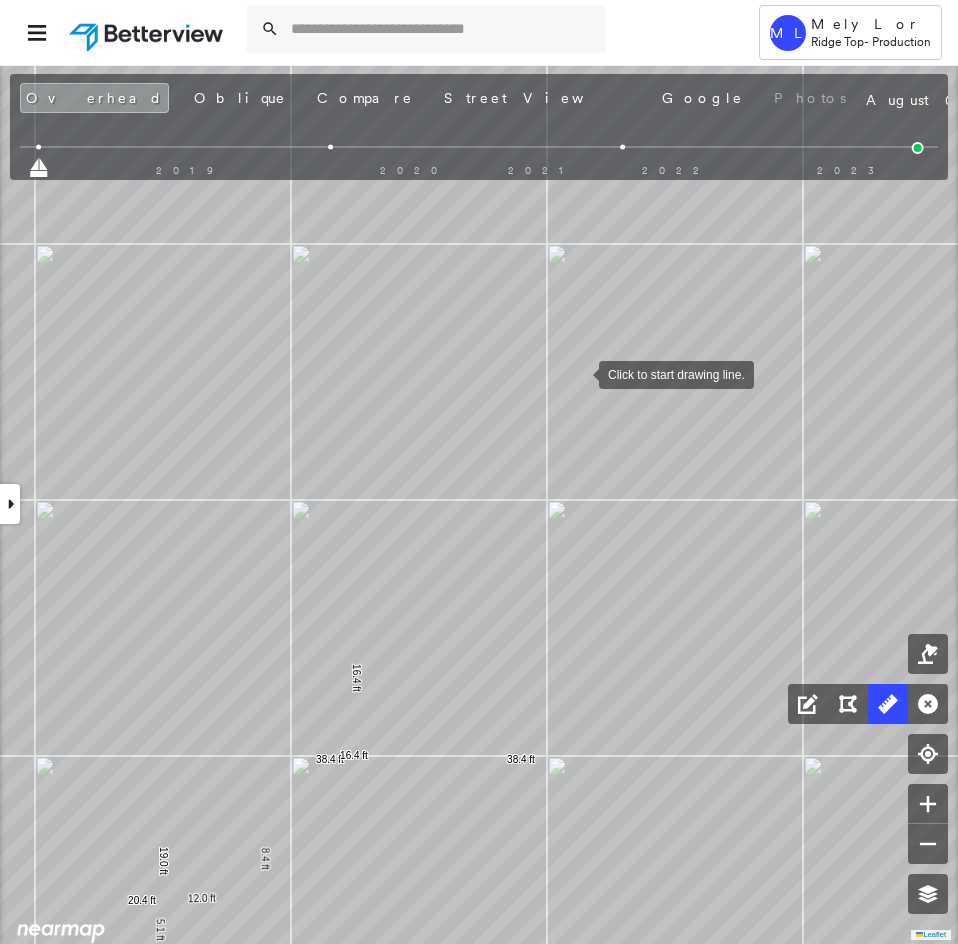 click at bounding box center (579, 373) 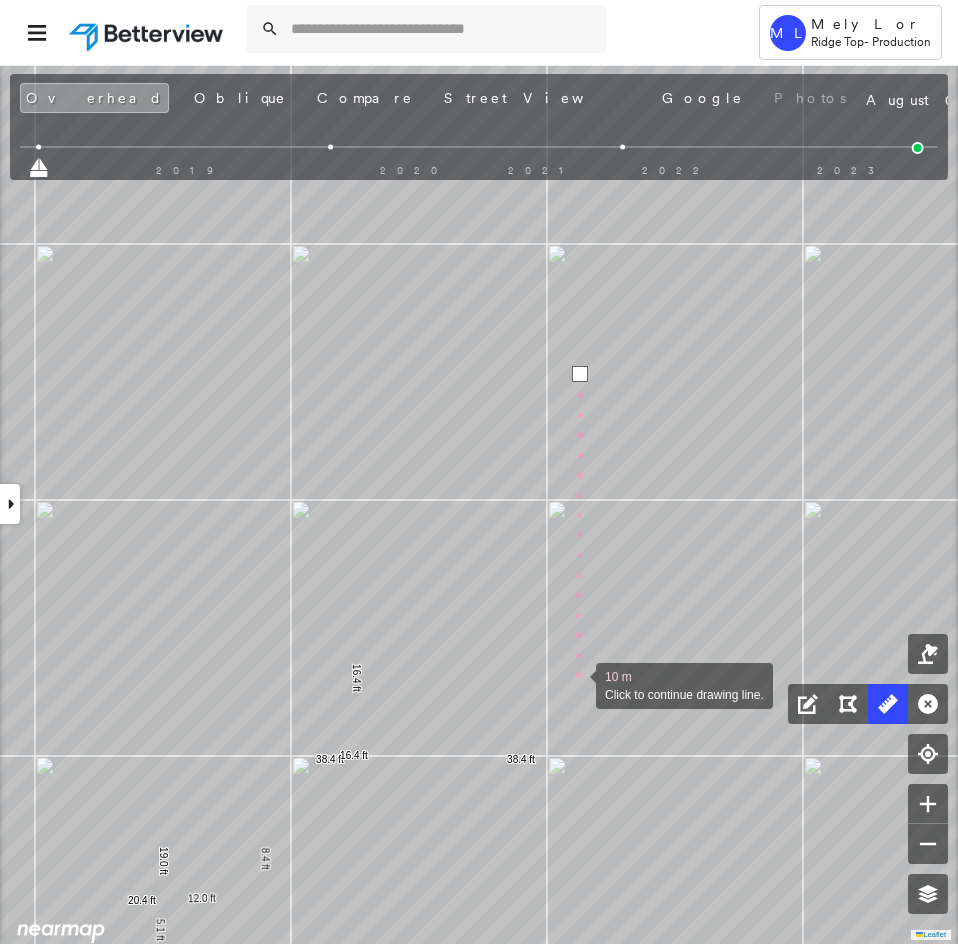 click at bounding box center (576, 684) 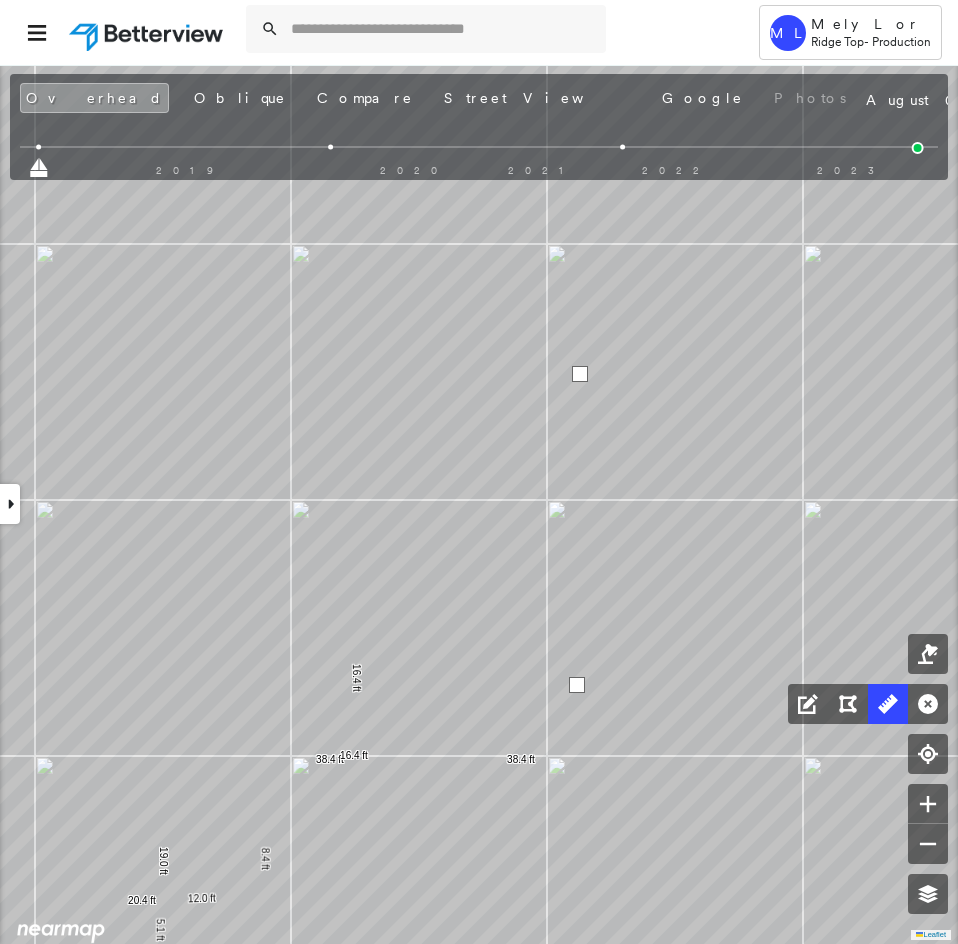 click at bounding box center [577, 685] 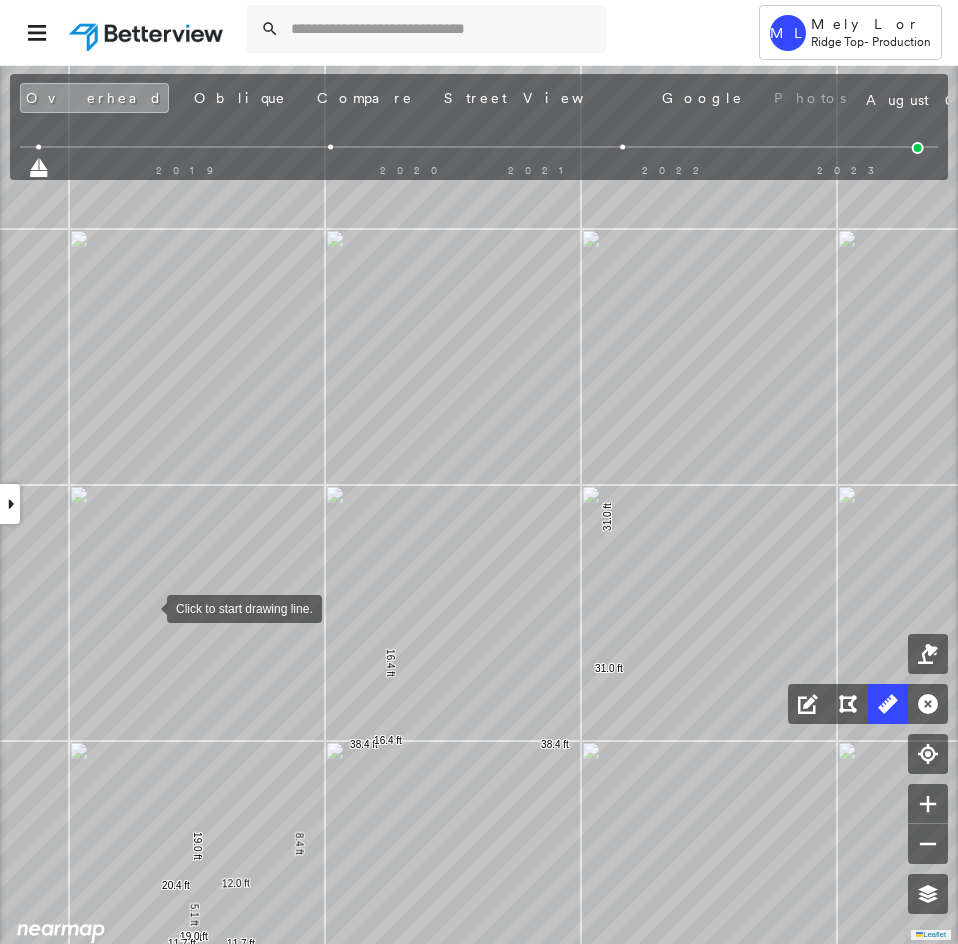 click at bounding box center [147, 607] 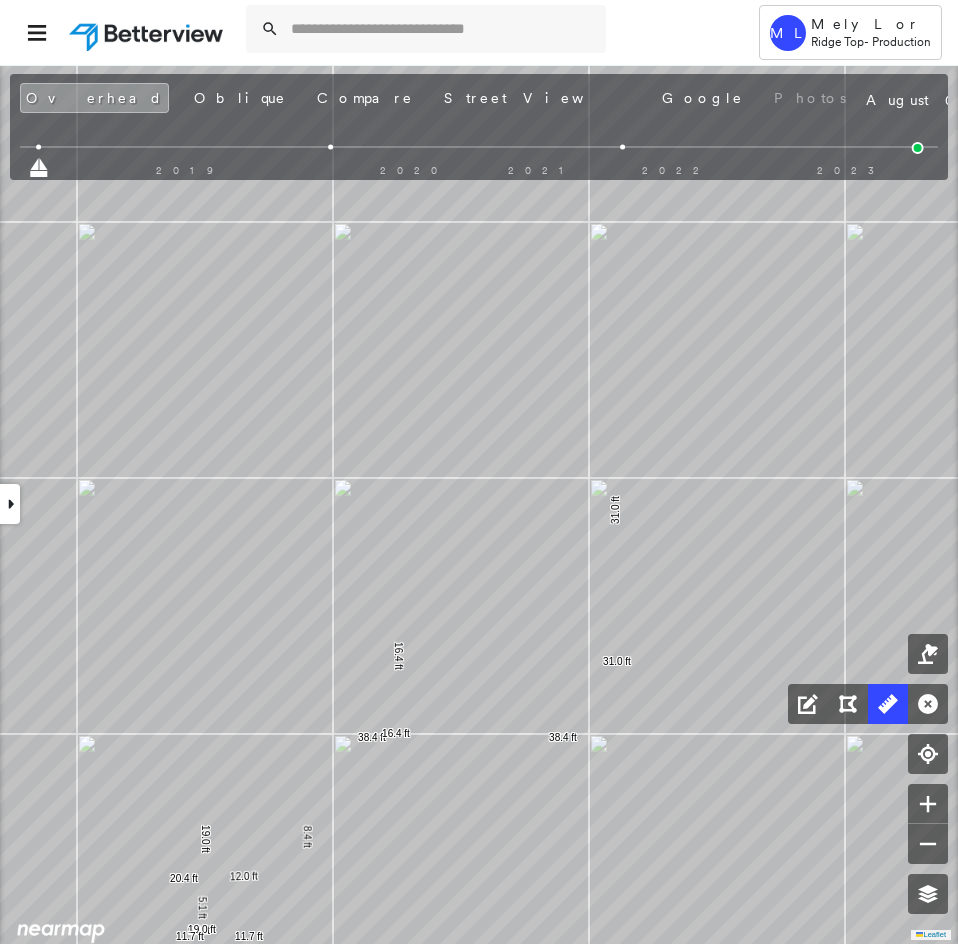 click at bounding box center [10, 504] 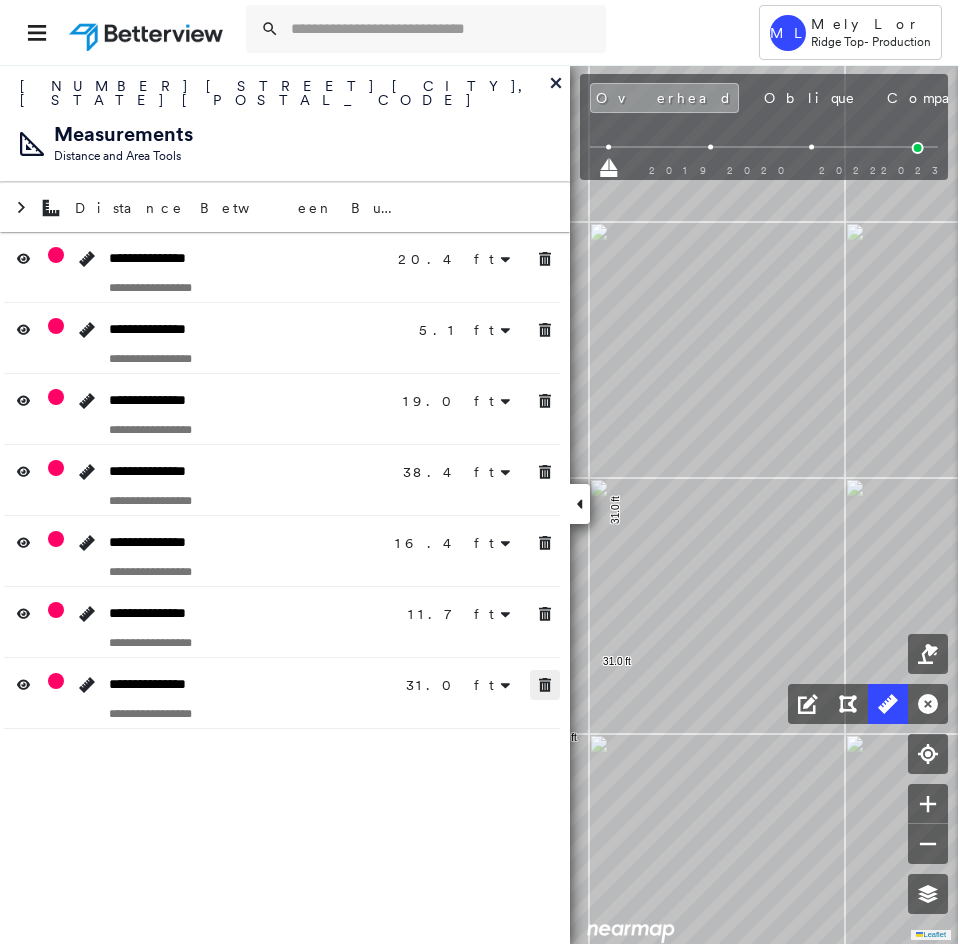 click 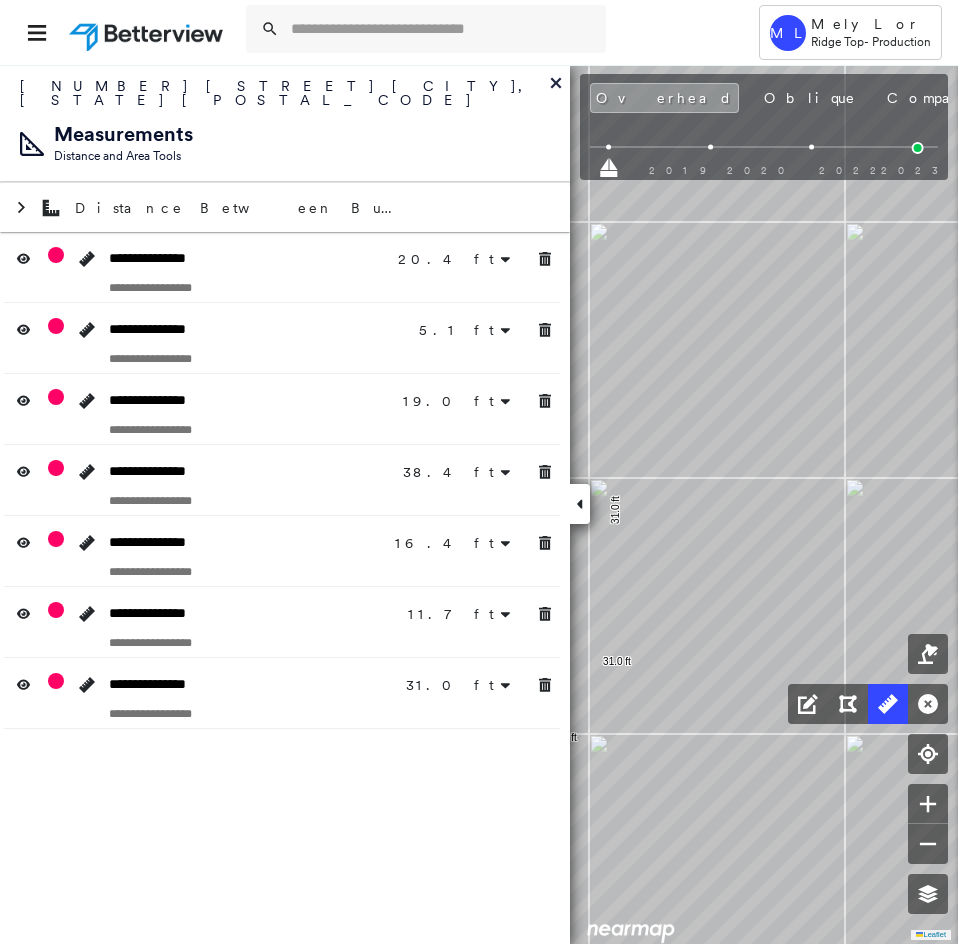 click 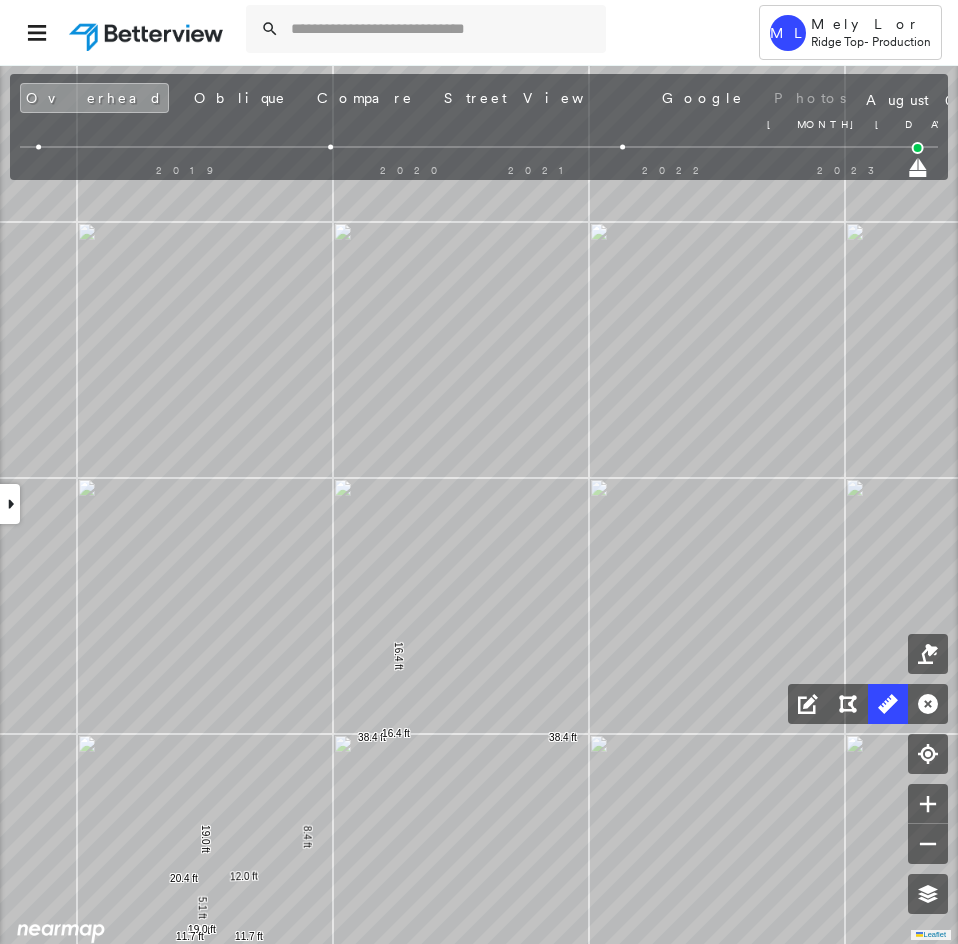drag, startPoint x: 188, startPoint y: 160, endPoint x: 954, endPoint y: 148, distance: 766.094 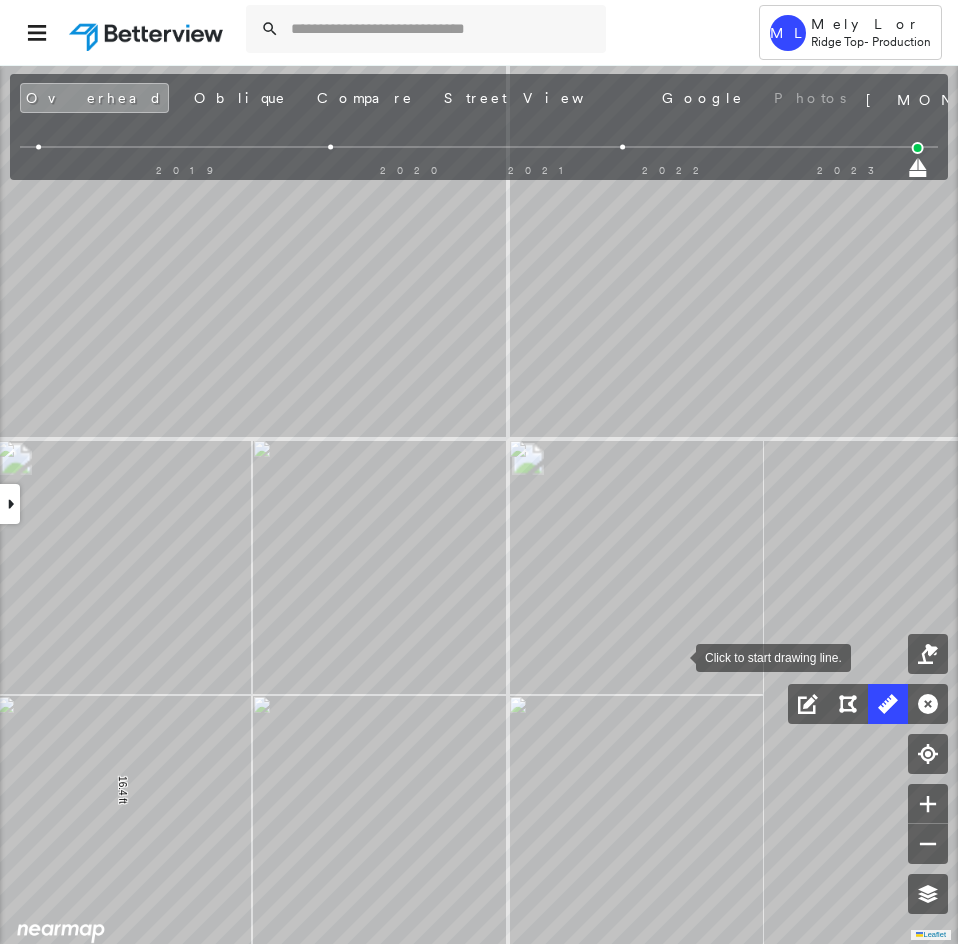 click on "8.4 ft 12.0 ft 20.4 ft 5.1 ft 5.1 ft 19.0 ft 19.0 ft 38.4 ft 38.4 ft 16.4 ft 16.4 ft 11.7 ft 11.7 ft Click to start drawing line." at bounding box center [-618, 296] 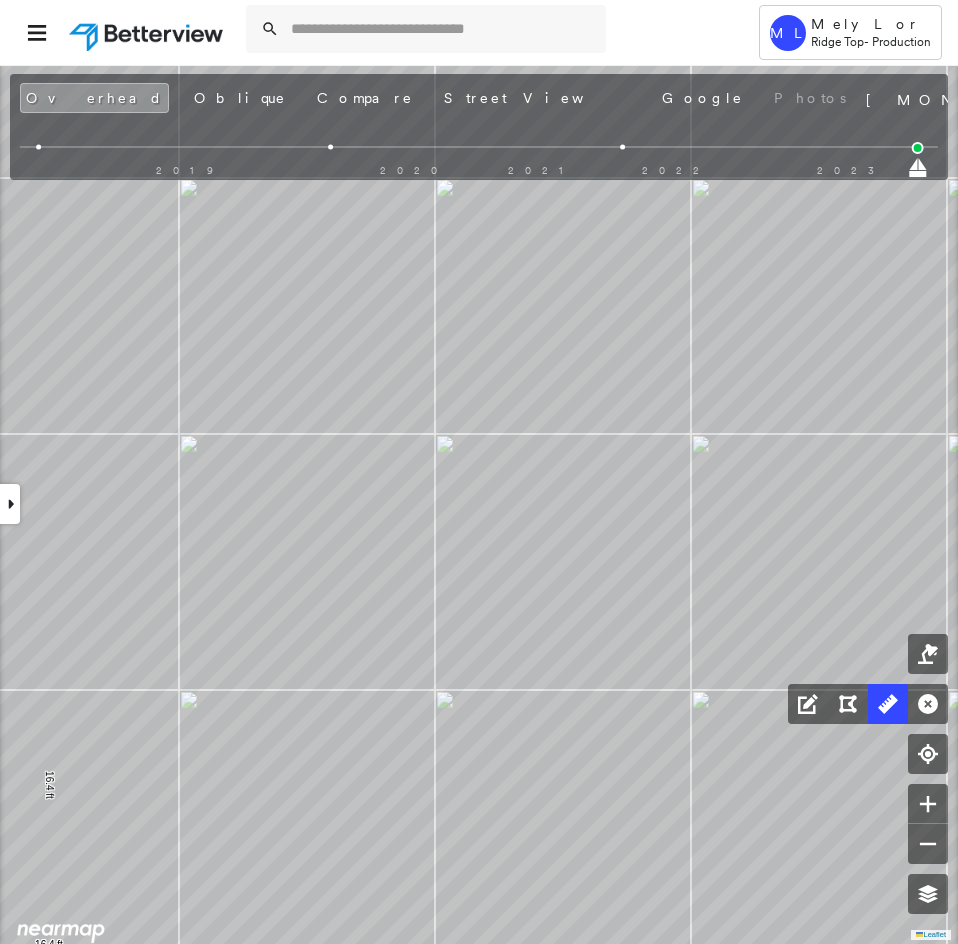 drag, startPoint x: 920, startPoint y: 174, endPoint x: 612, endPoint y: 182, distance: 308.10388 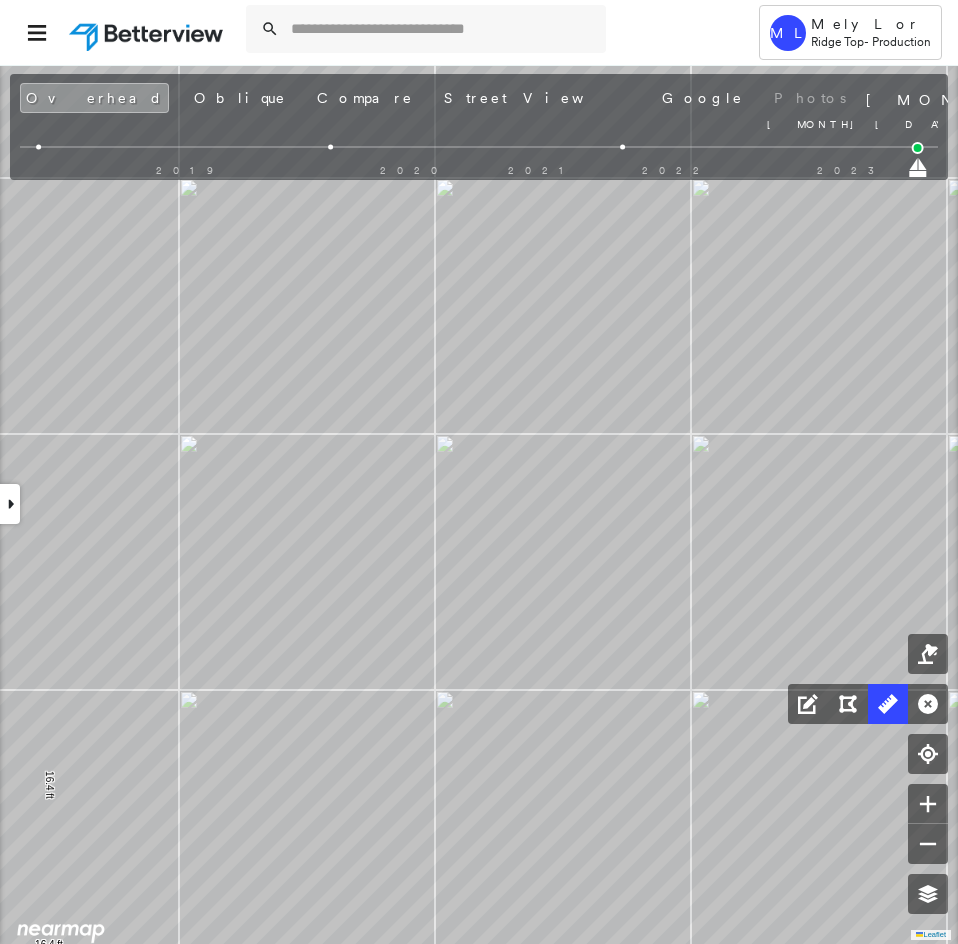 drag, startPoint x: 626, startPoint y: 169, endPoint x: 910, endPoint y: 177, distance: 284.11264 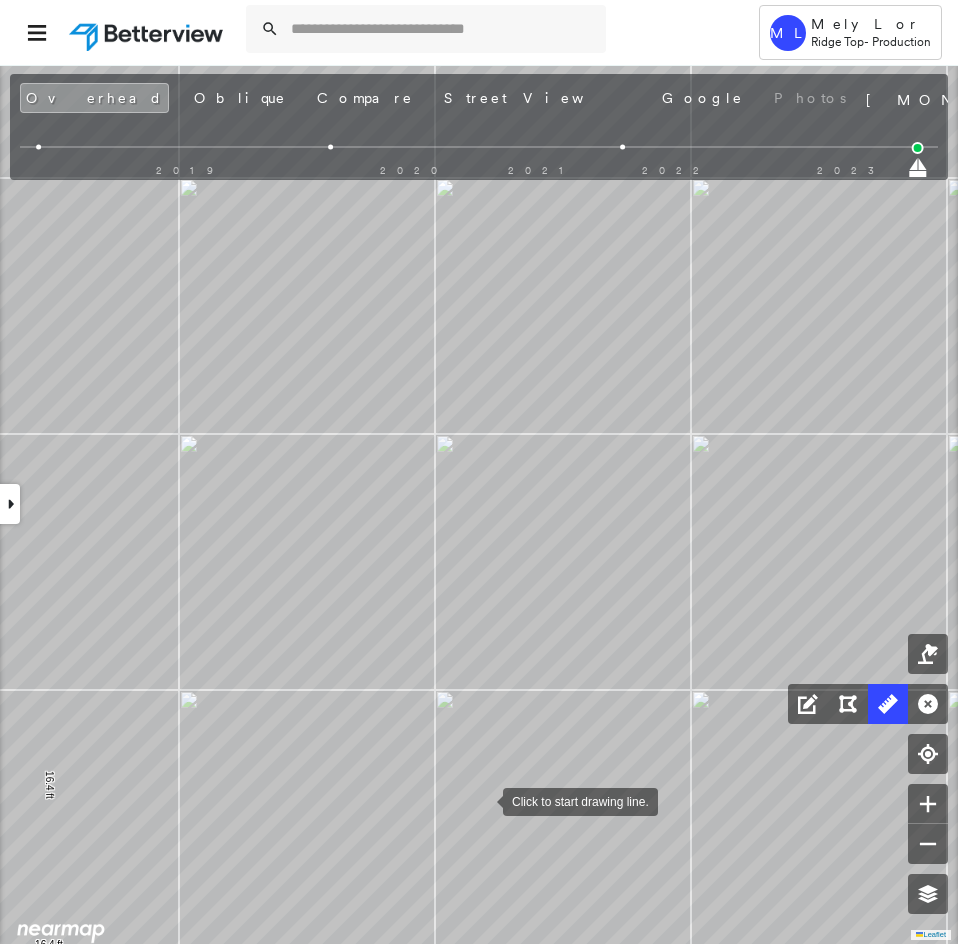 click at bounding box center (483, 800) 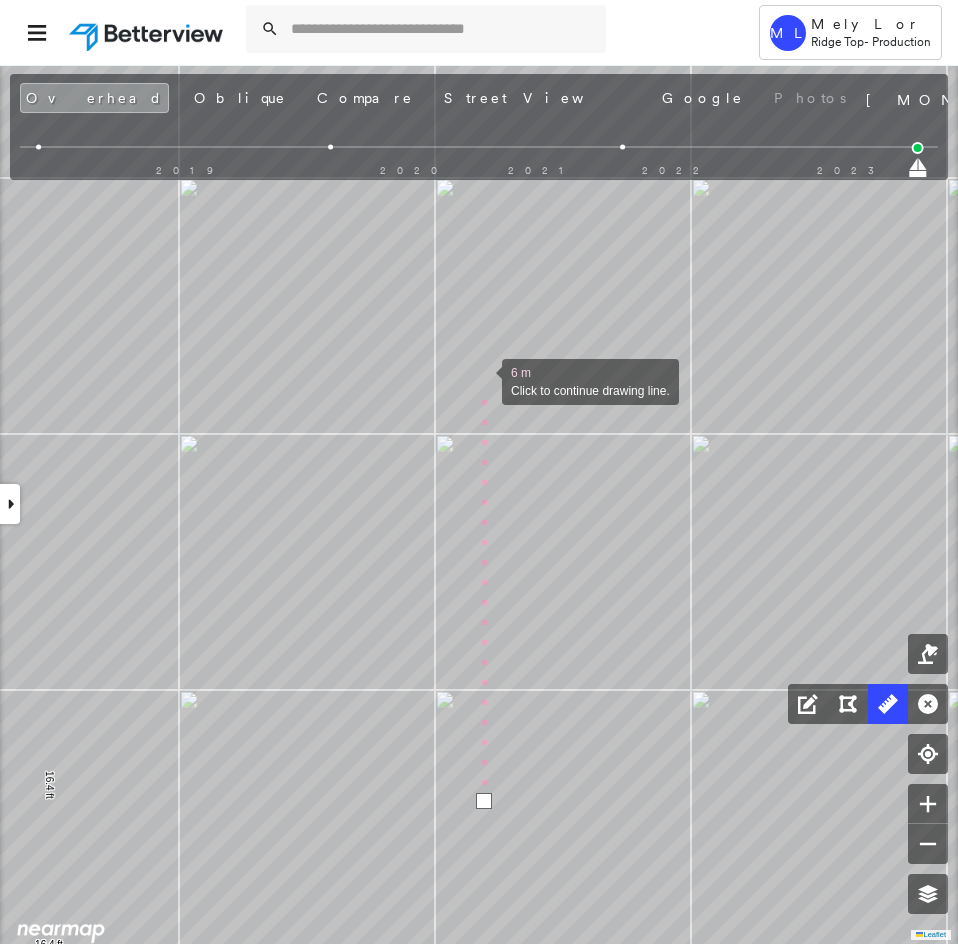 click at bounding box center [482, 380] 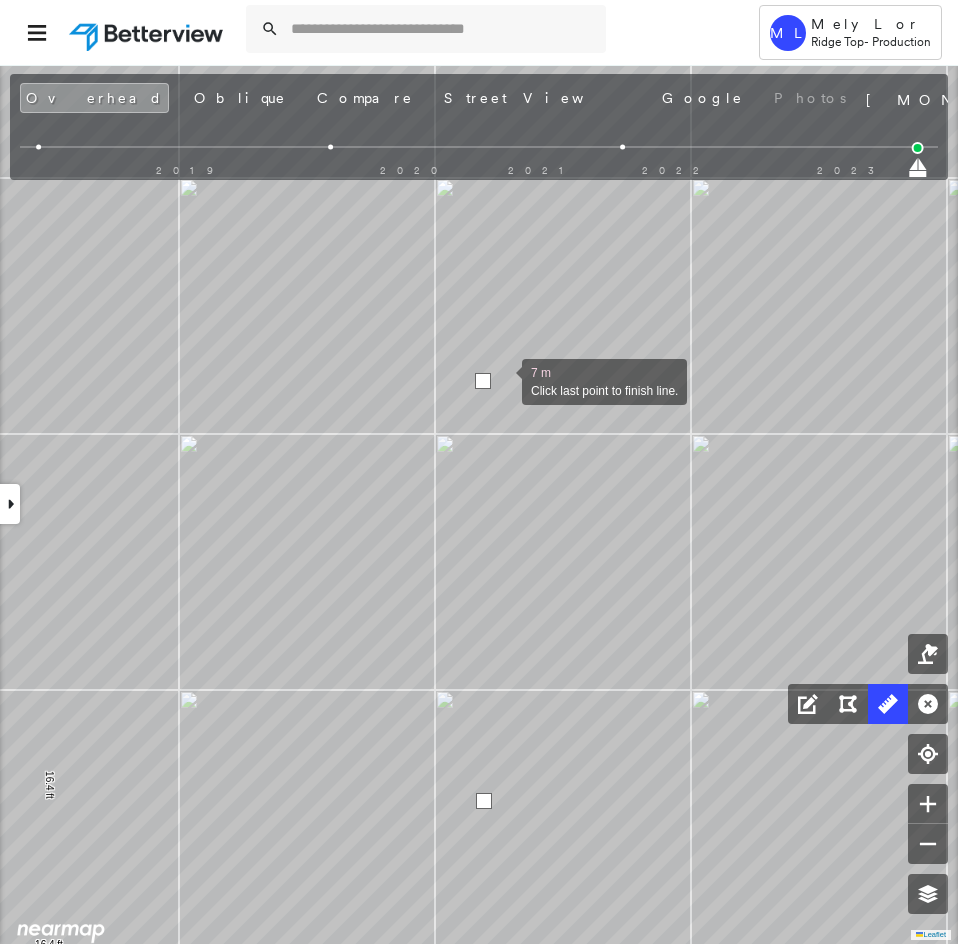 click at bounding box center (502, 380) 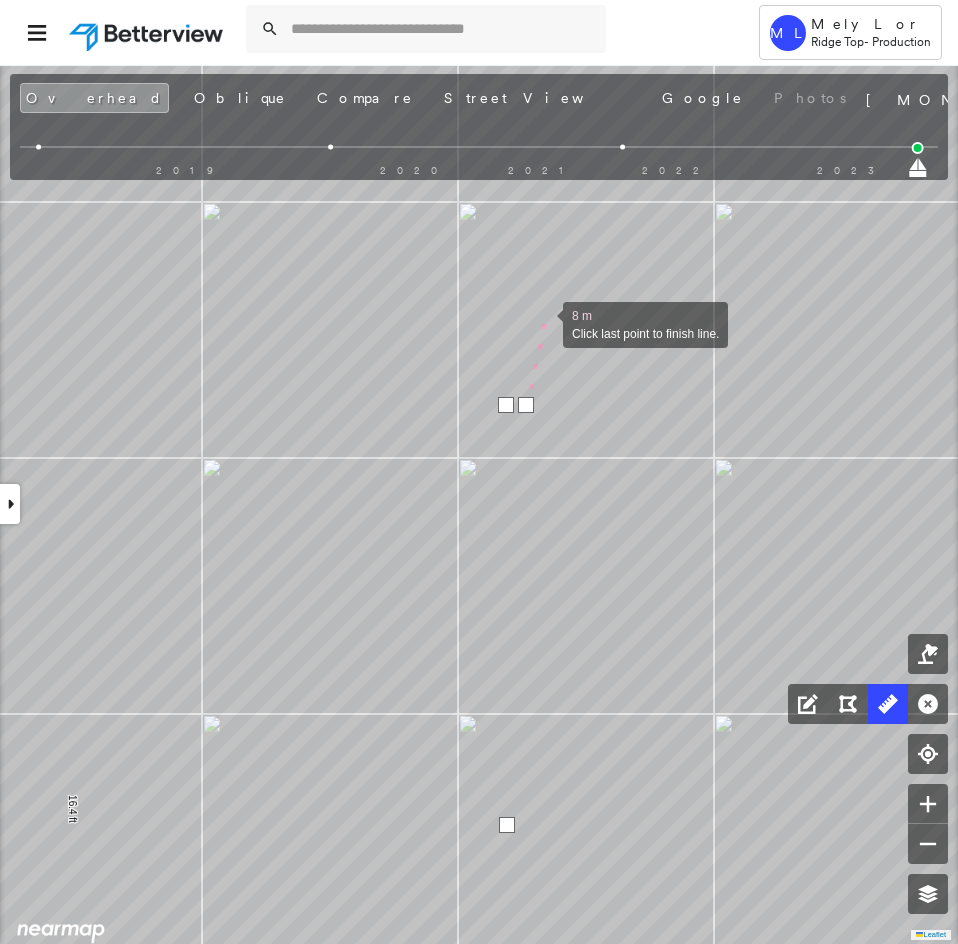 drag, startPoint x: 507, startPoint y: 285, endPoint x: 600, endPoint y: 349, distance: 112.89375 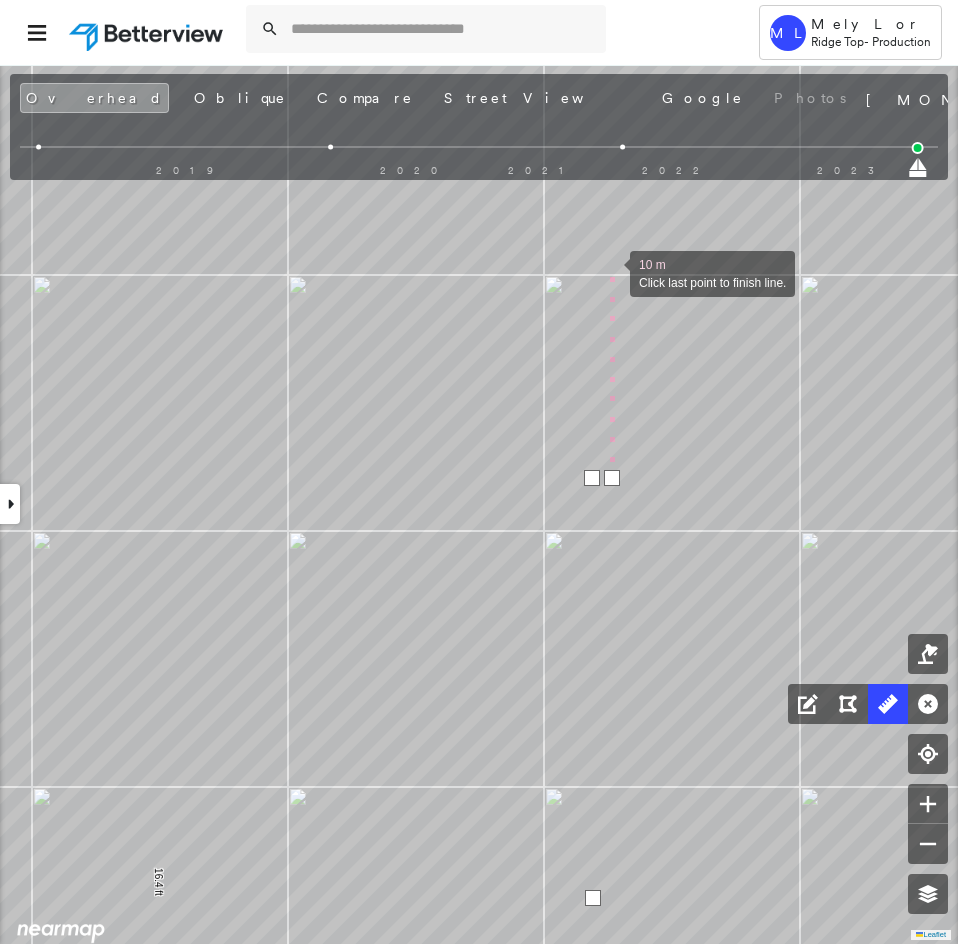 click at bounding box center [610, 272] 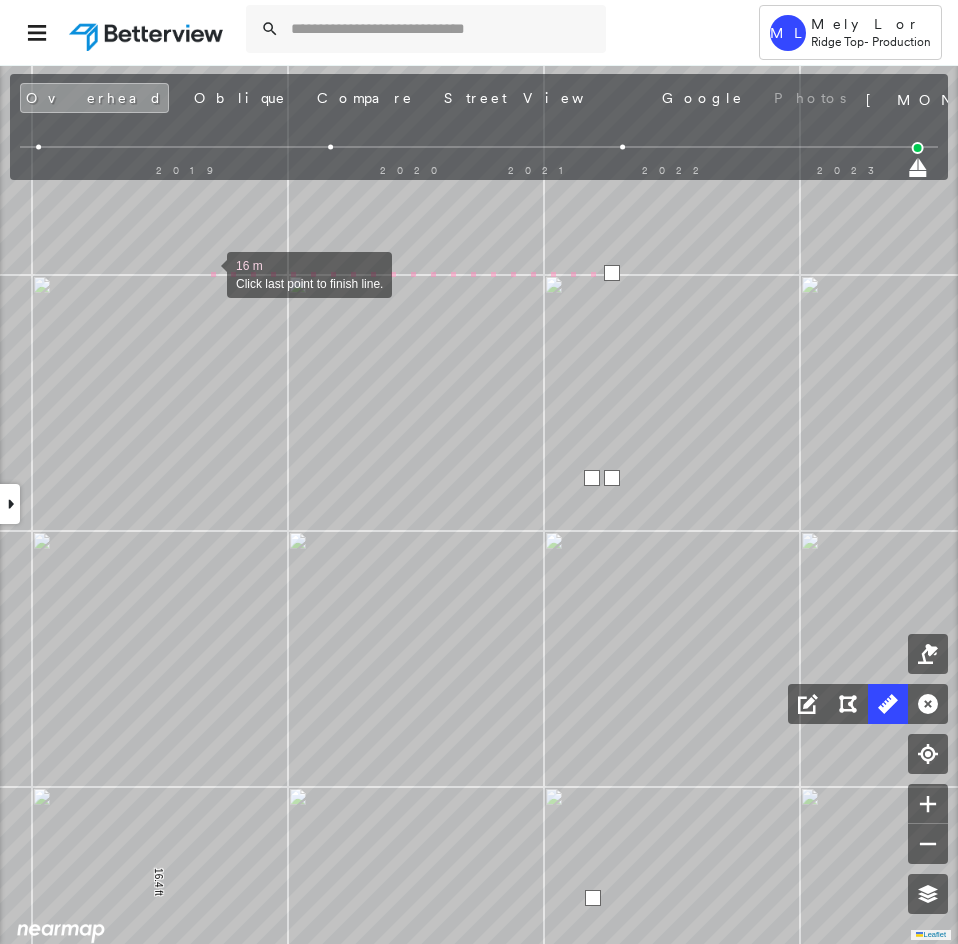 click at bounding box center [207, 273] 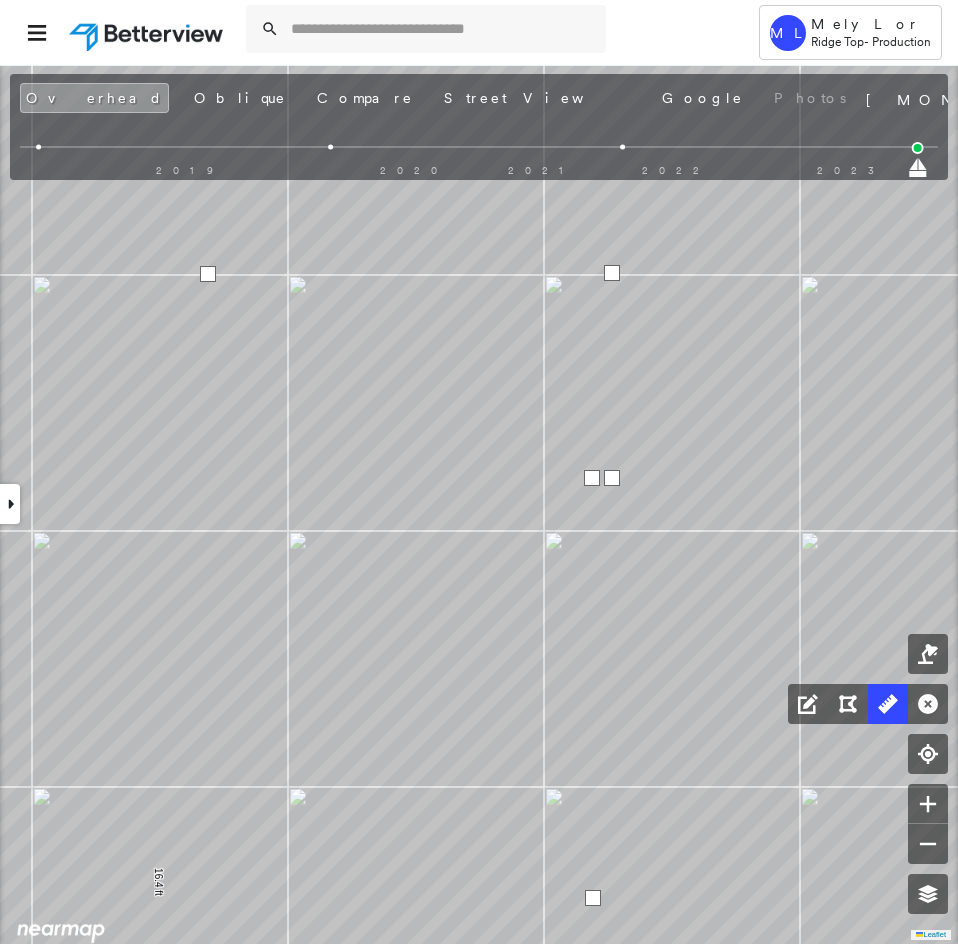 click at bounding box center [208, 274] 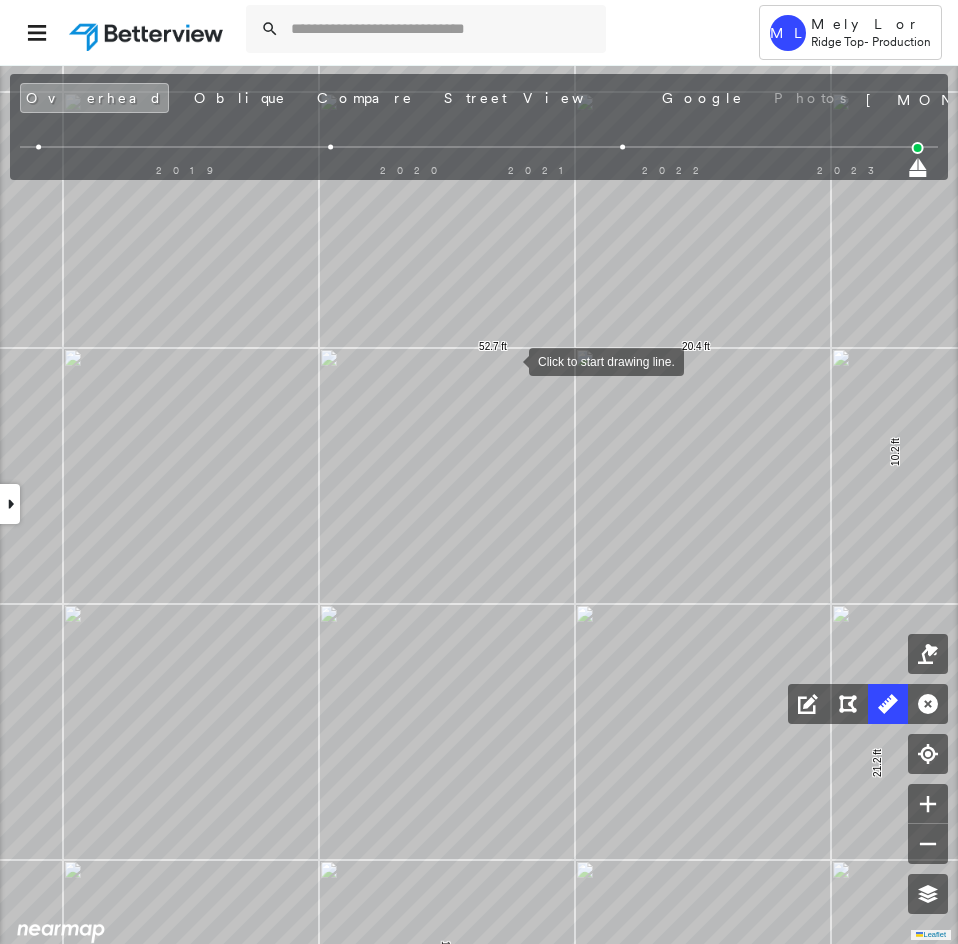 click at bounding box center [509, 360] 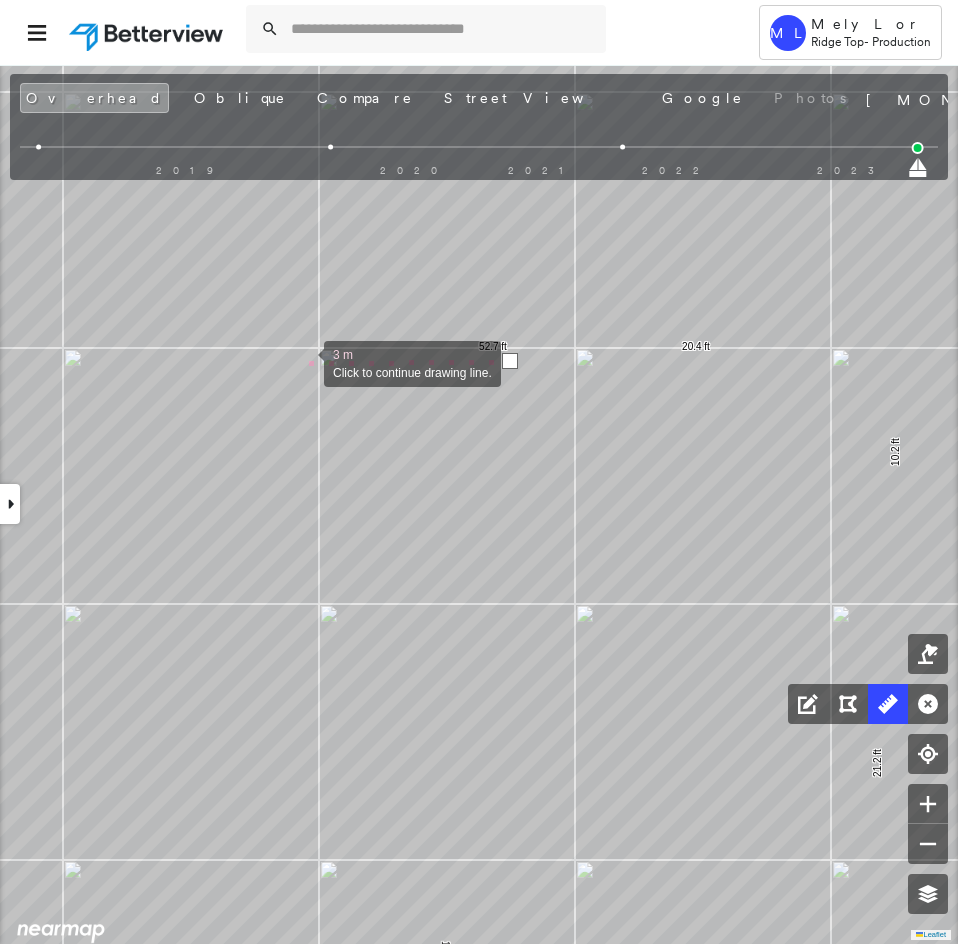 click at bounding box center (304, 362) 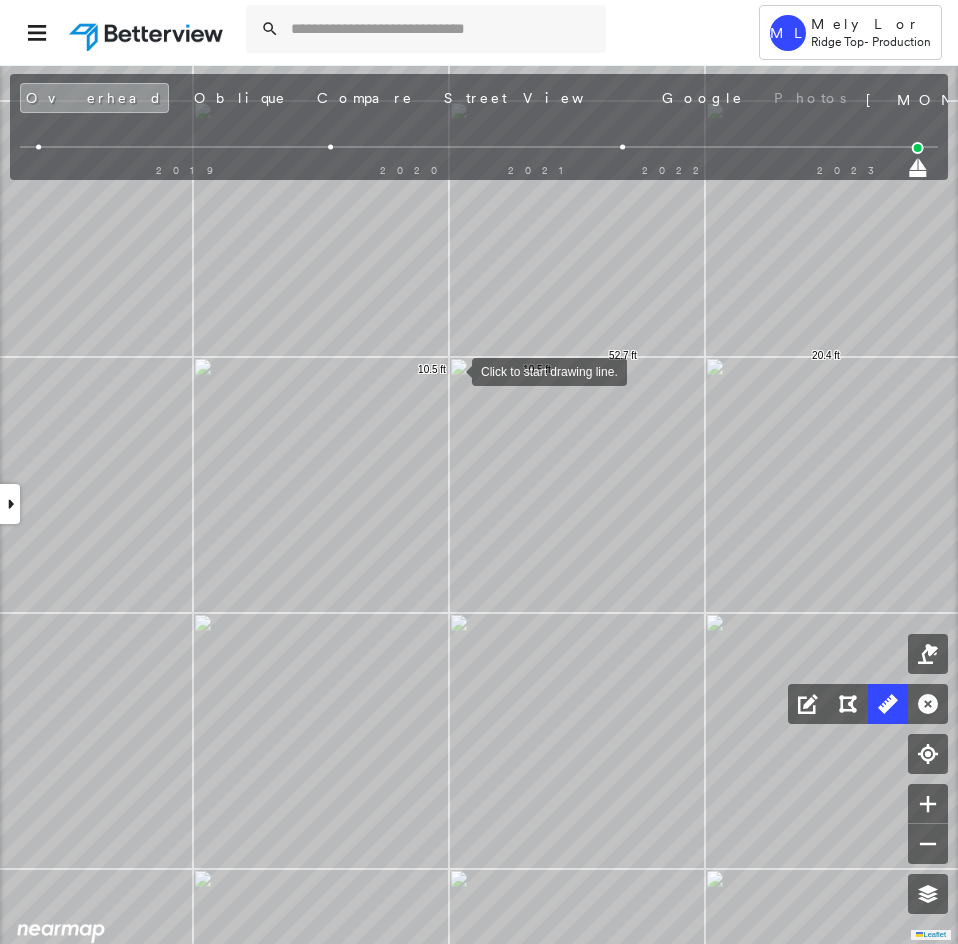 click at bounding box center [452, 370] 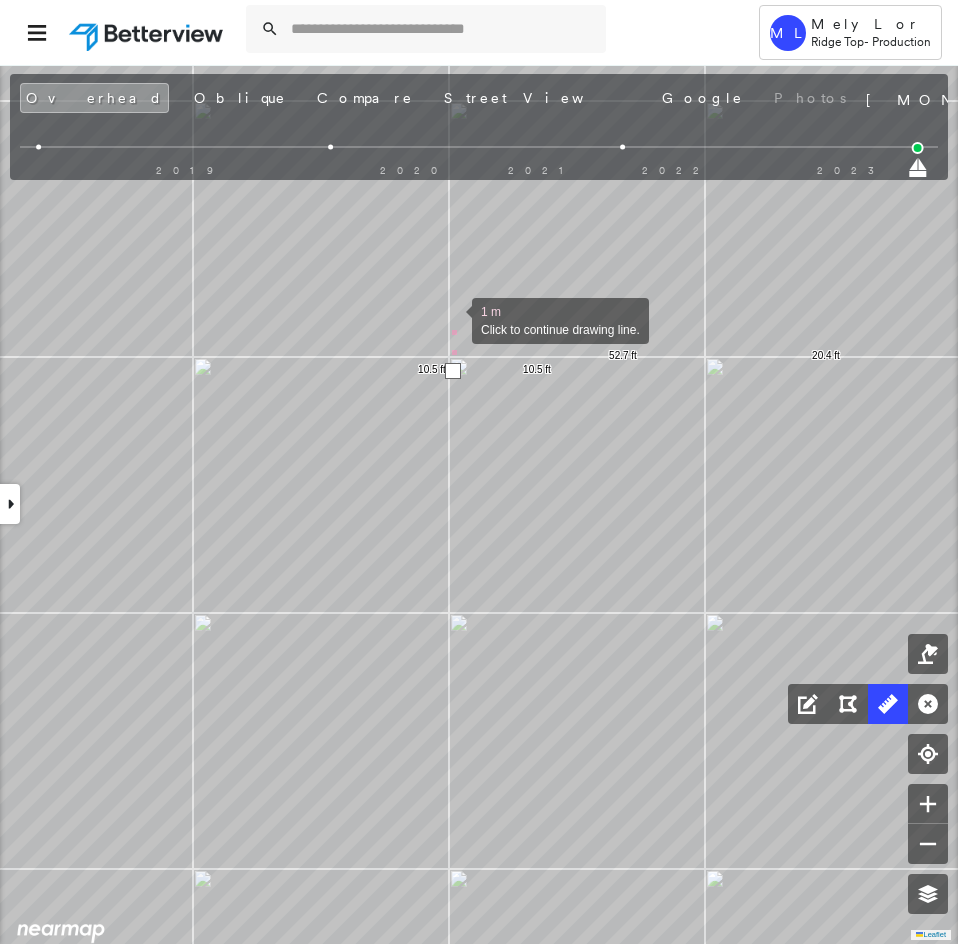 click at bounding box center (452, 319) 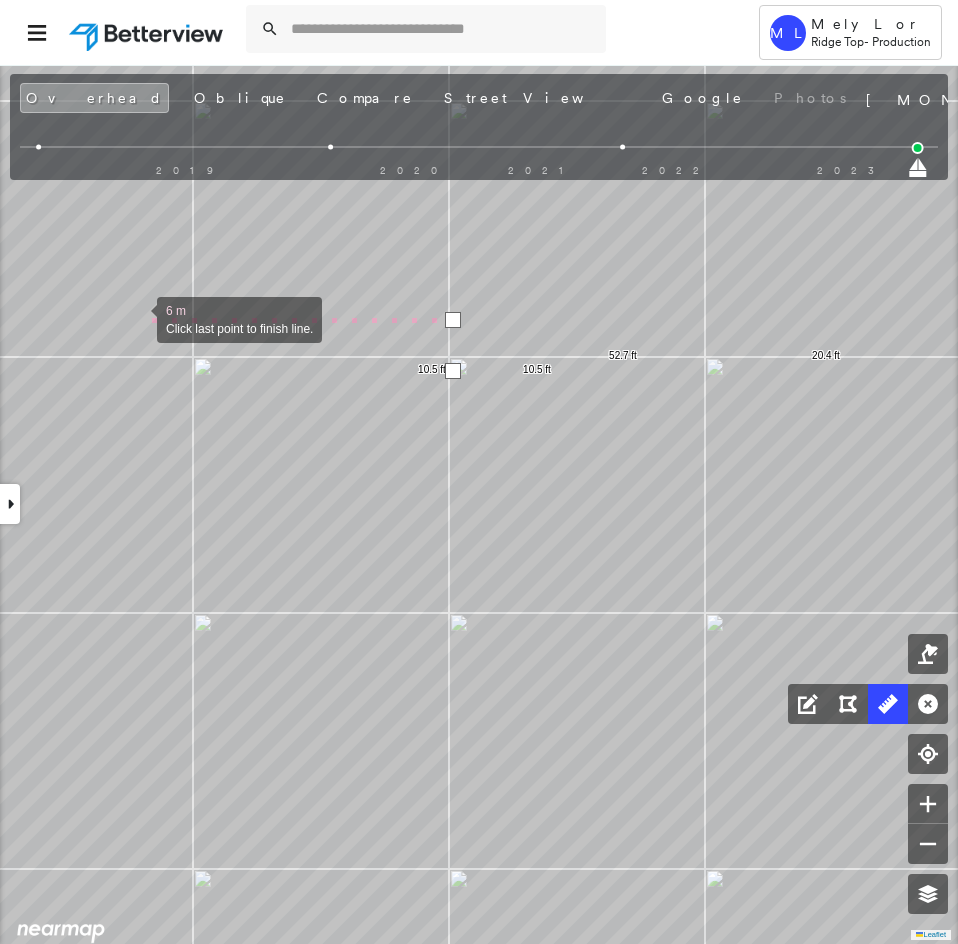 click at bounding box center (137, 318) 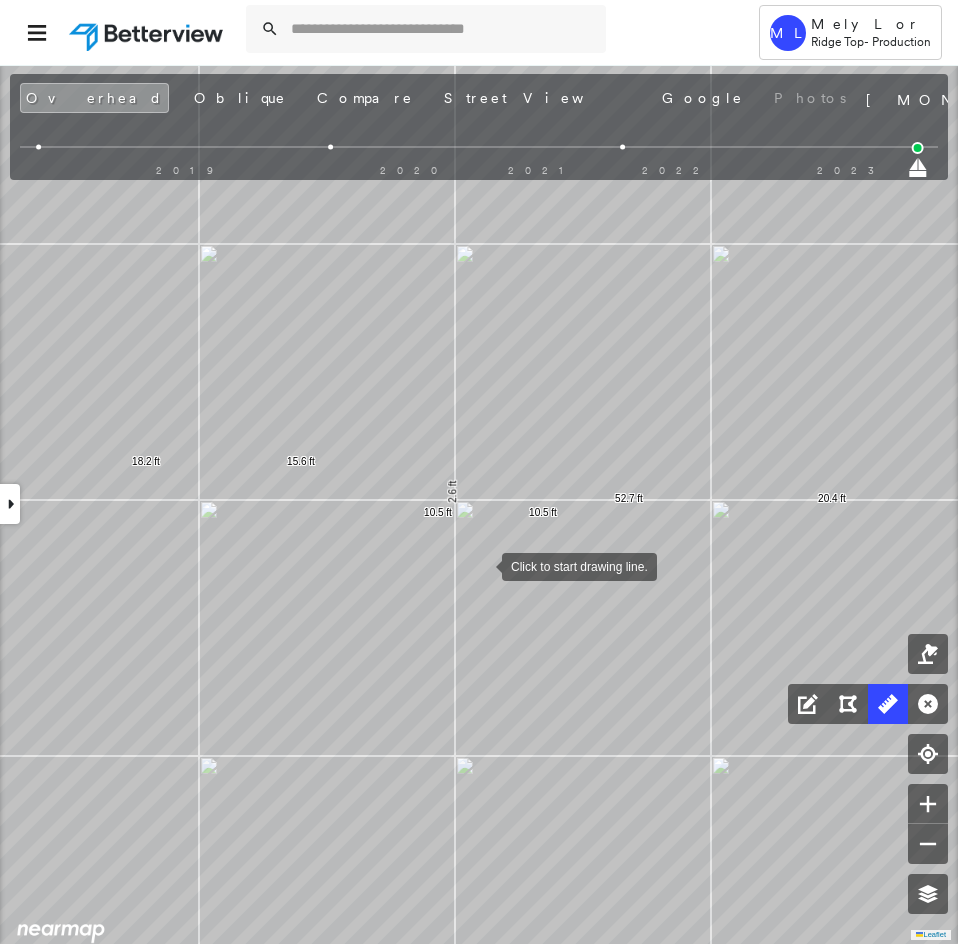 drag, startPoint x: 480, startPoint y: 478, endPoint x: 482, endPoint y: 566, distance: 88.02273 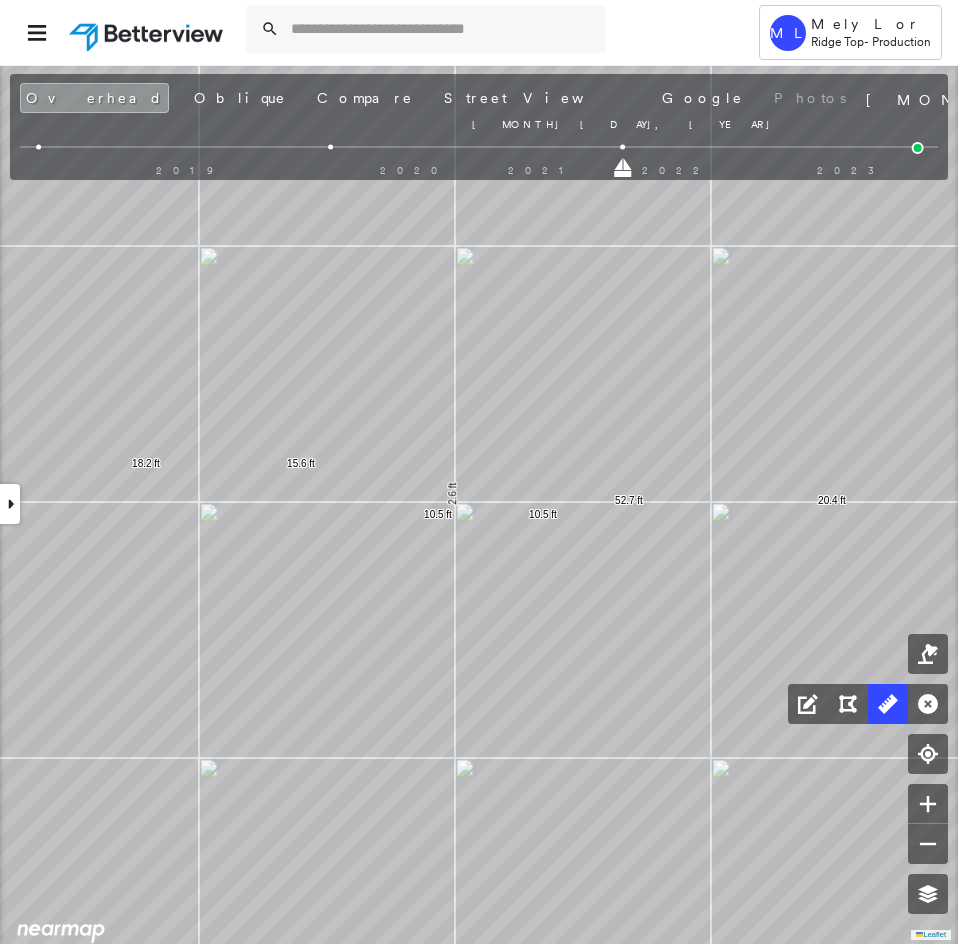 drag, startPoint x: 917, startPoint y: 171, endPoint x: 650, endPoint y: 179, distance: 267.1198 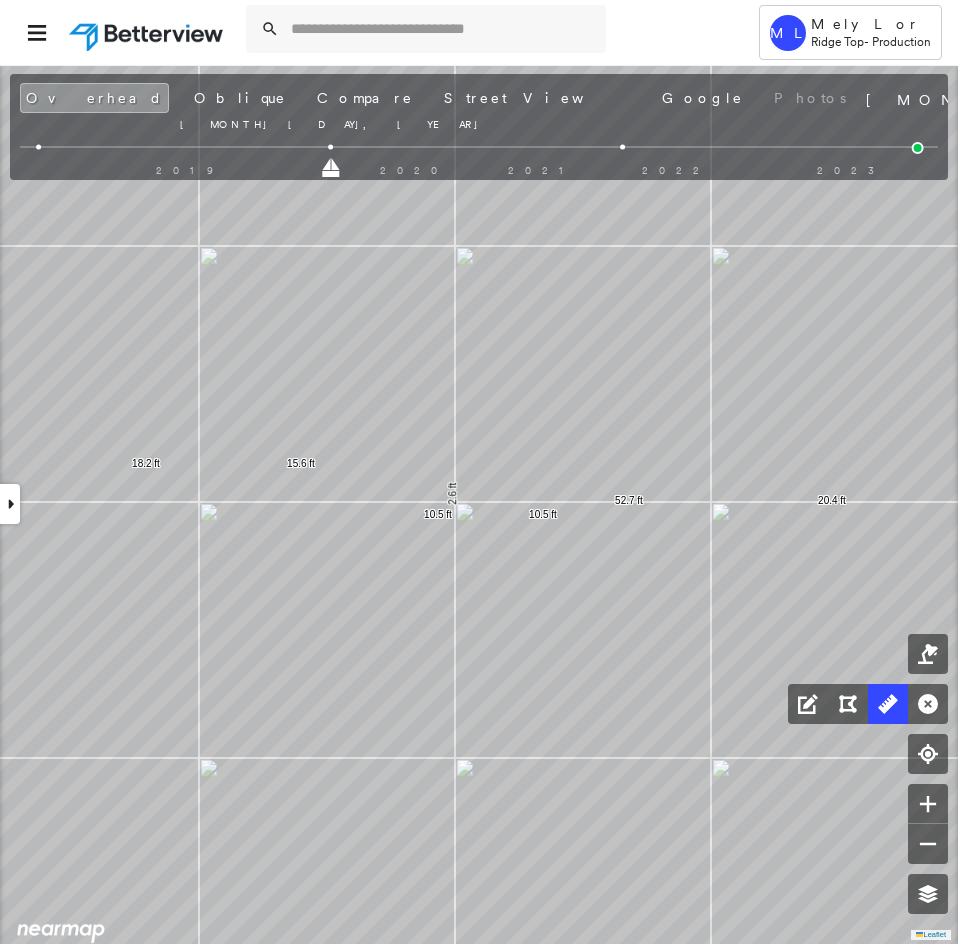 drag, startPoint x: 627, startPoint y: 173, endPoint x: 336, endPoint y: 178, distance: 291.04294 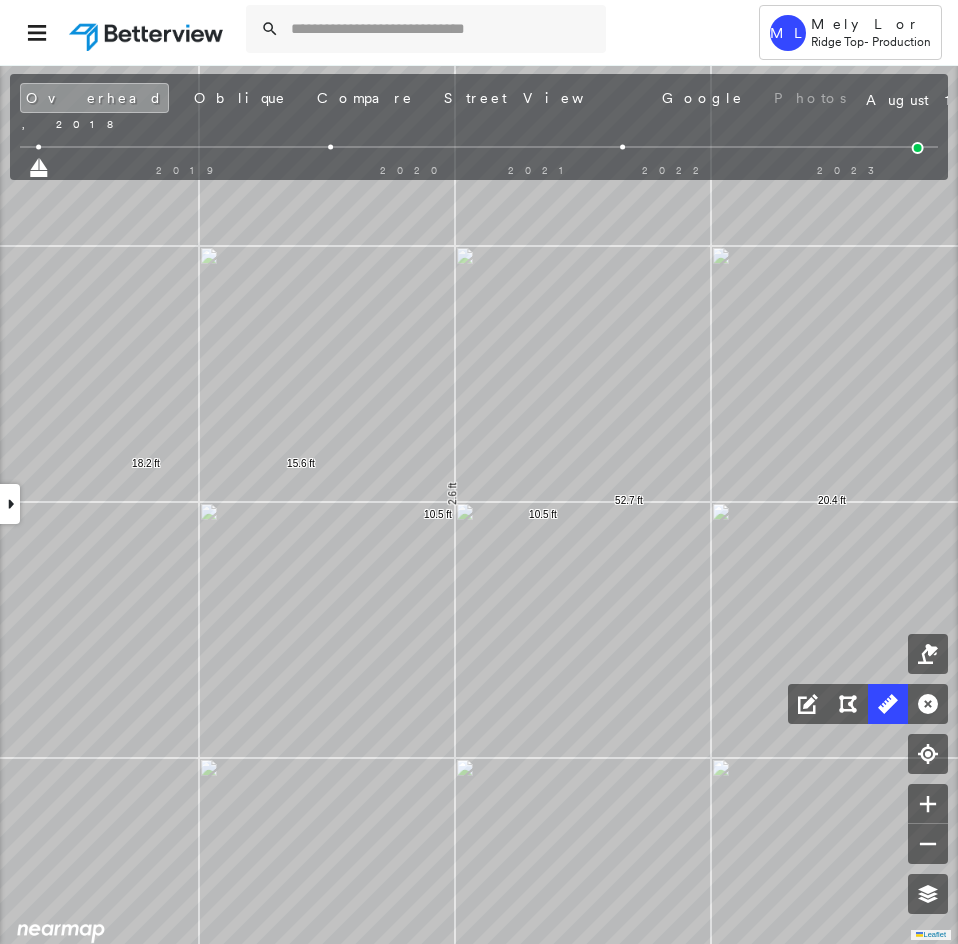 drag, startPoint x: 331, startPoint y: 173, endPoint x: 53, endPoint y: 171, distance: 278.0072 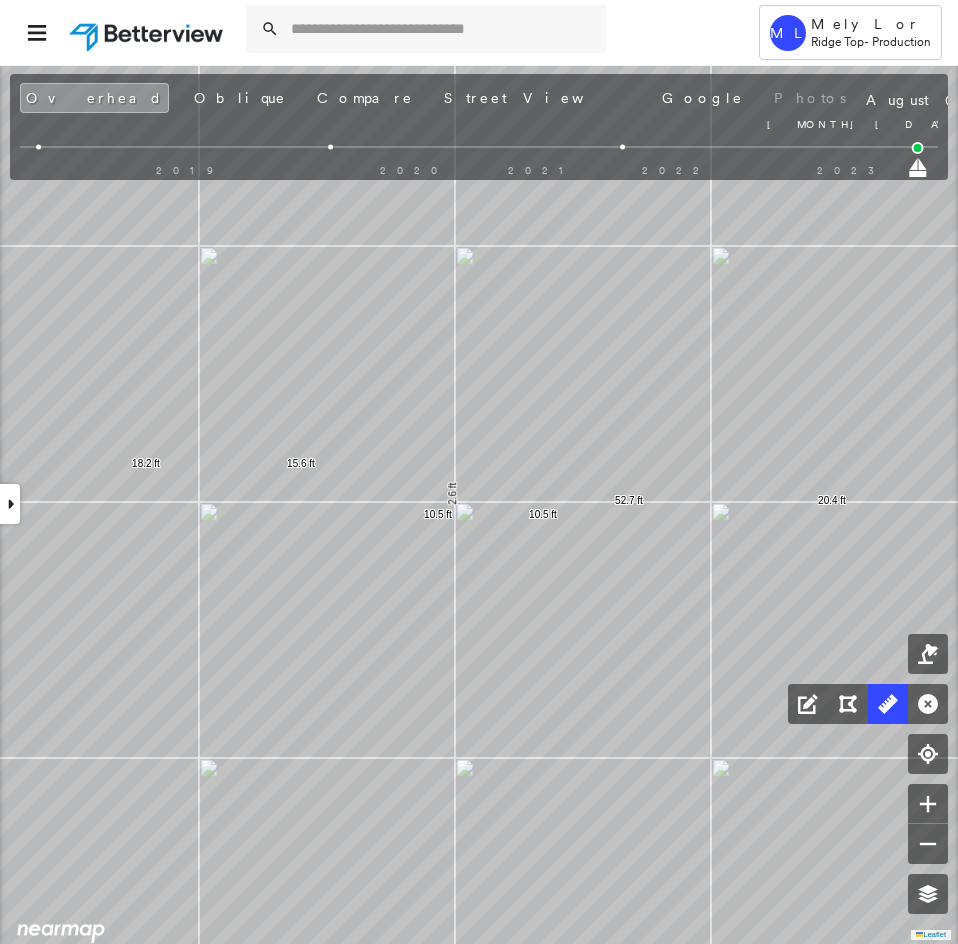 drag, startPoint x: 37, startPoint y: 170, endPoint x: 958, endPoint y: 258, distance: 925.1946 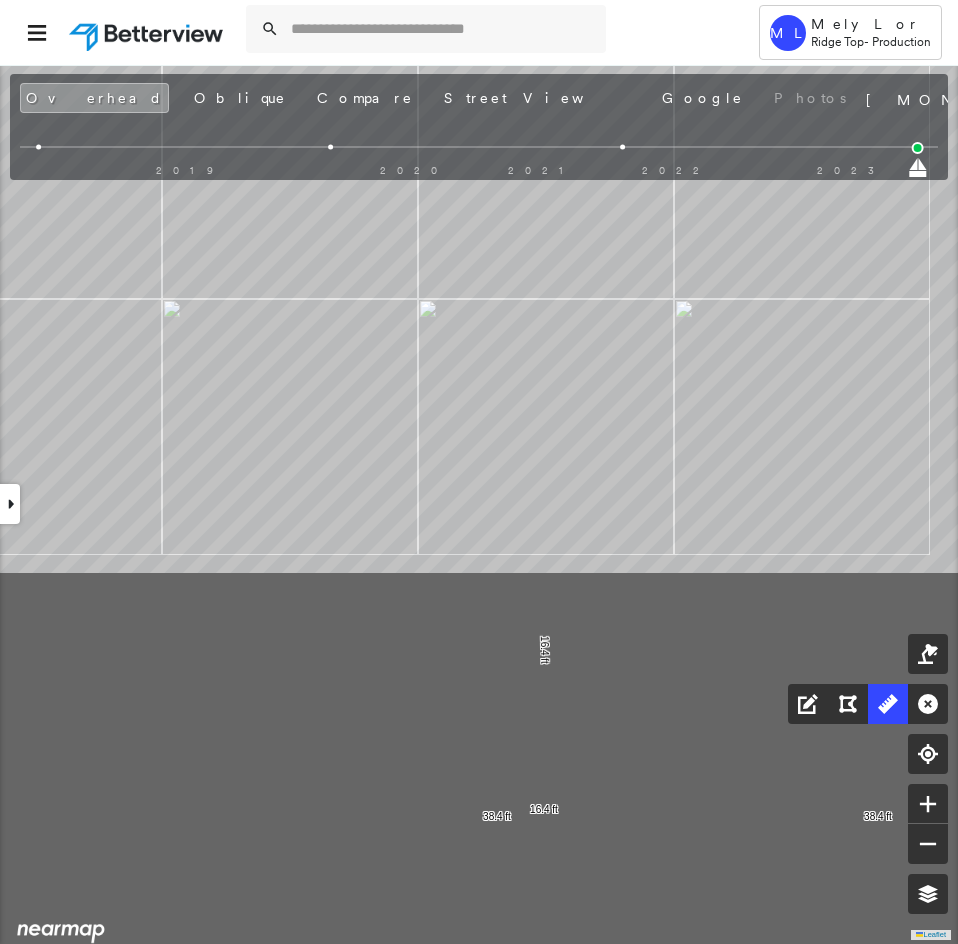 click on "8.4 ft 12.0 ft 20.4 ft 5.1 ft 5.1 ft 19.0 ft 19.0 ft 38.4 ft 38.4 ft 16.4 ft 16.4 ft 11.7 ft 11.7 ft 21.2 ft 10.2 ft 20.4 ft 52.7 ft 10.5 ft 10.5 ft 2.6 ft 15.6 ft 18.2 ft Click to start drawing line." at bounding box center (-200, 99) 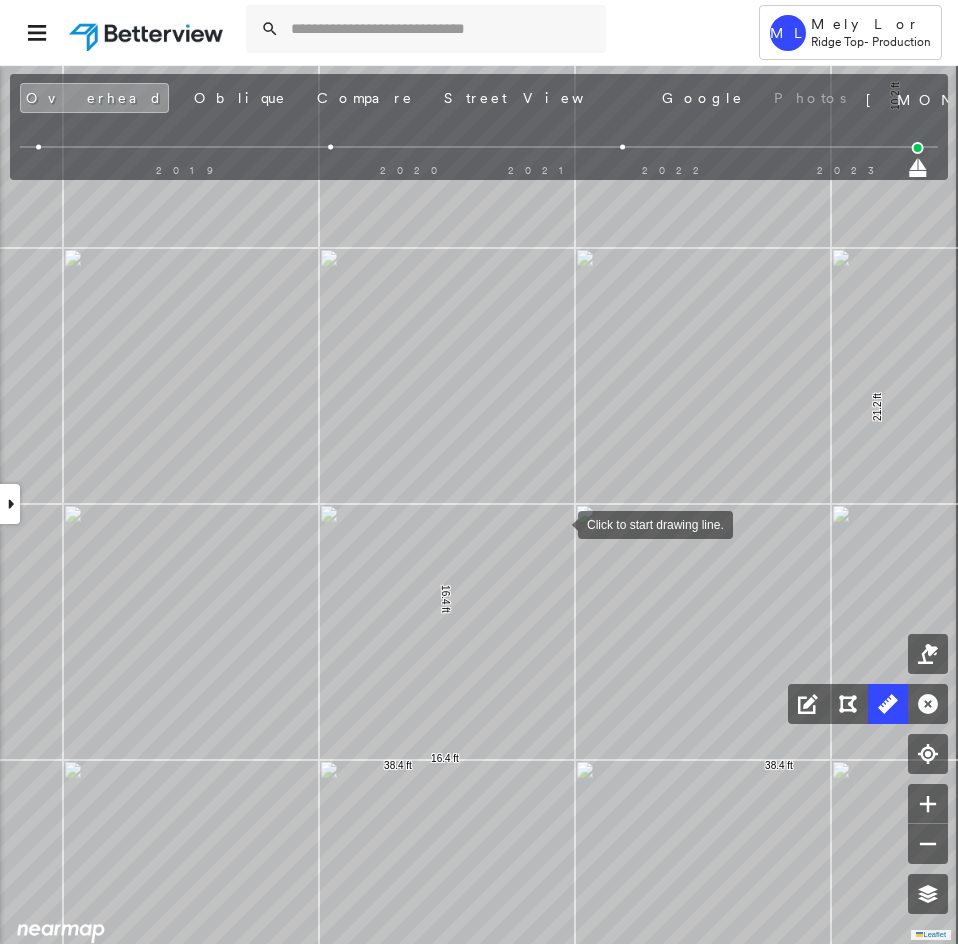 drag, startPoint x: 658, startPoint y: 565, endPoint x: 560, endPoint y: 523, distance: 106.62083 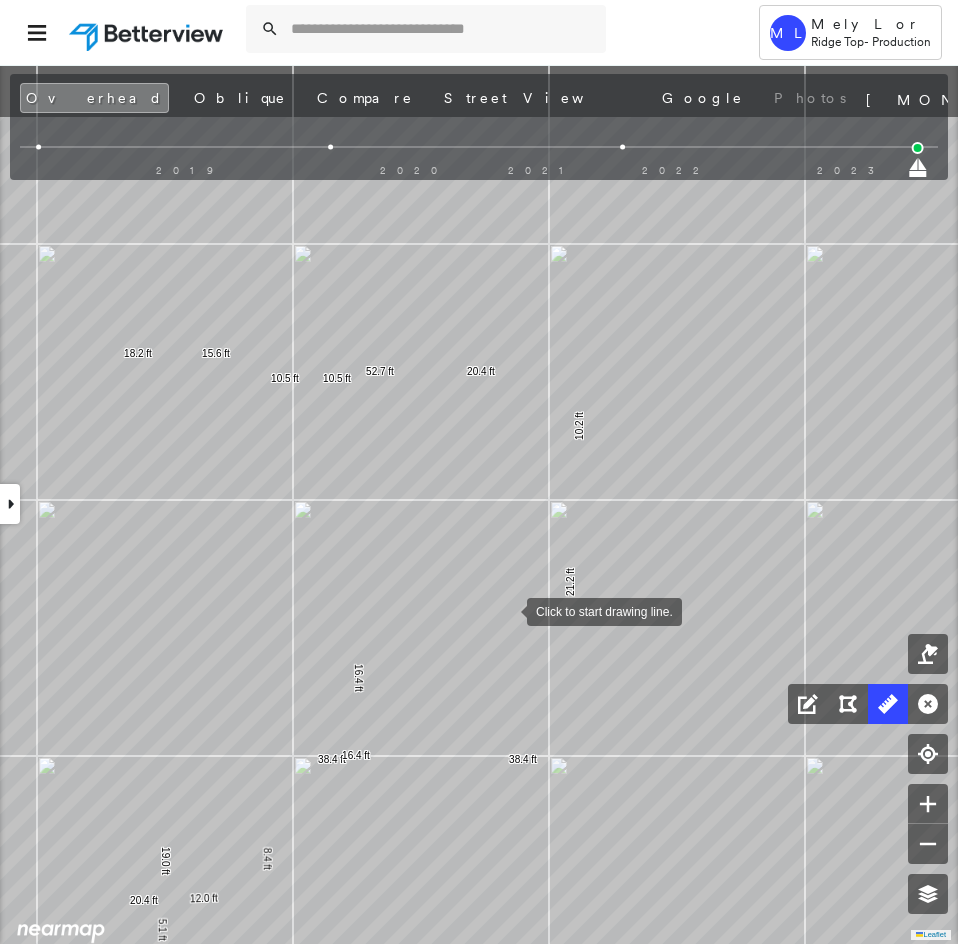 drag, startPoint x: 507, startPoint y: 510, endPoint x: 505, endPoint y: 605, distance: 95.02105 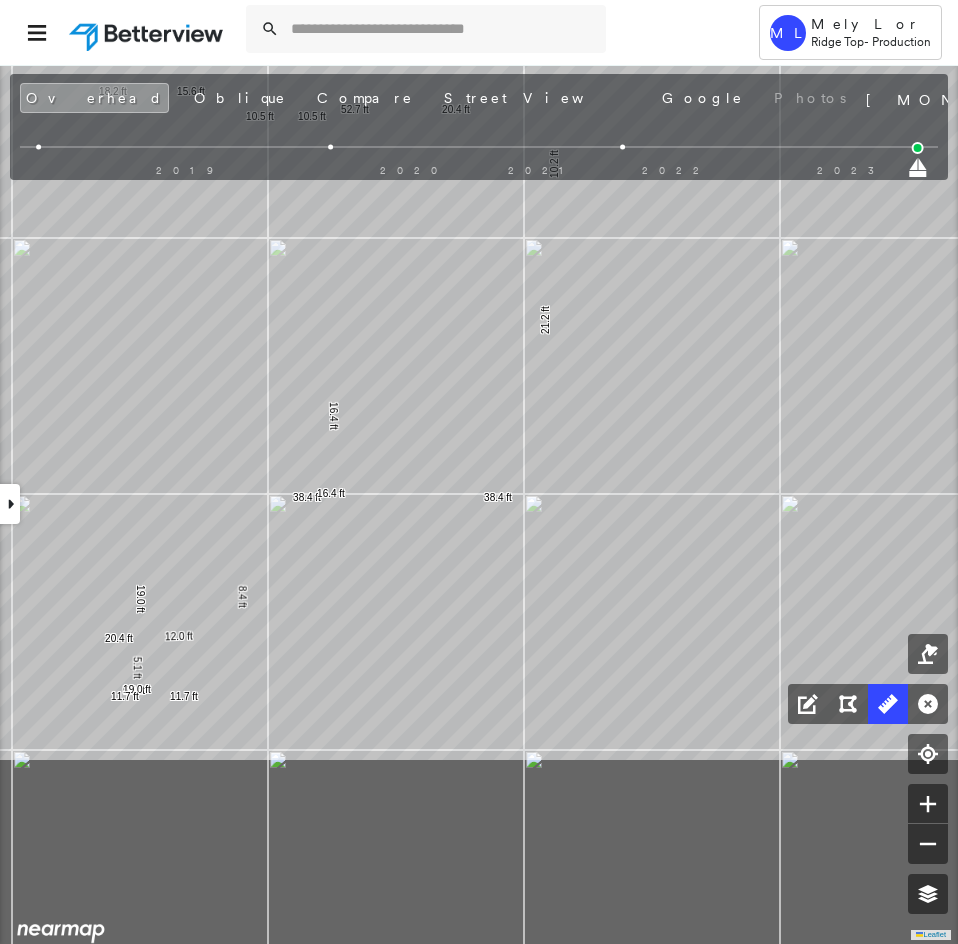 click on "8.4 ft 12.0 ft 20.4 ft 5.1 ft 5.1 ft 19.0 ft 19.0 ft 38.4 ft 38.4 ft 16.4 ft 16.4 ft 11.7 ft 11.7 ft 21.2 ft 10.2 ft 20.4 ft 52.7 ft 10.5 ft 10.5 ft 15.6 ft 18.2 ft Click to start drawing line." at bounding box center (-323, -73) 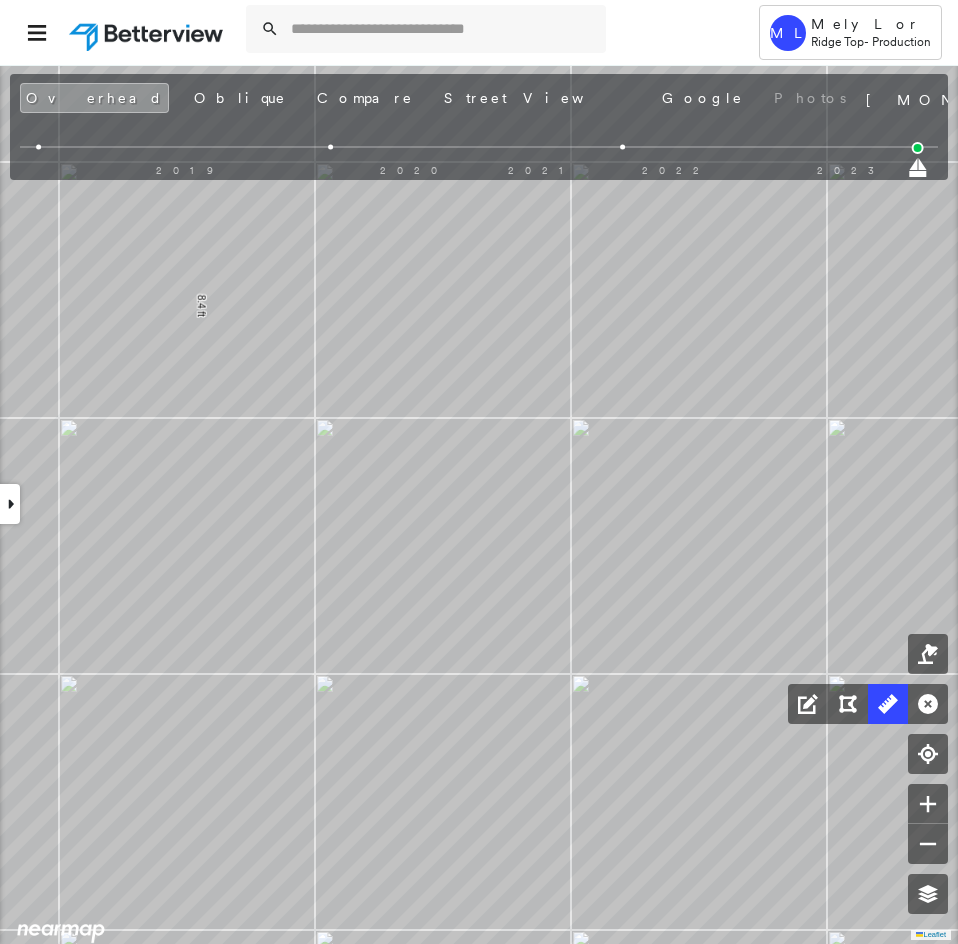 drag, startPoint x: 550, startPoint y: 587, endPoint x: 818, endPoint y: 827, distance: 359.75546 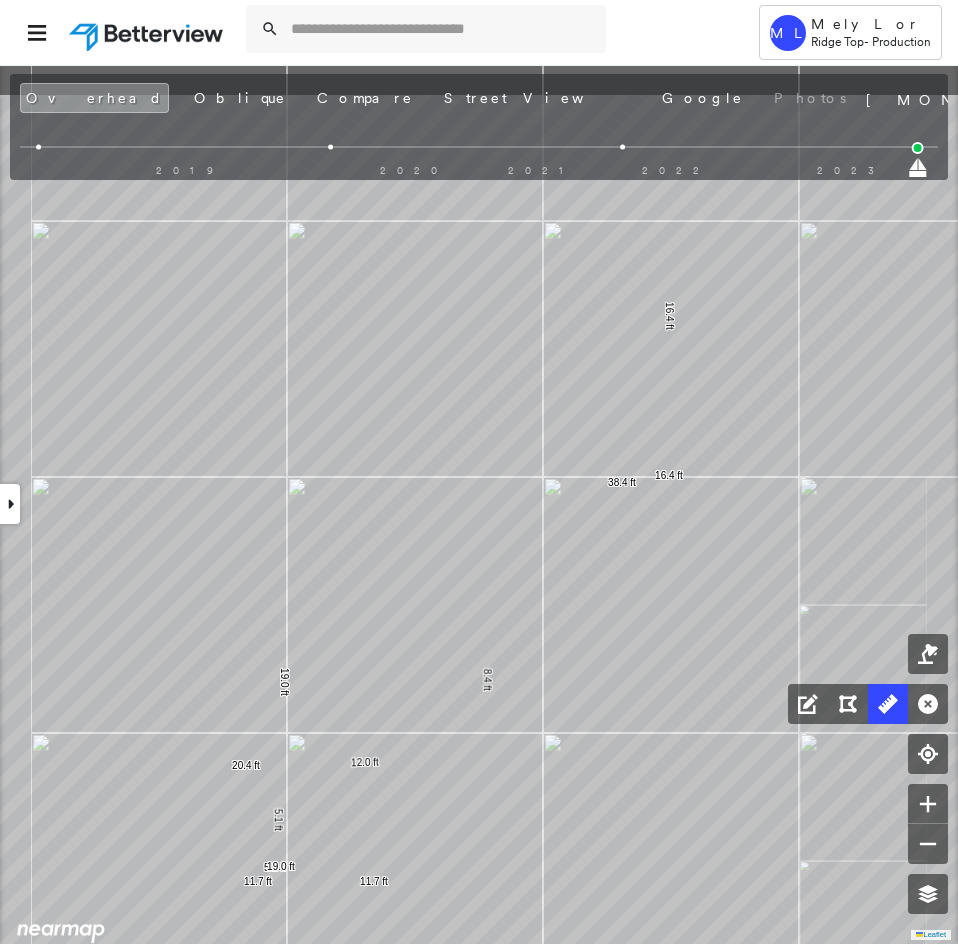 drag, startPoint x: 515, startPoint y: 446, endPoint x: 511, endPoint y: 768, distance: 322.02484 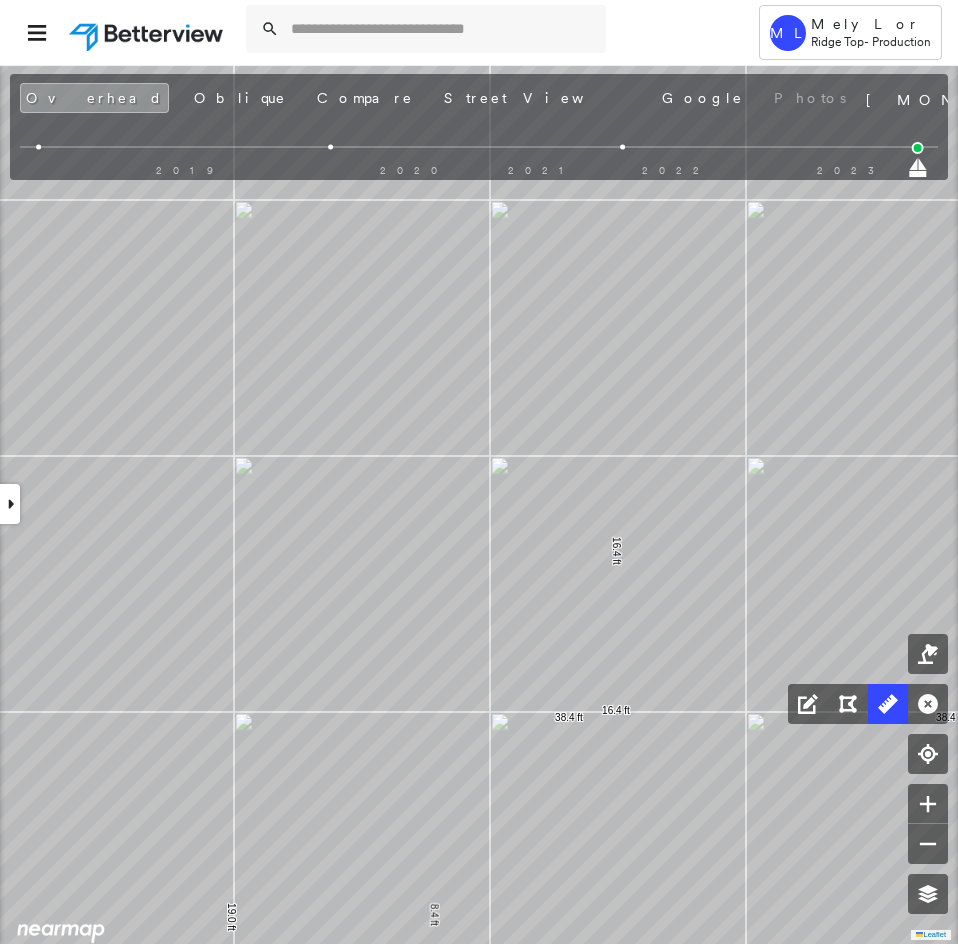 drag, startPoint x: 427, startPoint y: 468, endPoint x: 161, endPoint y: 529, distance: 272.90475 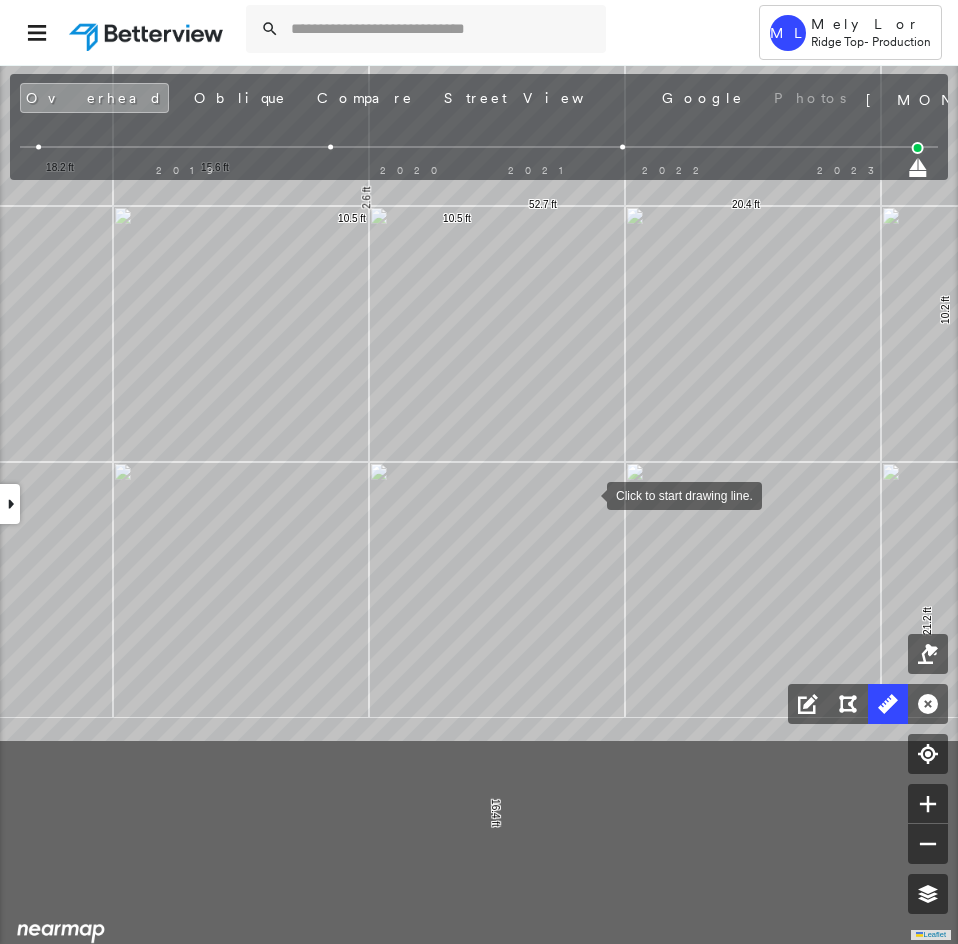 drag, startPoint x: 603, startPoint y: 699, endPoint x: 588, endPoint y: 498, distance: 201.55893 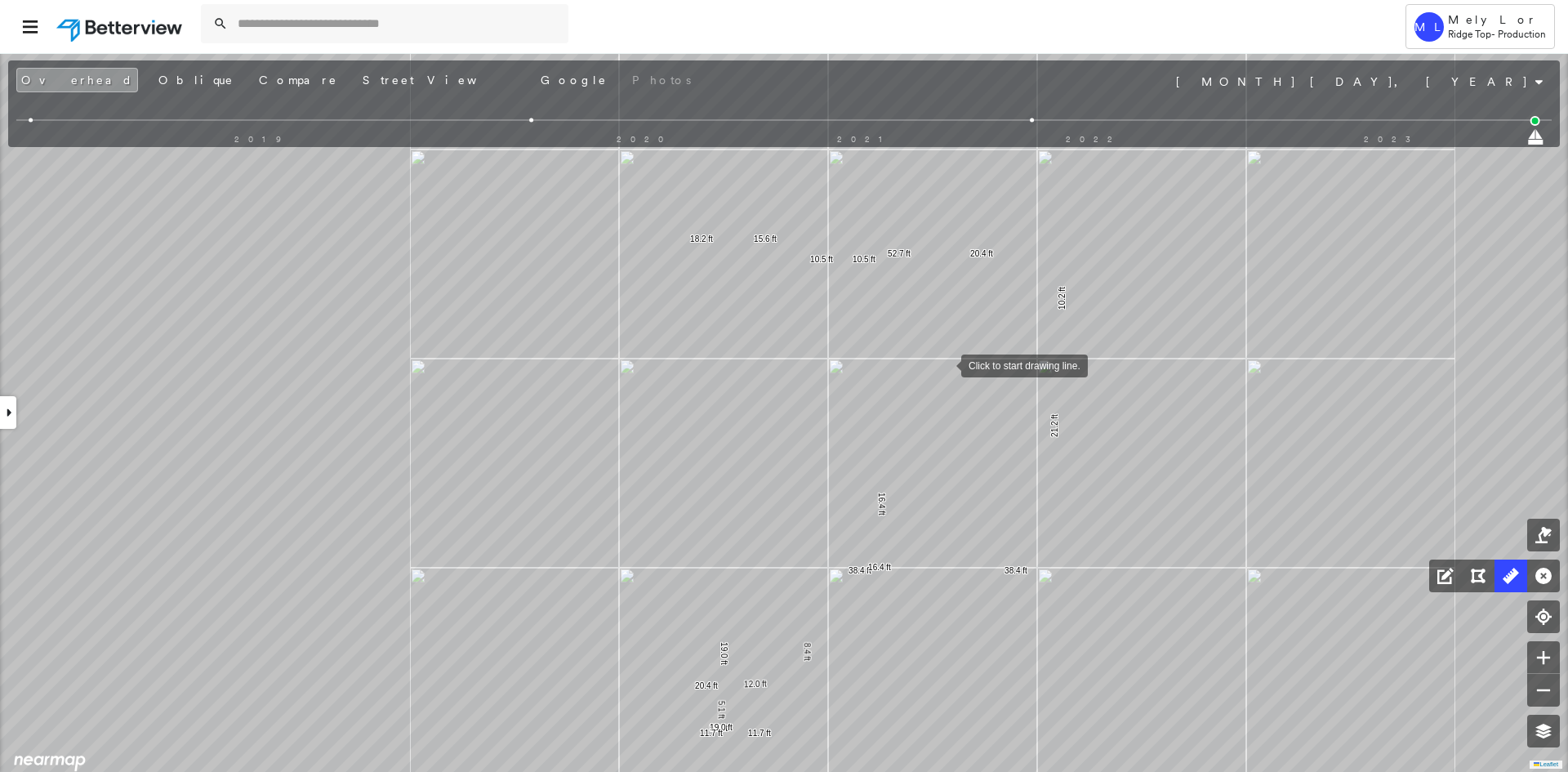 drag, startPoint x: 945, startPoint y: 364, endPoint x: 989, endPoint y: 582, distance: 222.39604 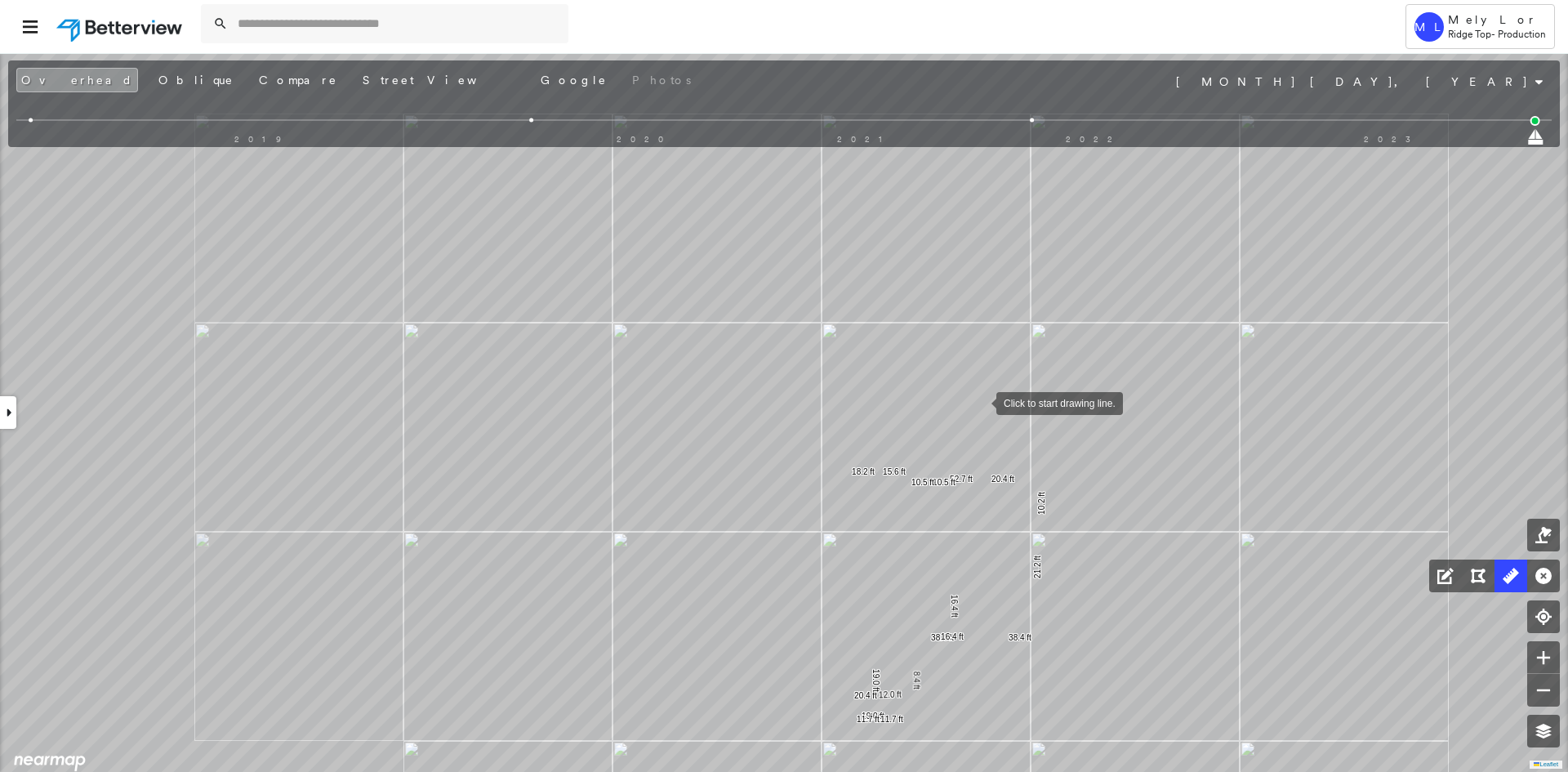 drag, startPoint x: 978, startPoint y: 359, endPoint x: 960, endPoint y: 408, distance: 52.20153 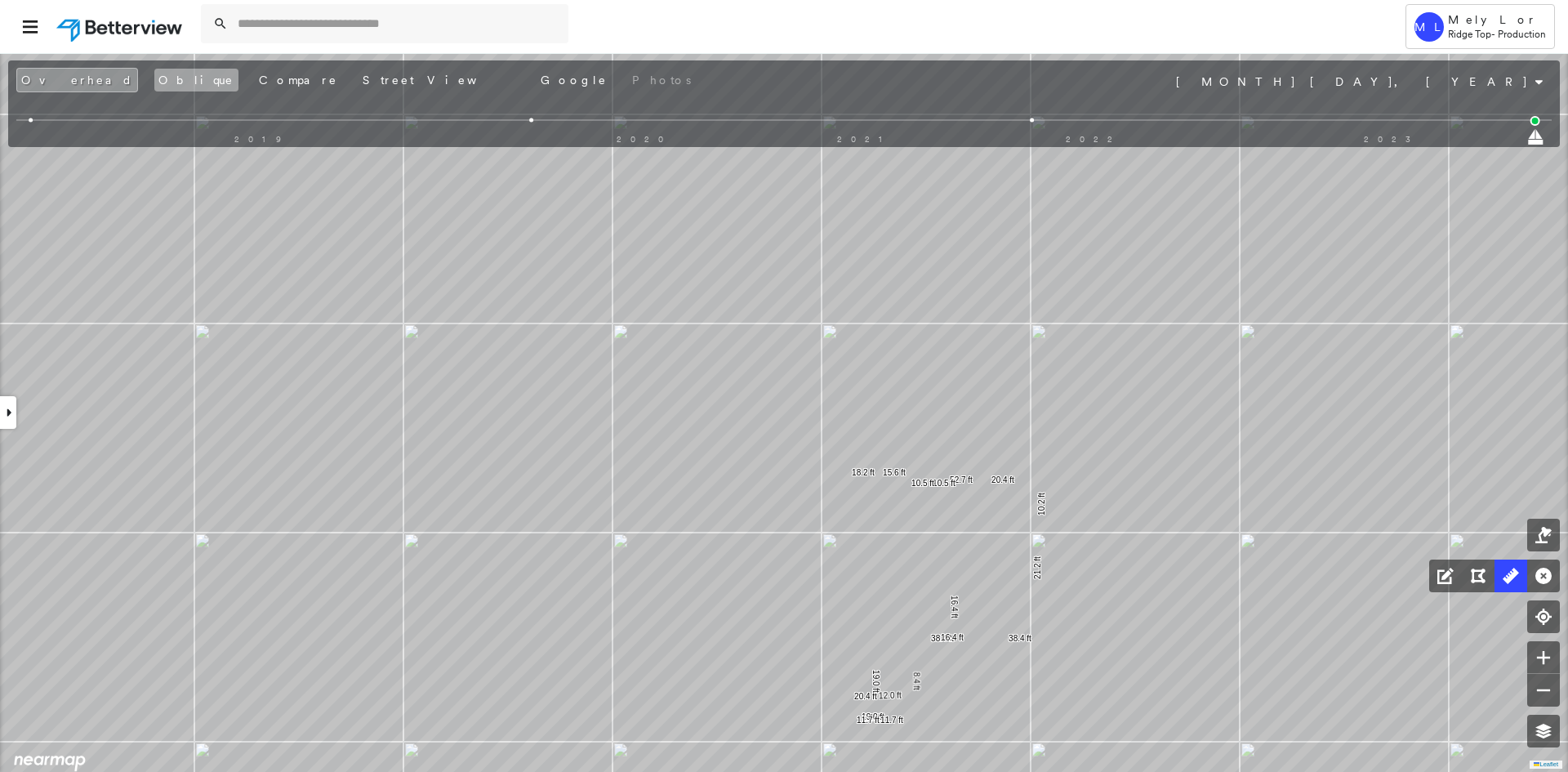 click on "Oblique" at bounding box center (196, 80) 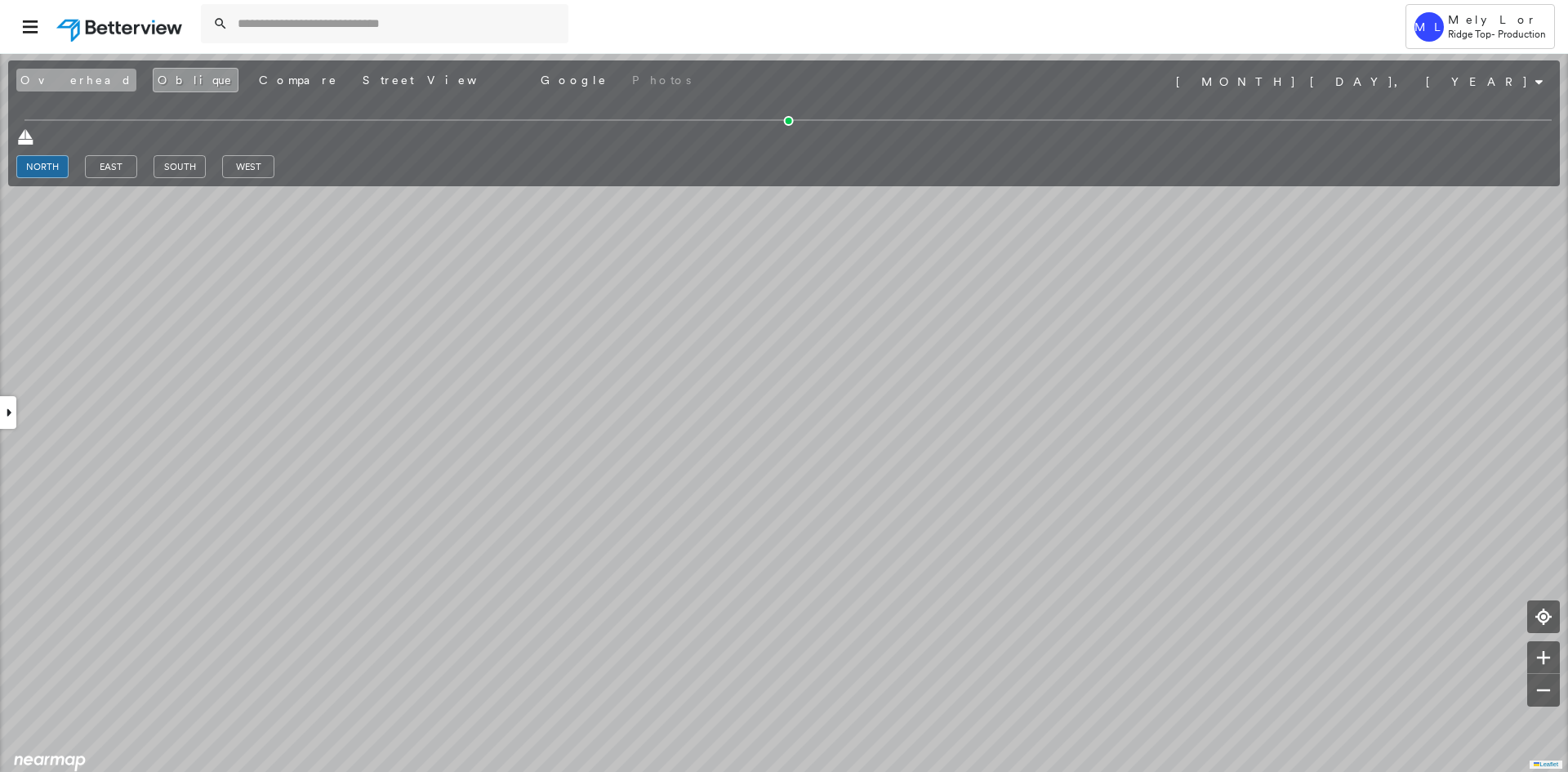 click on "Overhead" at bounding box center (76, 80) 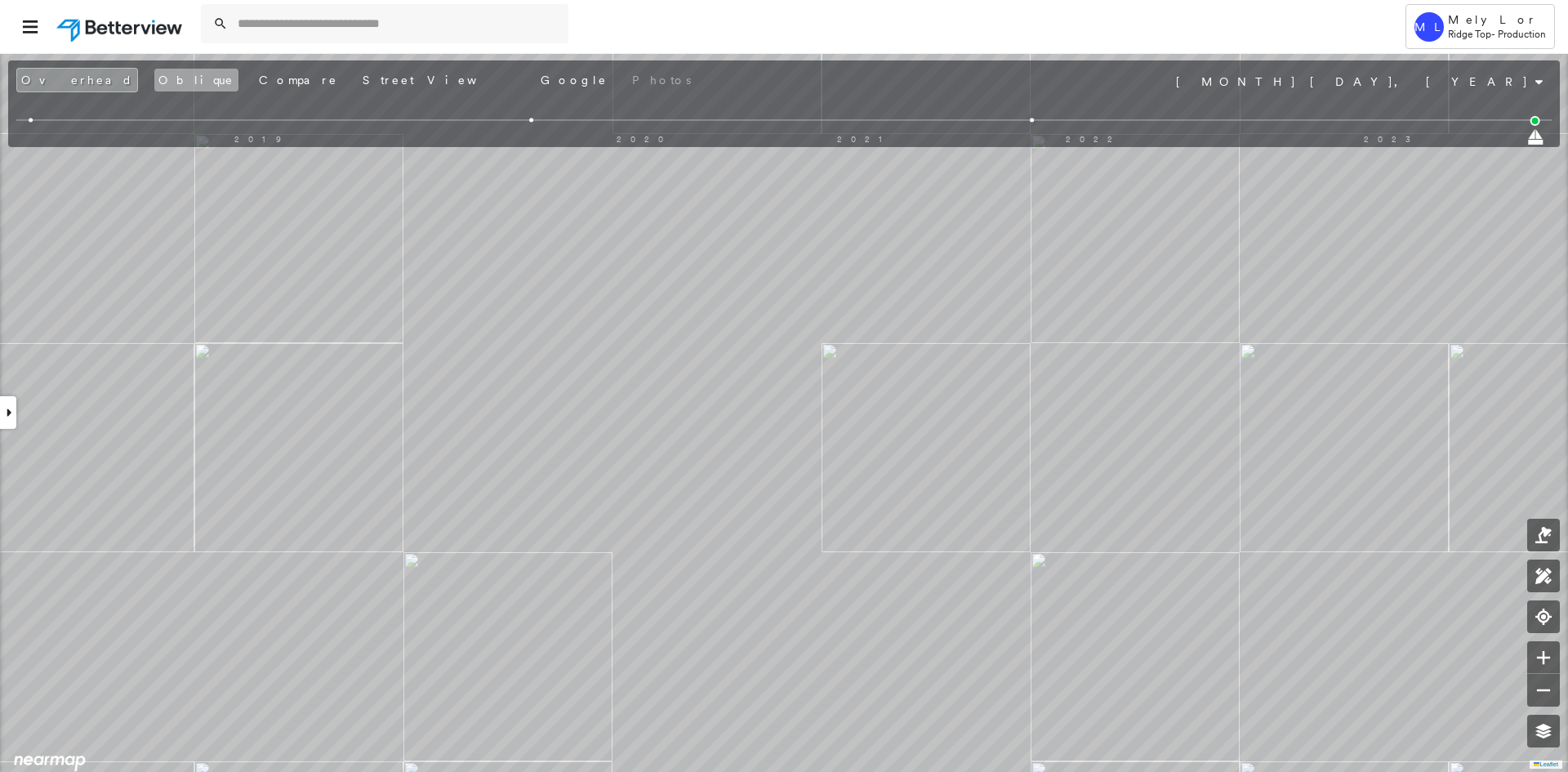 click on "Oblique" at bounding box center (196, 80) 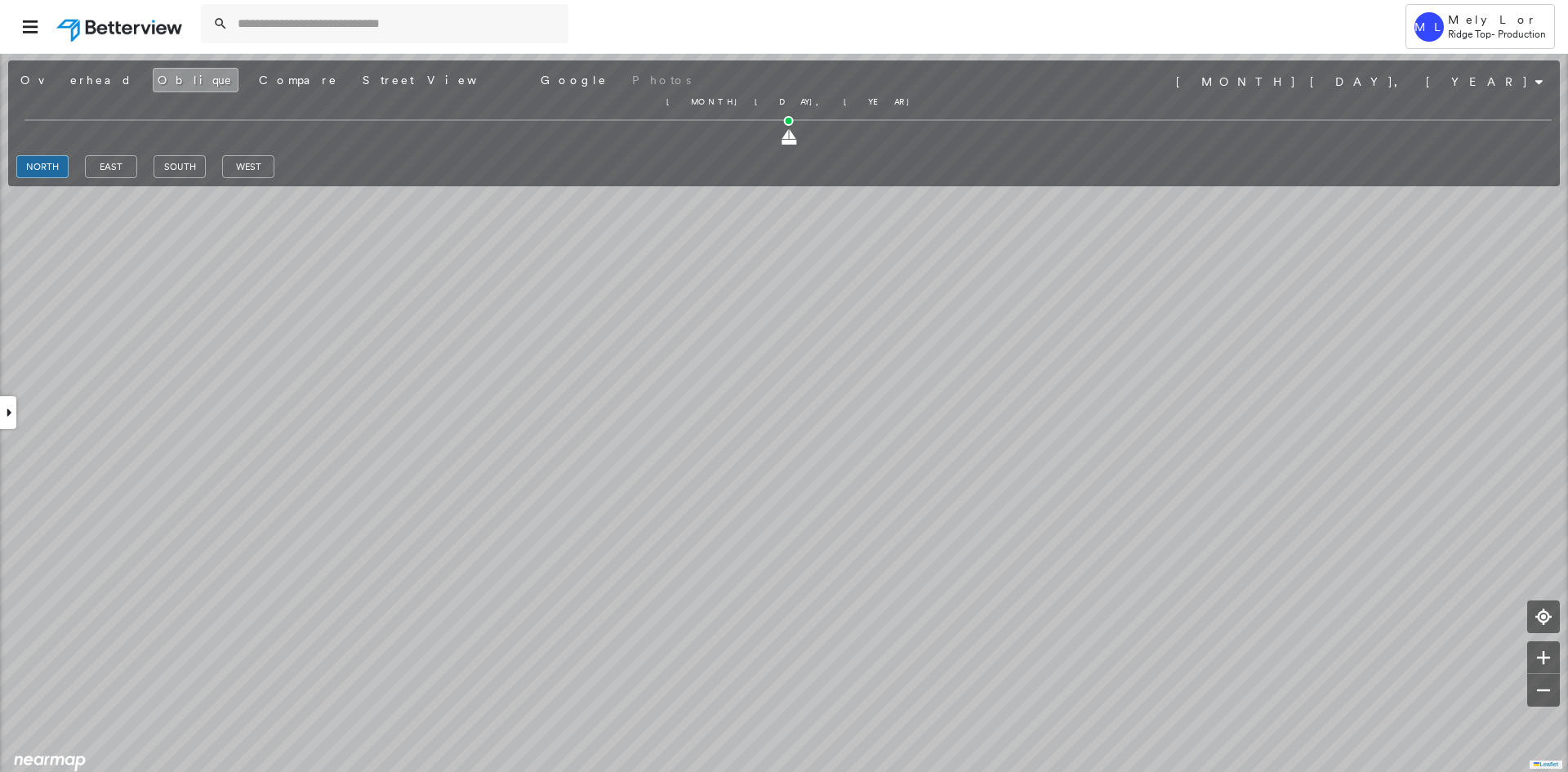 drag, startPoint x: 30, startPoint y: 137, endPoint x: 842, endPoint y: 162, distance: 812.38476 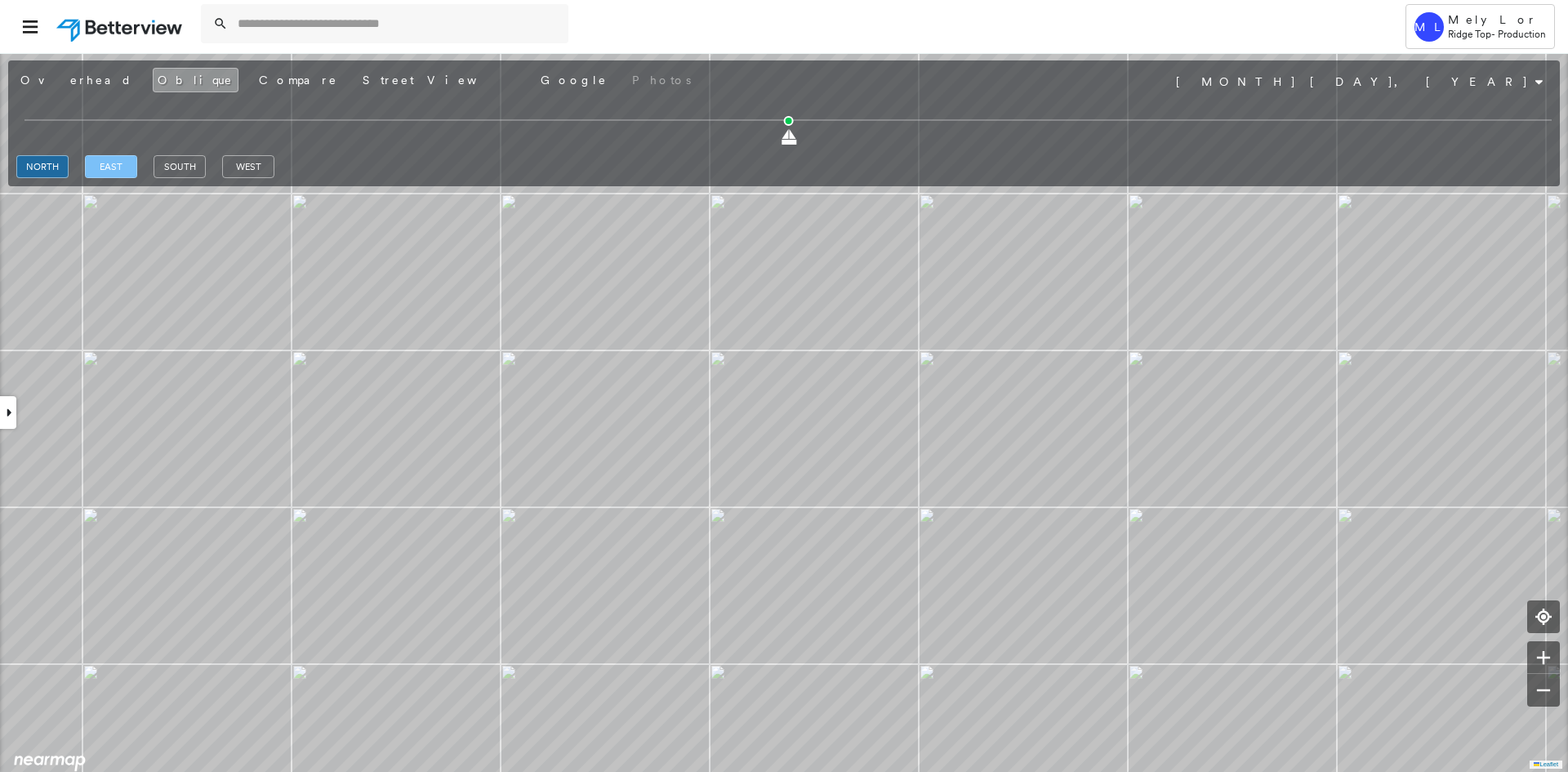 click on "east" at bounding box center [111, 167] 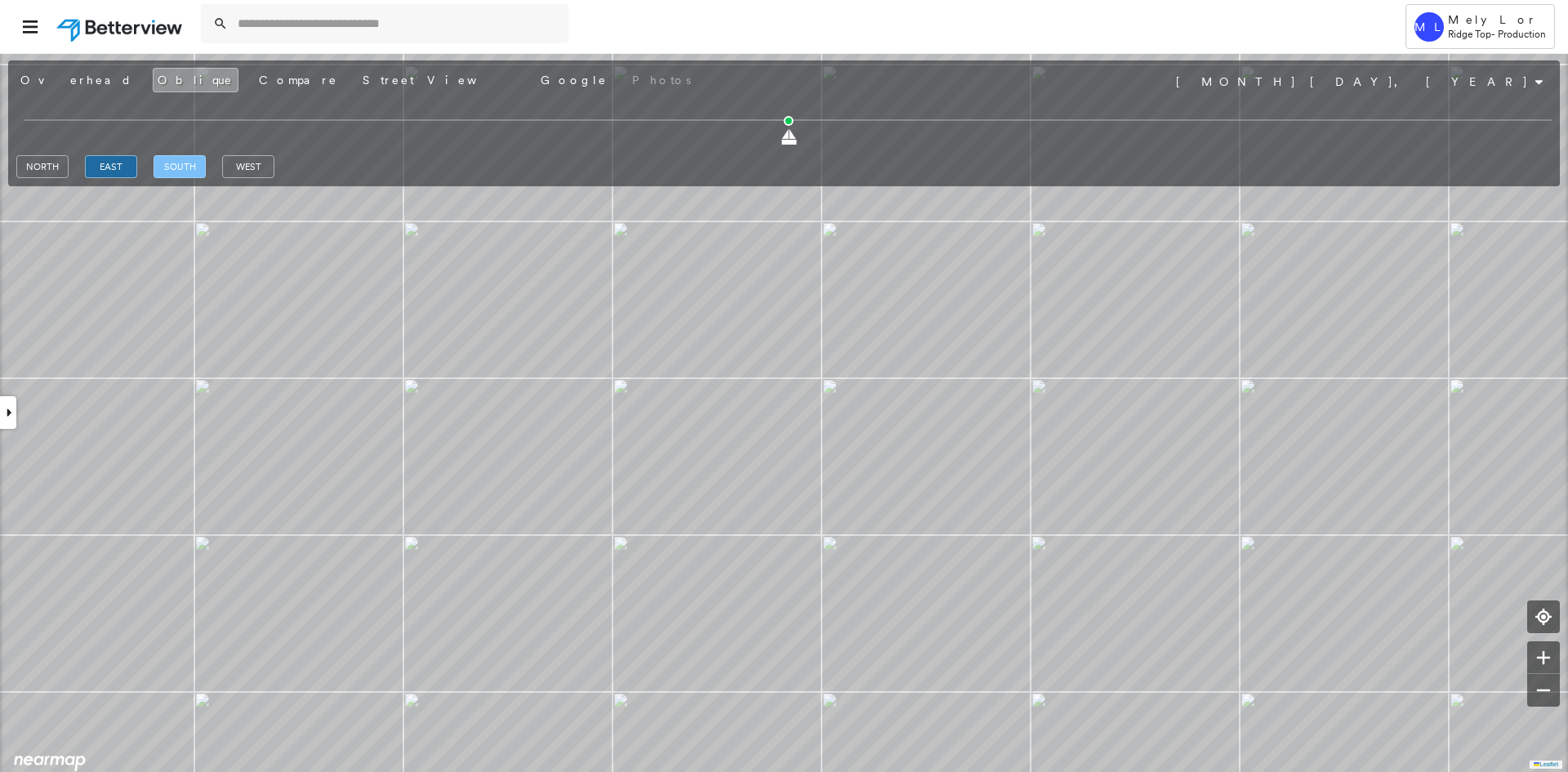 click on "south" at bounding box center [180, 167] 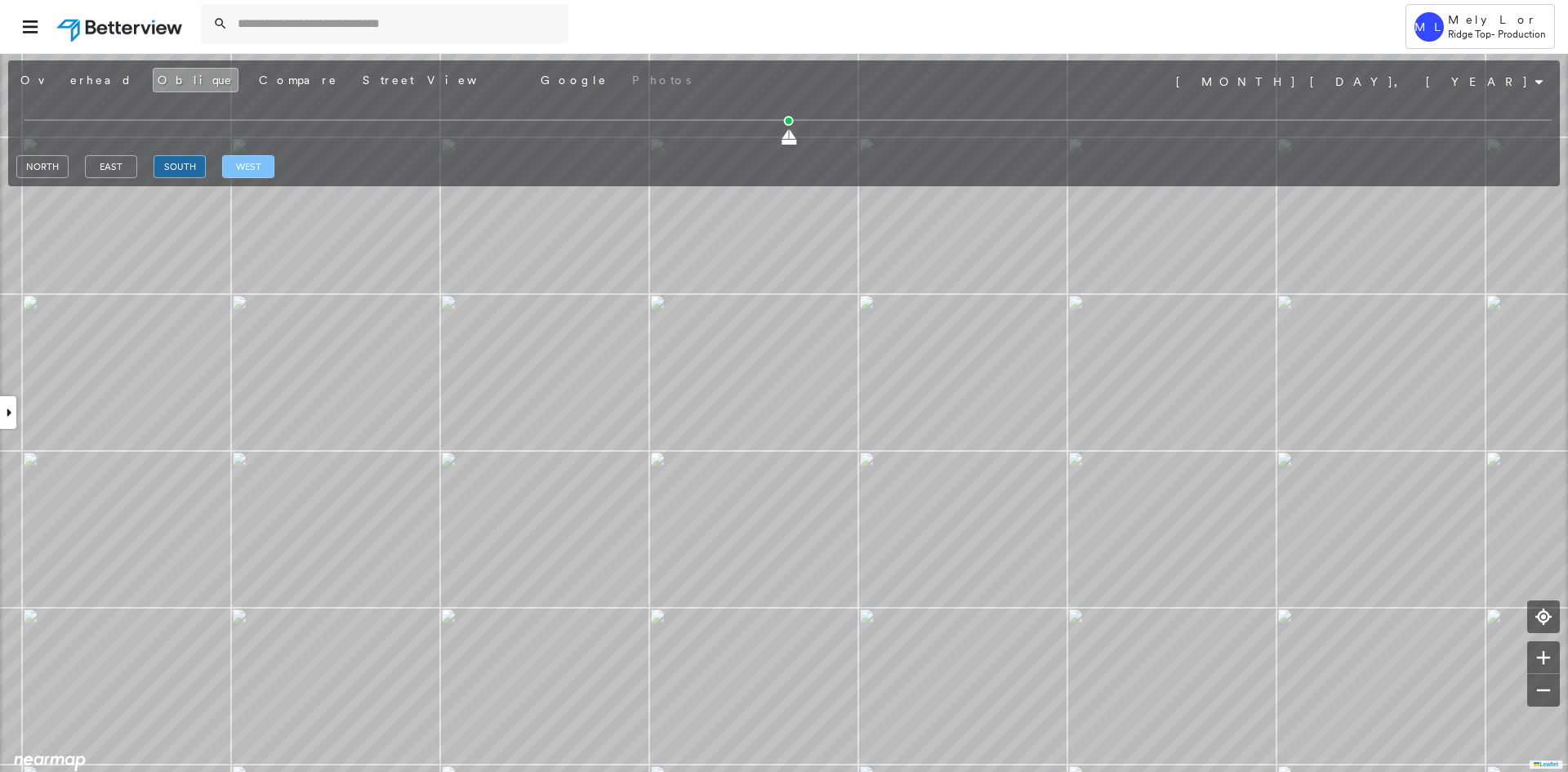click on "west" at bounding box center [248, 167] 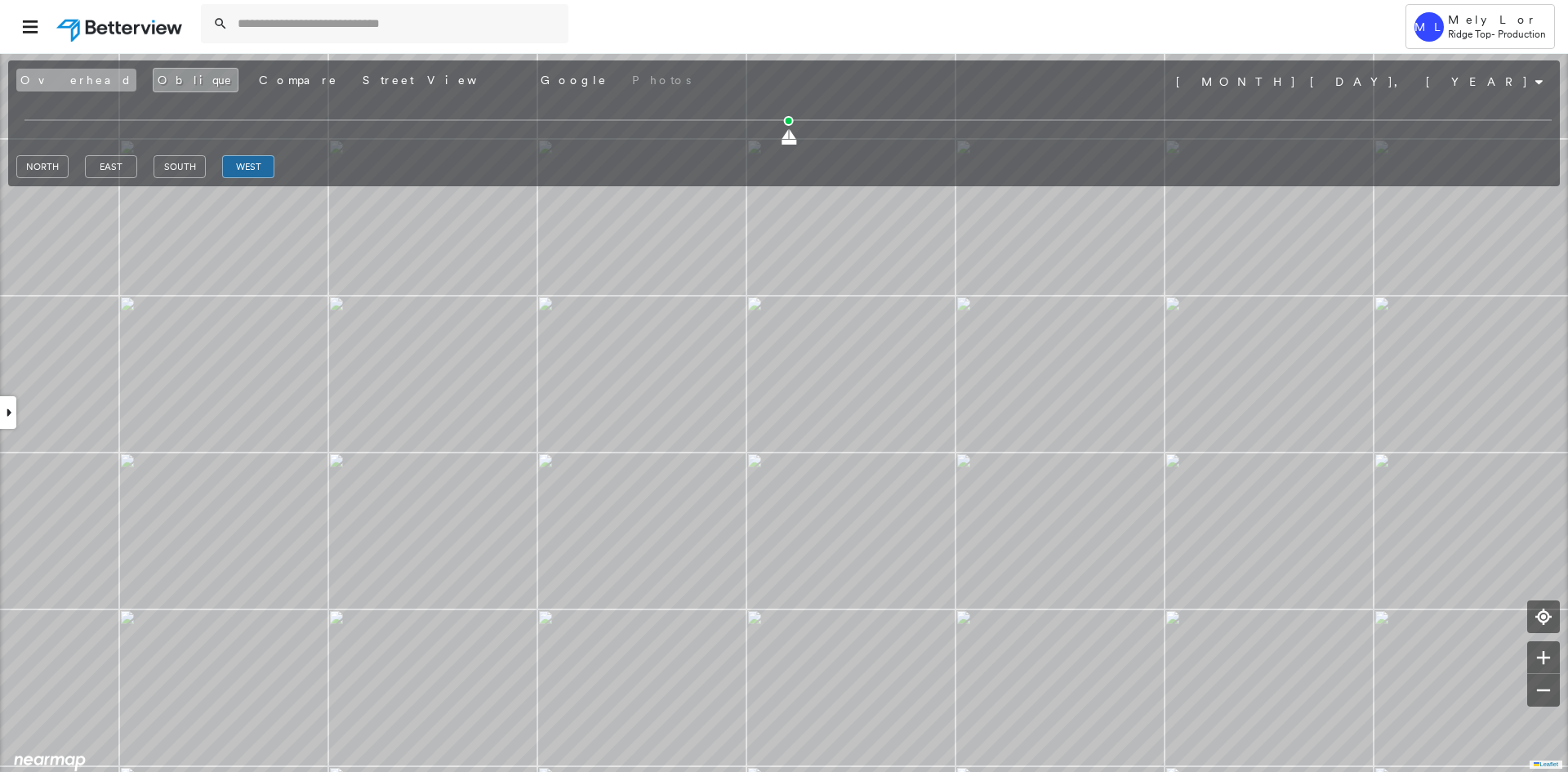 click on "Overhead" at bounding box center [76, 80] 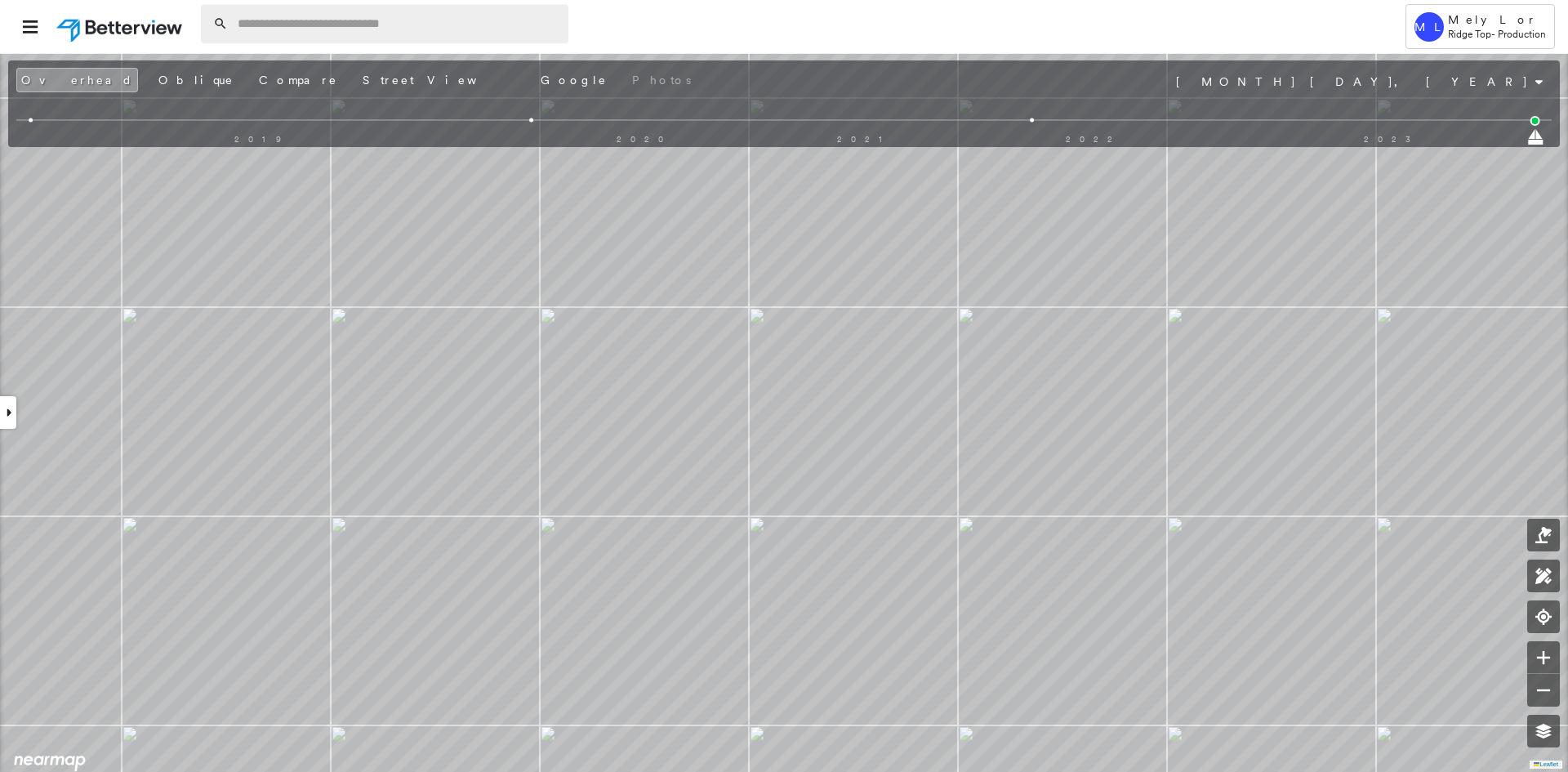 click at bounding box center (398, 24) 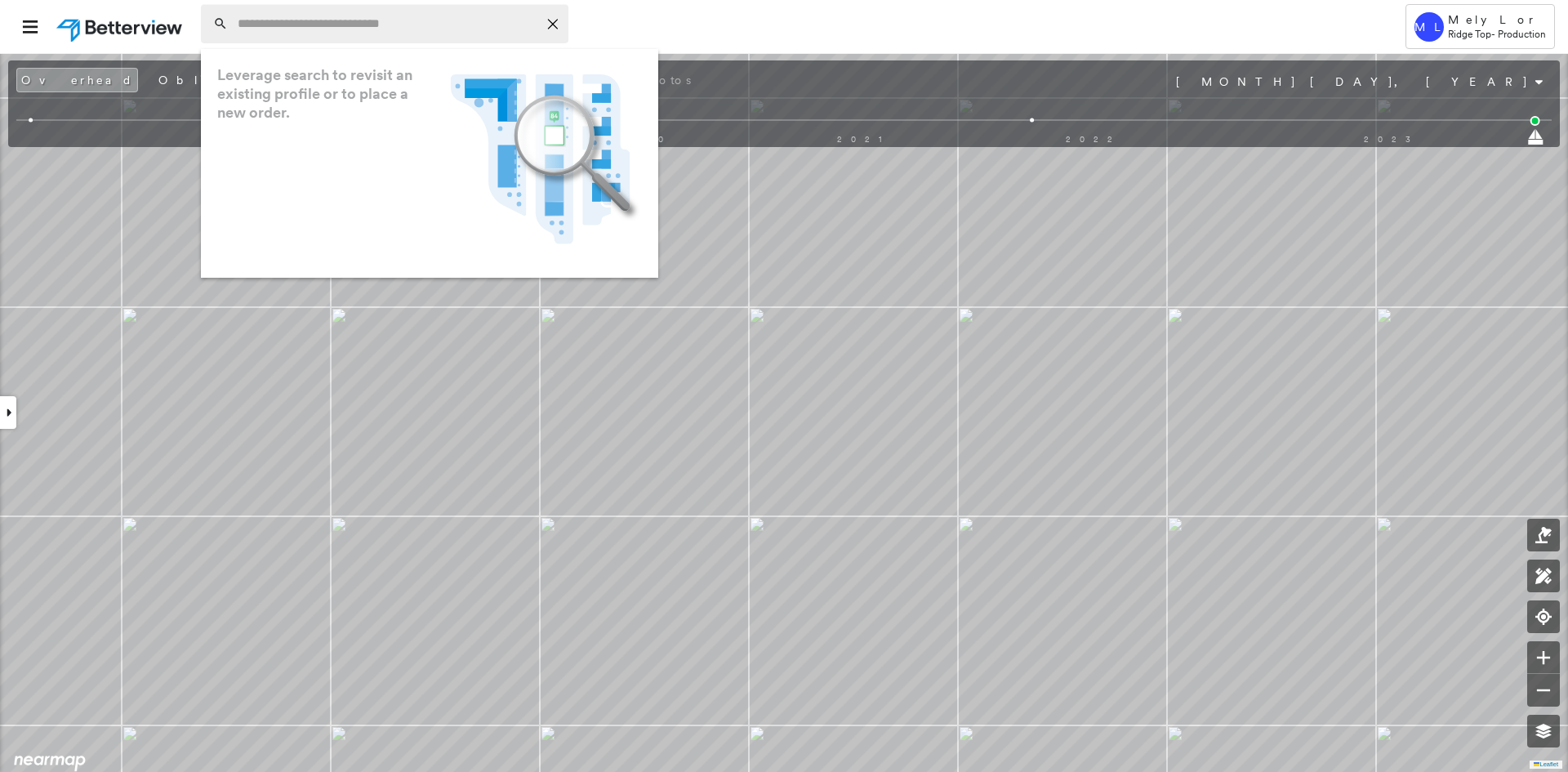 paste on "**********" 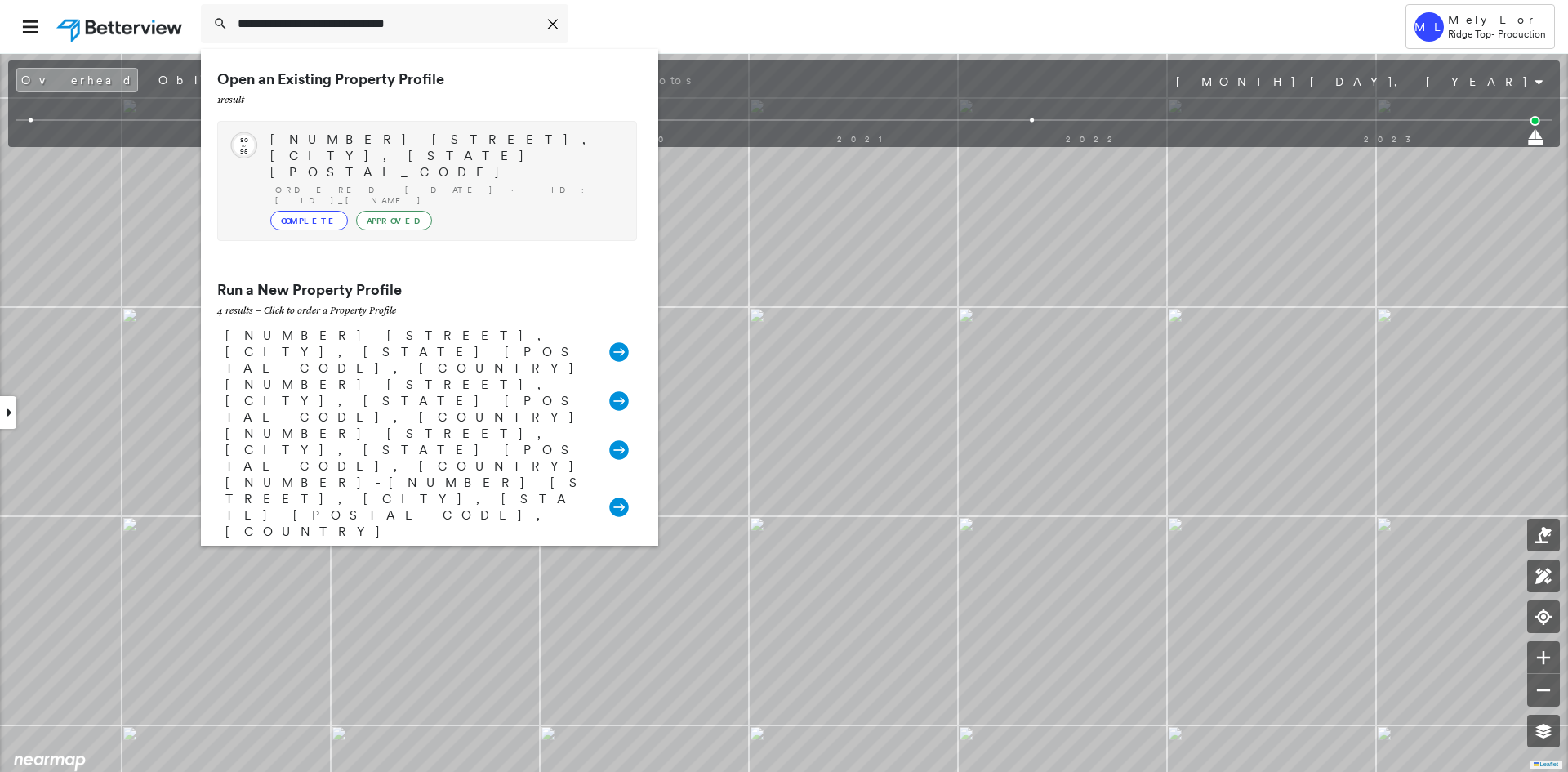 type on "**********" 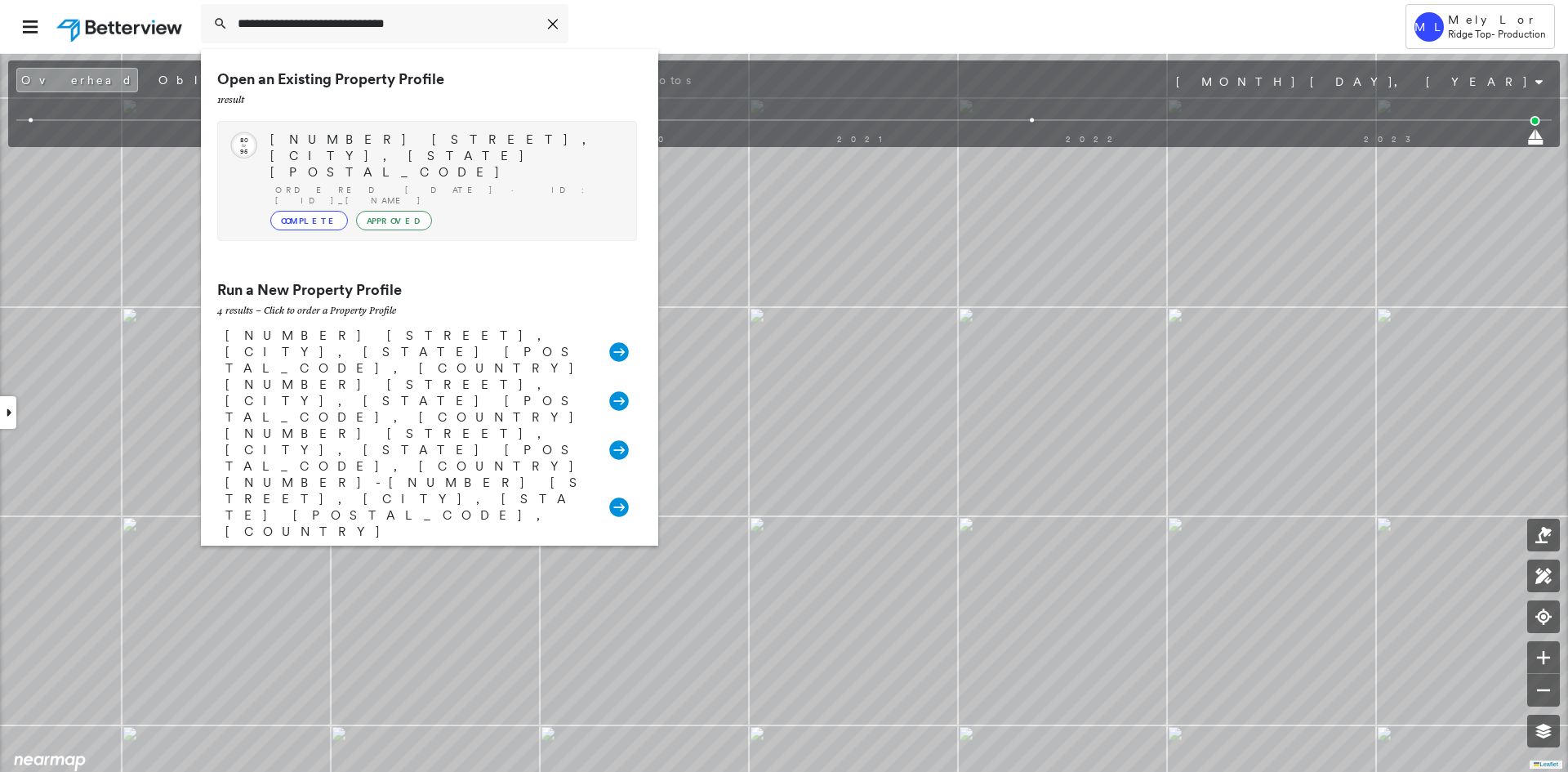 click on "Complete Approved" at bounding box center (445, 221) 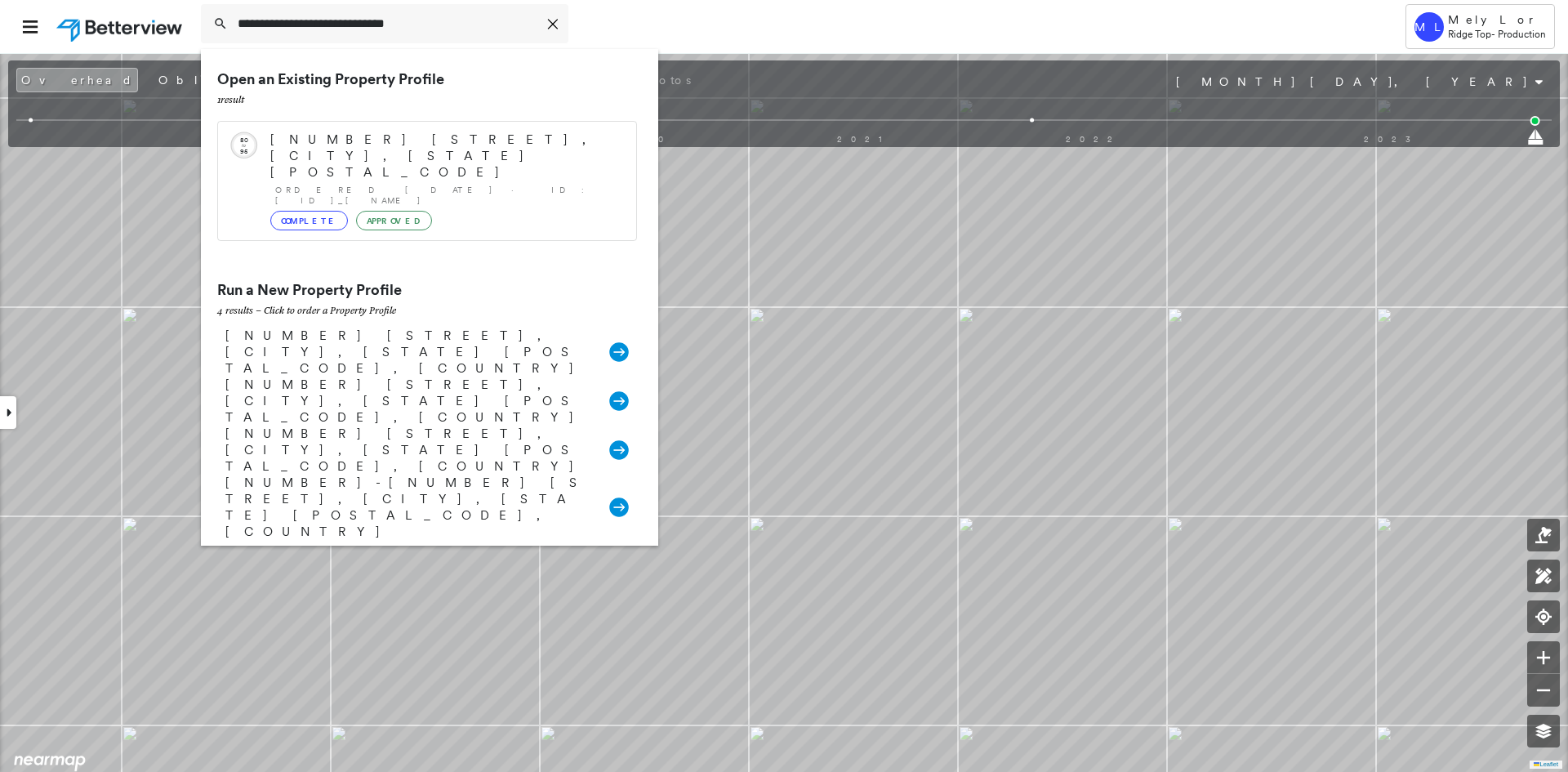 type 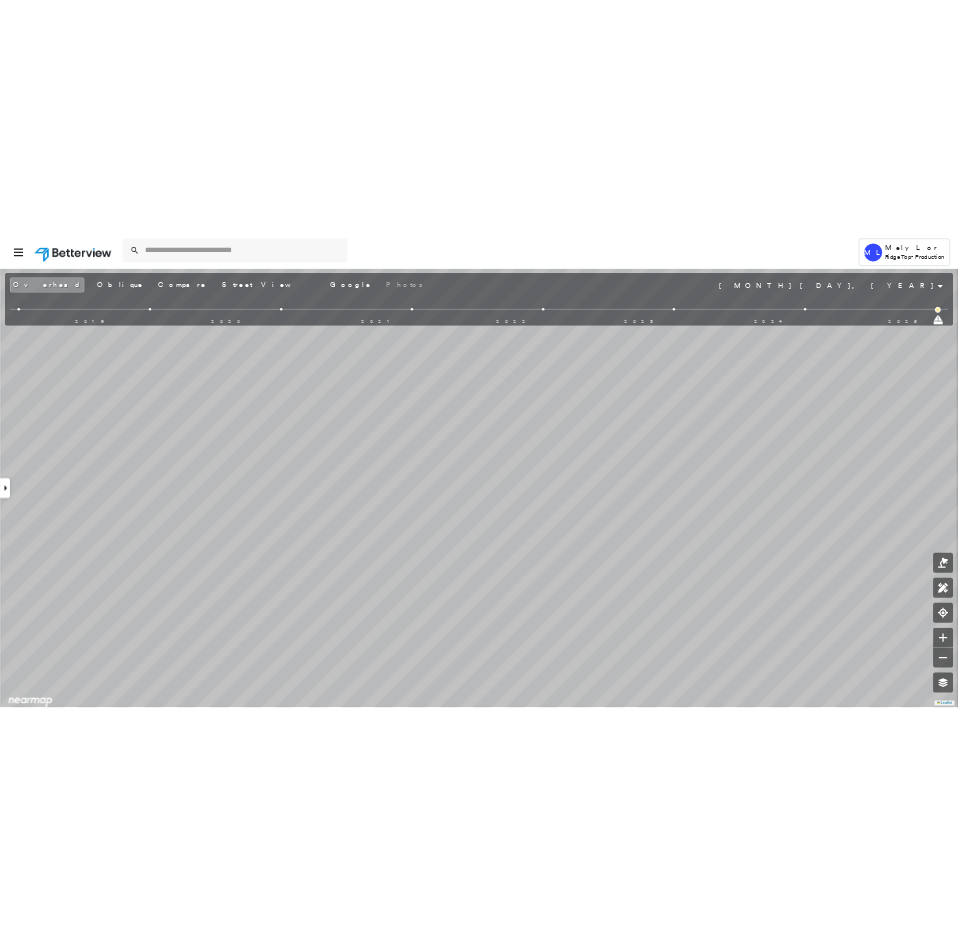 scroll, scrollTop: 0, scrollLeft: 0, axis: both 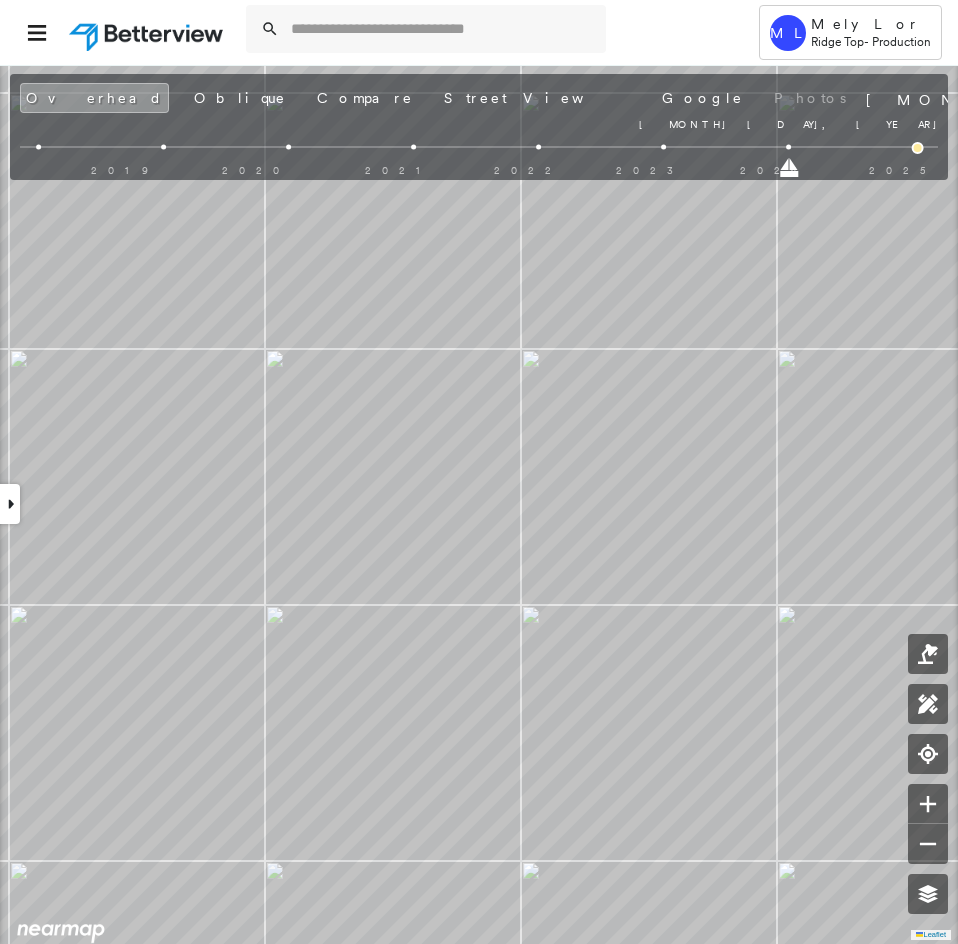 drag, startPoint x: 917, startPoint y: 167, endPoint x: 798, endPoint y: 166, distance: 119.0042 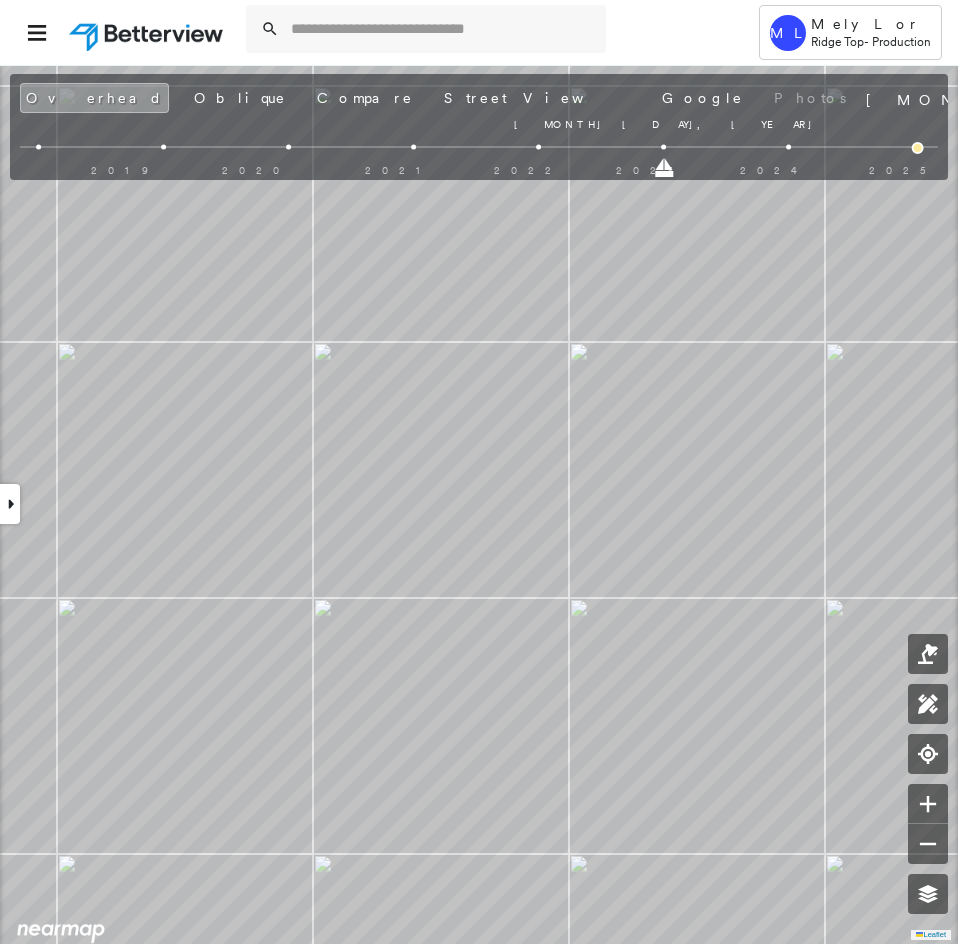 drag, startPoint x: 792, startPoint y: 176, endPoint x: 663, endPoint y: 177, distance: 129.00388 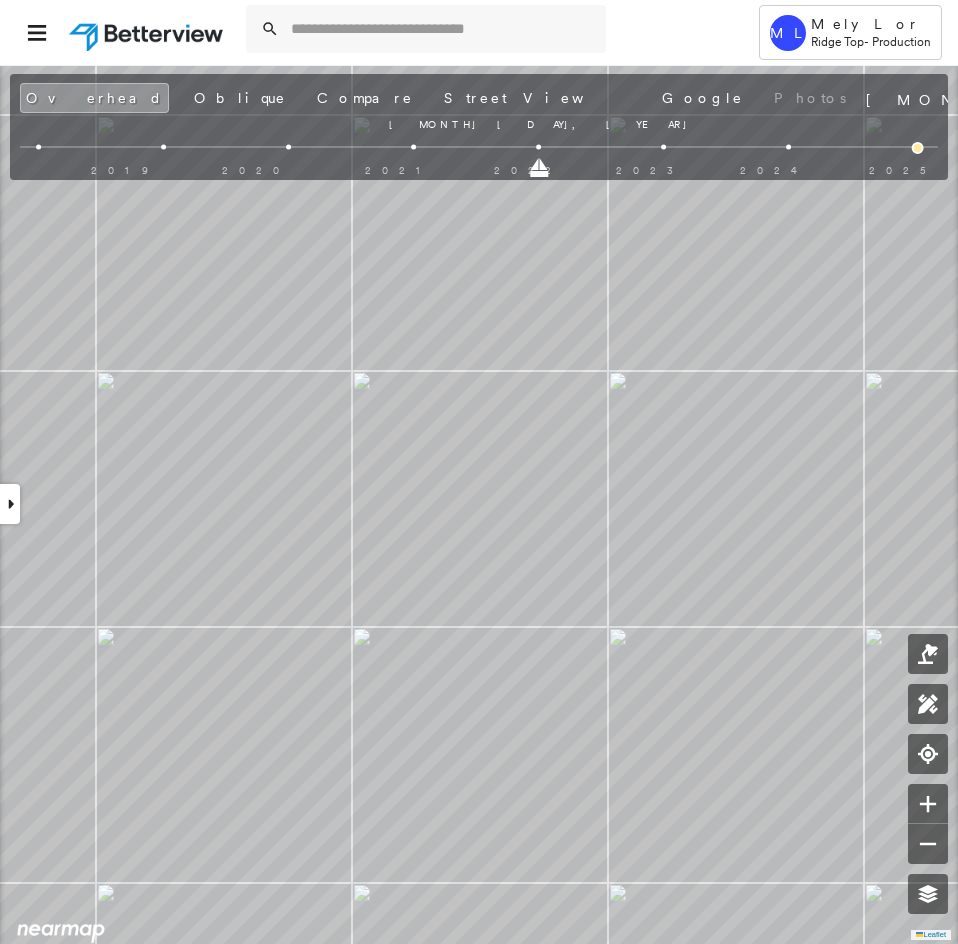 drag, startPoint x: 666, startPoint y: 172, endPoint x: 532, endPoint y: 173, distance: 134.00374 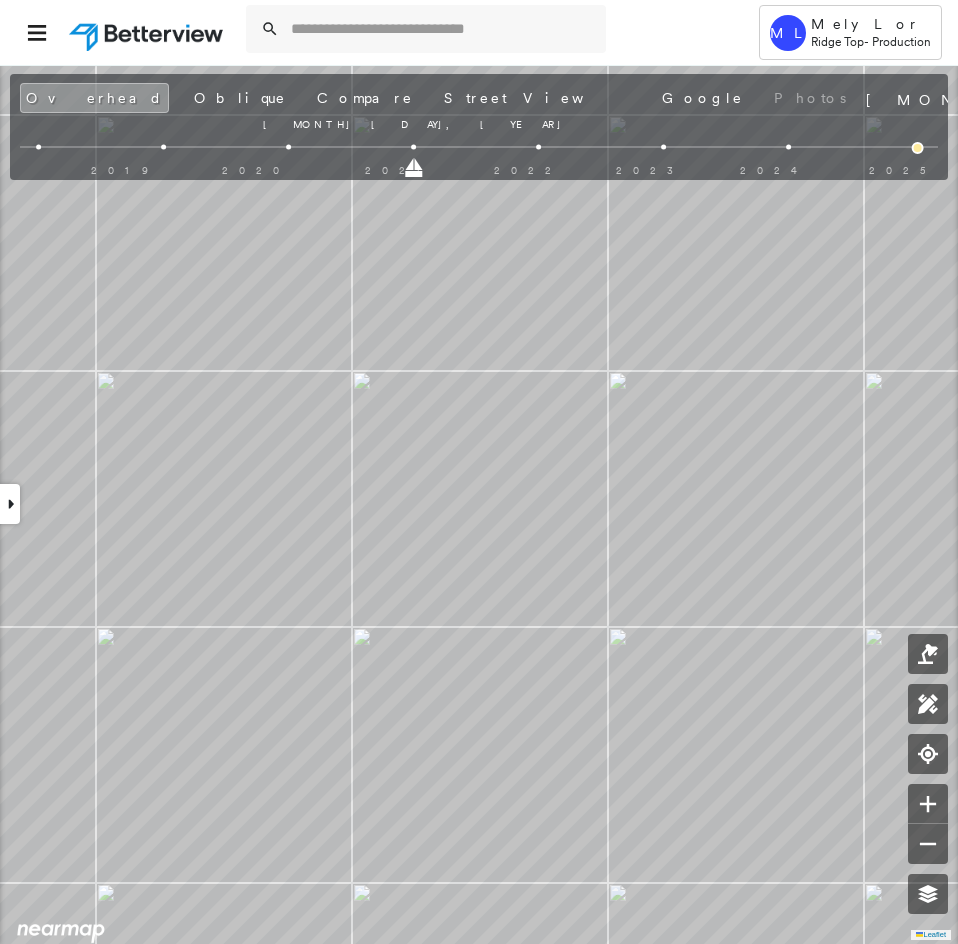 drag, startPoint x: 537, startPoint y: 174, endPoint x: 433, endPoint y: 175, distance: 104.00481 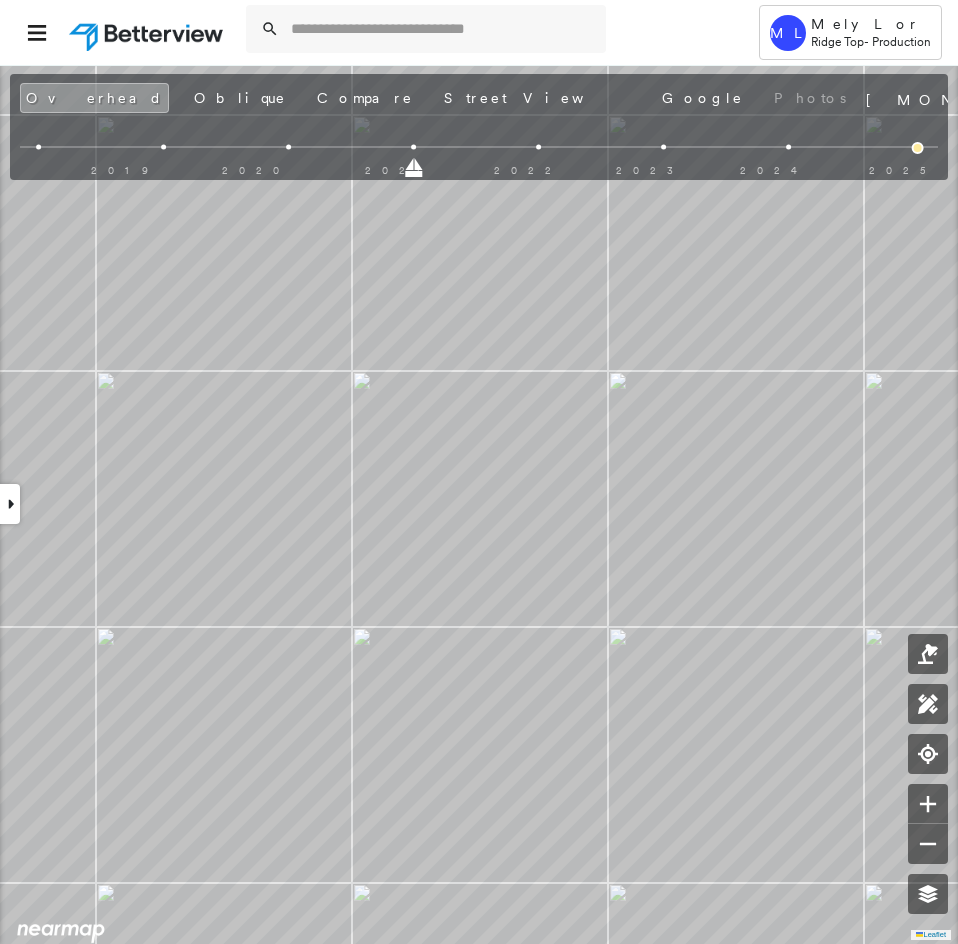 drag, startPoint x: 413, startPoint y: 172, endPoint x: 279, endPoint y: 165, distance: 134.18271 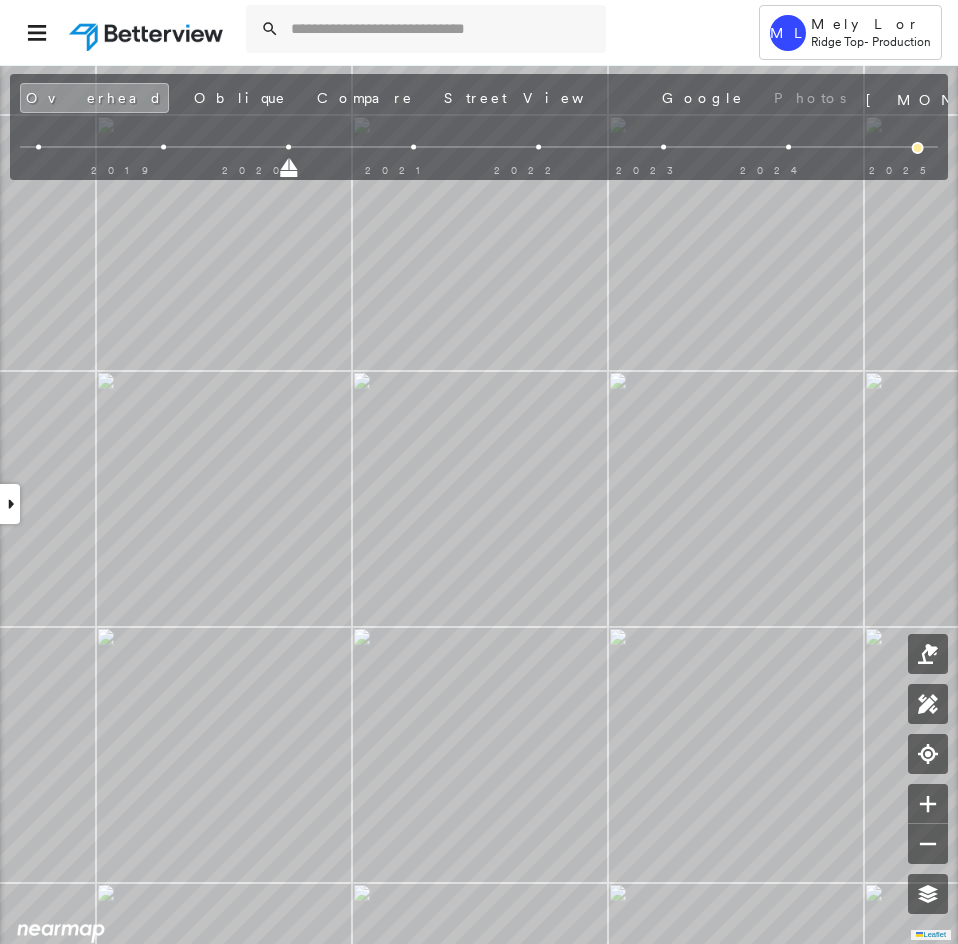 drag, startPoint x: 288, startPoint y: 168, endPoint x: 127, endPoint y: 160, distance: 161.19864 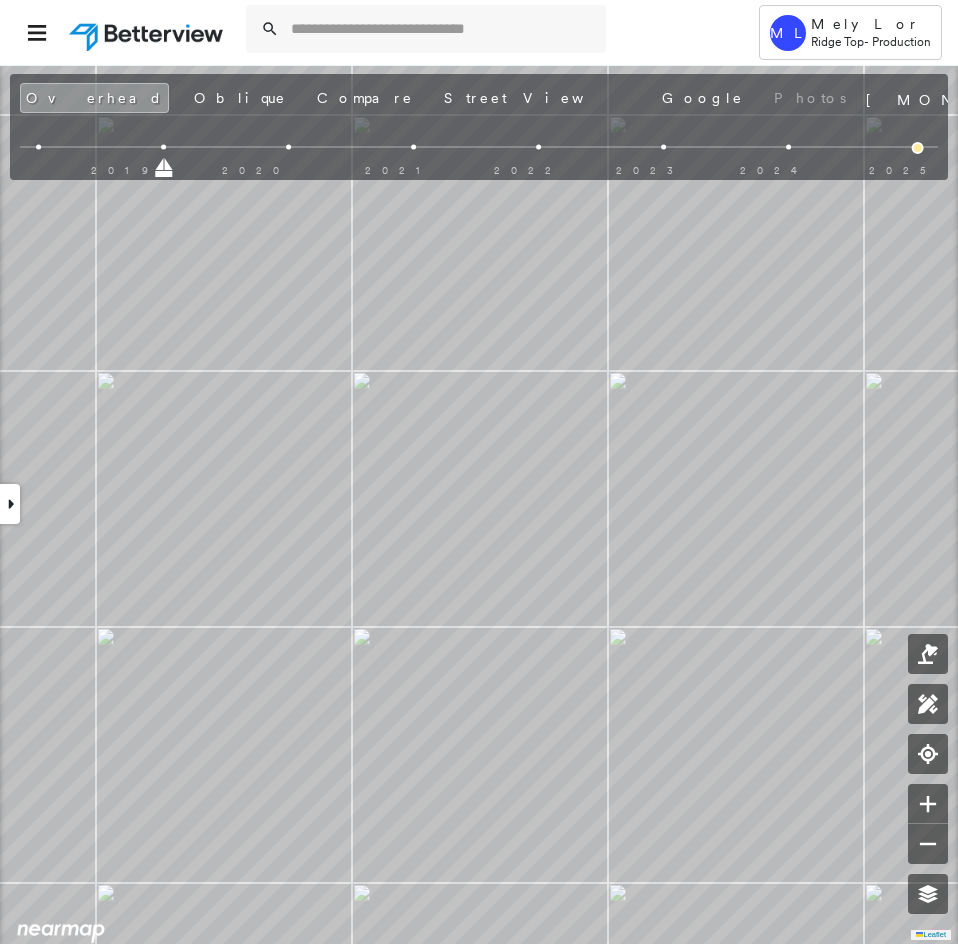 drag, startPoint x: 159, startPoint y: 173, endPoint x: 8, endPoint y: 172, distance: 151.00331 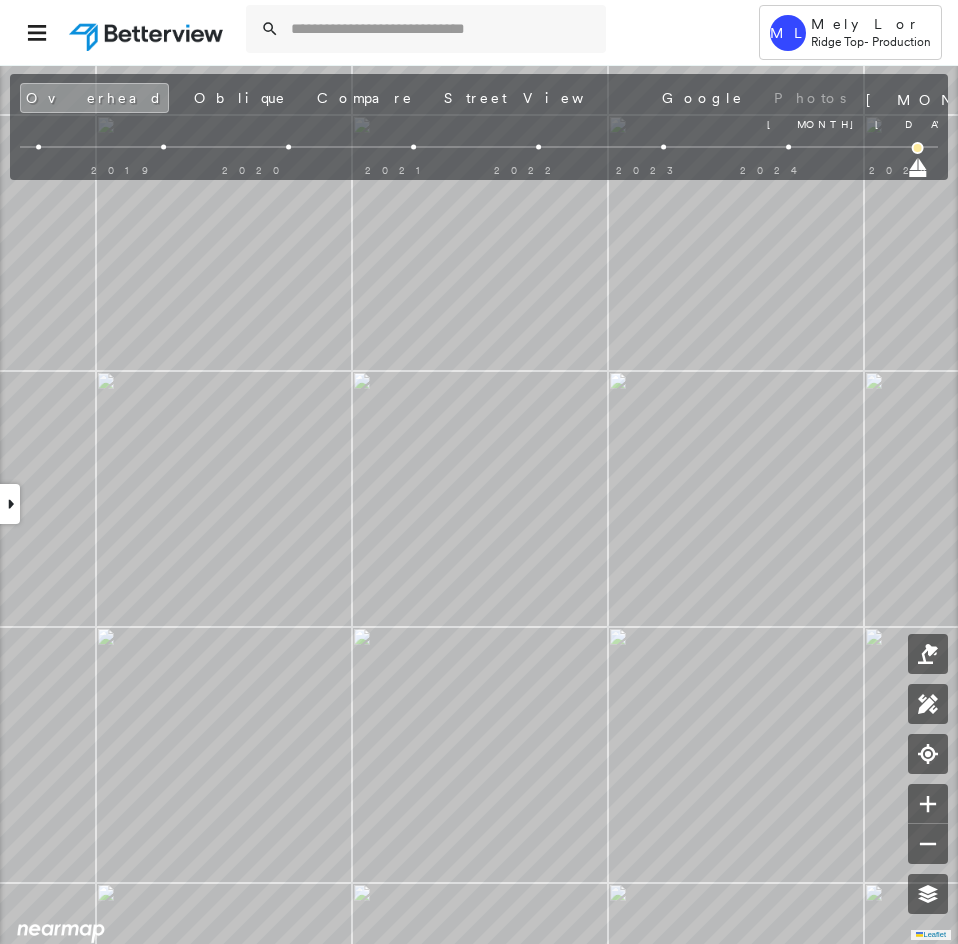 drag, startPoint x: 37, startPoint y: 169, endPoint x: 958, endPoint y: 219, distance: 922.3562 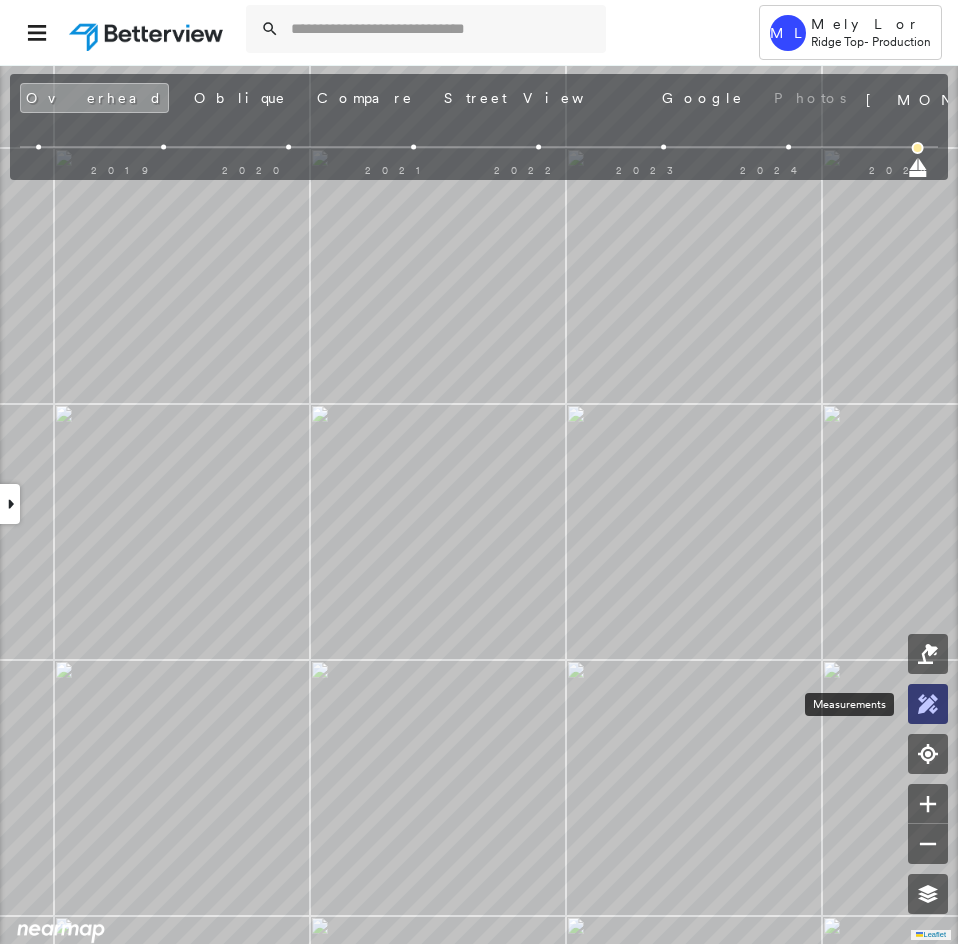 click 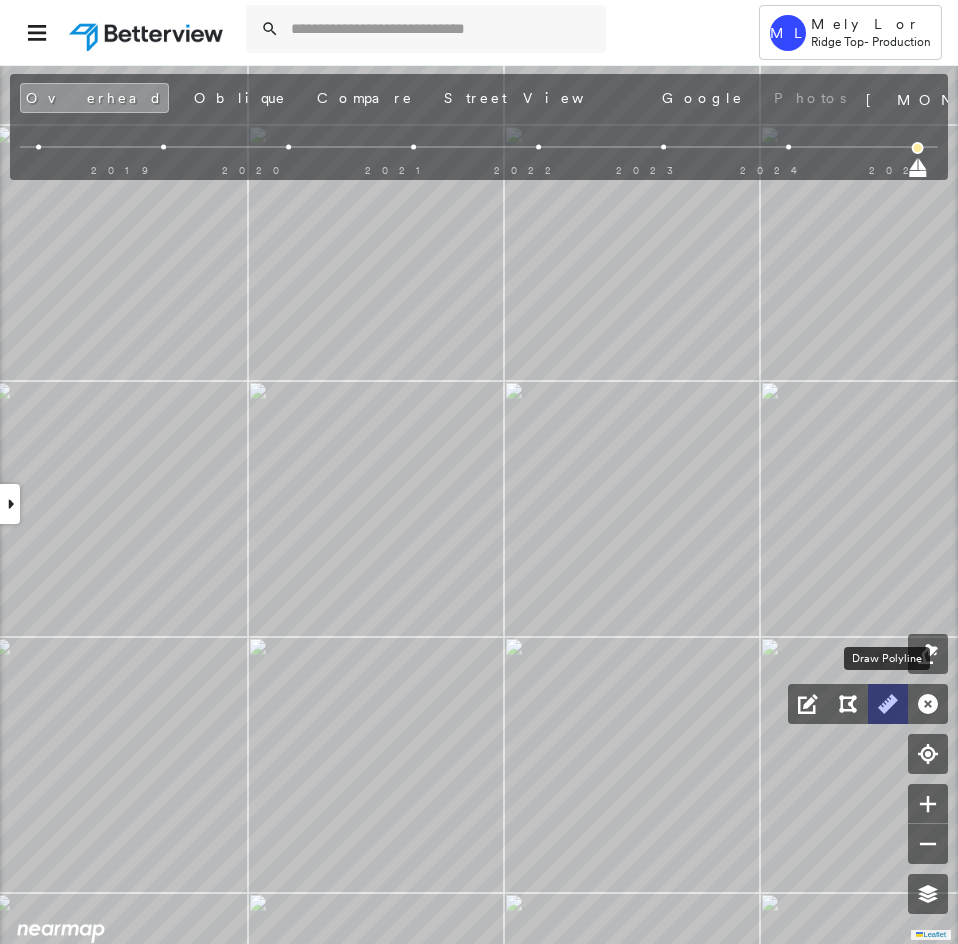 click 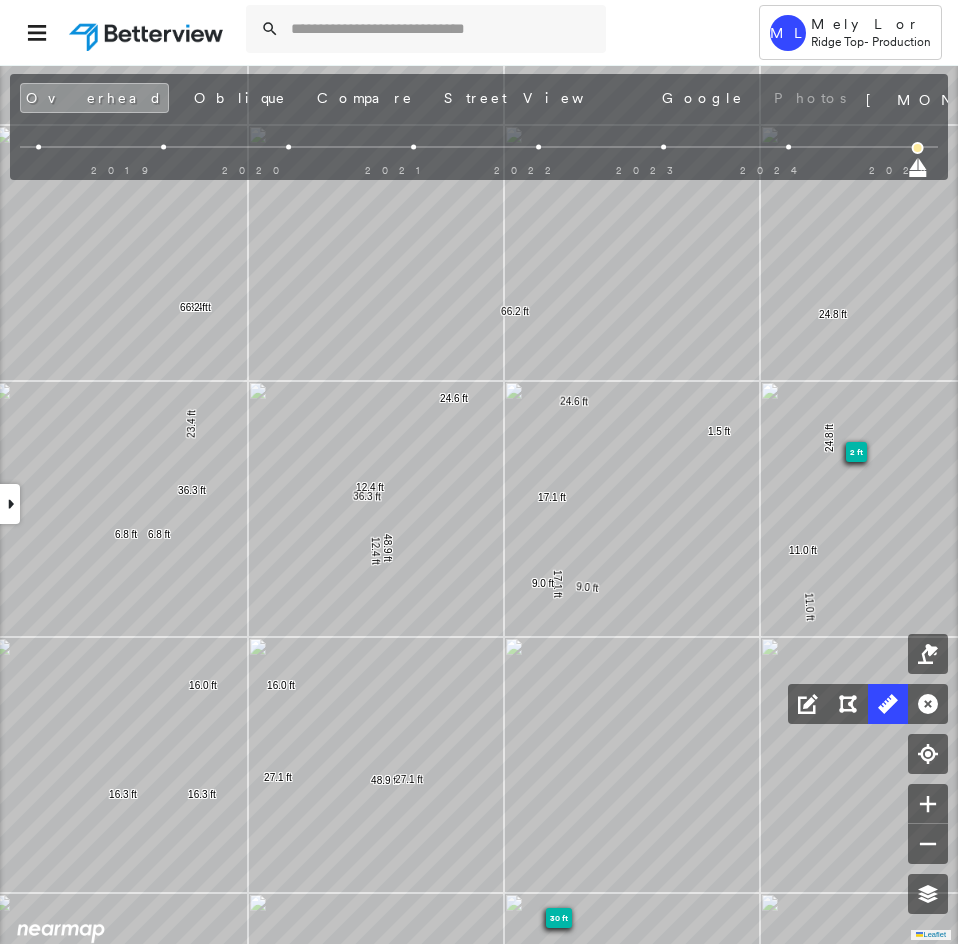 click 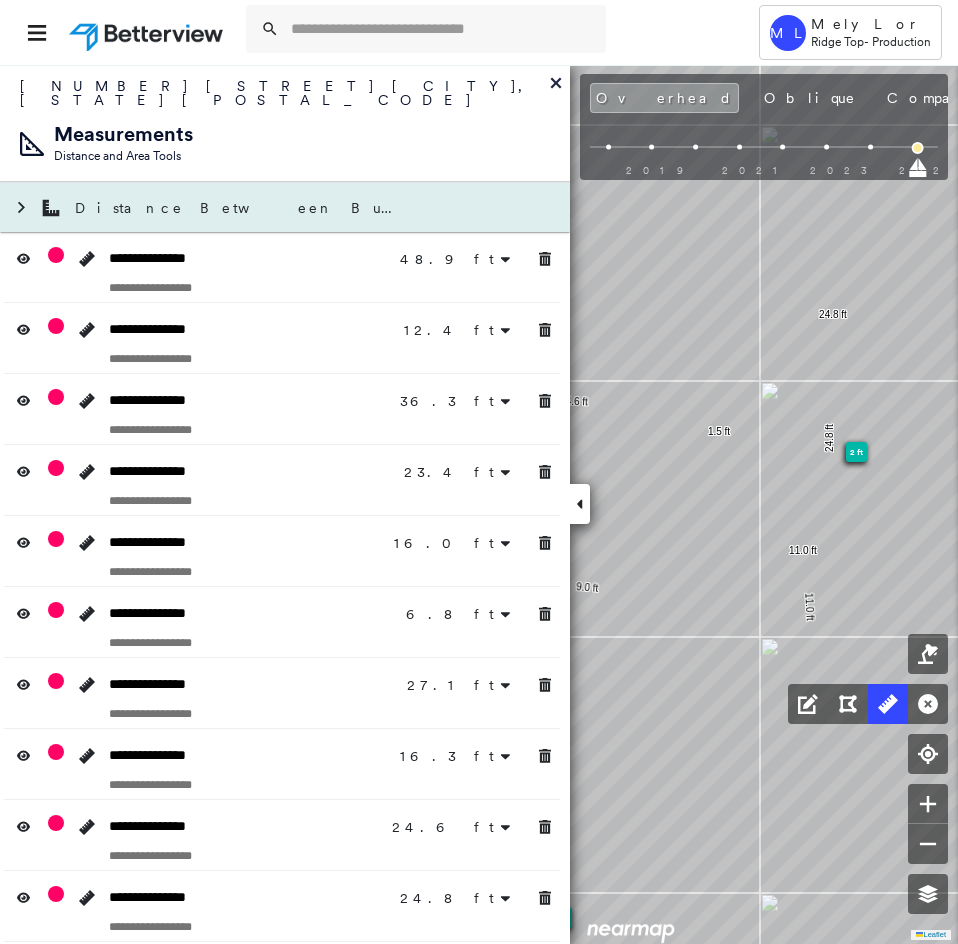 click 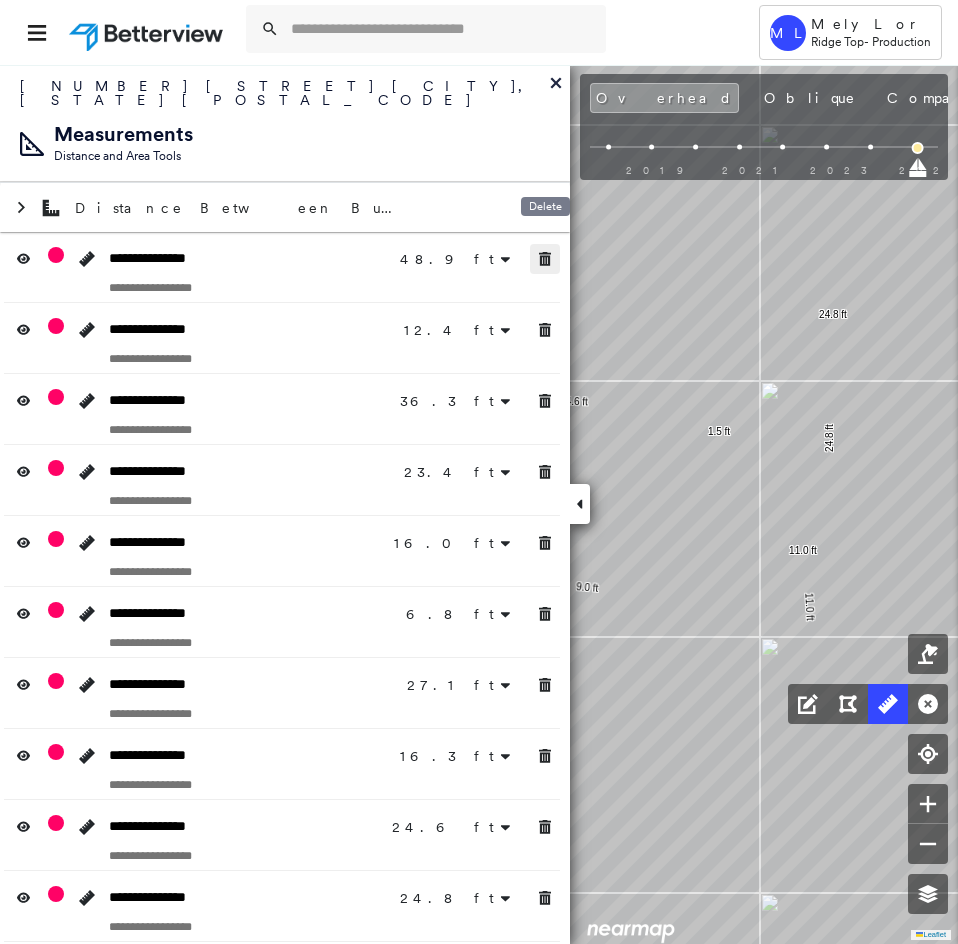 click 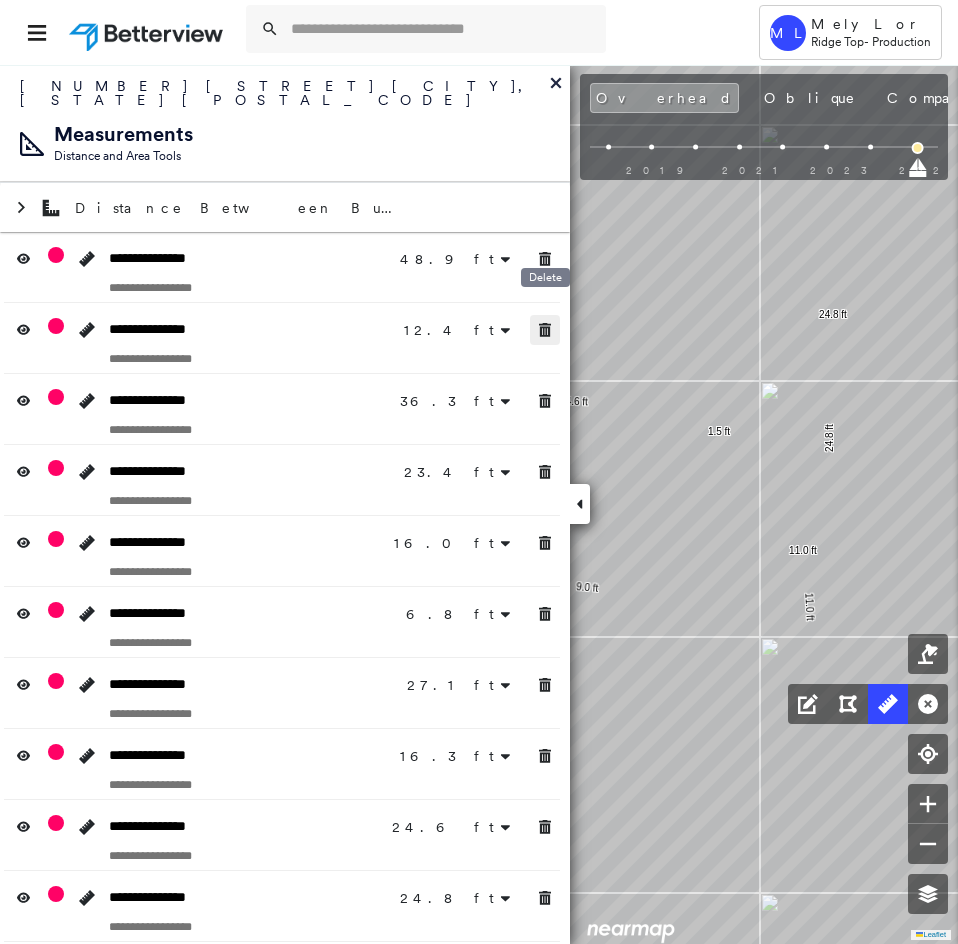 click 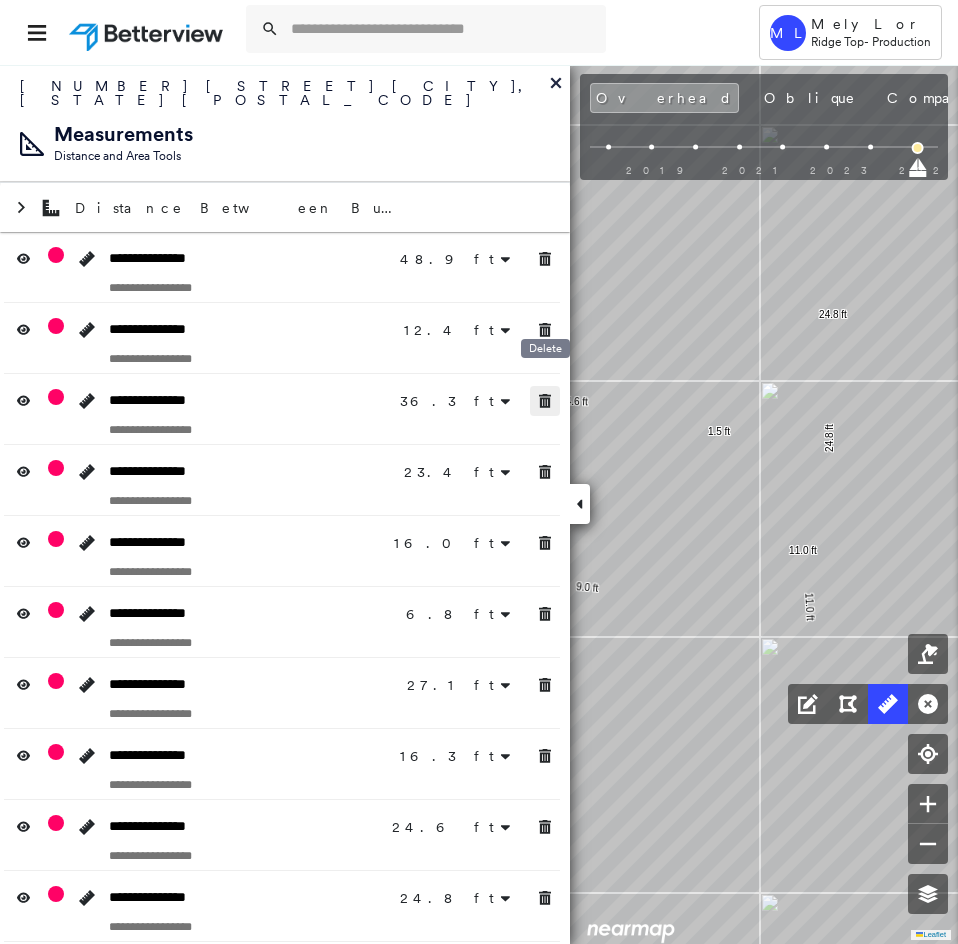 click at bounding box center (545, 401) 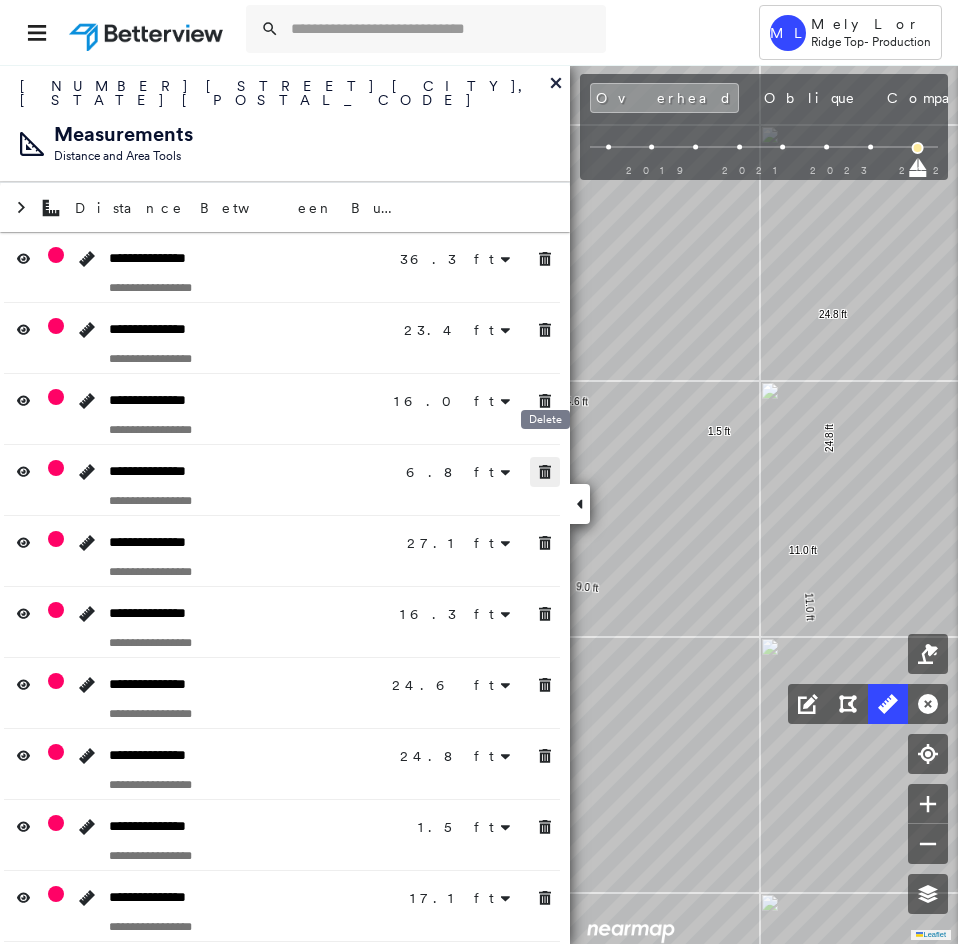 click 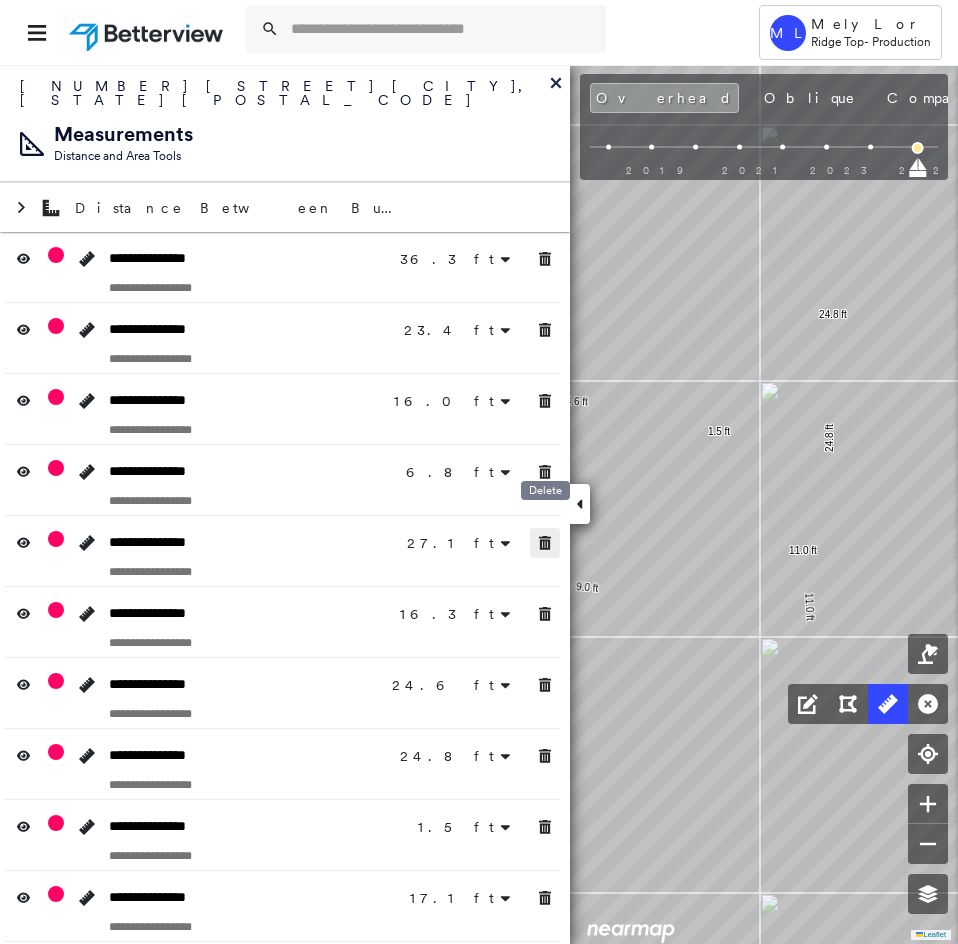 click 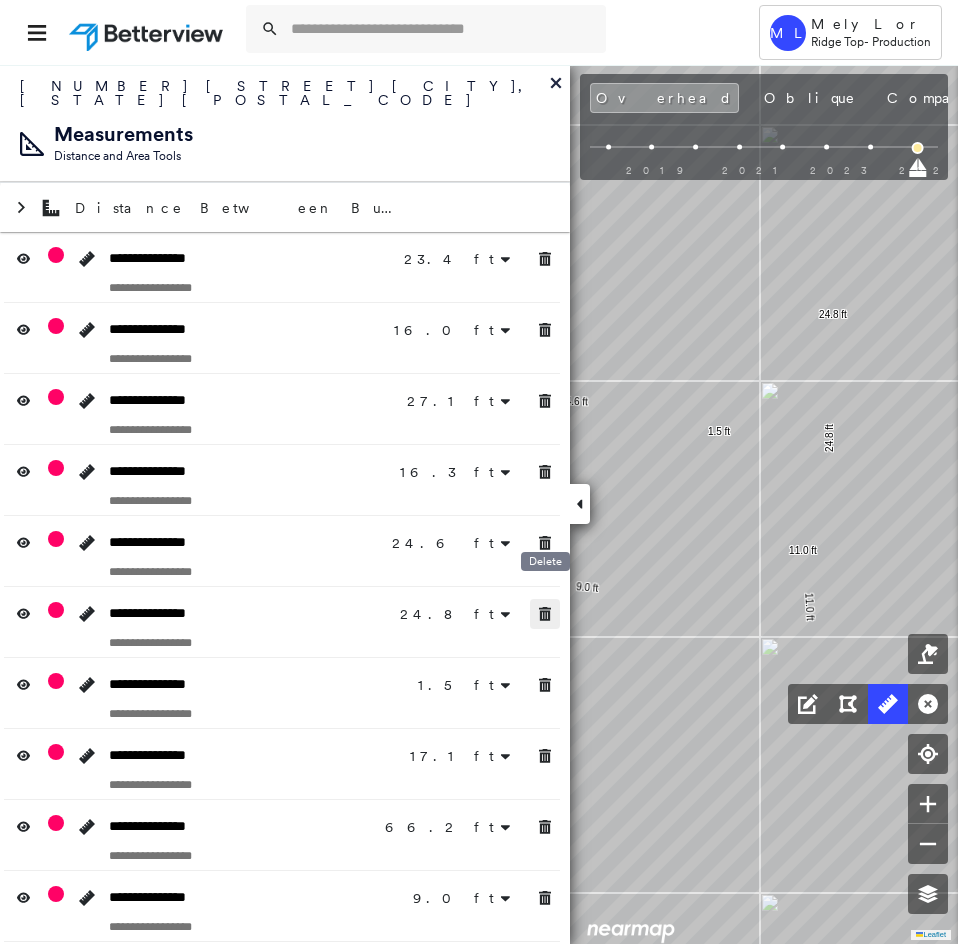 click on "**********" at bounding box center [285, 622] 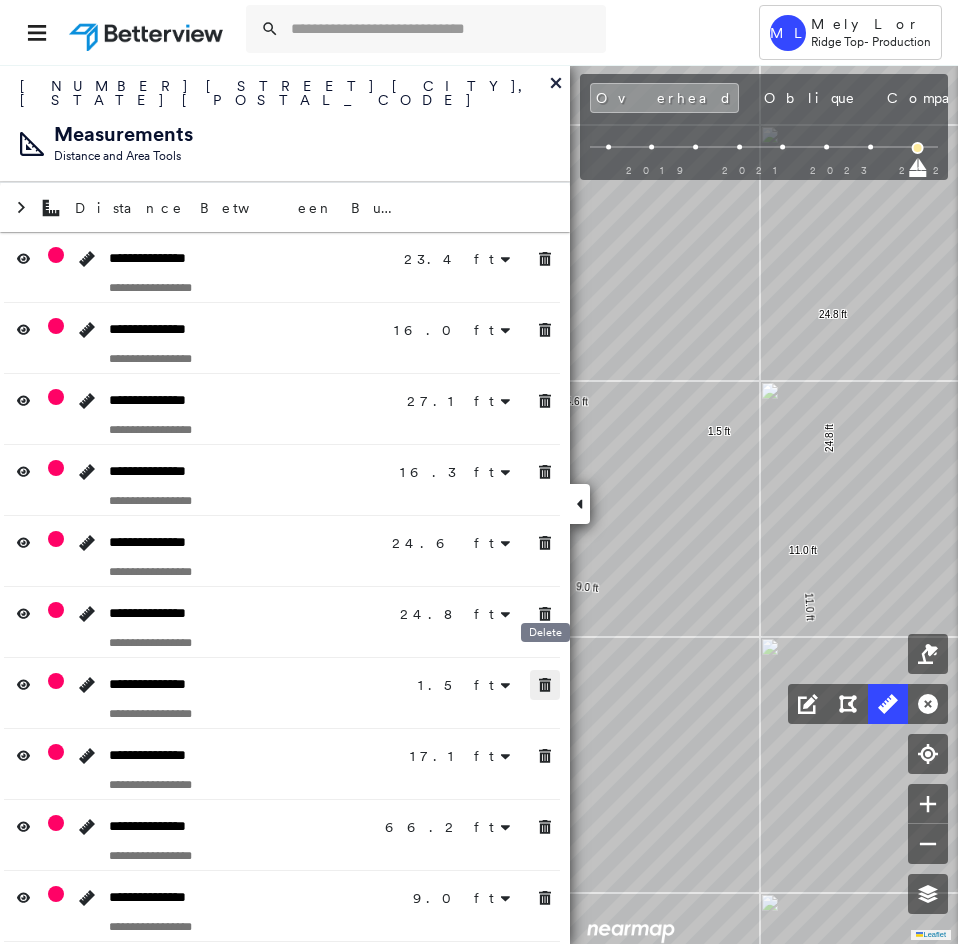 click 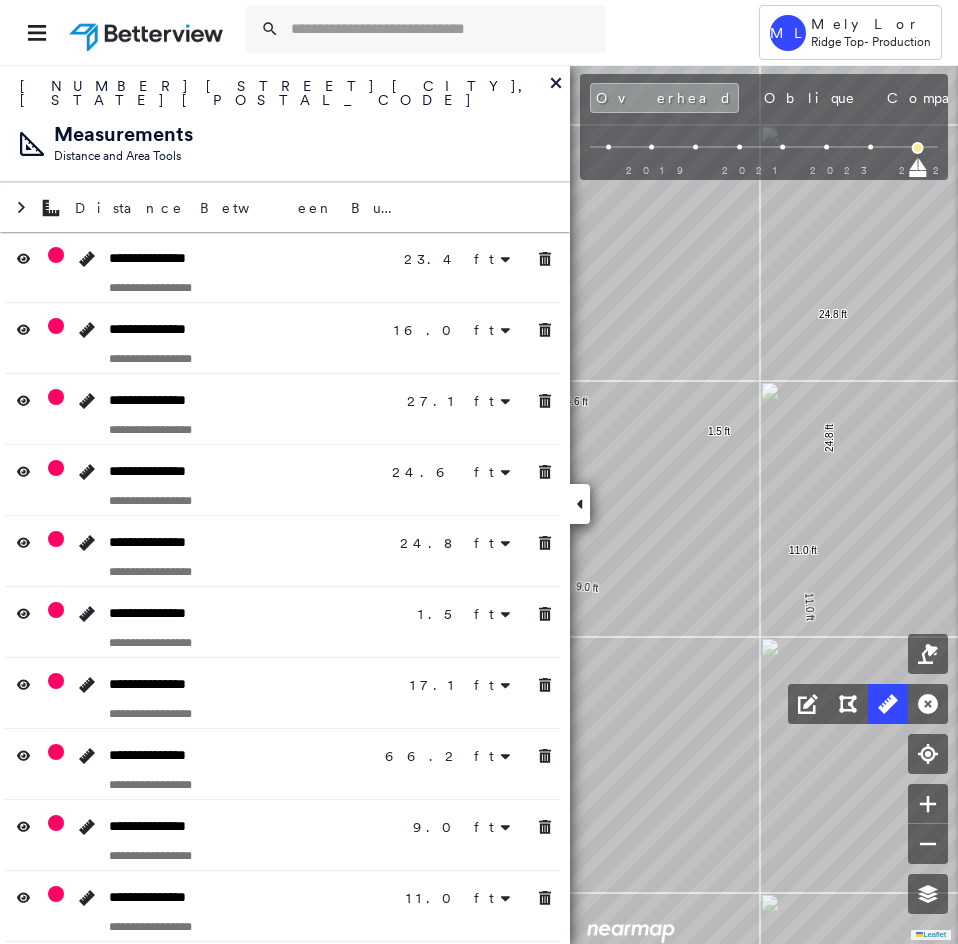 click 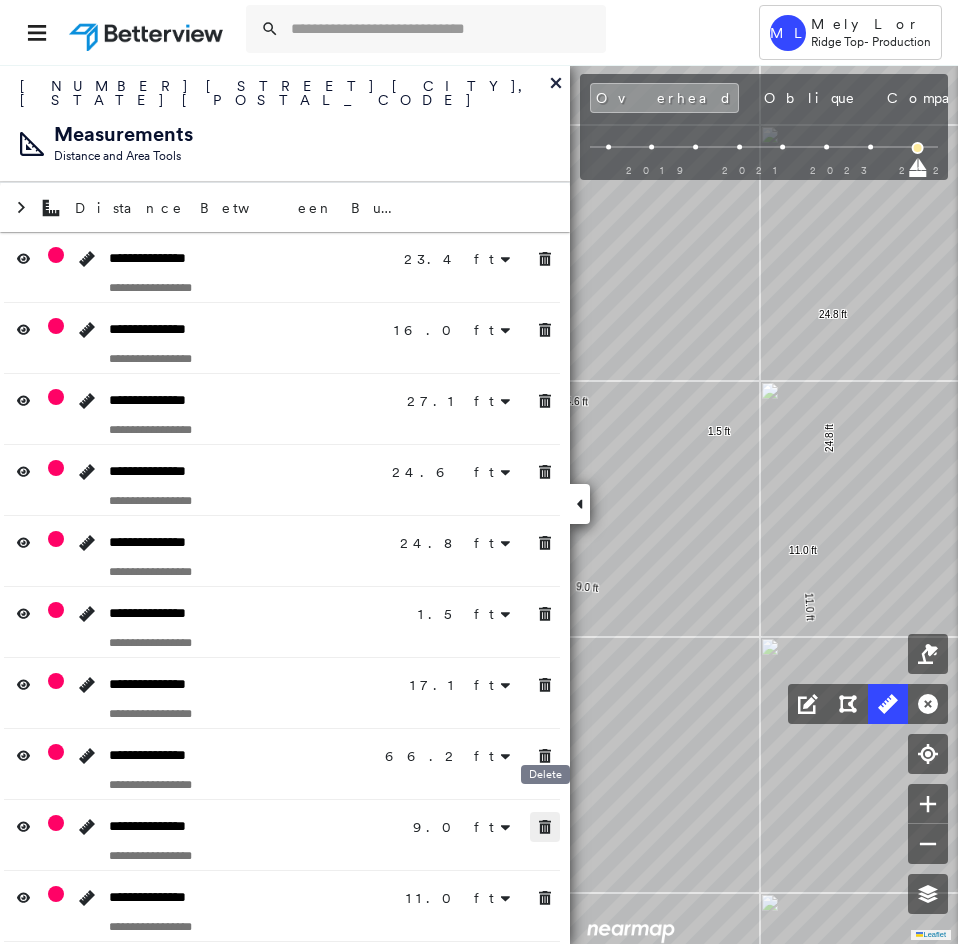 click at bounding box center (545, 898) 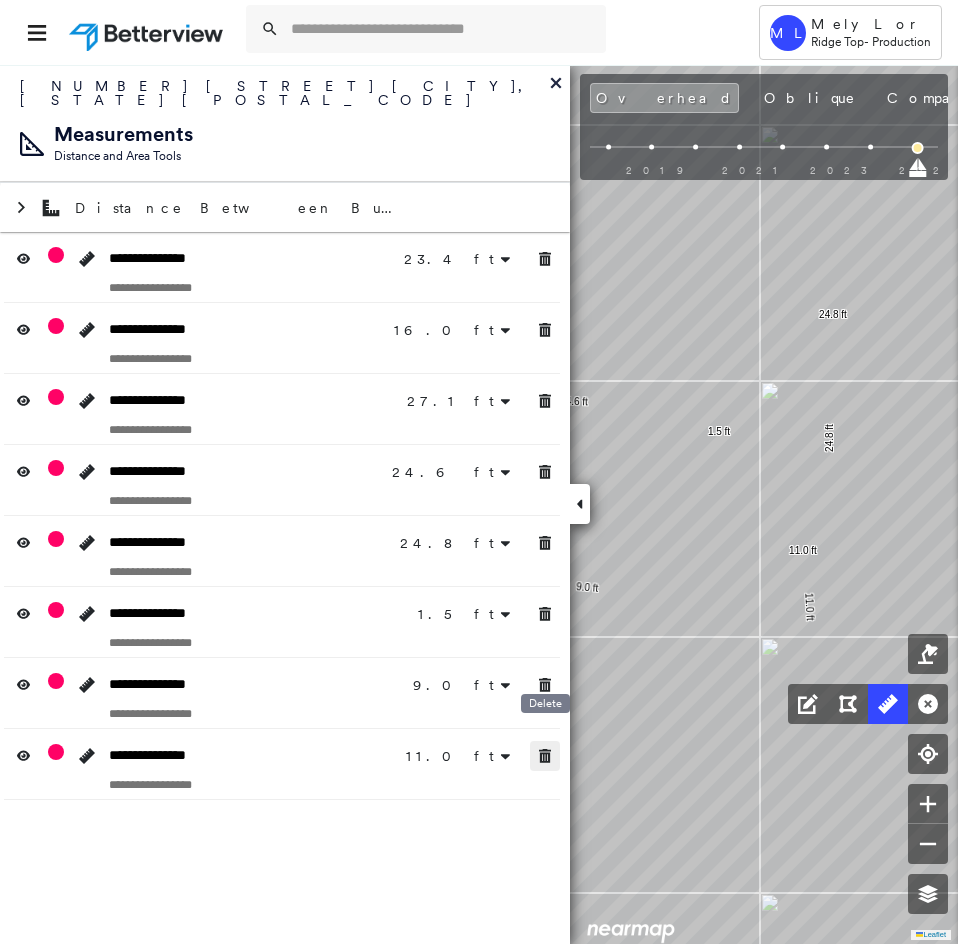 click at bounding box center [545, 756] 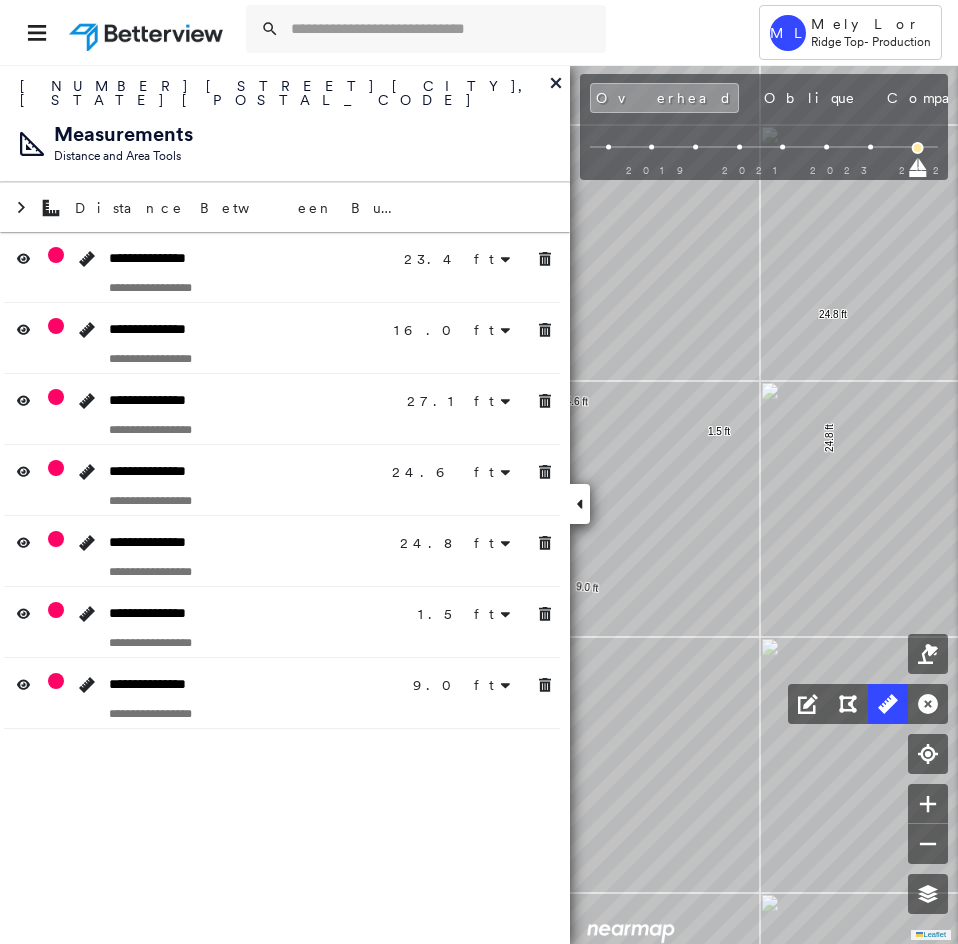 click 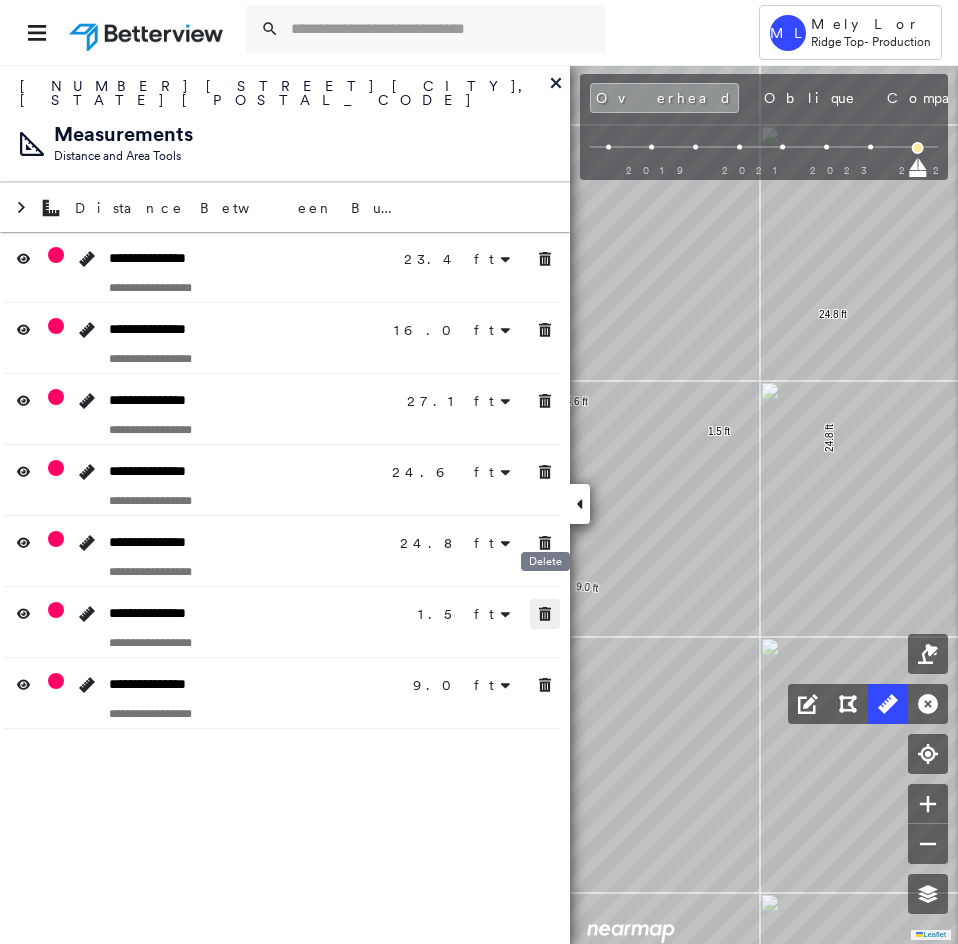 drag, startPoint x: 546, startPoint y: 607, endPoint x: 546, endPoint y: 564, distance: 43 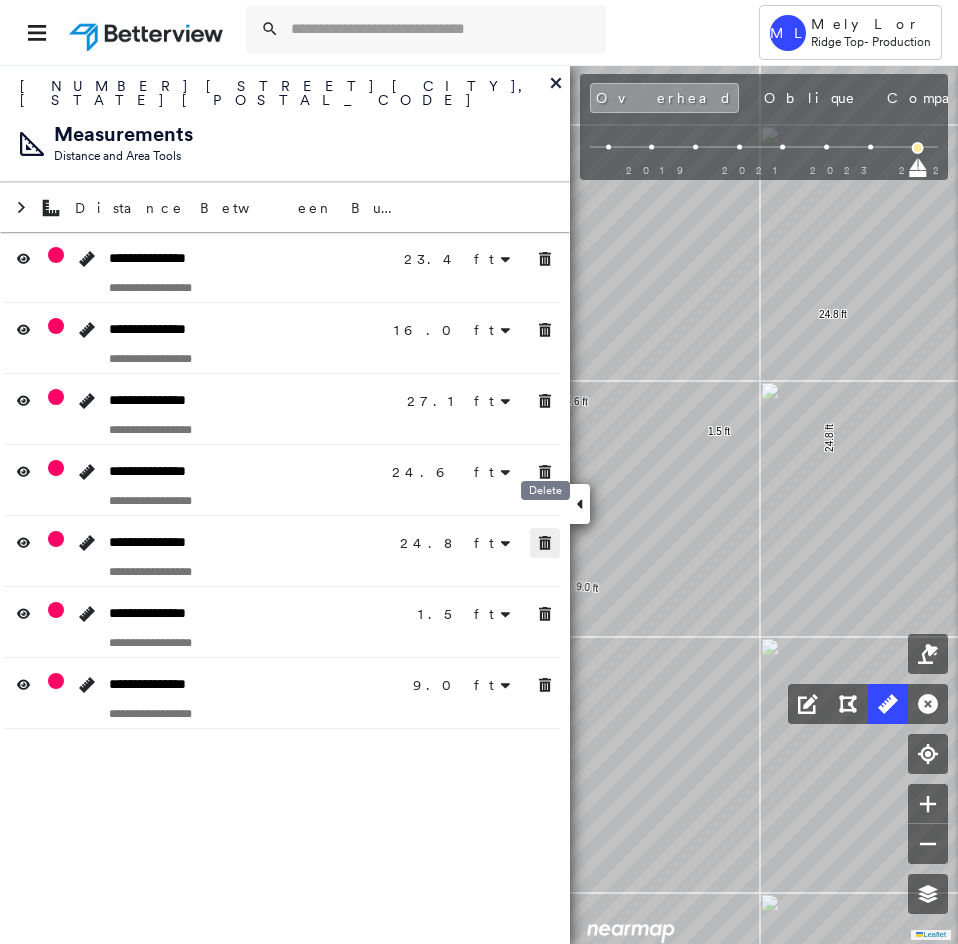 click at bounding box center [545, 543] 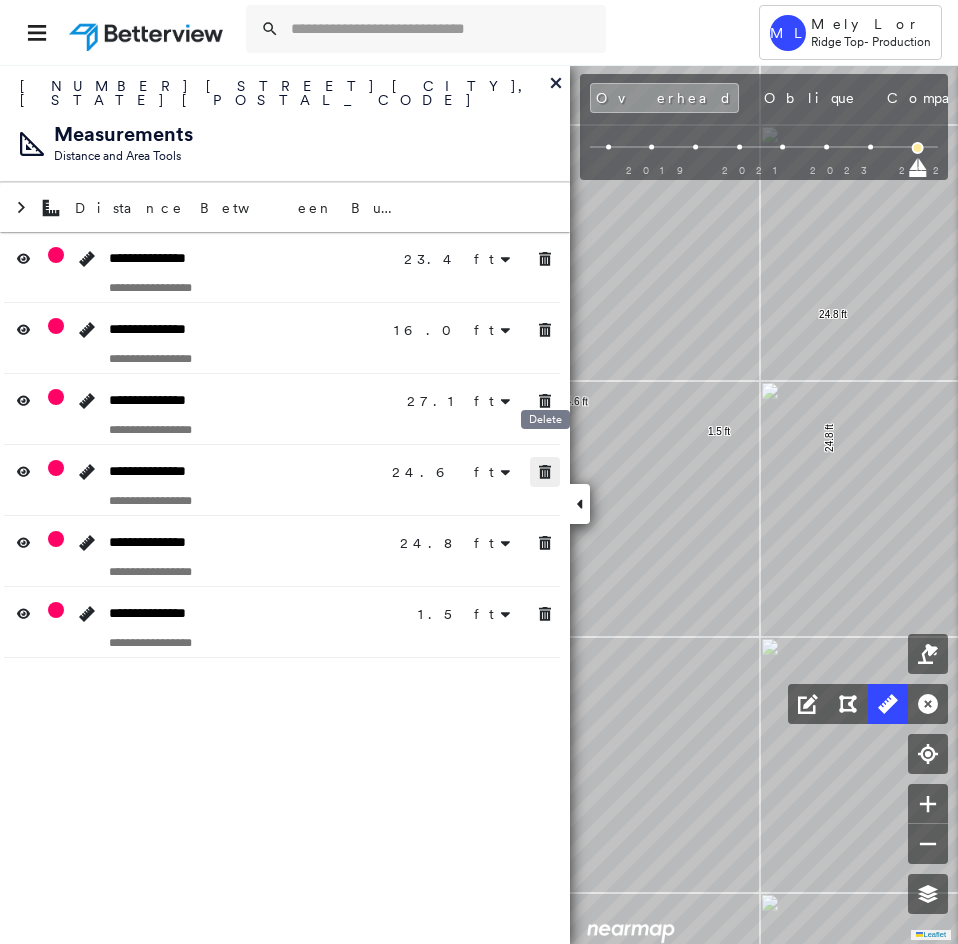 drag, startPoint x: 543, startPoint y: 457, endPoint x: 543, endPoint y: 418, distance: 39 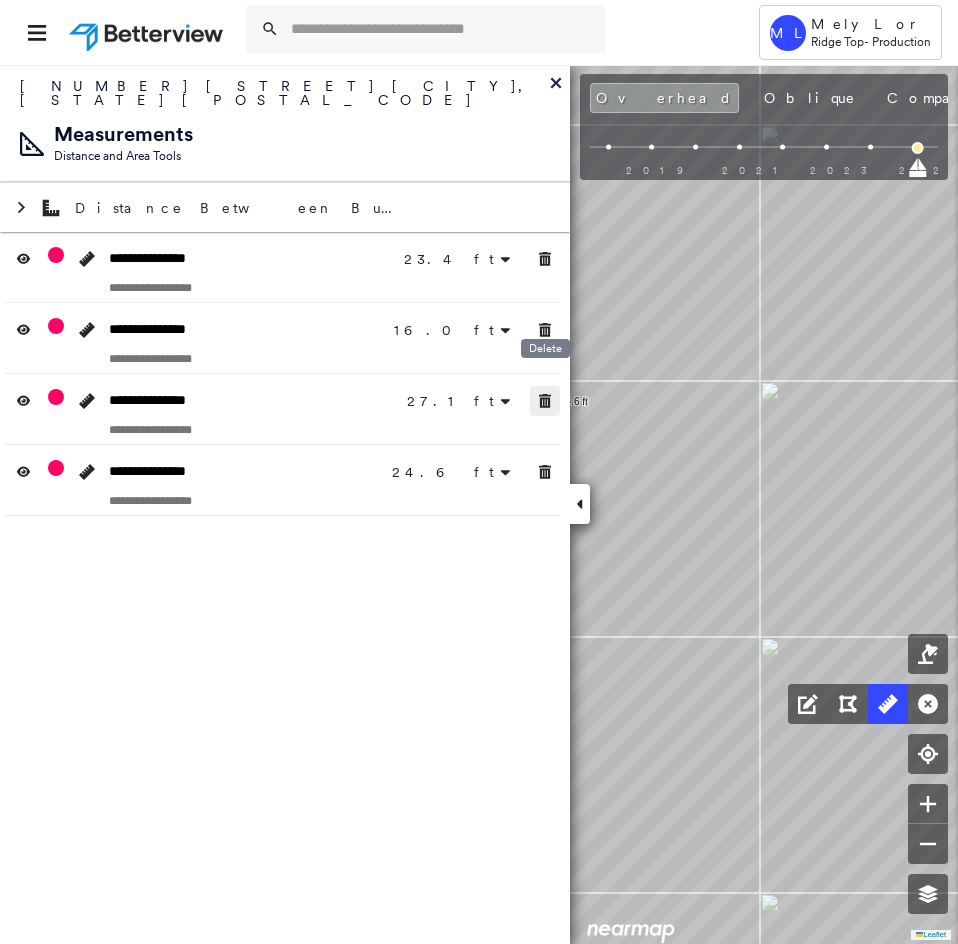 click 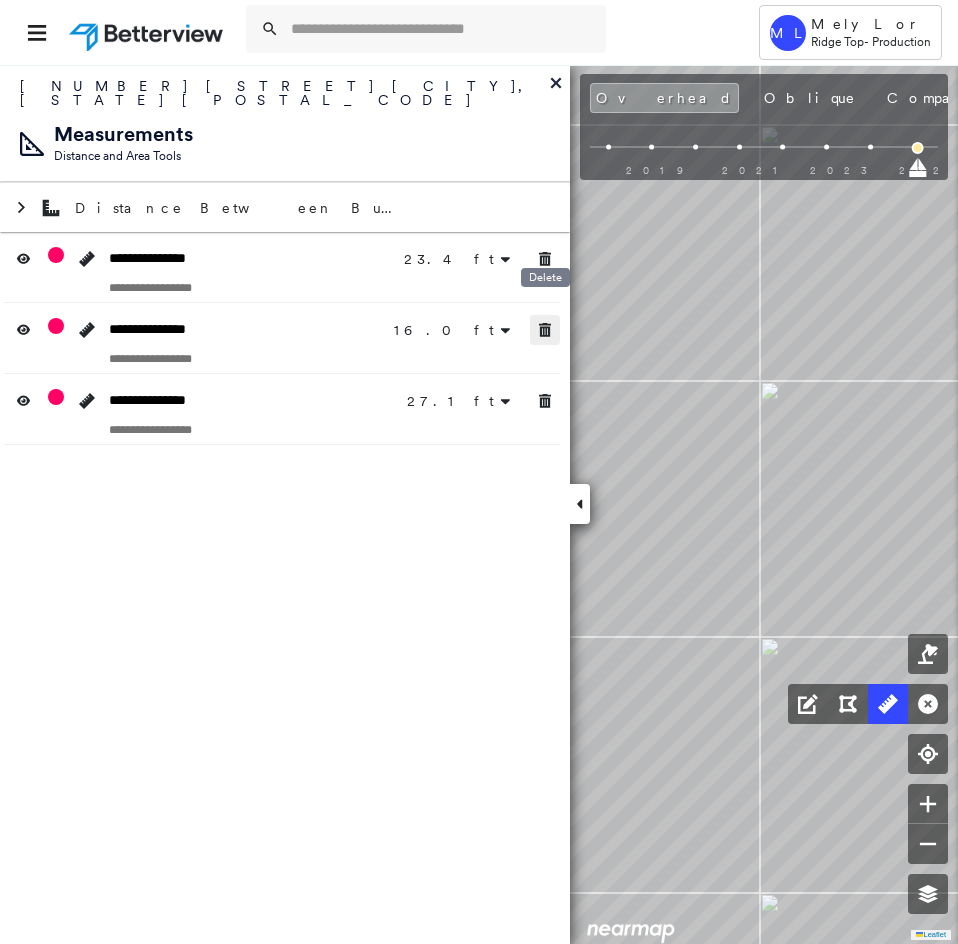 click at bounding box center (545, 330) 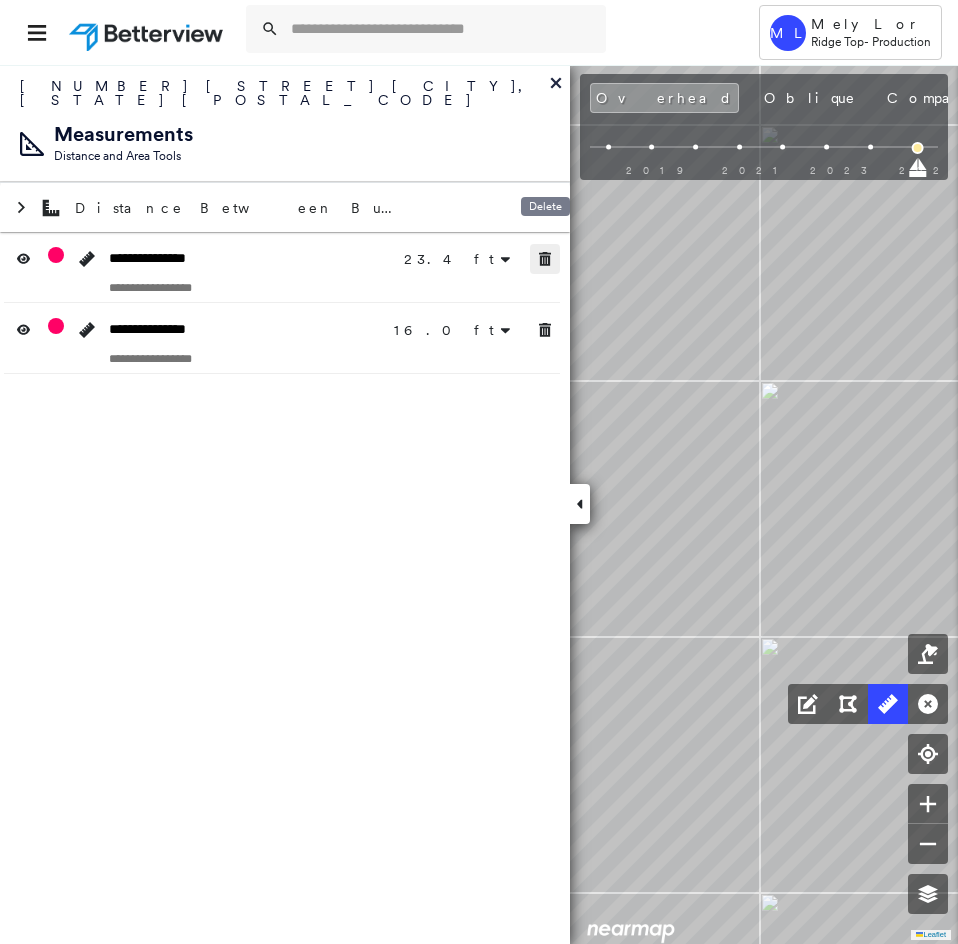 click 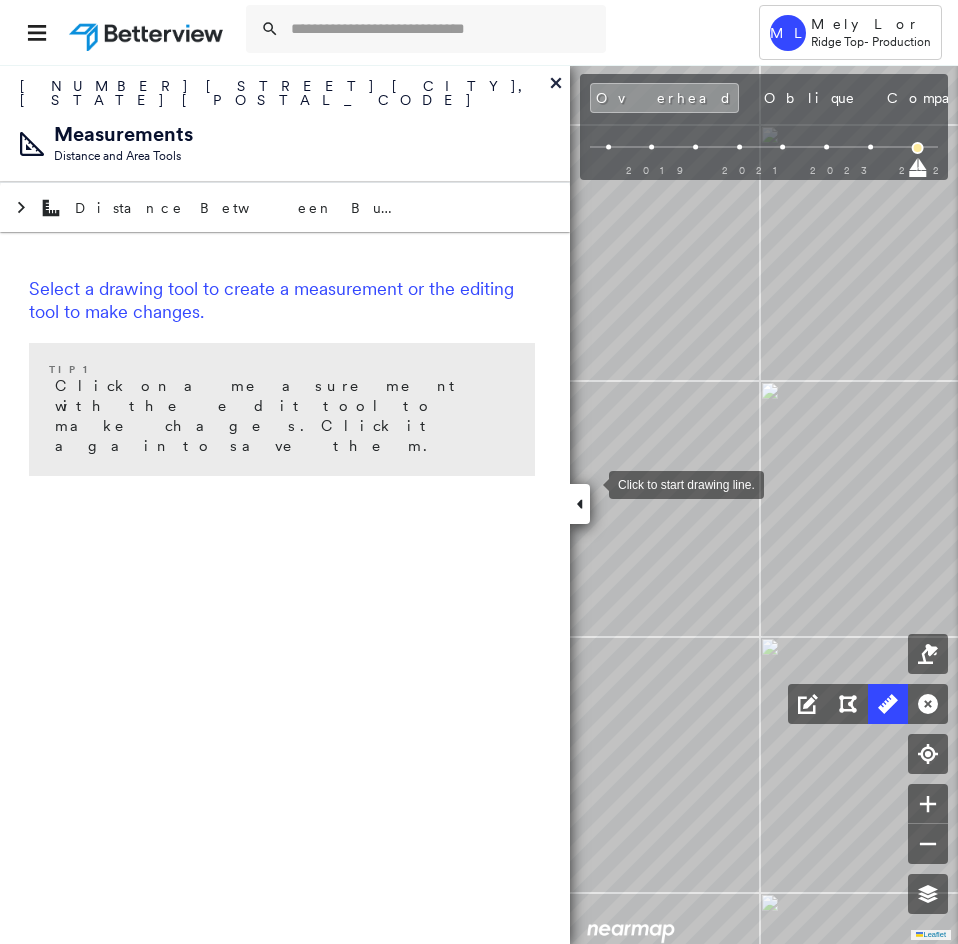 click 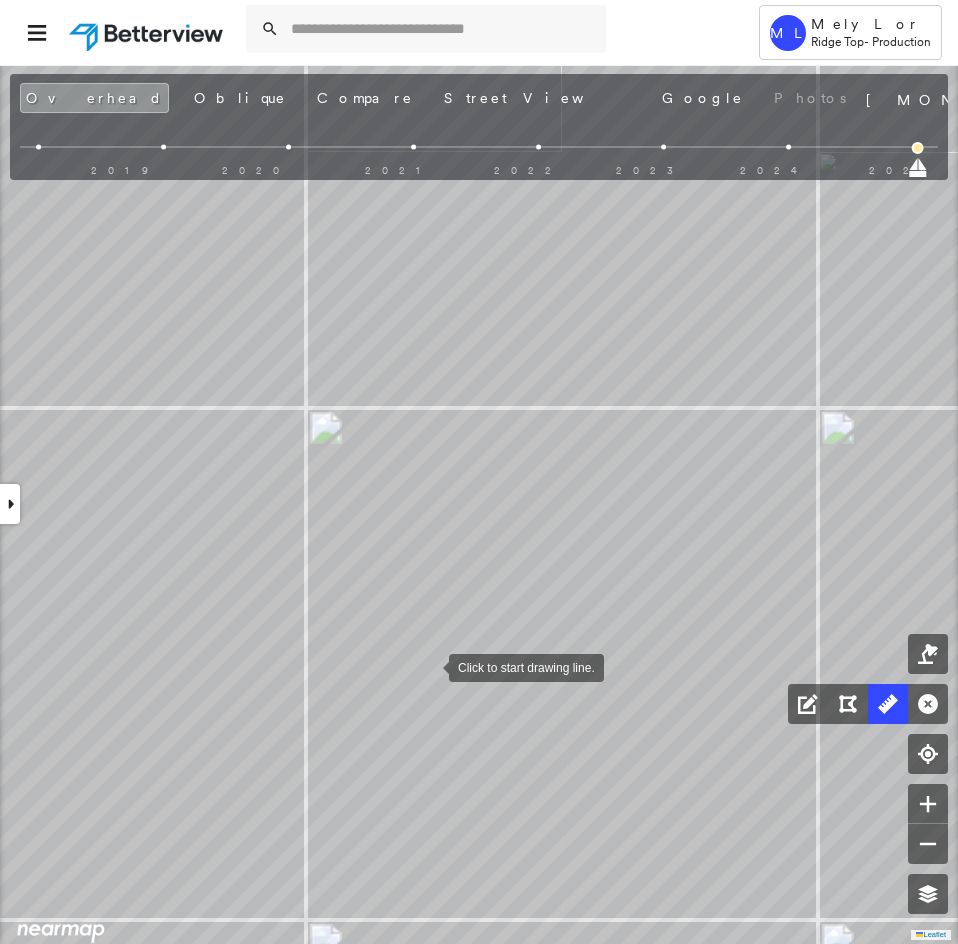 drag, startPoint x: 415, startPoint y: 670, endPoint x: 504, endPoint y: 650, distance: 91.21951 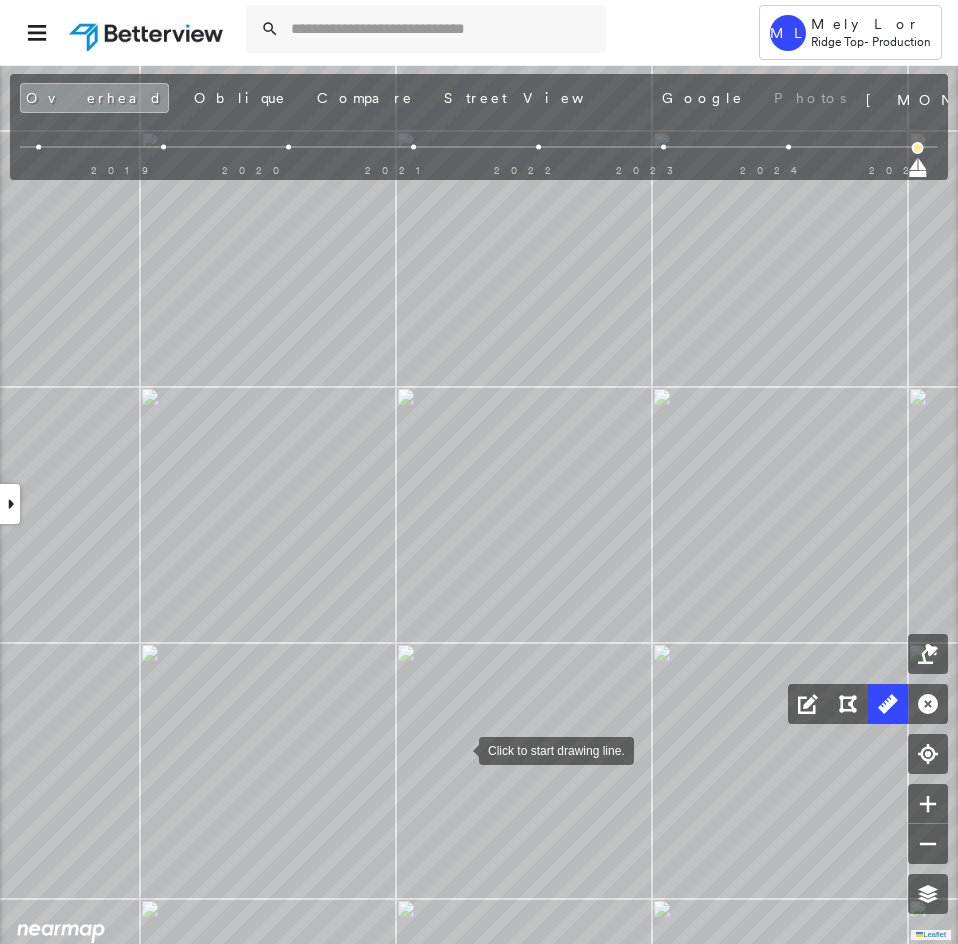 click at bounding box center (459, 749) 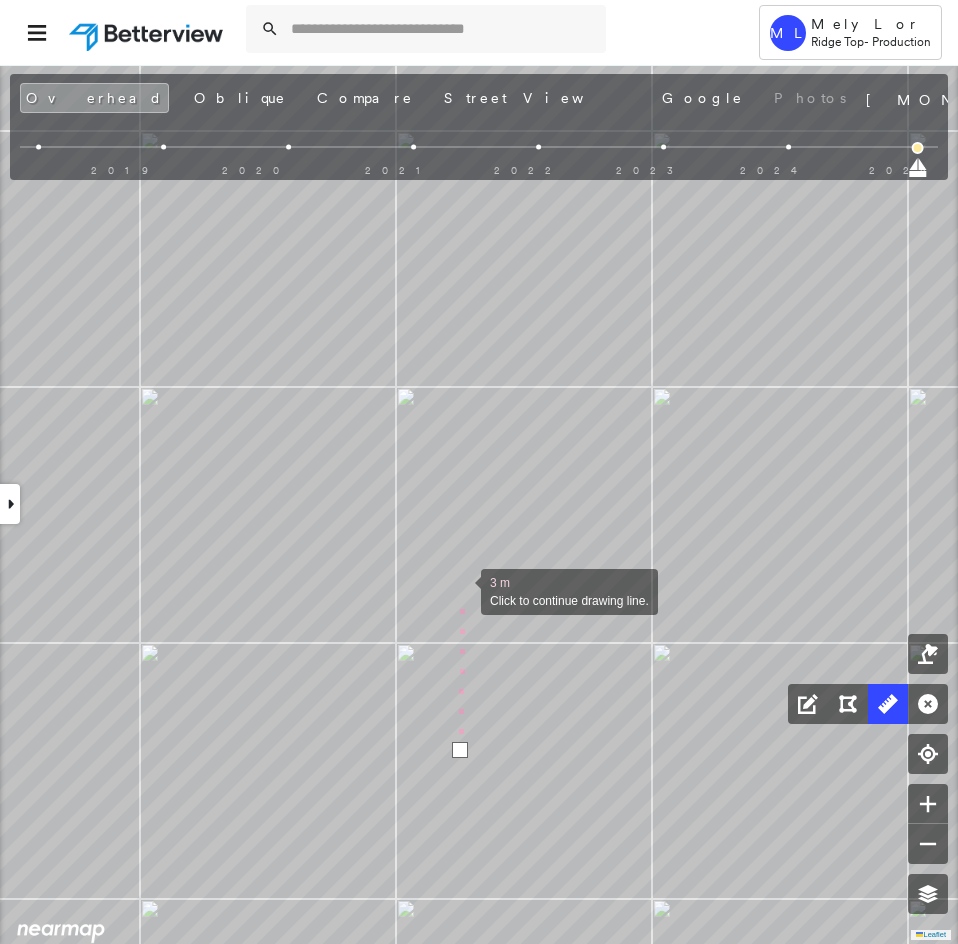 click at bounding box center (461, 590) 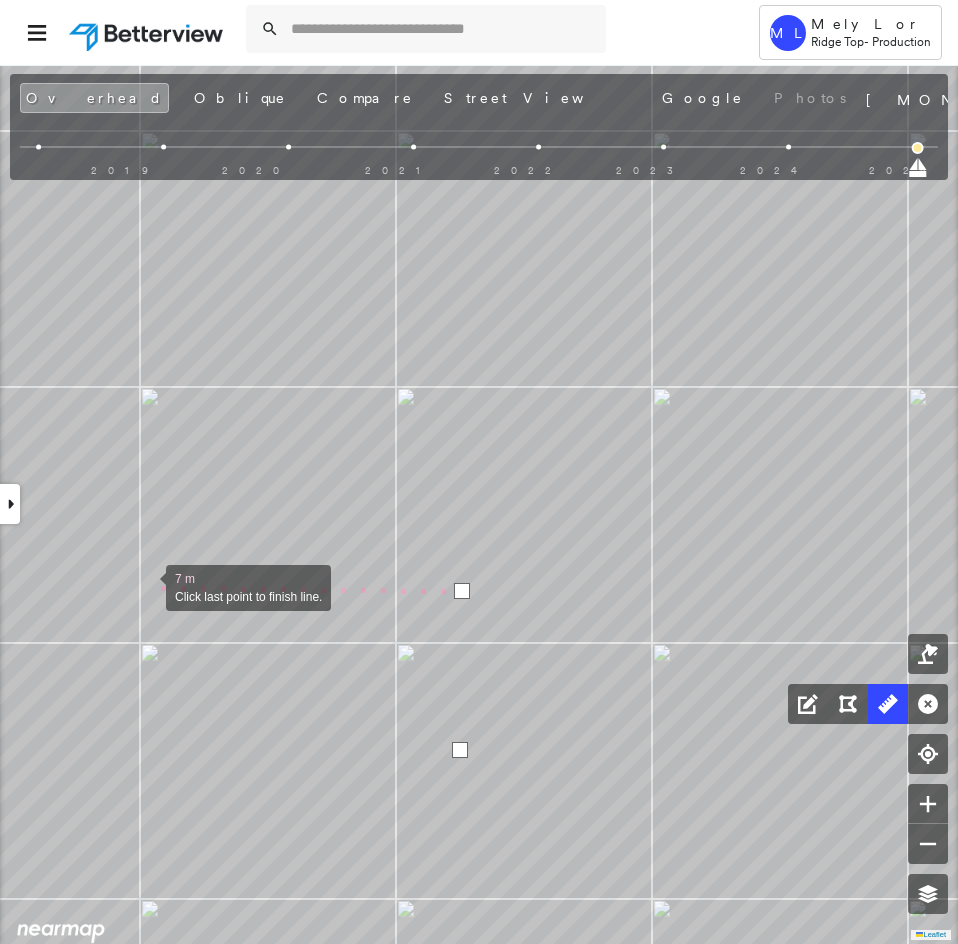 click at bounding box center [146, 586] 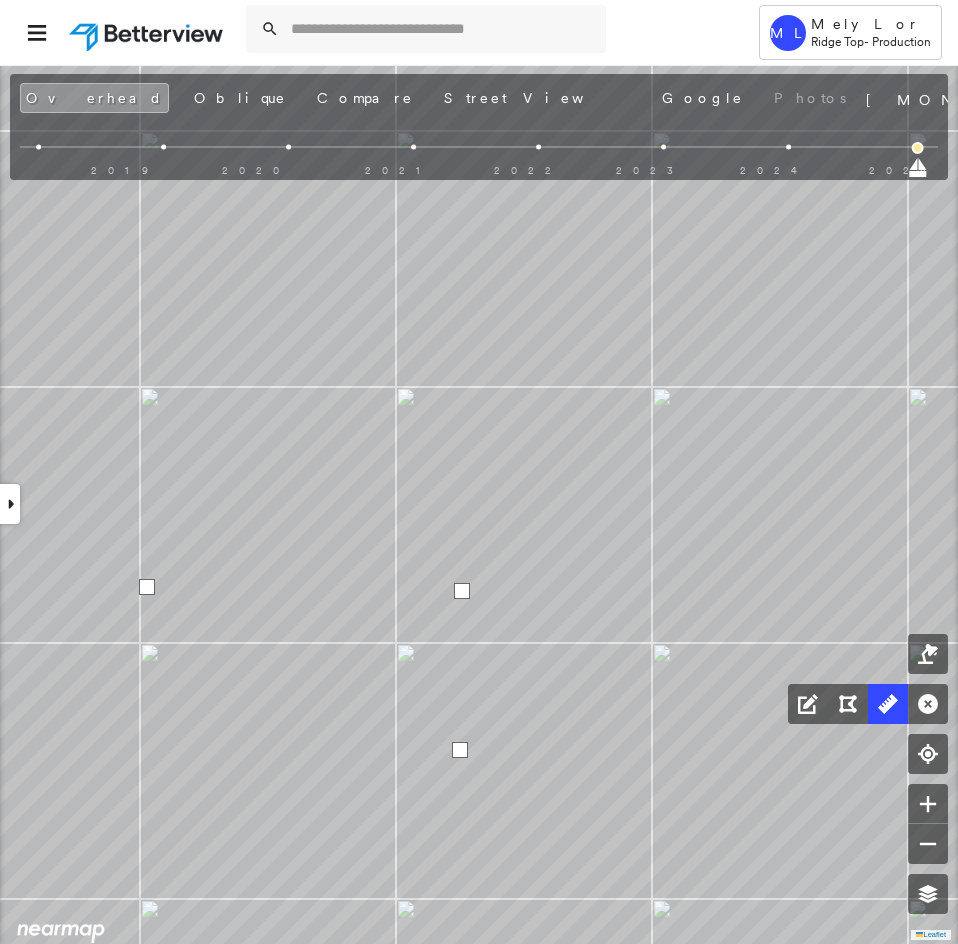 click at bounding box center [147, 587] 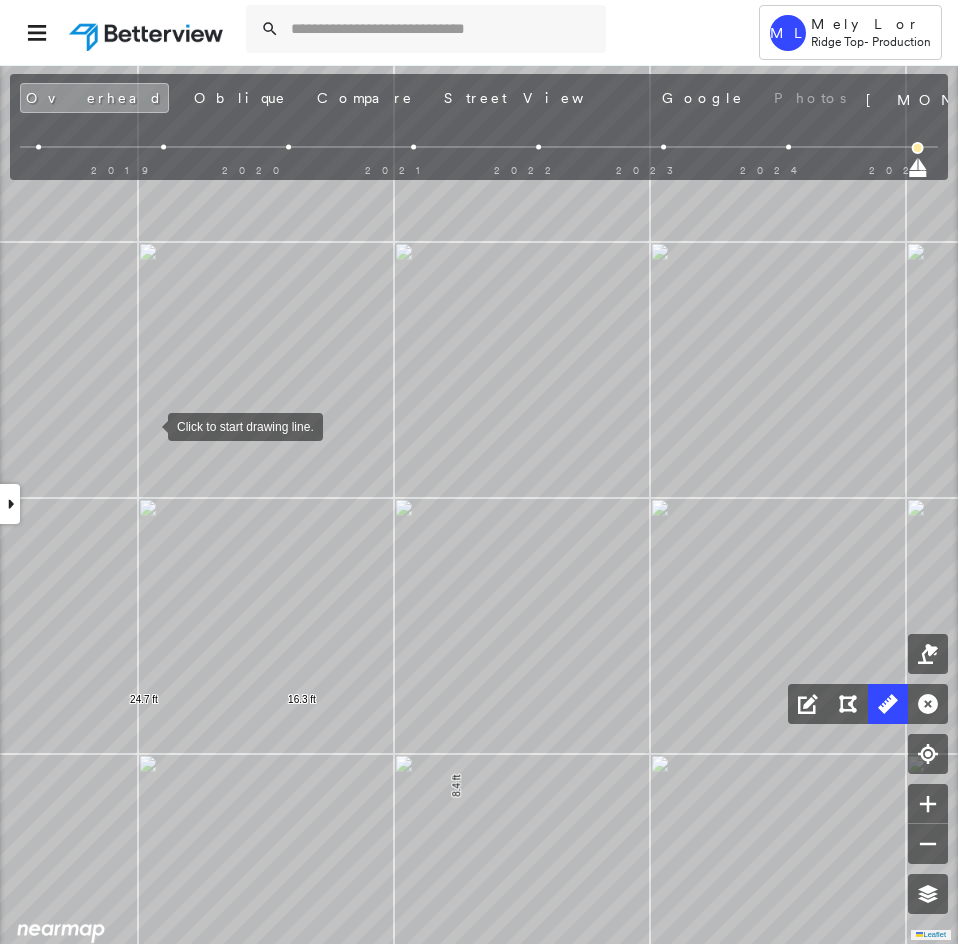 click at bounding box center (148, 425) 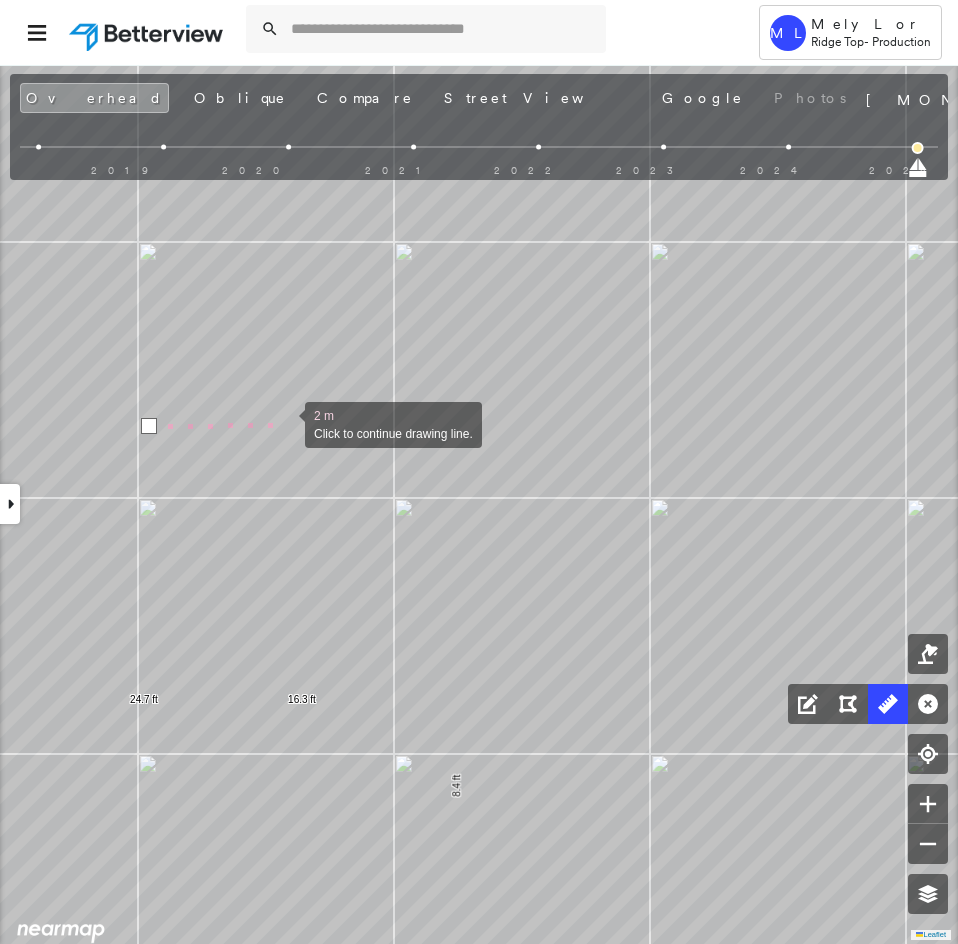 click at bounding box center [285, 423] 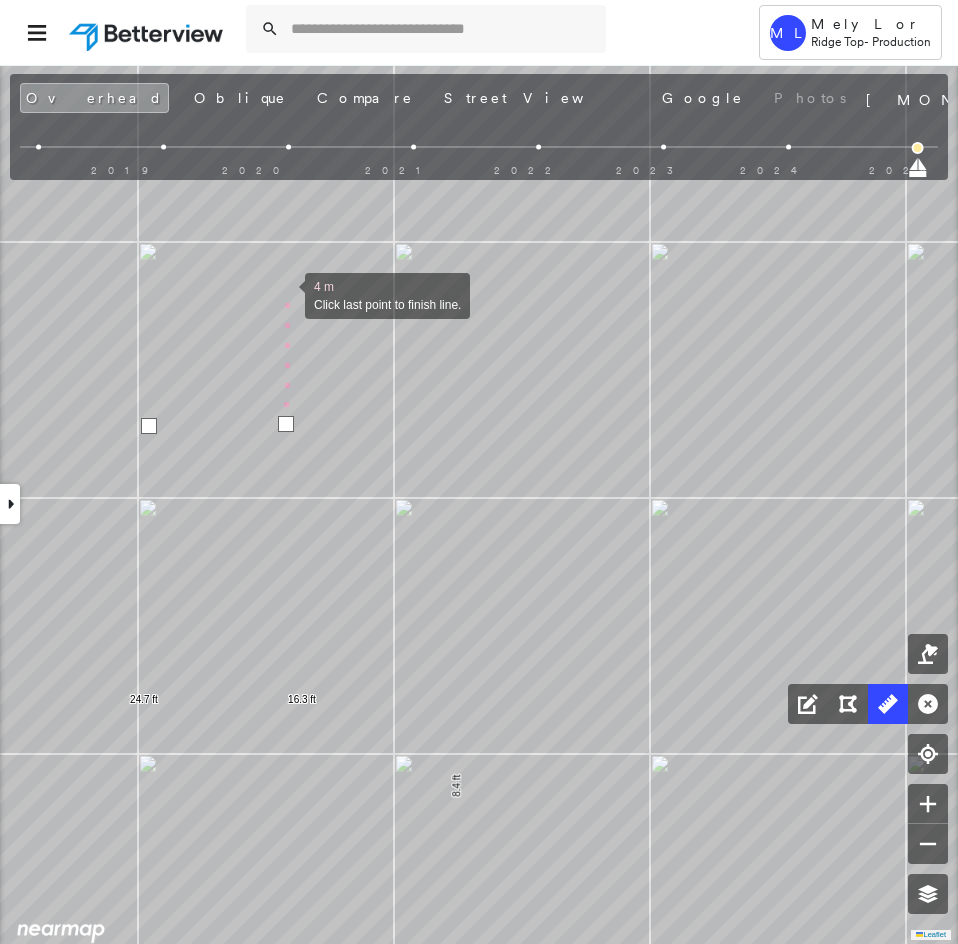 click at bounding box center [285, 294] 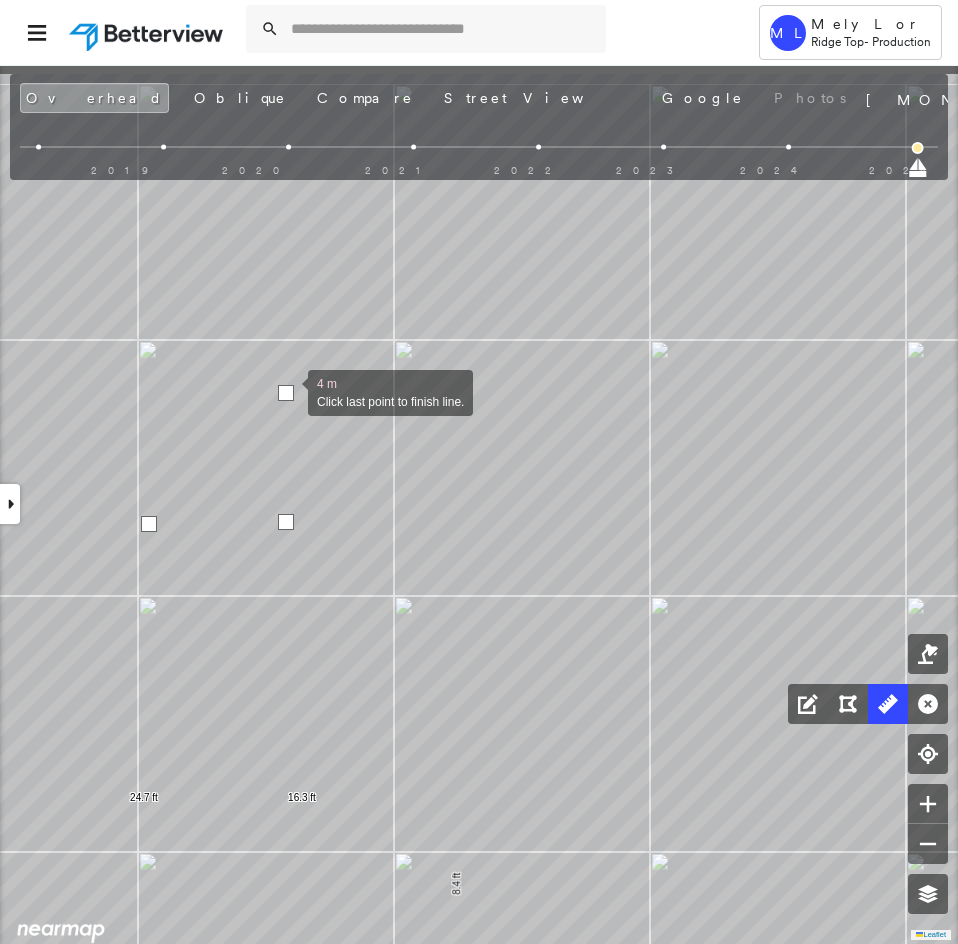 click on "8.4 ft 16.3 ft 24.7 ft 4 m Click last point to finish line." at bounding box center (-619, 337) 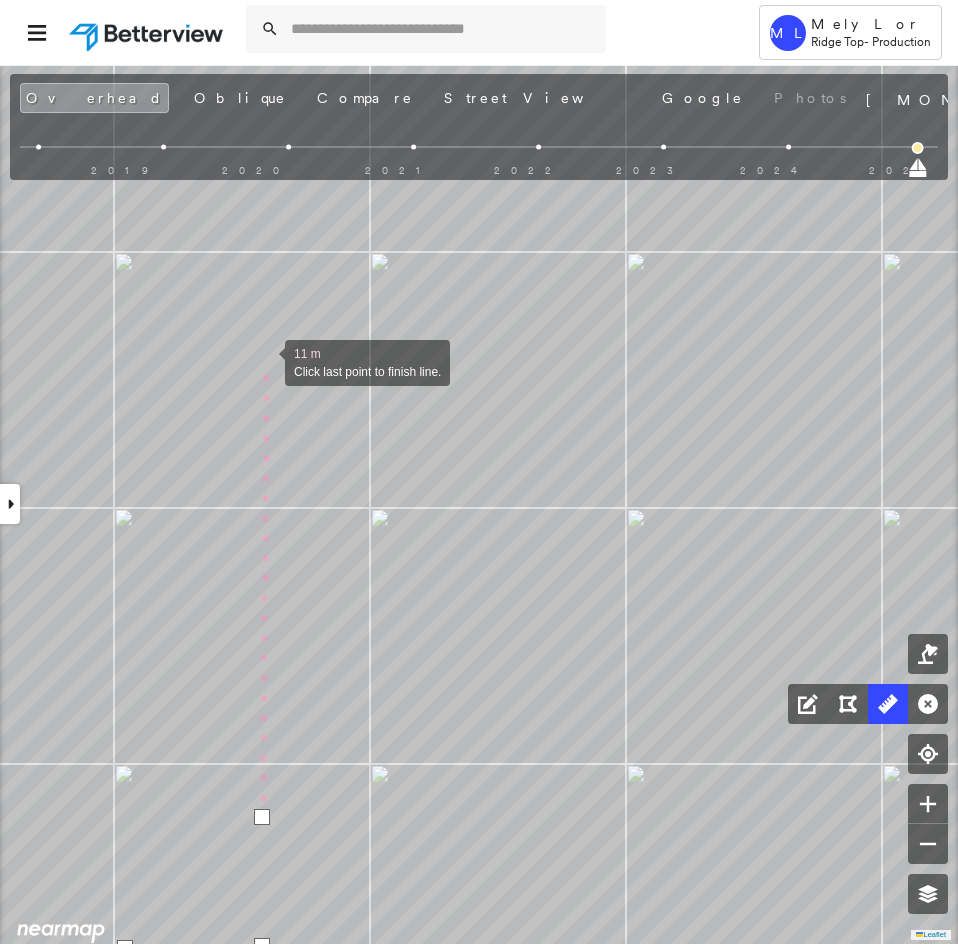 click at bounding box center (265, 361) 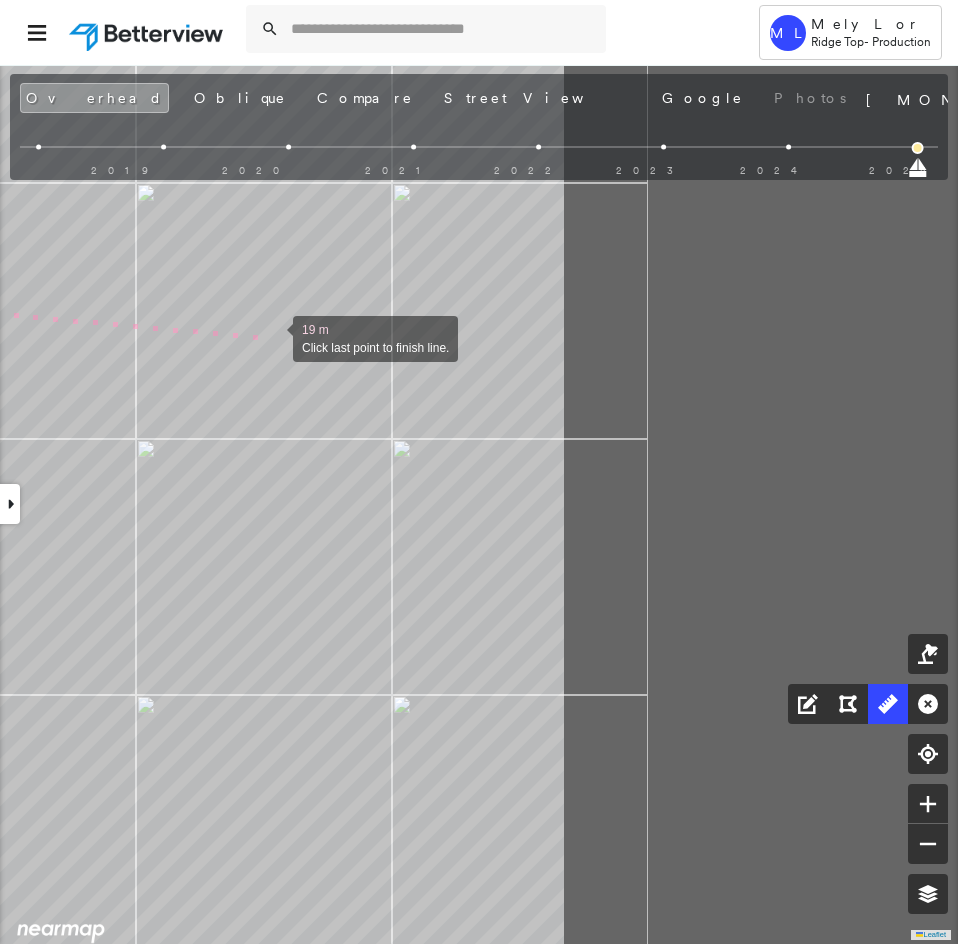 drag, startPoint x: 767, startPoint y: 406, endPoint x: 277, endPoint y: 337, distance: 494.83432 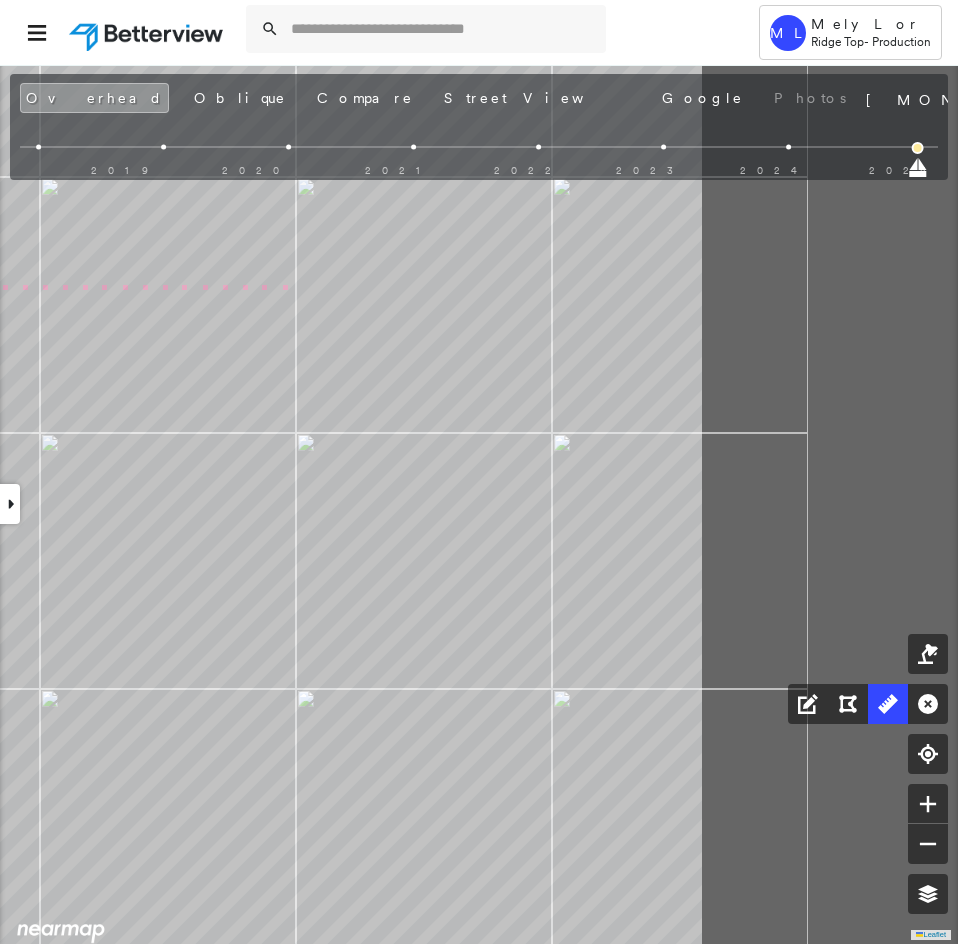 click on "8.4 ft 16.3 ft 24.7 ft 25 m Click last point to finish line." at bounding box center (-1485, 686) 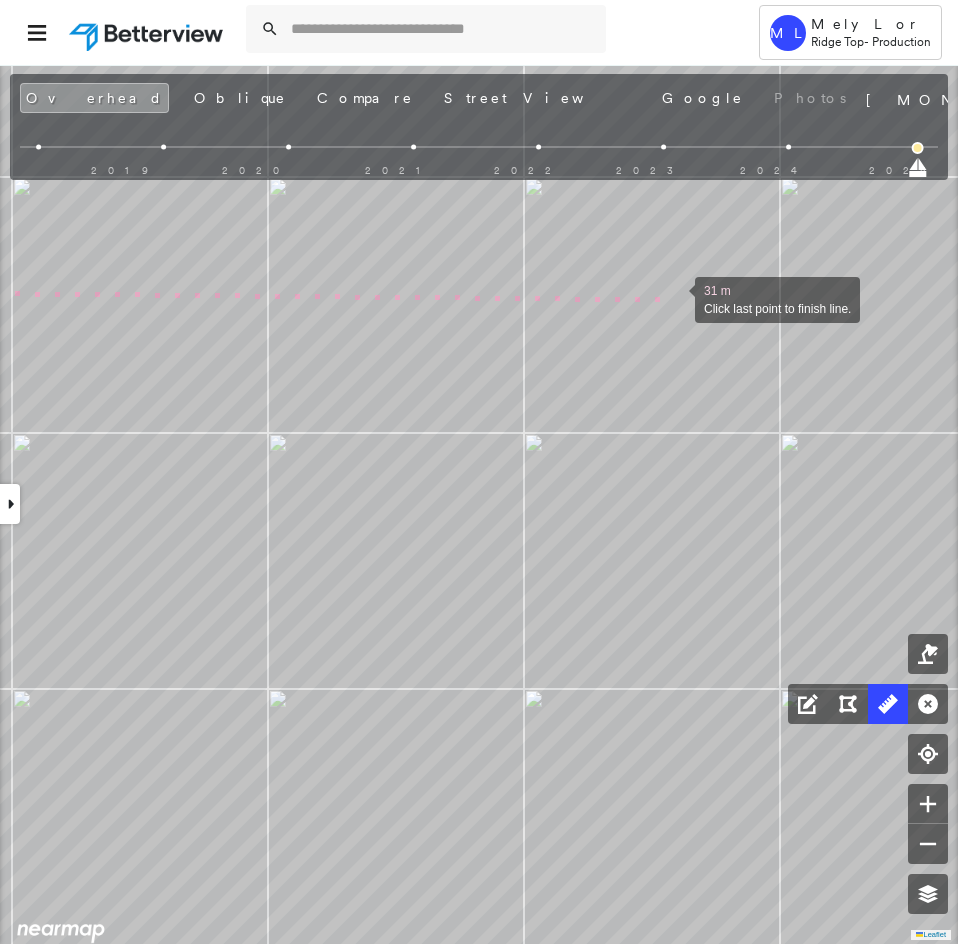 click at bounding box center [675, 298] 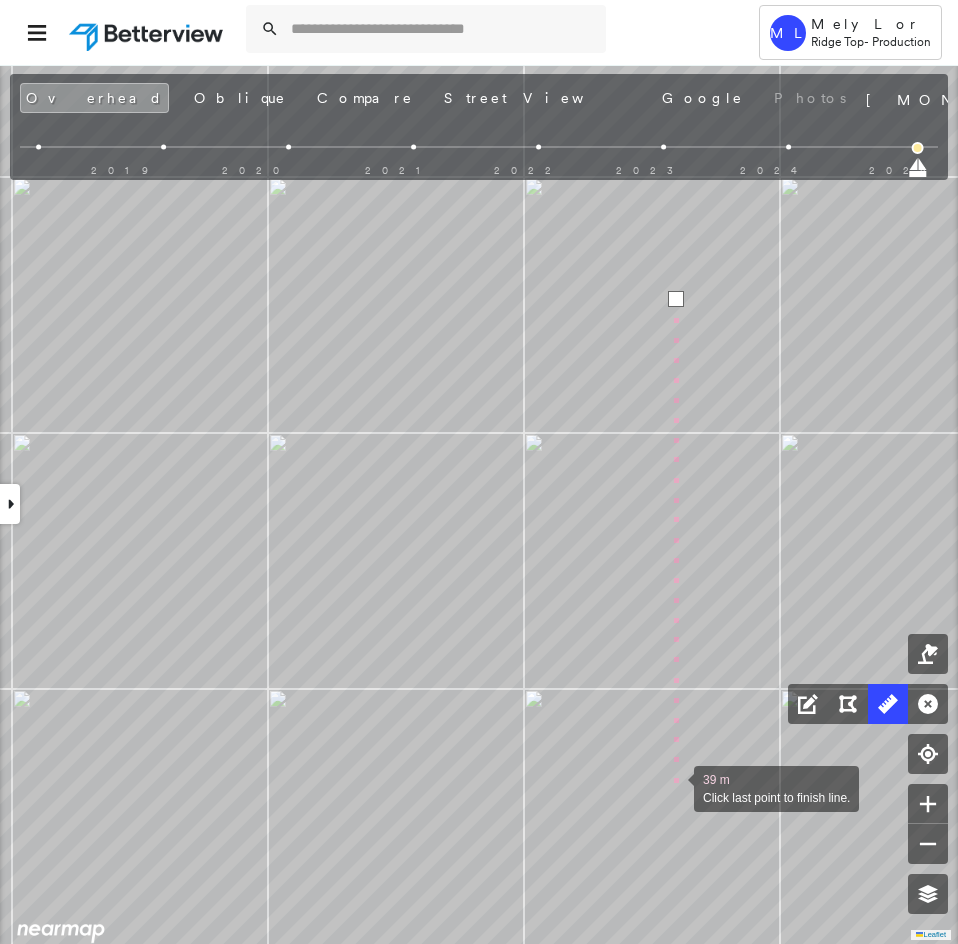 click at bounding box center (674, 787) 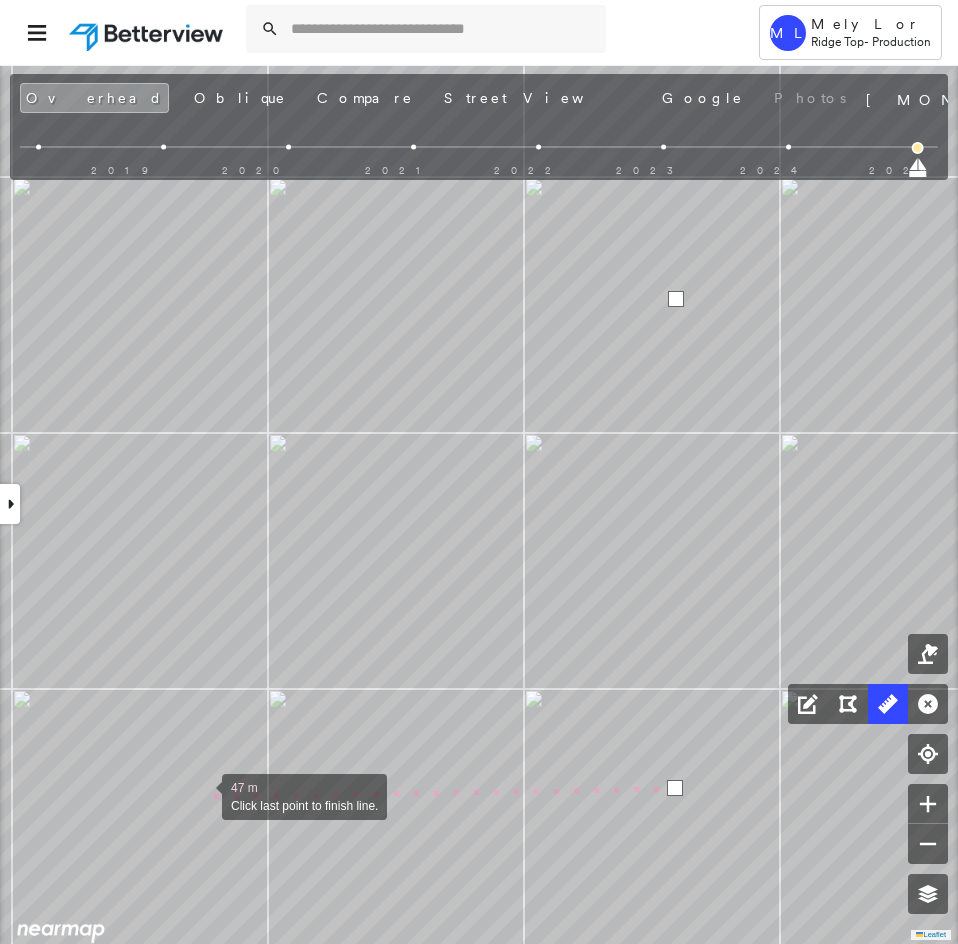 click at bounding box center (202, 795) 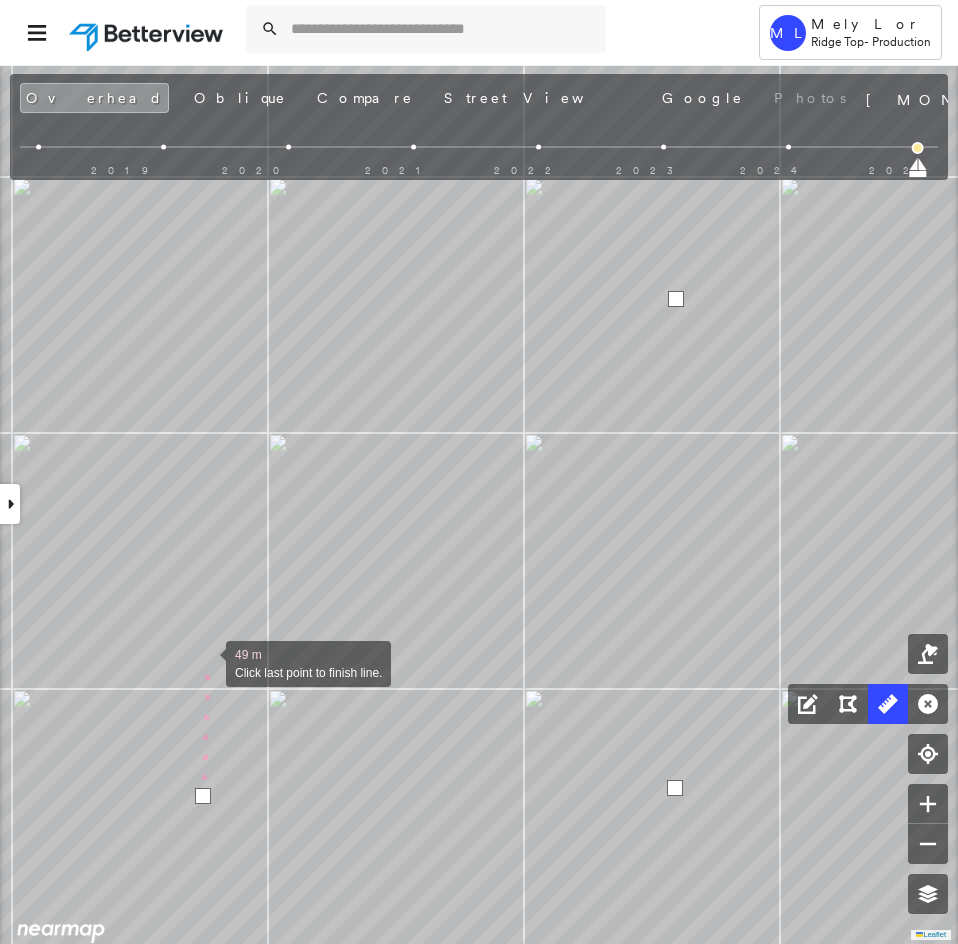 click at bounding box center (206, 662) 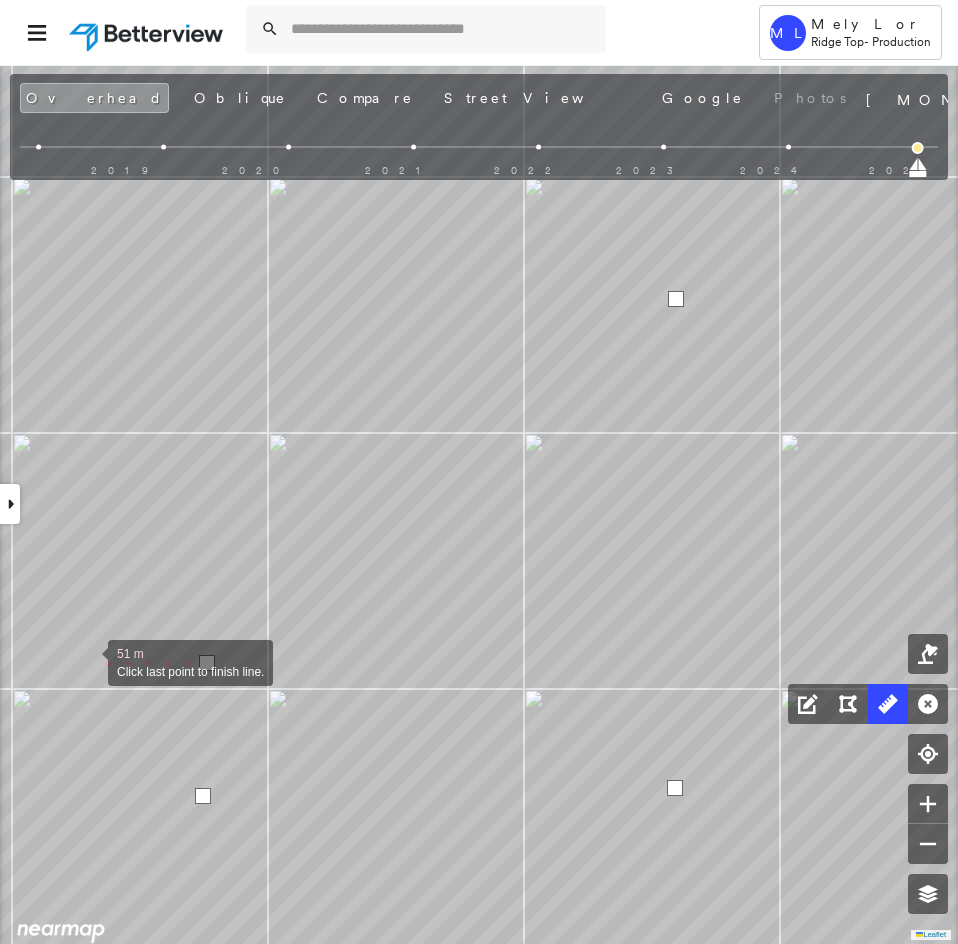 click at bounding box center (88, 661) 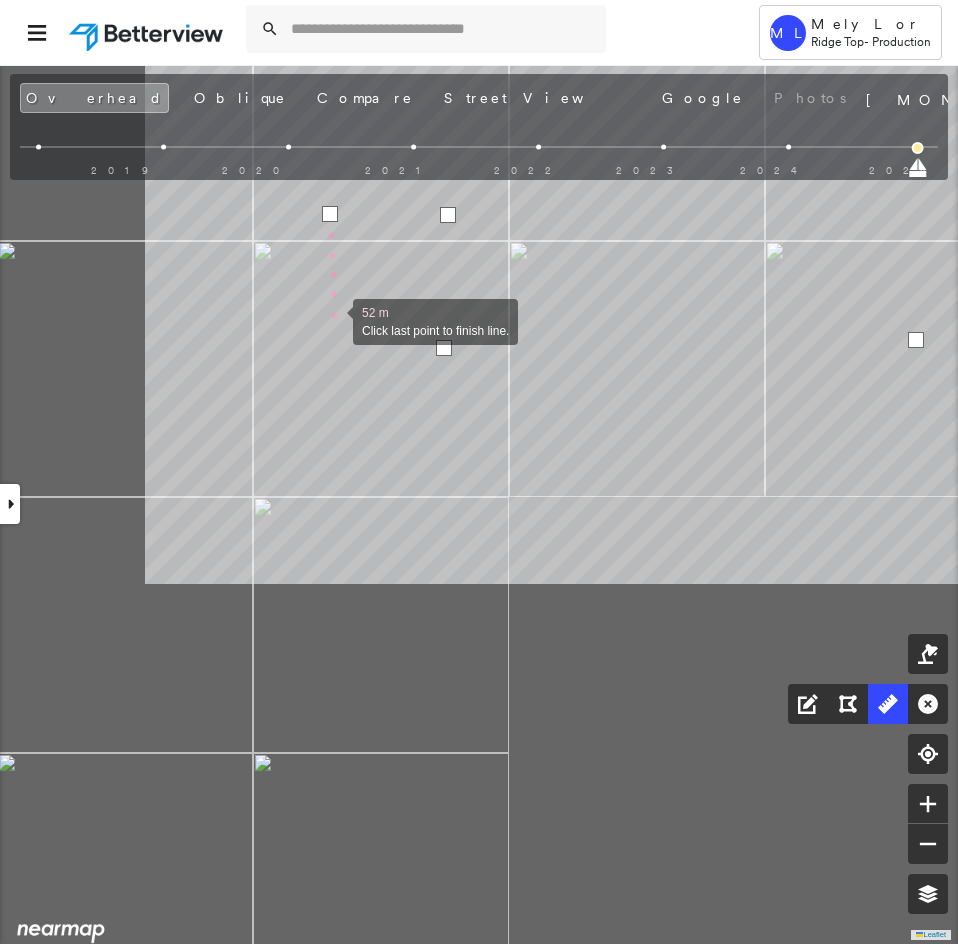 drag, startPoint x: 110, startPoint y: 742, endPoint x: 333, endPoint y: 321, distance: 476.4137 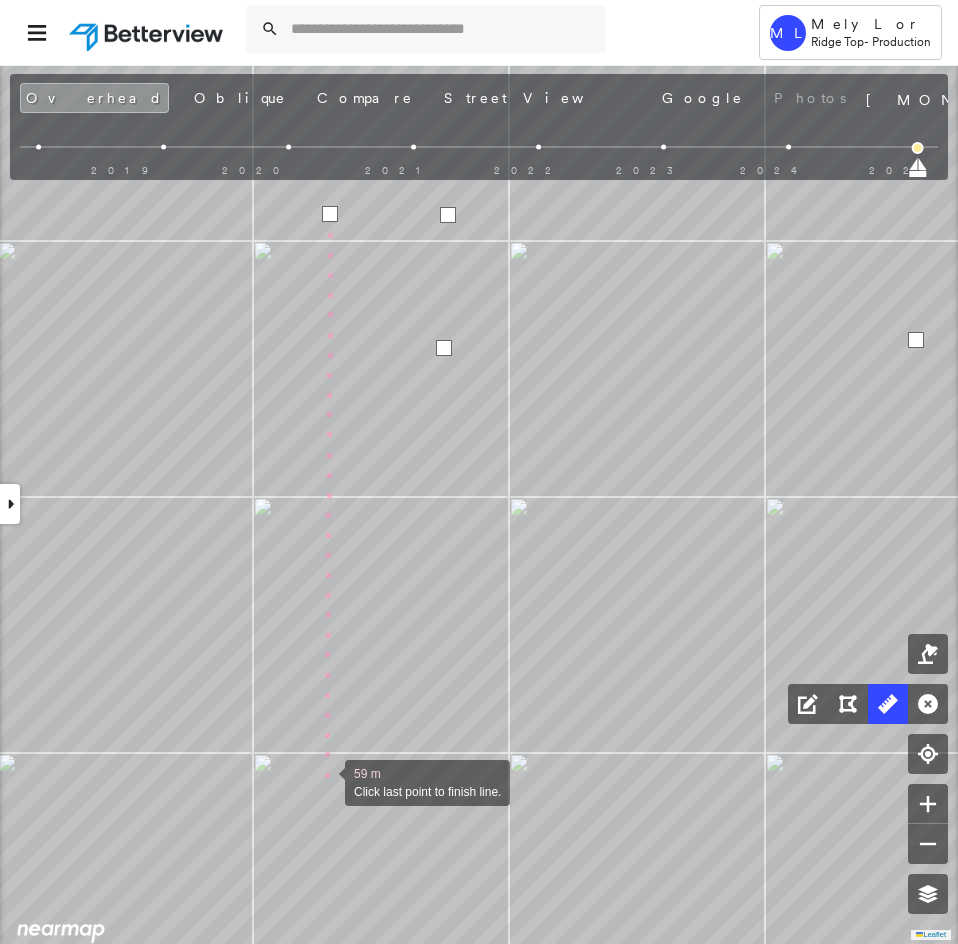 click at bounding box center (325, 781) 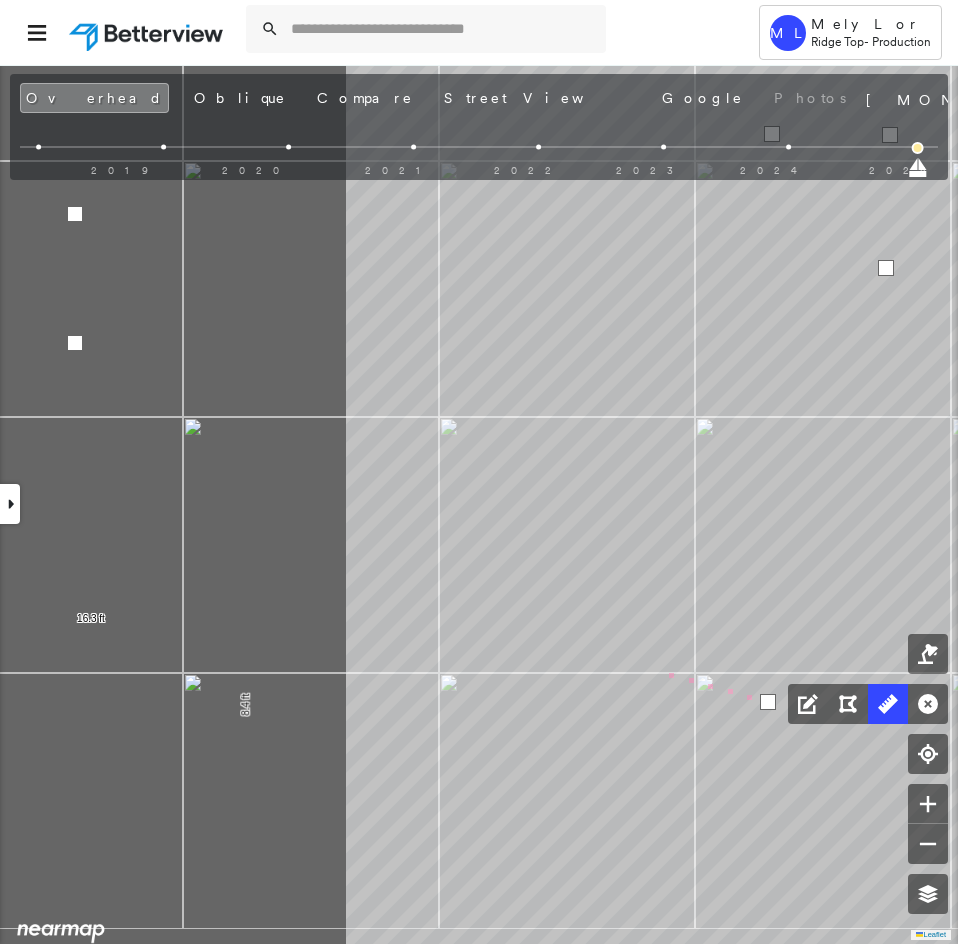 click on "8.4 ft 16.3 ft 24.7 ft 61 m Click last point to finish line." at bounding box center (-830, 158) 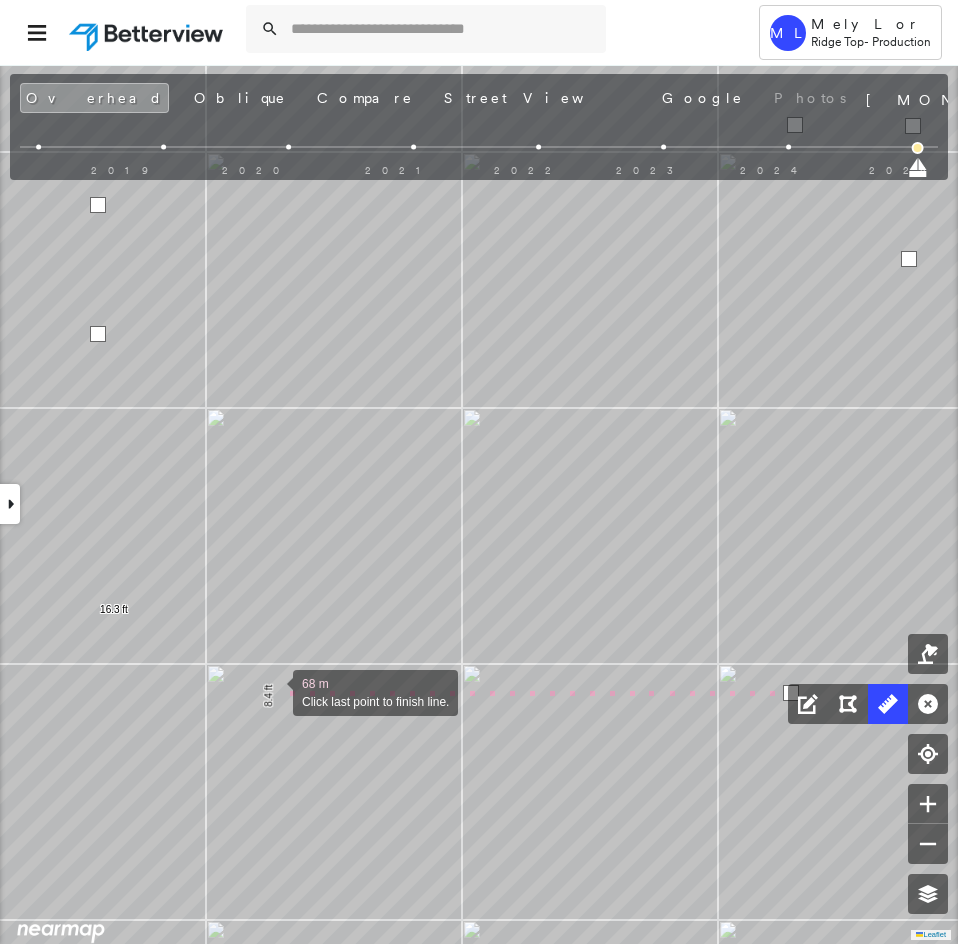 click at bounding box center [273, 691] 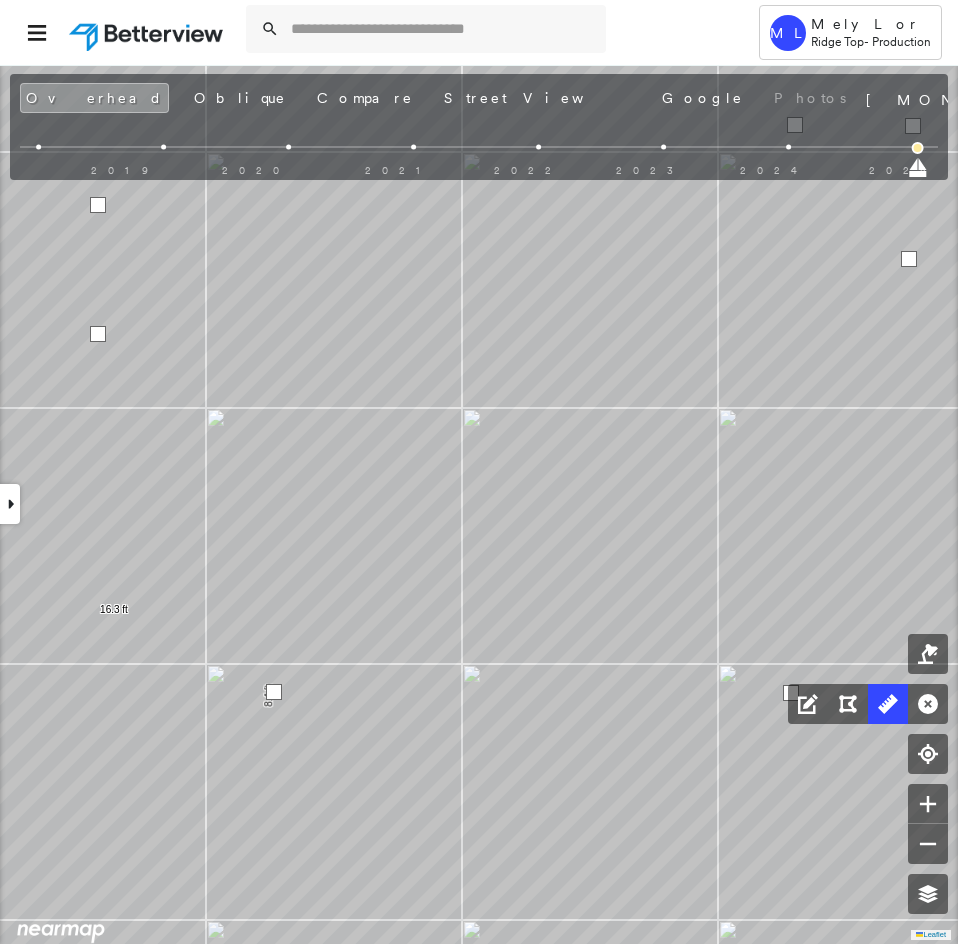 click at bounding box center [274, 692] 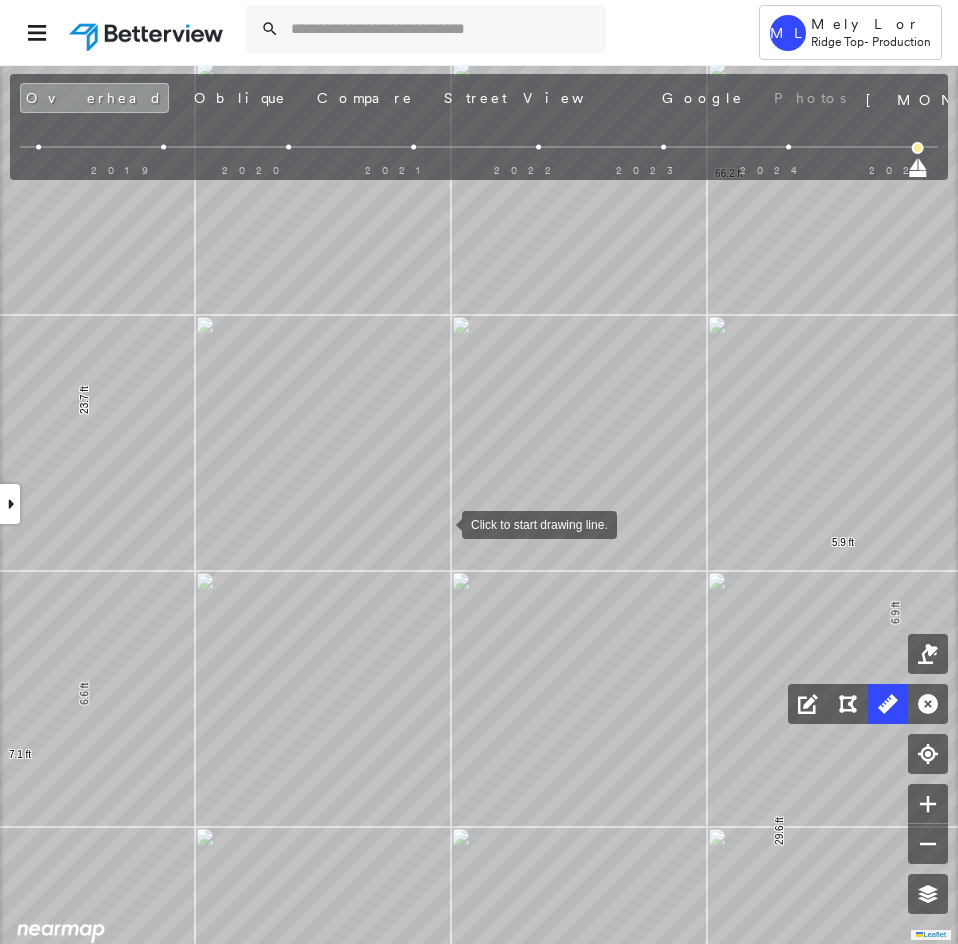 click at bounding box center (442, 523) 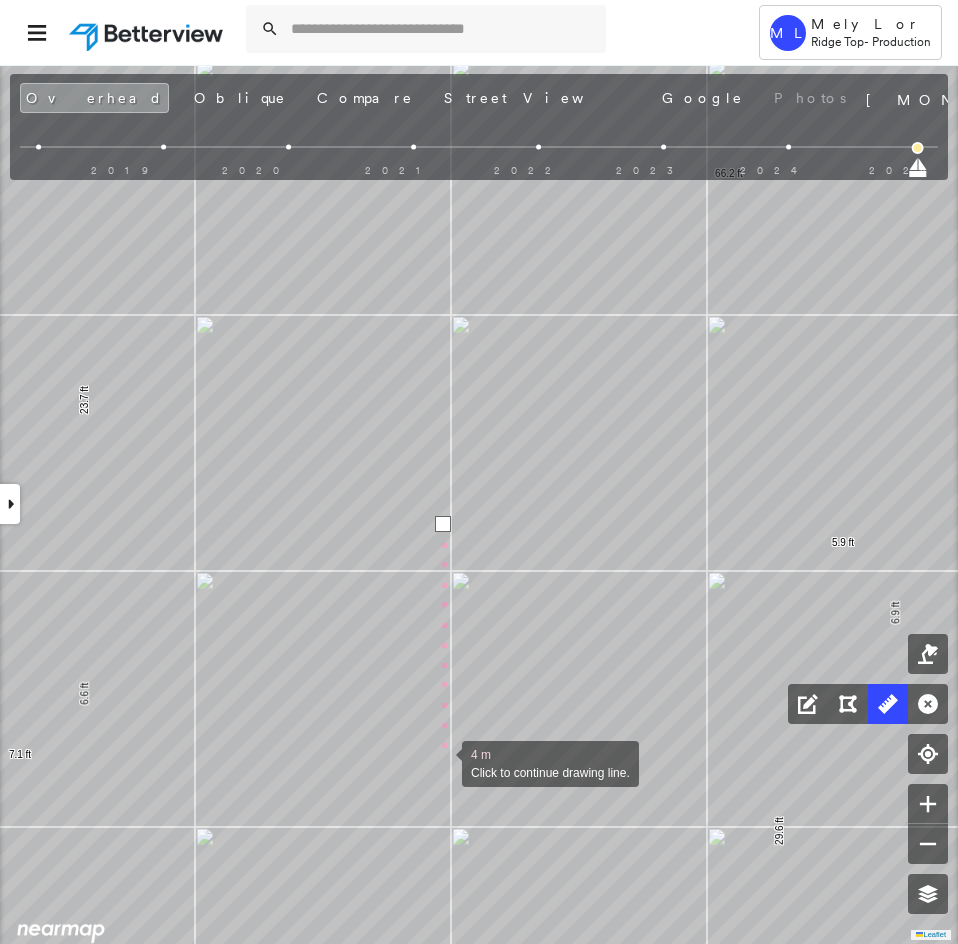 click at bounding box center (442, 762) 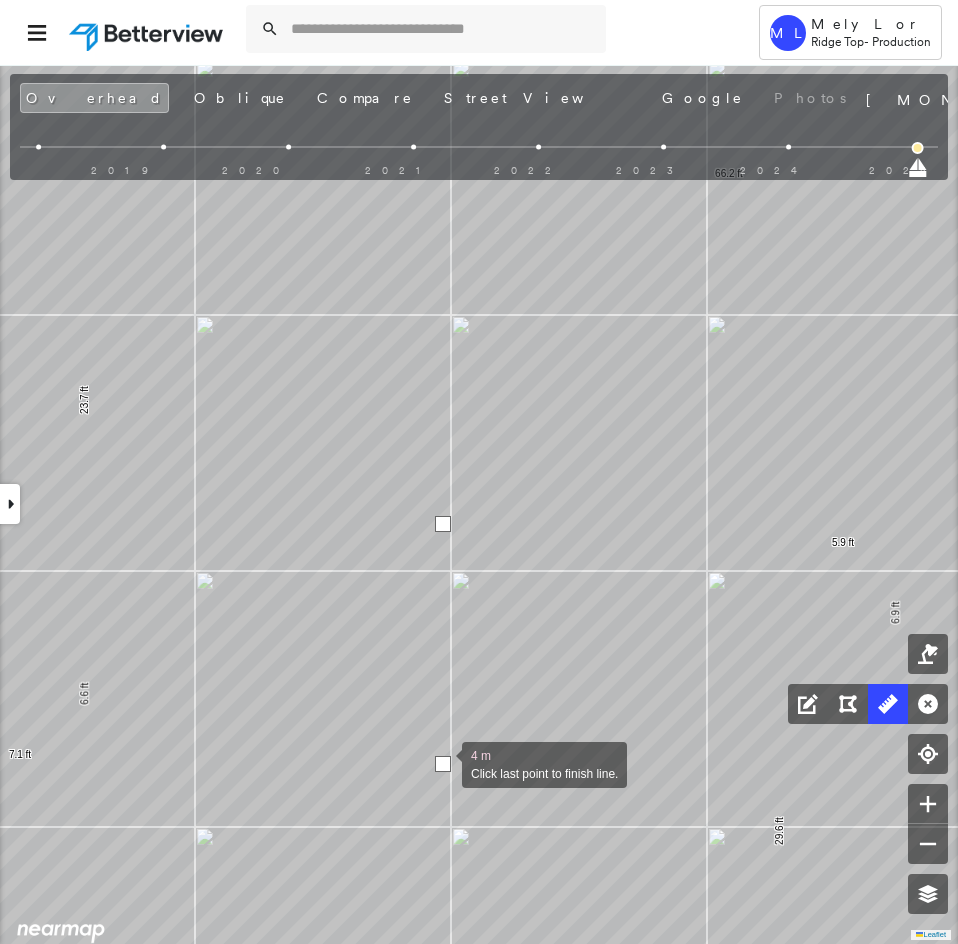 click at bounding box center [443, 764] 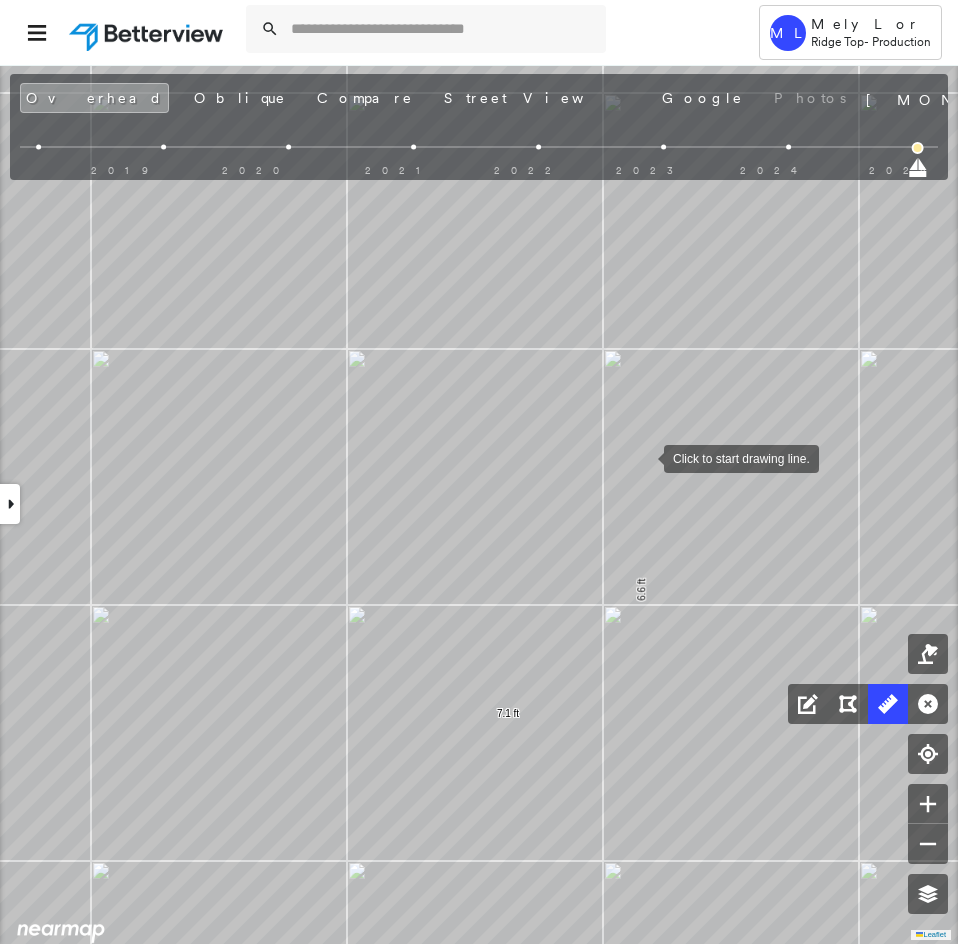 click at bounding box center (644, 457) 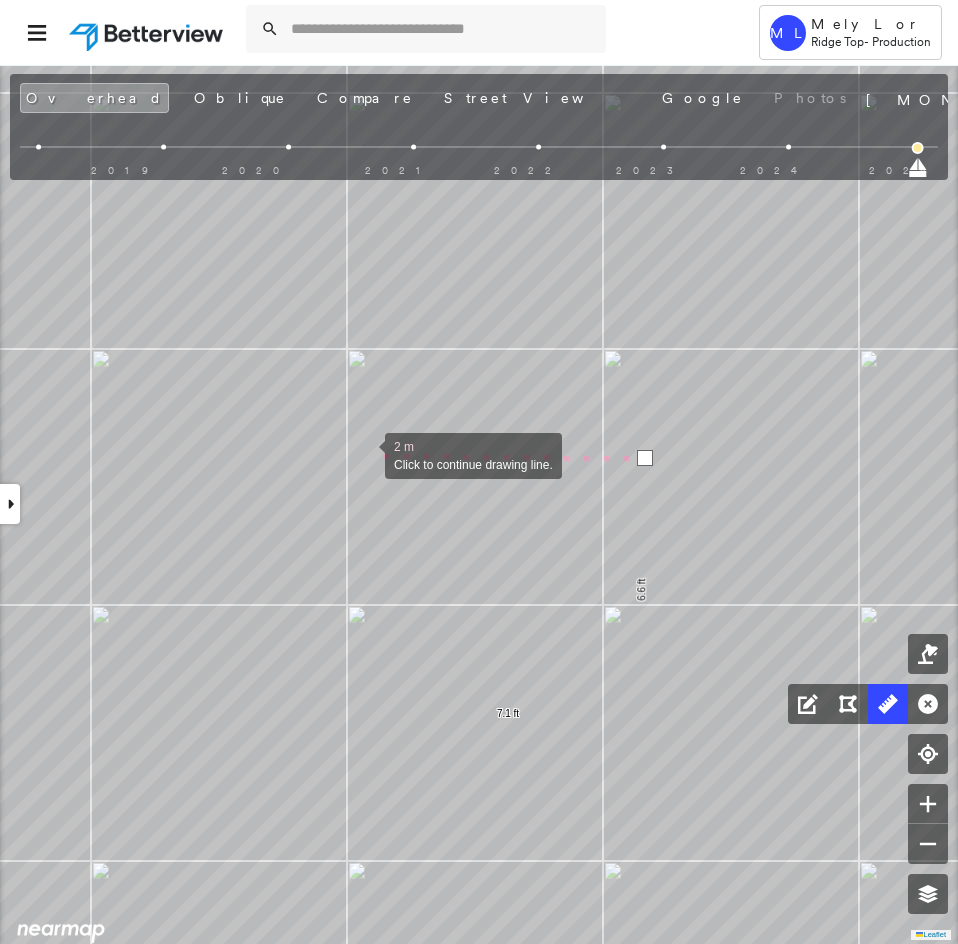 click at bounding box center (365, 454) 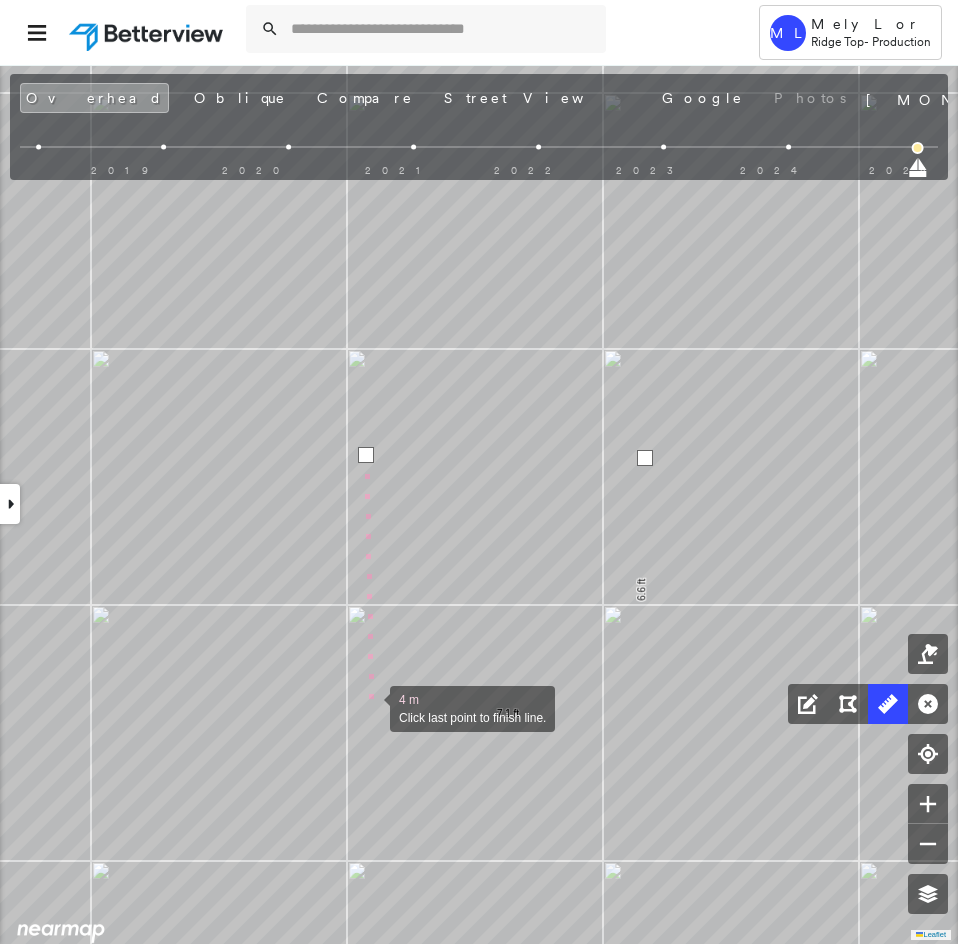 click at bounding box center [370, 707] 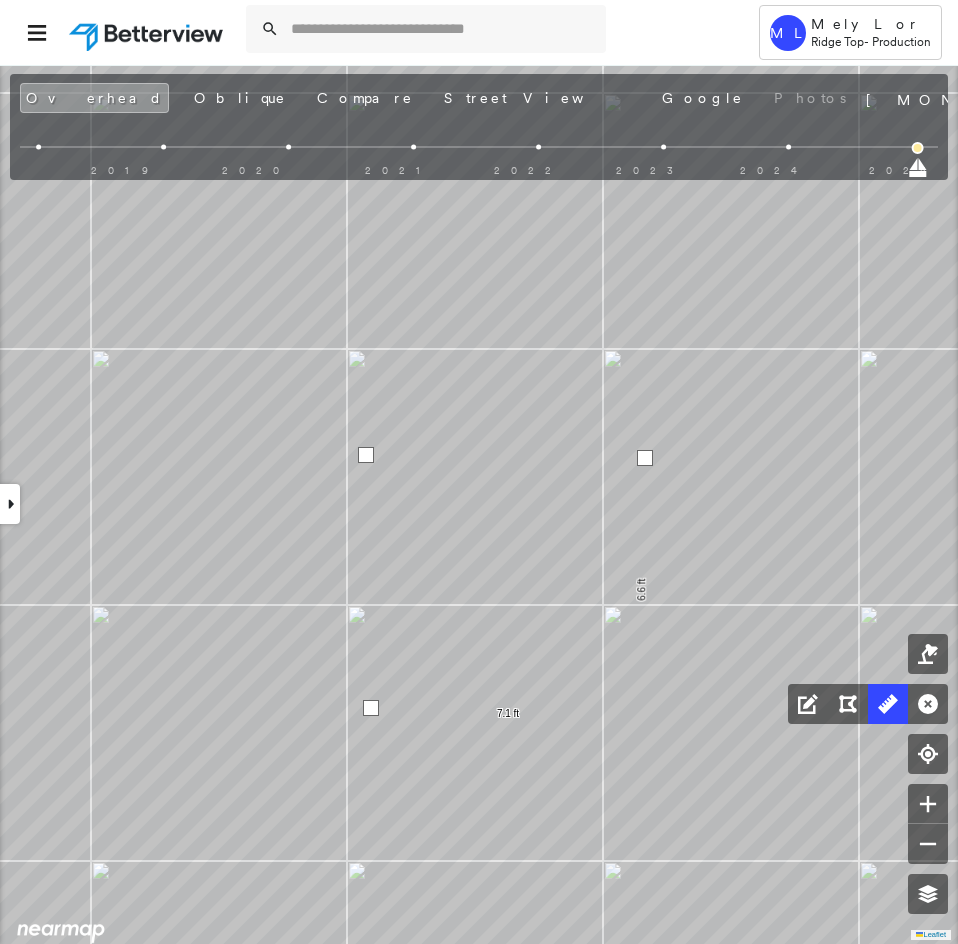 click at bounding box center (371, 708) 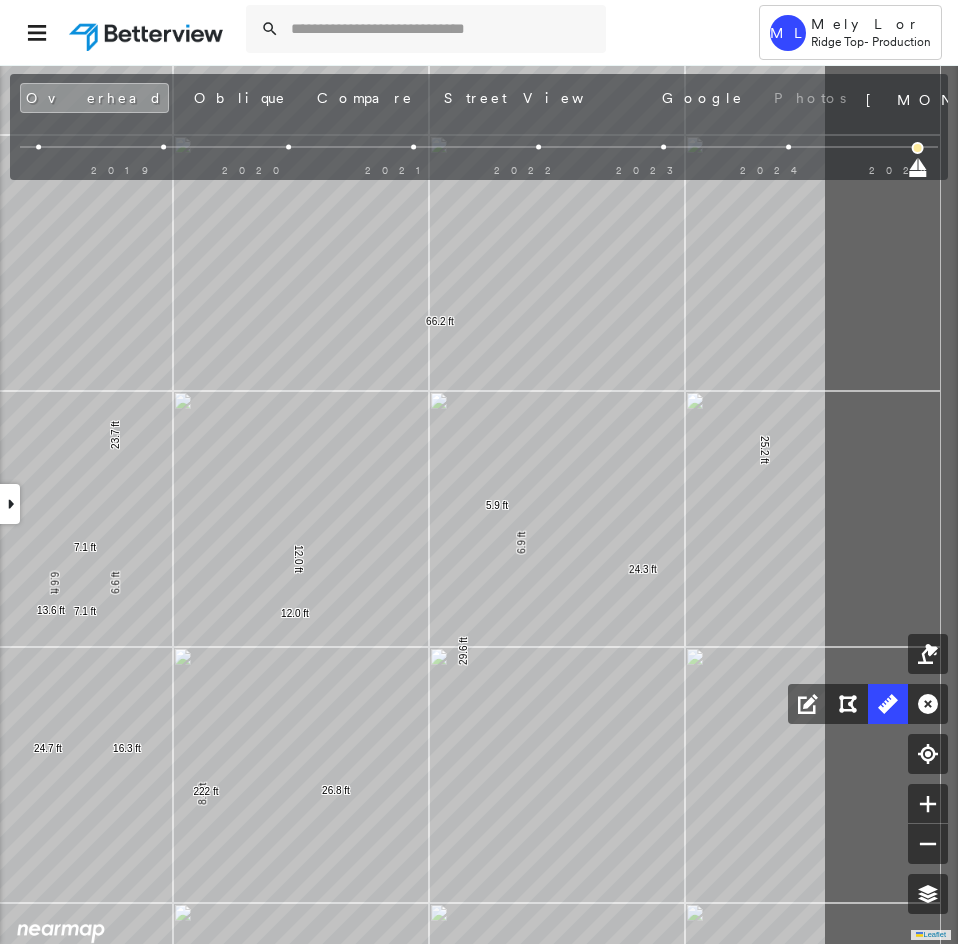 drag, startPoint x: 370, startPoint y: 707, endPoint x: 197, endPoint y: 599, distance: 203.94362 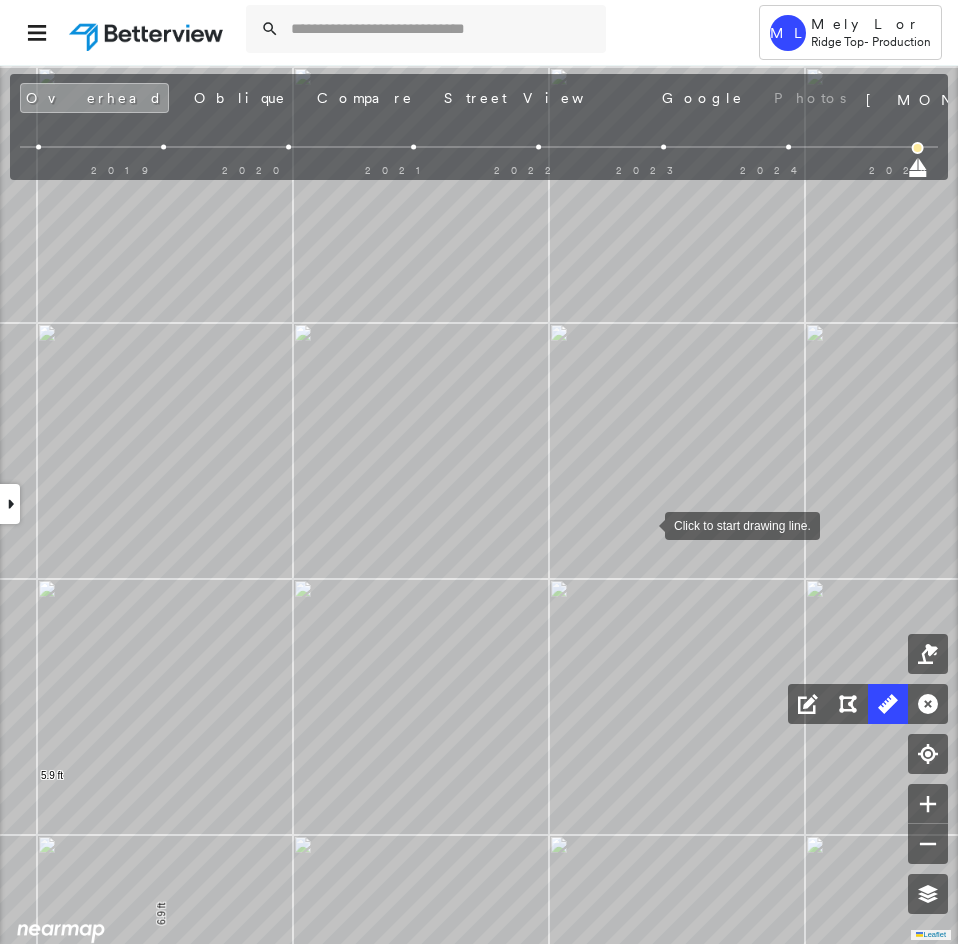 click at bounding box center [645, 524] 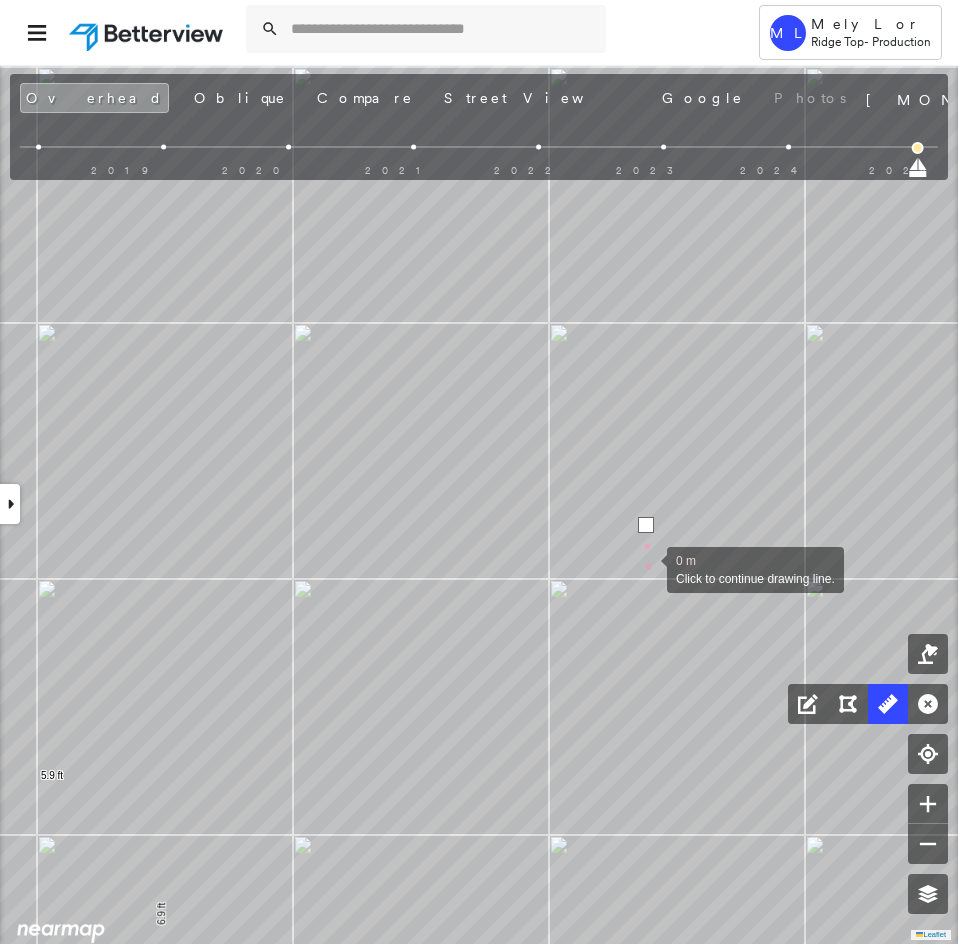 click at bounding box center (647, 568) 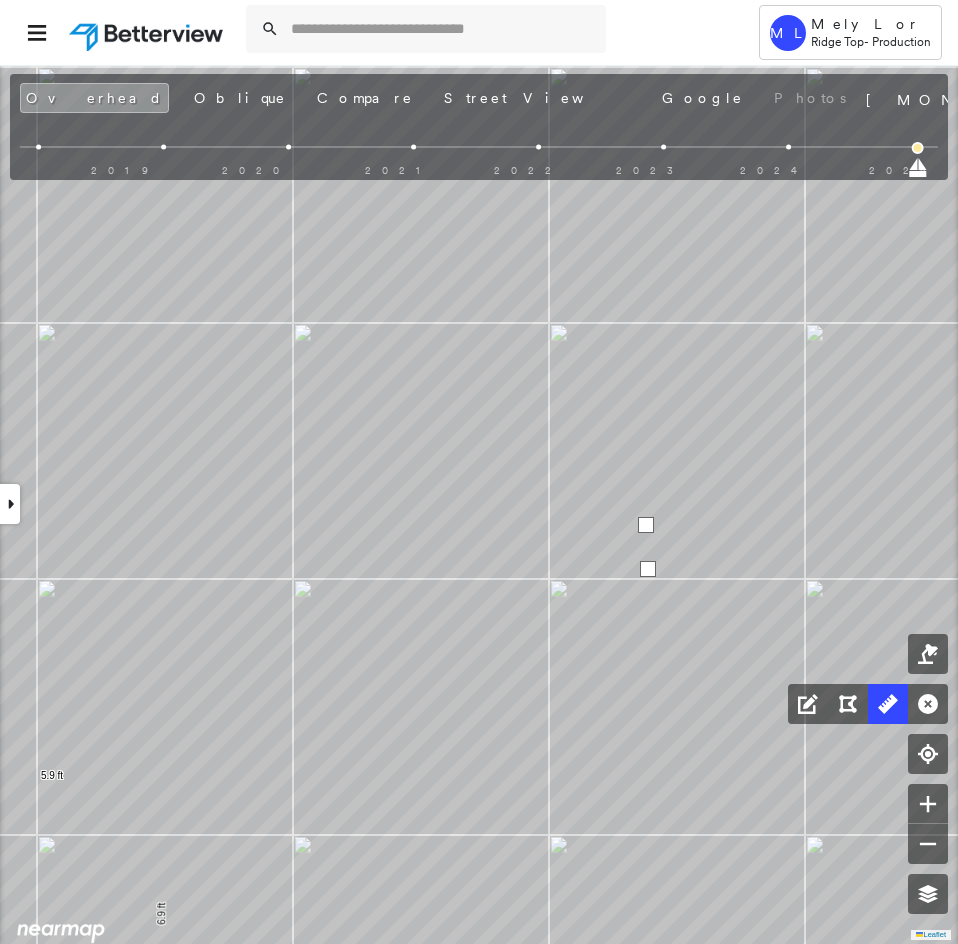 click at bounding box center [648, 569] 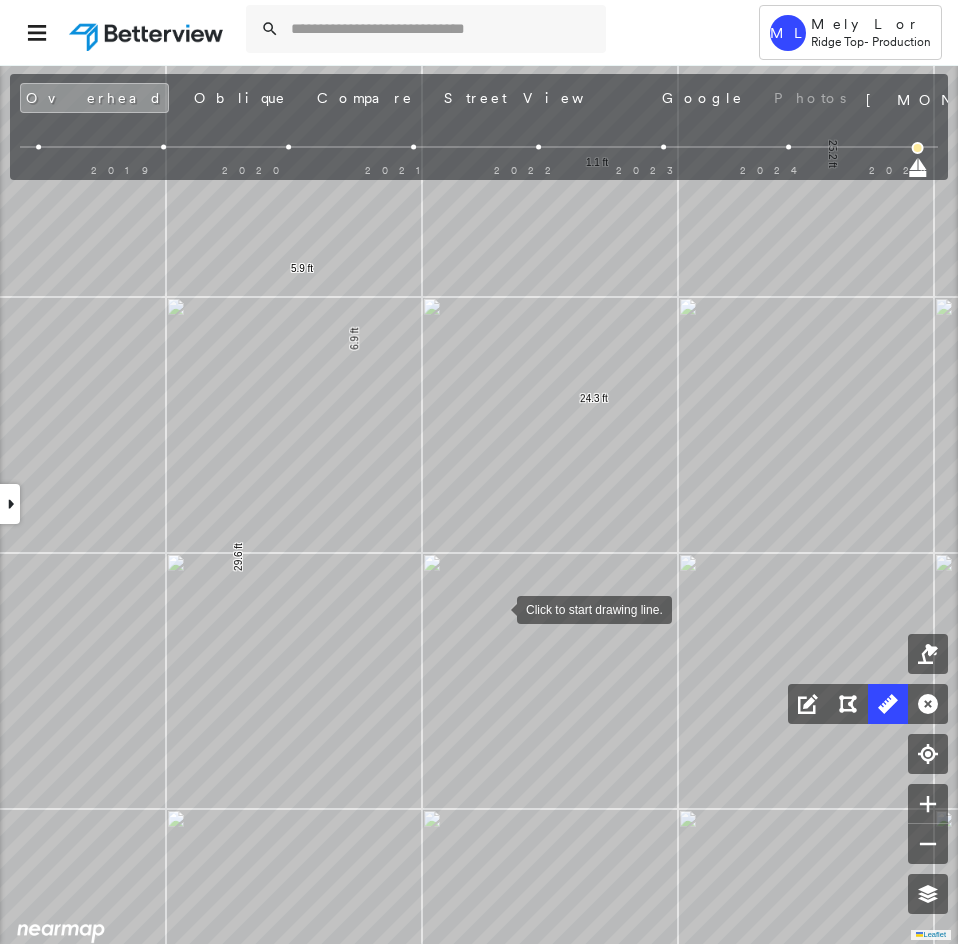 drag, startPoint x: 492, startPoint y: 614, endPoint x: 510, endPoint y: 591, distance: 29.206163 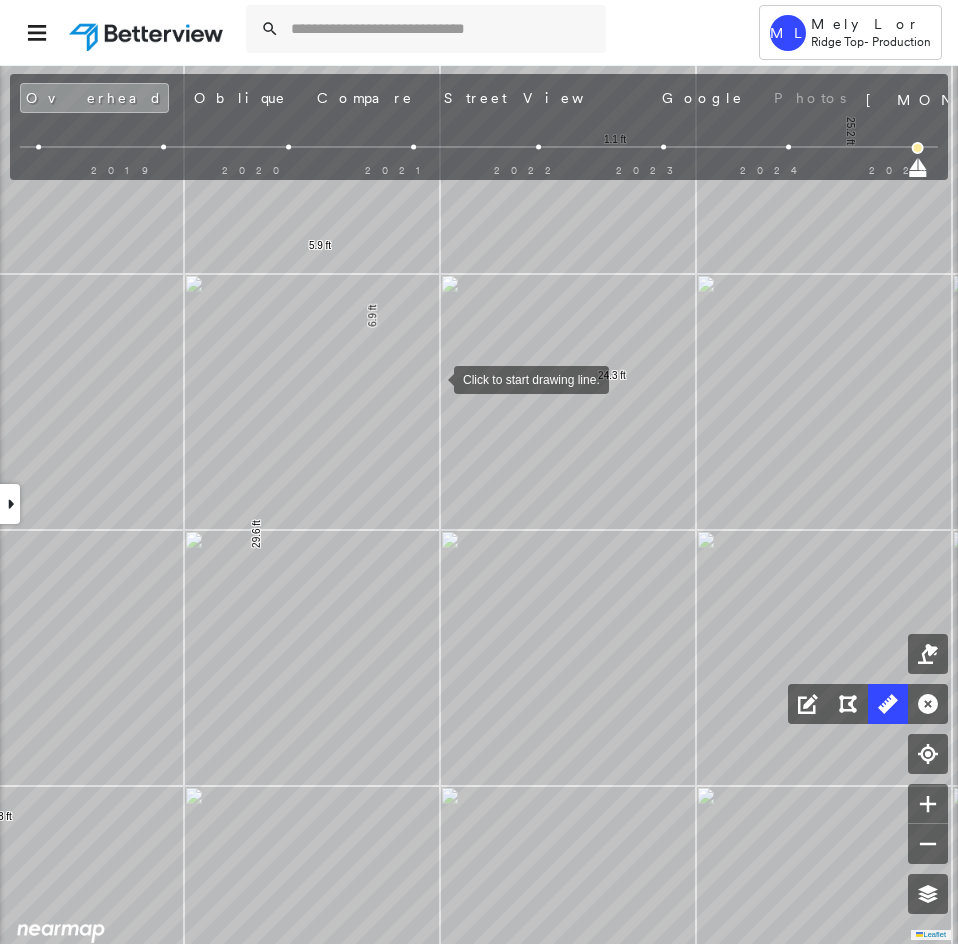 click at bounding box center (434, 378) 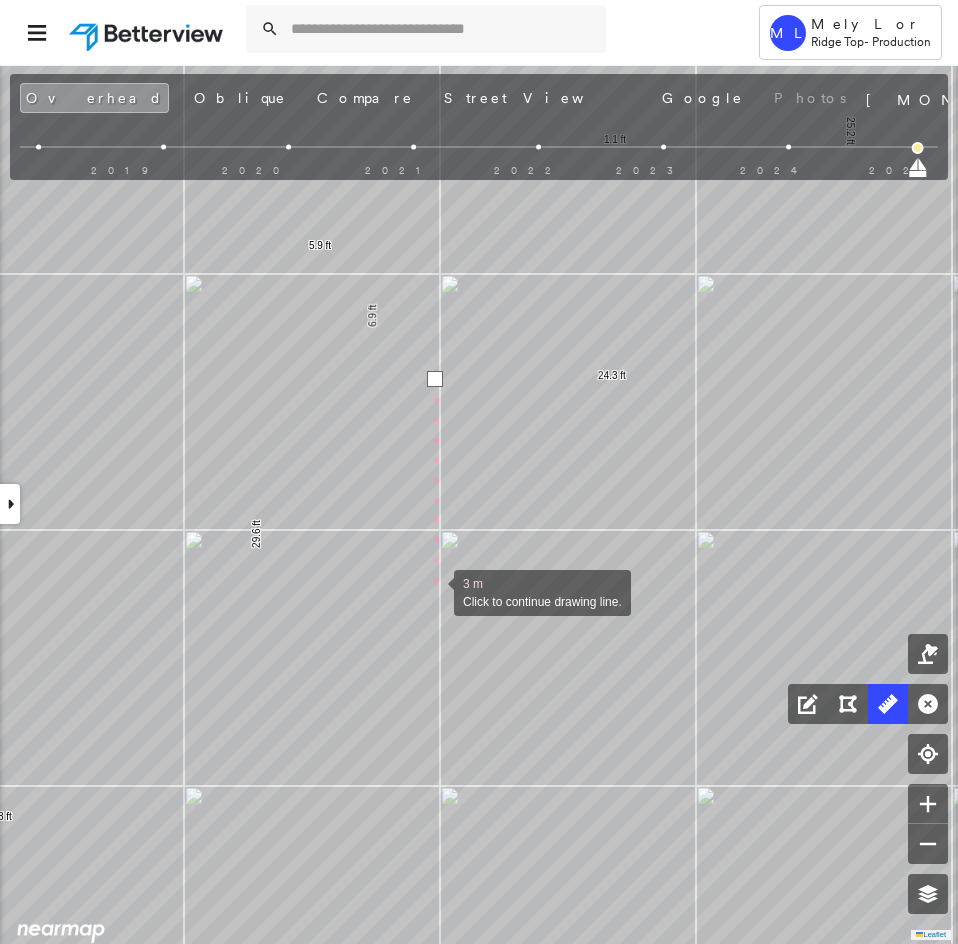 click at bounding box center [434, 591] 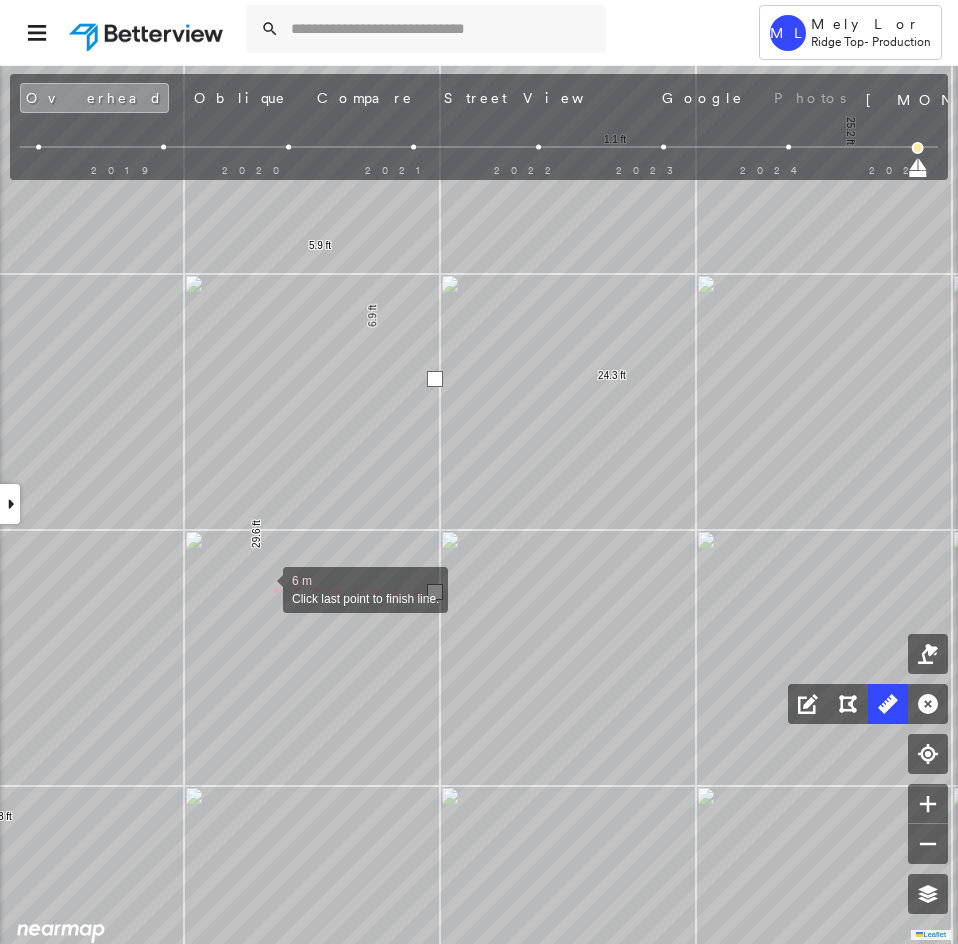 click at bounding box center (263, 588) 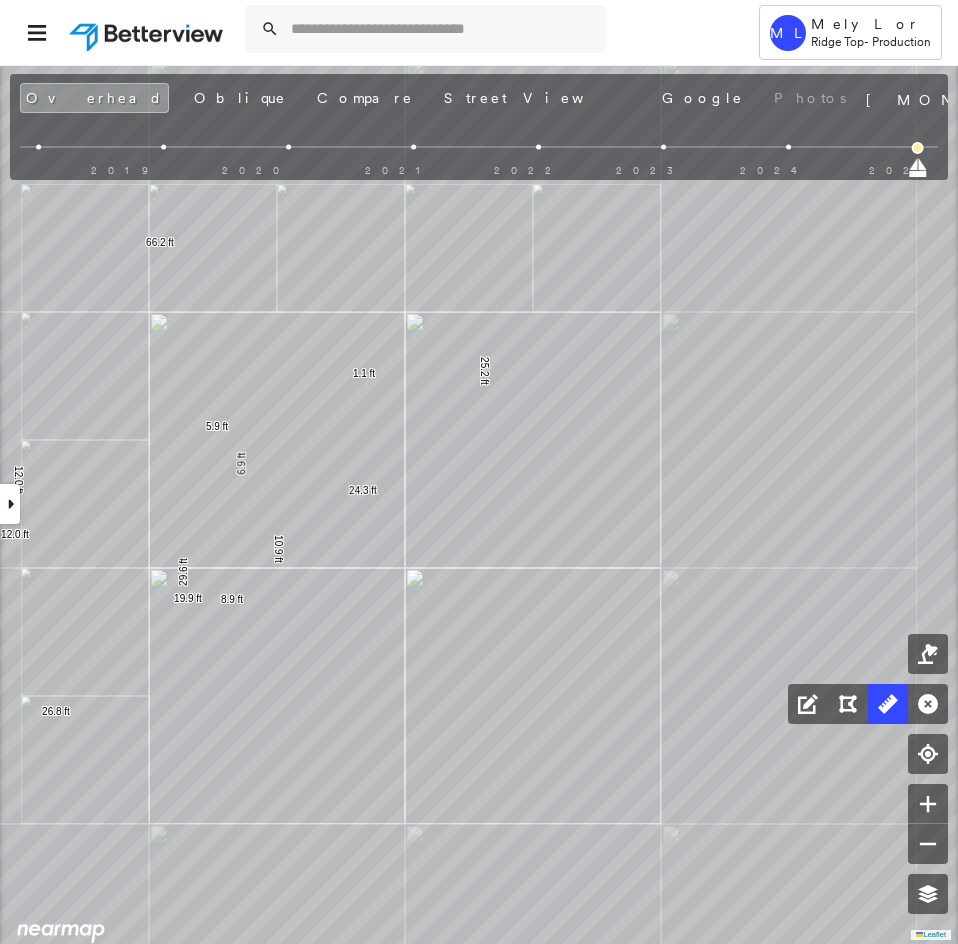 drag, startPoint x: 428, startPoint y: 445, endPoint x: 354, endPoint y: 513, distance: 100.49876 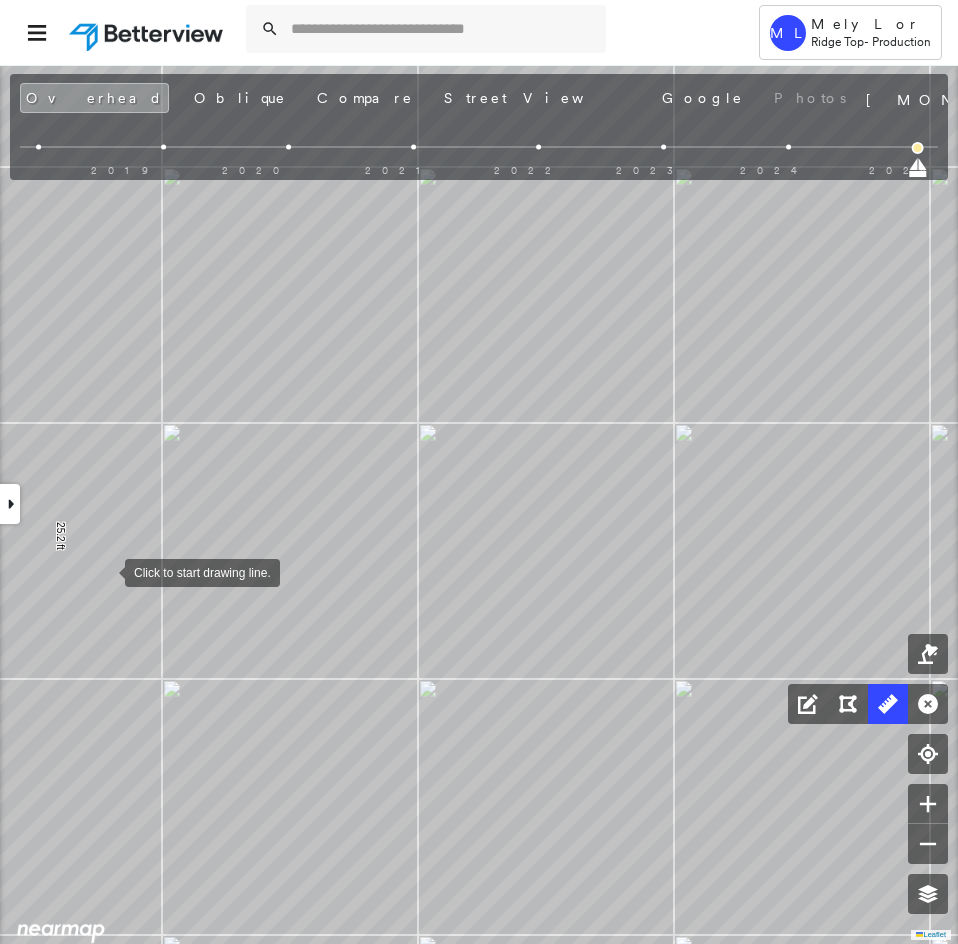 click at bounding box center [105, 571] 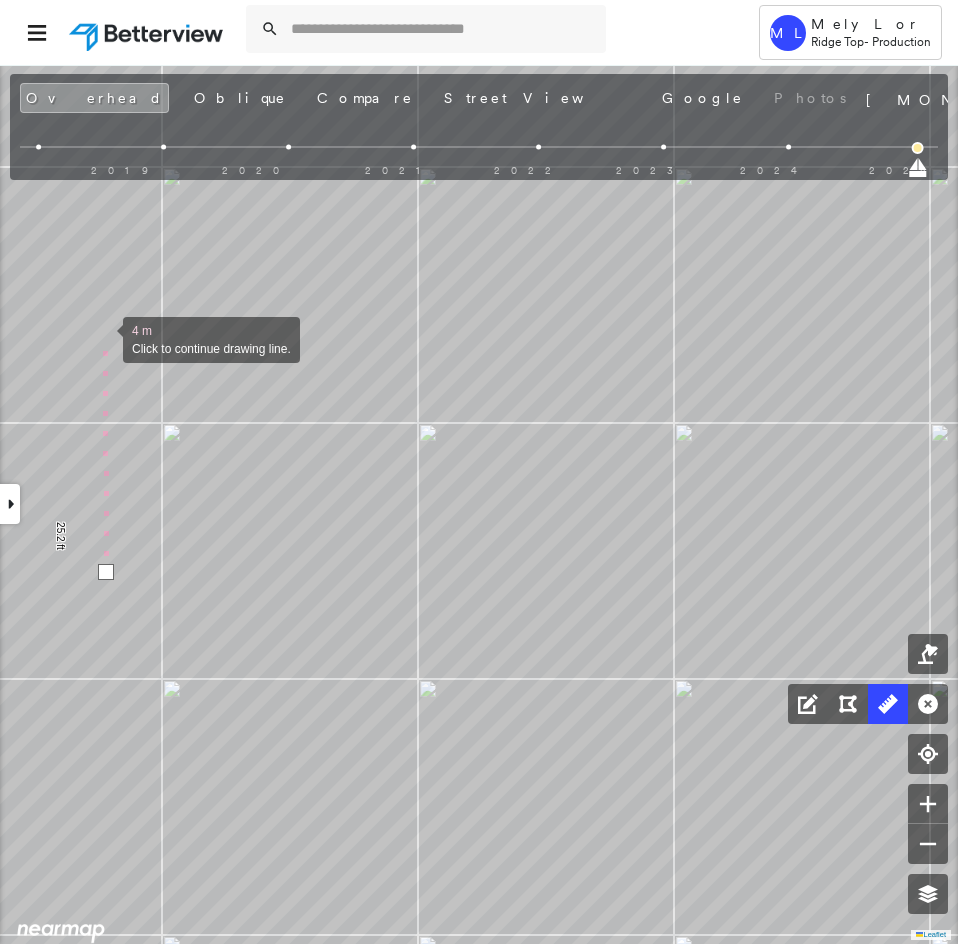 click at bounding box center (103, 338) 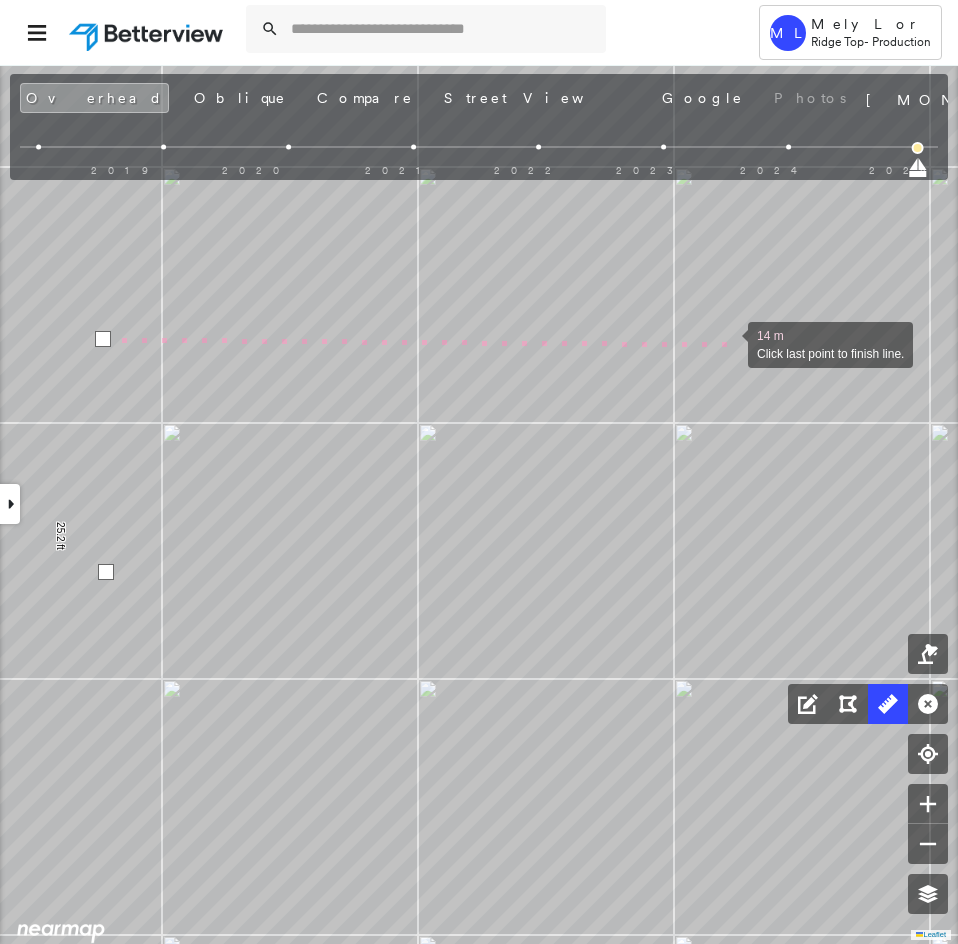 click at bounding box center [728, 343] 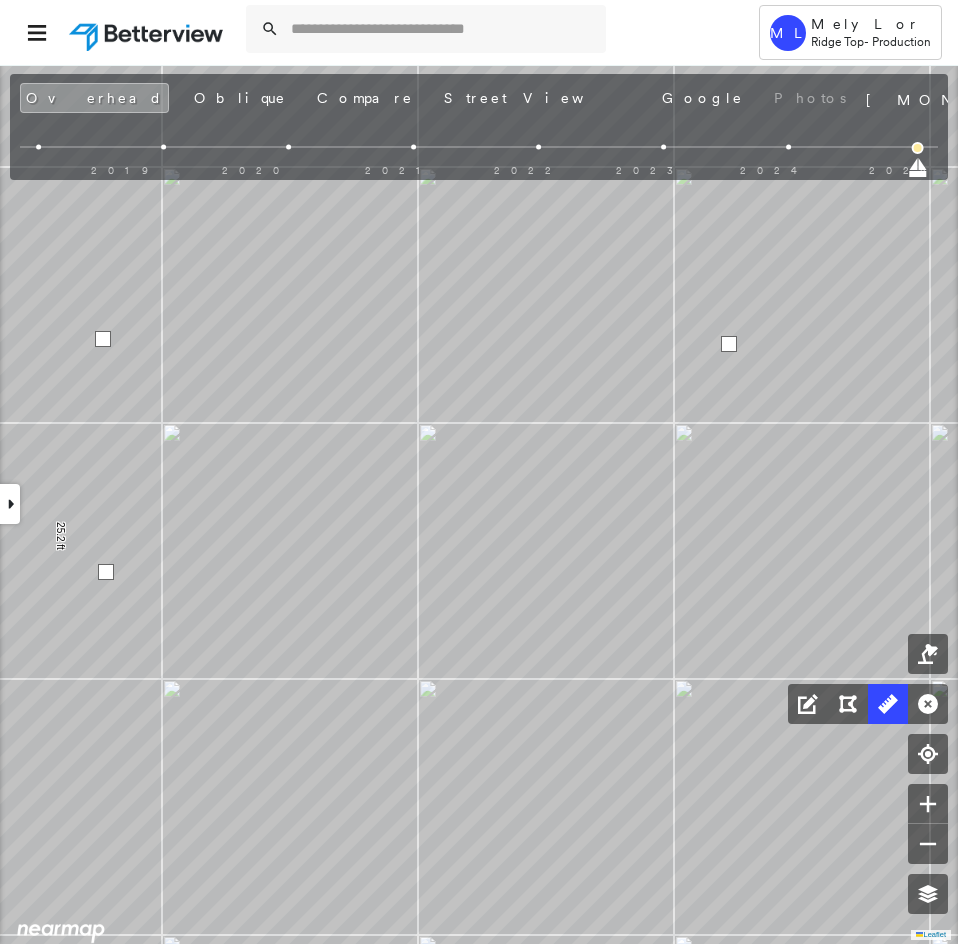 click at bounding box center (729, 344) 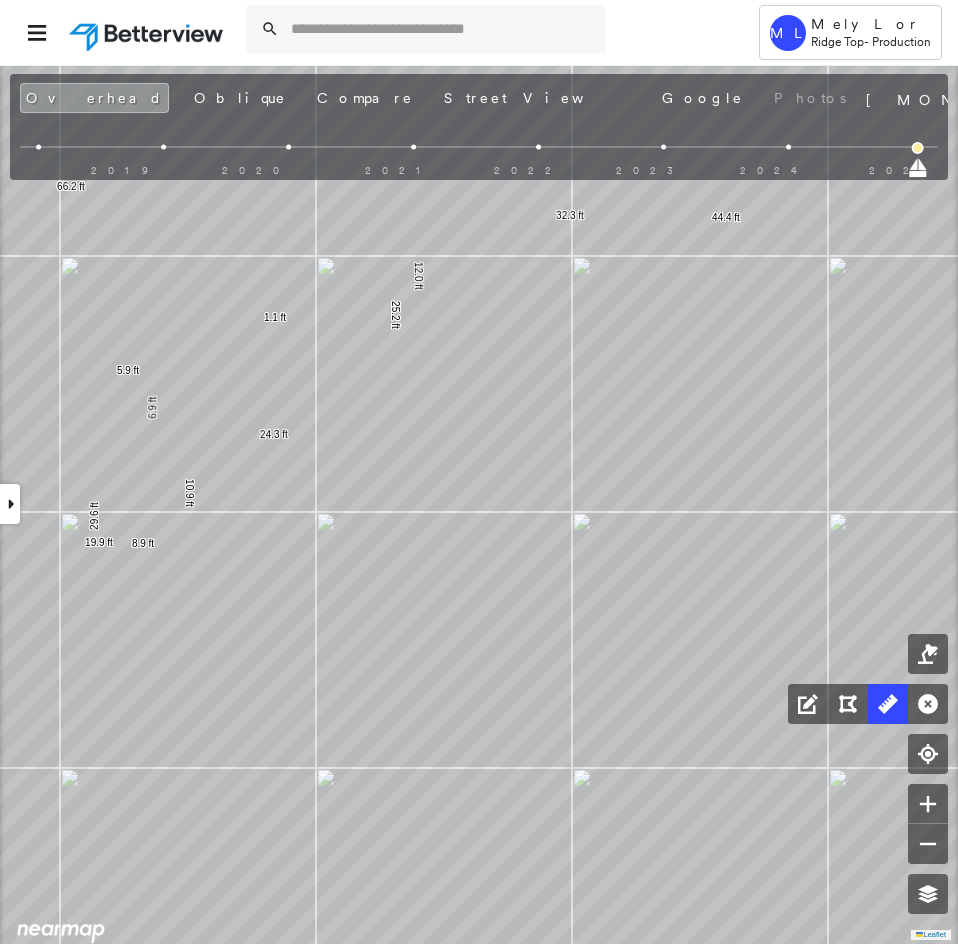 drag, startPoint x: 639, startPoint y: 675, endPoint x: 654, endPoint y: 671, distance: 15.524175 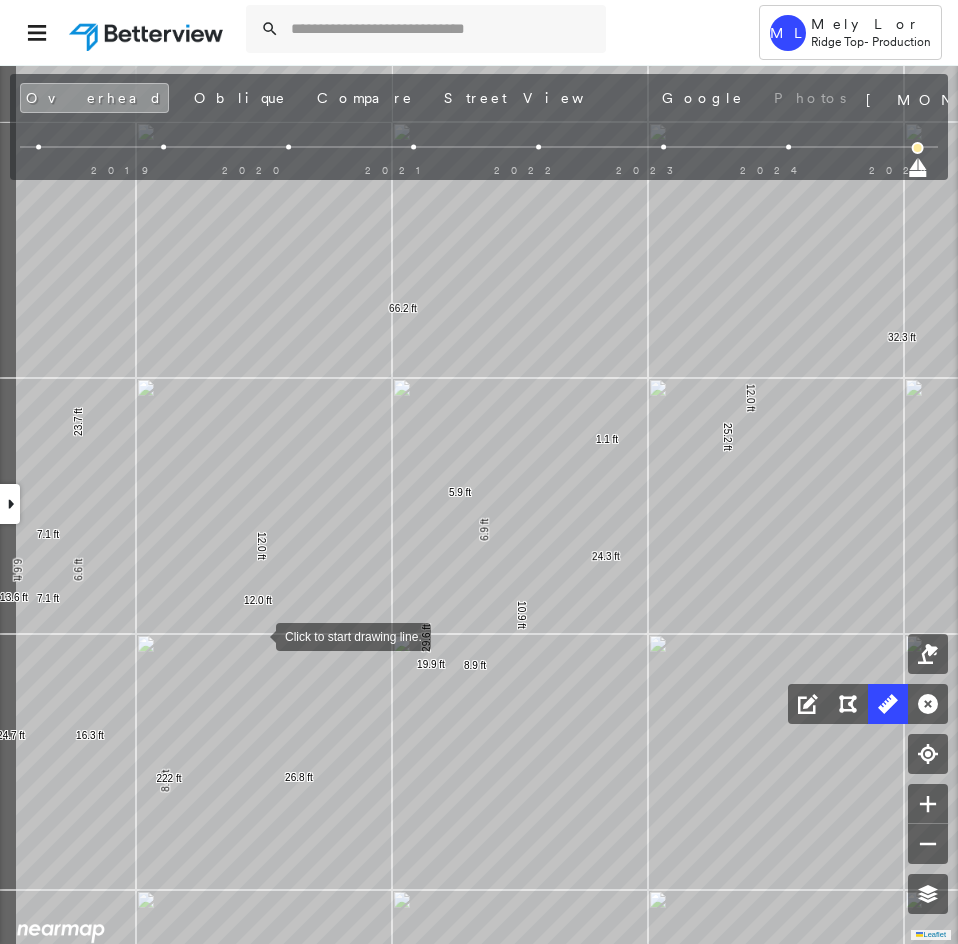 drag, startPoint x: 151, startPoint y: 558, endPoint x: 255, endPoint y: 635, distance: 129.40247 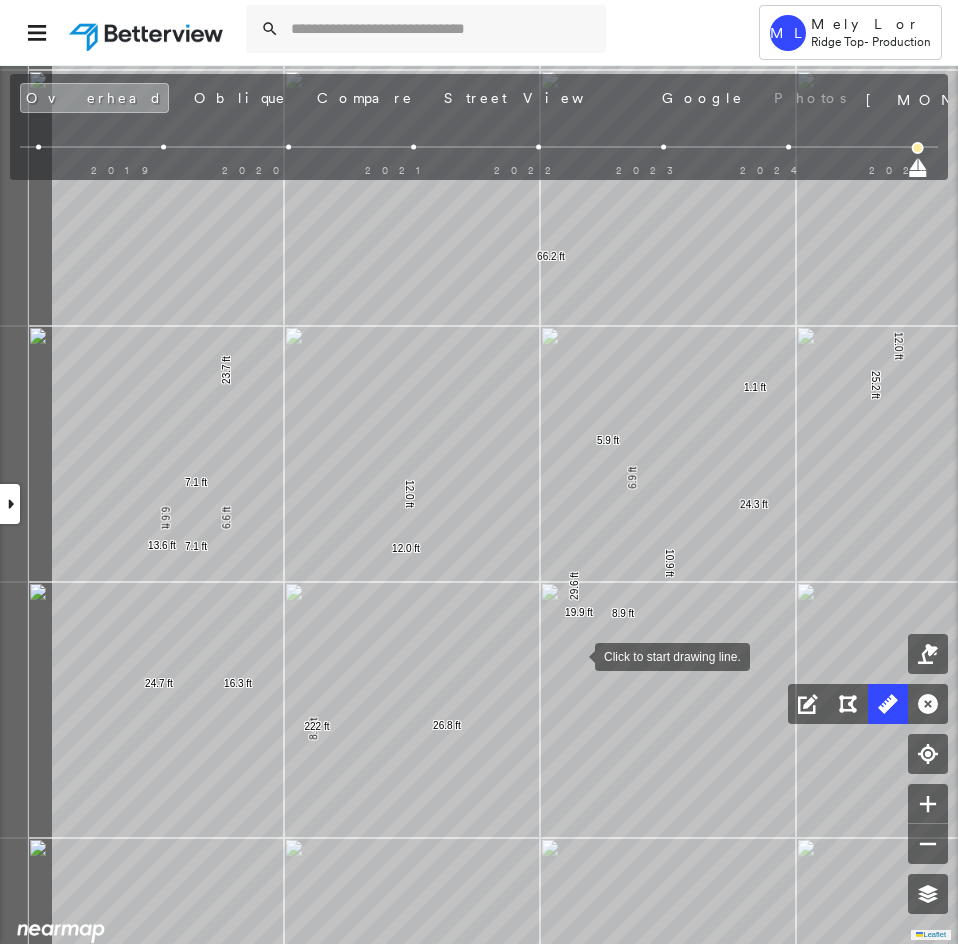 drag, startPoint x: 439, startPoint y: 695, endPoint x: 619, endPoint y: 654, distance: 184.6104 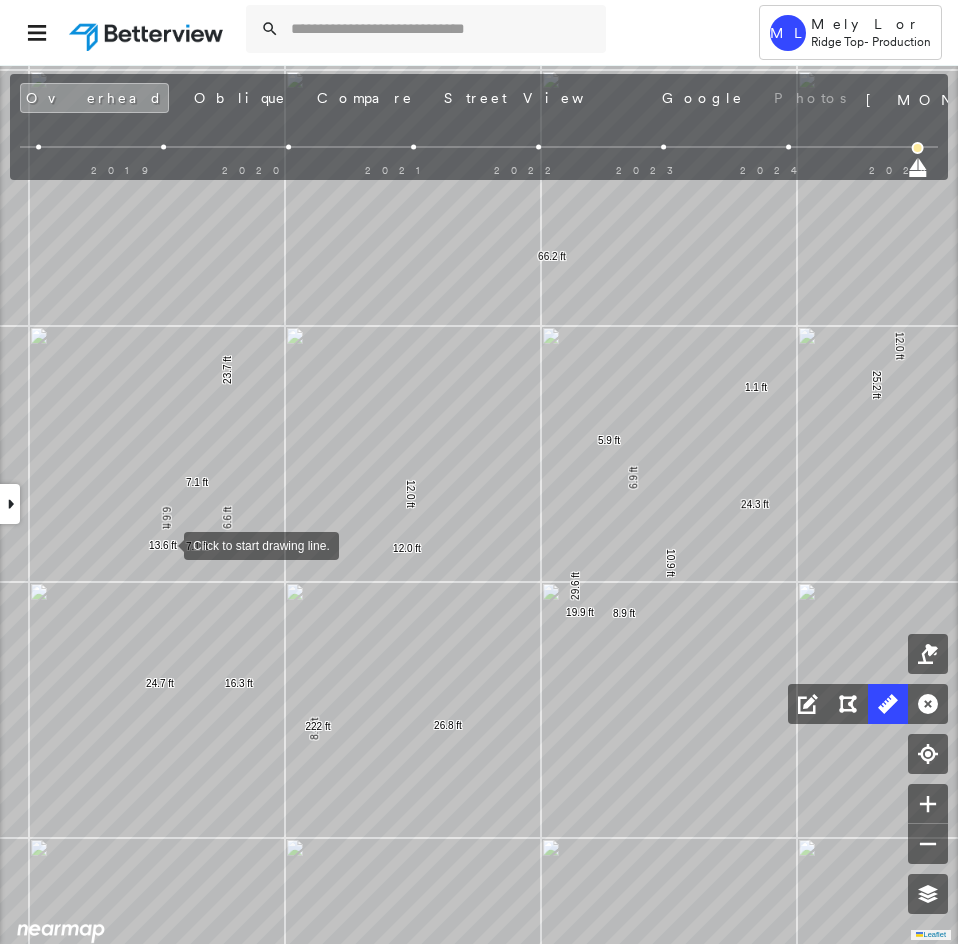click at bounding box center [164, 544] 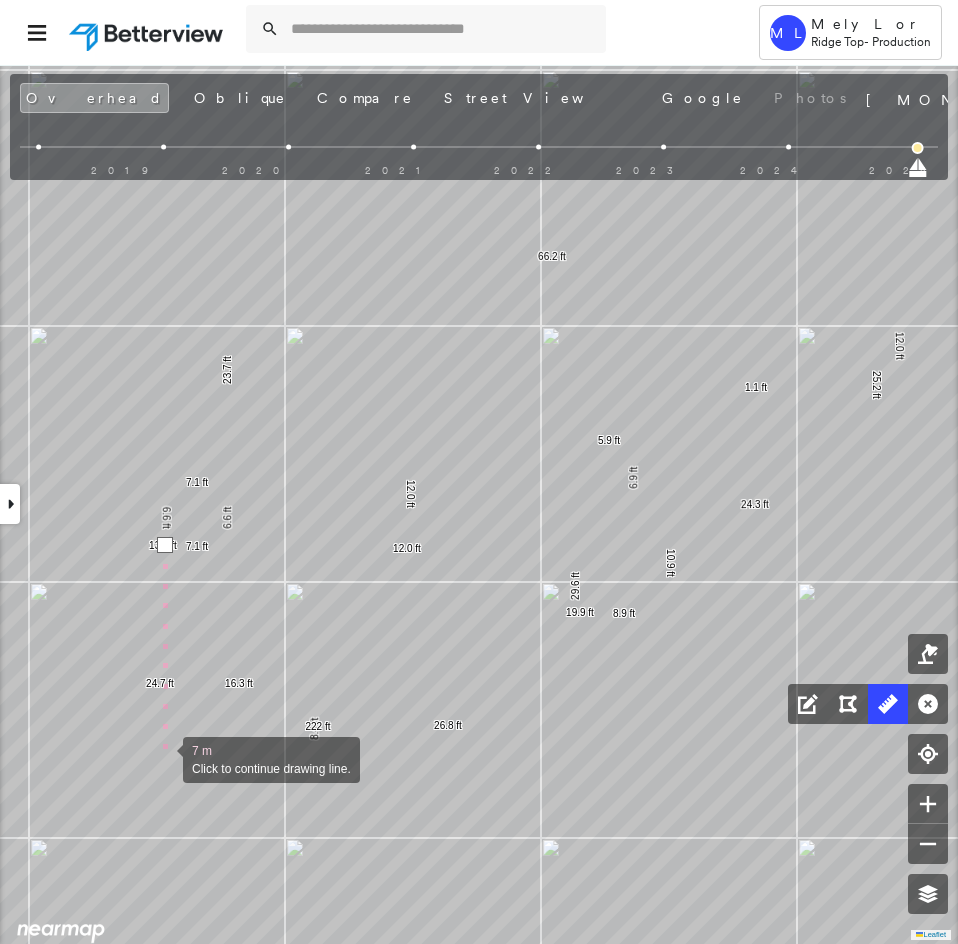 click at bounding box center (163, 758) 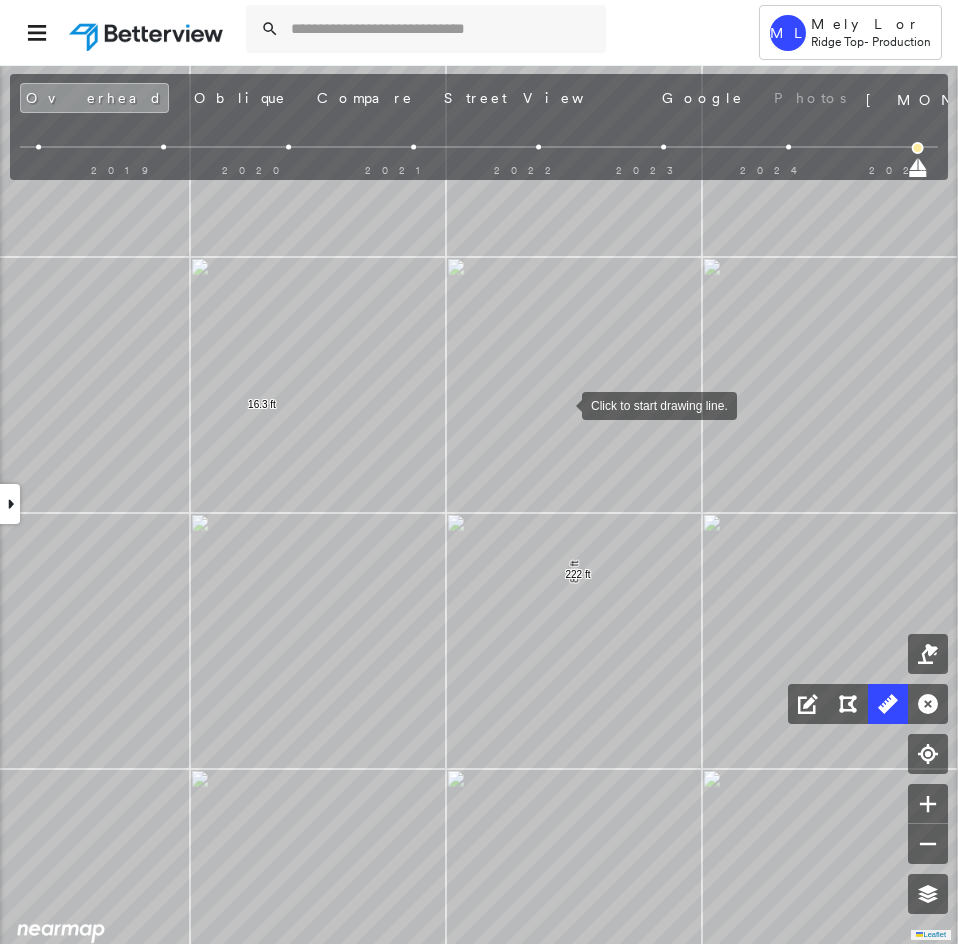 click at bounding box center (562, 404) 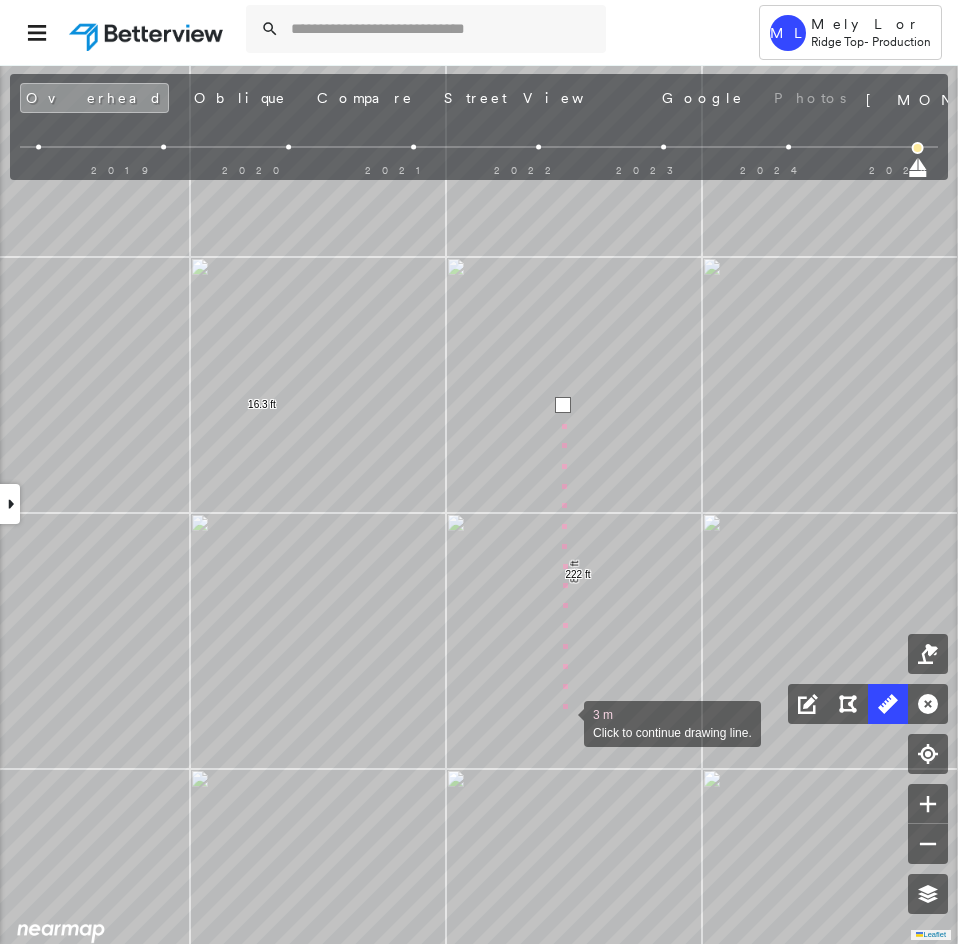 click at bounding box center (564, 722) 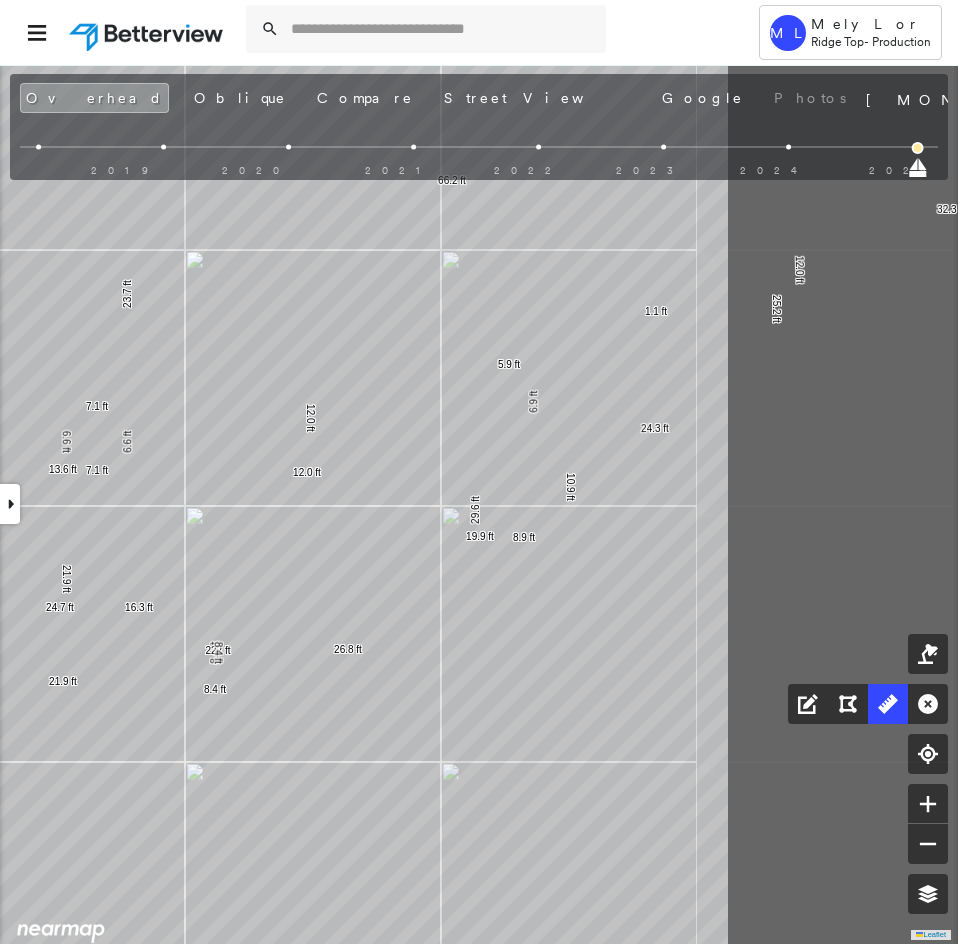 click on "8.4 ft 16.3 ft 24.7 ft 7.1 ft 6.6 ft 23.7 ft 66.2 ft 25.2 ft 24.3 ft 6.9 ft 5.9 ft 29.6 ft 26.8 ft 222 ft 12.0 ft 12.0 ft 7.1 ft 6.6 ft 13.6 ft 1.1 ft 10.9 ft 8.9 ft 19.9 ft 12.0 ft 32.3 ft 44.4 ft 21.9 ft 21.9 ft 8.4 ft 8.4 ft Click to start drawing line." at bounding box center (-846, 637) 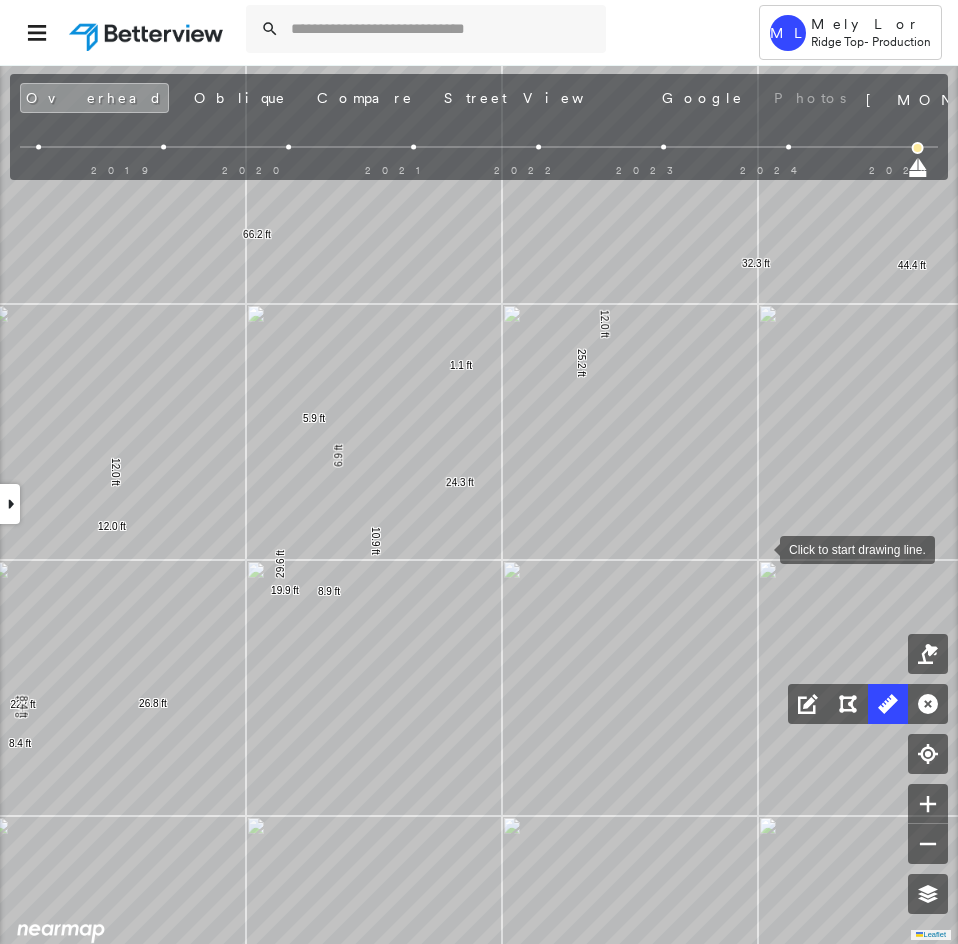 drag, startPoint x: 760, startPoint y: 548, endPoint x: 488, endPoint y: 675, distance: 300.18826 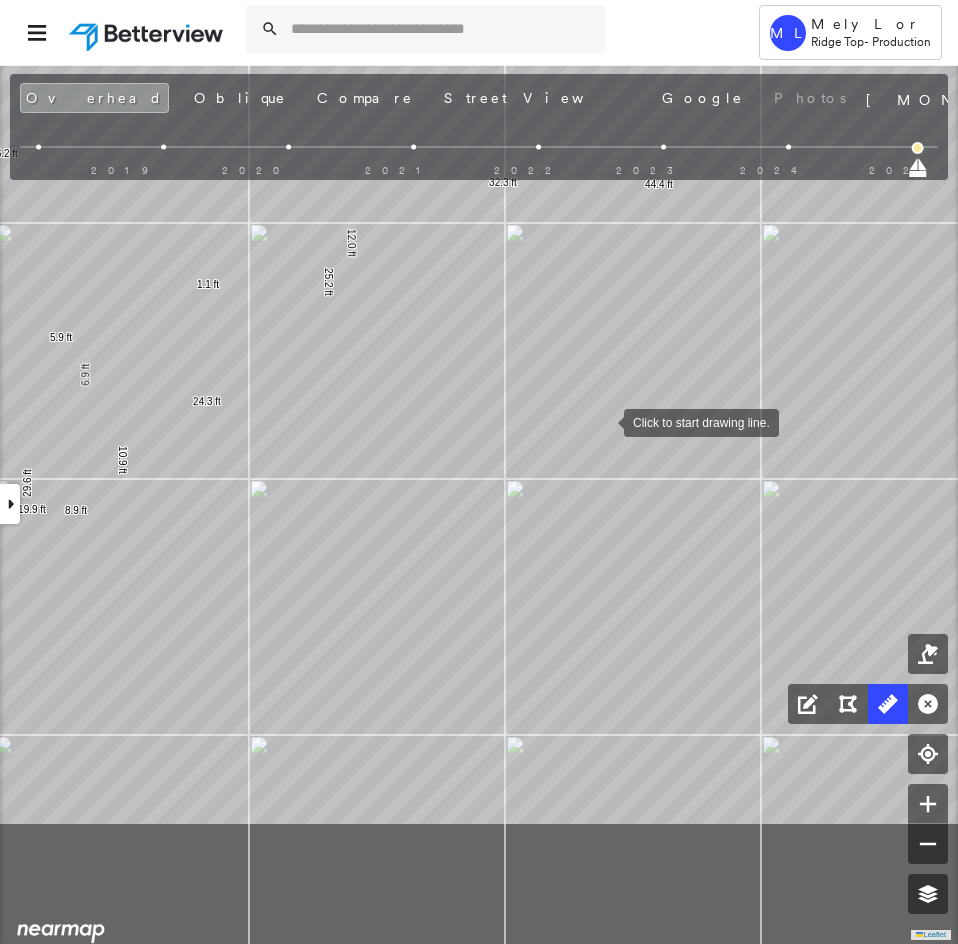 drag, startPoint x: 585, startPoint y: 630, endPoint x: 604, endPoint y: 420, distance: 210.85777 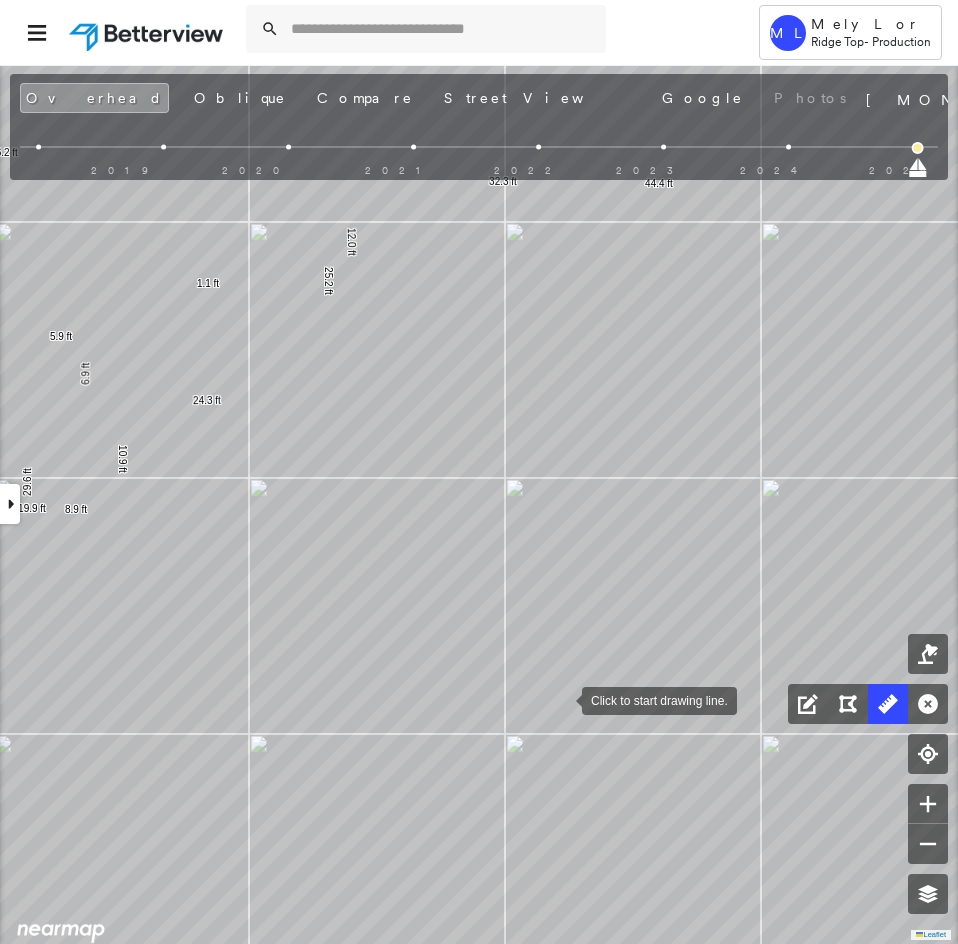 drag, startPoint x: 562, startPoint y: 699, endPoint x: 622, endPoint y: 581, distance: 132.37825 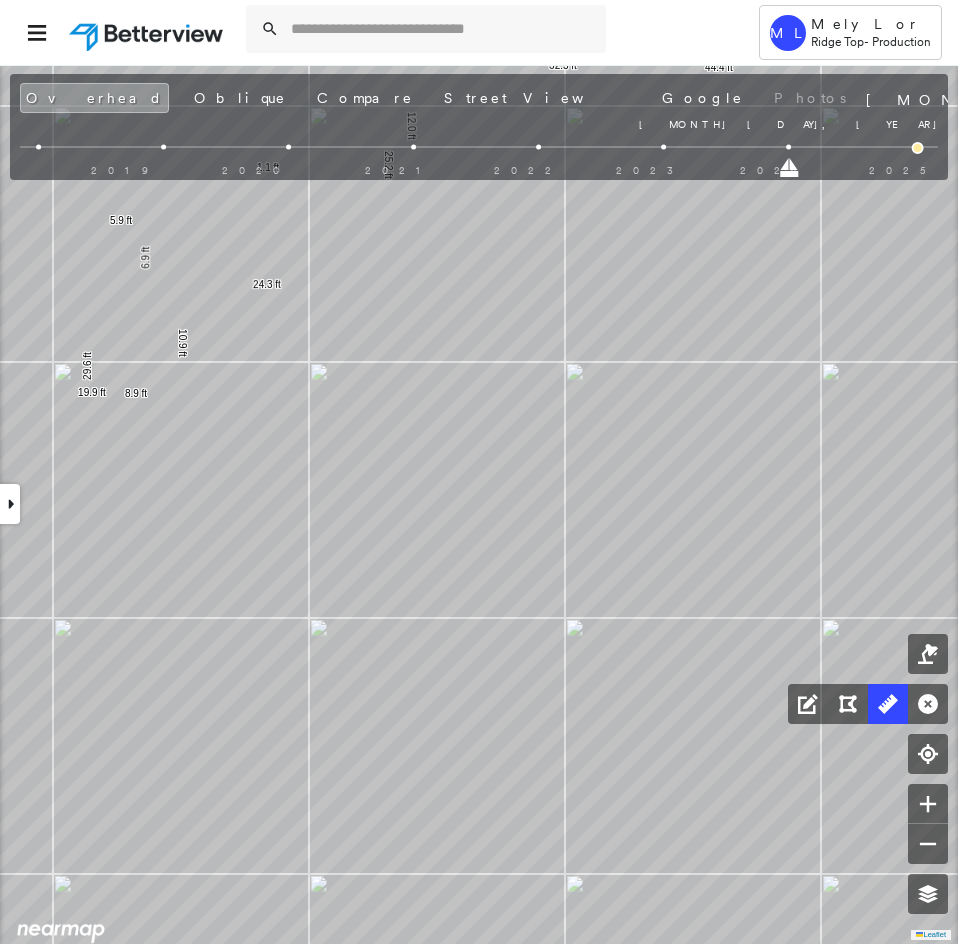 drag, startPoint x: 922, startPoint y: 170, endPoint x: 809, endPoint y: 168, distance: 113.0177 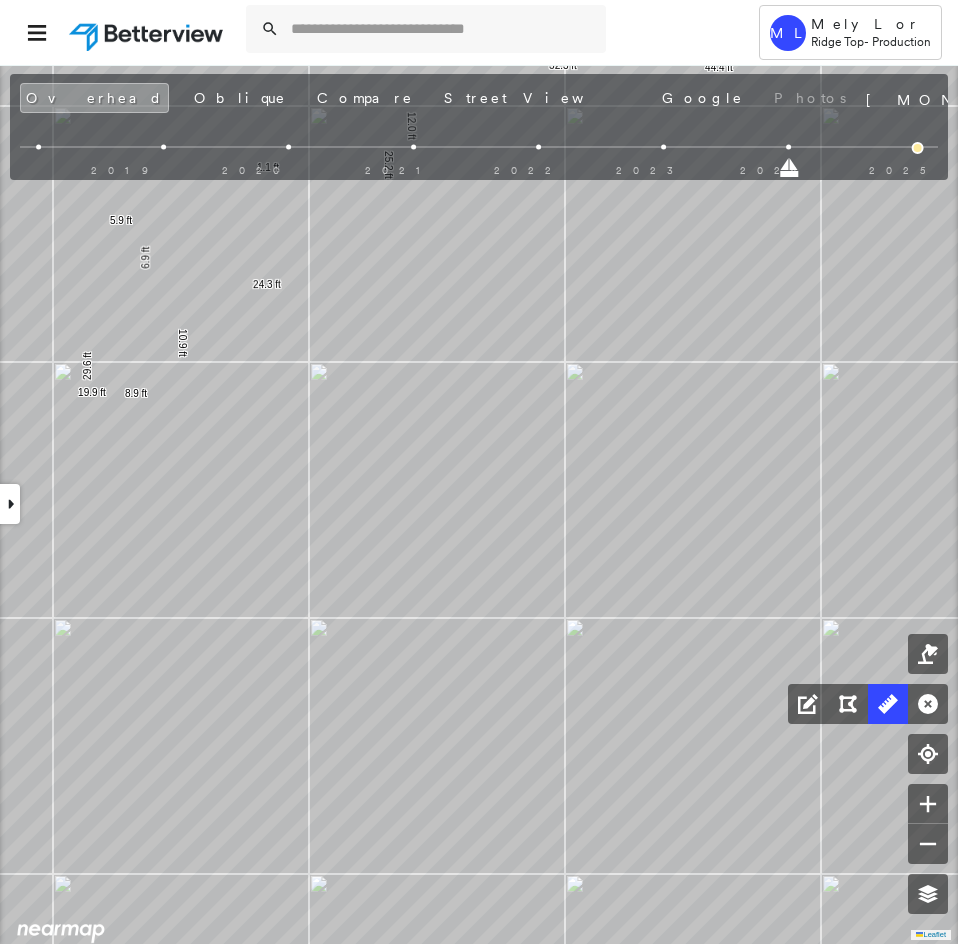 drag, startPoint x: 736, startPoint y: 171, endPoint x: 682, endPoint y: 171, distance: 54 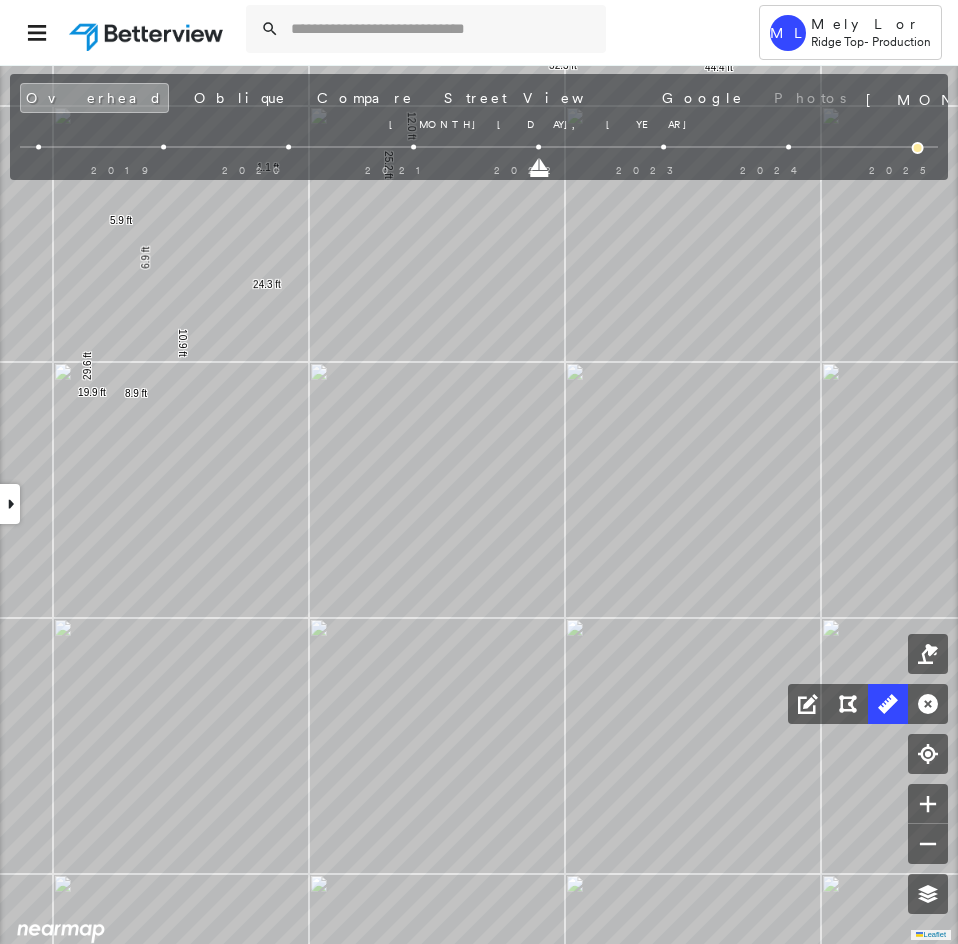 drag, startPoint x: 664, startPoint y: 172, endPoint x: 570, endPoint y: 173, distance: 94.00532 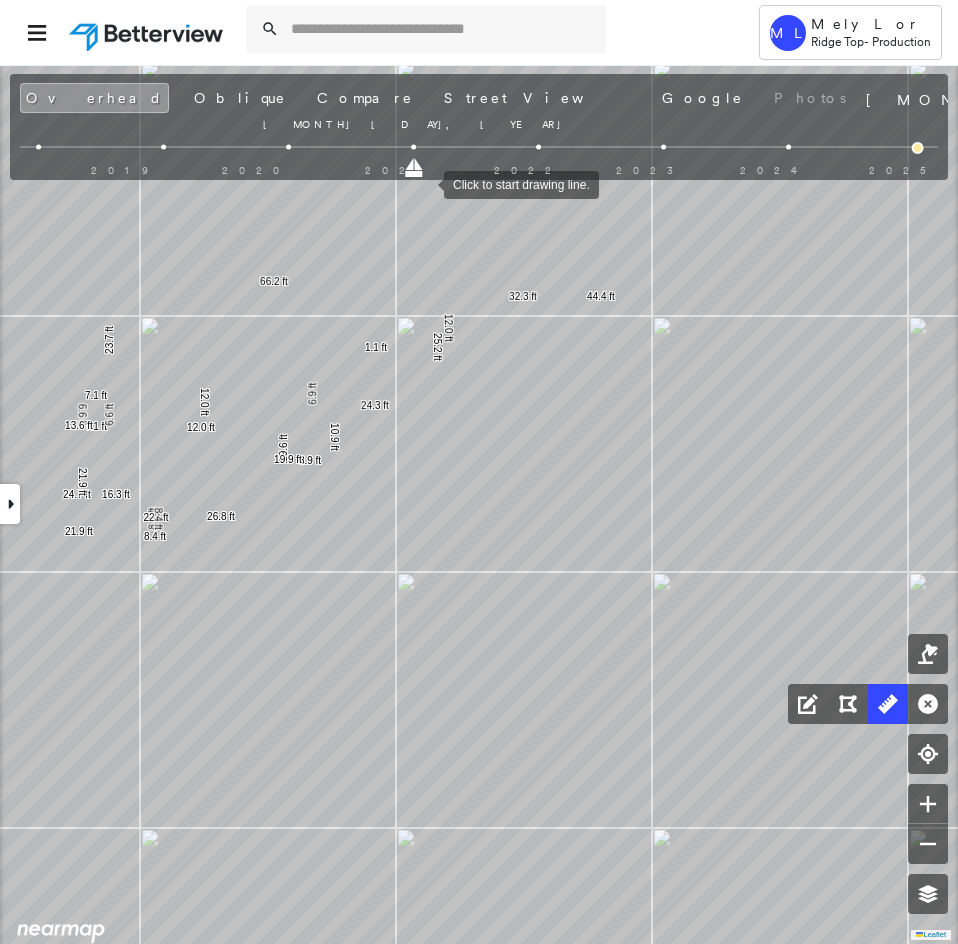drag, startPoint x: 543, startPoint y: 172, endPoint x: 424, endPoint y: 183, distance: 119.507324 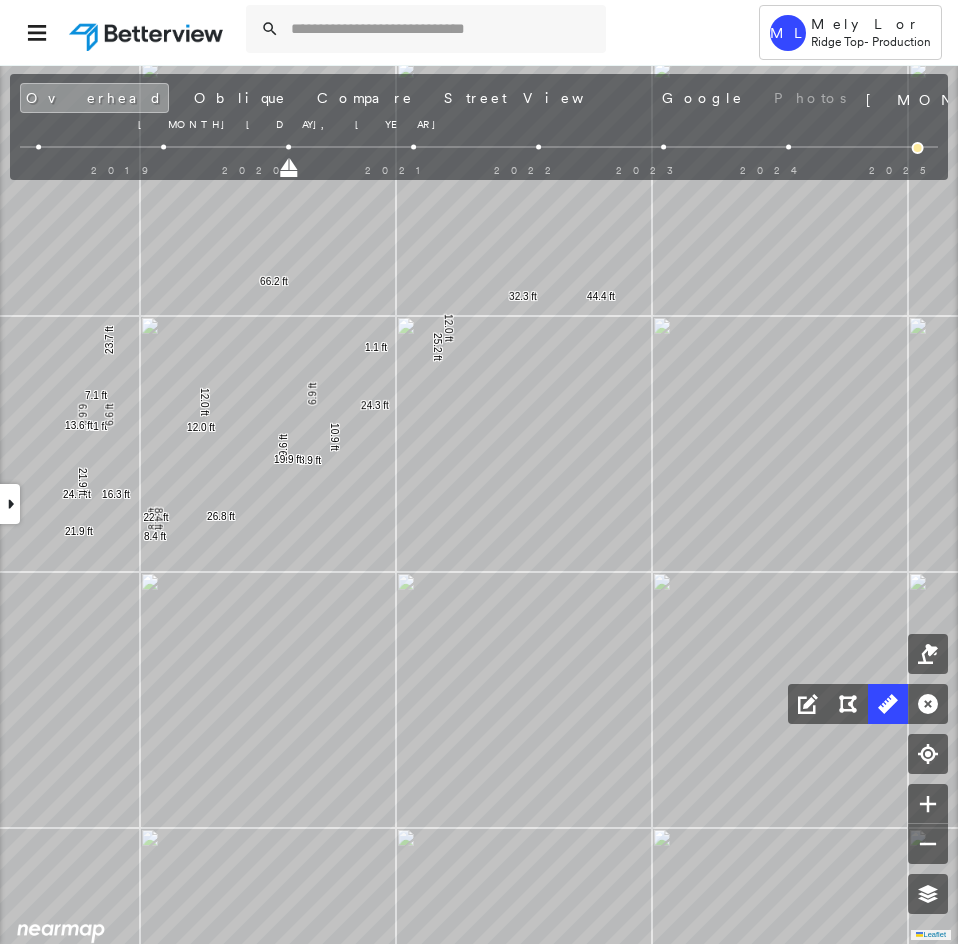 drag, startPoint x: 410, startPoint y: 168, endPoint x: 298, endPoint y: 164, distance: 112.0714 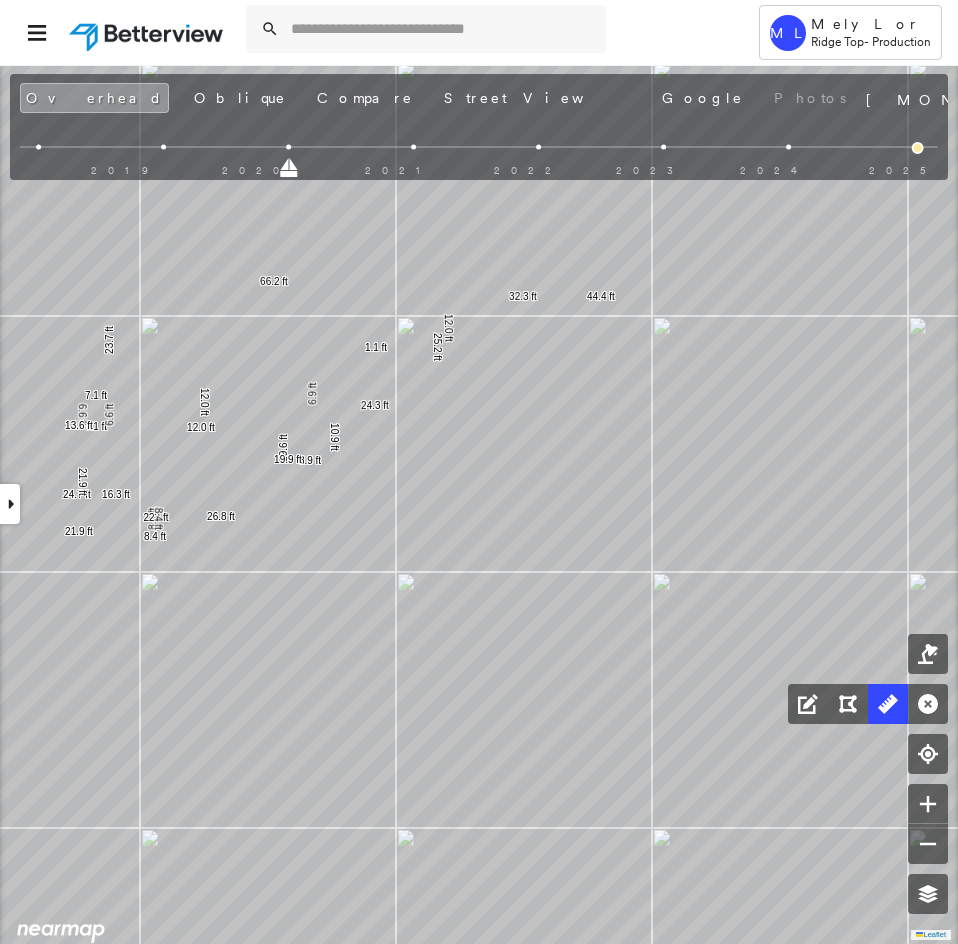drag, startPoint x: 289, startPoint y: 170, endPoint x: 154, endPoint y: 165, distance: 135.09256 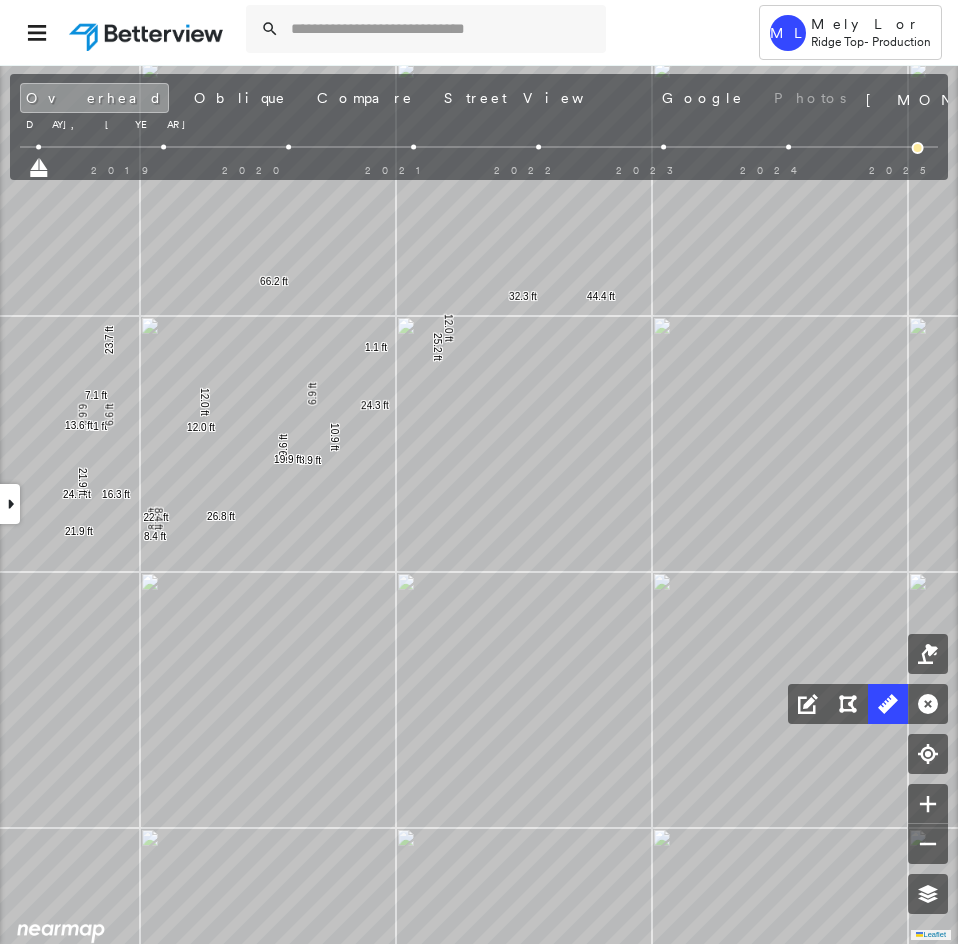 drag, startPoint x: 169, startPoint y: 170, endPoint x: 42, endPoint y: 168, distance: 127.01575 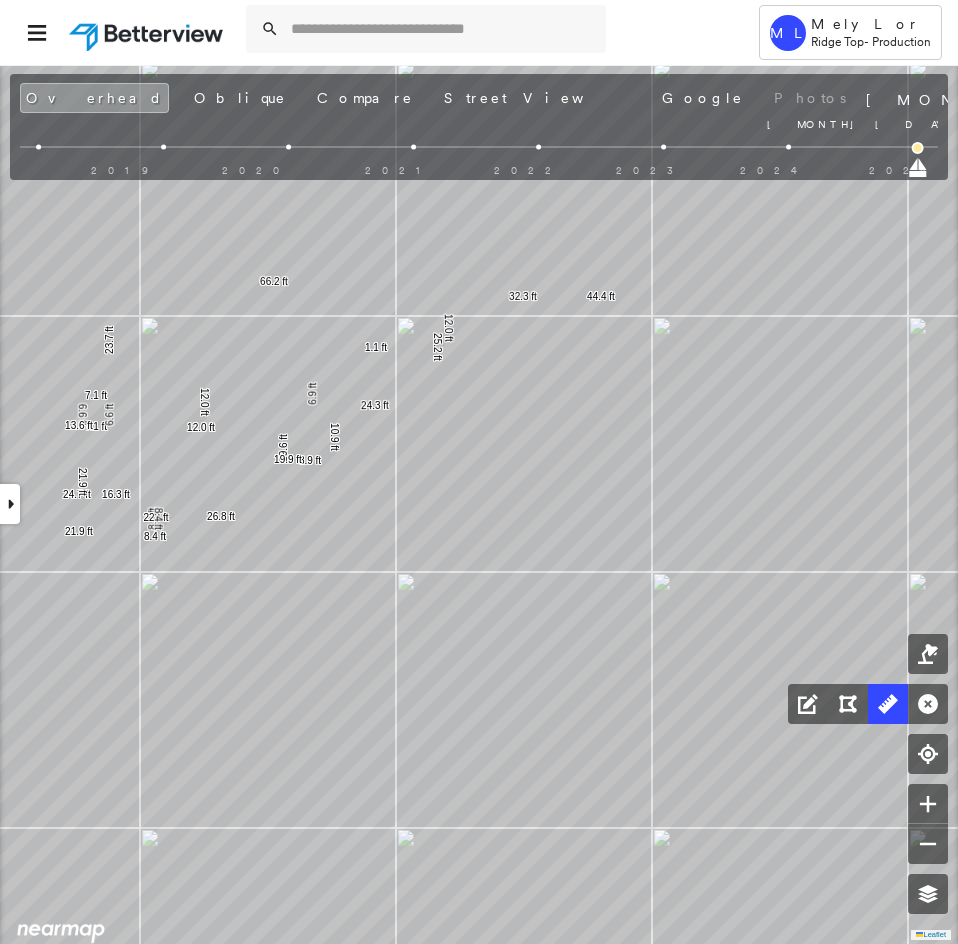 drag, startPoint x: 37, startPoint y: 169, endPoint x: 958, endPoint y: 186, distance: 921.15686 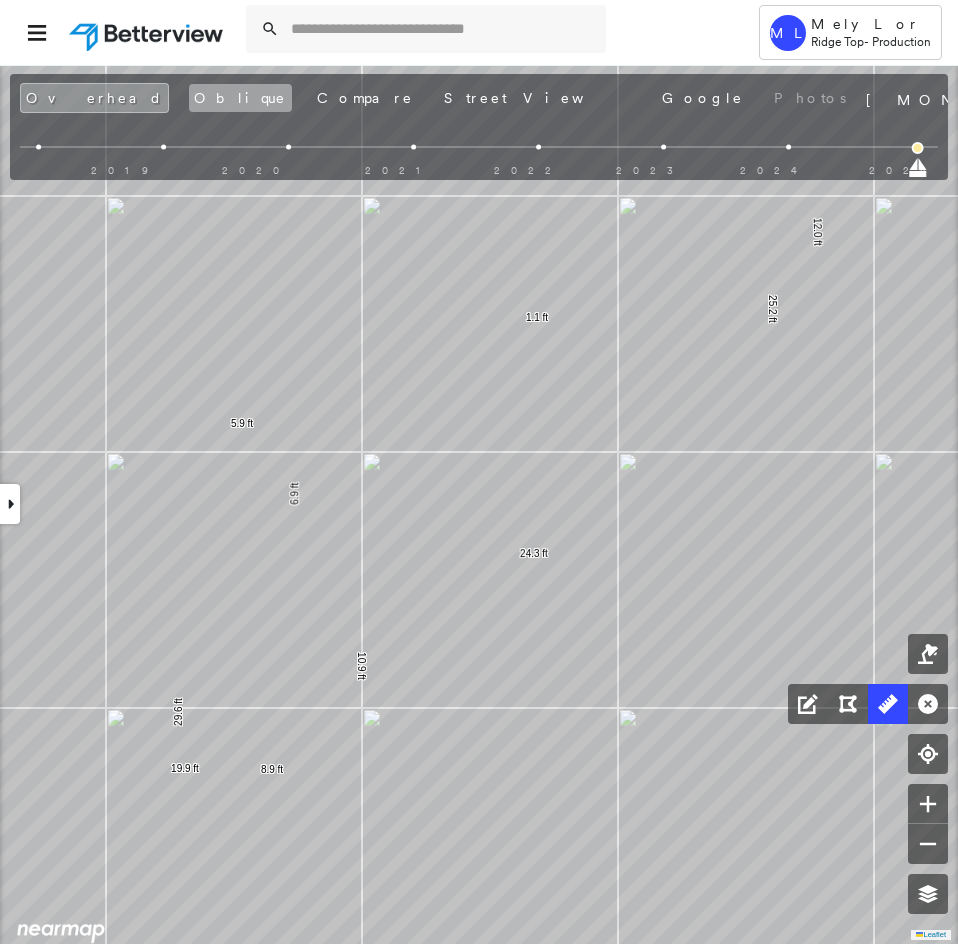 click on "Oblique" at bounding box center [240, 98] 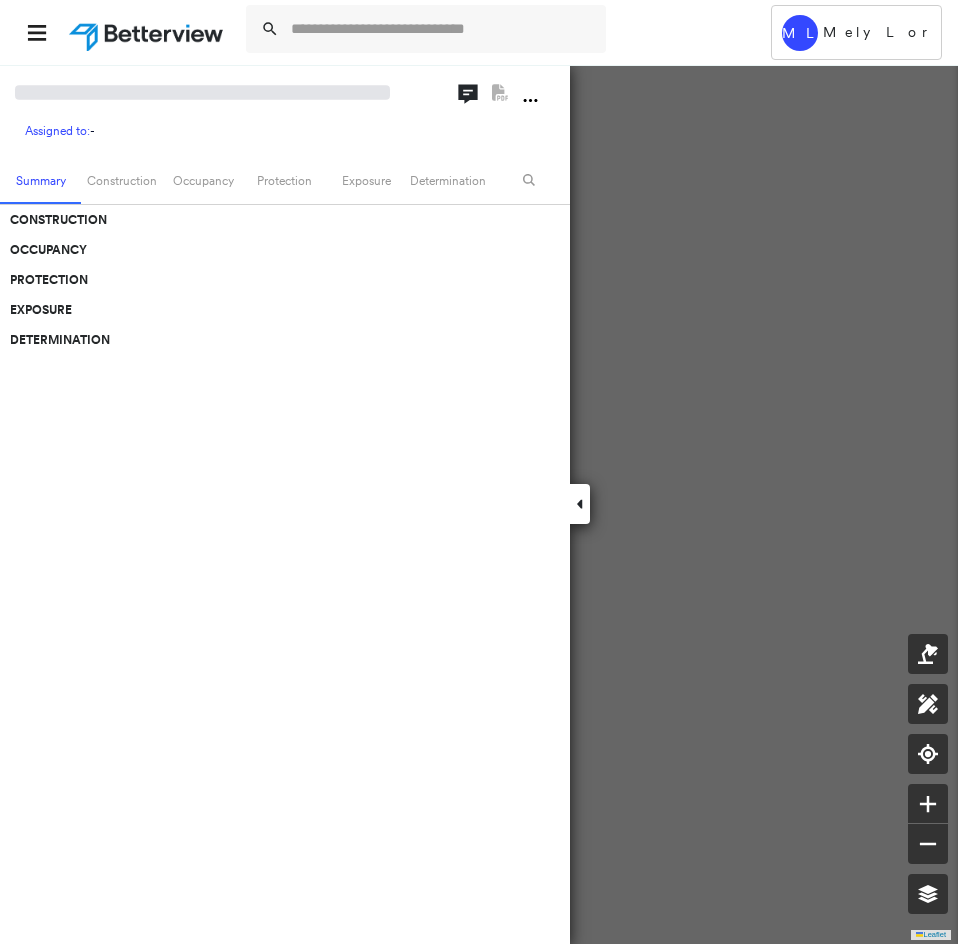 scroll, scrollTop: 0, scrollLeft: 0, axis: both 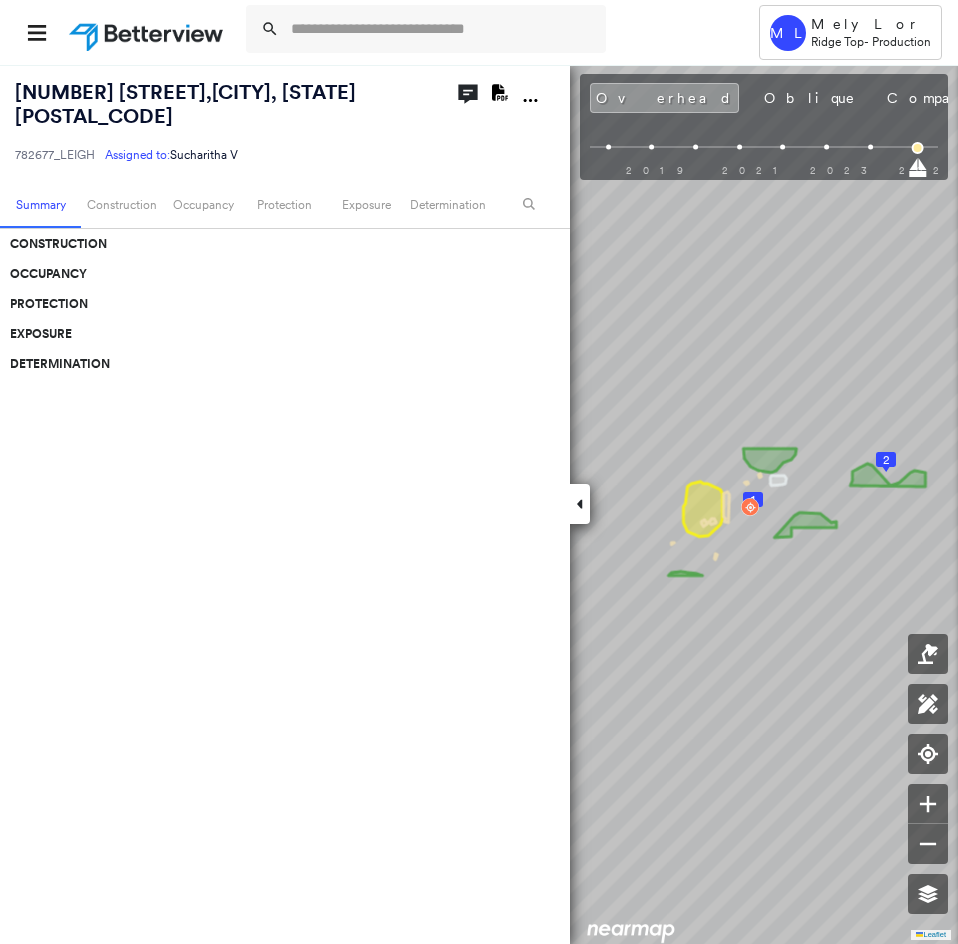 click 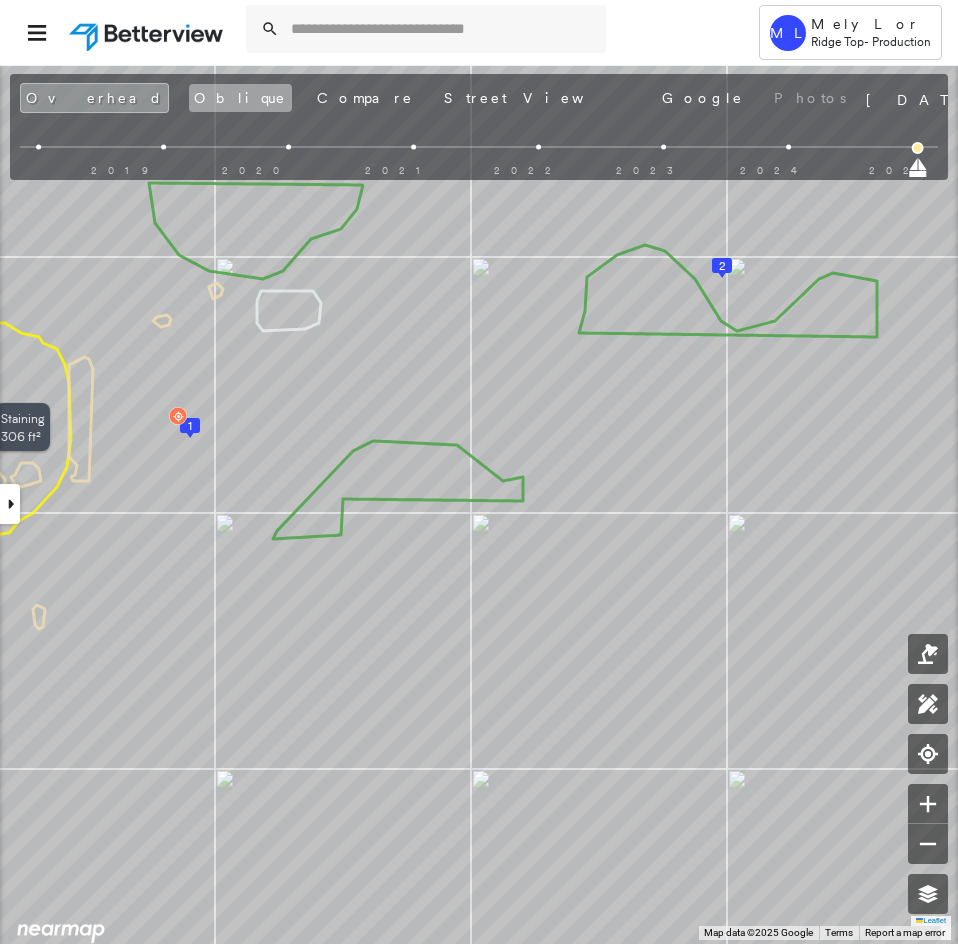 click on "Oblique" at bounding box center [240, 98] 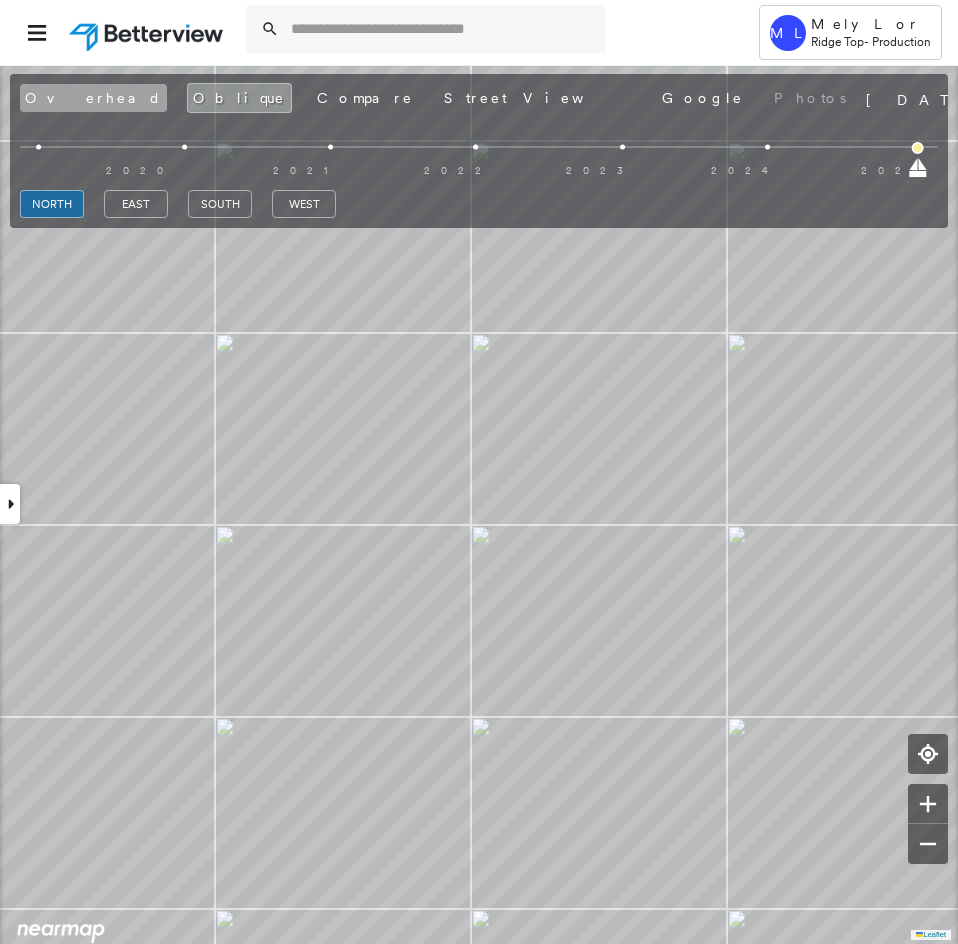 click on "Overhead" at bounding box center [93, 98] 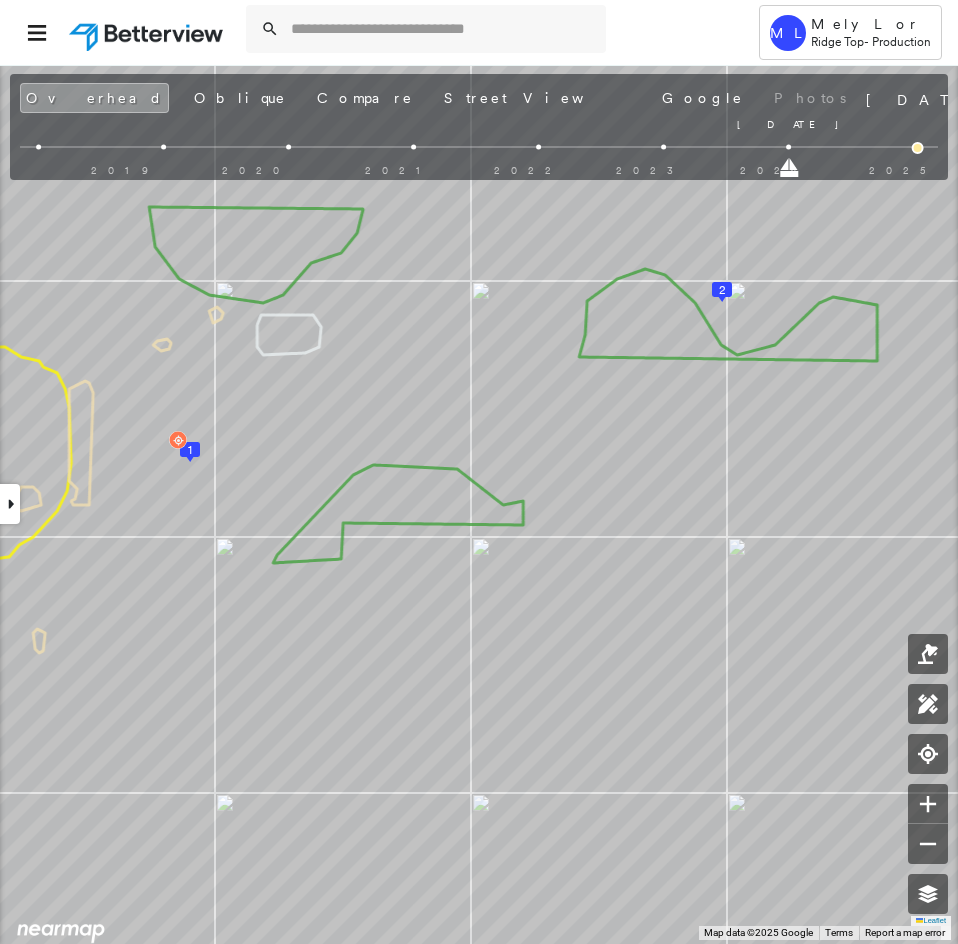 drag, startPoint x: 919, startPoint y: 174, endPoint x: 765, endPoint y: 179, distance: 154.08115 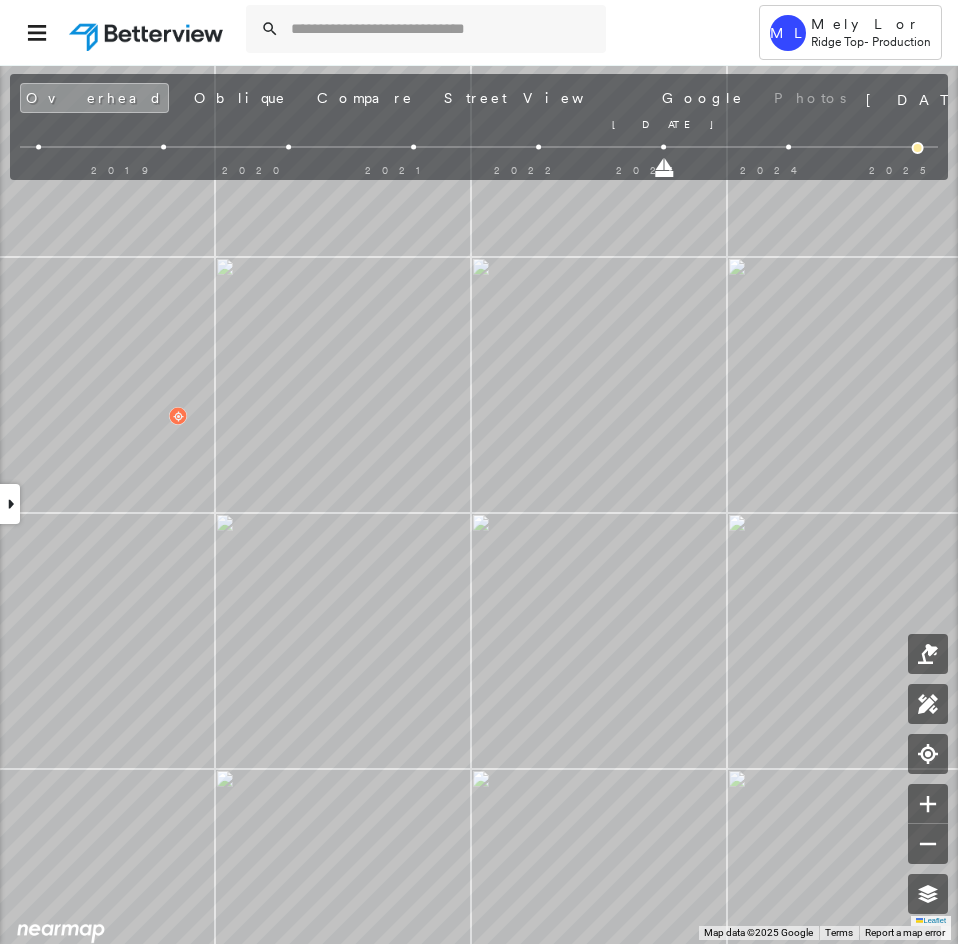 drag, startPoint x: 728, startPoint y: 177, endPoint x: 695, endPoint y: 177, distance: 33 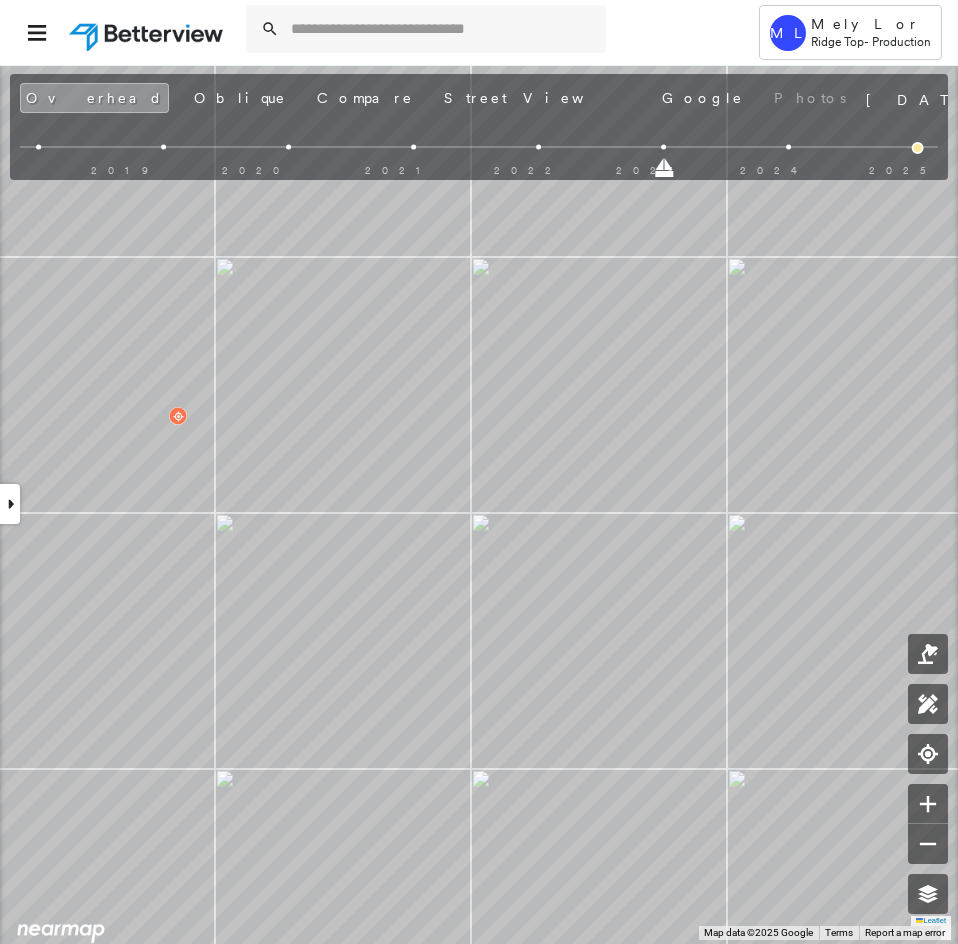 drag, startPoint x: 667, startPoint y: 167, endPoint x: 515, endPoint y: 177, distance: 152.3286 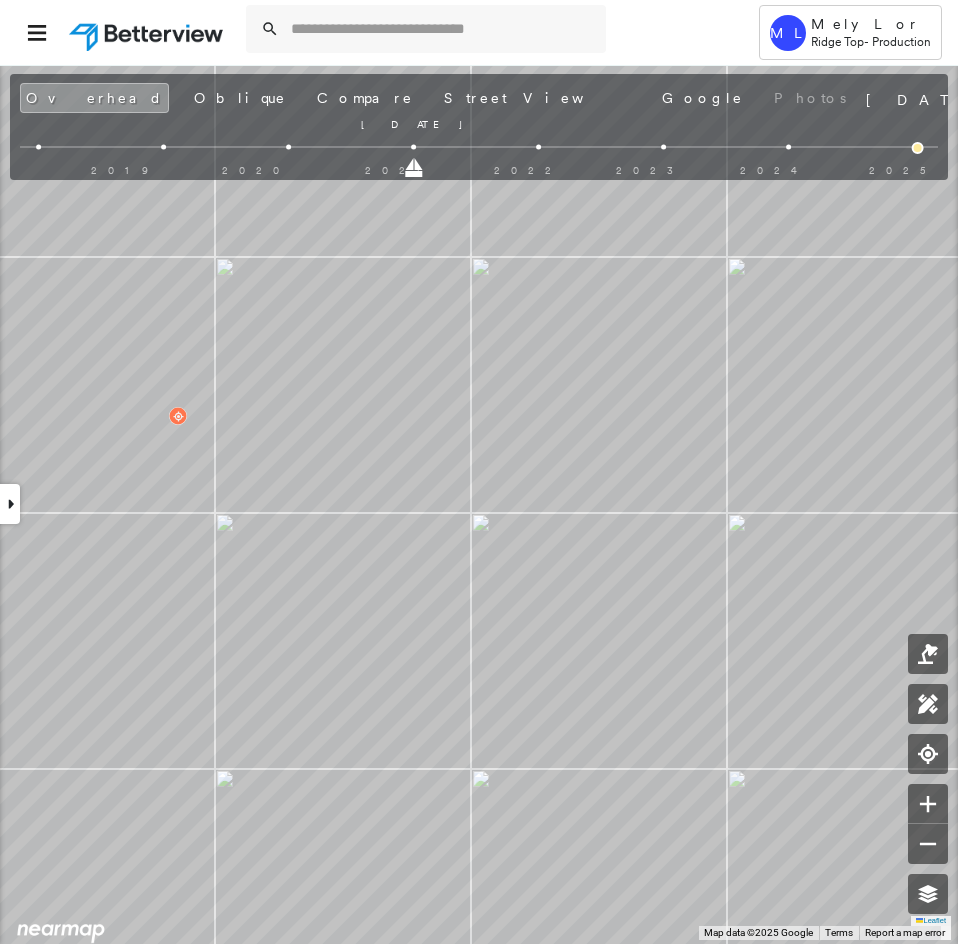 drag, startPoint x: 539, startPoint y: 167, endPoint x: 395, endPoint y: 177, distance: 144.3468 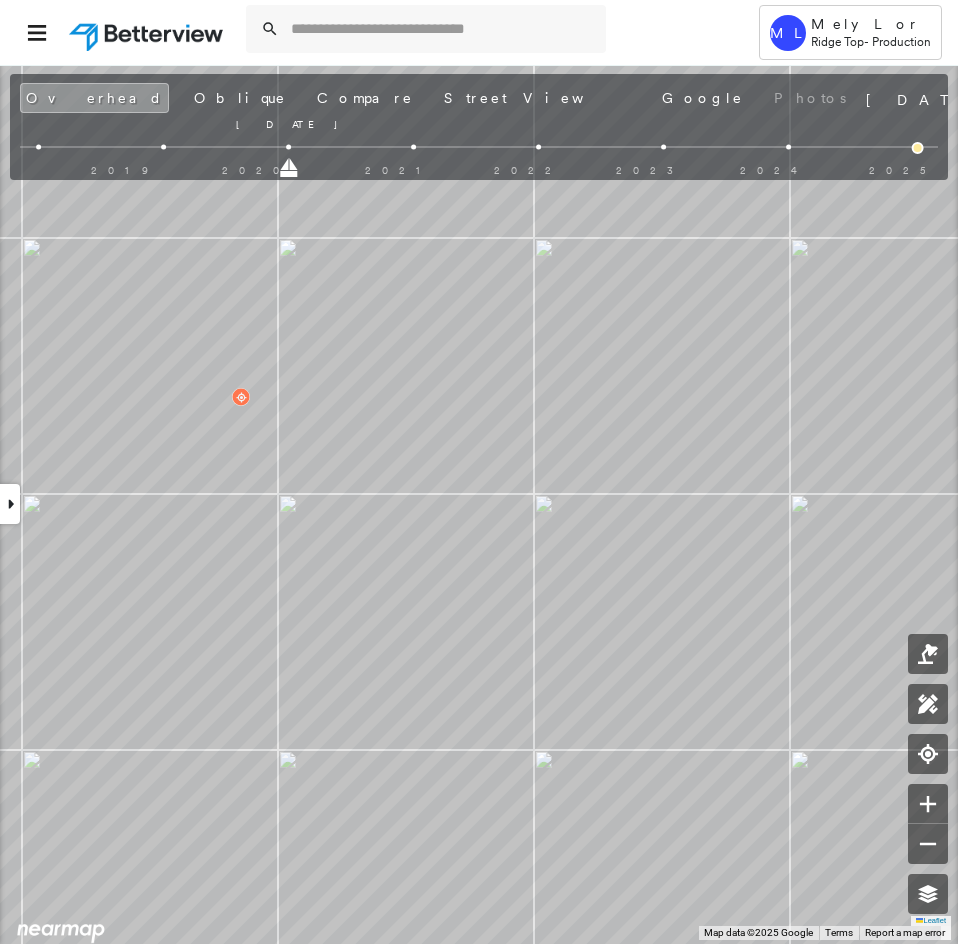 drag, startPoint x: 413, startPoint y: 166, endPoint x: 300, endPoint y: 164, distance: 113.0177 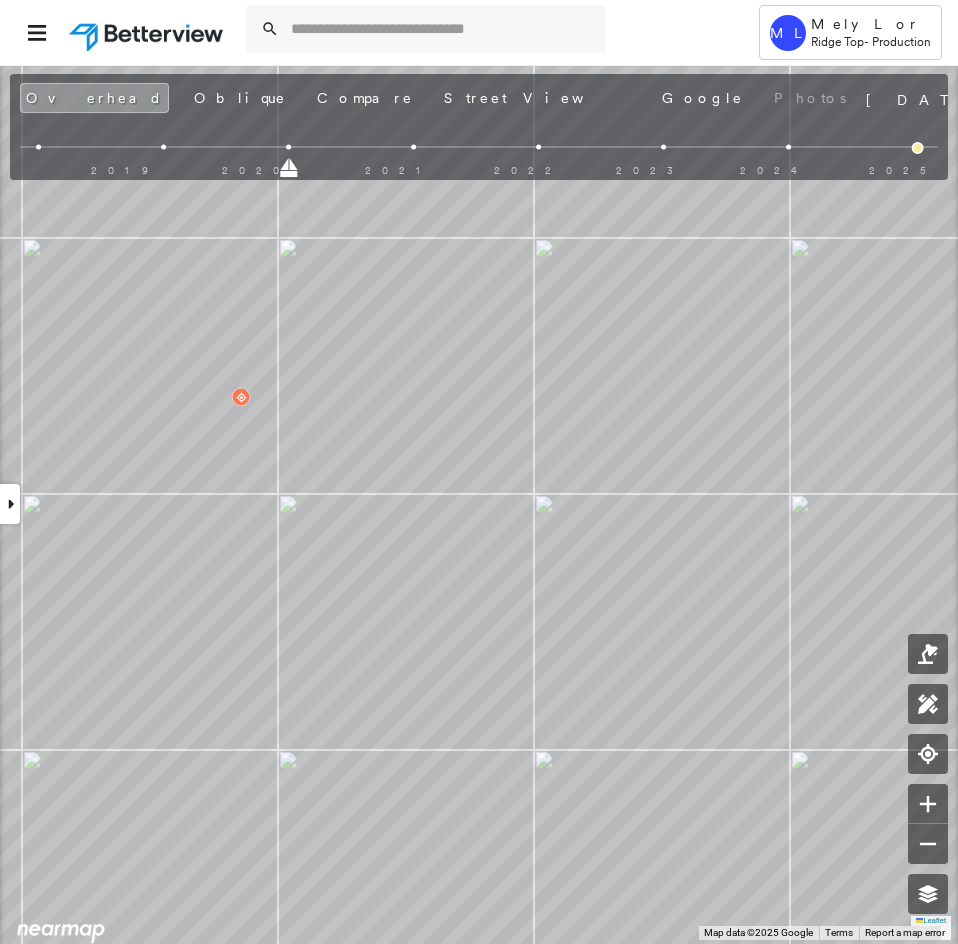 drag, startPoint x: 289, startPoint y: 171, endPoint x: 139, endPoint y: 170, distance: 150.00333 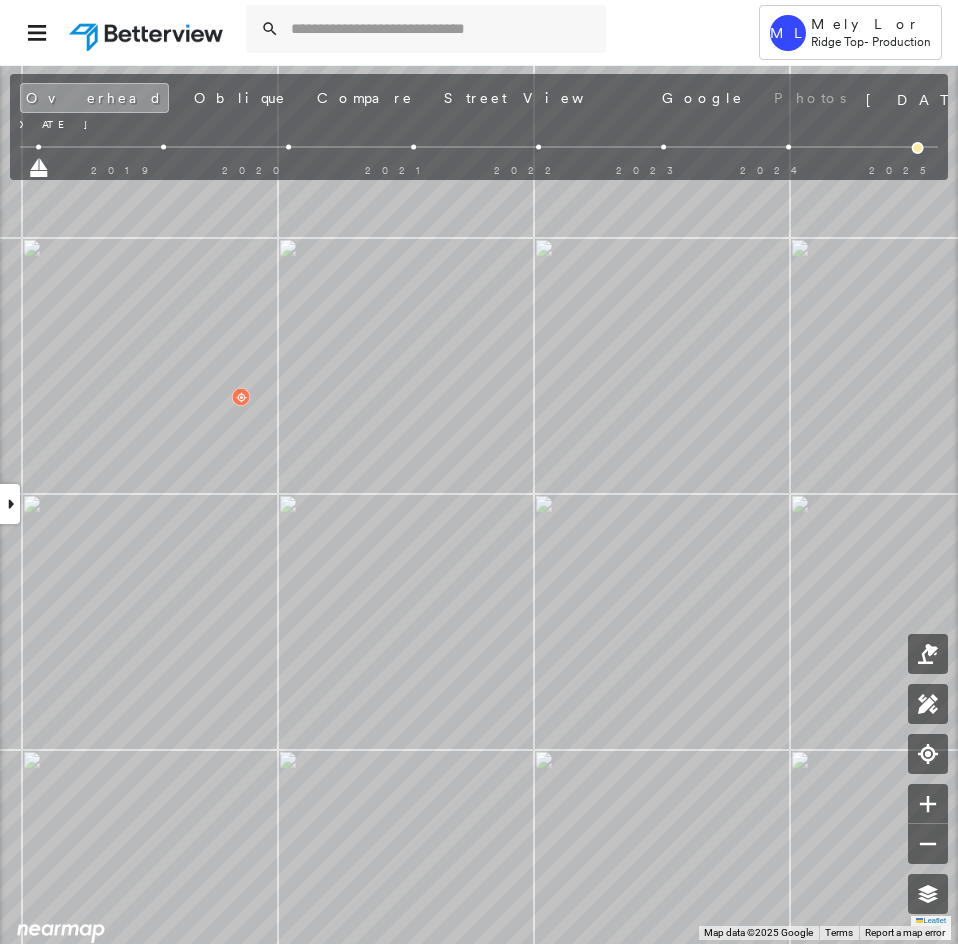 drag, startPoint x: 164, startPoint y: 173, endPoint x: 51, endPoint y: 178, distance: 113.110565 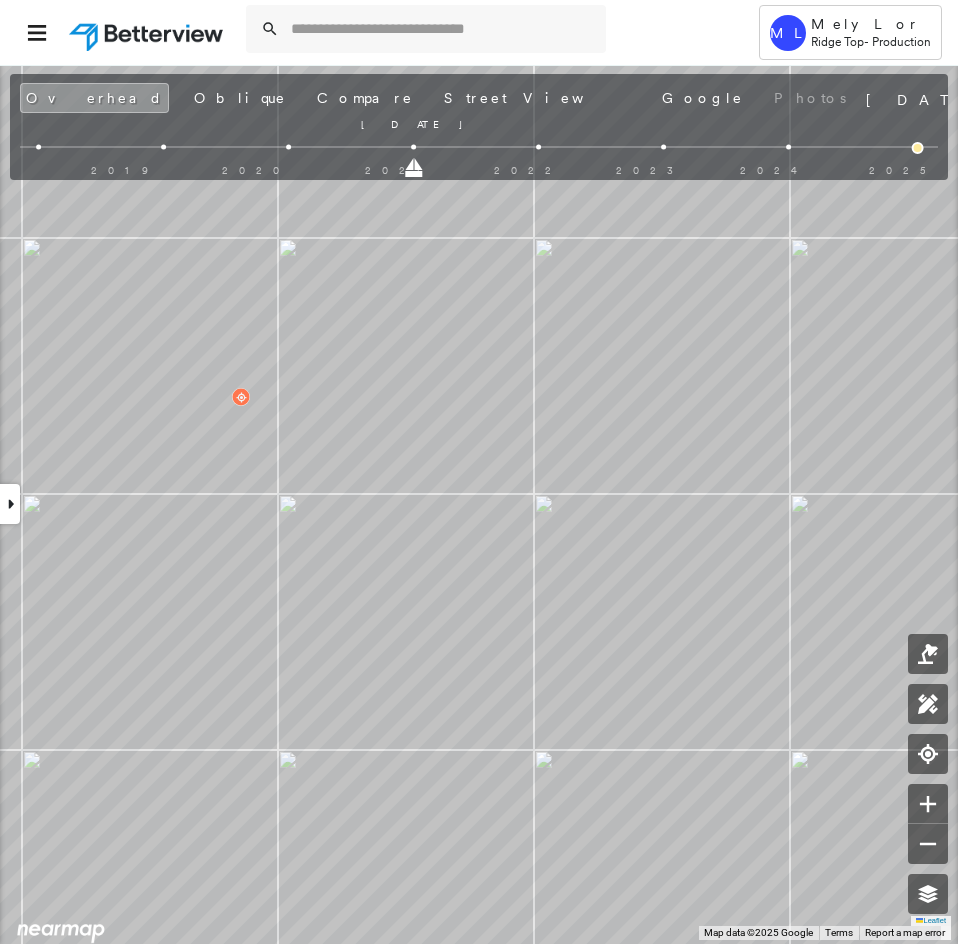 drag, startPoint x: 41, startPoint y: 172, endPoint x: 455, endPoint y: 177, distance: 414.03018 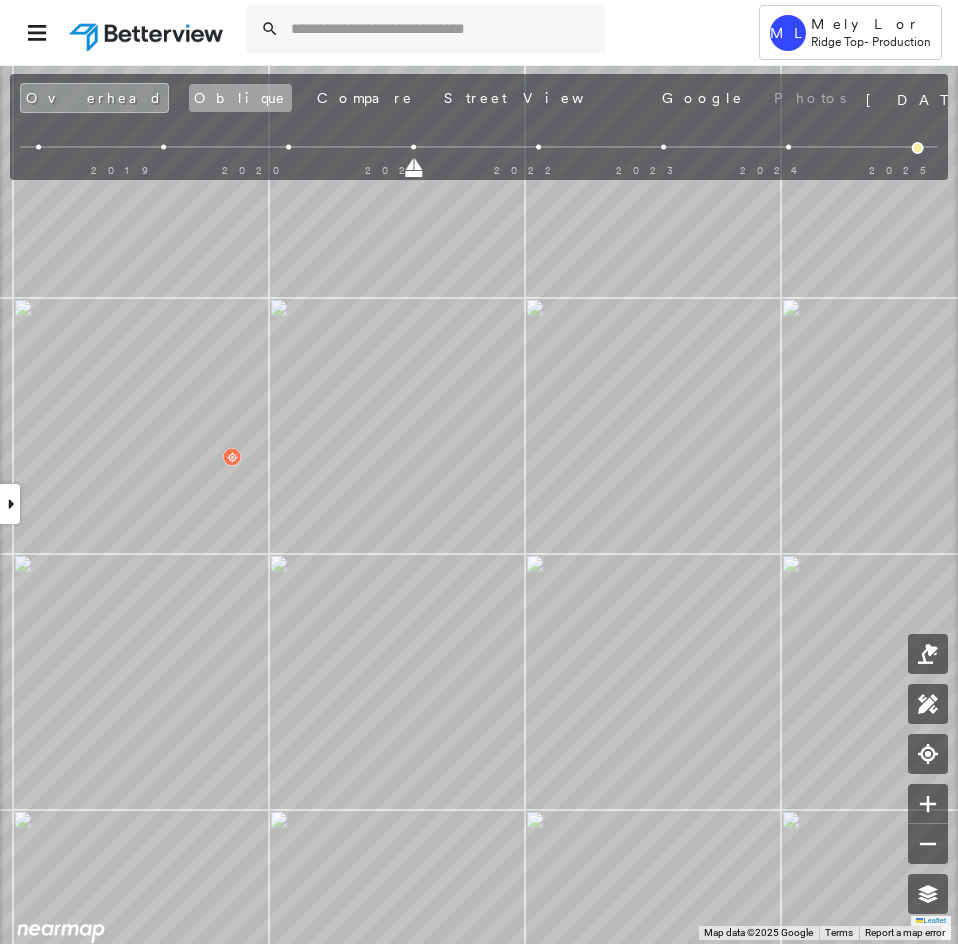 click on "Oblique" at bounding box center (240, 98) 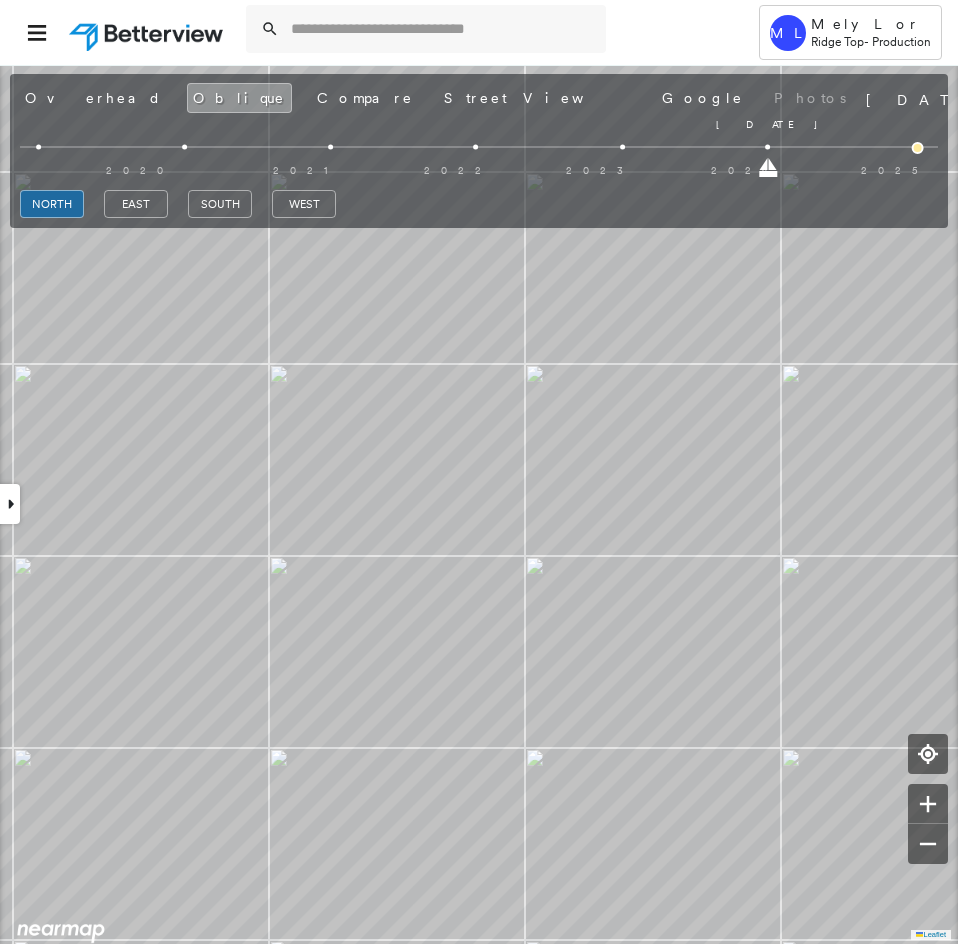 drag, startPoint x: 913, startPoint y: 170, endPoint x: 799, endPoint y: 172, distance: 114.01754 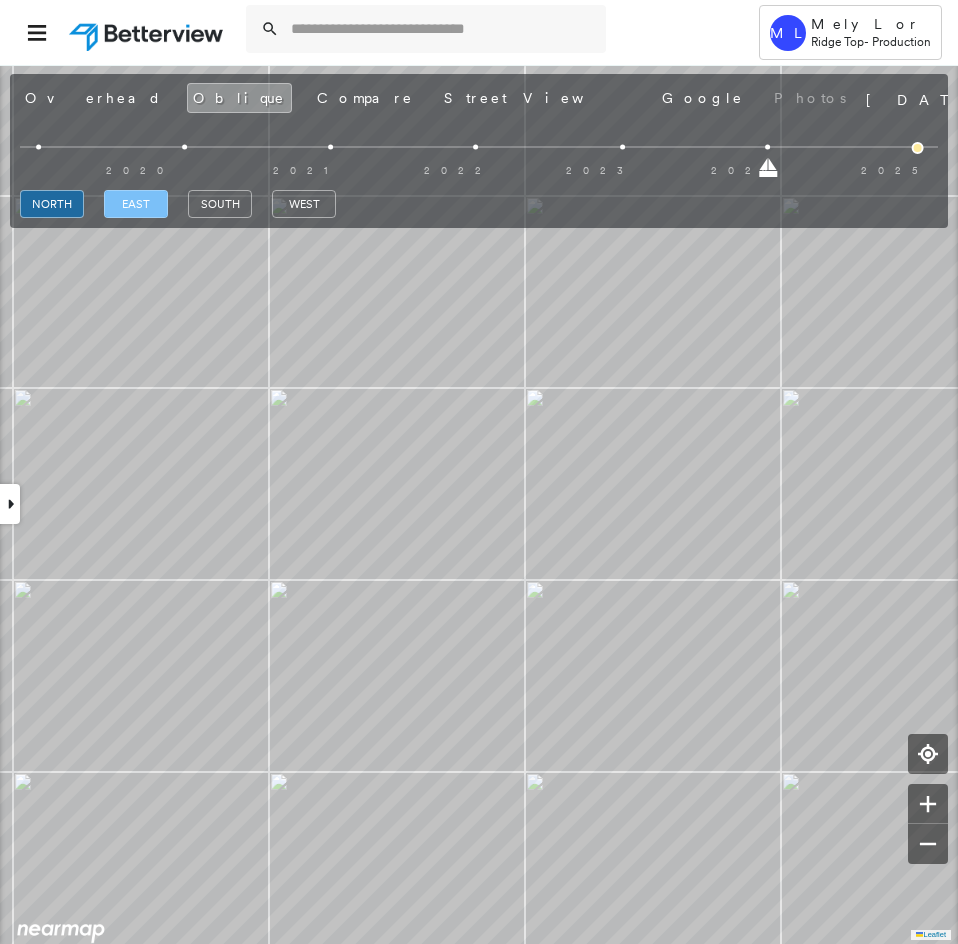 click on "east" at bounding box center [136, 204] 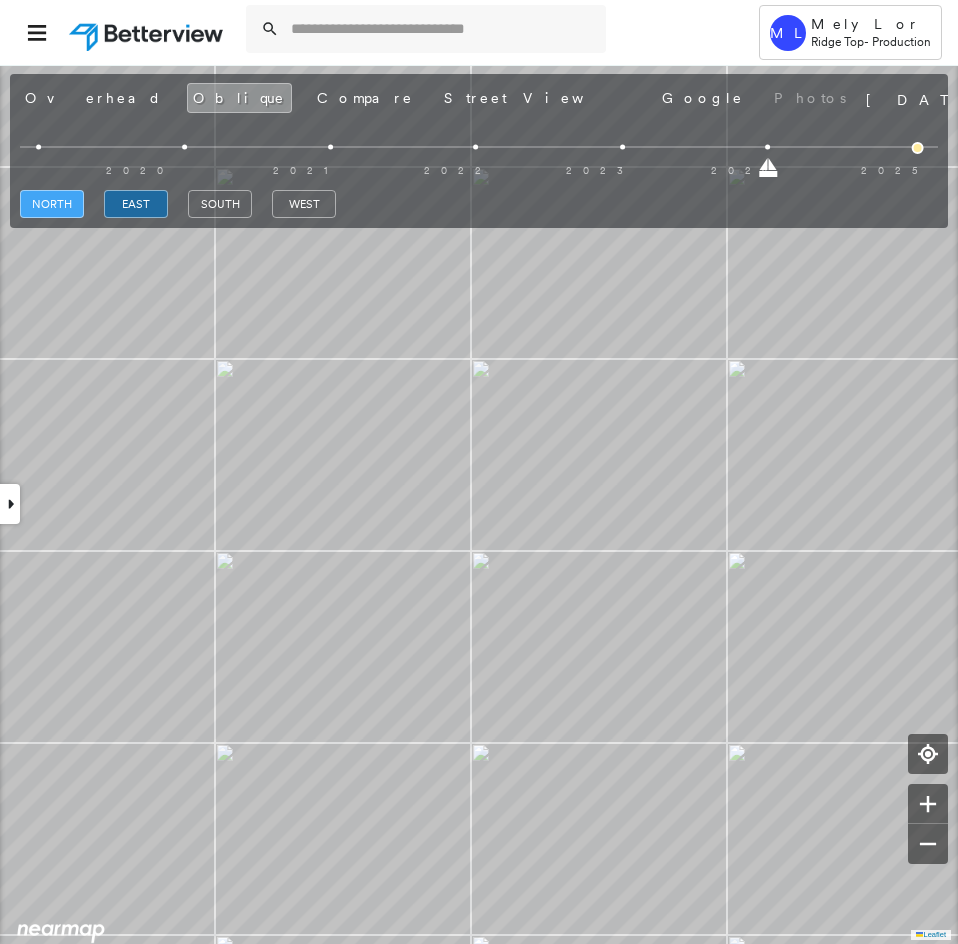 click on "north" at bounding box center (52, 204) 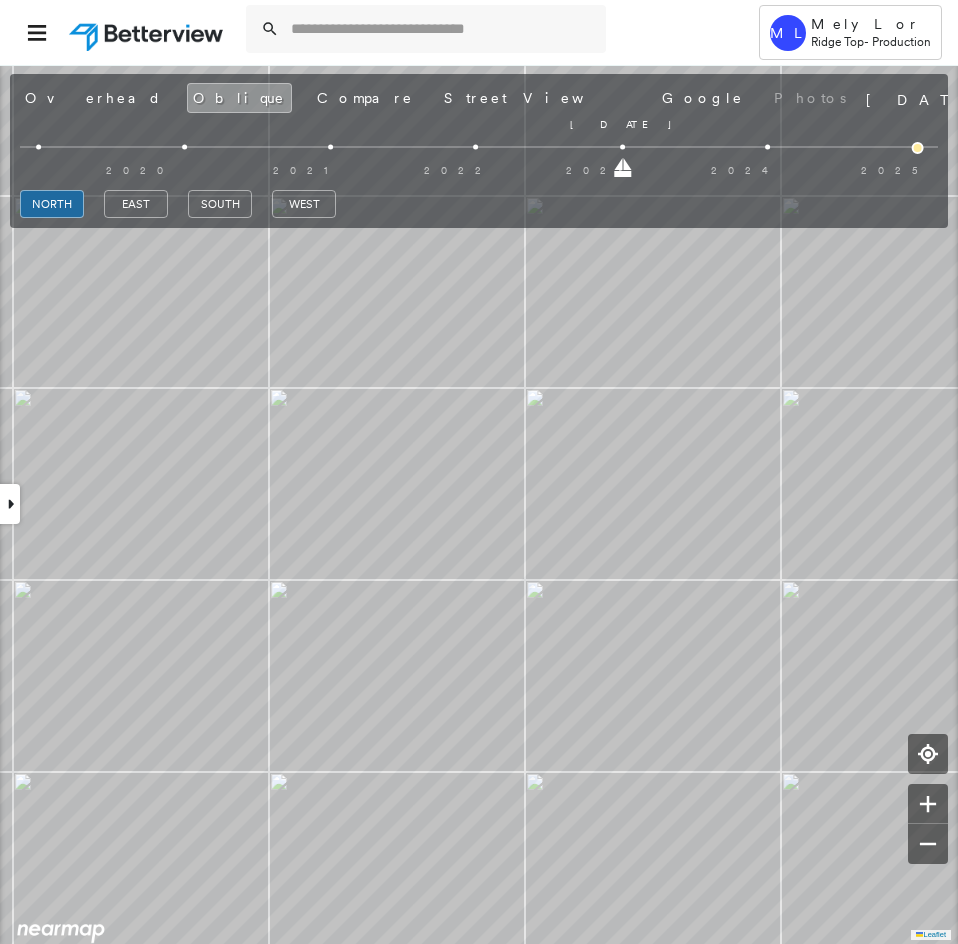 drag, startPoint x: 770, startPoint y: 169, endPoint x: 617, endPoint y: 173, distance: 153.05228 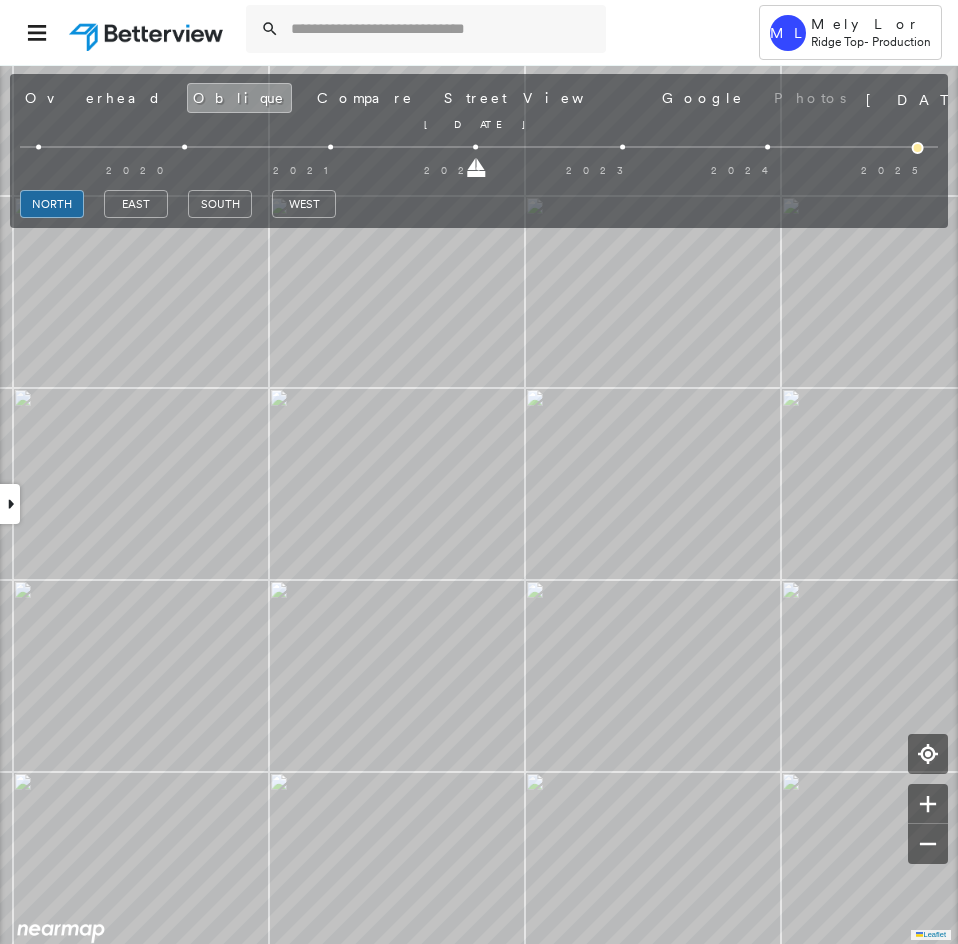 drag, startPoint x: 619, startPoint y: 174, endPoint x: 490, endPoint y: 179, distance: 129.09686 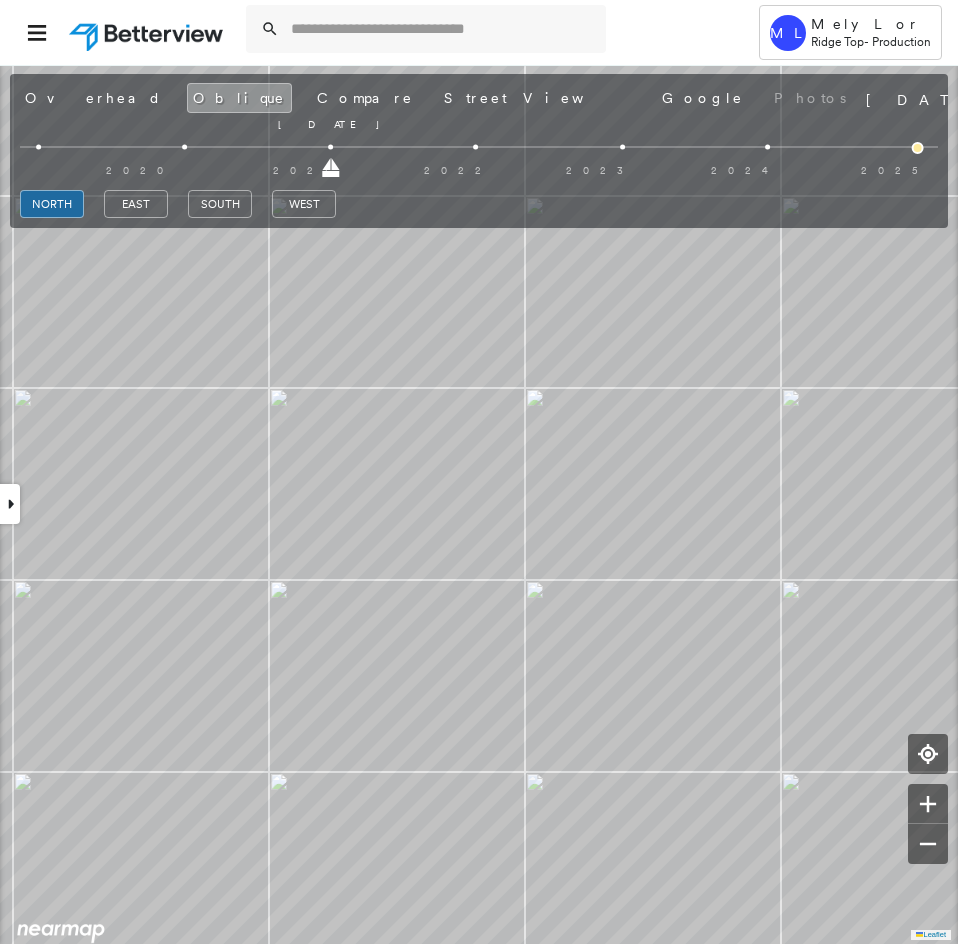 drag, startPoint x: 479, startPoint y: 177, endPoint x: 377, endPoint y: 175, distance: 102.01961 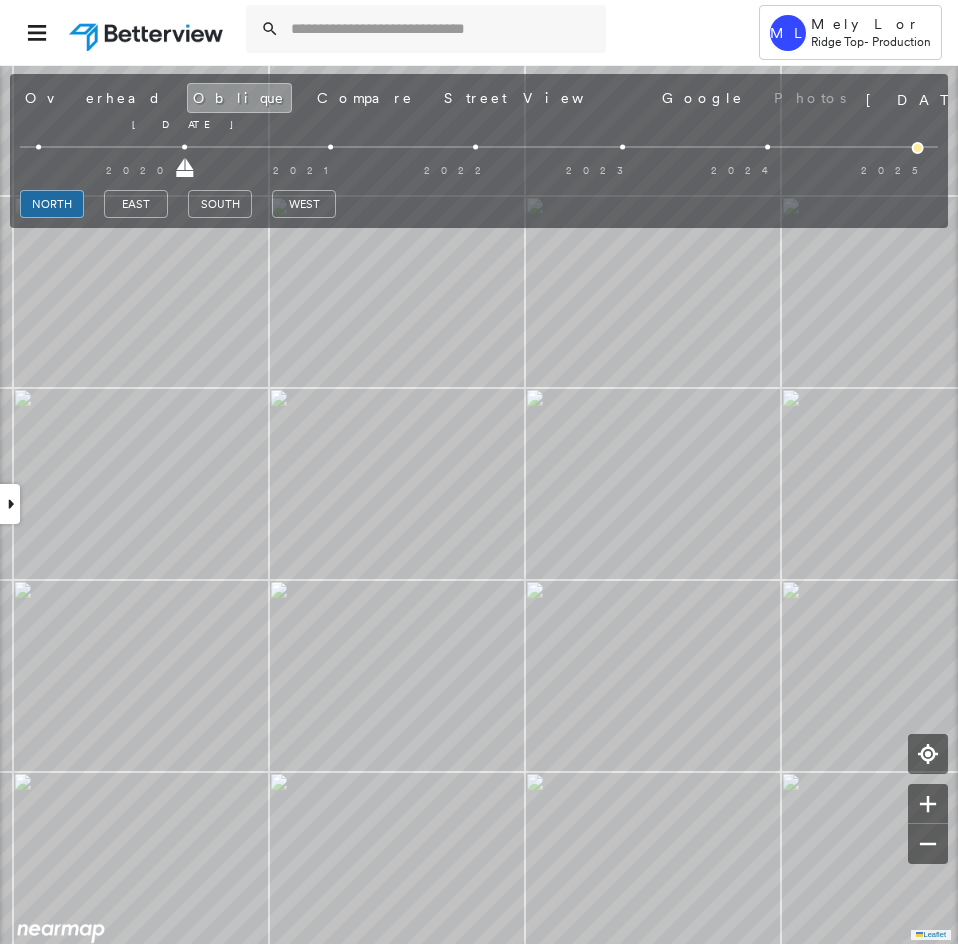 drag, startPoint x: 338, startPoint y: 173, endPoint x: 168, endPoint y: 171, distance: 170.01176 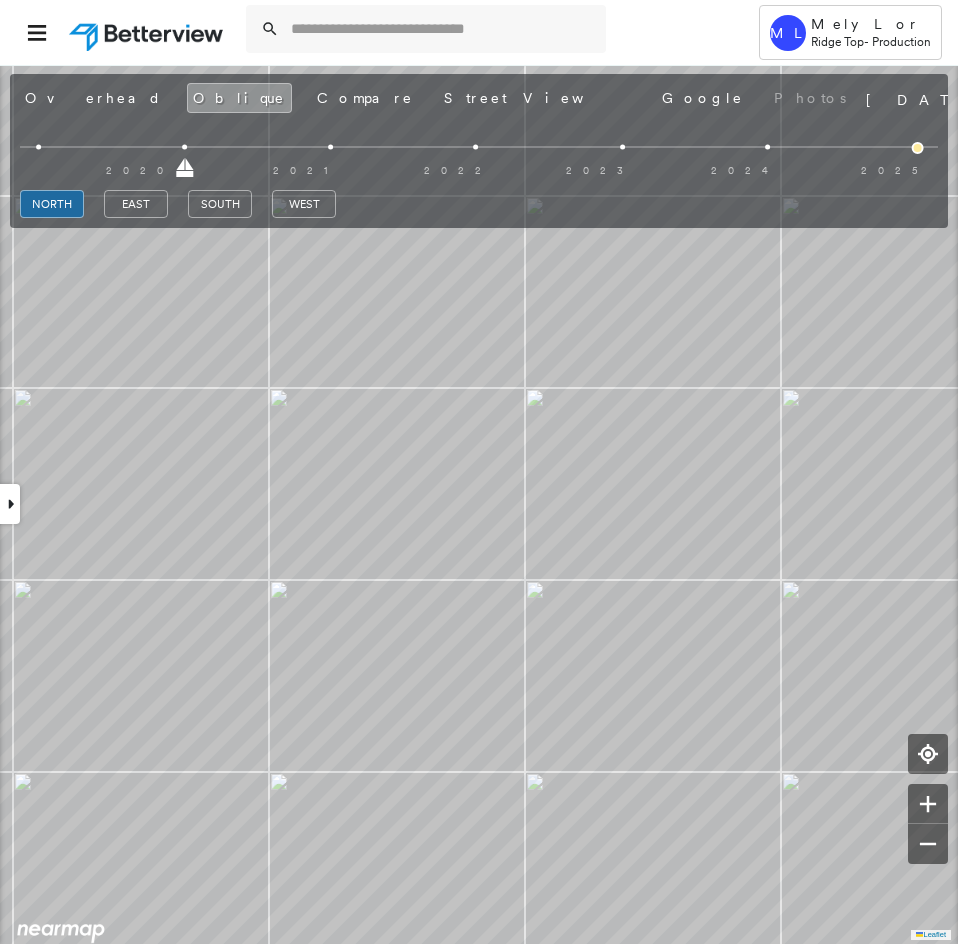 drag, startPoint x: 188, startPoint y: 172, endPoint x: -63, endPoint y: 168, distance: 251.03188 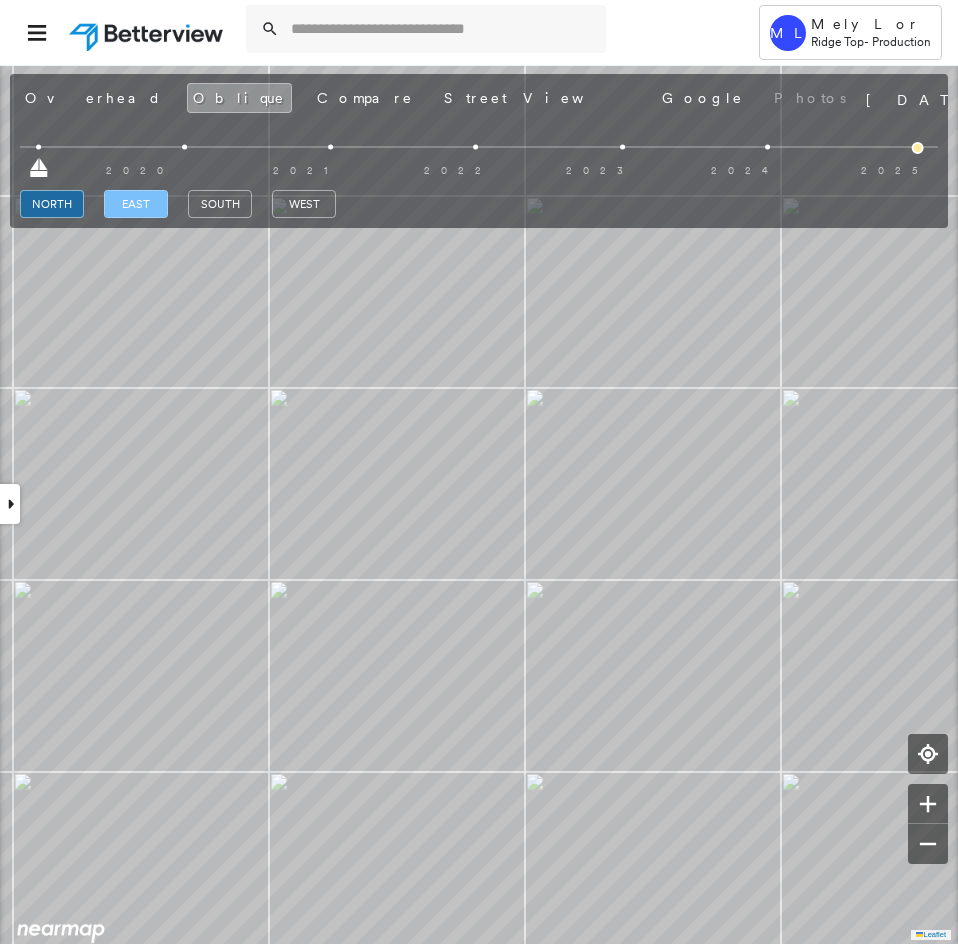 click on "east" at bounding box center (136, 204) 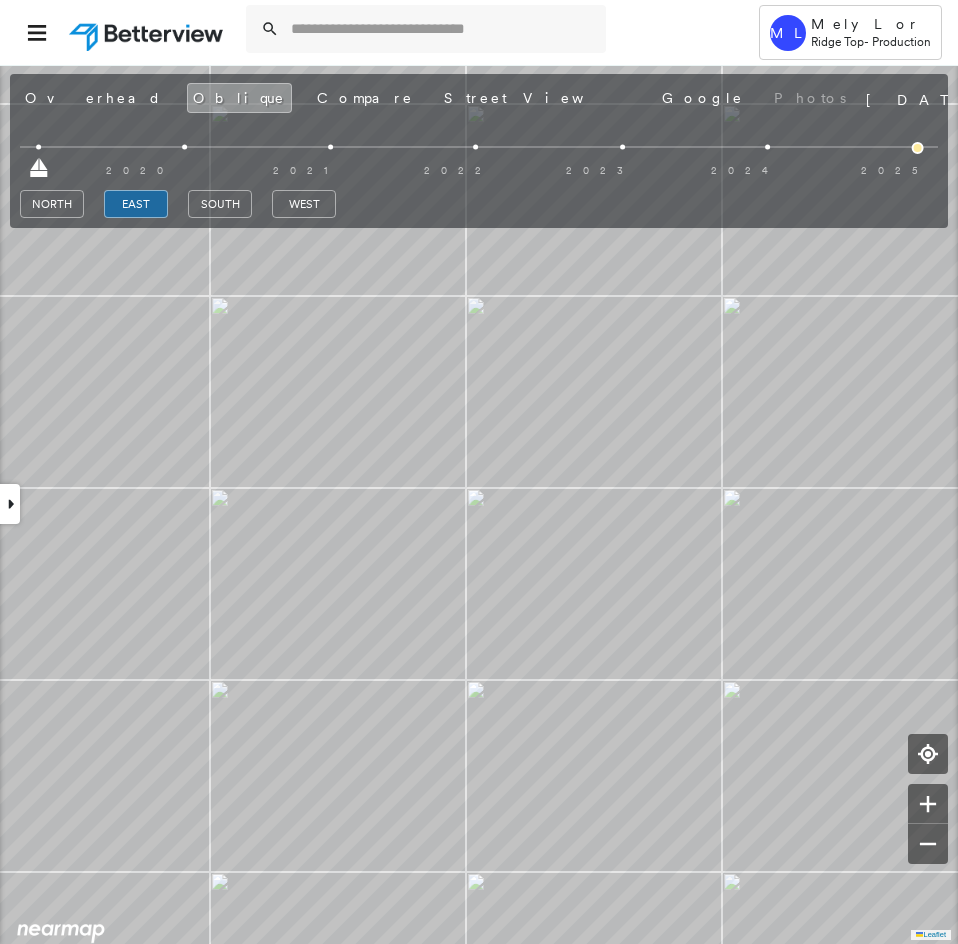 drag, startPoint x: 37, startPoint y: 167, endPoint x: 311, endPoint y: 180, distance: 274.30823 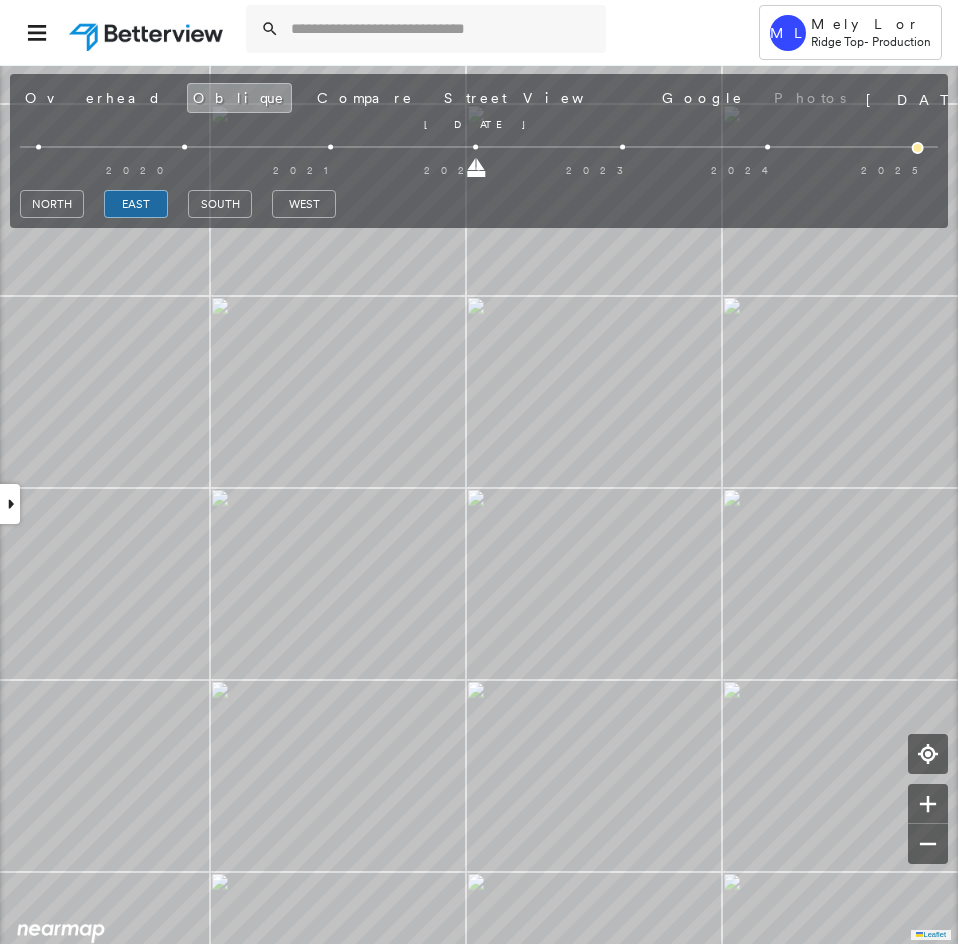 drag, startPoint x: 332, startPoint y: 172, endPoint x: 455, endPoint y: 170, distance: 123.01626 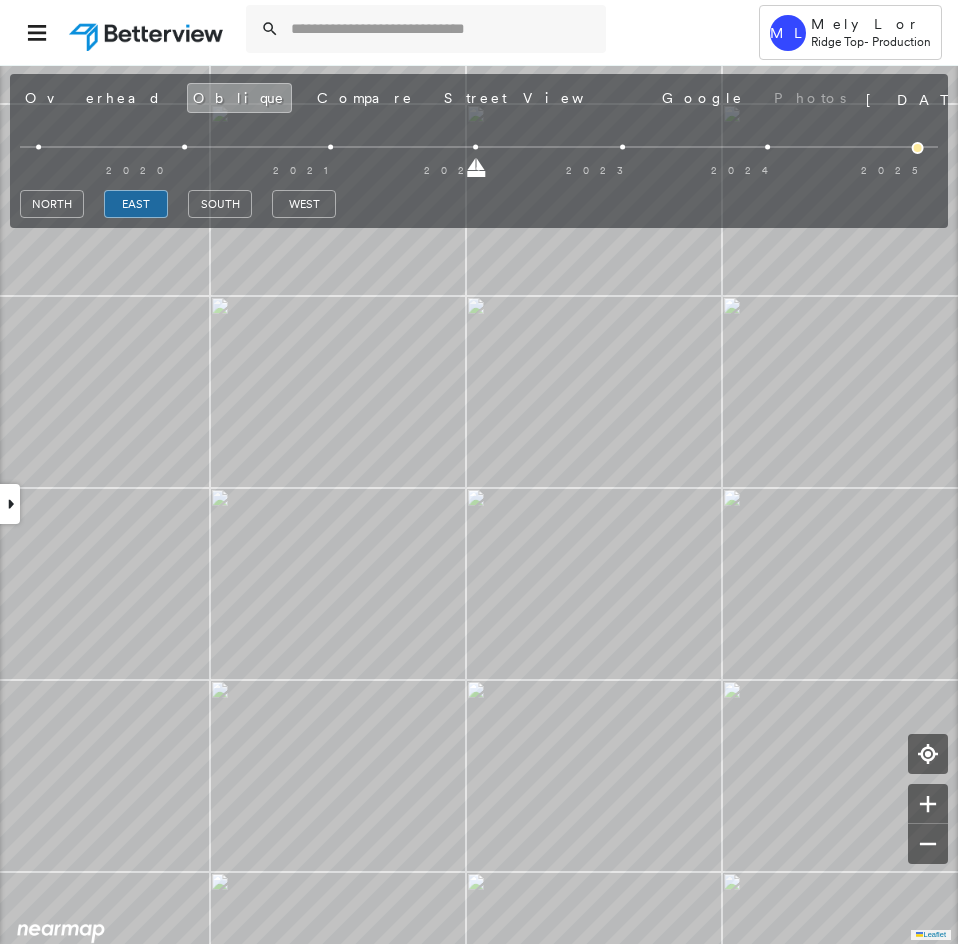 drag, startPoint x: 480, startPoint y: 169, endPoint x: 732, endPoint y: 181, distance: 252.28555 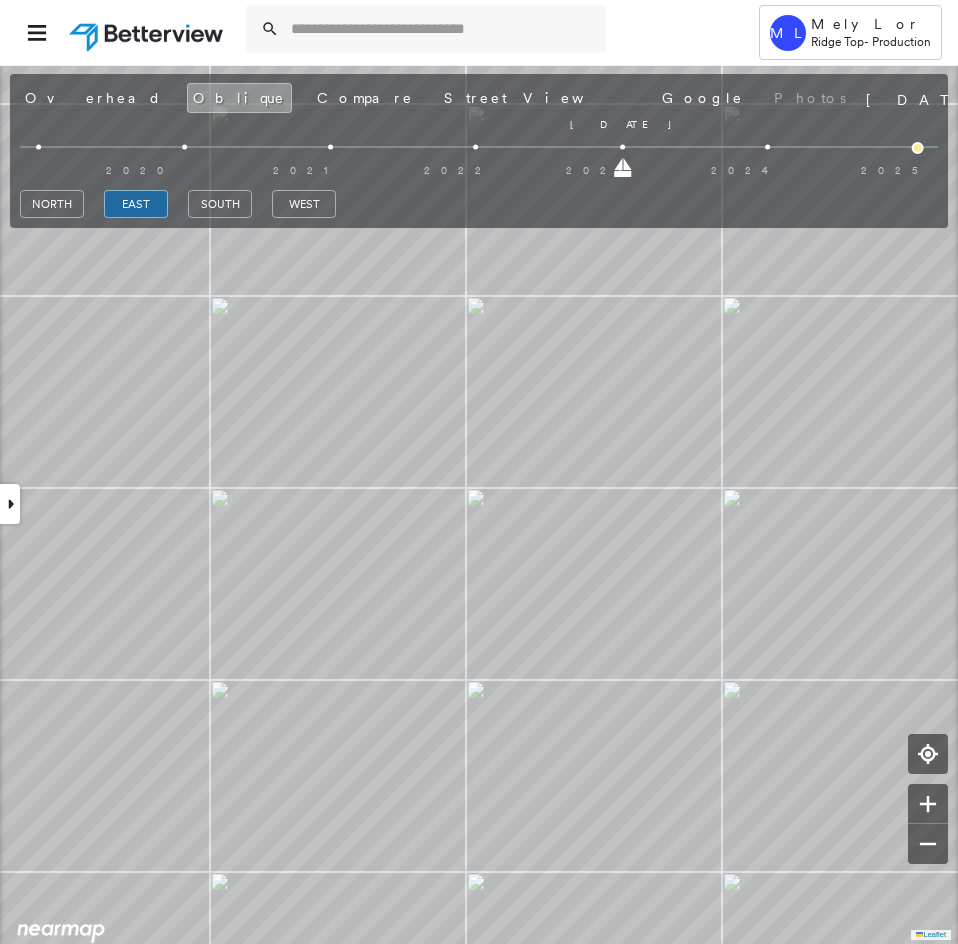 drag, startPoint x: 769, startPoint y: 166, endPoint x: 584, endPoint y: 178, distance: 185.38878 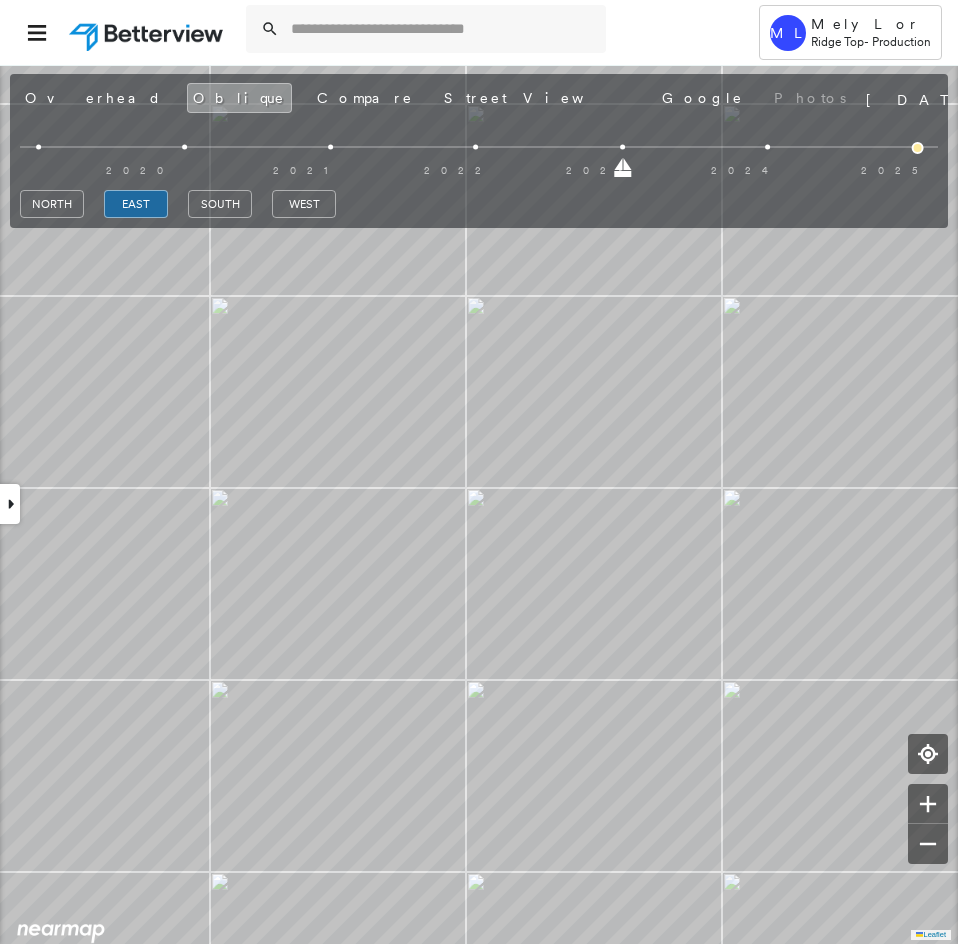 drag, startPoint x: 625, startPoint y: 172, endPoint x: 958, endPoint y: 171, distance: 333.0015 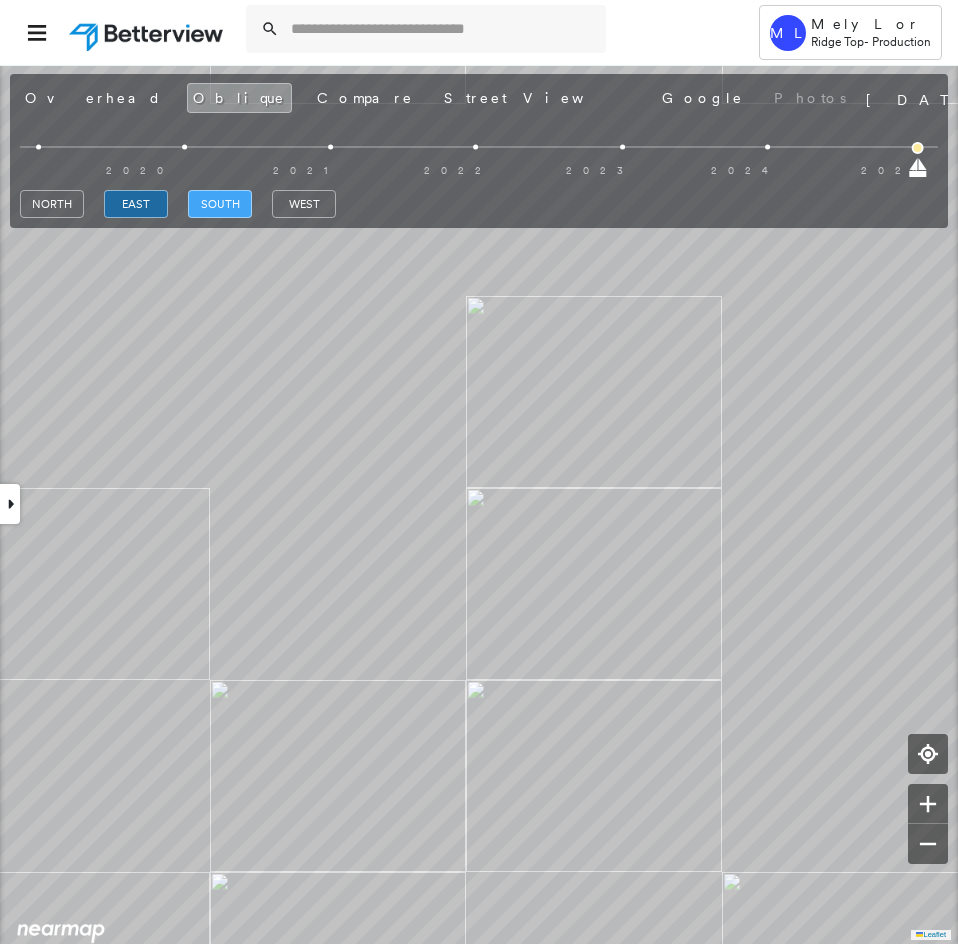 click on "south" at bounding box center (220, 204) 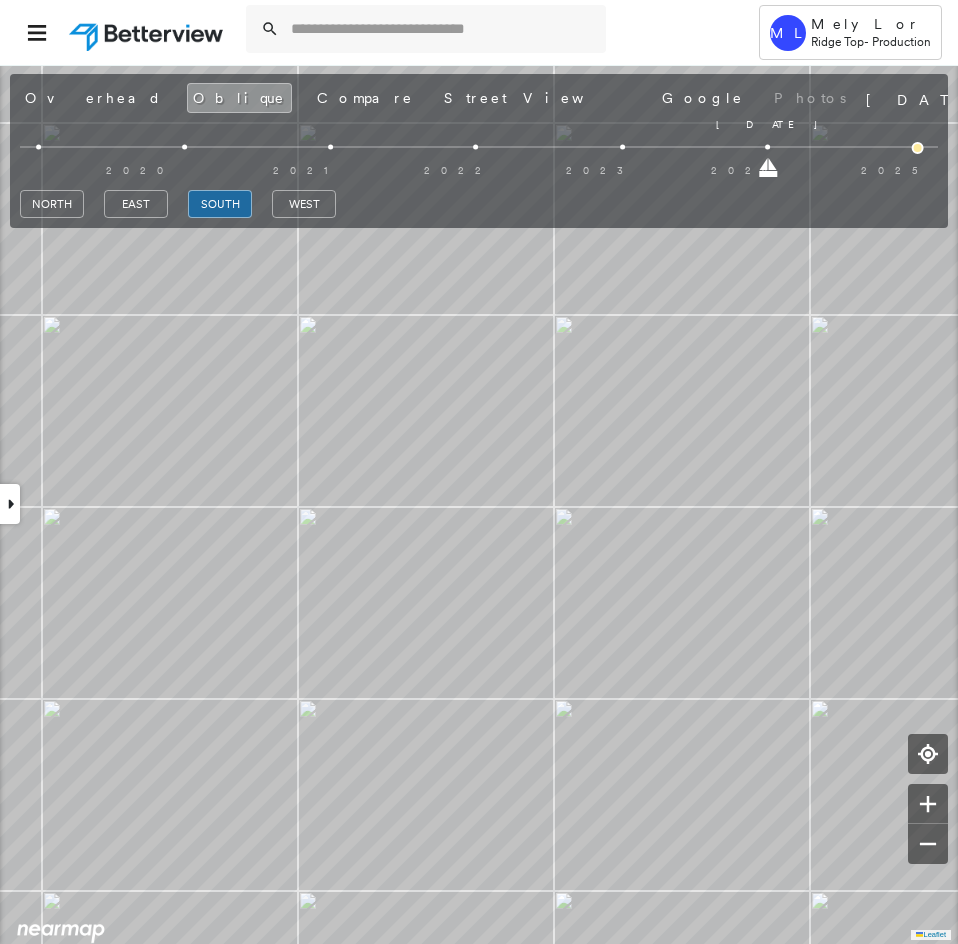 drag, startPoint x: 915, startPoint y: 169, endPoint x: 768, endPoint y: 169, distance: 147 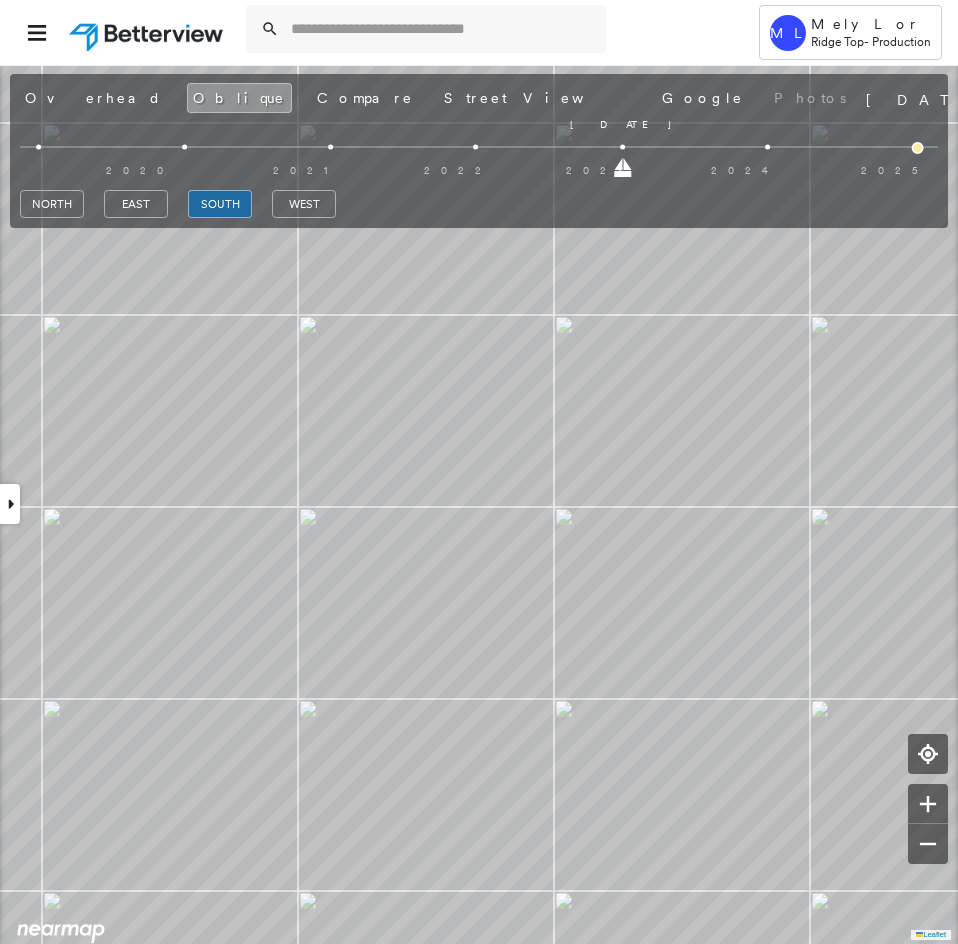 drag, startPoint x: 765, startPoint y: 166, endPoint x: 667, endPoint y: 169, distance: 98.045906 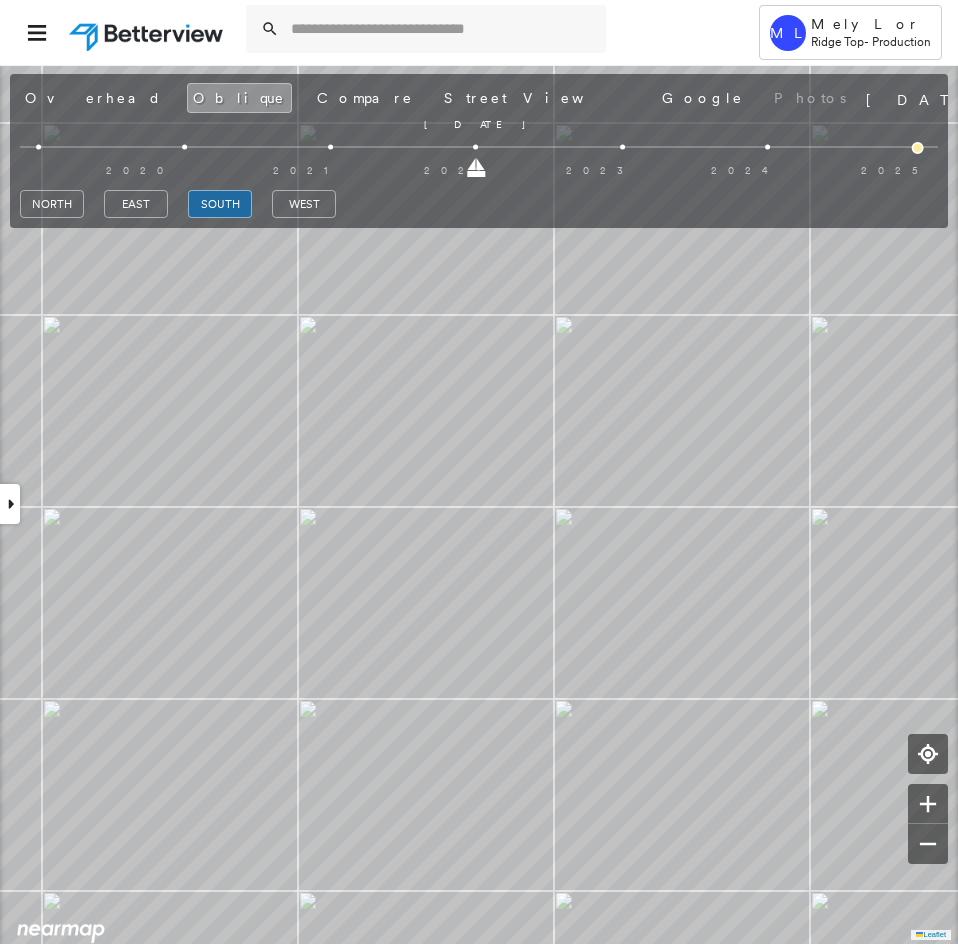 drag, startPoint x: 625, startPoint y: 171, endPoint x: 482, endPoint y: 172, distance: 143.0035 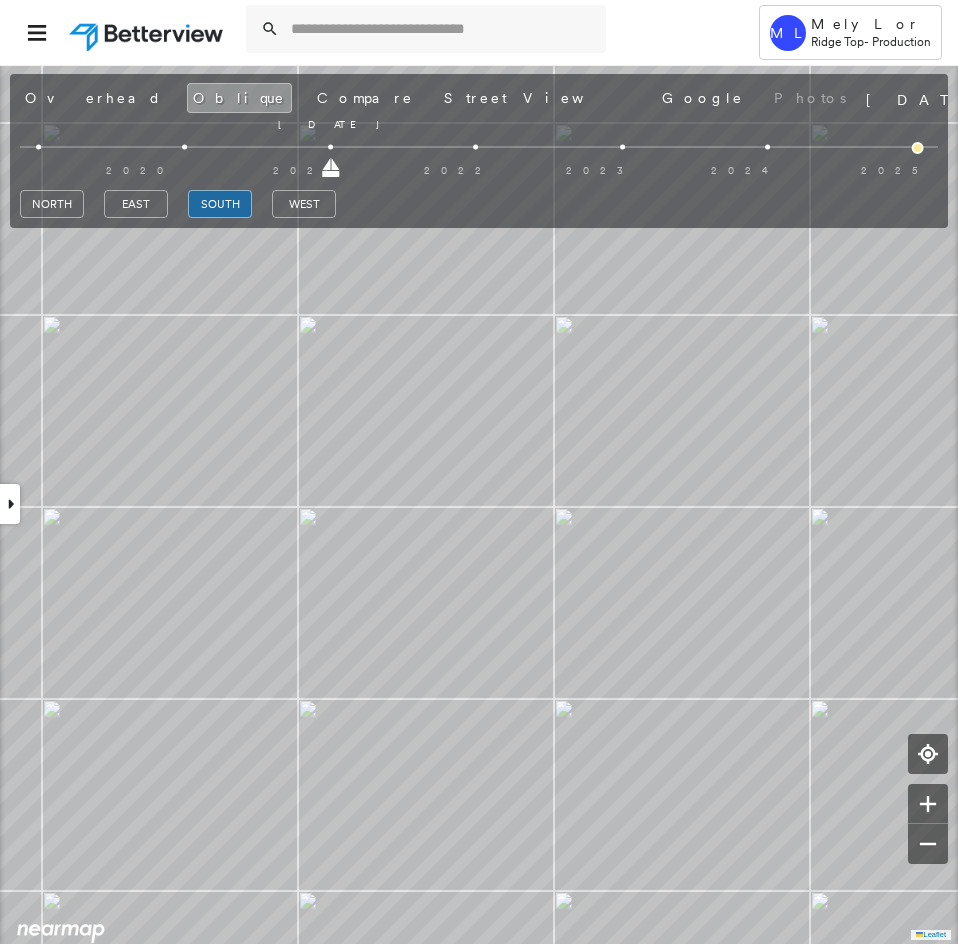 drag, startPoint x: 477, startPoint y: 173, endPoint x: 384, endPoint y: 168, distance: 93.13431 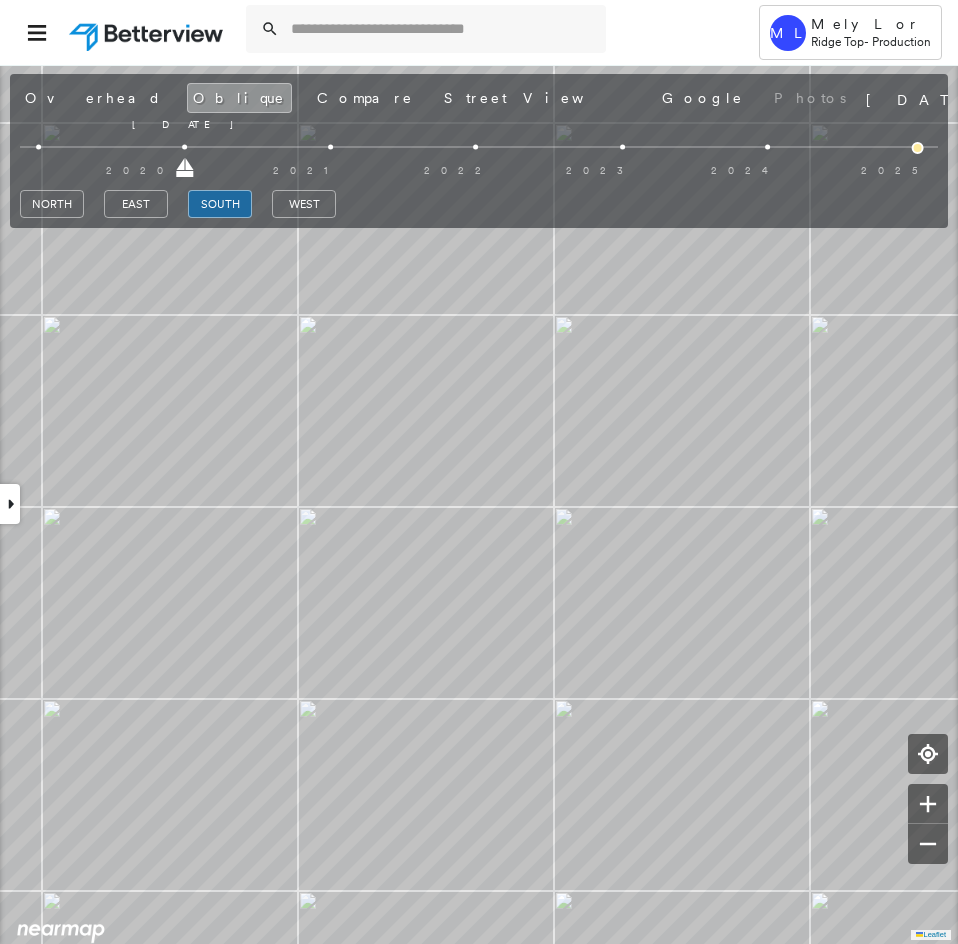 drag, startPoint x: 330, startPoint y: 172, endPoint x: 180, endPoint y: 172, distance: 150 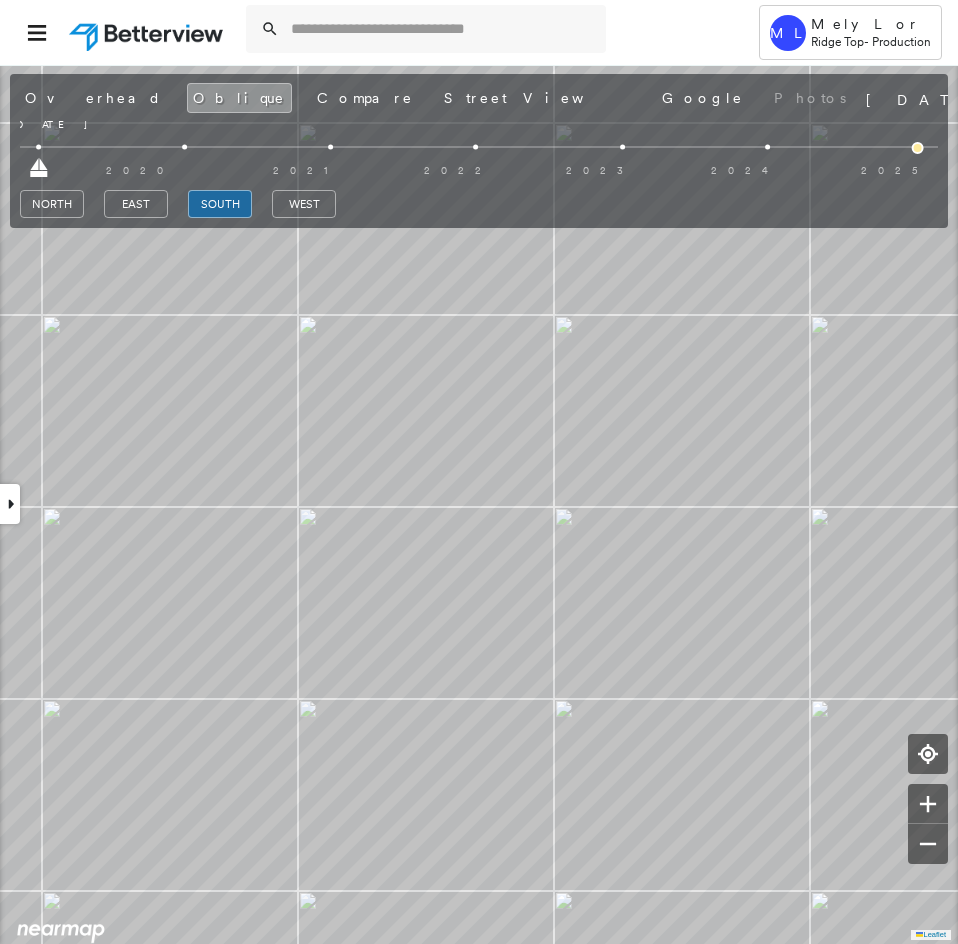 drag, startPoint x: 186, startPoint y: 173, endPoint x: 101, endPoint y: 173, distance: 85 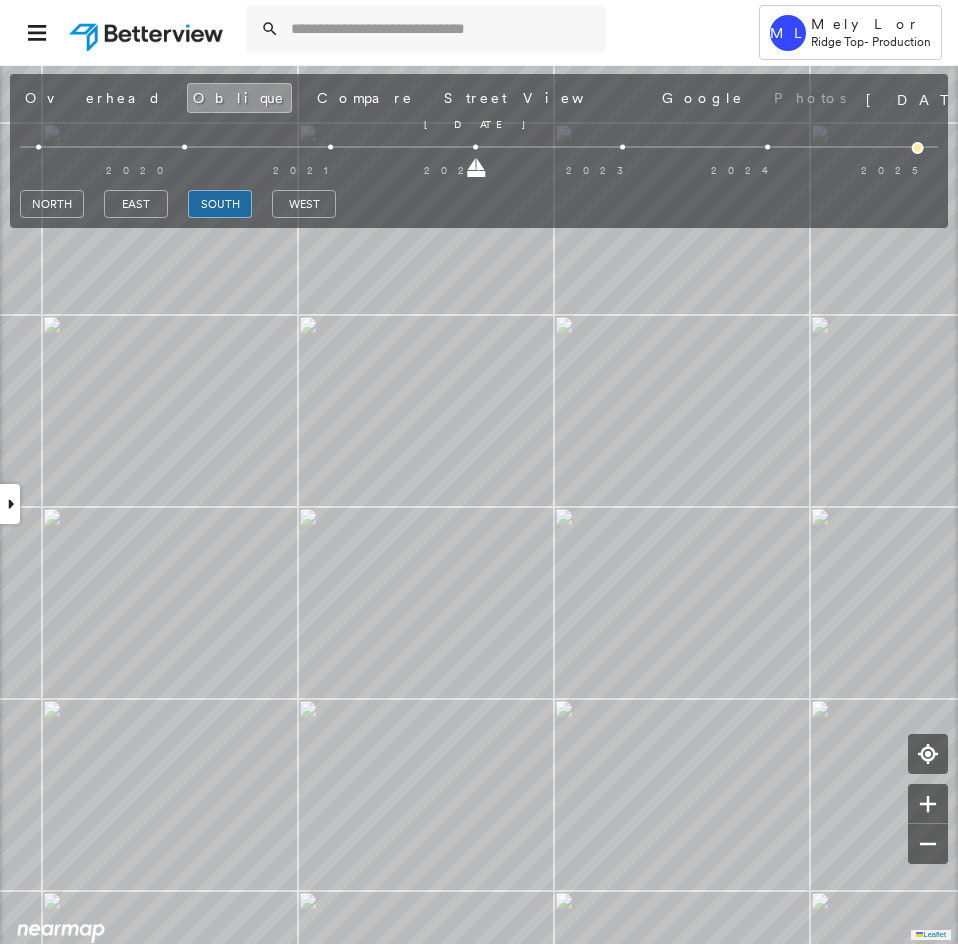drag, startPoint x: 43, startPoint y: 170, endPoint x: 483, endPoint y: 172, distance: 440.00455 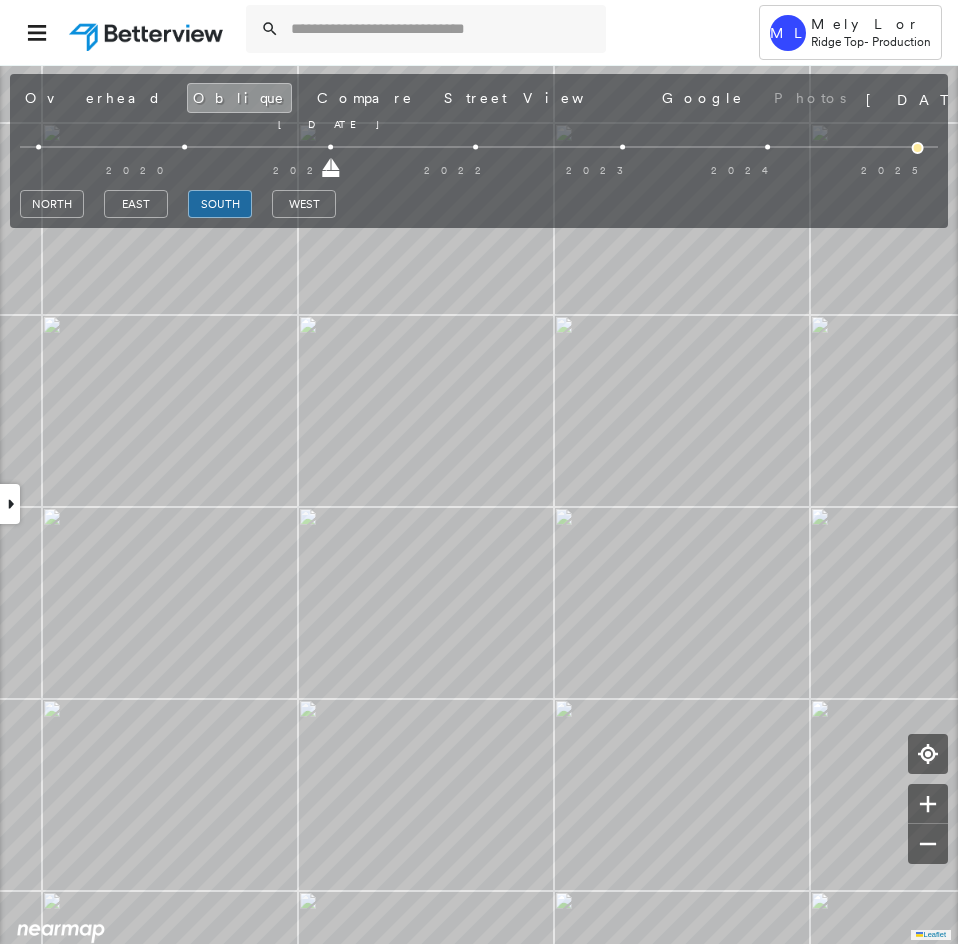drag, startPoint x: 384, startPoint y: 166, endPoint x: 349, endPoint y: 165, distance: 35.014282 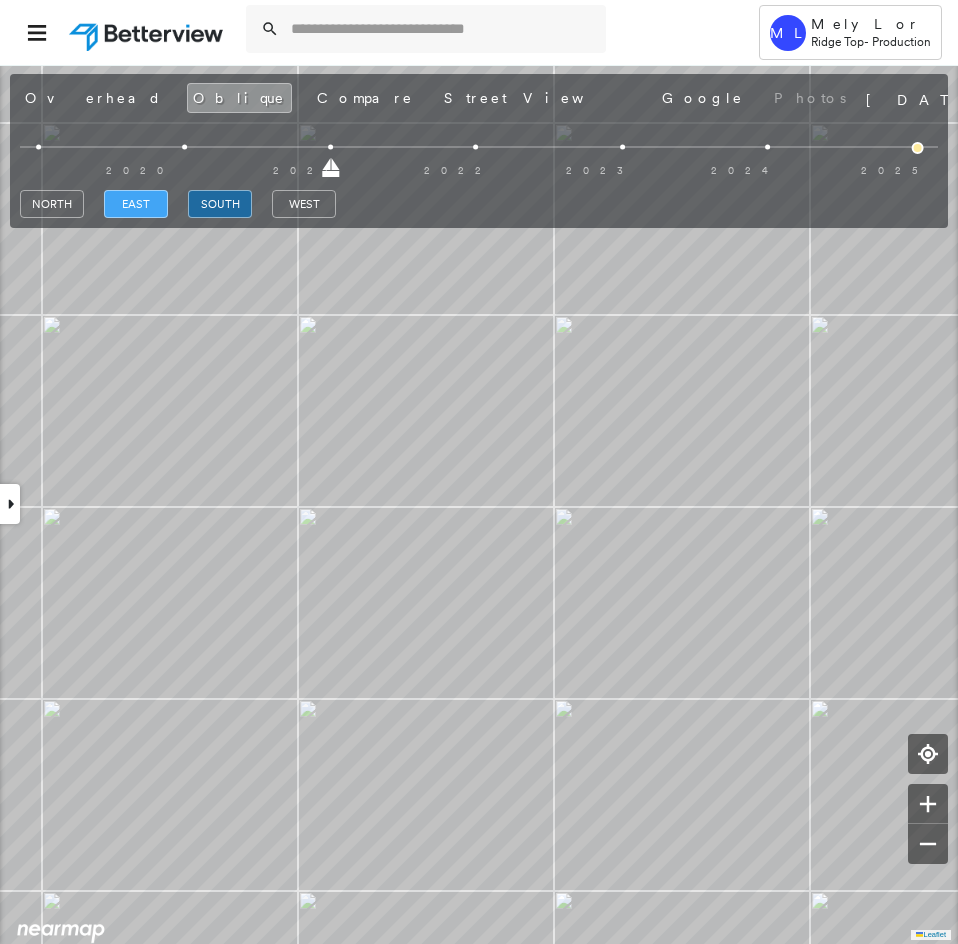 click on "east" at bounding box center (136, 204) 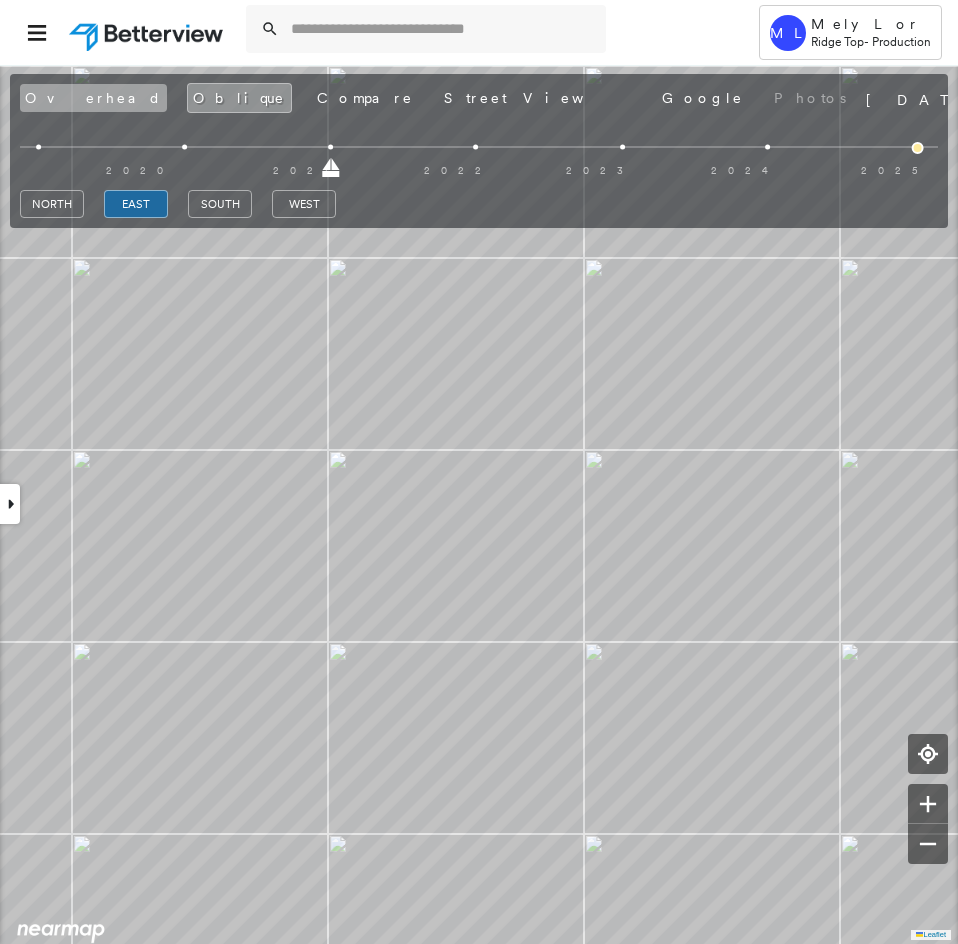 click on "Overhead" at bounding box center (93, 98) 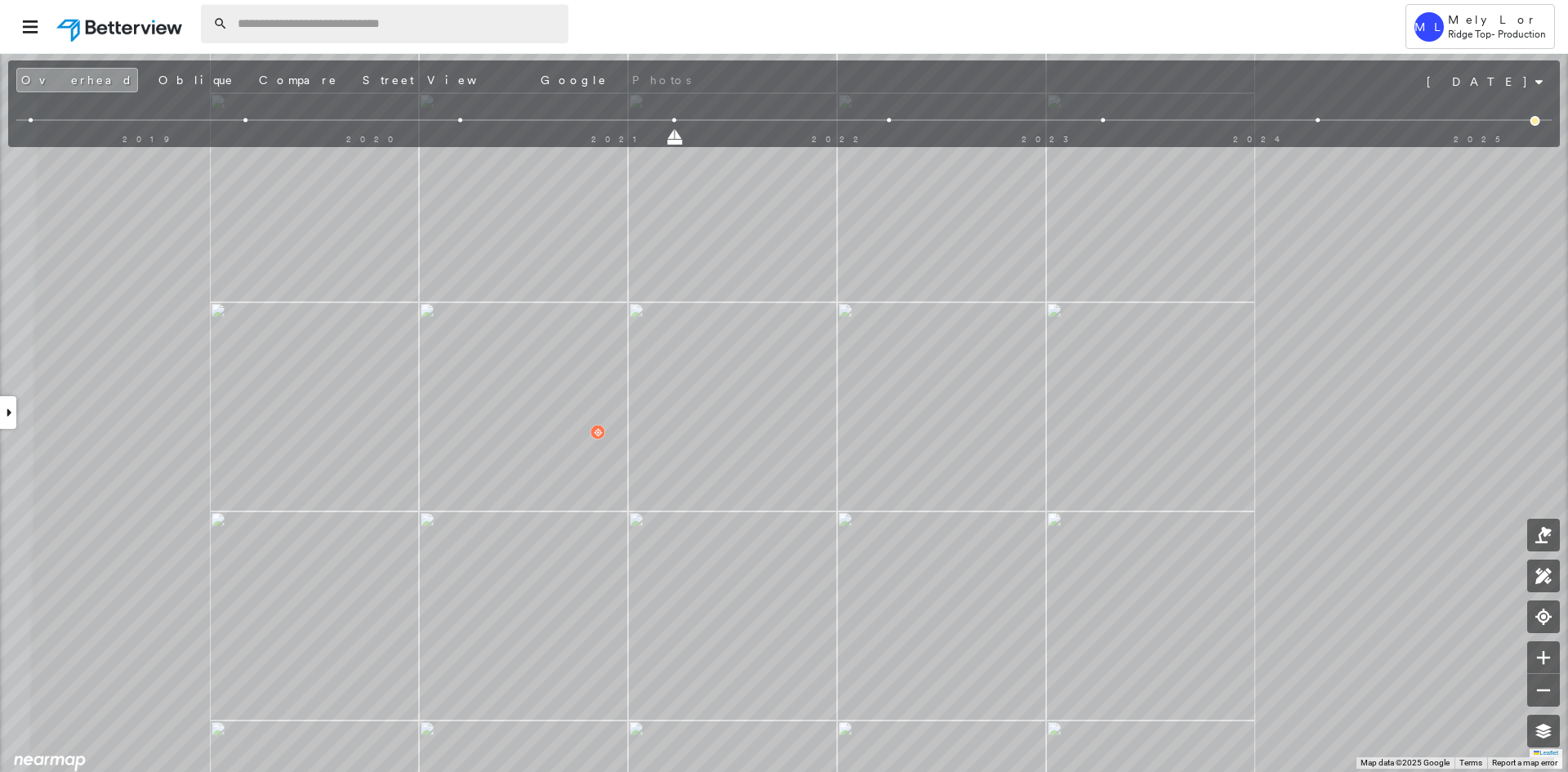 click at bounding box center (398, 24) 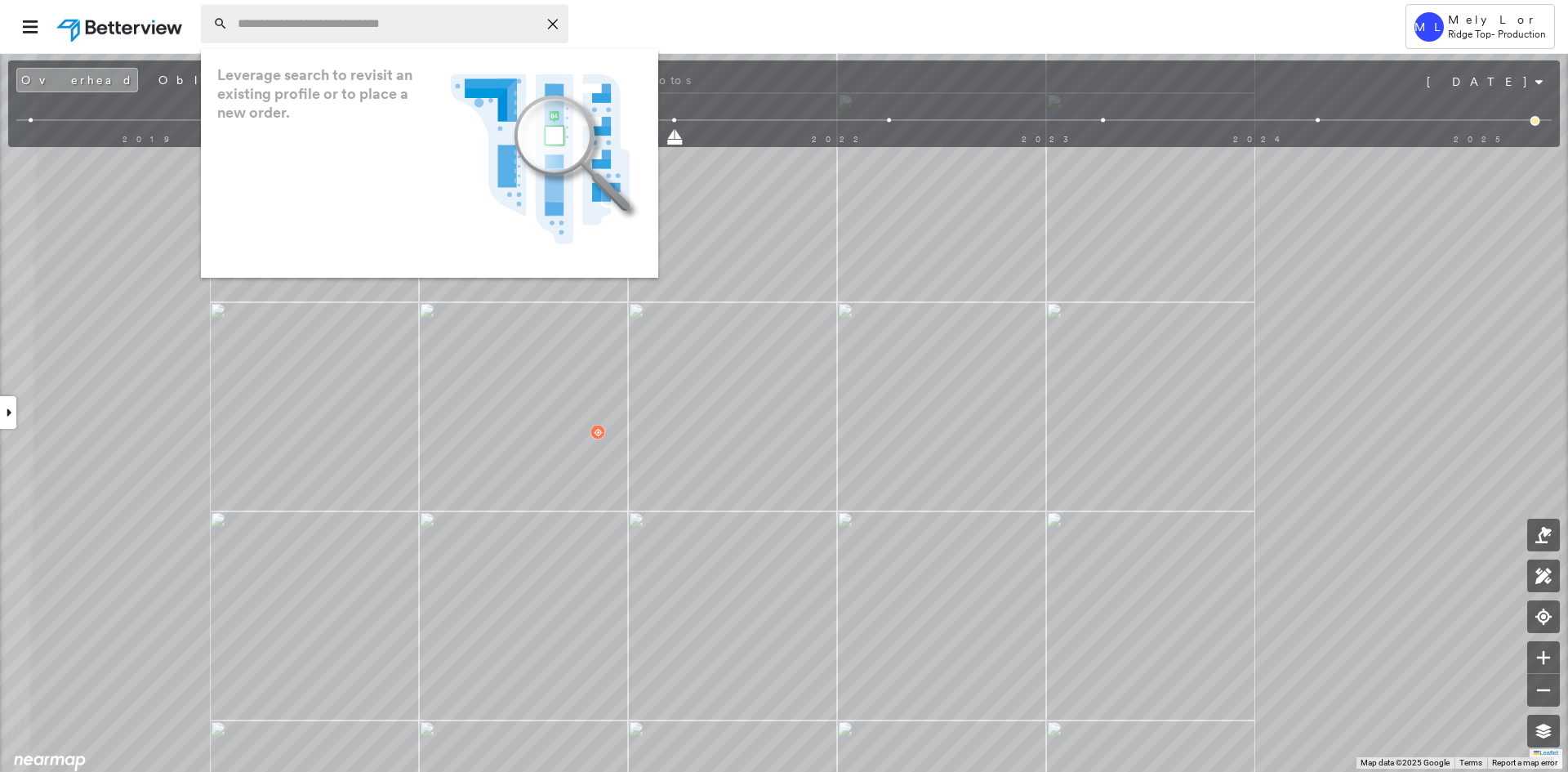 paste on "**********" 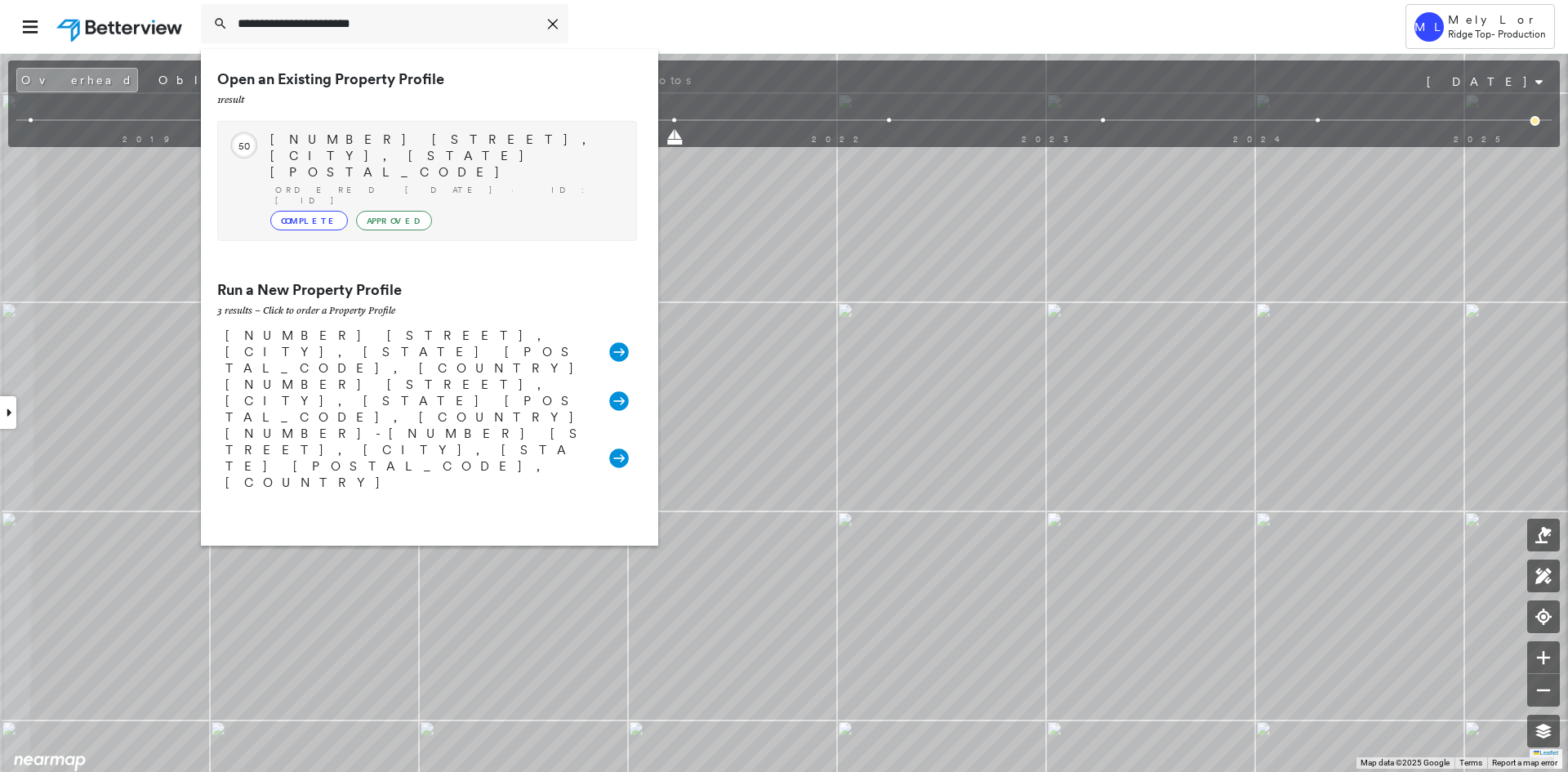 type on "**********" 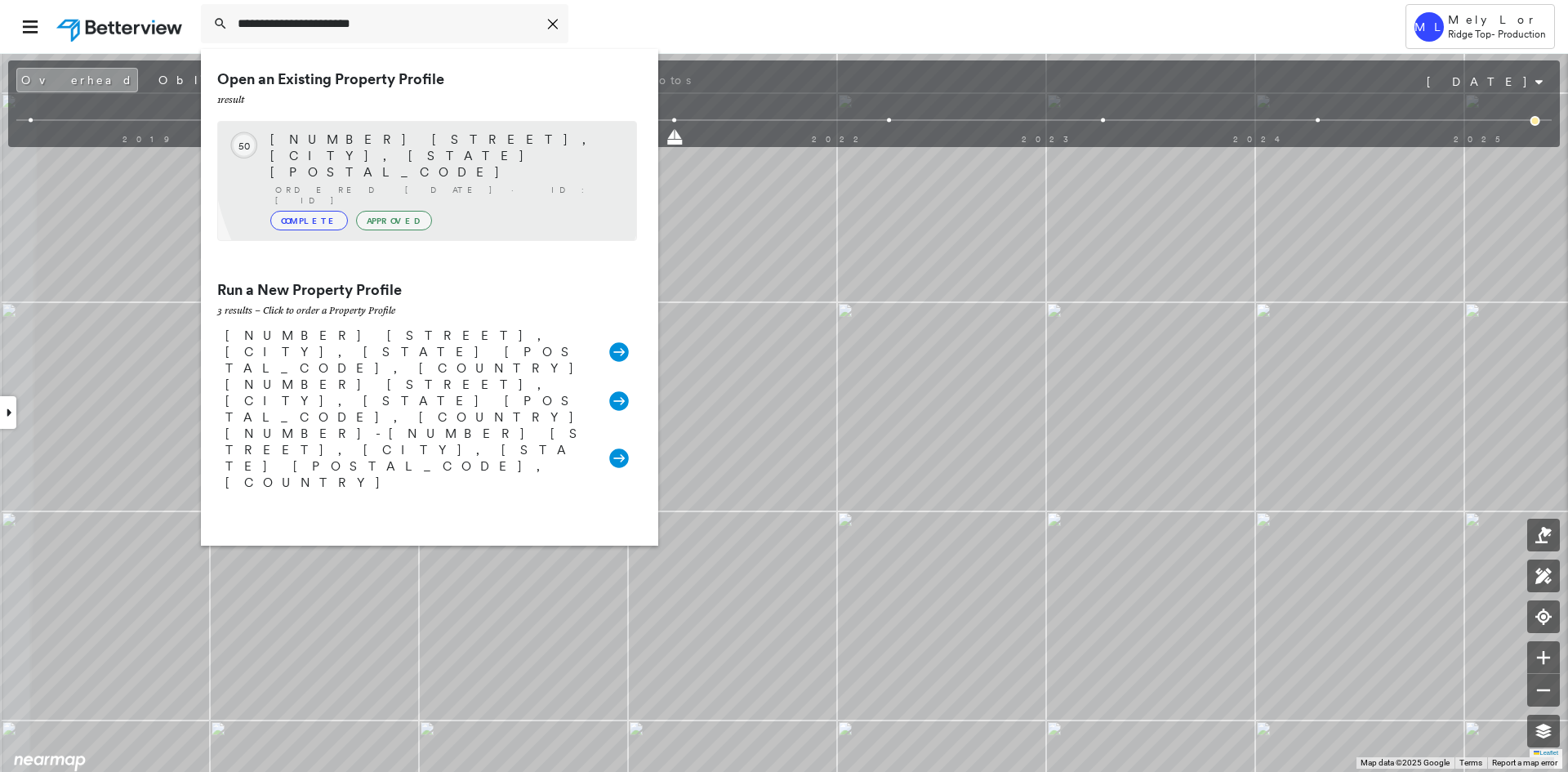 click on "[NUMBER] [STREET], [CITY], [STATE] Ordered [DATE] · ID: [ID] Complete Approved" at bounding box center (445, 181) 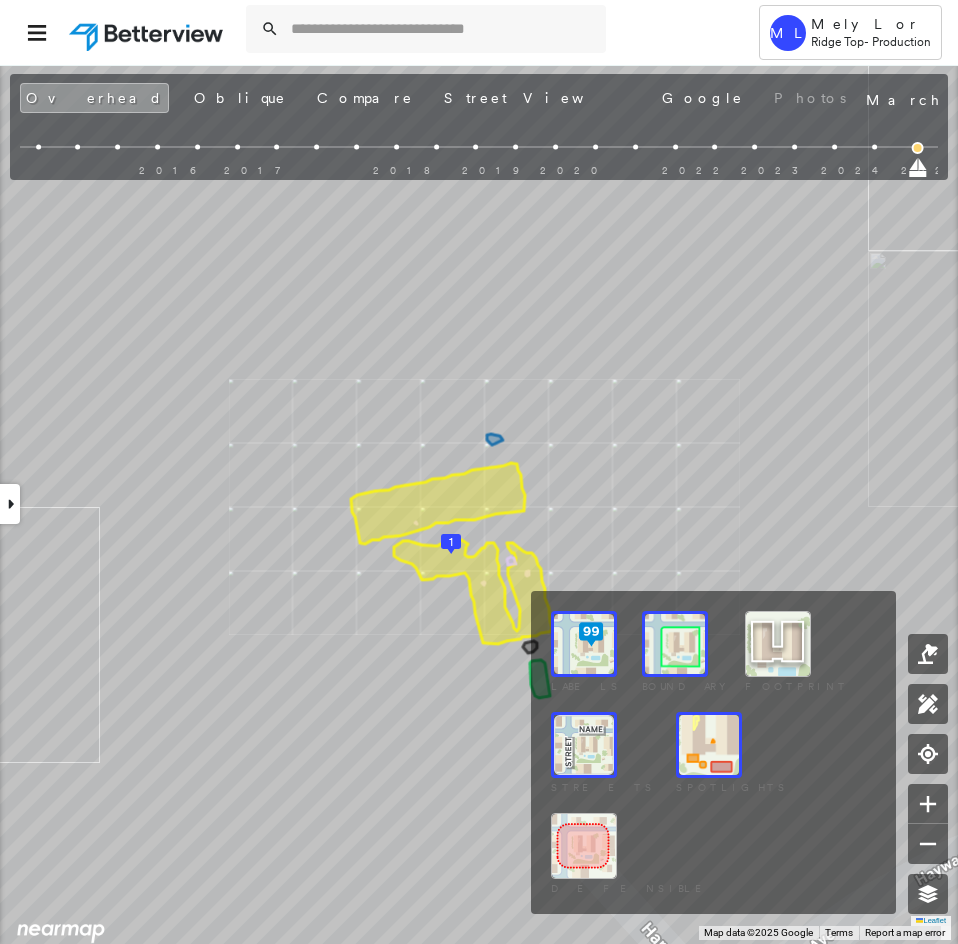 click at bounding box center [709, 745] 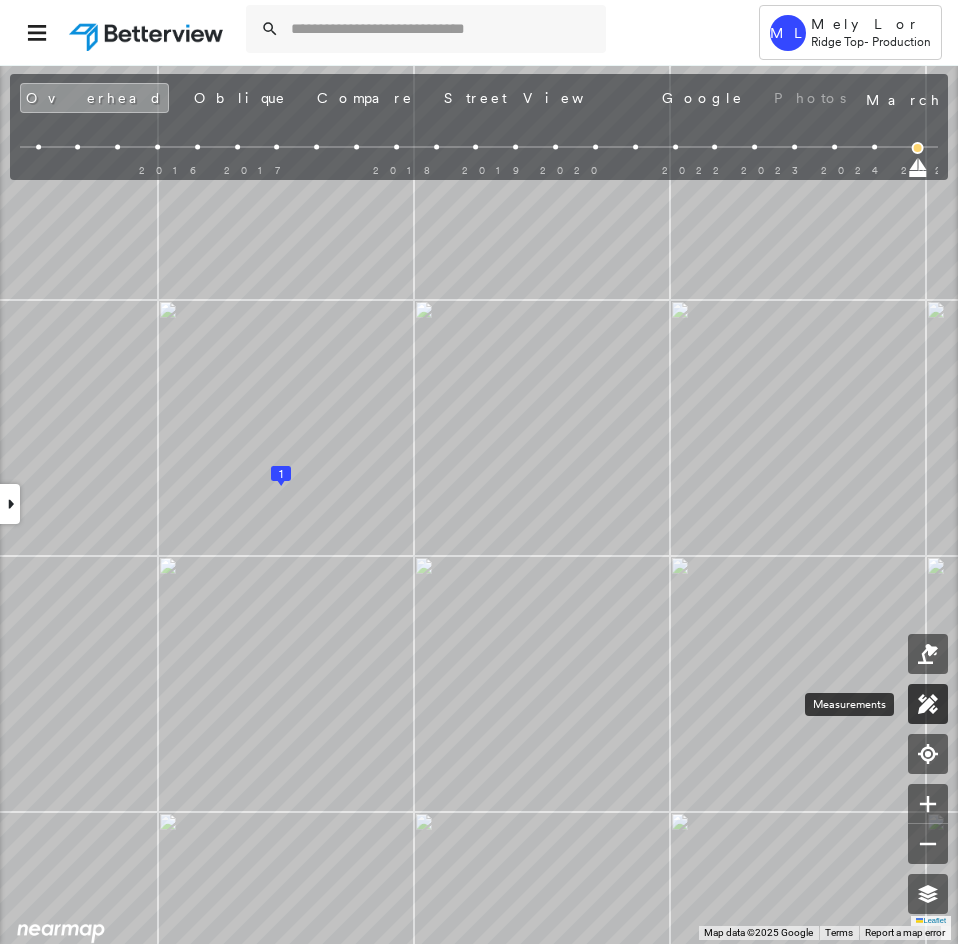 click 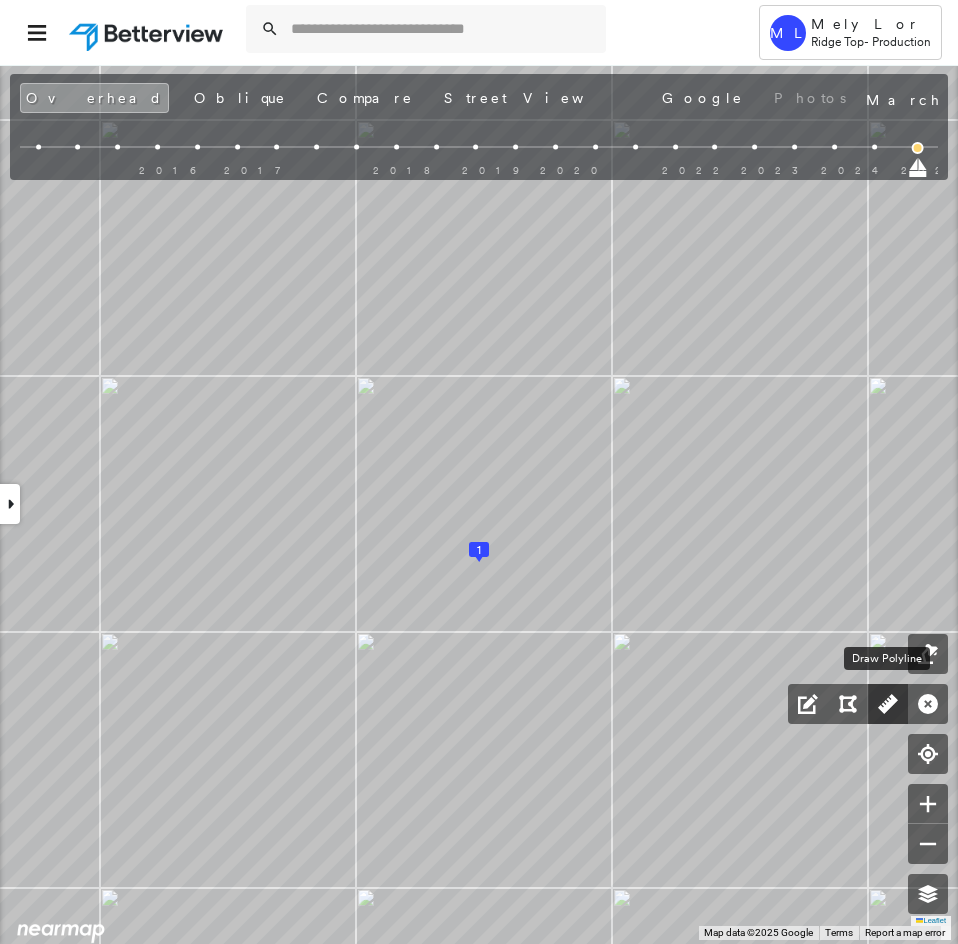 click 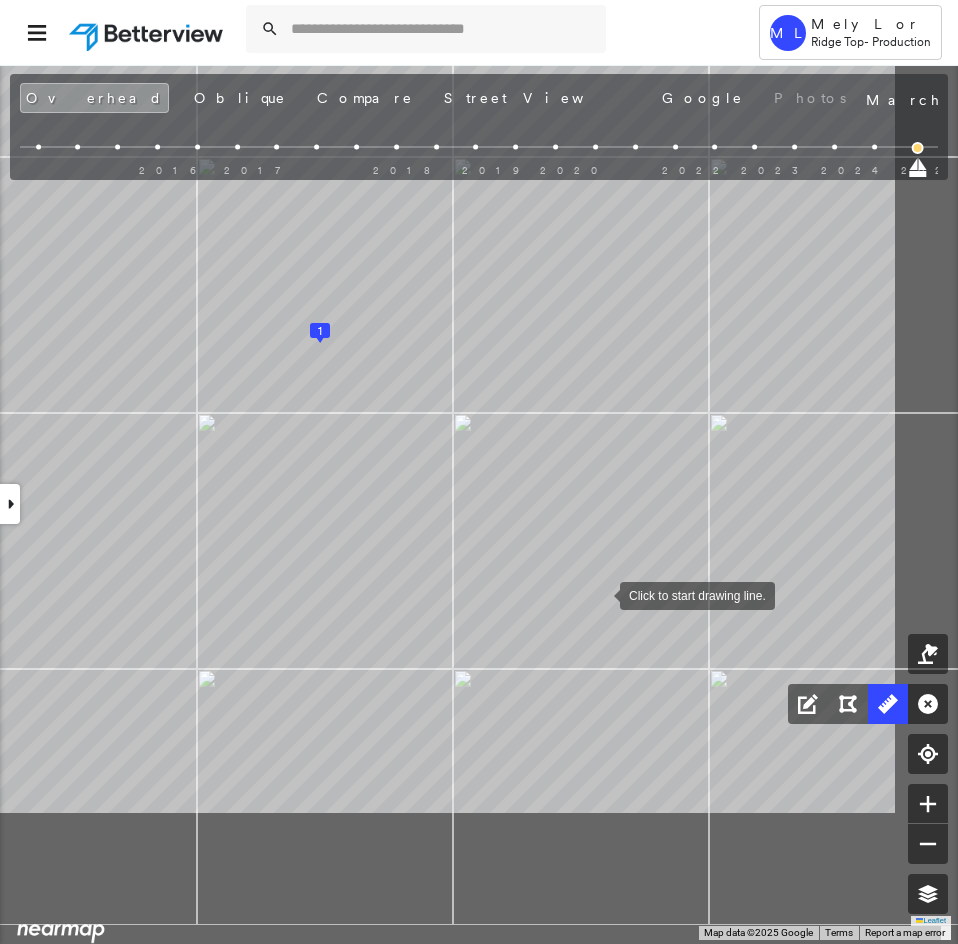 drag, startPoint x: 754, startPoint y: 807, endPoint x: 604, endPoint y: 597, distance: 258.06976 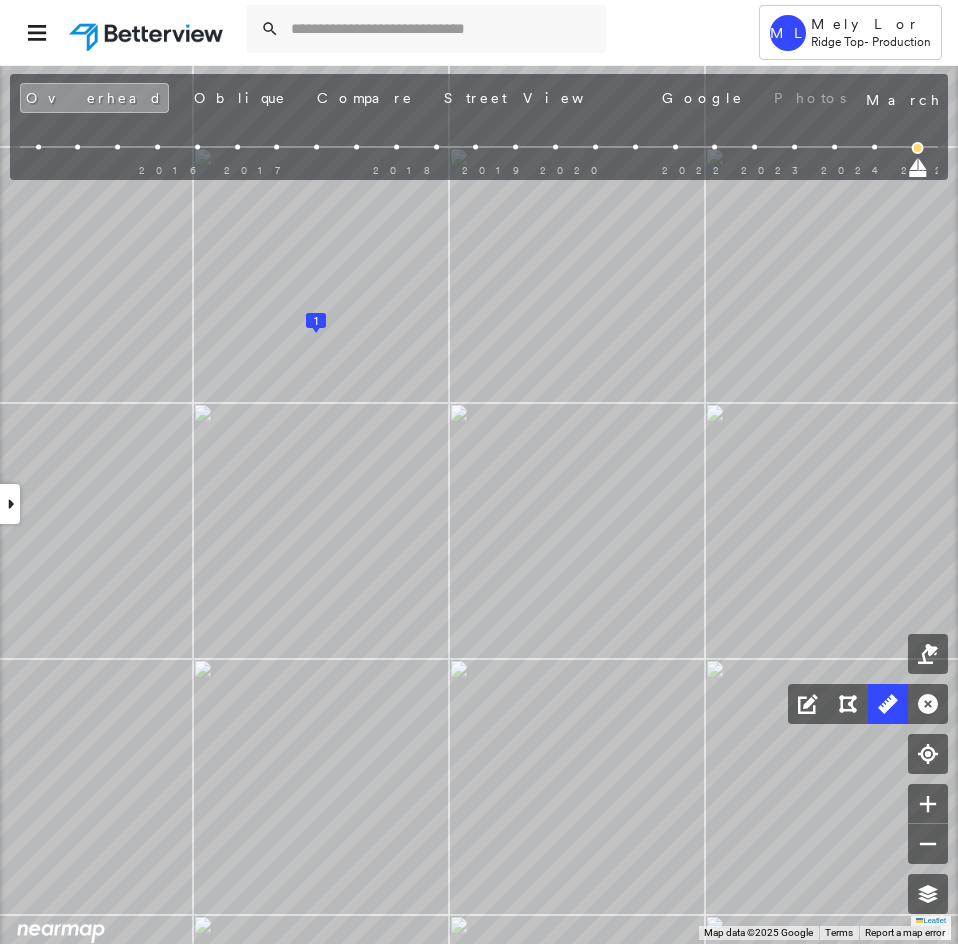 click 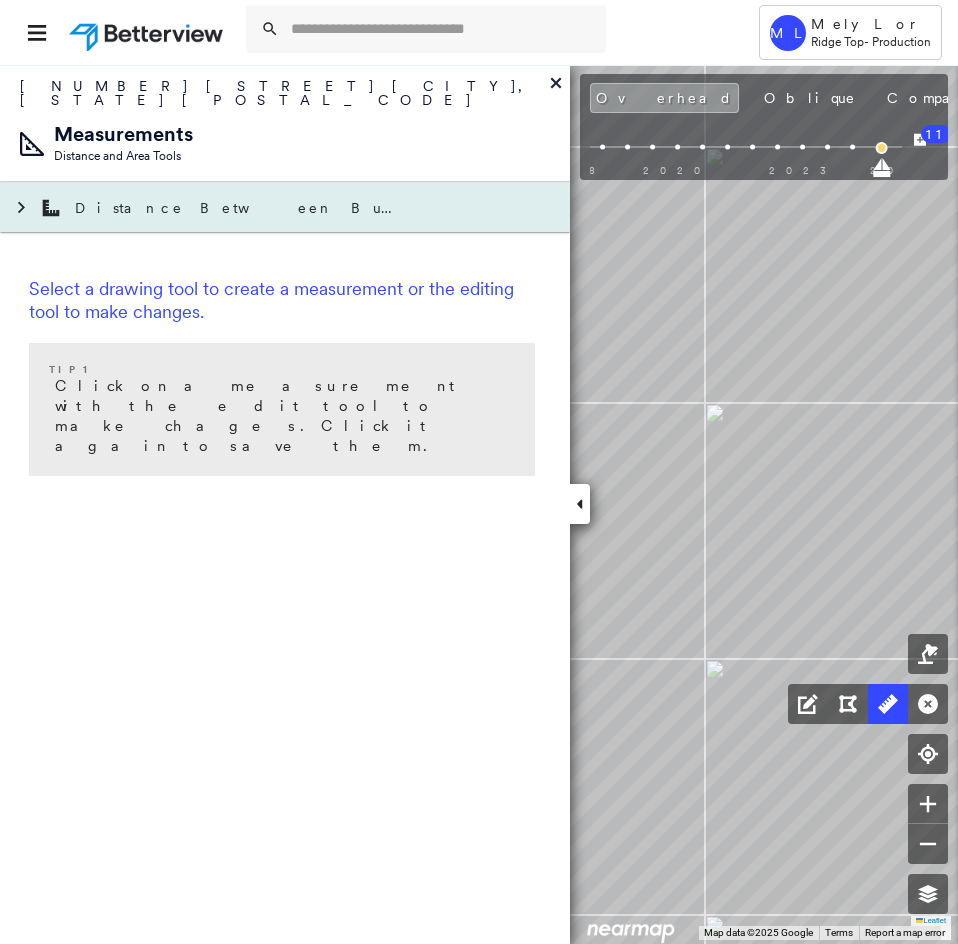 click 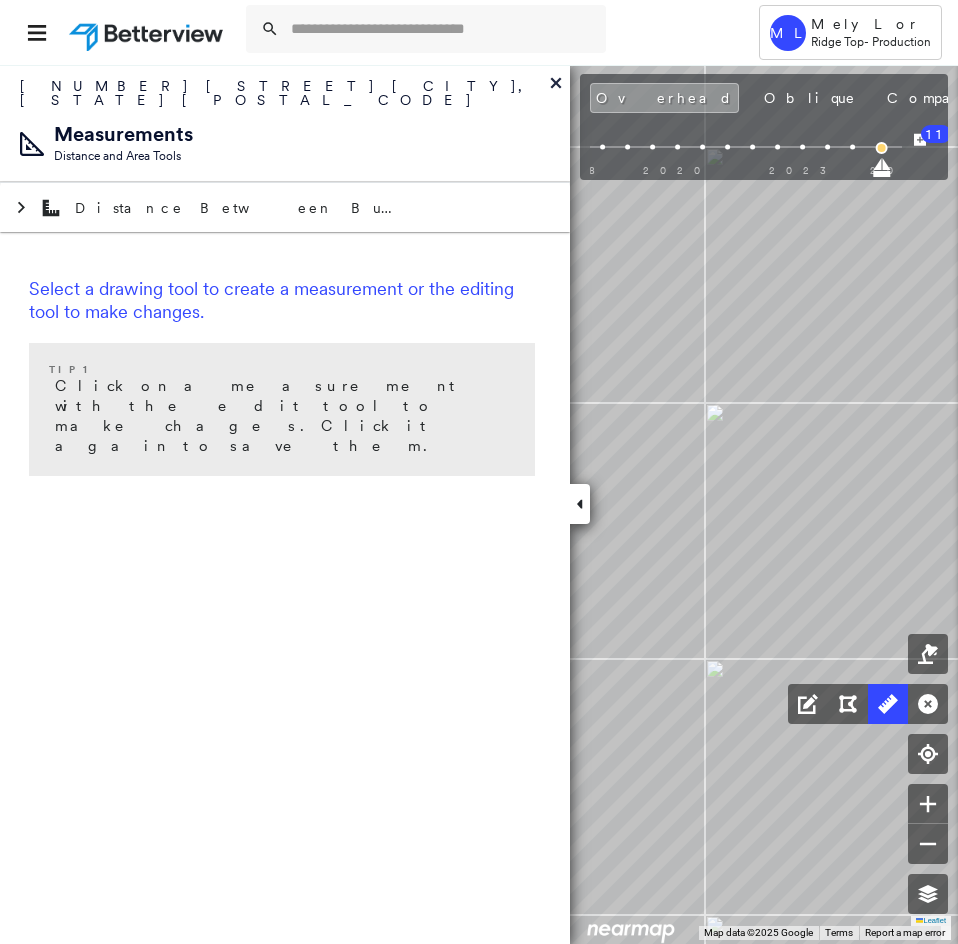 click 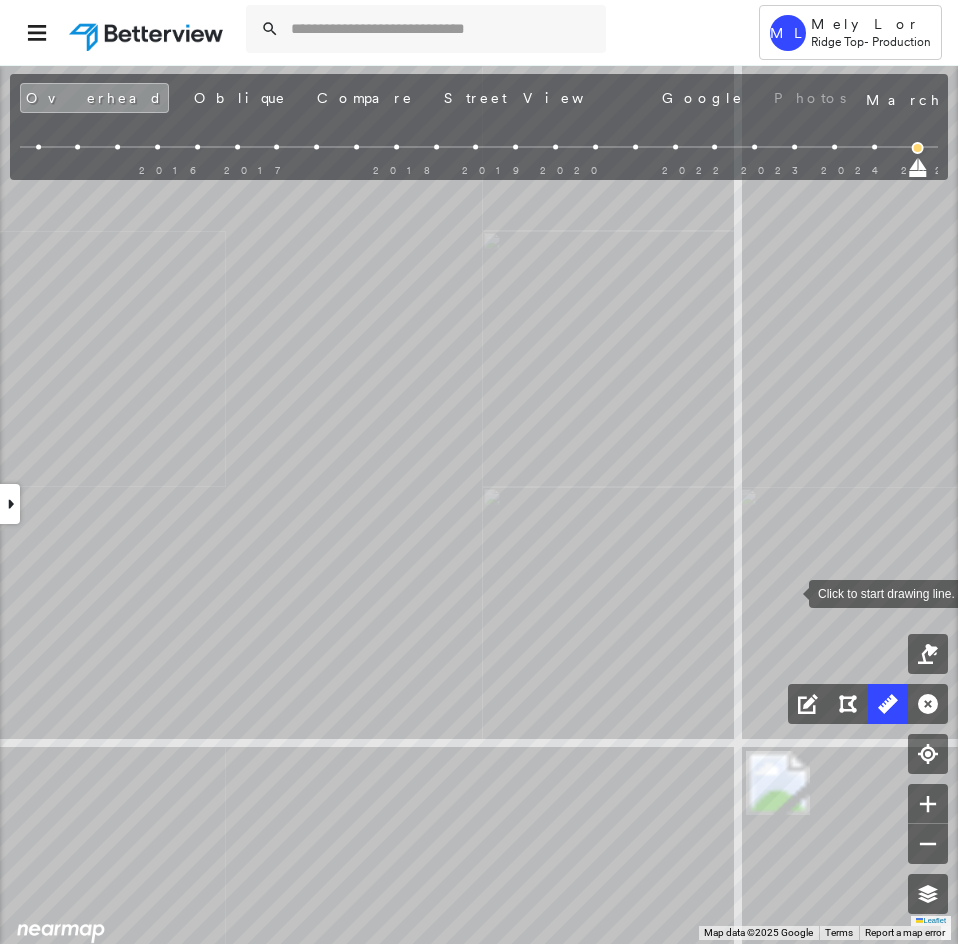 click on "1
Click to start drawing line." at bounding box center [-446, -99] 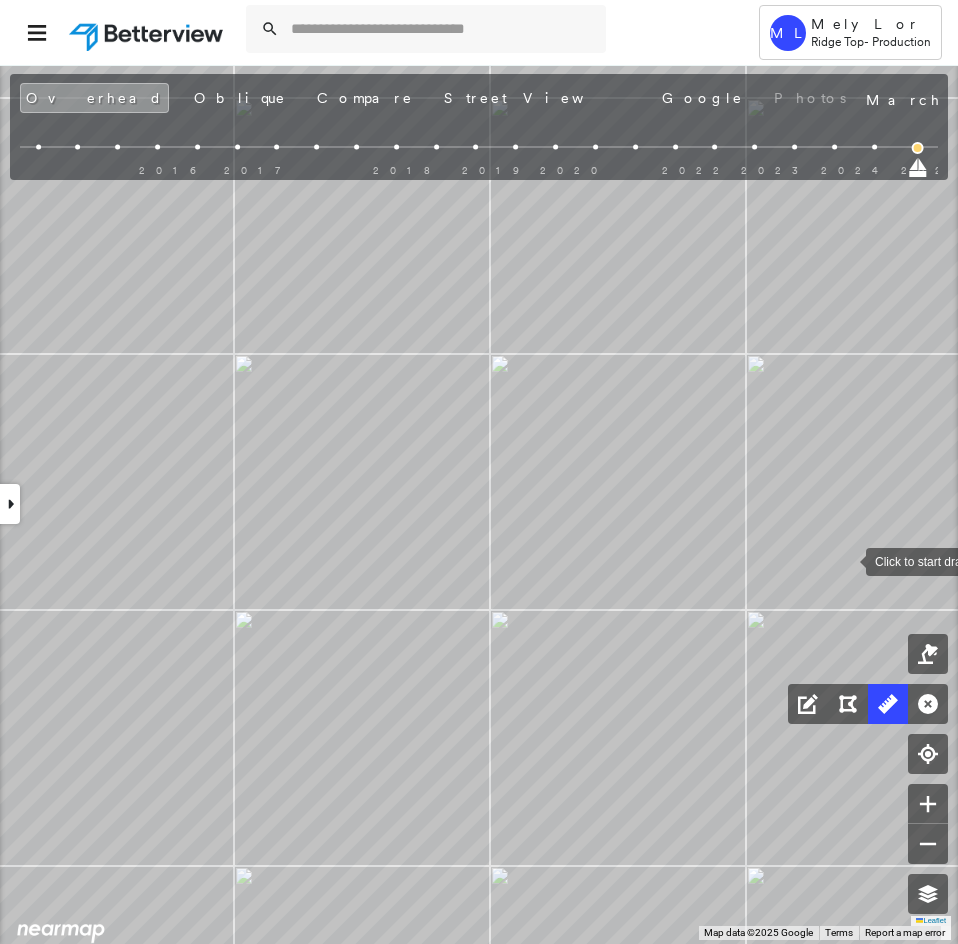 click at bounding box center [846, 560] 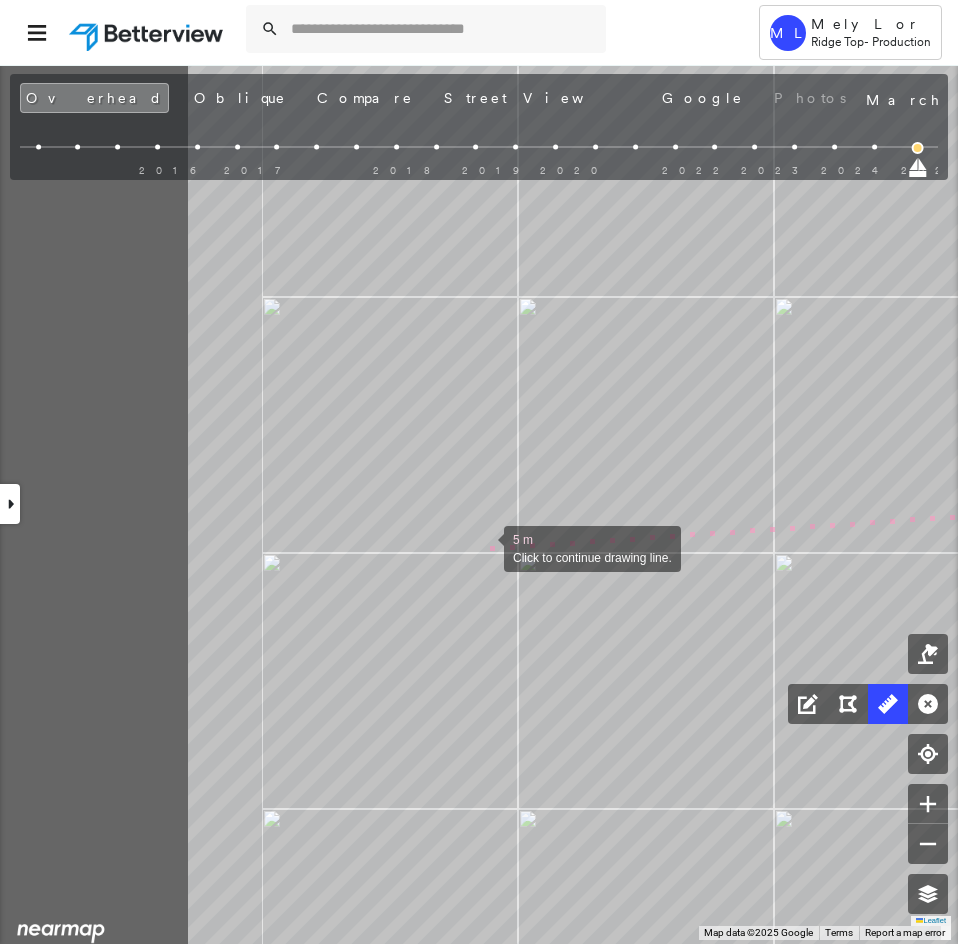click on "1
5 m Click to continue drawing line." at bounding box center [-154, -289] 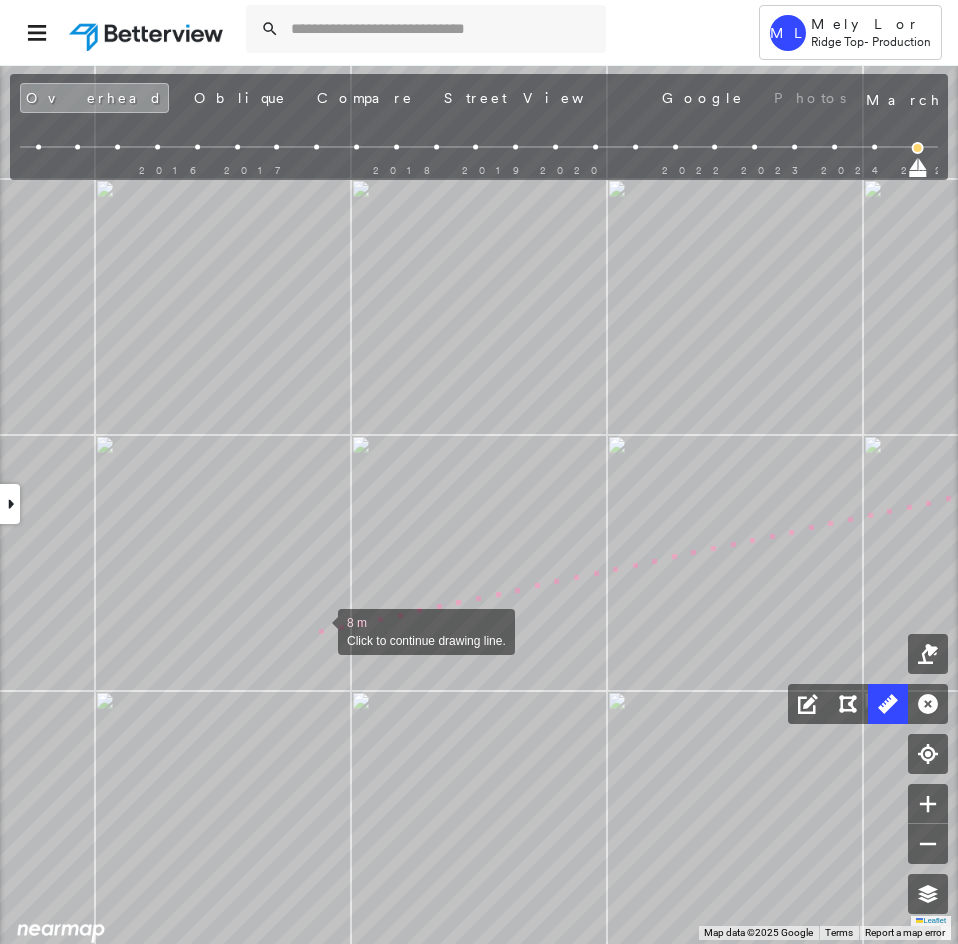 click at bounding box center [318, 630] 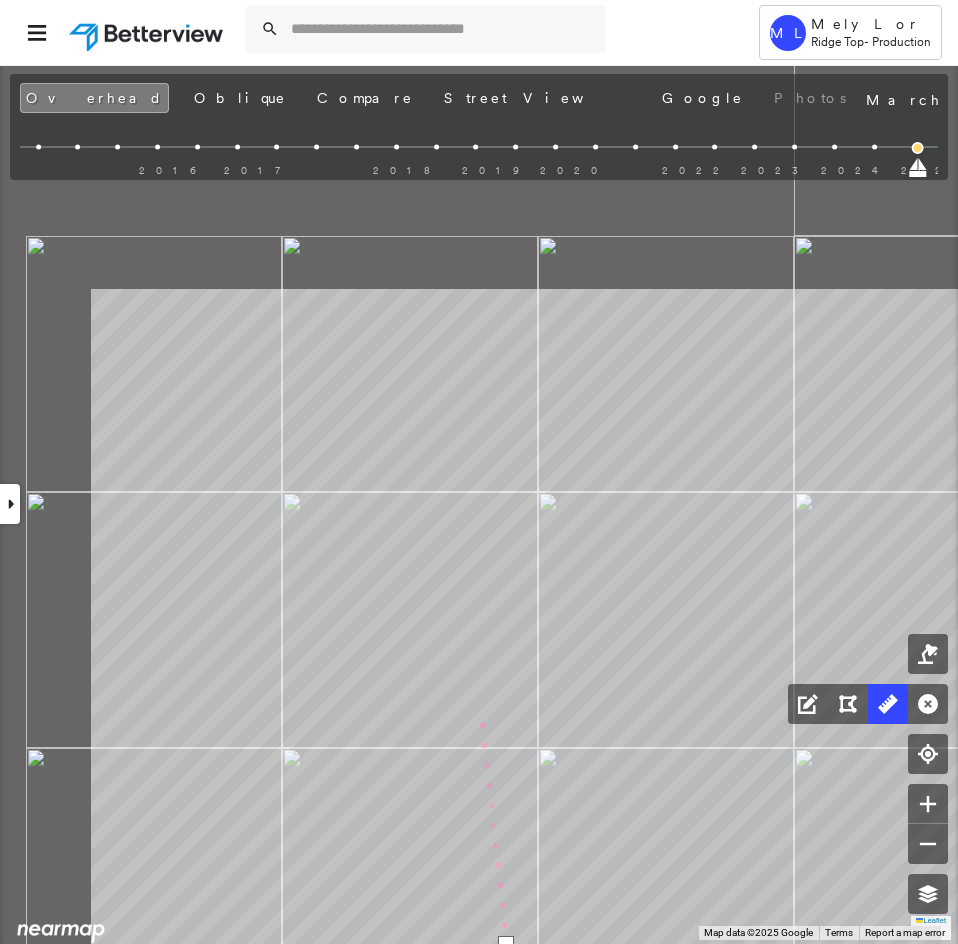 click on "1
10 m Click last point to finish line." at bounding box center [378, -94] 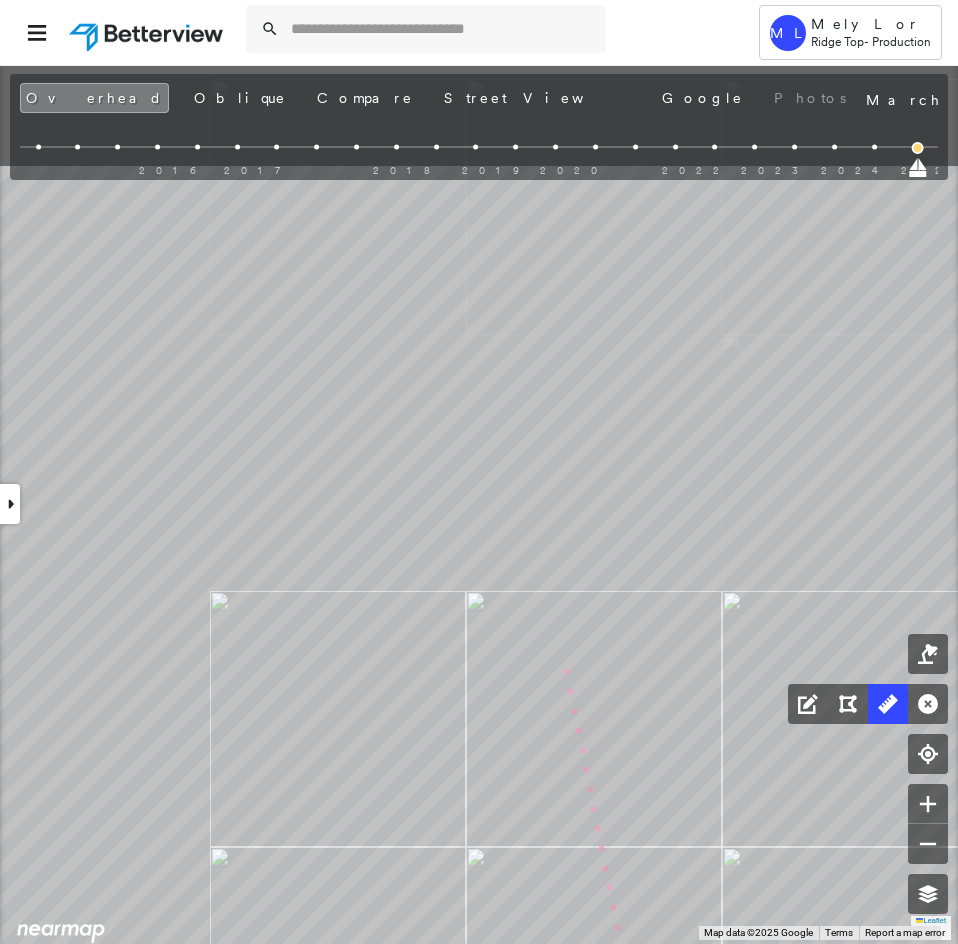 click on "1
13 m Click last point to finish line." at bounding box center [562, 261] 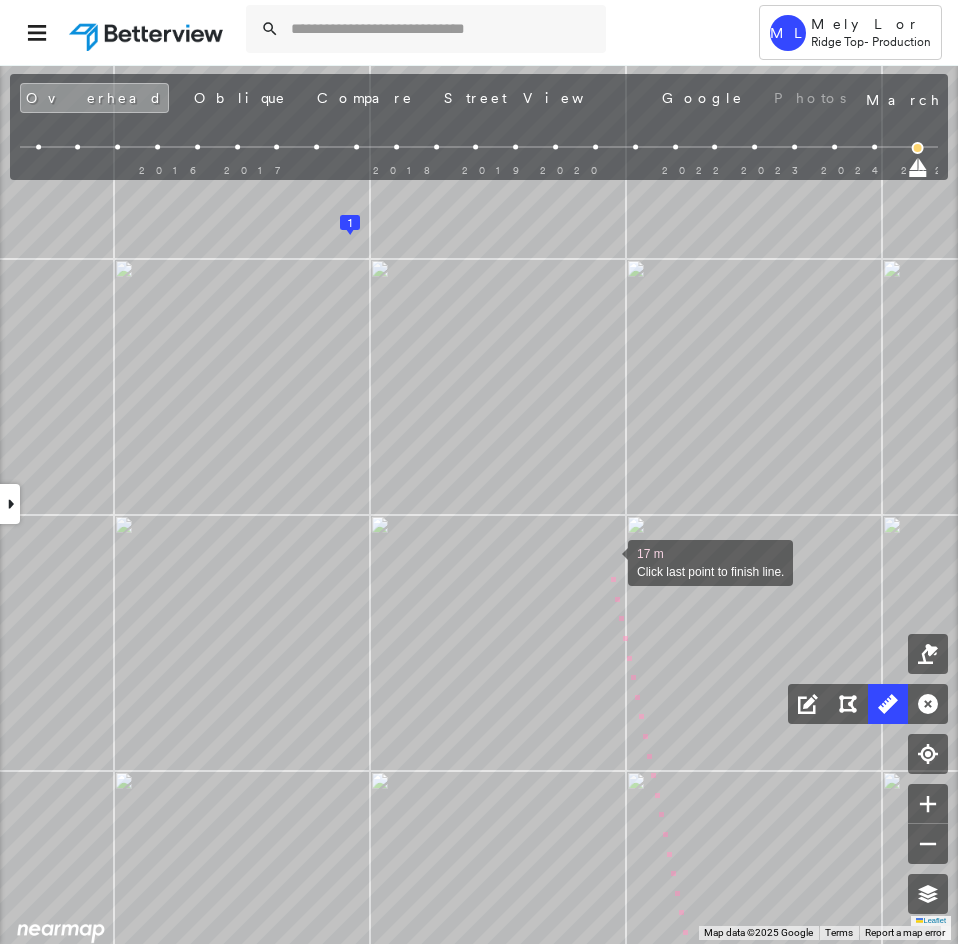 click at bounding box center (608, 561) 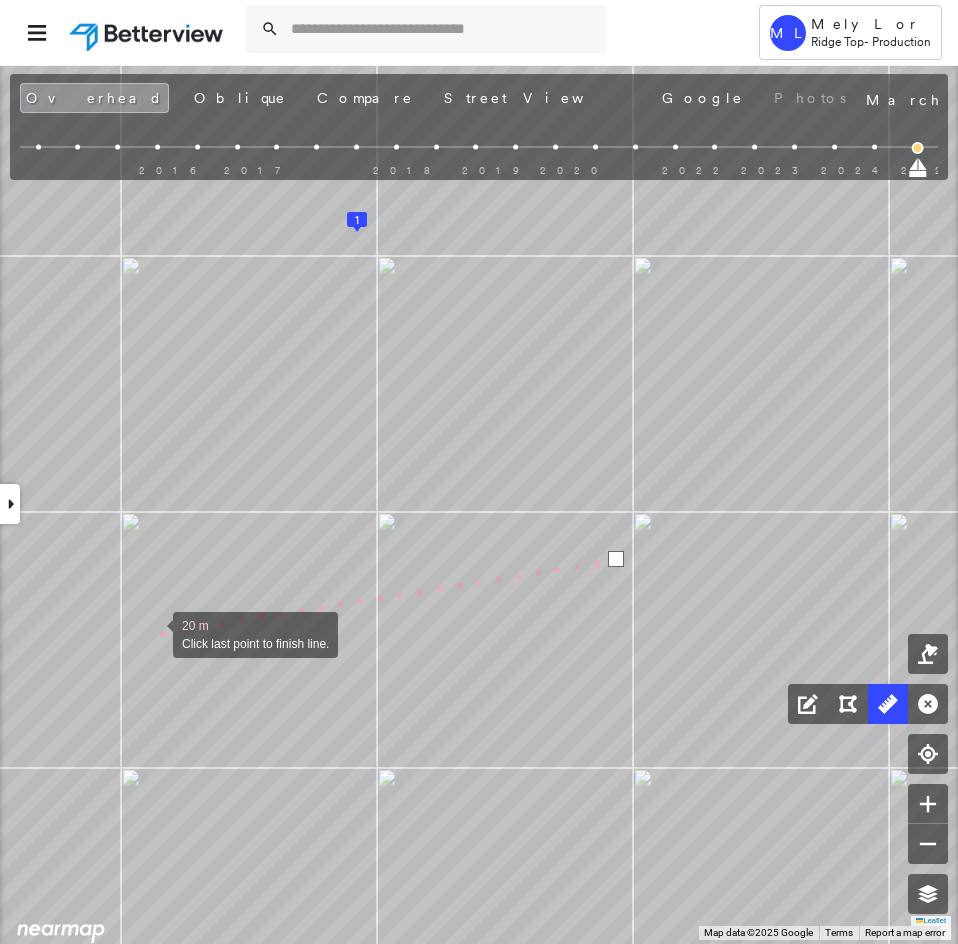 click on "1
20 m Click last point to finish line." at bounding box center [729, 694] 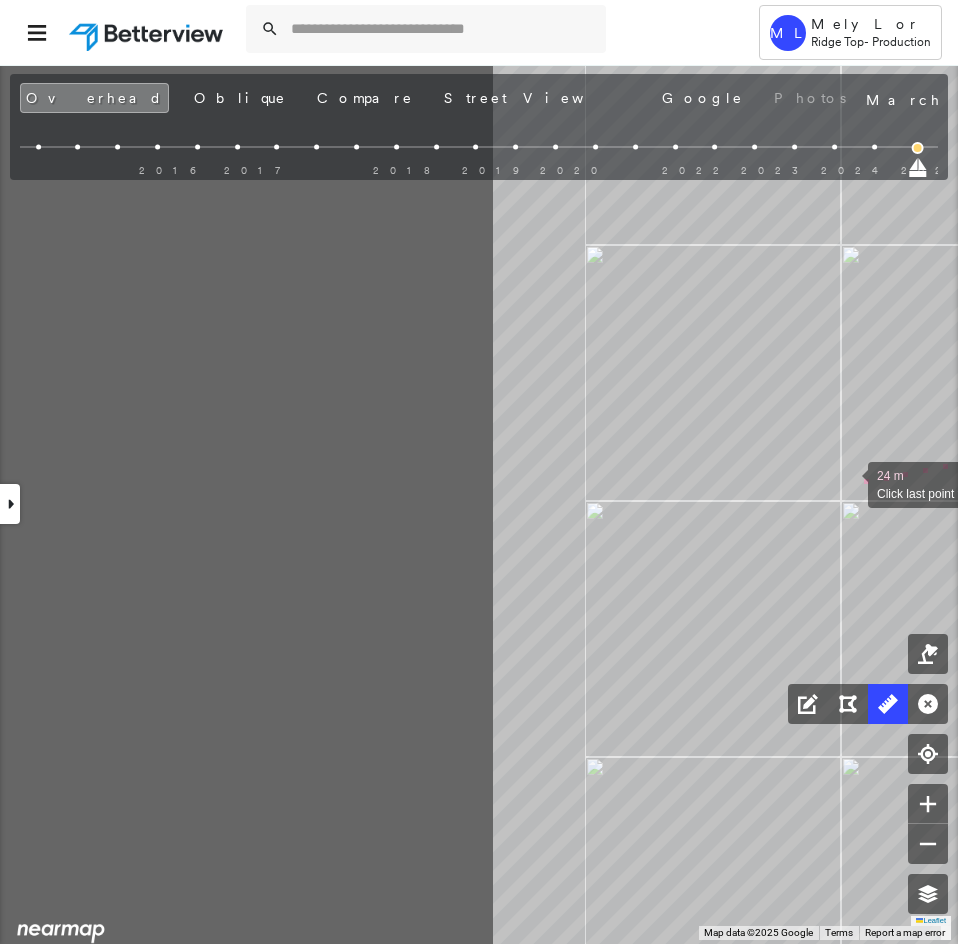 drag, startPoint x: 318, startPoint y: 551, endPoint x: 839, endPoint y: 483, distance: 525.4189 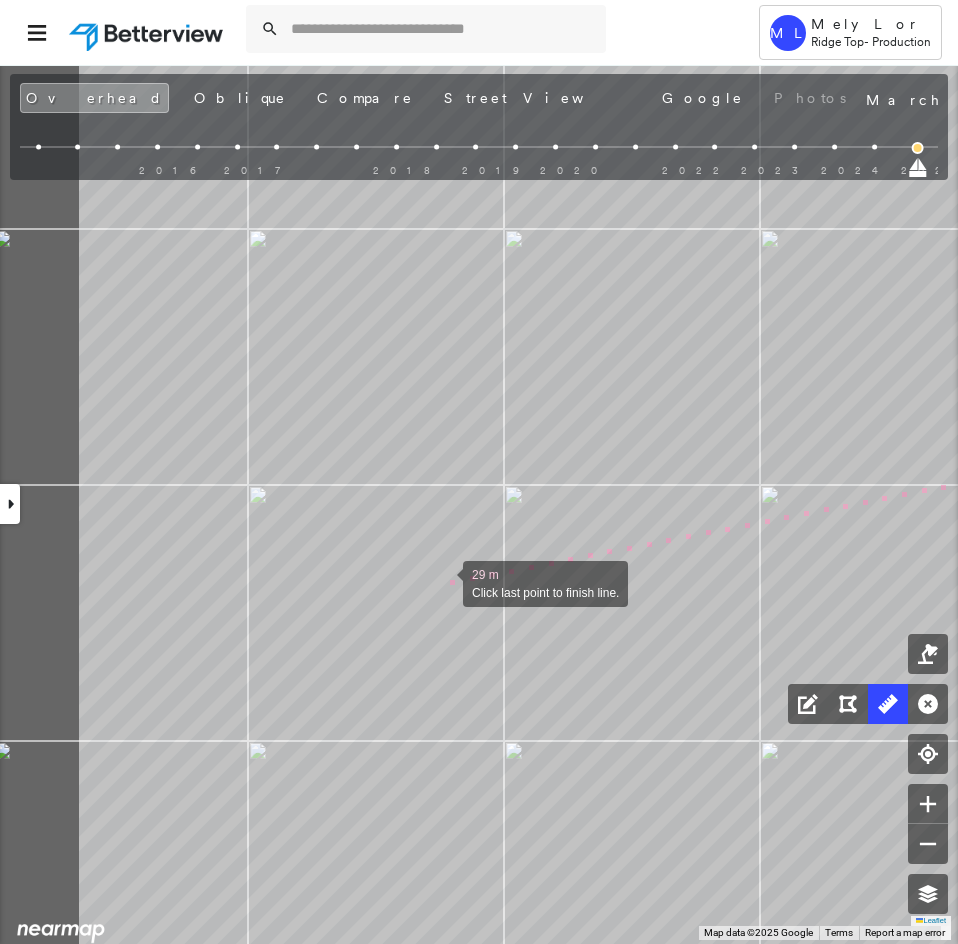 drag, startPoint x: 268, startPoint y: 598, endPoint x: 438, endPoint y: 583, distance: 170.66048 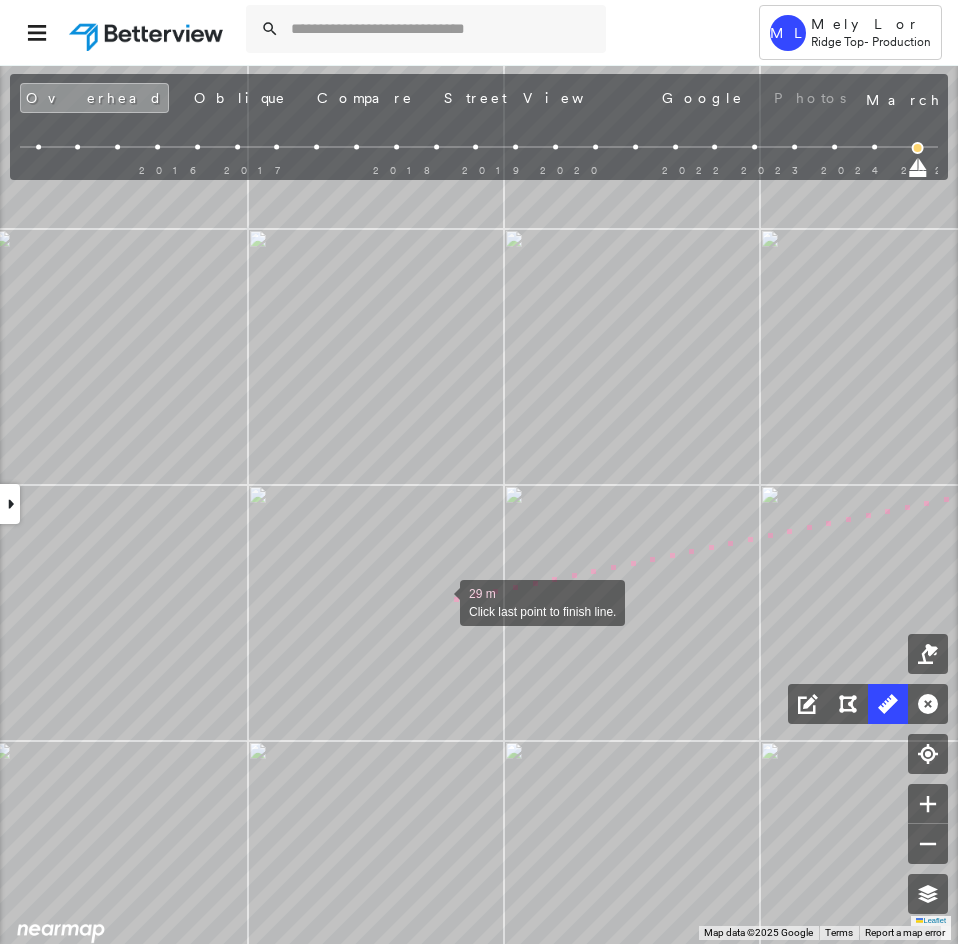 click at bounding box center [440, 601] 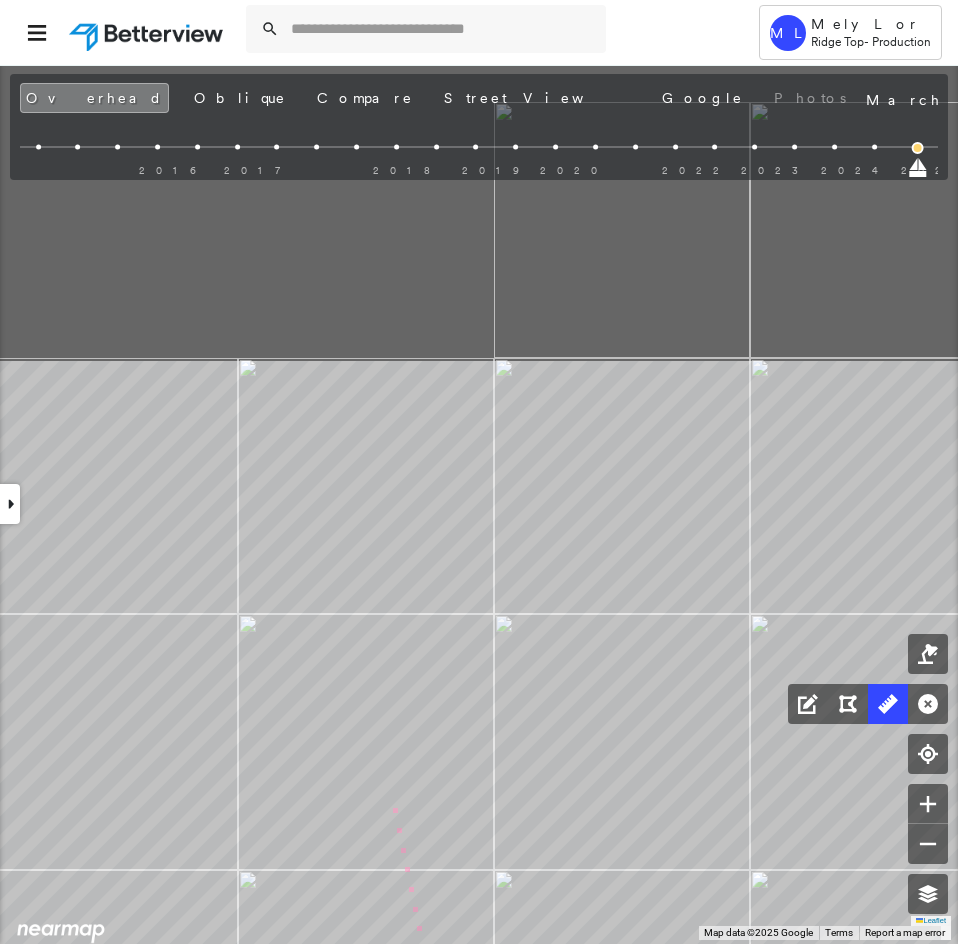 click on "1
30 m Click last point to finish line." at bounding box center [2126, 796] 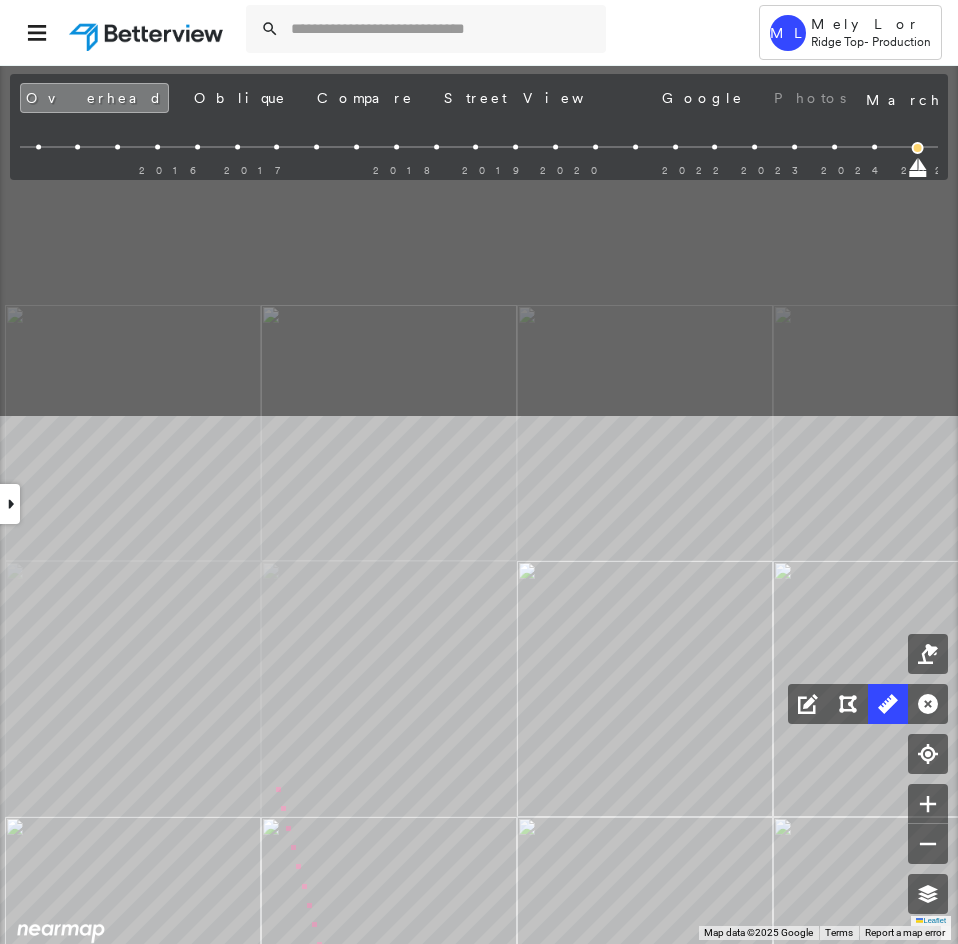 drag, startPoint x: 250, startPoint y: 336, endPoint x: 262, endPoint y: 803, distance: 467.15414 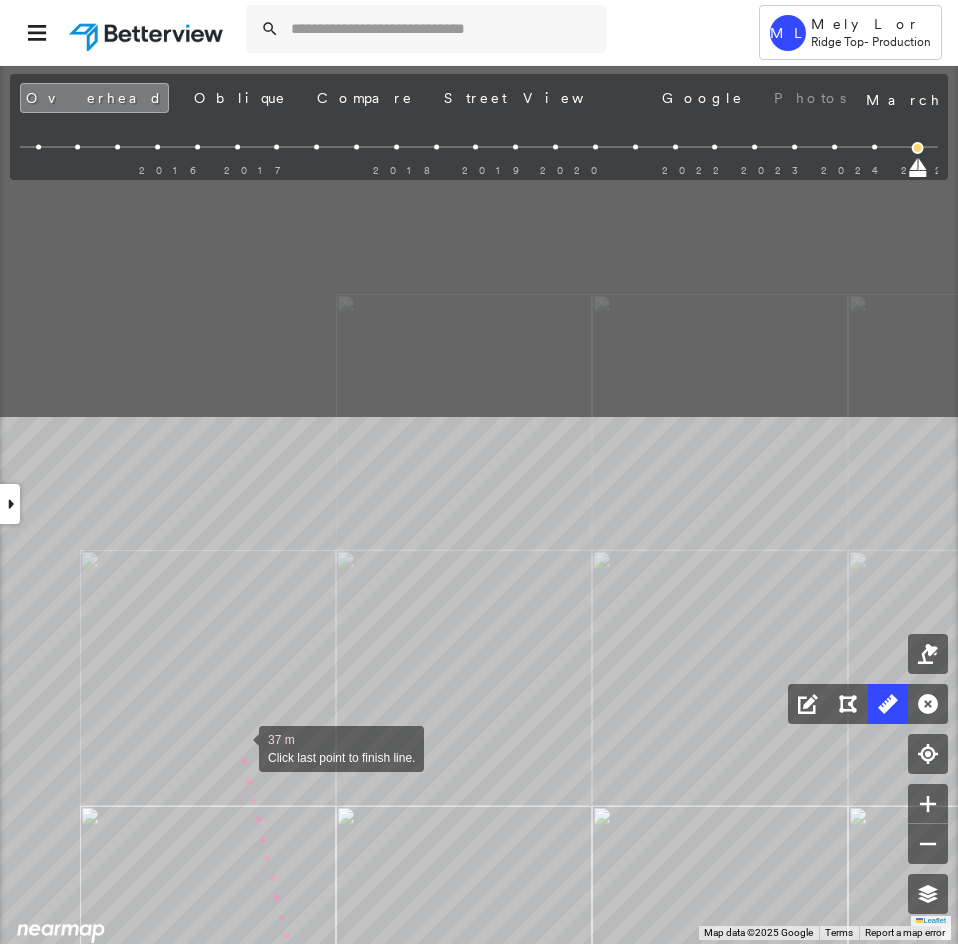 drag, startPoint x: 156, startPoint y: 310, endPoint x: 239, endPoint y: 745, distance: 442.8476 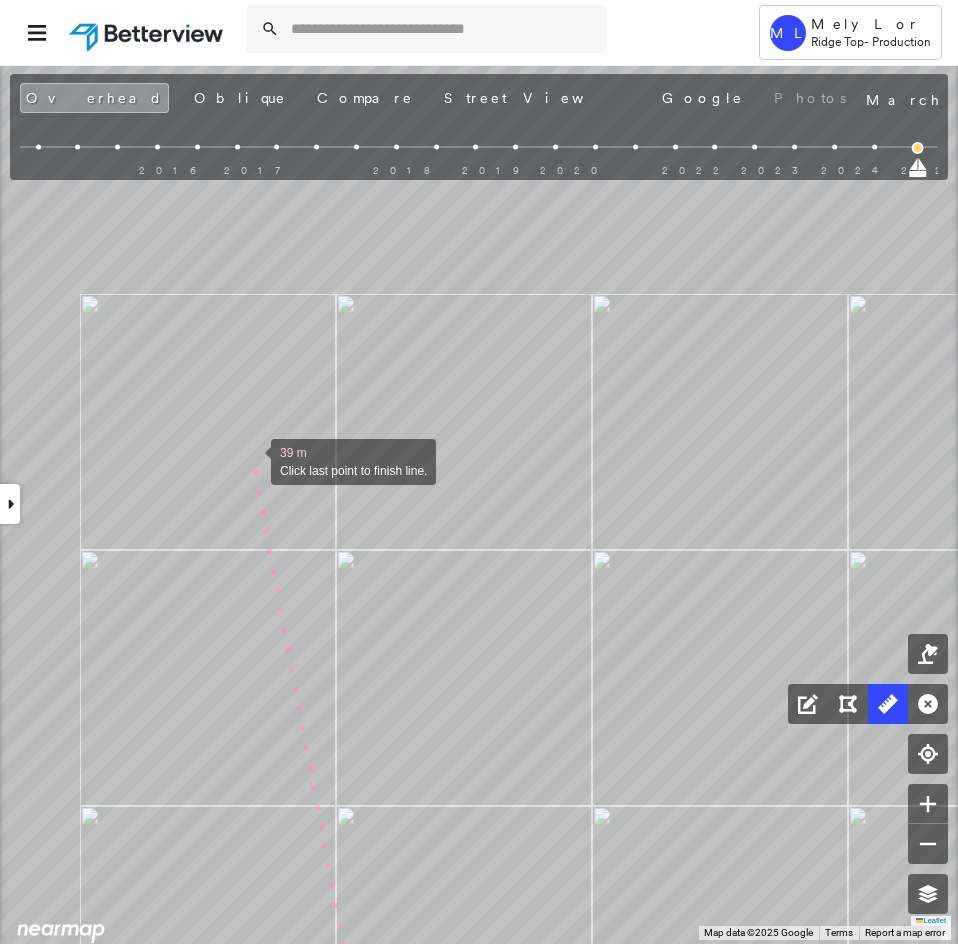 drag, startPoint x: 251, startPoint y: 460, endPoint x: 268, endPoint y: 585, distance: 126.1507 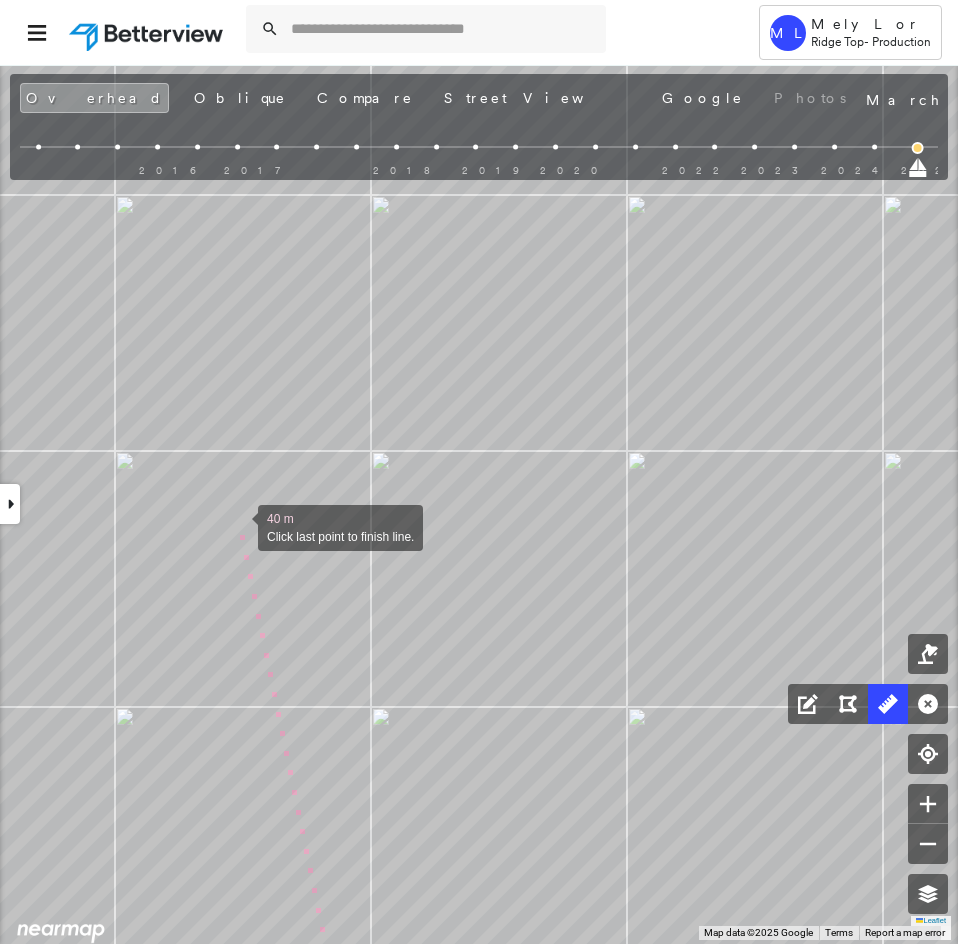 click at bounding box center [238, 526] 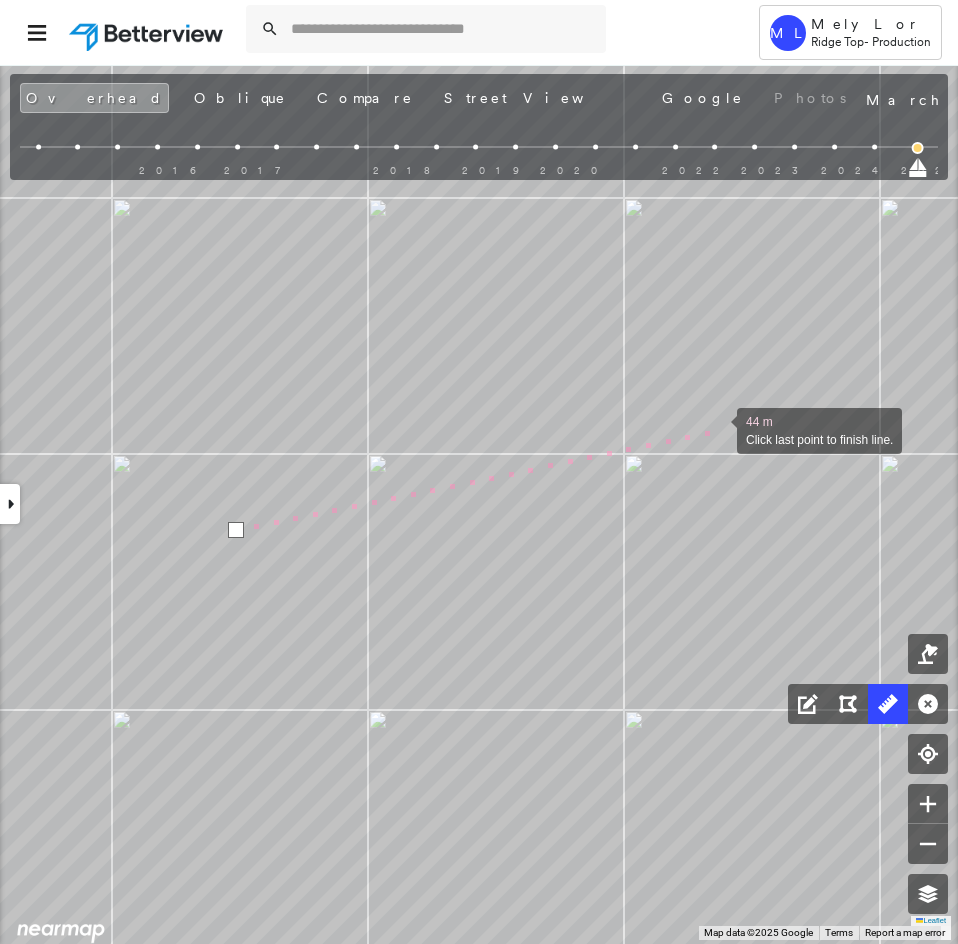 drag, startPoint x: 723, startPoint y: 423, endPoint x: -44, endPoint y: 499, distance: 770.7561 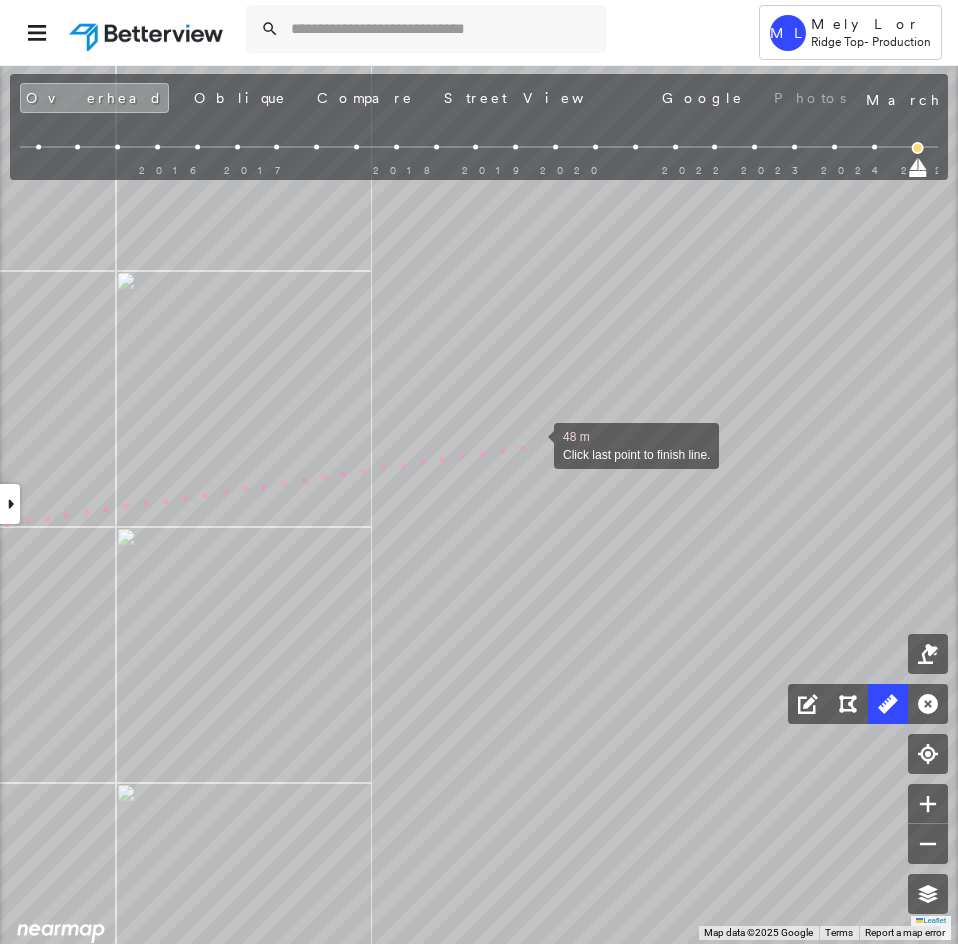 click on "1
48 m Click last point to finish line." at bounding box center (1492, 1989) 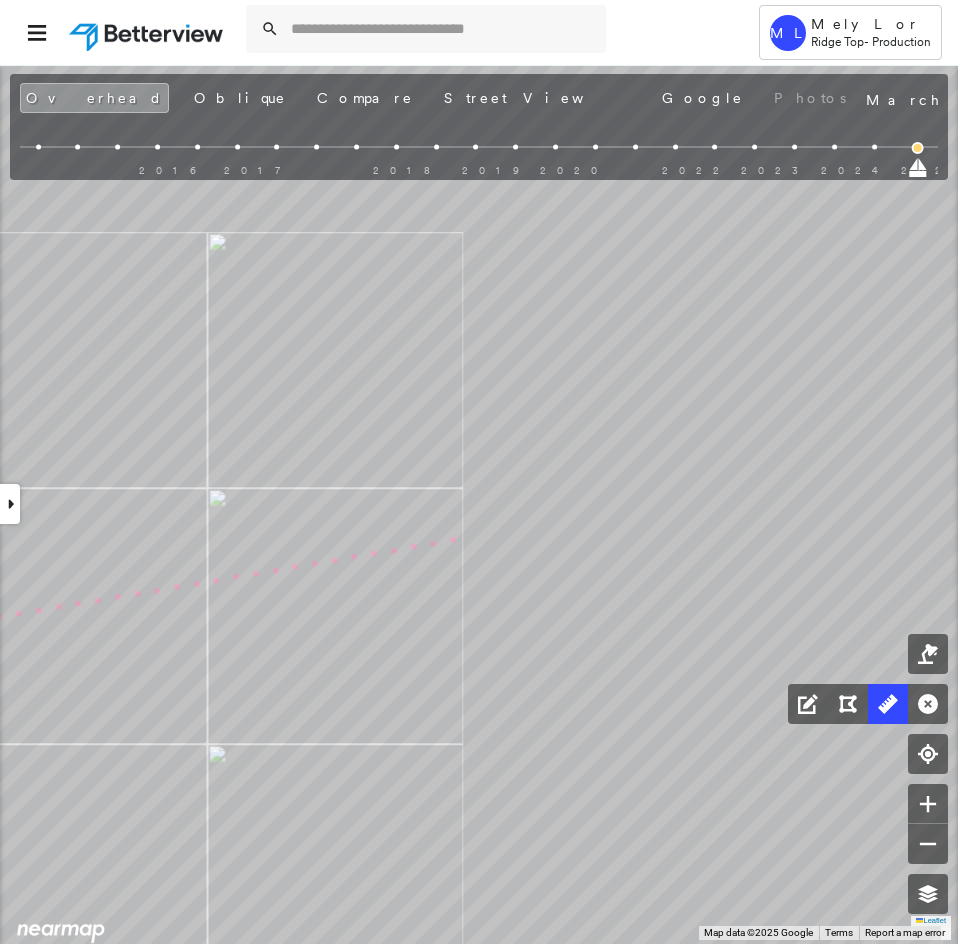 drag, startPoint x: 561, startPoint y: 443, endPoint x: 300, endPoint y: 631, distance: 321.65976 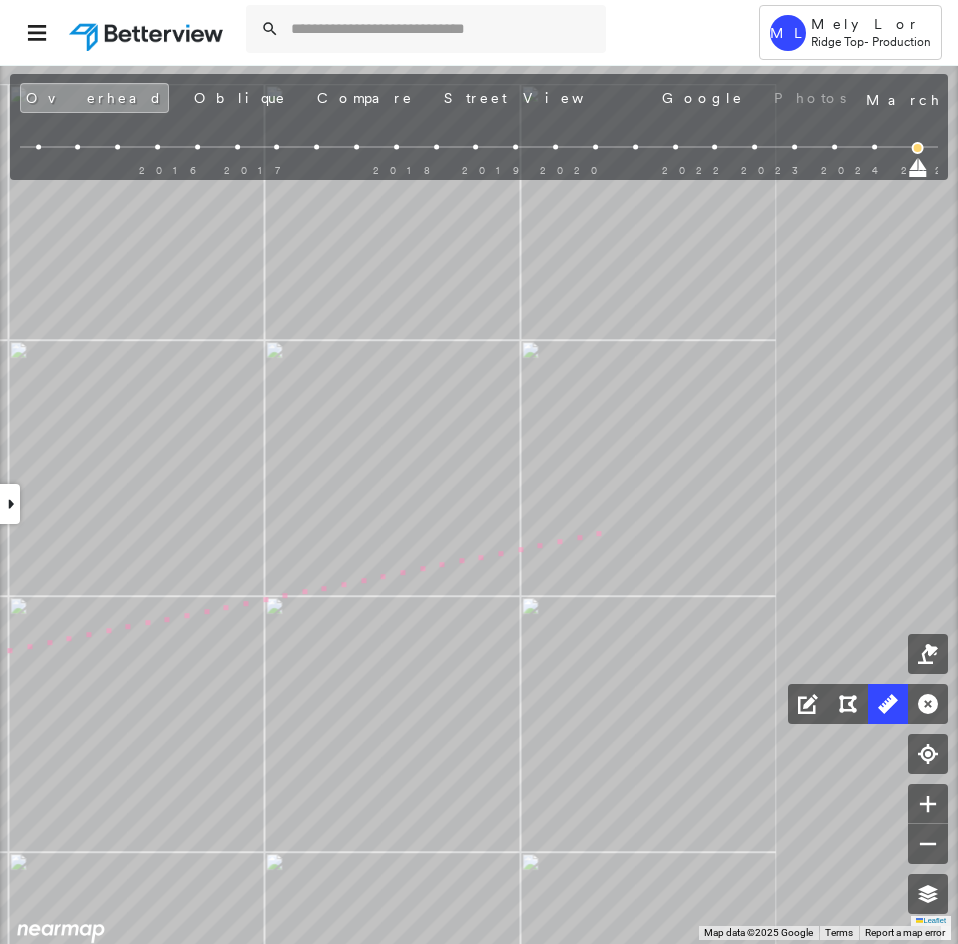 click on "1
55 m Click last point to finish line." at bounding box center [616, 2314] 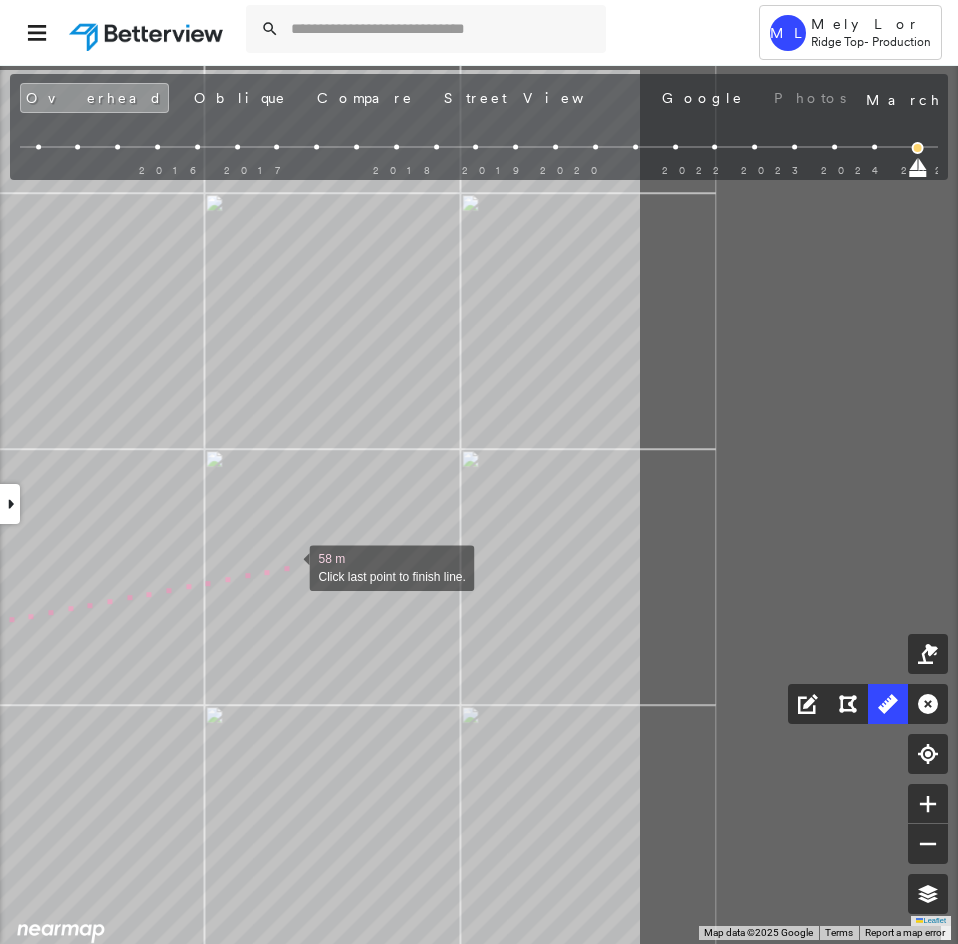 drag, startPoint x: 707, startPoint y: 472, endPoint x: 293, endPoint y: 566, distance: 424.53738 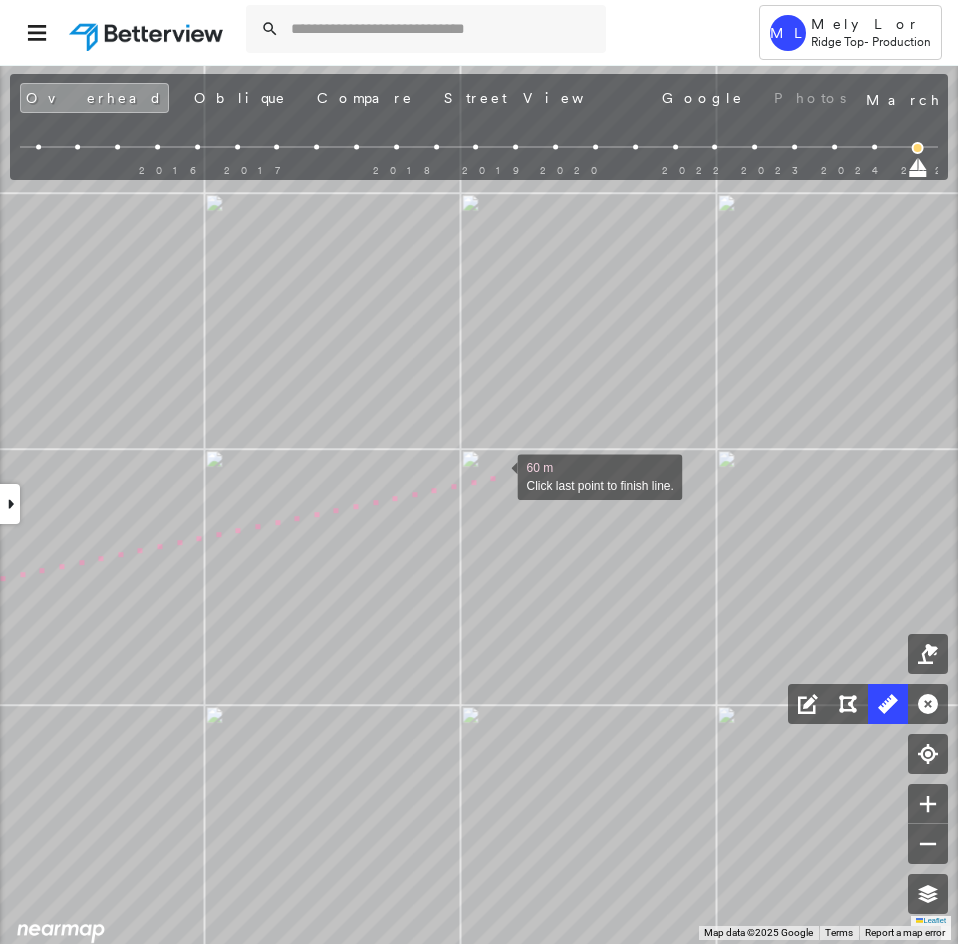 click at bounding box center [497, 475] 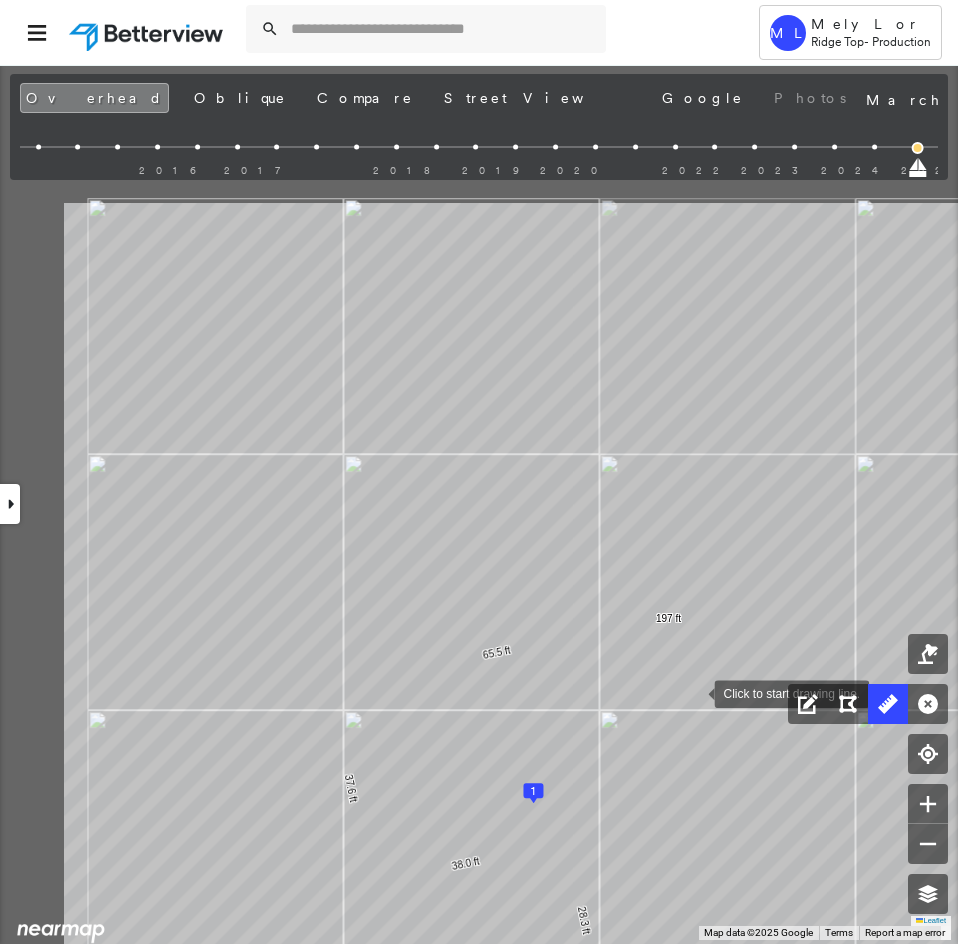 drag, startPoint x: 533, startPoint y: 463, endPoint x: 693, endPoint y: 690, distance: 277.72107 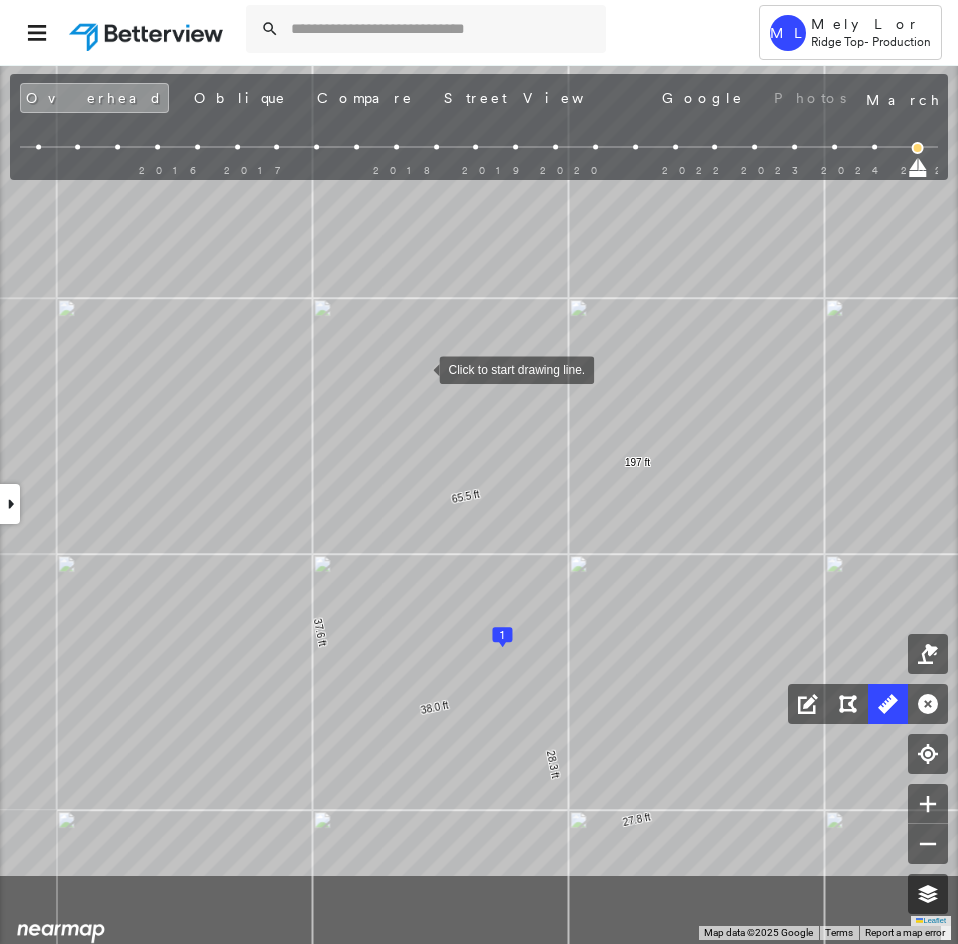click at bounding box center (419, 368) 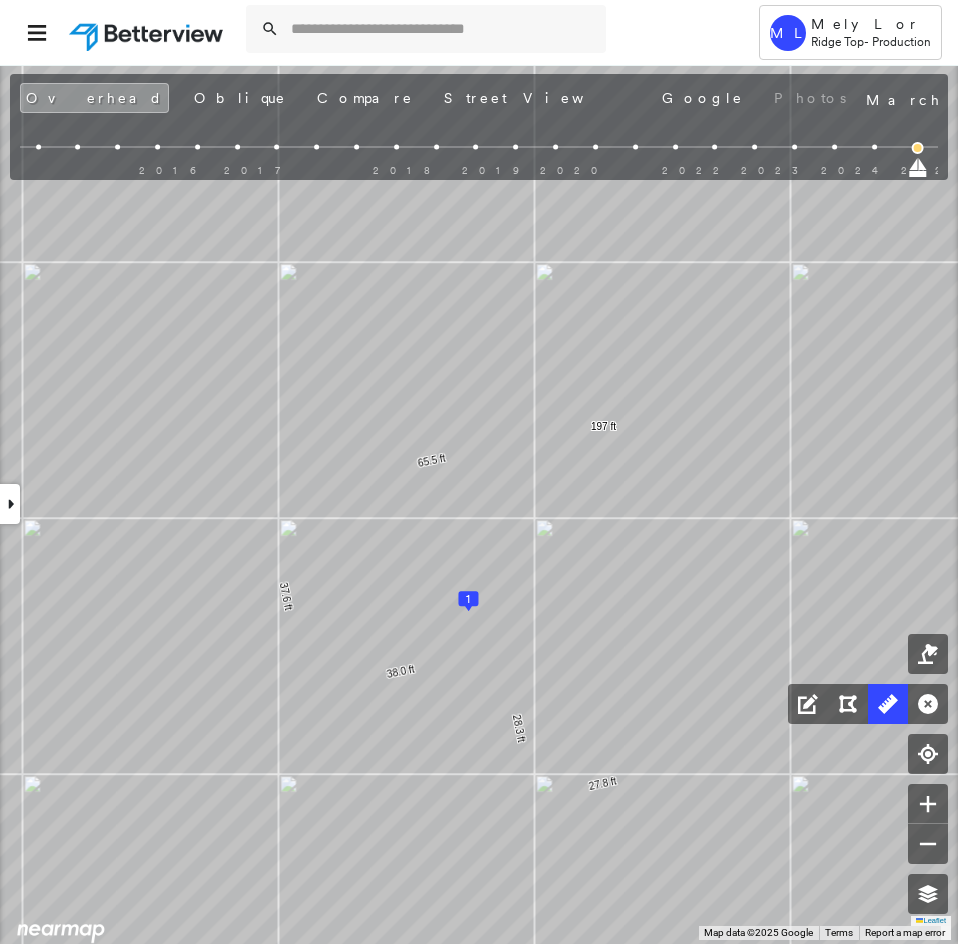 drag, startPoint x: 719, startPoint y: 507, endPoint x: 478, endPoint y: 505, distance: 241.0083 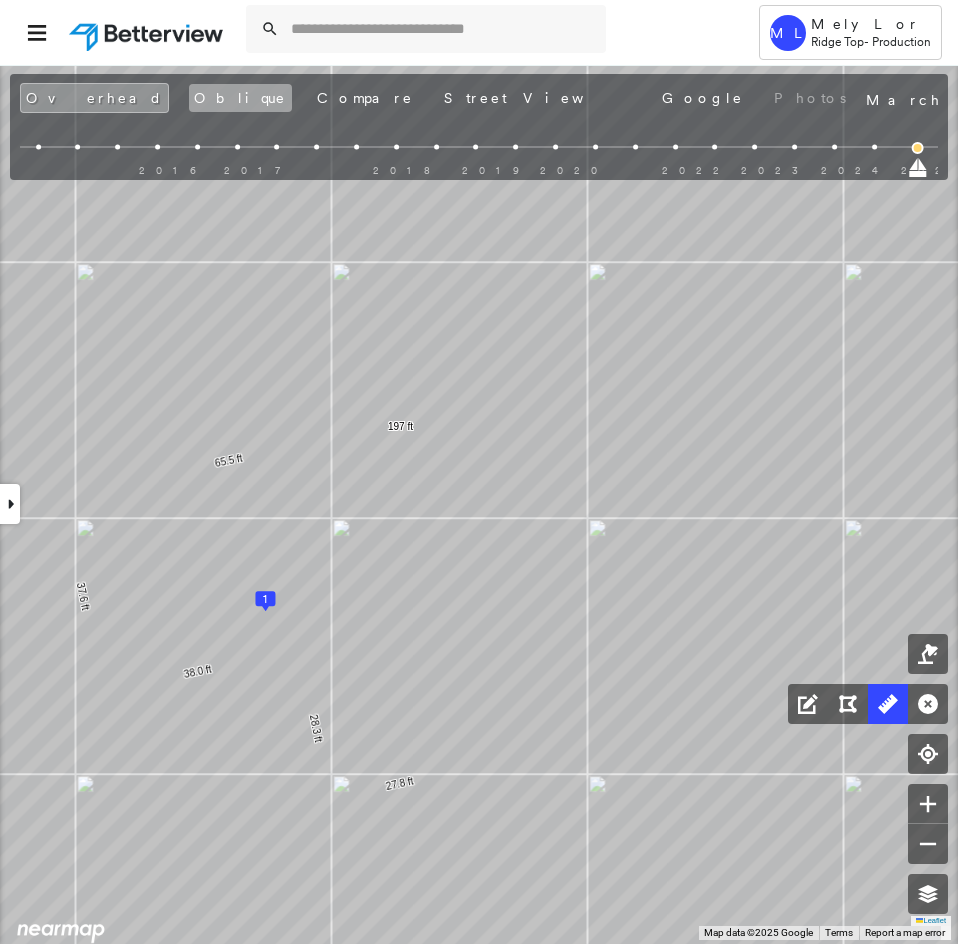 click on "Oblique" at bounding box center [240, 98] 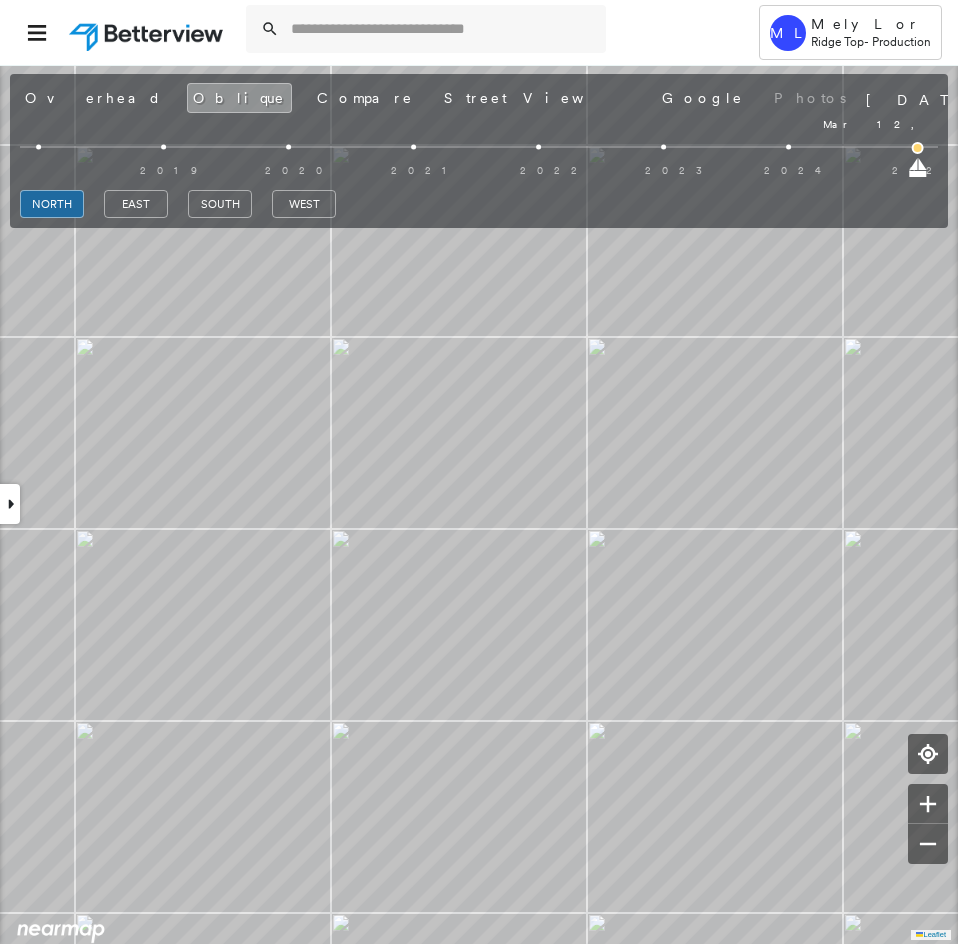 drag, startPoint x: 31, startPoint y: 167, endPoint x: 903, endPoint y: 195, distance: 872.4494 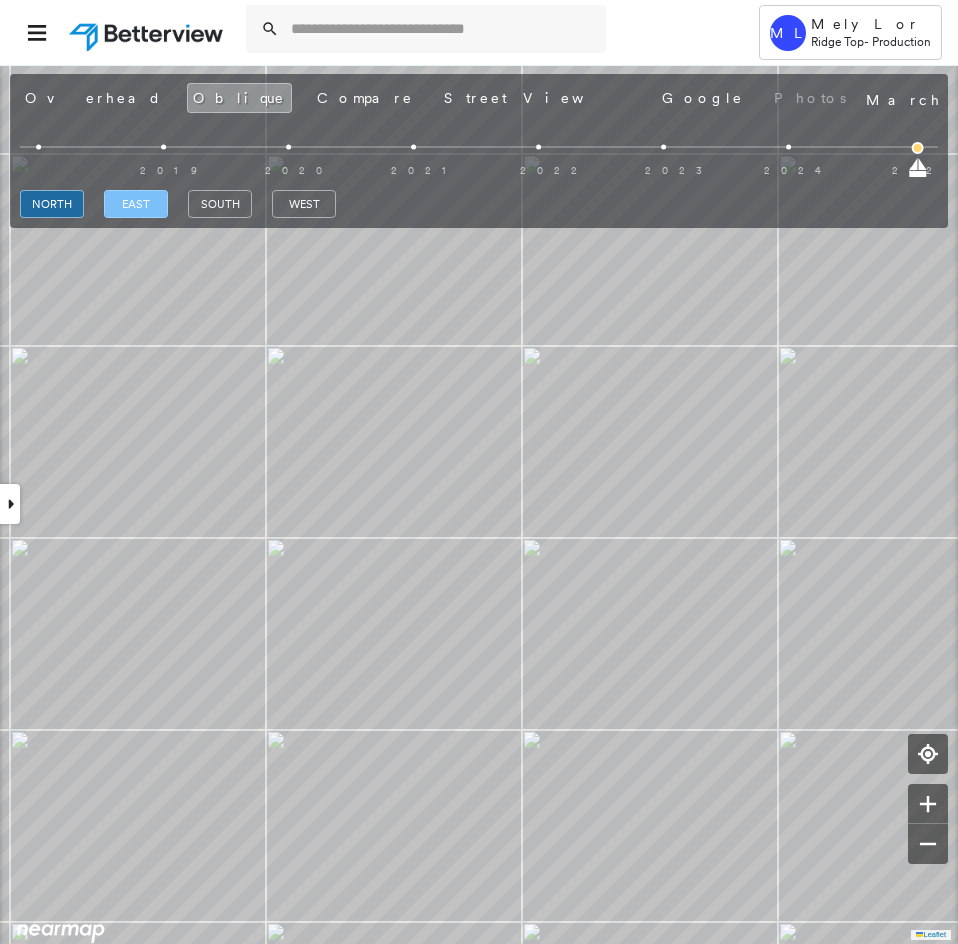 click on "east" at bounding box center [136, 204] 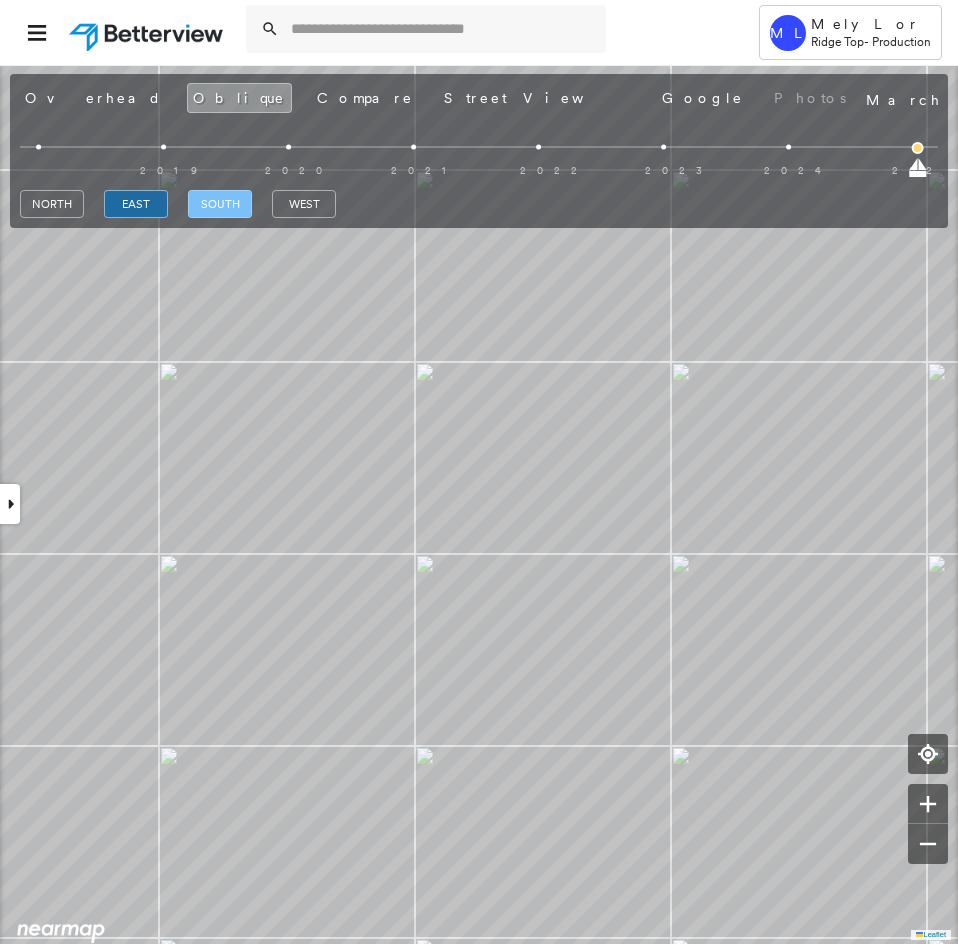 click on "south" at bounding box center [220, 204] 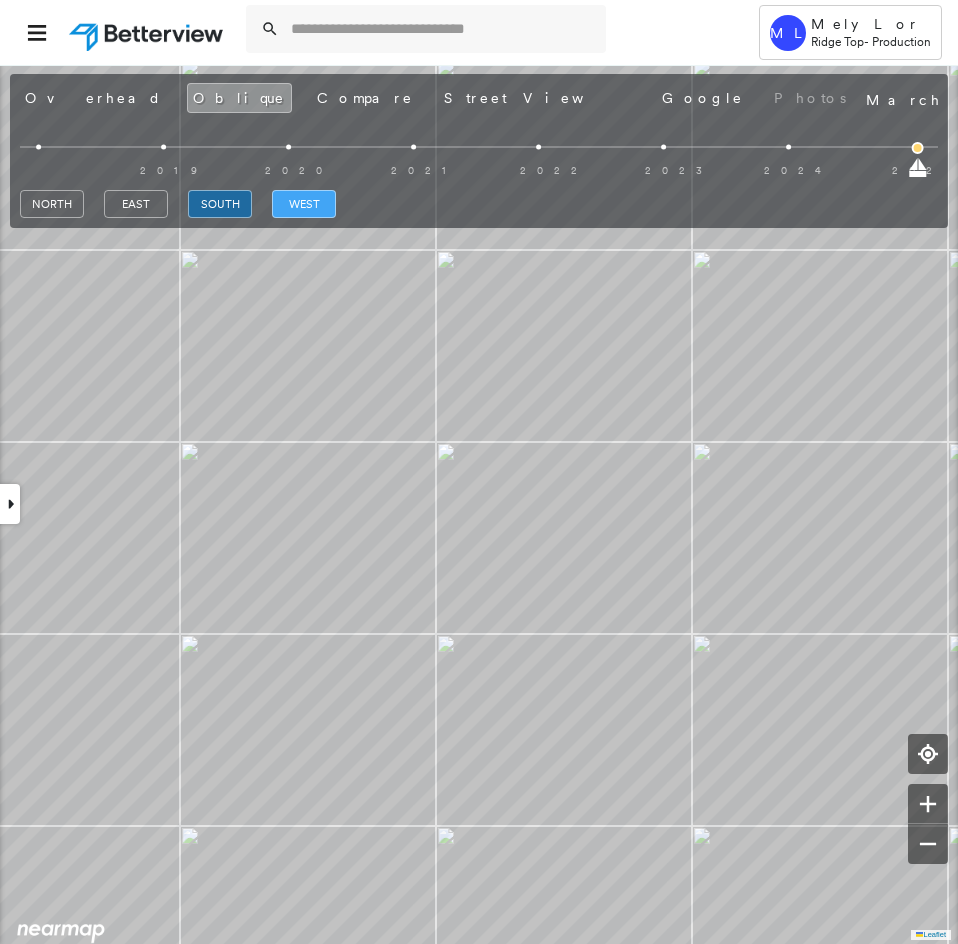 click on "west" at bounding box center [304, 204] 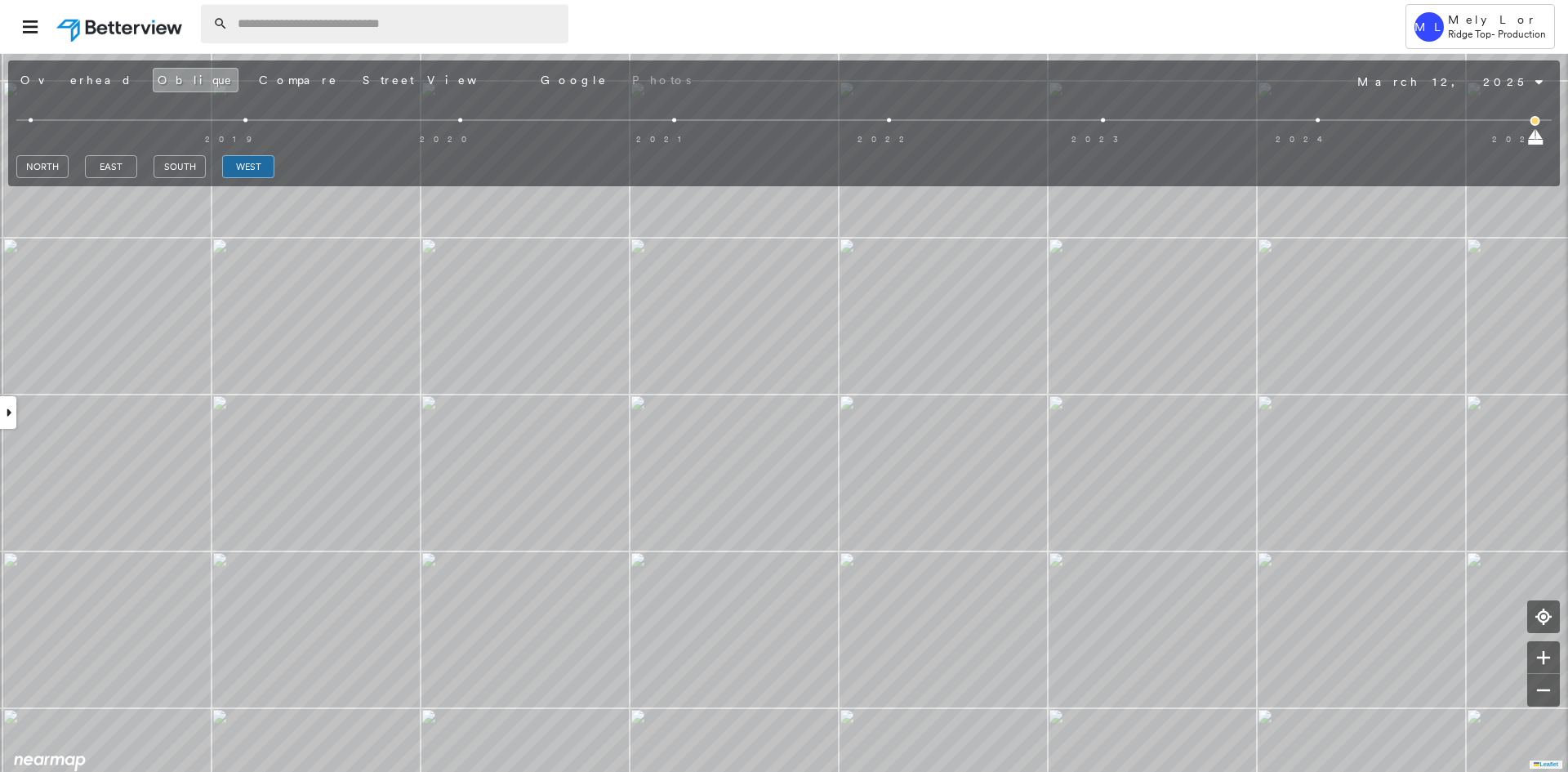 click at bounding box center [398, 24] 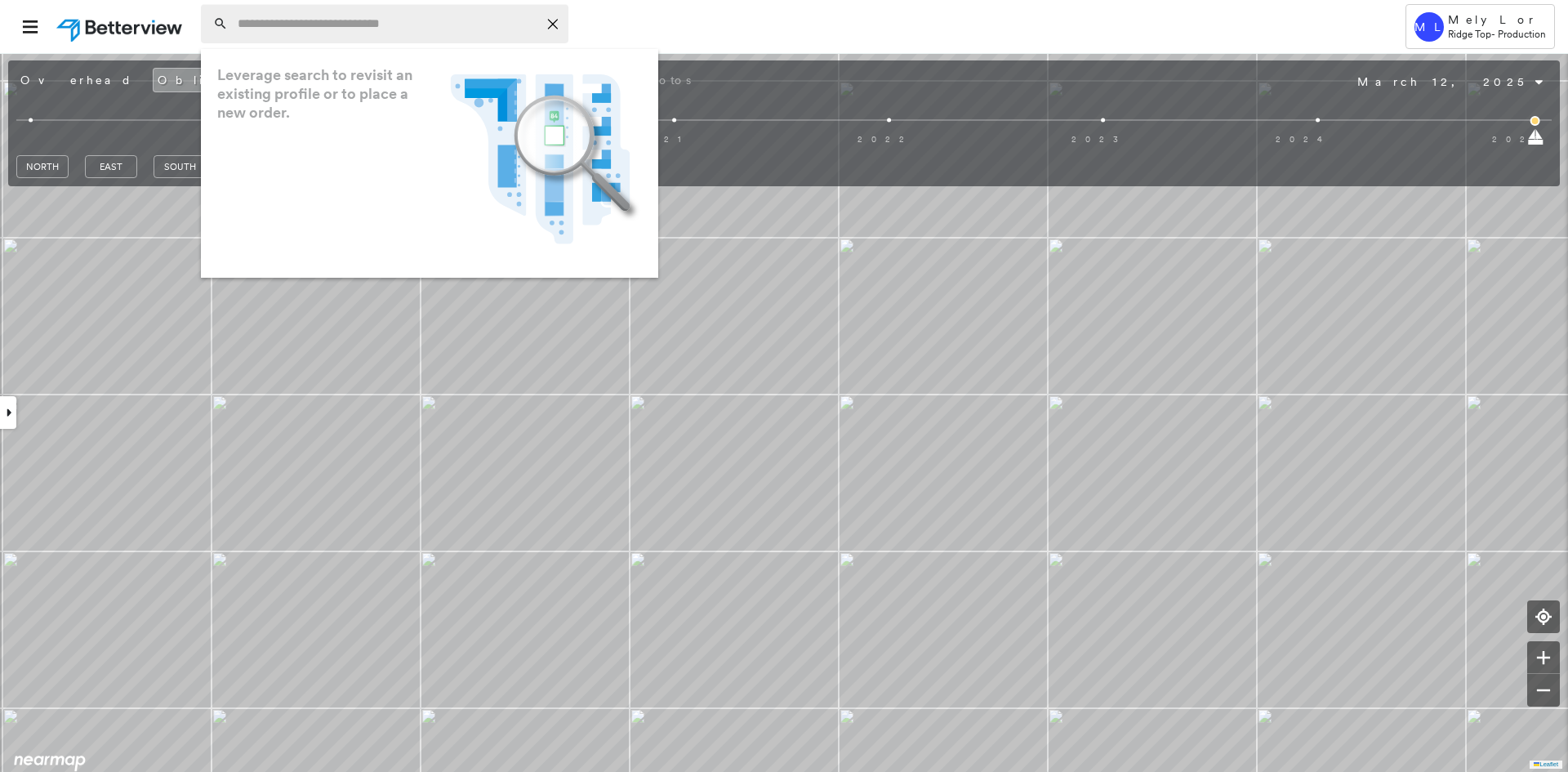 paste on "**********" 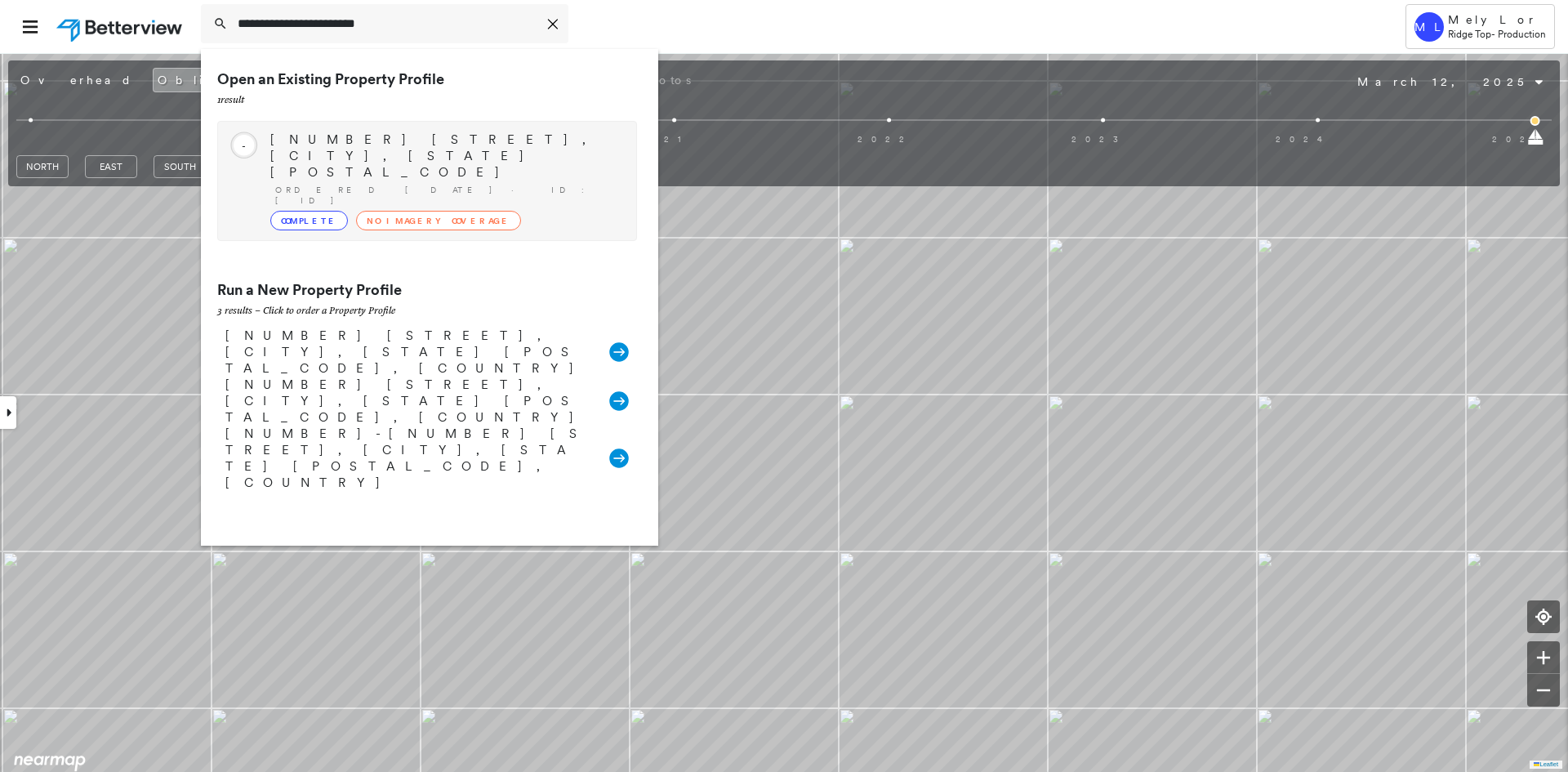 type on "**********" 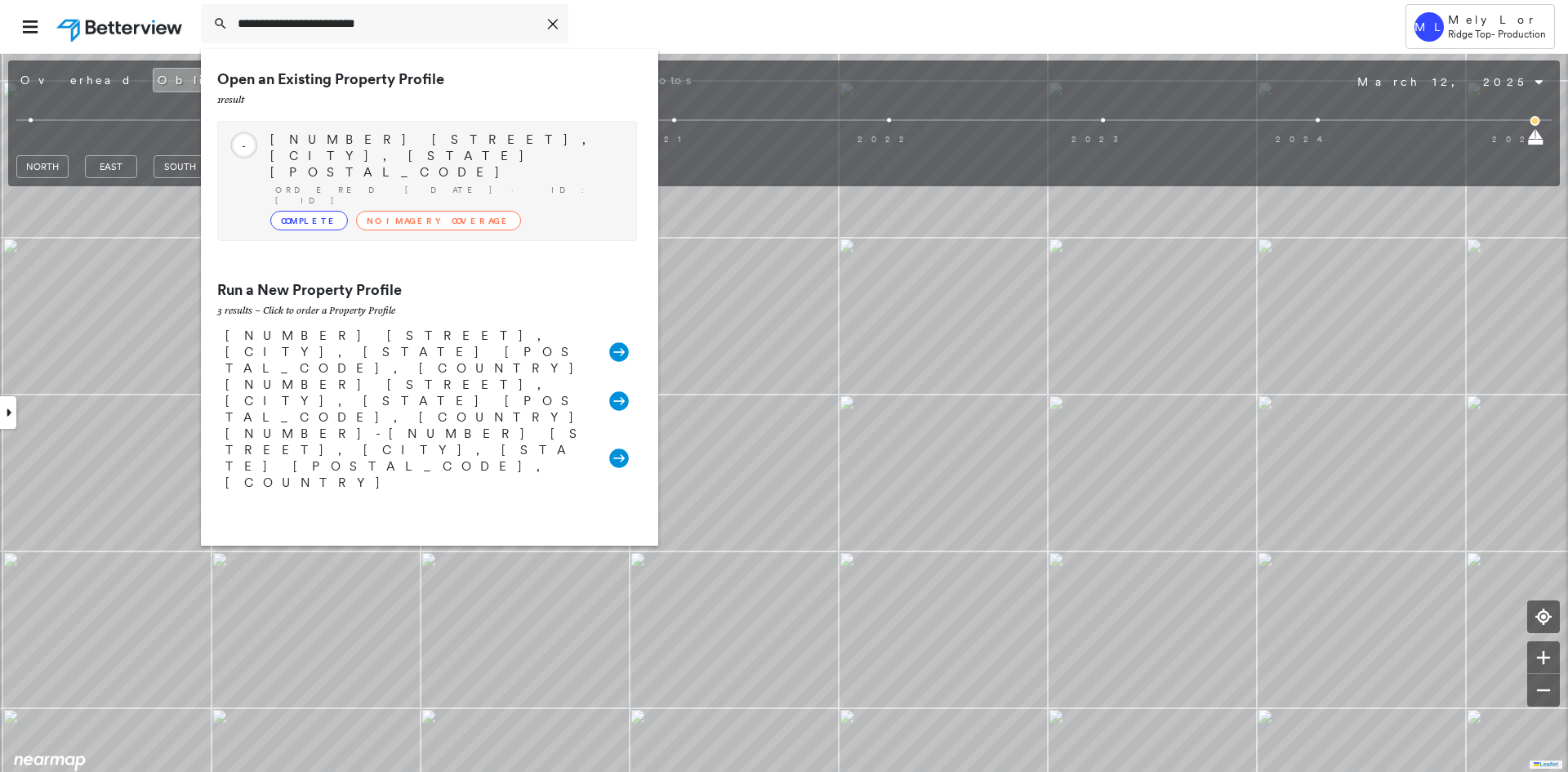 click on "Ordered 08/07/25 · ID: 768853_structures" at bounding box center [448, 195] 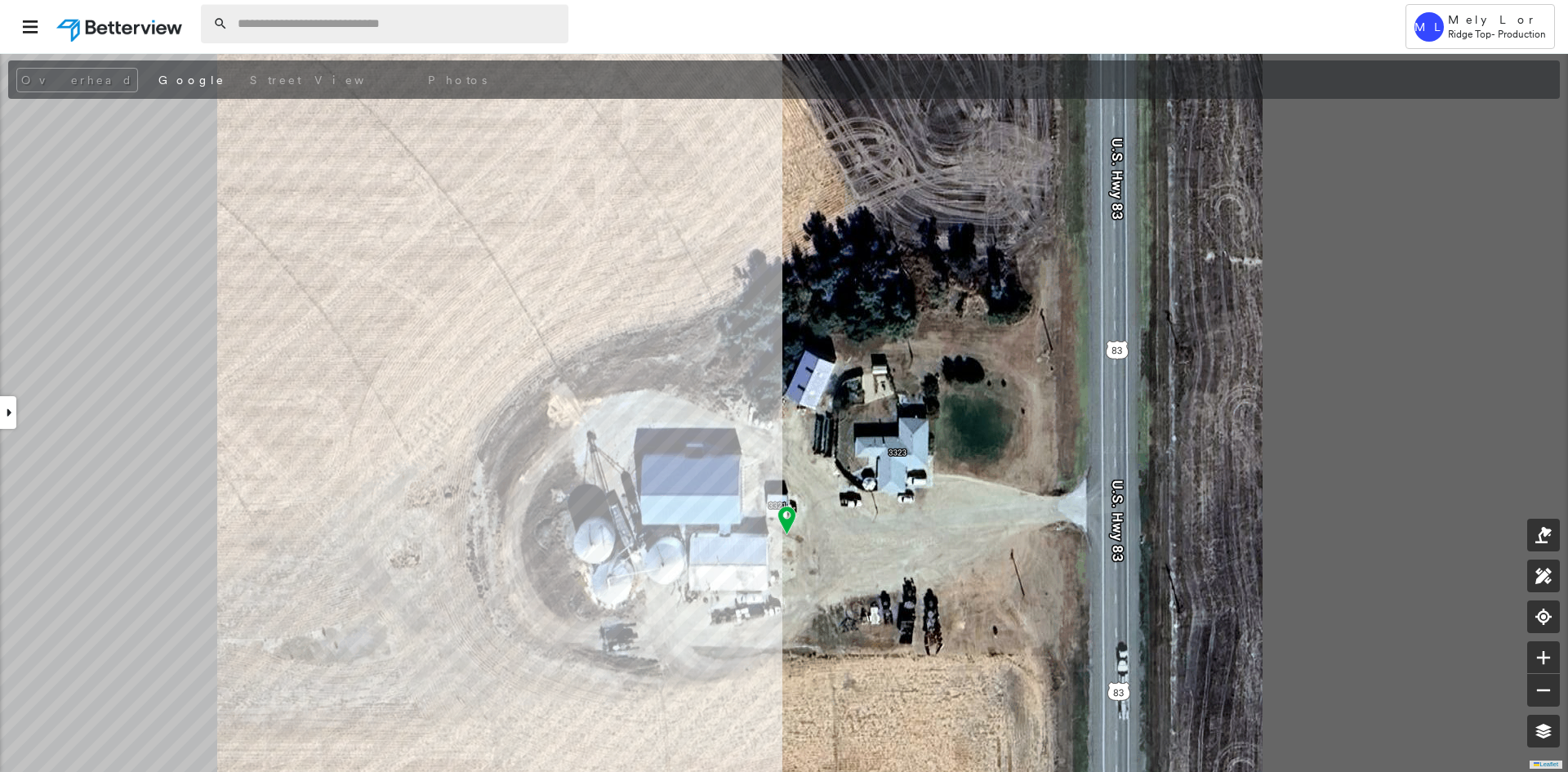 click at bounding box center (398, 24) 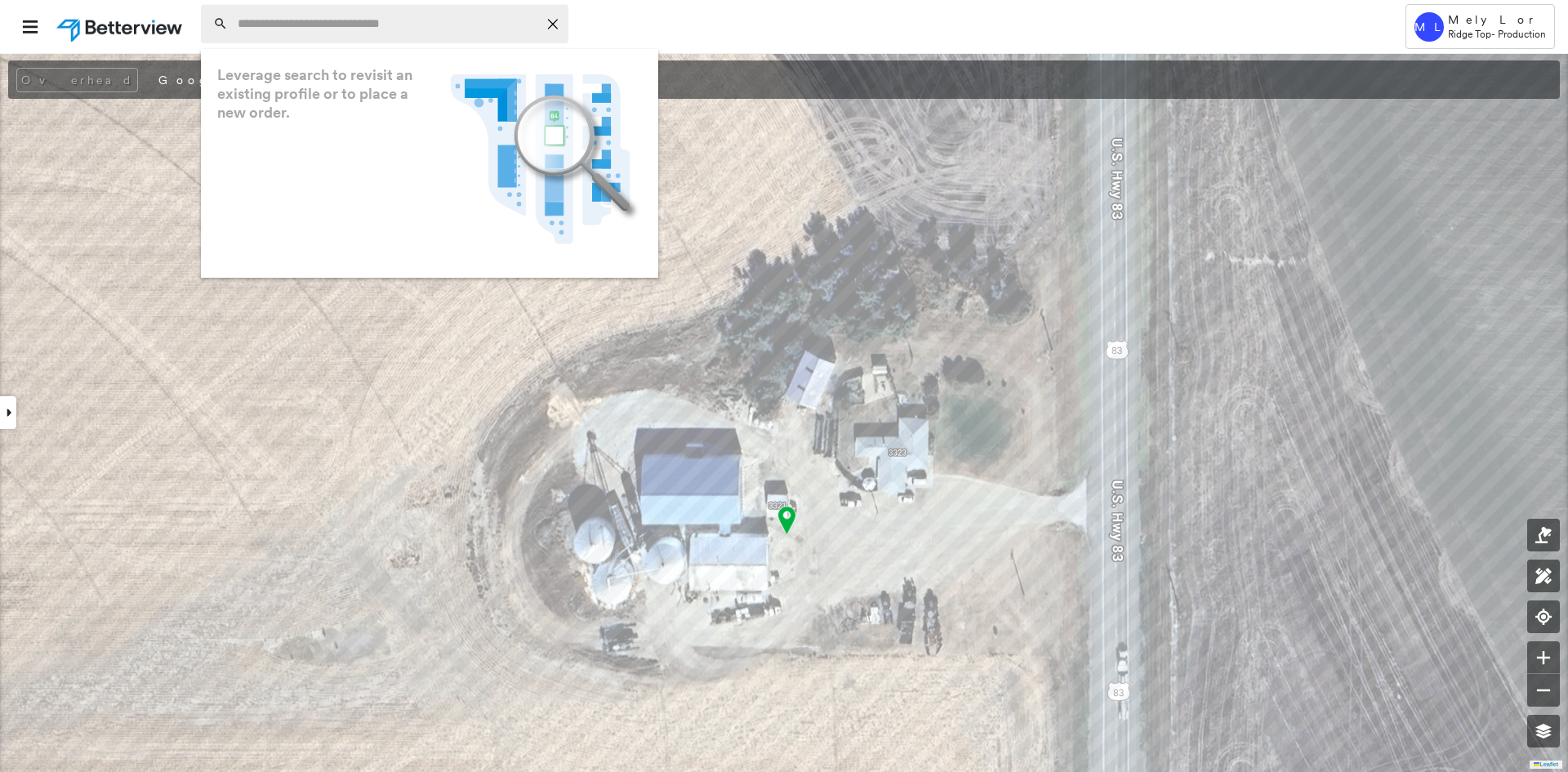 paste on "**********" 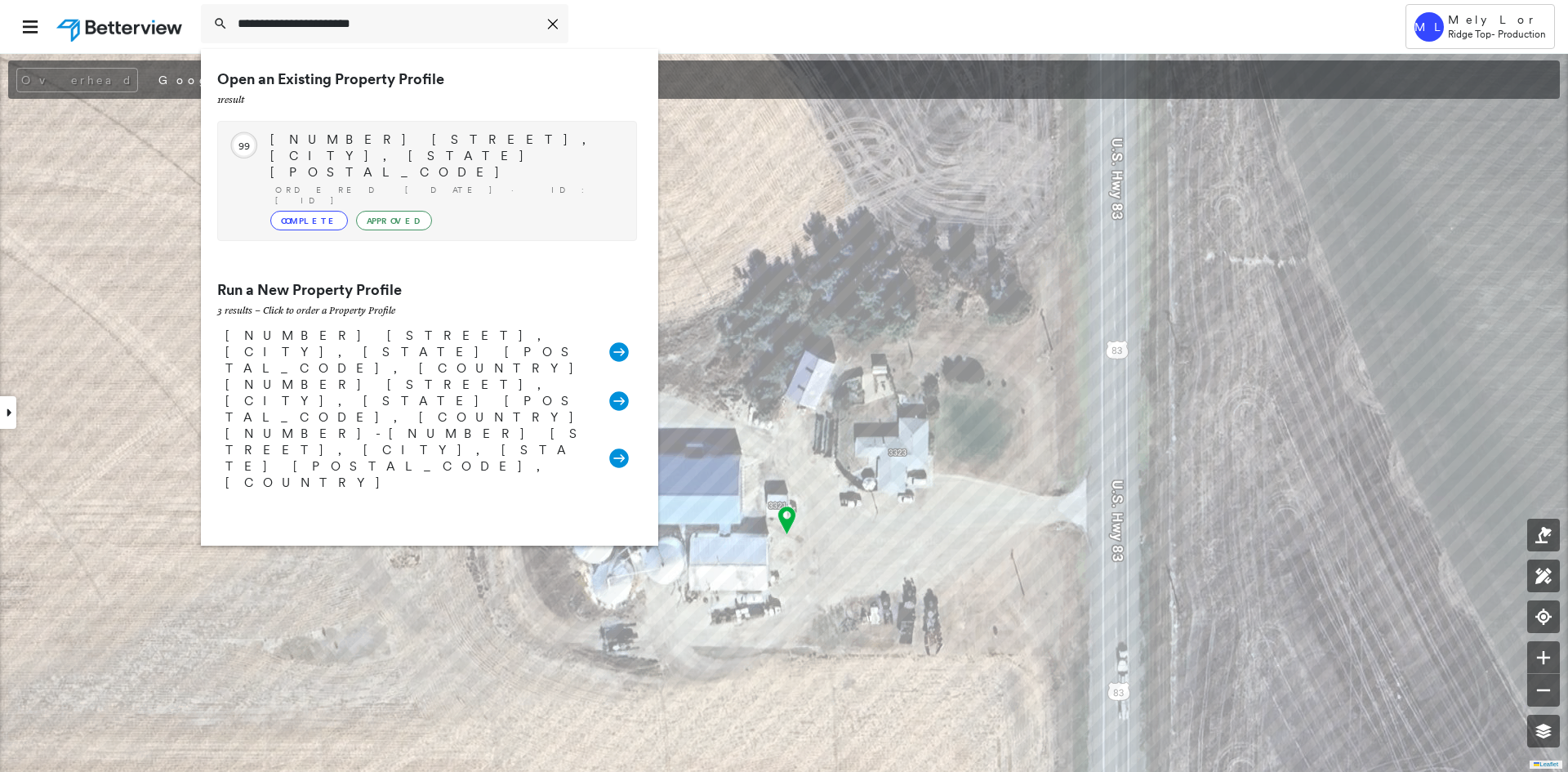 type on "**********" 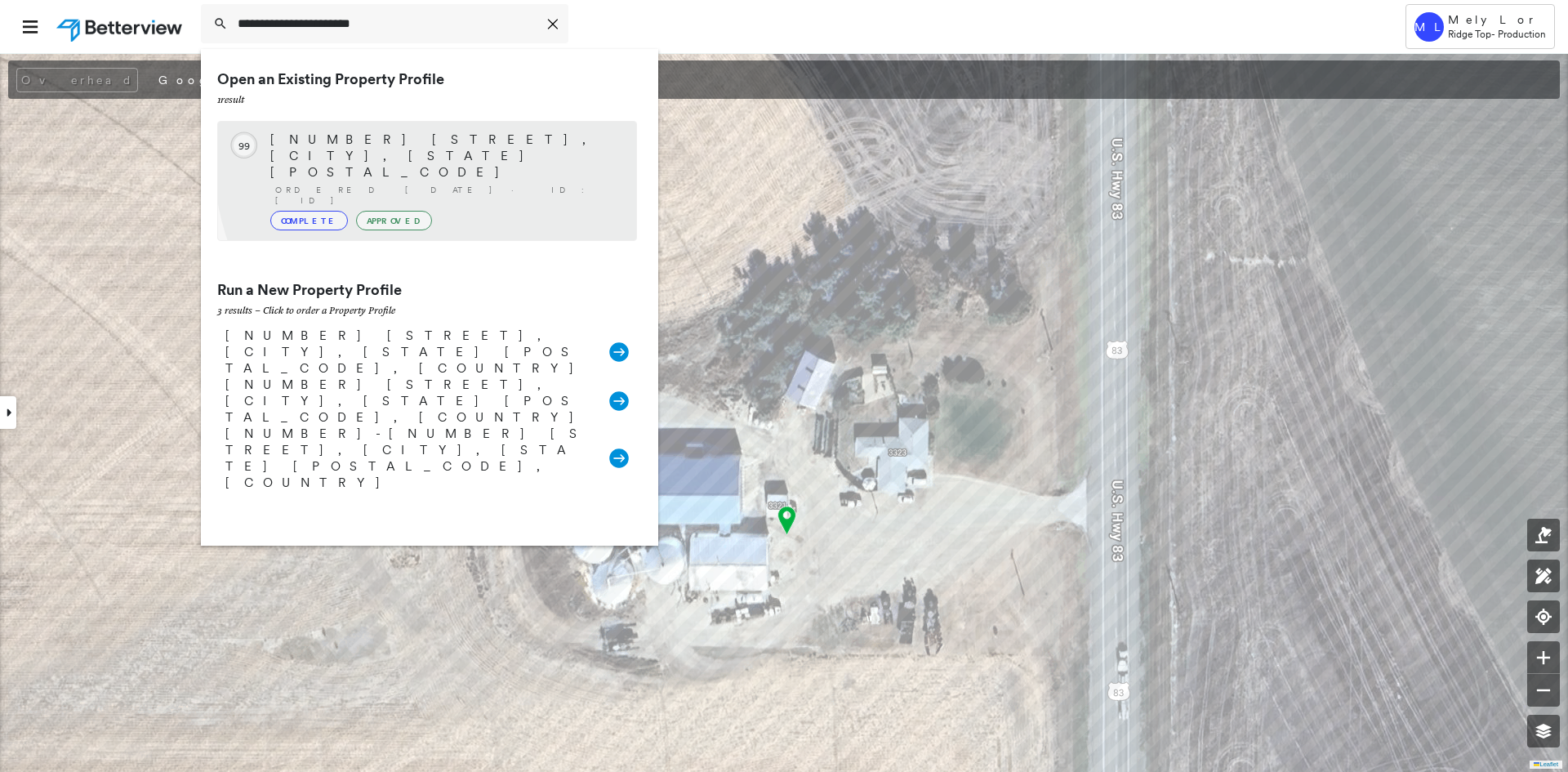 click on "Ordered 08/07/25 · ID: 782206_KIM" at bounding box center [448, 195] 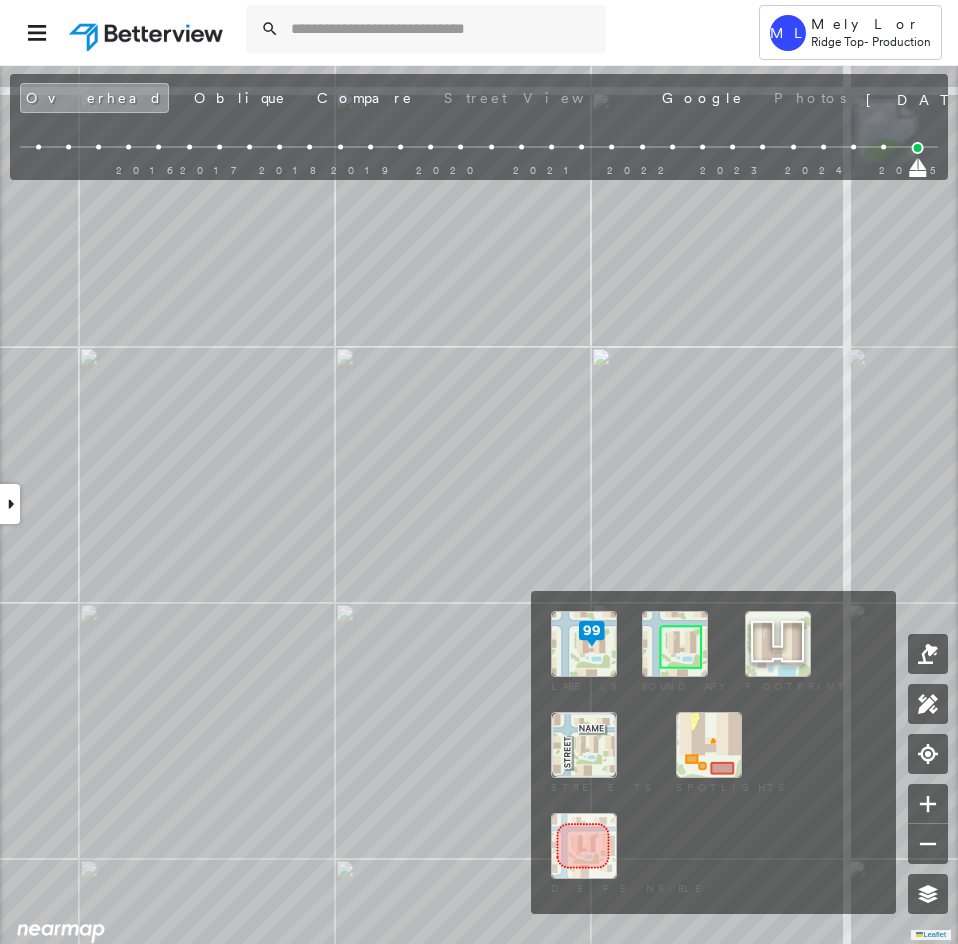 click at bounding box center [675, 644] 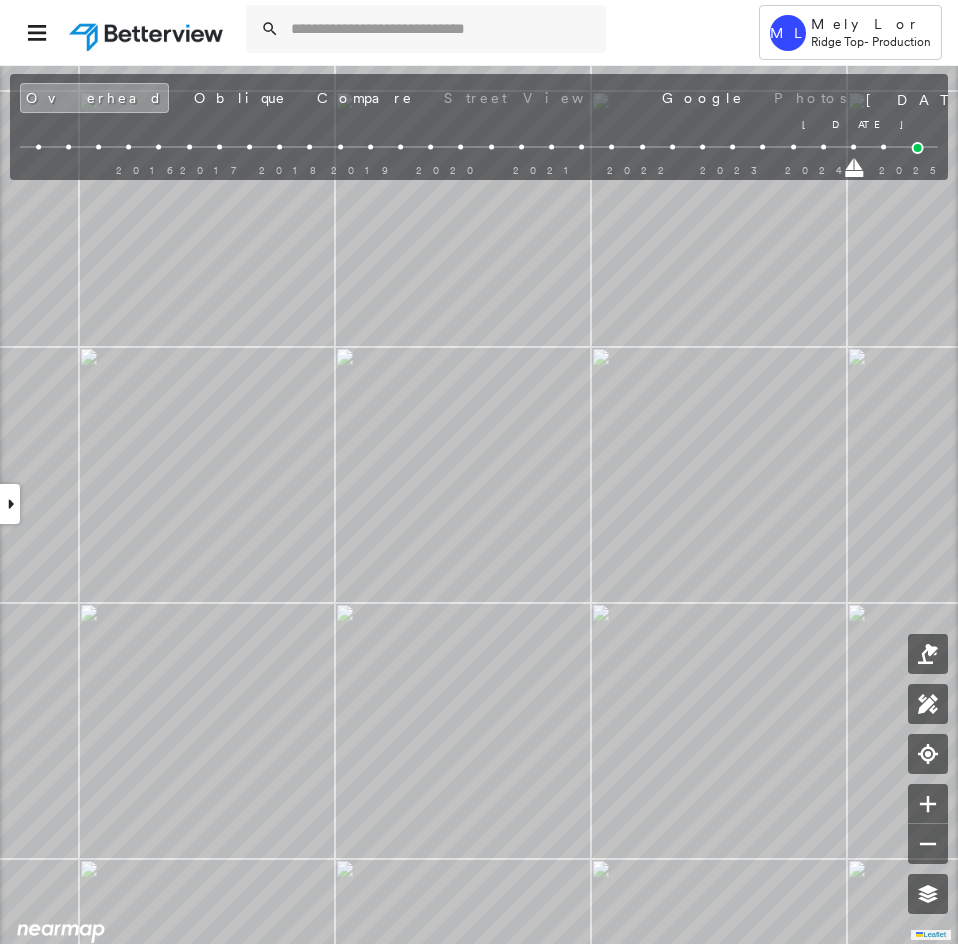 drag, startPoint x: 917, startPoint y: 170, endPoint x: 861, endPoint y: 166, distance: 56.142673 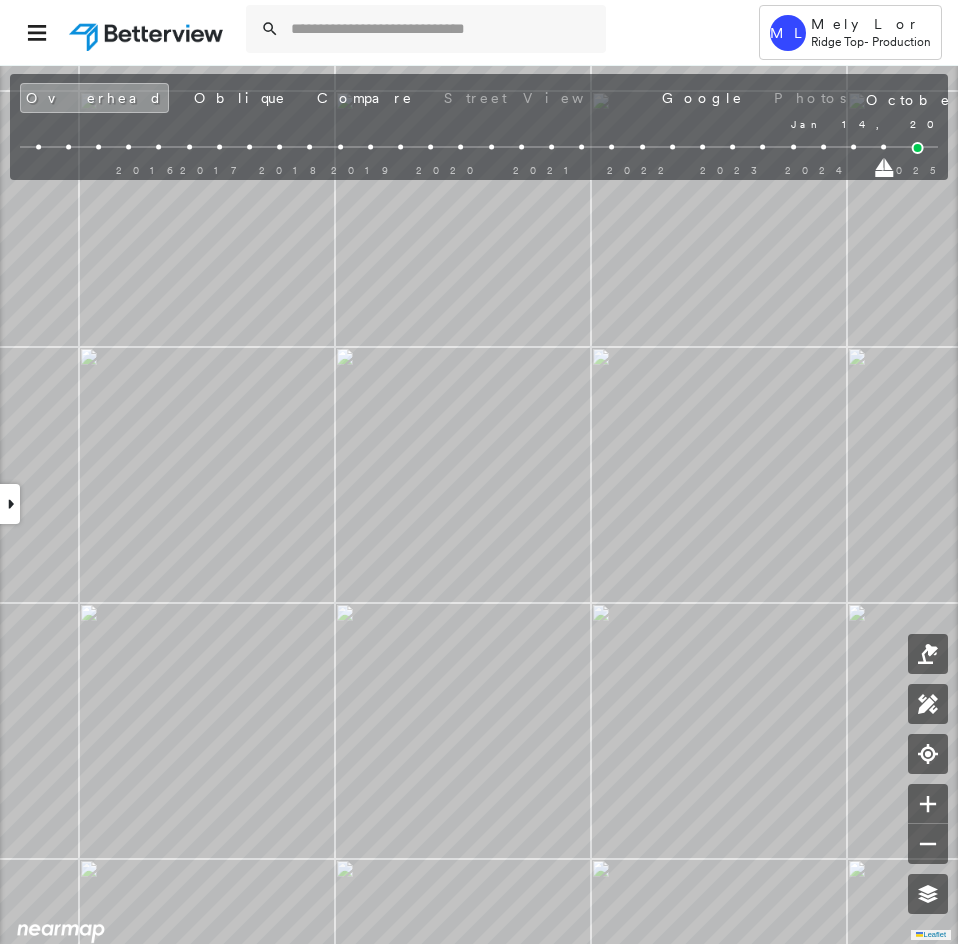 drag, startPoint x: 859, startPoint y: 175, endPoint x: 876, endPoint y: 173, distance: 17.117243 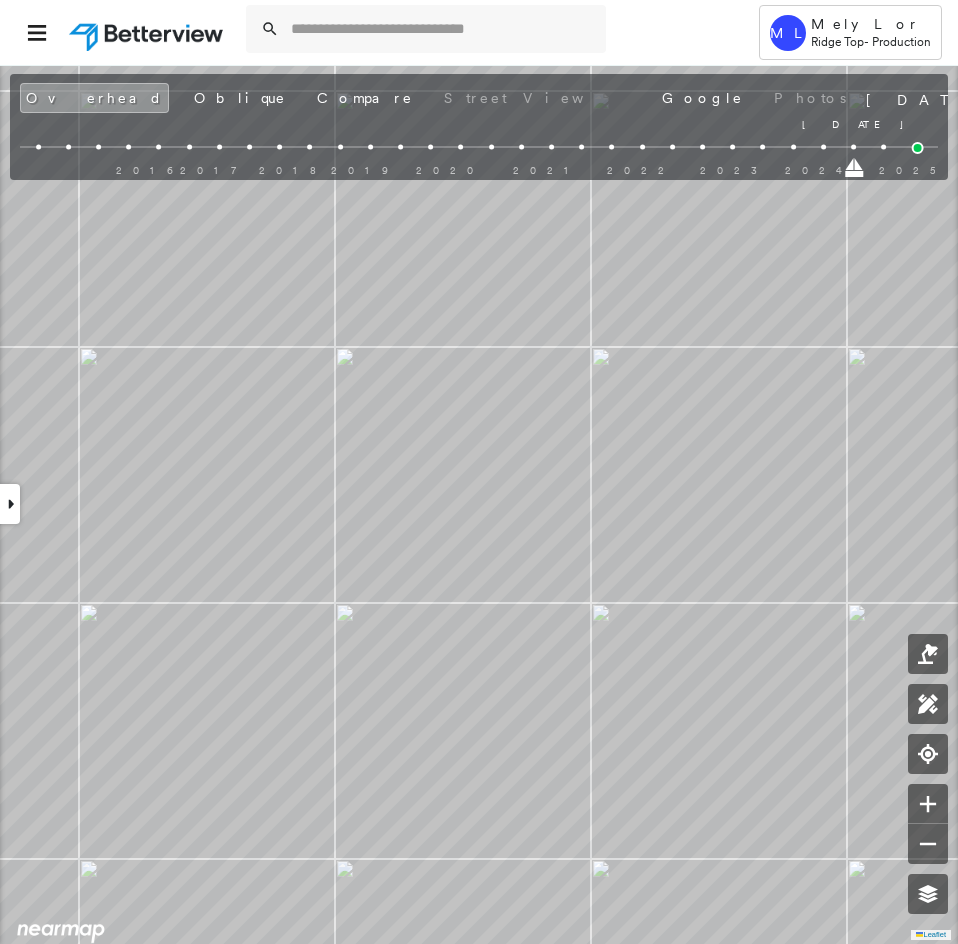 drag, startPoint x: 887, startPoint y: 175, endPoint x: 846, endPoint y: 173, distance: 41.04875 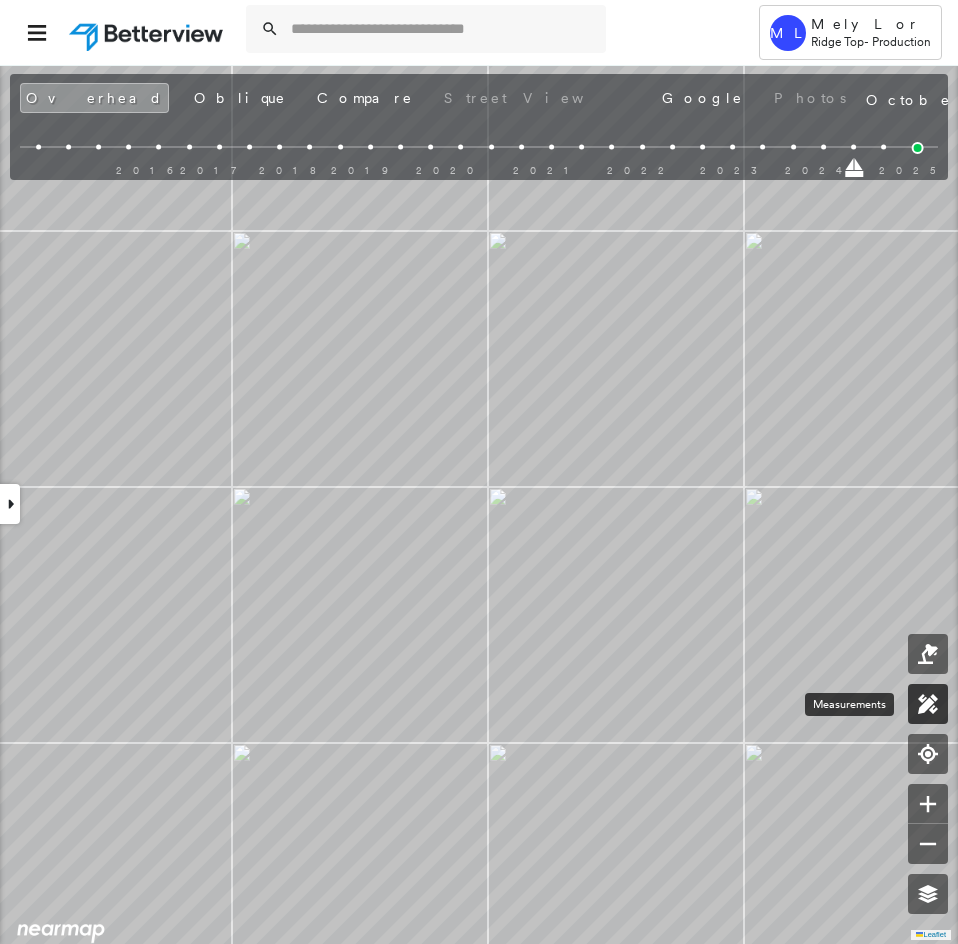 click 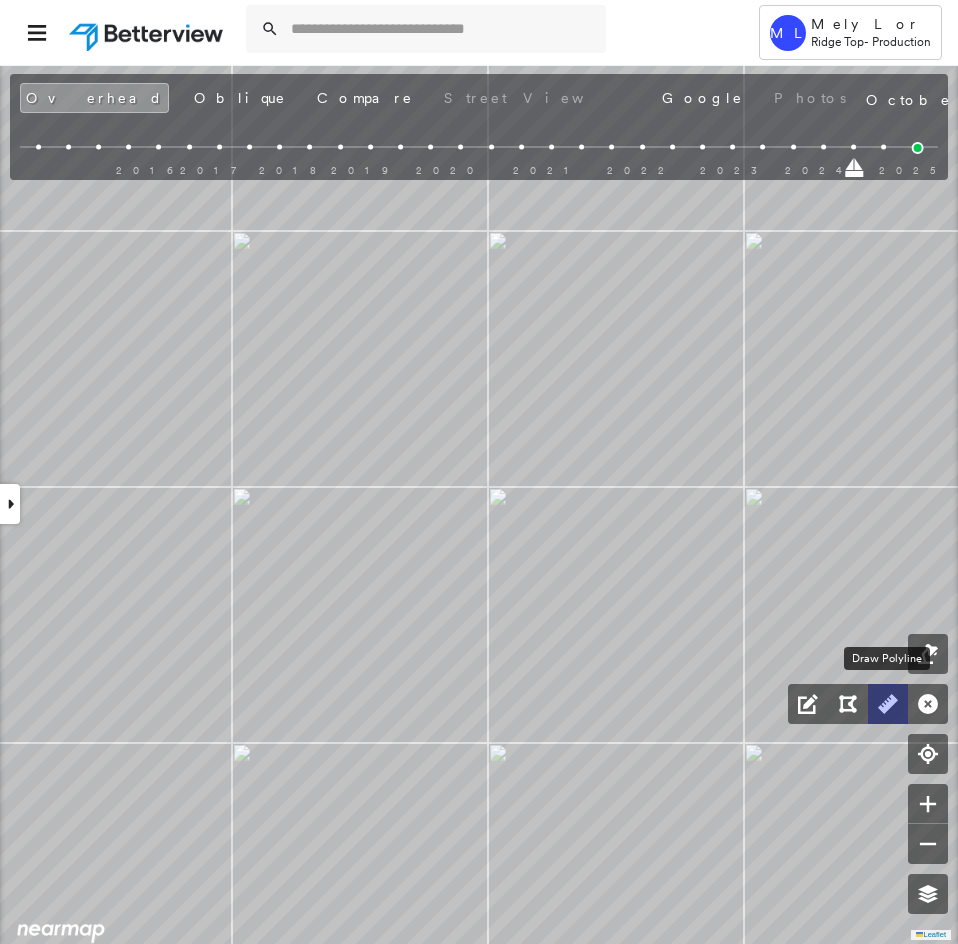 drag, startPoint x: 888, startPoint y: 702, endPoint x: 893, endPoint y: 711, distance: 10.29563 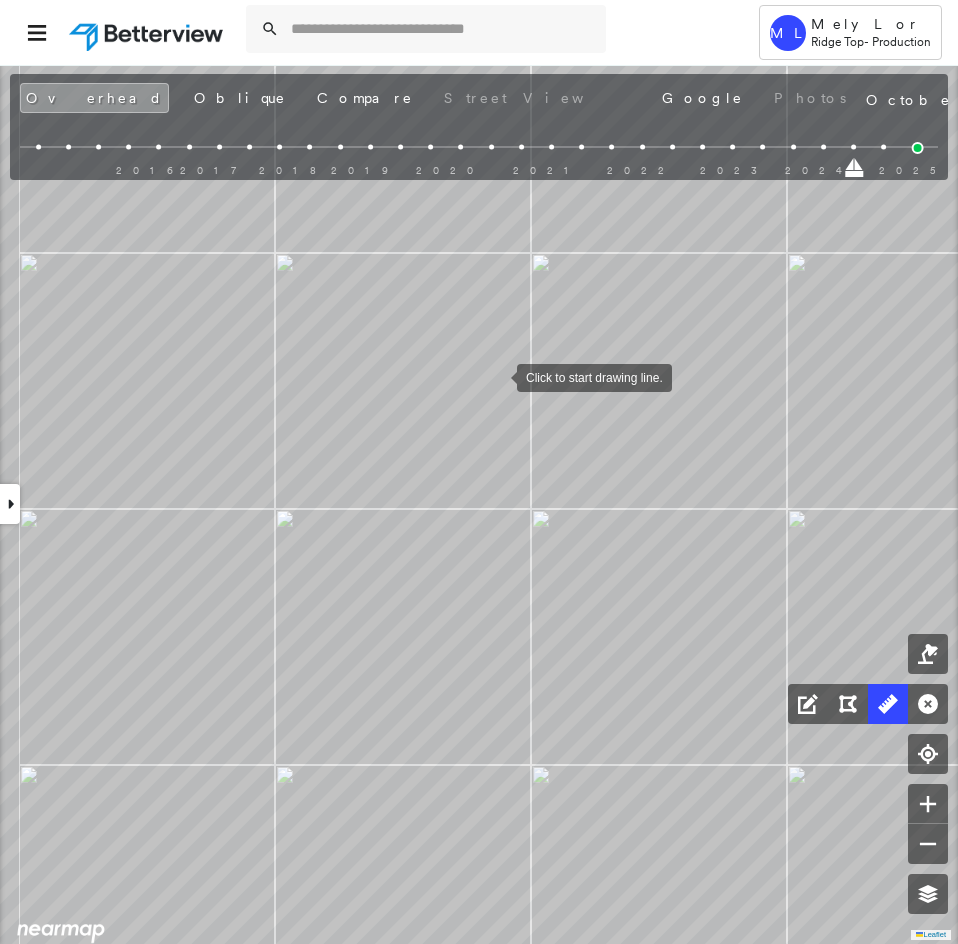 drag, startPoint x: 477, startPoint y: 361, endPoint x: 486, endPoint y: 377, distance: 18.35756 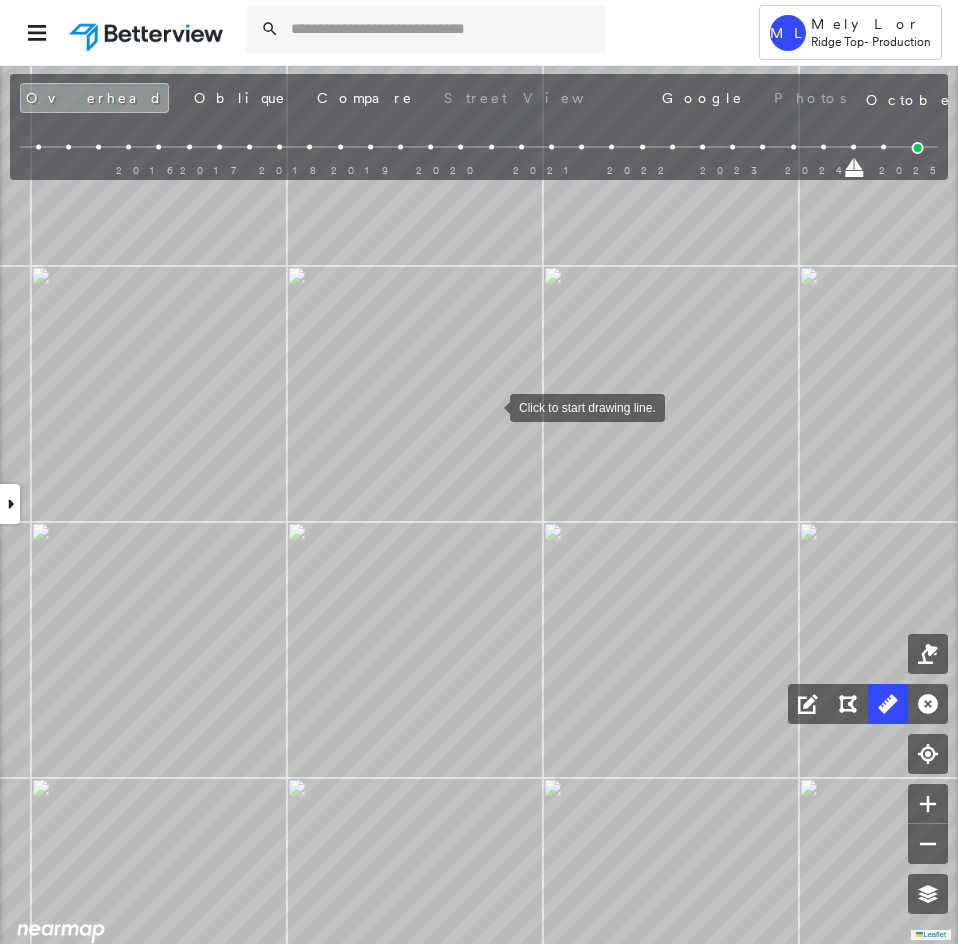 click at bounding box center [490, 406] 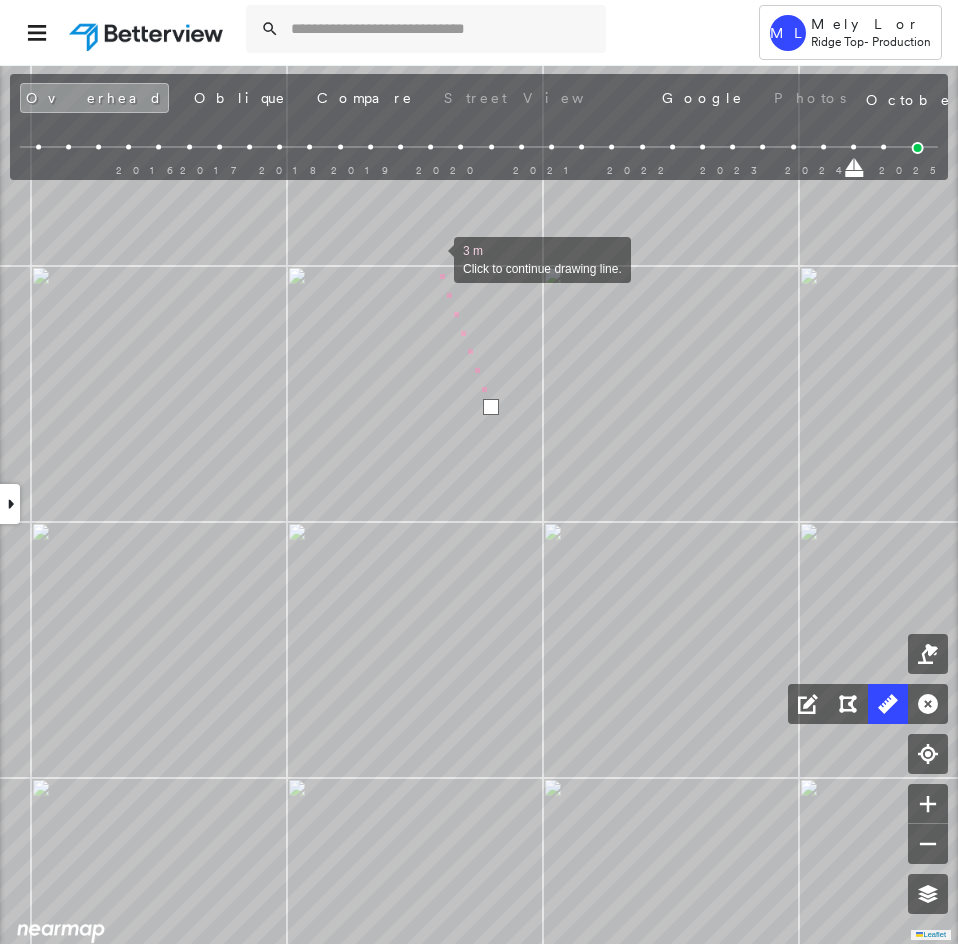 click at bounding box center (434, 258) 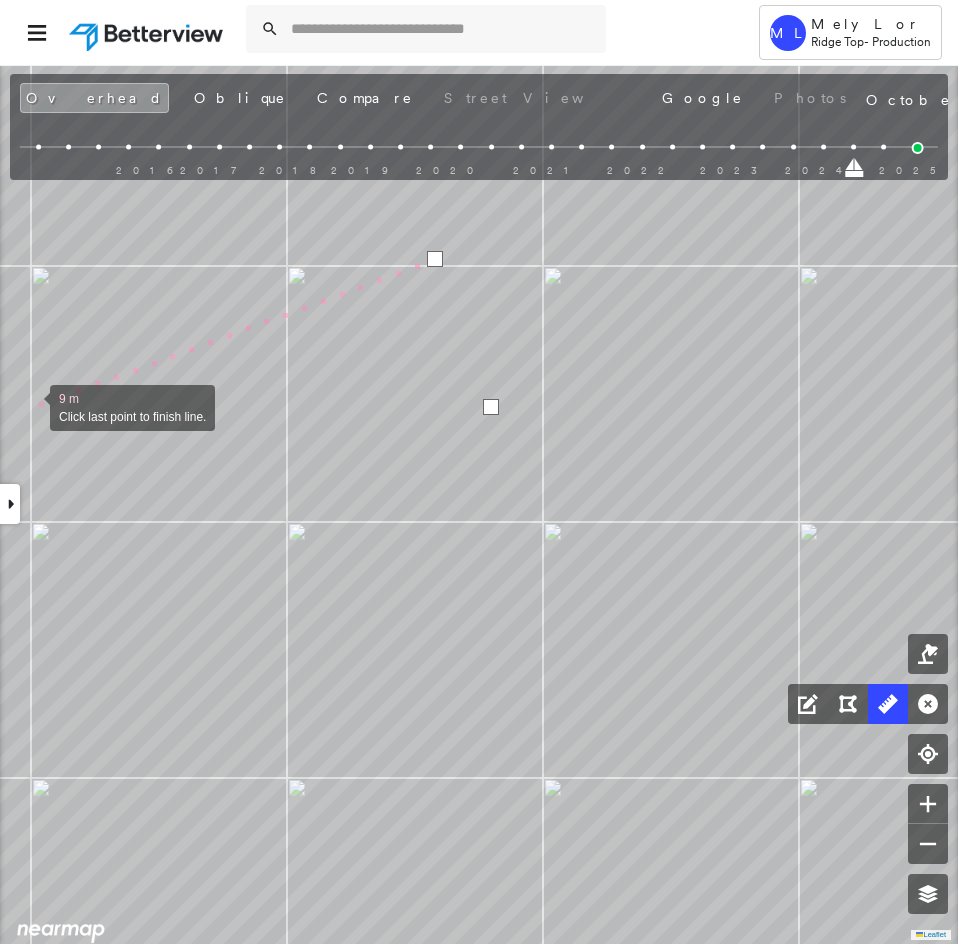 click at bounding box center (30, 406) 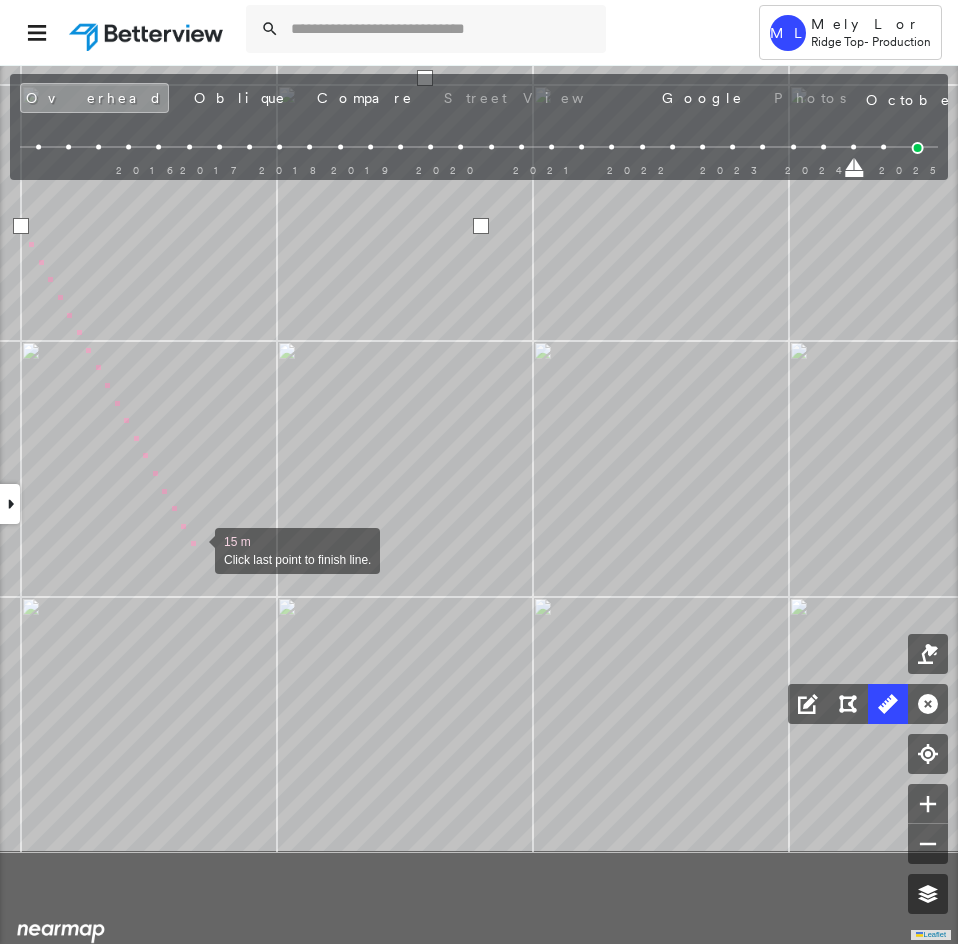 drag, startPoint x: 206, startPoint y: 757, endPoint x: 272, endPoint y: 558, distance: 209.65924 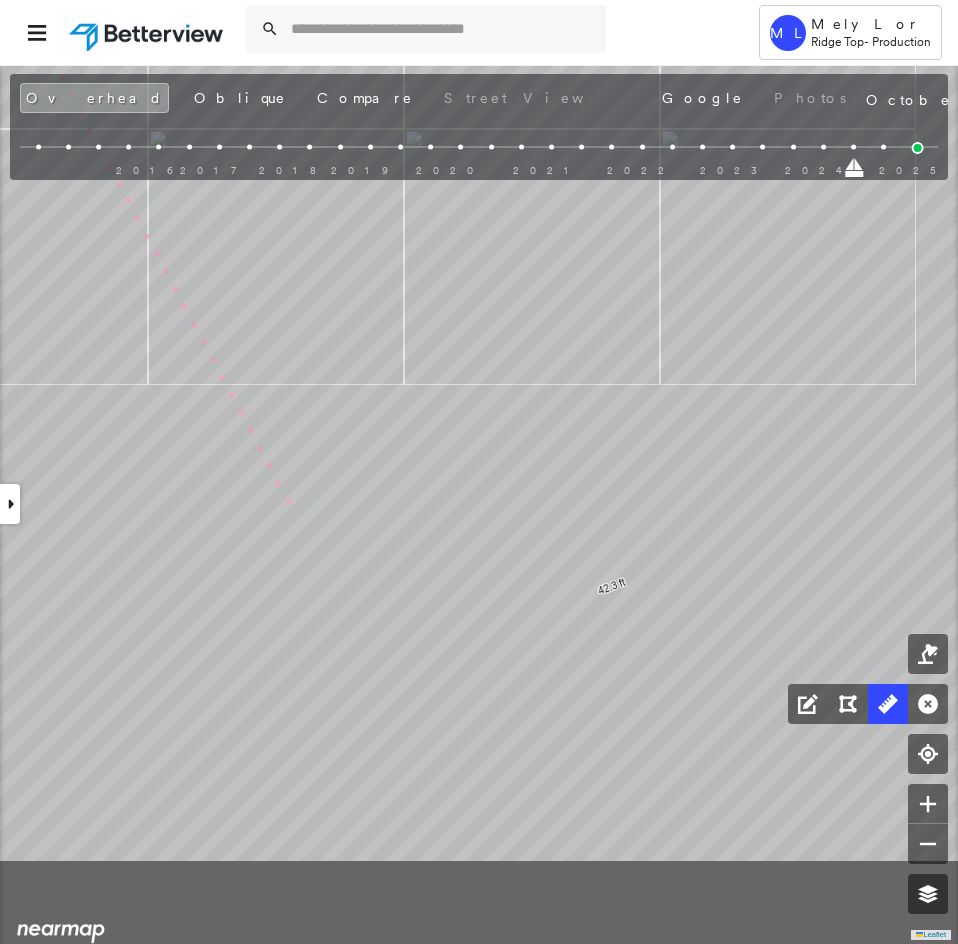 drag, startPoint x: 365, startPoint y: 700, endPoint x: 152, endPoint y: 272, distance: 478.07217 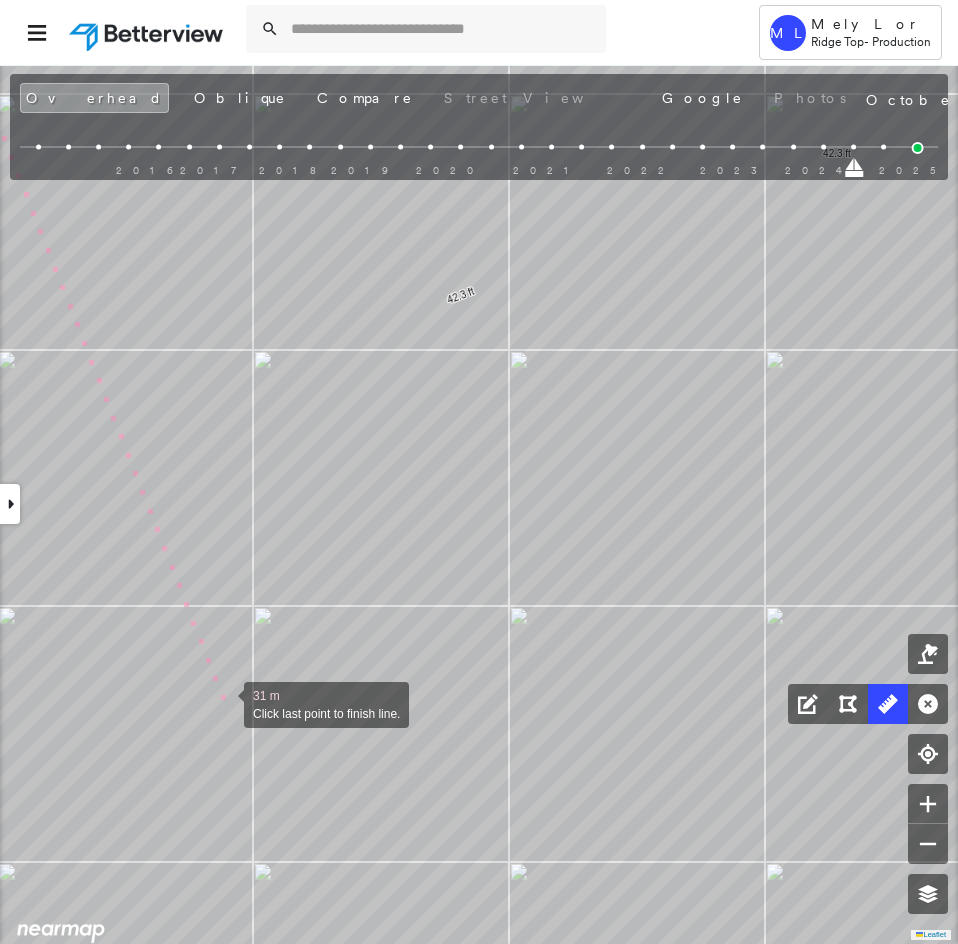 click on "42.3 ft 42.3 ft 31 m Click last point to finish line." at bounding box center [-699, -697] 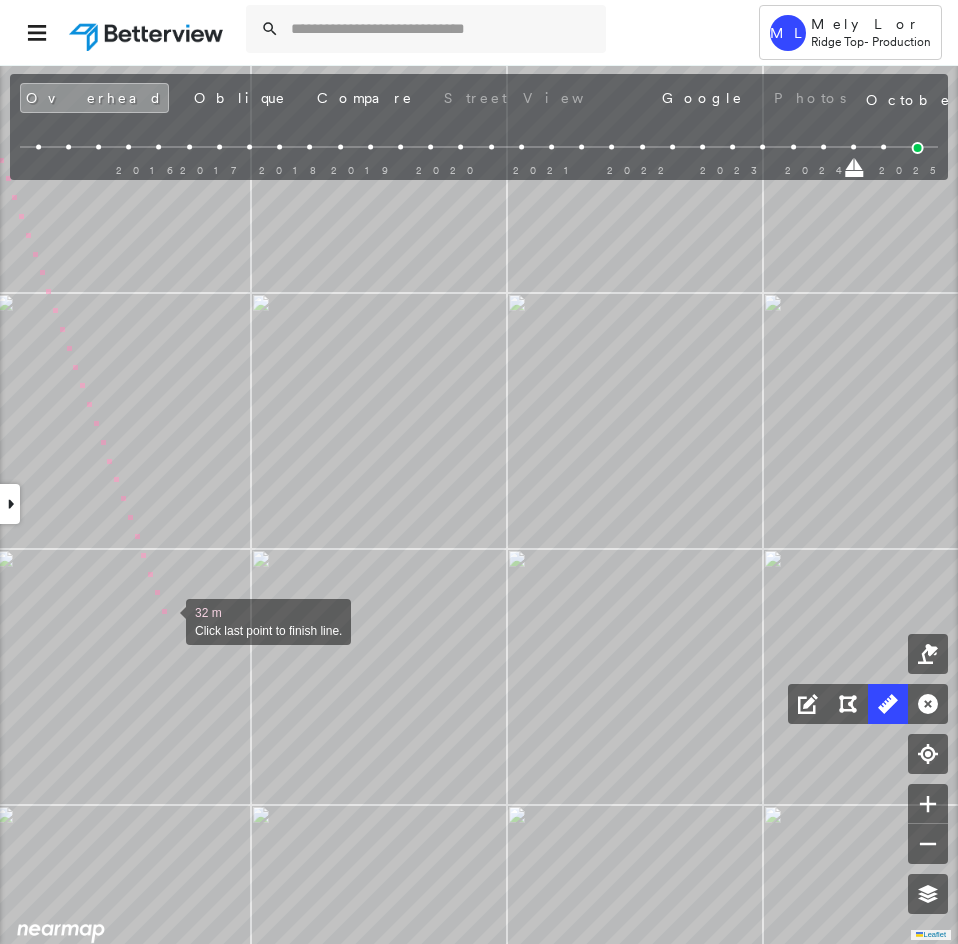 click at bounding box center [166, 620] 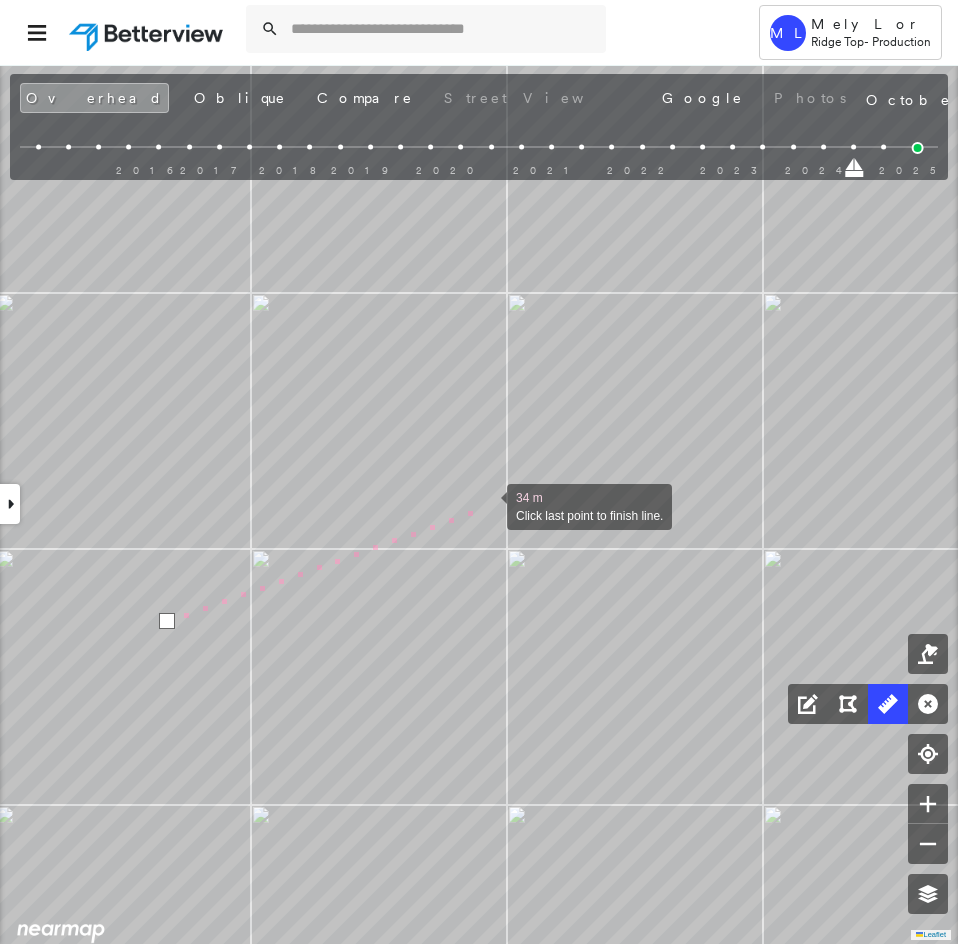 click at bounding box center (487, 505) 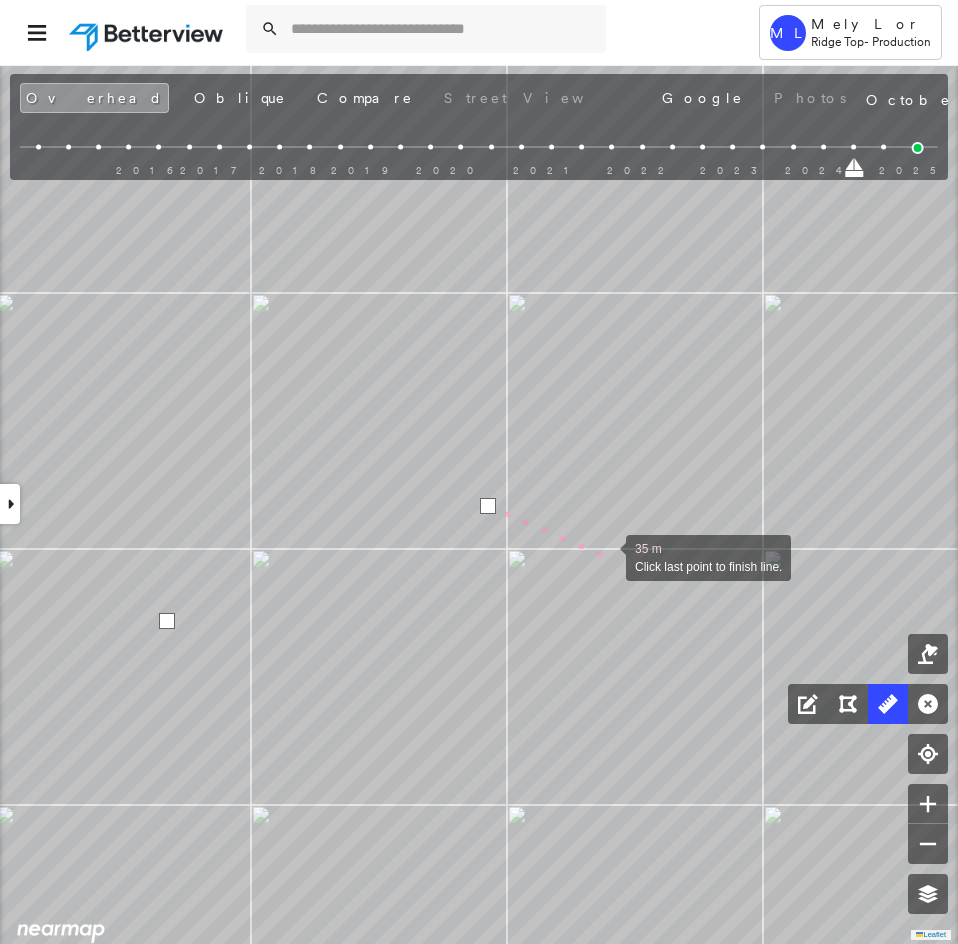 click at bounding box center (606, 556) 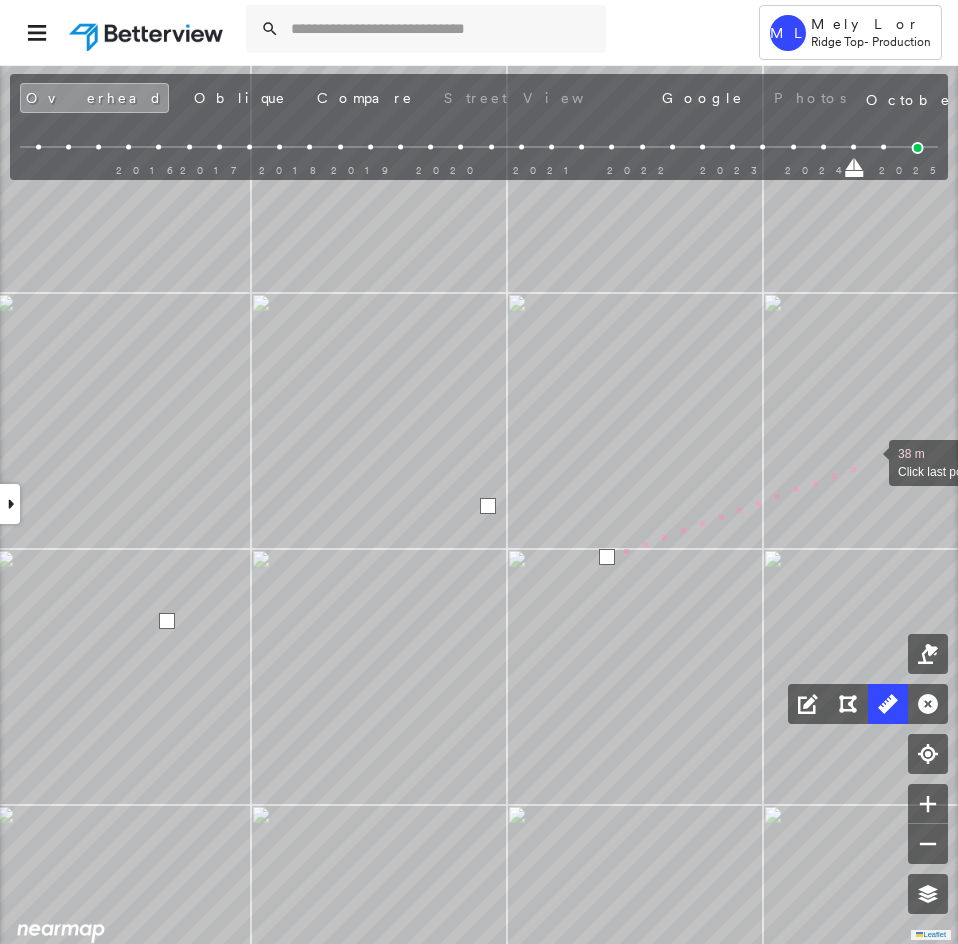 click at bounding box center [869, 461] 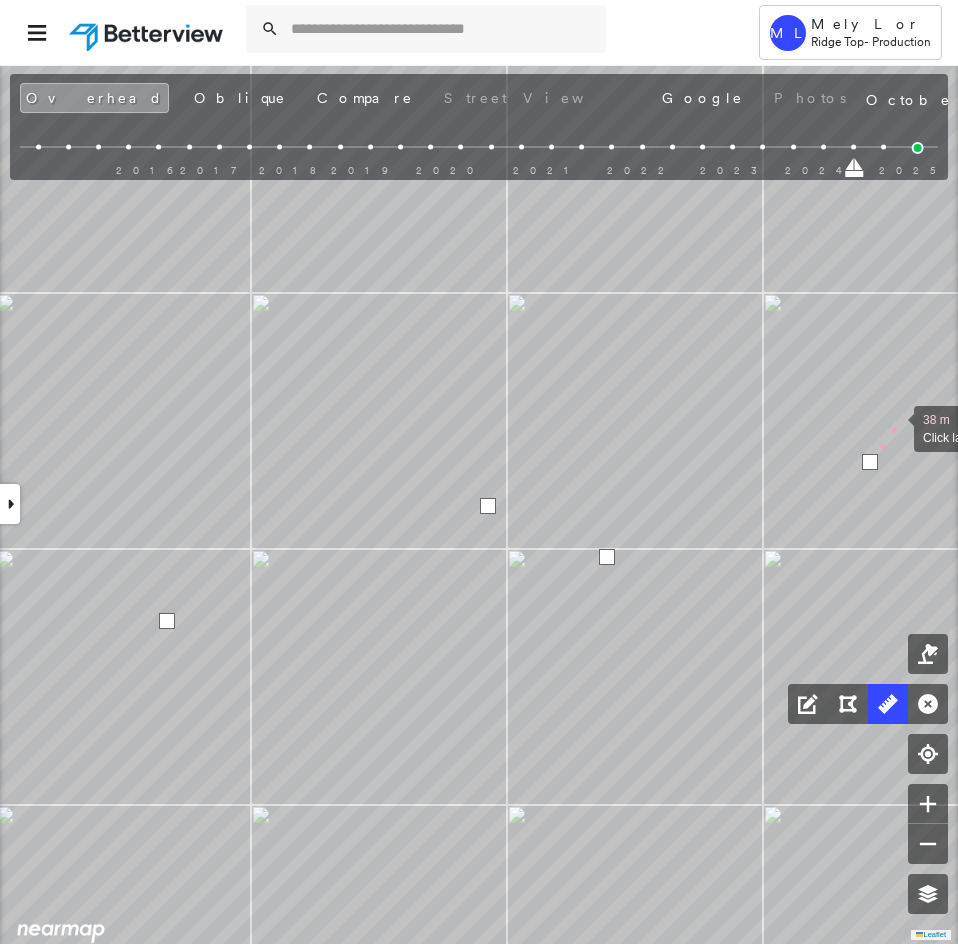 click at bounding box center [894, 427] 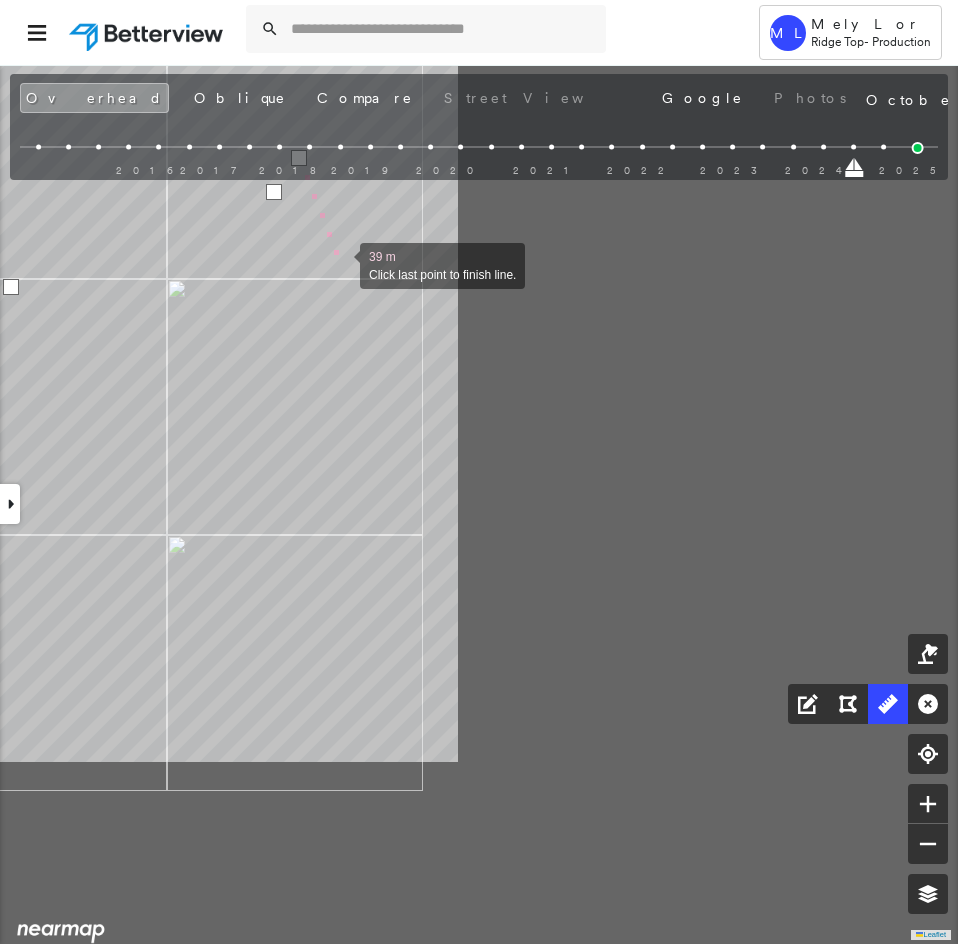 drag, startPoint x: 938, startPoint y: 534, endPoint x: 342, endPoint y: 264, distance: 654.3057 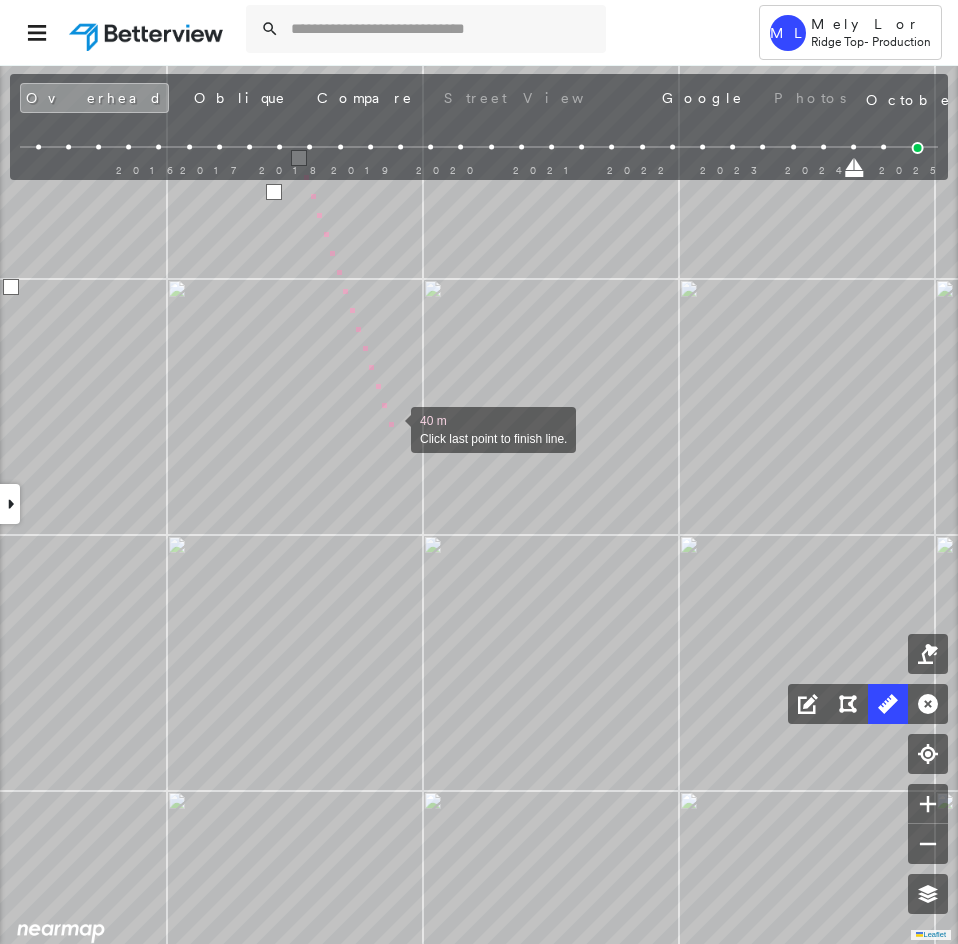 click at bounding box center [391, 428] 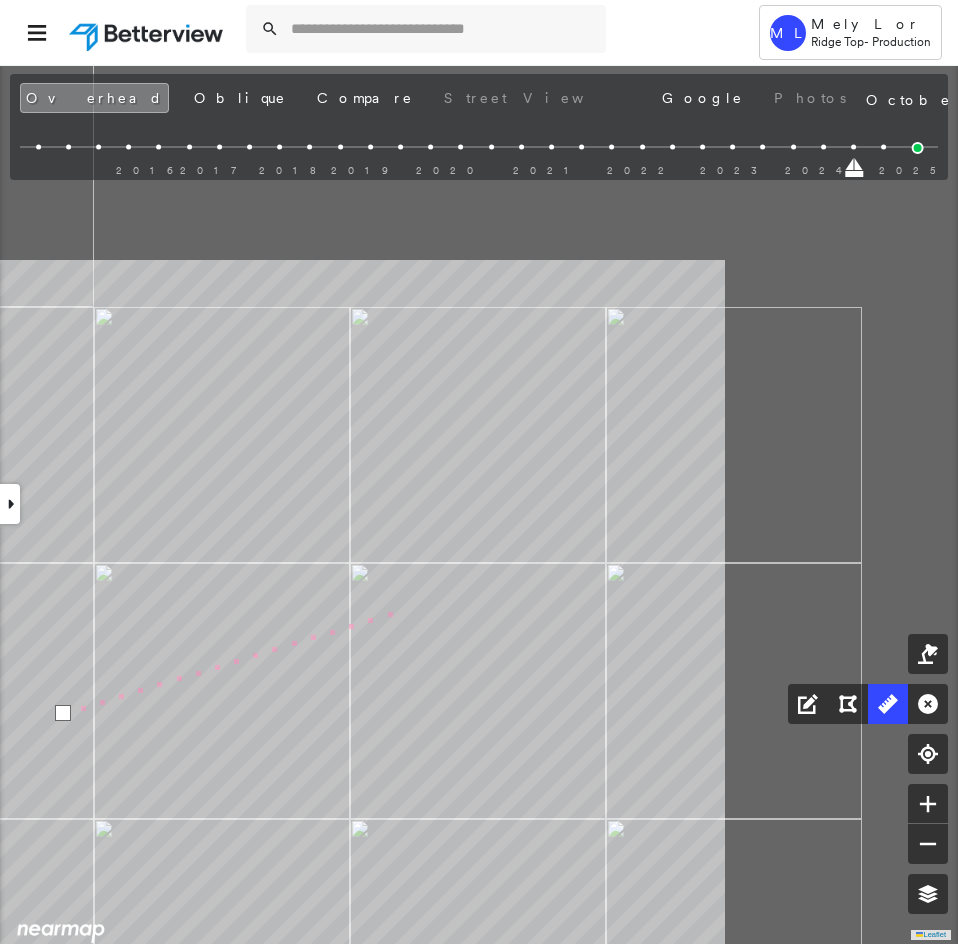 click on "42.3 ft 42.3 ft 43 m Click last point to finish line." at bounding box center (-1650, -826) 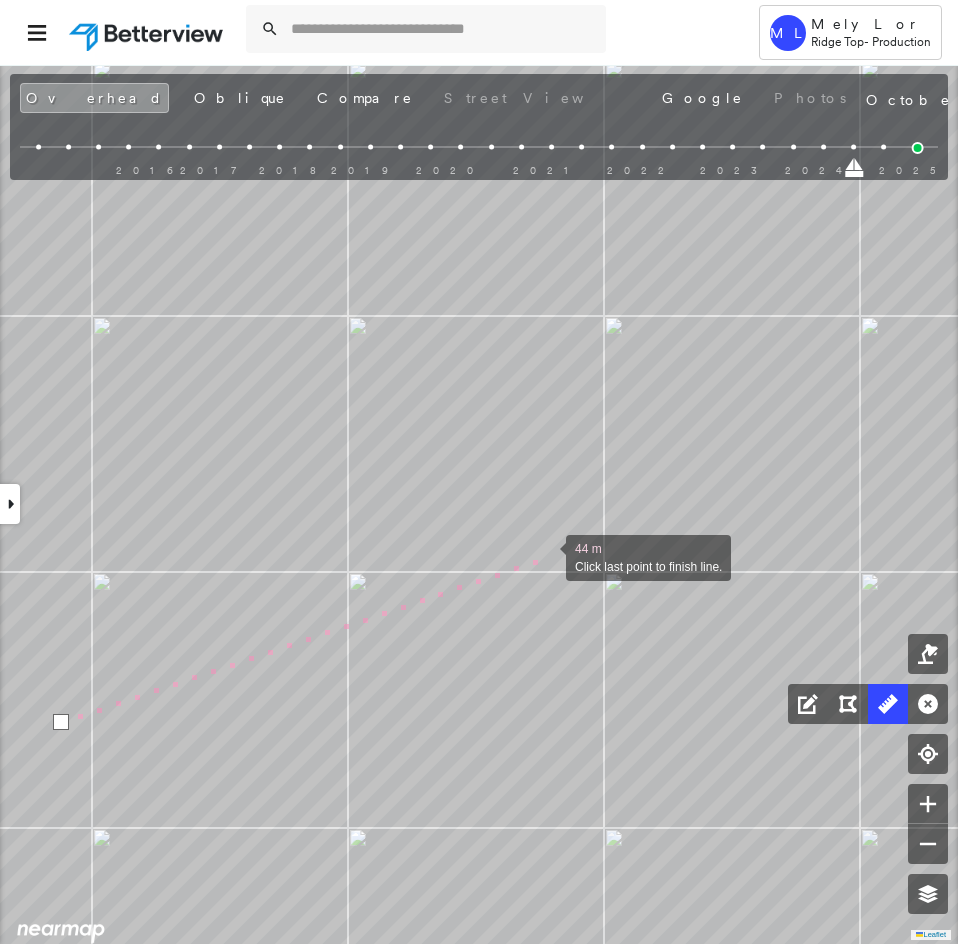 click at bounding box center [546, 556] 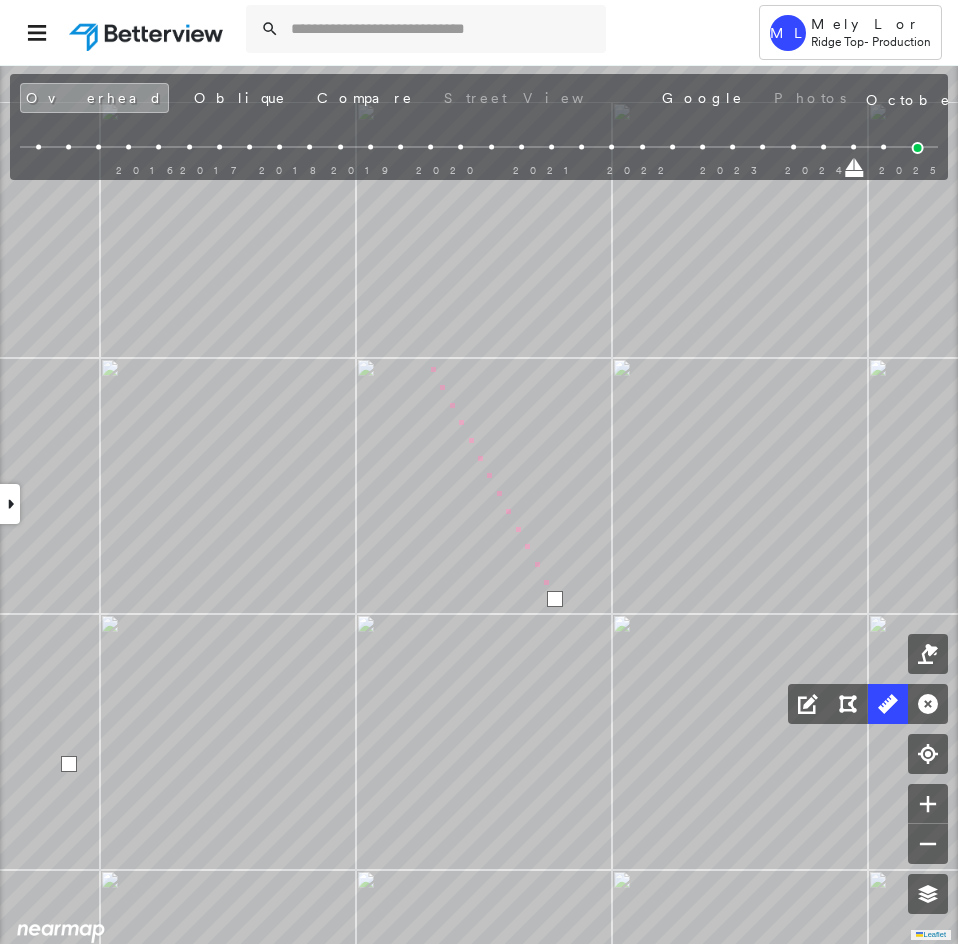 click on "42.3 ft 42.3 ft 47 m Click last point to finish line." at bounding box center [-1644, -775] 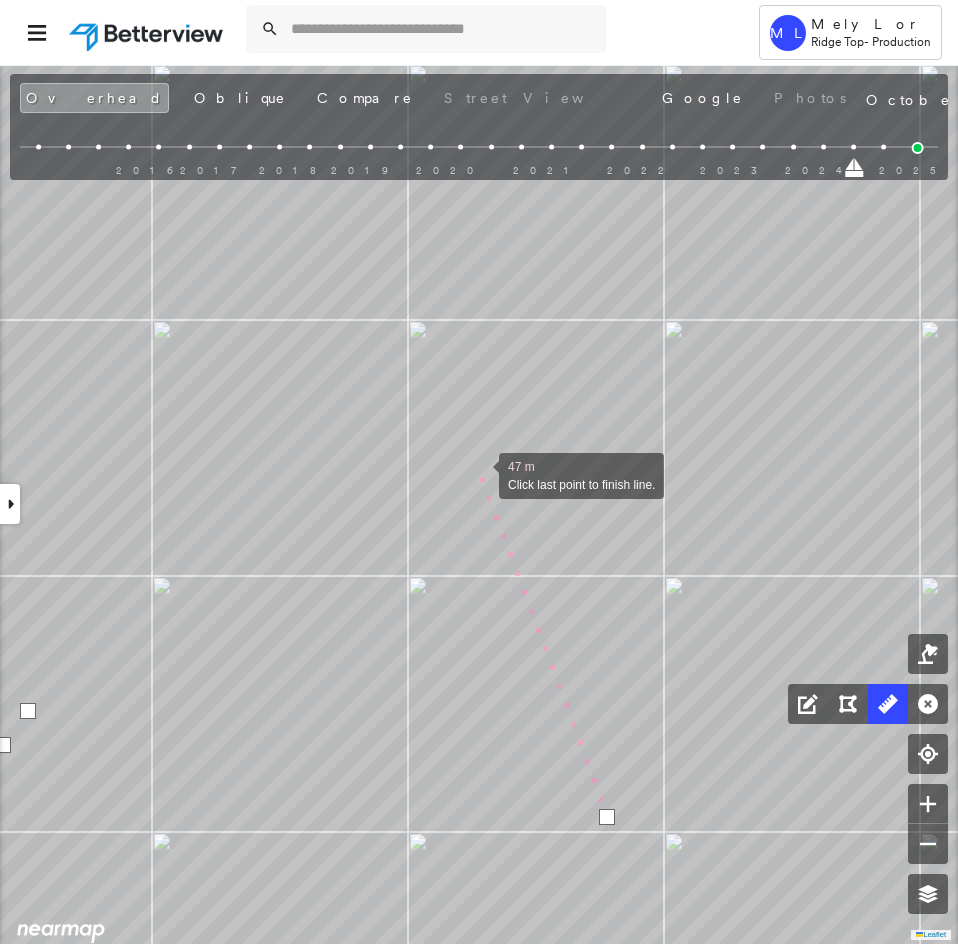 click at bounding box center (479, 474) 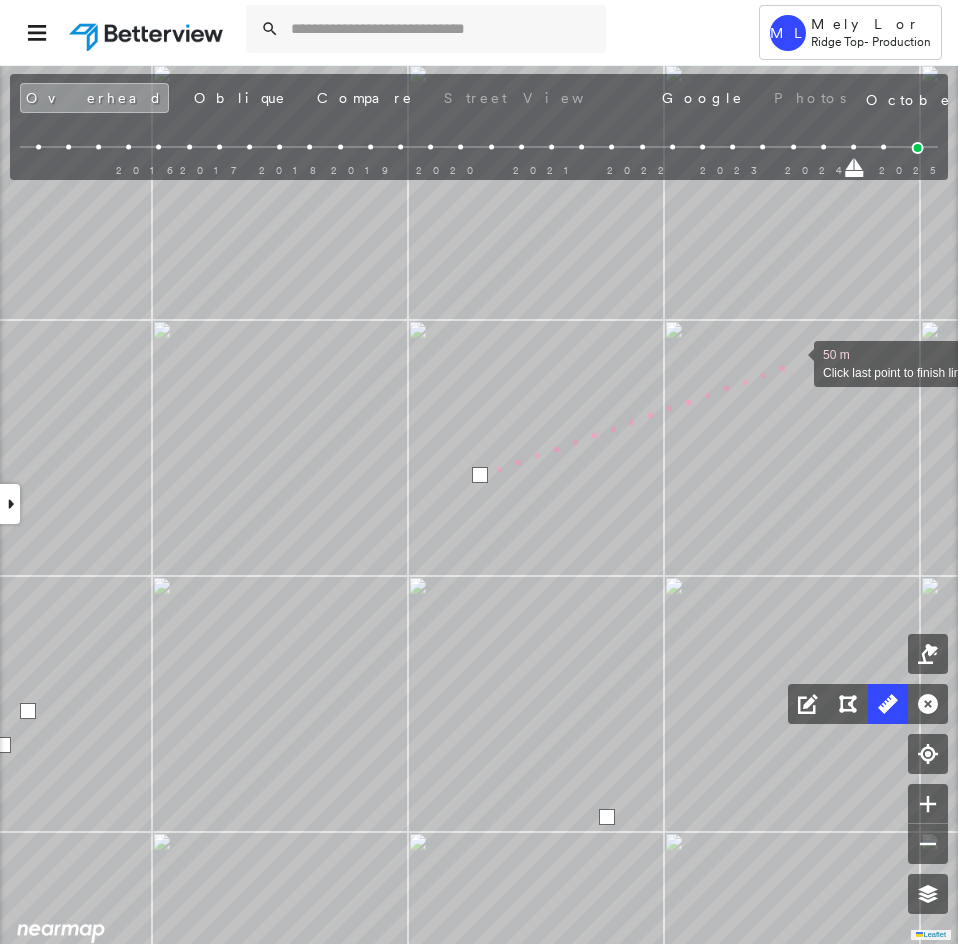 click at bounding box center (794, 362) 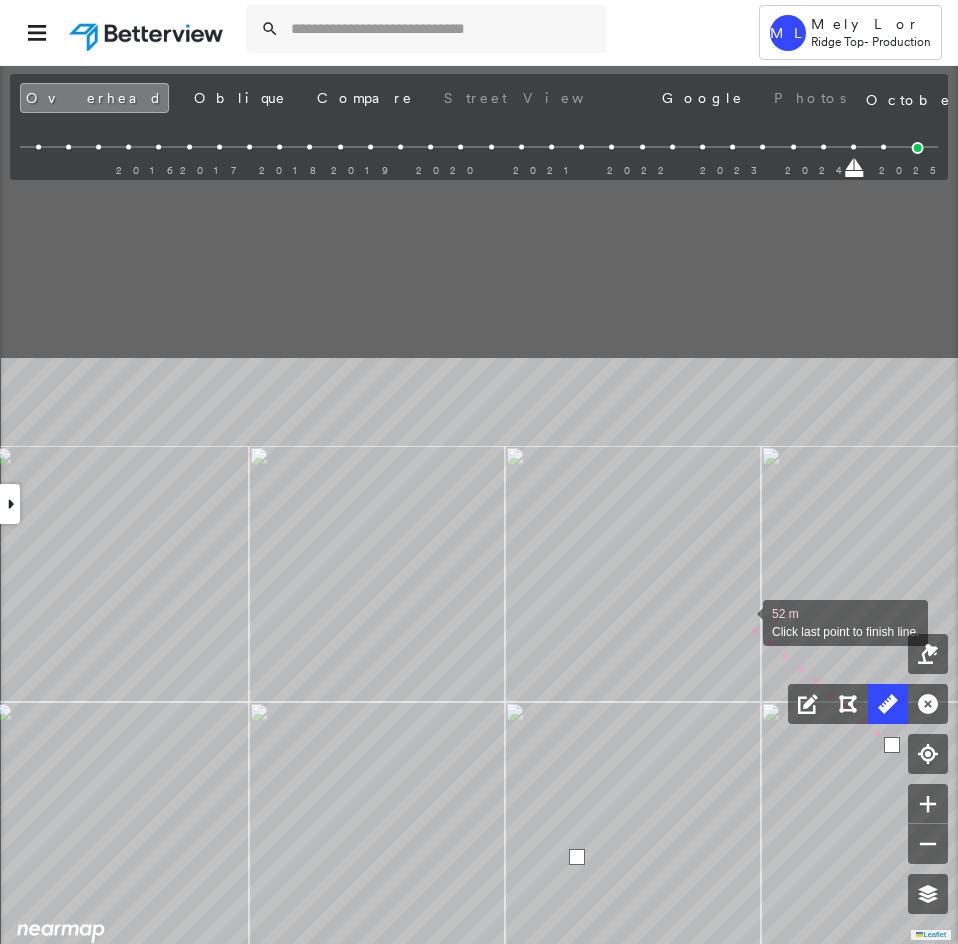 drag, startPoint x: 735, startPoint y: 587, endPoint x: 741, endPoint y: 613, distance: 26.683329 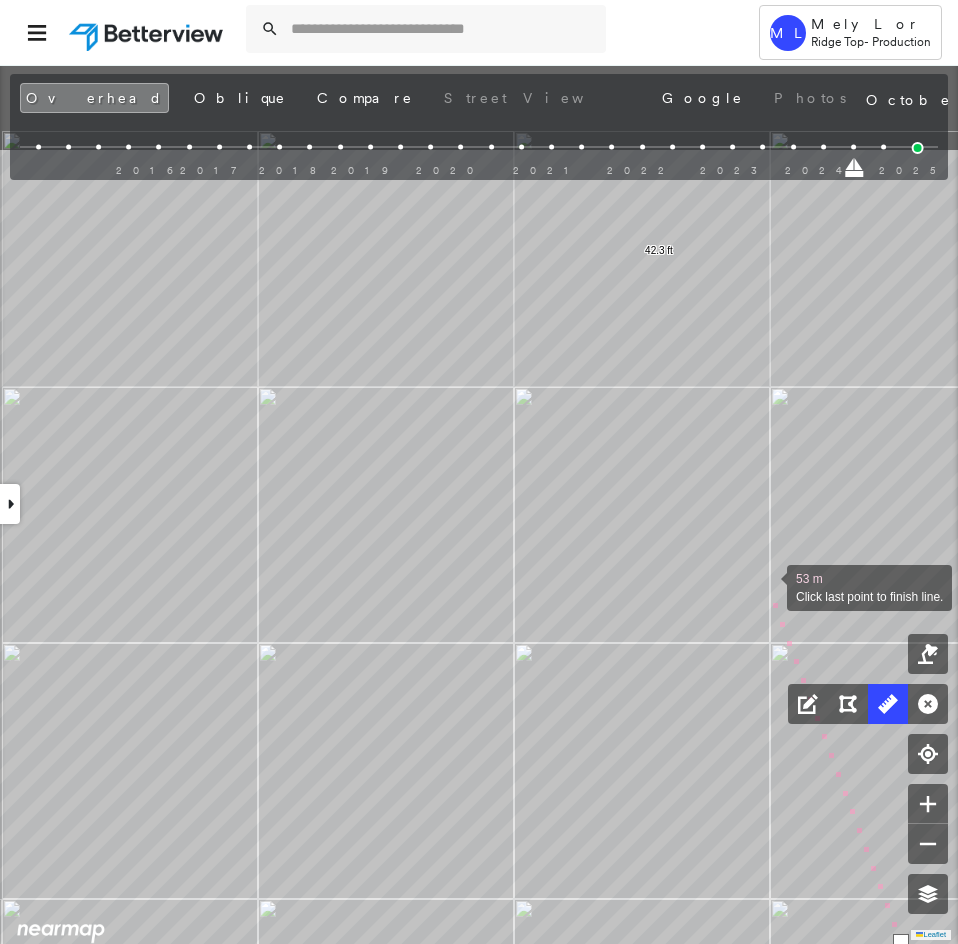 drag, startPoint x: 762, startPoint y: 527, endPoint x: 774, endPoint y: 684, distance: 157.45793 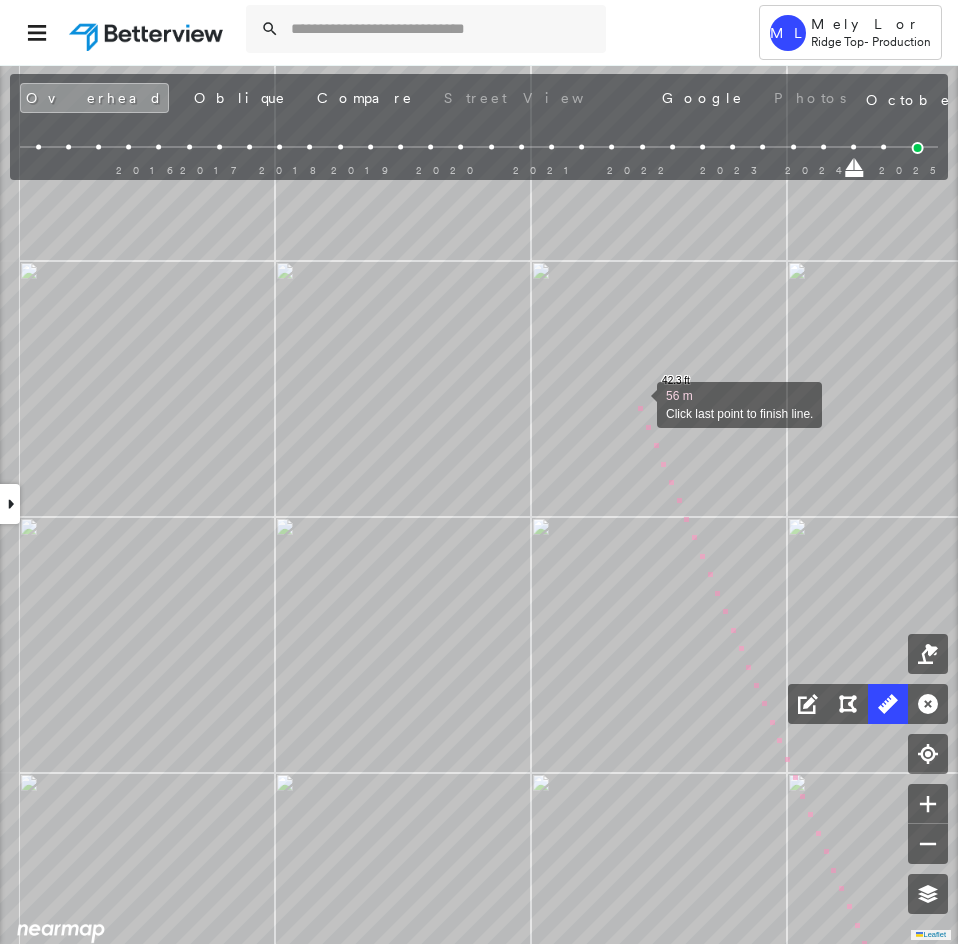 click on "42.3 ft 42.3 ft 56 m Click last point to finish line." at bounding box center (-1469, 152) 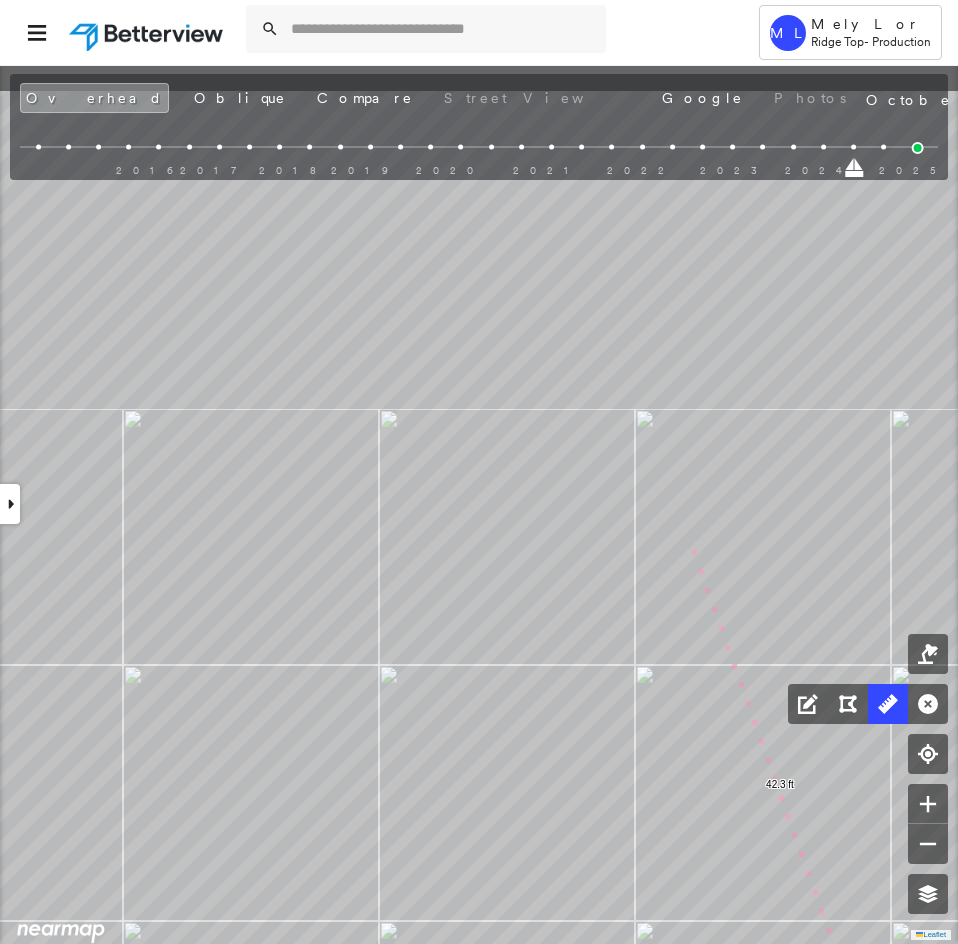 click on "42.3 ft 42.3 ft 58 m Click last point to finish line." at bounding box center [-1365, 556] 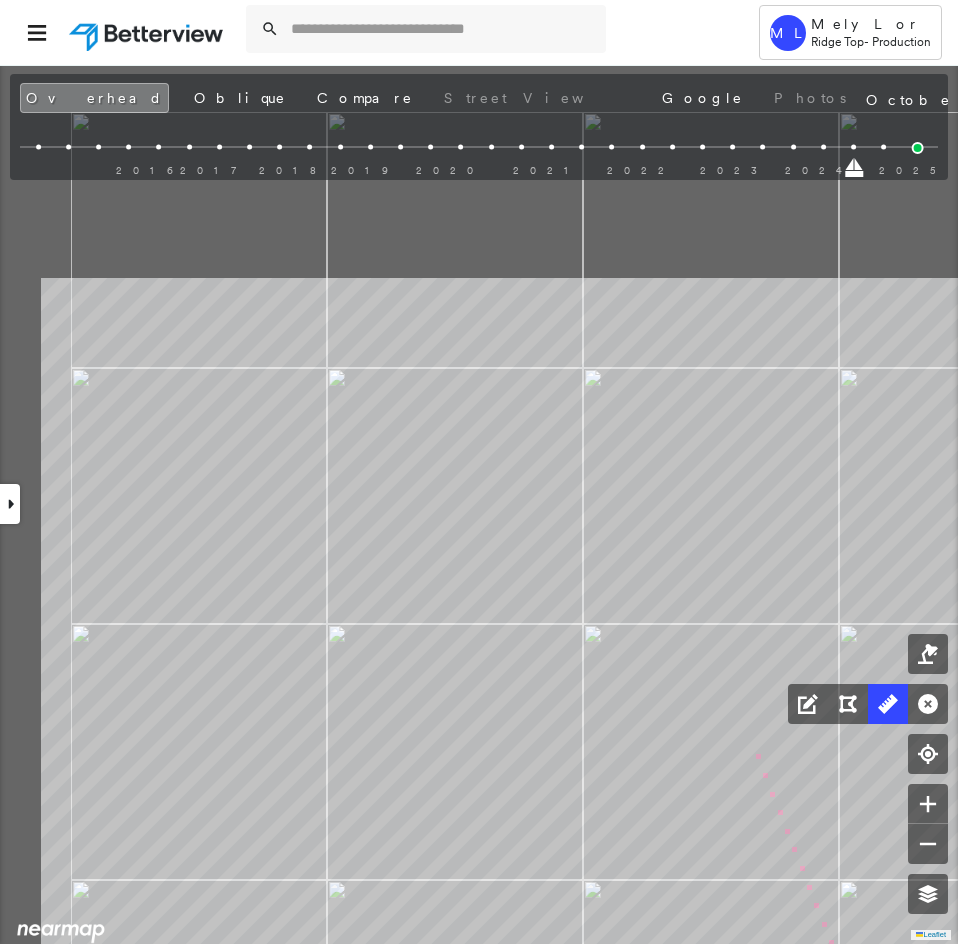 click on "42.3 ft 42.3 ft 60 m Click last point to finish line." at bounding box center (-1161, 1027) 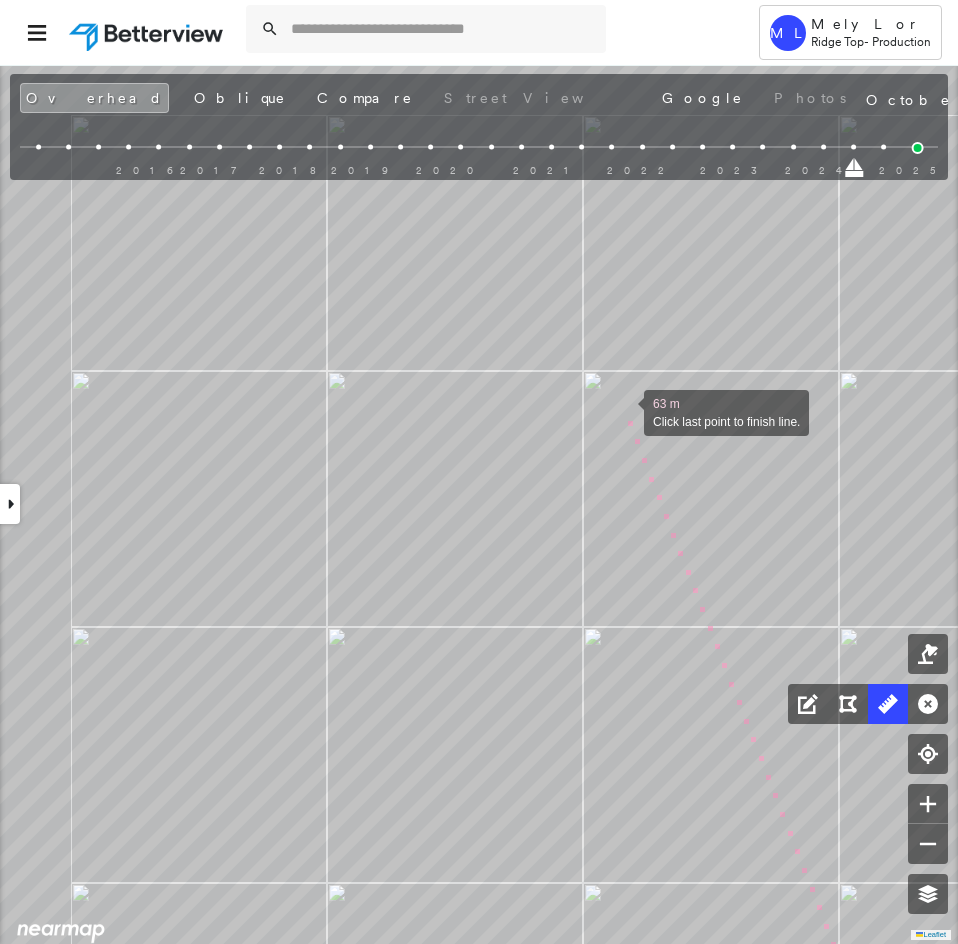 drag, startPoint x: 624, startPoint y: 411, endPoint x: 745, endPoint y: 721, distance: 332.7777 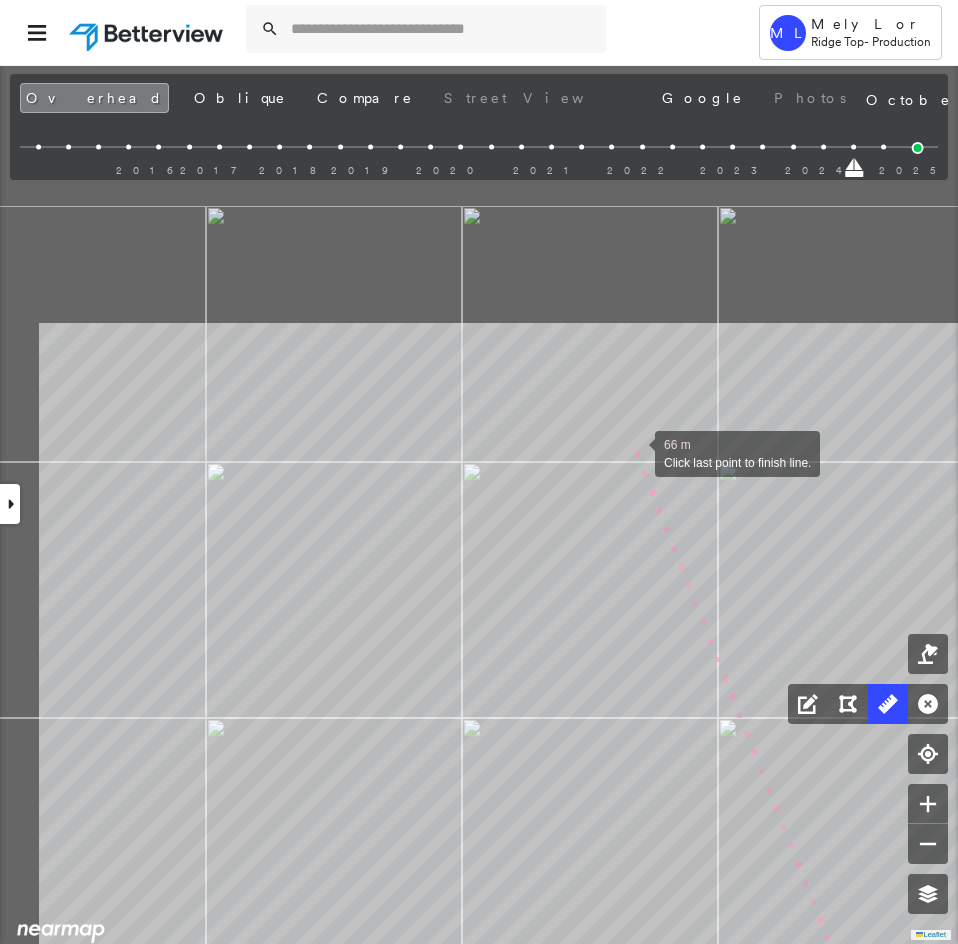 click on "42.3 ft 42.3 ft 66 m Click last point to finish line." at bounding box center (-1026, 1377) 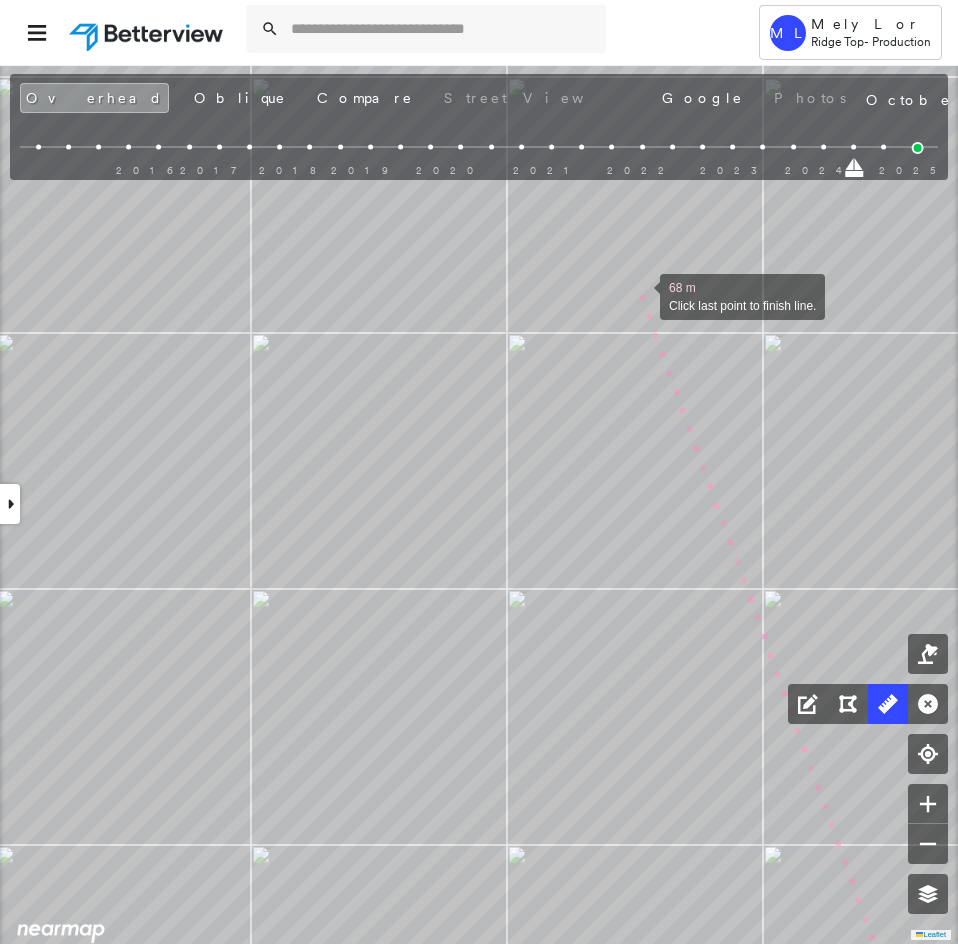 click at bounding box center (640, 295) 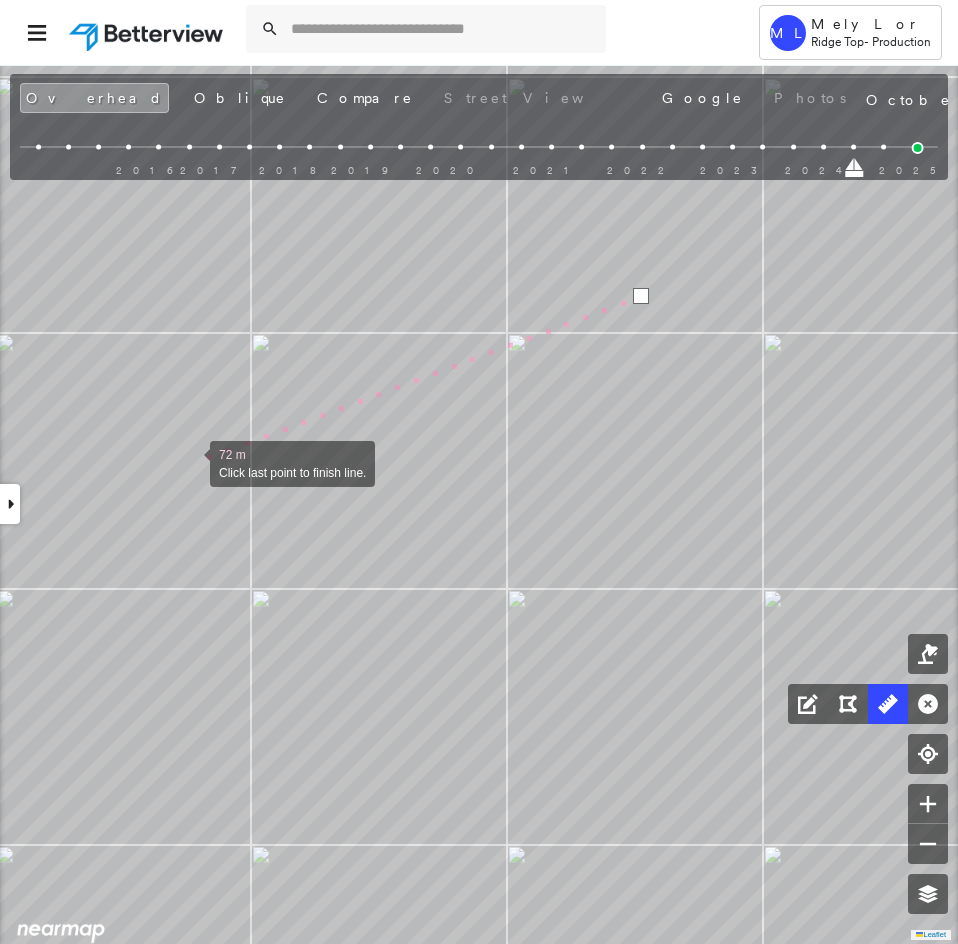 click at bounding box center [190, 462] 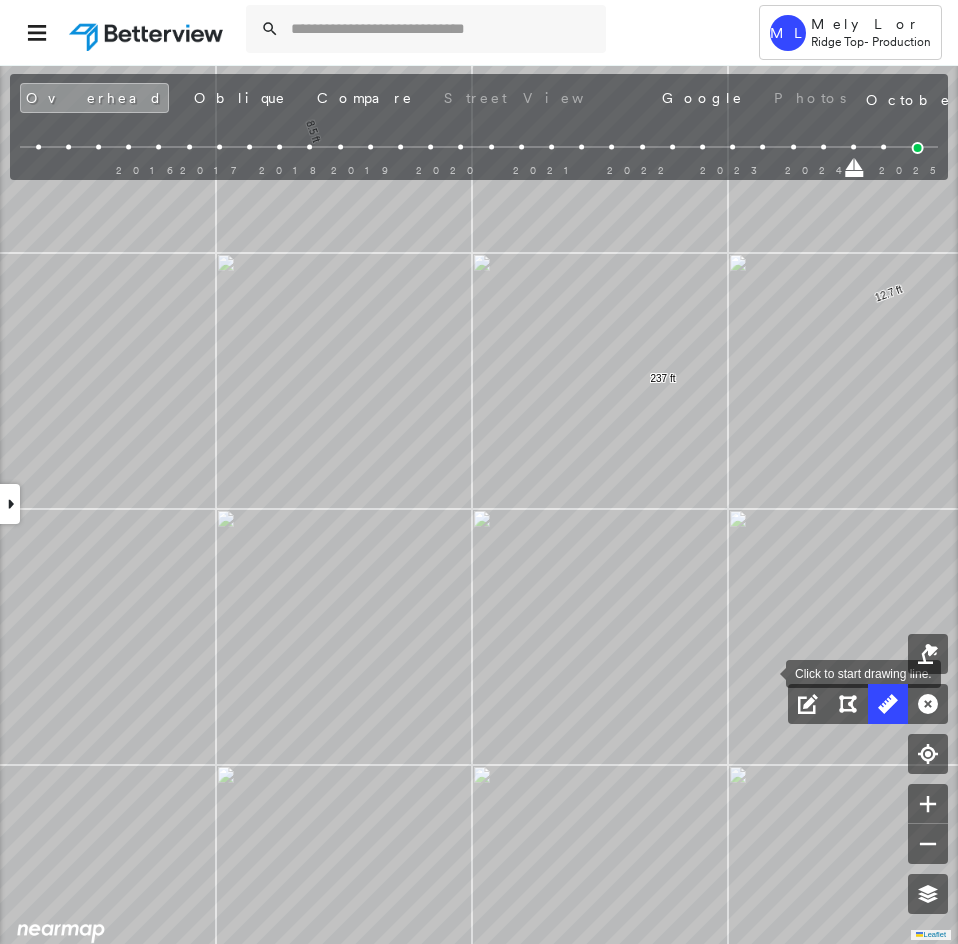 click at bounding box center (766, 672) 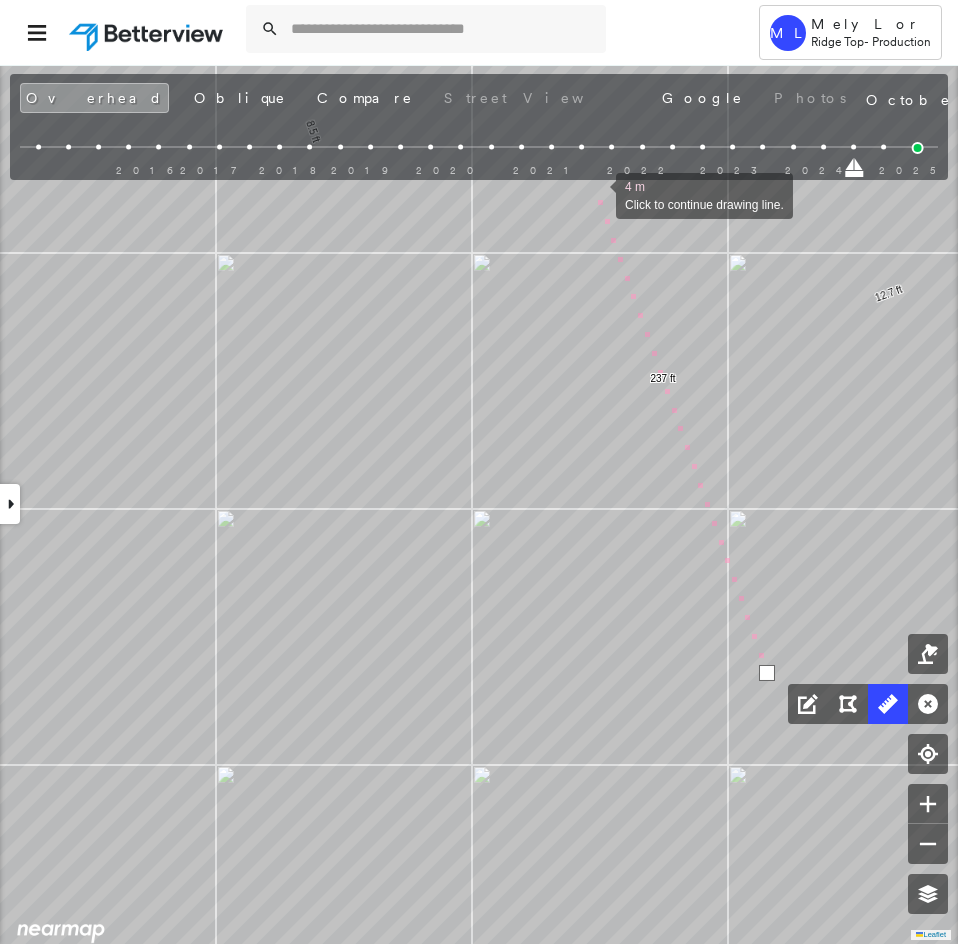 click at bounding box center (596, 194) 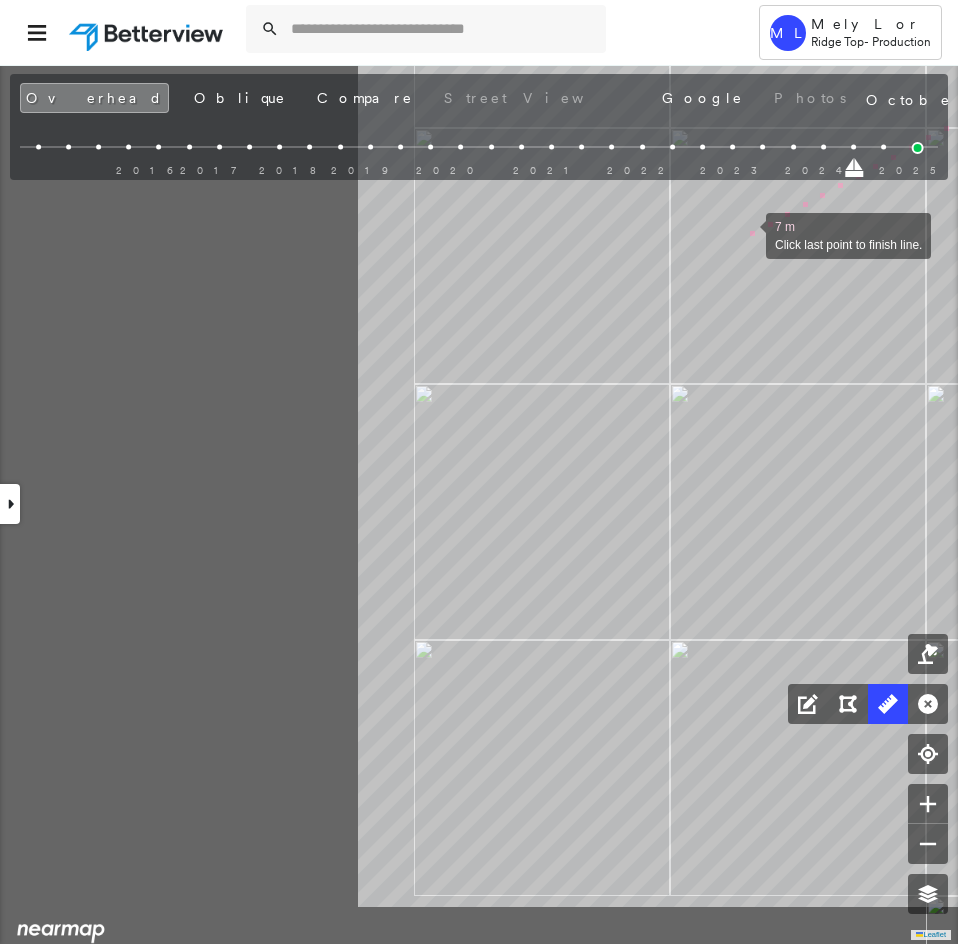 click on "42.3 ft 42.3 ft 8.5 ft 22.8 ft 72.9 ft 9.0 ft 3.3 ft 7.4 ft 1.0 ft 7.7 ft 13.3 ft 9.6 ft 8.7 ft 59.7 ft 12.7 ft 237 ft 7 m Click last point to finish line." at bounding box center (-50, 1299) 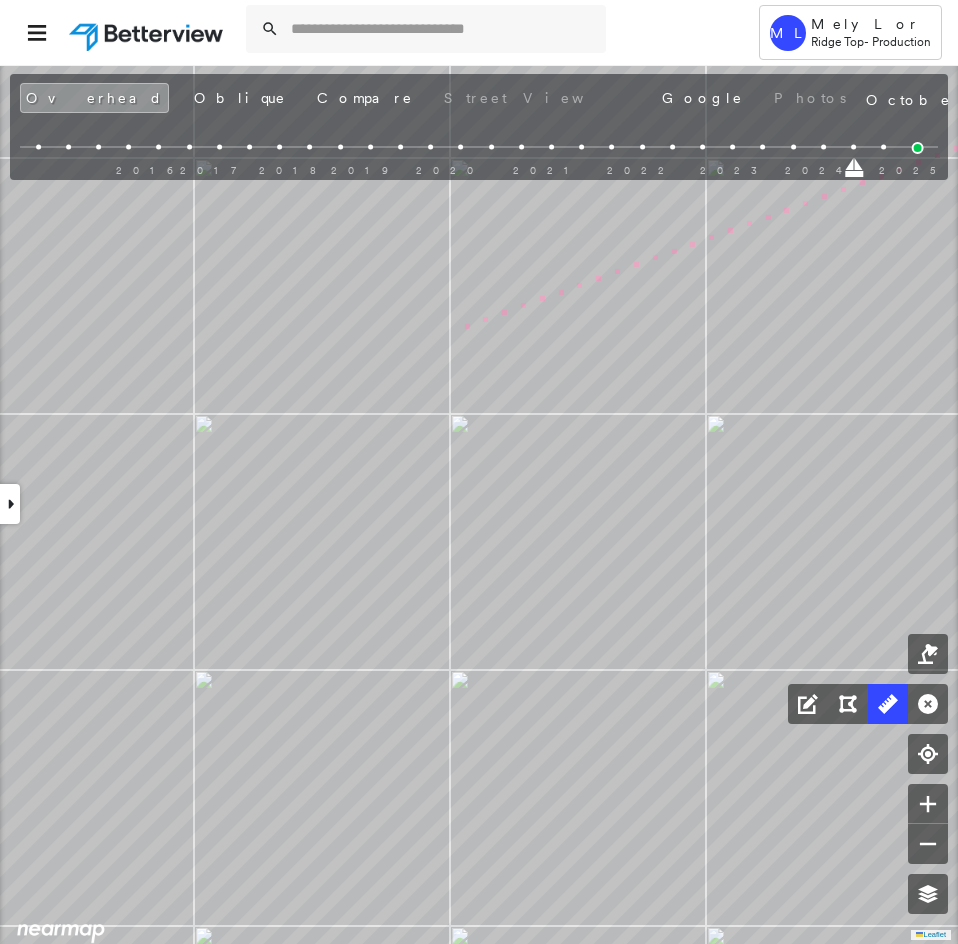click on "42.3 ft 42.3 ft 8.5 ft 22.8 ft 72.9 ft 9.0 ft 3.3 ft 7.4 ft 1.0 ft 7.7 ft 13.3 ft 9.6 ft 8.7 ft 59.7 ft 12.7 ft 237 ft 10 m Click last point to finish line." at bounding box center [-14, 1329] 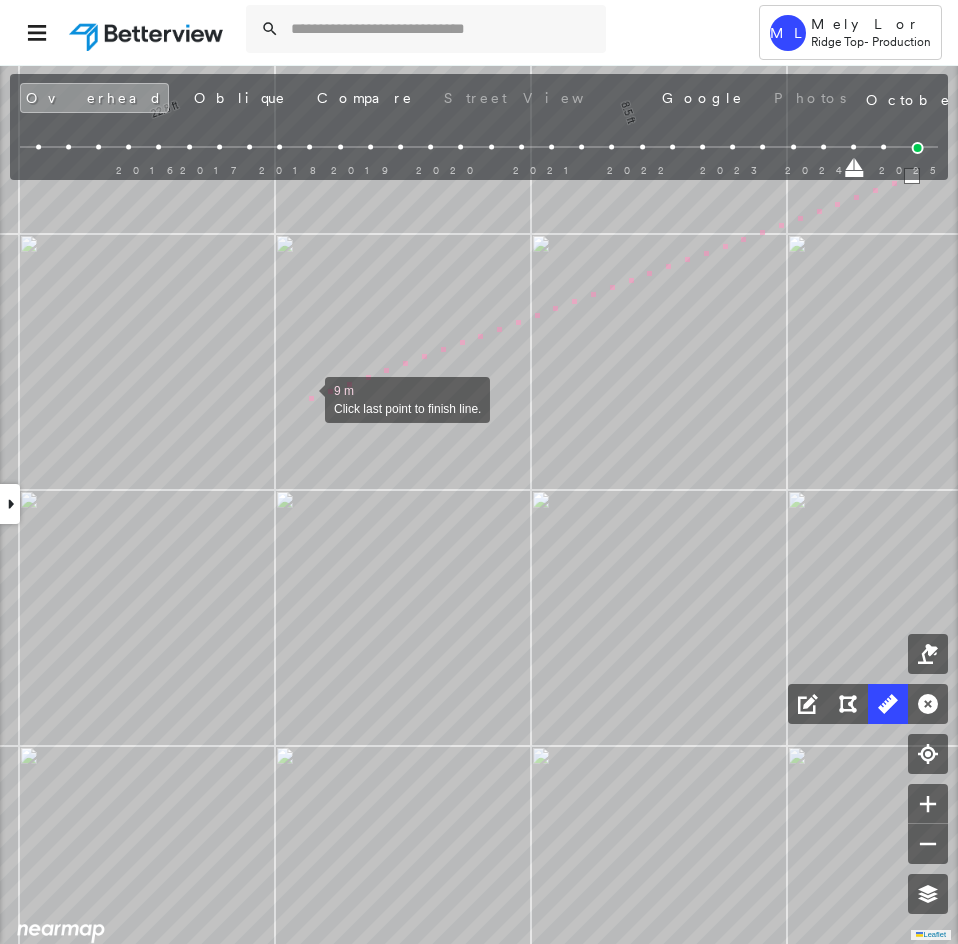 click on "42.3 ft 42.3 ft 8.5 ft 22.8 ft 72.9 ft 9.0 ft 3.3 ft 7.4 ft 1.0 ft 7.7 ft 13.3 ft 9.6 ft 8.7 ft 59.7 ft 12.7 ft 237 ft 9 m Click last point to finish line." at bounding box center (-189, 1405) 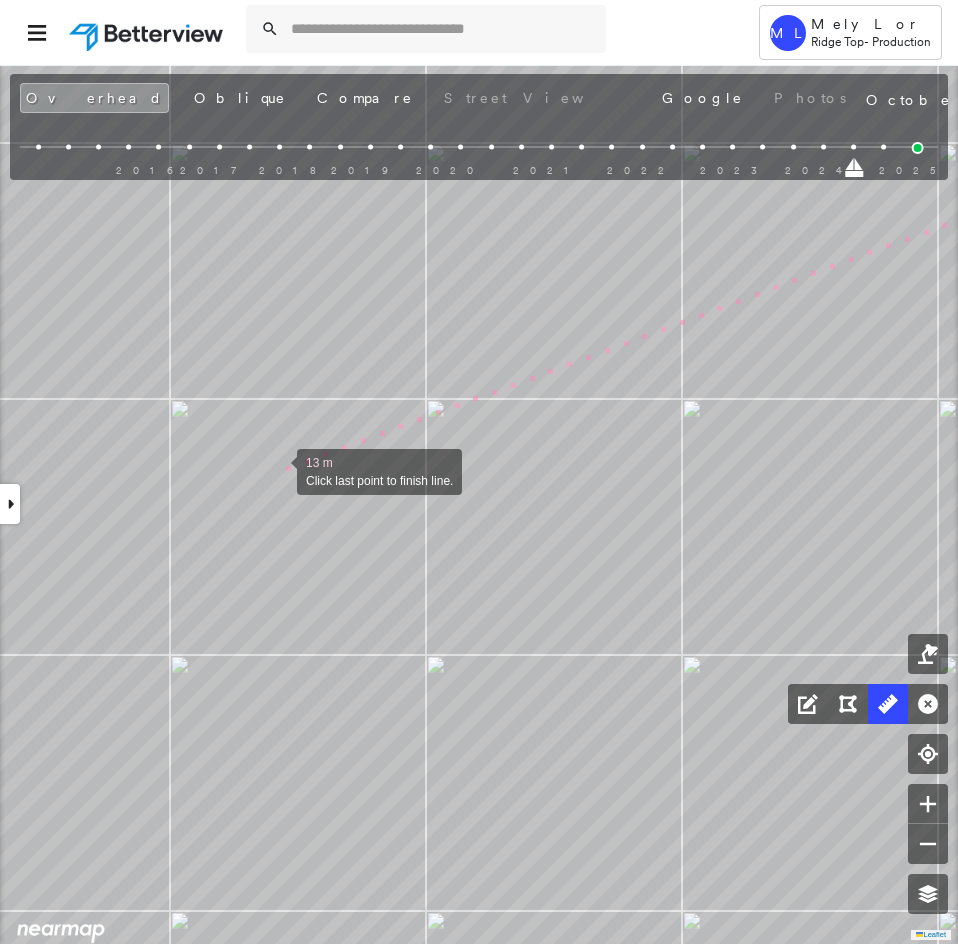 click at bounding box center (277, 470) 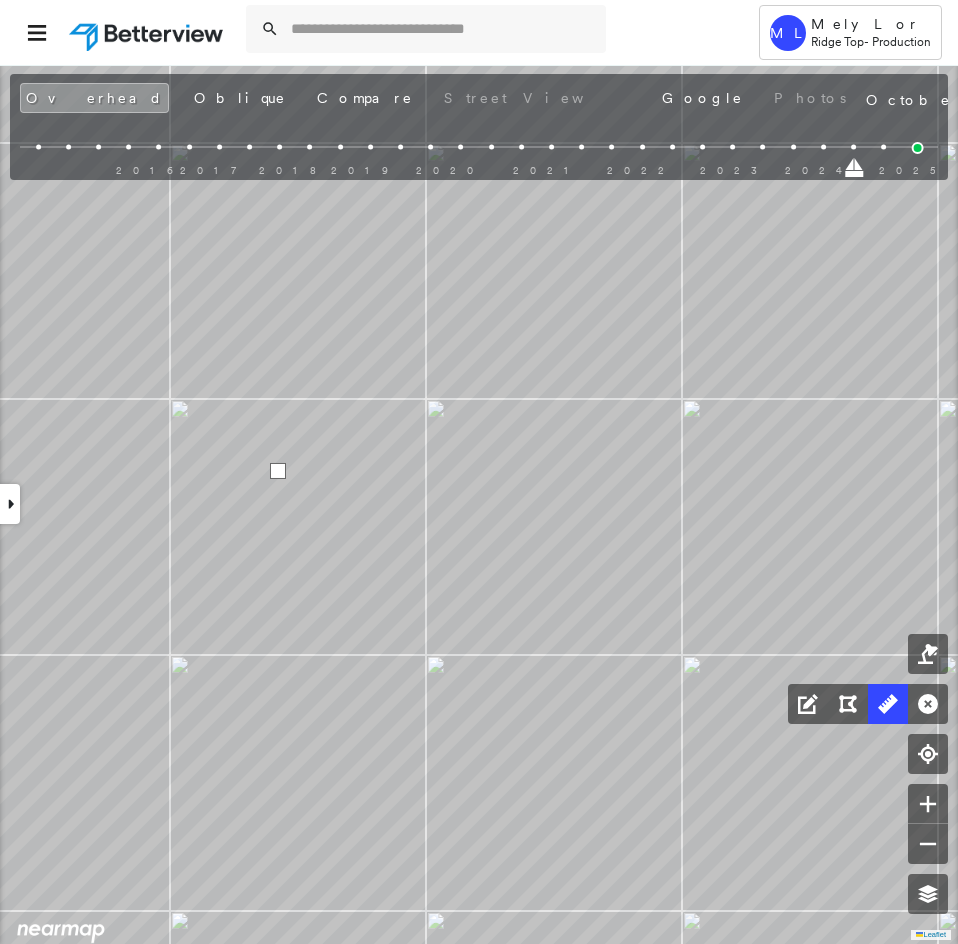 click at bounding box center (278, 471) 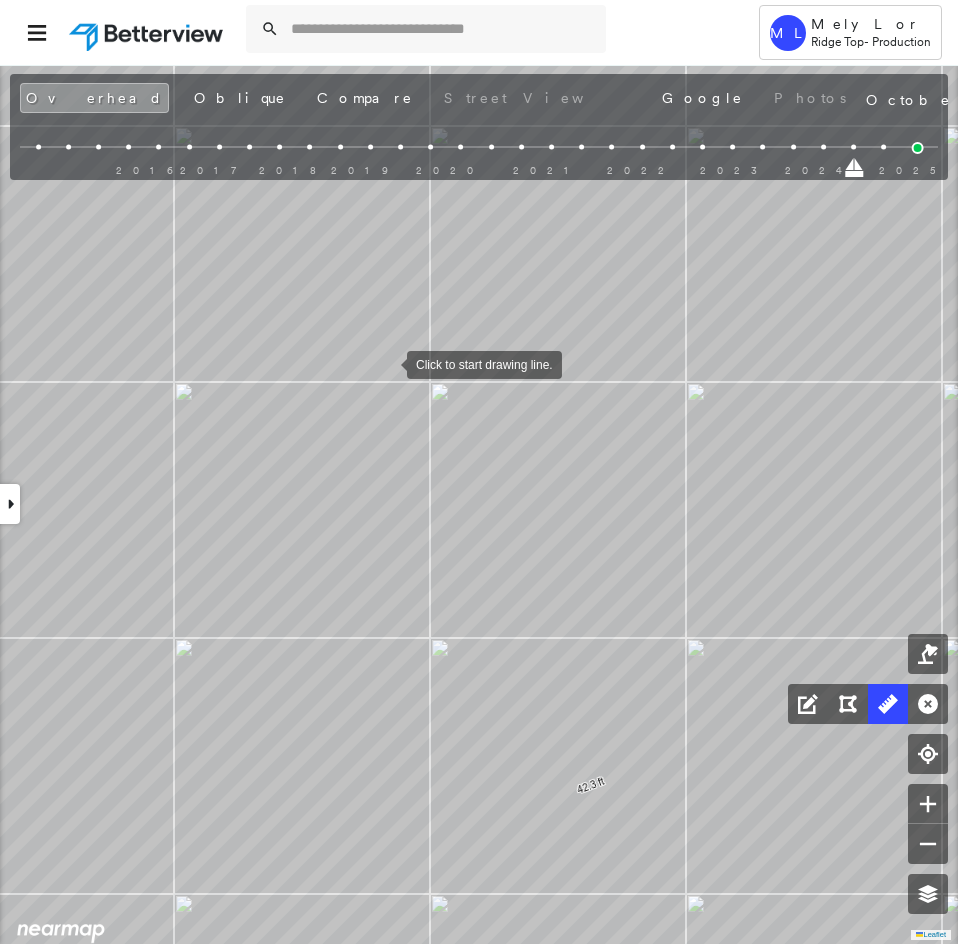 click at bounding box center [387, 363] 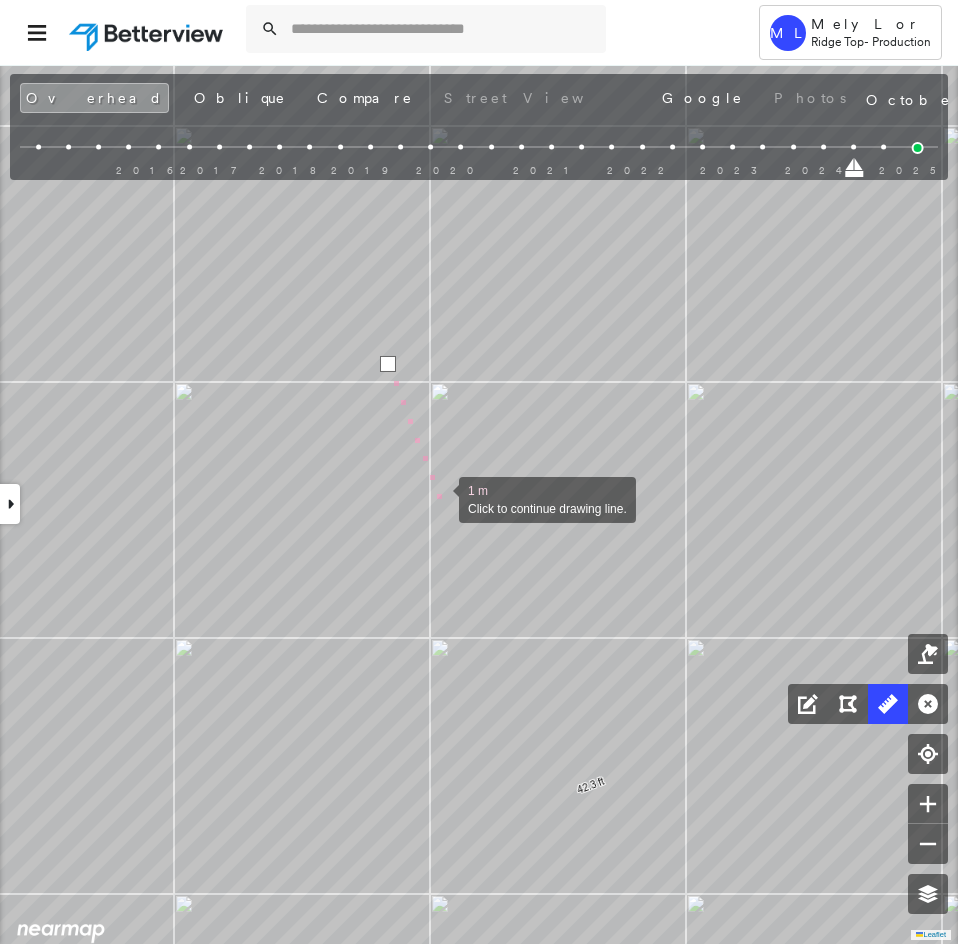 click at bounding box center (439, 498) 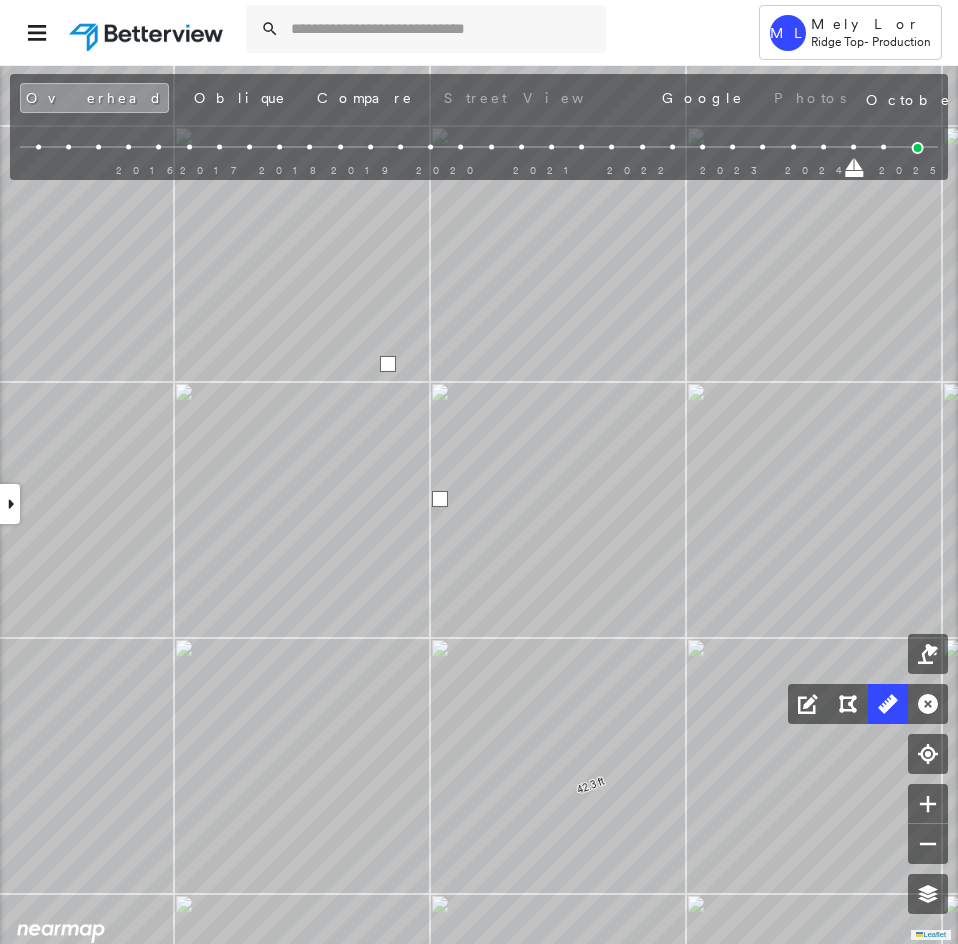 click at bounding box center (440, 499) 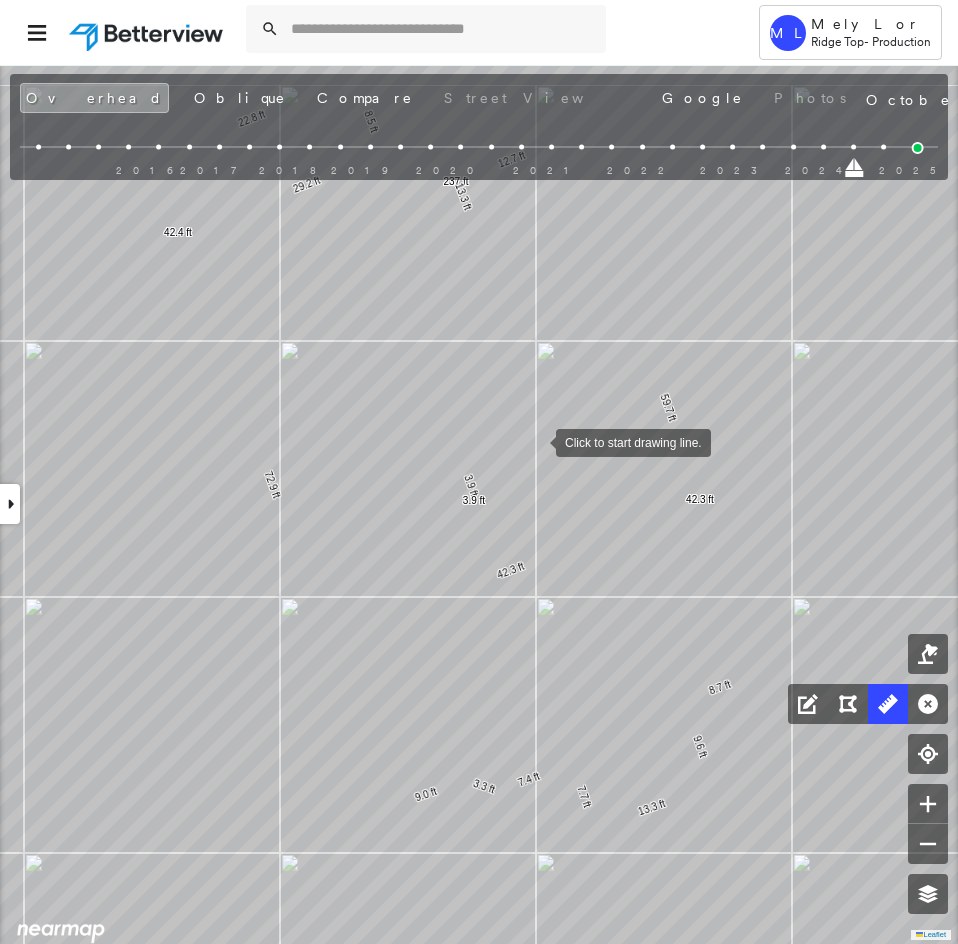 drag, startPoint x: 559, startPoint y: 423, endPoint x: 540, endPoint y: 440, distance: 25.495098 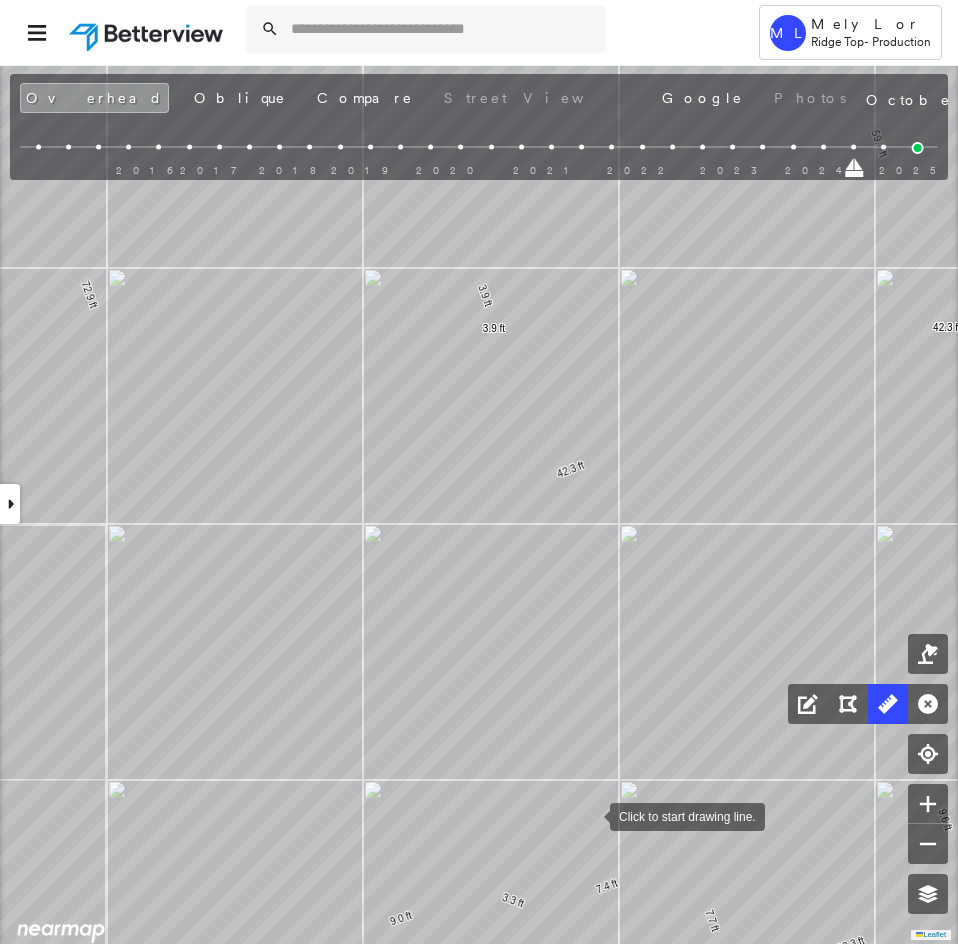 click on "42.3 ft 42.3 ft 8.5 ft 22.8 ft 72.9 ft 9.0 ft 3.3 ft 7.4 ft 7.7 ft 13.3 ft 9.6 ft 8.7 ft 59.7 ft 12.7 ft 237 ft 13.3 ft 29.2 ft 42.4 ft 3.9 ft 3.9 ft Click to start drawing line." at bounding box center [43, 1190] 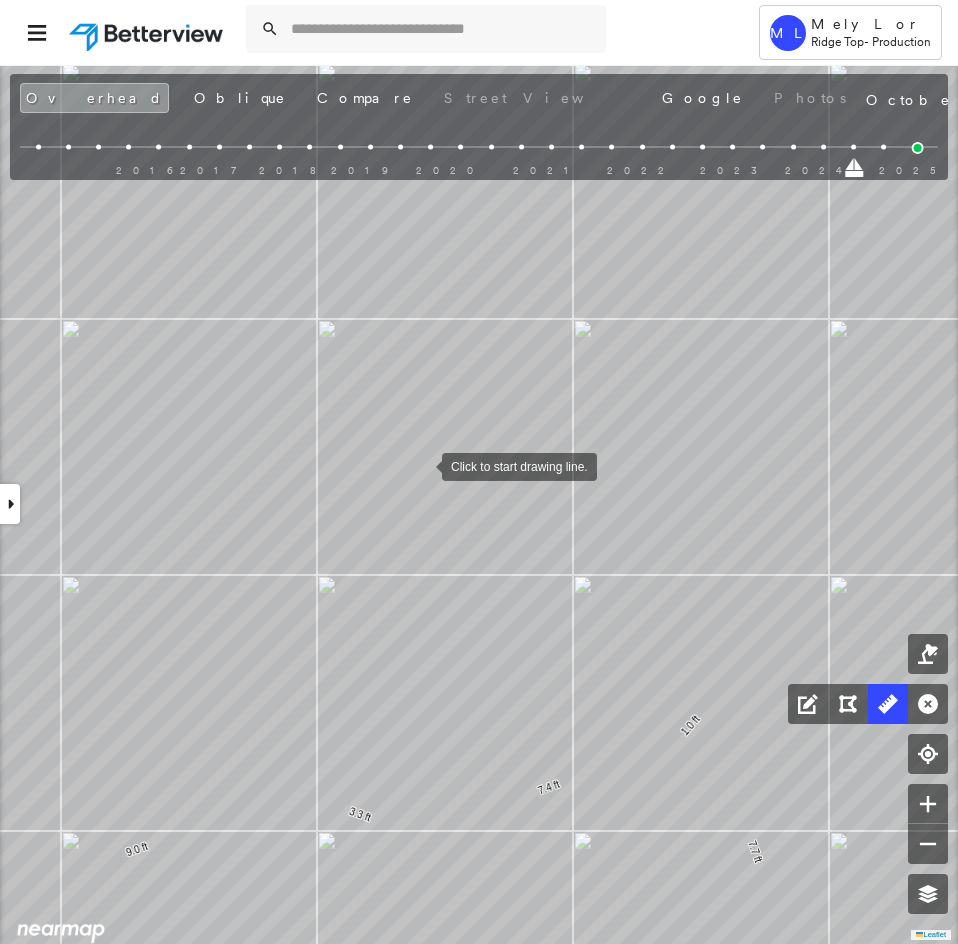 click at bounding box center (422, 465) 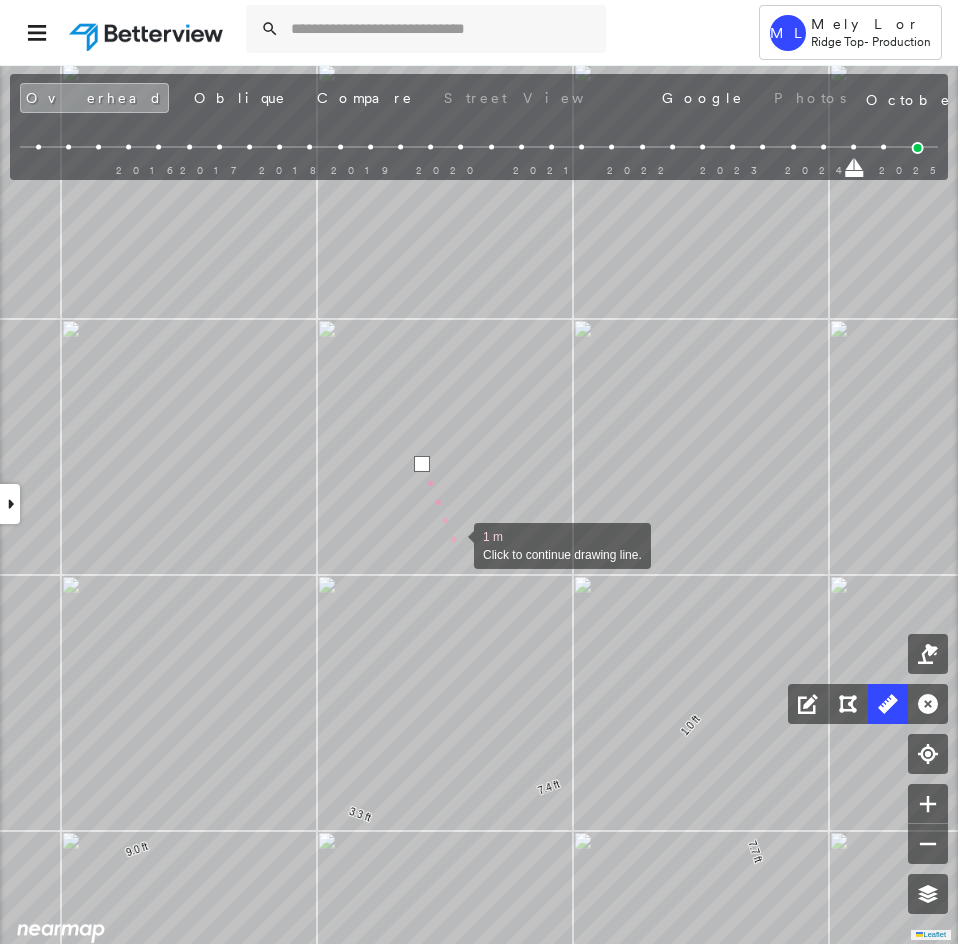 click at bounding box center (454, 544) 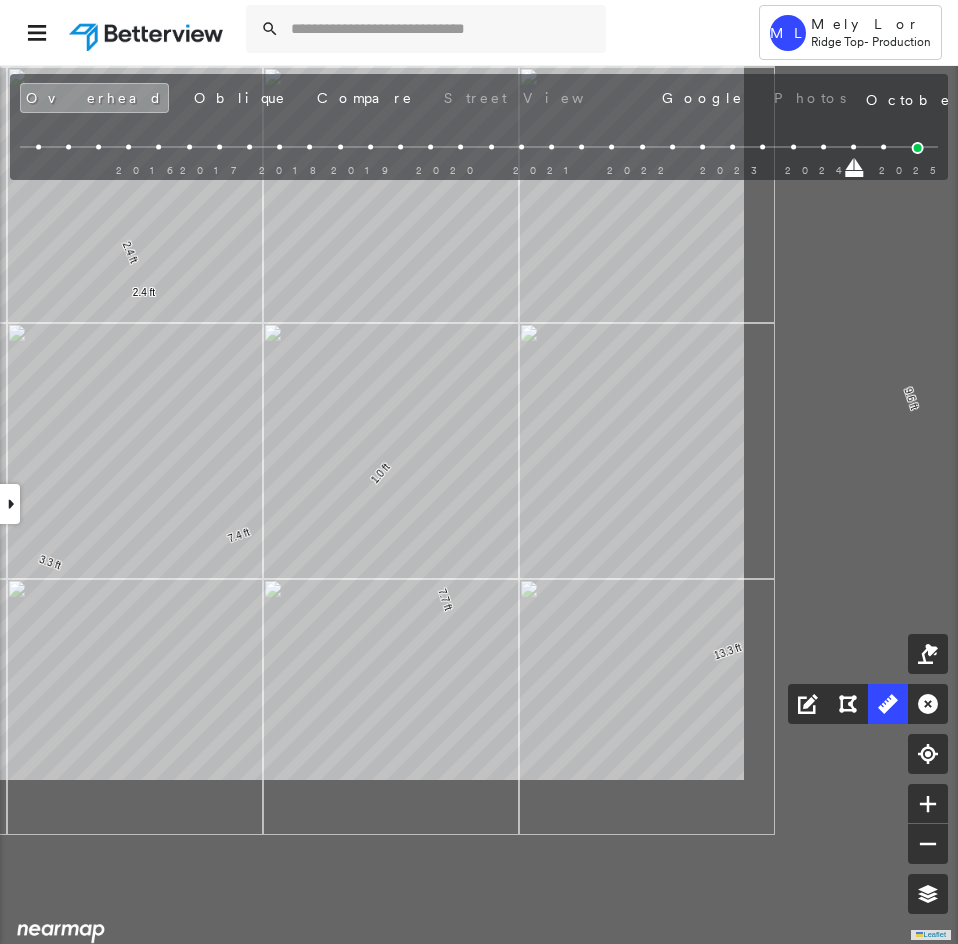 click on "42.3 ft 42.3 ft 8.5 ft 22.8 ft 72.9 ft 9.0 ft 3.3 ft 7.4 ft 1.0 ft 7.7 ft 13.3 ft 9.6 ft 8.7 ft 59.7 ft 12.7 ft 237 ft 13.3 ft 29.2 ft 42.4 ft 3.9 ft 3.9 ft 2.4 ft 2.4 ft Click to start drawing line." at bounding box center [-360, 745] 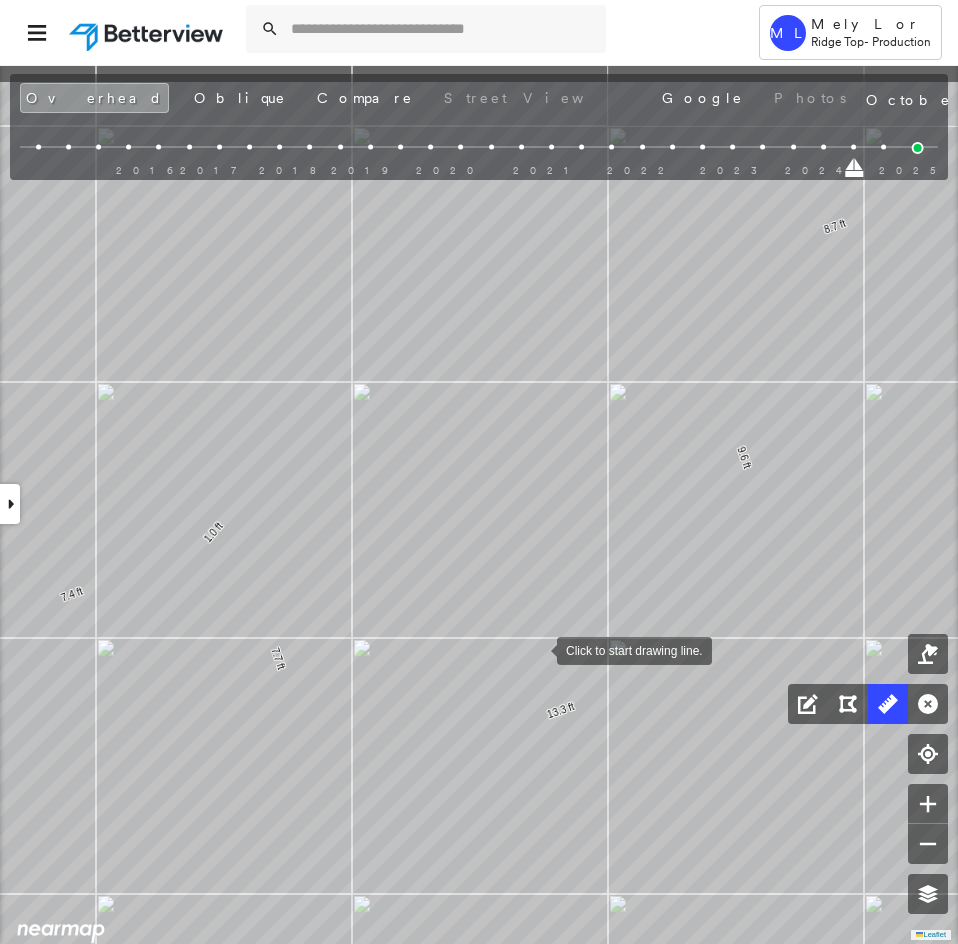 drag, startPoint x: 624, startPoint y: 549, endPoint x: 538, endPoint y: 647, distance: 130.38405 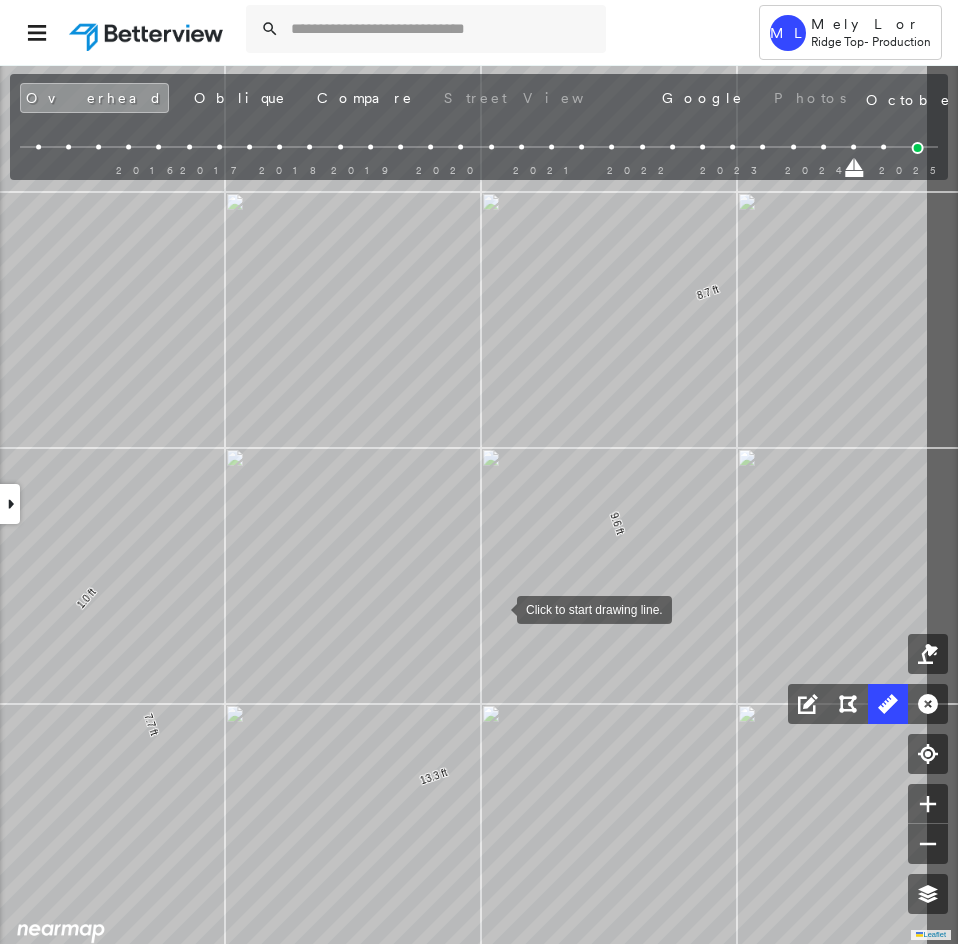 drag, startPoint x: 626, startPoint y: 540, endPoint x: 499, endPoint y: 606, distance: 143.12582 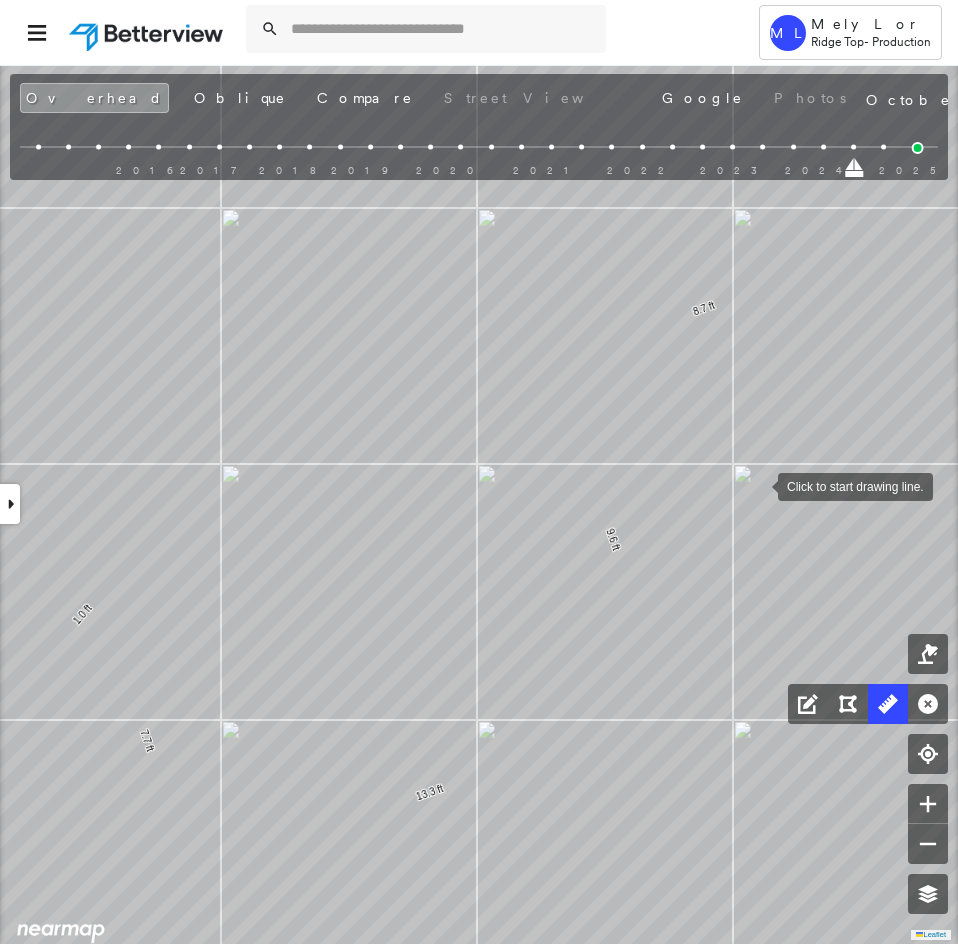 drag, startPoint x: 764, startPoint y: 462, endPoint x: 626, endPoint y: 617, distance: 207.53072 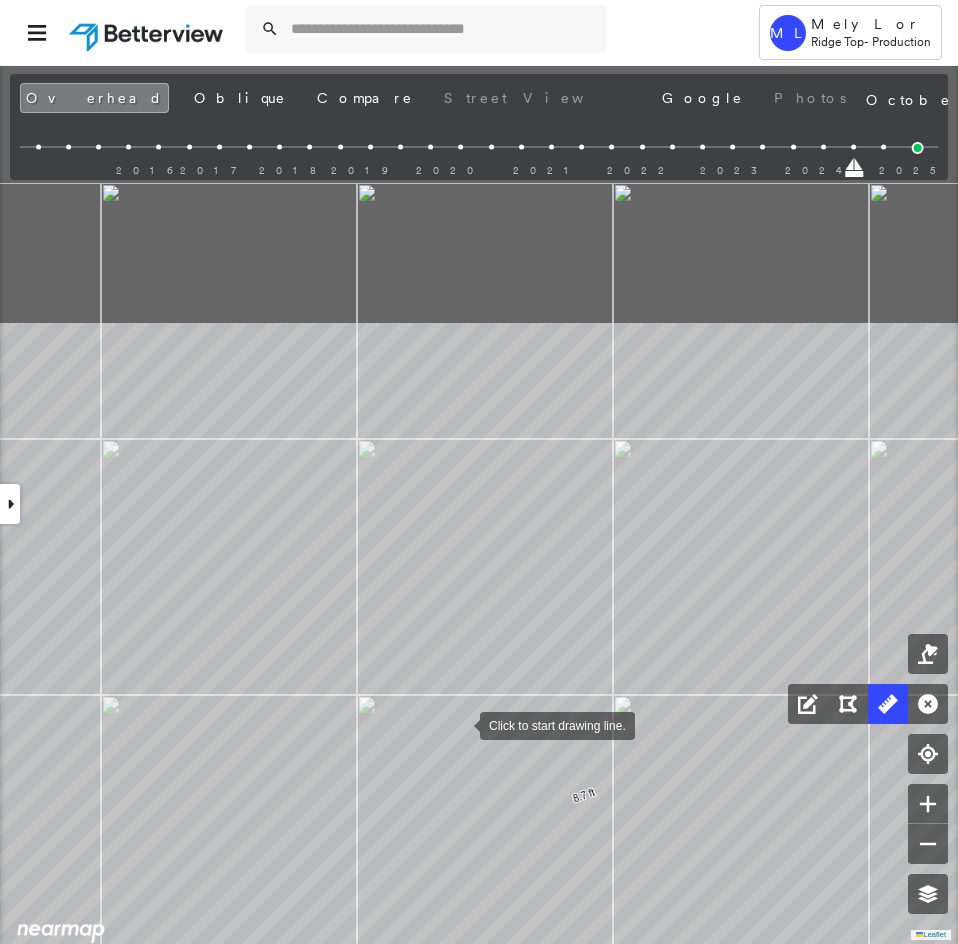 drag, startPoint x: 458, startPoint y: 700, endPoint x: 461, endPoint y: 732, distance: 32.140316 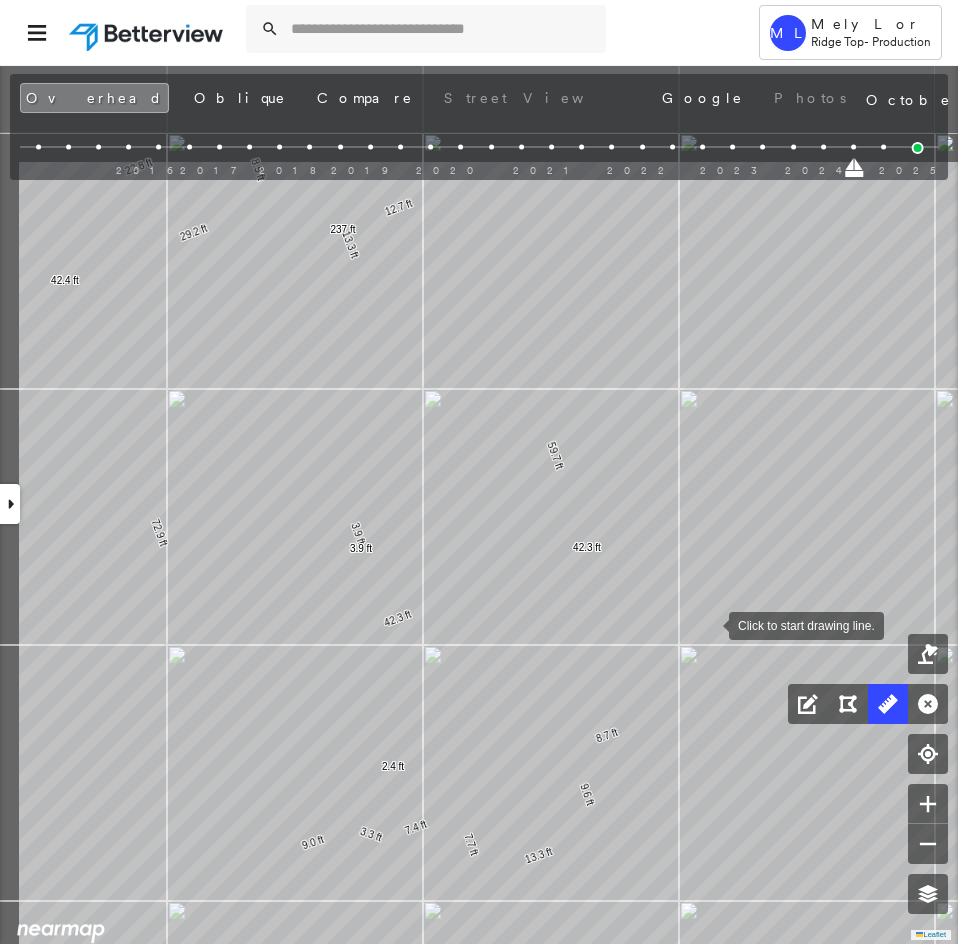 drag, startPoint x: 596, startPoint y: 440, endPoint x: 708, endPoint y: 622, distance: 213.70073 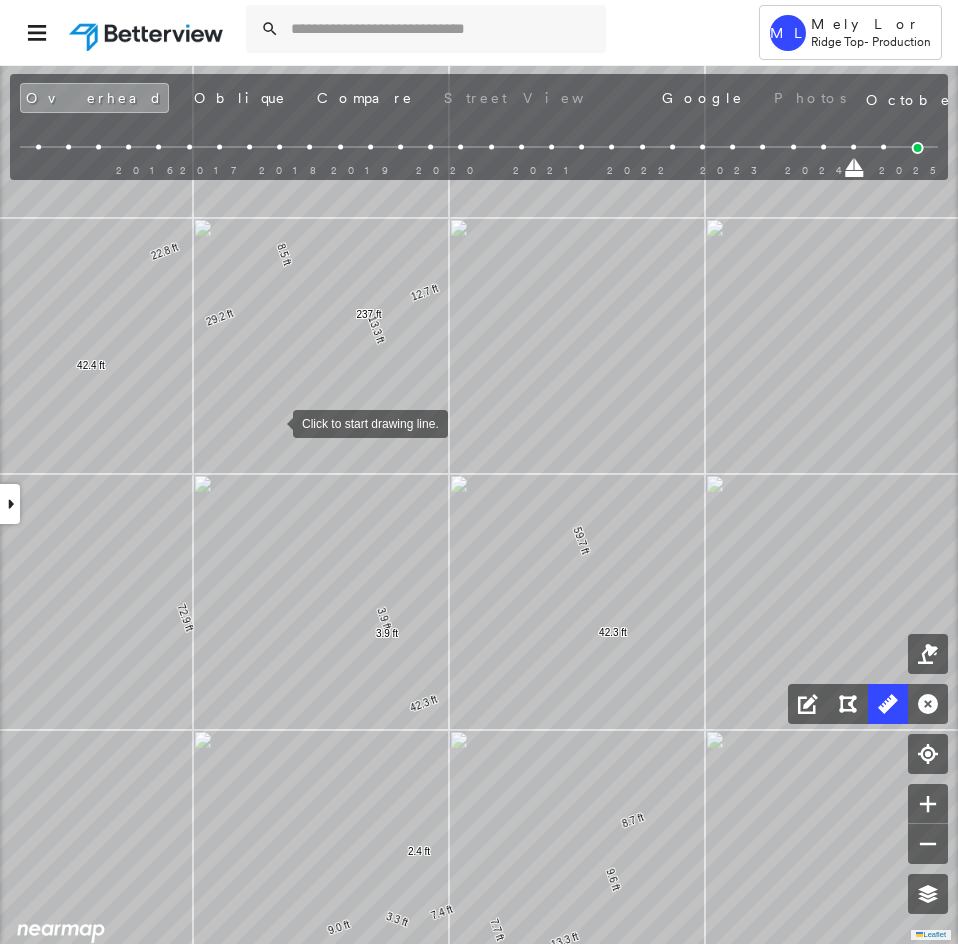 drag, startPoint x: 267, startPoint y: 408, endPoint x: 296, endPoint y: 365, distance: 51.86521 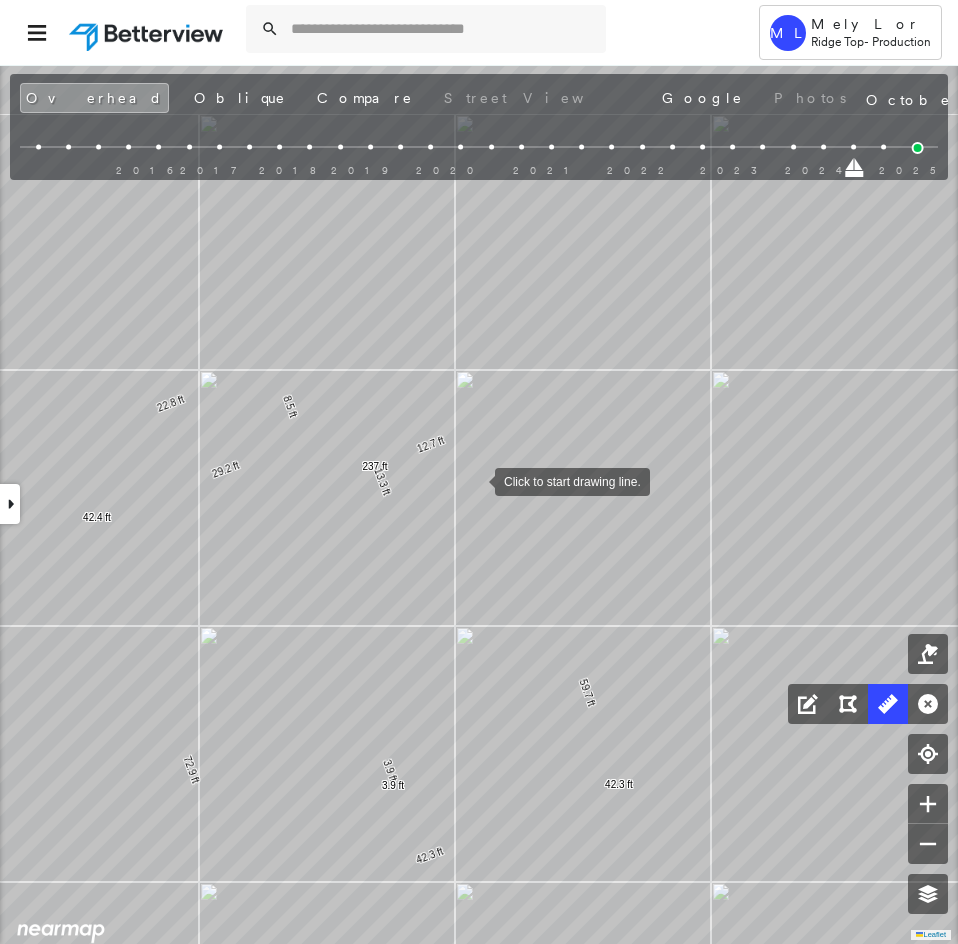 drag, startPoint x: 382, startPoint y: 426, endPoint x: 473, endPoint y: 479, distance: 105.30907 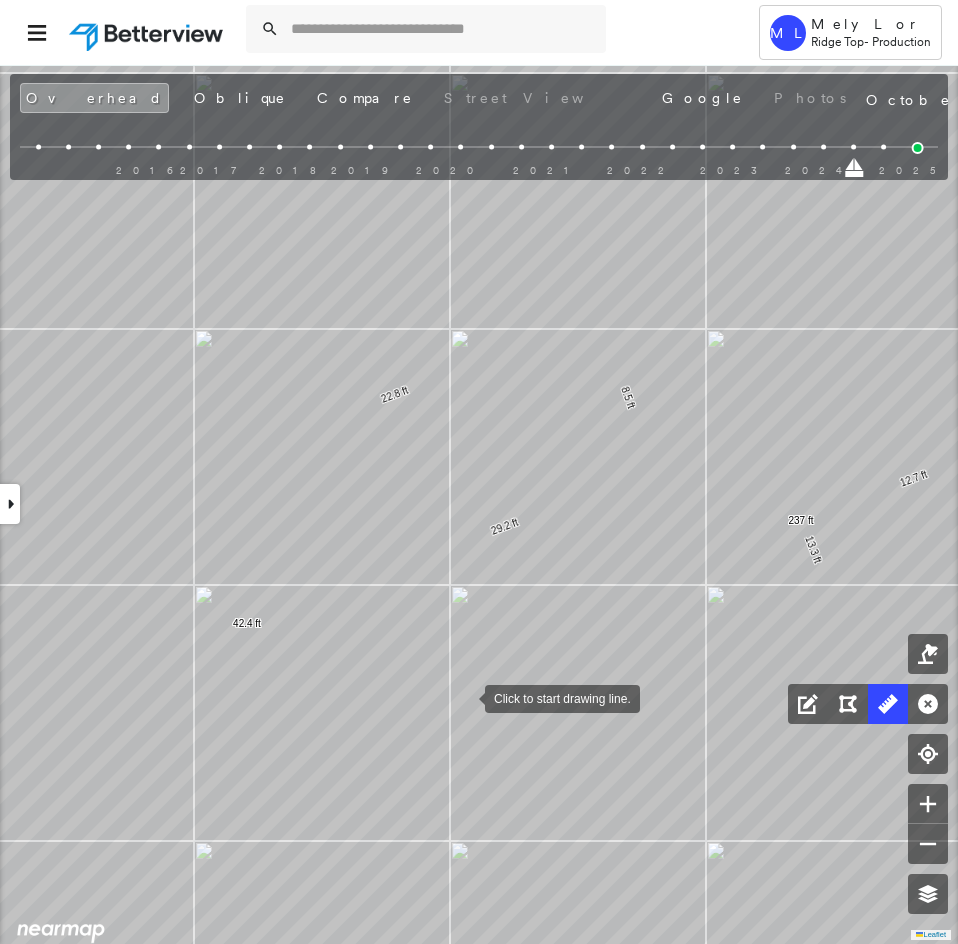drag, startPoint x: 465, startPoint y: 697, endPoint x: 416, endPoint y: 394, distance: 306.93646 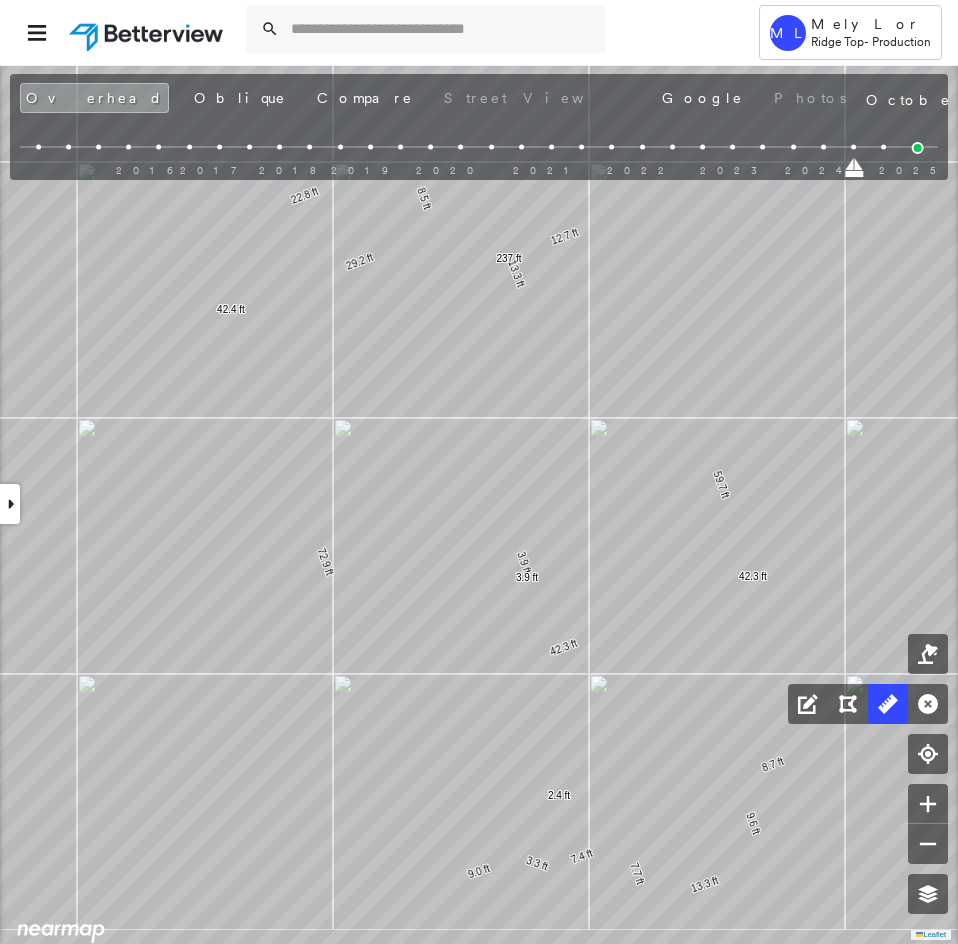 drag, startPoint x: 565, startPoint y: 679, endPoint x: 346, endPoint y: 455, distance: 313.26825 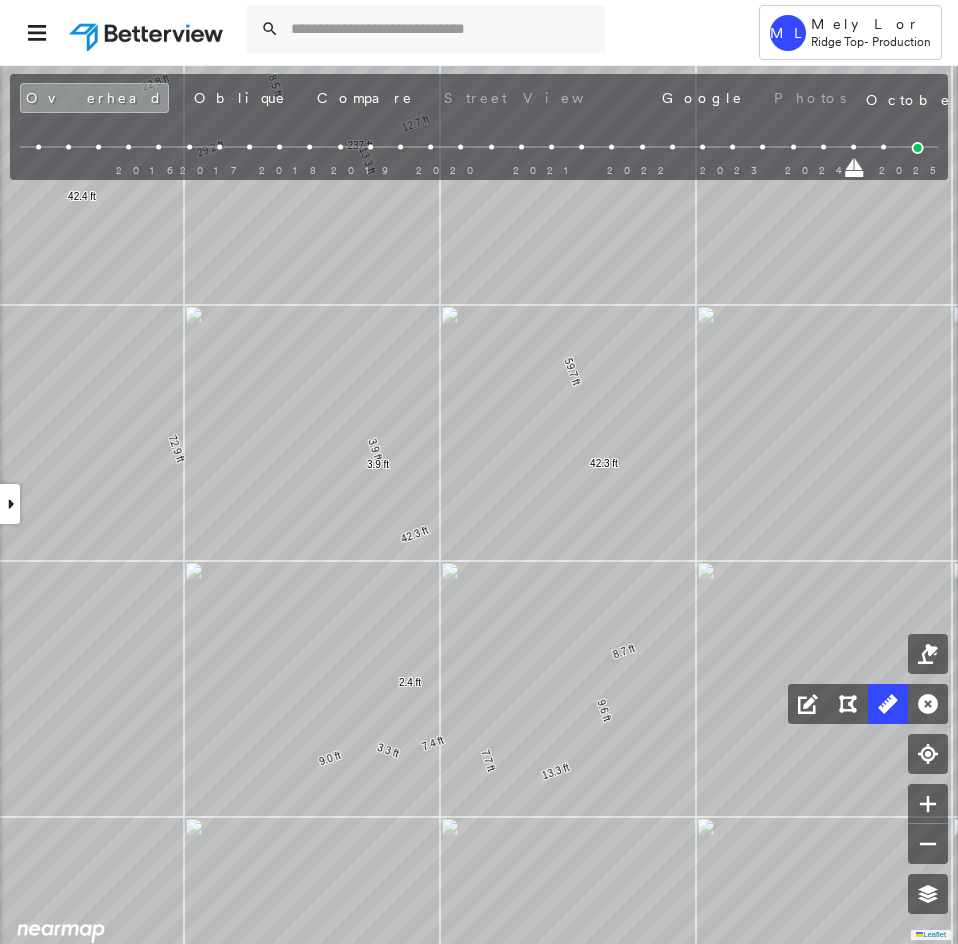 drag, startPoint x: 486, startPoint y: 409, endPoint x: 481, endPoint y: 512, distance: 103.121284 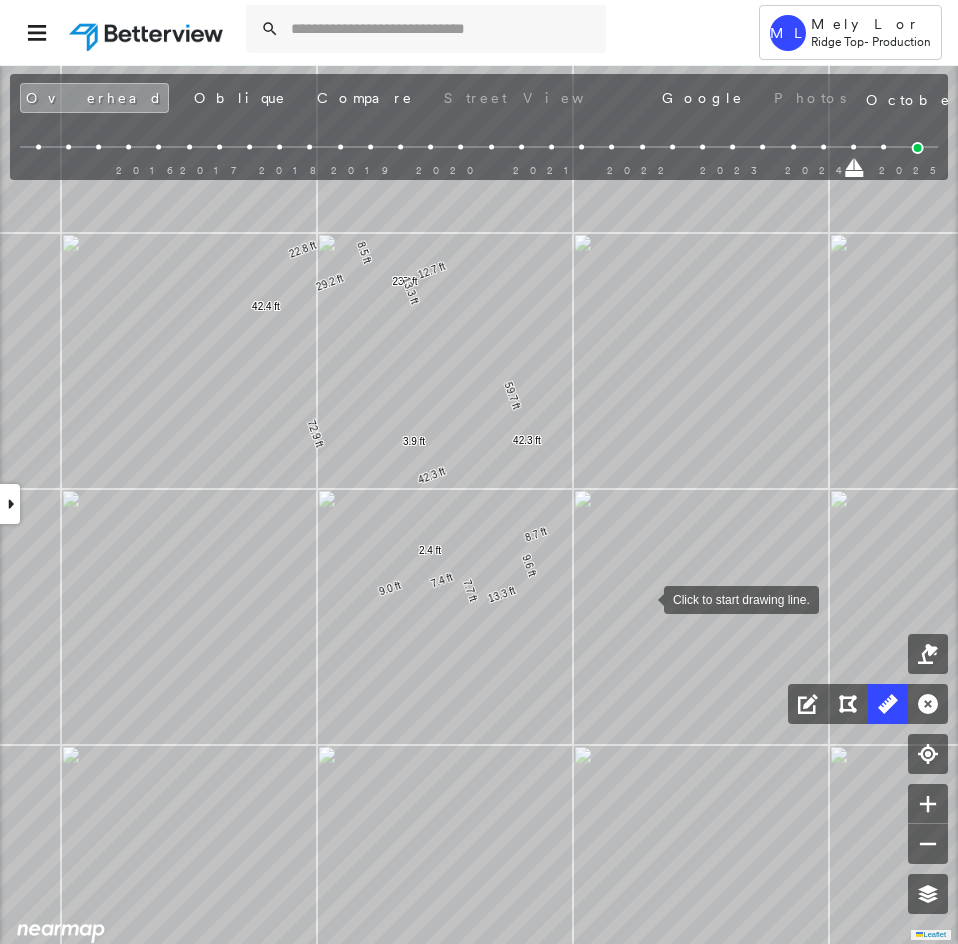 drag, startPoint x: 689, startPoint y: 655, endPoint x: 648, endPoint y: 603, distance: 66.21933 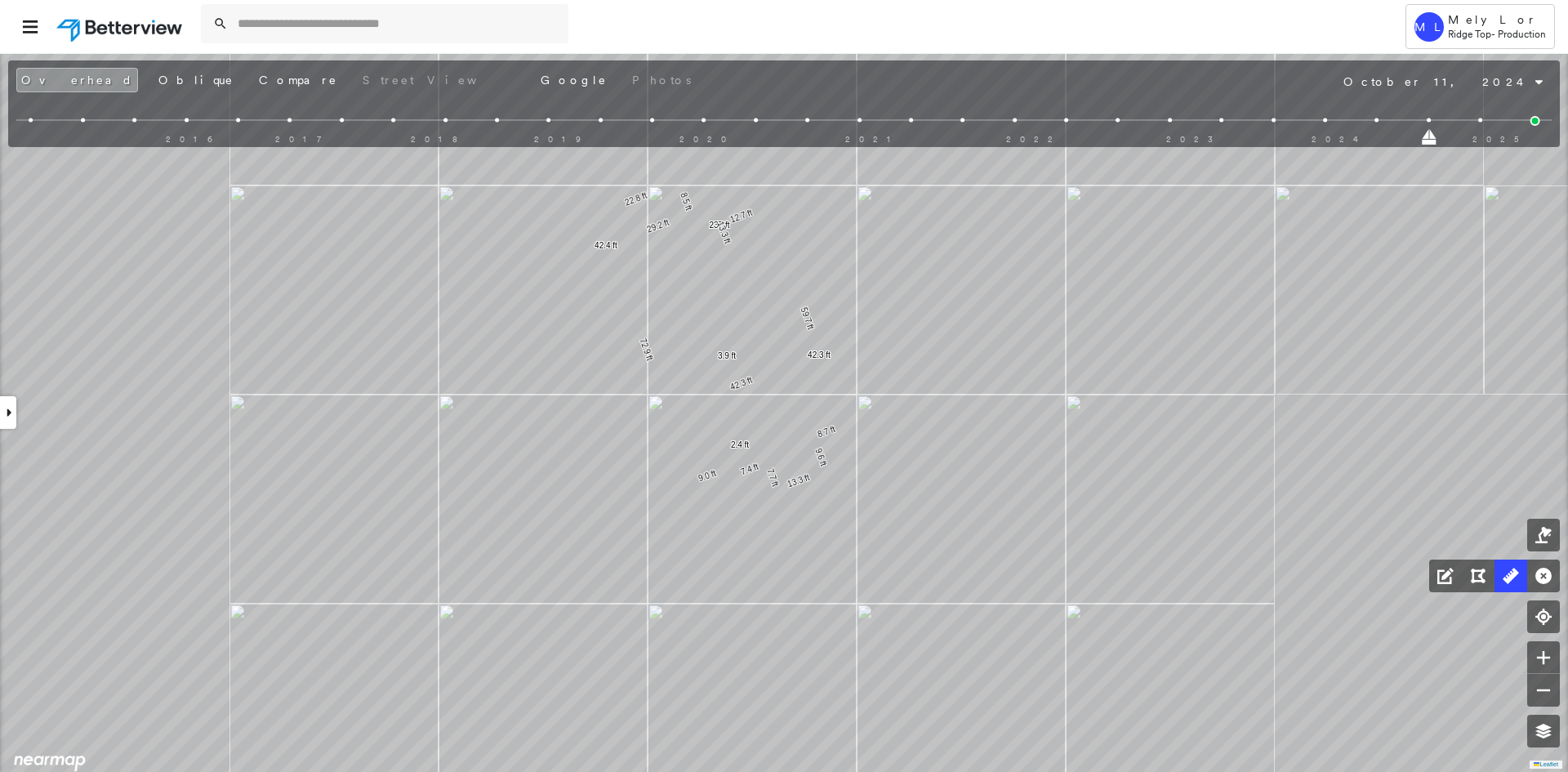 drag, startPoint x: 1434, startPoint y: 139, endPoint x: 1567, endPoint y: 143, distance: 133.06014 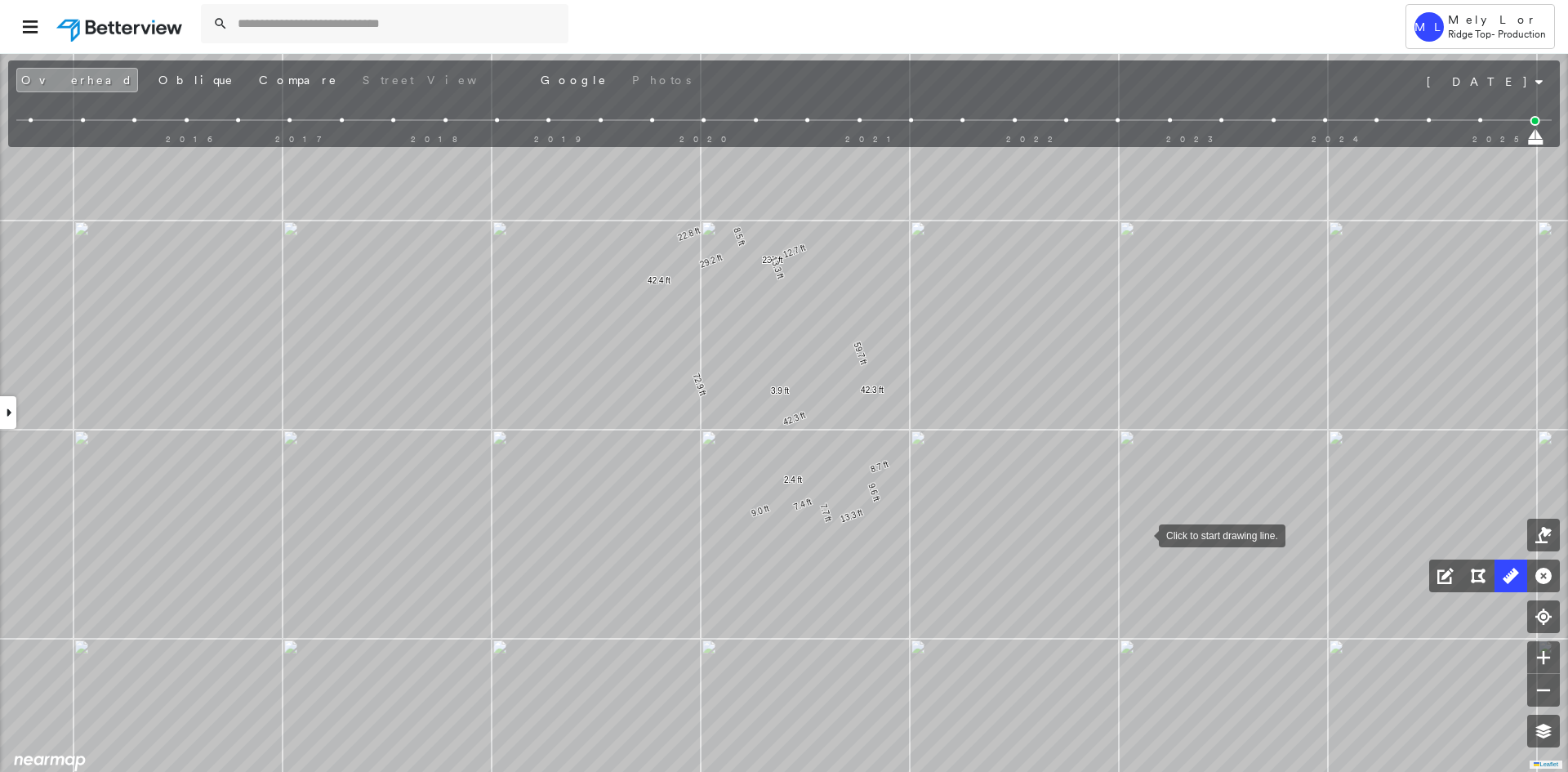 drag, startPoint x: 1086, startPoint y: 500, endPoint x: 1139, endPoint y: 534, distance: 62.968246 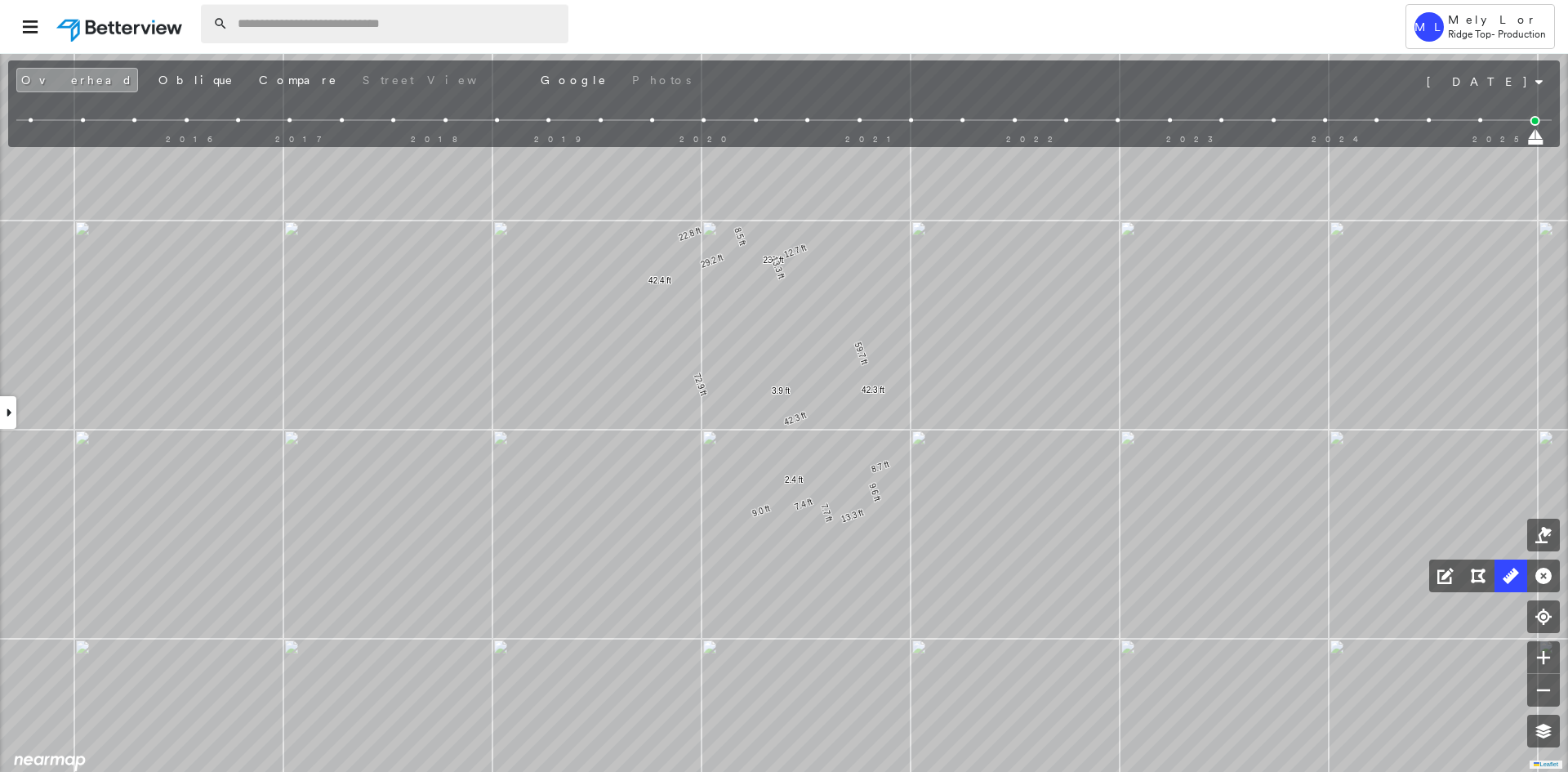 click at bounding box center [398, 24] 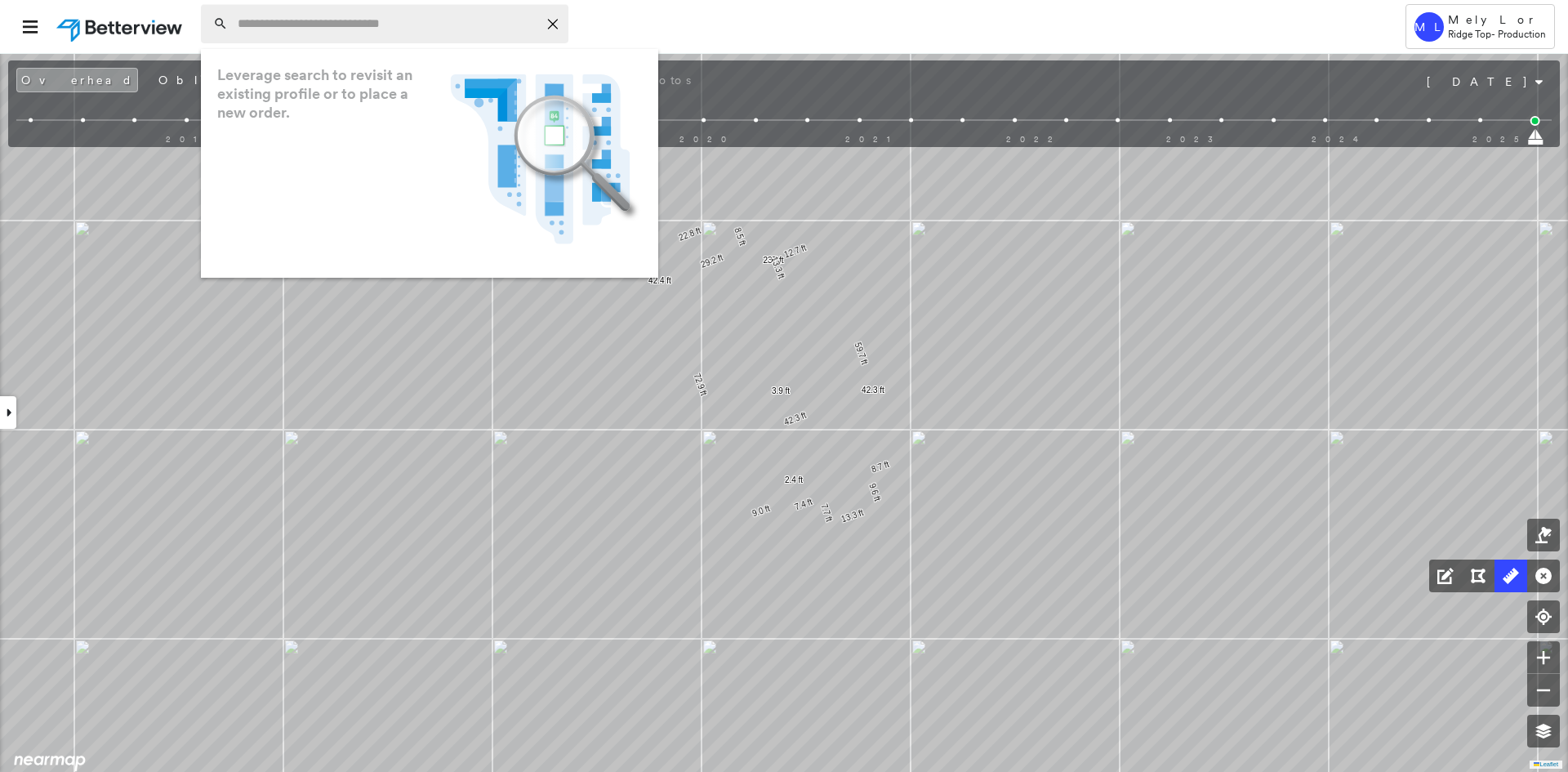 paste on "**********" 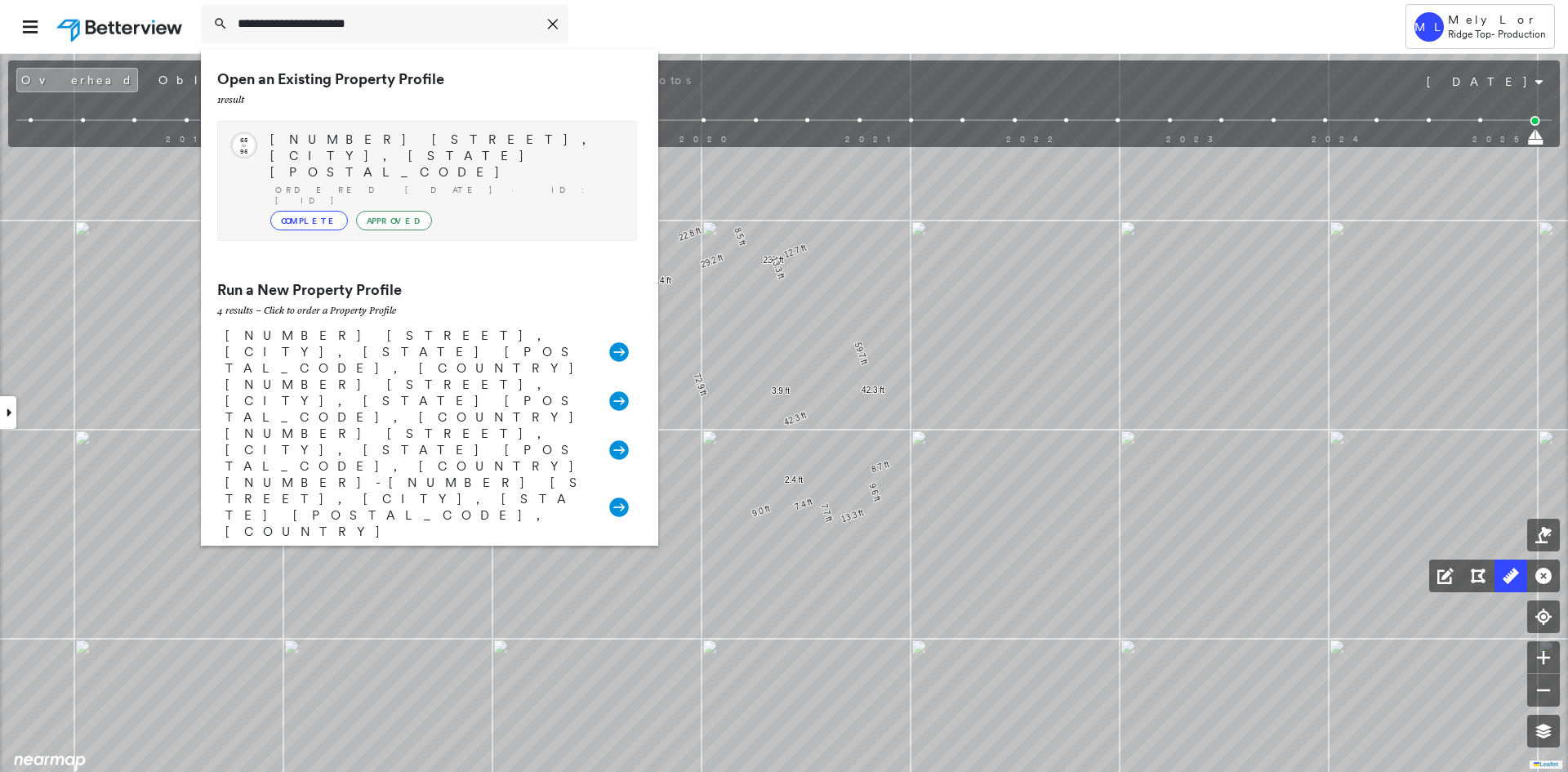 type on "**********" 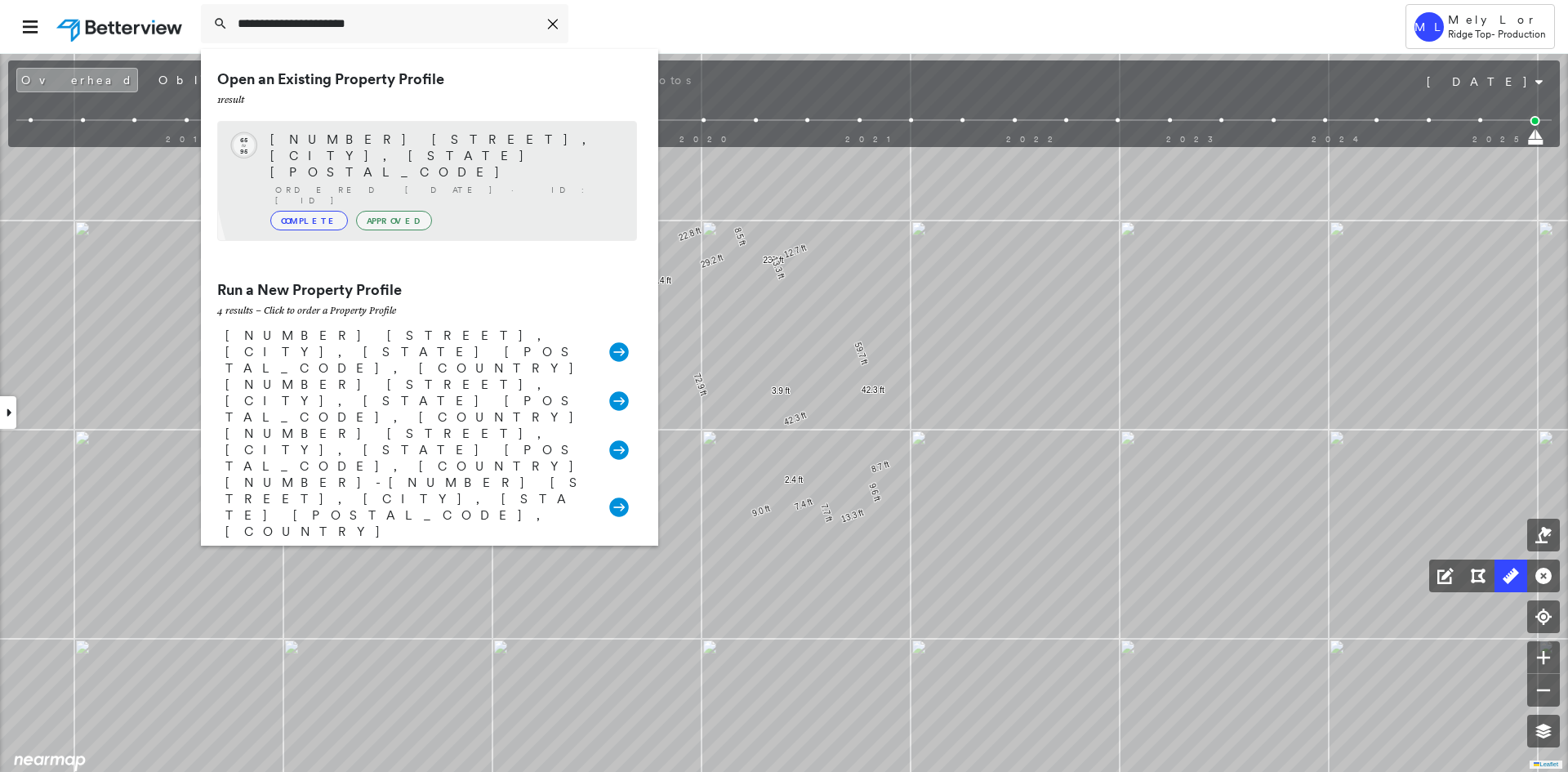 click on "6307 Murray Drive, Hanahan, SC 29410 Ordered 08/07/25 · ID: 779357_1 Complete Approved" at bounding box center [445, 181] 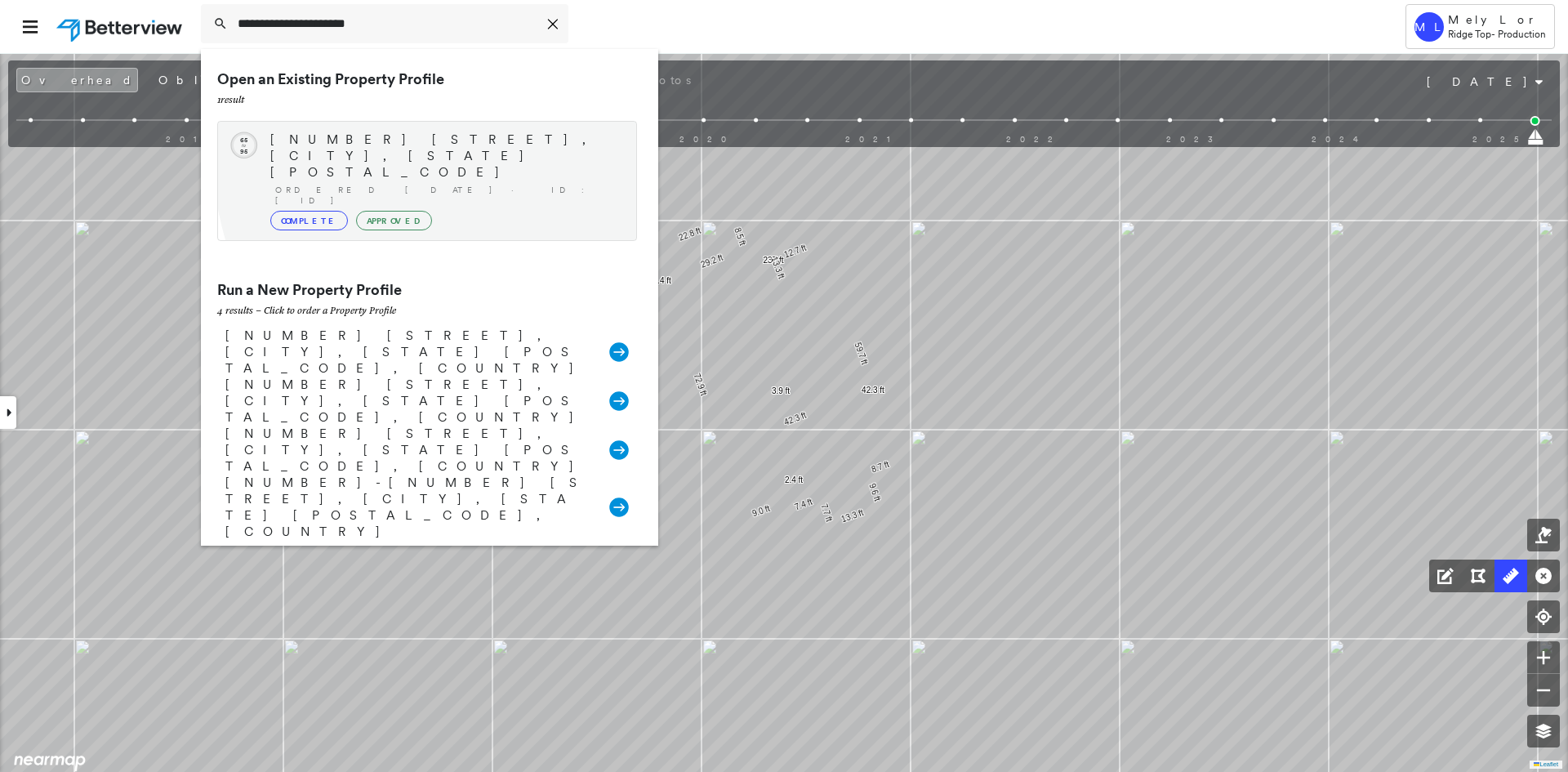 type 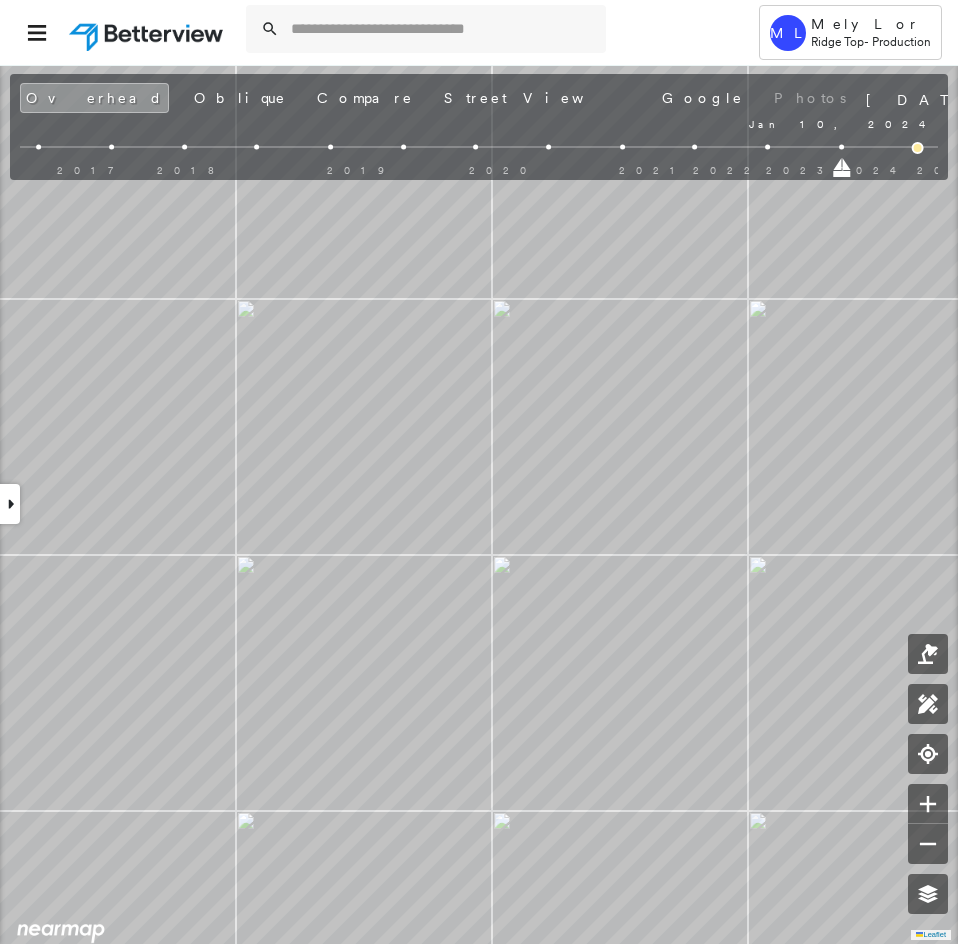 drag, startPoint x: 916, startPoint y: 166, endPoint x: 851, endPoint y: 167, distance: 65.00769 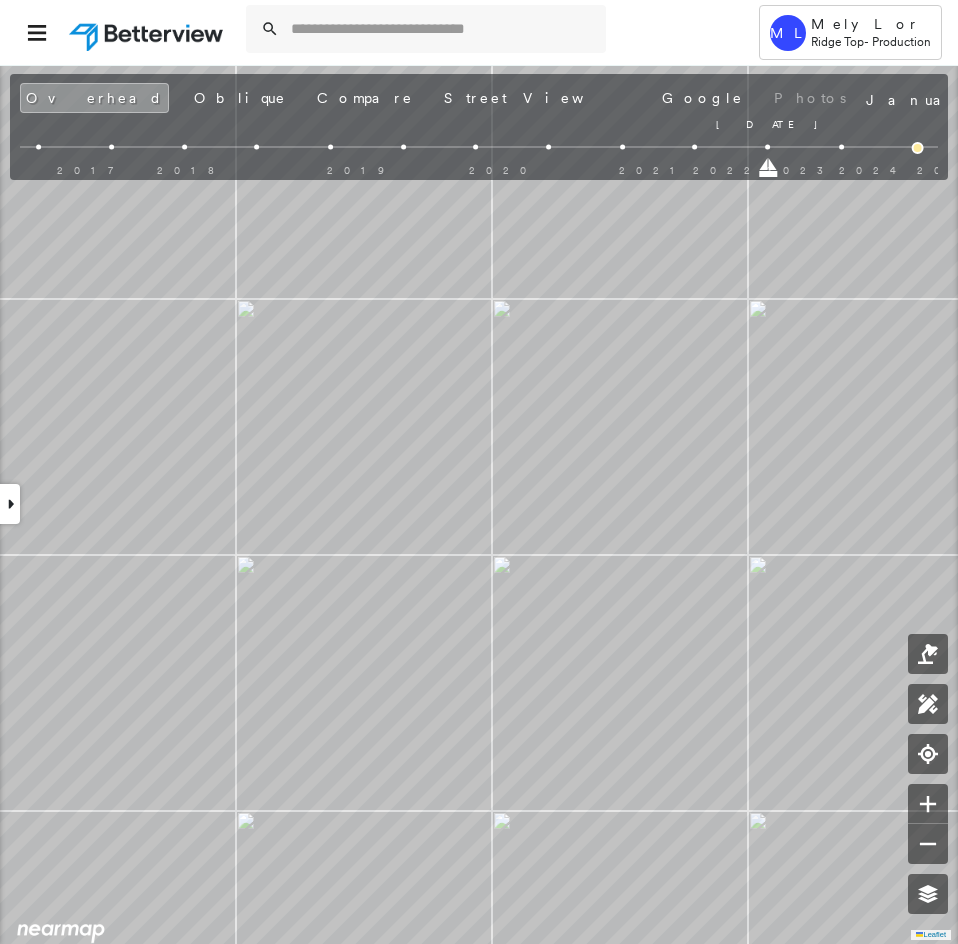 drag, startPoint x: 842, startPoint y: 166, endPoint x: 755, endPoint y: 168, distance: 87.02299 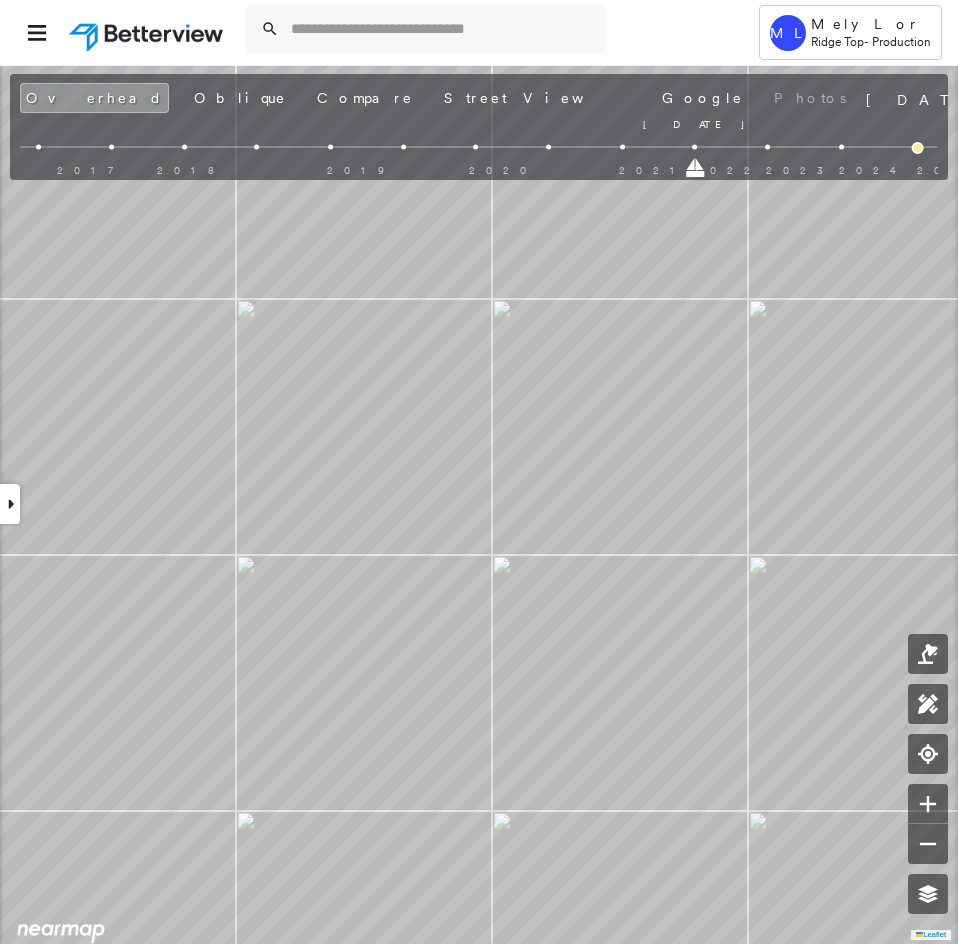 drag, startPoint x: 770, startPoint y: 167, endPoint x: 708, endPoint y: 166, distance: 62.008064 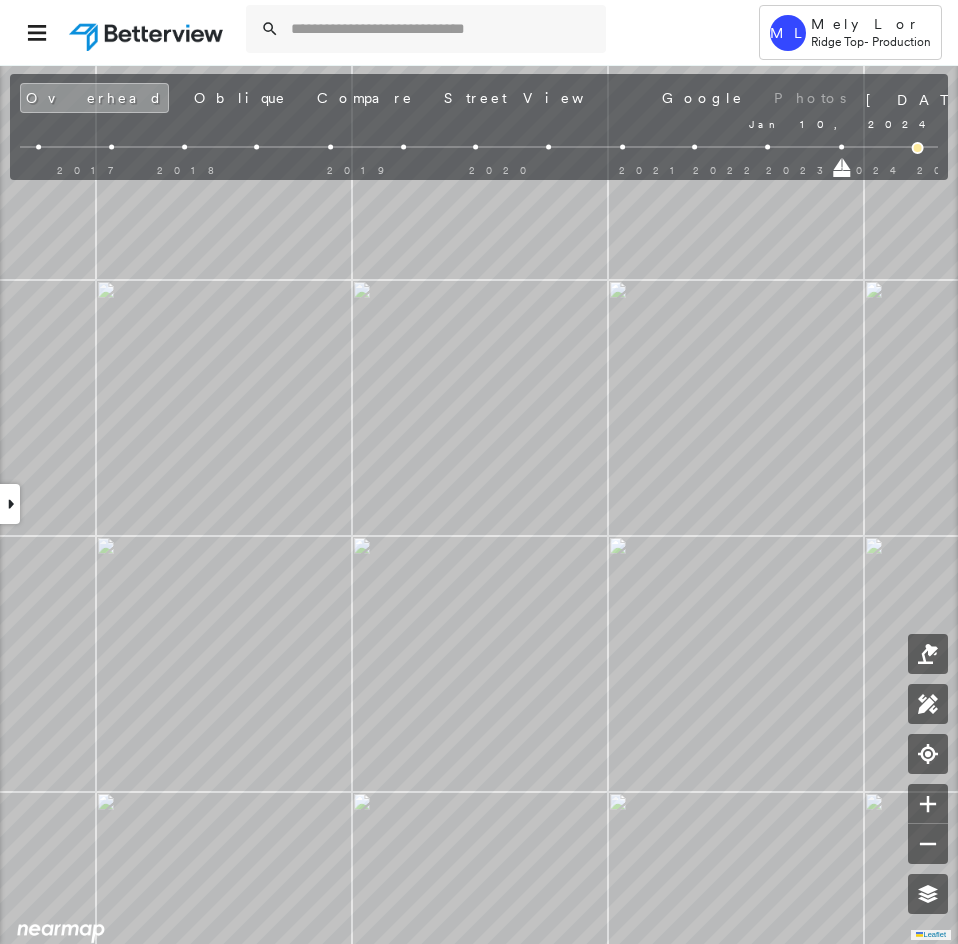 drag, startPoint x: 699, startPoint y: 172, endPoint x: 958, endPoint y: 180, distance: 259.12354 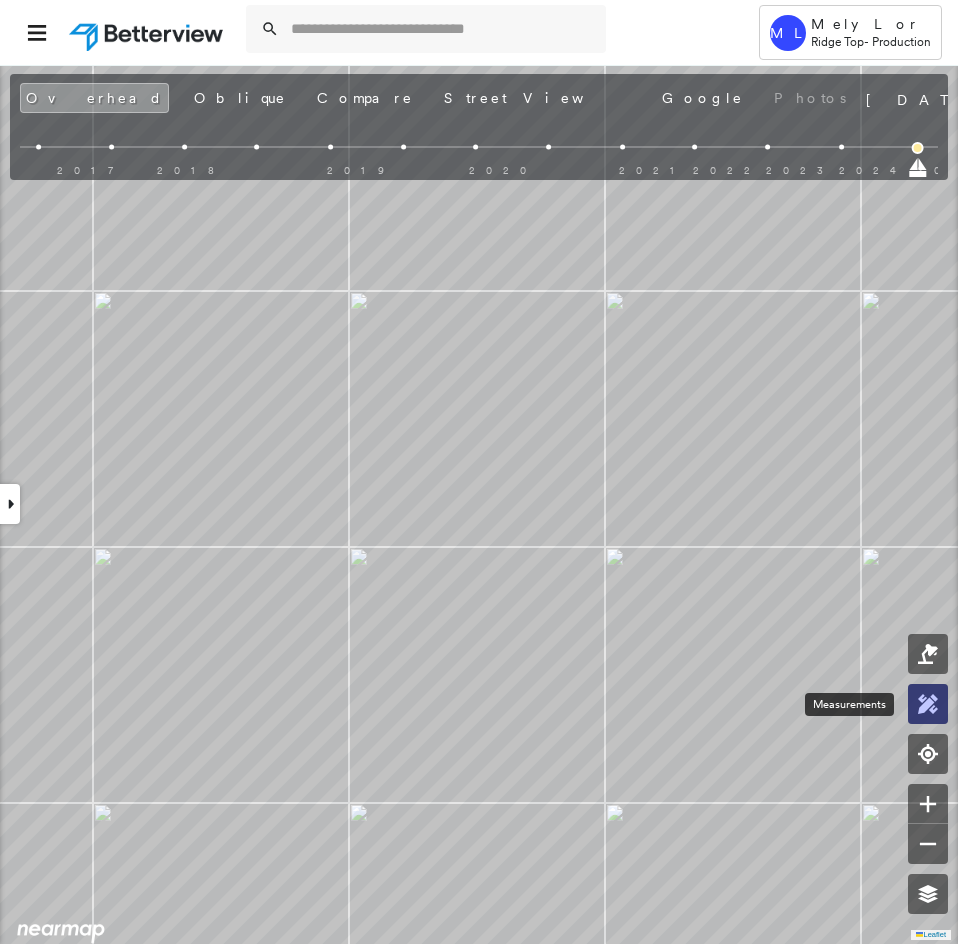click 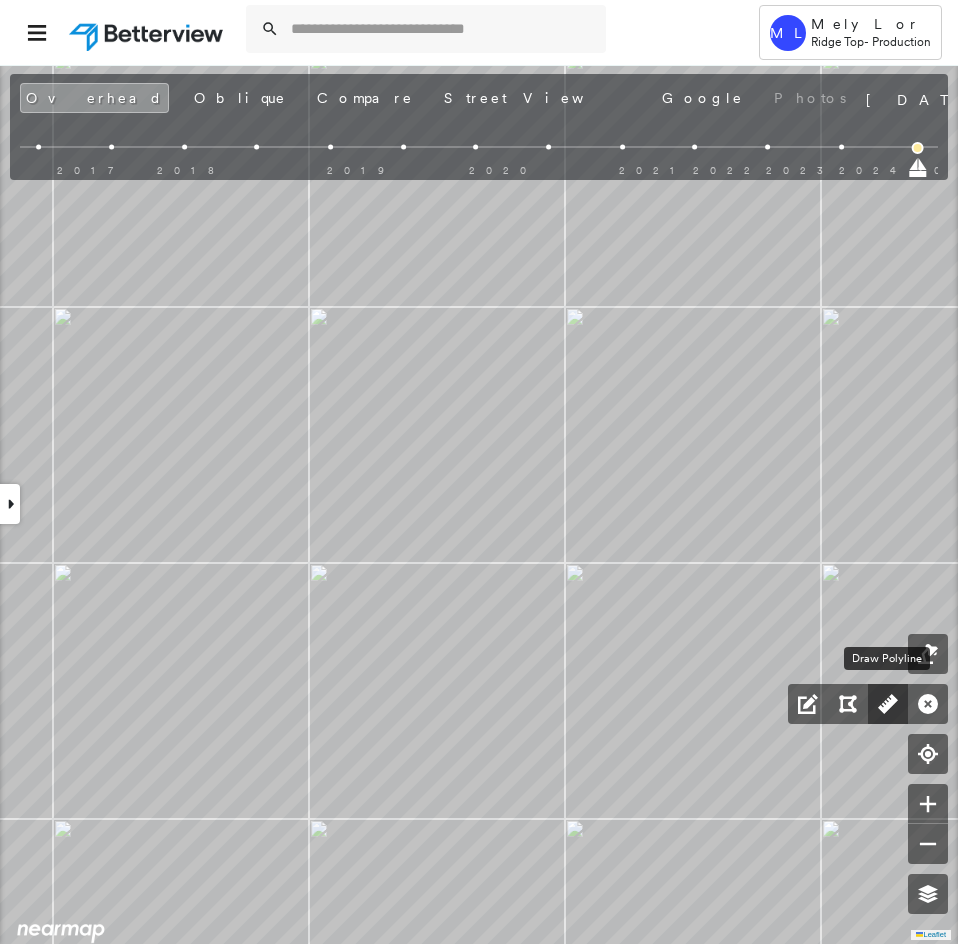 click at bounding box center [888, 704] 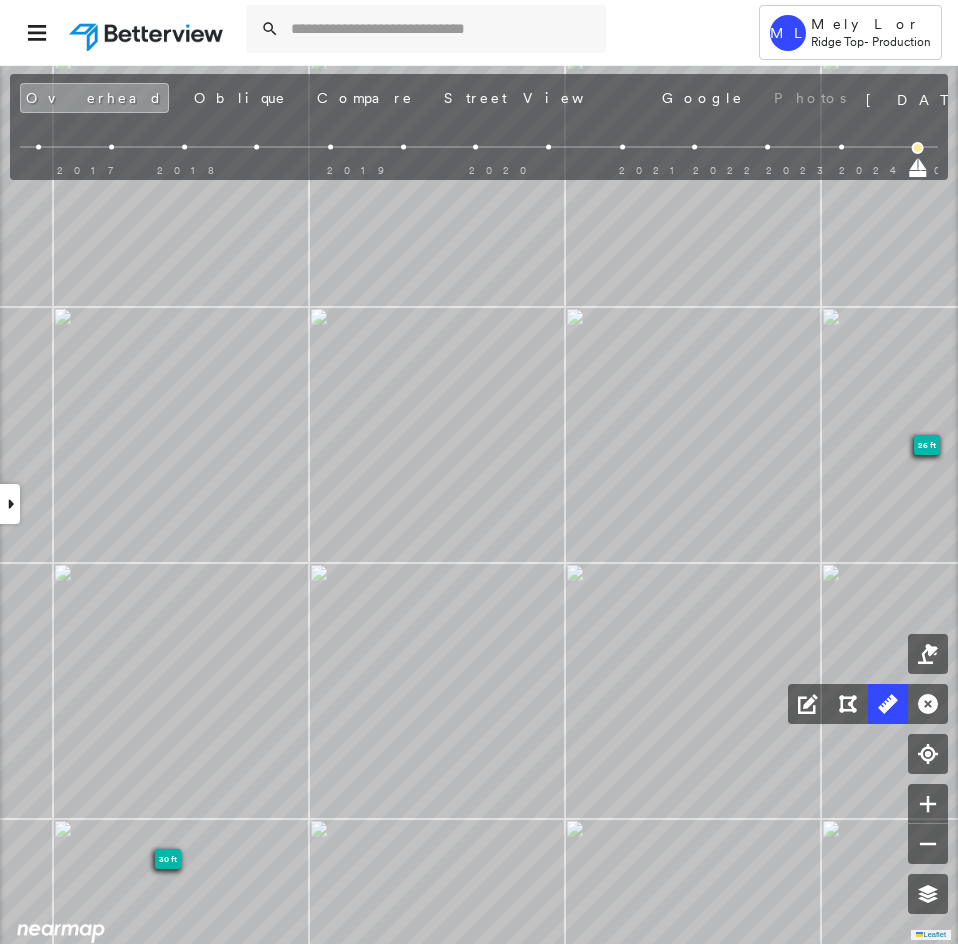 click at bounding box center (10, 504) 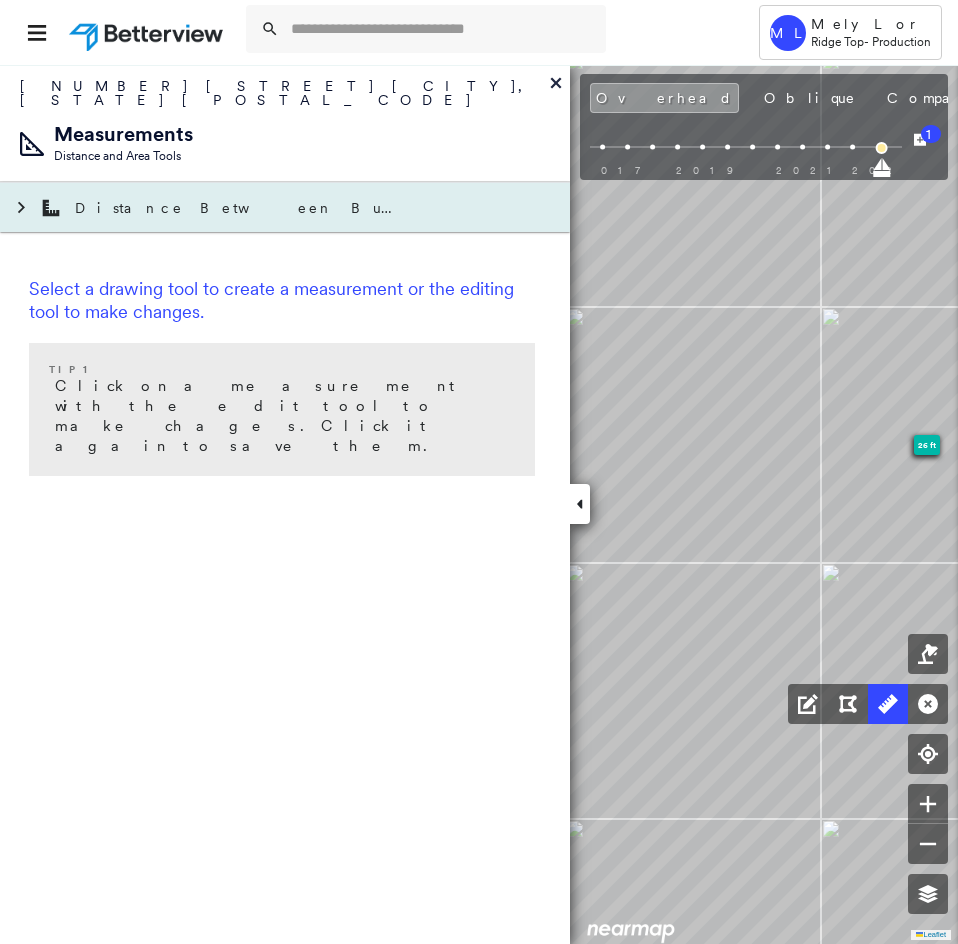 click 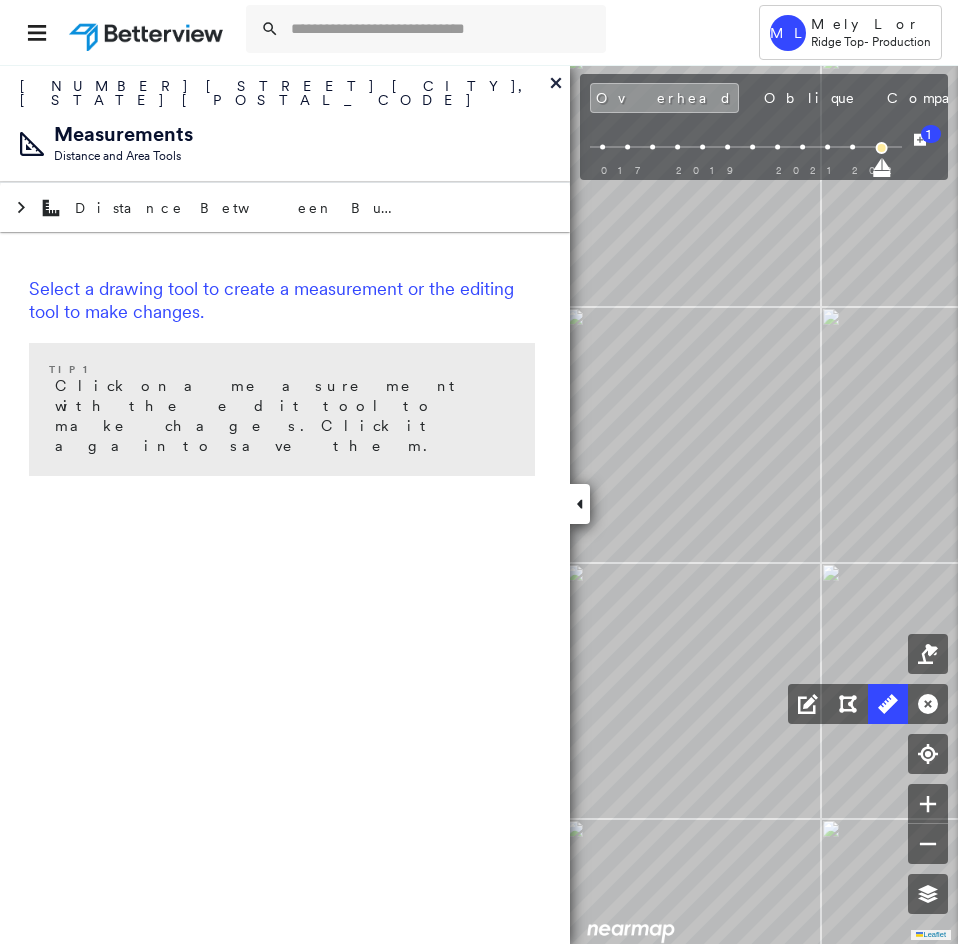 click at bounding box center (580, 504) 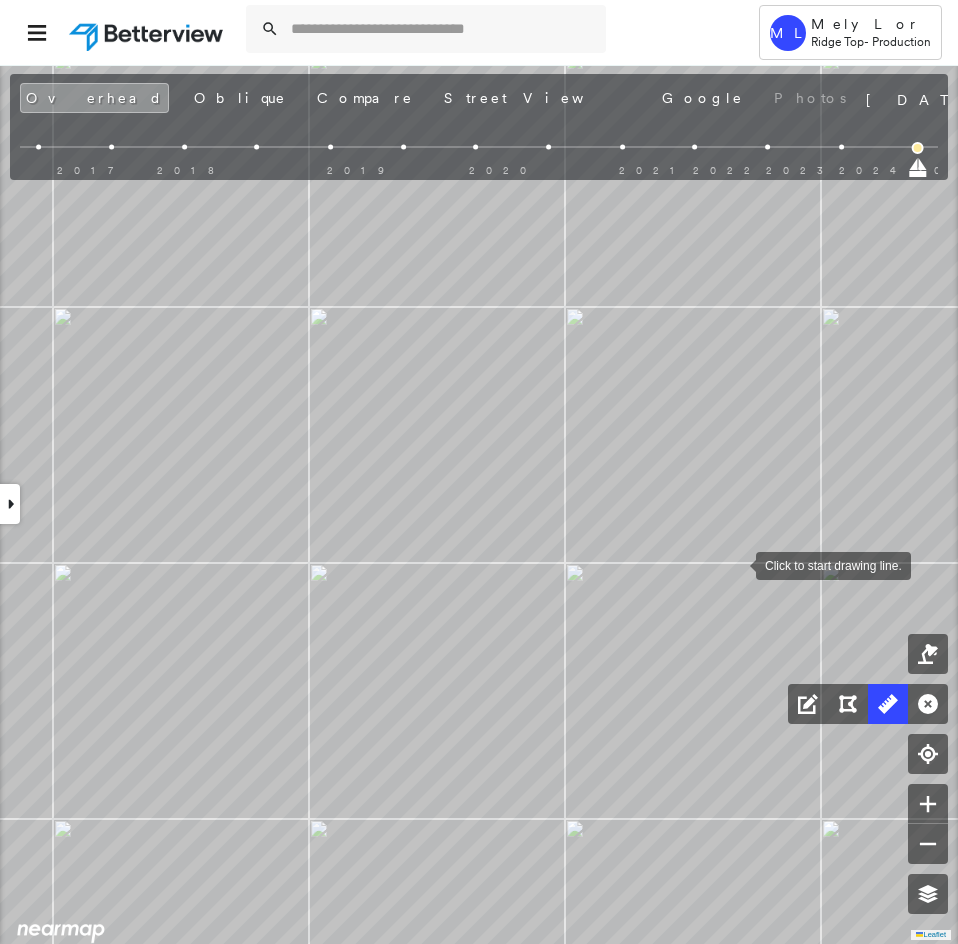 click at bounding box center [736, 564] 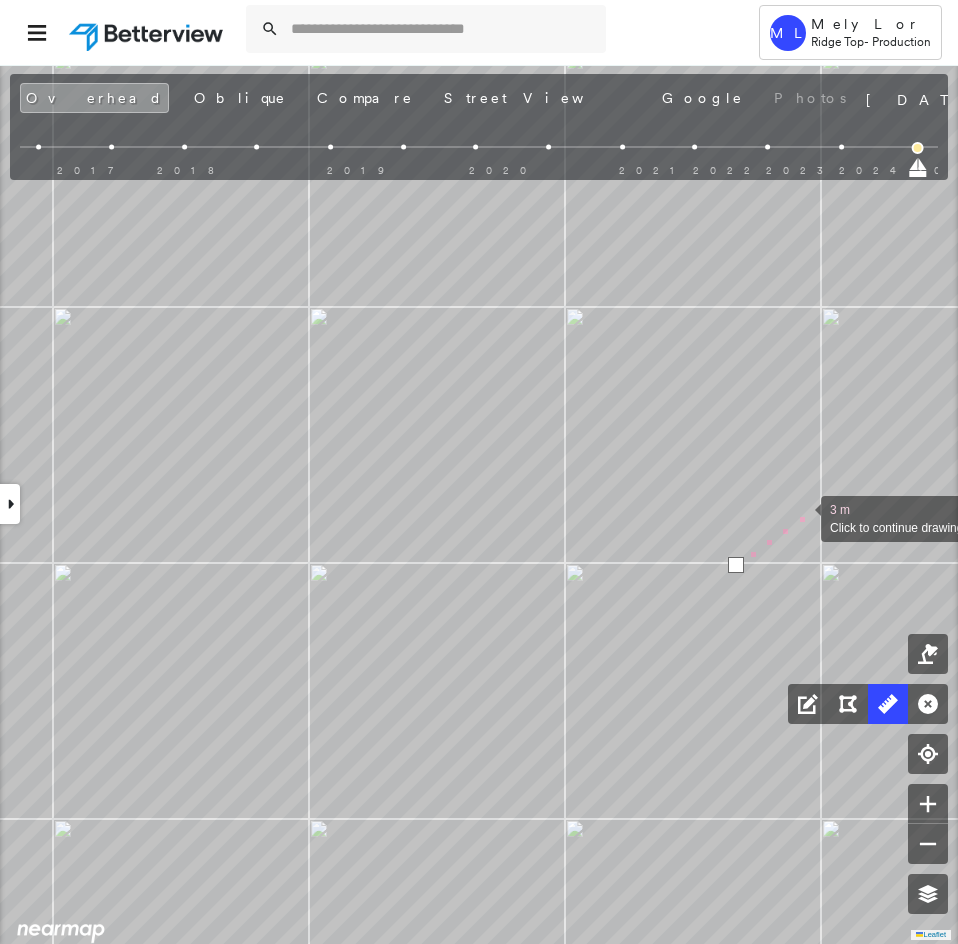 click at bounding box center (801, 517) 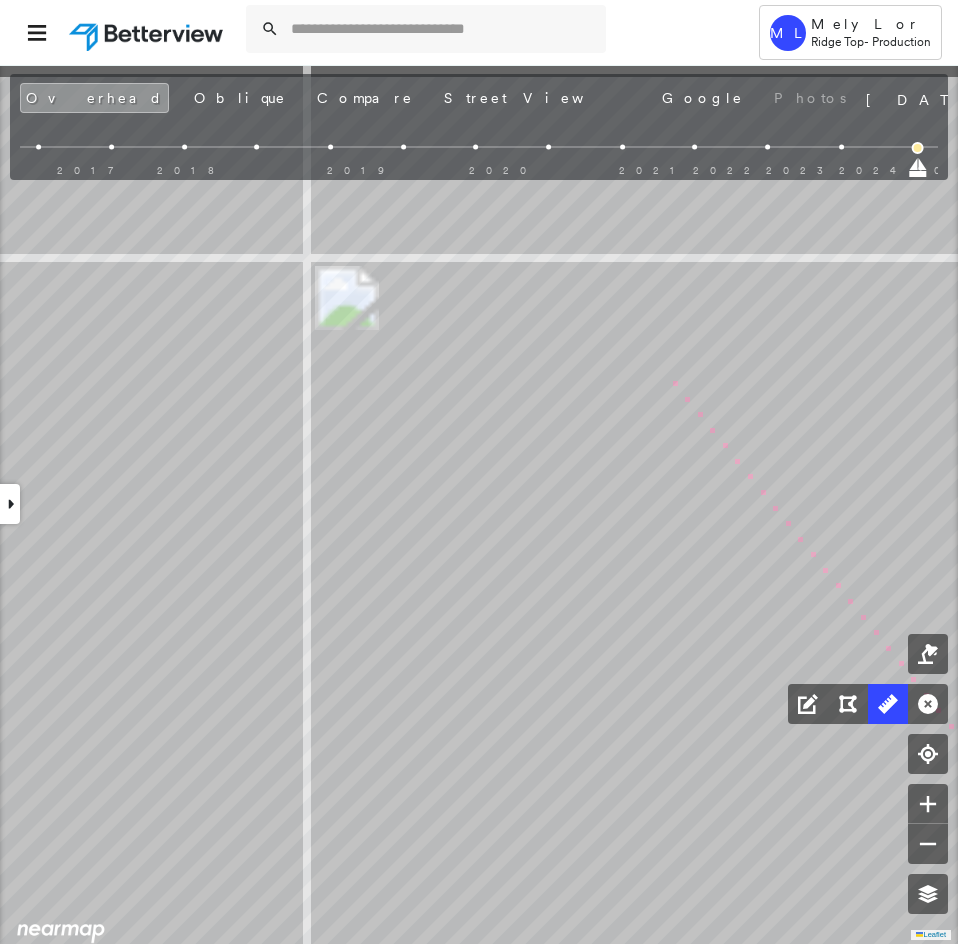 click on "10 m Click last point to finish line." at bounding box center (-589, -79) 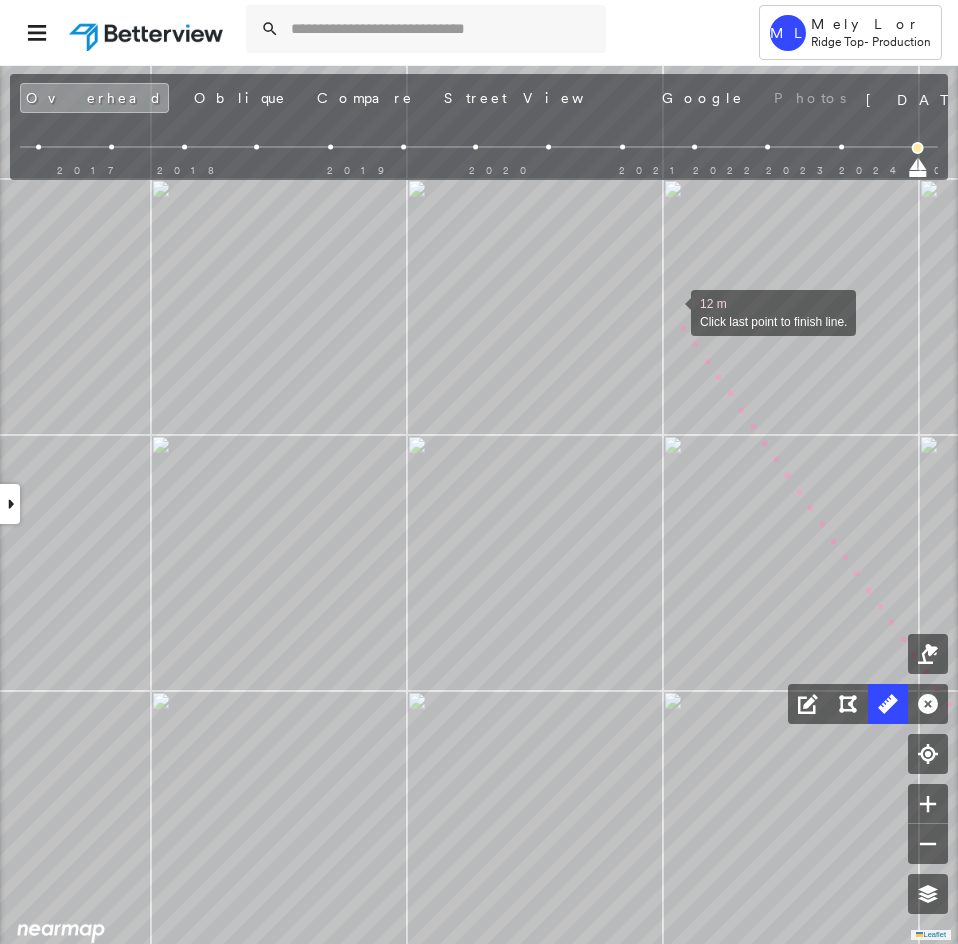 click at bounding box center [671, 311] 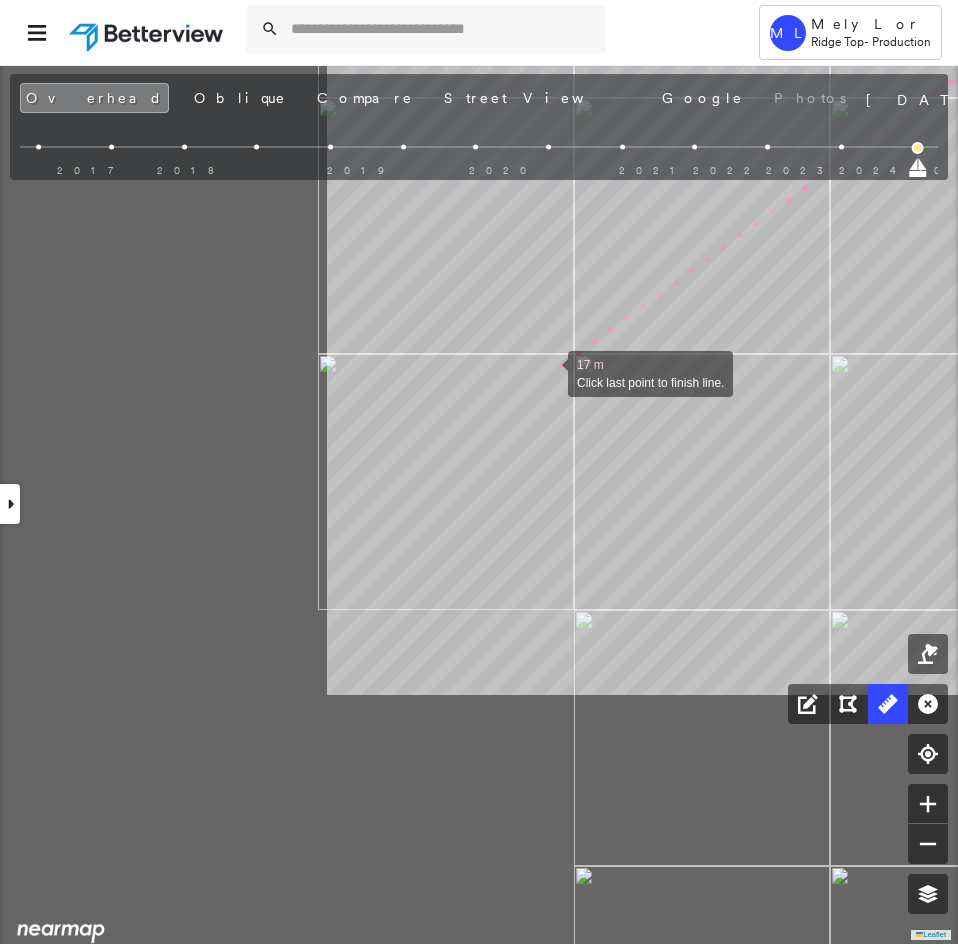 drag, startPoint x: 141, startPoint y: 694, endPoint x: 544, endPoint y: 374, distance: 514.59595 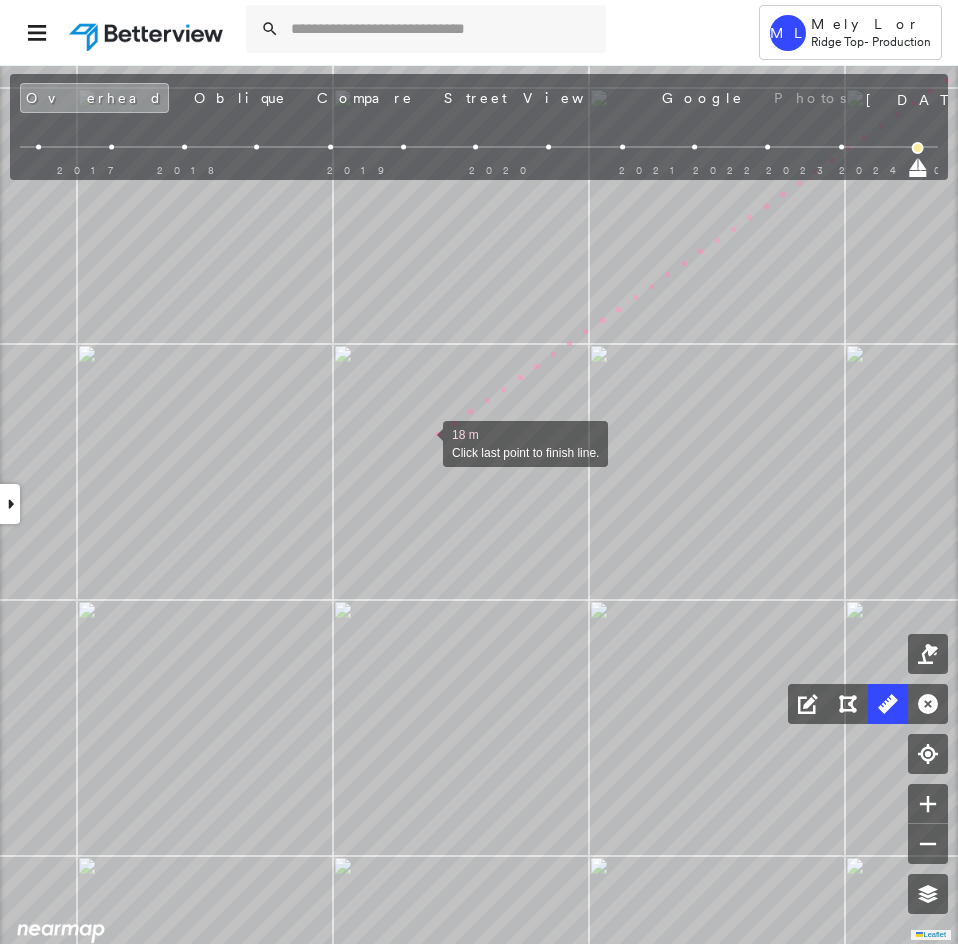 click at bounding box center (423, 442) 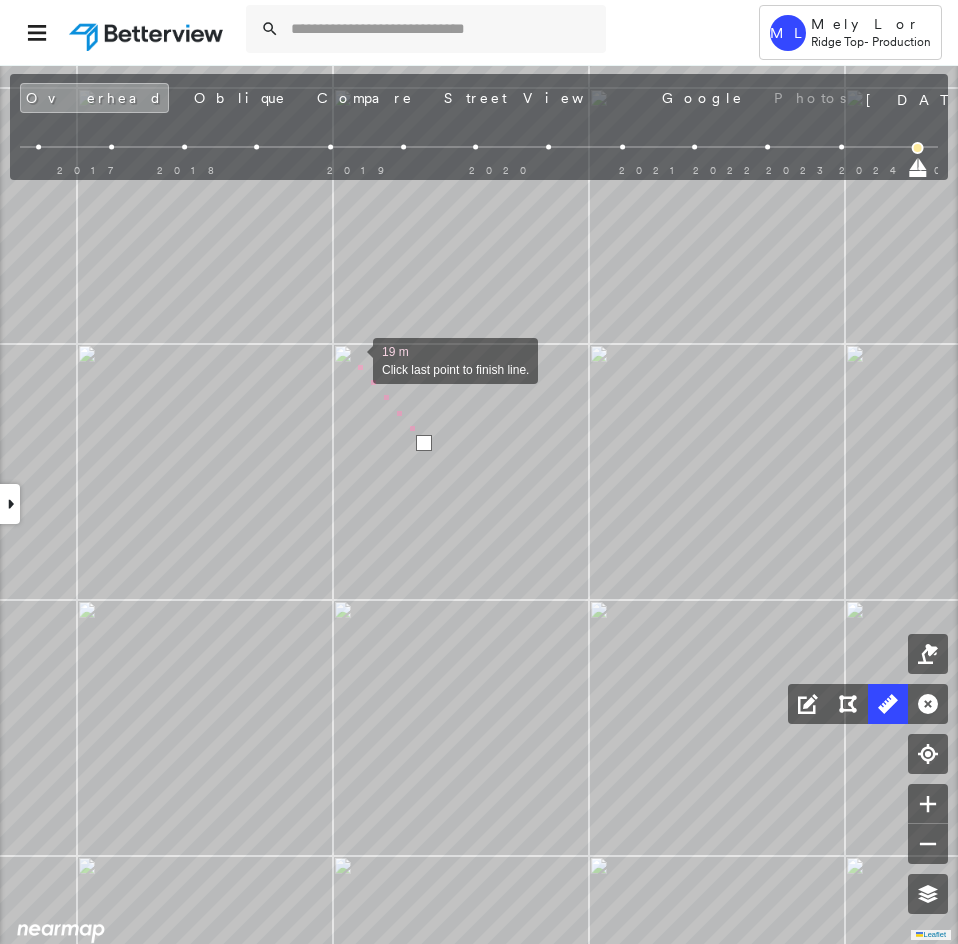 click at bounding box center [353, 359] 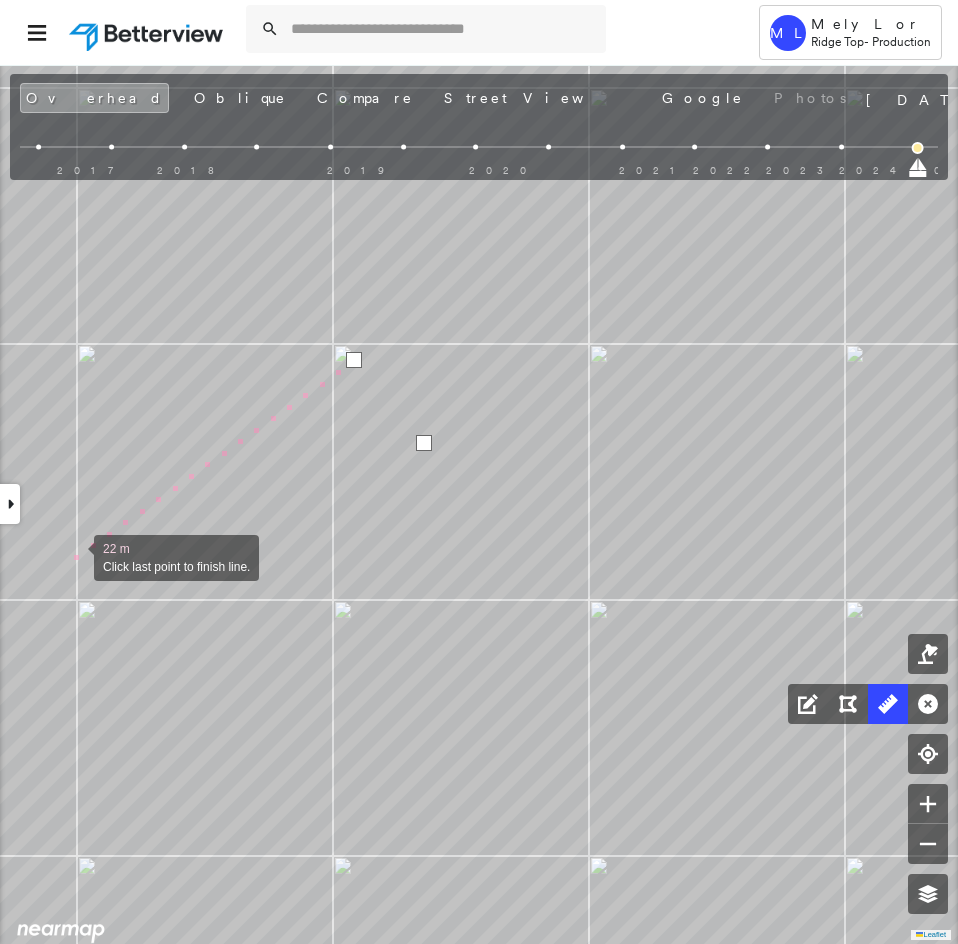 click at bounding box center [74, 556] 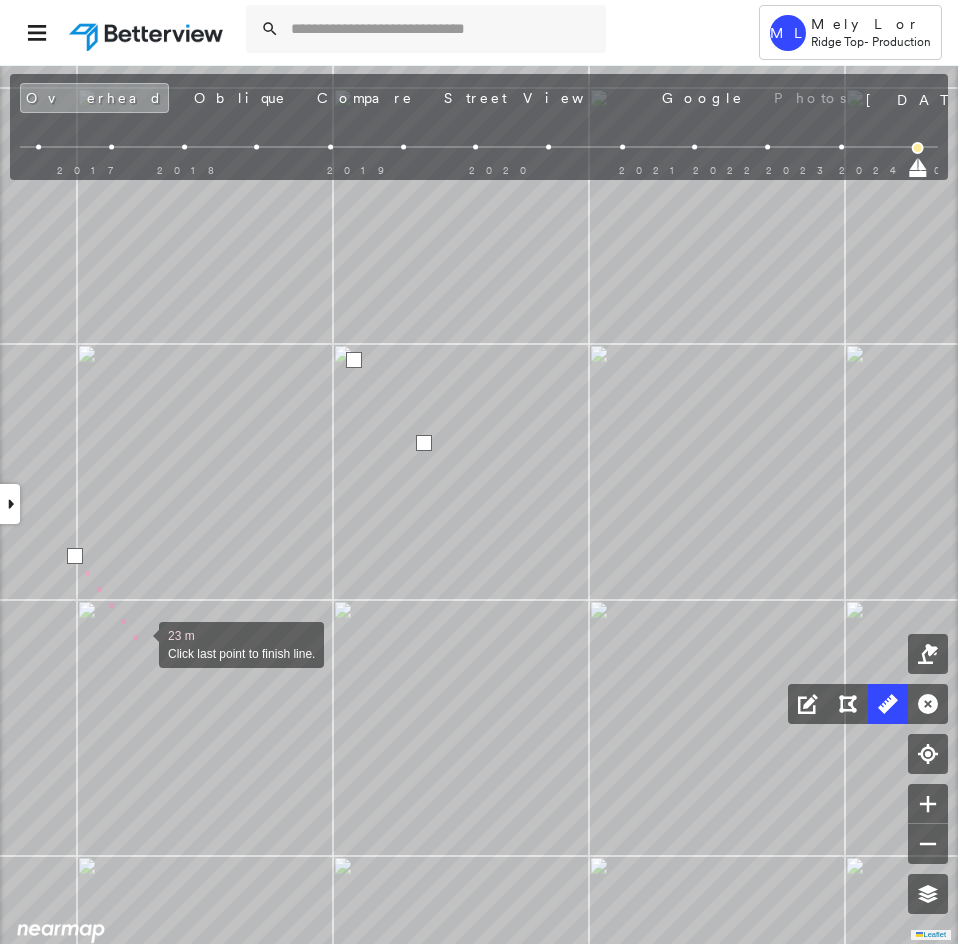 click at bounding box center [139, 643] 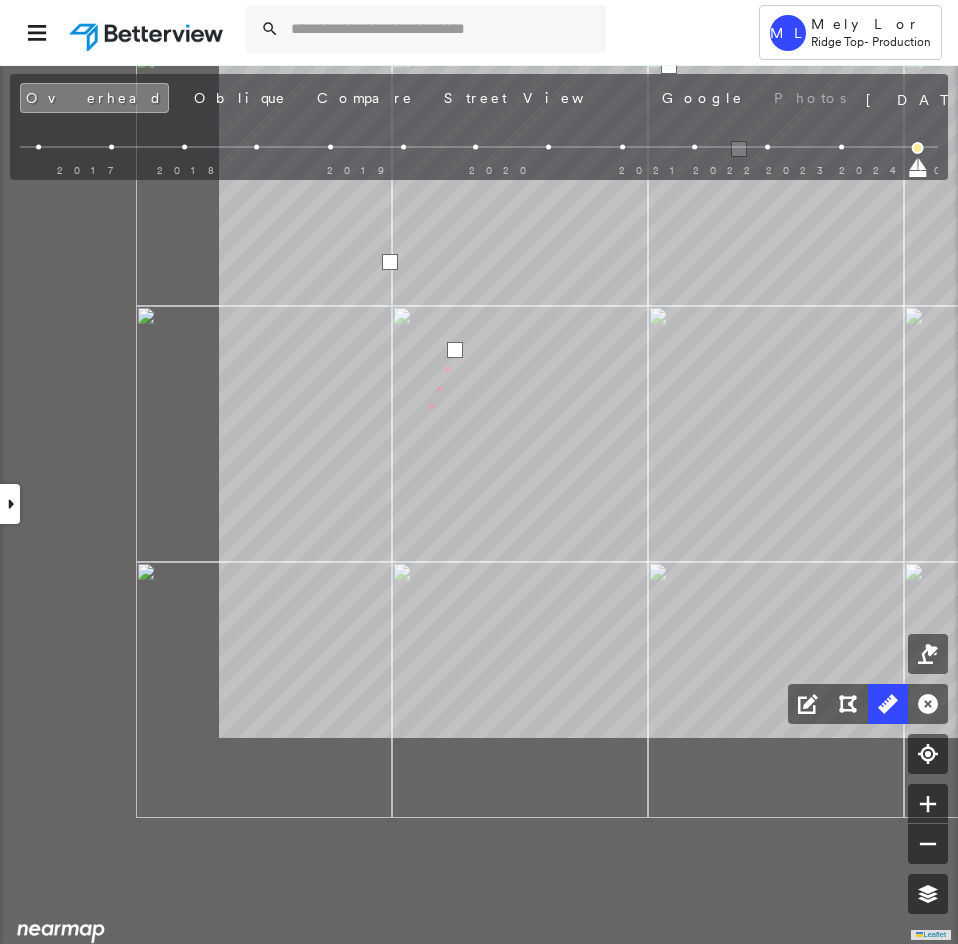 click on "23 m Click last point to finish line." at bounding box center [264, -543] 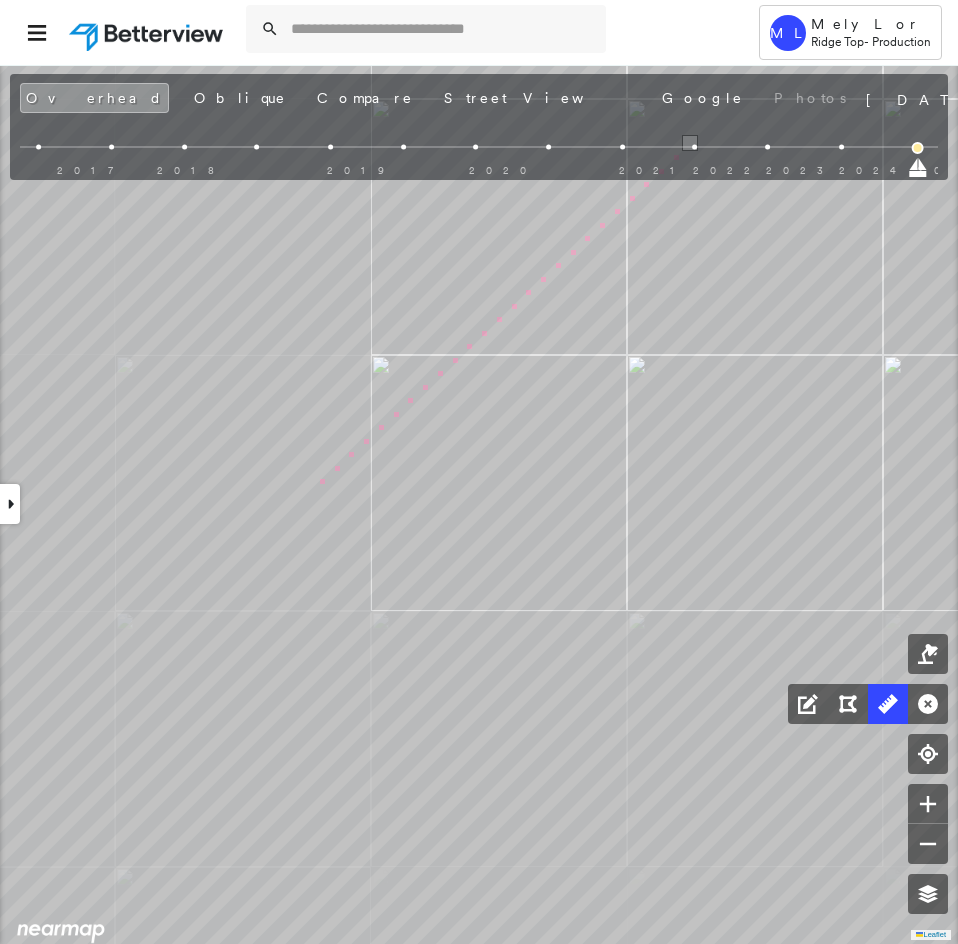 drag, startPoint x: 282, startPoint y: 521, endPoint x: 581, endPoint y: 242, distance: 408.95233 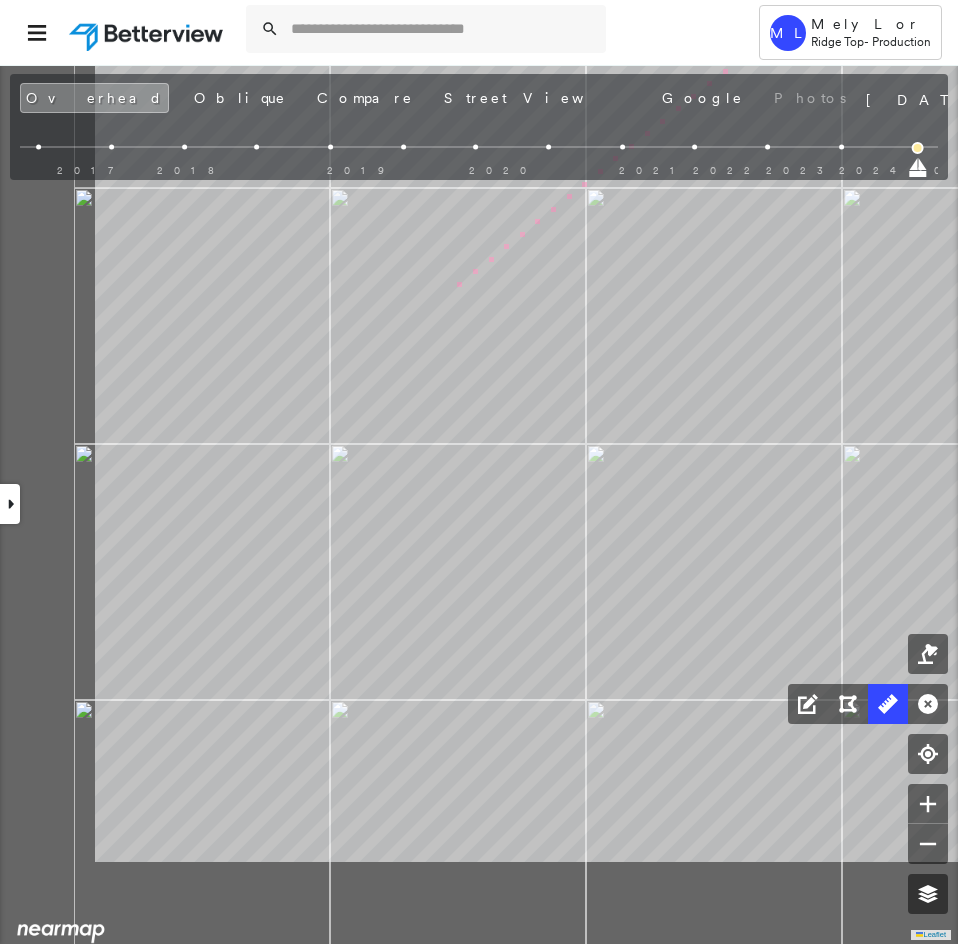 click on "30 m Click last point to finish line." at bounding box center (970, -1173) 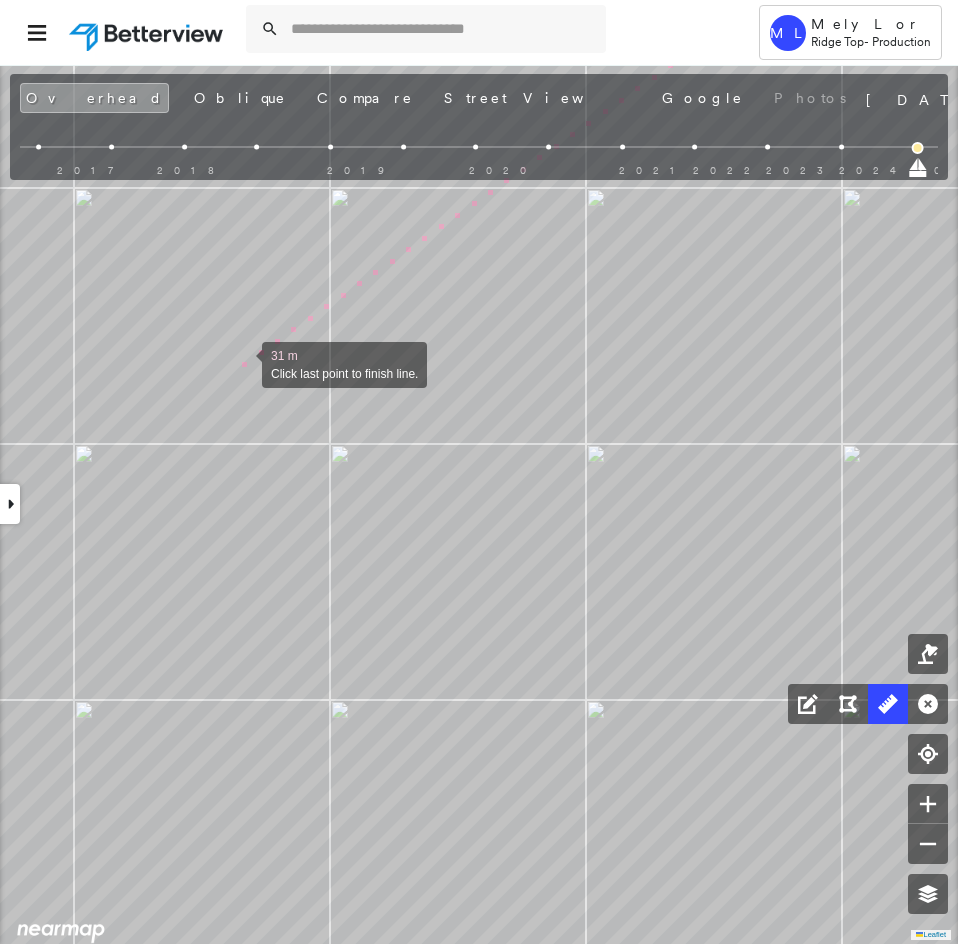 click at bounding box center [242, 363] 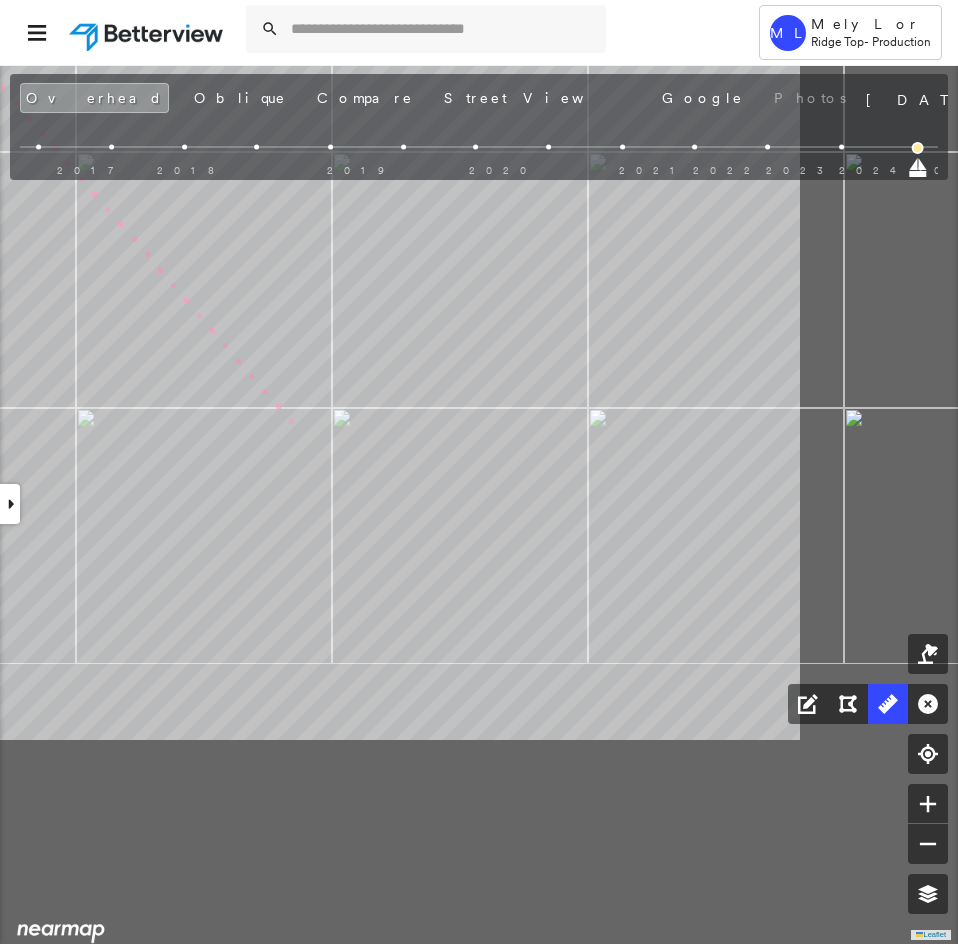 drag, startPoint x: 553, startPoint y: 723, endPoint x: 110, endPoint y: 282, distance: 625.084 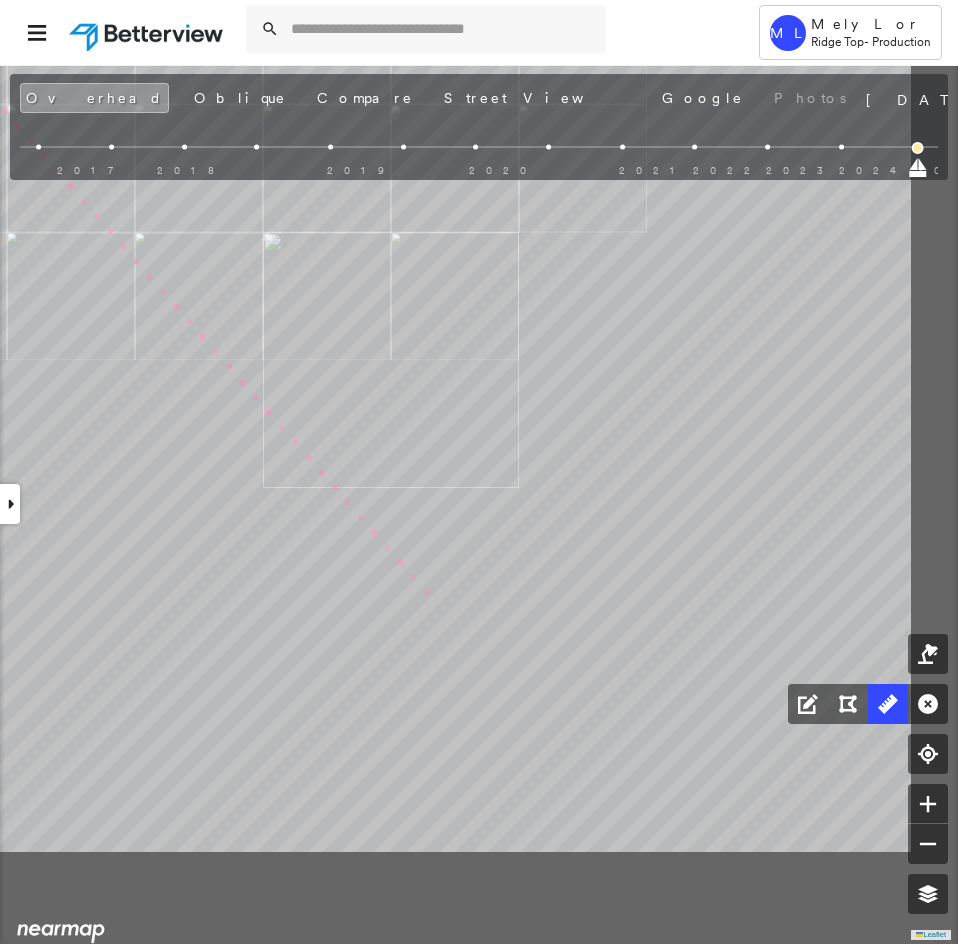 click on "42 m Click last point to finish line." at bounding box center (372, -1812) 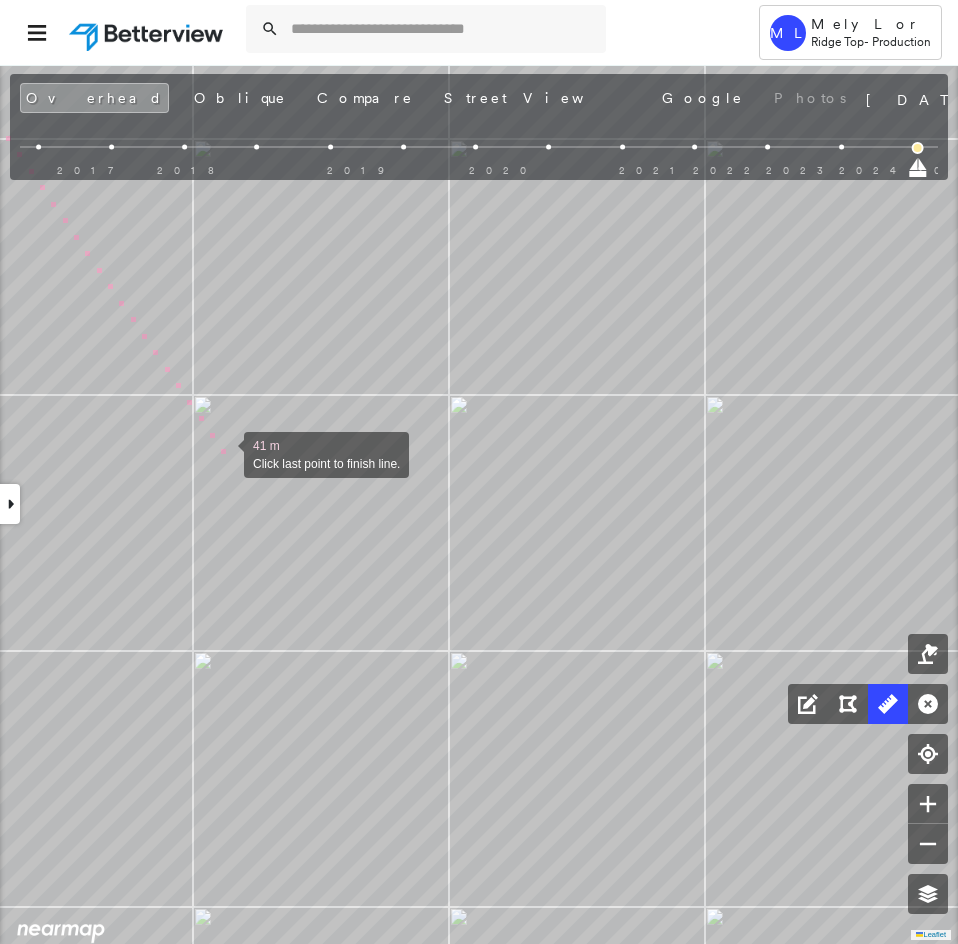 click at bounding box center (224, 453) 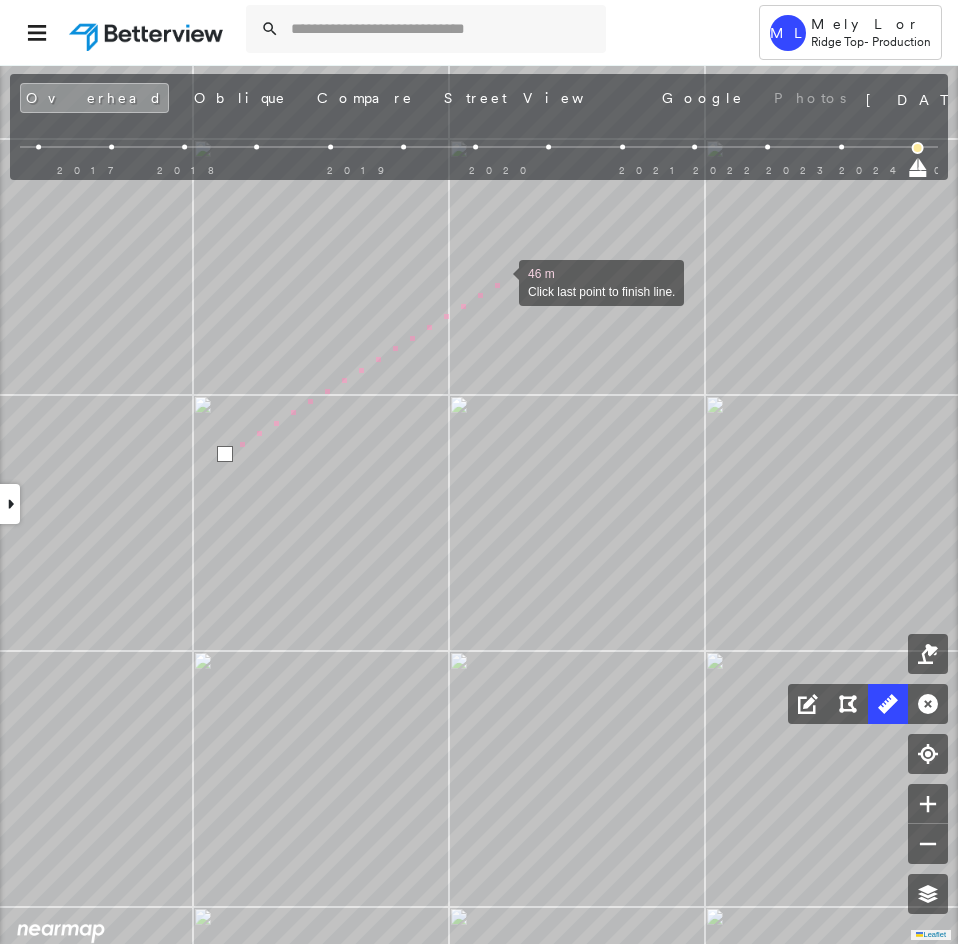 click on "46 m Click last point to finish line." at bounding box center [302, -1905] 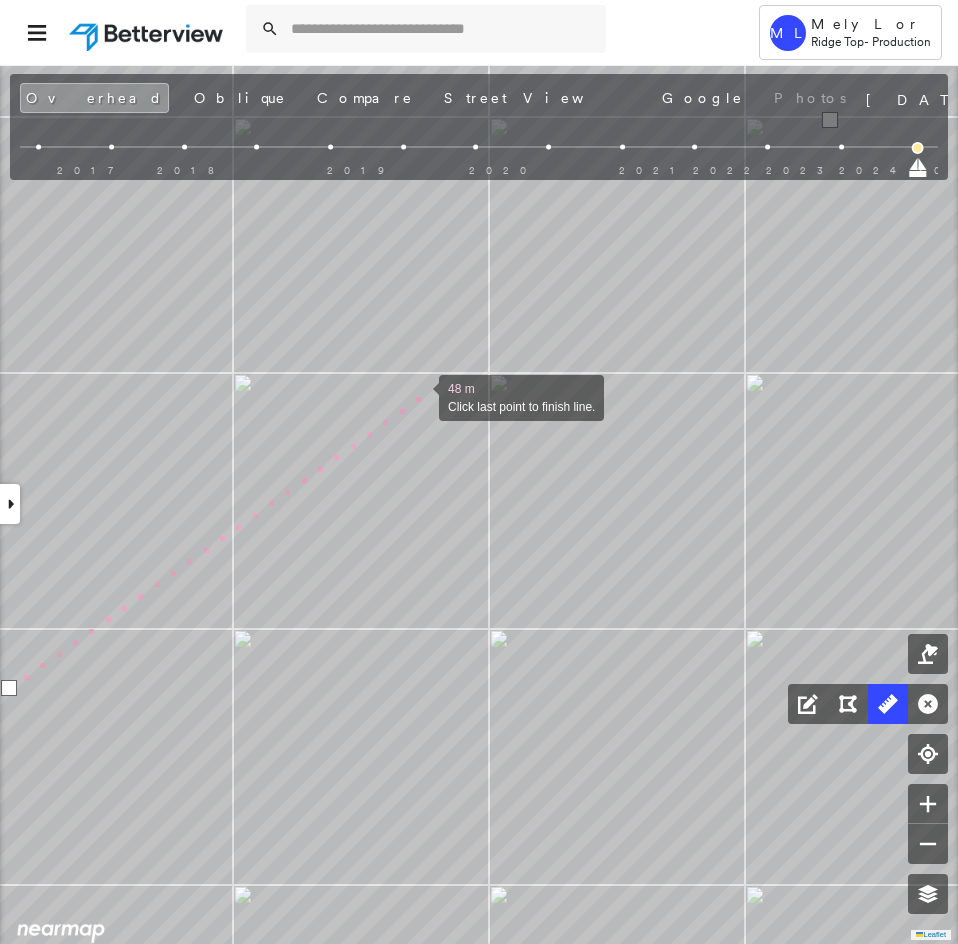 click at bounding box center (419, 396) 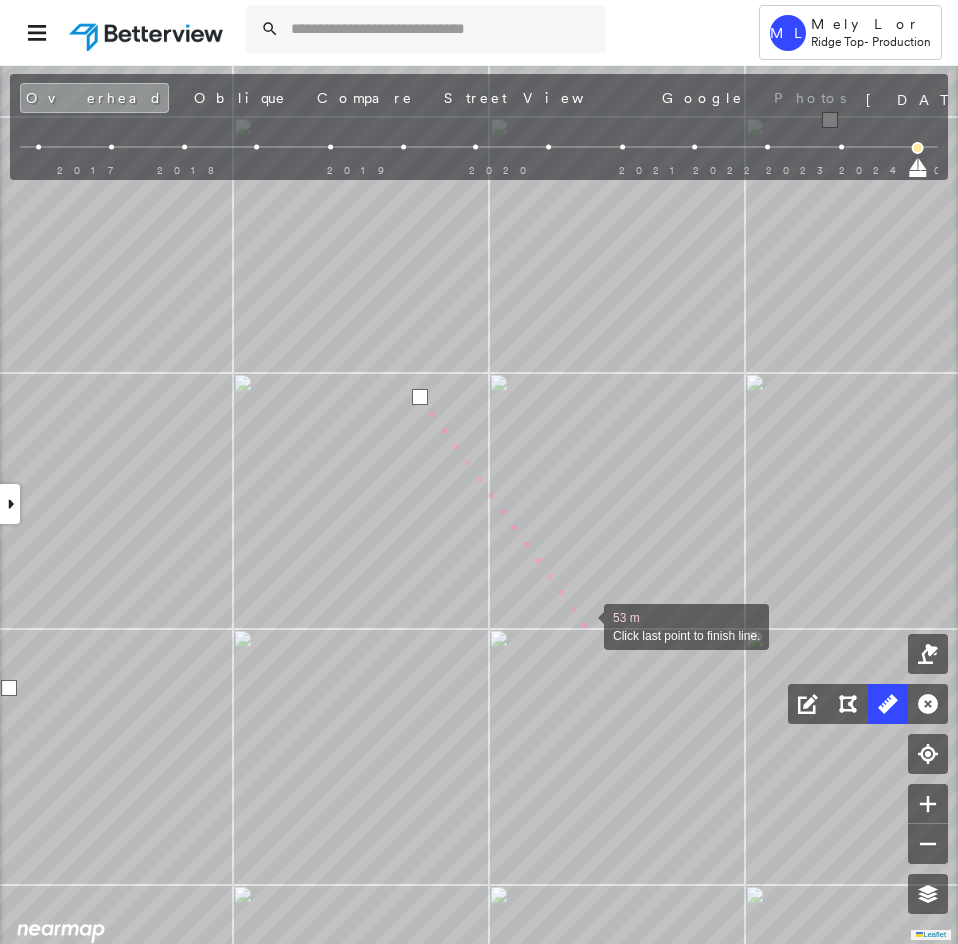 click at bounding box center [584, 625] 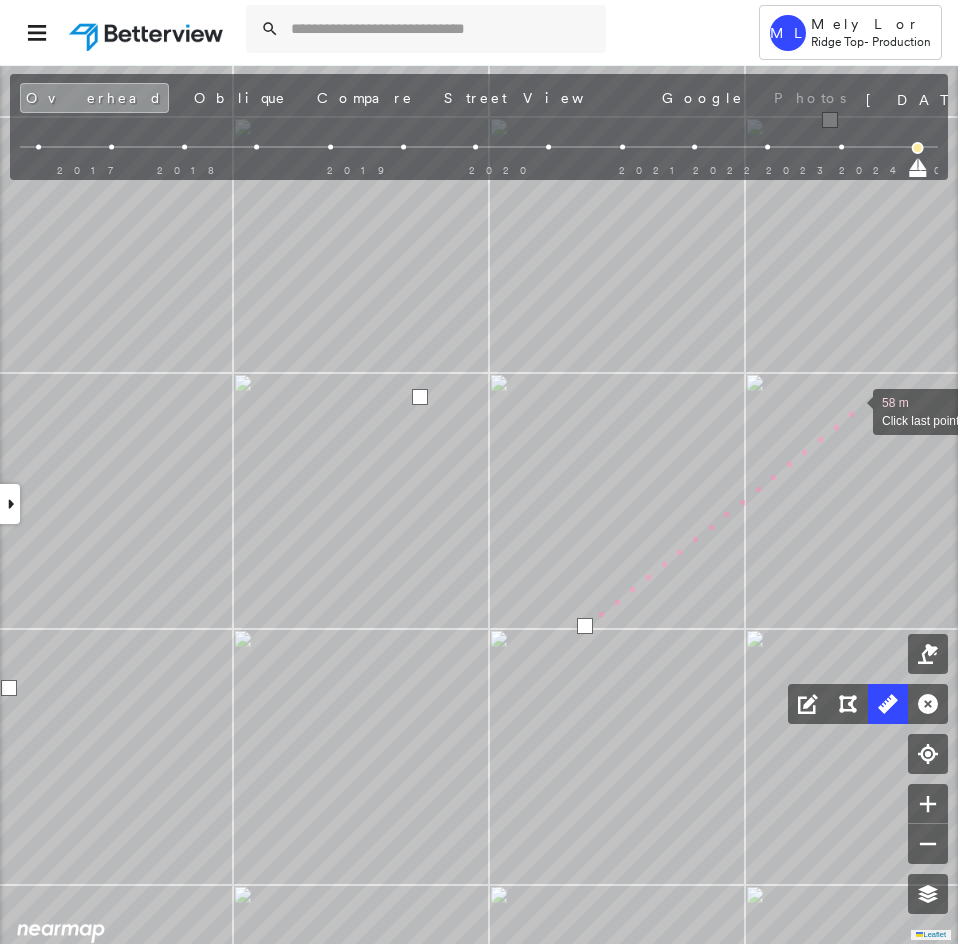 drag, startPoint x: 853, startPoint y: 410, endPoint x: 711, endPoint y: 555, distance: 202.95073 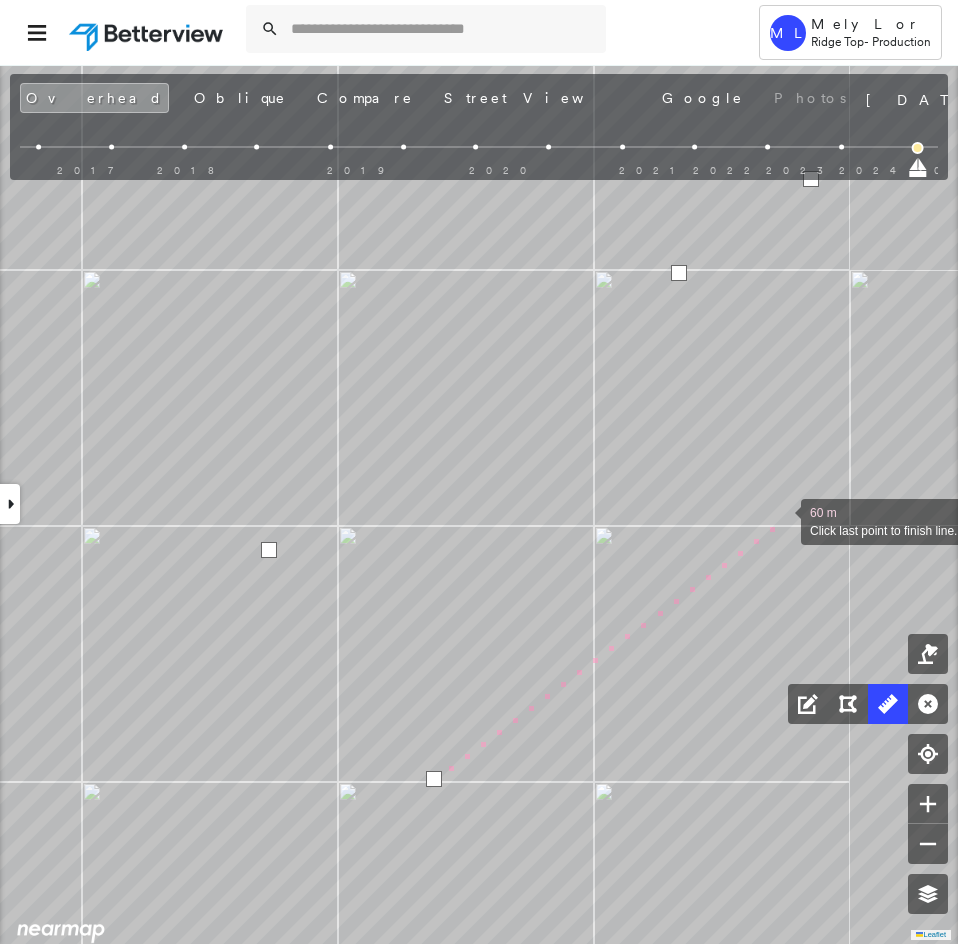 click at bounding box center (781, 520) 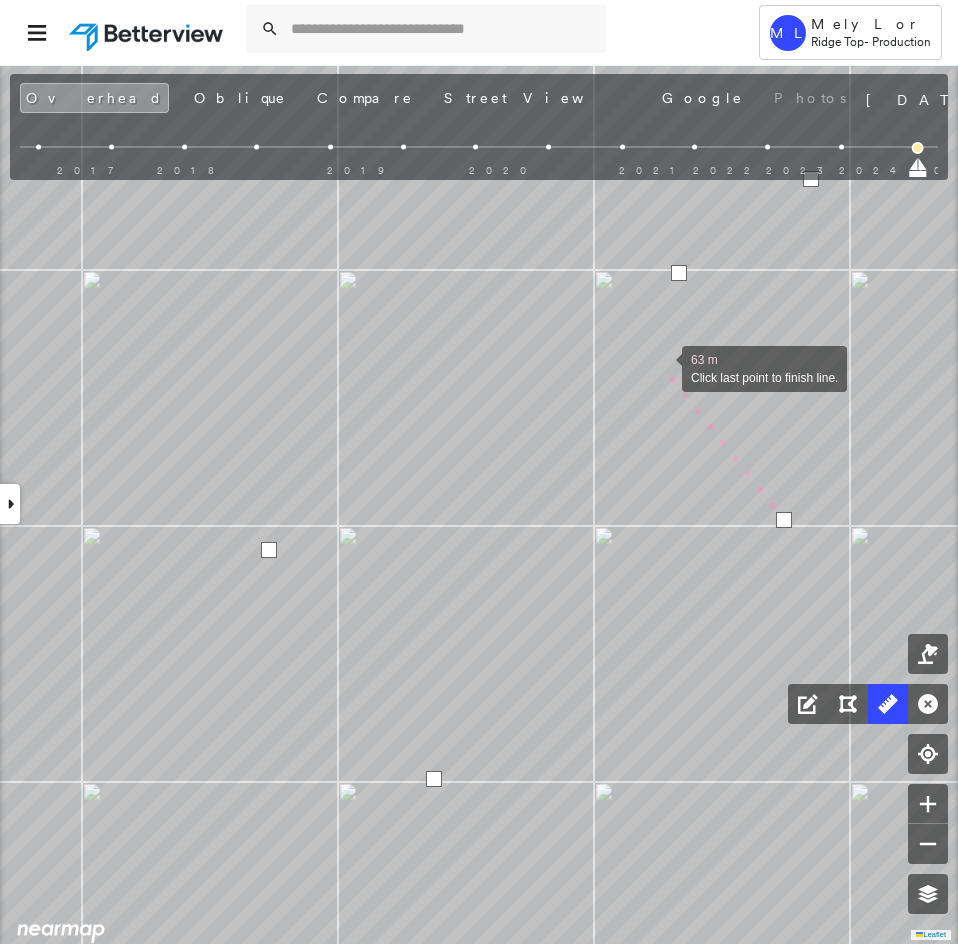 click at bounding box center [662, 367] 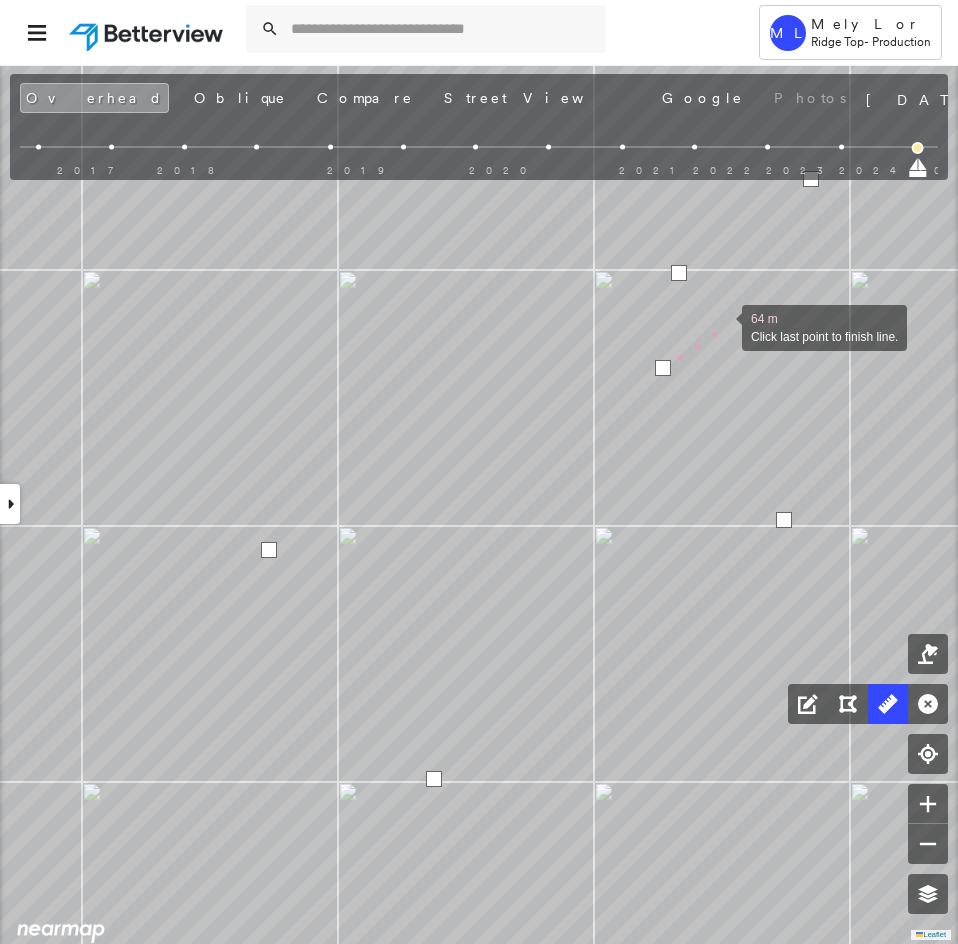click at bounding box center [722, 326] 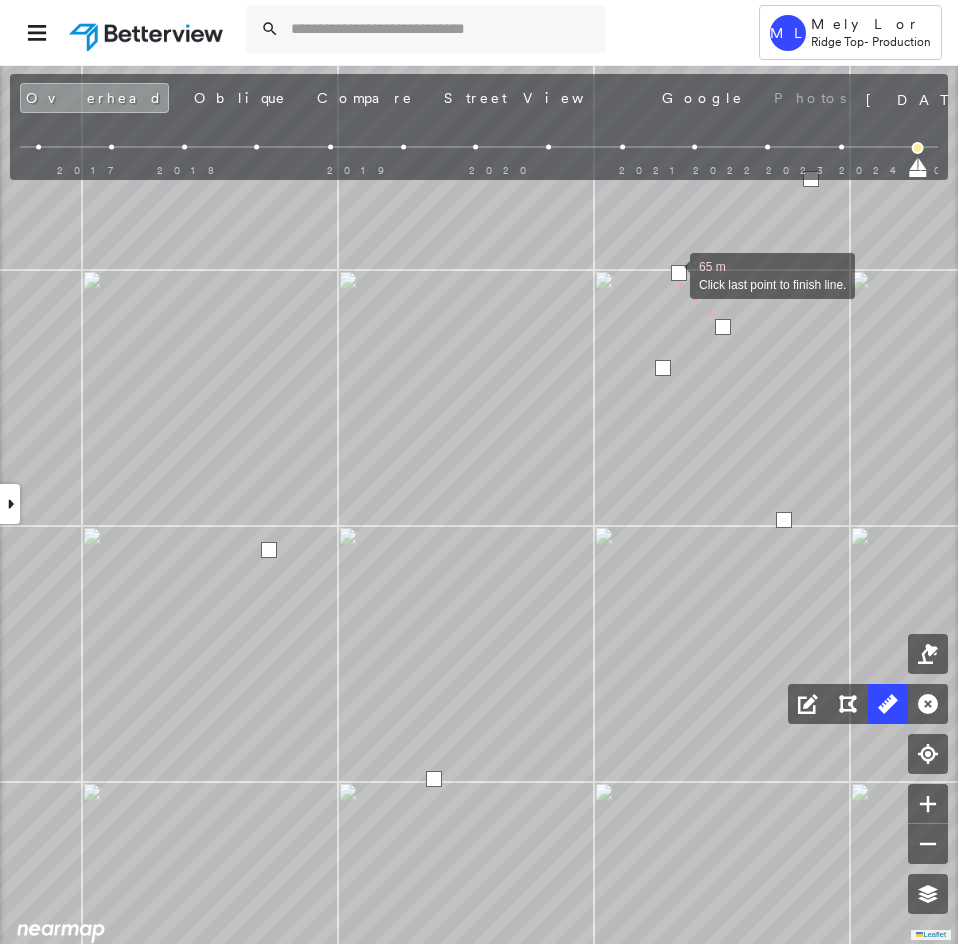 click at bounding box center [670, 274] 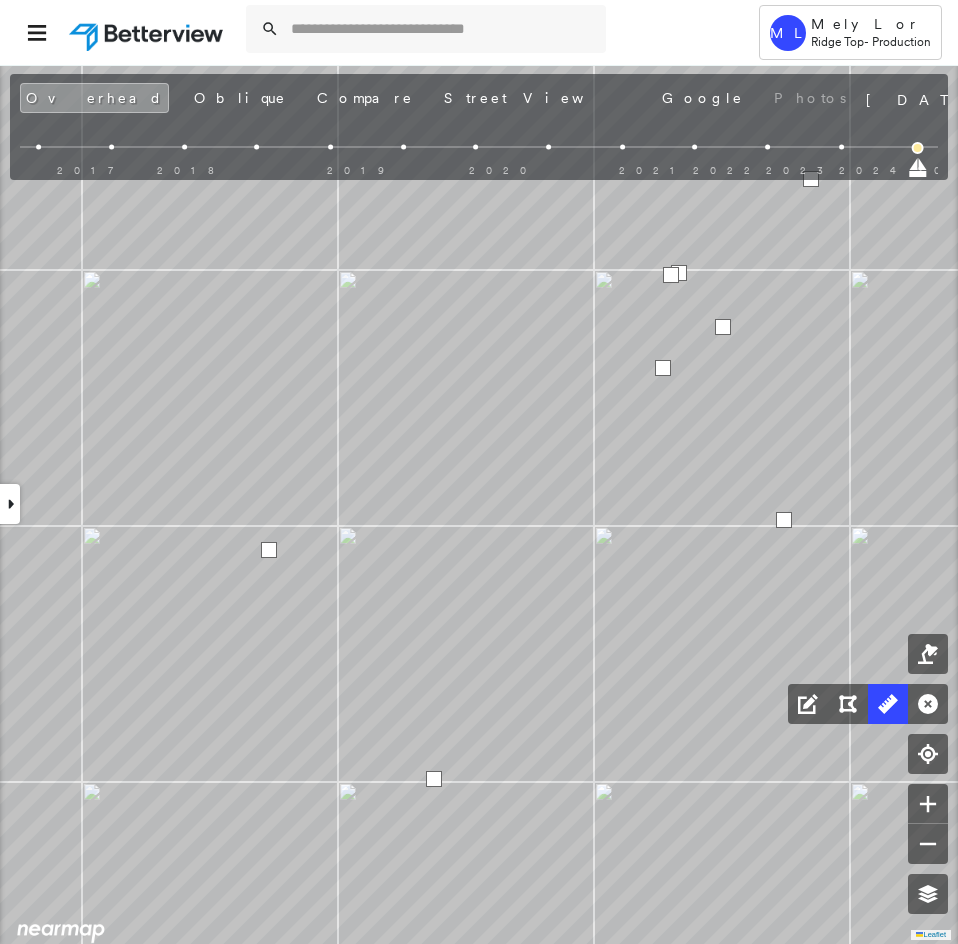 click at bounding box center (671, 275) 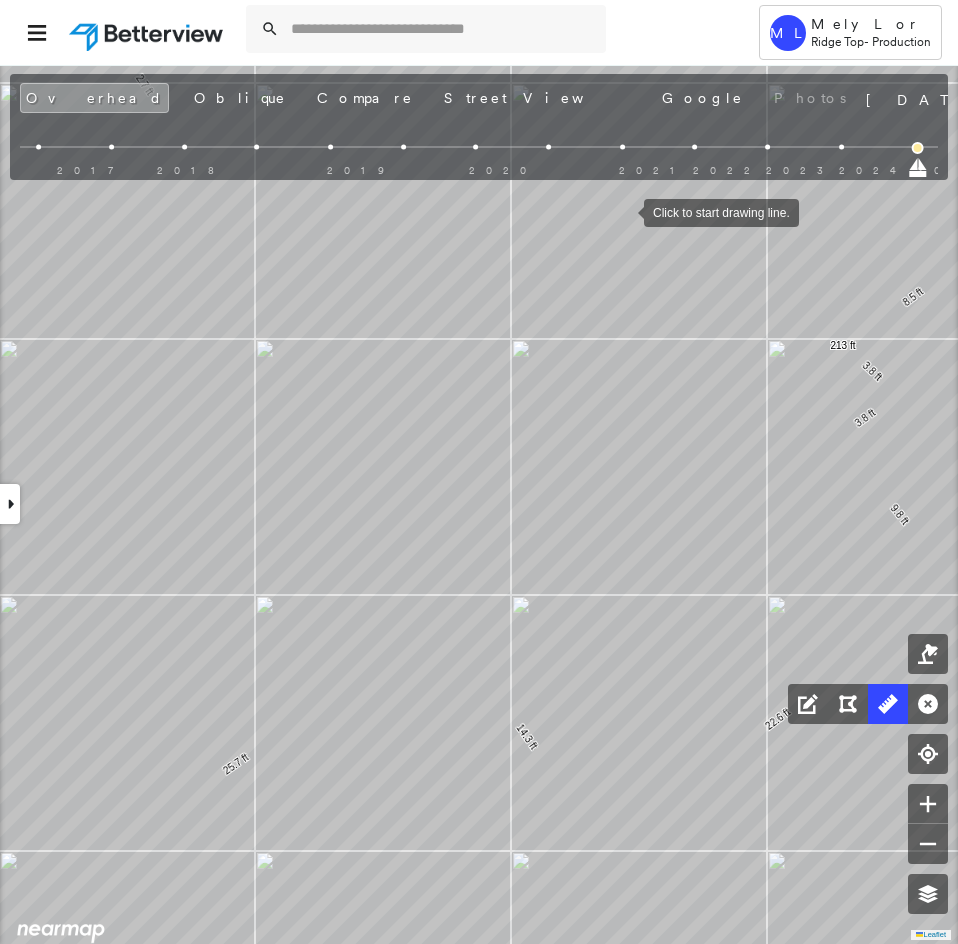 click at bounding box center (624, 211) 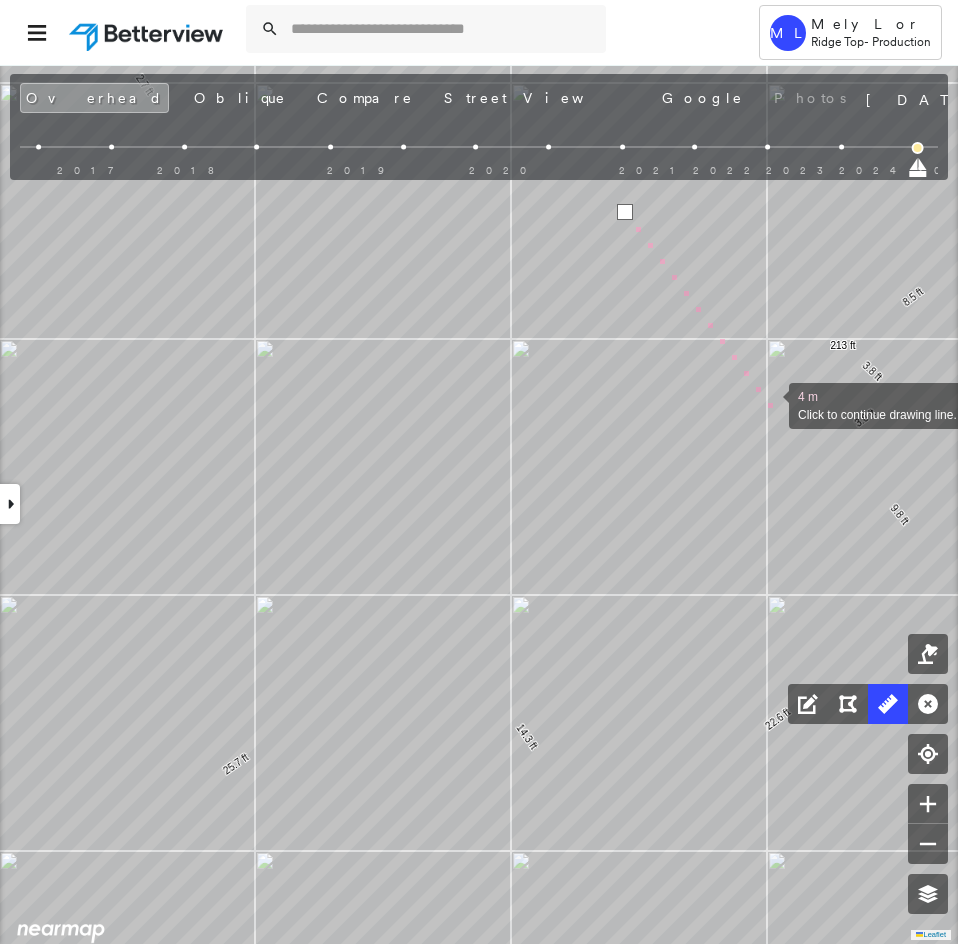 click at bounding box center [769, 404] 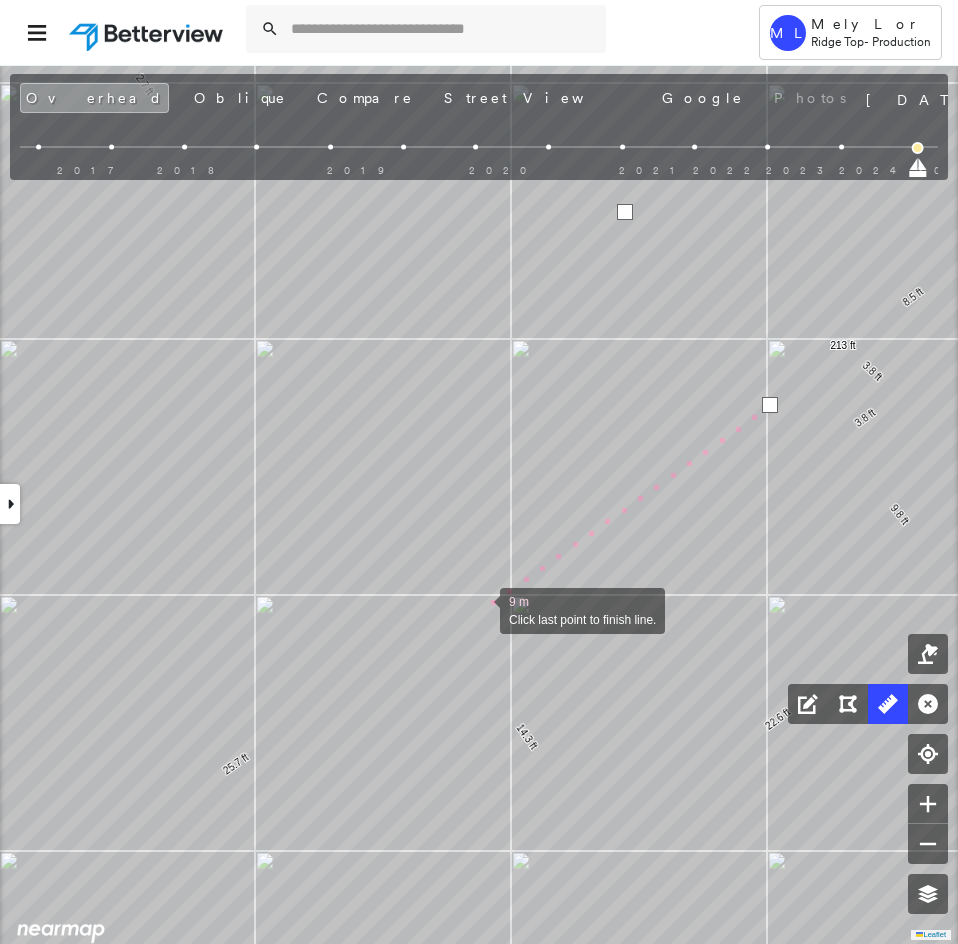 click at bounding box center (480, 609) 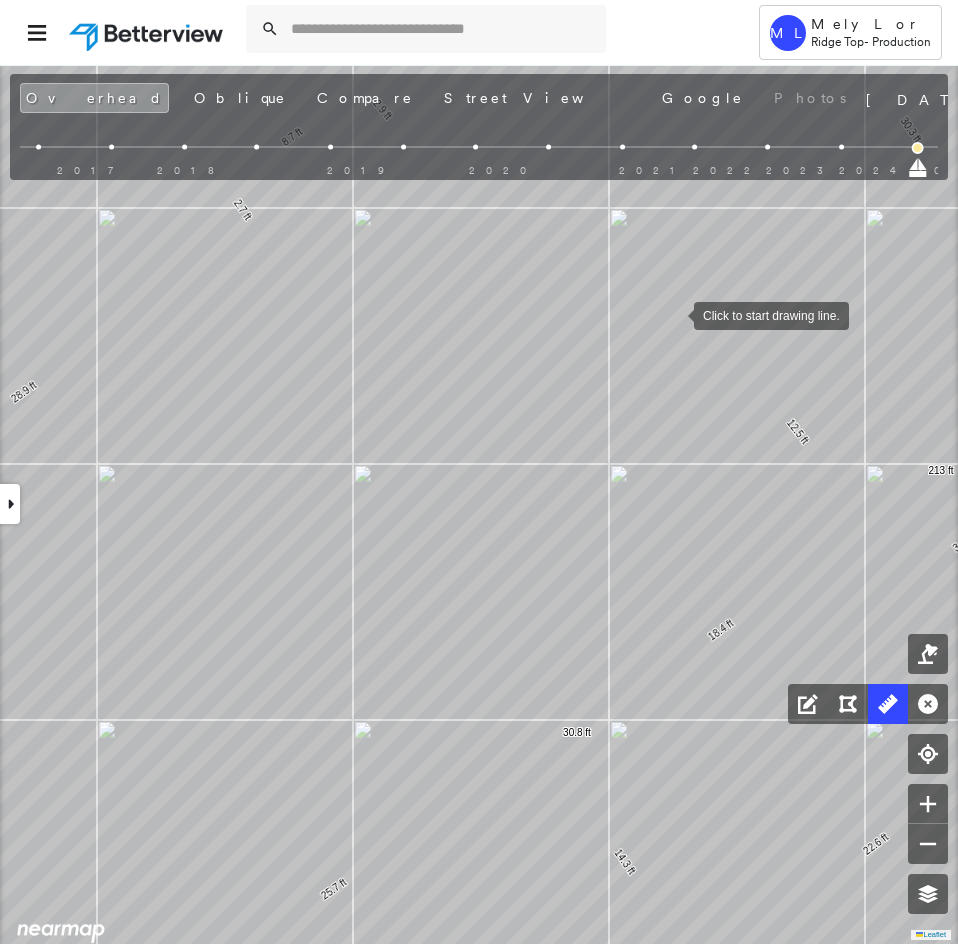 click at bounding box center [674, 314] 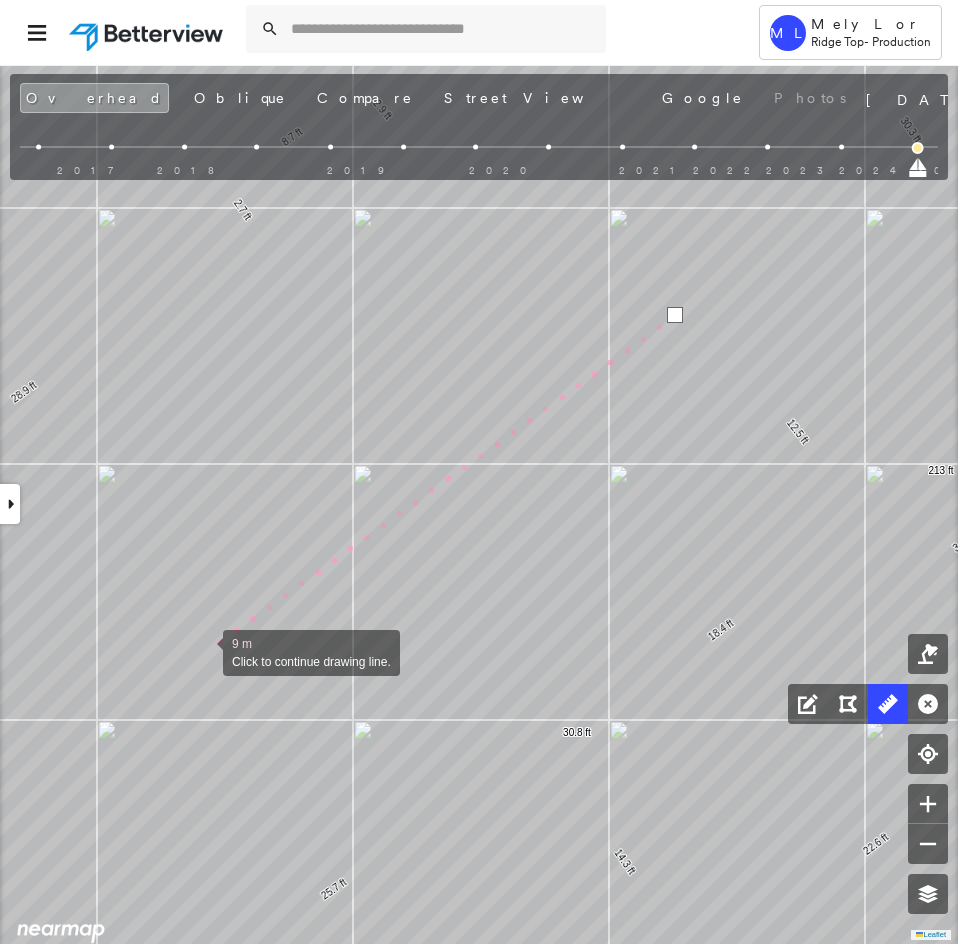 click at bounding box center (203, 651) 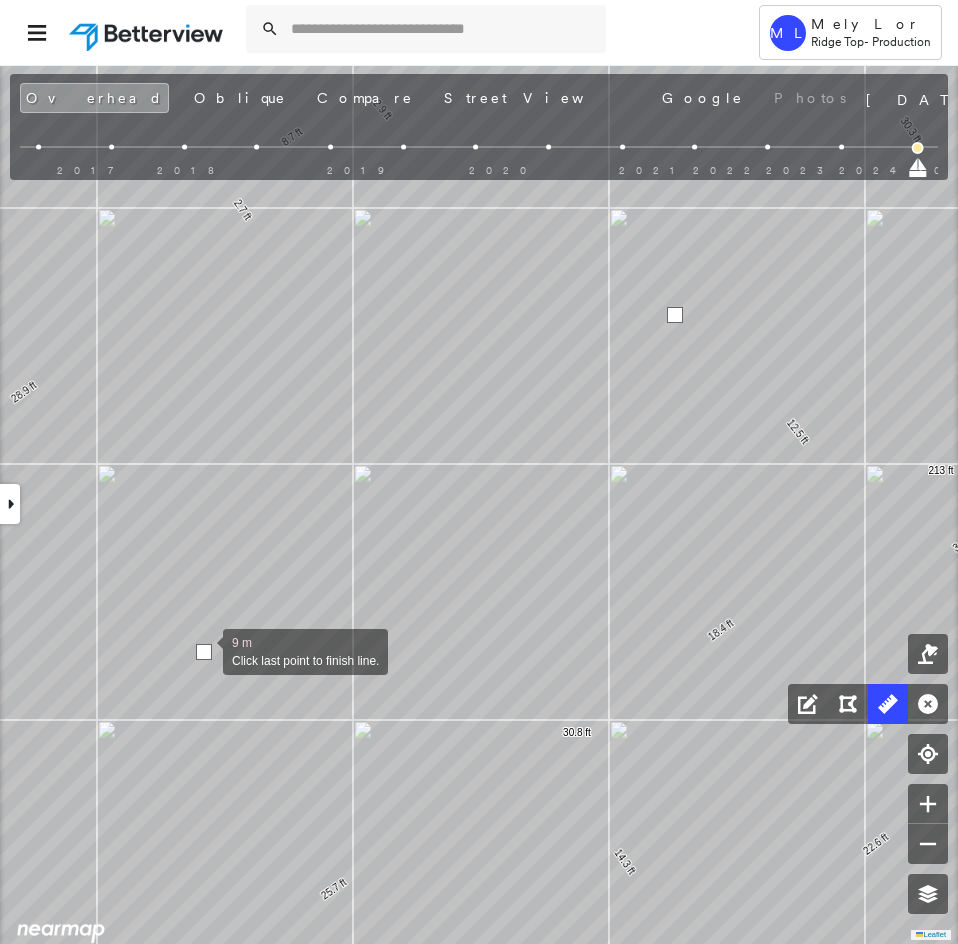 click at bounding box center (204, 652) 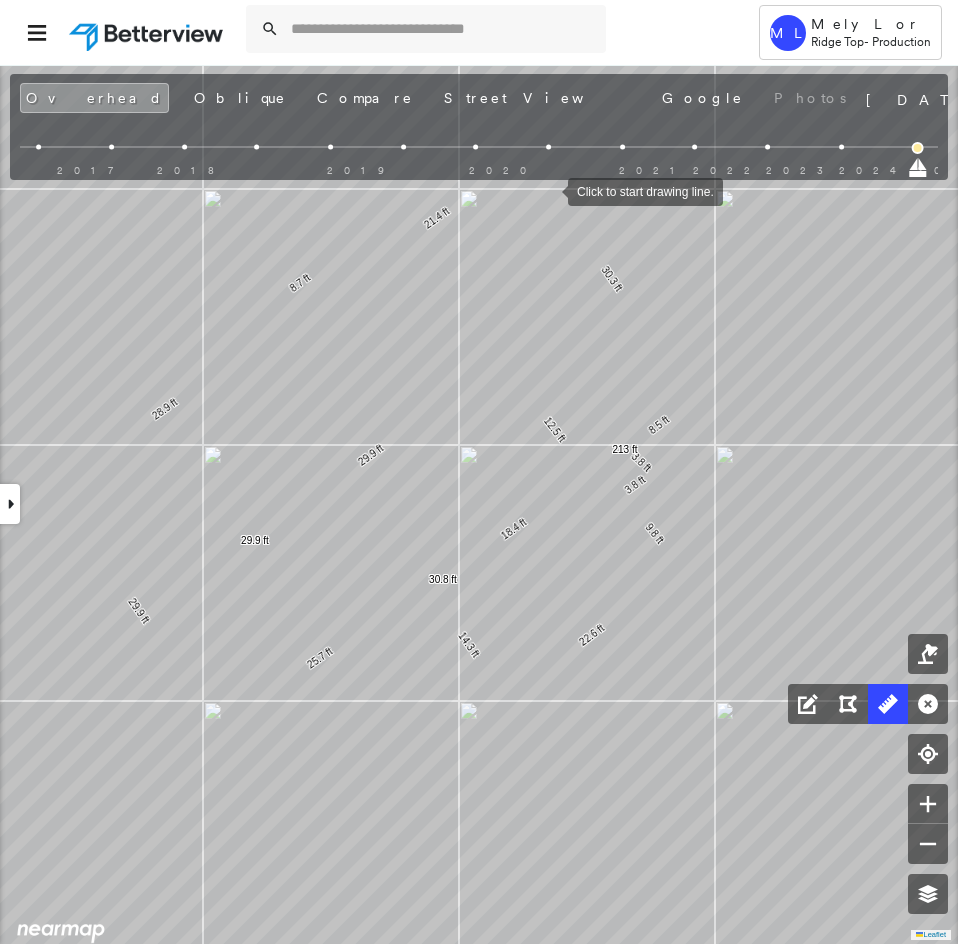 click at bounding box center (548, 190) 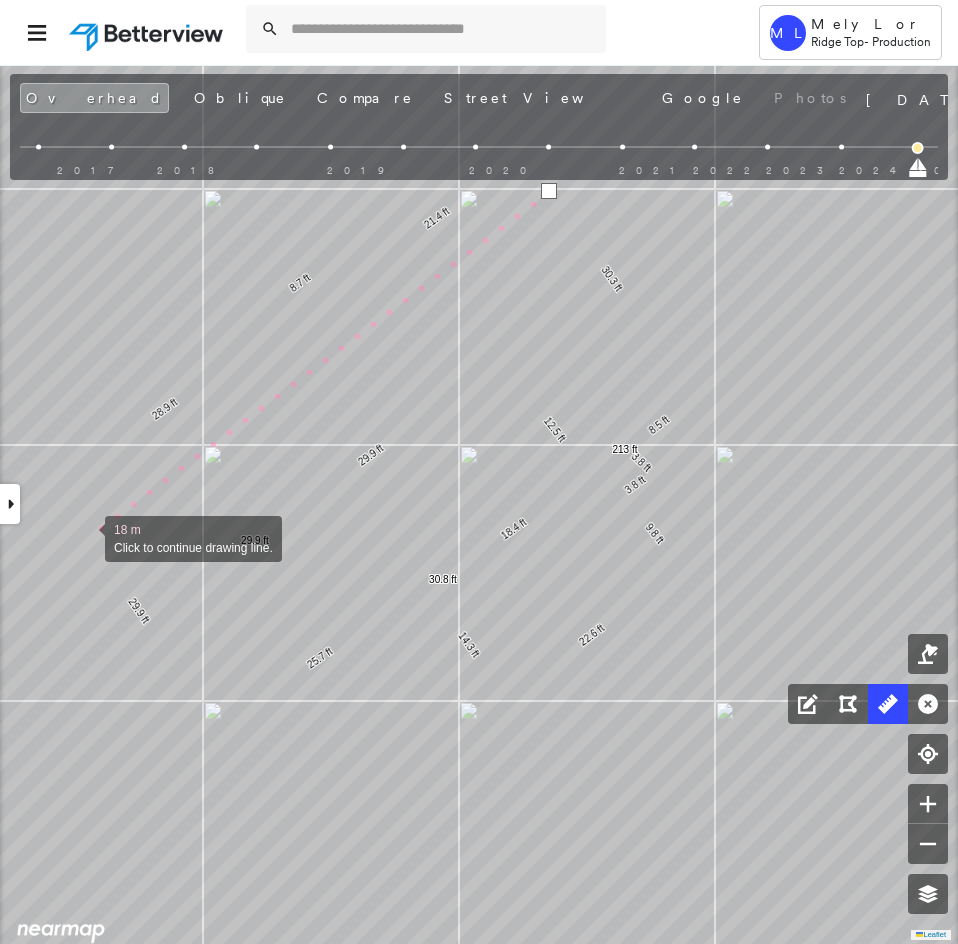 click at bounding box center (85, 537) 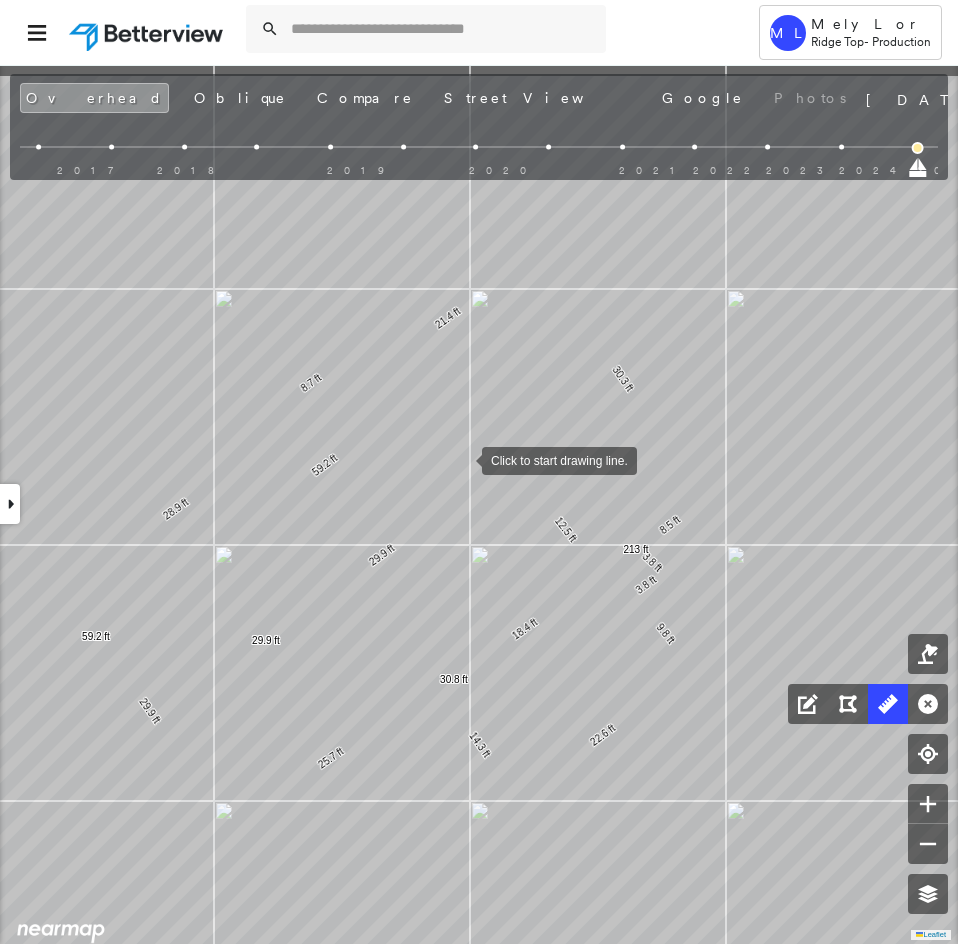 drag, startPoint x: 448, startPoint y: 344, endPoint x: 461, endPoint y: 456, distance: 112.75194 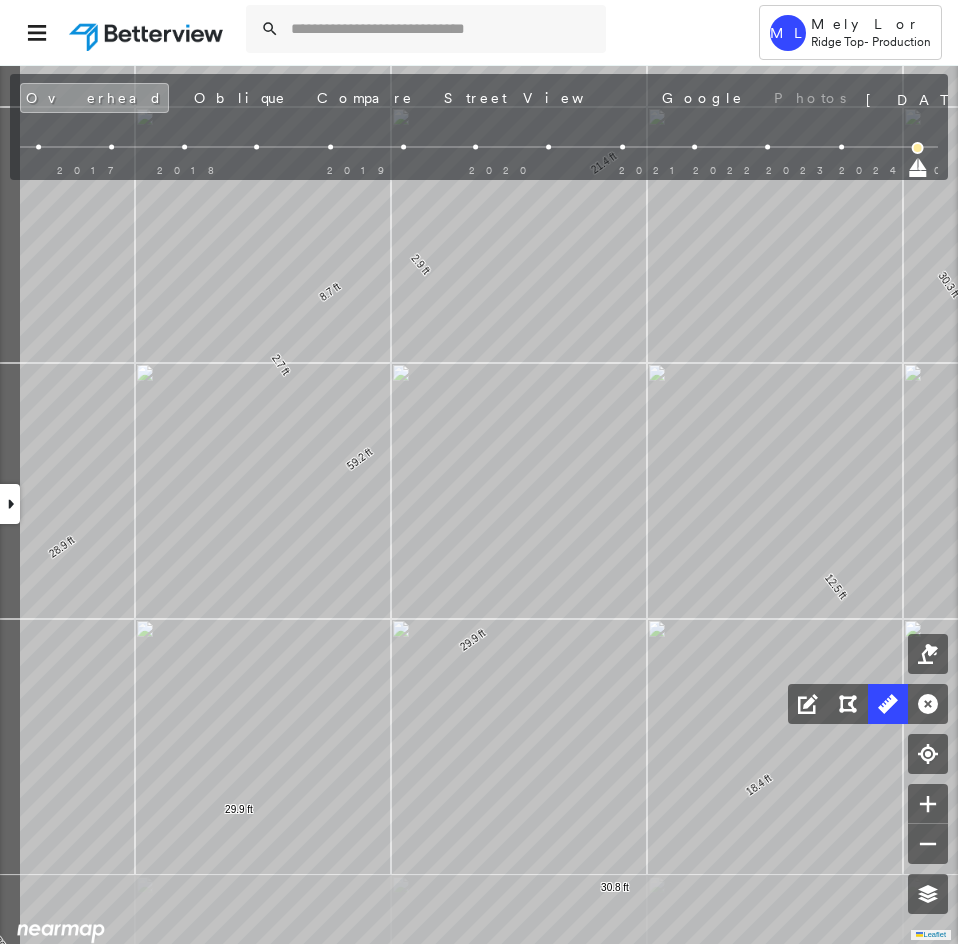 drag, startPoint x: 515, startPoint y: 552, endPoint x: 563, endPoint y: 521, distance: 57.14018 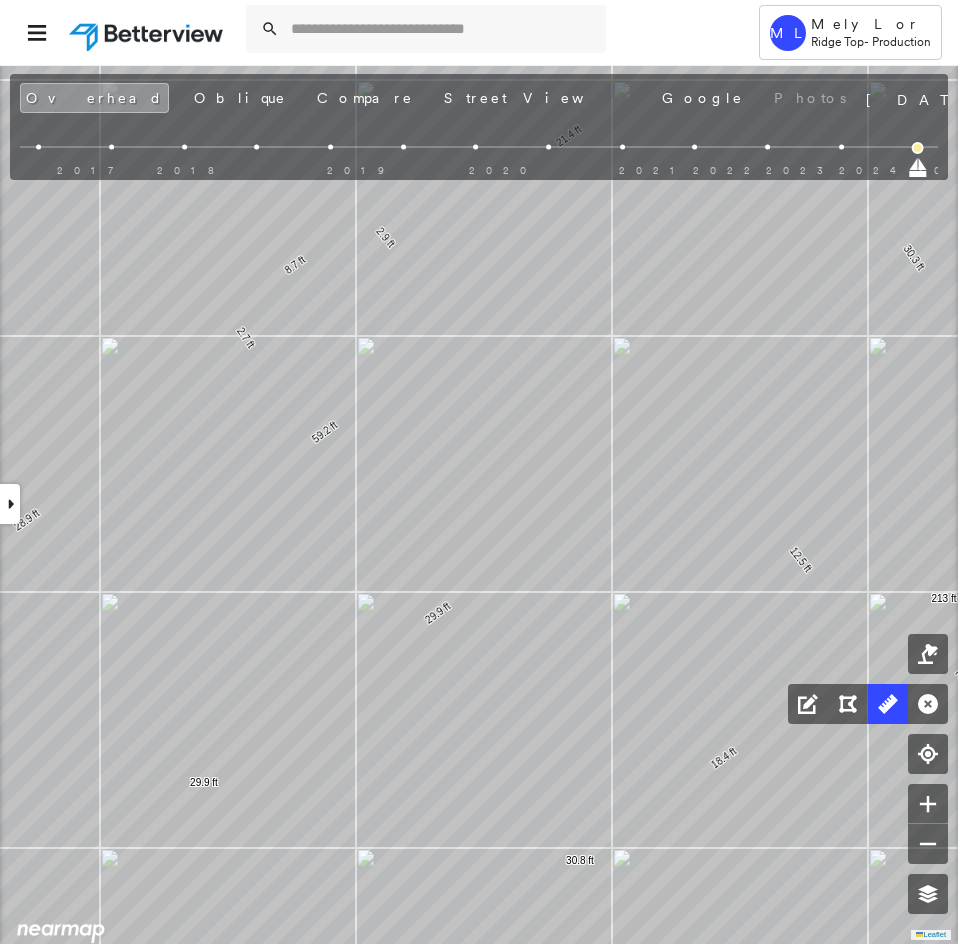 click on "8.5 ft 30.3 ft 21.4 ft 2.9 ft 8.7 ft 2.7 ft 28.9 ft 29.9 ft 25.7 ft 14.3 ft 22.6 ft 9.8 ft 3.8 ft 3.8 ft 213 ft 12.5 ft 18.4 ft 30.8 ft 29.9 ft 29.9 ft 59.2 ft 59.2 ft Click to start drawing line." at bounding box center [300, -1308] 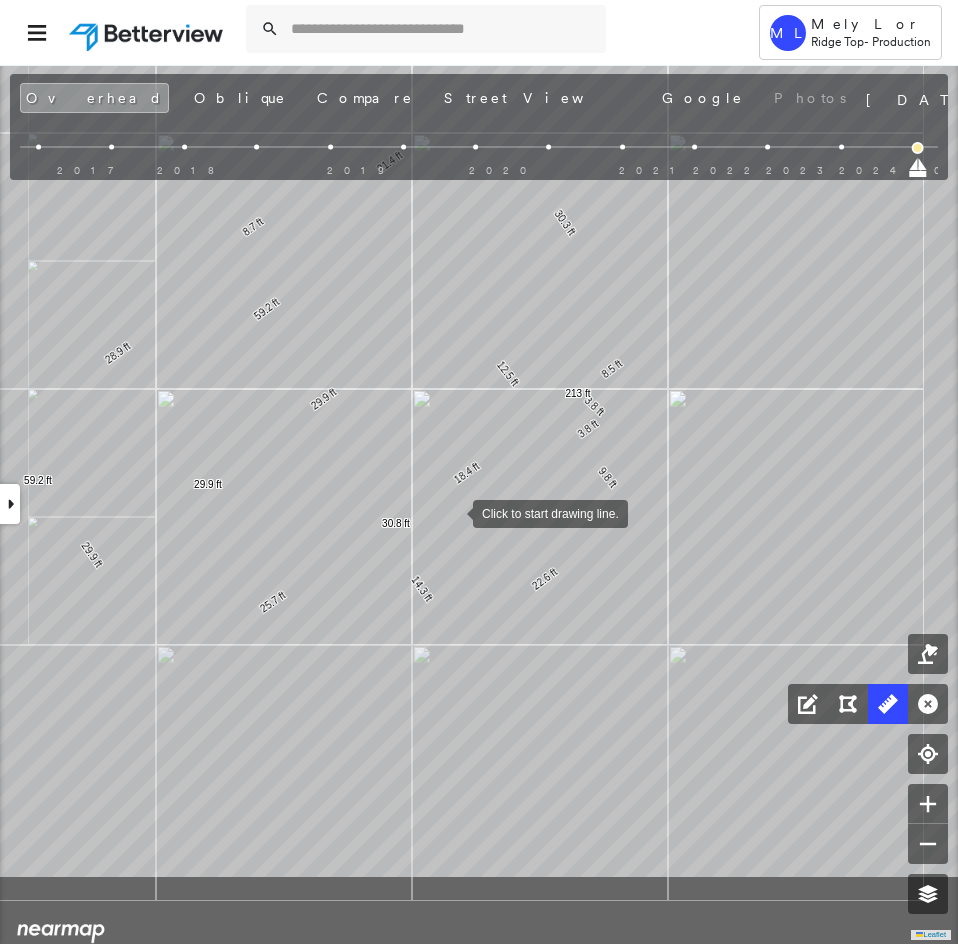 drag, startPoint x: 597, startPoint y: 701, endPoint x: 456, endPoint y: 527, distance: 223.95758 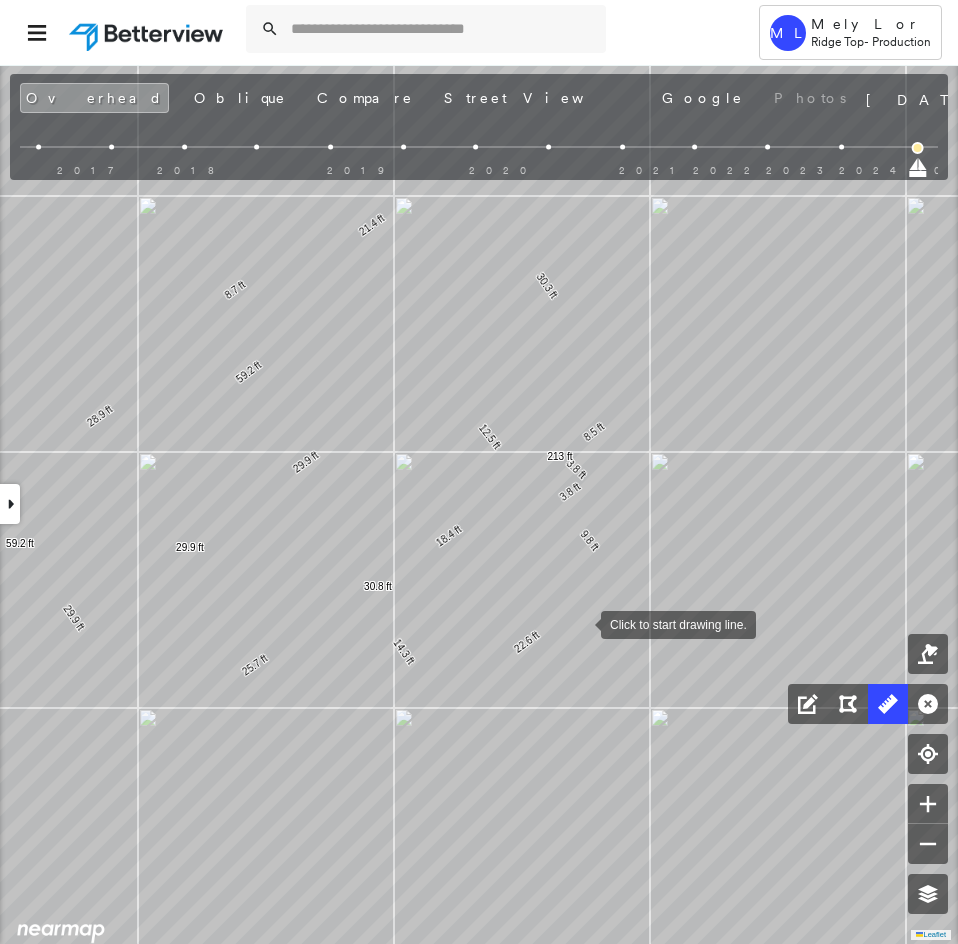 drag, startPoint x: 593, startPoint y: 584, endPoint x: 582, endPoint y: 616, distance: 33.83785 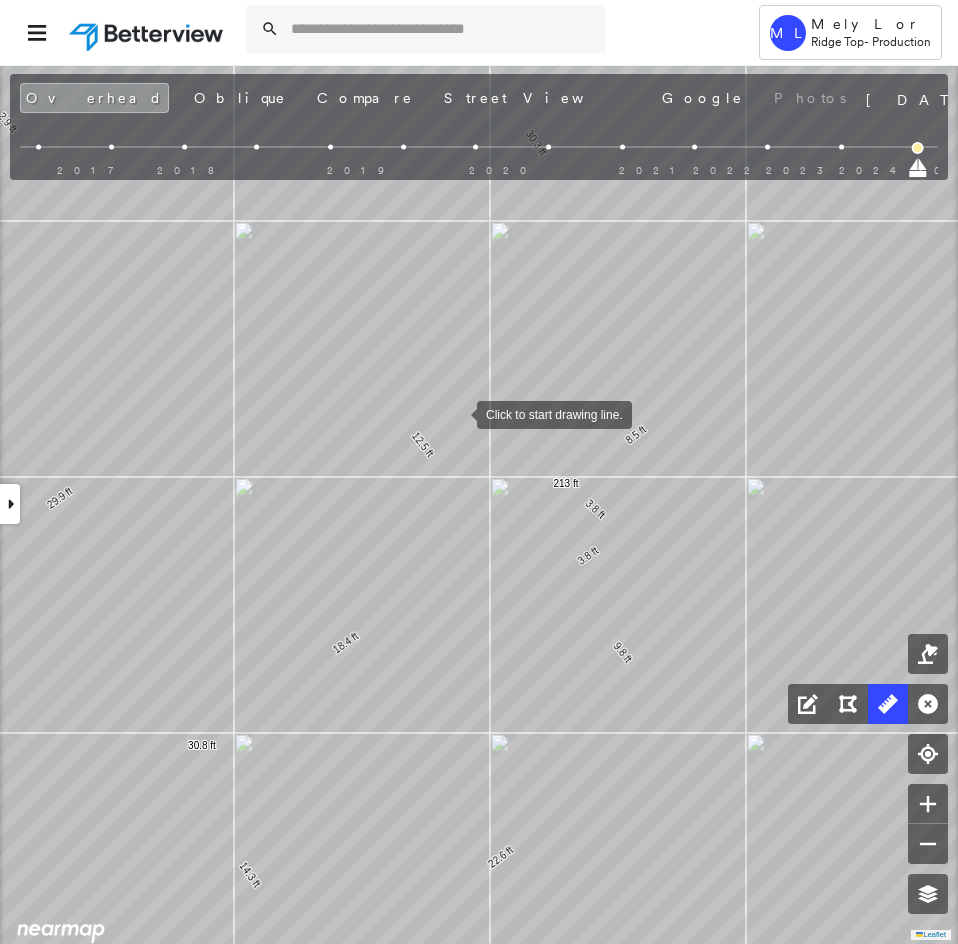 click on "8.5 ft 30.3 ft 21.4 ft 2.9 ft 8.7 ft 2.7 ft 28.9 ft 29.9 ft 25.7 ft 14.3 ft 22.6 ft 9.8 ft 3.8 ft 3.8 ft 213 ft 12.5 ft 18.4 ft 30.8 ft 29.9 ft 29.9 ft 59.2 ft 59.2 ft Click to start drawing line." at bounding box center [131, -1392] 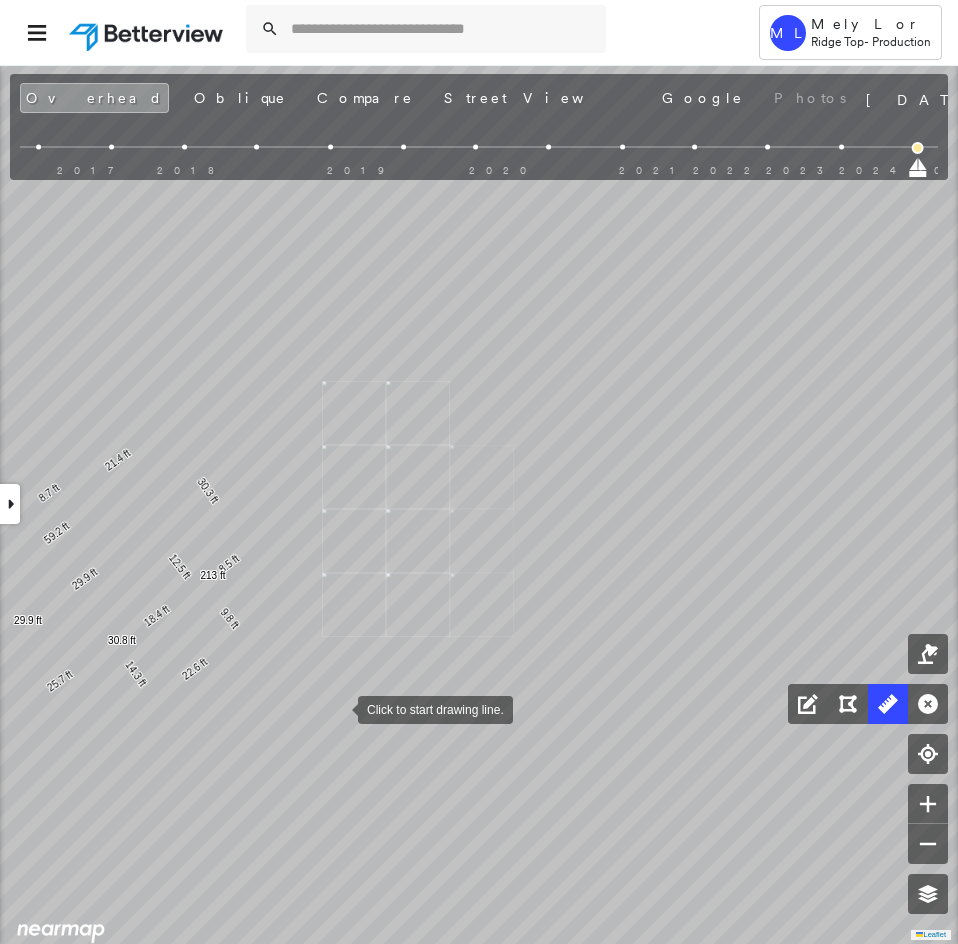 drag, startPoint x: 214, startPoint y: 593, endPoint x: 355, endPoint y: 515, distance: 161.13658 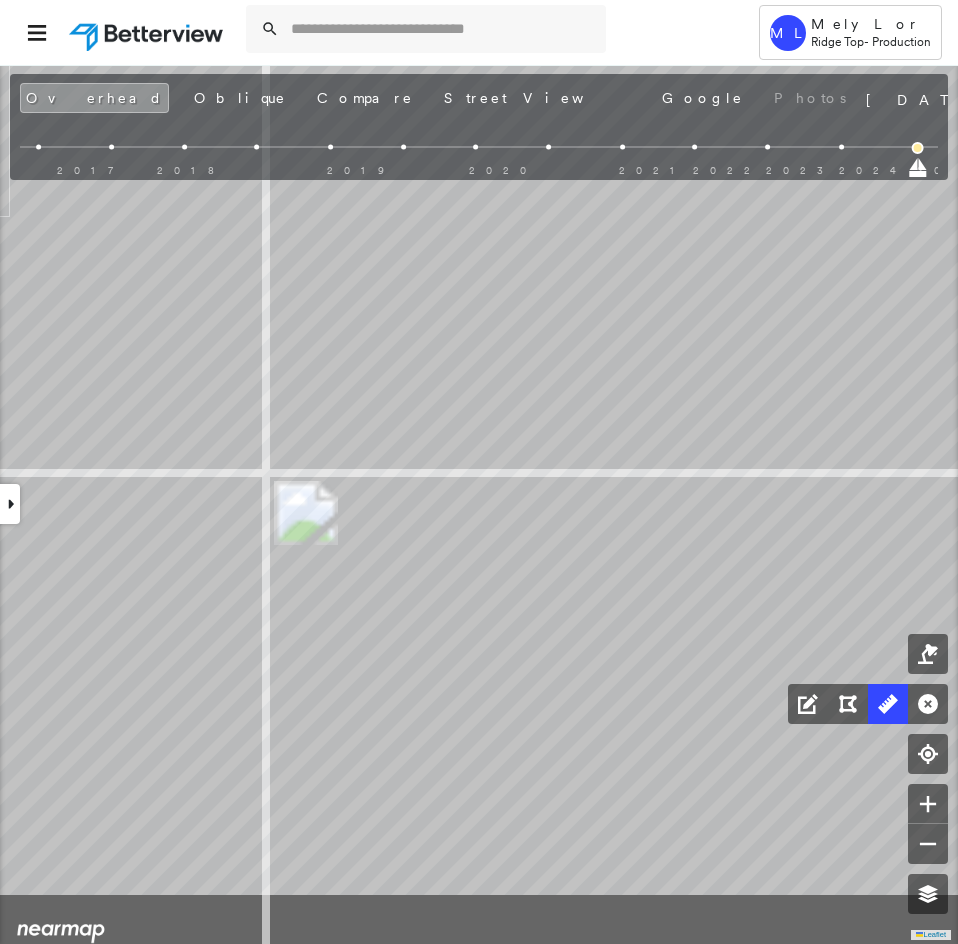 drag, startPoint x: 510, startPoint y: 708, endPoint x: 455, endPoint y: 445, distance: 268.68942 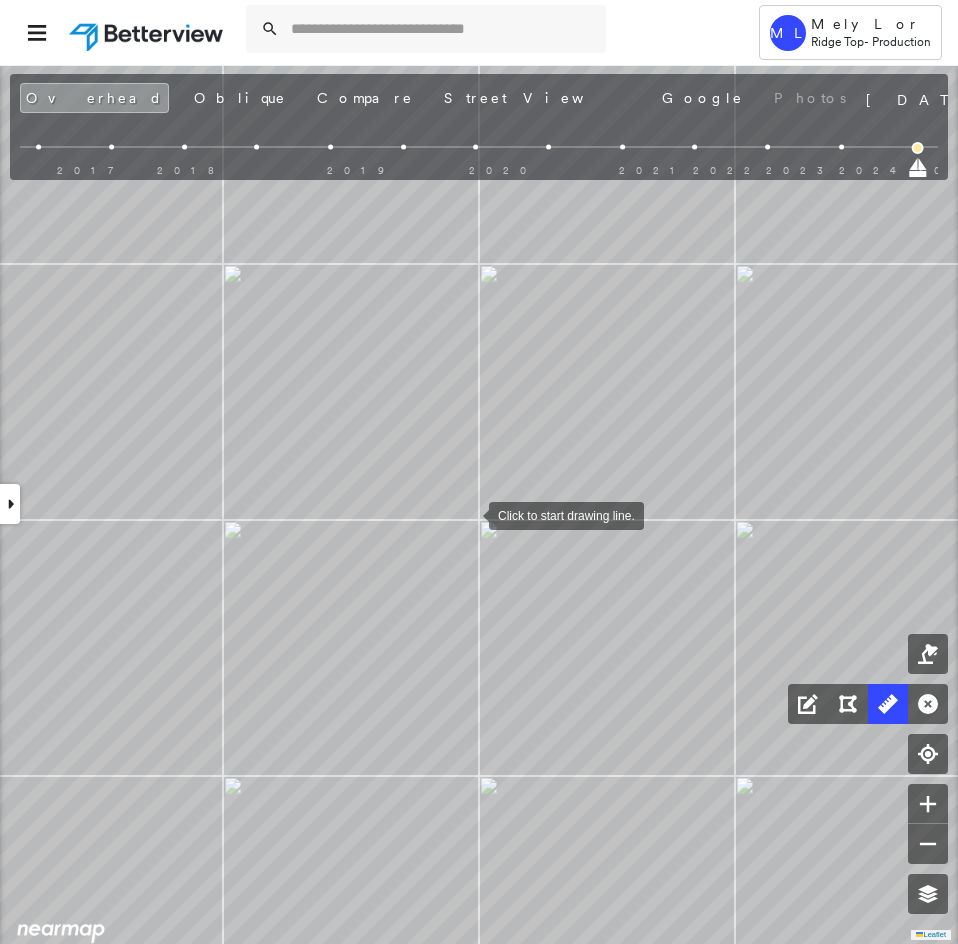 drag, startPoint x: 469, startPoint y: 514, endPoint x: 464, endPoint y: 396, distance: 118.10589 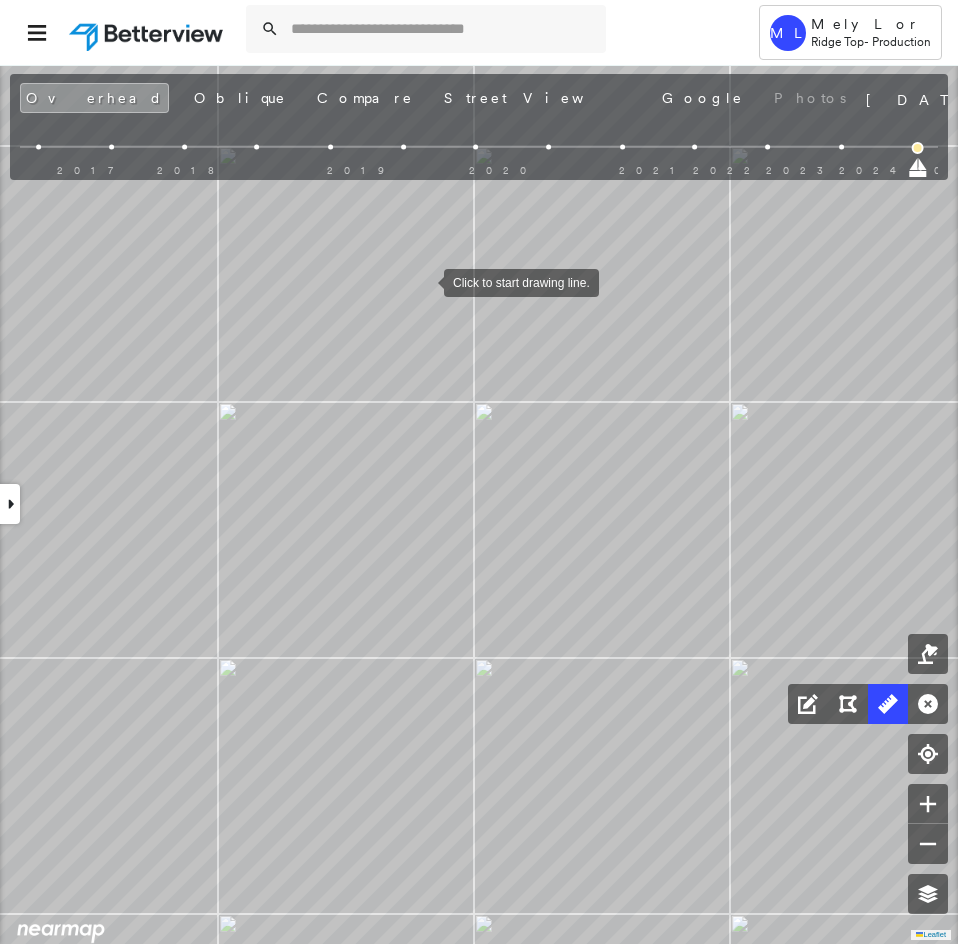 click at bounding box center (424, 281) 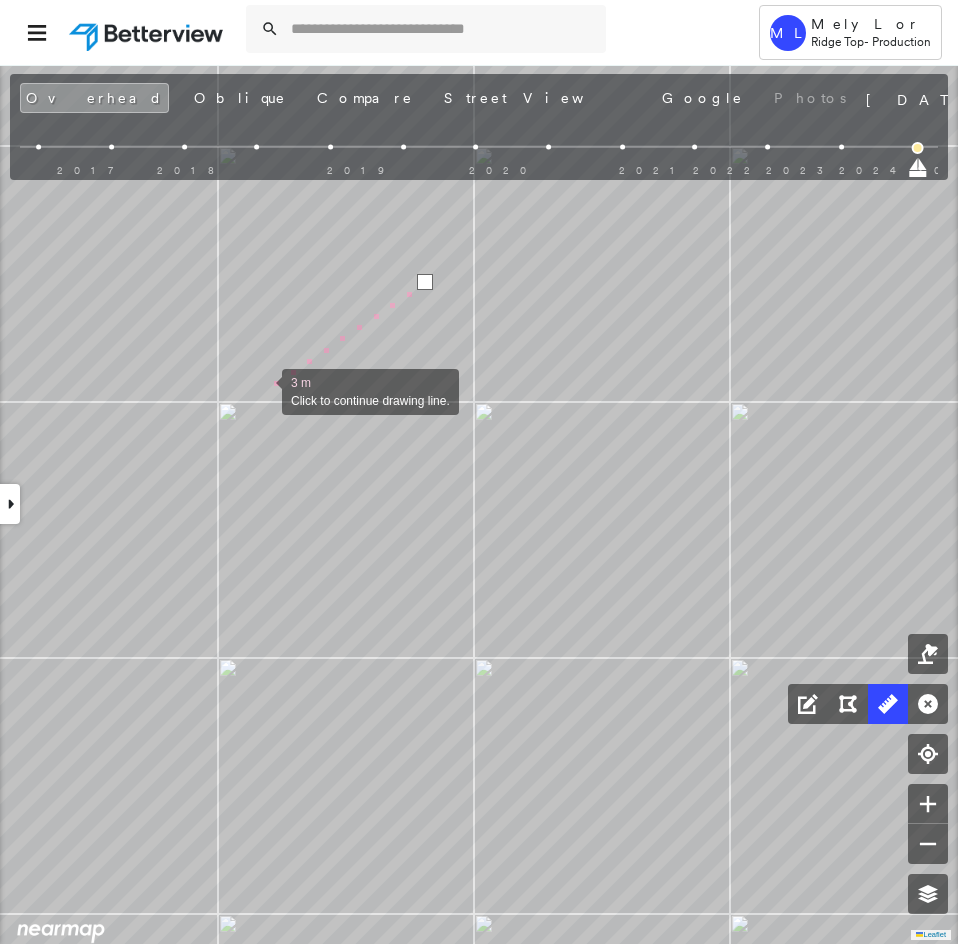 click at bounding box center [262, 390] 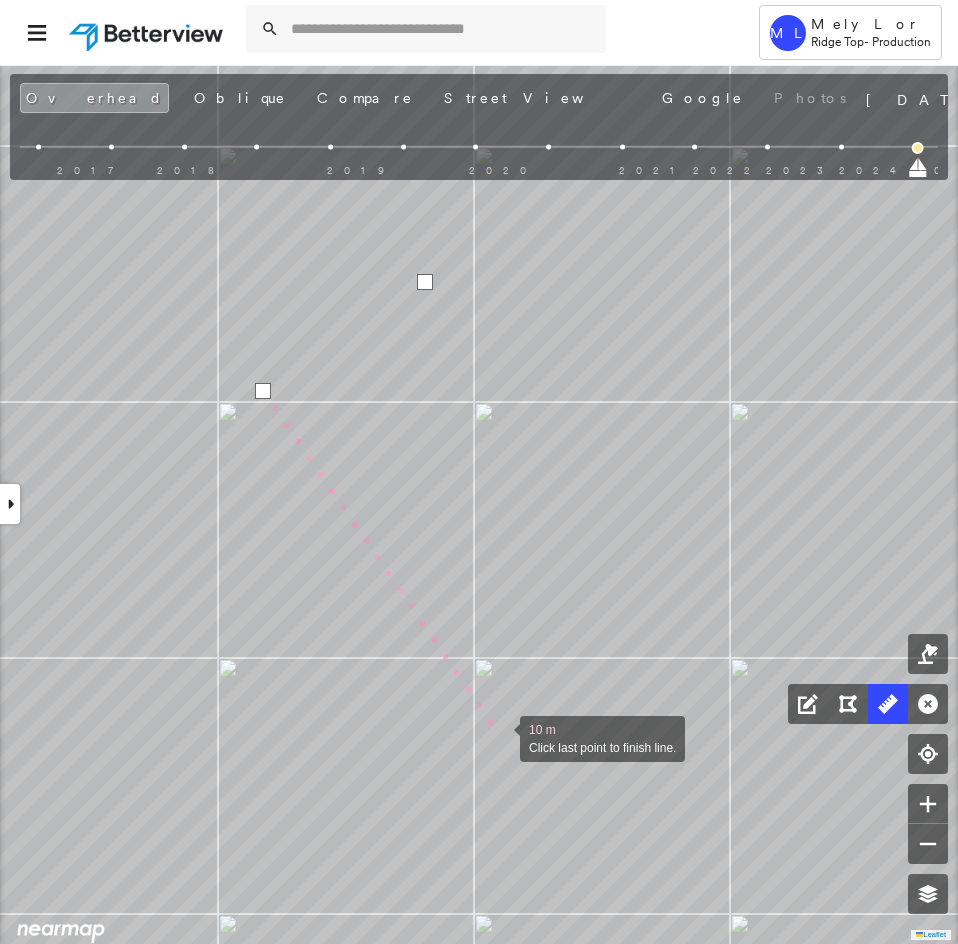 click at bounding box center [500, 737] 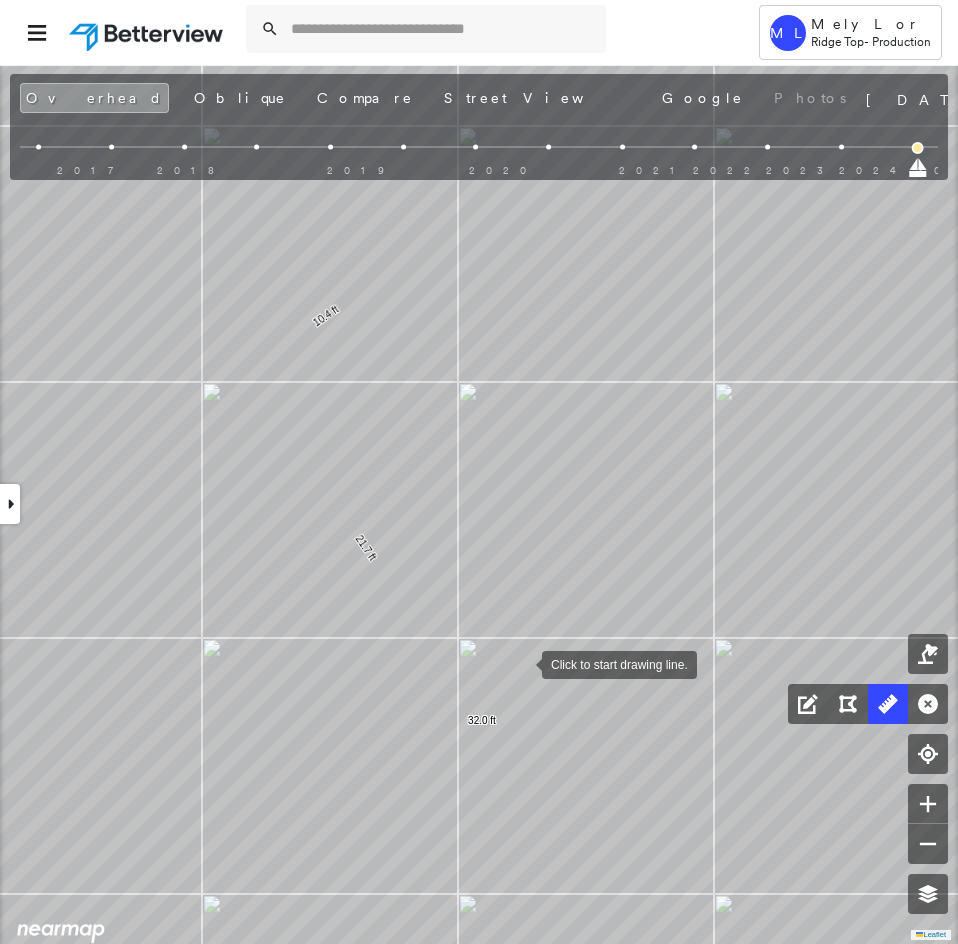 drag, startPoint x: 543, startPoint y: 689, endPoint x: 517, endPoint y: 653, distance: 44.407207 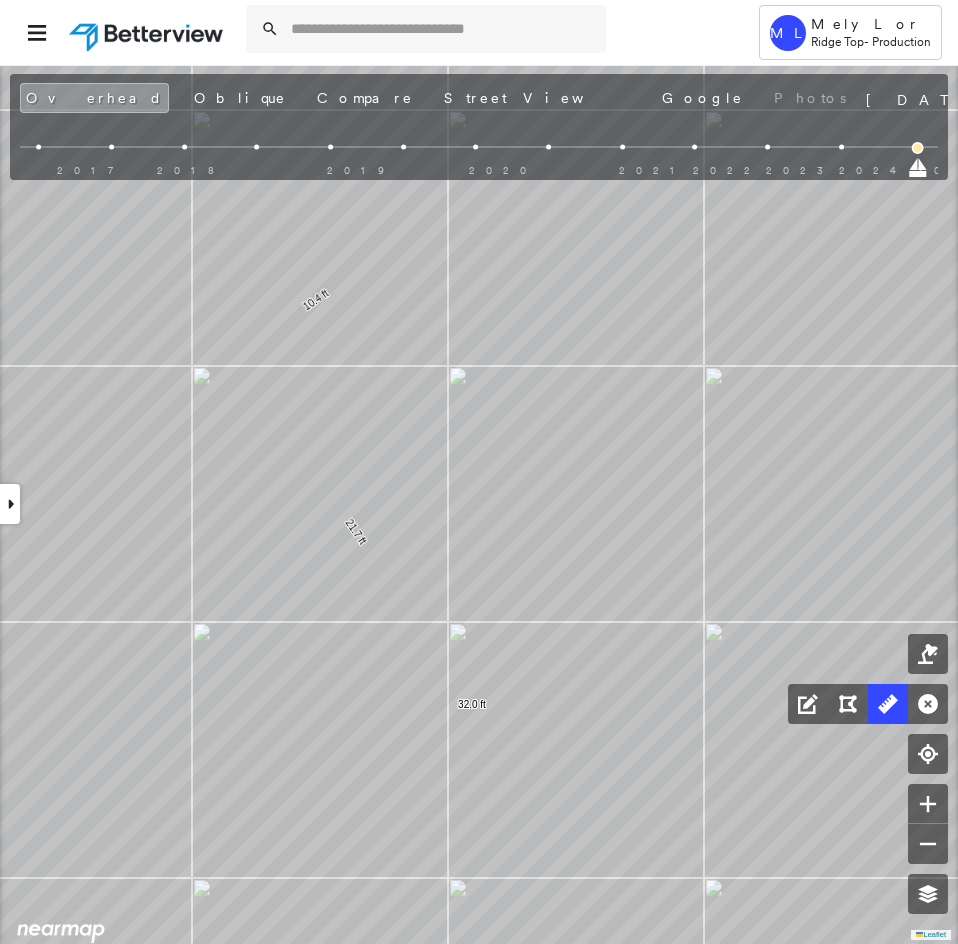 click 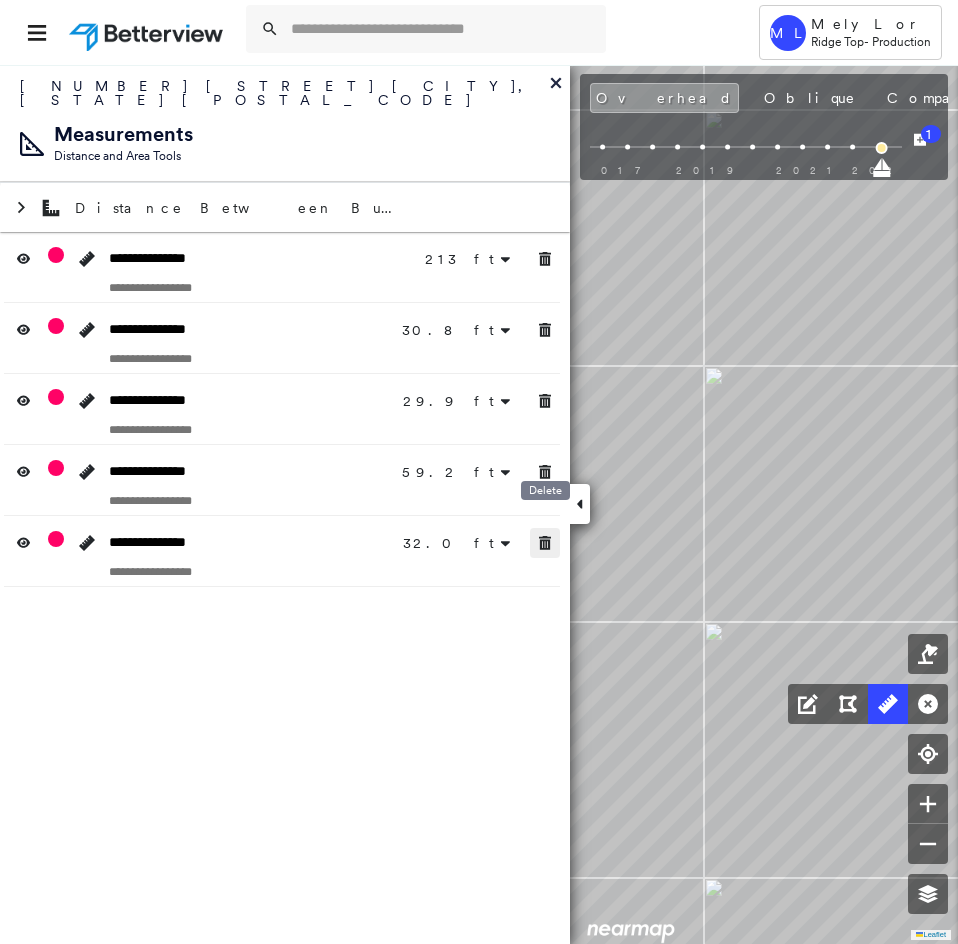 click at bounding box center (545, 543) 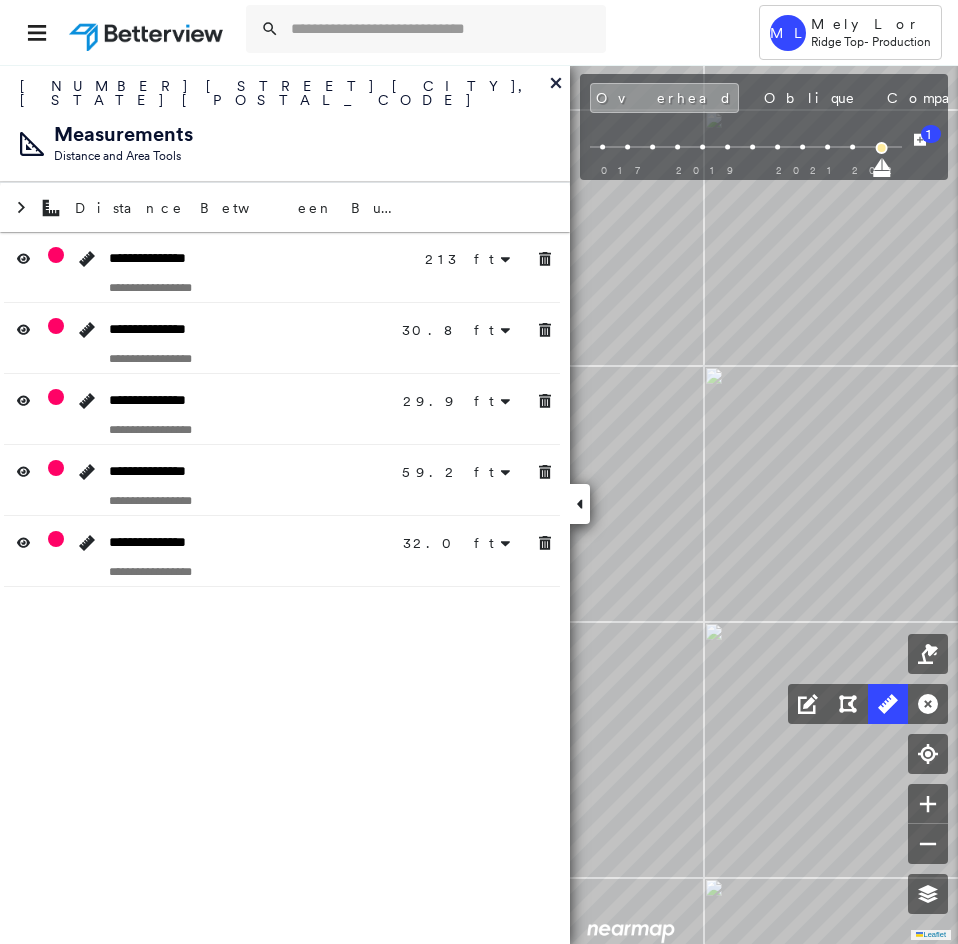 click 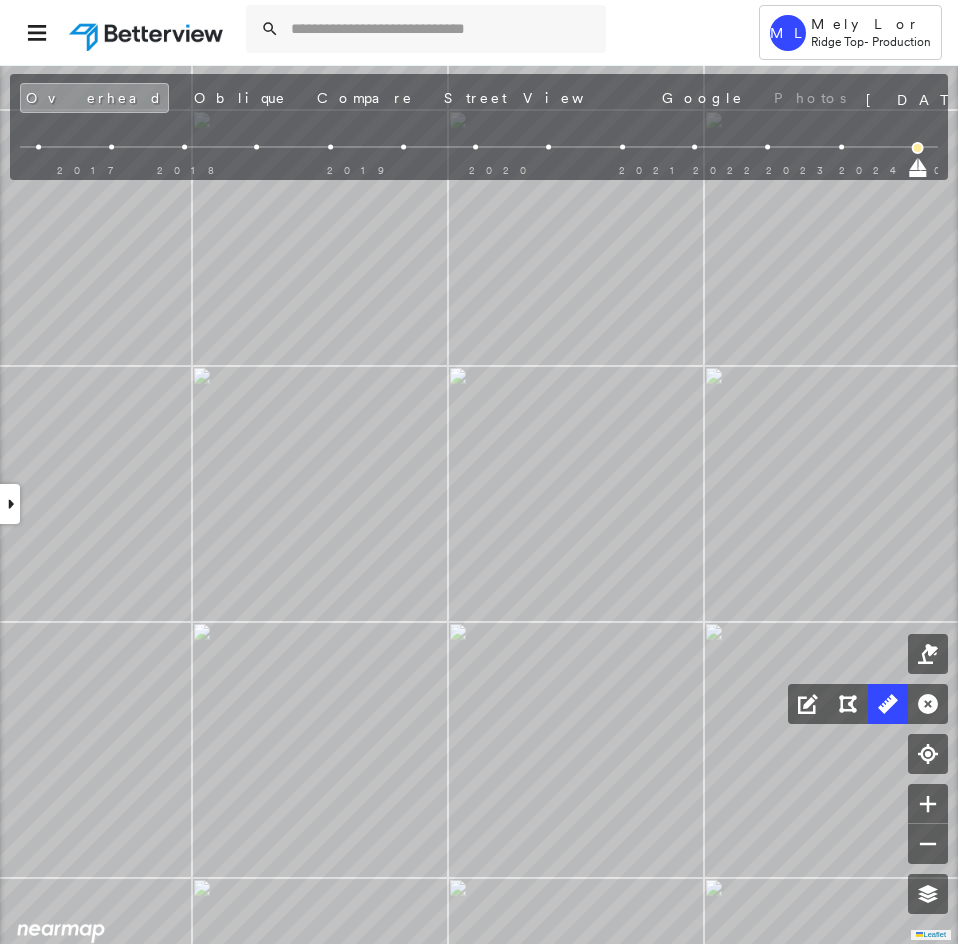 drag, startPoint x: 919, startPoint y: 167, endPoint x: 850, endPoint y: 158, distance: 69.58448 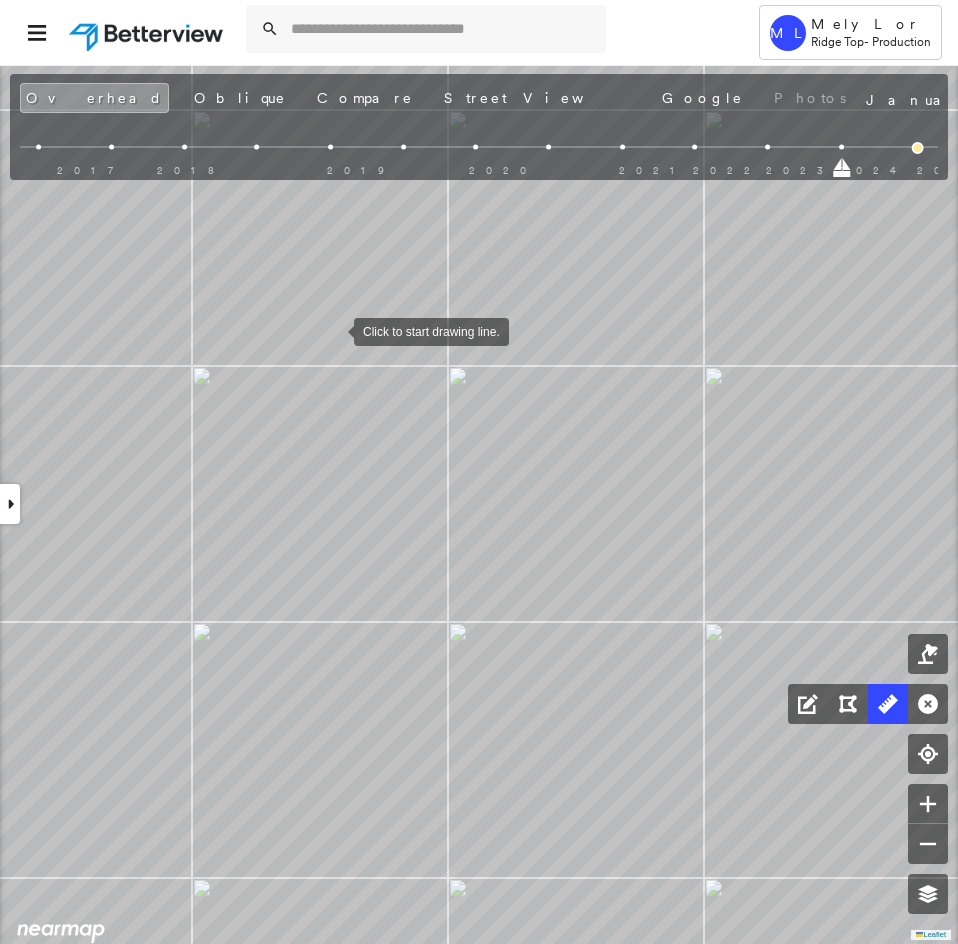 click at bounding box center [334, 330] 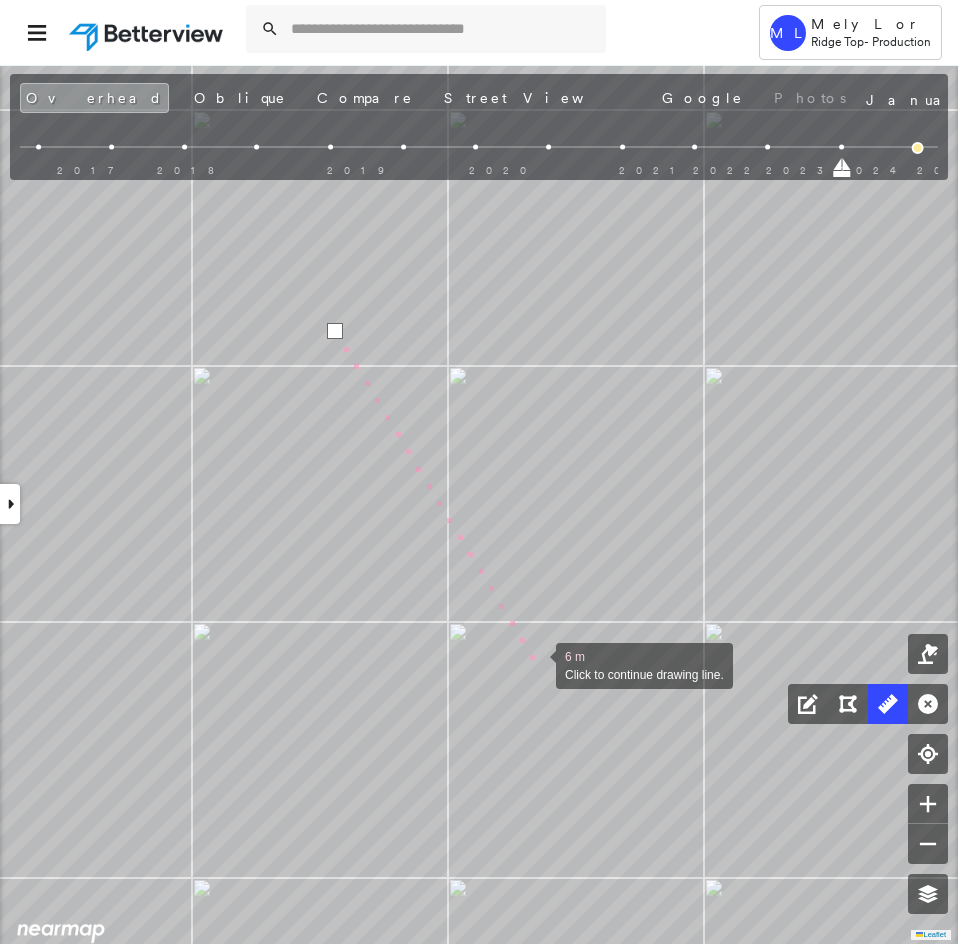 click at bounding box center (536, 664) 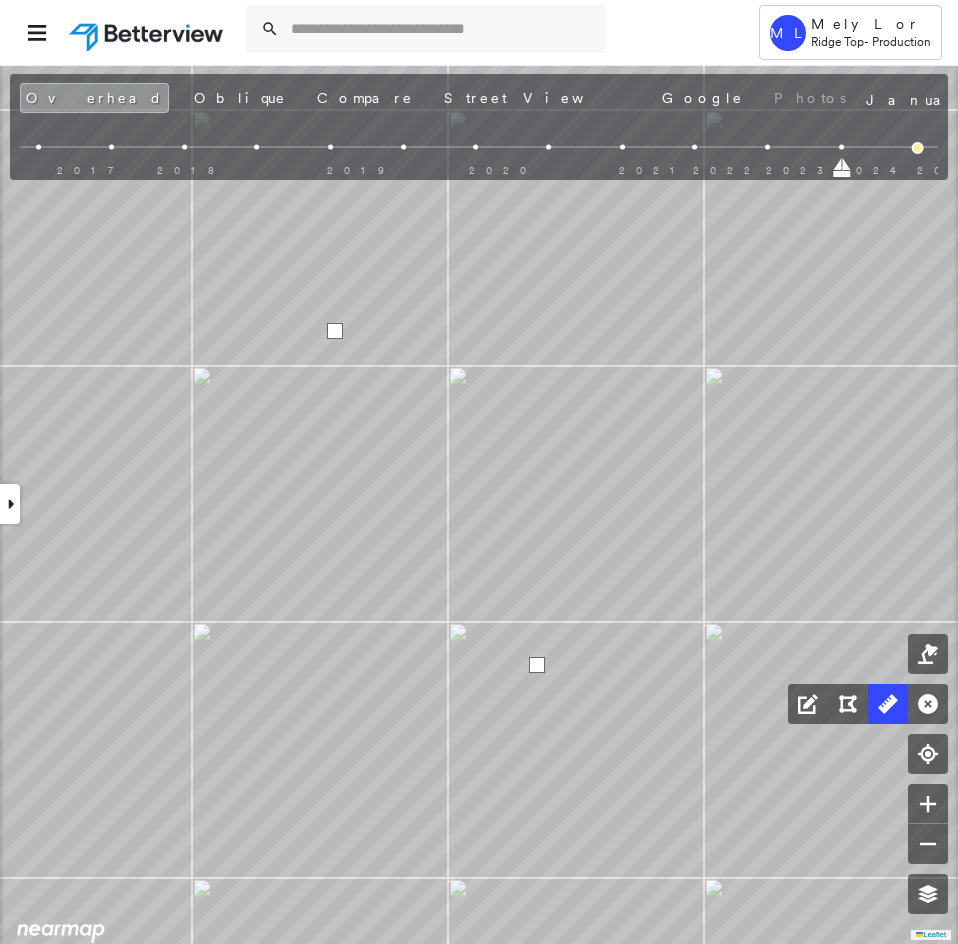 click at bounding box center (537, 665) 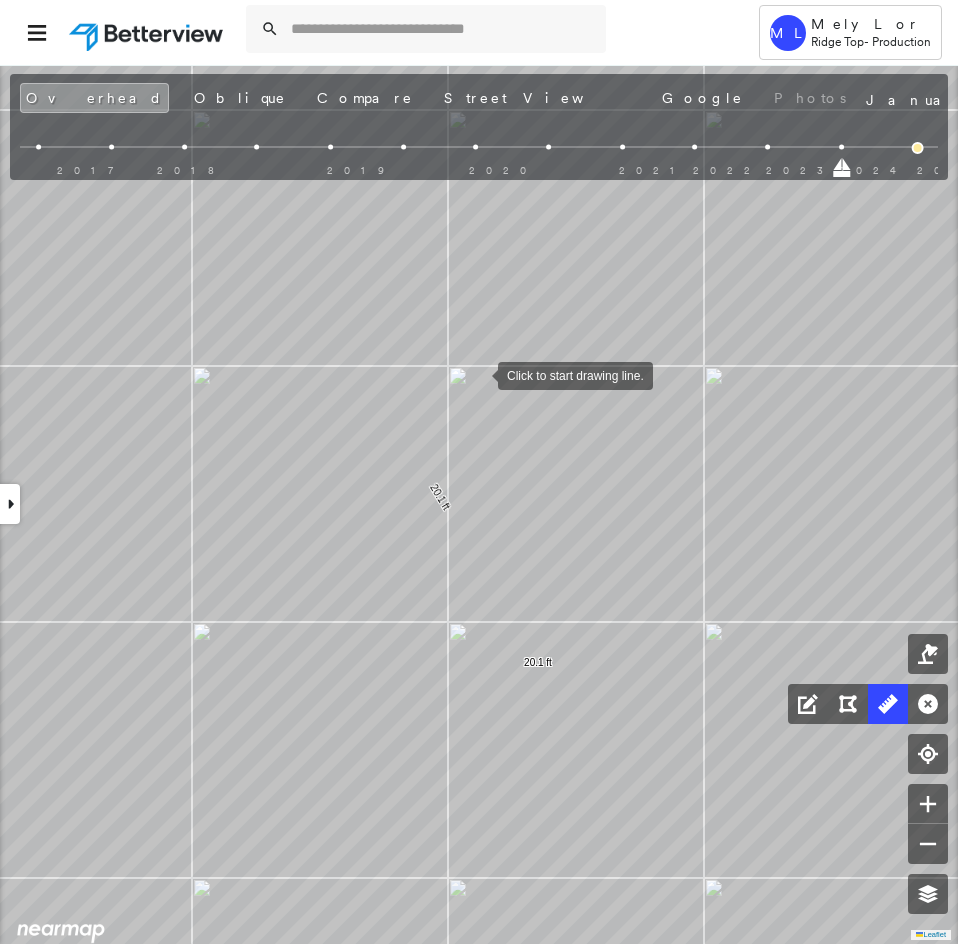 click at bounding box center (478, 374) 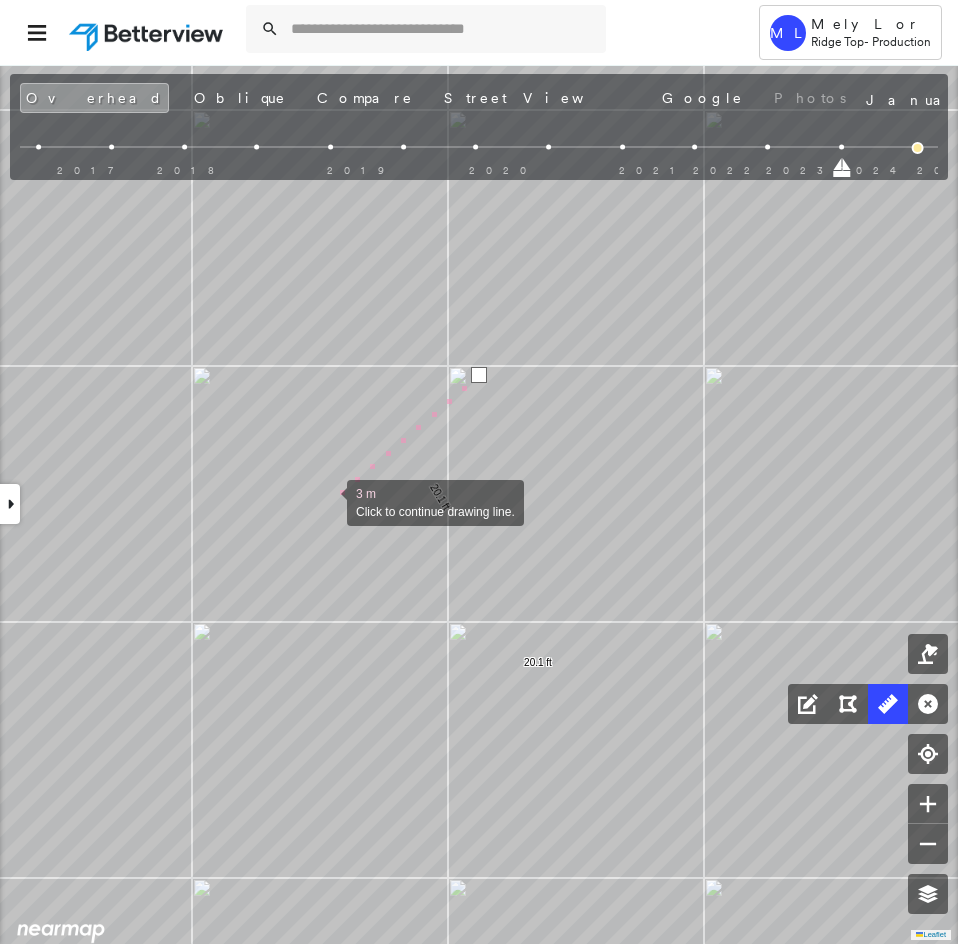 click at bounding box center (327, 501) 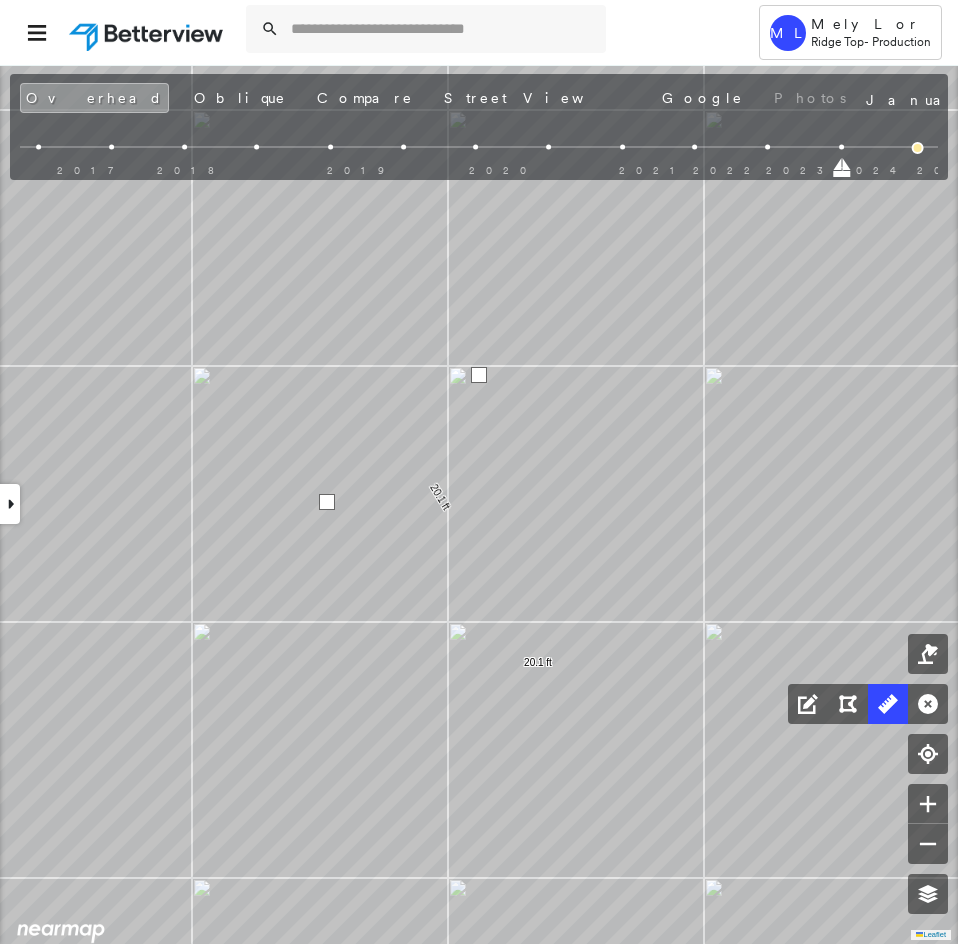 click at bounding box center (327, 502) 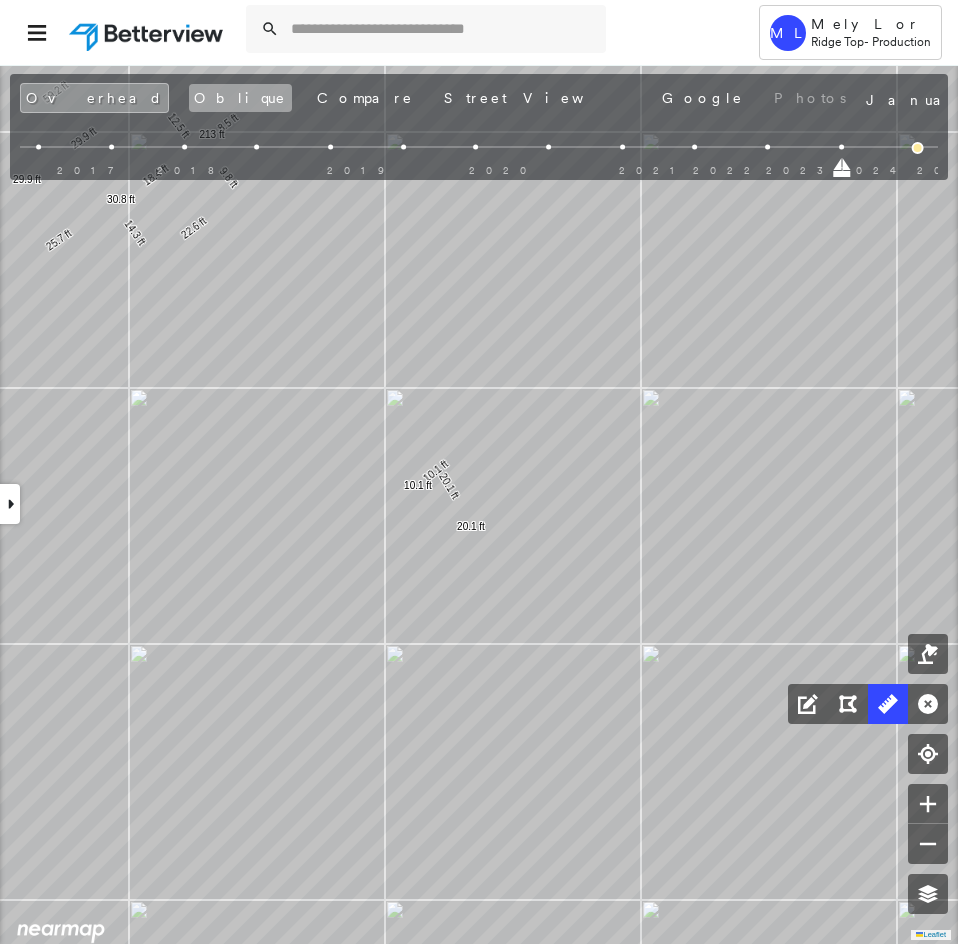 click on "Oblique" at bounding box center [240, 98] 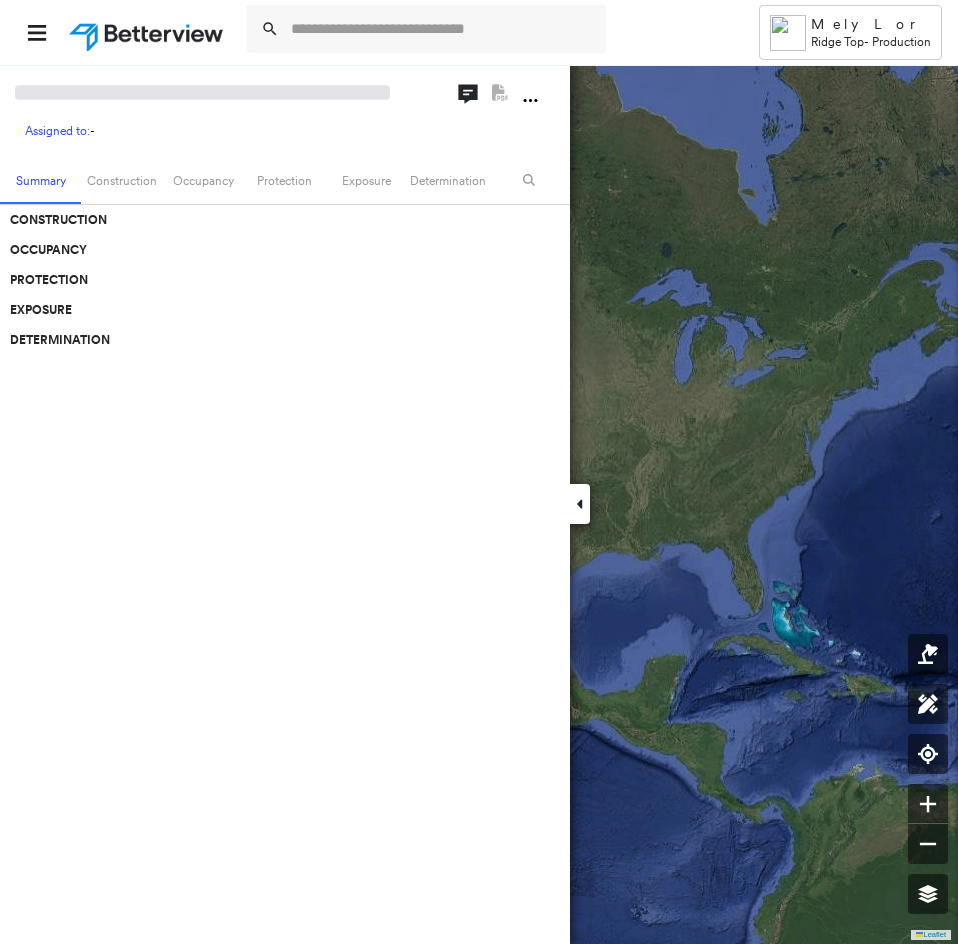 scroll, scrollTop: 0, scrollLeft: 0, axis: both 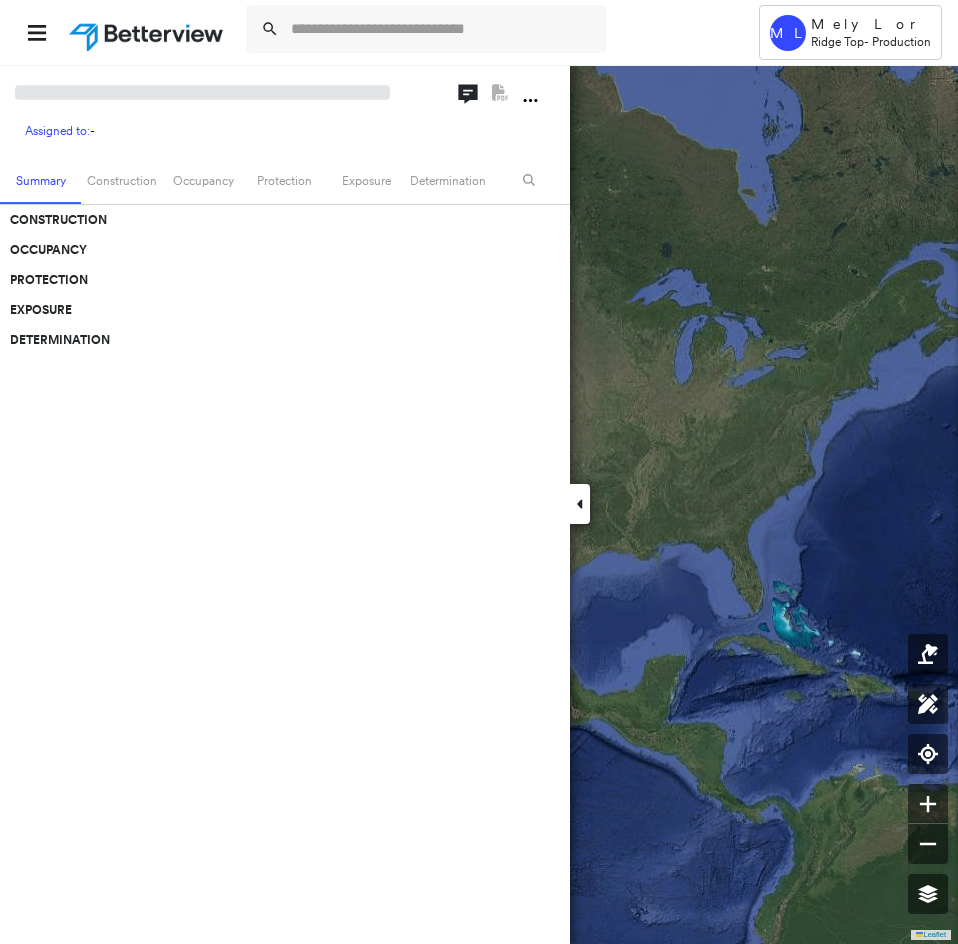 click 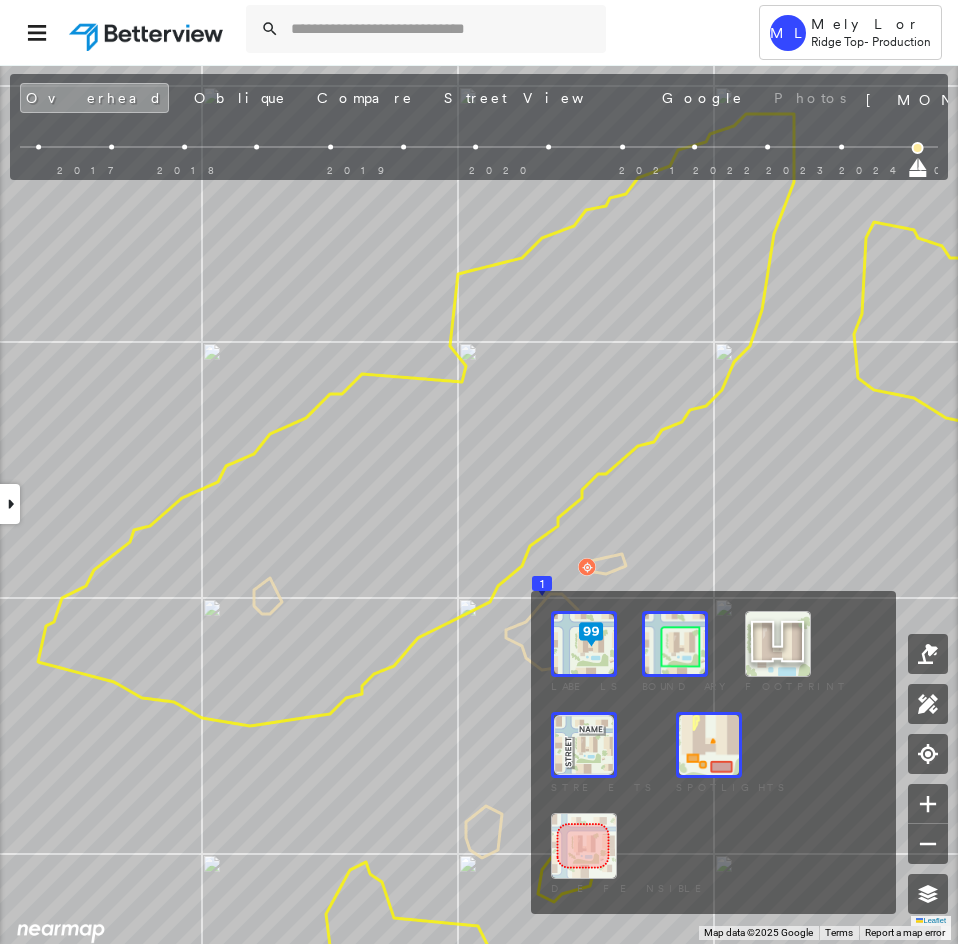 drag, startPoint x: 588, startPoint y: 836, endPoint x: 548, endPoint y: 730, distance: 113.296074 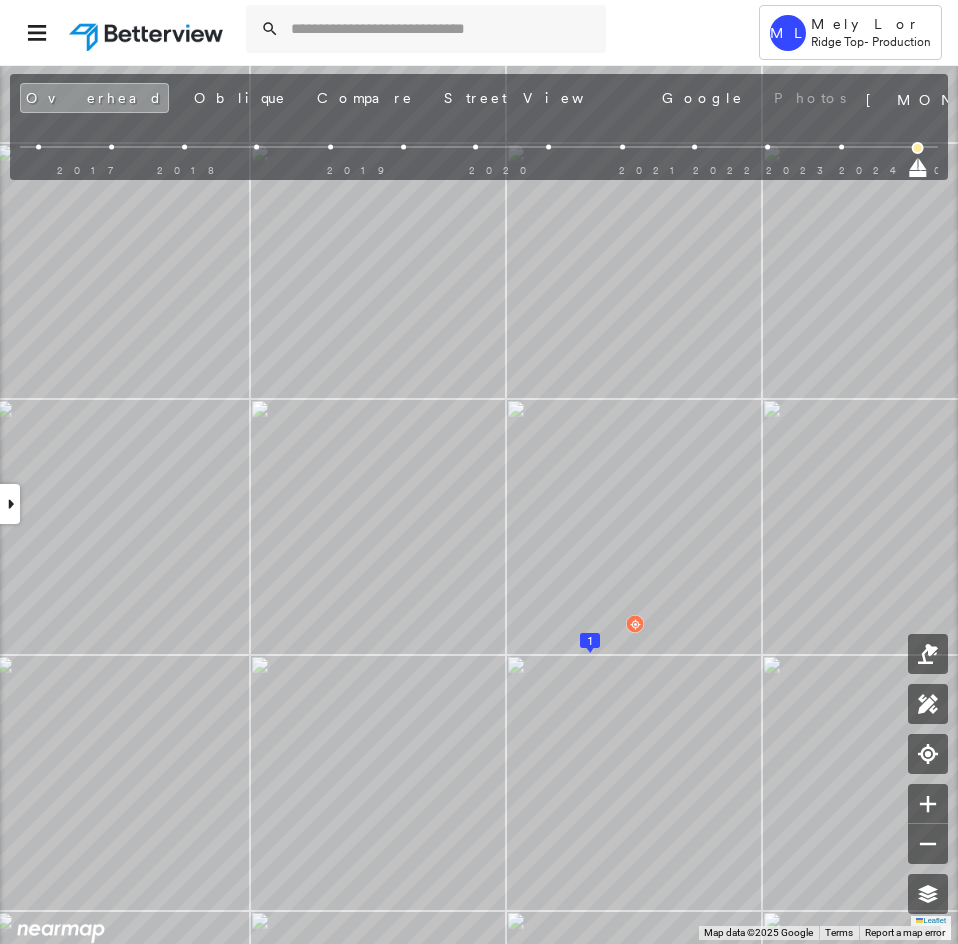drag, startPoint x: 919, startPoint y: 170, endPoint x: 860, endPoint y: 169, distance: 59.008472 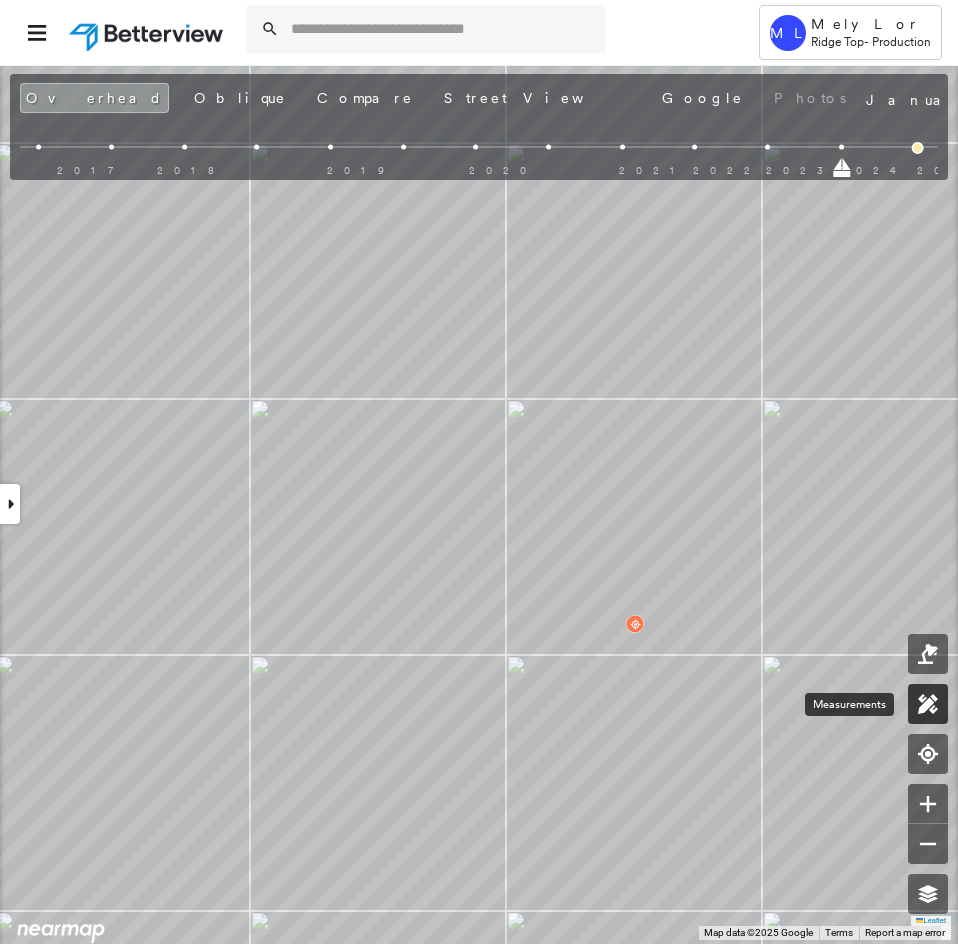 click 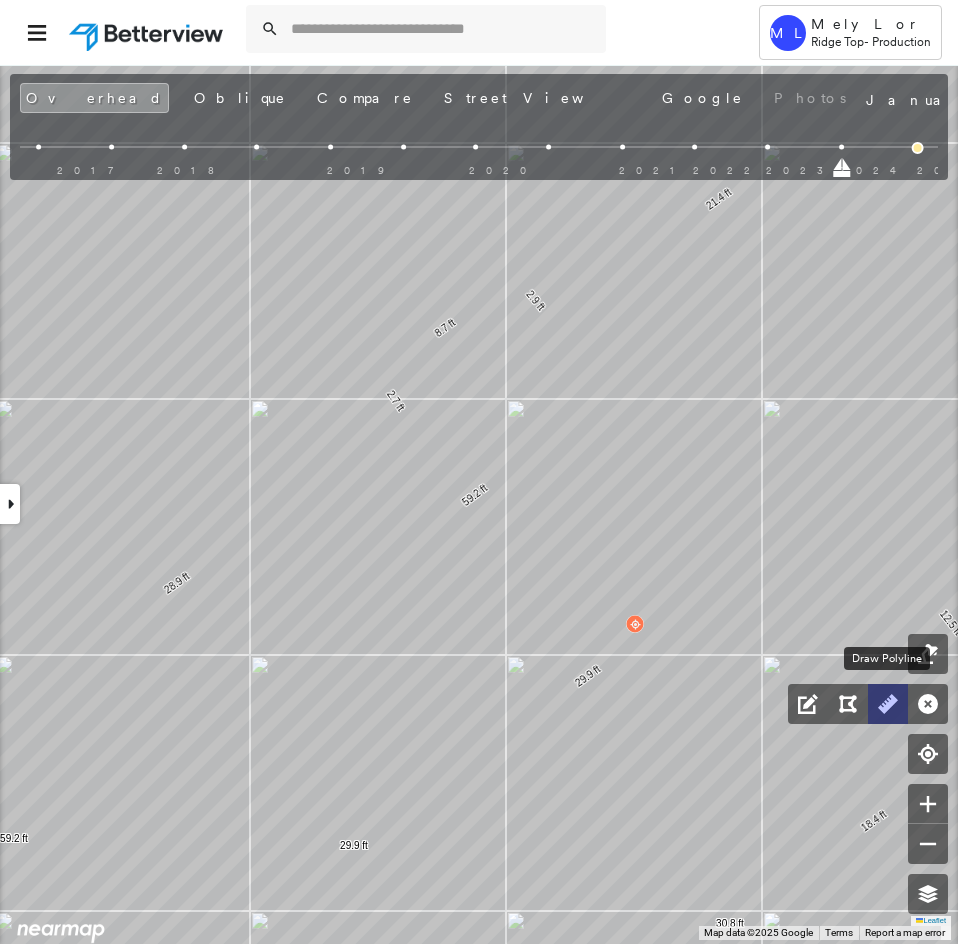 click 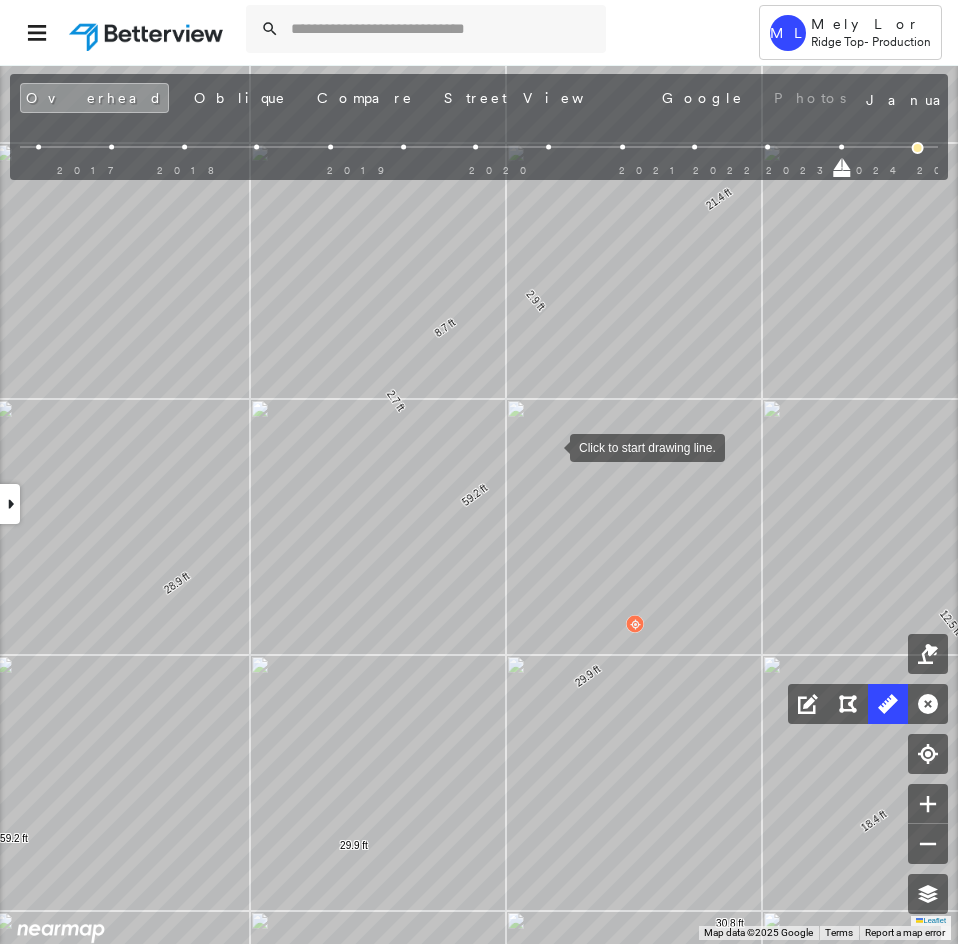 click at bounding box center [550, 446] 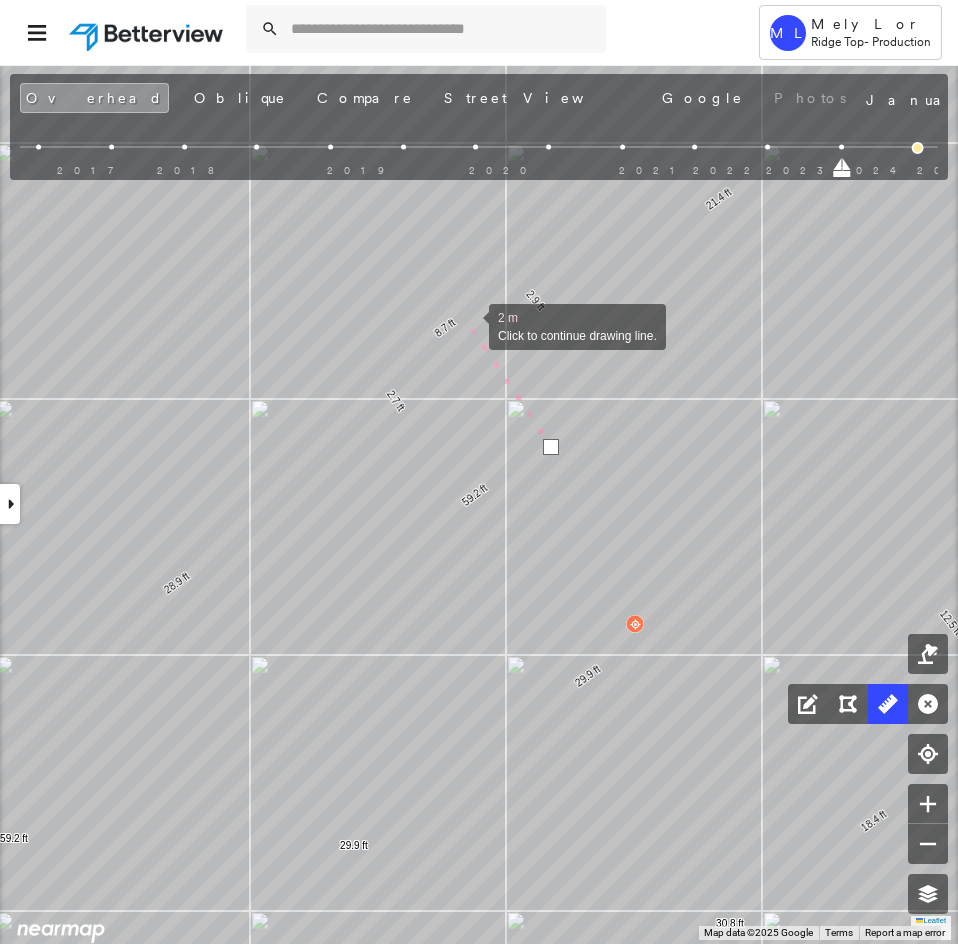 click at bounding box center (469, 325) 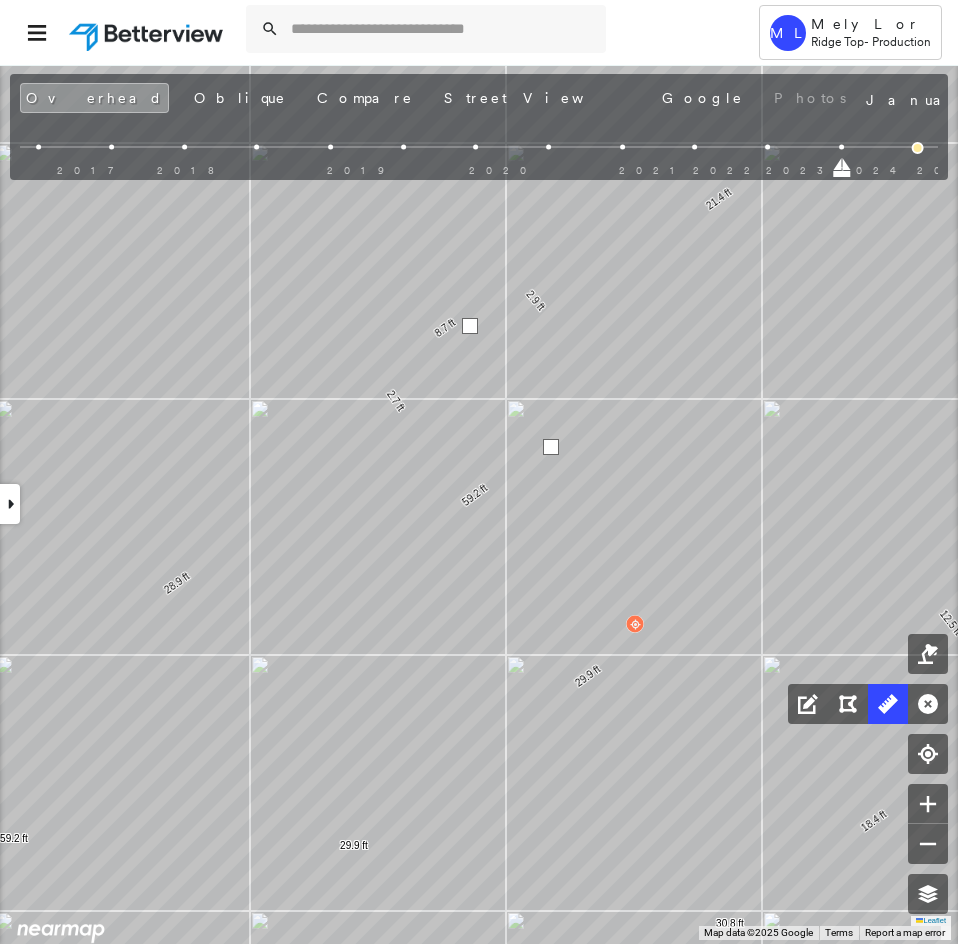 click at bounding box center (470, 326) 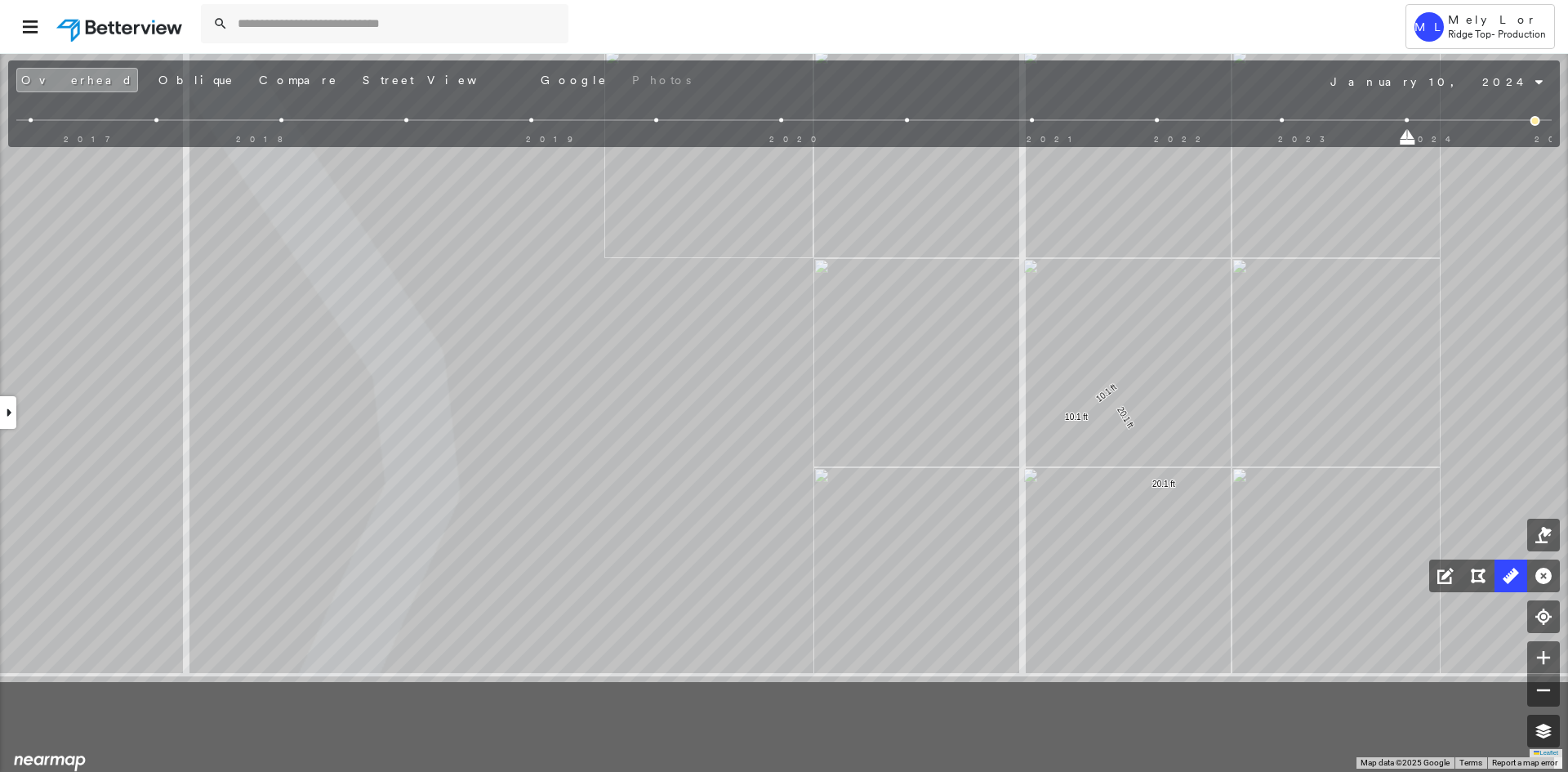 click on "8.5 ft 30.3 ft 21.4 ft 8.7 ft 28.9 ft 29.9 ft 25.7 ft 14.3 ft 22.6 ft 9.8 ft 3.8 ft 3.8 ft 213 ft 12.5 ft 18.4 ft 30.8 ft 29.9 ft 29.9 ft 59.2 ft 59.2 ft 20.1 ft 20.1 ft 10.1 ft 10.1 ft 7.5 ft 7.5 ft Click to start drawing line." at bounding box center (642, 261) 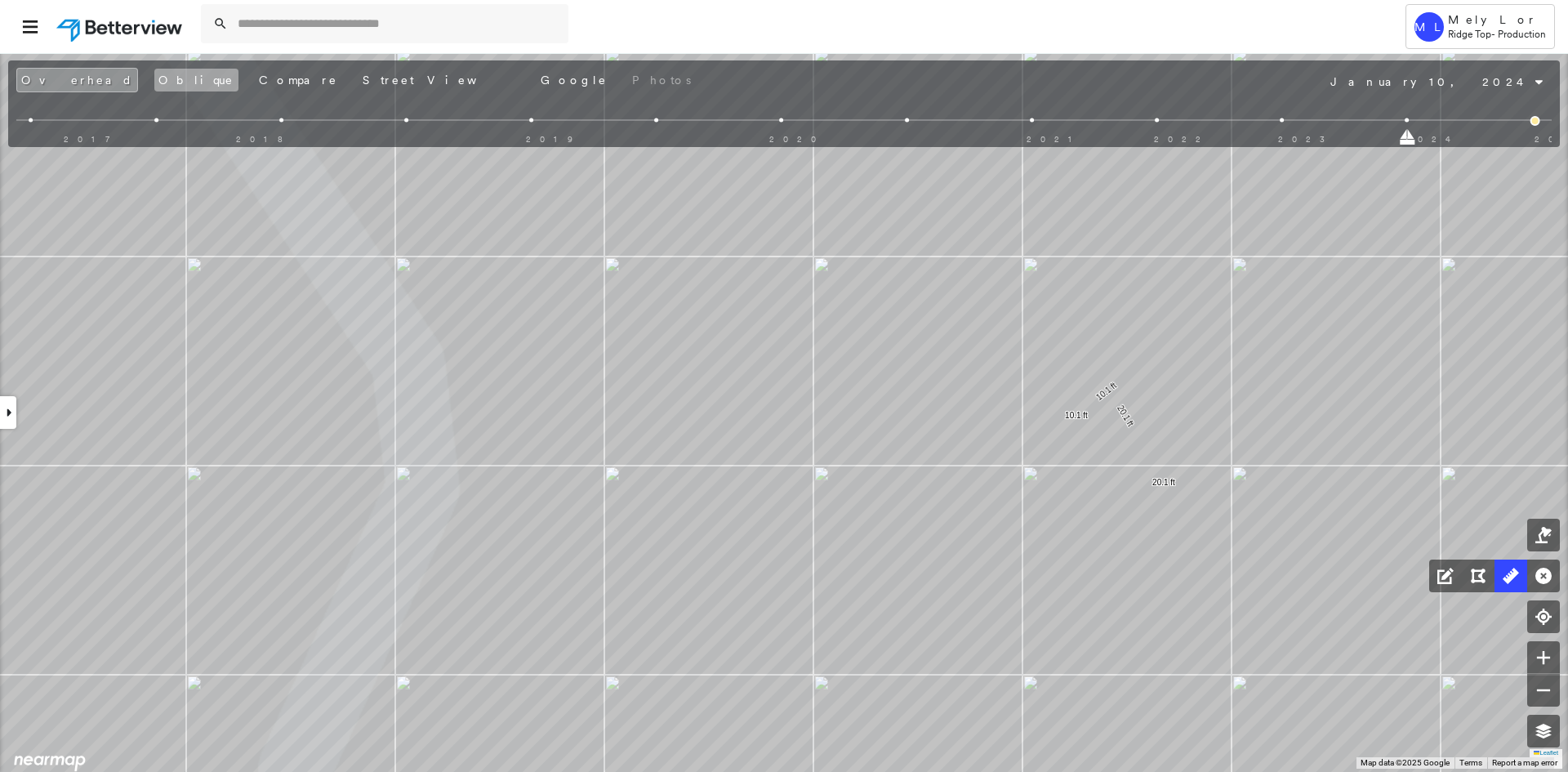 click on "Oblique" at bounding box center (196, 80) 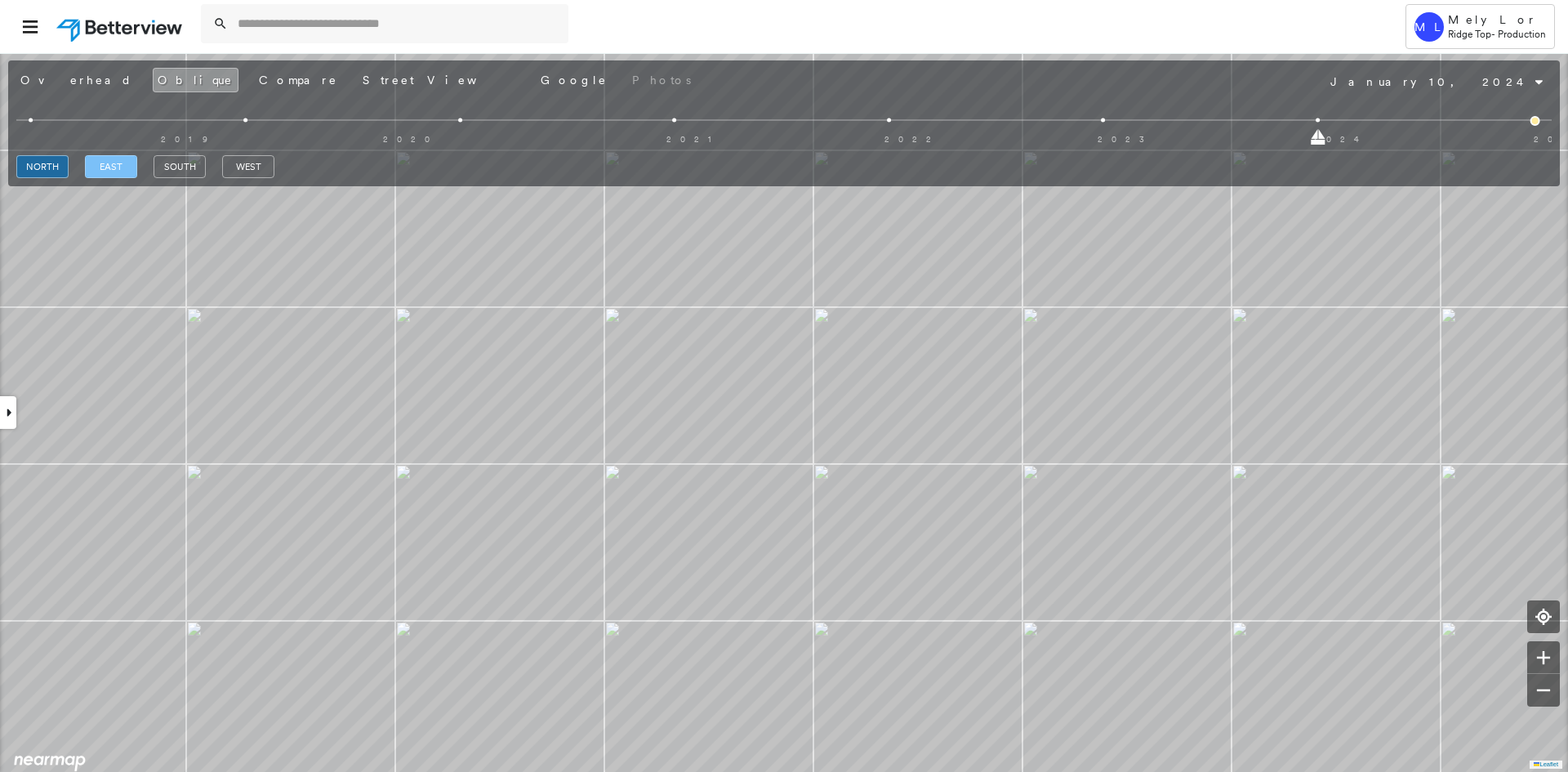 click on "east" at bounding box center (111, 167) 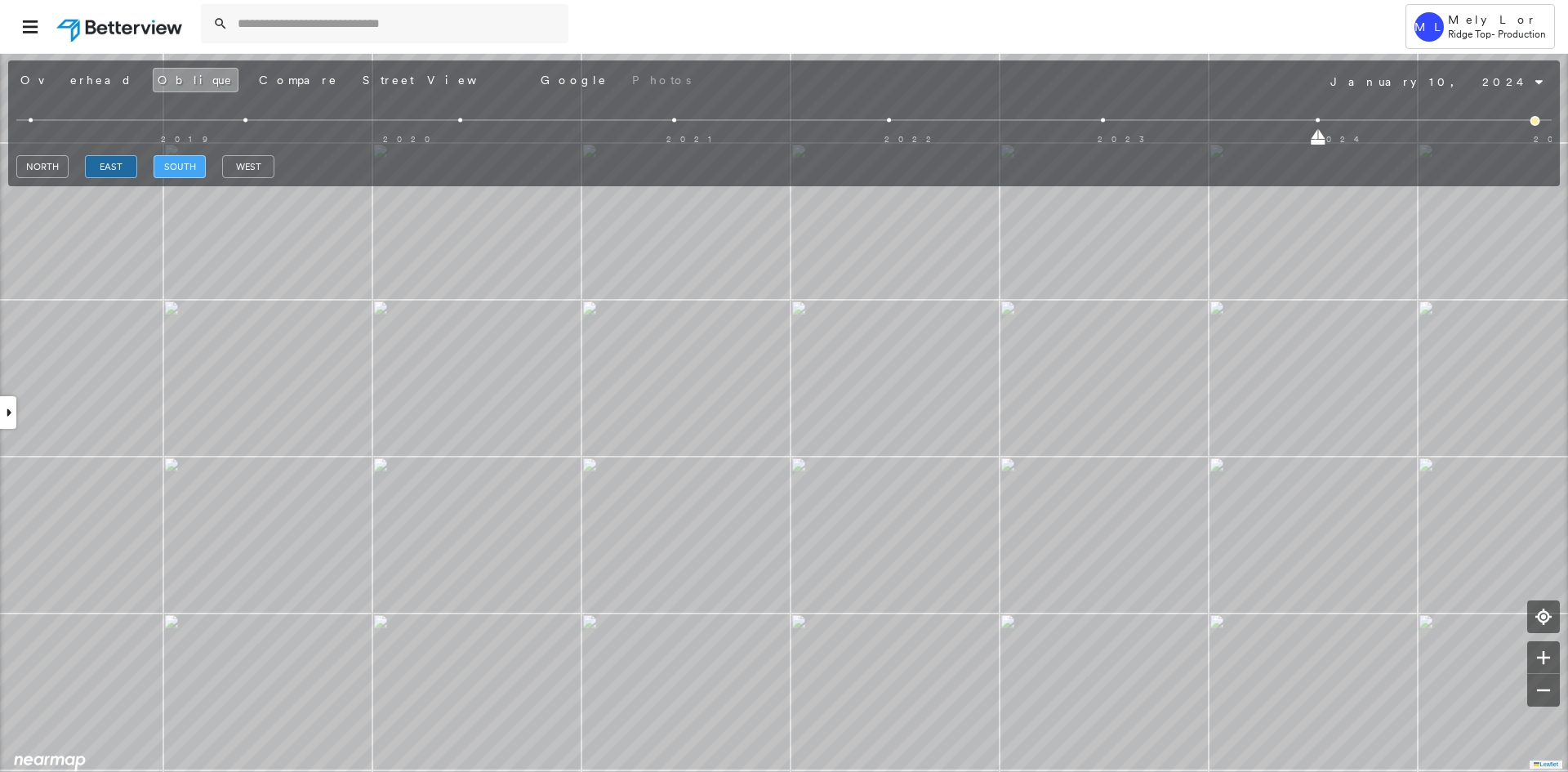 click on "south" at bounding box center (180, 167) 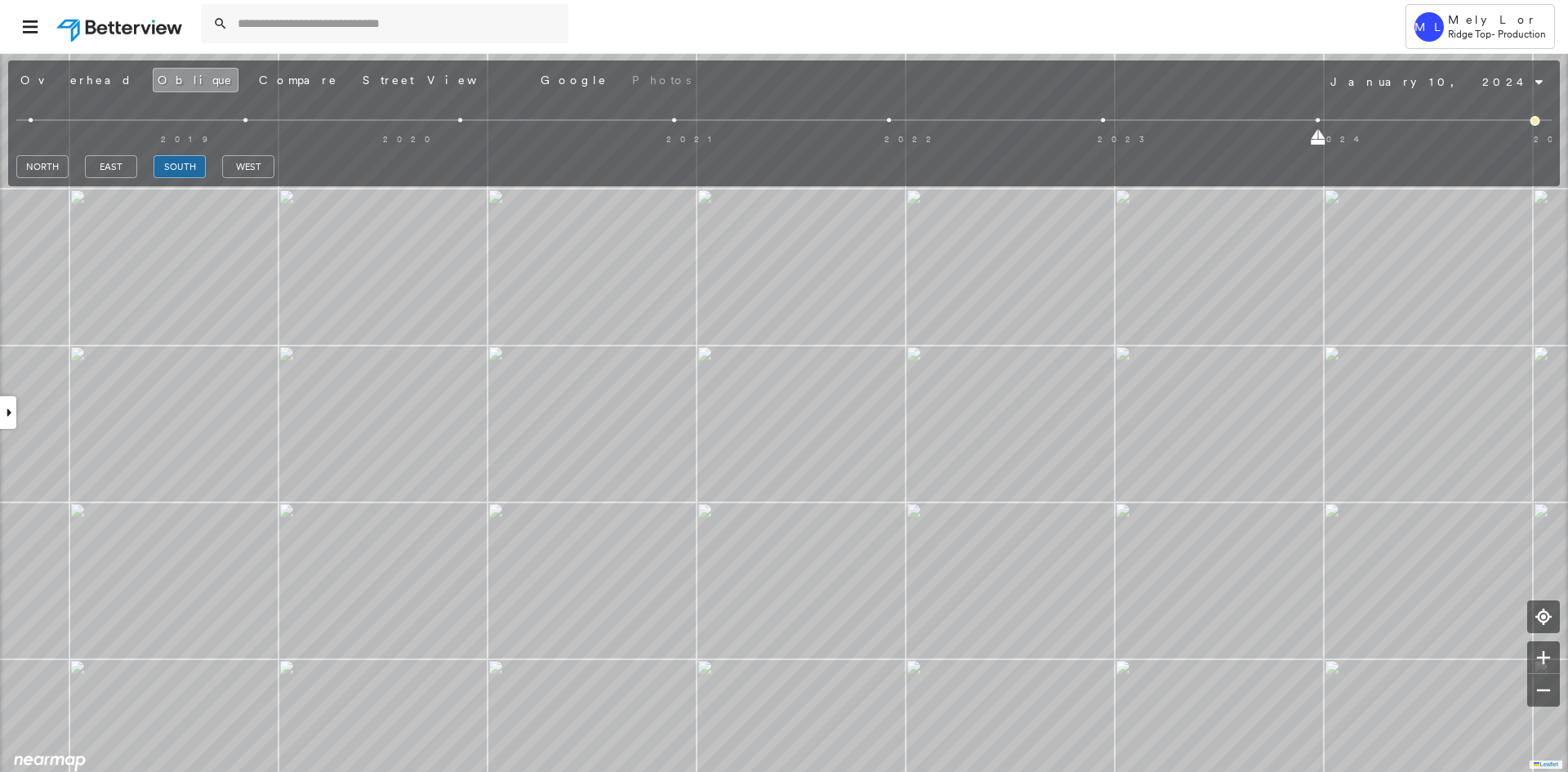 drag, startPoint x: 1314, startPoint y: 136, endPoint x: 1494, endPoint y: 130, distance: 180.09997 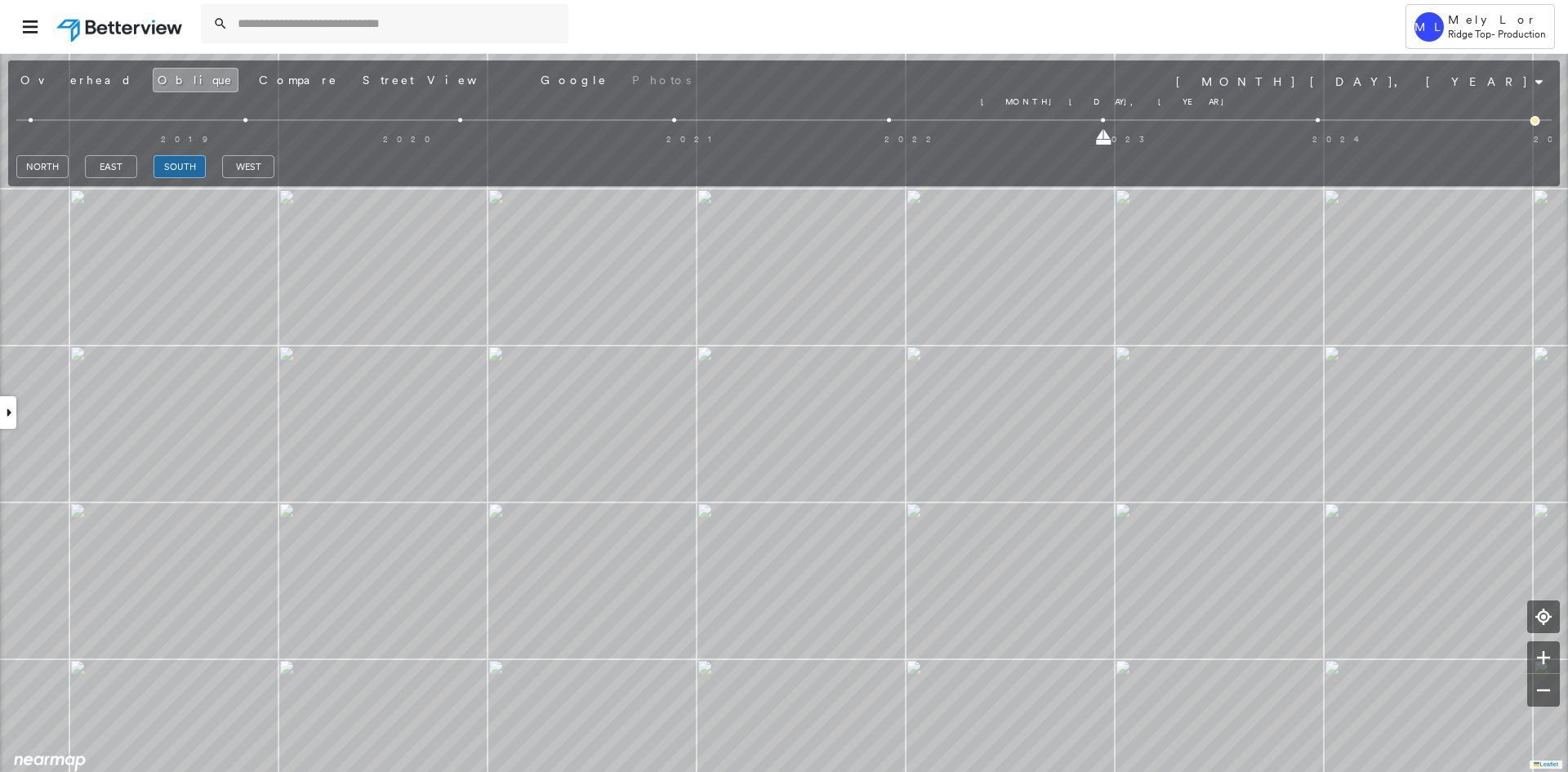 drag, startPoint x: 1541, startPoint y: 136, endPoint x: 917, endPoint y: 165, distance: 624.6735 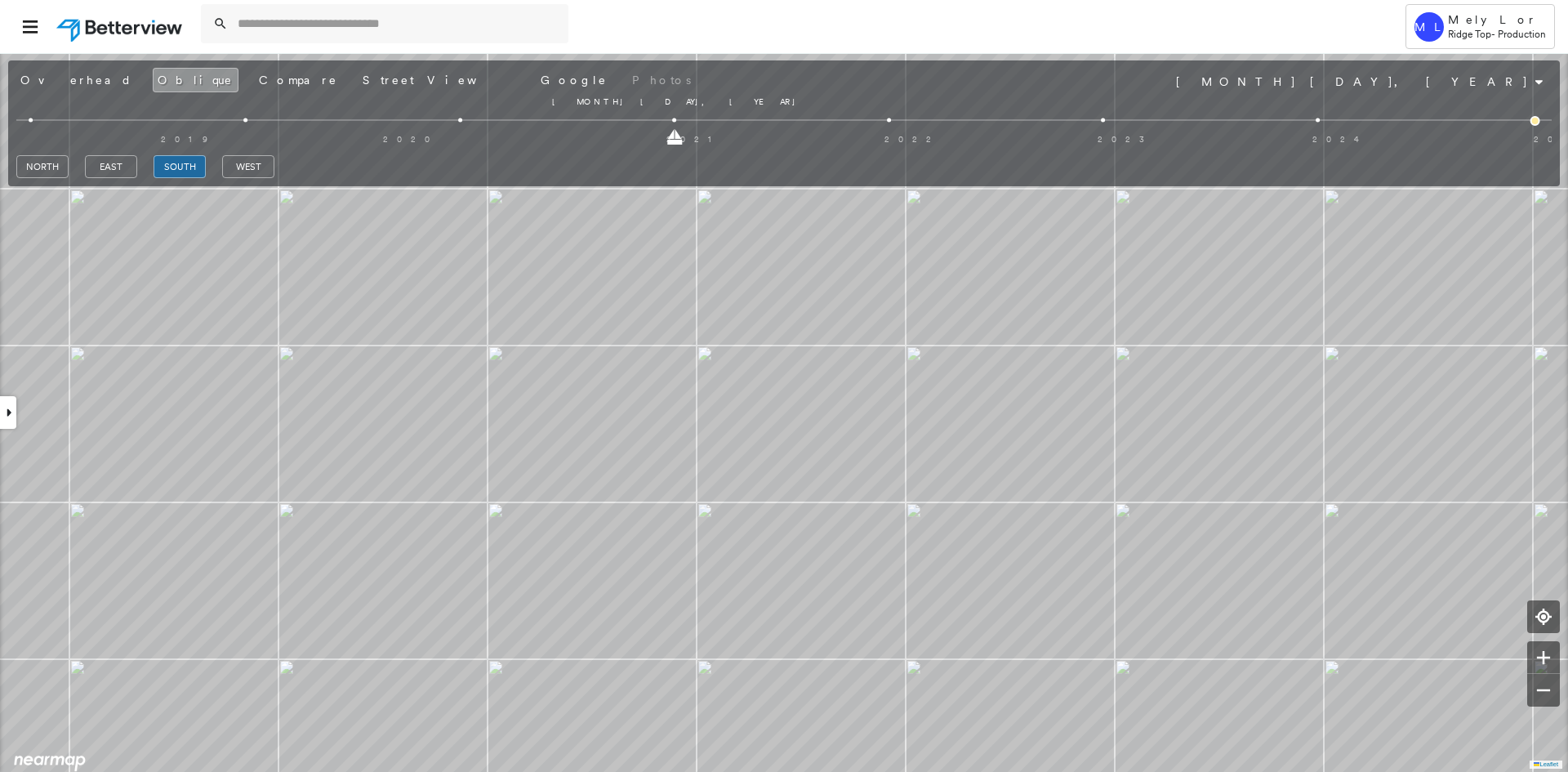 drag, startPoint x: 890, startPoint y: 142, endPoint x: 690, endPoint y: 148, distance: 200.08998 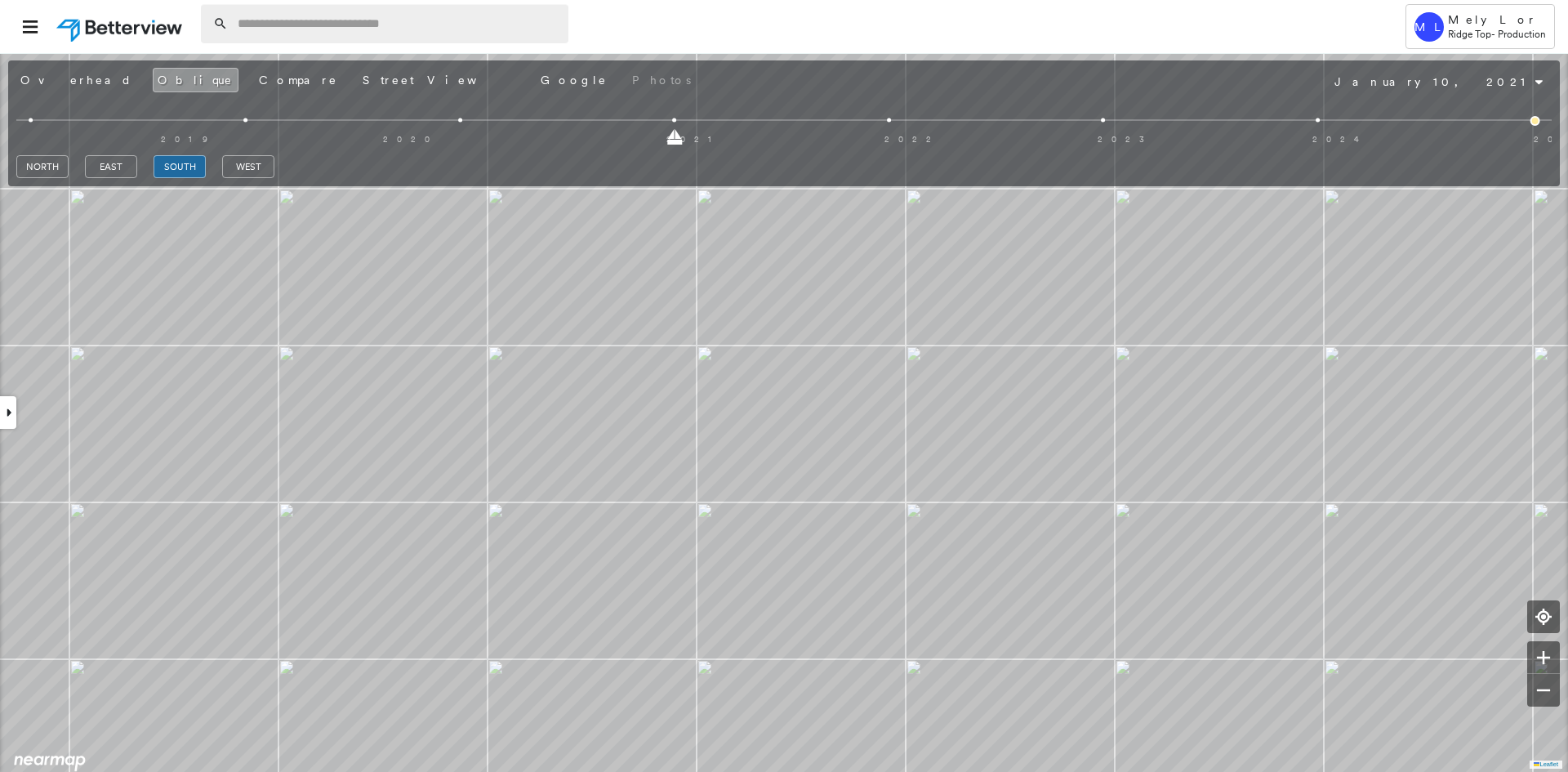 click at bounding box center [398, 24] 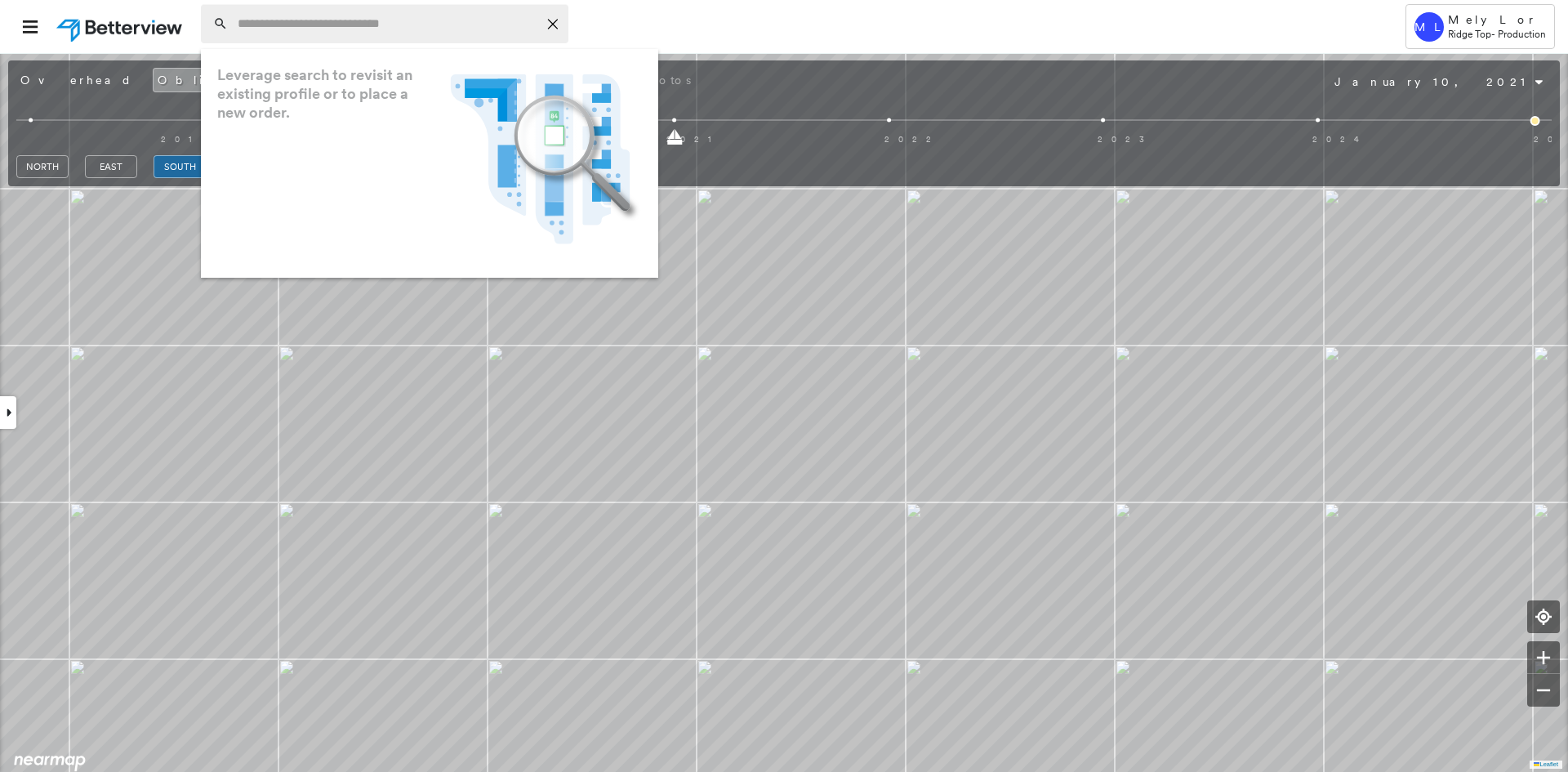 paste on "**********" 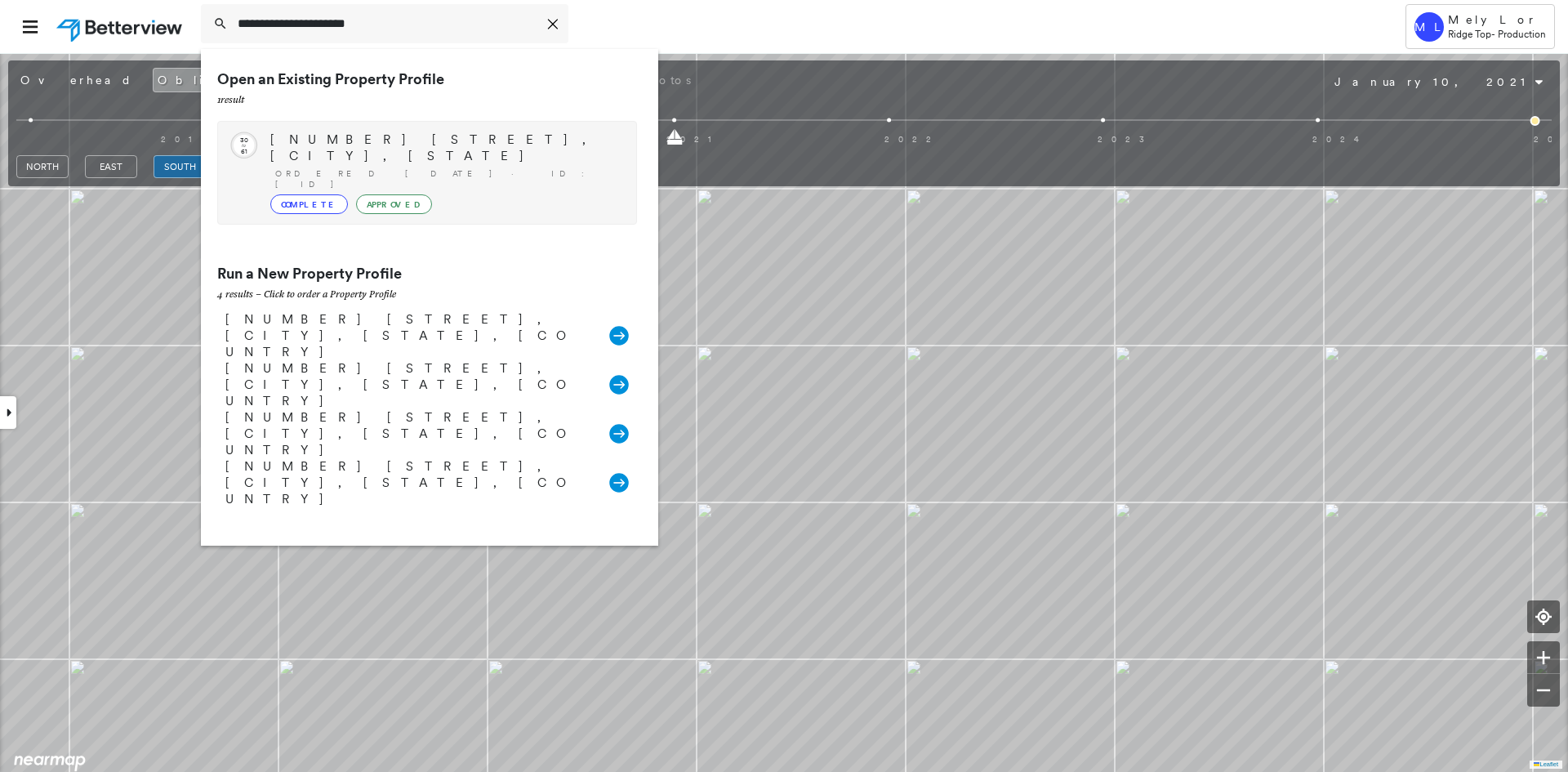type on "**********" 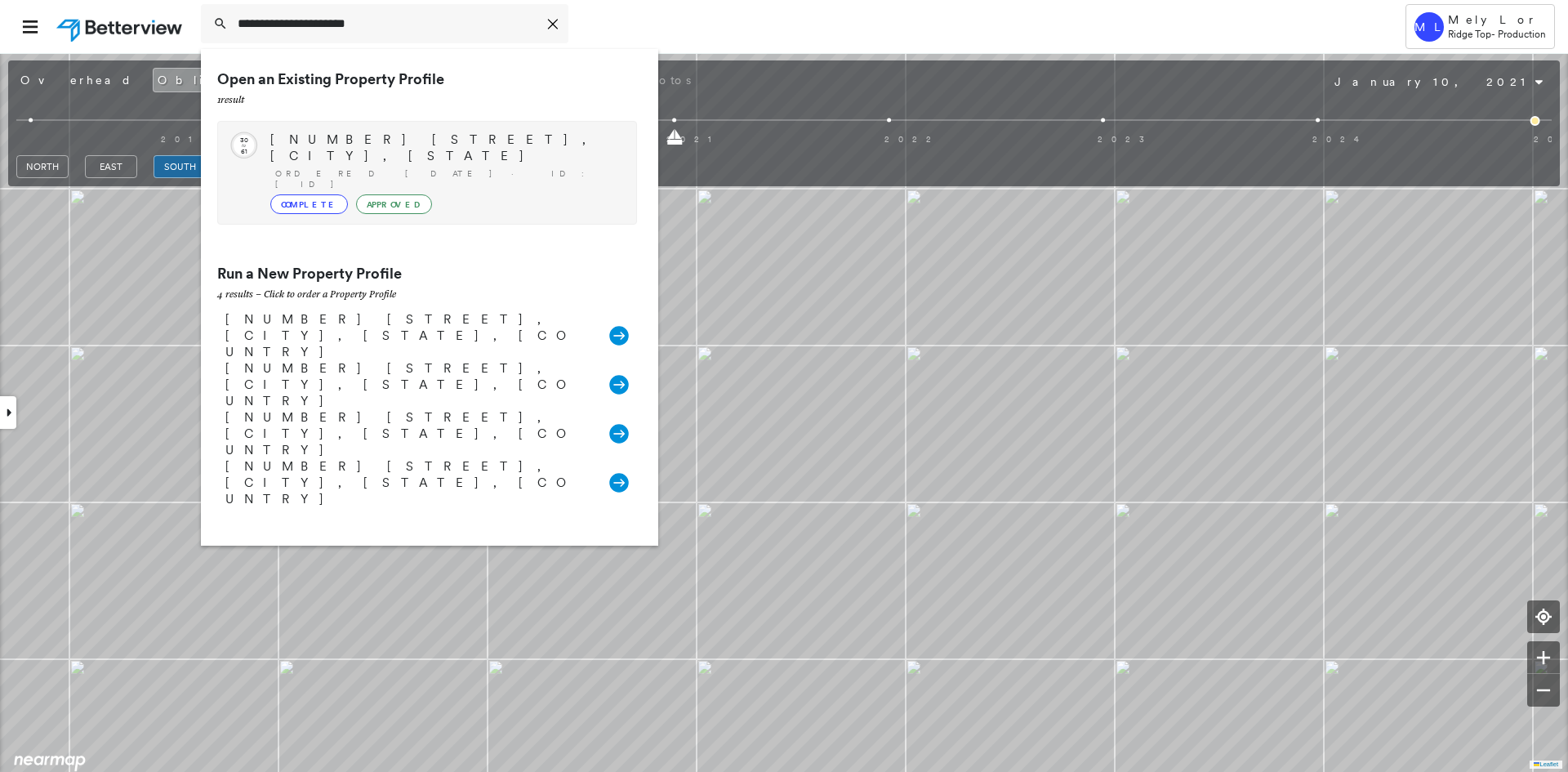 click on "[NUMBER] [STREET], [CITY], [STATE]" at bounding box center (445, 148) 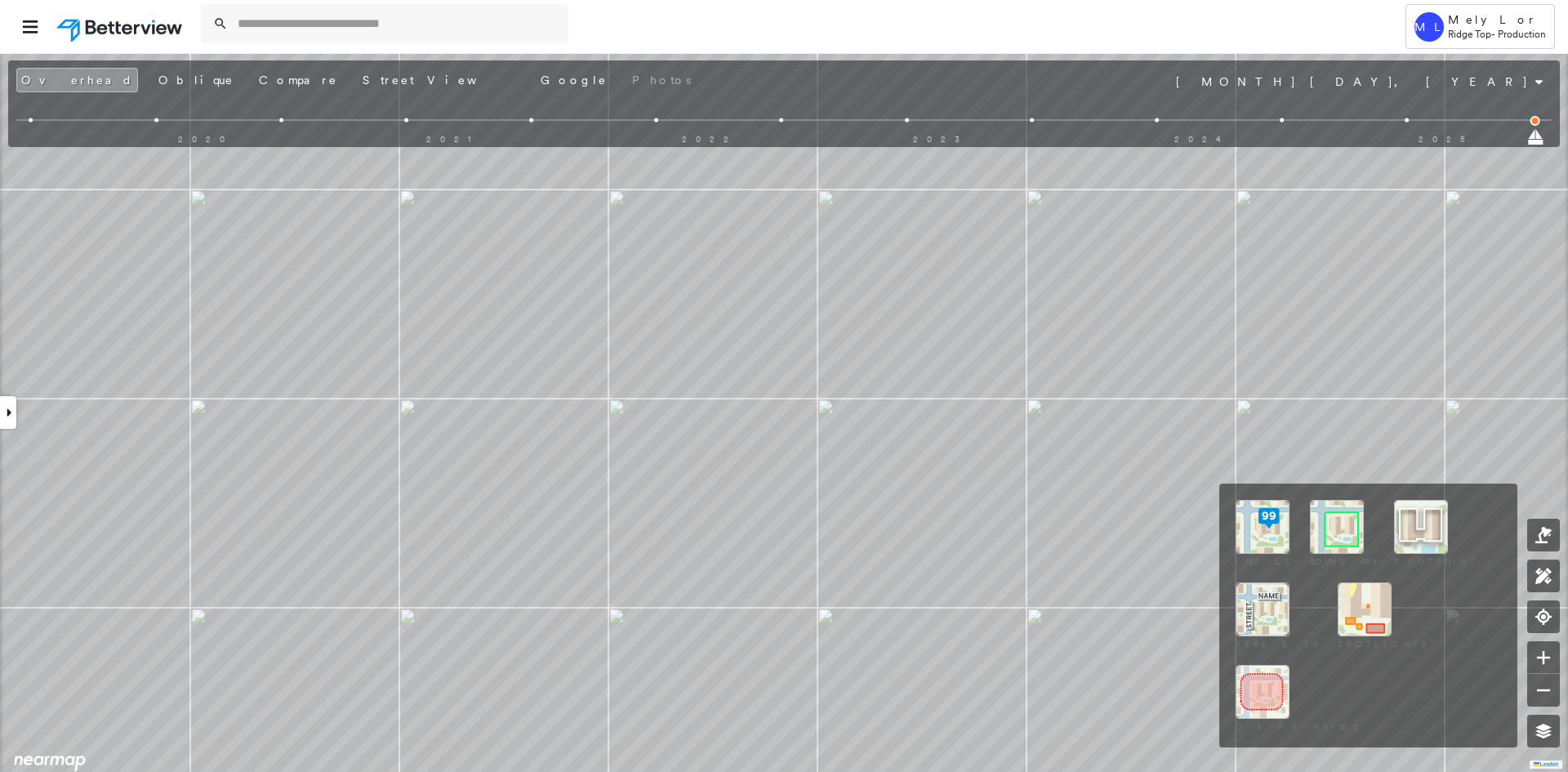 click at bounding box center [1337, 527] 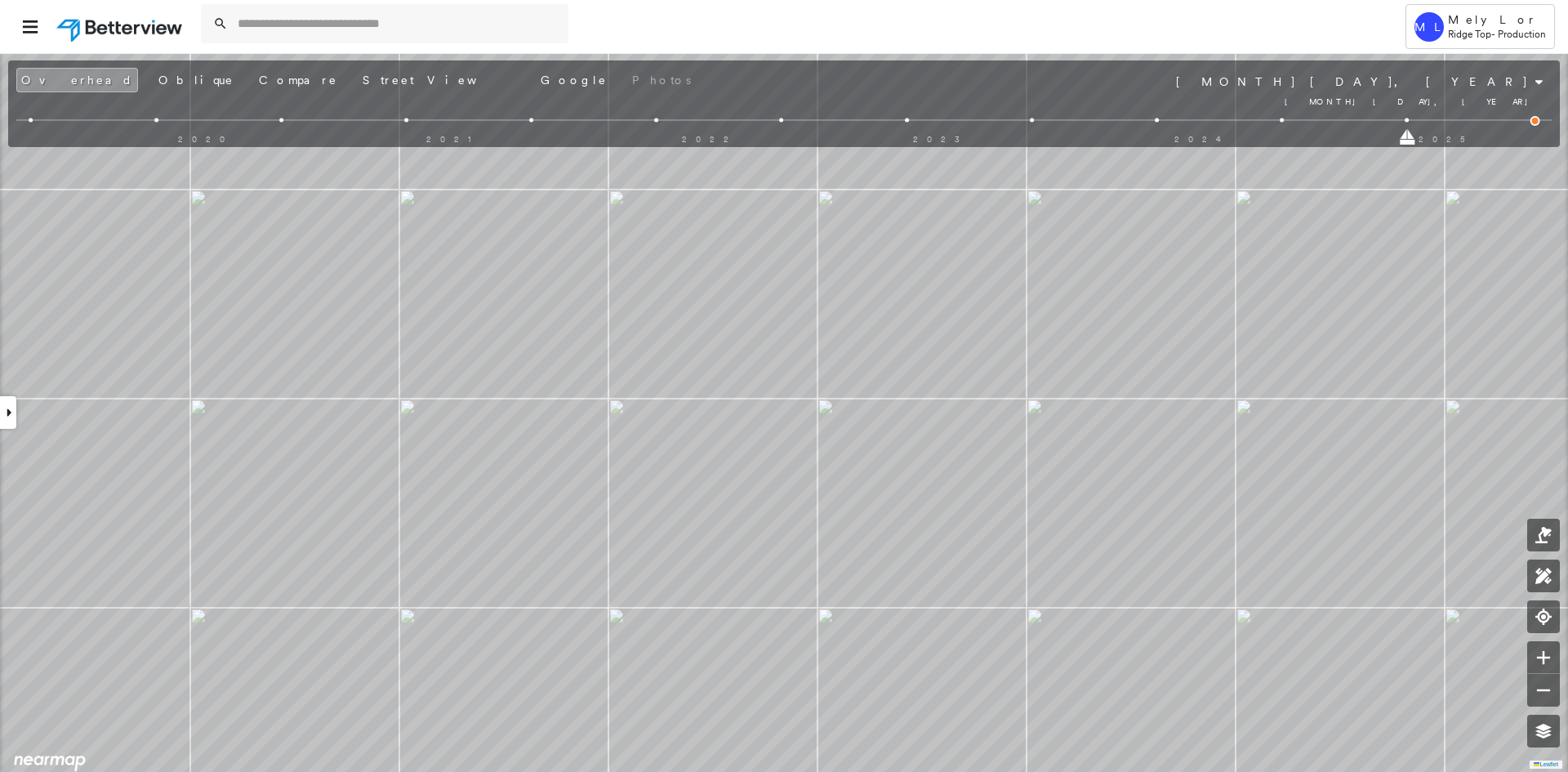 drag, startPoint x: 1536, startPoint y: 141, endPoint x: 1352, endPoint y: 114, distance: 185.97043 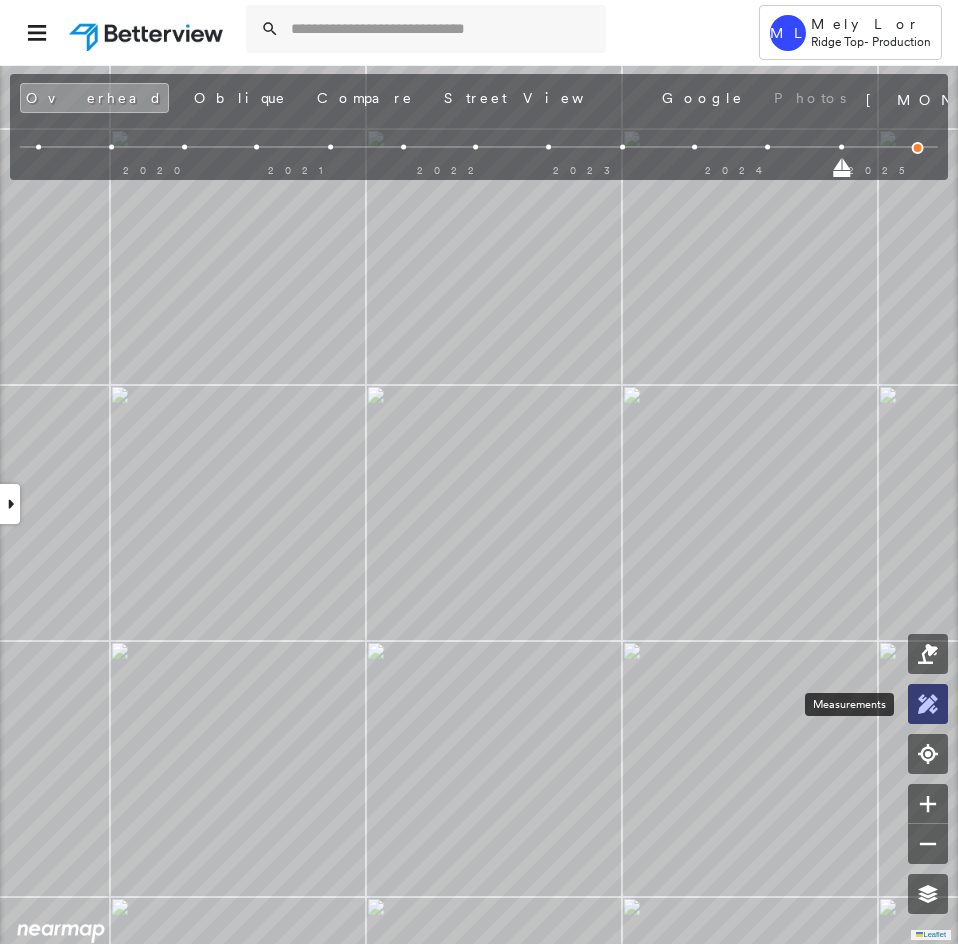 click 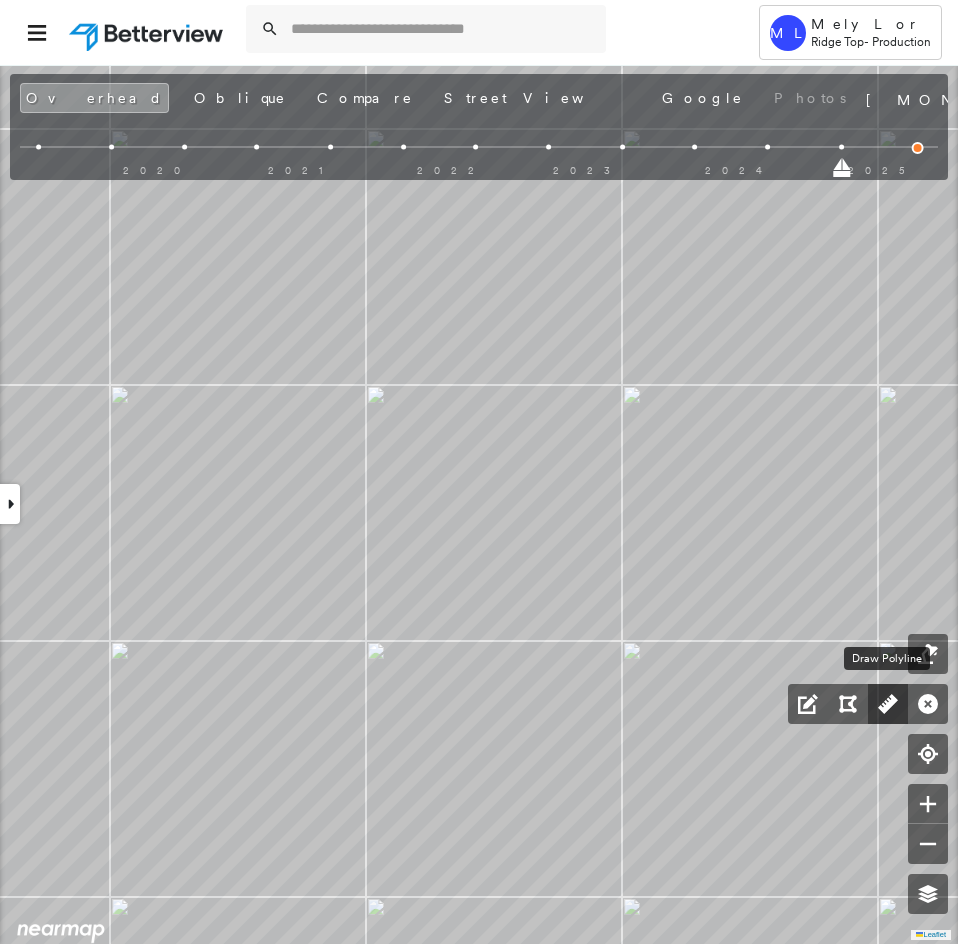 click 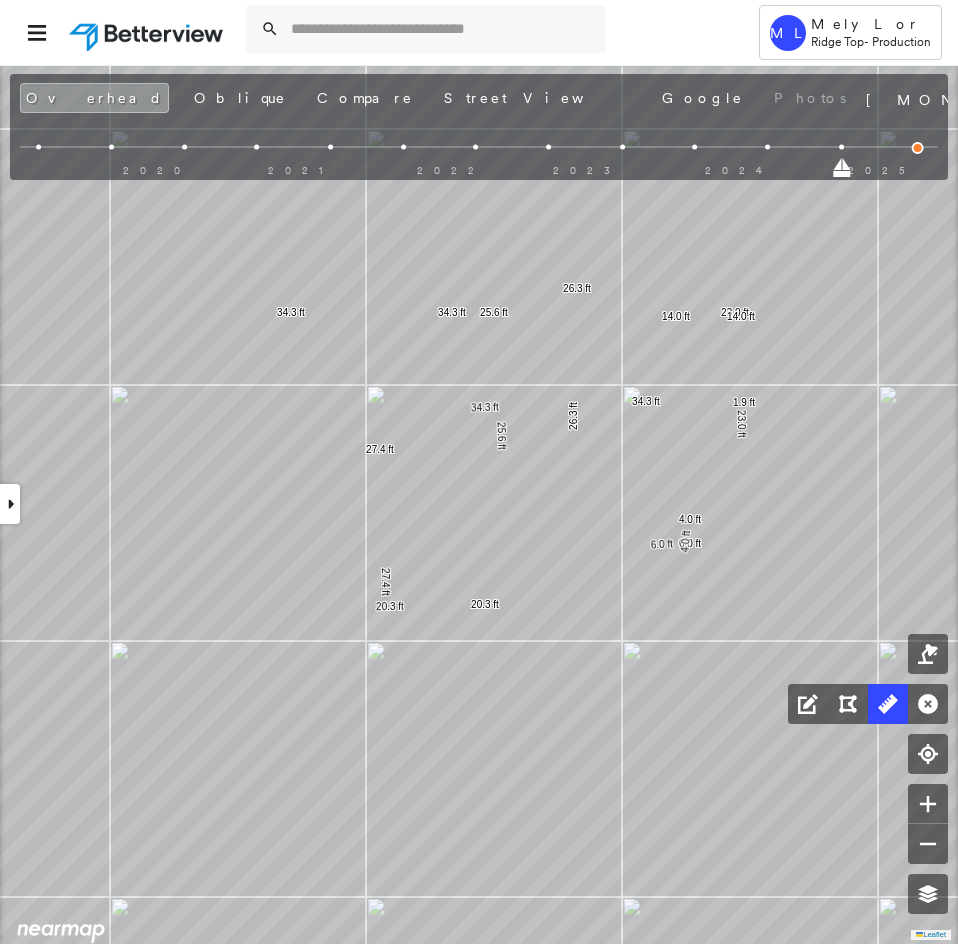 click at bounding box center [10, 504] 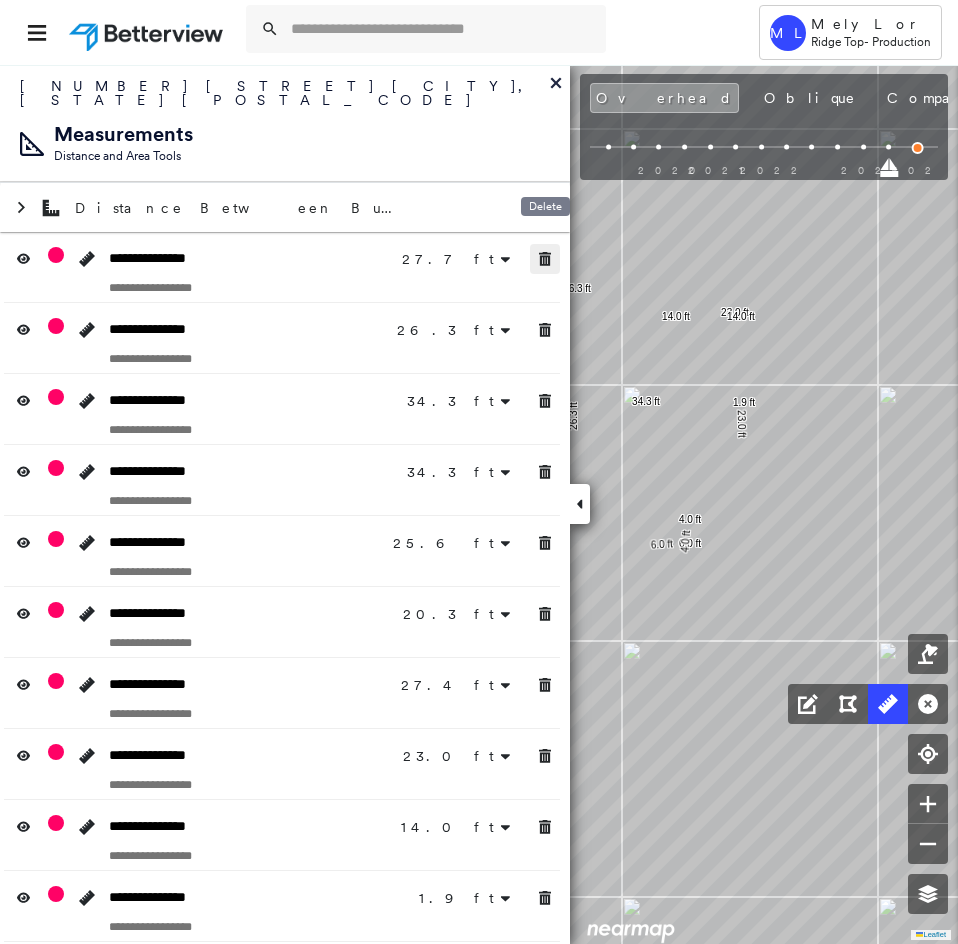 click at bounding box center (545, 259) 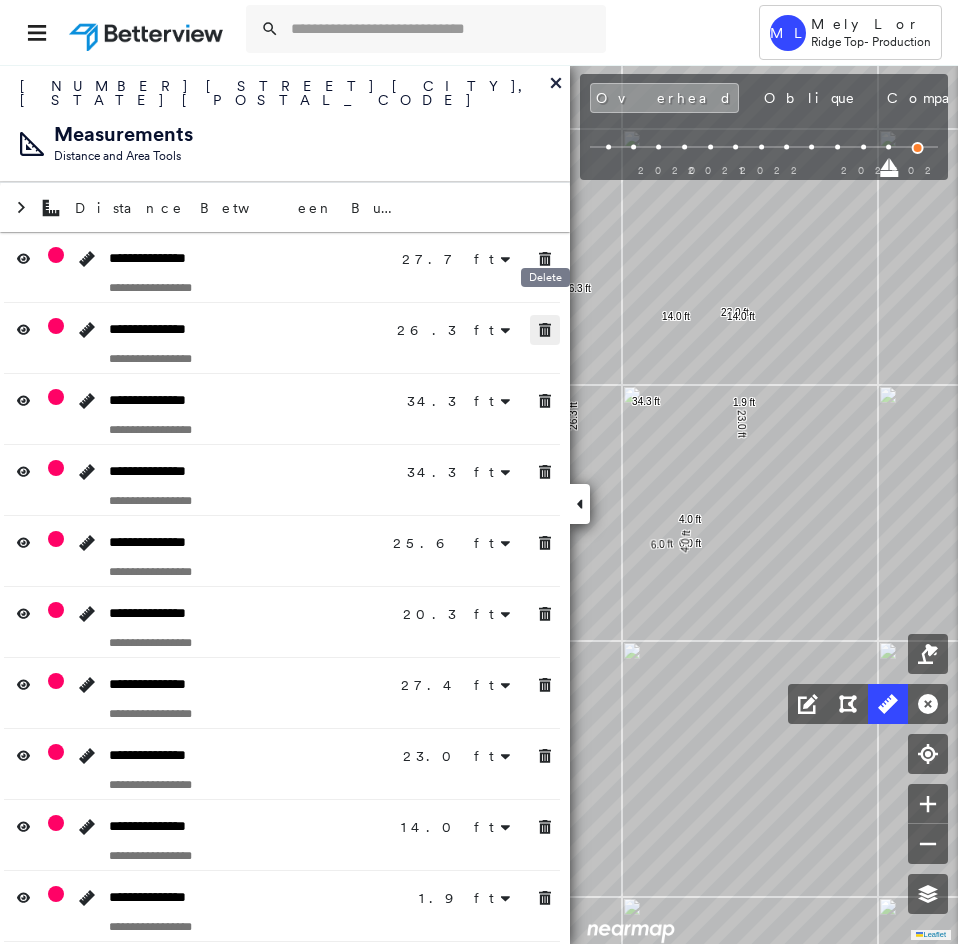 click at bounding box center (545, 330) 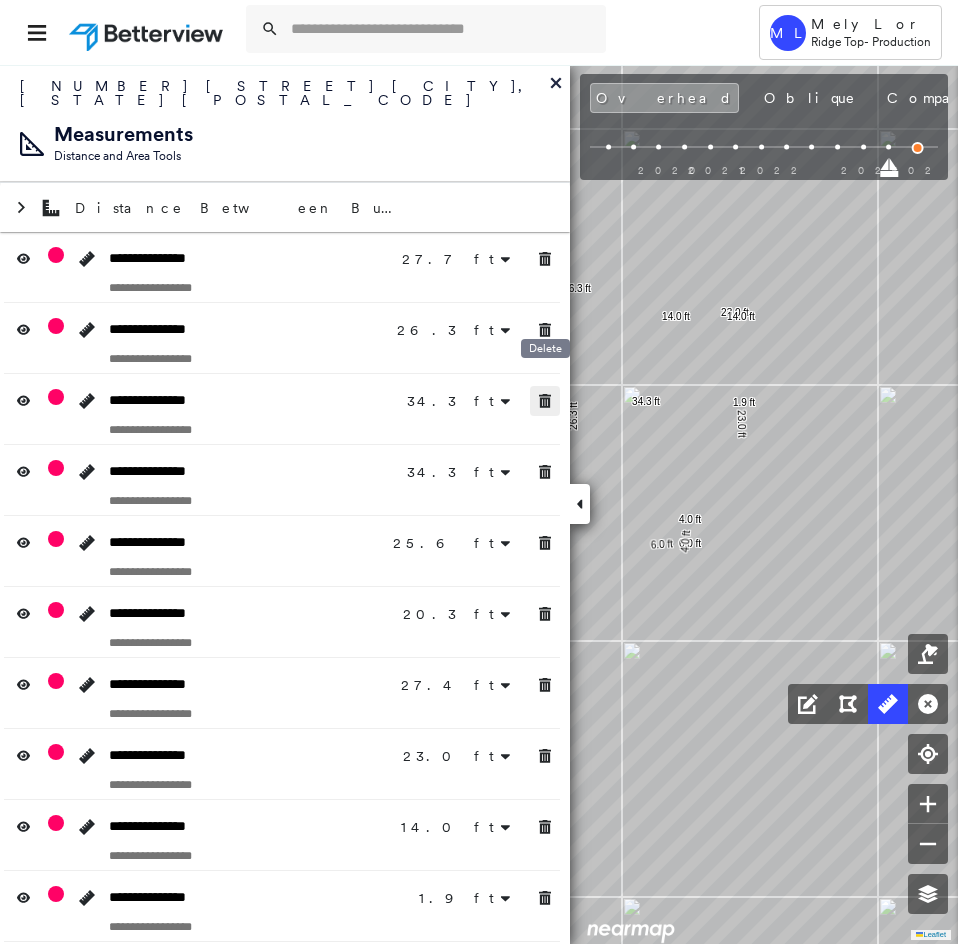 click 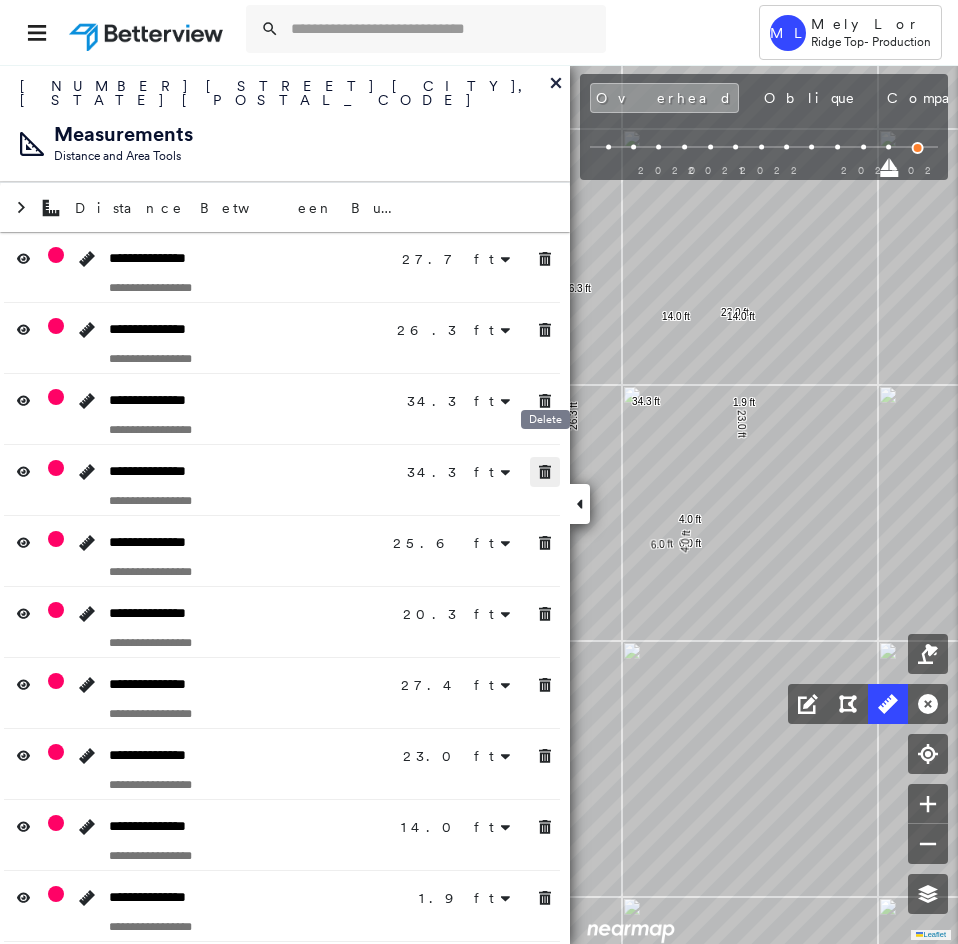 click 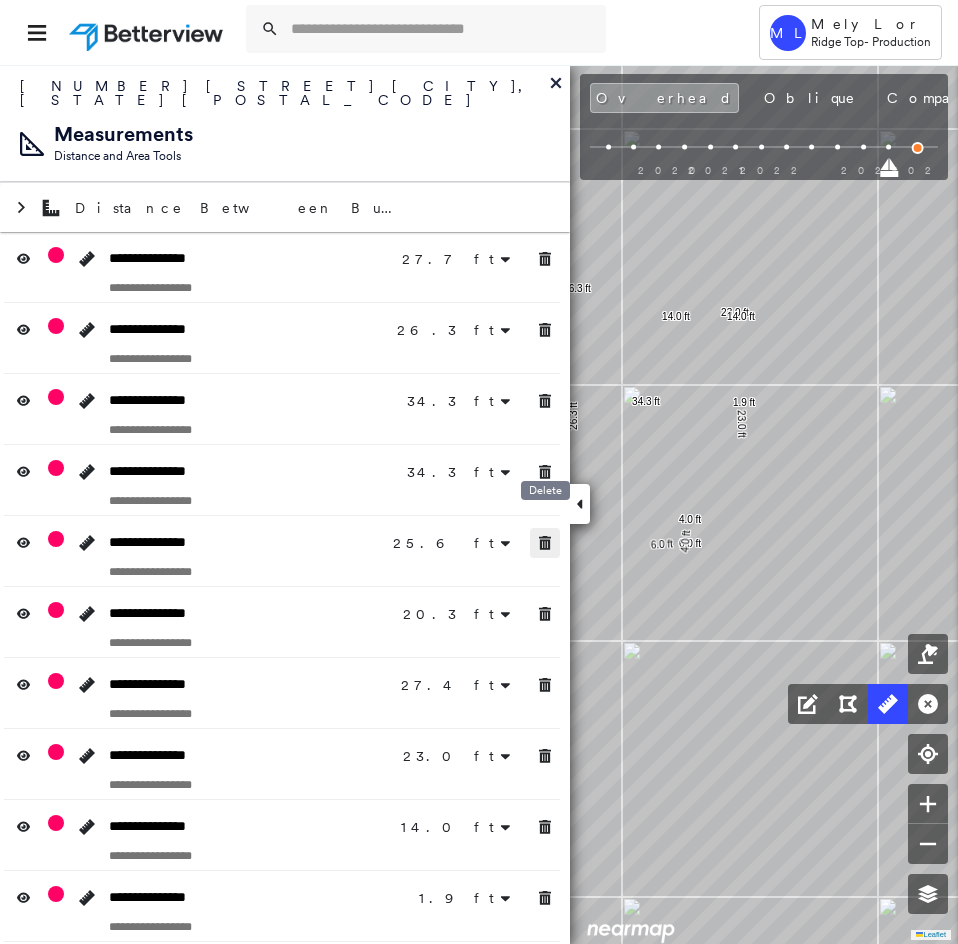 click 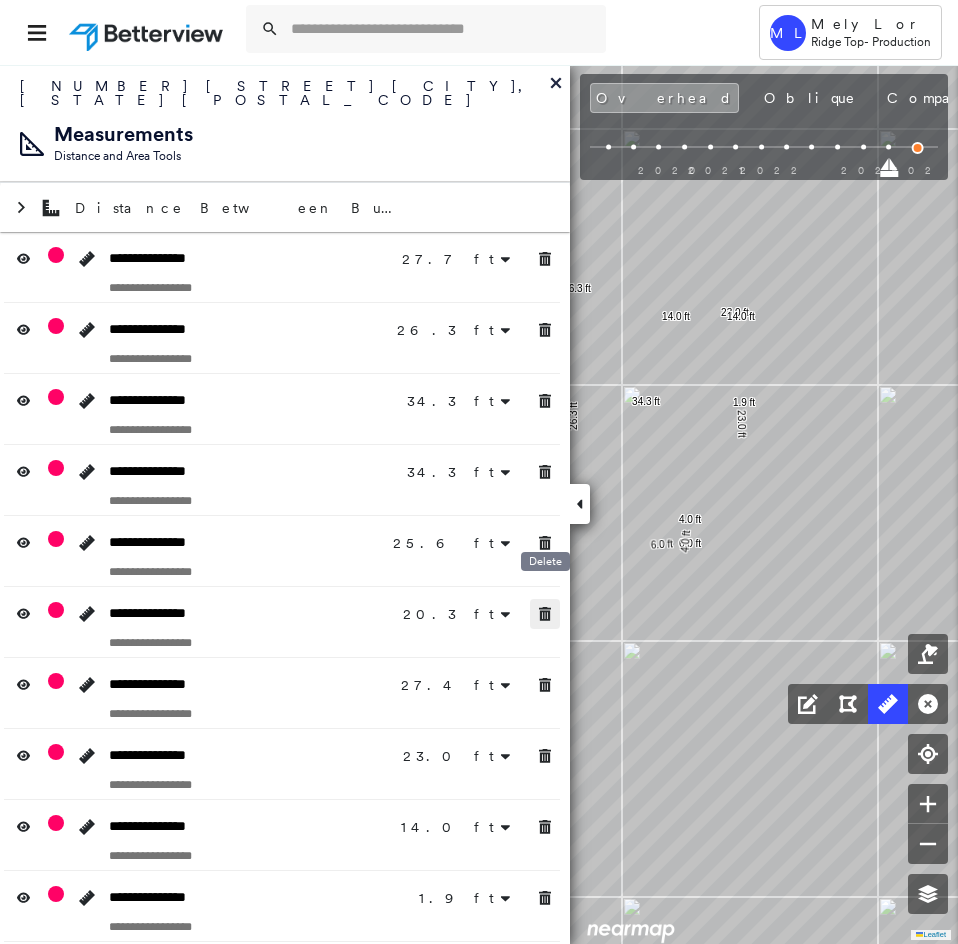 click at bounding box center (545, 614) 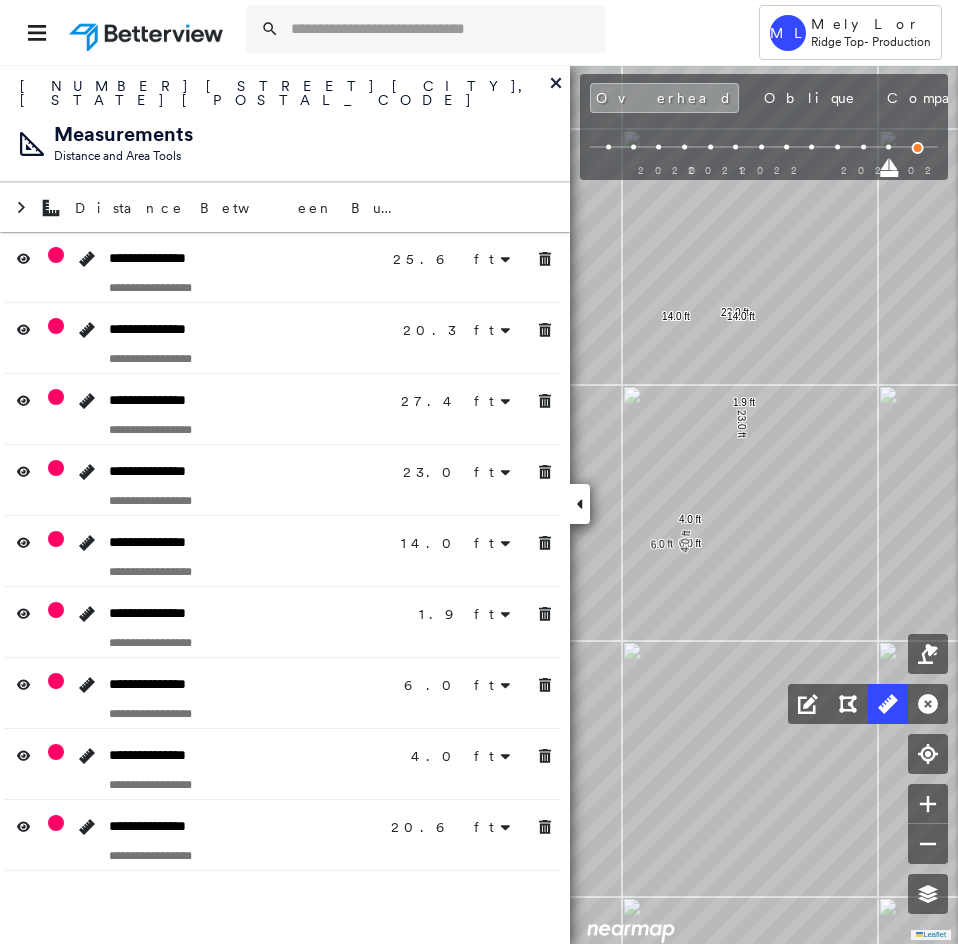 click on "**********" at bounding box center [282, 551] 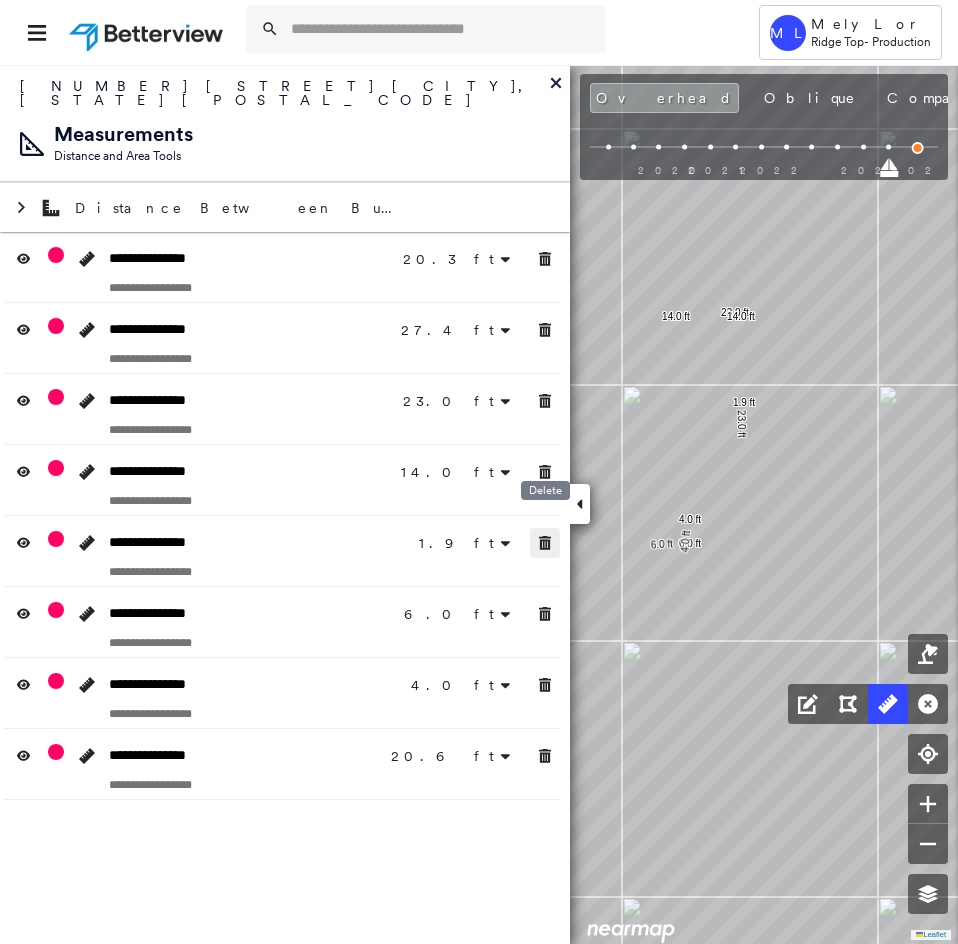 click 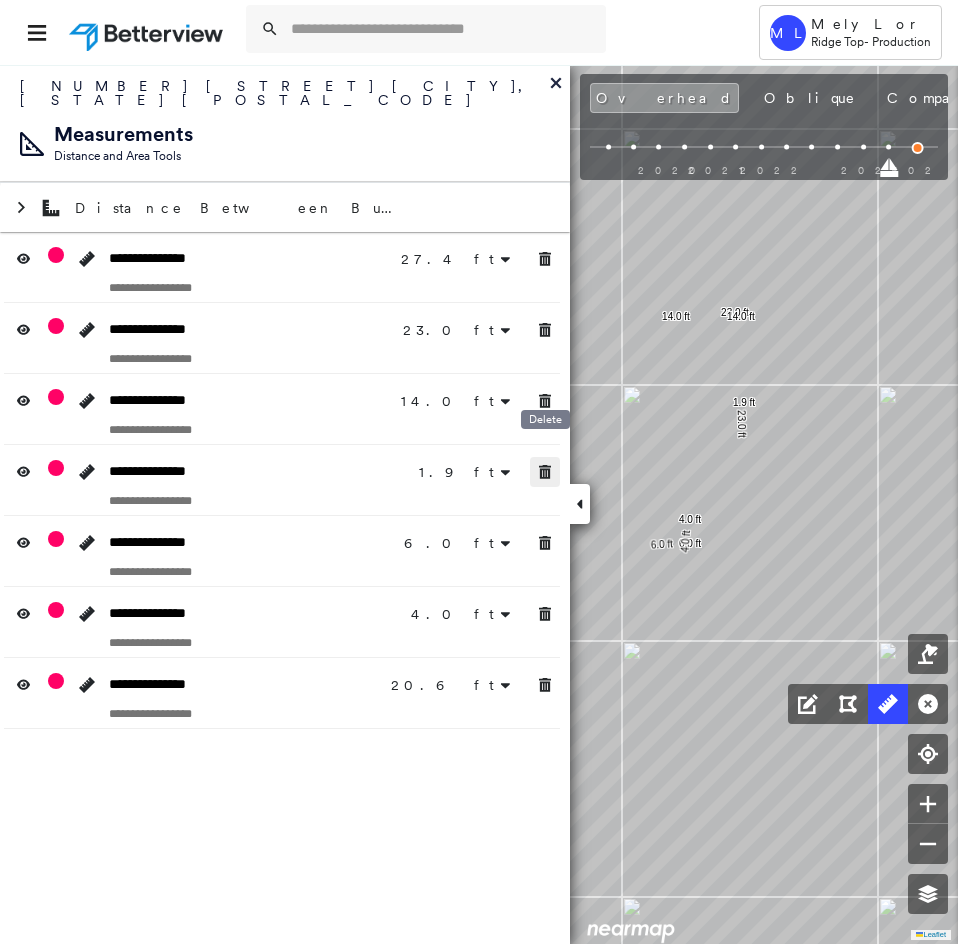 click 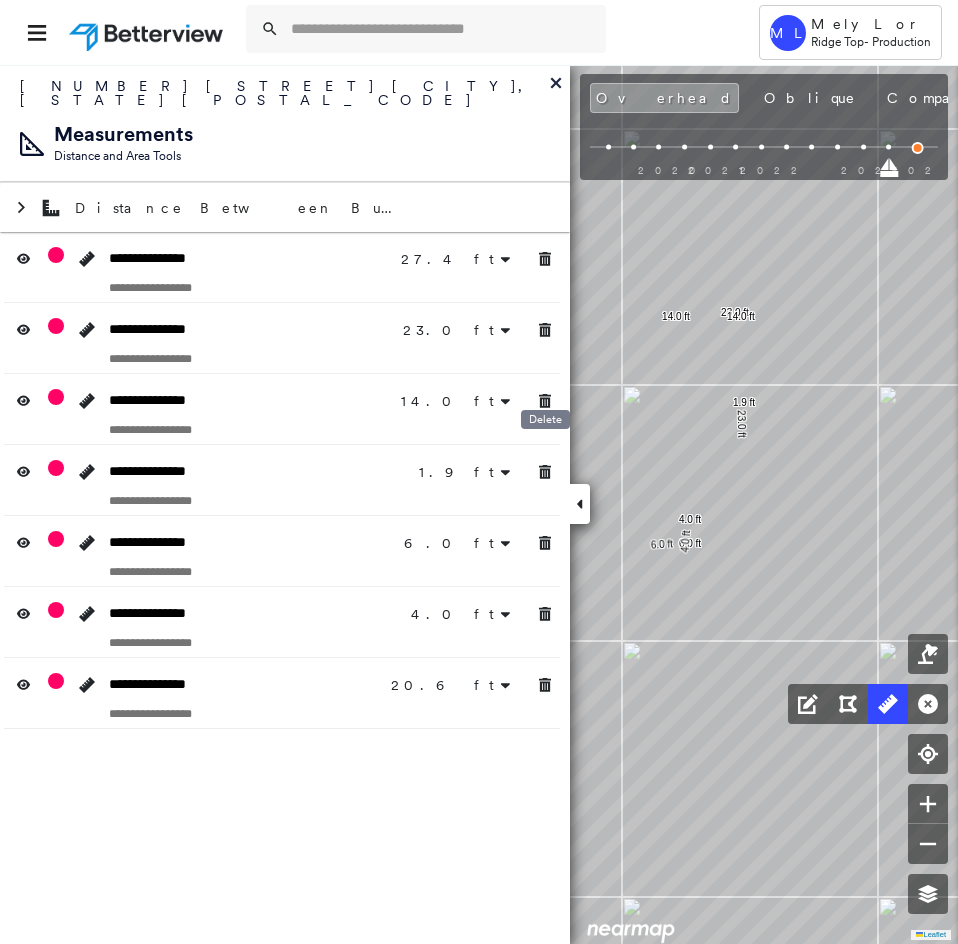 click at bounding box center [545, 401] 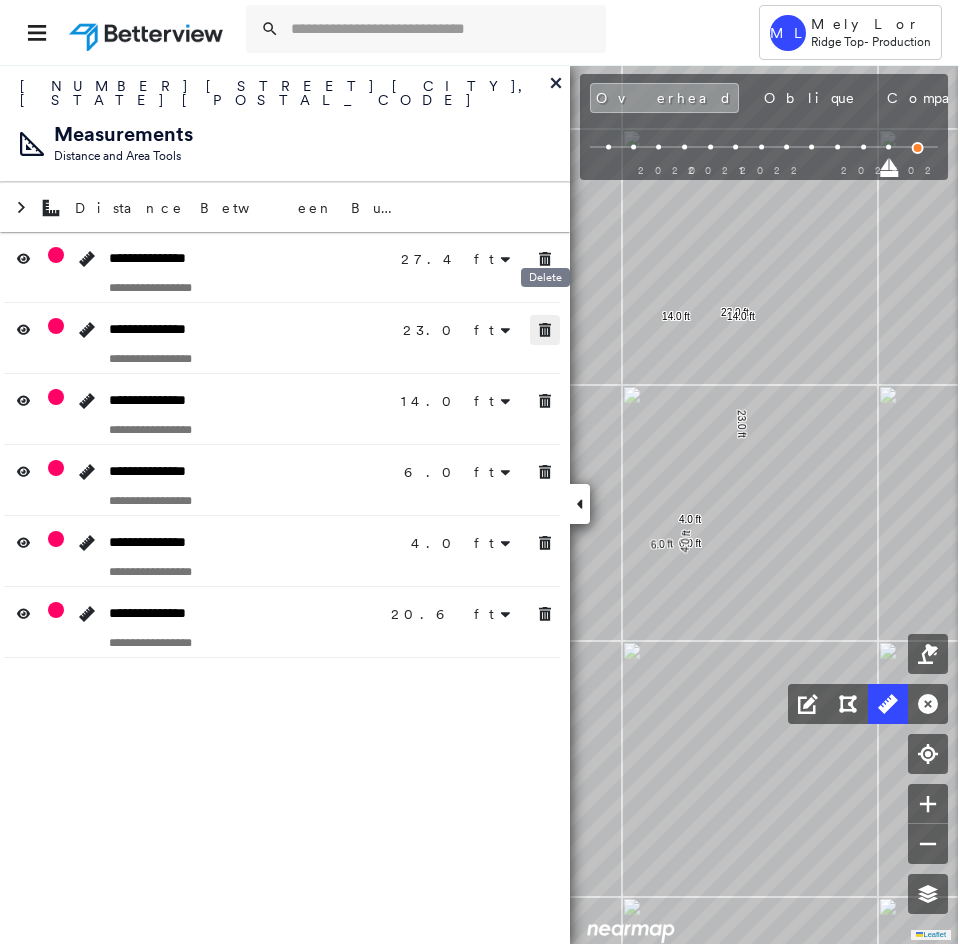 click 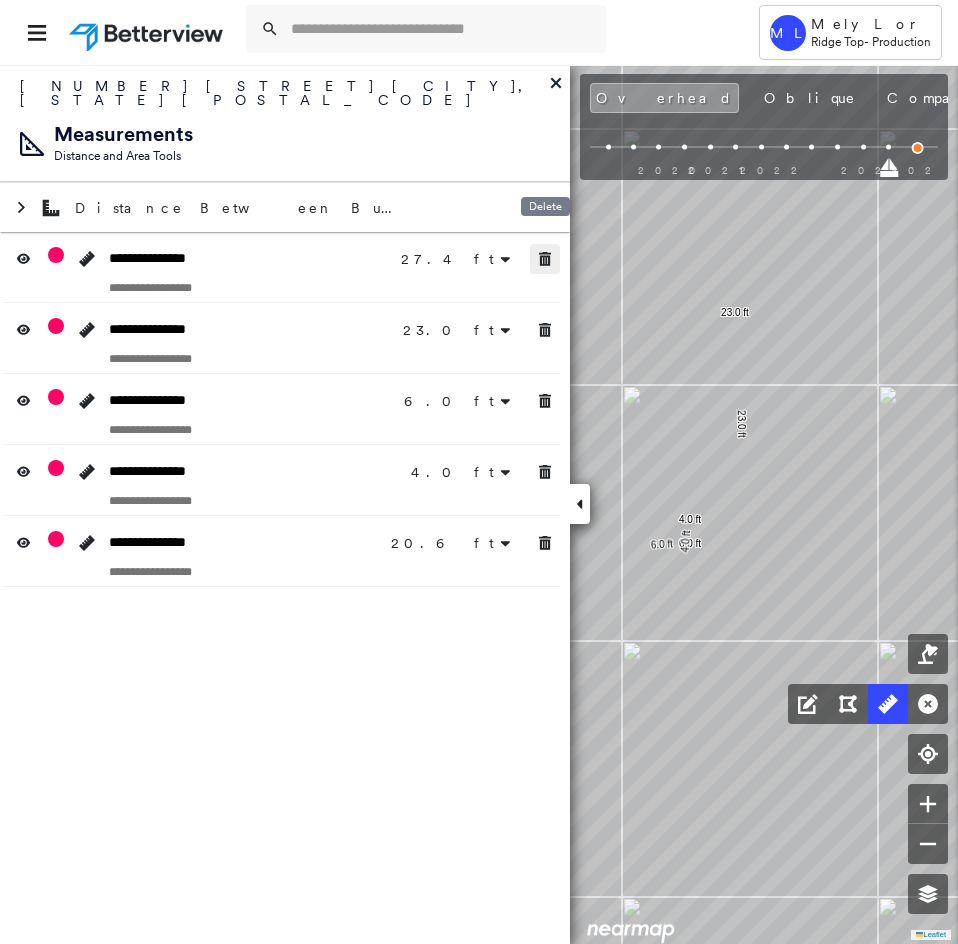 click 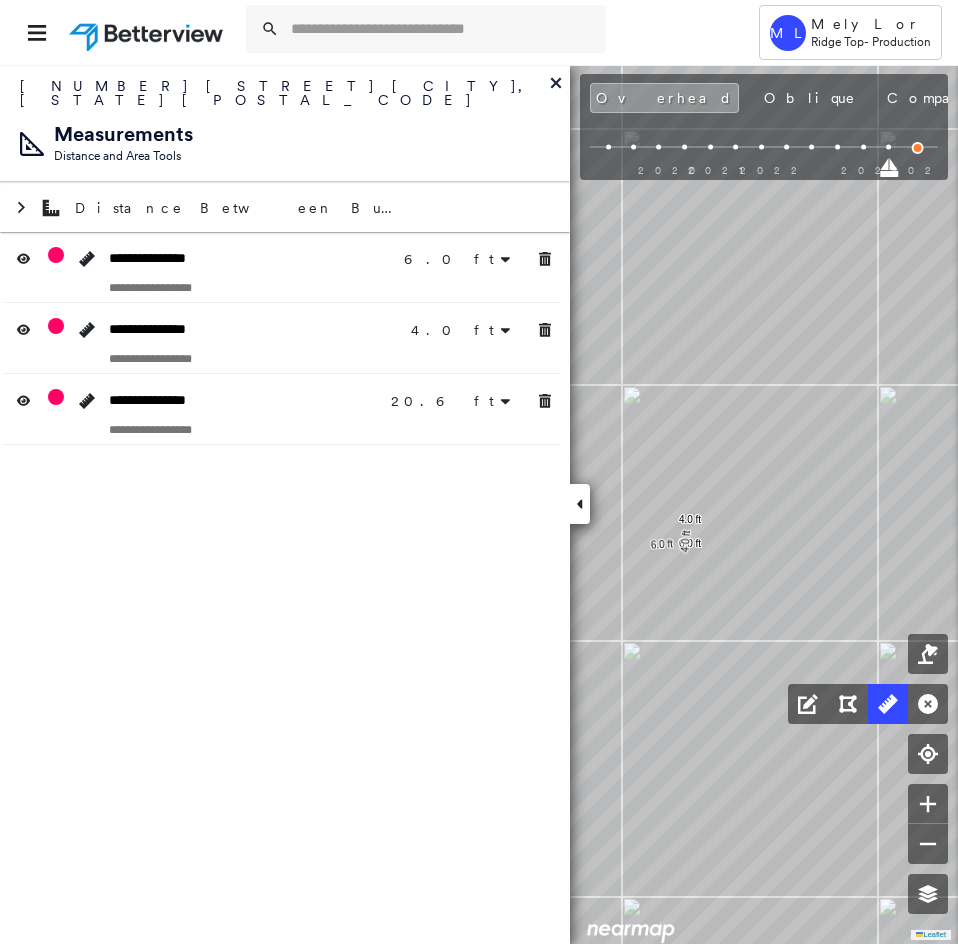 click on "**********" at bounding box center (285, 504) 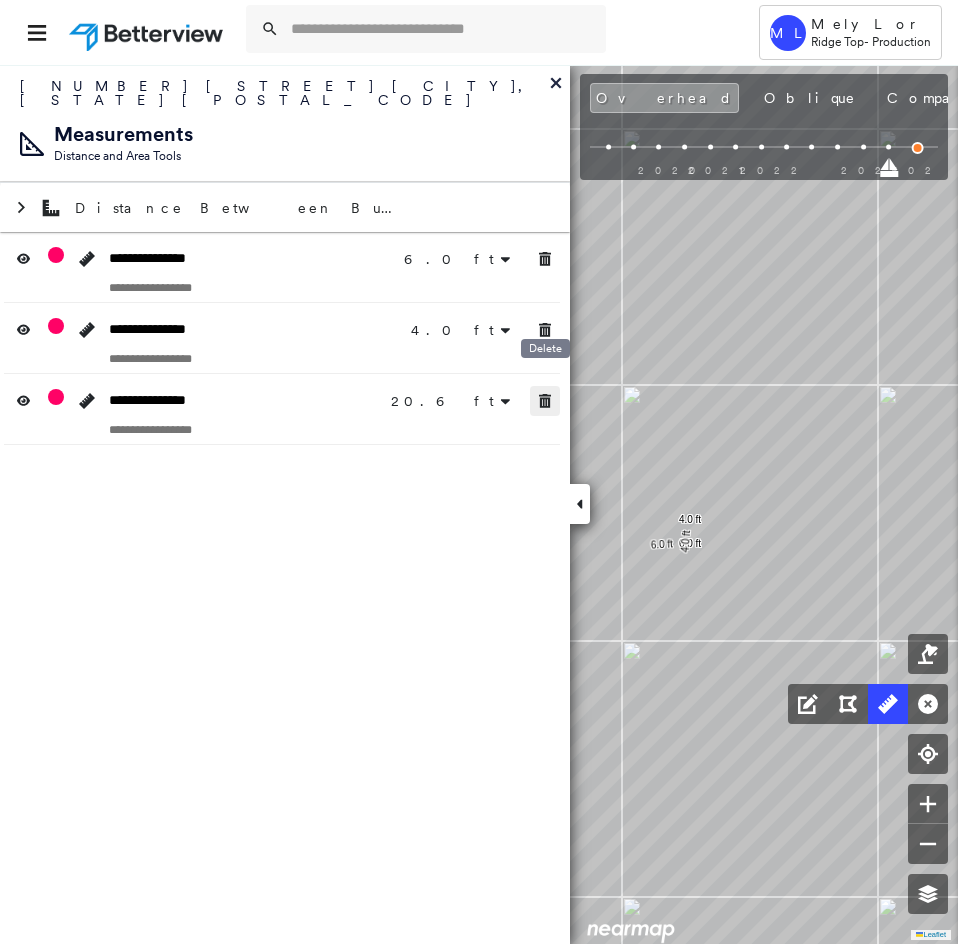 click 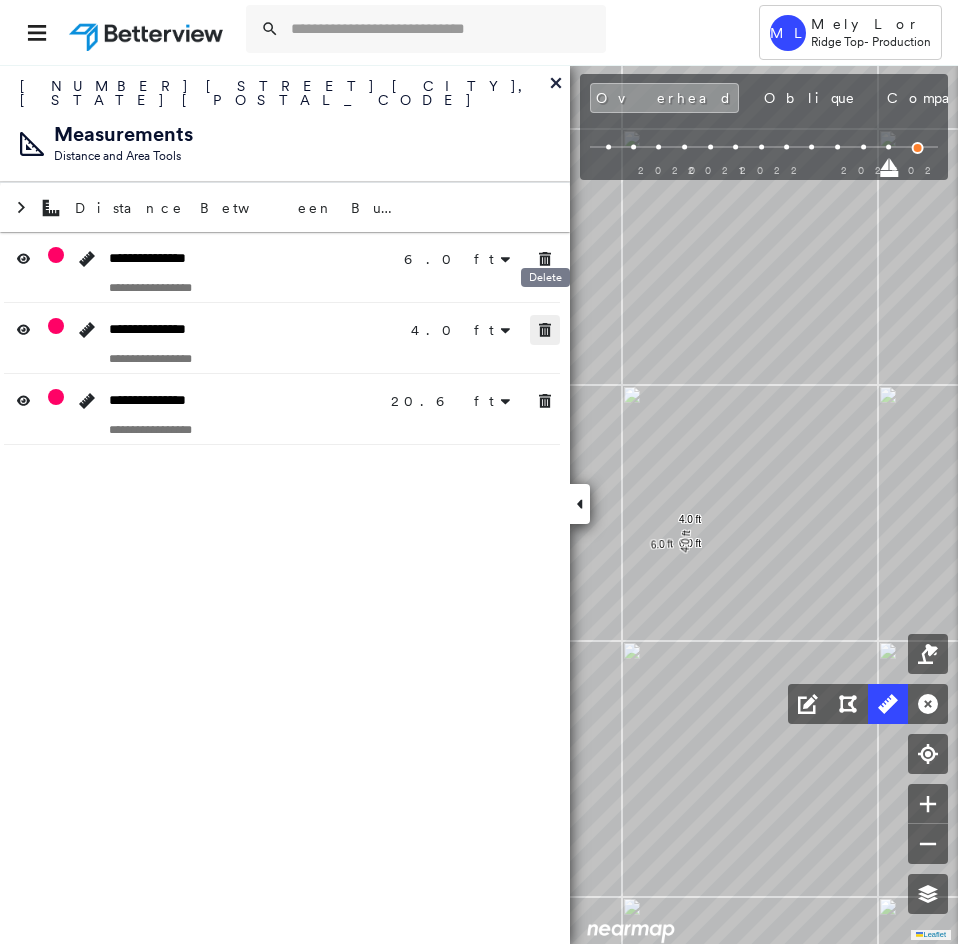 click 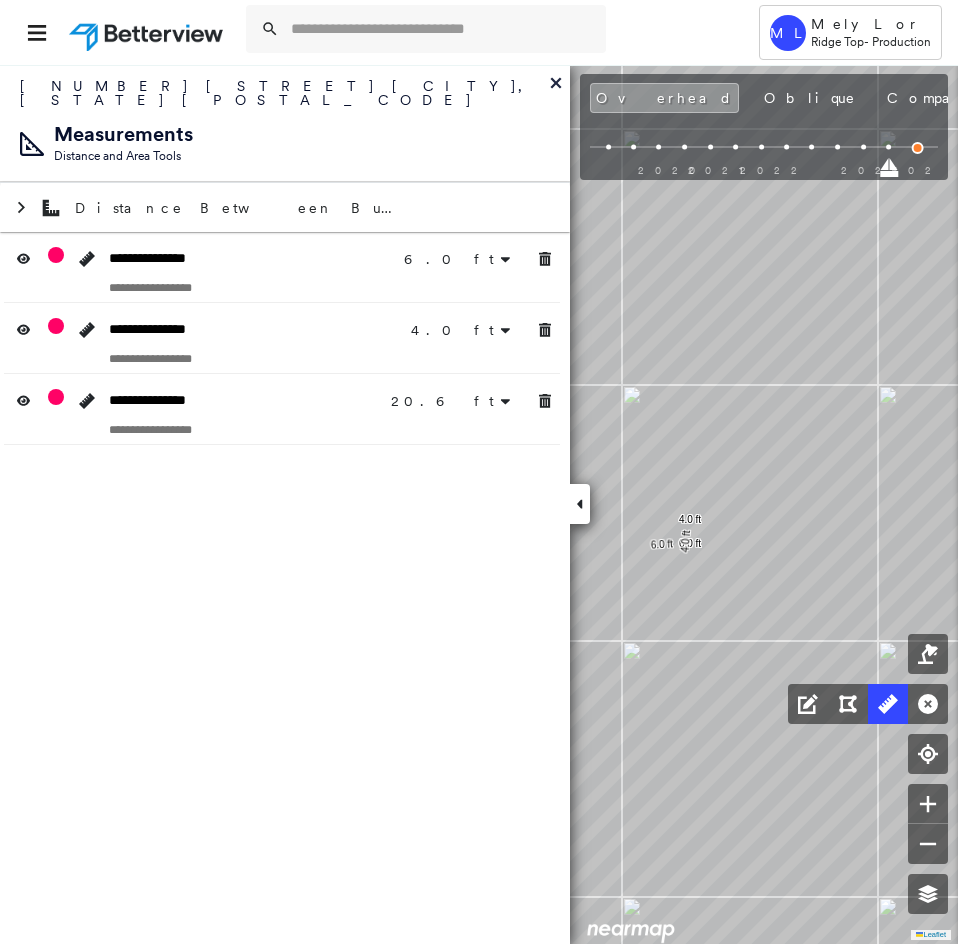 click 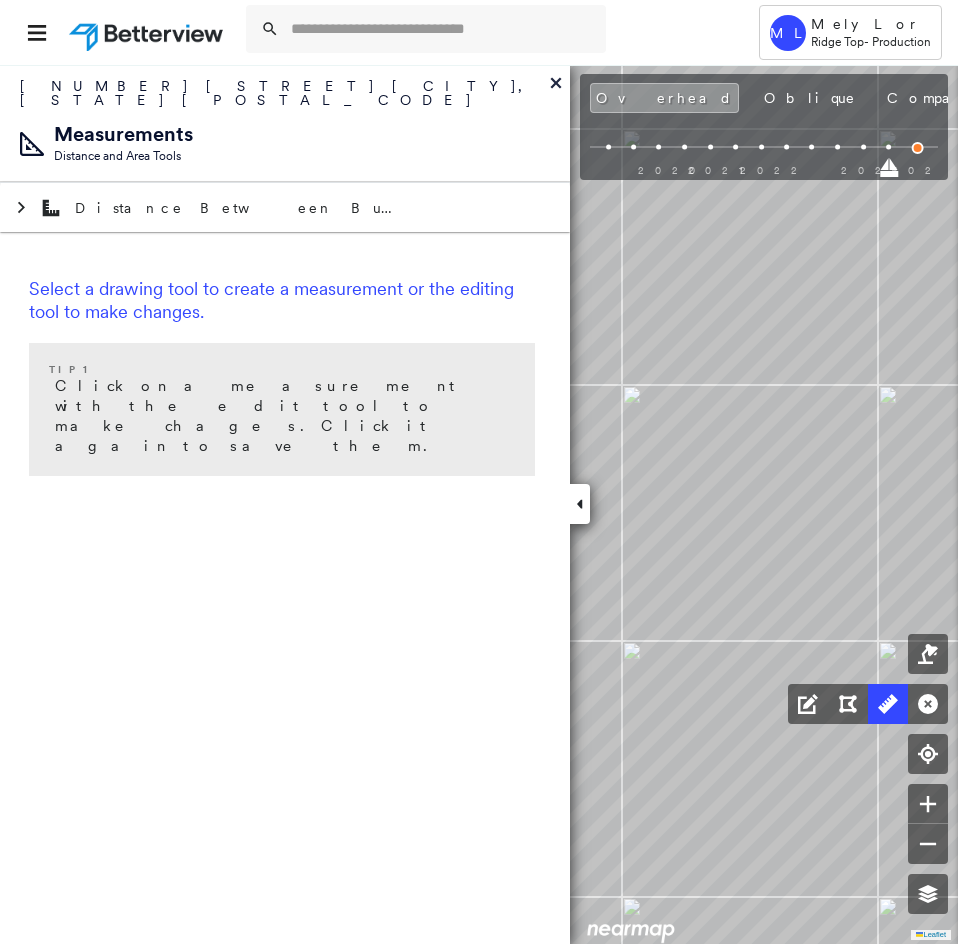 drag, startPoint x: 580, startPoint y: 502, endPoint x: 573, endPoint y: 514, distance: 13.892444 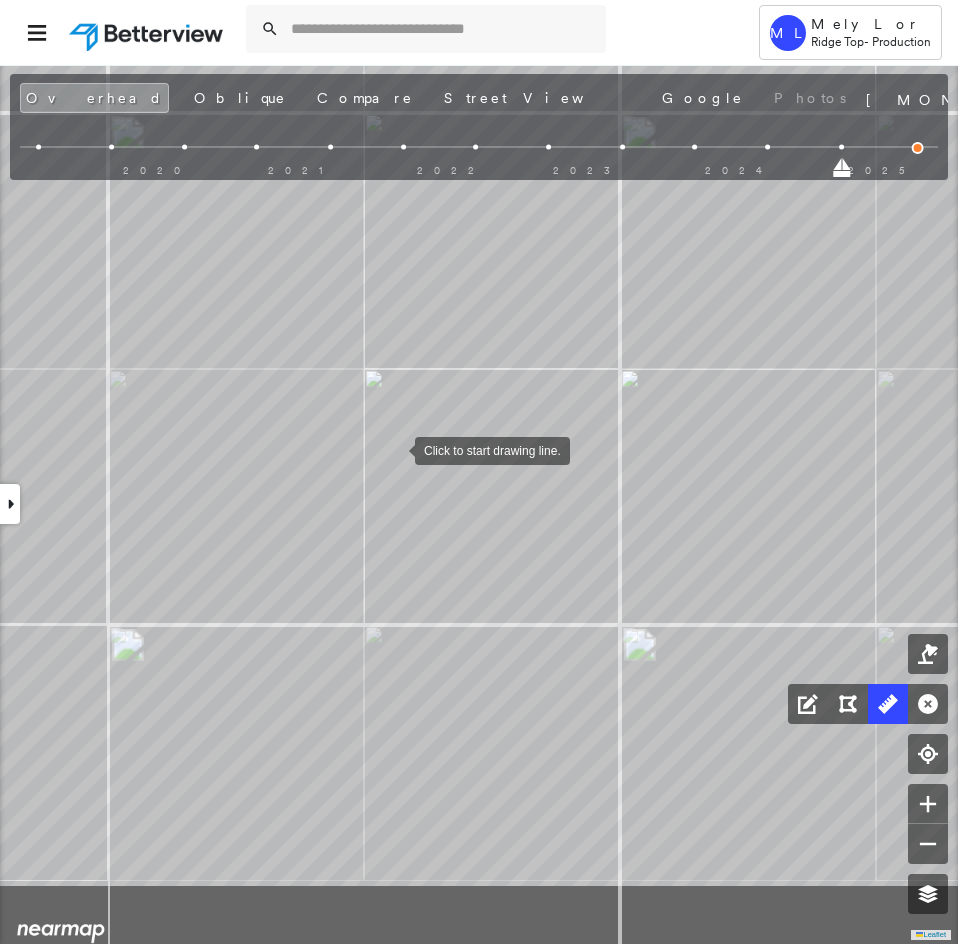 drag, startPoint x: 373, startPoint y: 549, endPoint x: 438, endPoint y: 350, distance: 209.3466 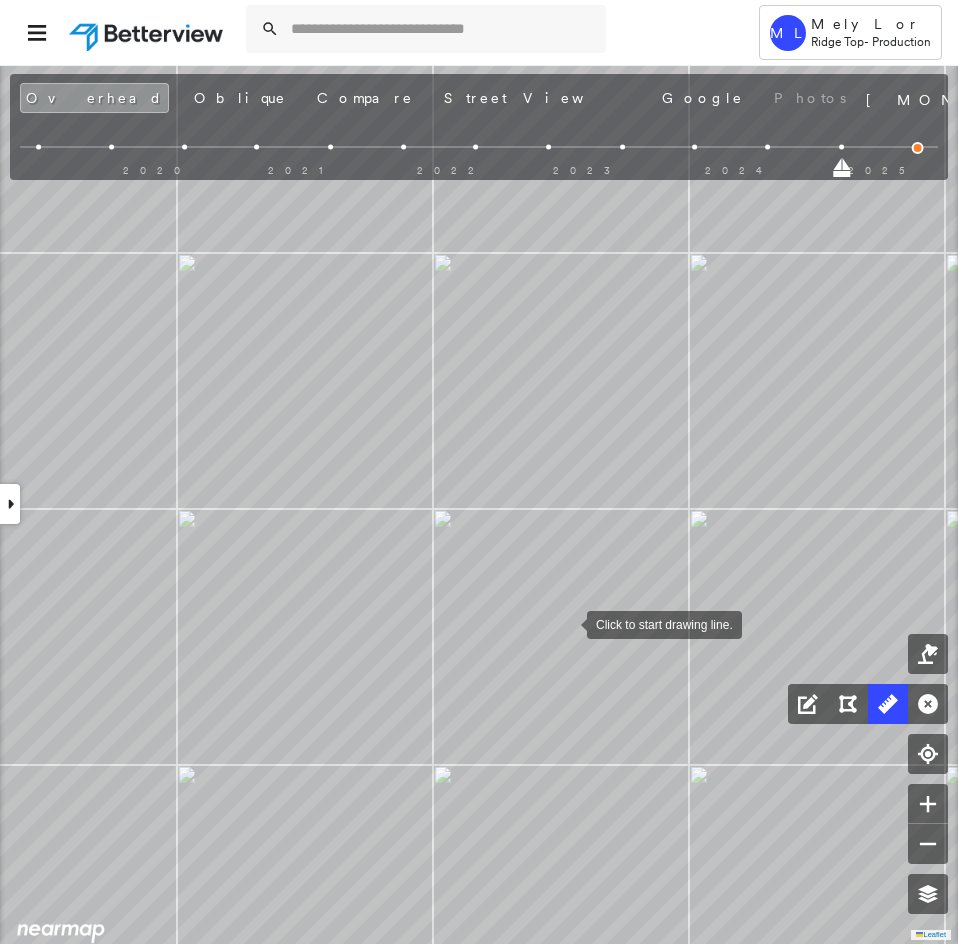 drag, startPoint x: 557, startPoint y: 625, endPoint x: 615, endPoint y: 616, distance: 58.694122 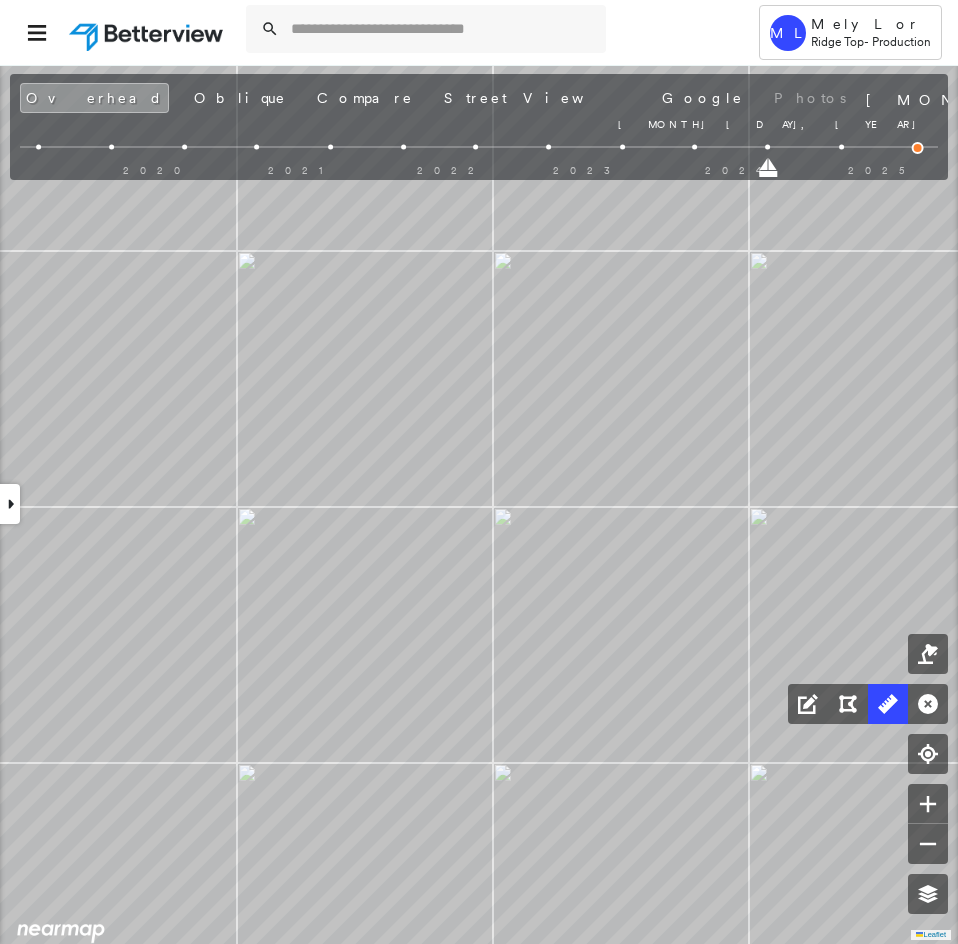 drag, startPoint x: 841, startPoint y: 172, endPoint x: 772, endPoint y: 173, distance: 69.00725 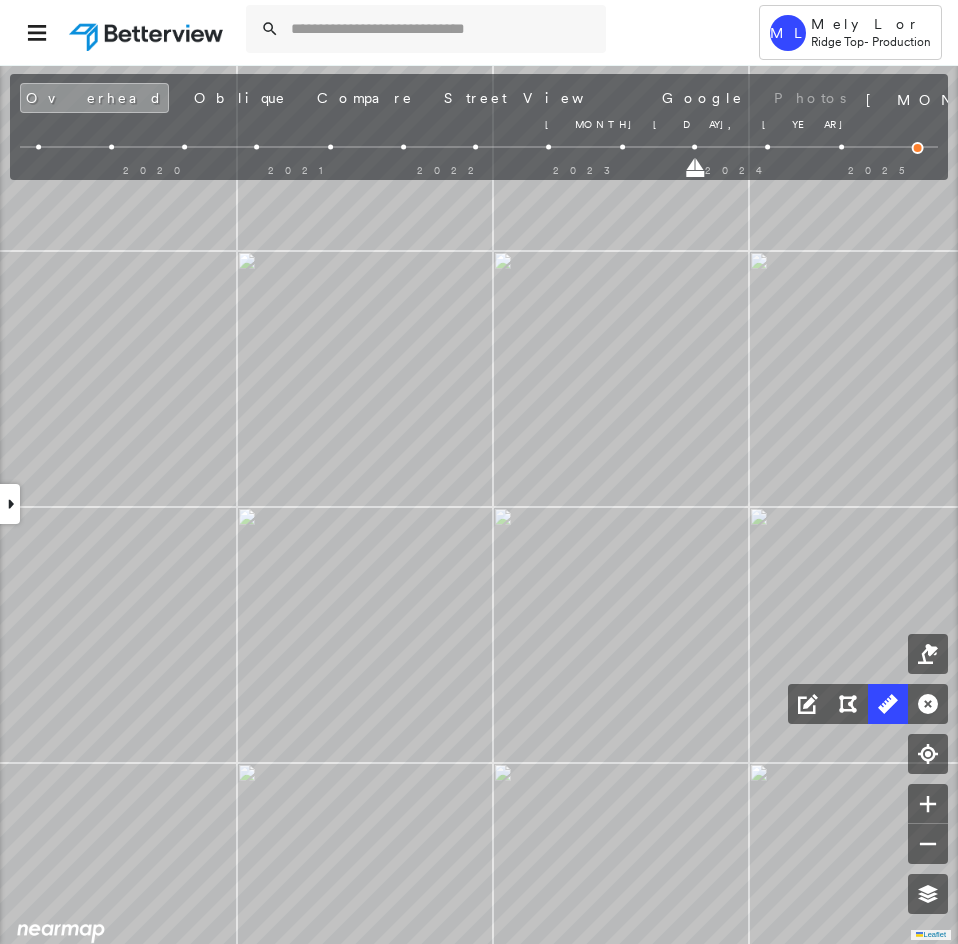 drag, startPoint x: 772, startPoint y: 173, endPoint x: 660, endPoint y: 179, distance: 112.1606 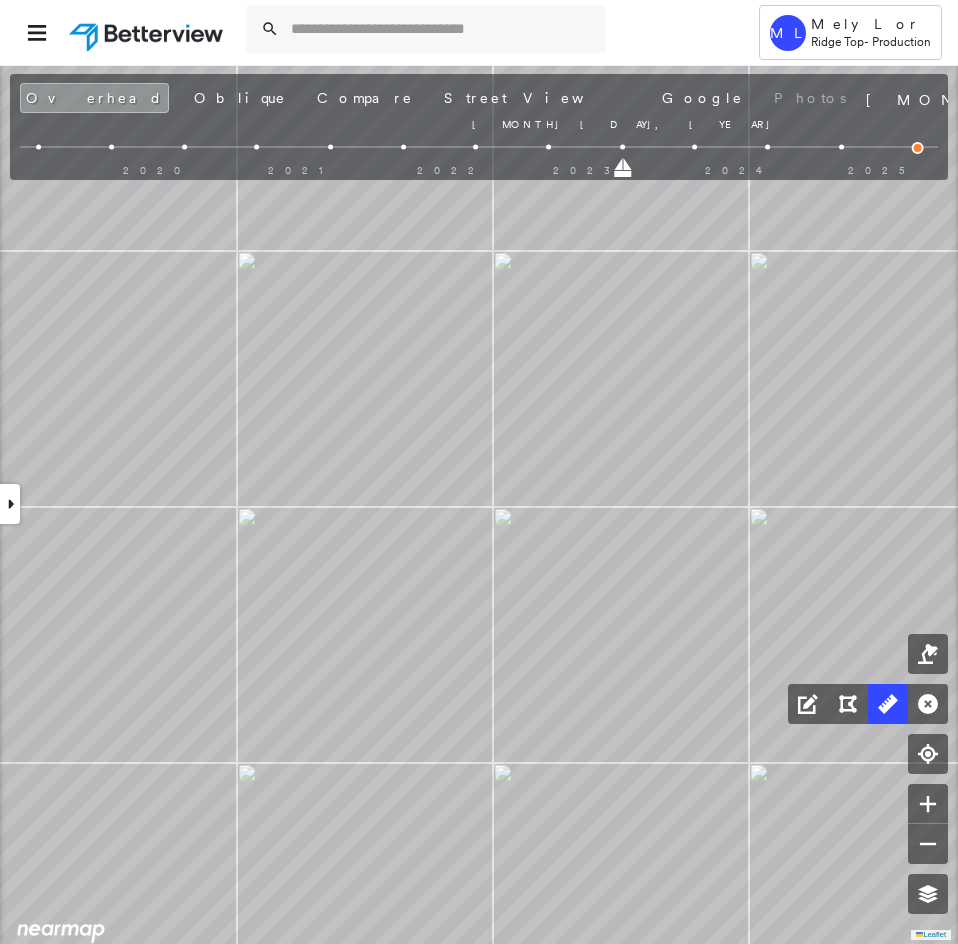 drag, startPoint x: 692, startPoint y: 169, endPoint x: 614, endPoint y: 176, distance: 78.31347 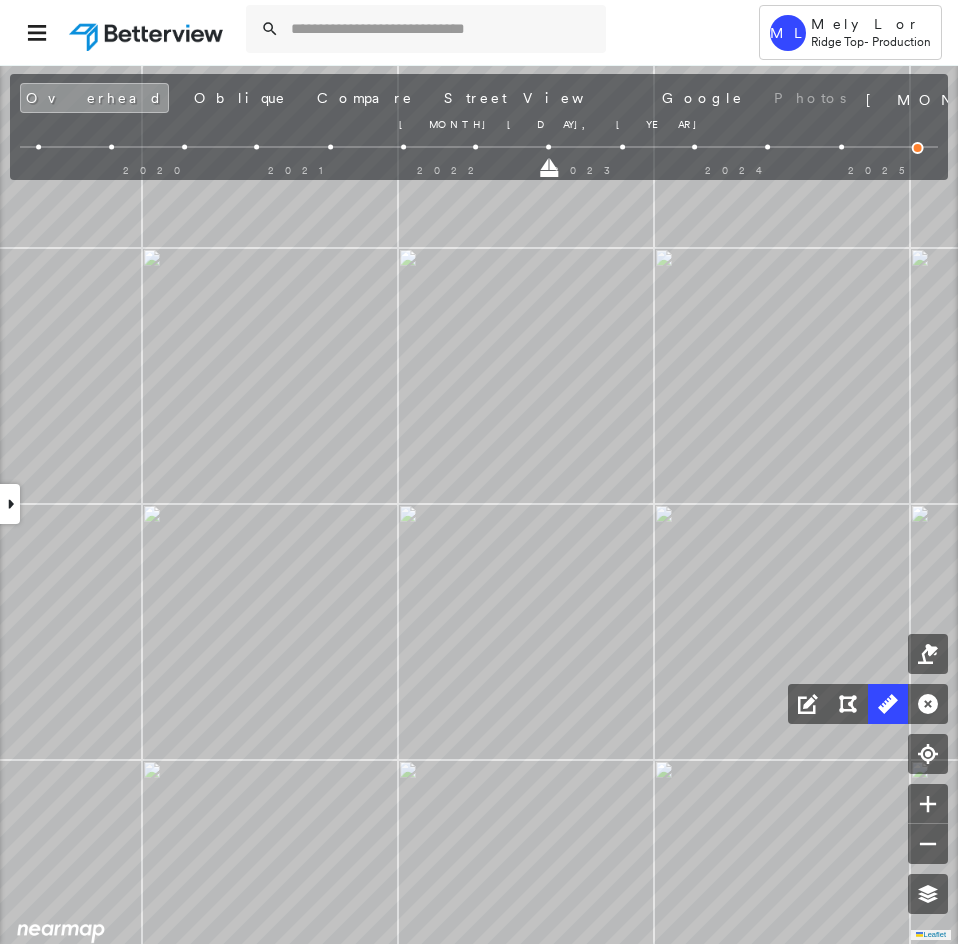 drag, startPoint x: 623, startPoint y: 177, endPoint x: 560, endPoint y: 176, distance: 63.007935 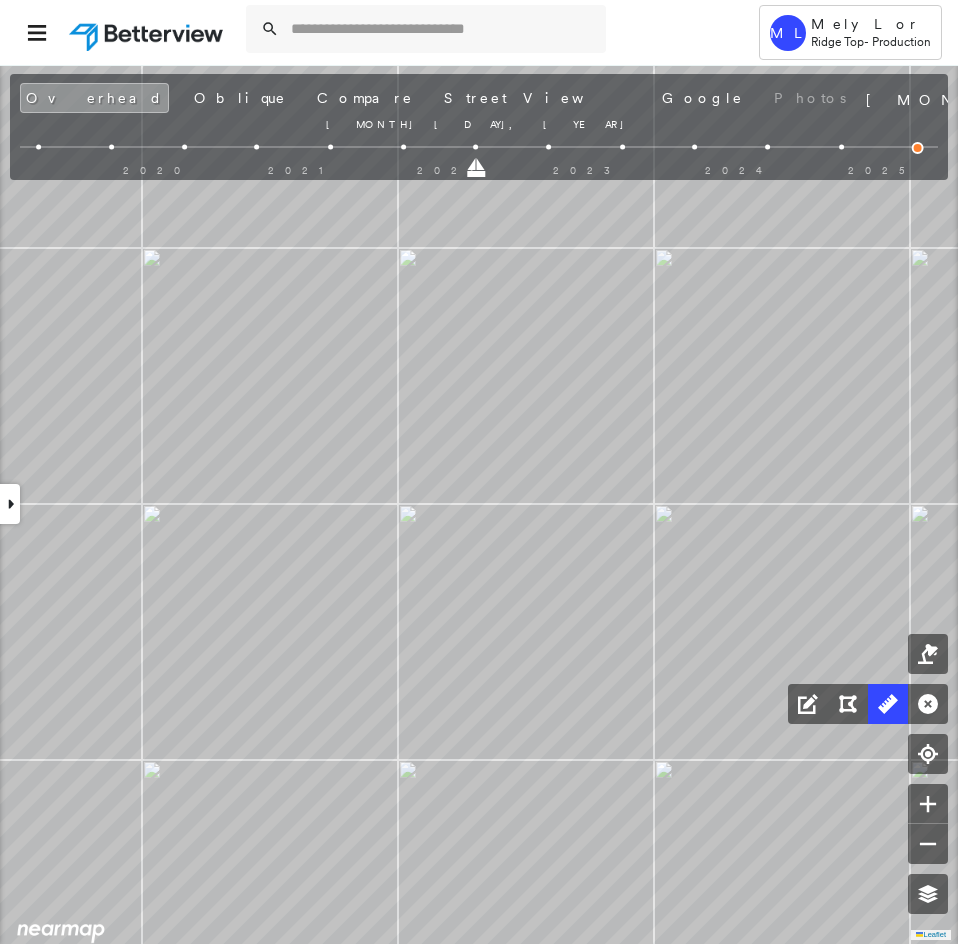drag, startPoint x: 549, startPoint y: 171, endPoint x: 478, endPoint y: 175, distance: 71.11259 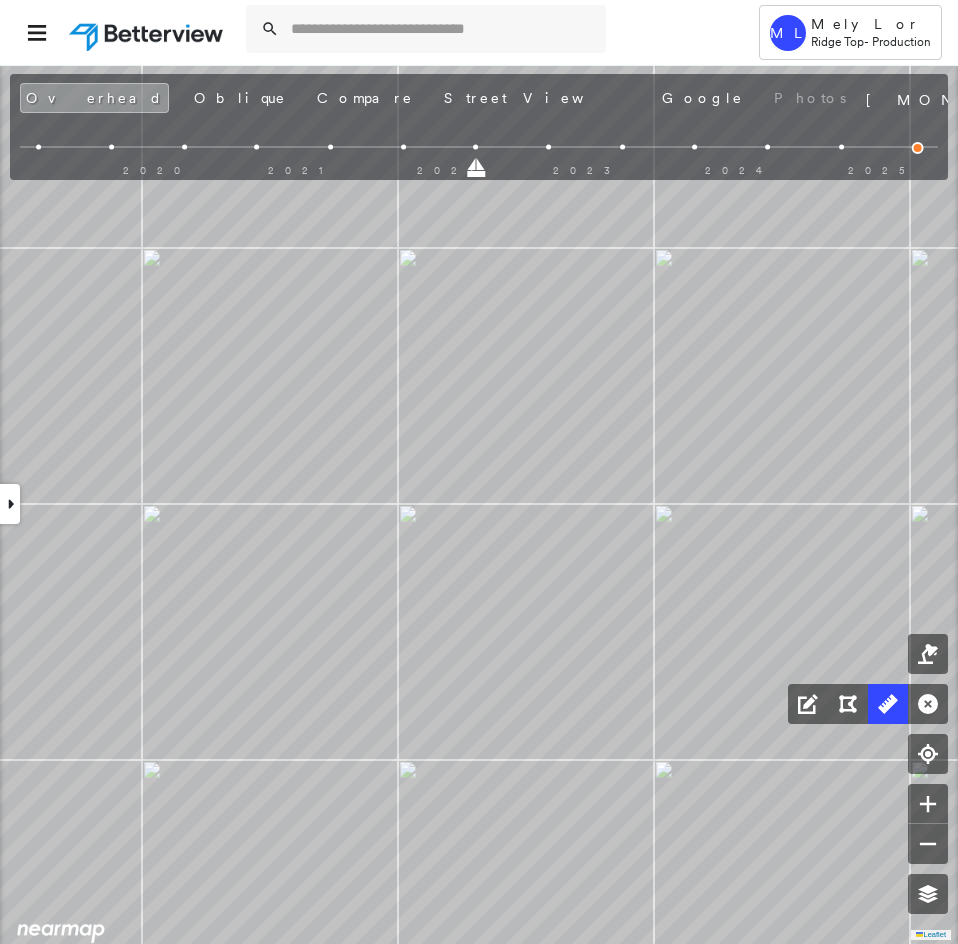 drag, startPoint x: 478, startPoint y: 175, endPoint x: 430, endPoint y: 179, distance: 48.166378 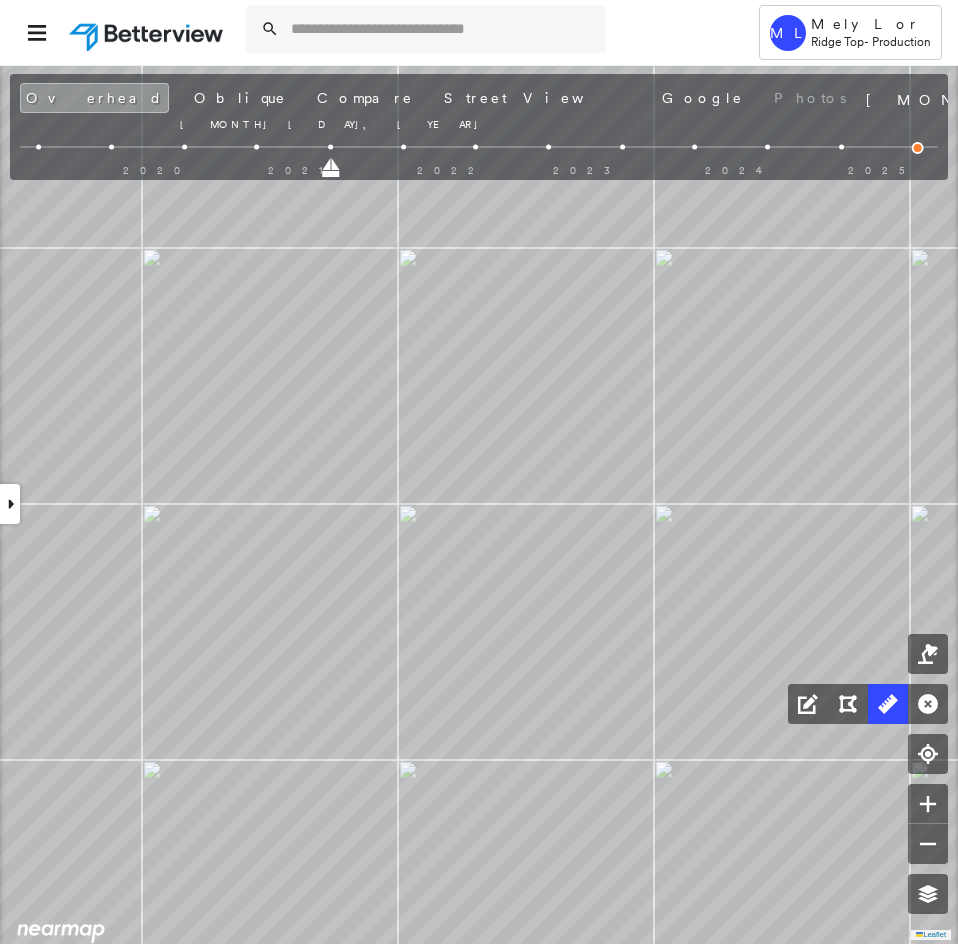 drag, startPoint x: 408, startPoint y: 170, endPoint x: 326, endPoint y: 171, distance: 82.006096 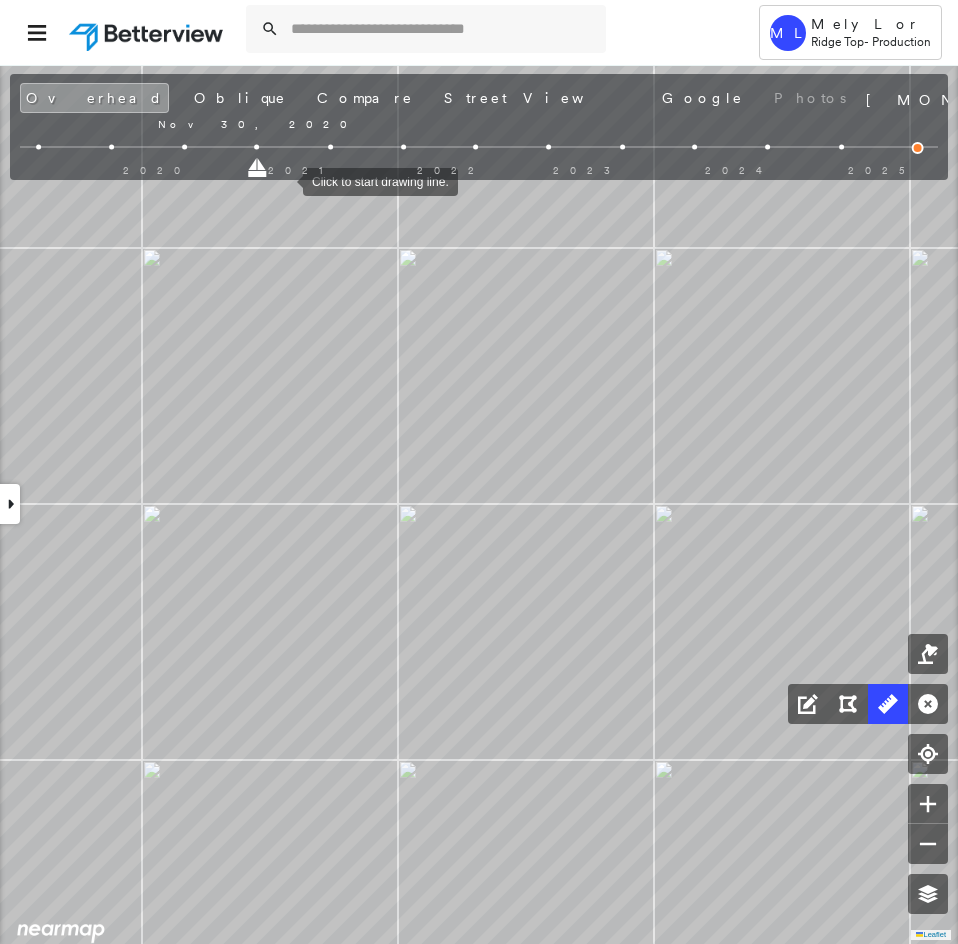 drag, startPoint x: 330, startPoint y: 175, endPoint x: 283, endPoint y: 180, distance: 47.26521 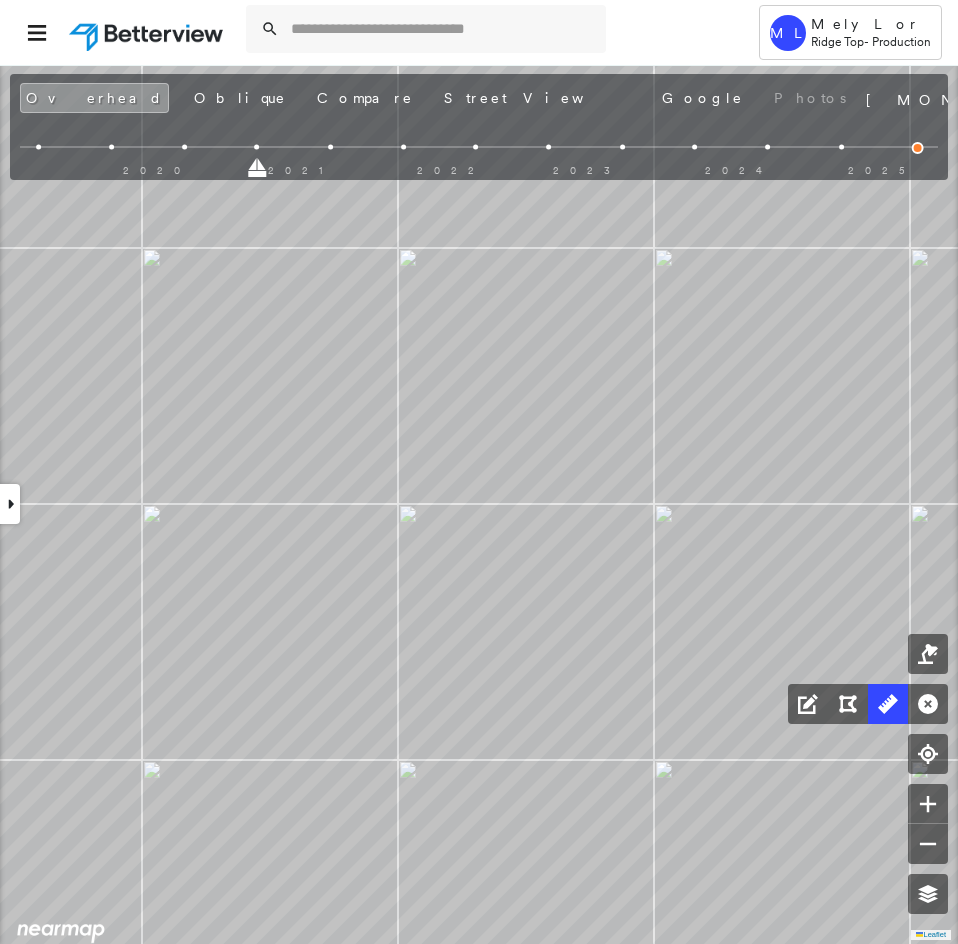 drag, startPoint x: 260, startPoint y: 175, endPoint x: 201, endPoint y: 170, distance: 59.211487 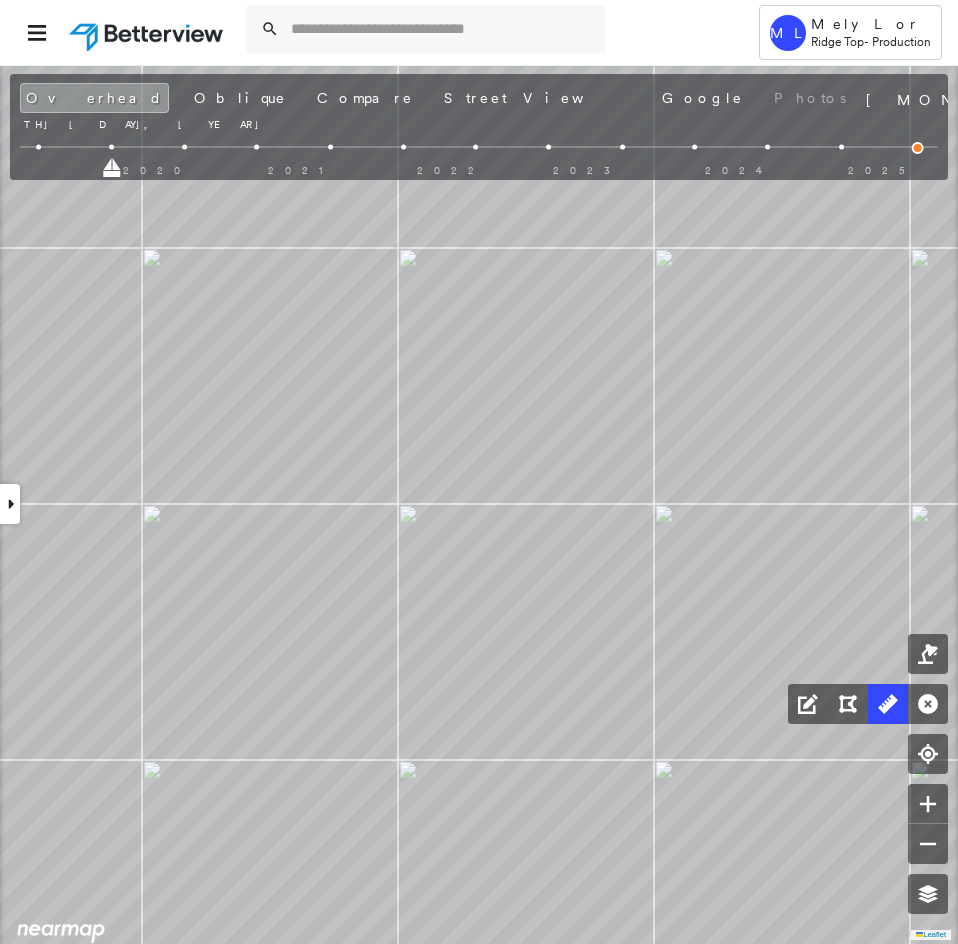 drag, startPoint x: 183, startPoint y: 171, endPoint x: 111, endPoint y: 169, distance: 72.02777 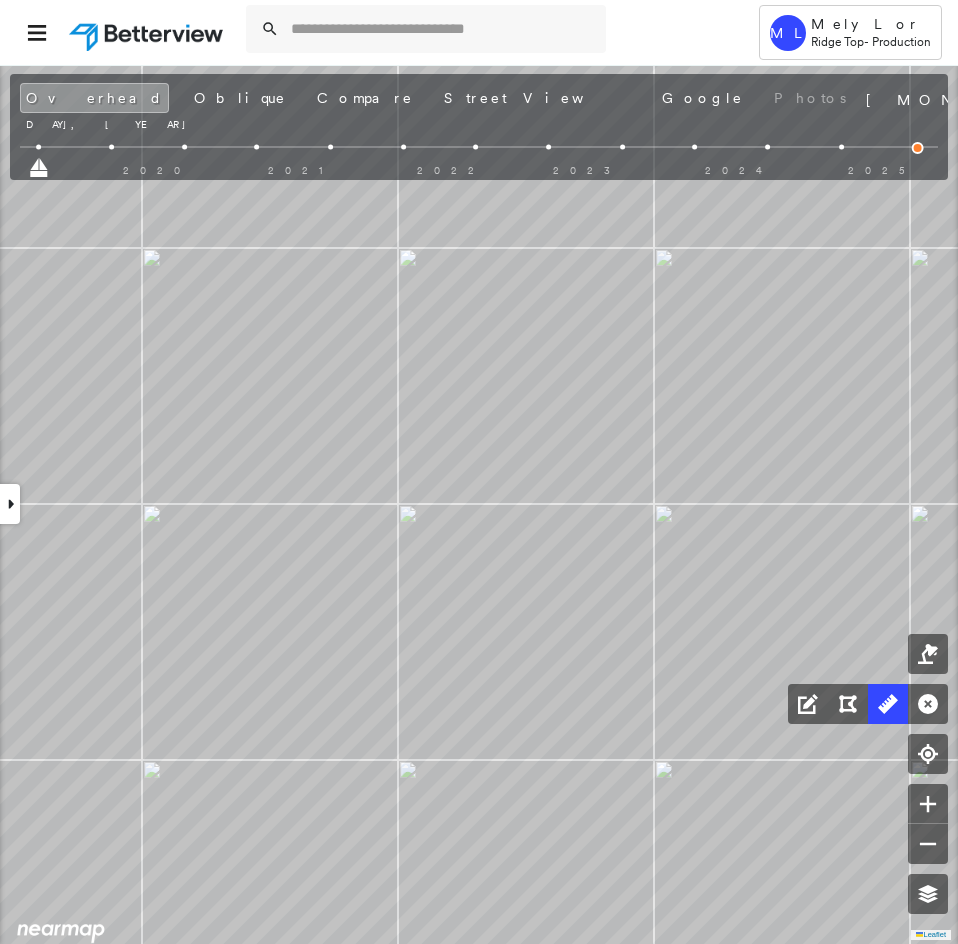drag, startPoint x: 112, startPoint y: 170, endPoint x: -4, endPoint y: 170, distance: 116 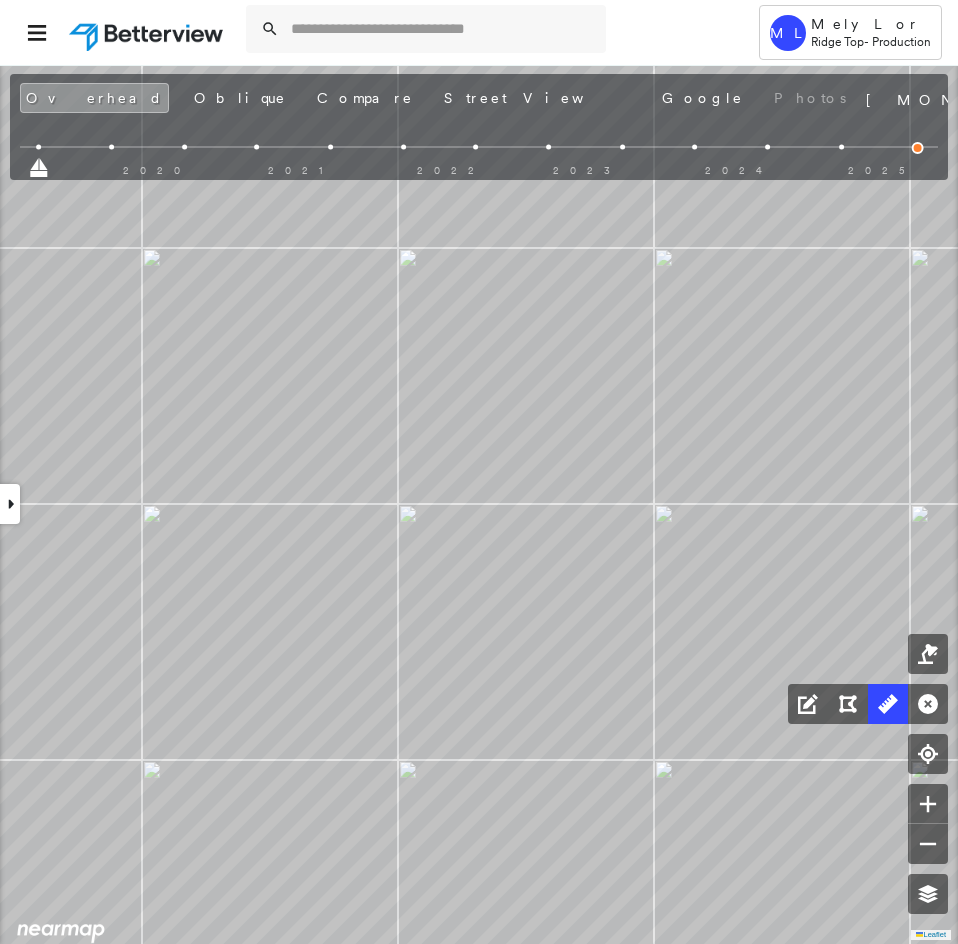 drag, startPoint x: 44, startPoint y: 173, endPoint x: 96, endPoint y: 173, distance: 52 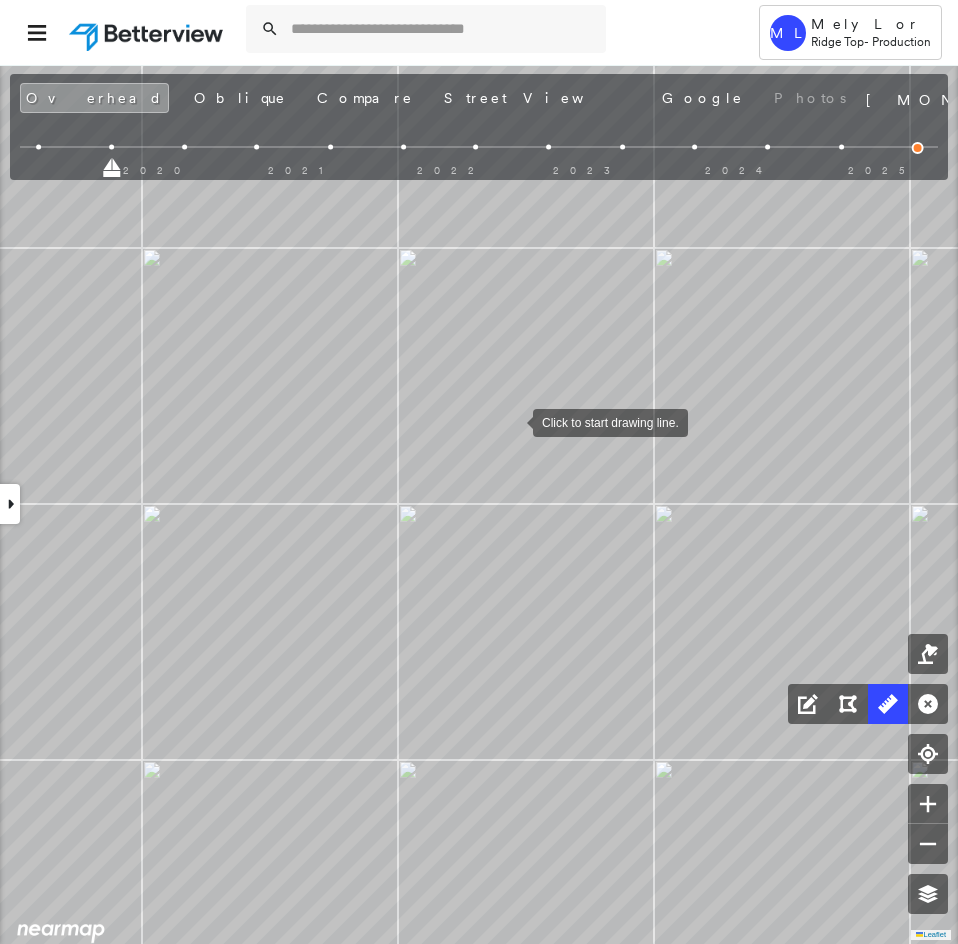 click at bounding box center [513, 421] 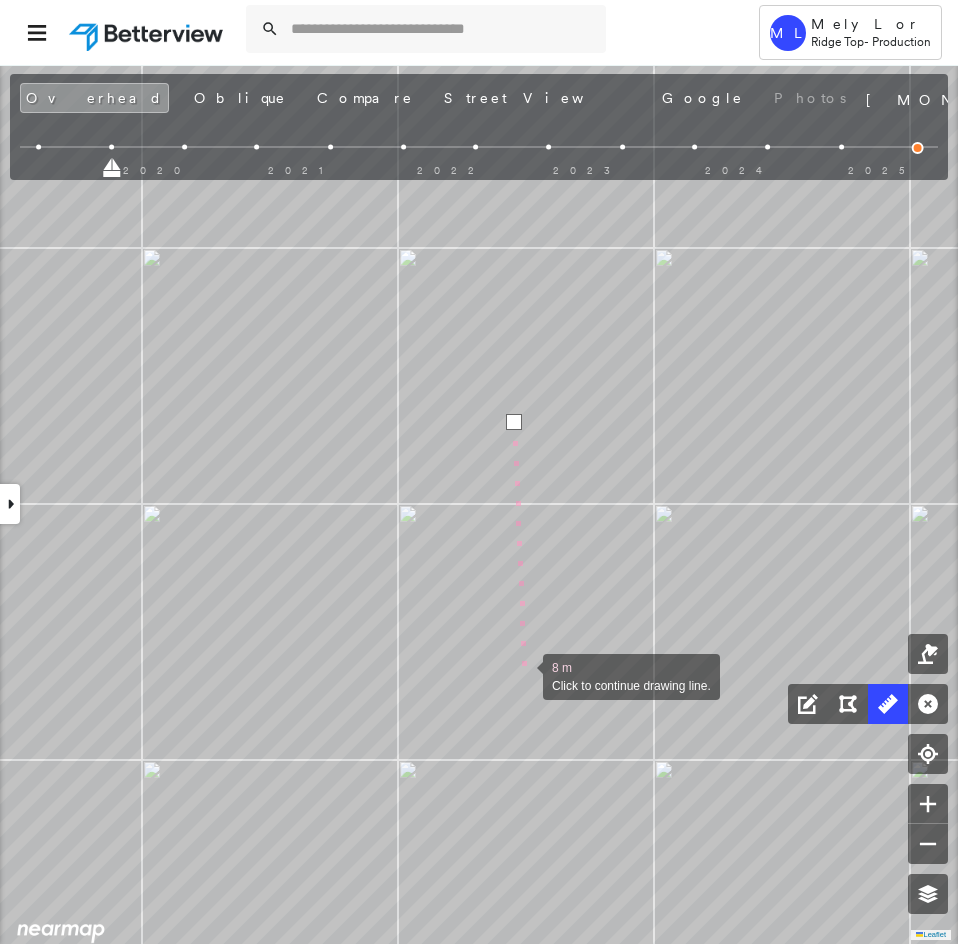 click at bounding box center [523, 675] 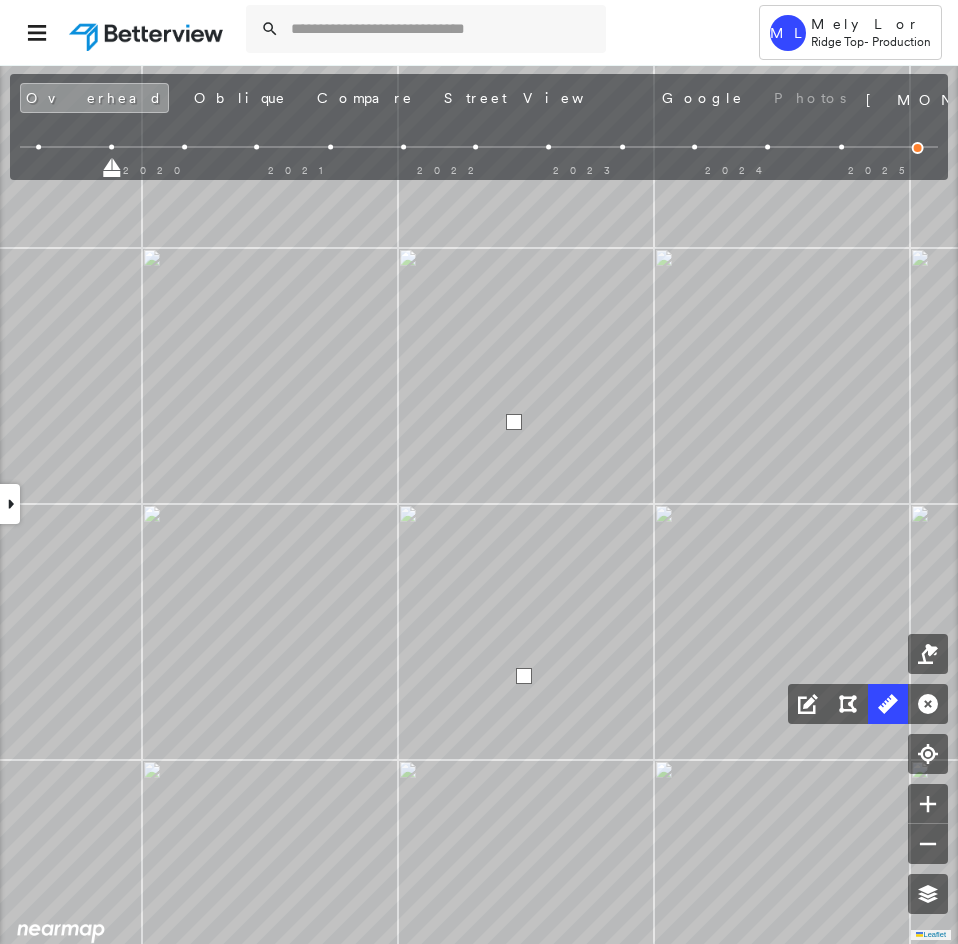 click at bounding box center (524, 676) 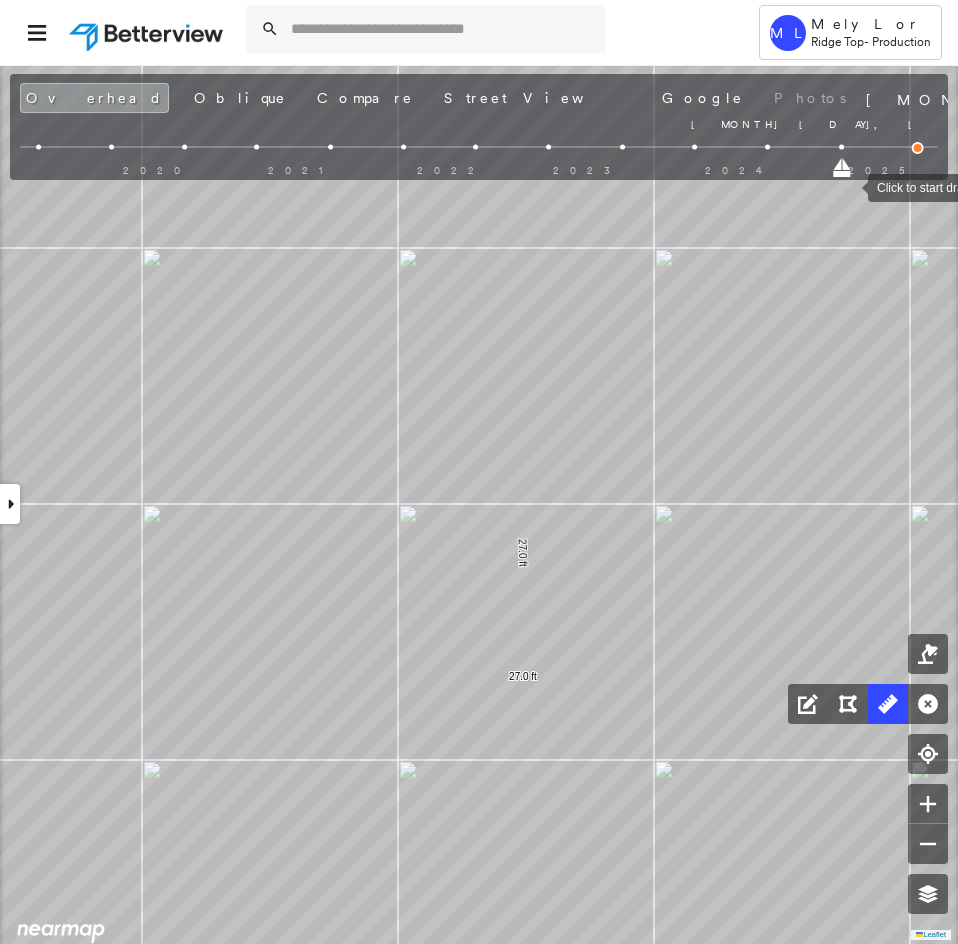 drag, startPoint x: 110, startPoint y: 165, endPoint x: 869, endPoint y: 182, distance: 759.19037 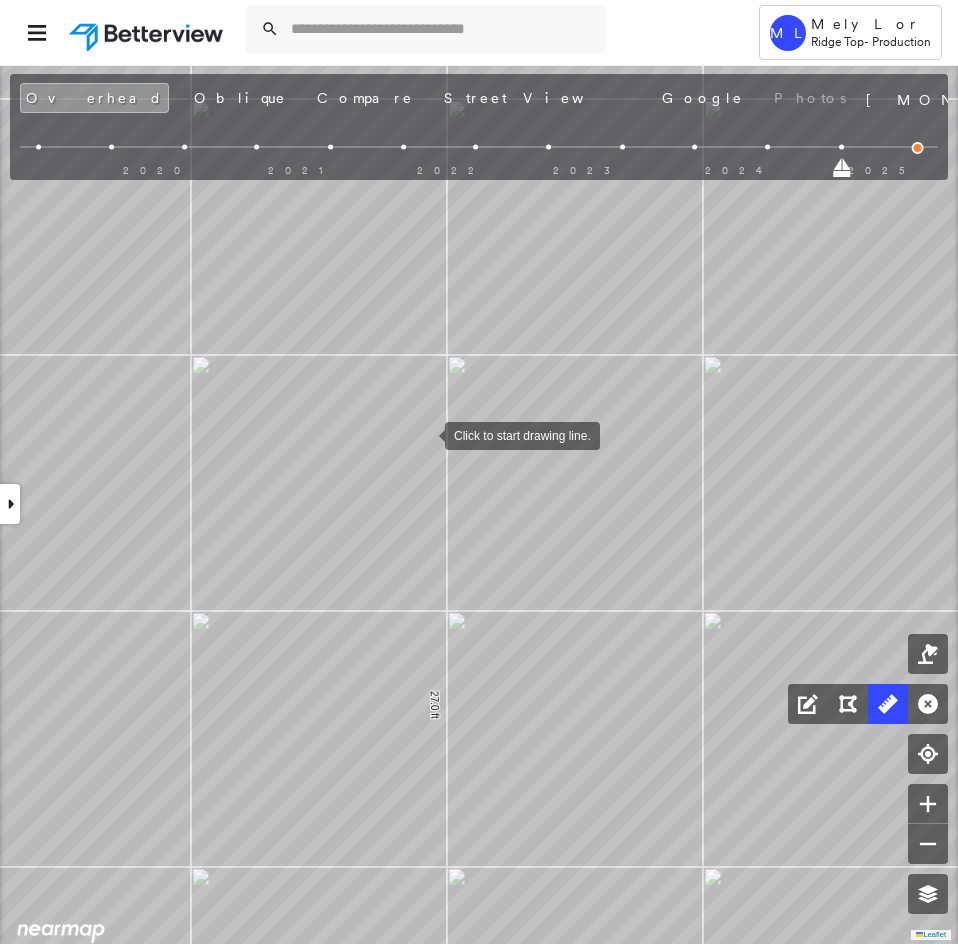 click at bounding box center [425, 434] 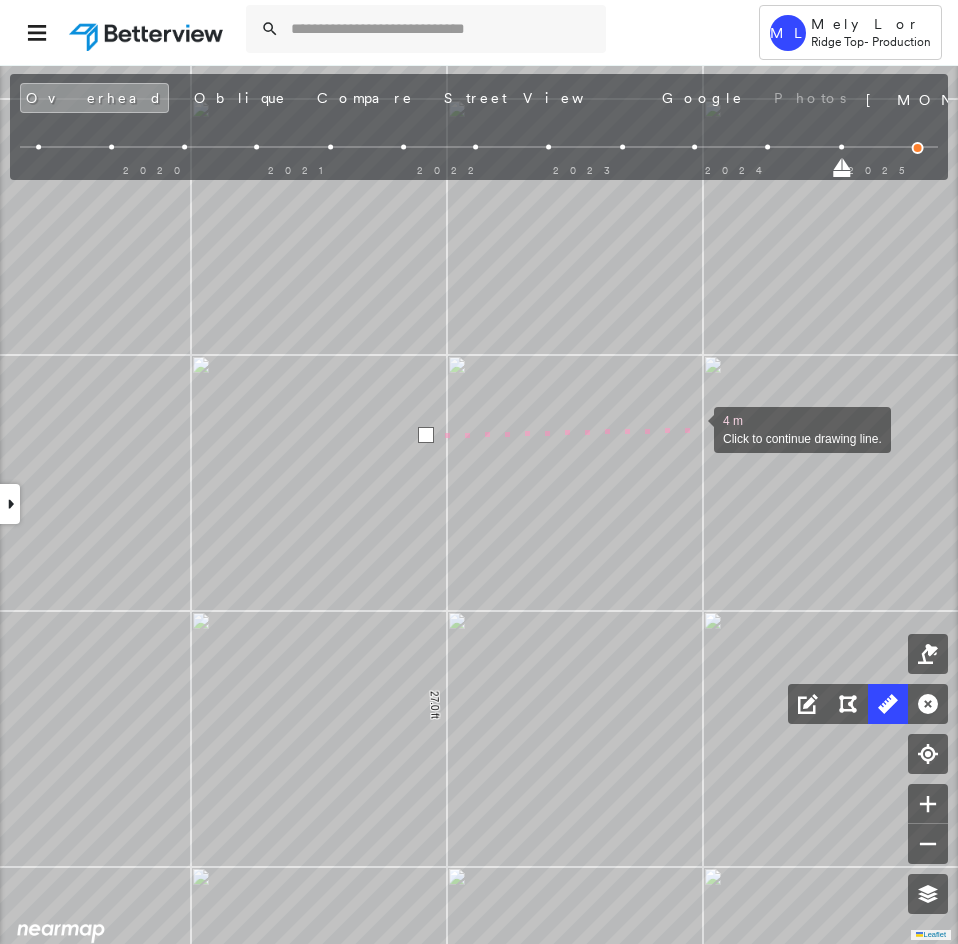 click at bounding box center (694, 428) 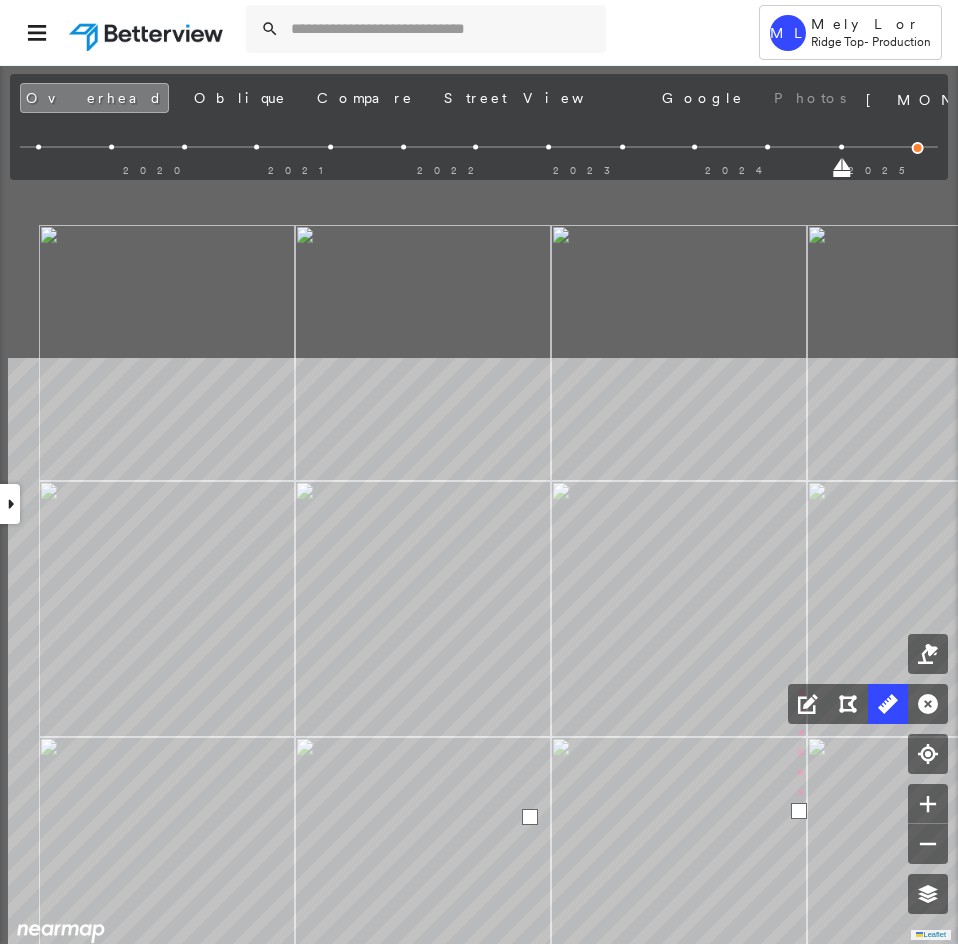drag, startPoint x: 685, startPoint y: 271, endPoint x: 800, endPoint y: 663, distance: 408.5205 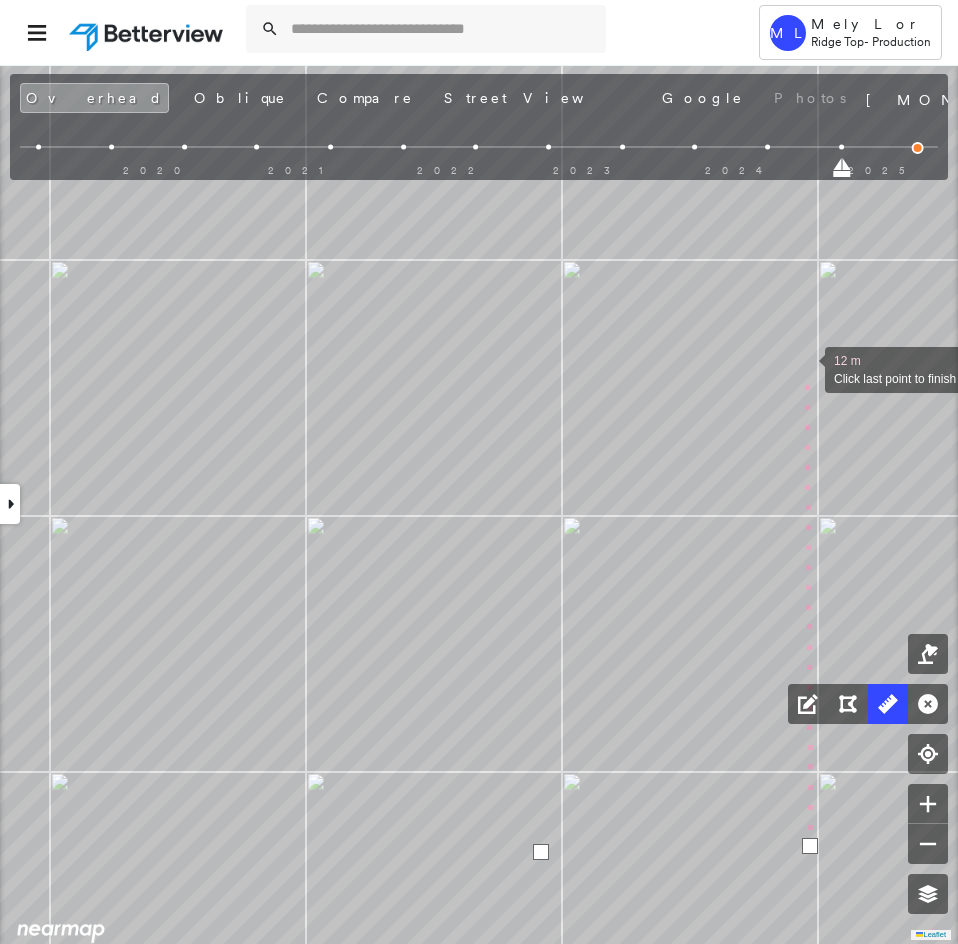 click at bounding box center [805, 368] 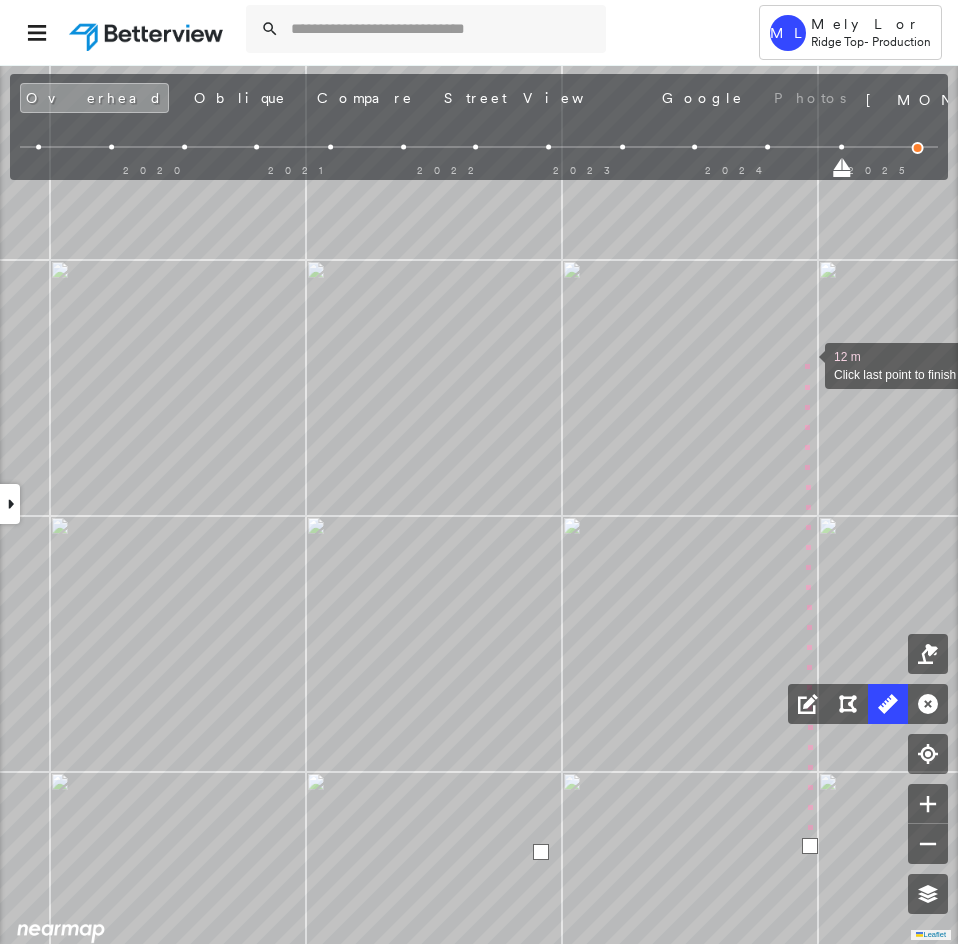click at bounding box center [805, 364] 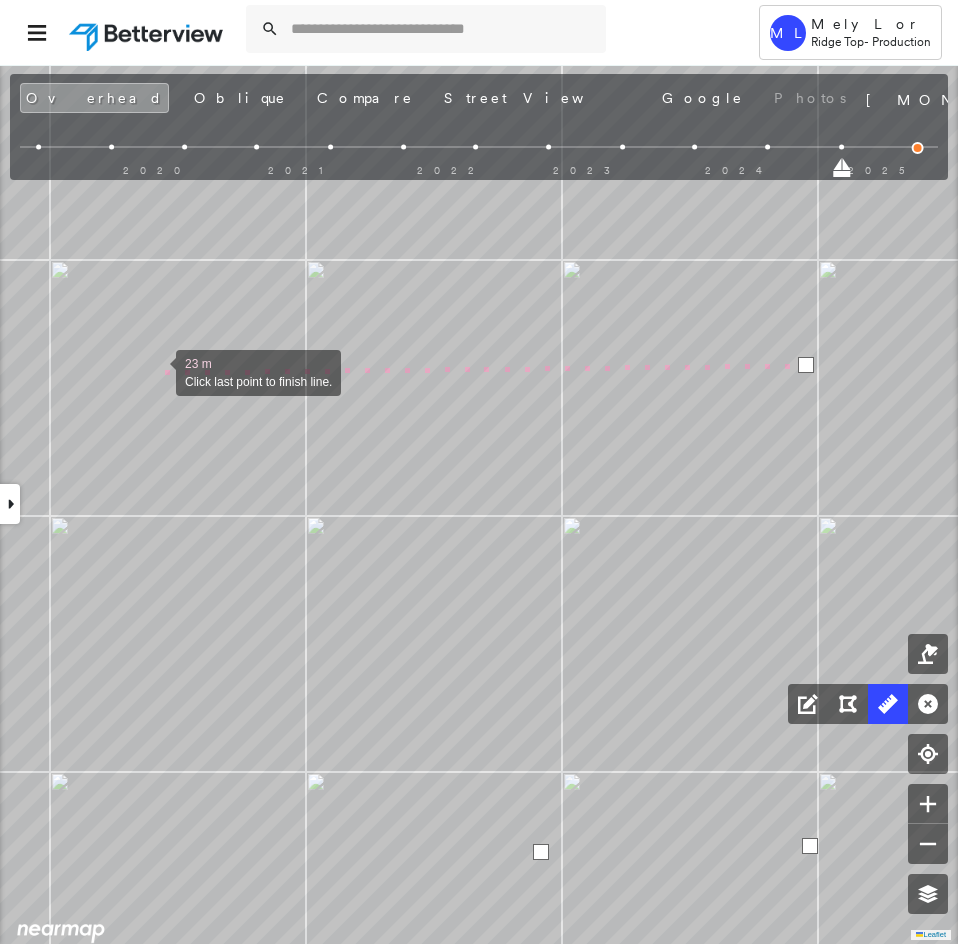click at bounding box center (156, 371) 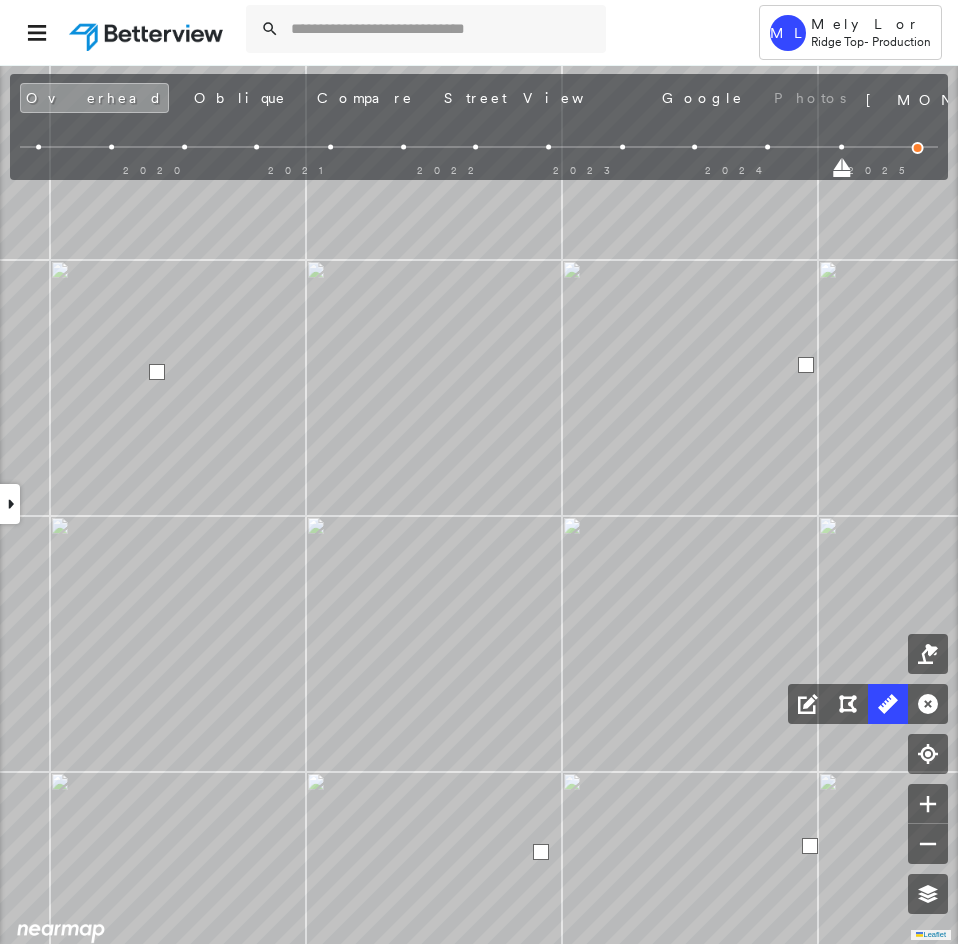 click at bounding box center (157, 372) 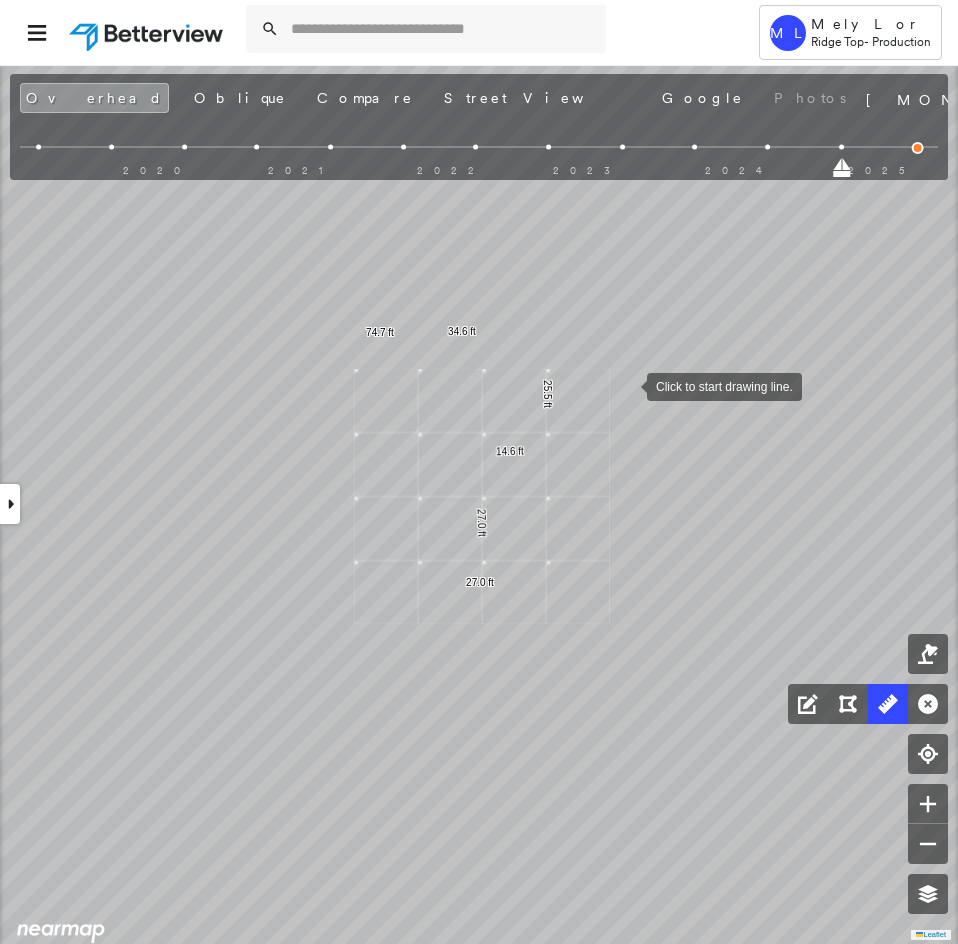 click on "27.0 ft 27.0 ft 14.6 ft 25.5 ft 34.6 ft 74.7 ft Click to start drawing line." at bounding box center [-113, 137] 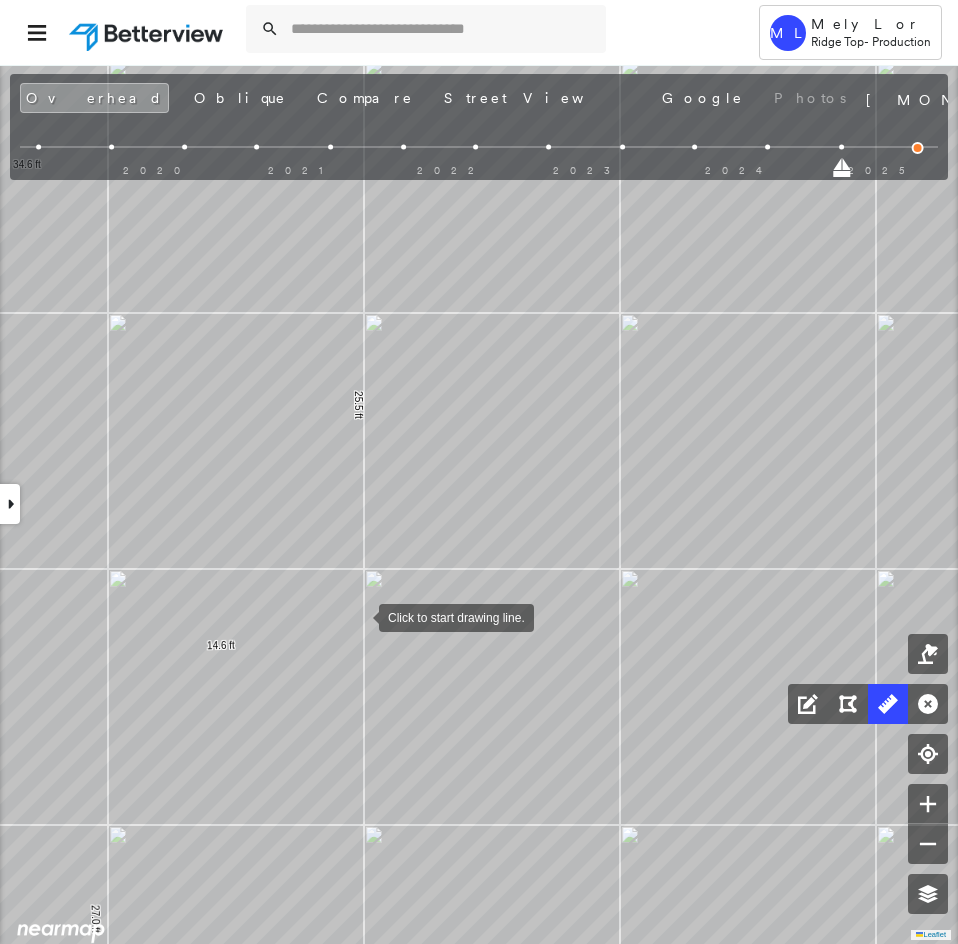 click at bounding box center [359, 616] 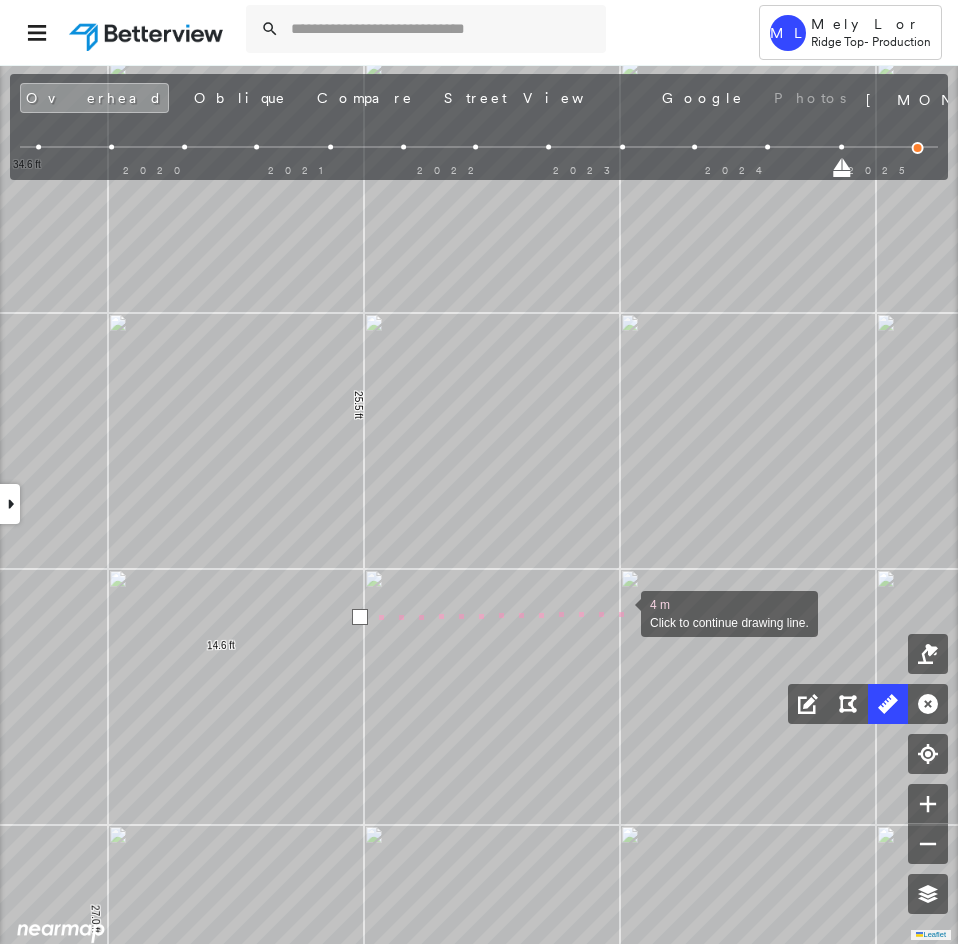 click at bounding box center (621, 612) 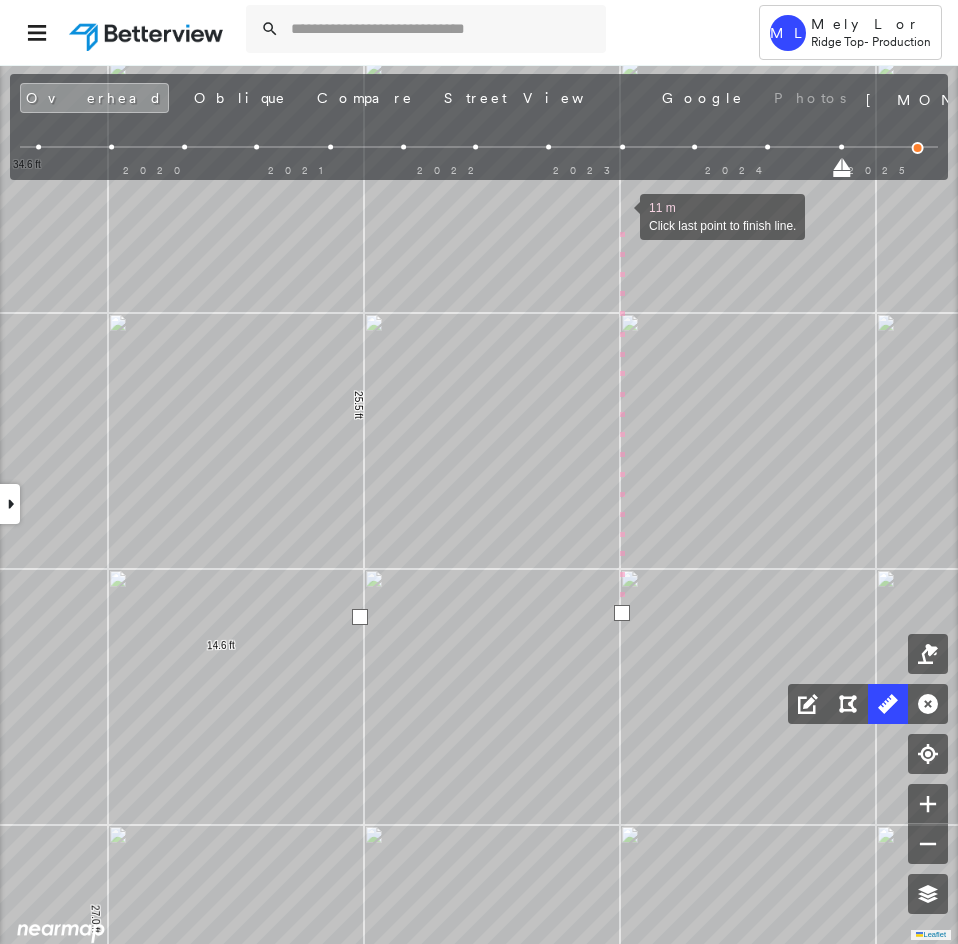 click at bounding box center (620, 215) 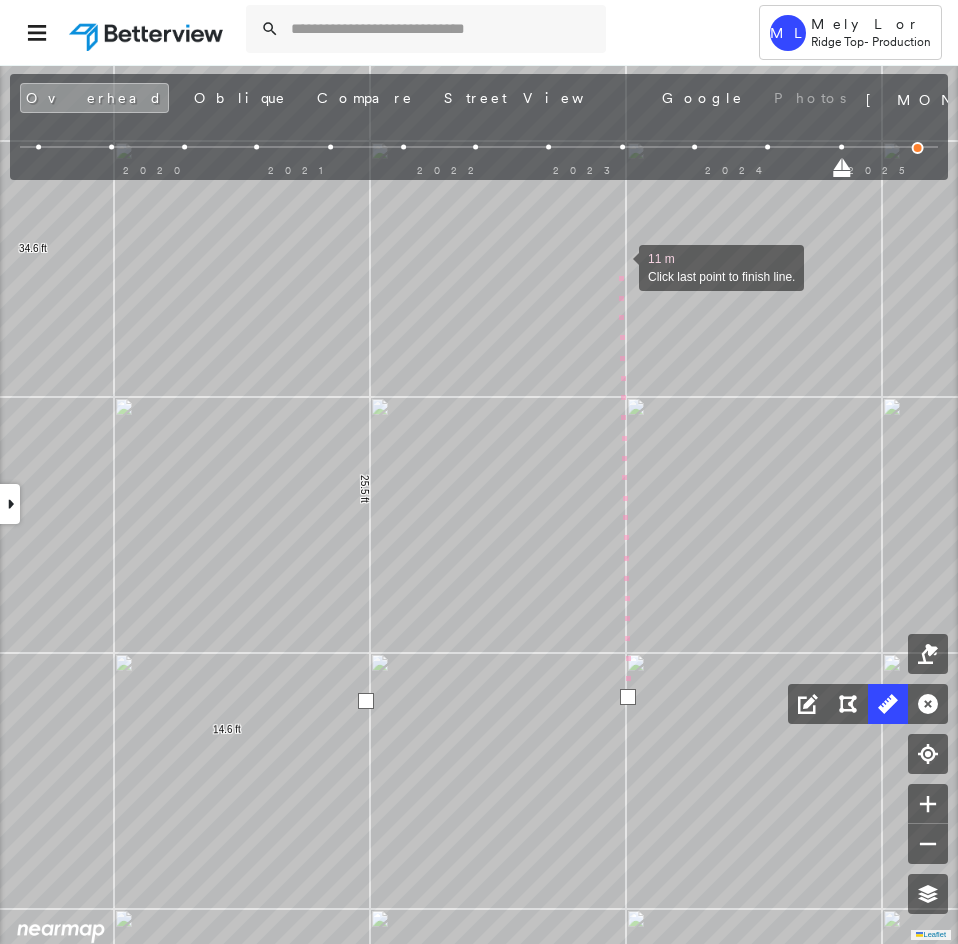 click at bounding box center [619, 266] 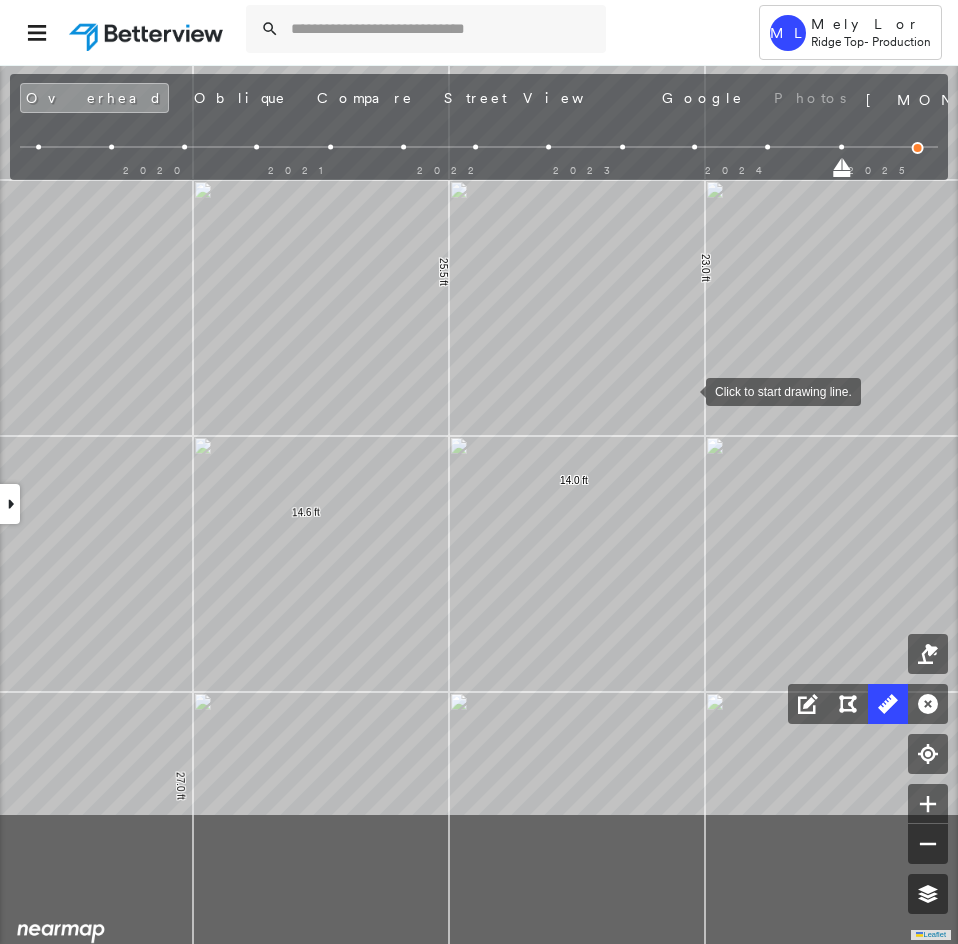 click on "27.0 ft 27.0 ft 14.6 ft 25.5 ft 34.6 ft 74.7 ft 14.0 ft 23.0 ft 36.9 ft Click to start drawing line." at bounding box center (-30, 66) 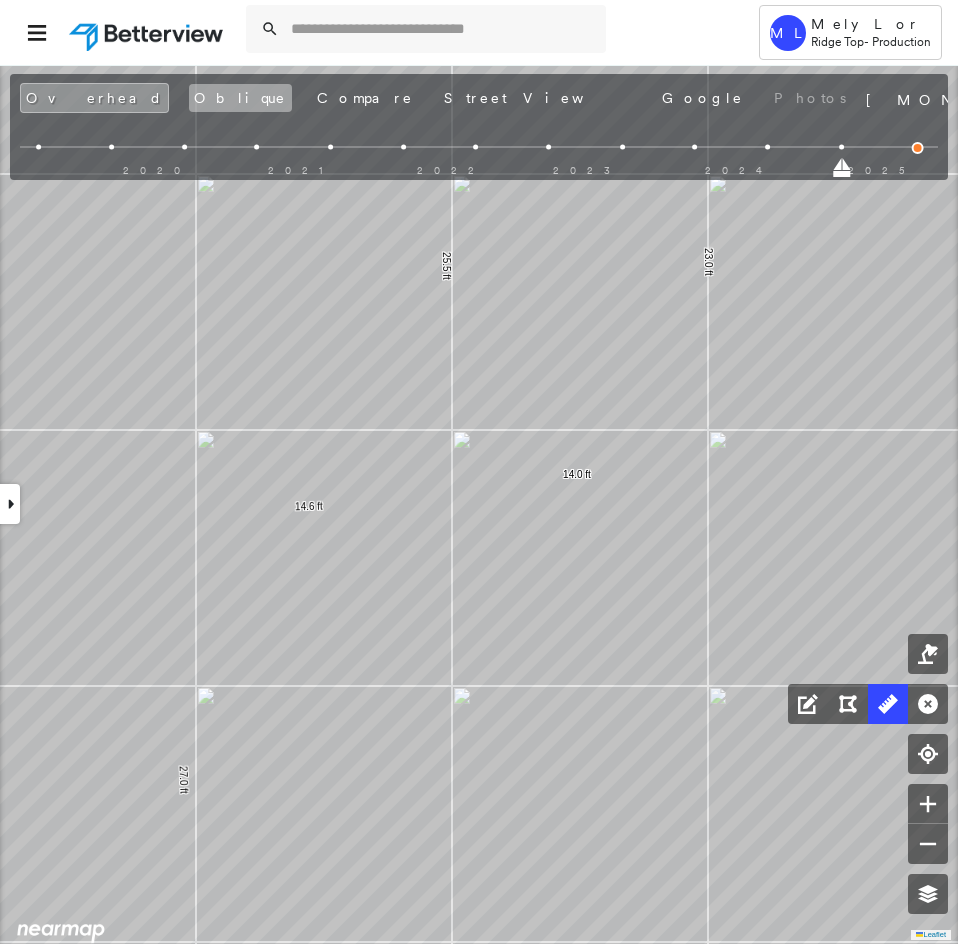 click on "Oblique" at bounding box center [240, 98] 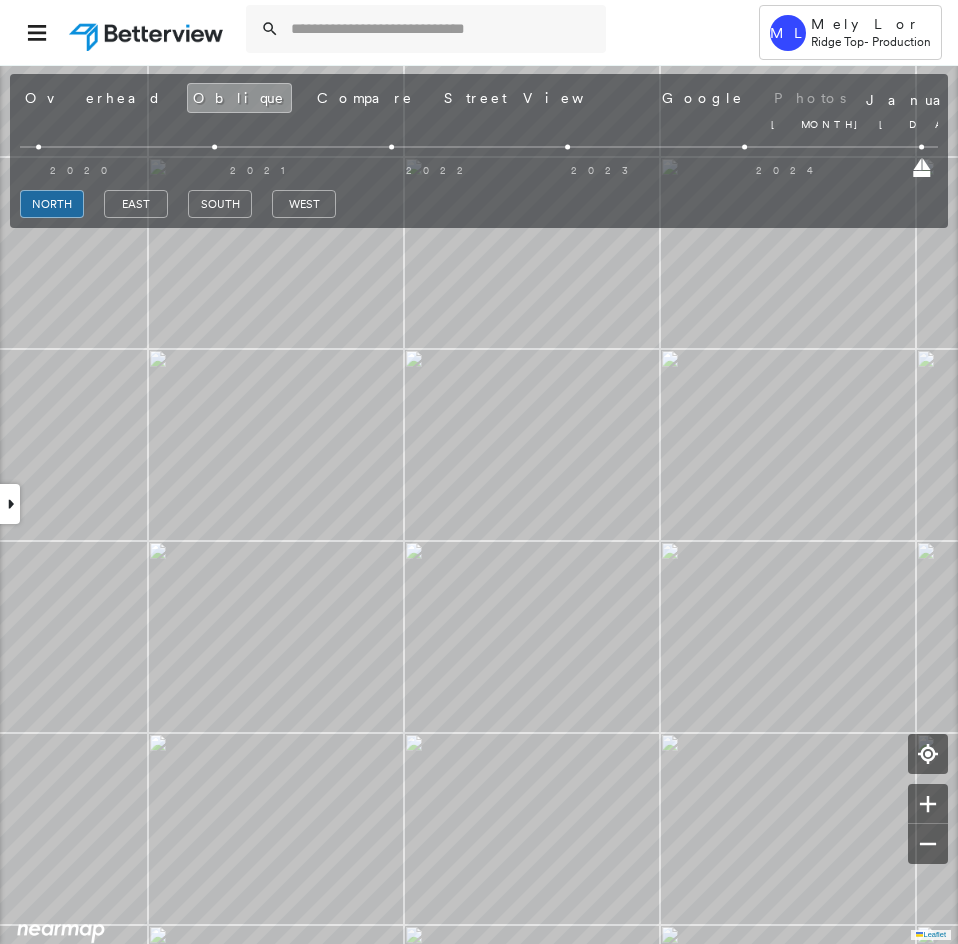 drag, startPoint x: 55, startPoint y: 172, endPoint x: 958, endPoint y: 166, distance: 903.01996 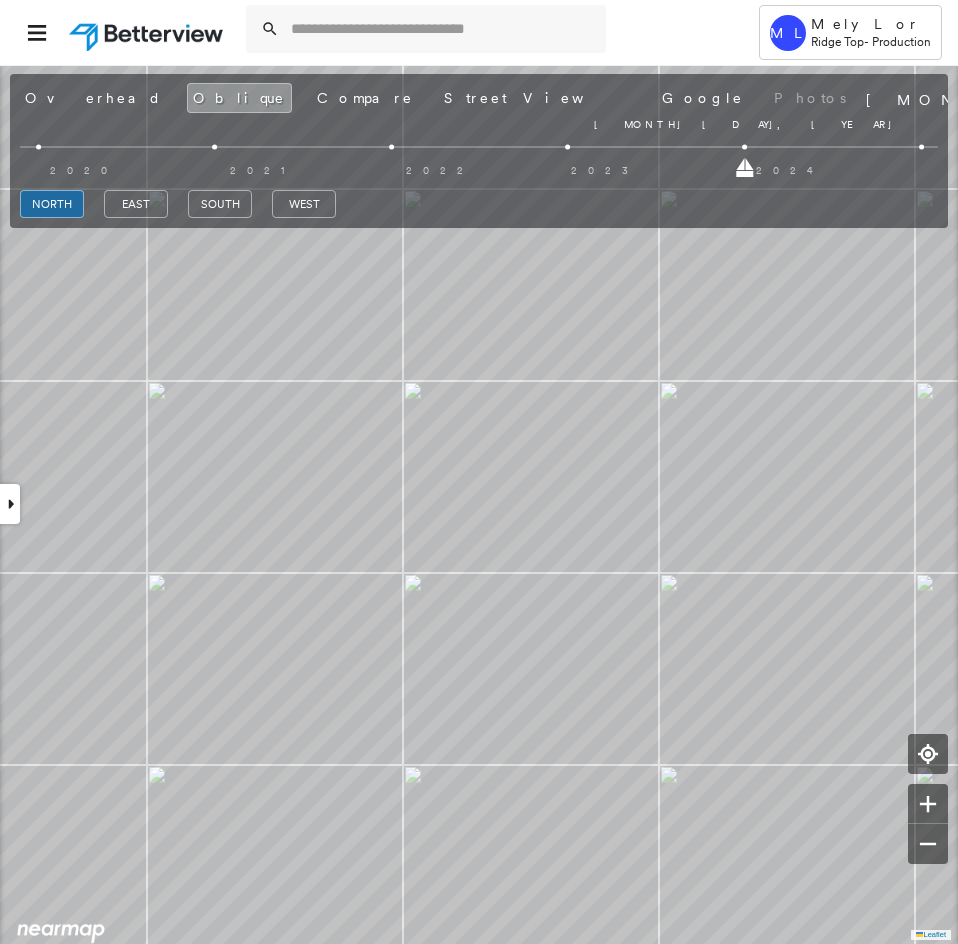 drag, startPoint x: 922, startPoint y: 169, endPoint x: 783, endPoint y: 172, distance: 139.03236 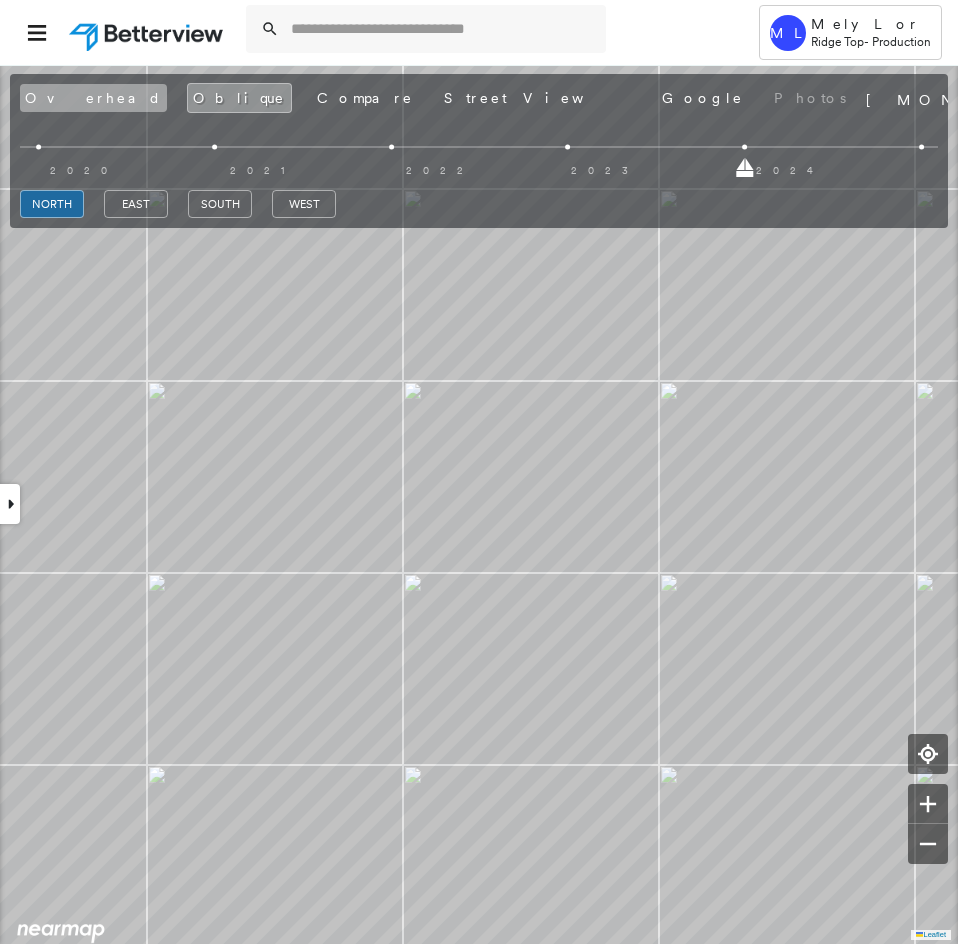 click on "Overhead" at bounding box center [93, 98] 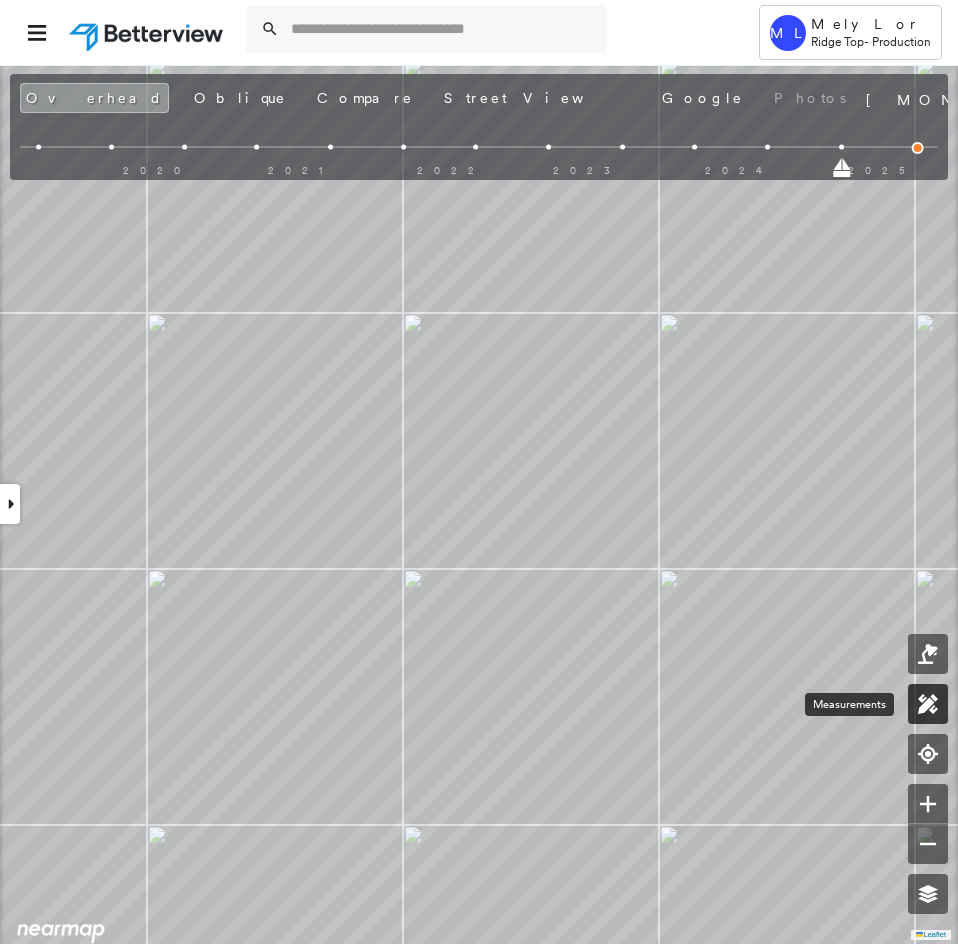click 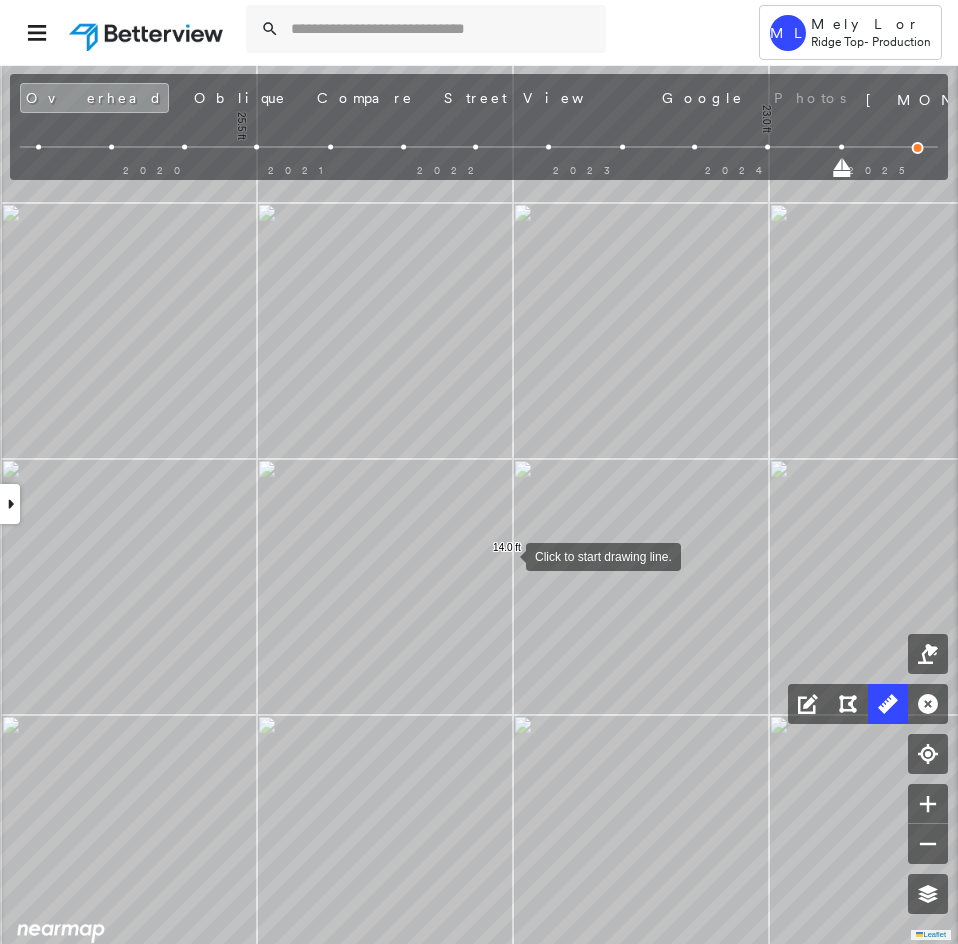 click at bounding box center [506, 555] 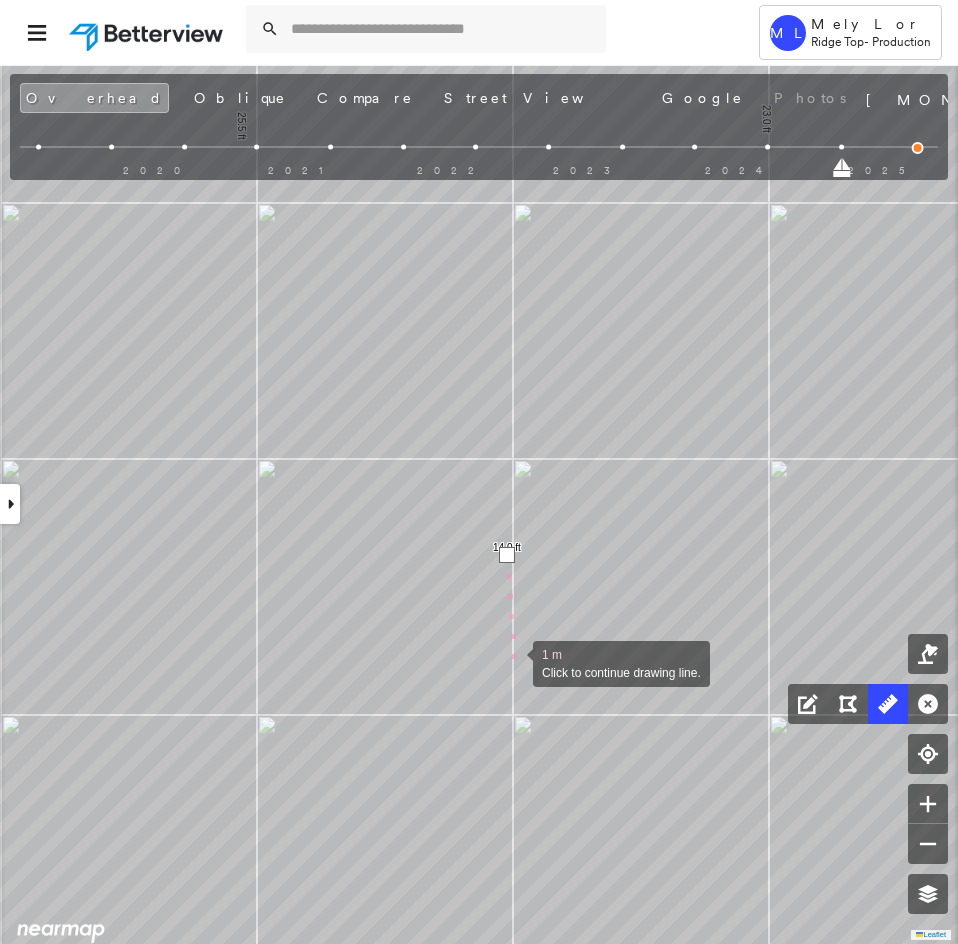 click at bounding box center (513, 662) 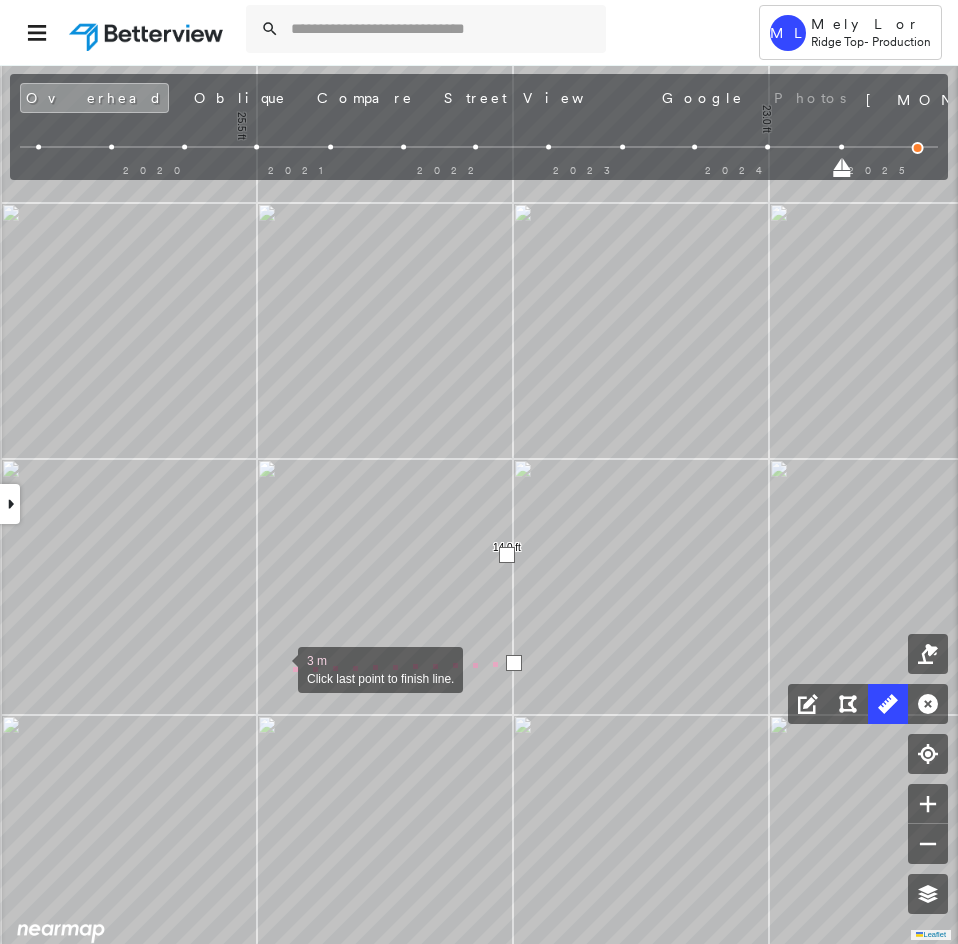 click at bounding box center (278, 668) 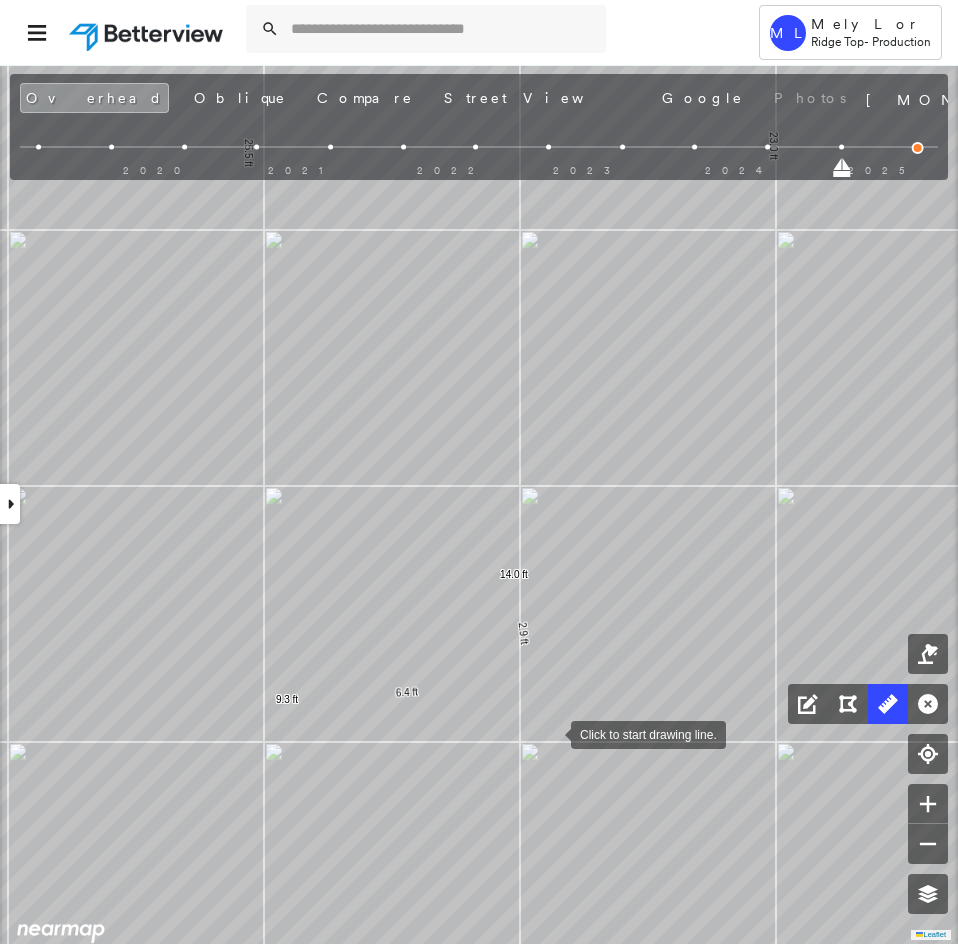 drag, startPoint x: 544, startPoint y: 705, endPoint x: 551, endPoint y: 732, distance: 27.89265 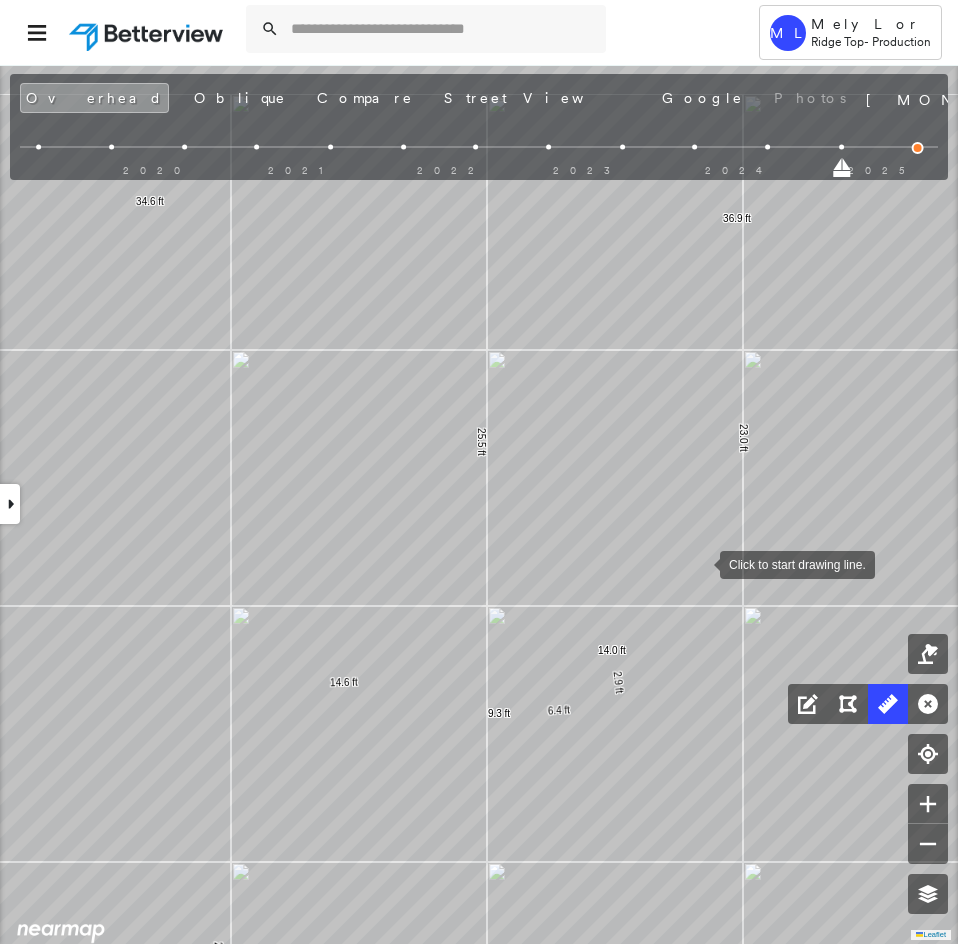drag, startPoint x: 637, startPoint y: 492, endPoint x: 688, endPoint y: 521, distance: 58.66856 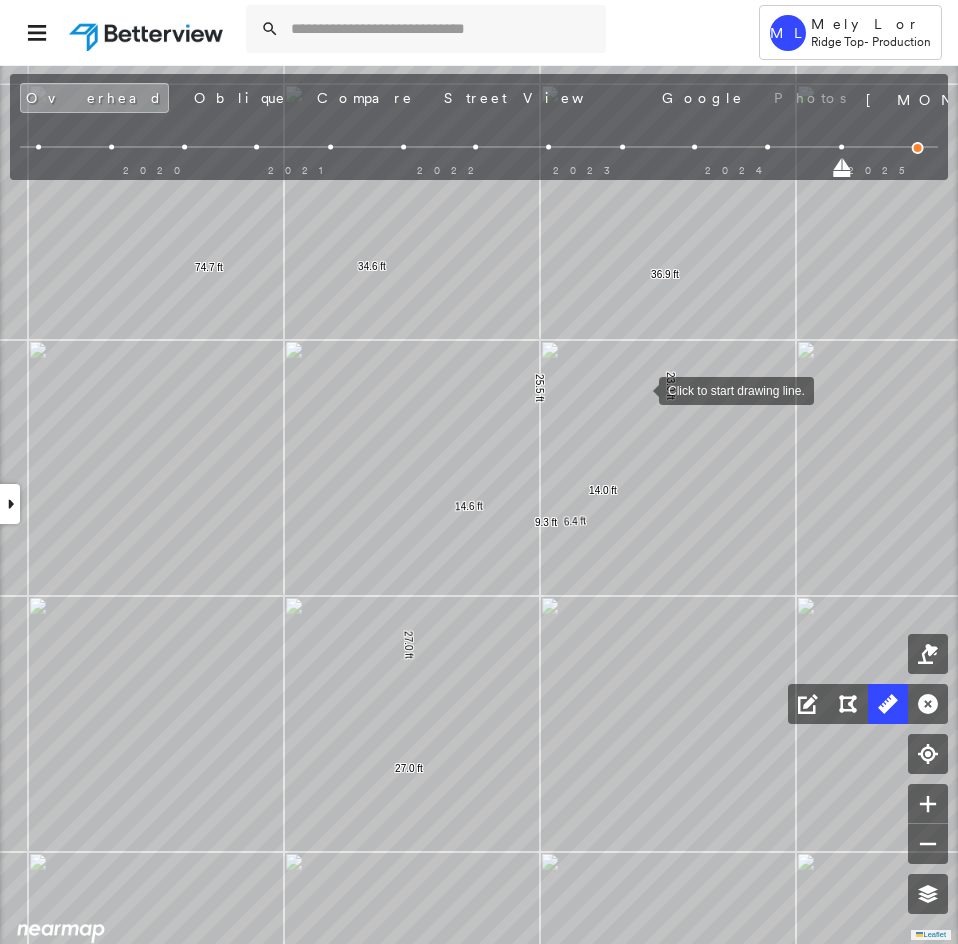 drag, startPoint x: 643, startPoint y: 413, endPoint x: 630, endPoint y: 402, distance: 17.029387 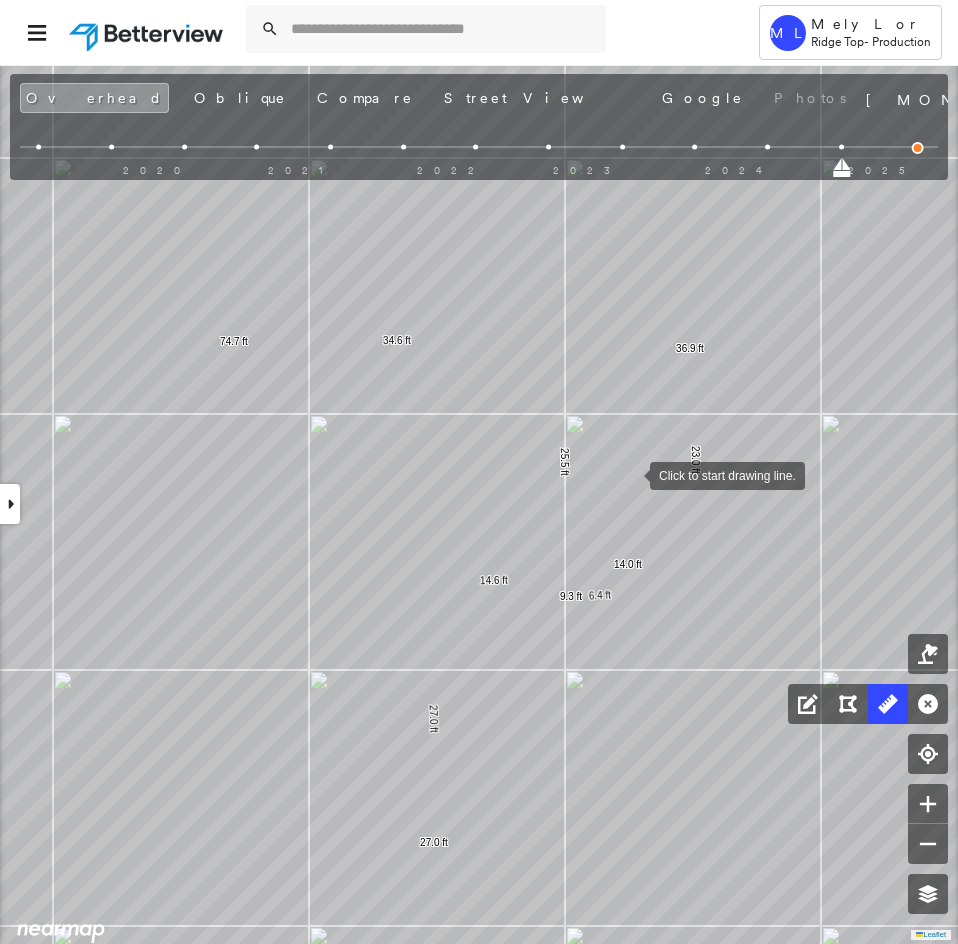 drag, startPoint x: 599, startPoint y: 395, endPoint x: 629, endPoint y: 474, distance: 84.50444 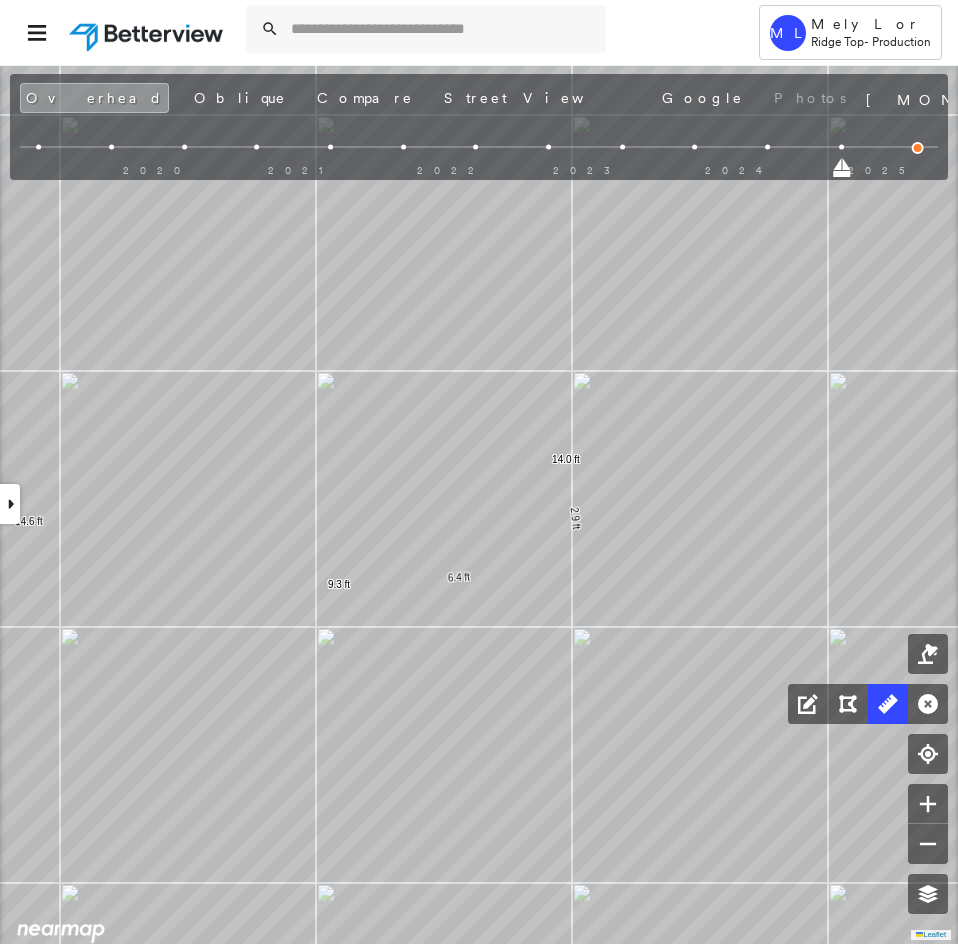 drag, startPoint x: 846, startPoint y: 173, endPoint x: 791, endPoint y: 170, distance: 55.081757 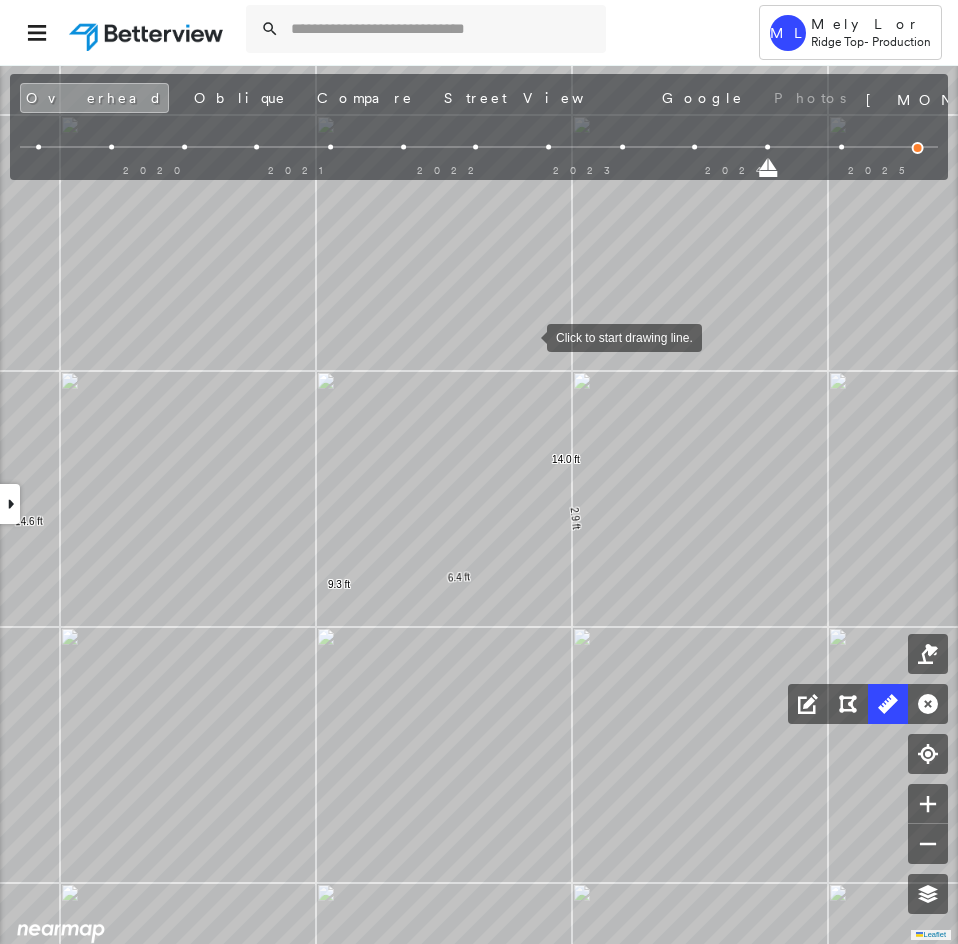 drag, startPoint x: 527, startPoint y: 336, endPoint x: 527, endPoint y: 450, distance: 114 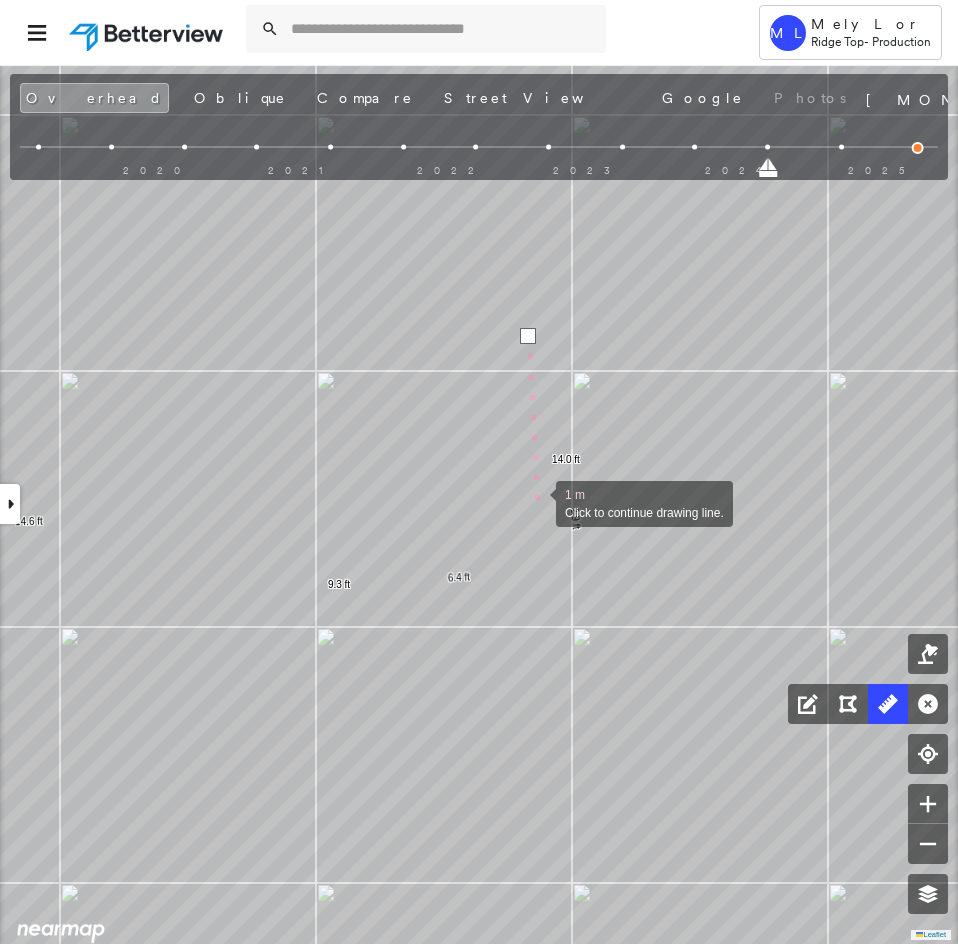 click at bounding box center (536, 502) 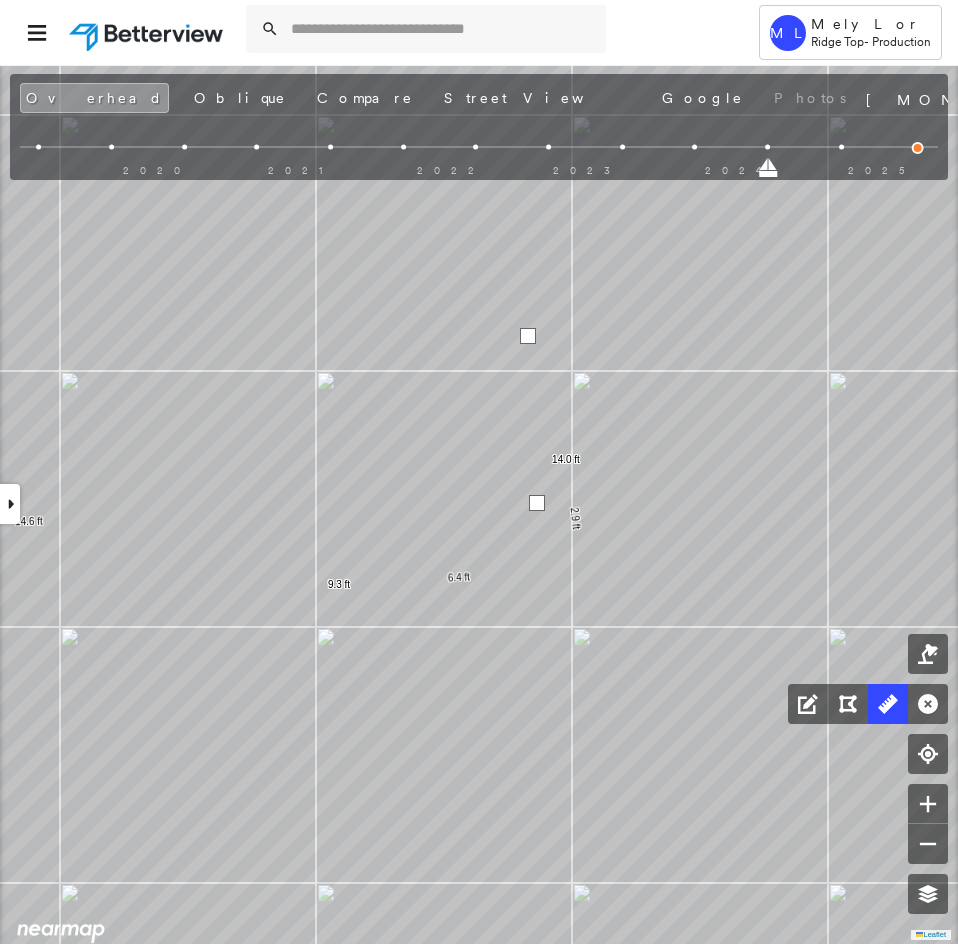 click at bounding box center [537, 503] 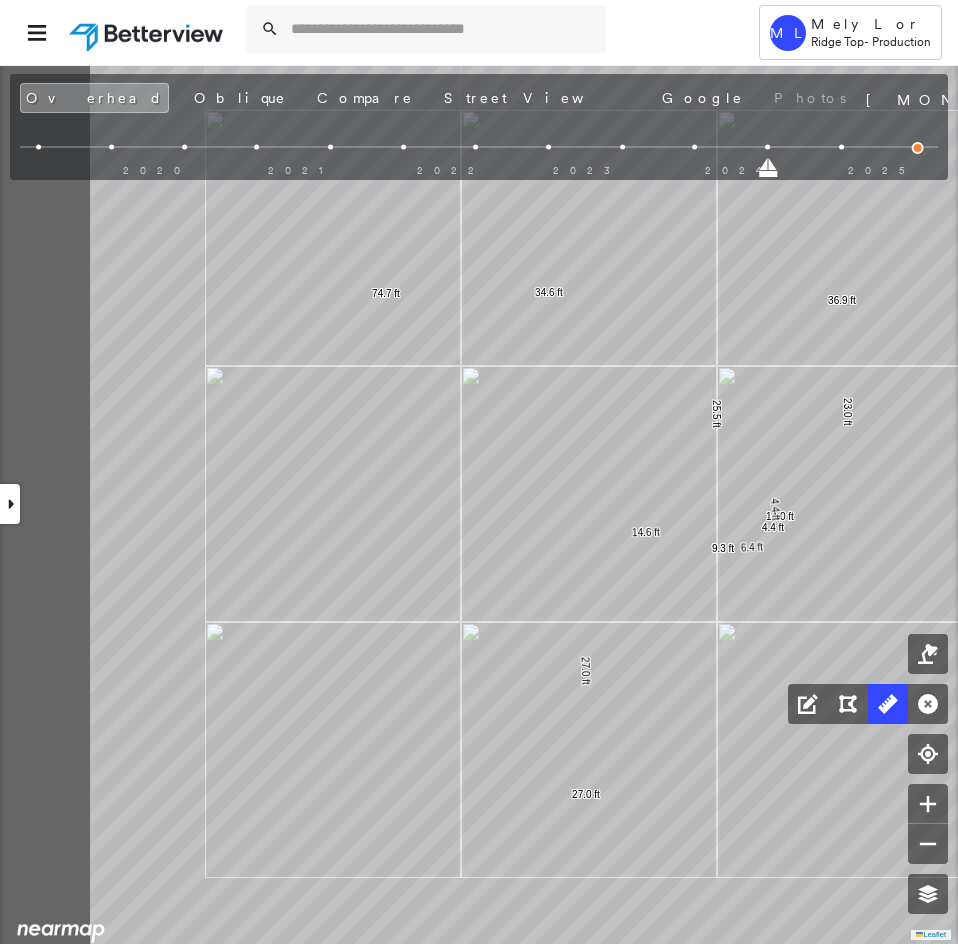 click on "27.0 ft 27.0 ft 14.6 ft 25.5 ft 34.6 ft 74.7 ft 14.0 ft 23.0 ft 36.9 ft 6.4 ft 9.3 ft 4.4 ft 4.4 ft Click to start drawing line." at bounding box center [278, 101] 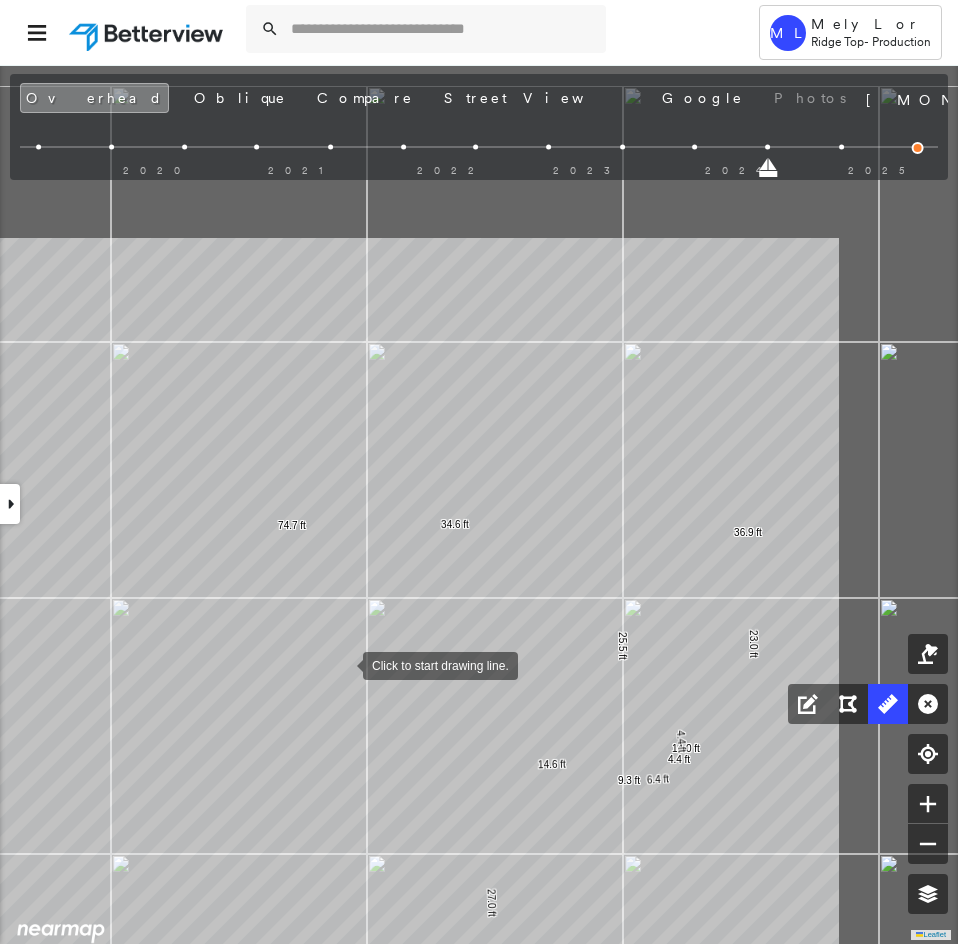 drag, startPoint x: 558, startPoint y: 402, endPoint x: 344, endPoint y: 663, distance: 337.51593 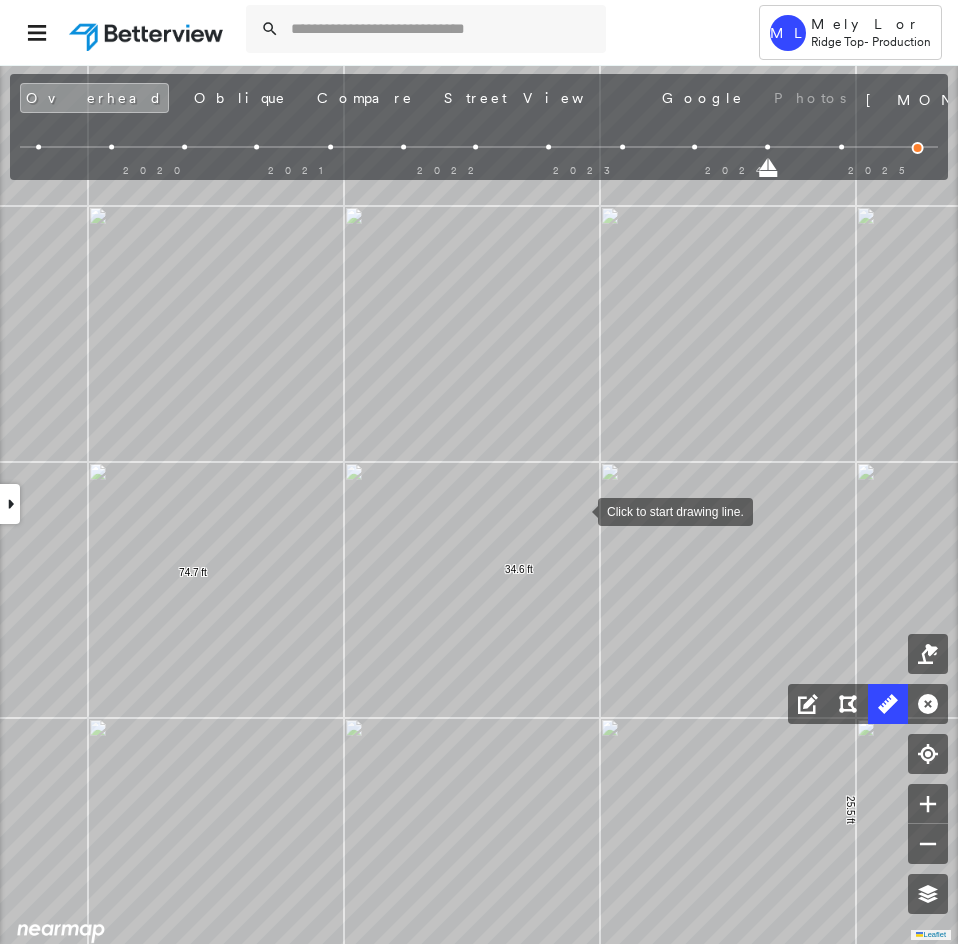 click at bounding box center (578, 510) 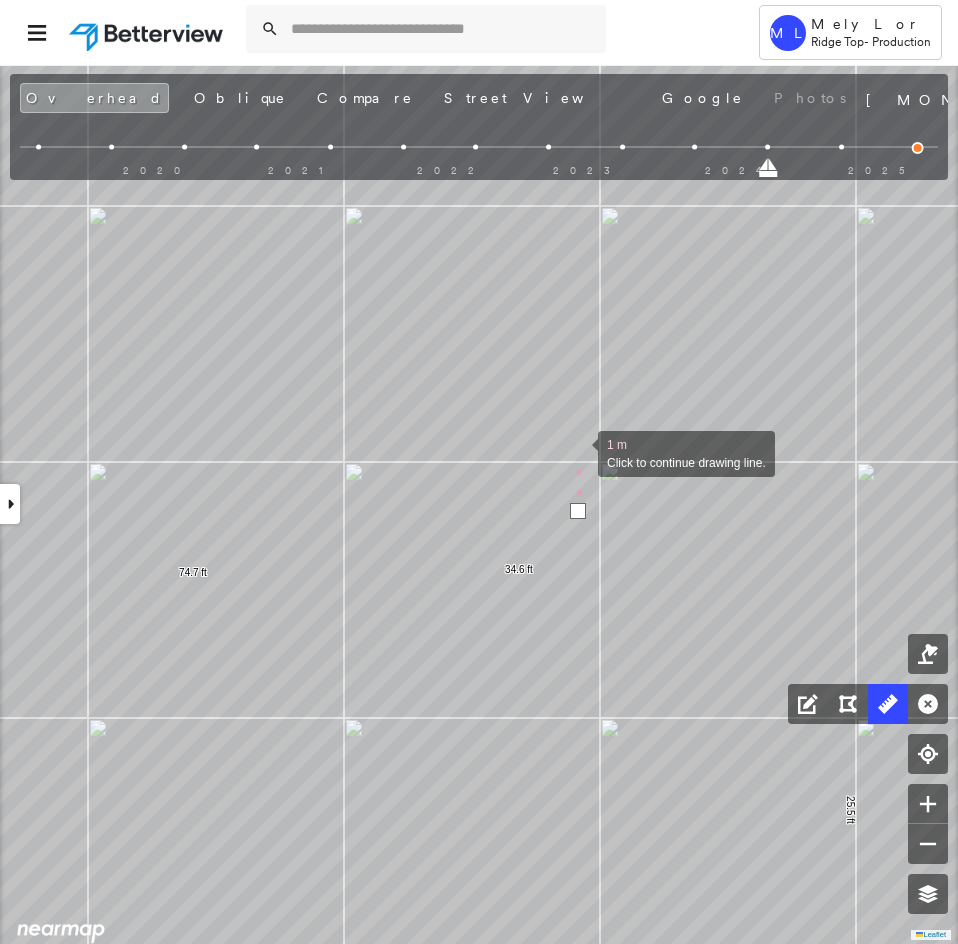 click at bounding box center [578, 452] 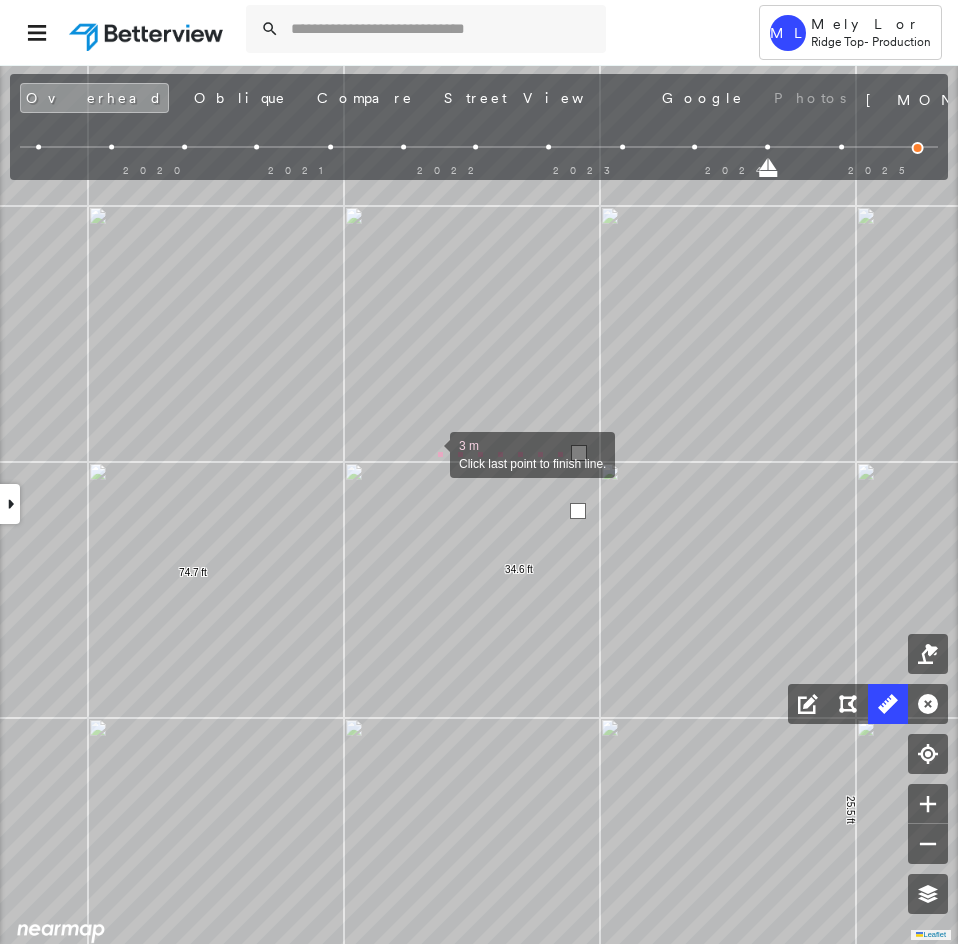click at bounding box center [430, 453] 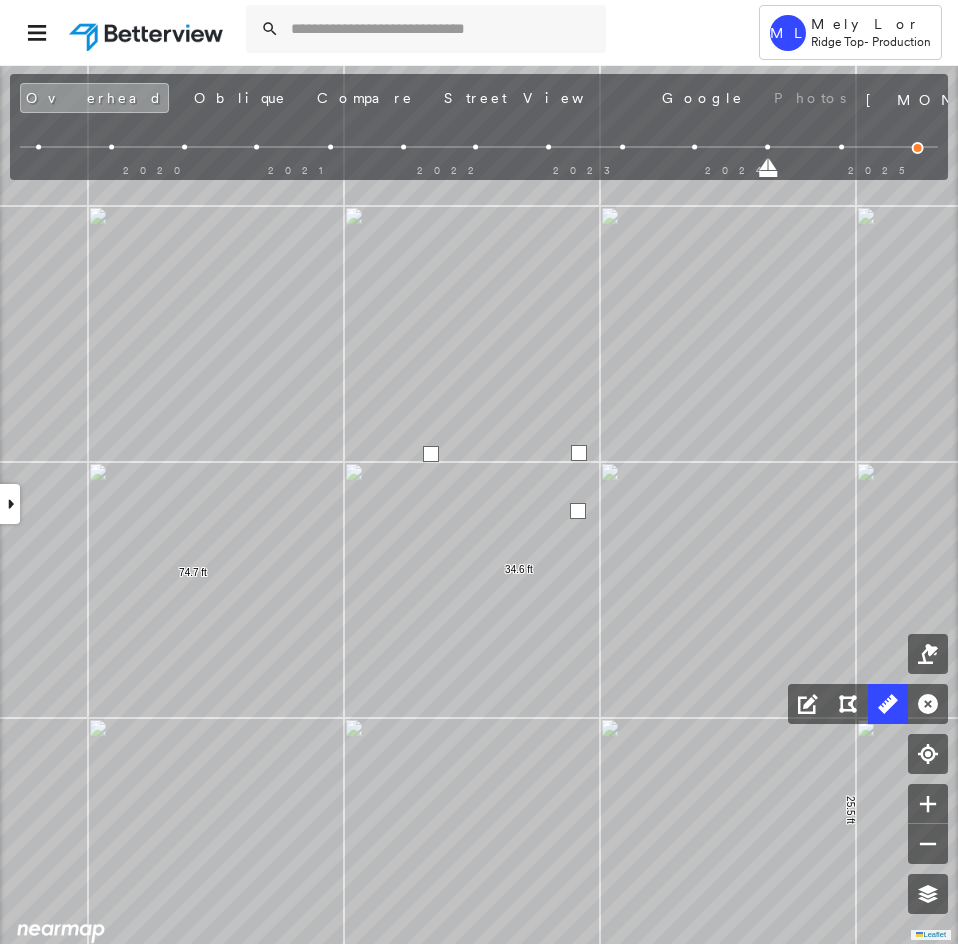 click at bounding box center [431, 454] 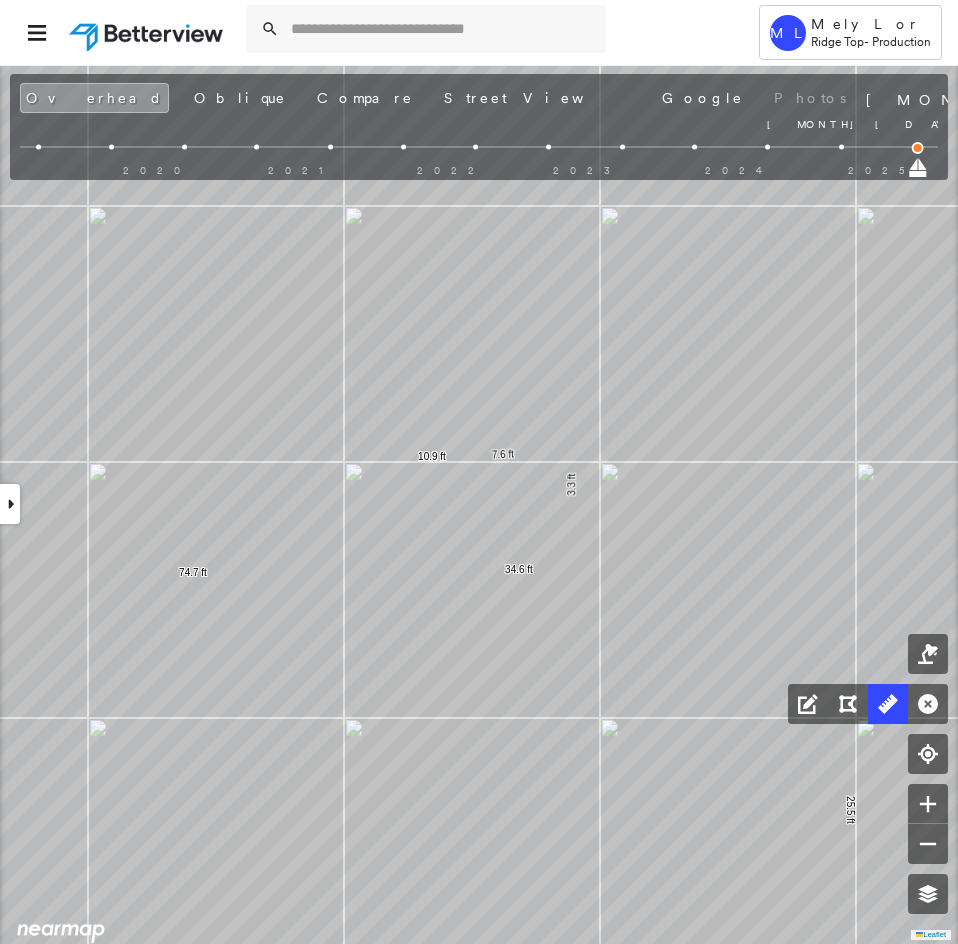 drag, startPoint x: 772, startPoint y: 173, endPoint x: 958, endPoint y: 177, distance: 186.043 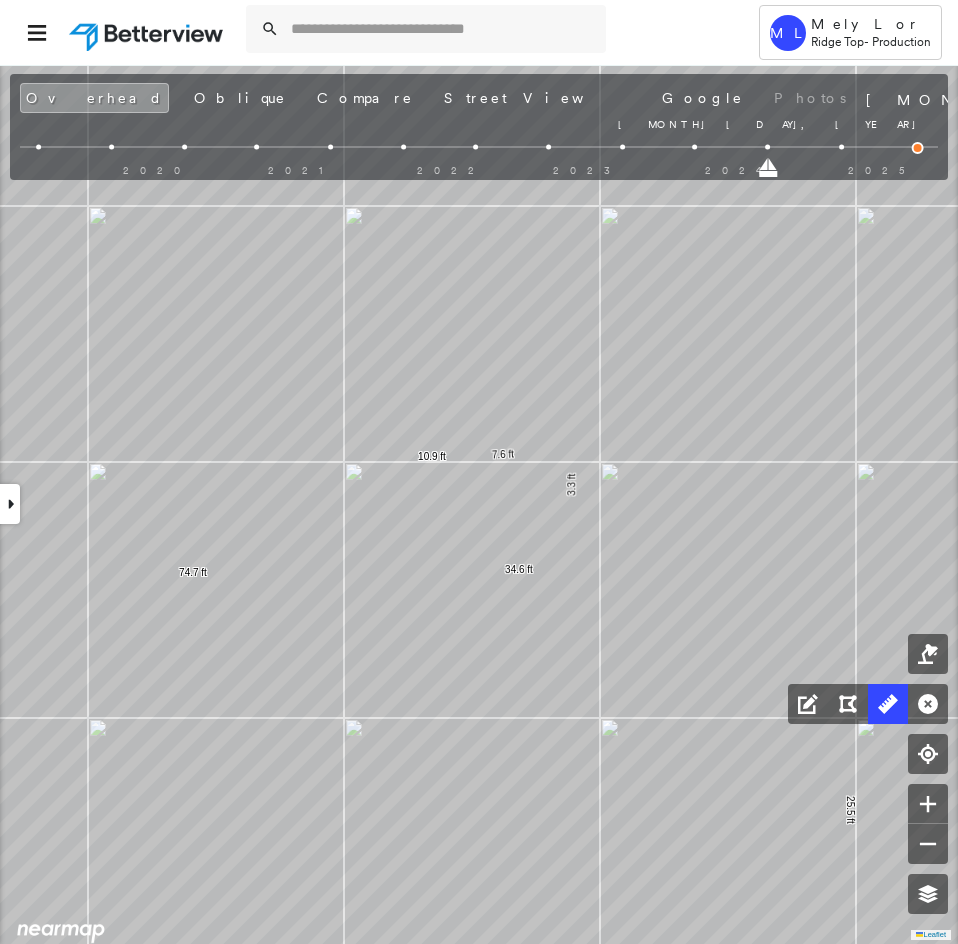 drag, startPoint x: 918, startPoint y: 169, endPoint x: 737, endPoint y: 169, distance: 181 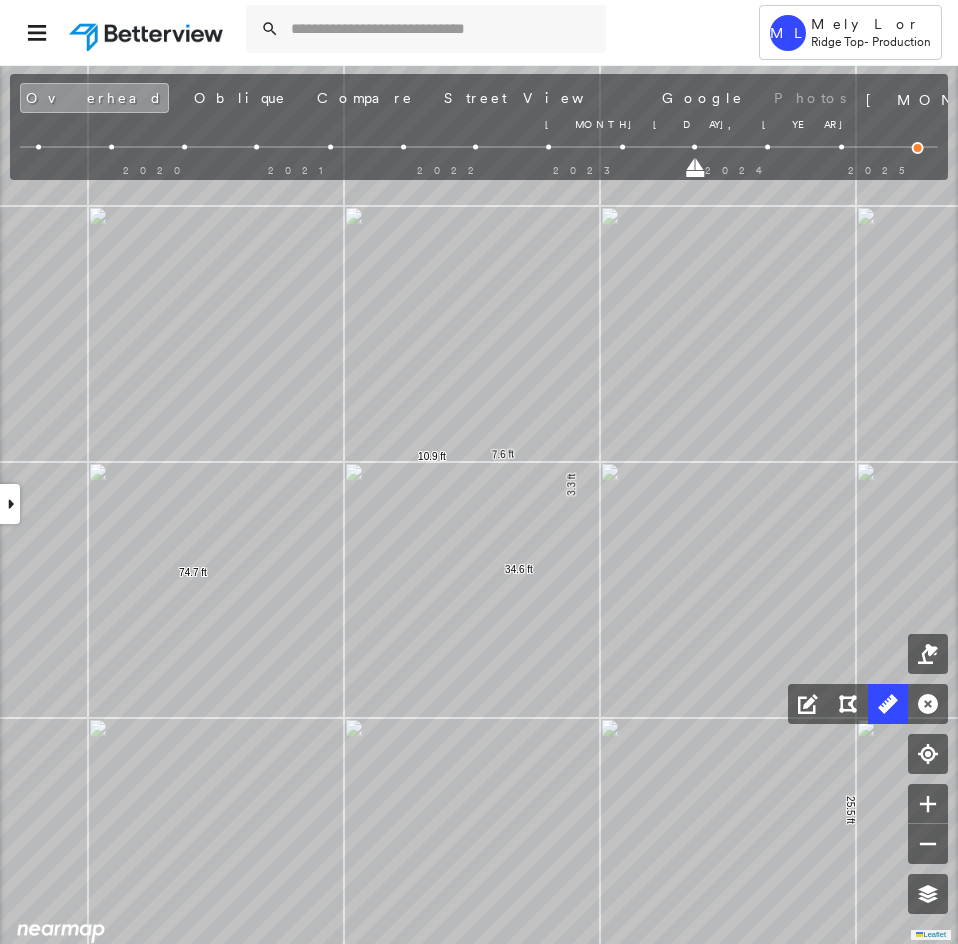 drag, startPoint x: 770, startPoint y: 174, endPoint x: 681, endPoint y: 174, distance: 89 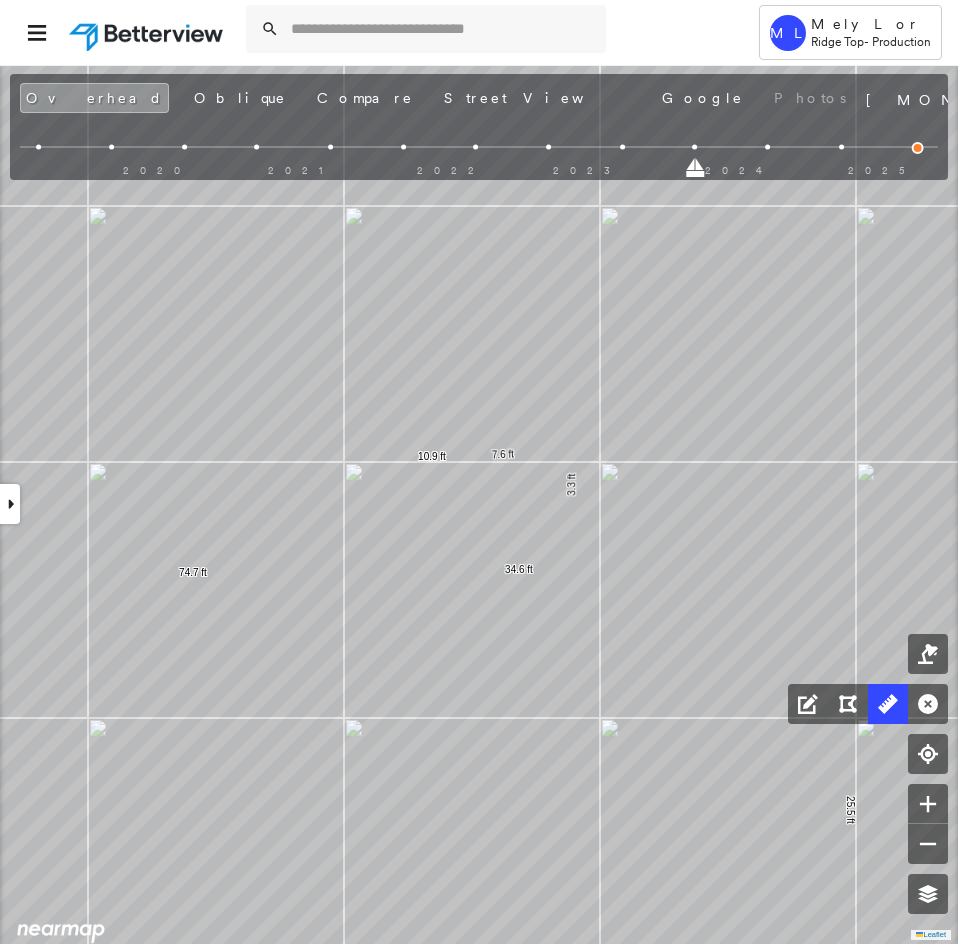 drag, startPoint x: 693, startPoint y: 172, endPoint x: 775, endPoint y: 172, distance: 82 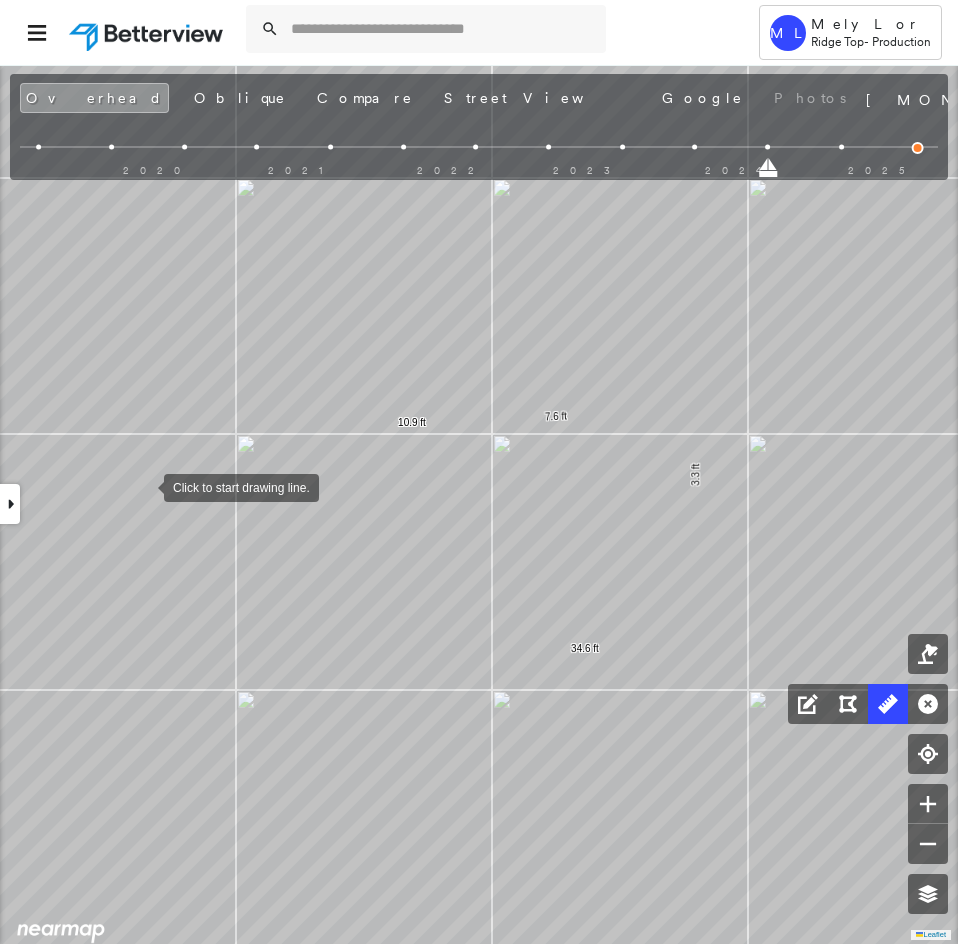 drag, startPoint x: 120, startPoint y: 519, endPoint x: 144, endPoint y: 487, distance: 40 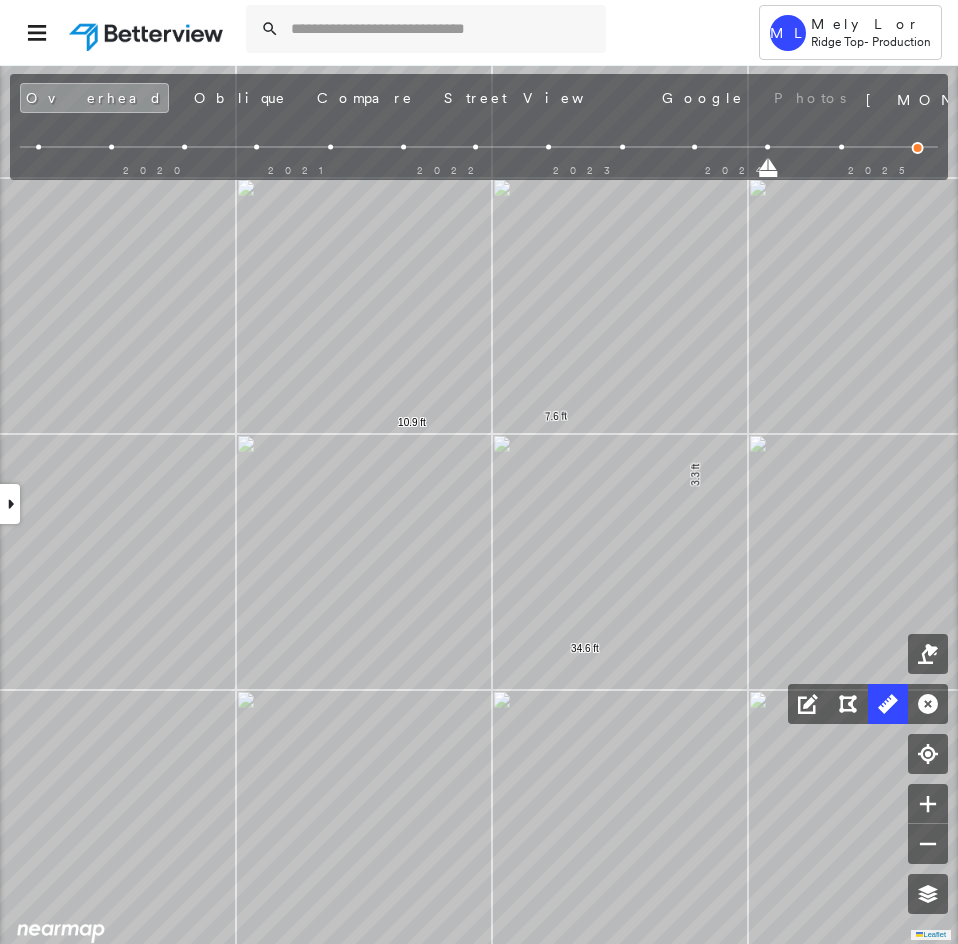 click at bounding box center (10, 504) 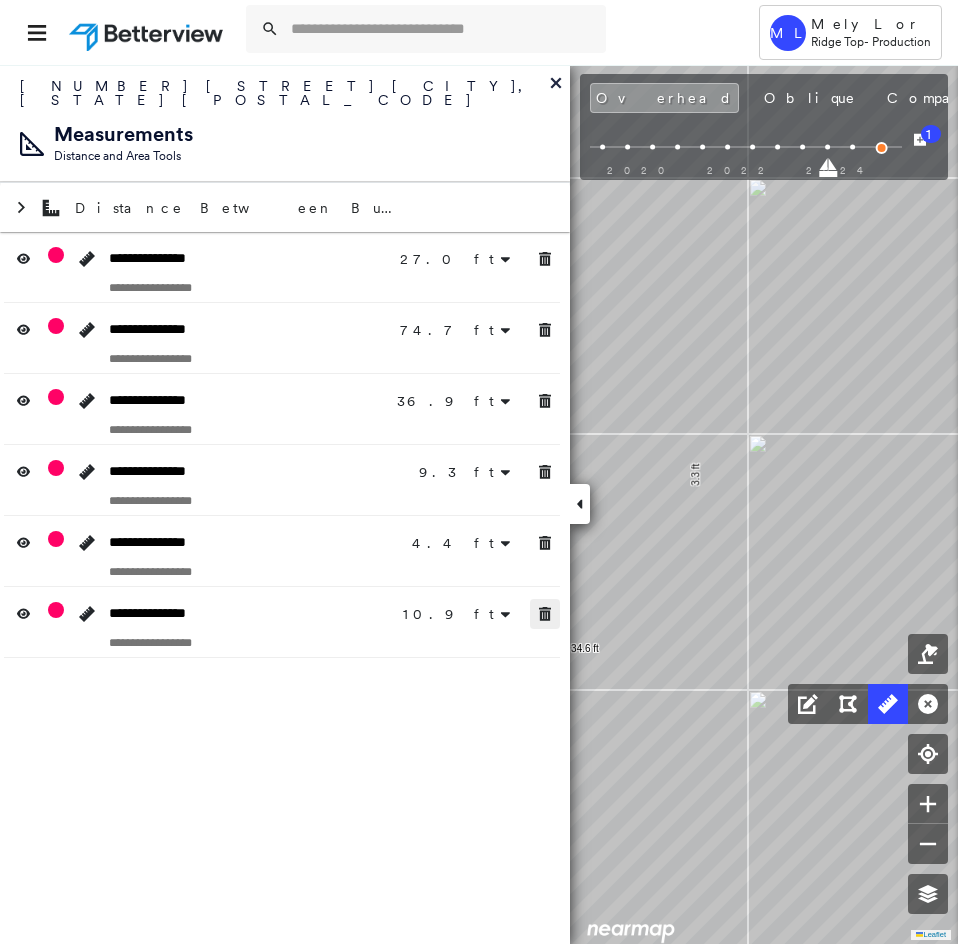 click 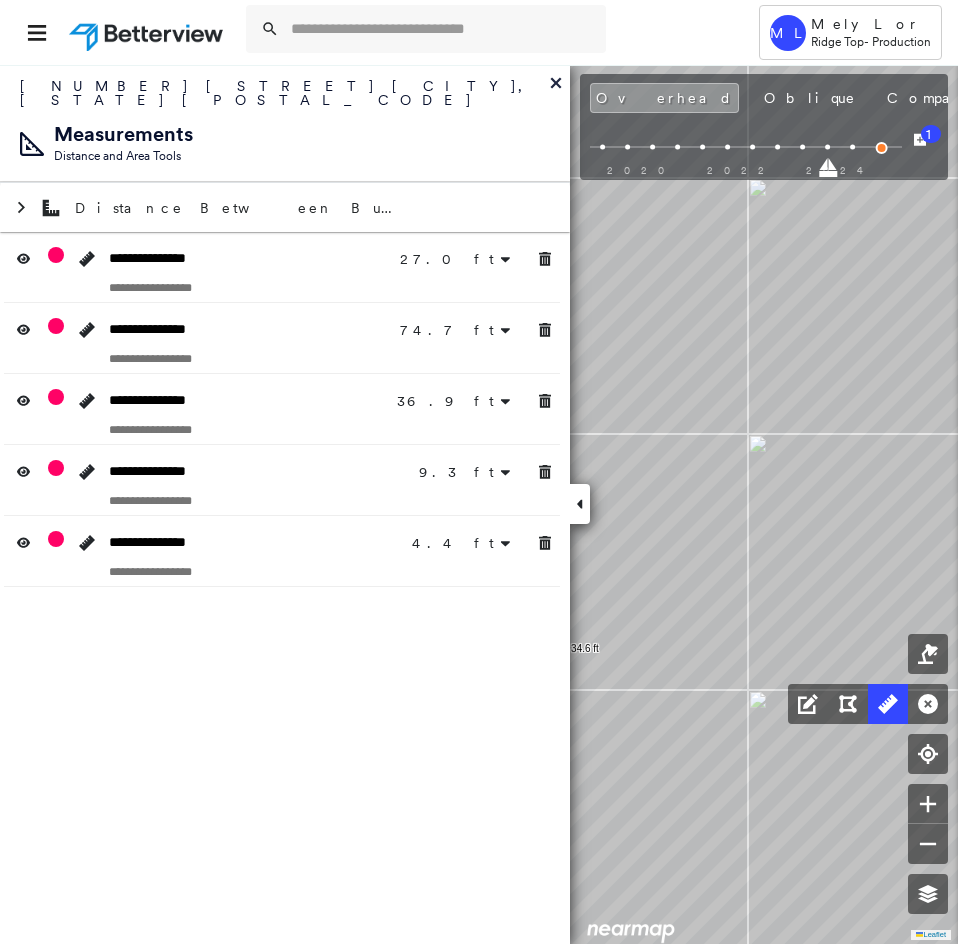click 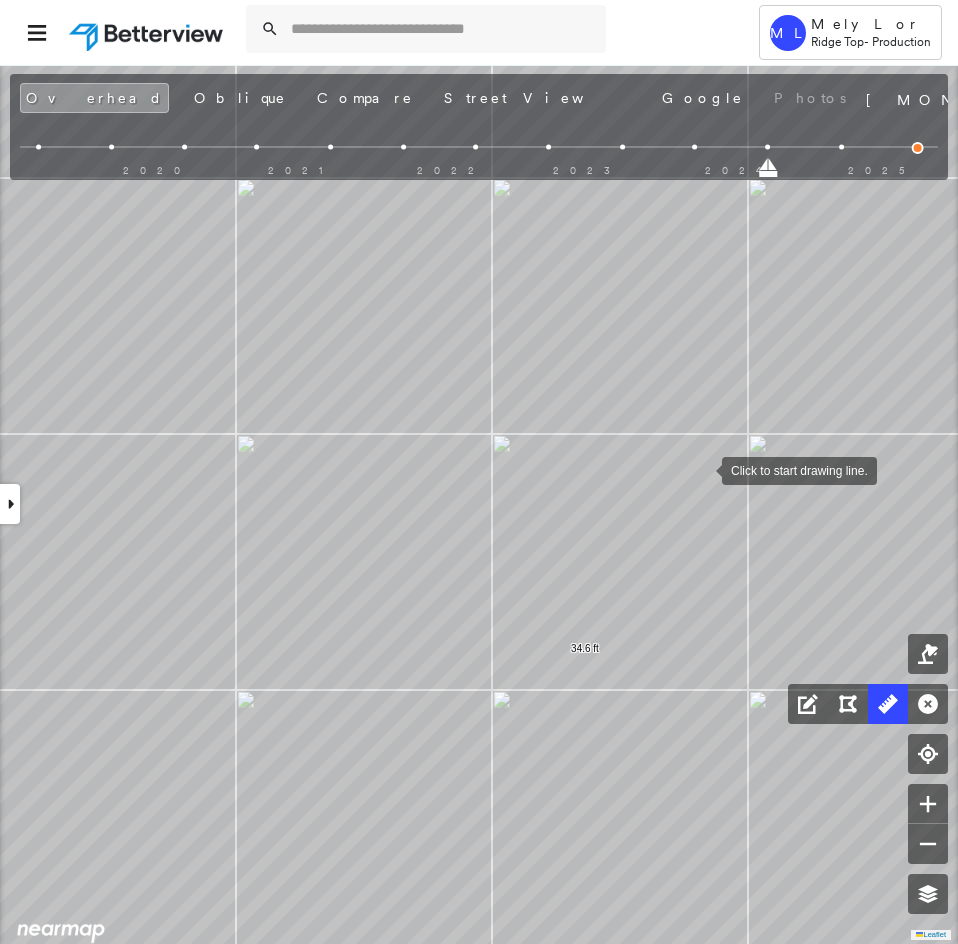 click at bounding box center (702, 469) 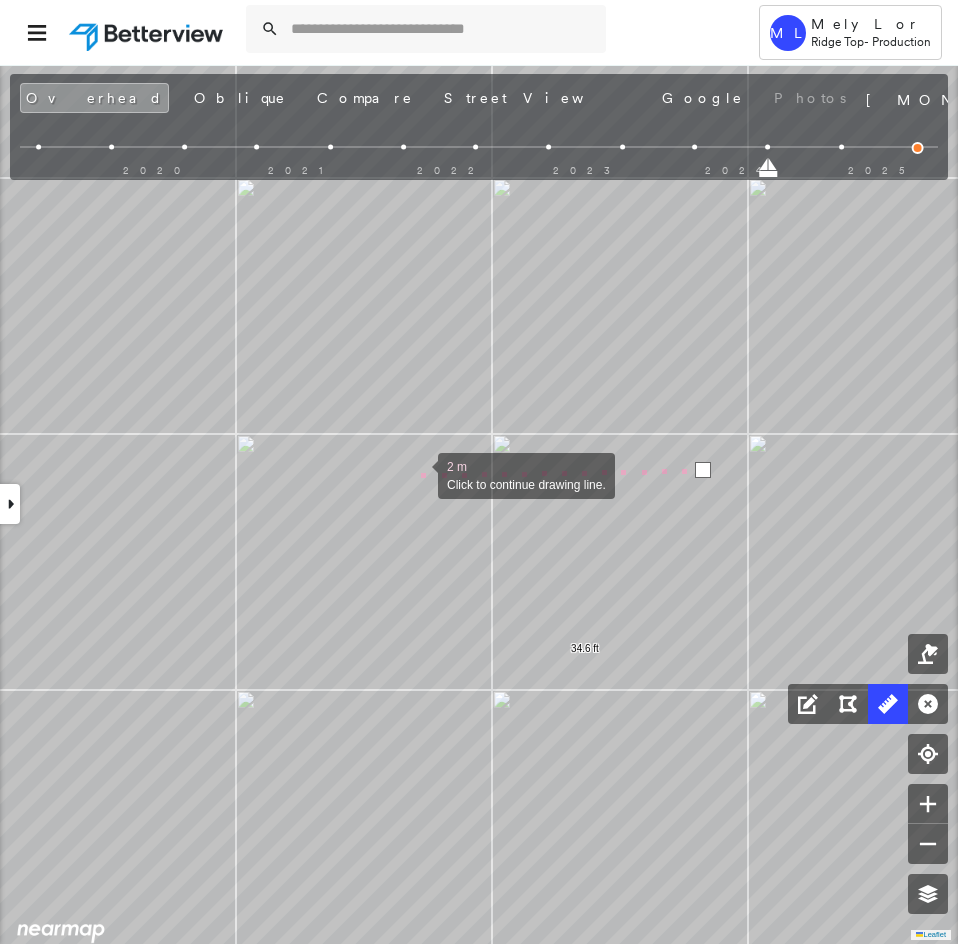 click at bounding box center [418, 474] 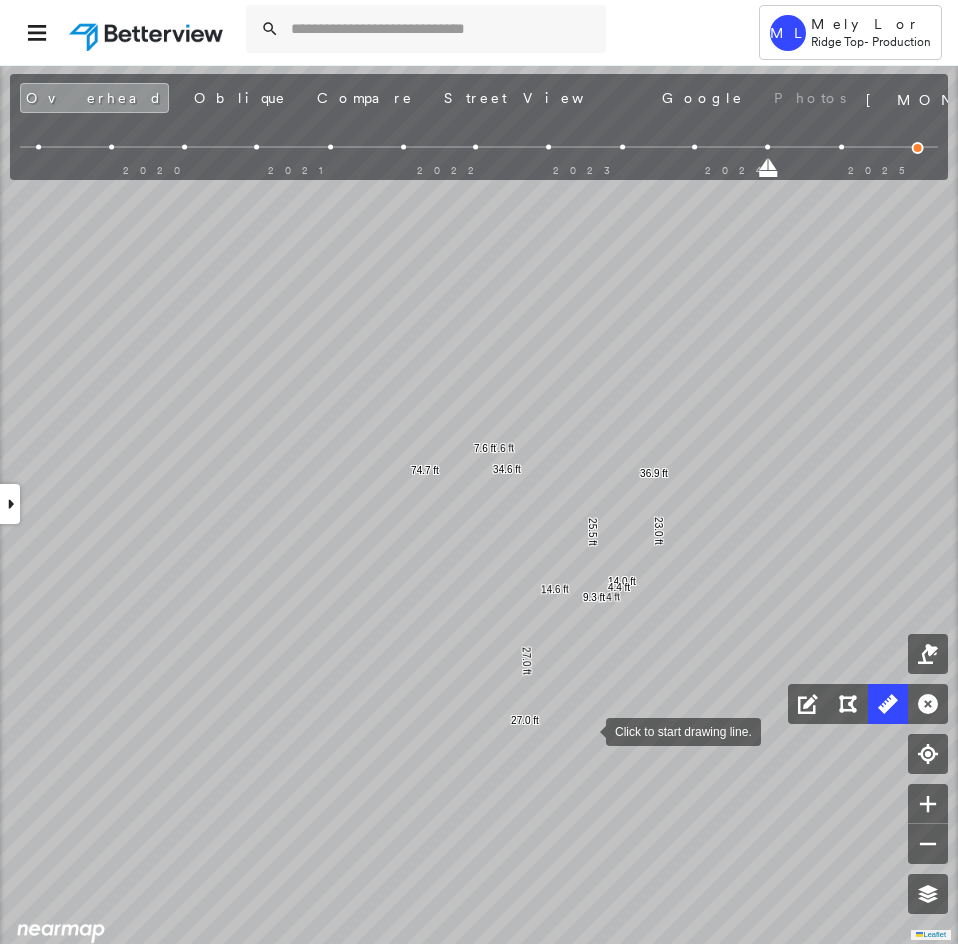 click on "27.0 ft 27.0 ft 14.6 ft 25.5 ft 34.6 ft 74.7 ft 14.0 ft 23.0 ft 36.9 ft 6.4 ft 9.3 ft 4.4 ft 7.6 ft 7.6 ft Click to start drawing line." at bounding box center (208, 301) 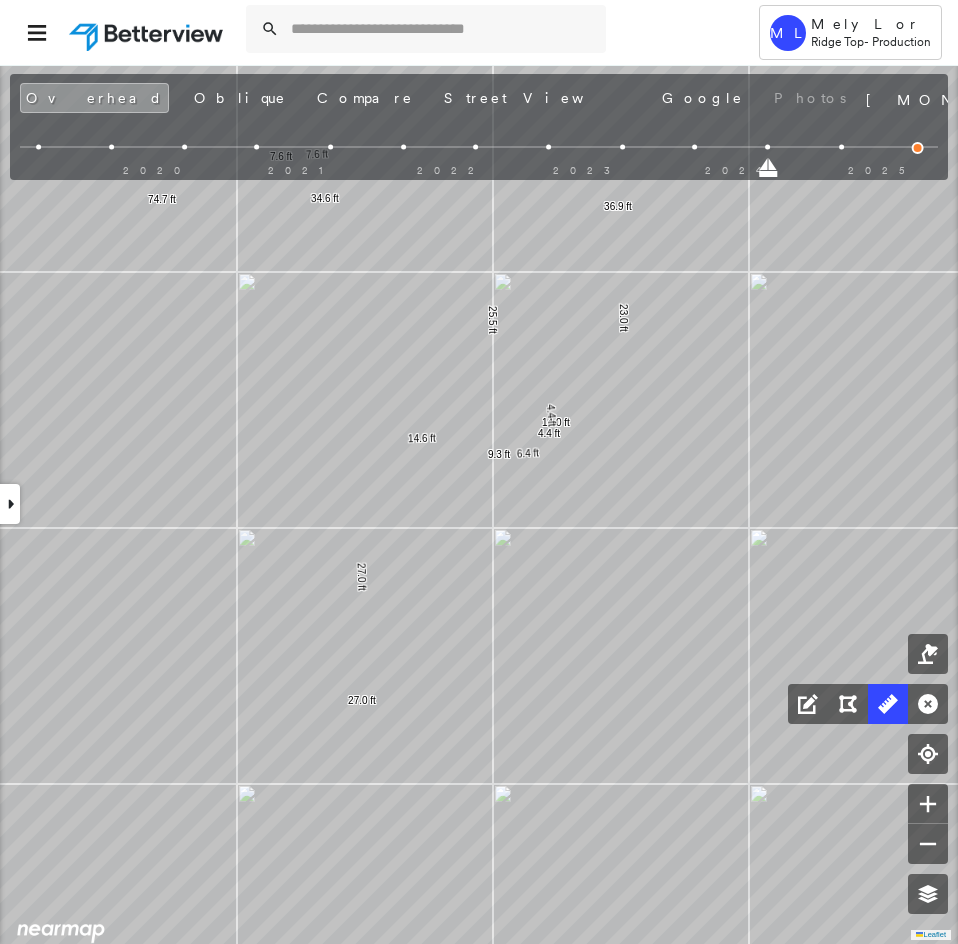 drag, startPoint x: 151, startPoint y: 105, endPoint x: 161, endPoint y: 138, distance: 34.48188 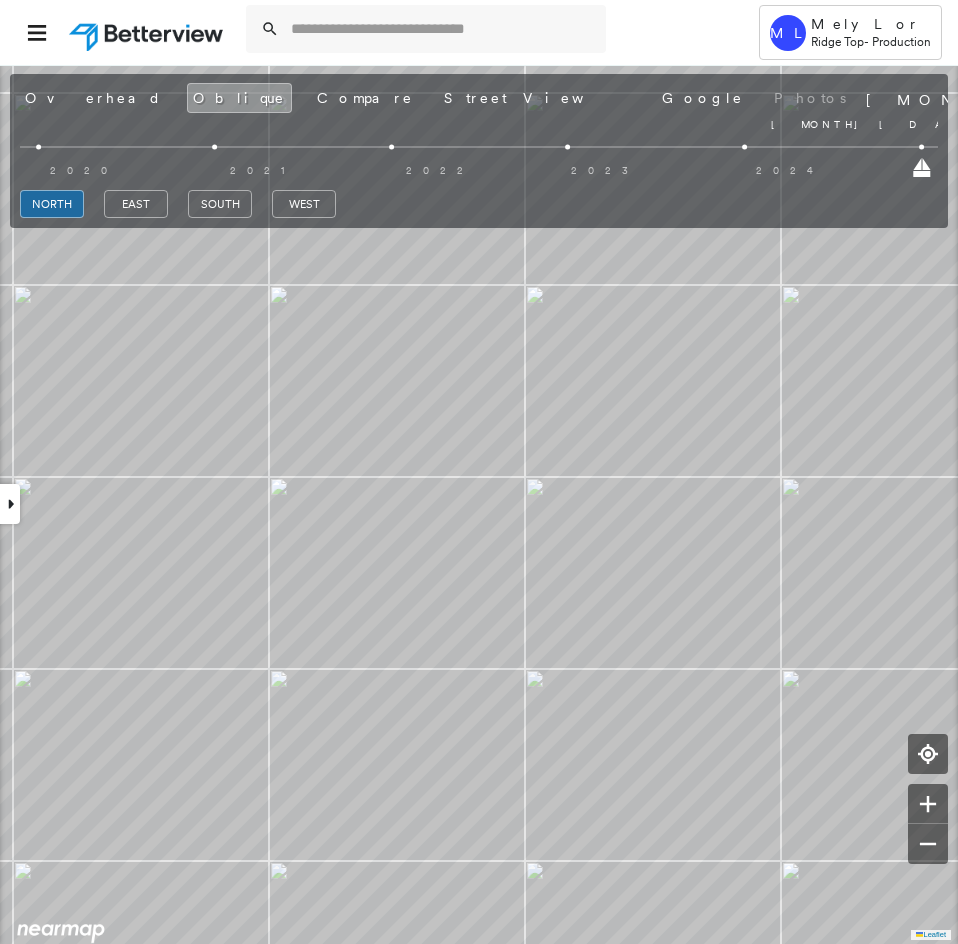 drag, startPoint x: 753, startPoint y: 168, endPoint x: 958, endPoint y: 166, distance: 205.00975 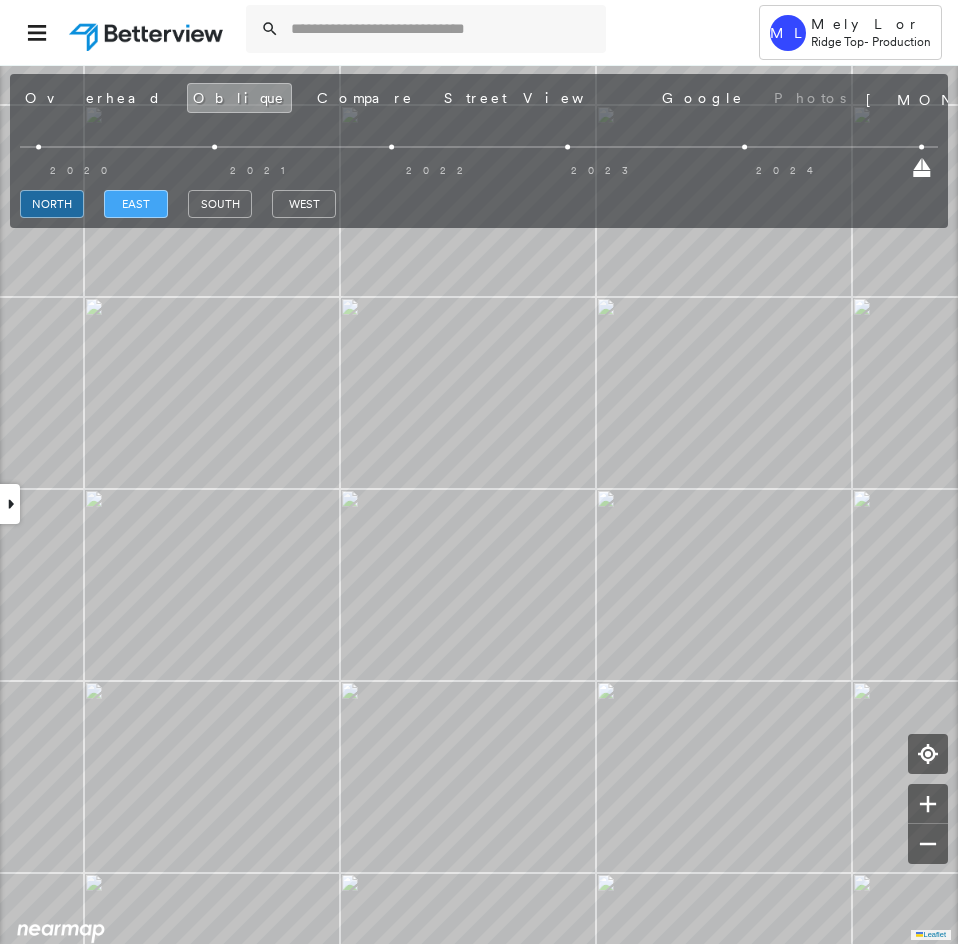 click on "east" at bounding box center (136, 204) 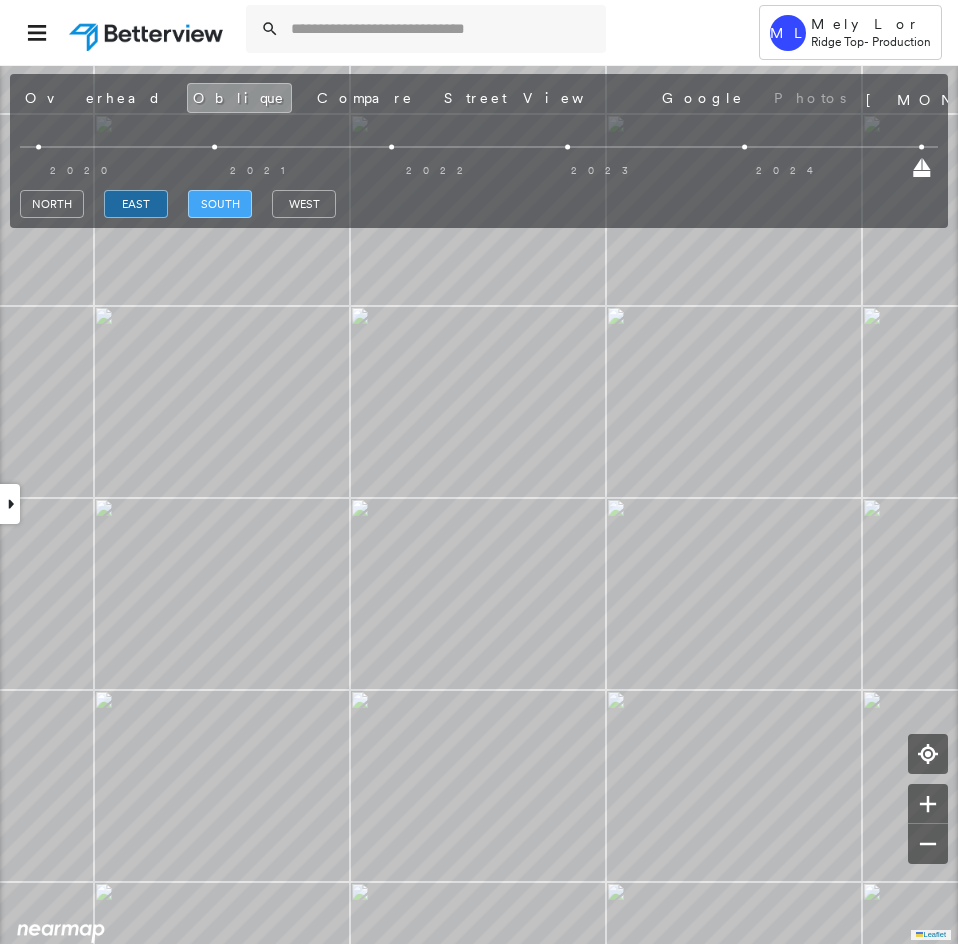 click on "south" at bounding box center [220, 204] 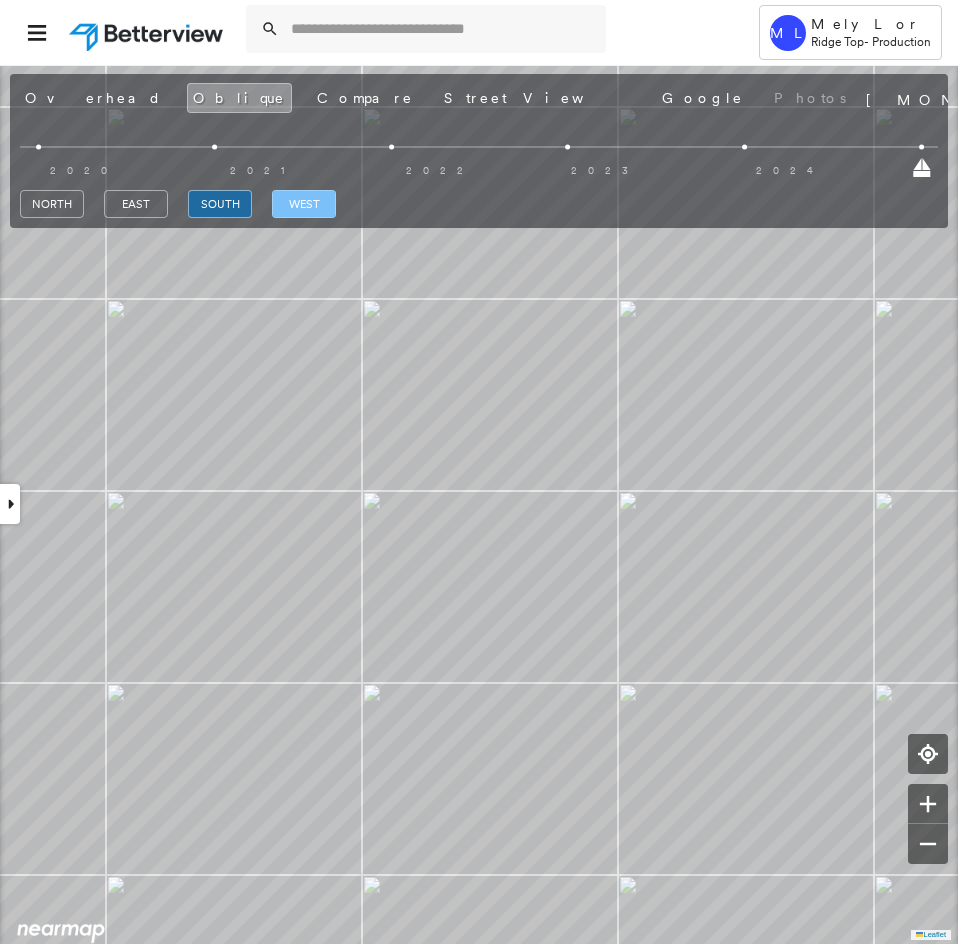 click on "west" at bounding box center [304, 204] 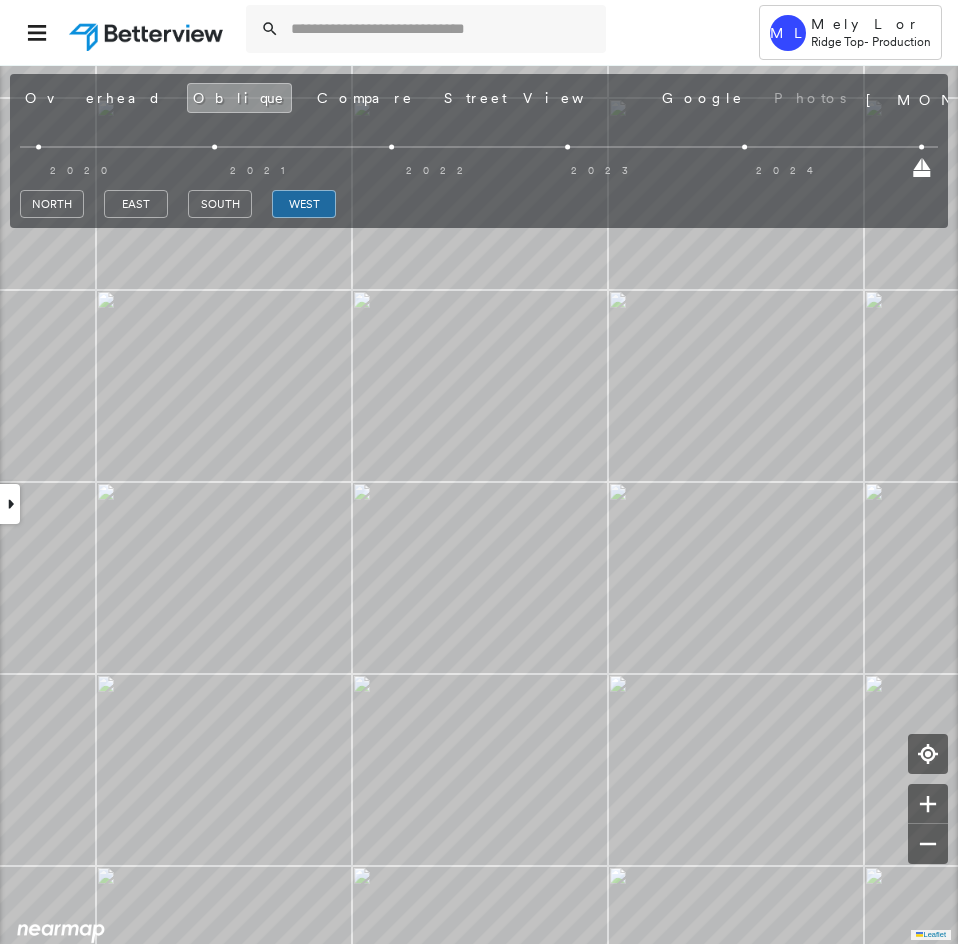 drag, startPoint x: 33, startPoint y: 104, endPoint x: 3, endPoint y: 173, distance: 75.23962 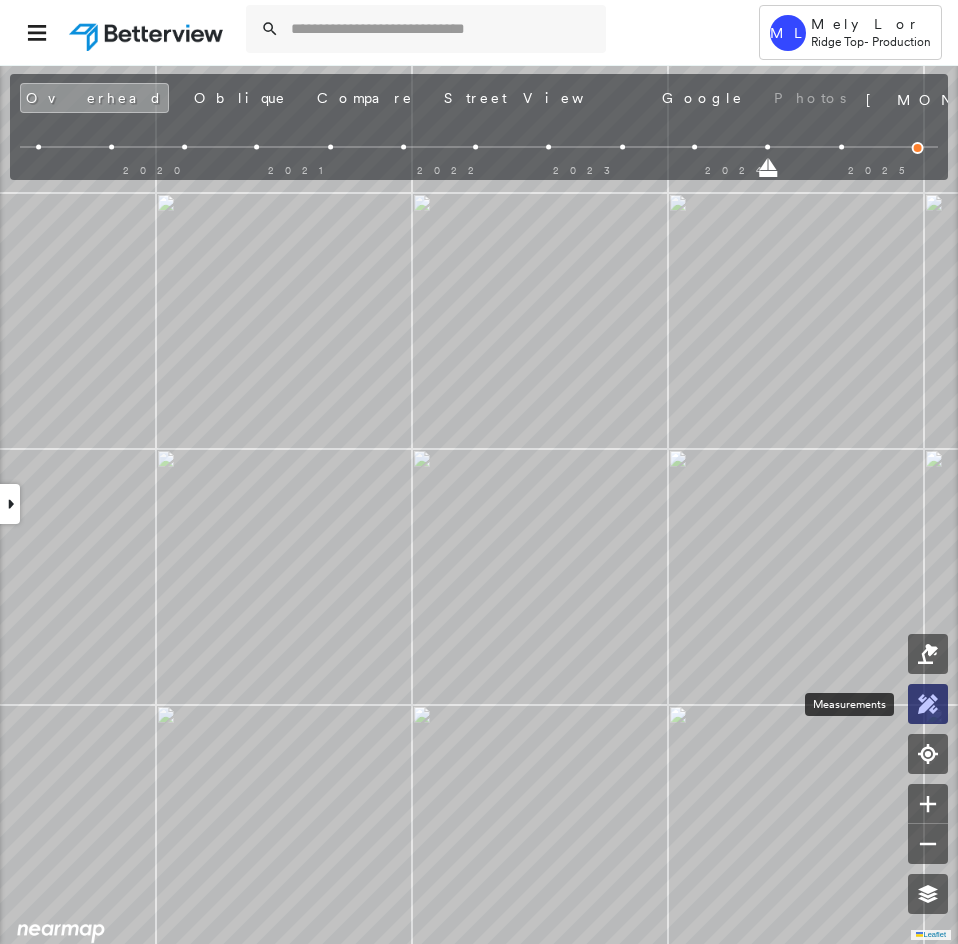 click at bounding box center [928, 704] 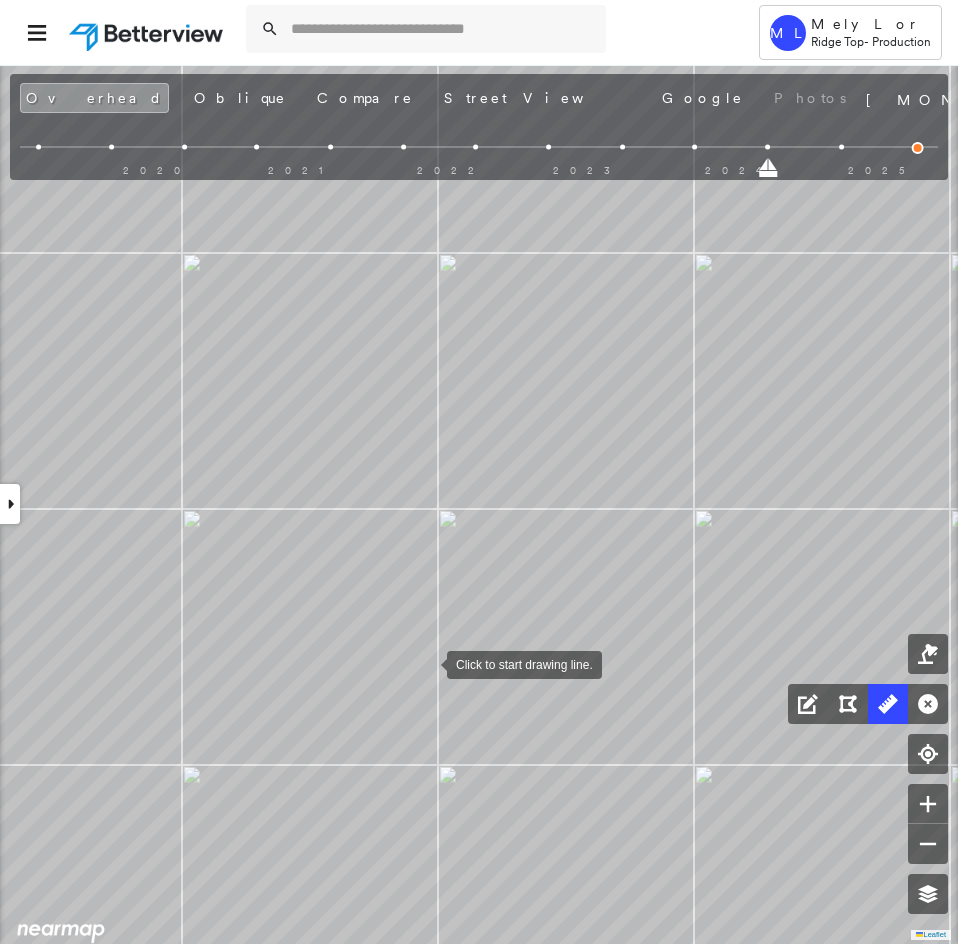 click at bounding box center [427, 663] 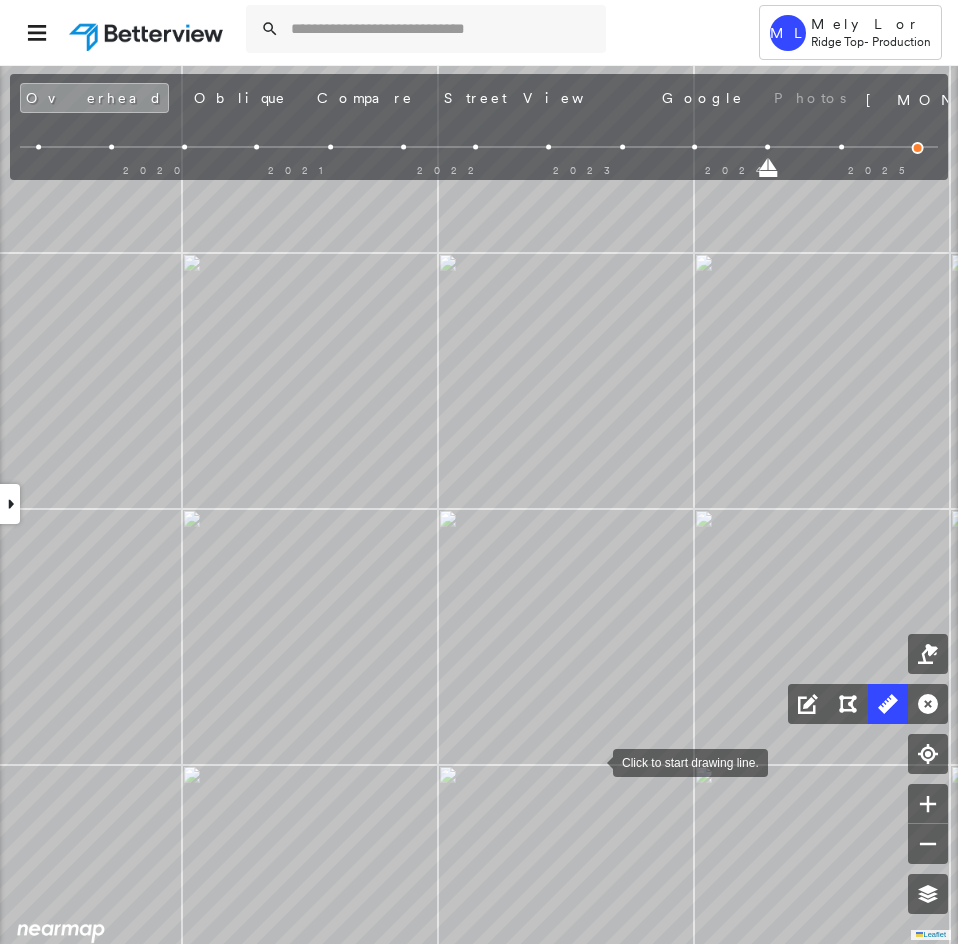 click at bounding box center [593, 761] 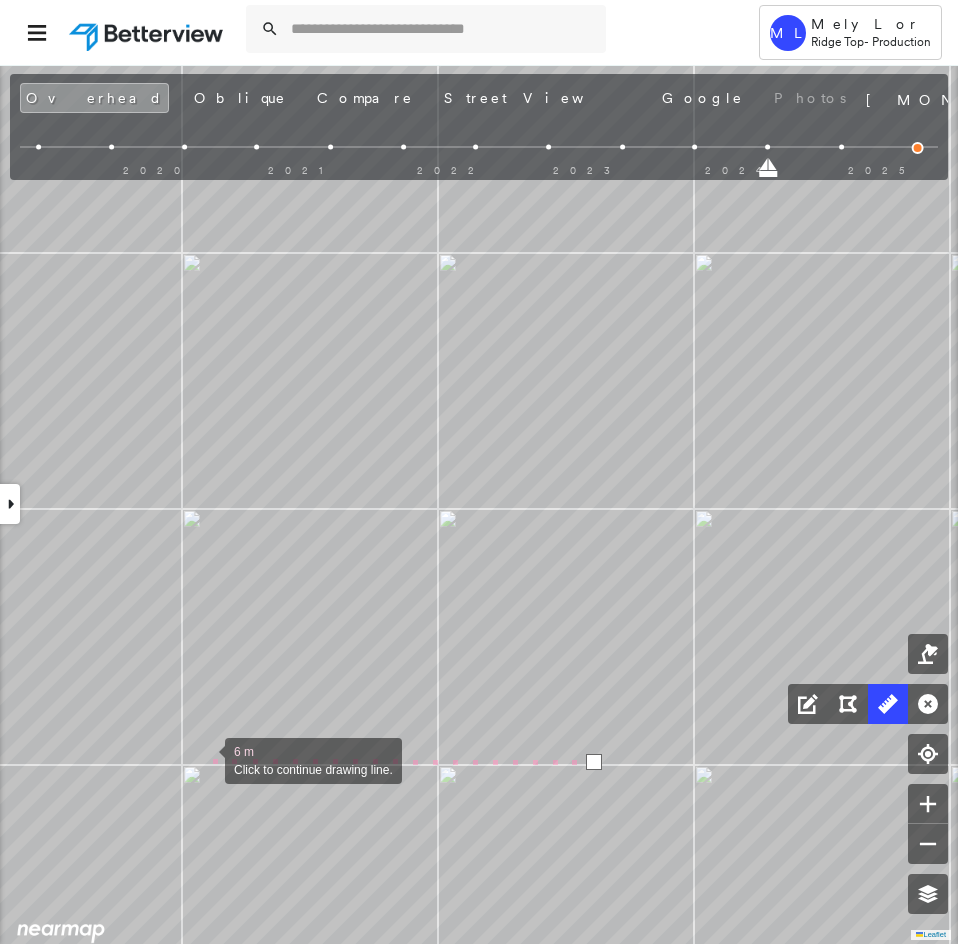 click at bounding box center [205, 759] 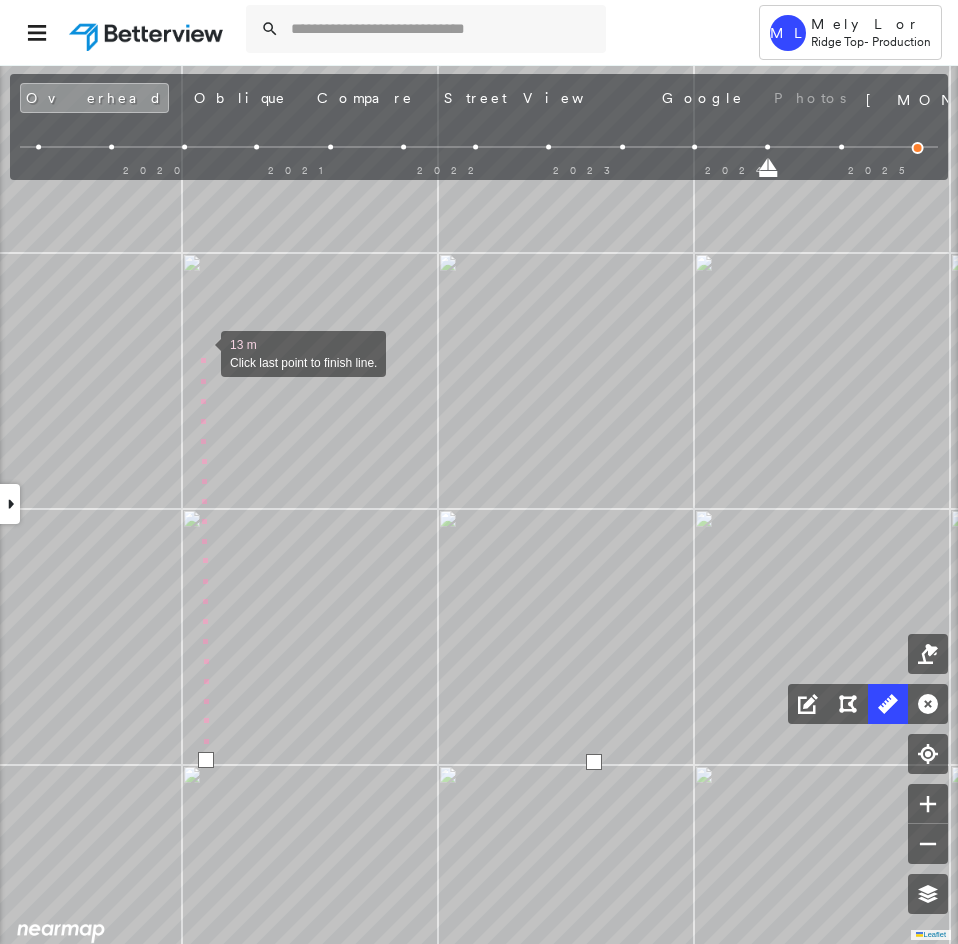 drag, startPoint x: 201, startPoint y: 352, endPoint x: 206, endPoint y: 446, distance: 94.13288 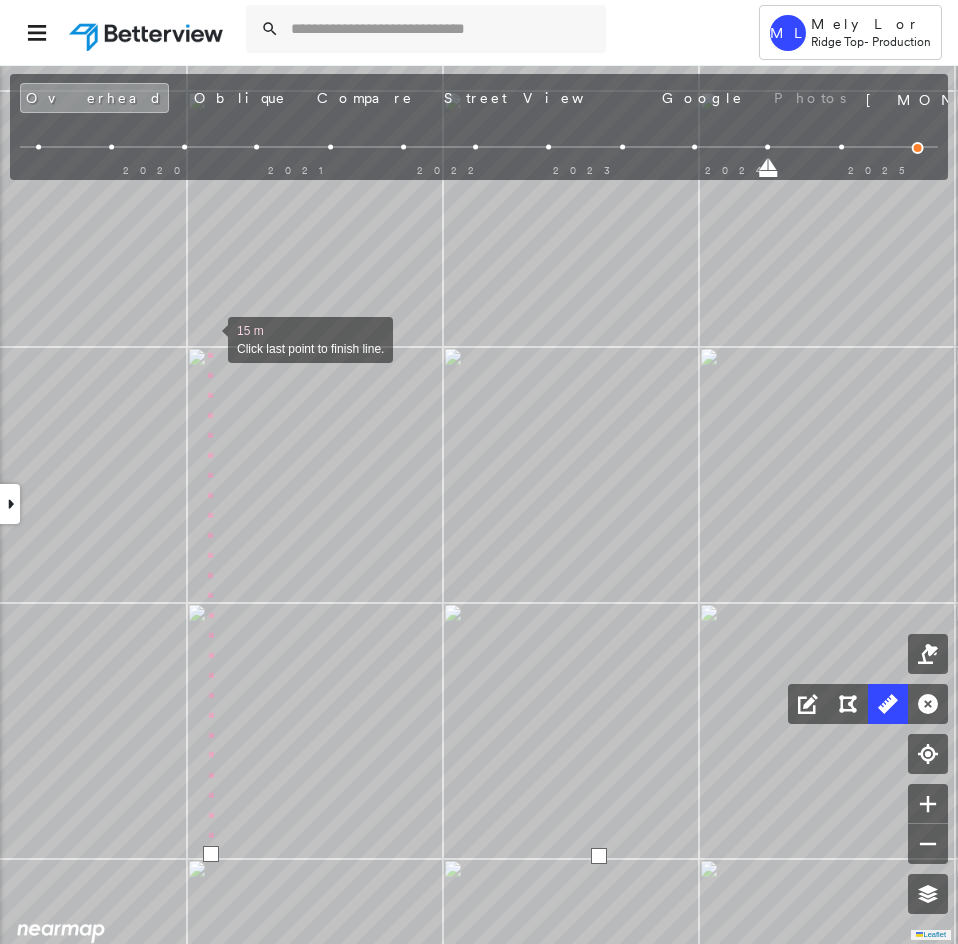 click at bounding box center (208, 338) 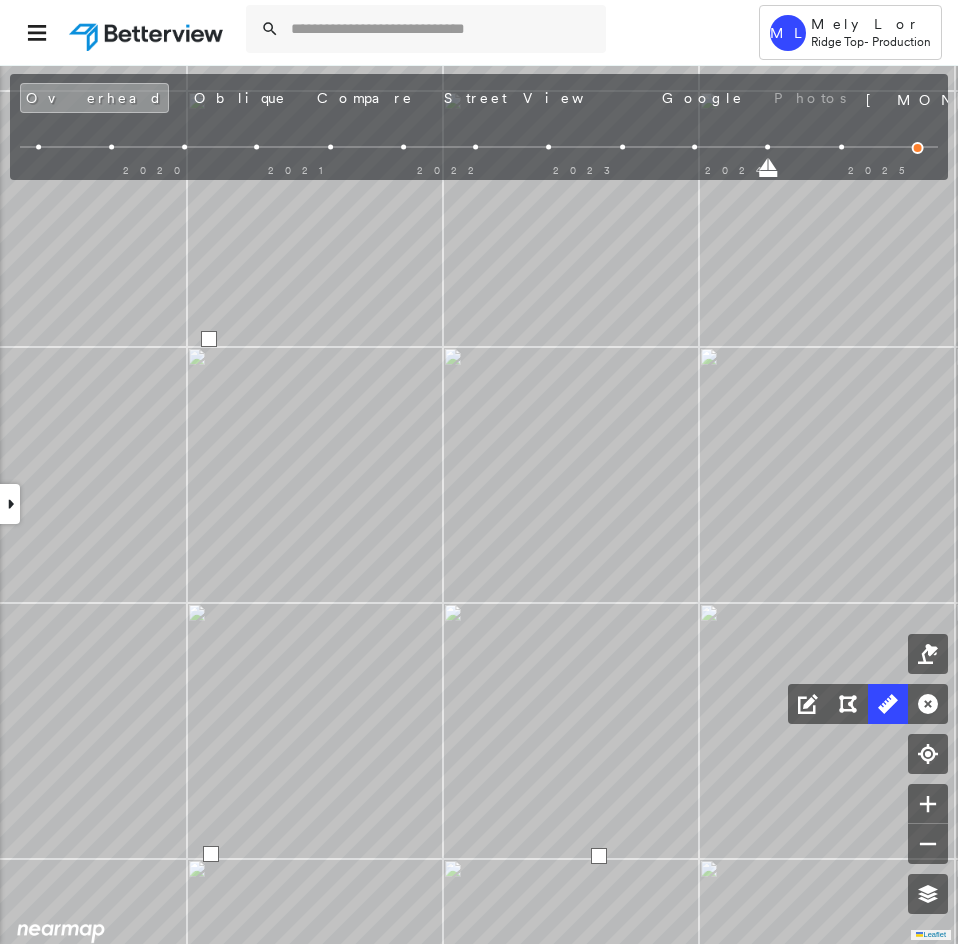 click at bounding box center [209, 339] 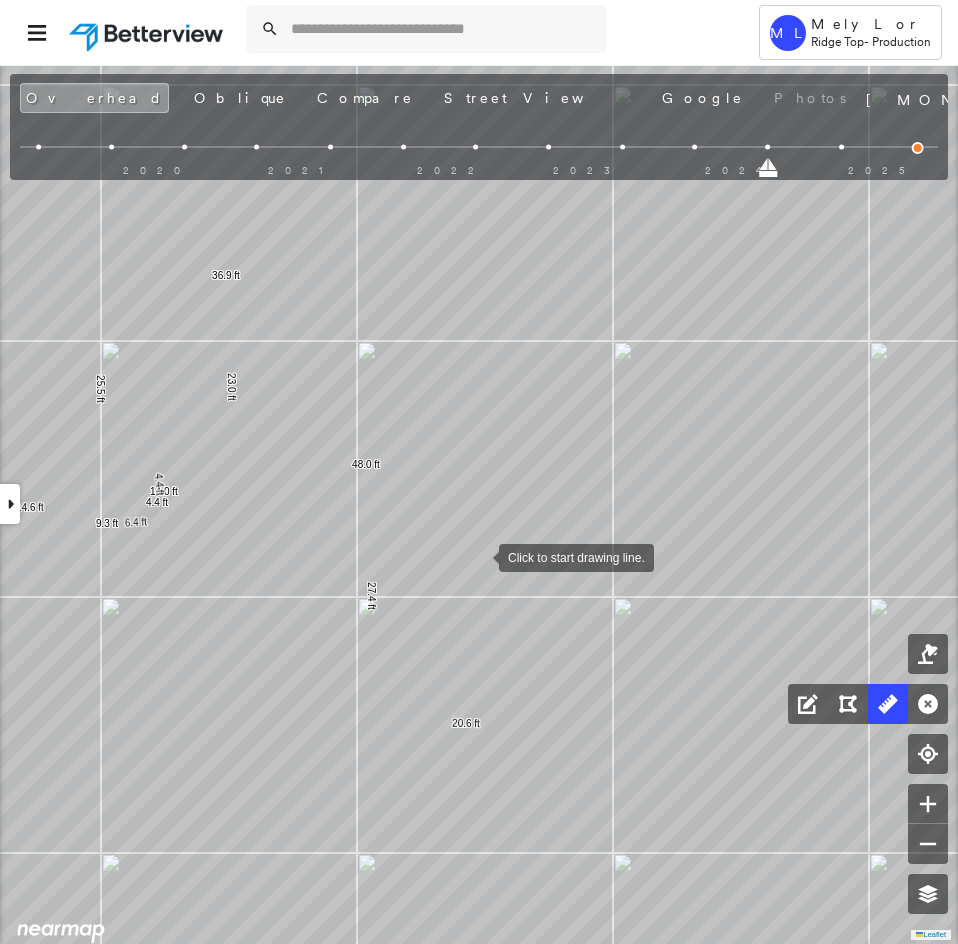 drag, startPoint x: 445, startPoint y: 543, endPoint x: 479, endPoint y: 555, distance: 36.05551 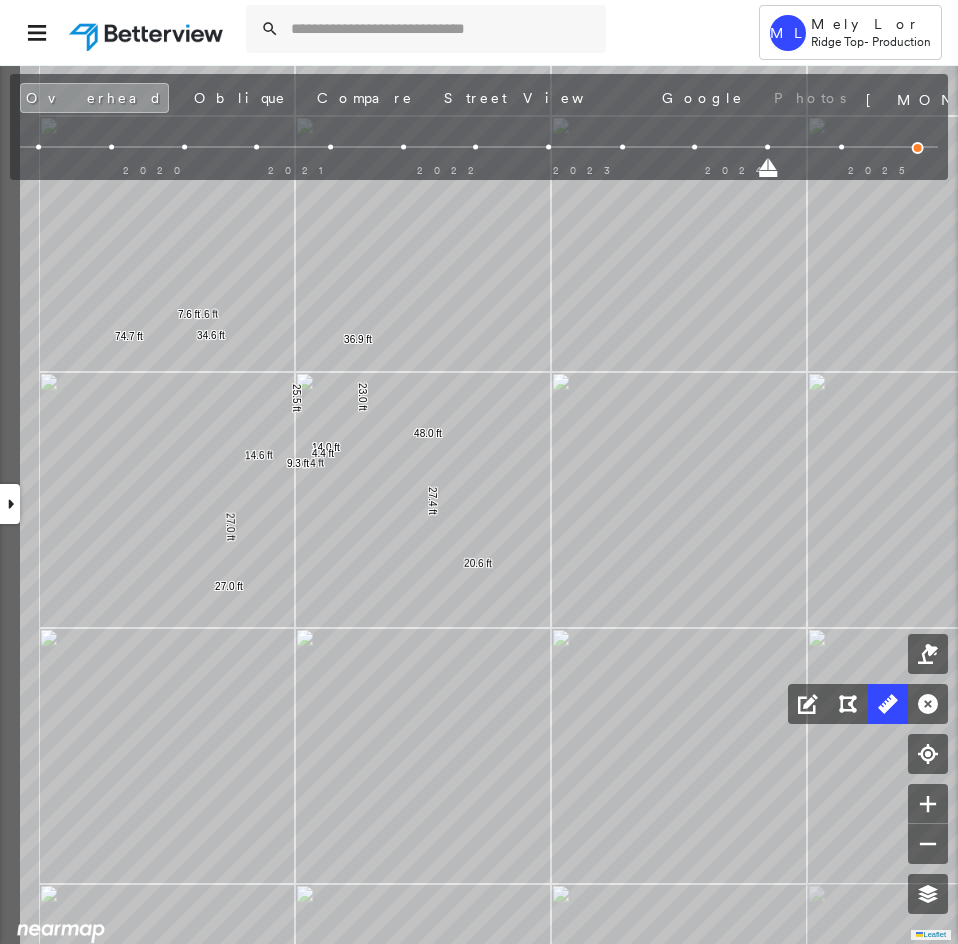 drag, startPoint x: 251, startPoint y: 559, endPoint x: 388, endPoint y: 551, distance: 137.23338 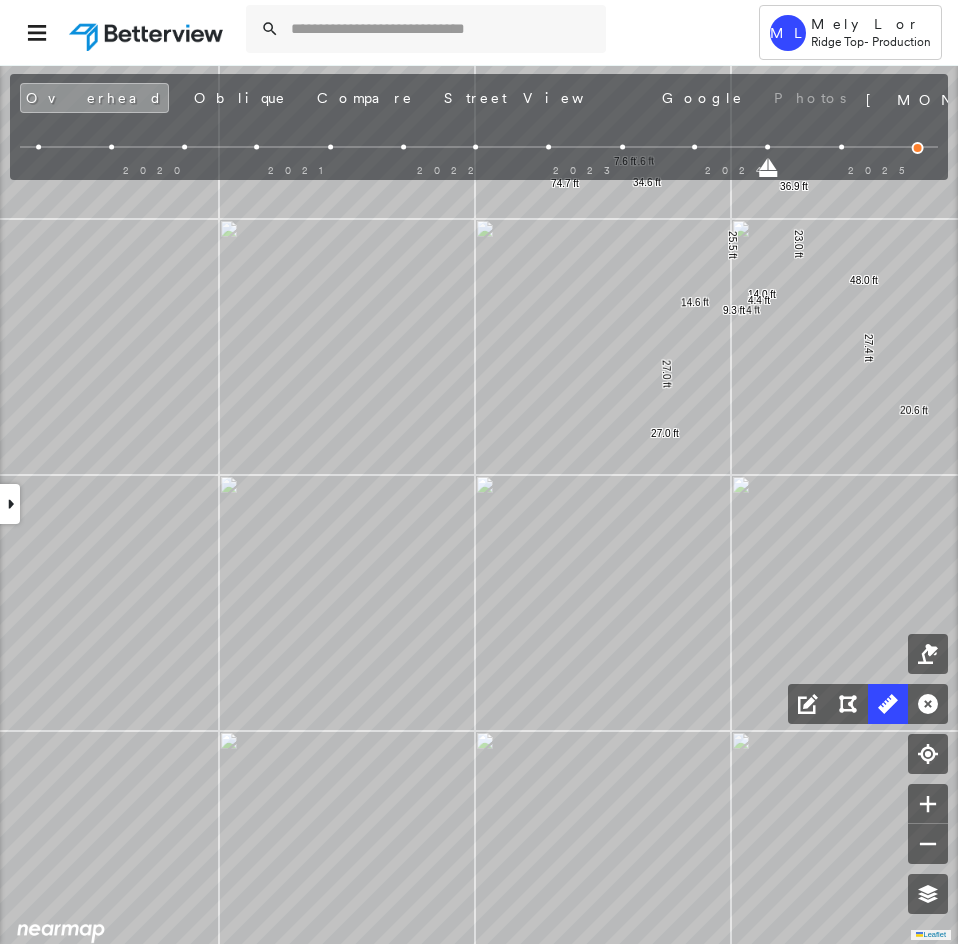 drag, startPoint x: 772, startPoint y: 169, endPoint x: 850, endPoint y: 166, distance: 78.05767 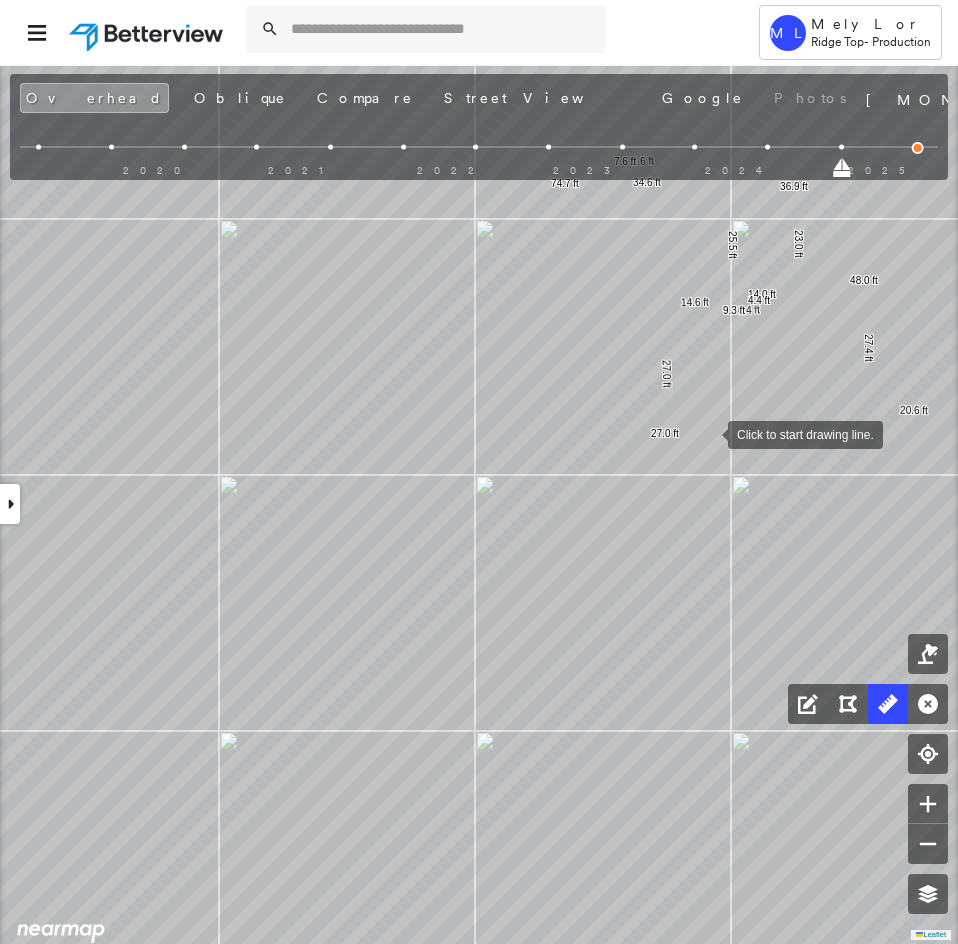 drag, startPoint x: 708, startPoint y: 433, endPoint x: 677, endPoint y: 537, distance: 108.52189 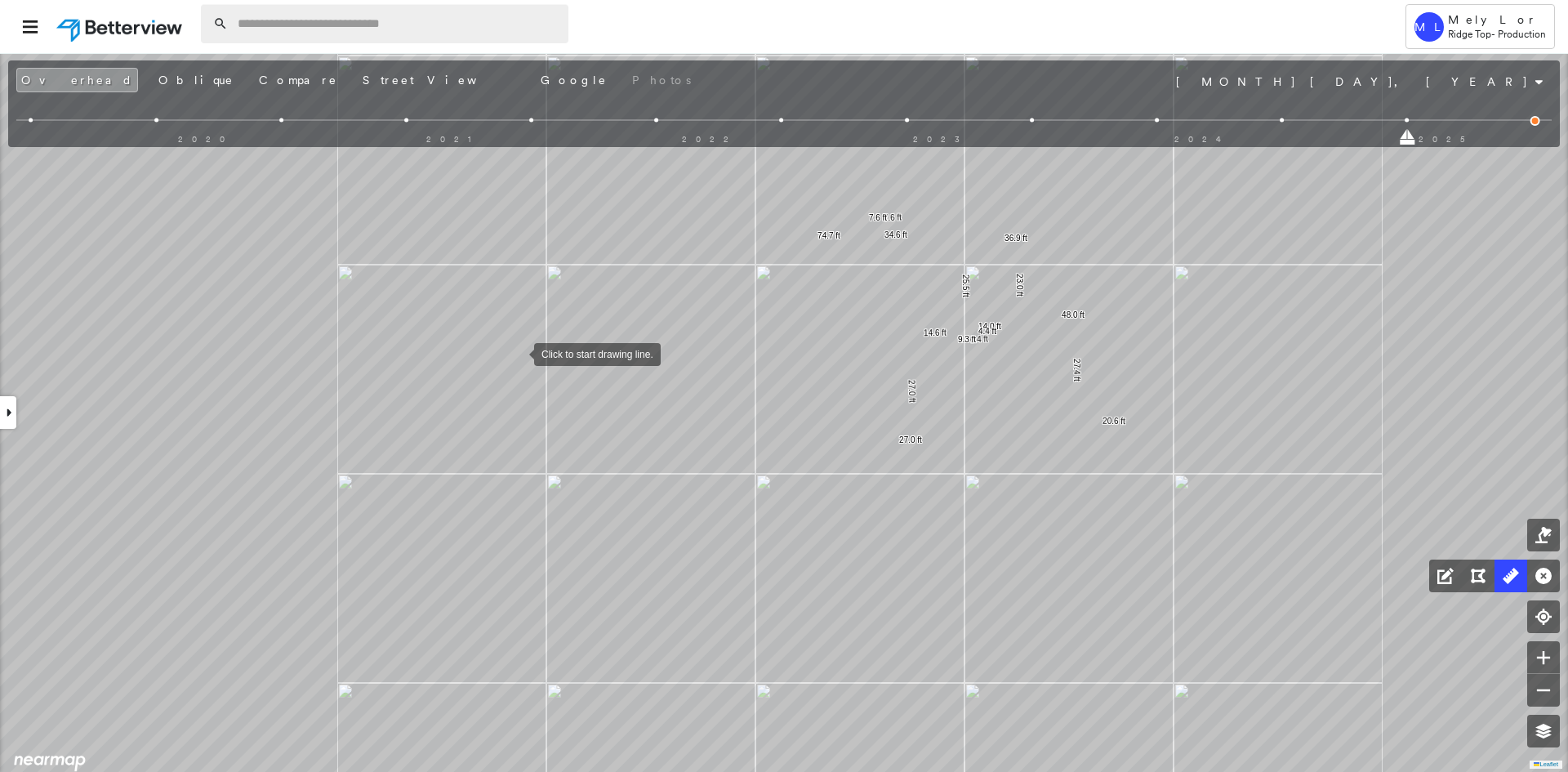 click at bounding box center (398, 24) 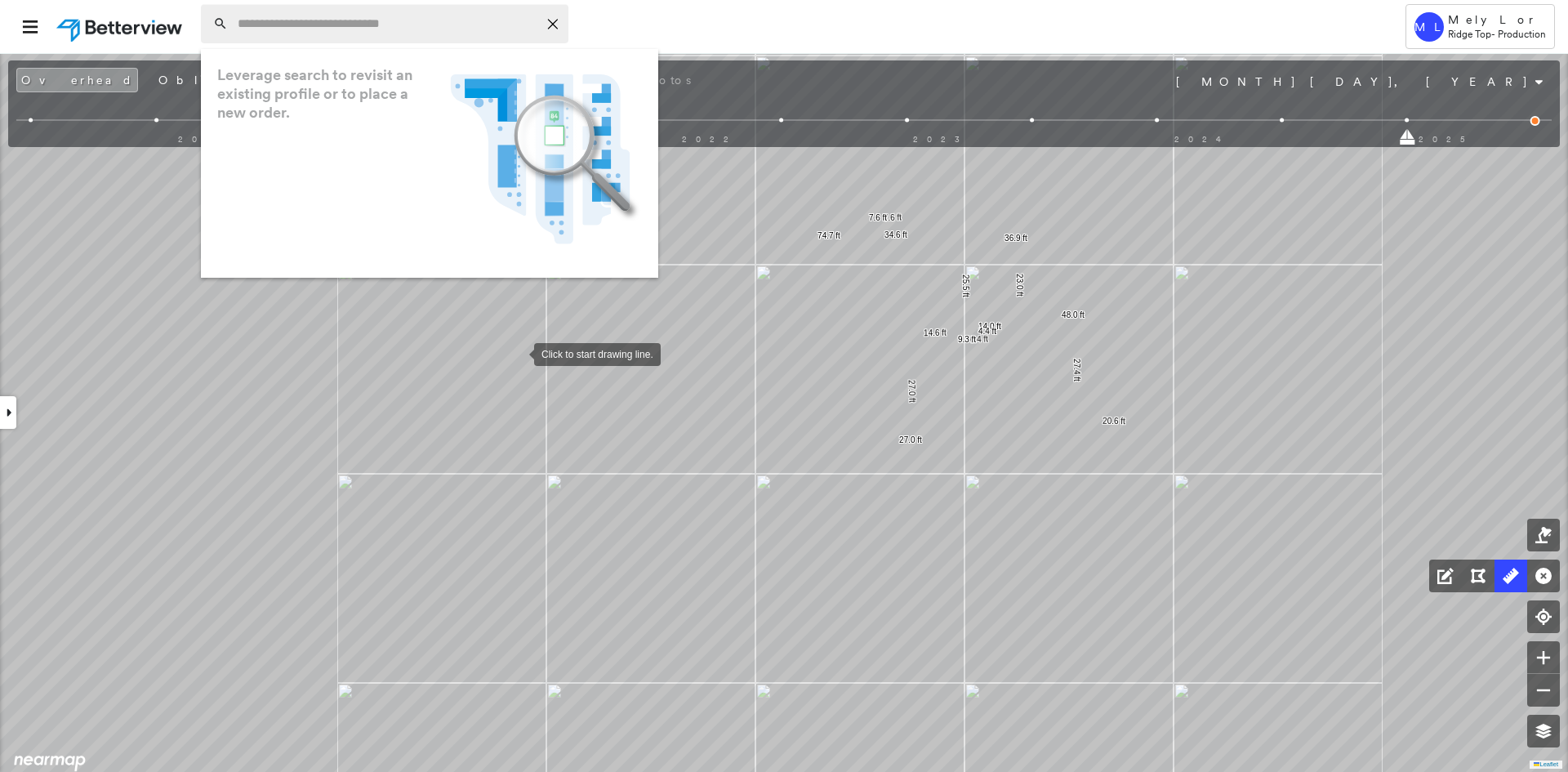 paste on "**********" 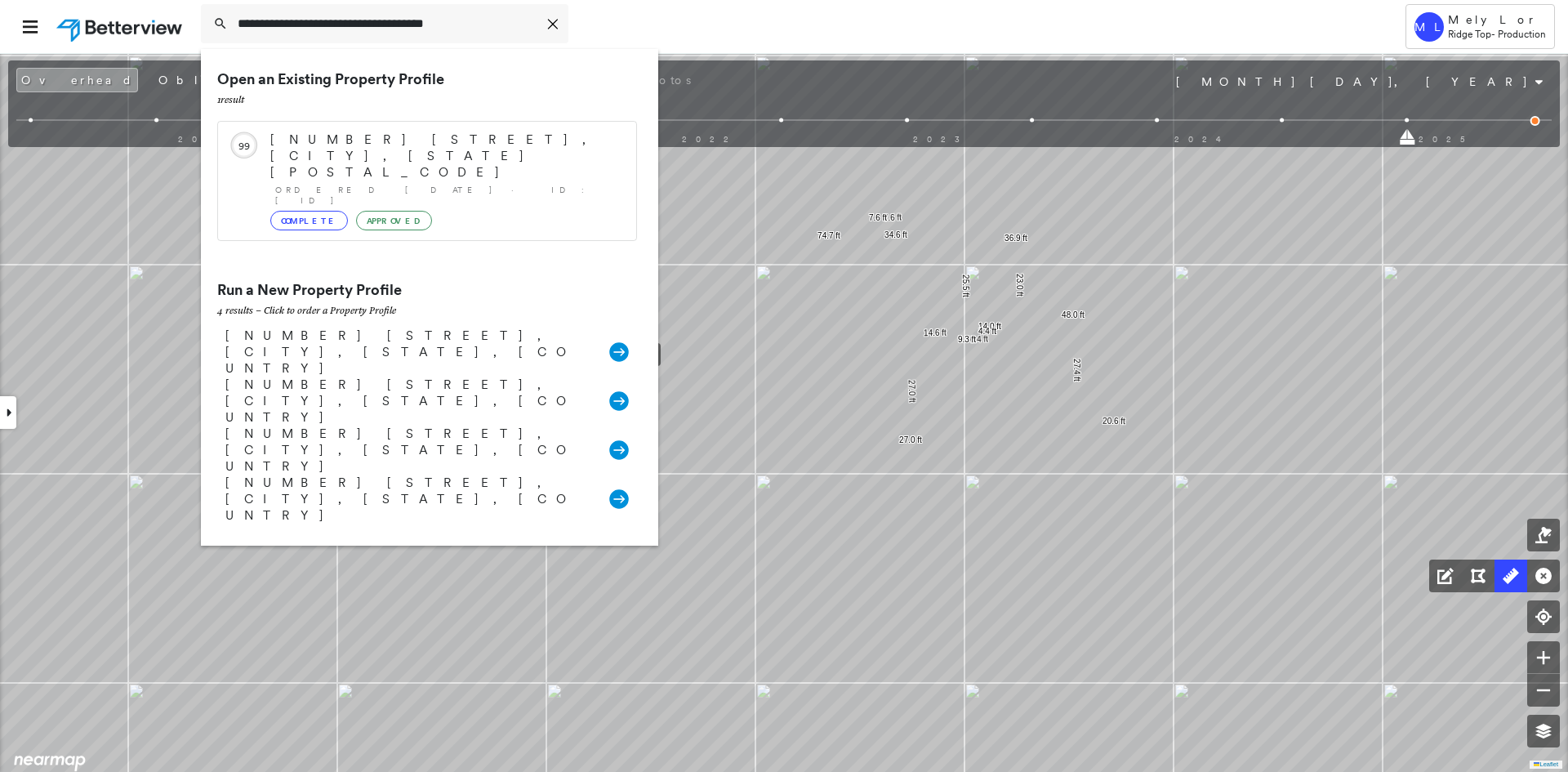 type on "**********" 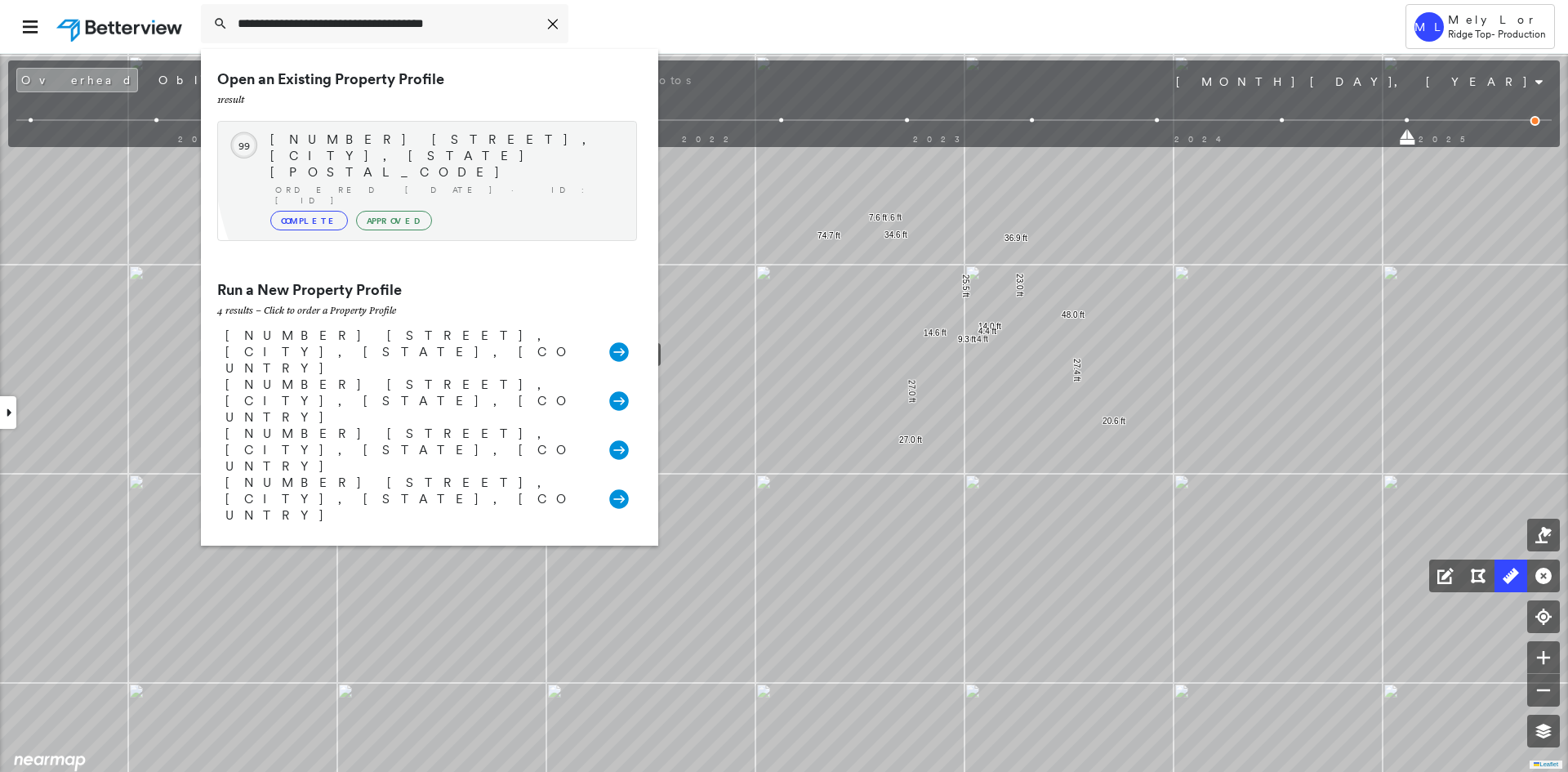 click on "Ordered 08/07/25 · ID: 782763_WILLIAMS" at bounding box center (448, 195) 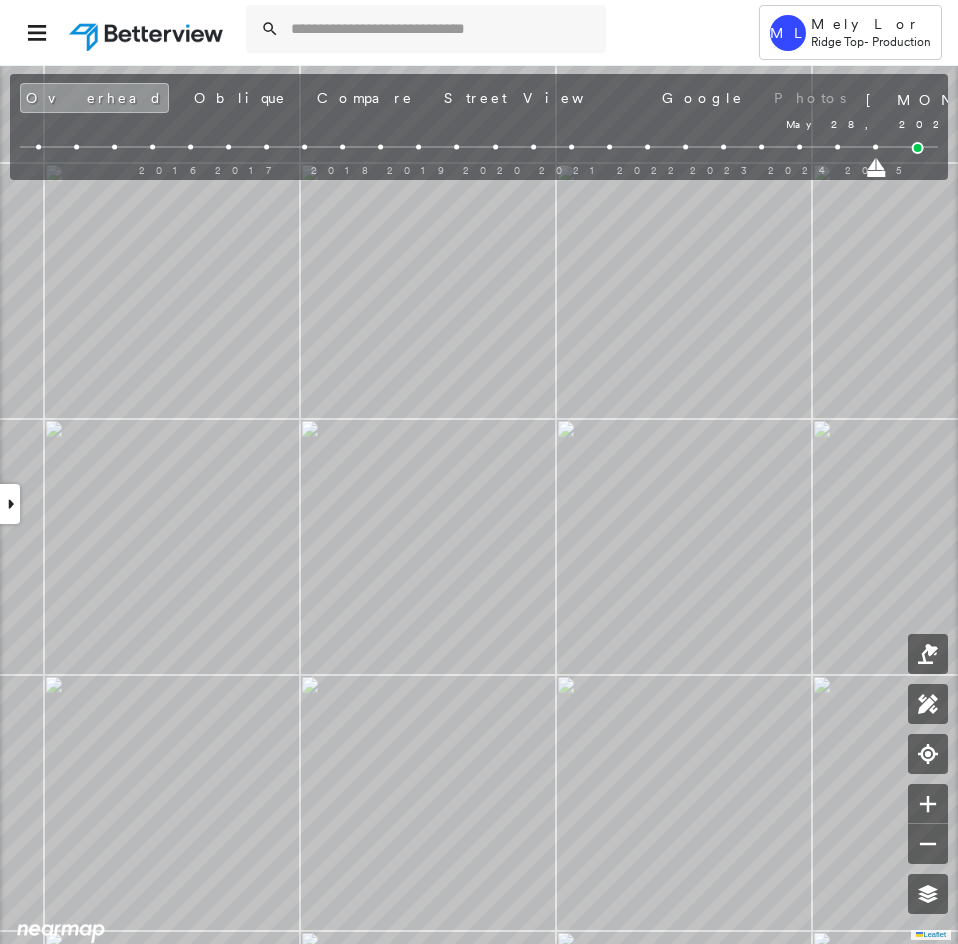drag, startPoint x: 898, startPoint y: 172, endPoint x: 735, endPoint y: 84, distance: 185.23769 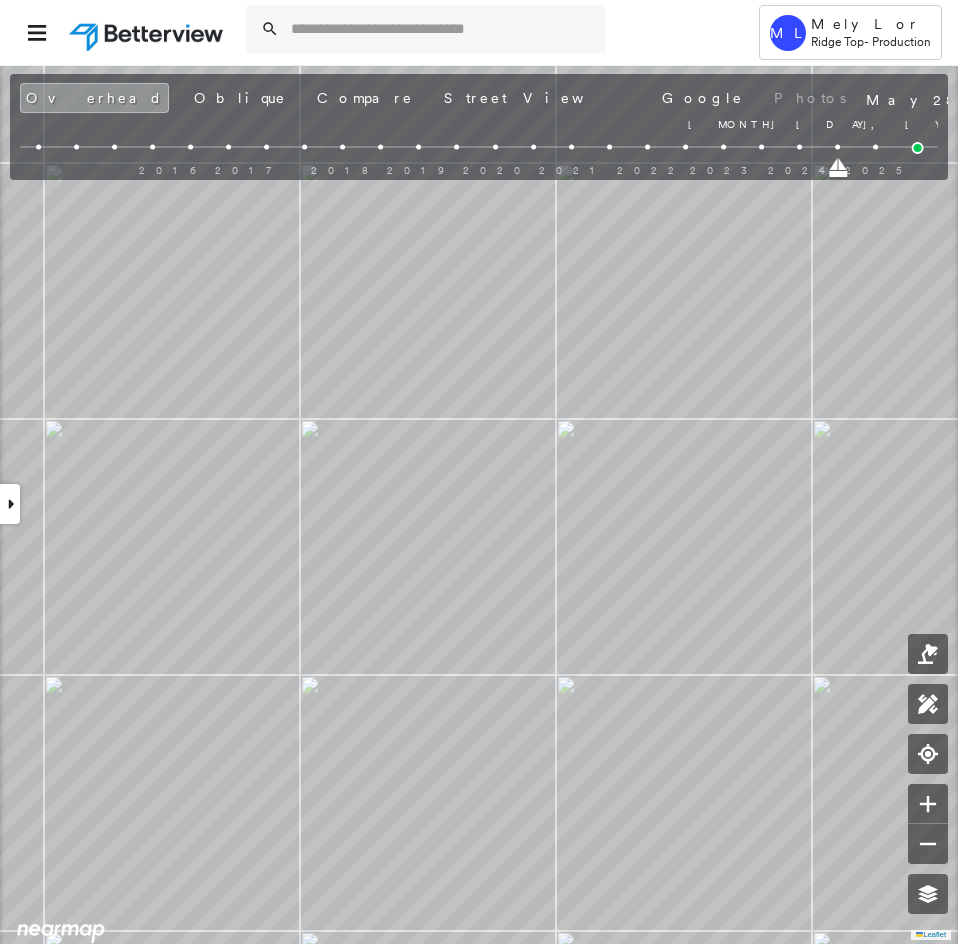 click at bounding box center (839, 174) 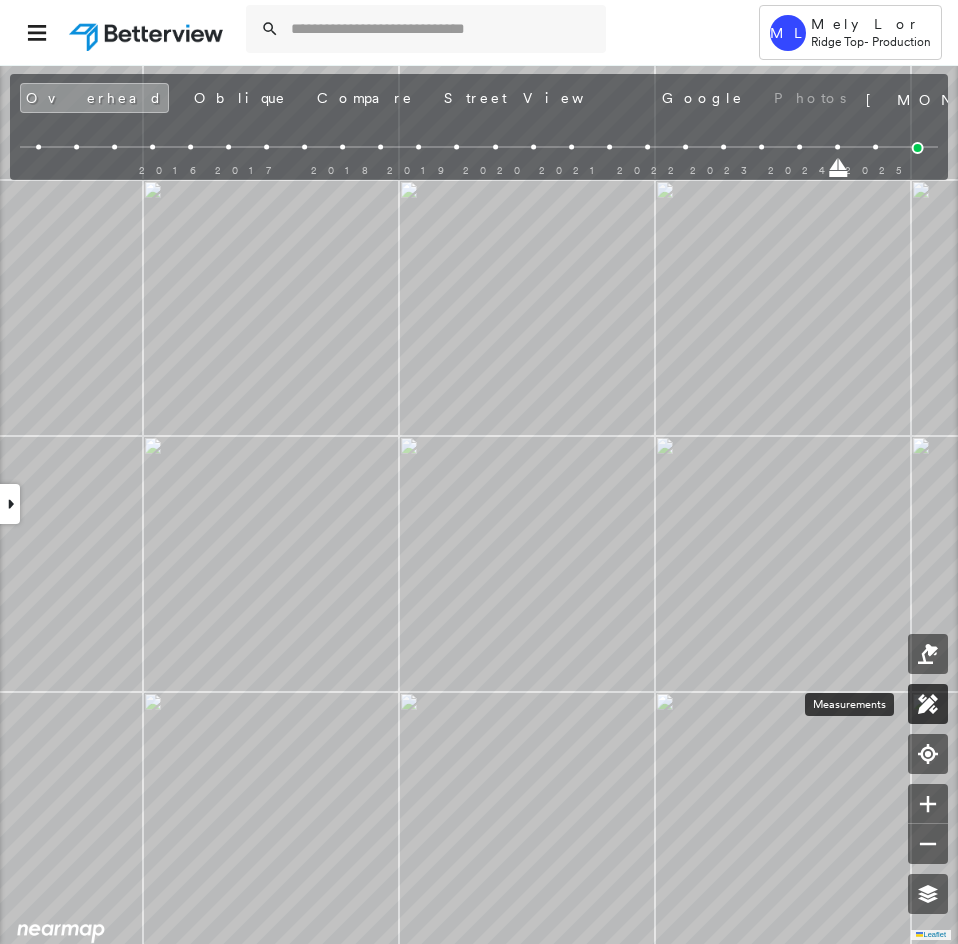 click 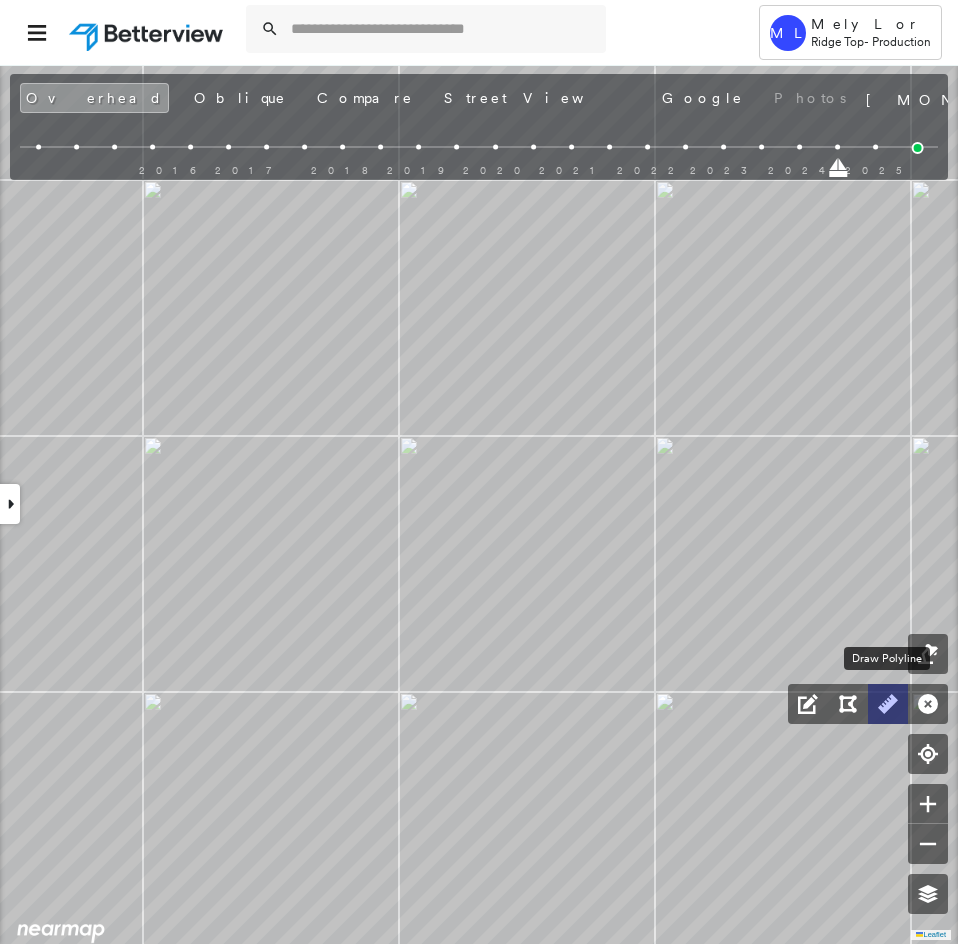 click 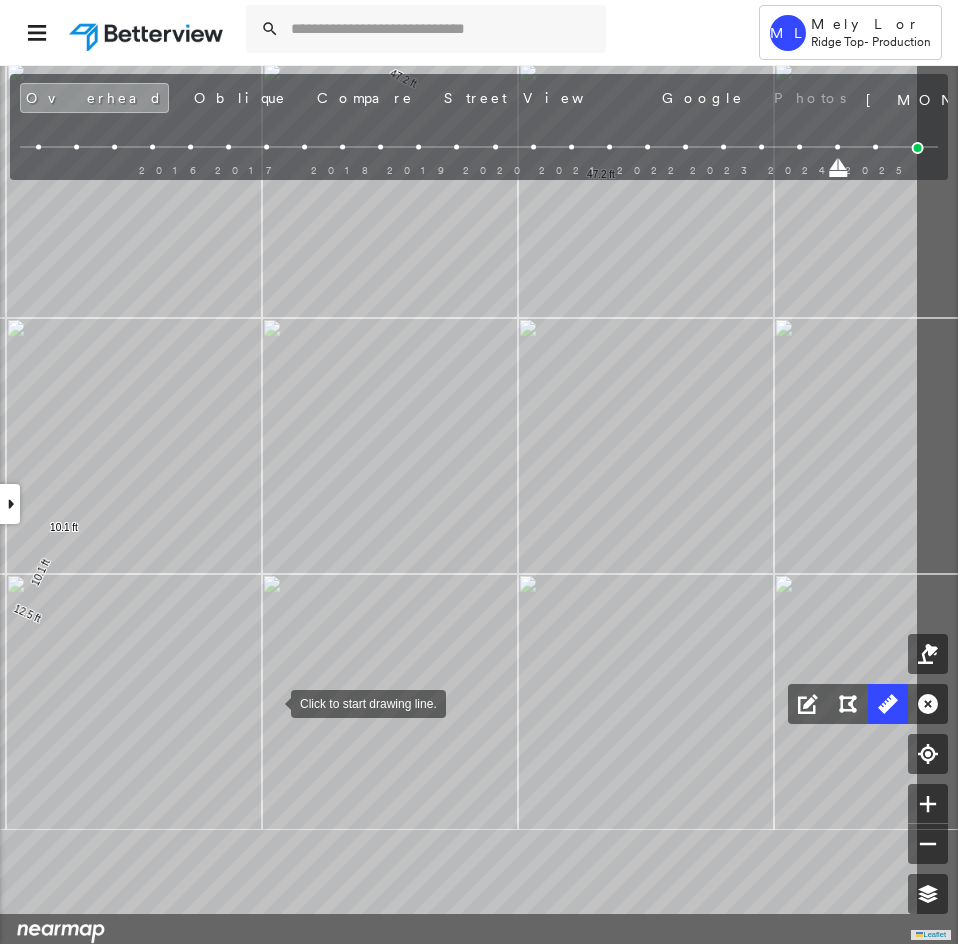 drag, startPoint x: 410, startPoint y: 822, endPoint x: 273, endPoint y: 704, distance: 180.81206 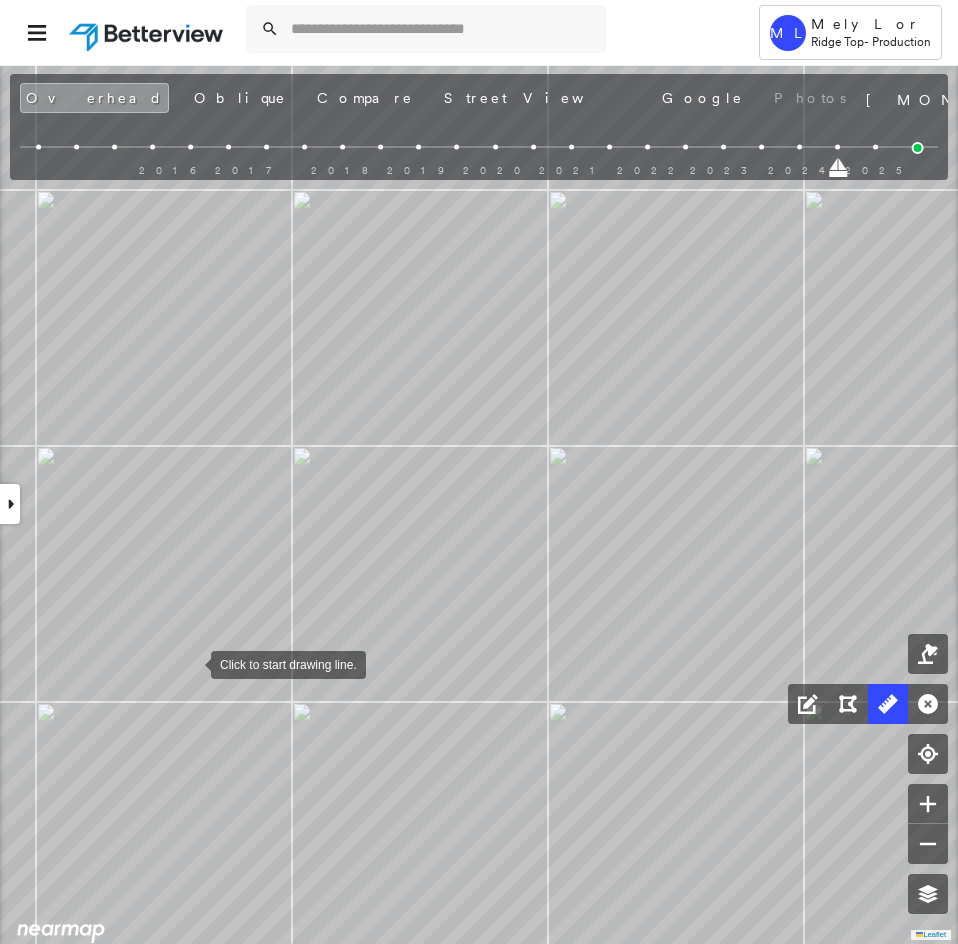 click at bounding box center [191, 663] 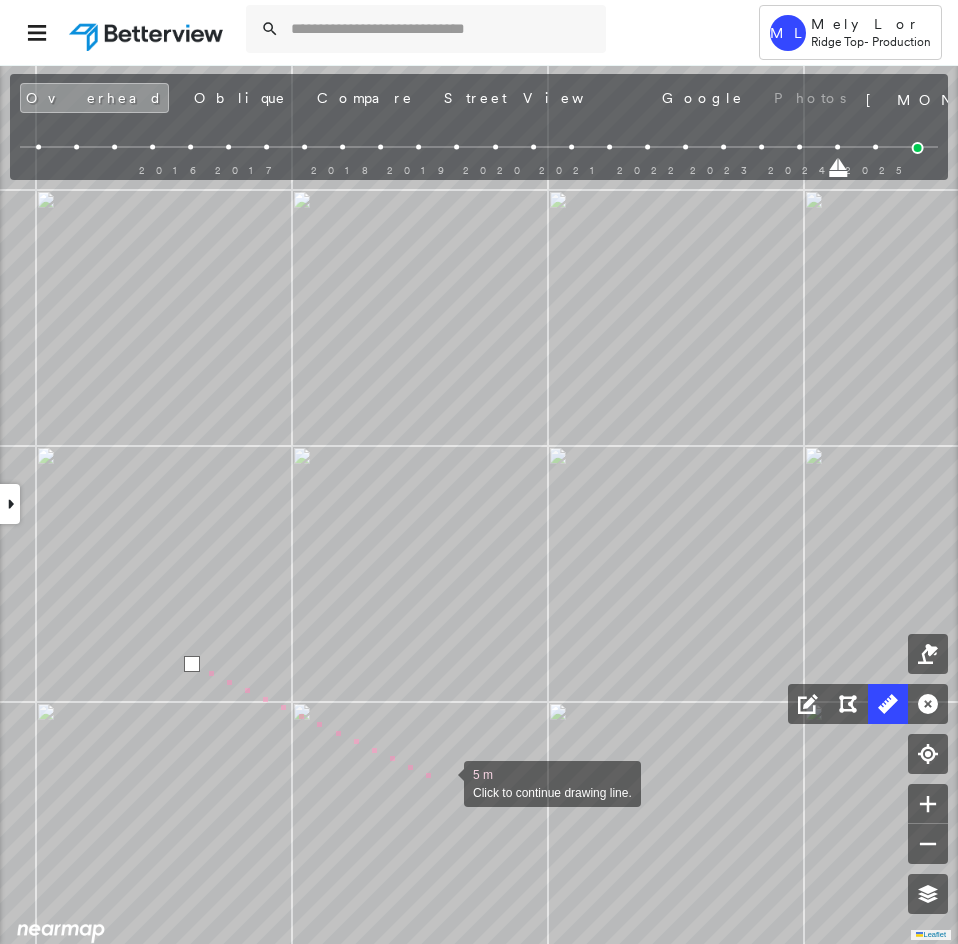 click at bounding box center [444, 782] 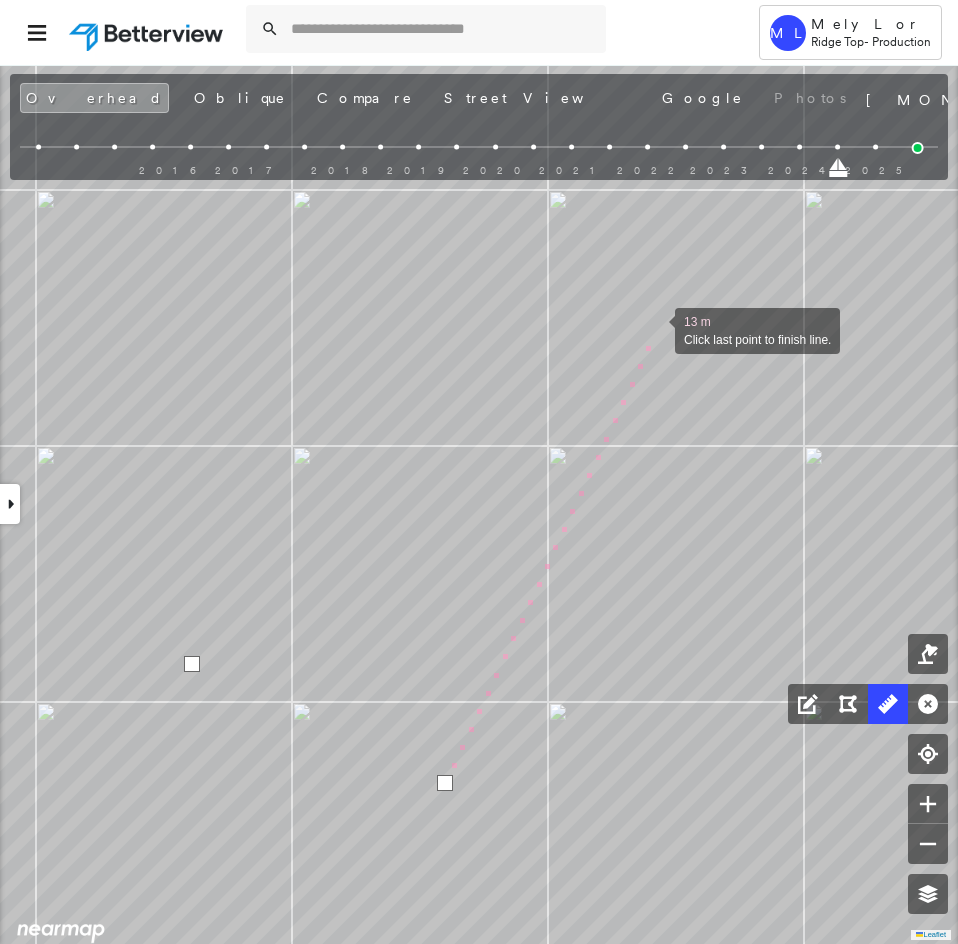 drag, startPoint x: 548, startPoint y: 749, endPoint x: 546, endPoint y: 781, distance: 32.06244 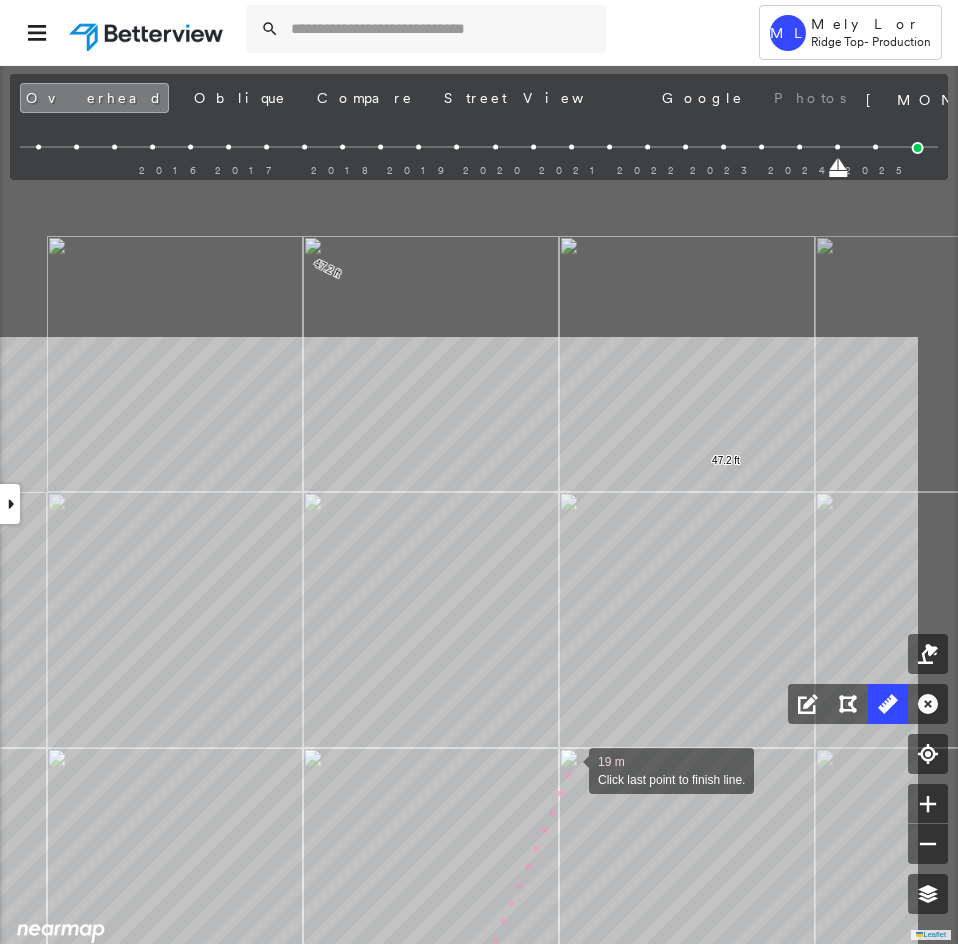 drag, startPoint x: 706, startPoint y: 405, endPoint x: 570, endPoint y: 766, distance: 385.76807 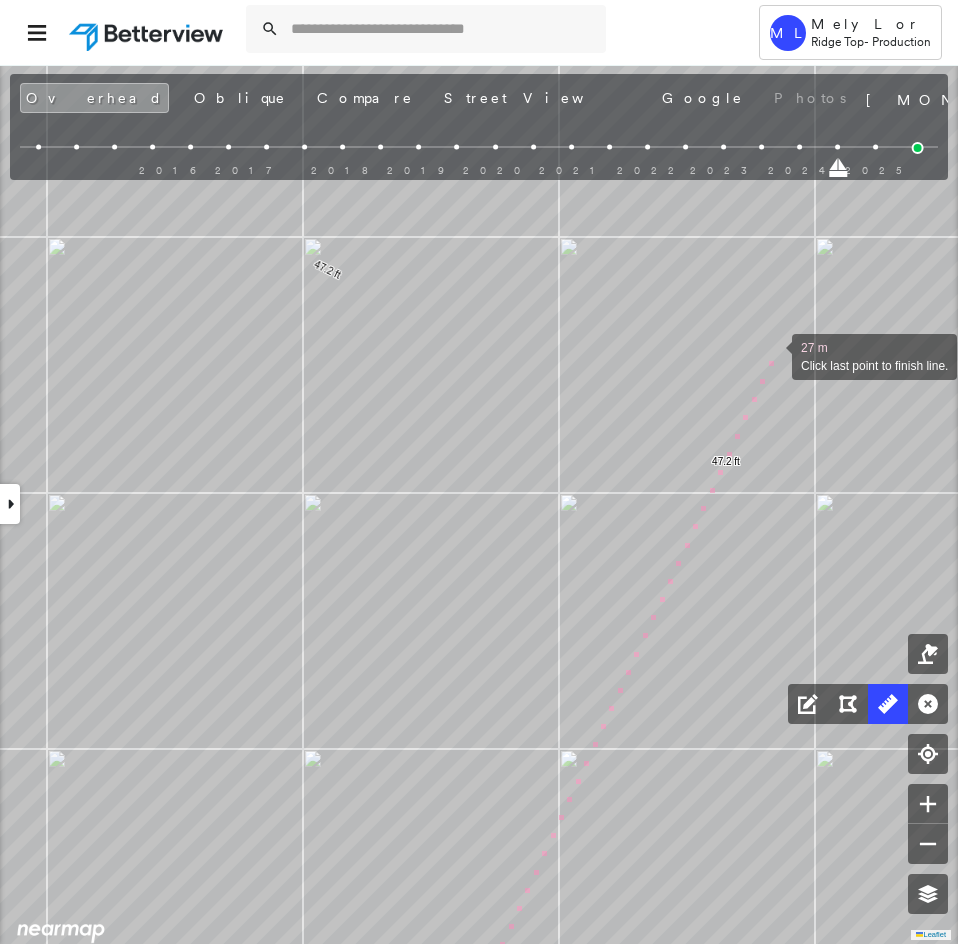 click at bounding box center [772, 355] 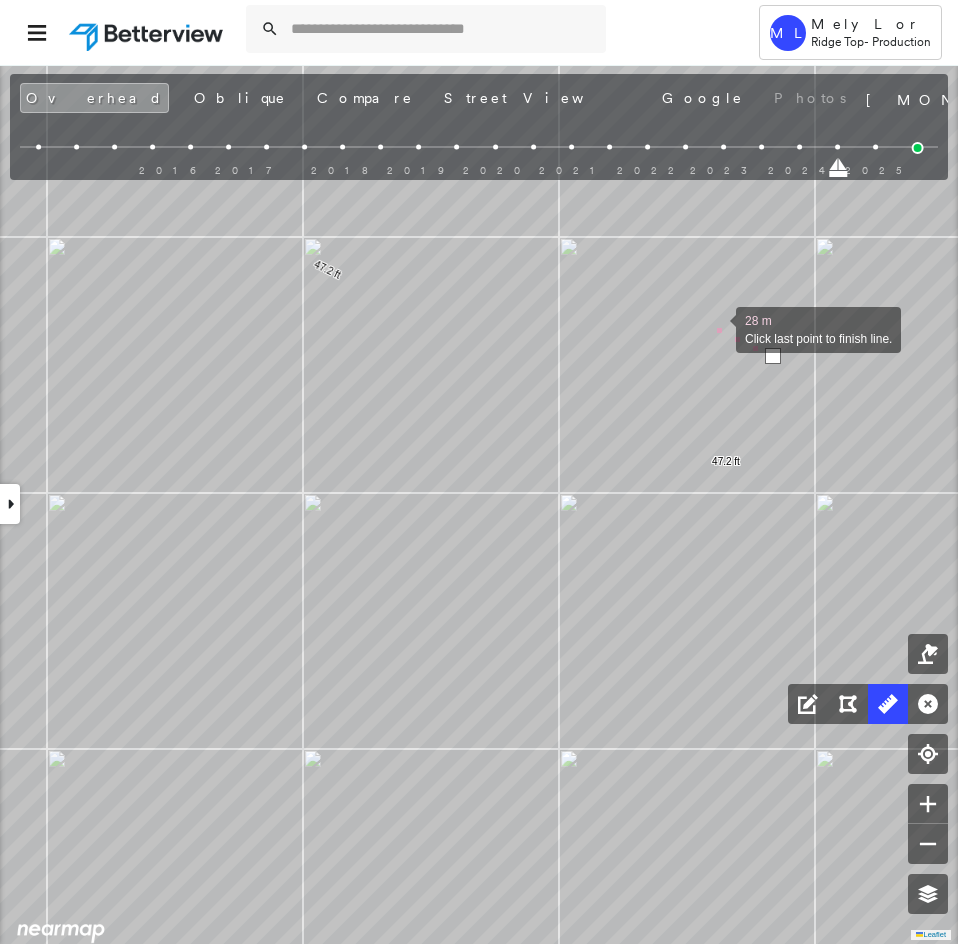 click at bounding box center (716, 328) 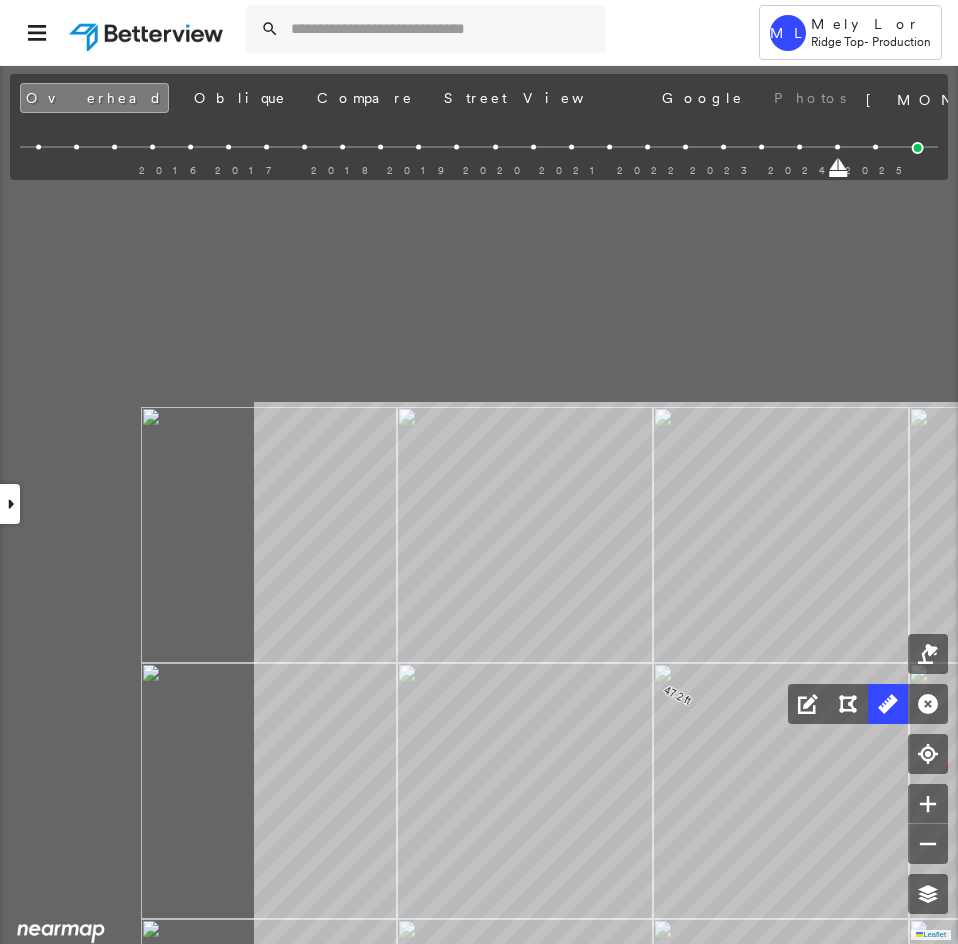 click on "9703 Helotes Hill ,  Helotes, TX 78023 782763_WILLIAMS Assigned to:  Murali Eavetop Assigned to:  Murali Eavetop 782763_WILLIAMS Assigned to:  Murali Eavetop Open Comments Download PDF Report Summary Construction Occupancy Protection Exposure Determination Looking for roof spotlights? Analyze this date Overhead Obliques Street View Roof Spotlight™ Index 0 100 25 50 75 1 Building Roof Scores 0 Buildings Policy Information :  782763_WILLIAMS Flags :  1 (0 cleared, 1 uncleared) Storm Reports :  N/A Construction Occupancy Protection Exposure Determination Flags :  1 (0 cleared, 1 uncleared) Uncleared Flags (1) Cleared Flags  (0) Betterview Property Flagged 08/07/25 Clear Action Taken New Entry History Quote/New Business Terms & Conditions Added ACV Endorsement Added Cosmetic Endorsement Inspection/Loss Control Report Information Added to Inspection Survey Onsite Inspection Ordered Determined No Inspection Needed General Used Report to Further Agent/Insured Discussion Reject/Decline - New Business Save Renewal" at bounding box center [479, 504] 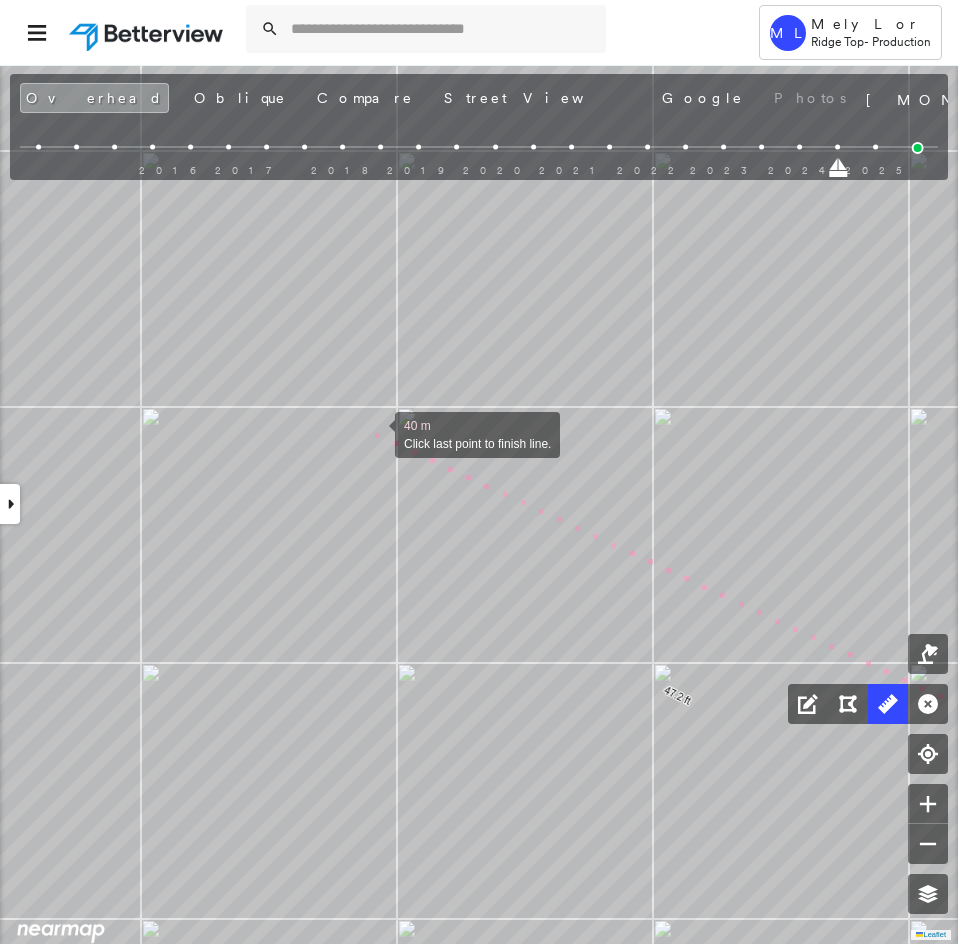 click at bounding box center (375, 433) 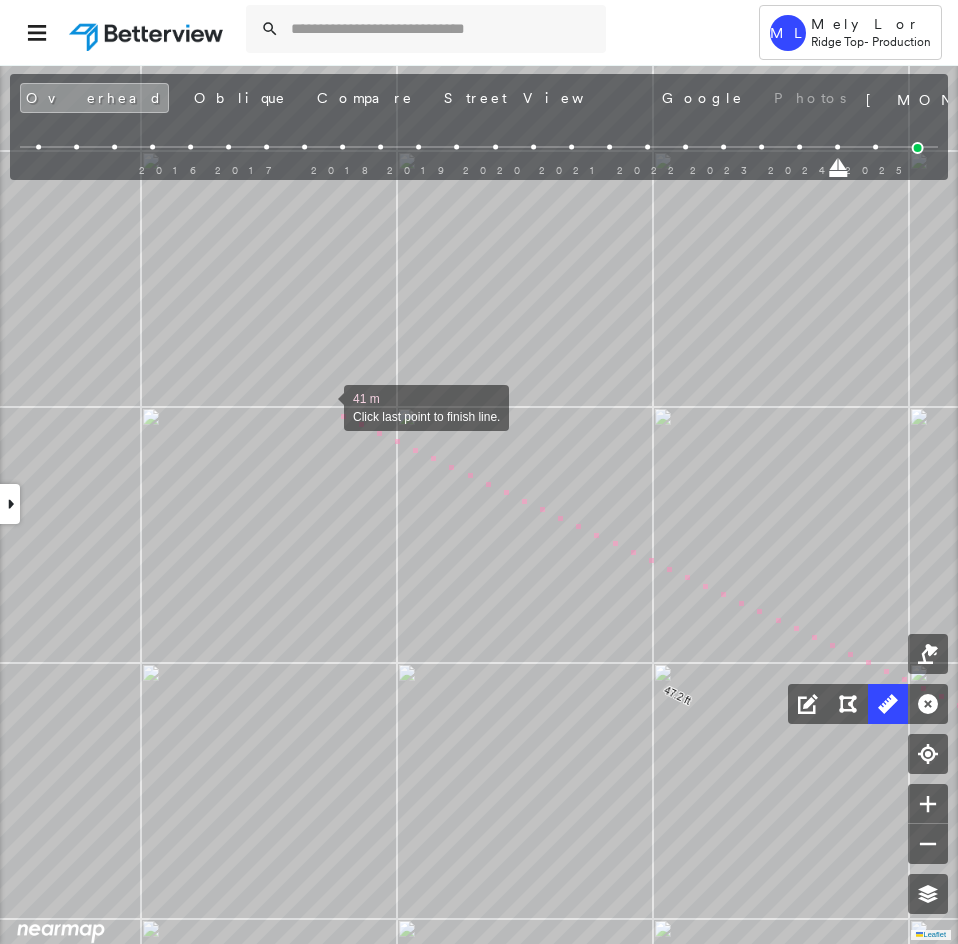 click at bounding box center (324, 406) 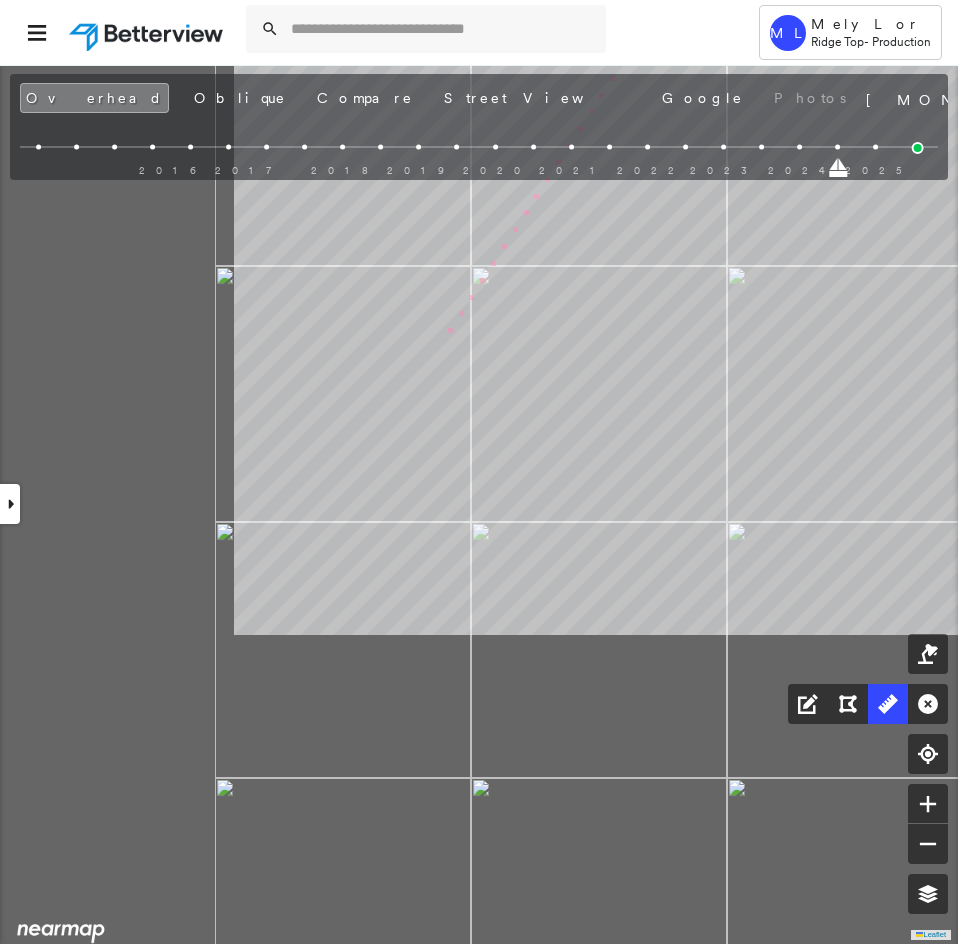 drag, startPoint x: 92, startPoint y: 763, endPoint x: 431, endPoint y: 345, distance: 538.18677 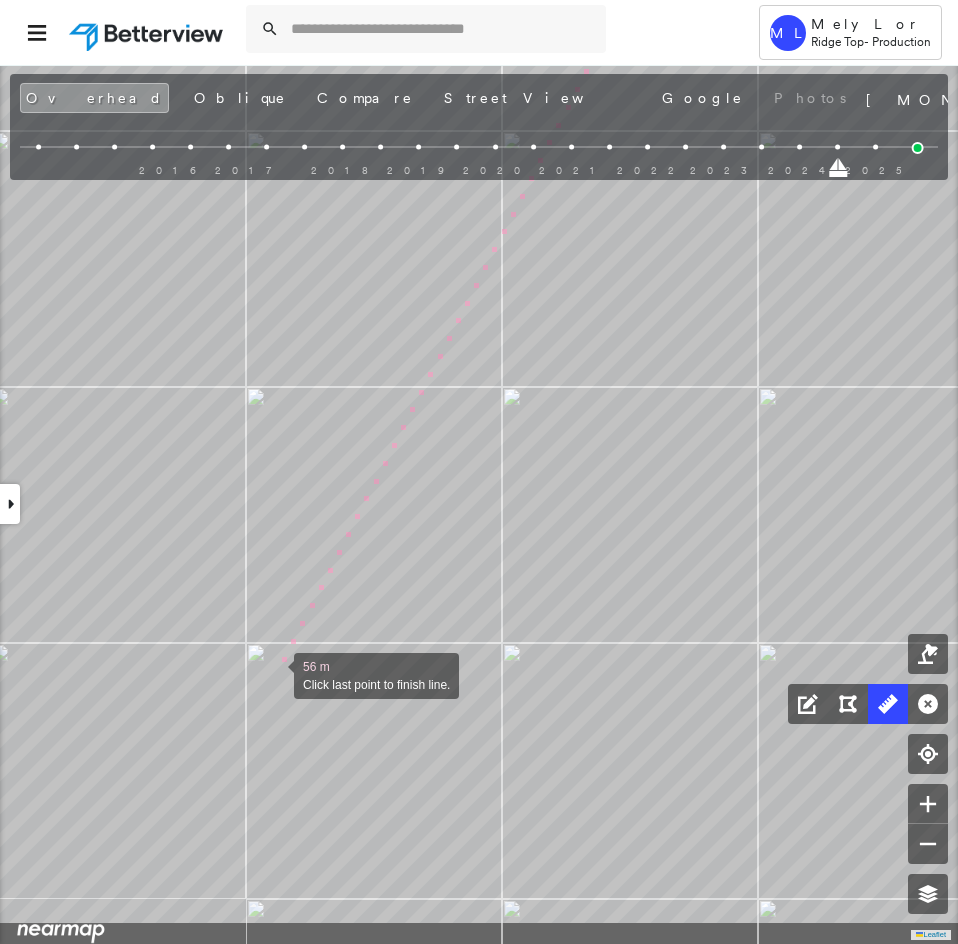 drag, startPoint x: 253, startPoint y: 790, endPoint x: 287, endPoint y: 625, distance: 168.46661 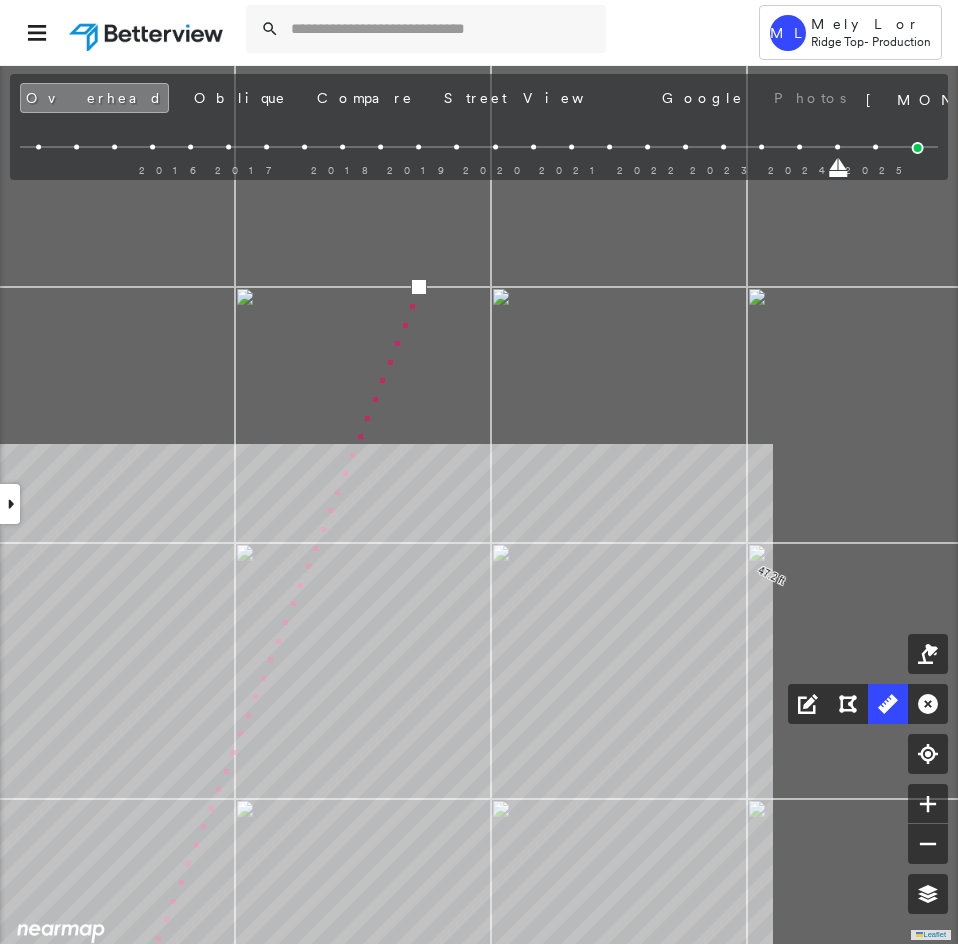 click on "47.2 ft 47.2 ft 10.1 ft 10.1 ft 12.5 ft 12.5 ft 53 m Click last point to finish line." at bounding box center [-472, 1051] 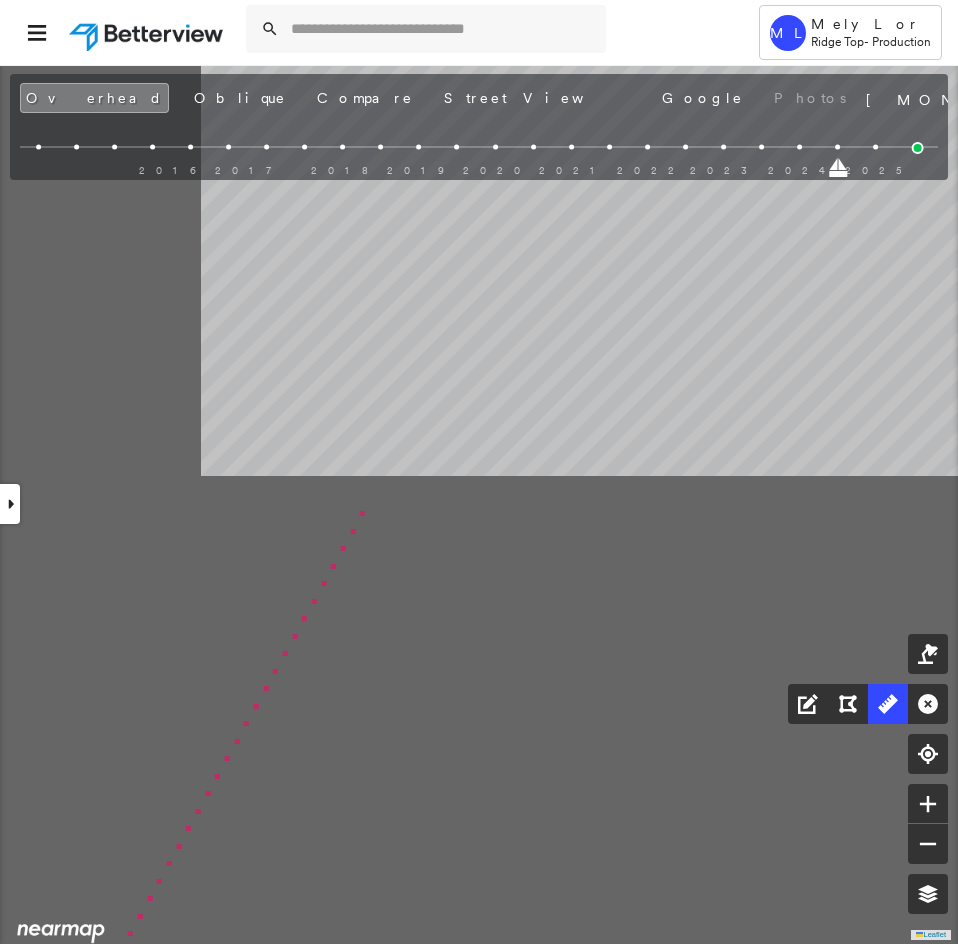 drag, startPoint x: 311, startPoint y: 582, endPoint x: 538, endPoint y: 288, distance: 371.4364 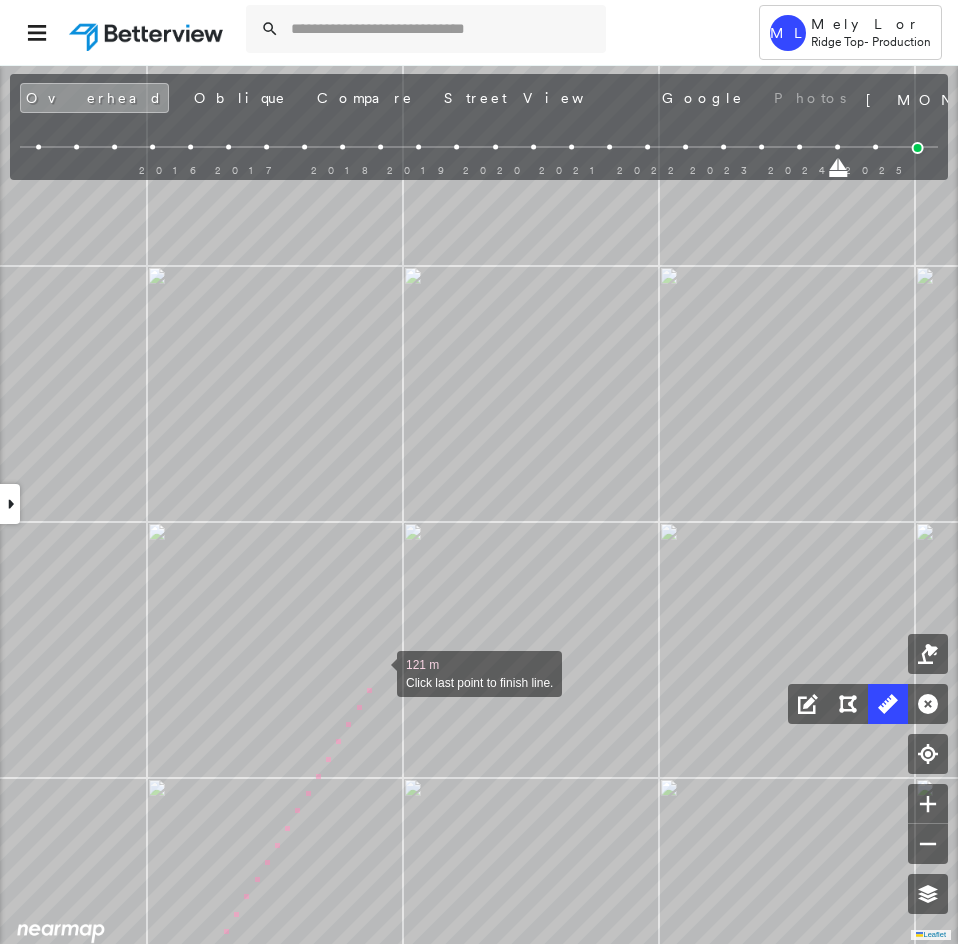 drag, startPoint x: 353, startPoint y: 714, endPoint x: 671, endPoint y: 185, distance: 617.22363 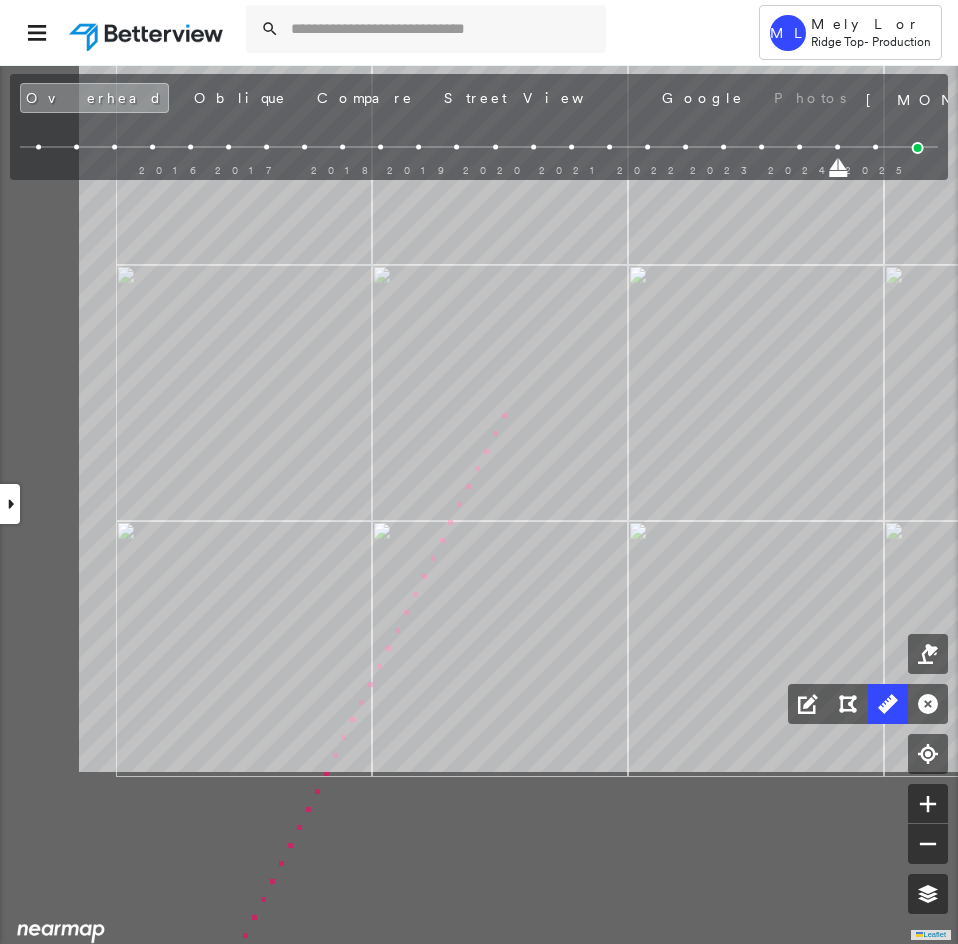 drag, startPoint x: 407, startPoint y: 562, endPoint x: 701, endPoint y: 96, distance: 550.9918 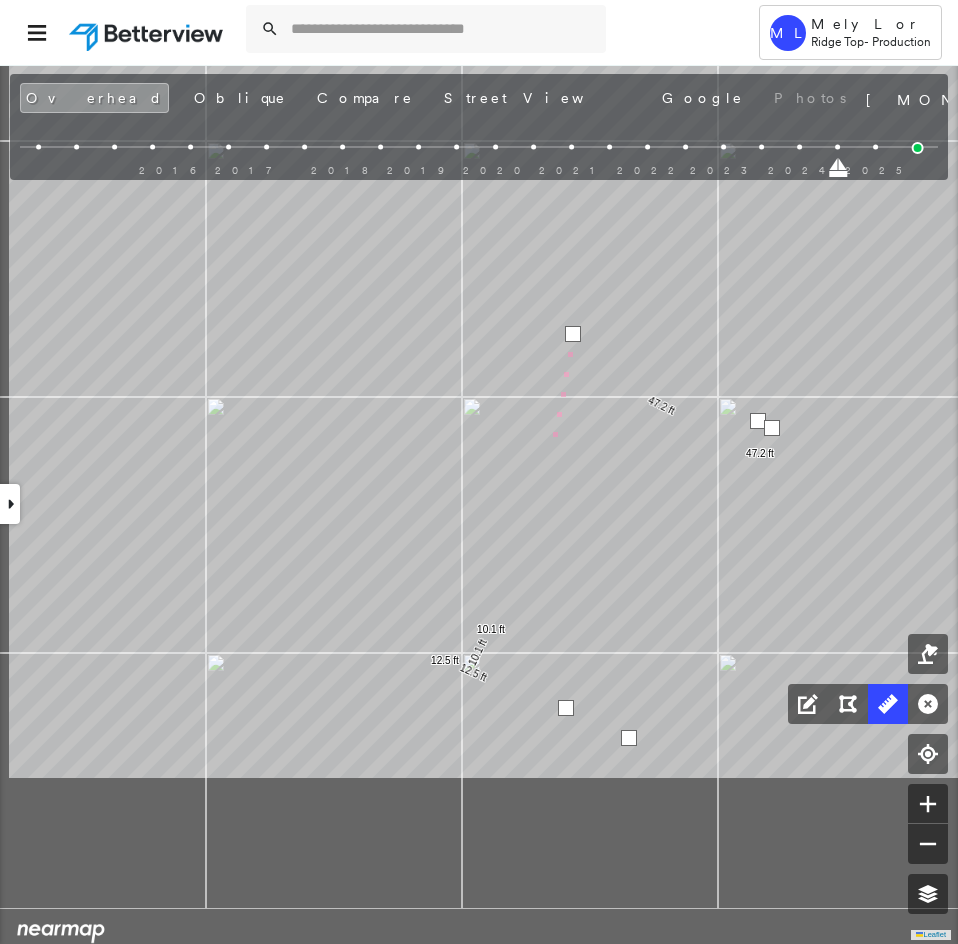click on "47.2 ft 47.2 ft 10.1 ft 10.1 ft 12.5 ft 12.5 ft 48 m Click last point to finish line." at bounding box center (-2705, 5422) 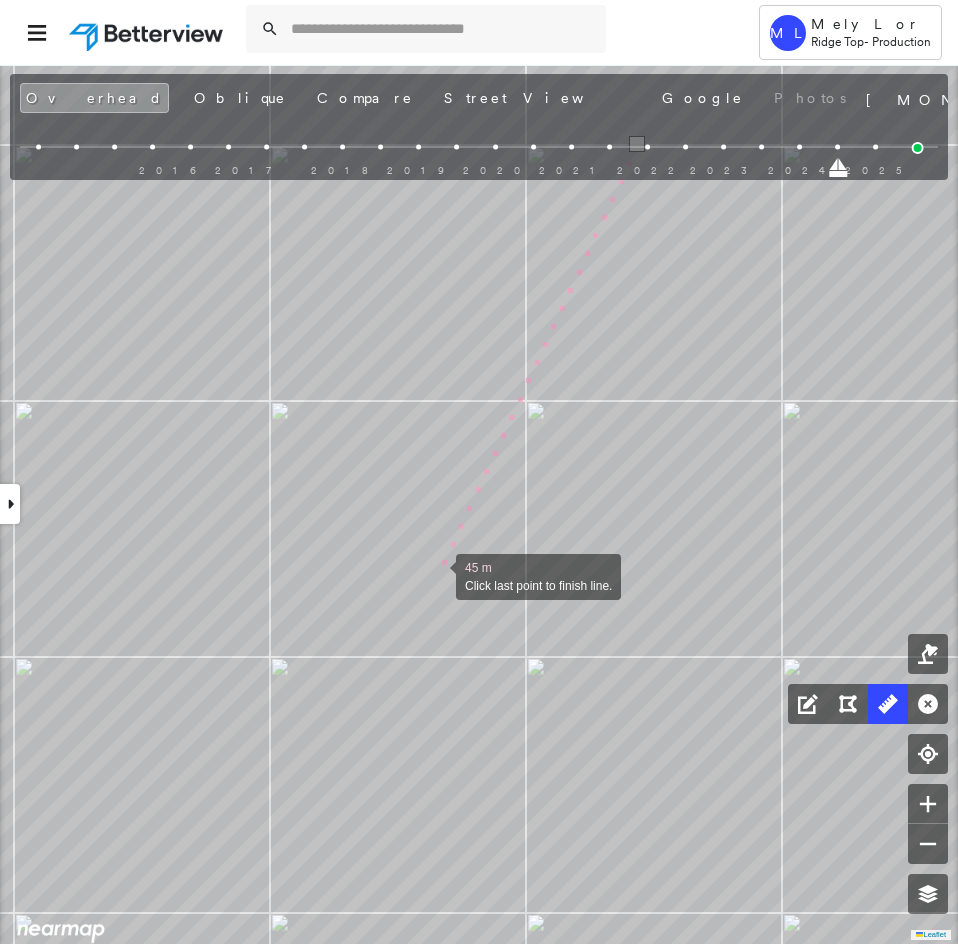click at bounding box center (436, 575) 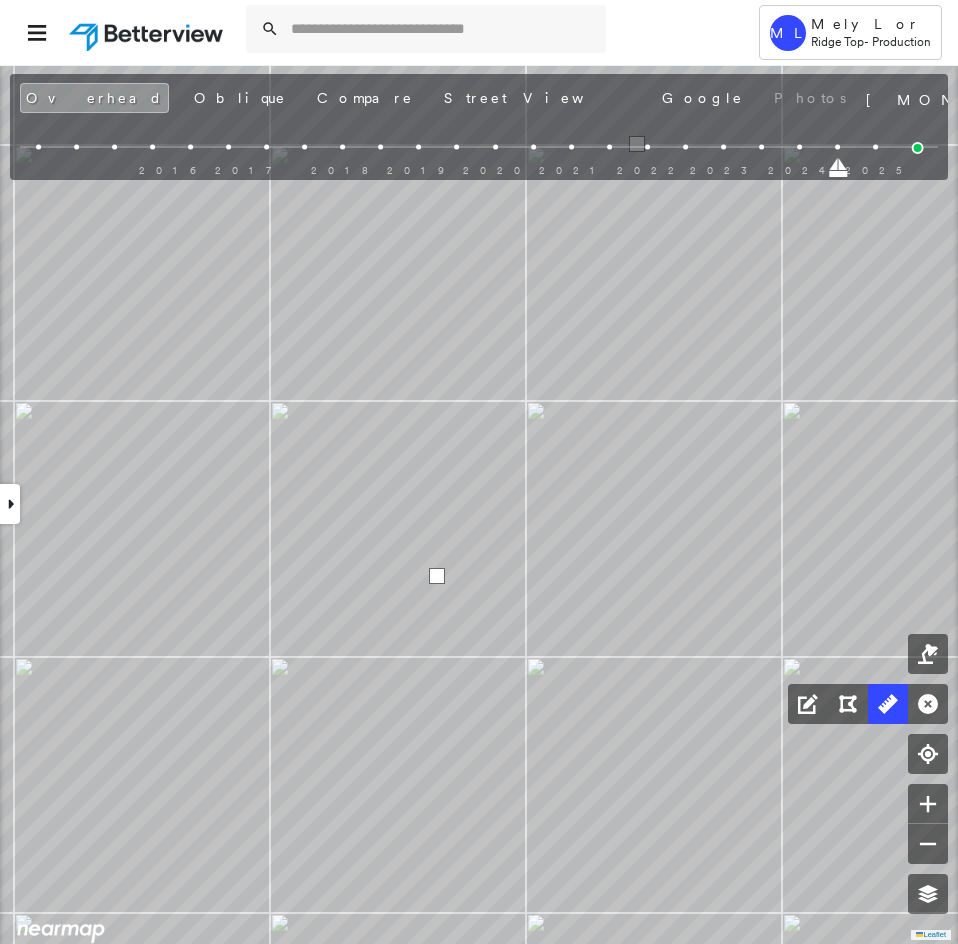 click at bounding box center (437, 576) 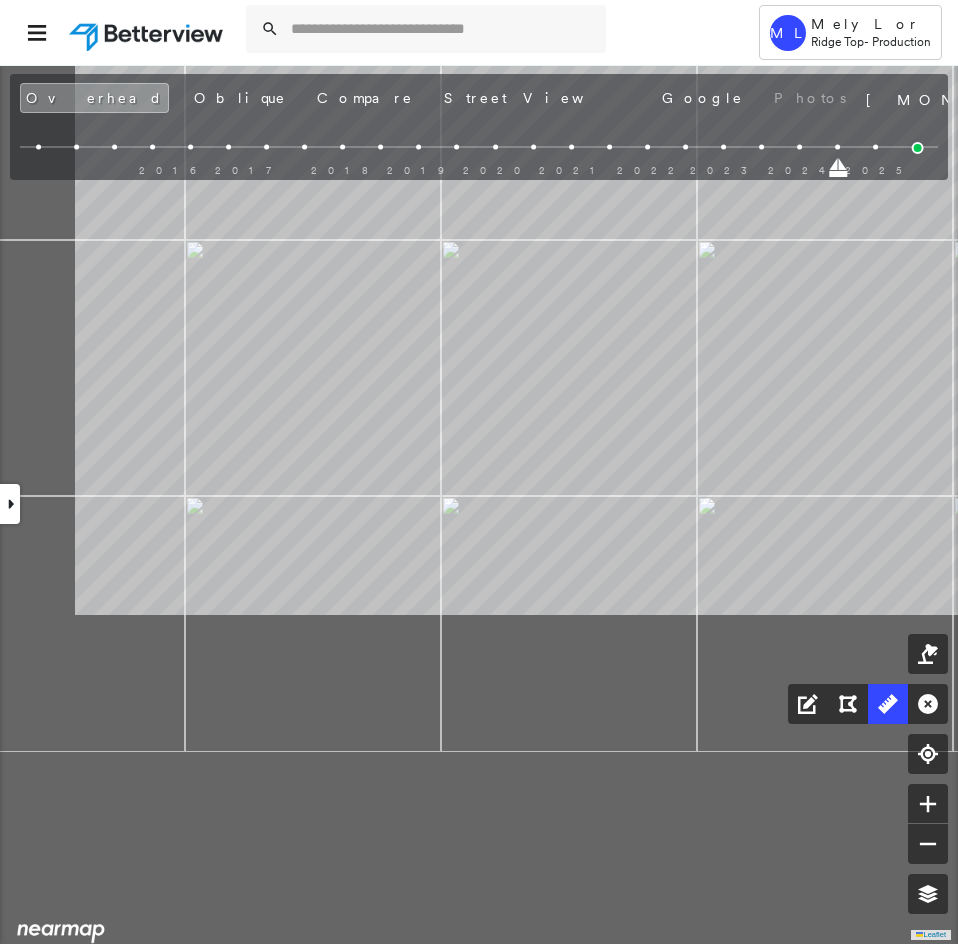 click on "9703 Helotes Hill ,  Helotes, TX 78023 782763_WILLIAMS Assigned to:  Murali Eavetop Assigned to:  Murali Eavetop 782763_WILLIAMS Assigned to:  Murali Eavetop Open Comments Download PDF Report Summary Construction Occupancy Protection Exposure Determination Looking for roof spotlights? Analyze this date Overhead Obliques Street View Roof Spotlight™ Index 0 100 25 50 75 1 Building Roof Scores 0 Buildings Policy Information :  782763_WILLIAMS Flags :  1 (0 cleared, 1 uncleared) Storm Reports :  N/A Construction Occupancy Protection Exposure Determination Flags :  1 (0 cleared, 1 uncleared) Uncleared Flags (1) Cleared Flags  (0) Betterview Property Flagged 08/07/25 Clear Action Taken New Entry History Quote/New Business Terms & Conditions Added ACV Endorsement Added Cosmetic Endorsement Inspection/Loss Control Report Information Added to Inspection Survey Onsite Inspection Ordered Determined No Inspection Needed General Used Report to Further Agent/Insured Discussion Reject/Decline - New Business Save Renewal" at bounding box center [479, 504] 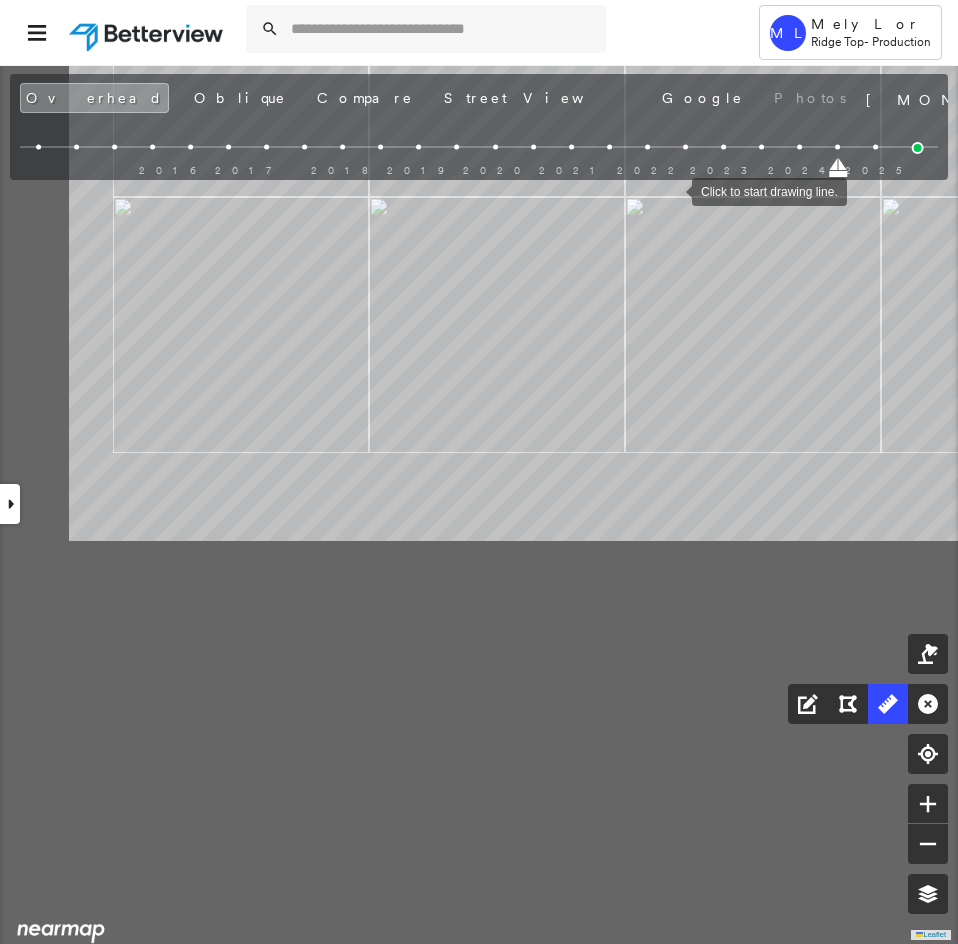 drag, startPoint x: 667, startPoint y: 208, endPoint x: 671, endPoint y: 194, distance: 14.56022 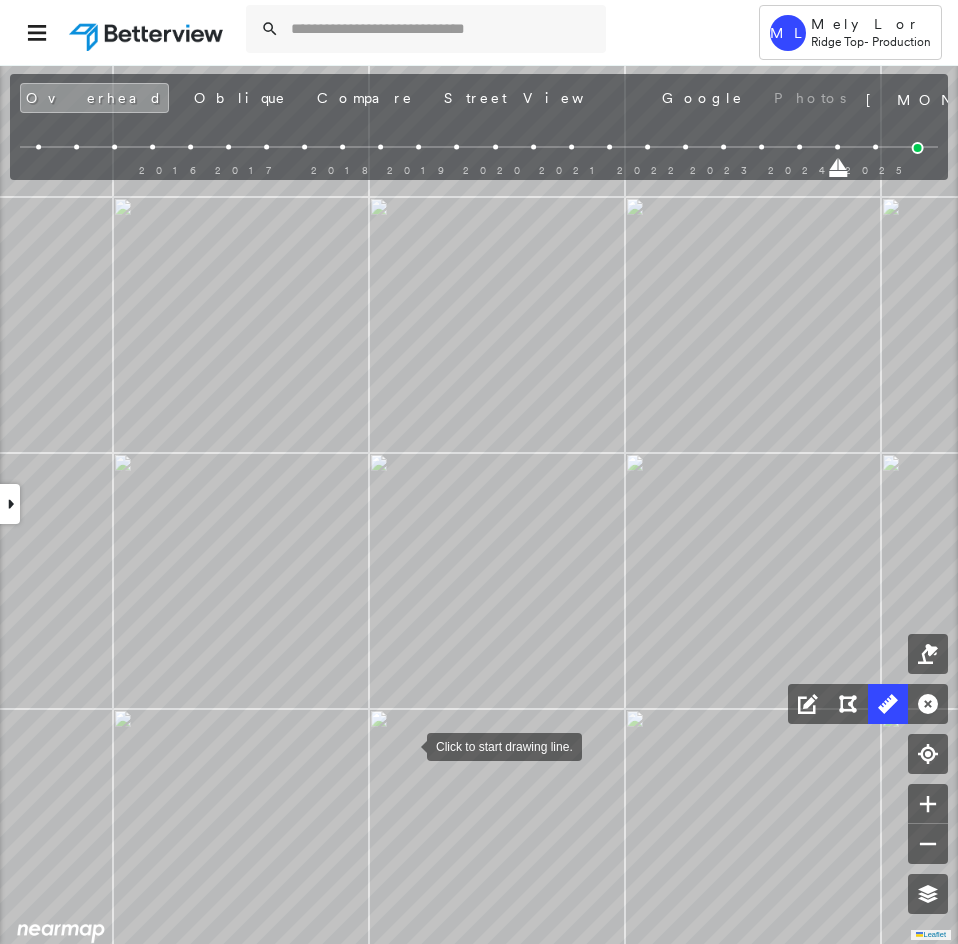 click on "47.2 ft 47.2 ft 10.1 ft 10.1 ft 12.5 ft 12.5 ft 15.1 ft 72.7 ft 3.5 ft 43.5 ft 12.5 ft 147 ft Click to start drawing line." at bounding box center [-2342, 4416] 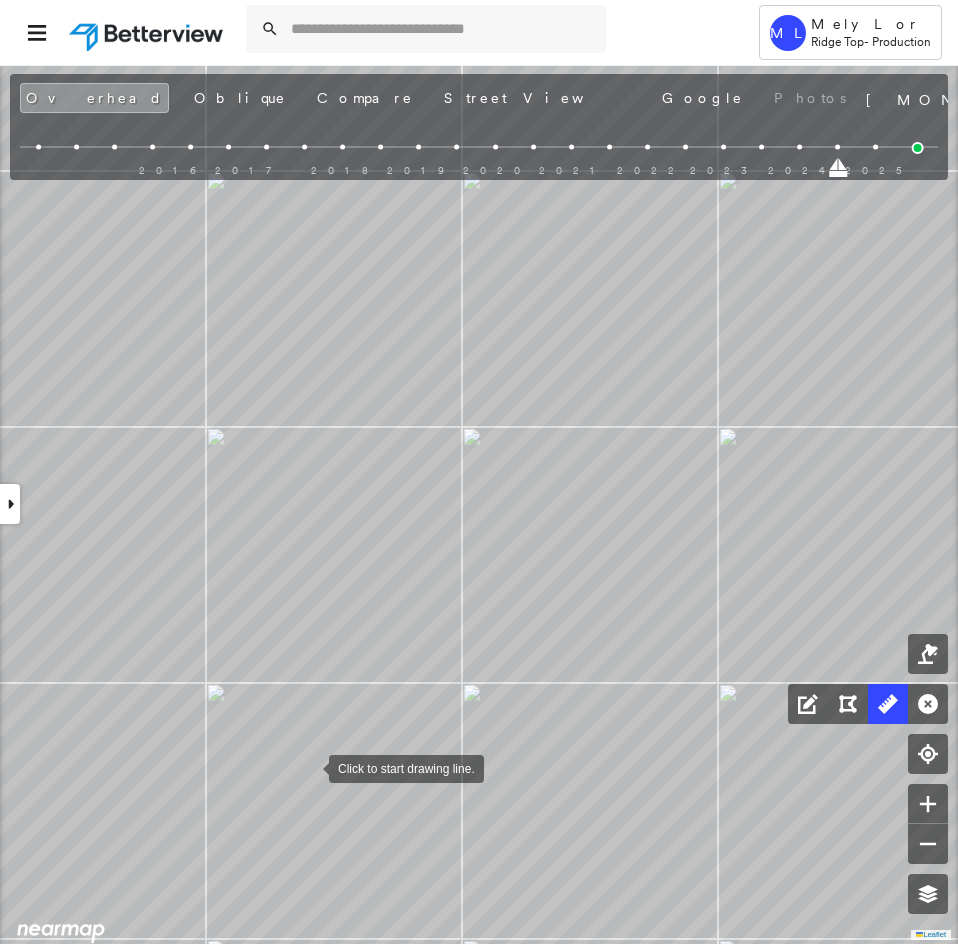 click at bounding box center [309, 767] 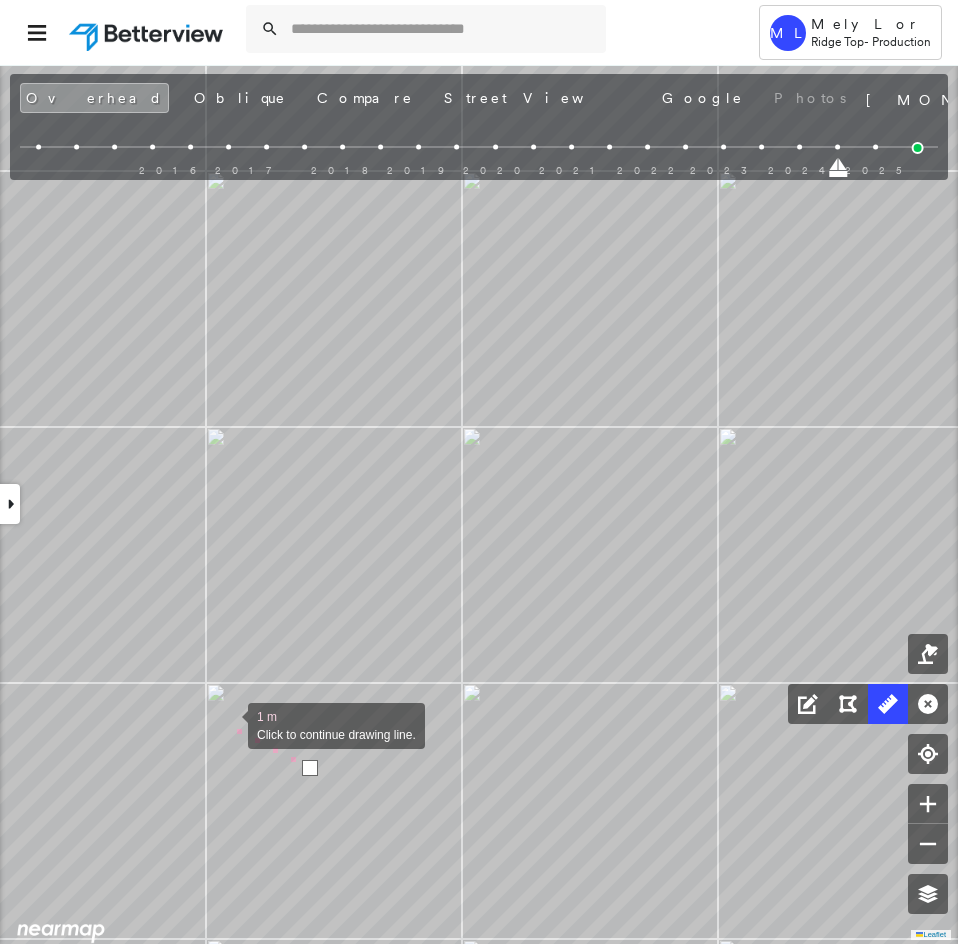 click at bounding box center [228, 724] 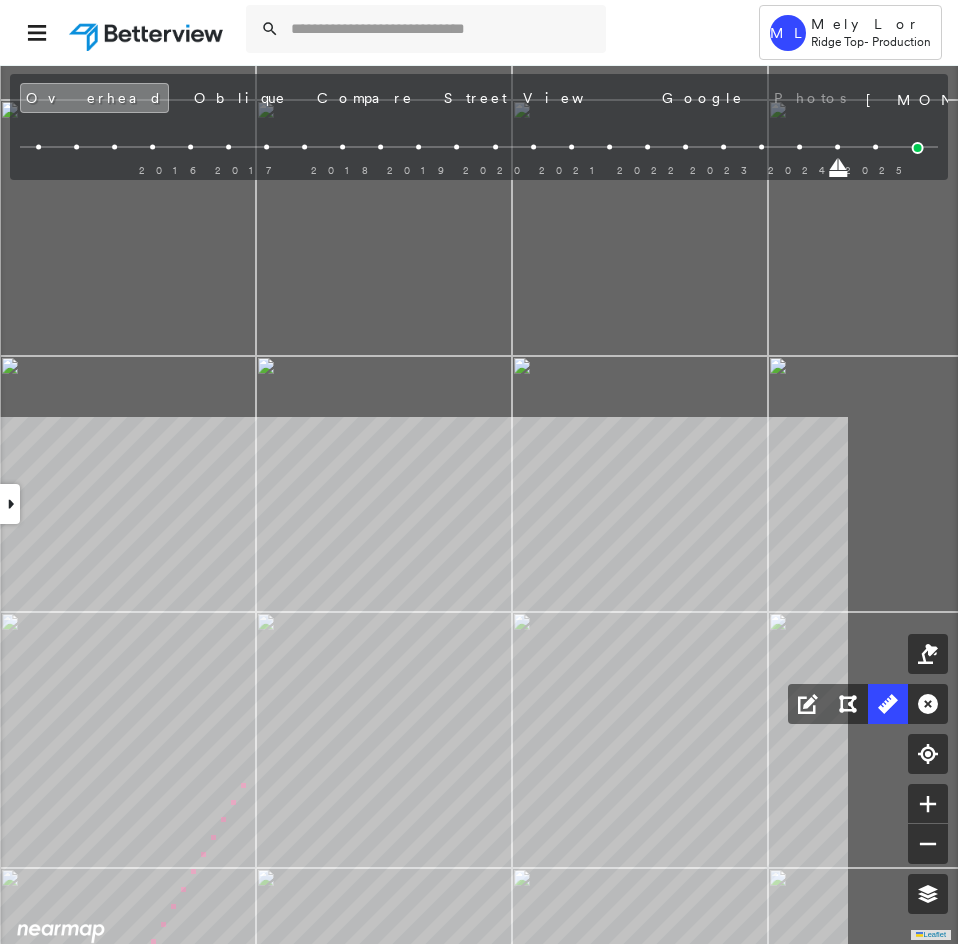 click on "47.2 ft 47.2 ft 10.1 ft 10.1 ft 12.5 ft 12.5 ft 15.1 ft 72.7 ft 3.5 ft 43.5 ft 12.5 ft 147 ft 4 m Click last point to finish line." at bounding box center [-2455, 4575] 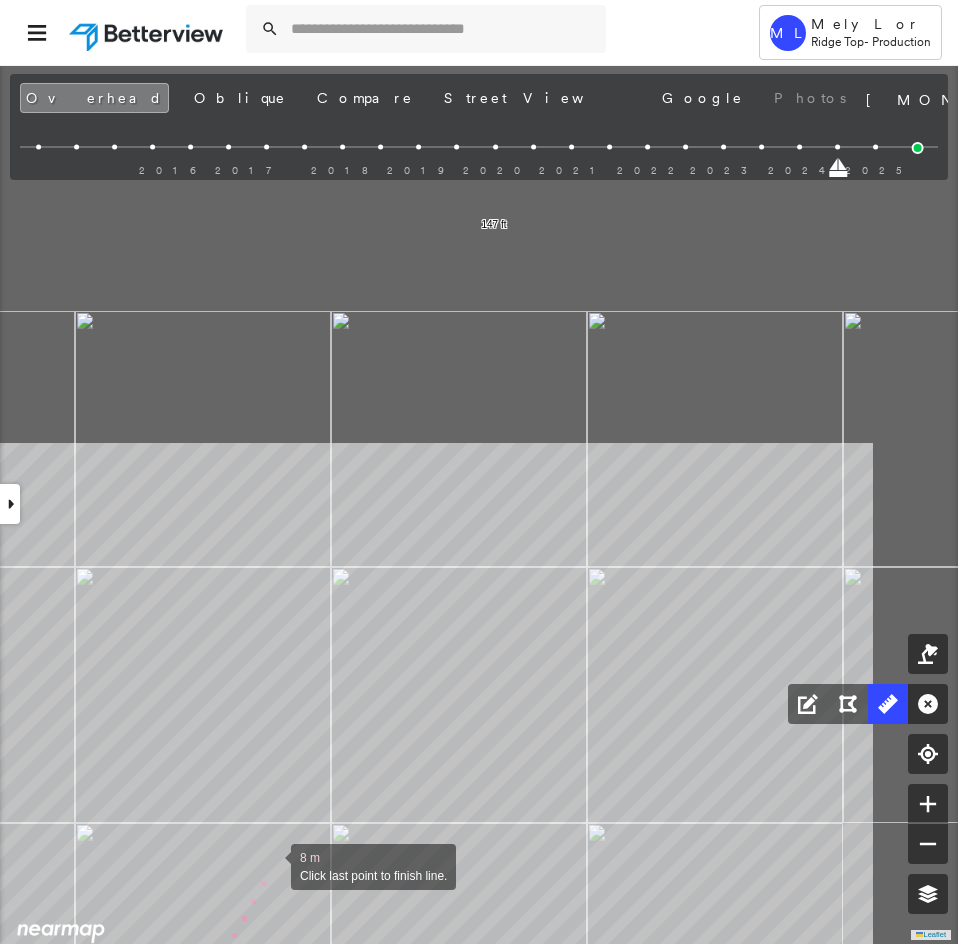 drag, startPoint x: 453, startPoint y: 399, endPoint x: 272, endPoint y: 838, distance: 474.84946 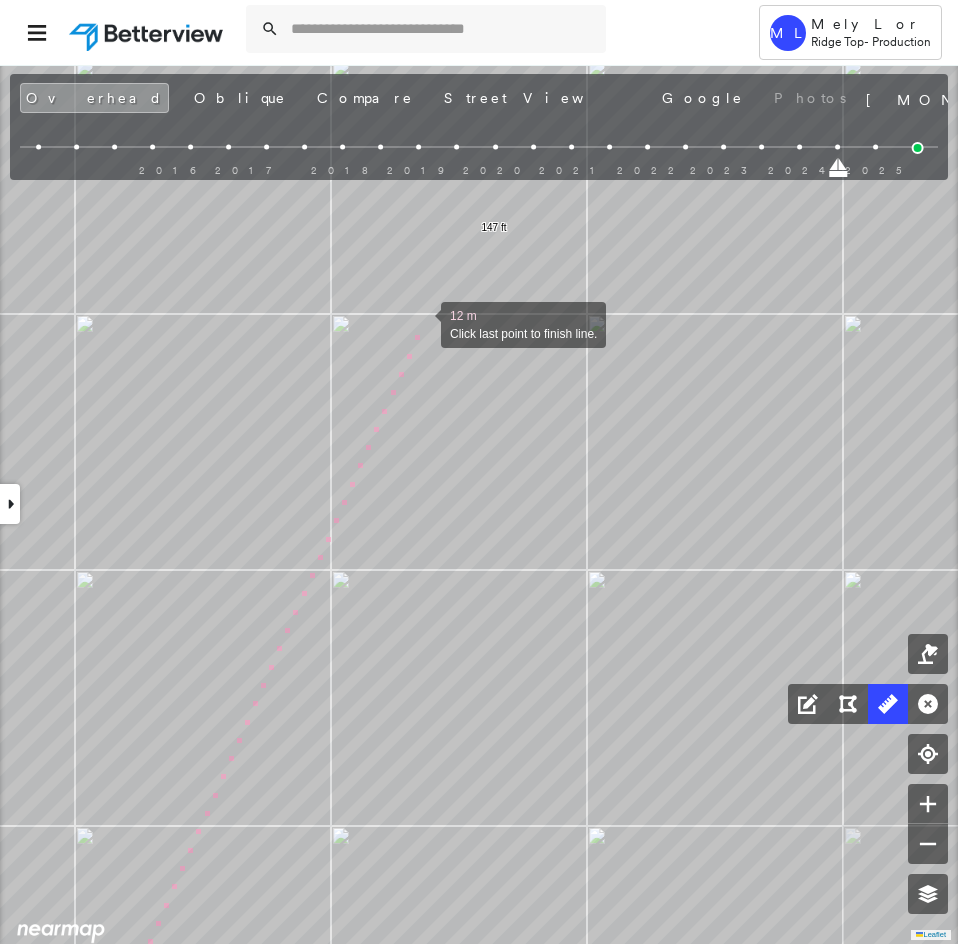 drag, startPoint x: 421, startPoint y: 318, endPoint x: 355, endPoint y: 495, distance: 188.90474 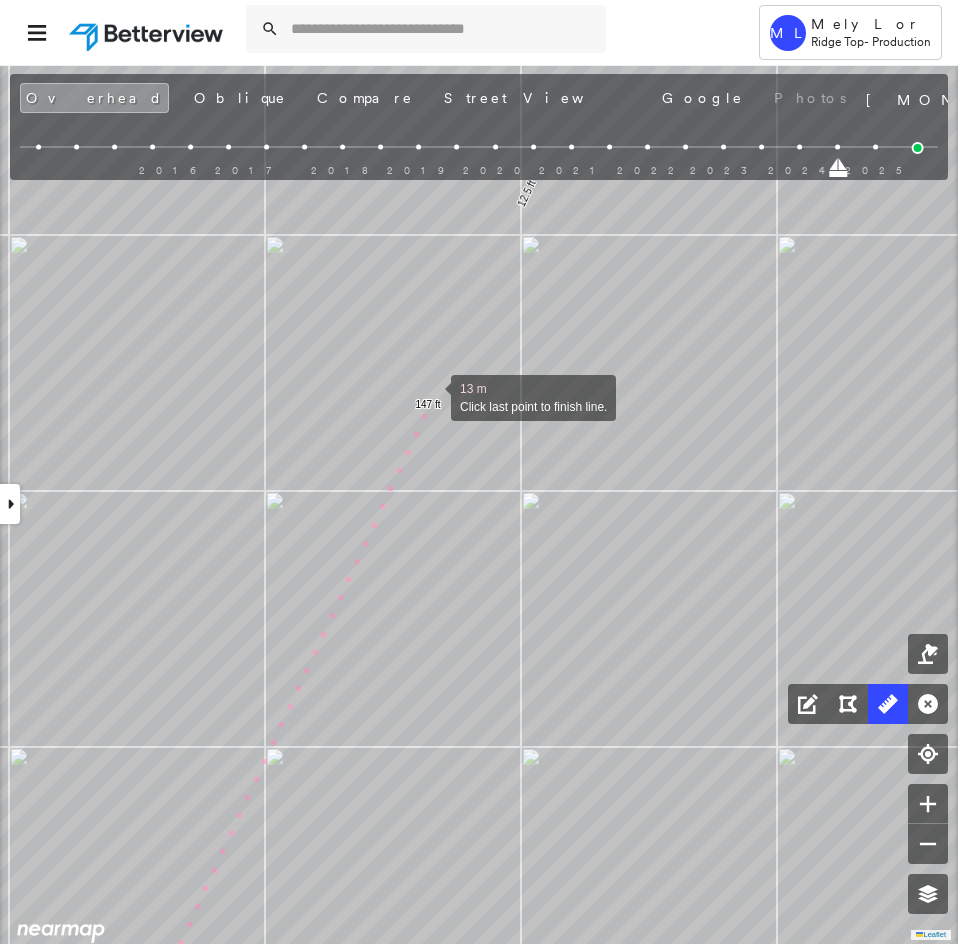 click at bounding box center [431, 396] 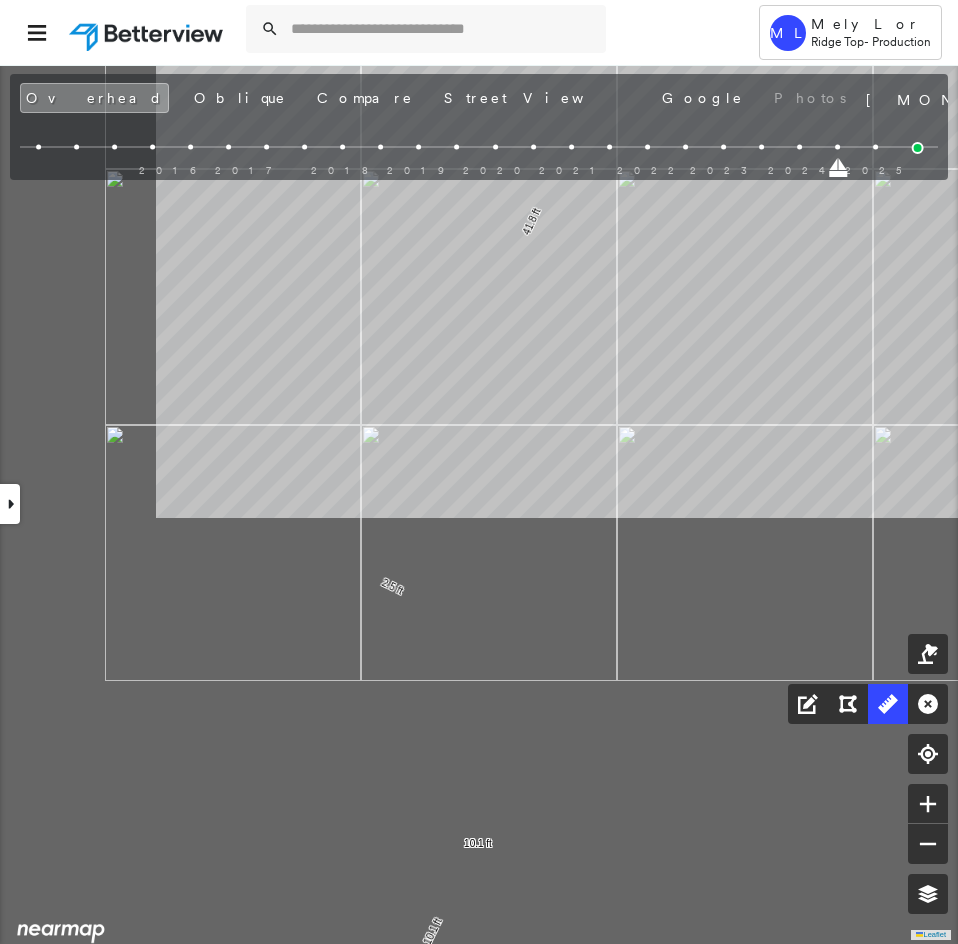 click on "47.2 ft 47.2 ft 10.1 ft 10.1 ft 12.5 ft 12.5 ft 15.1 ft 72.7 ft 3.5 ft 43.5 ft 12.5 ft 147 ft 2.5 ft 41.8 ft 44.2 ft Click to start drawing line." at bounding box center [-2450, 4708] 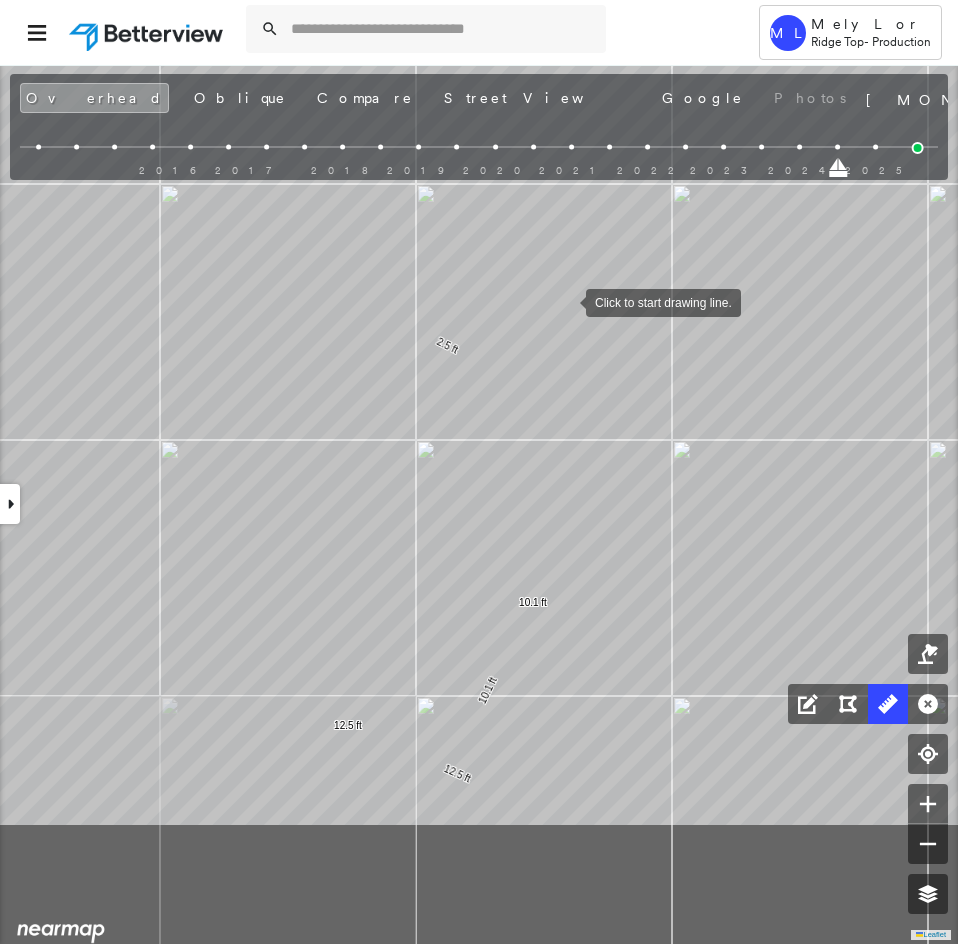 click on "47.2 ft 47.2 ft 10.1 ft 10.1 ft 12.5 ft 12.5 ft 15.1 ft 72.7 ft 3.5 ft 43.5 ft 12.5 ft 147 ft 2.5 ft 41.8 ft 44.2 ft Click to start drawing line." at bounding box center (-2395, 4467) 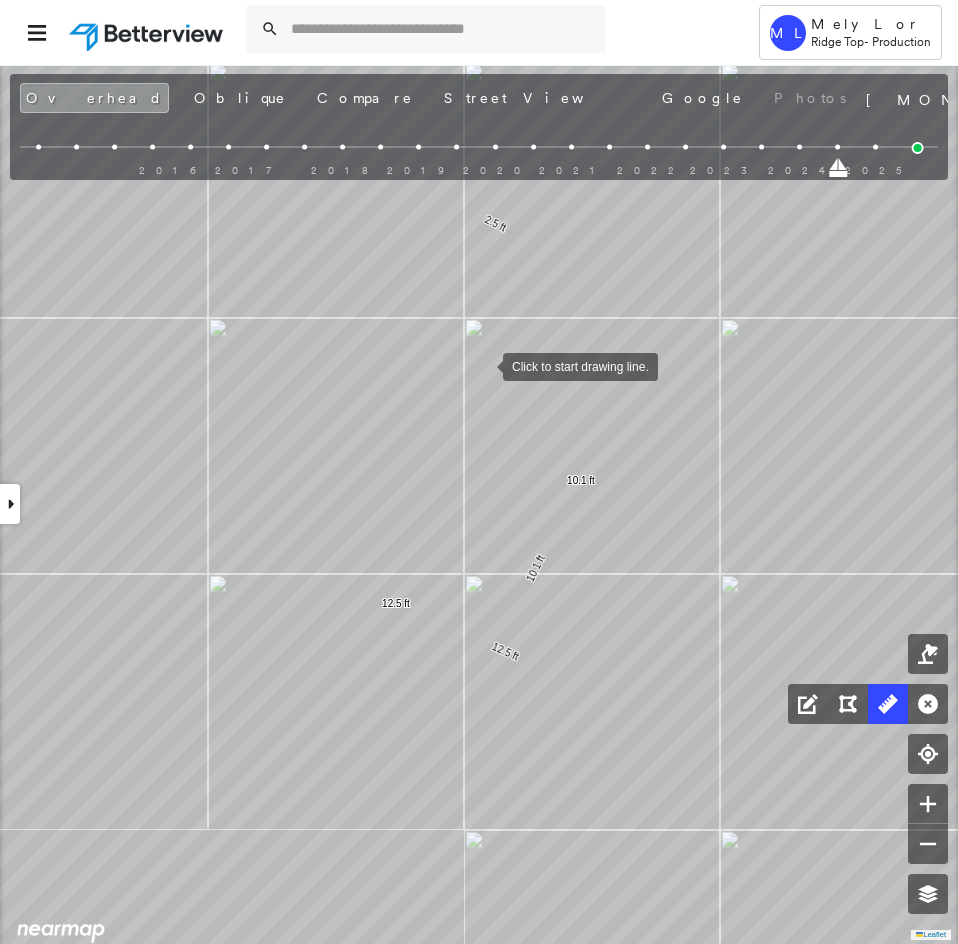 click on "47.2 ft 47.2 ft 10.1 ft 10.1 ft 12.5 ft 12.5 ft 15.1 ft 72.7 ft 3.5 ft 43.5 ft 12.5 ft 147 ft 2.5 ft 41.8 ft 44.2 ft Click to start drawing line." at bounding box center [-2347, 4345] 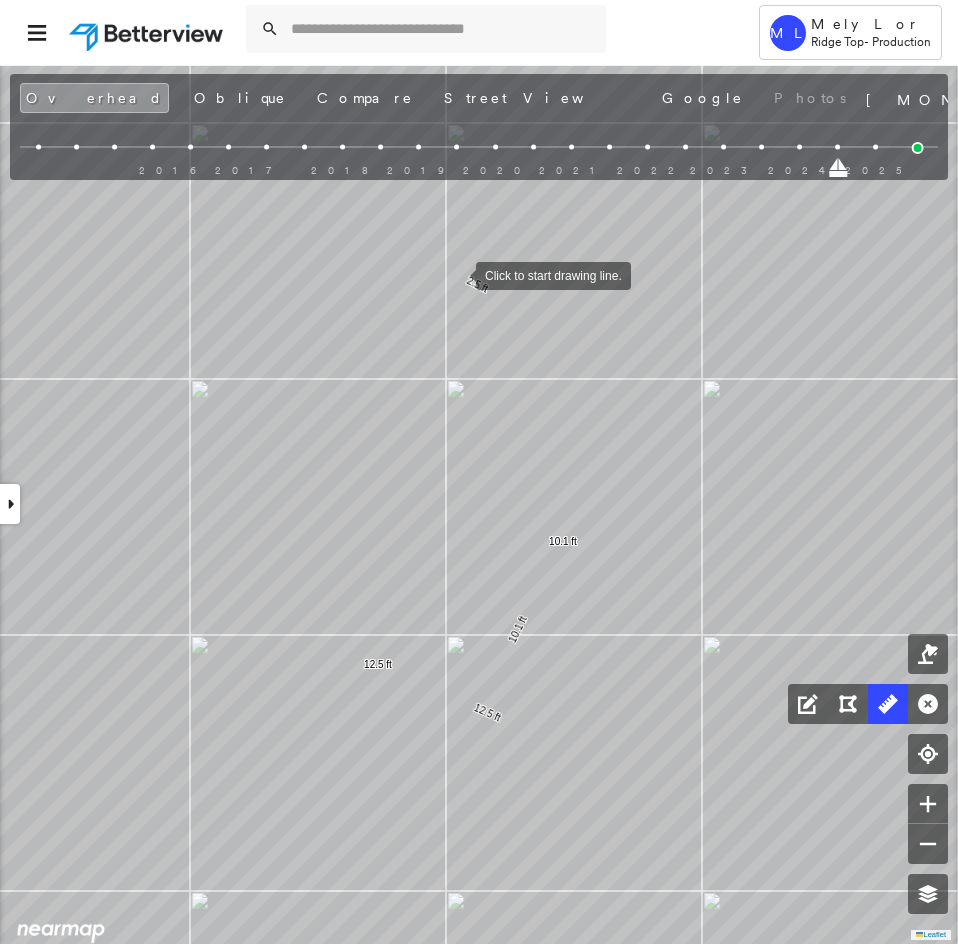 click at bounding box center [456, 274] 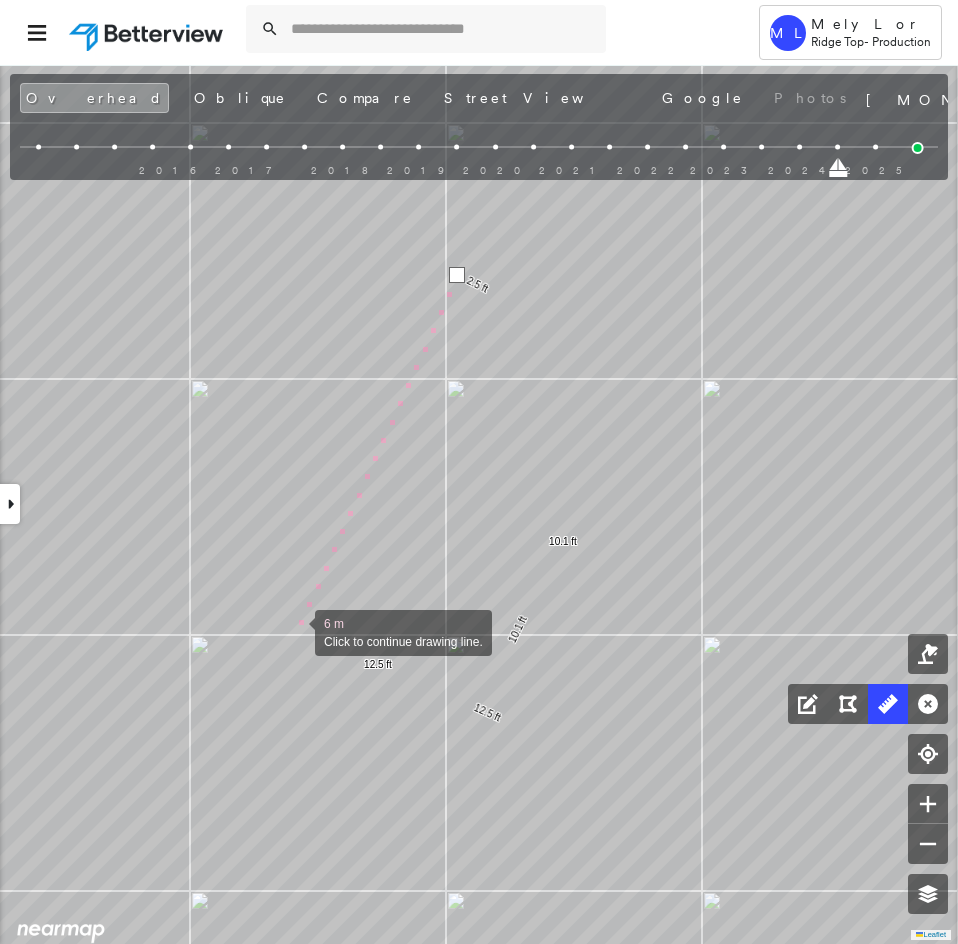 click at bounding box center [295, 631] 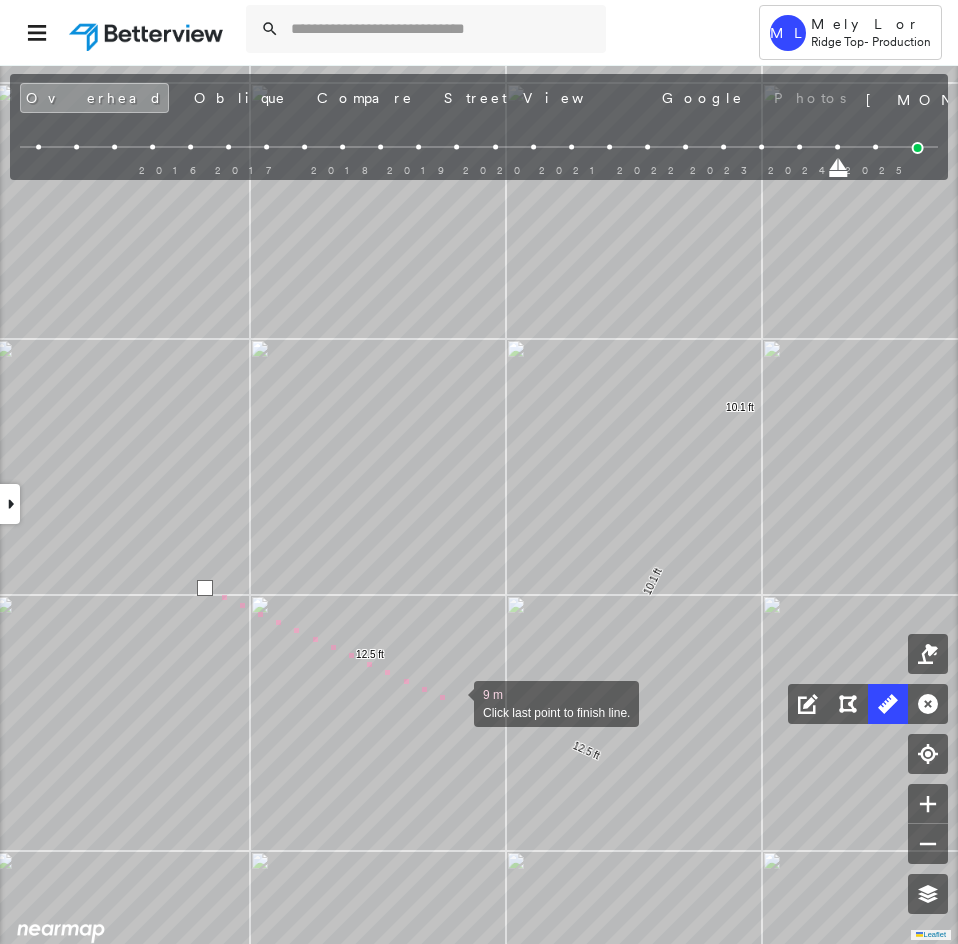 click at bounding box center [454, 702] 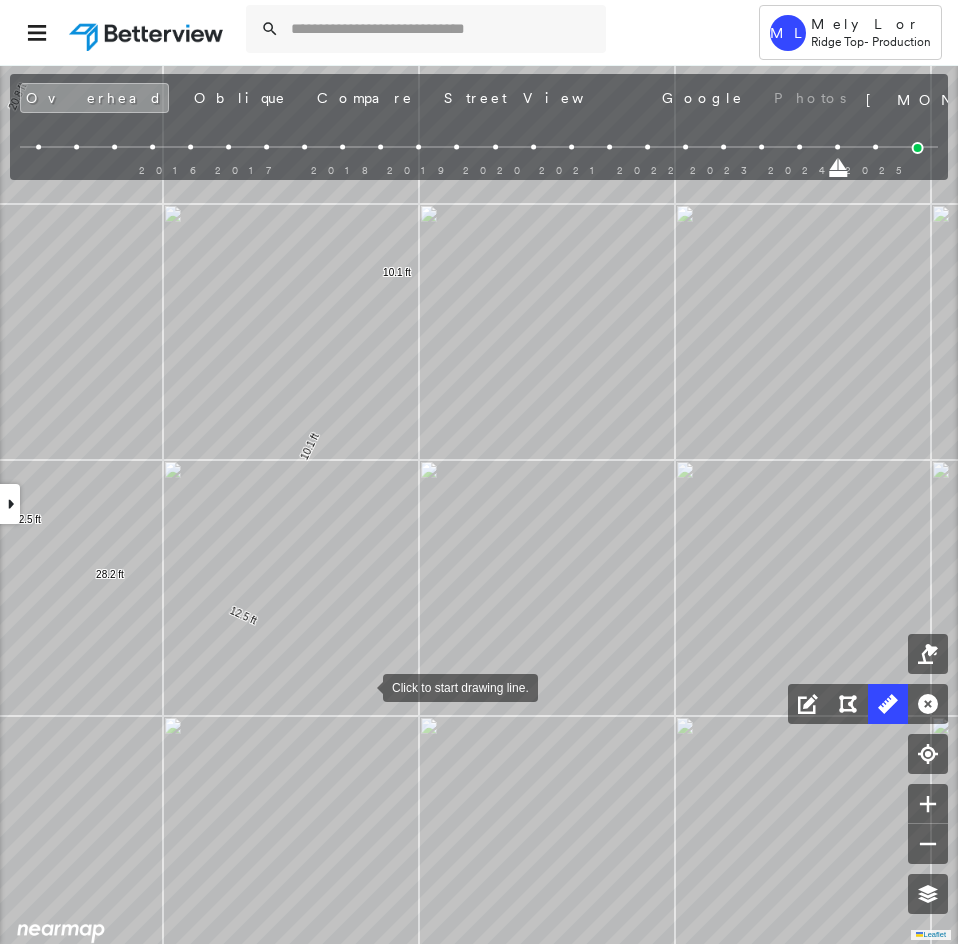 click at bounding box center [363, 686] 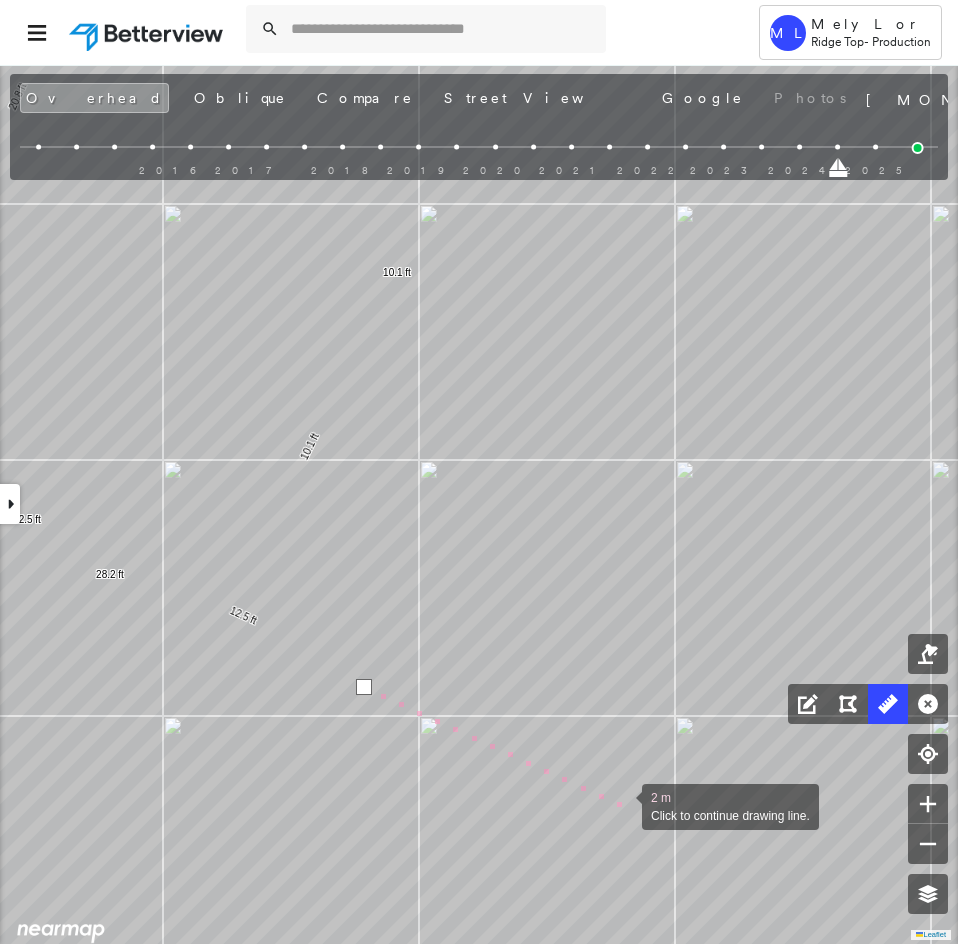click at bounding box center (622, 805) 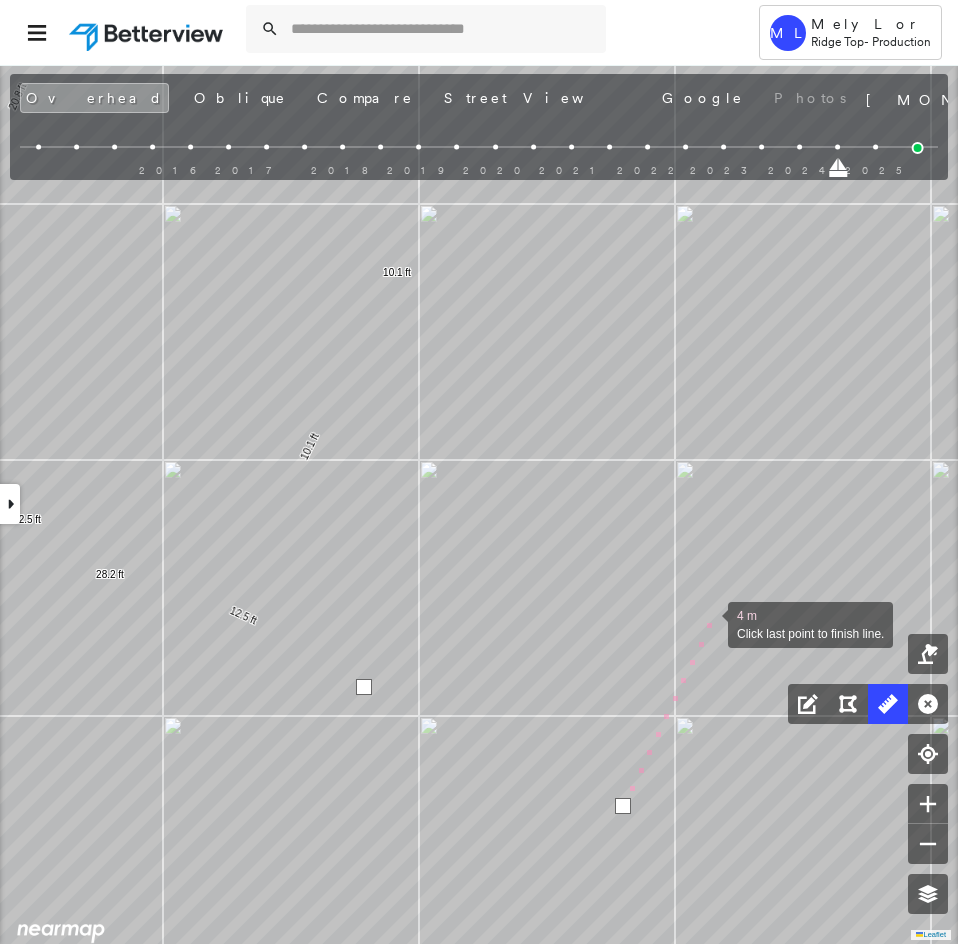 click at bounding box center (708, 623) 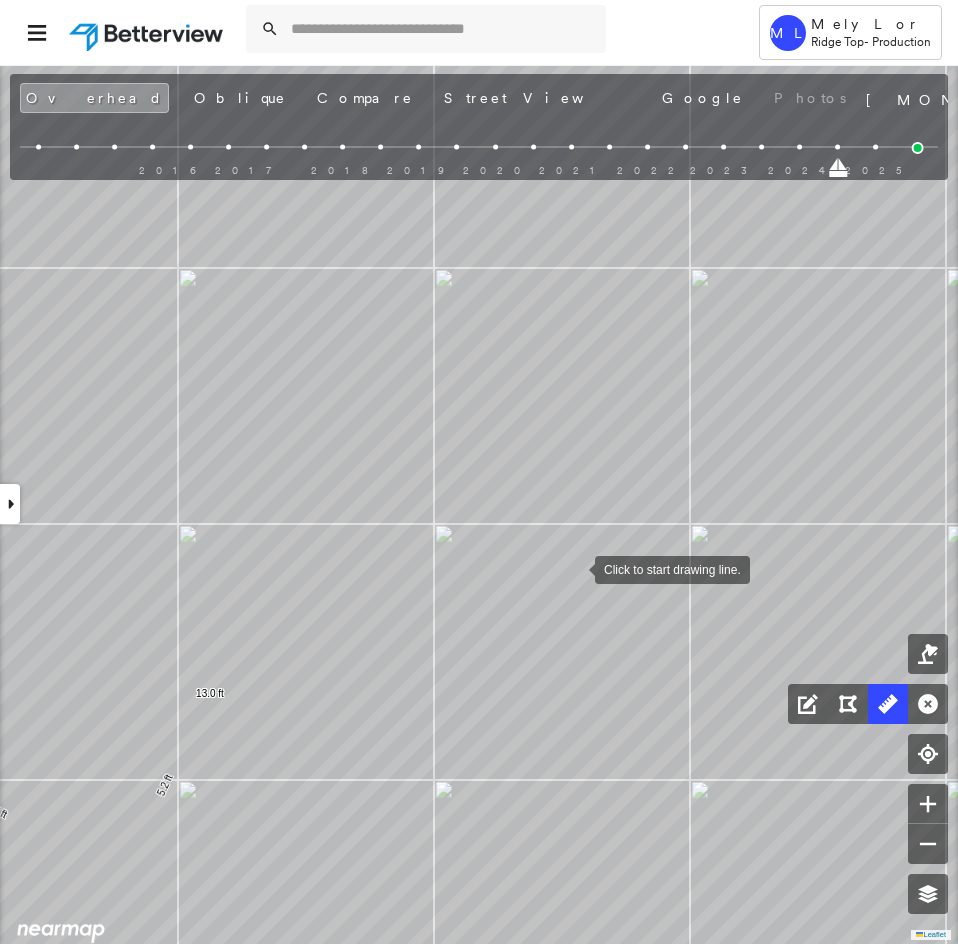 click at bounding box center [575, 568] 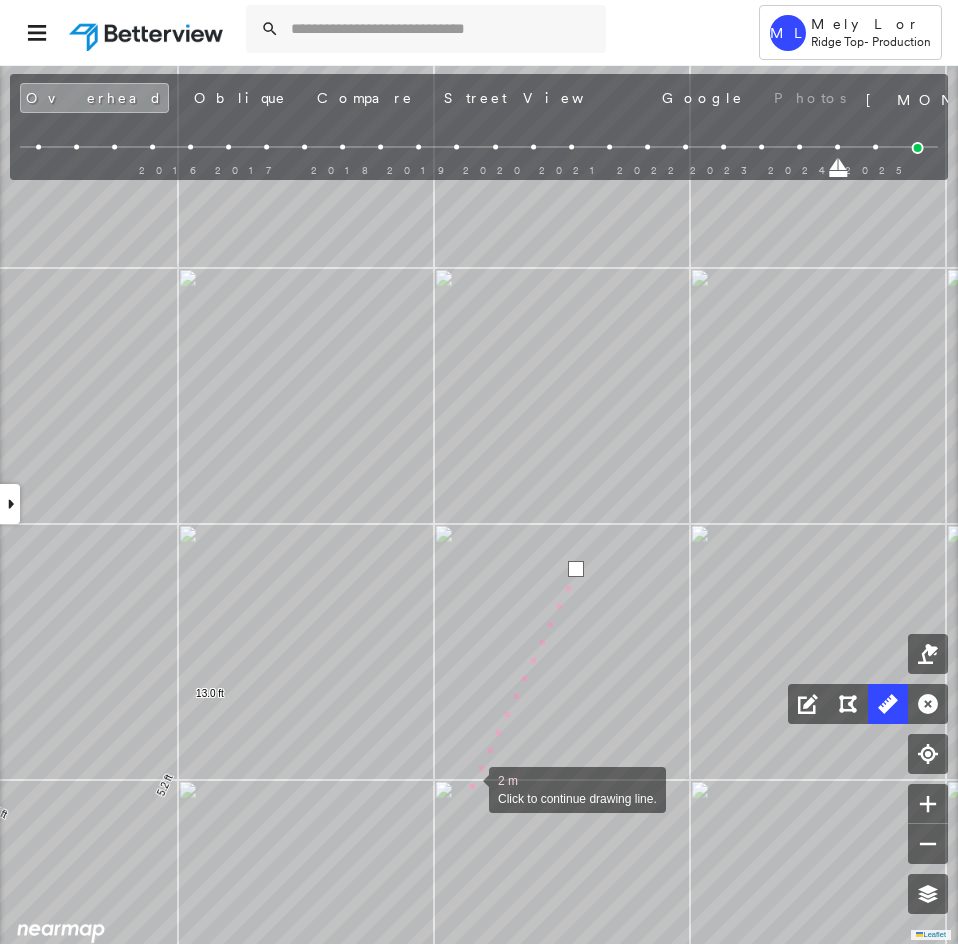 click at bounding box center [469, 788] 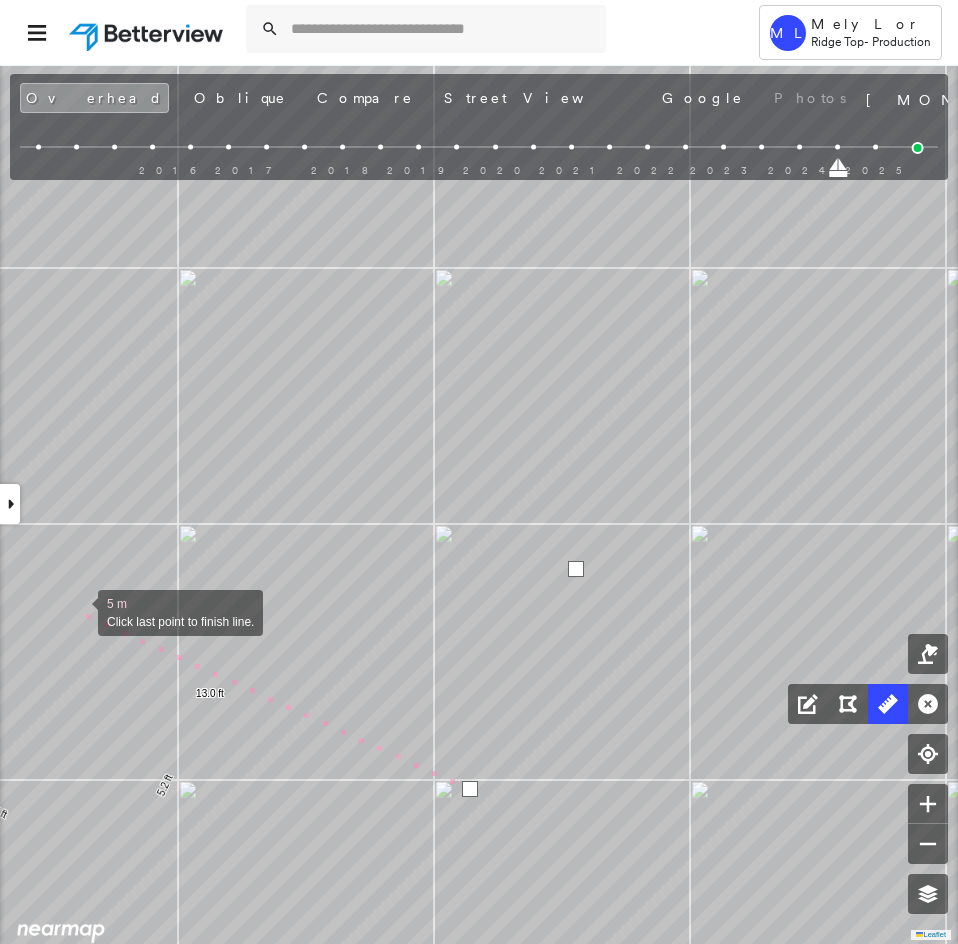 click at bounding box center [78, 611] 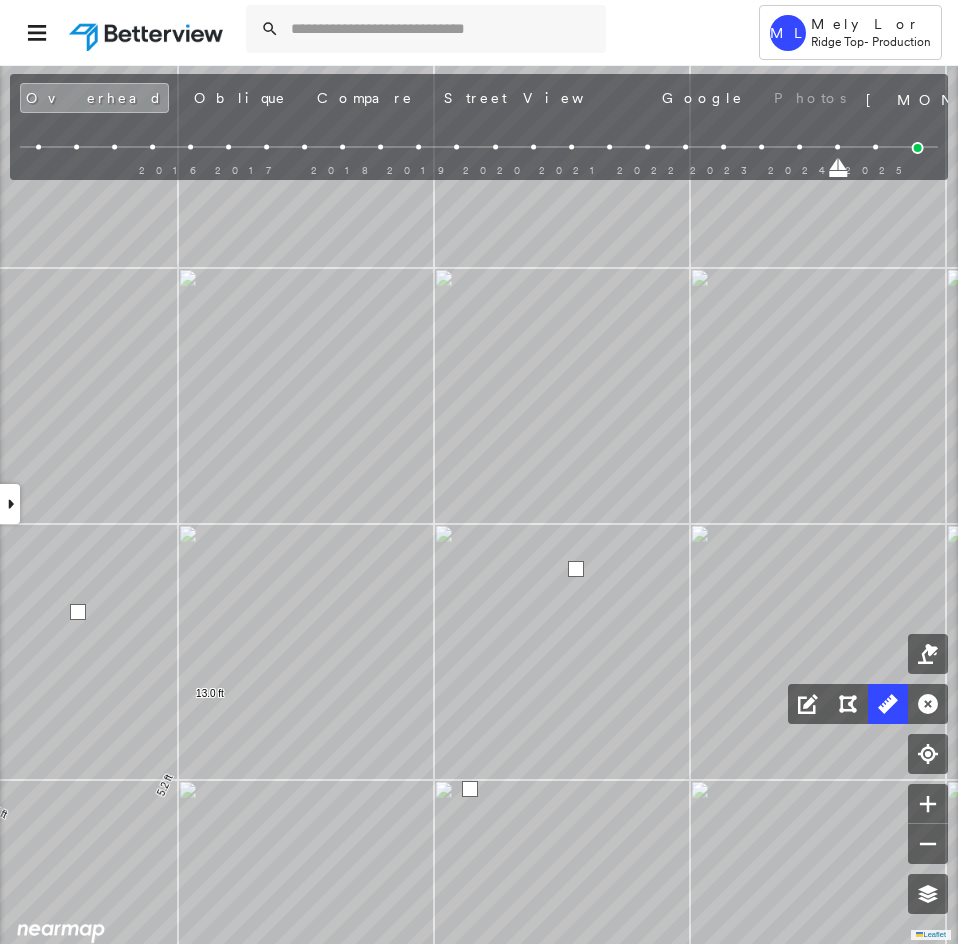 click at bounding box center (78, 612) 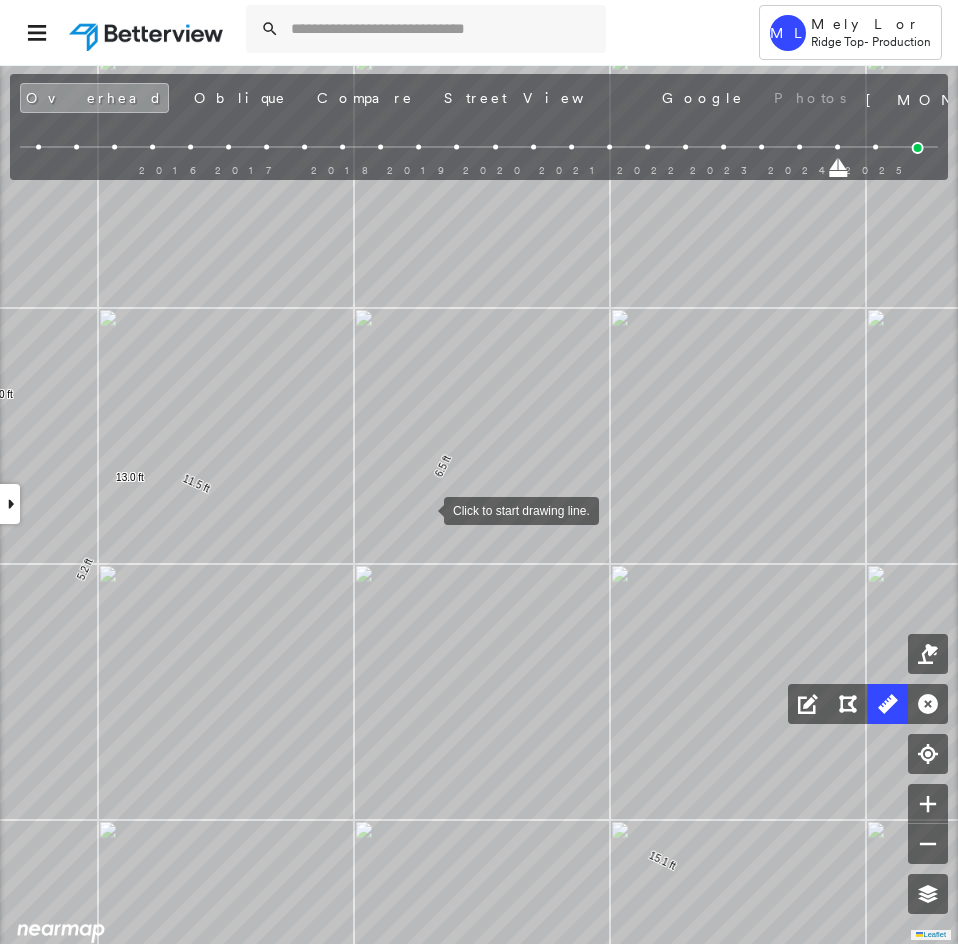 click at bounding box center (424, 509) 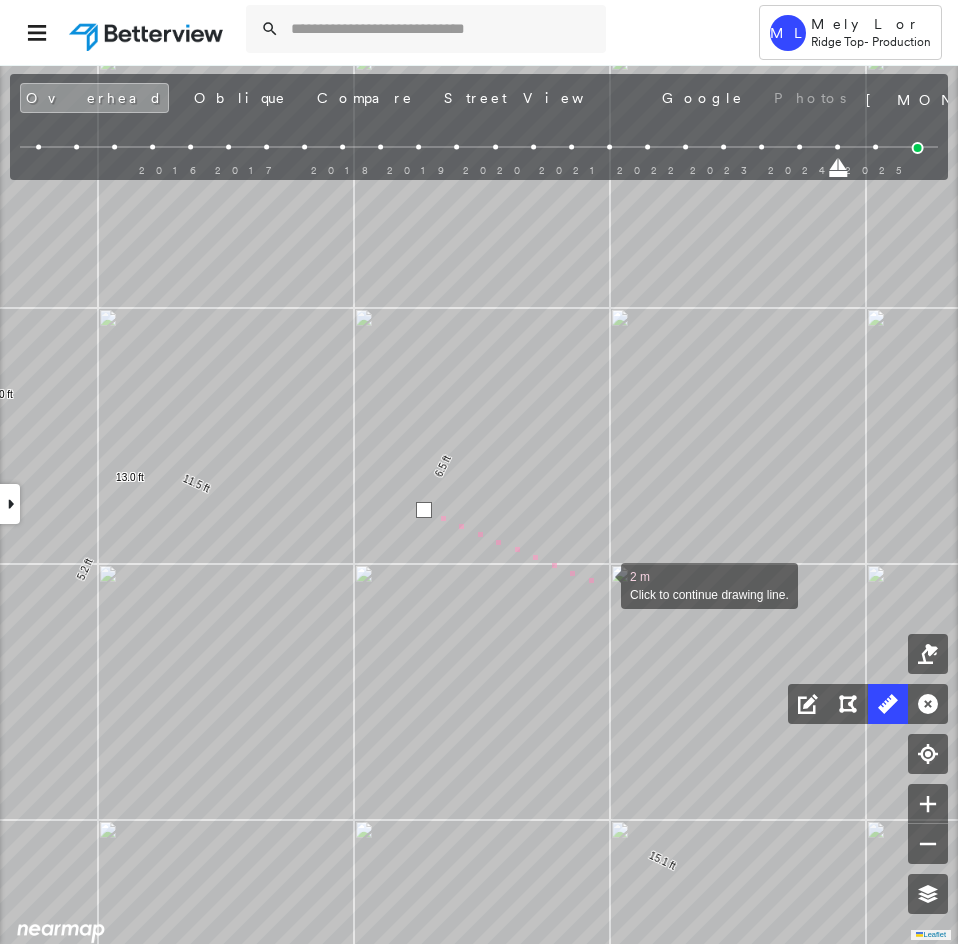 click at bounding box center (601, 584) 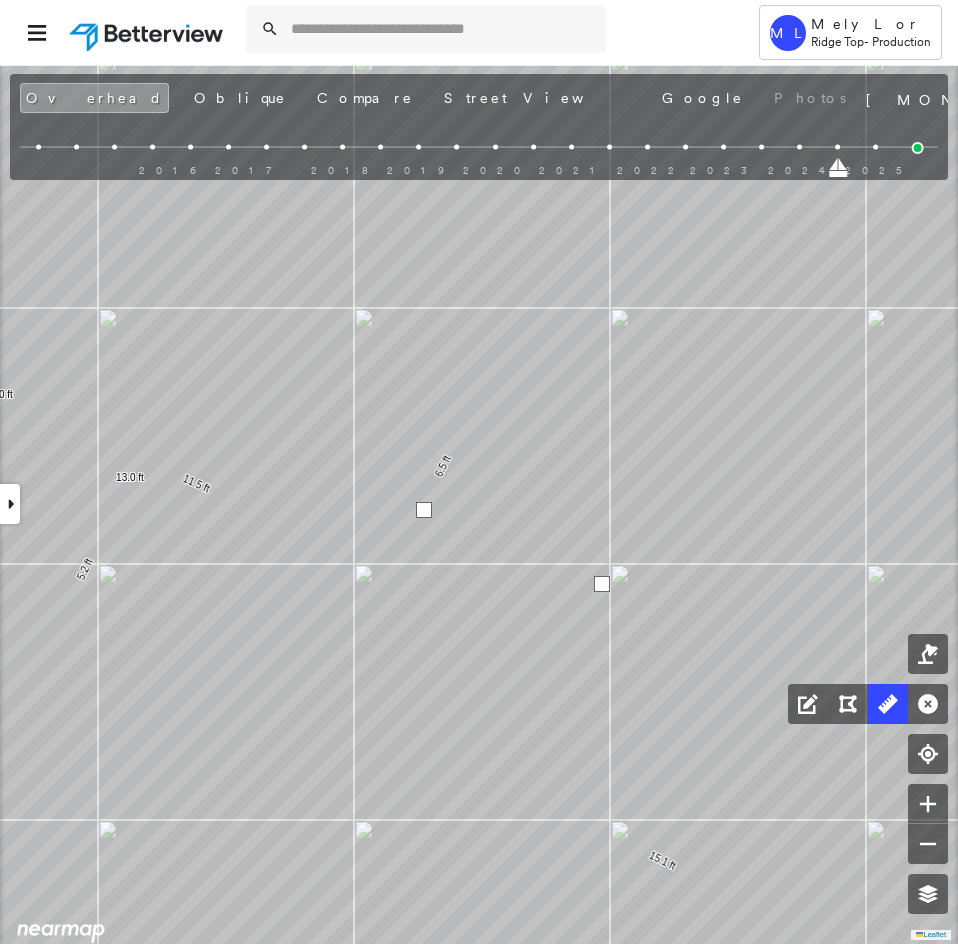 click at bounding box center [602, 584] 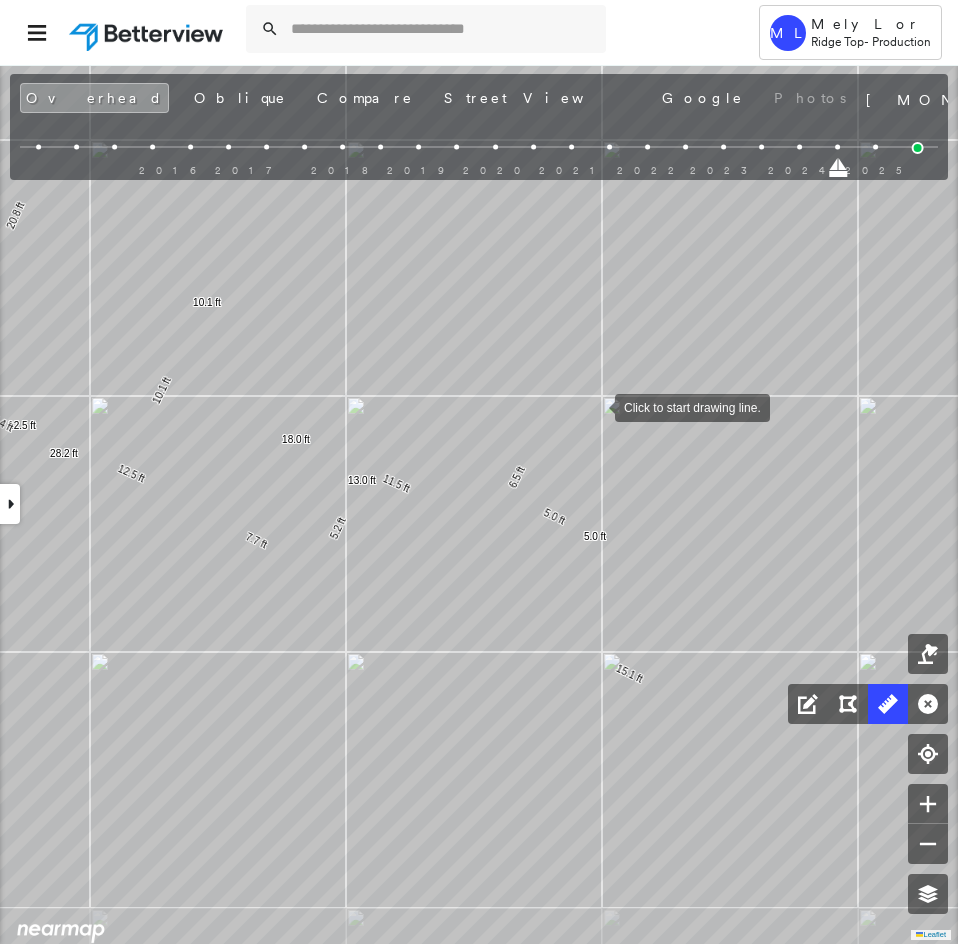 click at bounding box center [595, 406] 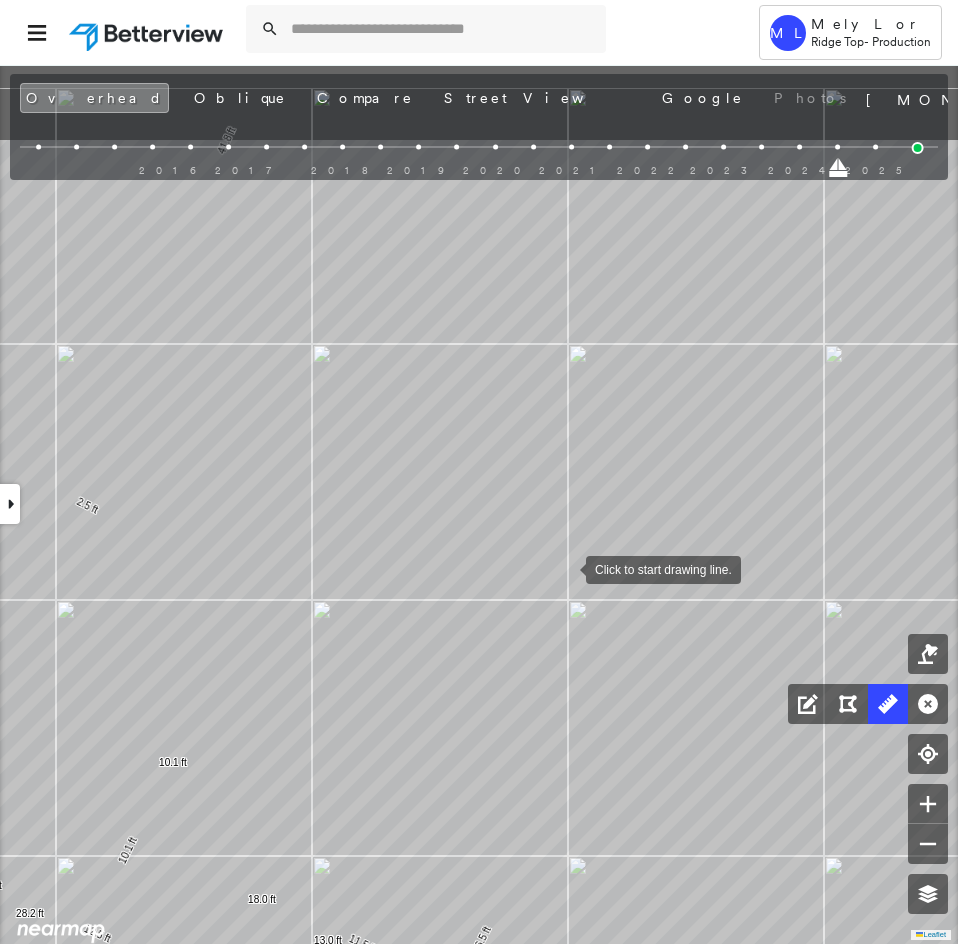 drag, startPoint x: 596, startPoint y: 399, endPoint x: 567, endPoint y: 563, distance: 166.54428 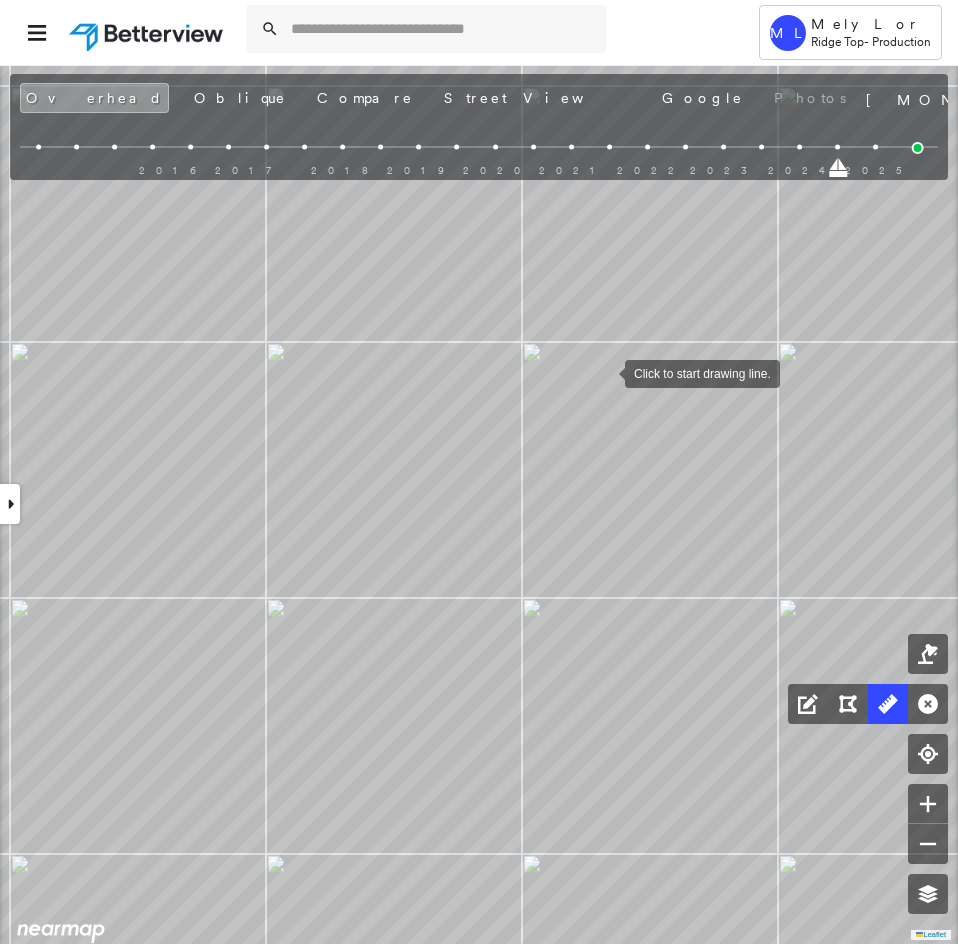 click at bounding box center [605, 372] 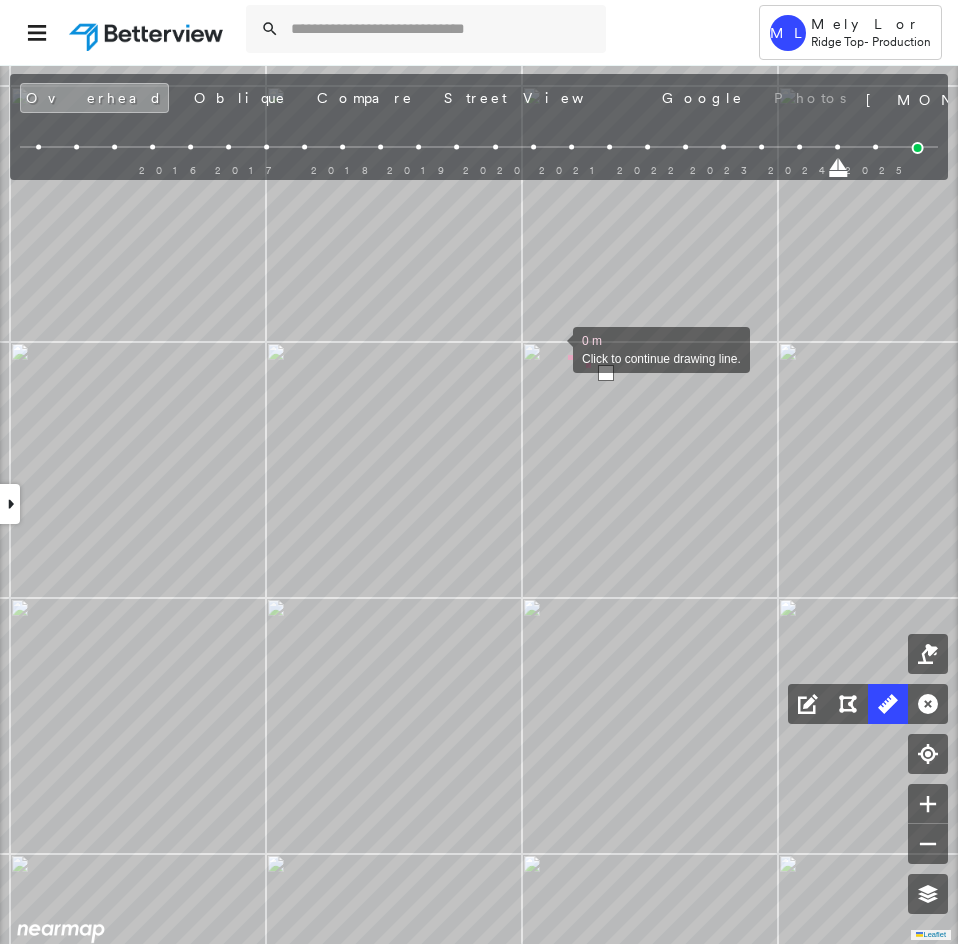 click at bounding box center (553, 348) 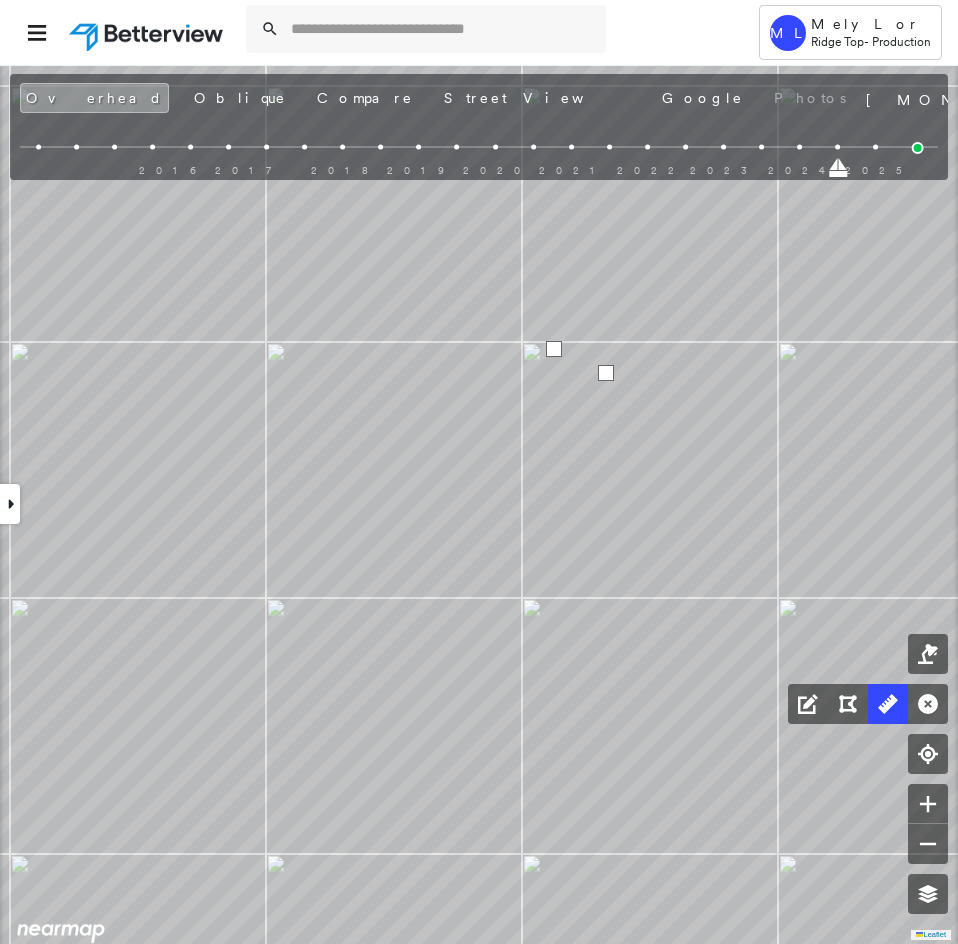 click at bounding box center [554, 349] 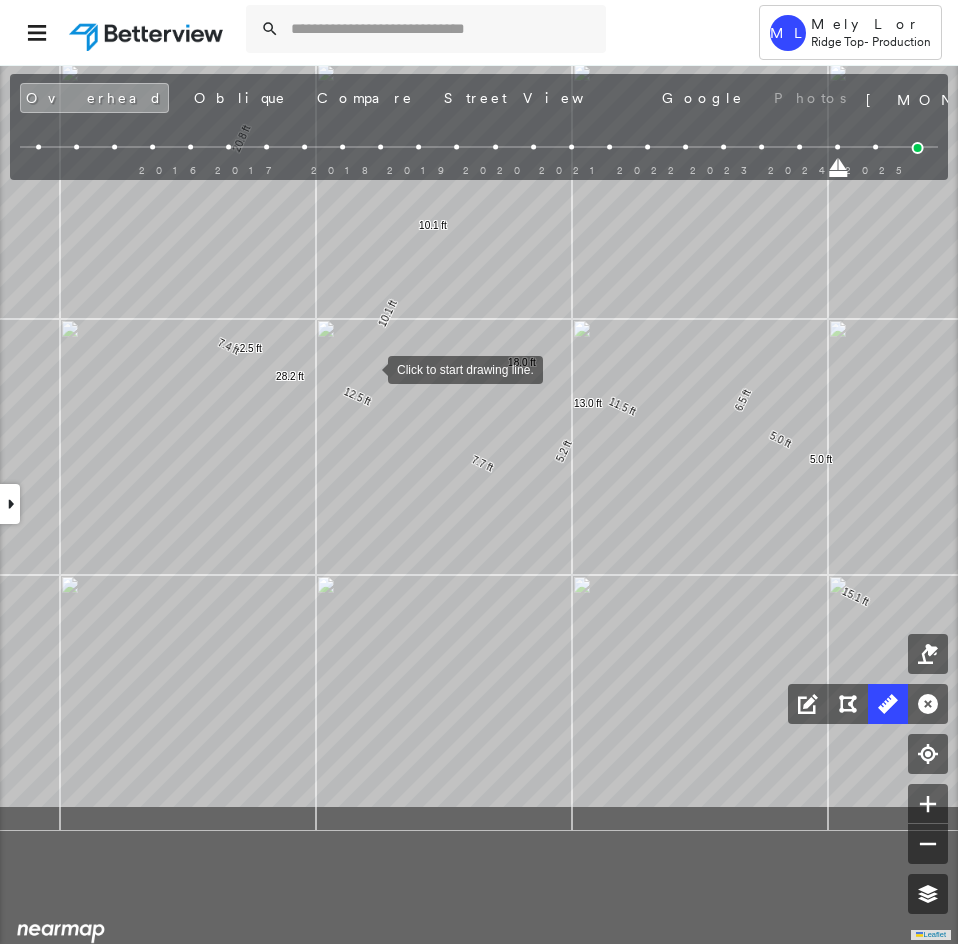click on "47.2 ft 47.2 ft 10.1 ft 10.1 ft 12.5 ft 12.5 ft 15.1 ft 72.7 ft 3.5 ft 43.5 ft 12.5 ft 147 ft 2.5 ft 41.8 ft 44.2 ft 20.8 ft 7.4 ft 28.2 ft 7.7 ft 5.2 ft 13.0 ft 6.5 ft 11.5 ft 18.0 ft 5.0 ft 5.0 ft 1.5 ft Click to start drawing line." at bounding box center [-3315, 4357] 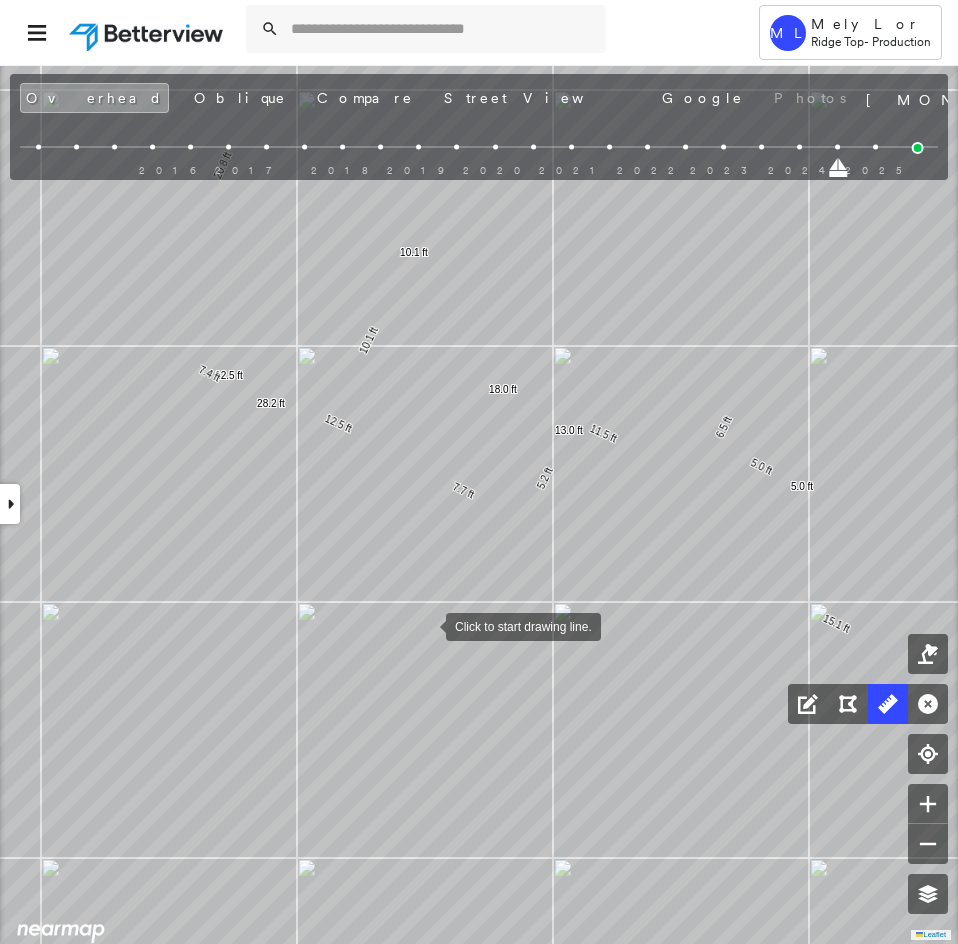 drag, startPoint x: 456, startPoint y: 584, endPoint x: 239, endPoint y: 735, distance: 264.36716 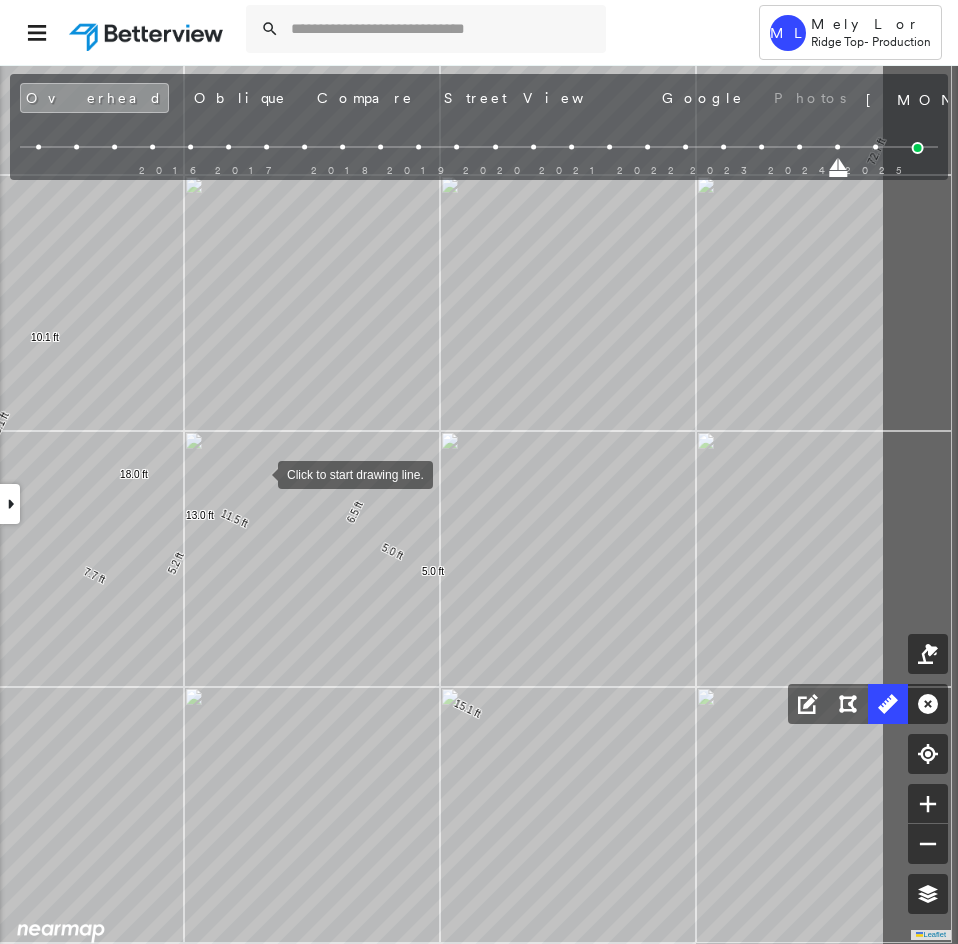 drag, startPoint x: 308, startPoint y: 480, endPoint x: 264, endPoint y: 473, distance: 44.553337 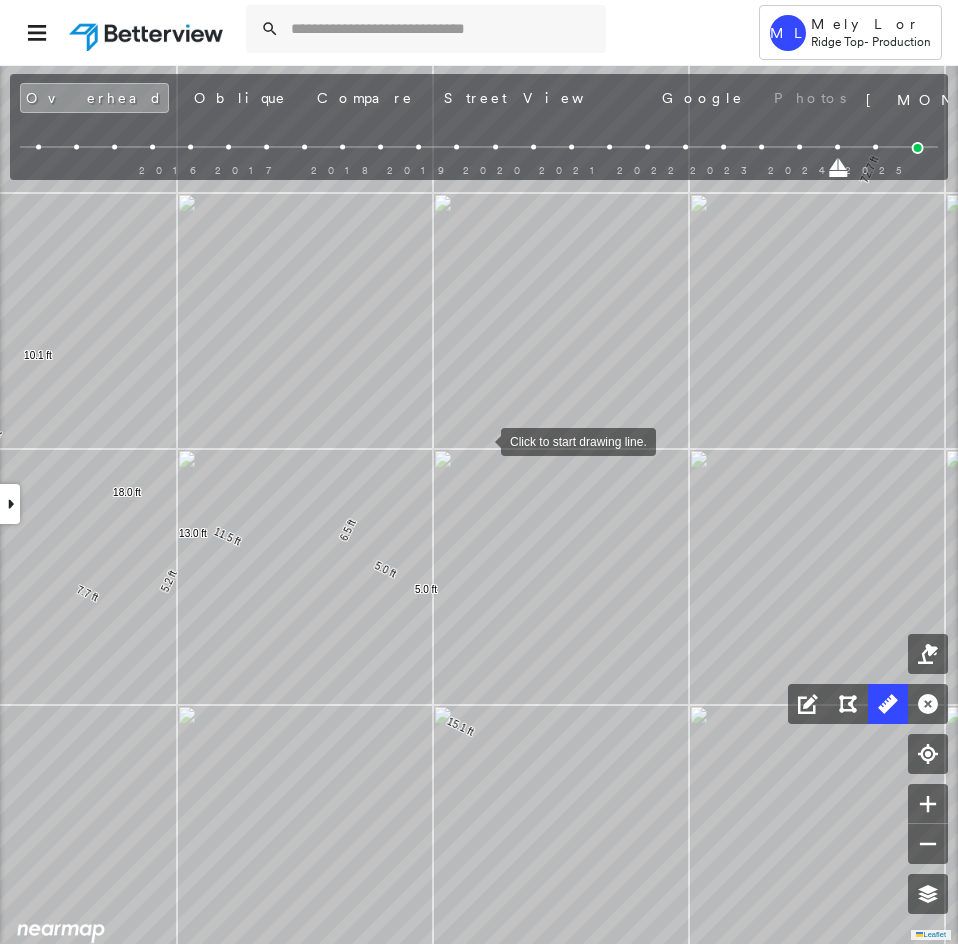 drag, startPoint x: 494, startPoint y: 407, endPoint x: 337, endPoint y: 597, distance: 246.47313 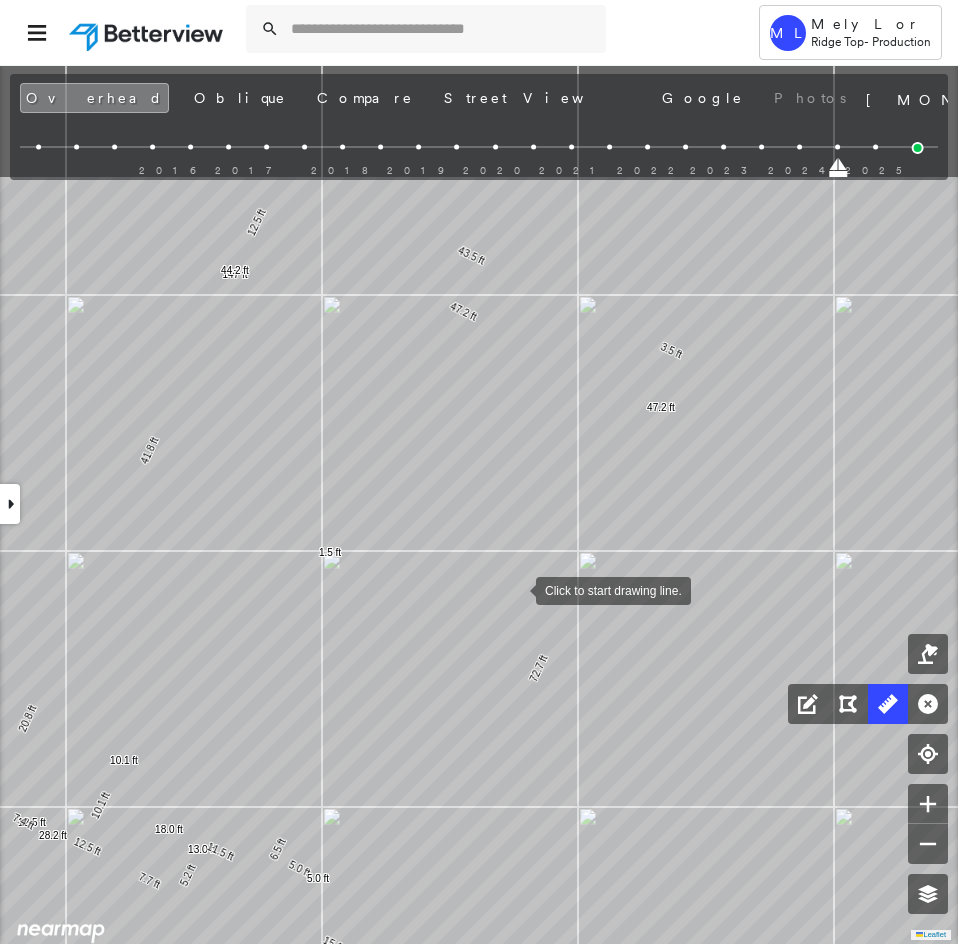 drag, startPoint x: 508, startPoint y: 385, endPoint x: 520, endPoint y: 611, distance: 226.31836 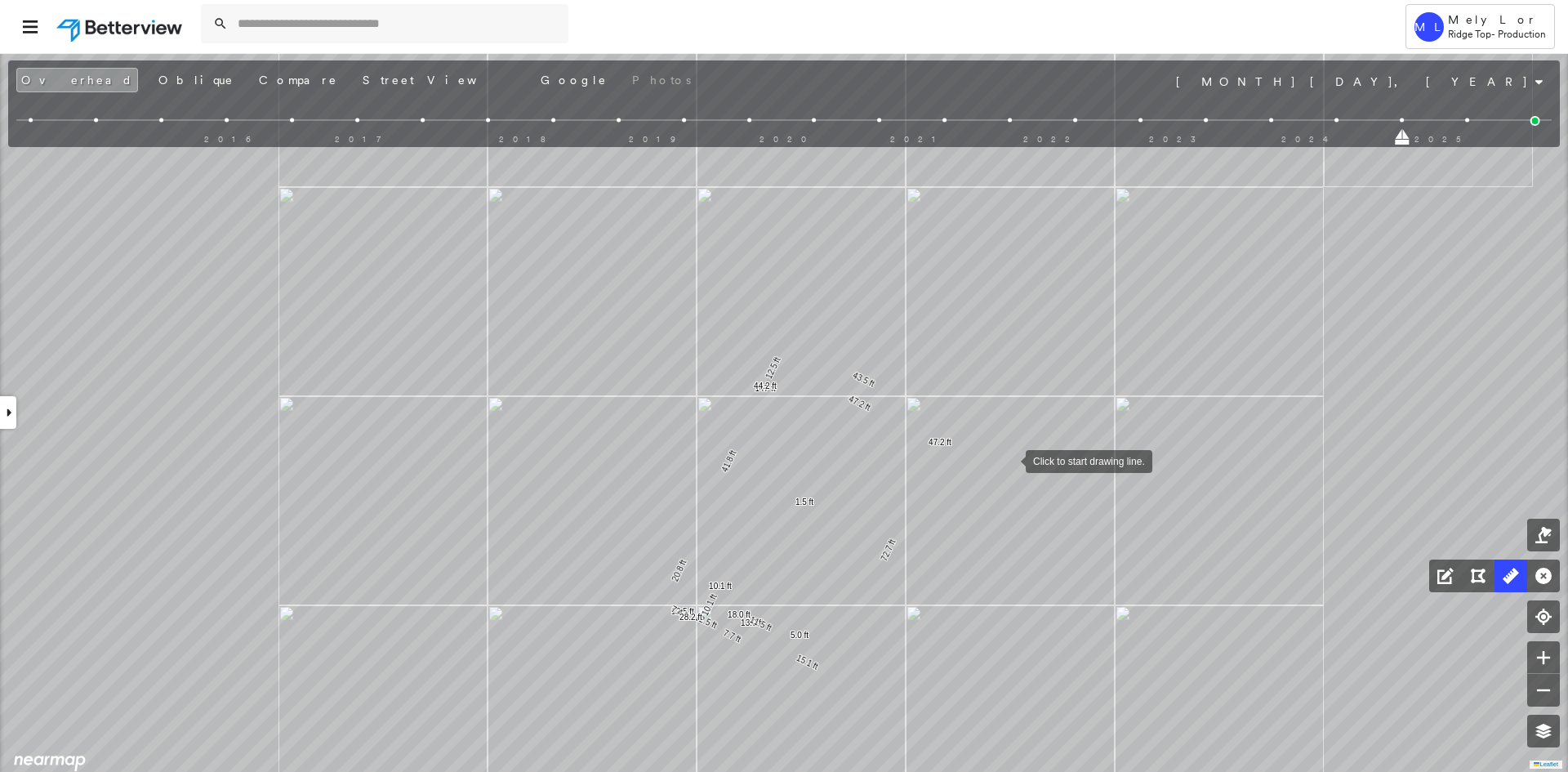 drag, startPoint x: 1085, startPoint y: 438, endPoint x: 1012, endPoint y: 460, distance: 76.24303 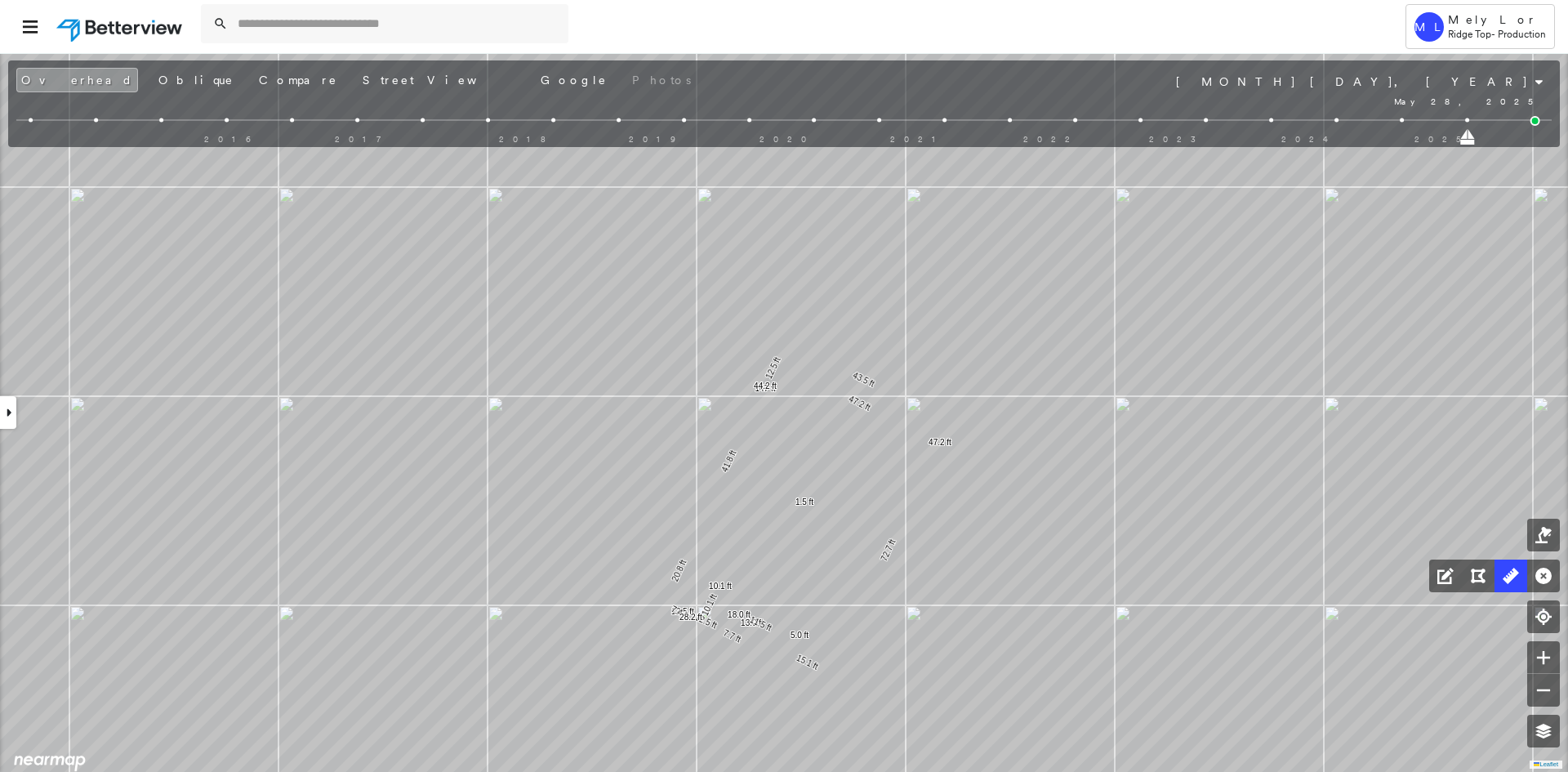 drag, startPoint x: 1406, startPoint y: 136, endPoint x: 1567, endPoint y: 143, distance: 161.1521 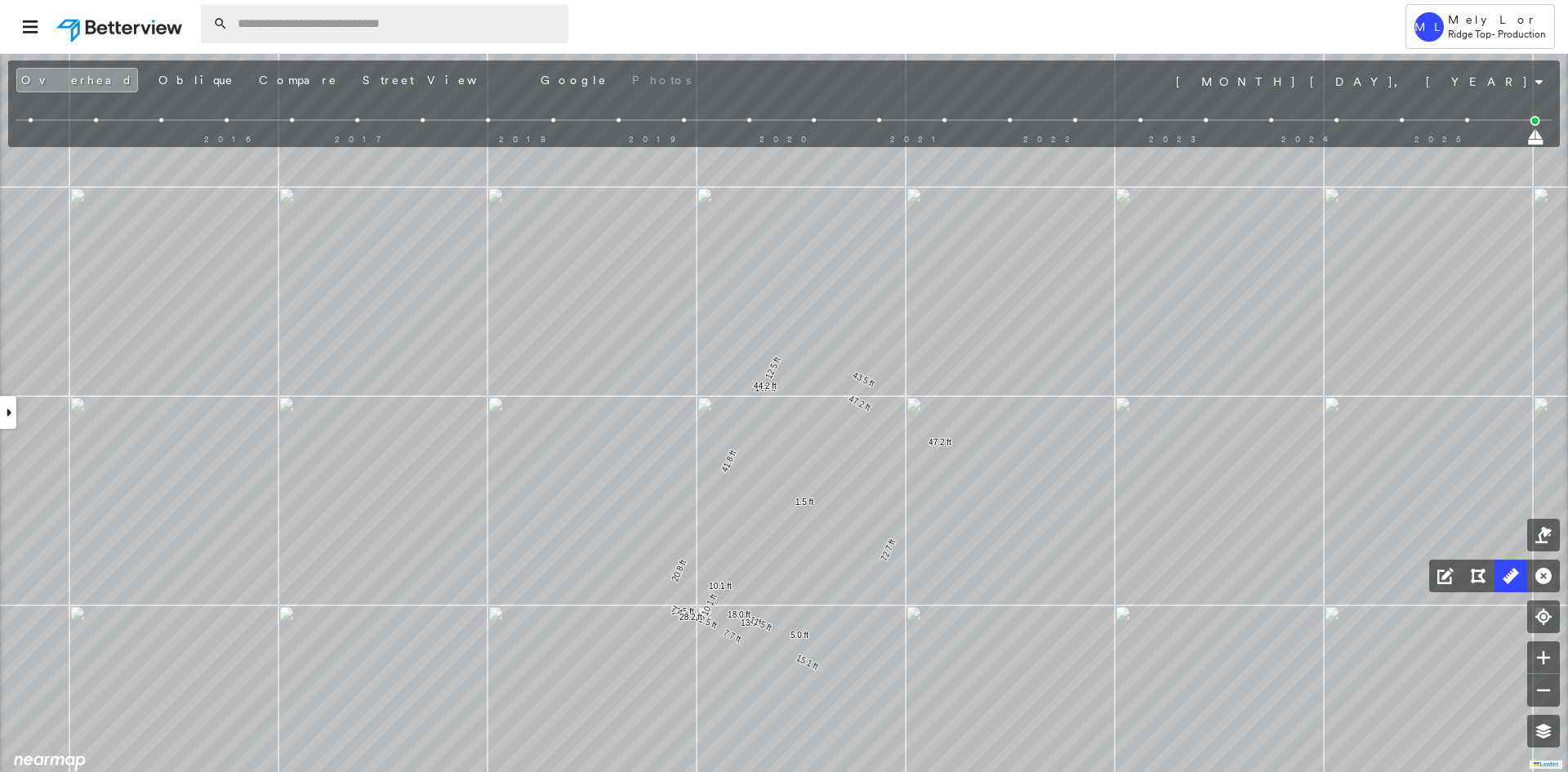 click at bounding box center (398, 24) 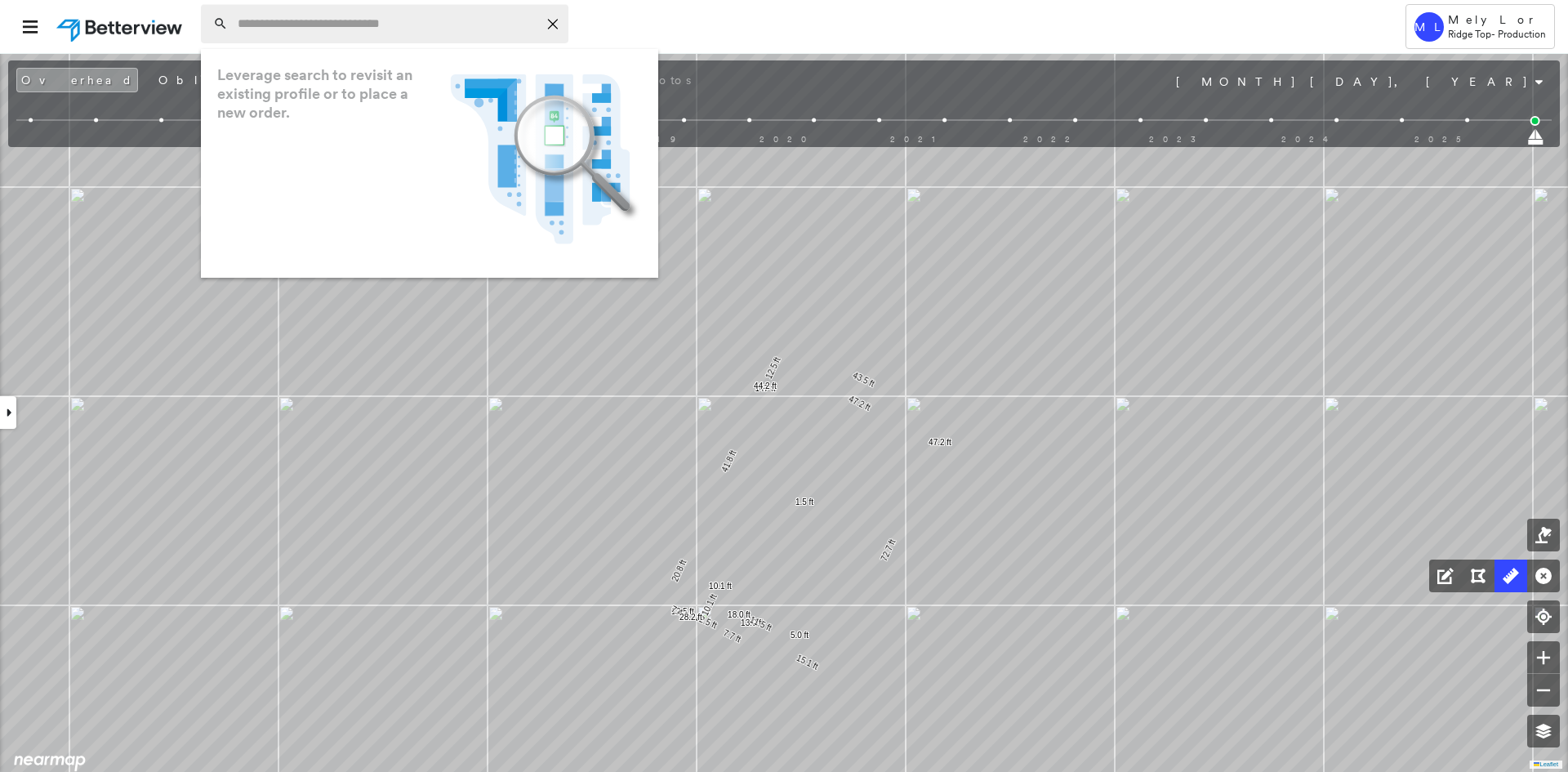paste on "**********" 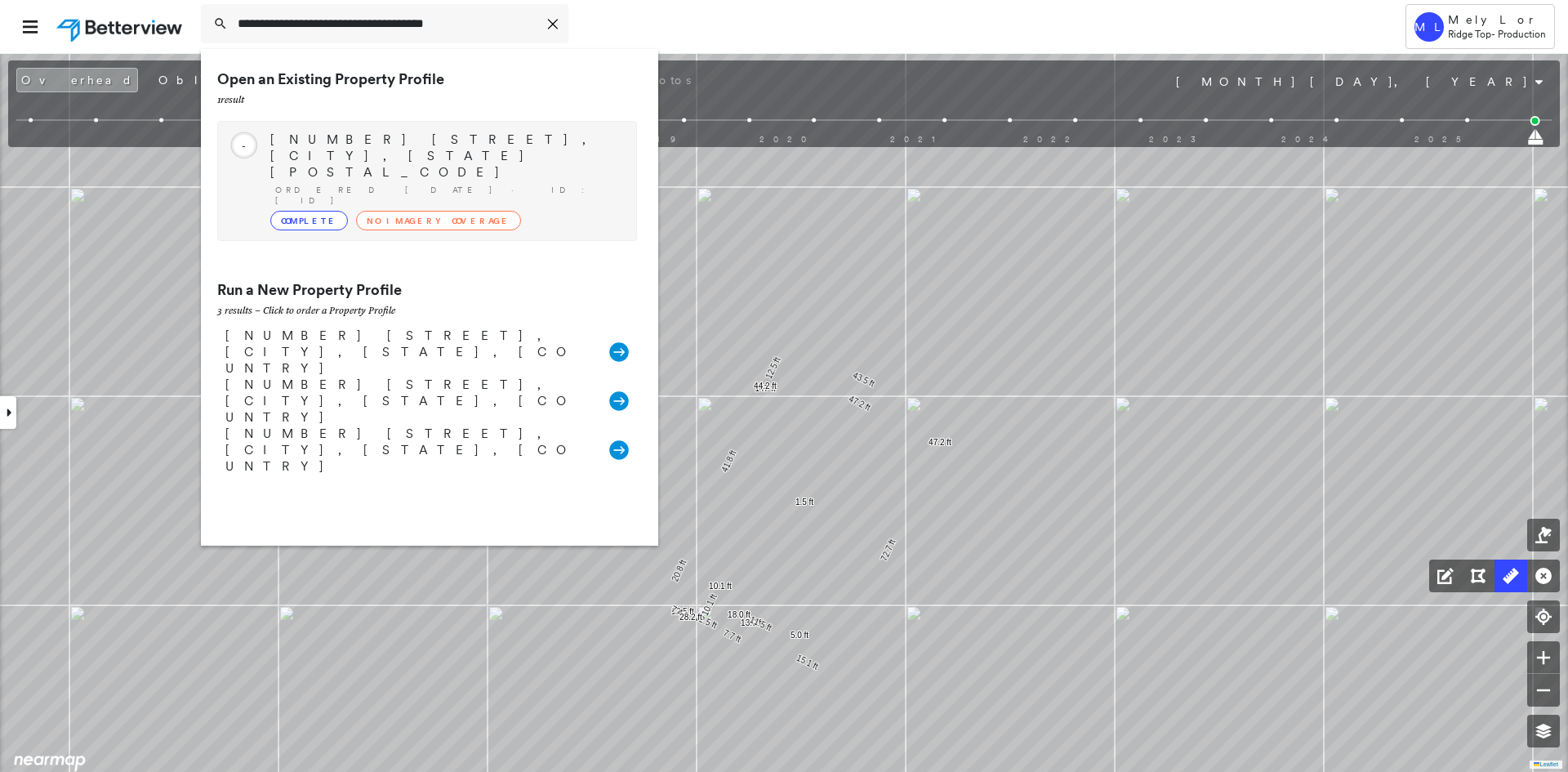 type on "**********" 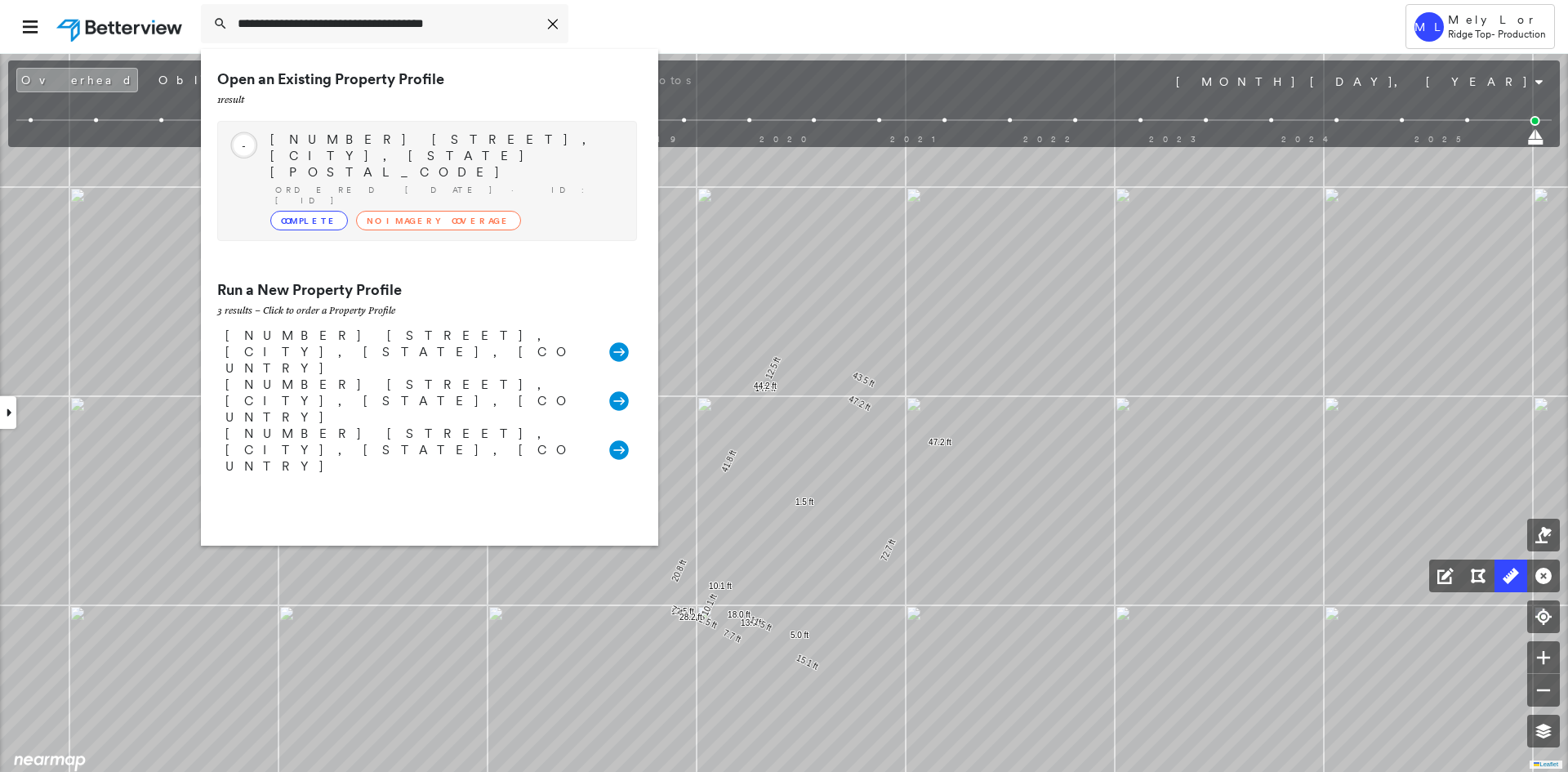 click on "95 Pelican Drive, Brady, NE 69123" at bounding box center (445, 156) 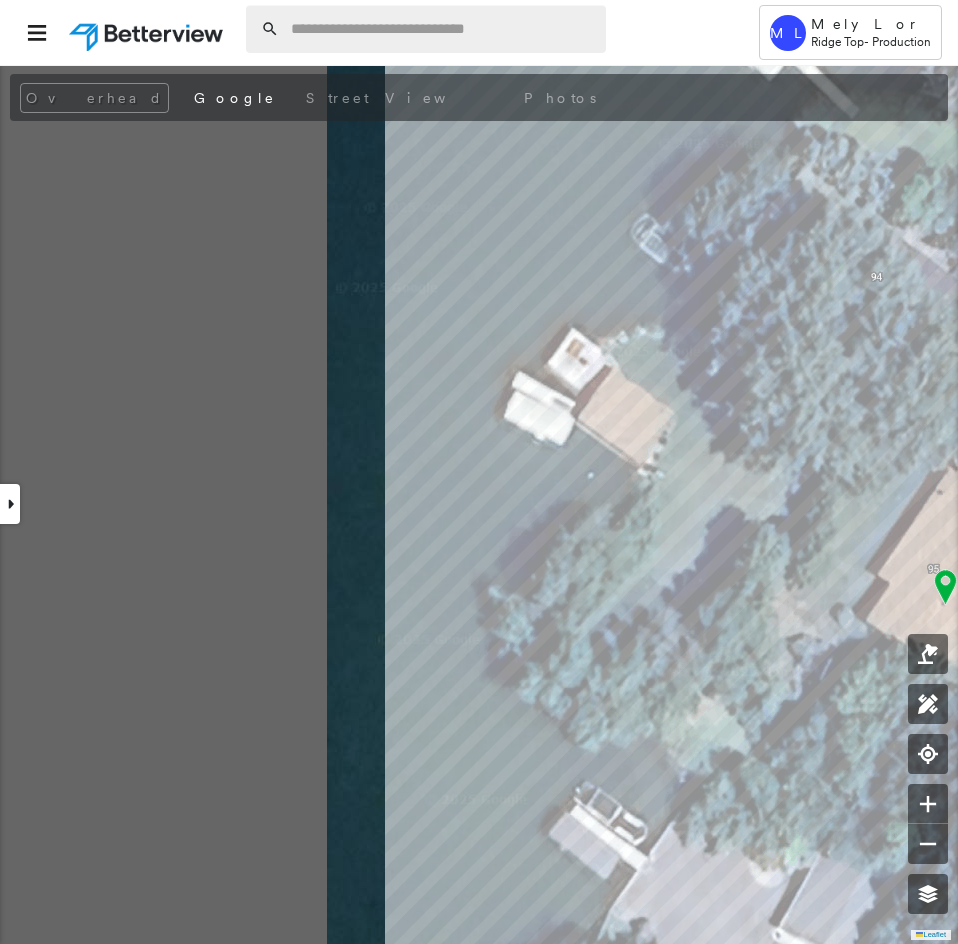 click at bounding box center (442, 29) 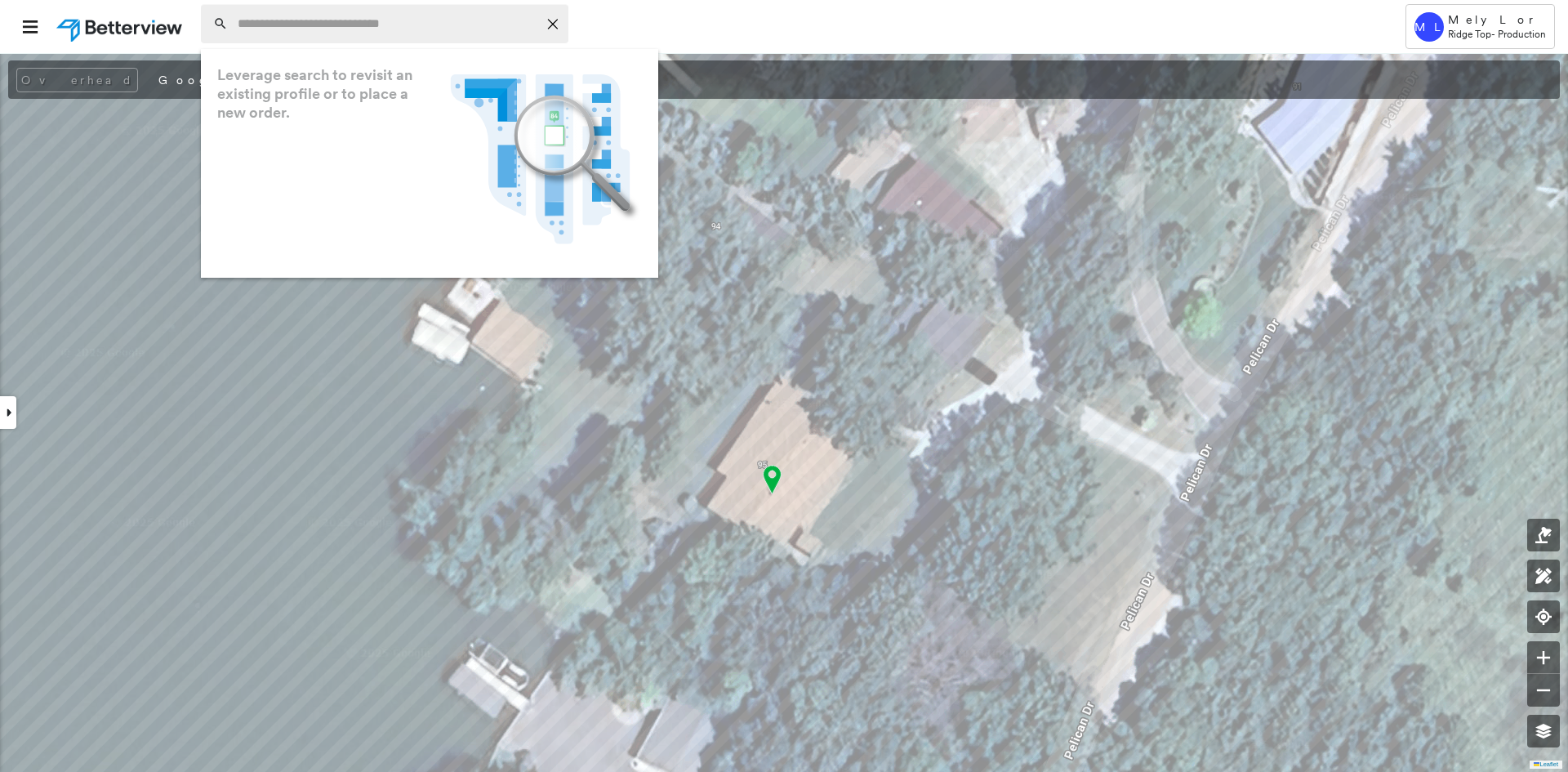 paste on "**********" 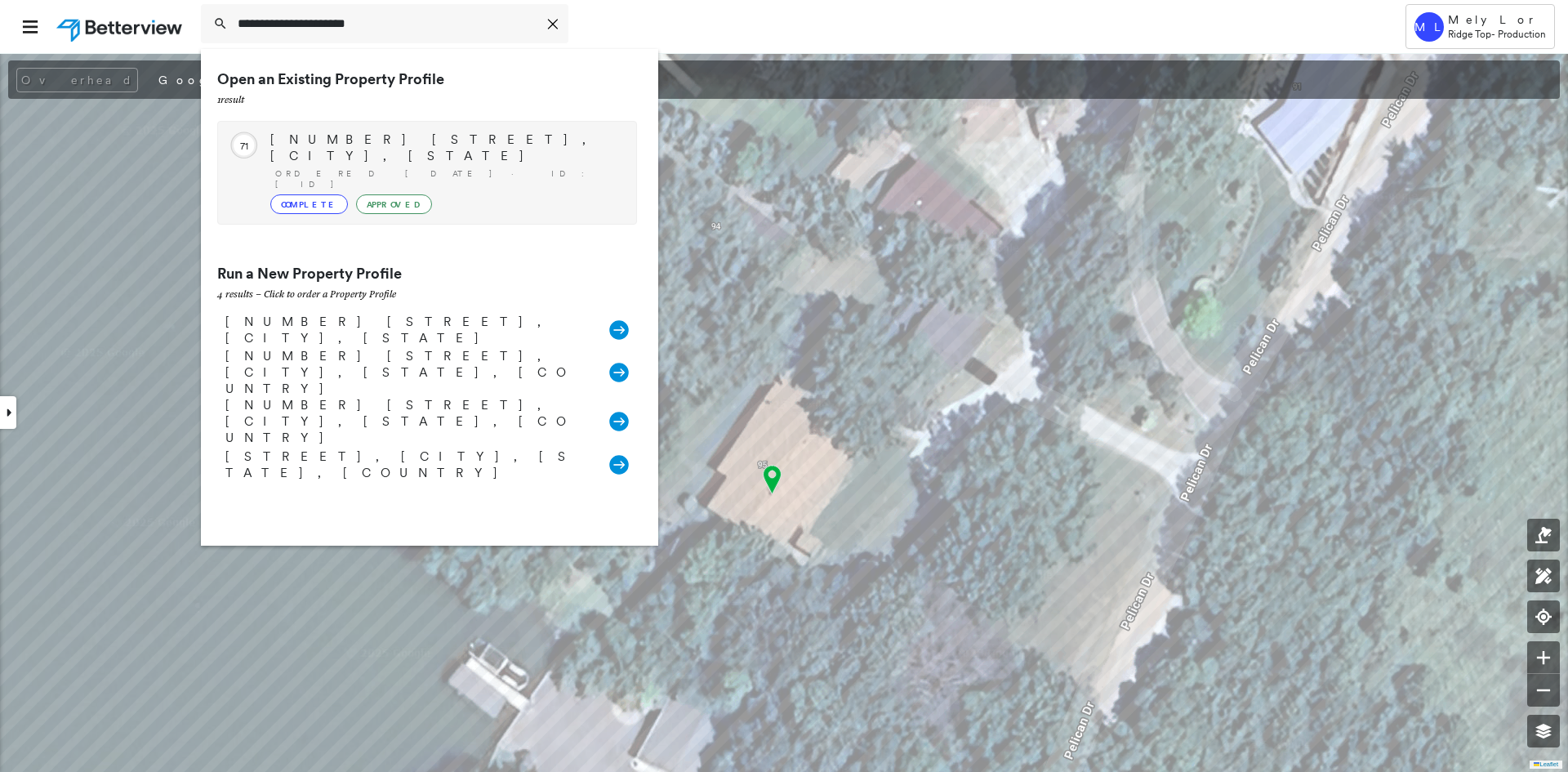 type on "**********" 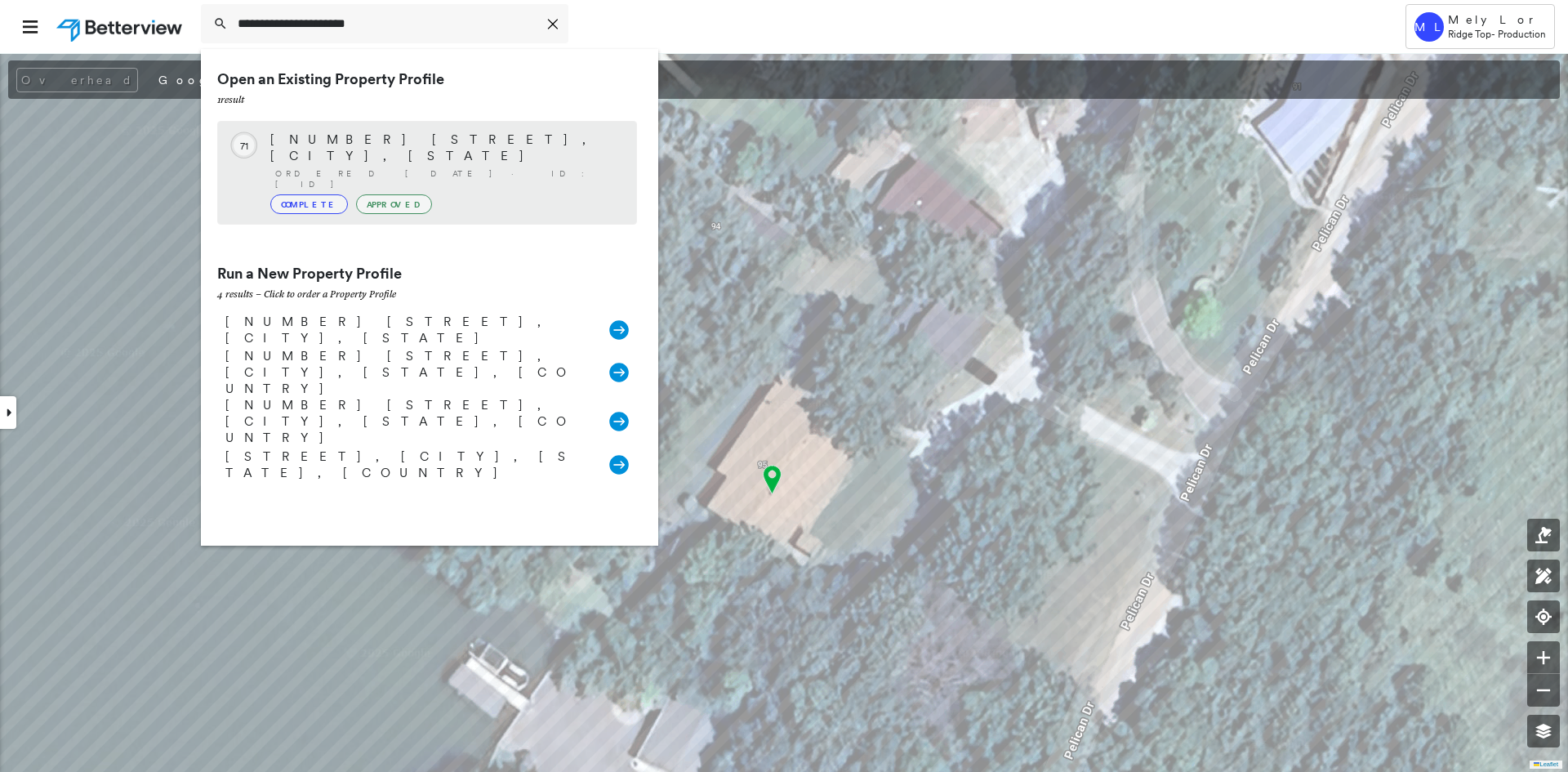 click on "Complete Approved" at bounding box center [445, 204] 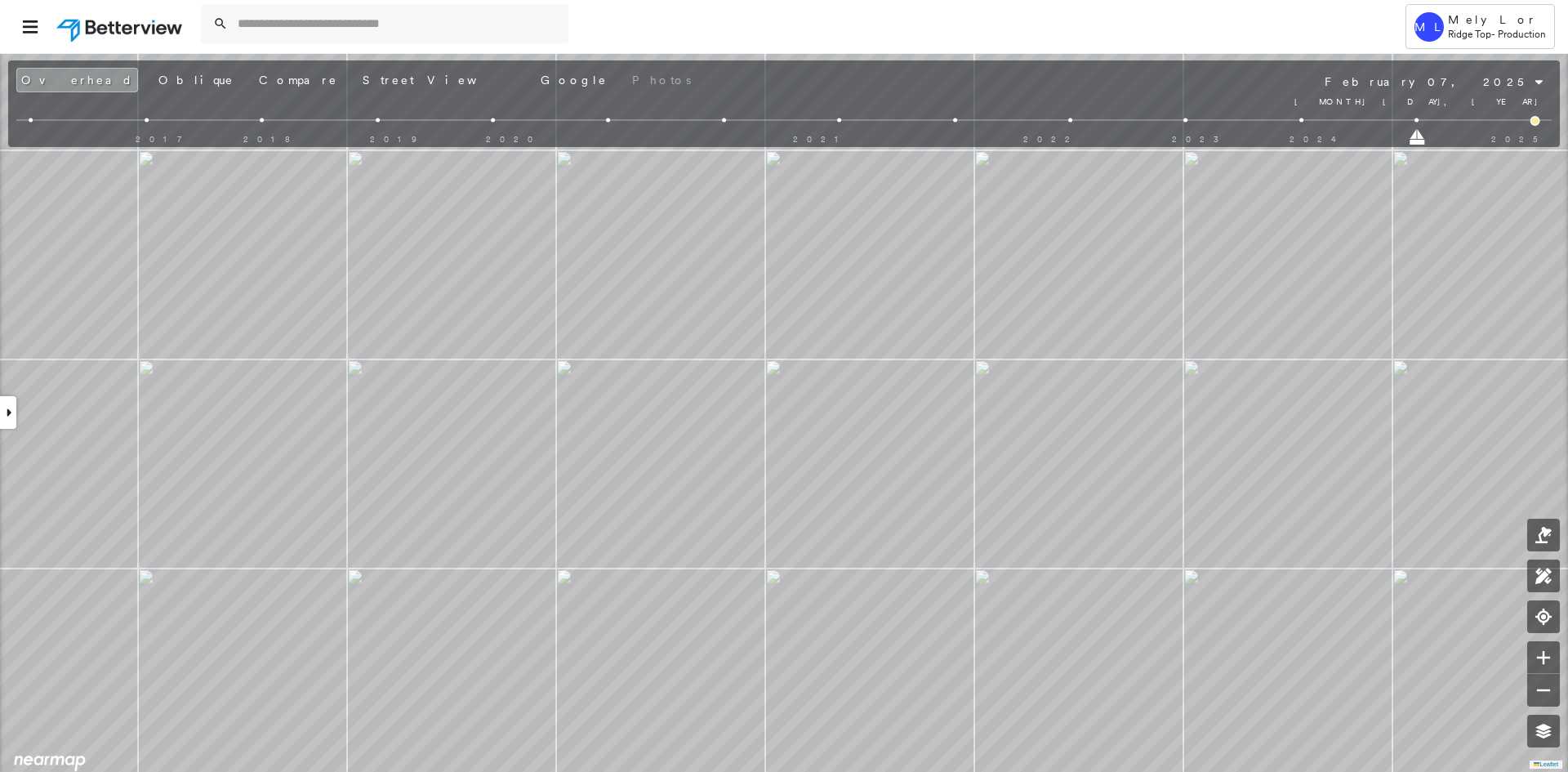 drag, startPoint x: 1540, startPoint y: 144, endPoint x: 1460, endPoint y: 145, distance: 80.00625 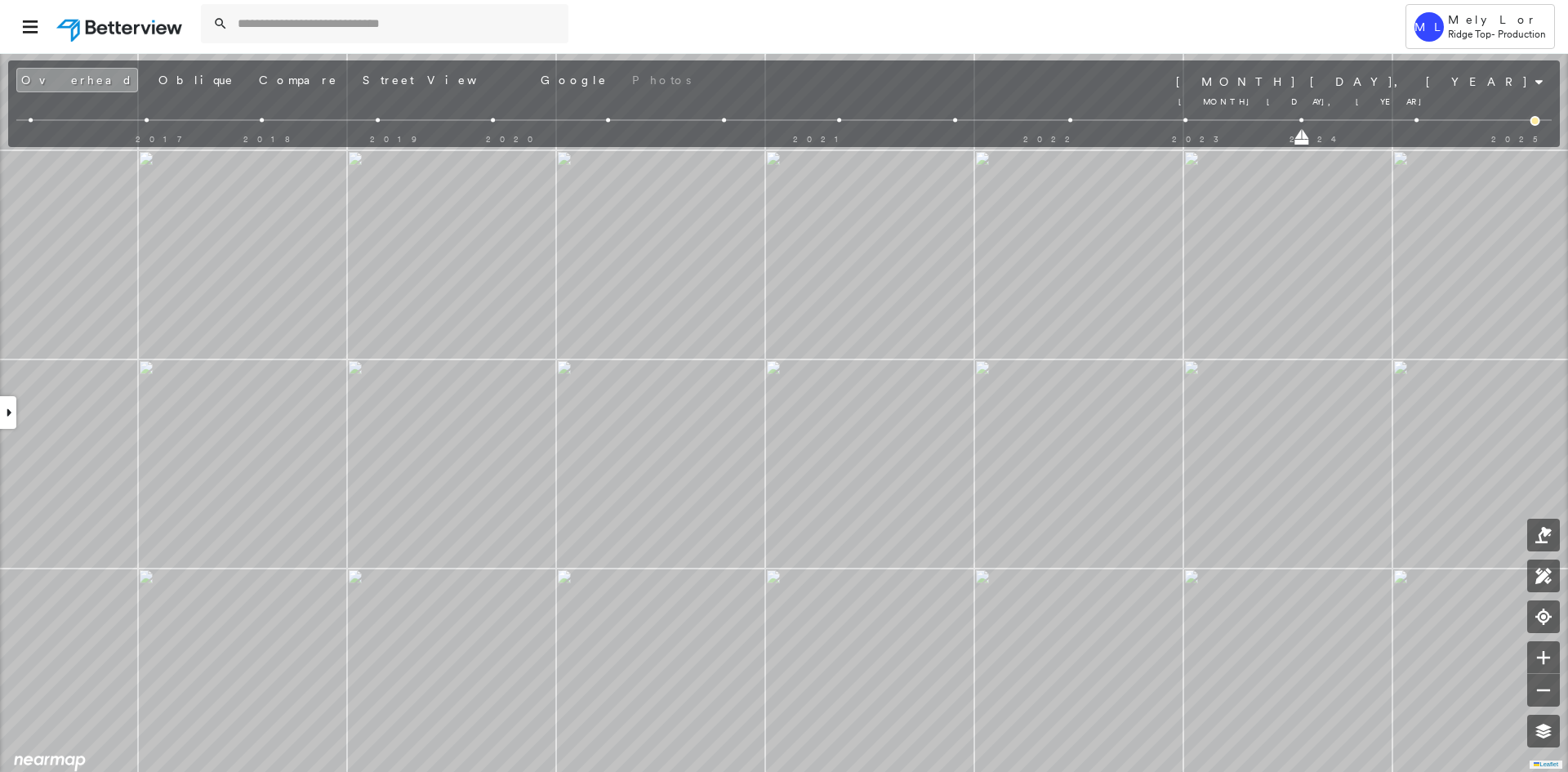 drag, startPoint x: 1419, startPoint y: 141, endPoint x: 1320, endPoint y: 140, distance: 99.00505 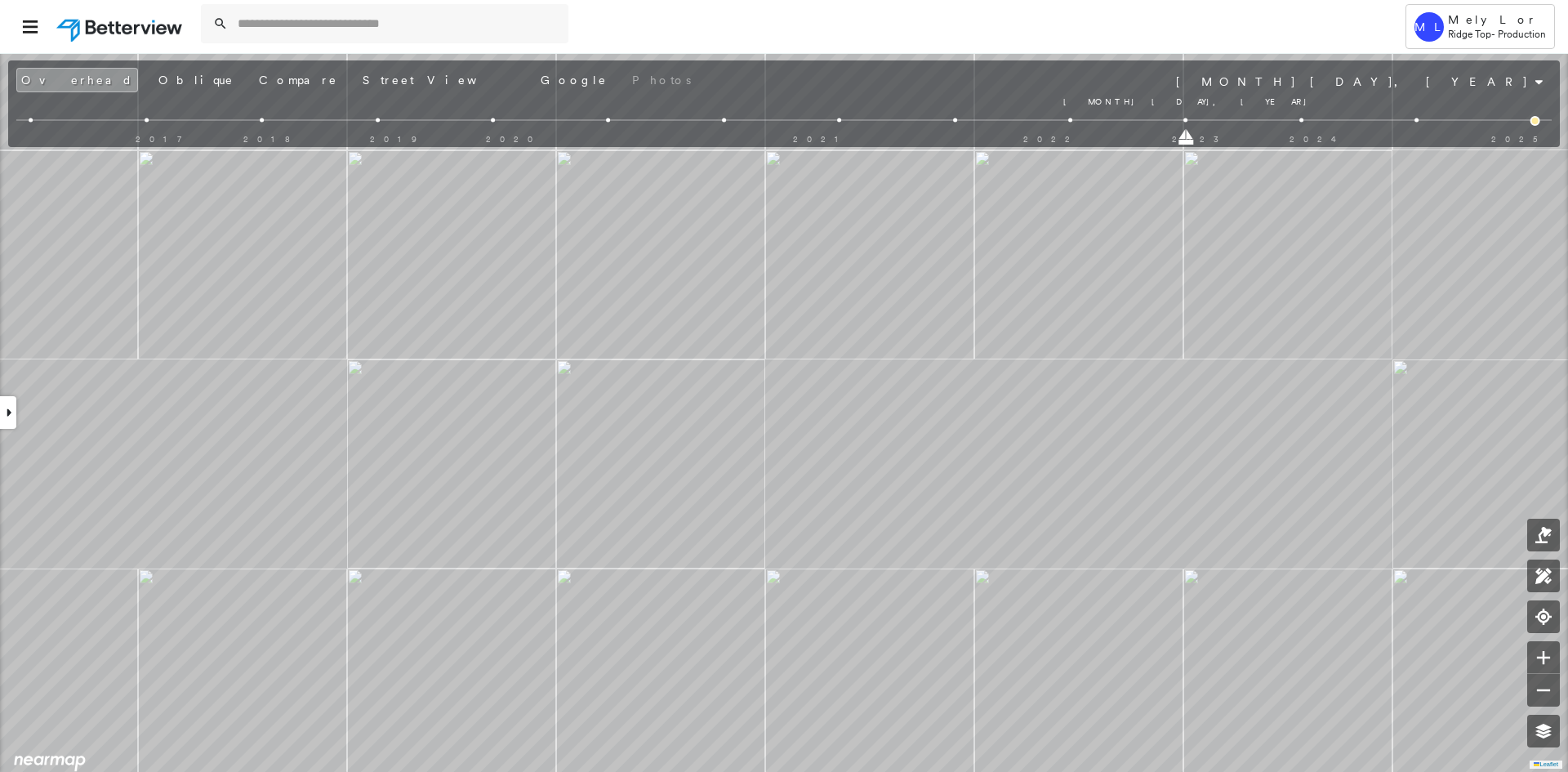 drag, startPoint x: 1298, startPoint y: 141, endPoint x: 1209, endPoint y: 146, distance: 89.14034 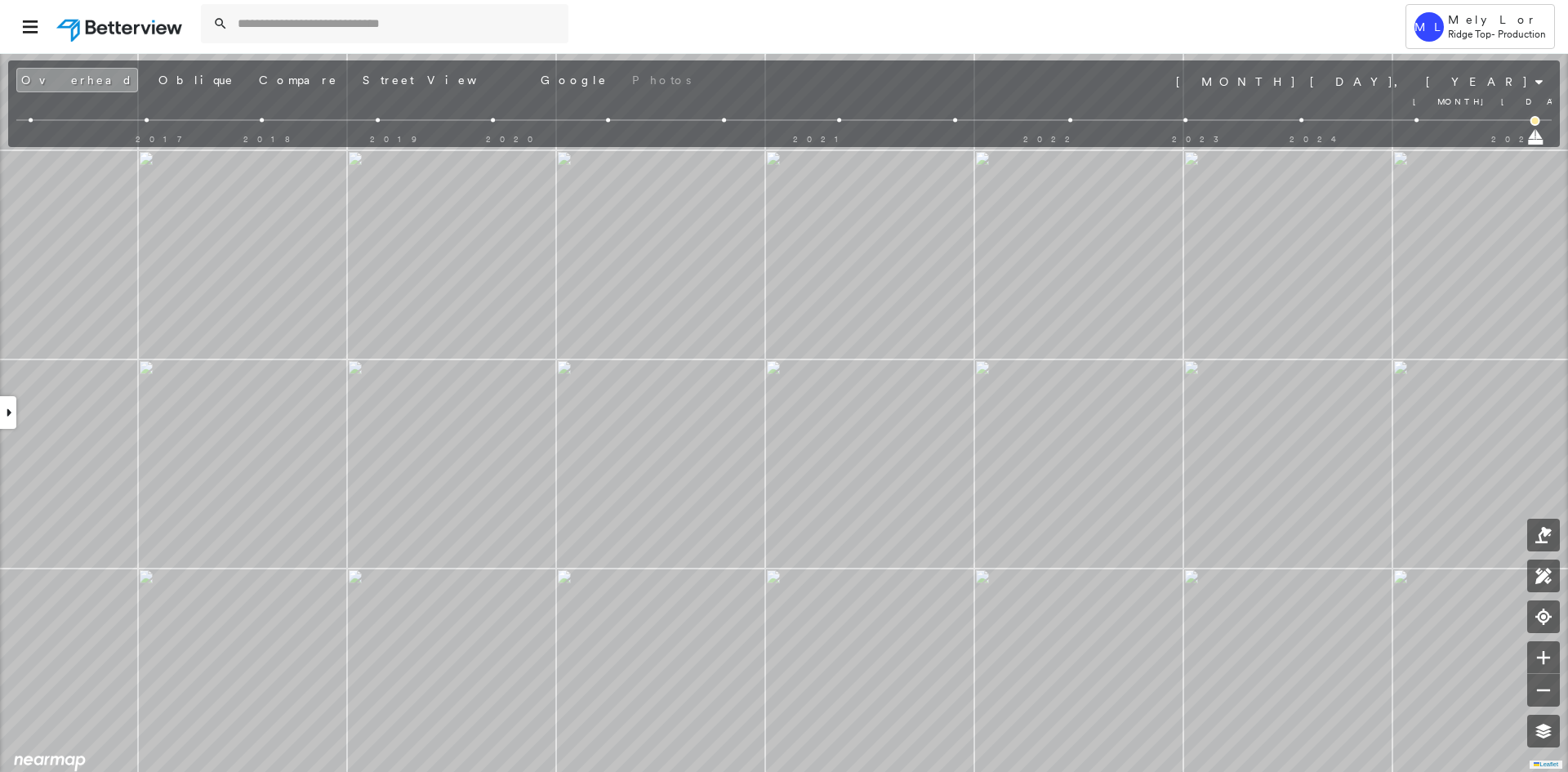 drag, startPoint x: 1183, startPoint y: 139, endPoint x: 1565, endPoint y: 137, distance: 382.00524 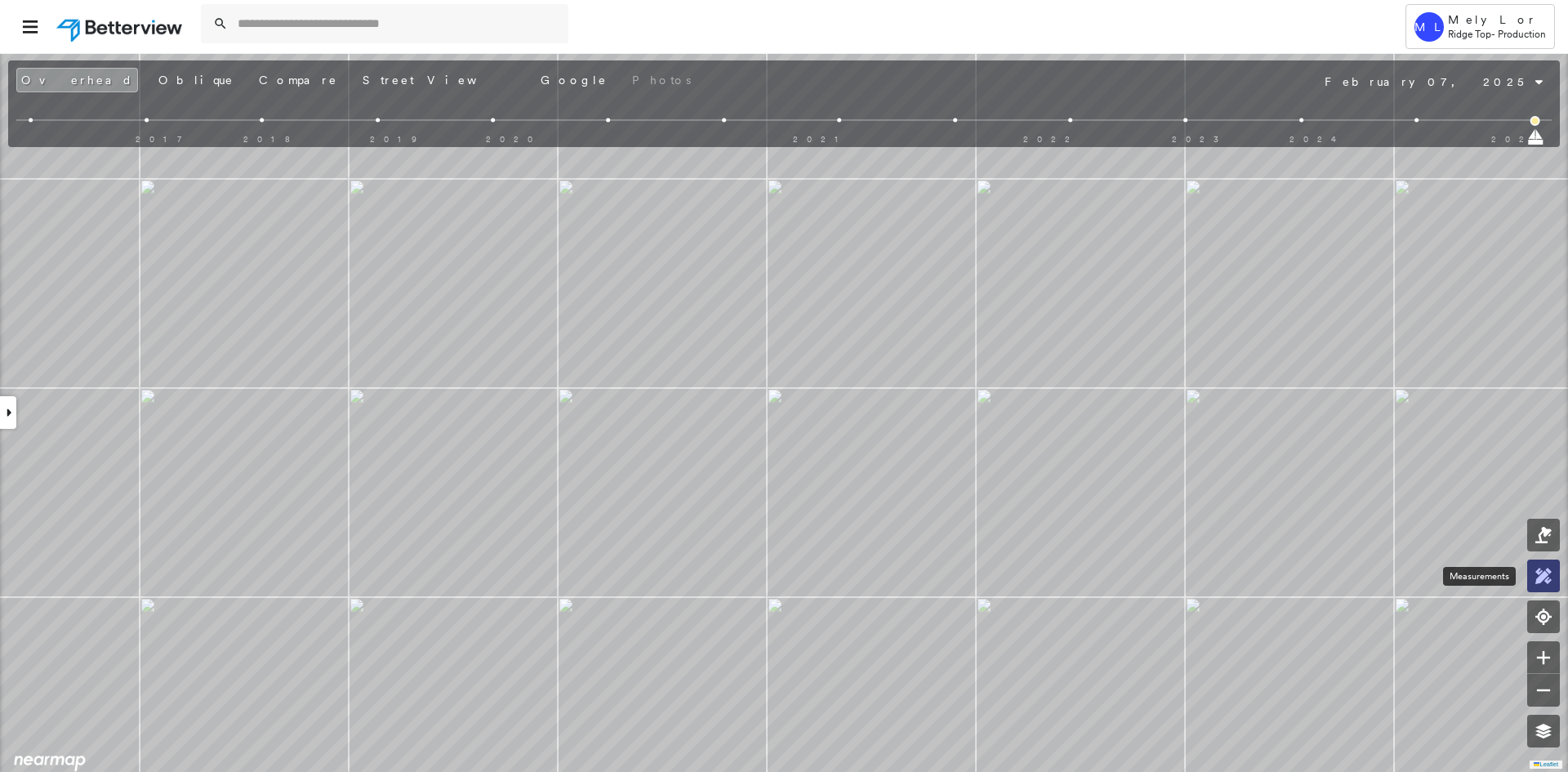 click 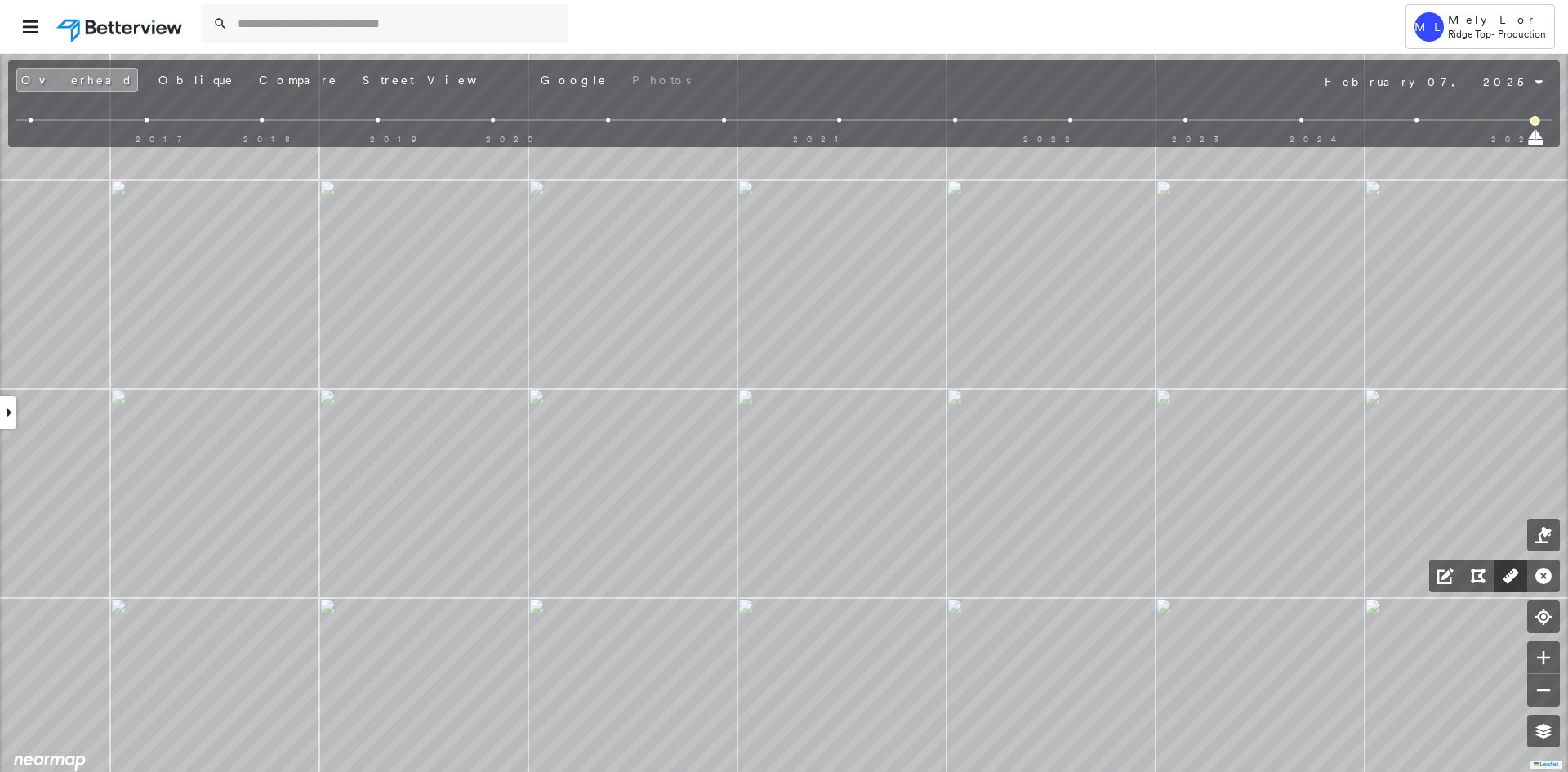 click at bounding box center [1511, 576] 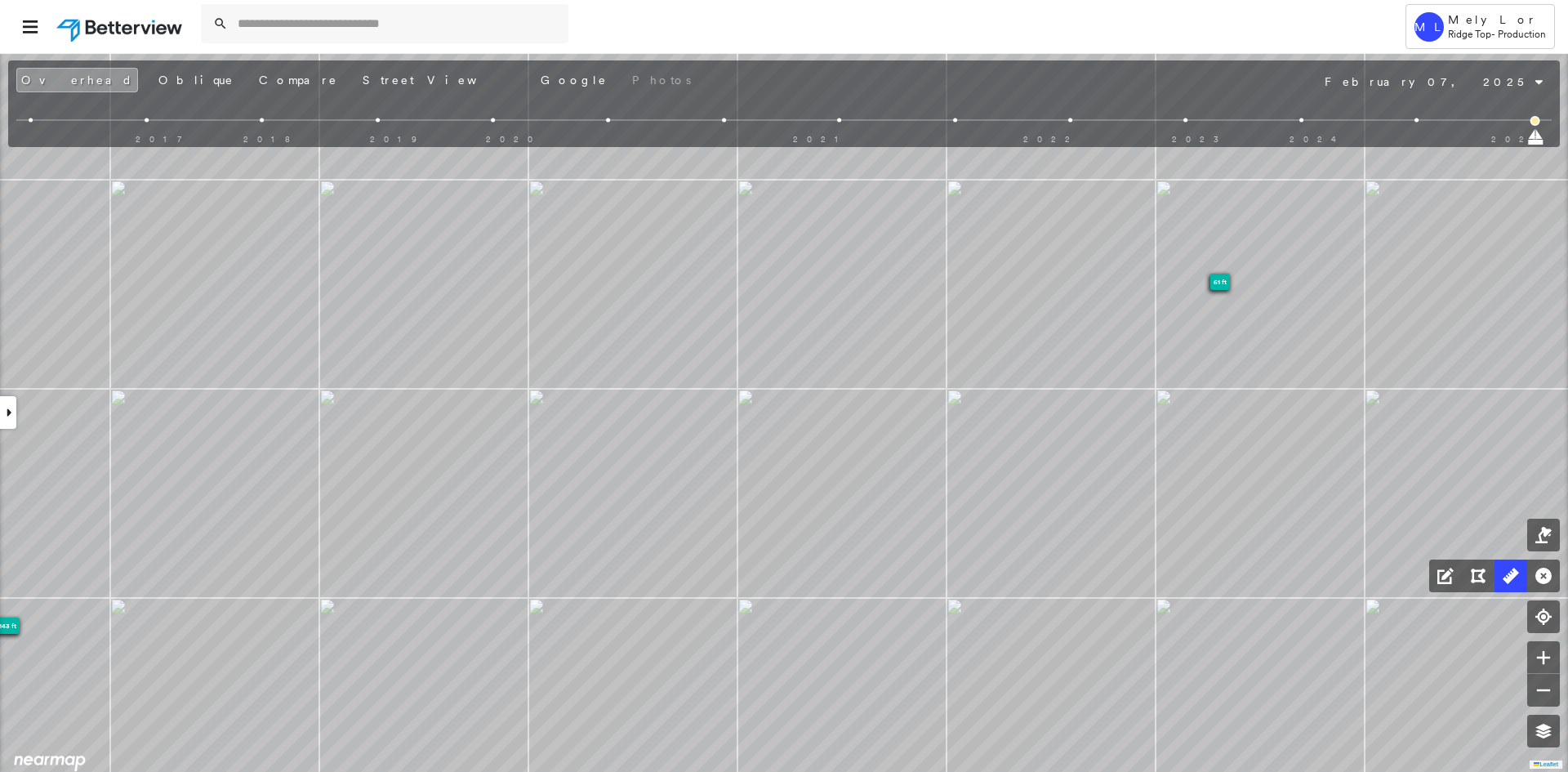 click at bounding box center (8, 413) 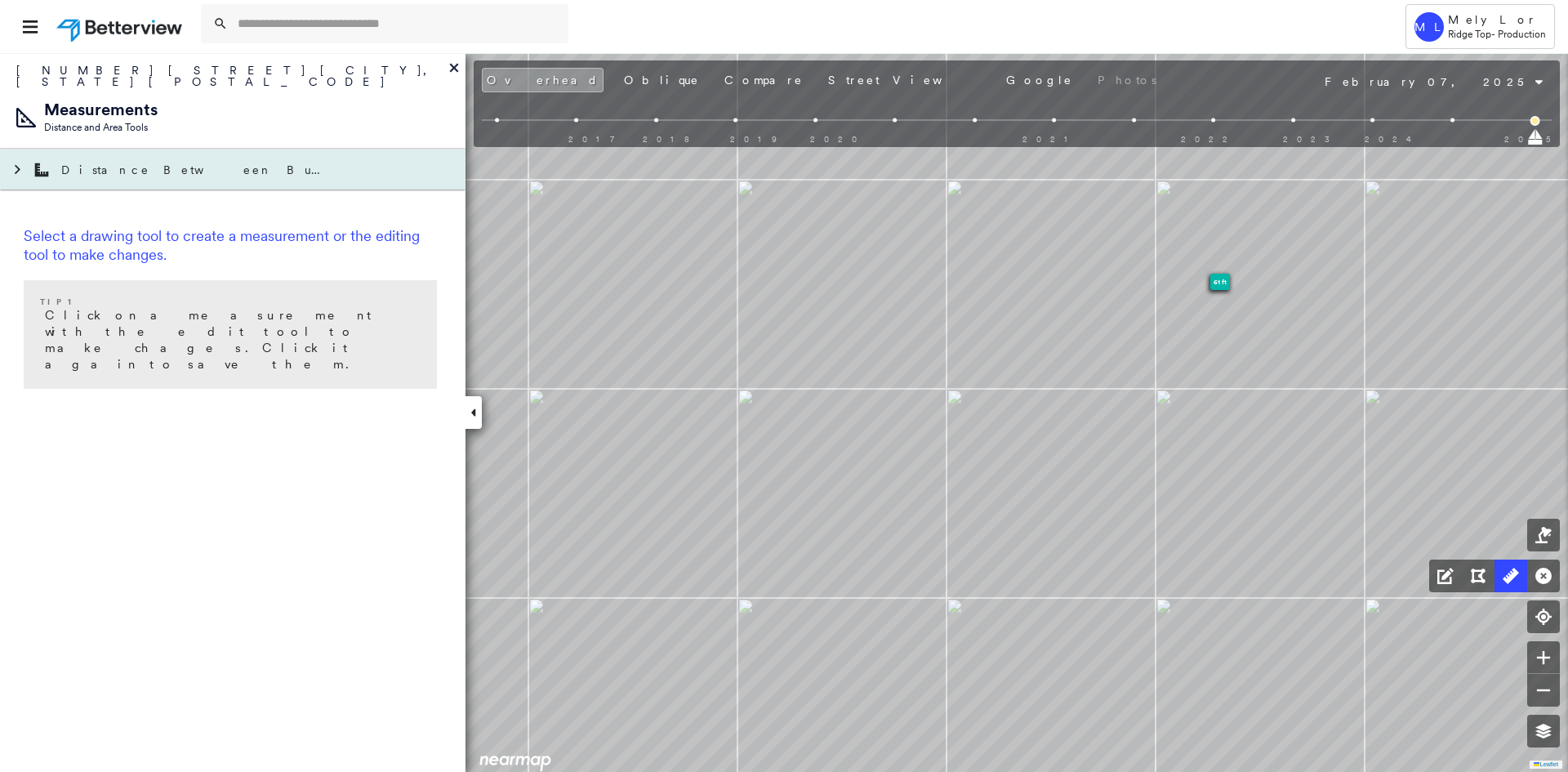 click 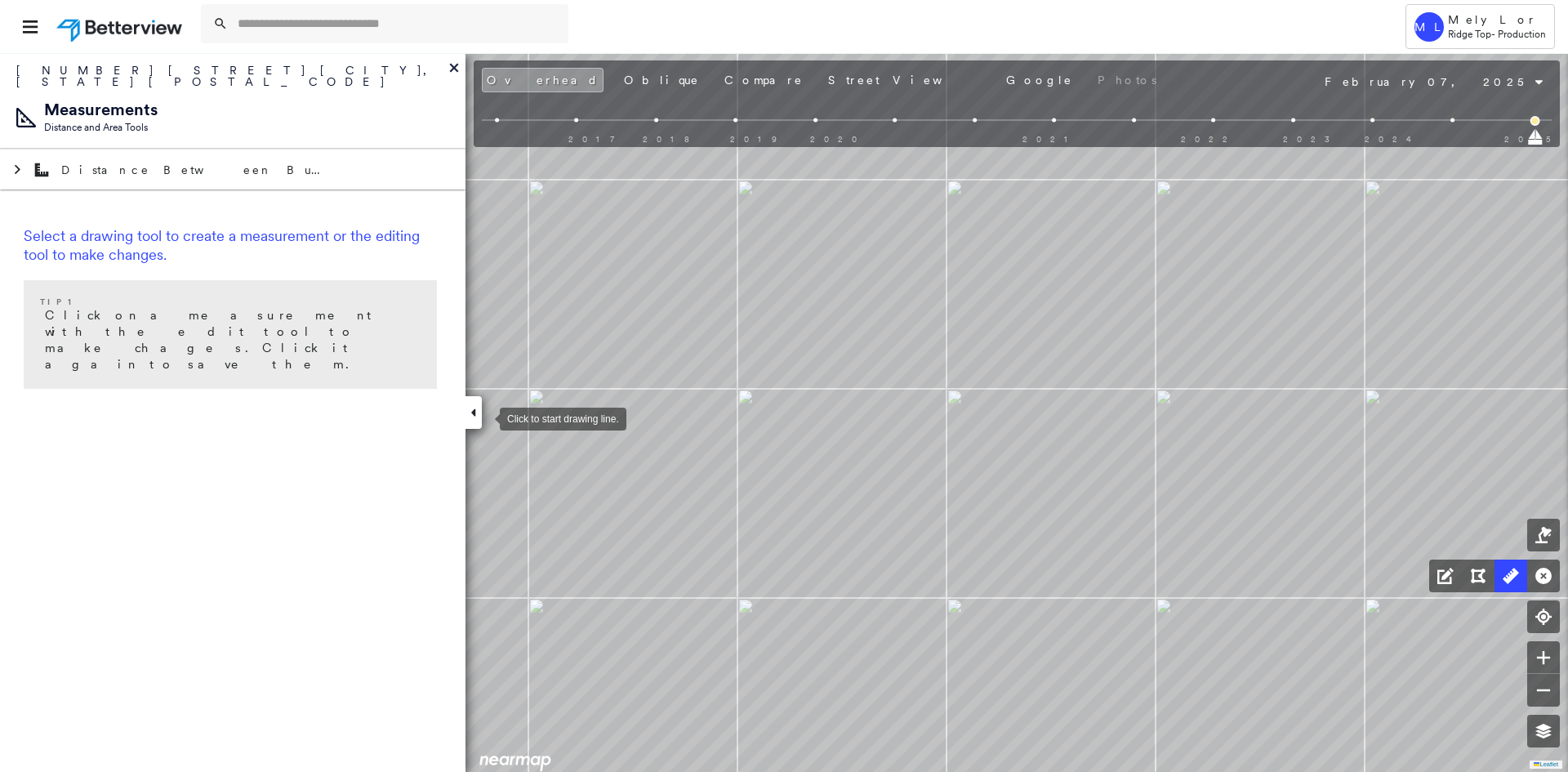 drag, startPoint x: 478, startPoint y: 414, endPoint x: 484, endPoint y: 423, distance: 10.816654 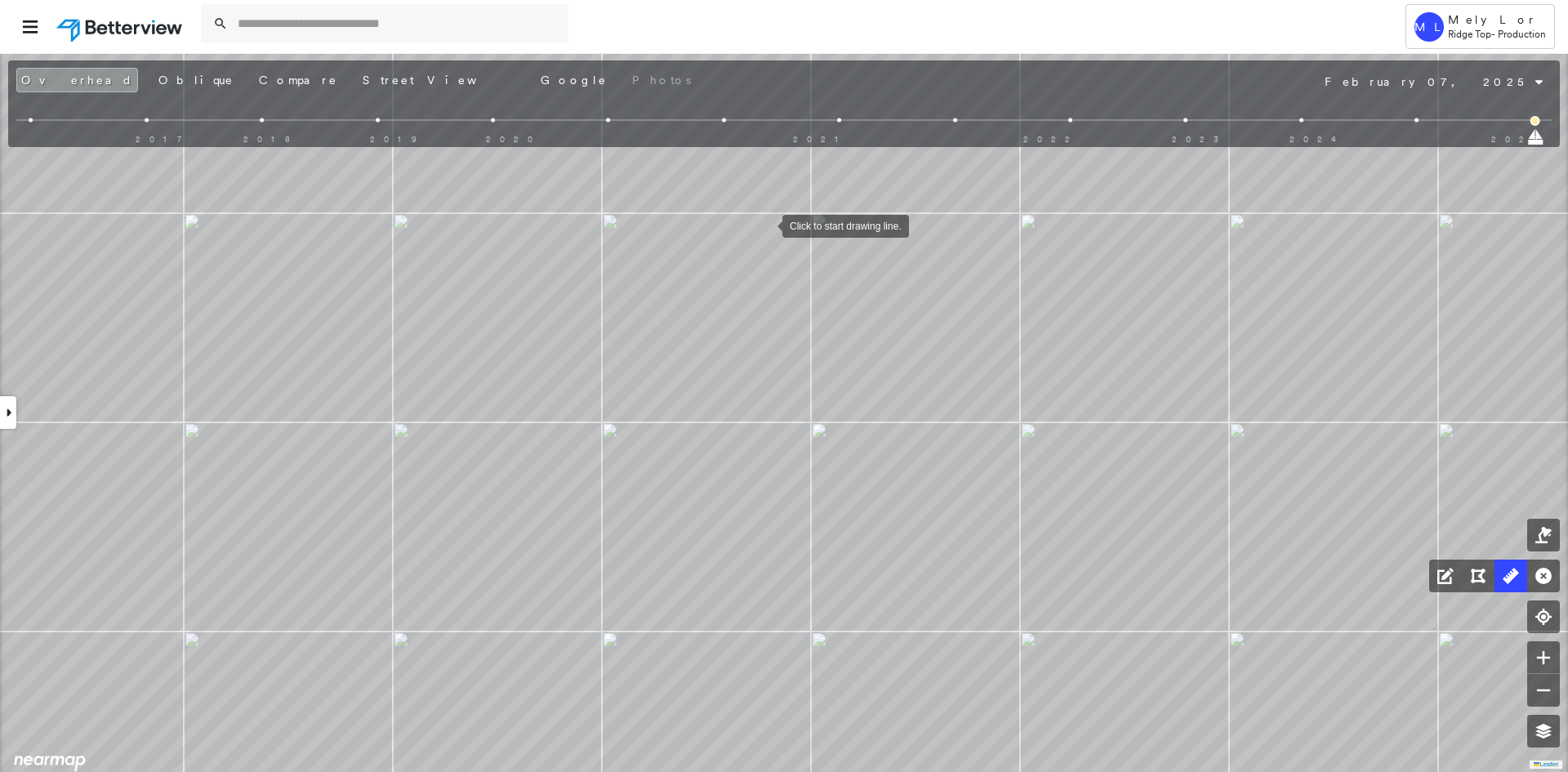 click at bounding box center [766, 225] 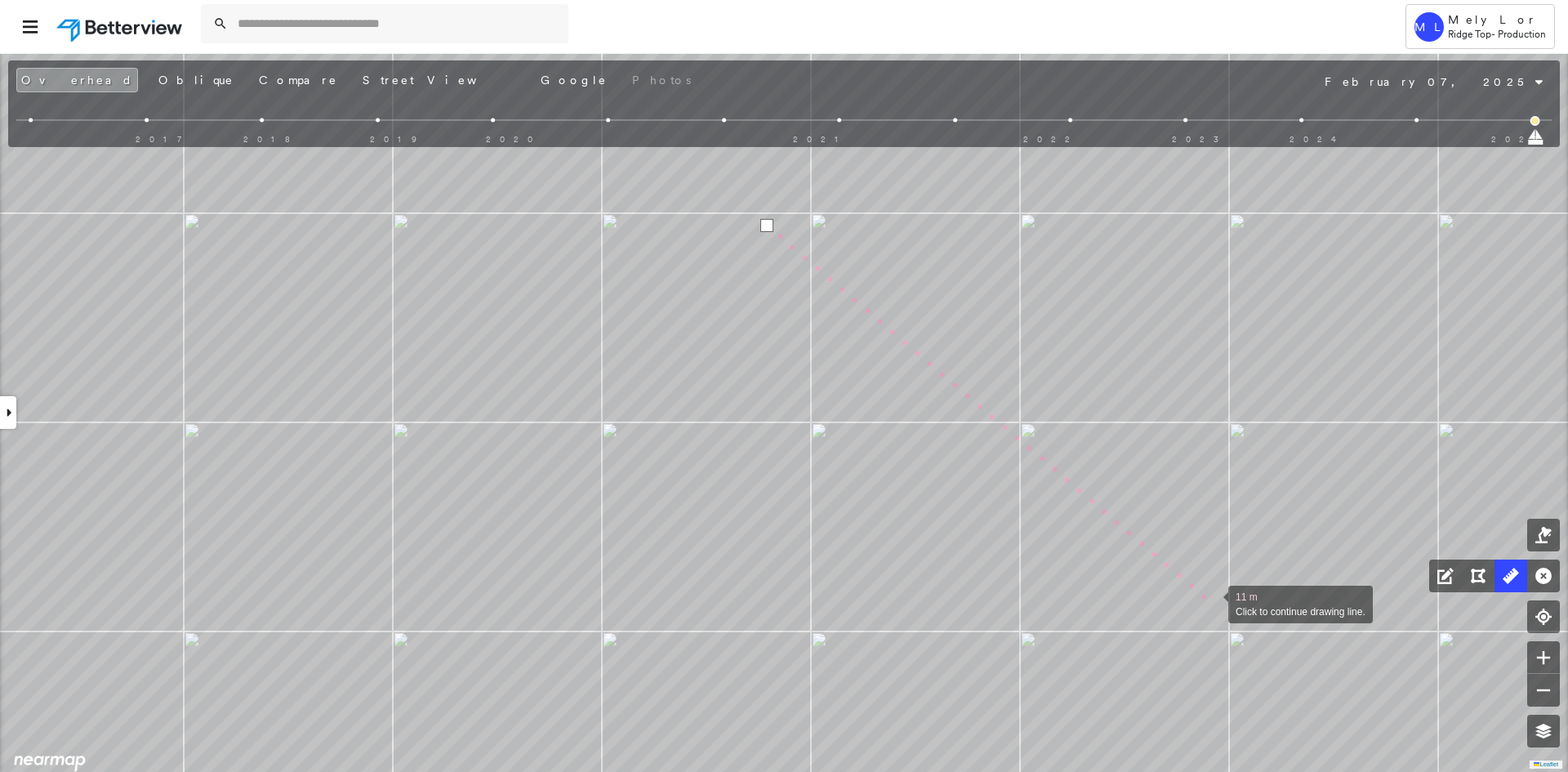 click at bounding box center [1212, 603] 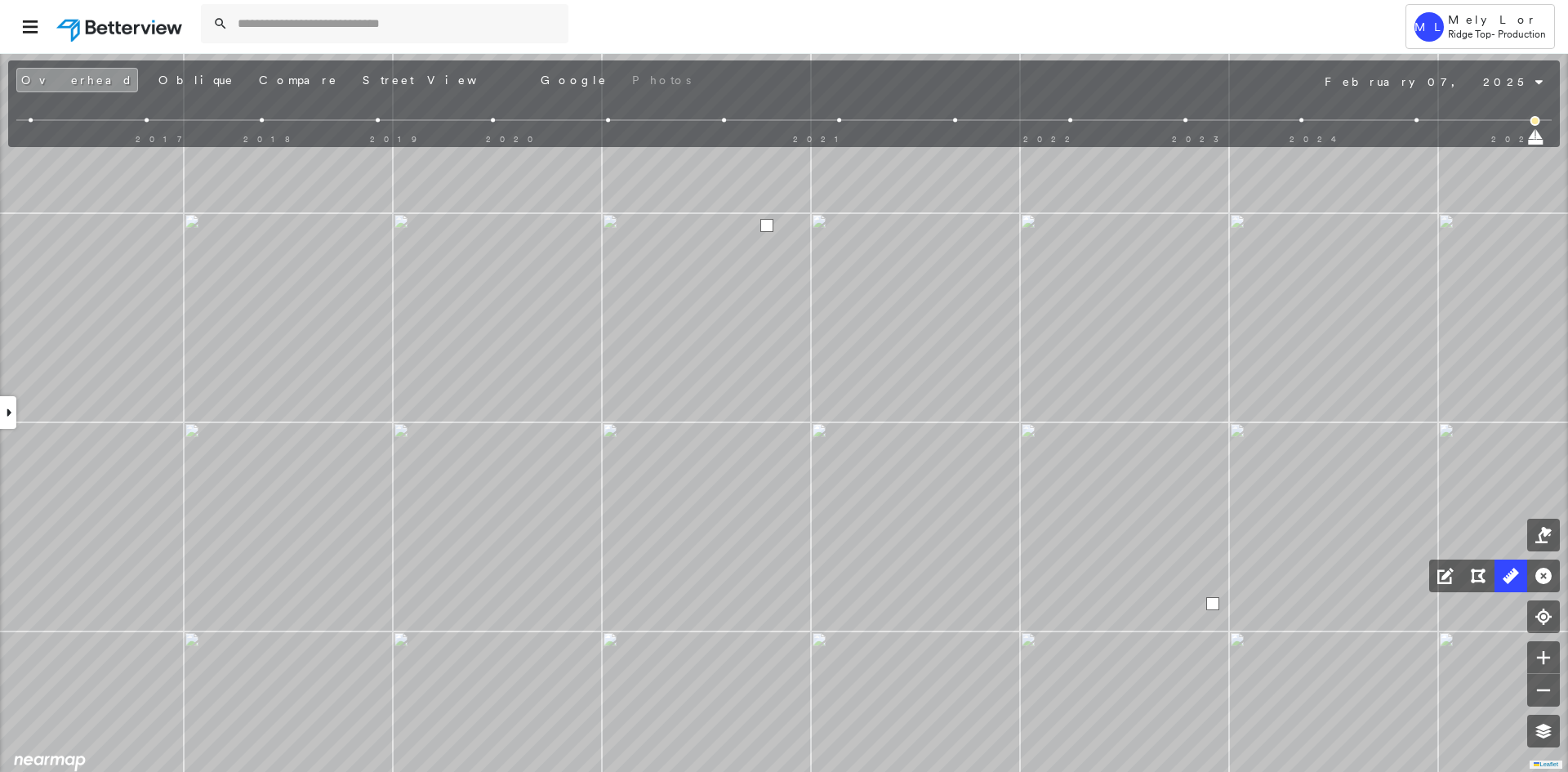 click at bounding box center [1213, 604] 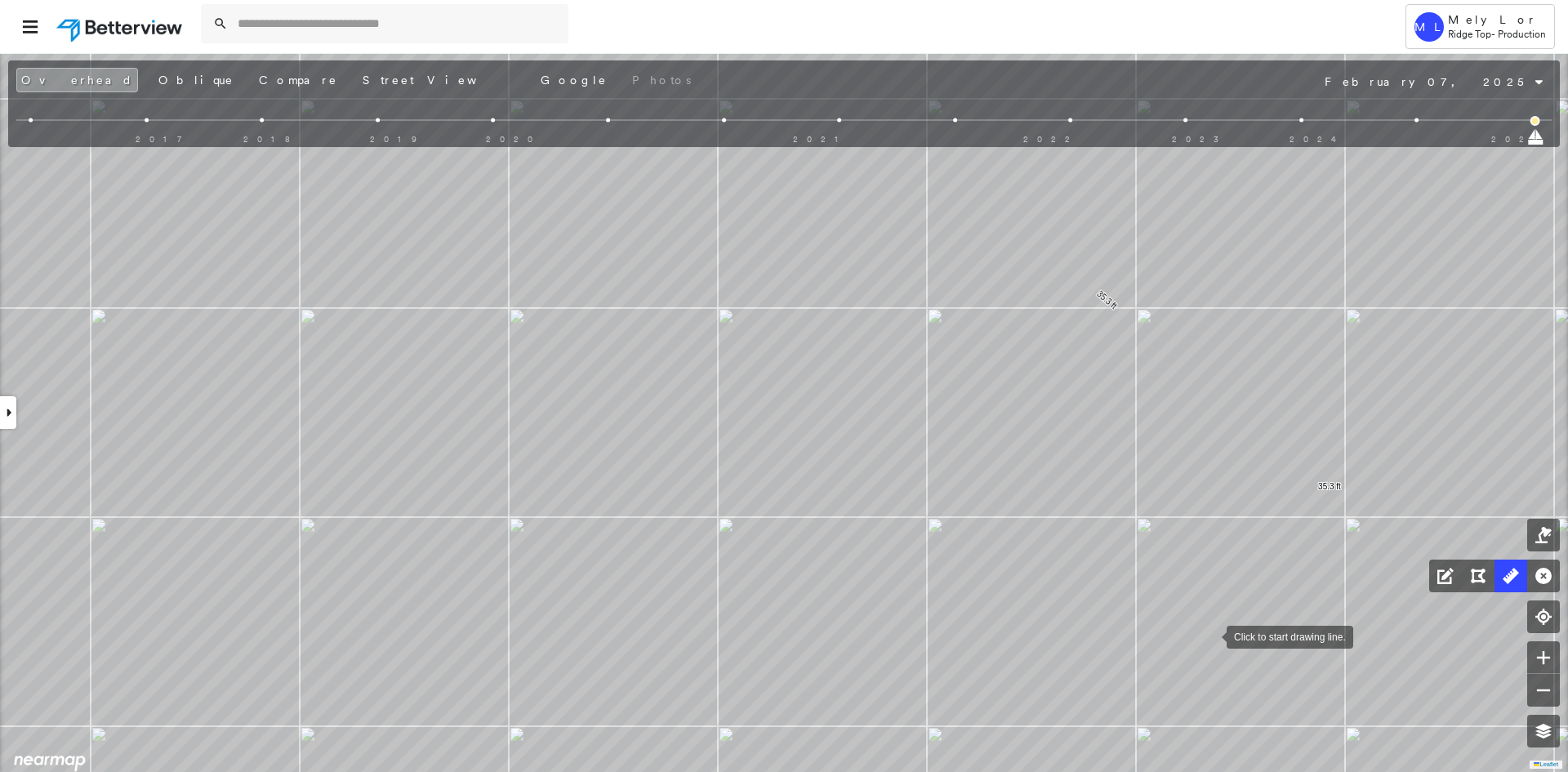 click at bounding box center (1210, 636) 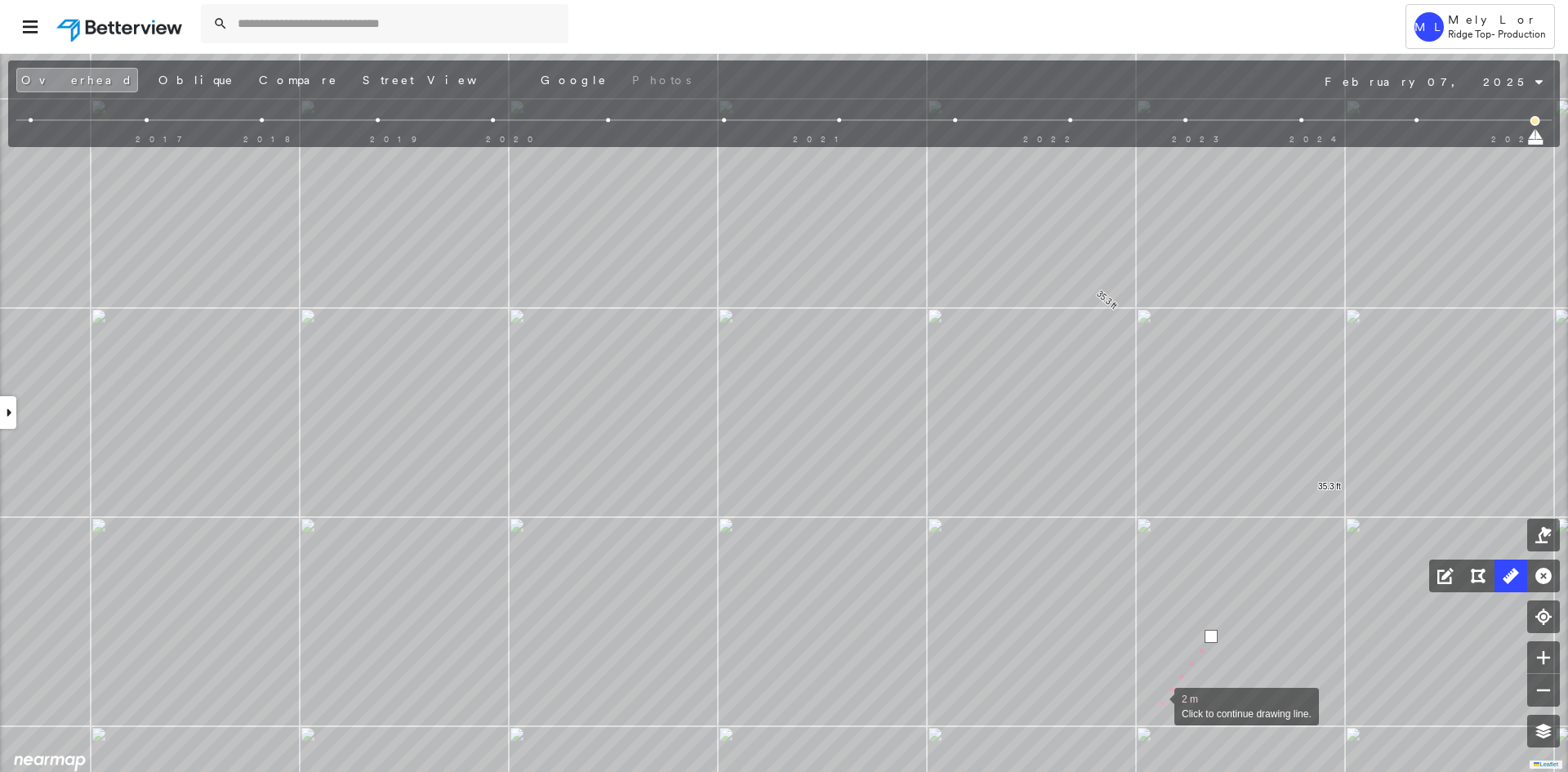 click at bounding box center [1158, 705] 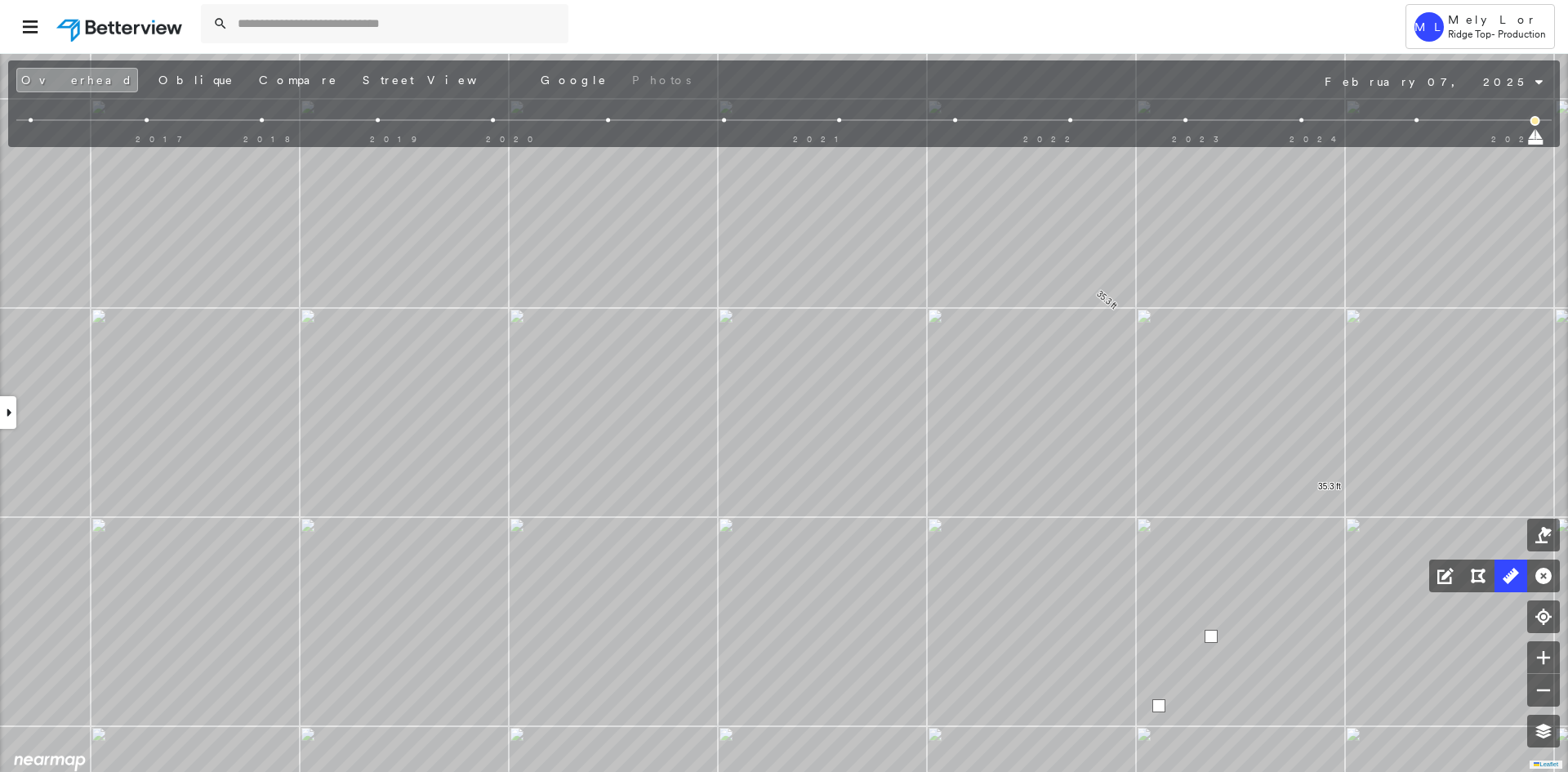 click at bounding box center (1159, 706) 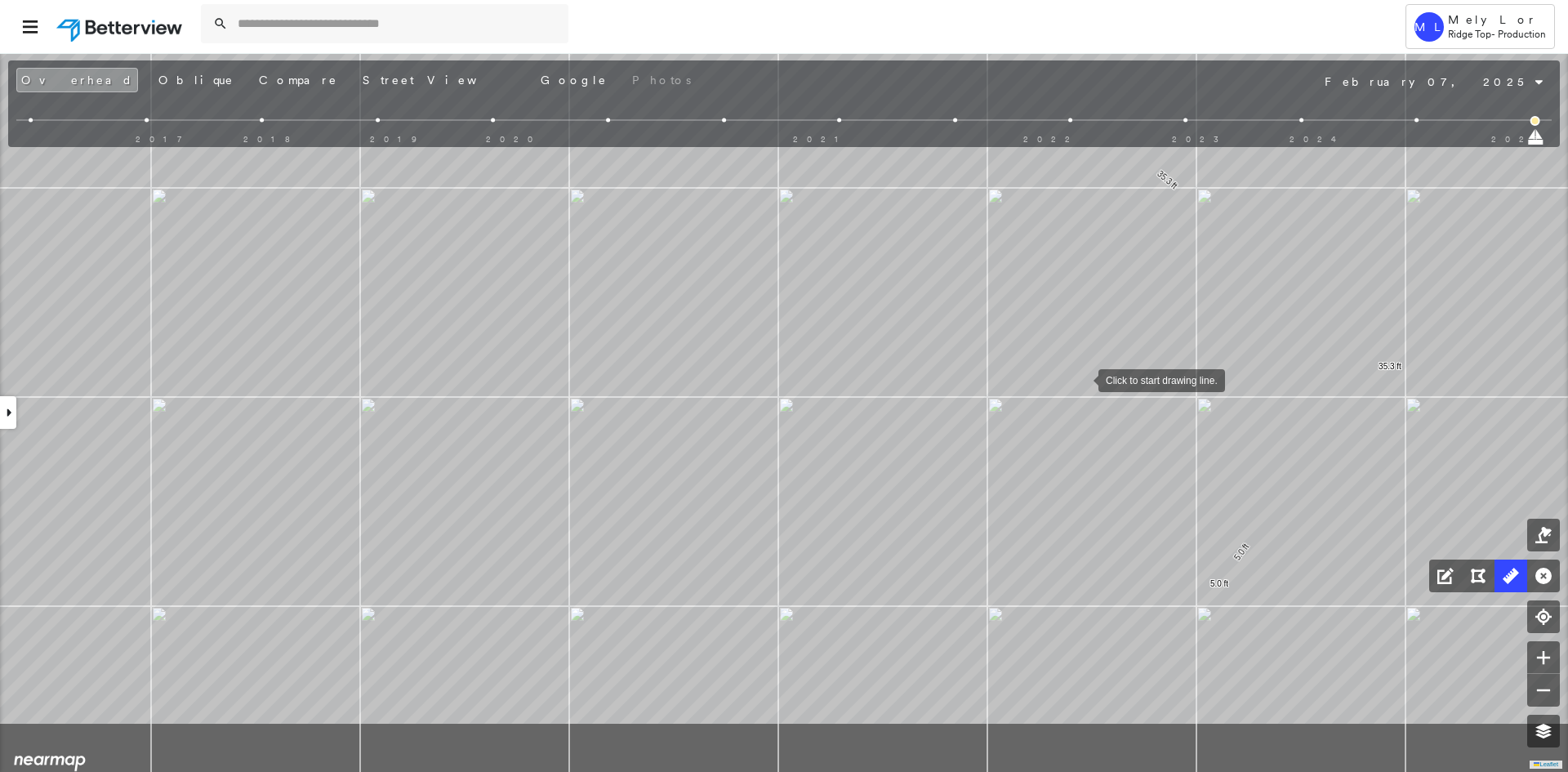 drag, startPoint x: 1023, startPoint y: 495, endPoint x: 1082, endPoint y: 381, distance: 128.36277 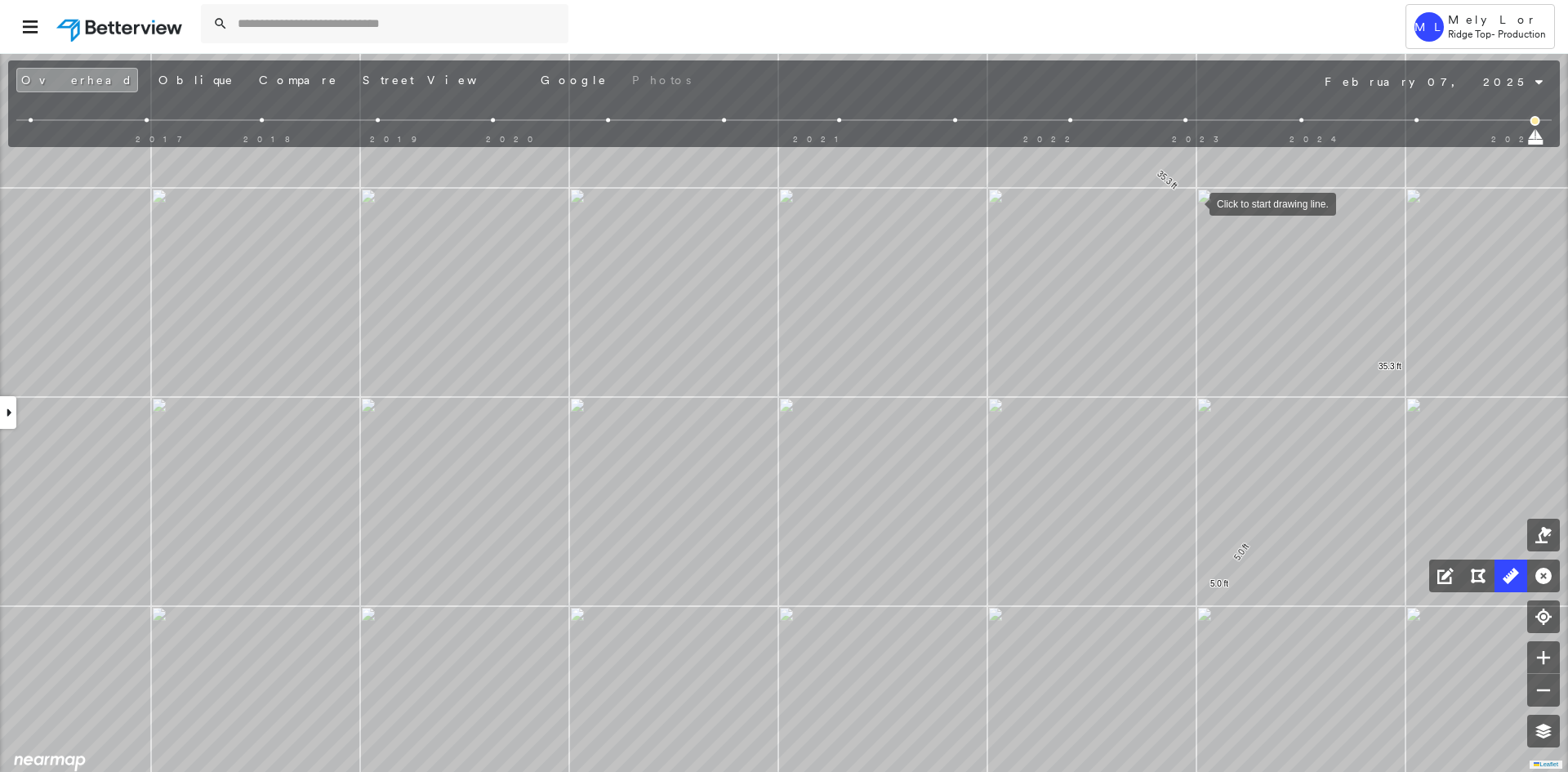 click at bounding box center (1193, 203) 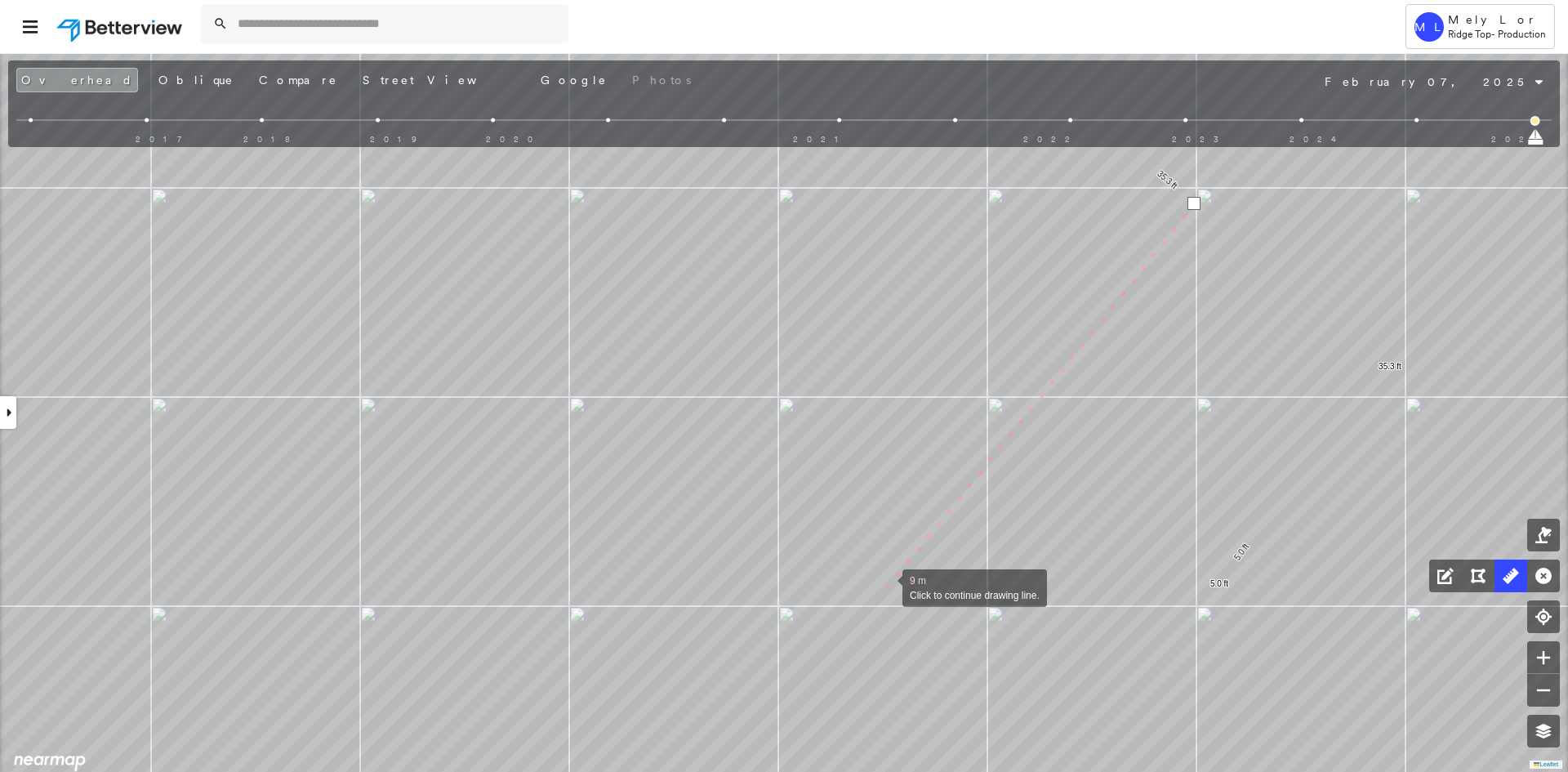 click at bounding box center [886, 587] 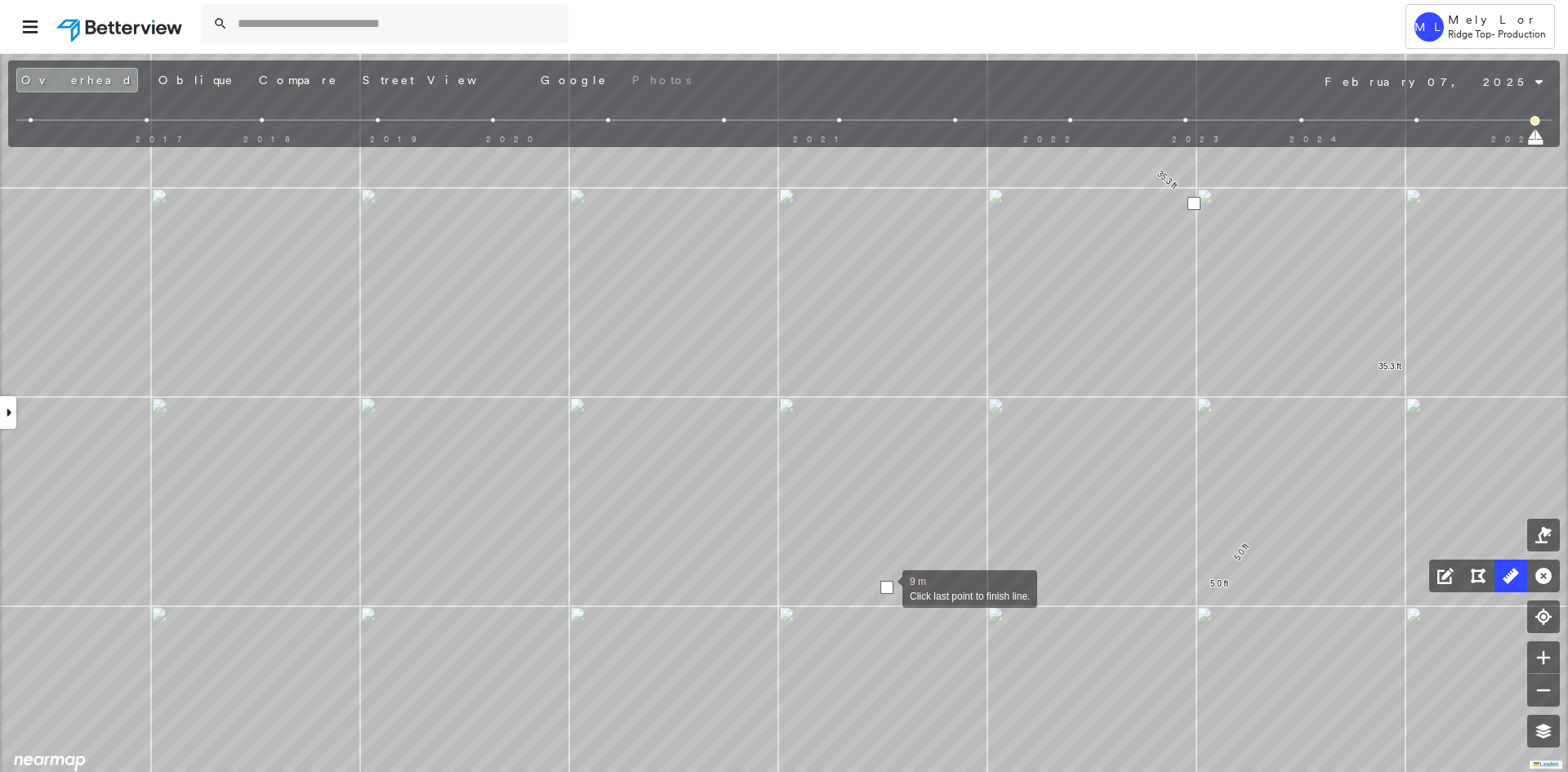click at bounding box center (887, 587) 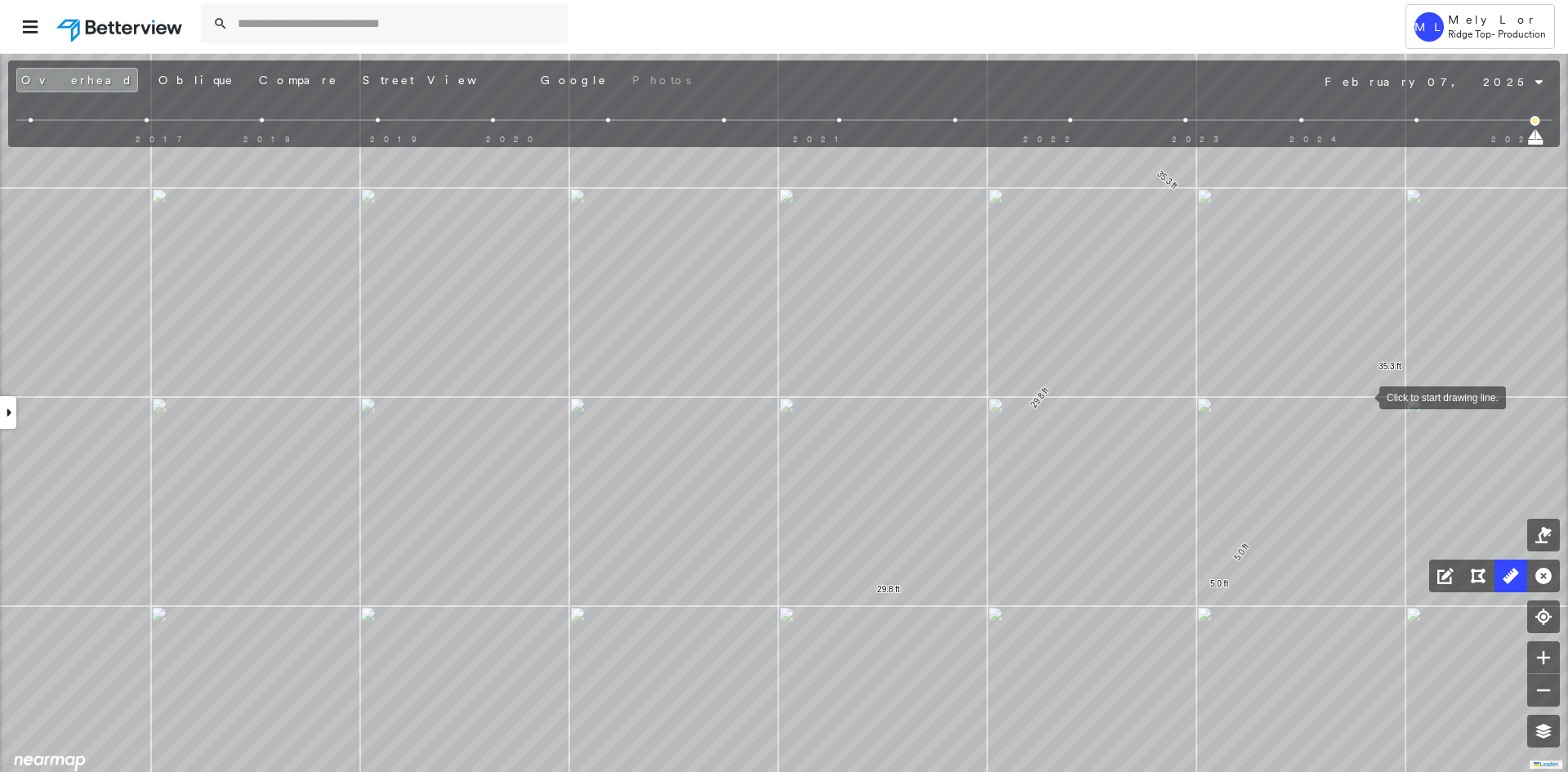 click at bounding box center [1363, 396] 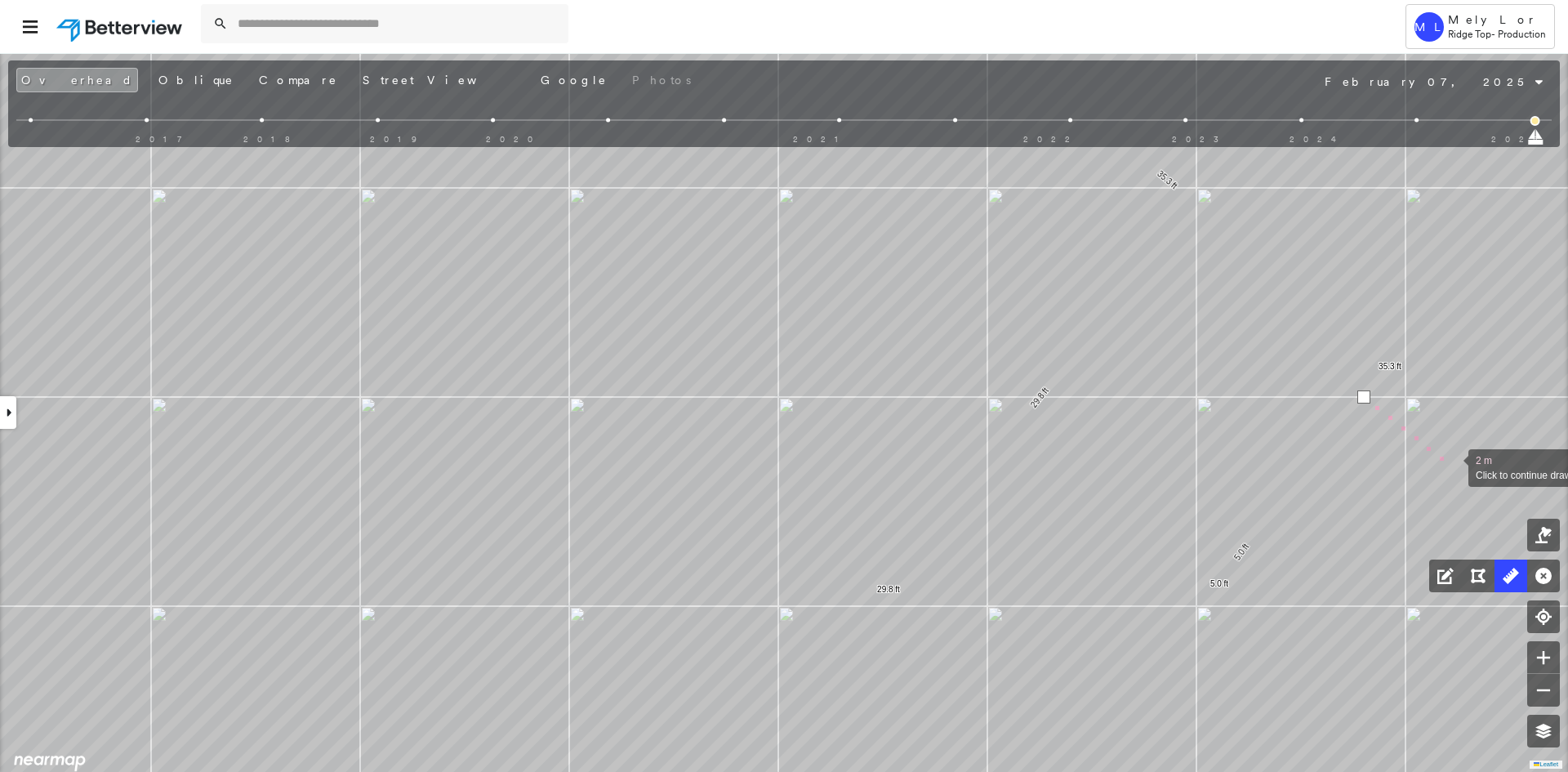 click at bounding box center (1452, 466) 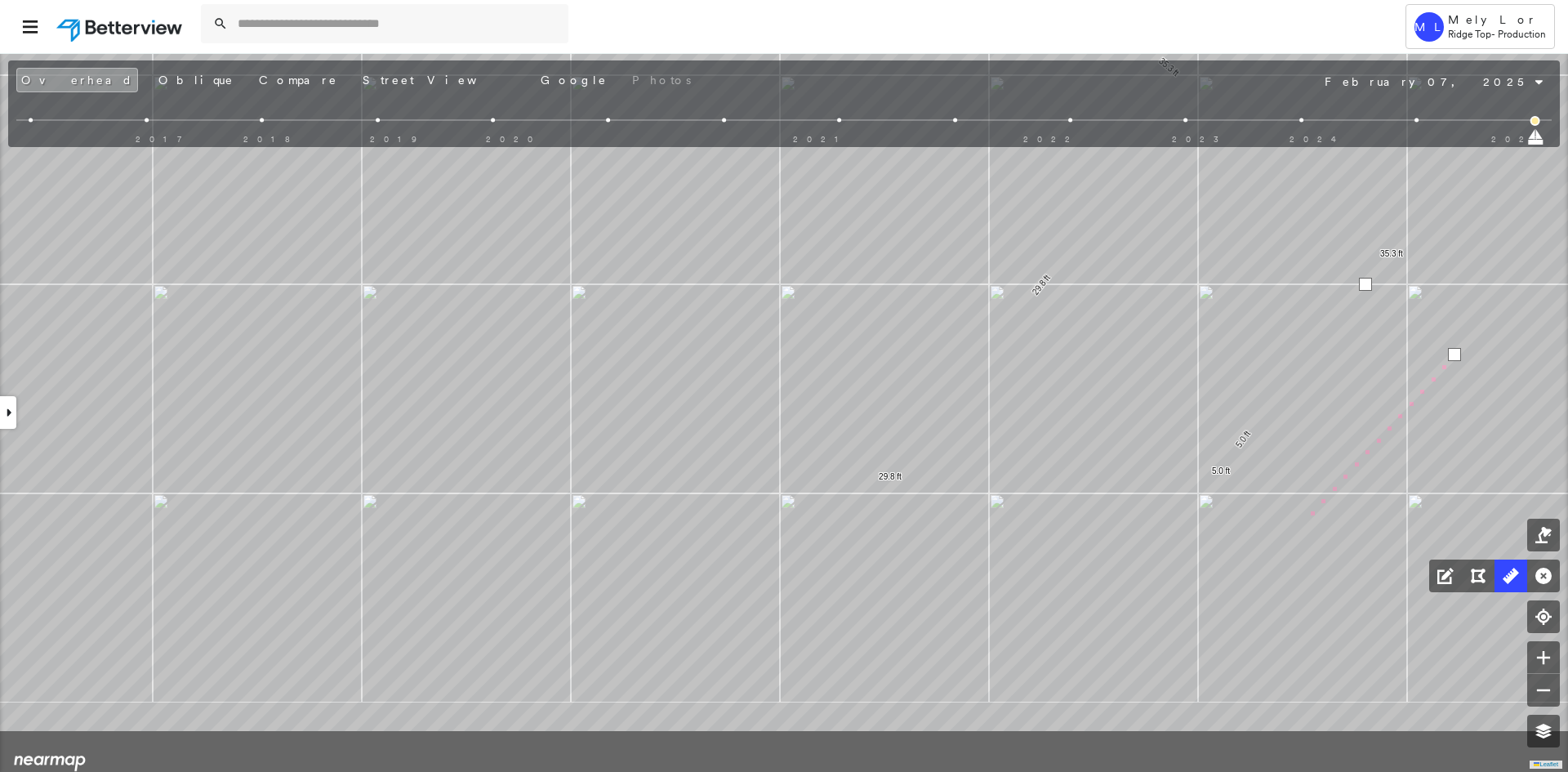 drag, startPoint x: 1297, startPoint y: 563, endPoint x: 1299, endPoint y: 525, distance: 38.0526 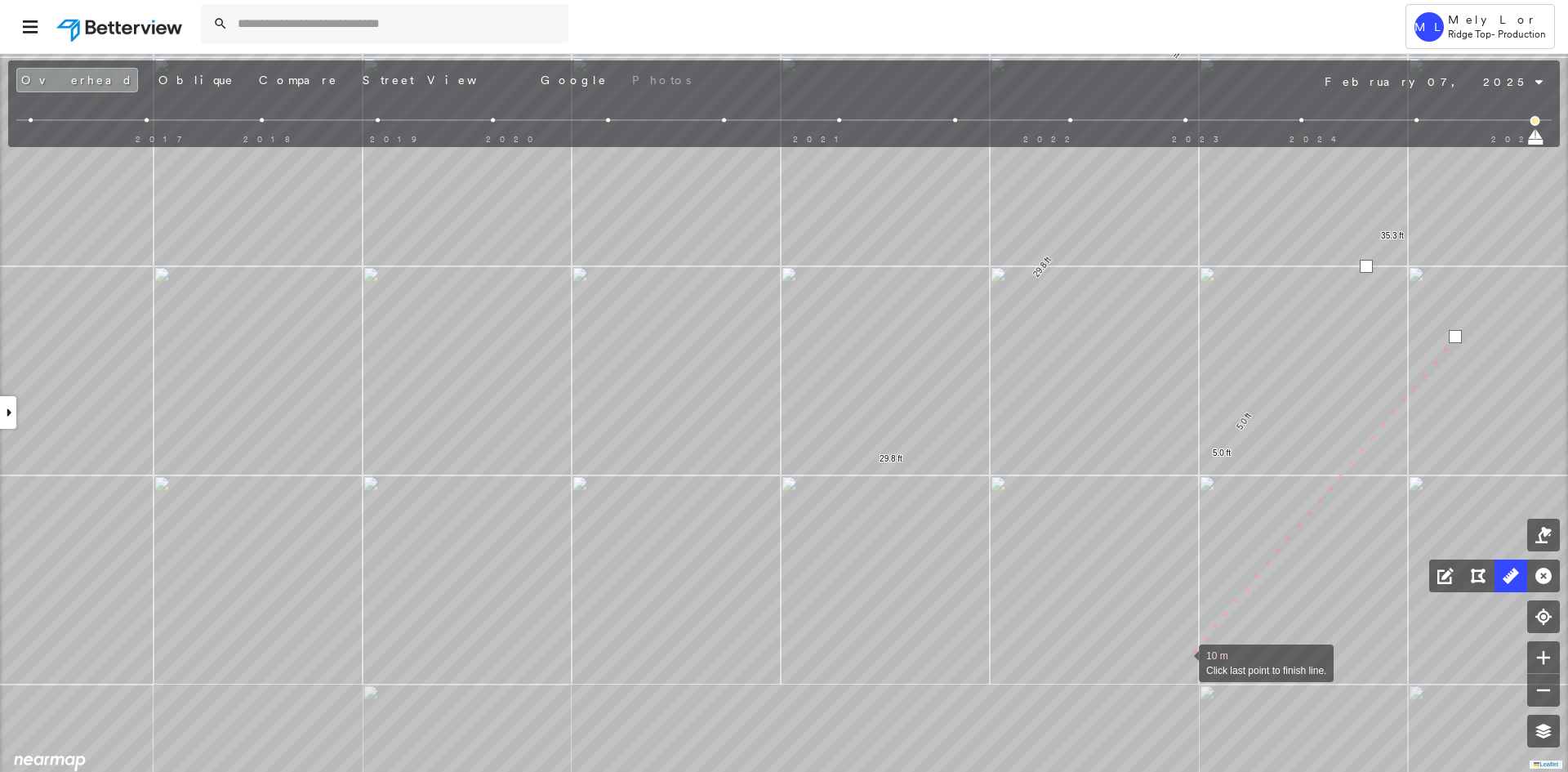 click at bounding box center (1183, 662) 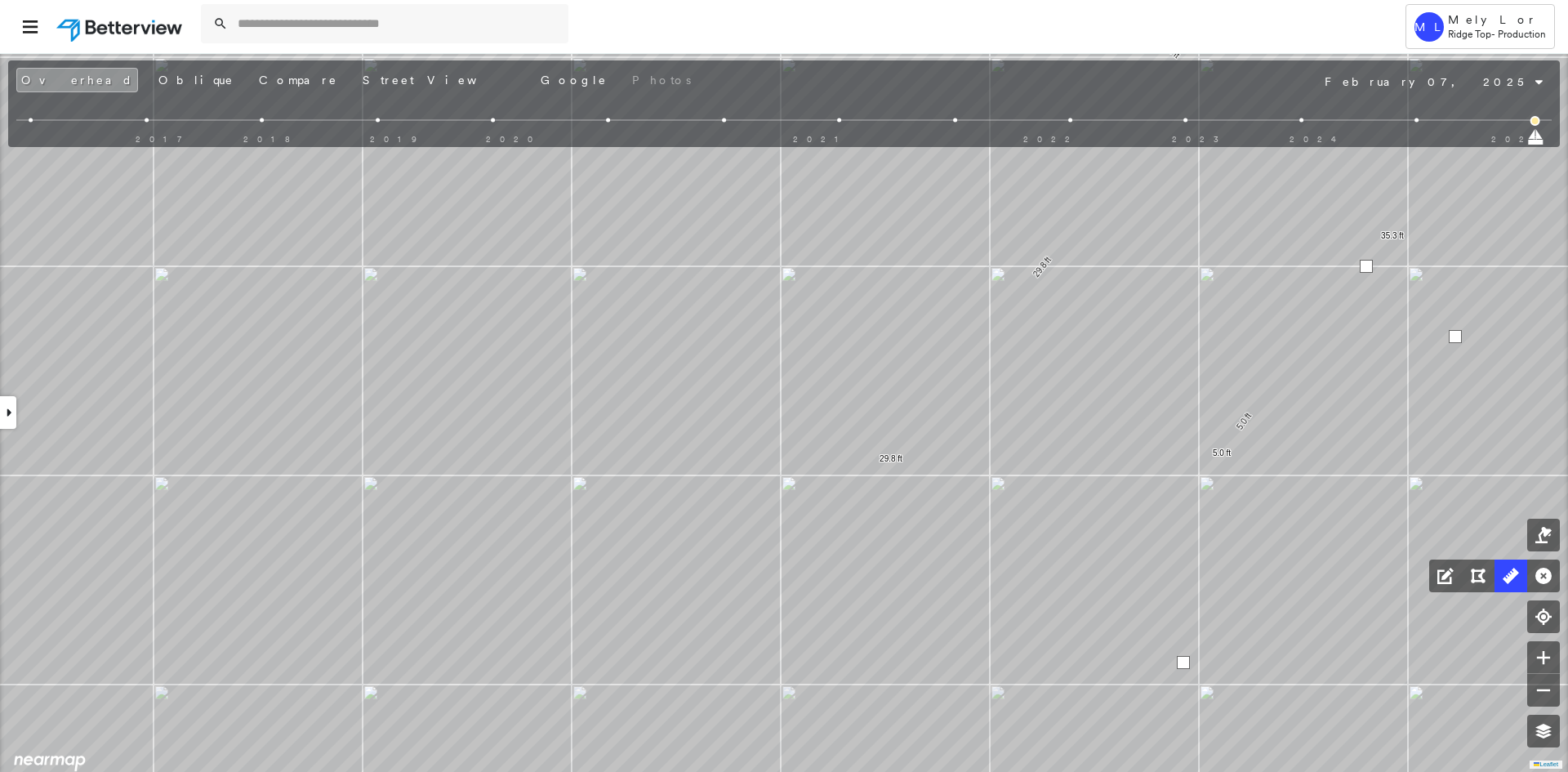 click at bounding box center [1183, 663] 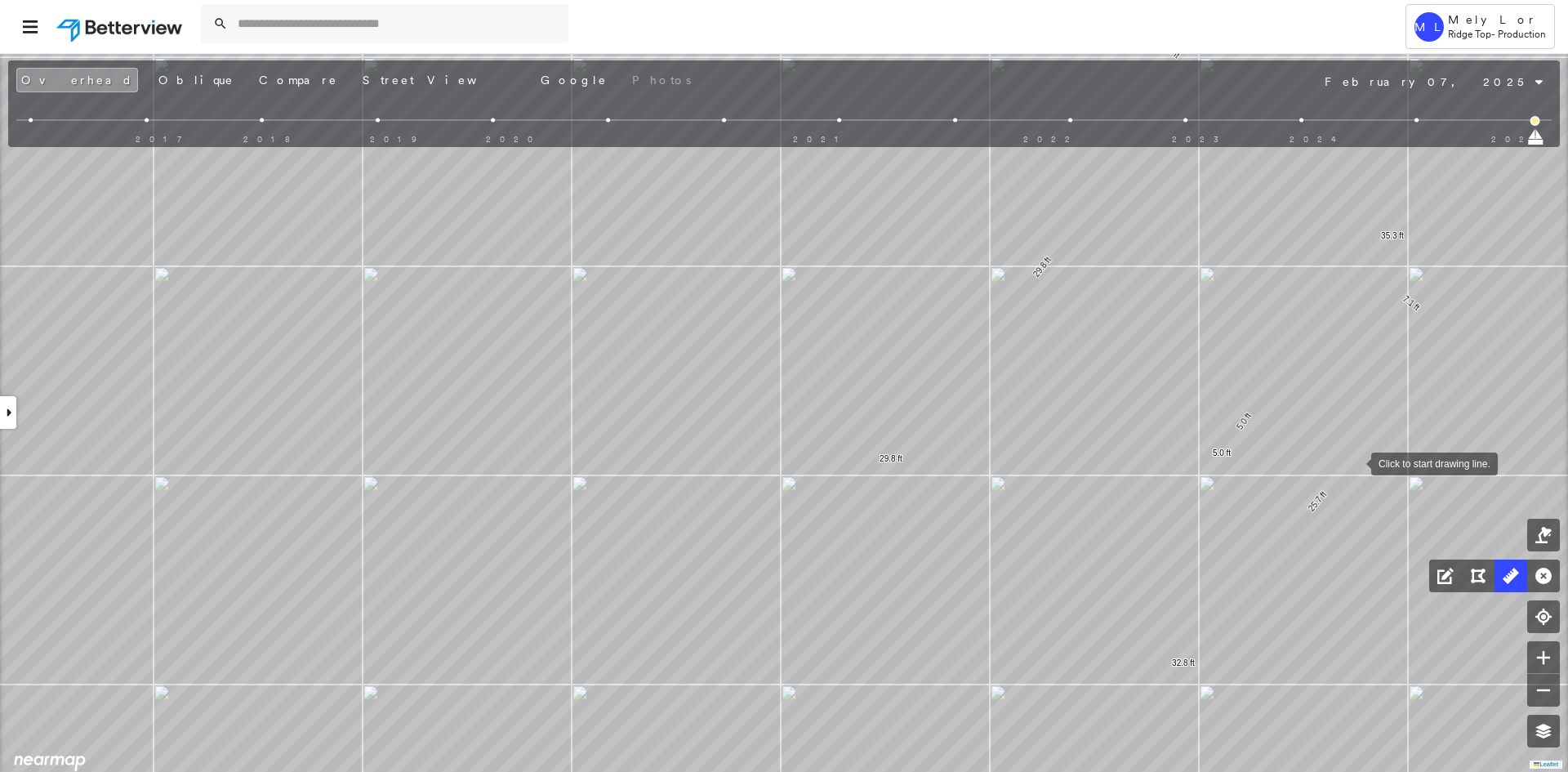 click at bounding box center [1355, 462] 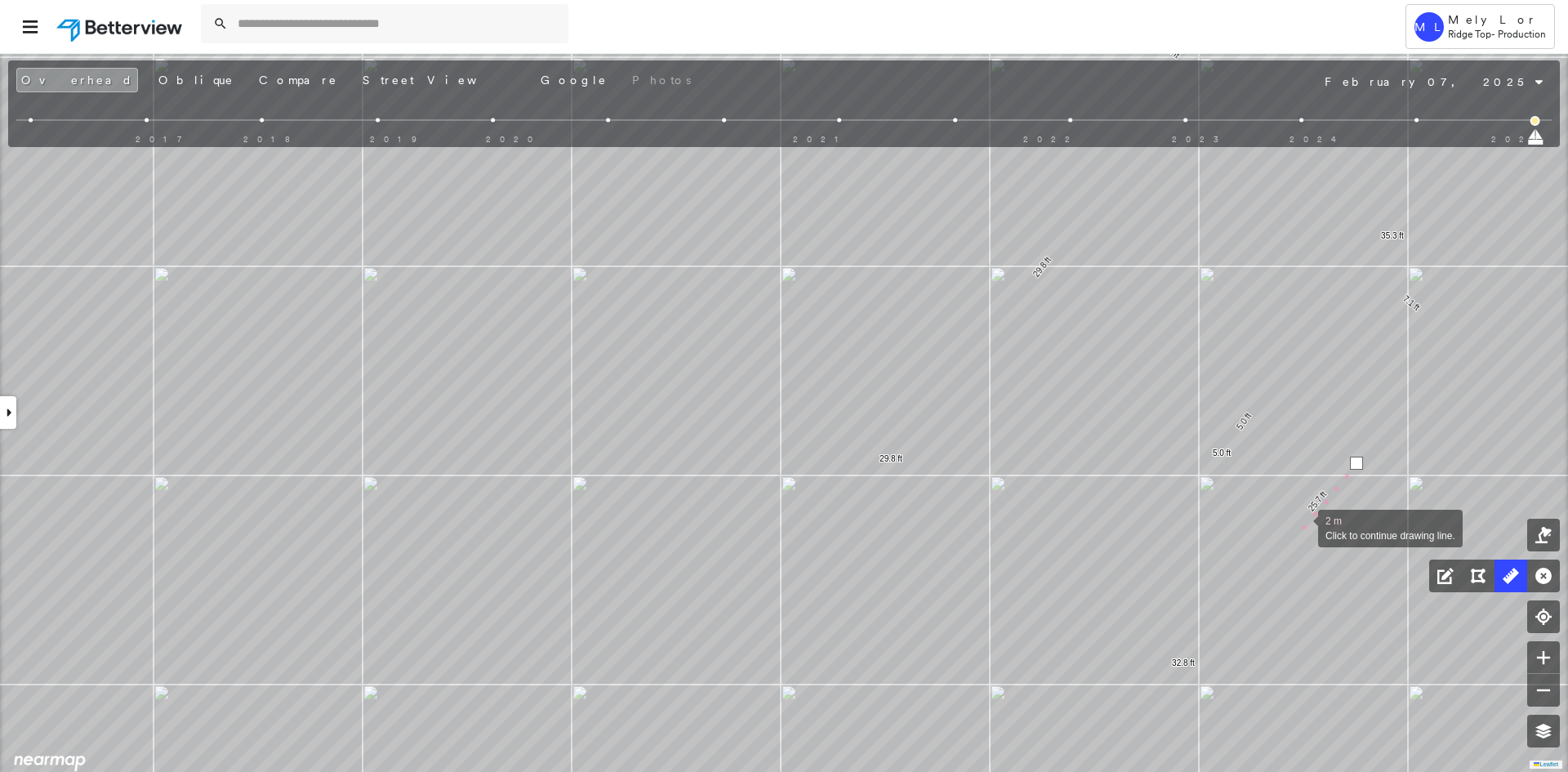 click at bounding box center [1302, 527] 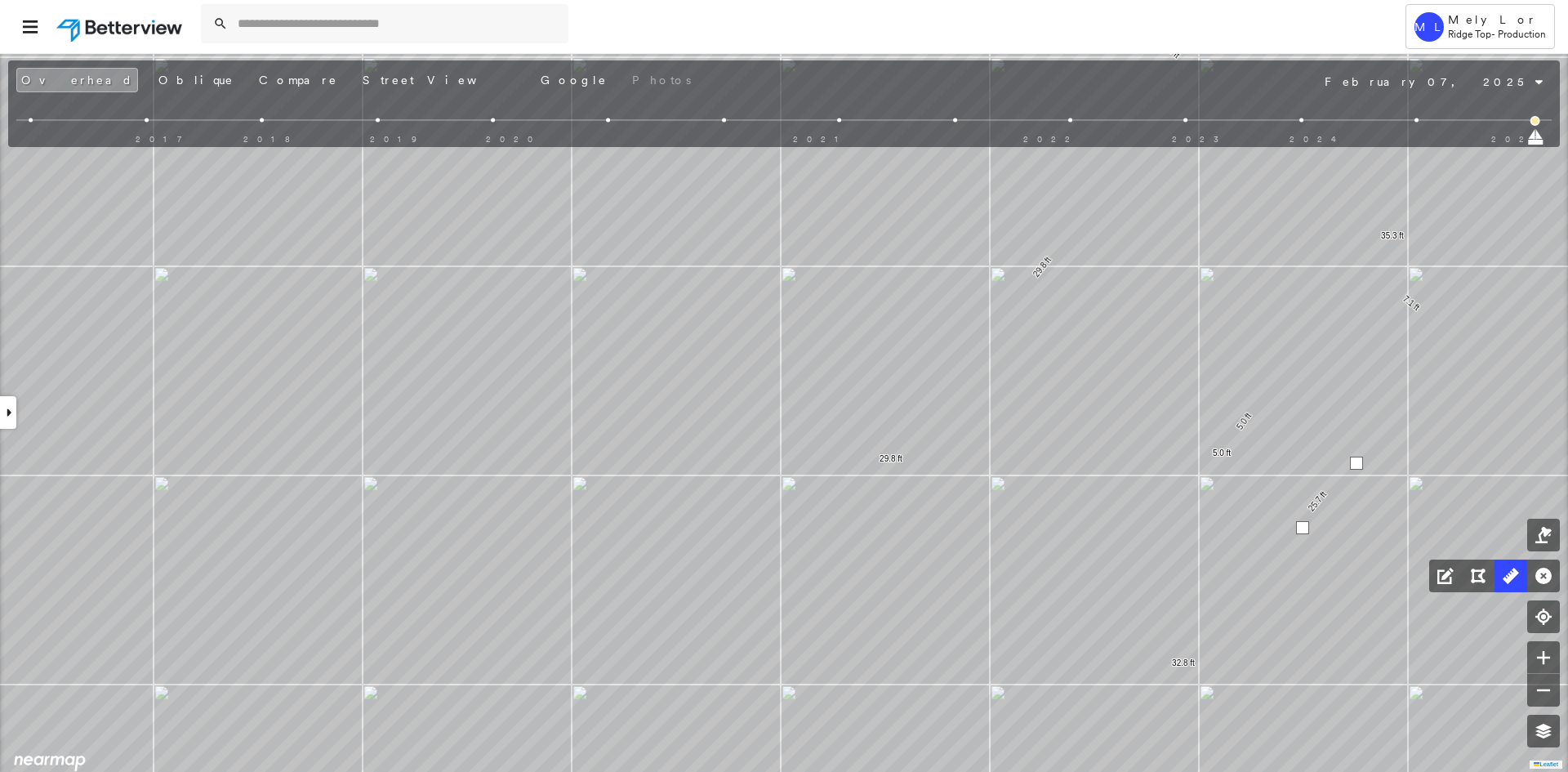click at bounding box center (1303, 528) 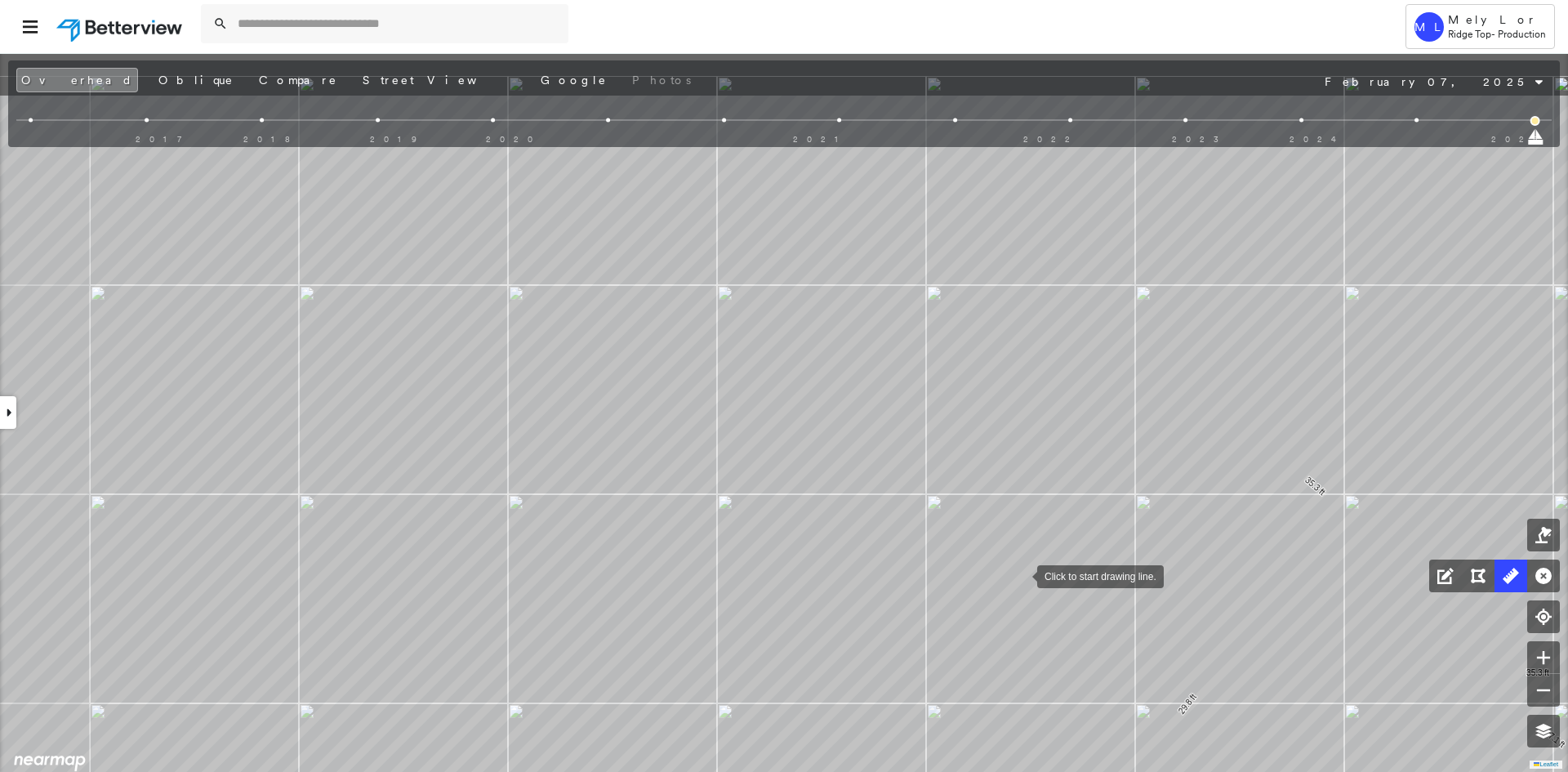 drag, startPoint x: 1005, startPoint y: 535, endPoint x: 1020, endPoint y: 574, distance: 41.785165 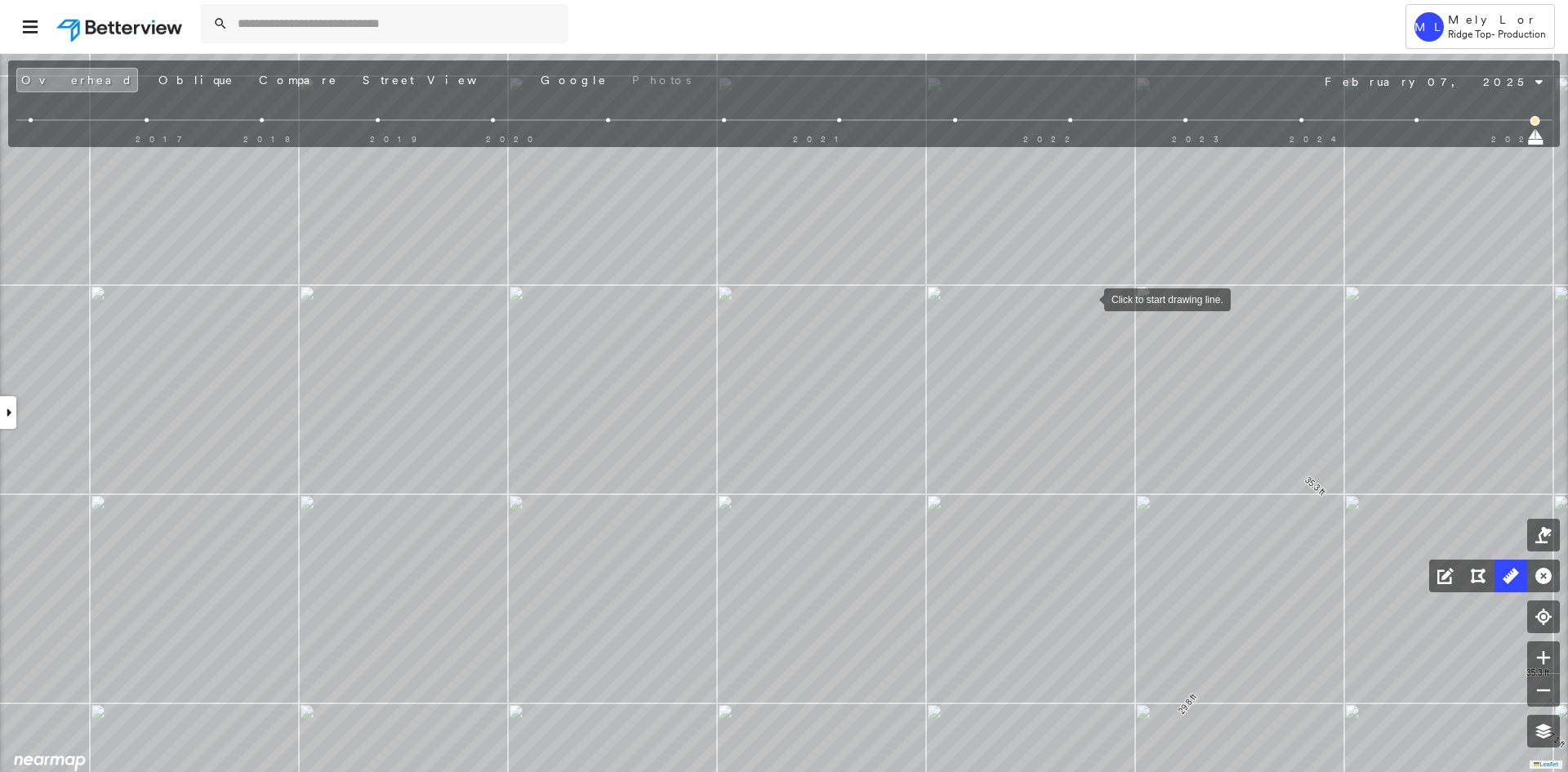 click at bounding box center [1088, 298] 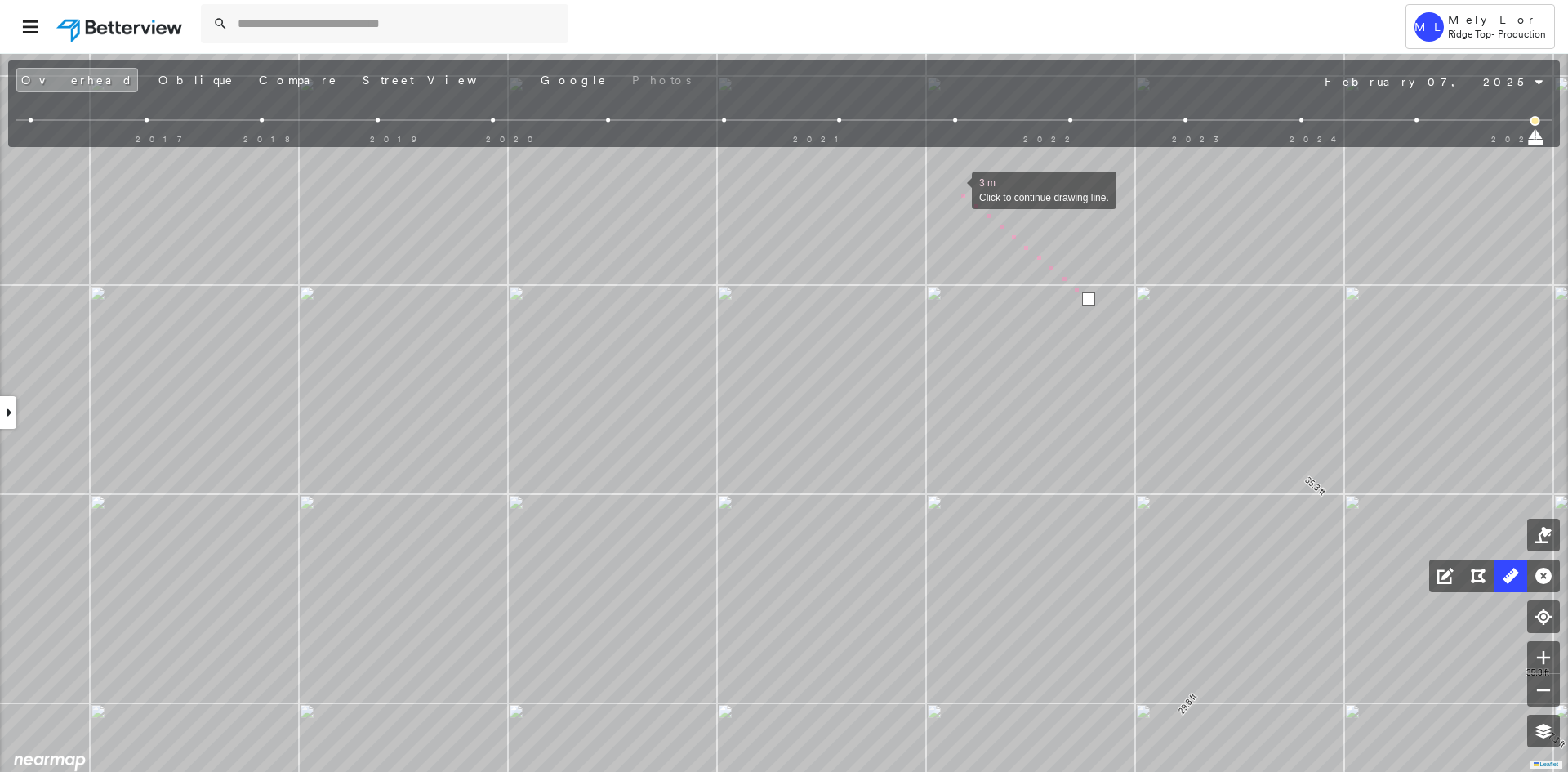 click at bounding box center [956, 189] 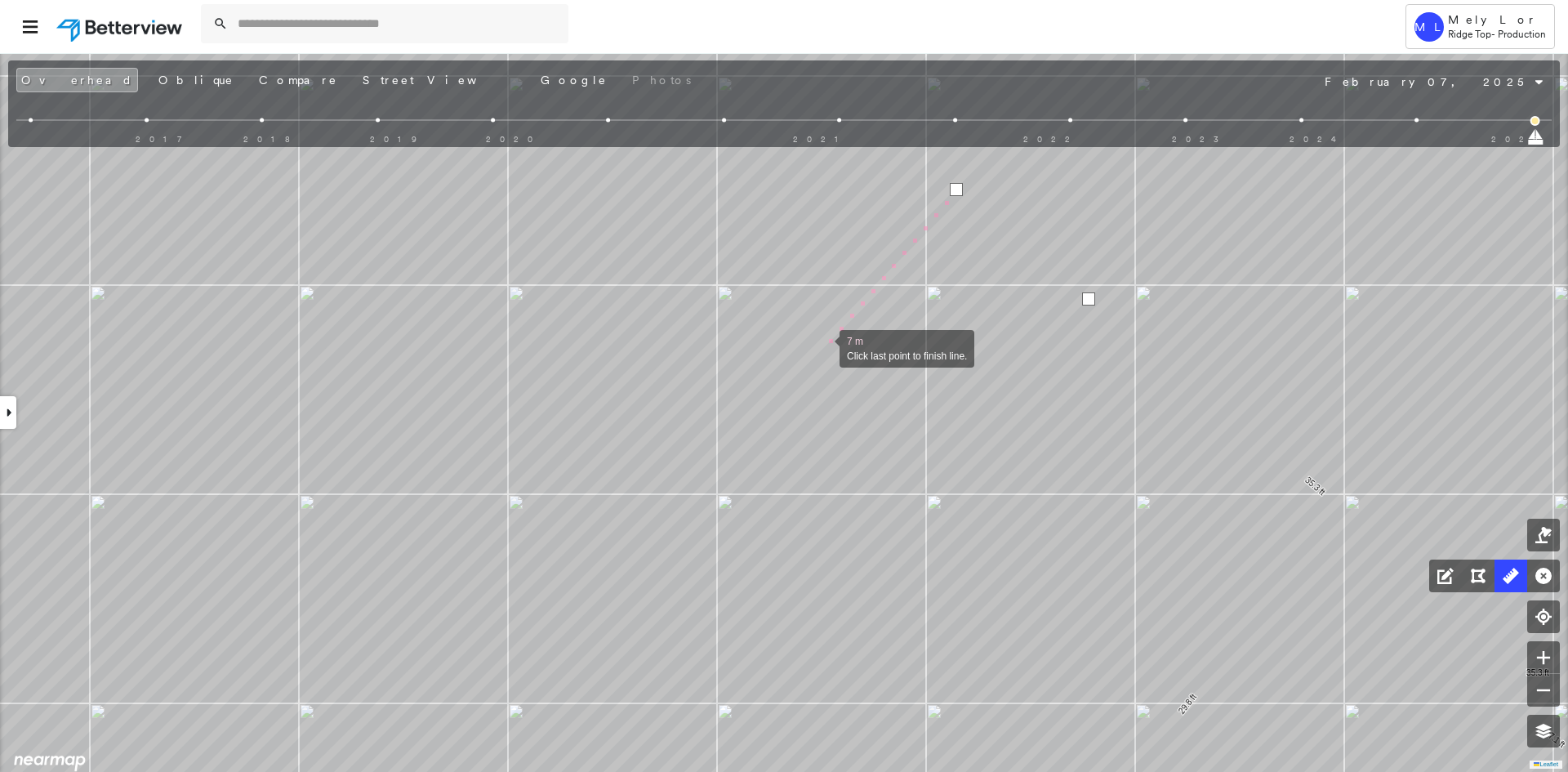click at bounding box center (823, 347) 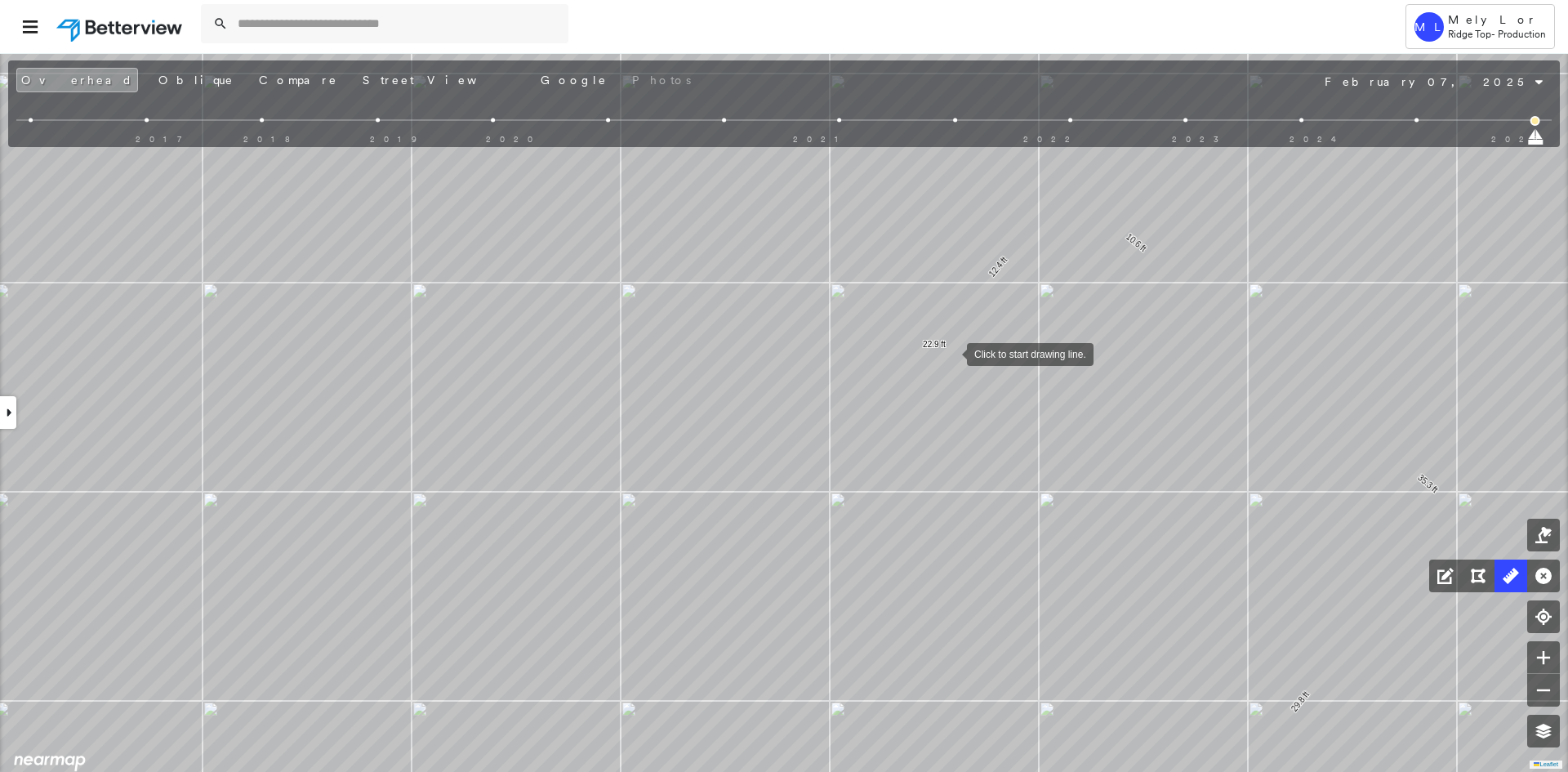 click at bounding box center (951, 353) 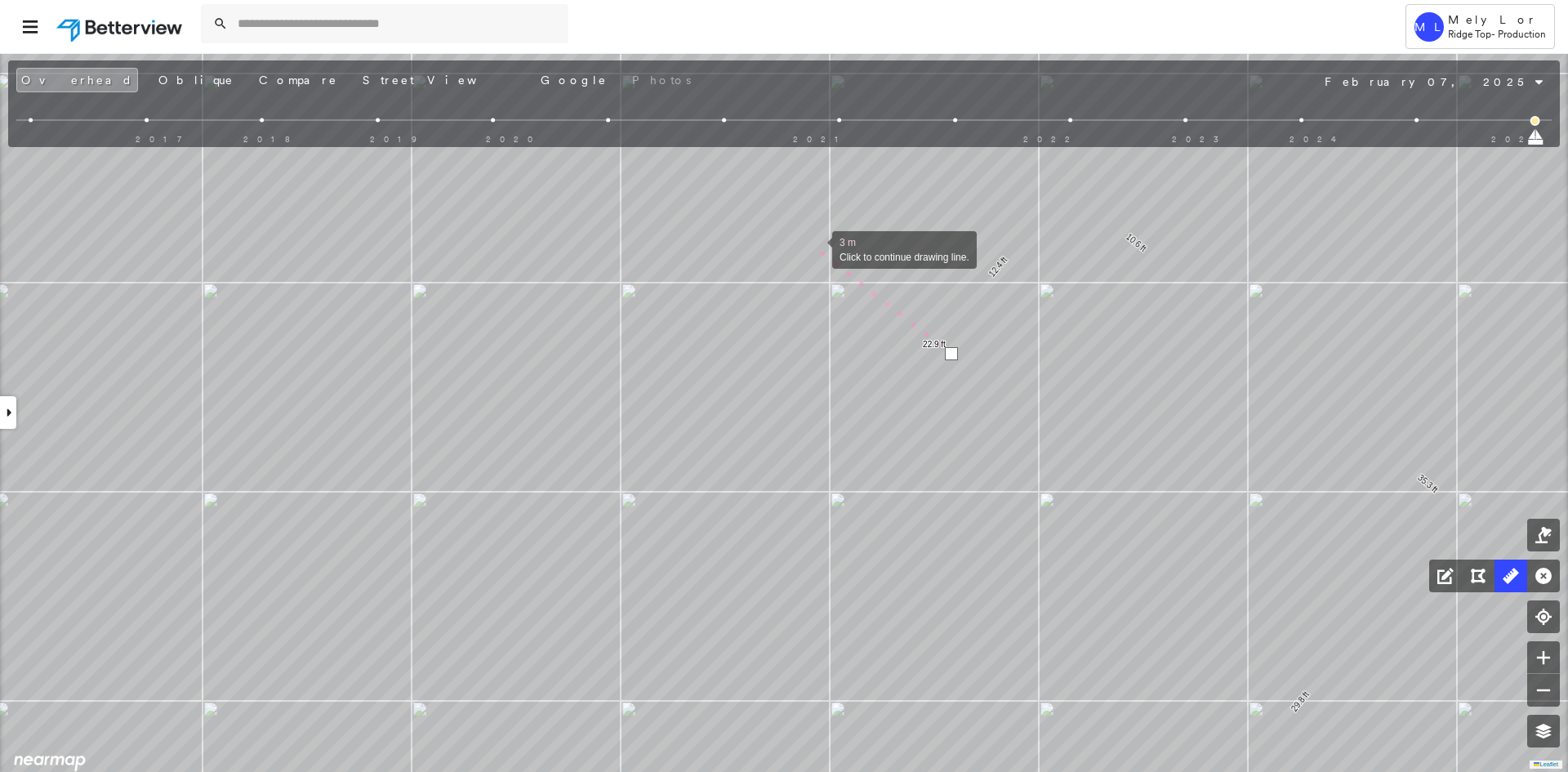 click at bounding box center [816, 248] 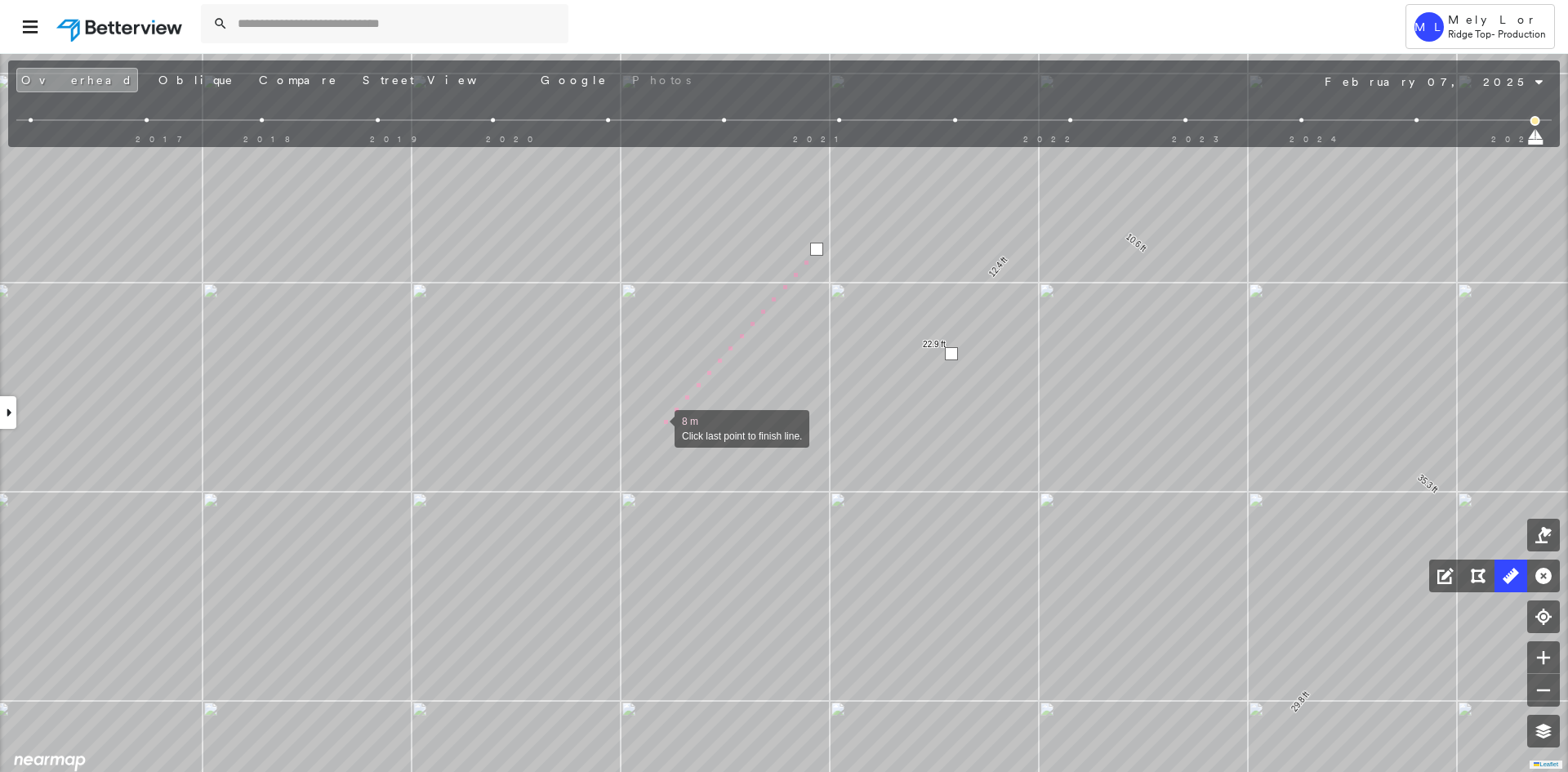 click at bounding box center (658, 427) 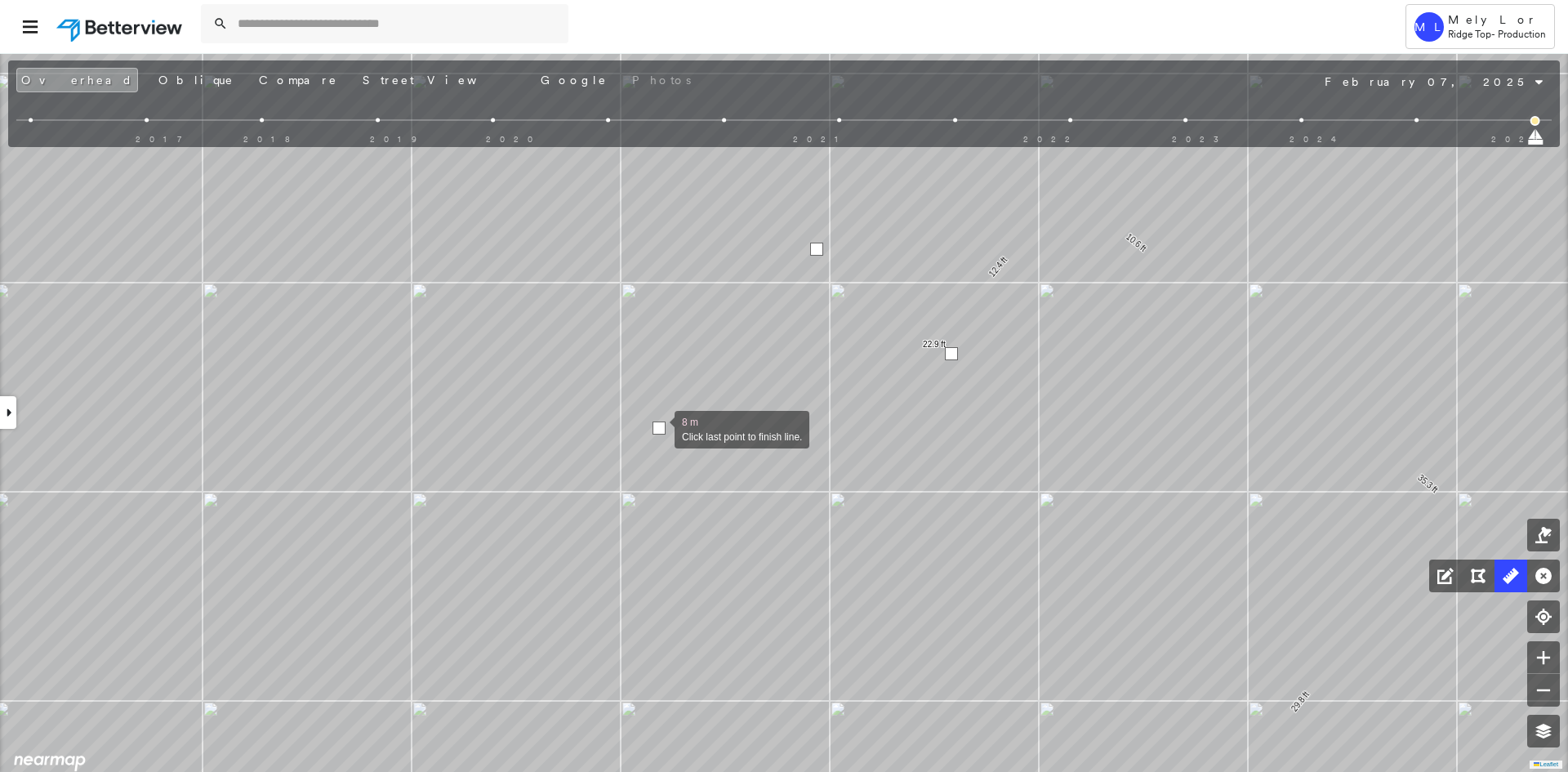 click at bounding box center (659, 428) 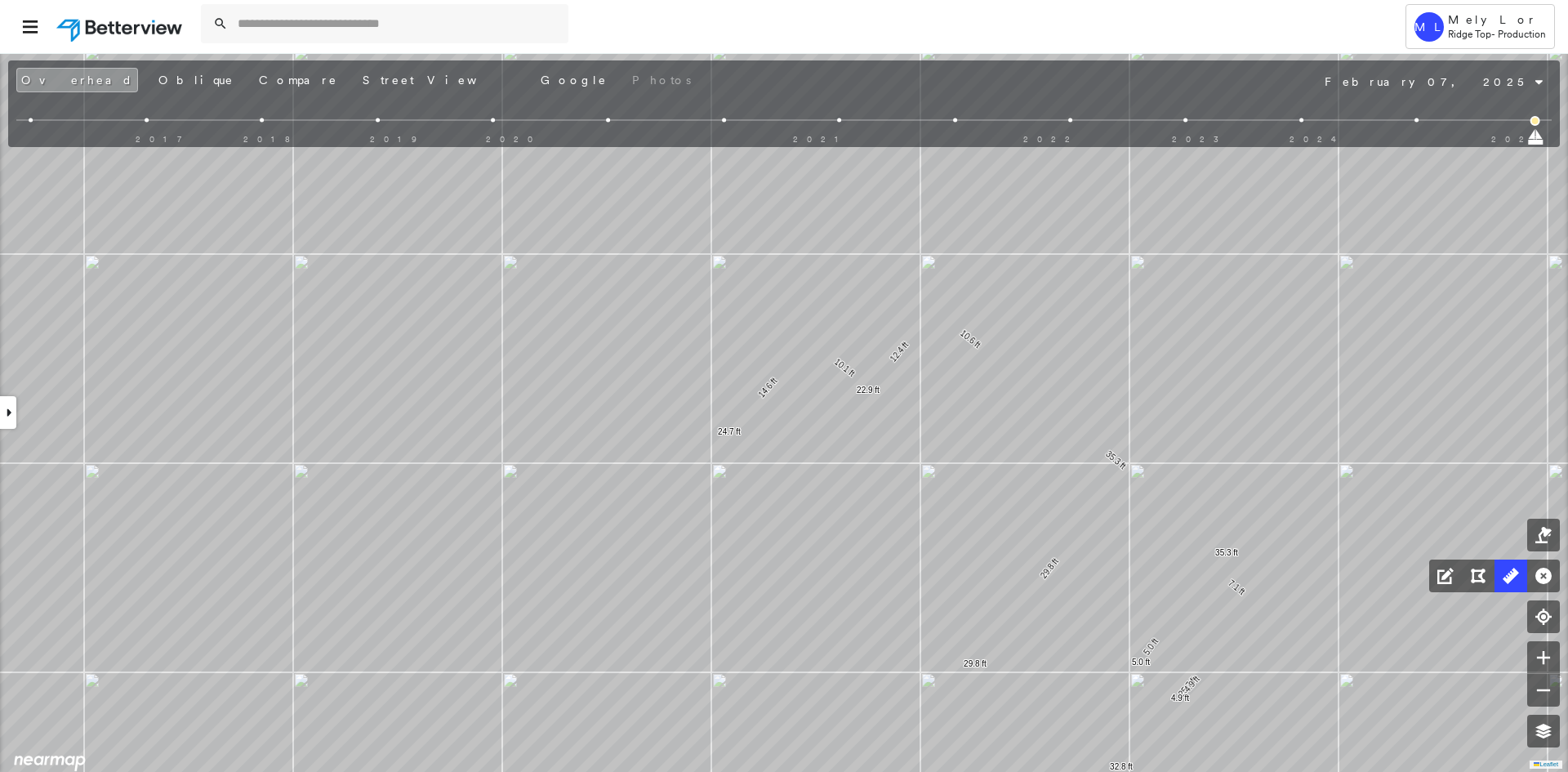 drag, startPoint x: 940, startPoint y: 491, endPoint x: 956, endPoint y: 701, distance: 210.60864 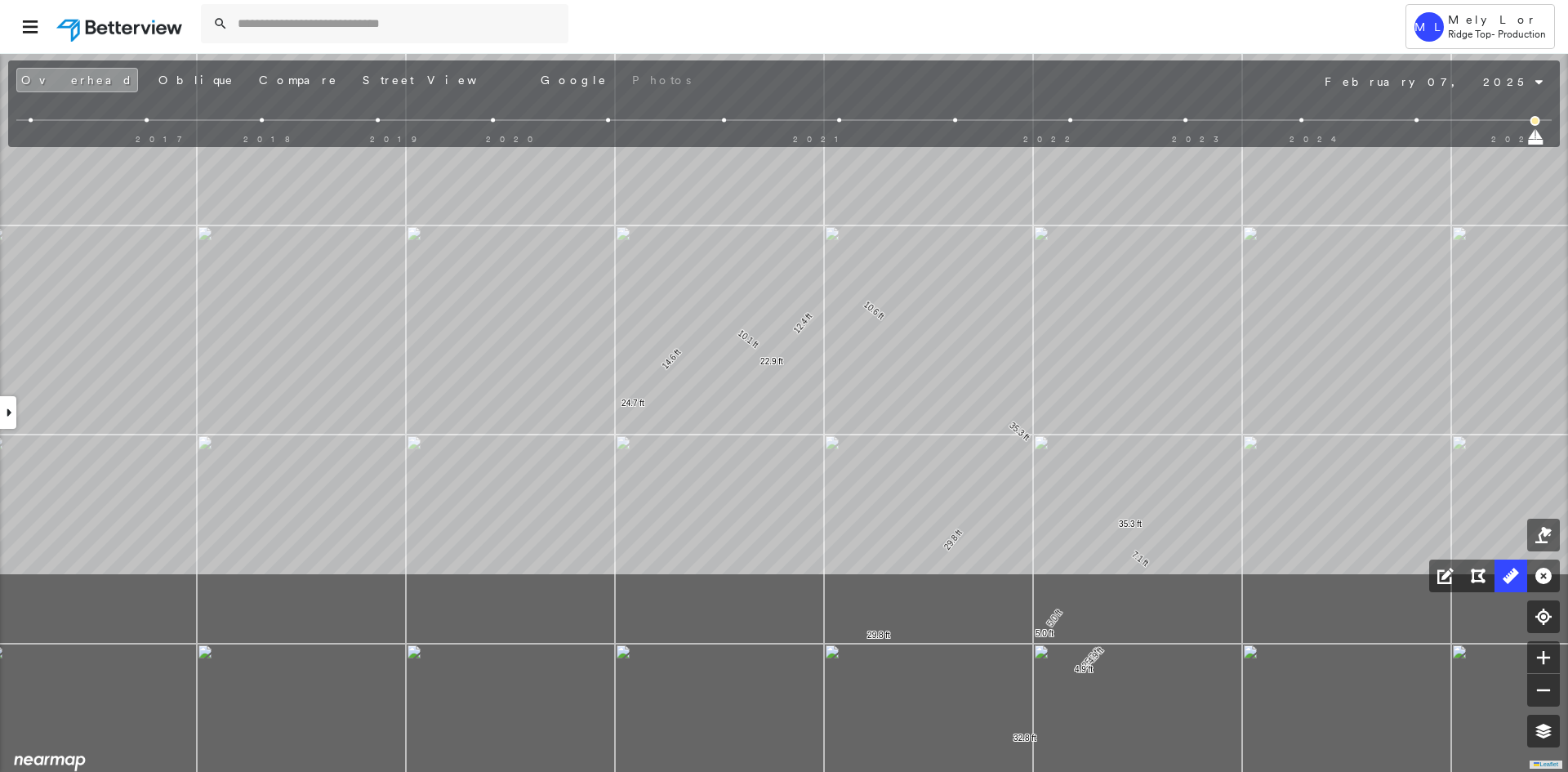 click on "35.3 ft 35.3 ft 5.0 ft 5.0 ft 29.8 ft 29.8 ft 7.1 ft 25.7 ft 32.8 ft 4.9 ft 4.9 ft 10.6 ft 12.4 ft 22.9 ft 10.1 ft 14.6 ft 24.7 ft Click to start drawing line." at bounding box center (478, 224) 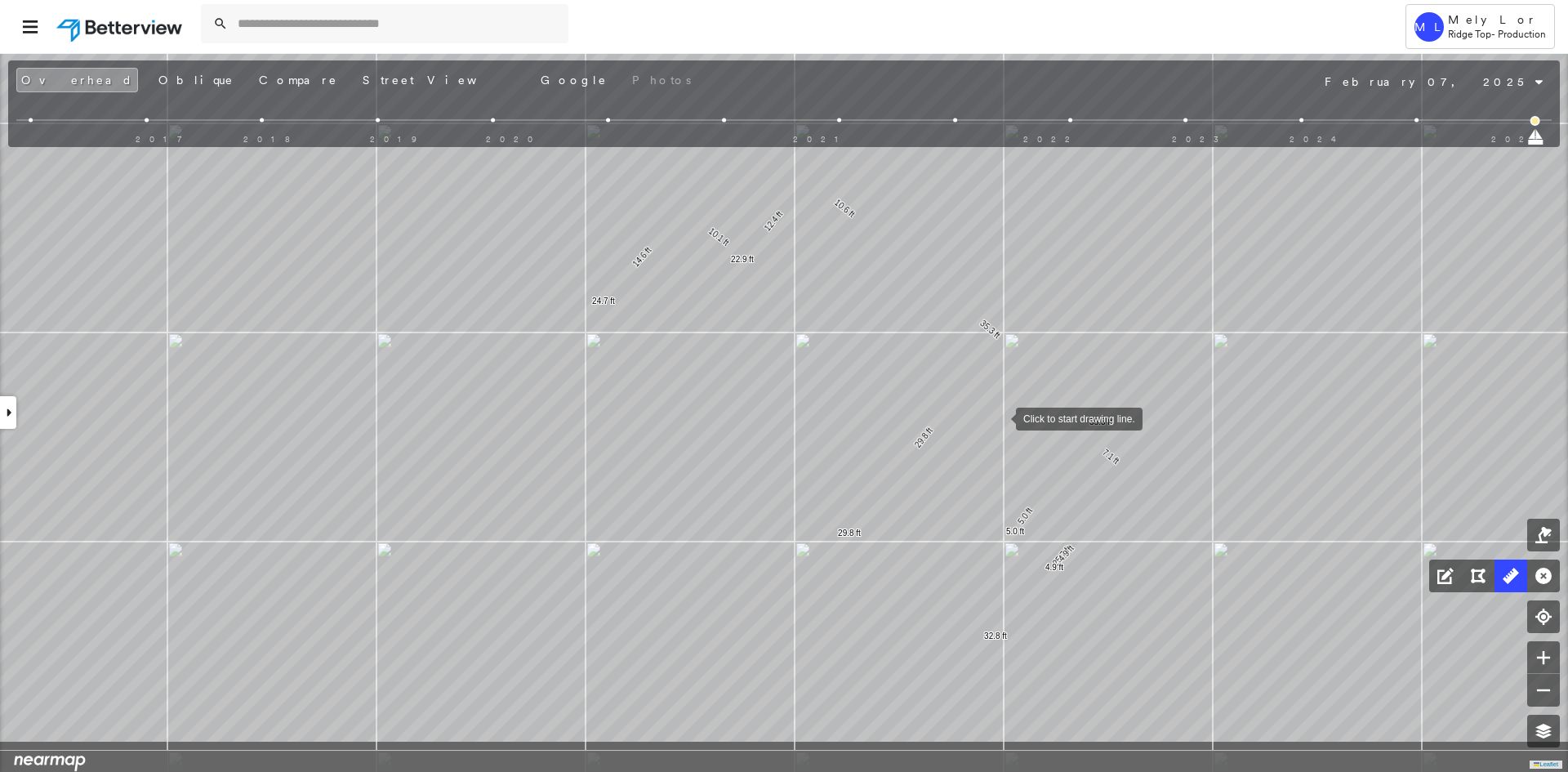 drag, startPoint x: 1005, startPoint y: 468, endPoint x: 1000, endPoint y: 418, distance: 50.249378 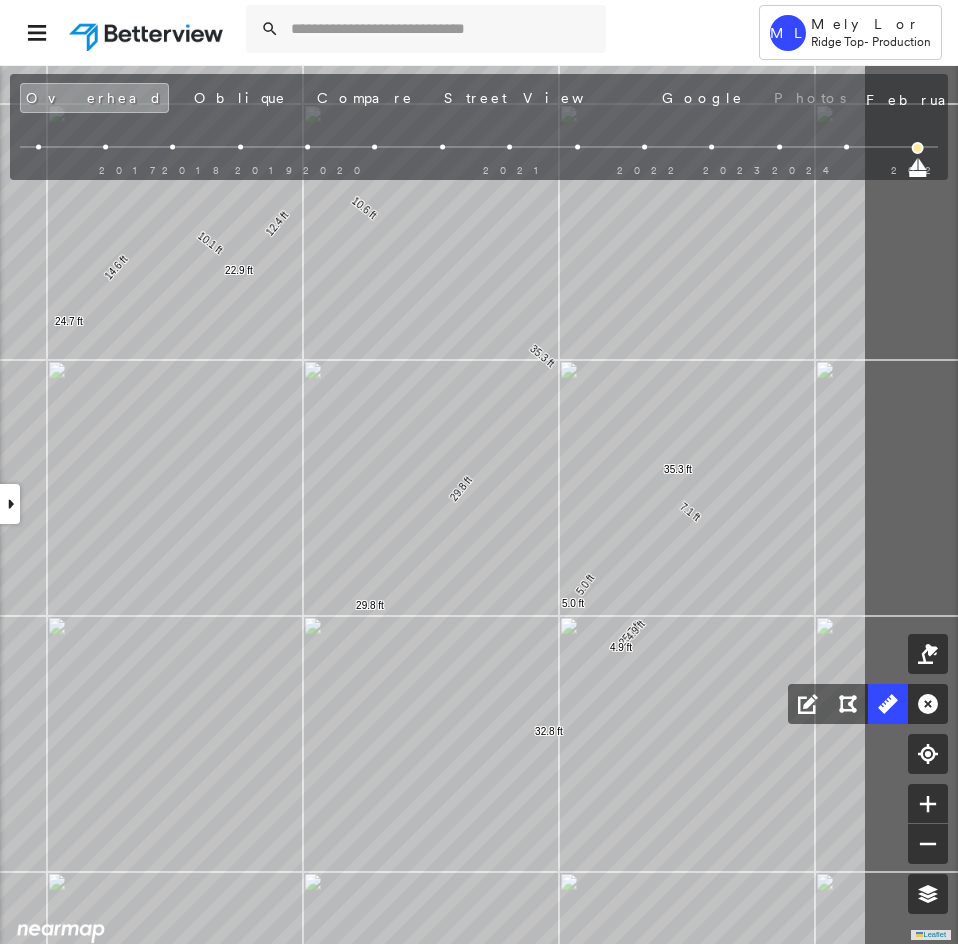 click on "35.3 ft 35.3 ft 5.0 ft 5.0 ft 29.8 ft 29.8 ft 7.1 ft 25.7 ft 32.8 ft 4.9 ft 4.9 ft 10.6 ft 12.4 ft 22.9 ft 10.1 ft 14.6 ft 24.7 ft Click to start drawing line." at bounding box center (-121, 102) 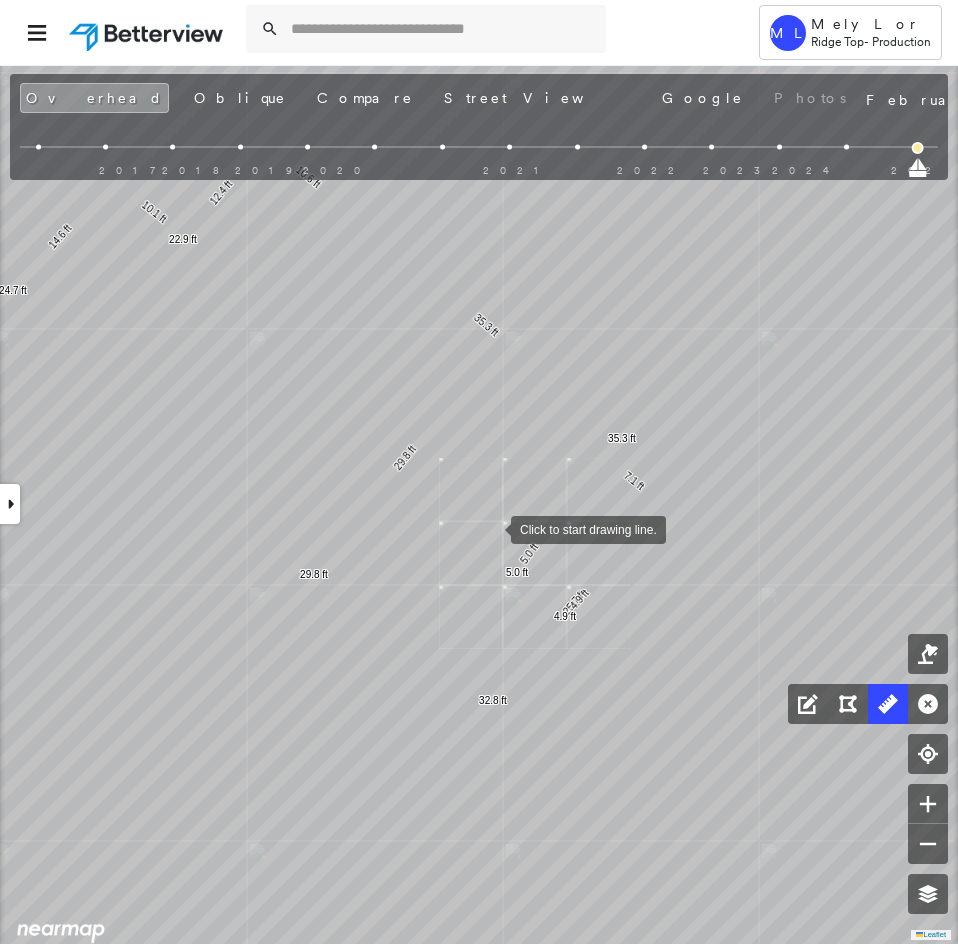 drag, startPoint x: 599, startPoint y: 708, endPoint x: 626, endPoint y: 770, distance: 67.62396 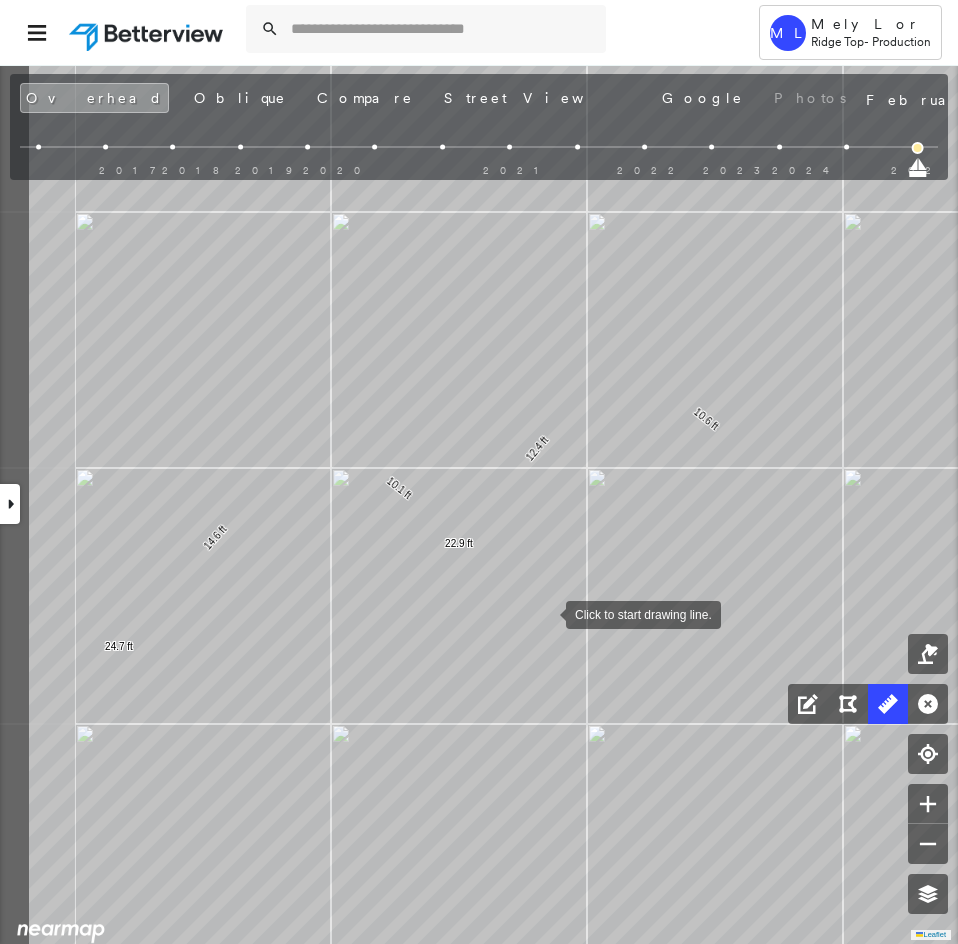 drag, startPoint x: 424, startPoint y: 547, endPoint x: 543, endPoint y: 613, distance: 136.07718 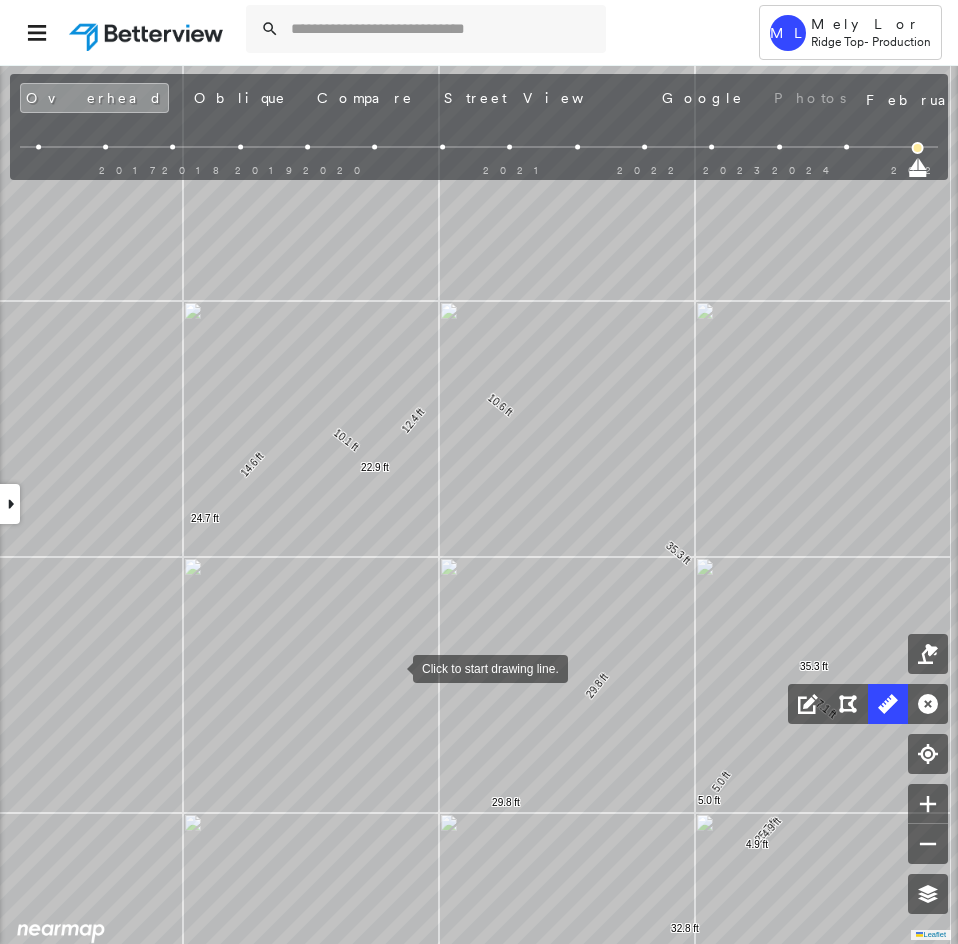 click on "35.3 ft 35.3 ft 5.0 ft 5.0 ft 29.8 ft 29.8 ft 7.1 ft 25.7 ft 32.8 ft 4.9 ft 4.9 ft 10.6 ft 12.4 ft 22.9 ft 10.1 ft 14.6 ft 24.7 ft Click to start drawing line." at bounding box center [108, 362] 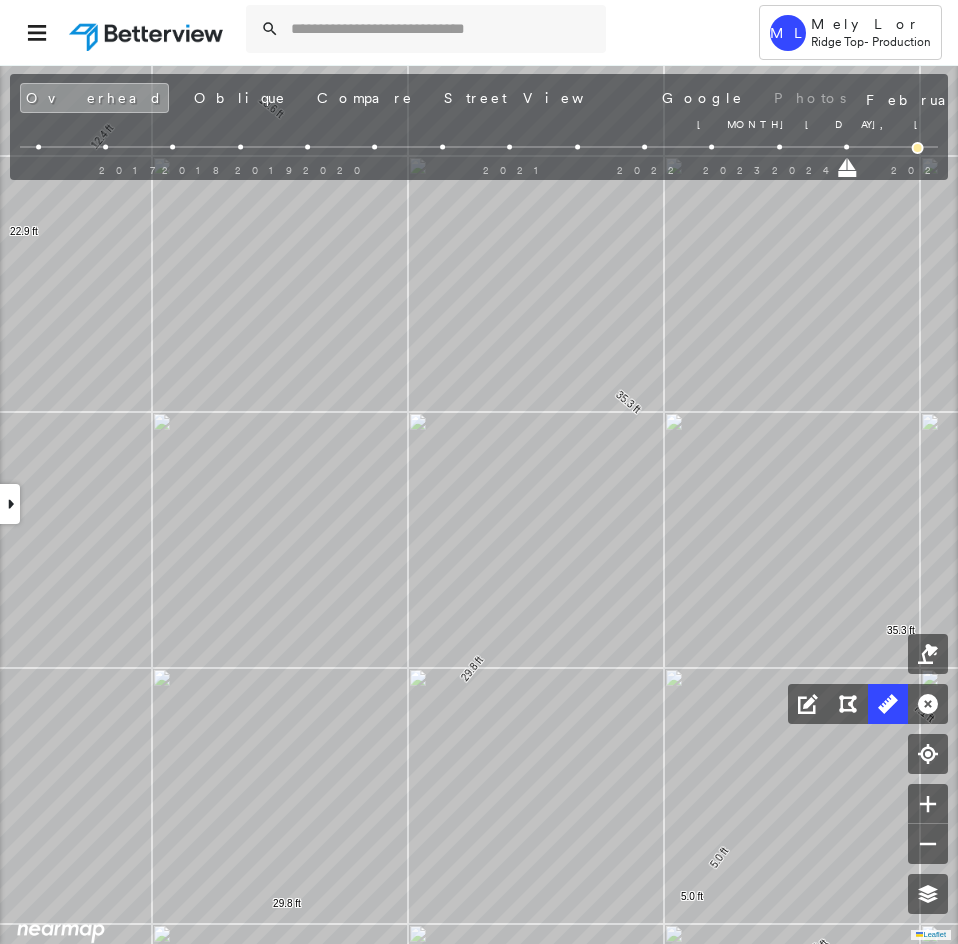 drag, startPoint x: 917, startPoint y: 169, endPoint x: 832, endPoint y: 164, distance: 85.146935 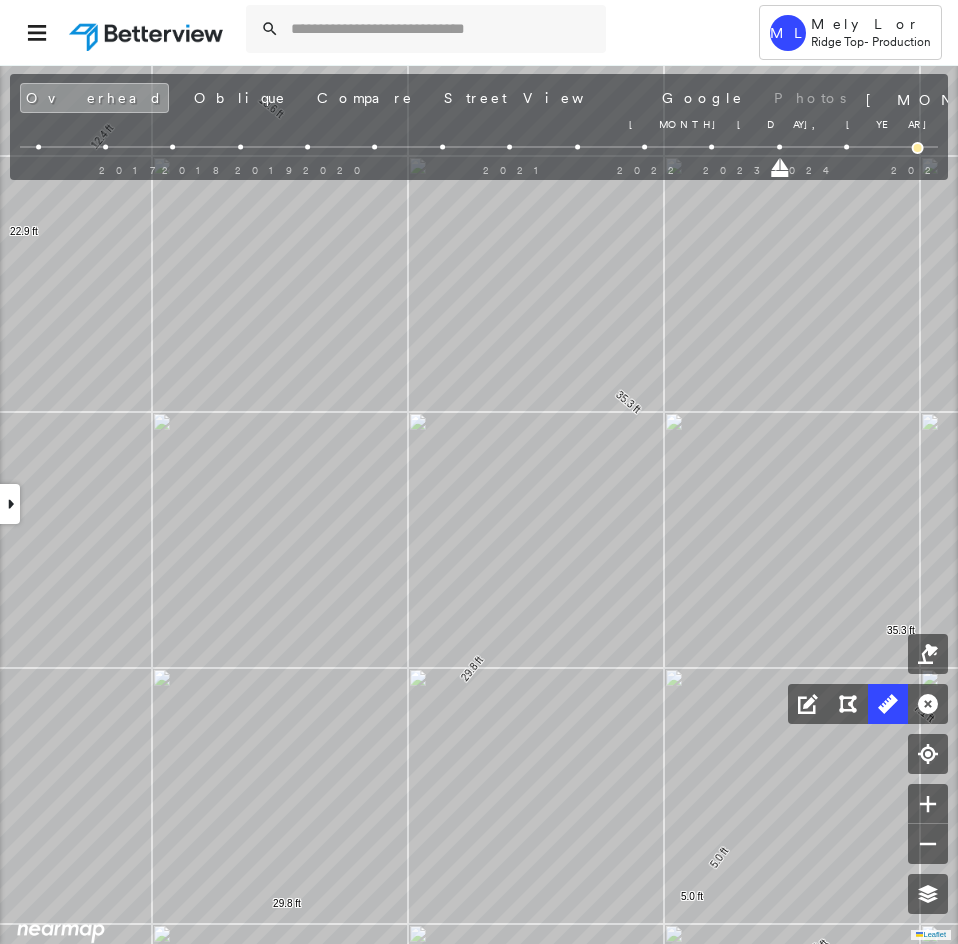 drag, startPoint x: 845, startPoint y: 172, endPoint x: 774, endPoint y: 170, distance: 71.02816 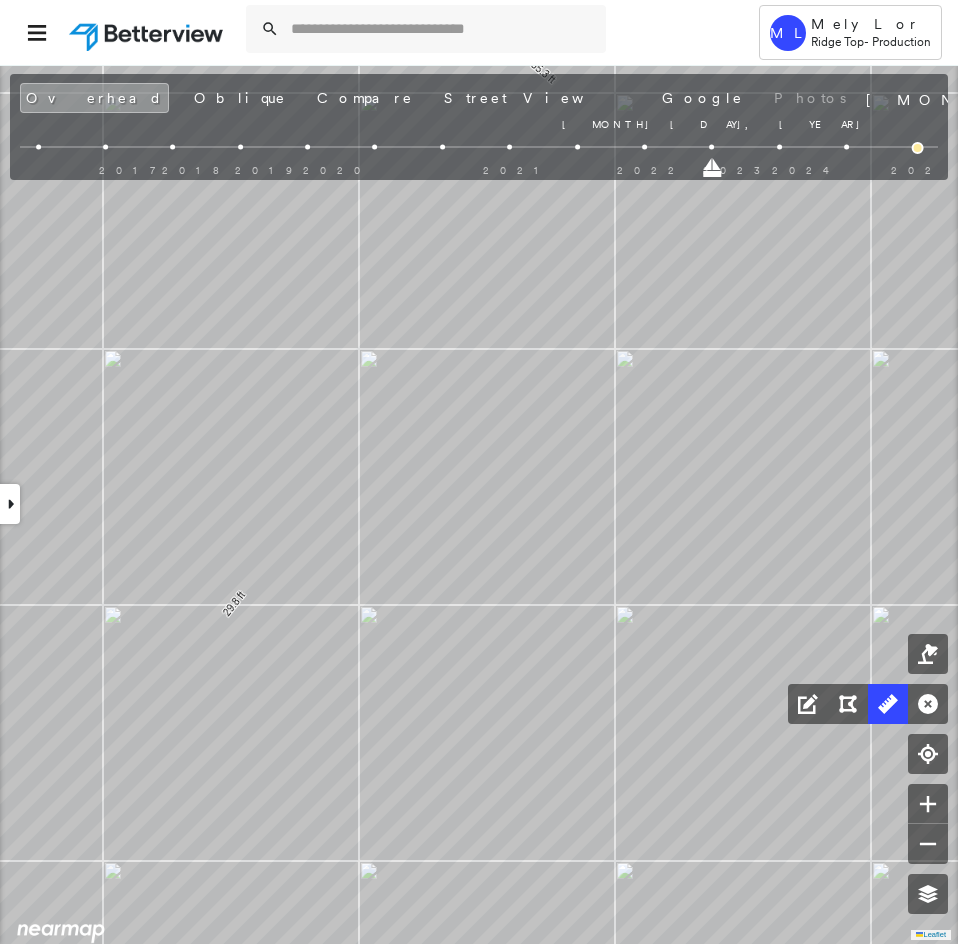 drag, startPoint x: 779, startPoint y: 170, endPoint x: 714, endPoint y: 171, distance: 65.00769 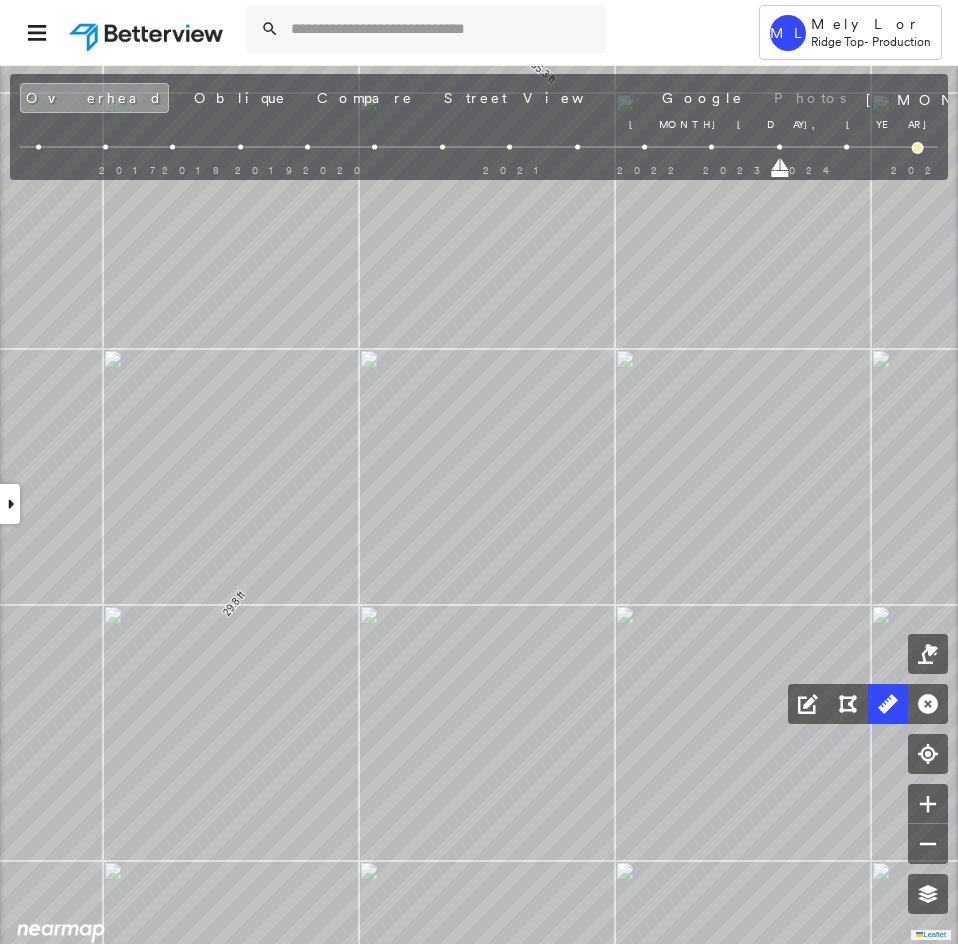 drag, startPoint x: 715, startPoint y: 167, endPoint x: 768, endPoint y: 180, distance: 54.571056 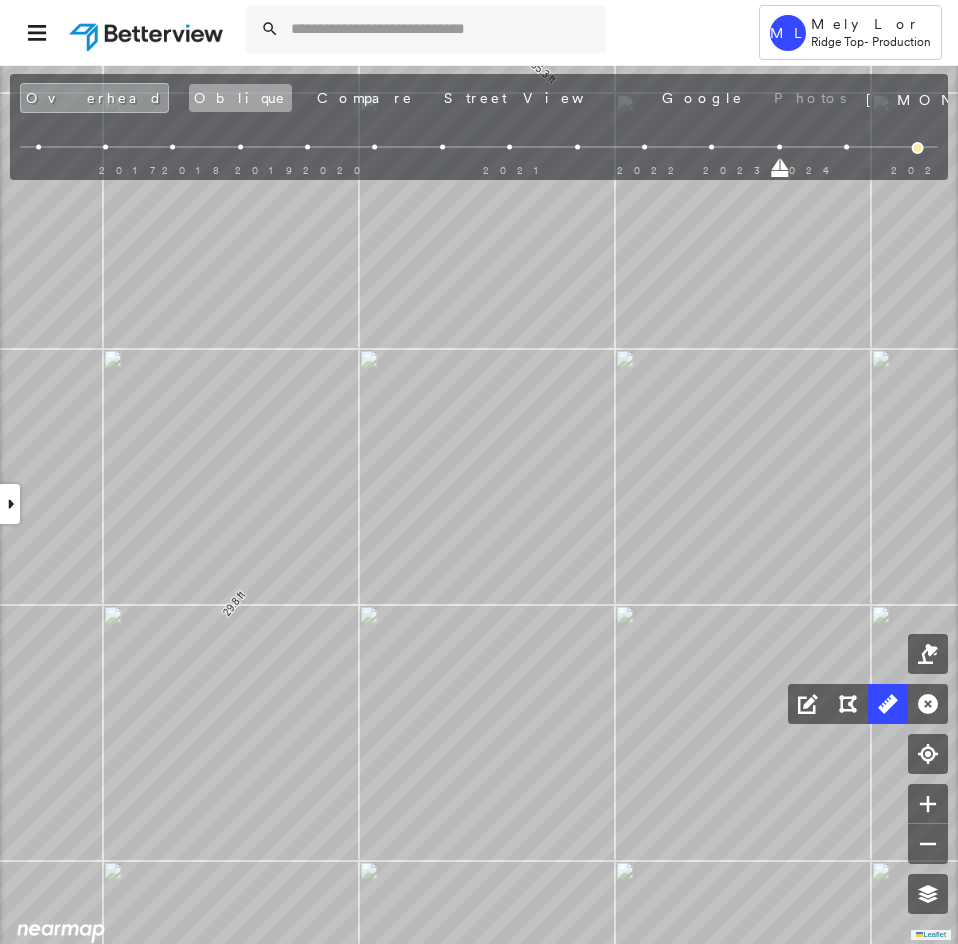 click on "Oblique" at bounding box center [240, 98] 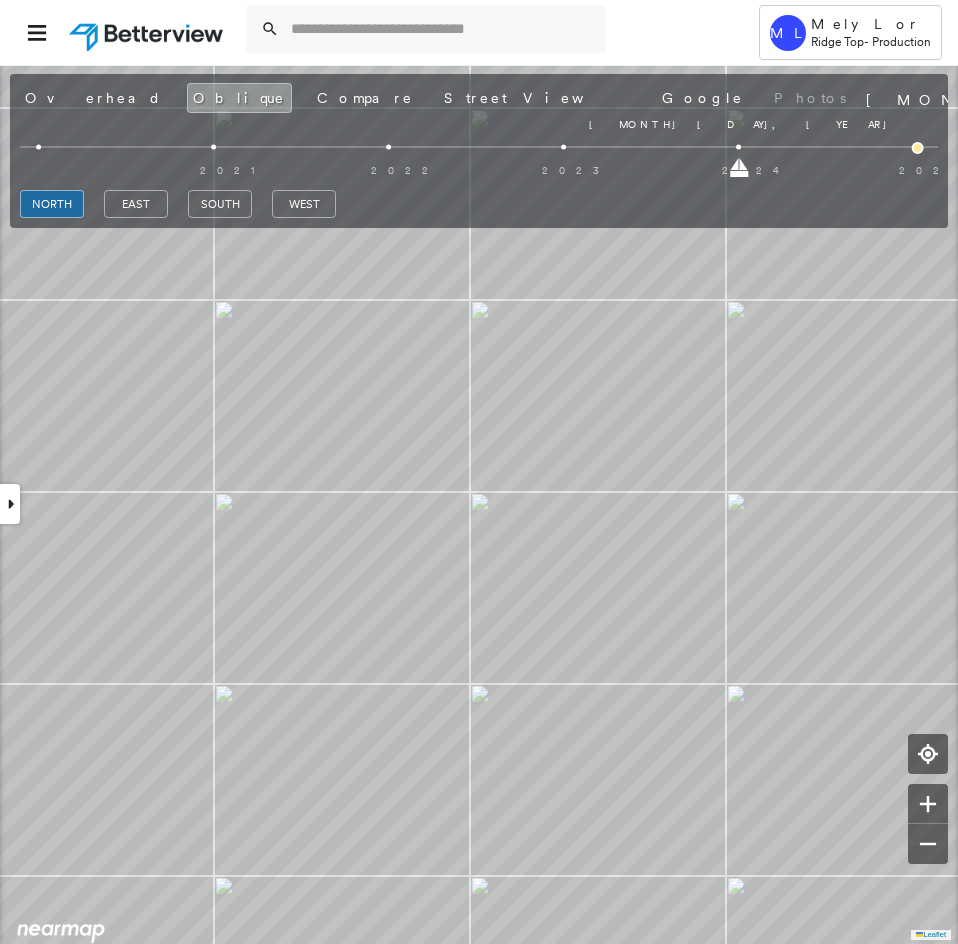 drag, startPoint x: 569, startPoint y: 169, endPoint x: 958, endPoint y: 179, distance: 389.1285 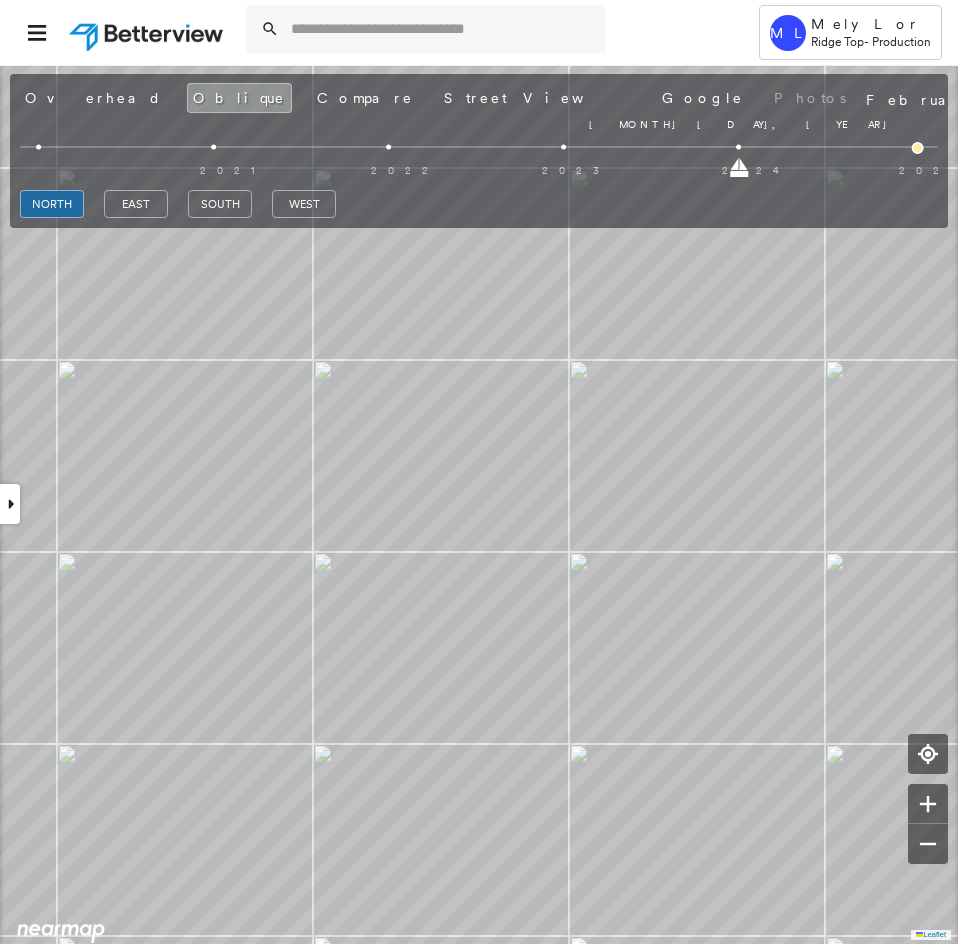 drag, startPoint x: 917, startPoint y: 168, endPoint x: 790, endPoint y: 175, distance: 127.192764 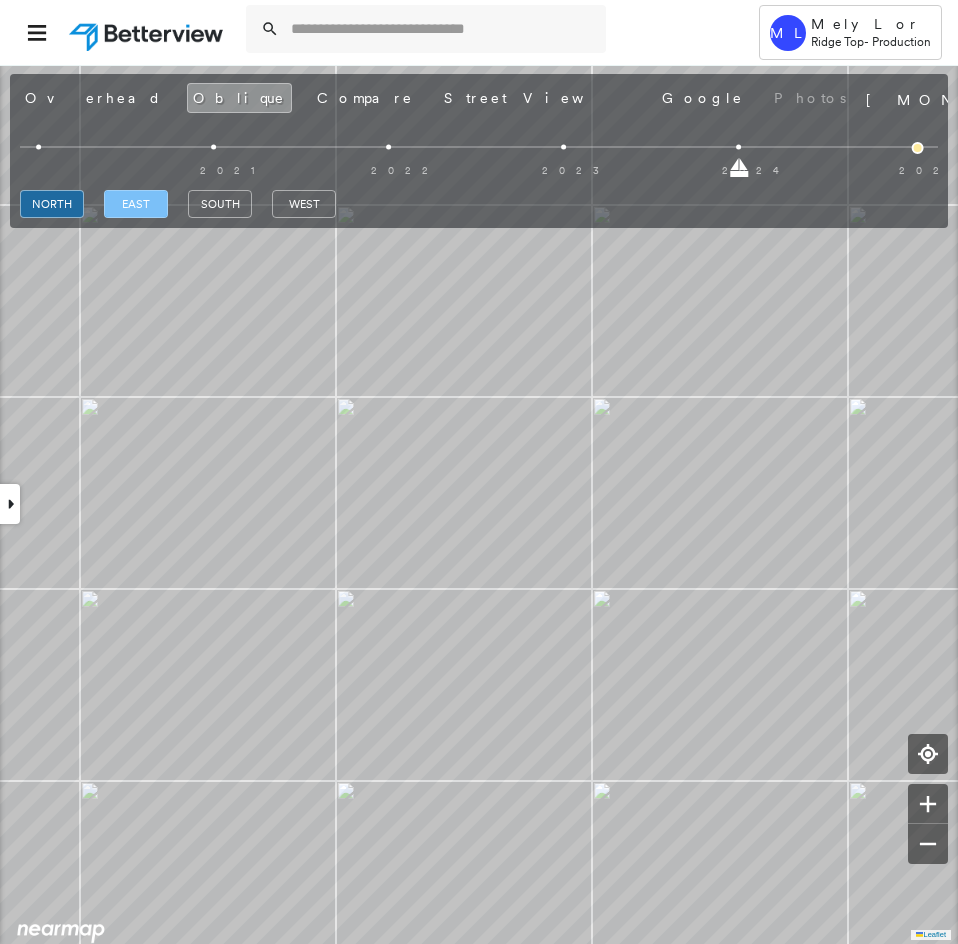 click on "east" at bounding box center [136, 204] 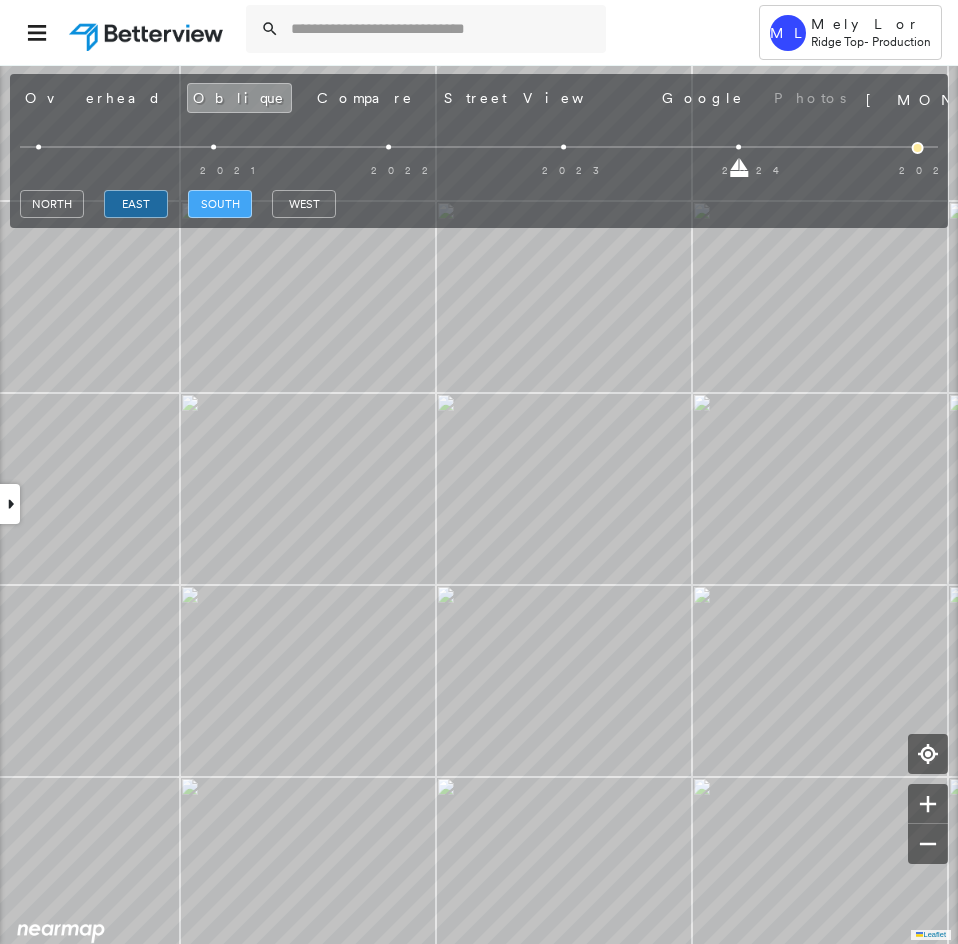 click on "south" at bounding box center (220, 204) 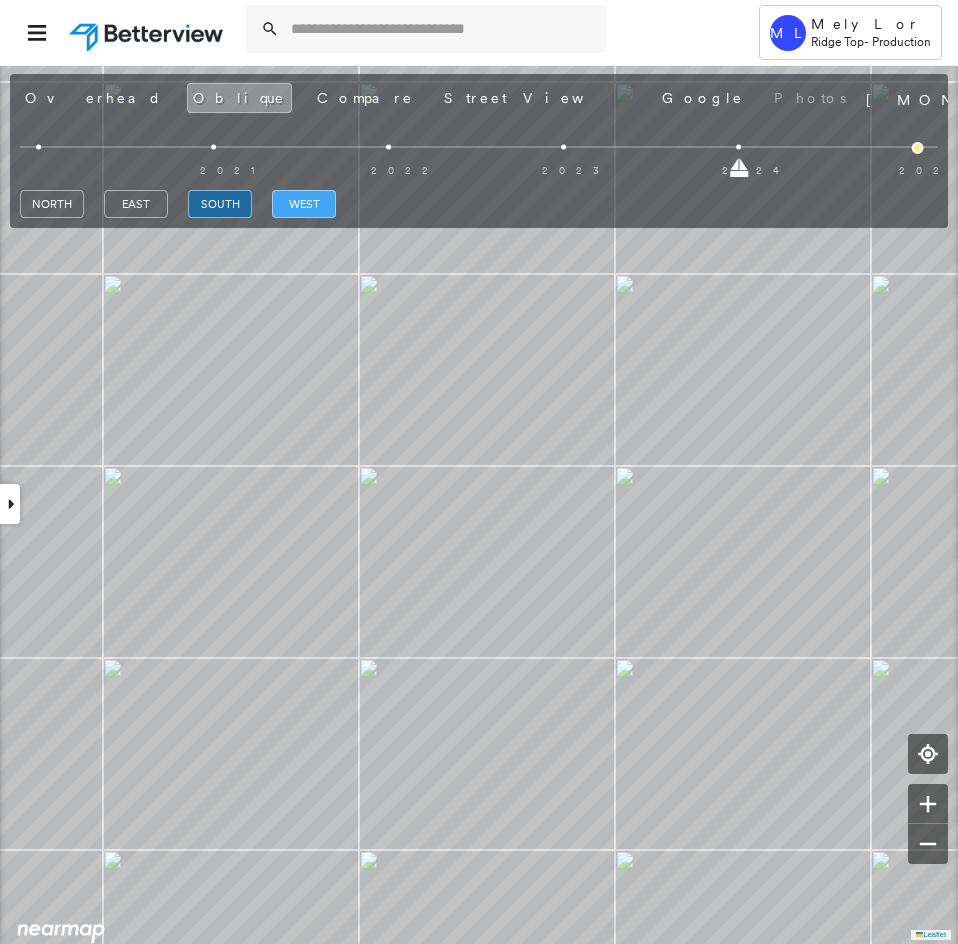 click on "west" at bounding box center [304, 204] 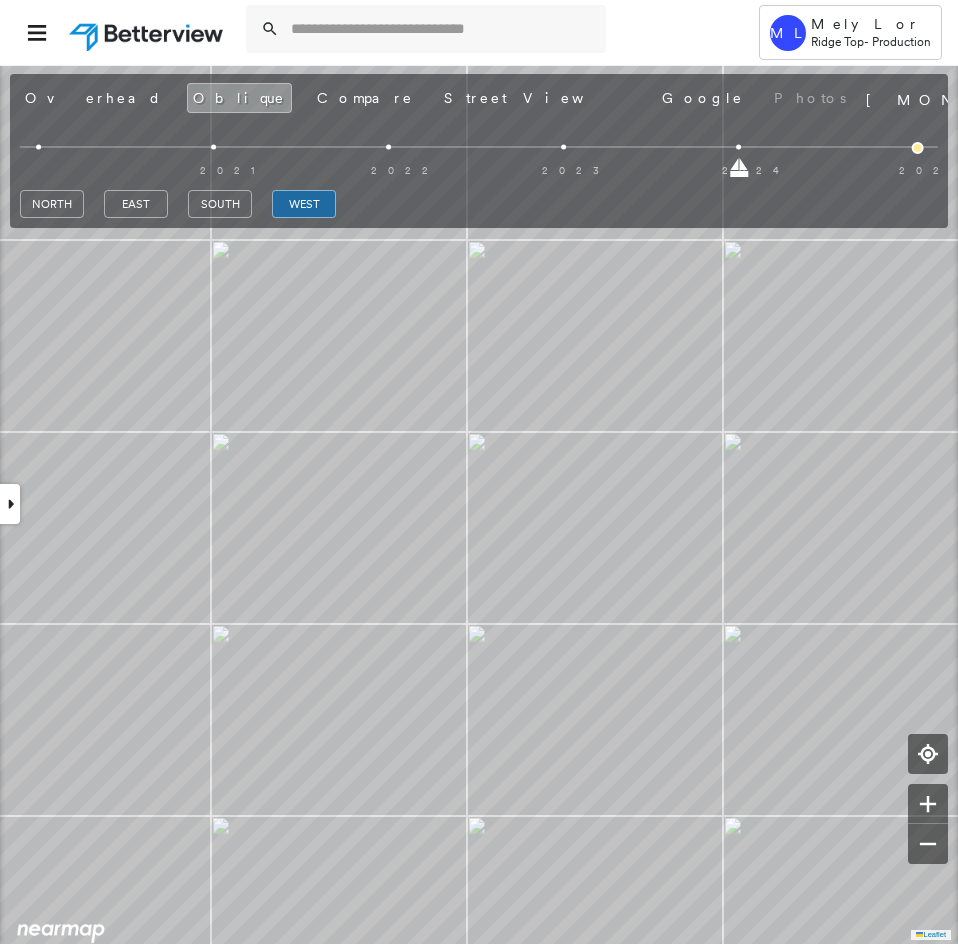 drag, startPoint x: 736, startPoint y: 169, endPoint x: 566, endPoint y: 173, distance: 170.04706 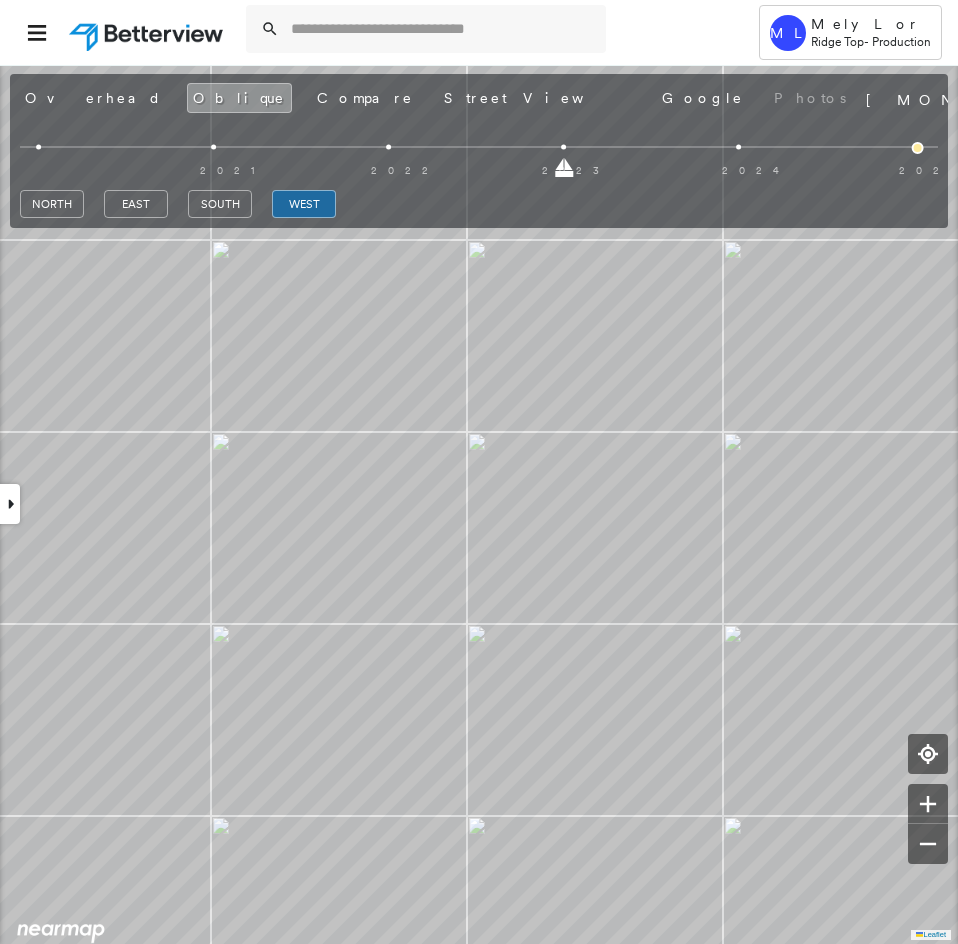 drag, startPoint x: 564, startPoint y: 171, endPoint x: 429, endPoint y: 175, distance: 135.05925 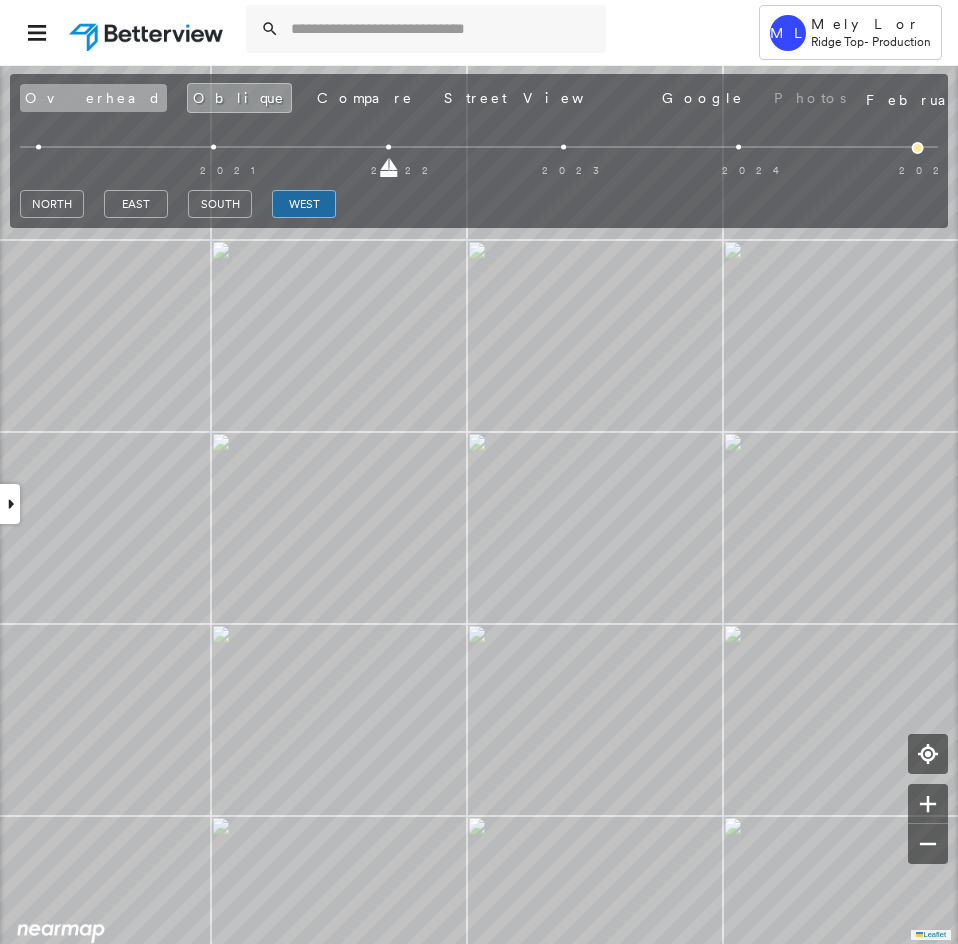 click on "Overhead" at bounding box center (93, 98) 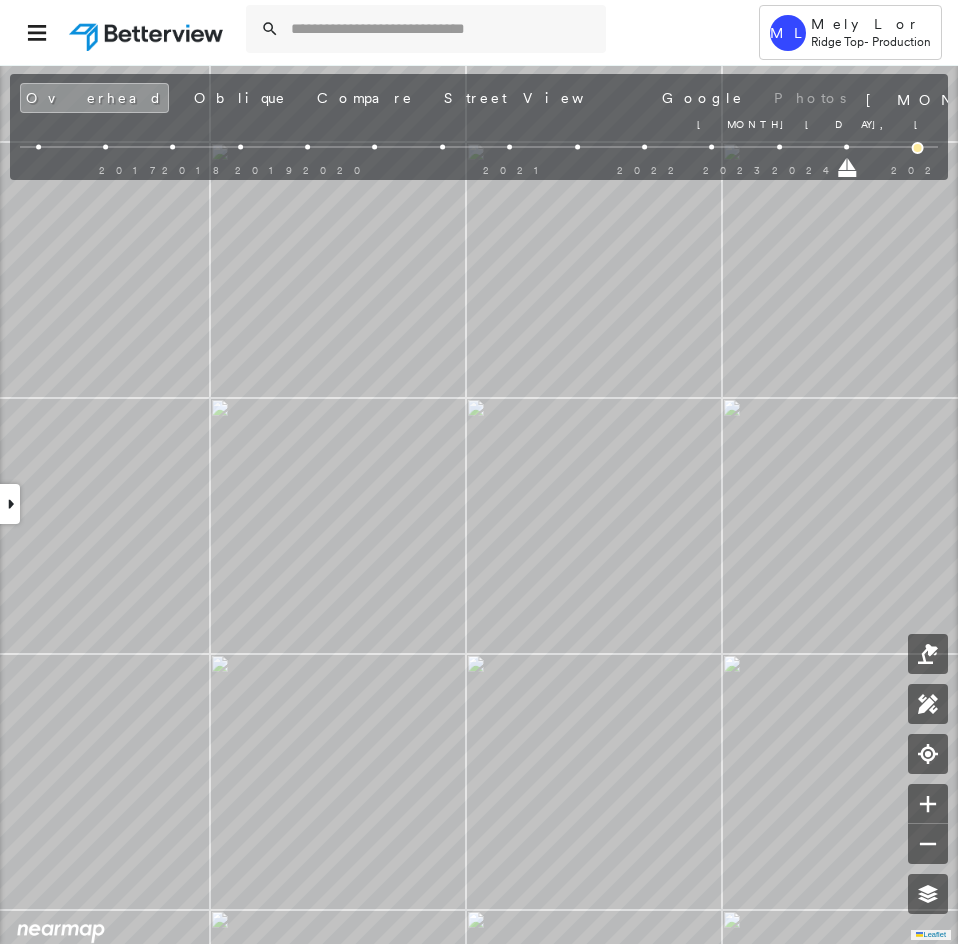 drag, startPoint x: 781, startPoint y: 167, endPoint x: 958, endPoint y: 177, distance: 177.28226 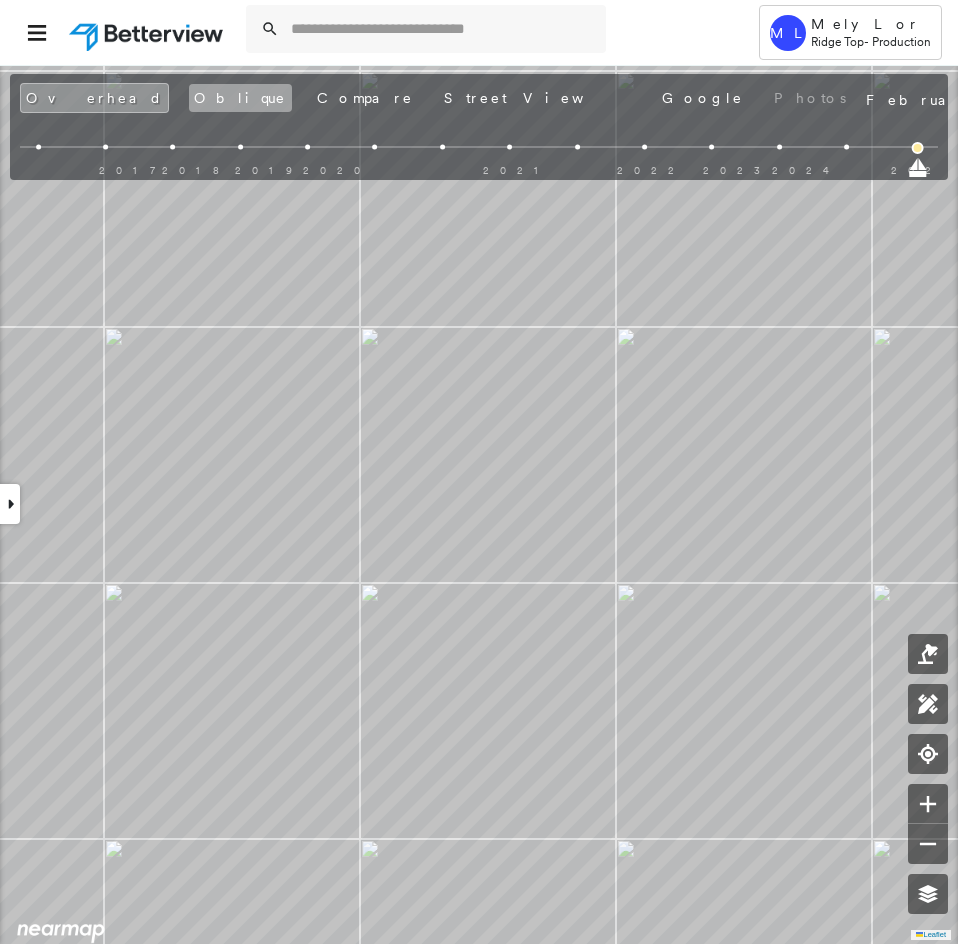 click on "Oblique" at bounding box center (240, 98) 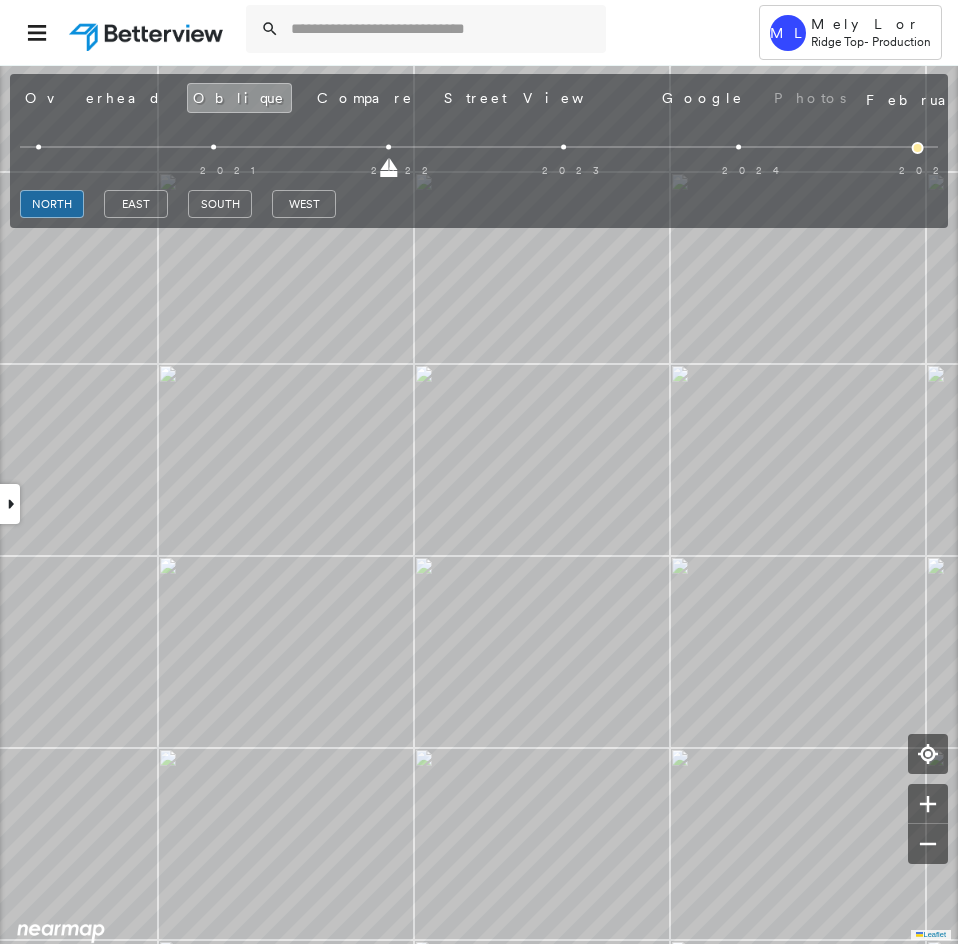 drag, startPoint x: 388, startPoint y: 170, endPoint x: 957, endPoint y: 217, distance: 570.9378 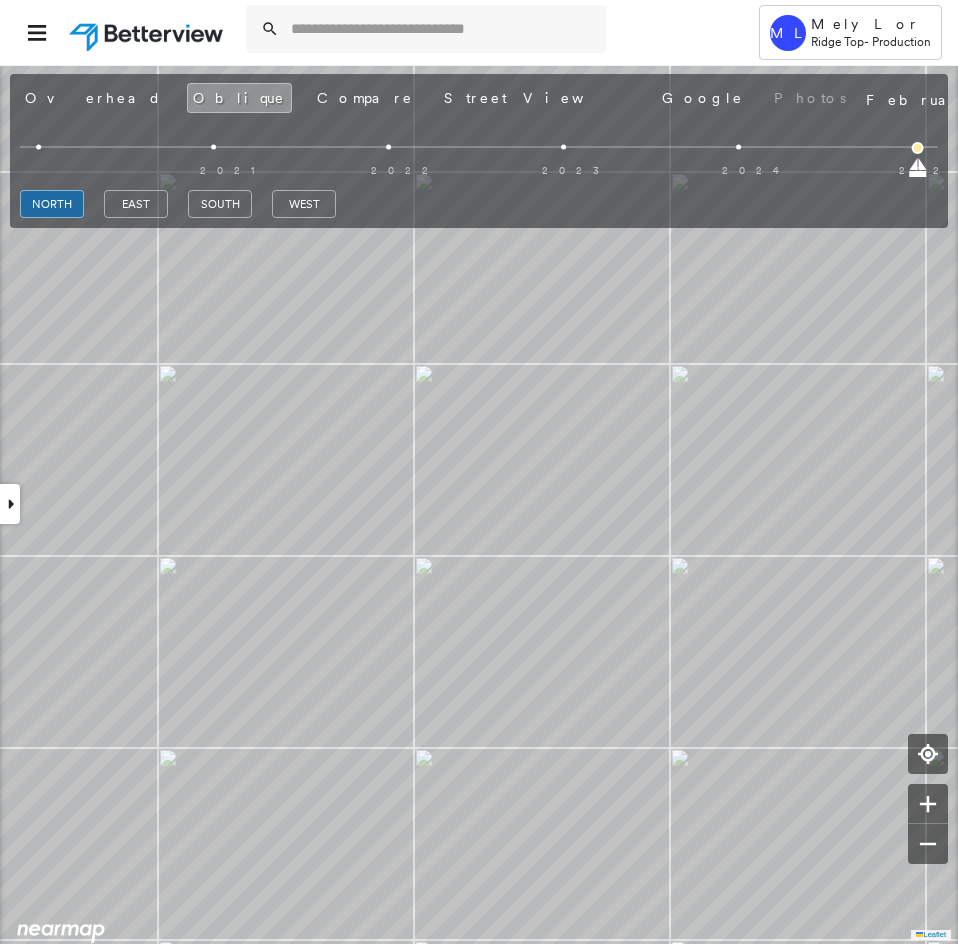scroll, scrollTop: 0, scrollLeft: 0, axis: both 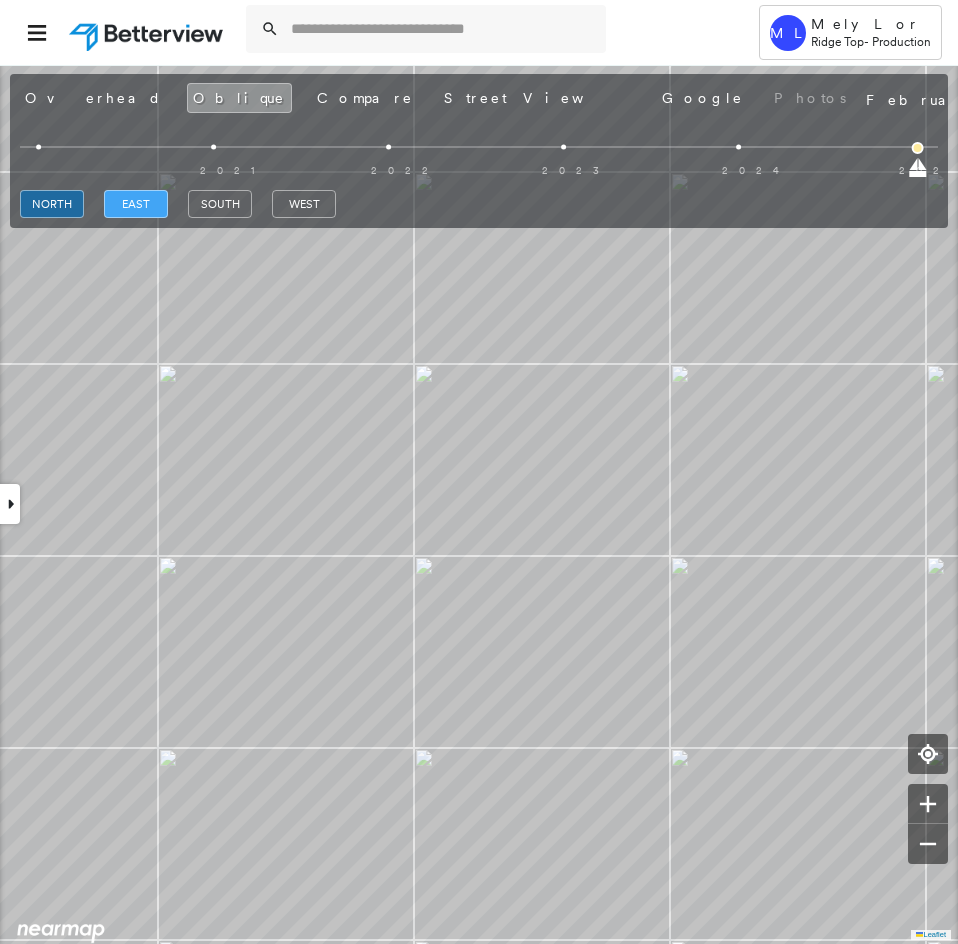 click on "east" at bounding box center [136, 204] 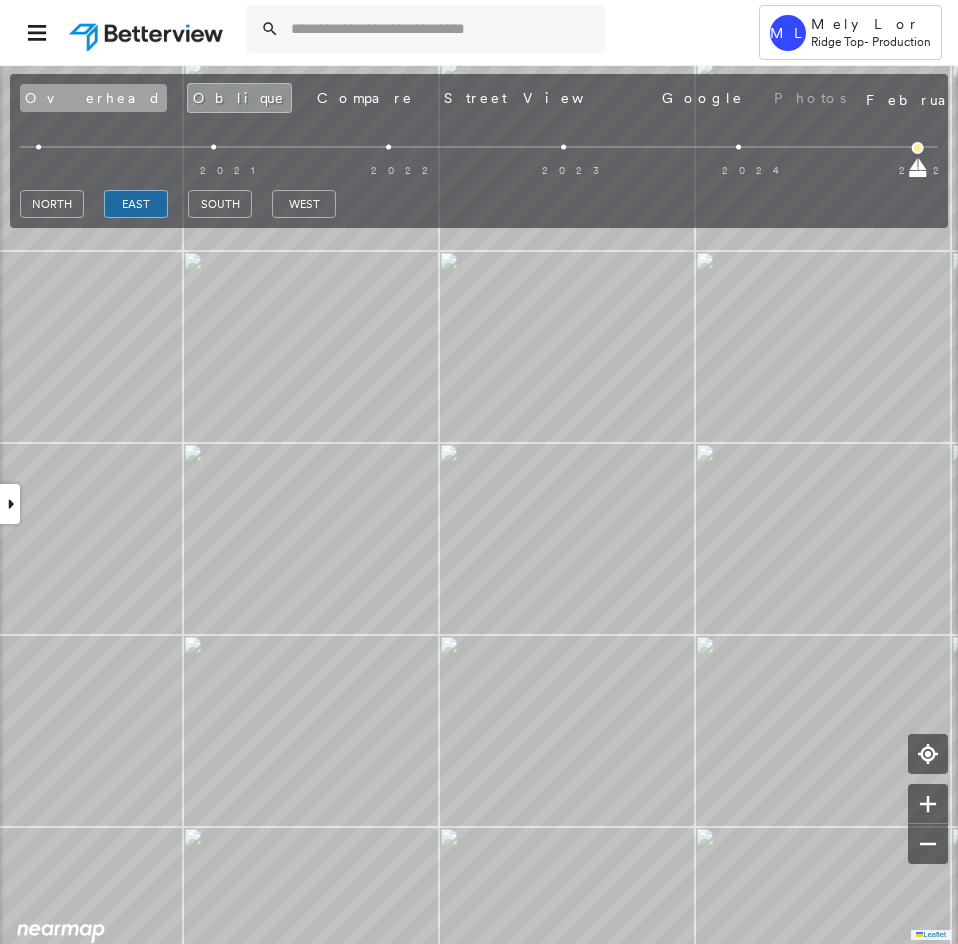 click on "Overhead" at bounding box center [93, 98] 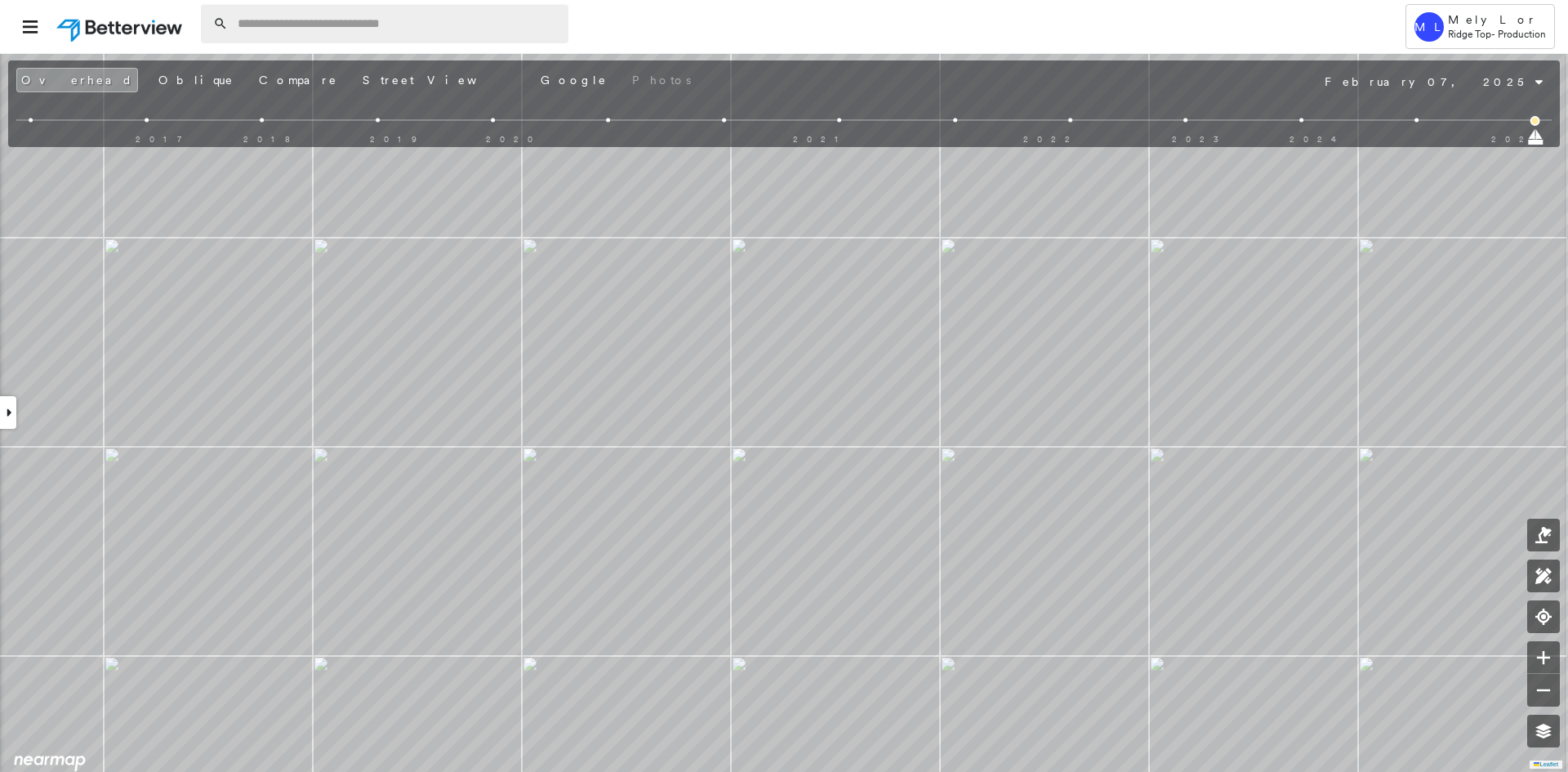 click at bounding box center [398, 24] 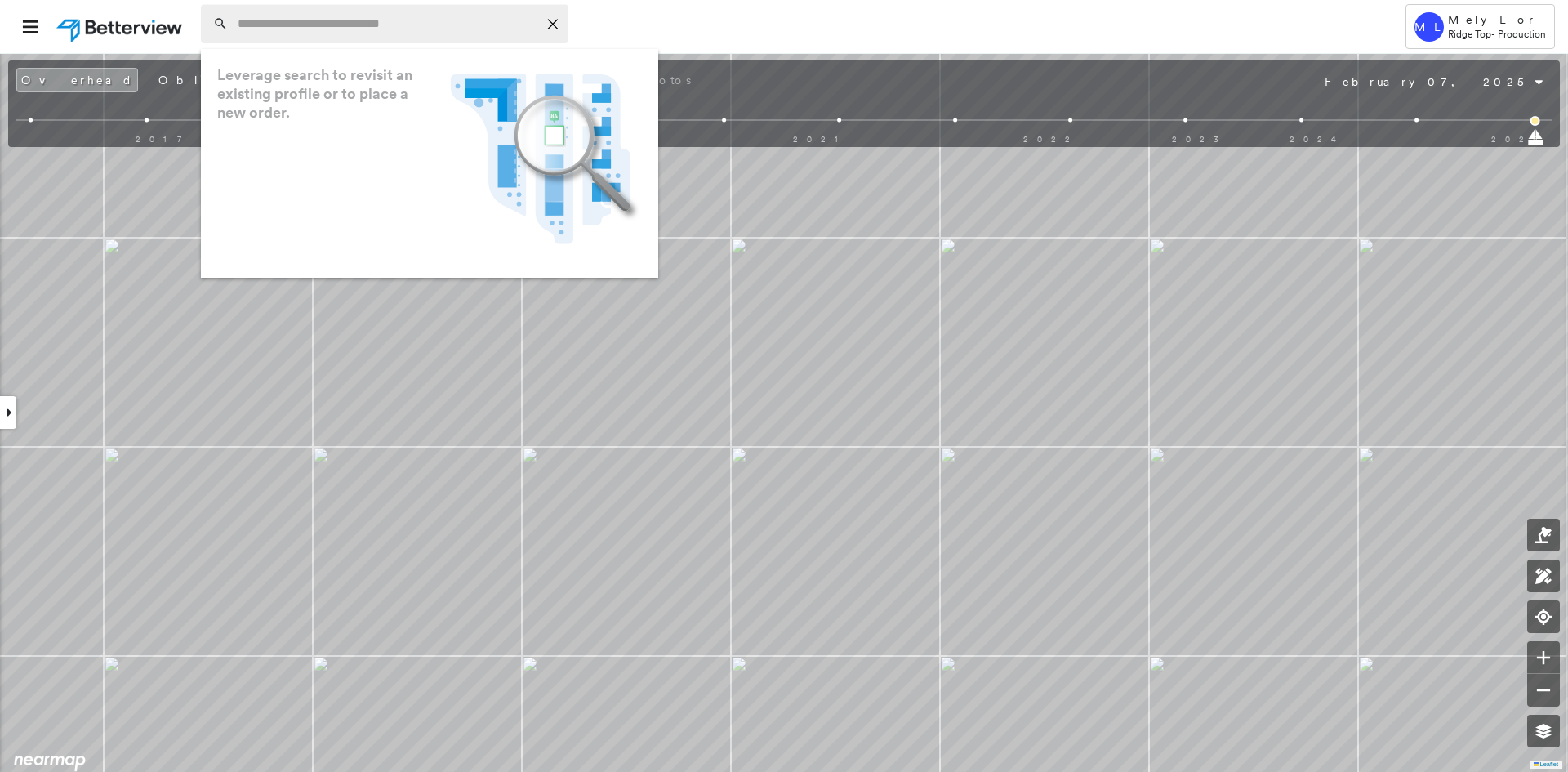 paste on "**********" 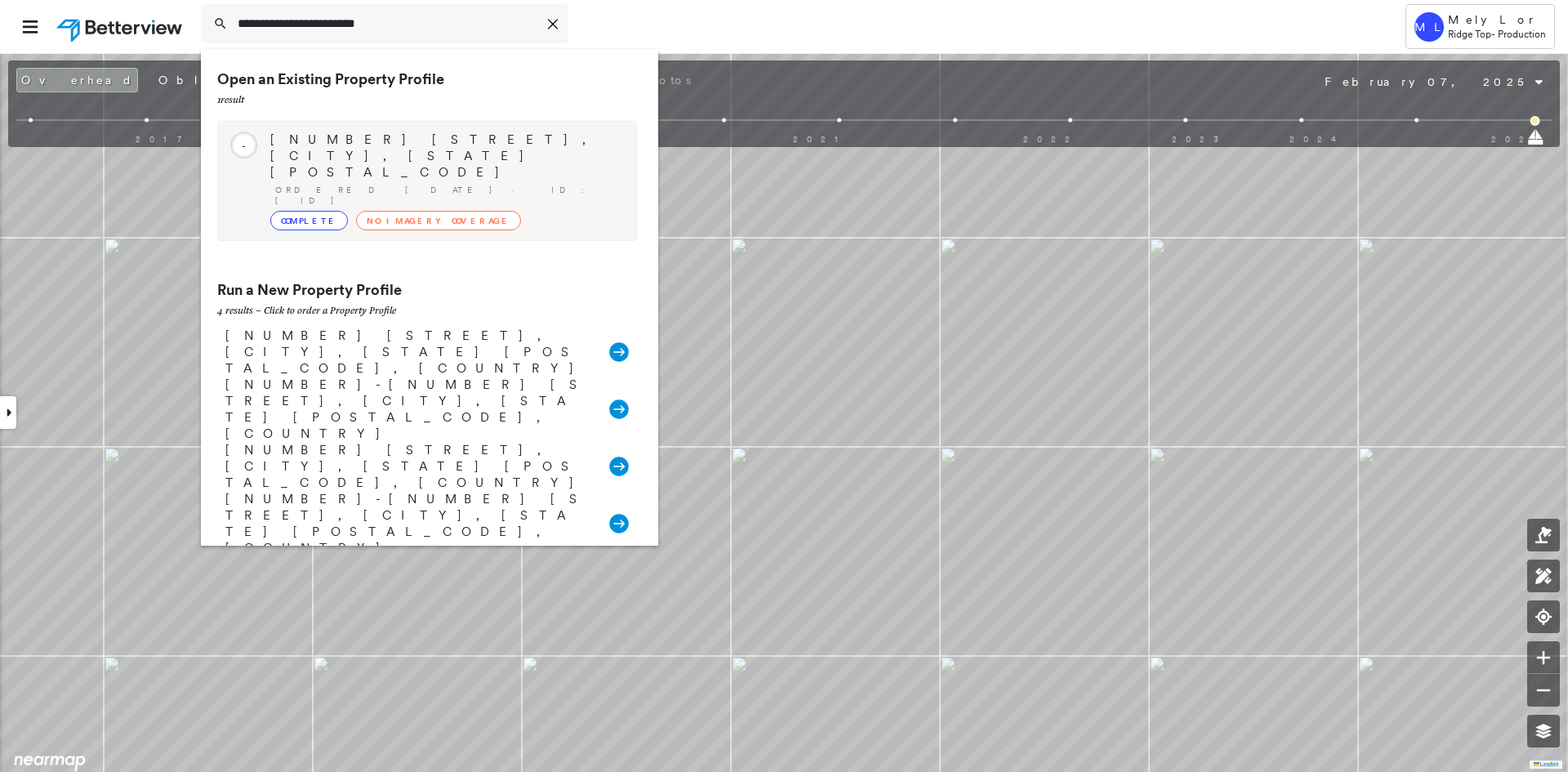 type on "**********" 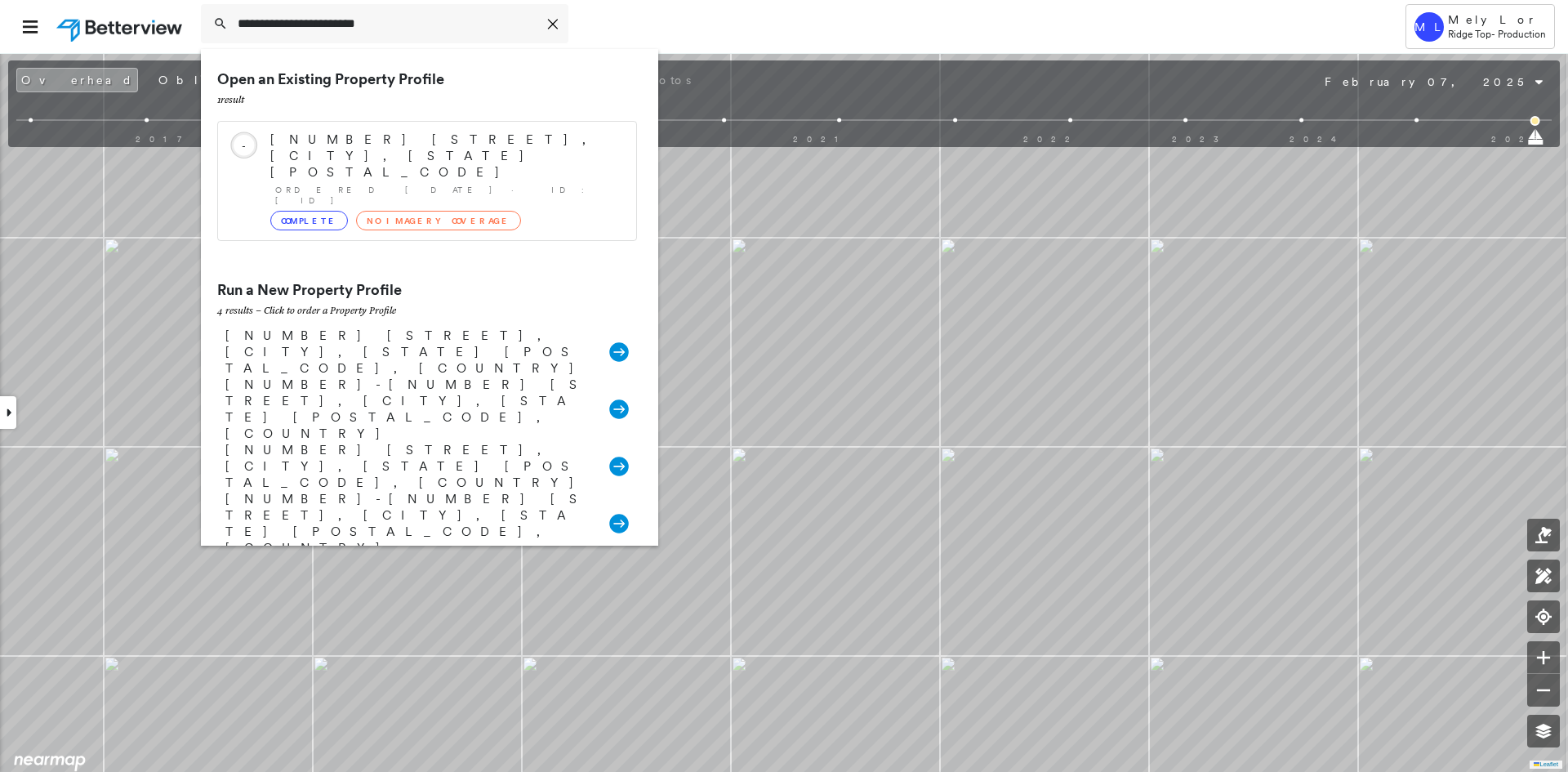 drag, startPoint x: 507, startPoint y: 158, endPoint x: 914, endPoint y: 2, distance: 435.87269 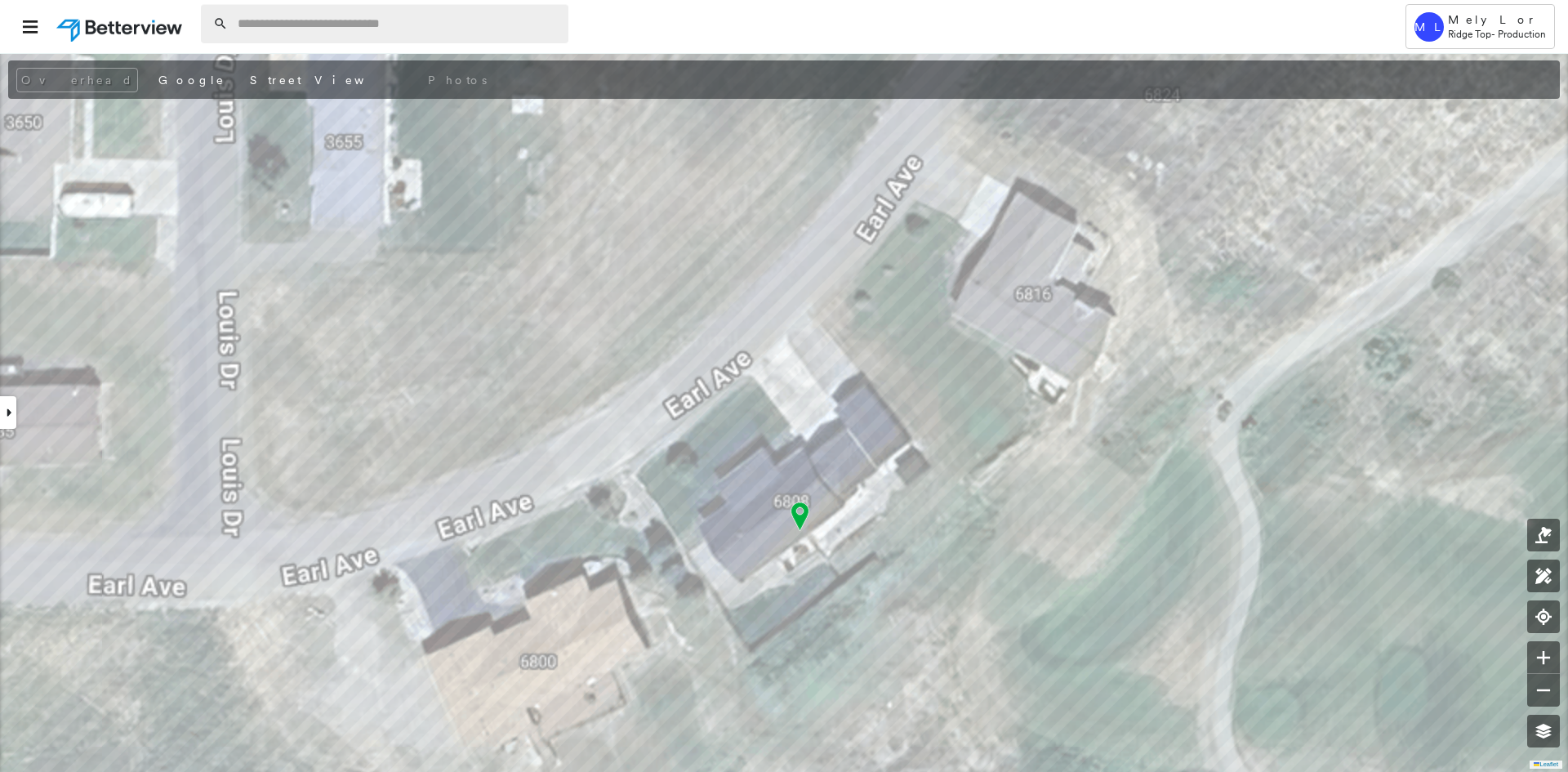 click at bounding box center [398, 24] 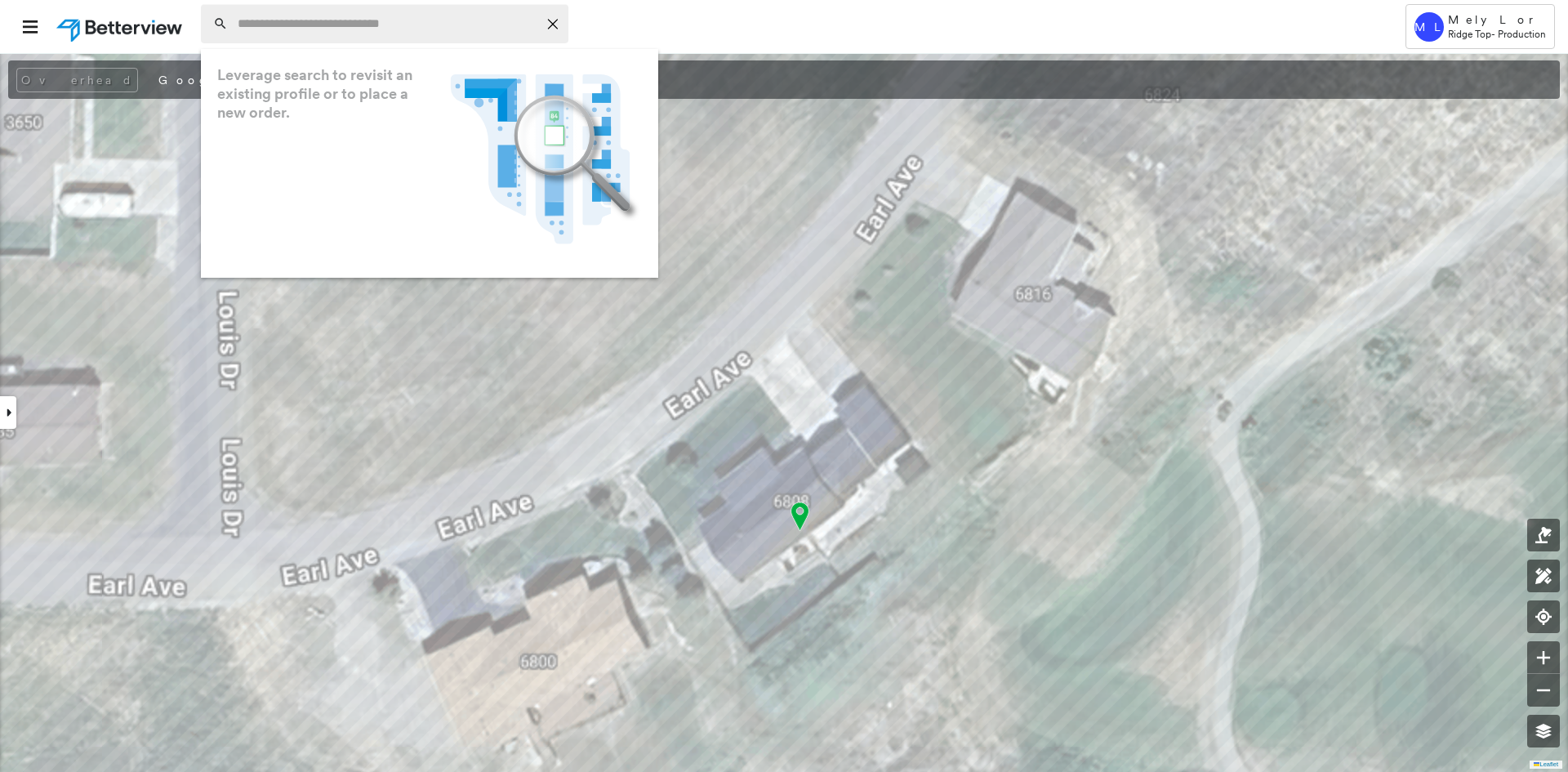 paste on "**********" 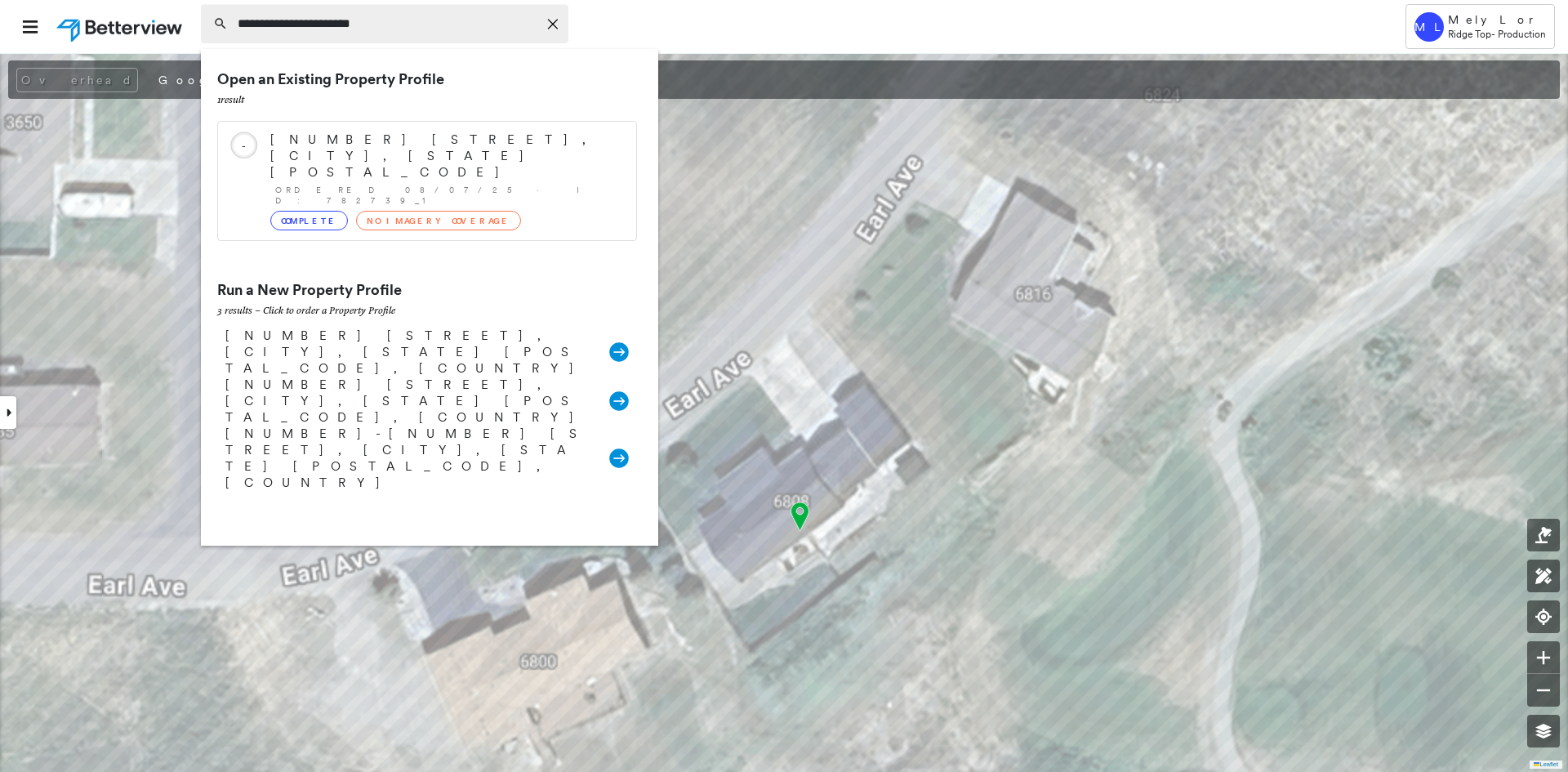 type on "**********" 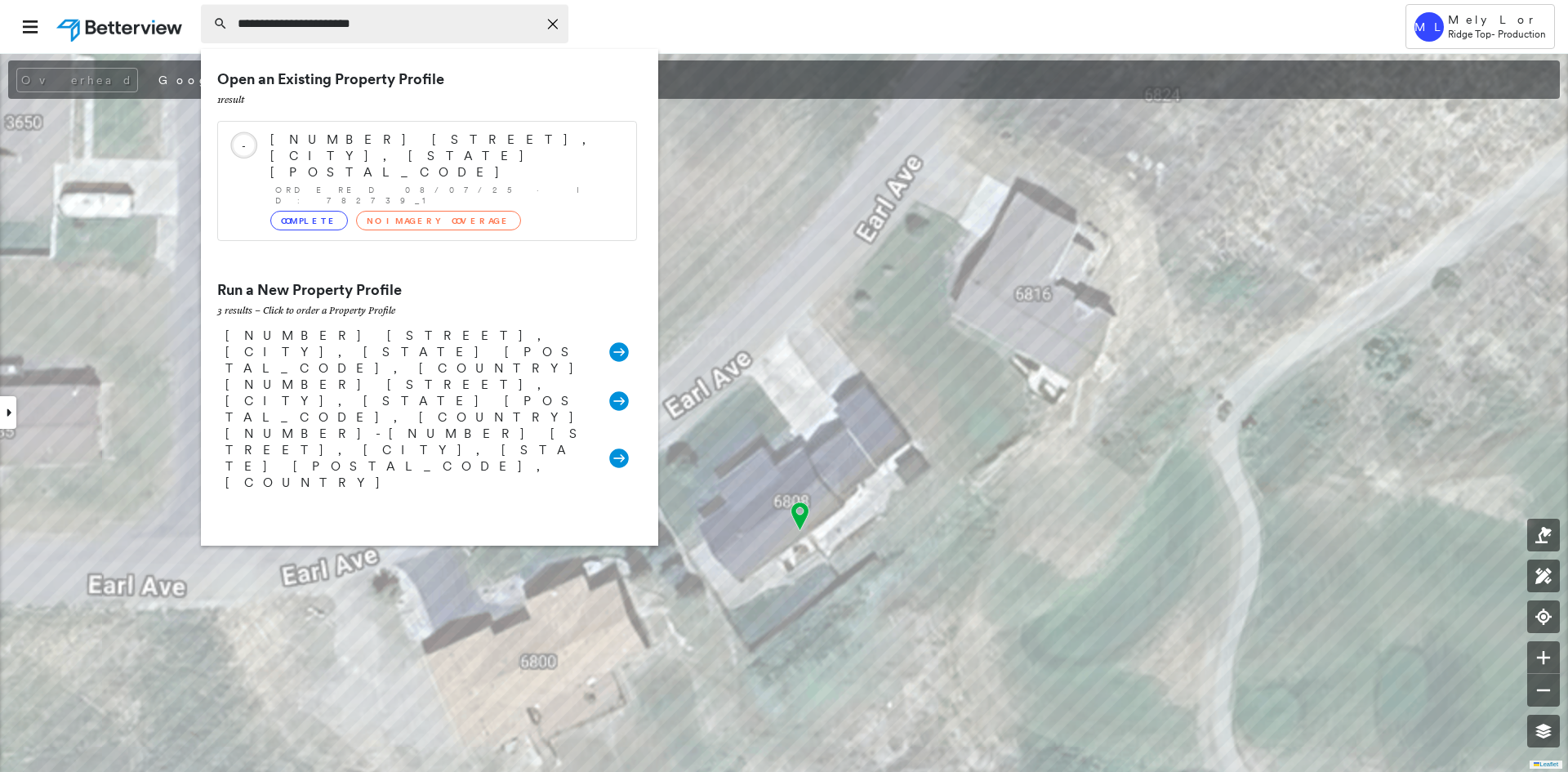 click on "**********" at bounding box center [385, 24] 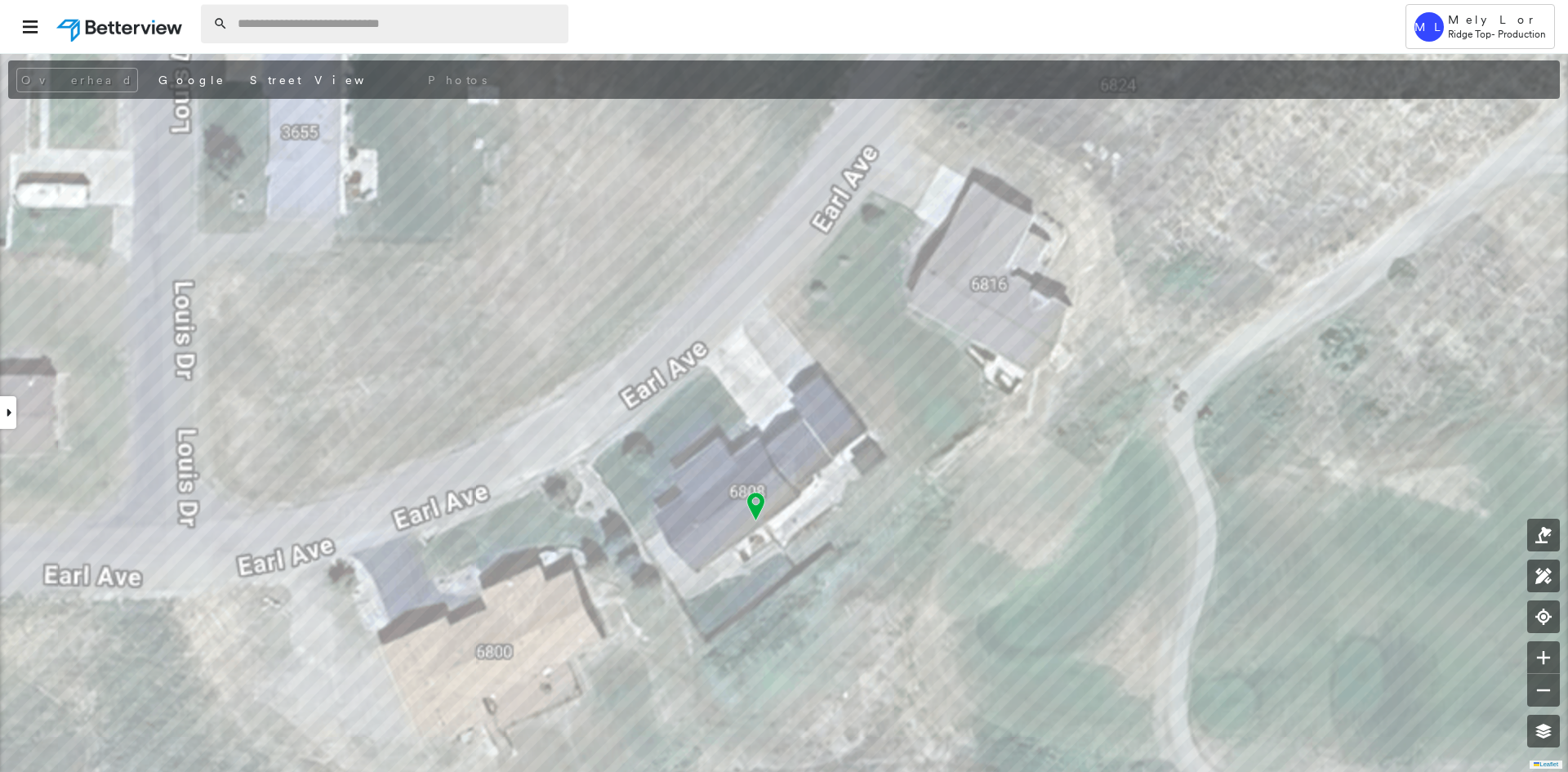 click at bounding box center [398, 24] 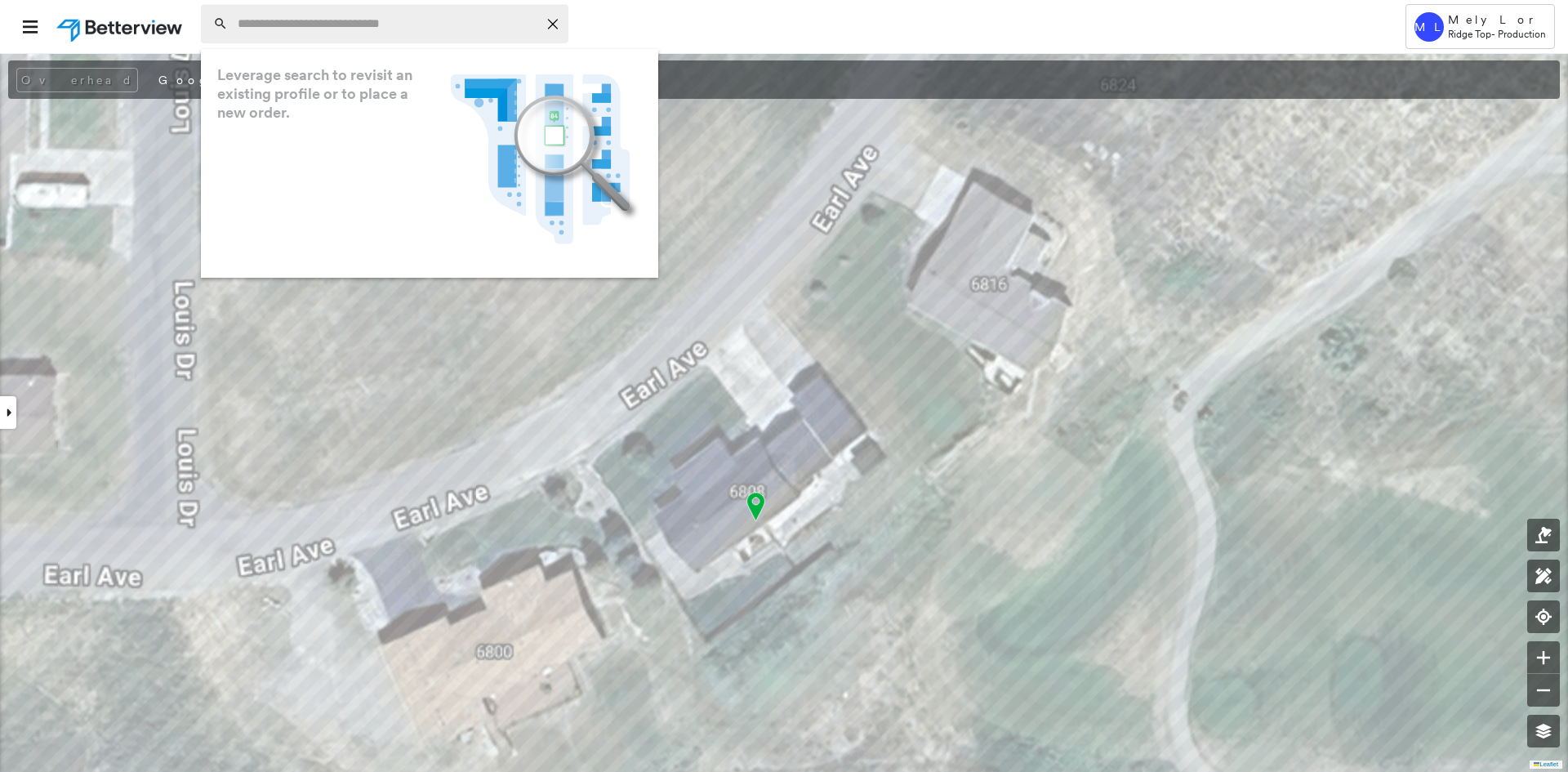 paste on "**********" 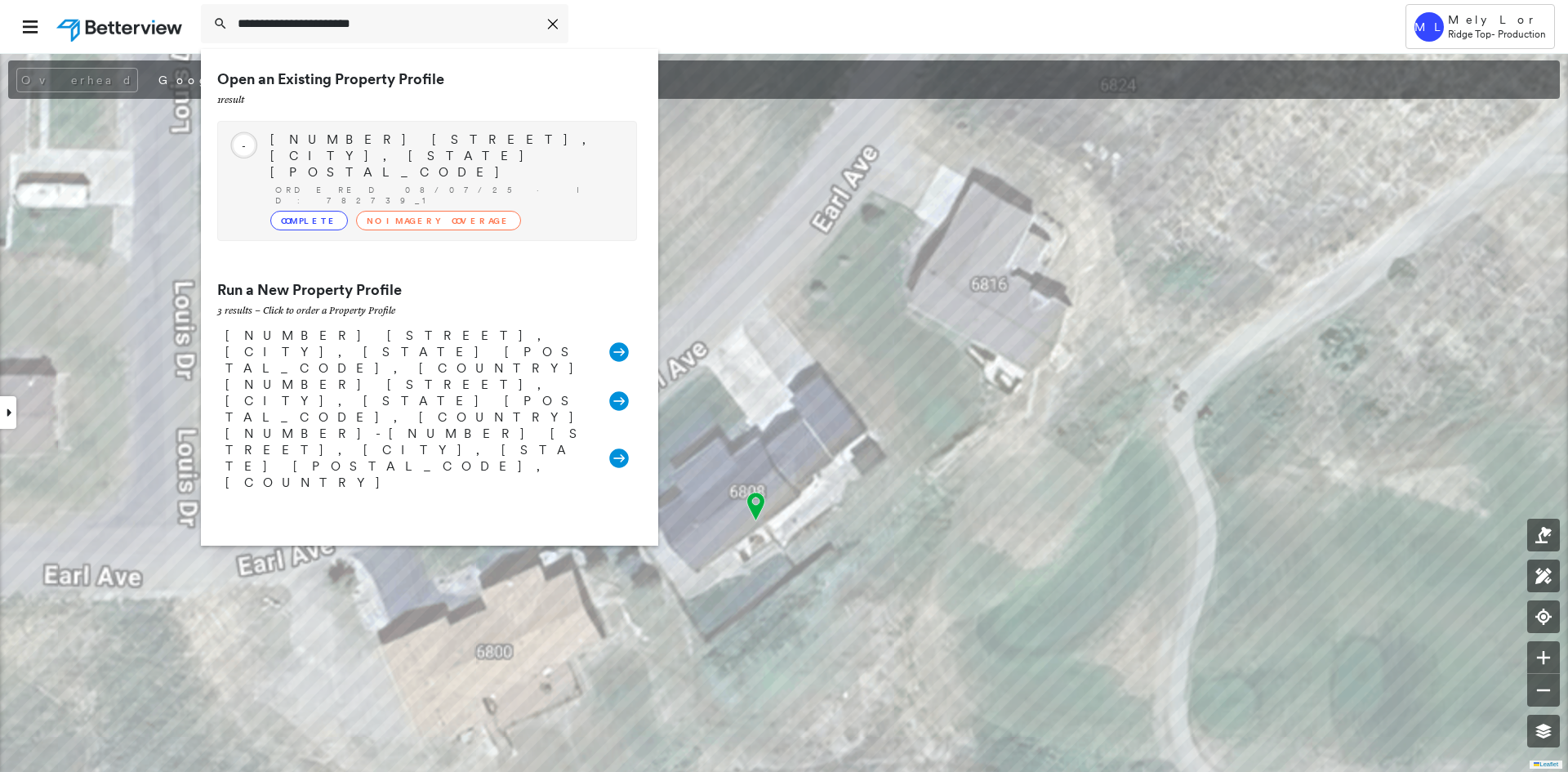 type on "**********" 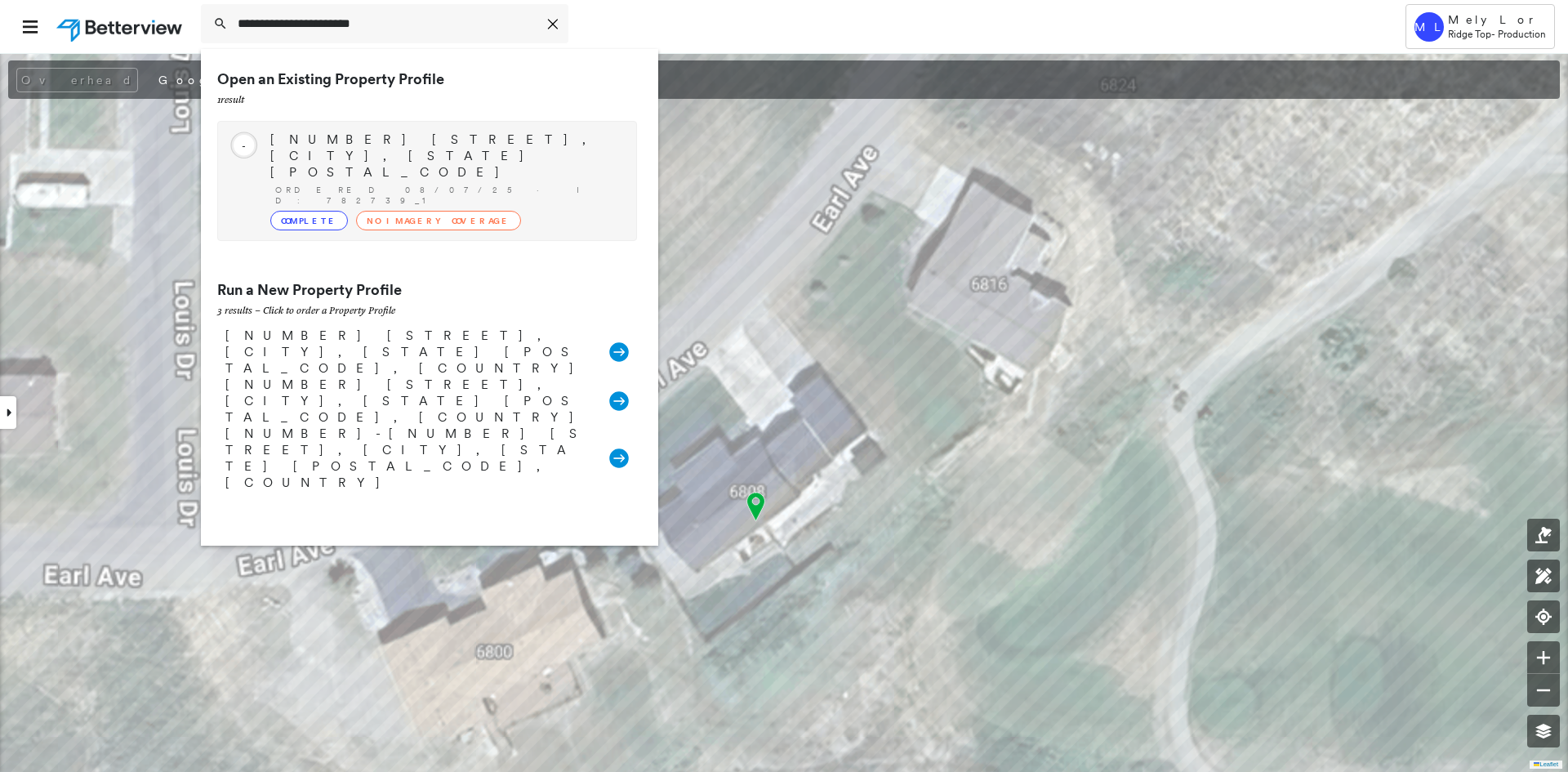 click on "Ordered 08/07/25 · ID: 782739_1" at bounding box center [448, 195] 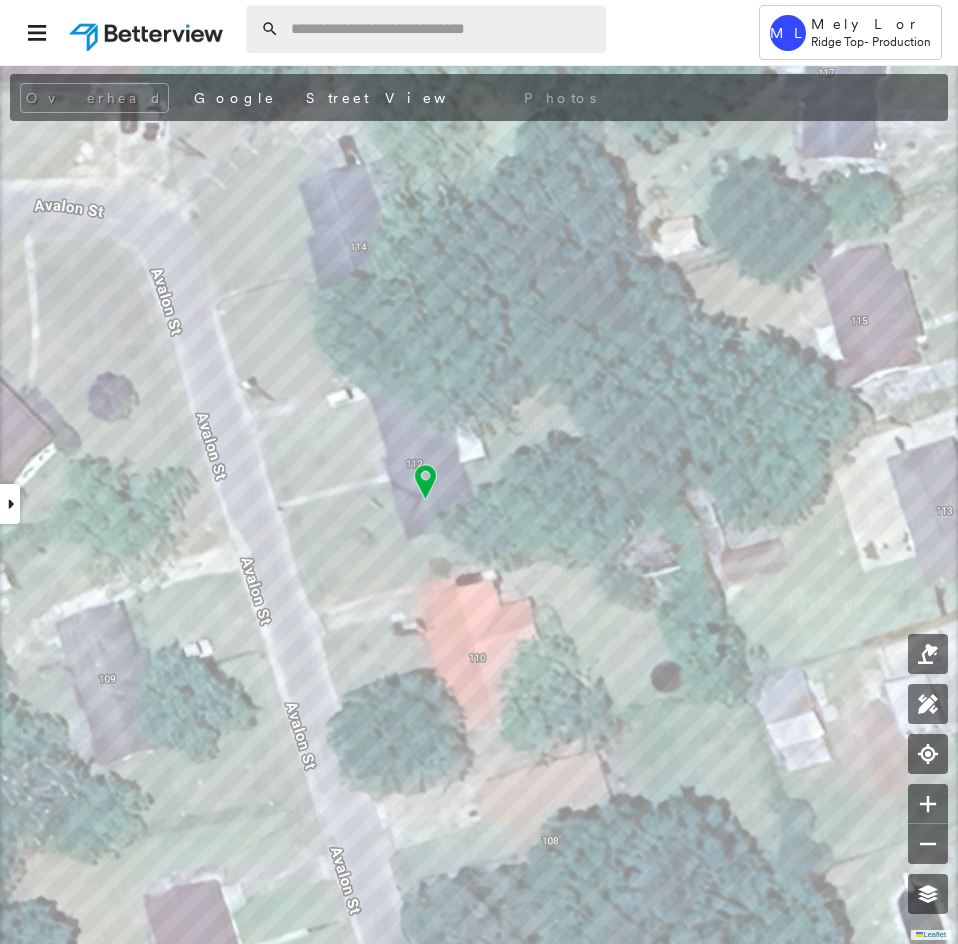 click at bounding box center (442, 29) 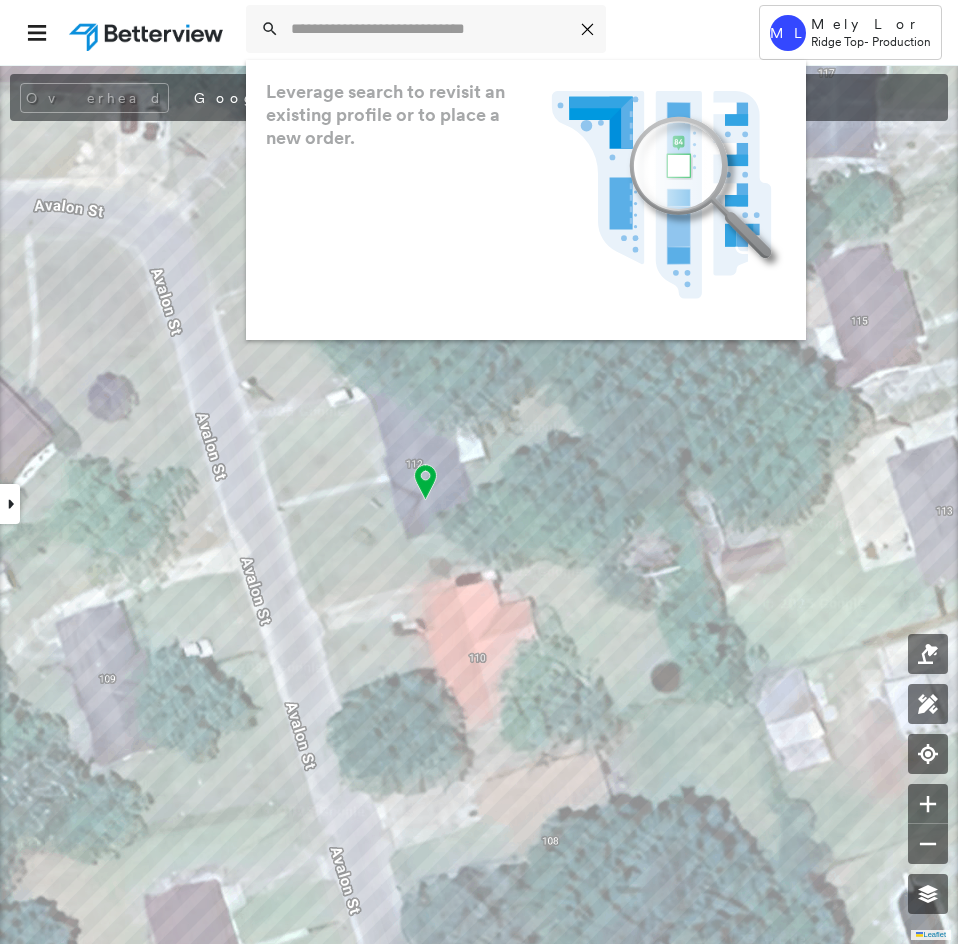 paste on "**********" 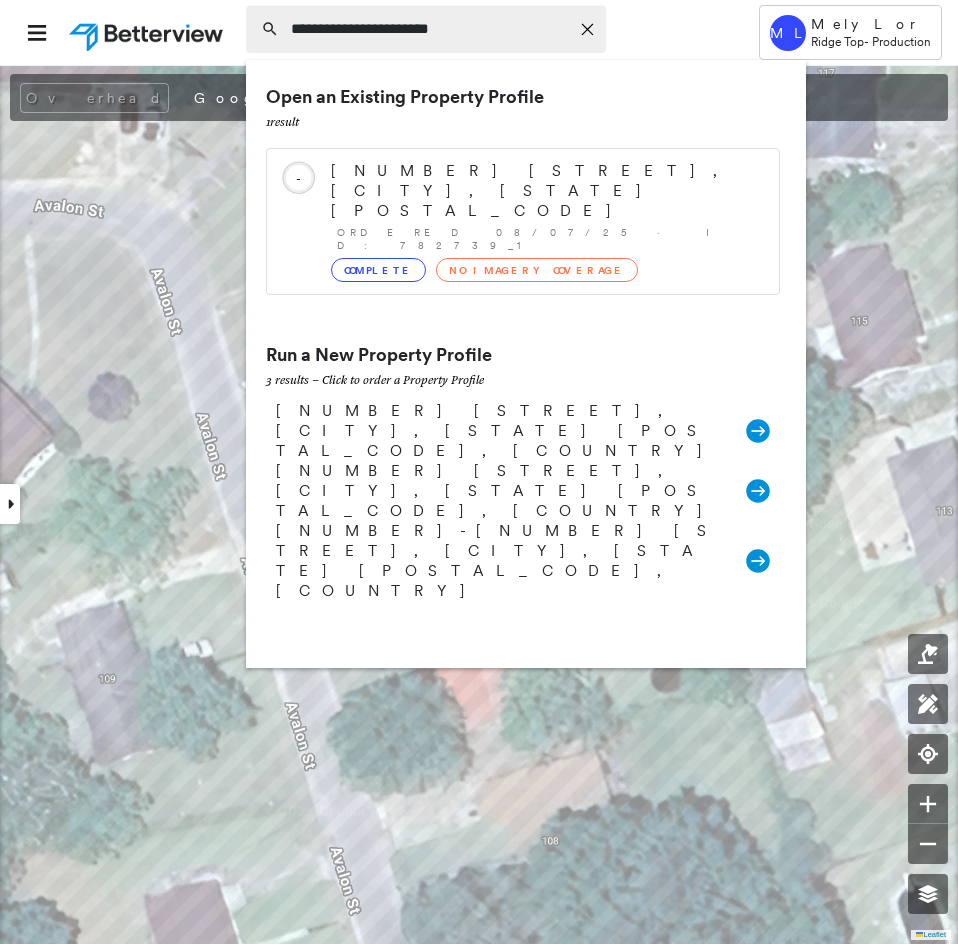 type on "**********" 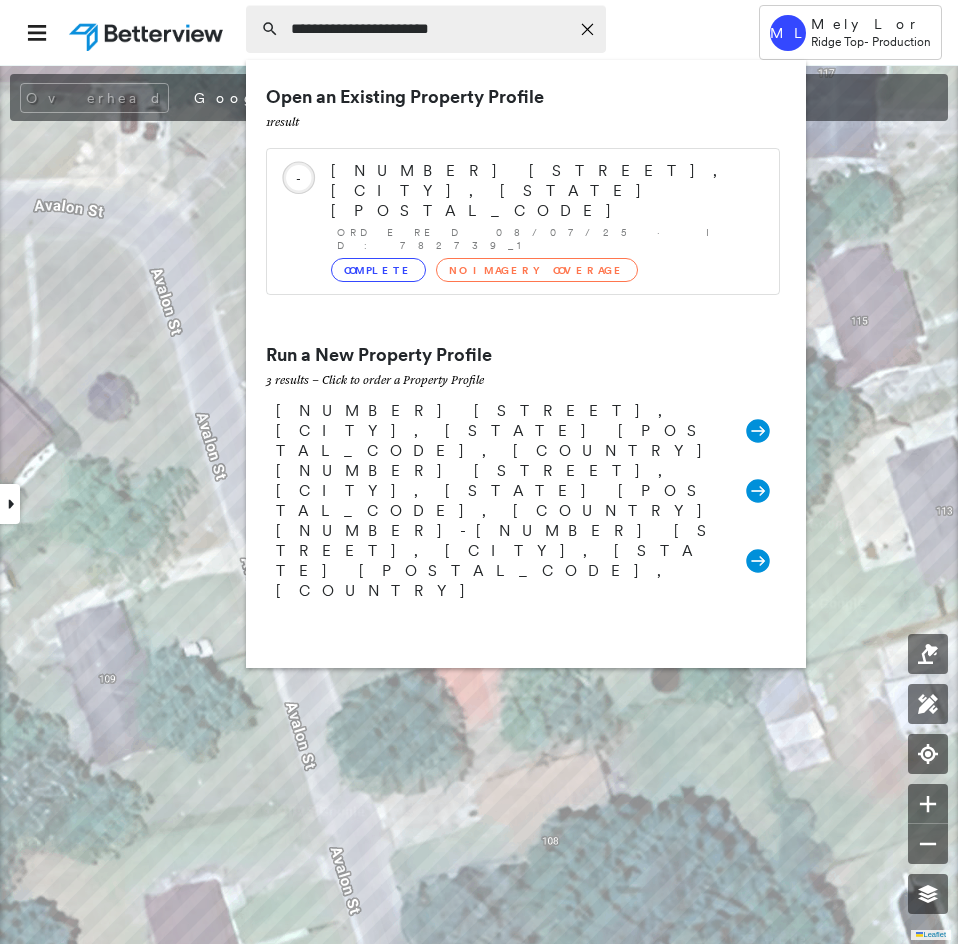 click on "Icon_Closemodal" 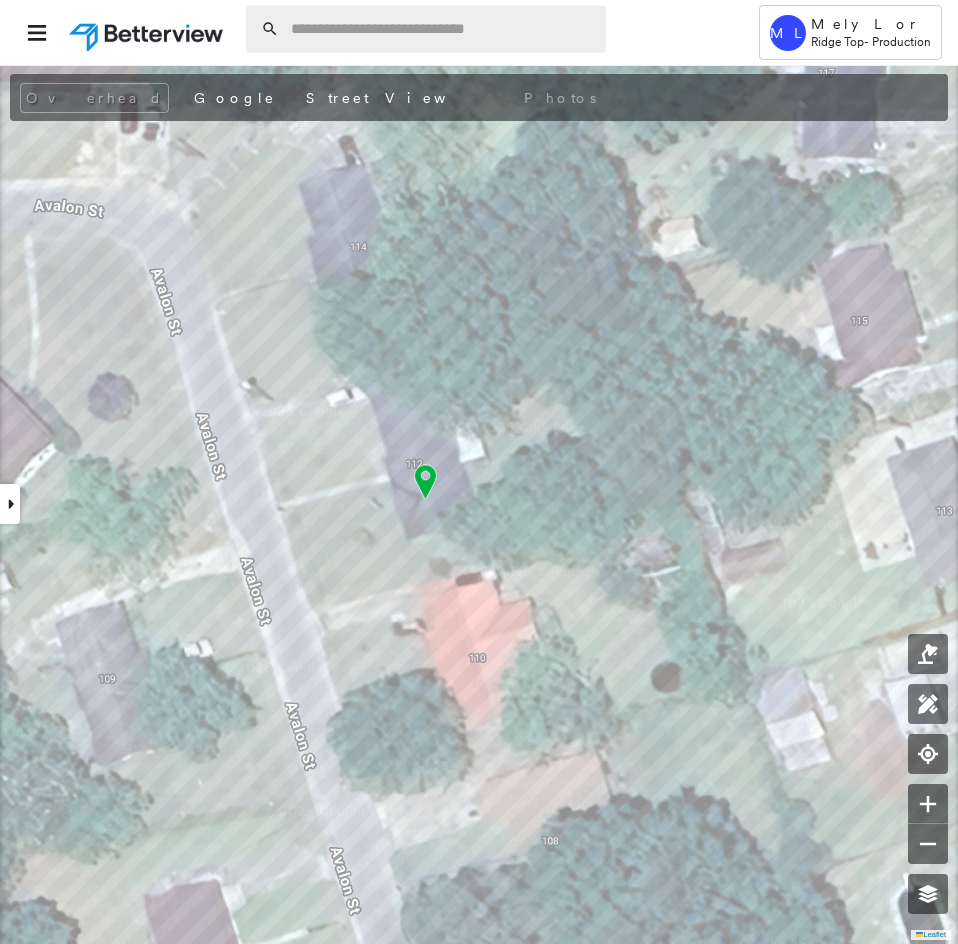 click at bounding box center [442, 29] 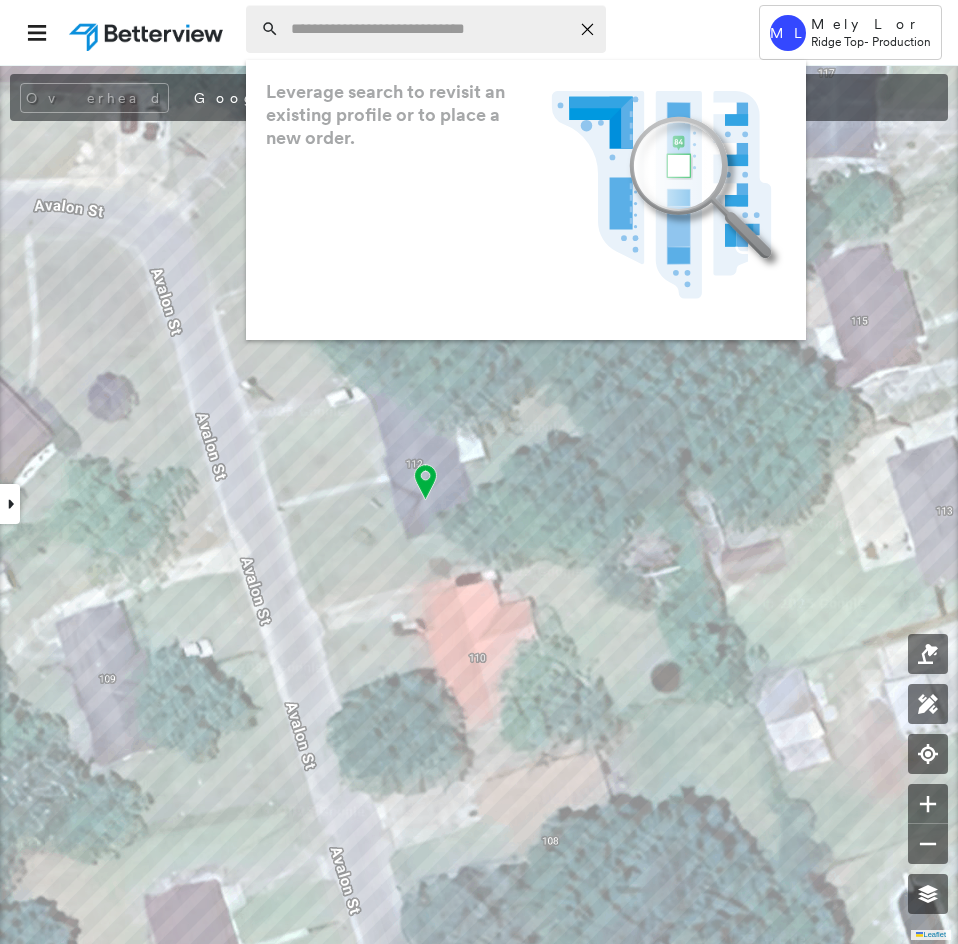 paste on "**********" 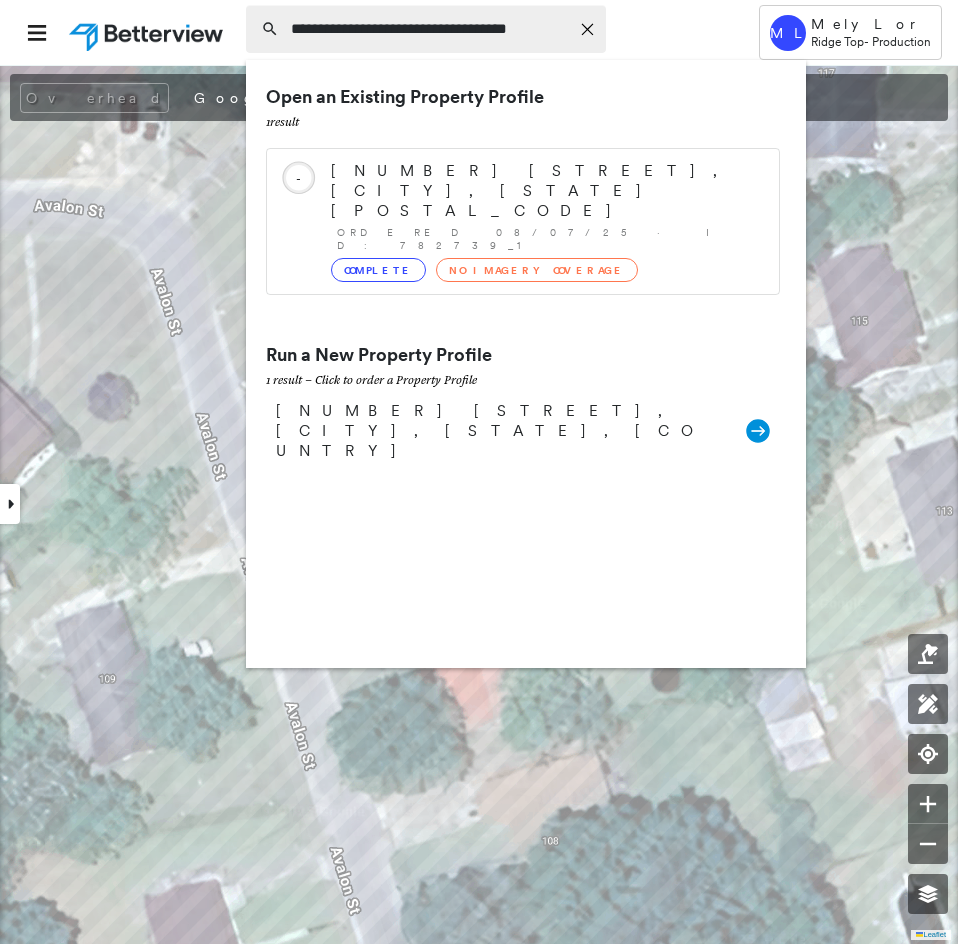click on "**********" at bounding box center (430, 29) 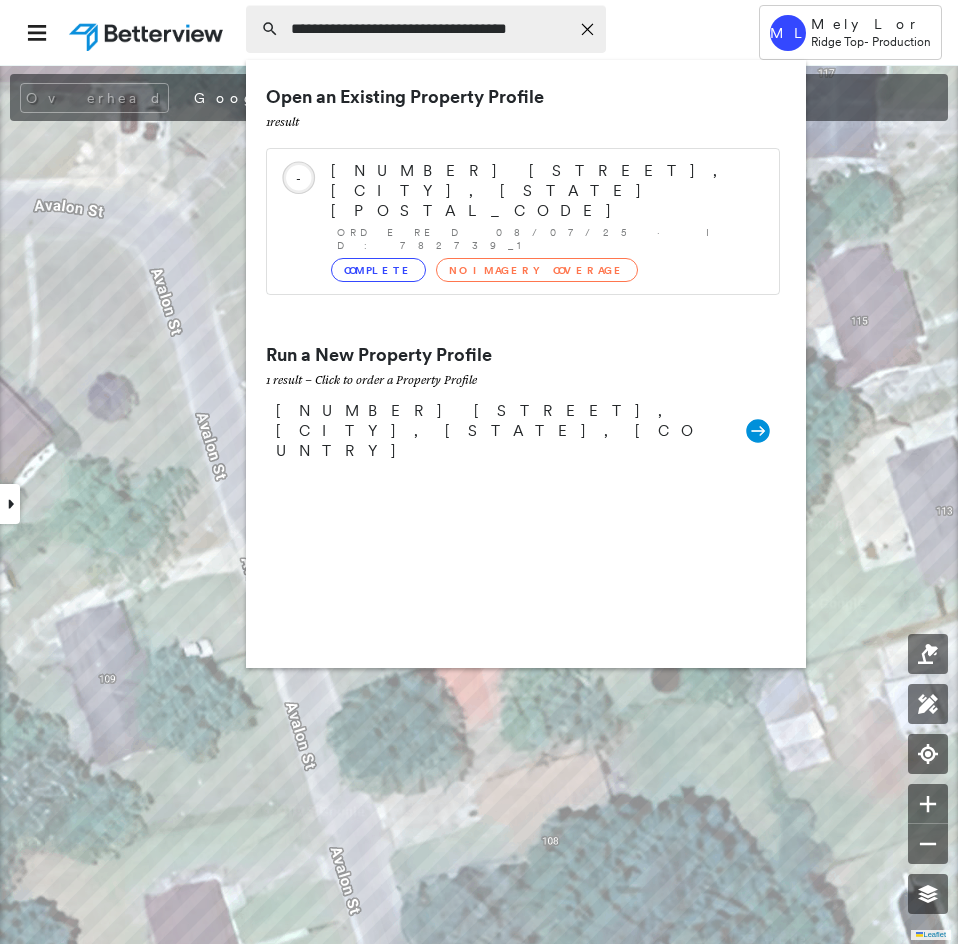 click on "Icon_Closemodal" 